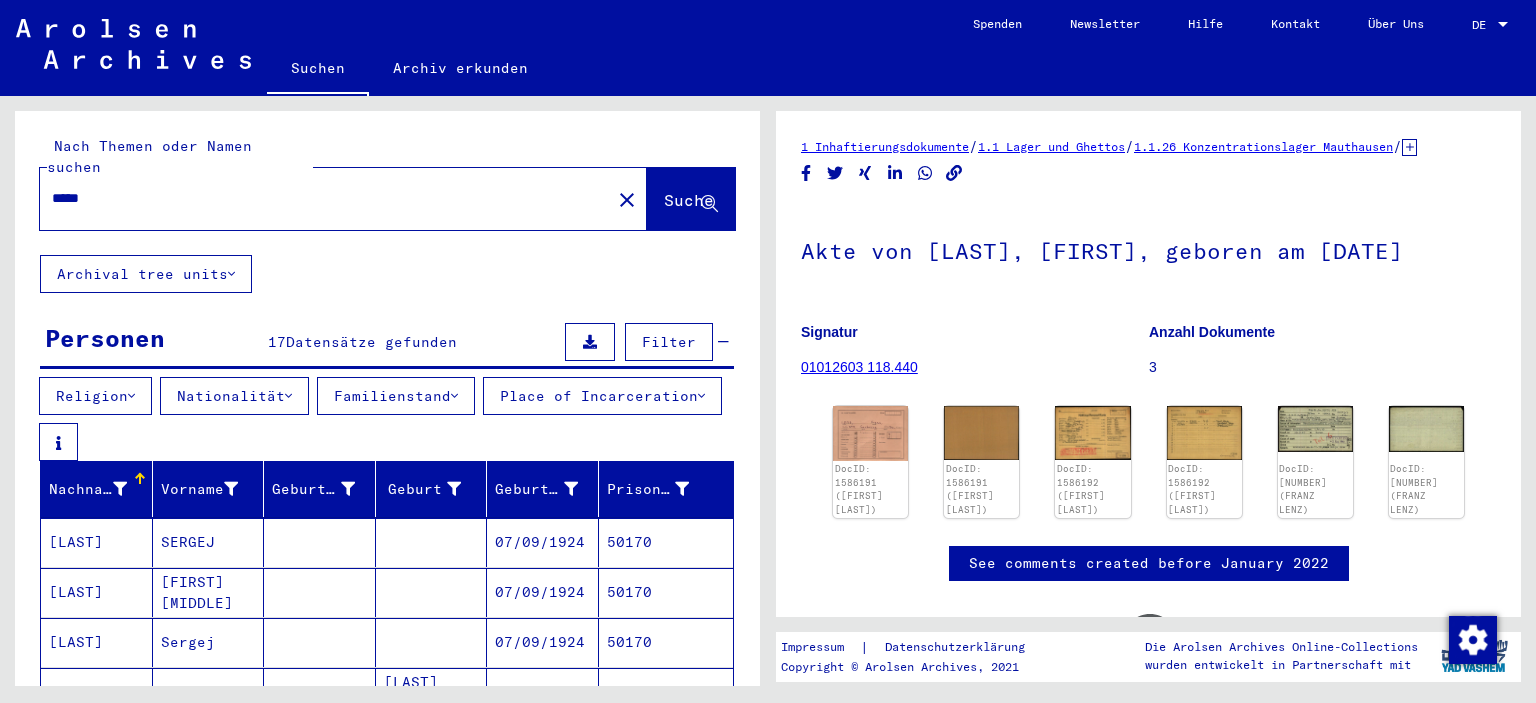 click on "*****" at bounding box center (325, 198) 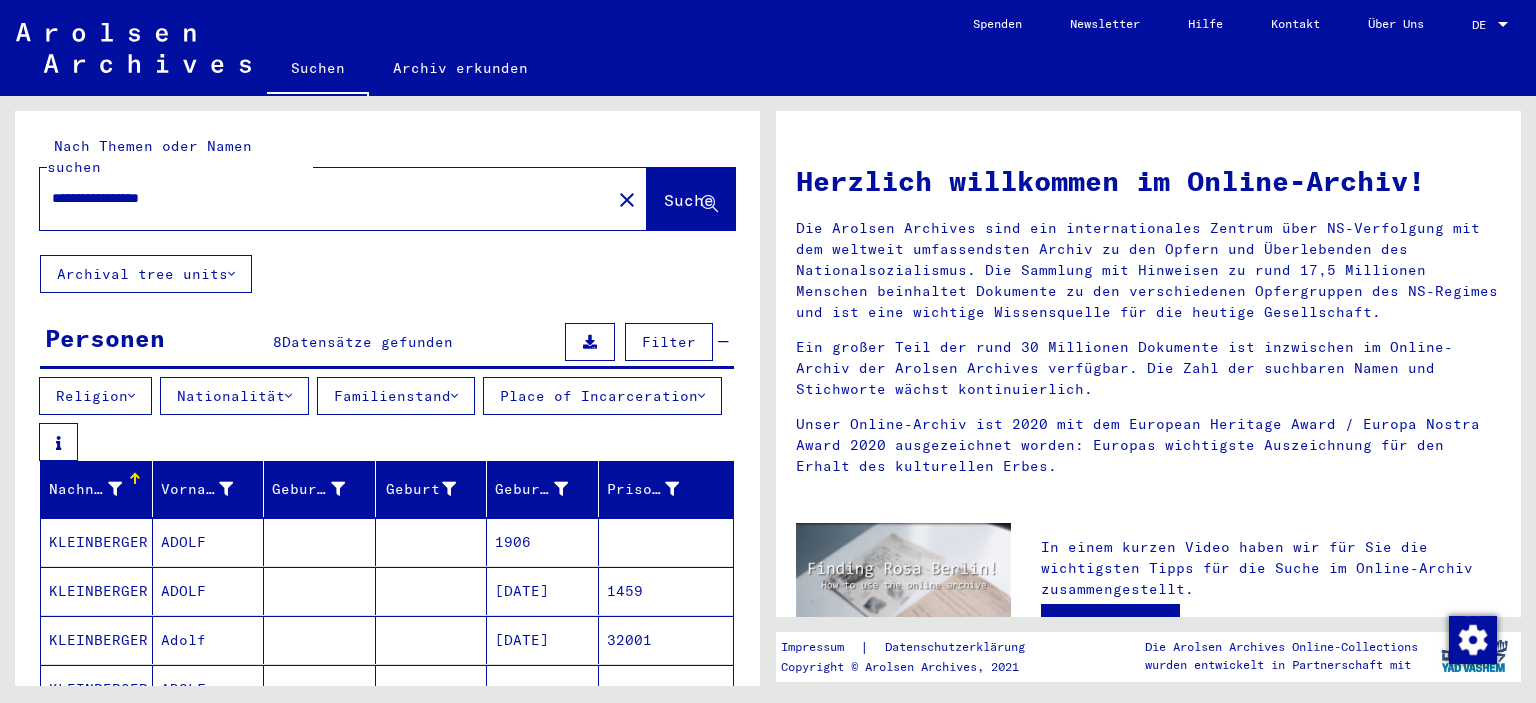 click on "1459" at bounding box center (666, 640) 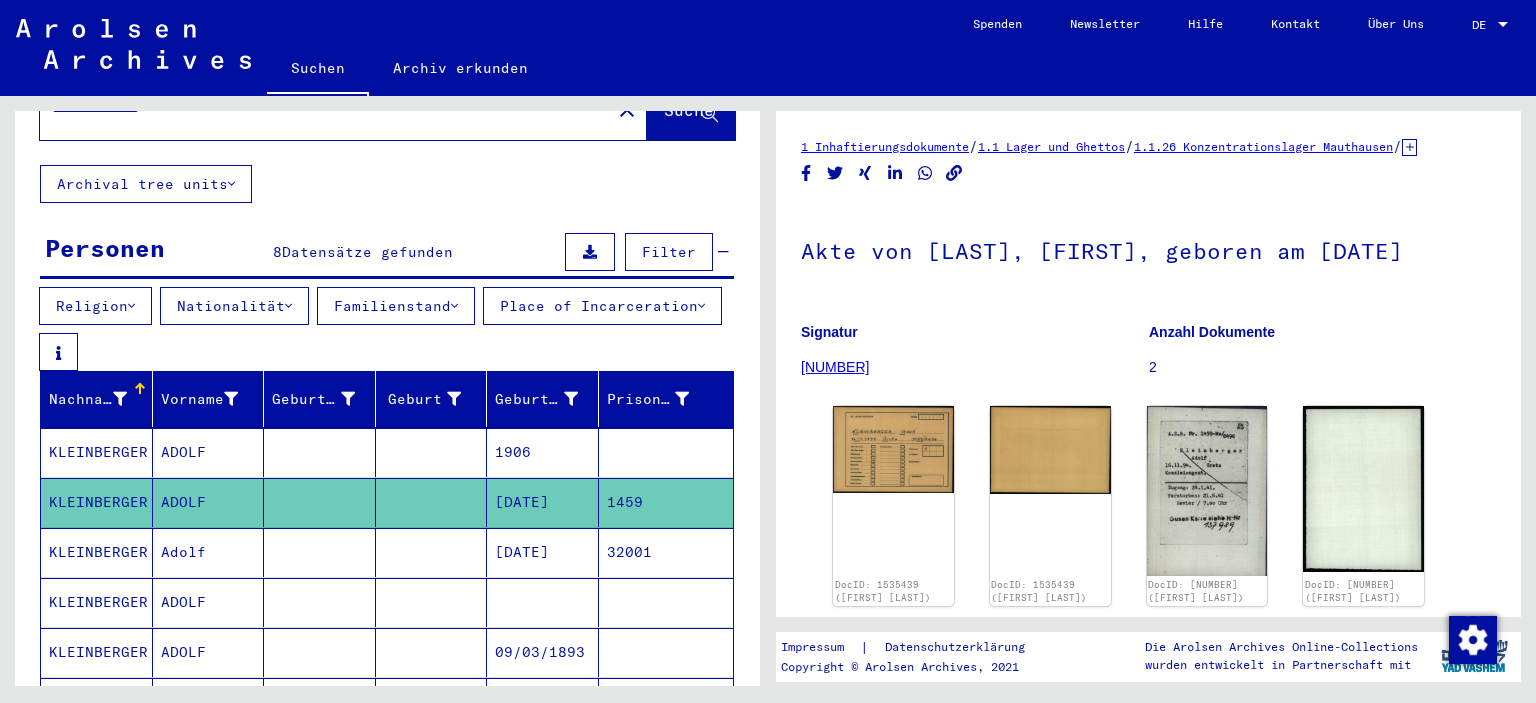 scroll, scrollTop: 111, scrollLeft: 0, axis: vertical 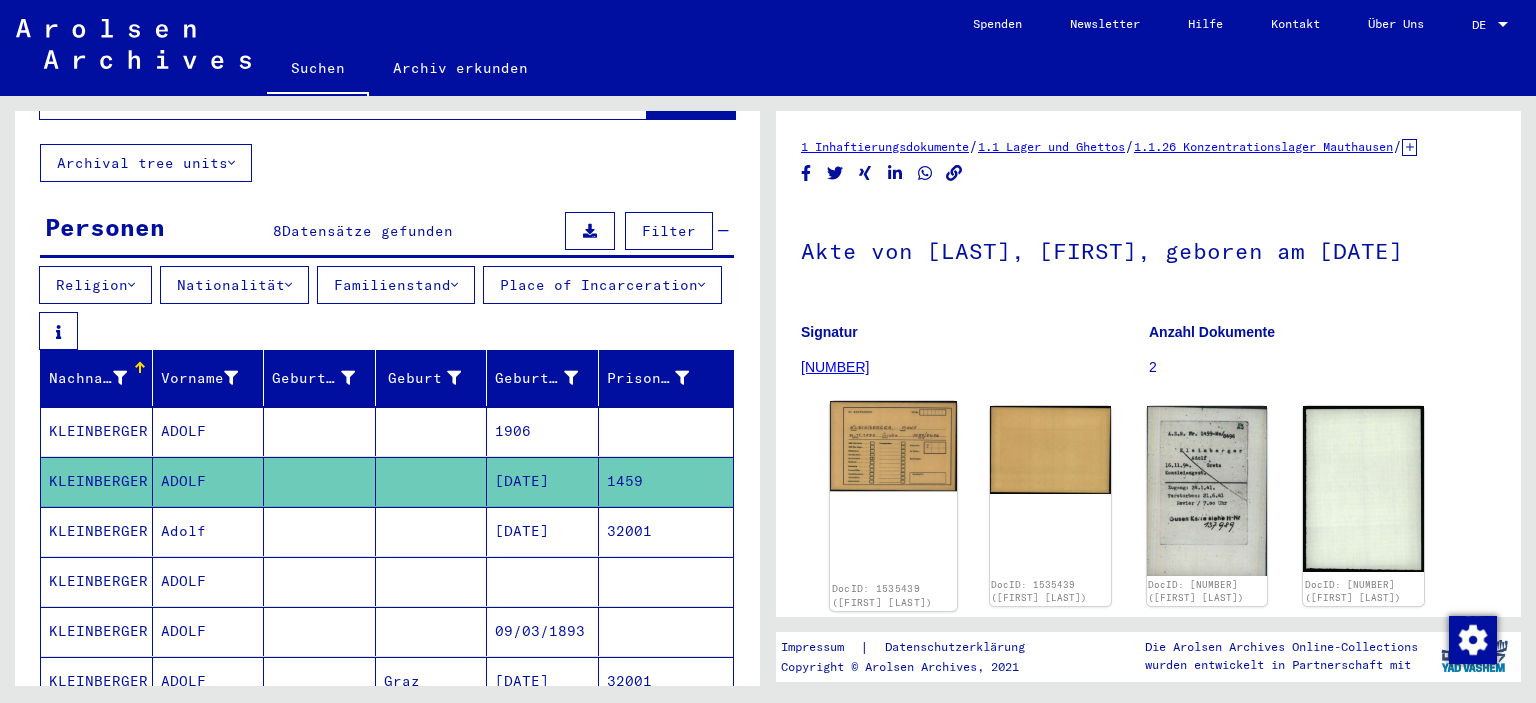 click 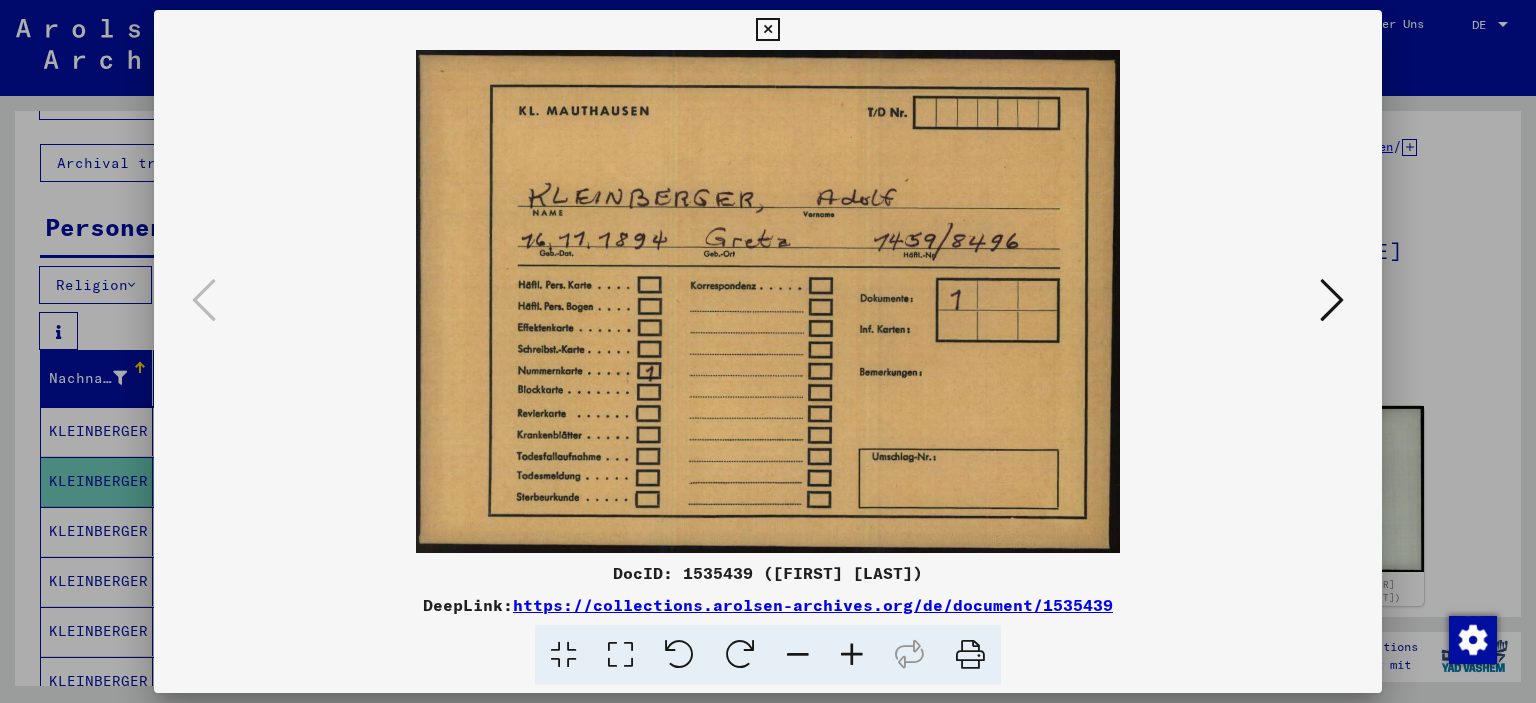 click at bounding box center (1332, 300) 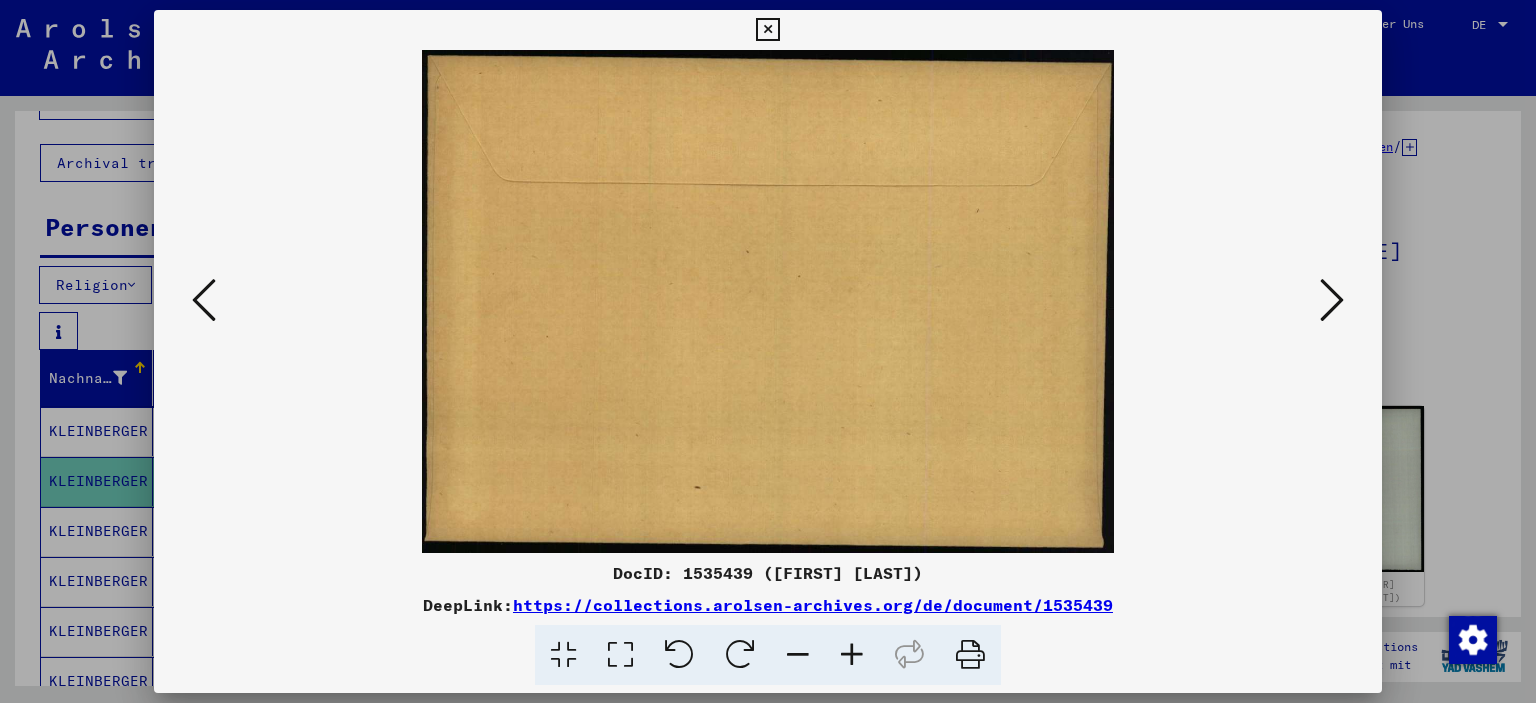 click at bounding box center (1332, 300) 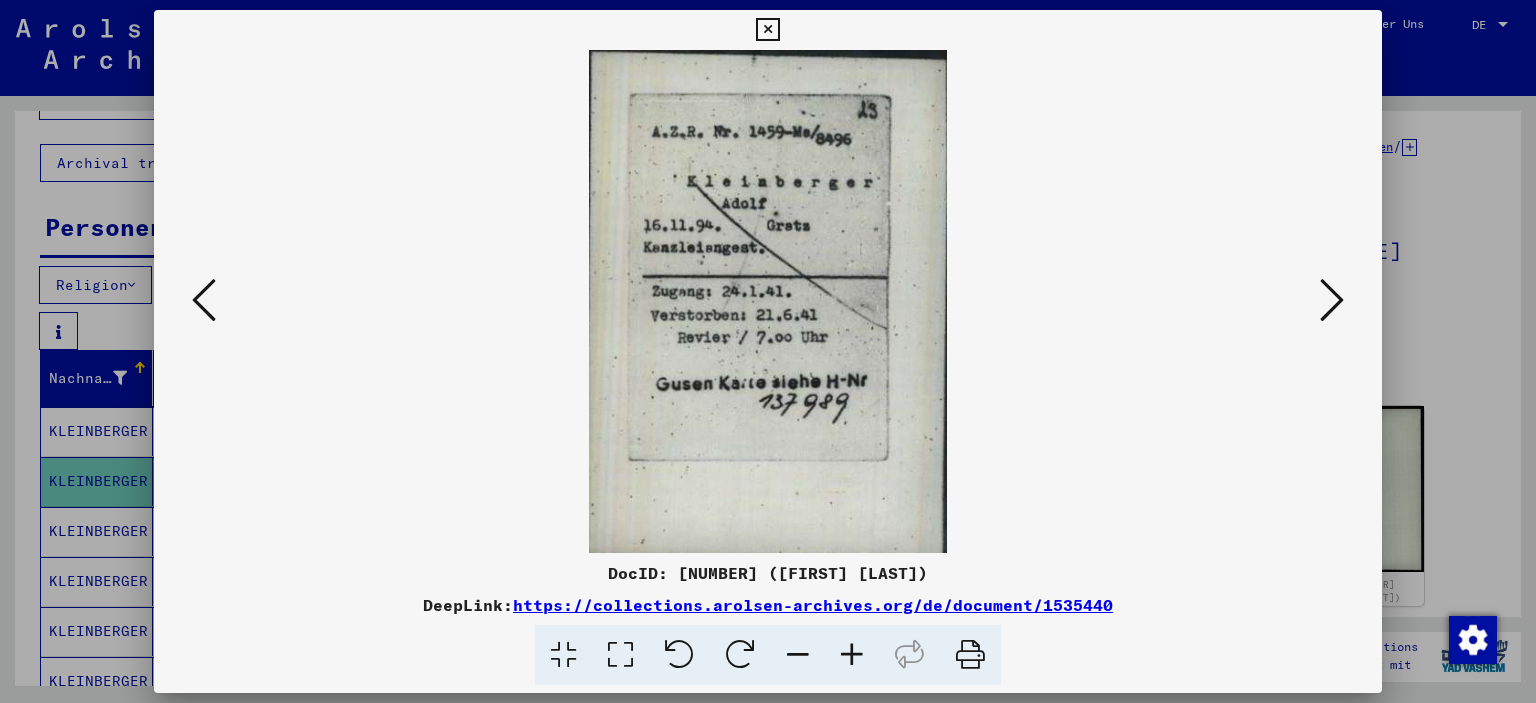 click at bounding box center [1332, 300] 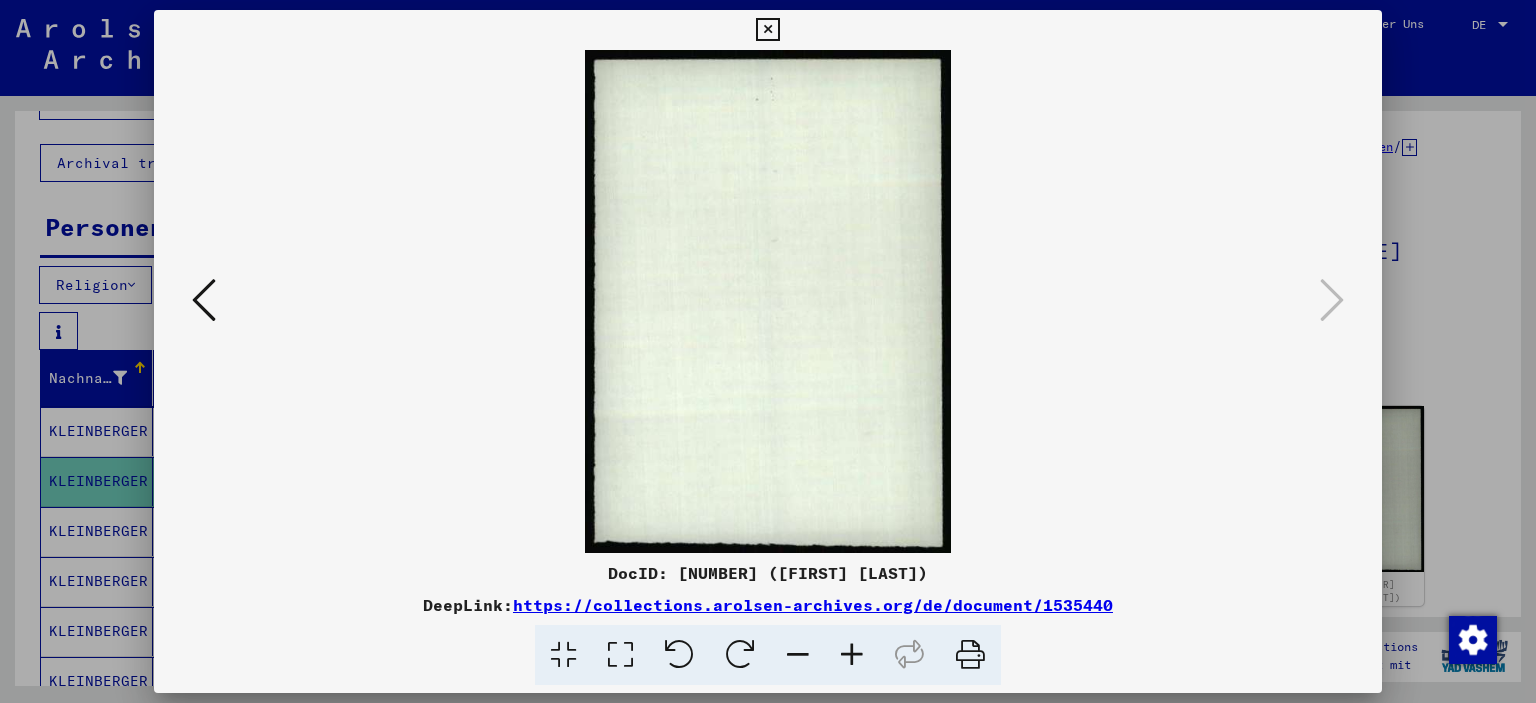 click at bounding box center [767, 30] 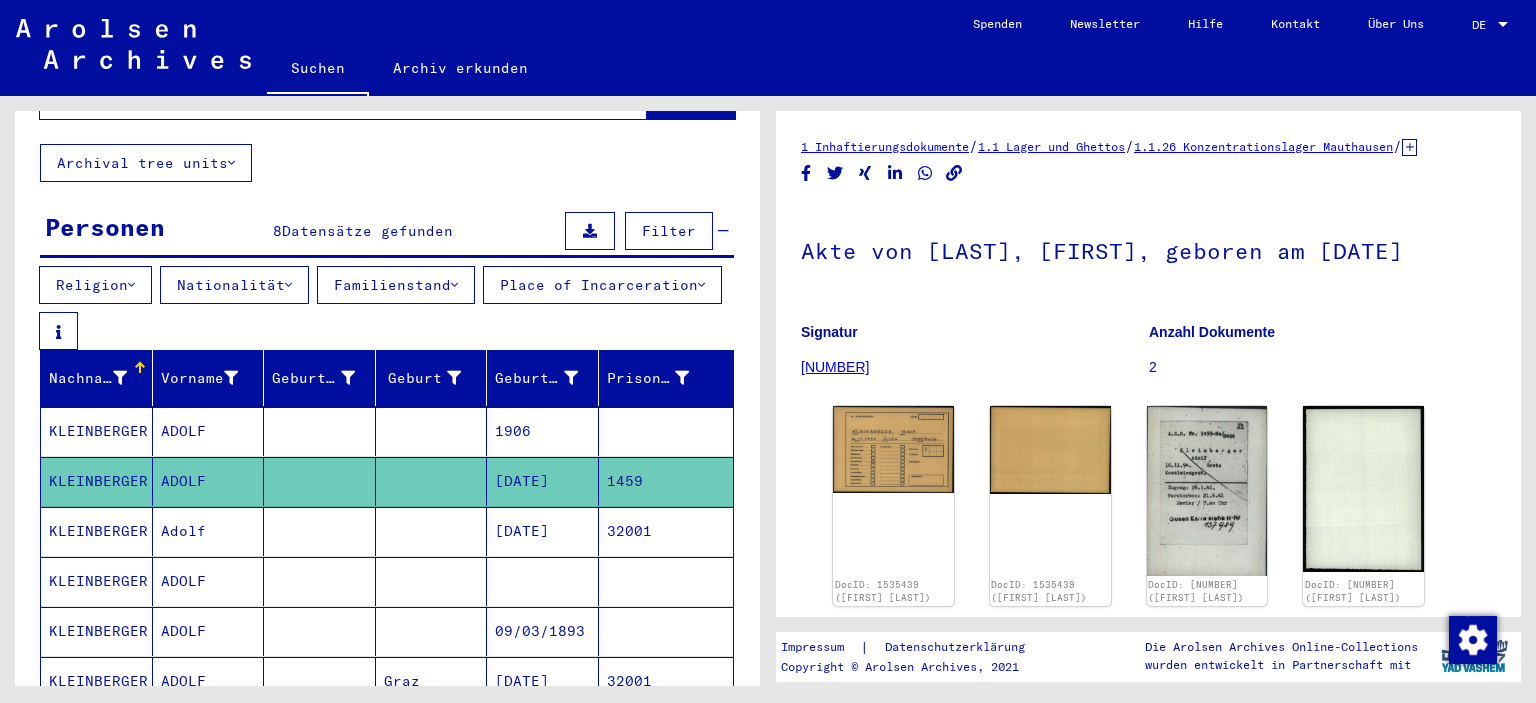 click on "32001" at bounding box center (666, 581) 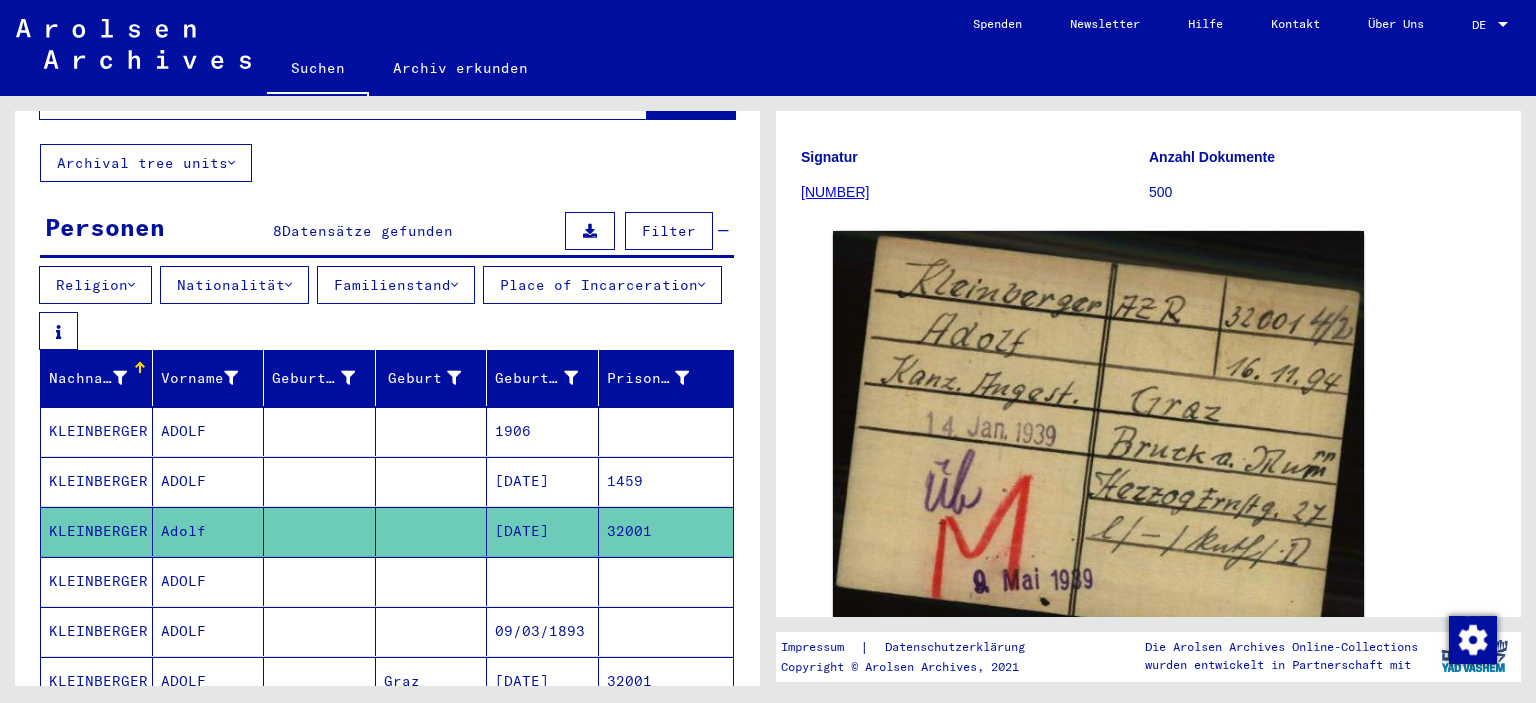 scroll, scrollTop: 204, scrollLeft: 0, axis: vertical 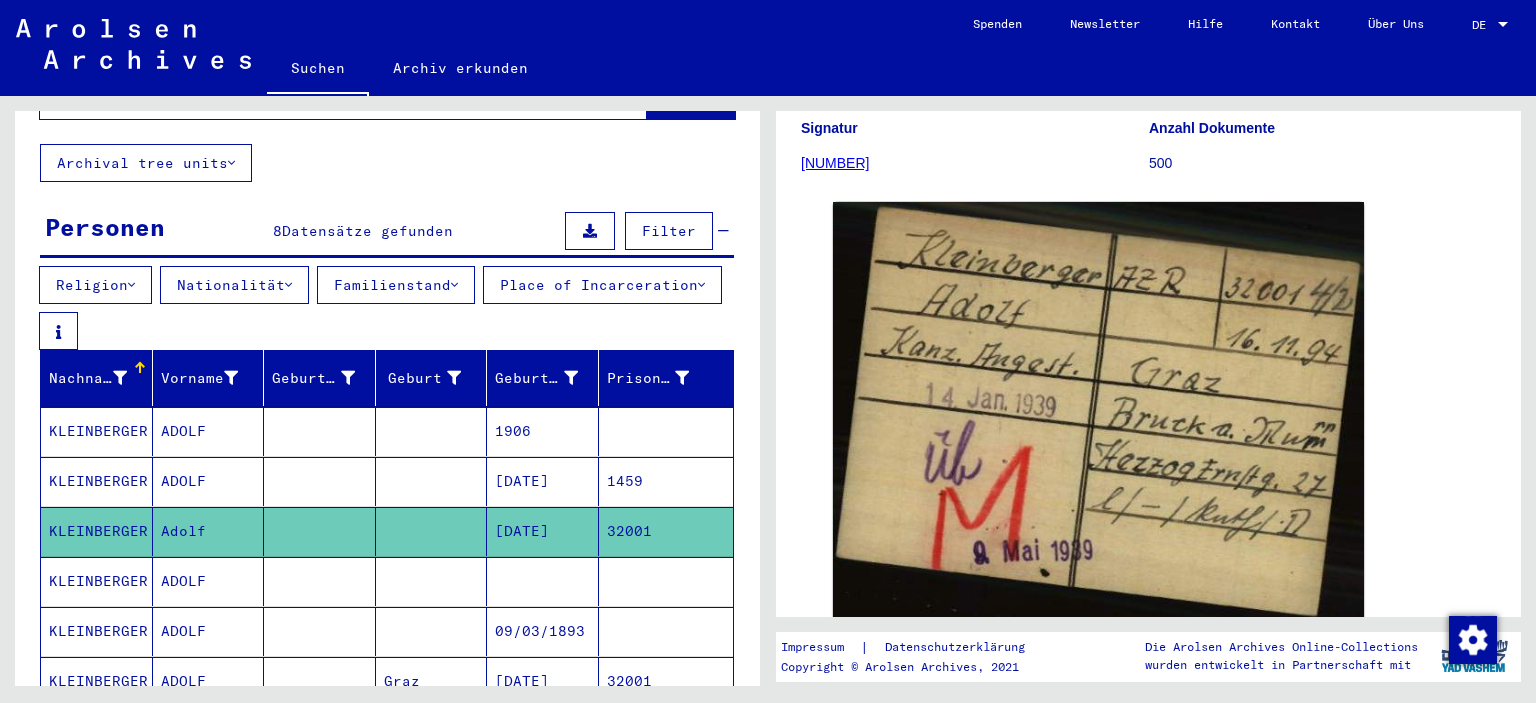 click on "32001" at bounding box center (666, 731) 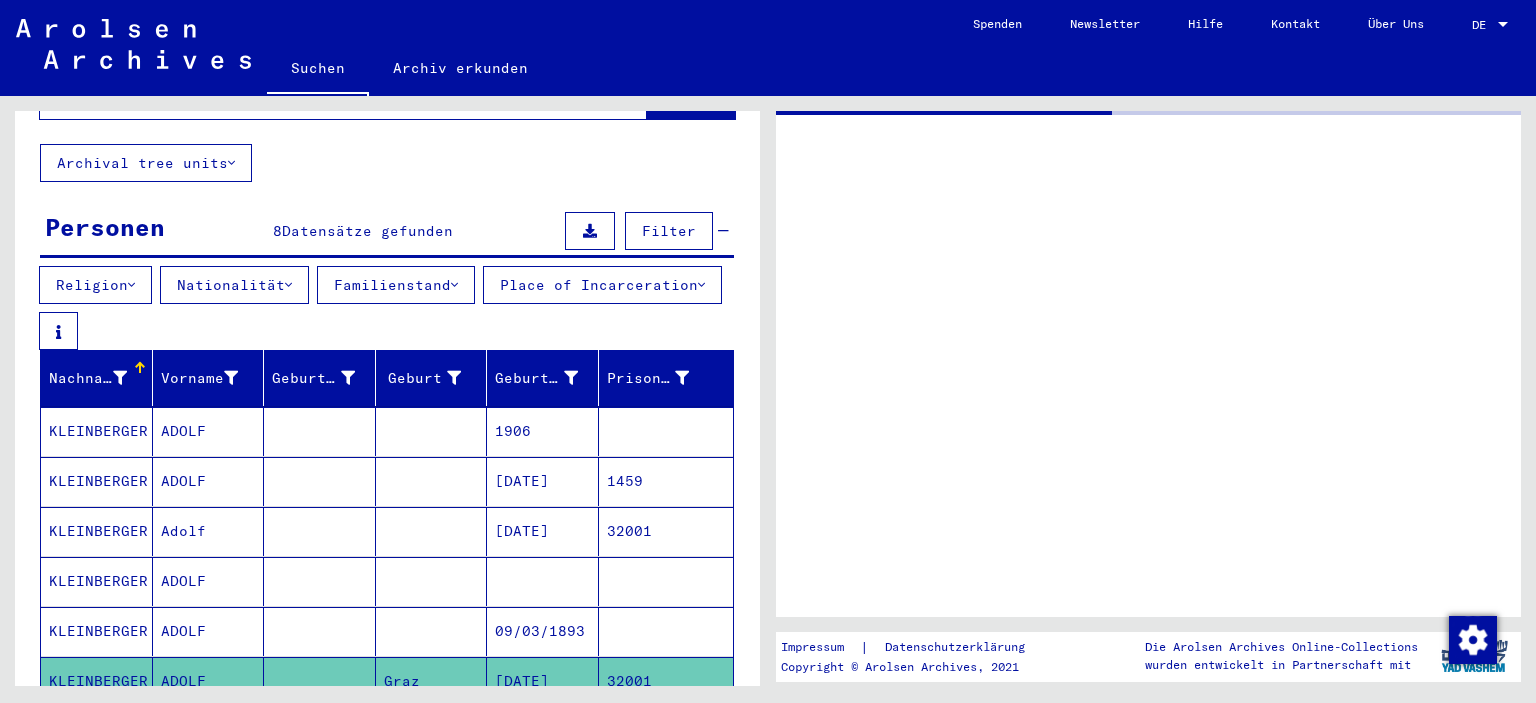 scroll, scrollTop: 0, scrollLeft: 0, axis: both 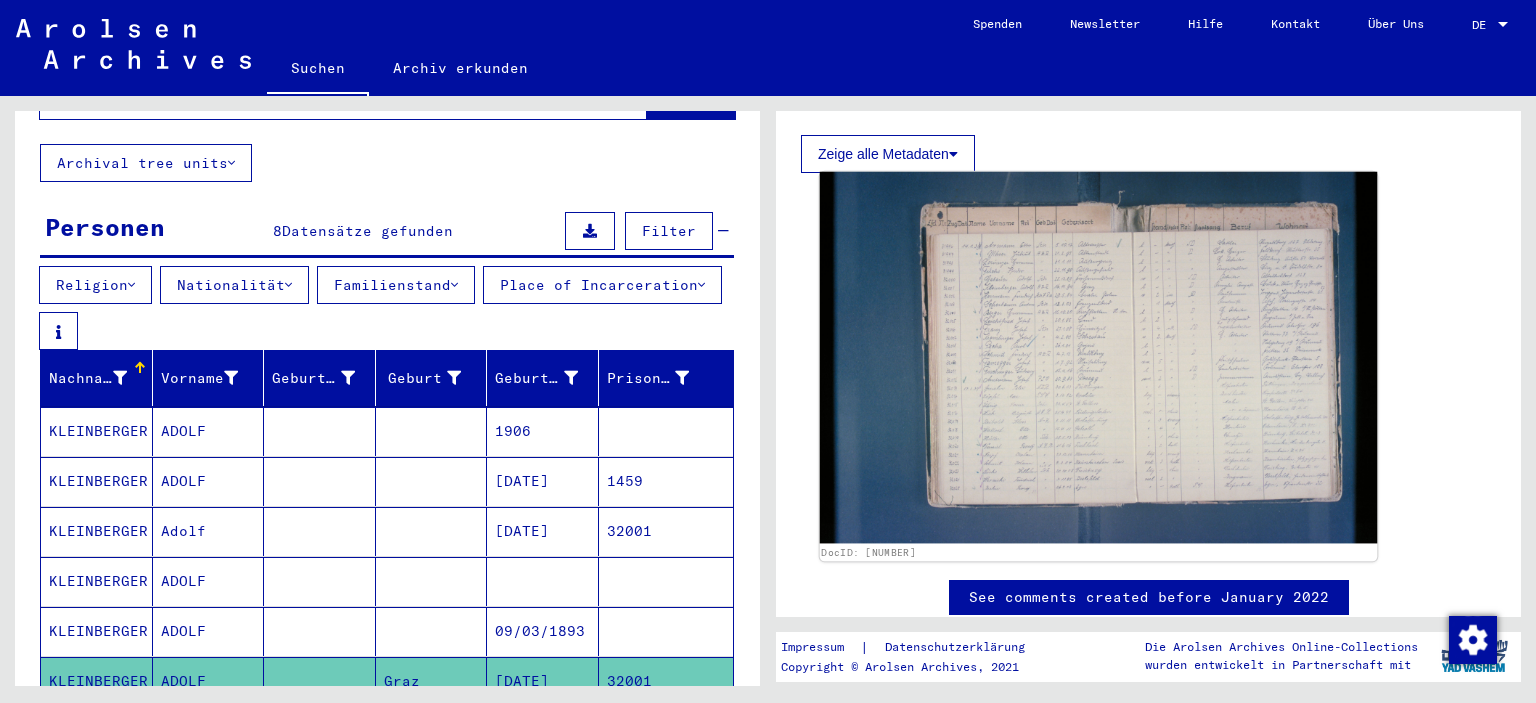 click 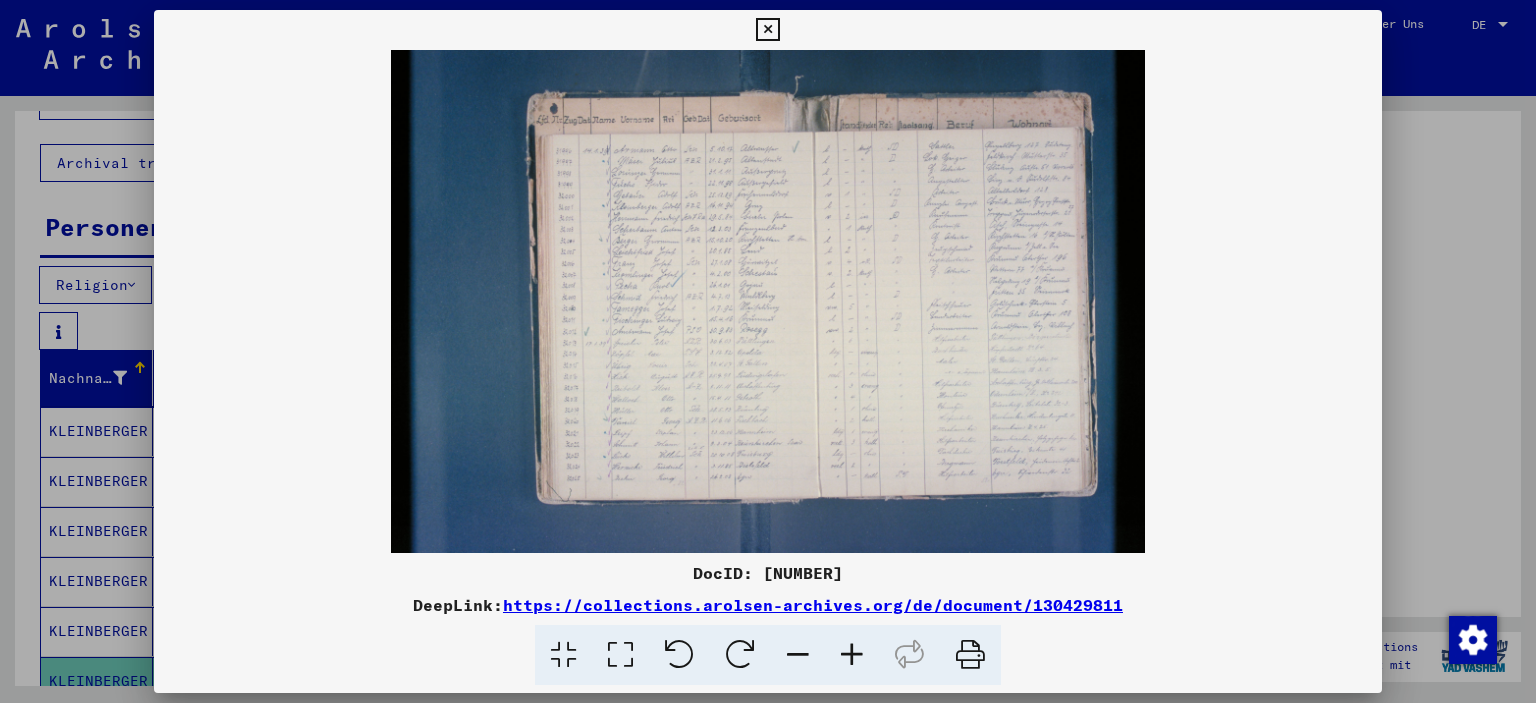 click at bounding box center (852, 655) 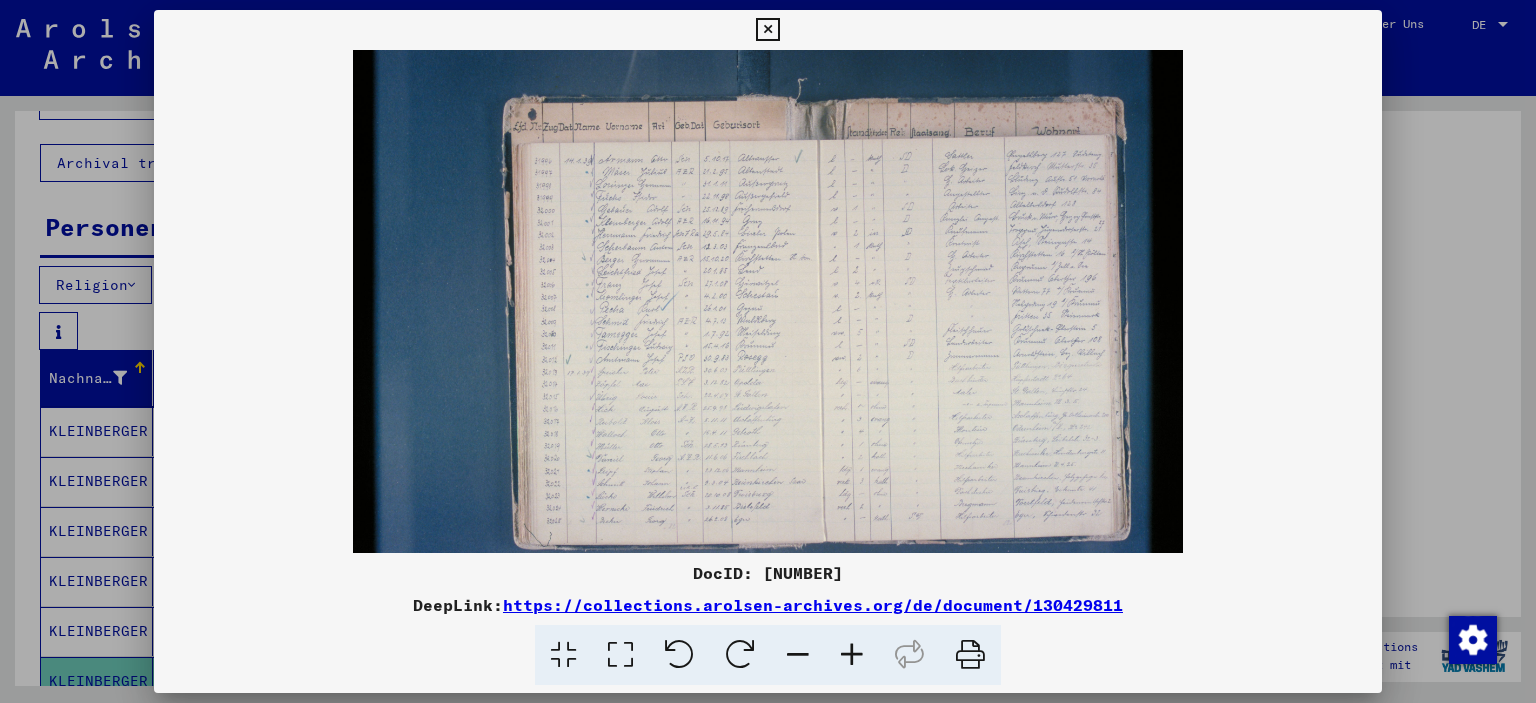 click at bounding box center (852, 655) 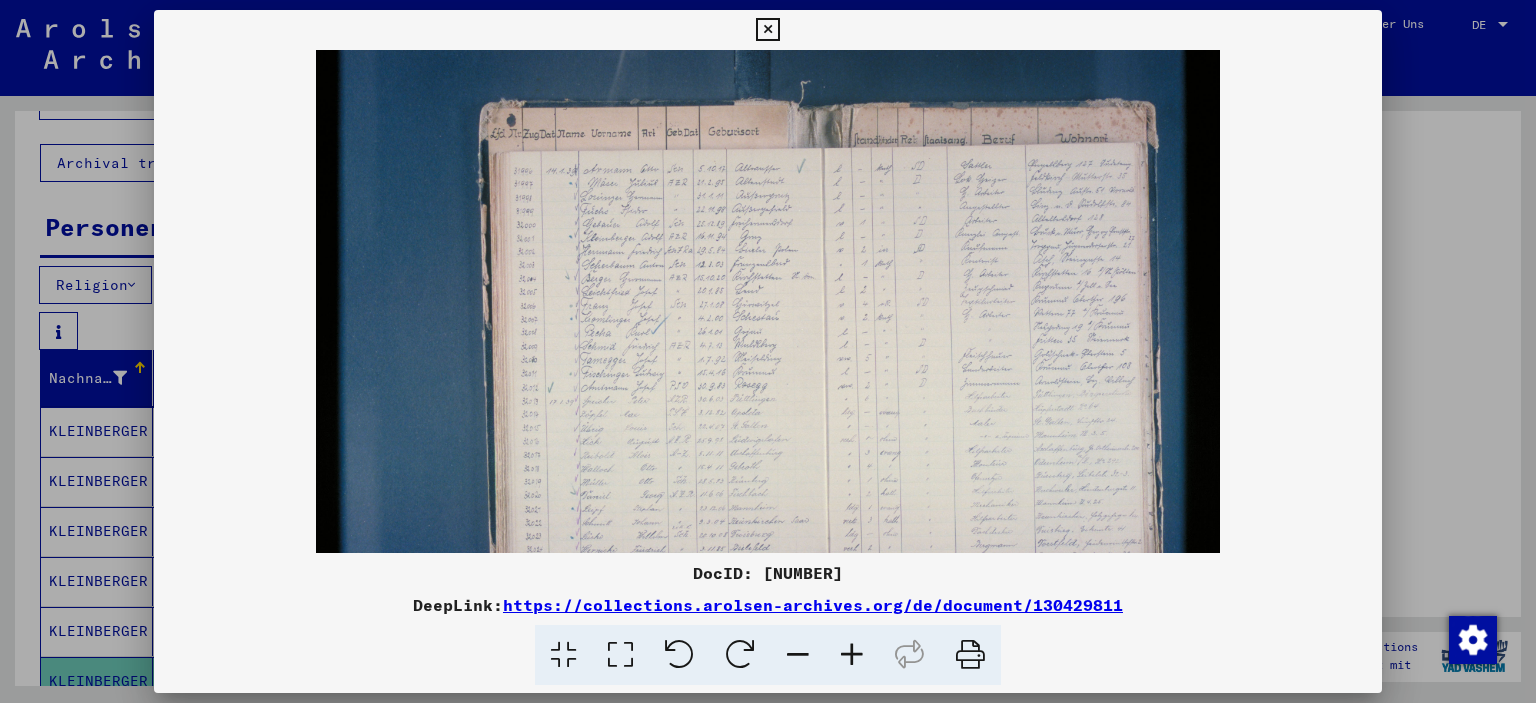 click at bounding box center (852, 655) 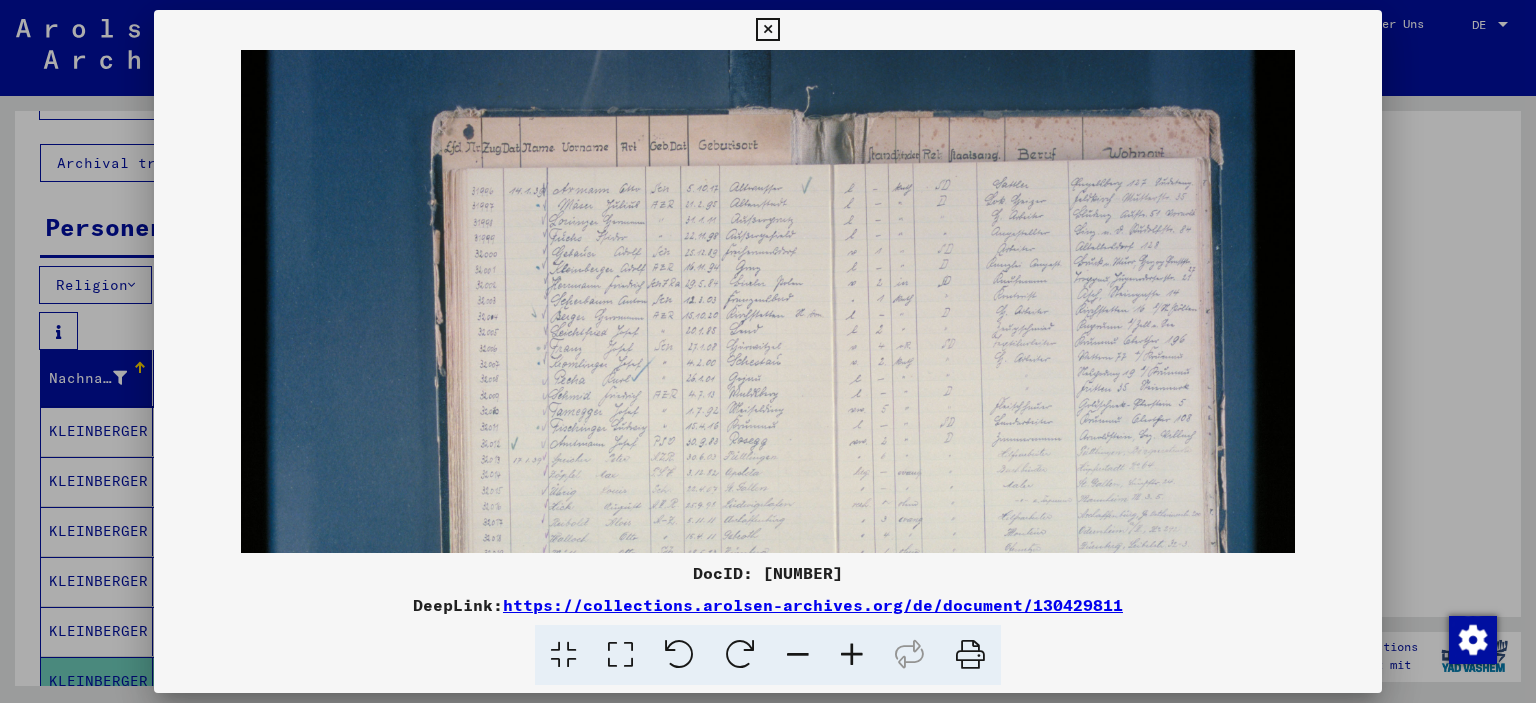 click at bounding box center [852, 655] 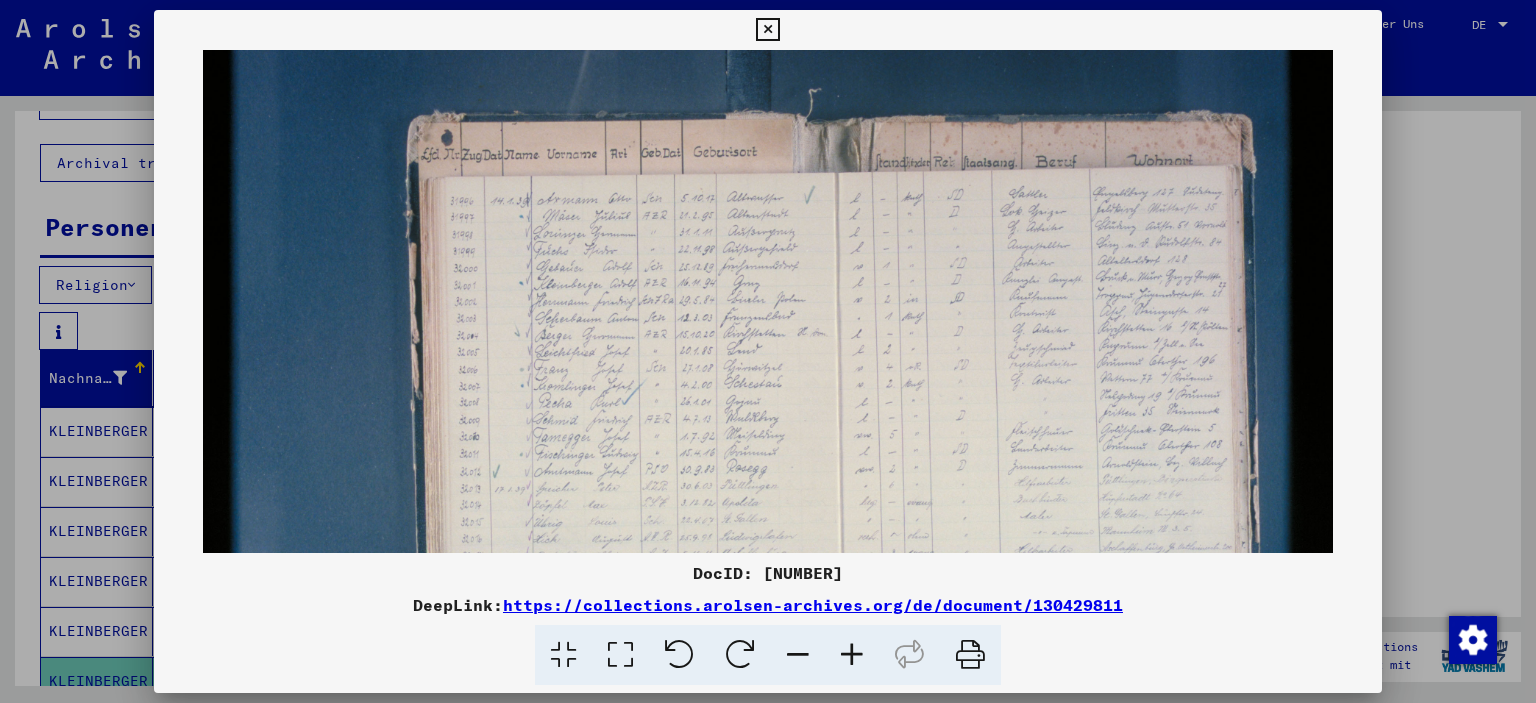 click at bounding box center [852, 655] 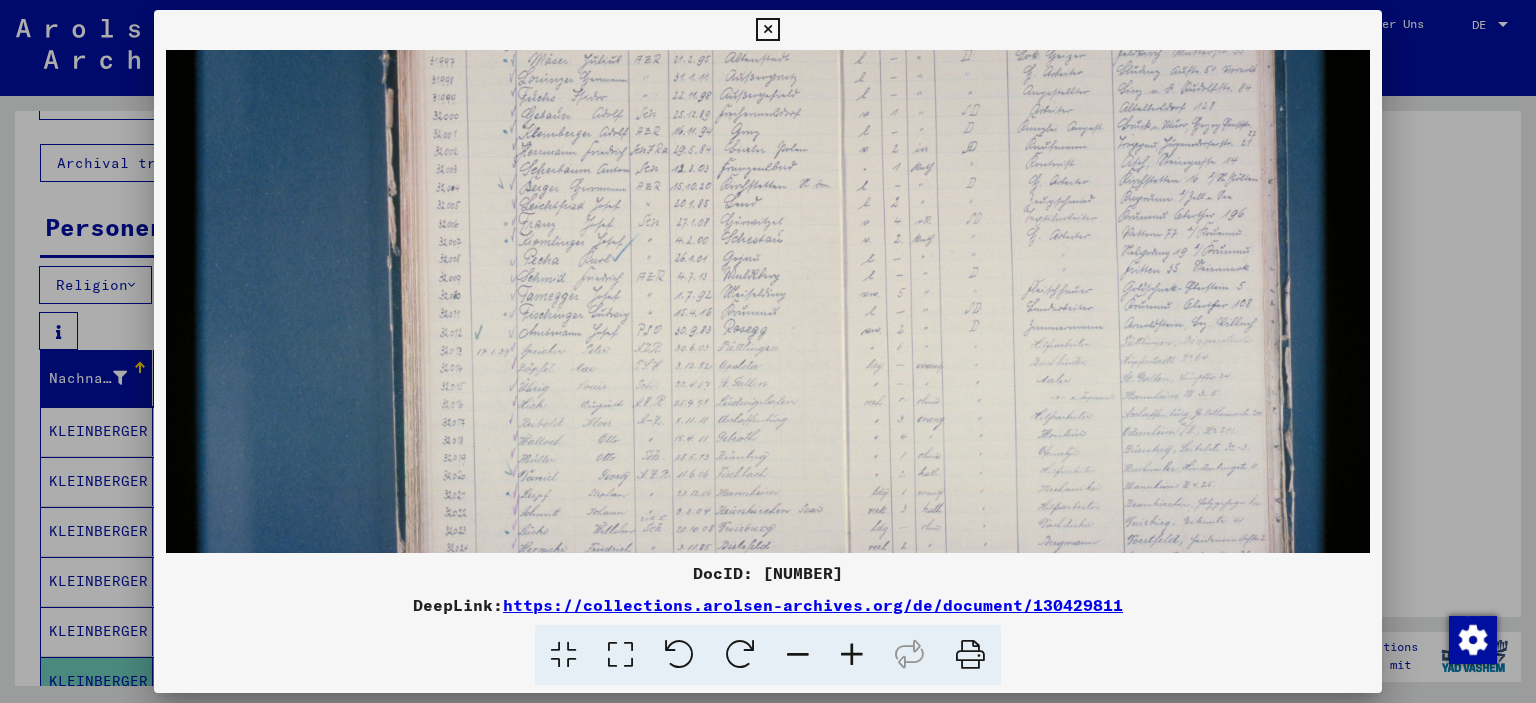 scroll, scrollTop: 178, scrollLeft: 0, axis: vertical 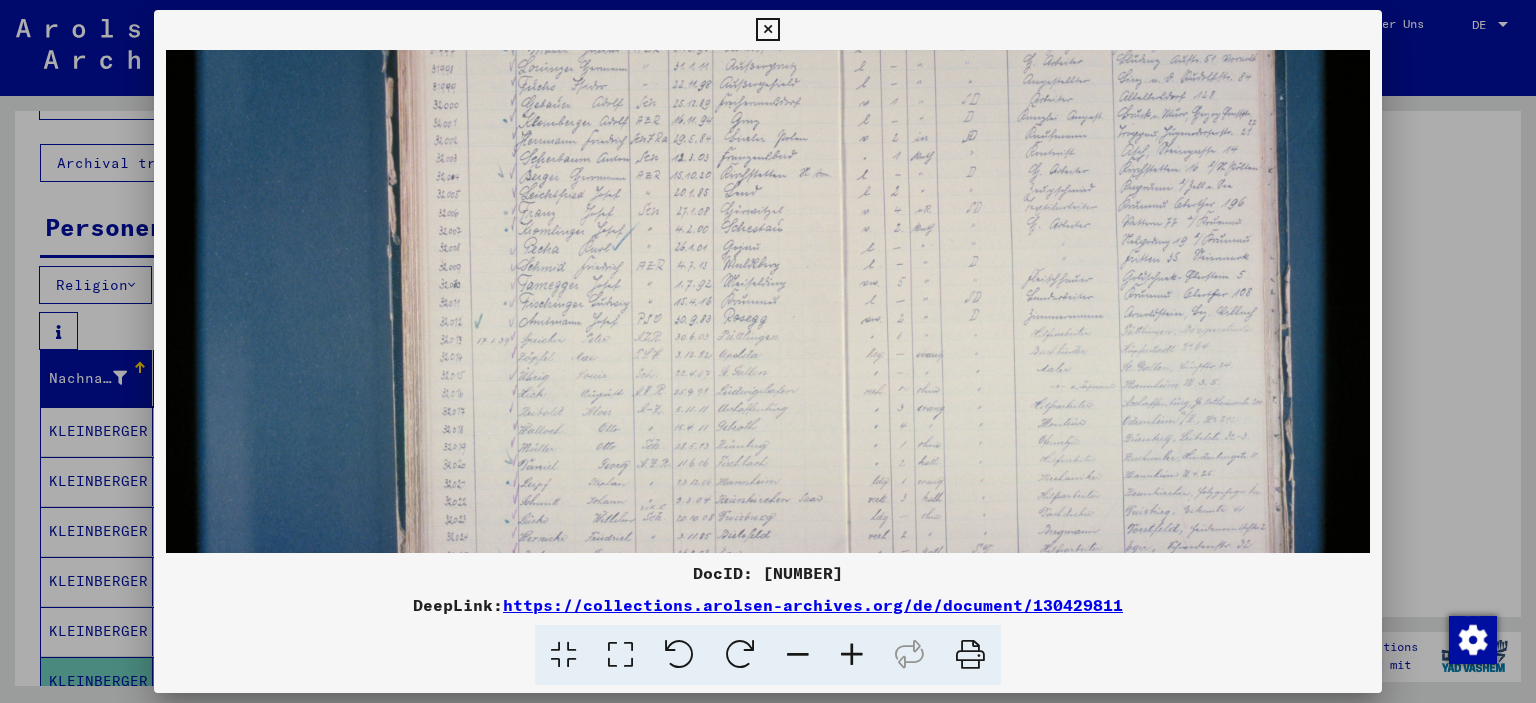 drag, startPoint x: 706, startPoint y: 382, endPoint x: 707, endPoint y: 204, distance: 178.0028 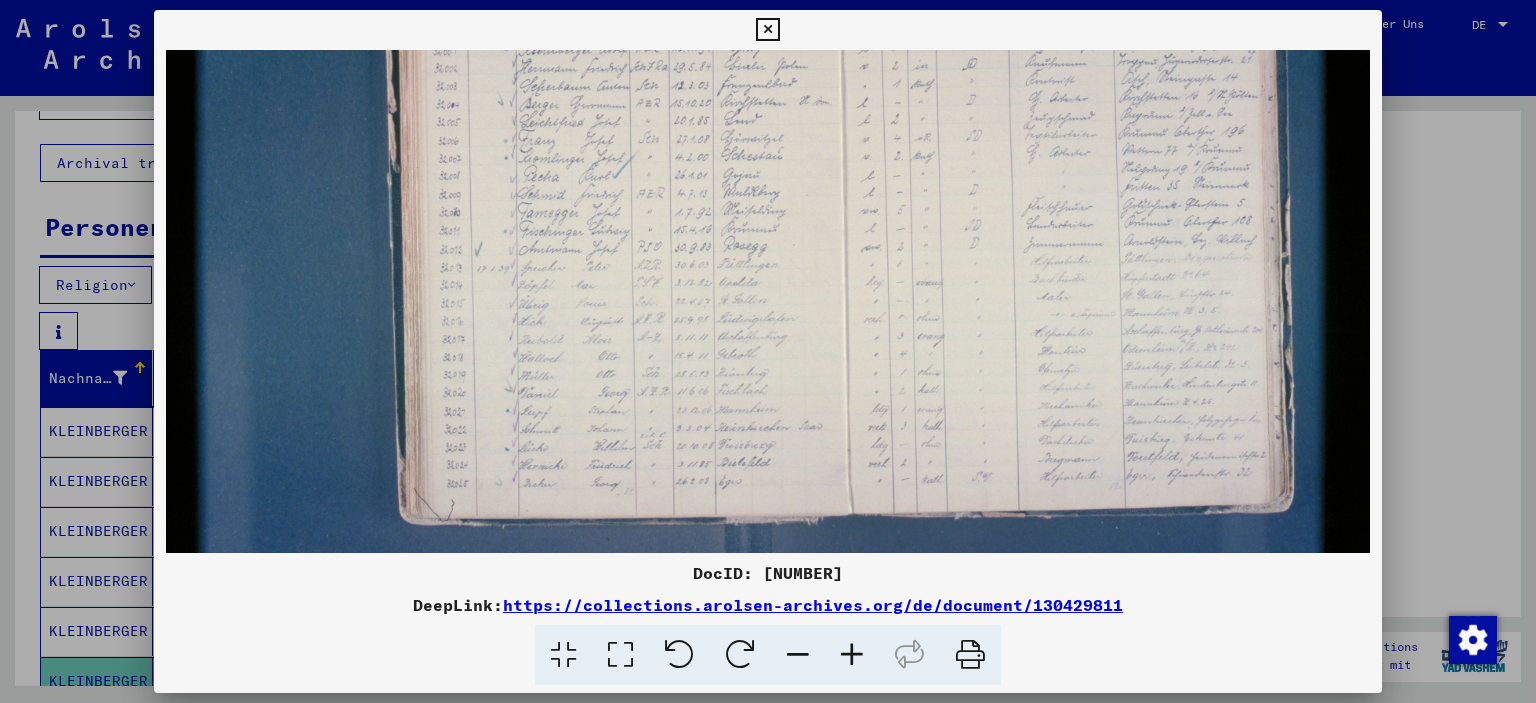 scroll, scrollTop: 264, scrollLeft: 0, axis: vertical 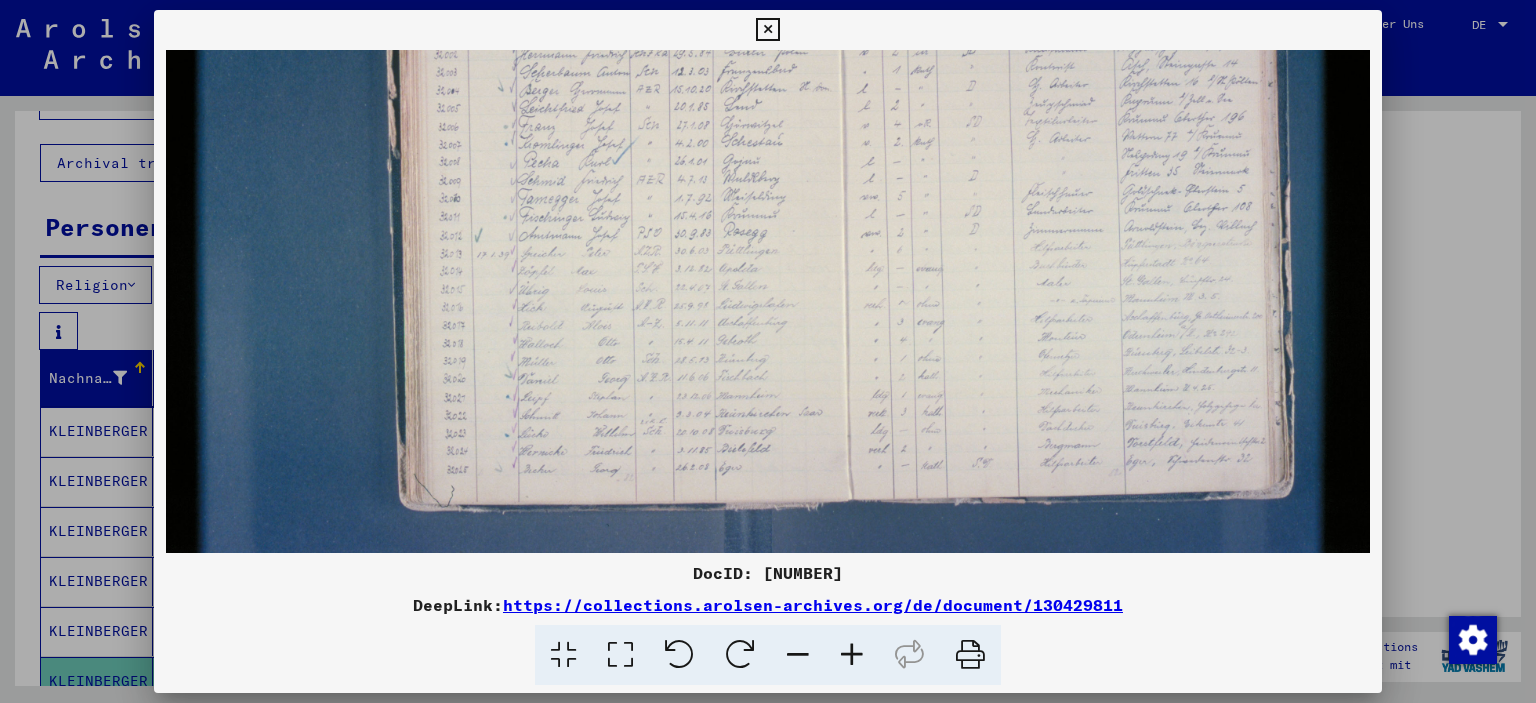 drag, startPoint x: 599, startPoint y: 355, endPoint x: 610, endPoint y: 268, distance: 87.69264 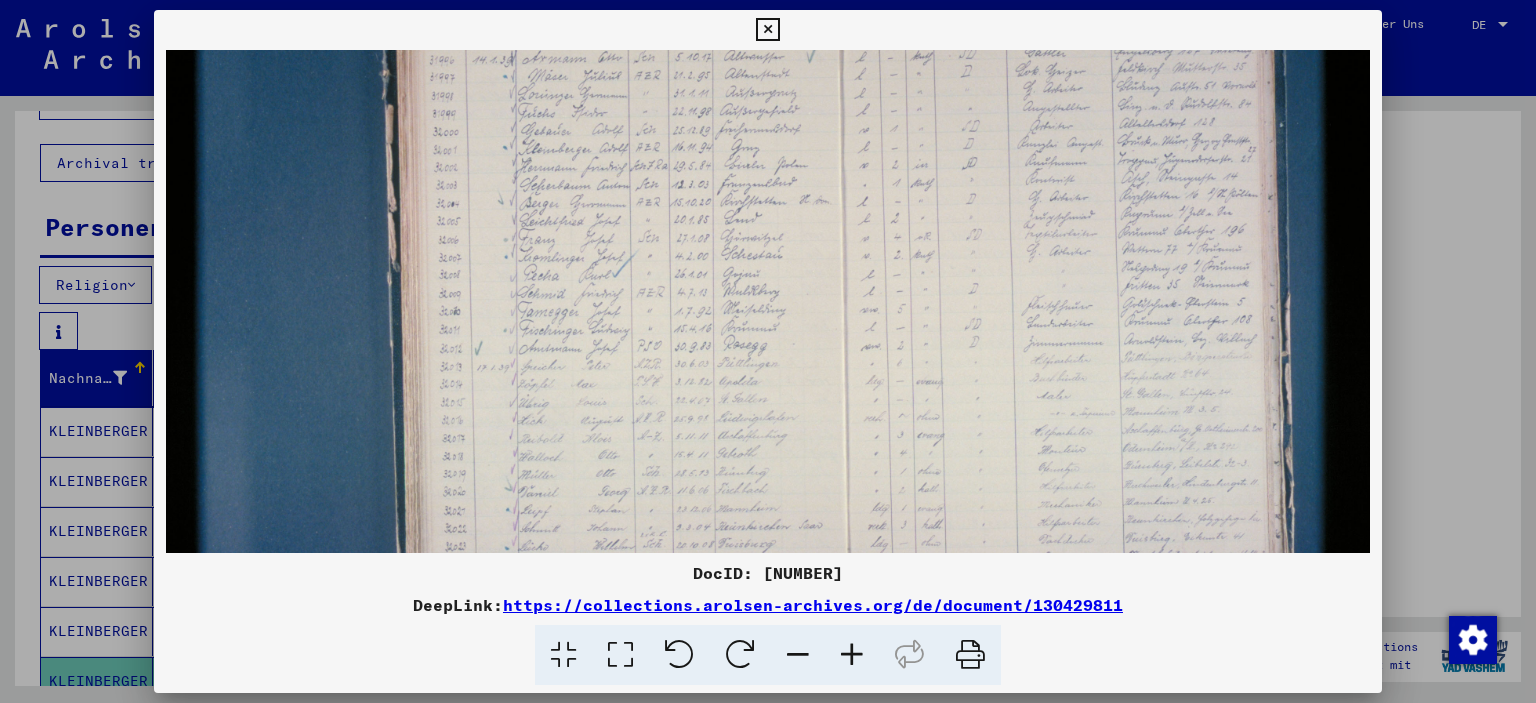 drag, startPoint x: 631, startPoint y: 274, endPoint x: 626, endPoint y: 378, distance: 104.120125 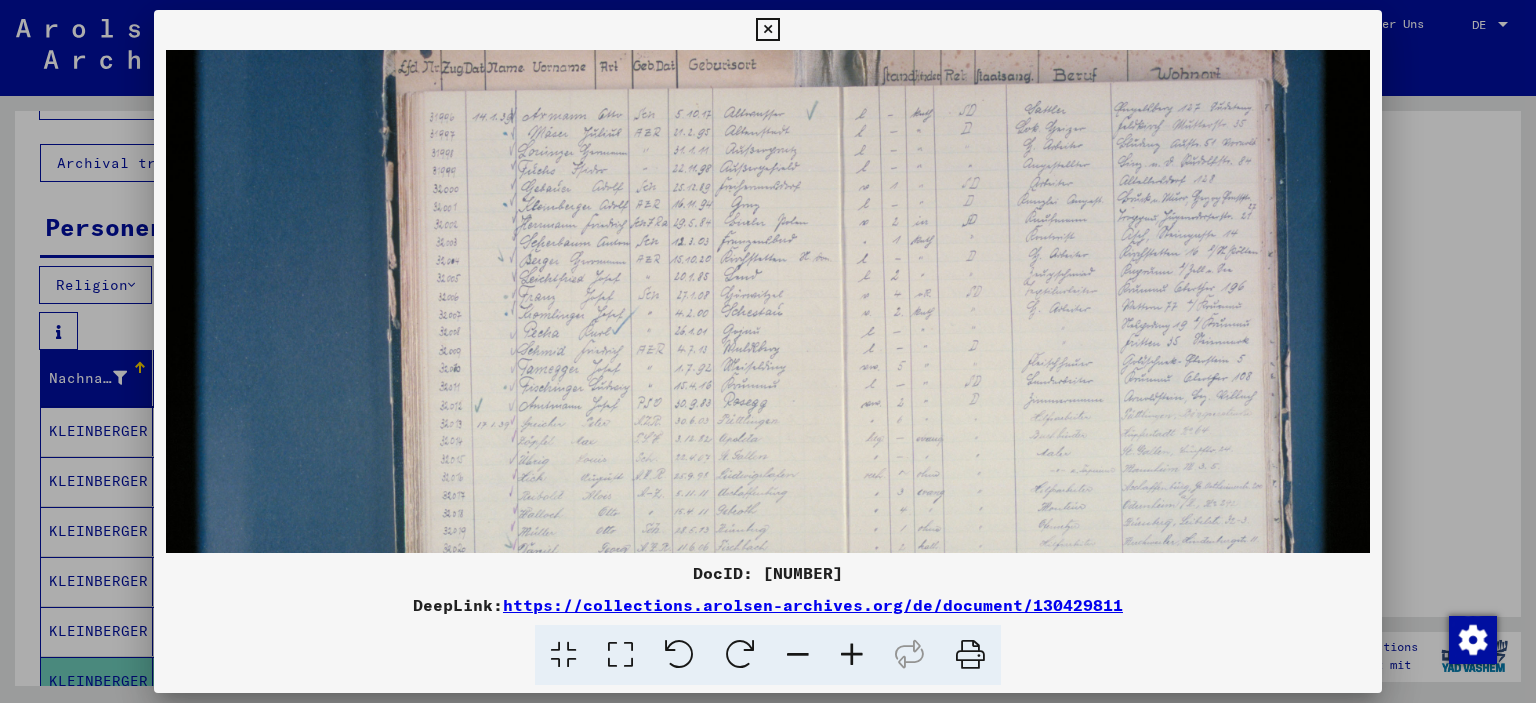 scroll, scrollTop: 91, scrollLeft: 0, axis: vertical 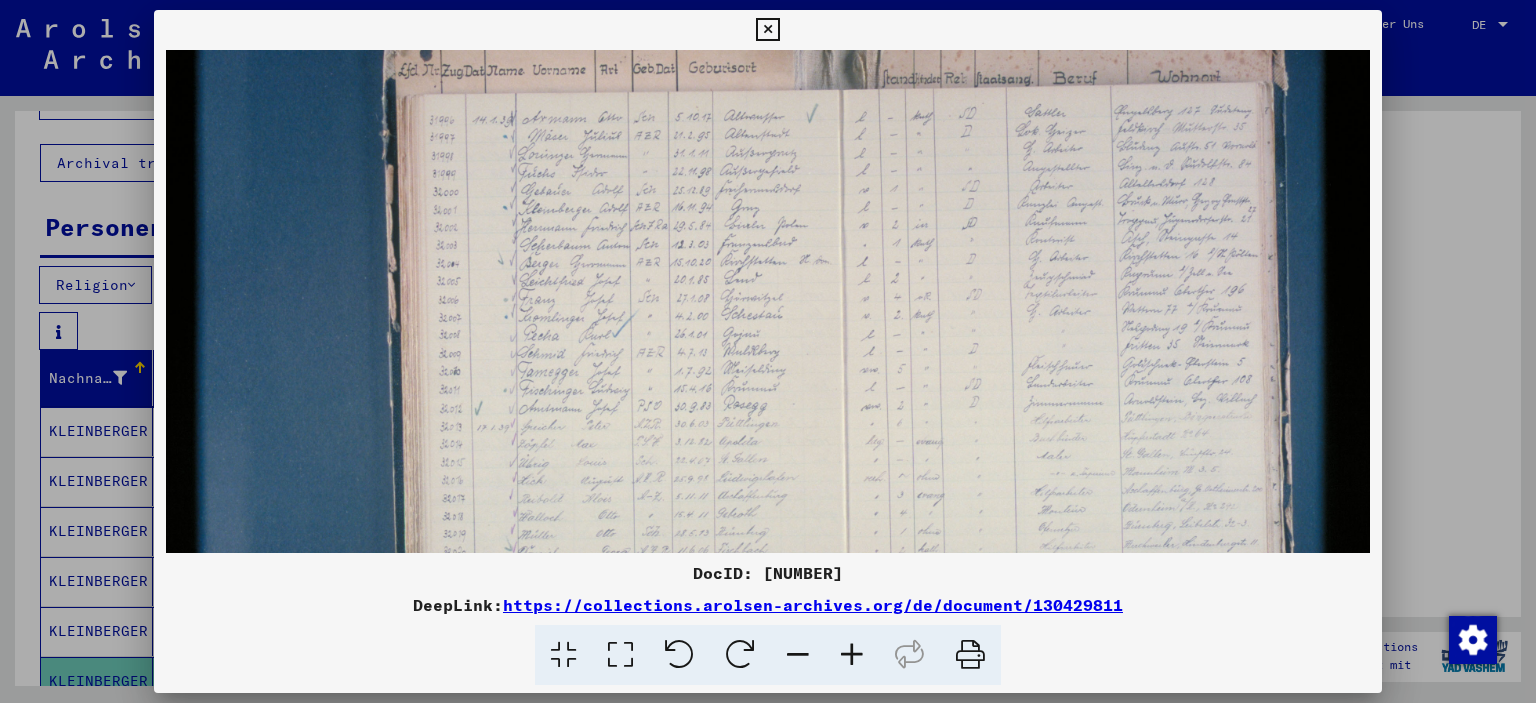 drag, startPoint x: 638, startPoint y: 248, endPoint x: 643, endPoint y: 305, distance: 57.21888 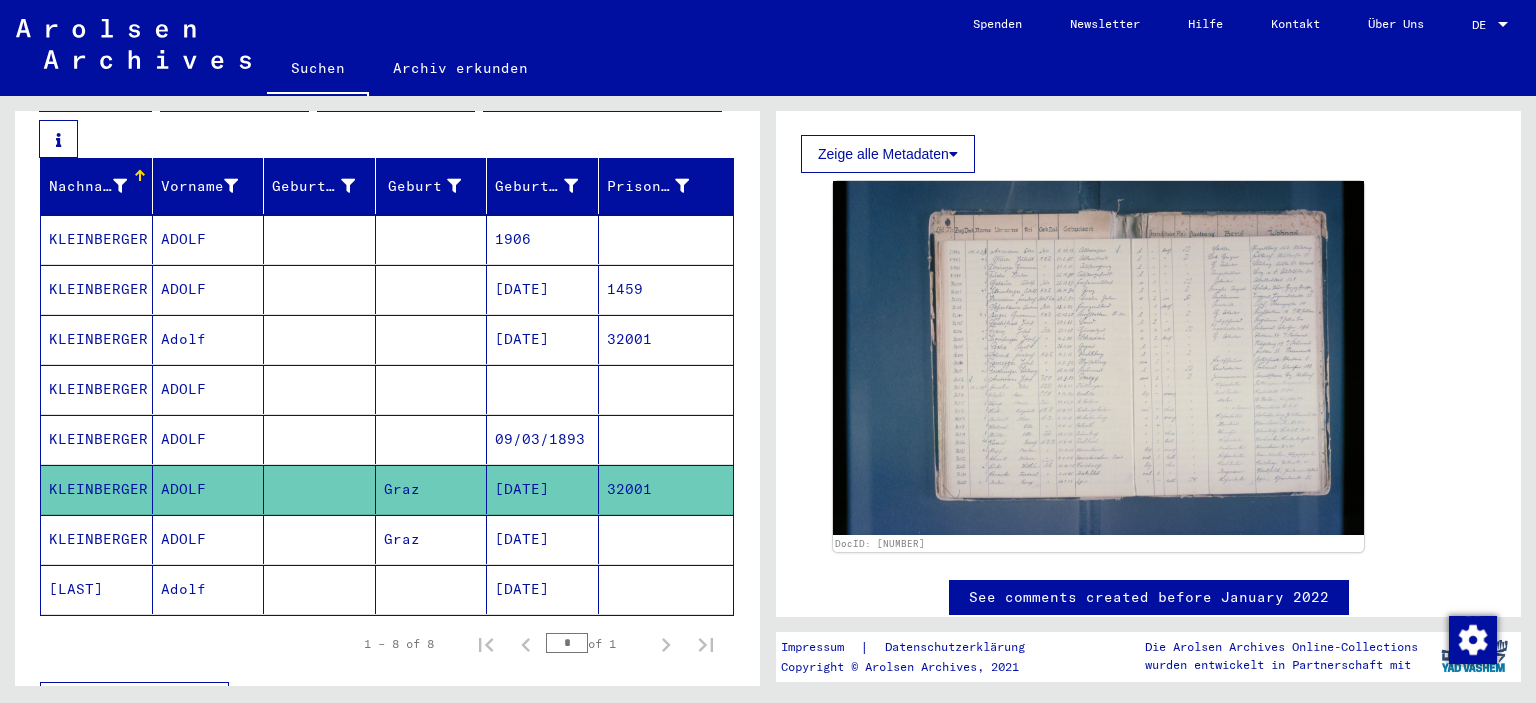 scroll, scrollTop: 305, scrollLeft: 0, axis: vertical 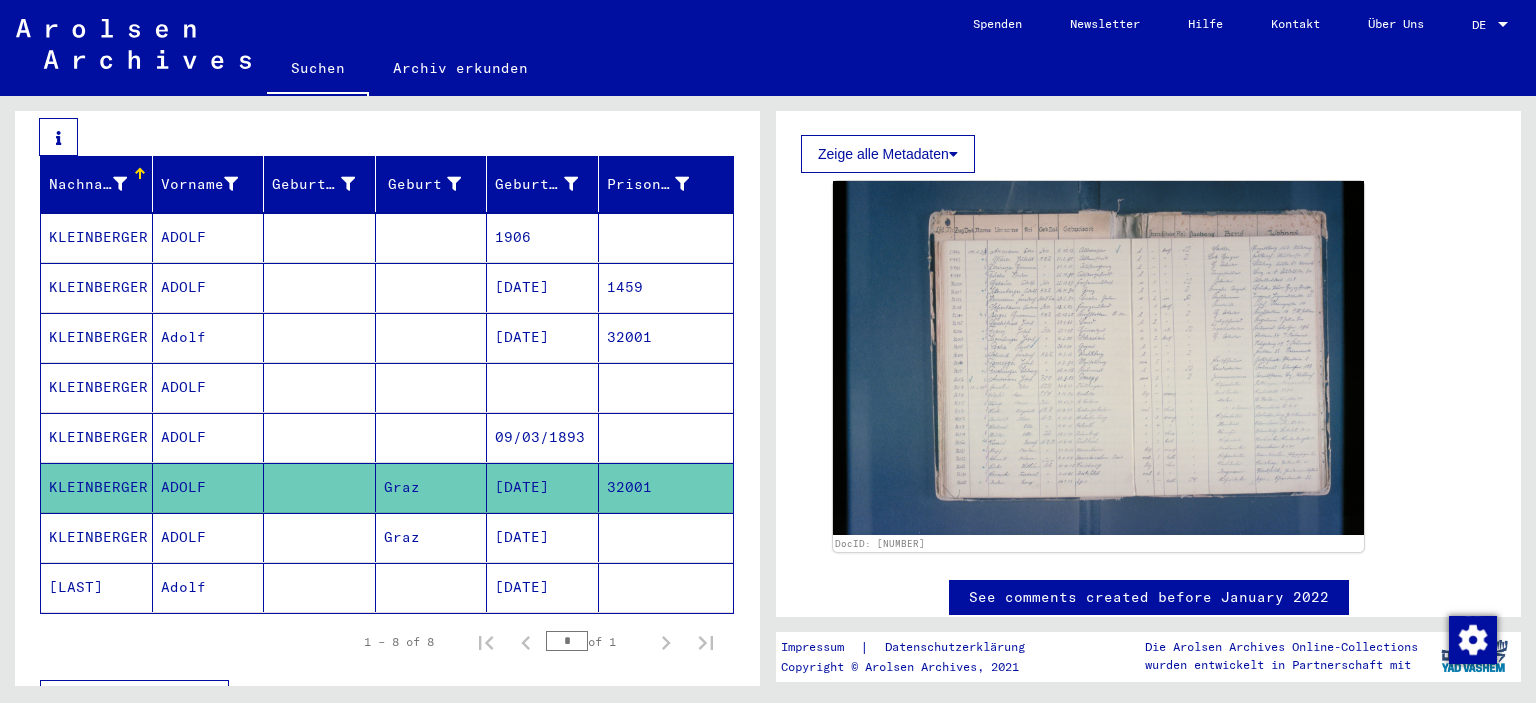 click at bounding box center [666, 587] 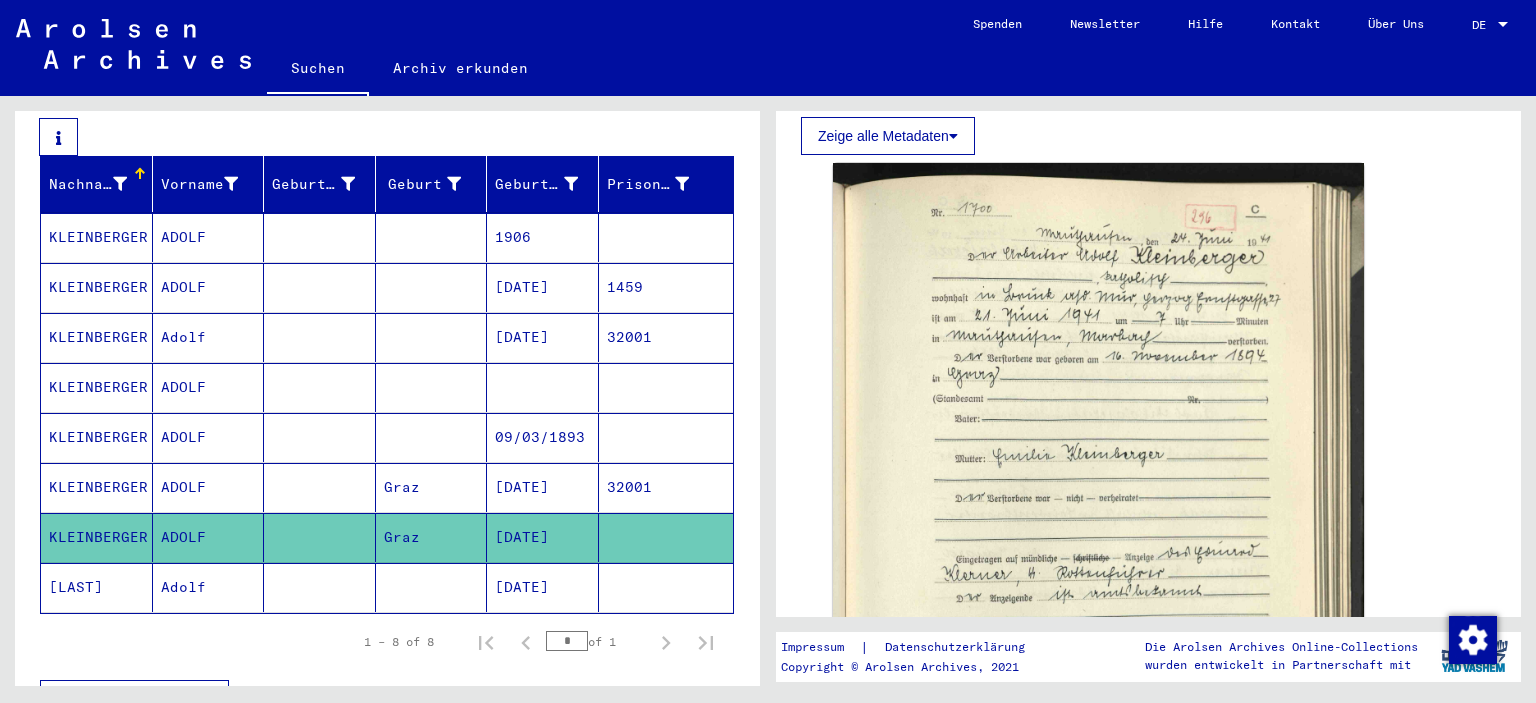 scroll, scrollTop: 385, scrollLeft: 0, axis: vertical 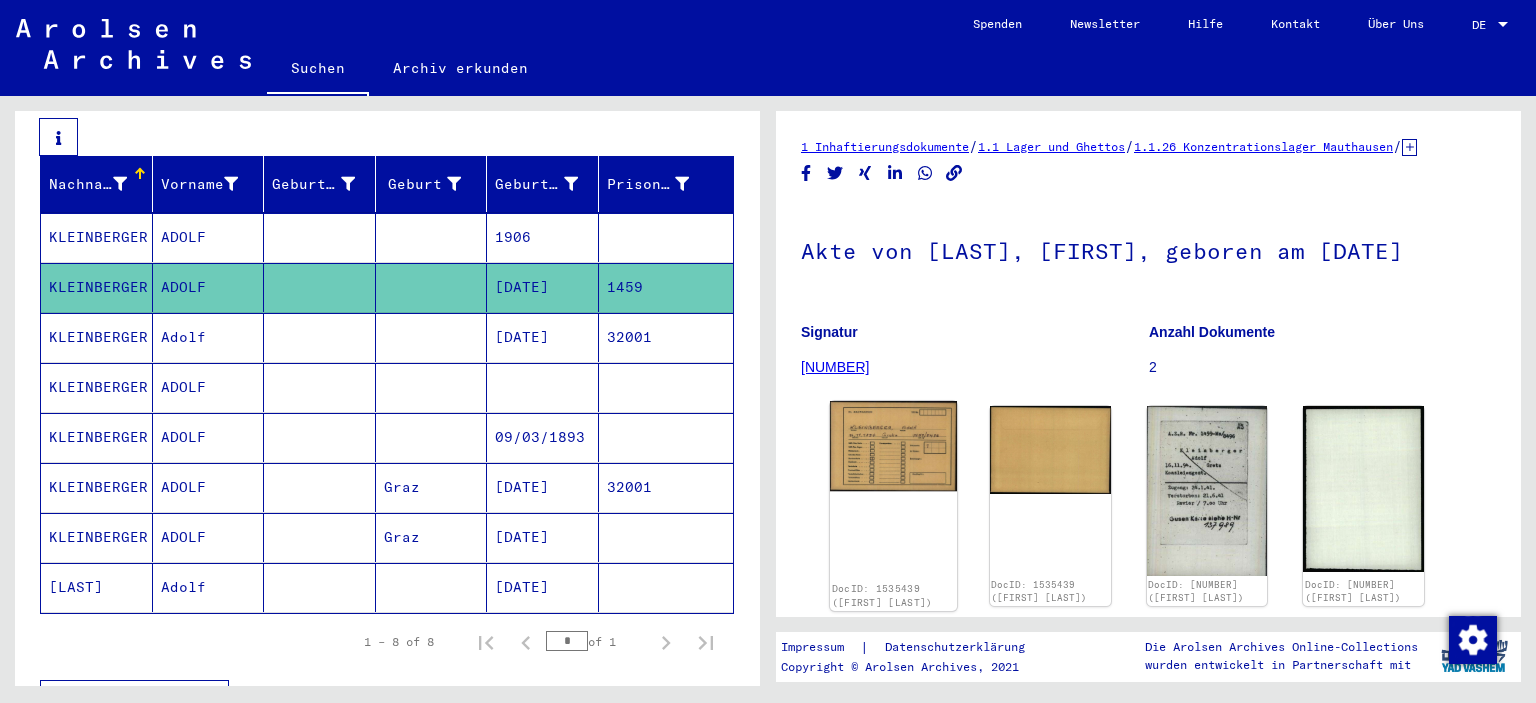 click on "DocID: 1535439 ([FIRST] [LAST])" 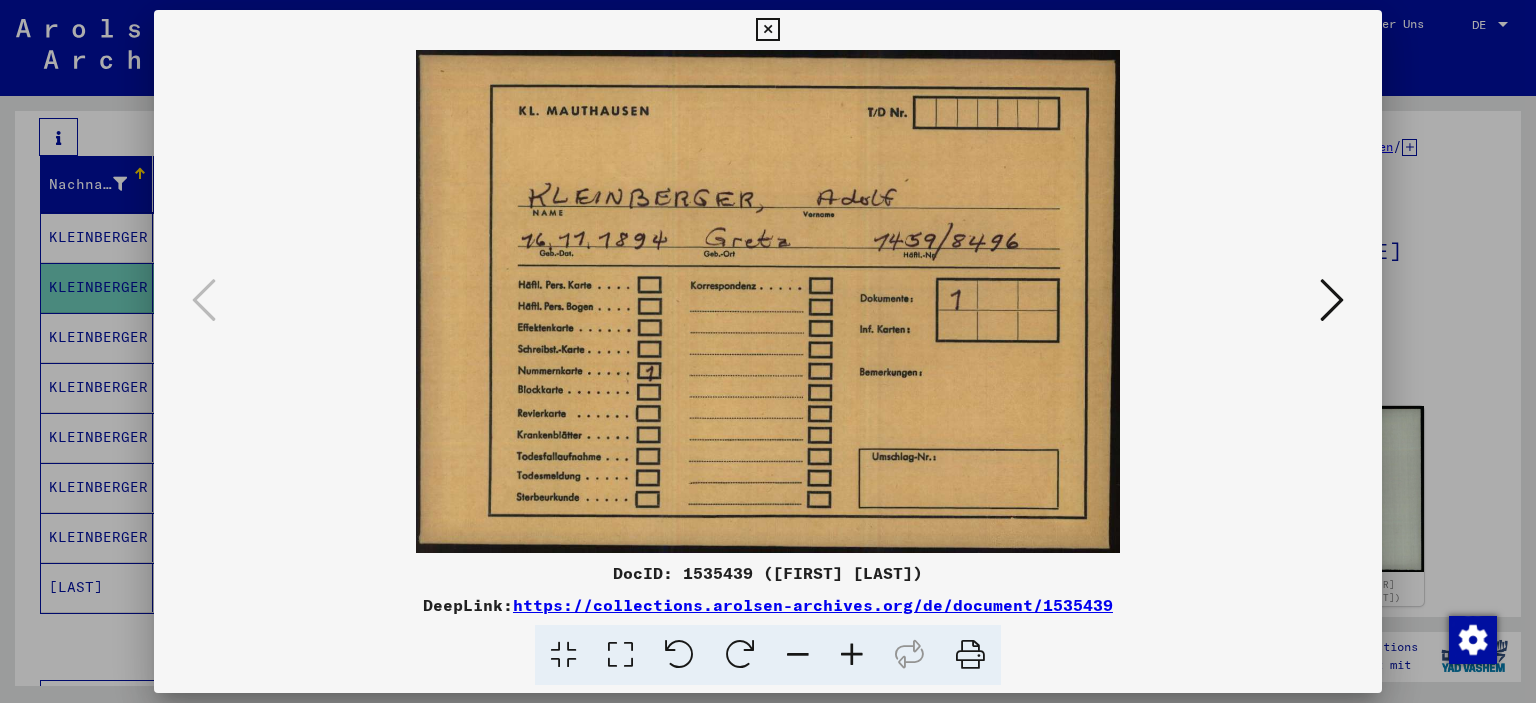 click at bounding box center [767, 30] 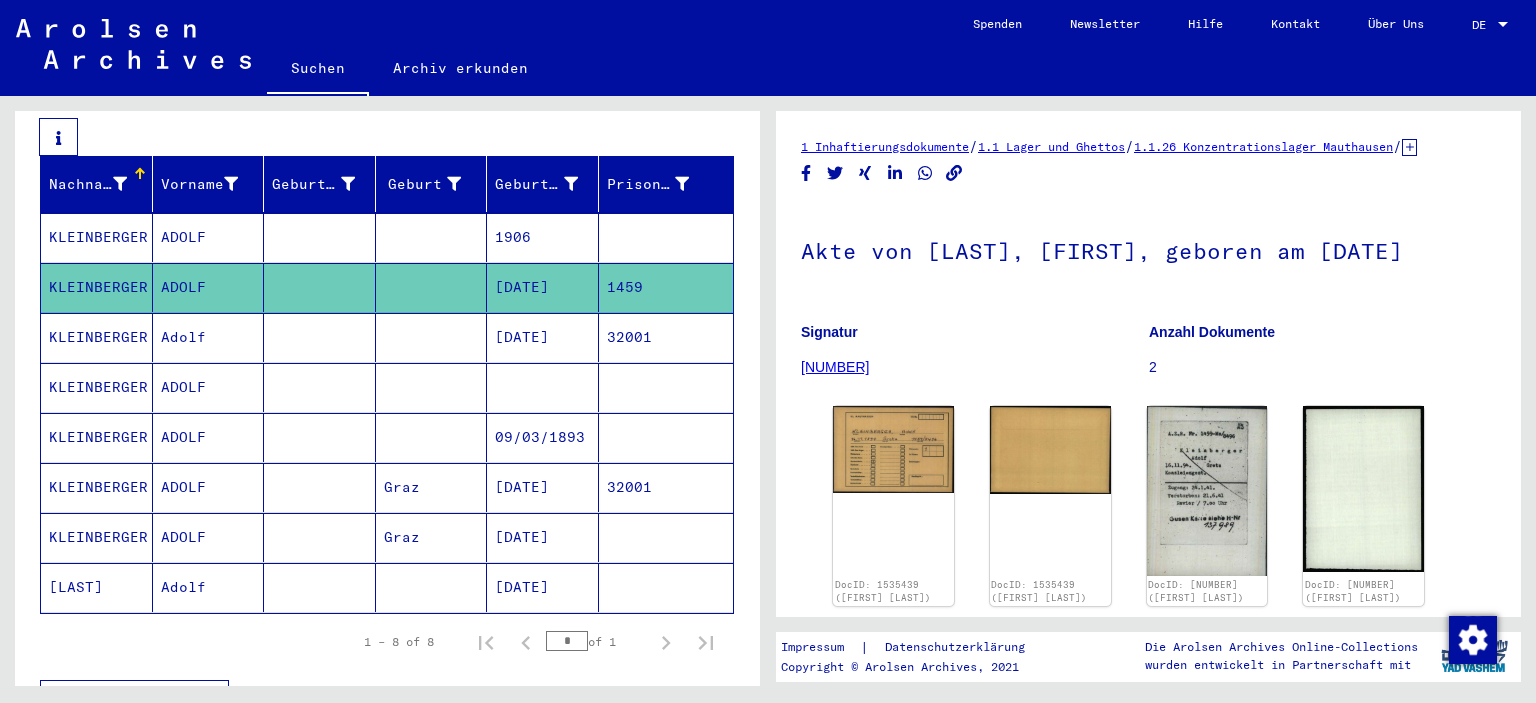 click on "32001" at bounding box center (666, 387) 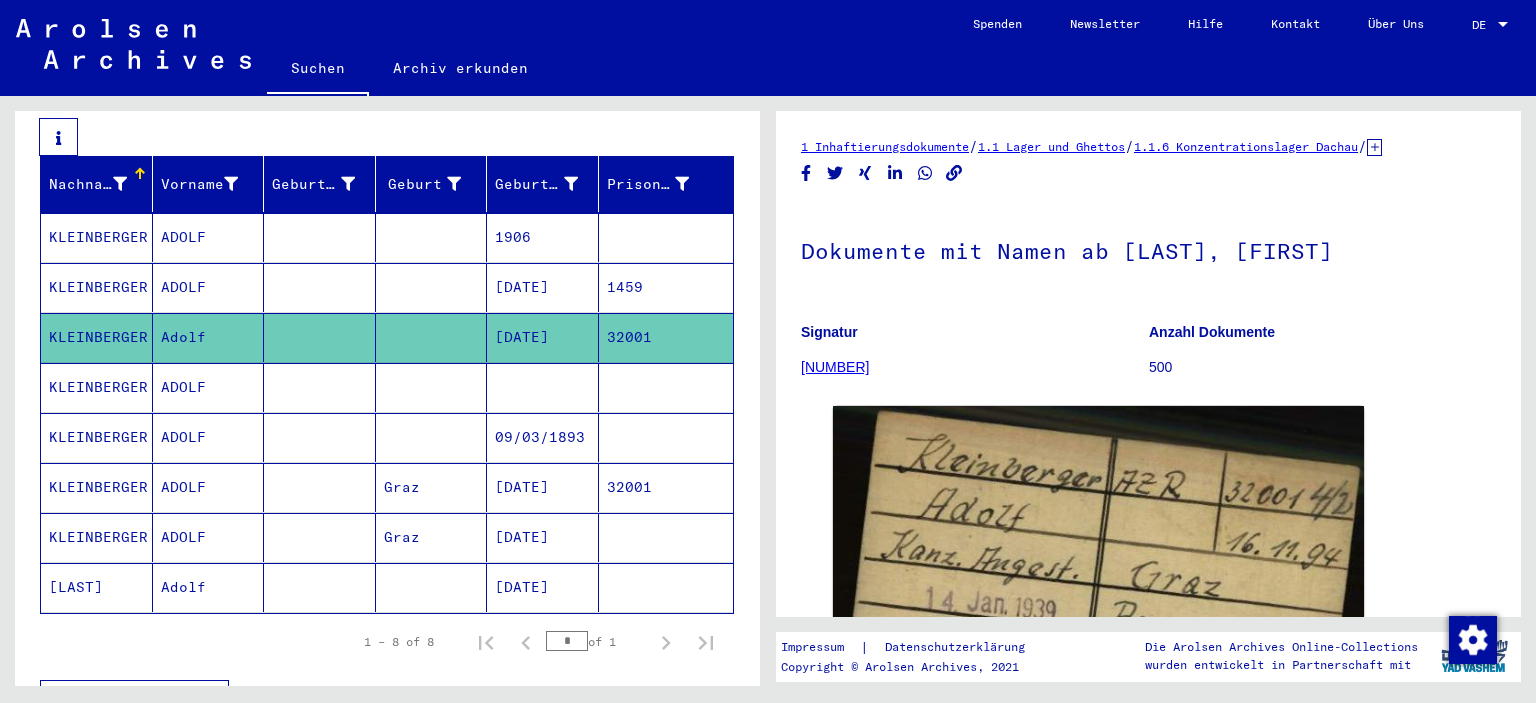 scroll, scrollTop: 0, scrollLeft: 0, axis: both 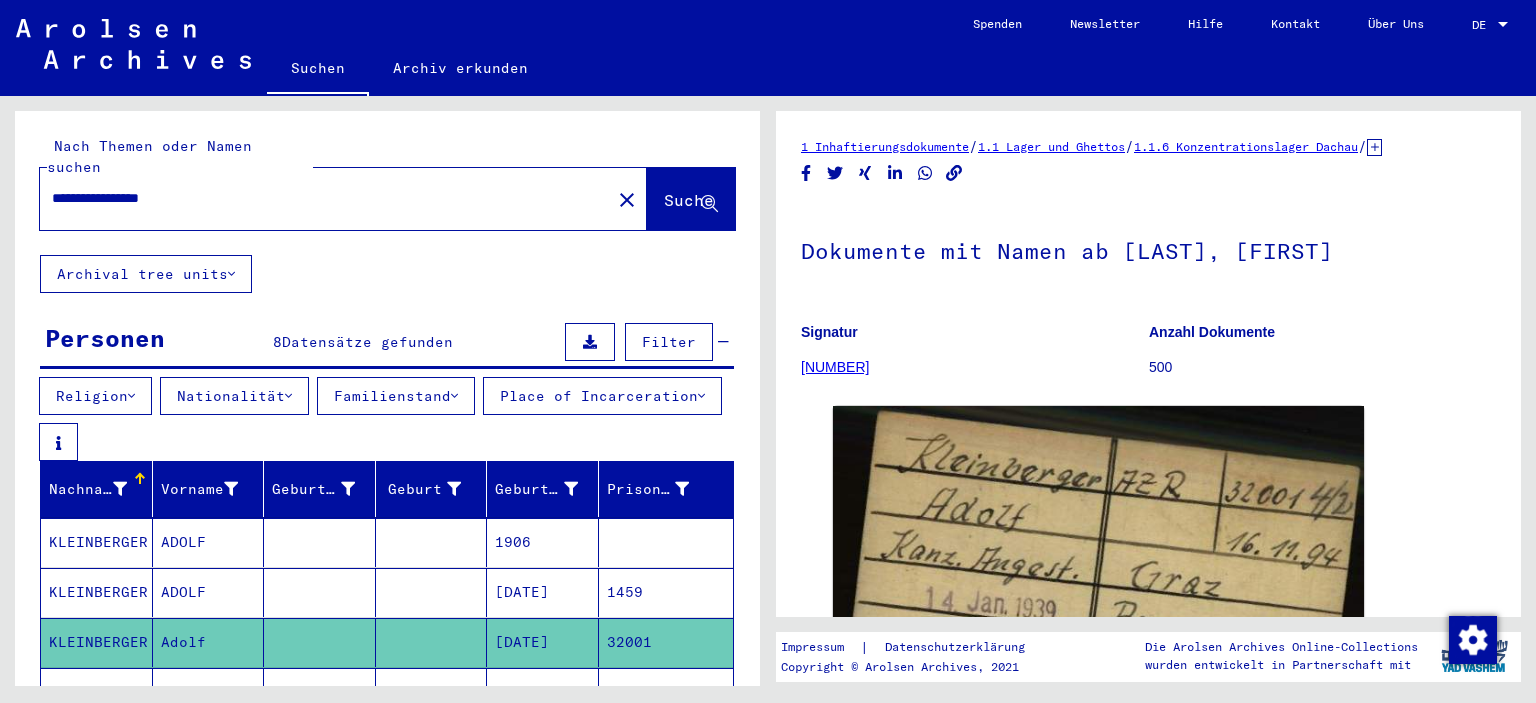 drag, startPoint x: 214, startPoint y: 171, endPoint x: 46, endPoint y: 174, distance: 168.02678 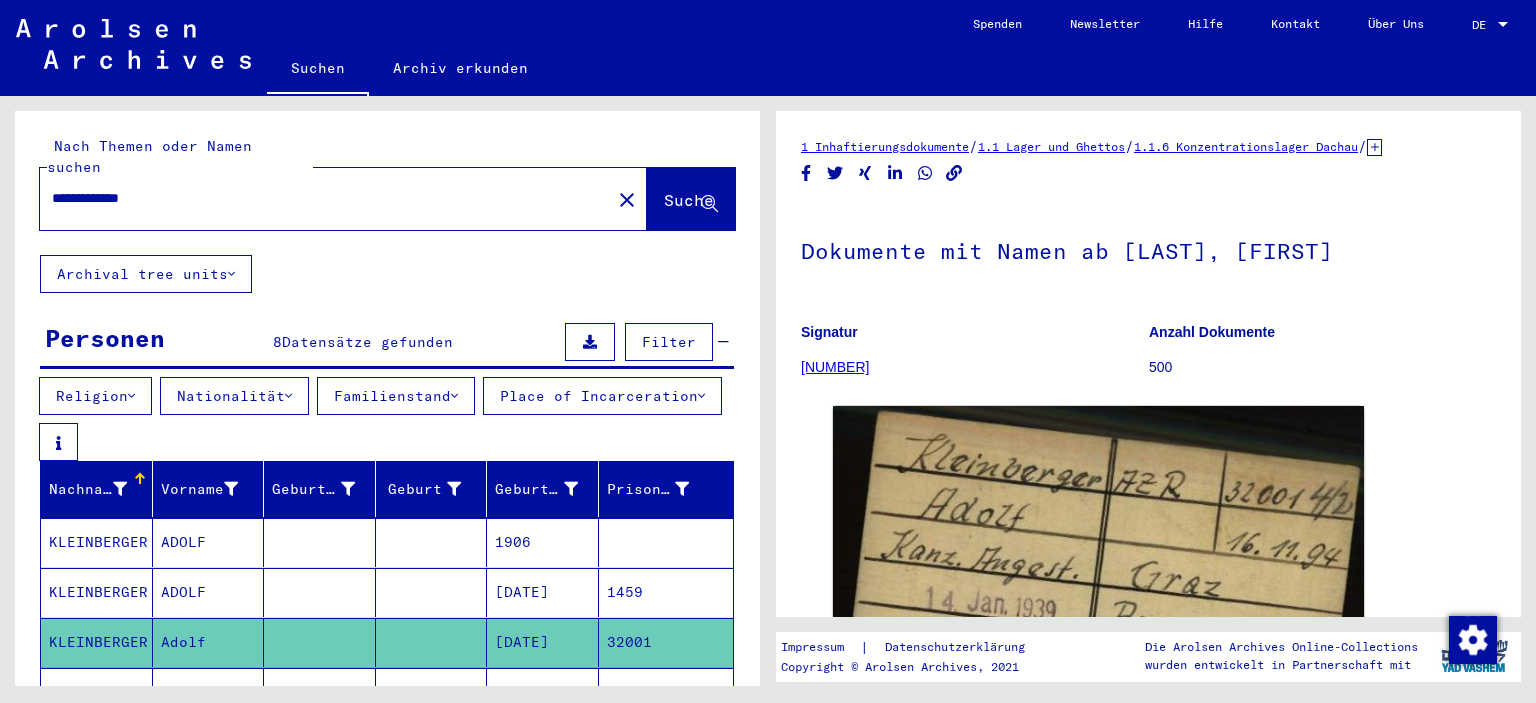 type on "**********" 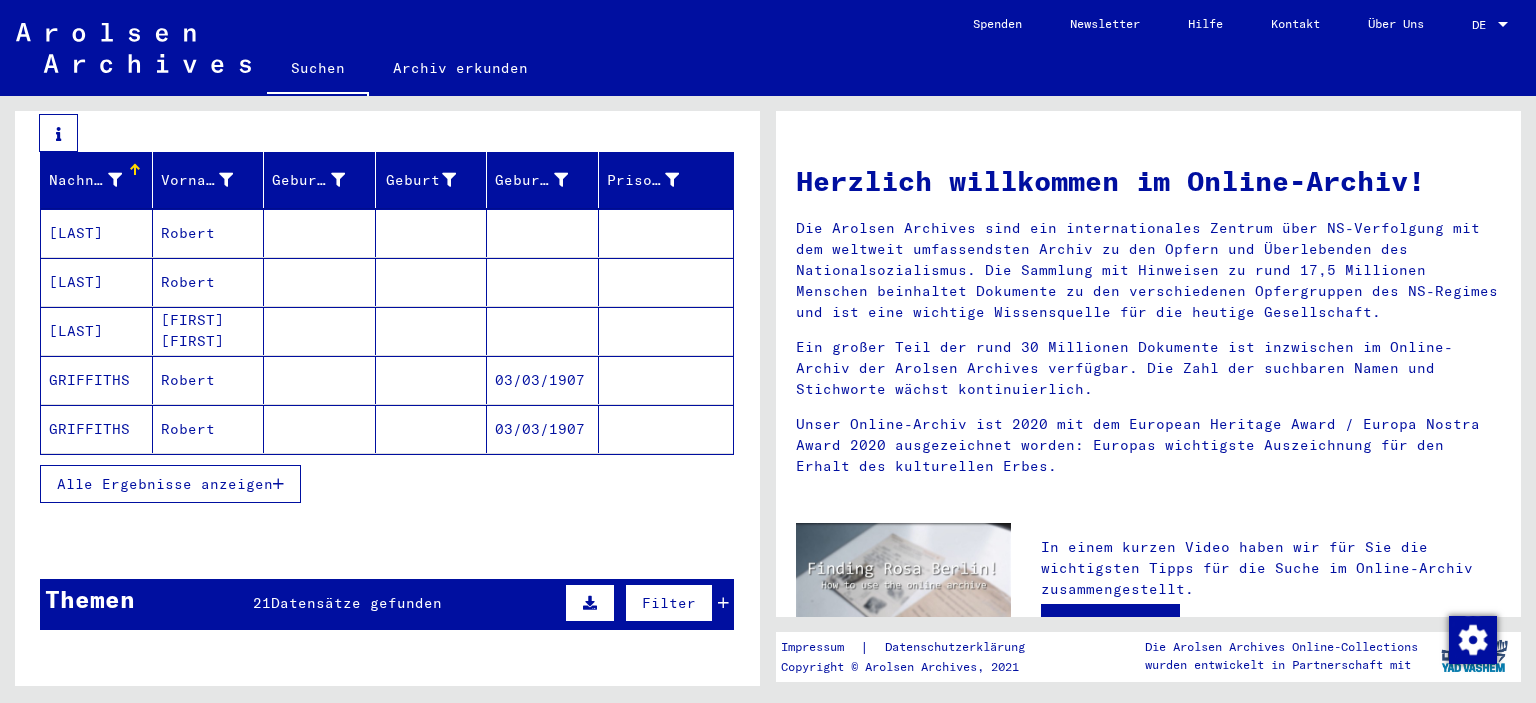 scroll, scrollTop: 329, scrollLeft: 0, axis: vertical 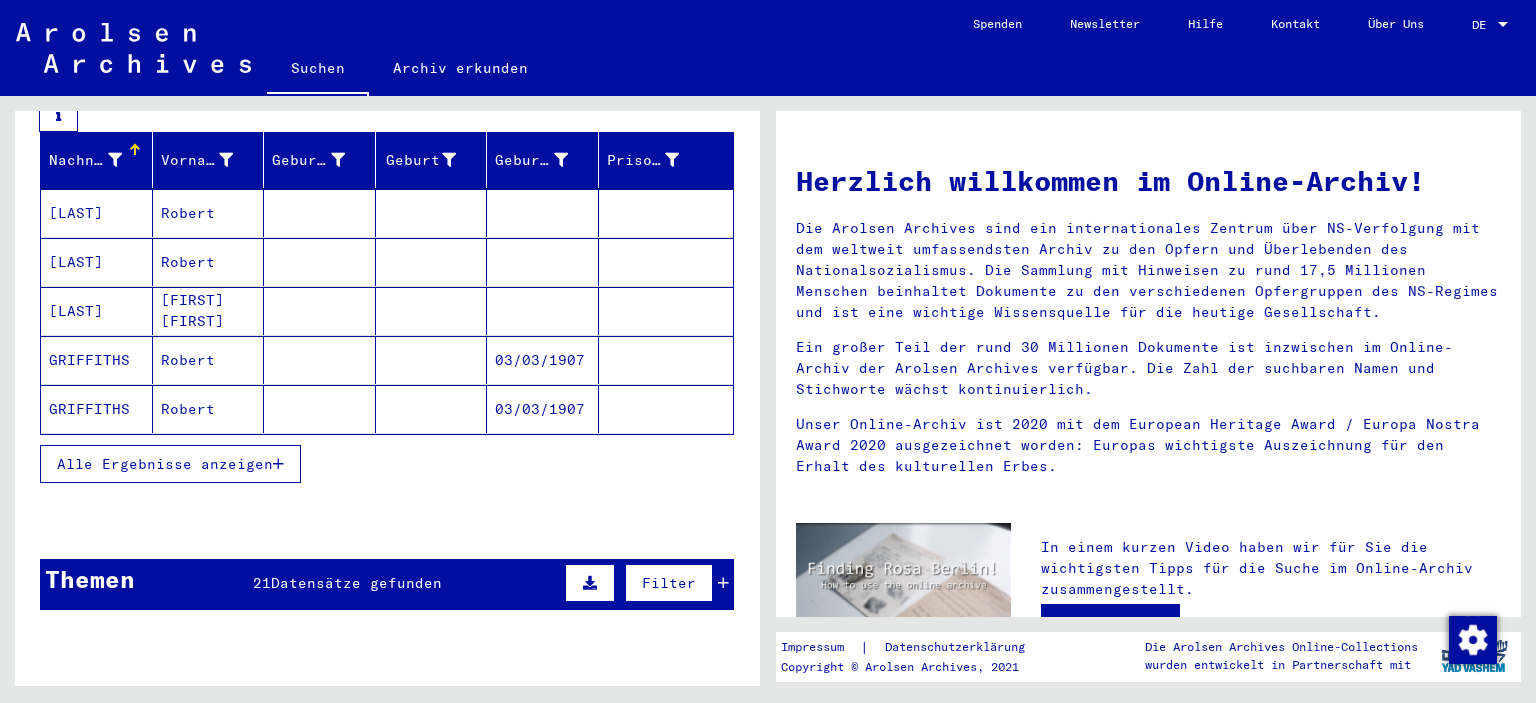 click on "Alle Ergebnisse anzeigen" at bounding box center (165, 464) 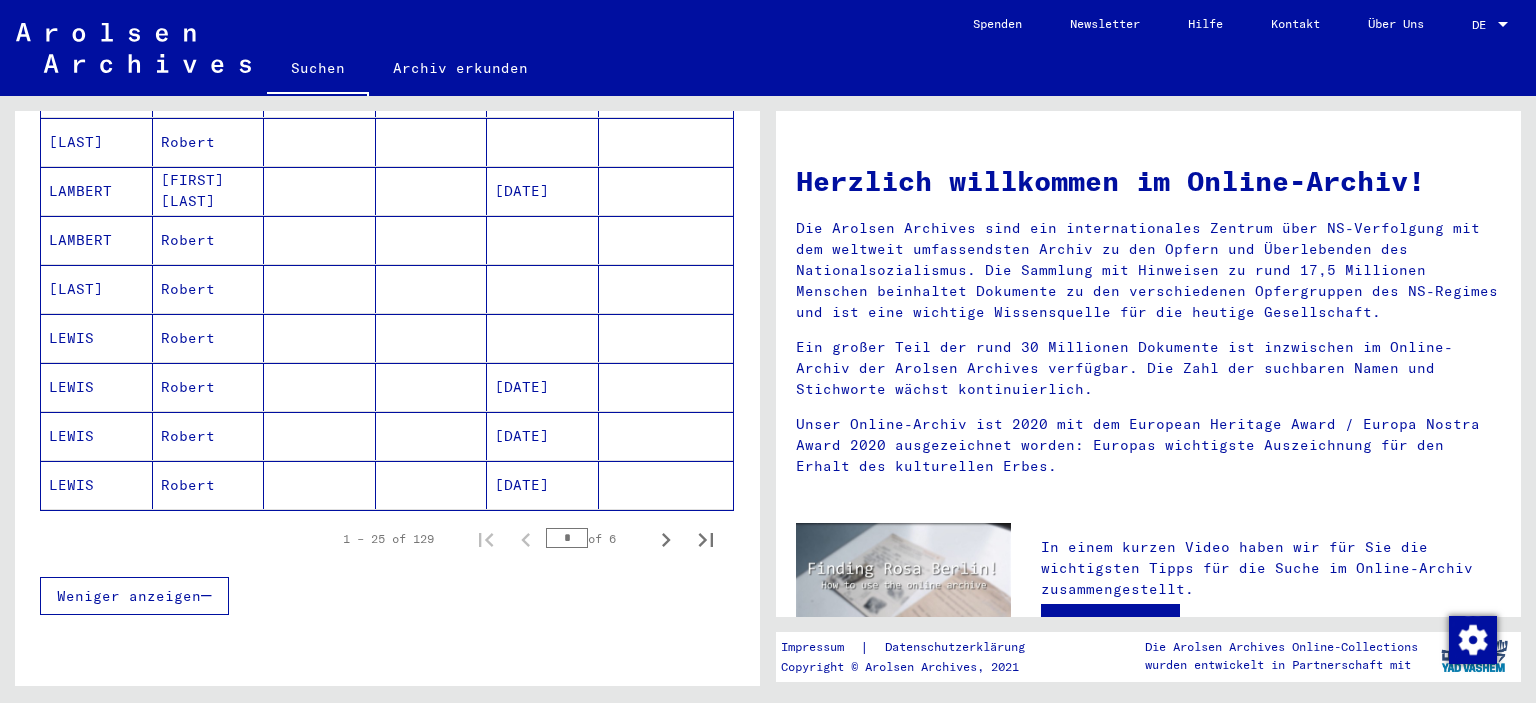 scroll, scrollTop: 1299, scrollLeft: 0, axis: vertical 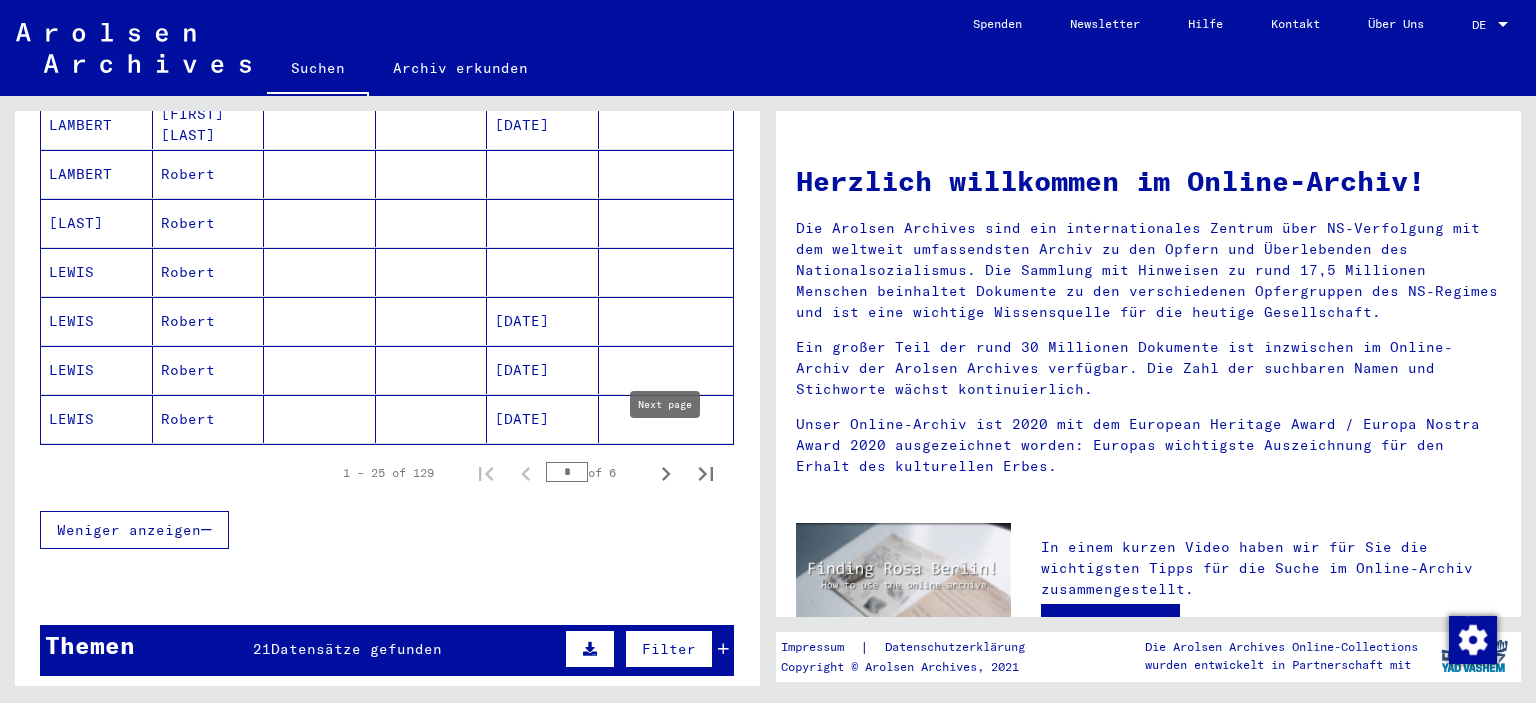 click 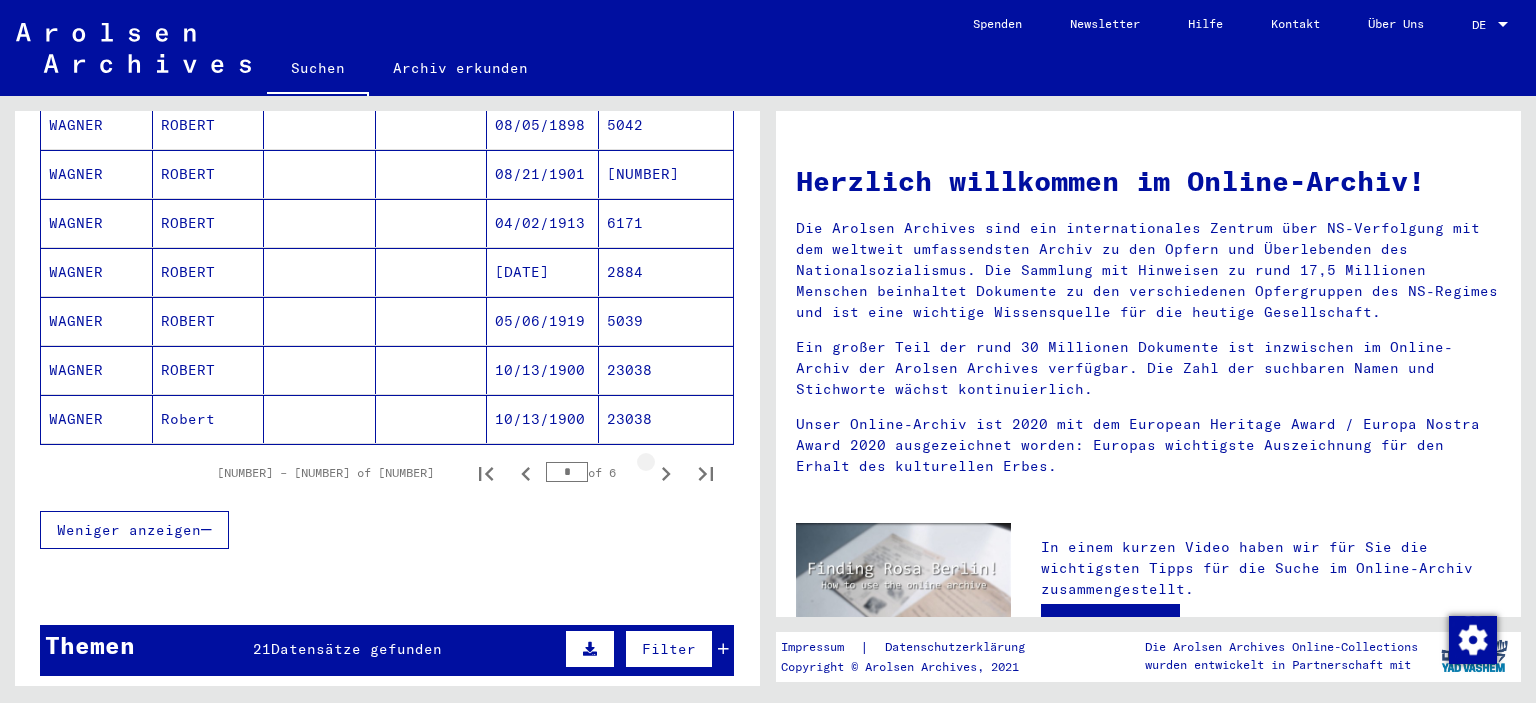 click 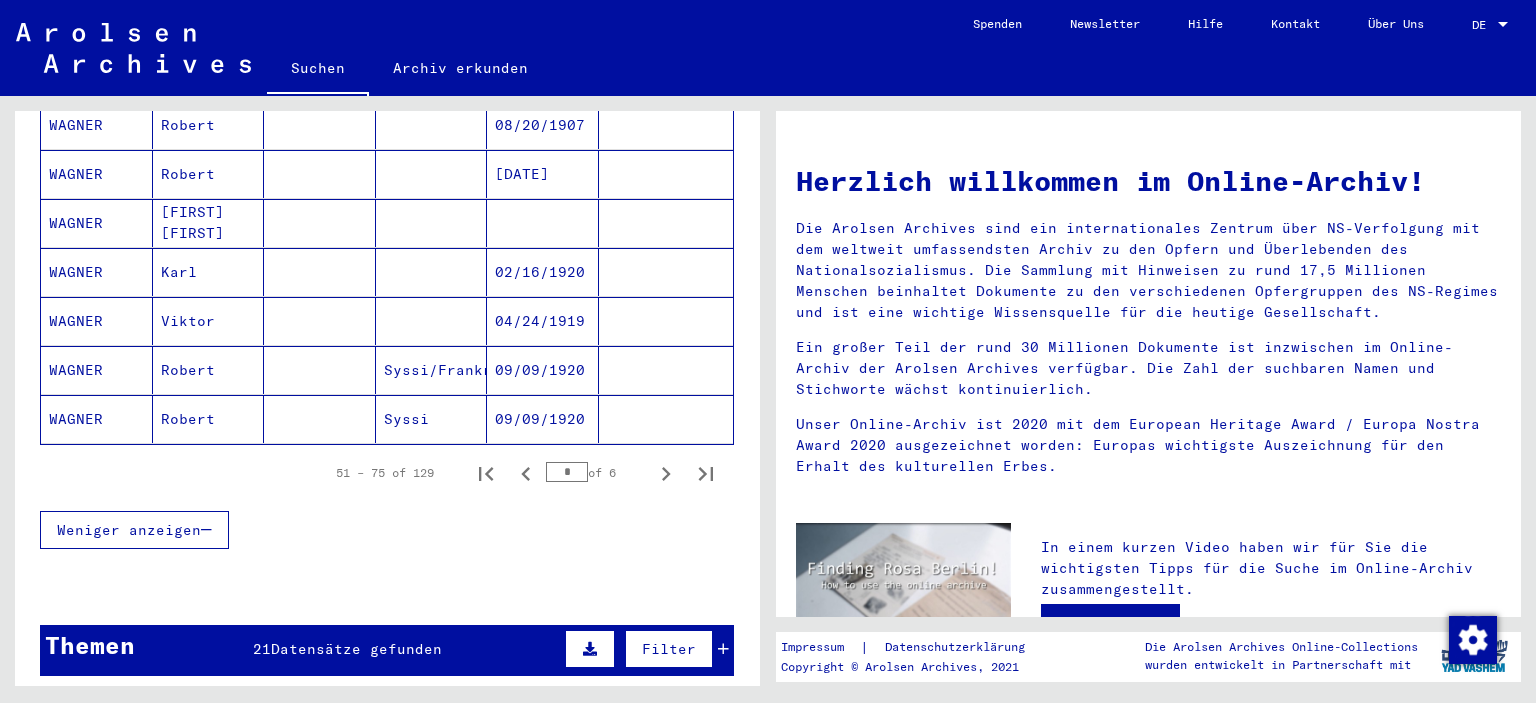 click 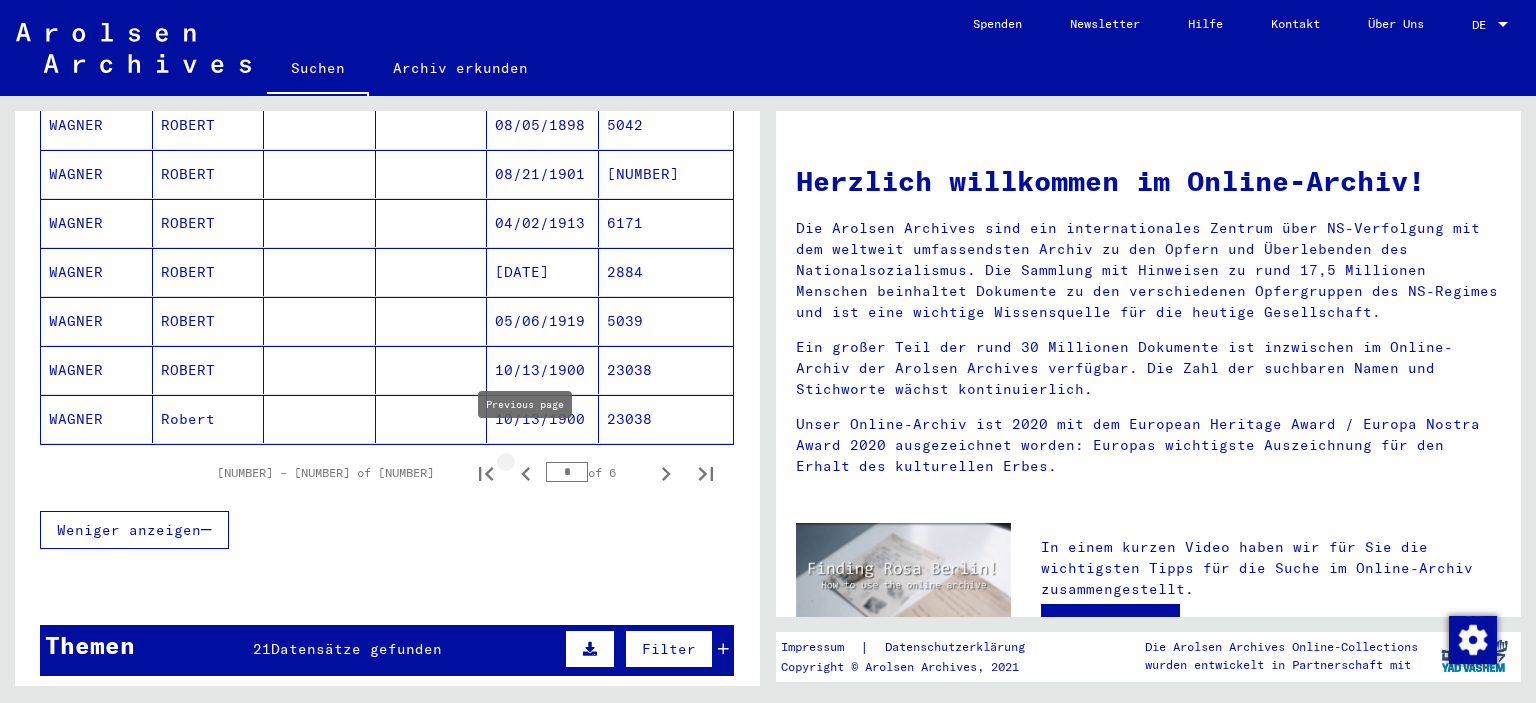 type on "*" 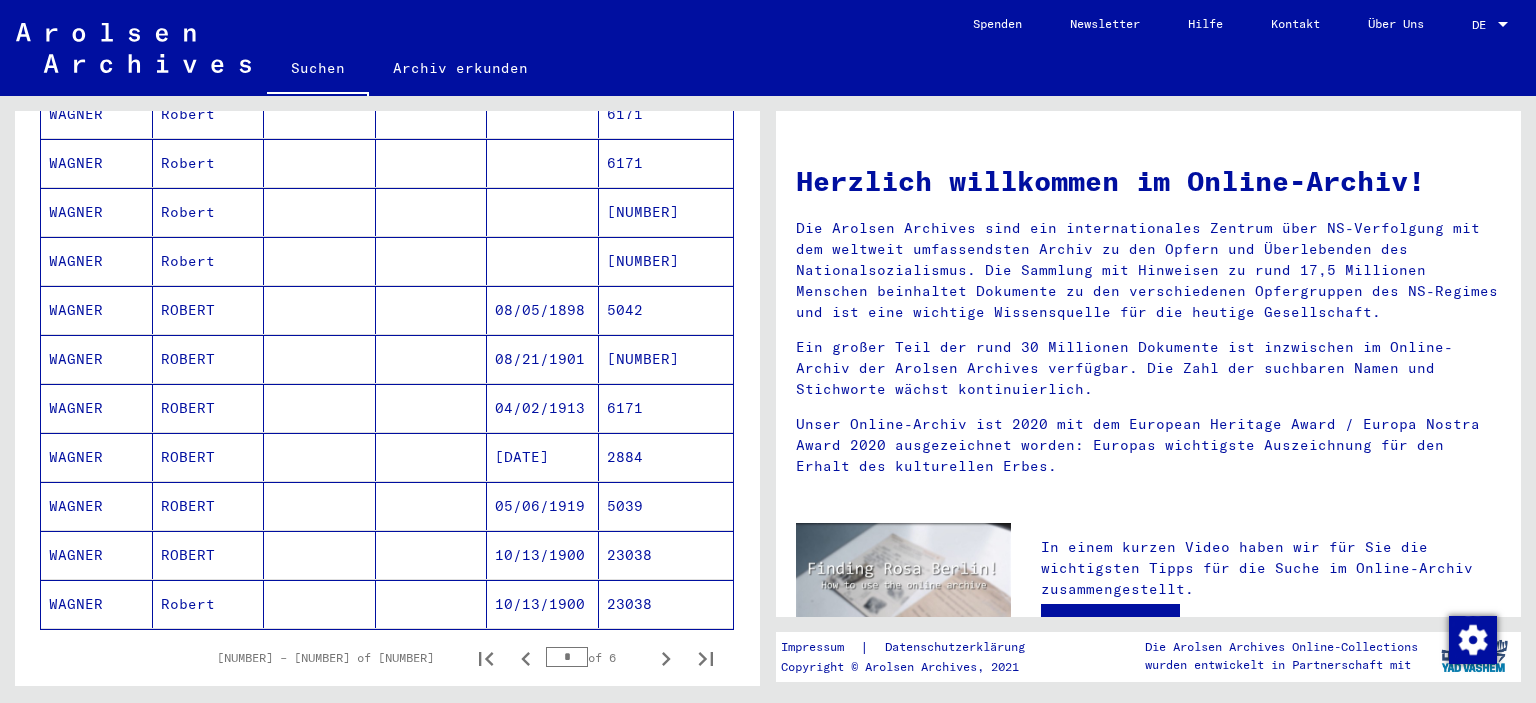 scroll, scrollTop: 1147, scrollLeft: 0, axis: vertical 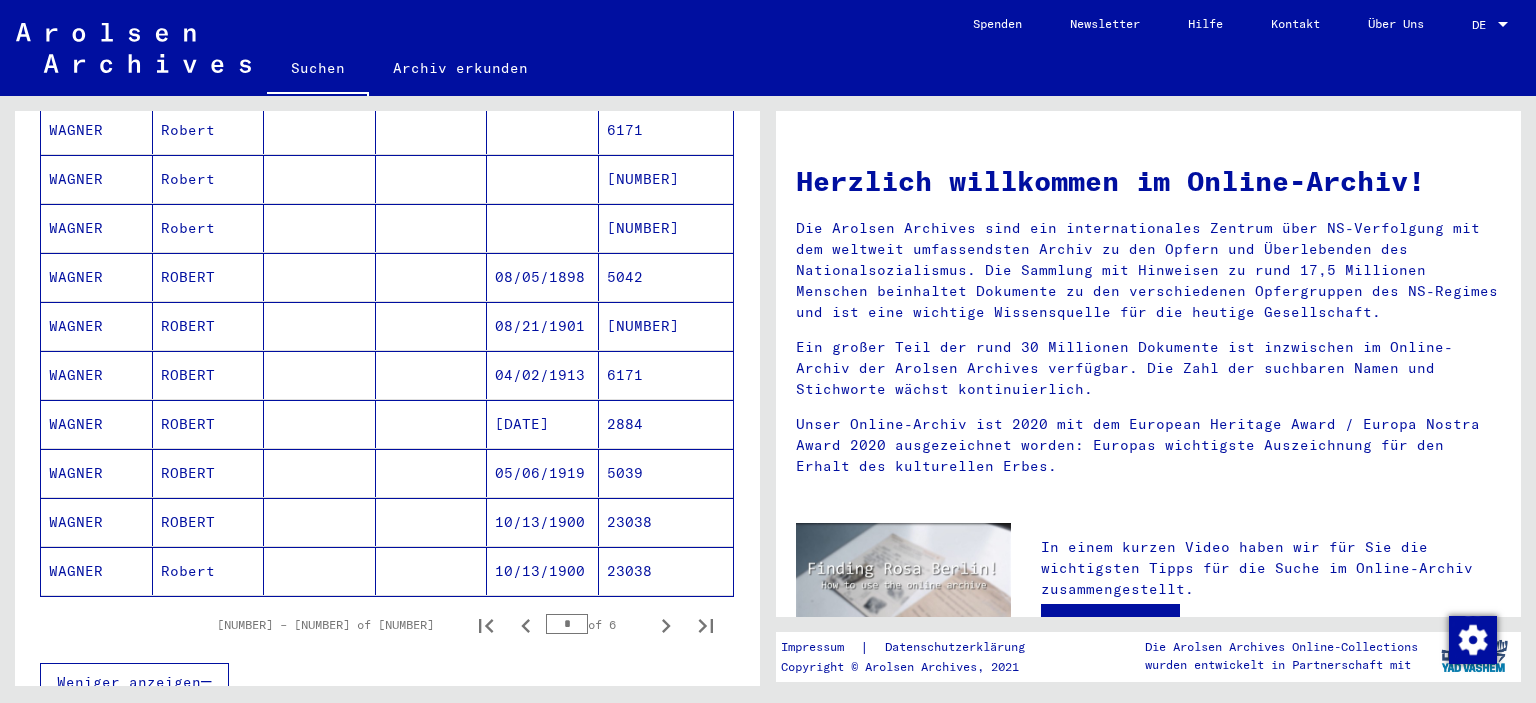 click on "2884" at bounding box center [666, 473] 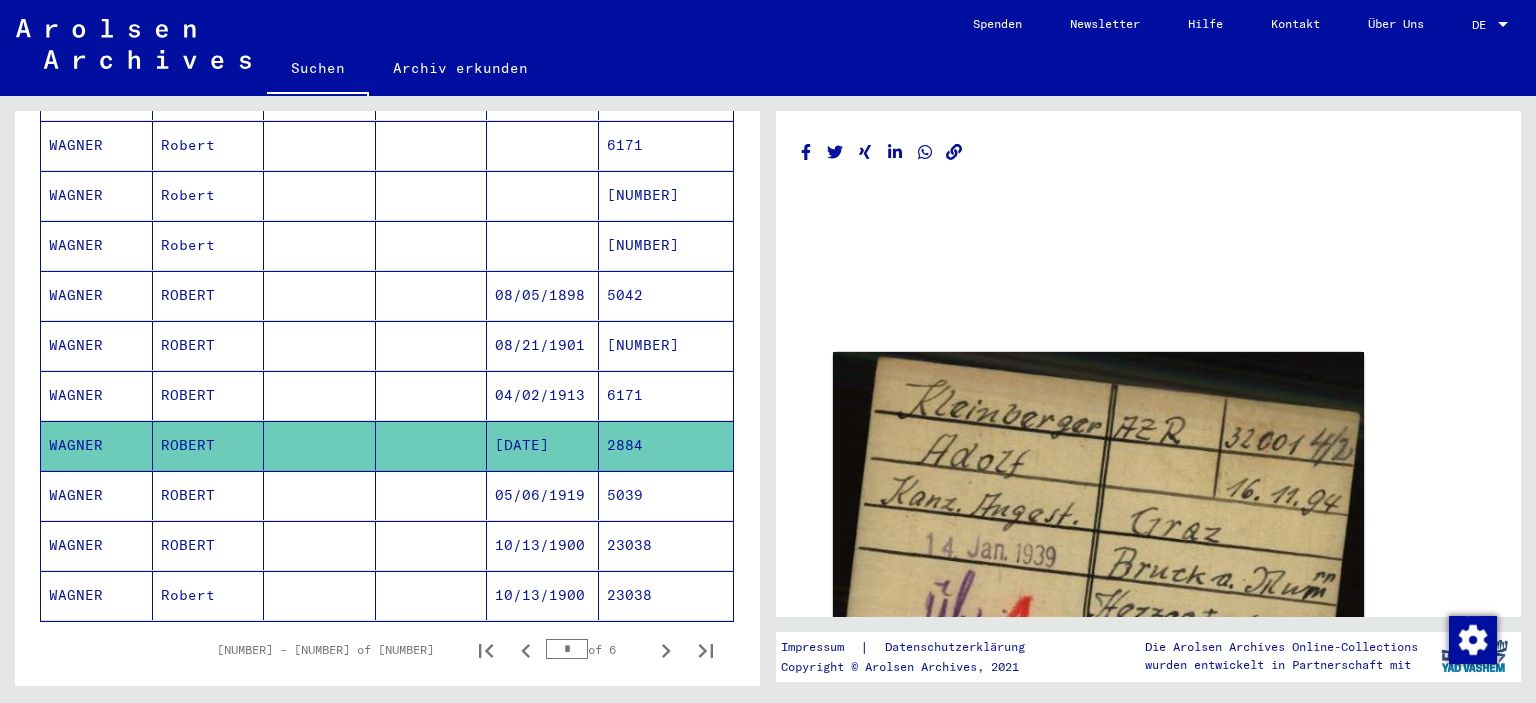 scroll, scrollTop: 1160, scrollLeft: 0, axis: vertical 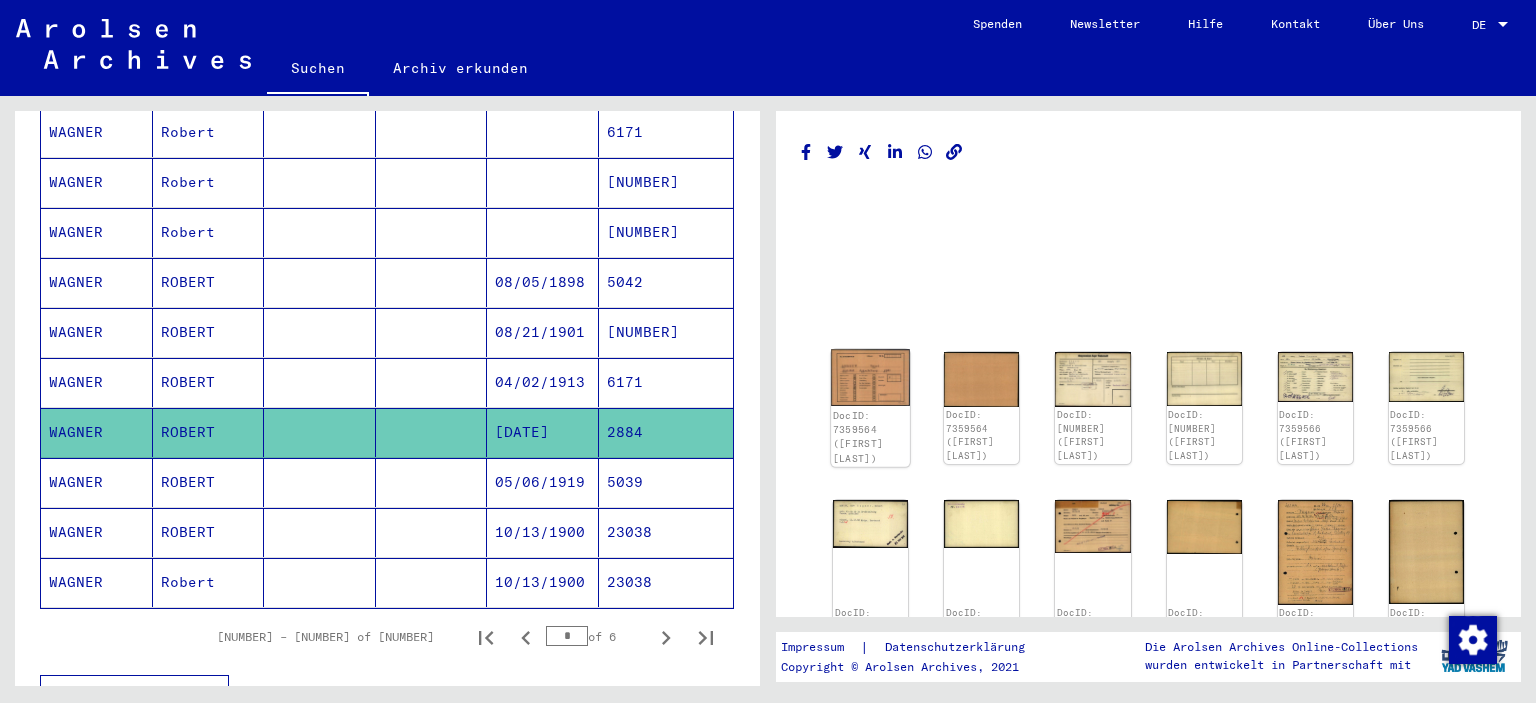 click 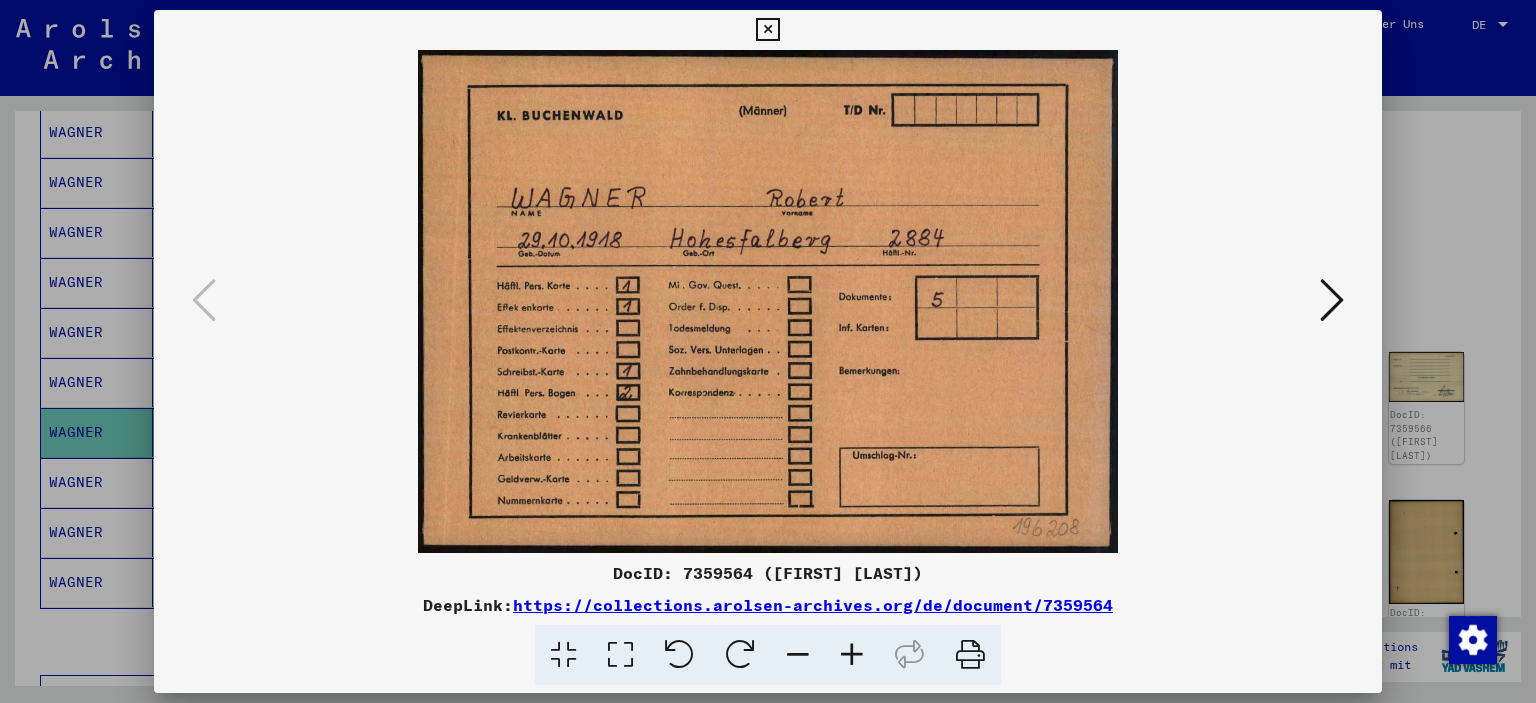 click at bounding box center (1332, 300) 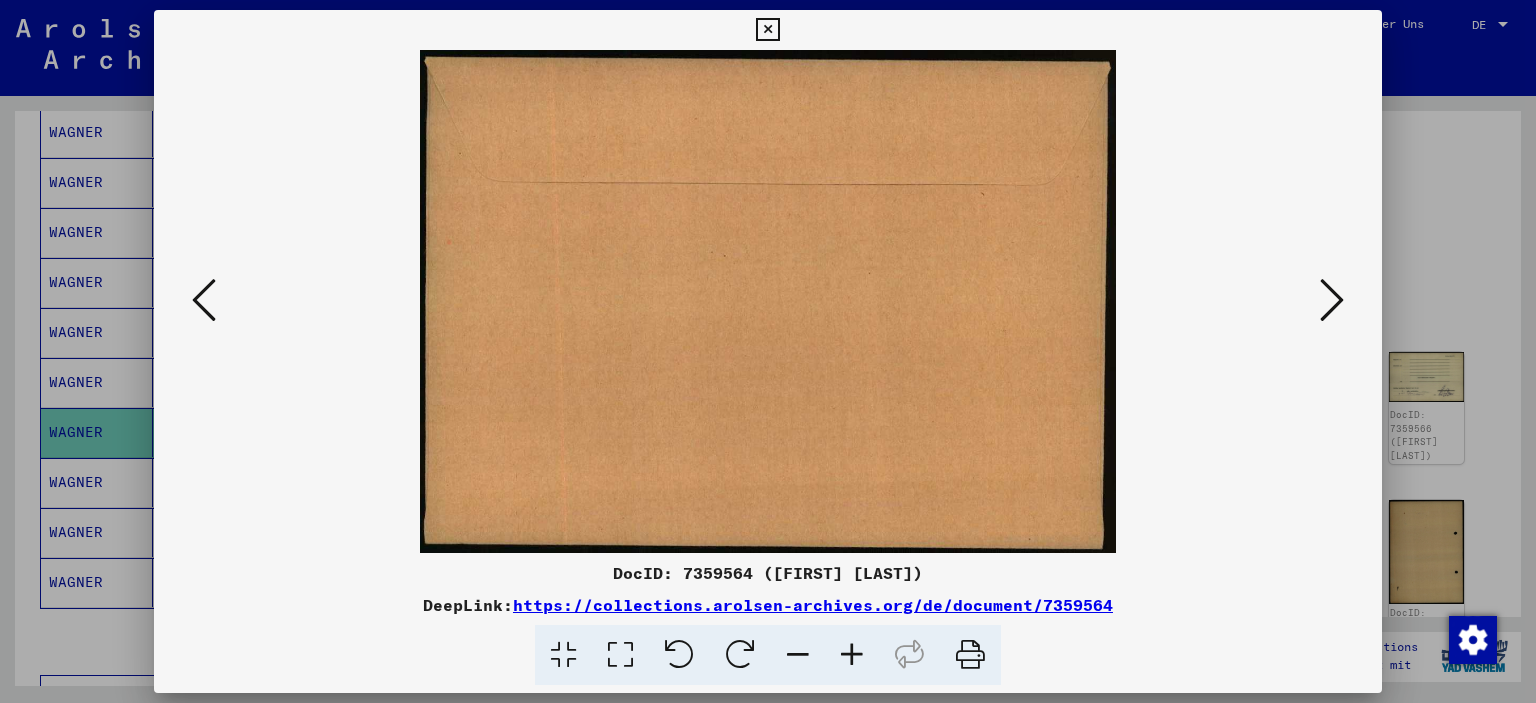 click at bounding box center [204, 300] 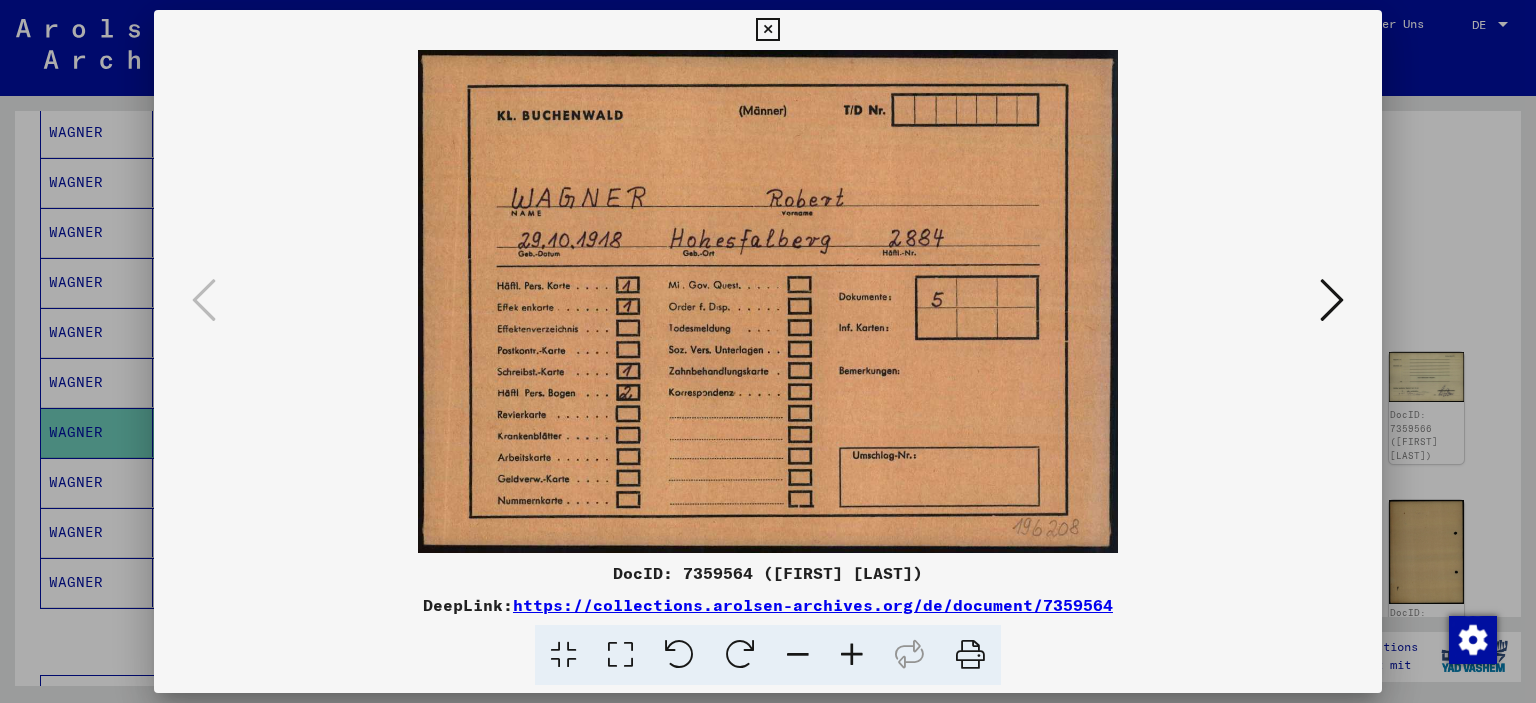 click at bounding box center (1332, 300) 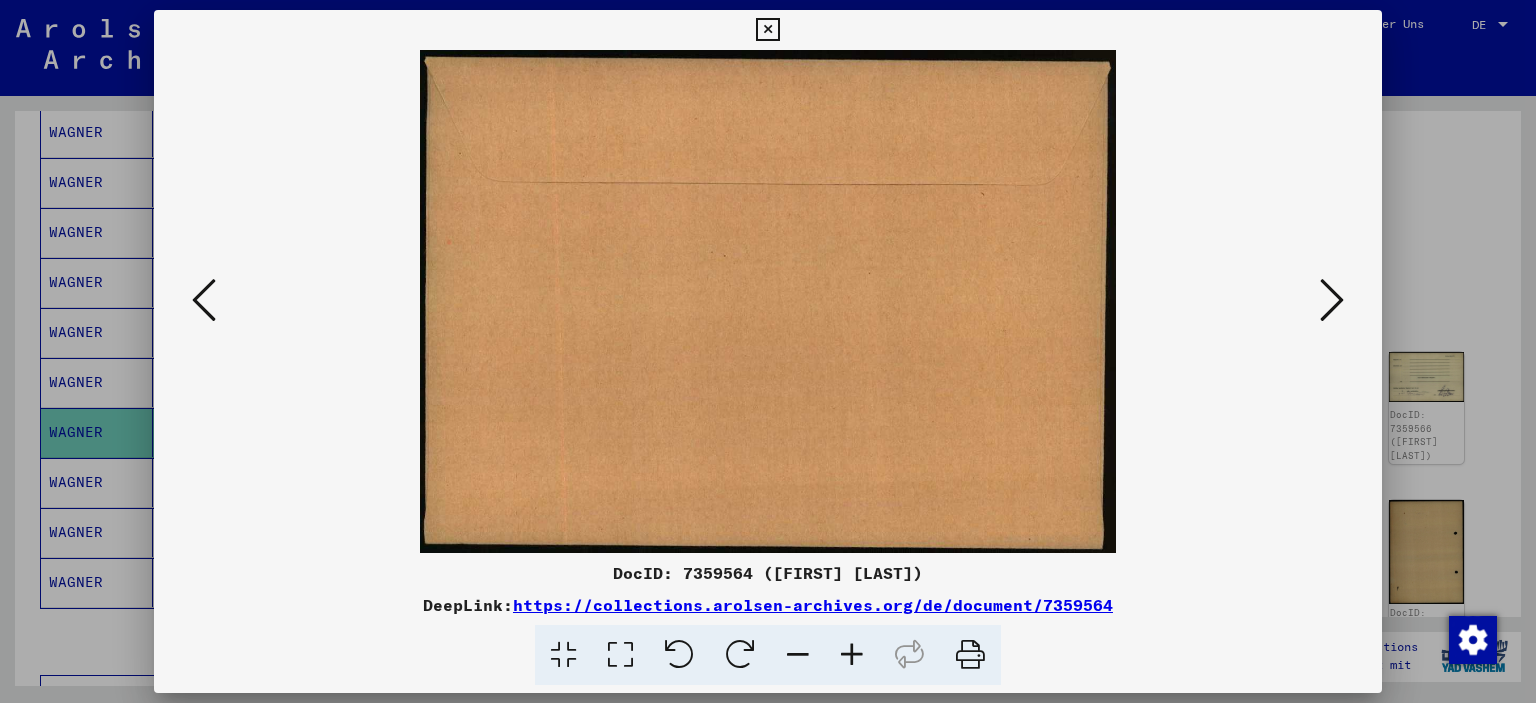 click at bounding box center [1332, 300] 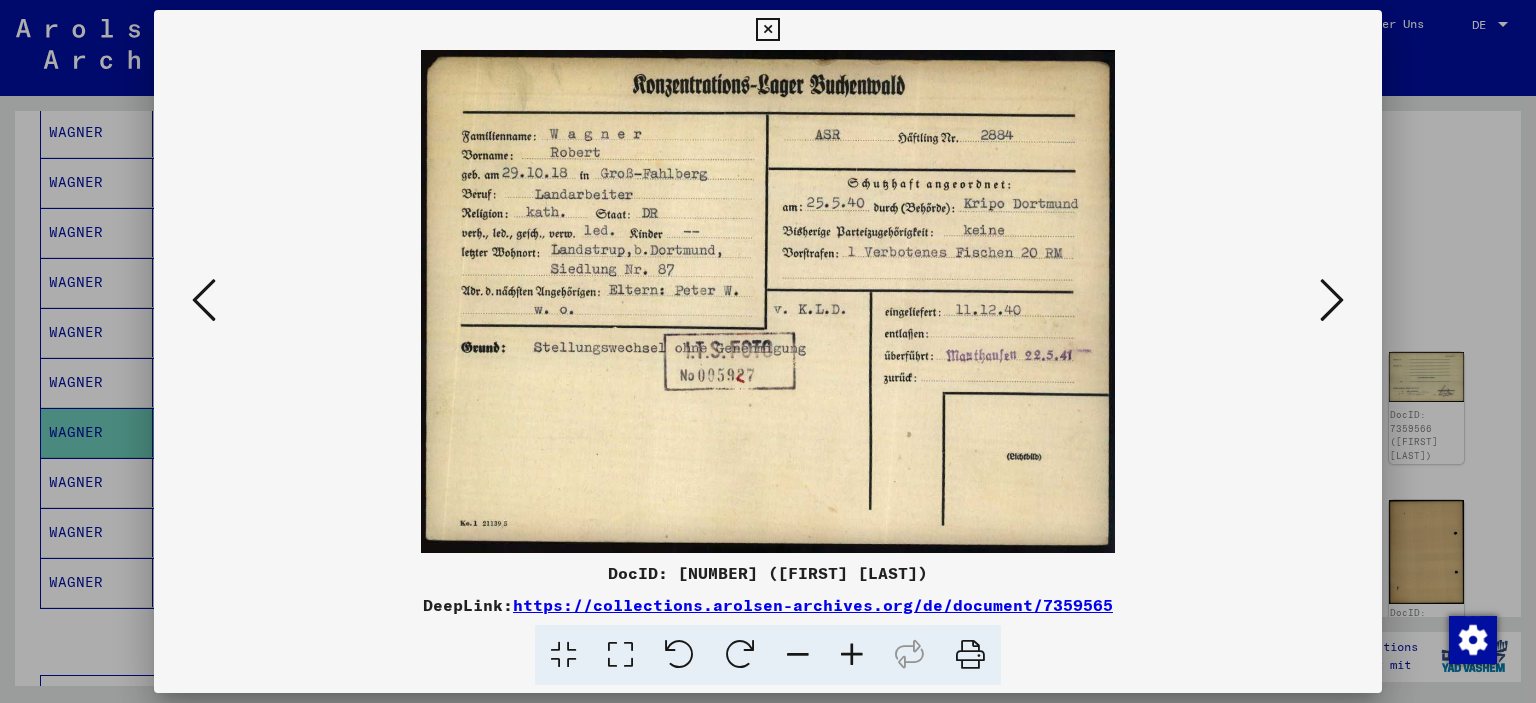 click at bounding box center (204, 300) 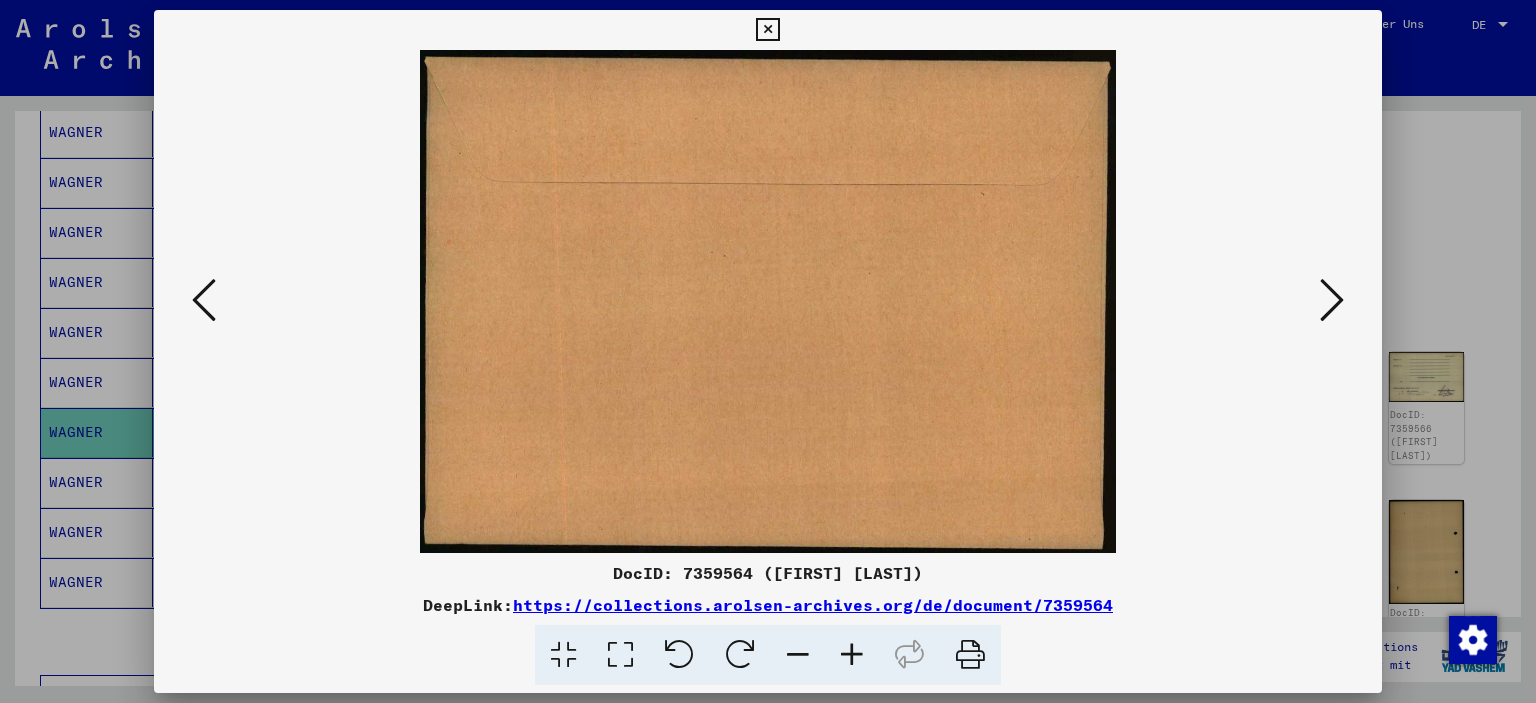click at bounding box center (204, 300) 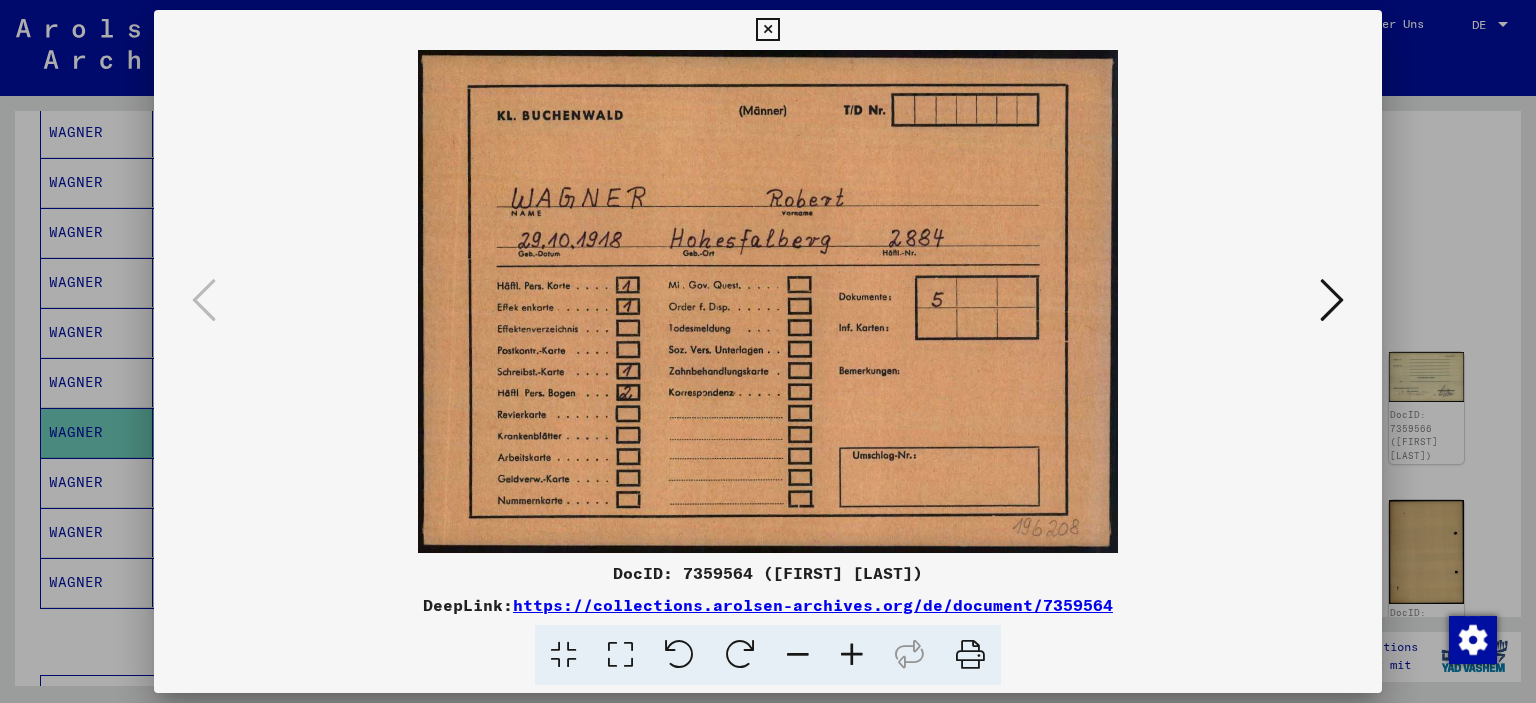 click at bounding box center (1332, 300) 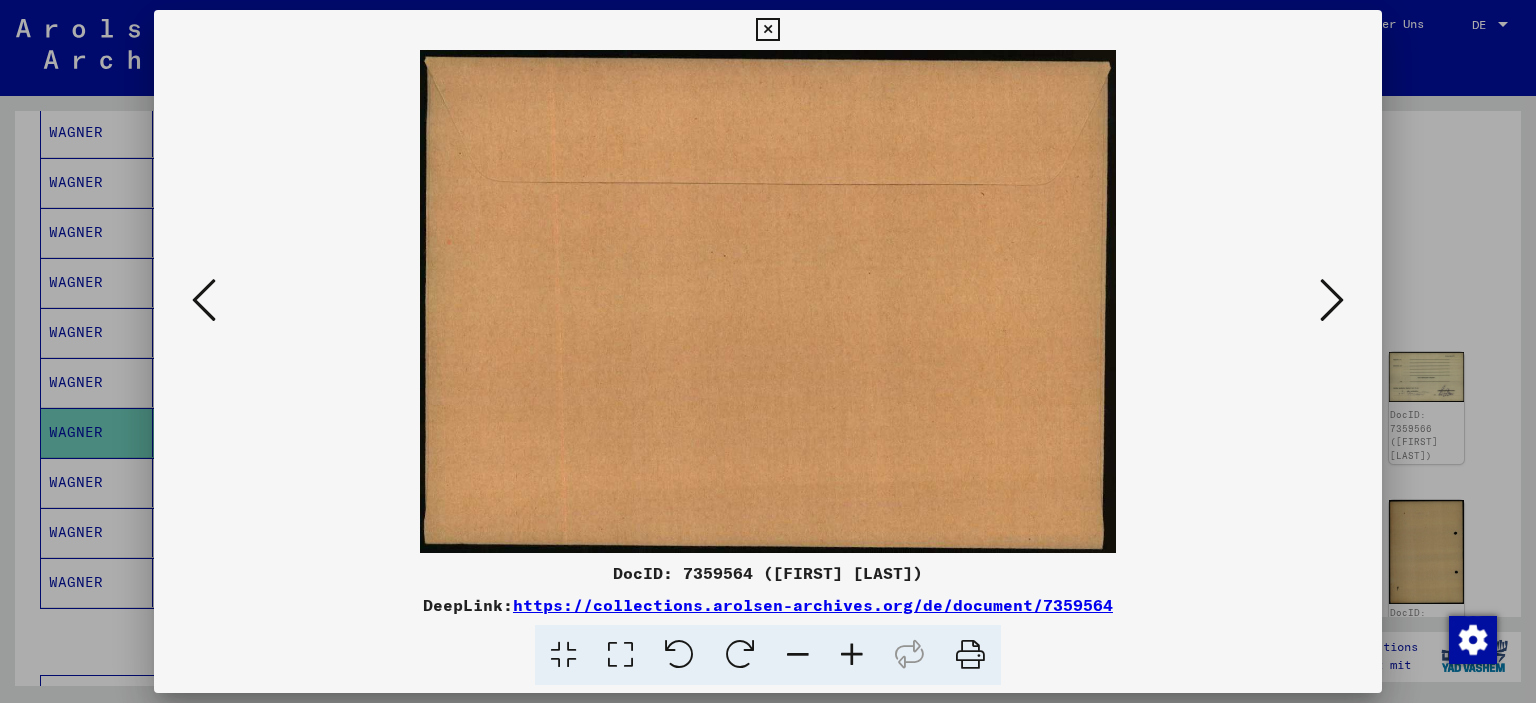 click at bounding box center [1332, 300] 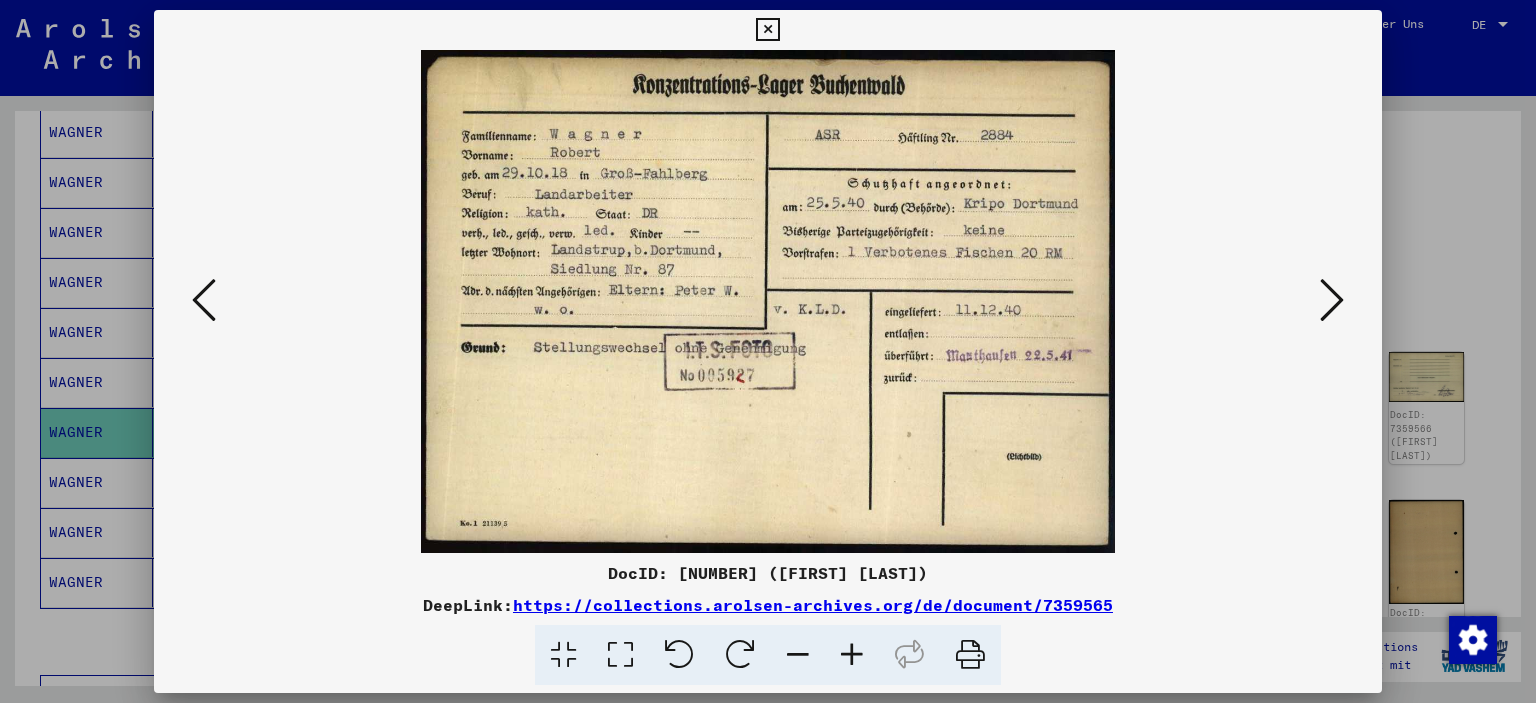 click at bounding box center (1332, 300) 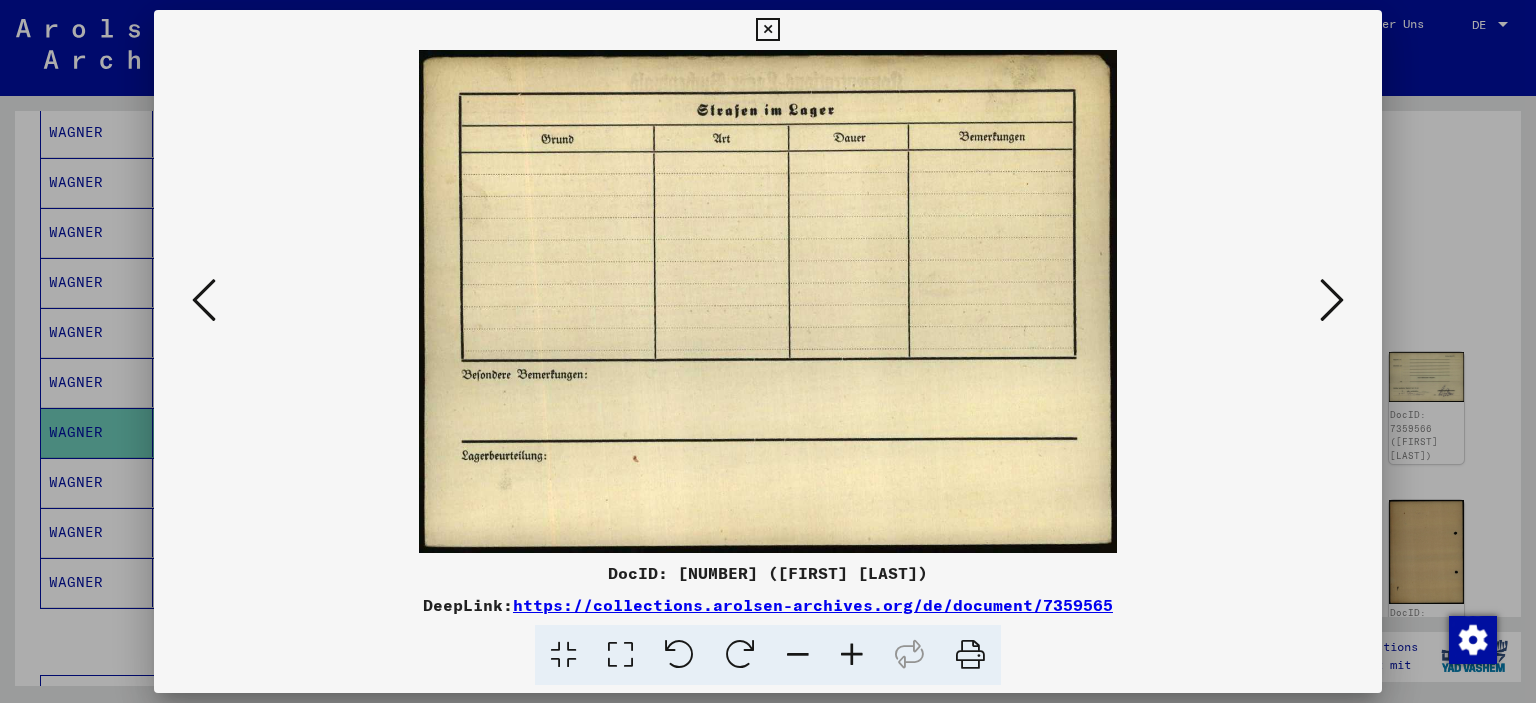 click at bounding box center (1332, 300) 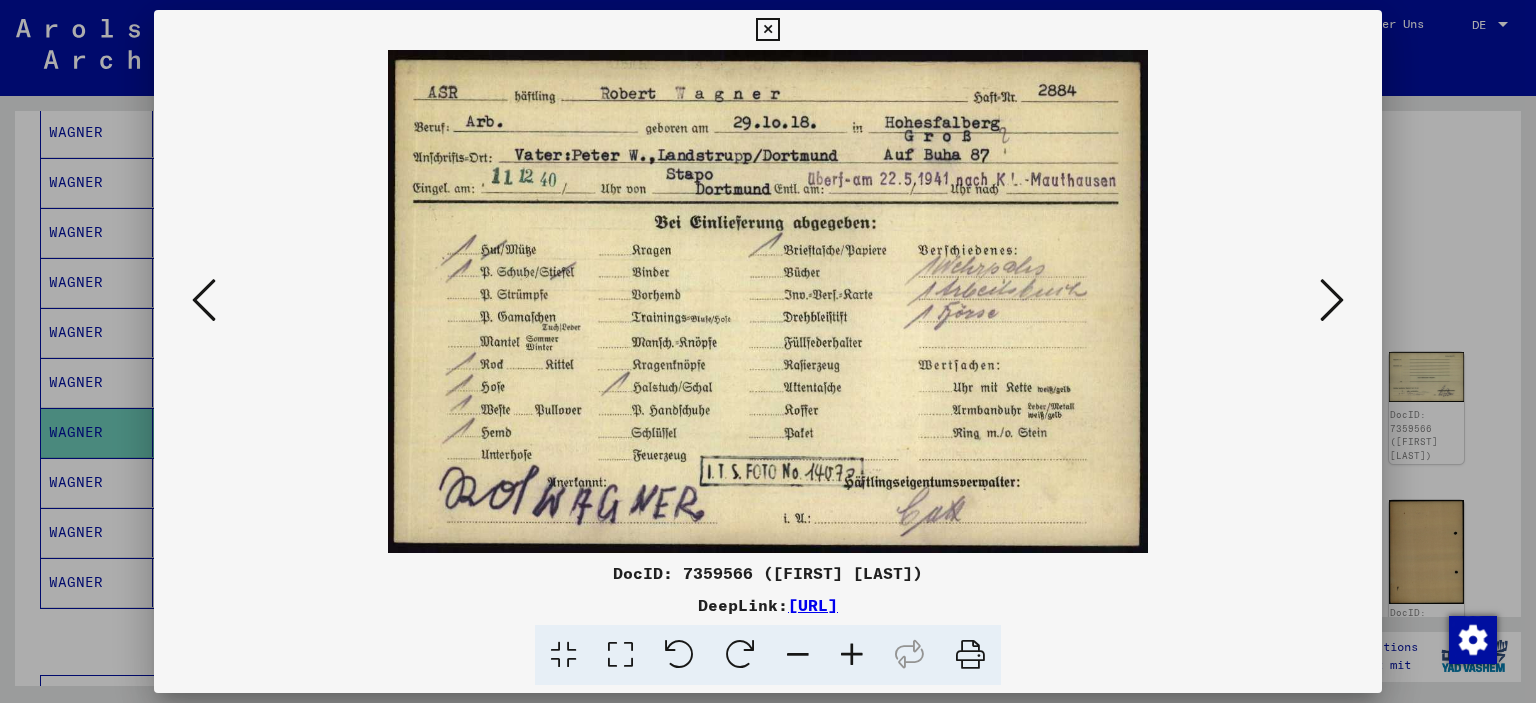 click at bounding box center (1332, 300) 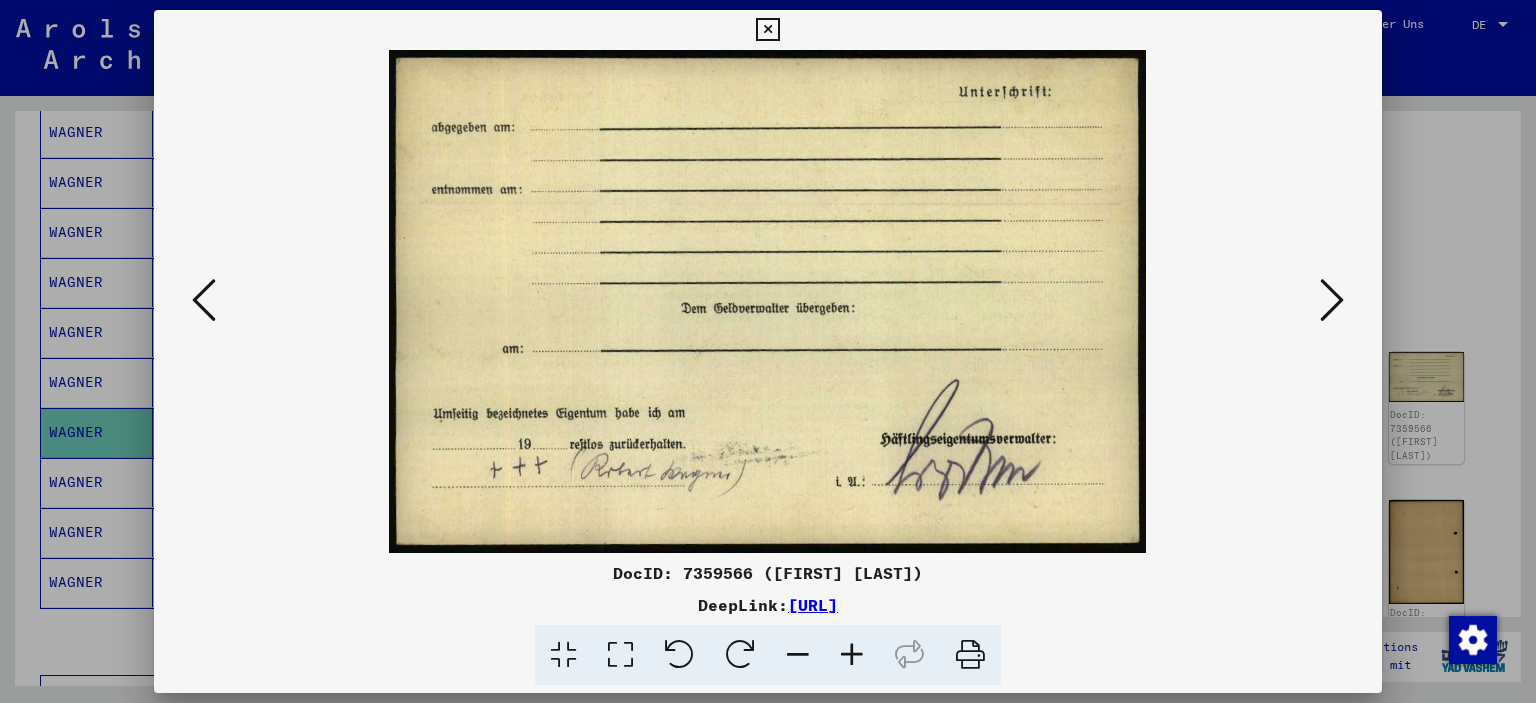 click at bounding box center (1332, 300) 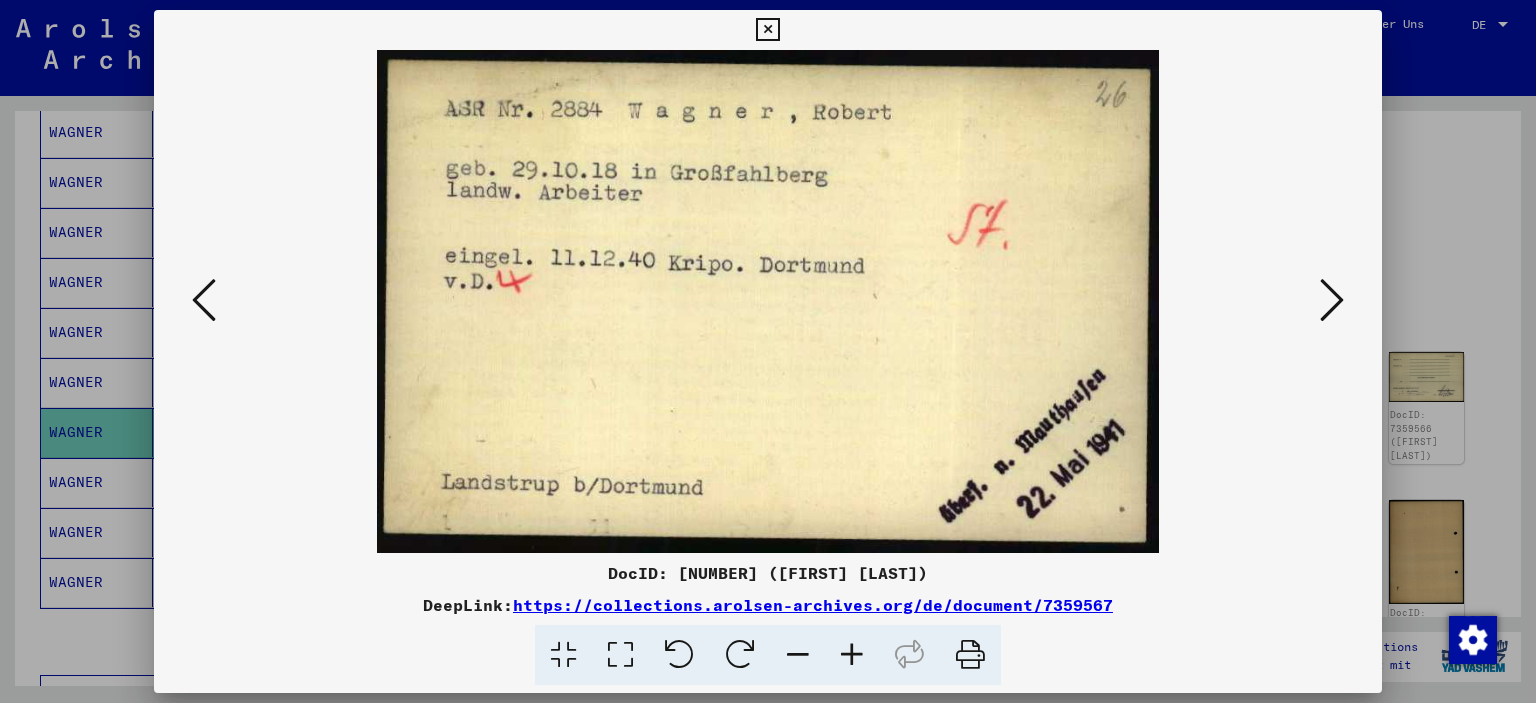 click at bounding box center [767, 30] 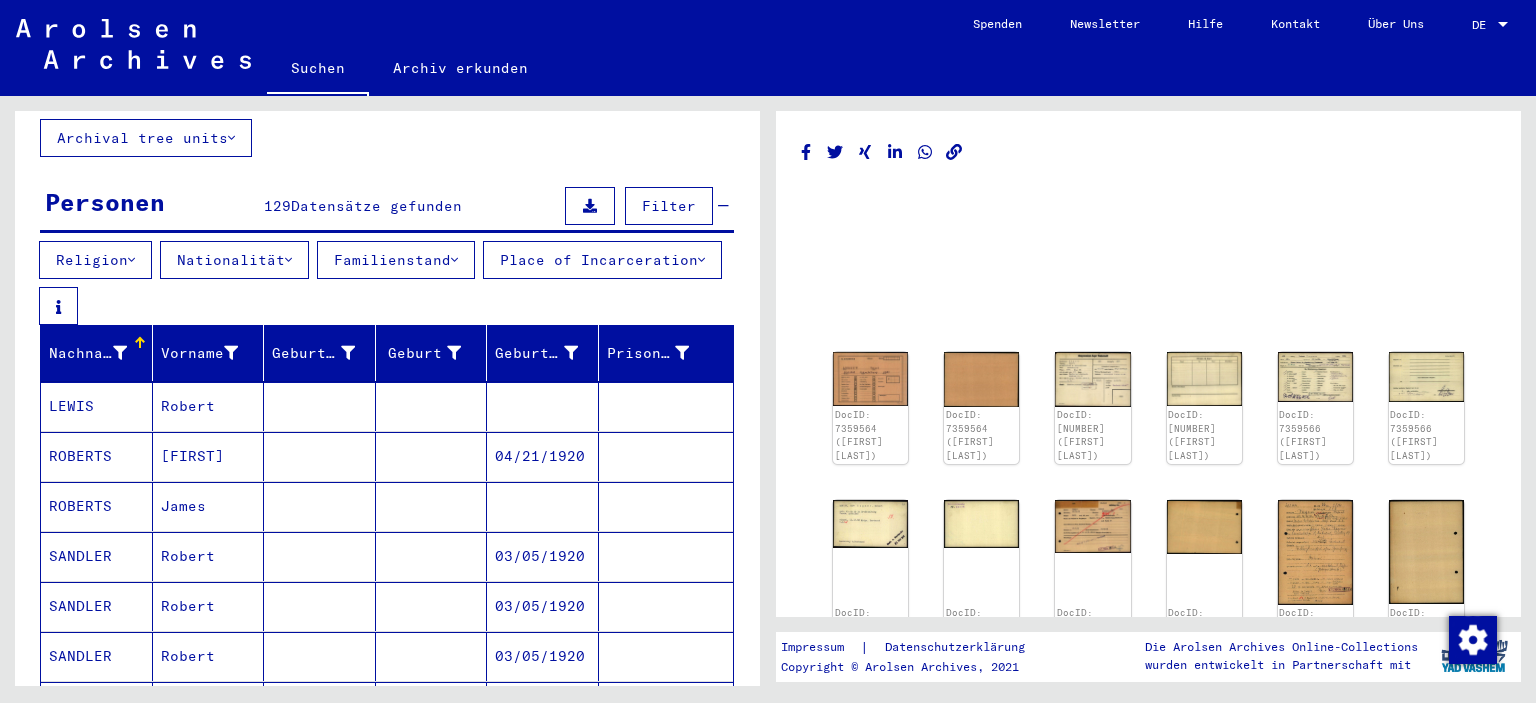 scroll, scrollTop: 127, scrollLeft: 0, axis: vertical 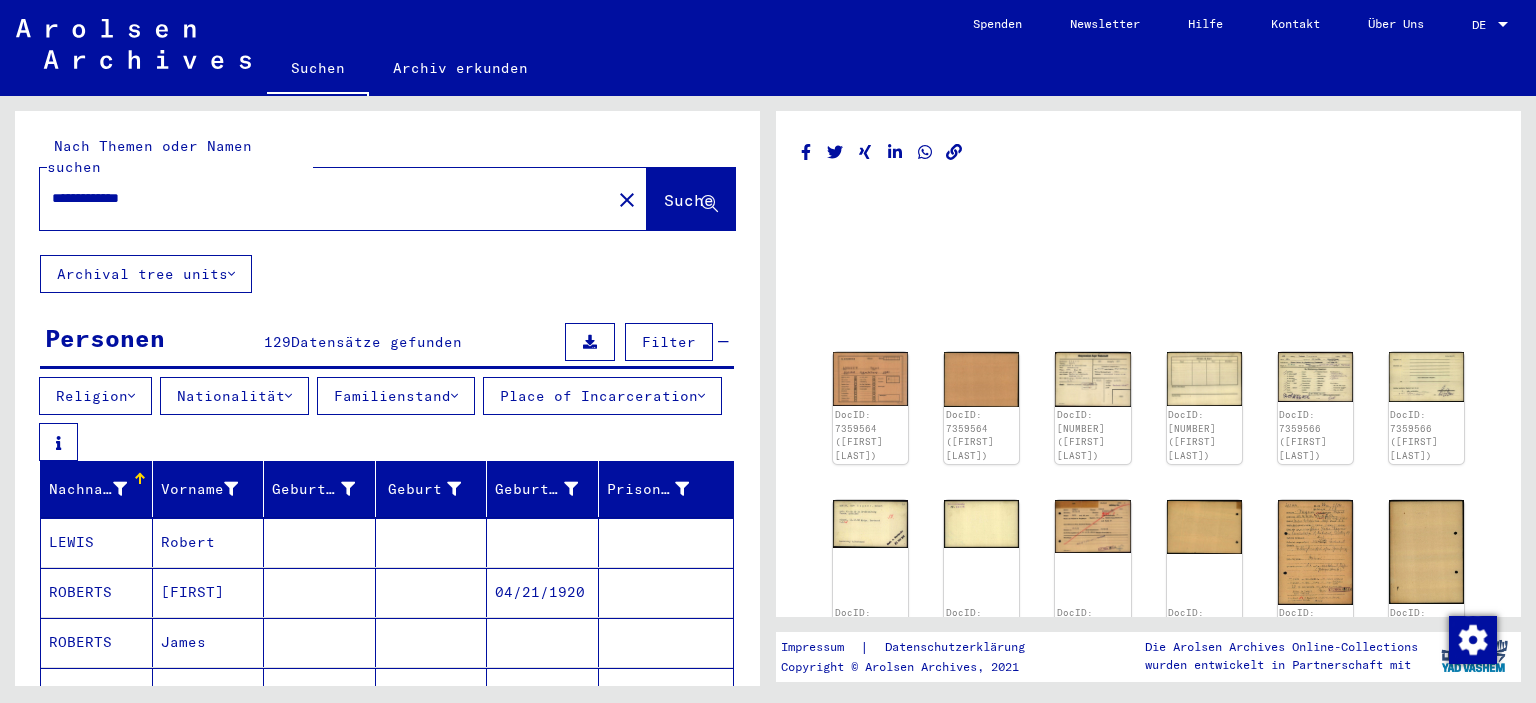 drag, startPoint x: 188, startPoint y: 174, endPoint x: 0, endPoint y: 160, distance: 188.52055 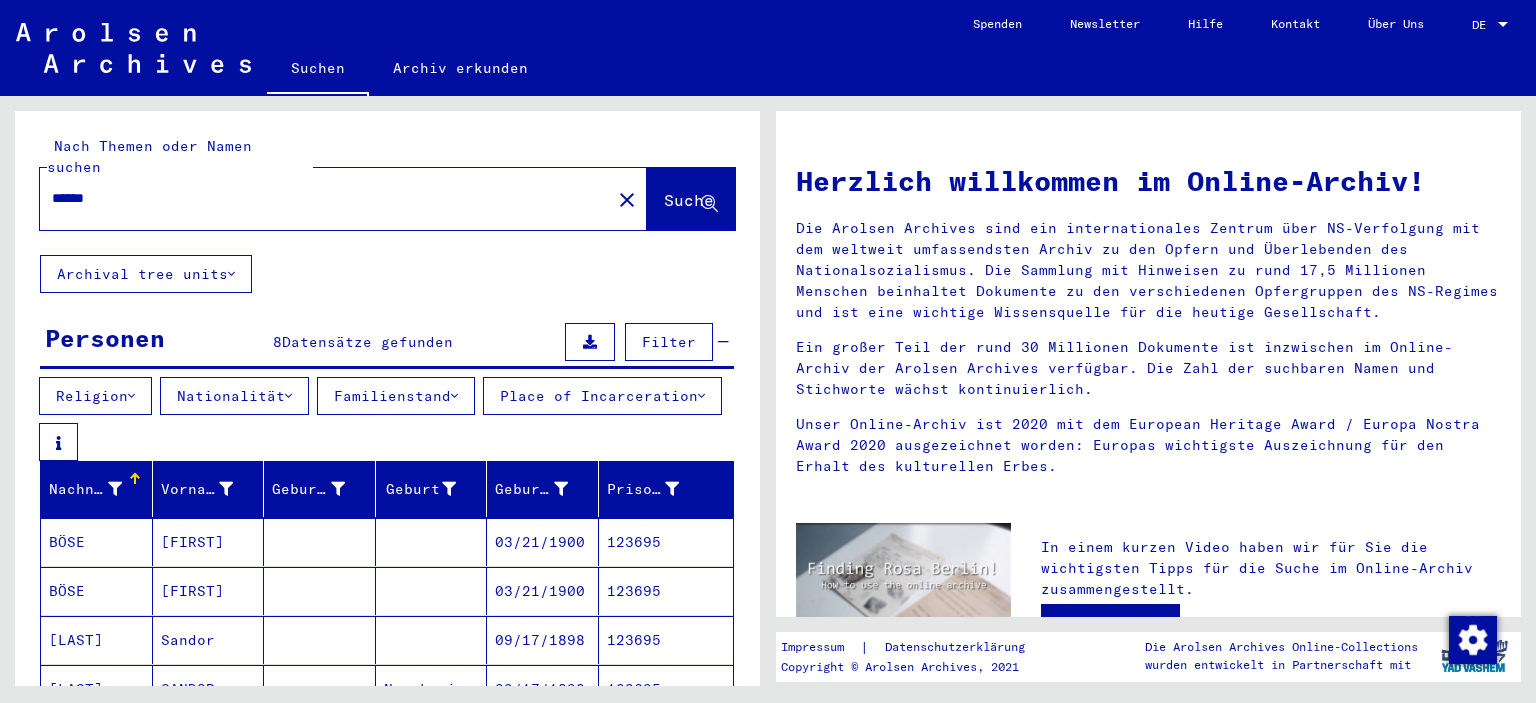 scroll, scrollTop: 66, scrollLeft: 0, axis: vertical 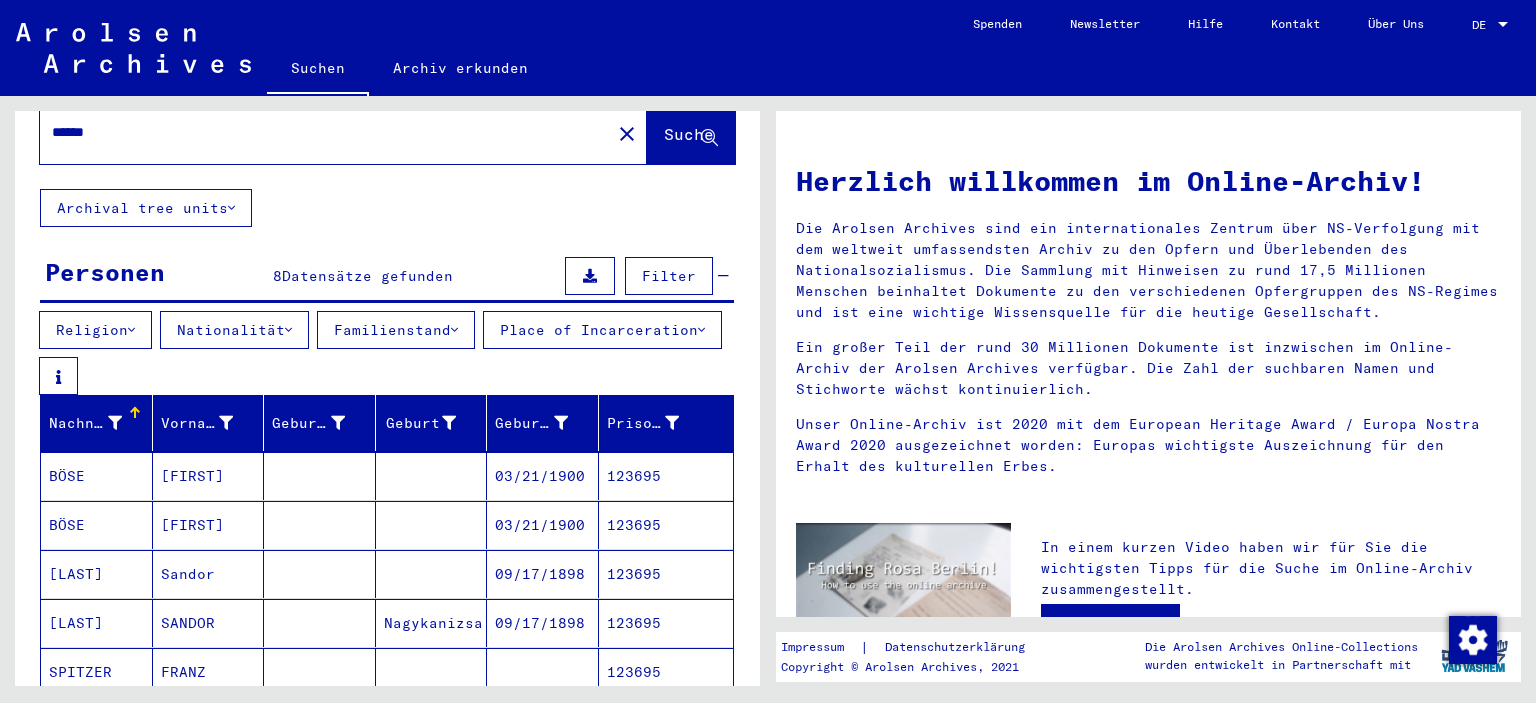 click on "123695" at bounding box center (666, 525) 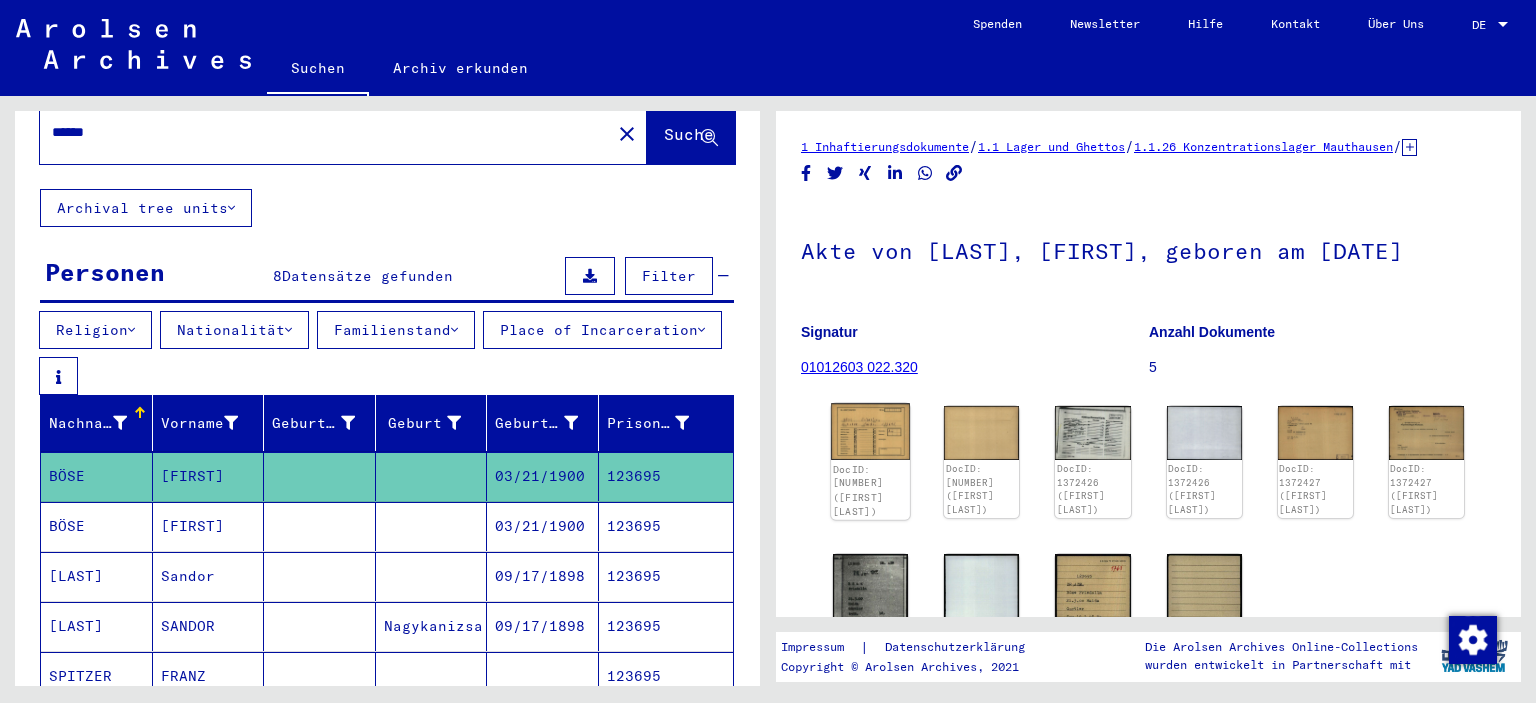 click 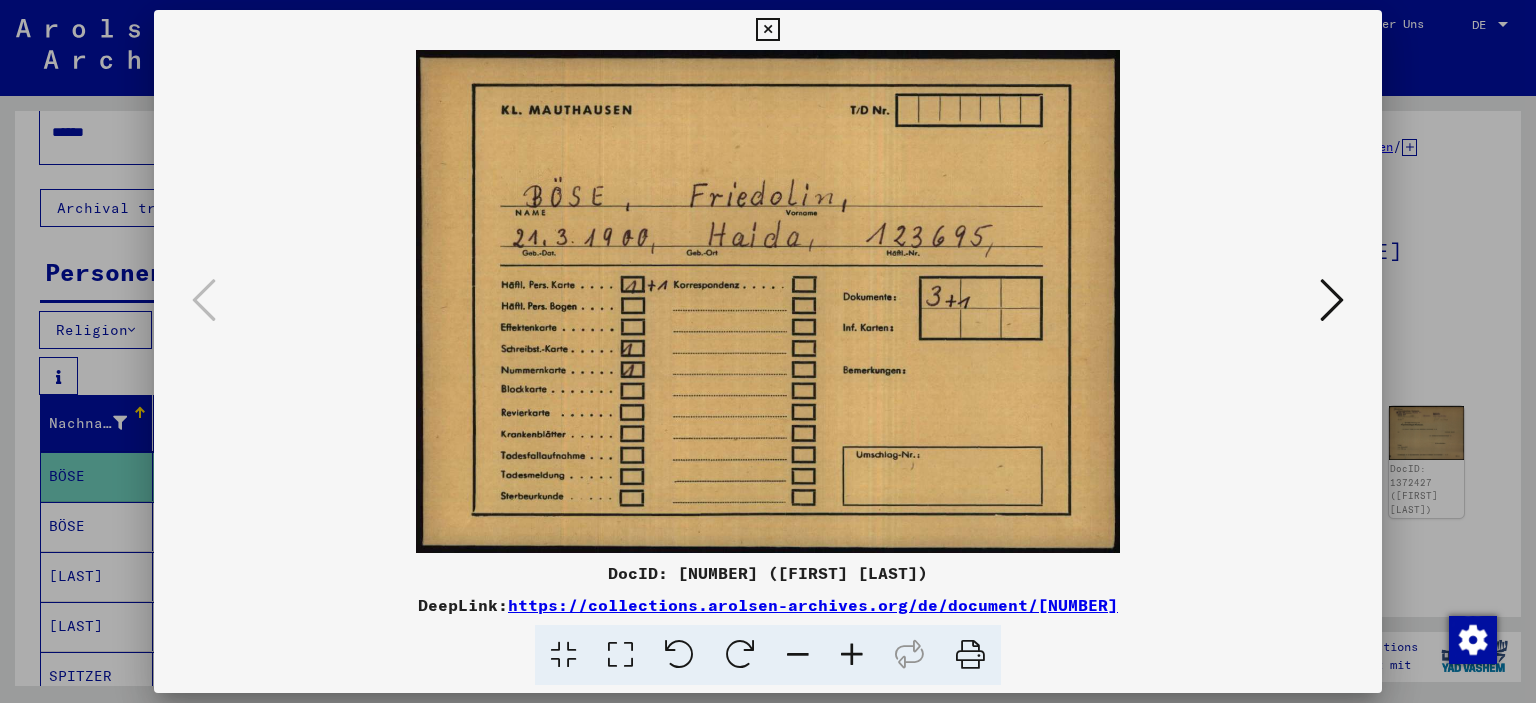click at bounding box center (1332, 300) 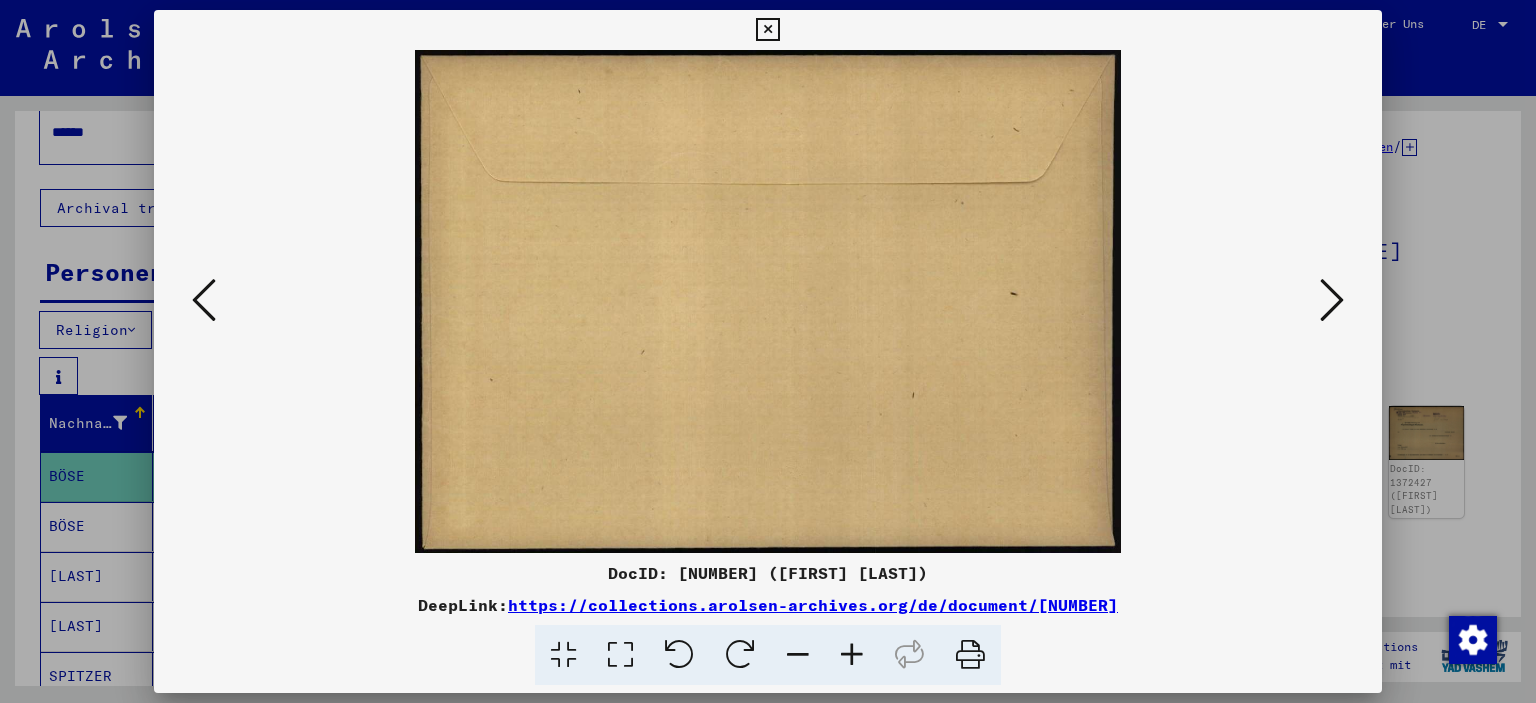 click at bounding box center [1332, 300] 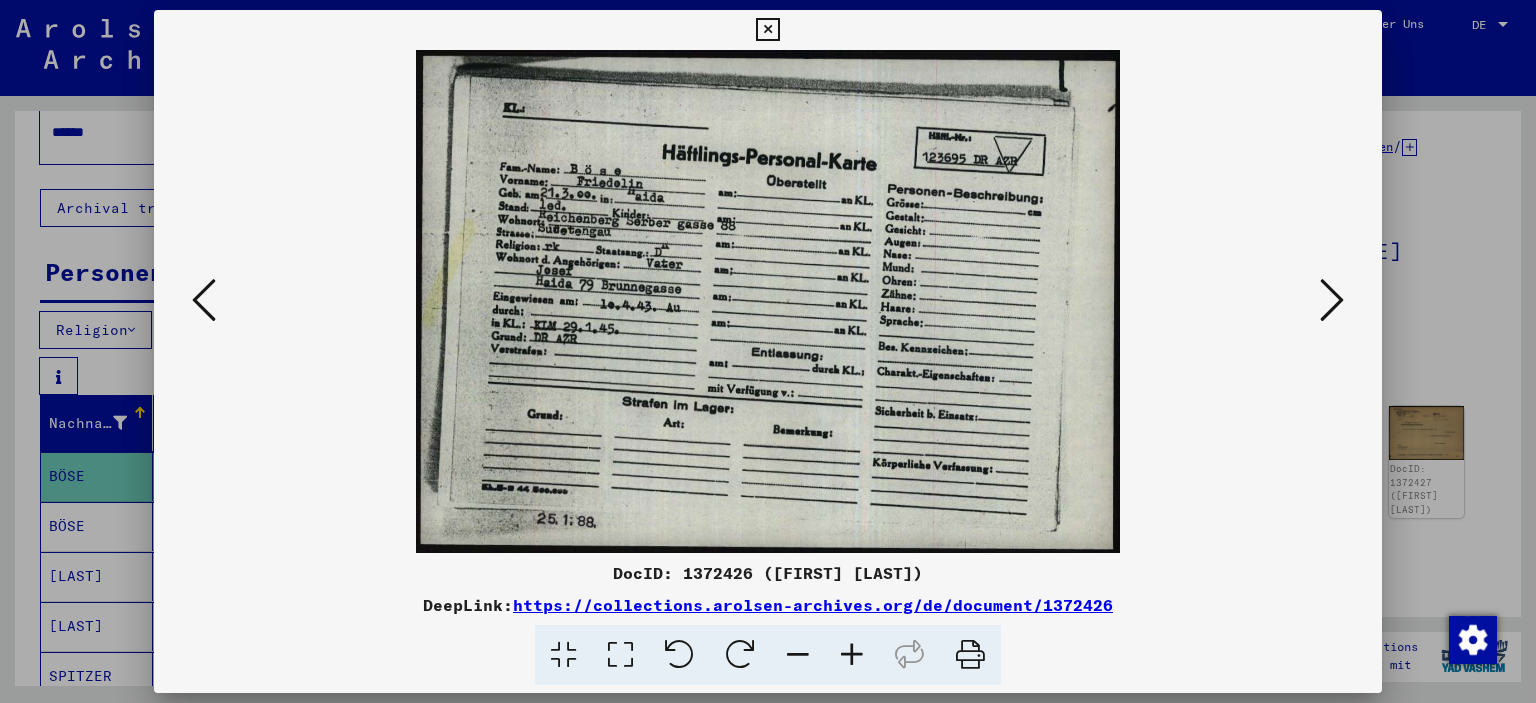 click at bounding box center (1332, 300) 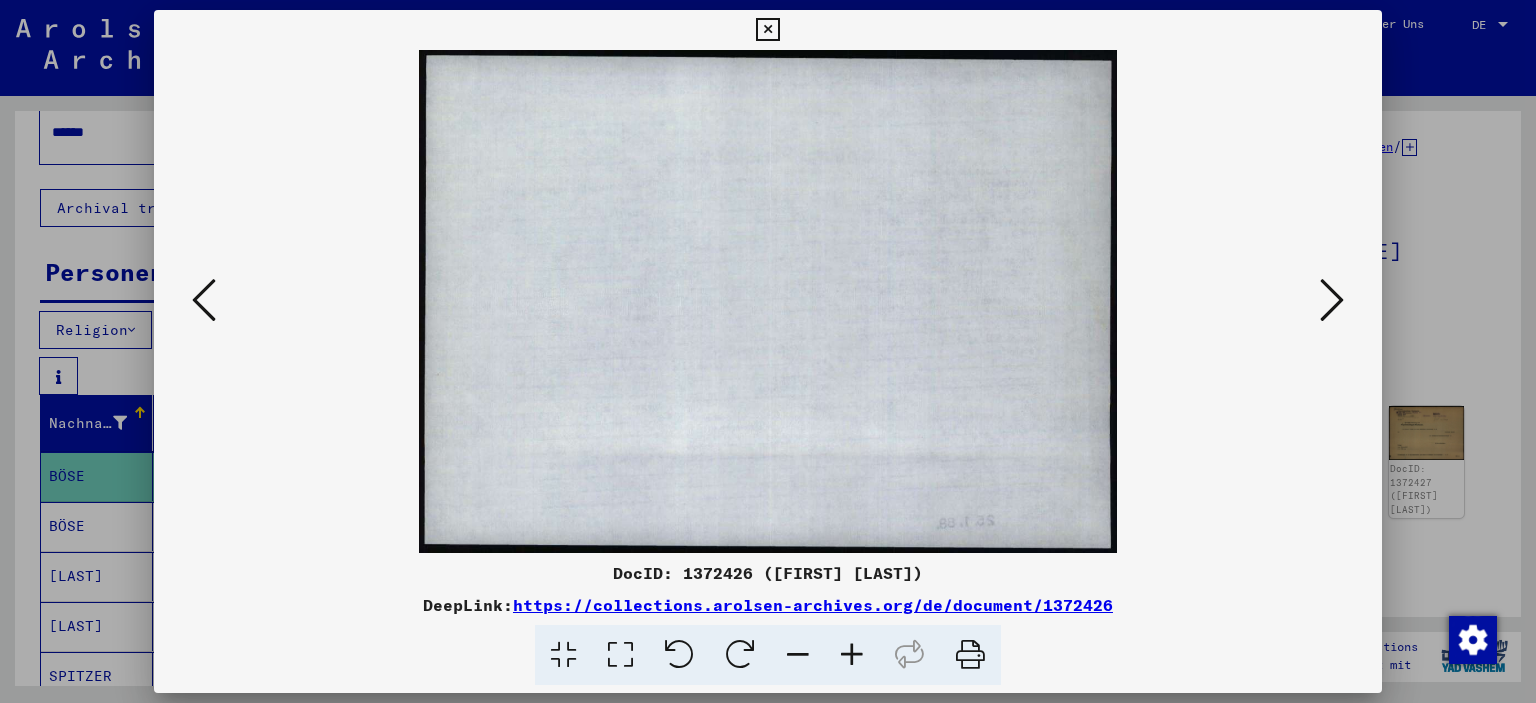 click at bounding box center (1332, 300) 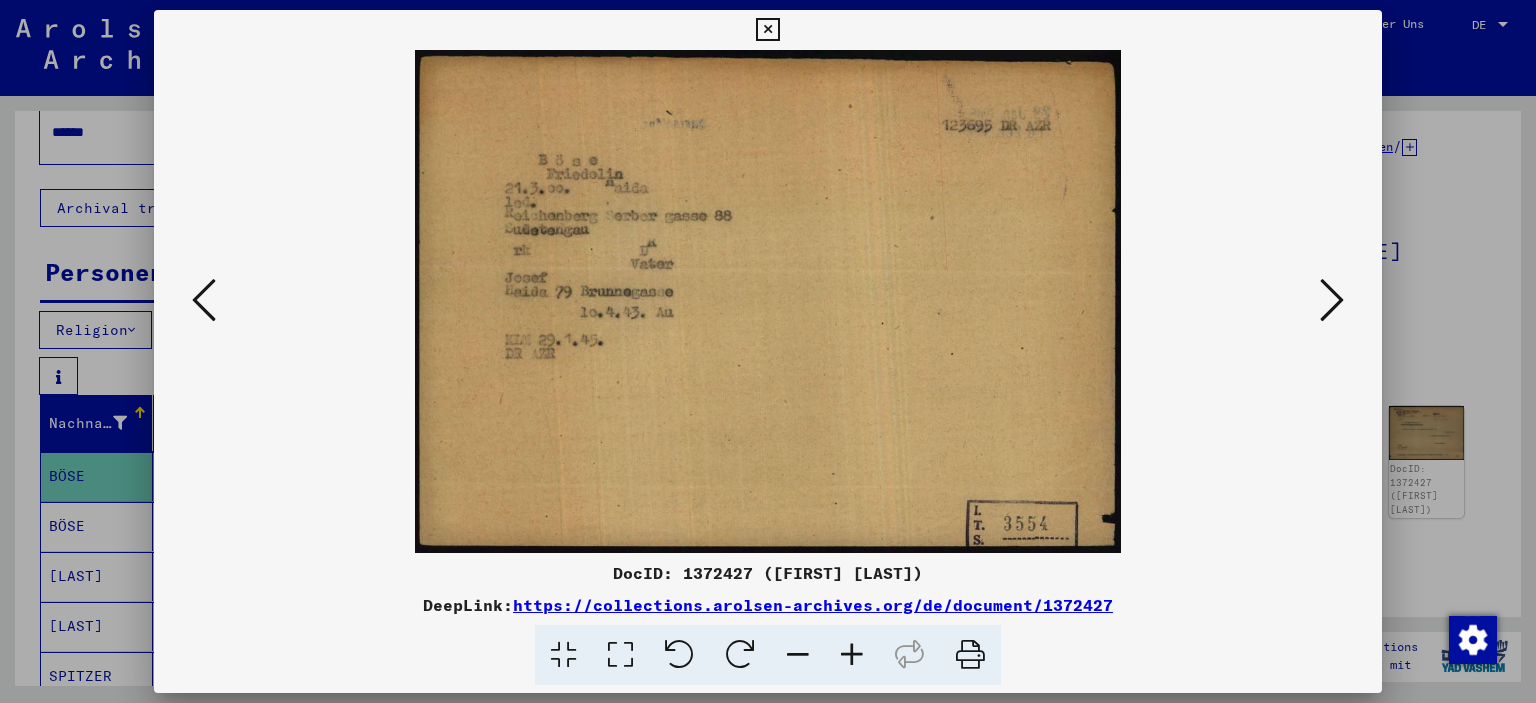 click at bounding box center [1332, 300] 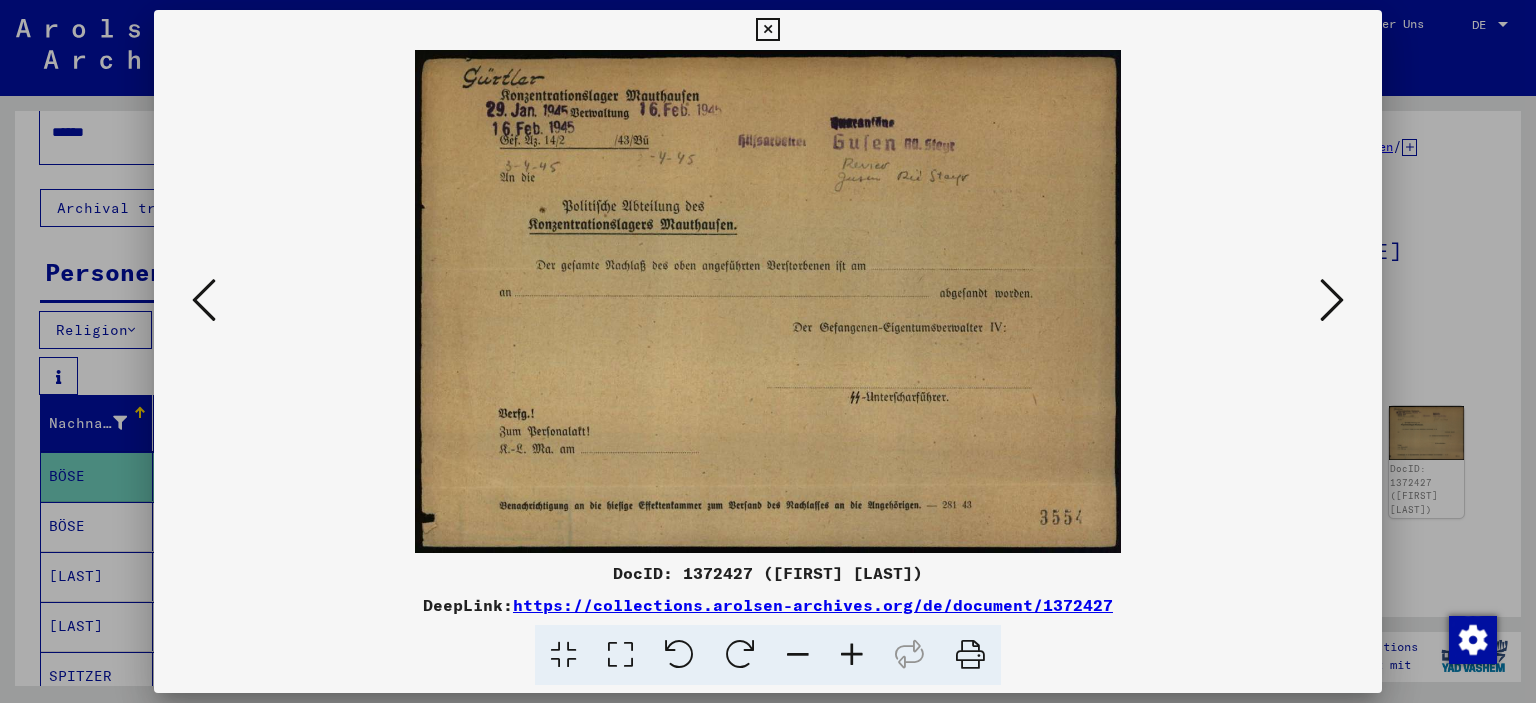 click at bounding box center (1332, 300) 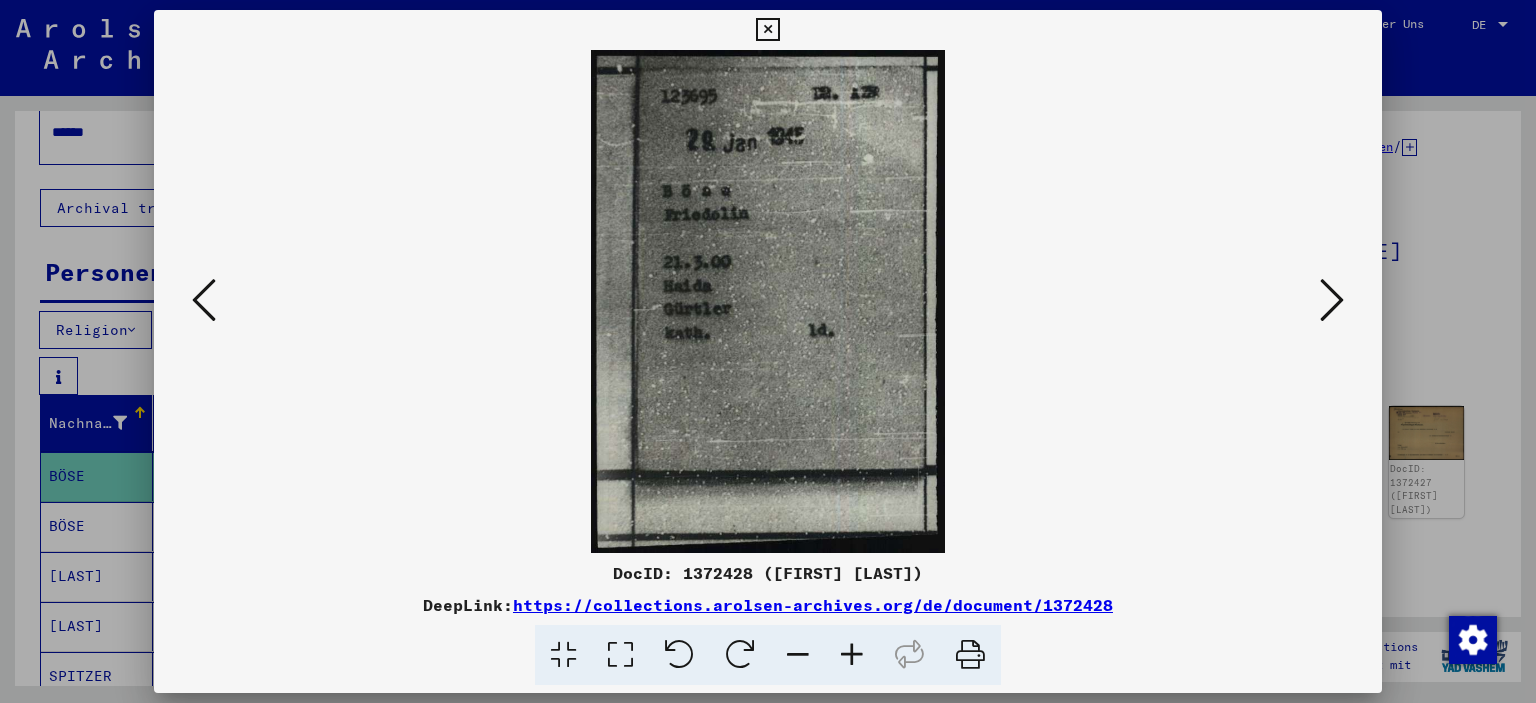 click at bounding box center (1332, 300) 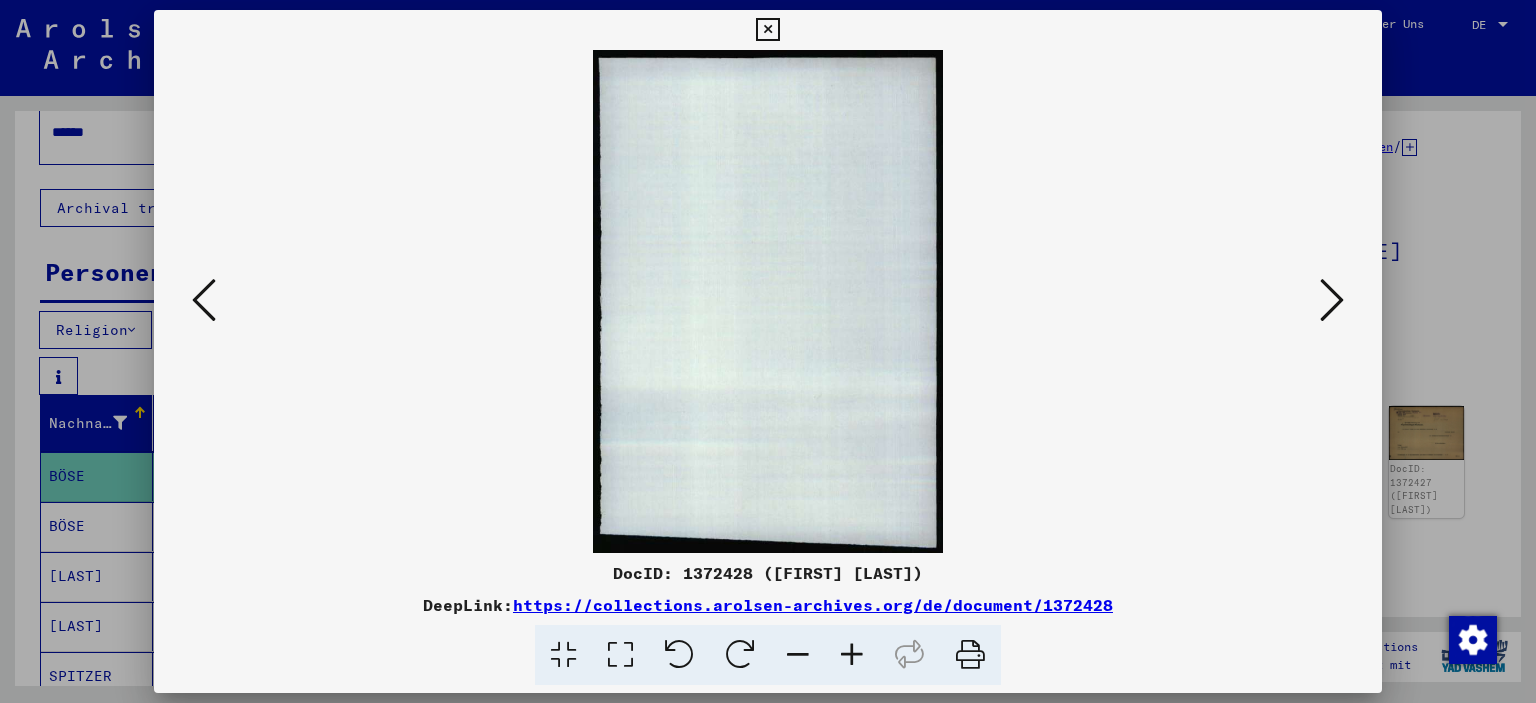 click at bounding box center [767, 30] 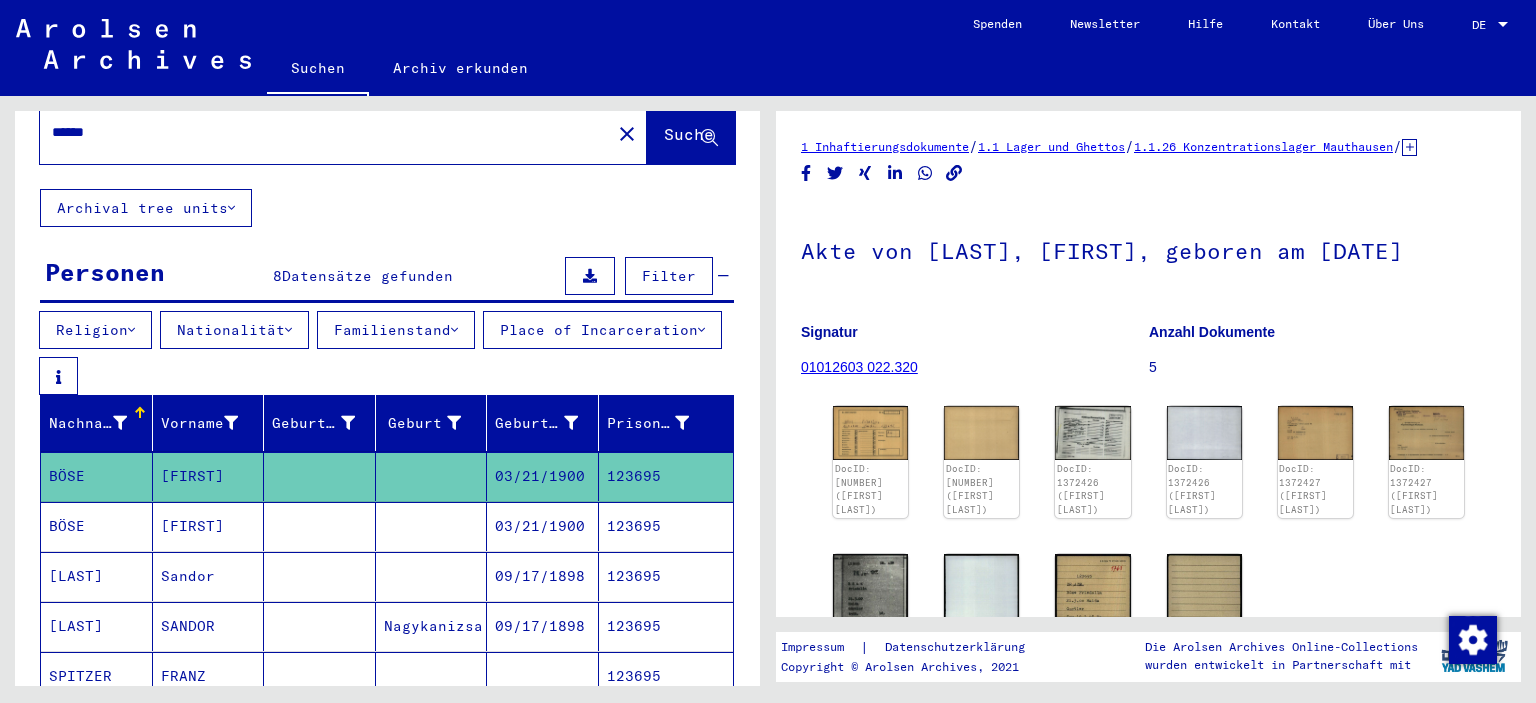 click on "123695" at bounding box center [666, 576] 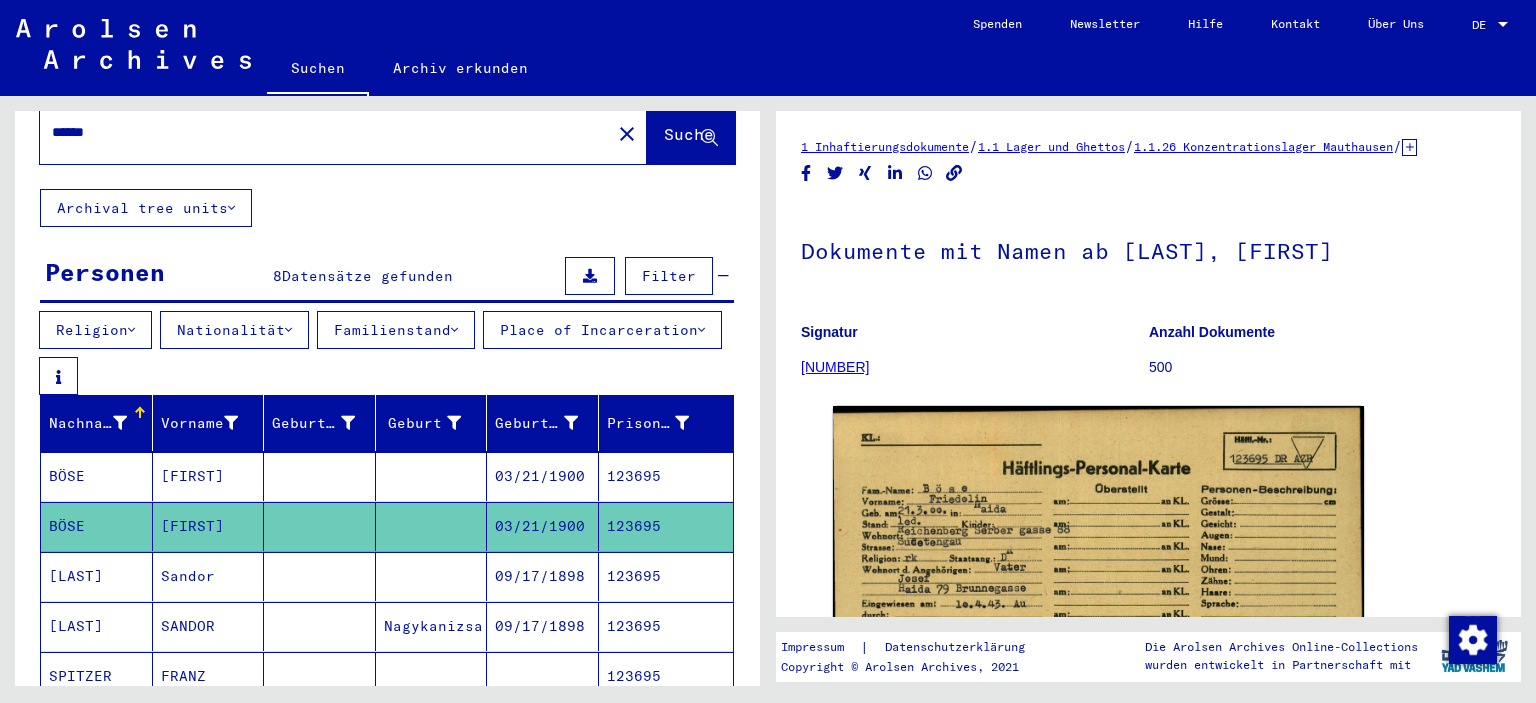 click on "123695" at bounding box center (666, 626) 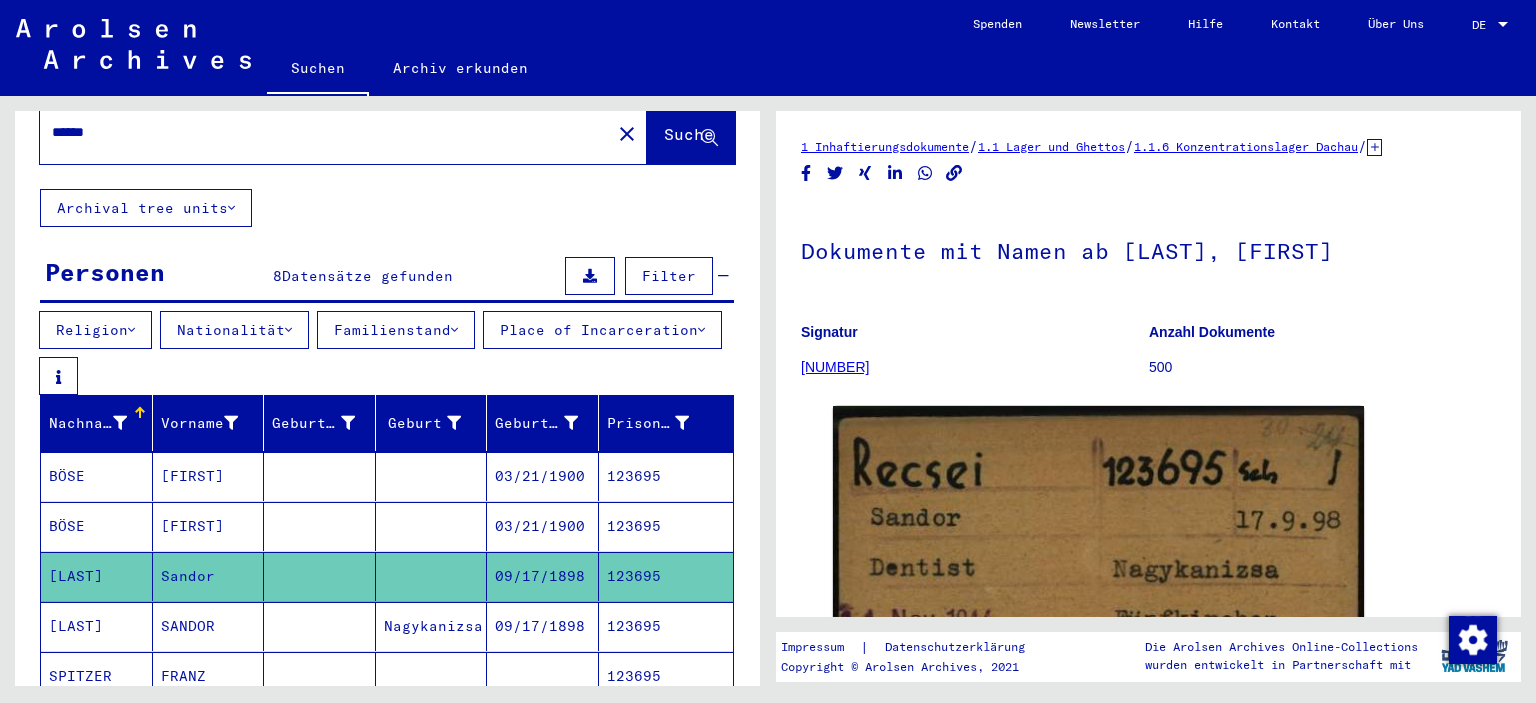 click on "123695" at bounding box center (666, 576) 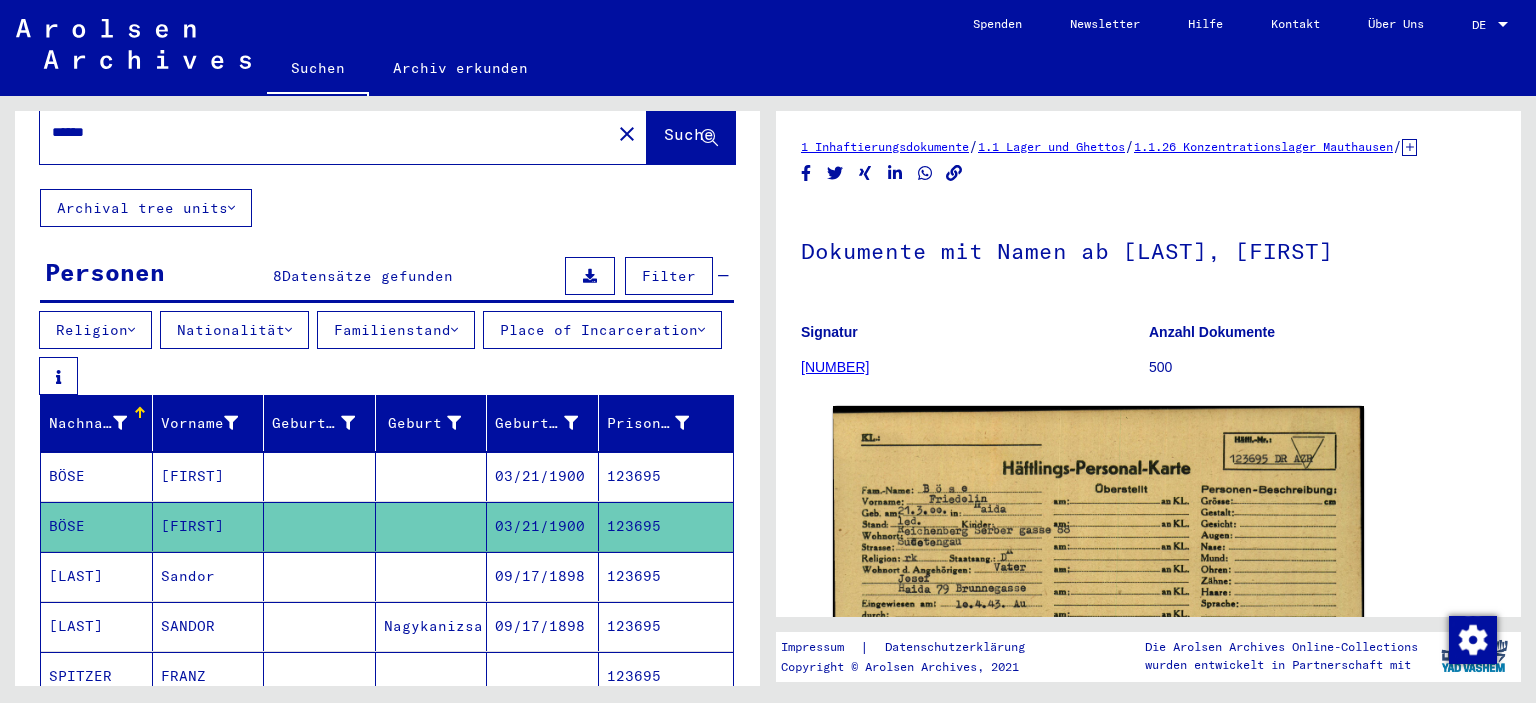 drag, startPoint x: 209, startPoint y: 126, endPoint x: 70, endPoint y: 123, distance: 139.03236 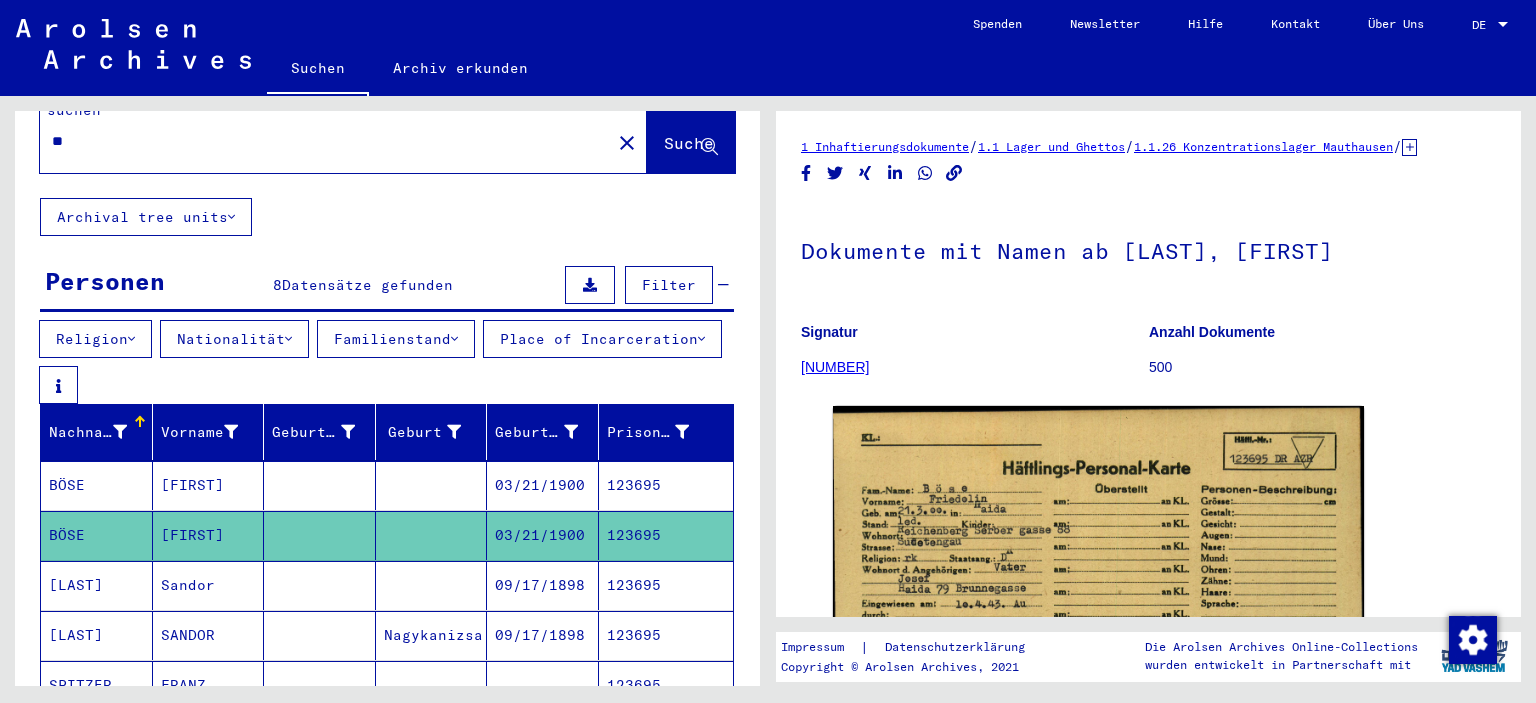 type on "*" 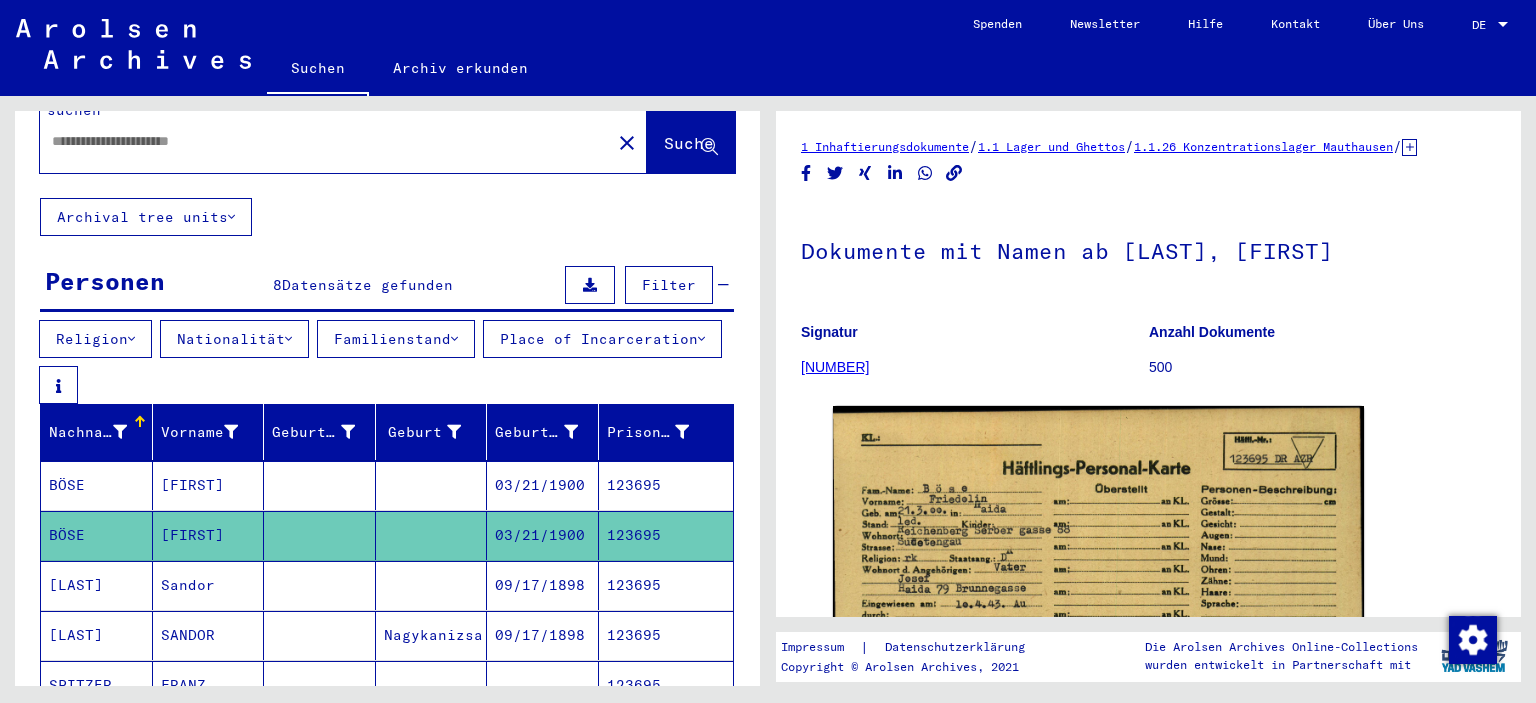 scroll, scrollTop: 56, scrollLeft: 0, axis: vertical 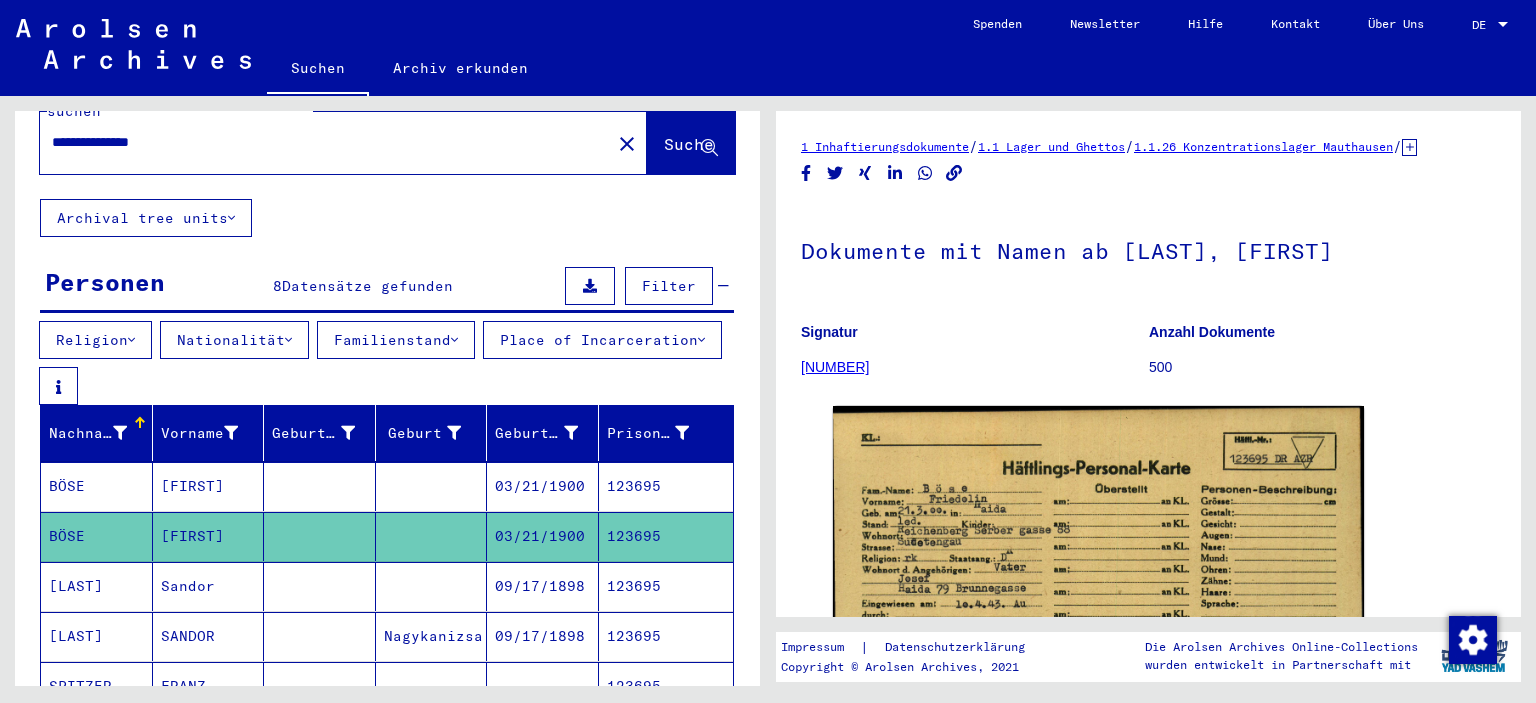 type on "**********" 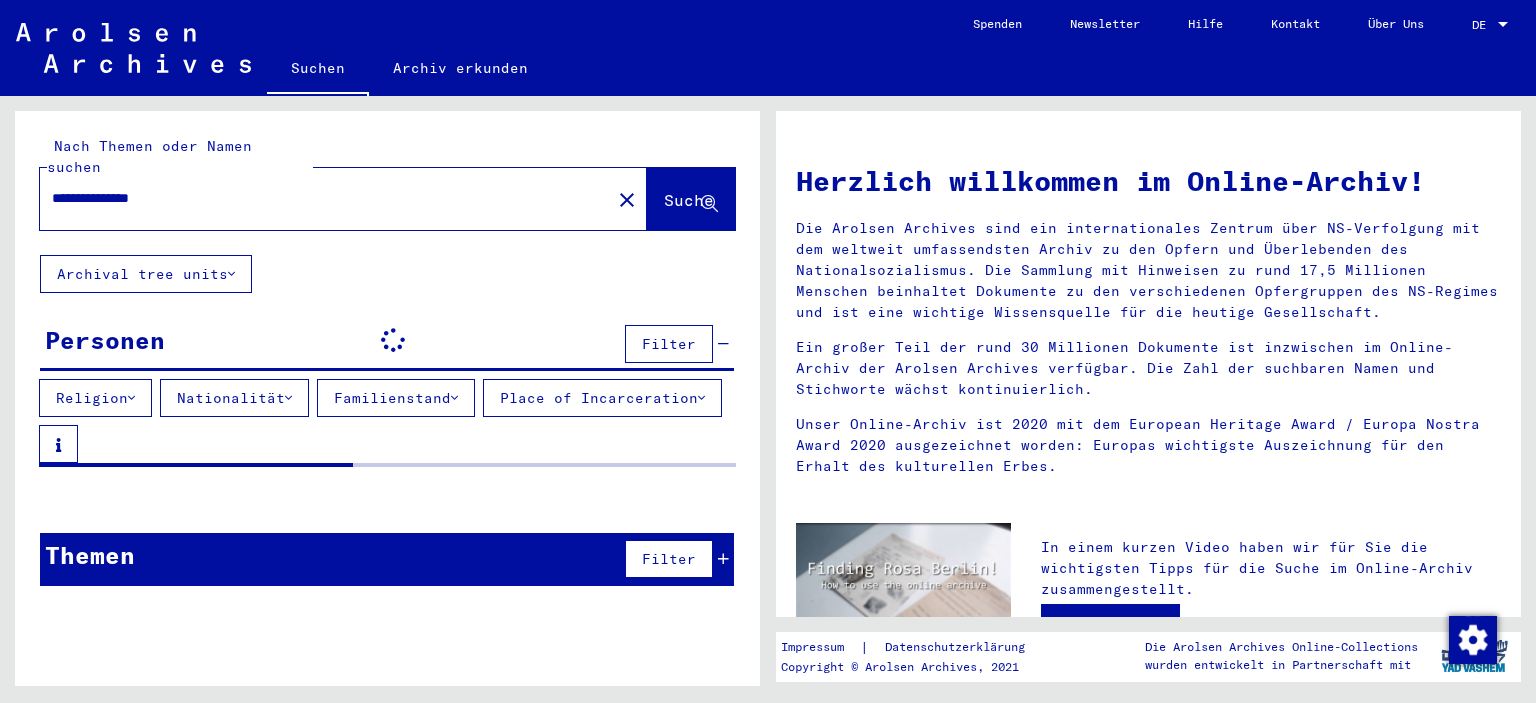 scroll, scrollTop: 0, scrollLeft: 0, axis: both 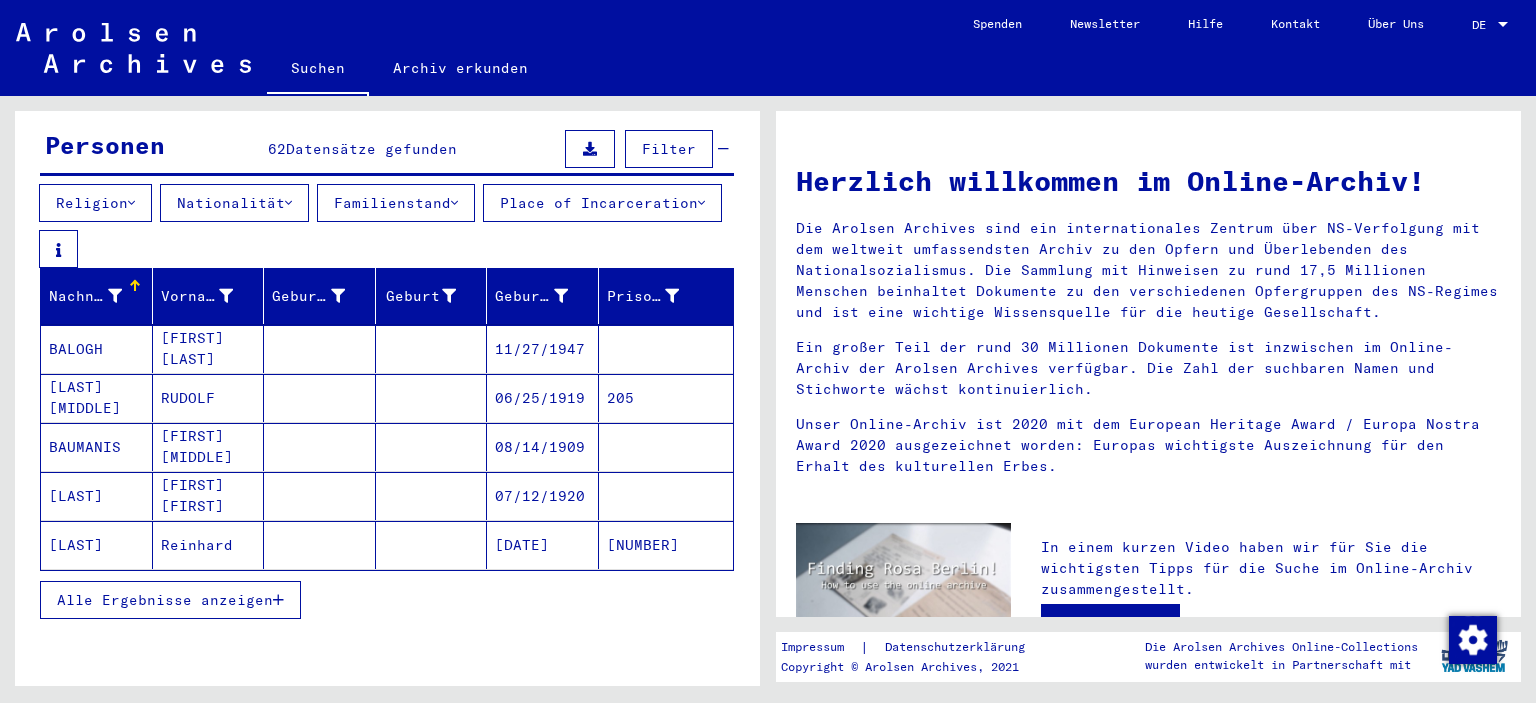 click on "Alle Ergebnisse anzeigen" at bounding box center [170, 600] 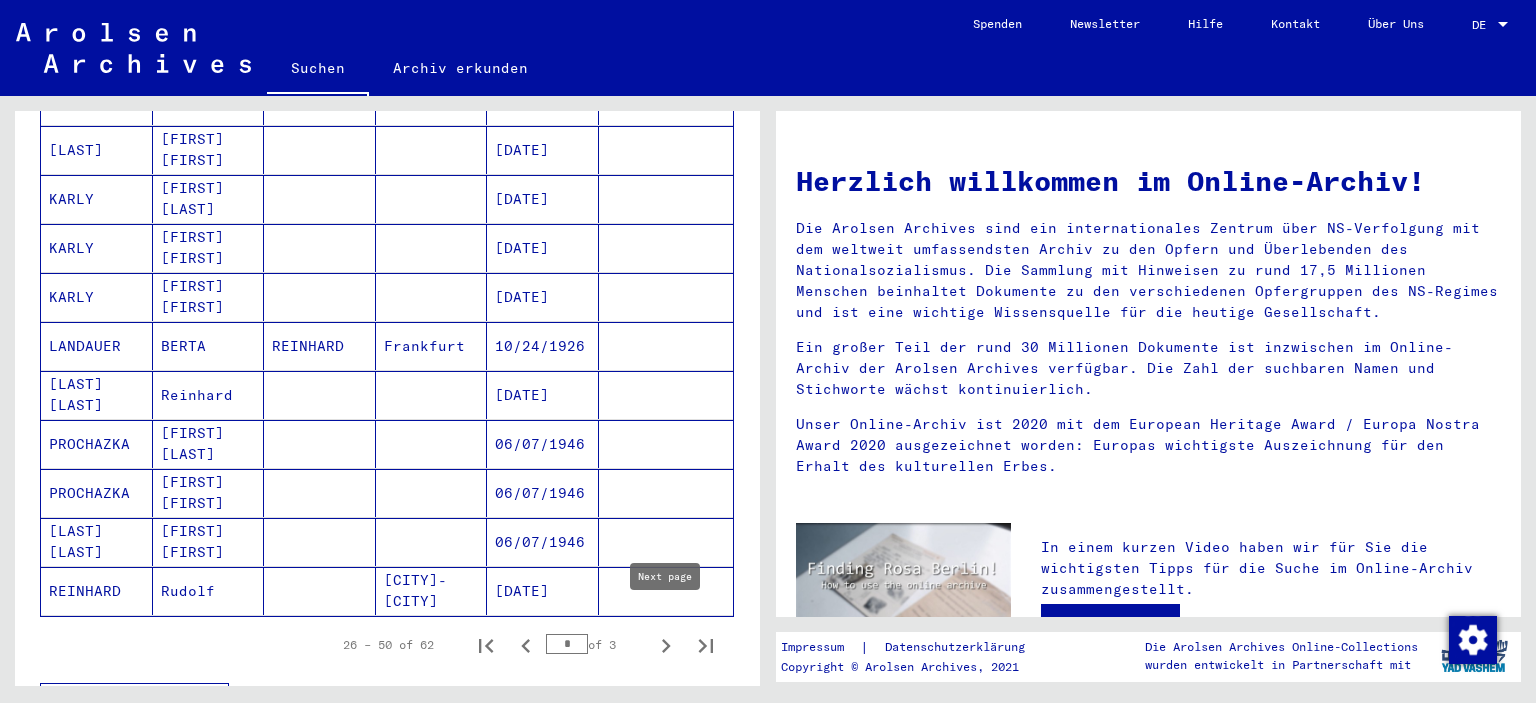 click 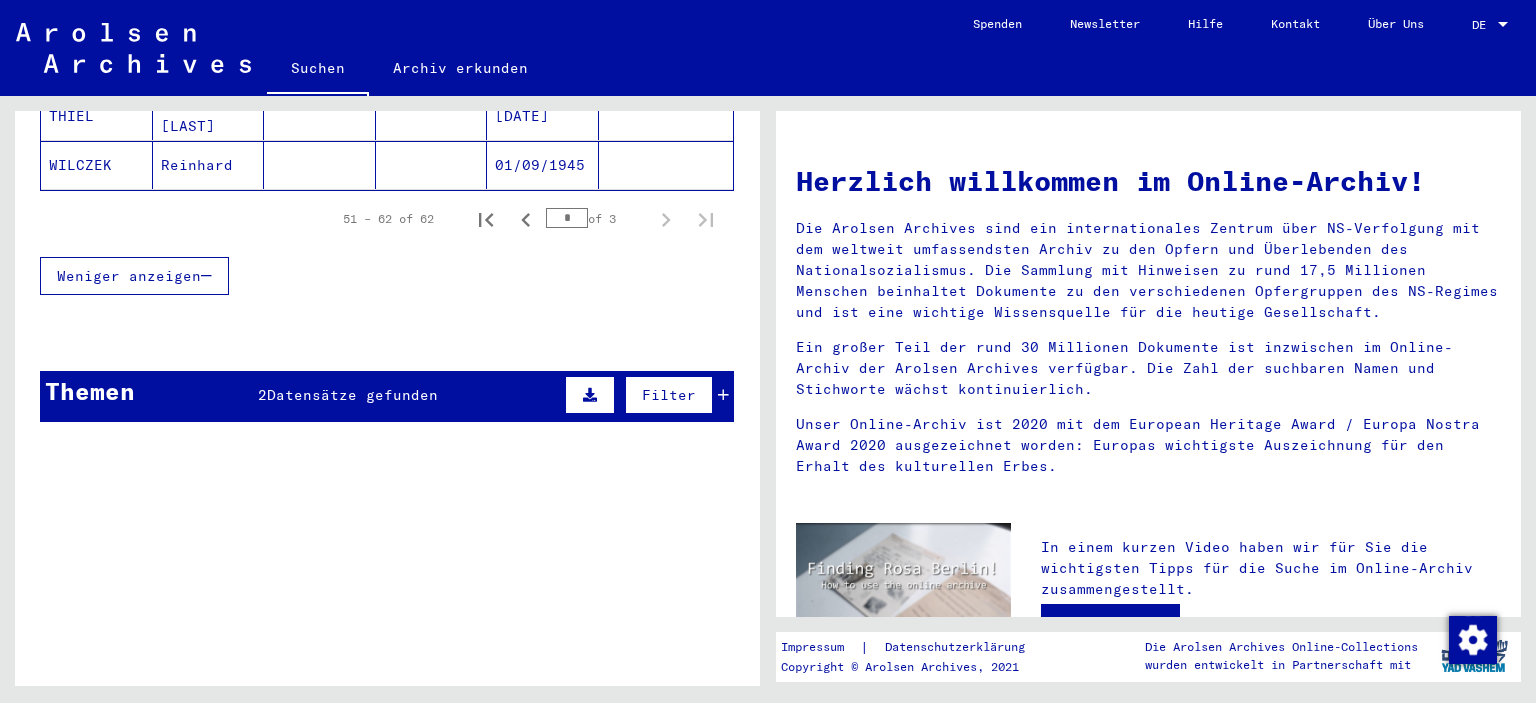 scroll, scrollTop: 894, scrollLeft: 0, axis: vertical 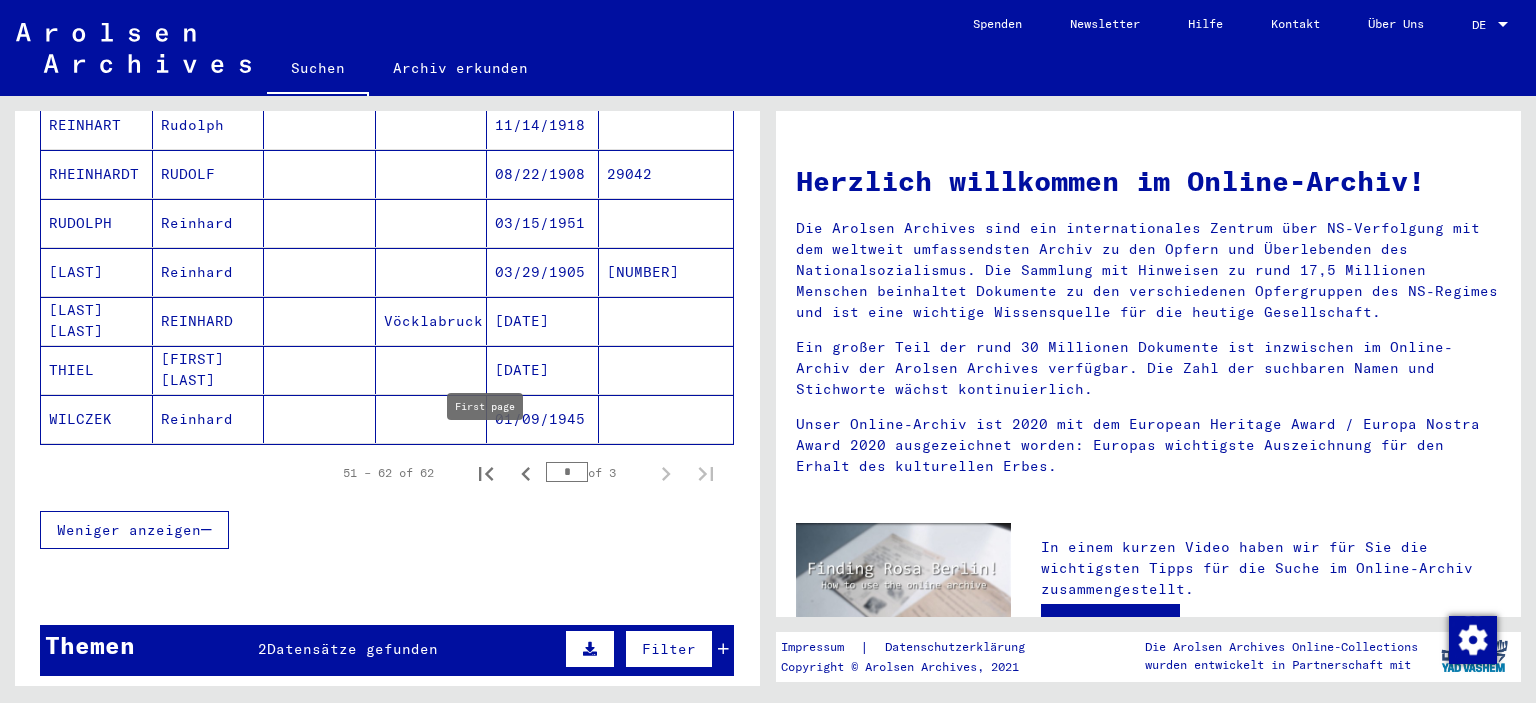 click 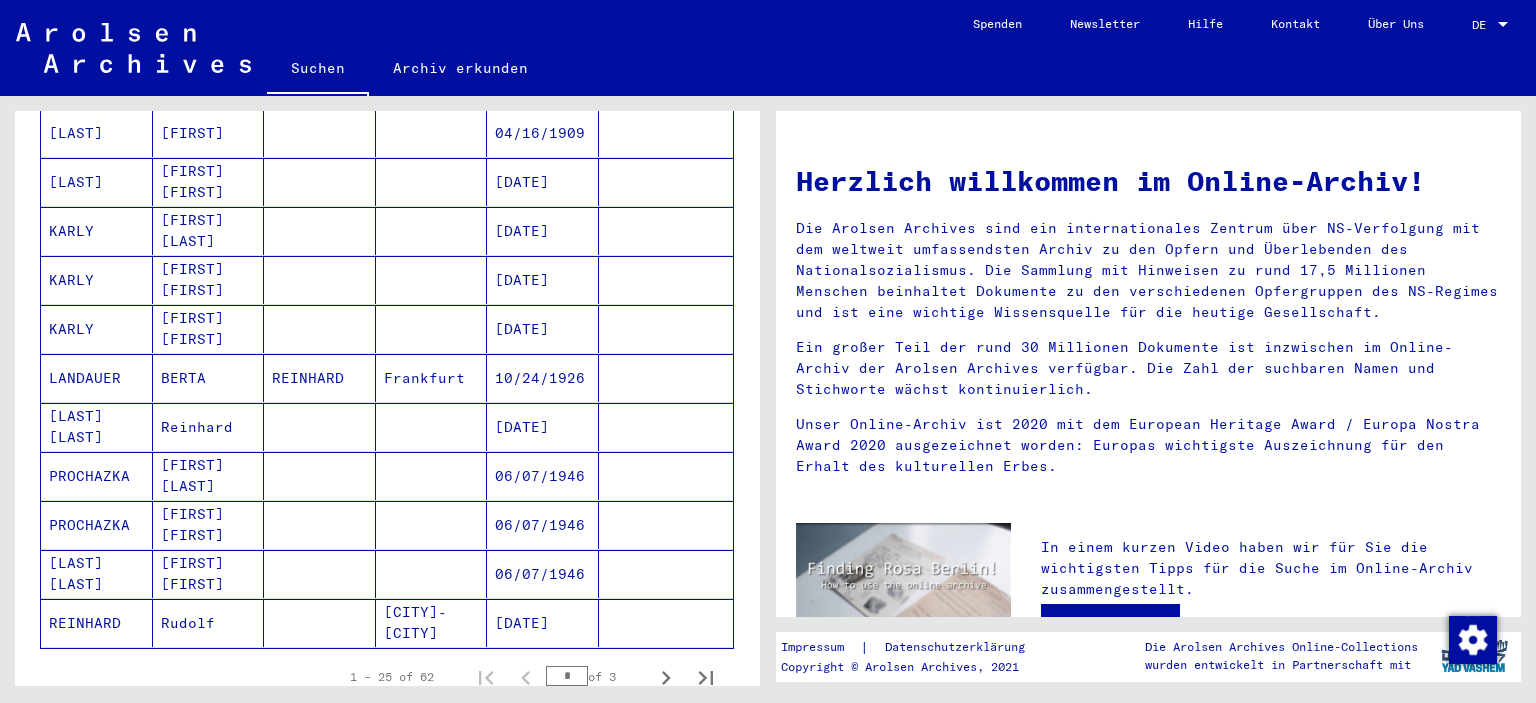 scroll, scrollTop: 1142, scrollLeft: 0, axis: vertical 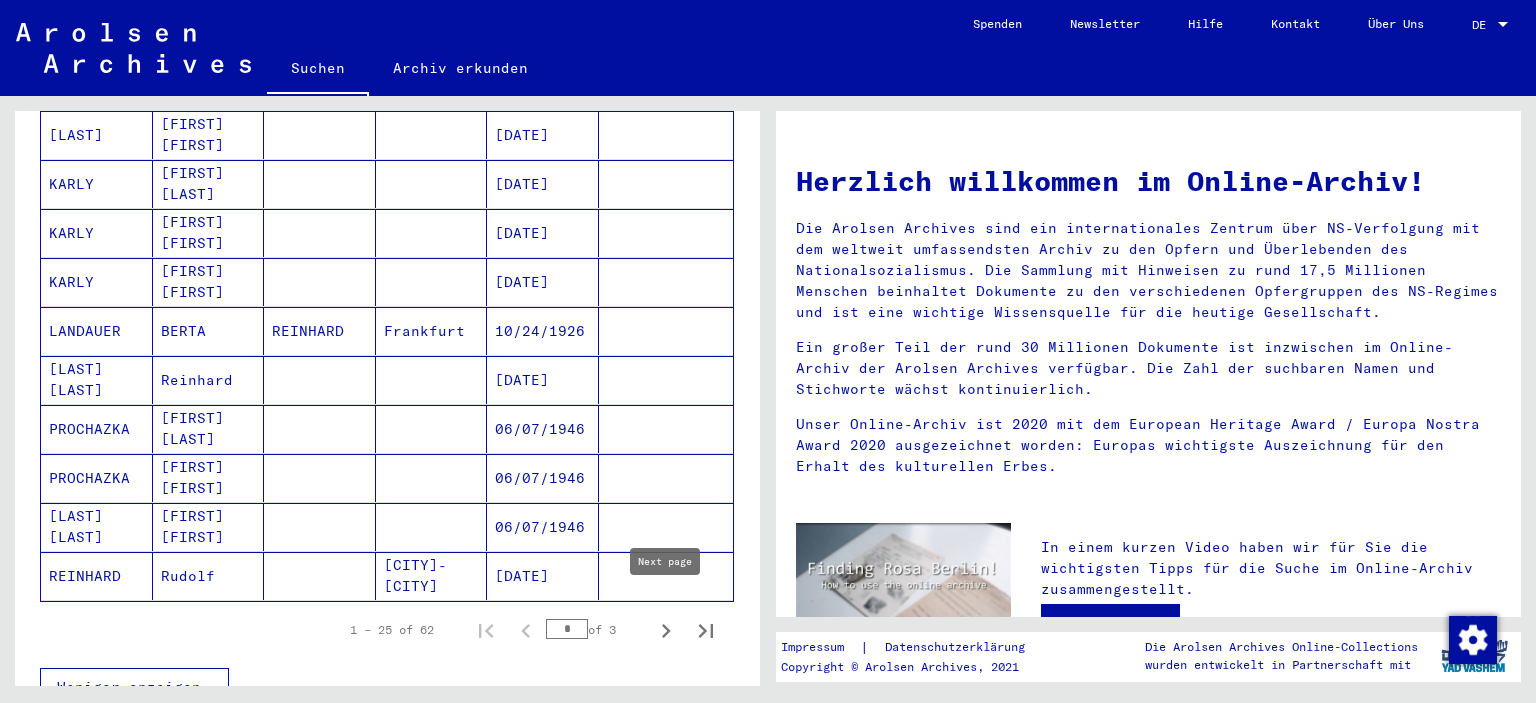 click 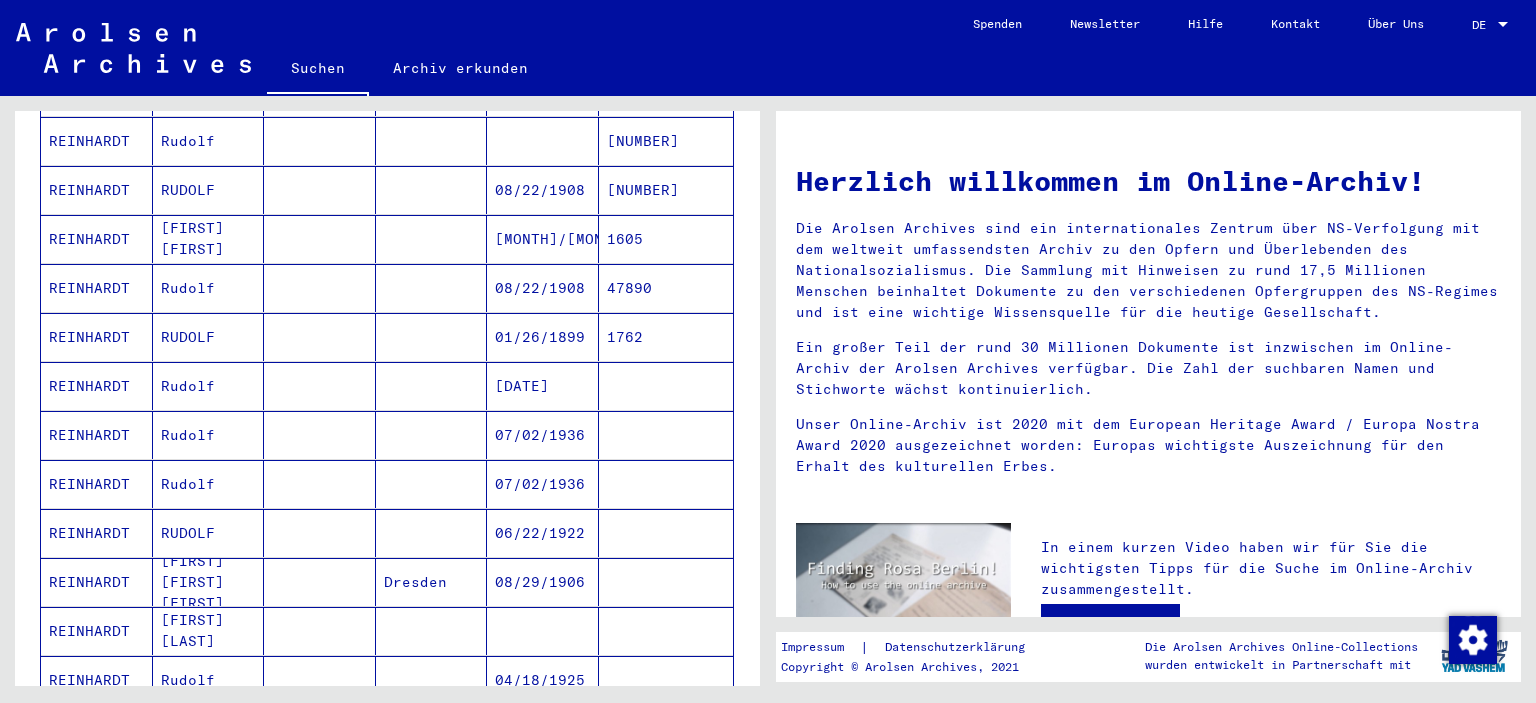 click on "1762" at bounding box center (666, 386) 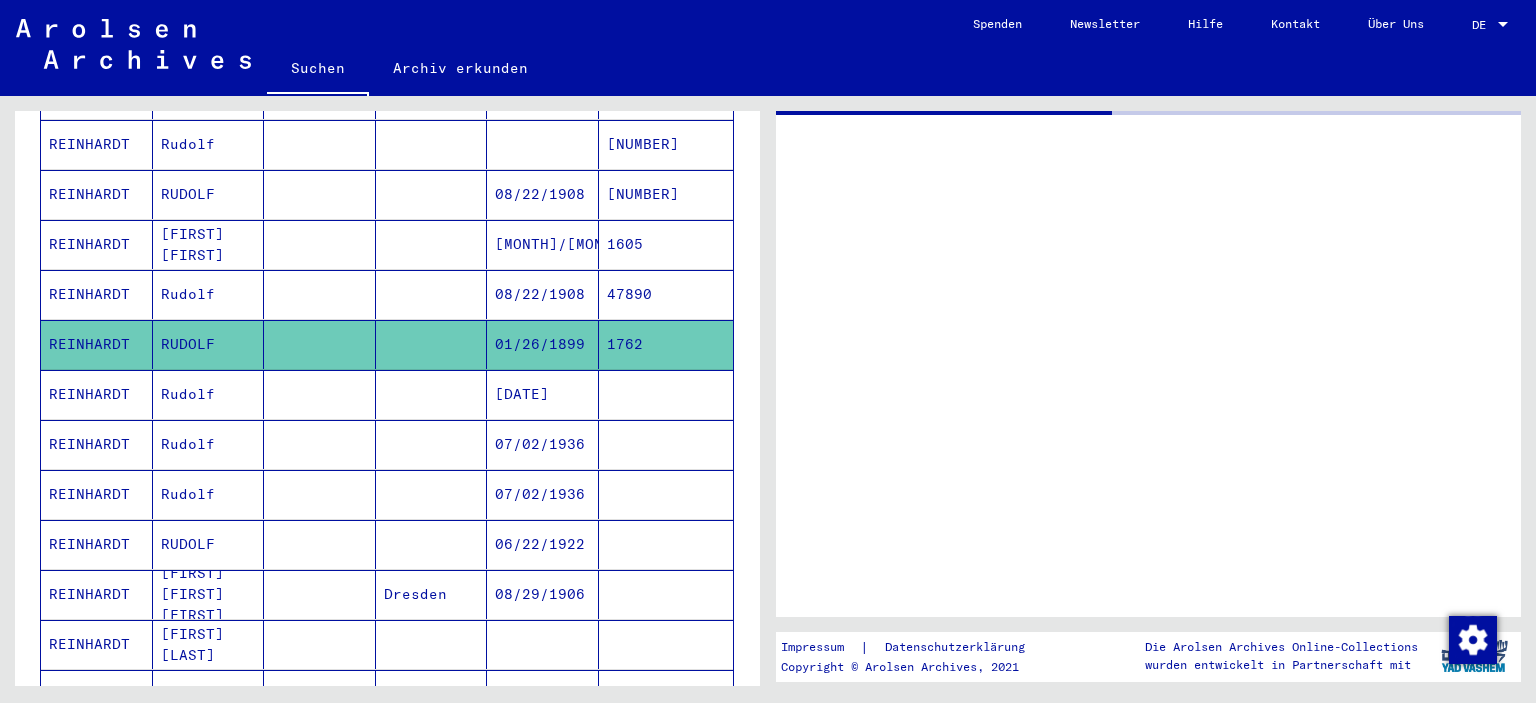 scroll, scrollTop: 551, scrollLeft: 0, axis: vertical 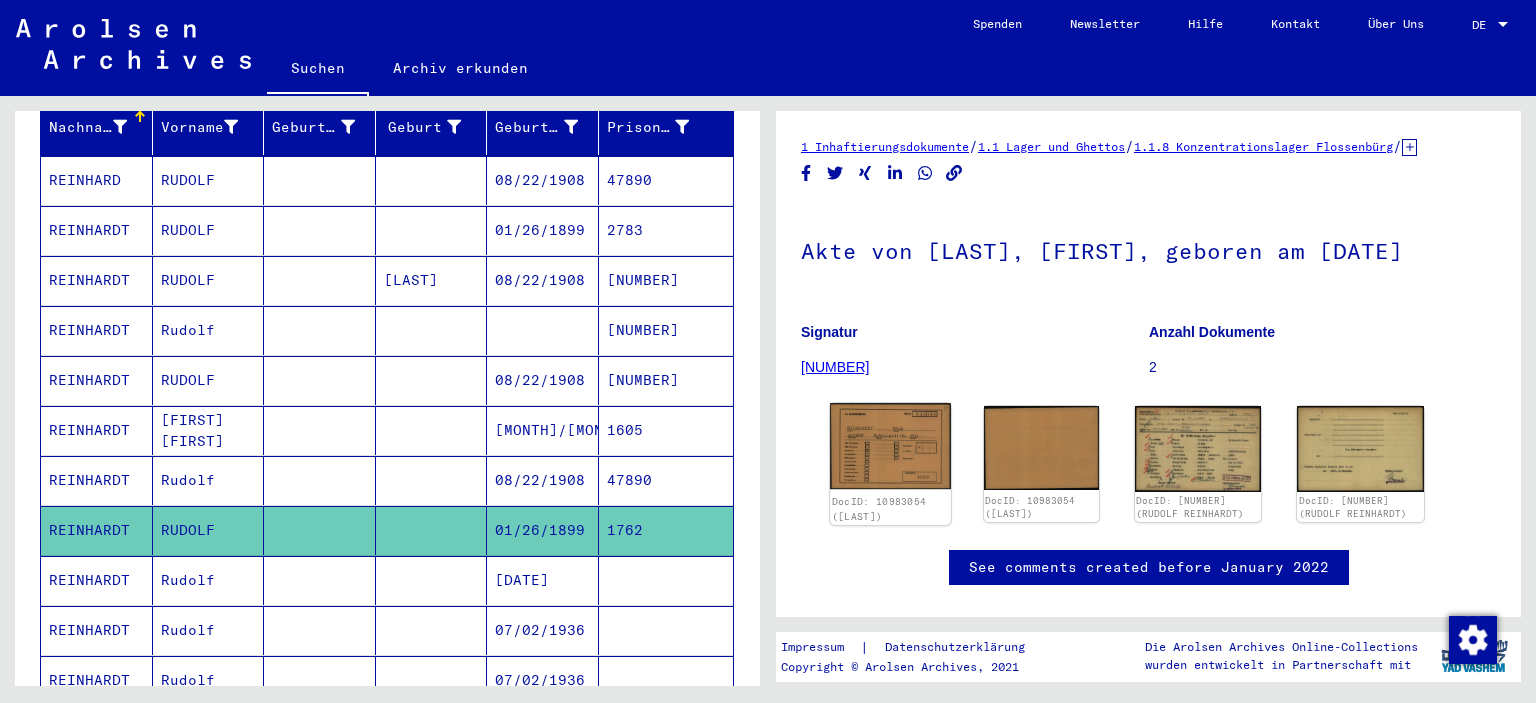 click 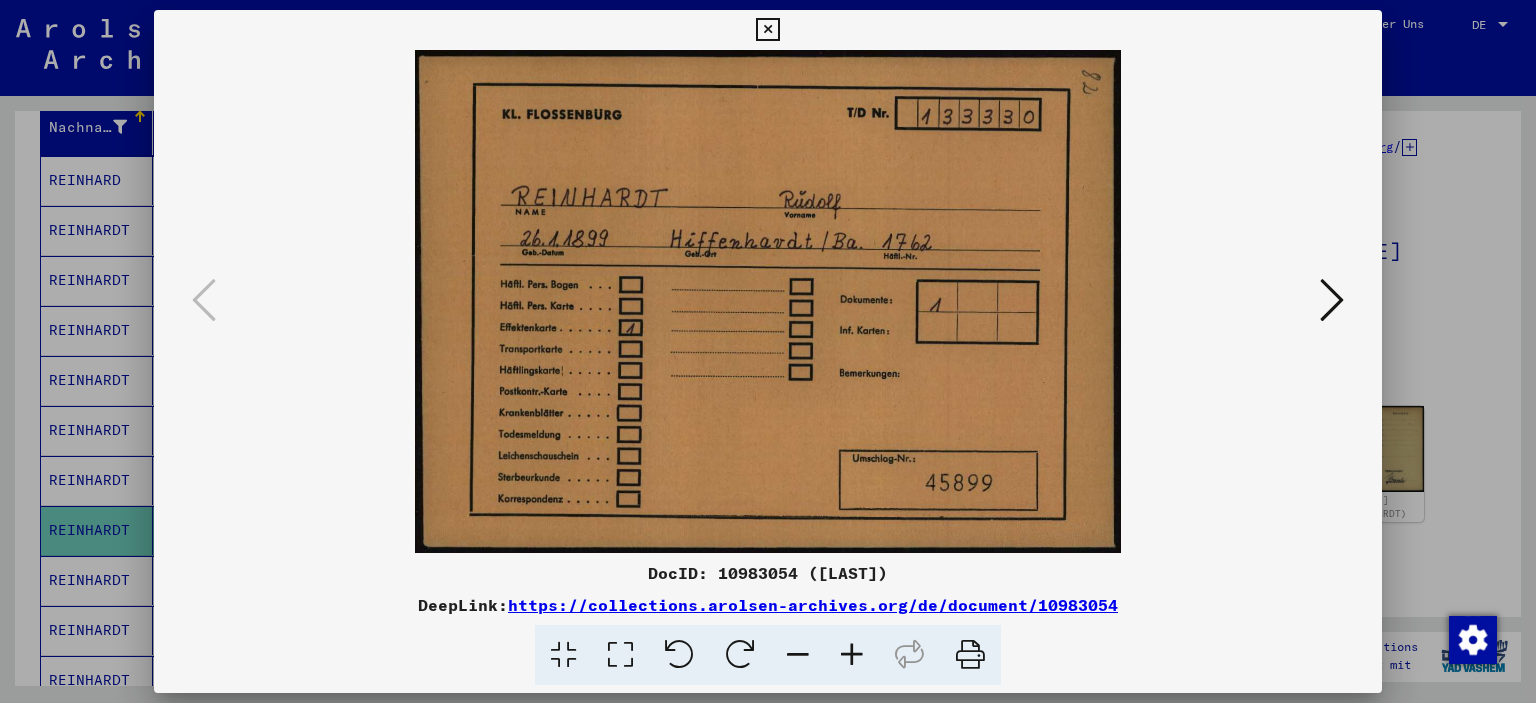 click at bounding box center [1332, 300] 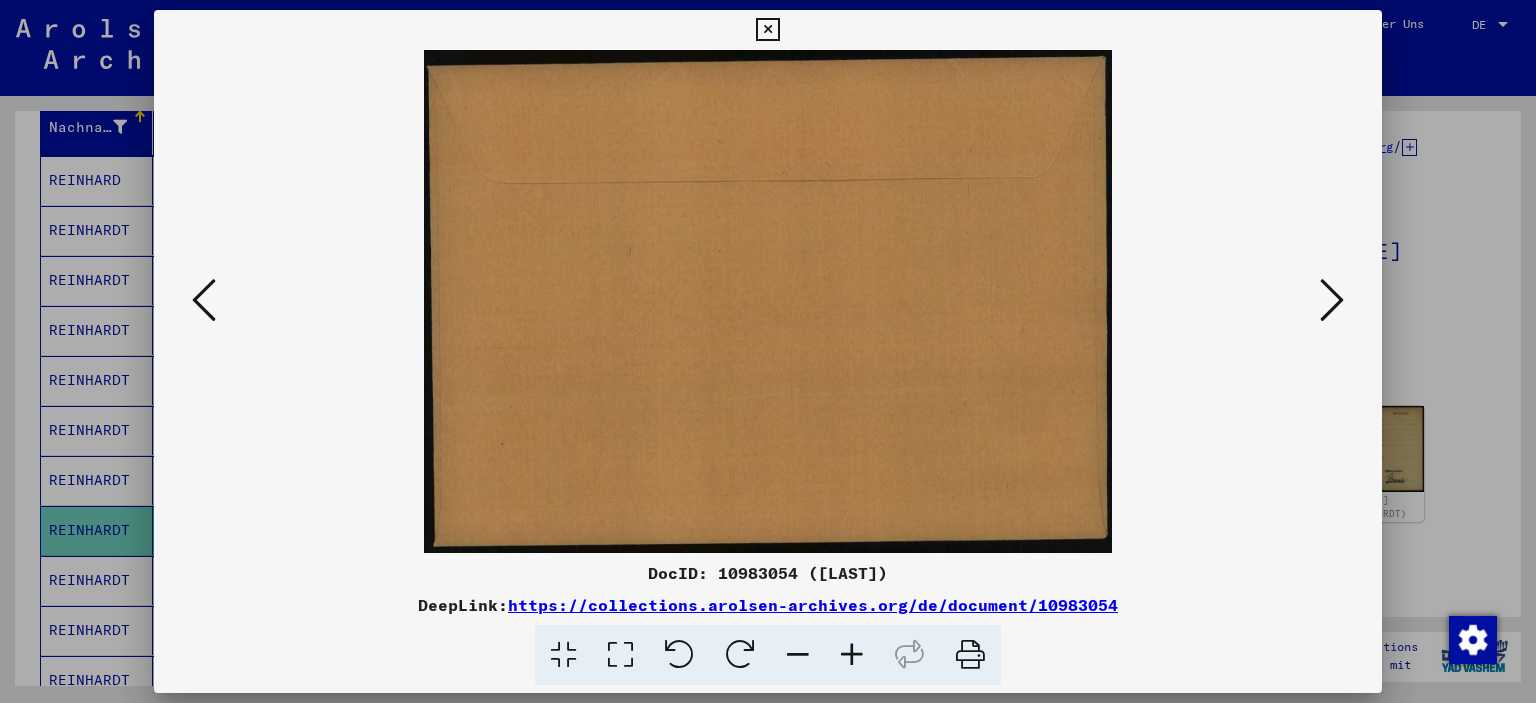 click at bounding box center (1332, 300) 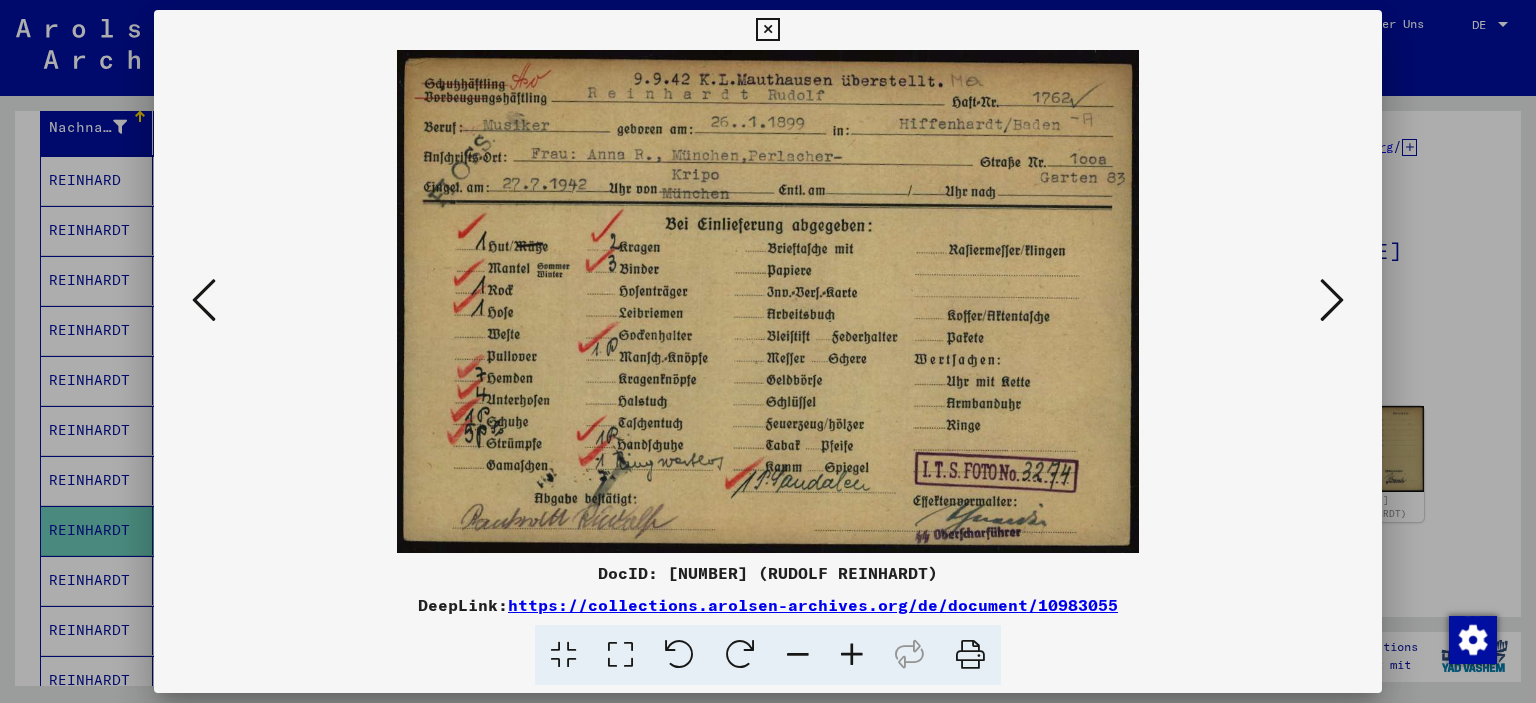 click at bounding box center [768, 351] 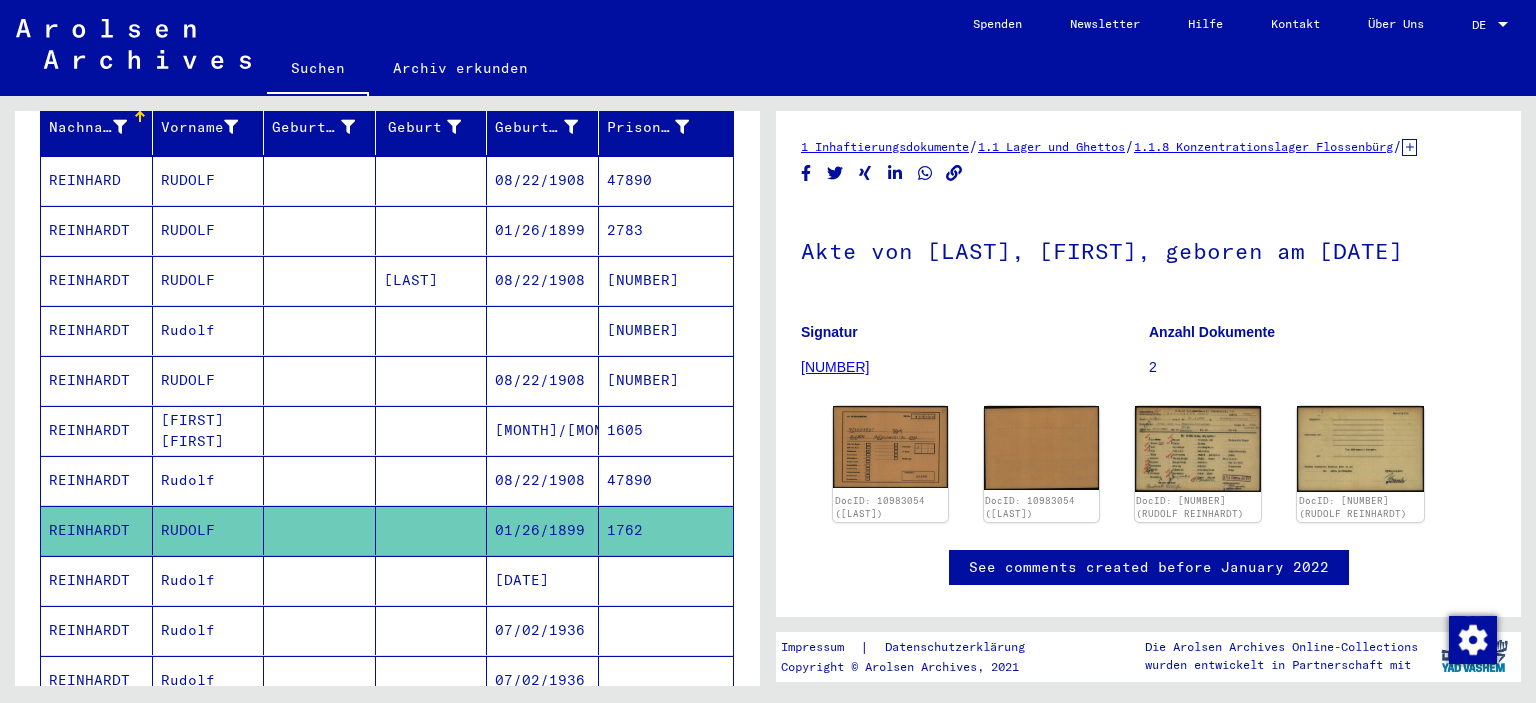 scroll, scrollTop: 0, scrollLeft: 0, axis: both 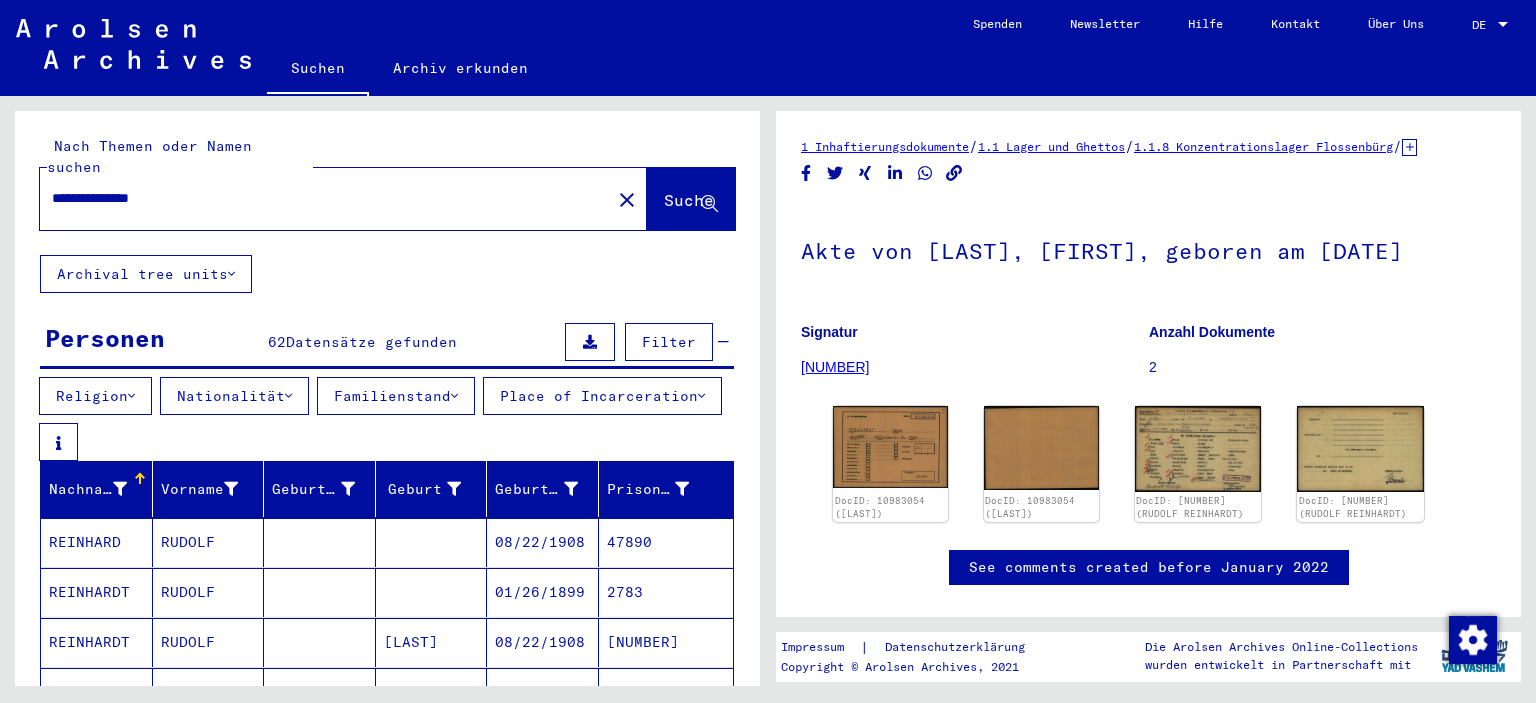 drag, startPoint x: 214, startPoint y: 185, endPoint x: 0, endPoint y: 172, distance: 214.3945 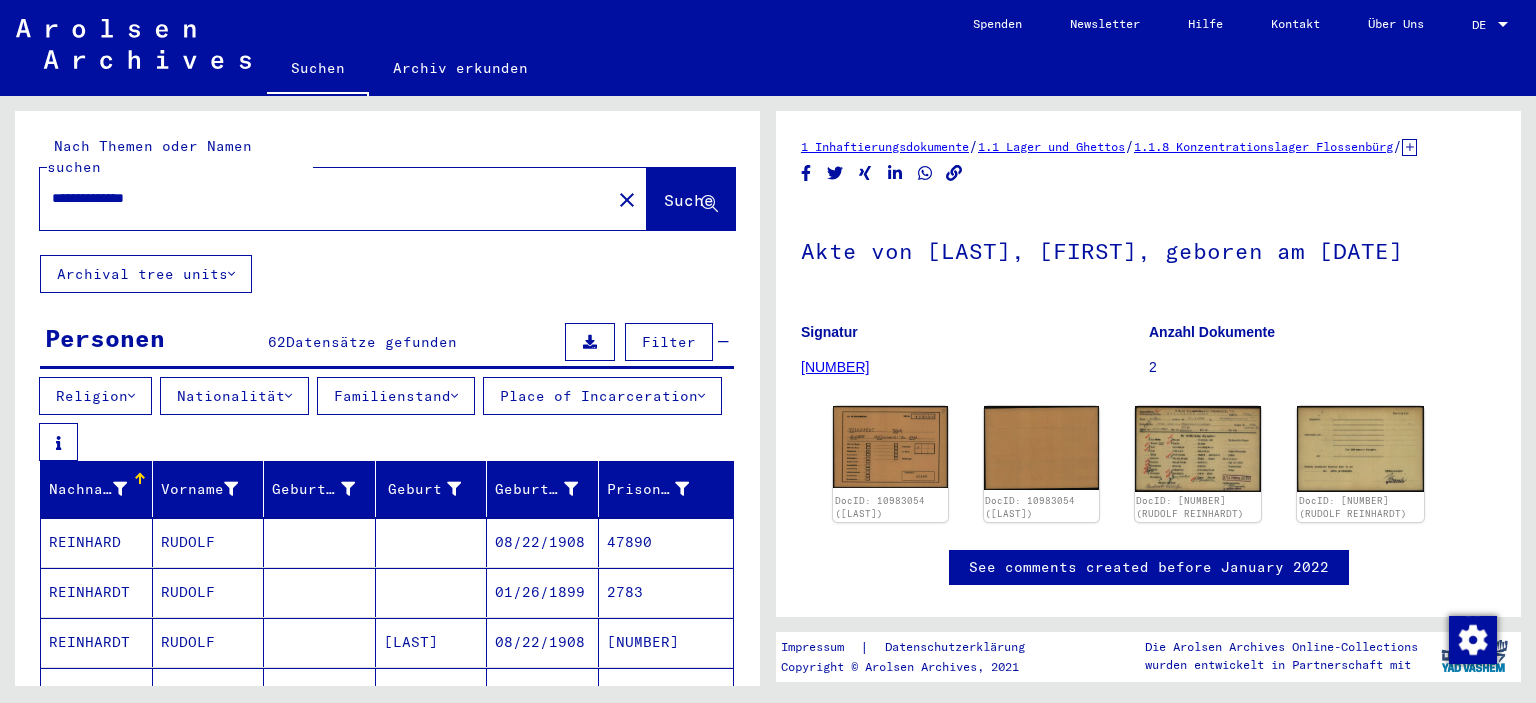 type on "**********" 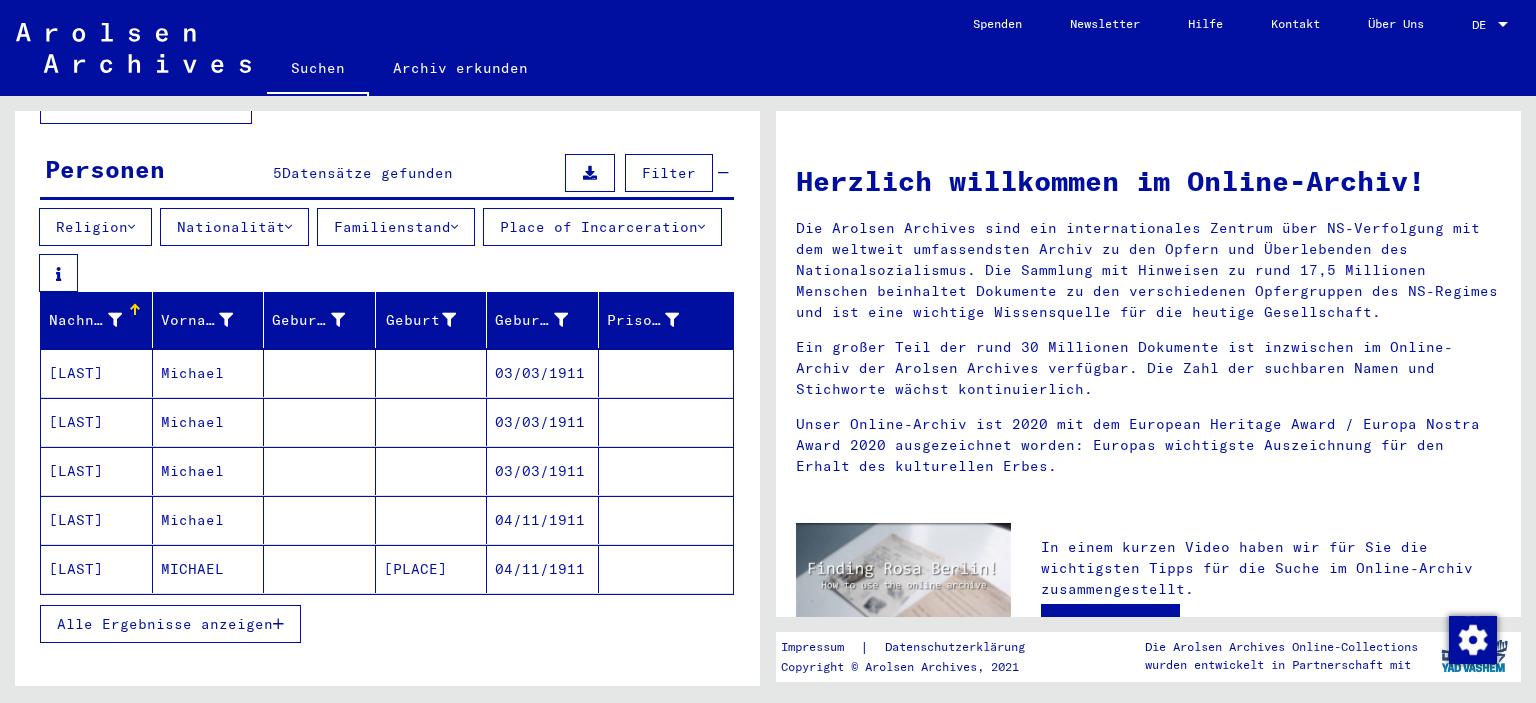scroll, scrollTop: 211, scrollLeft: 0, axis: vertical 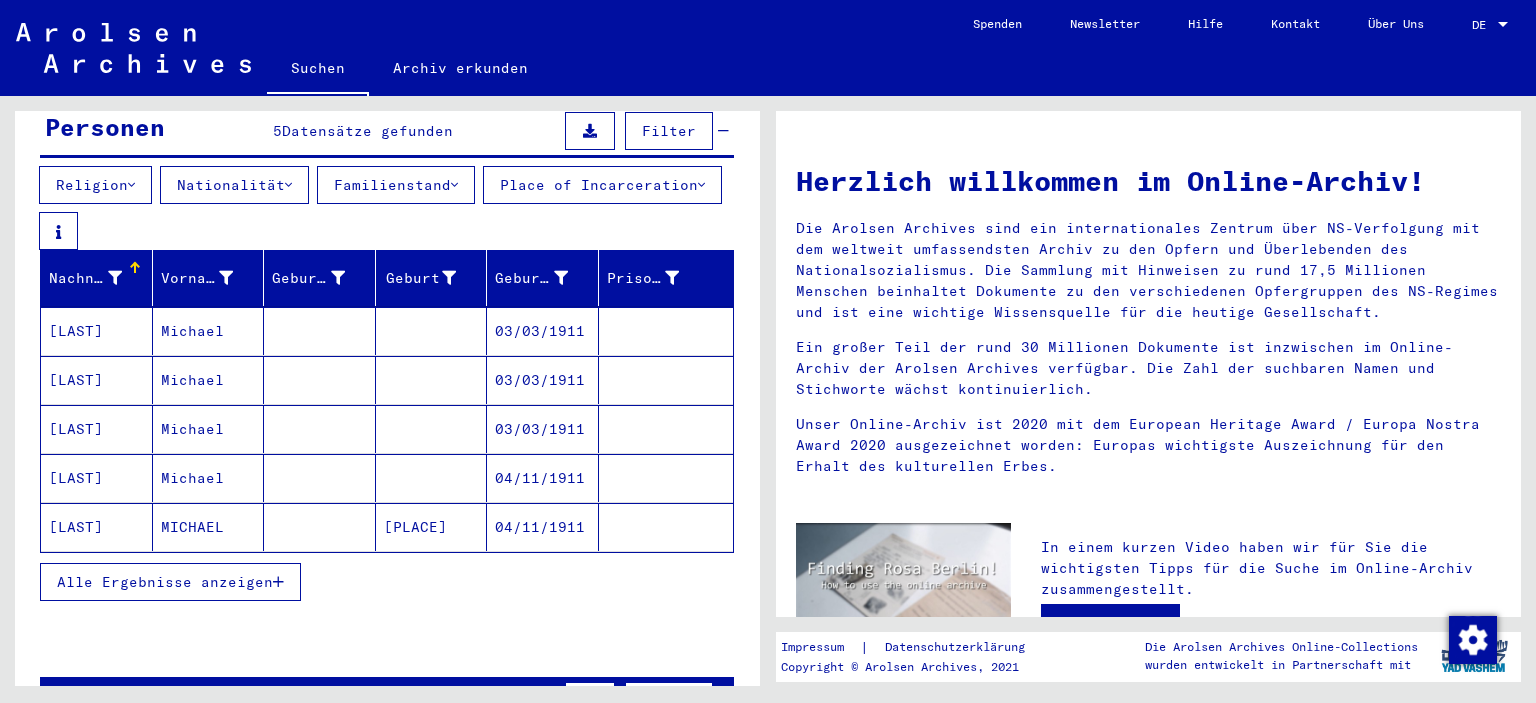 click on "Alle Ergebnisse anzeigen" at bounding box center (165, 582) 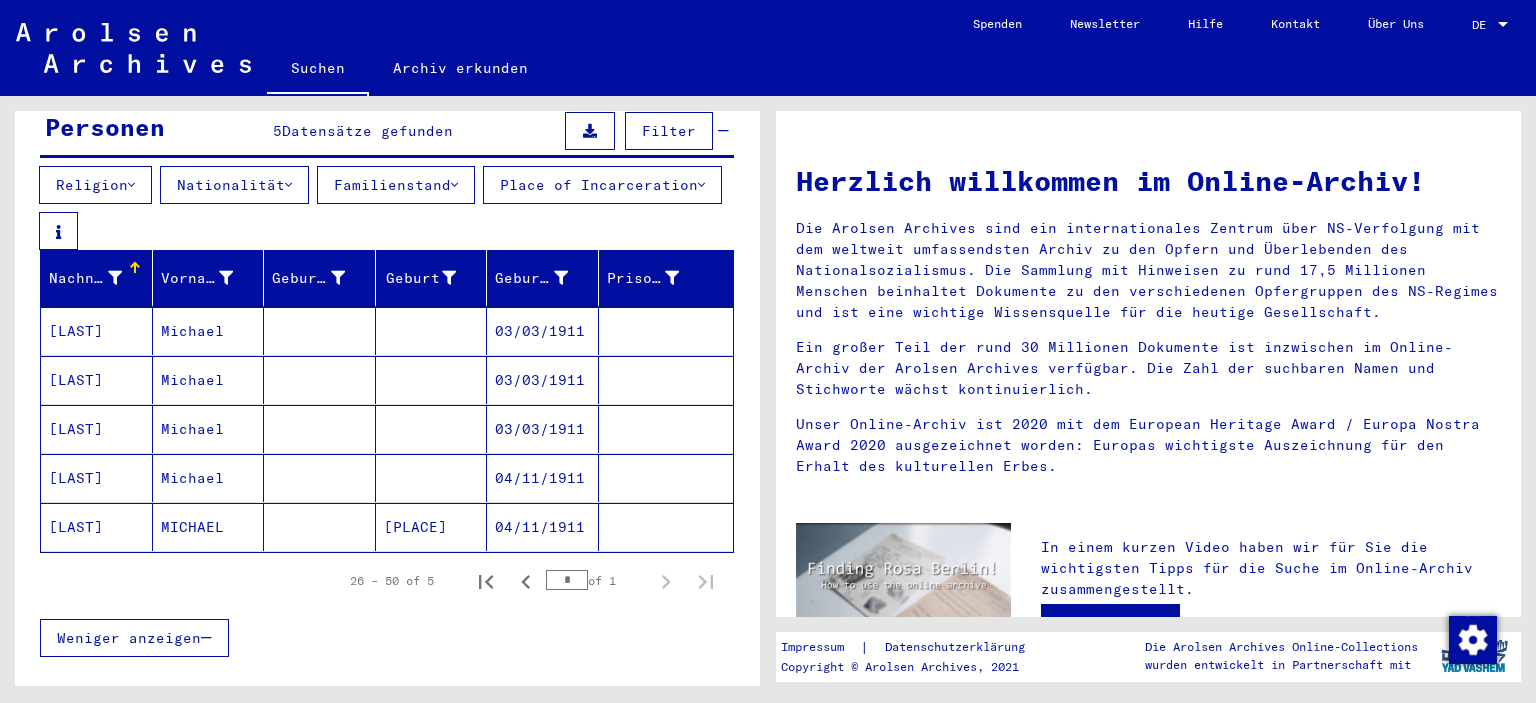 click at bounding box center (666, 380) 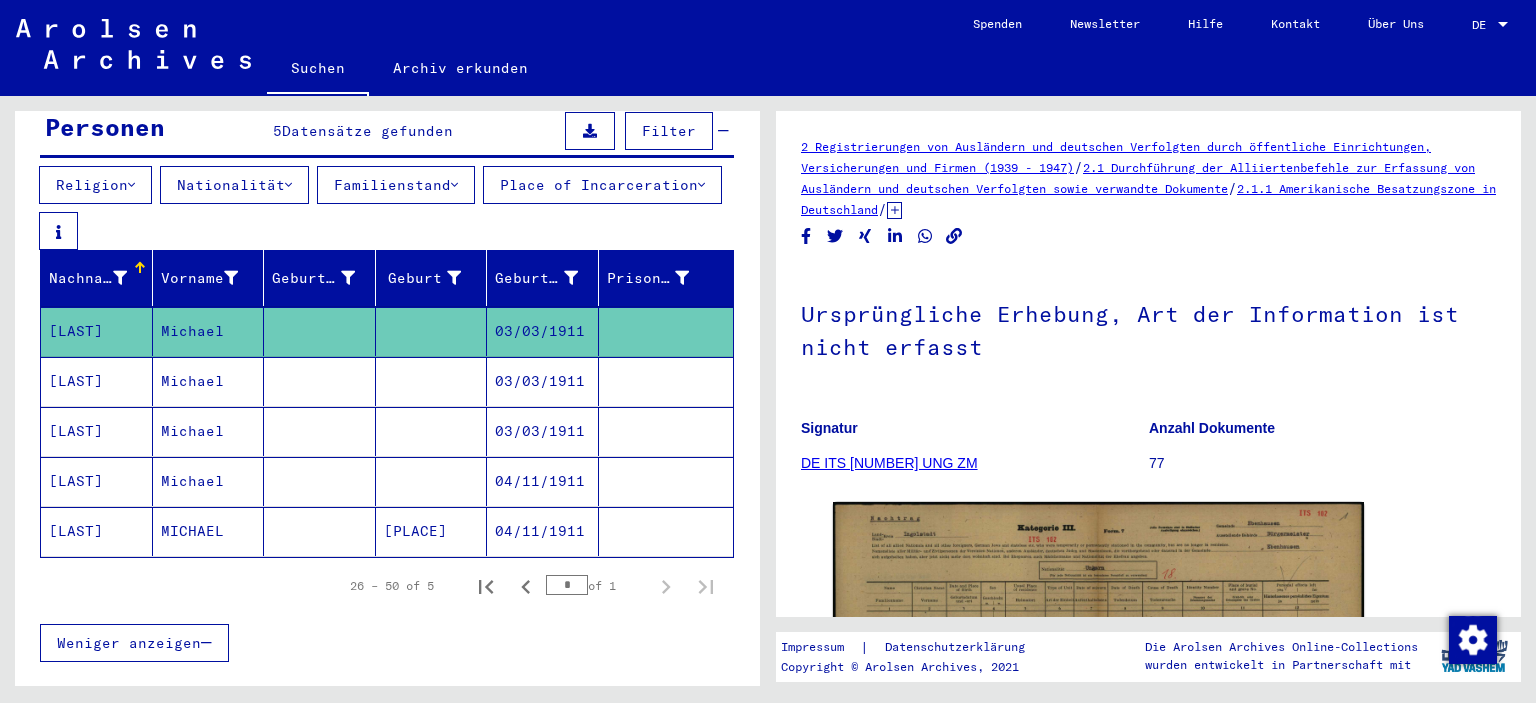 click at bounding box center (666, 431) 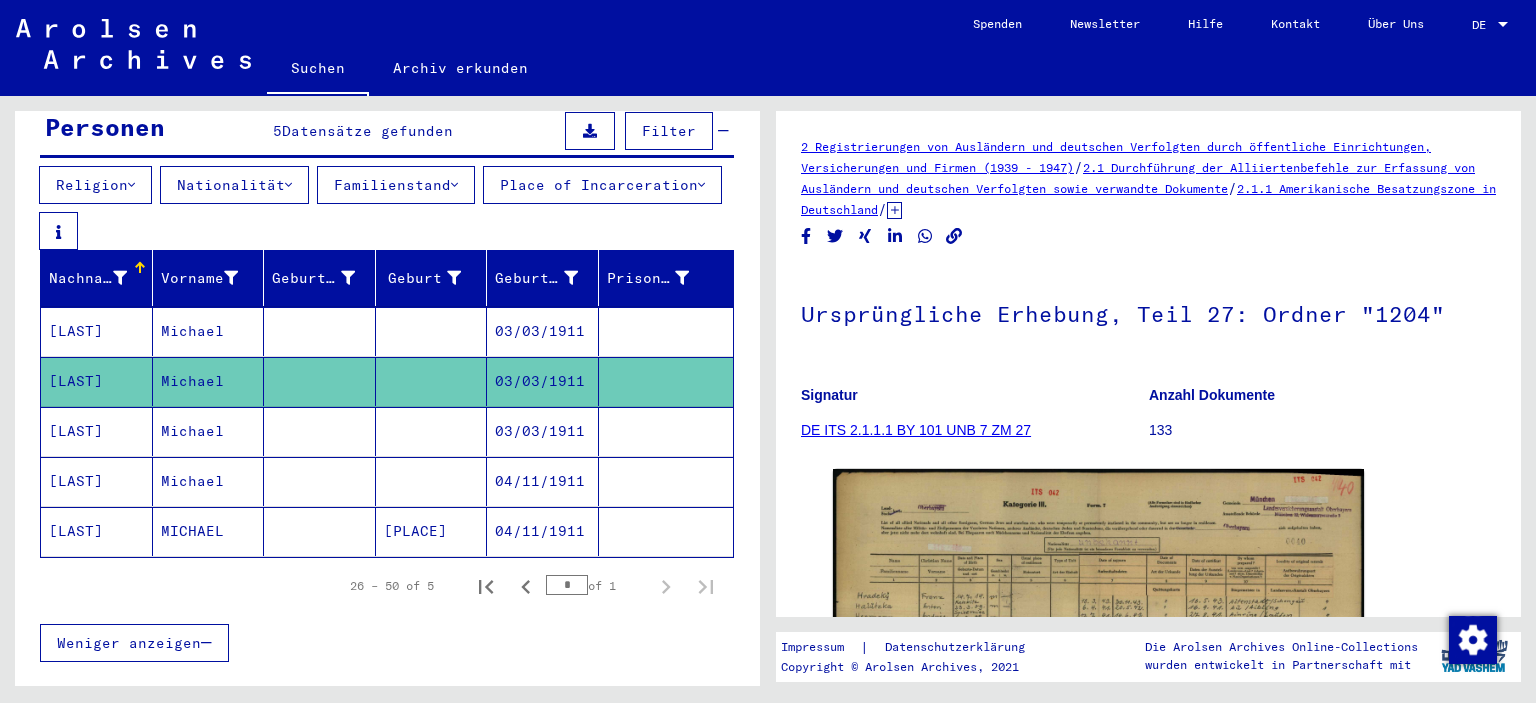 click at bounding box center [666, 481] 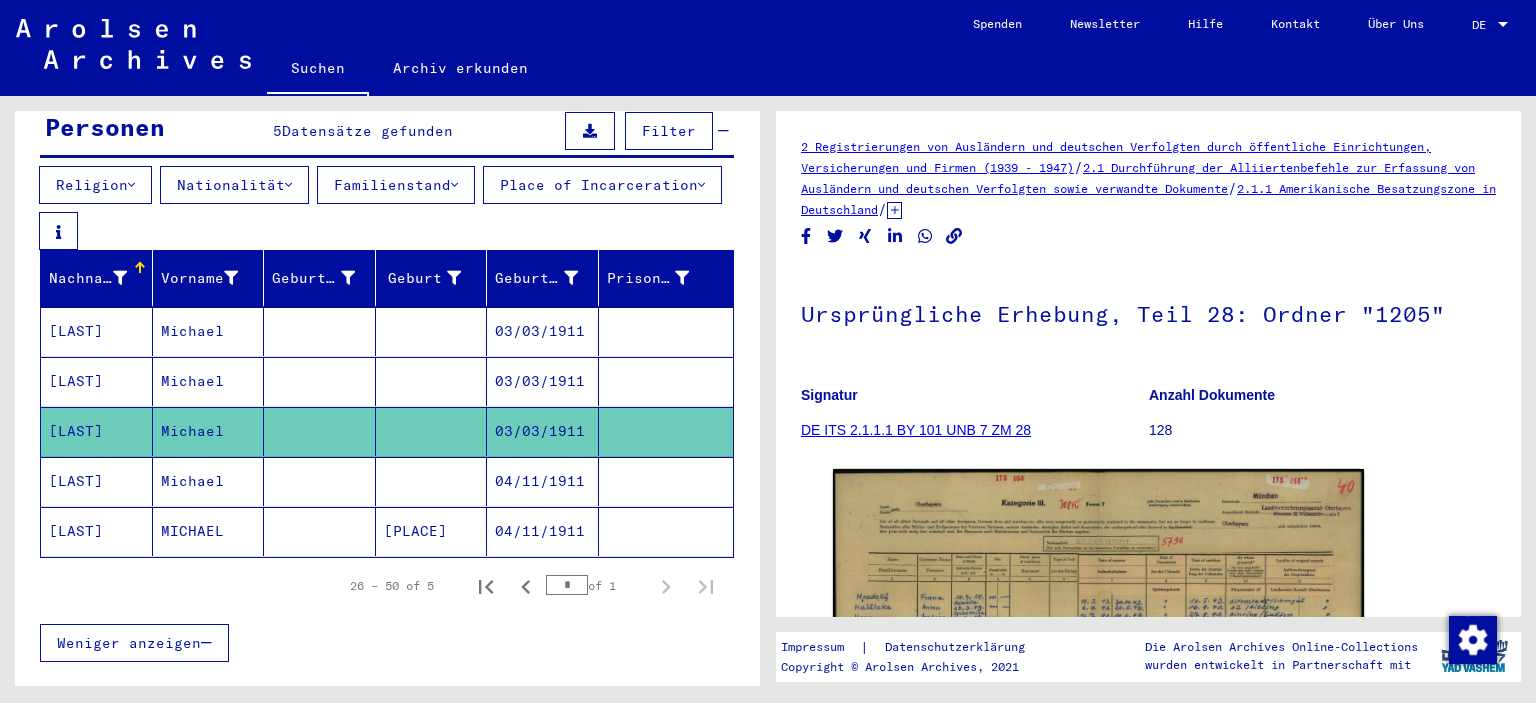 click at bounding box center (666, 531) 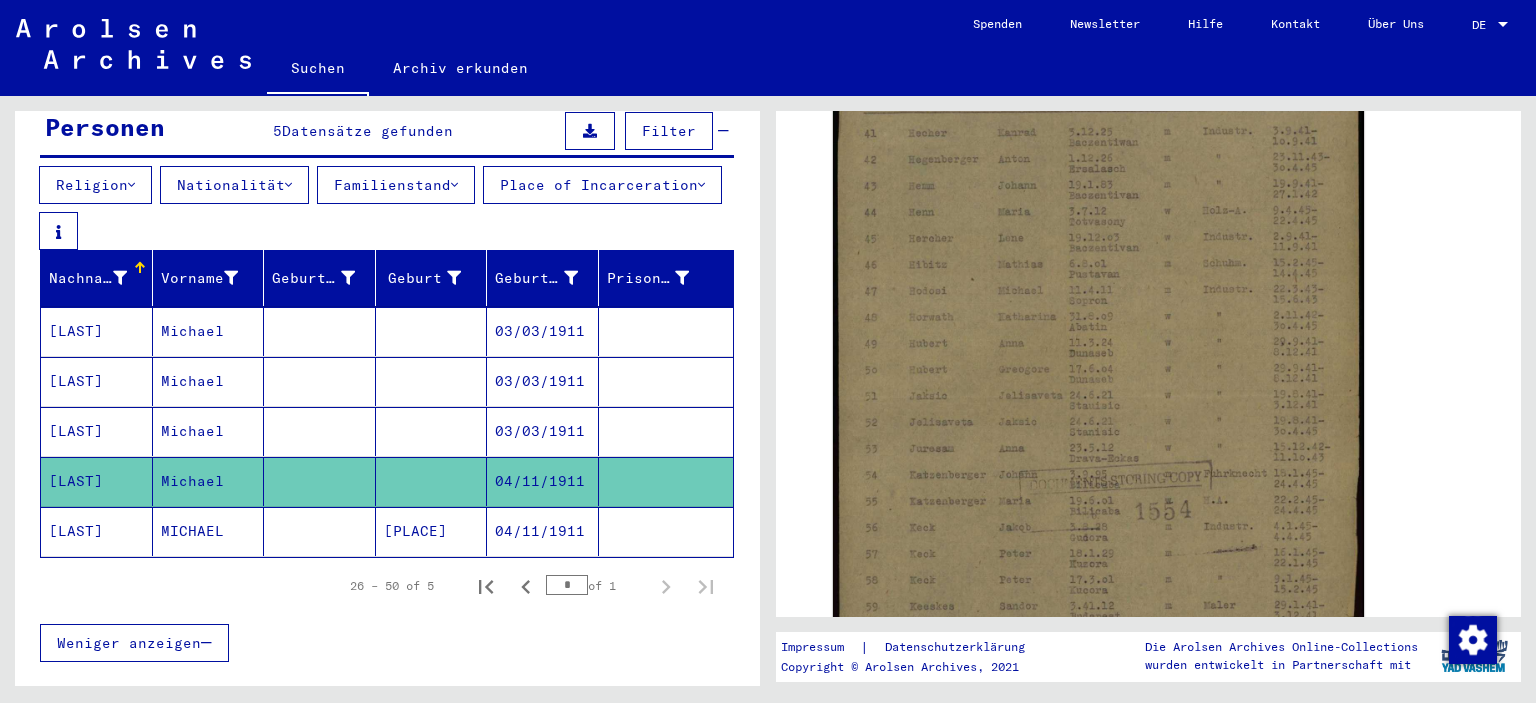 scroll, scrollTop: 432, scrollLeft: 0, axis: vertical 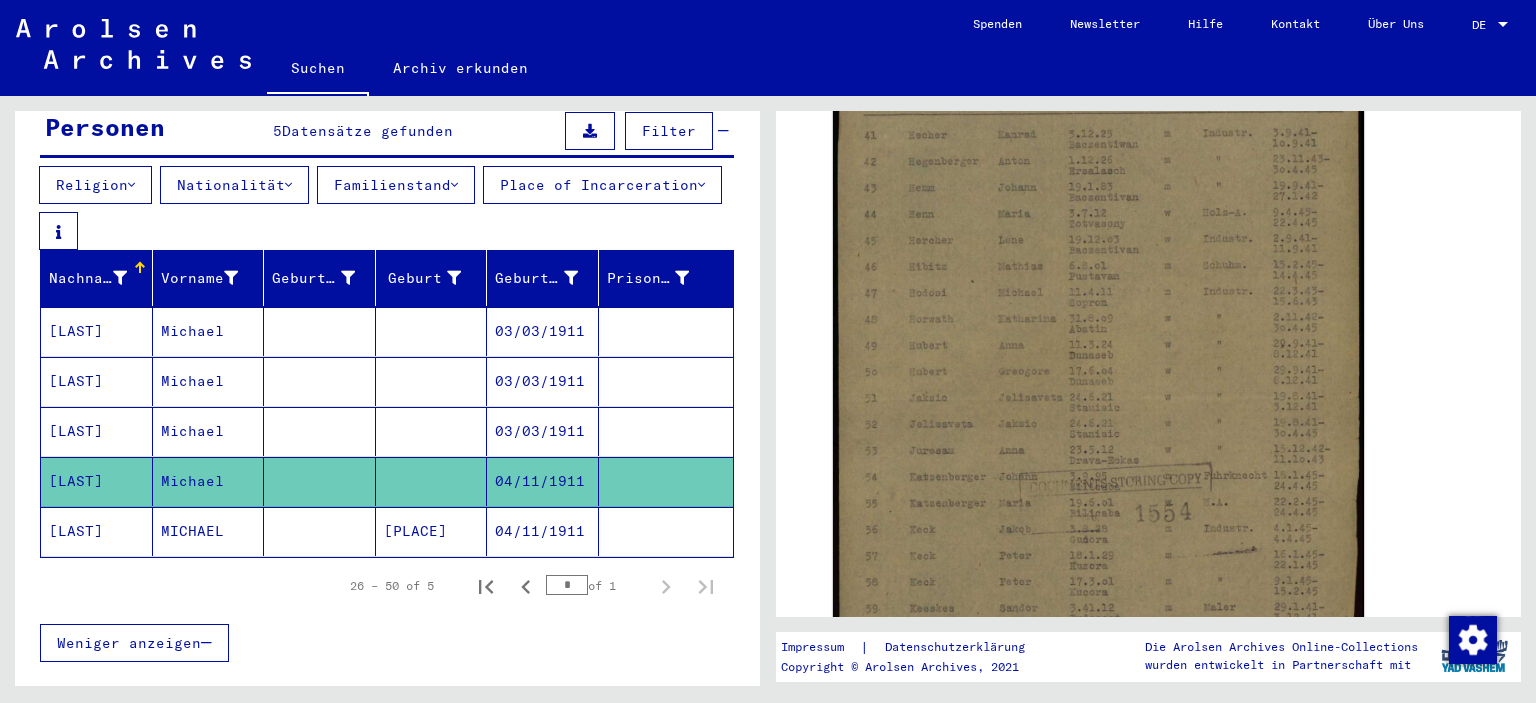 click 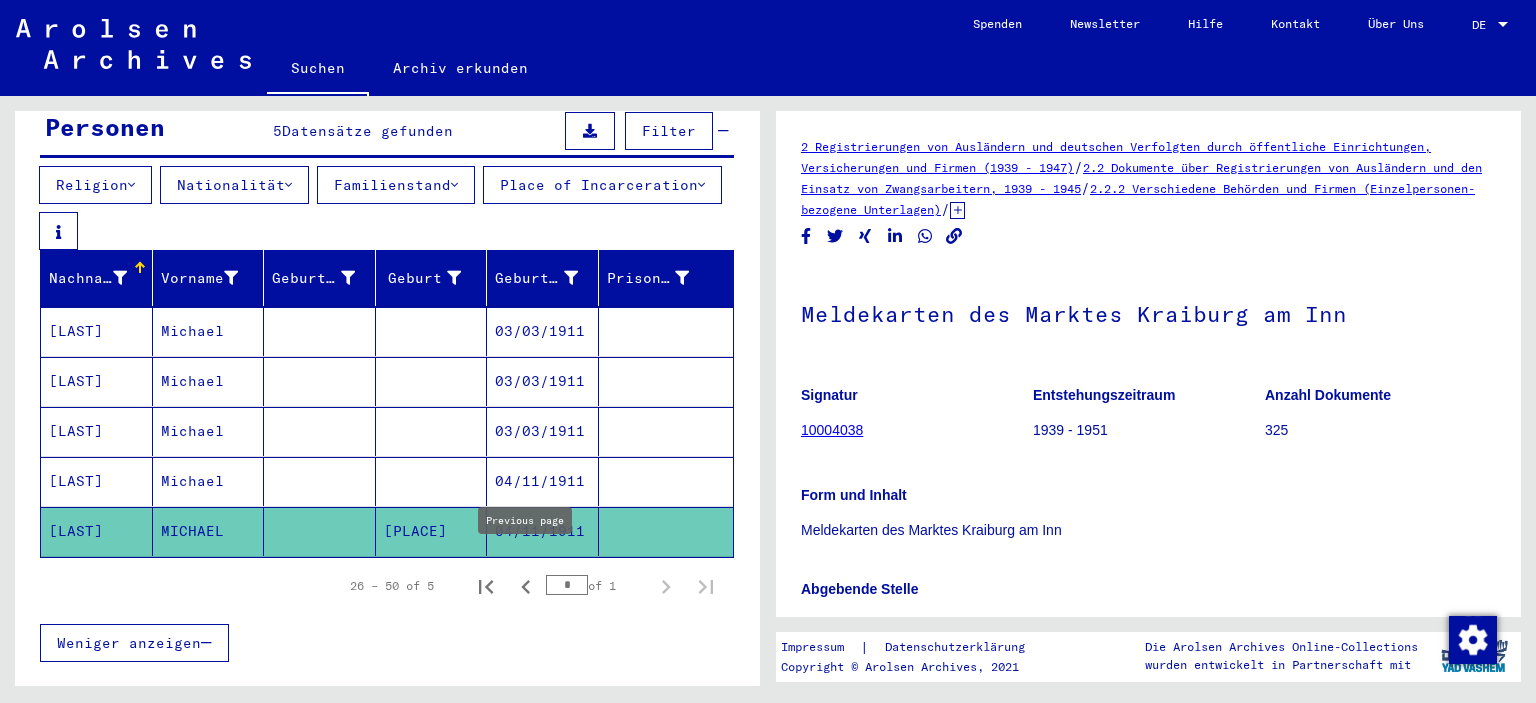 click 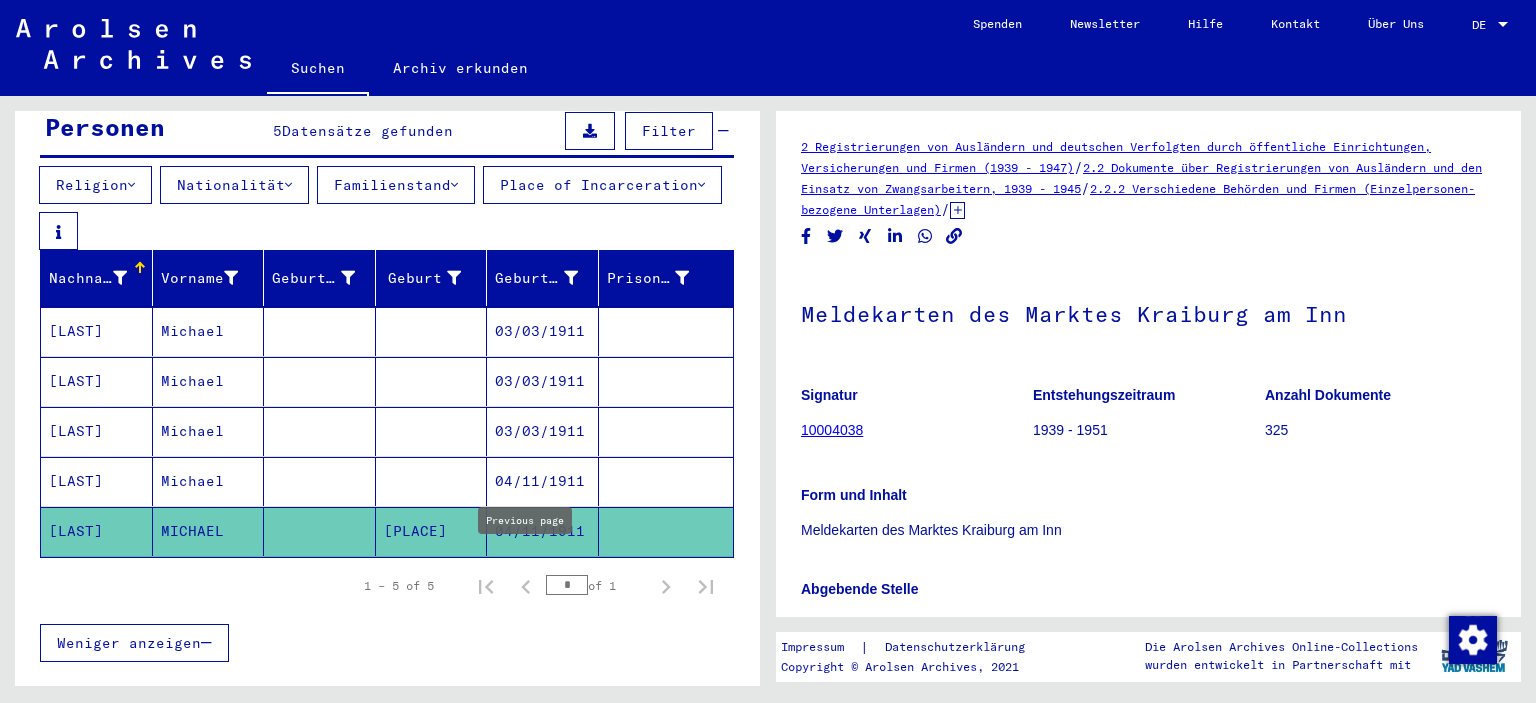 type on "*" 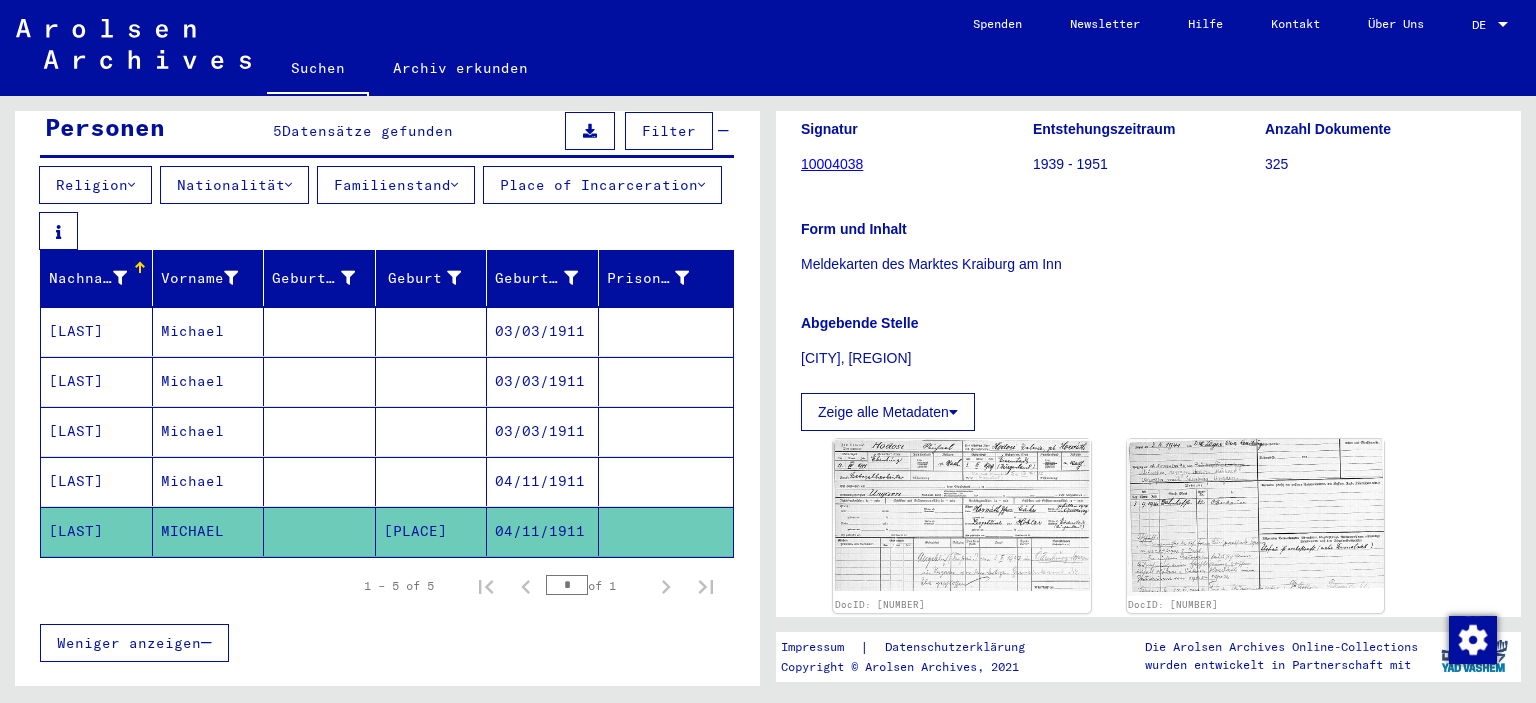 scroll, scrollTop: 377, scrollLeft: 0, axis: vertical 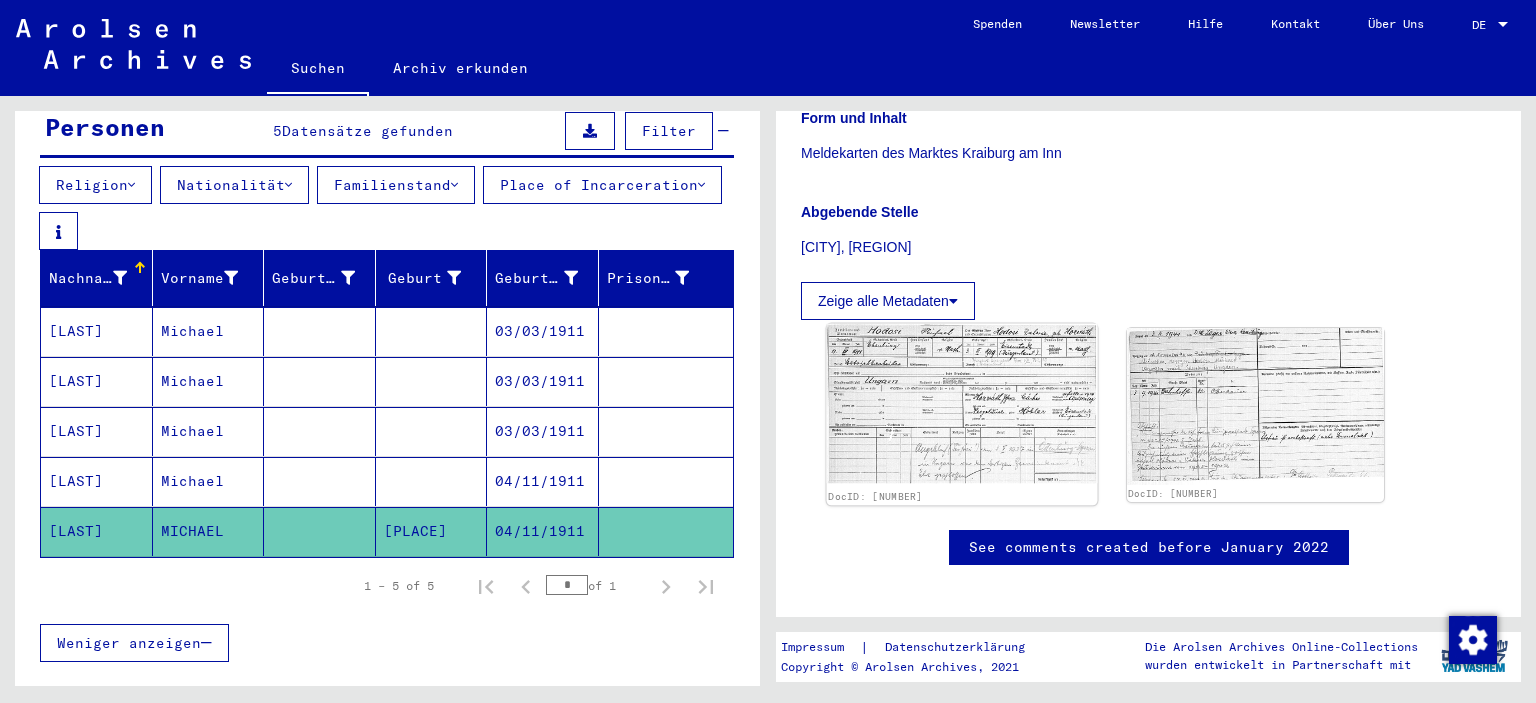 click 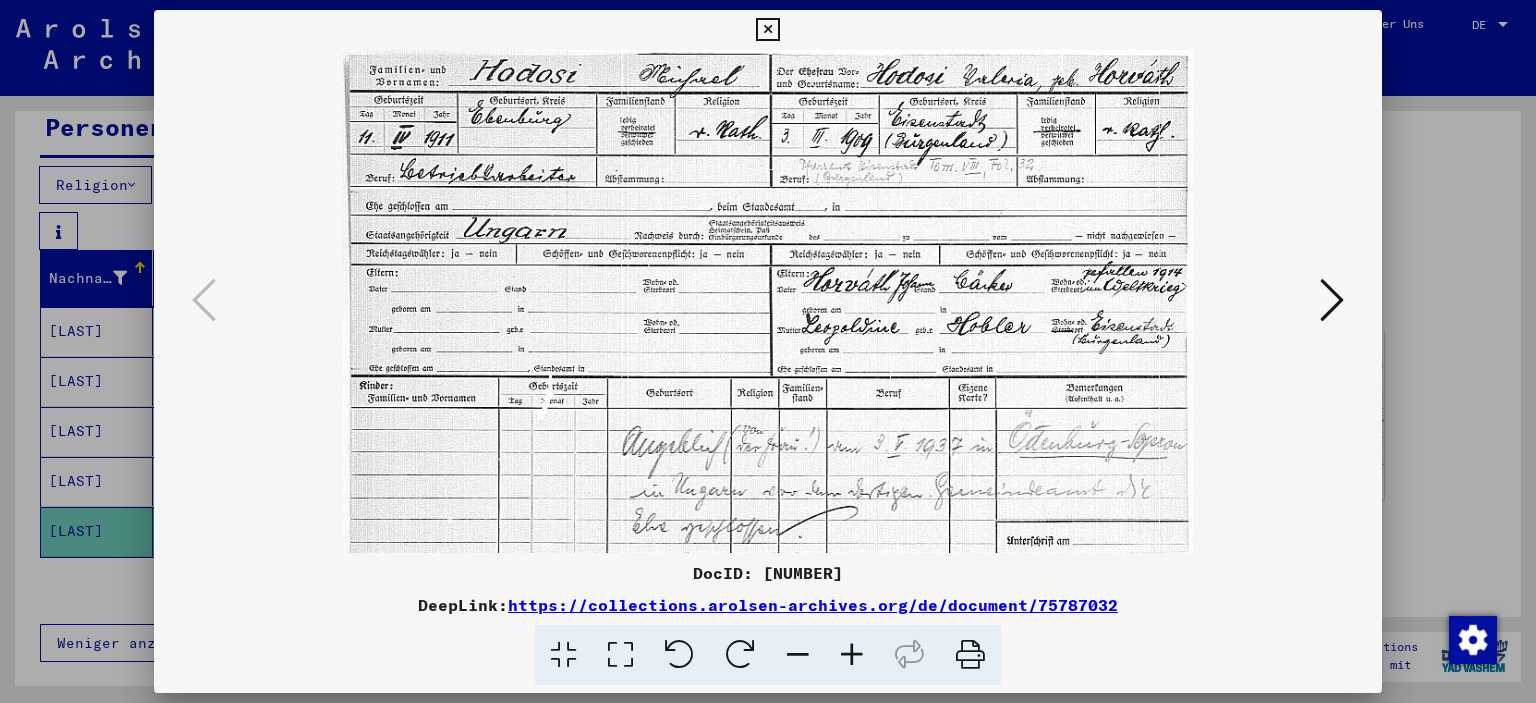 click at bounding box center (767, 30) 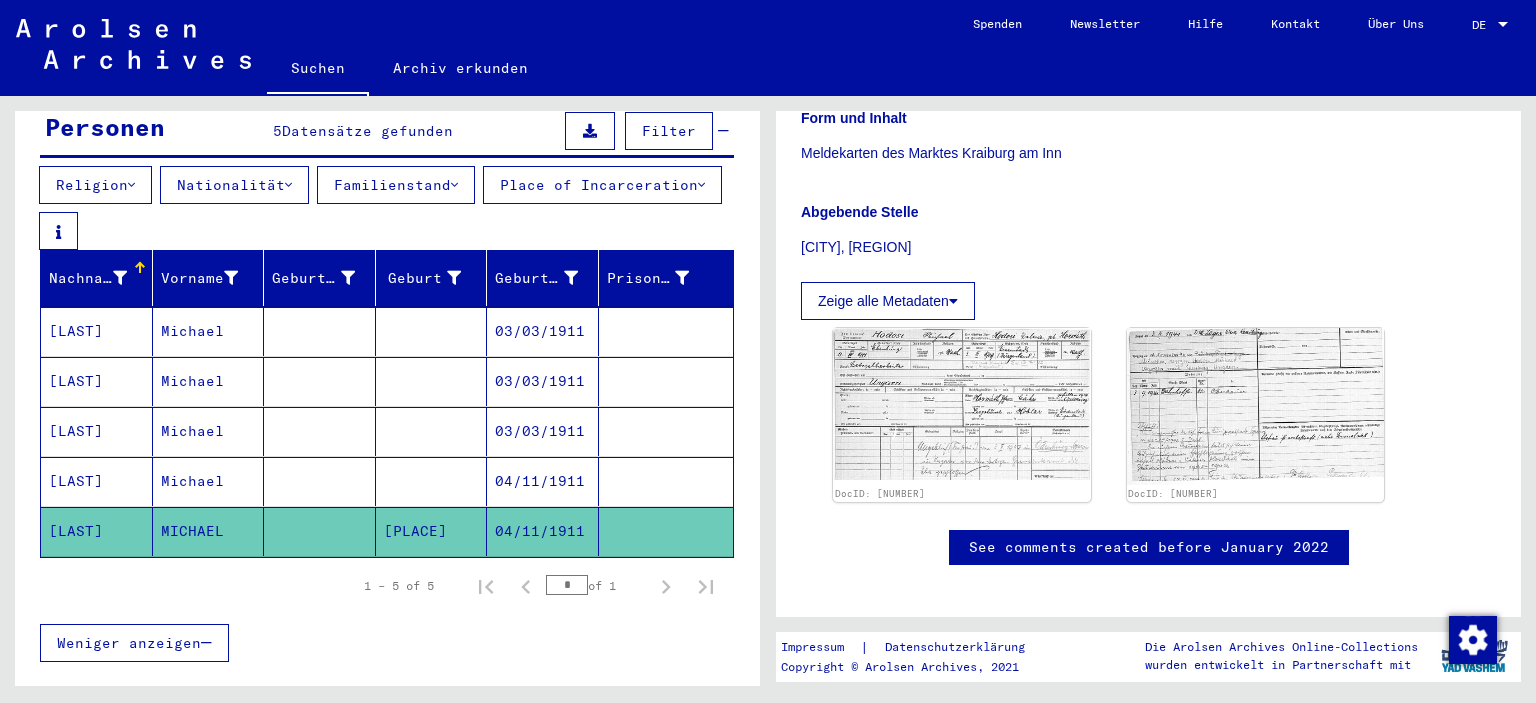 scroll, scrollTop: 0, scrollLeft: 0, axis: both 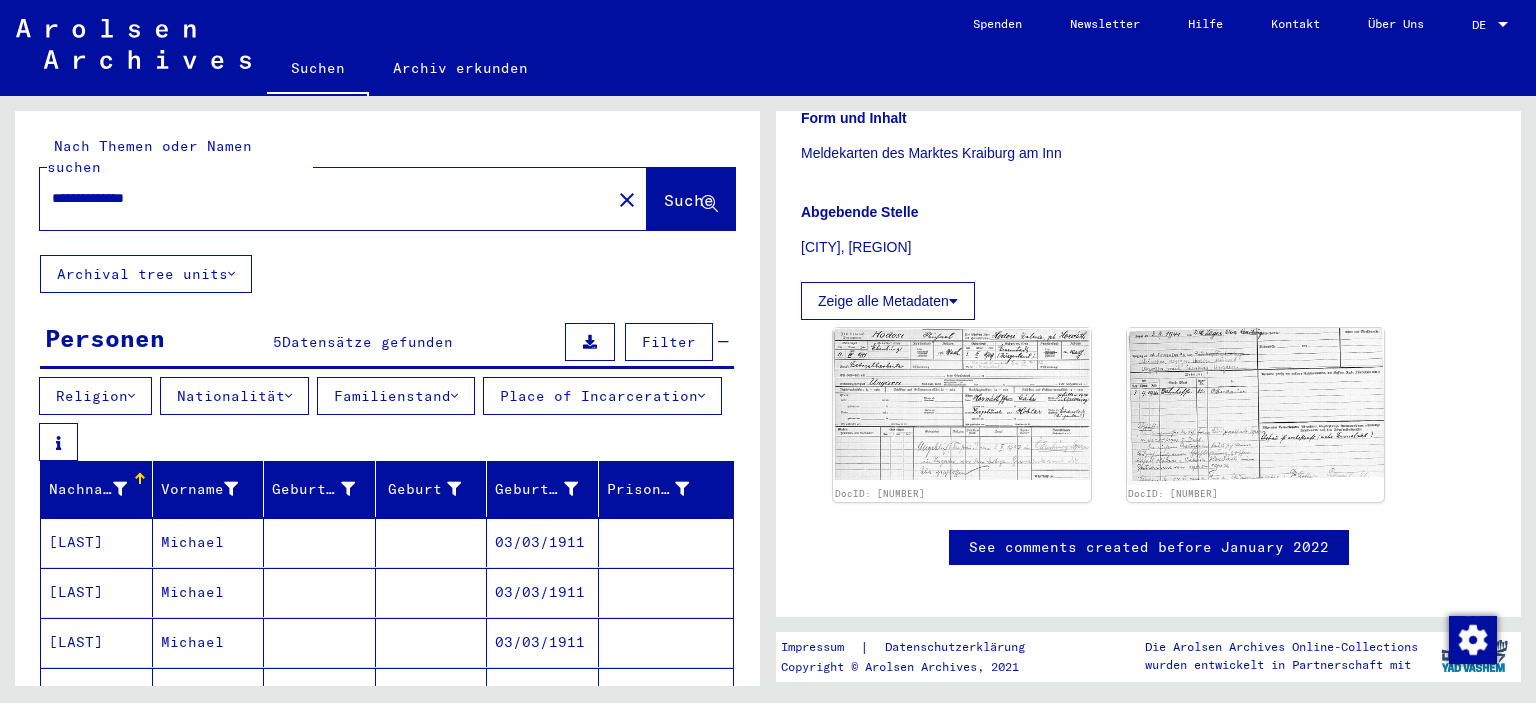 click on "**********" at bounding box center (325, 198) 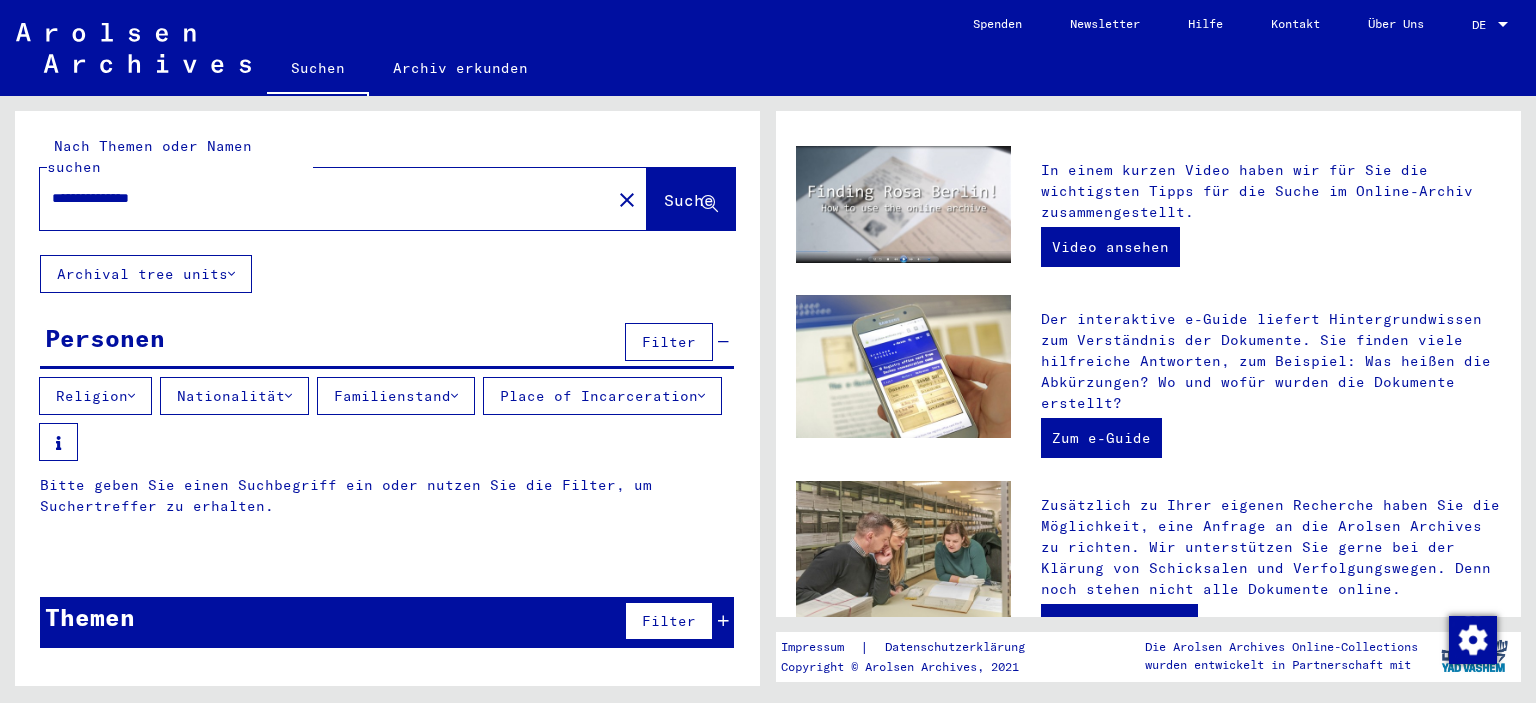 scroll, scrollTop: 0, scrollLeft: 0, axis: both 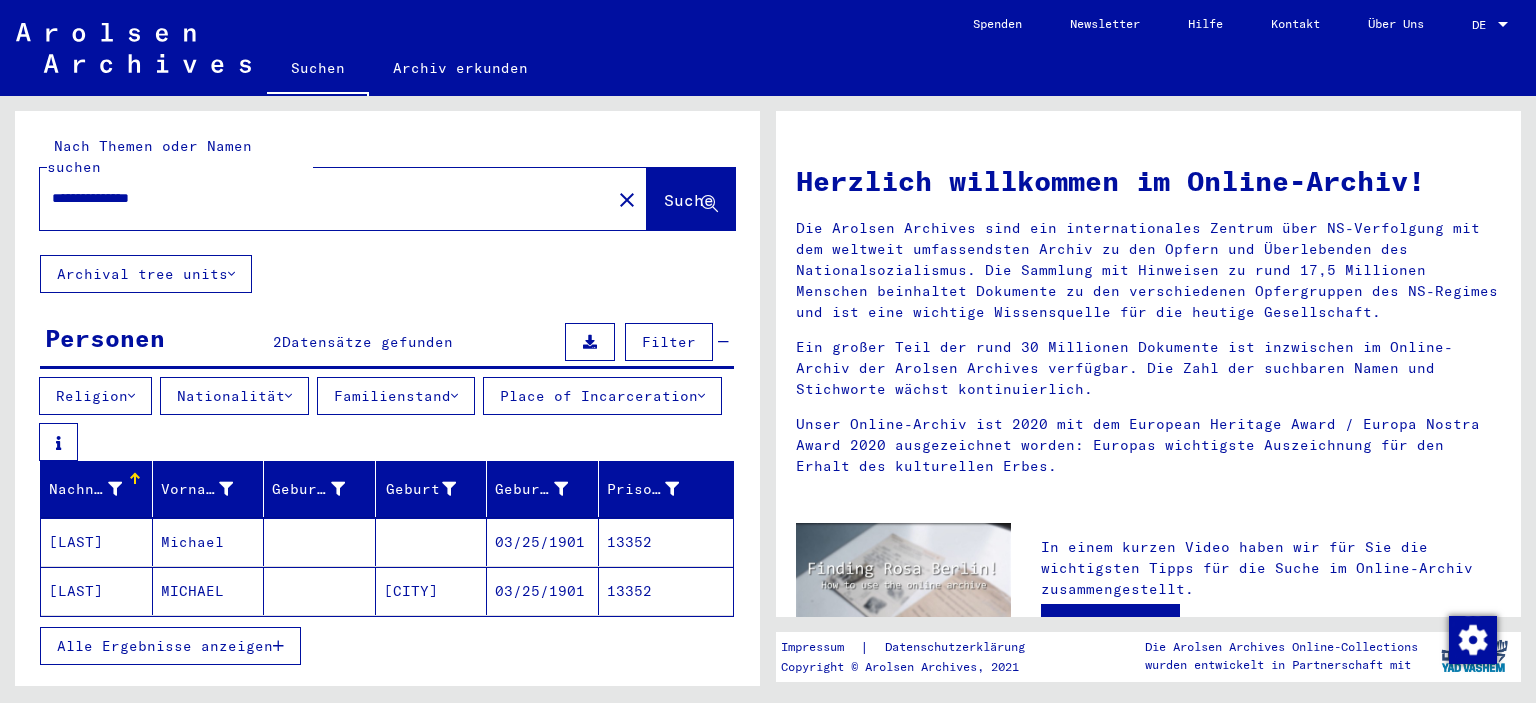 click on "13352" at bounding box center [666, 591] 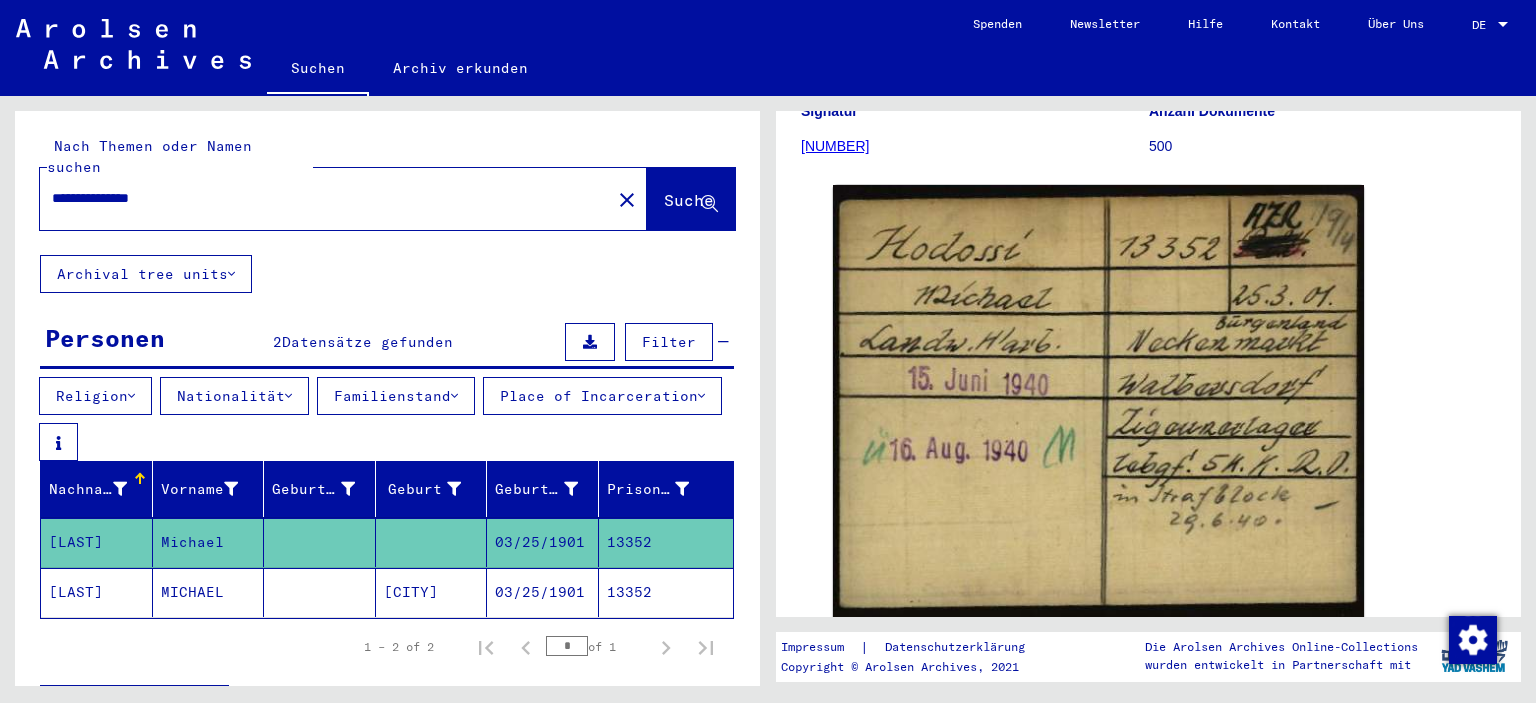 scroll, scrollTop: 222, scrollLeft: 0, axis: vertical 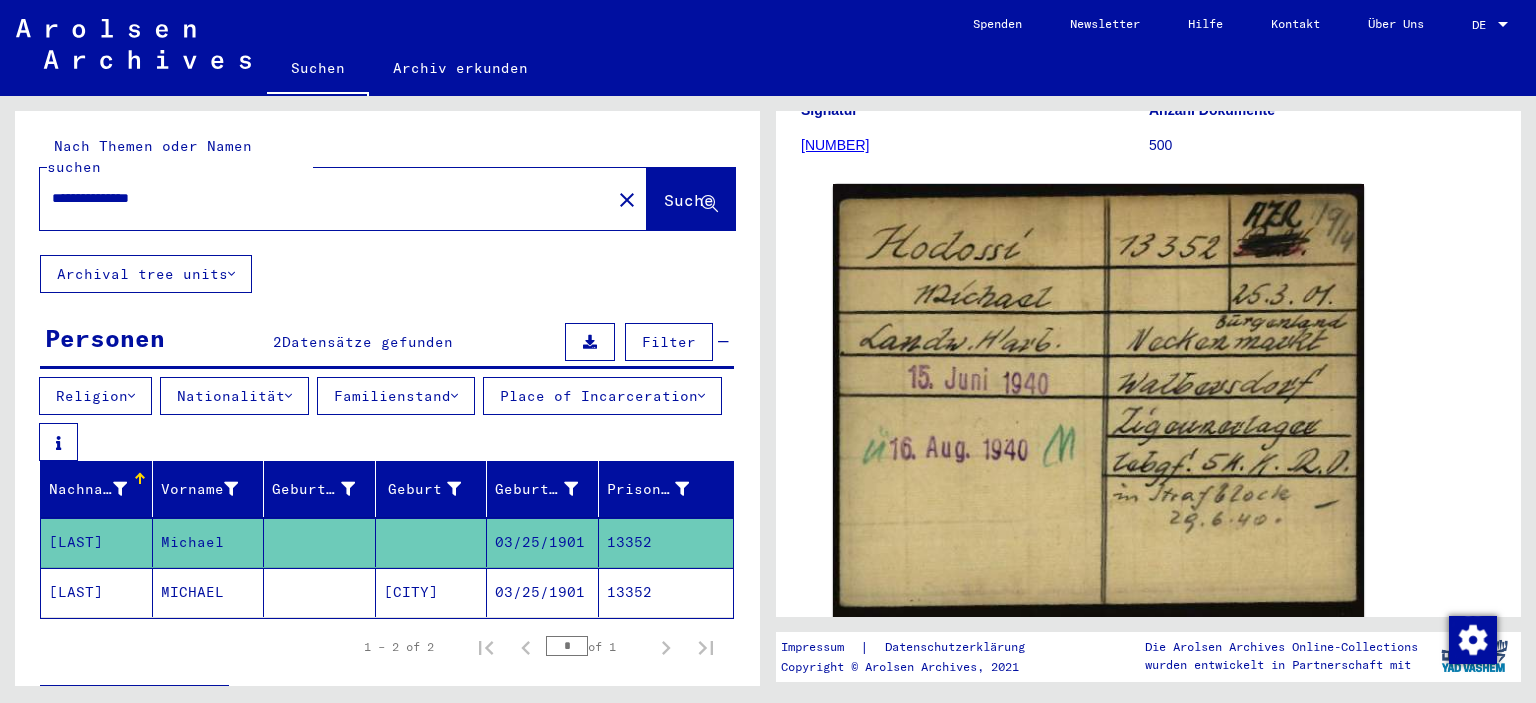 click on "13352" 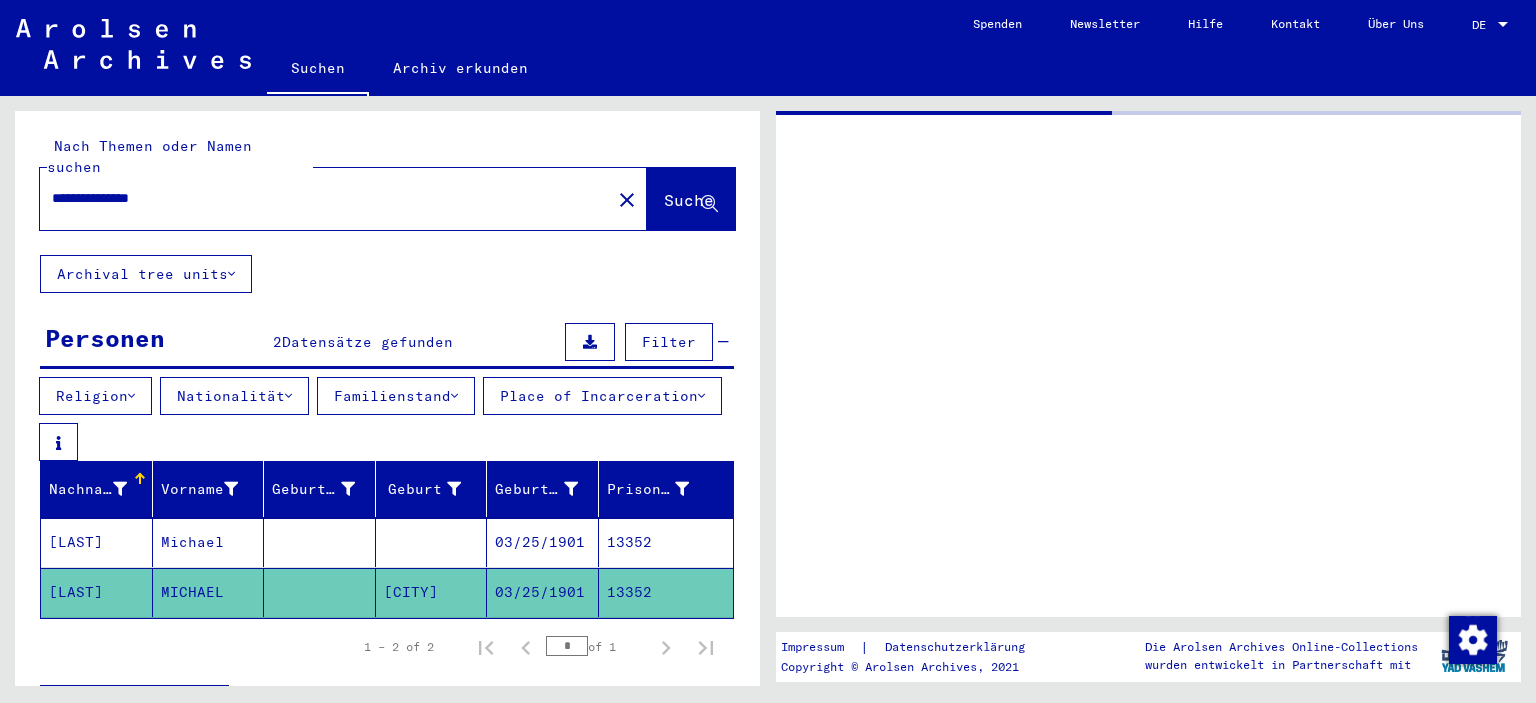 scroll, scrollTop: 0, scrollLeft: 0, axis: both 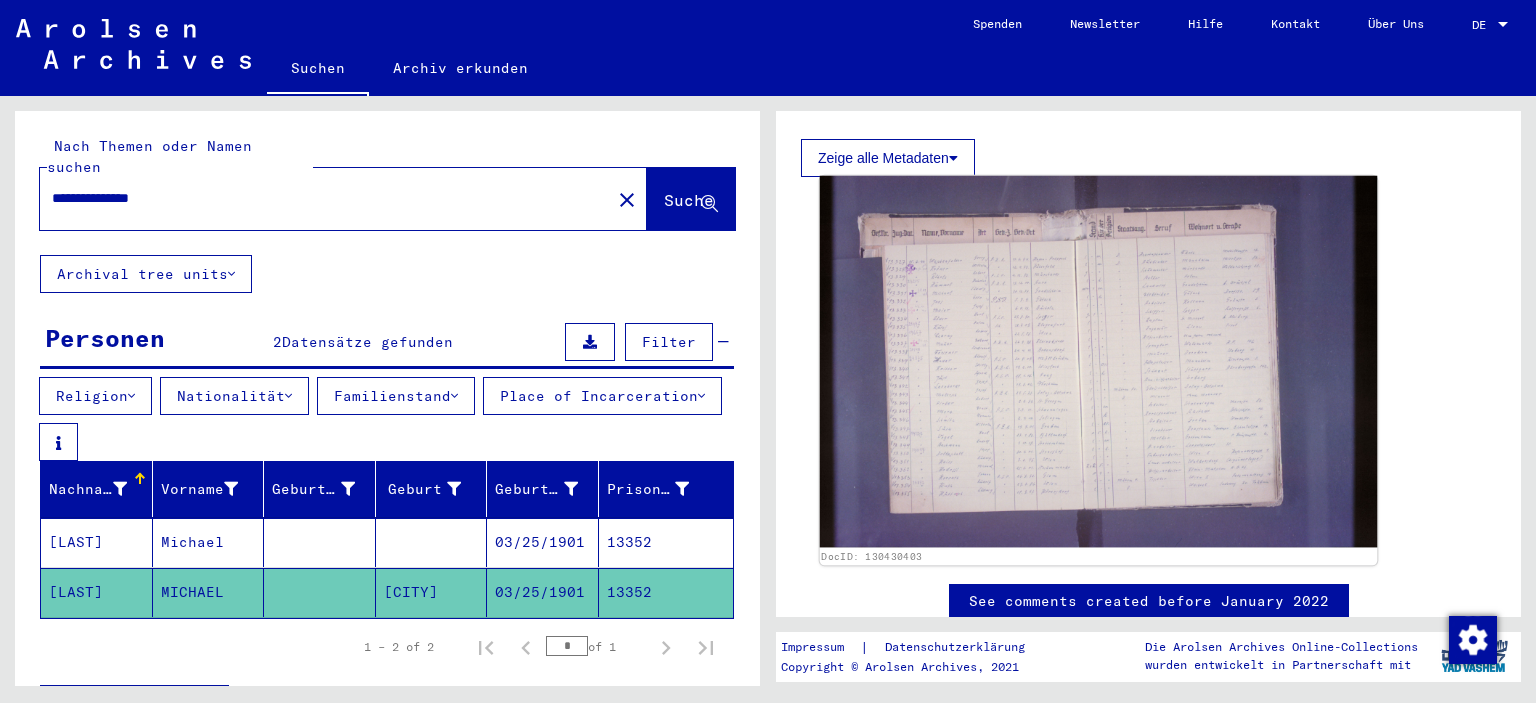 click 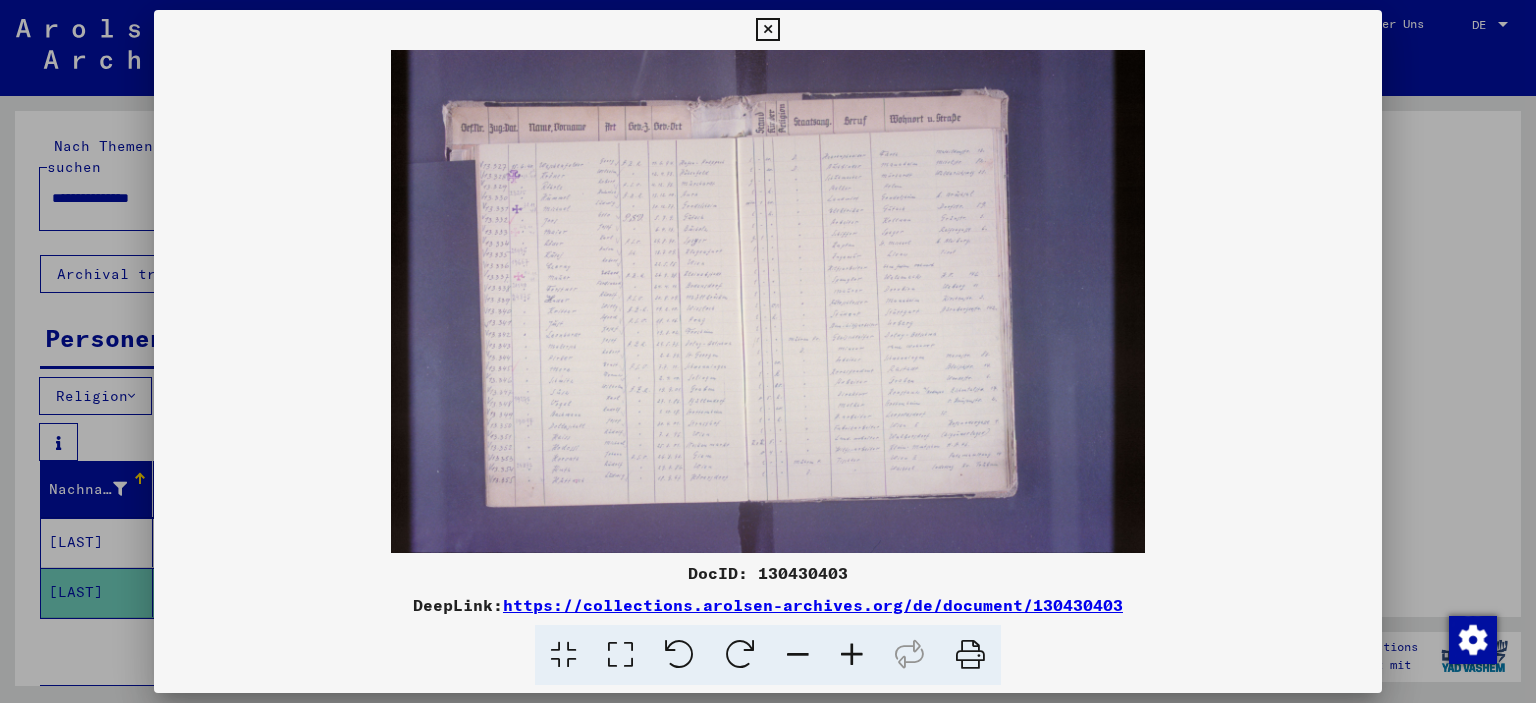 click at bounding box center (852, 655) 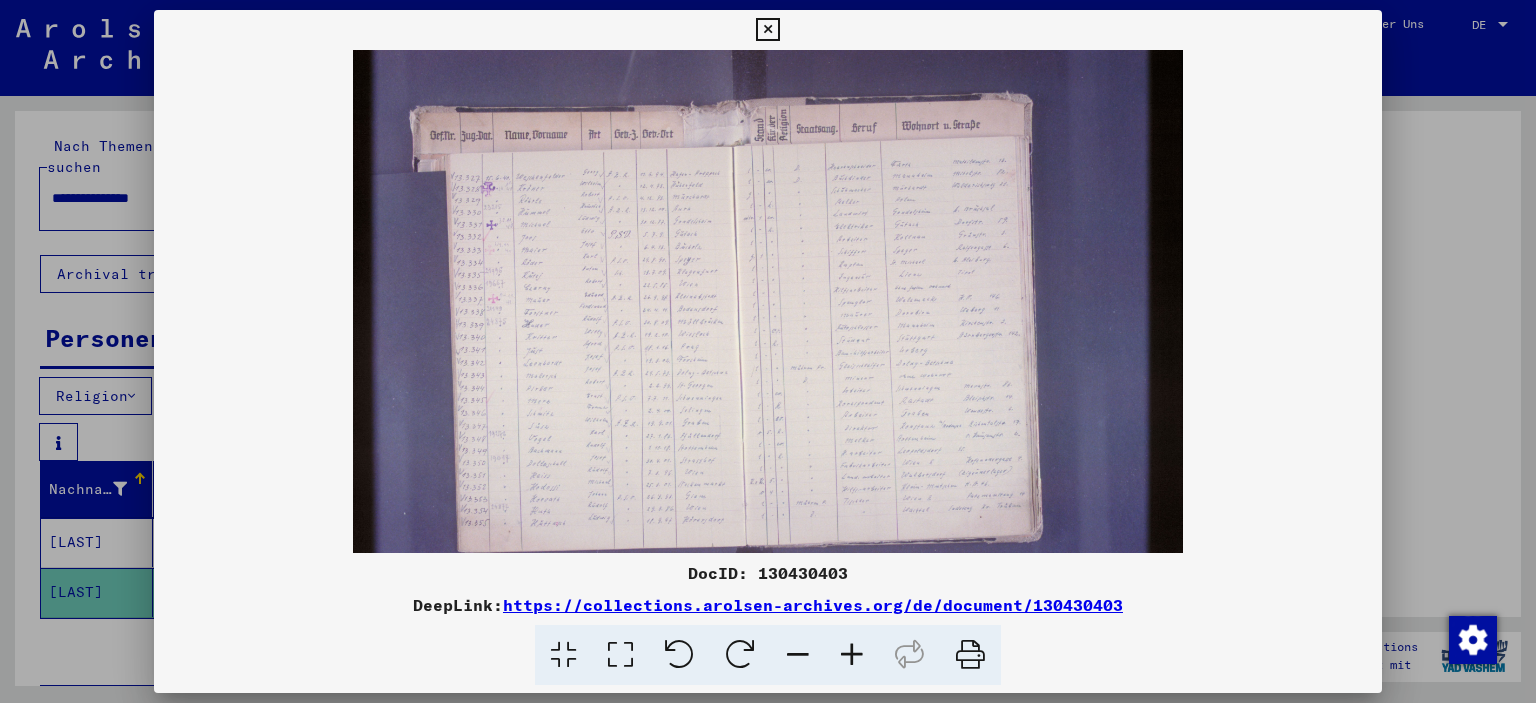 click at bounding box center [852, 655] 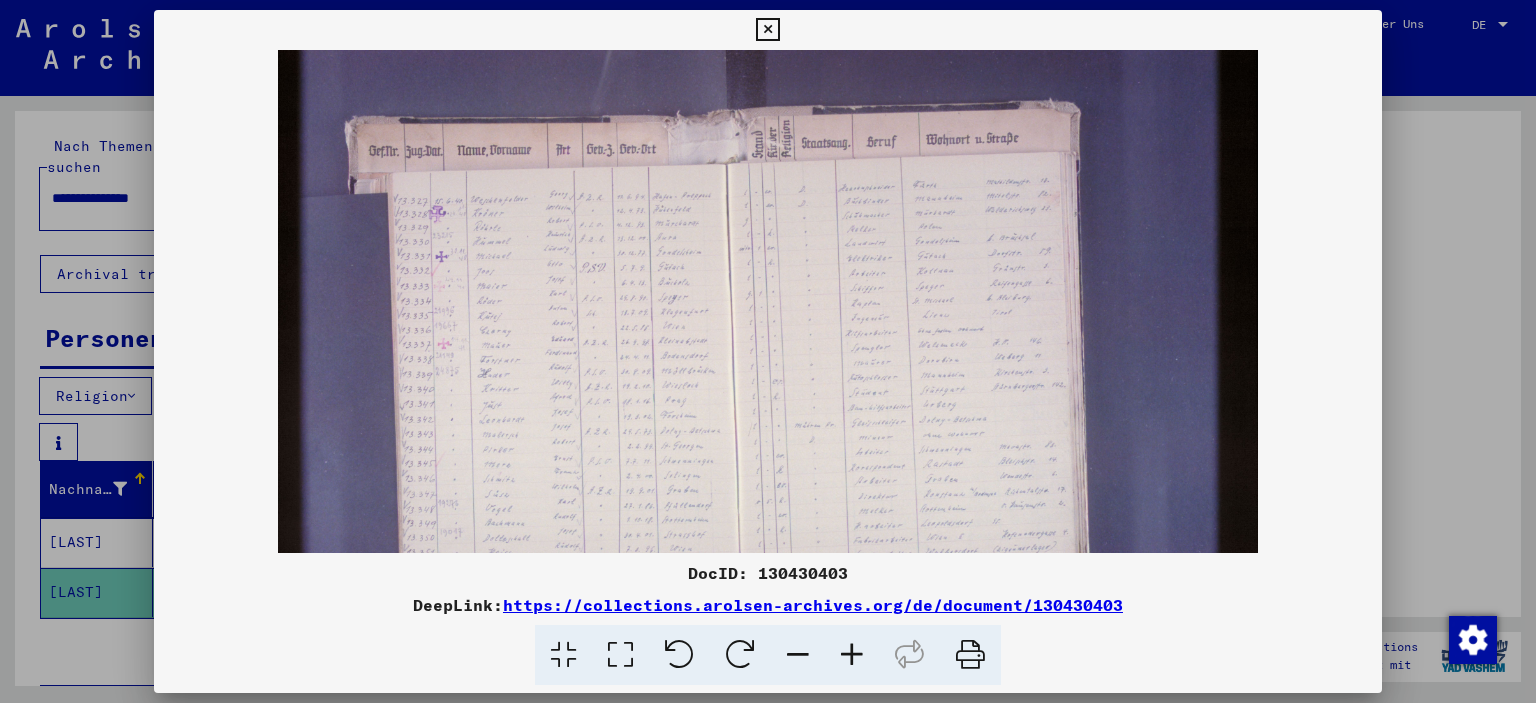 click at bounding box center (852, 655) 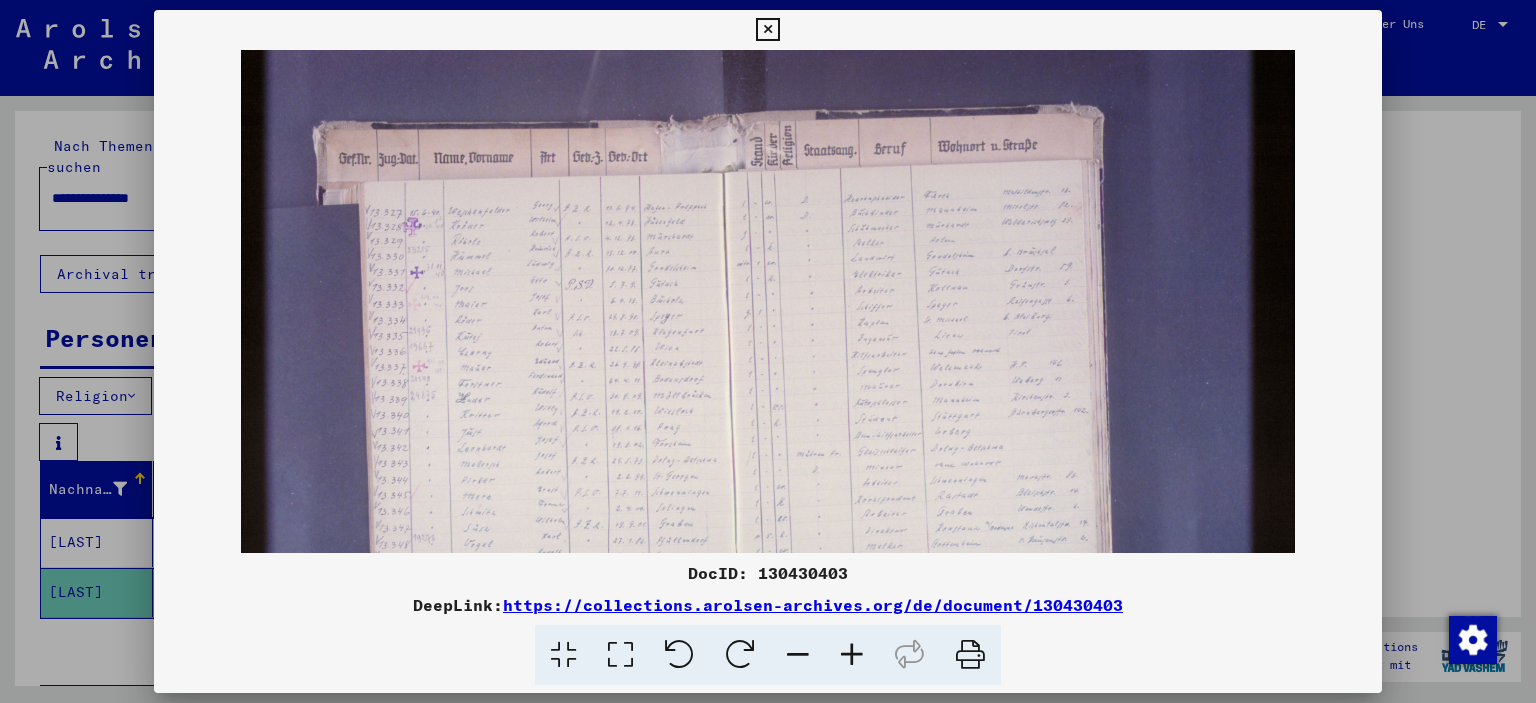 click at bounding box center (852, 655) 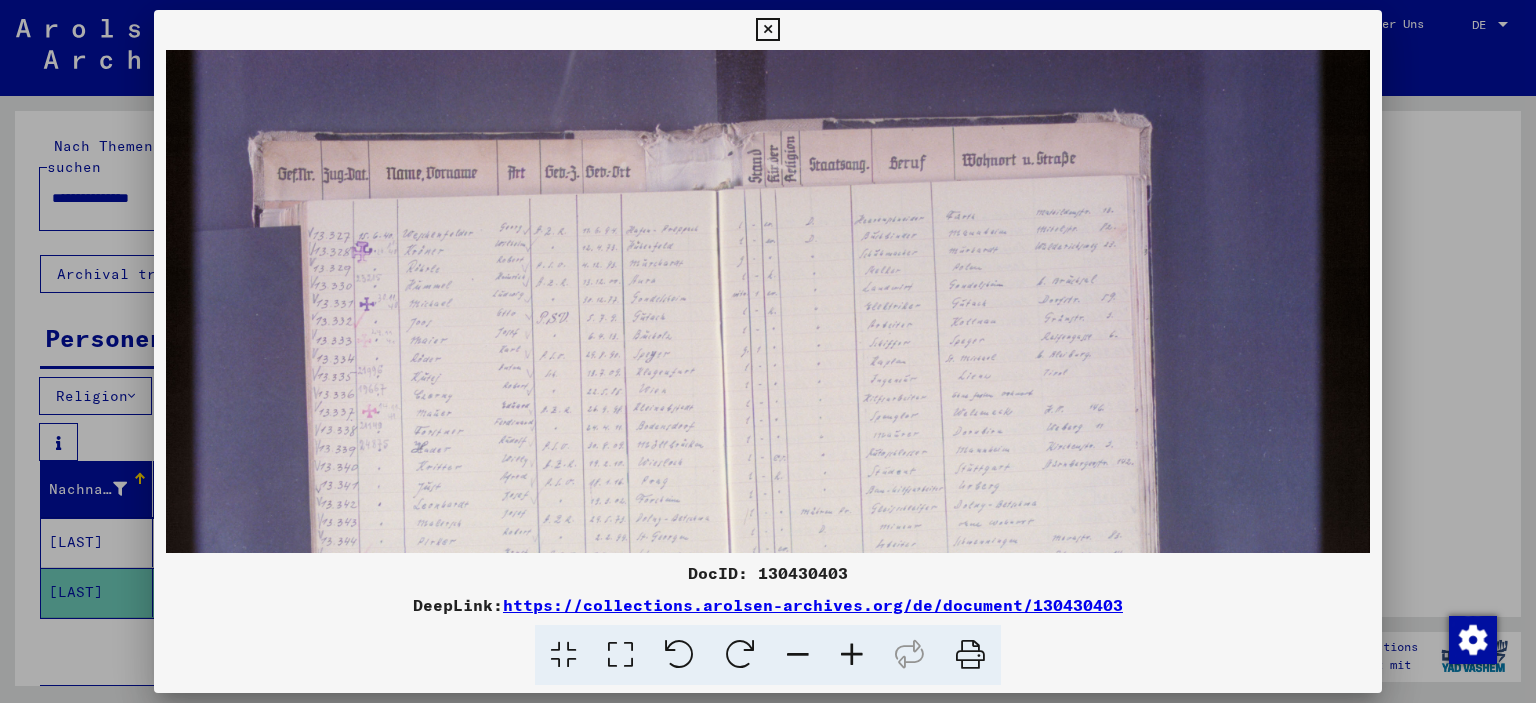 click at bounding box center (852, 655) 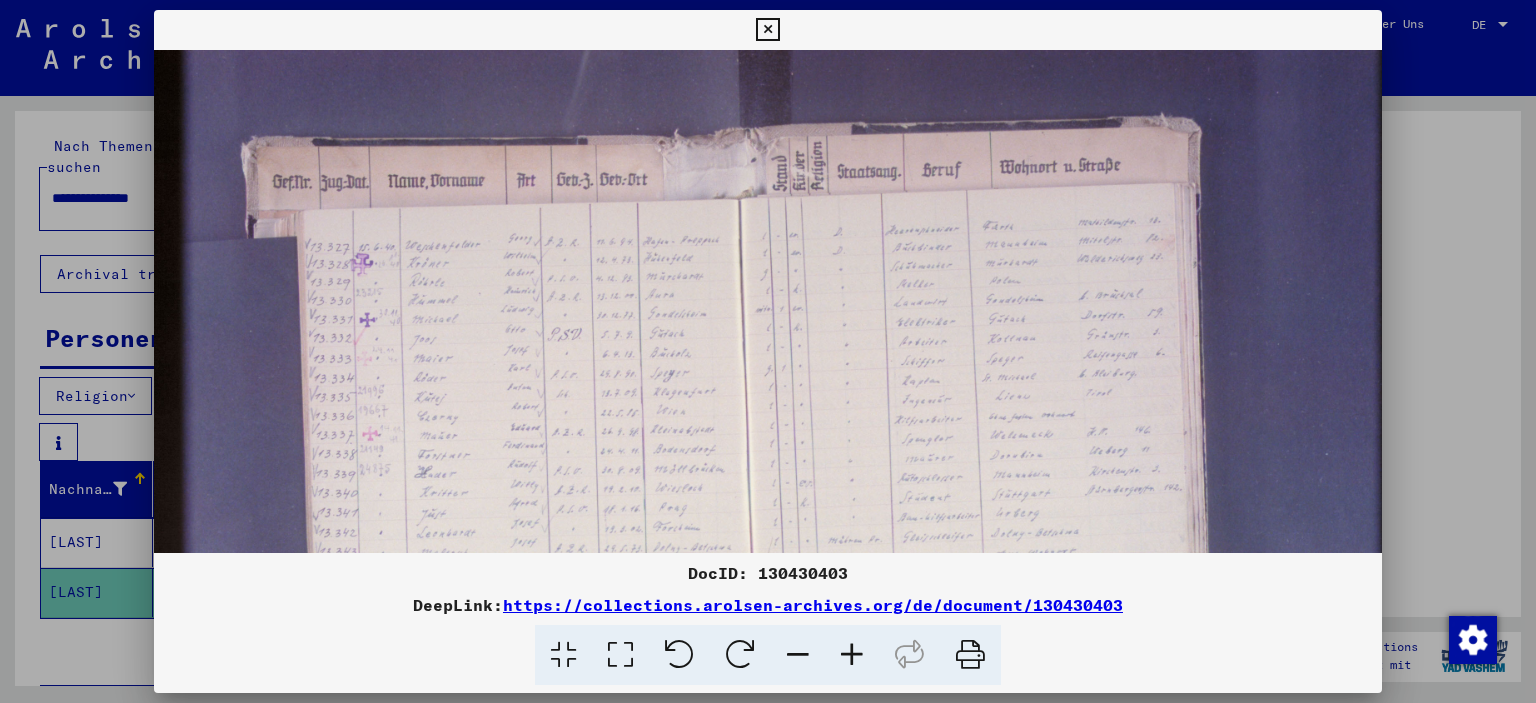 click at bounding box center [852, 655] 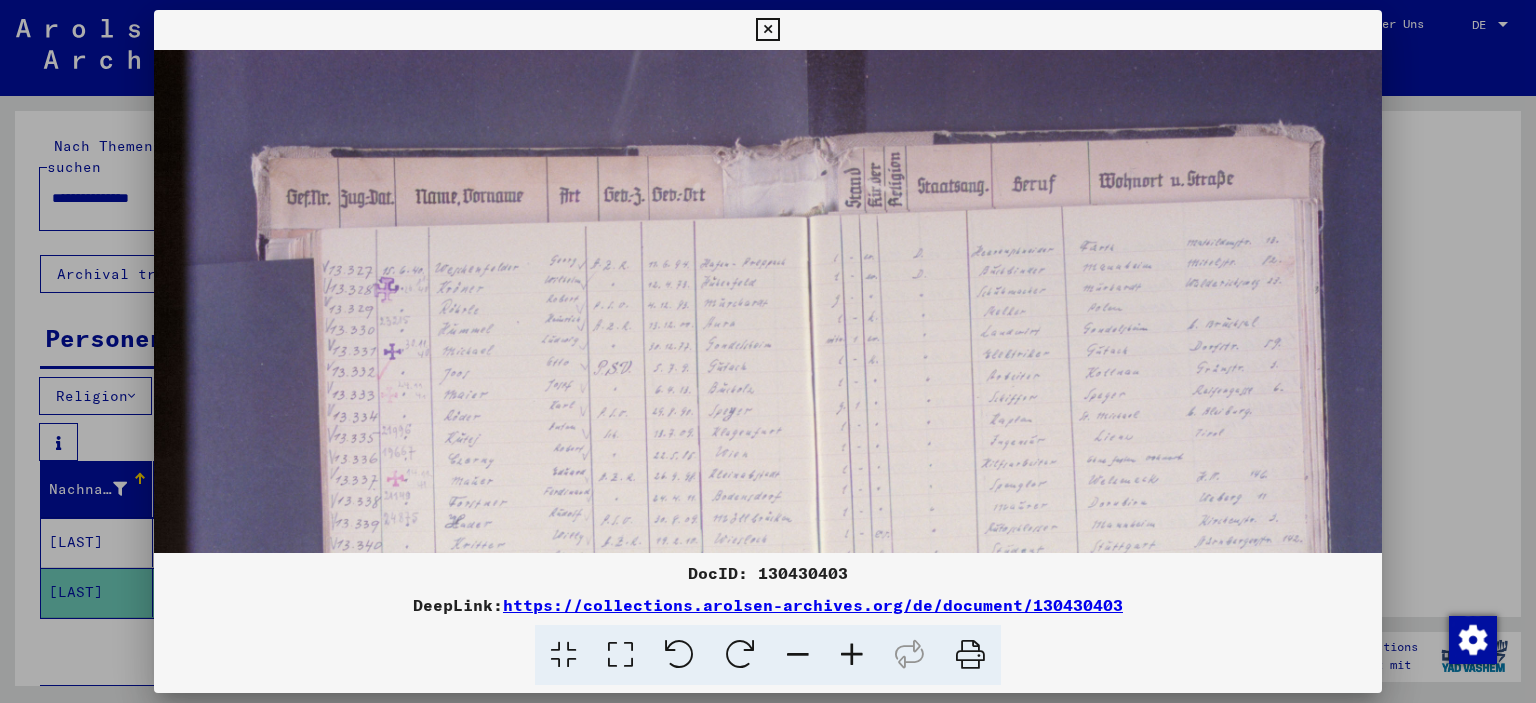 click at bounding box center [852, 655] 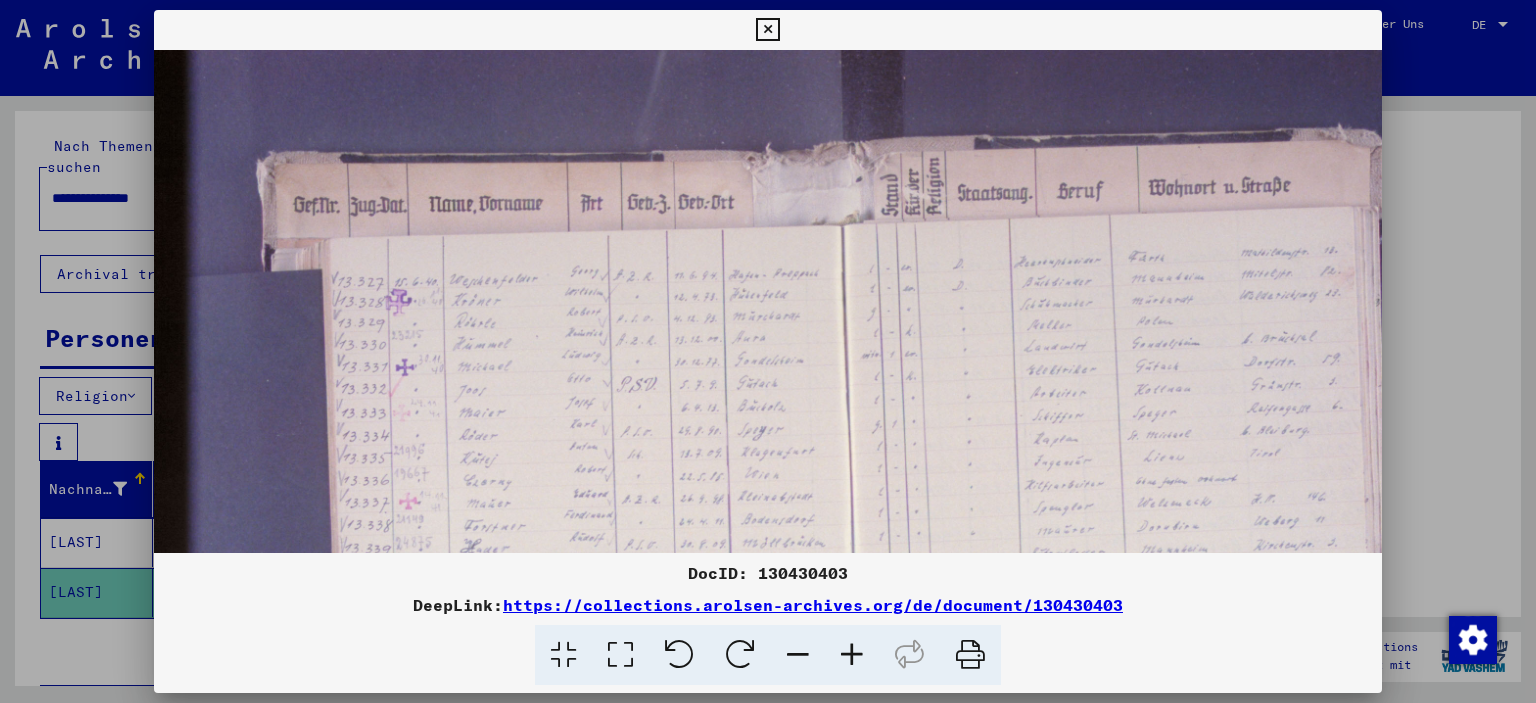 click at bounding box center [852, 655] 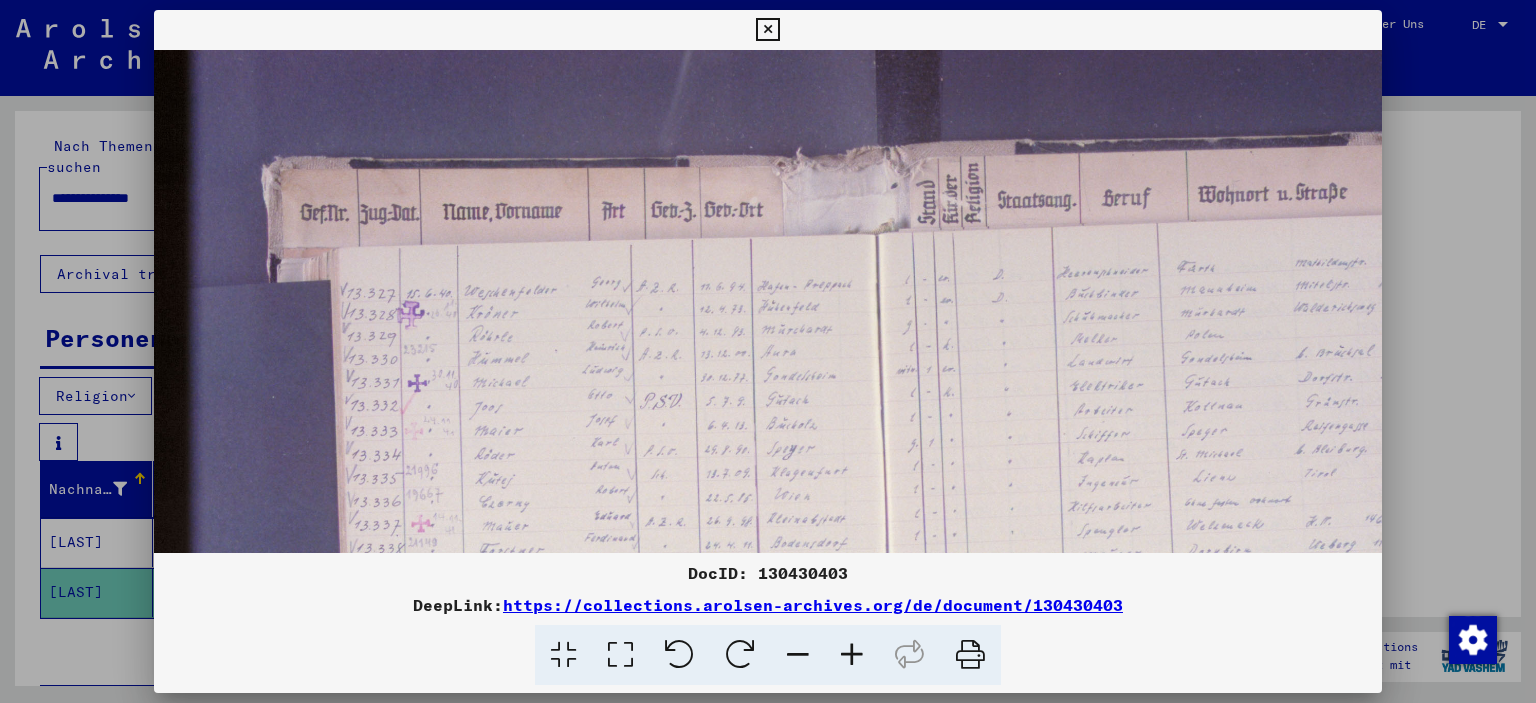 click at bounding box center (852, 655) 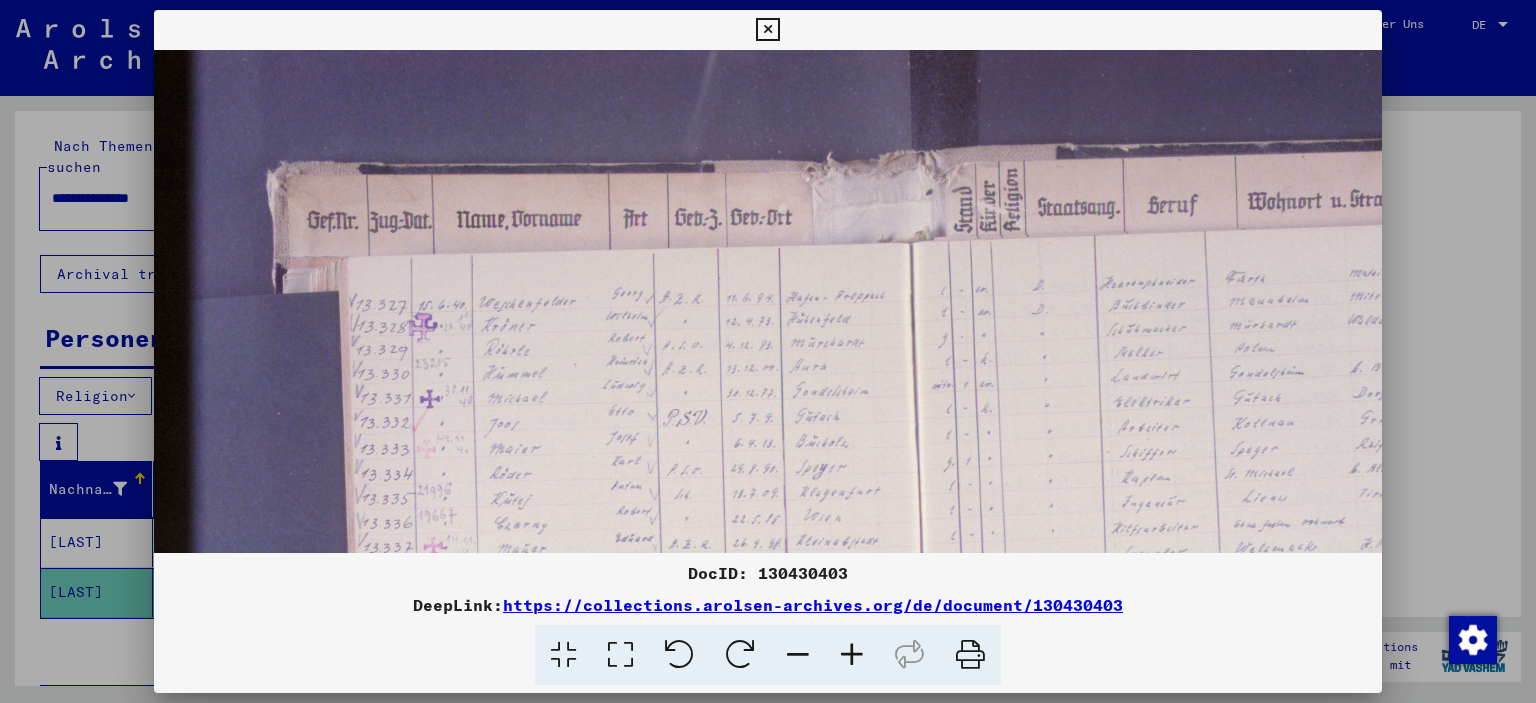 click at bounding box center (852, 655) 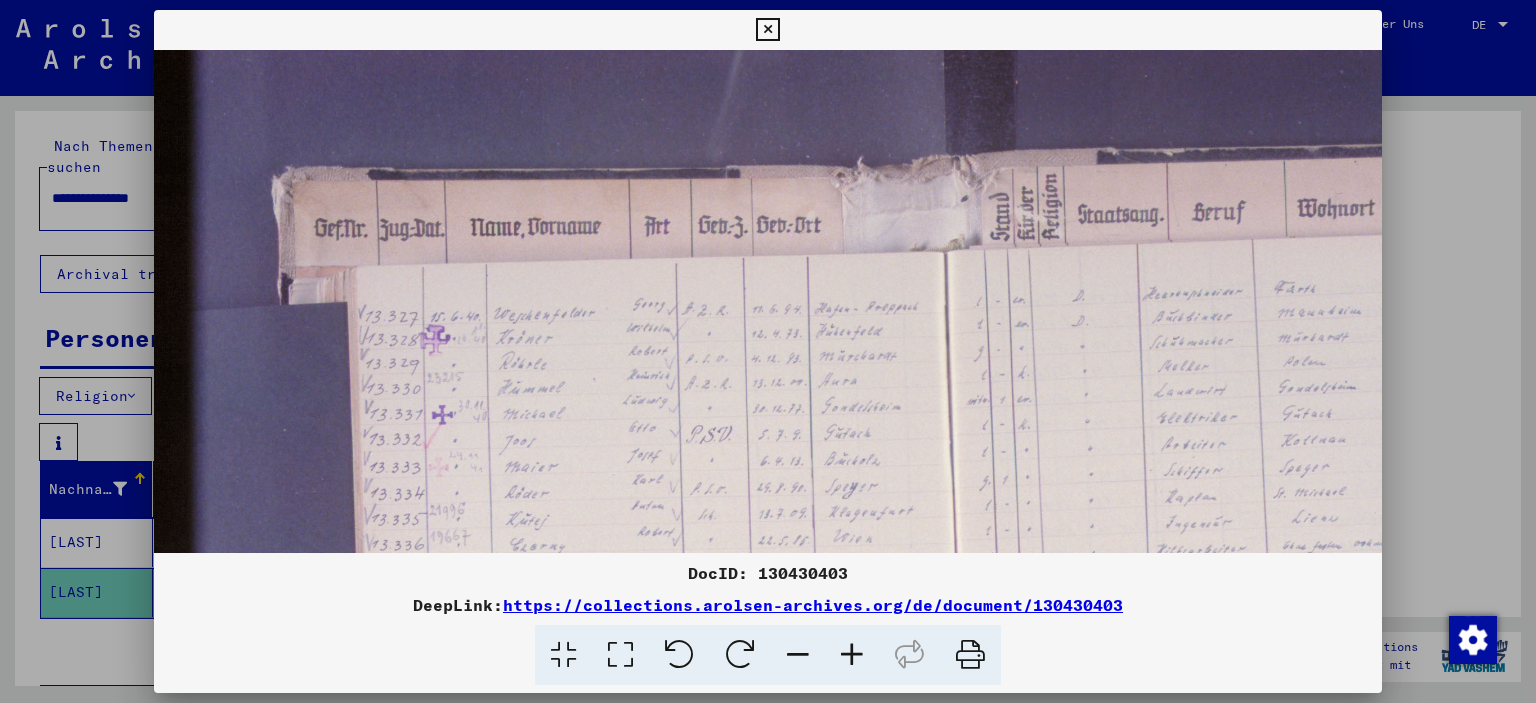 click at bounding box center [852, 655] 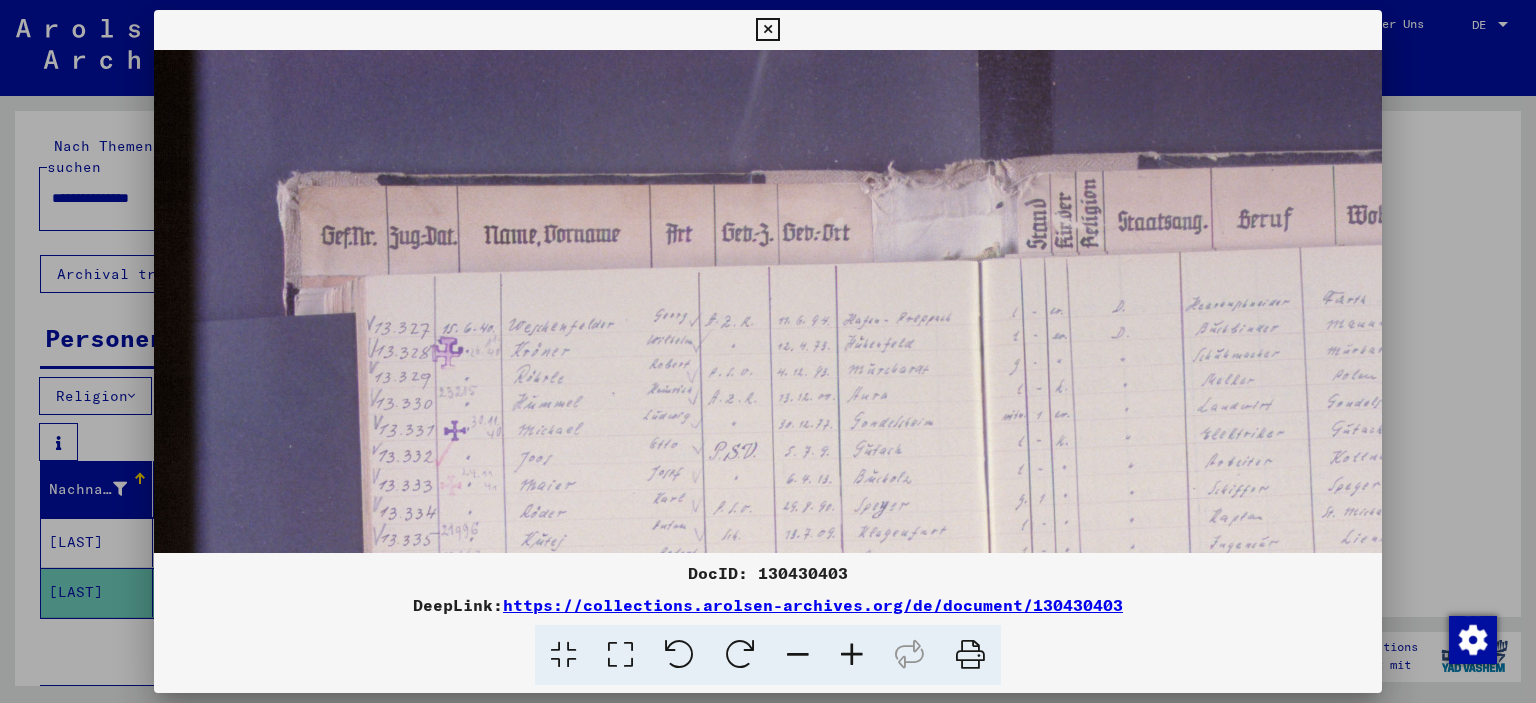 click at bounding box center [852, 655] 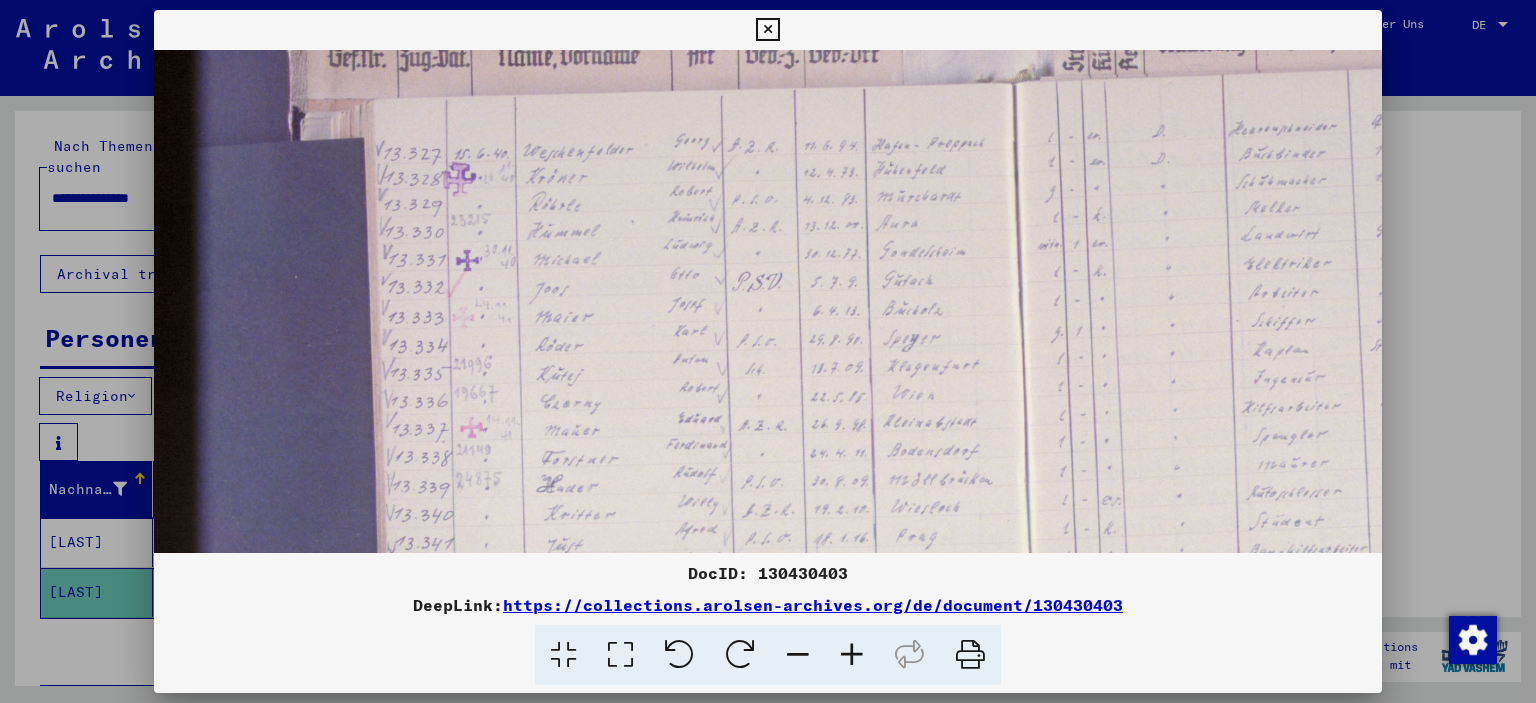 drag, startPoint x: 847, startPoint y: 414, endPoint x: 862, endPoint y: 216, distance: 198.56737 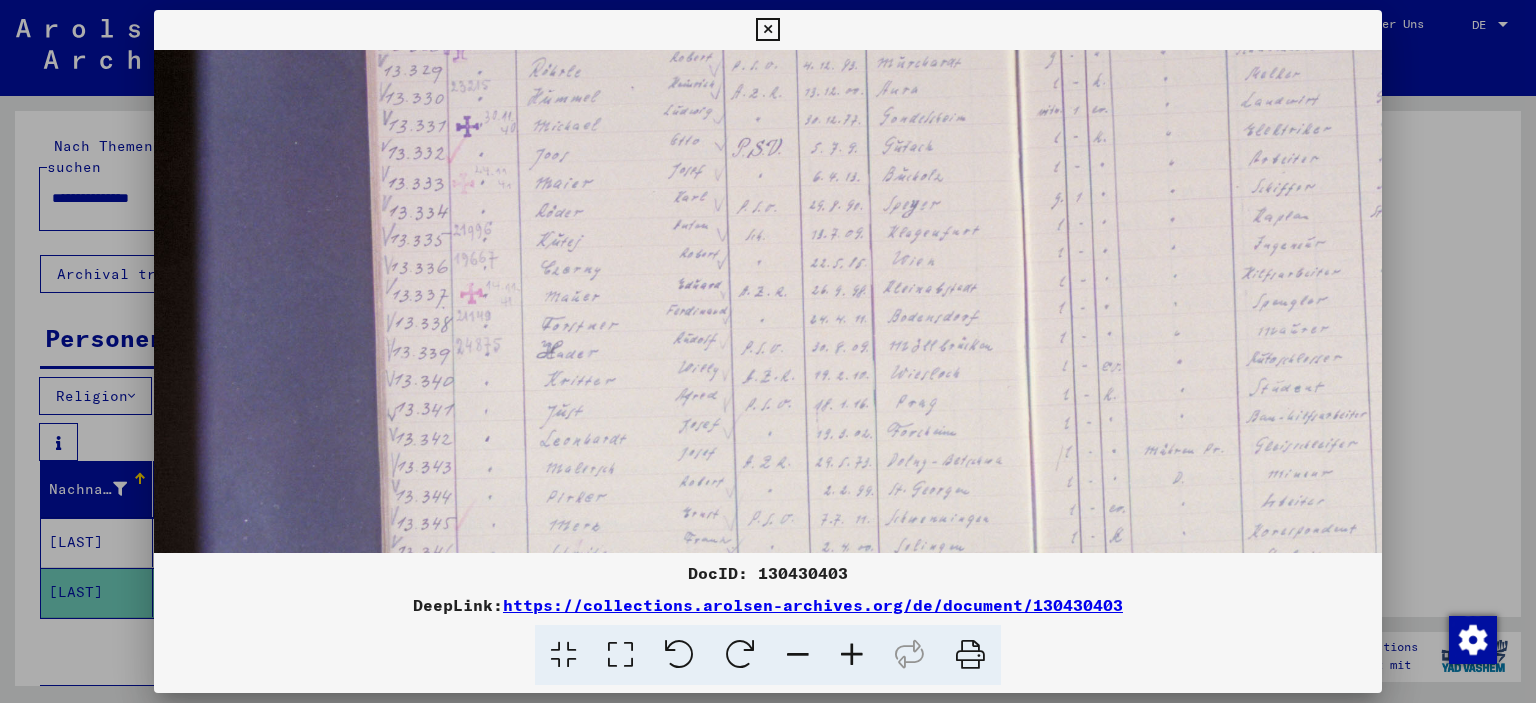 drag, startPoint x: 830, startPoint y: 374, endPoint x: 845, endPoint y: 251, distance: 123.911255 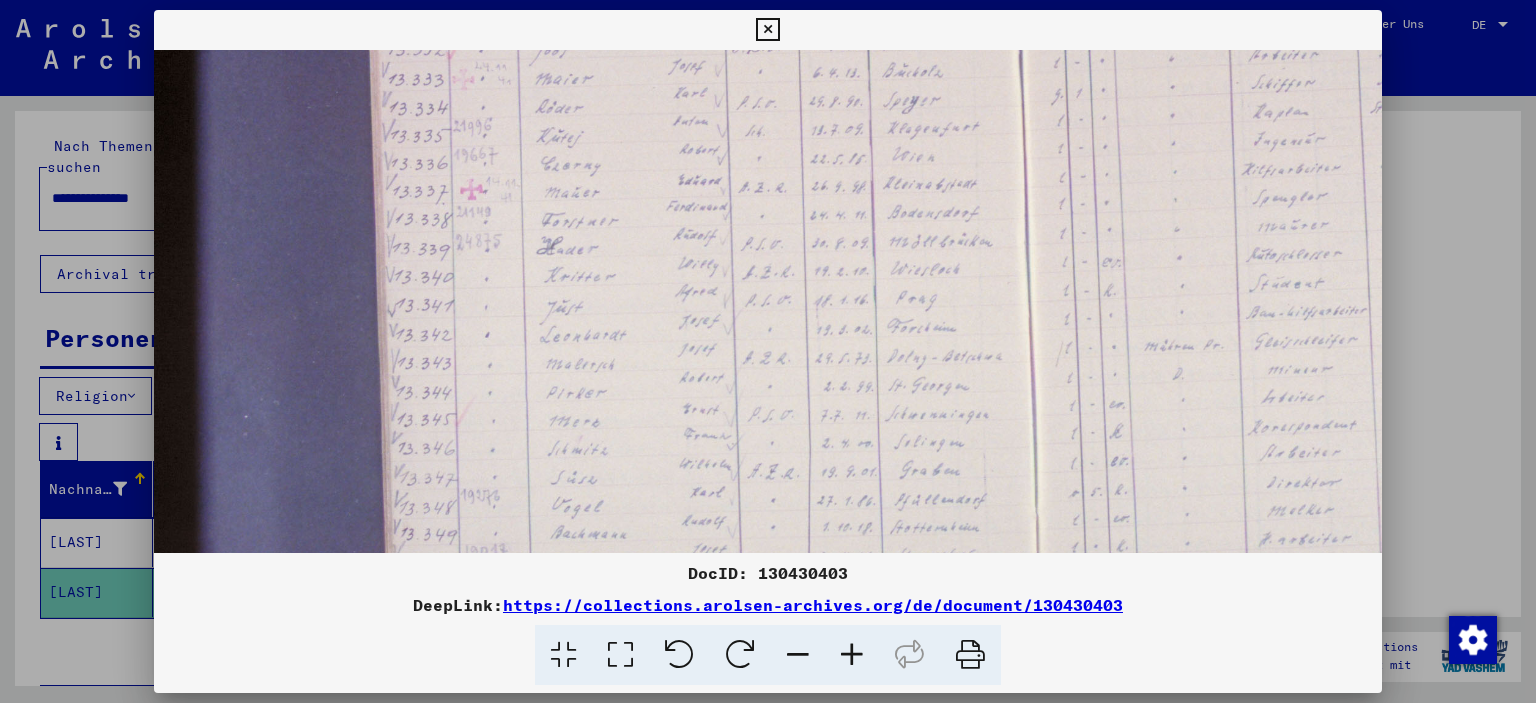 drag, startPoint x: 824, startPoint y: 405, endPoint x: 832, endPoint y: 298, distance: 107.298645 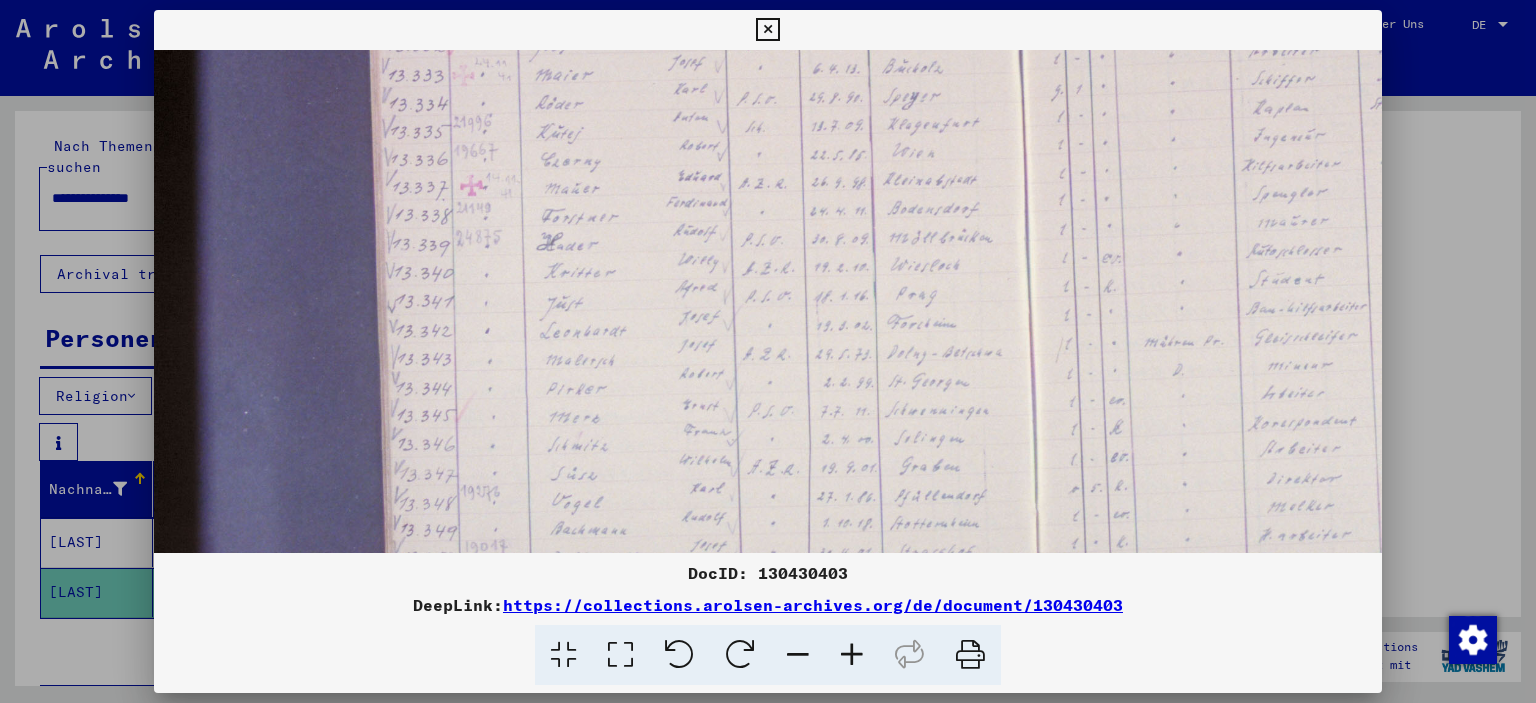 scroll, scrollTop: 543, scrollLeft: 0, axis: vertical 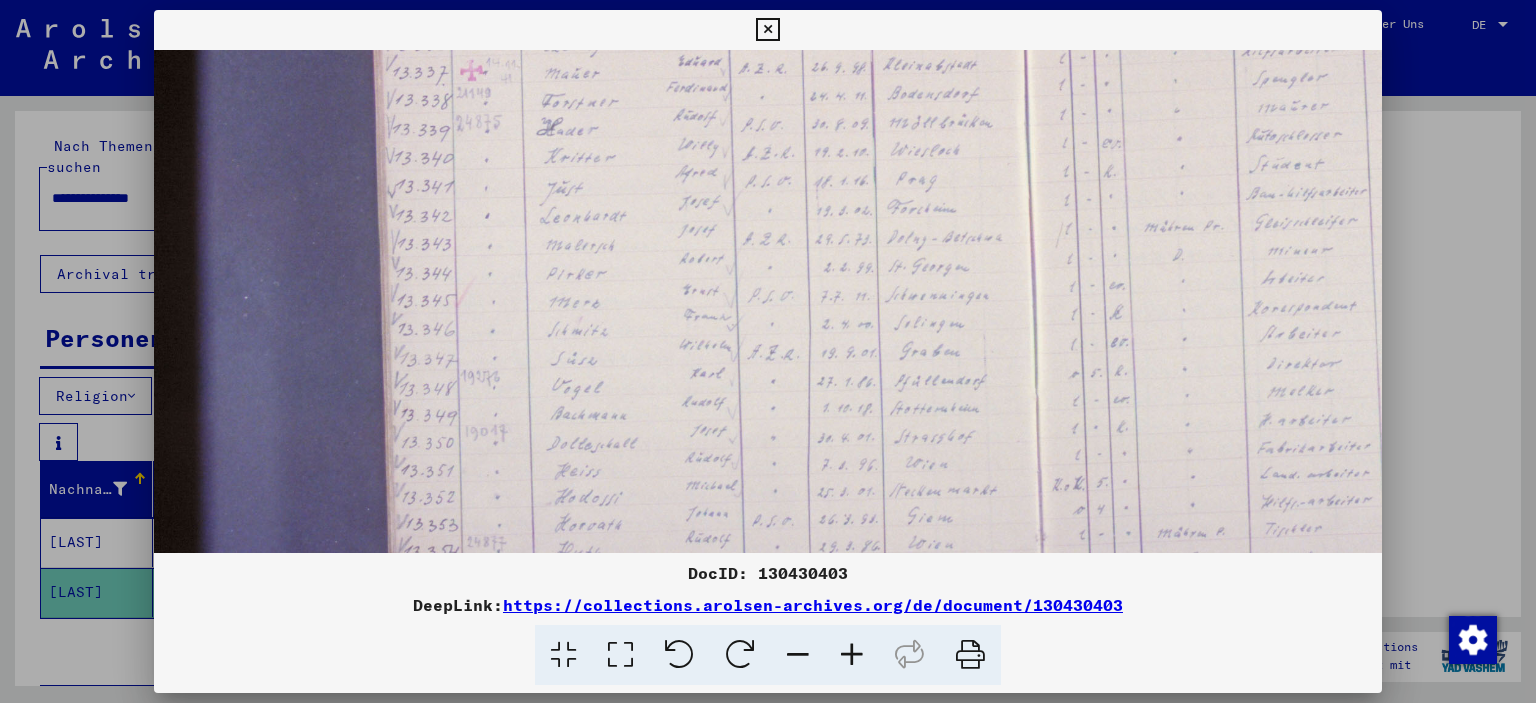 drag, startPoint x: 752, startPoint y: 413, endPoint x: 756, endPoint y: 261, distance: 152.05263 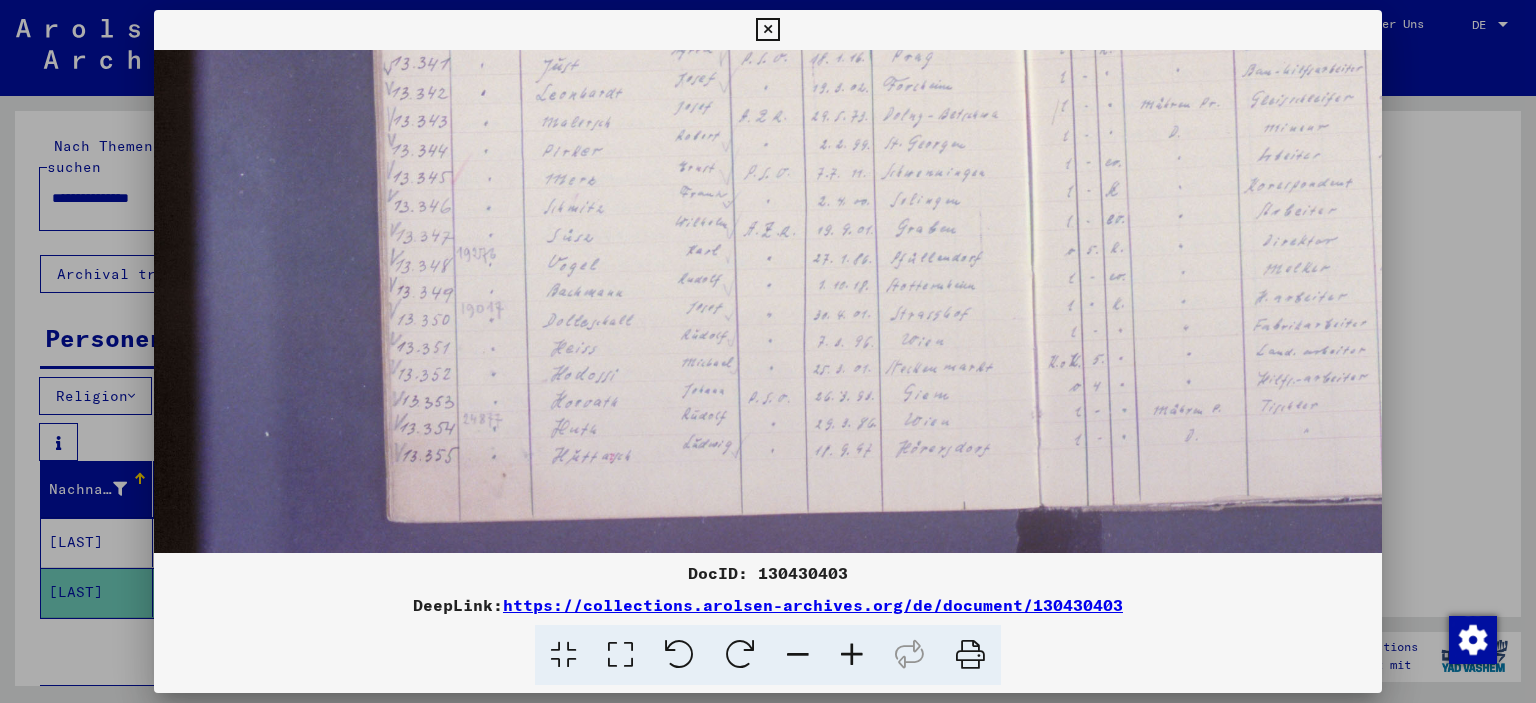 scroll, scrollTop: 669, scrollLeft: 4, axis: both 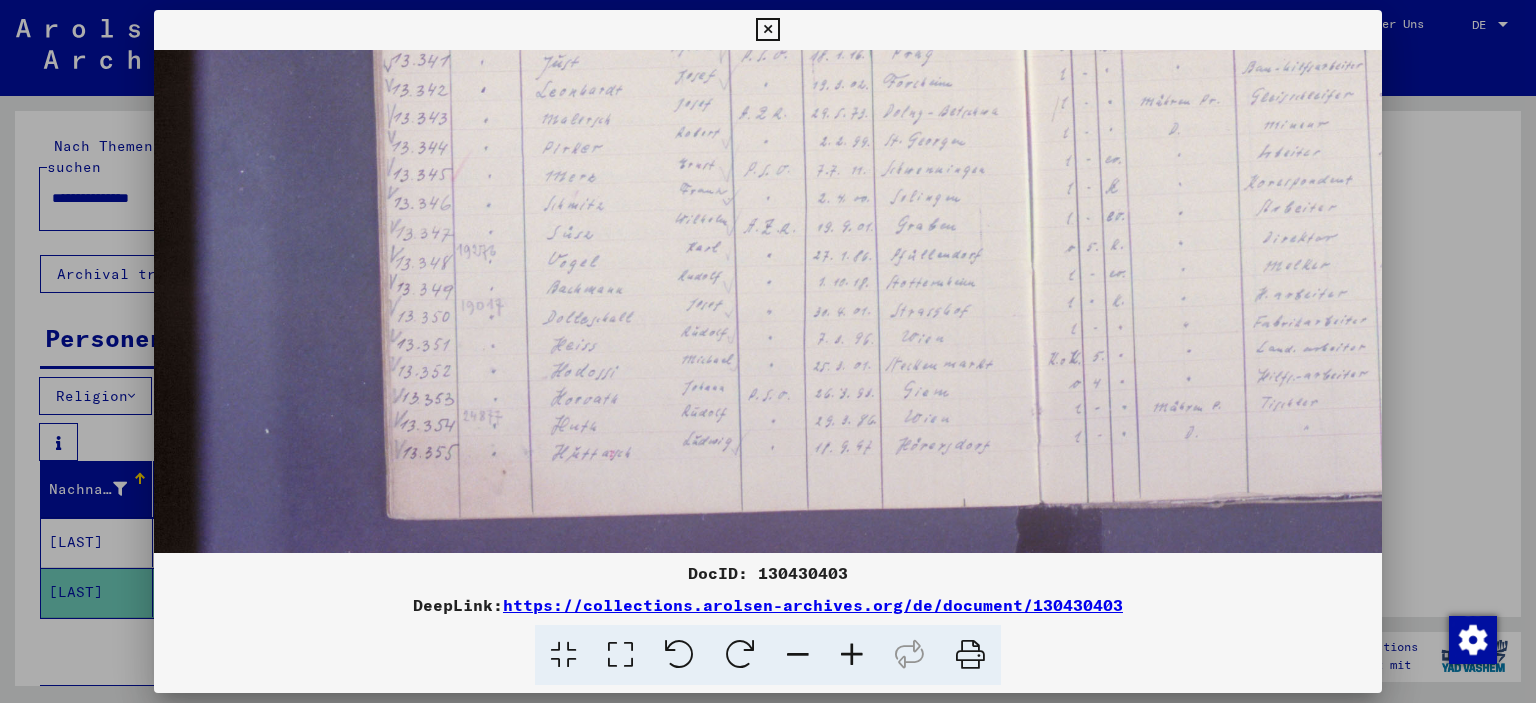 drag, startPoint x: 767, startPoint y: 434, endPoint x: 766, endPoint y: 345, distance: 89.005615 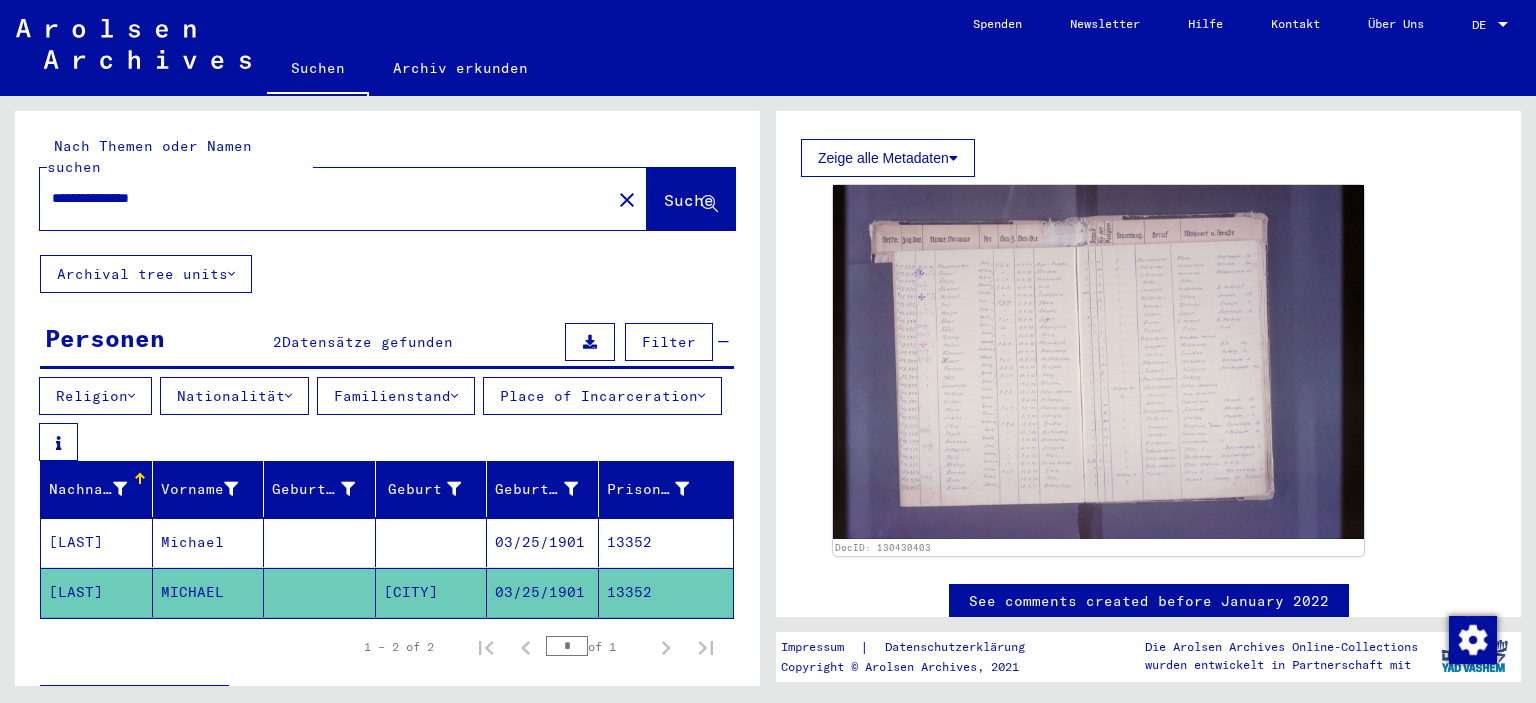 click on "13352" at bounding box center (666, 592) 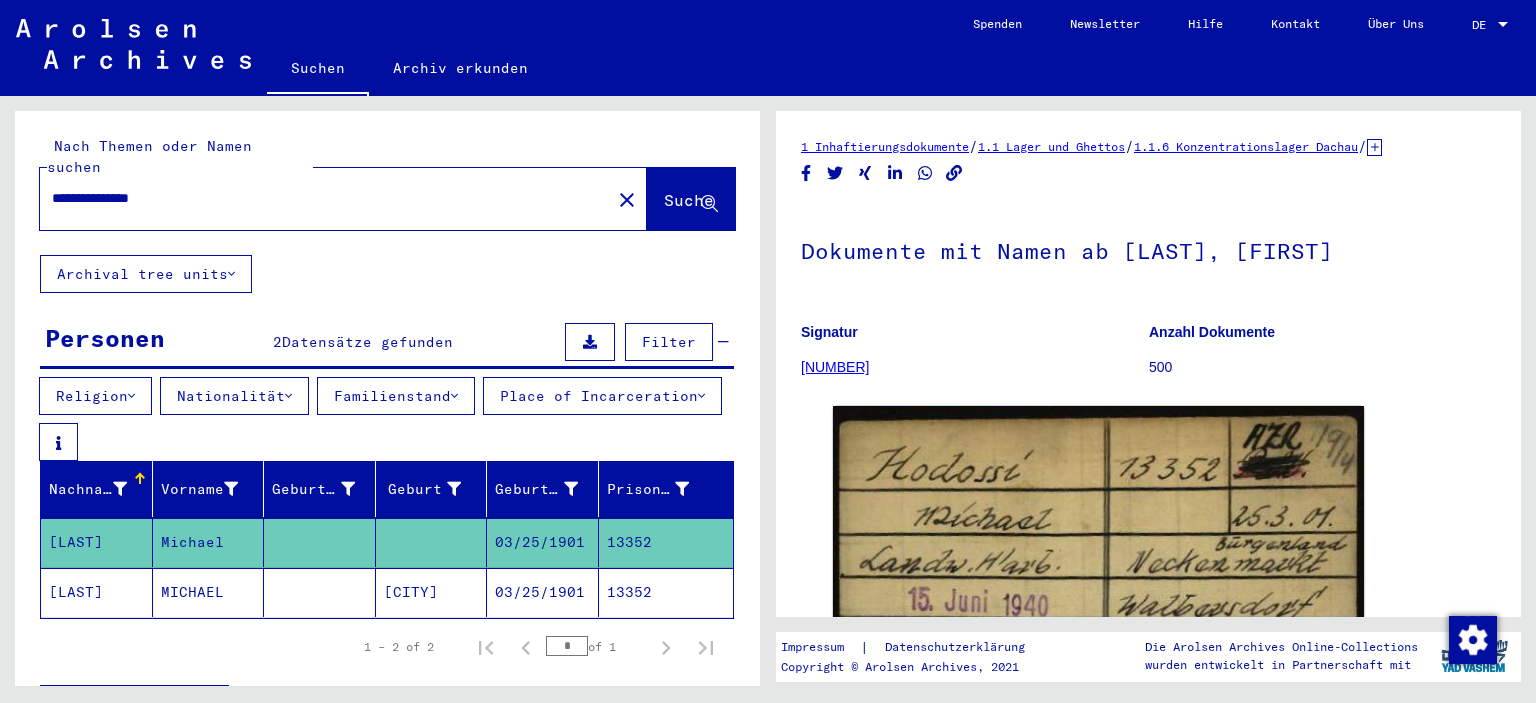scroll, scrollTop: 172, scrollLeft: 0, axis: vertical 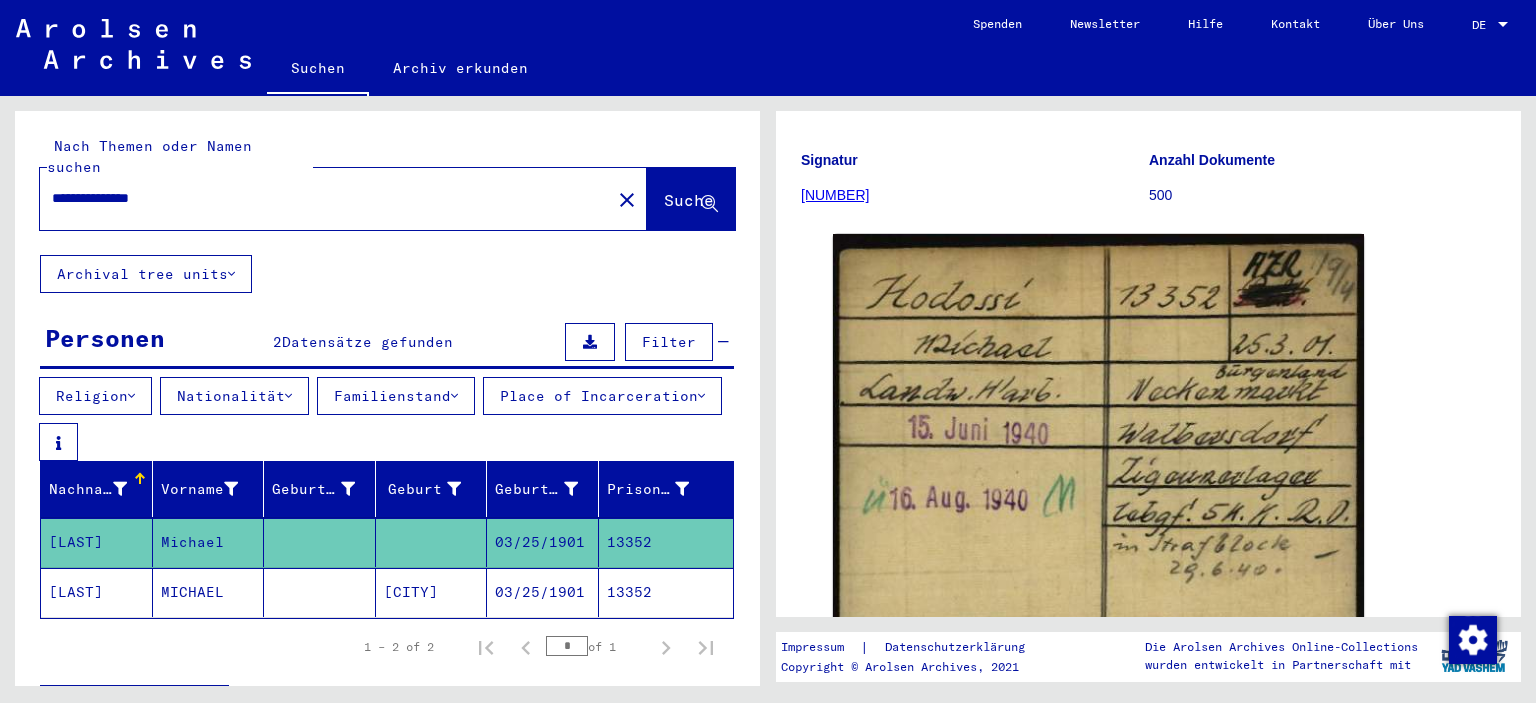 drag, startPoint x: 328, startPoint y: 179, endPoint x: 30, endPoint y: 171, distance: 298.10736 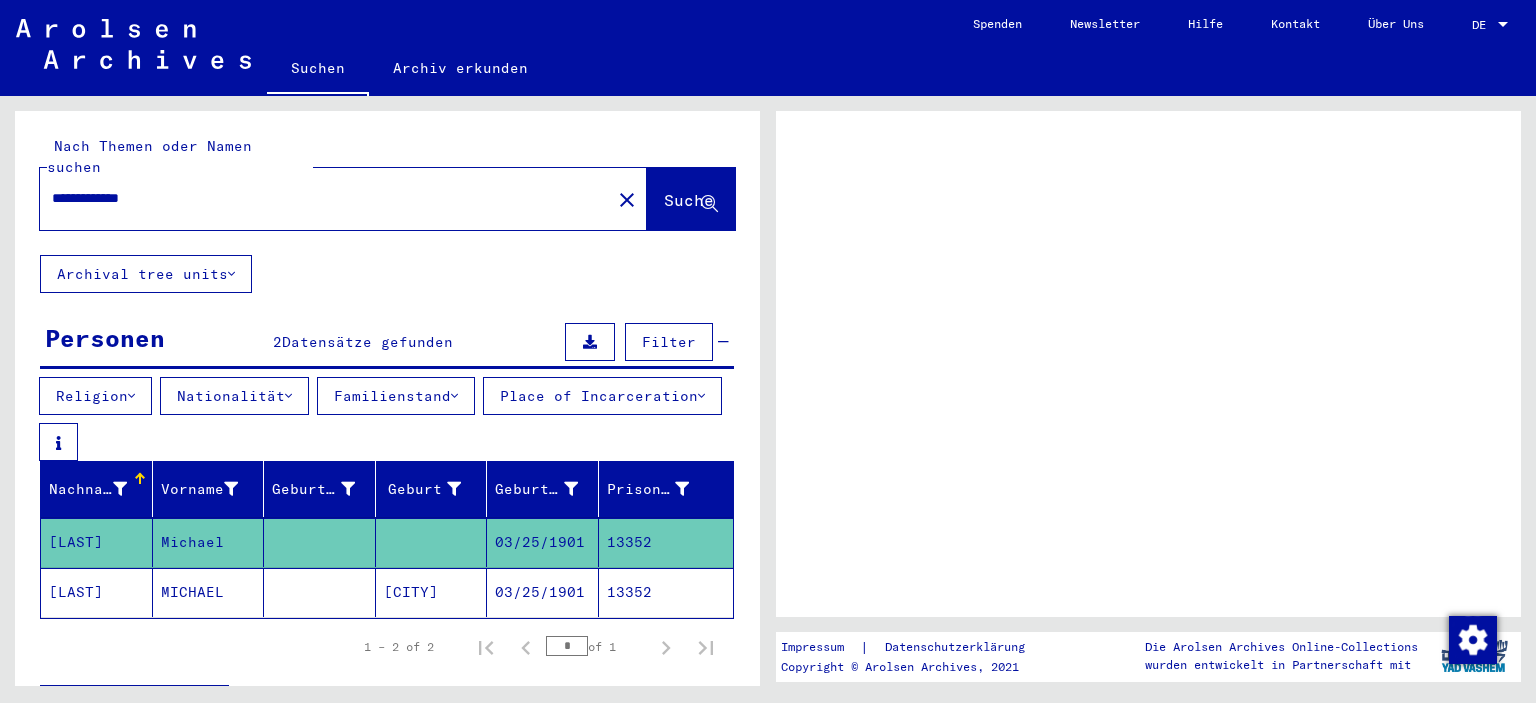 scroll, scrollTop: 0, scrollLeft: 0, axis: both 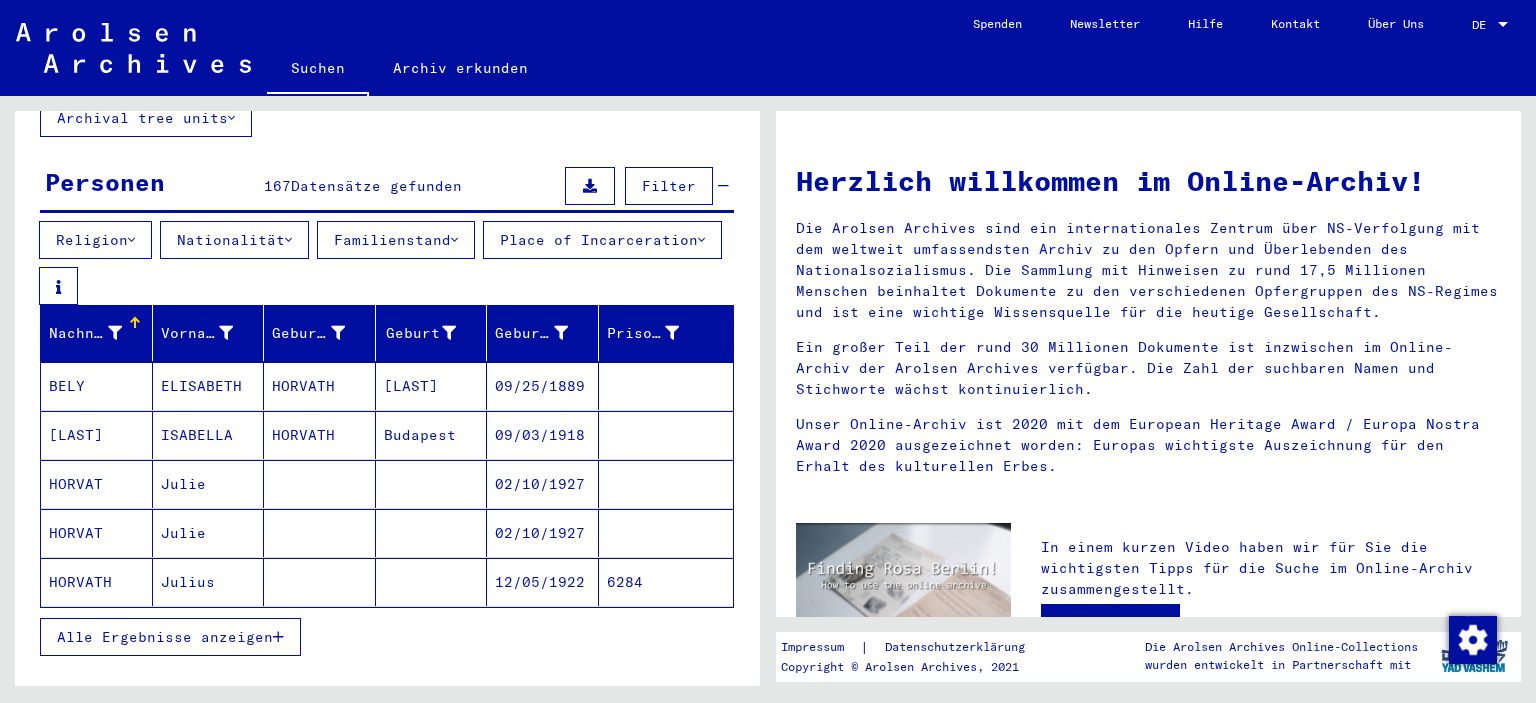 click on "Alle Ergebnisse anzeigen" at bounding box center (170, 637) 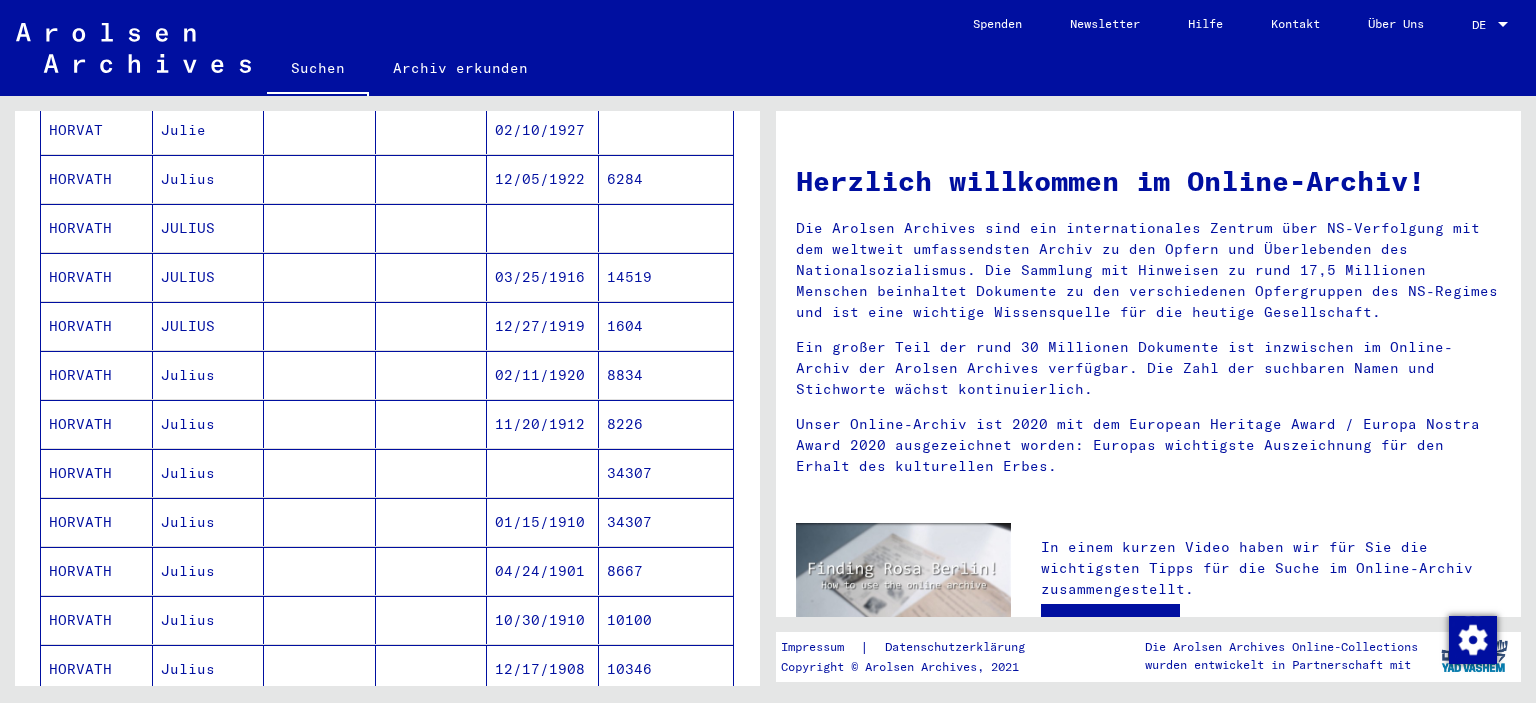 click on "1604" at bounding box center [666, 375] 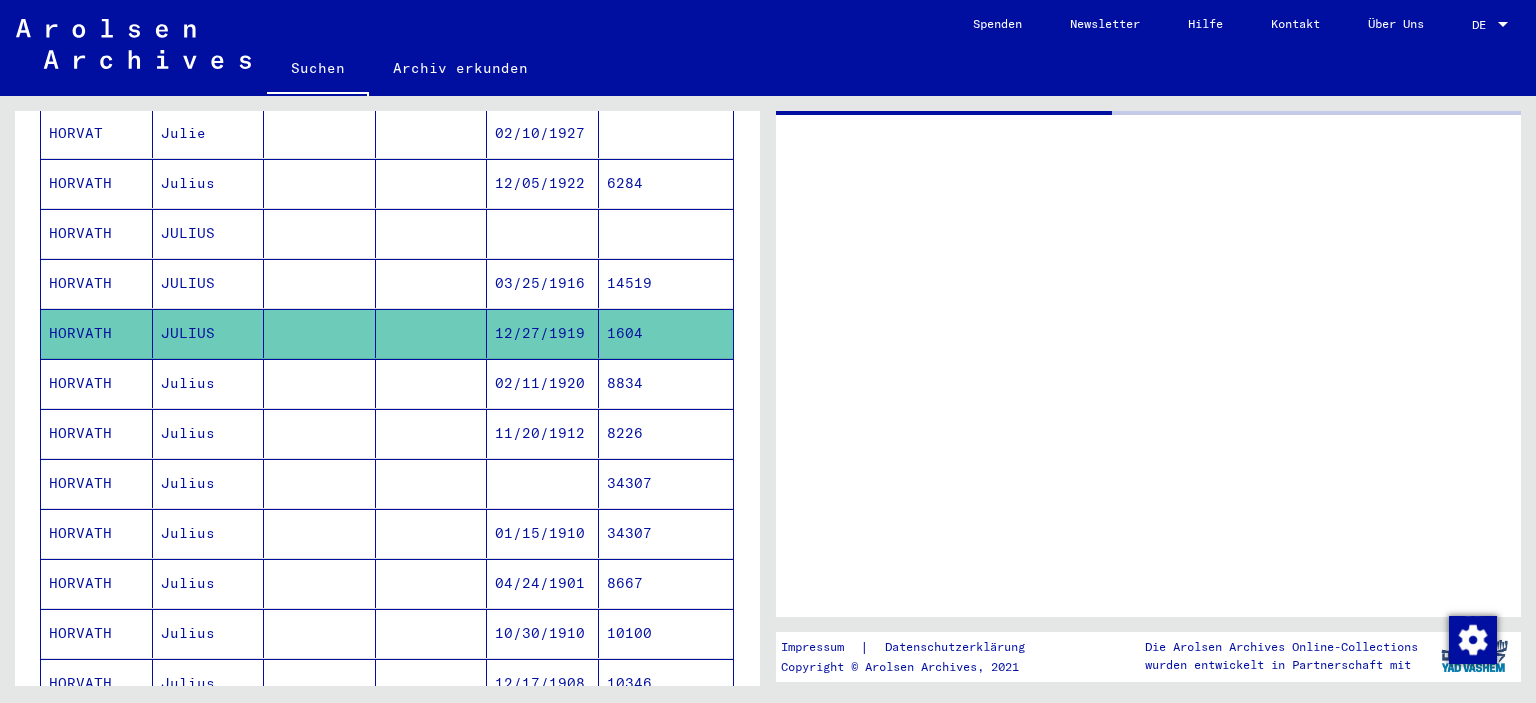 scroll, scrollTop: 562, scrollLeft: 0, axis: vertical 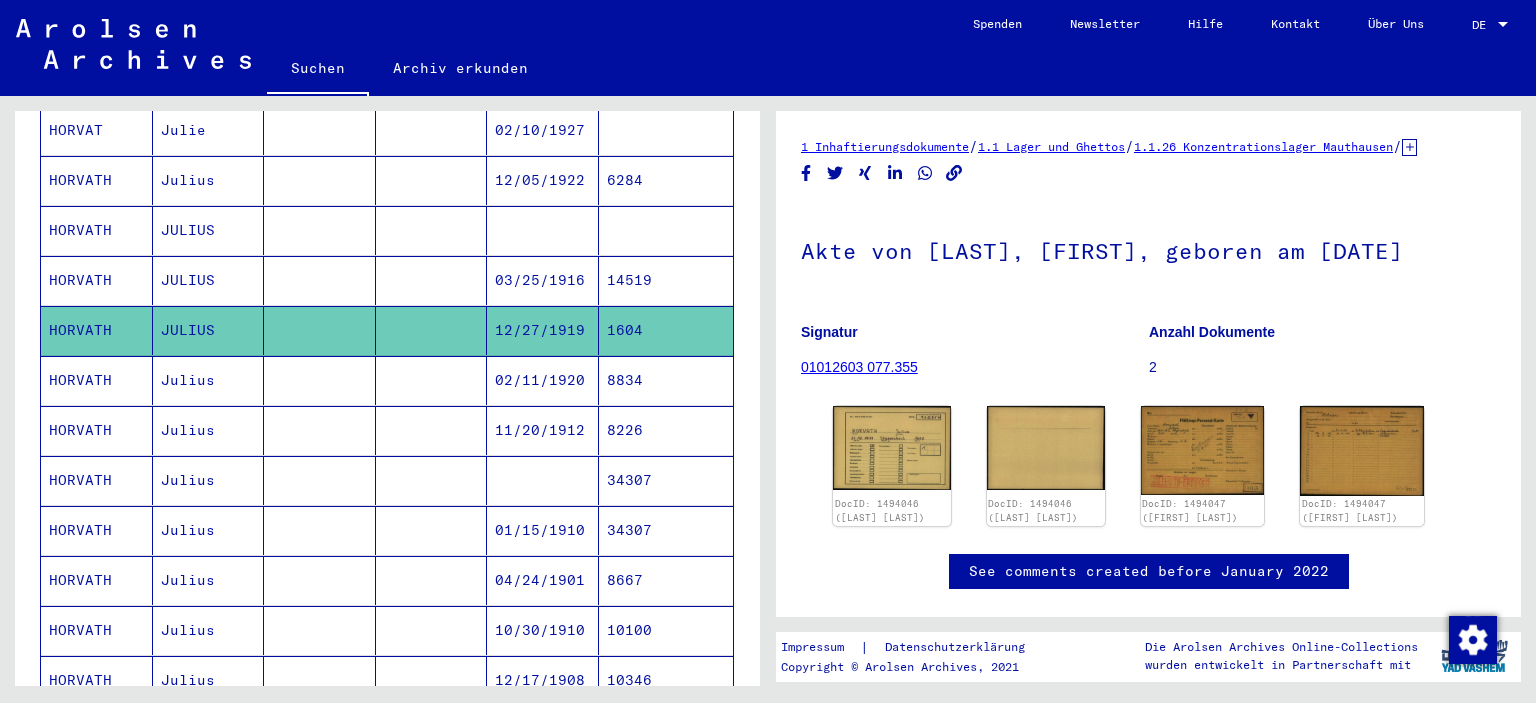 click on "8834" at bounding box center (666, 430) 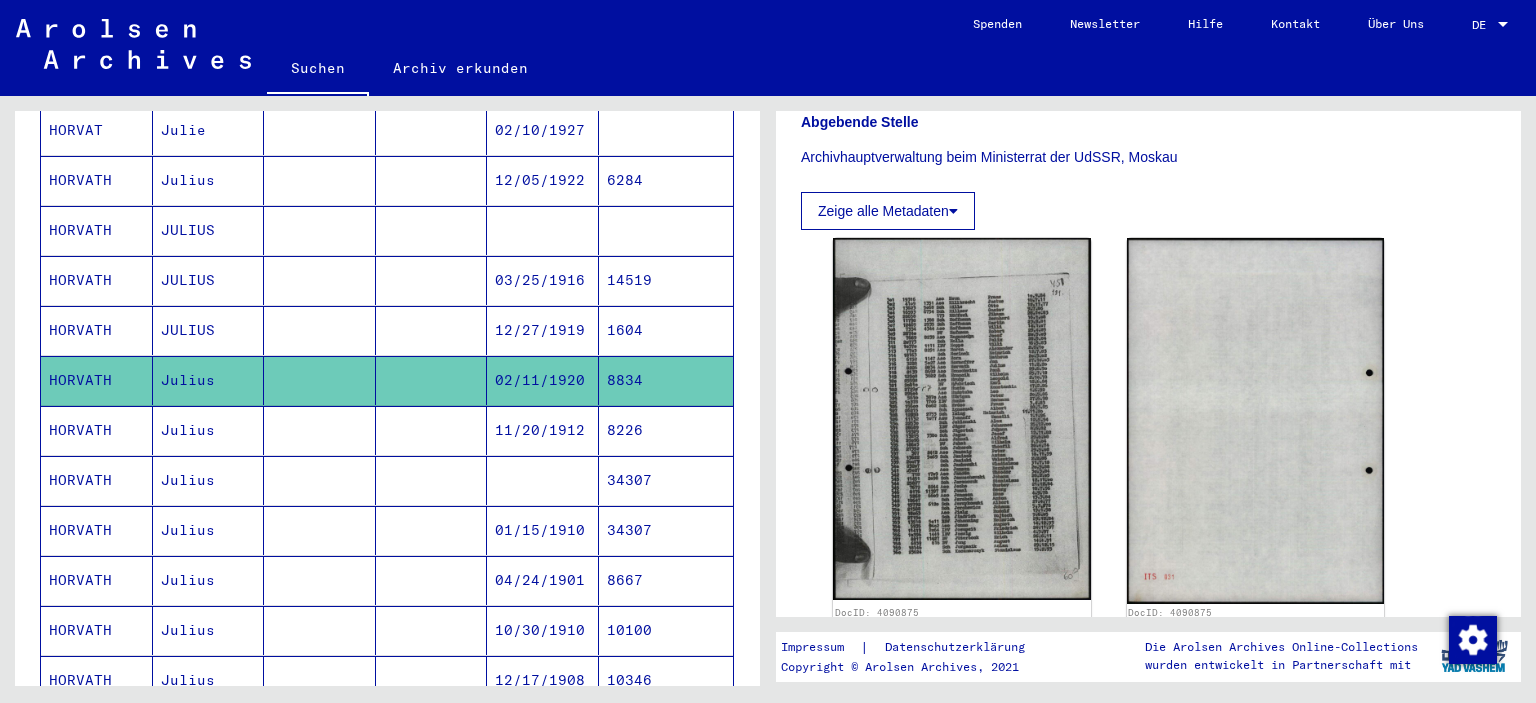 scroll, scrollTop: 523, scrollLeft: 0, axis: vertical 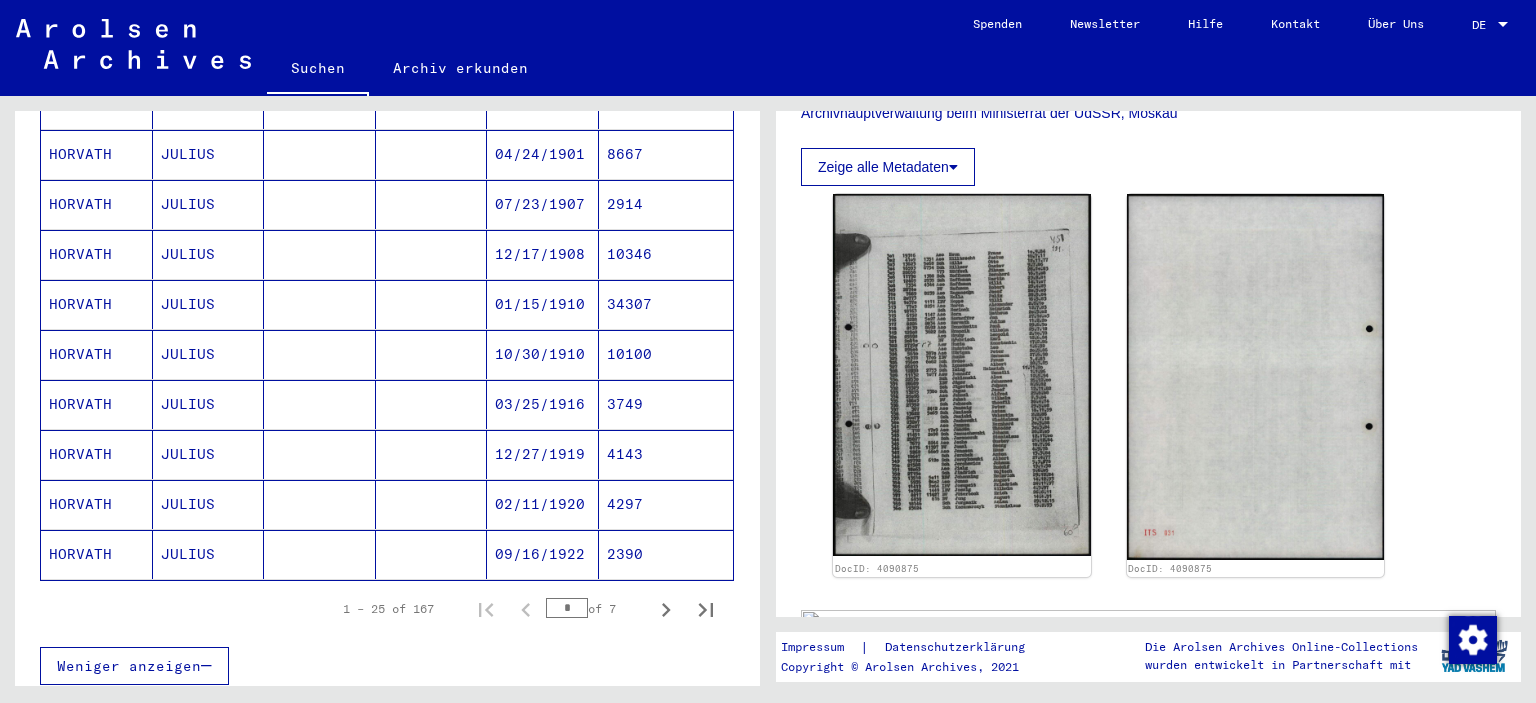 click on "4297" at bounding box center (666, 554) 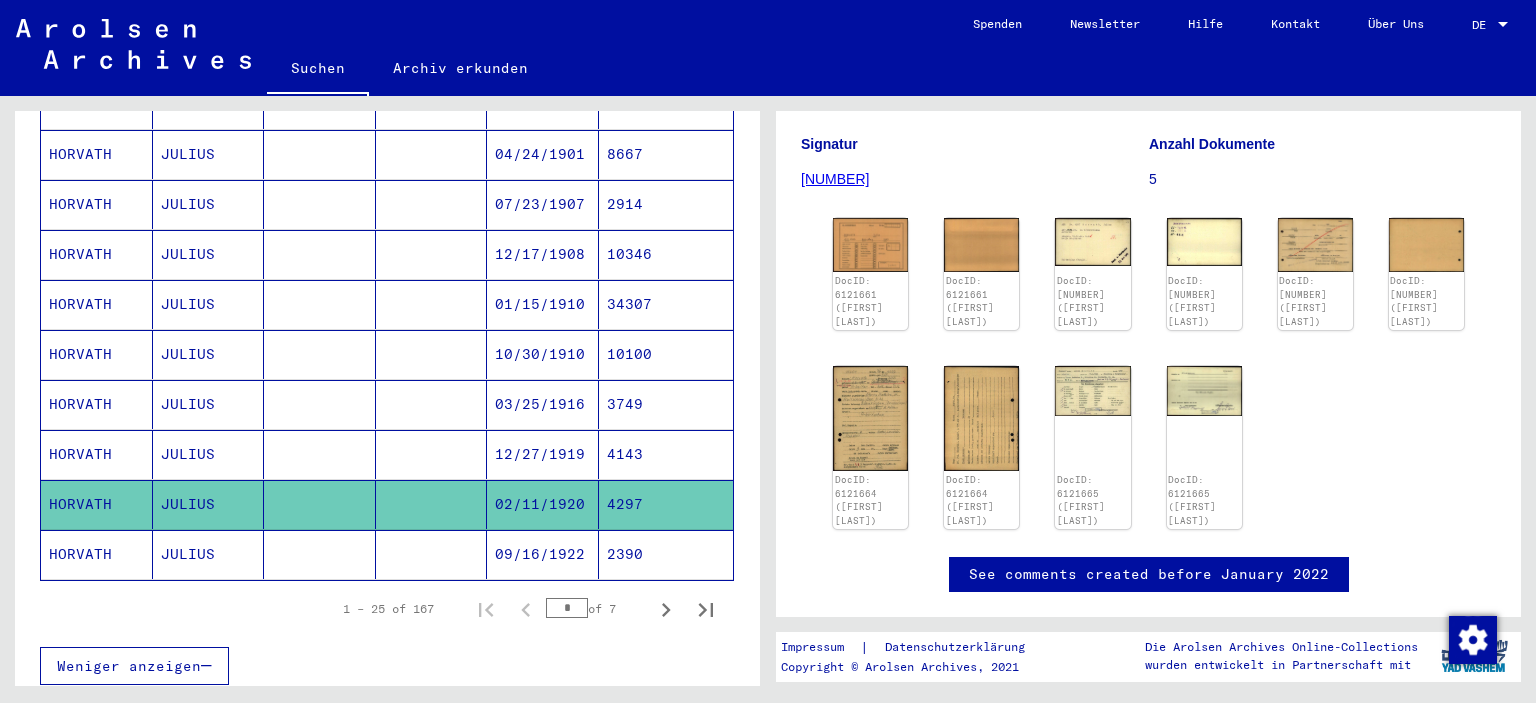 scroll, scrollTop: 0, scrollLeft: 0, axis: both 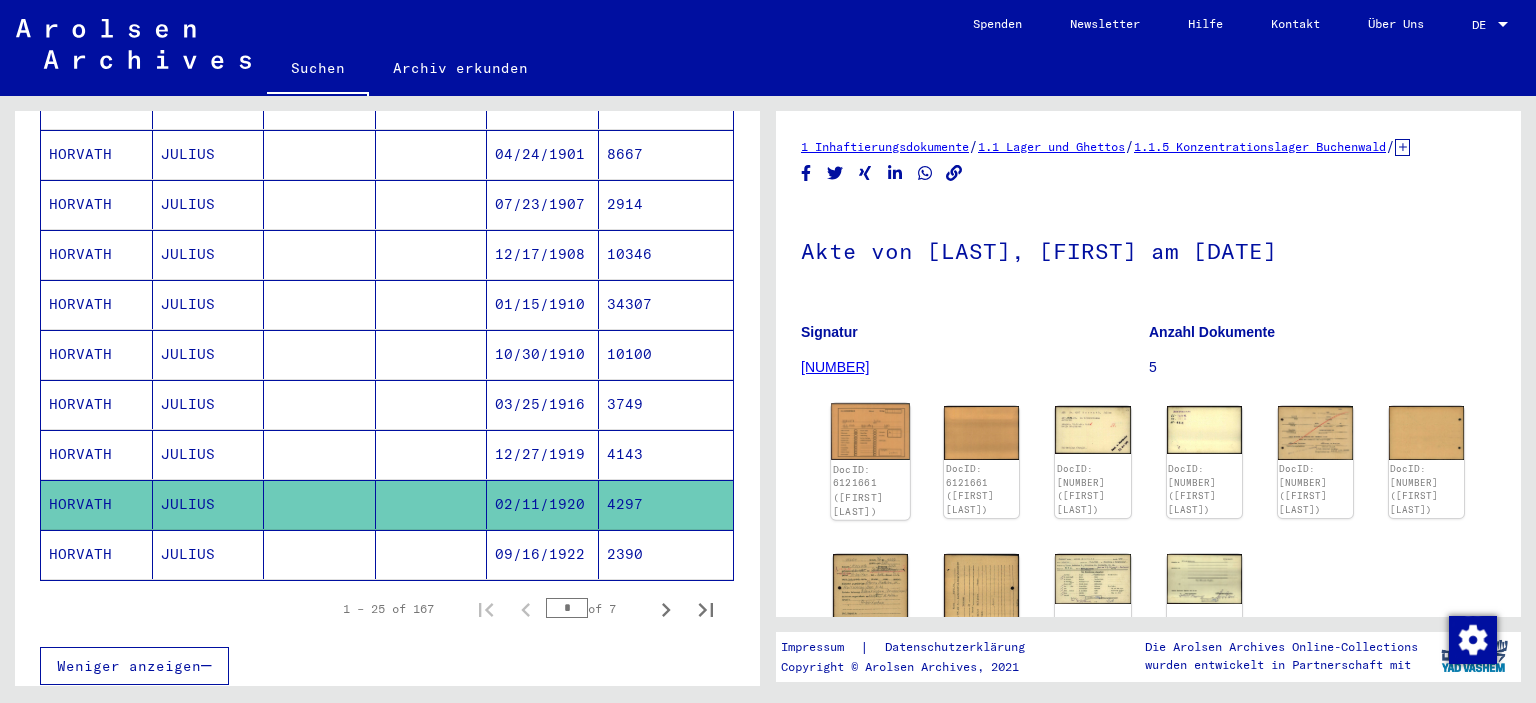 click 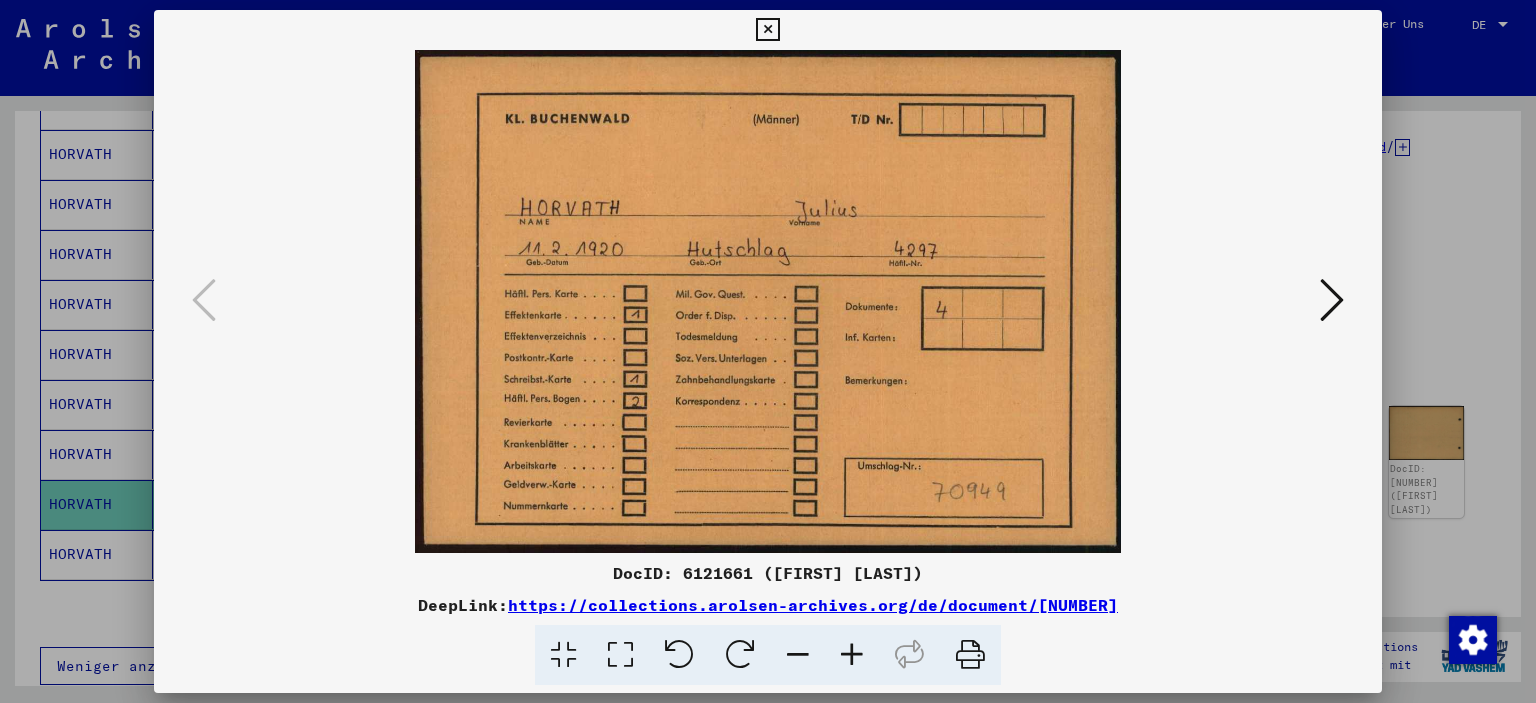 click at bounding box center [768, 301] 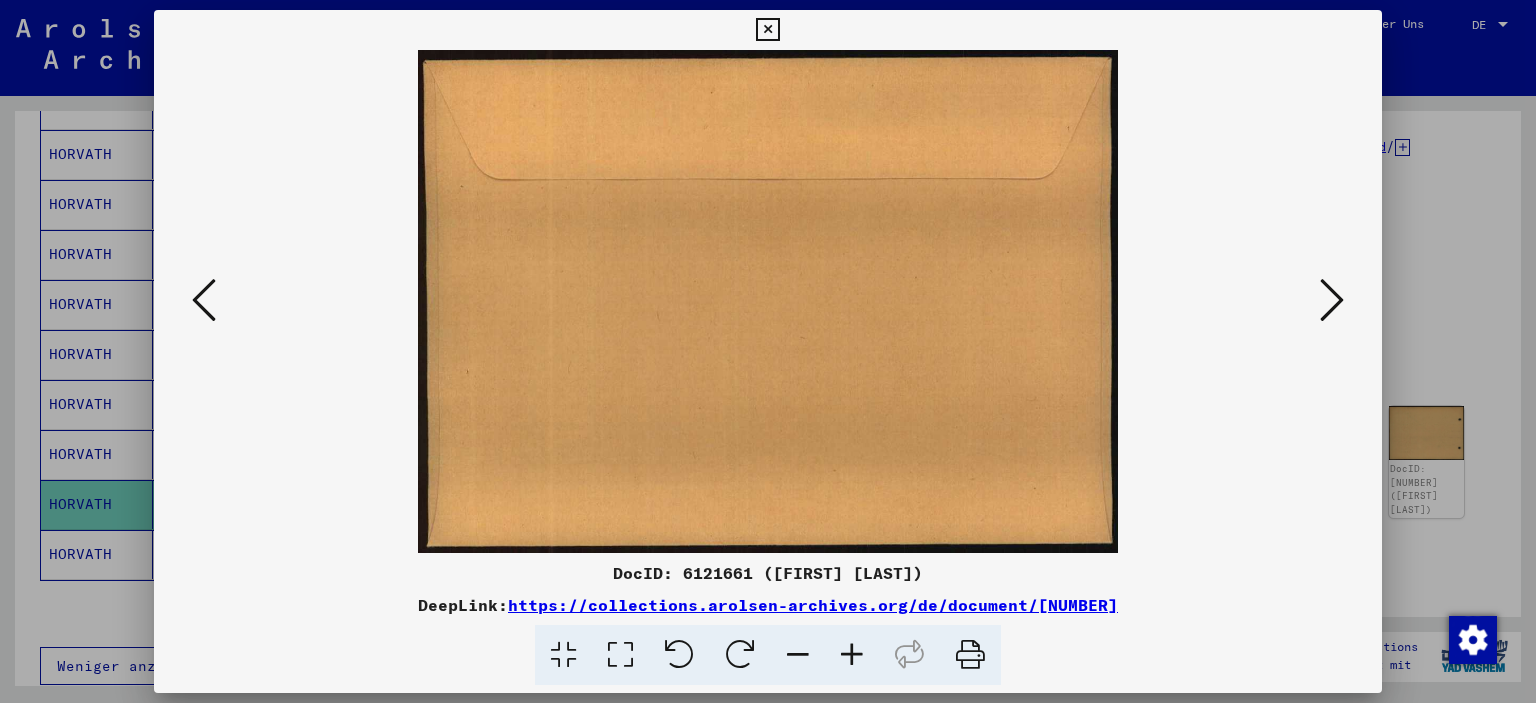 click at bounding box center (1332, 300) 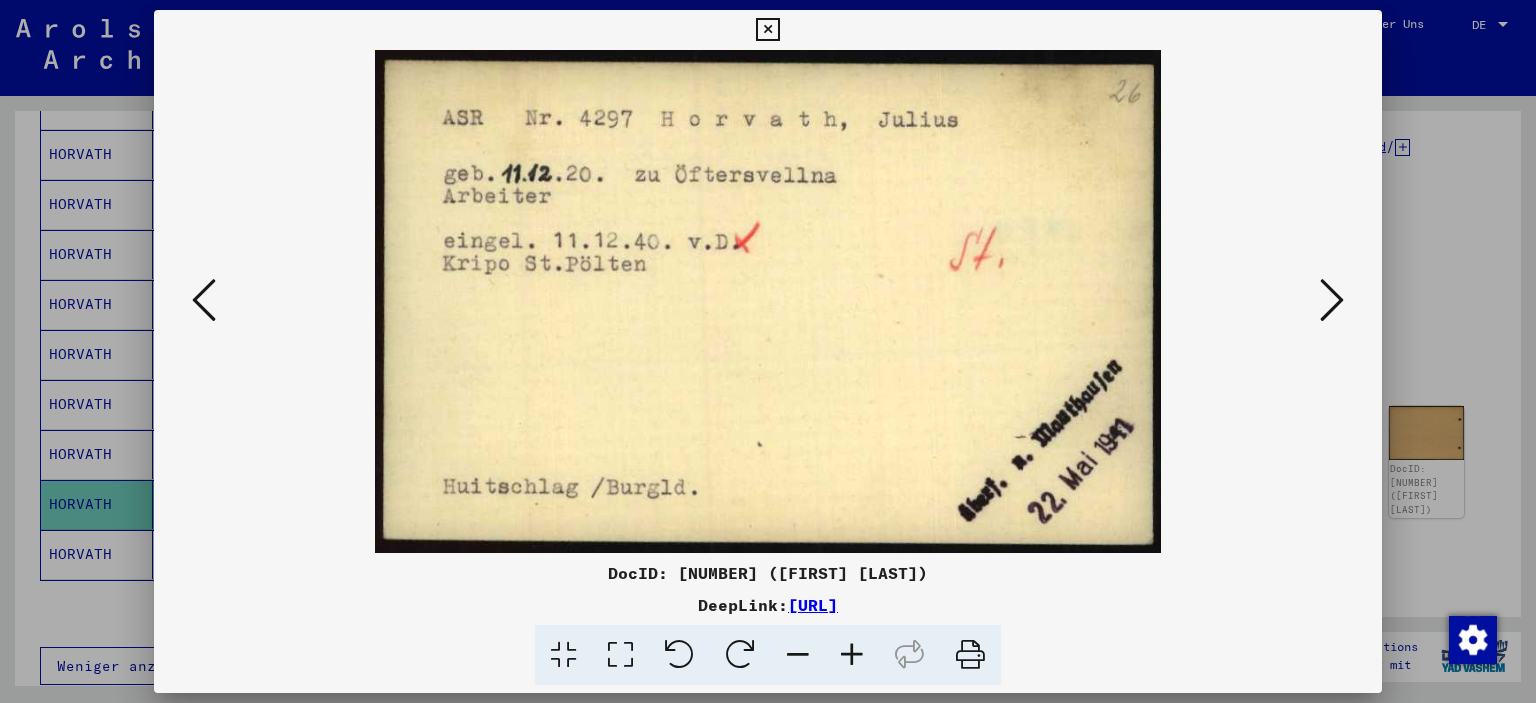 click at bounding box center [1332, 300] 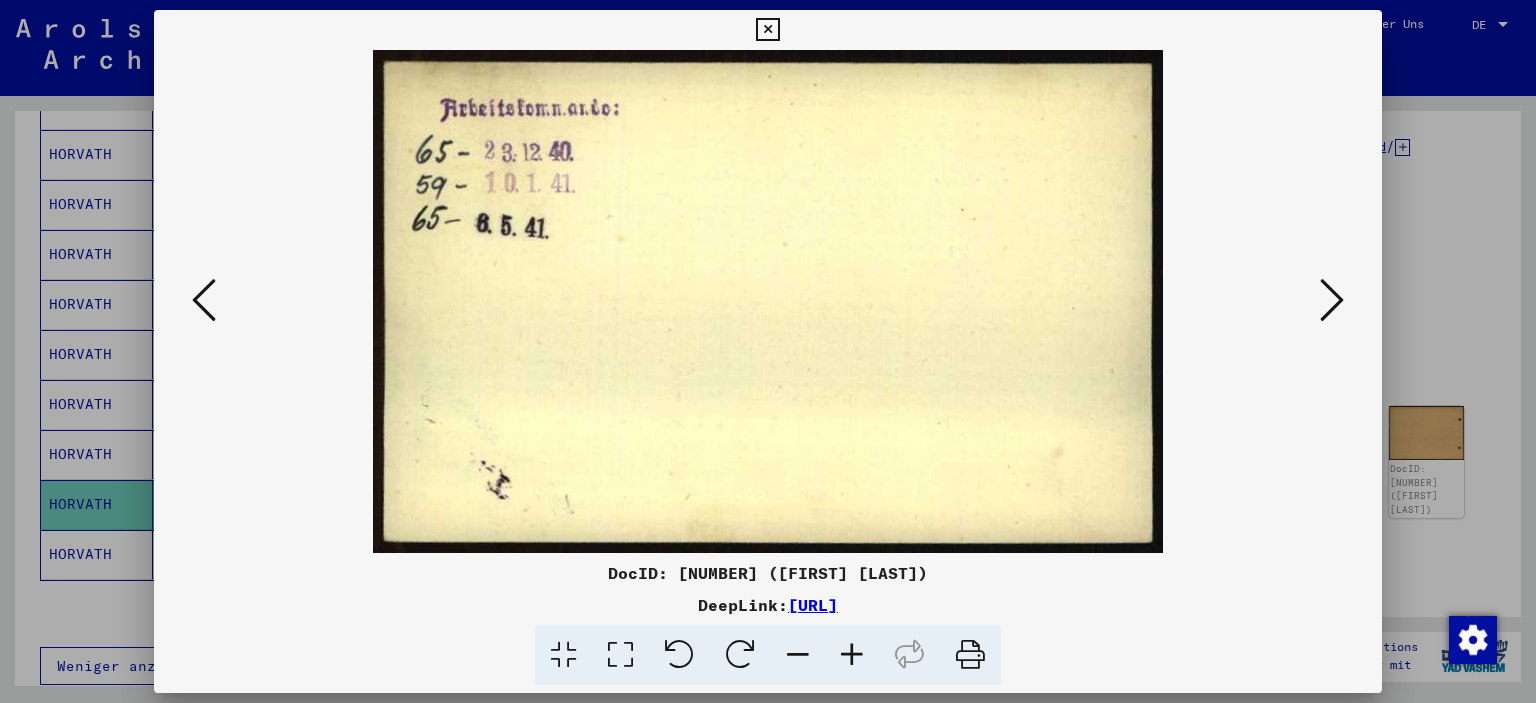 click at bounding box center [1332, 300] 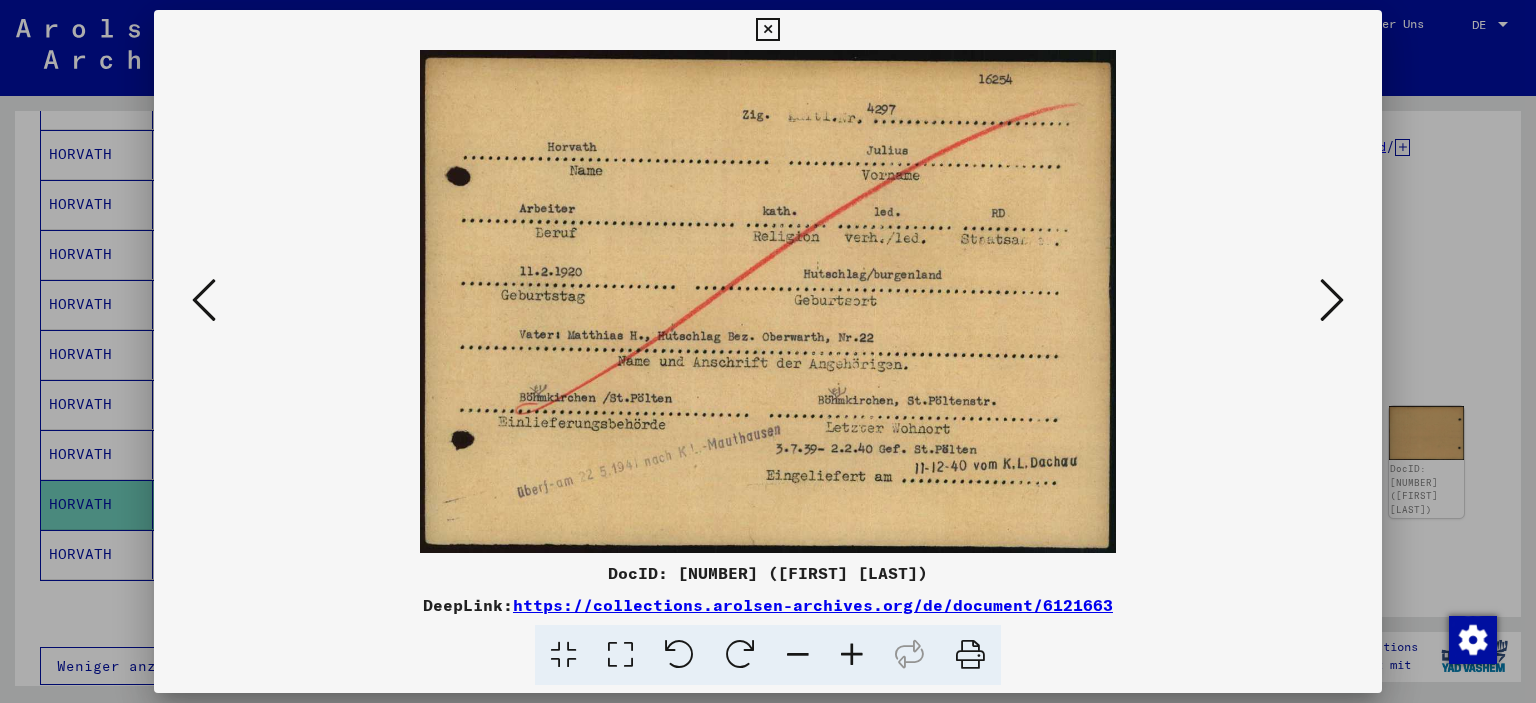 click at bounding box center [1332, 300] 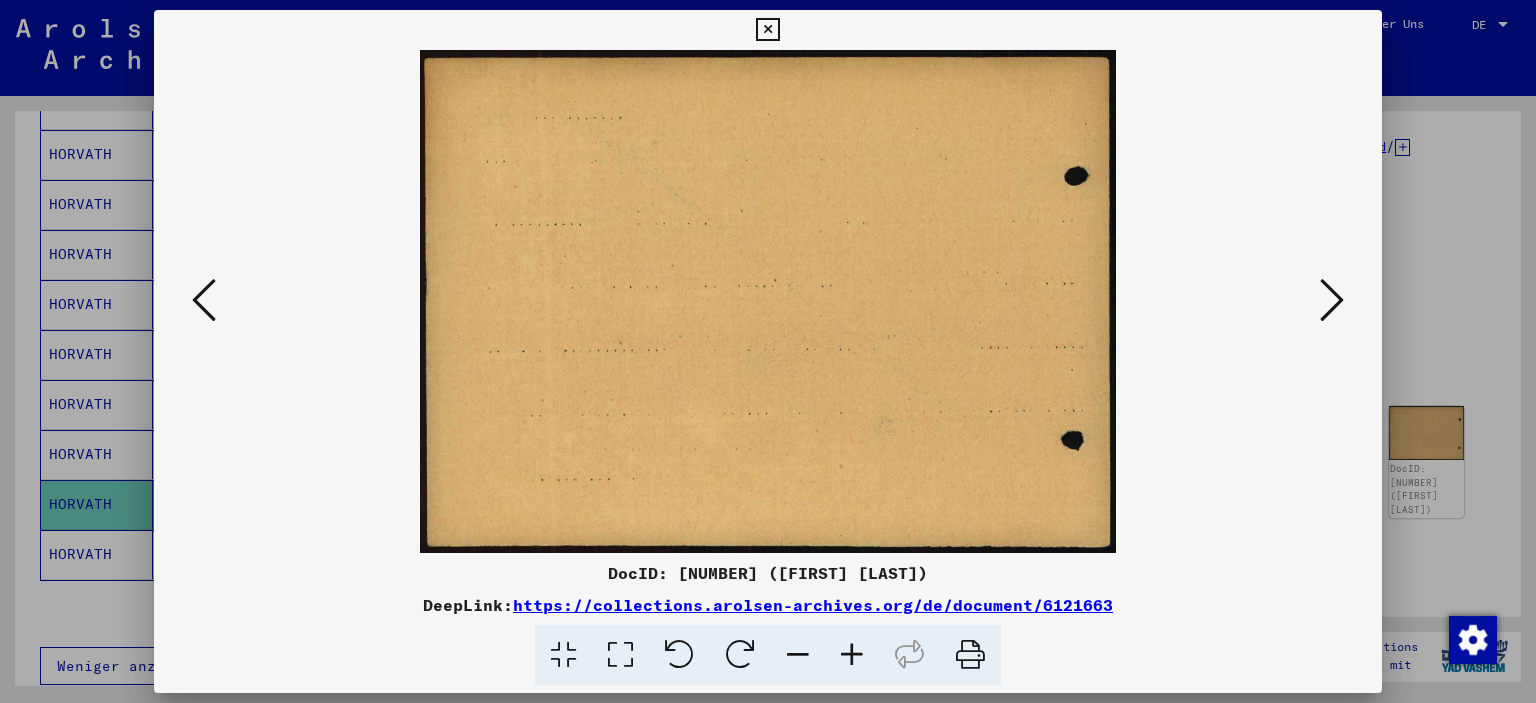 click at bounding box center (1332, 300) 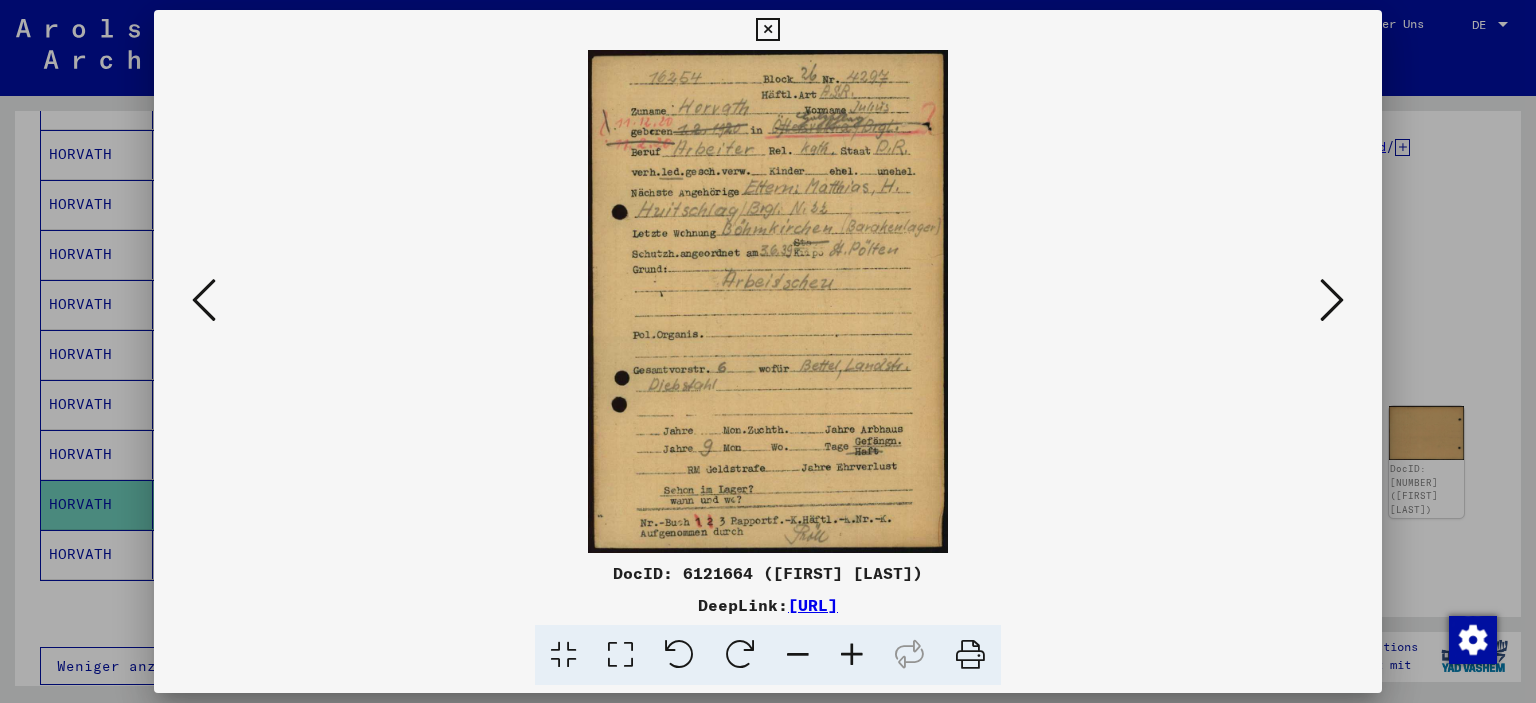 click at bounding box center [1332, 300] 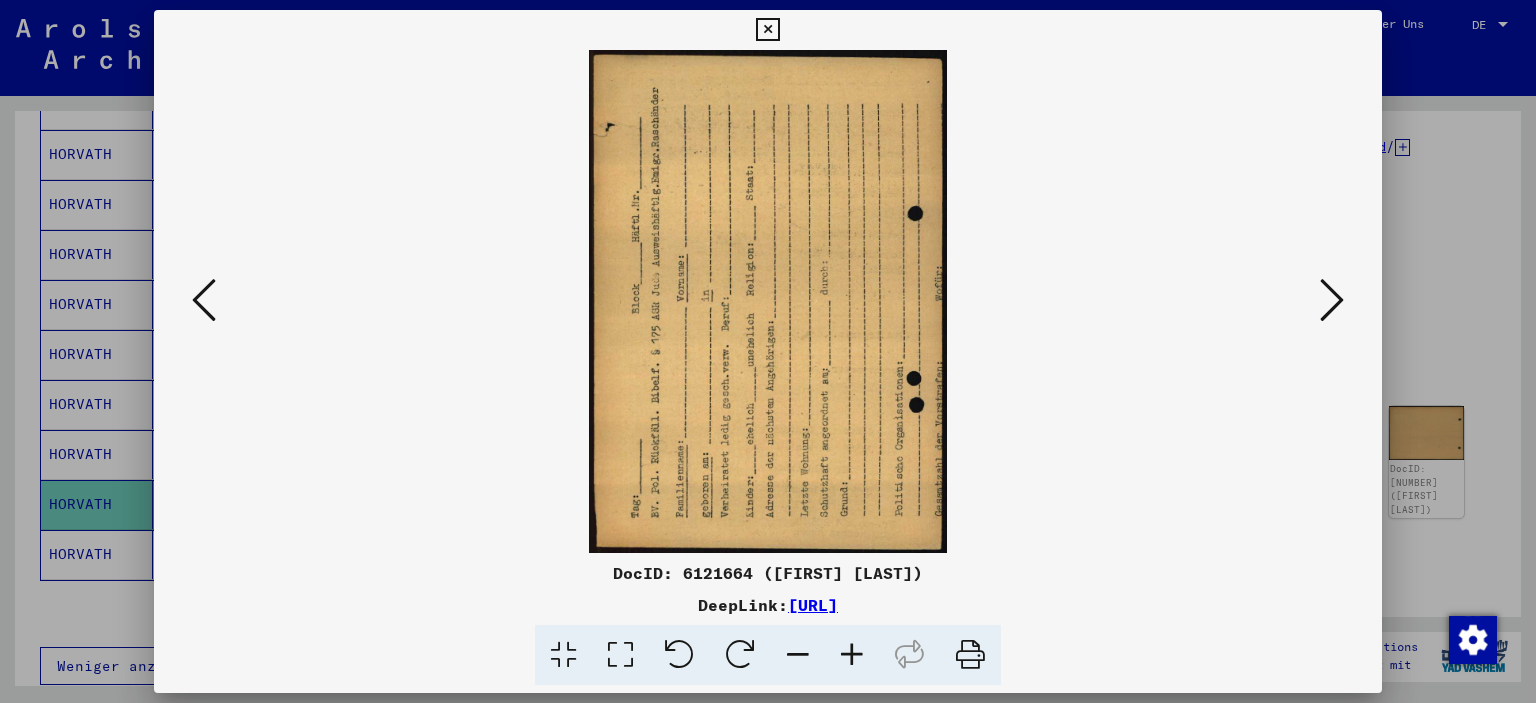click at bounding box center (767, 30) 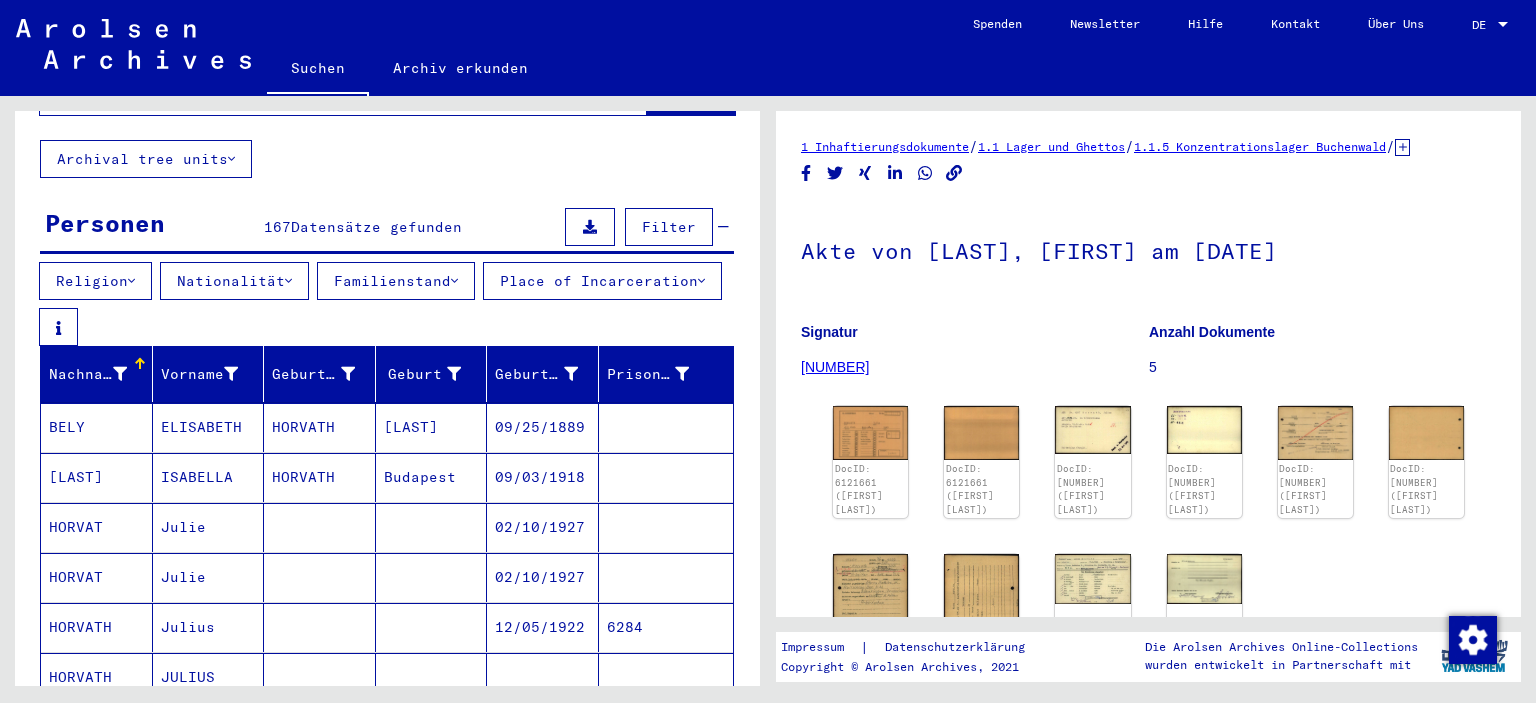 scroll, scrollTop: 0, scrollLeft: 0, axis: both 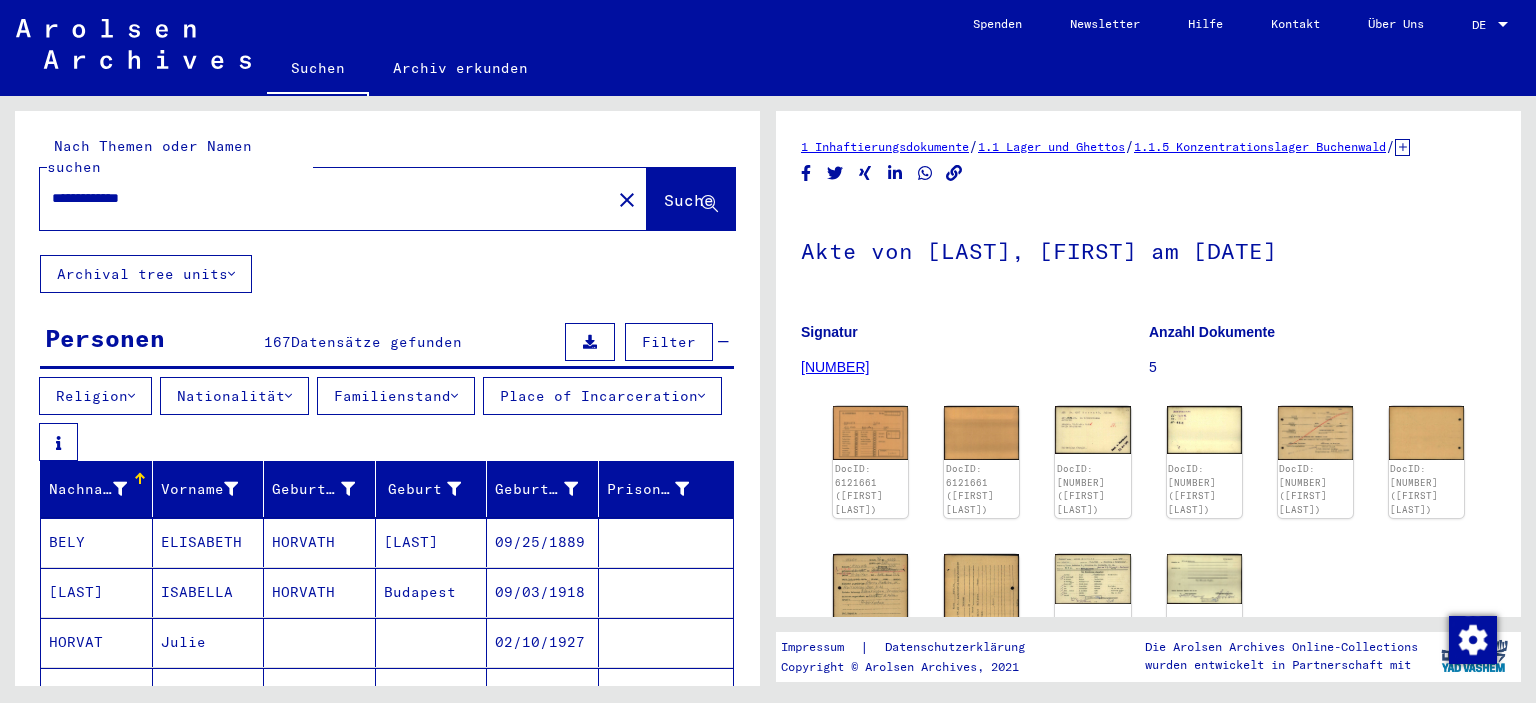 drag, startPoint x: 164, startPoint y: 177, endPoint x: 34, endPoint y: 182, distance: 130.09612 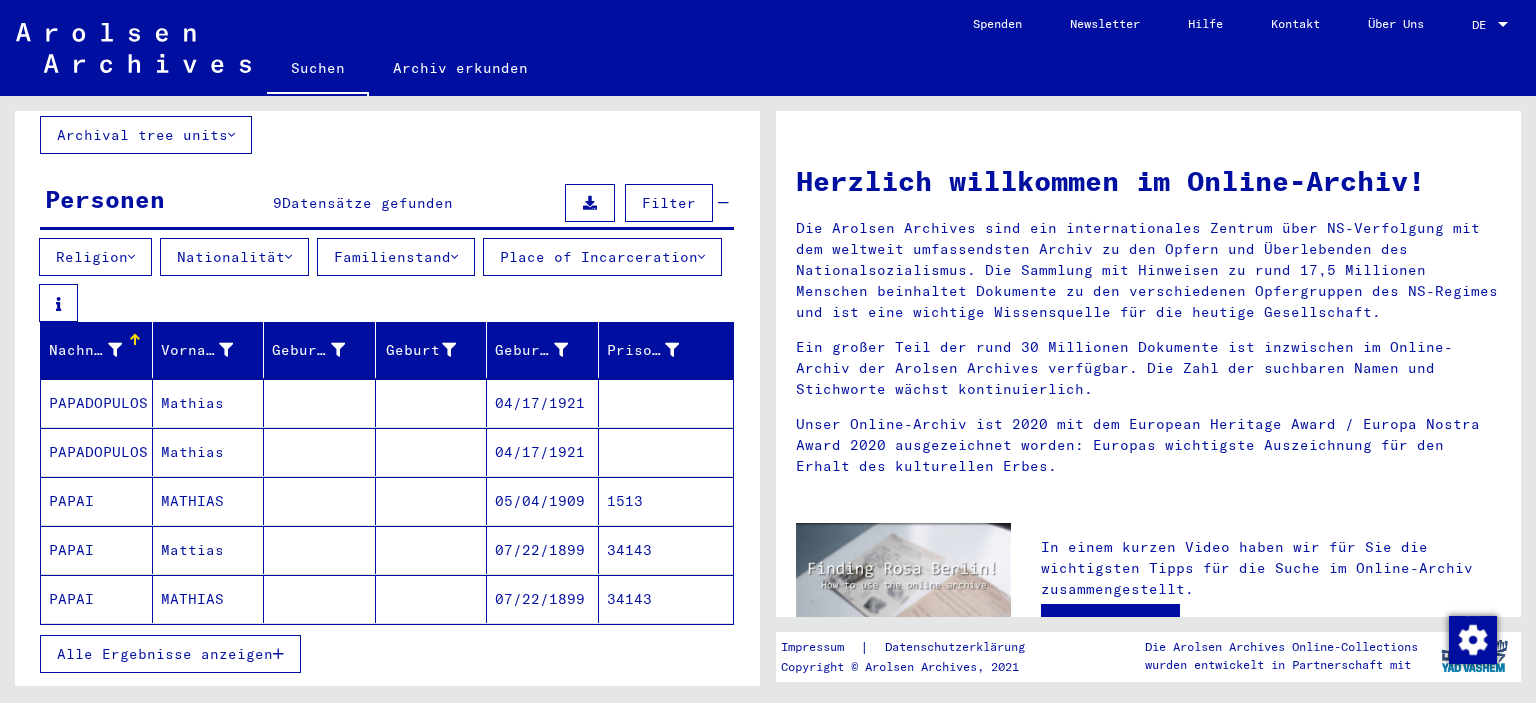 scroll, scrollTop: 241, scrollLeft: 0, axis: vertical 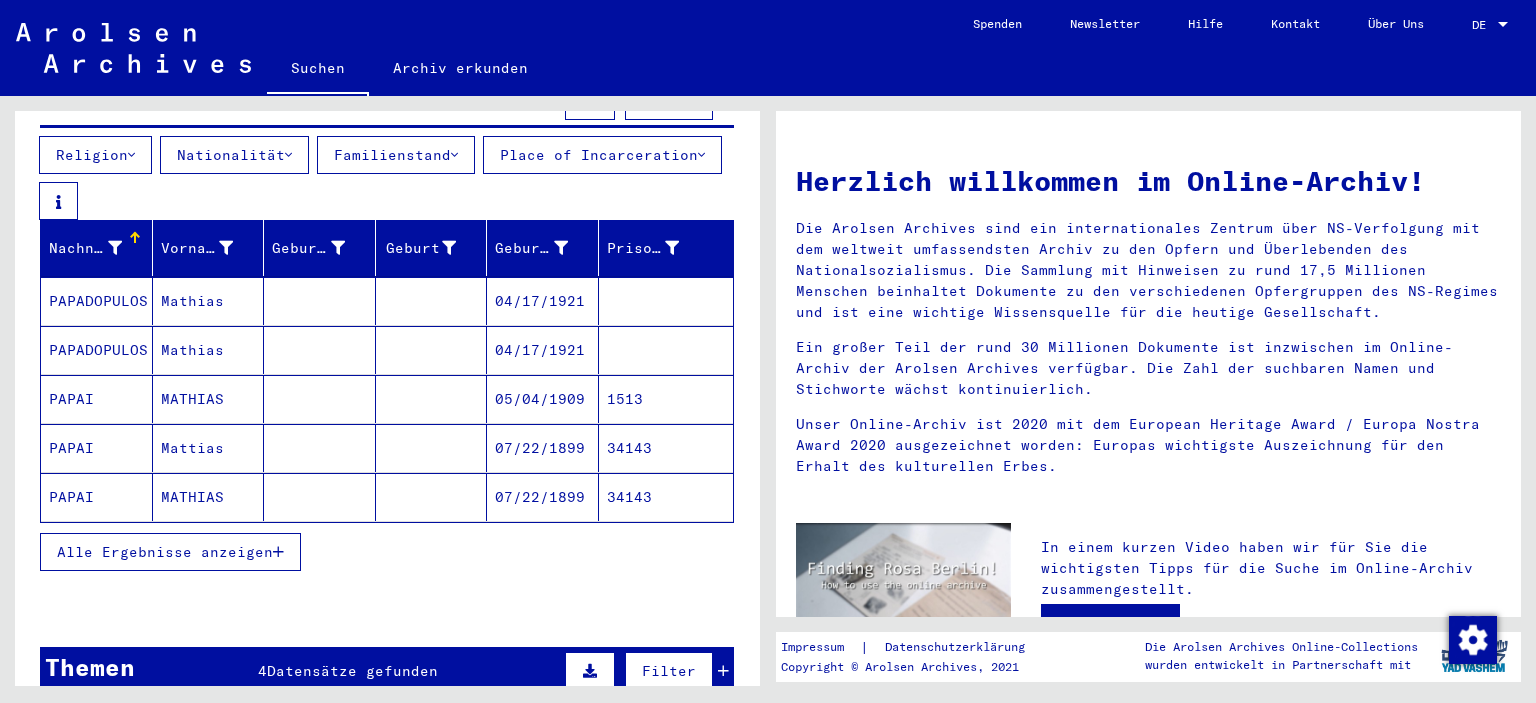 click on "Alle Ergebnisse anzeigen" at bounding box center [165, 552] 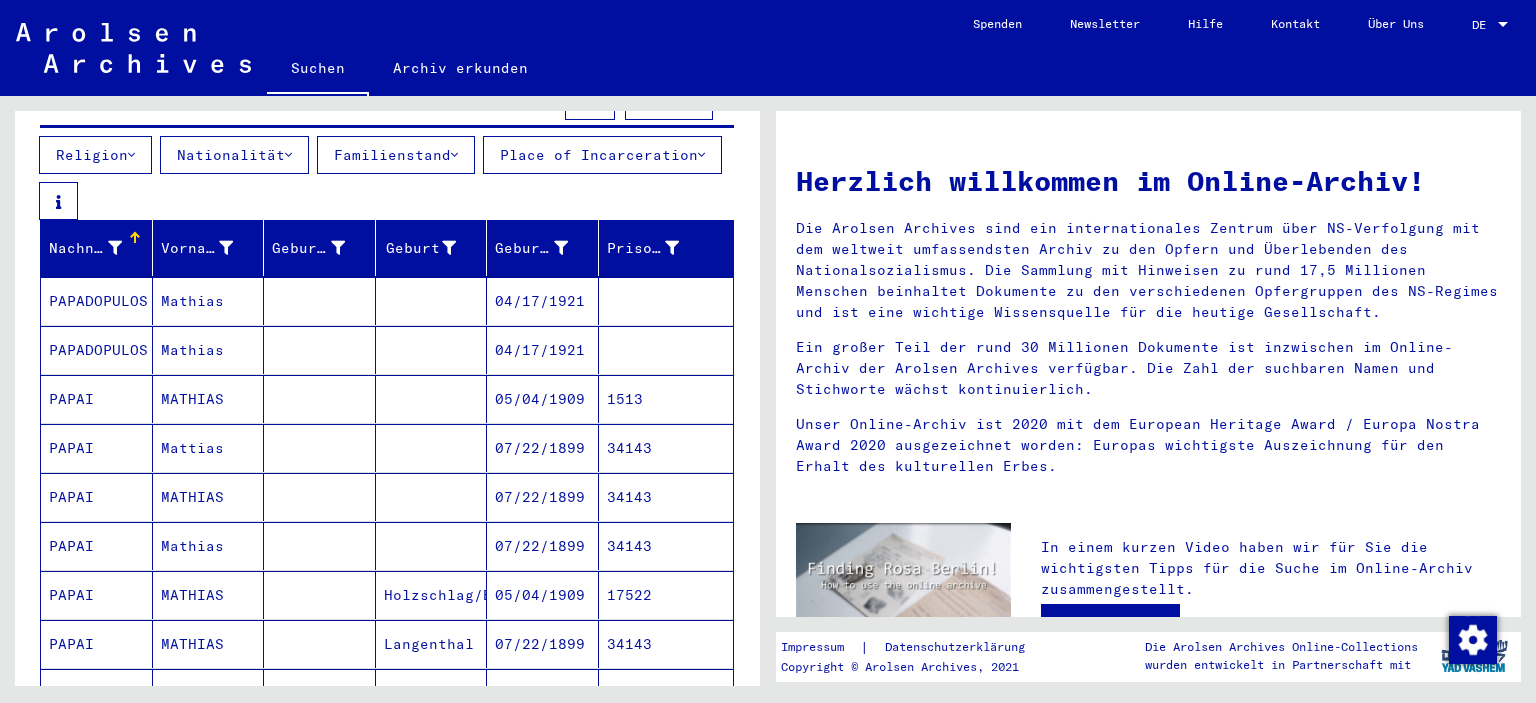 click on "1513" at bounding box center [666, 448] 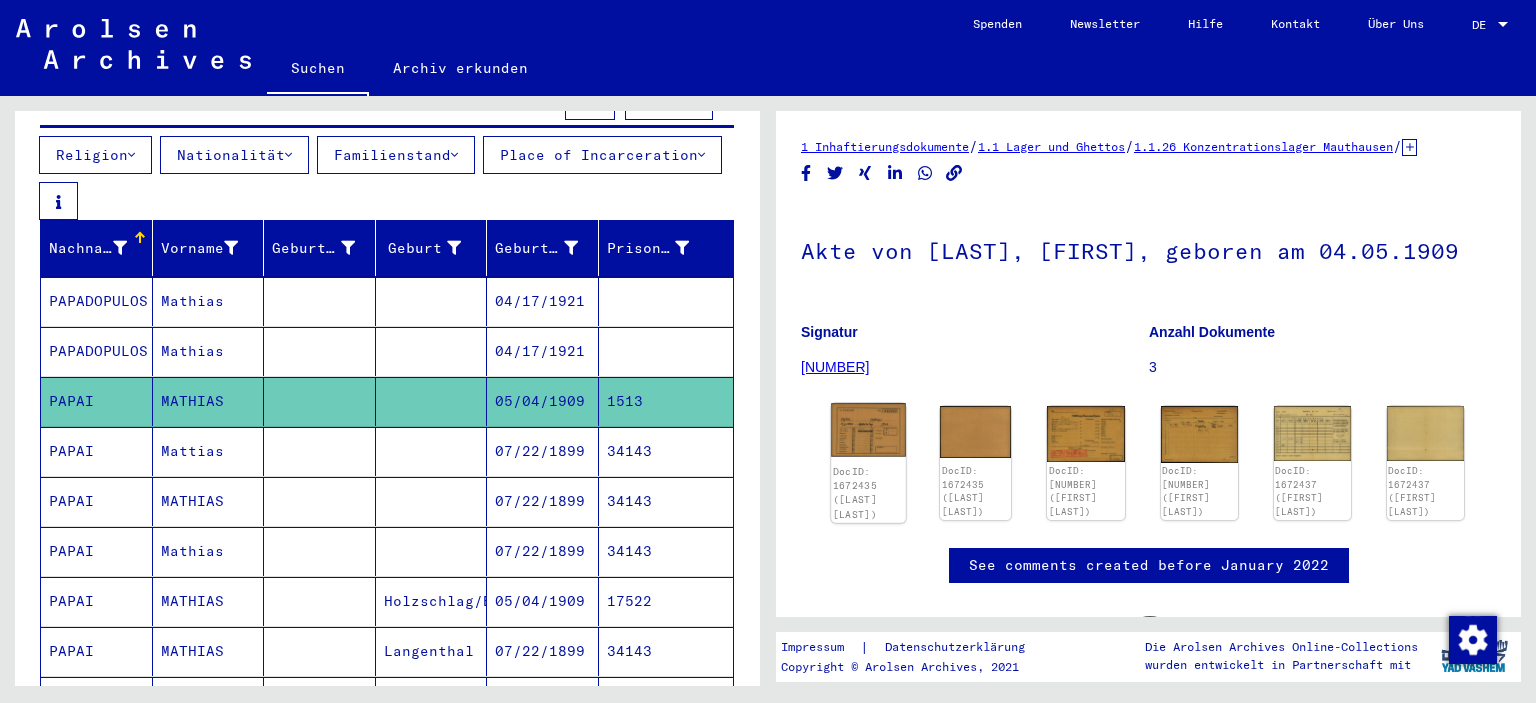 click 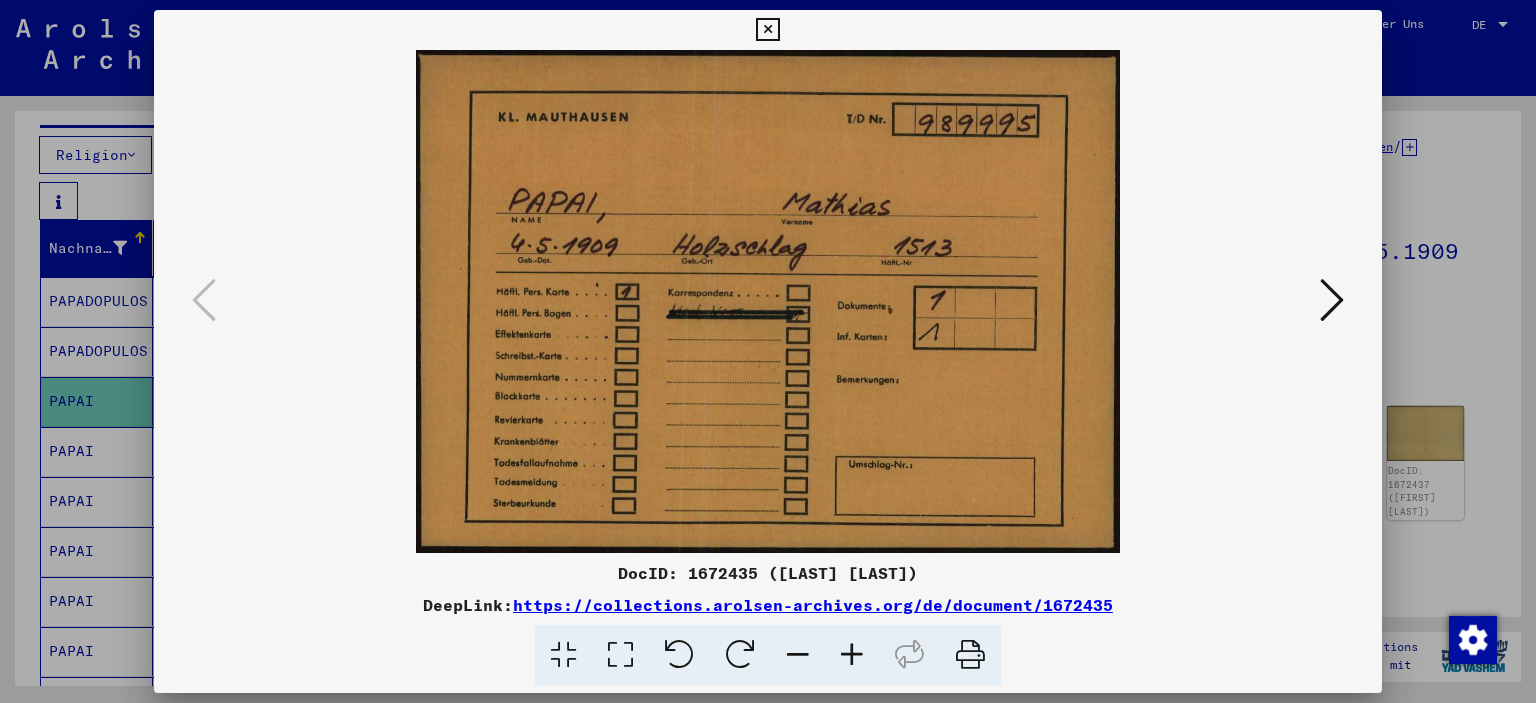 click at bounding box center (1332, 300) 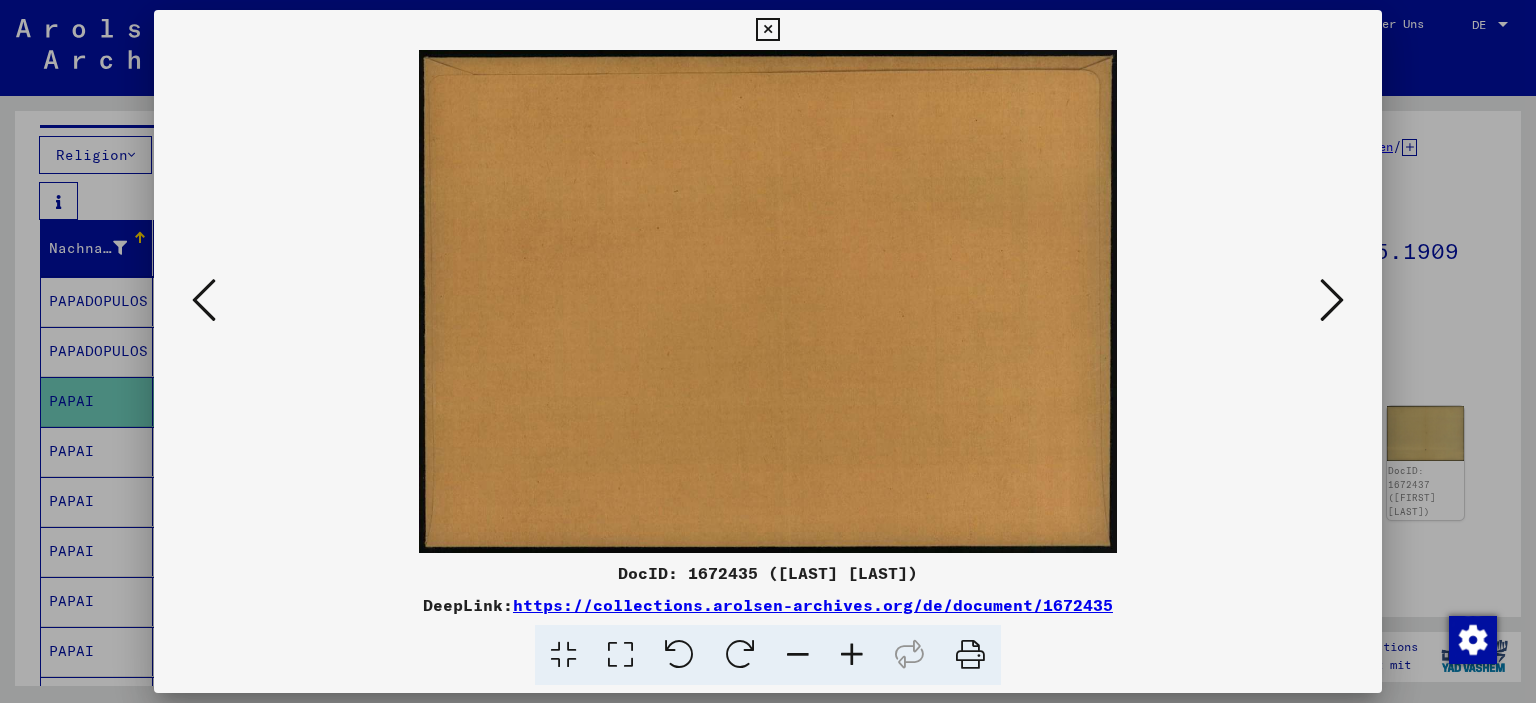 click at bounding box center (1332, 300) 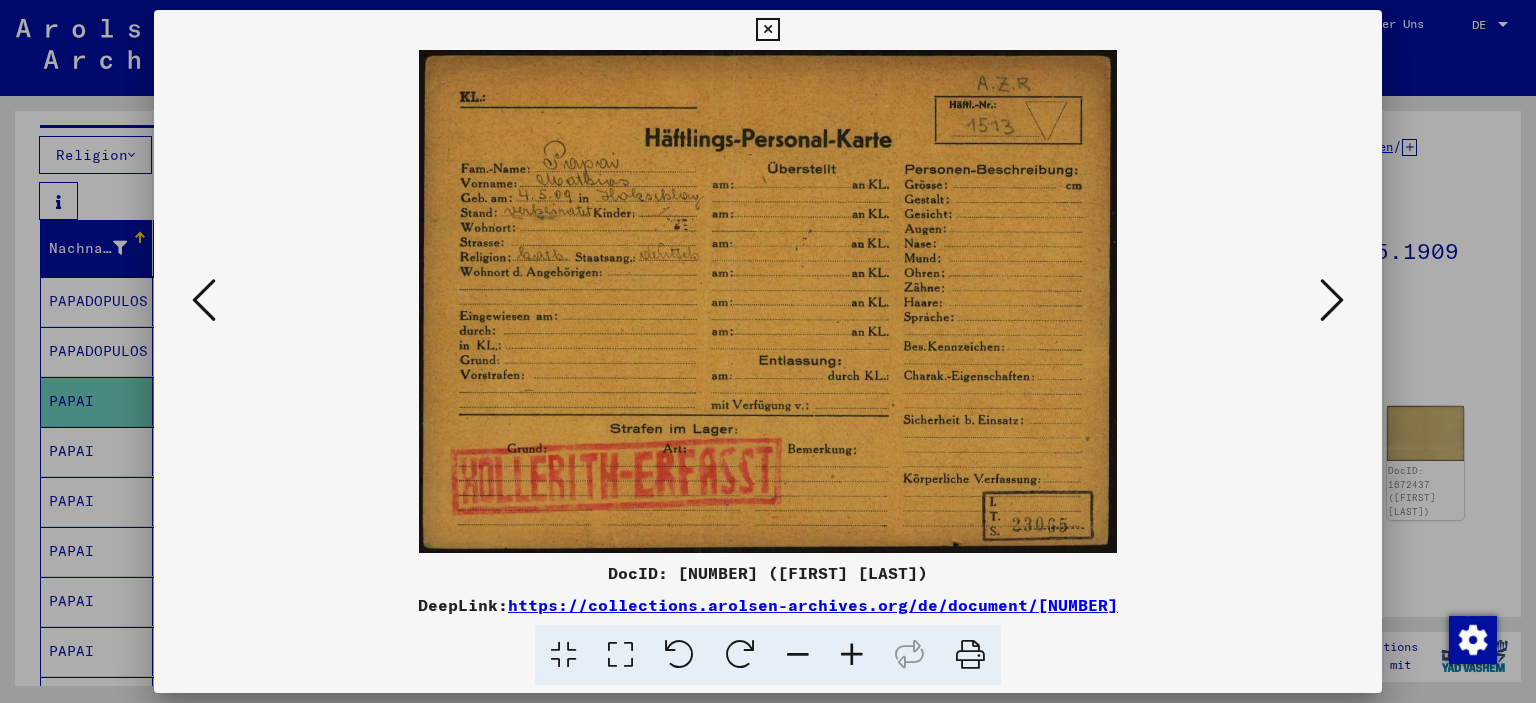 click at bounding box center (1332, 300) 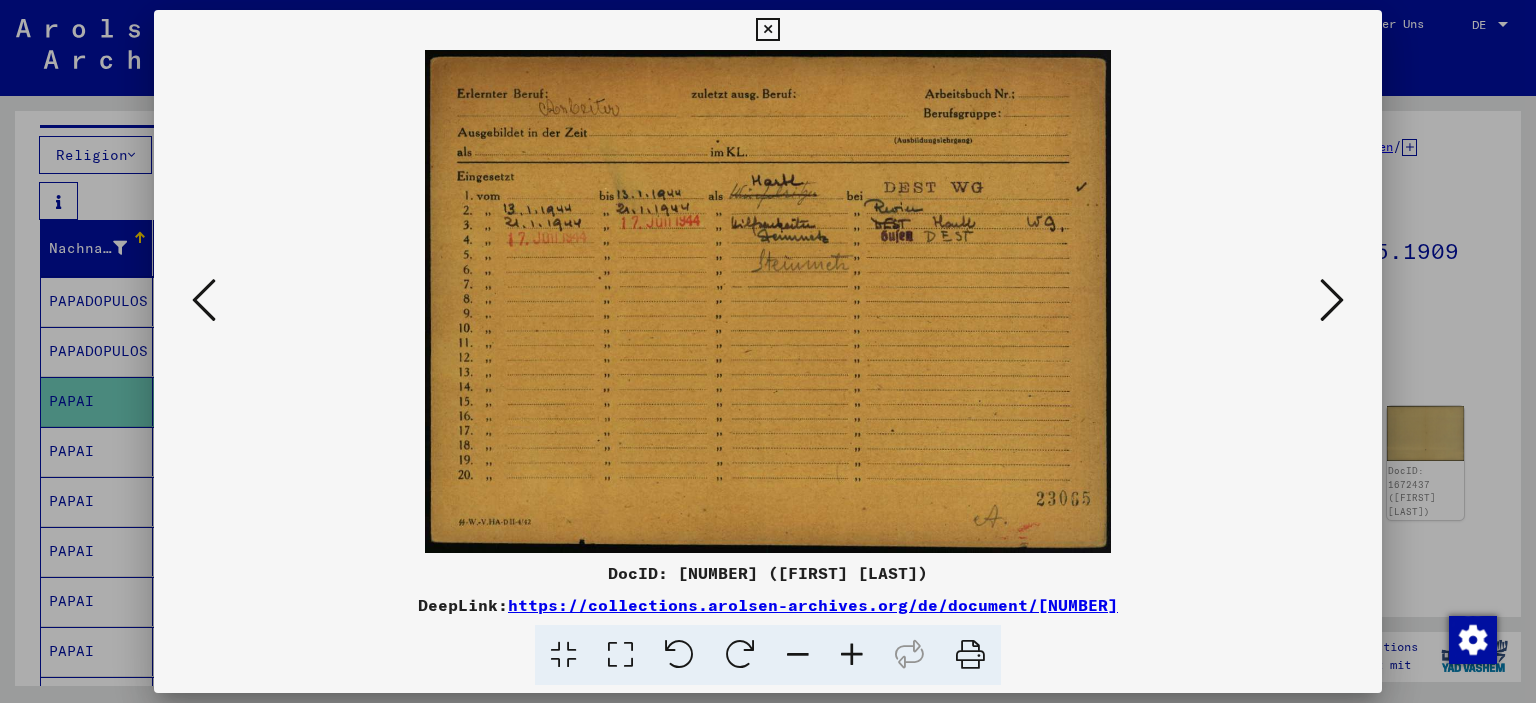 click at bounding box center [1332, 300] 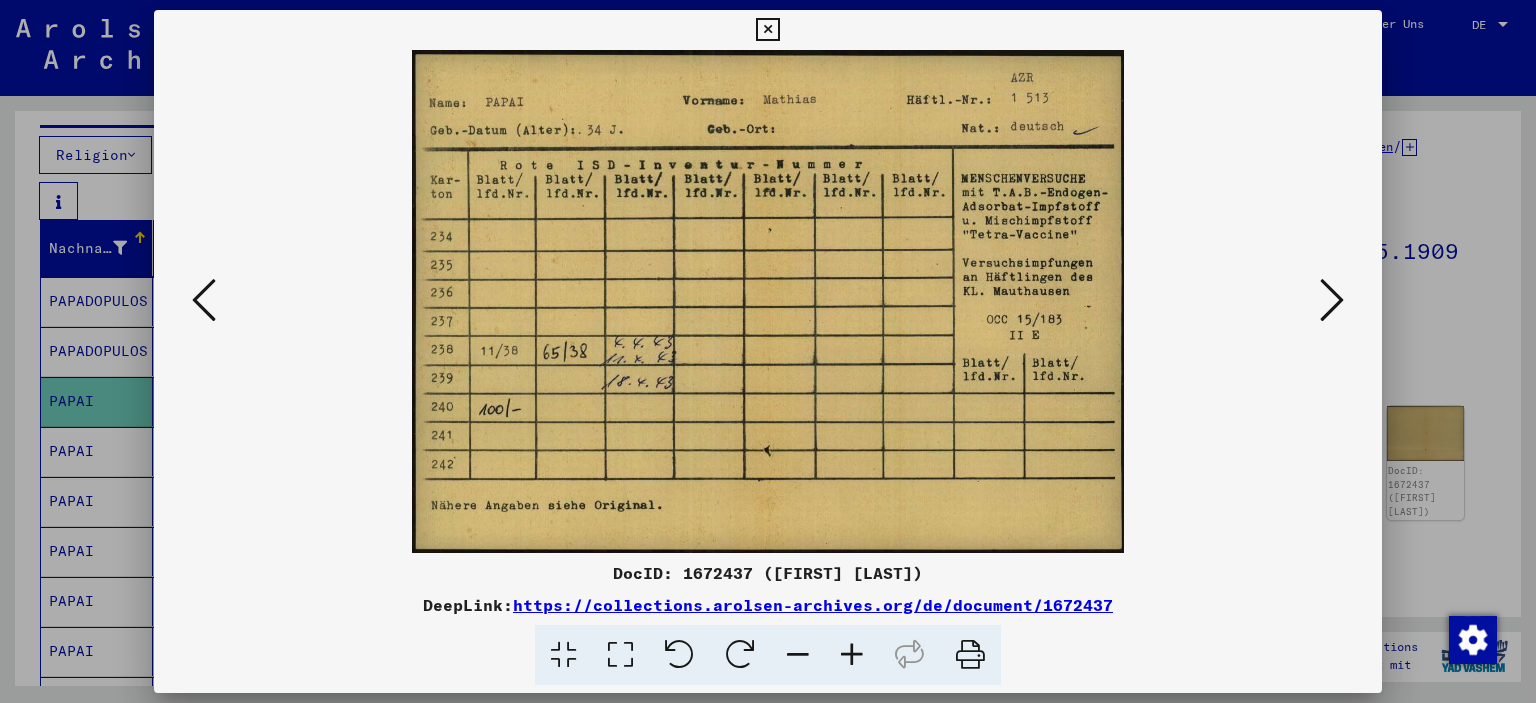 click at bounding box center [1332, 300] 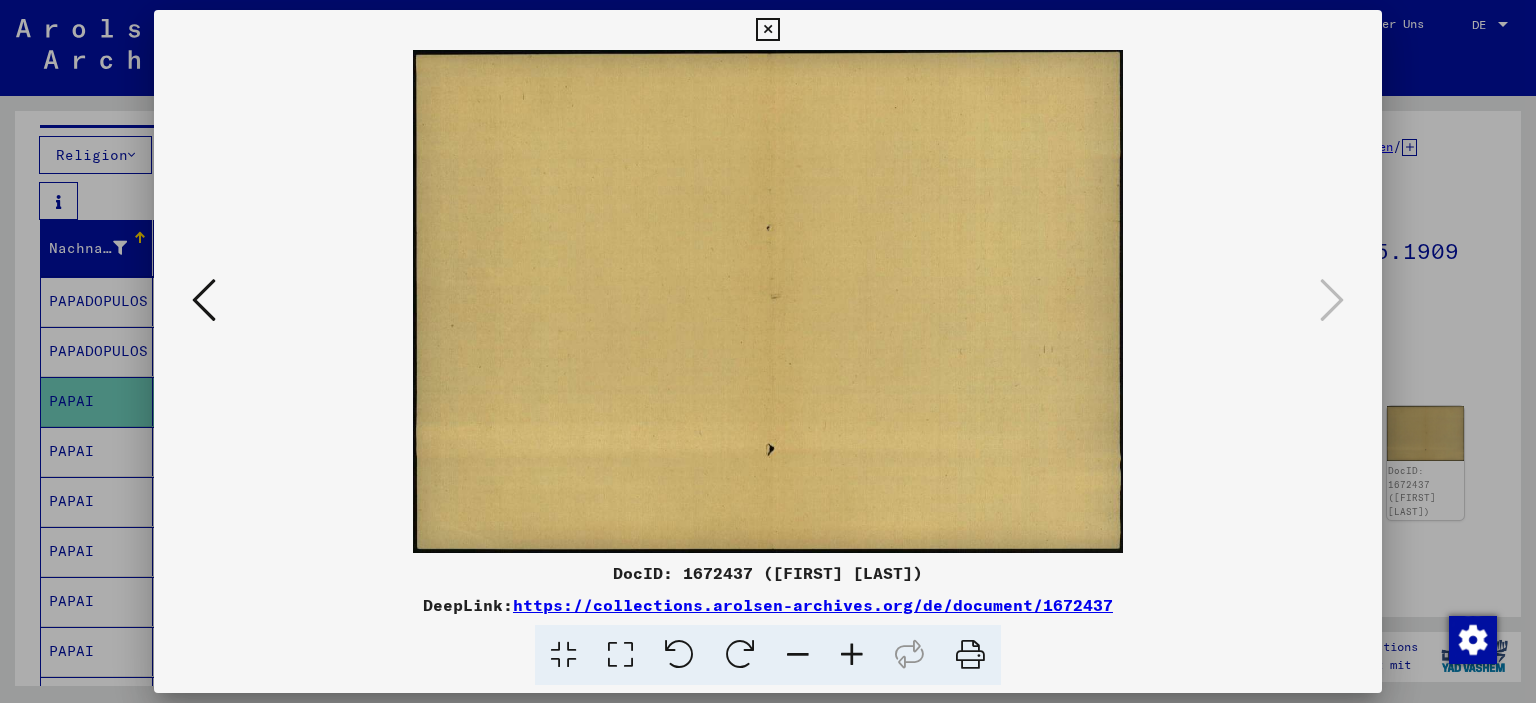 click at bounding box center (767, 30) 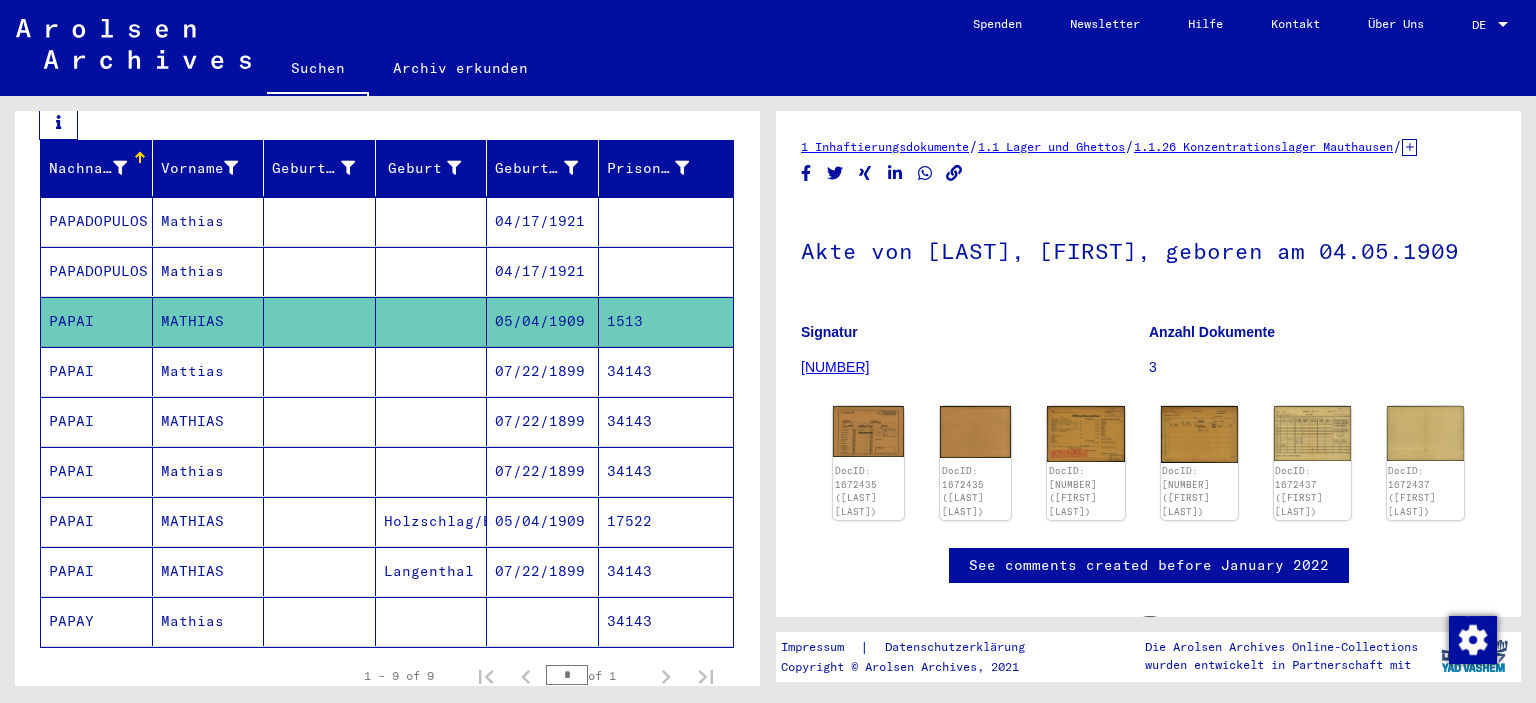 scroll, scrollTop: 318, scrollLeft: 0, axis: vertical 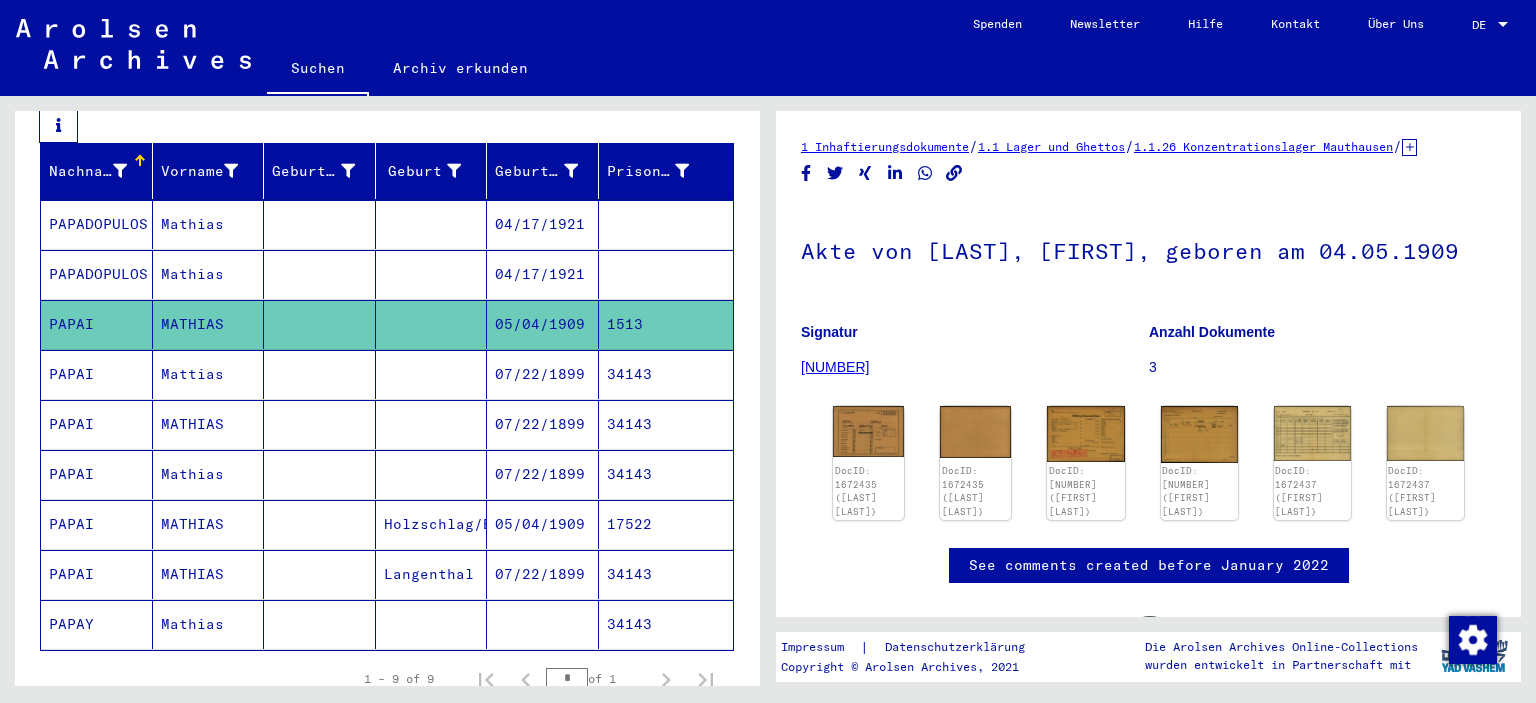 click on "17522" at bounding box center (666, 574) 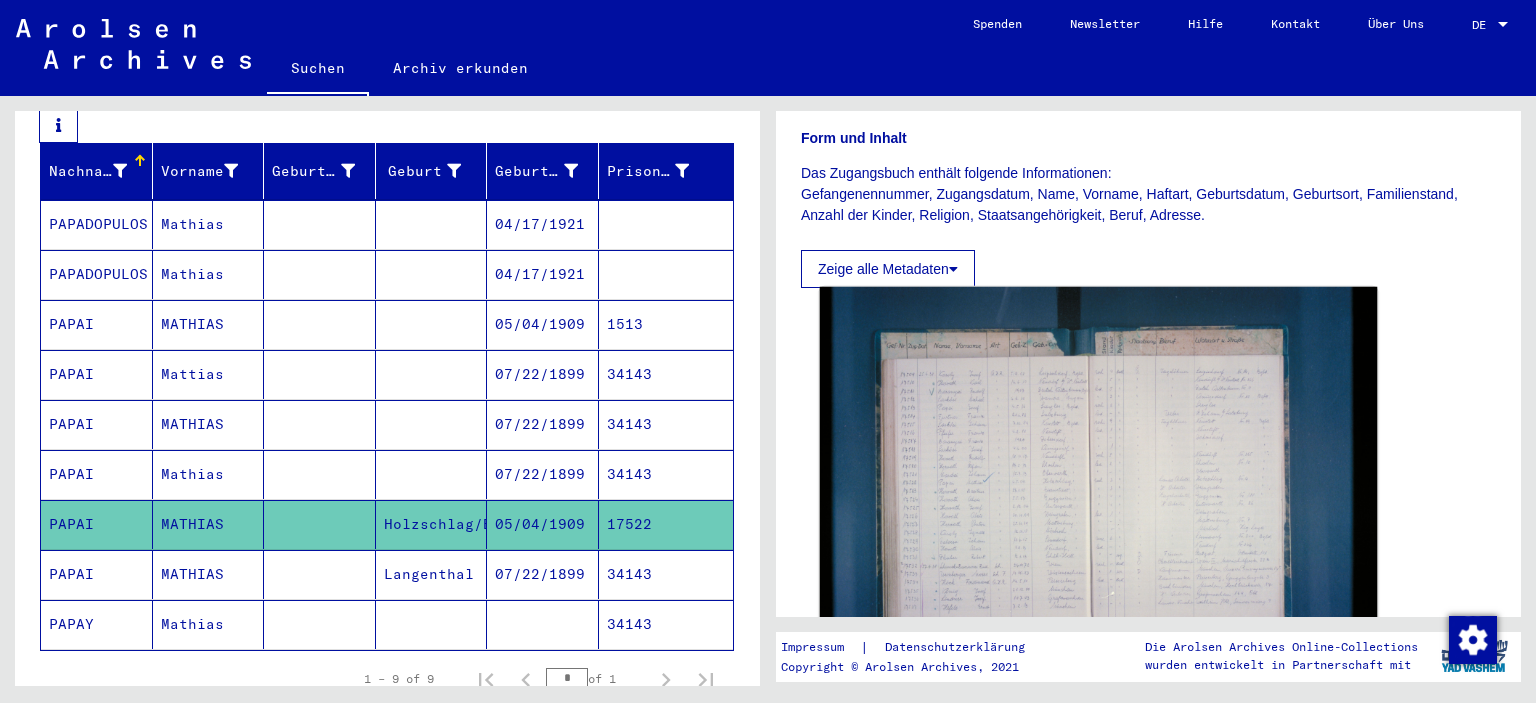 scroll, scrollTop: 418, scrollLeft: 0, axis: vertical 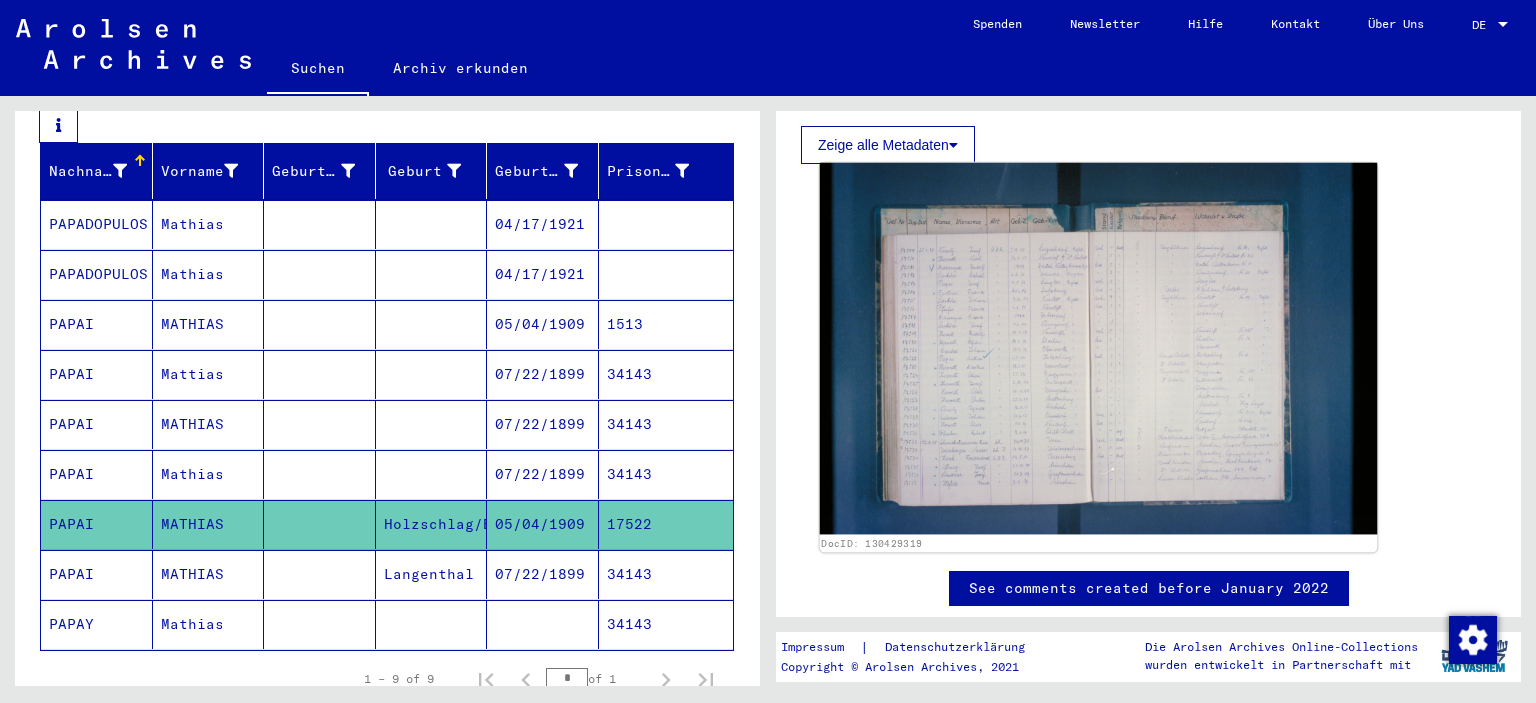 click 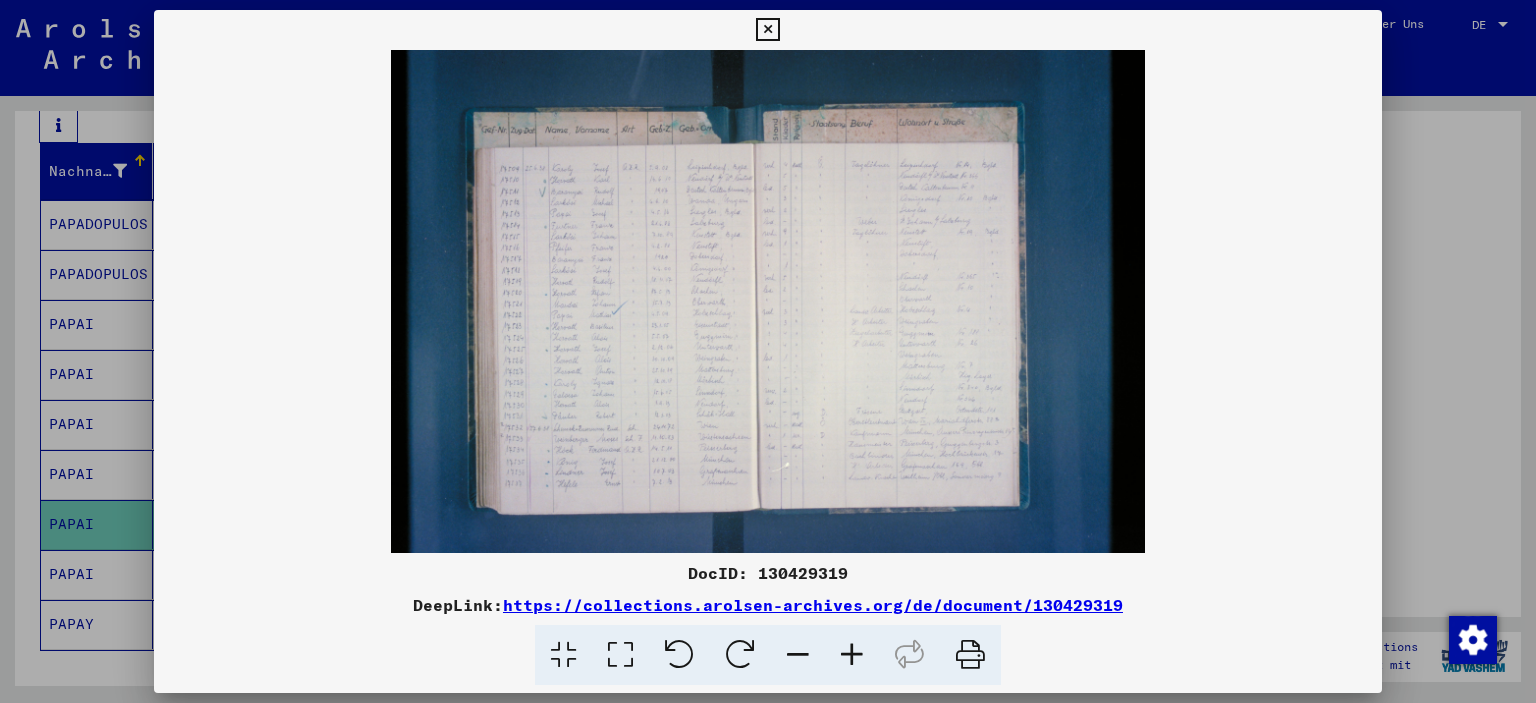 click at bounding box center (852, 655) 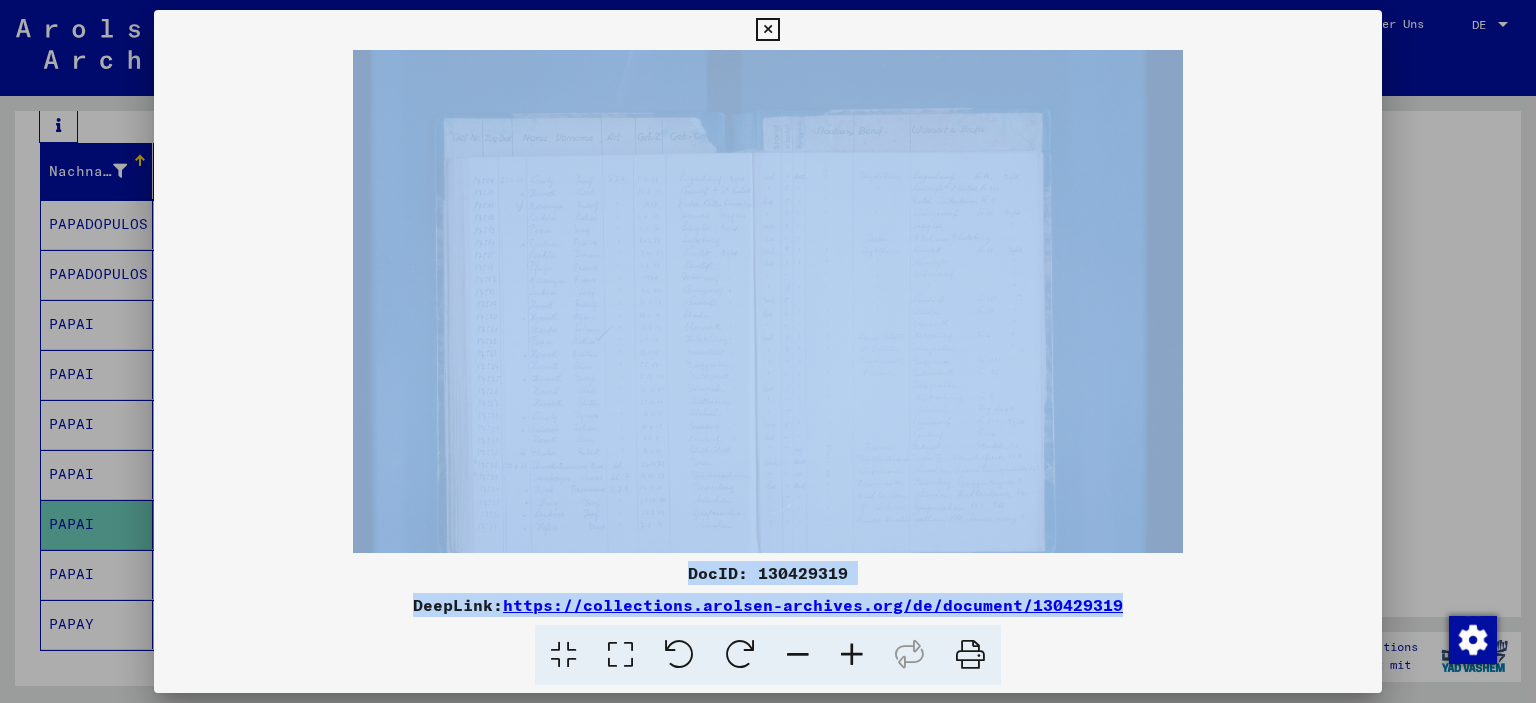 click at bounding box center (852, 655) 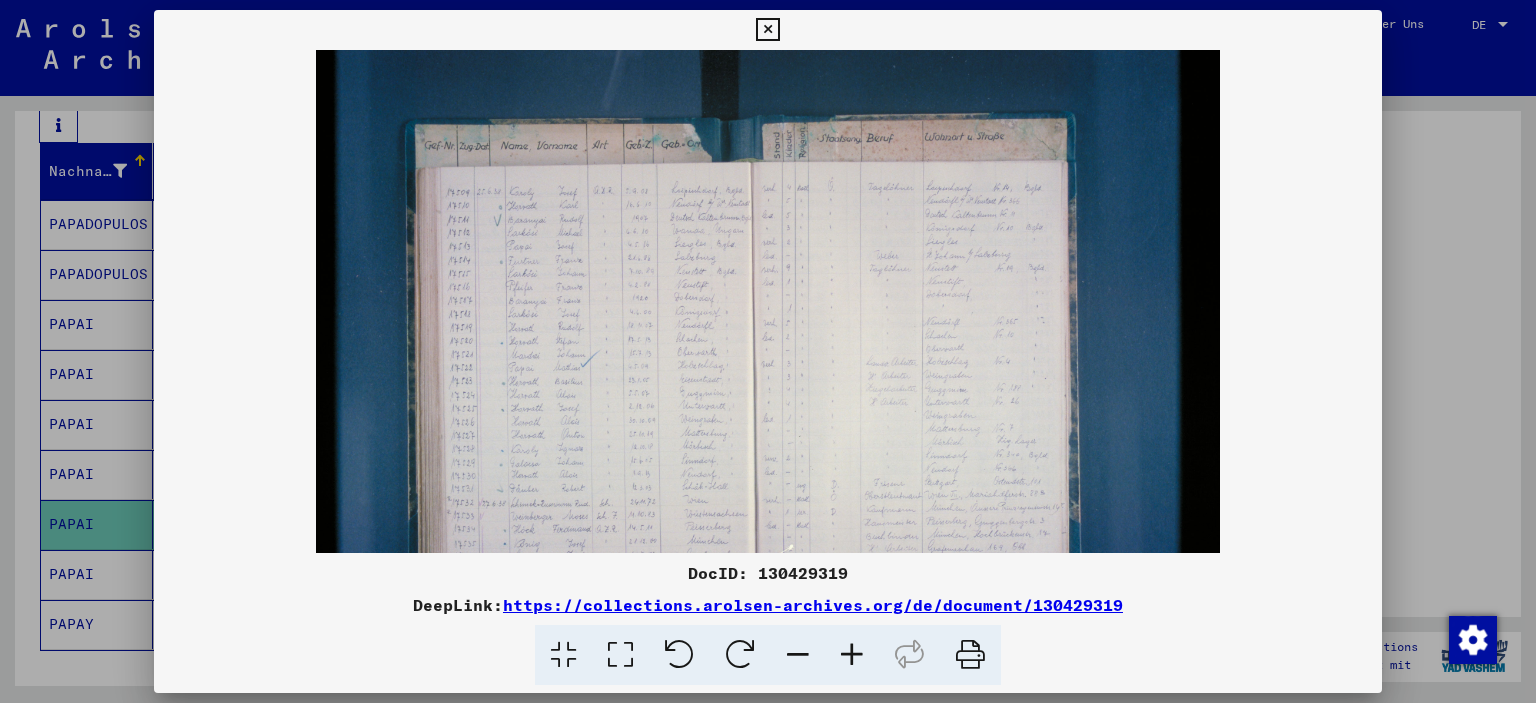 click at bounding box center [852, 655] 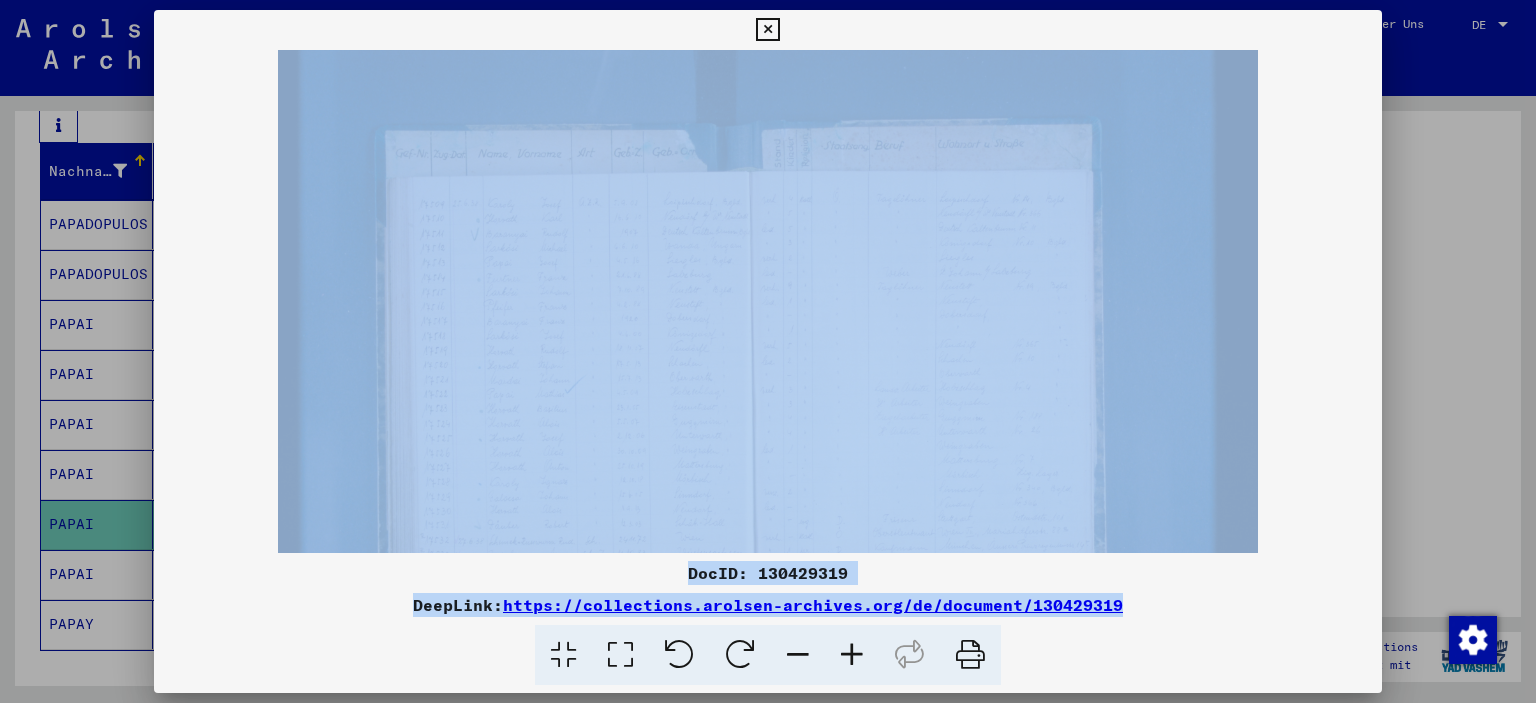 click at bounding box center [852, 655] 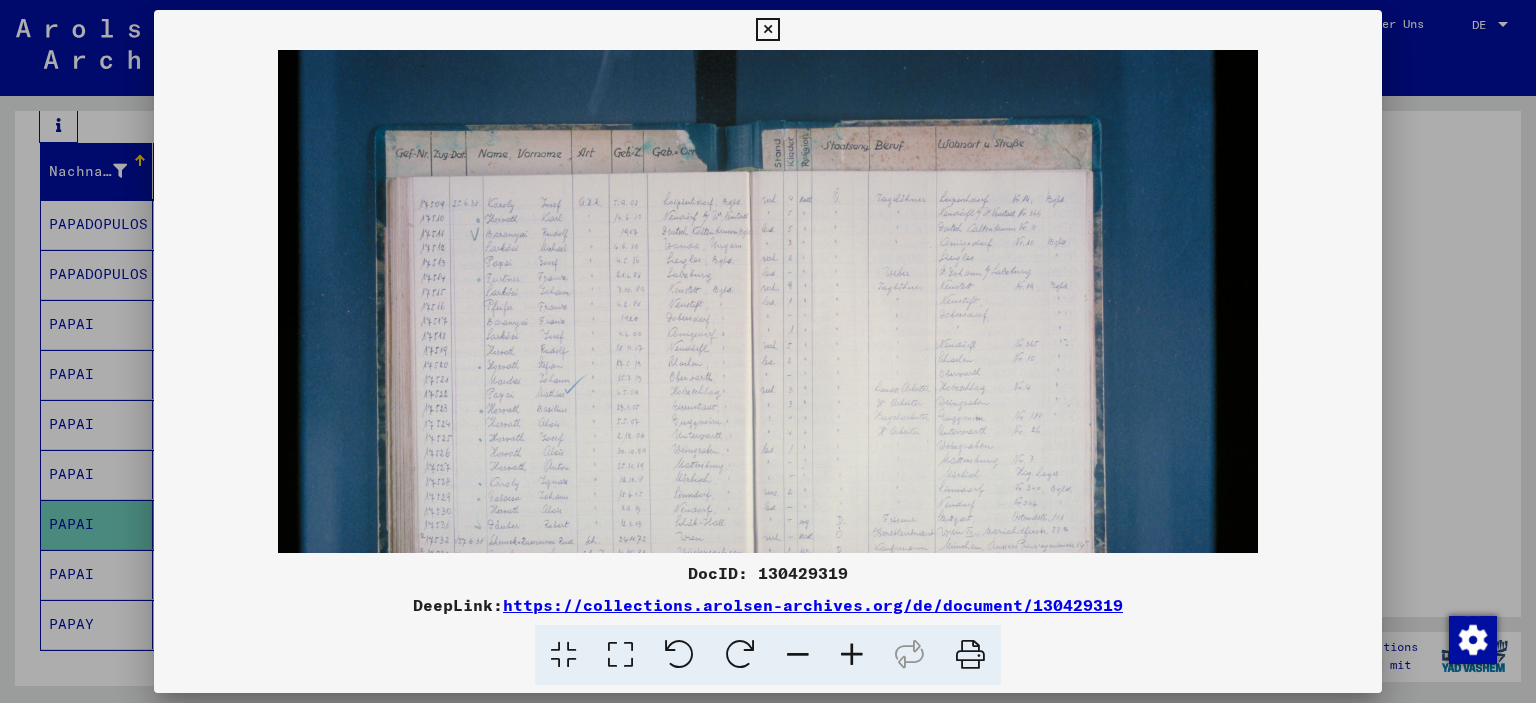 click at bounding box center [852, 655] 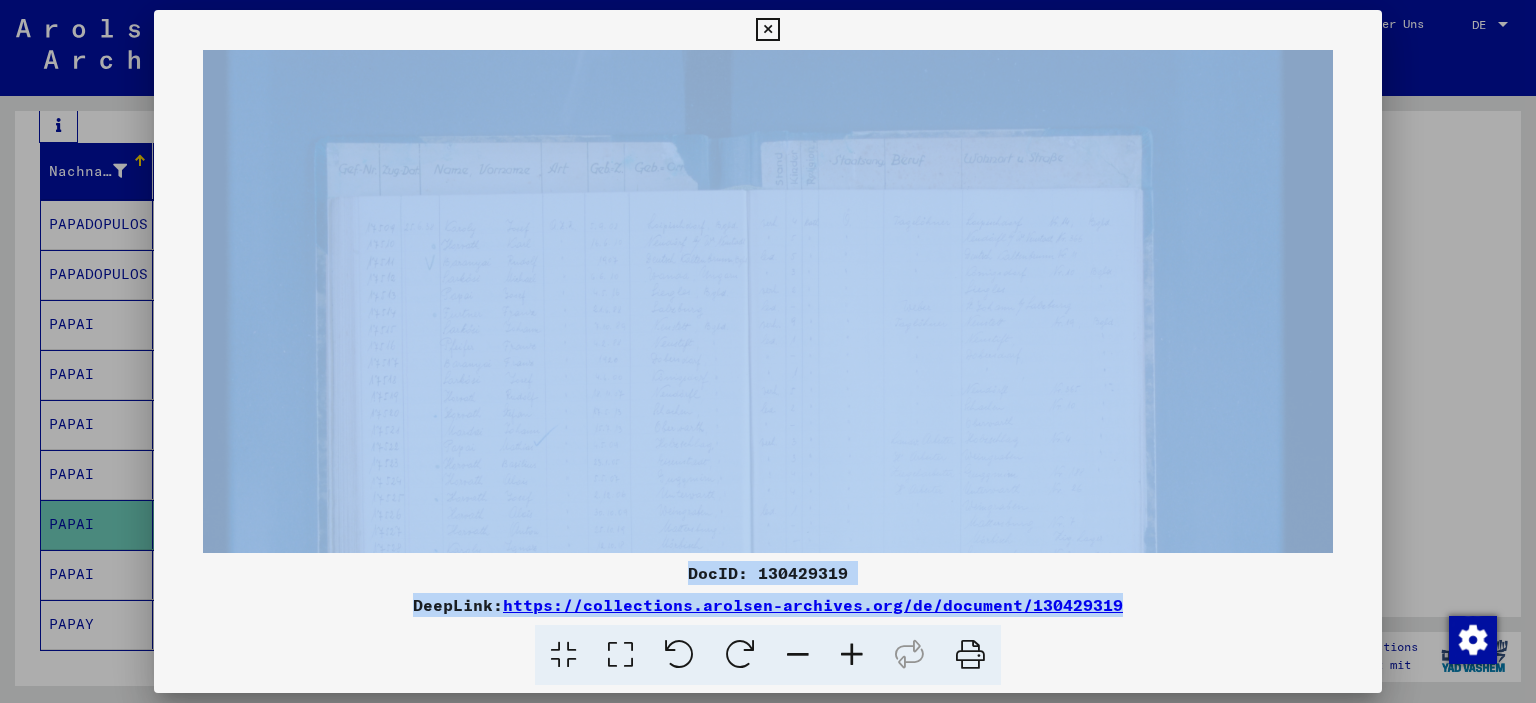 click at bounding box center [852, 655] 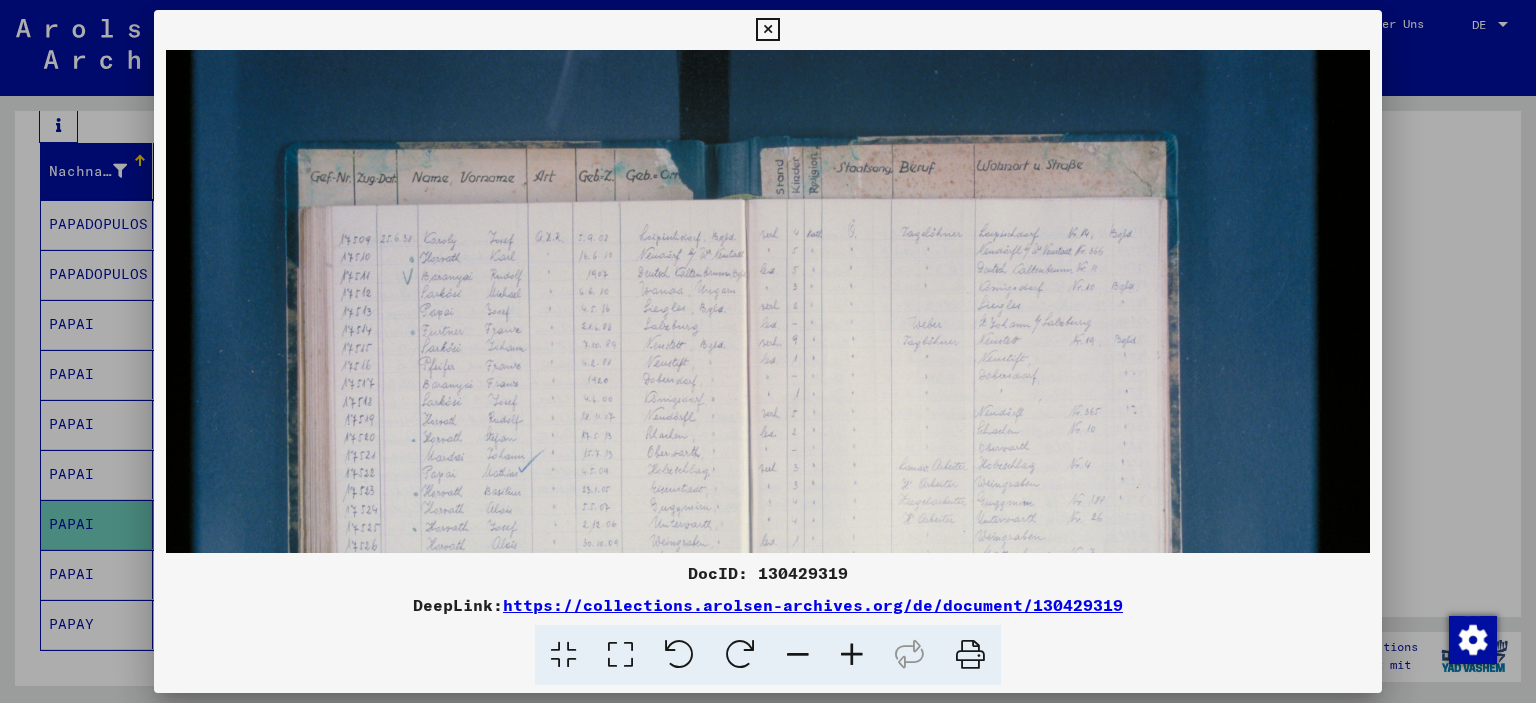 click at bounding box center (852, 655) 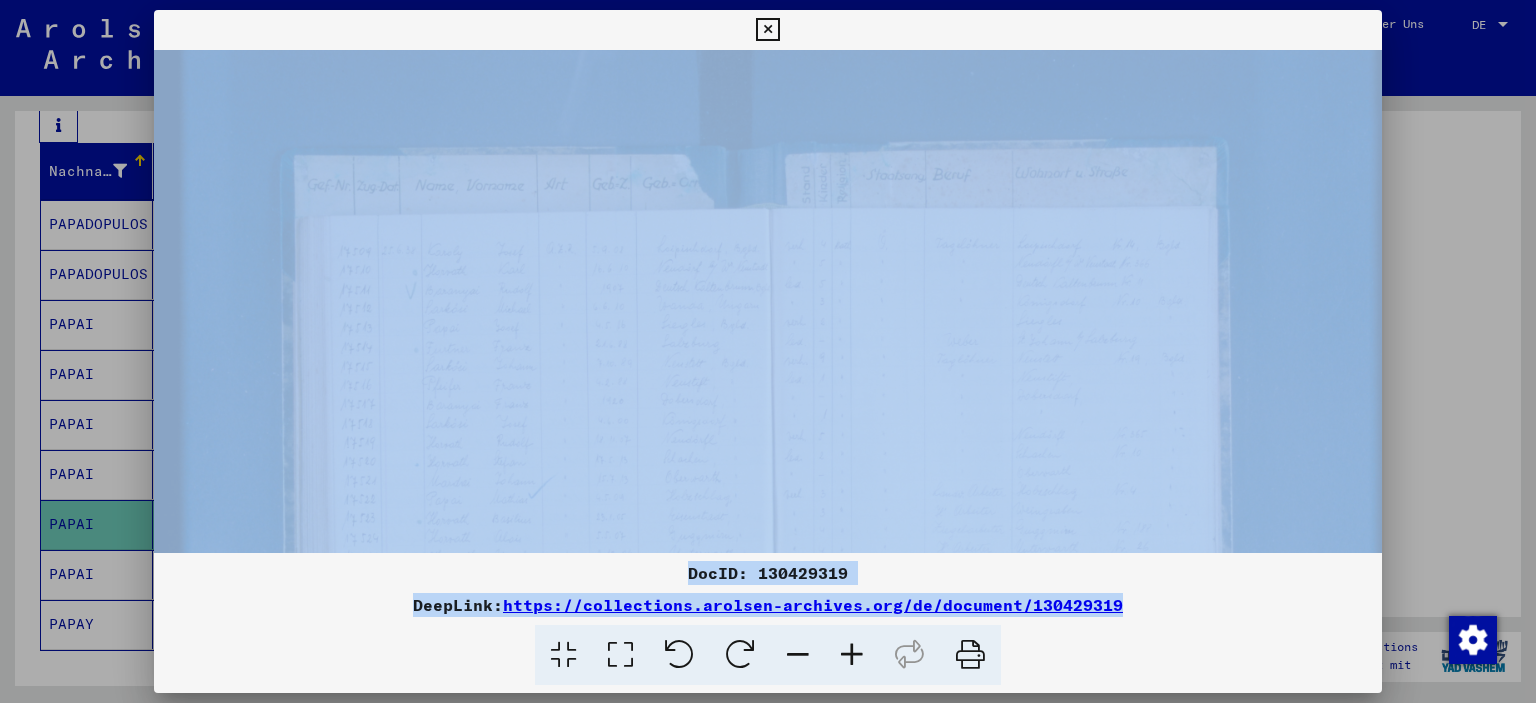 click at bounding box center (852, 655) 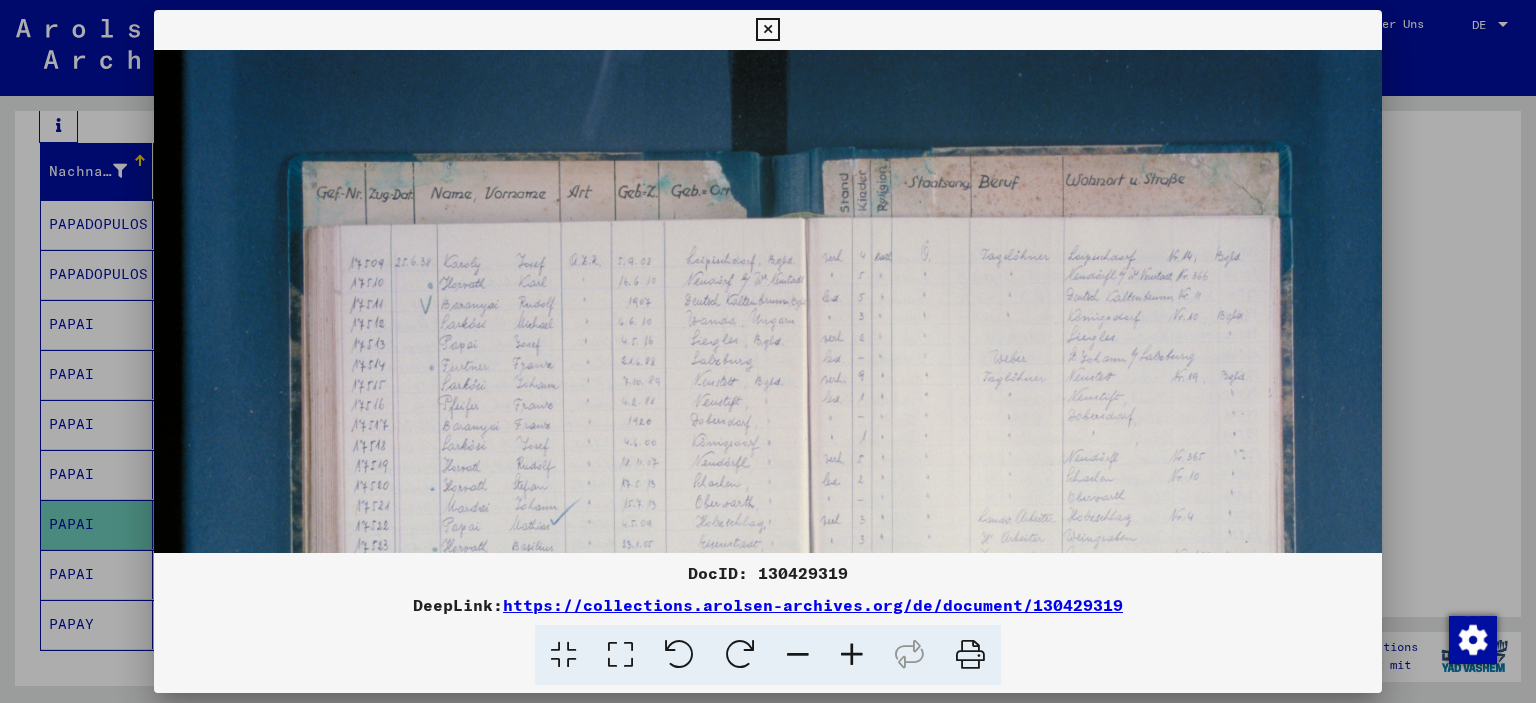 click at bounding box center [852, 655] 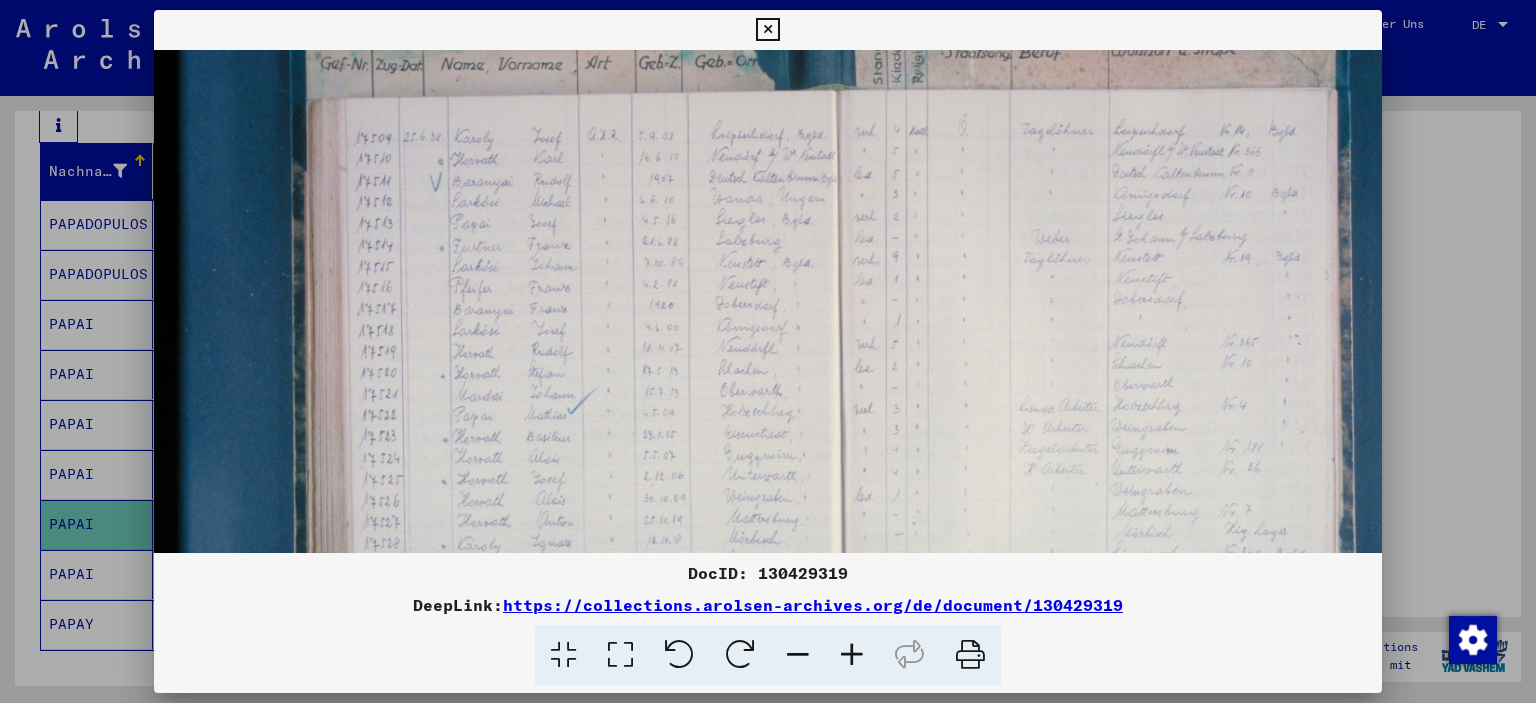scroll, scrollTop: 138, scrollLeft: 5, axis: both 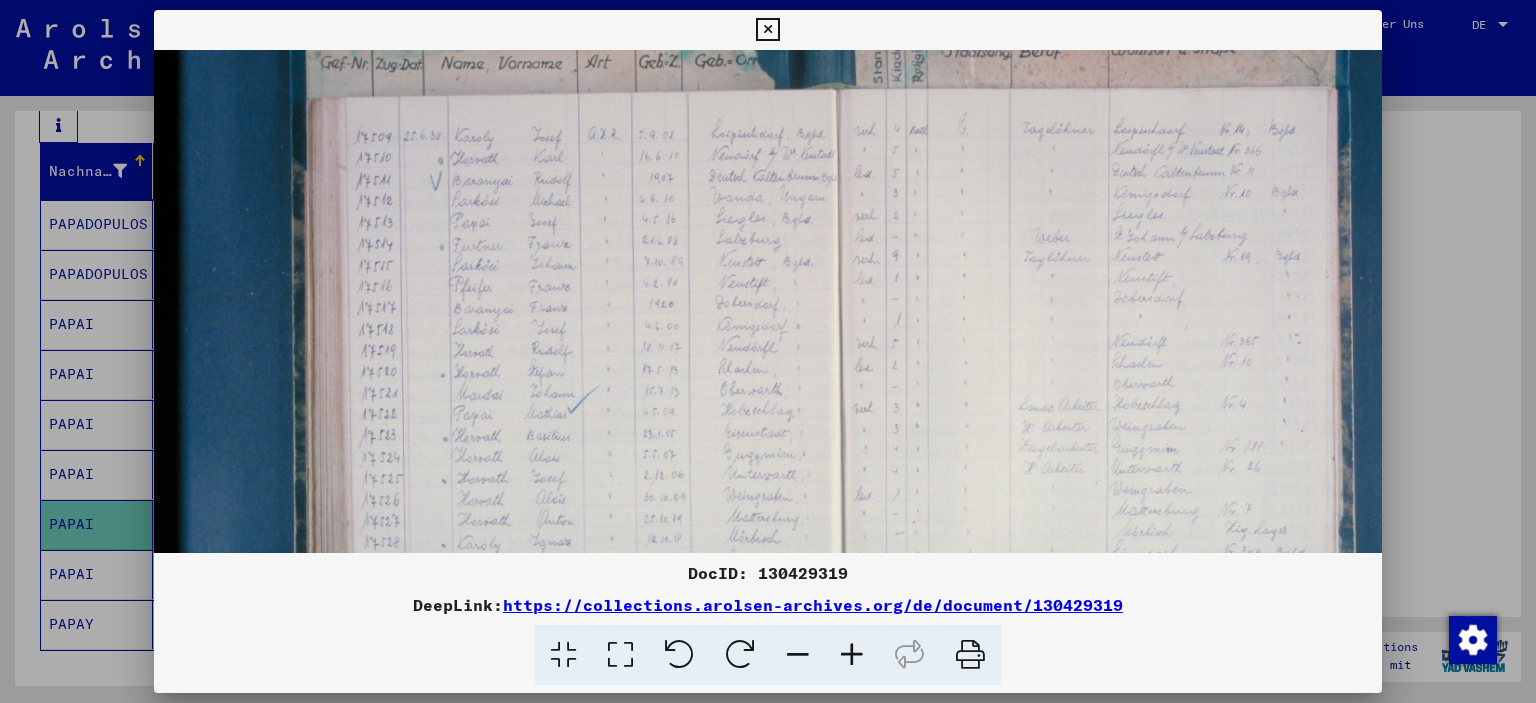 drag, startPoint x: 577, startPoint y: 397, endPoint x: 579, endPoint y: 259, distance: 138.0145 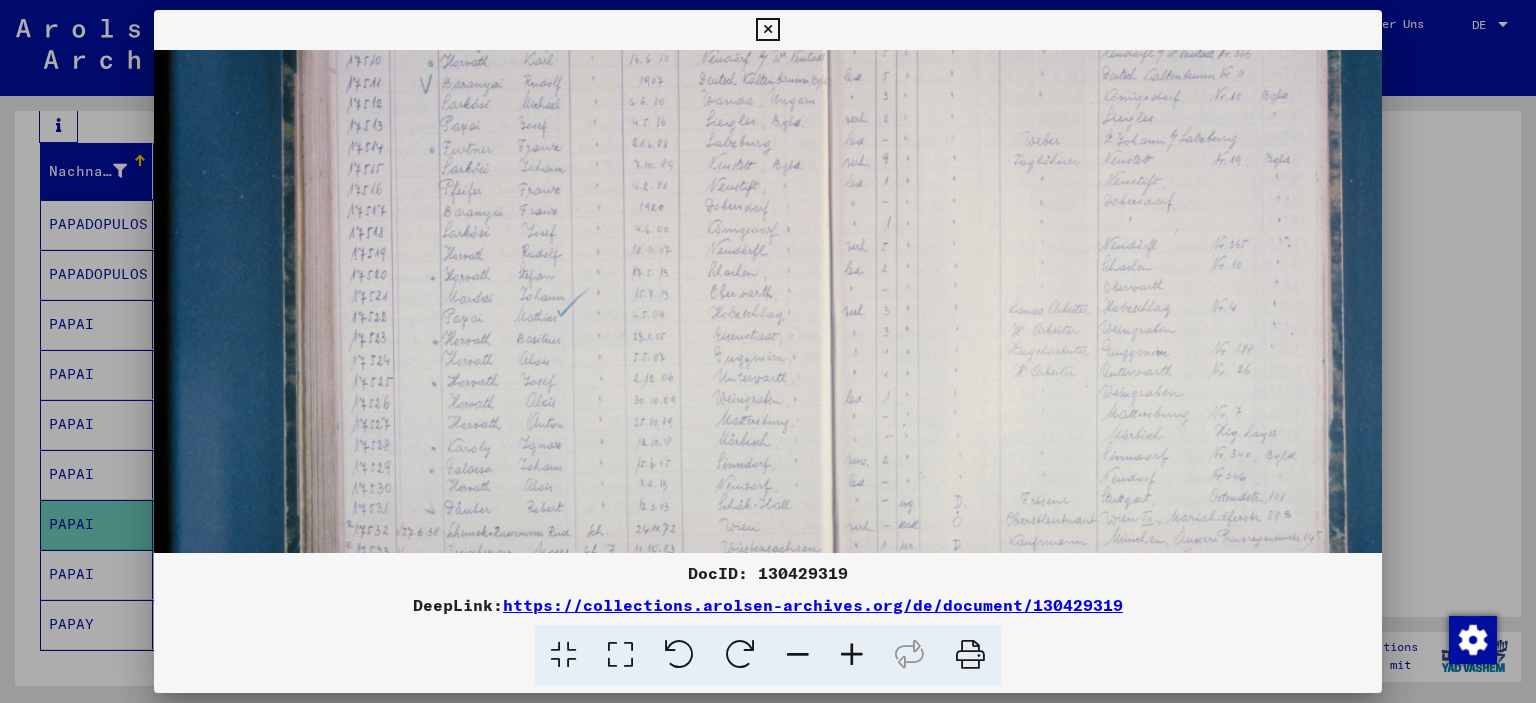 scroll, scrollTop: 273, scrollLeft: 21, axis: both 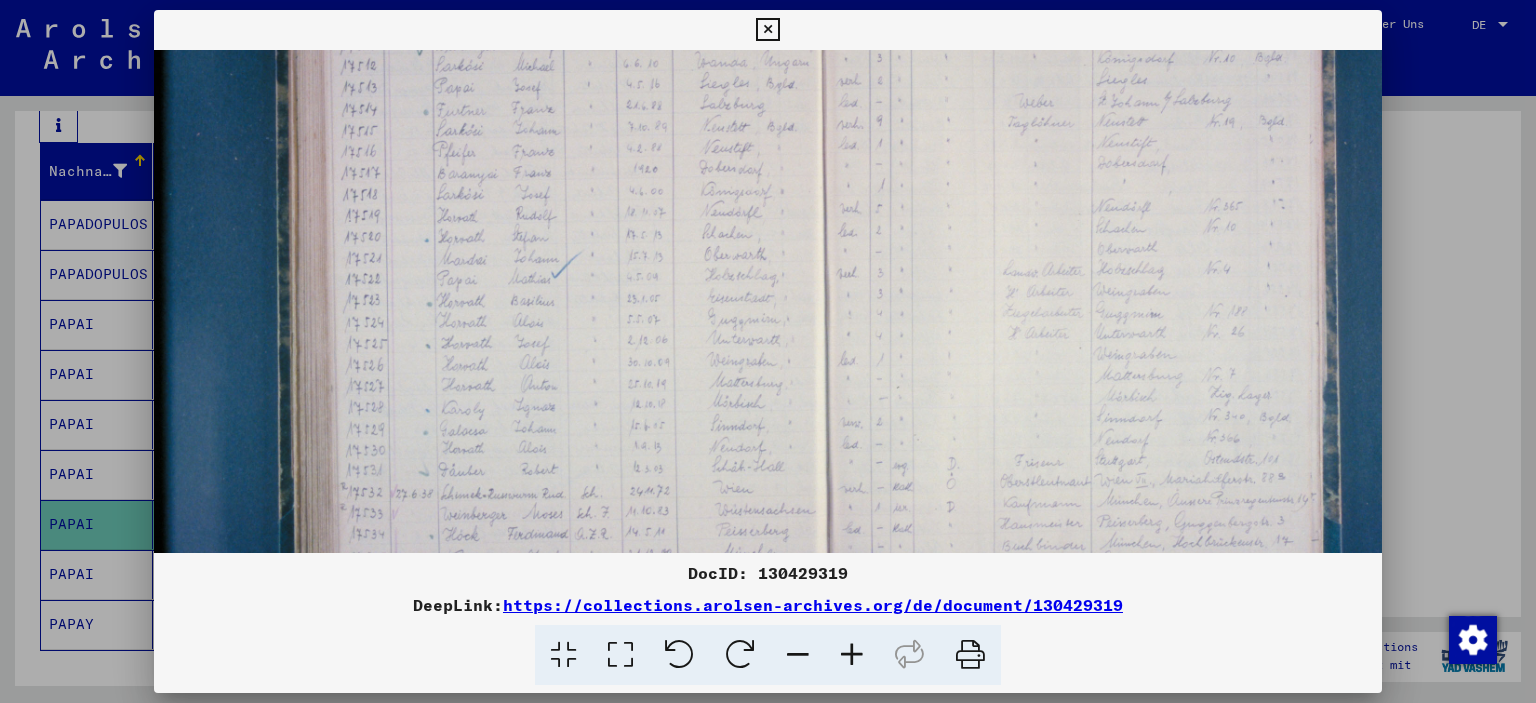 drag, startPoint x: 630, startPoint y: 367, endPoint x: 614, endPoint y: 232, distance: 135.94484 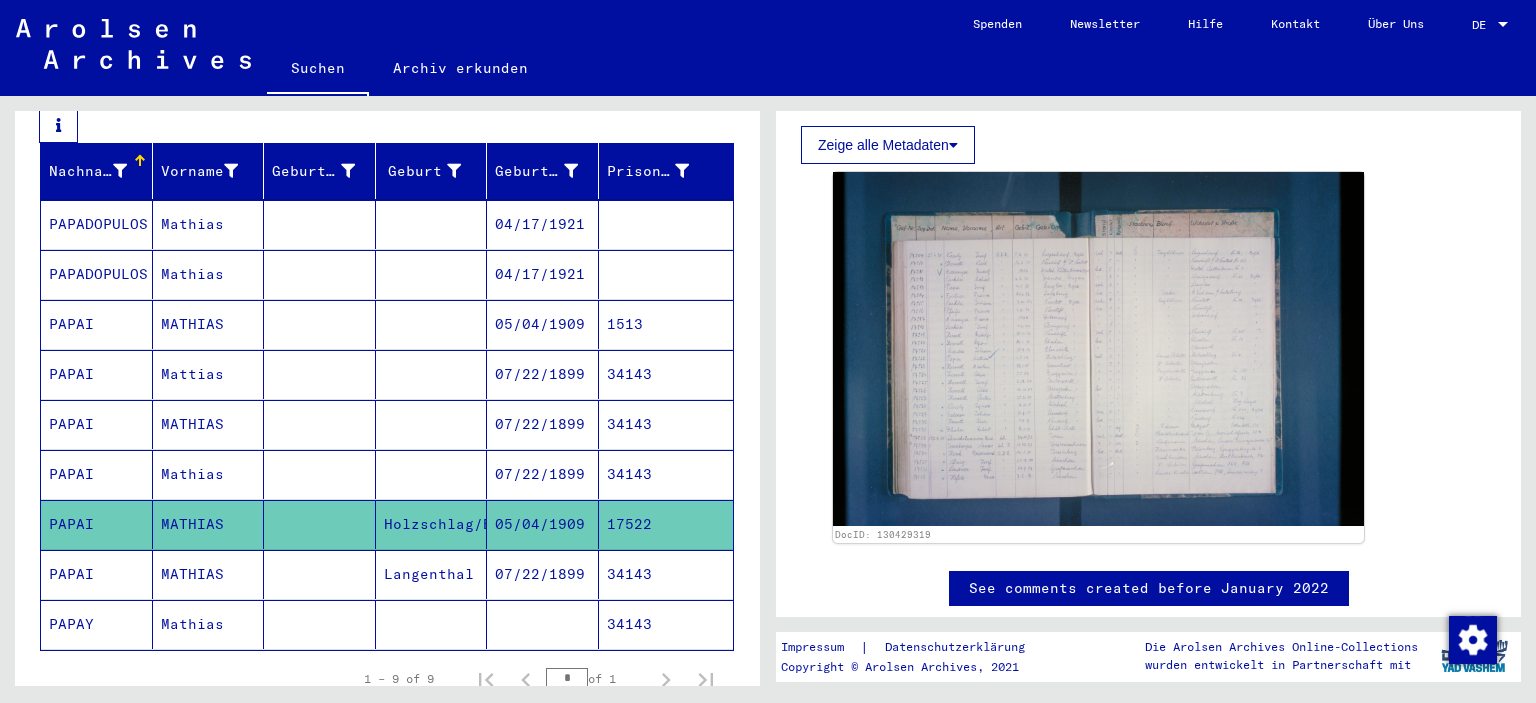 scroll, scrollTop: 0, scrollLeft: 0, axis: both 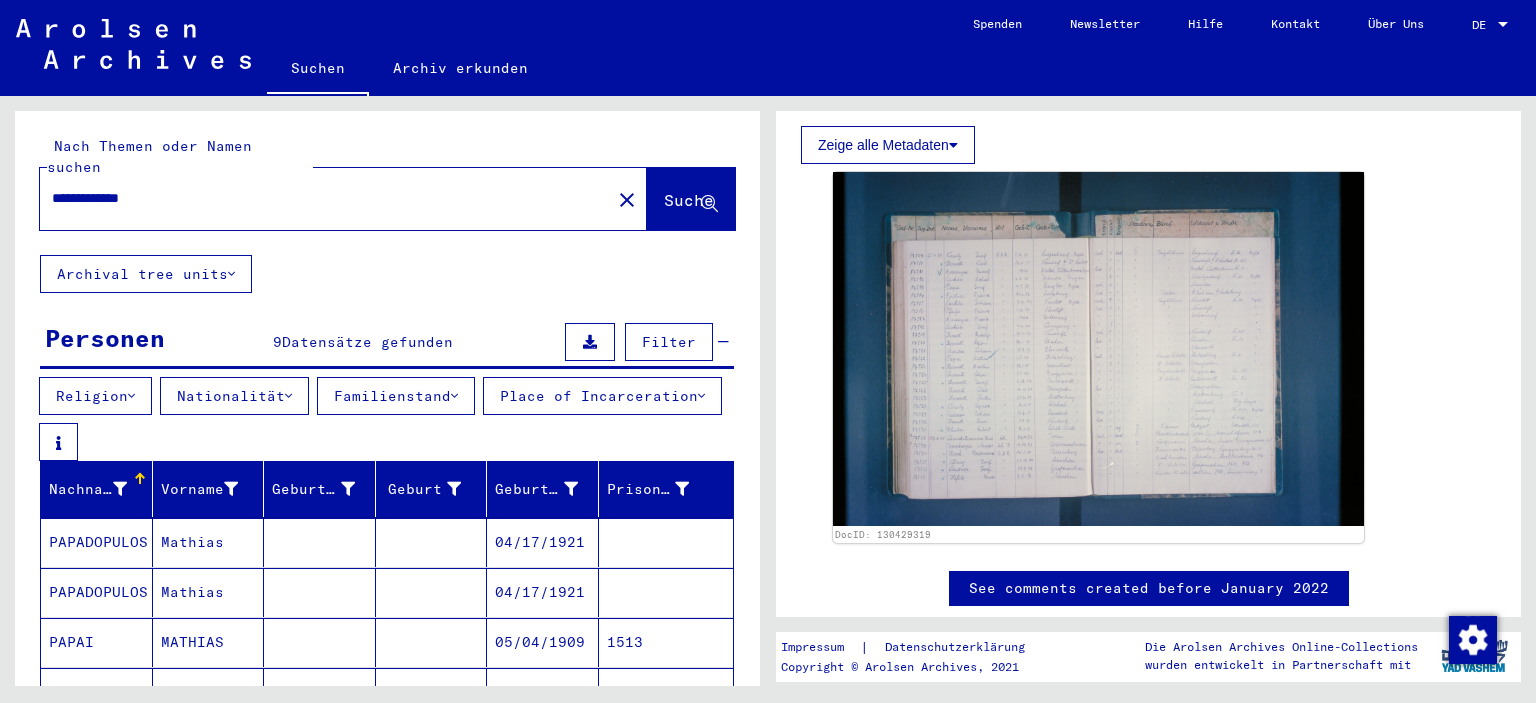 drag, startPoint x: 189, startPoint y: 180, endPoint x: 71, endPoint y: 180, distance: 118 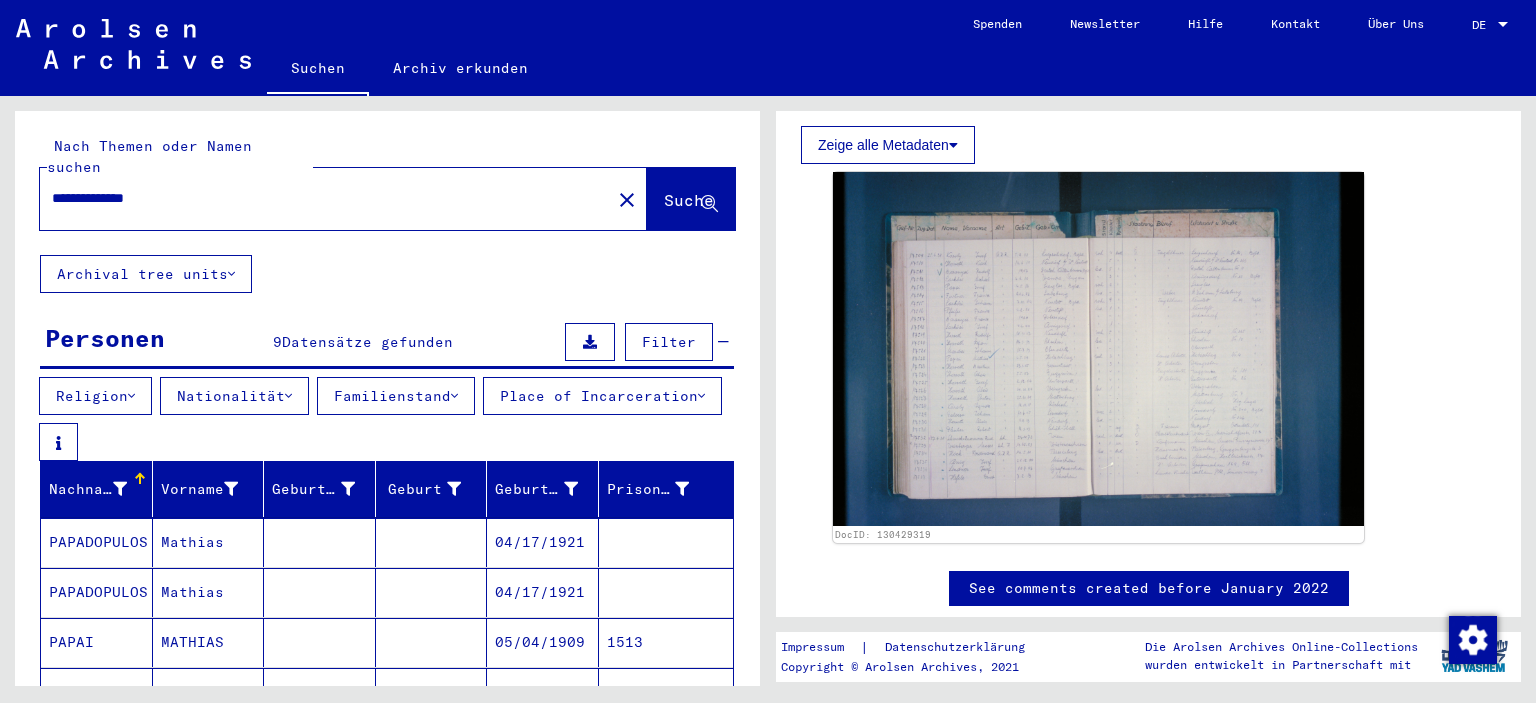 type on "**********" 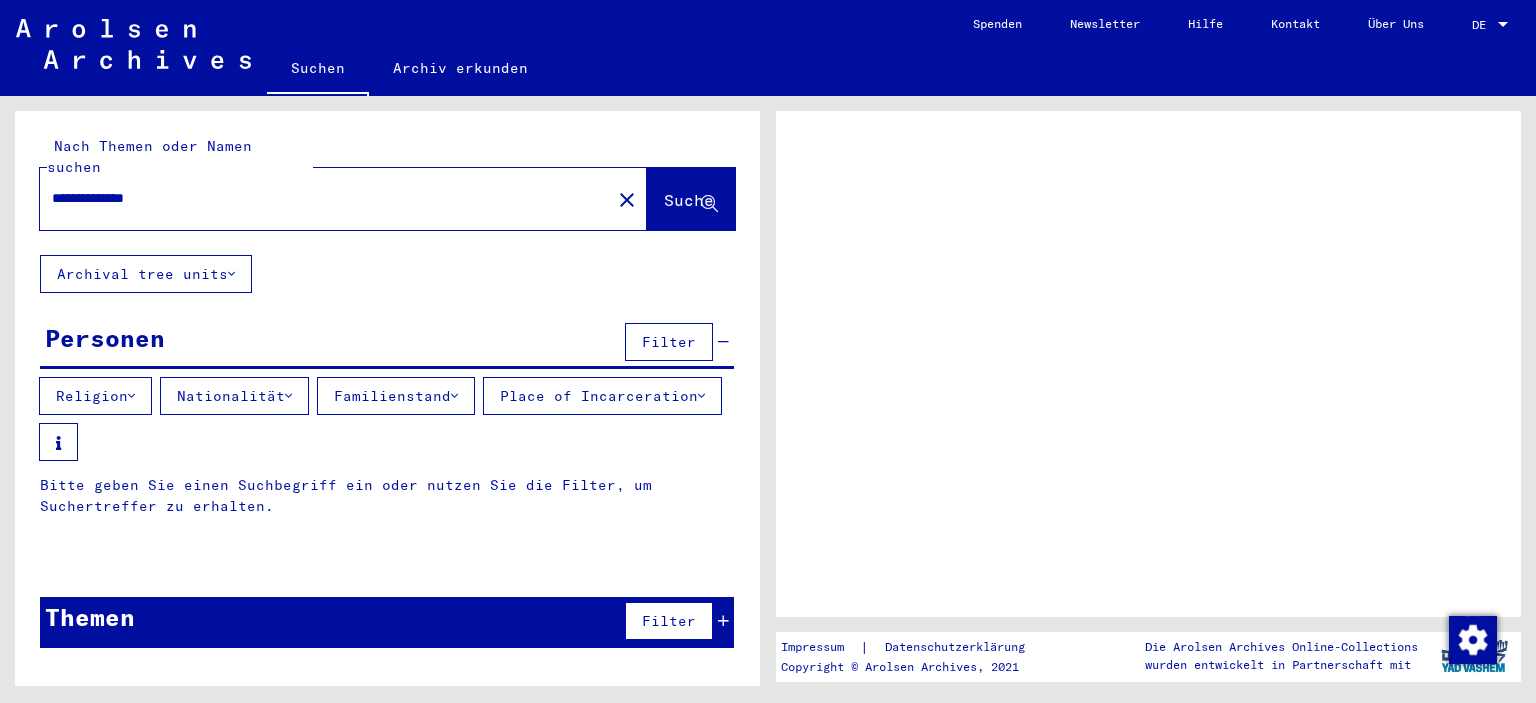 scroll, scrollTop: 0, scrollLeft: 0, axis: both 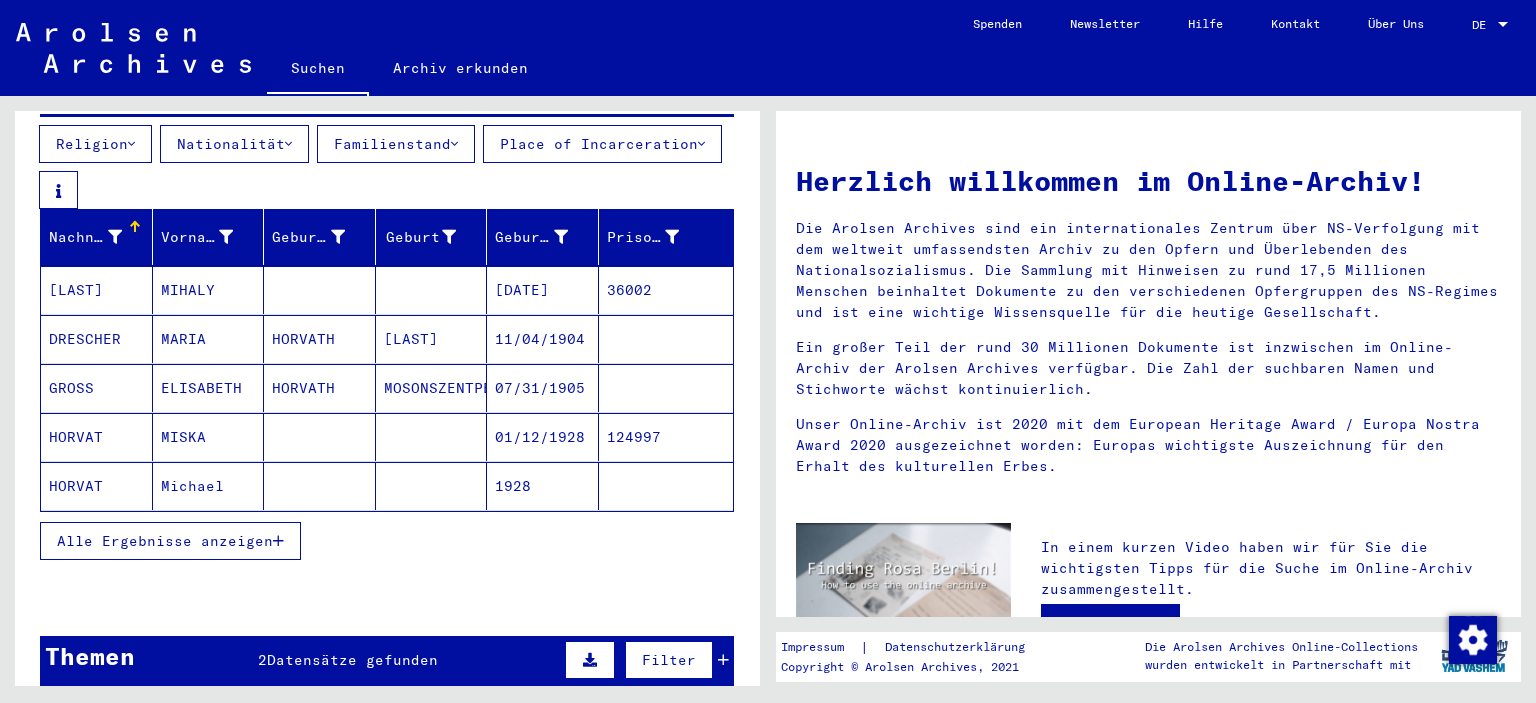click on "Alle Ergebnisse anzeigen" at bounding box center (165, 541) 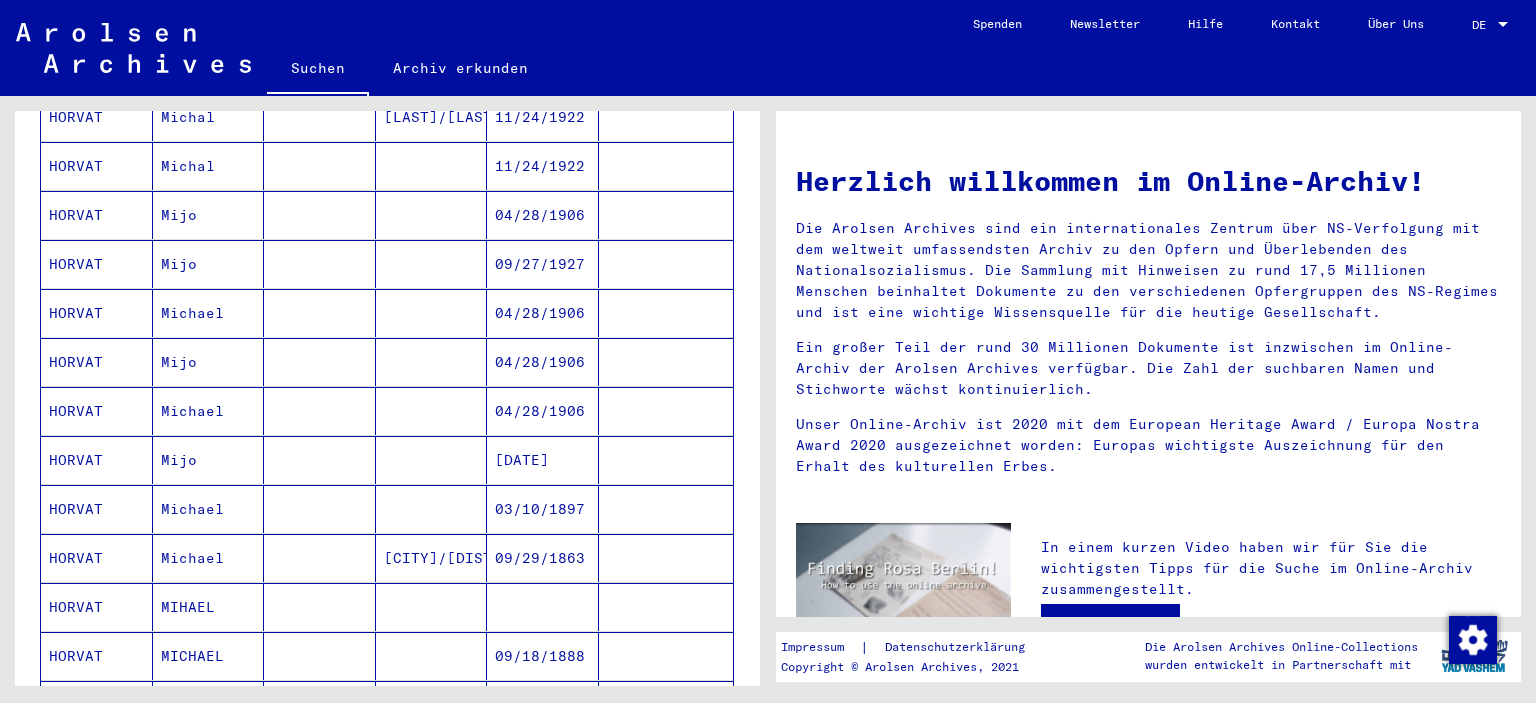 scroll, scrollTop: 673, scrollLeft: 0, axis: vertical 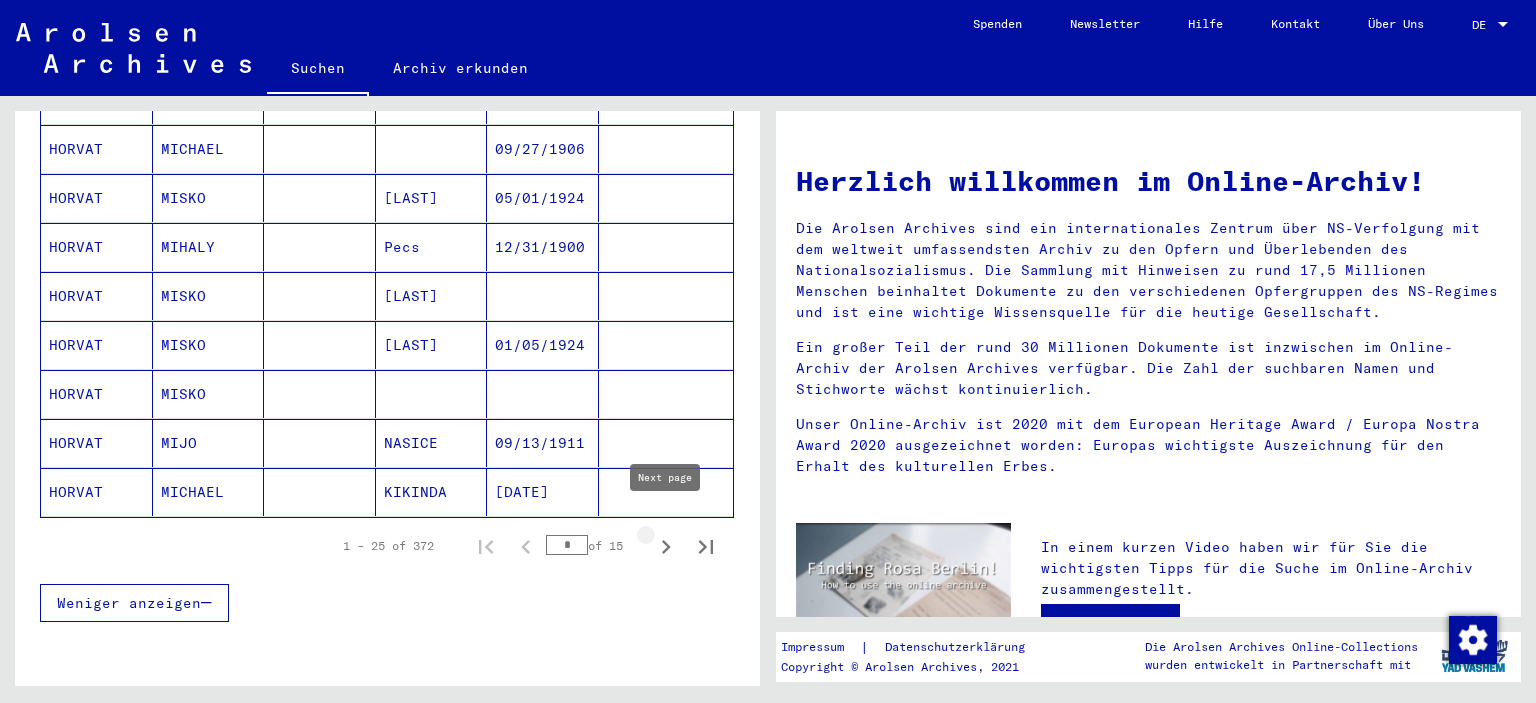click 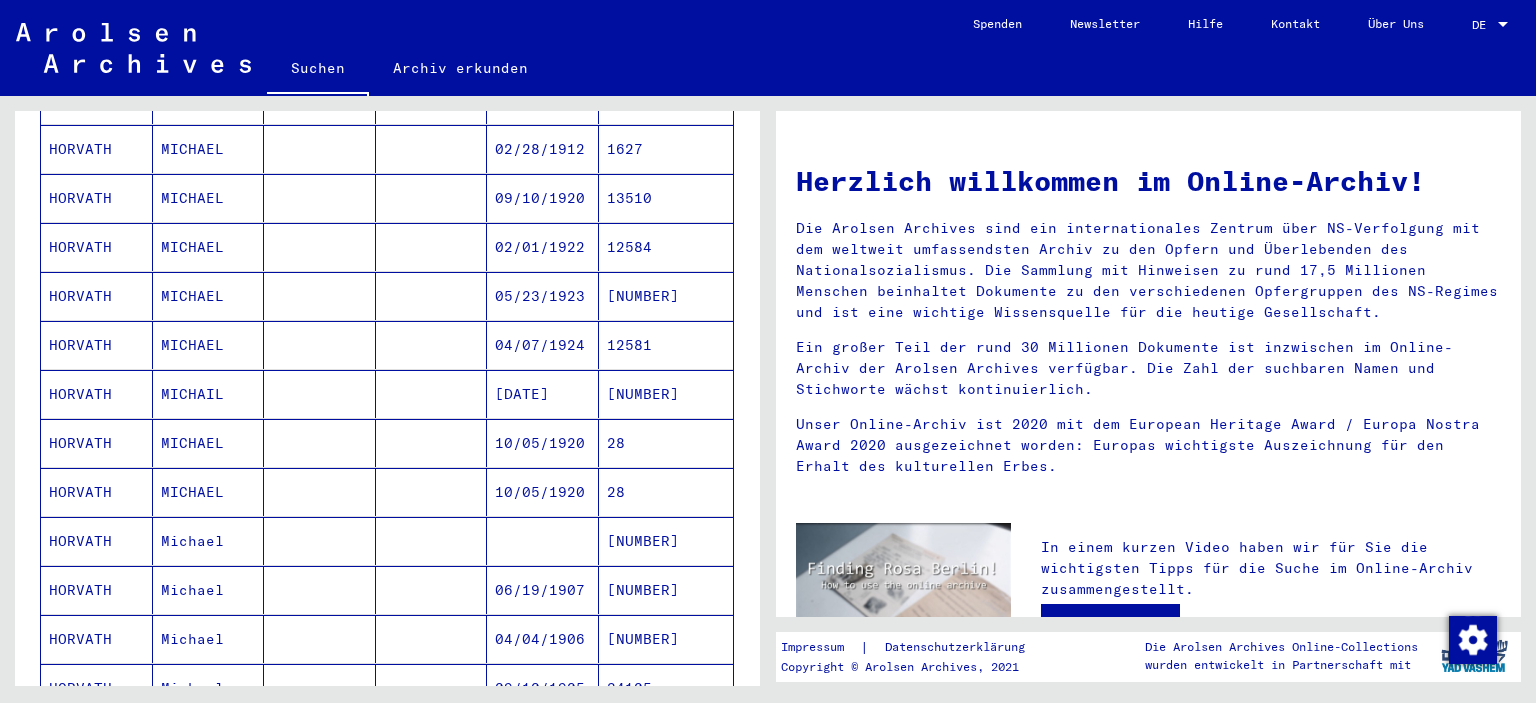 scroll, scrollTop: 836, scrollLeft: 0, axis: vertical 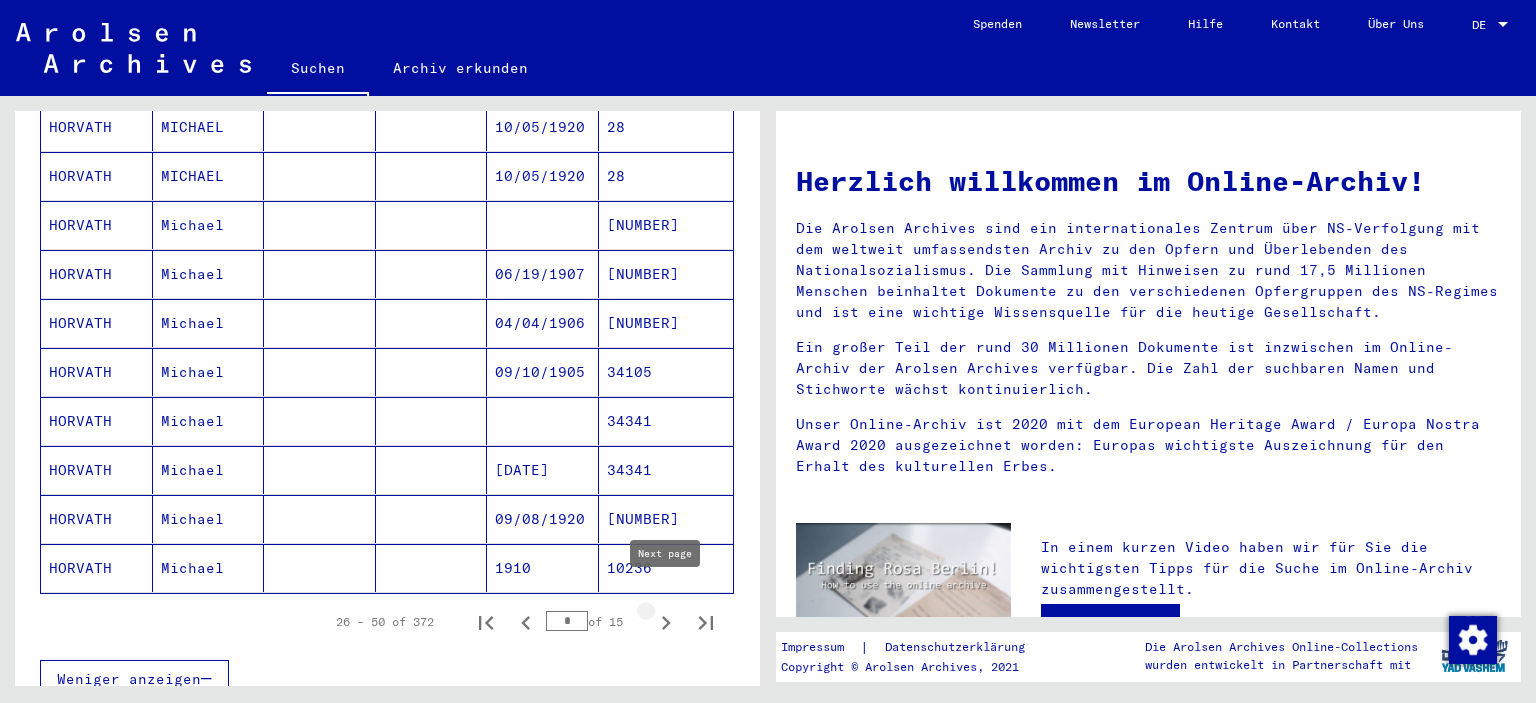 click 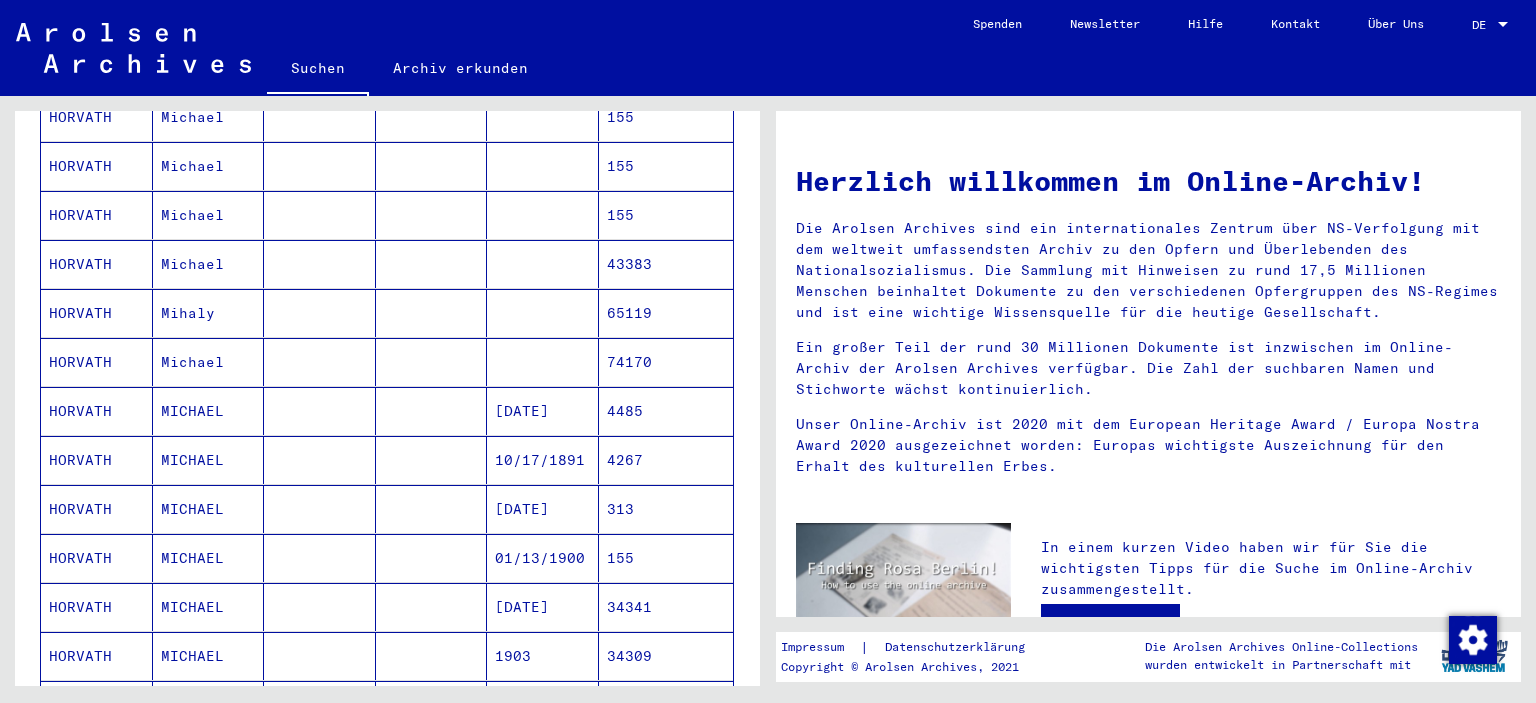 scroll, scrollTop: 530, scrollLeft: 0, axis: vertical 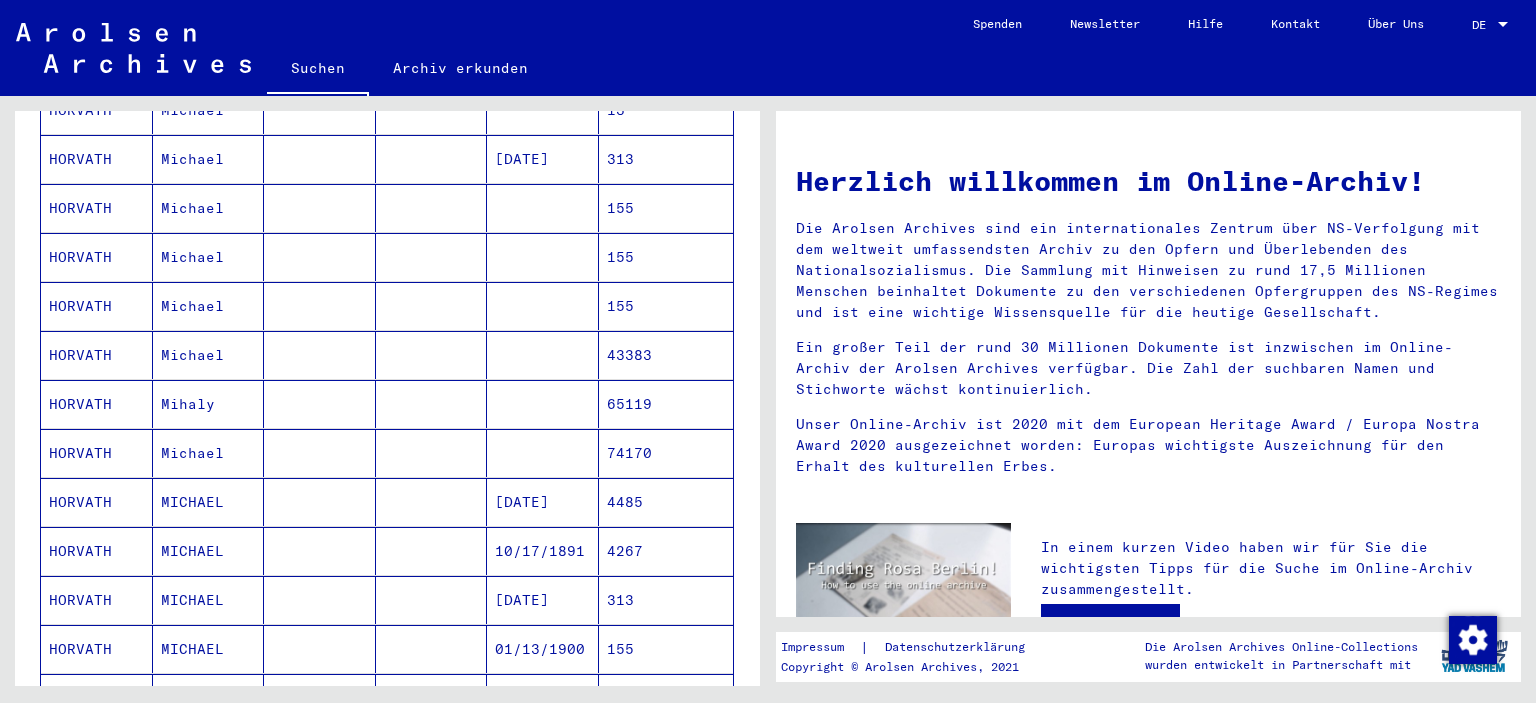 drag, startPoint x: 752, startPoint y: 526, endPoint x: 743, endPoint y: 306, distance: 220.18402 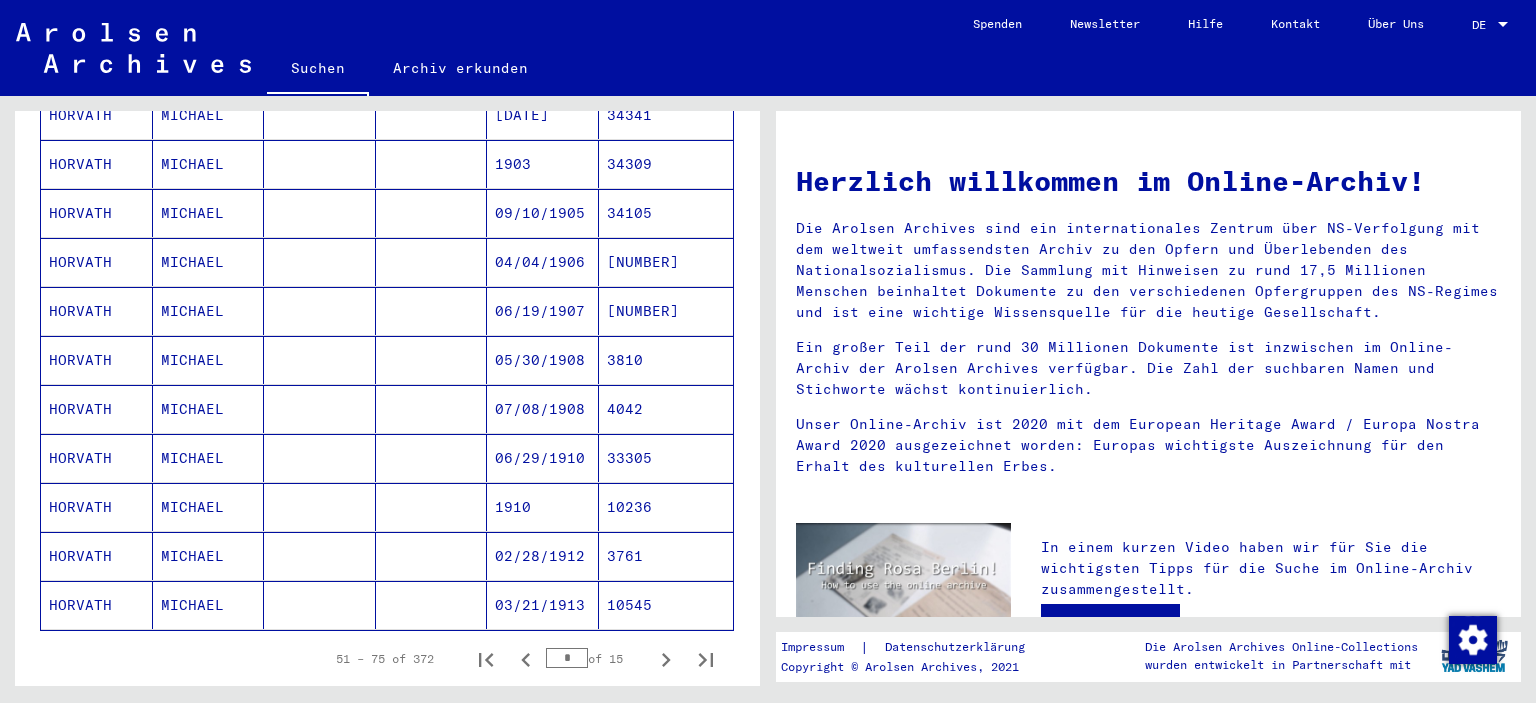 scroll, scrollTop: 1154, scrollLeft: 0, axis: vertical 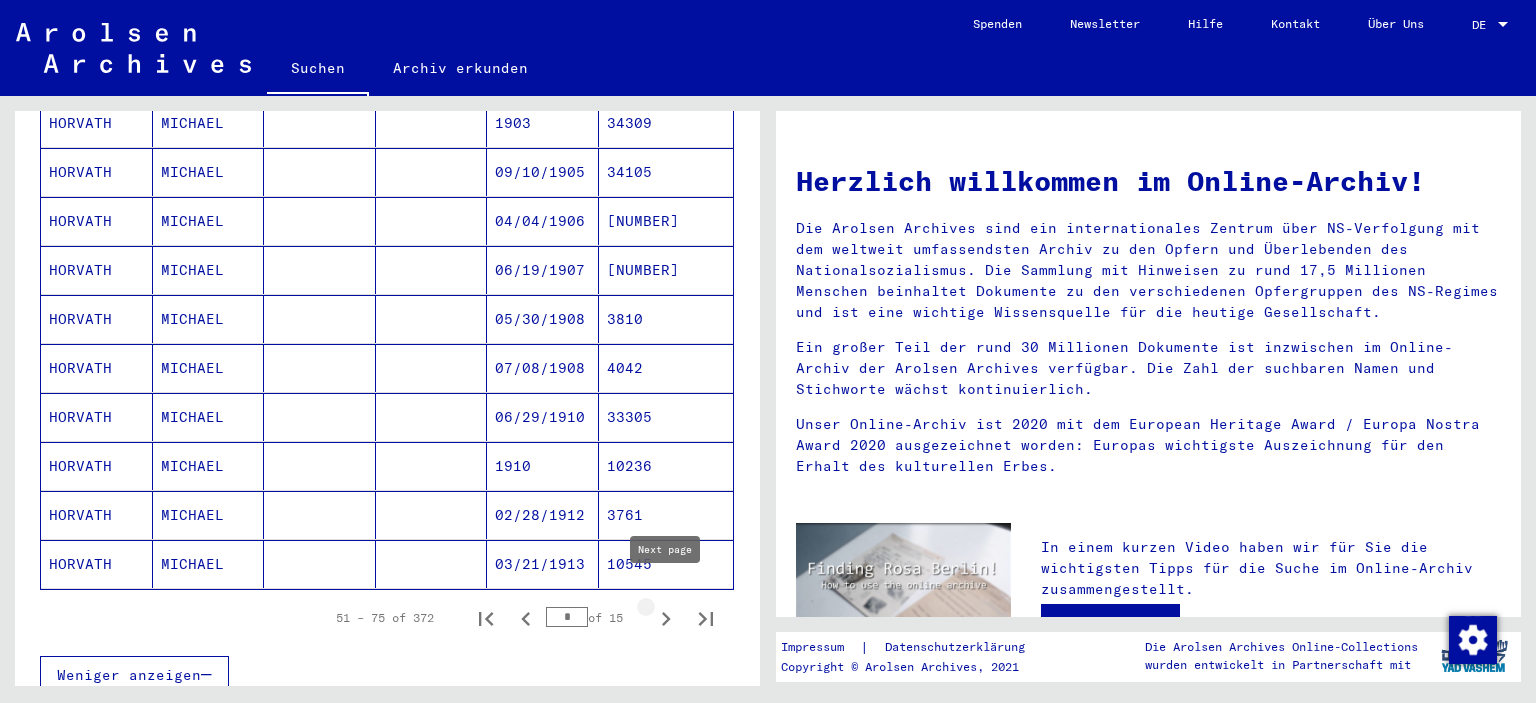click 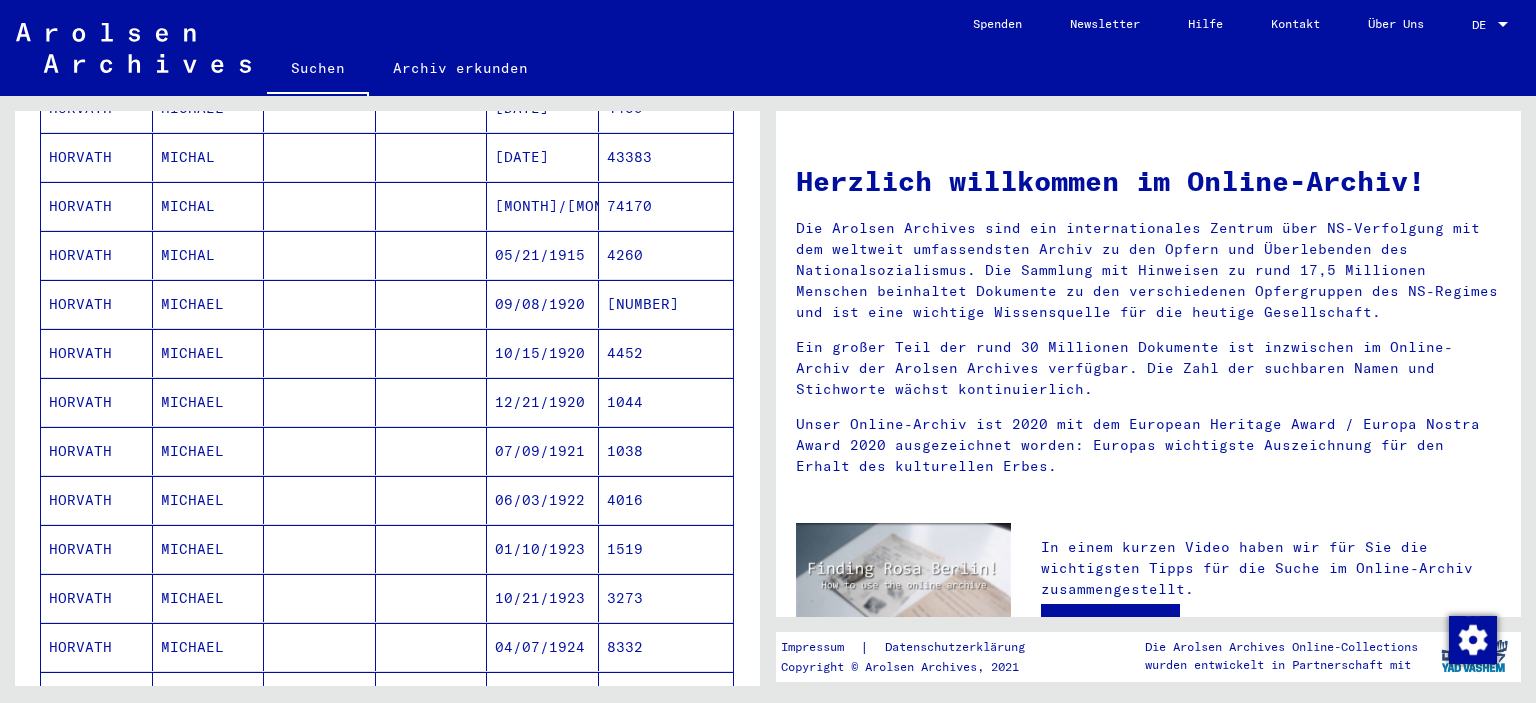 scroll, scrollTop: 431, scrollLeft: 0, axis: vertical 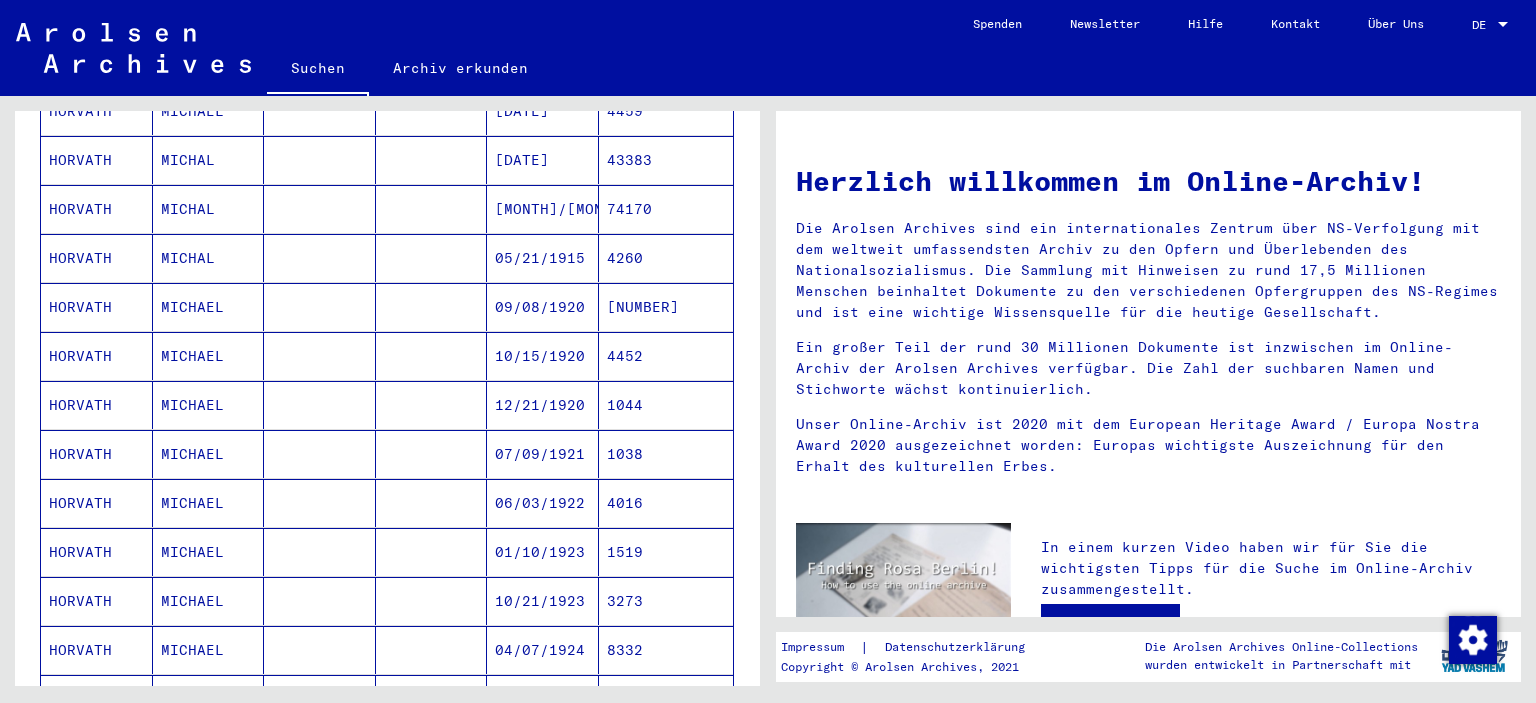 click on "4260" at bounding box center [666, 307] 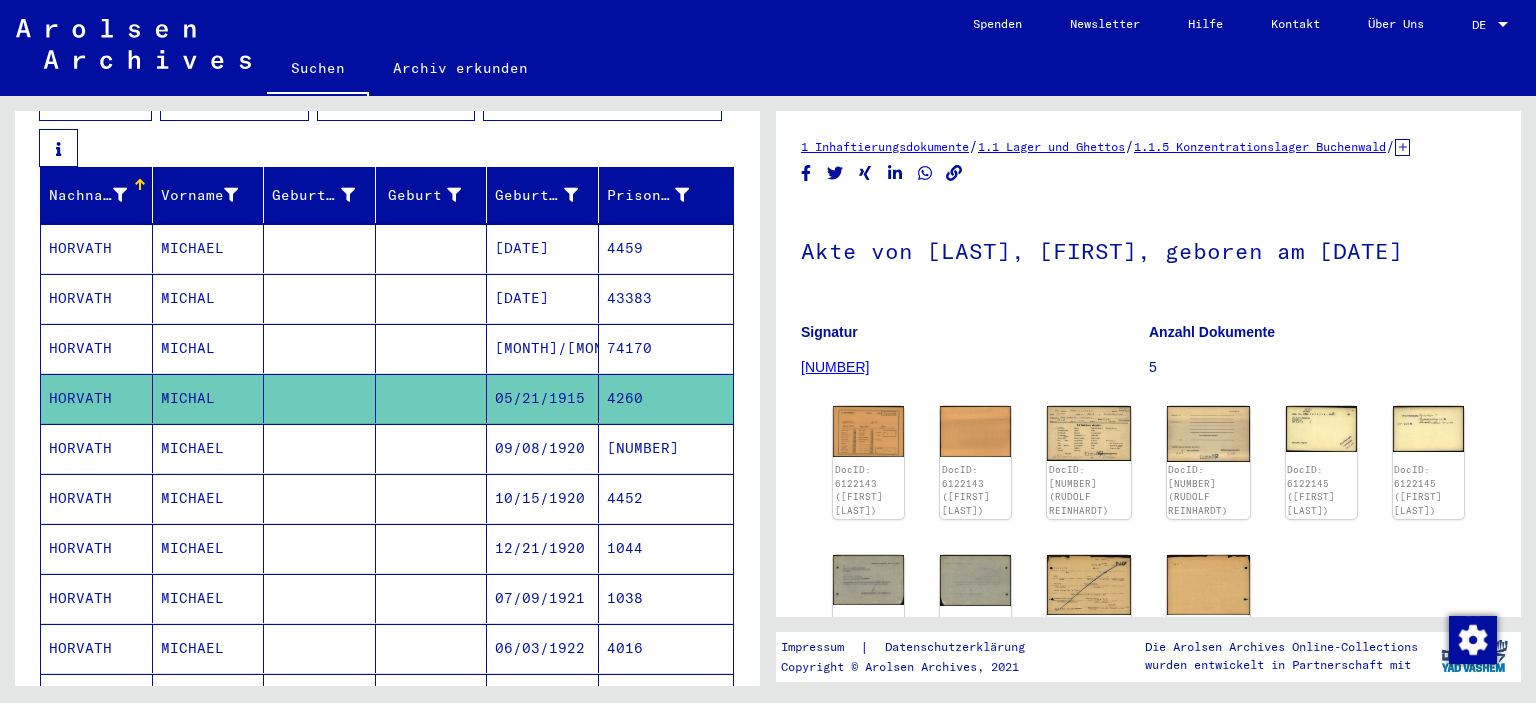 scroll, scrollTop: 289, scrollLeft: 0, axis: vertical 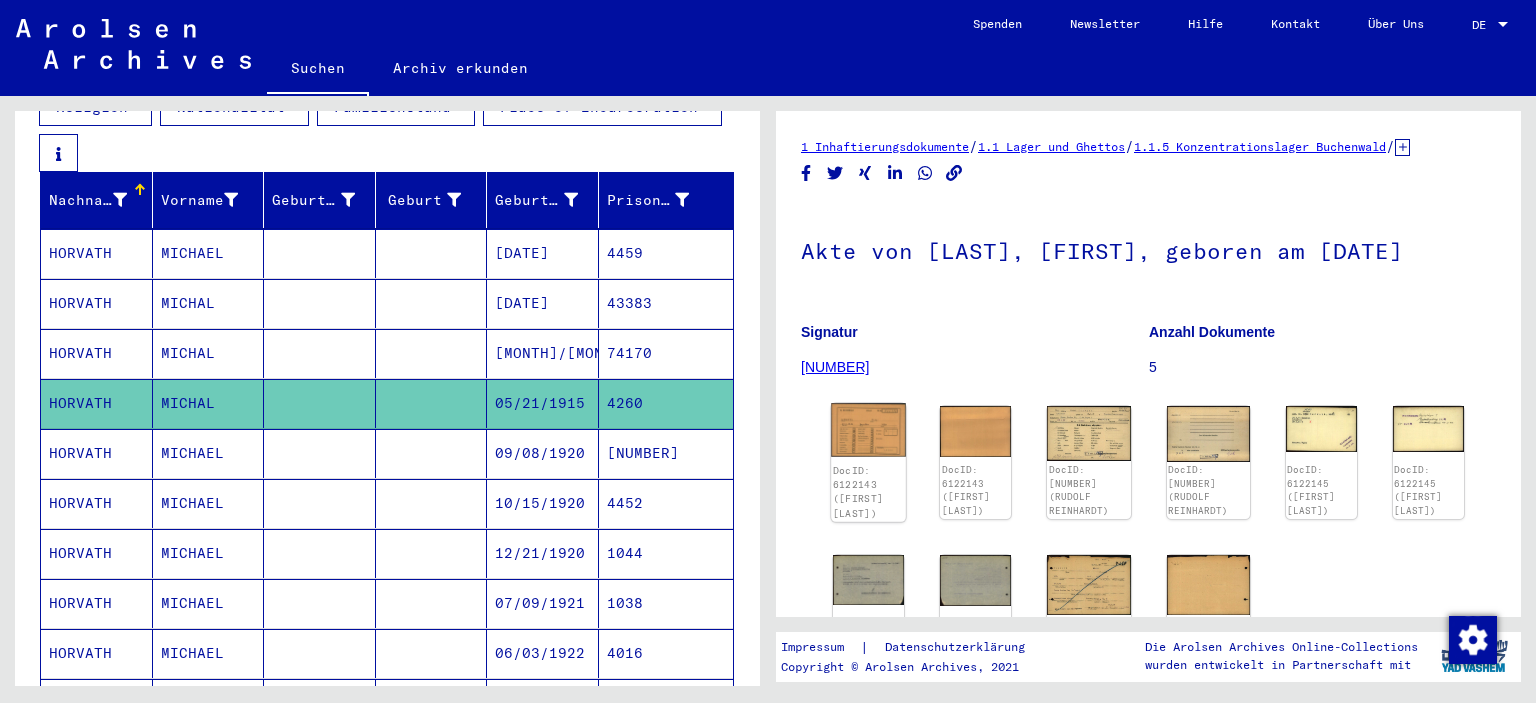 click 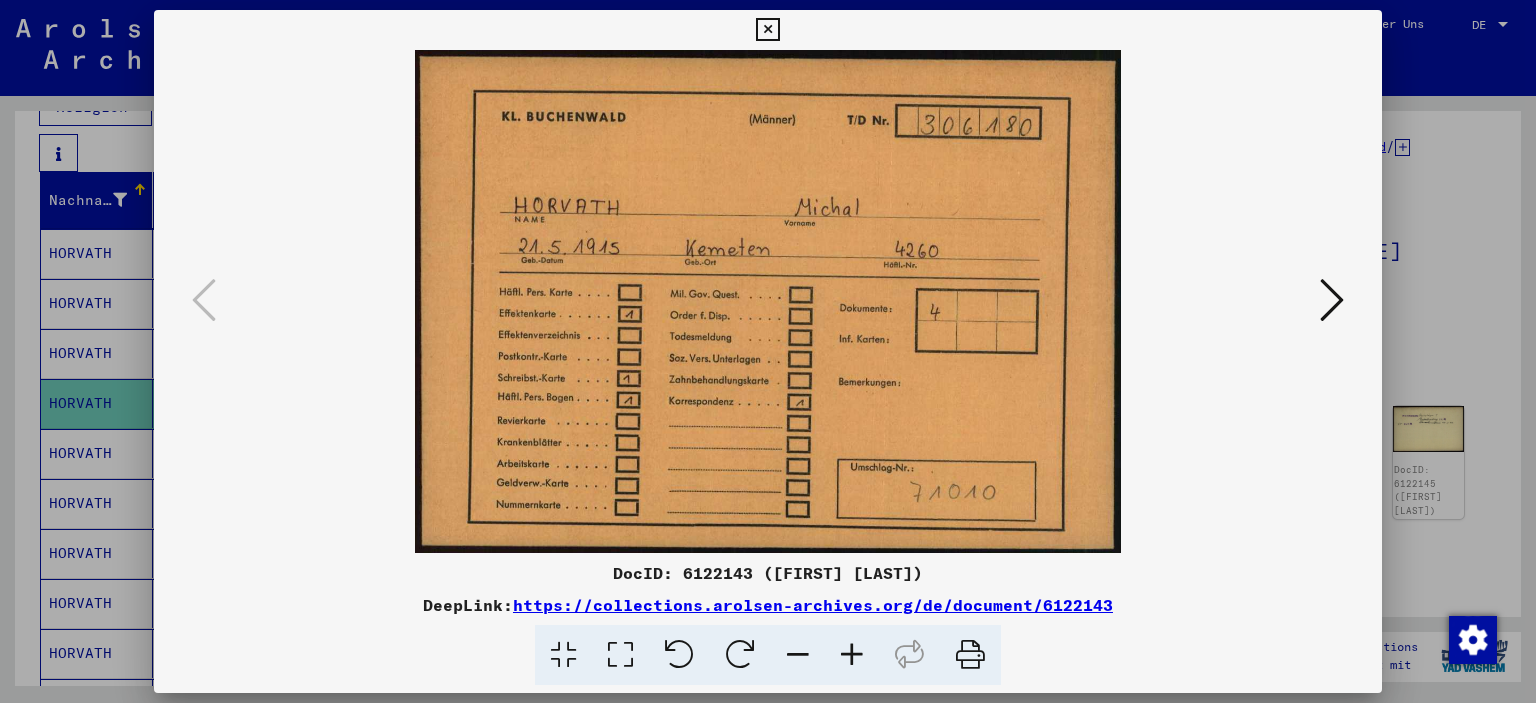 click at bounding box center [1332, 300] 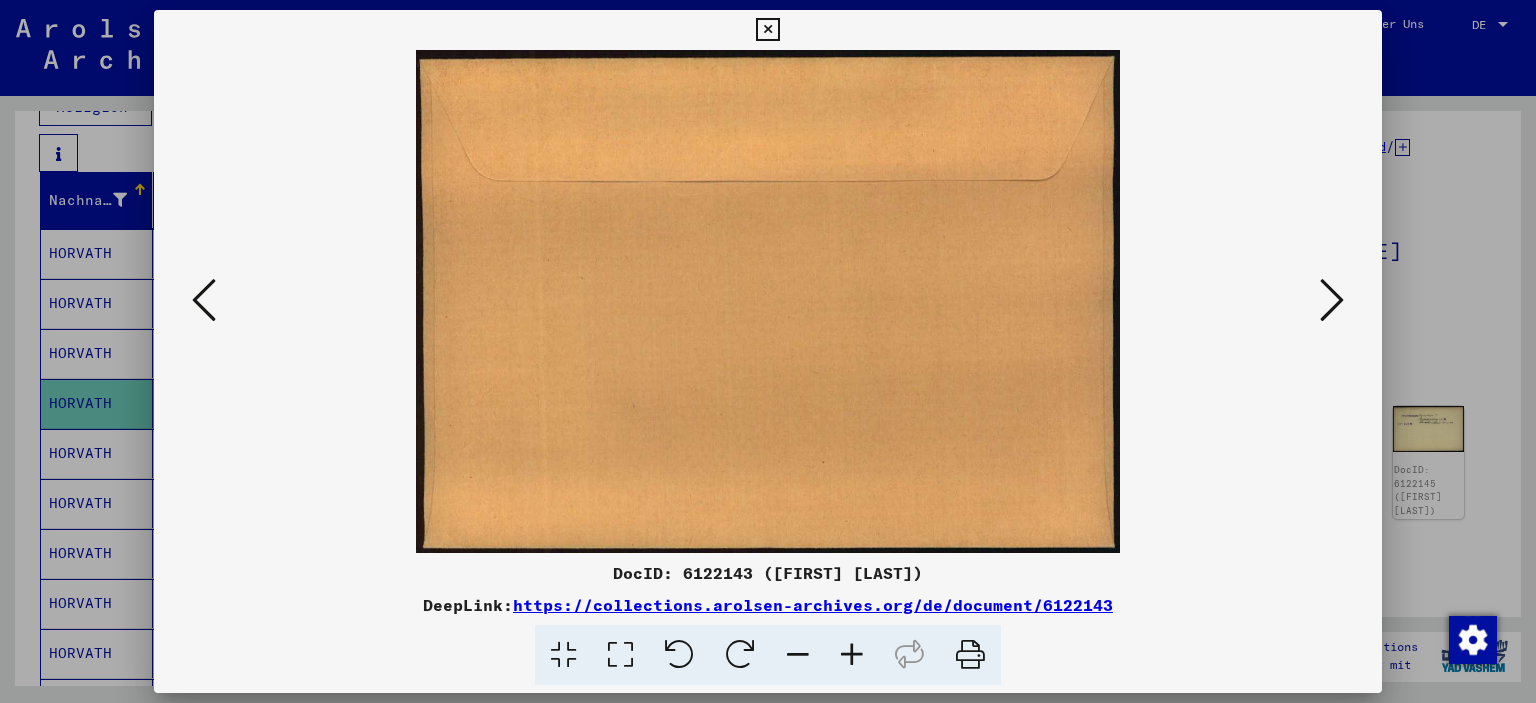 click at bounding box center (1332, 300) 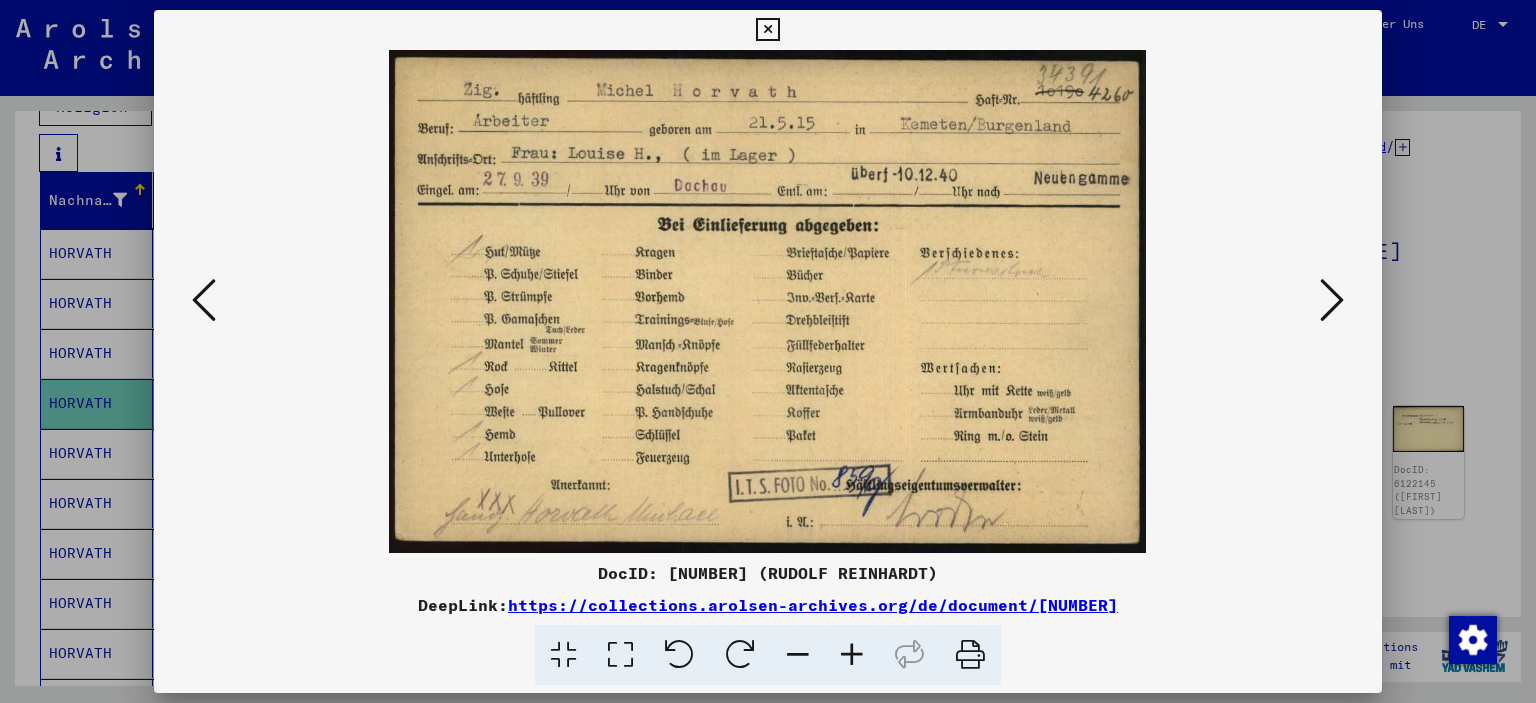 click at bounding box center (1332, 300) 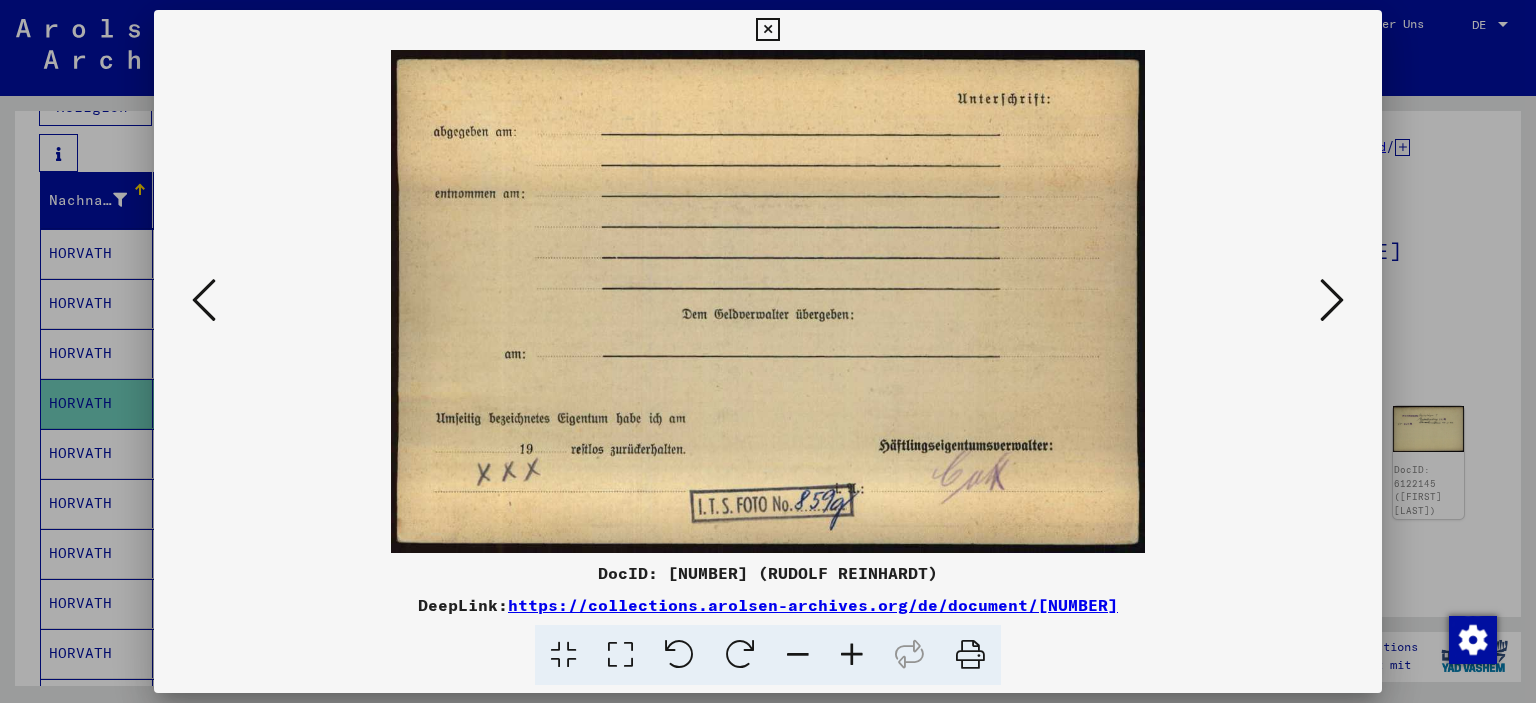 click at bounding box center (1332, 300) 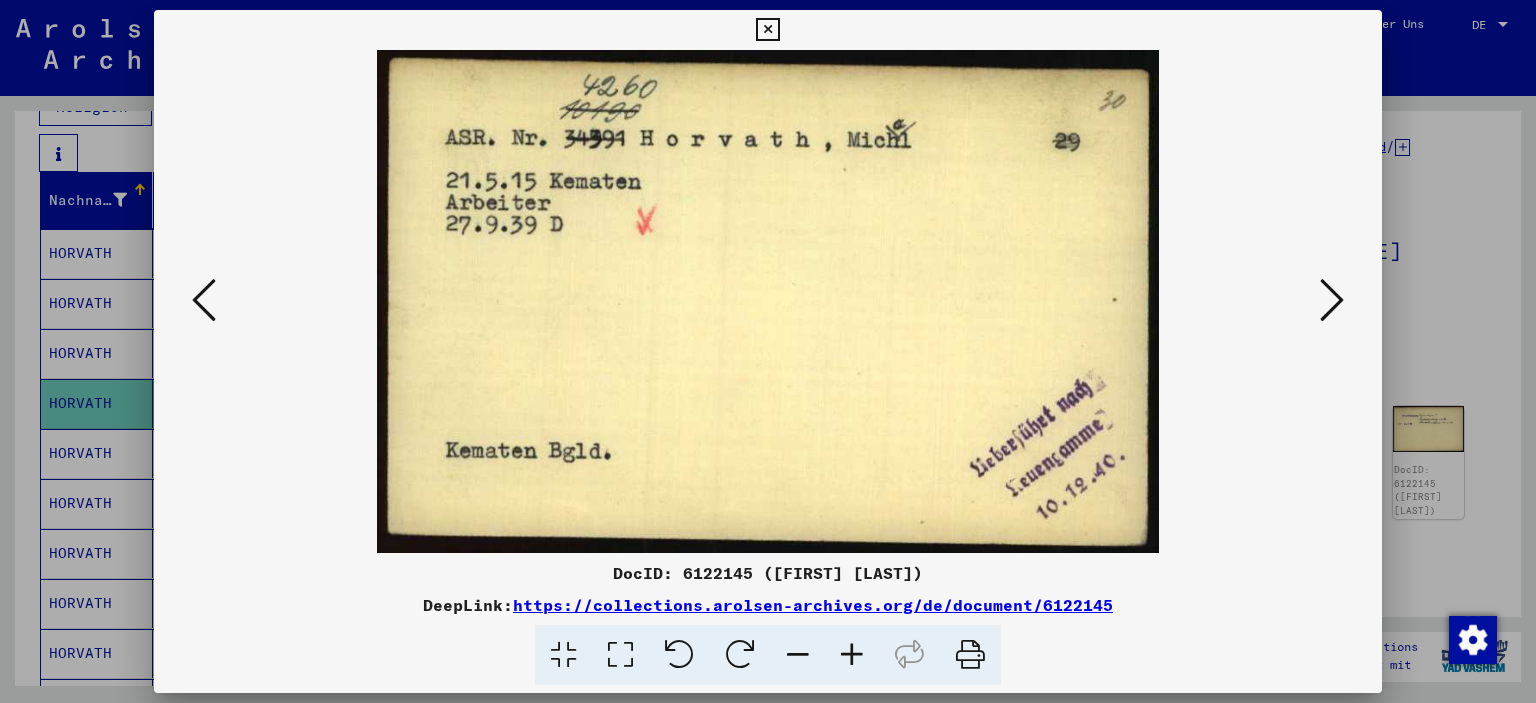 click at bounding box center (1332, 300) 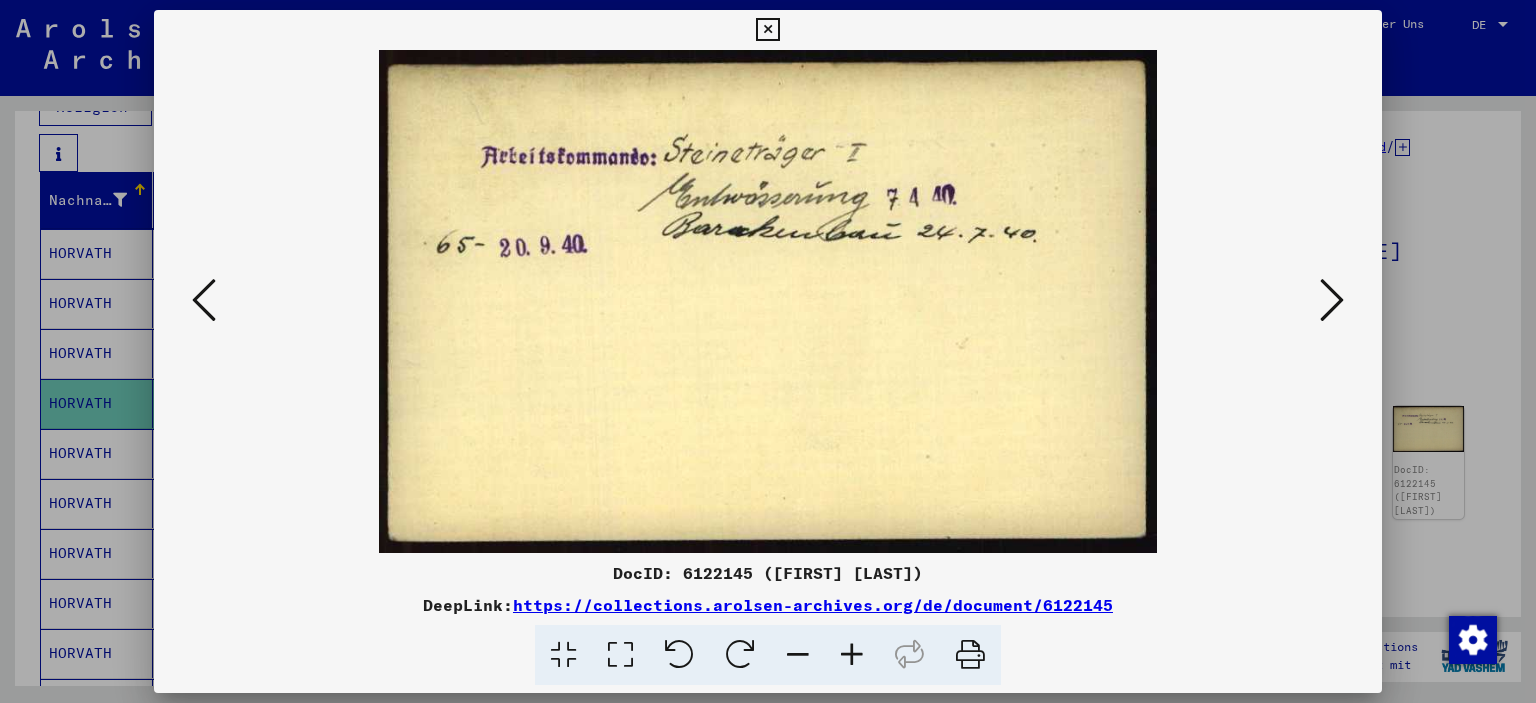 click at bounding box center (767, 30) 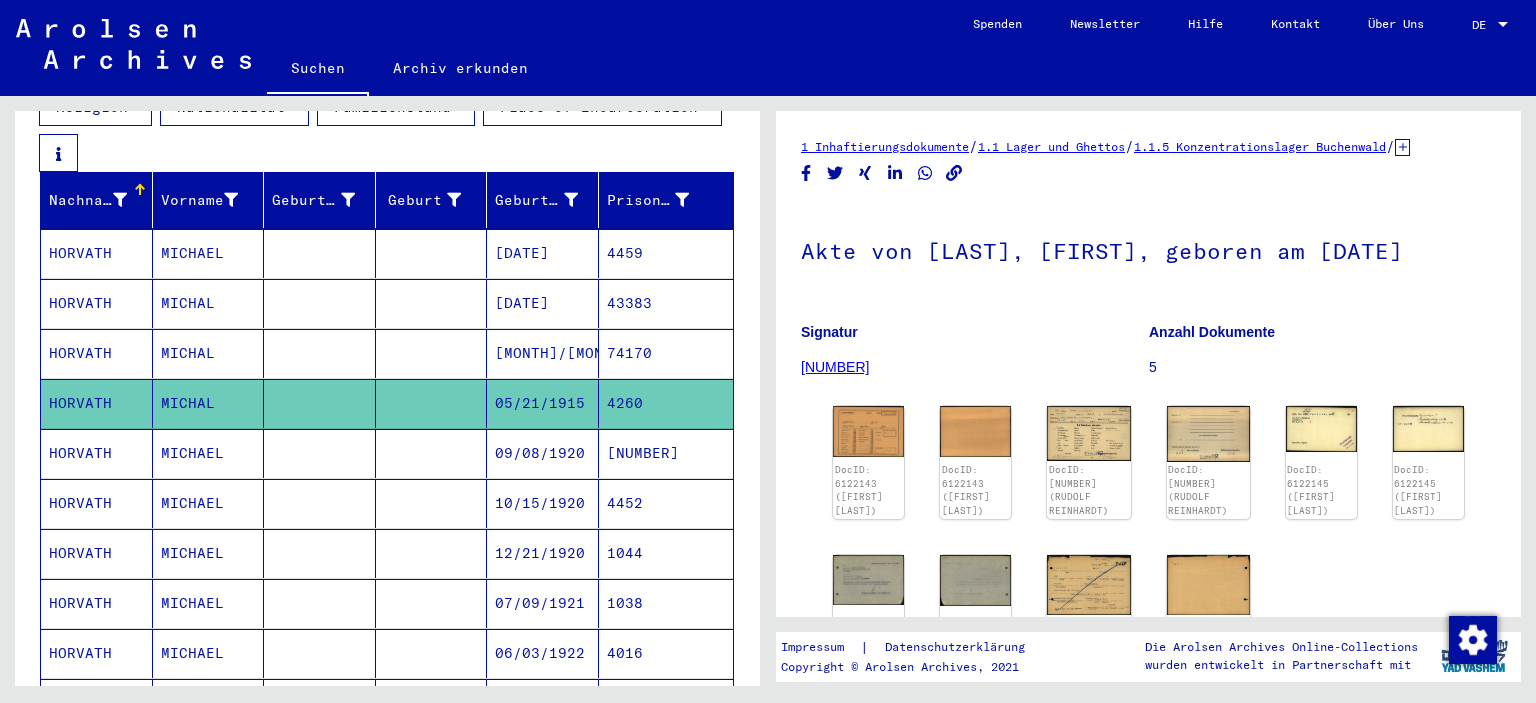 scroll, scrollTop: 0, scrollLeft: 0, axis: both 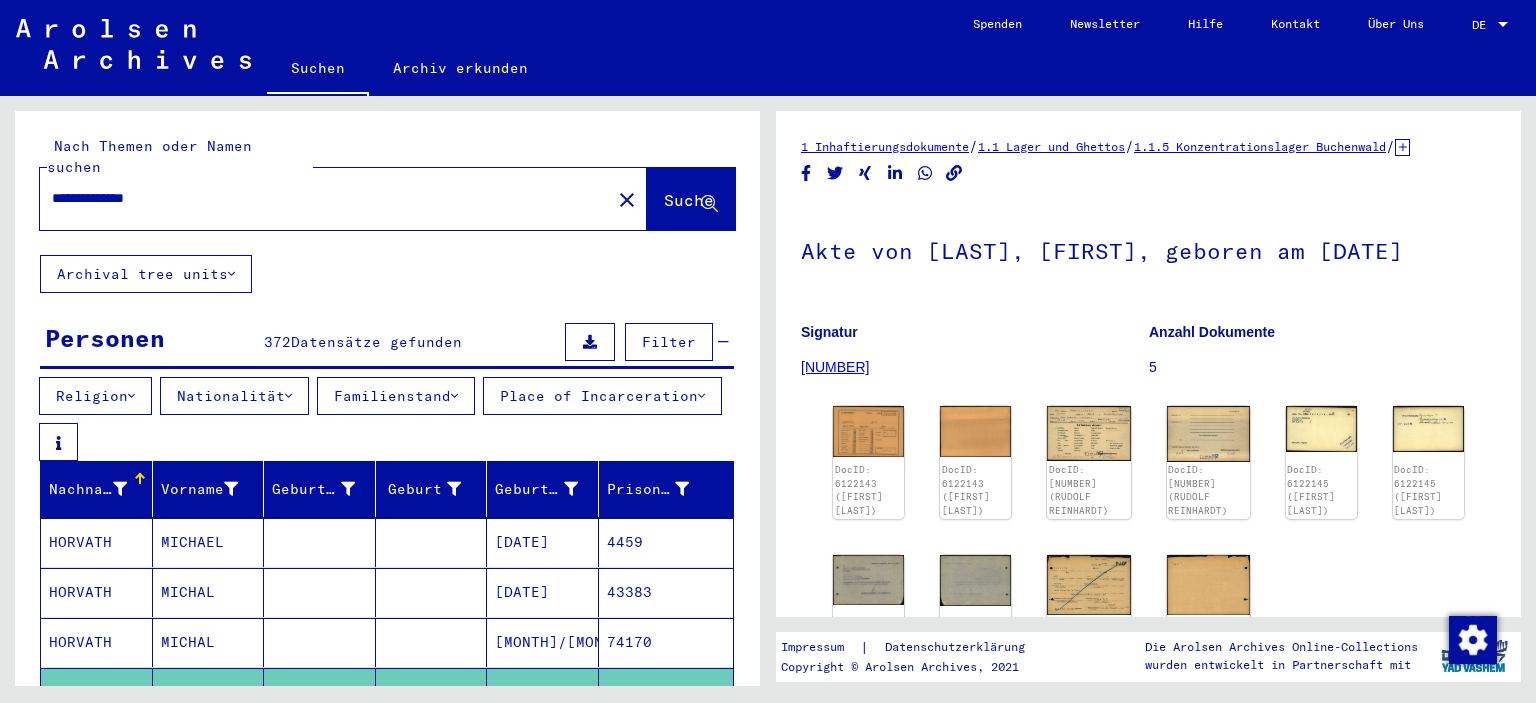 drag, startPoint x: 193, startPoint y: 182, endPoint x: 110, endPoint y: 182, distance: 83 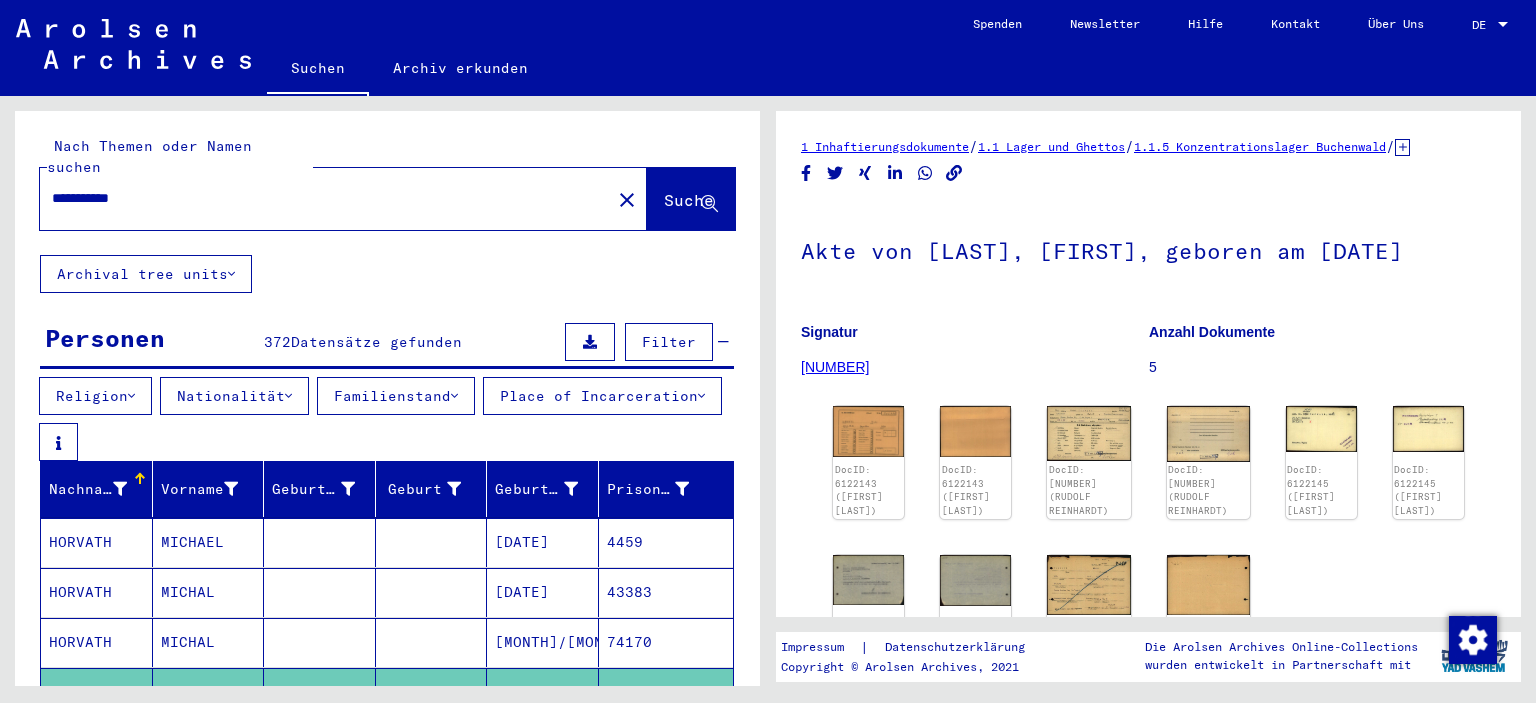 type on "**********" 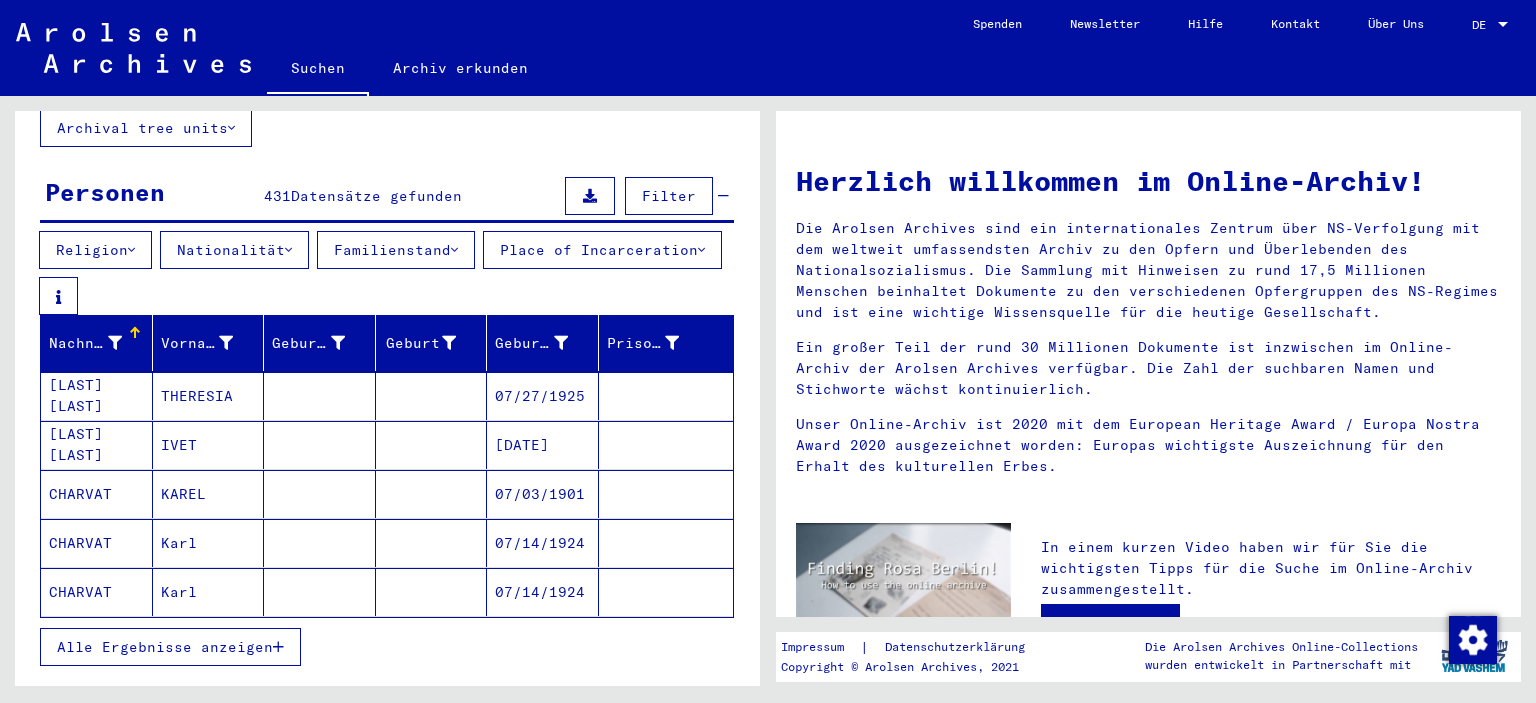 scroll, scrollTop: 174, scrollLeft: 0, axis: vertical 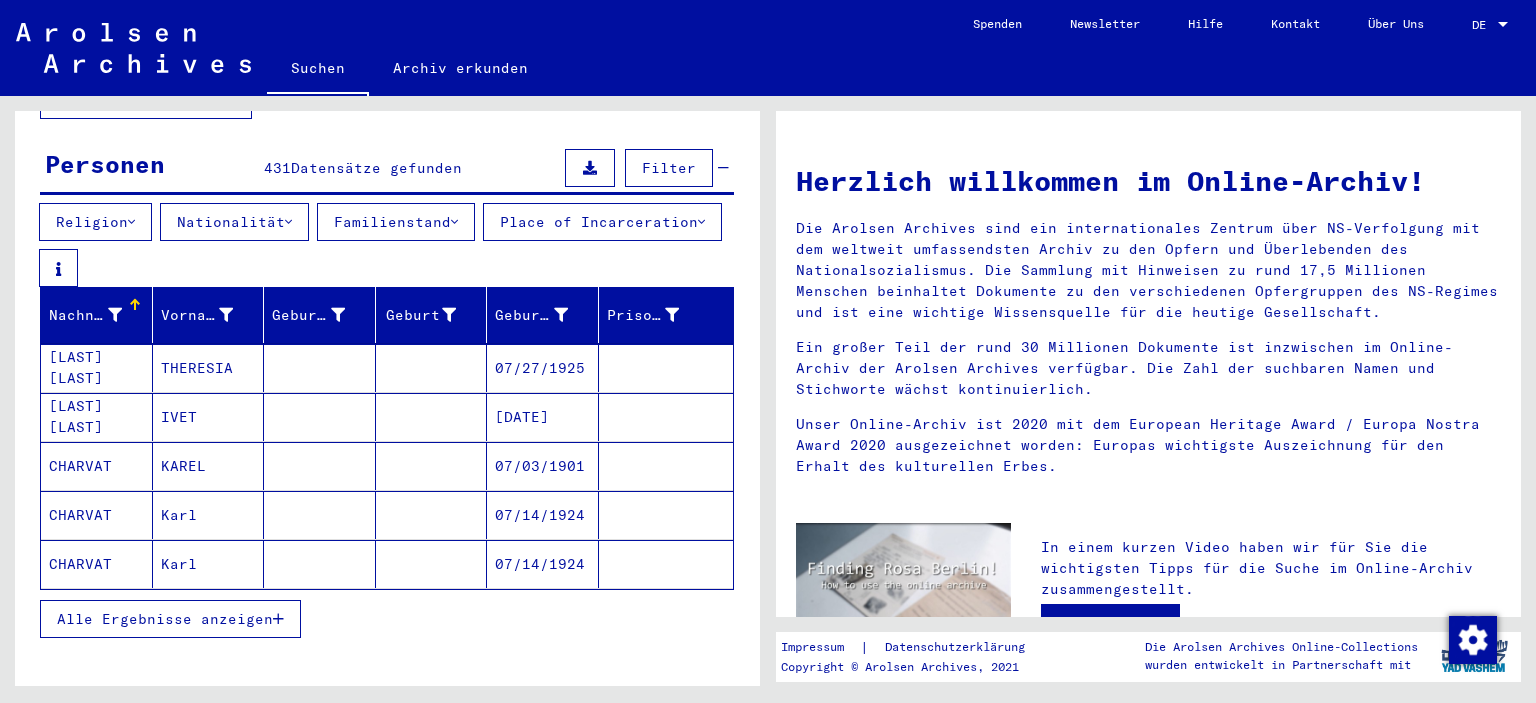 click on "Alle Ergebnisse anzeigen" at bounding box center [170, 619] 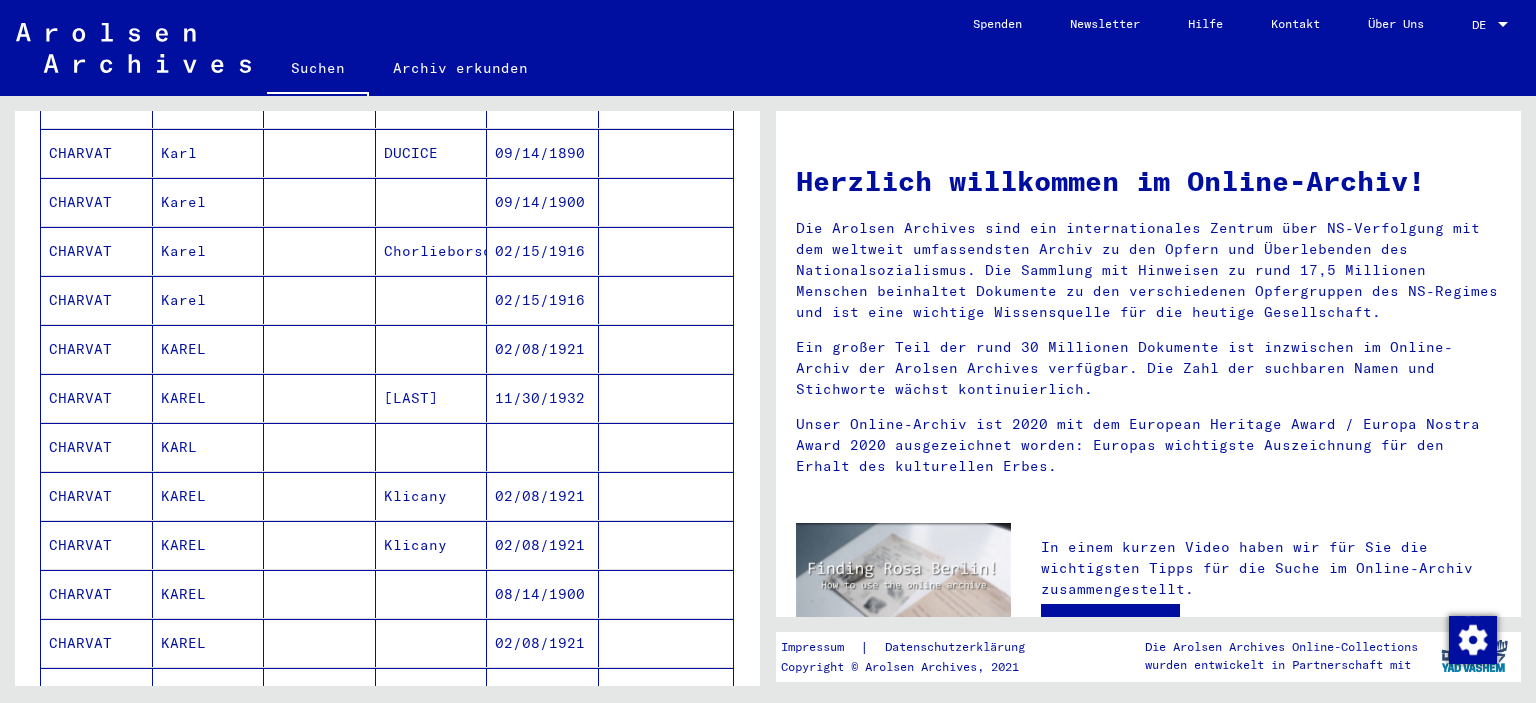 scroll, scrollTop: 1144, scrollLeft: 0, axis: vertical 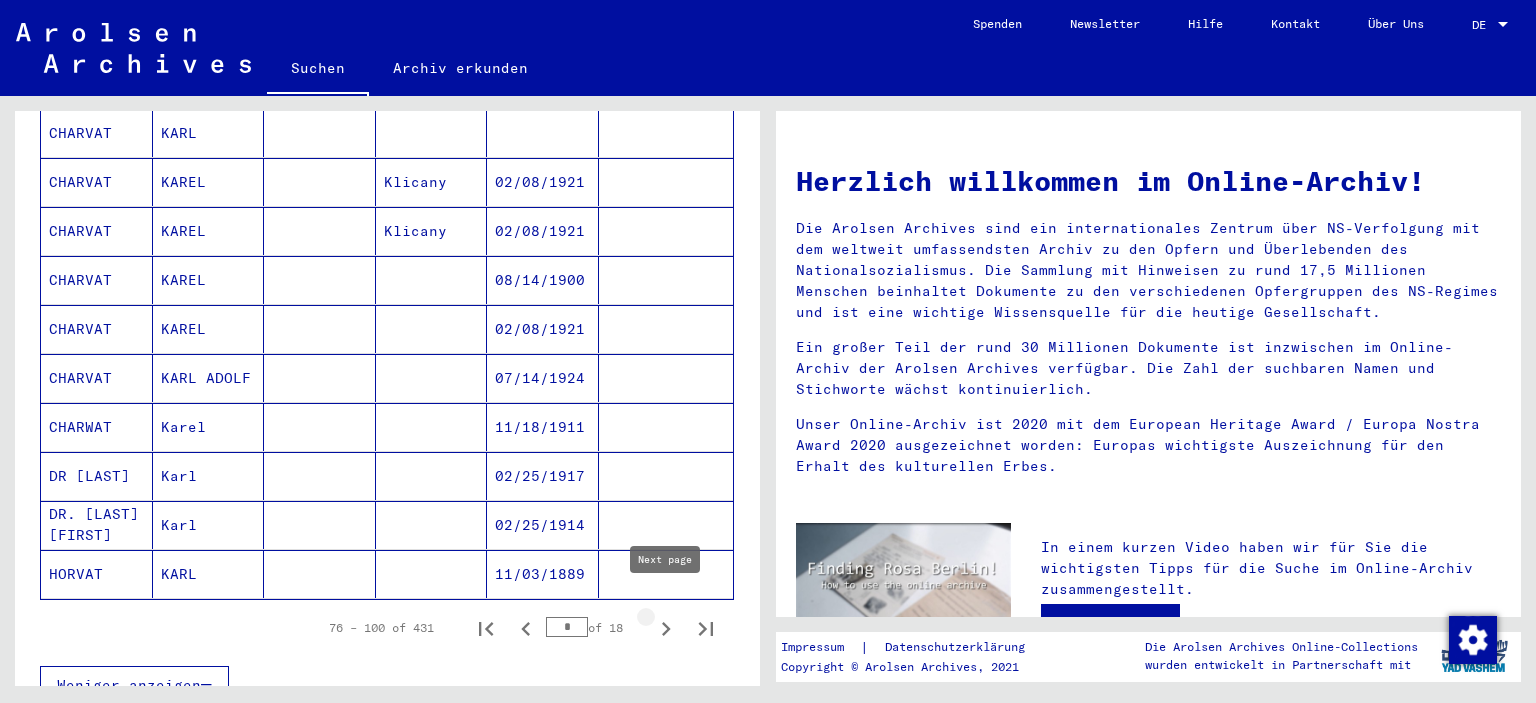 click 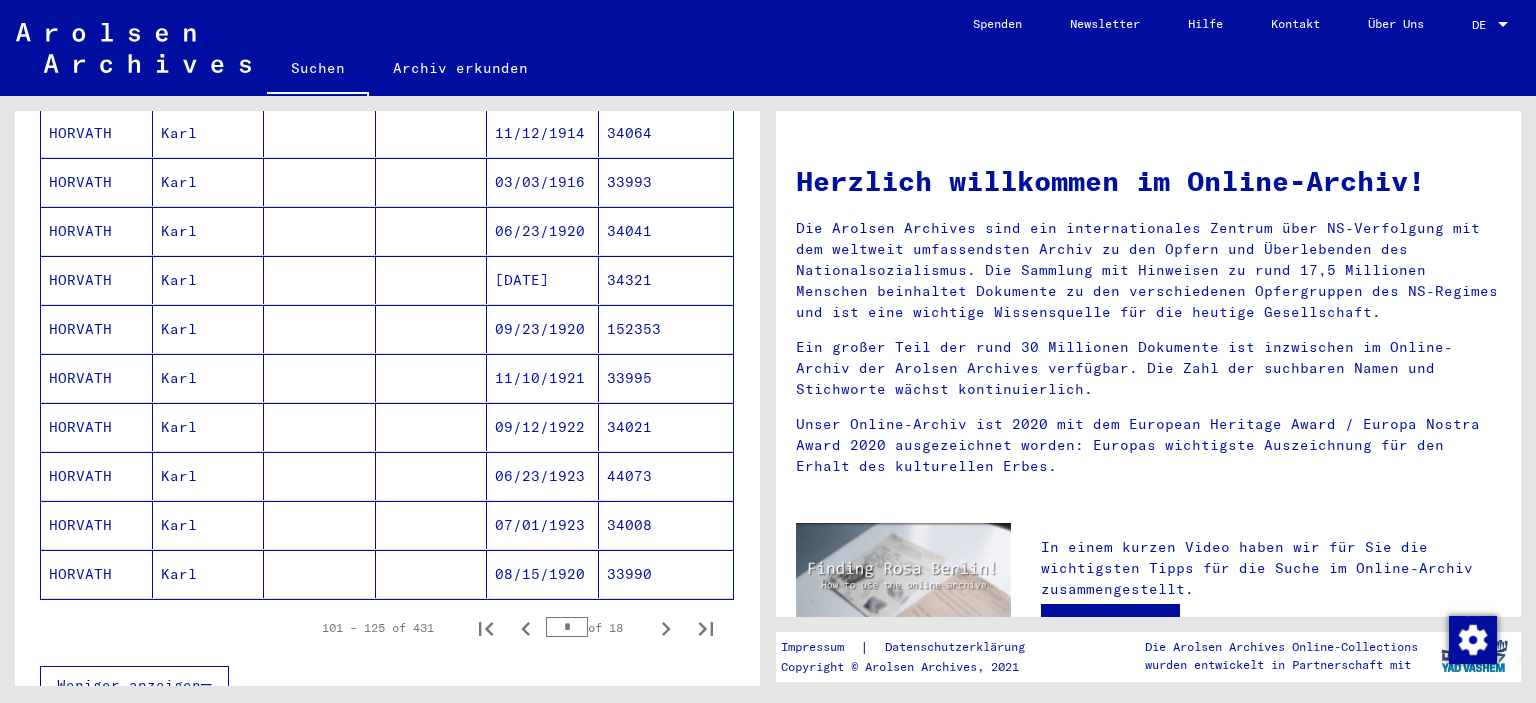 click on "44073" at bounding box center (666, 525) 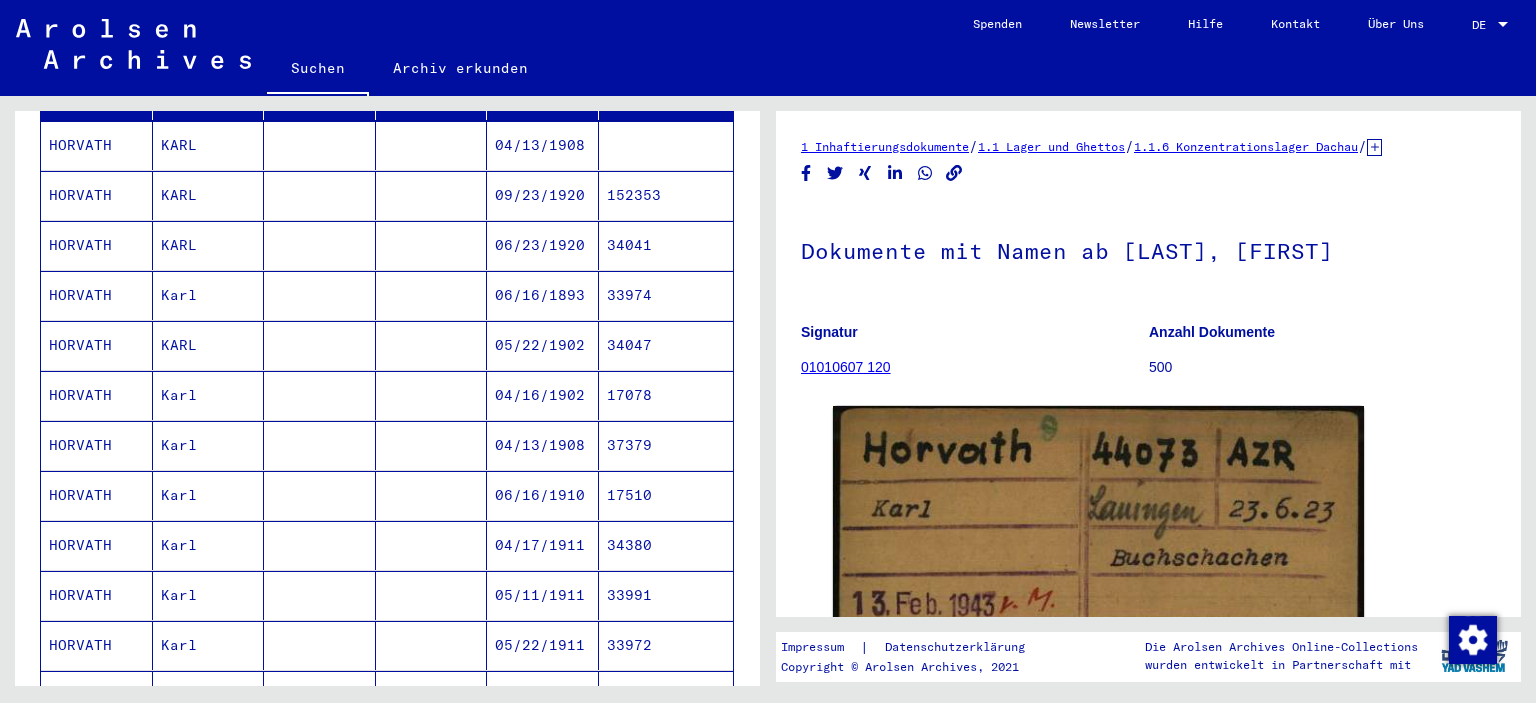 scroll, scrollTop: 330, scrollLeft: 0, axis: vertical 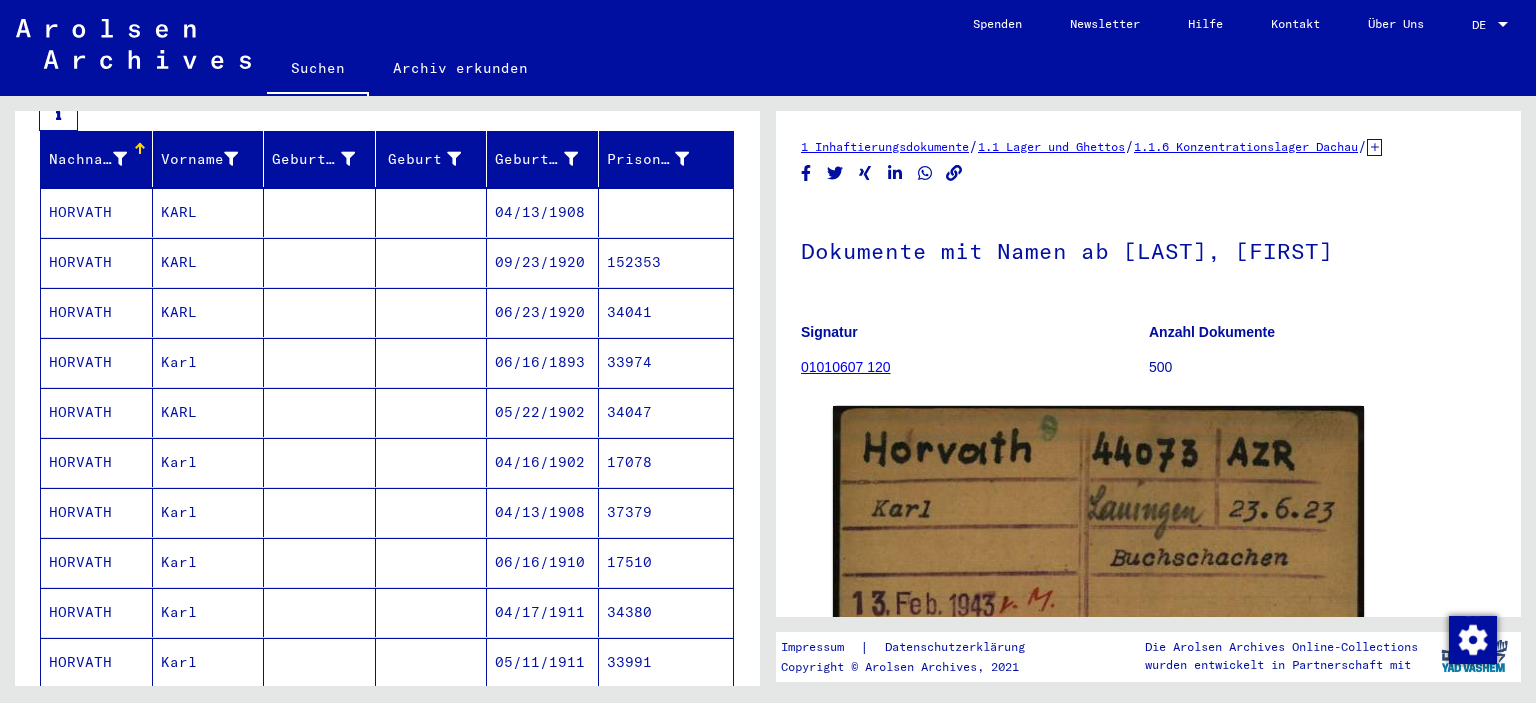 click on "Nachname   Vorname   Geburtsname   Geburt‏   Geburtsdatum   Prisoner #   [LAST]   [LAST]         [DATE]      [LAST]   [LAST]         [DATE]   [NUMBER]   [LAST]   [LAST]         [DATE]   [NUMBER]   [LAST]   [LAST]         [DATE]   [NUMBER]   [LAST]   [LAST]         [DATE]   [NUMBER]   [LAST]   [LAST]         [DATE]   [NUMBER]   [LAST]   [LAST]         [DATE]   [NUMBER]   [LAST]   [LAST]         [DATE]   [NUMBER]   [LAST]   [LAST]         [DATE]   [NUMBER]   [LAST]   [LAST]         [DATE]   [NUMBER]   [LAST]   [LAST]         [DATE]   [NUMBER]   [LAST]   [LAST]         [DATE]   [NUMBER]   [LAST]   [LAST]         [DATE]   [NUMBER]   [LAST]   [LAST]         [DATE]   [NUMBER]   [LAST]   [LAST]         [DATE]   [NUMBER]   [LAST]   [LAST]         [DATE]   [NUMBER]   [LAST]   [LAST]         [DATE]   [NUMBER]   [LAST]   [LAST]         [DATE]   [NUMBER]   [LAST]   [LAST]         [DATE]   [NUMBER]" at bounding box center [387, 850] 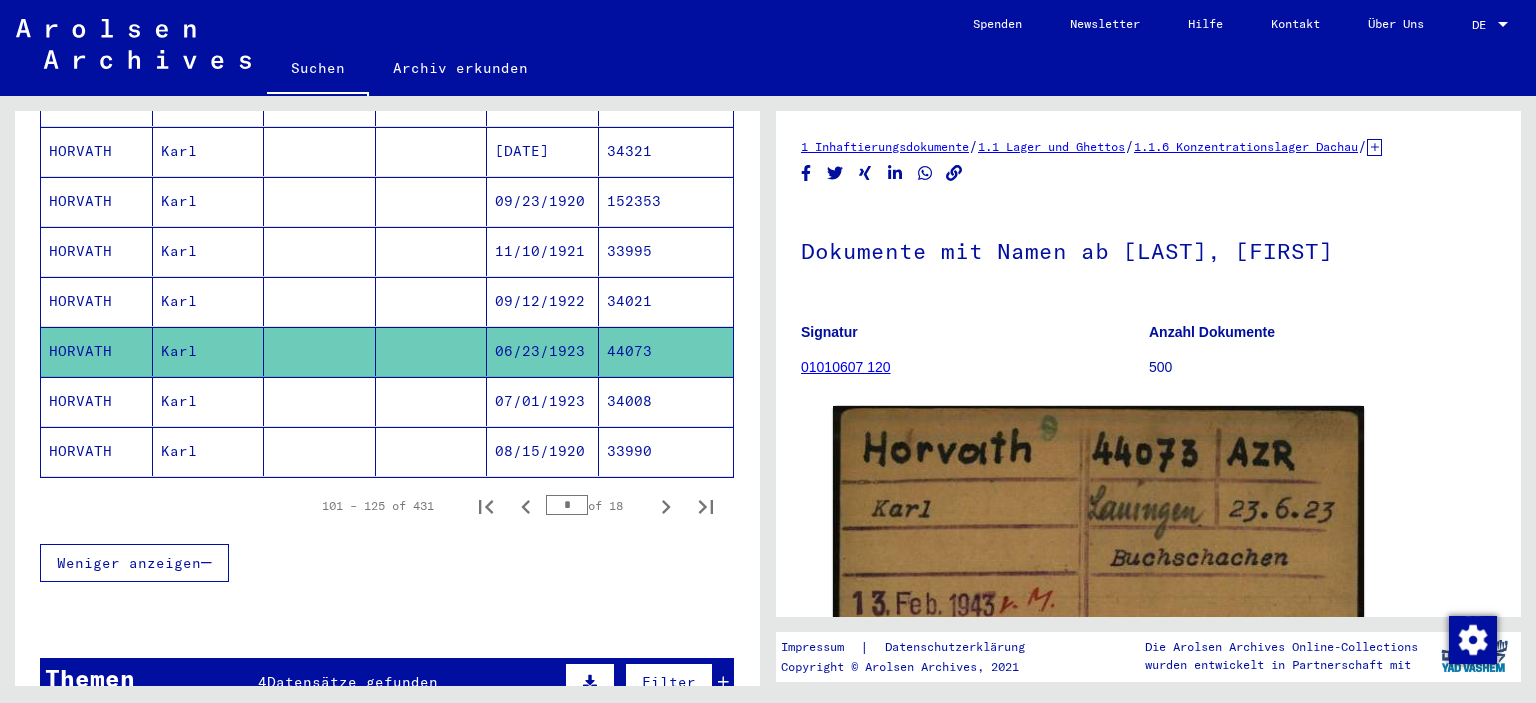 scroll, scrollTop: 1300, scrollLeft: 0, axis: vertical 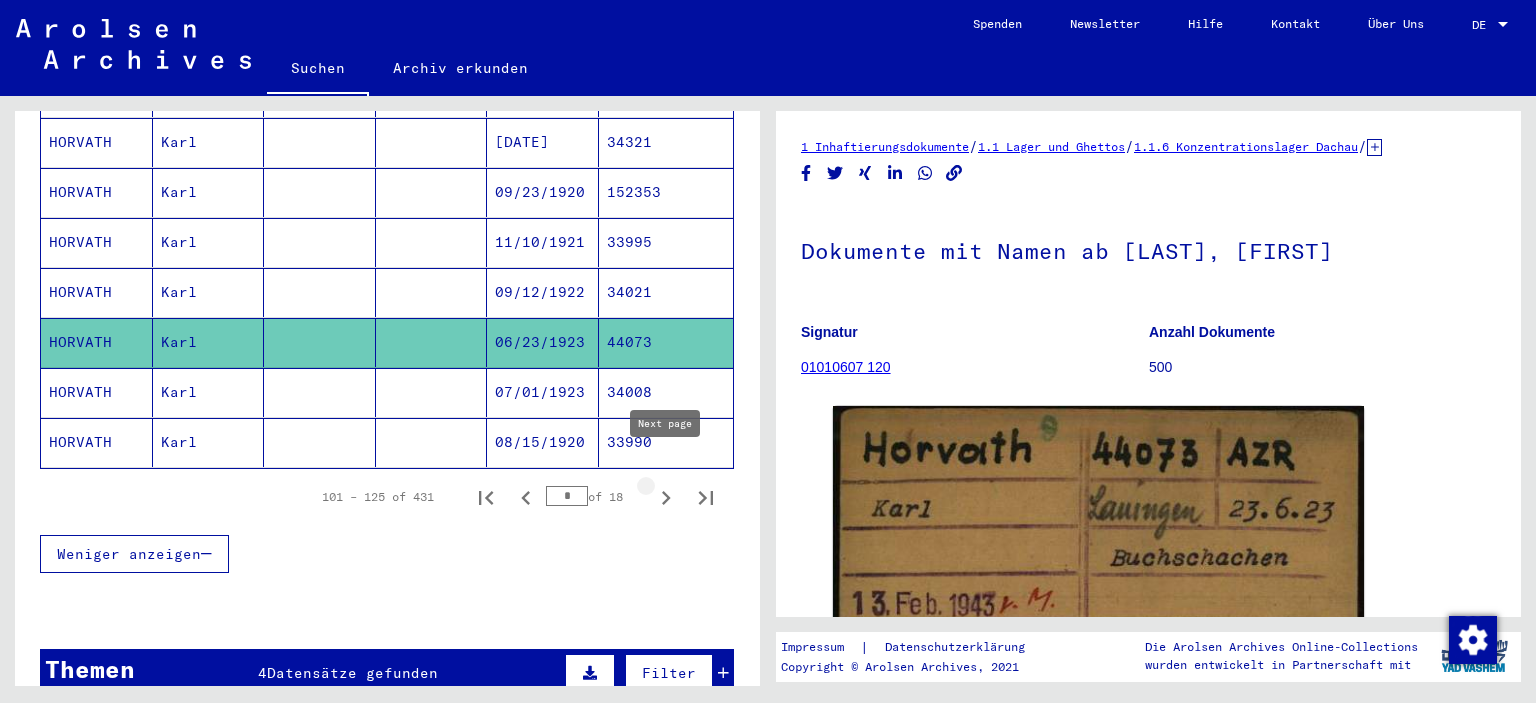 click 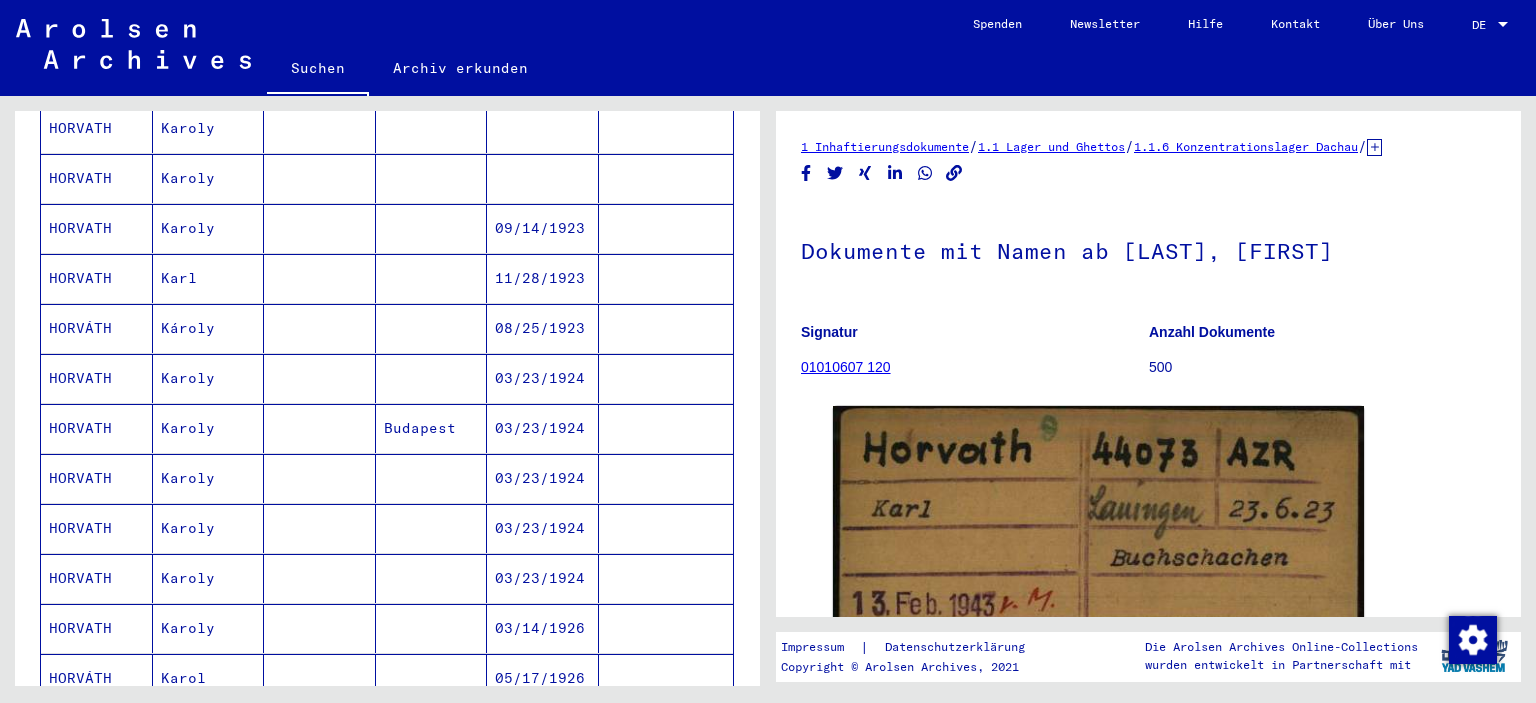 scroll, scrollTop: 861, scrollLeft: 0, axis: vertical 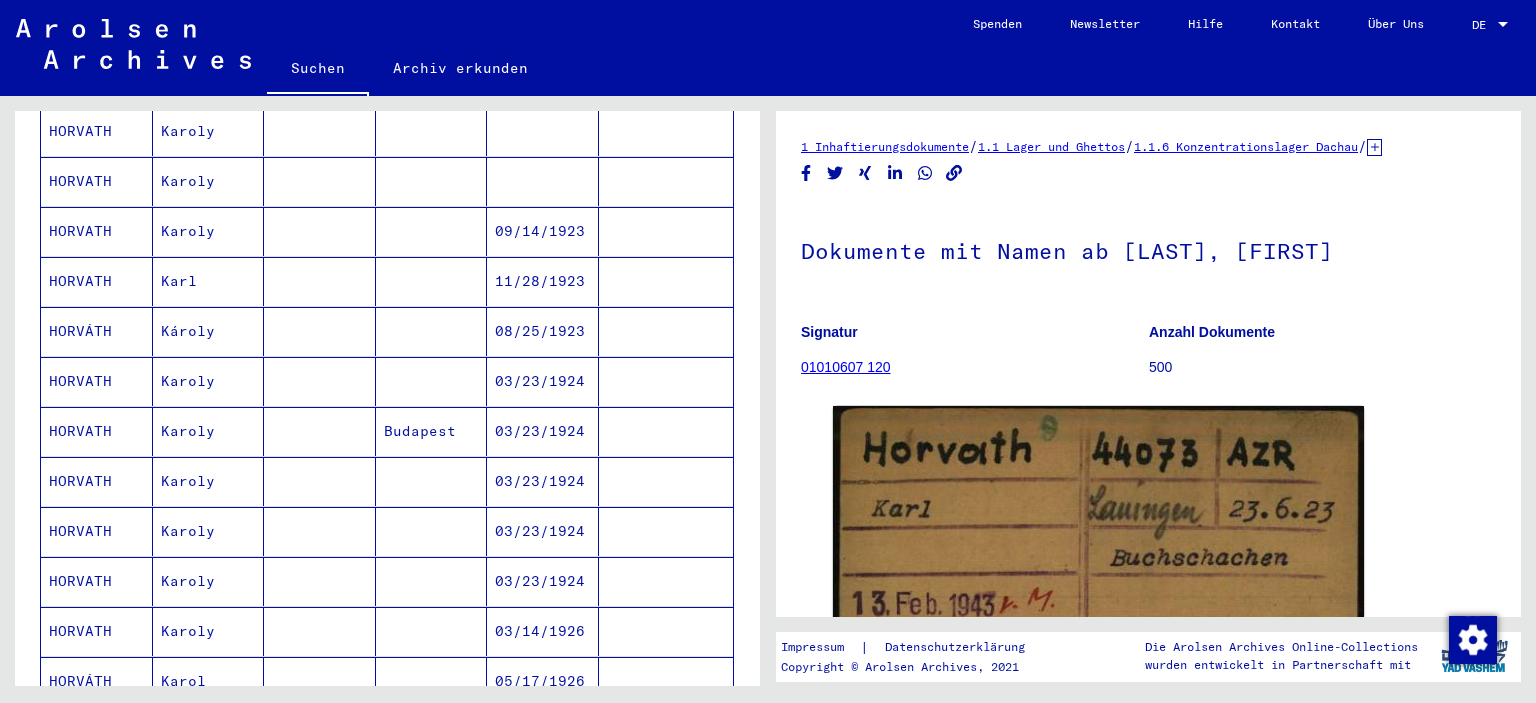 click at bounding box center [666, 381] 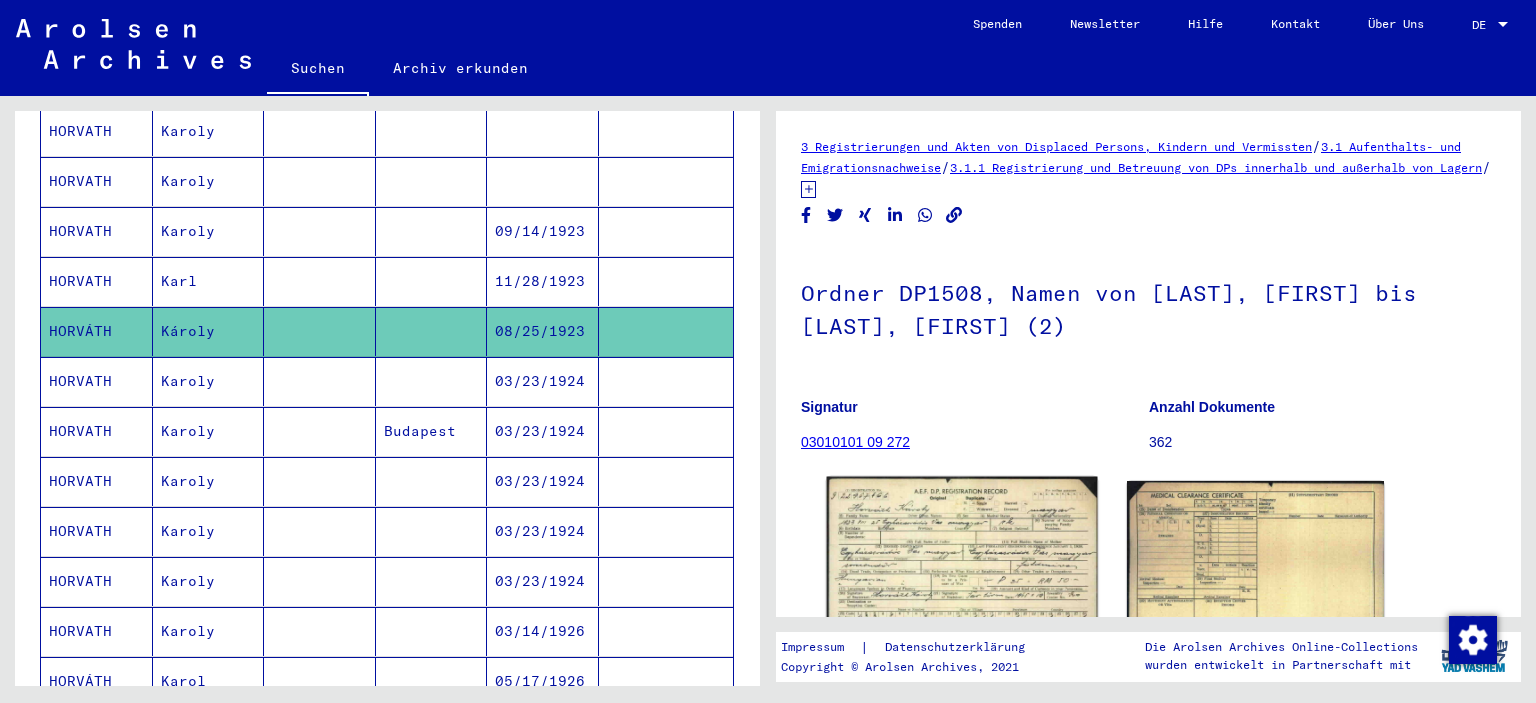 click 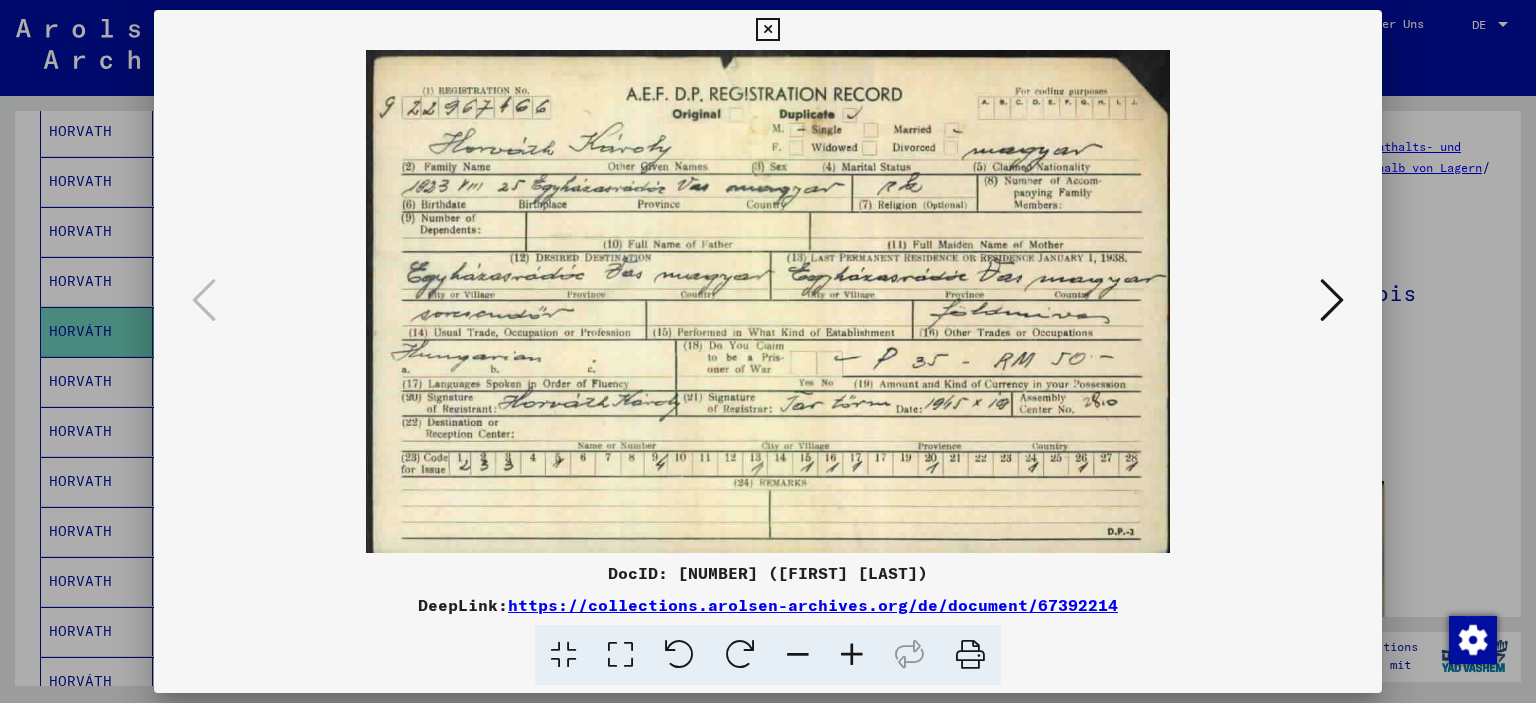 click at bounding box center [767, 30] 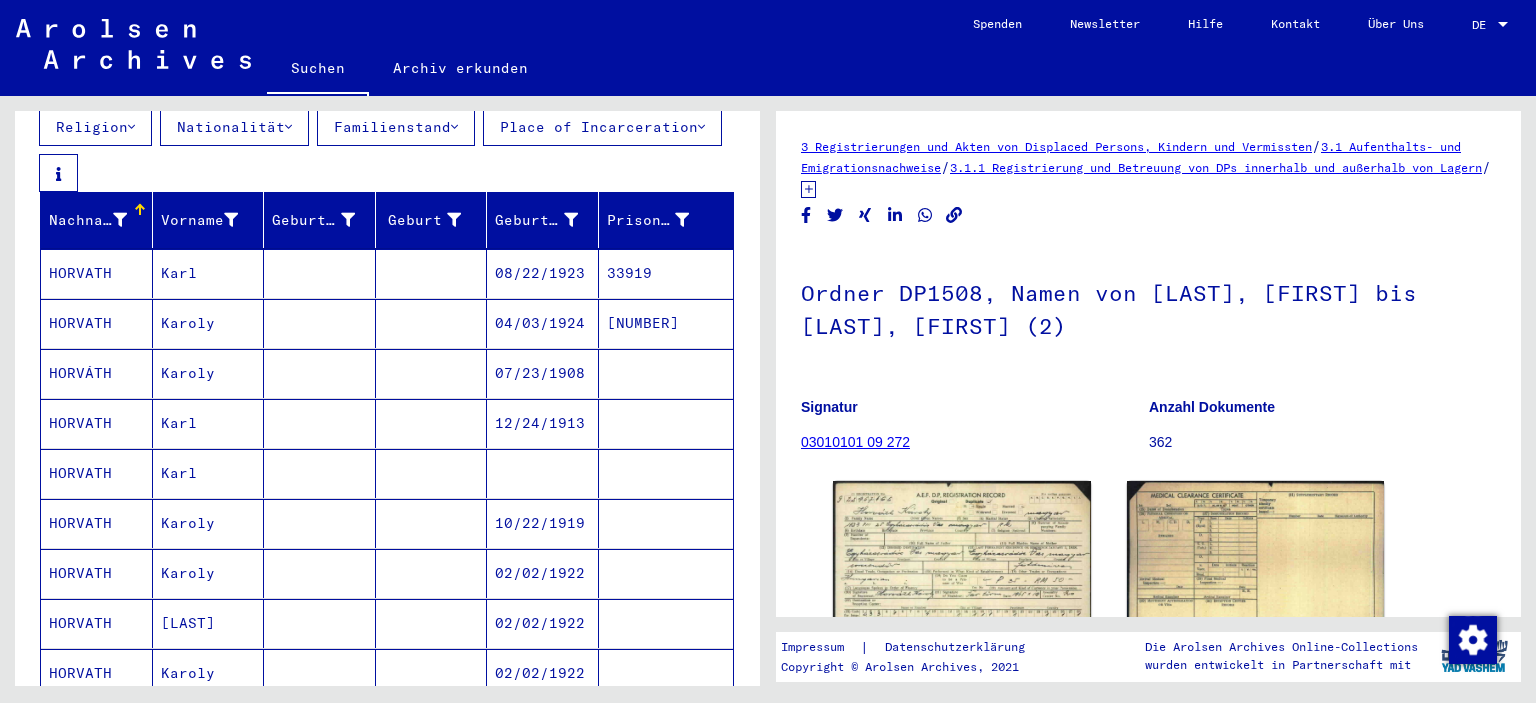 scroll, scrollTop: 260, scrollLeft: 0, axis: vertical 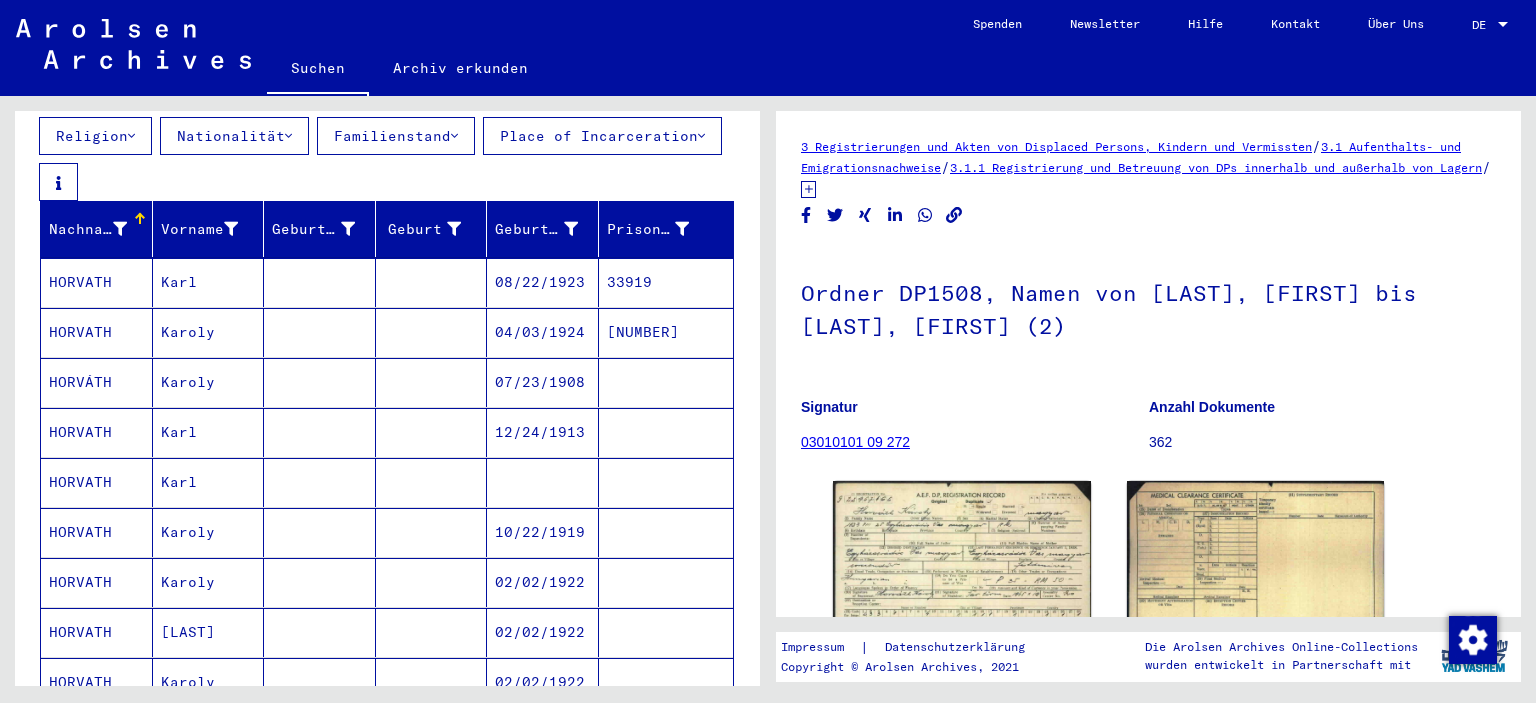 click on "33919" at bounding box center (666, 332) 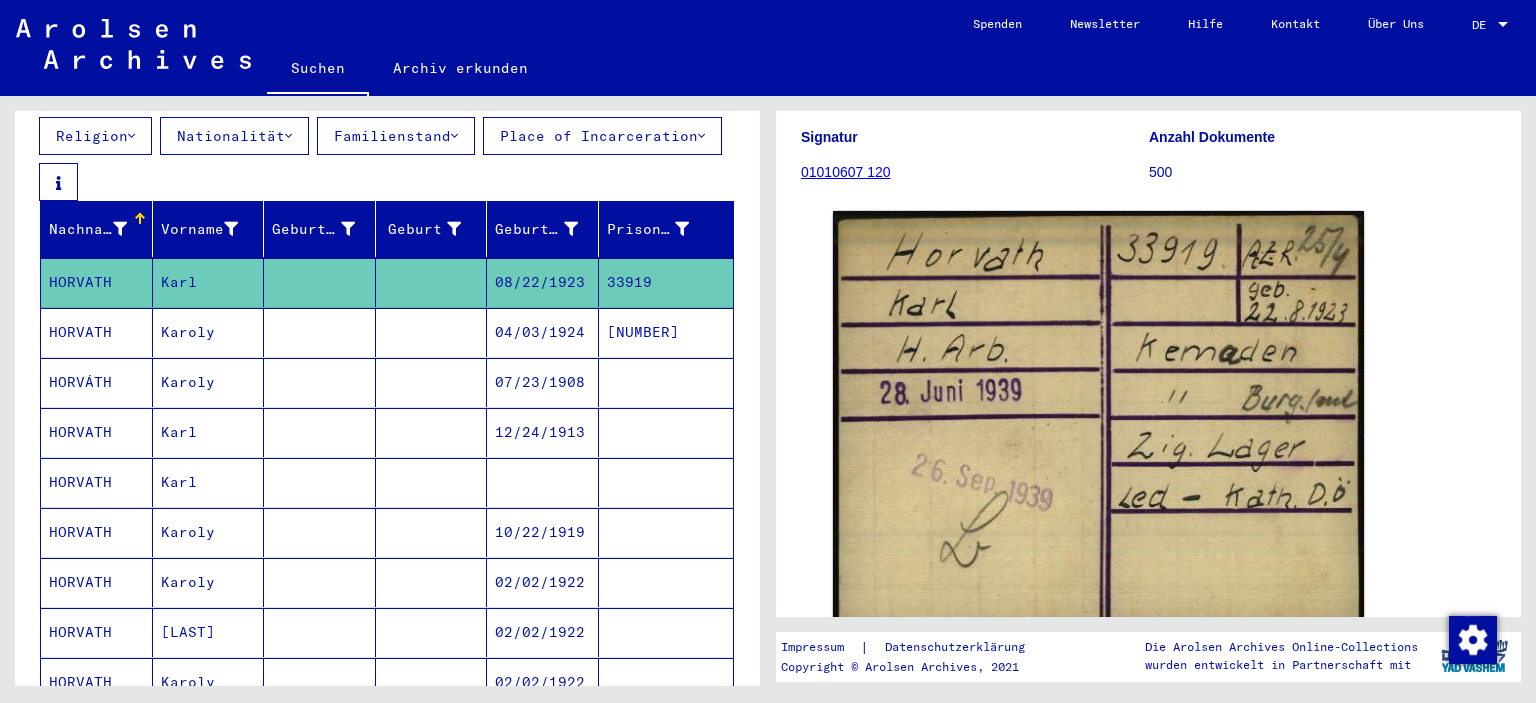 scroll, scrollTop: 231, scrollLeft: 0, axis: vertical 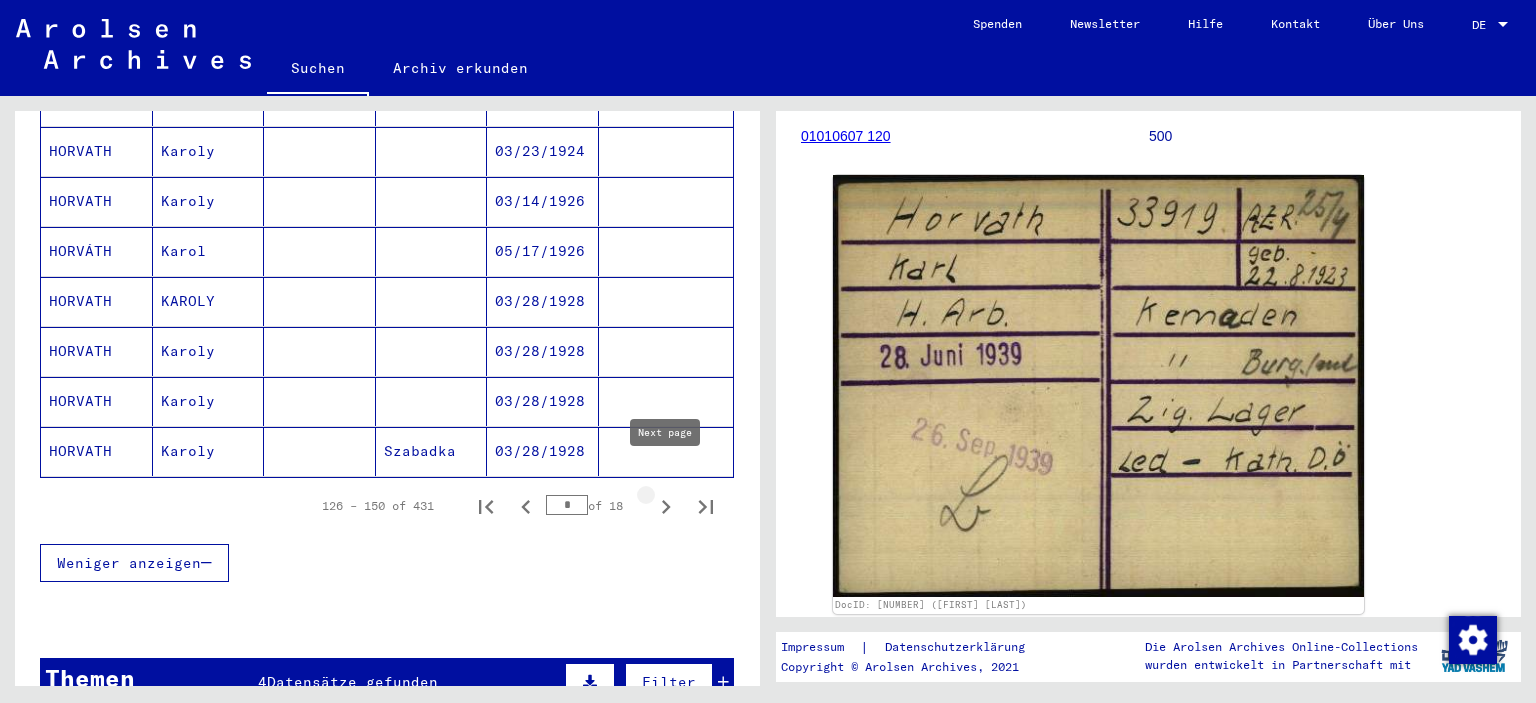 click 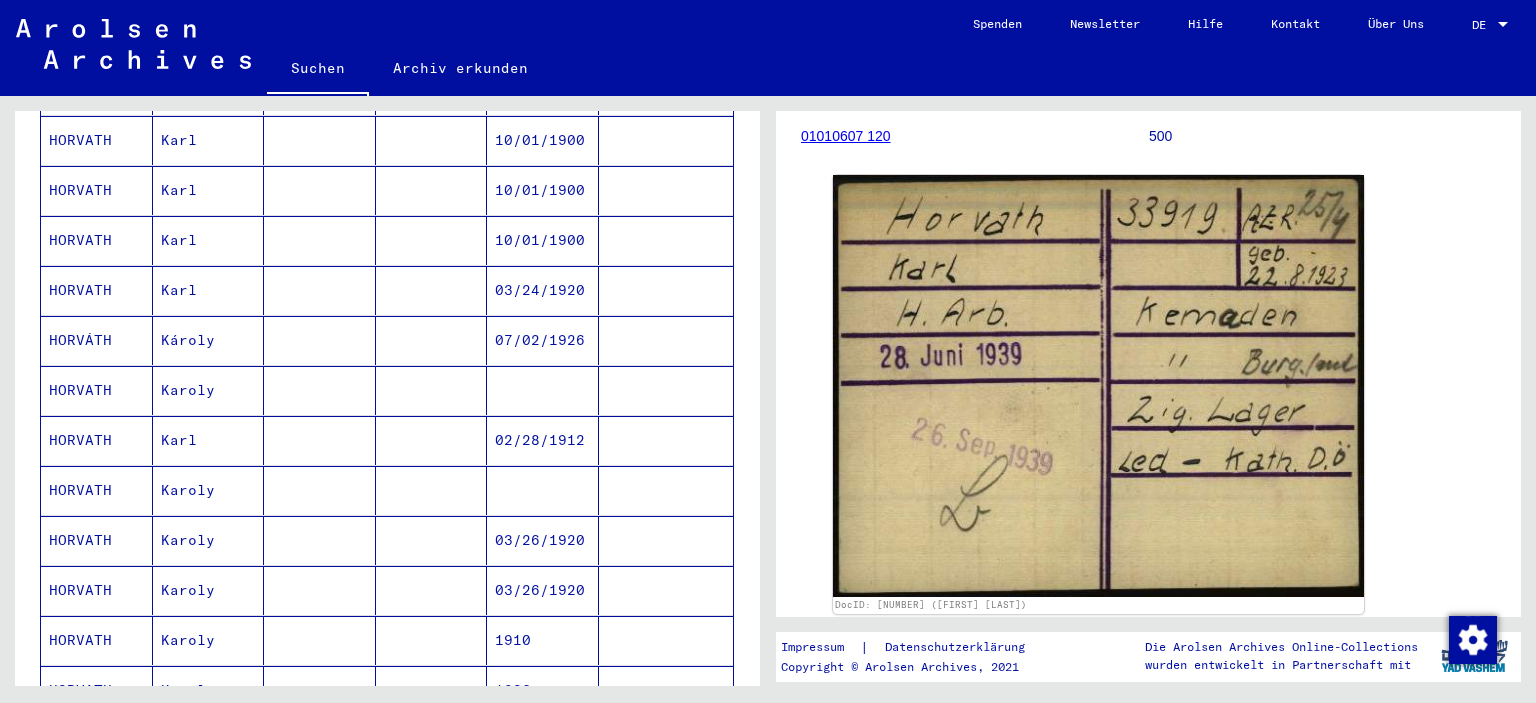 scroll, scrollTop: 807, scrollLeft: 0, axis: vertical 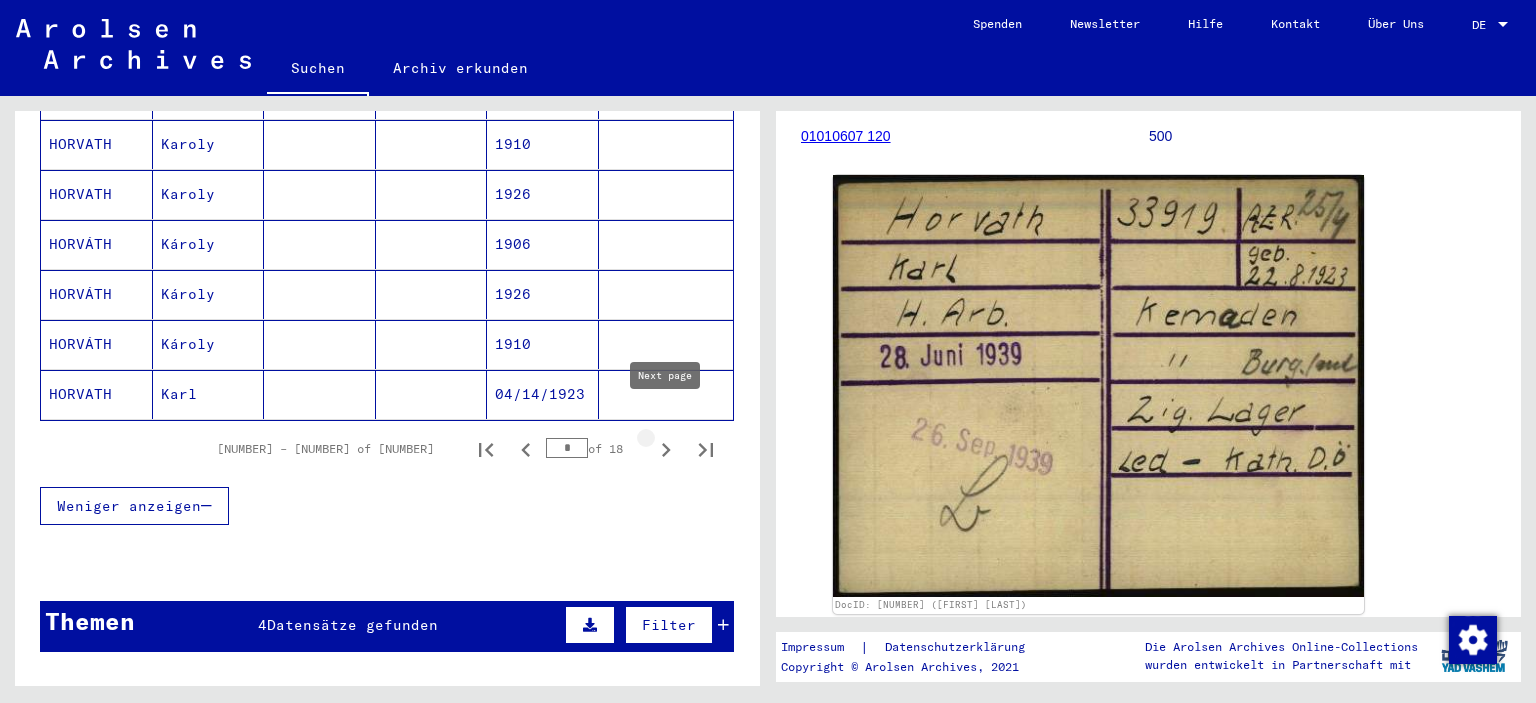 click 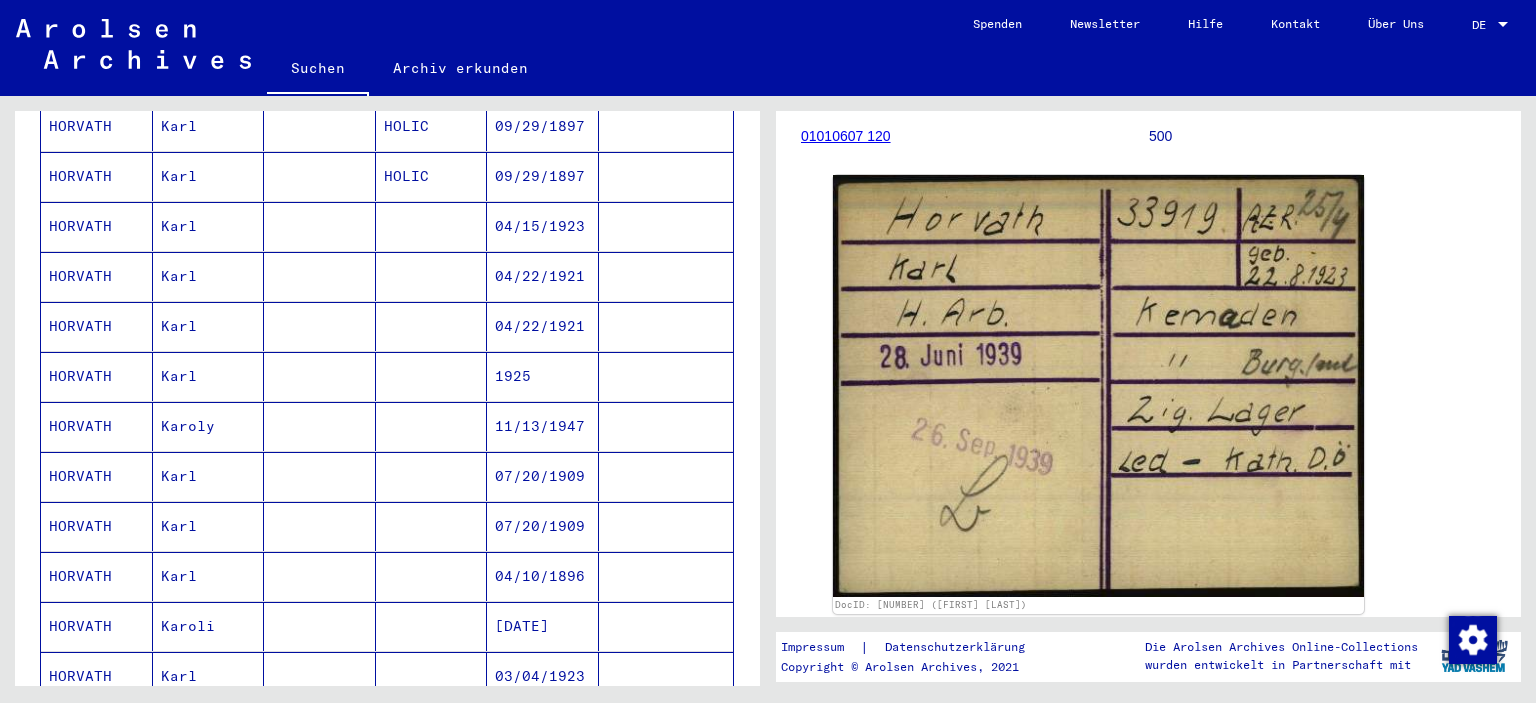 scroll, scrollTop: 913, scrollLeft: 0, axis: vertical 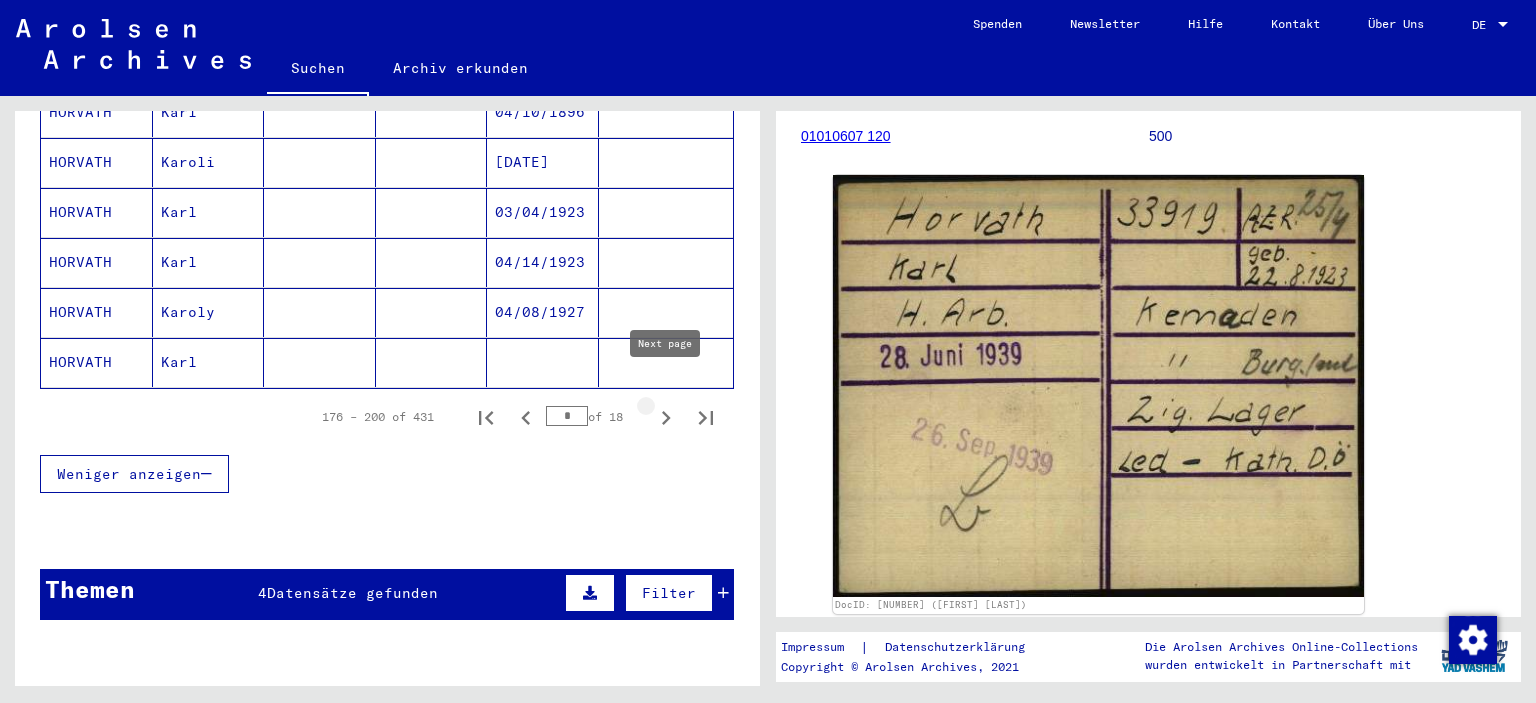 click 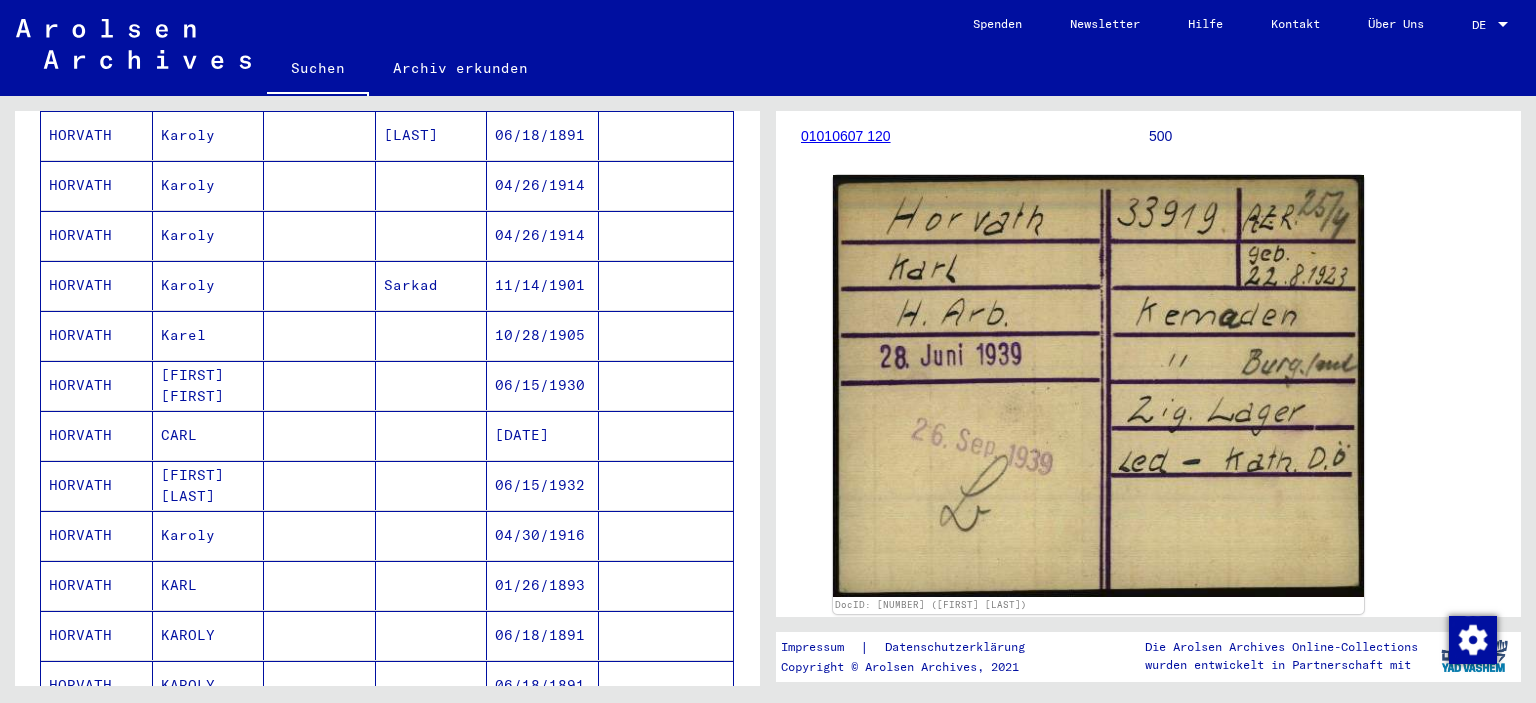 scroll, scrollTop: 888, scrollLeft: 0, axis: vertical 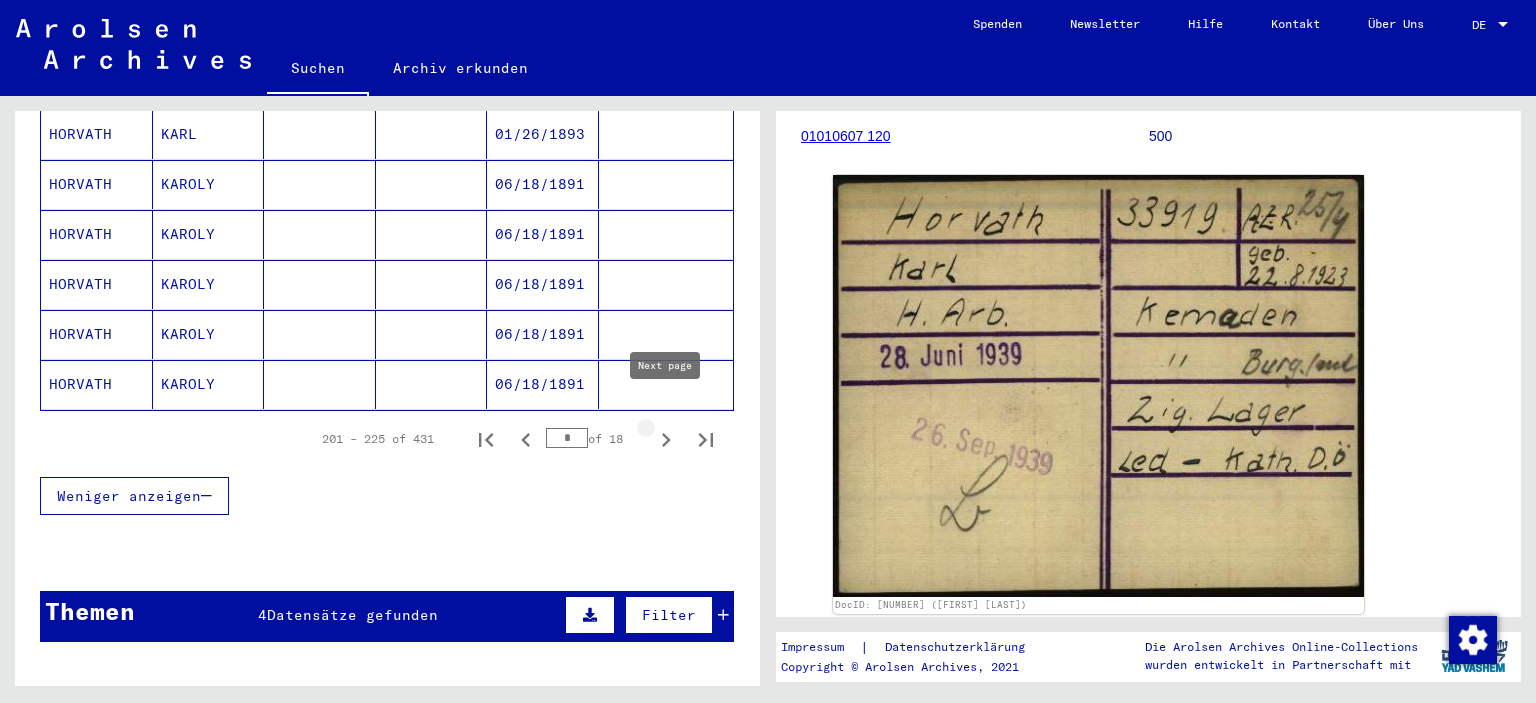 click 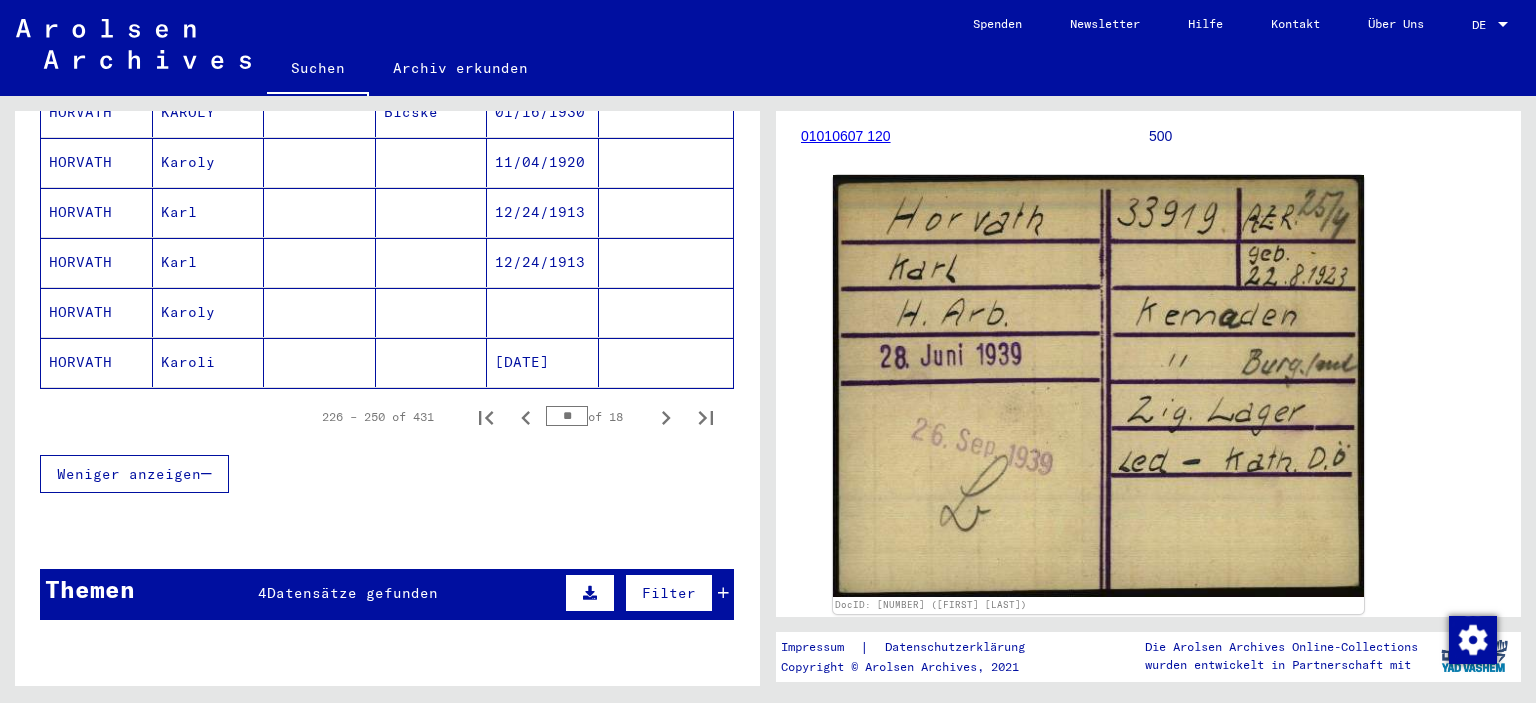 scroll, scrollTop: 1422, scrollLeft: 0, axis: vertical 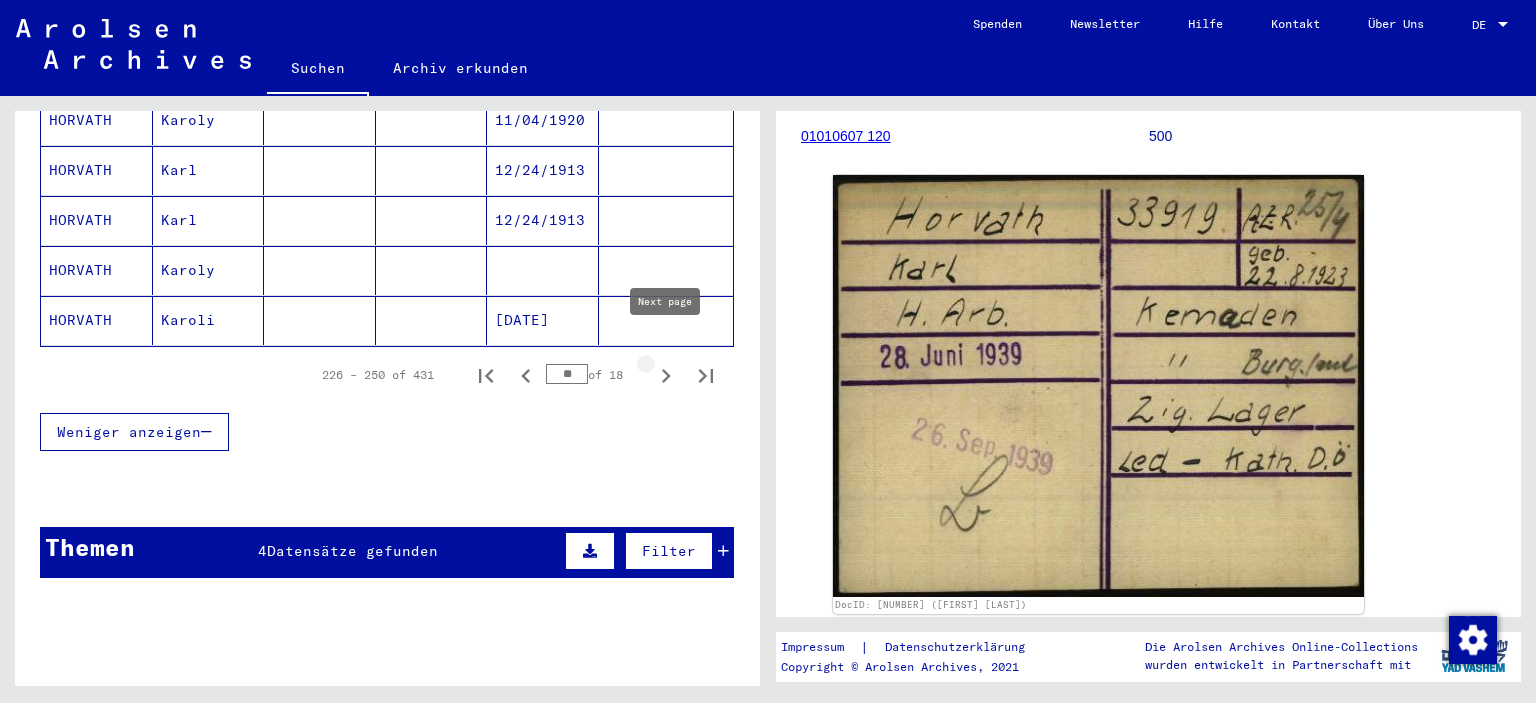 click 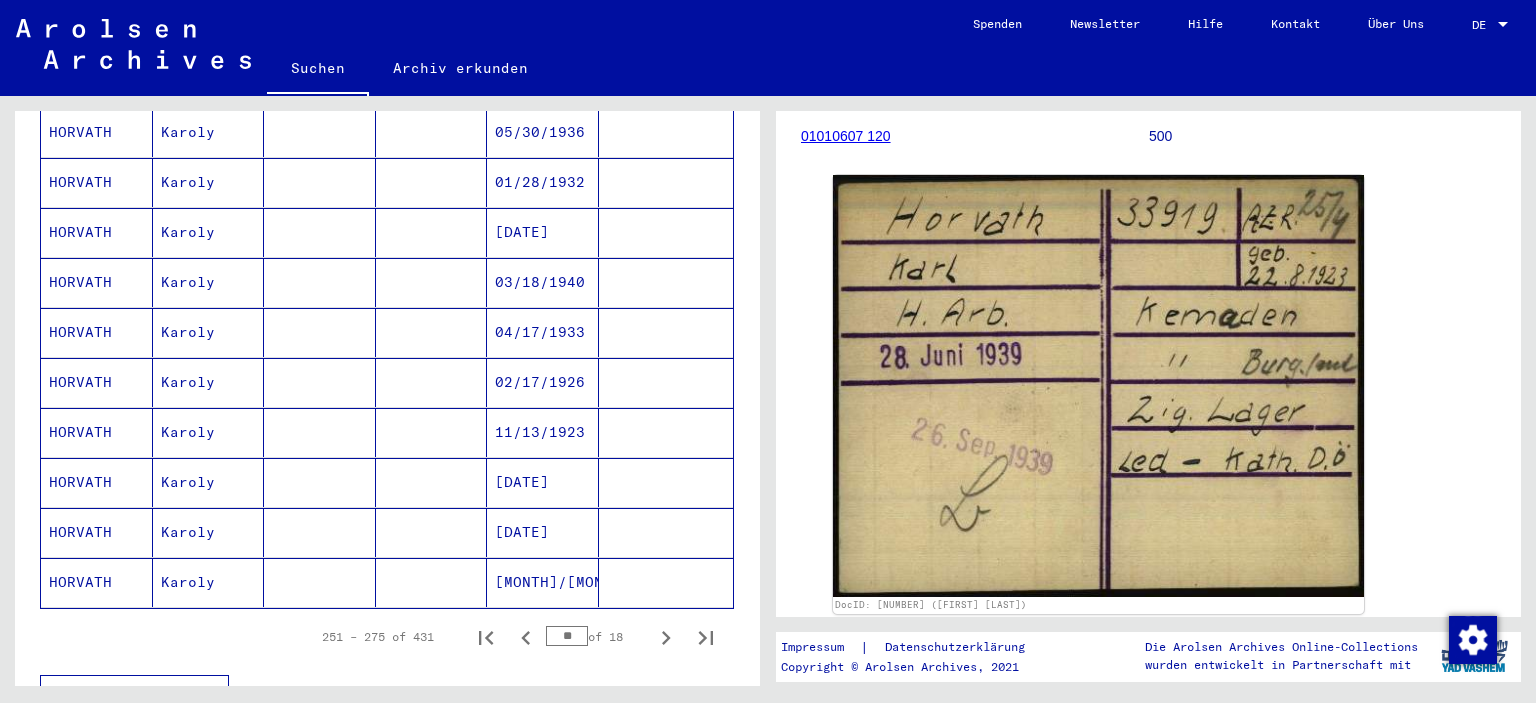 scroll, scrollTop: 1310, scrollLeft: 0, axis: vertical 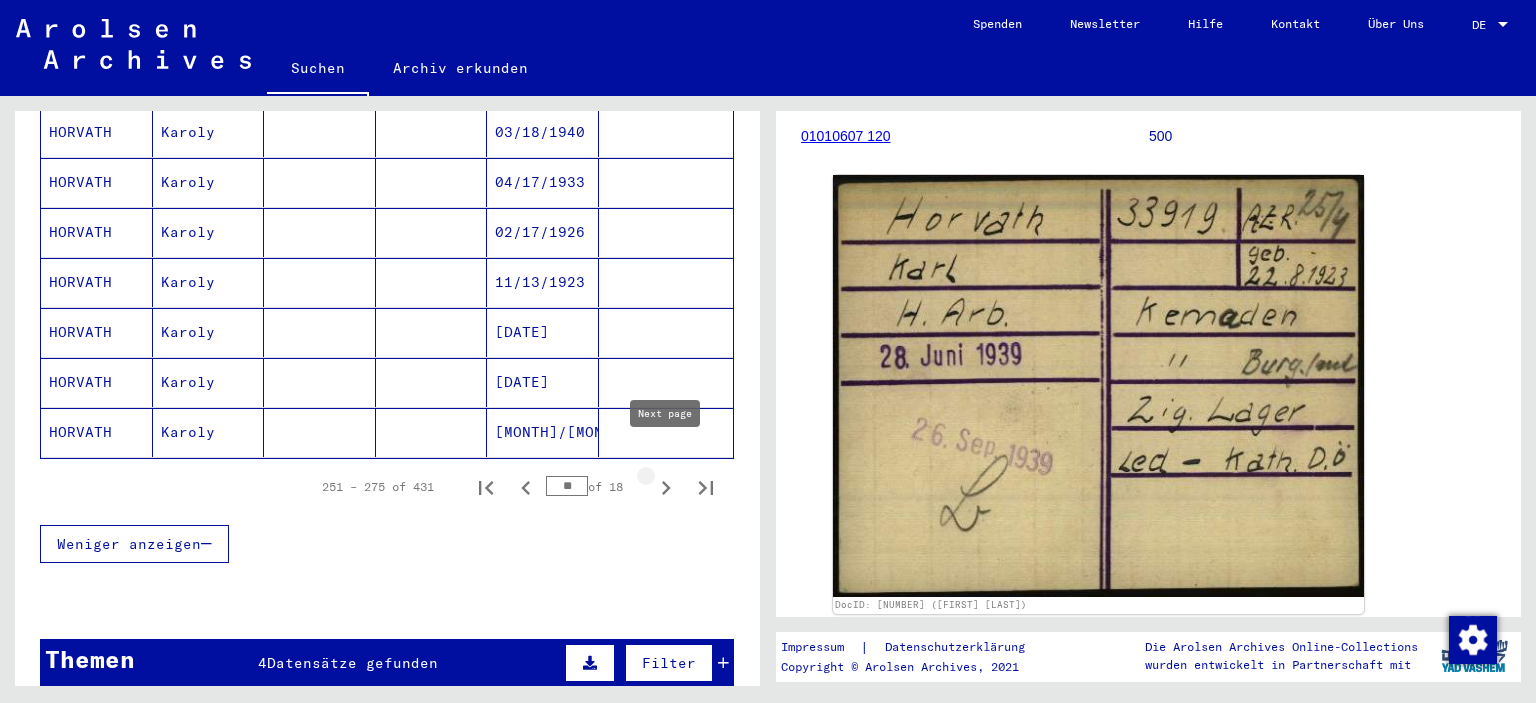 click 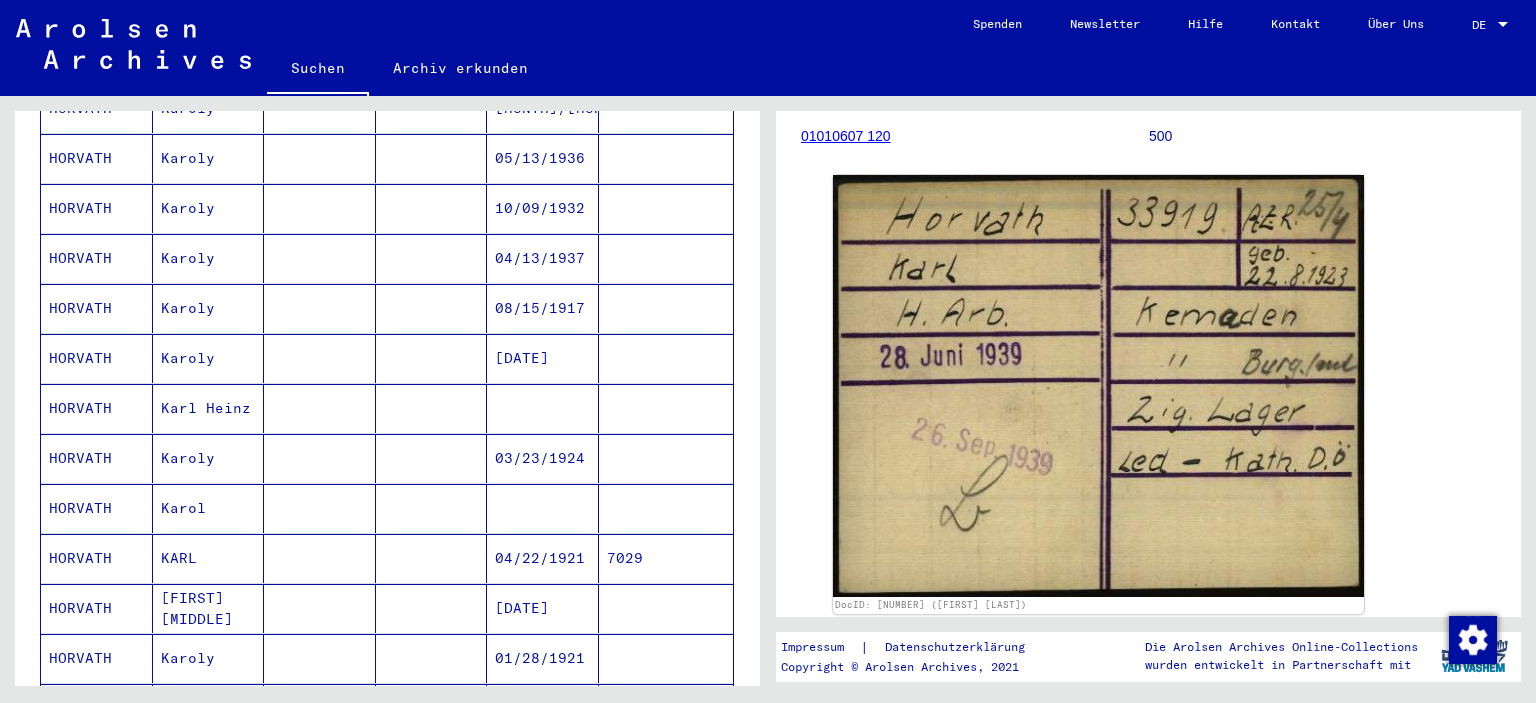 scroll, scrollTop: 781, scrollLeft: 0, axis: vertical 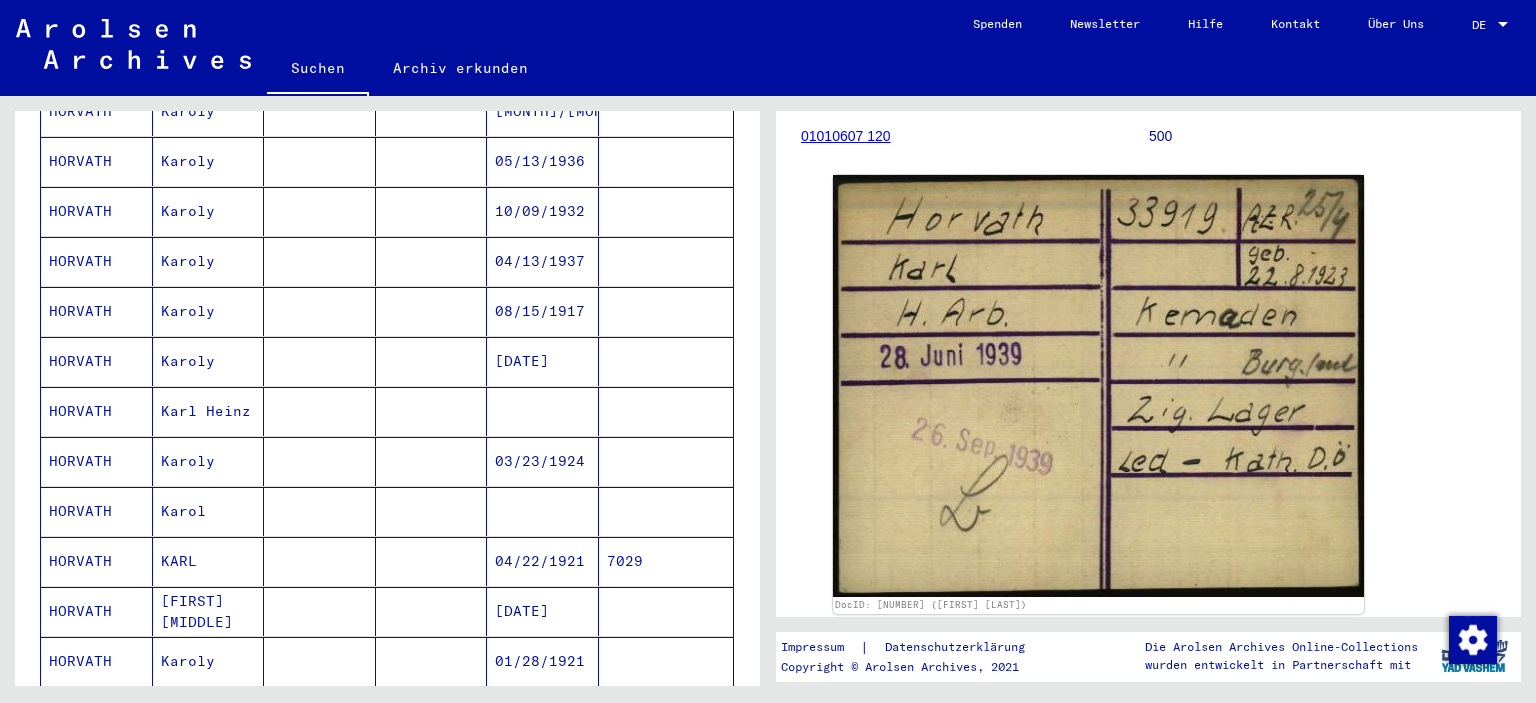 drag, startPoint x: 754, startPoint y: 480, endPoint x: 762, endPoint y: 354, distance: 126.253716 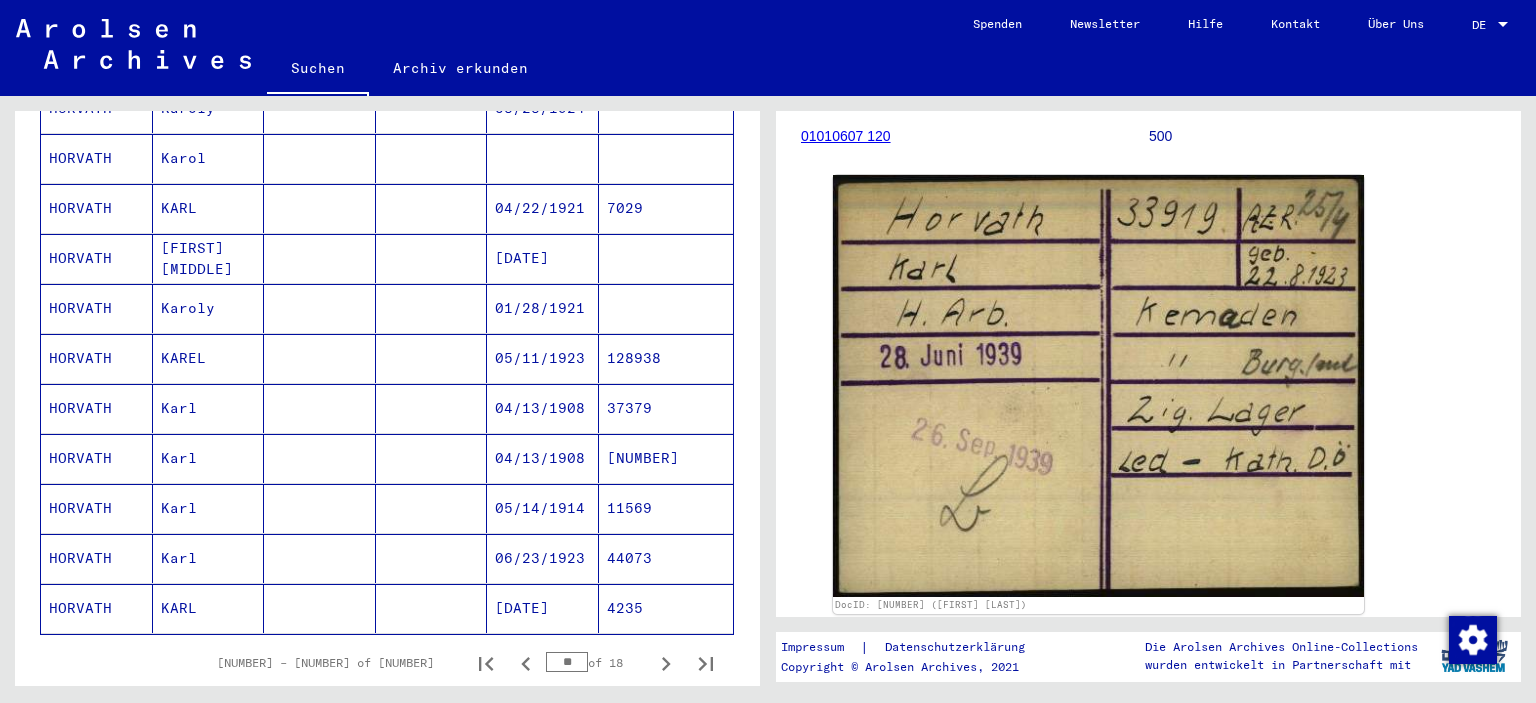 scroll, scrollTop: 1336, scrollLeft: 0, axis: vertical 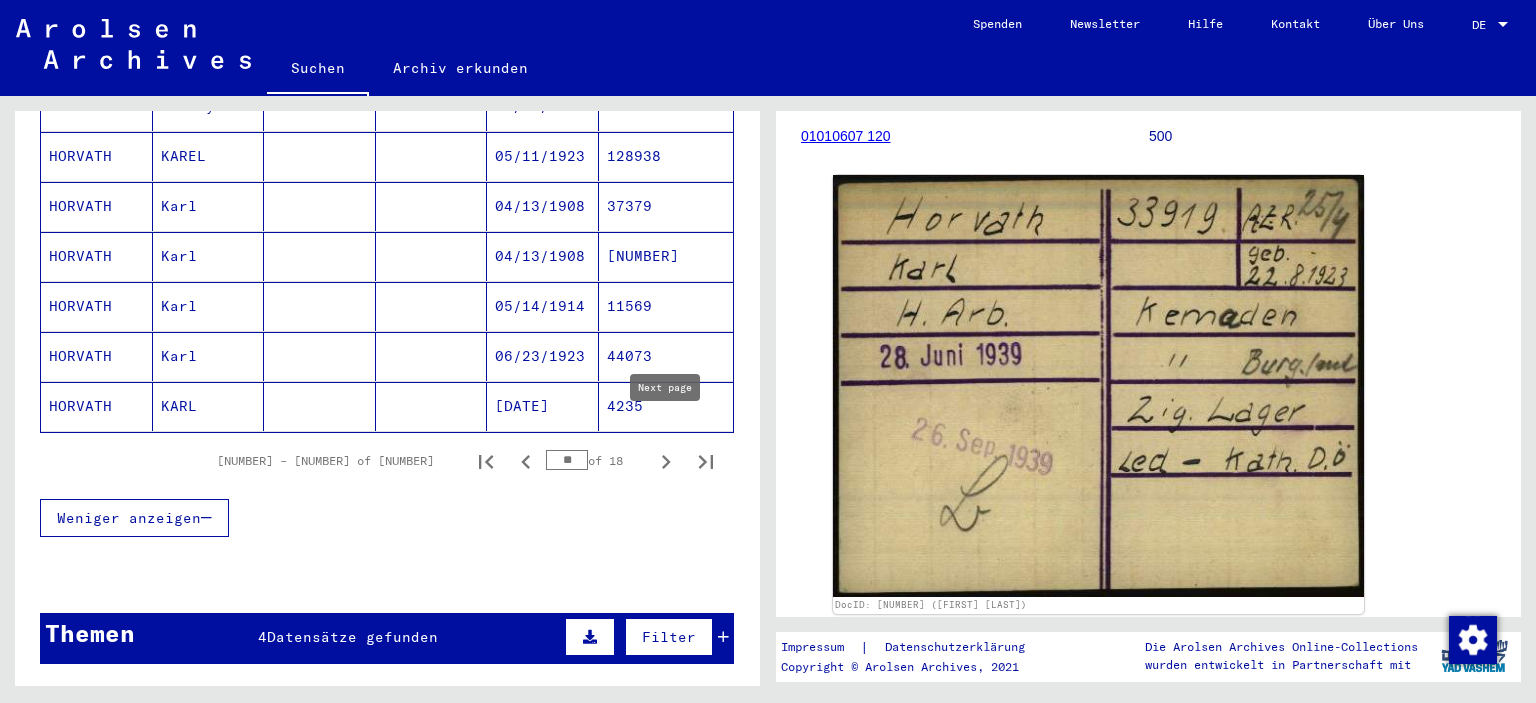 click 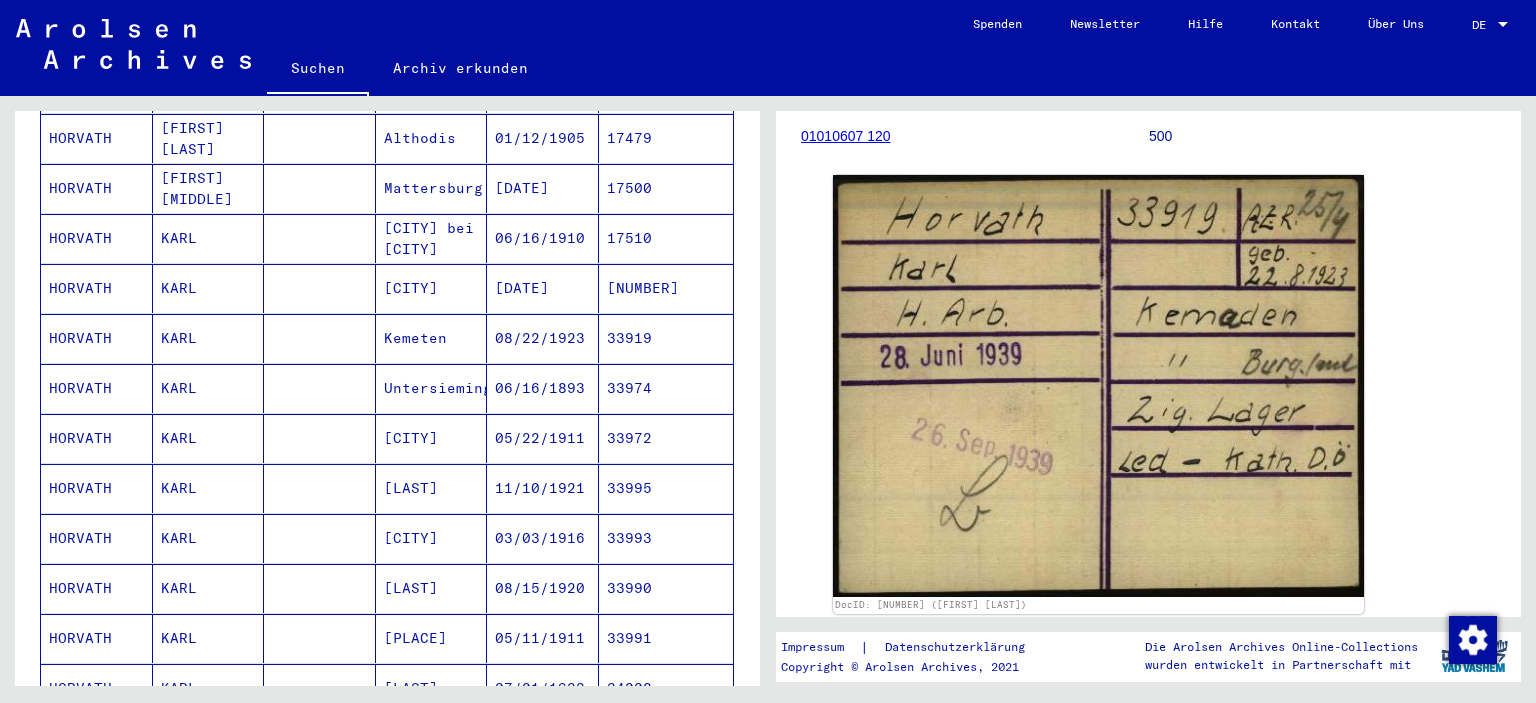 scroll, scrollTop: 797, scrollLeft: 0, axis: vertical 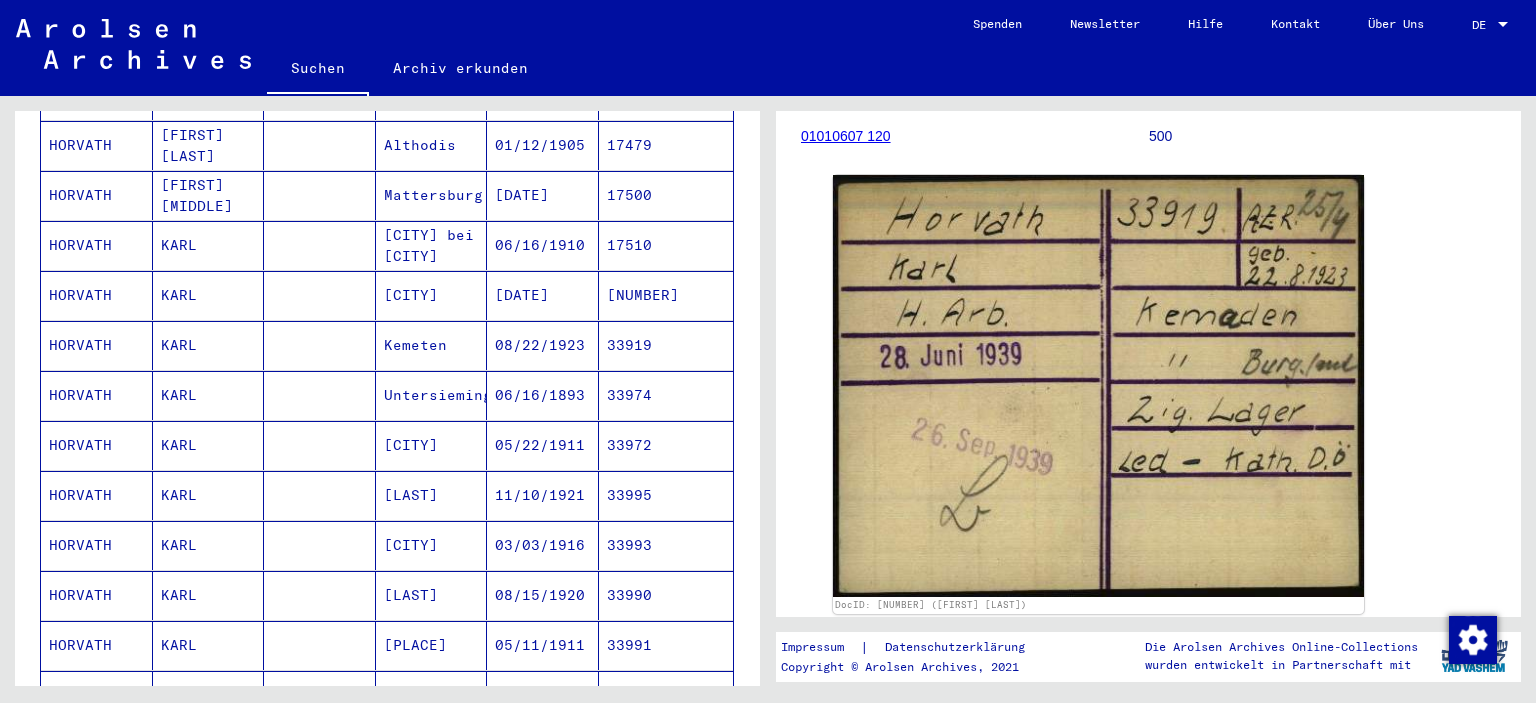 click on "33974" at bounding box center (666, 445) 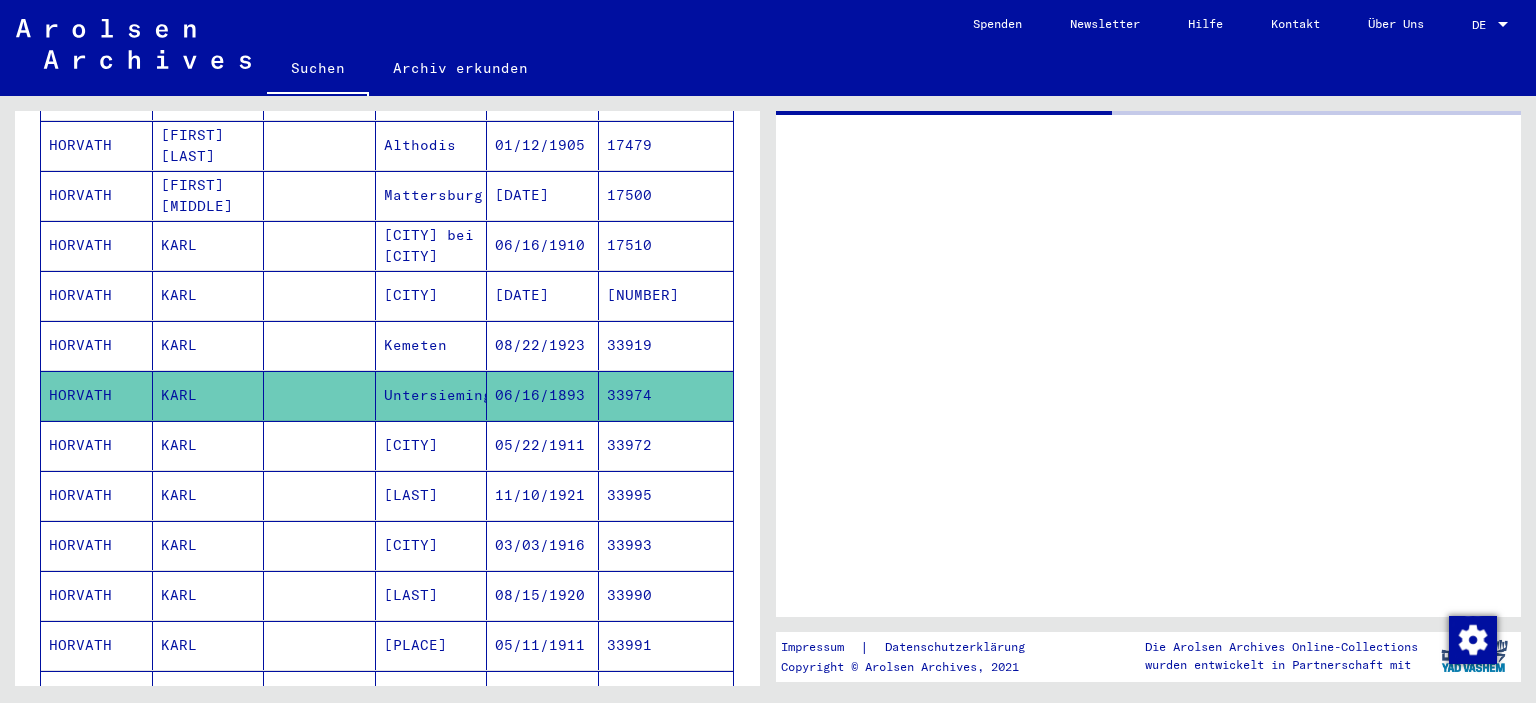 scroll, scrollTop: 0, scrollLeft: 0, axis: both 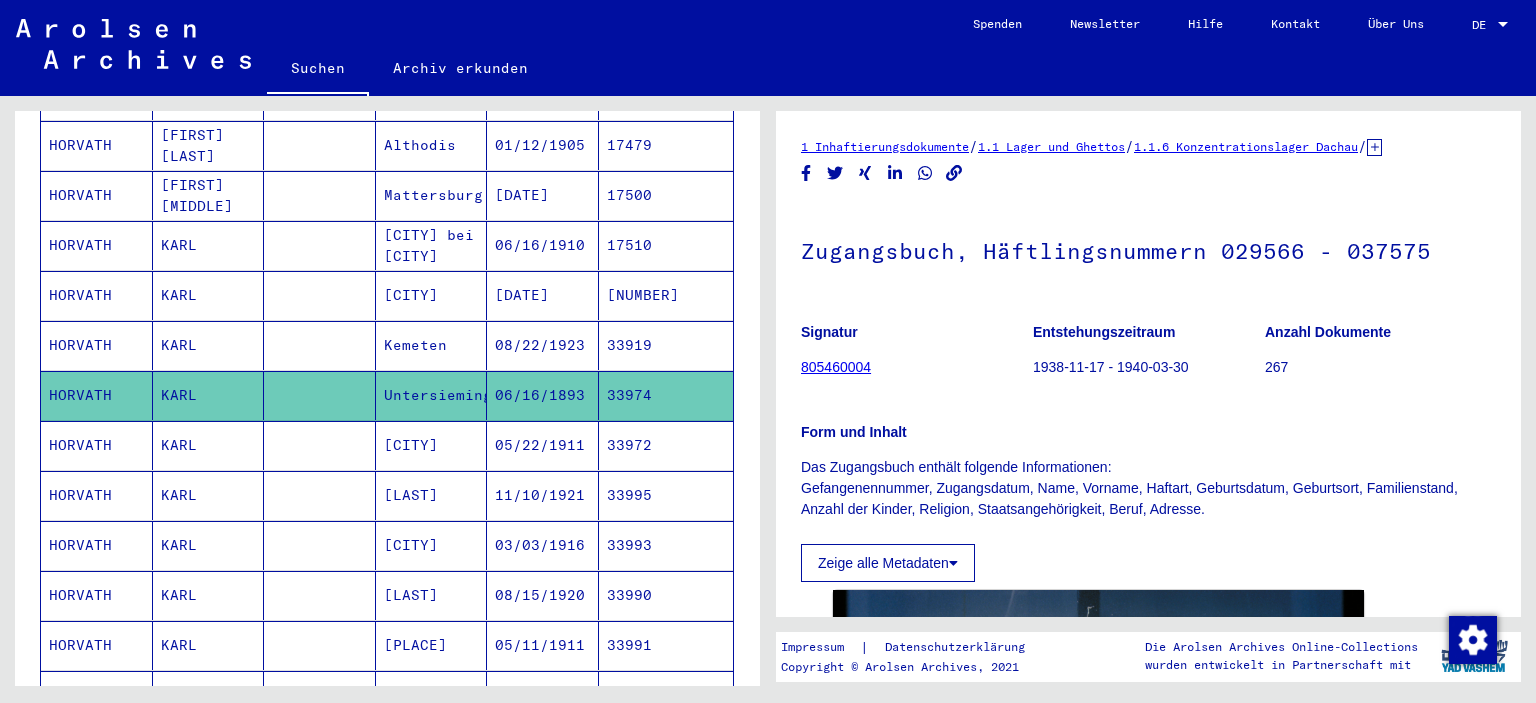 click on "33919" at bounding box center (666, 395) 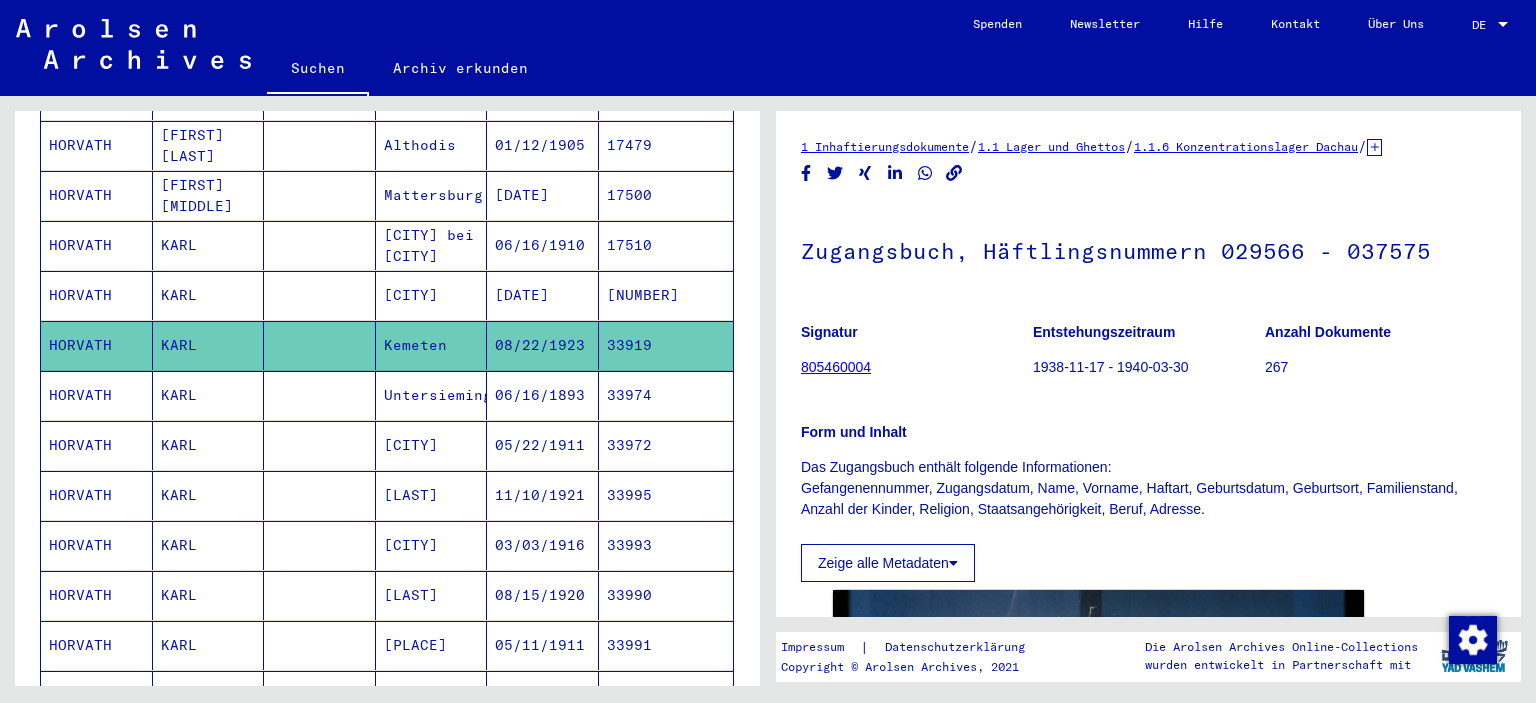 scroll, scrollTop: 435, scrollLeft: 0, axis: vertical 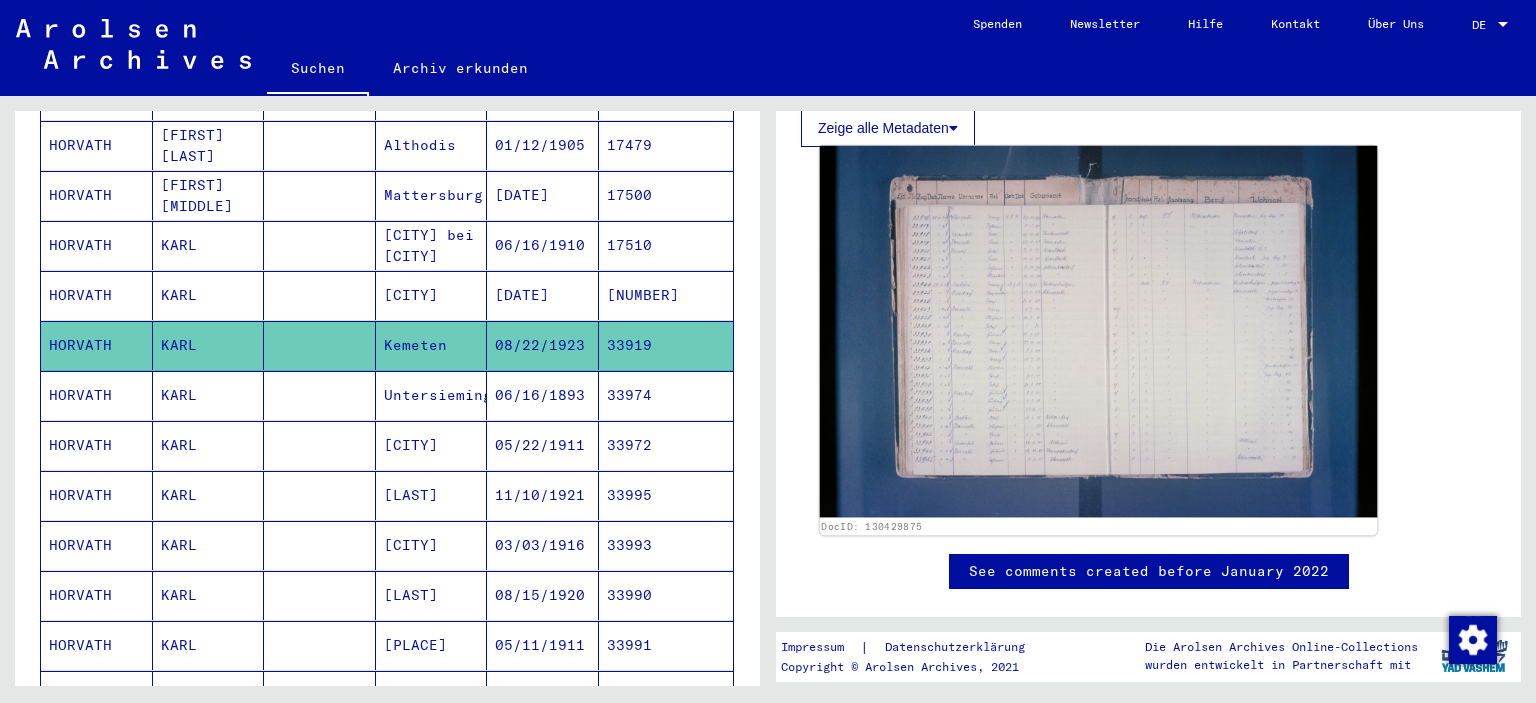 click 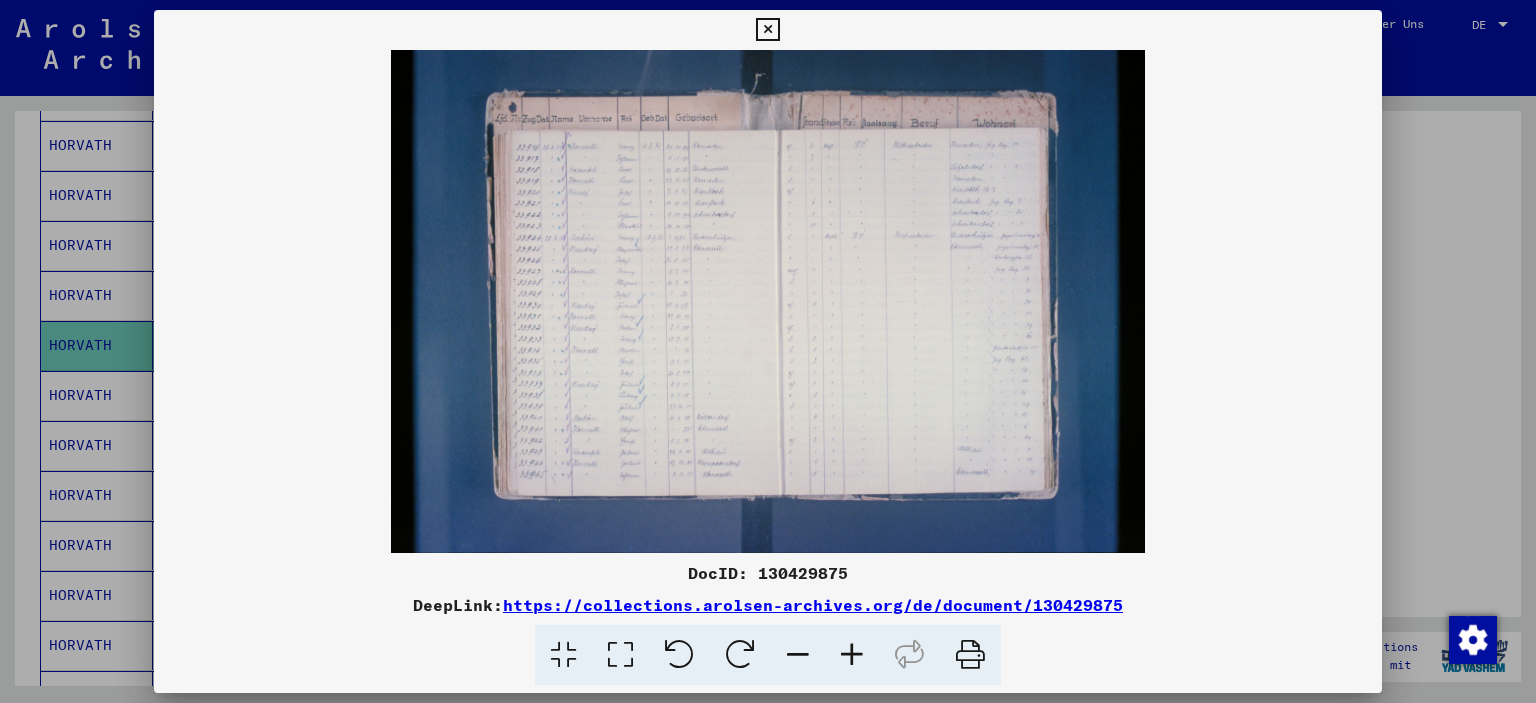 click at bounding box center [852, 655] 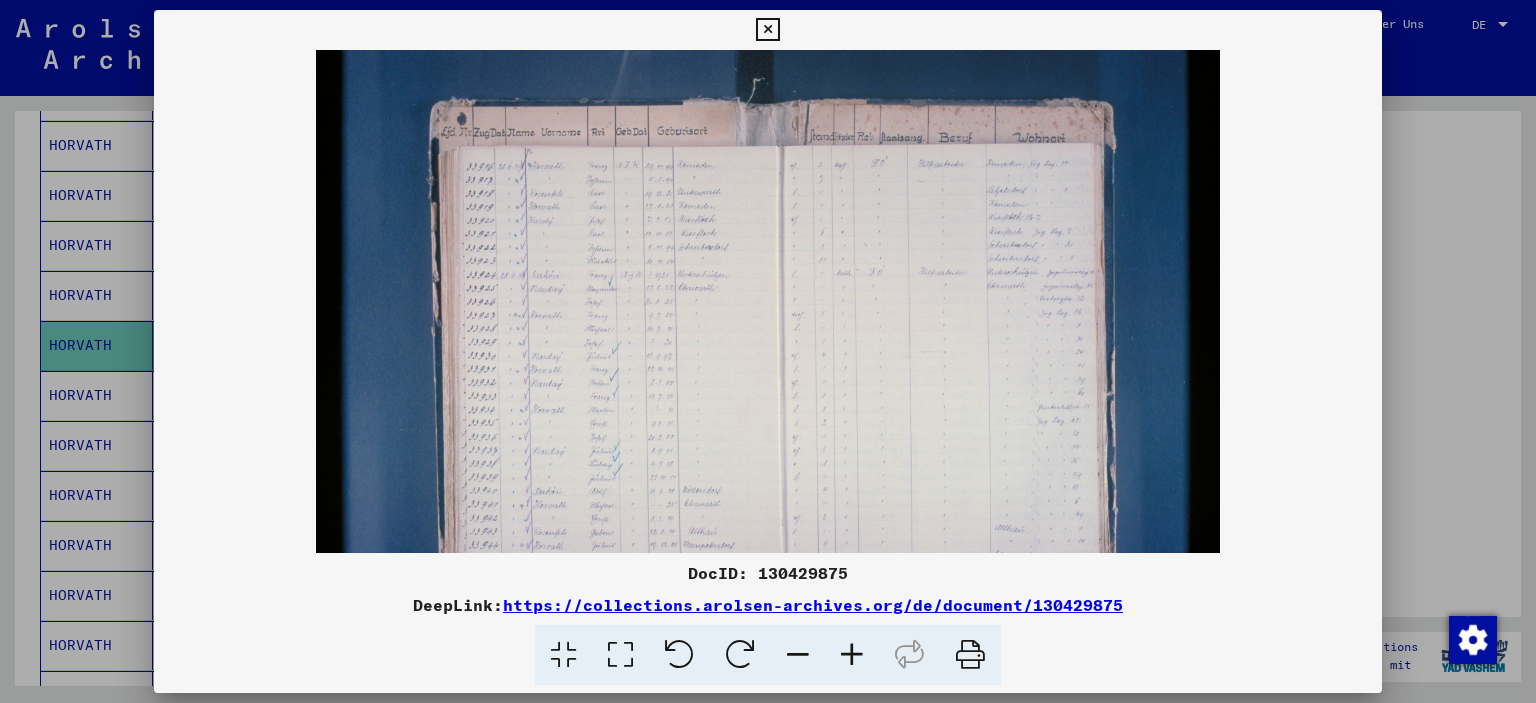 click at bounding box center [852, 655] 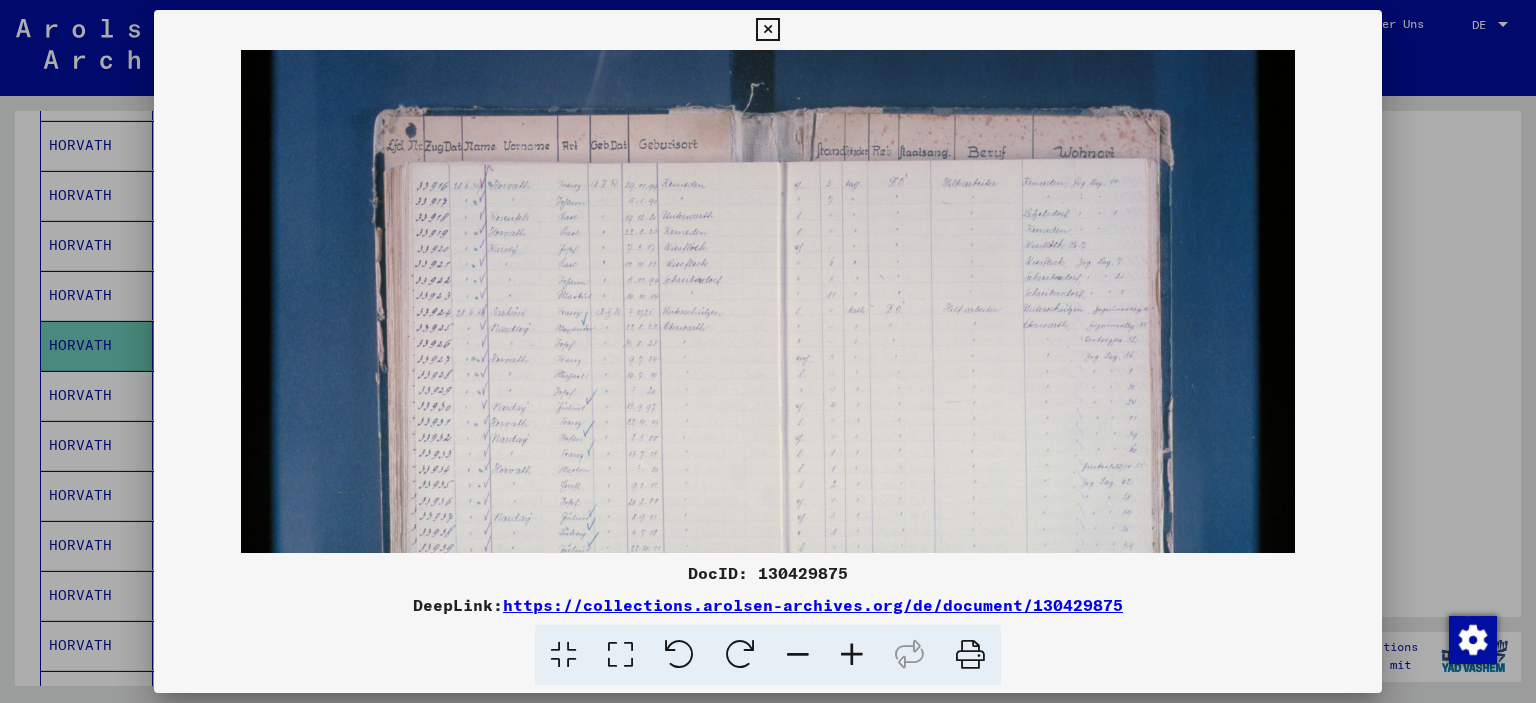 click at bounding box center [852, 655] 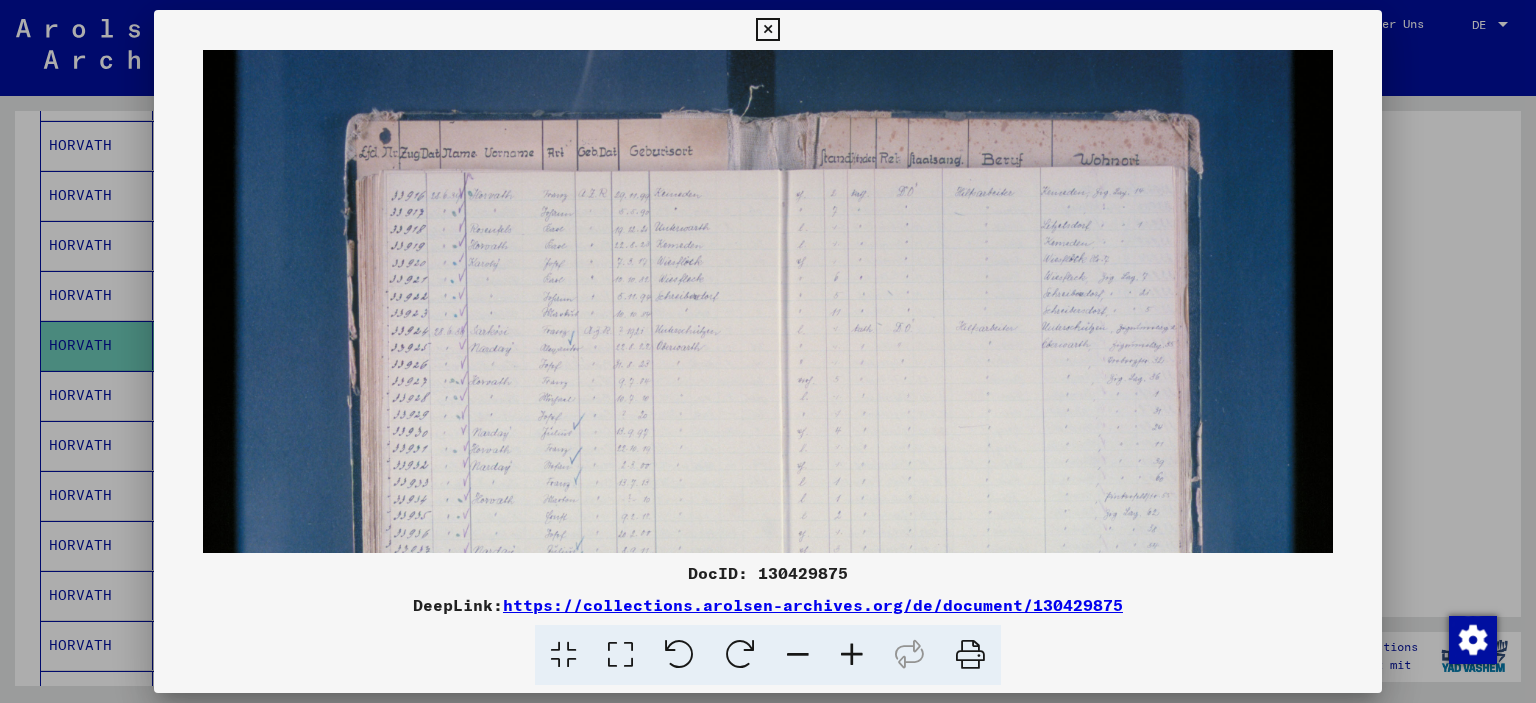 click at bounding box center [852, 655] 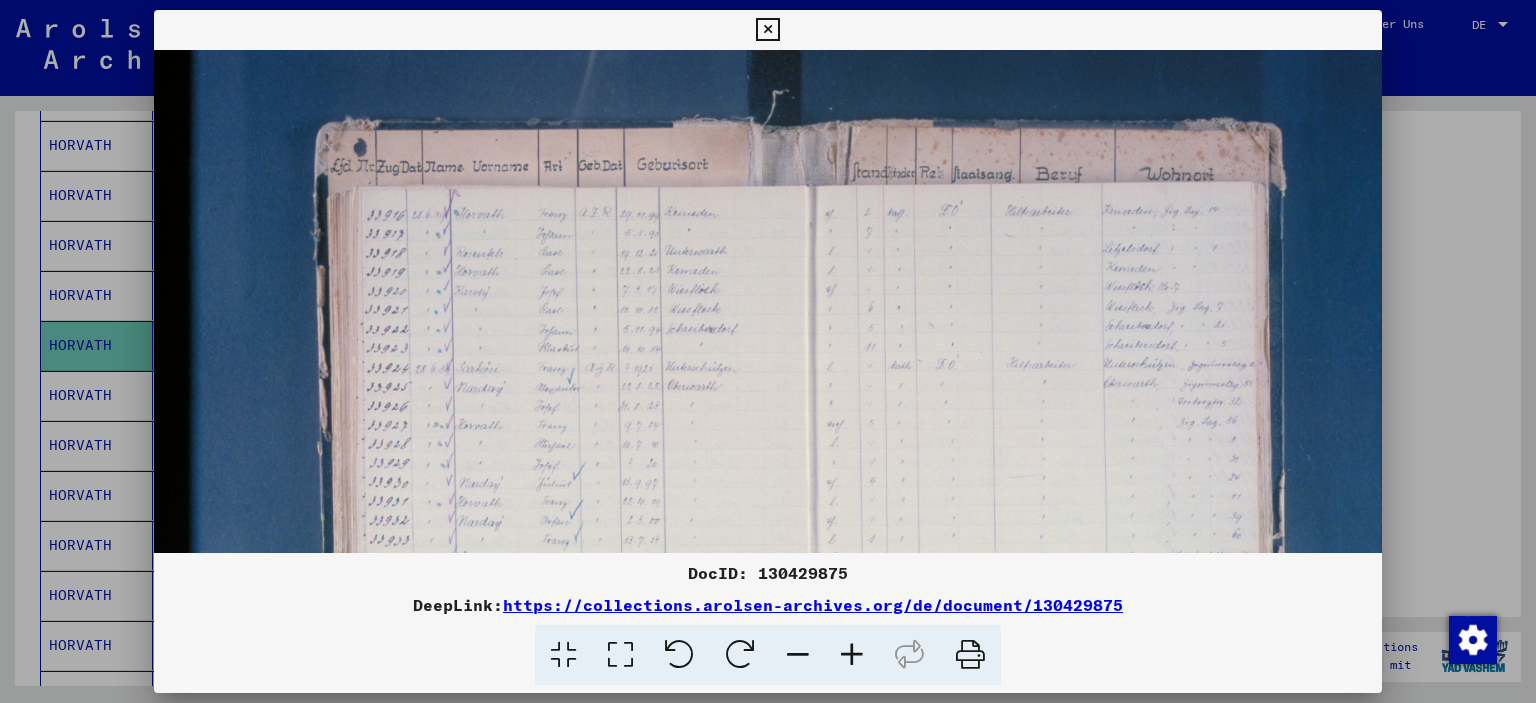 click at bounding box center (852, 655) 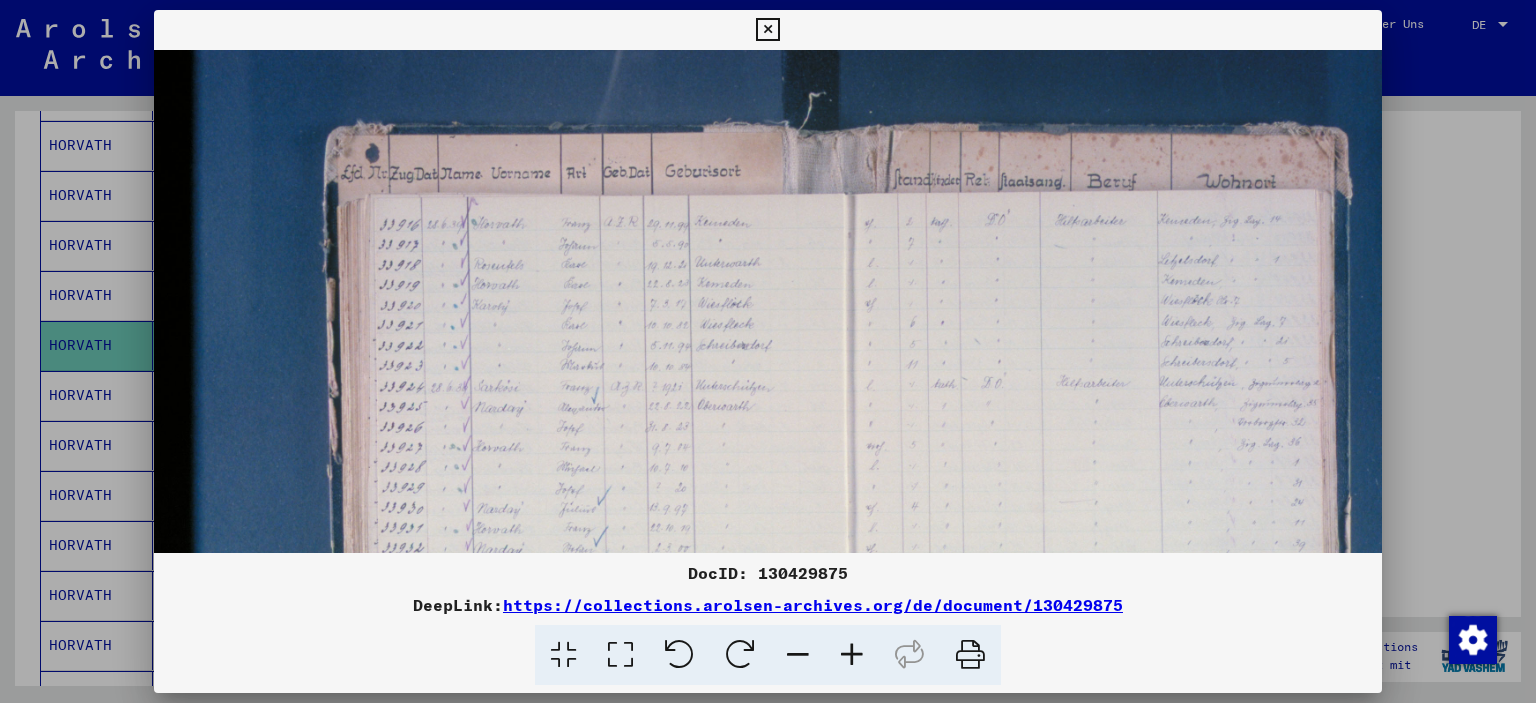 click at bounding box center [852, 655] 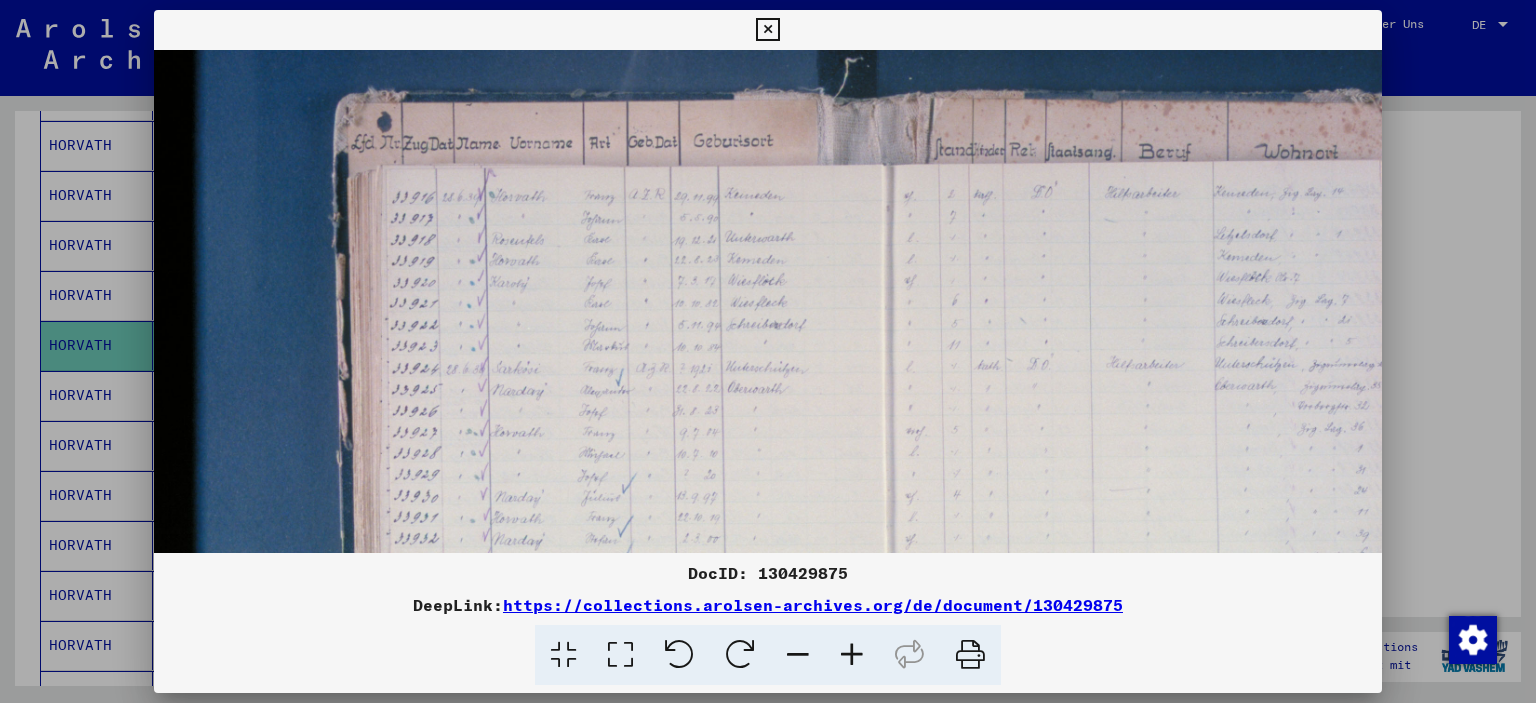 scroll, scrollTop: 38, scrollLeft: 0, axis: vertical 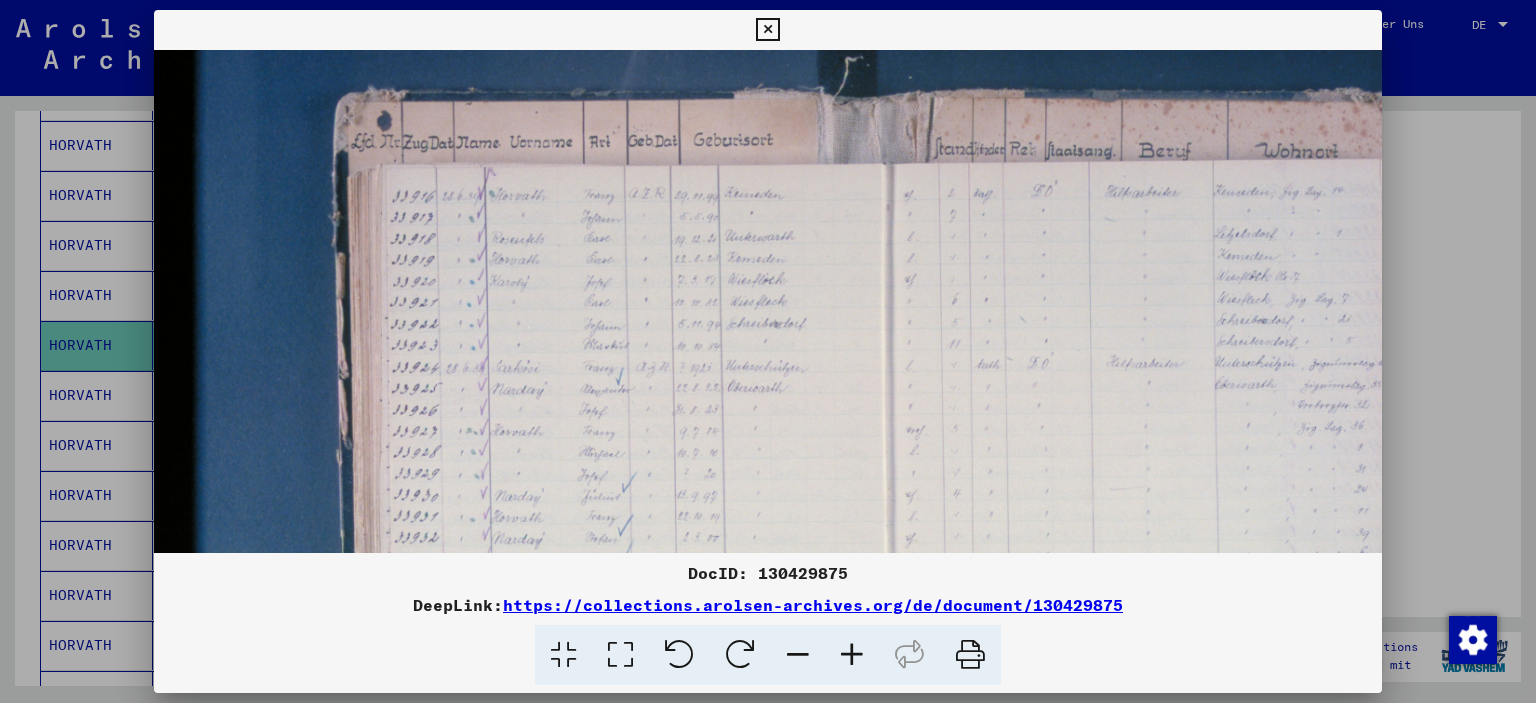 drag, startPoint x: 790, startPoint y: 342, endPoint x: 794, endPoint y: 304, distance: 38.209946 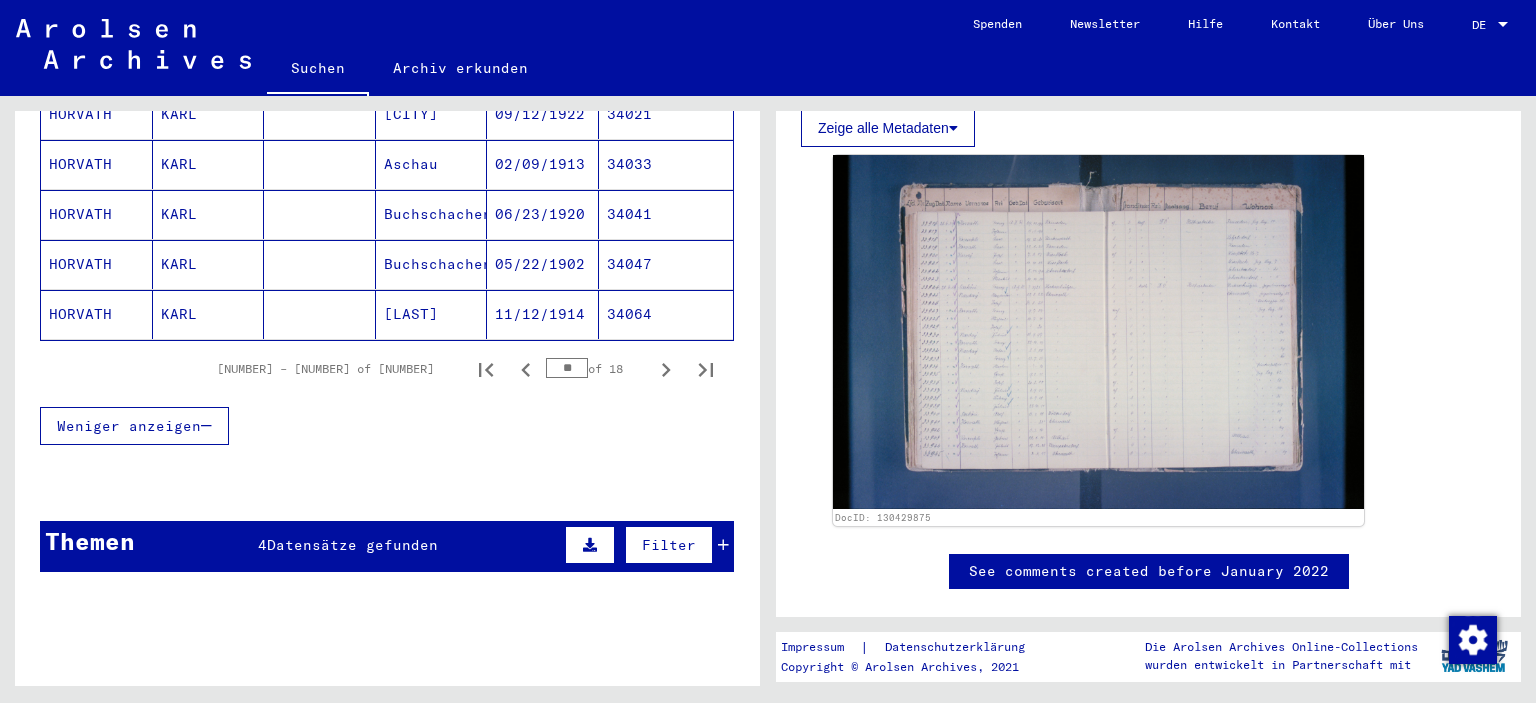 scroll, scrollTop: 1460, scrollLeft: 0, axis: vertical 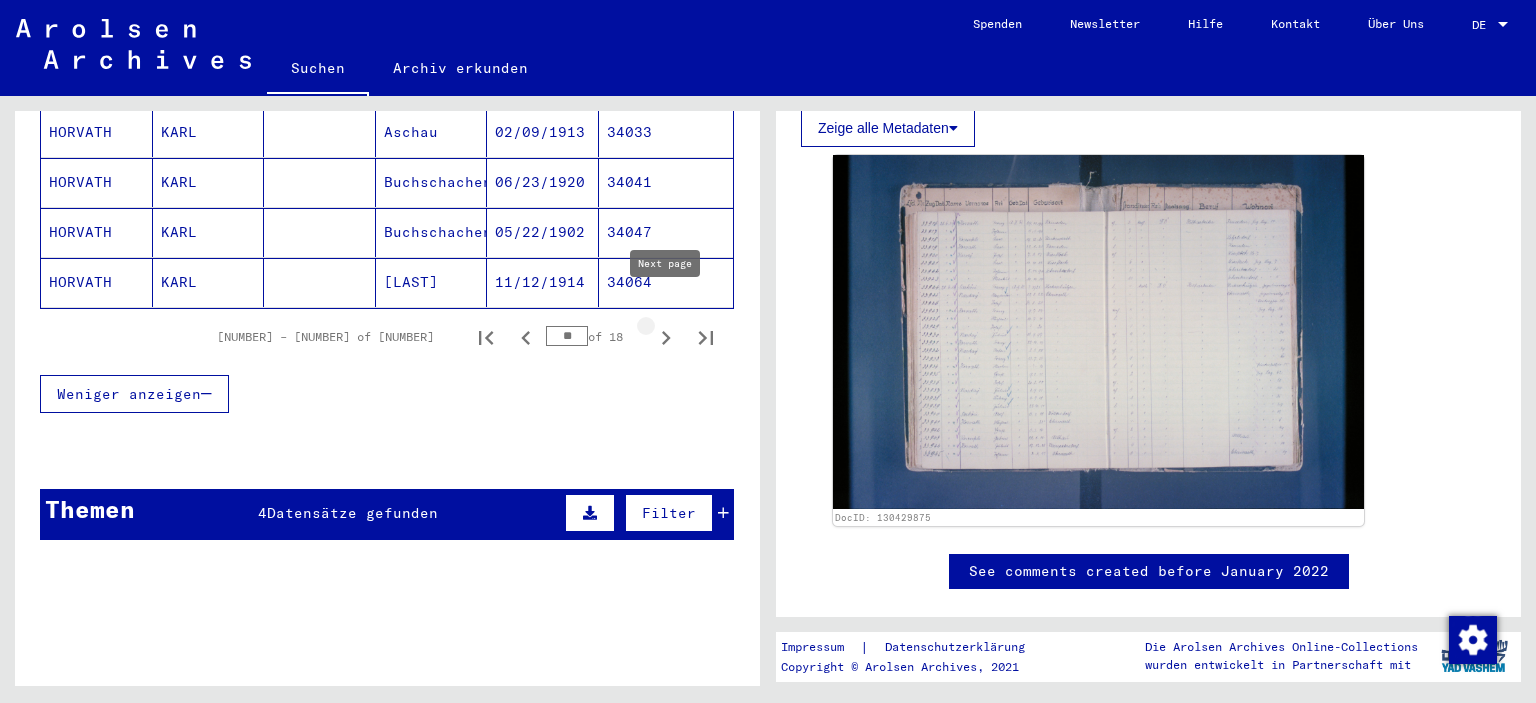 click 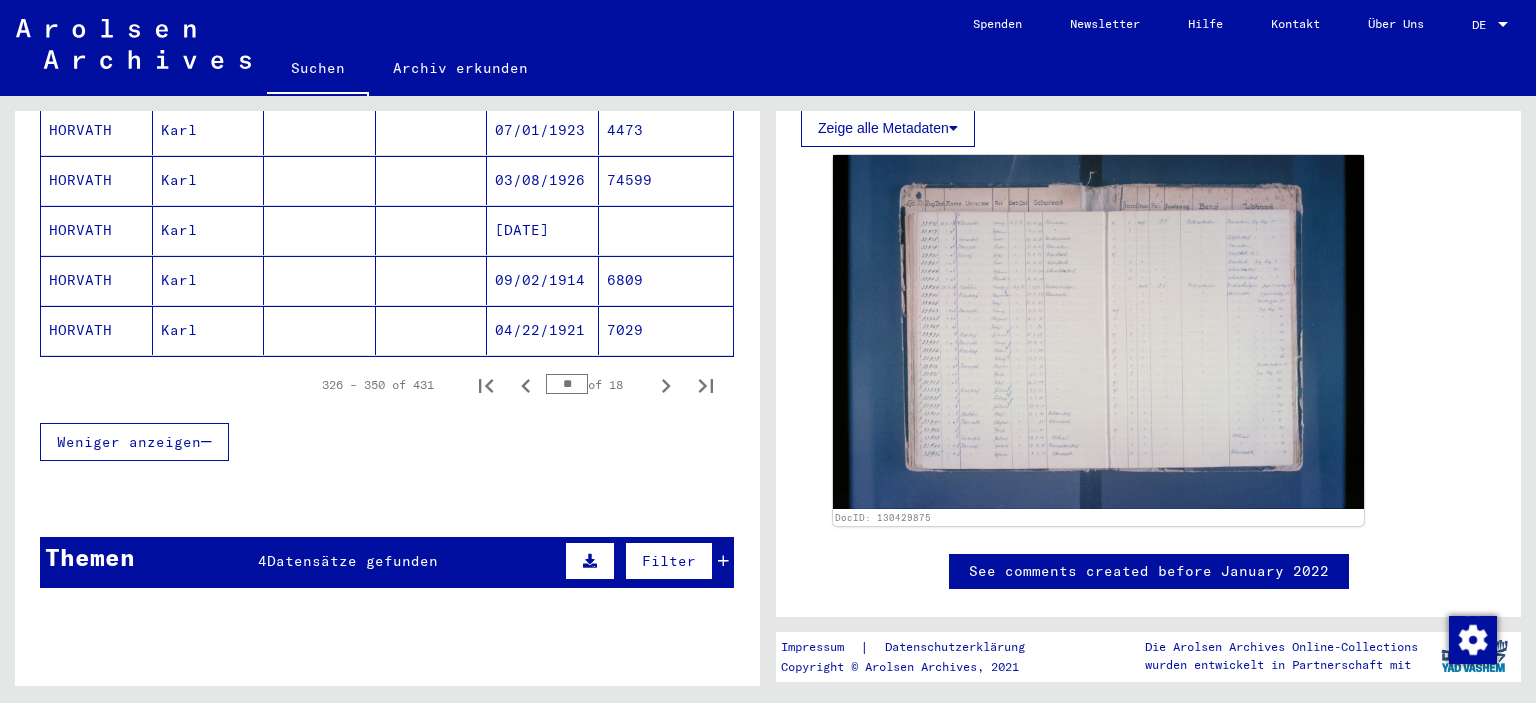 scroll, scrollTop: 1457, scrollLeft: 0, axis: vertical 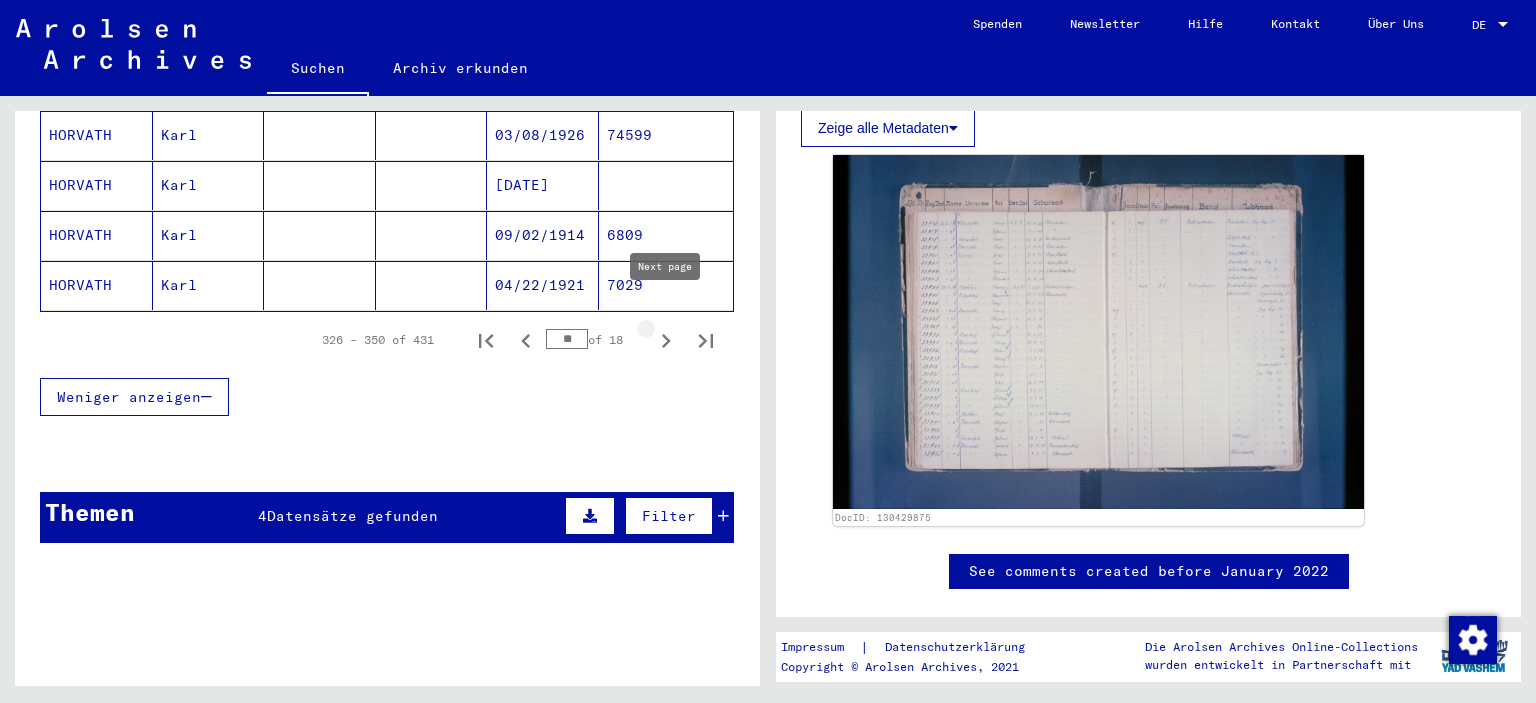click 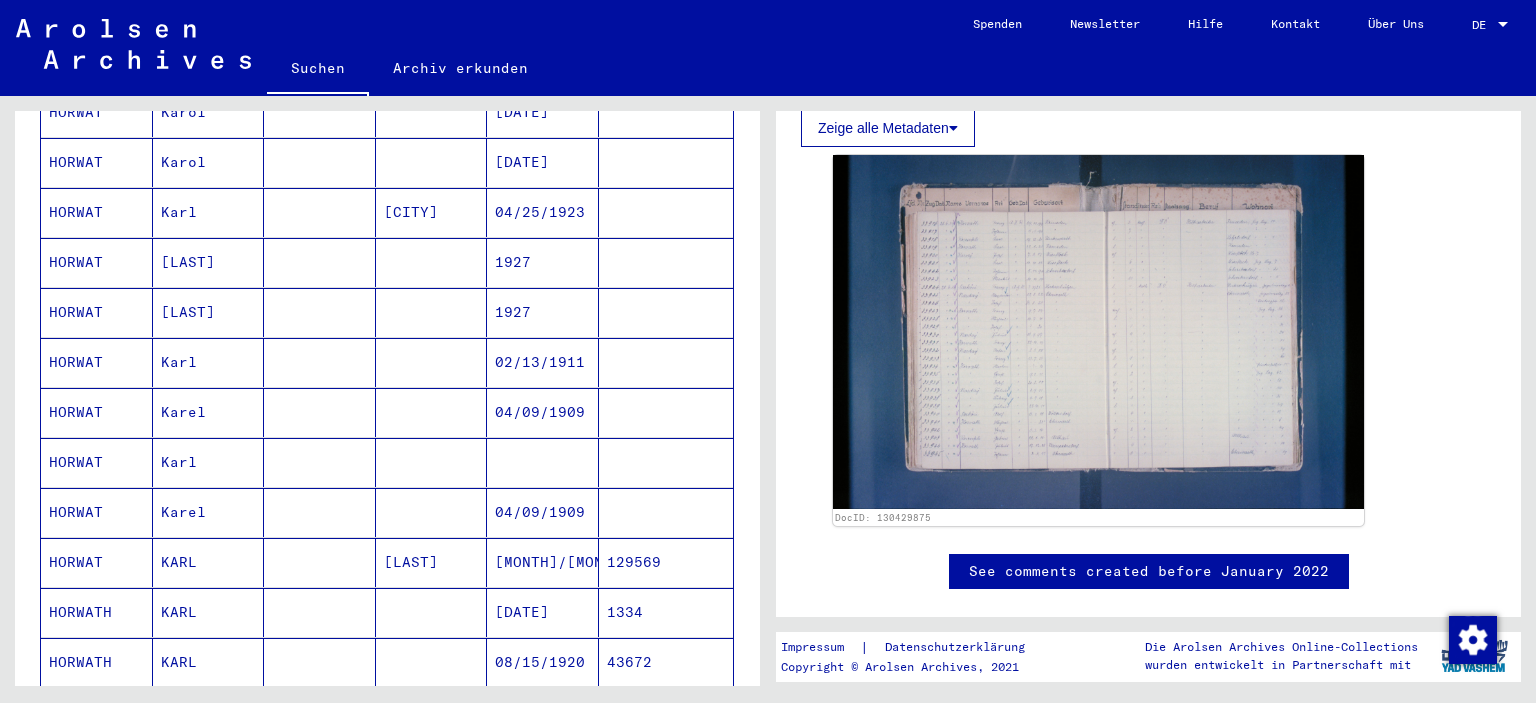 scroll, scrollTop: 1342, scrollLeft: 0, axis: vertical 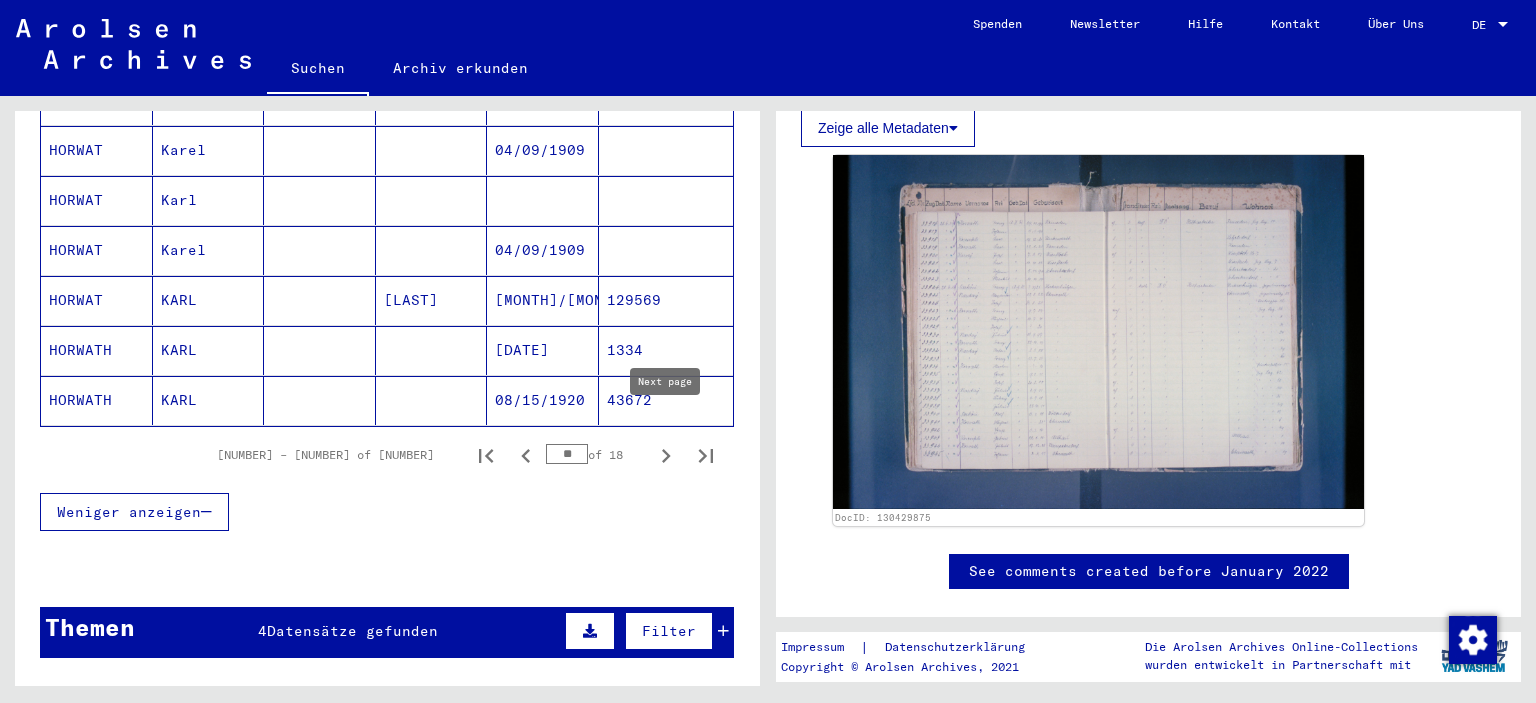 click 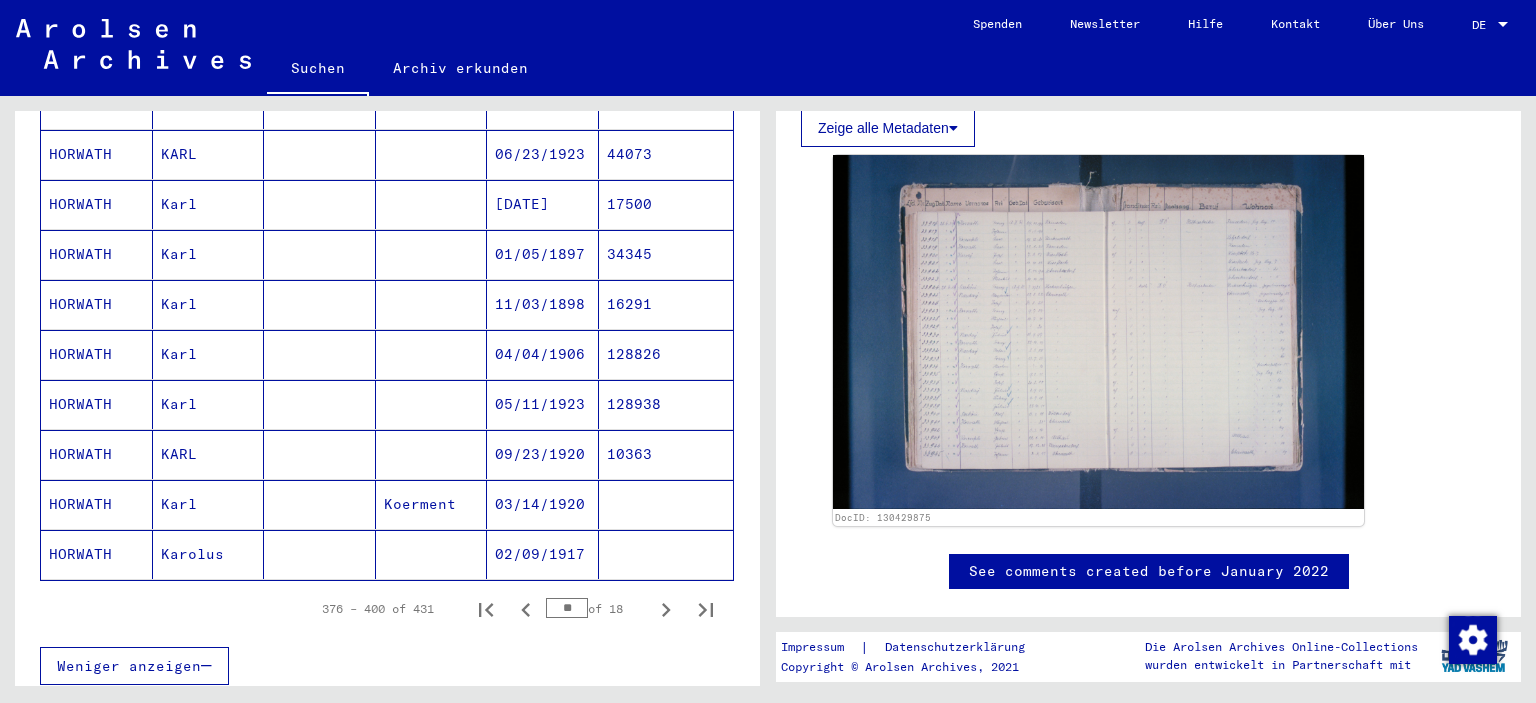 scroll, scrollTop: 1265, scrollLeft: 0, axis: vertical 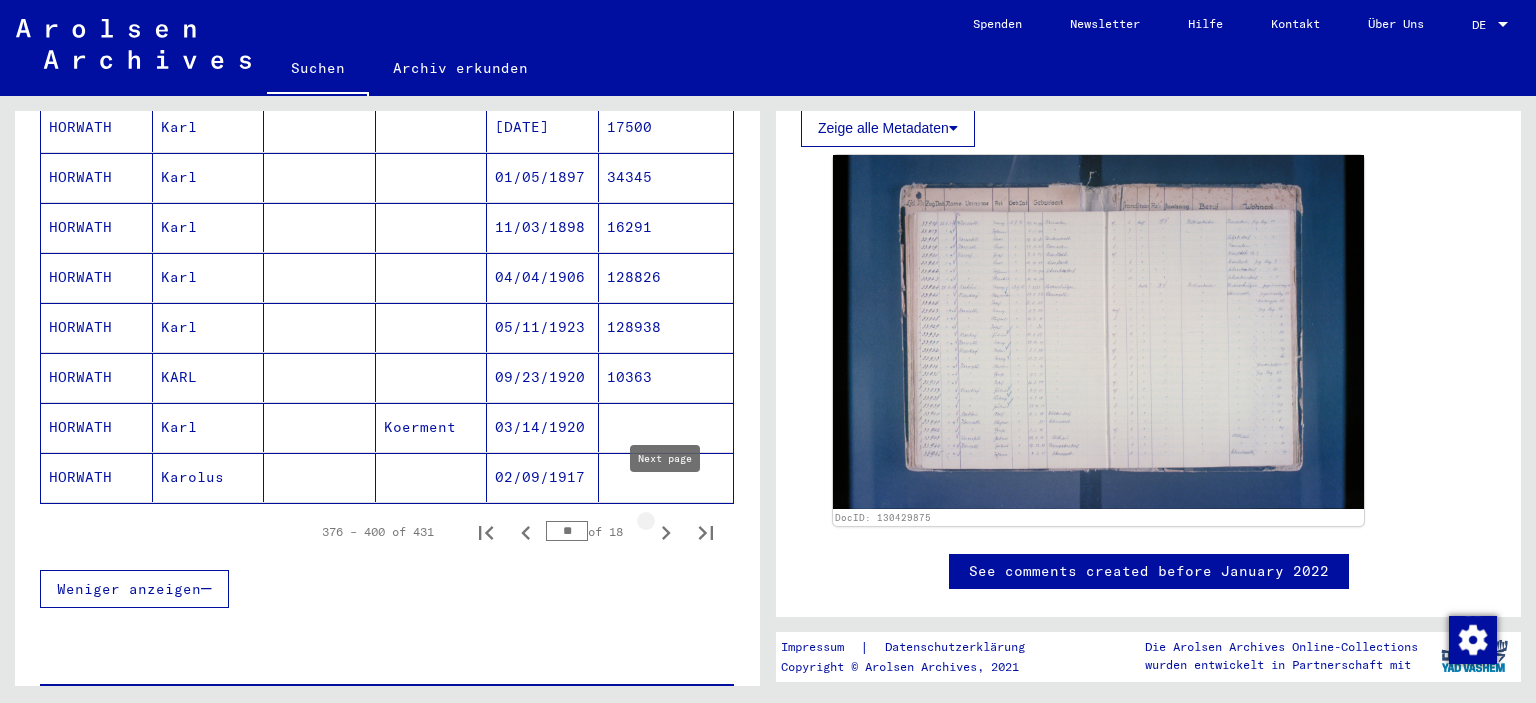 click 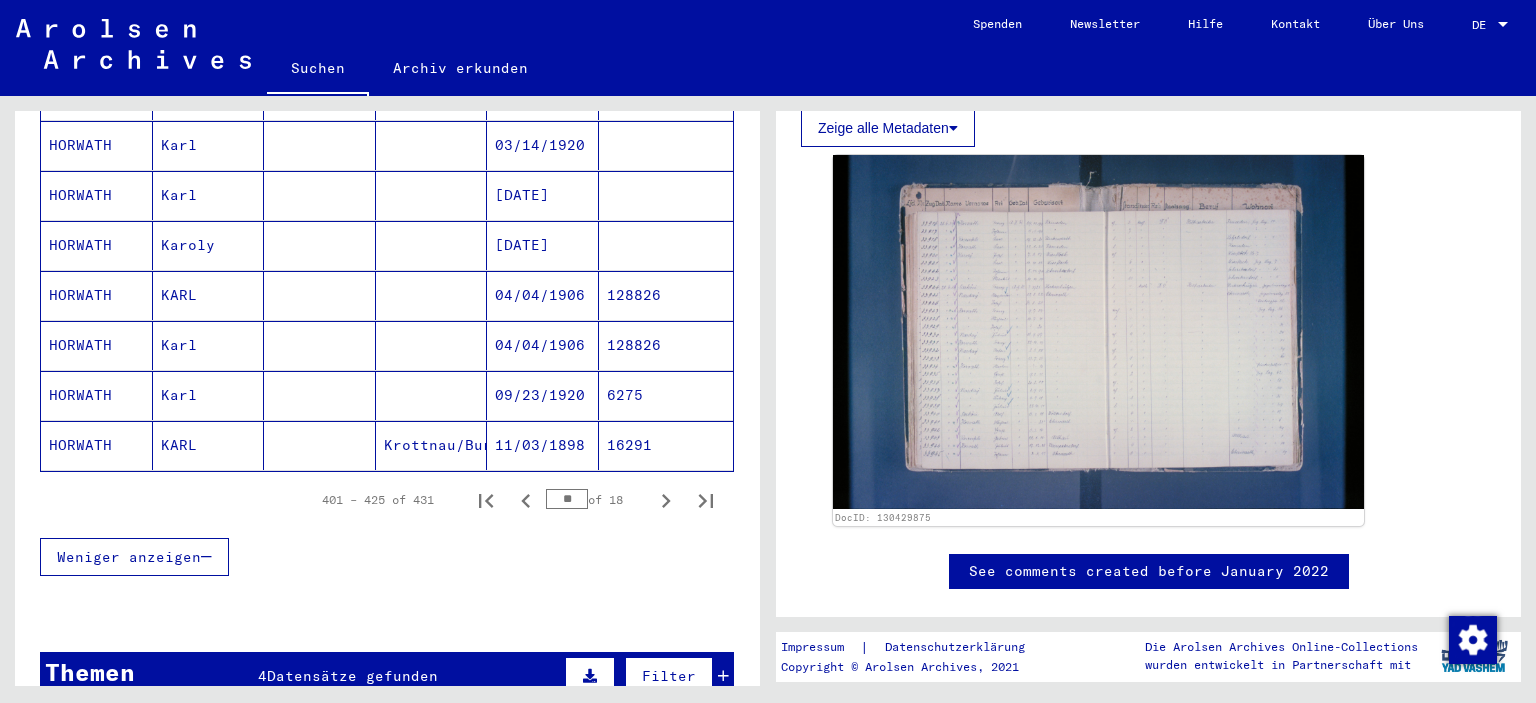 scroll, scrollTop: 1355, scrollLeft: 0, axis: vertical 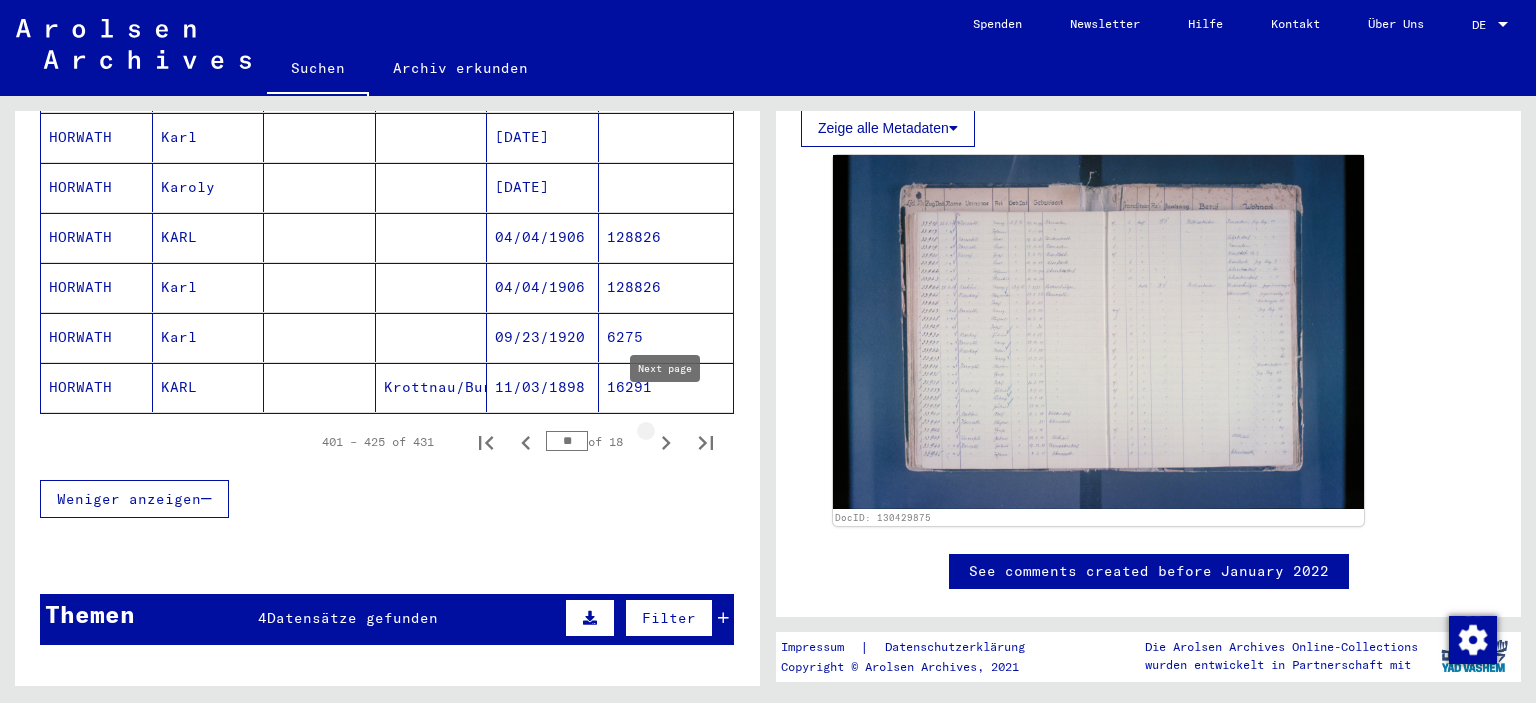 click 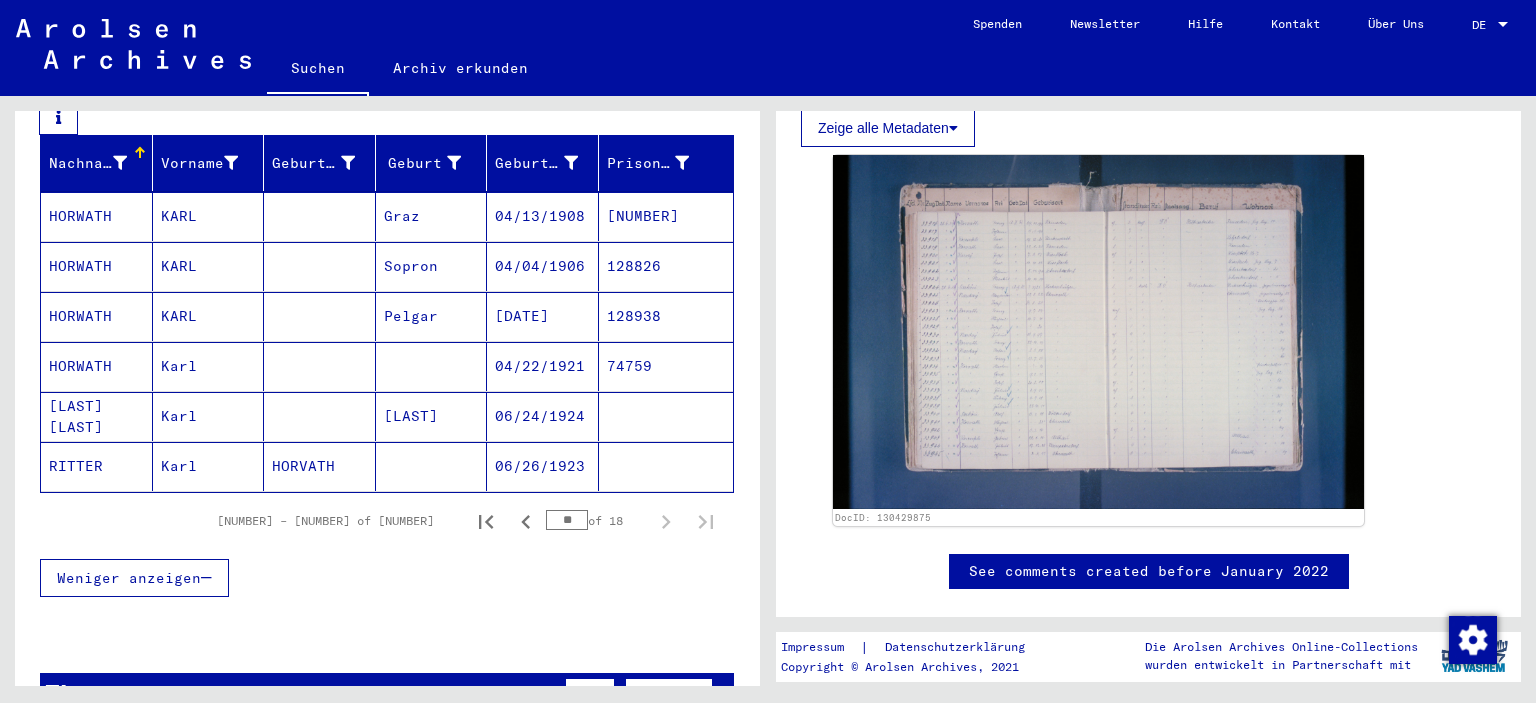 scroll, scrollTop: 322, scrollLeft: 0, axis: vertical 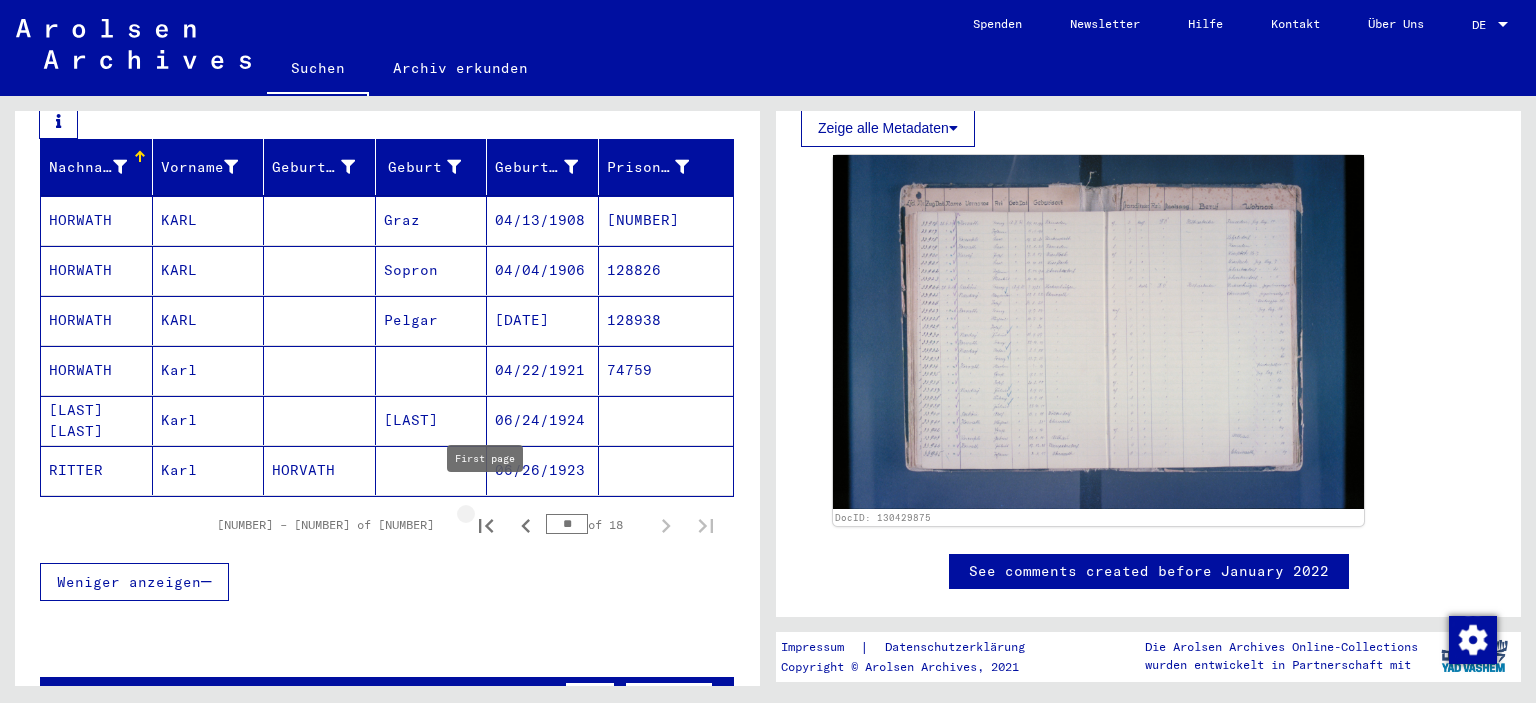 click 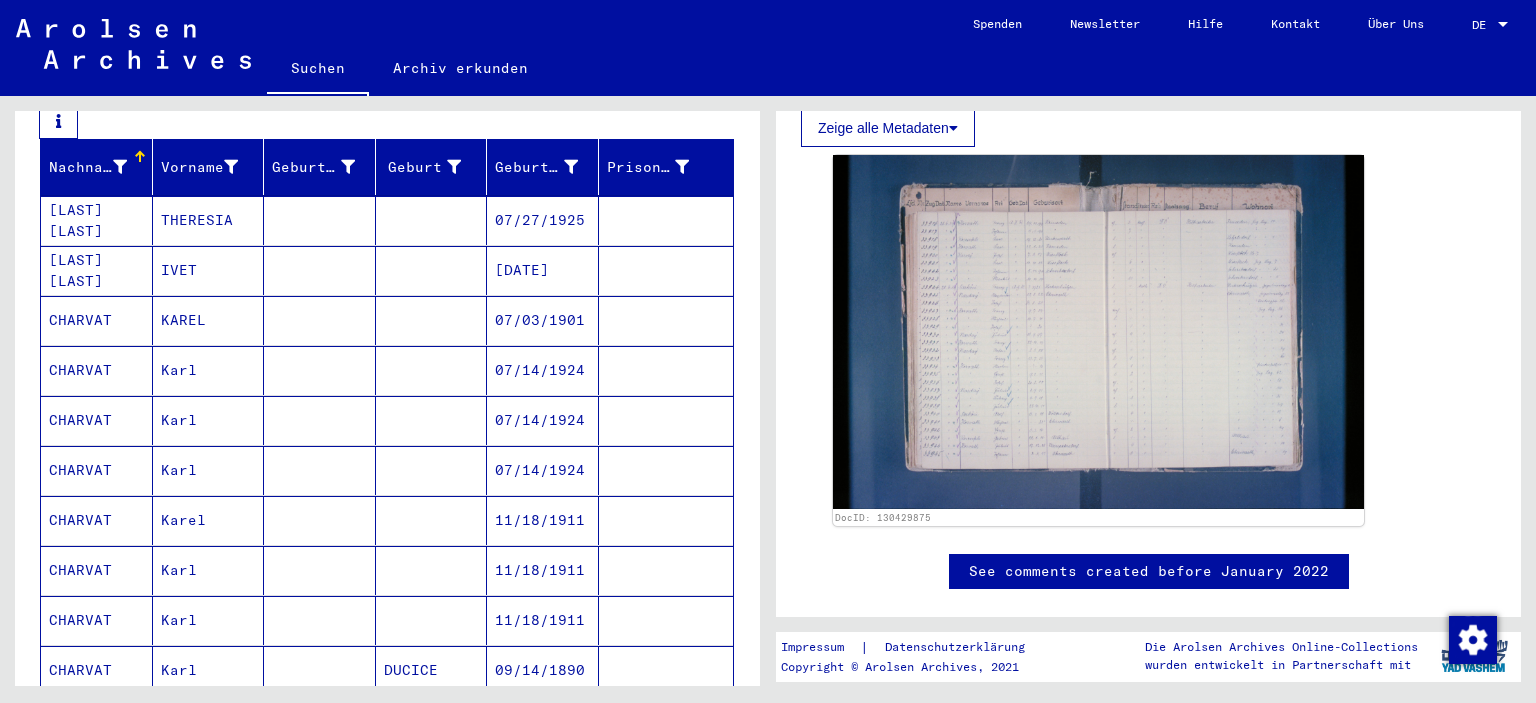 scroll, scrollTop: 0, scrollLeft: 0, axis: both 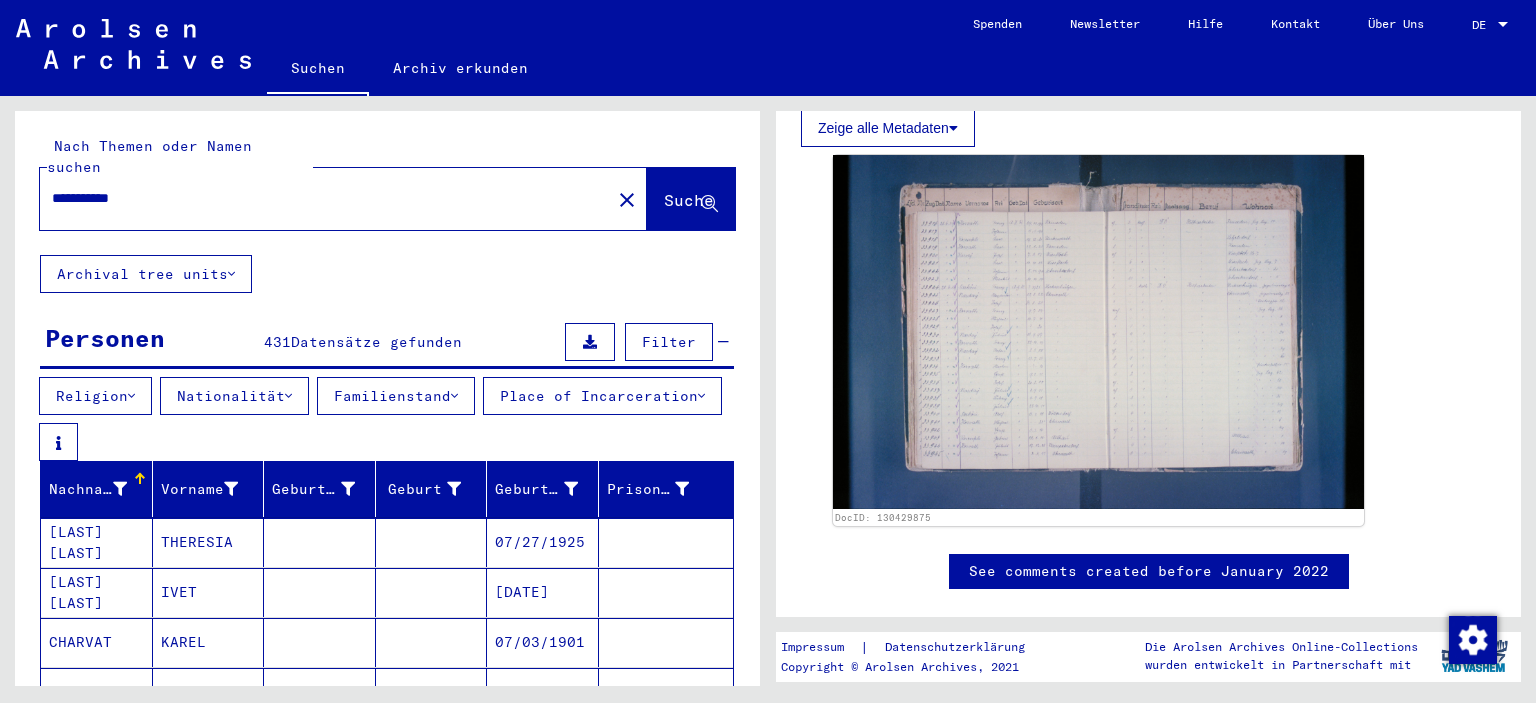 drag, startPoint x: 222, startPoint y: 179, endPoint x: 0, endPoint y: 178, distance: 222.00226 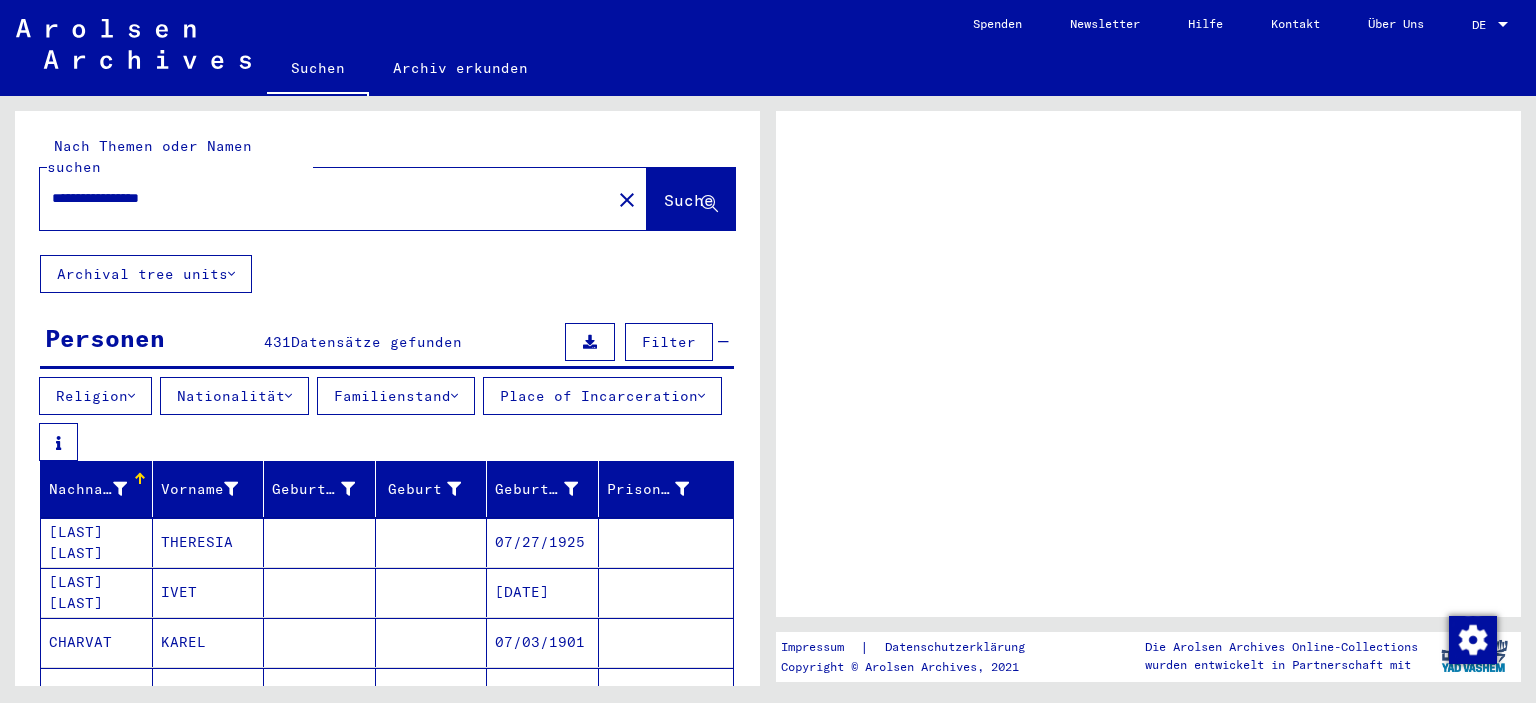 scroll, scrollTop: 0, scrollLeft: 0, axis: both 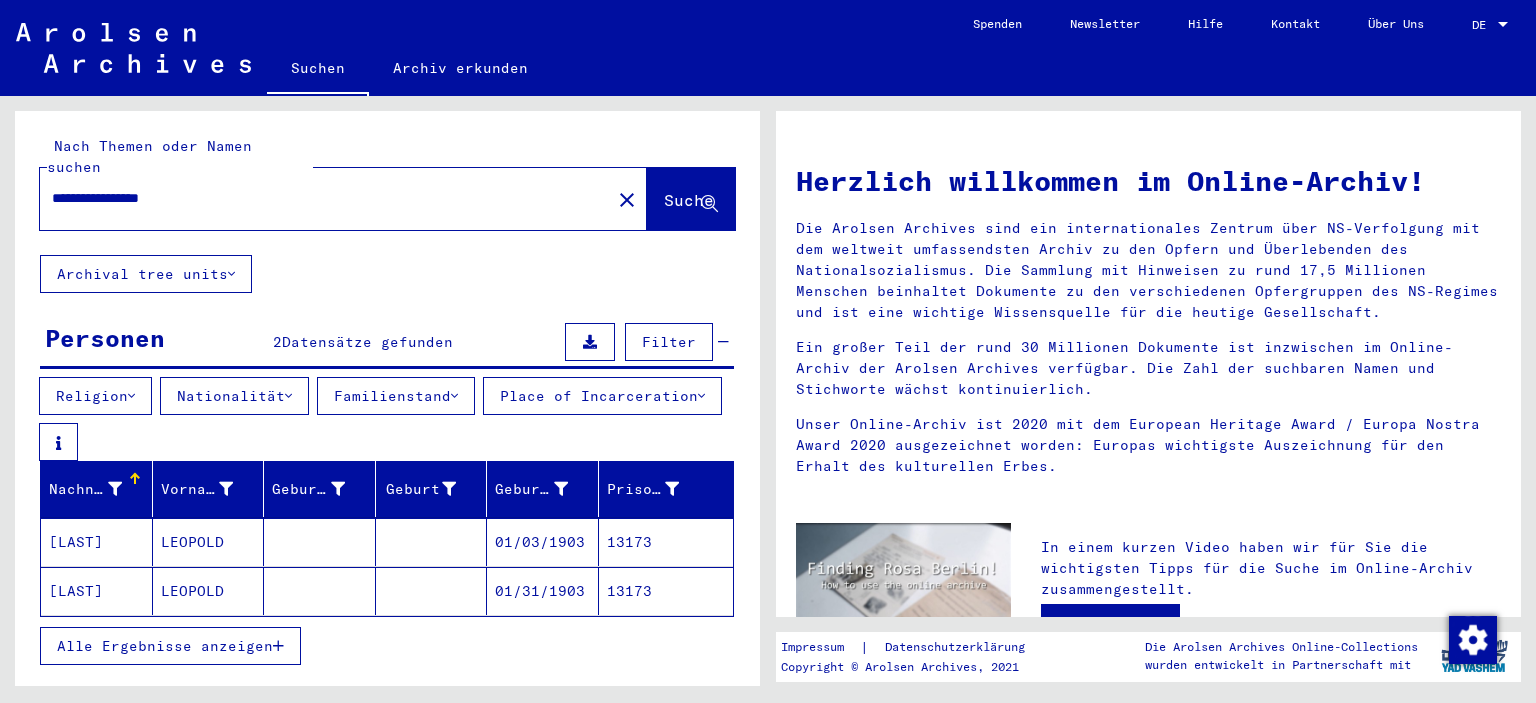 click on "13173" at bounding box center [666, 591] 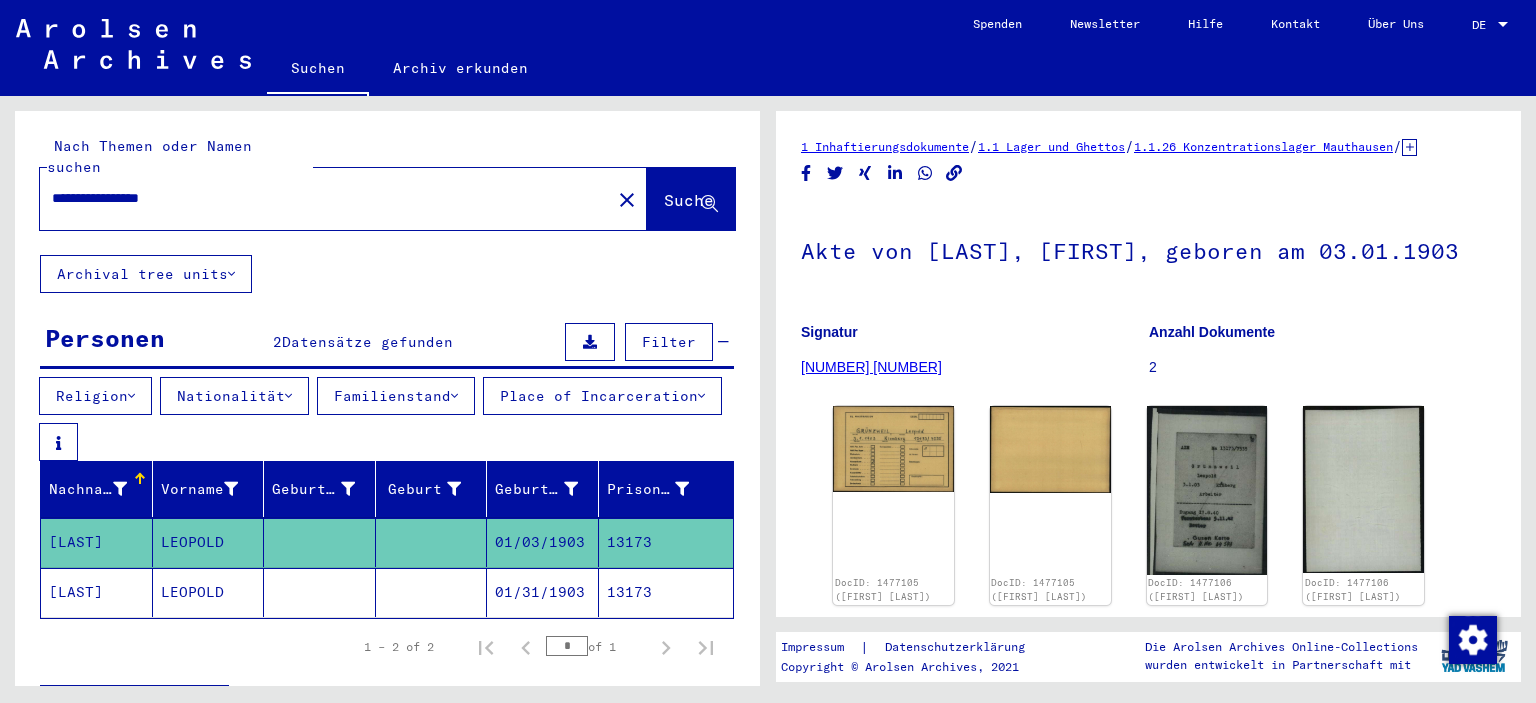click on "DocID: 1477105 ([FIRST] [LAST]) DocID: 1477105 ([FIRST] [LAST]) DocID: 1477106 ([FIRST] [LAST]) DocID: 1477106 ([FIRST] [LAST])" 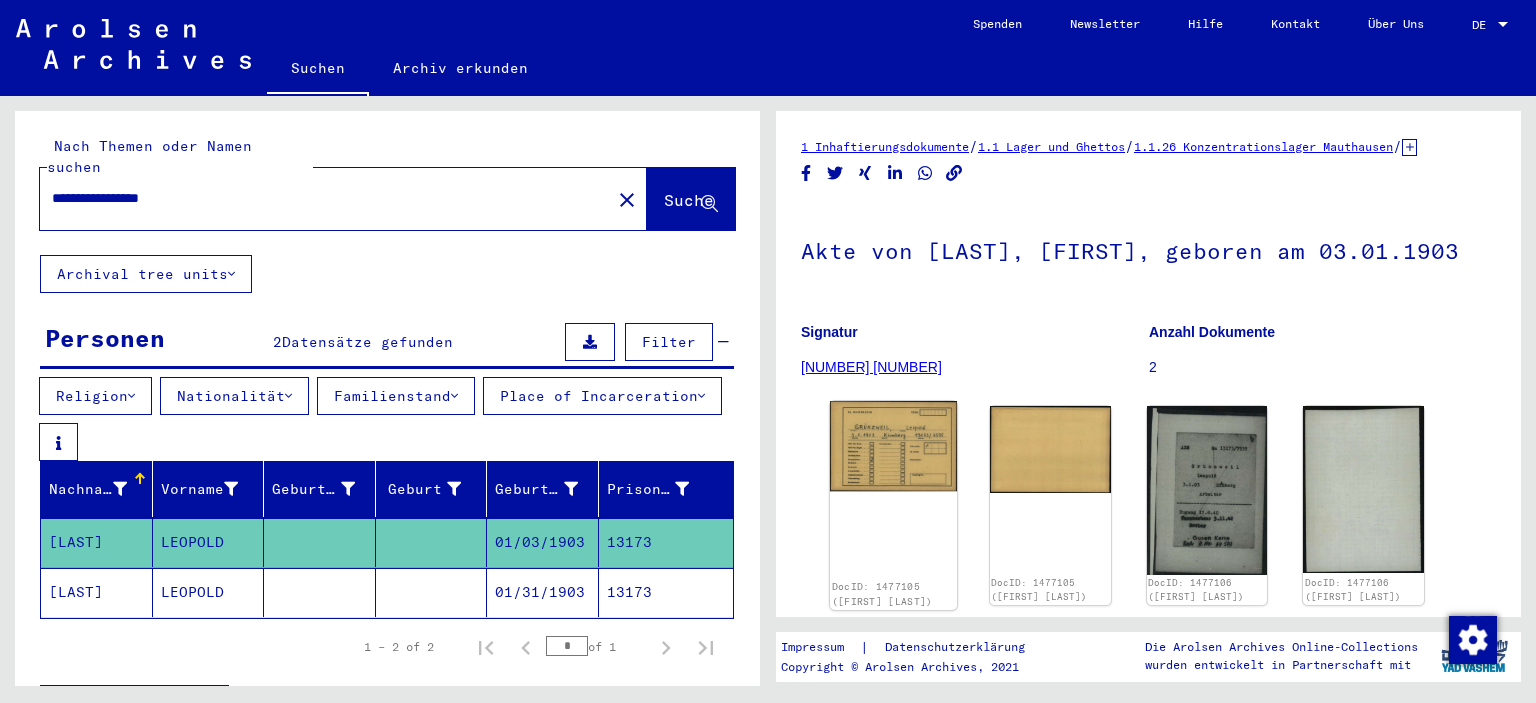 click 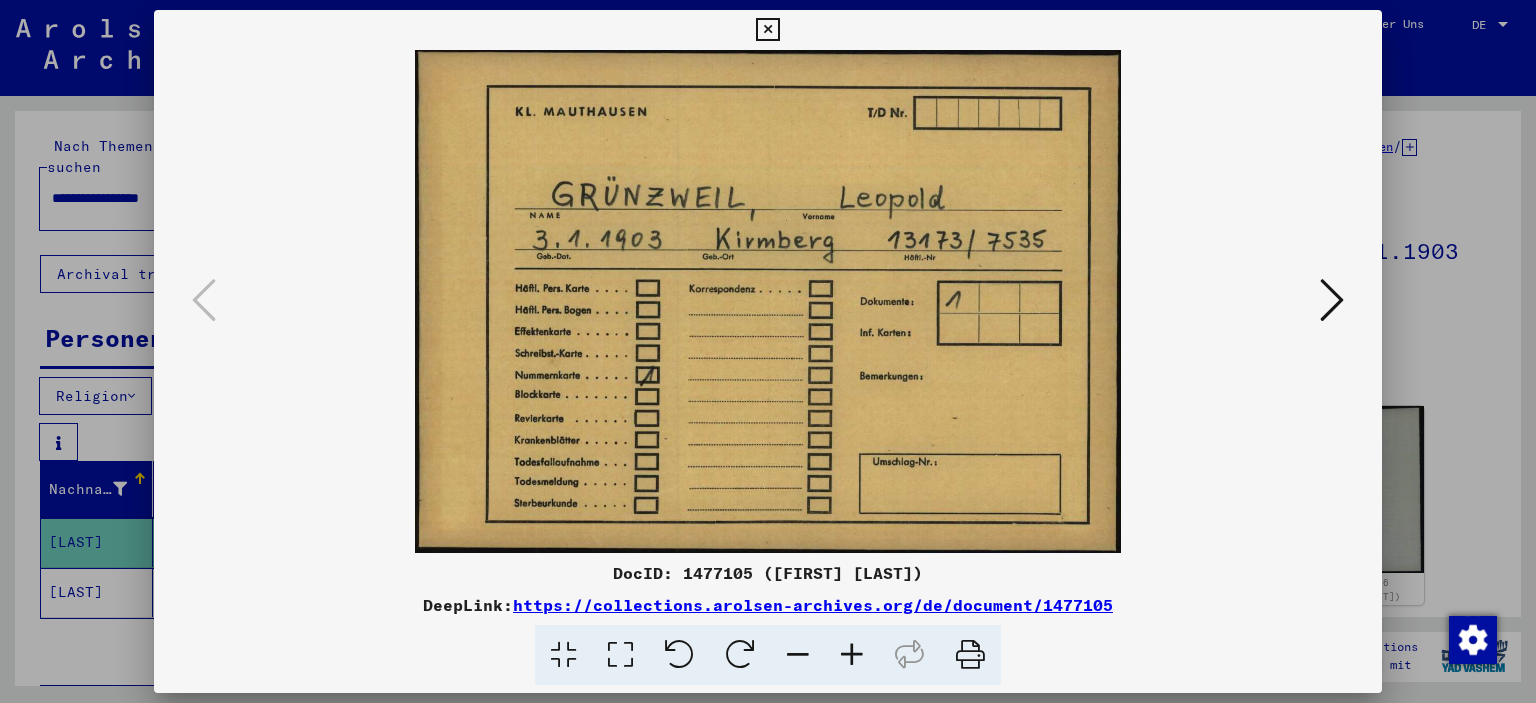 click at bounding box center (1332, 300) 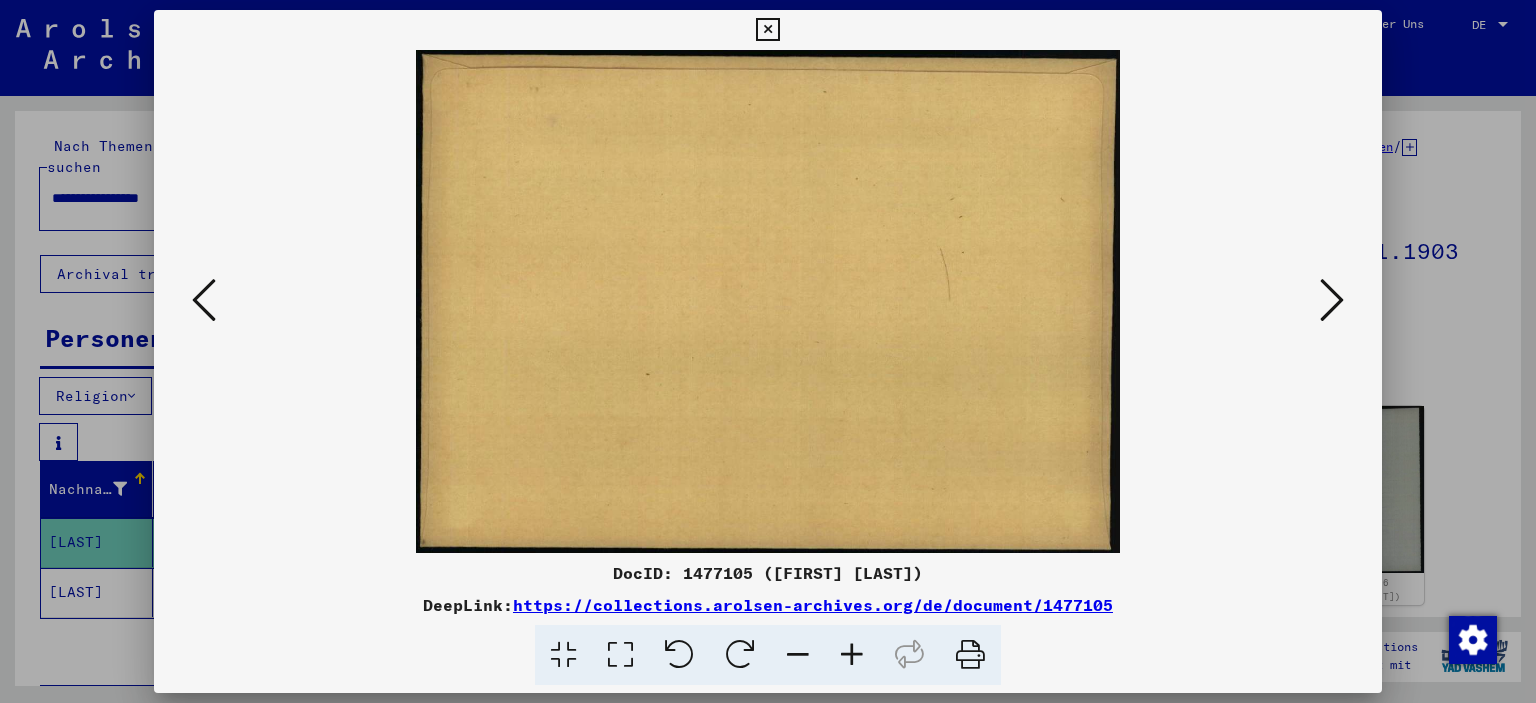 click at bounding box center [1332, 300] 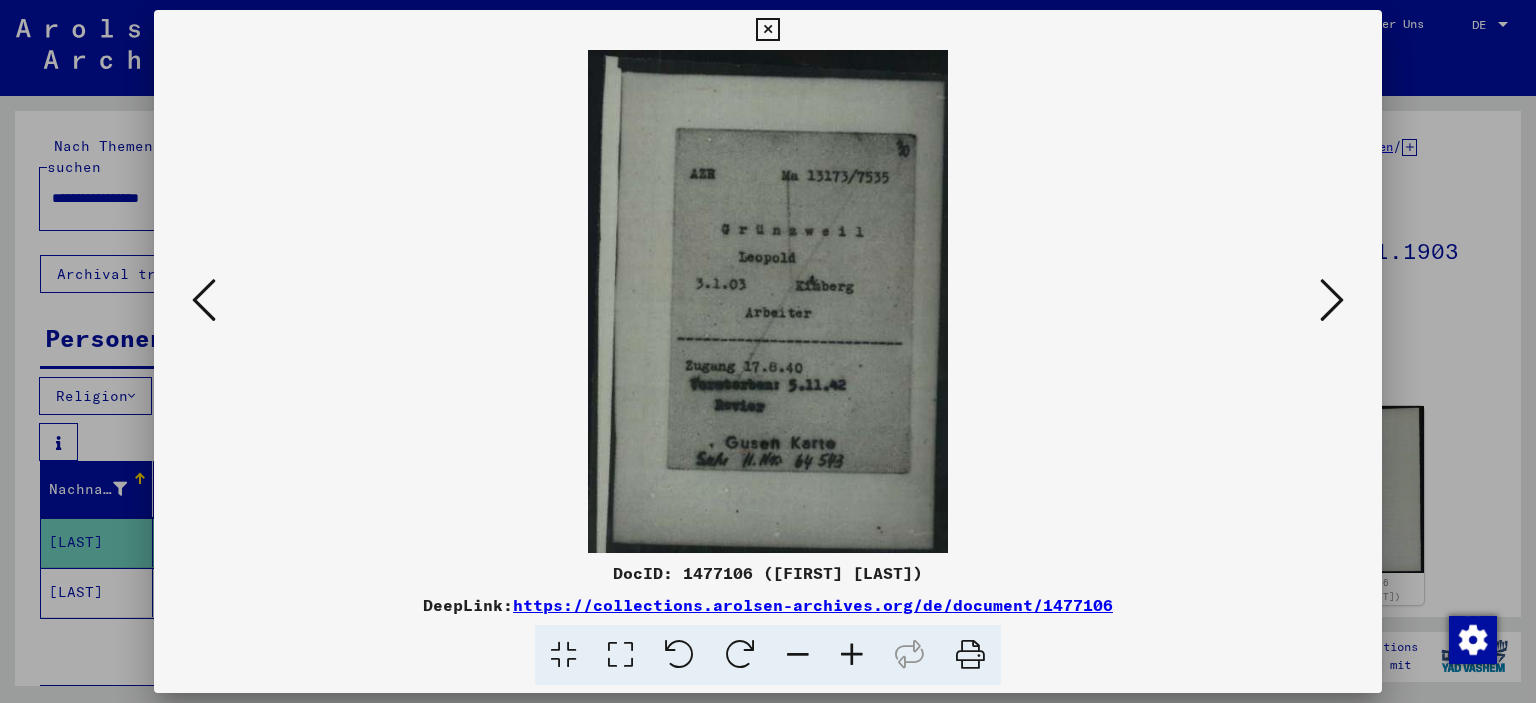 click at bounding box center (768, 301) 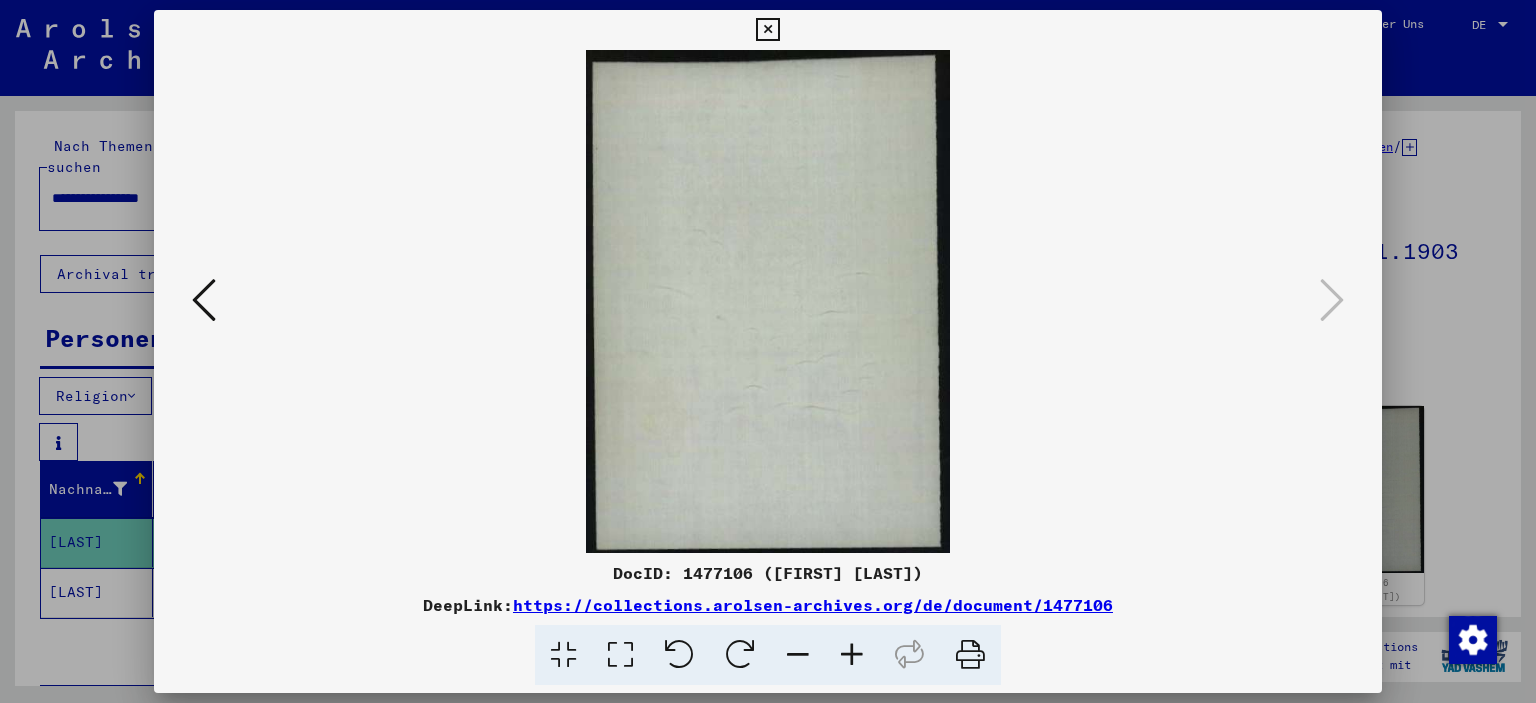 click at bounding box center [767, 30] 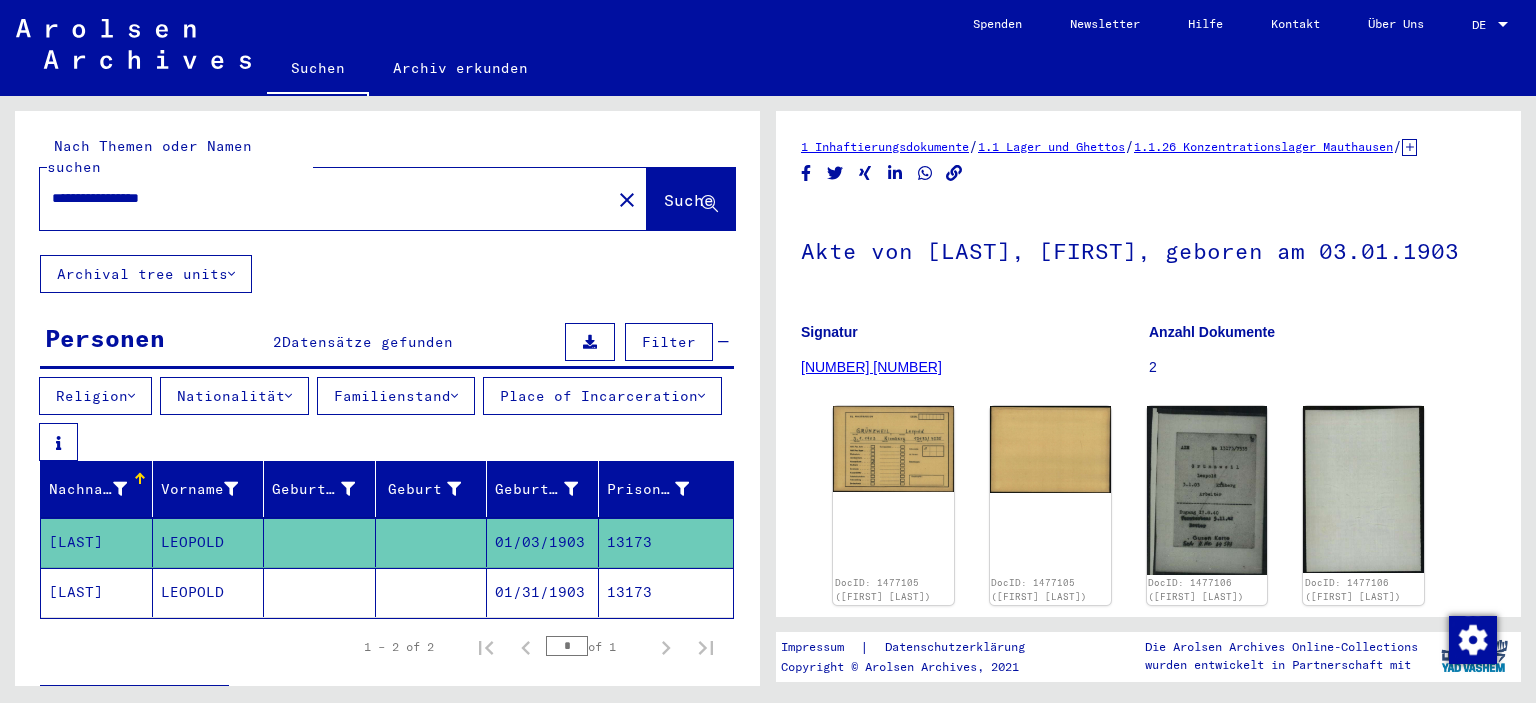 click on "13173" 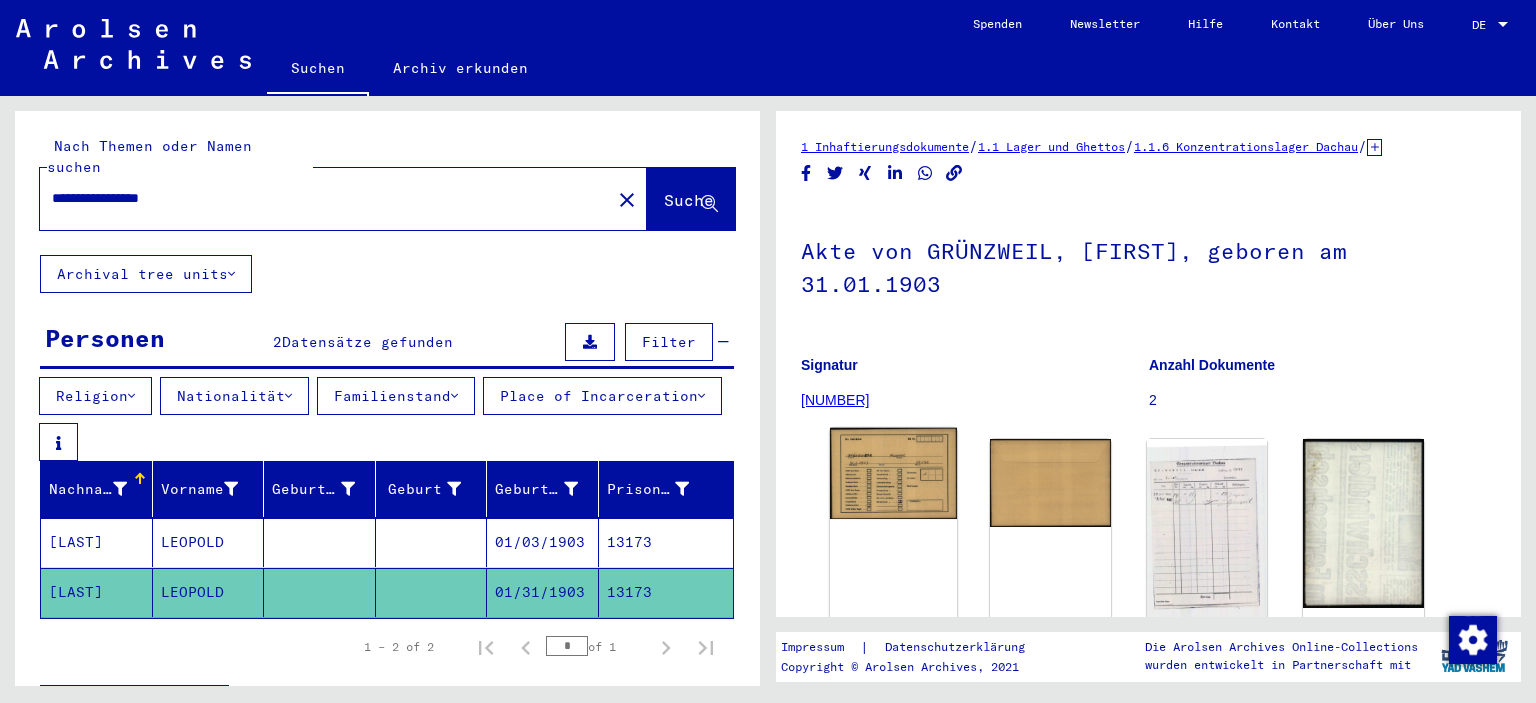 click 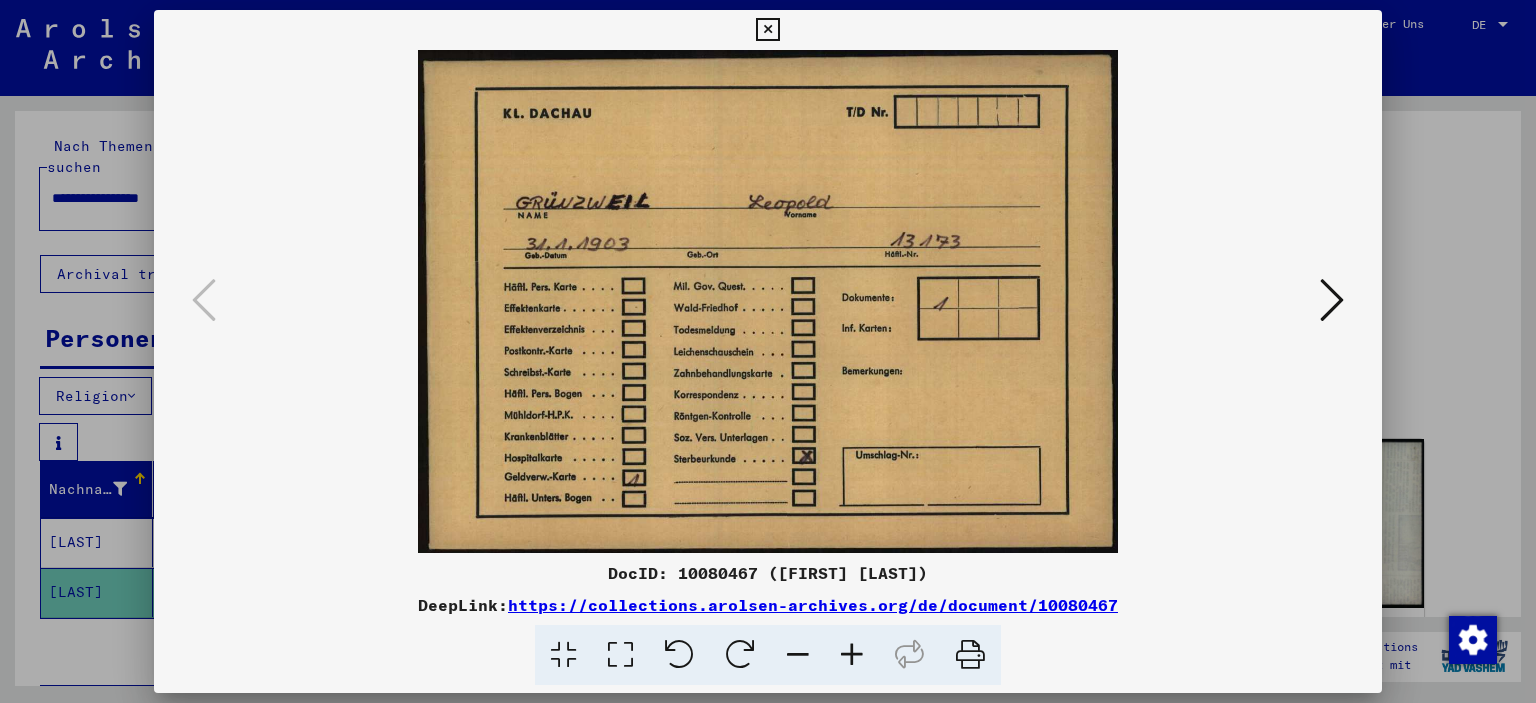 click at bounding box center (1332, 300) 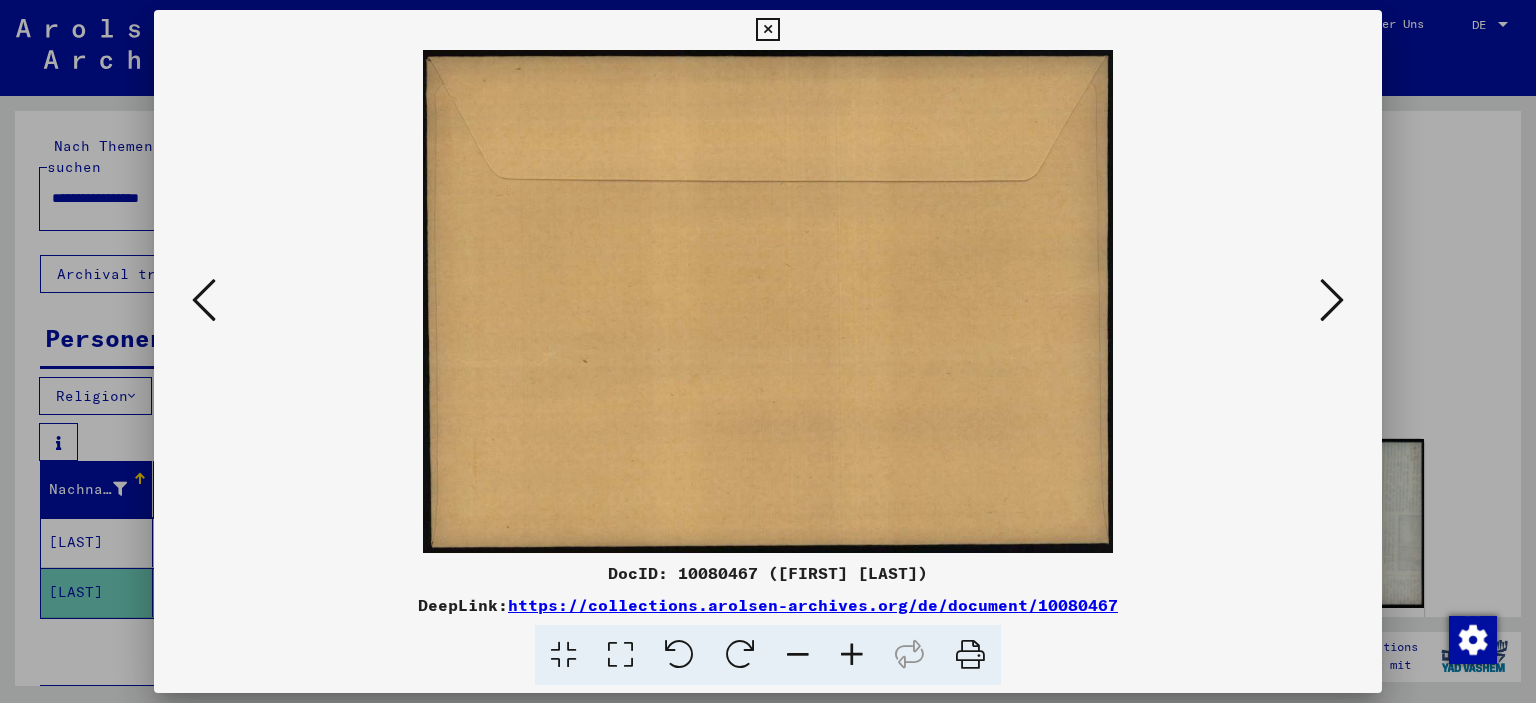 click at bounding box center (1332, 300) 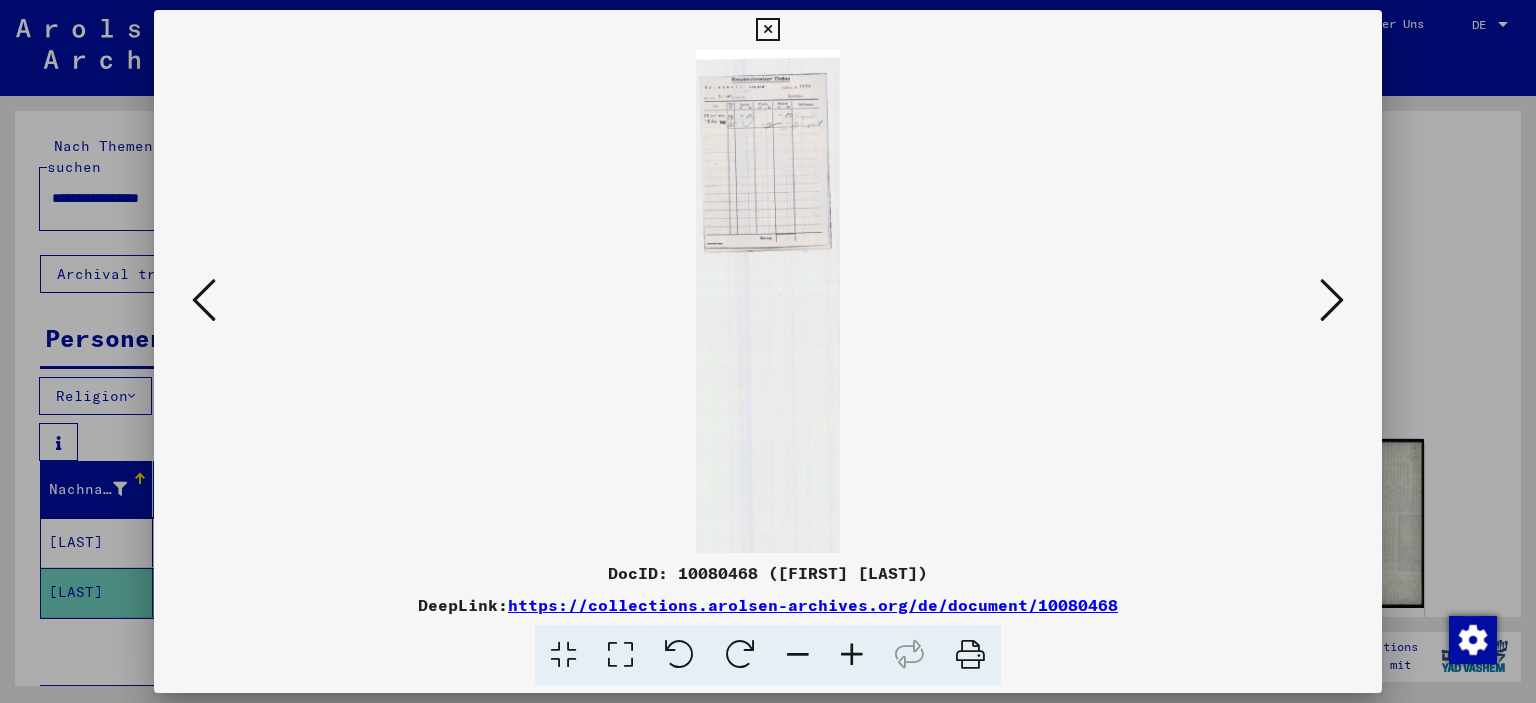 click at bounding box center [852, 655] 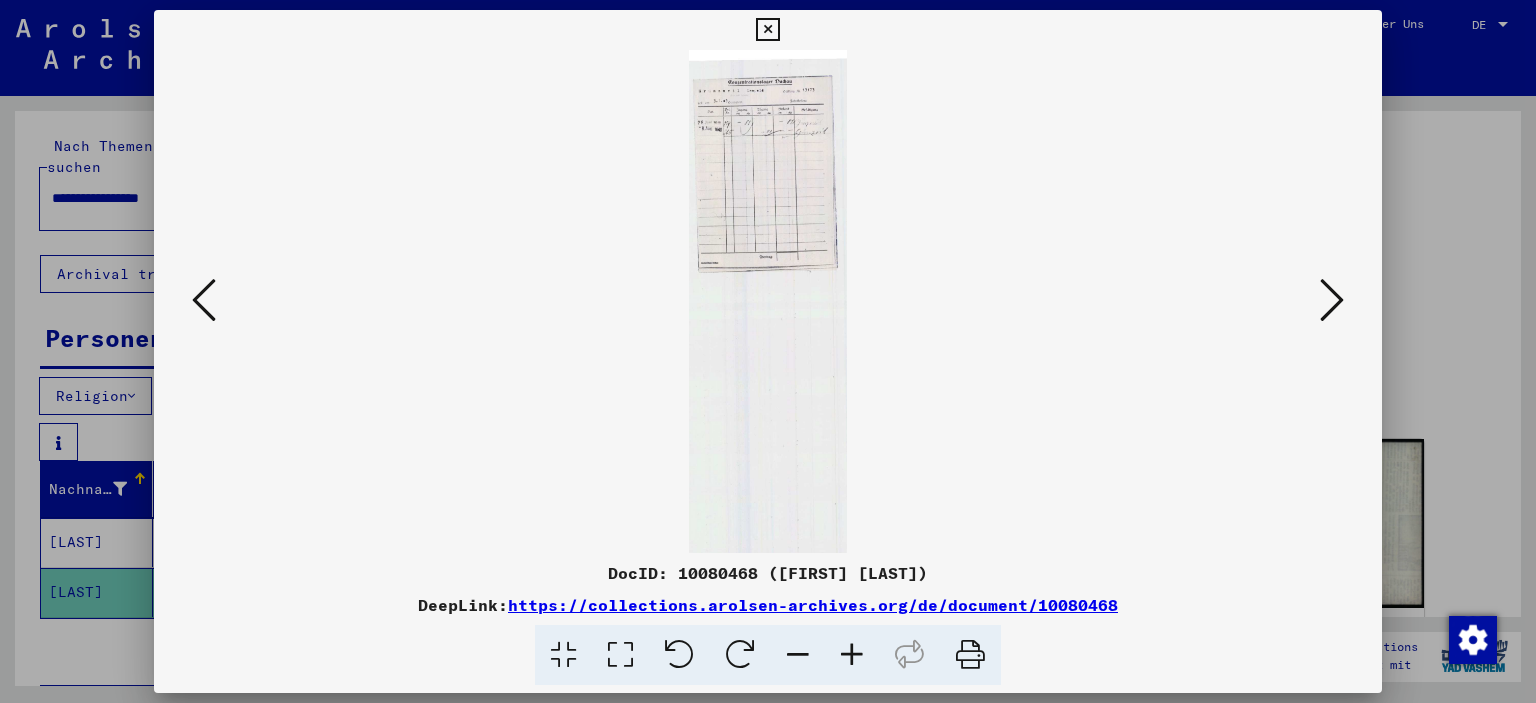 click at bounding box center (852, 655) 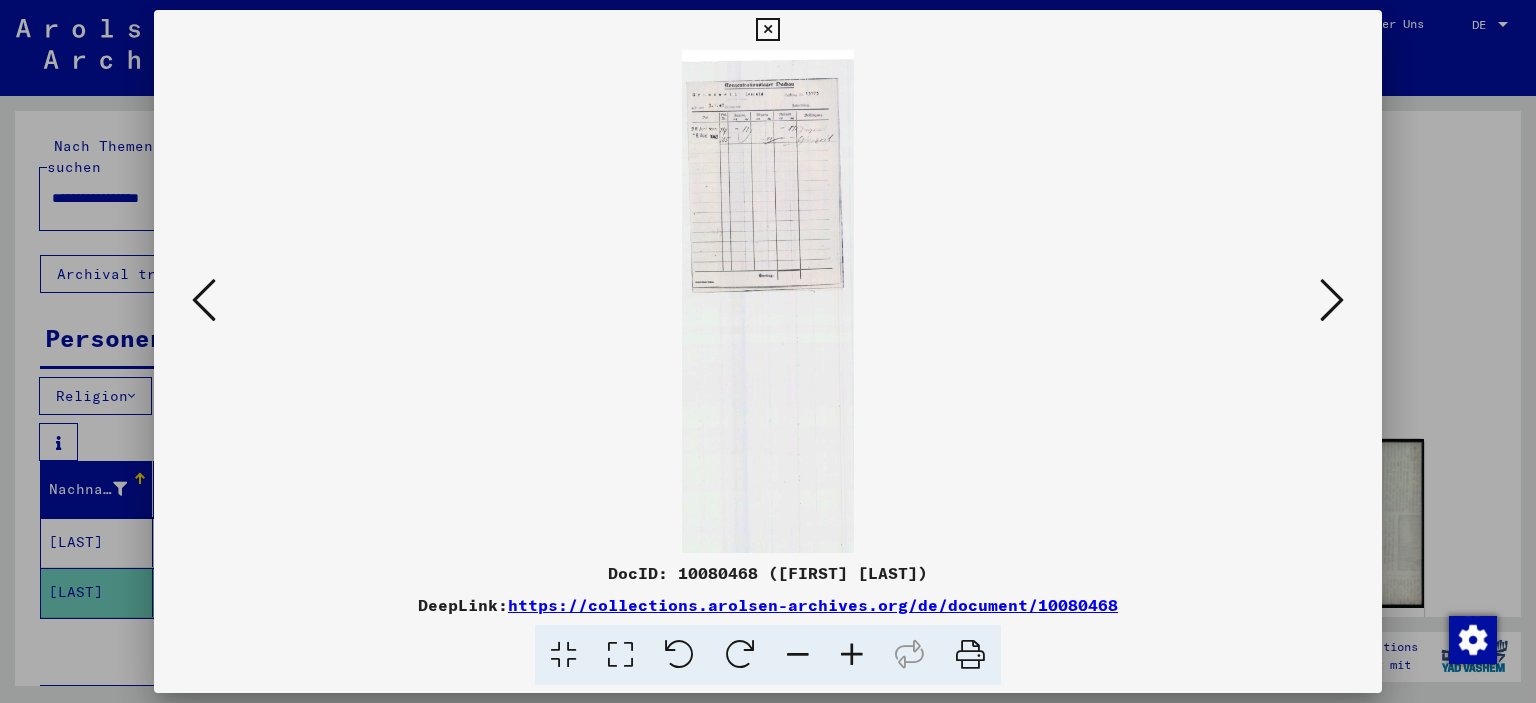 click at bounding box center [852, 655] 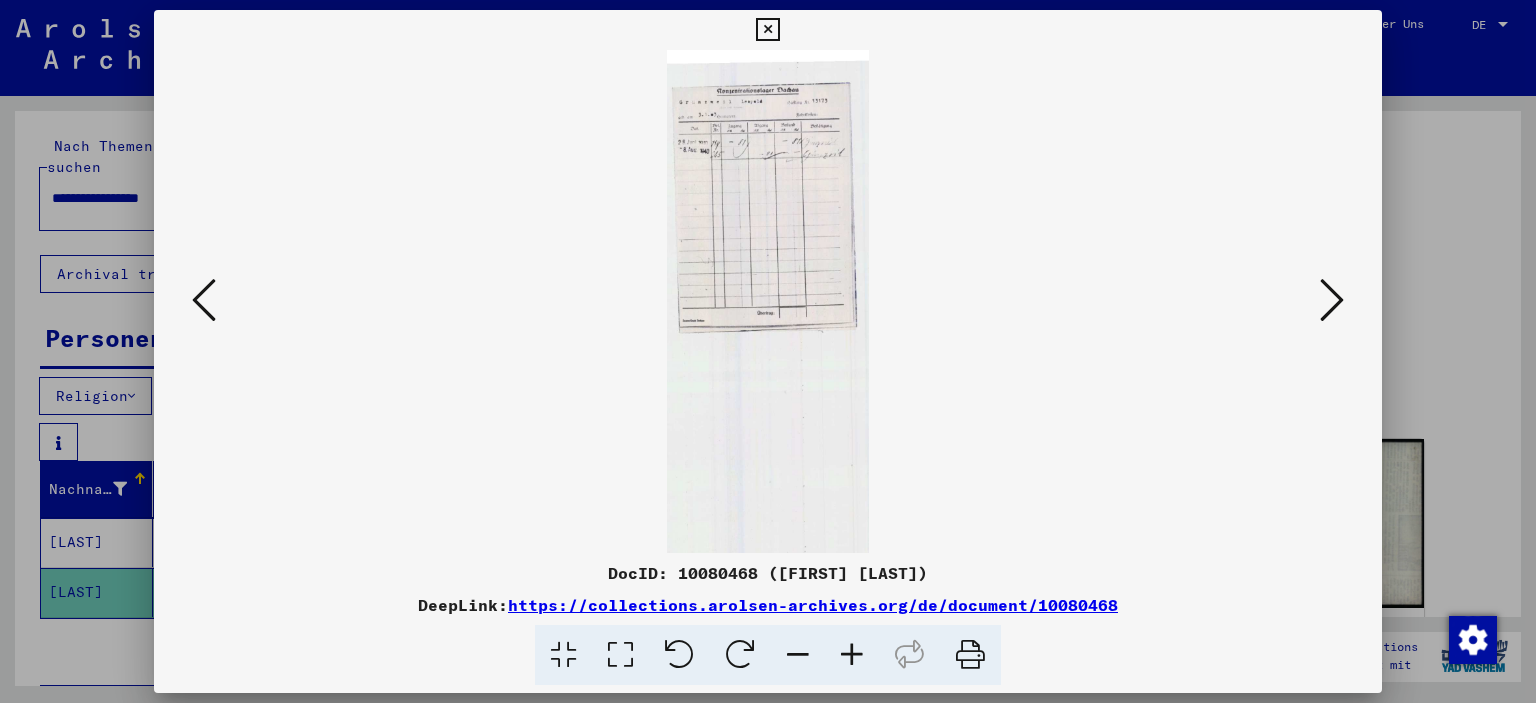 click at bounding box center [852, 655] 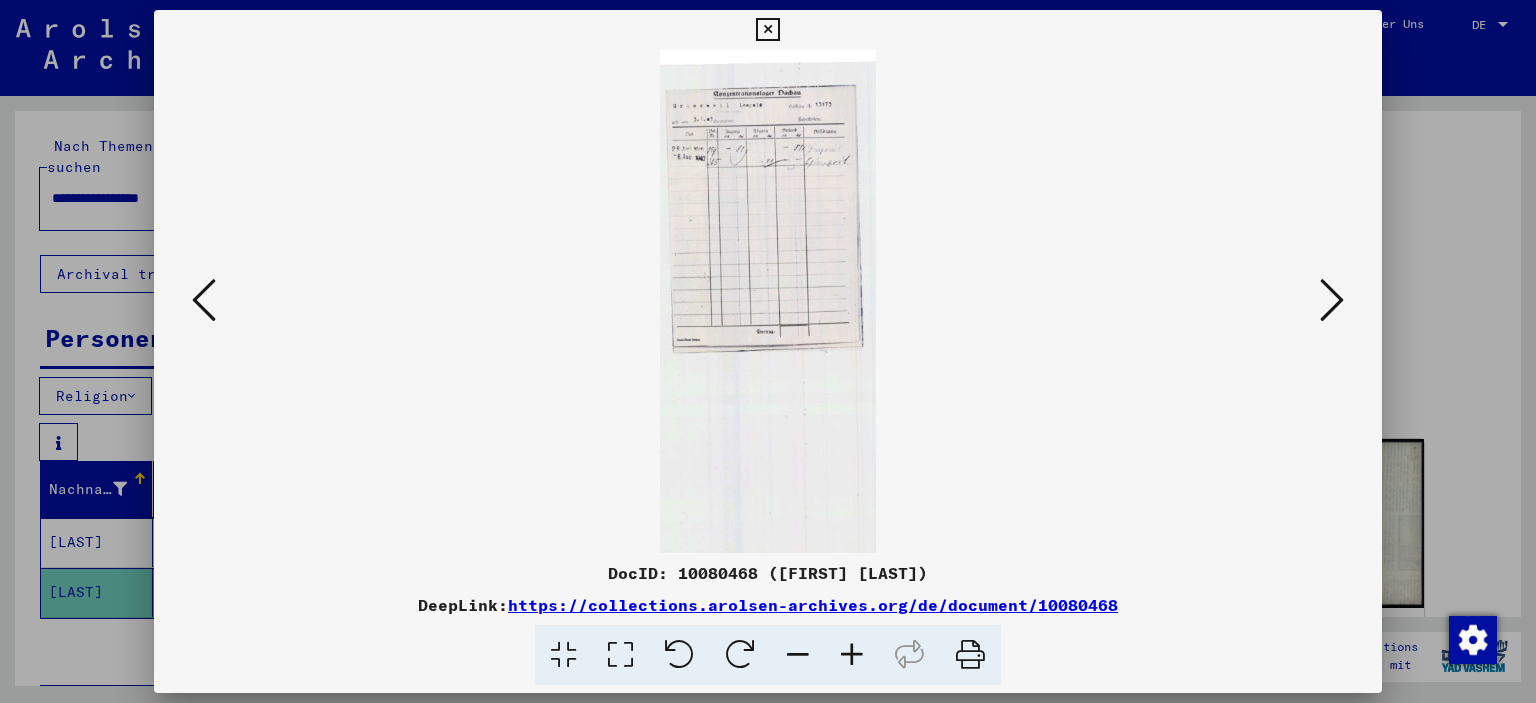 click at bounding box center [852, 655] 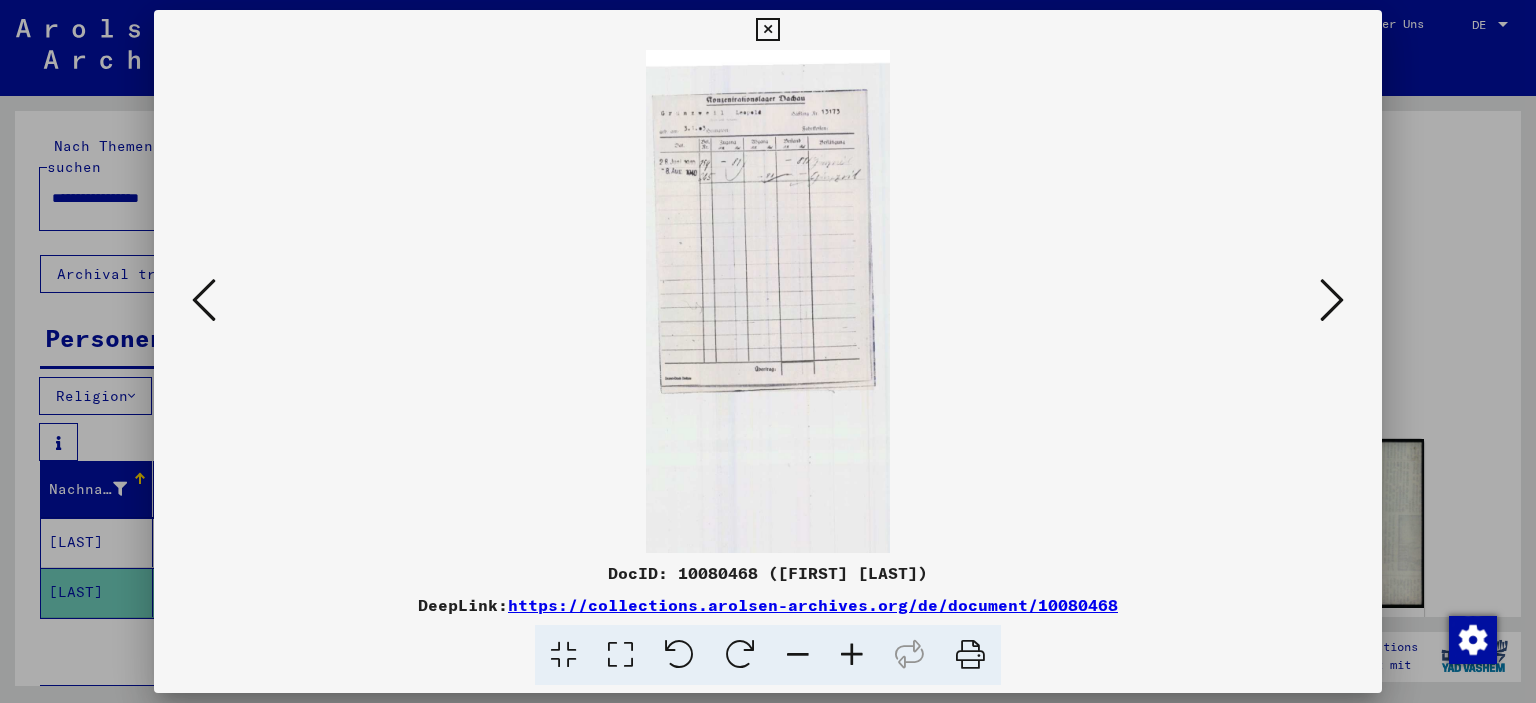 click at bounding box center [852, 655] 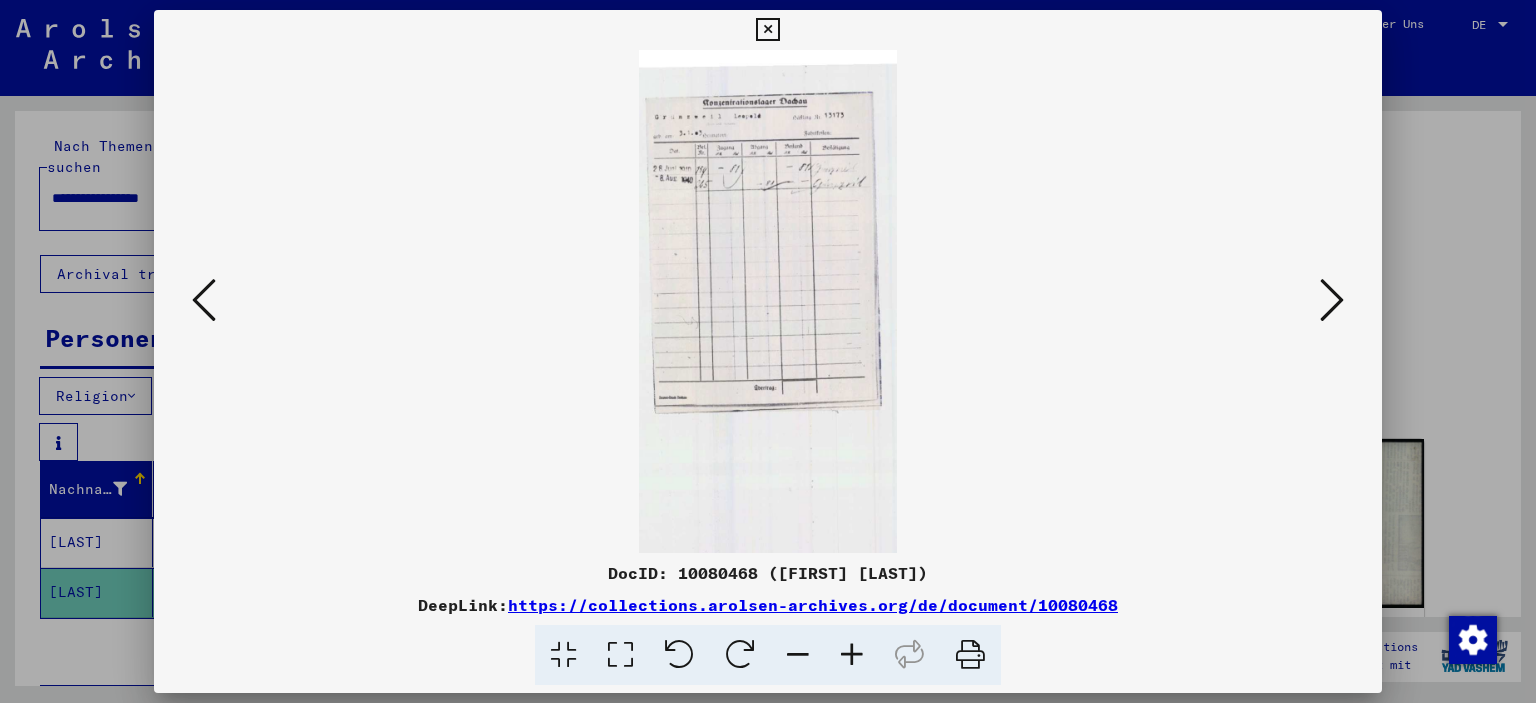 click at bounding box center (852, 655) 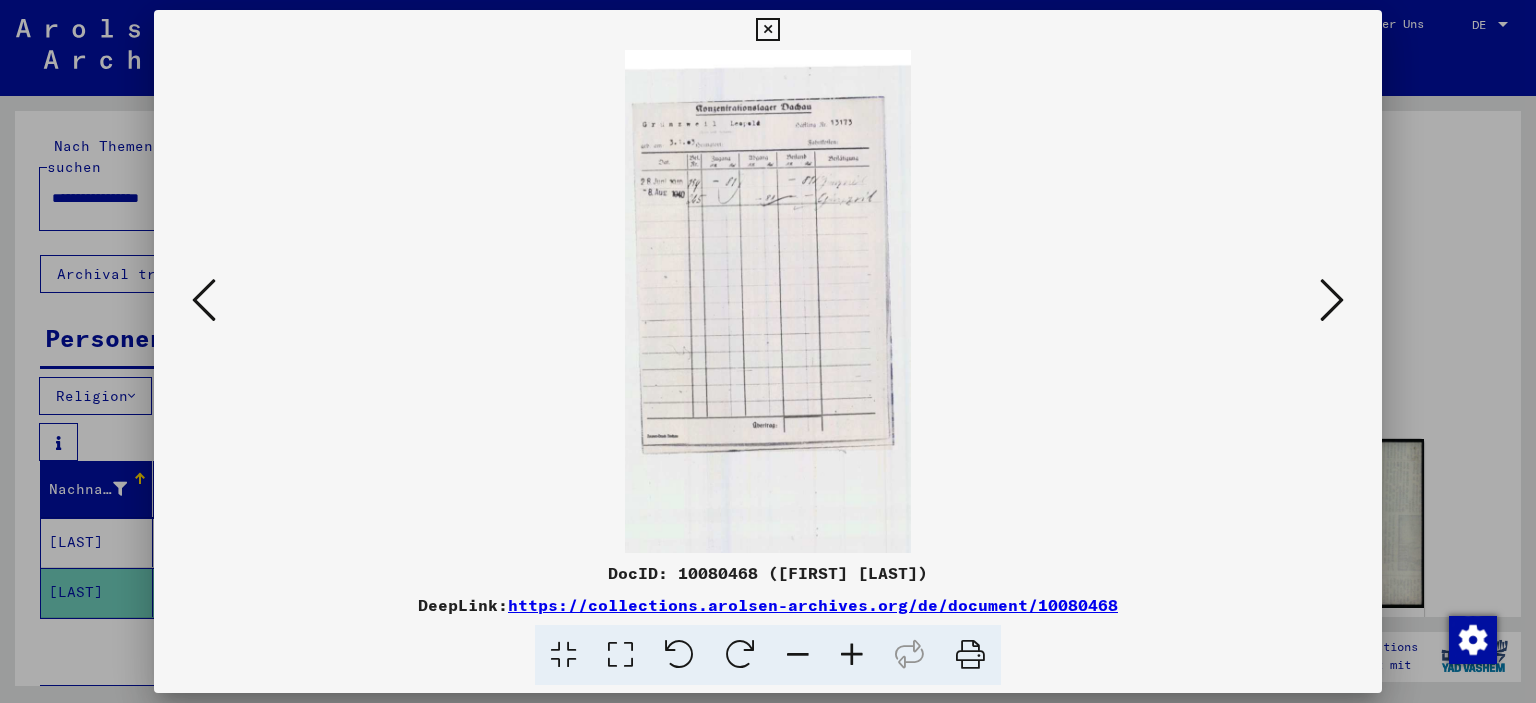 click at bounding box center (852, 655) 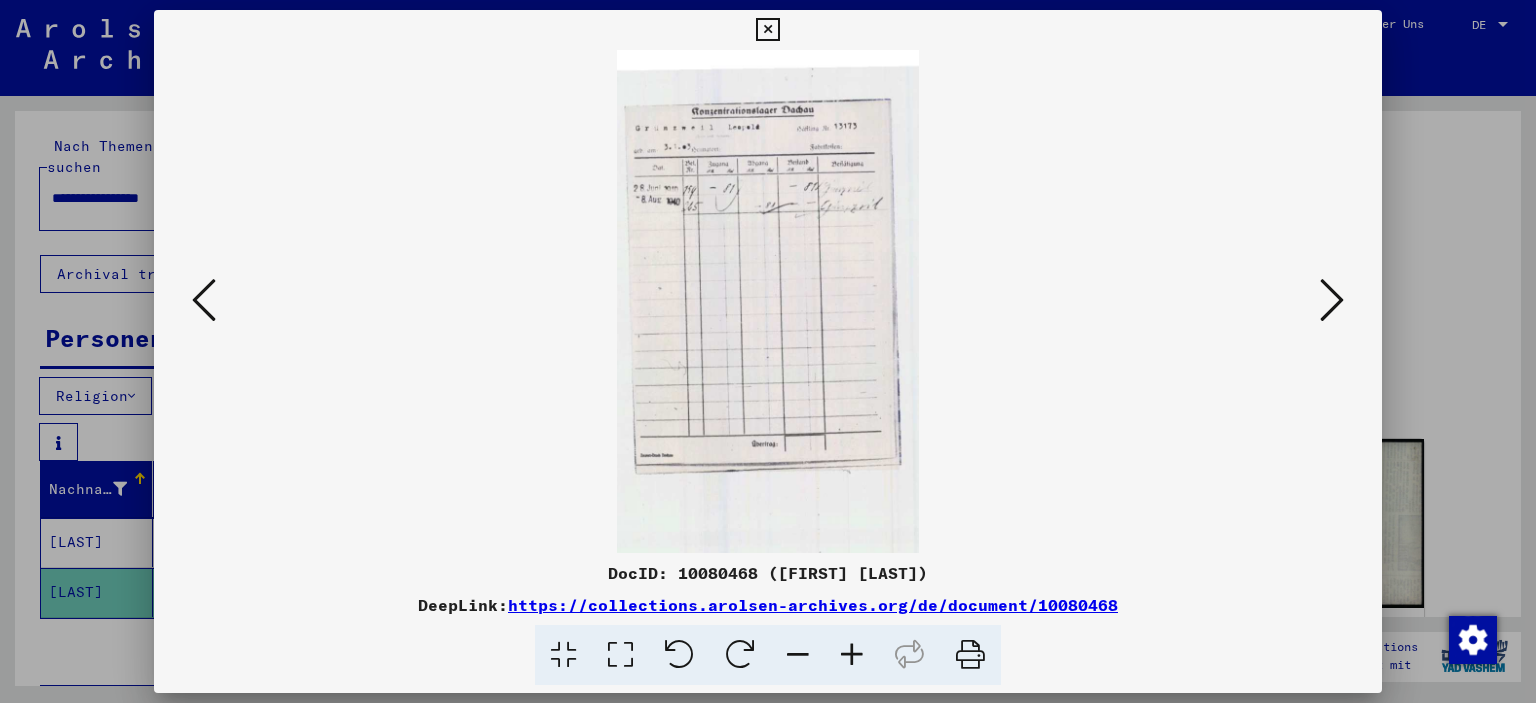 click at bounding box center [852, 655] 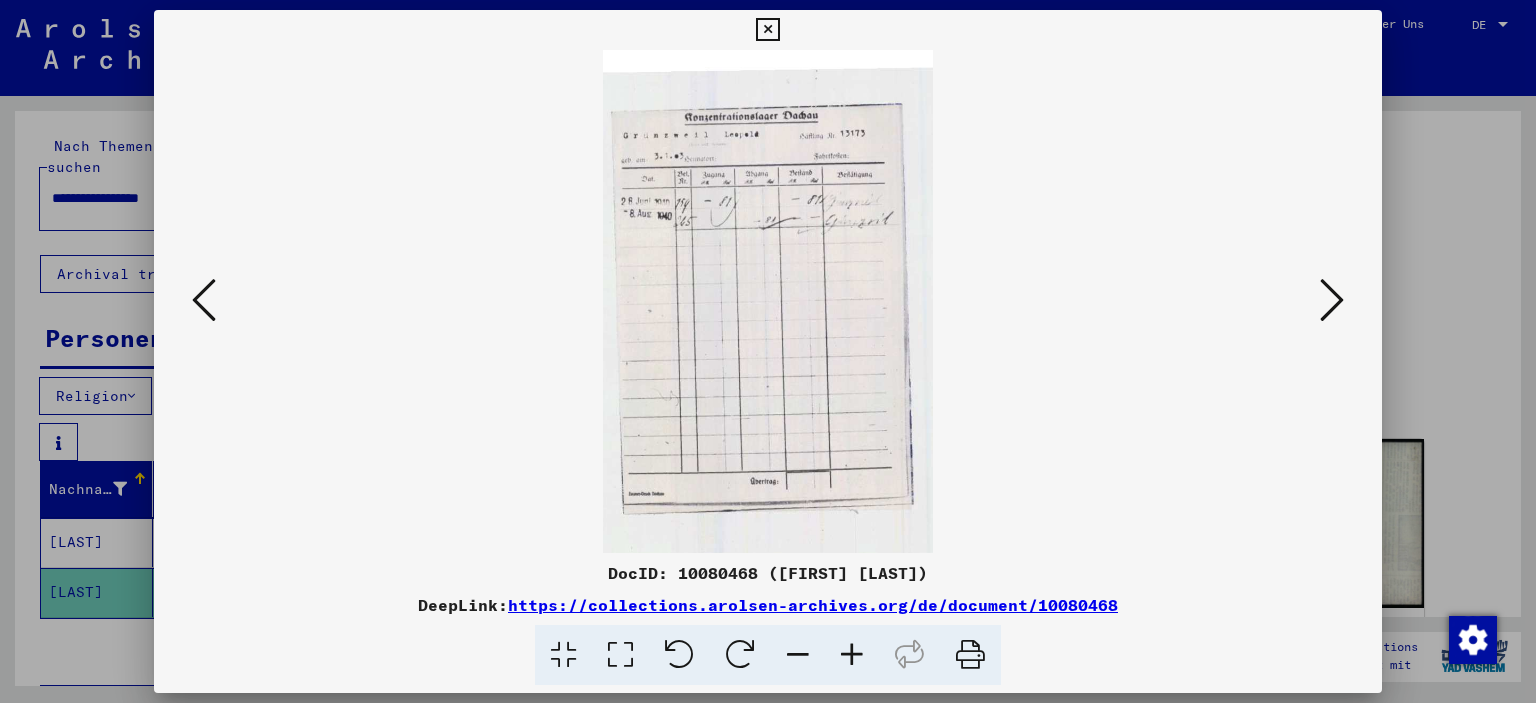 click at bounding box center [852, 655] 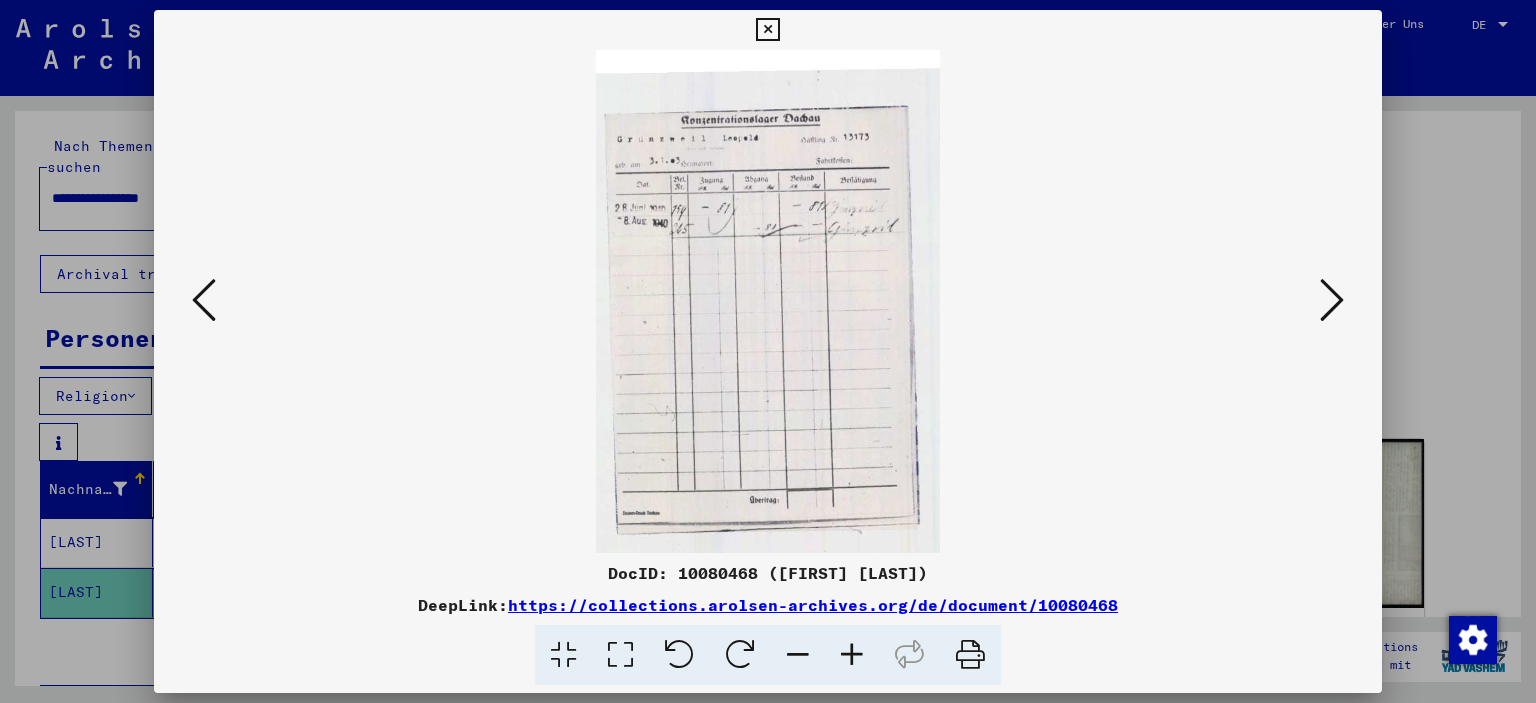 click at bounding box center [852, 655] 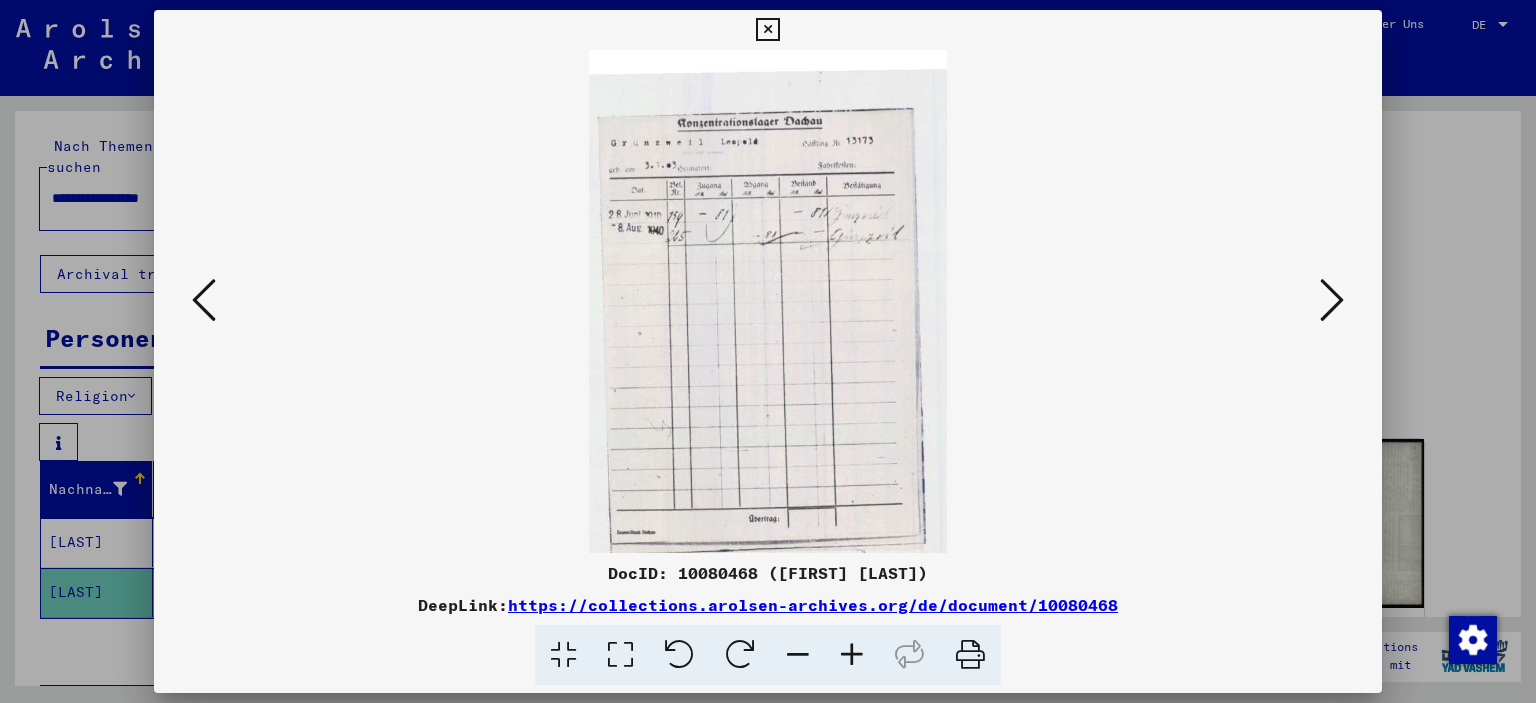 click at bounding box center (852, 655) 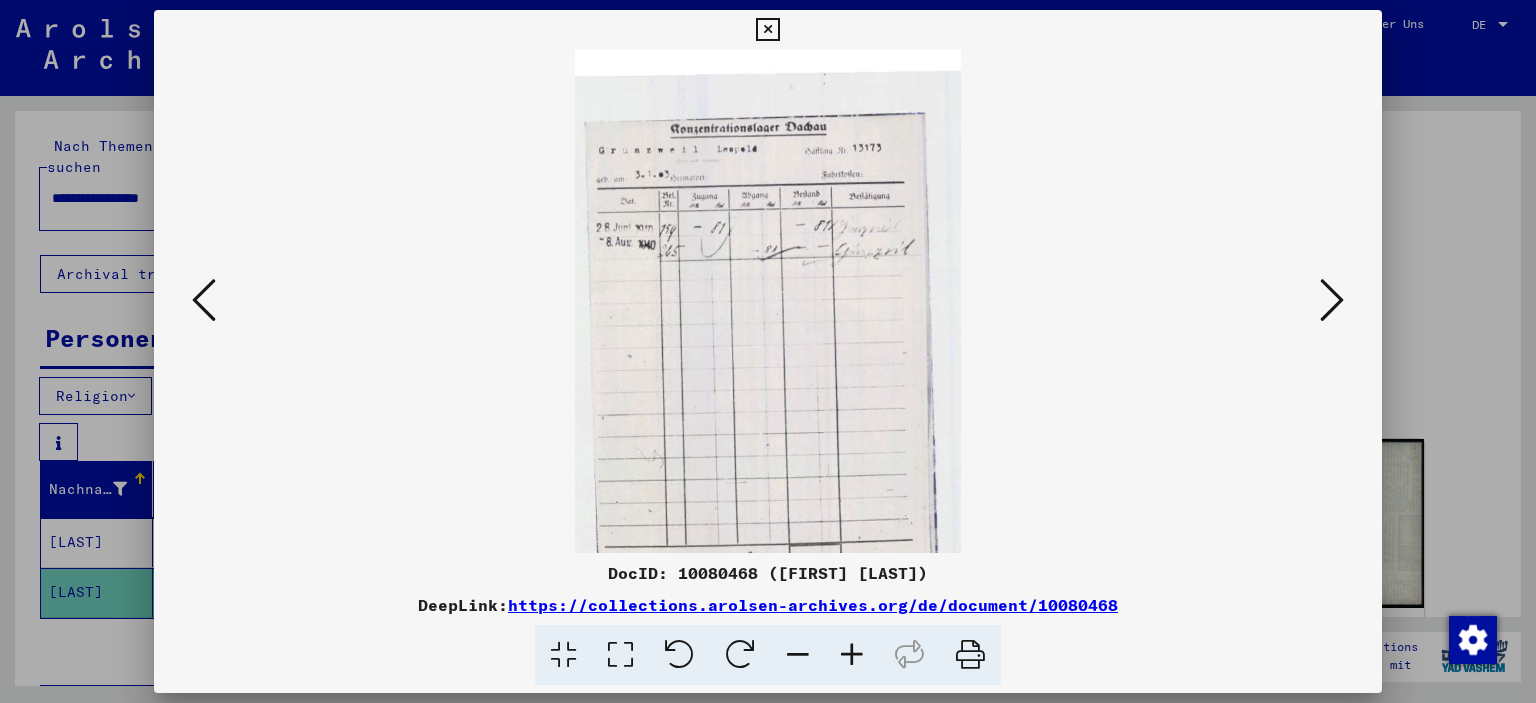 click at bounding box center (852, 655) 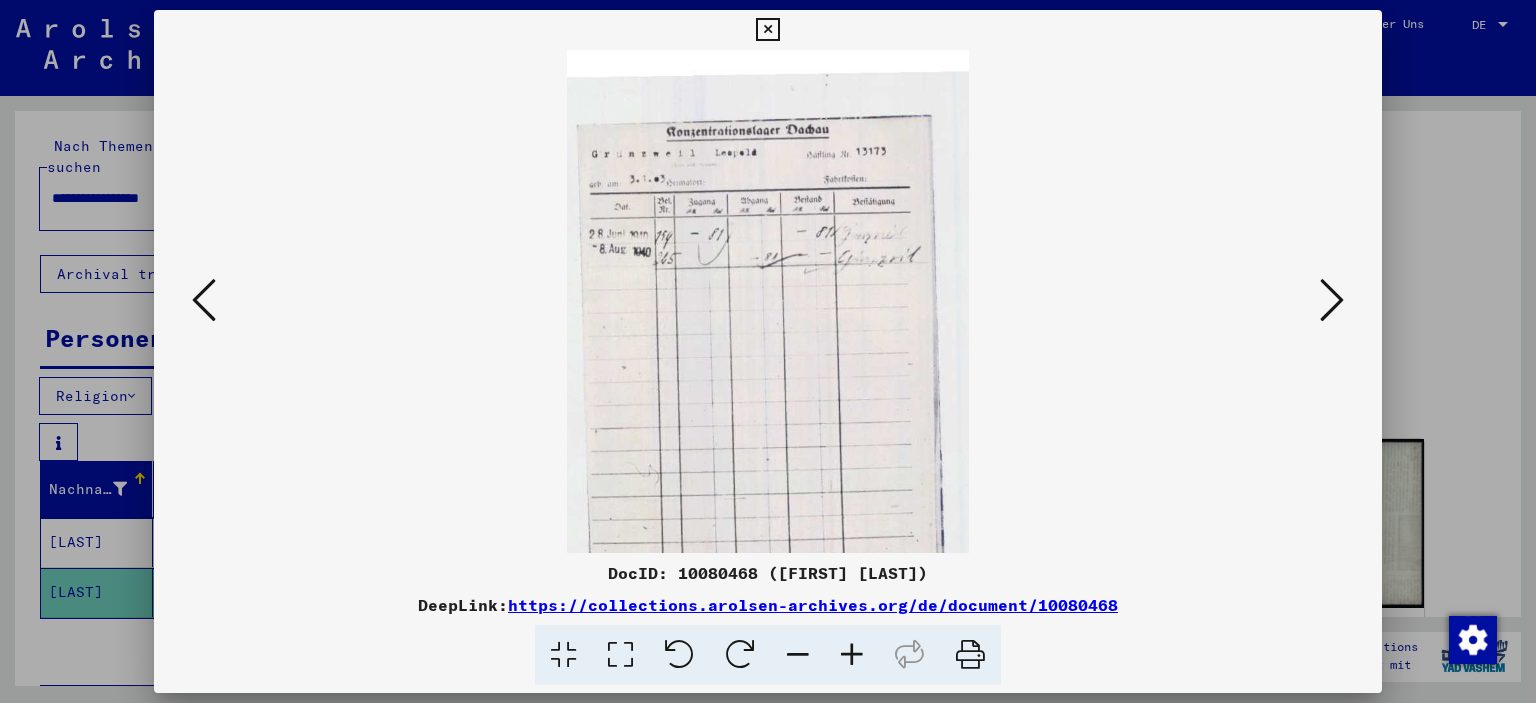 click at bounding box center [852, 655] 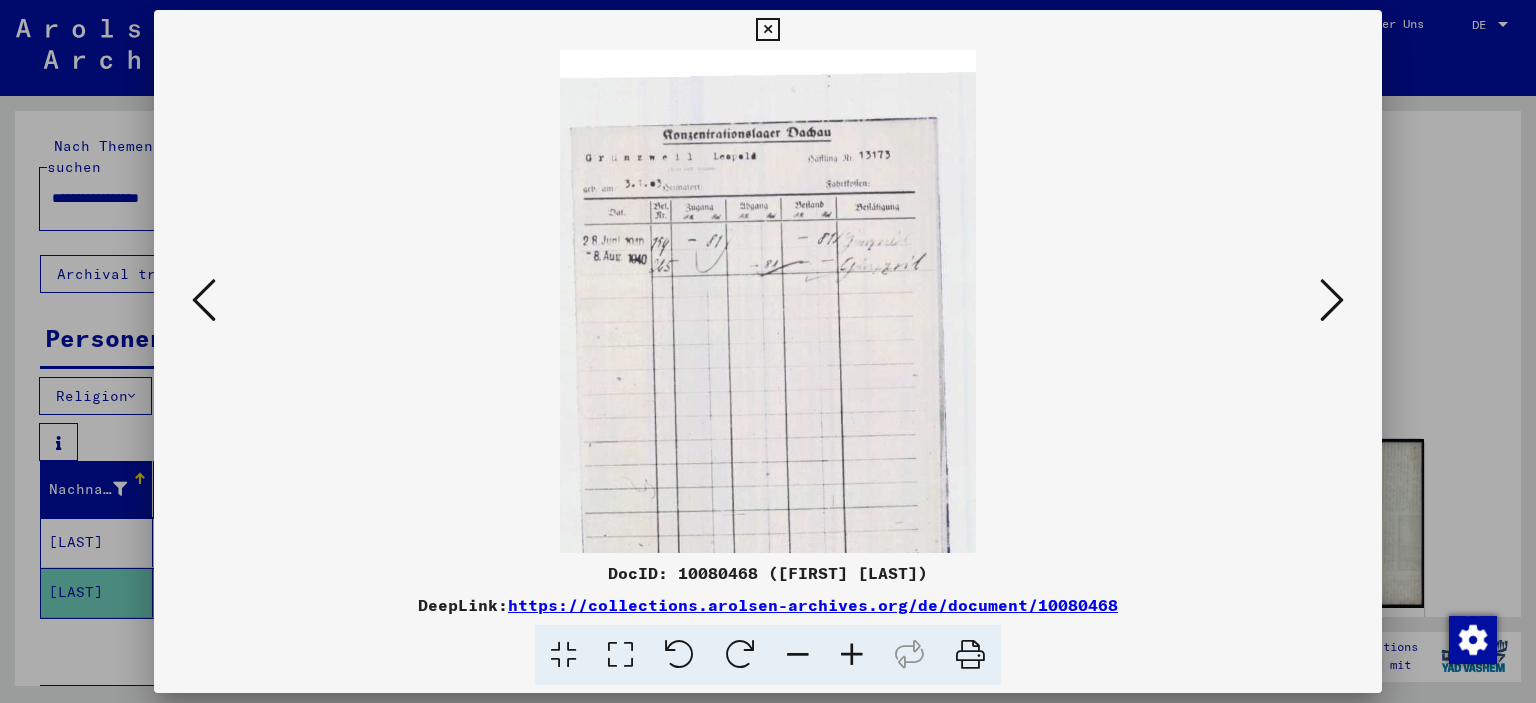 click at bounding box center (852, 655) 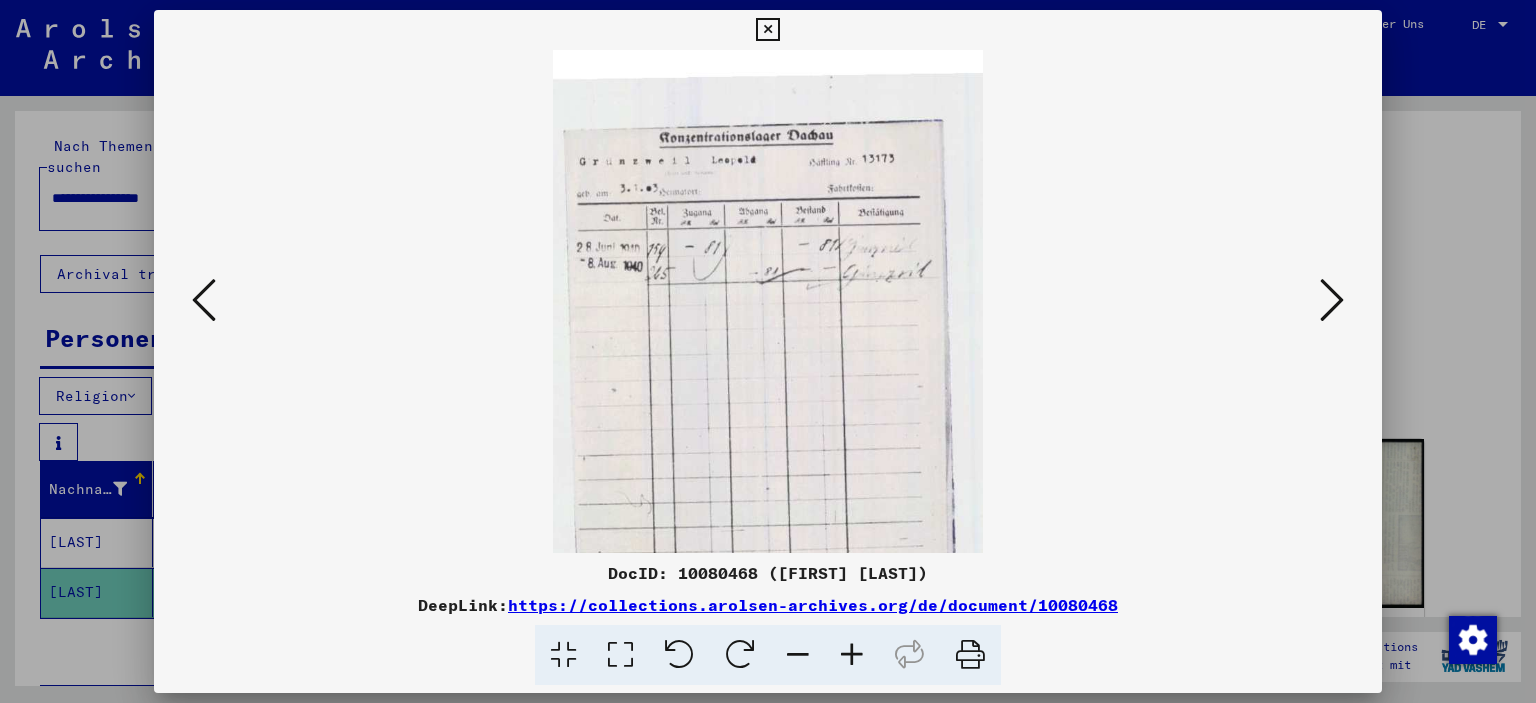 click at bounding box center (852, 655) 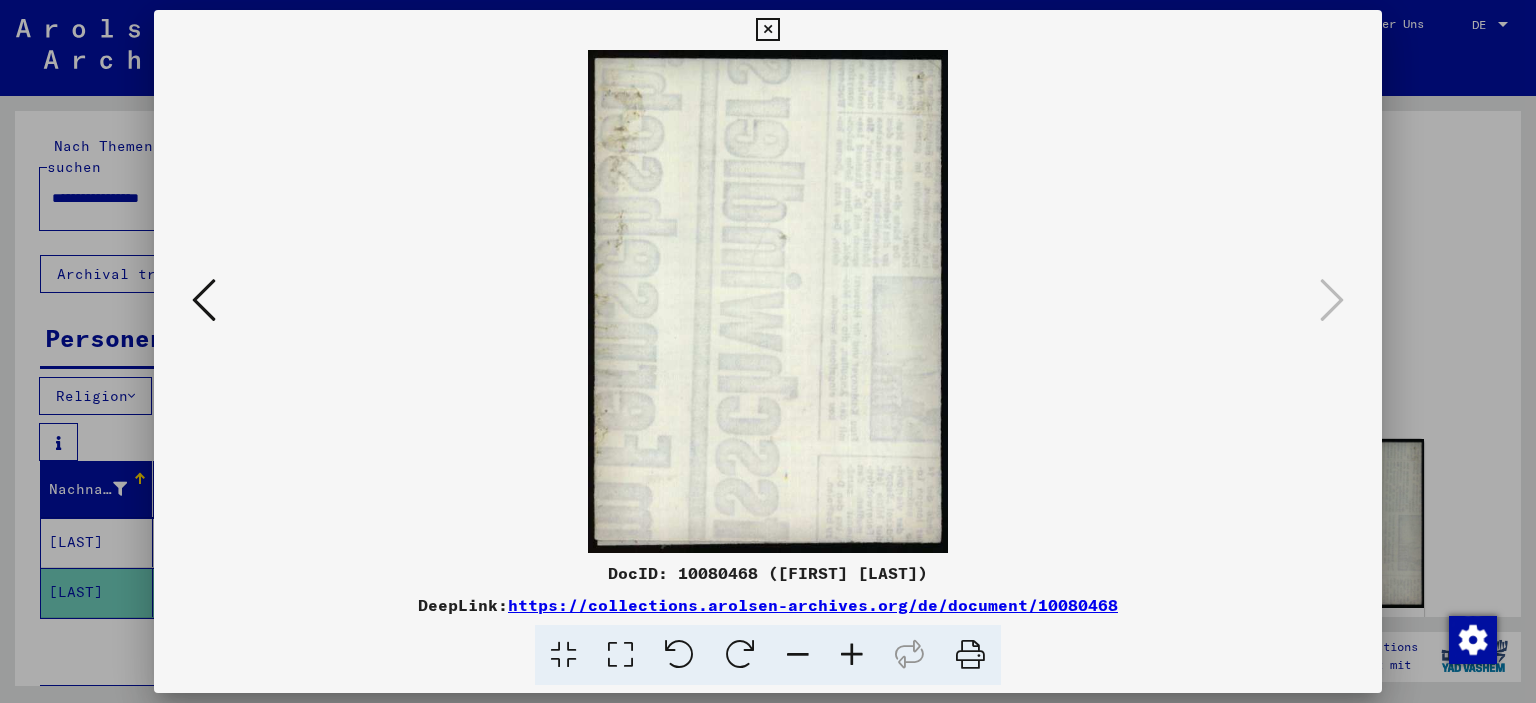 click at bounding box center [767, 30] 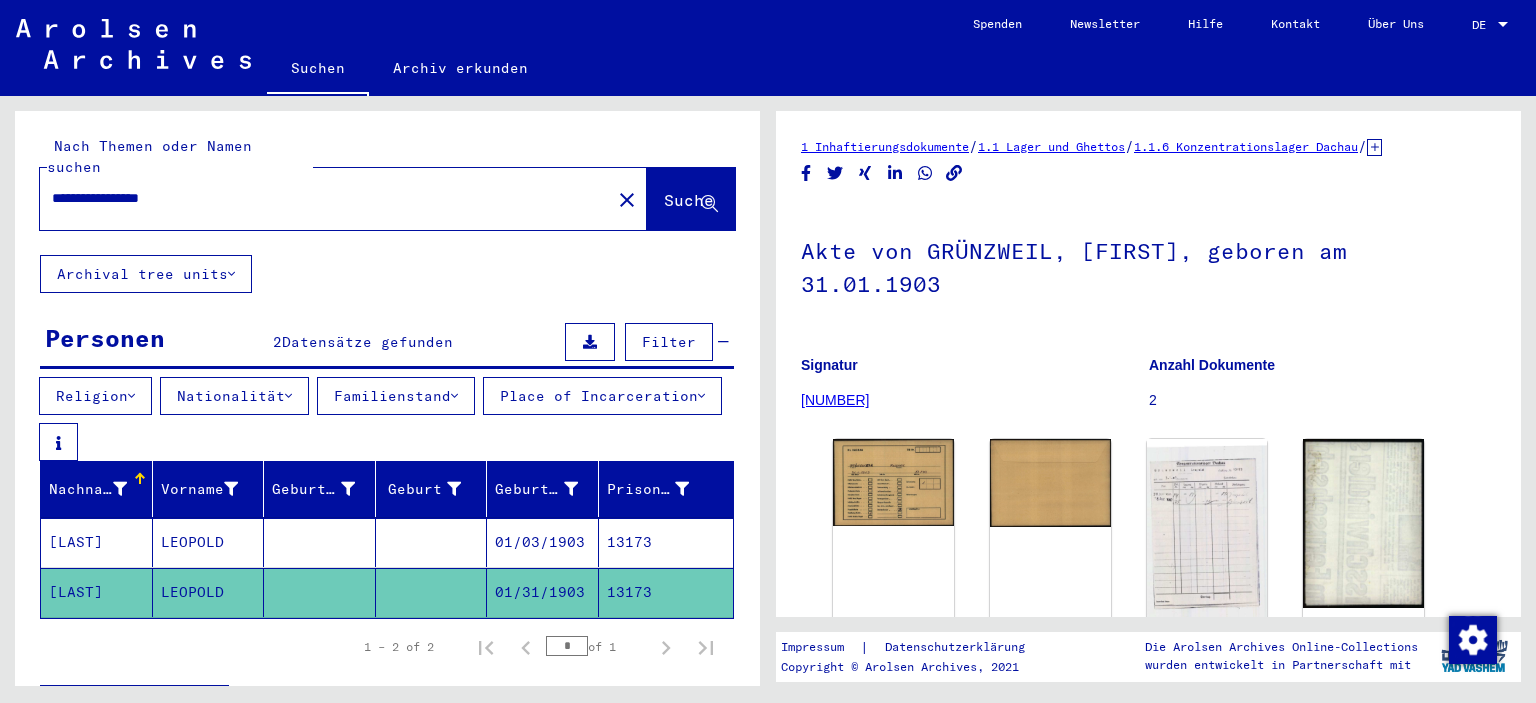 click on "13173" at bounding box center [666, 592] 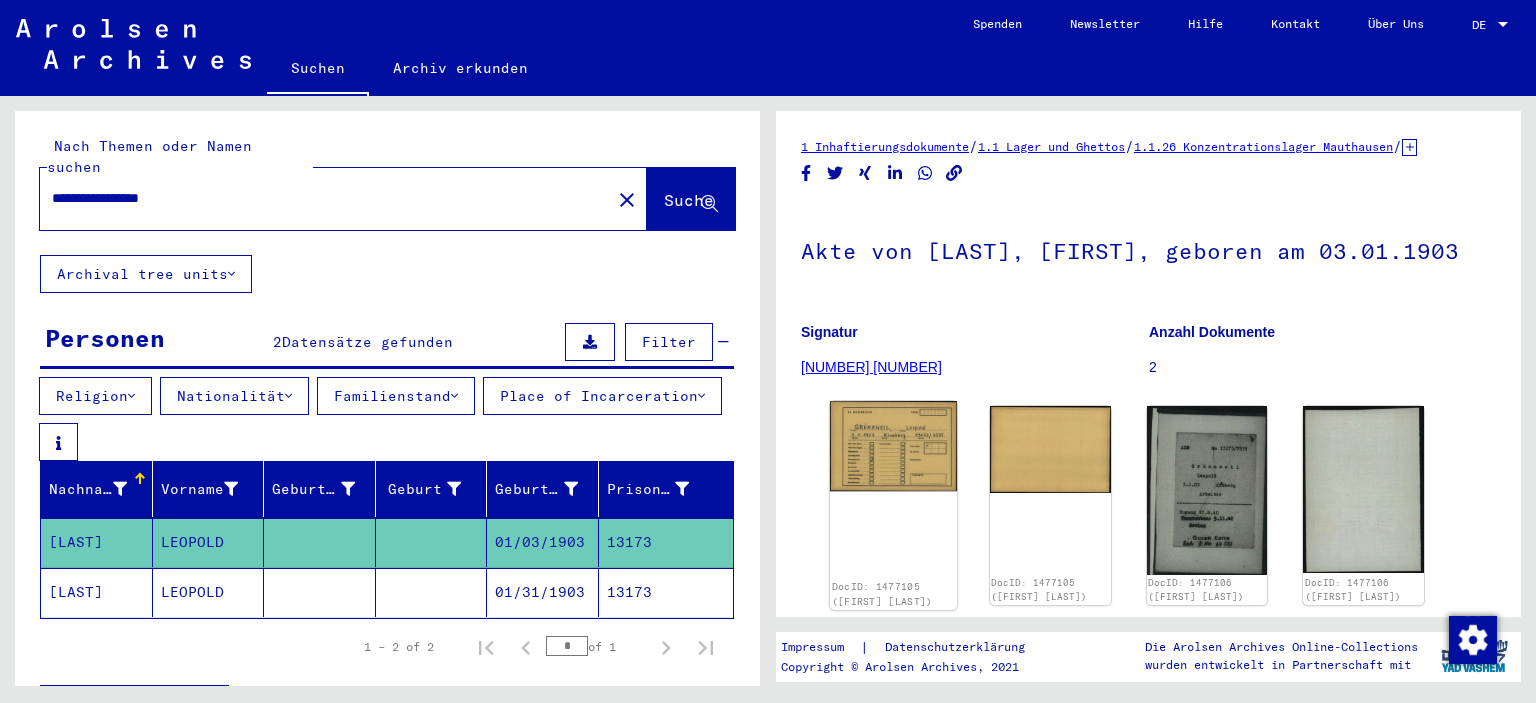 click 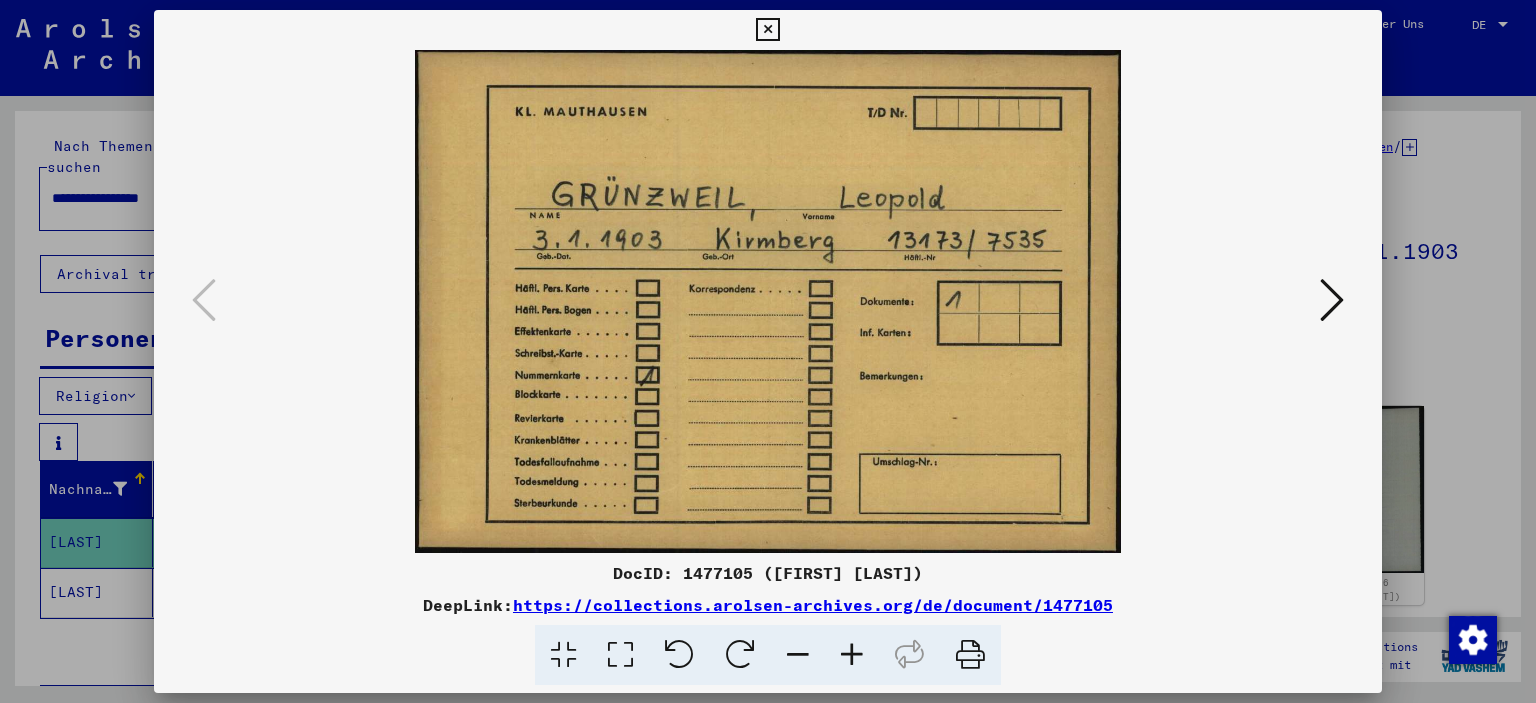 click at bounding box center [768, 351] 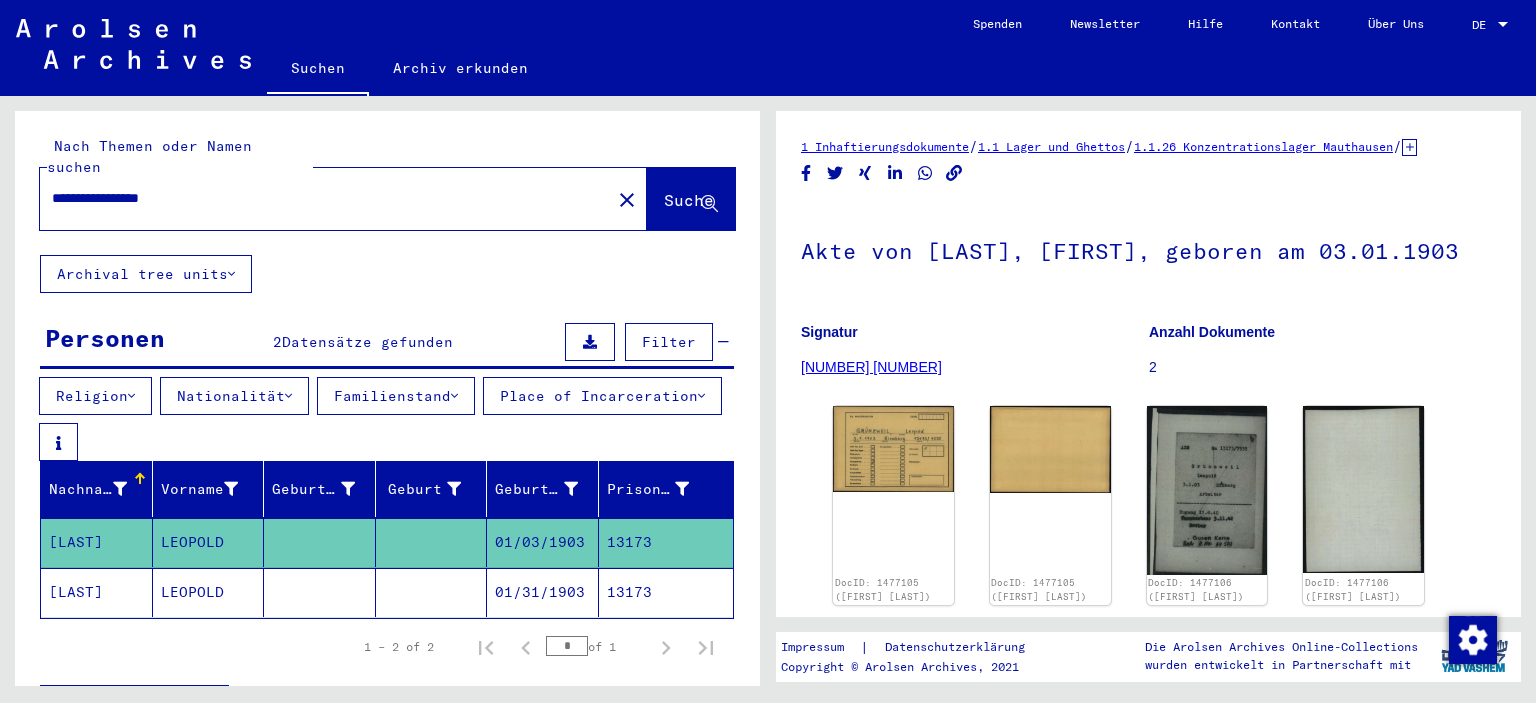 drag, startPoint x: 110, startPoint y: 184, endPoint x: 16, endPoint y: 176, distance: 94.33981 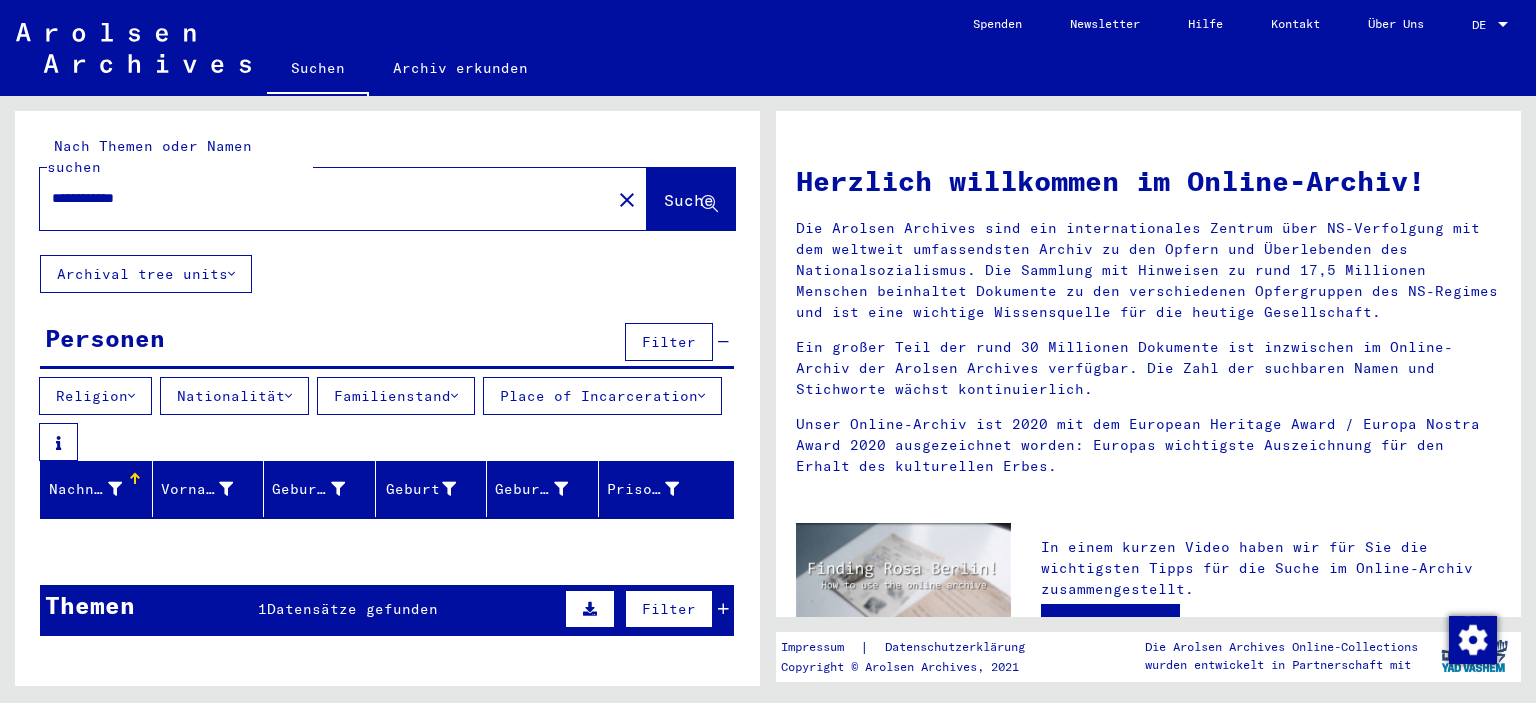 click at bounding box center [723, 609] 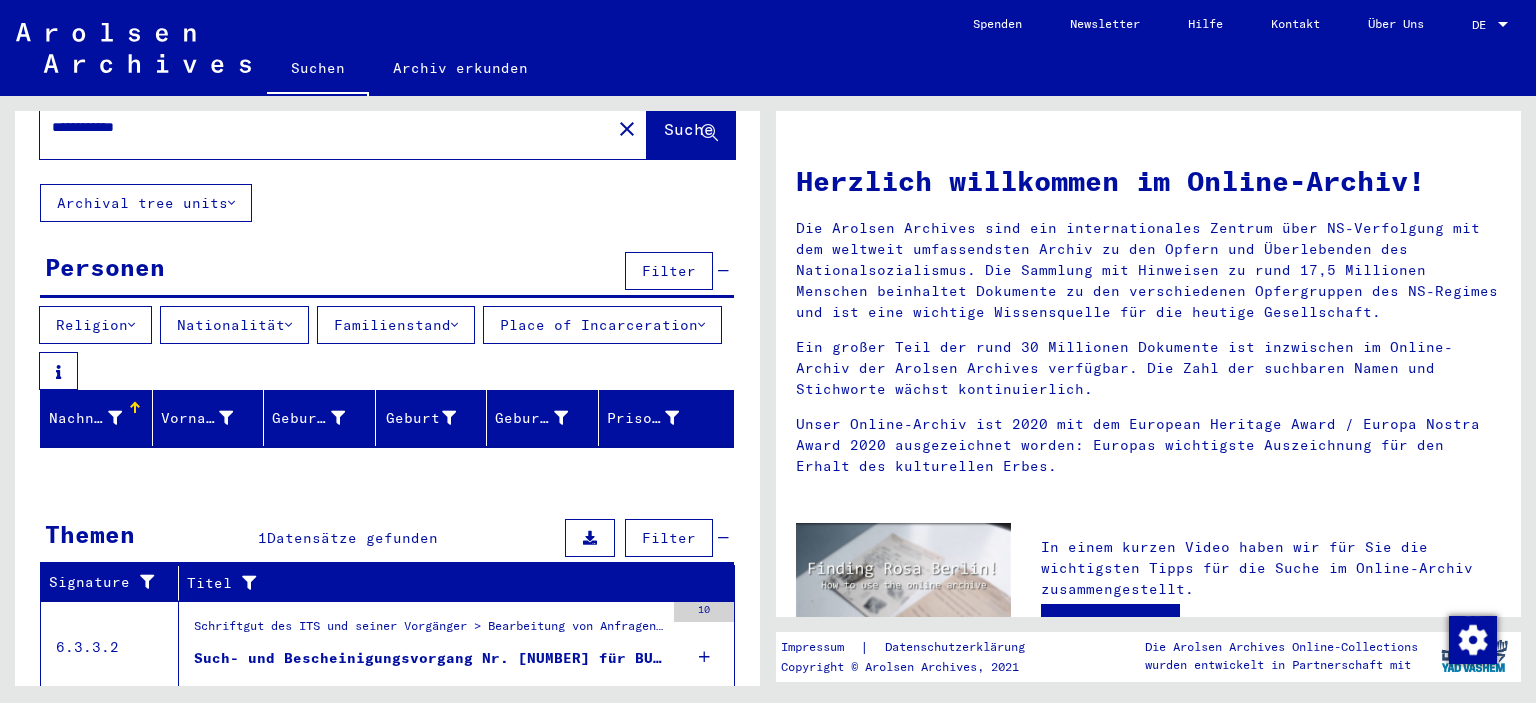 scroll, scrollTop: 102, scrollLeft: 0, axis: vertical 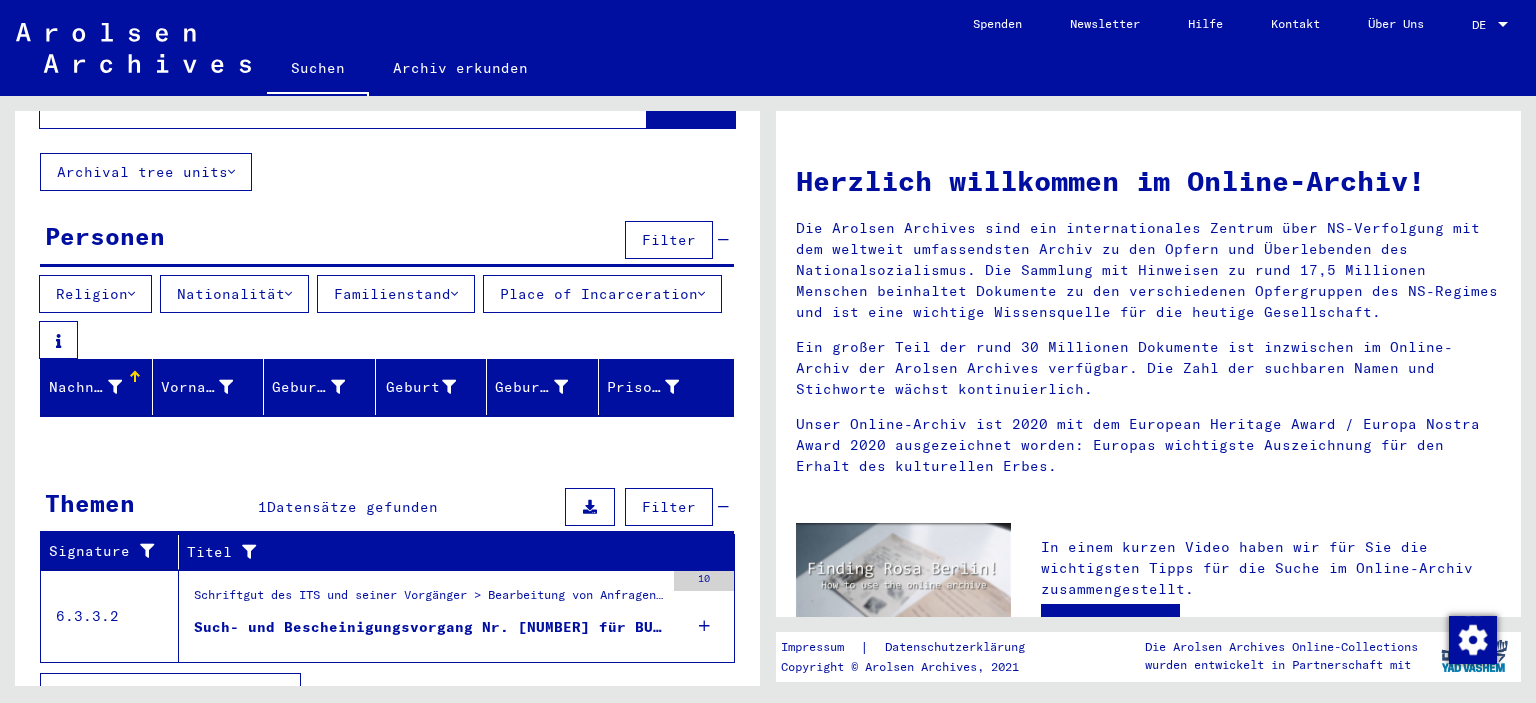 click on "Such- und Bescheinigungsvorgang Nr. [NUMBER] für BUFANI, FRANZ geboren [DATE] oder[DATE]" at bounding box center (429, 627) 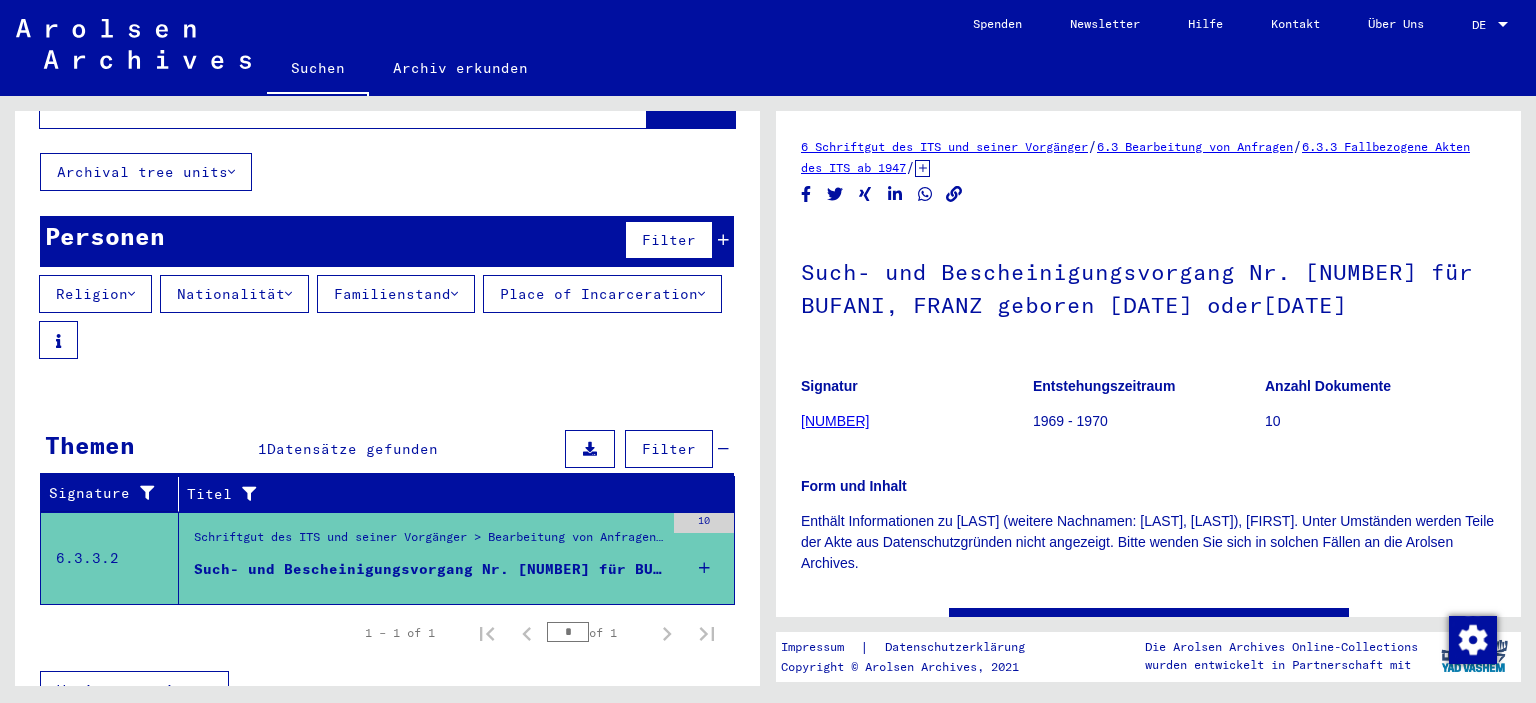 scroll, scrollTop: 0, scrollLeft: 0, axis: both 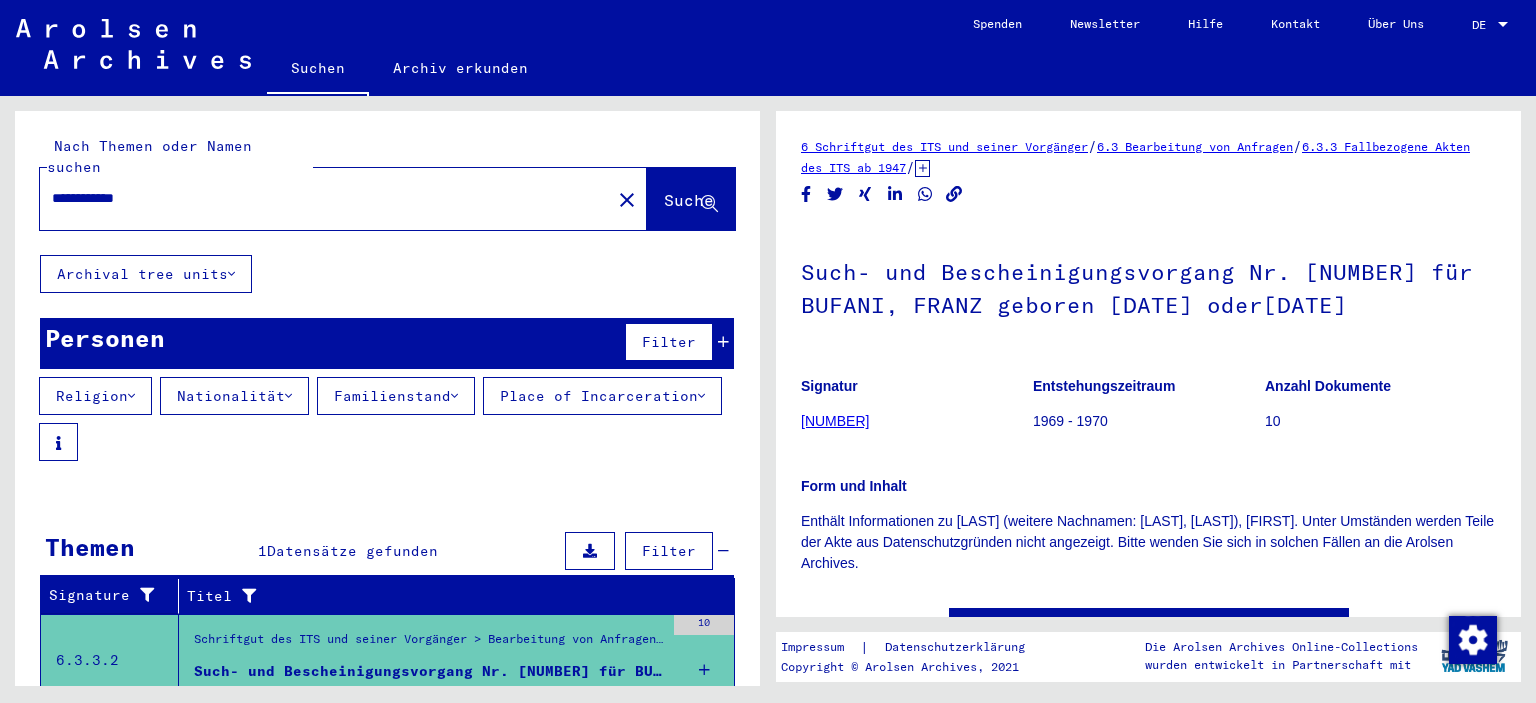 click on "**********" at bounding box center [325, 198] 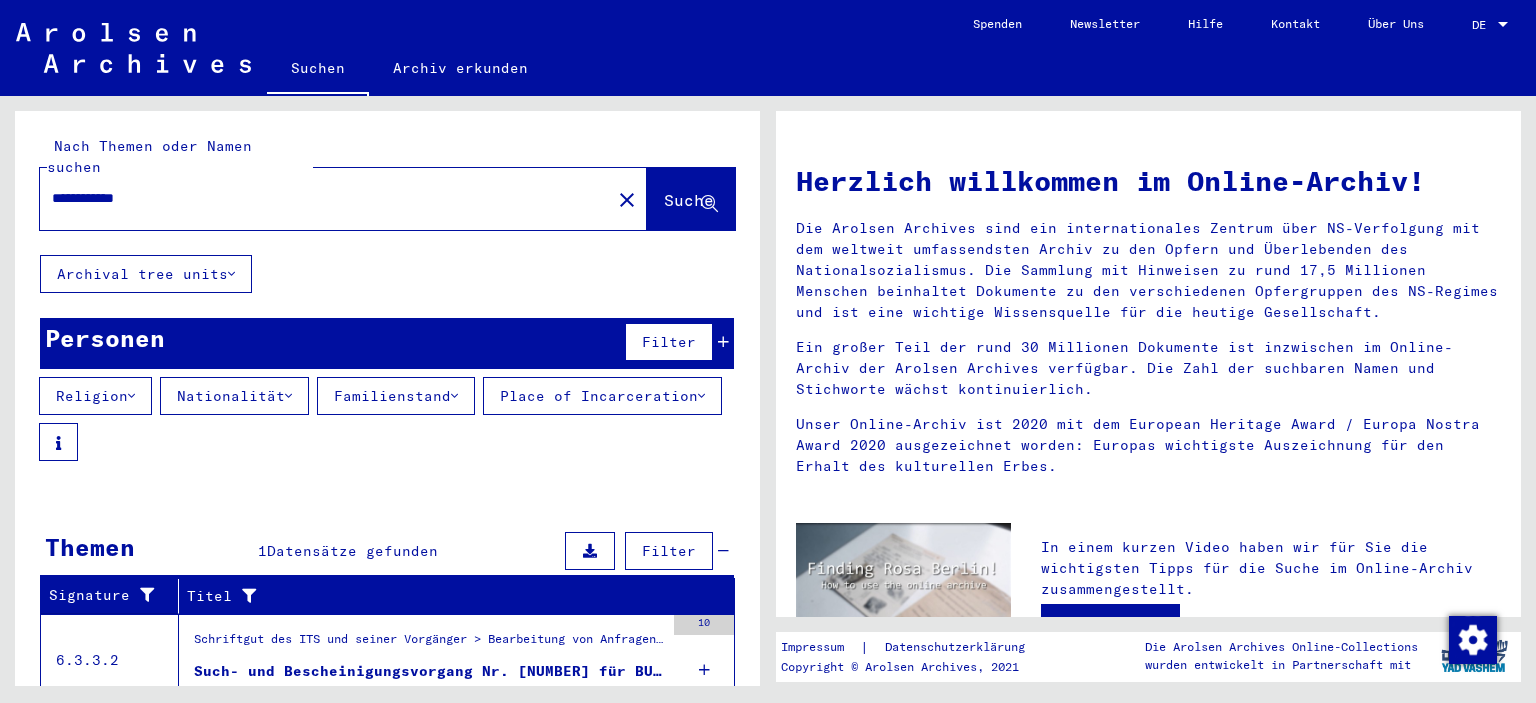 click on "Filter" at bounding box center (674, 342) 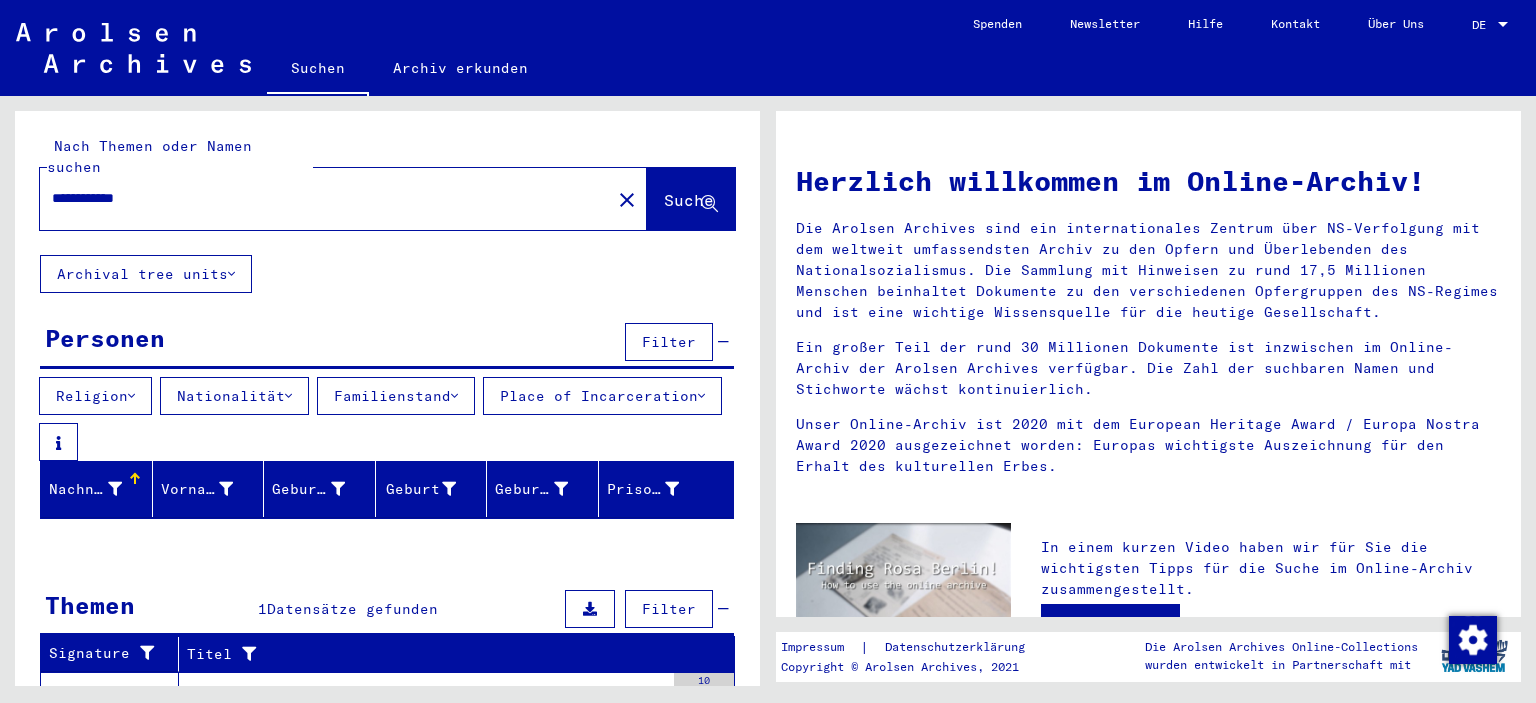 click on "Personen Filter Religion Nationalität Familienstand Place of Incarceration Nachname Vorname Geburtsname Geburt Geburtdatum Prisoner # Signature Nachname Vorname Geburtsname Geburt Geburtdatum Prisoner # Vater (Adoptivvater) Mutter (Adoptivmutter) Religion Nationalität Beruf Haftstätte Sterbedatum Letzter Wohnort Letzter Wohnort (Land) Haftstätte Letzter Wohnort (Provinz) Letzter Wohnort (Ort) Letzter Wohnort (Stadtteil) Letzter Wohnort (Straße) Letzter Wohnort (Hausnummer) Signature Nachname Vorname Geburtsname Geburt Geburtdatum Prisoner #" at bounding box center [387, 426] 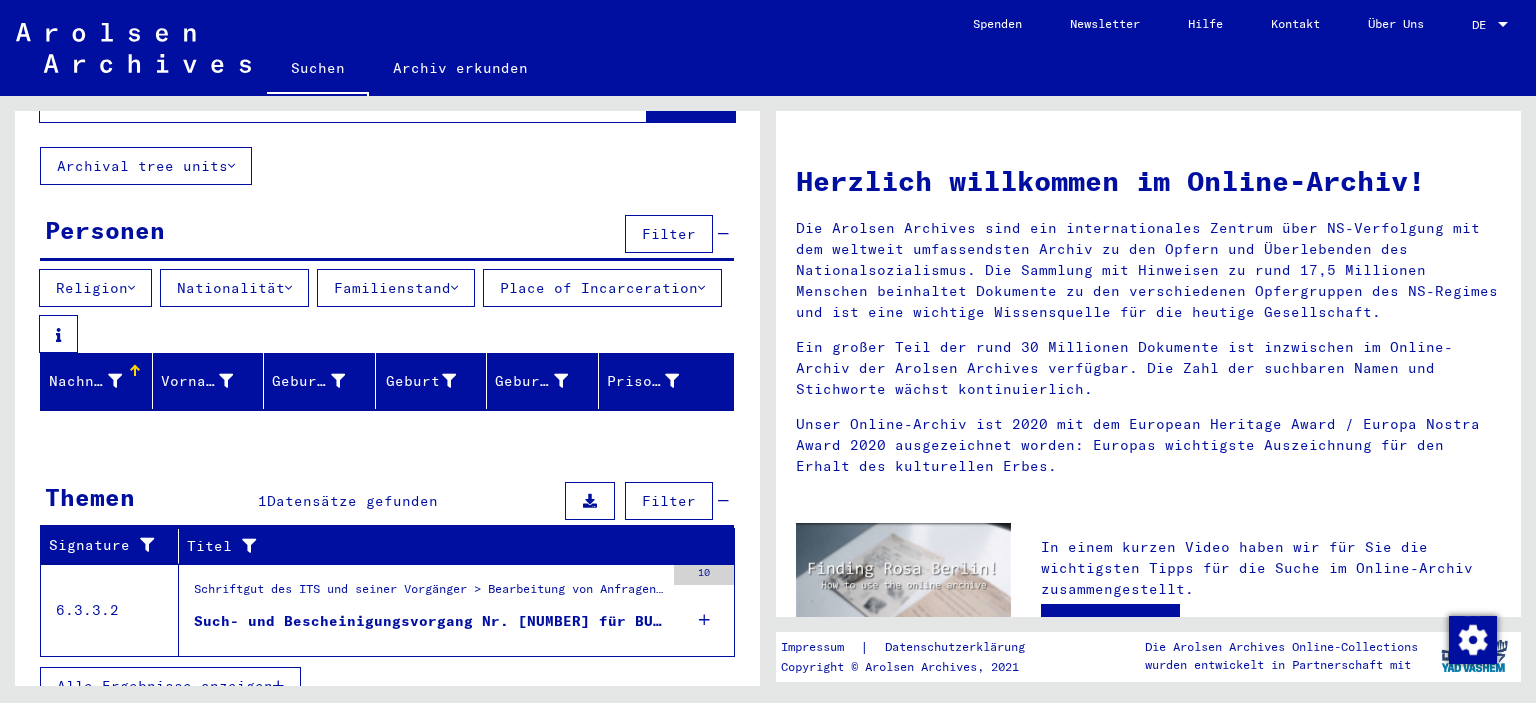 scroll, scrollTop: 119, scrollLeft: 0, axis: vertical 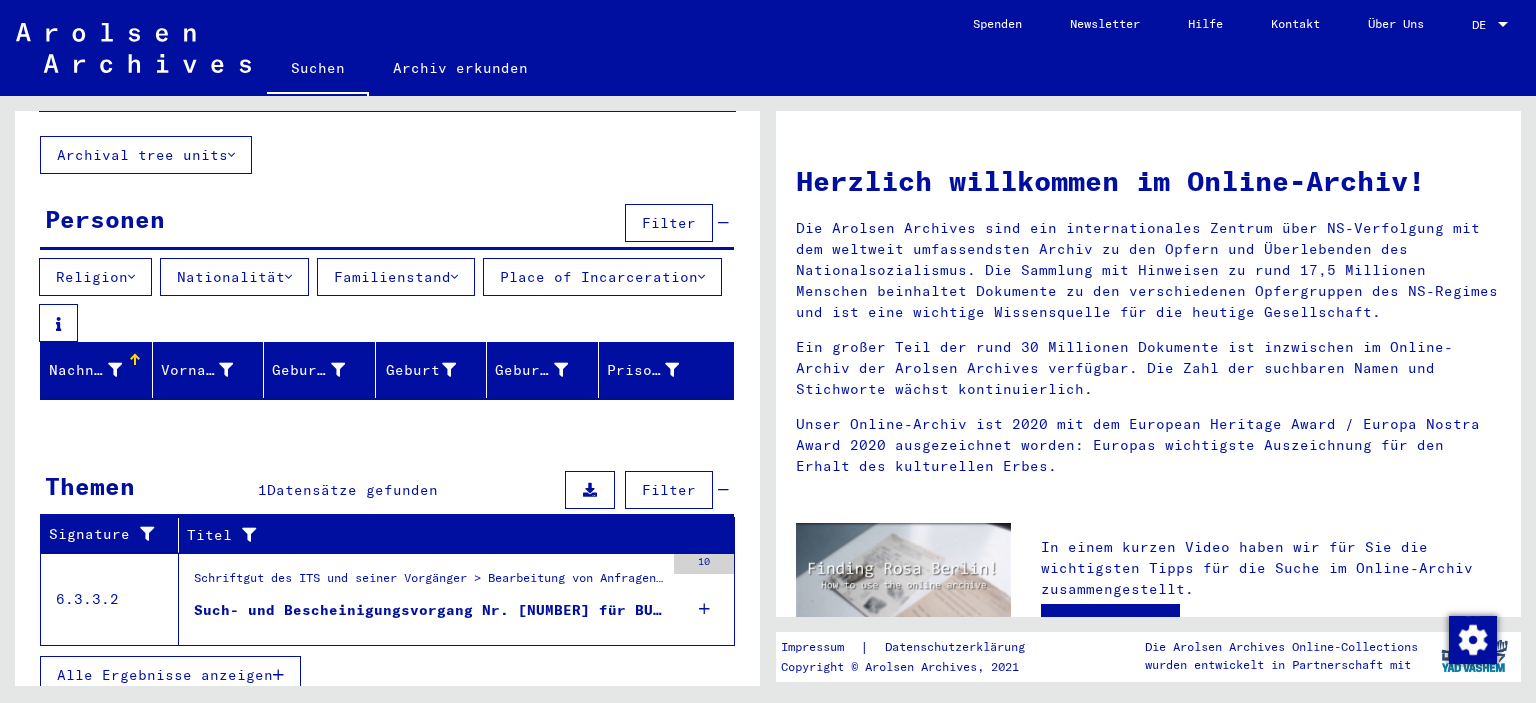 click at bounding box center (723, 490) 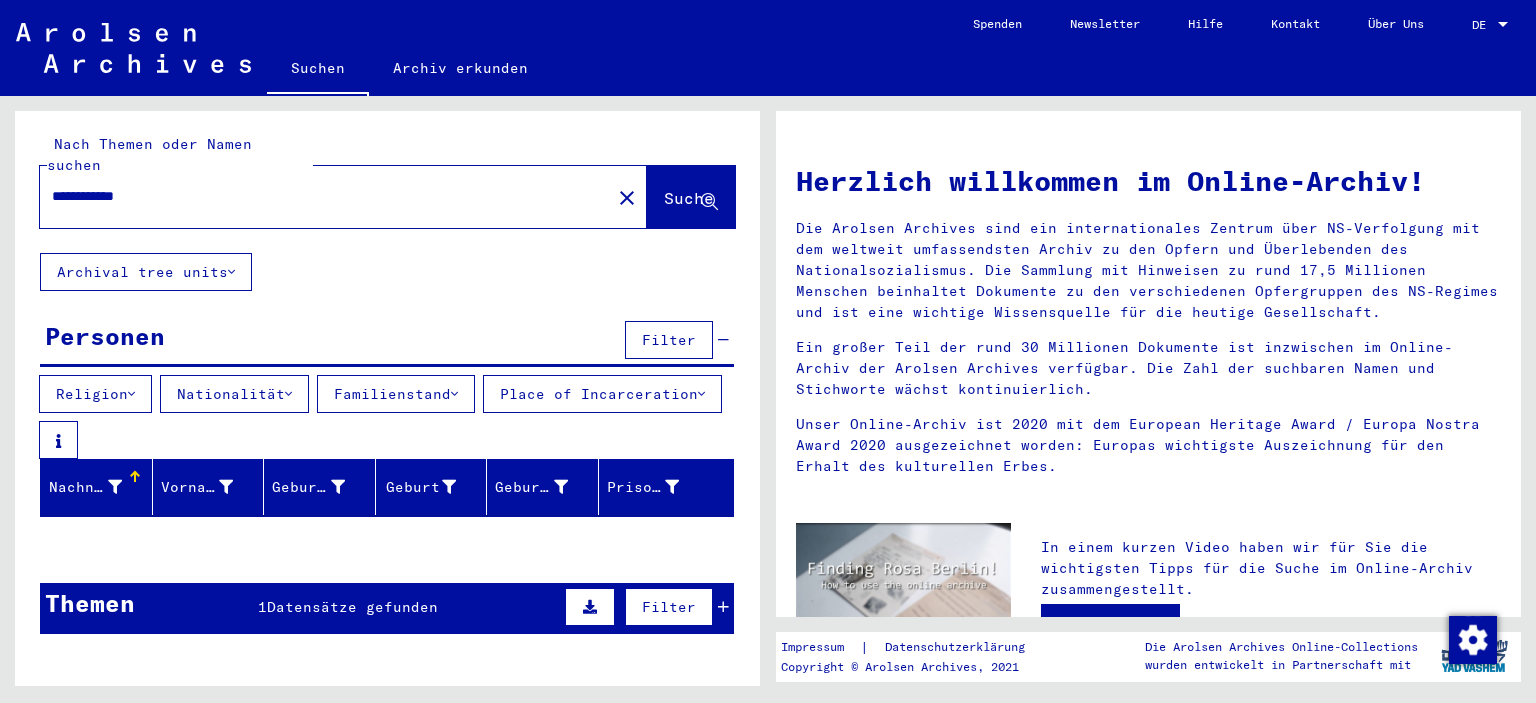 scroll, scrollTop: 1, scrollLeft: 0, axis: vertical 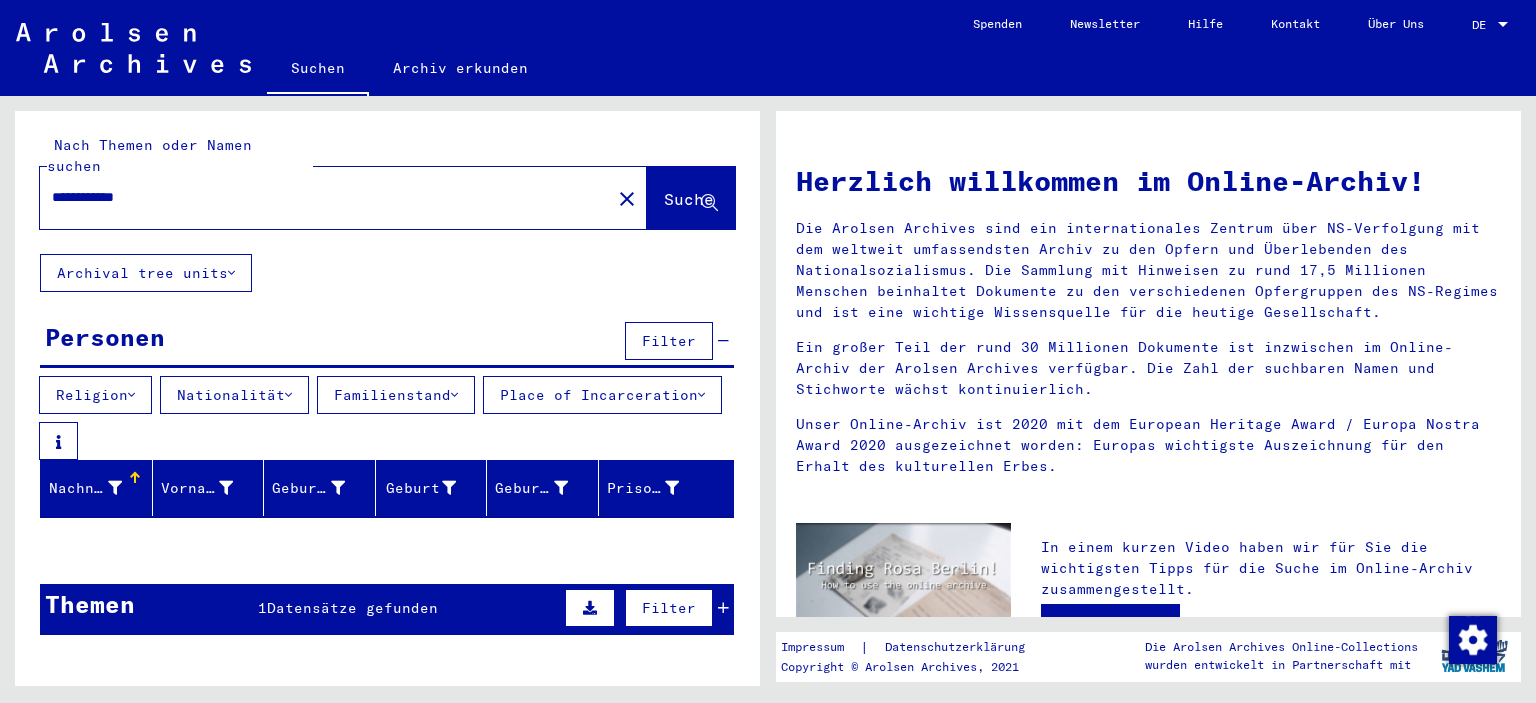 drag, startPoint x: 250, startPoint y: 180, endPoint x: 26, endPoint y: 177, distance: 224.0201 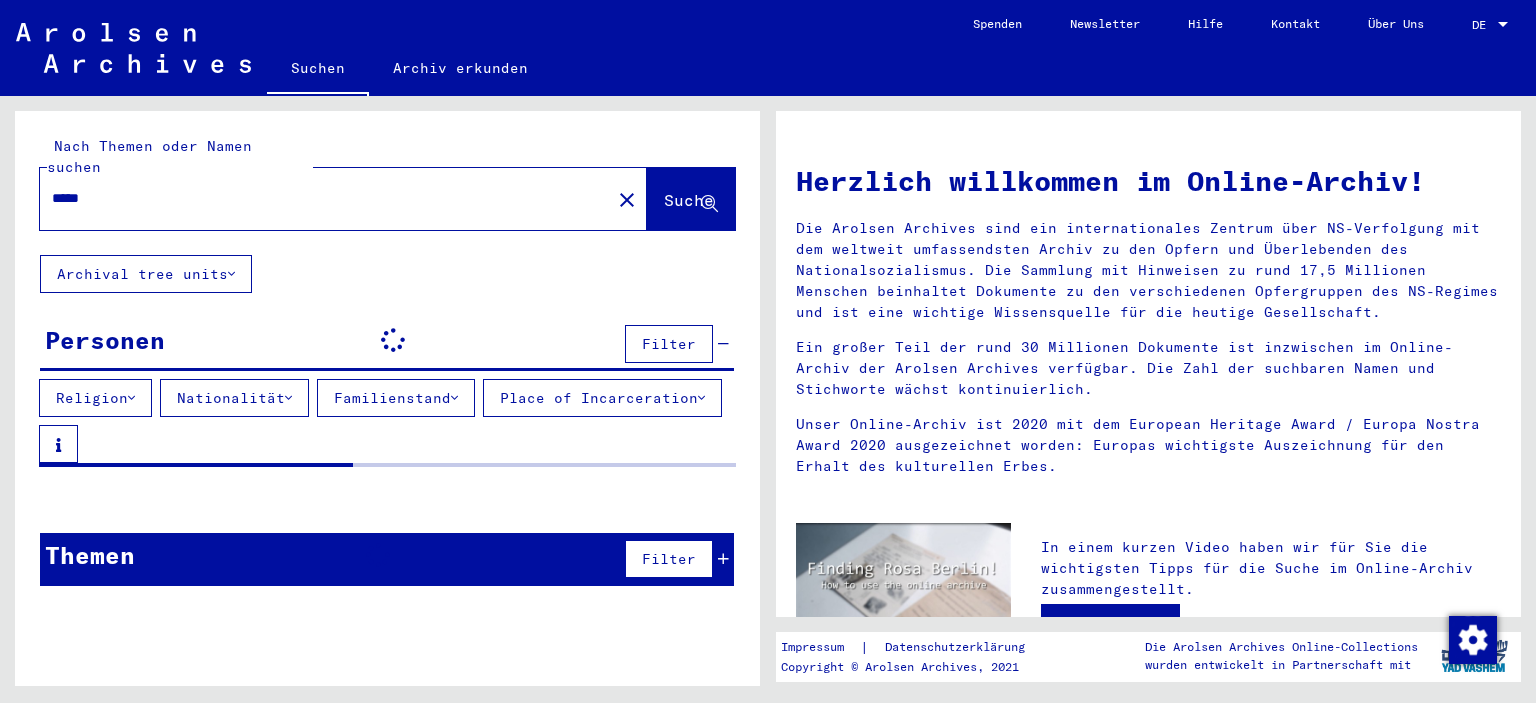 scroll, scrollTop: 0, scrollLeft: 0, axis: both 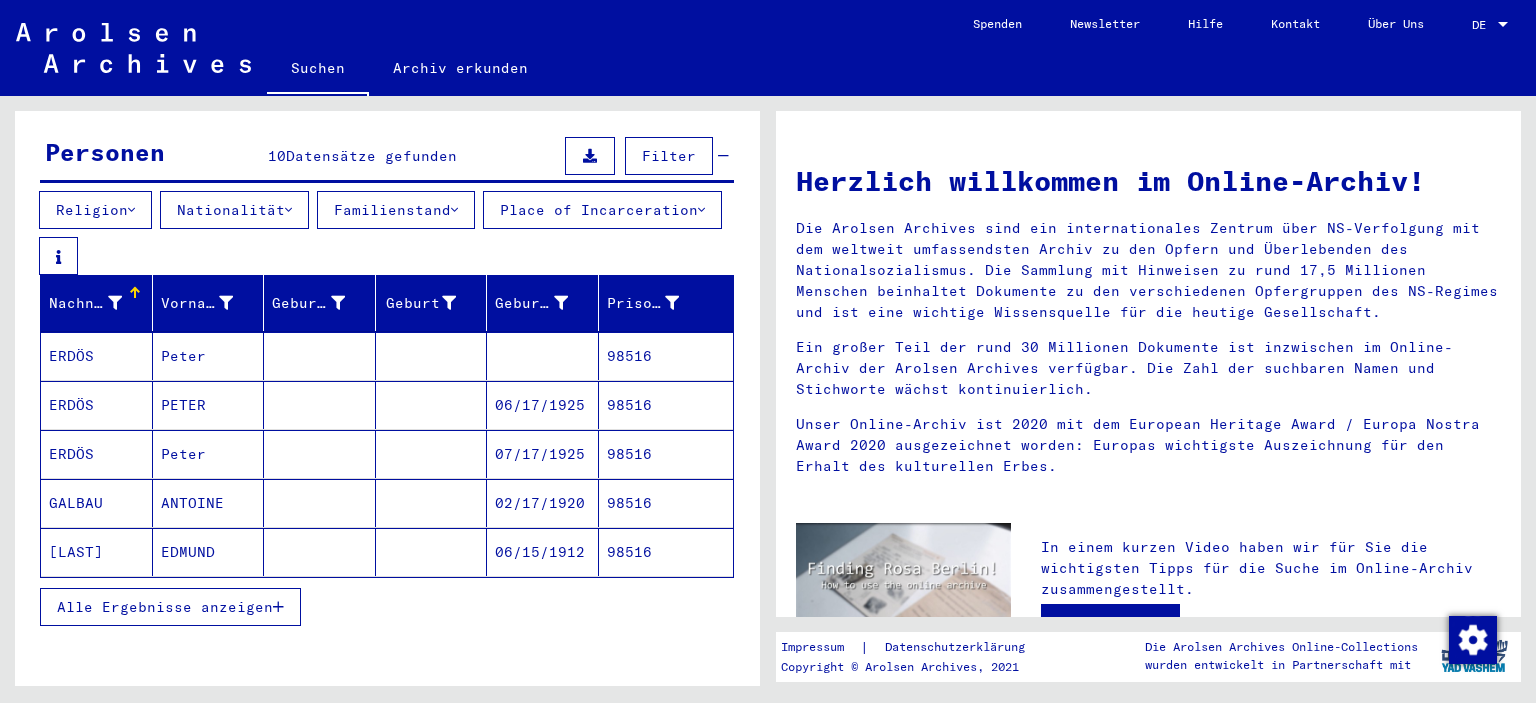 click on "Alle Ergebnisse anzeigen" at bounding box center [165, 607] 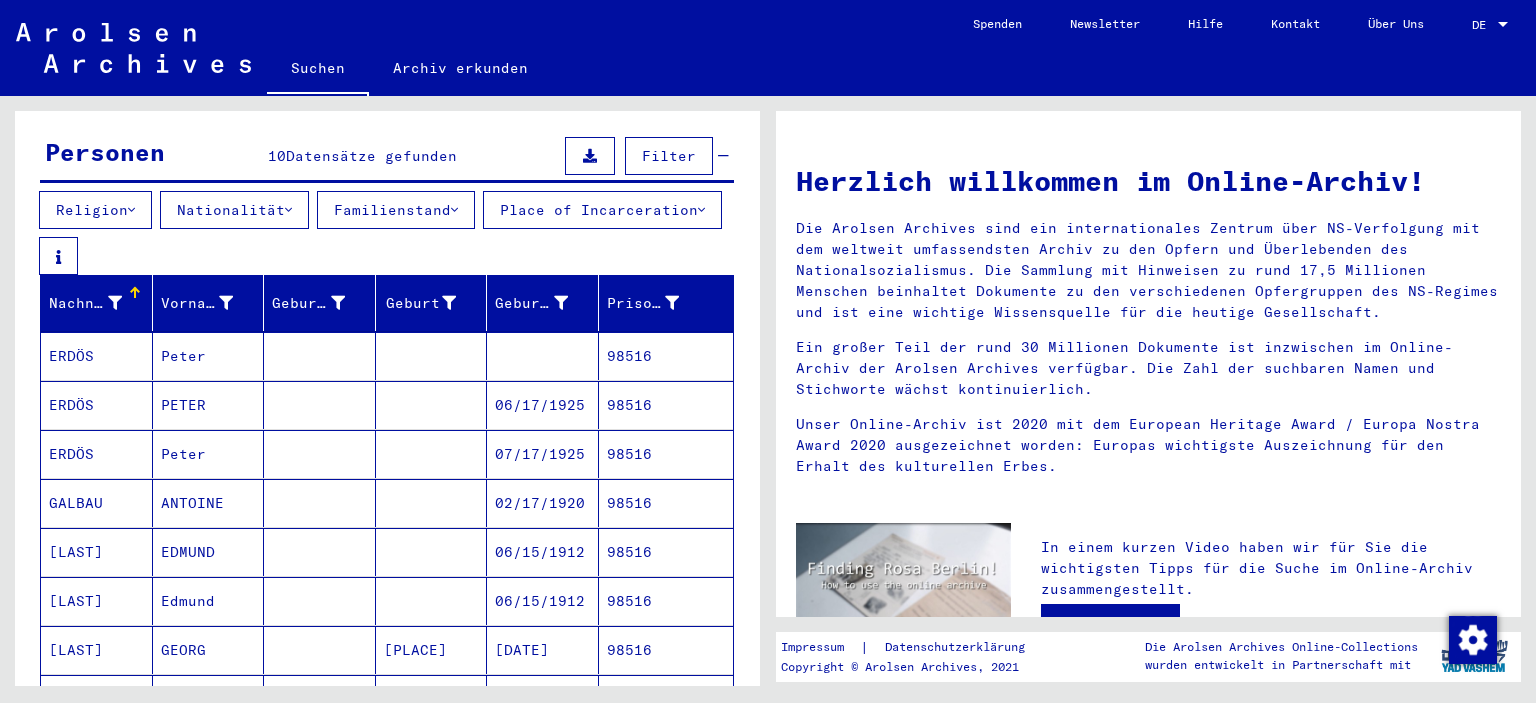 click on "98516" at bounding box center [666, 601] 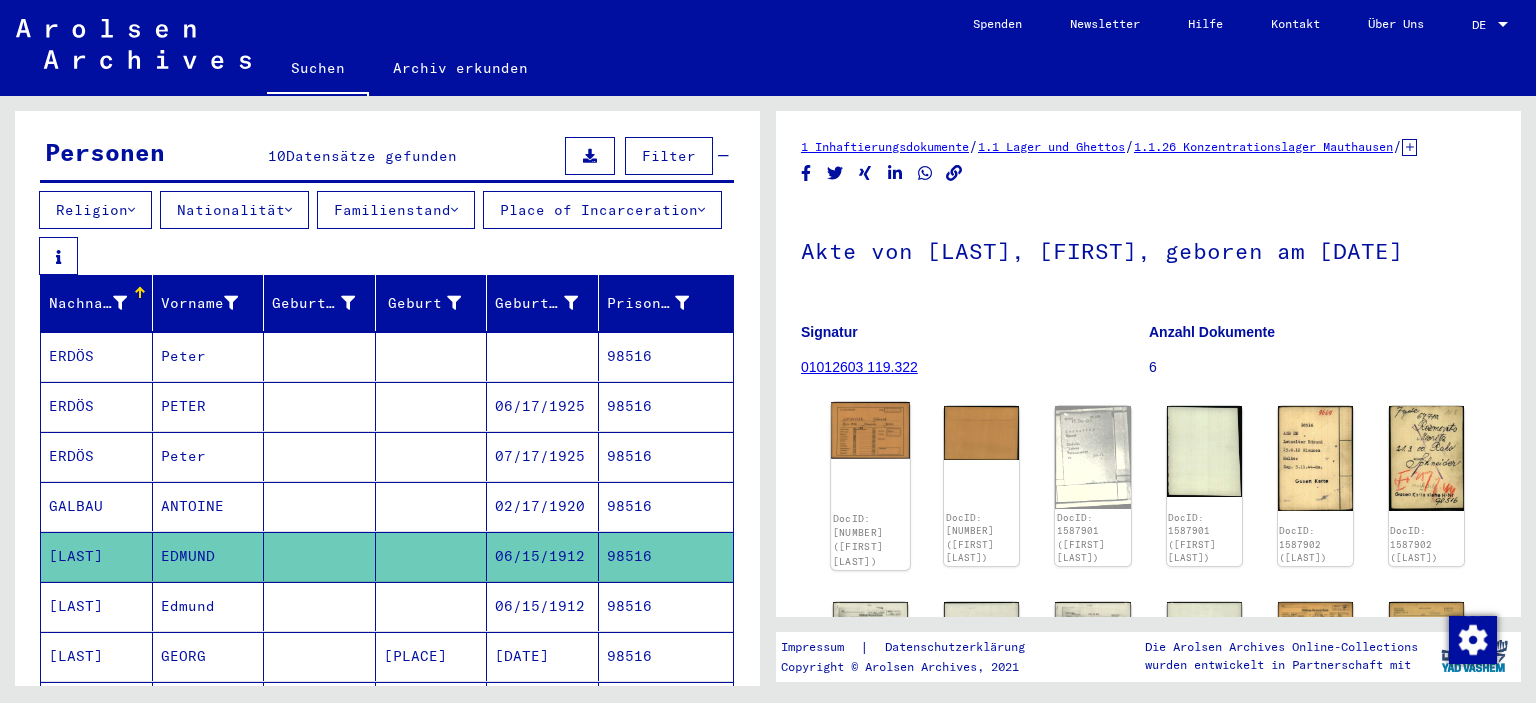 click 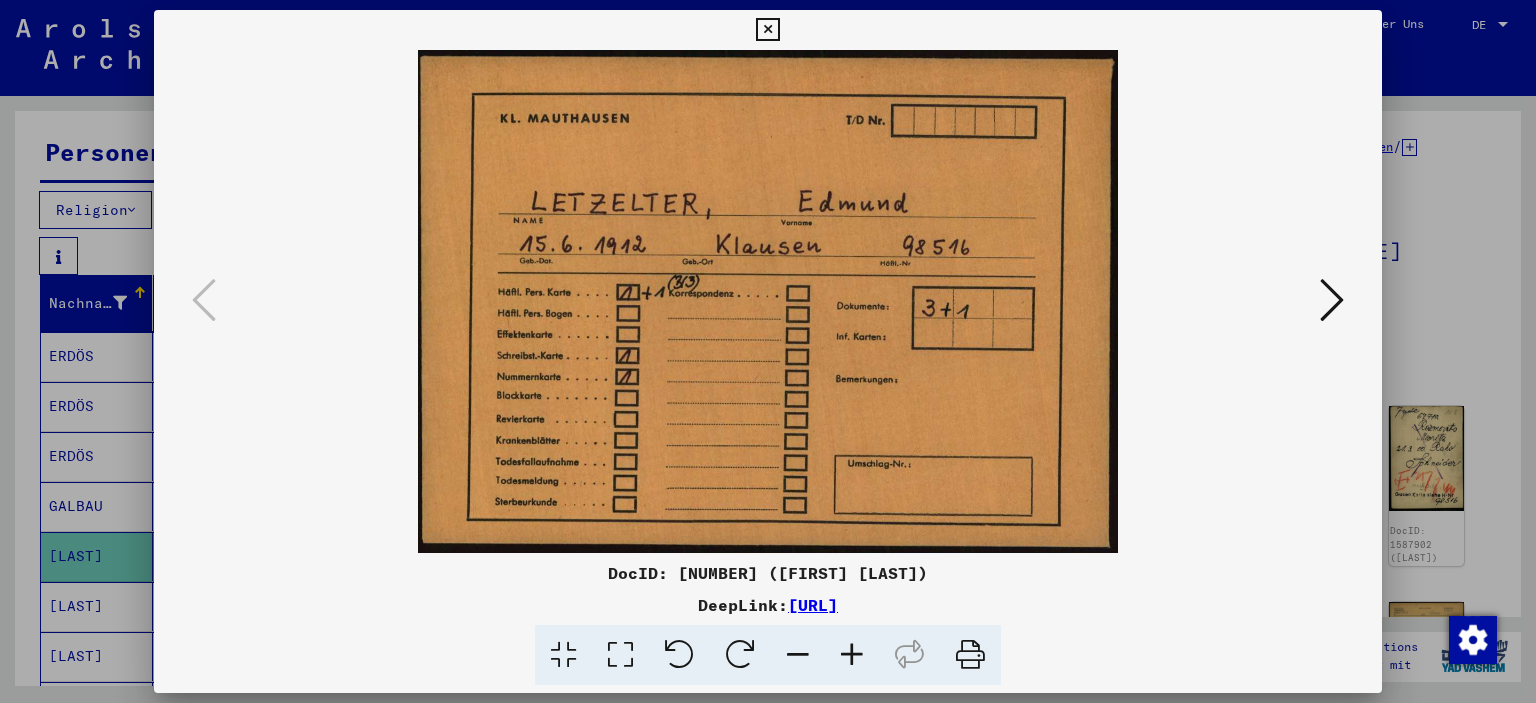 click at bounding box center [1332, 300] 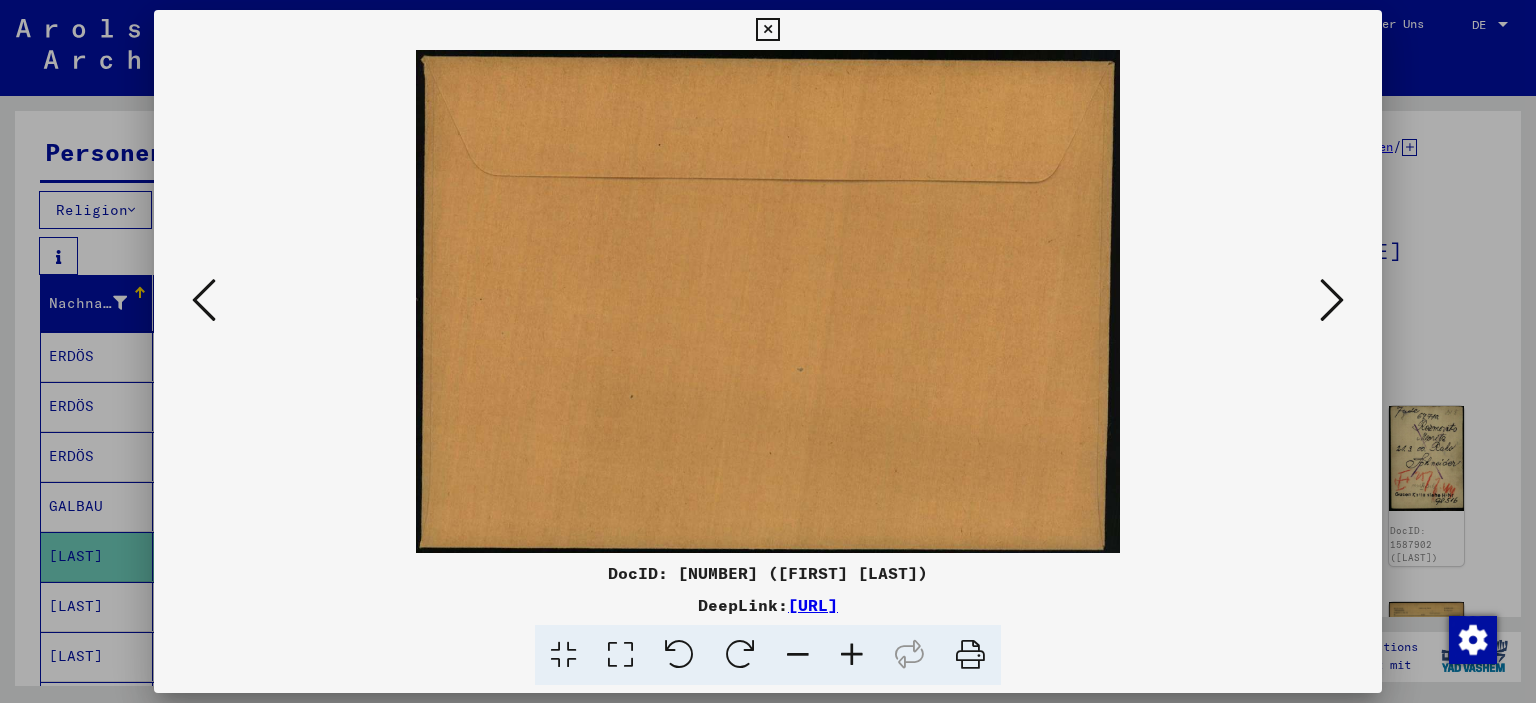 click at bounding box center (1332, 300) 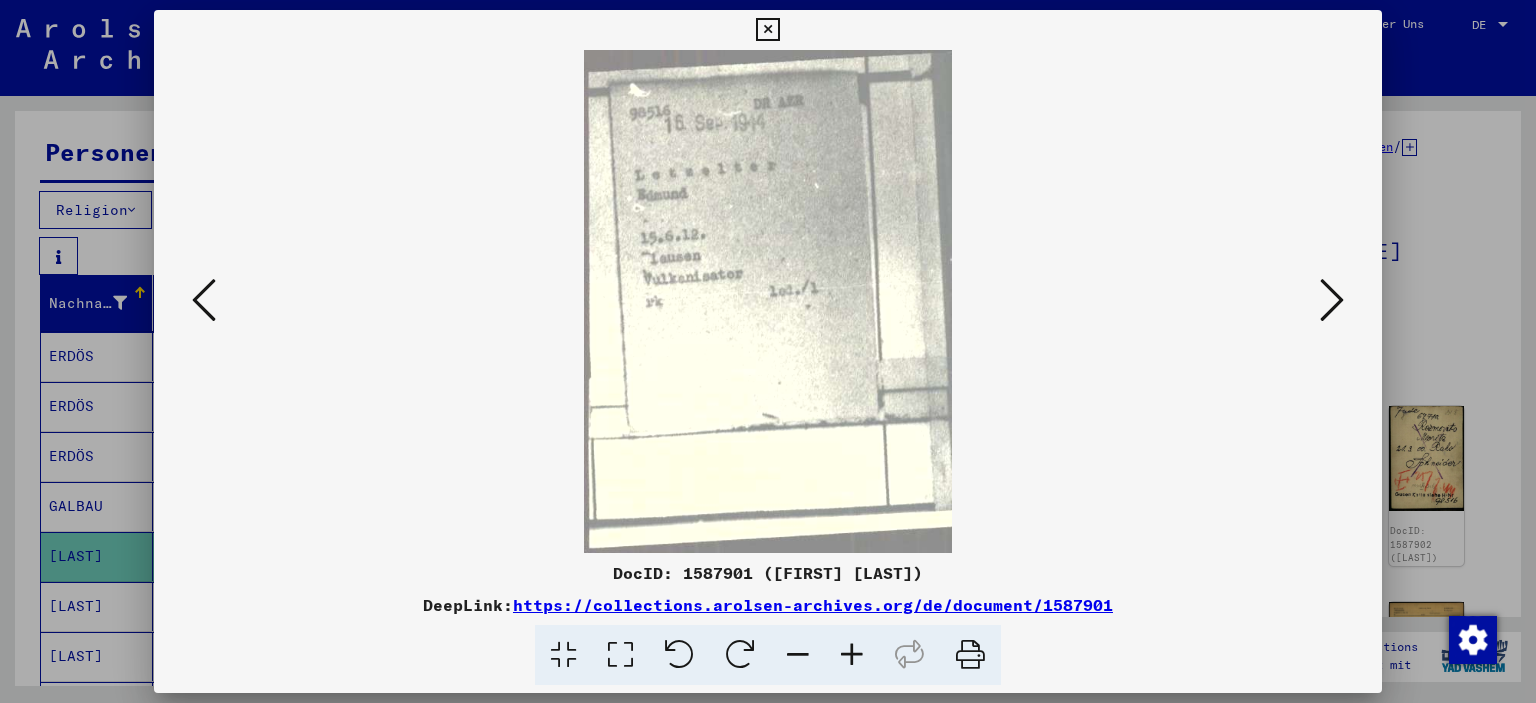 click at bounding box center [1332, 300] 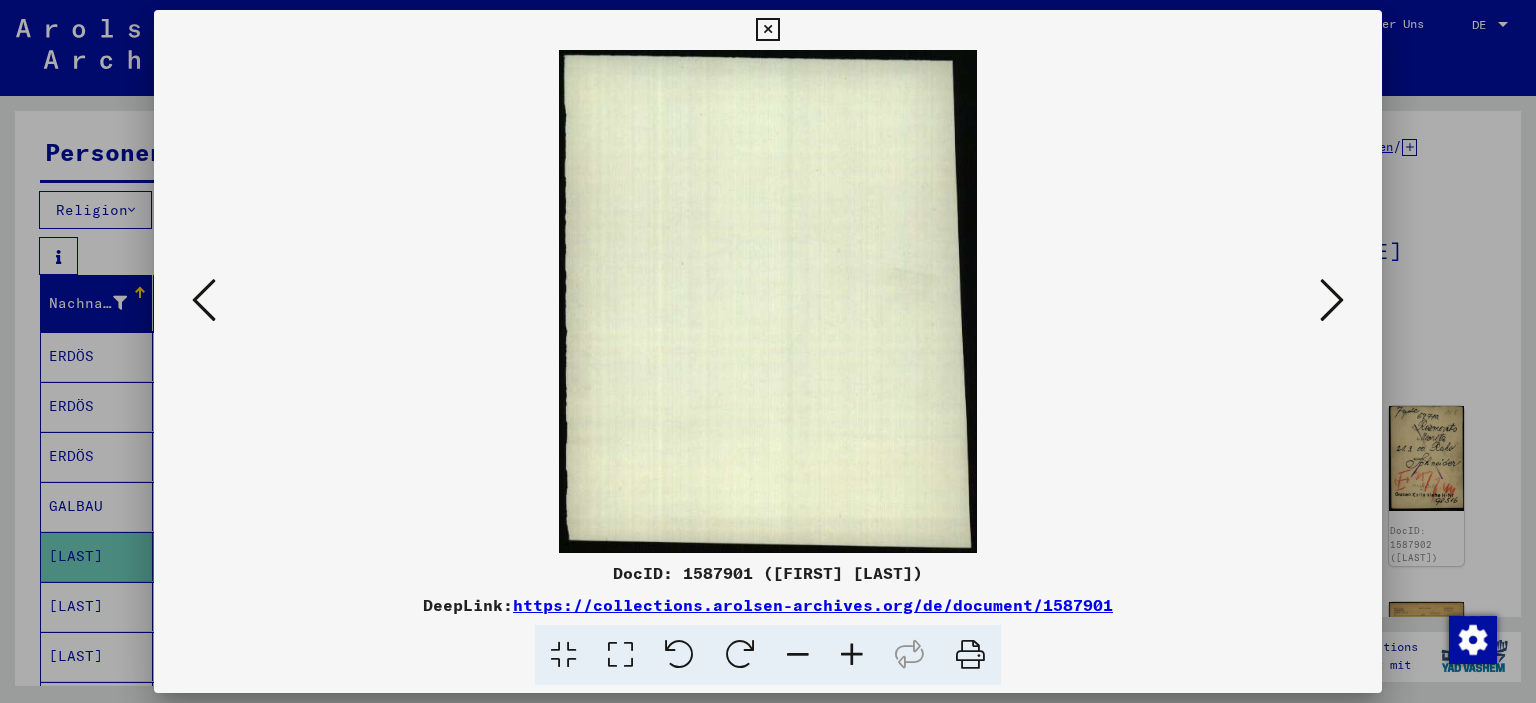 click at bounding box center (1332, 300) 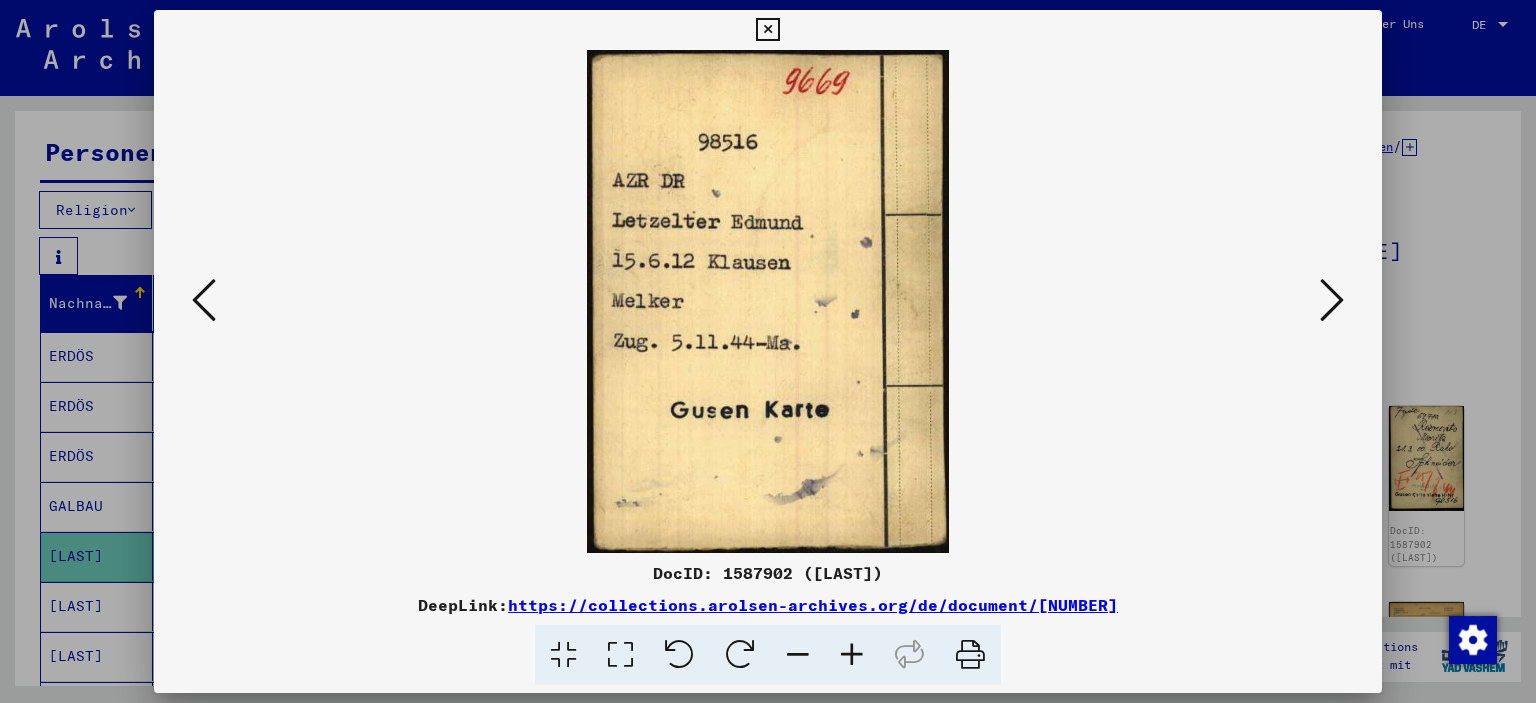 click at bounding box center [1332, 300] 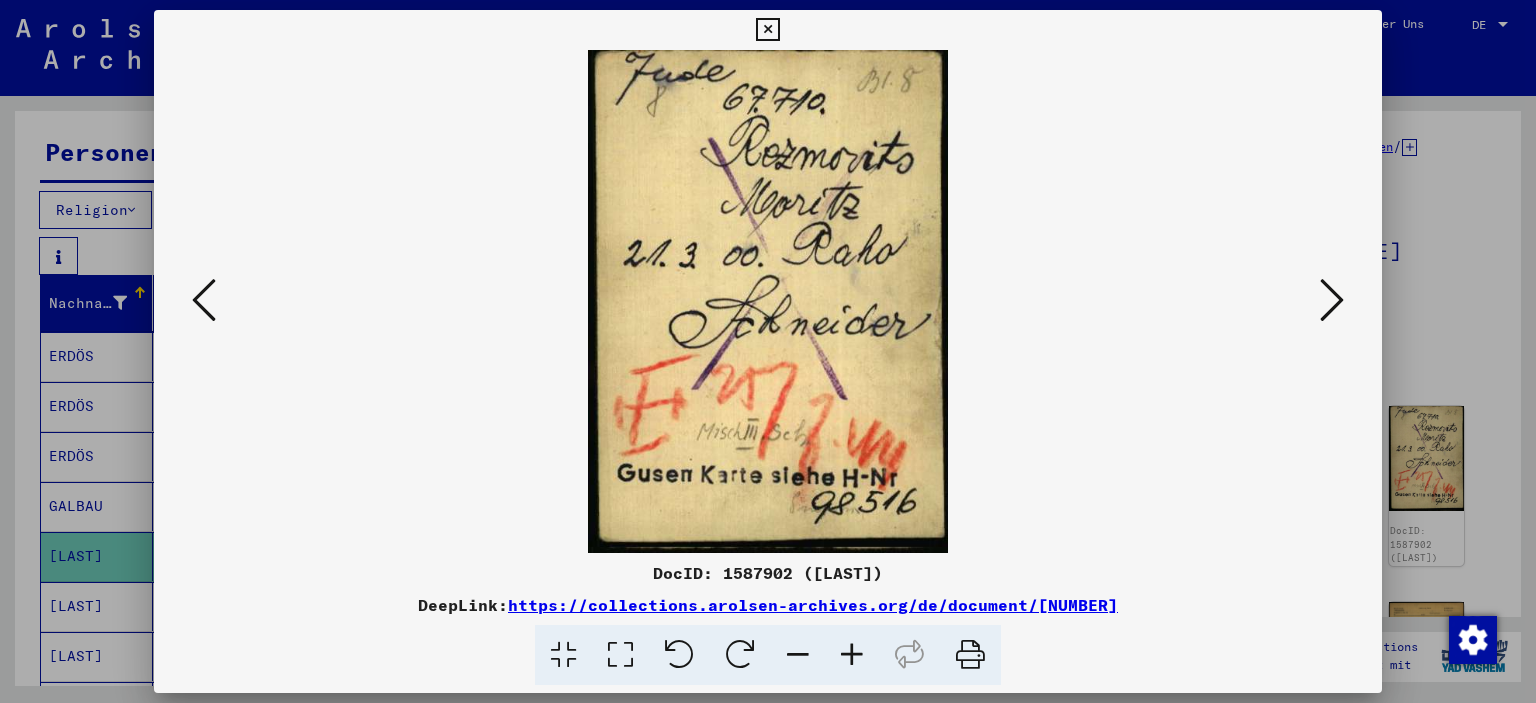 click at bounding box center [1332, 300] 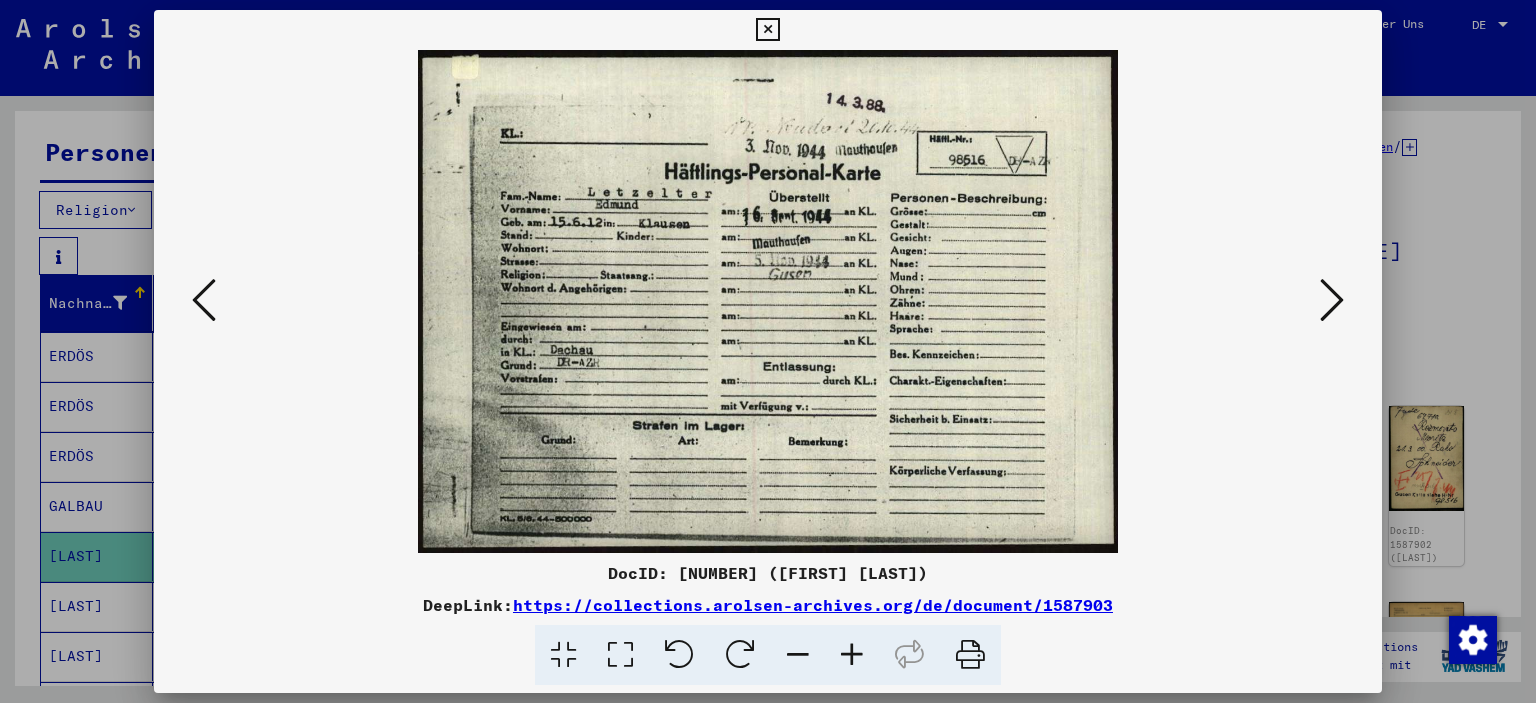 click at bounding box center [1332, 300] 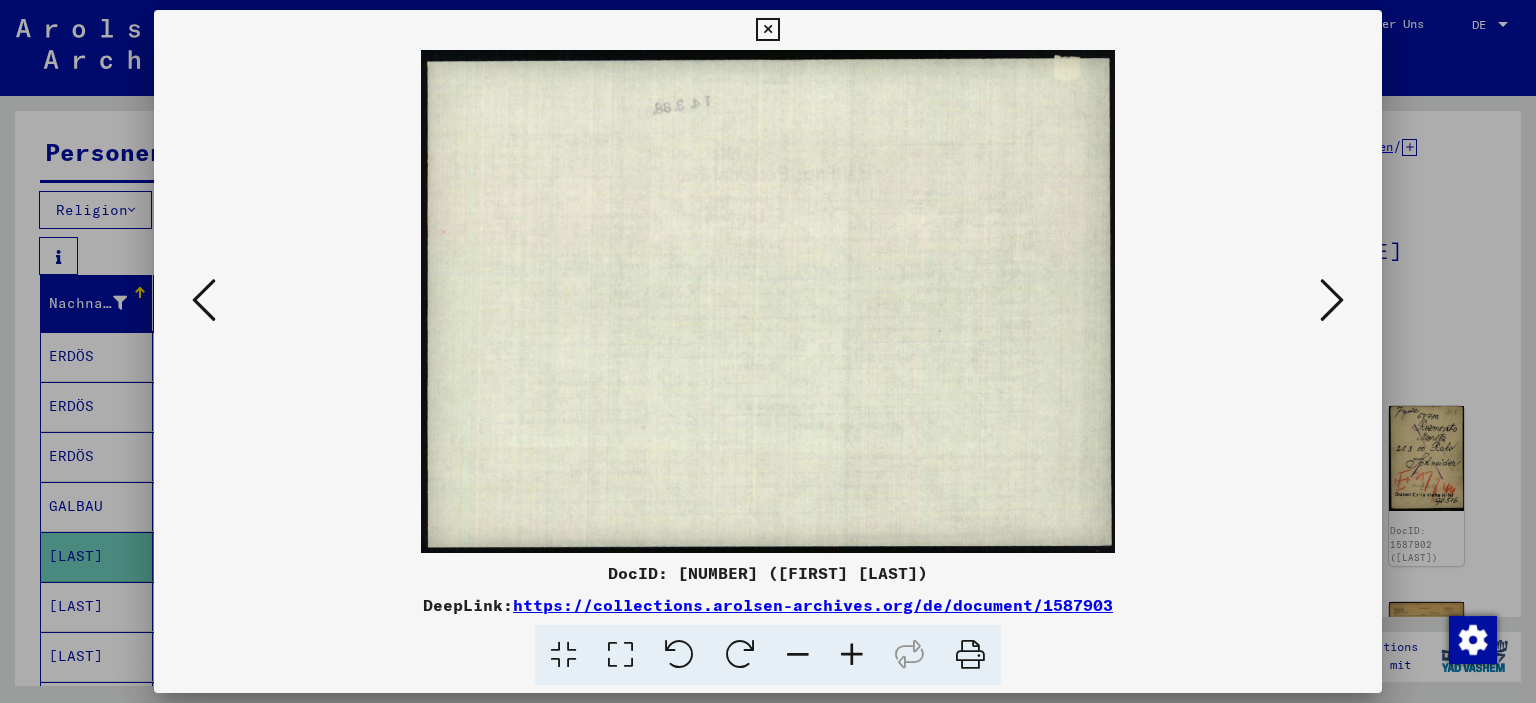 click at bounding box center (1332, 300) 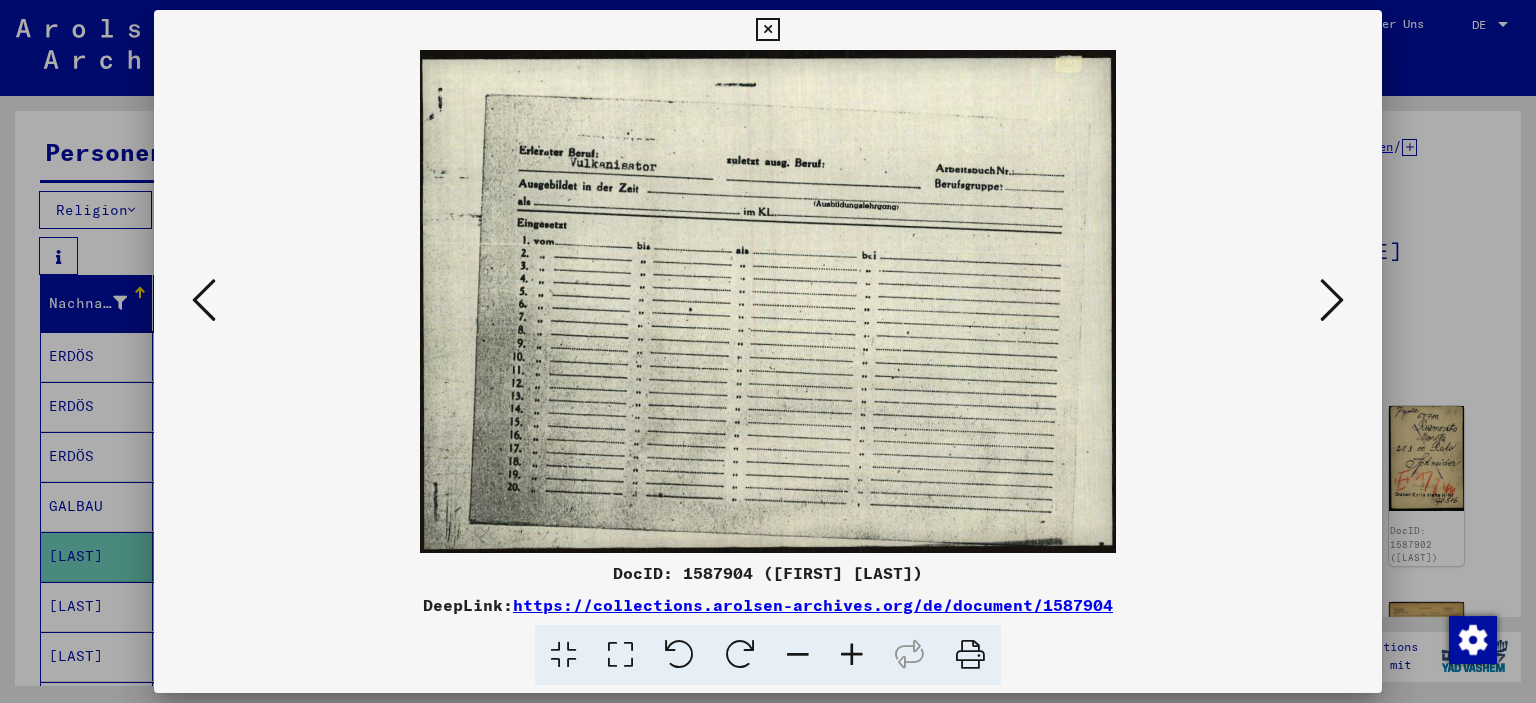 click at bounding box center (1332, 300) 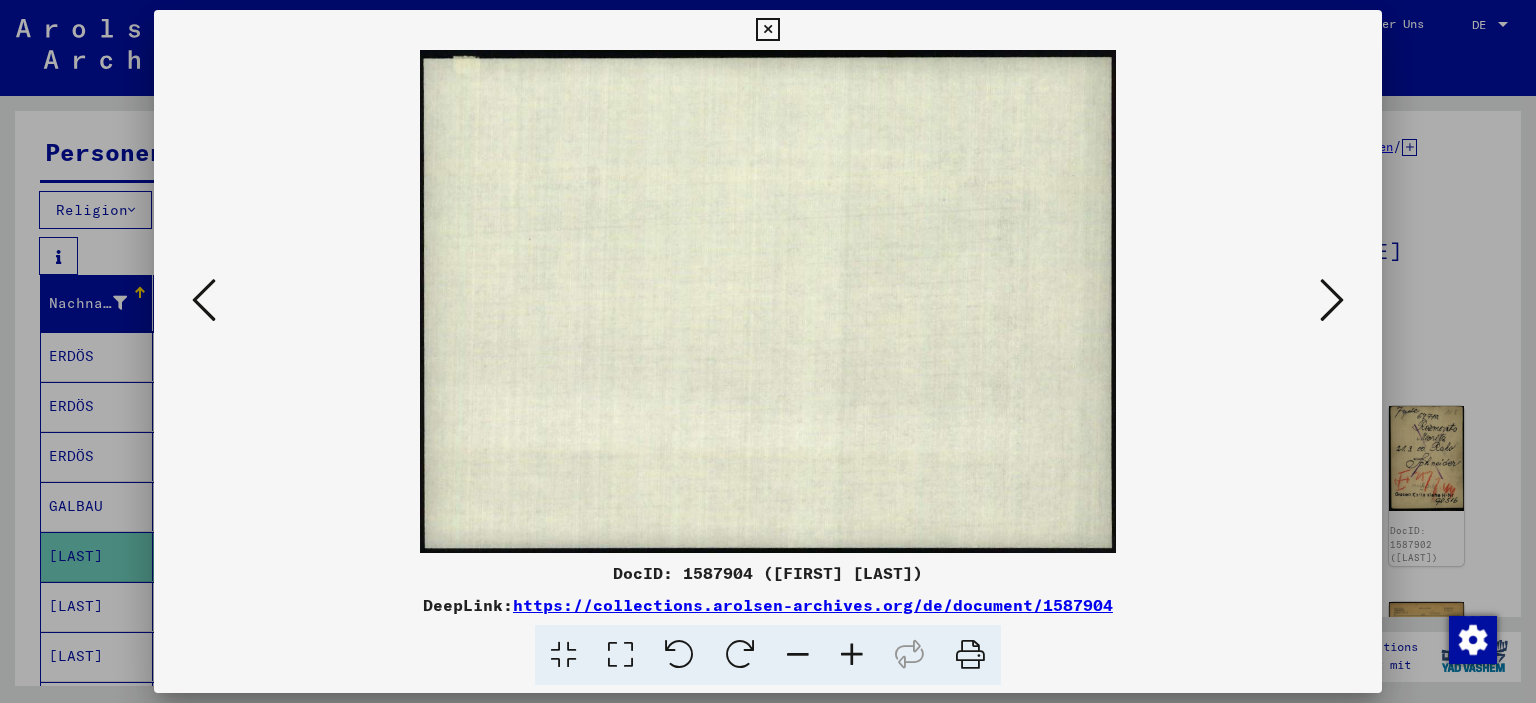 click at bounding box center [1332, 300] 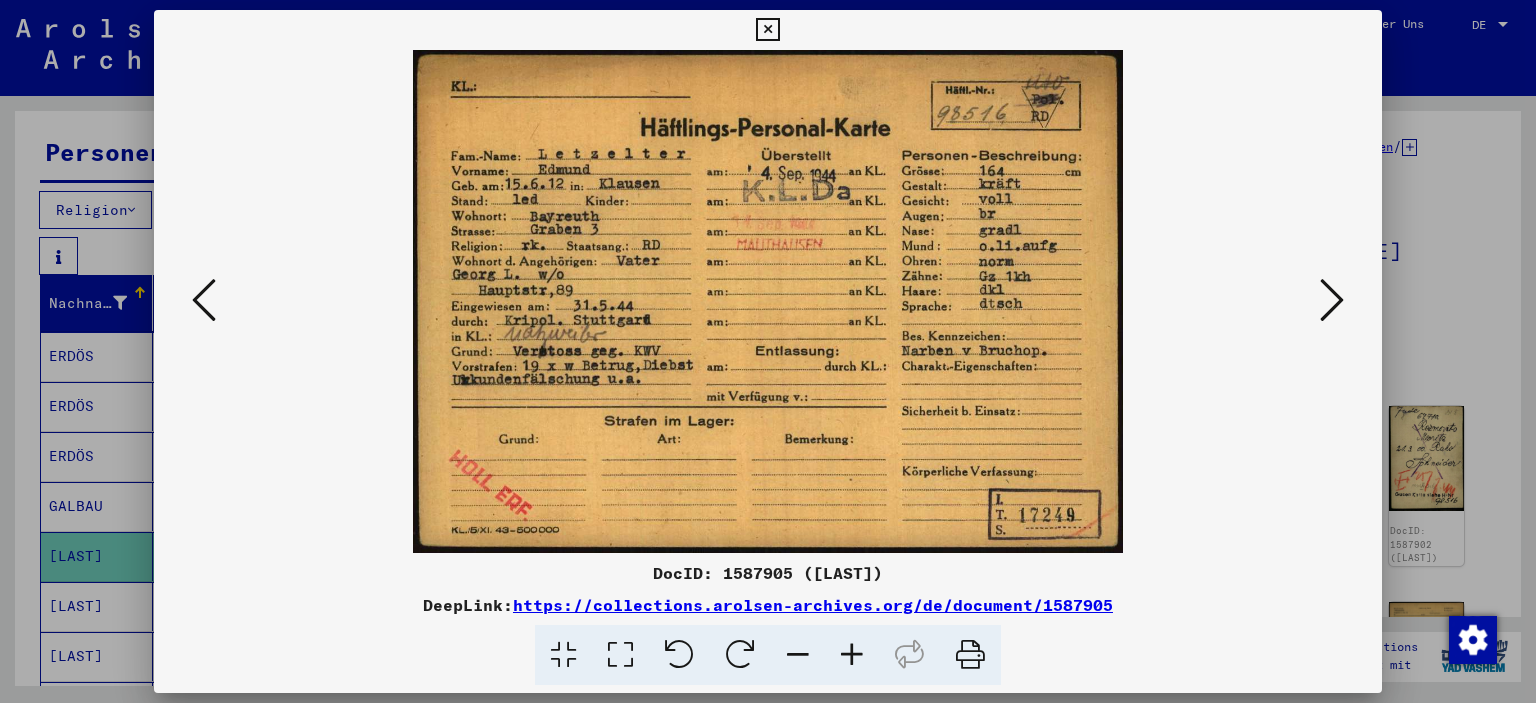 click at bounding box center (1332, 300) 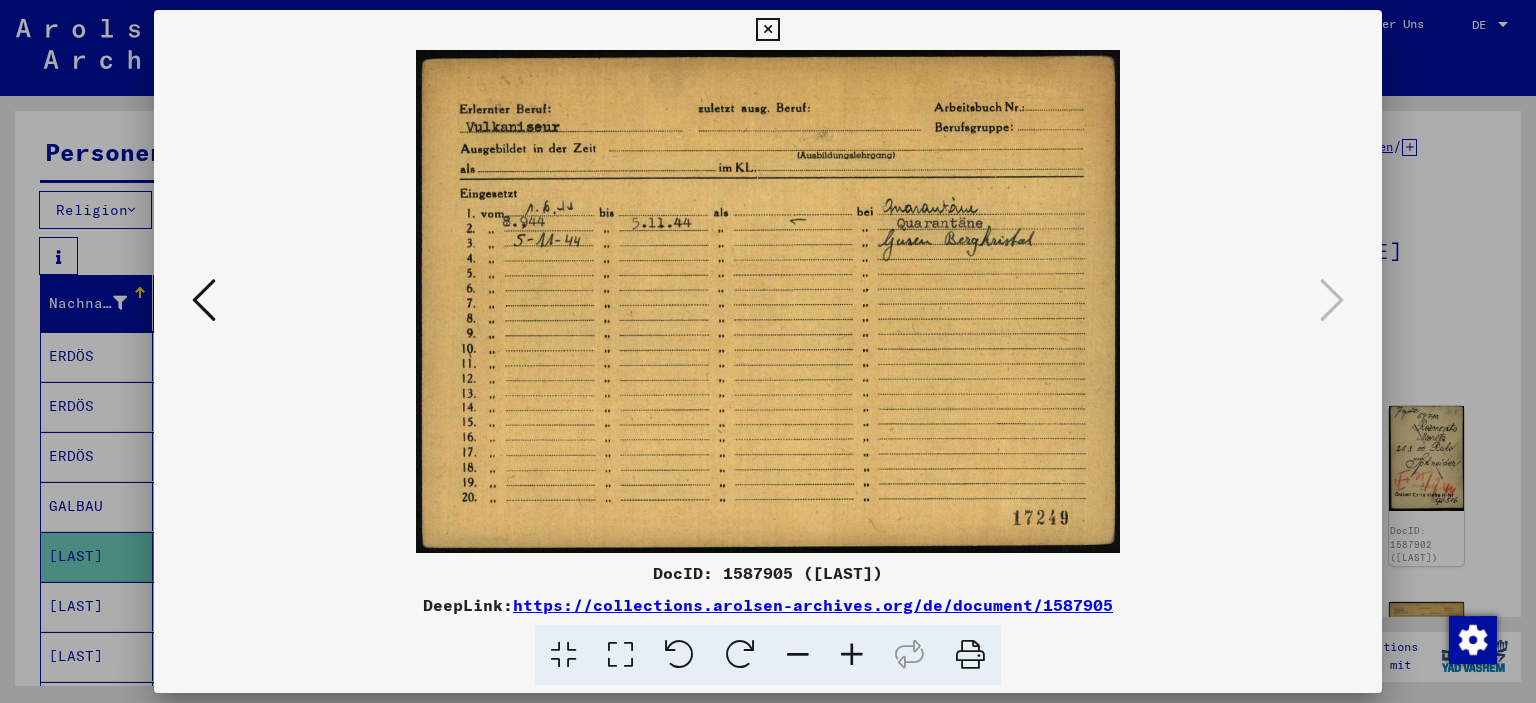 click at bounding box center [767, 30] 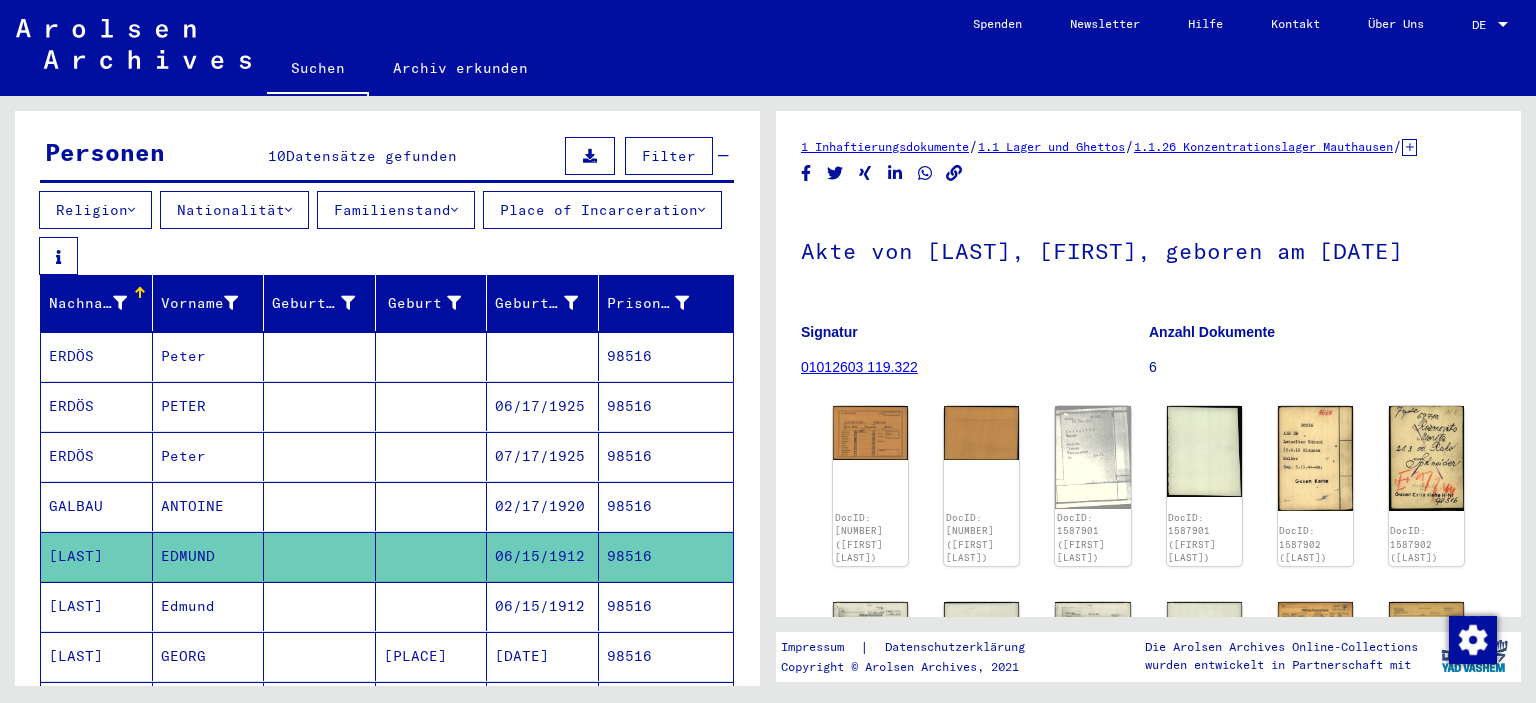 scroll, scrollTop: 0, scrollLeft: 0, axis: both 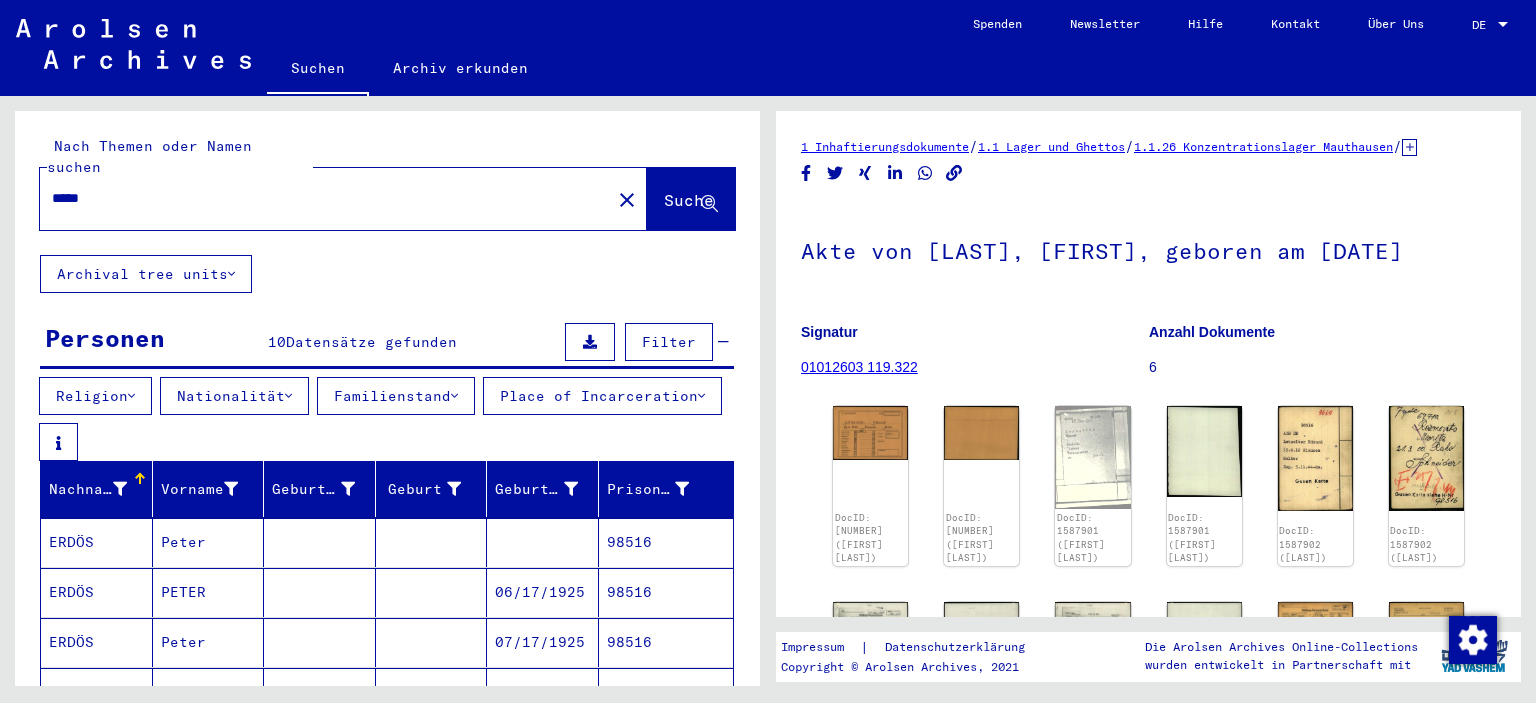 drag, startPoint x: 385, startPoint y: 190, endPoint x: 73, endPoint y: 169, distance: 312.70593 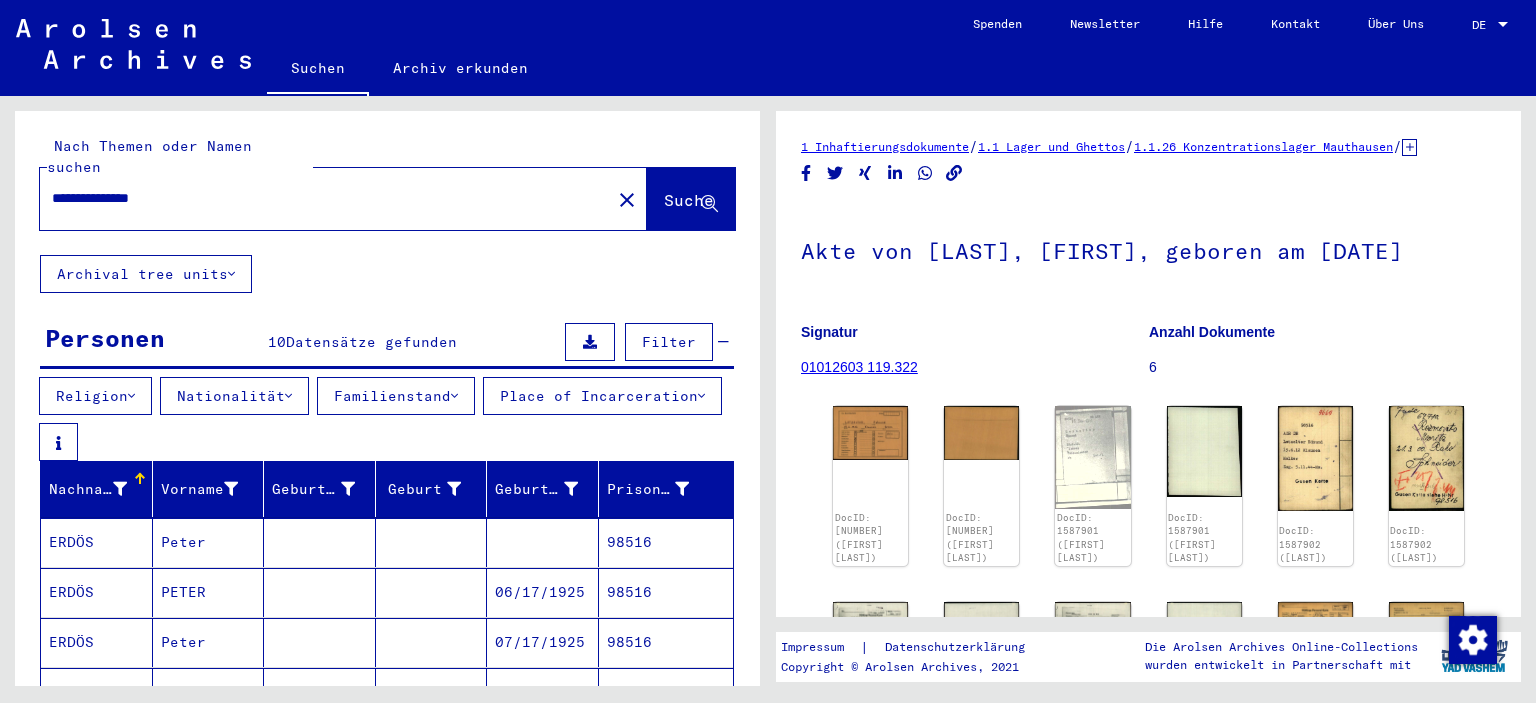 type on "**********" 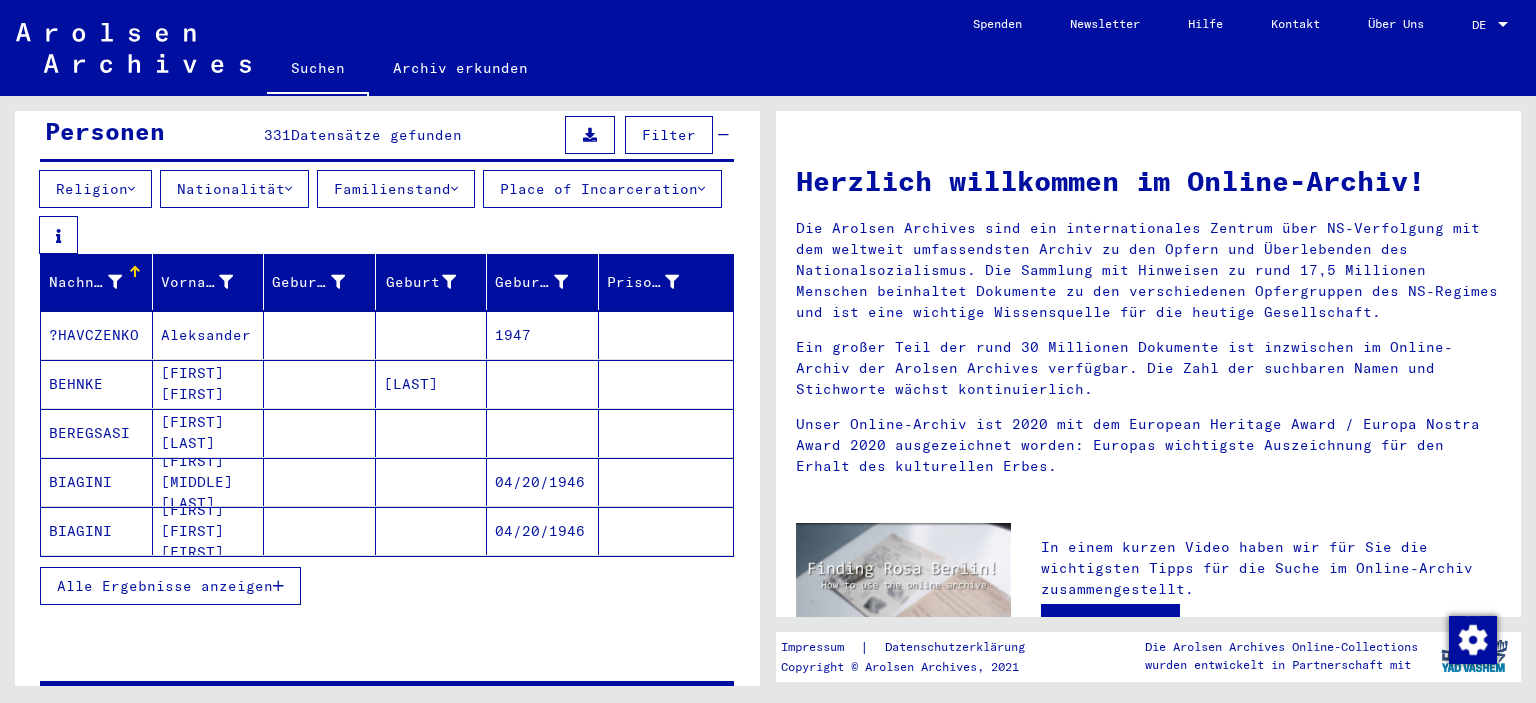 scroll, scrollTop: 332, scrollLeft: 0, axis: vertical 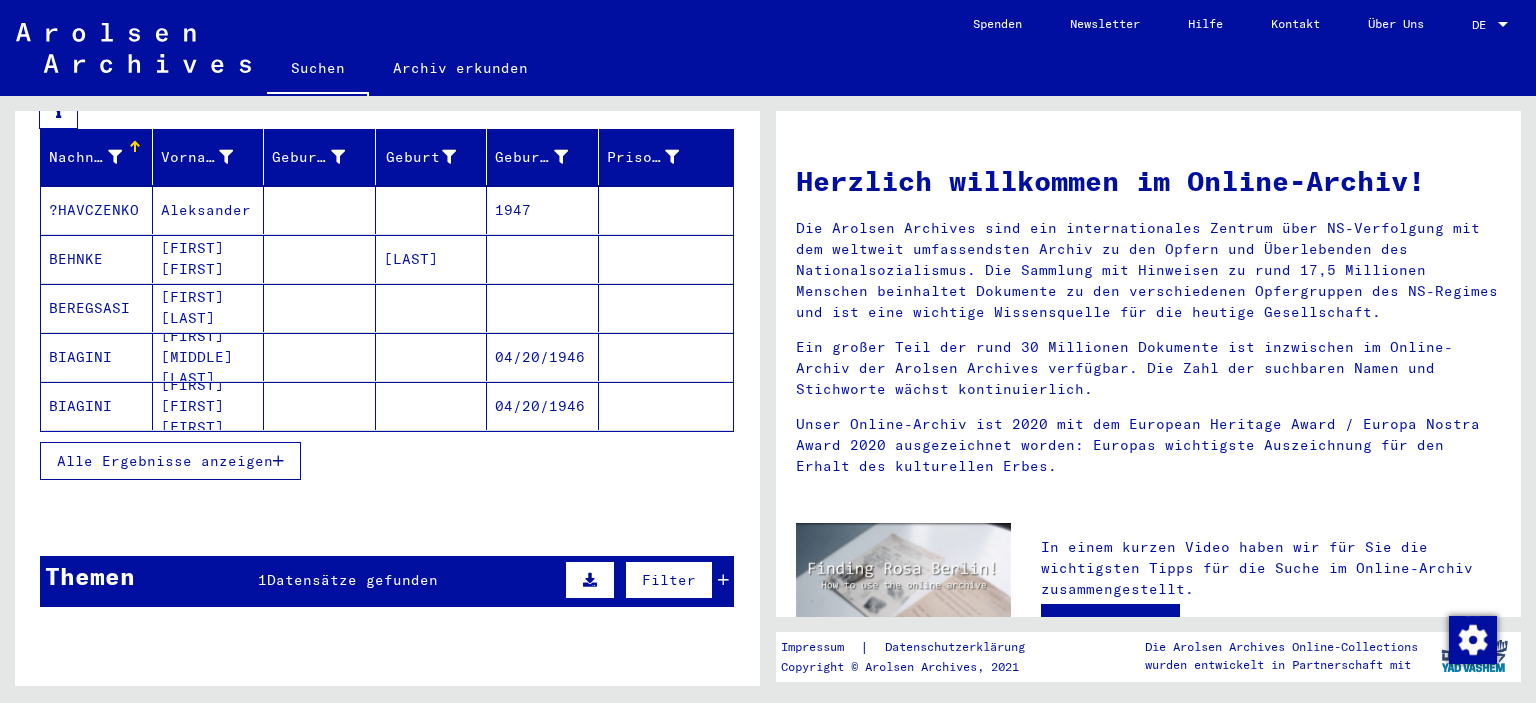 click on "Alle Ergebnisse anzeigen" at bounding box center (165, 461) 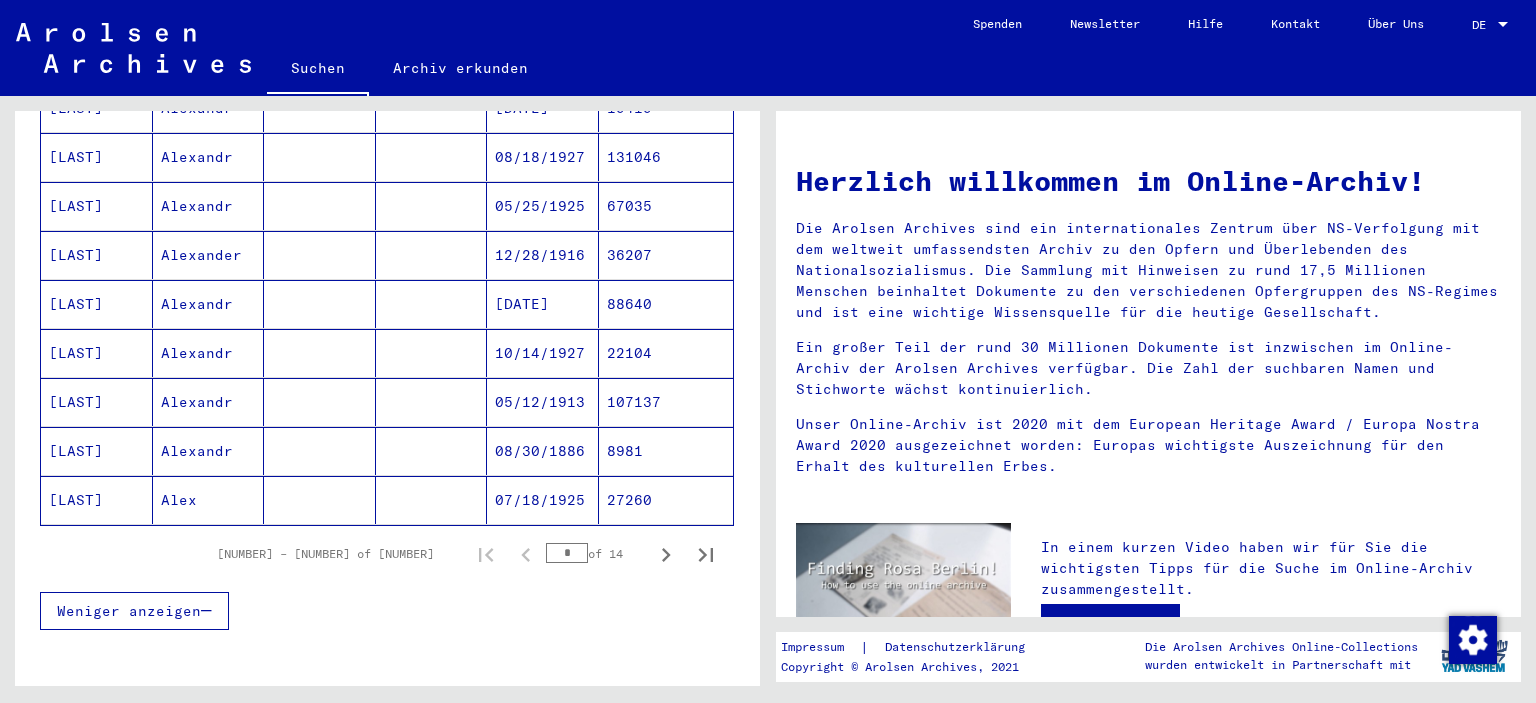 scroll, scrollTop: 1234, scrollLeft: 0, axis: vertical 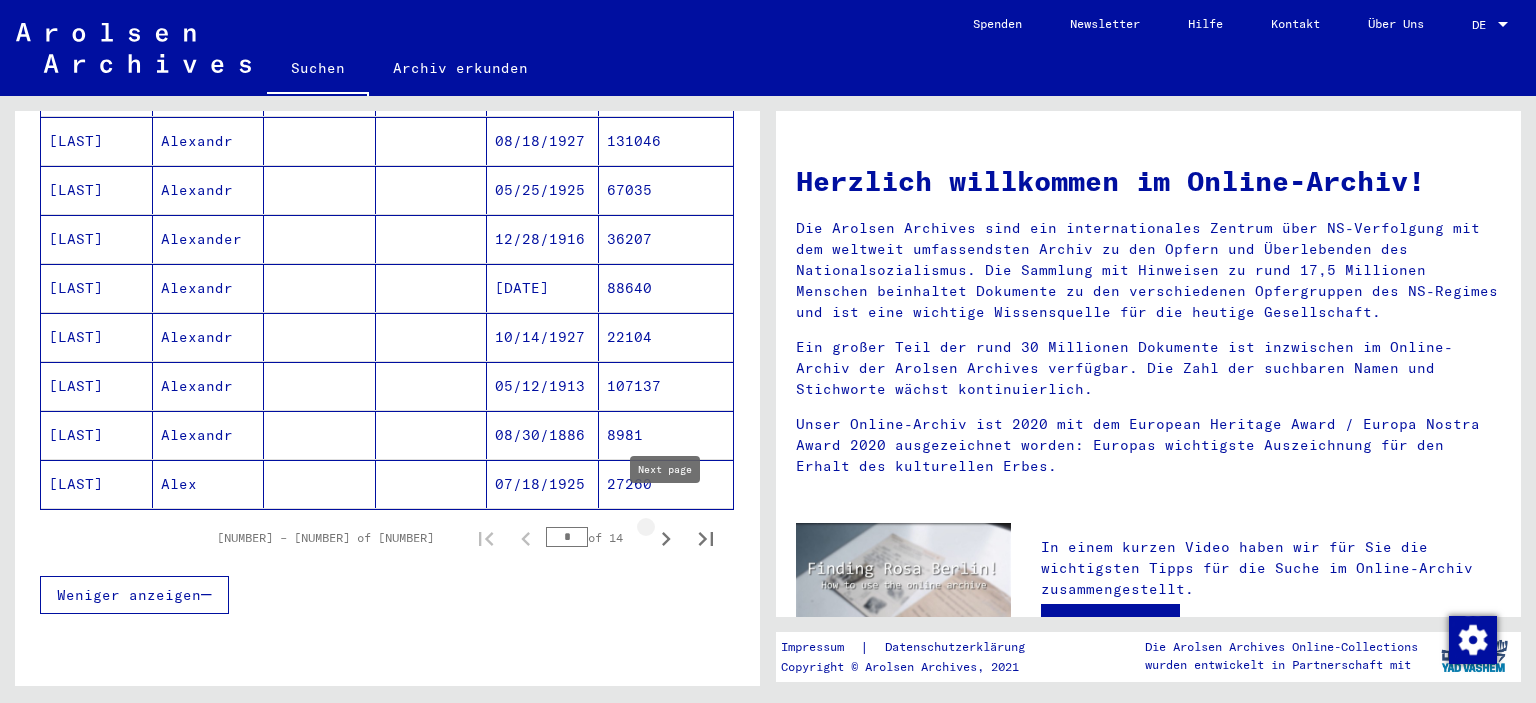 click 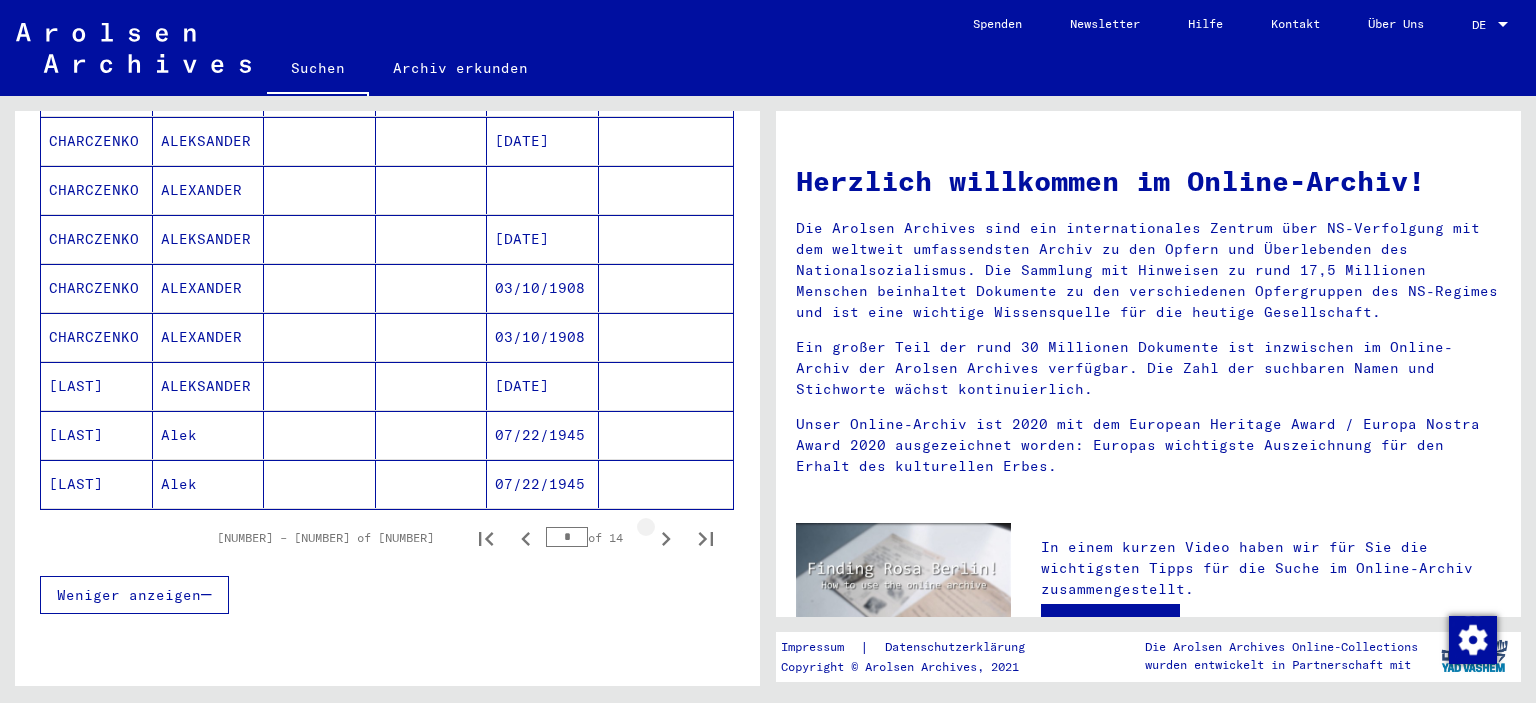 click 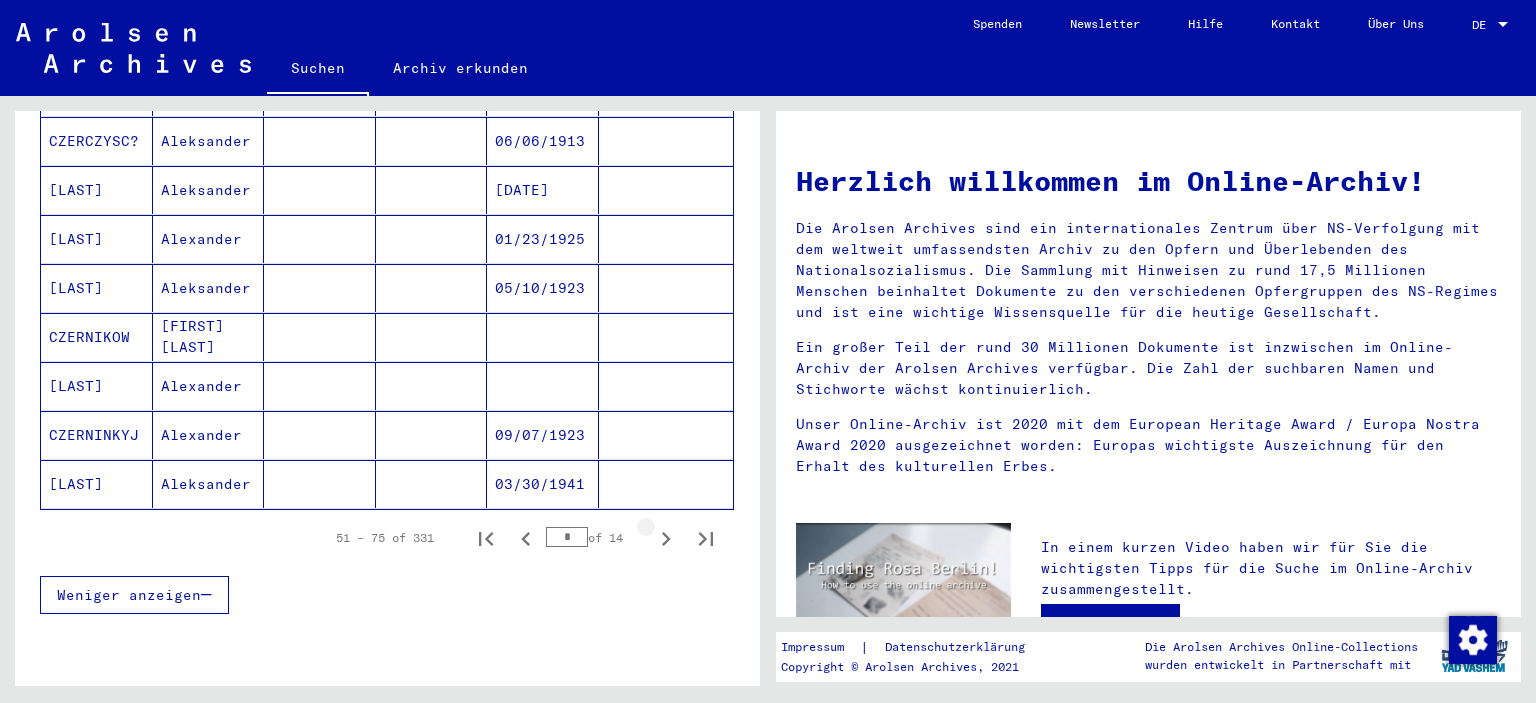 click 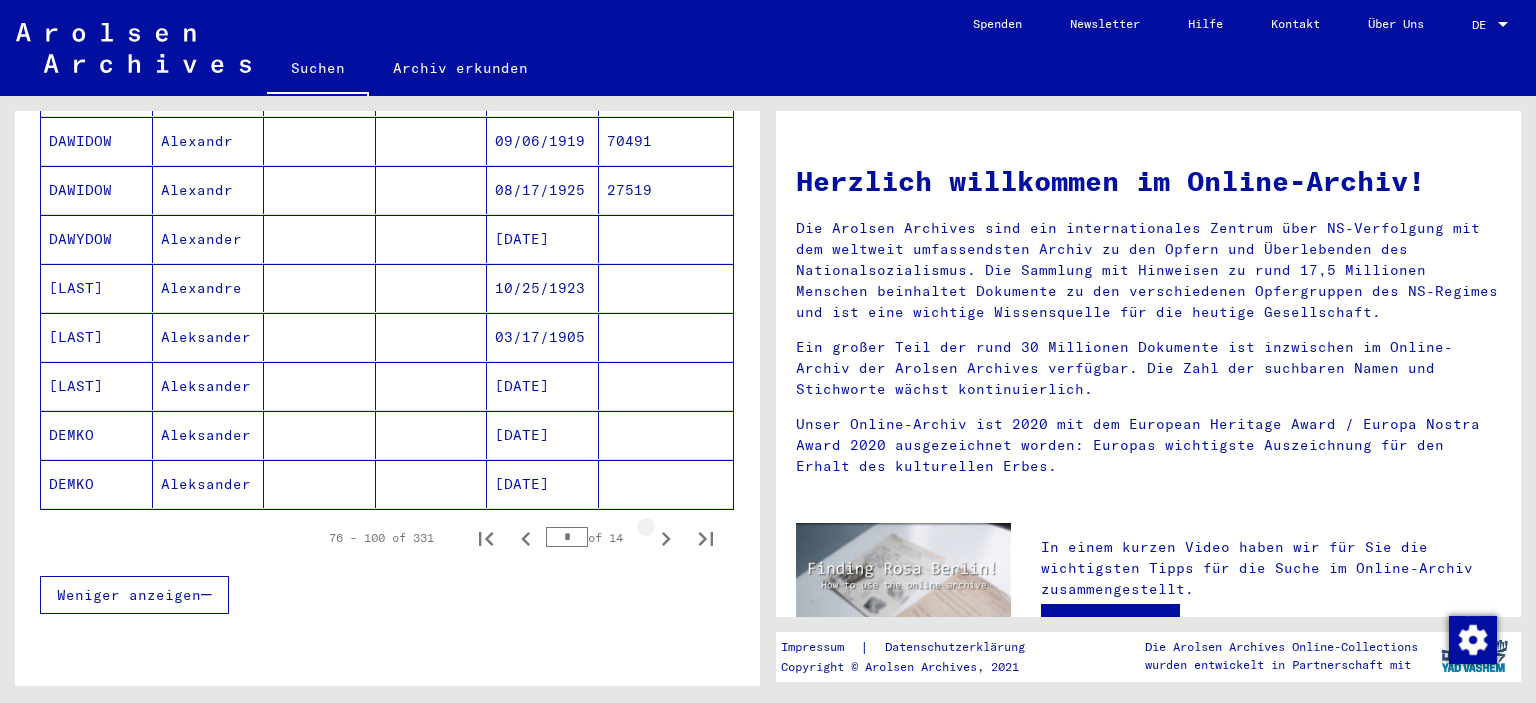 click 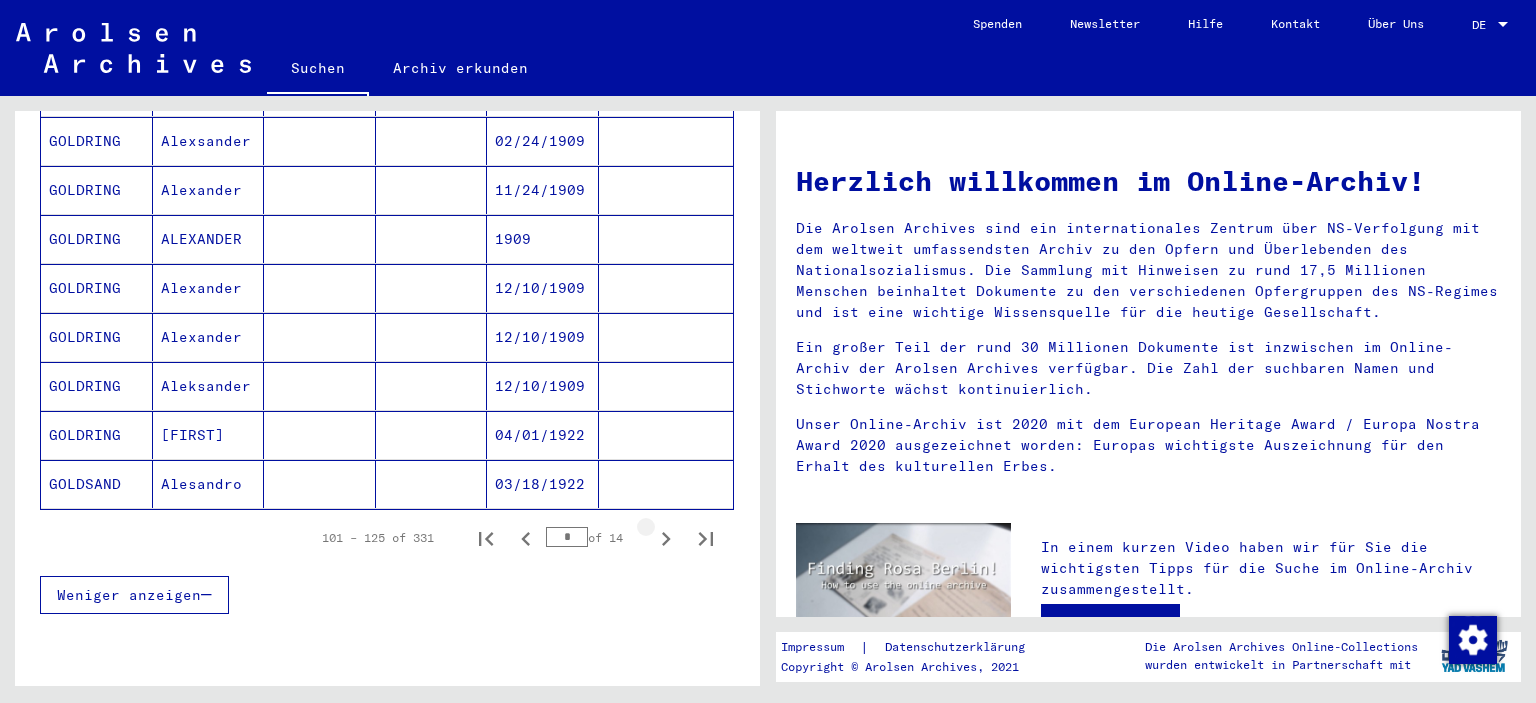 click 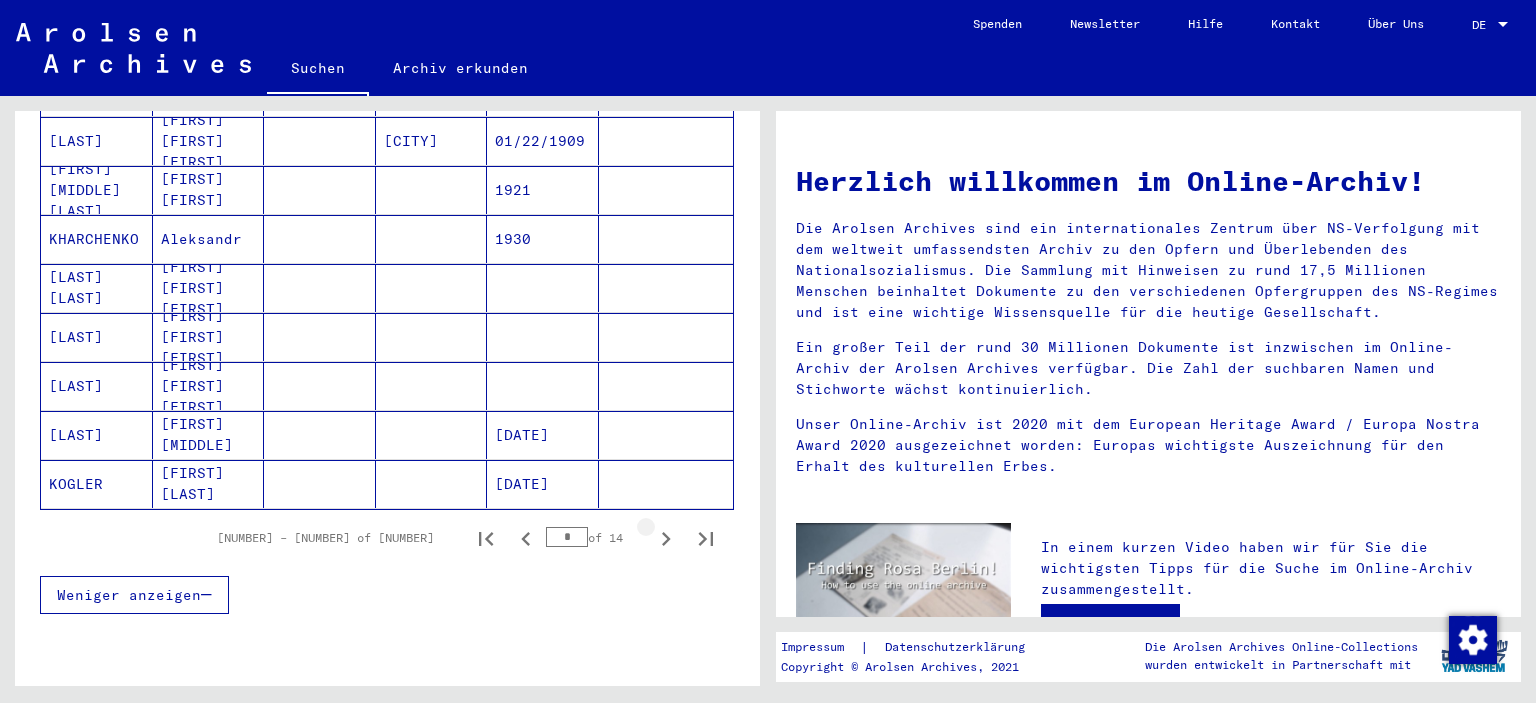 click 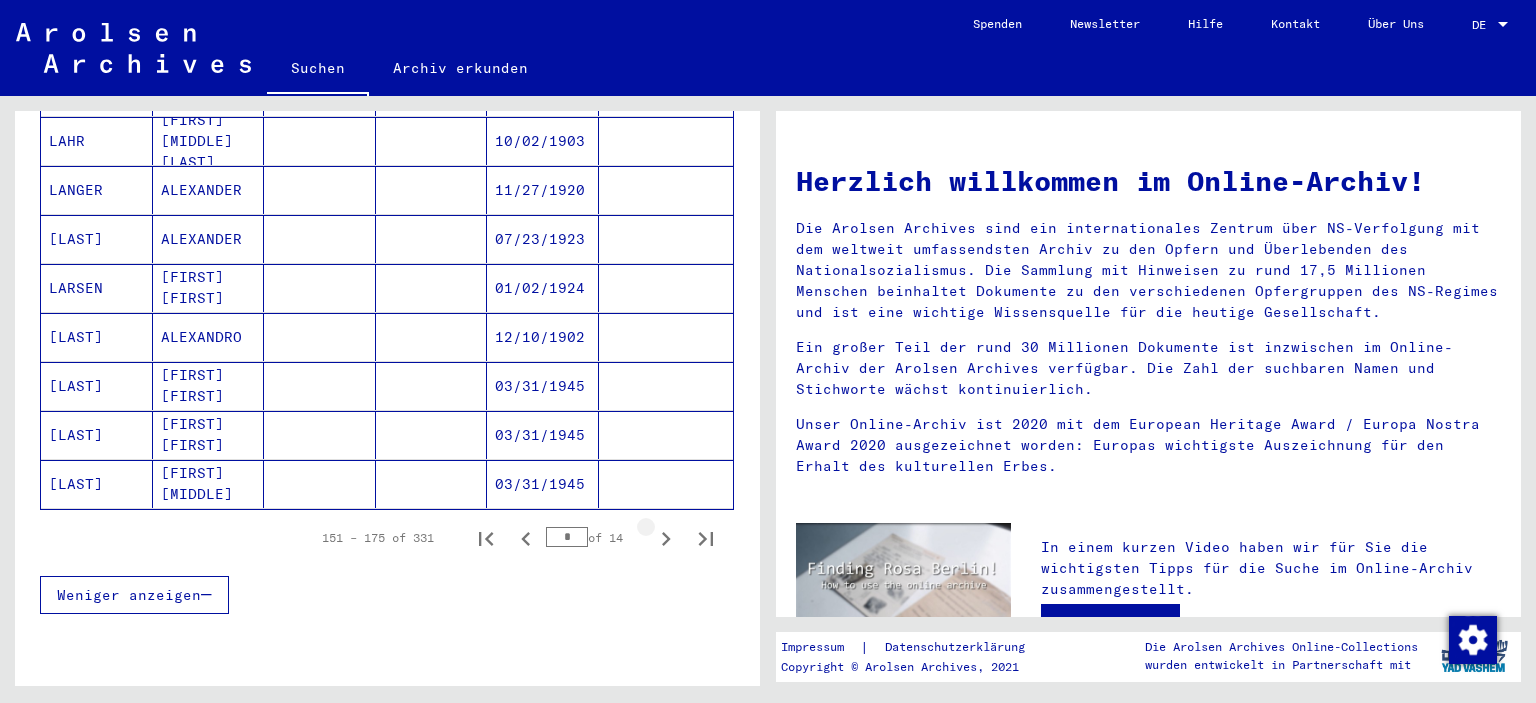 click 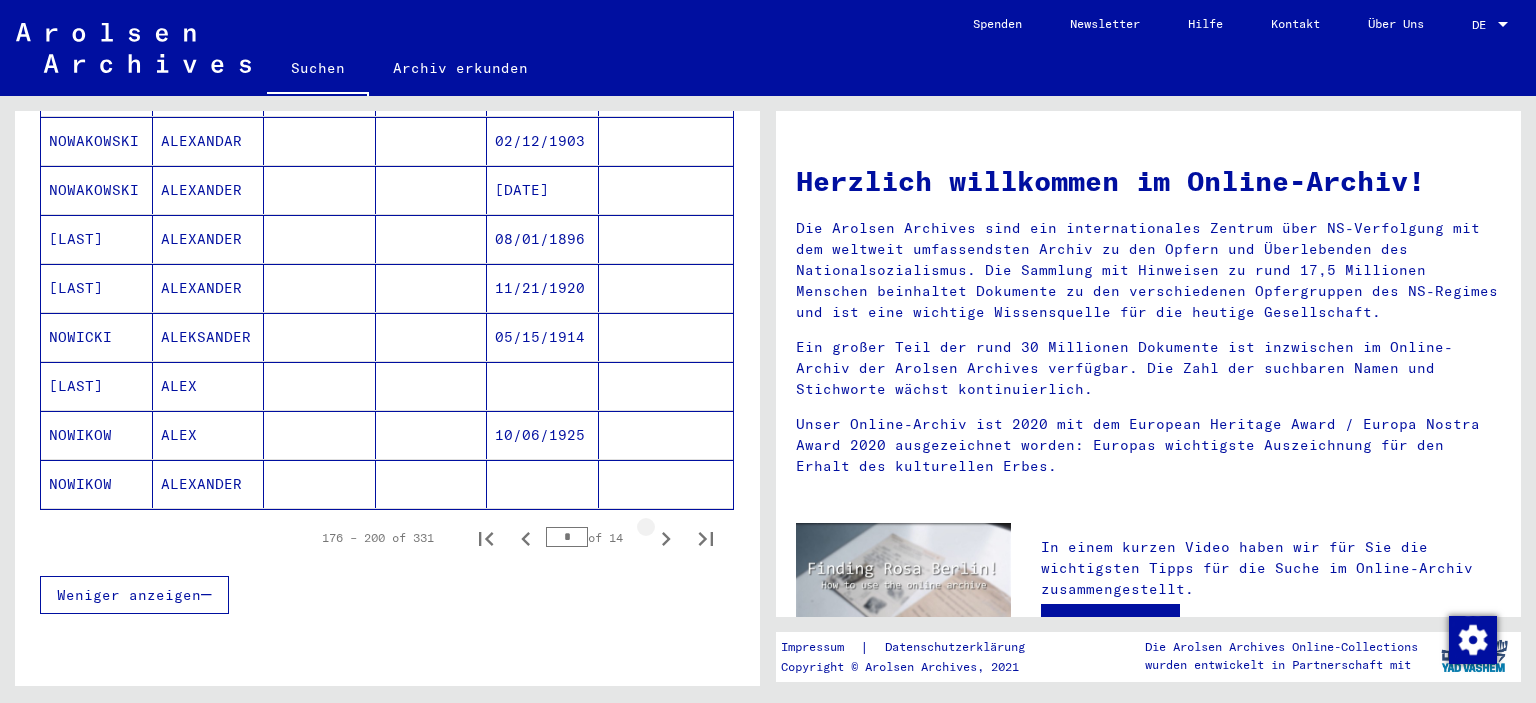 click 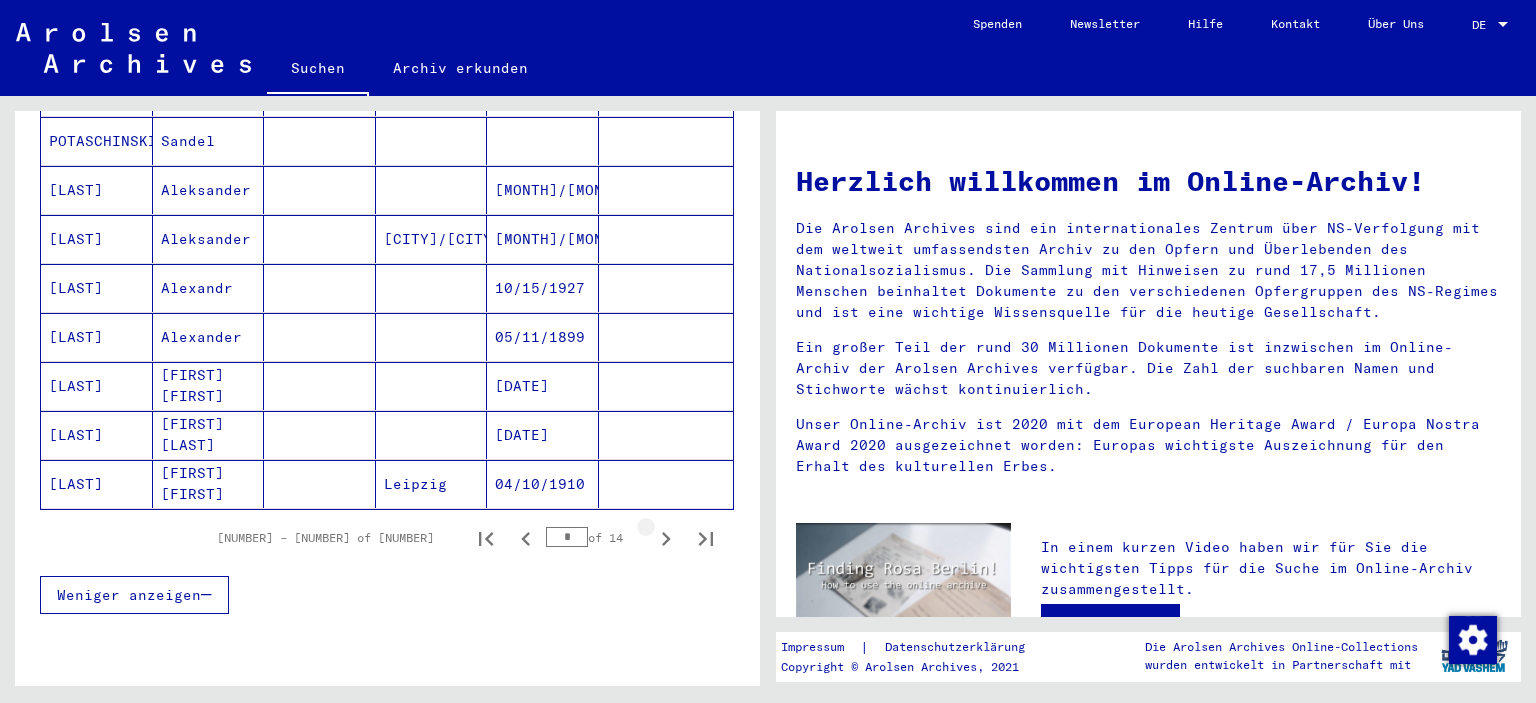 click 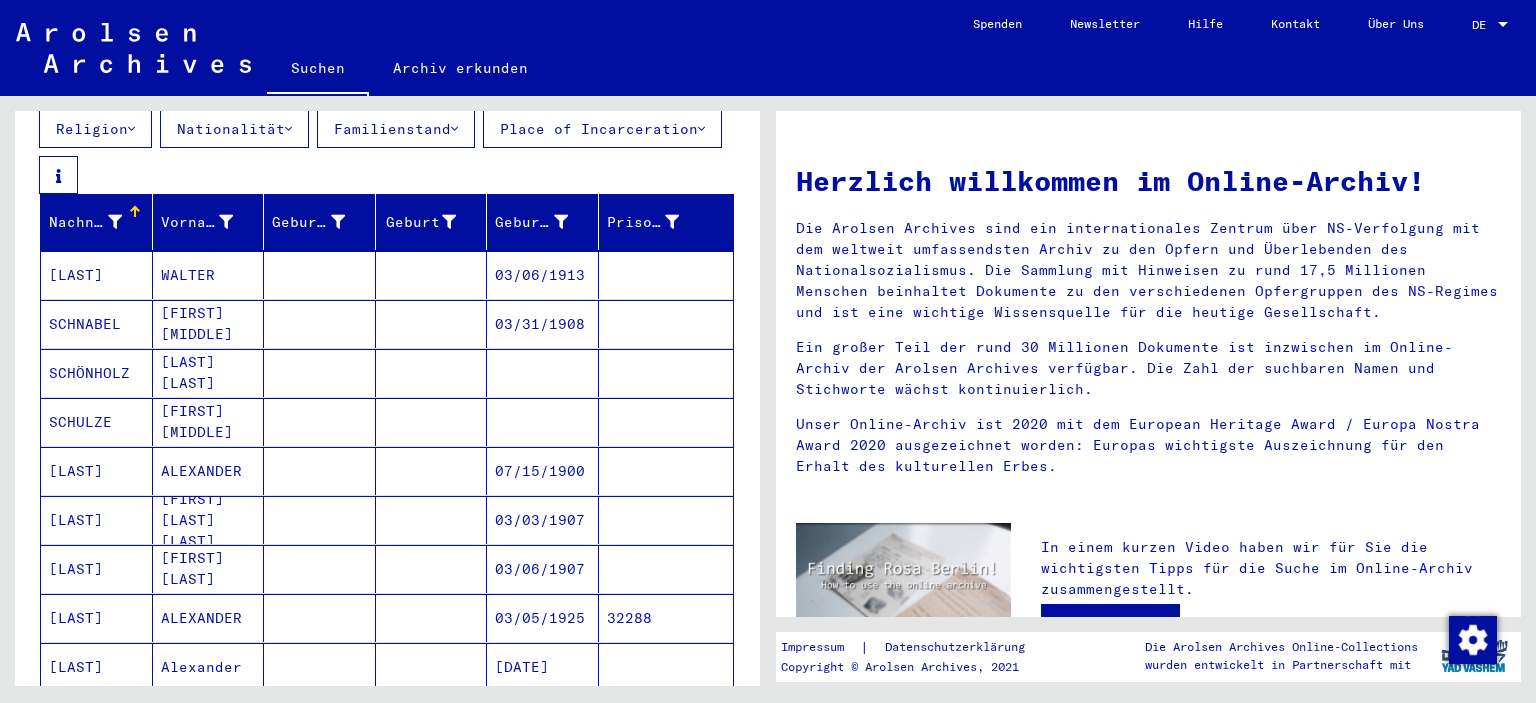 scroll, scrollTop: 282, scrollLeft: 0, axis: vertical 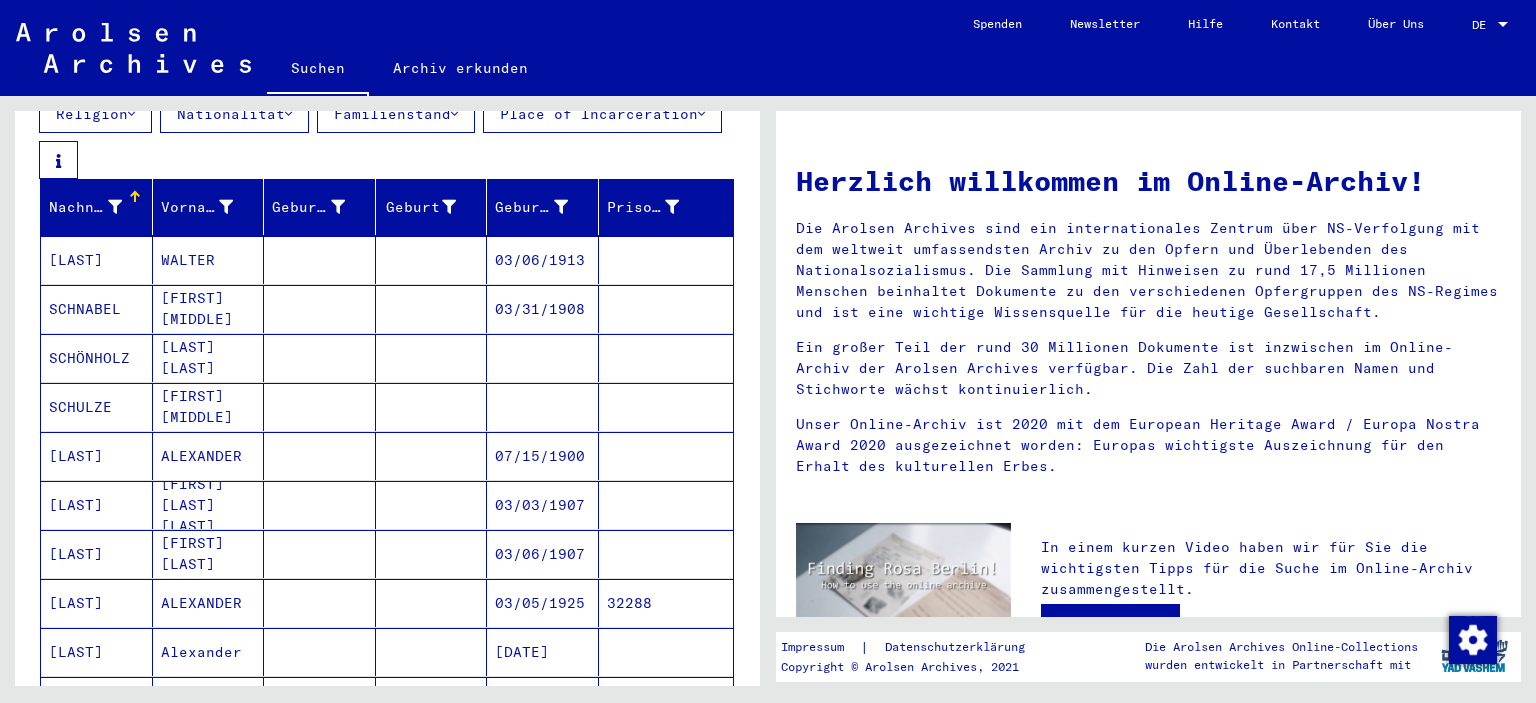 click at bounding box center (666, 309) 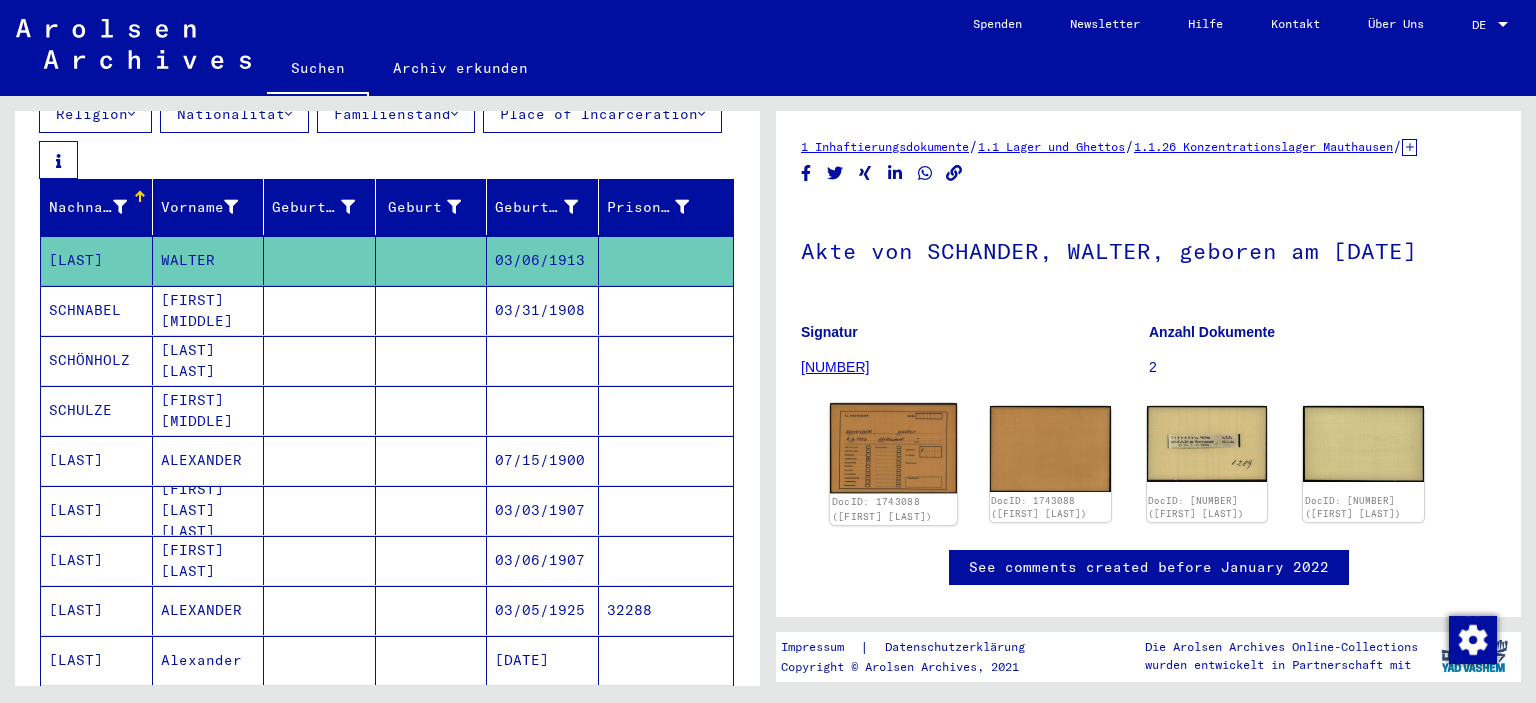click 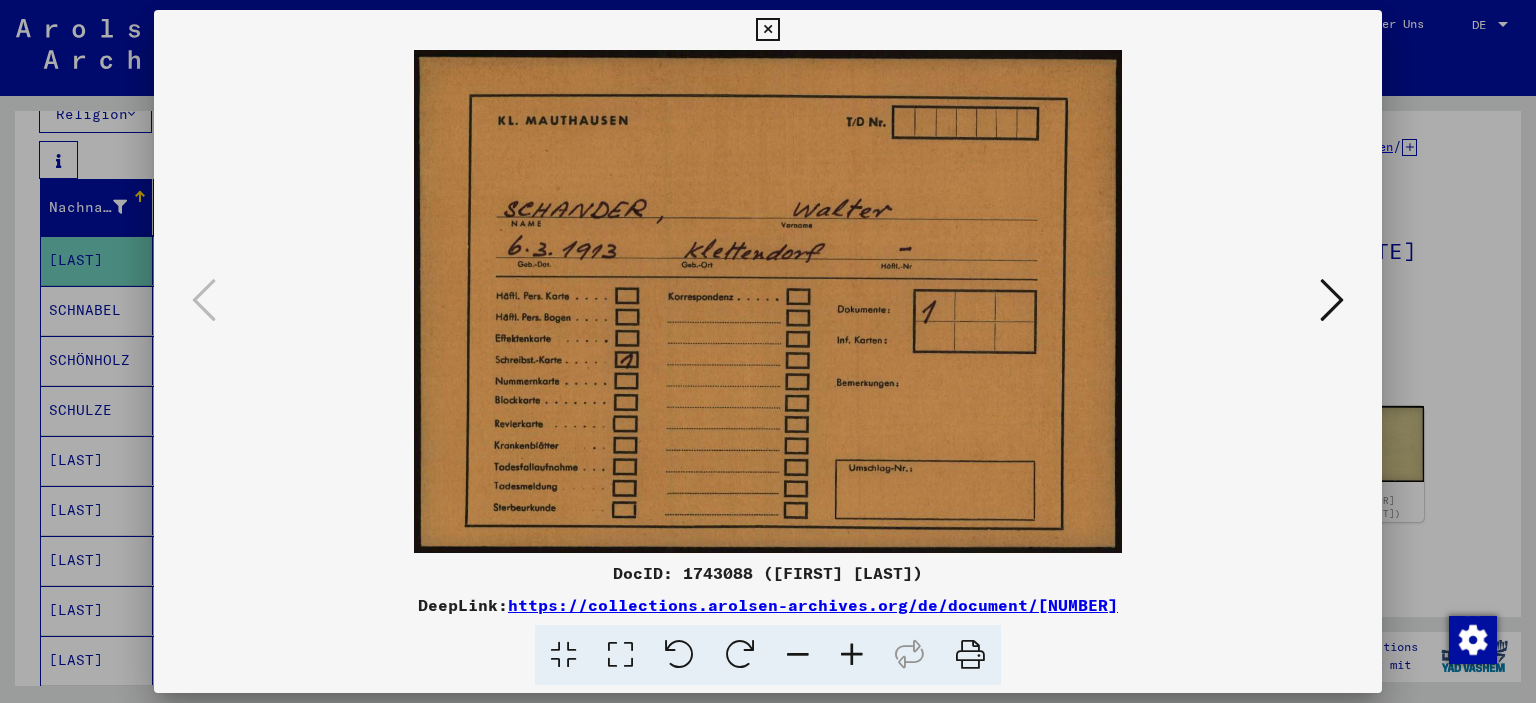 click at bounding box center [1332, 300] 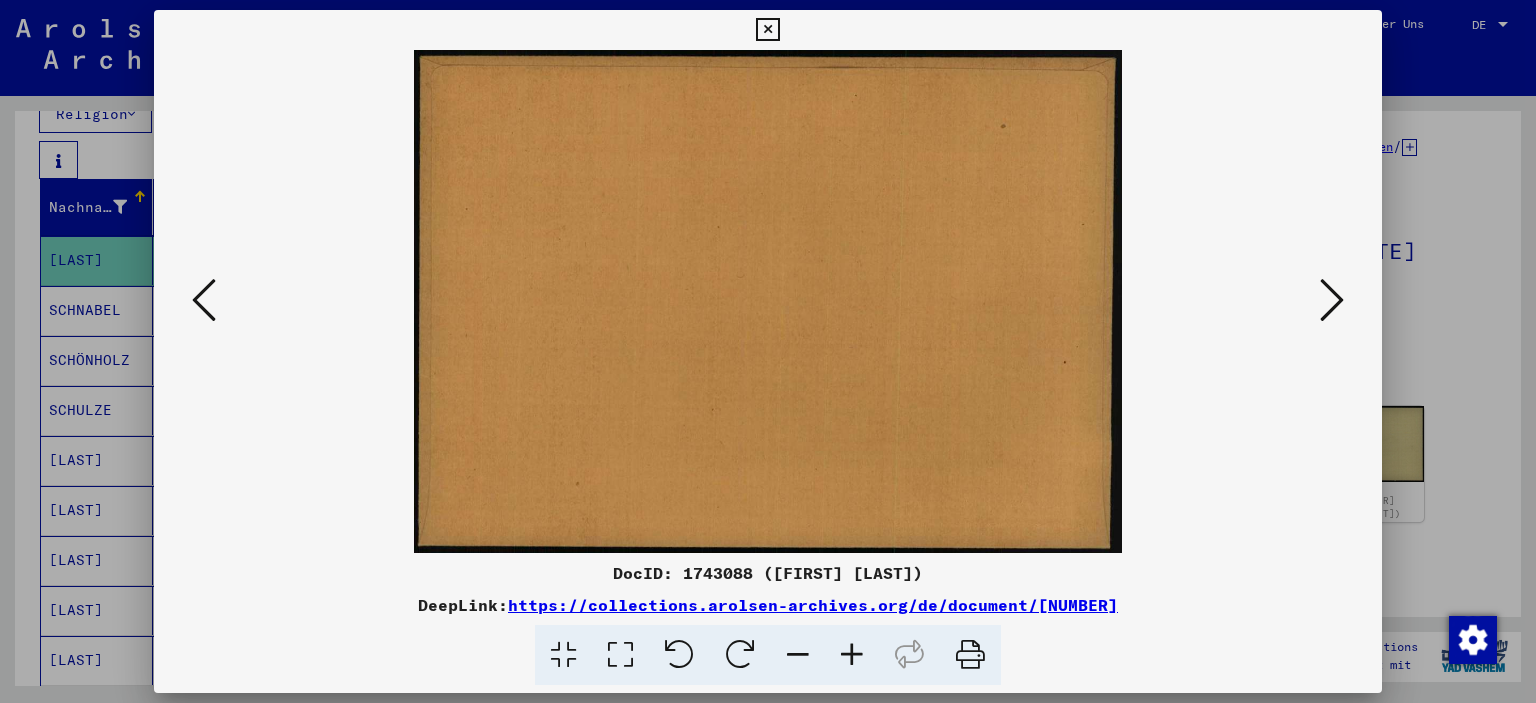 click at bounding box center (1332, 300) 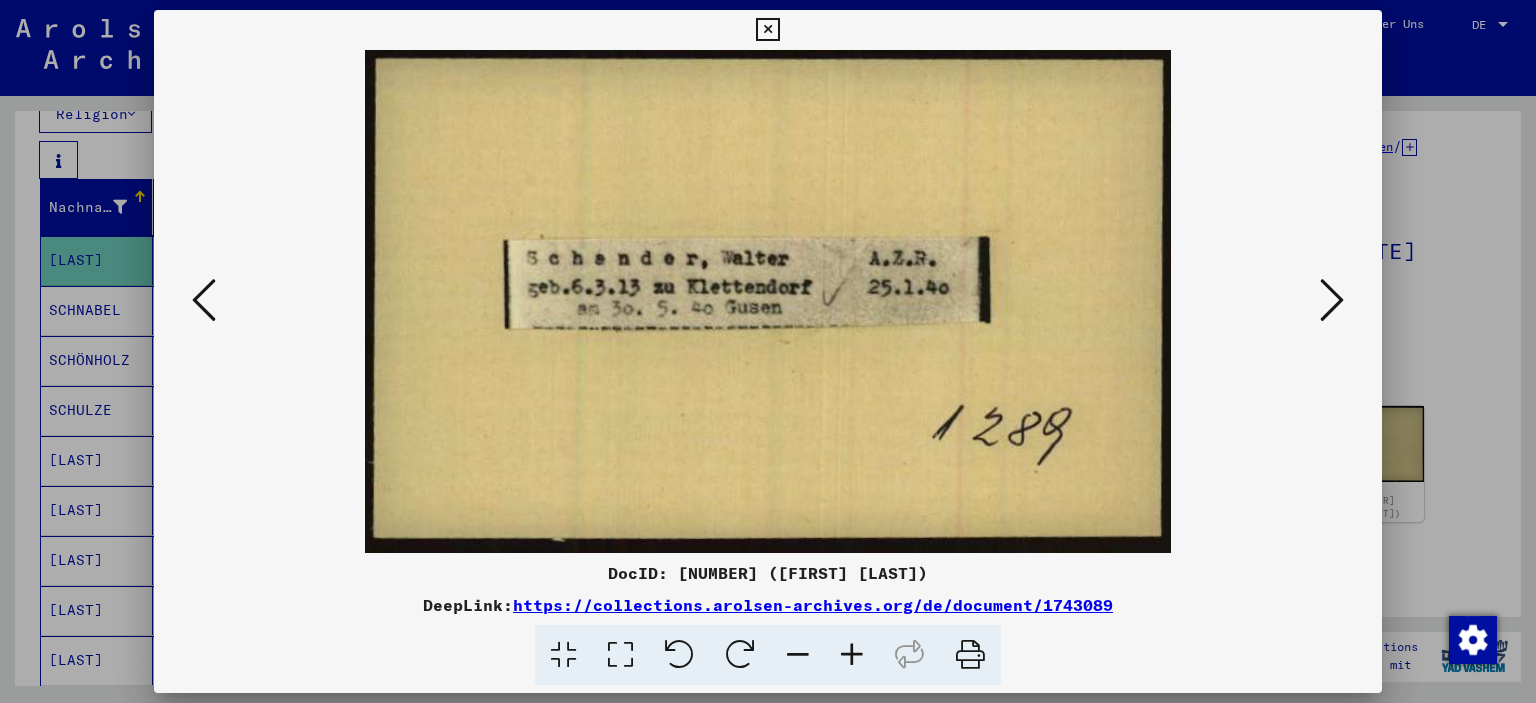 click at bounding box center (1332, 300) 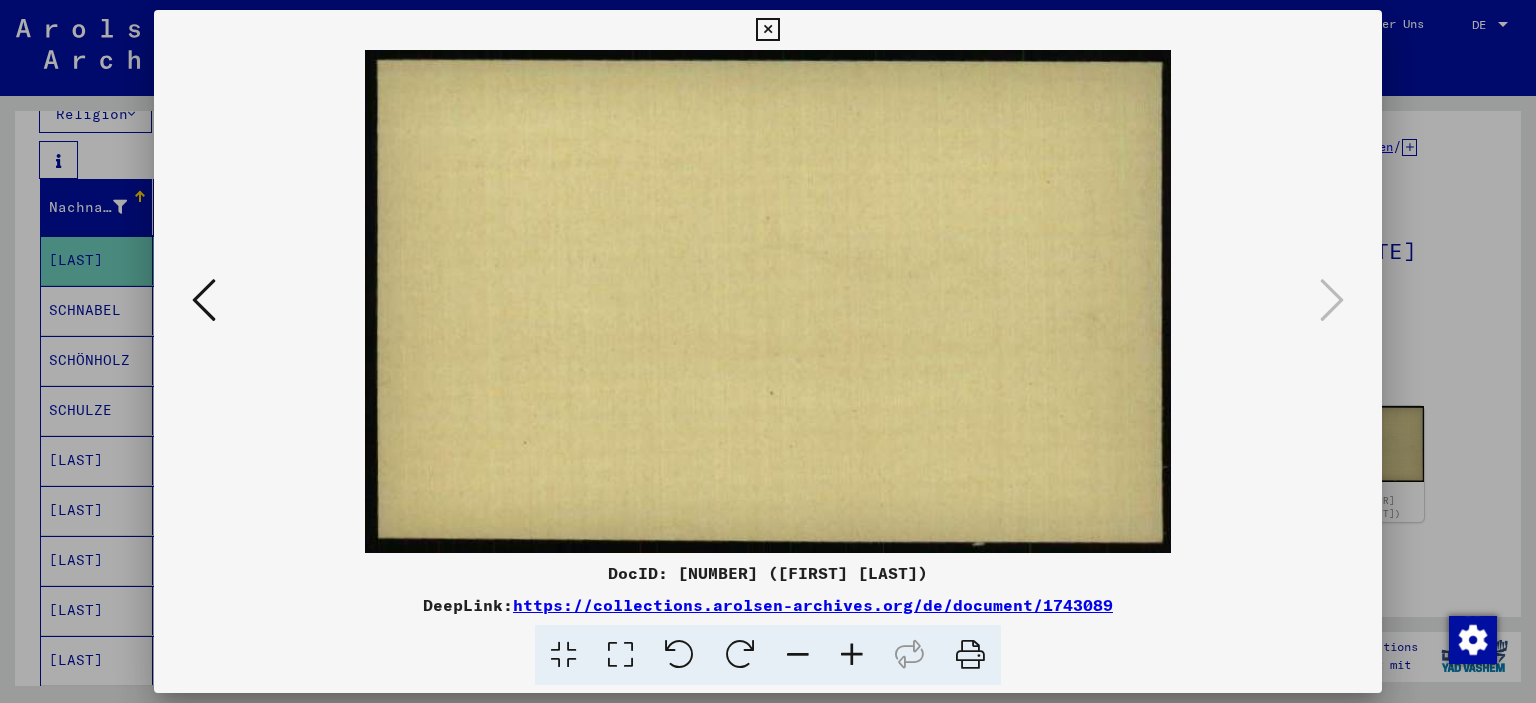 click at bounding box center [767, 30] 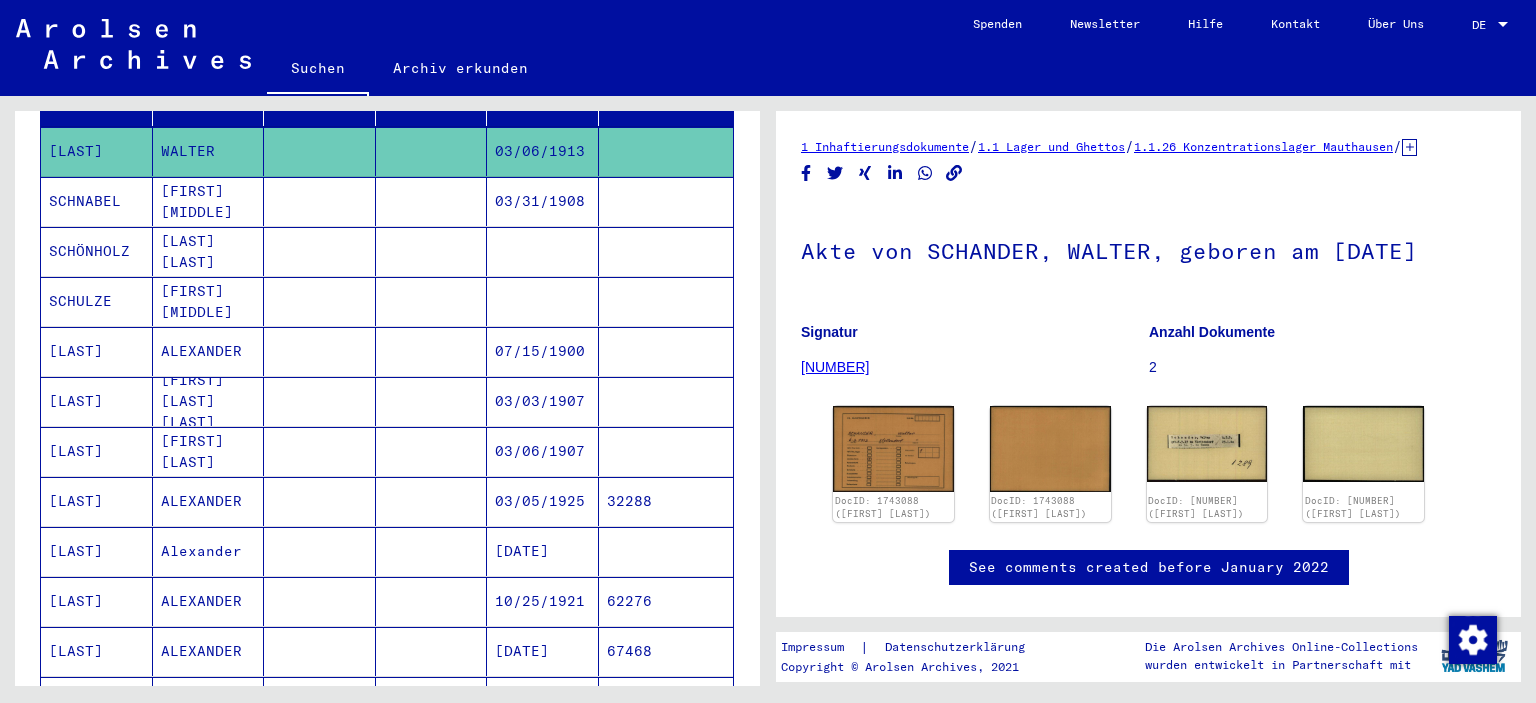 scroll, scrollTop: 394, scrollLeft: 0, axis: vertical 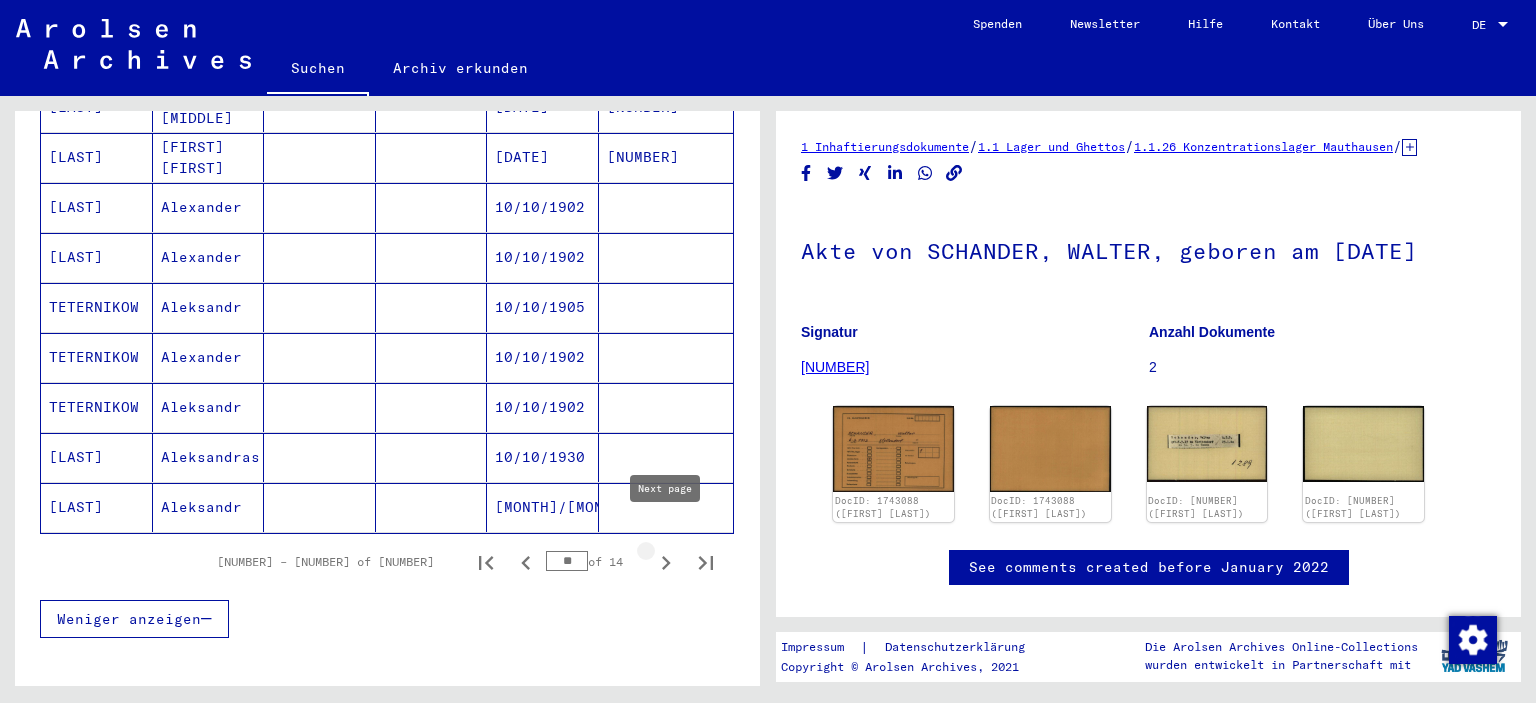 click 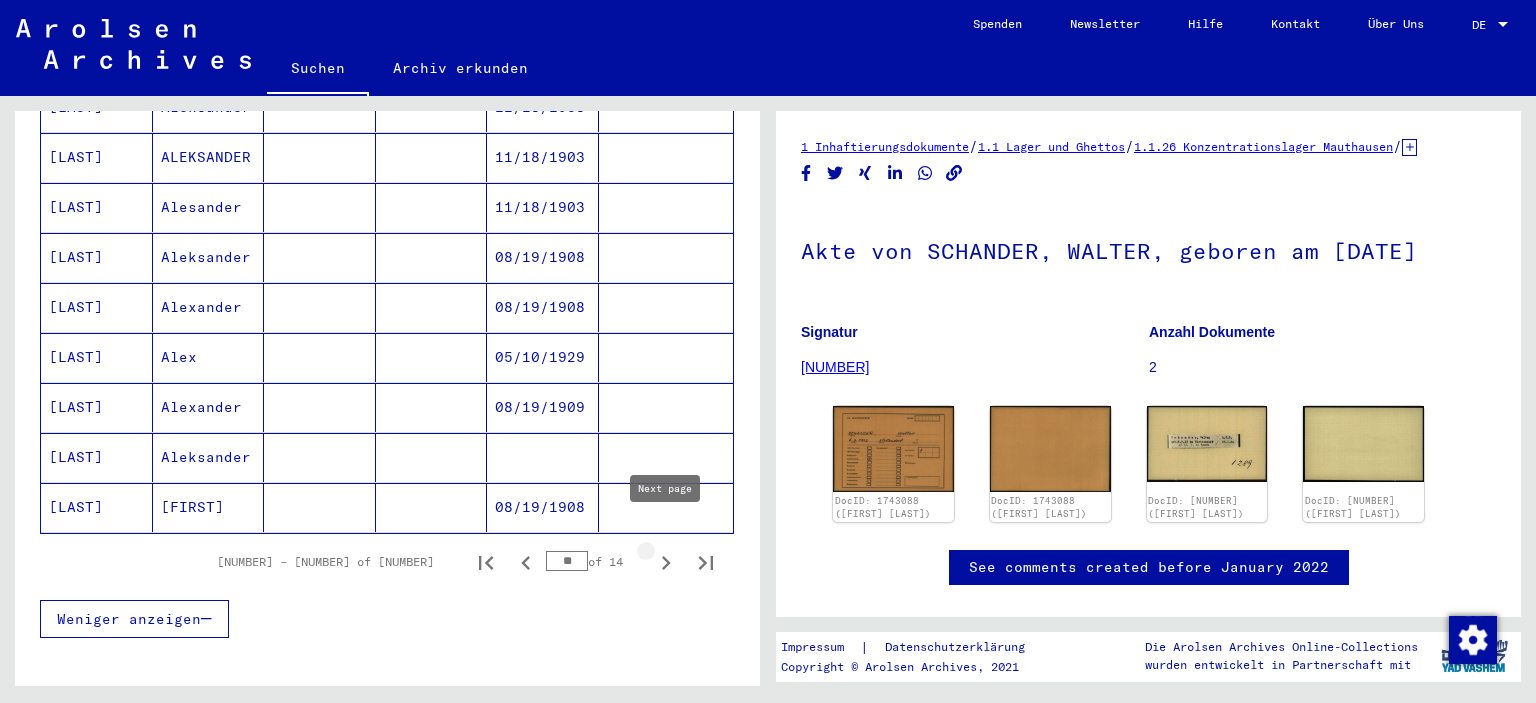 click 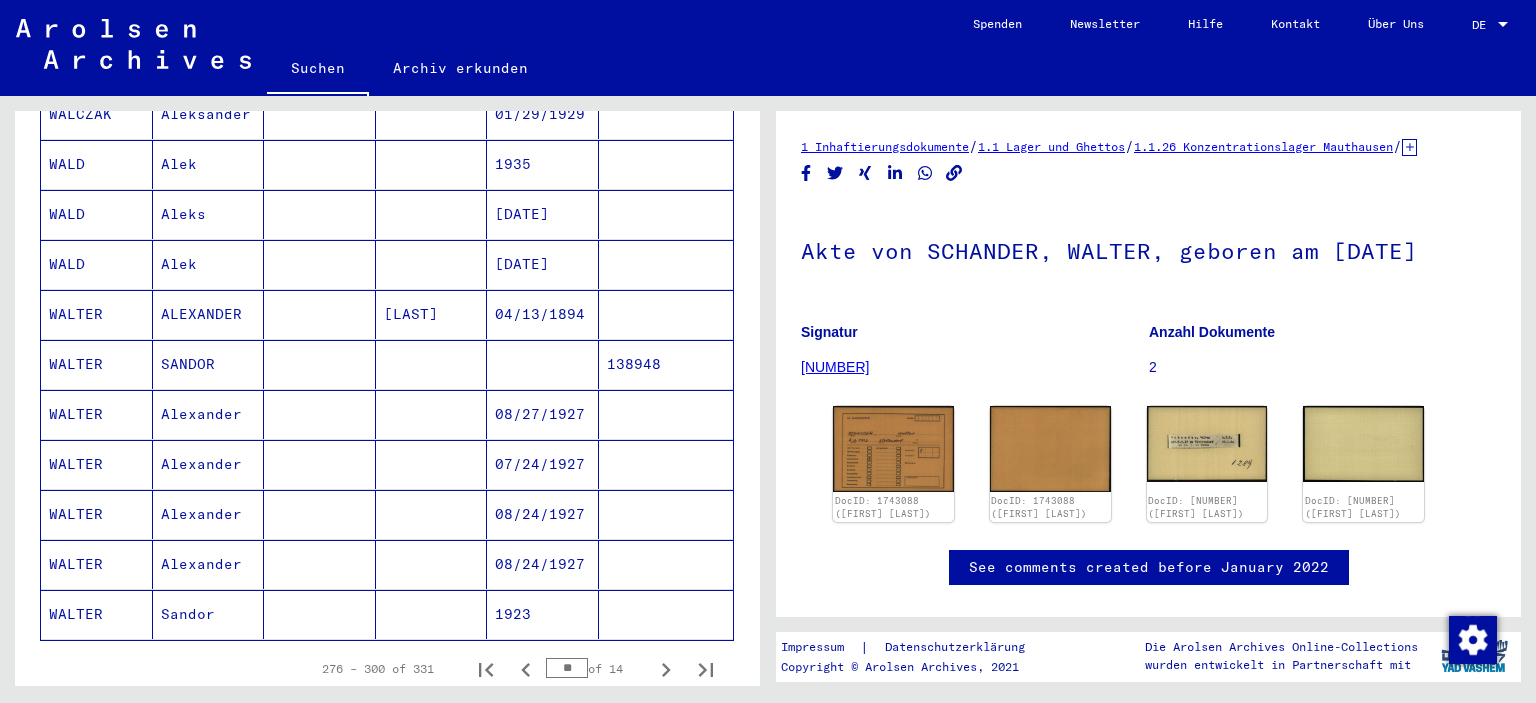scroll, scrollTop: 1162, scrollLeft: 0, axis: vertical 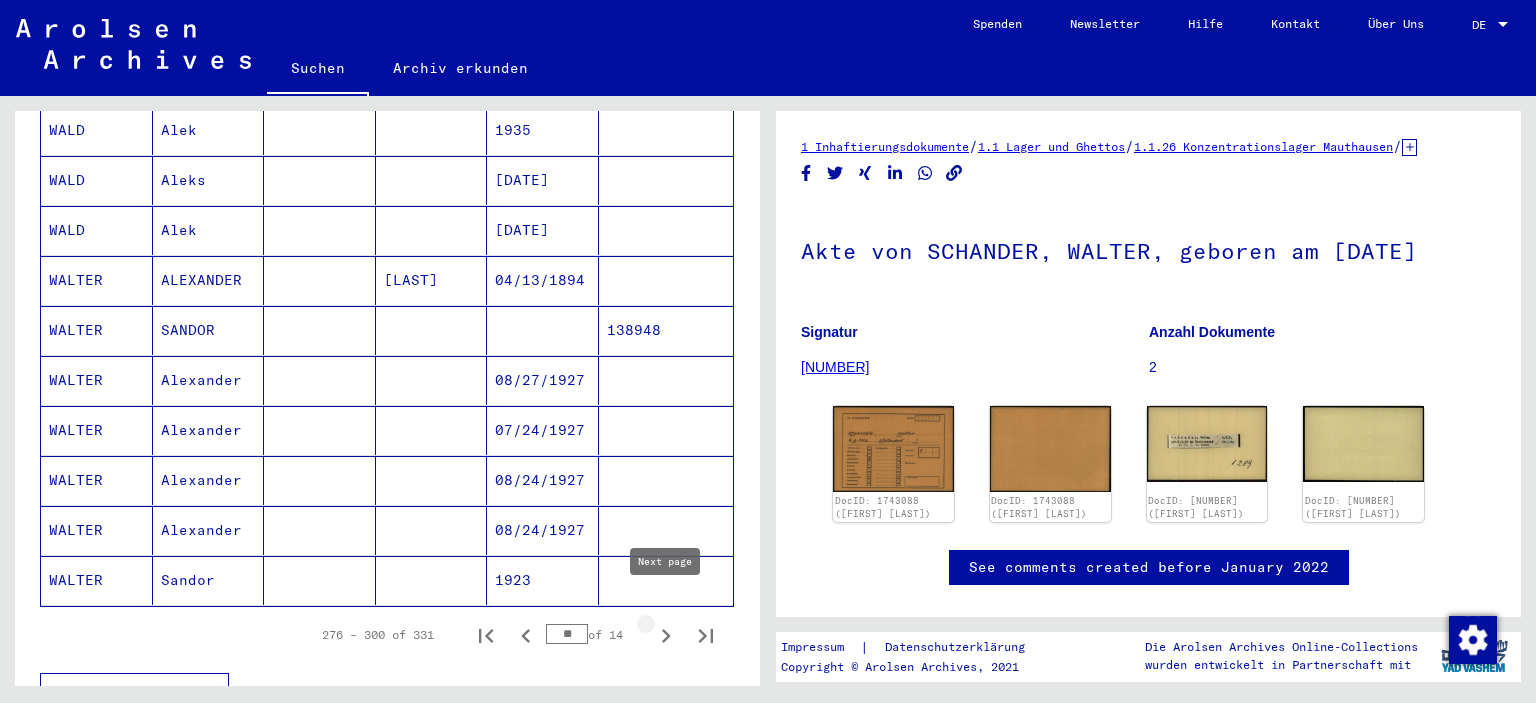 click 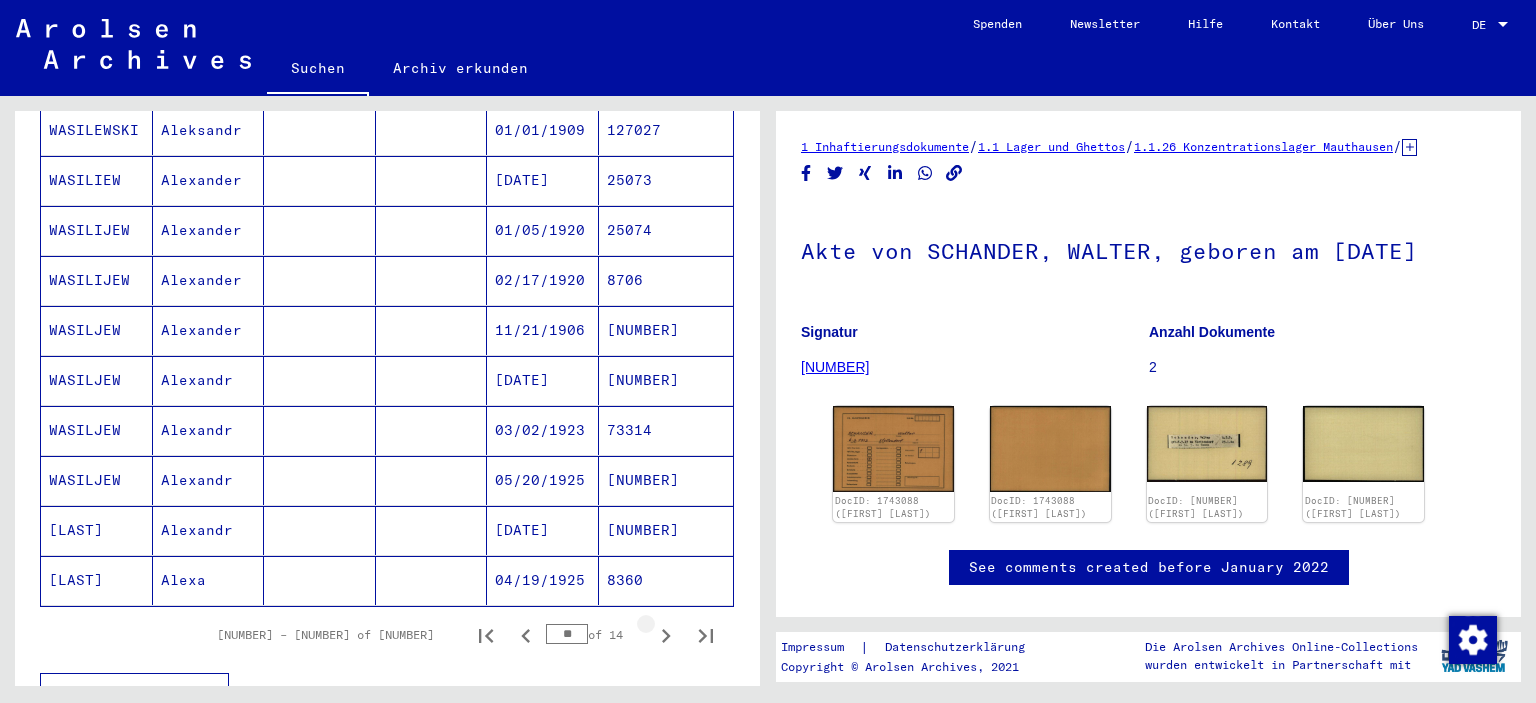 click 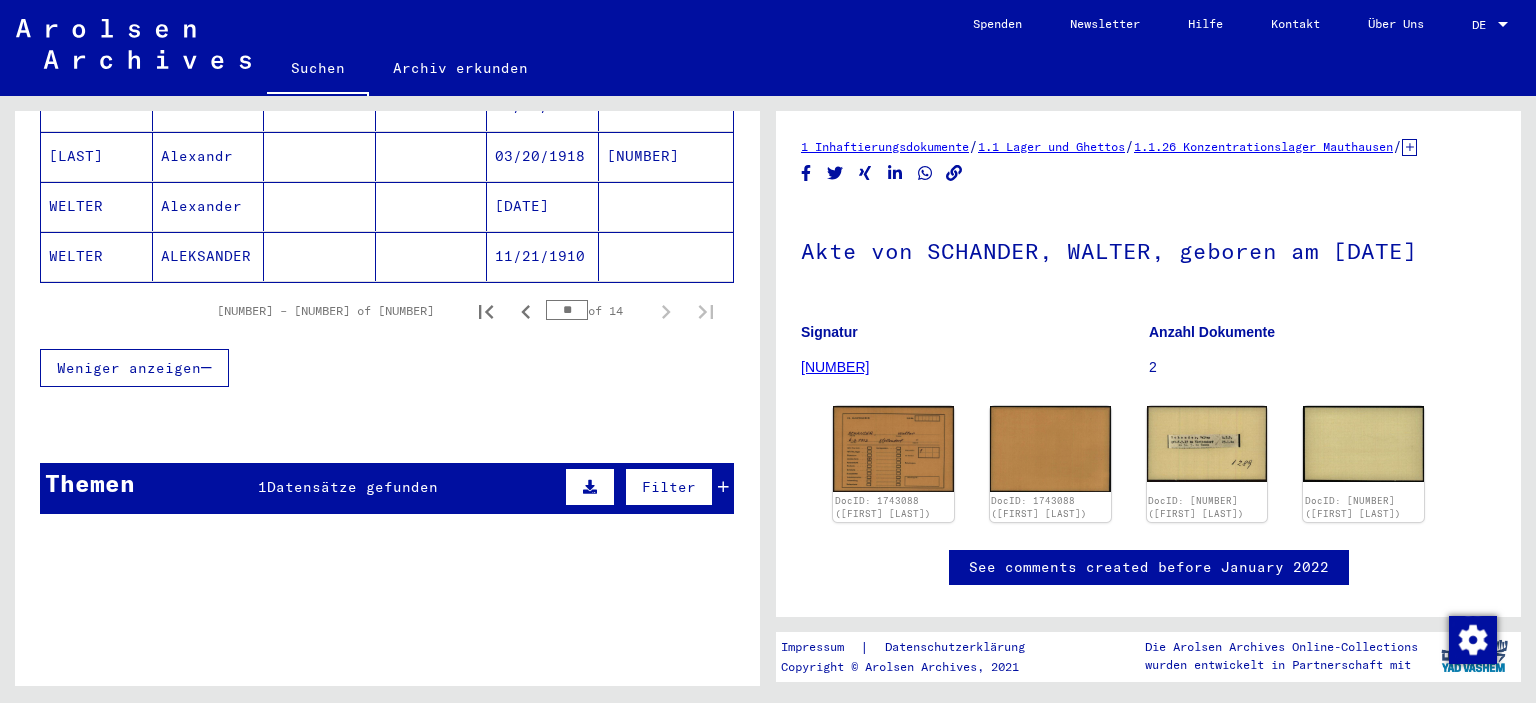 scroll, scrollTop: 514, scrollLeft: 0, axis: vertical 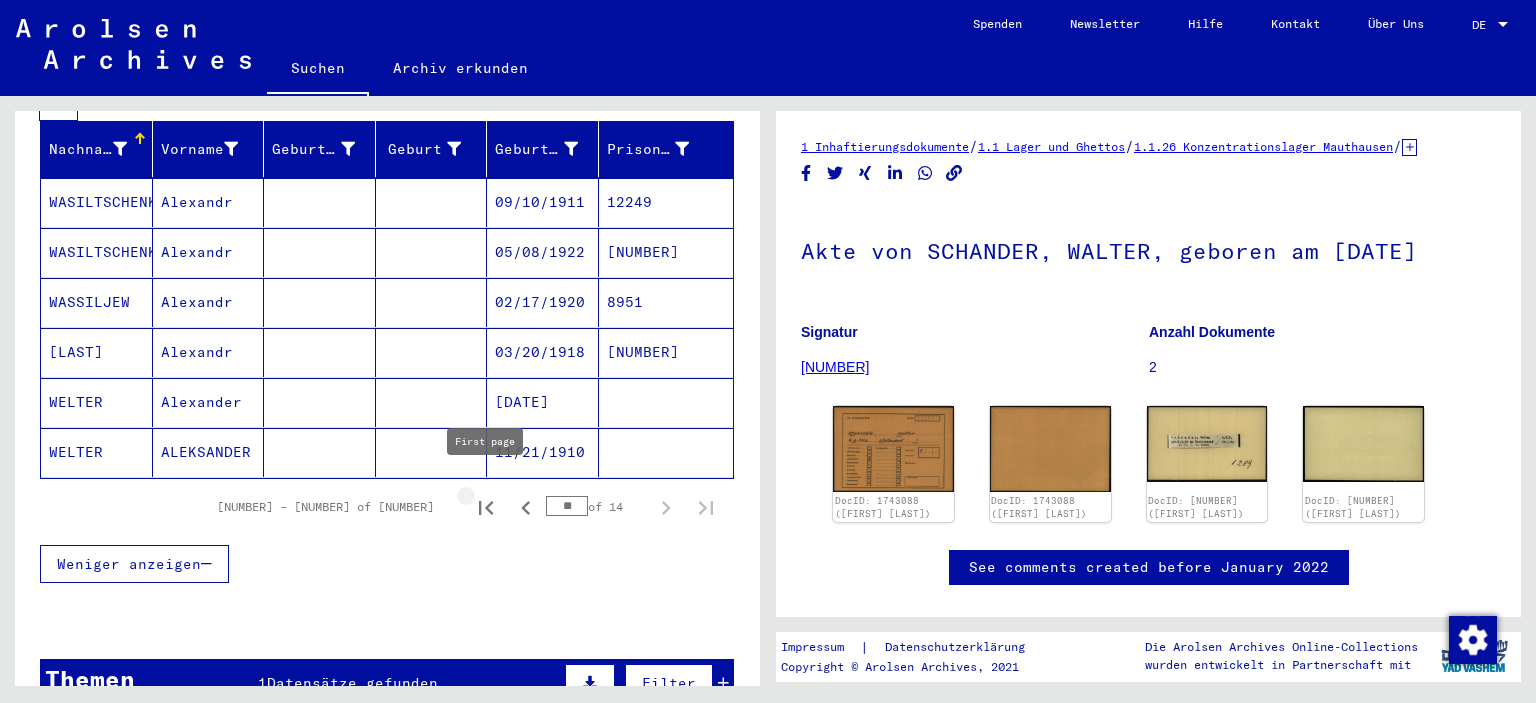 click 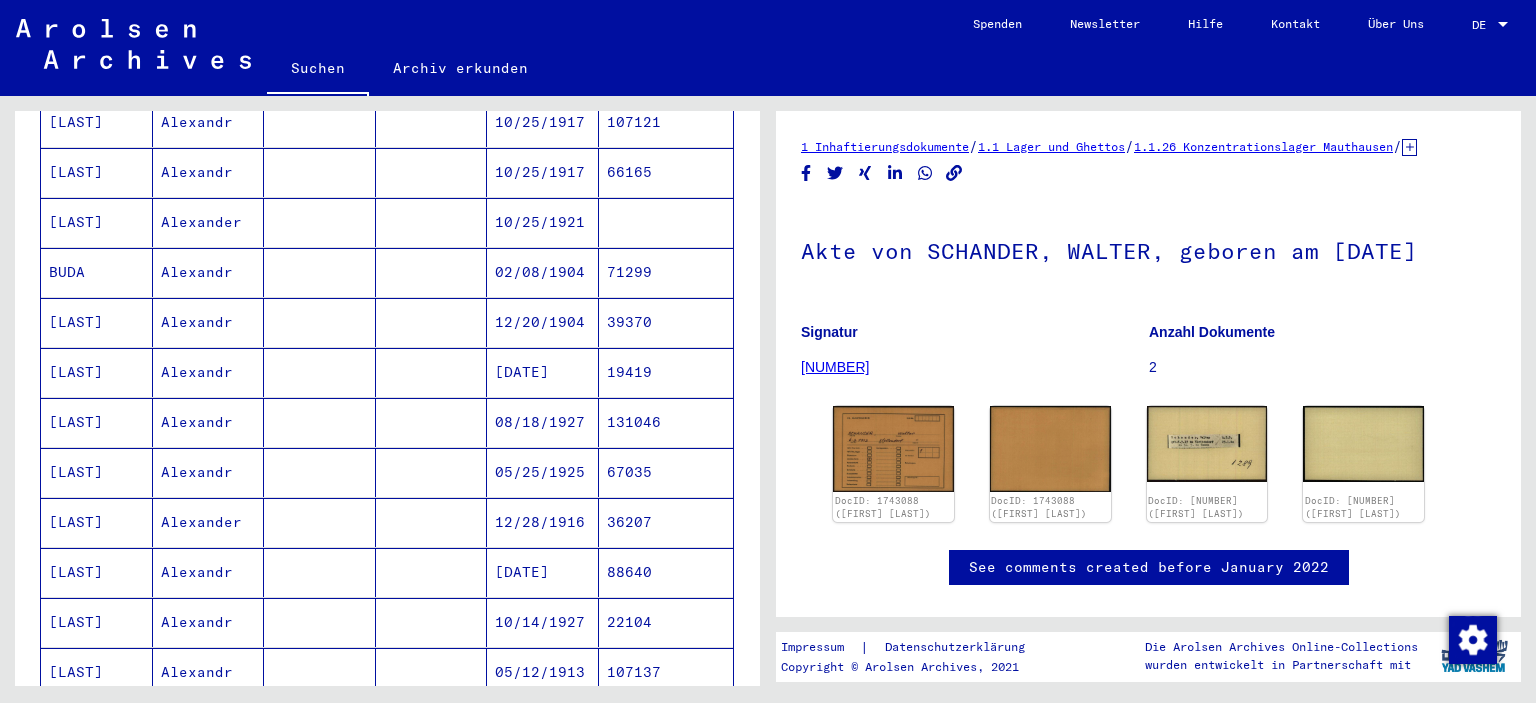 scroll, scrollTop: 1010, scrollLeft: 0, axis: vertical 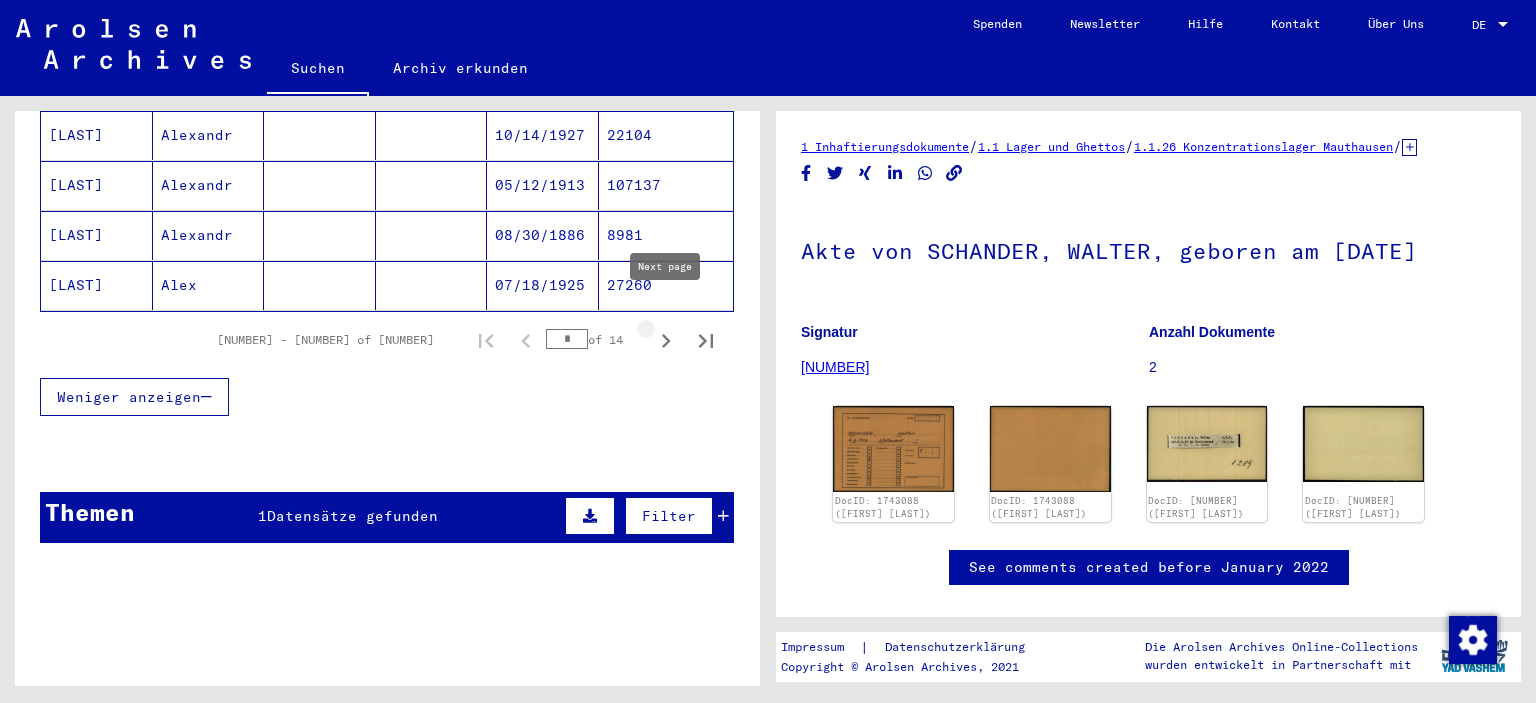 click 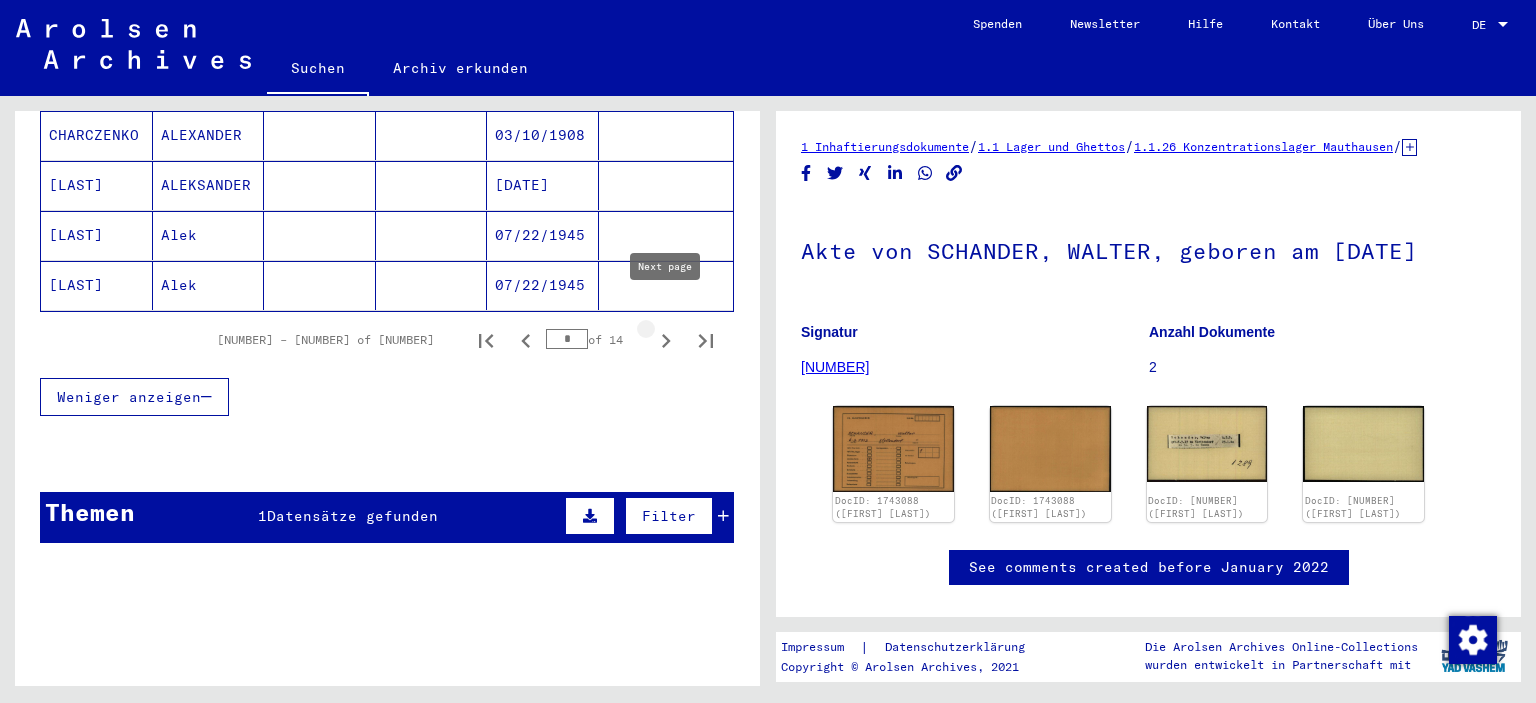 click 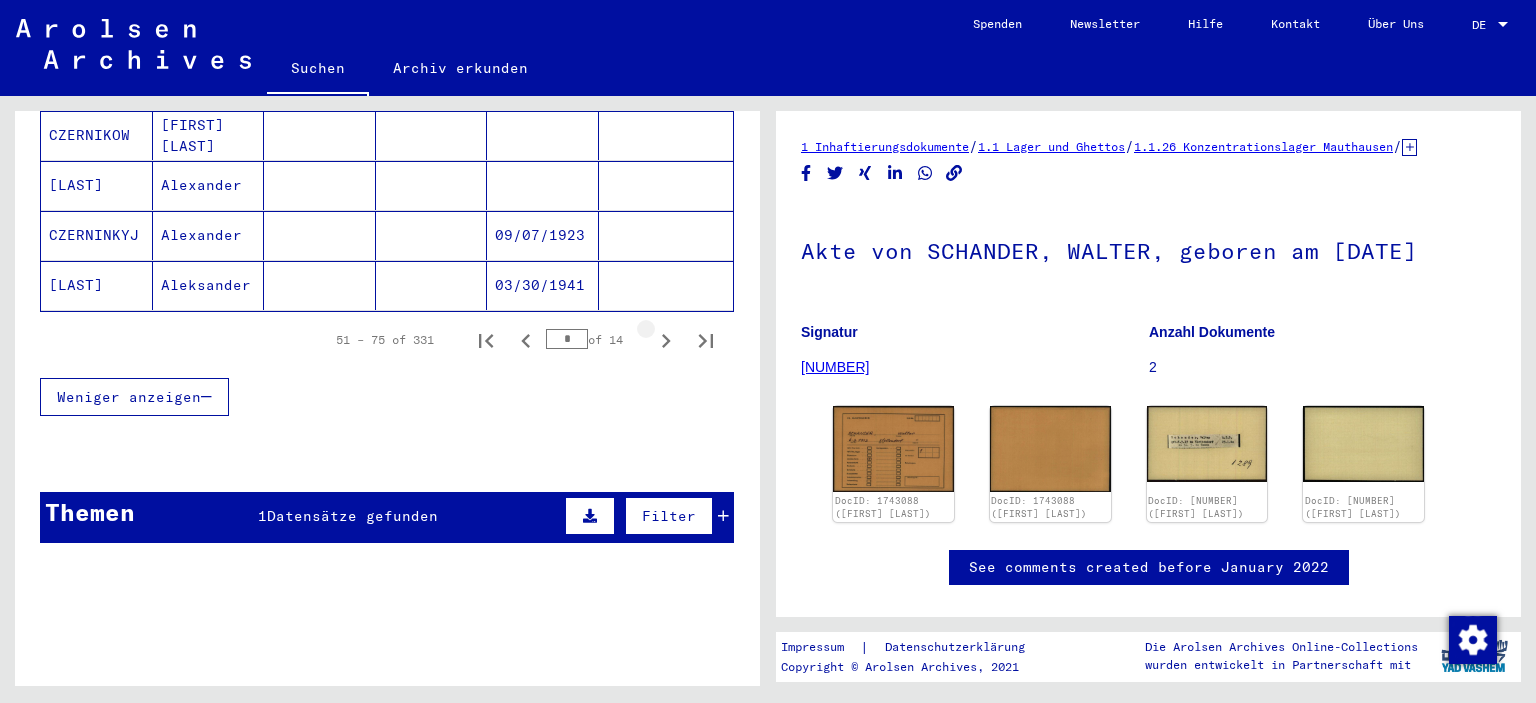 click 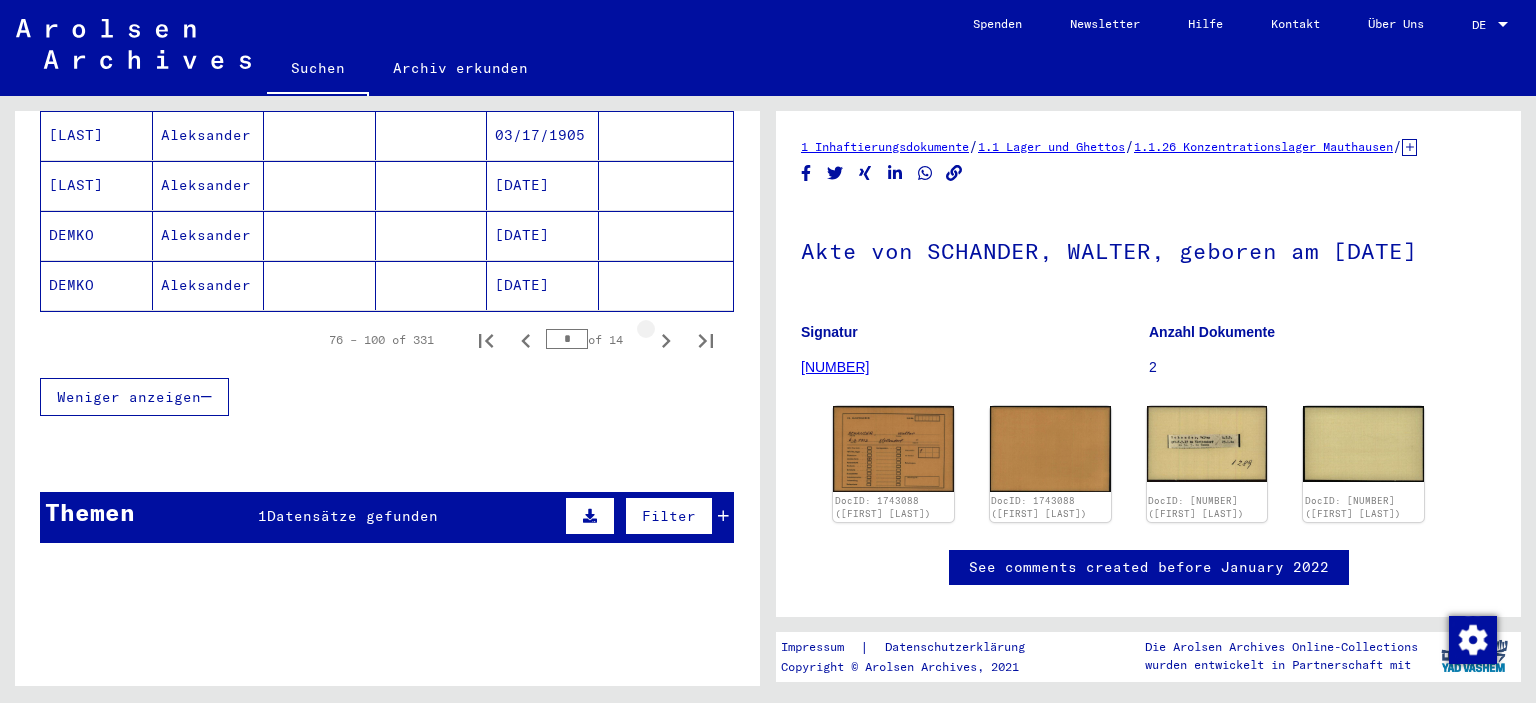 click 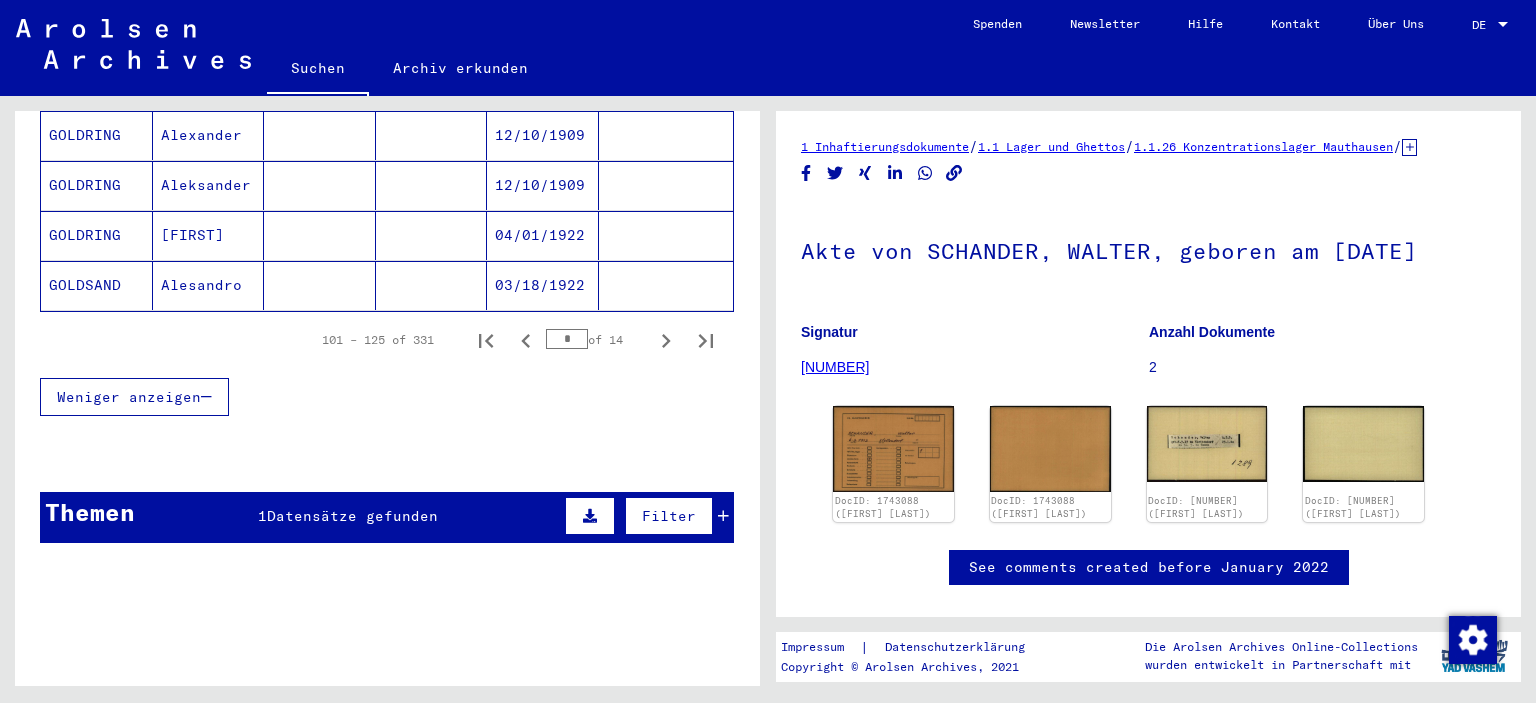 click 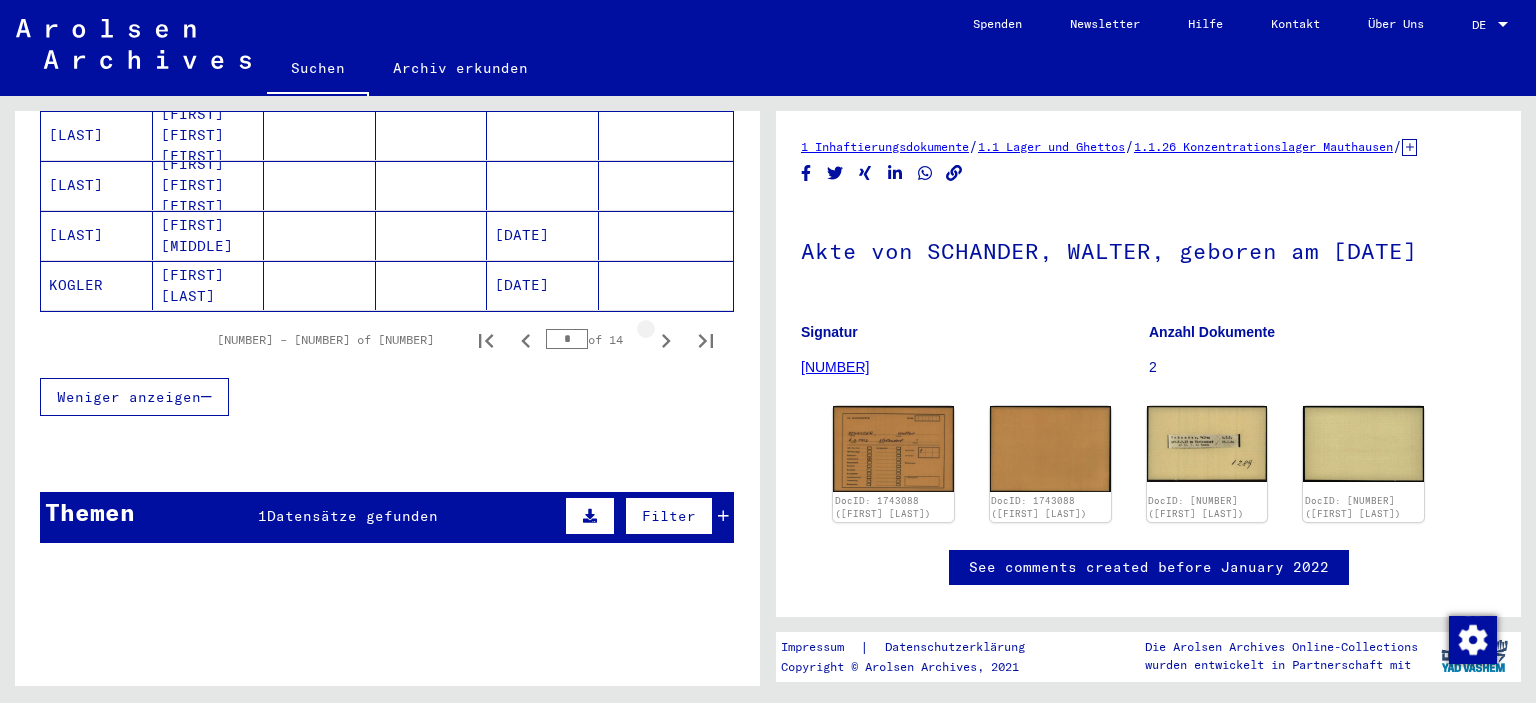 click 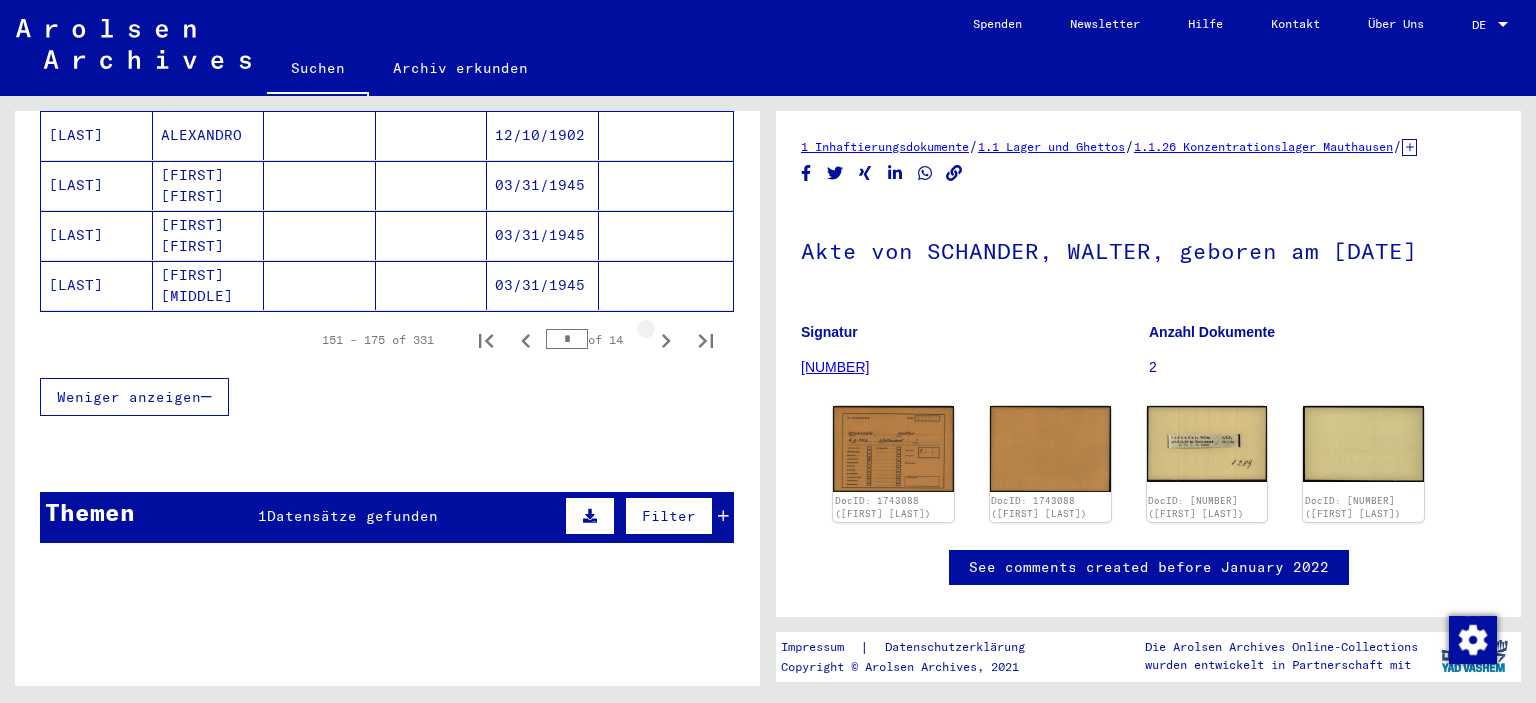 click 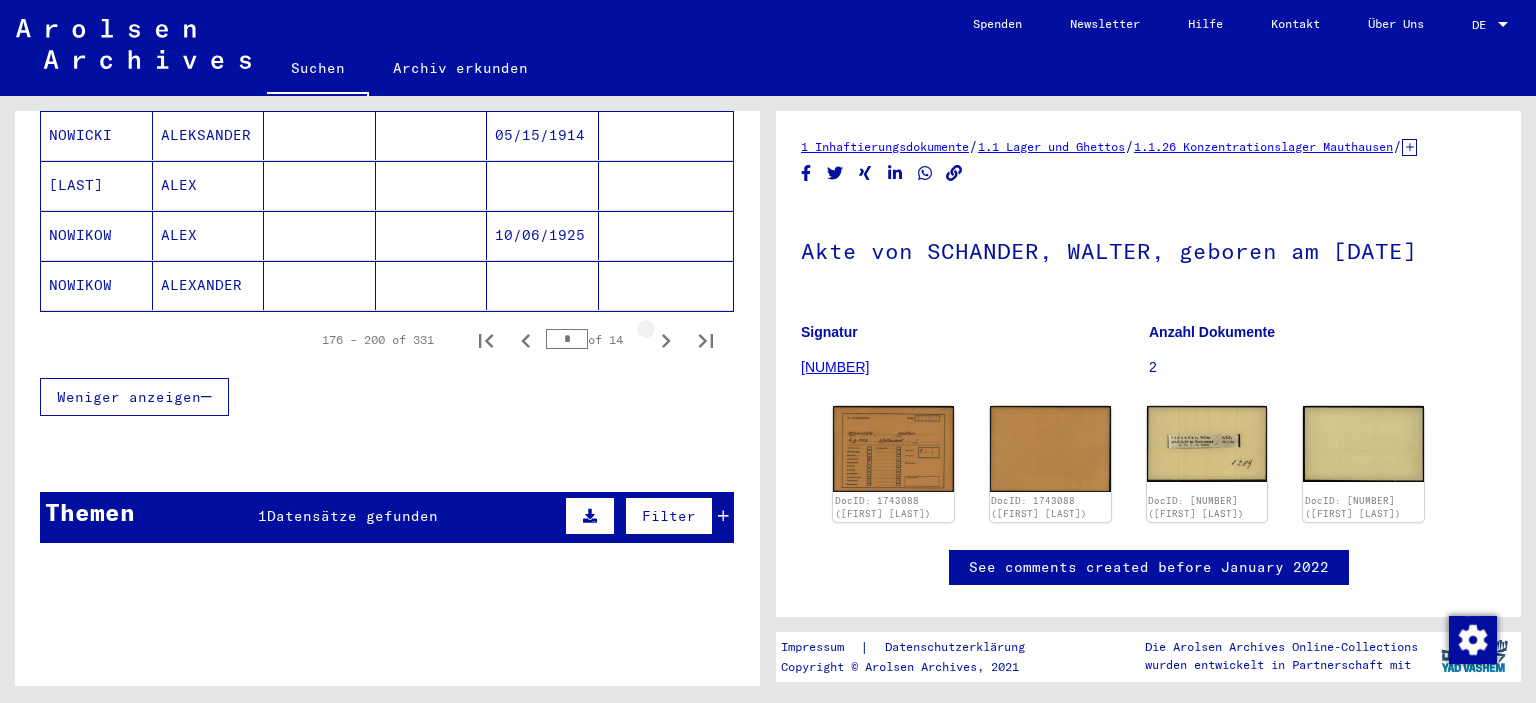 click 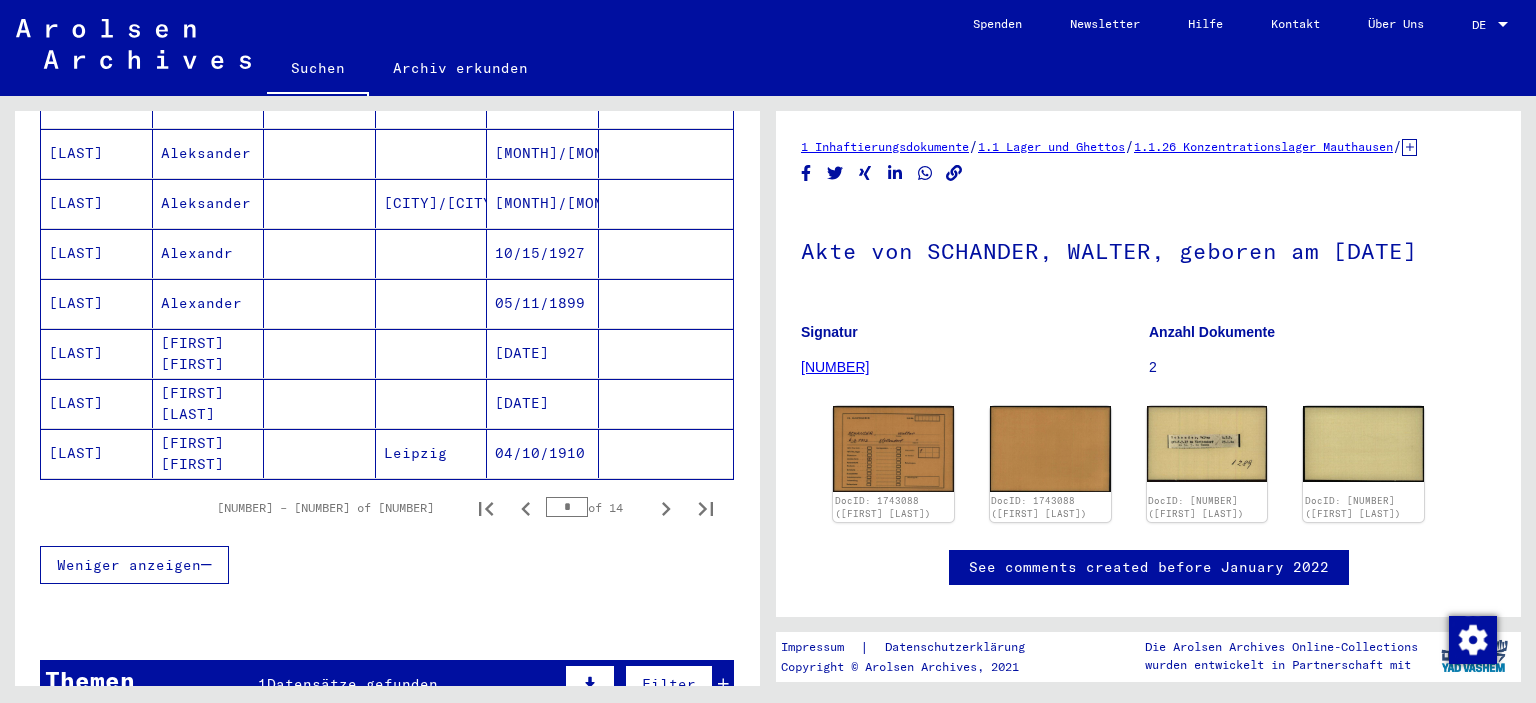 scroll, scrollTop: 1286, scrollLeft: 0, axis: vertical 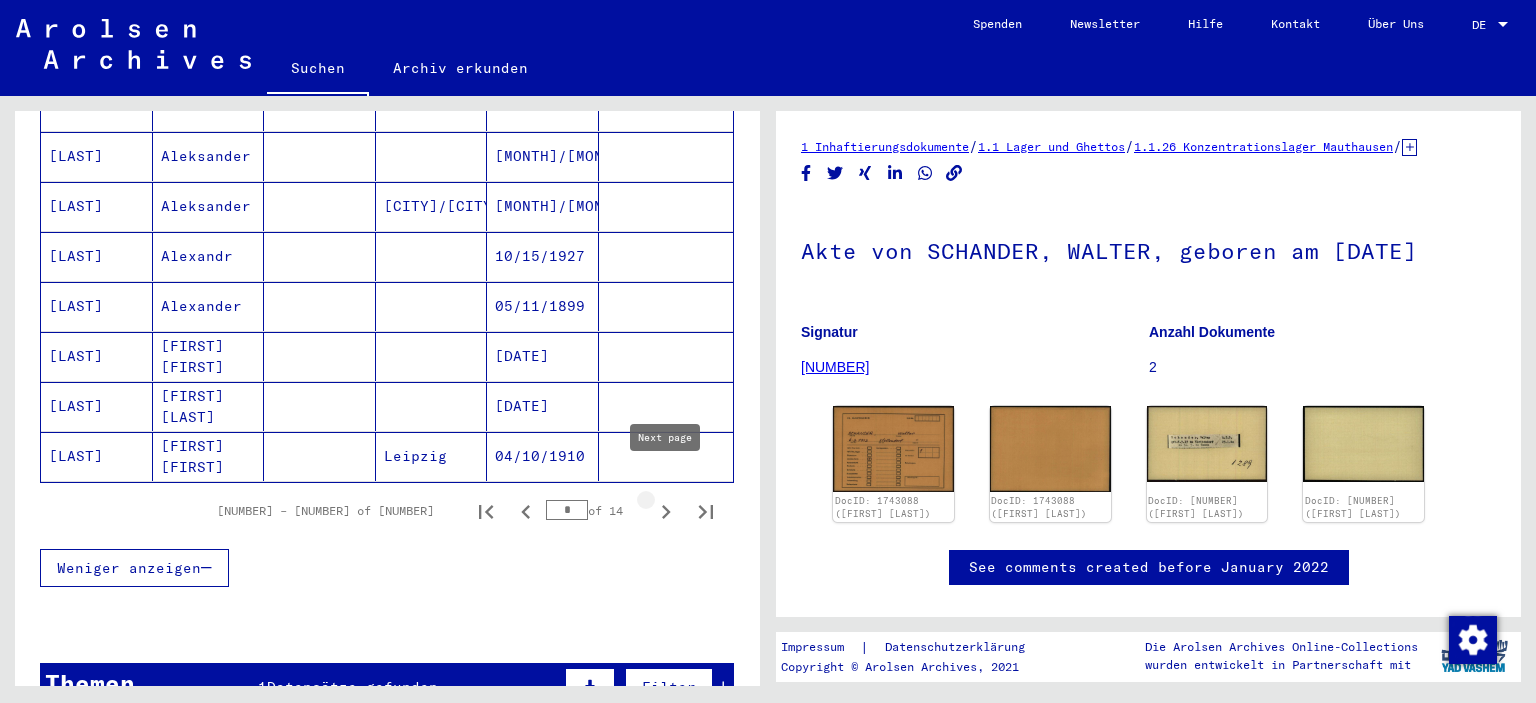 click 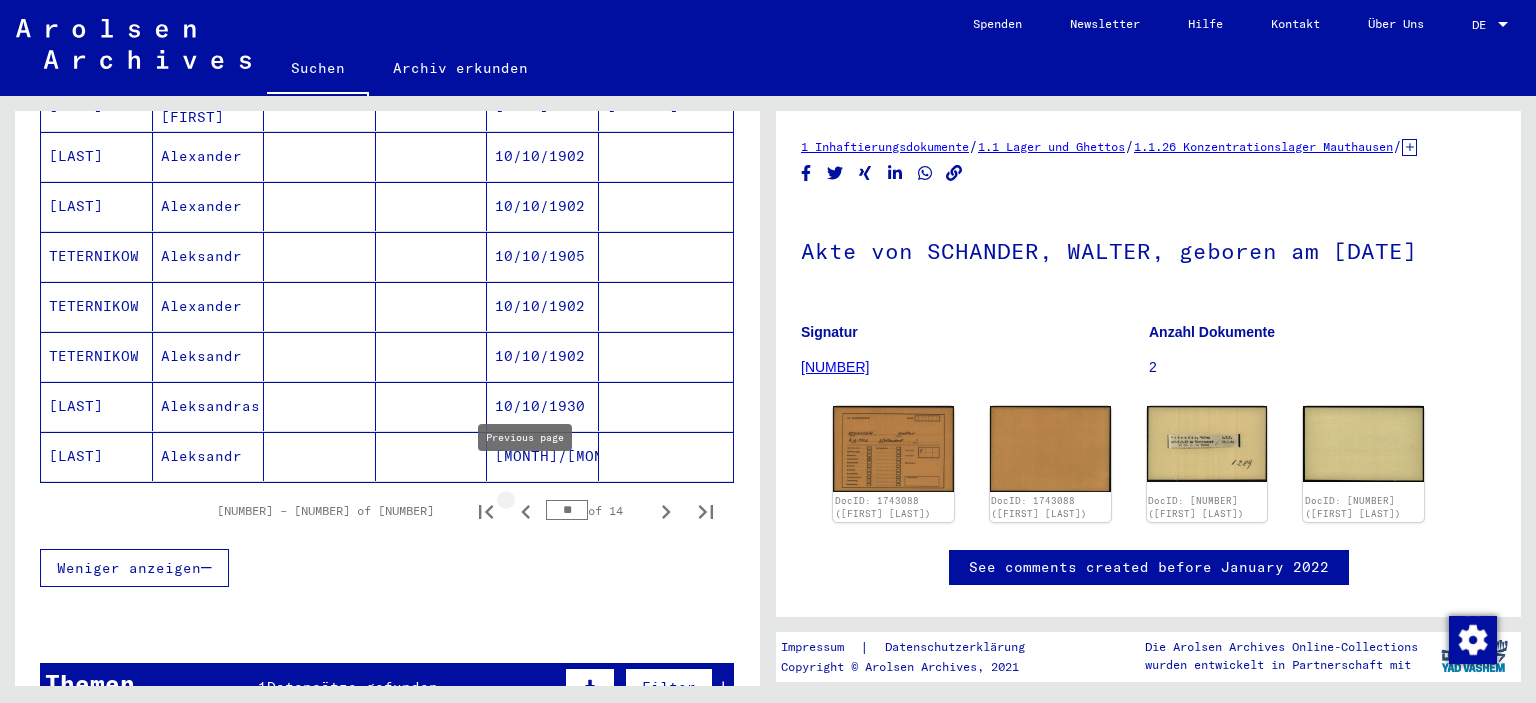 click 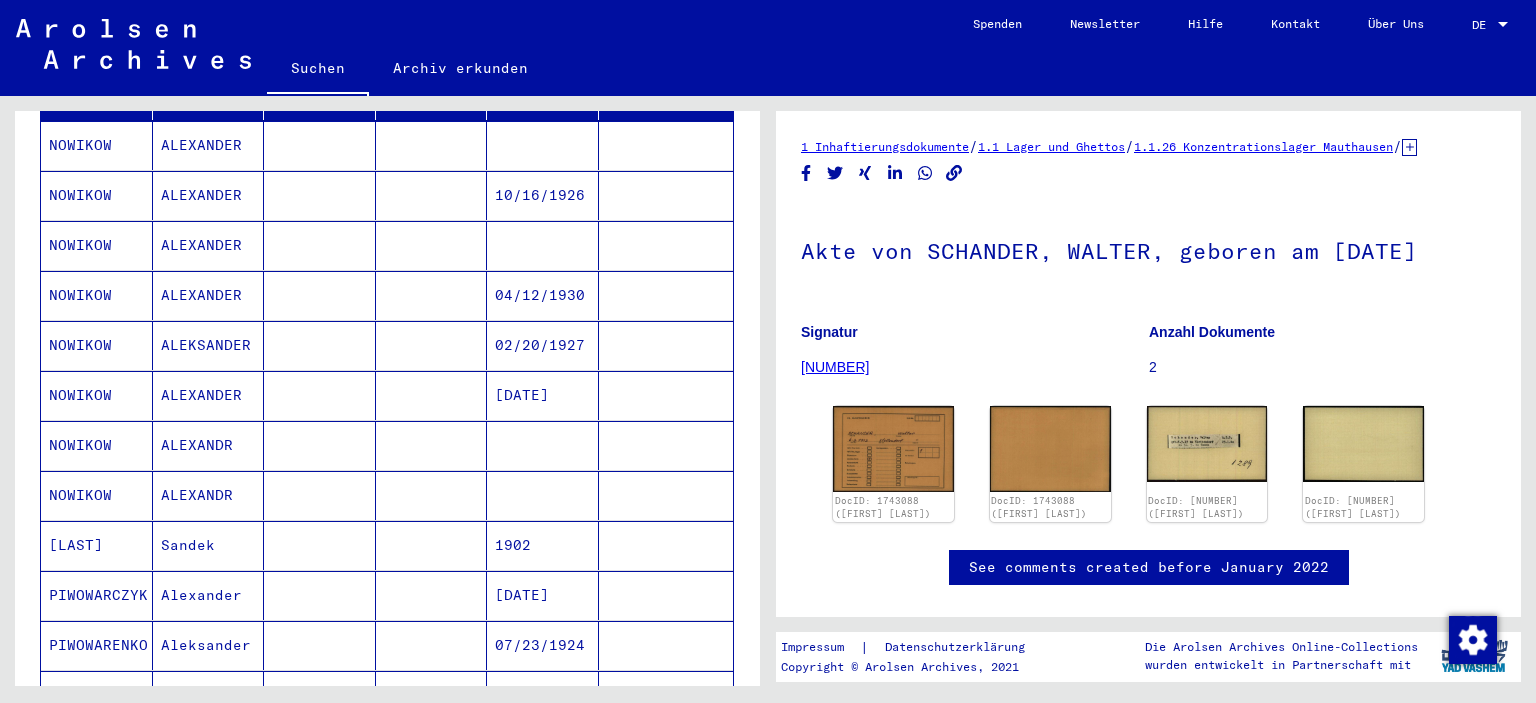 scroll, scrollTop: 349, scrollLeft: 0, axis: vertical 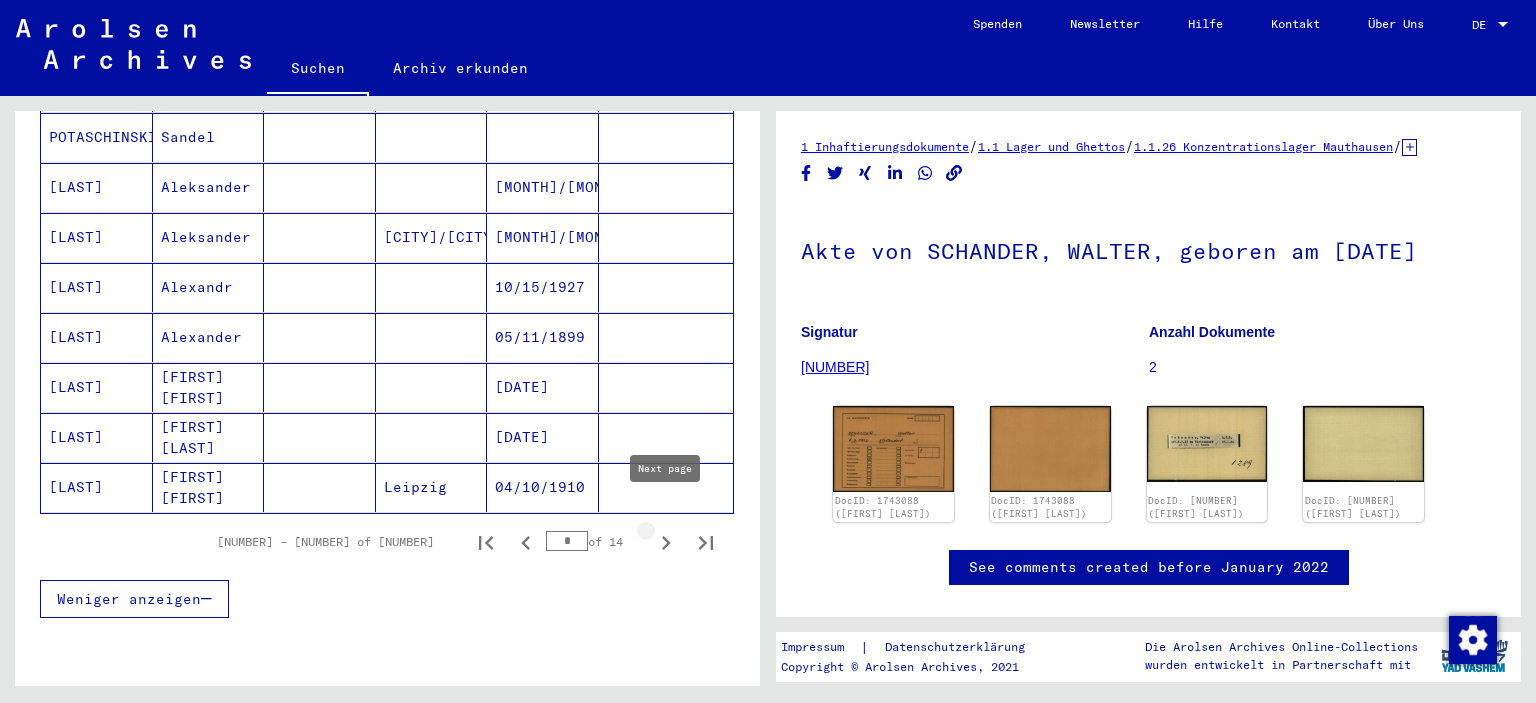 click 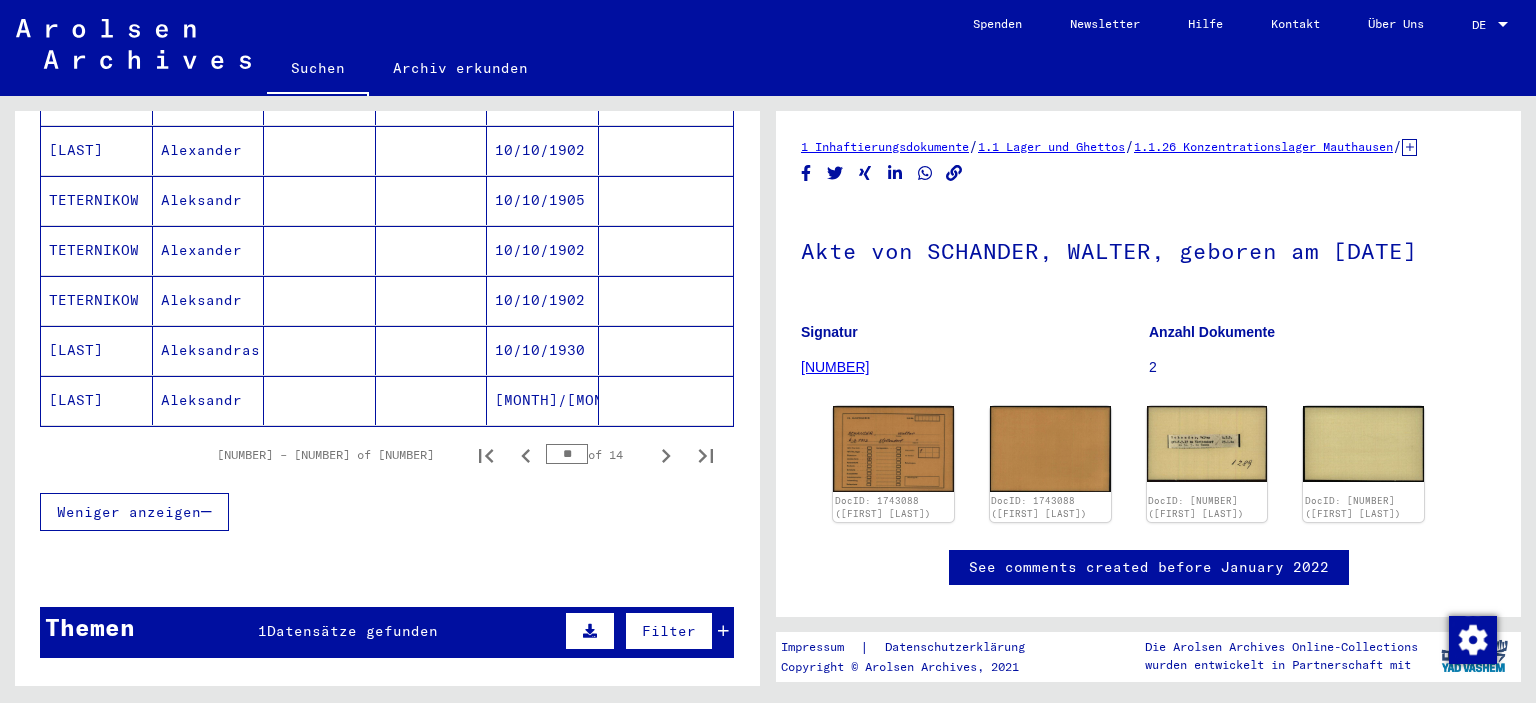 scroll, scrollTop: 1362, scrollLeft: 0, axis: vertical 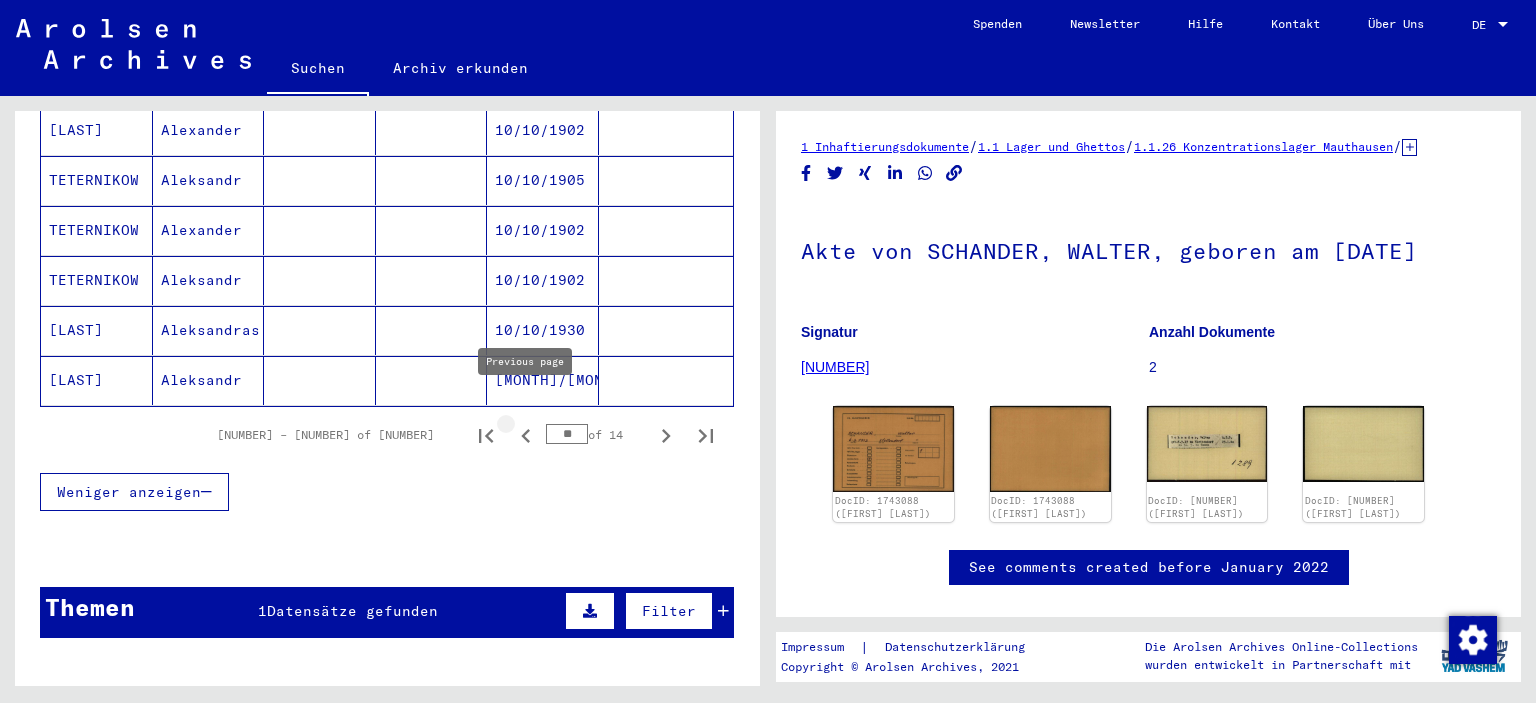 click 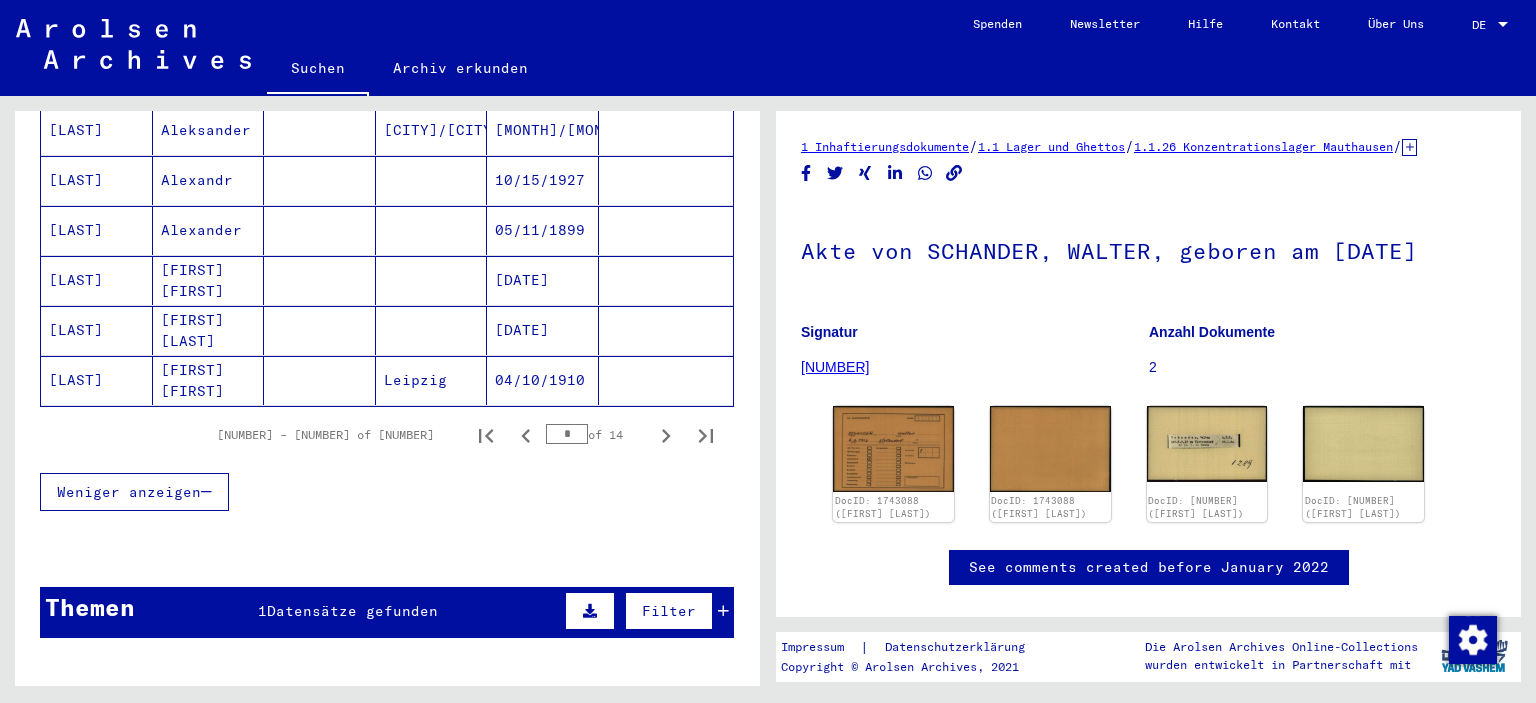 click 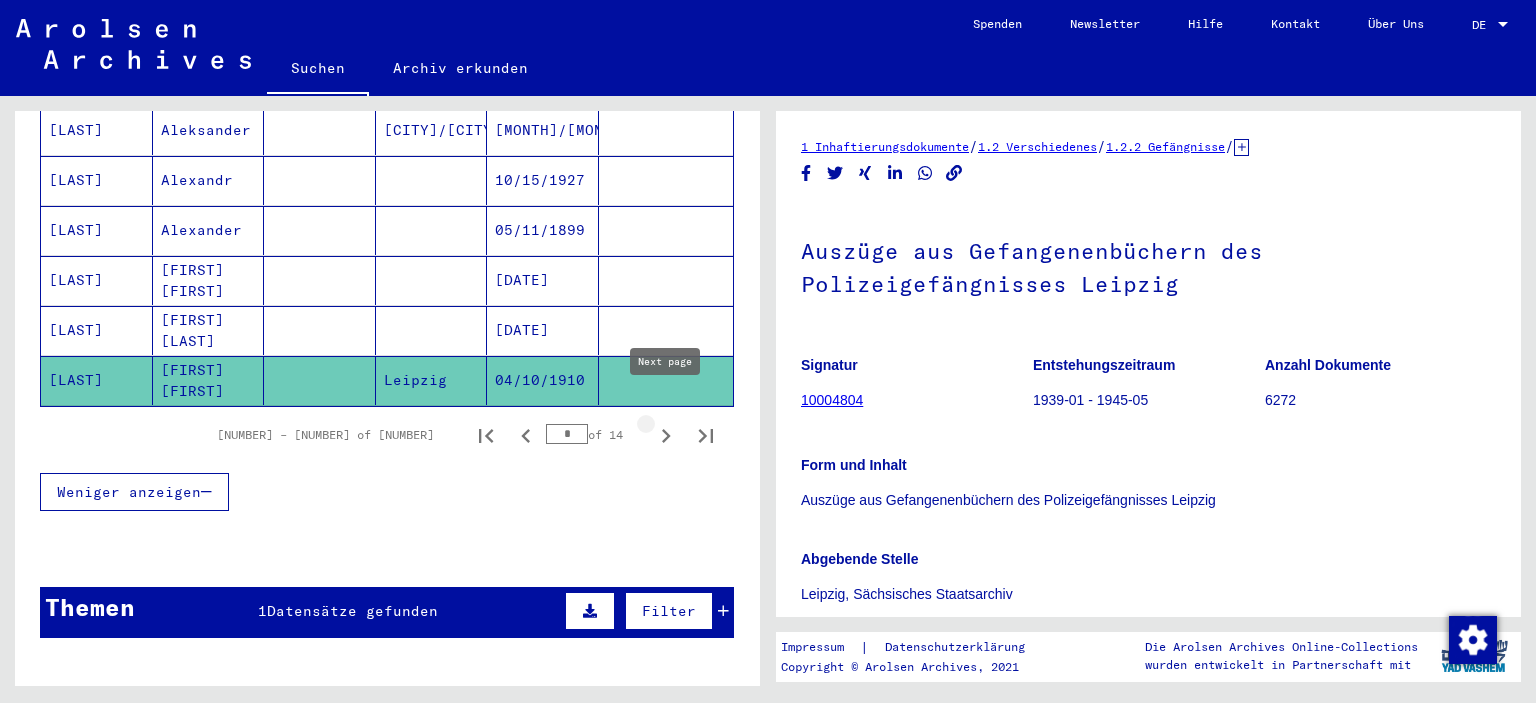 click 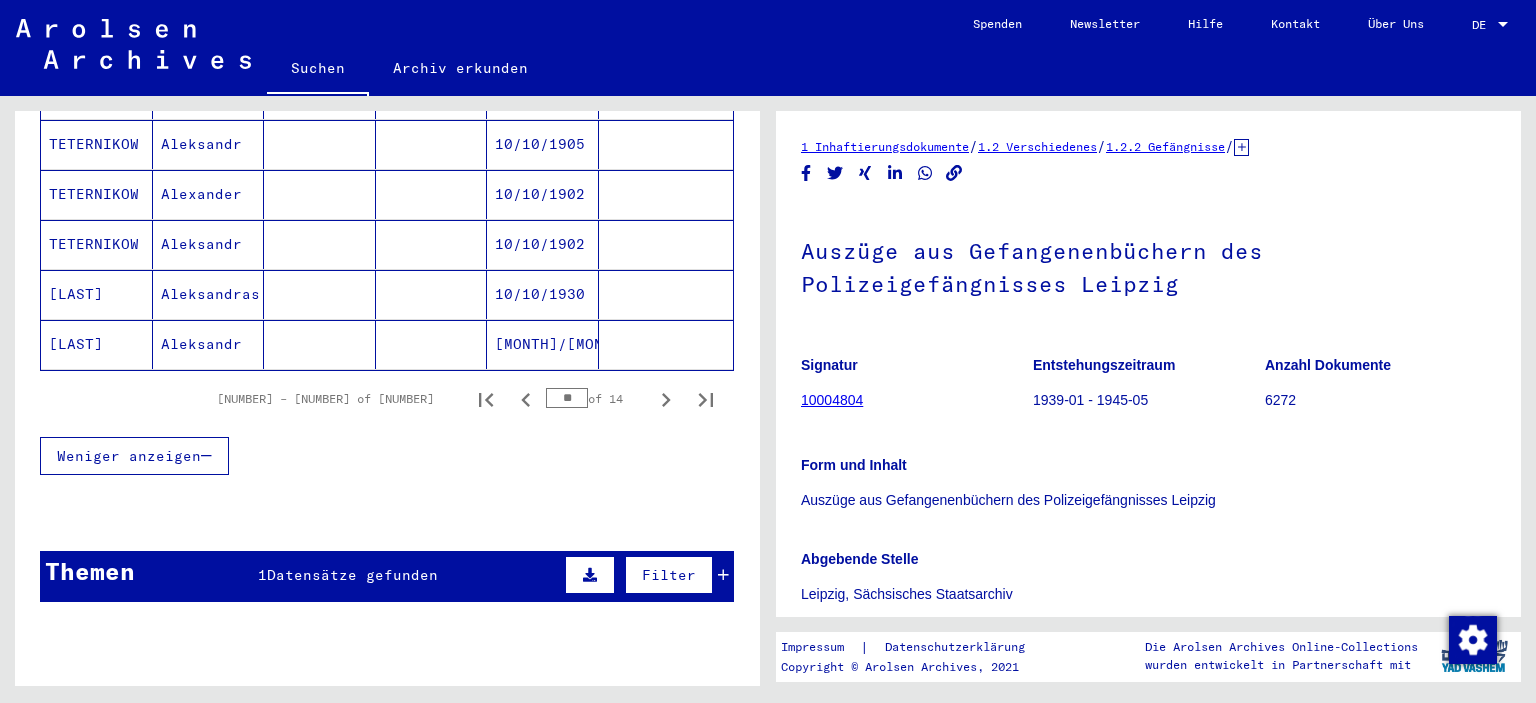 scroll, scrollTop: 1430, scrollLeft: 0, axis: vertical 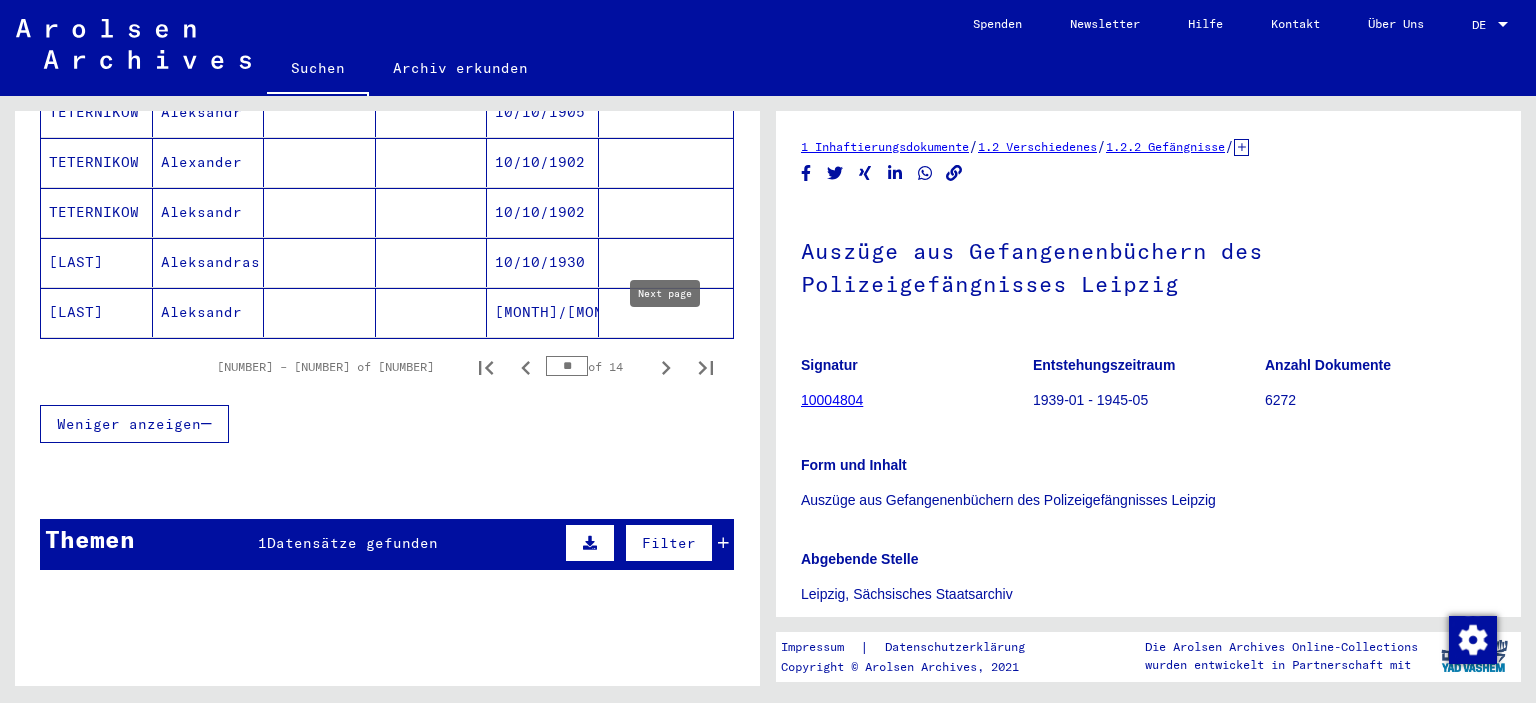 click 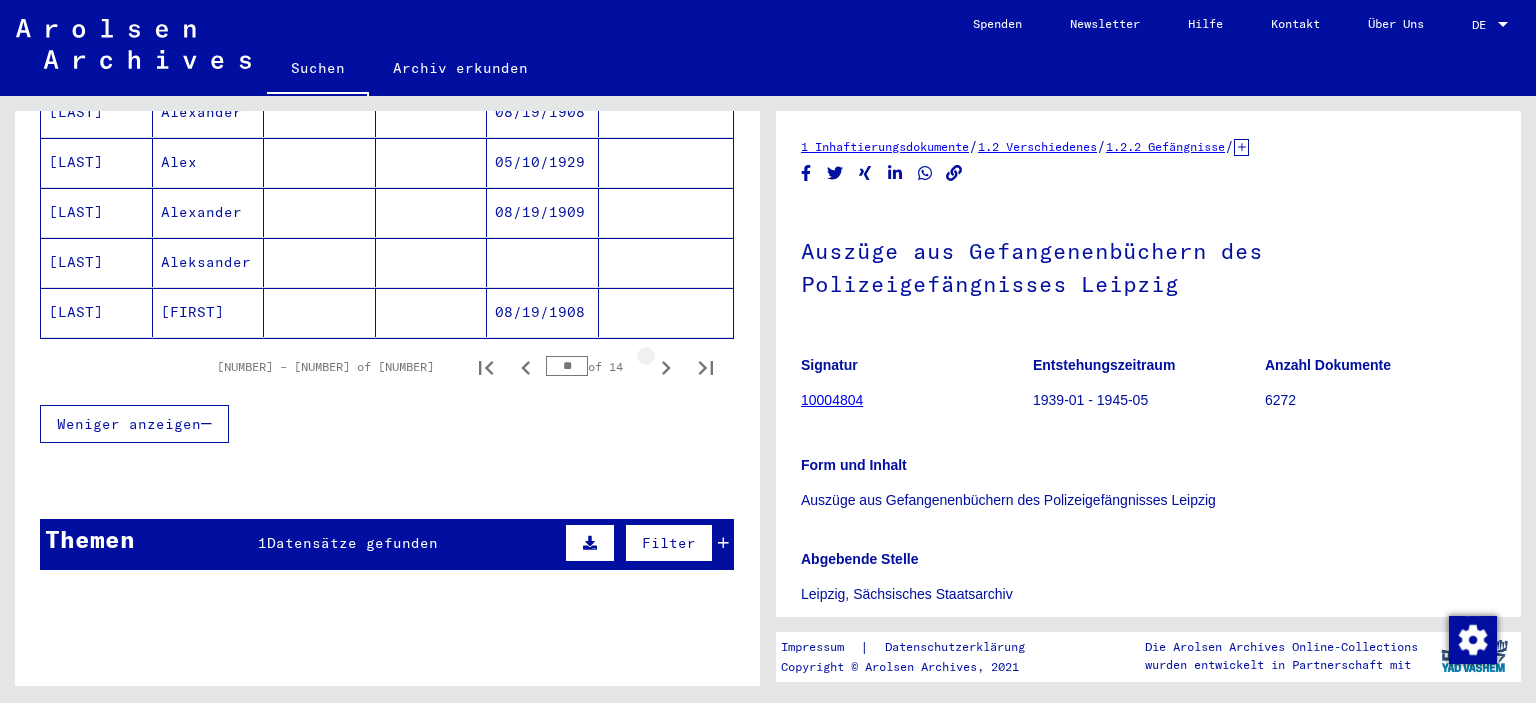 click 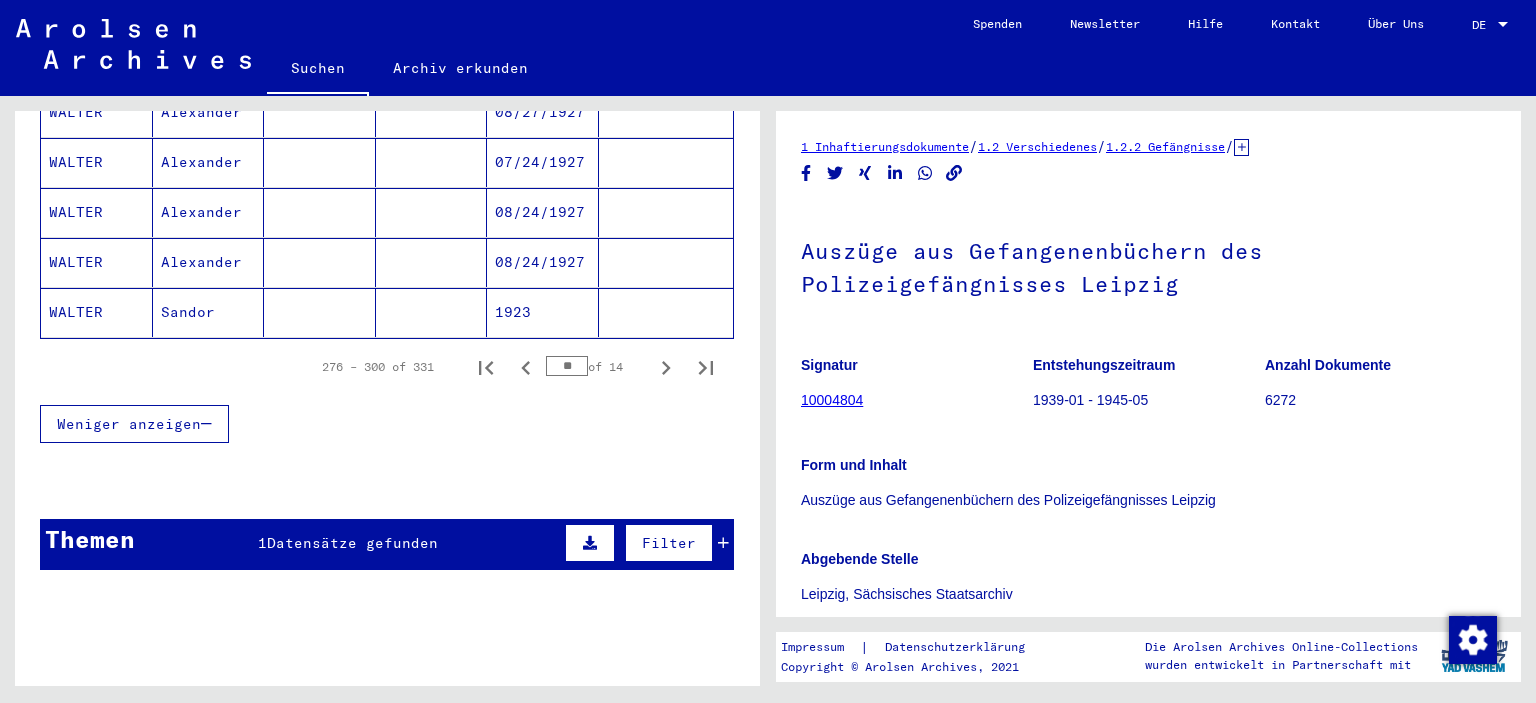 click 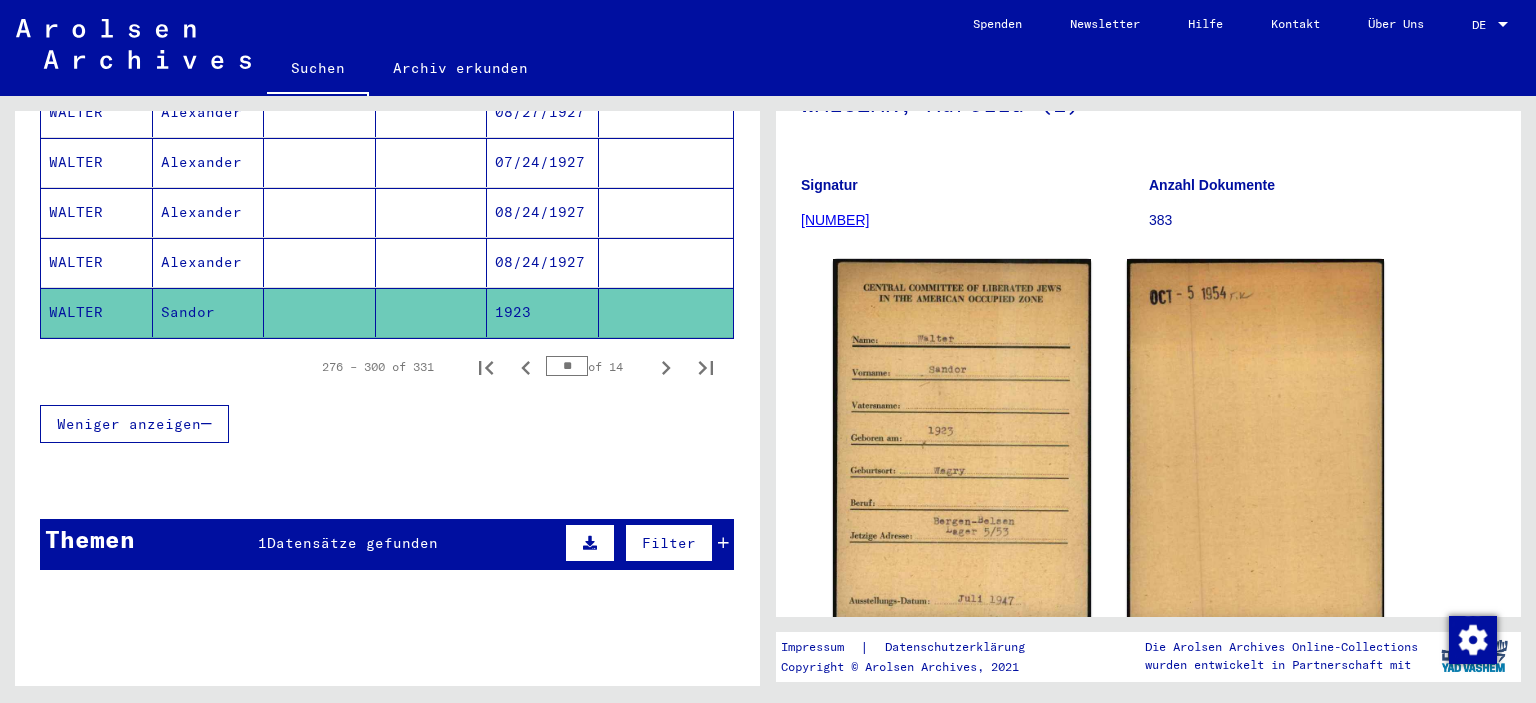 scroll, scrollTop: 0, scrollLeft: 0, axis: both 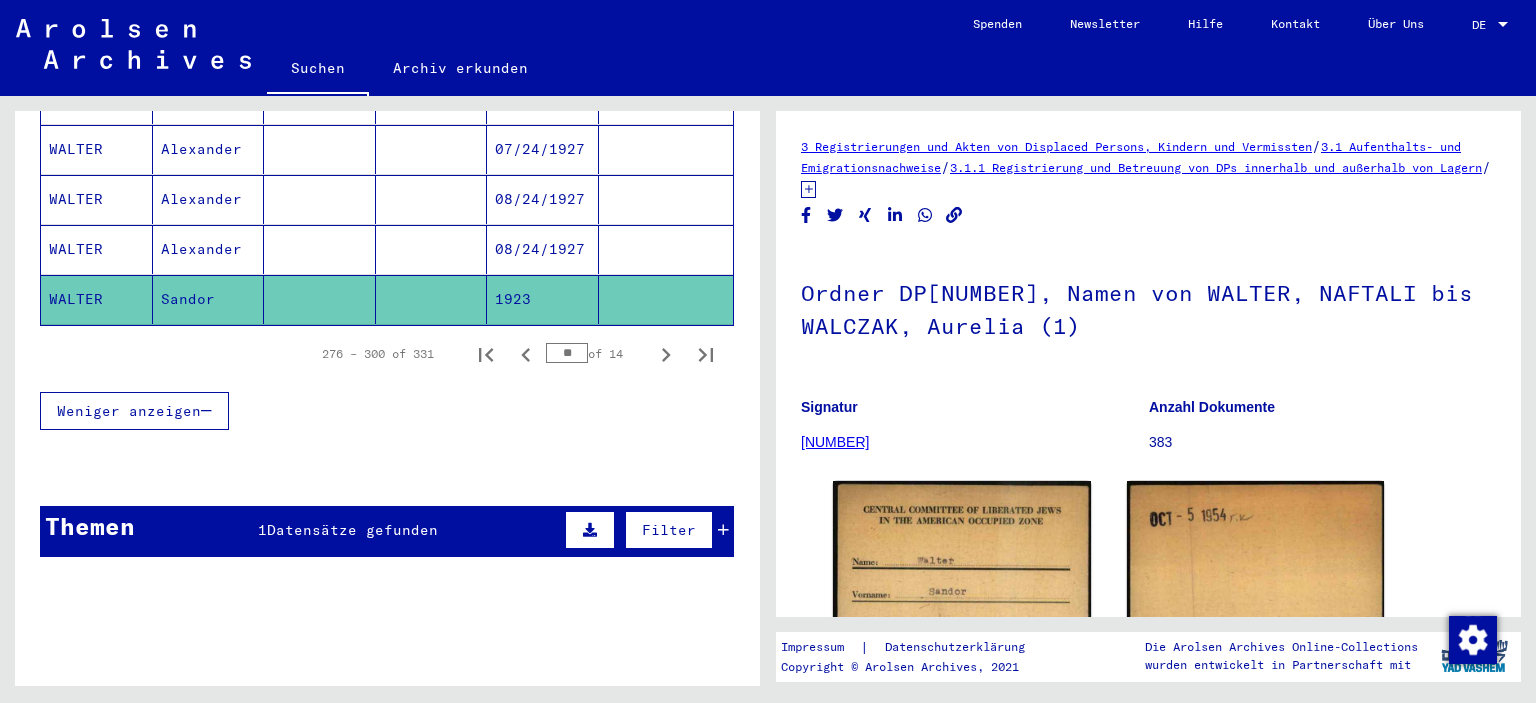 click at bounding box center [723, 530] 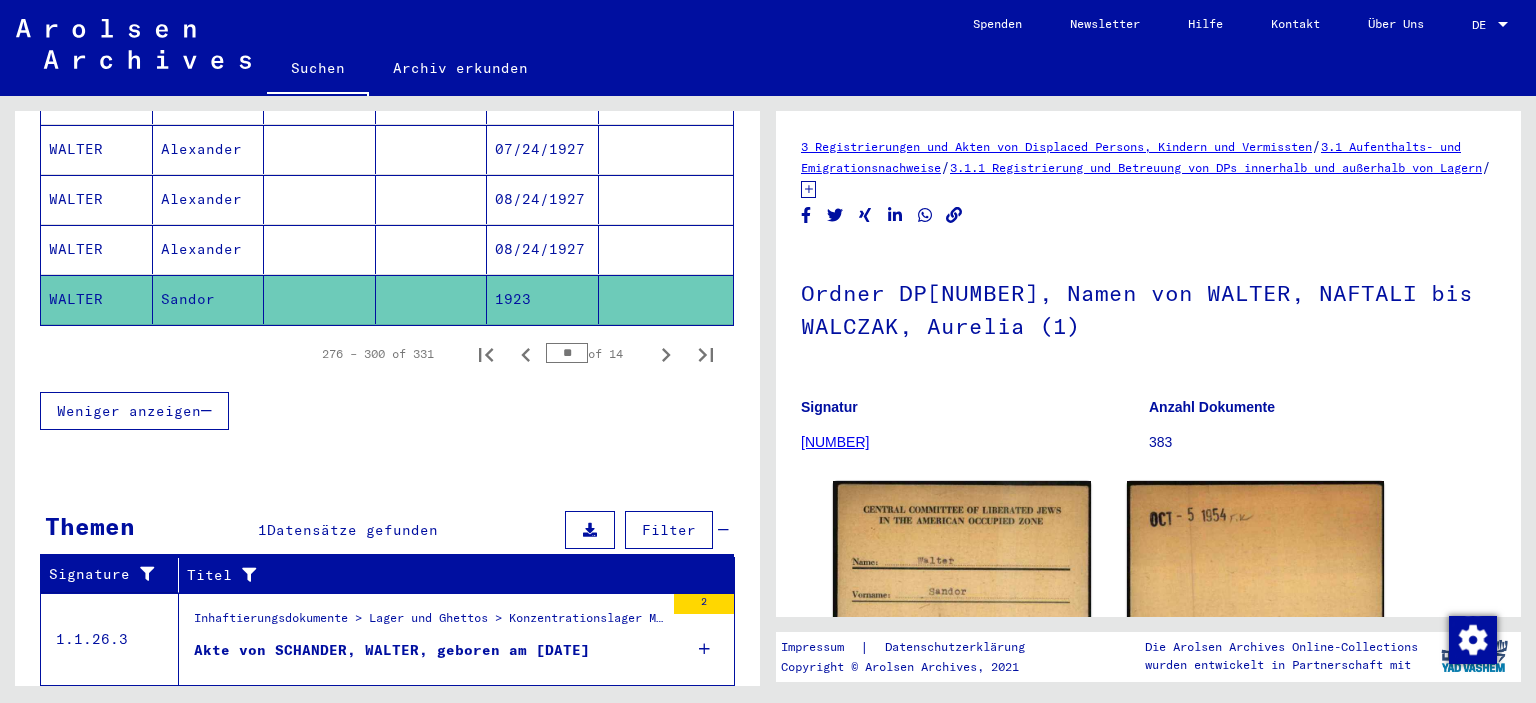 click on "Akte von SCHANDER, WALTER, geboren am [DATE]" at bounding box center [392, 650] 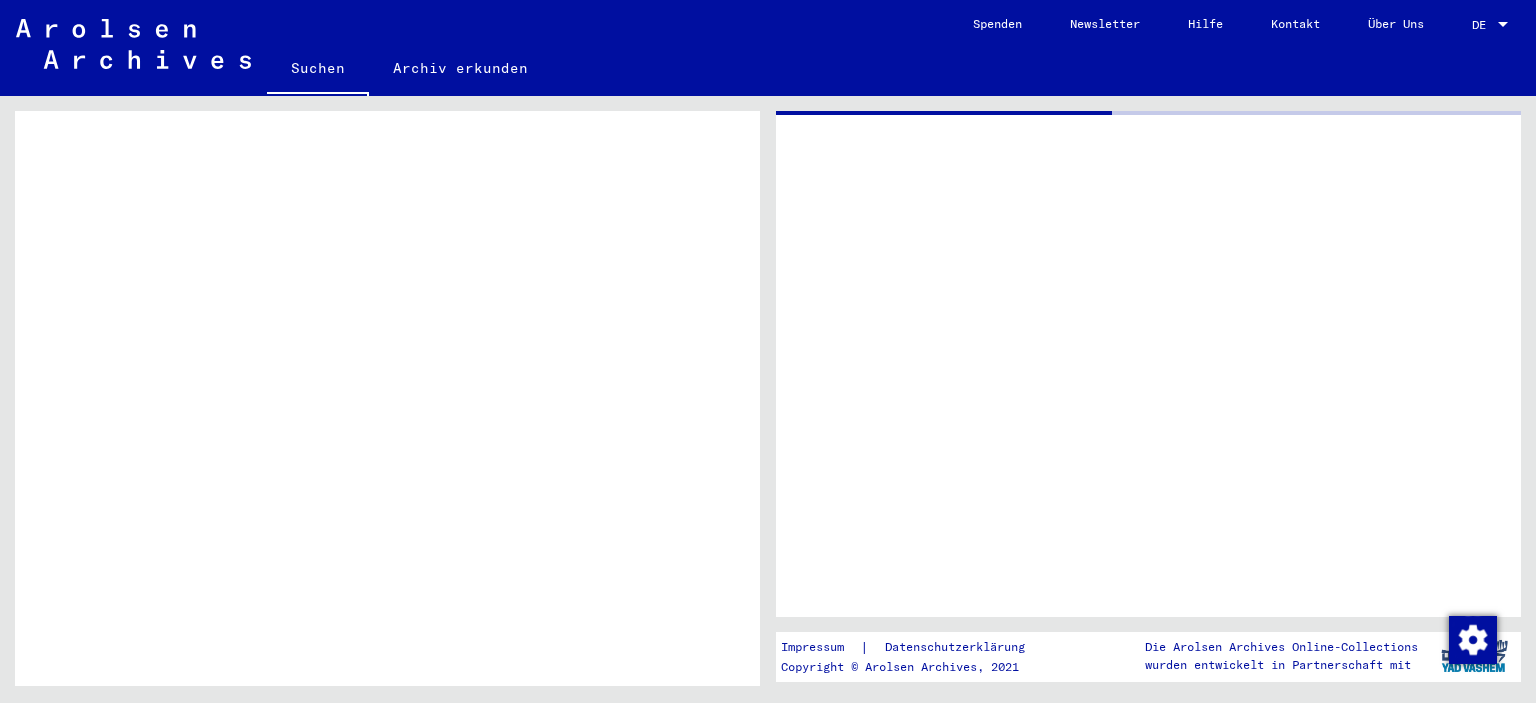 scroll, scrollTop: 1155, scrollLeft: 0, axis: vertical 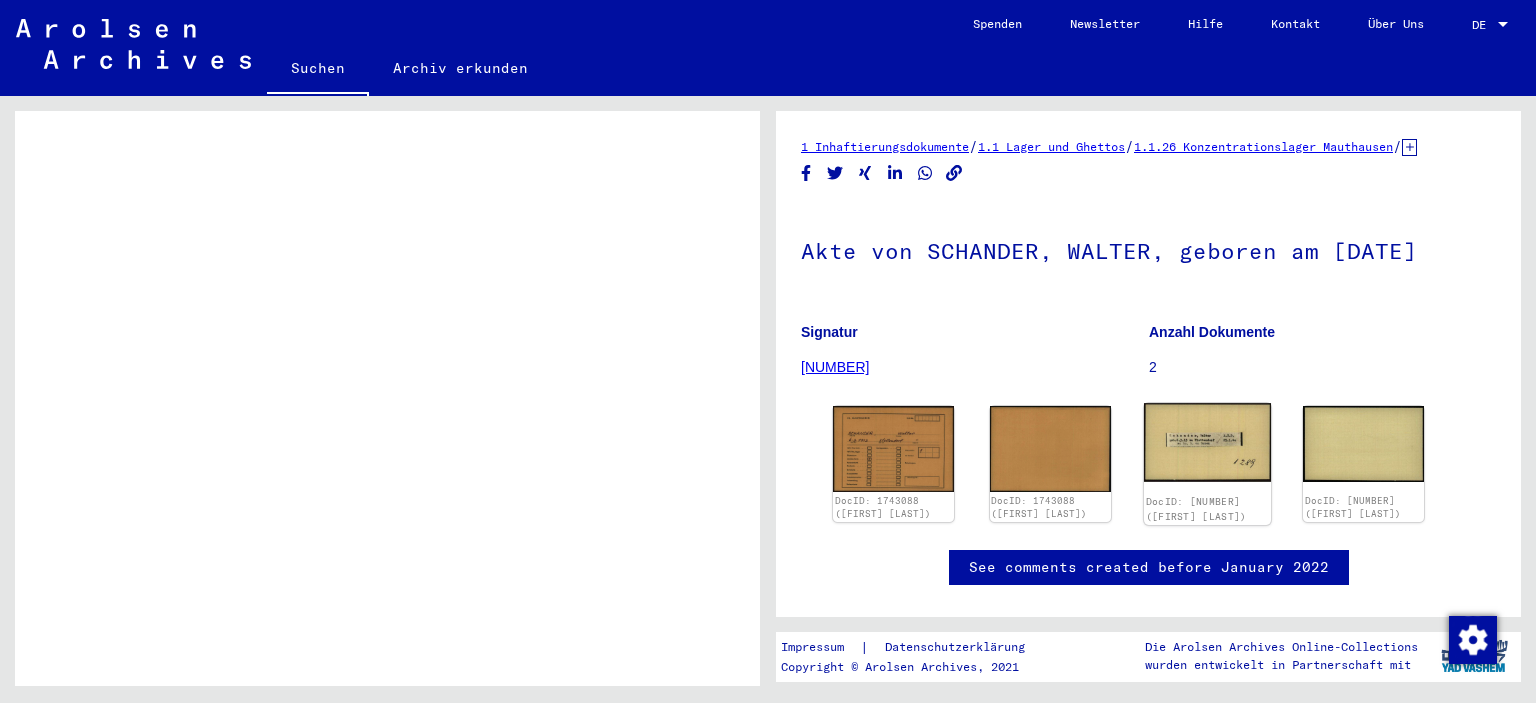click 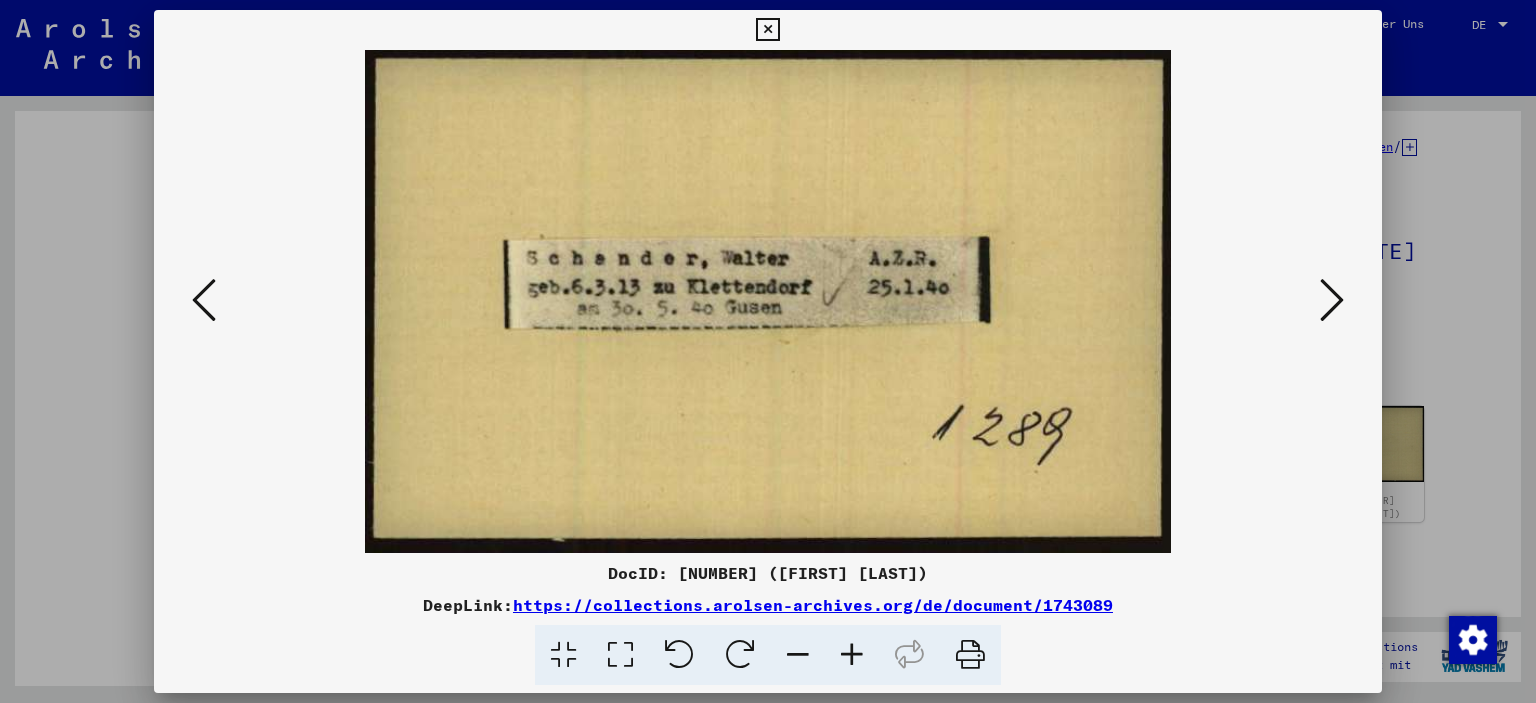 click at bounding box center (1332, 300) 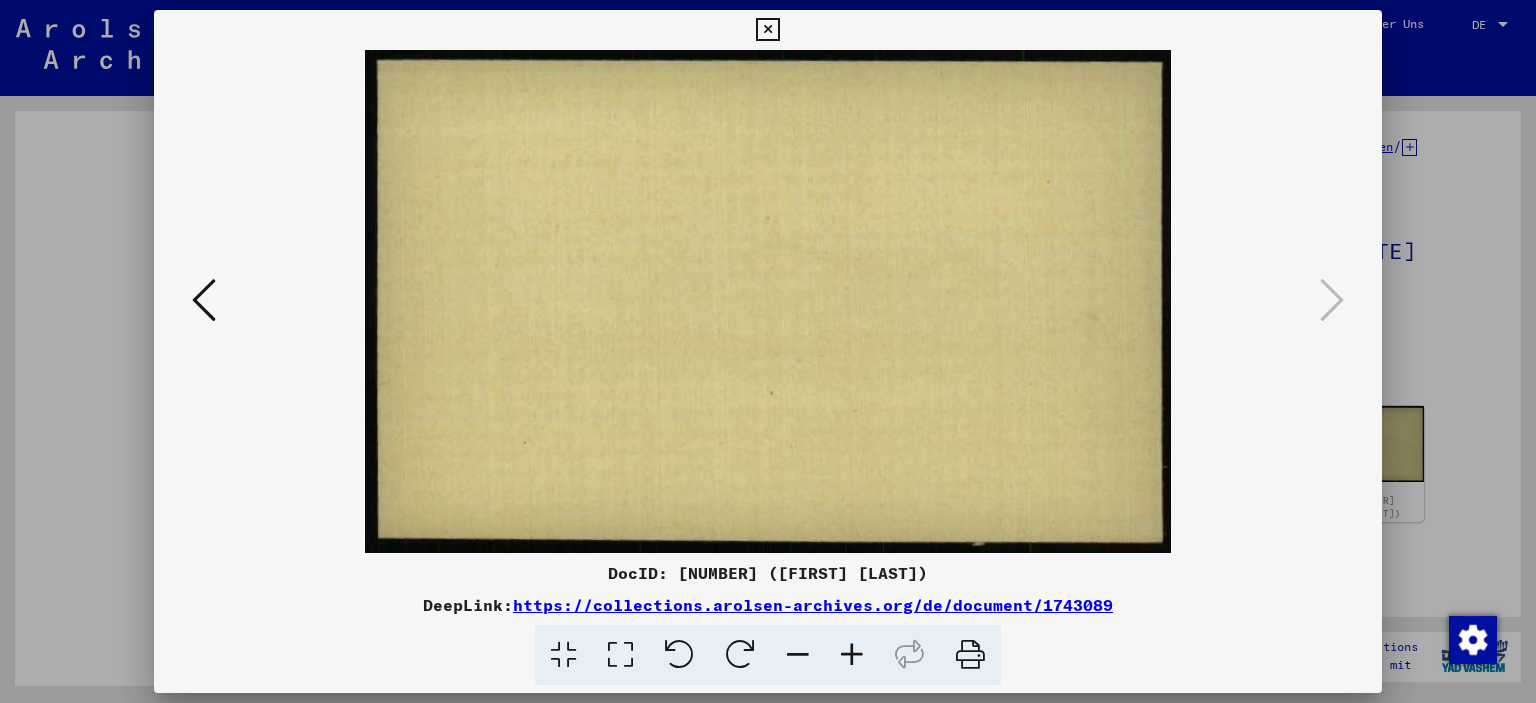 click at bounding box center (204, 300) 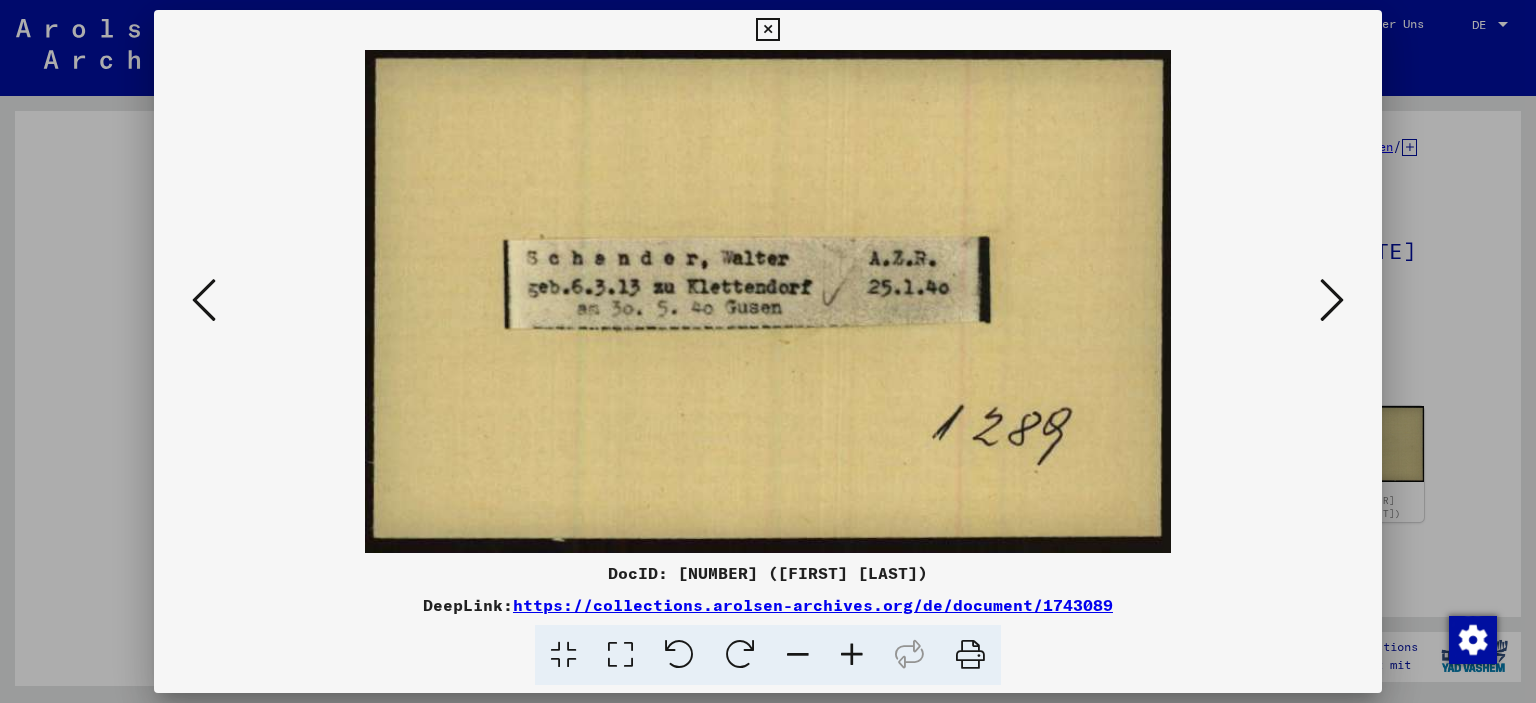 click at bounding box center [204, 300] 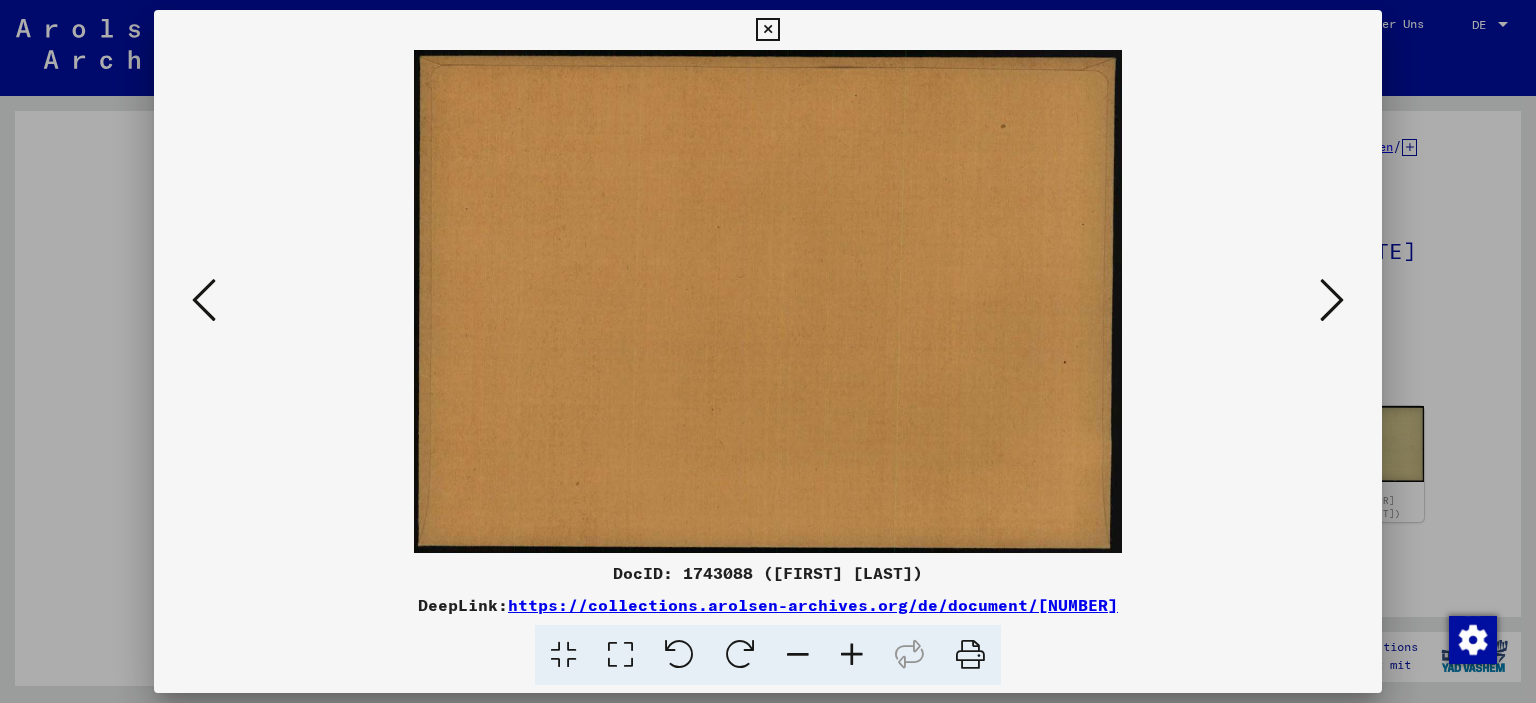 click at bounding box center (204, 300) 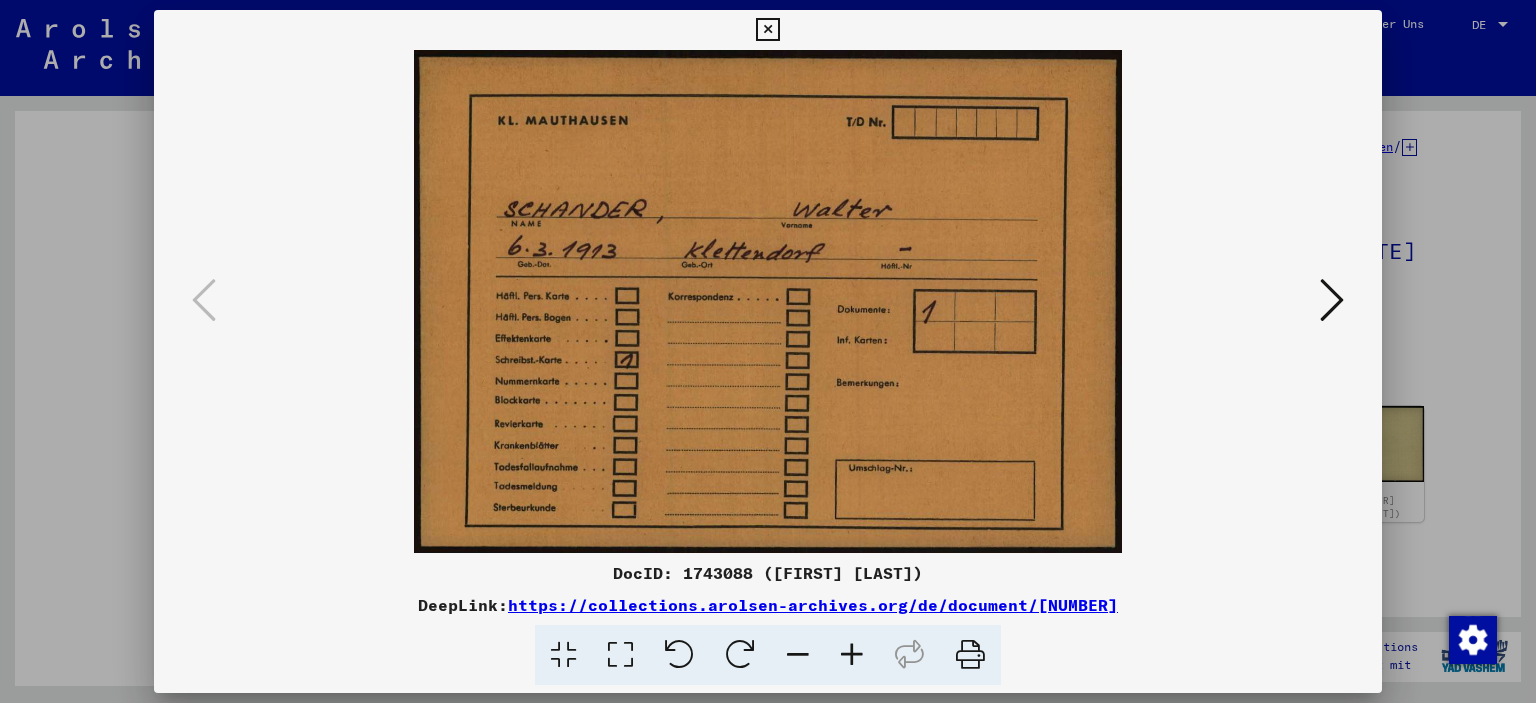 click at bounding box center (767, 30) 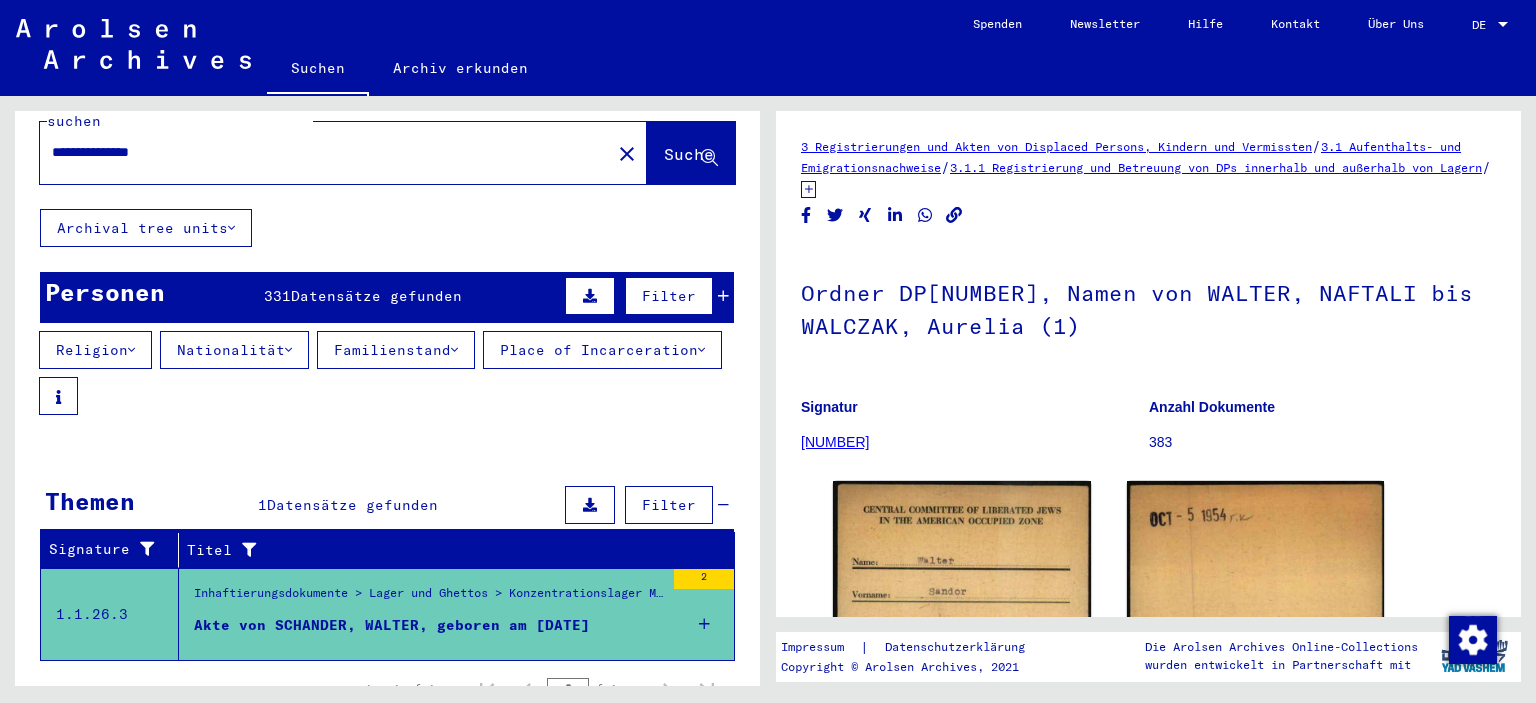 scroll, scrollTop: 0, scrollLeft: 0, axis: both 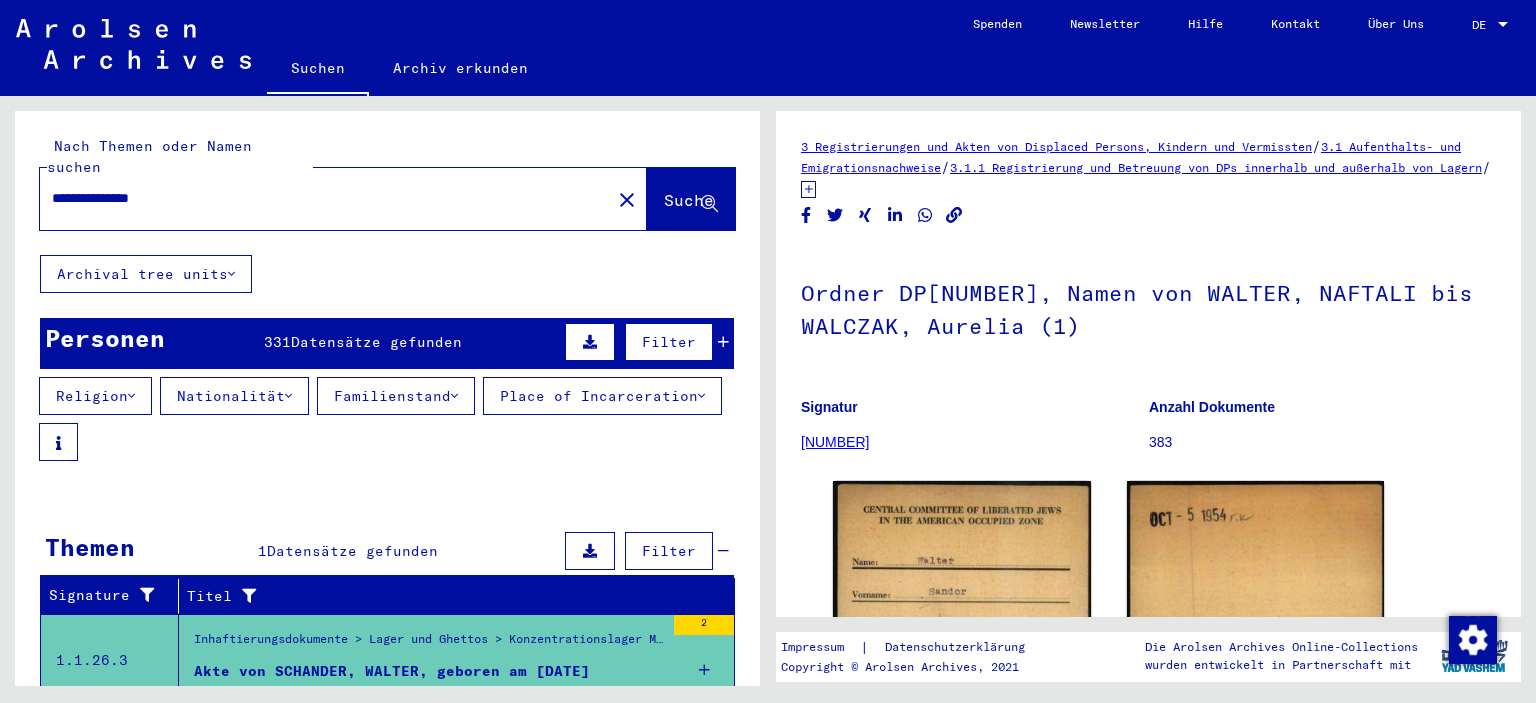 click at bounding box center [666, 592] 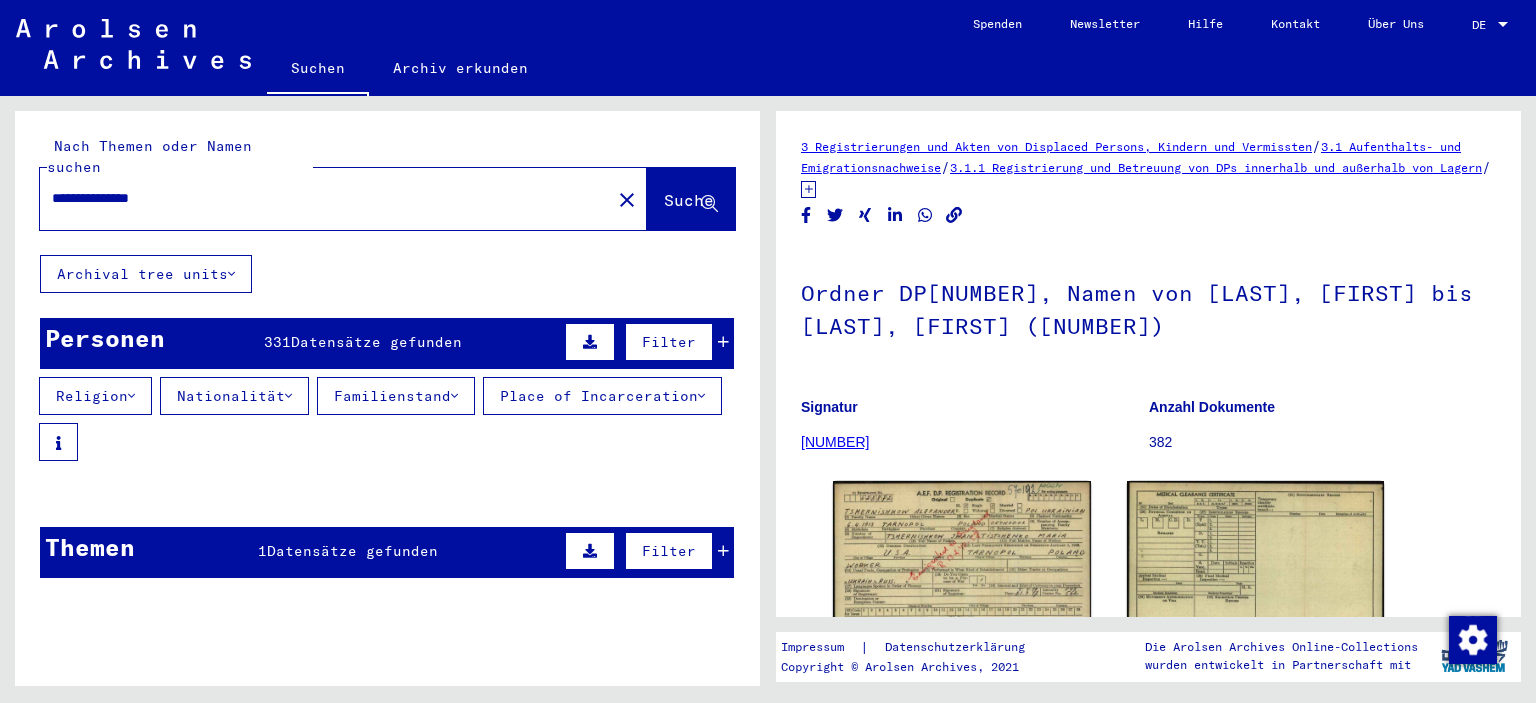 click on "**********" at bounding box center [325, 198] 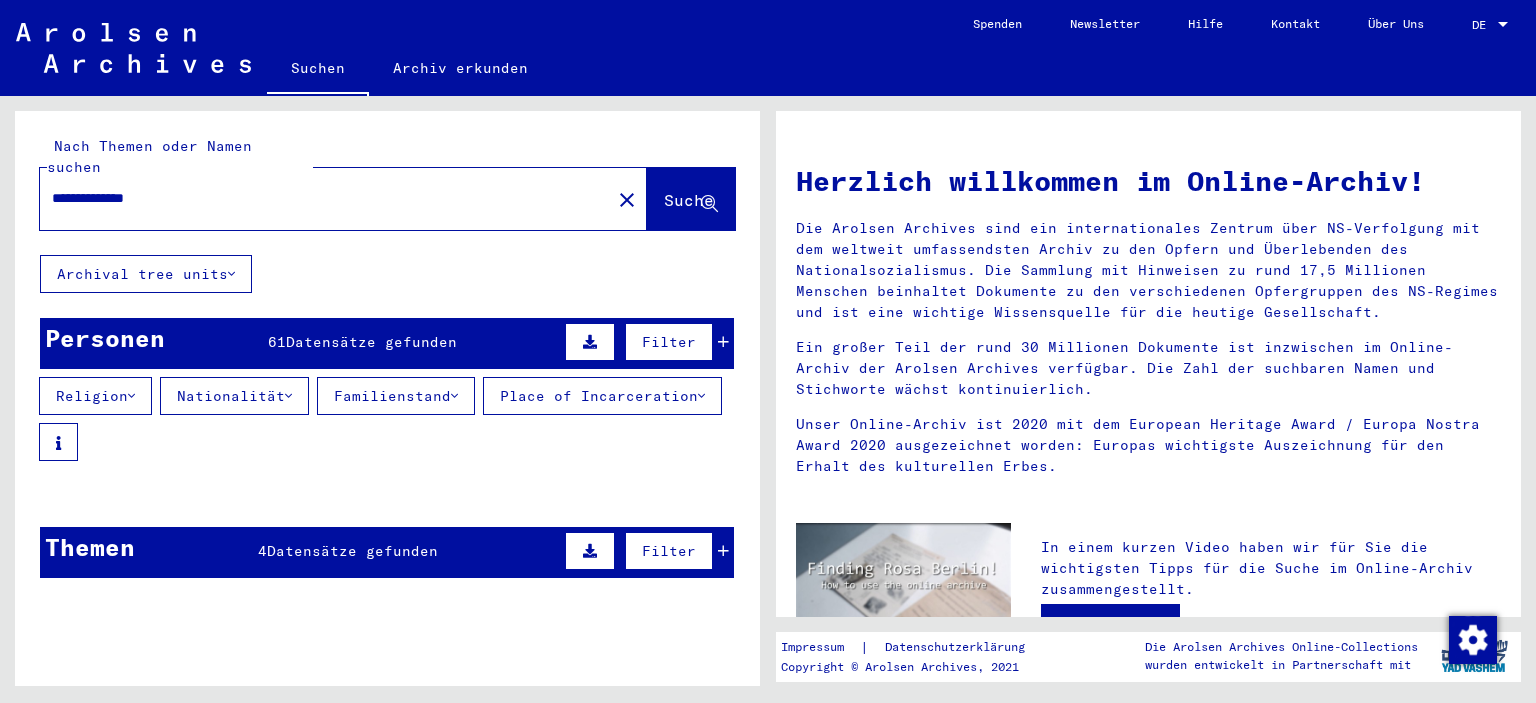 click at bounding box center (723, 342) 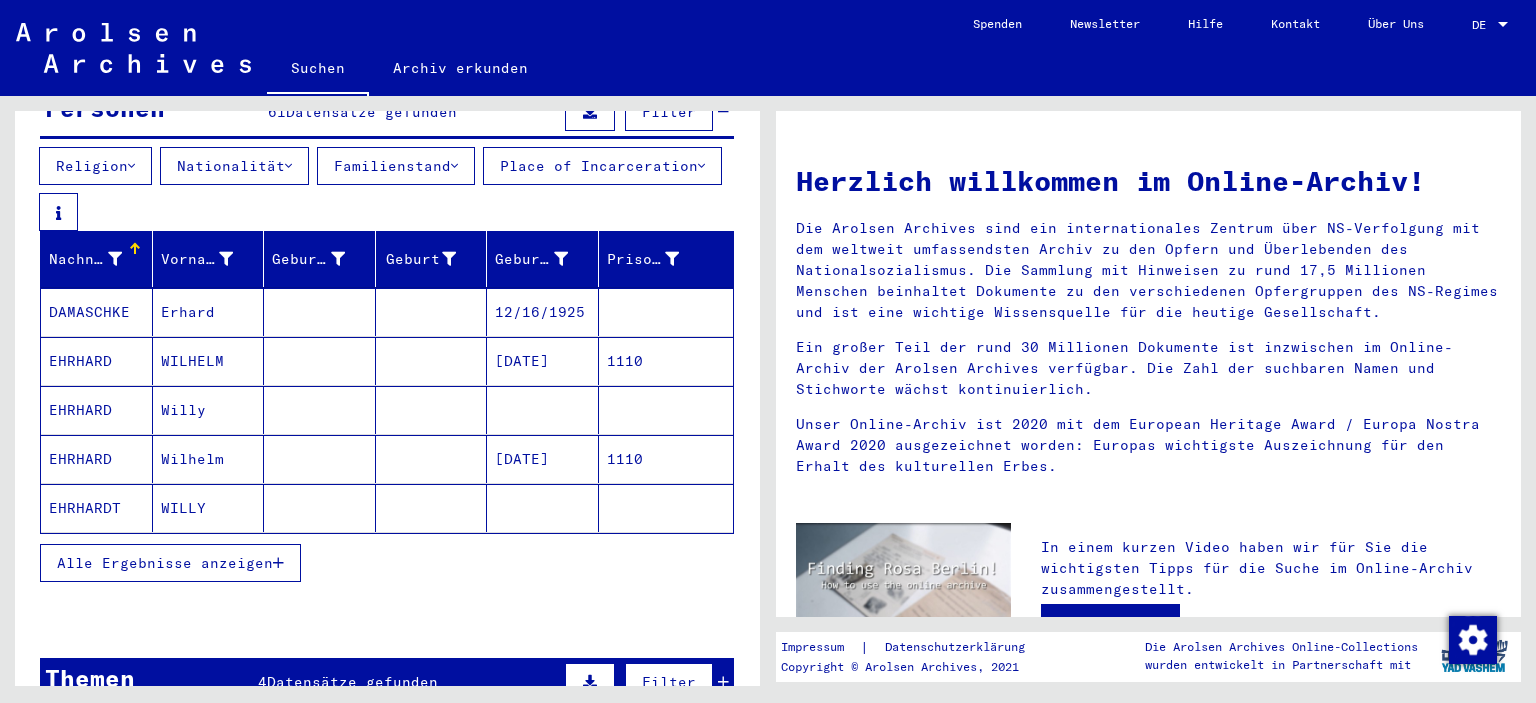 scroll, scrollTop: 268, scrollLeft: 0, axis: vertical 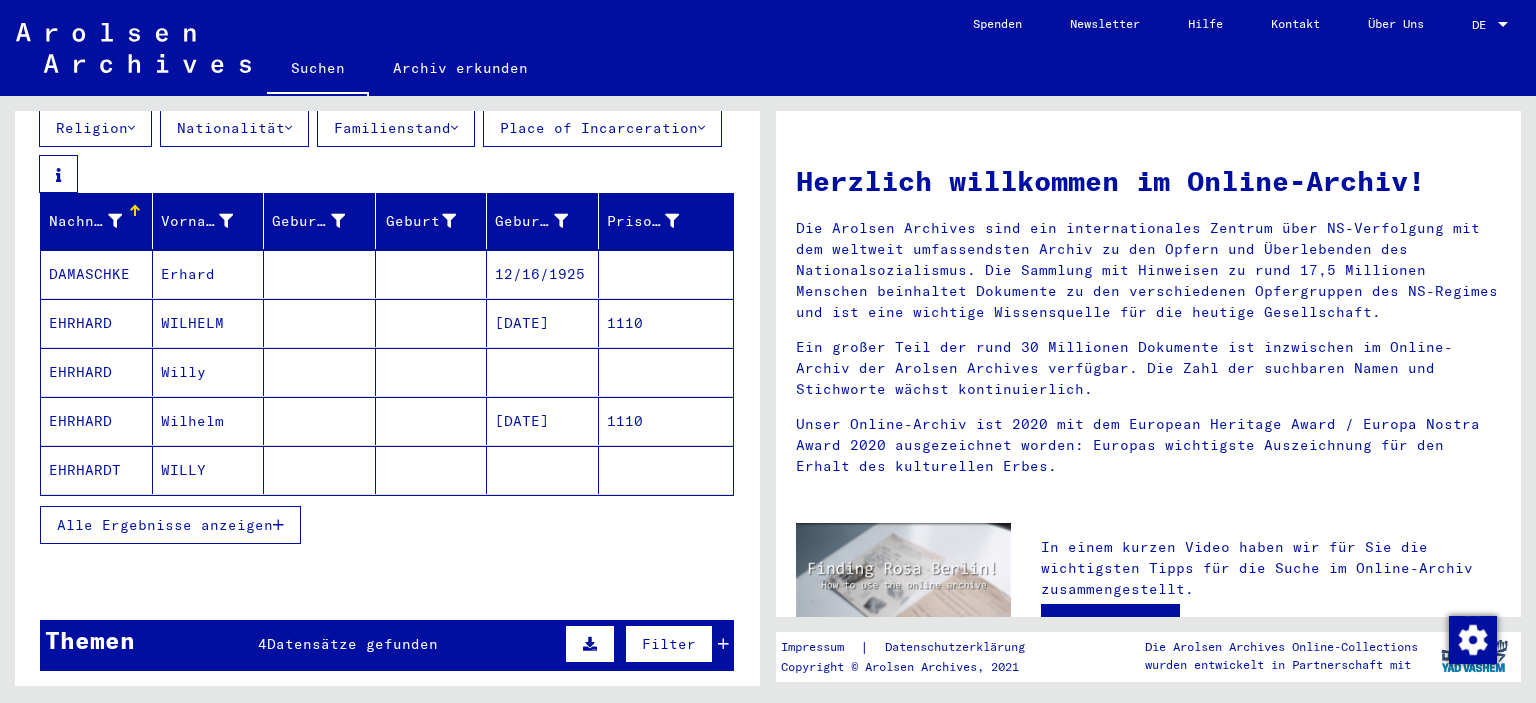 click on "1110" at bounding box center [666, 372] 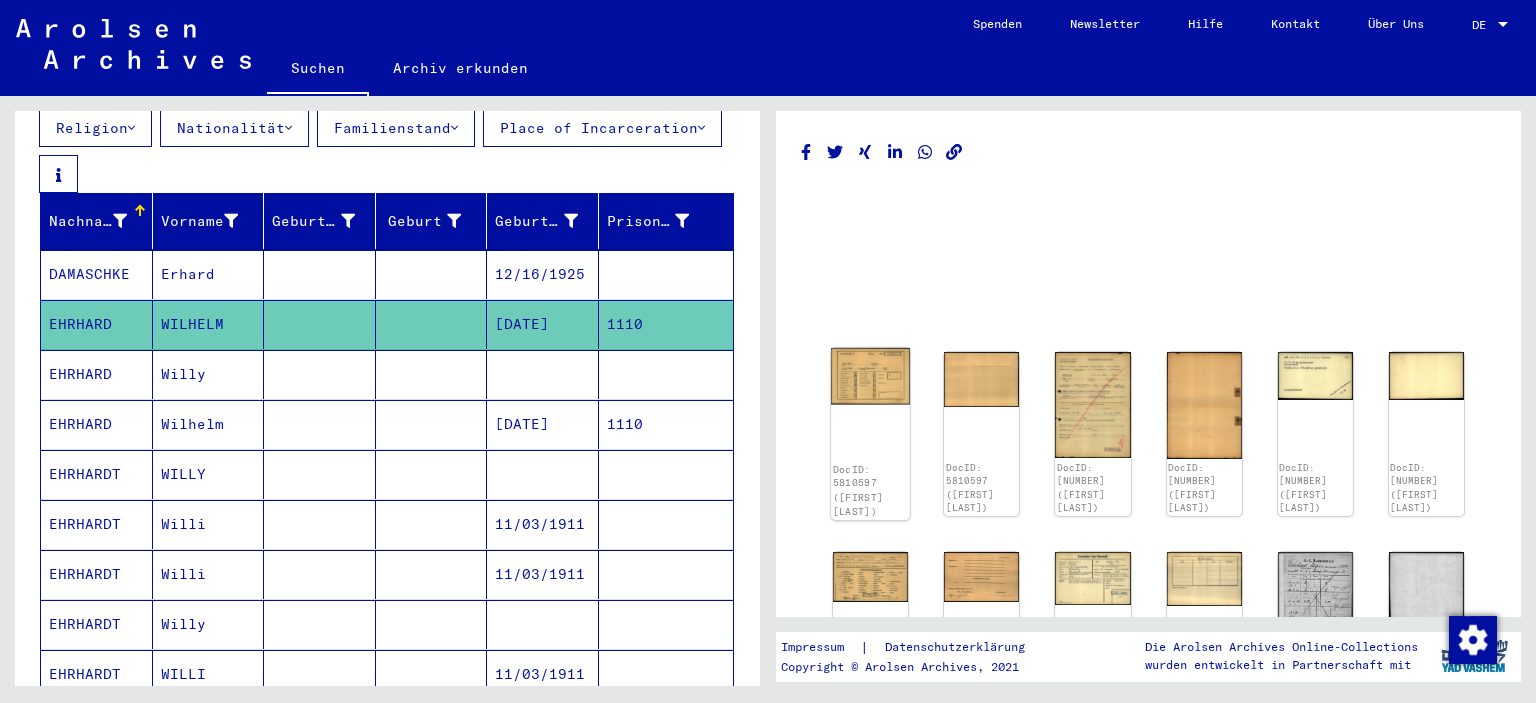 click 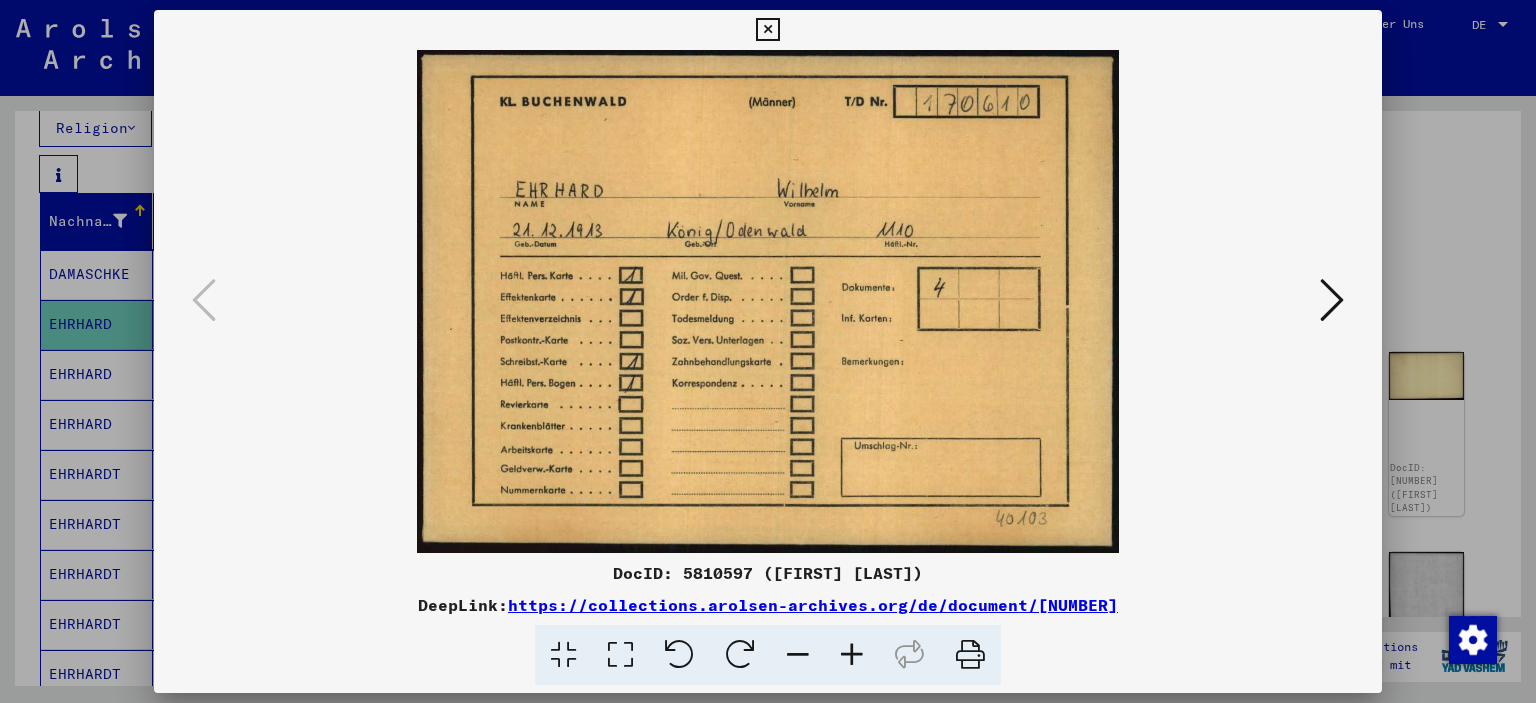 click at bounding box center (1332, 300) 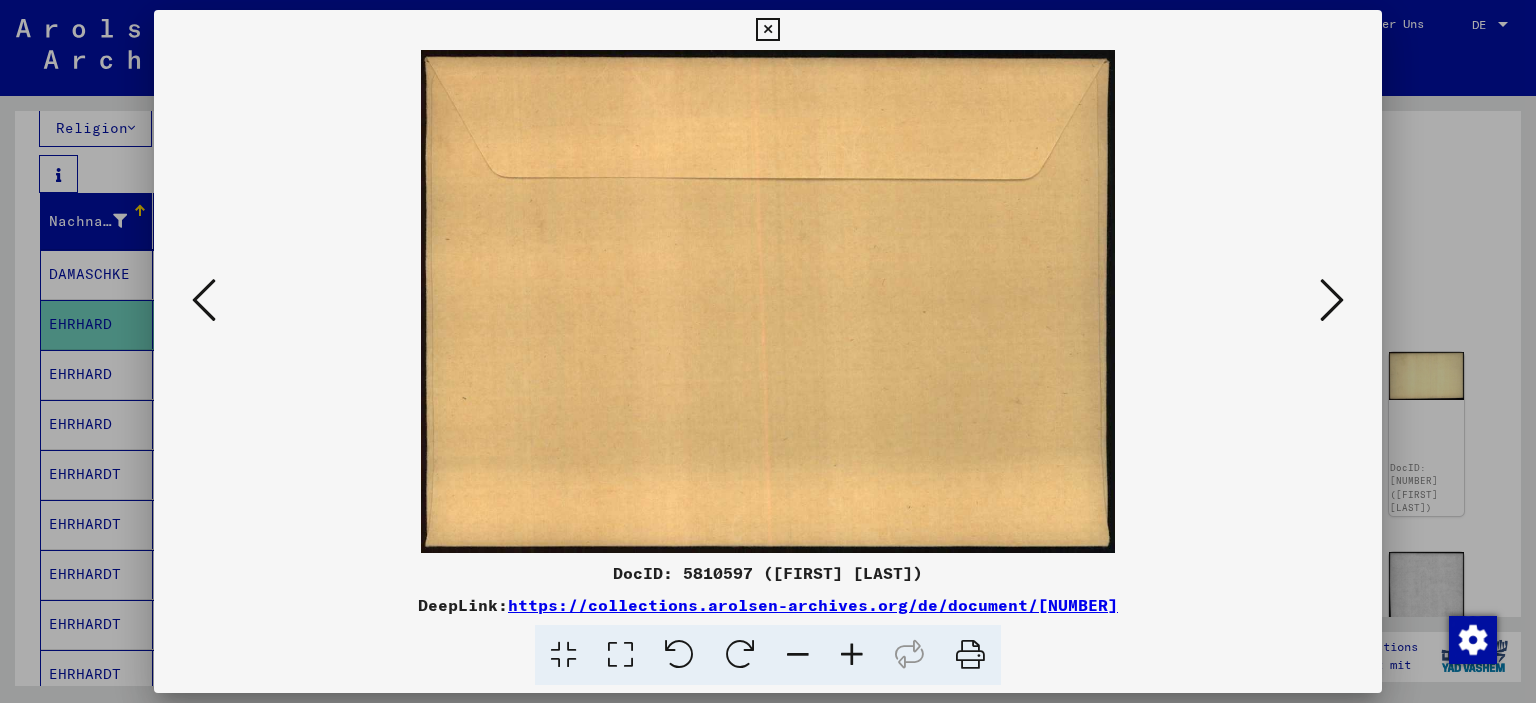 click at bounding box center [1332, 300] 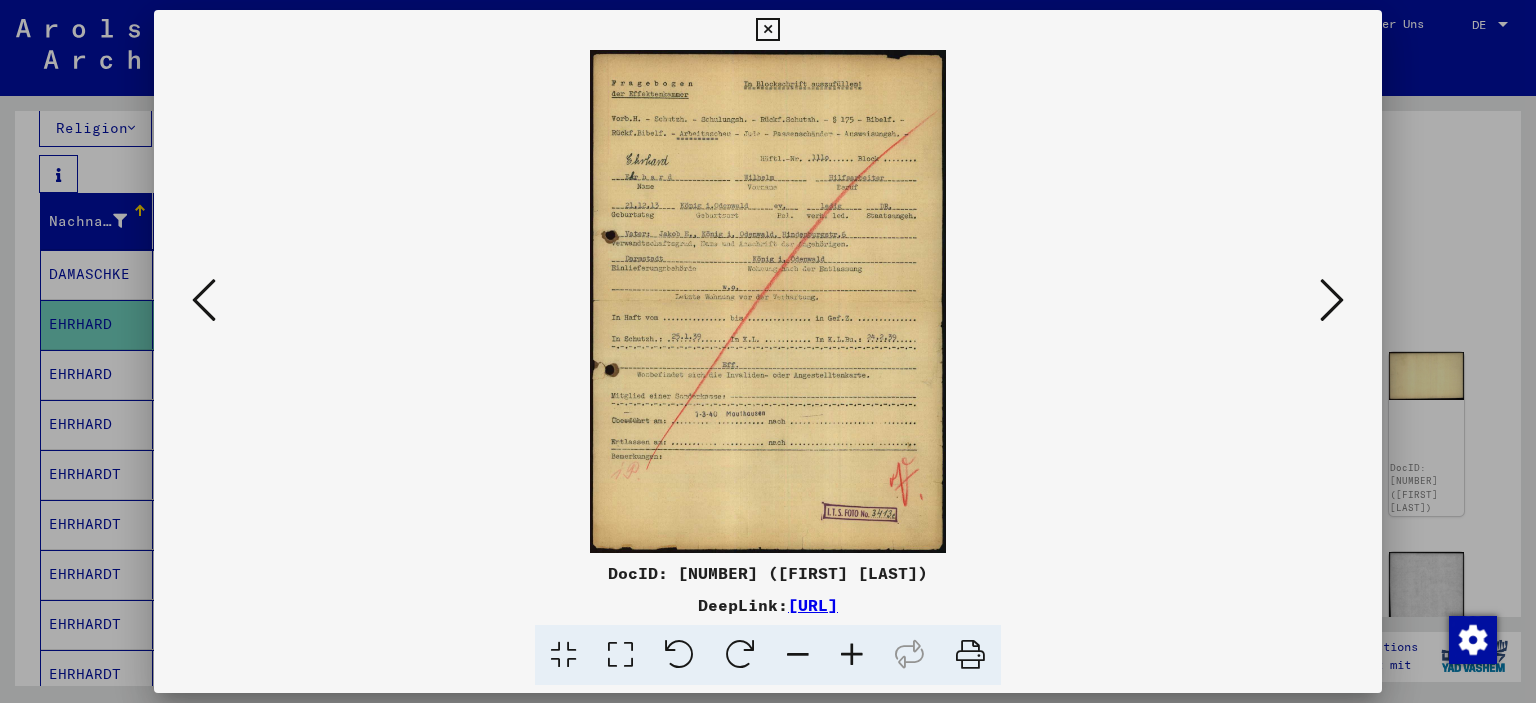 click at bounding box center (852, 655) 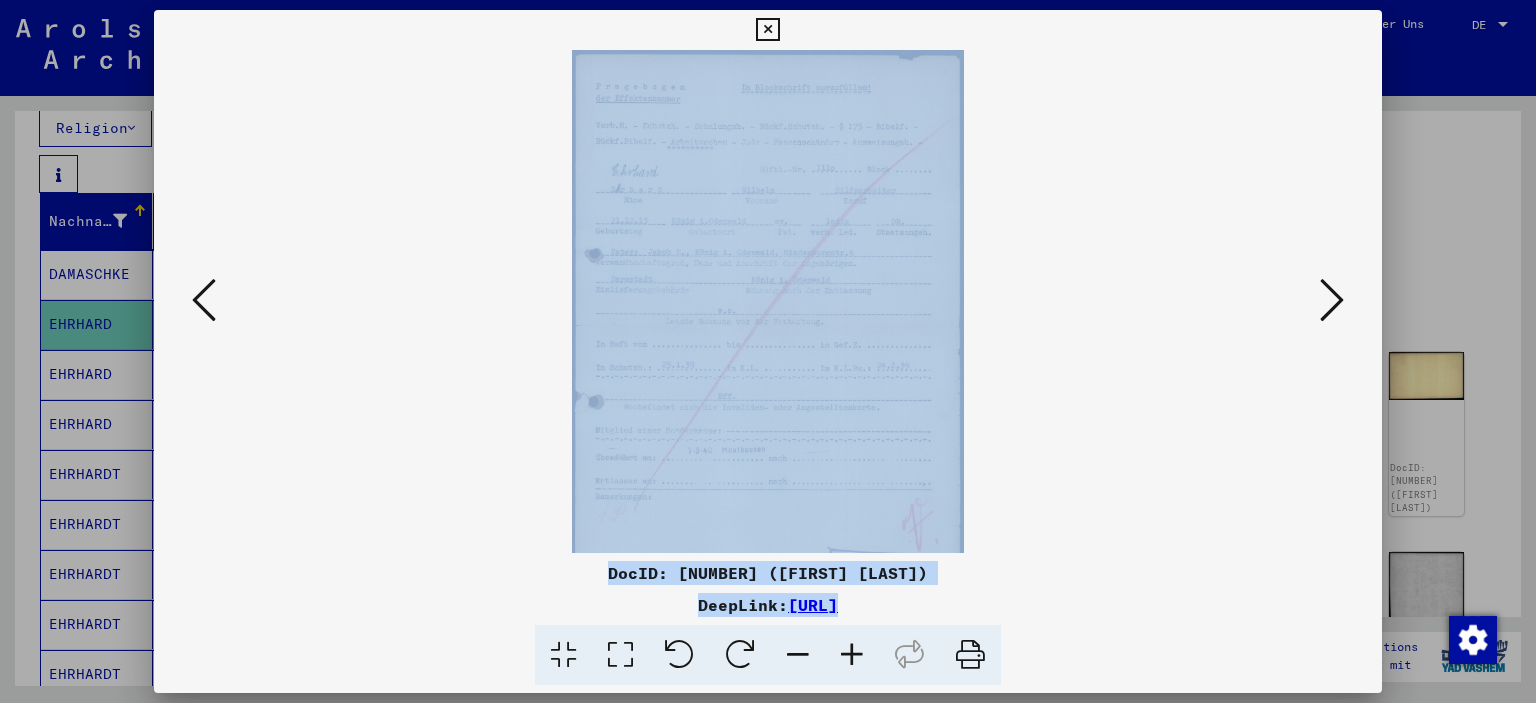 click at bounding box center (852, 655) 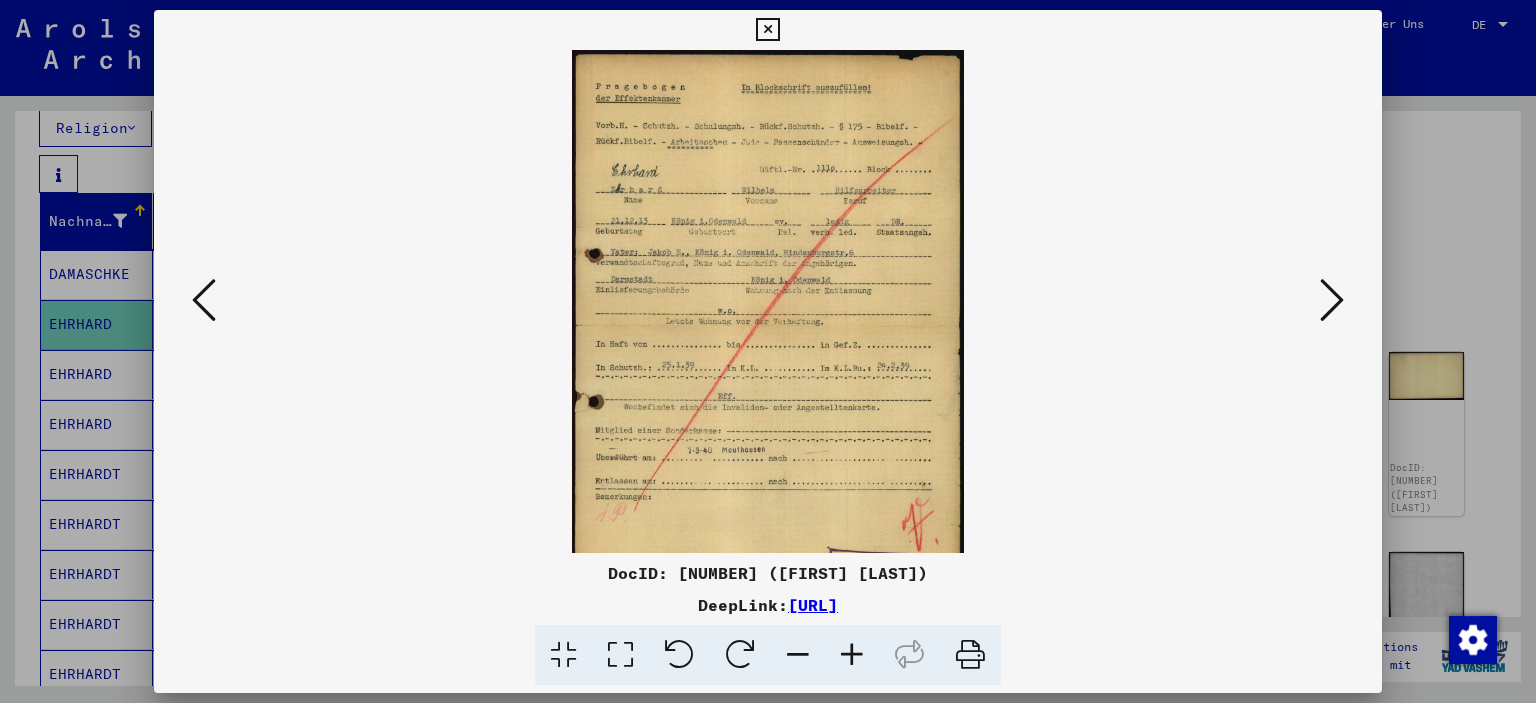 click at bounding box center [852, 655] 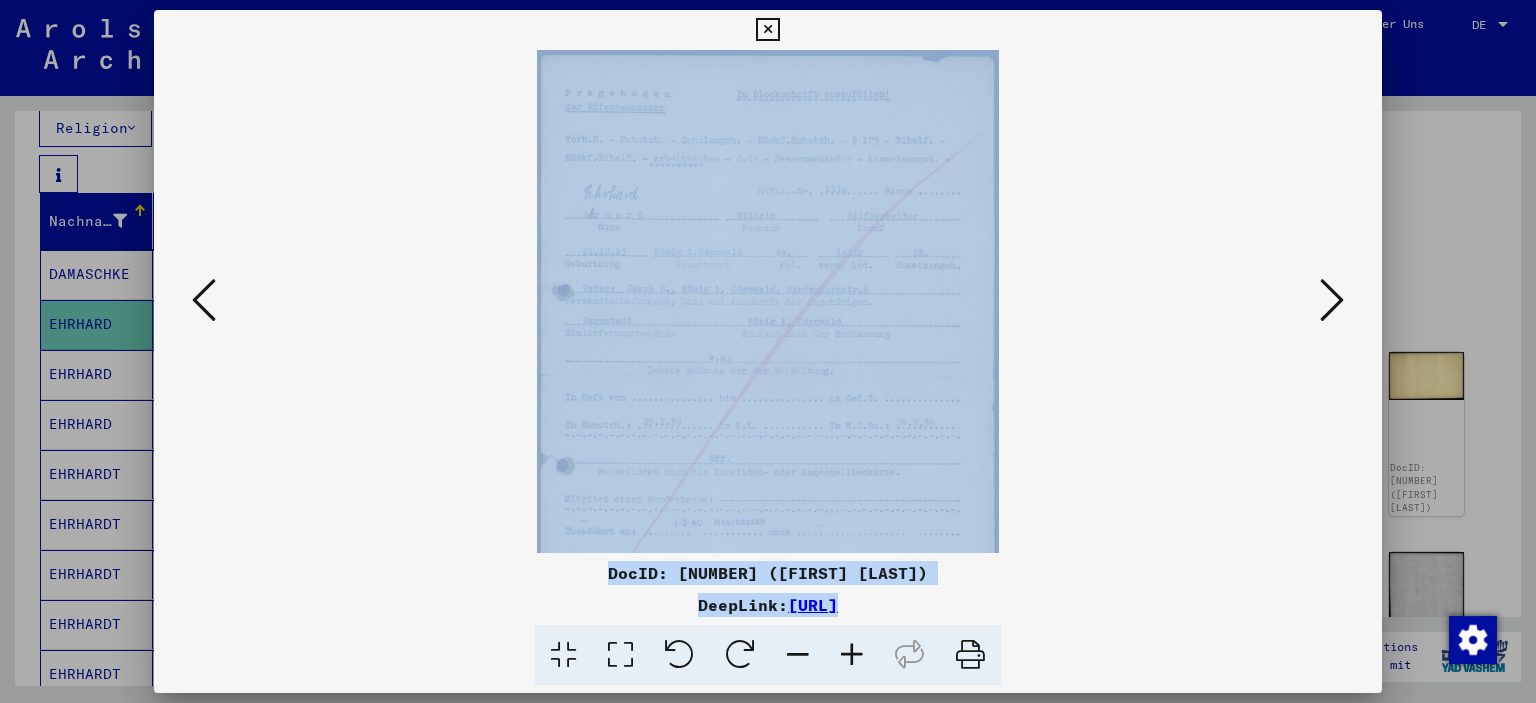 click at bounding box center [852, 655] 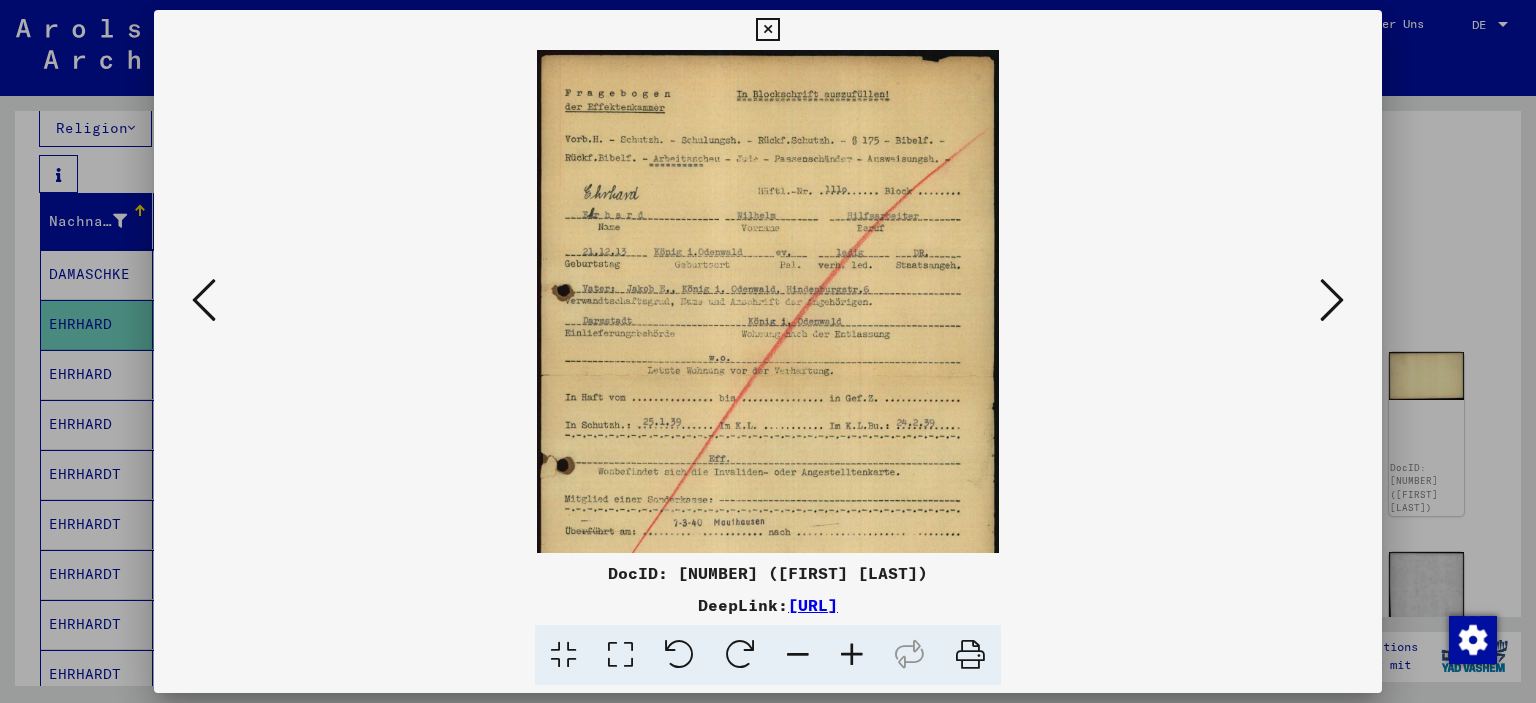 click at bounding box center [852, 655] 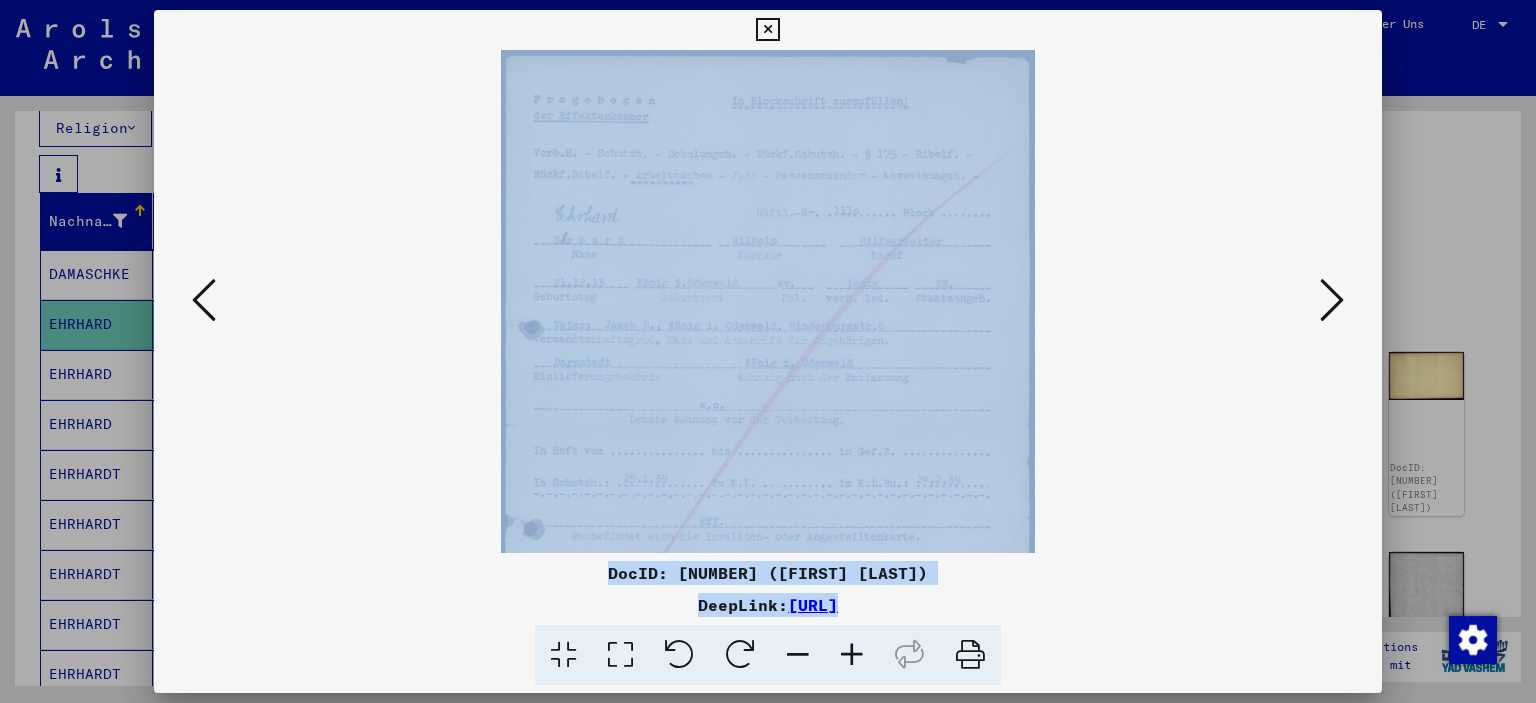 click at bounding box center [852, 655] 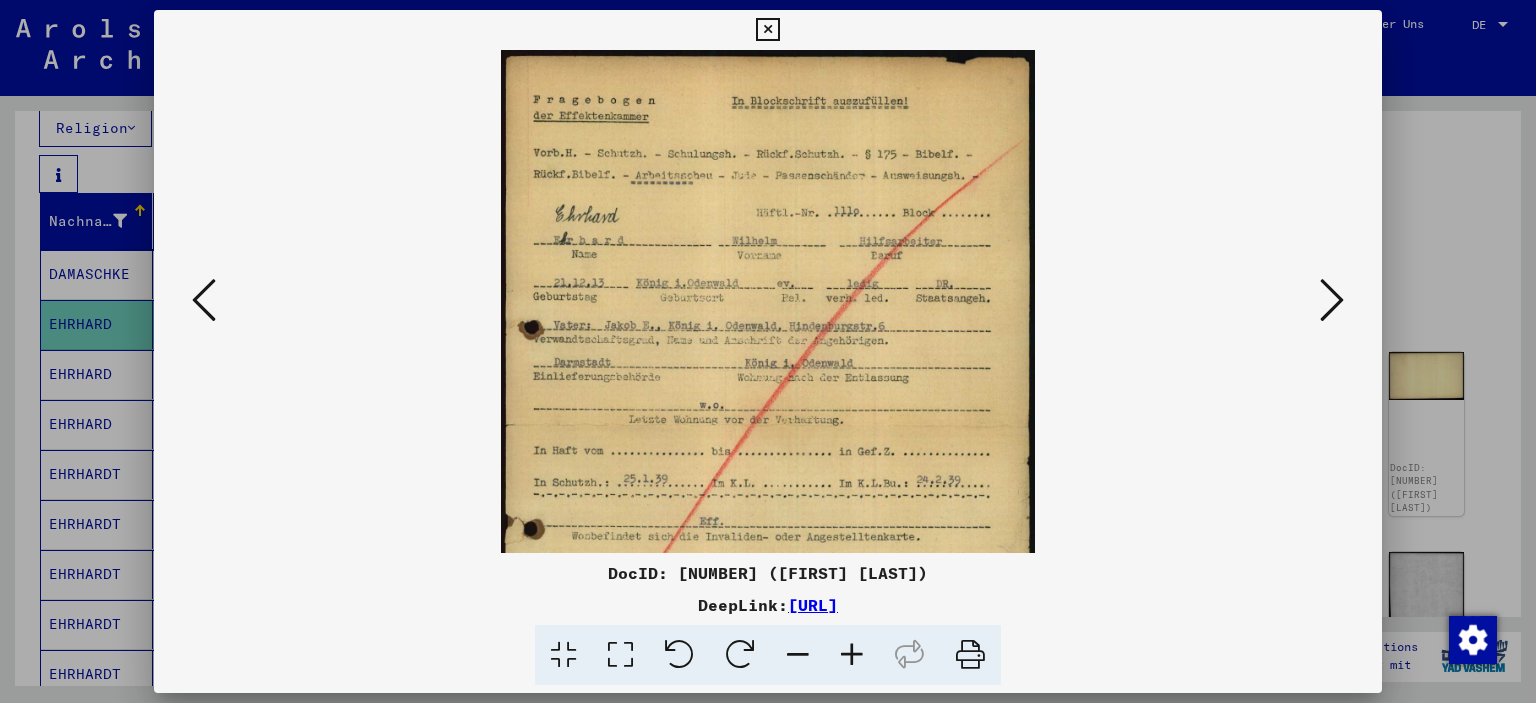 click at bounding box center (852, 655) 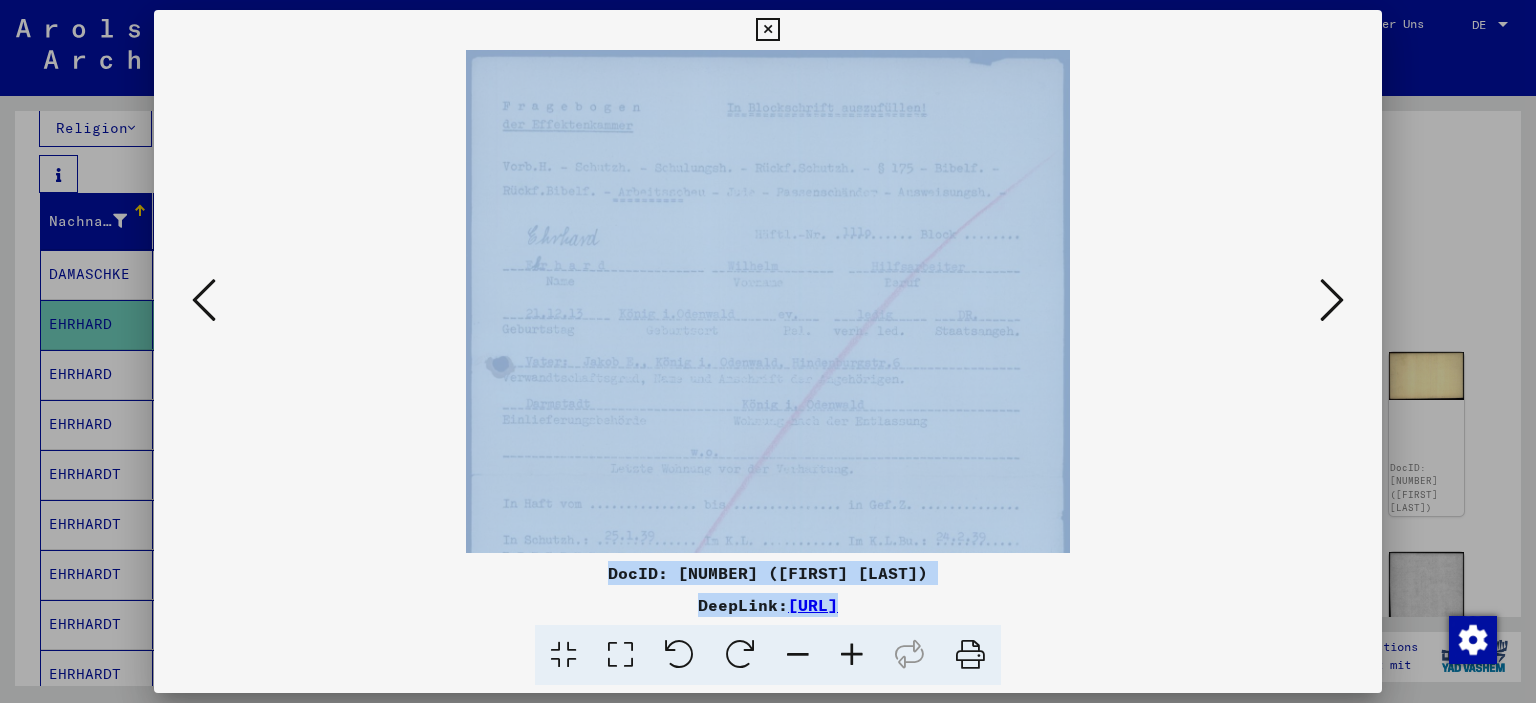 click at bounding box center [852, 655] 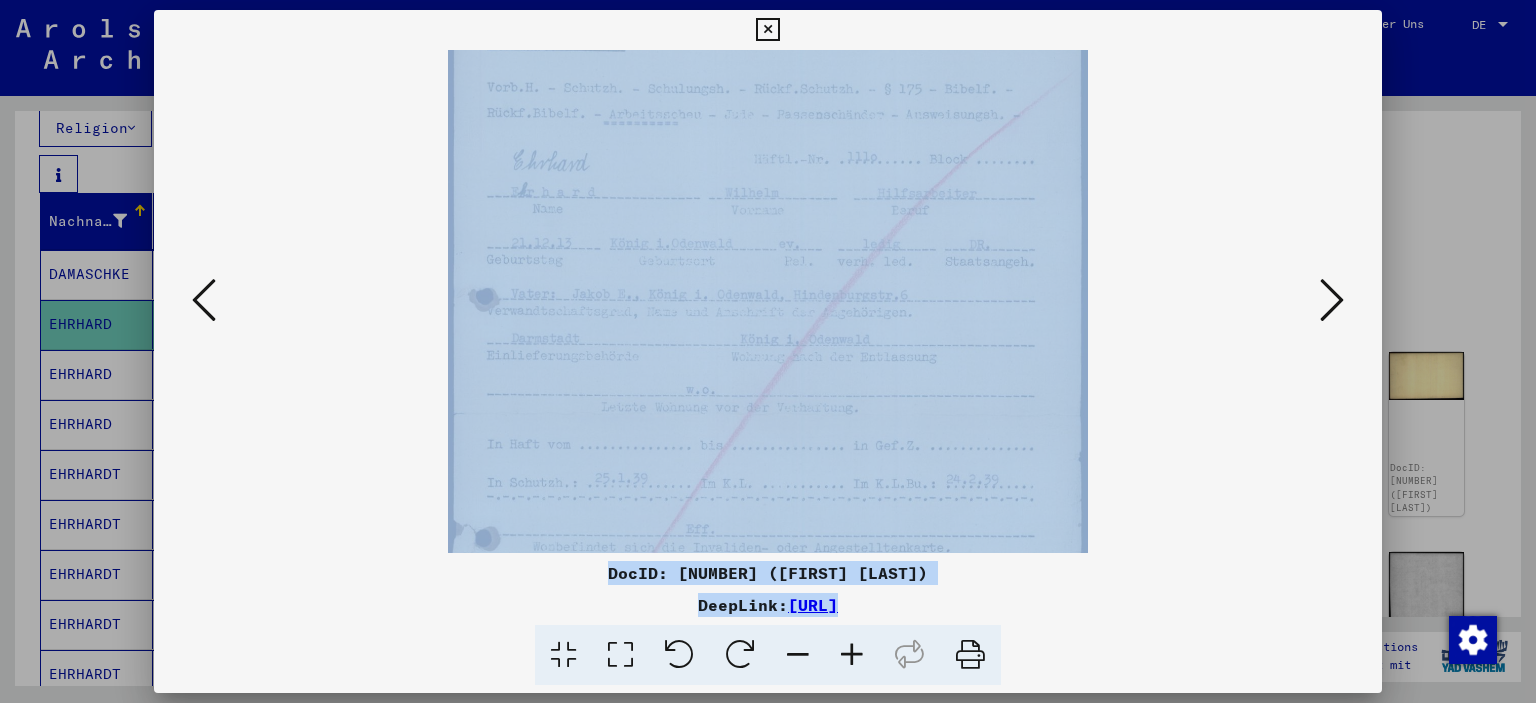 scroll, scrollTop: 91, scrollLeft: 0, axis: vertical 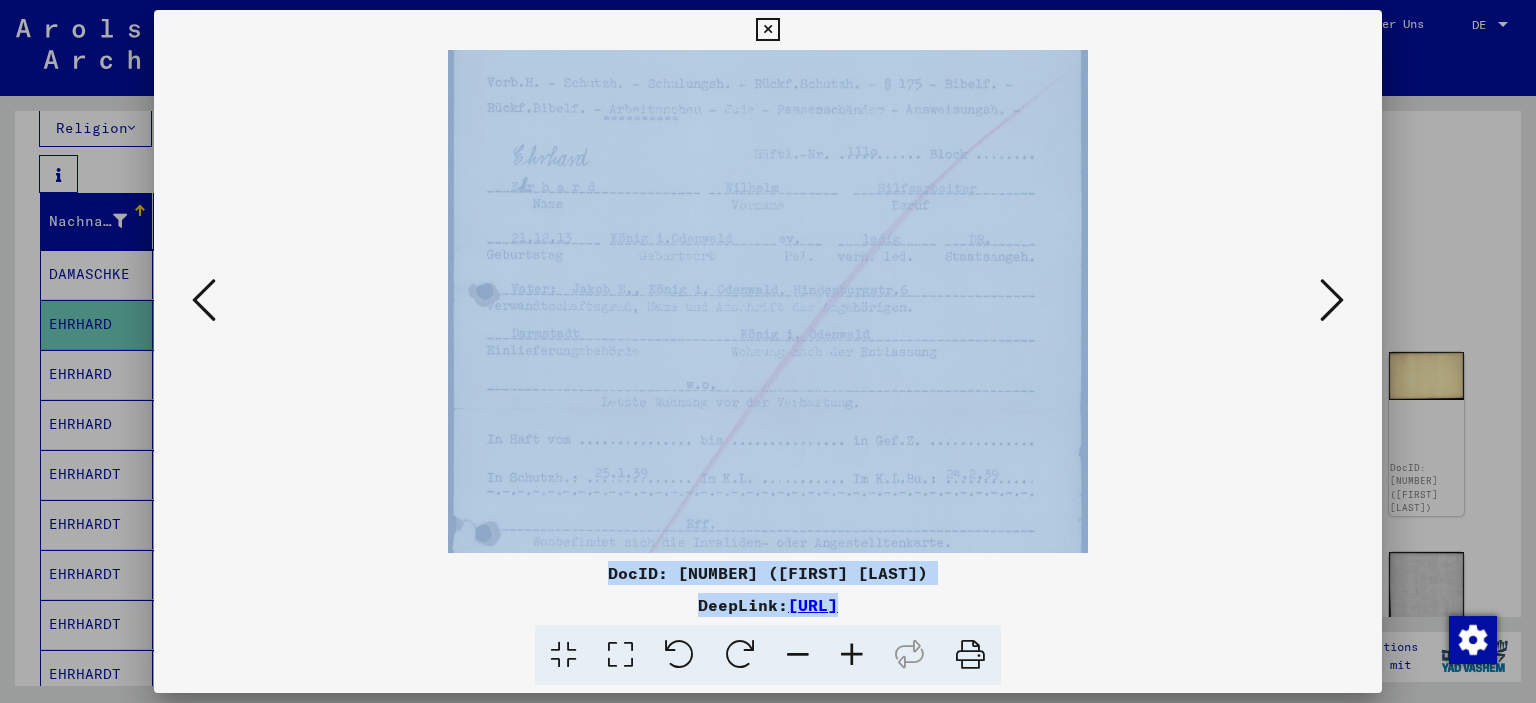 drag, startPoint x: 781, startPoint y: 336, endPoint x: 776, endPoint y: 245, distance: 91.13726 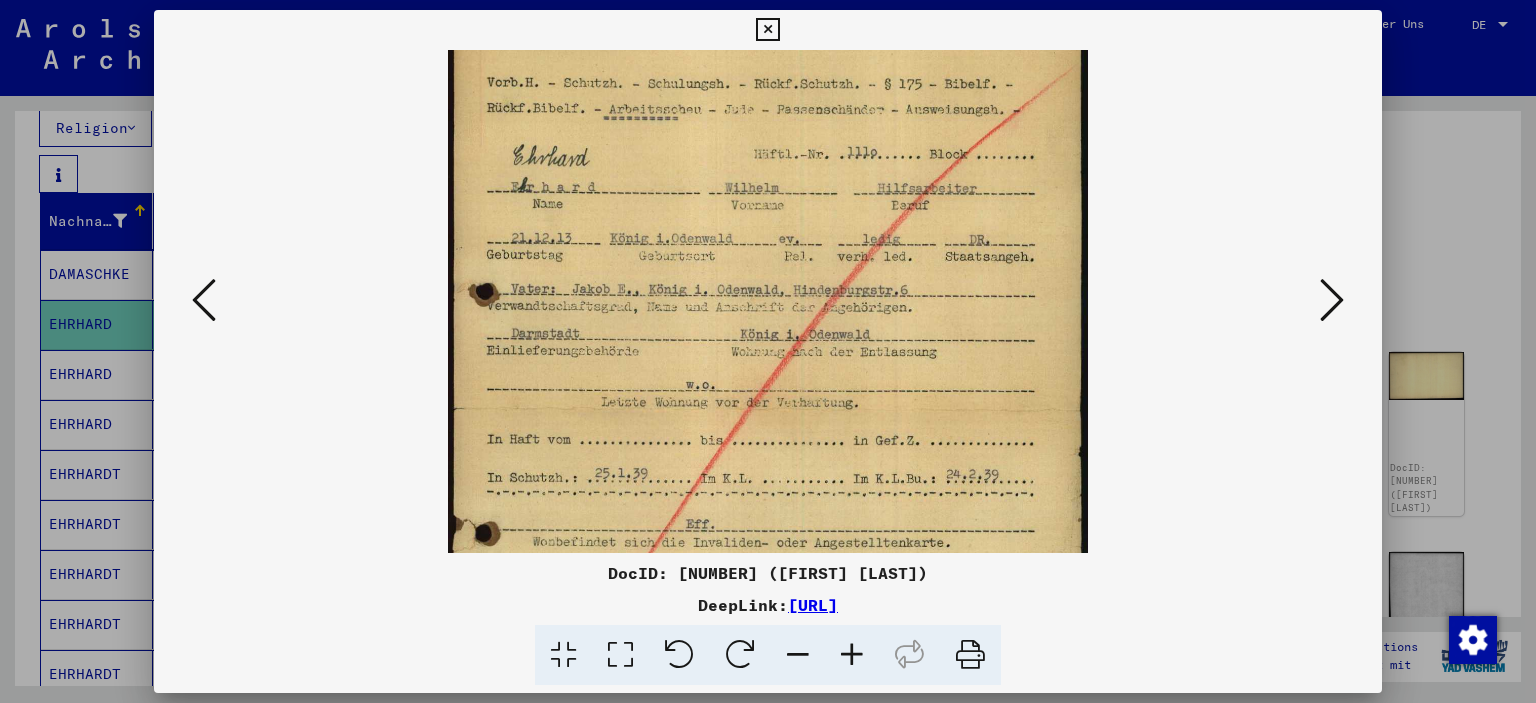 click at bounding box center (768, 351) 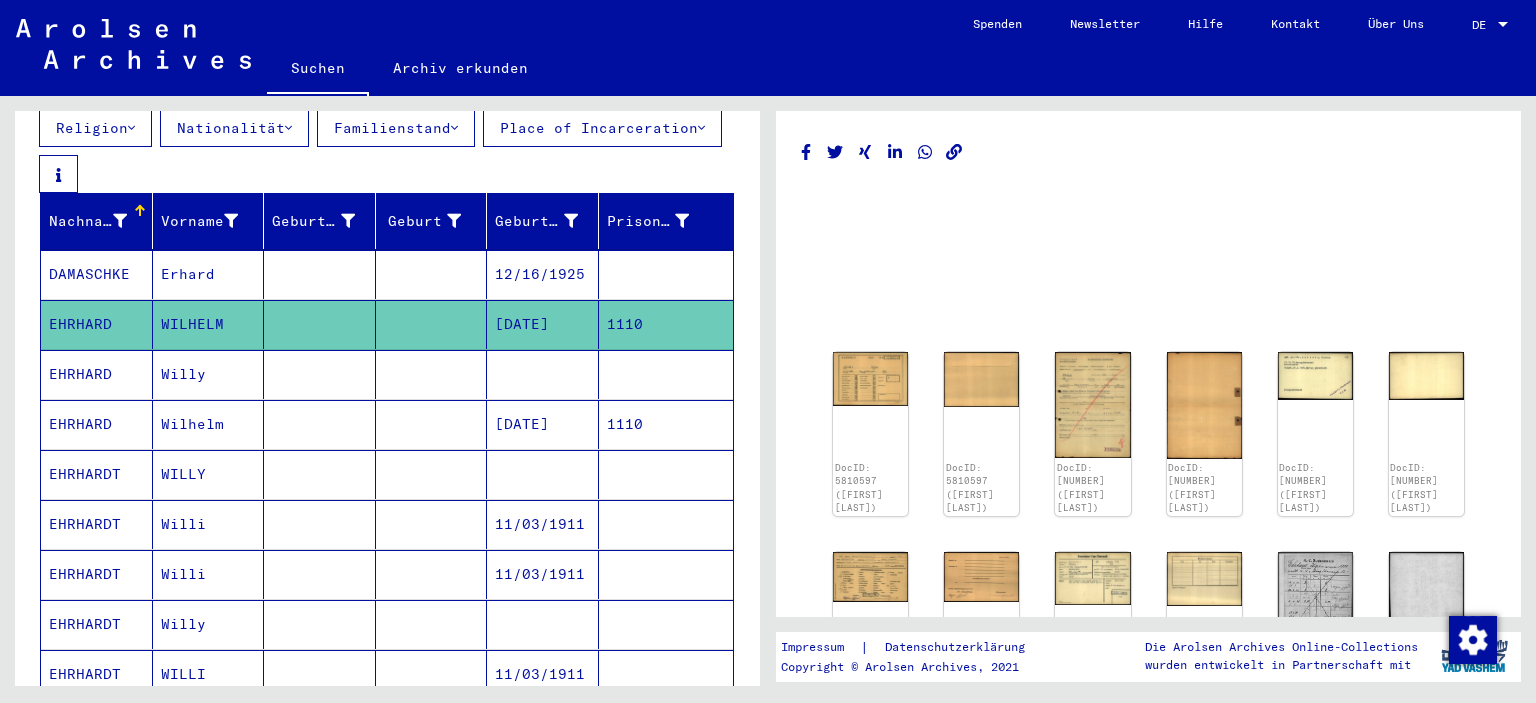 scroll, scrollTop: 0, scrollLeft: 0, axis: both 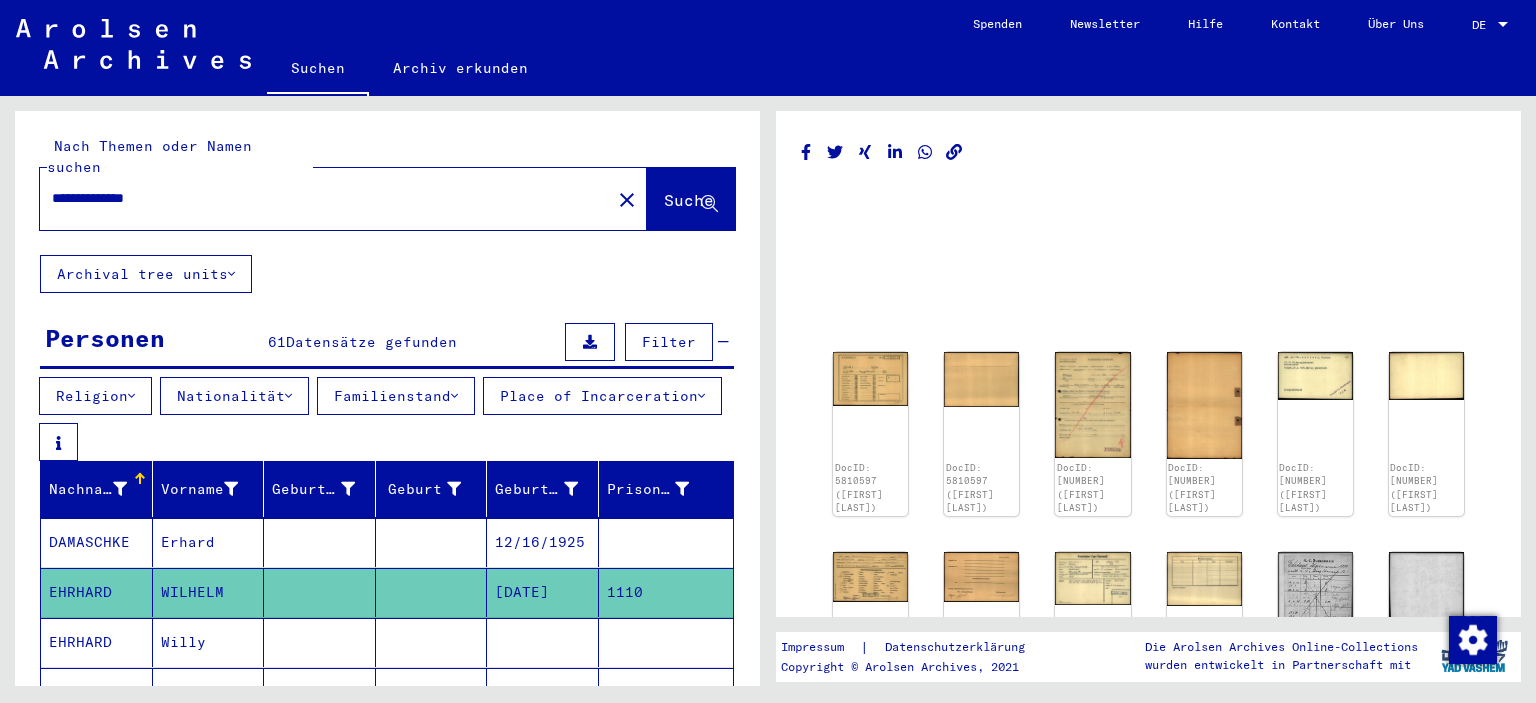 drag, startPoint x: 181, startPoint y: 177, endPoint x: 0, endPoint y: 189, distance: 181.39735 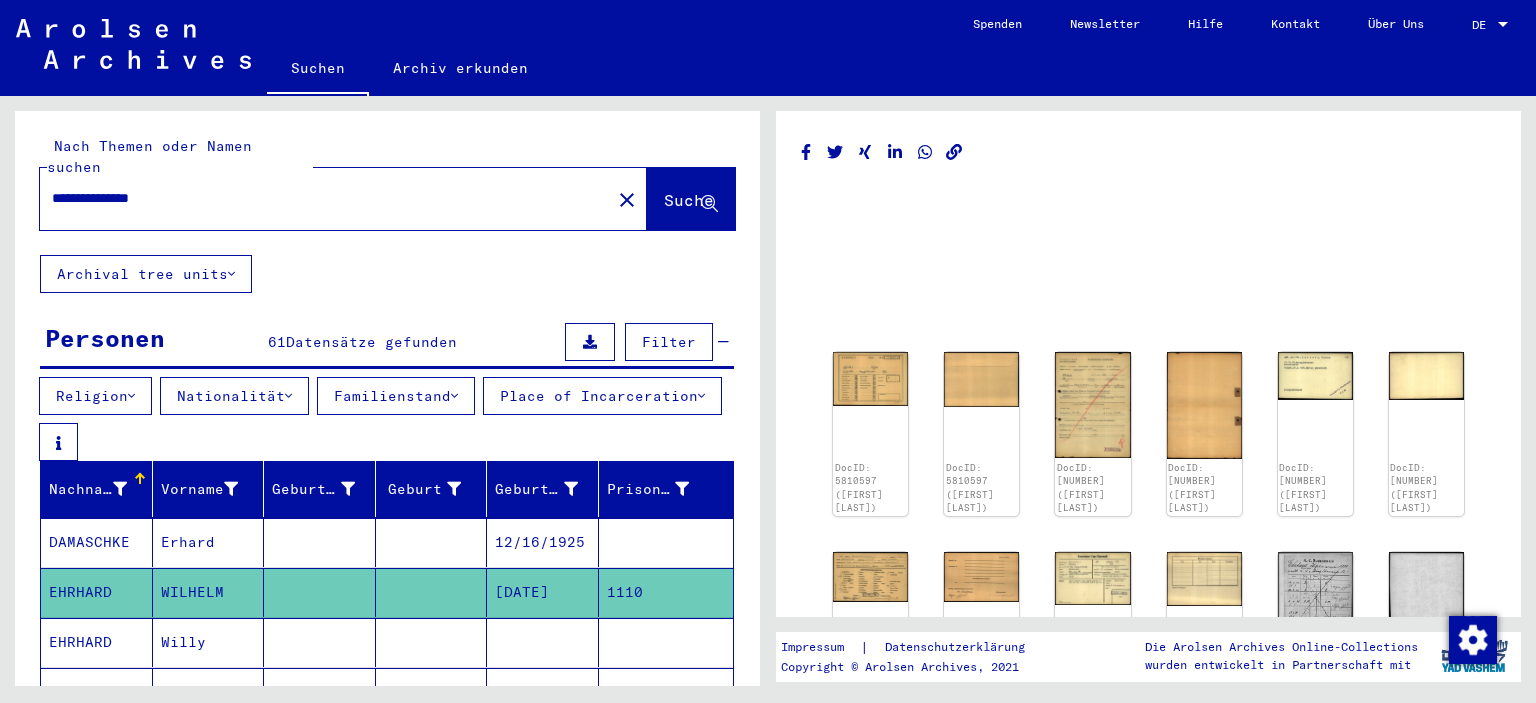 type on "**********" 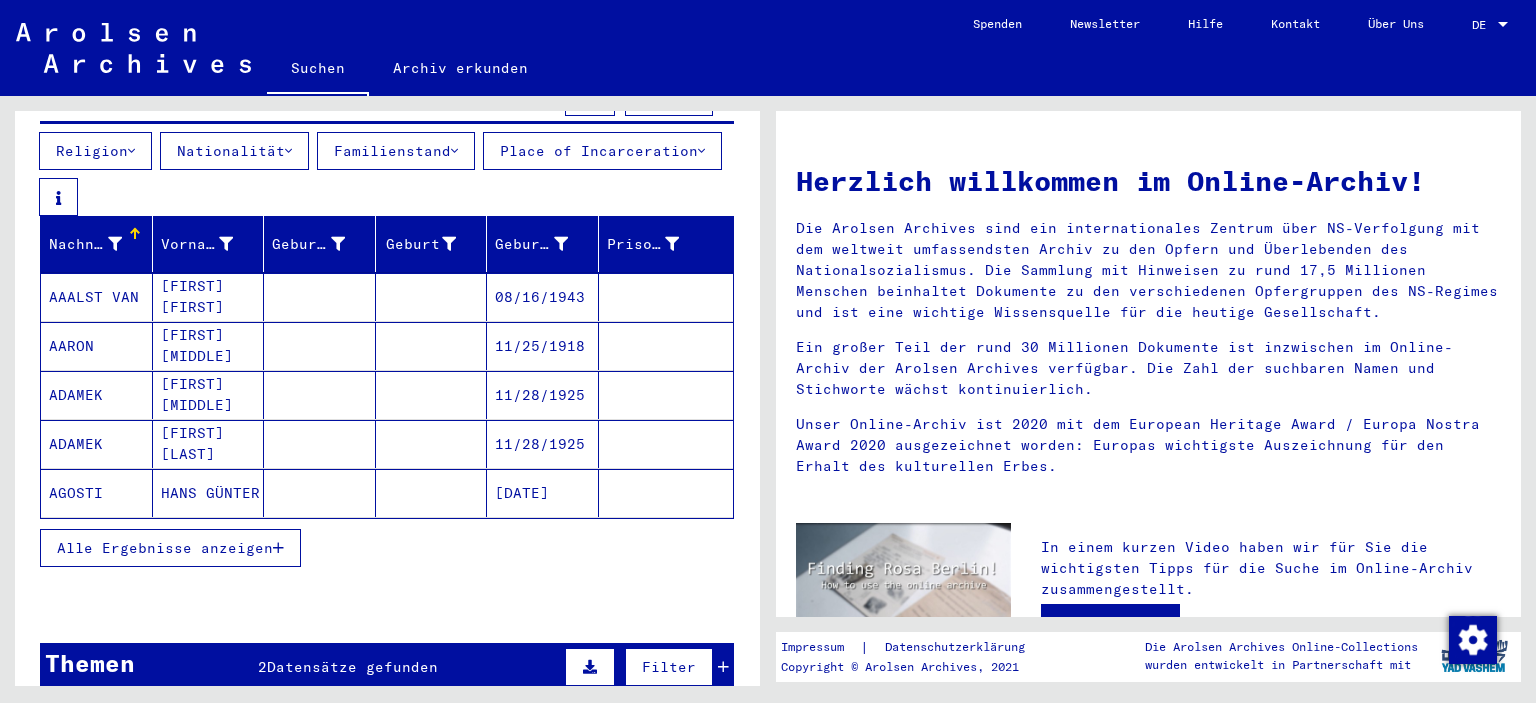 scroll, scrollTop: 268, scrollLeft: 0, axis: vertical 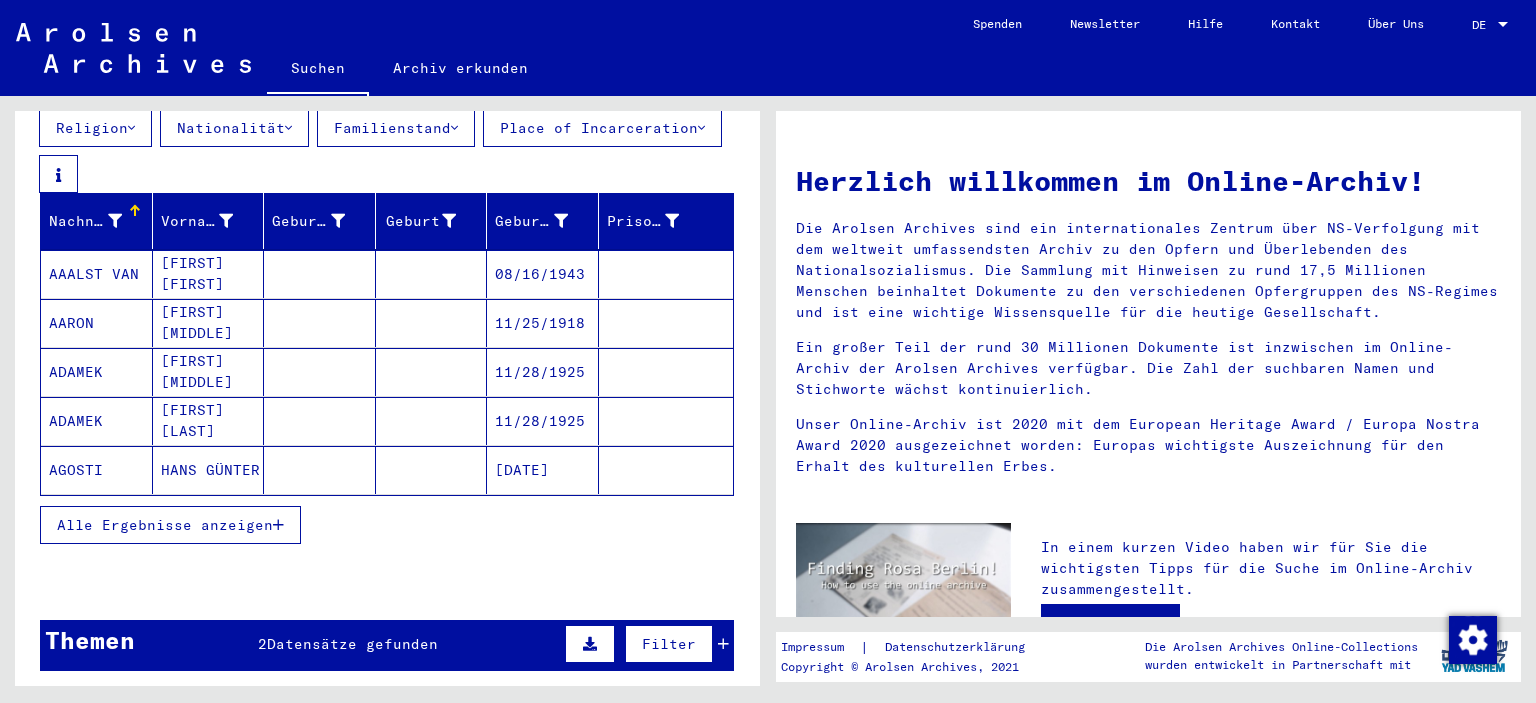 click on "Alle Ergebnisse anzeigen" at bounding box center (165, 525) 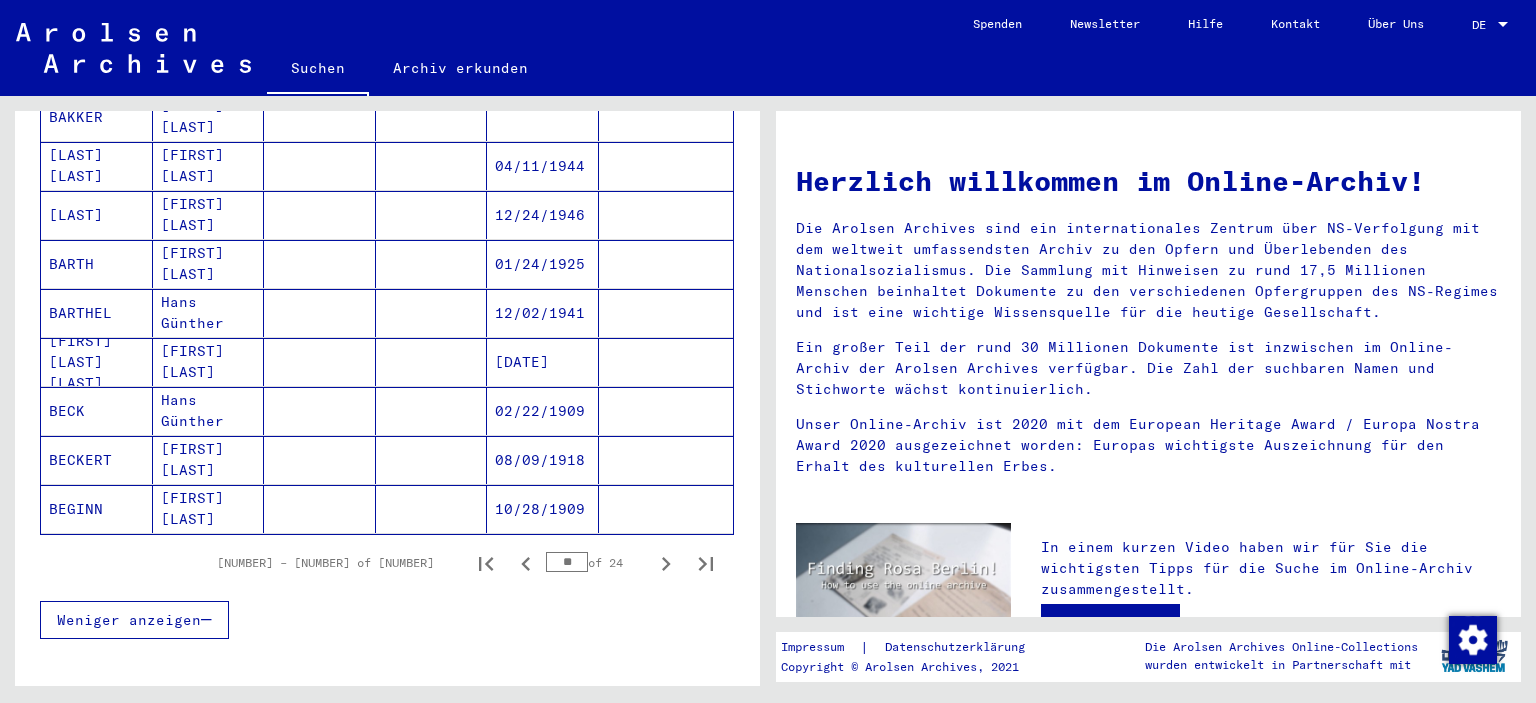 scroll, scrollTop: 1302, scrollLeft: 0, axis: vertical 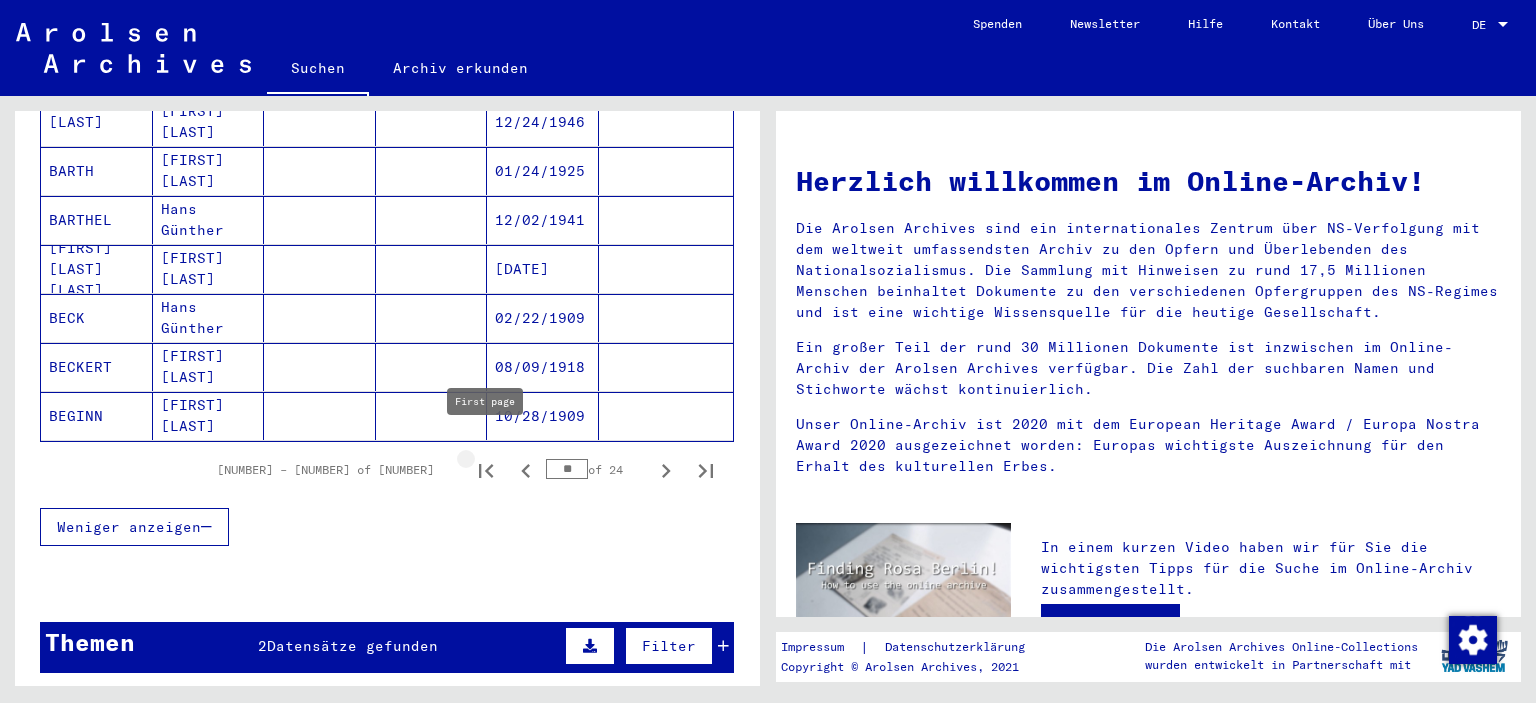 click 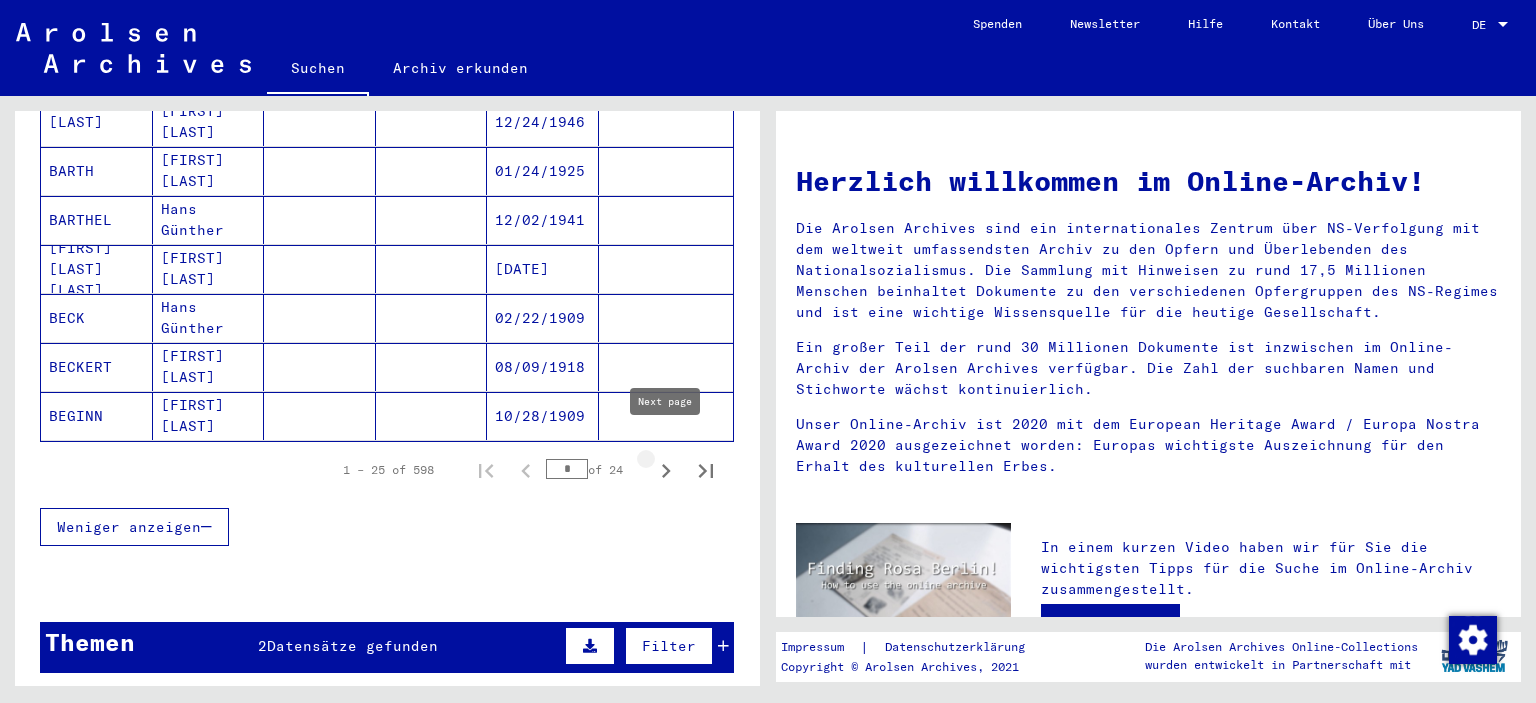 click 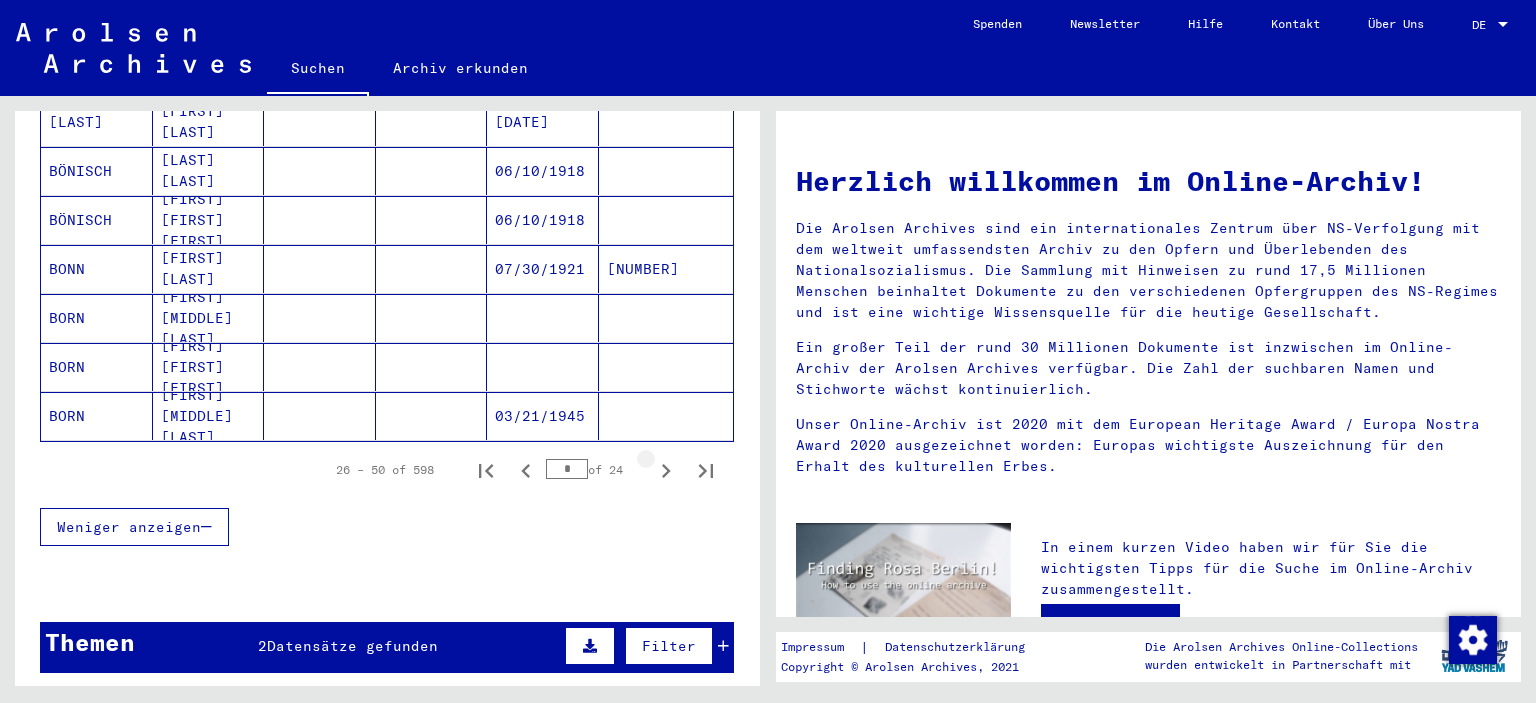 click 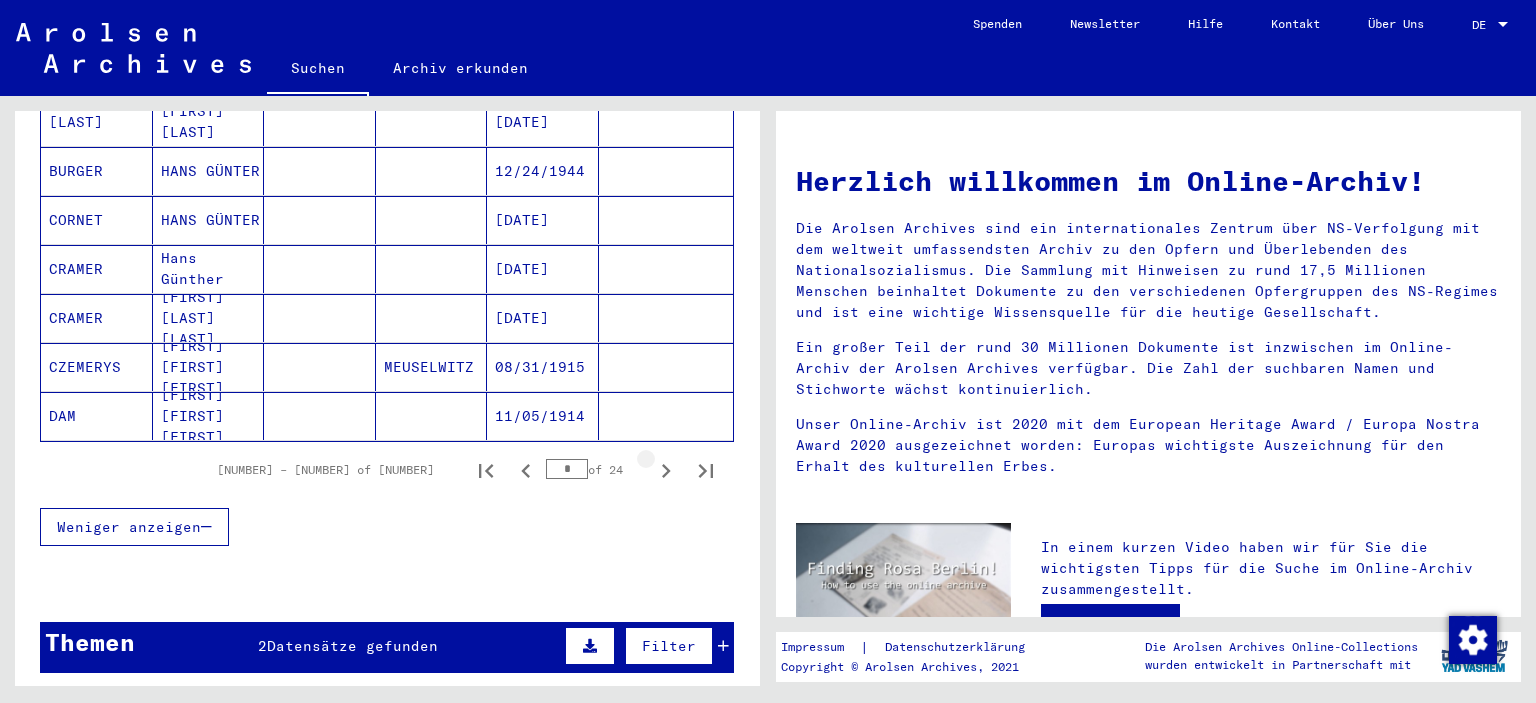 click 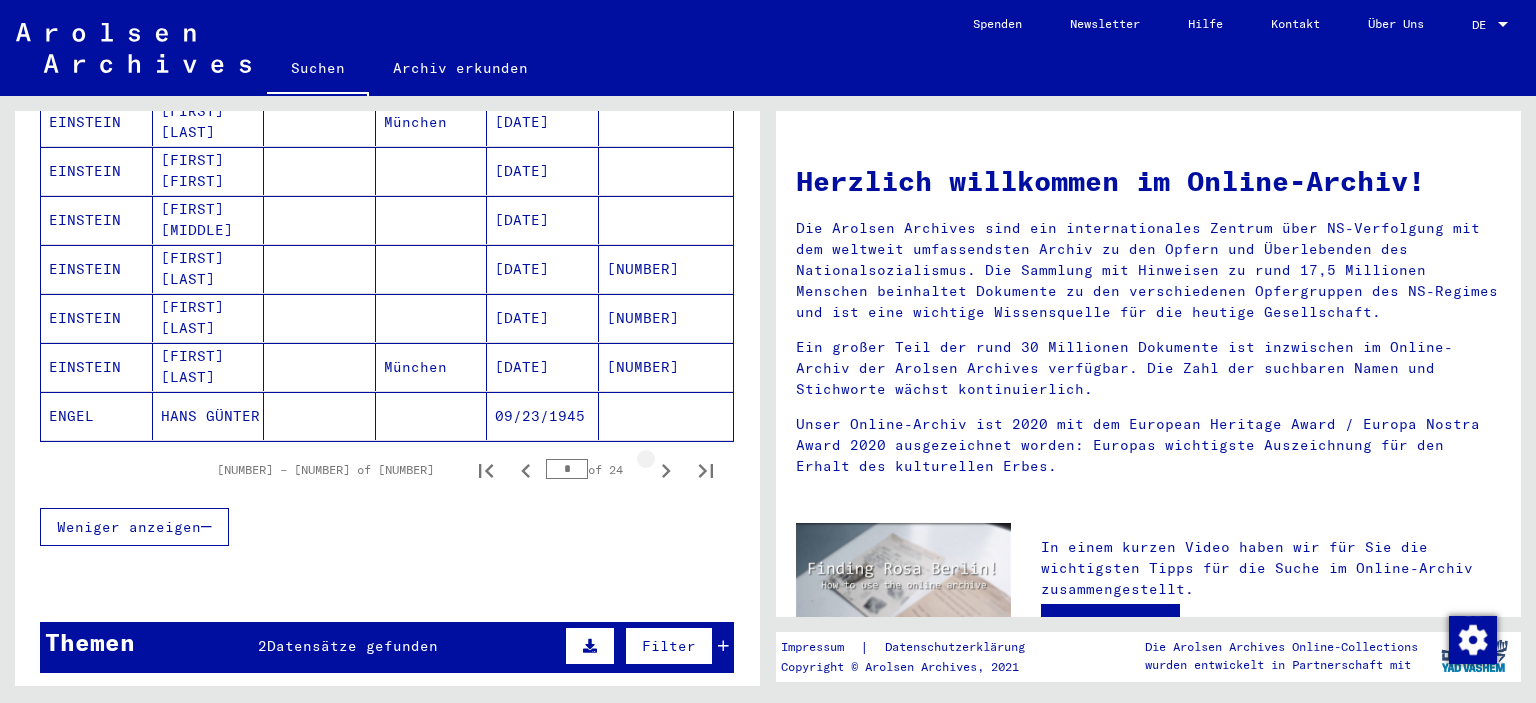 click 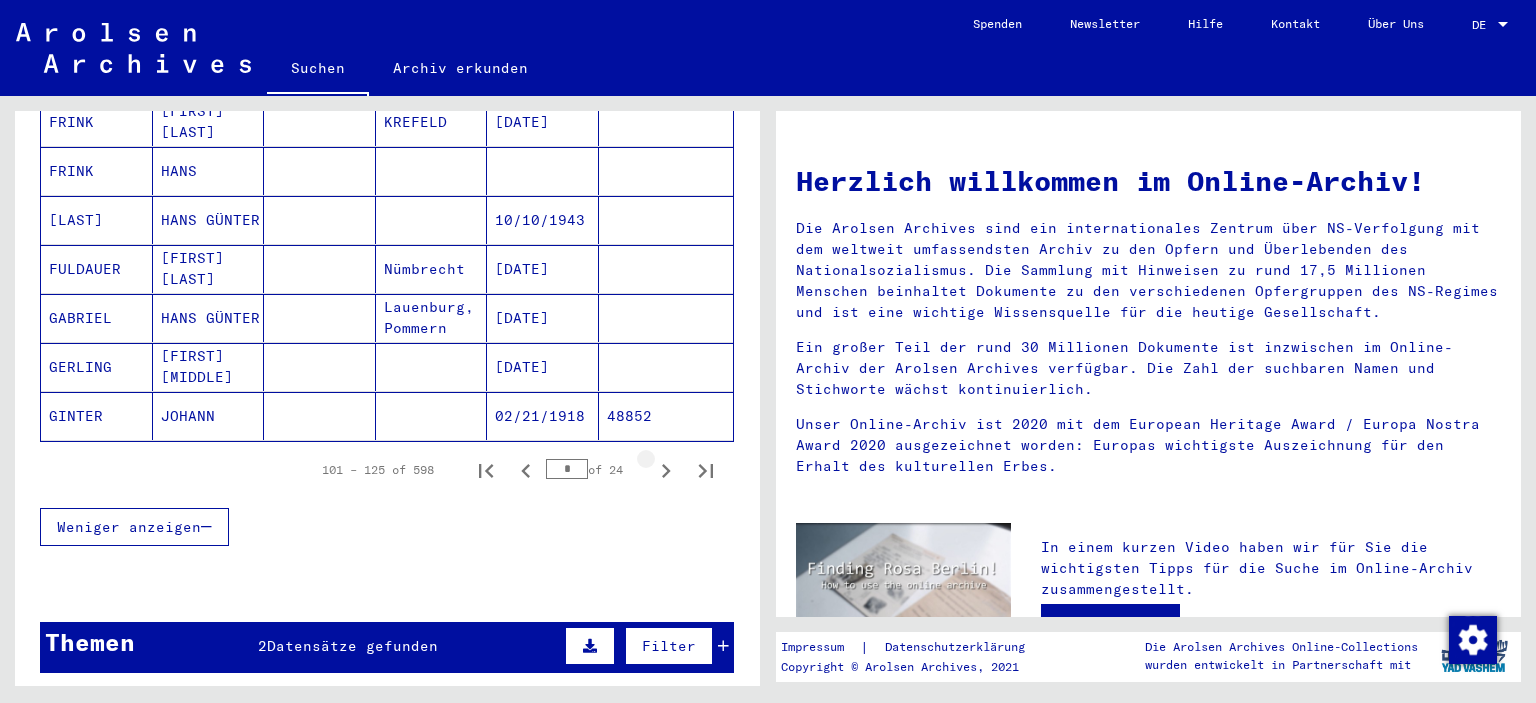 click 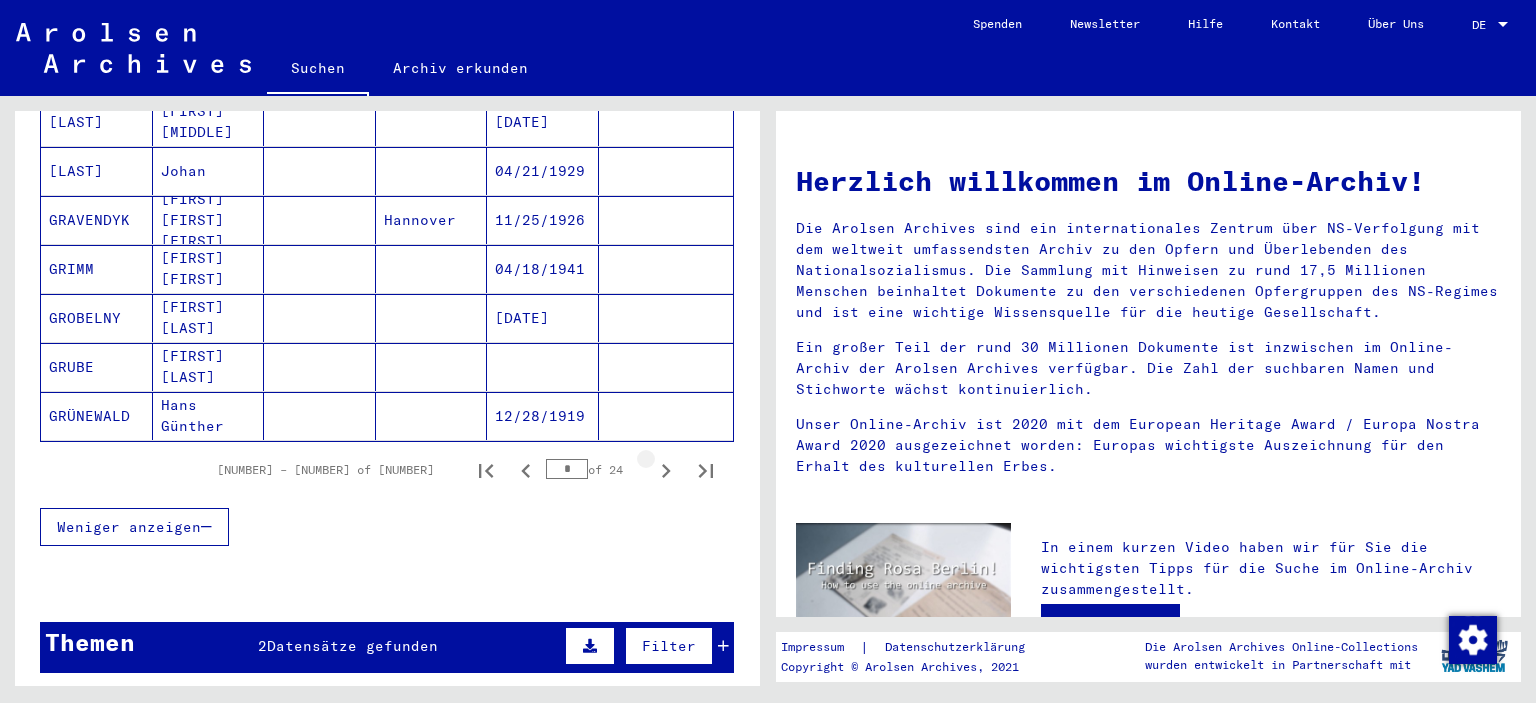 click 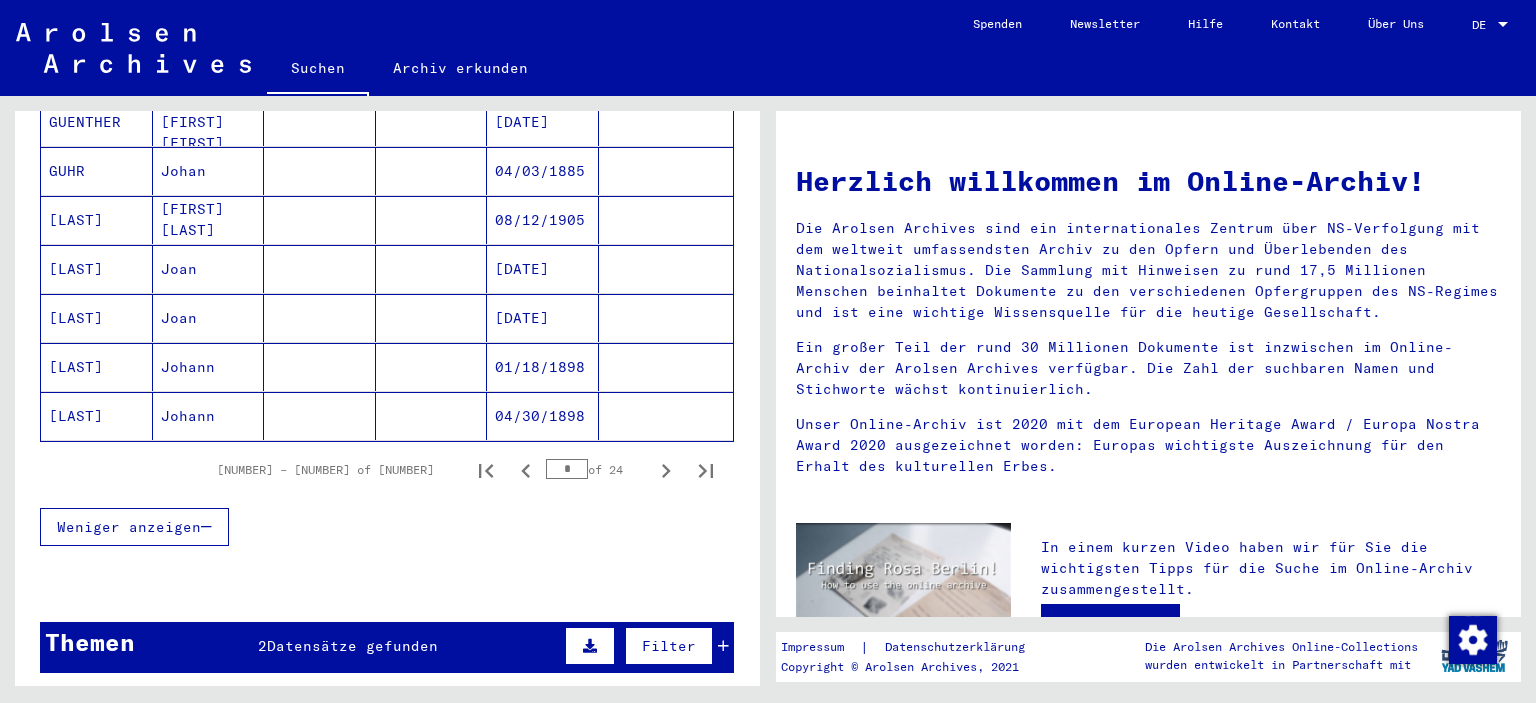 click 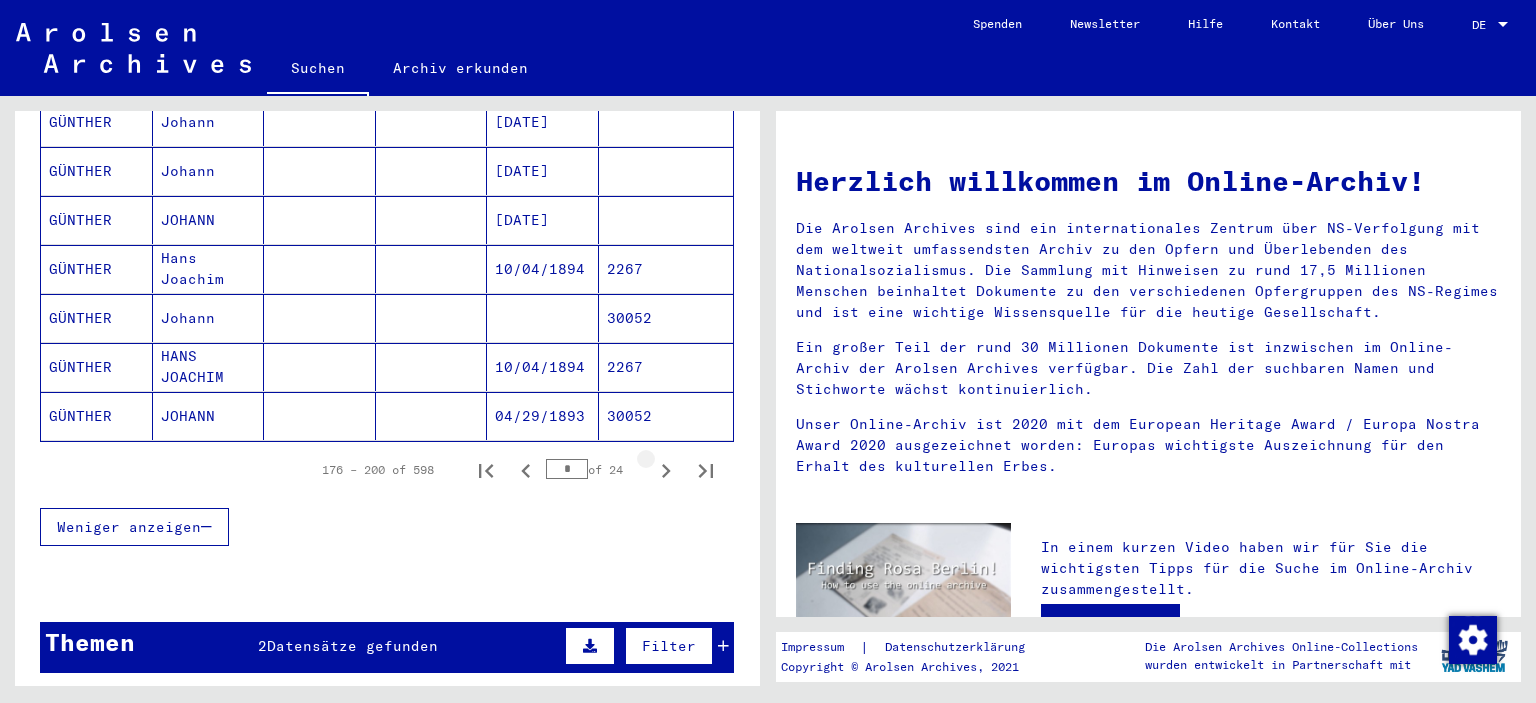 click 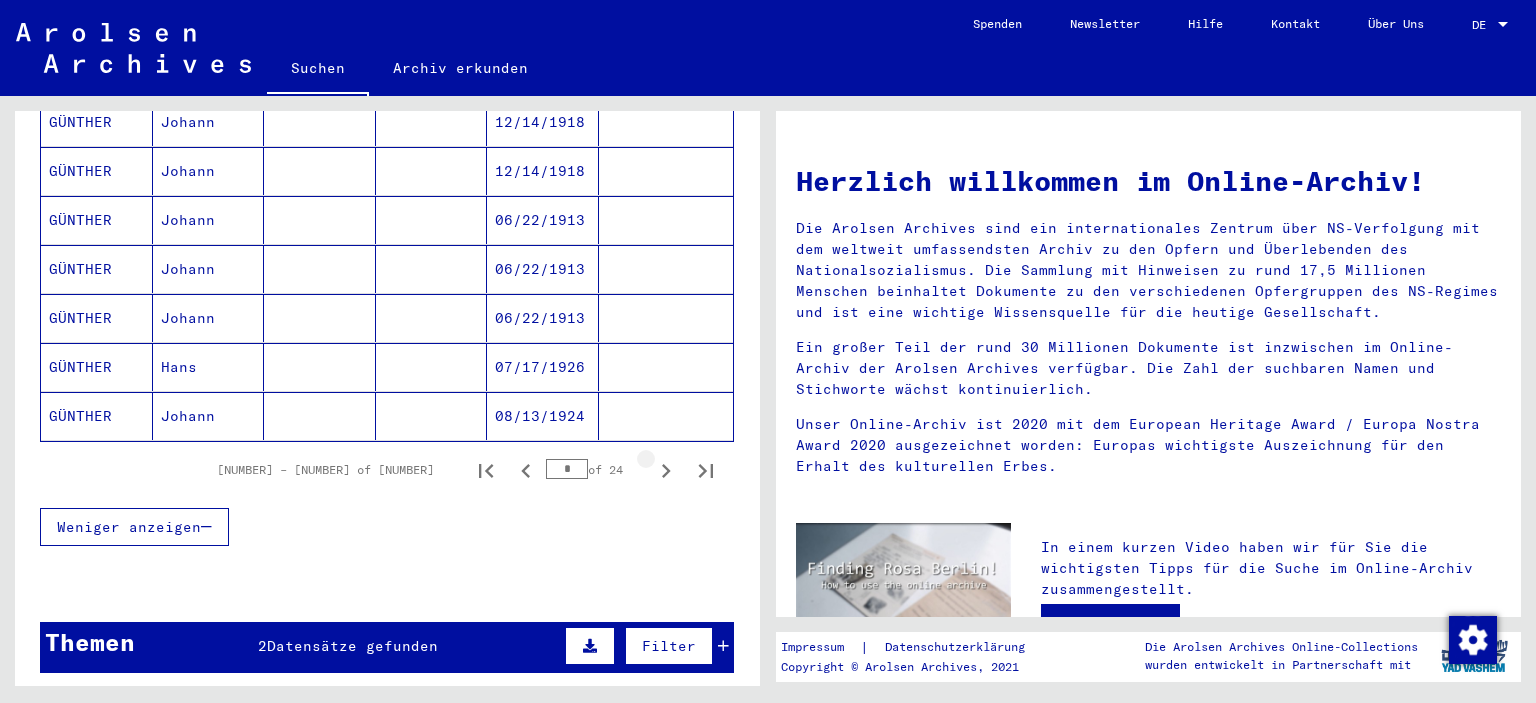 click 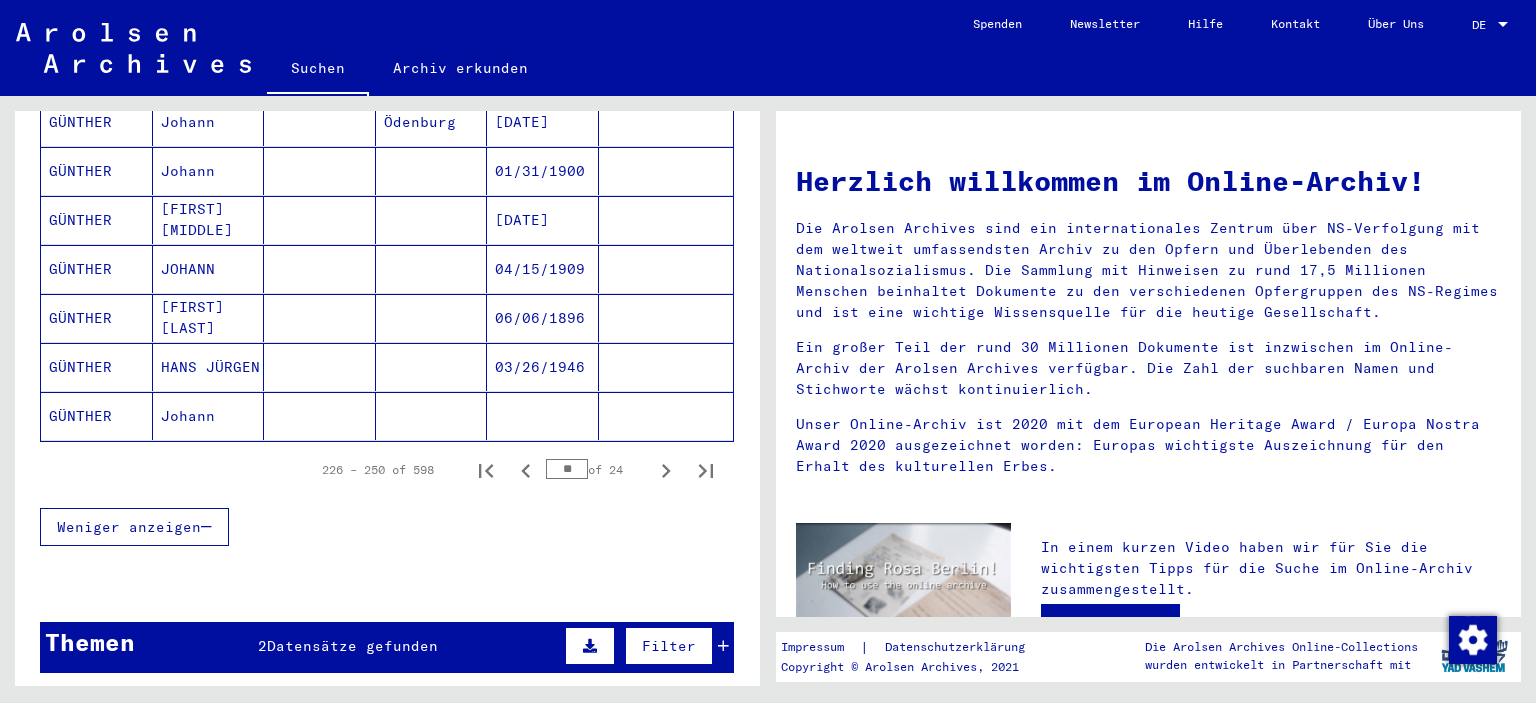 click 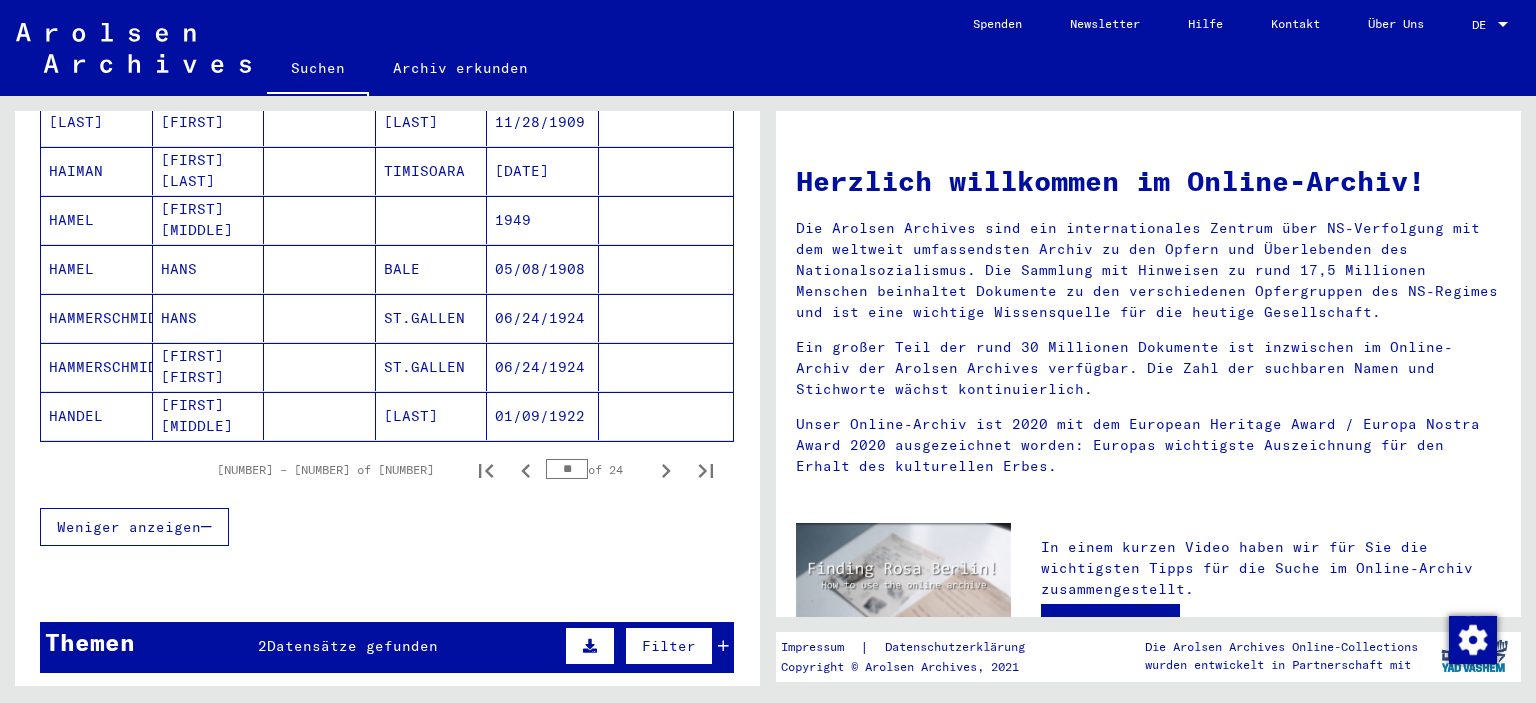 click 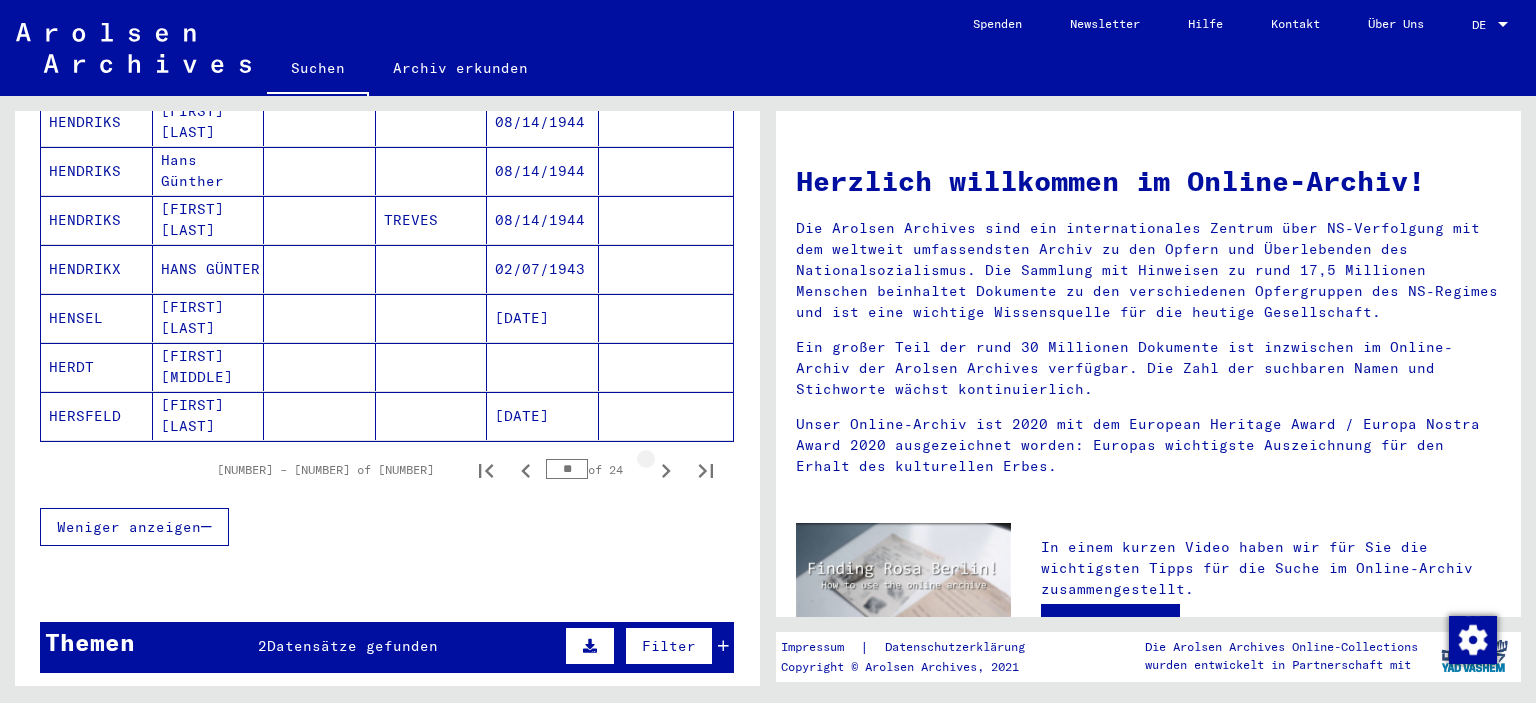 type on "**" 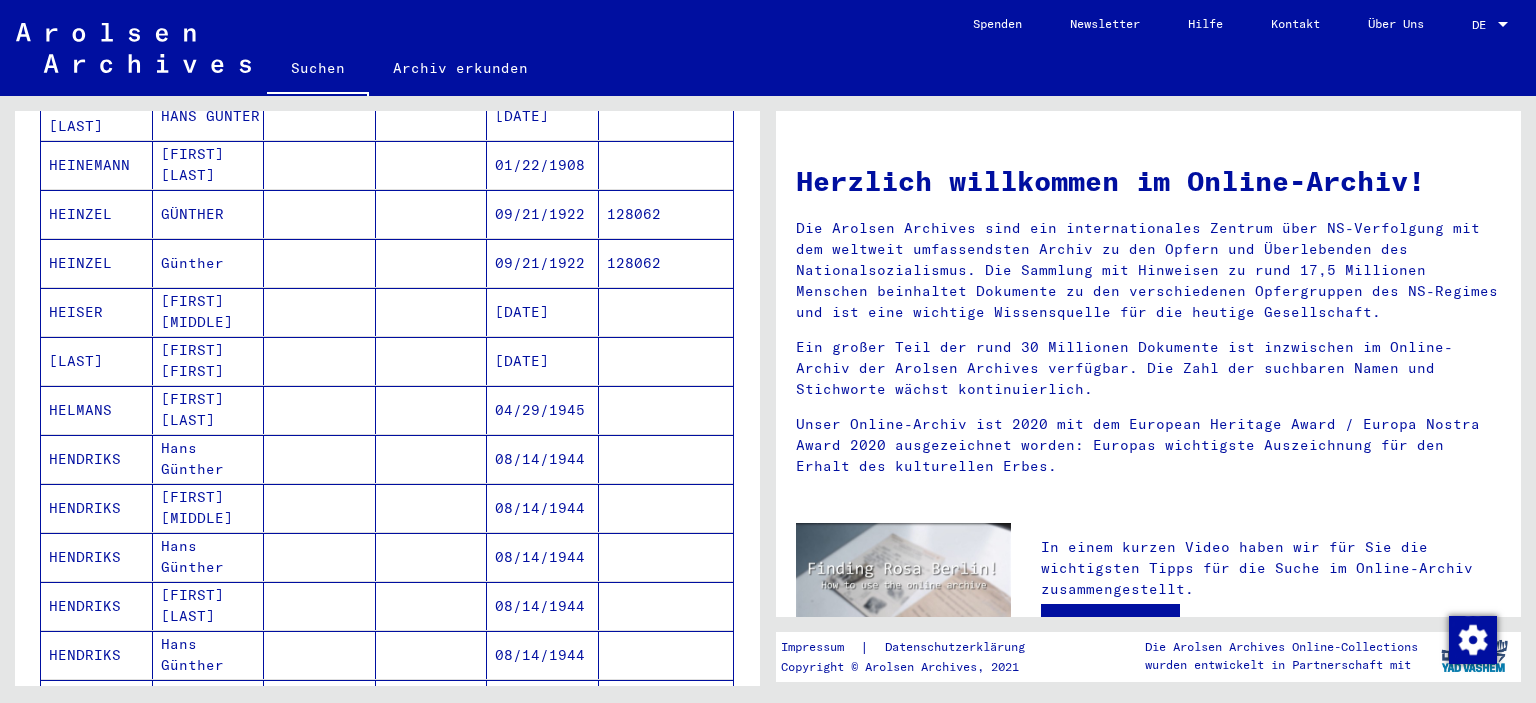 scroll, scrollTop: 804, scrollLeft: 0, axis: vertical 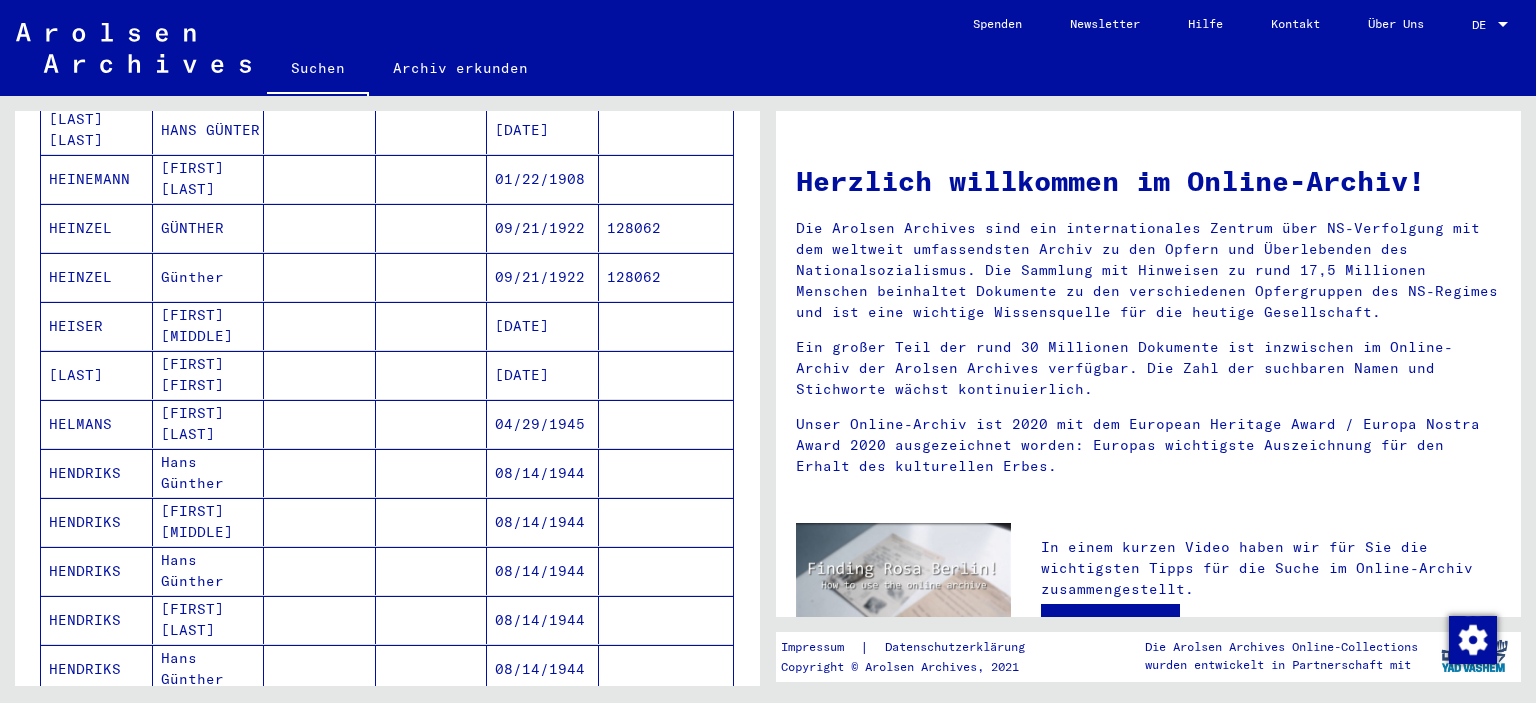 click on "128062" at bounding box center (666, 277) 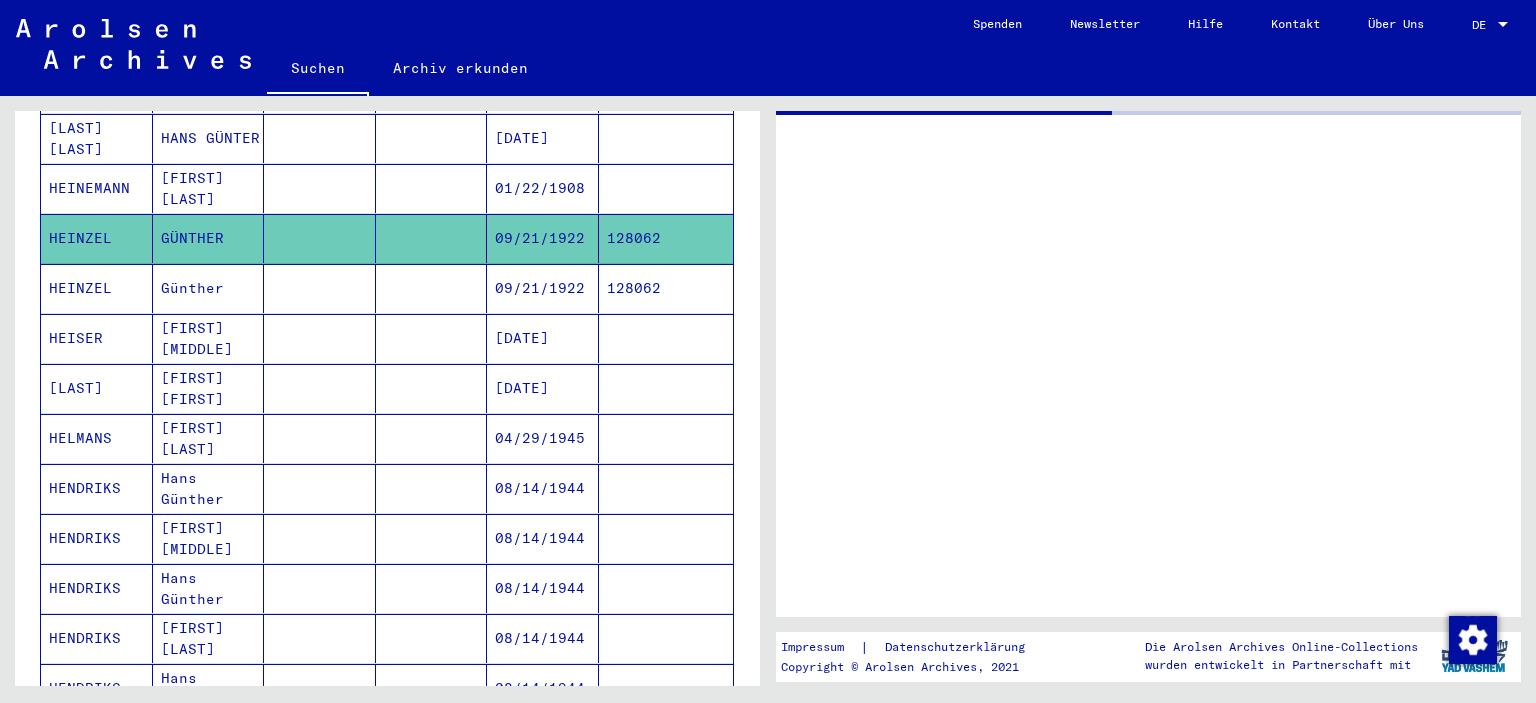 scroll, scrollTop: 811, scrollLeft: 0, axis: vertical 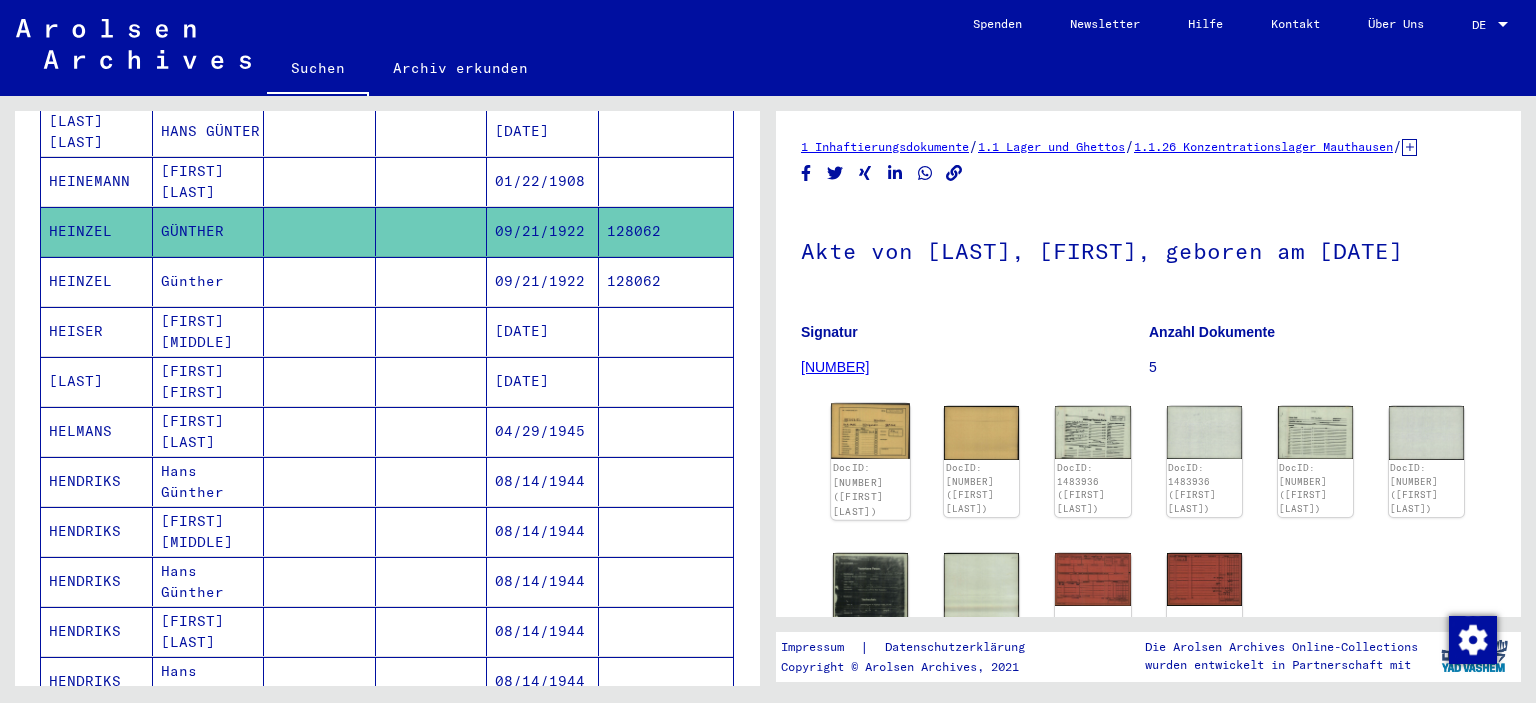 click 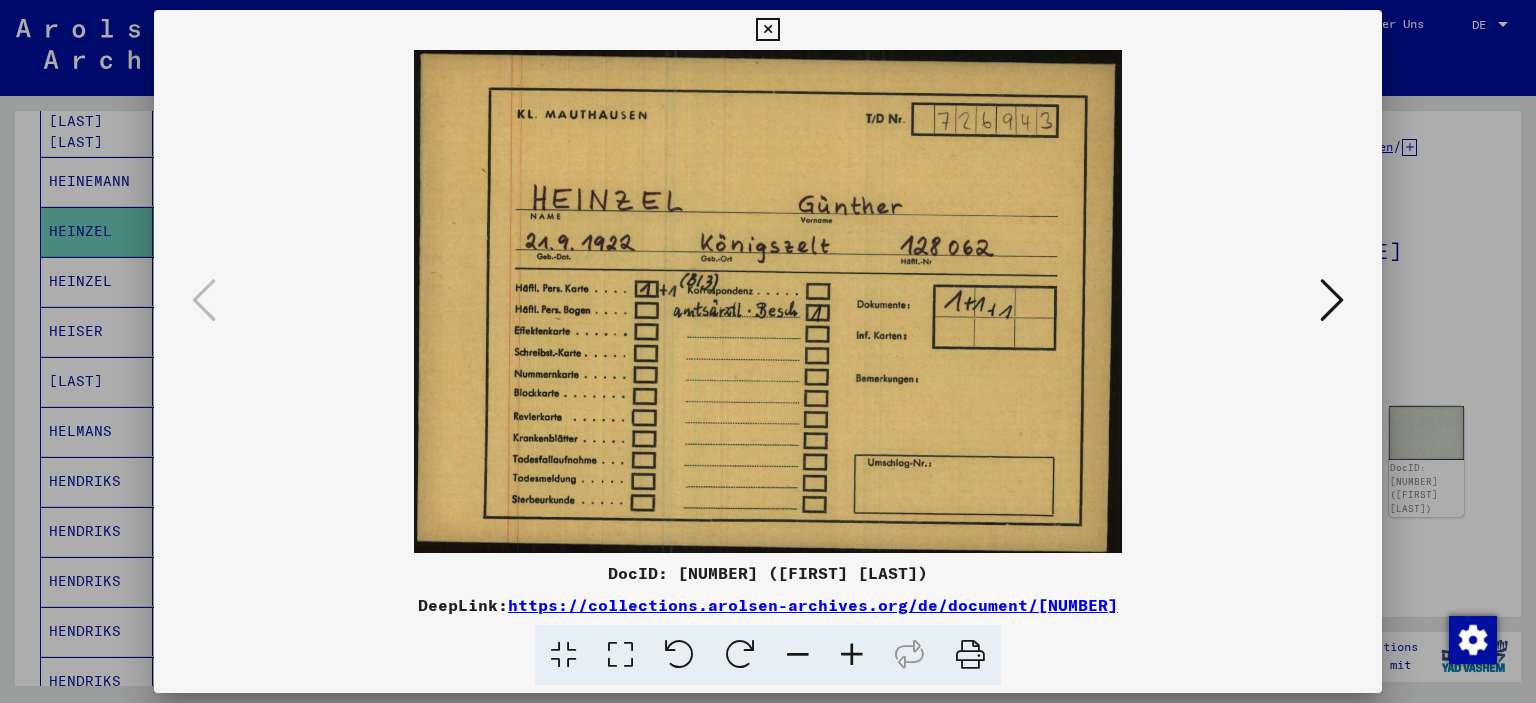 click at bounding box center (1332, 300) 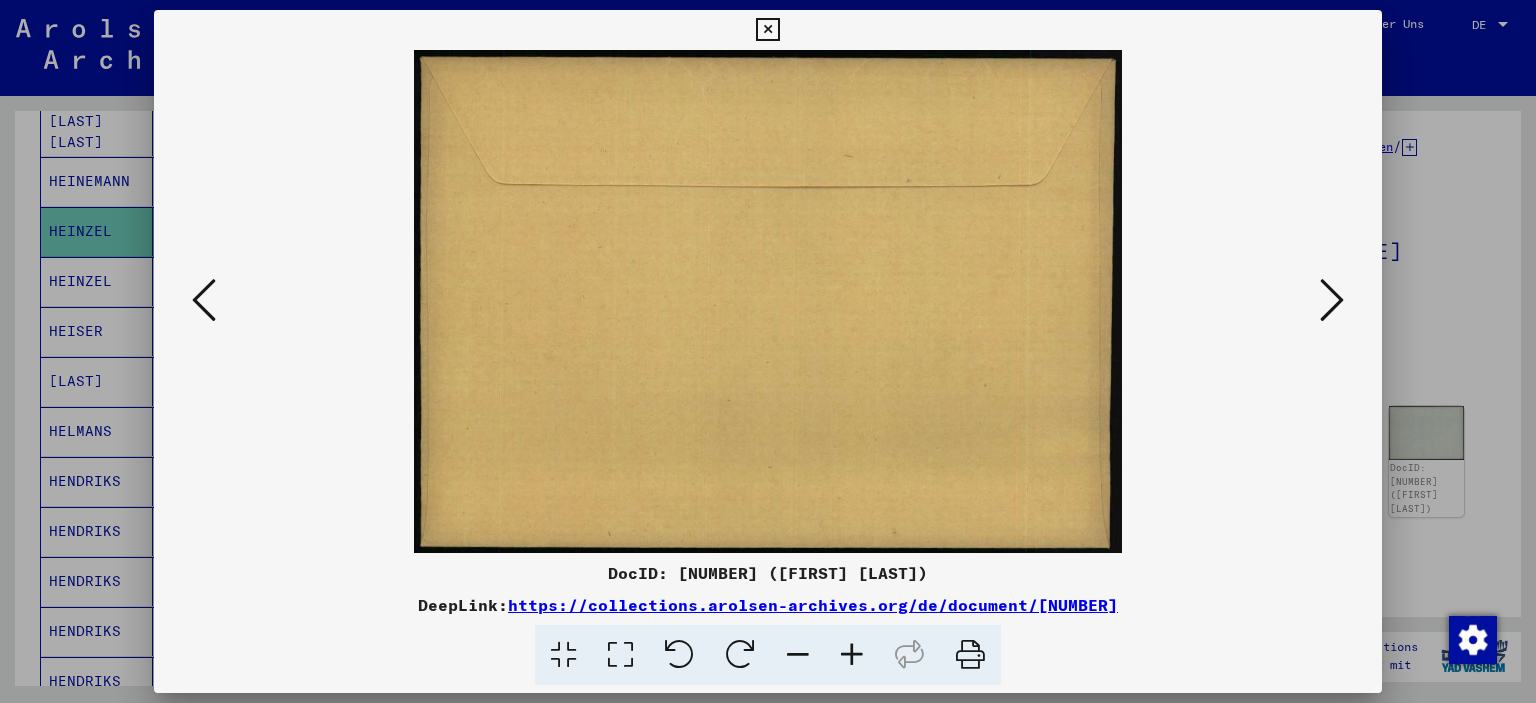 click at bounding box center (1332, 300) 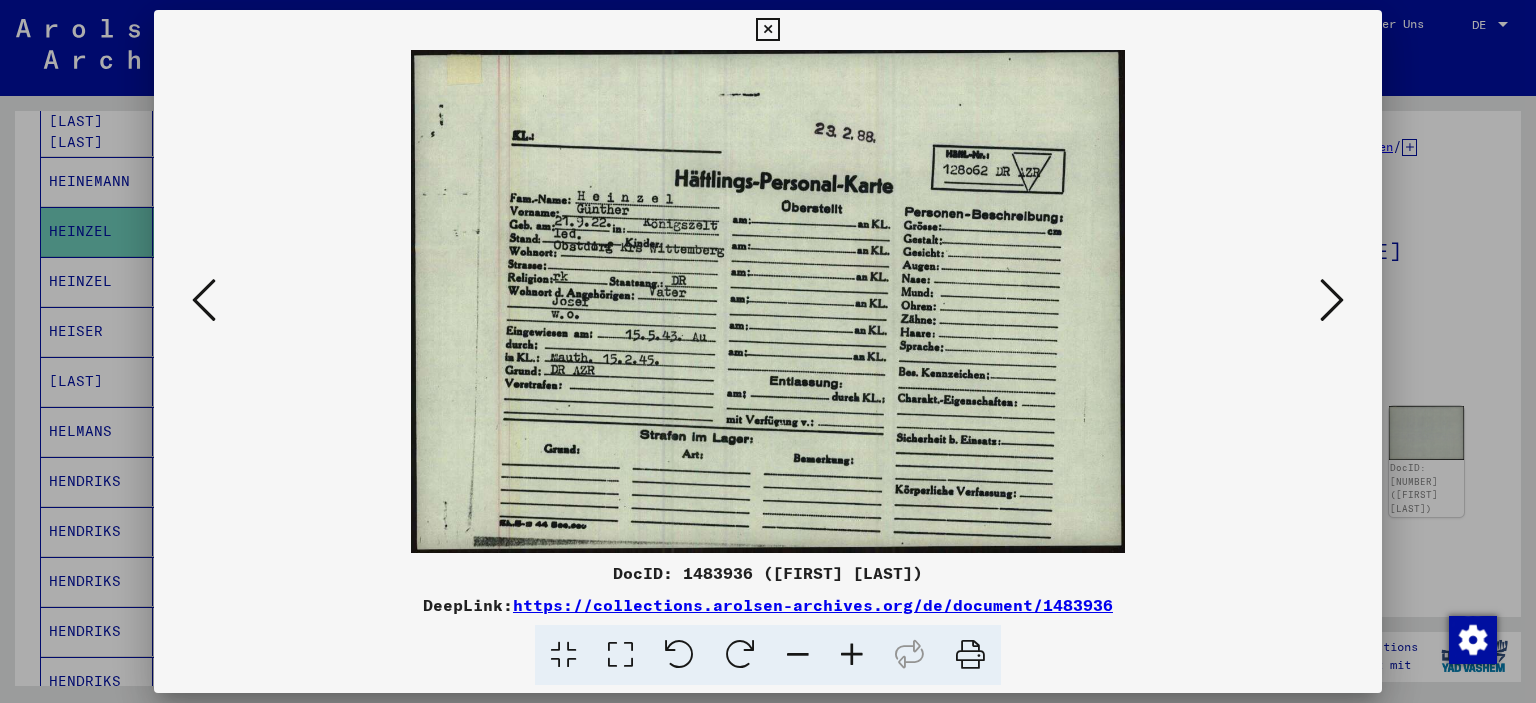 click at bounding box center [768, 301] 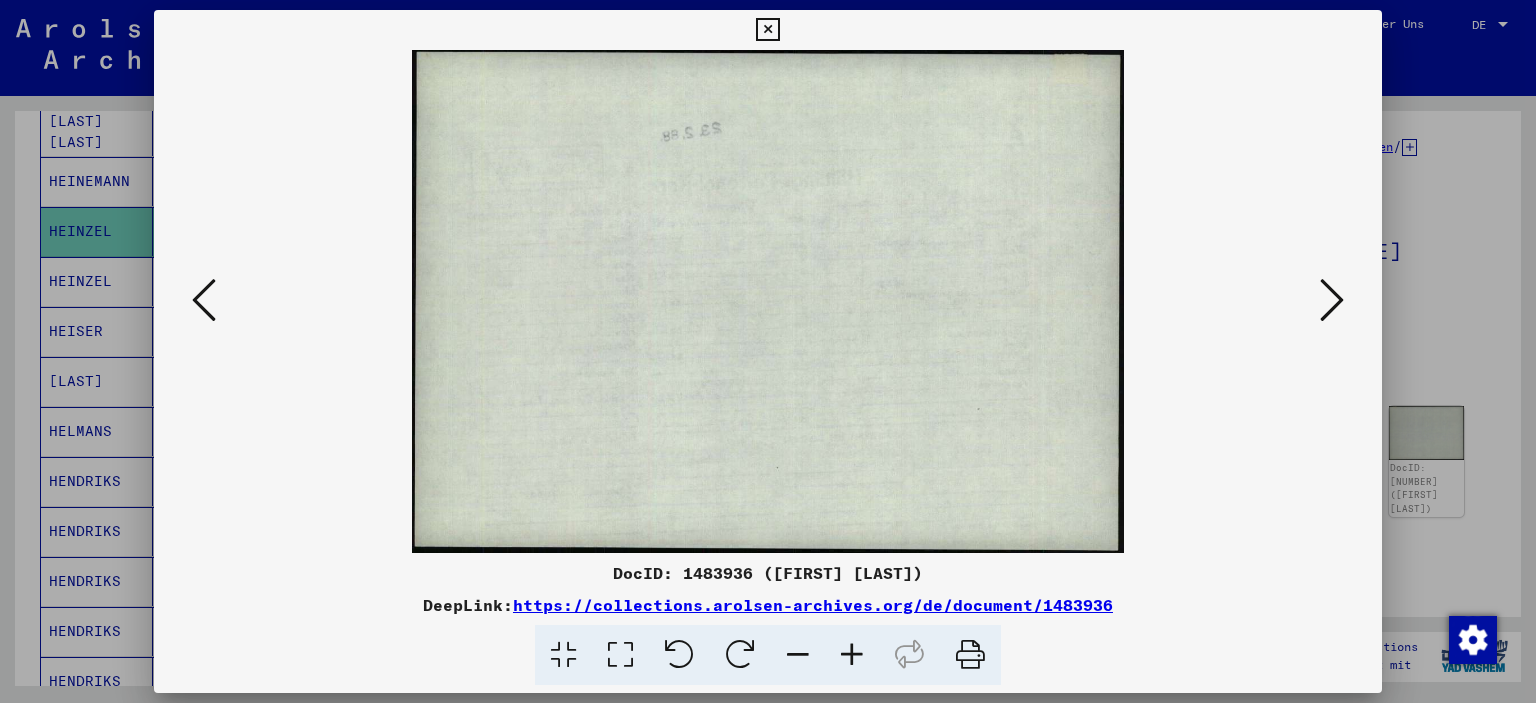 click at bounding box center [1332, 300] 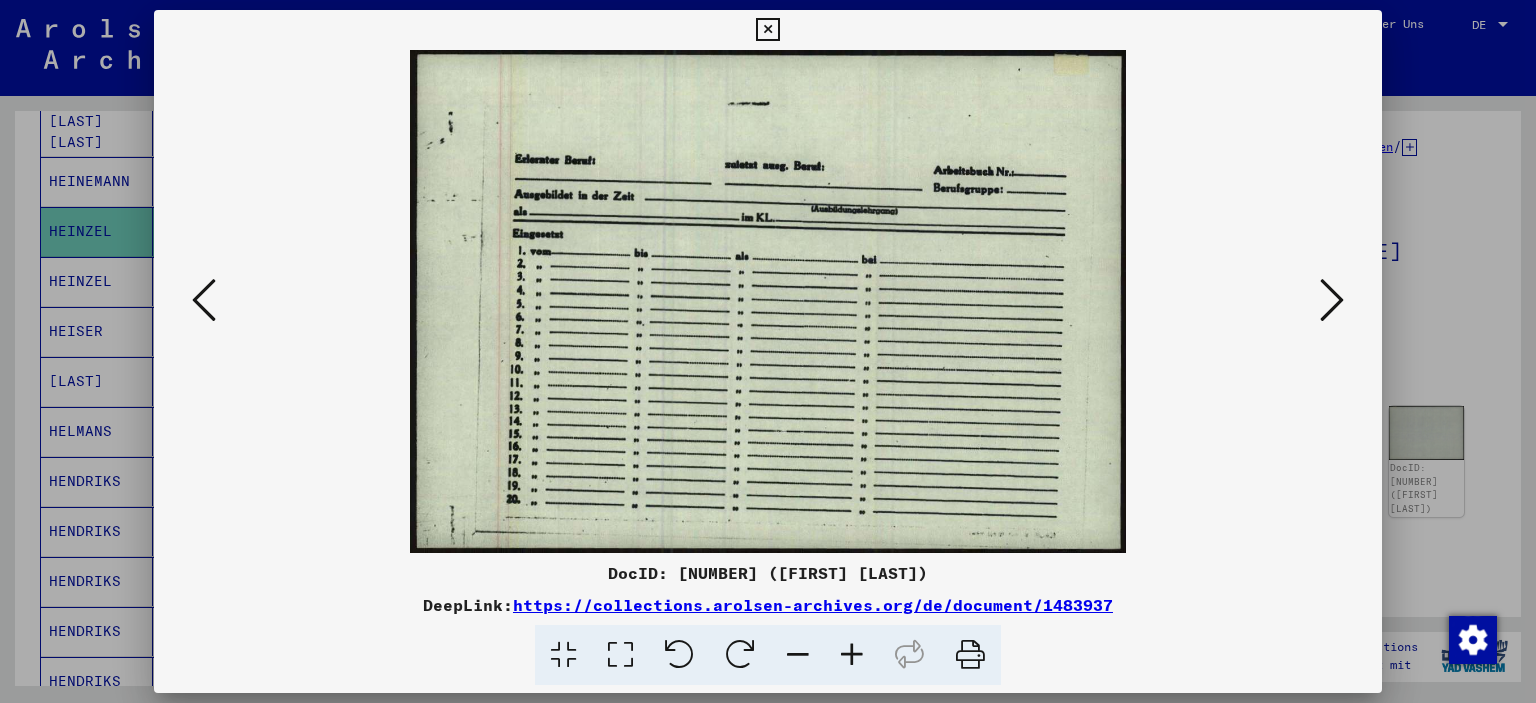 click at bounding box center (1332, 300) 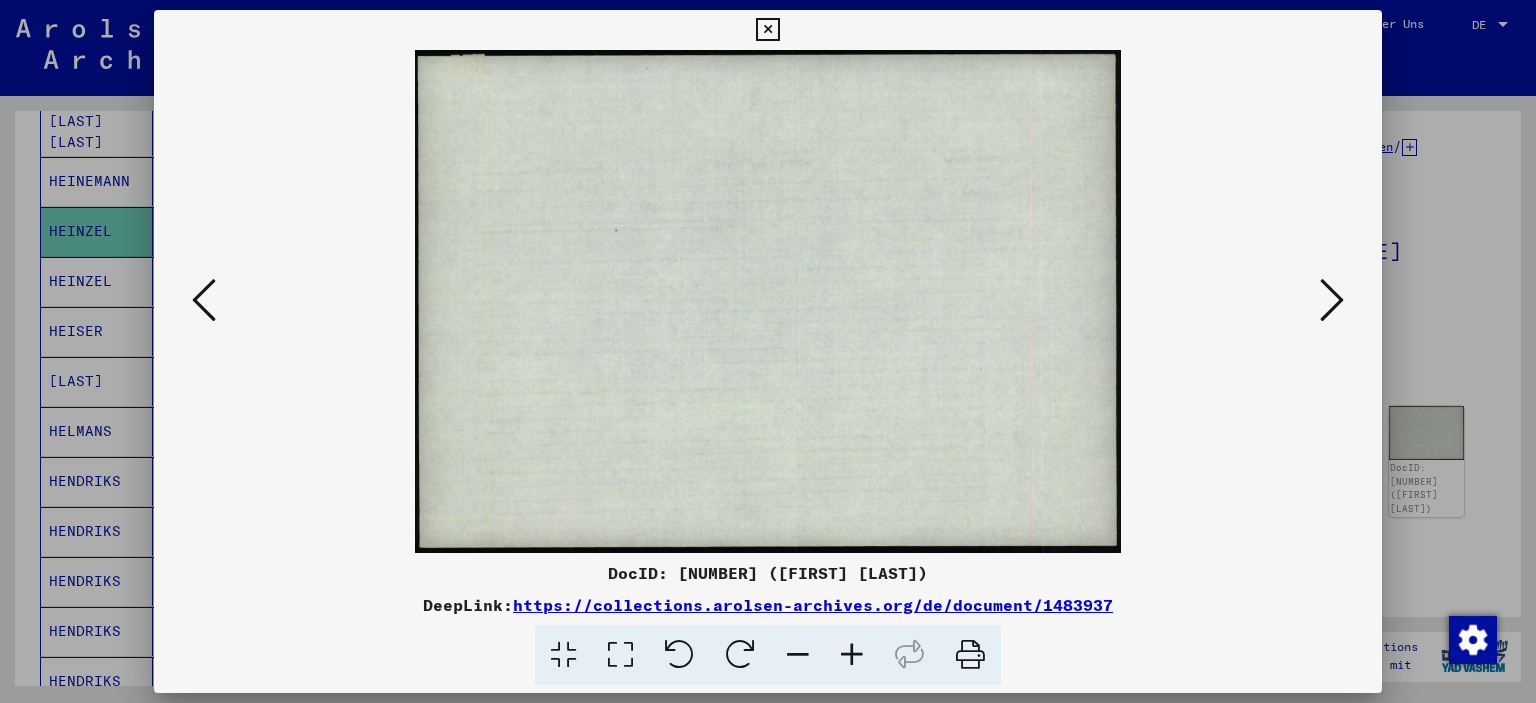 click at bounding box center [1332, 300] 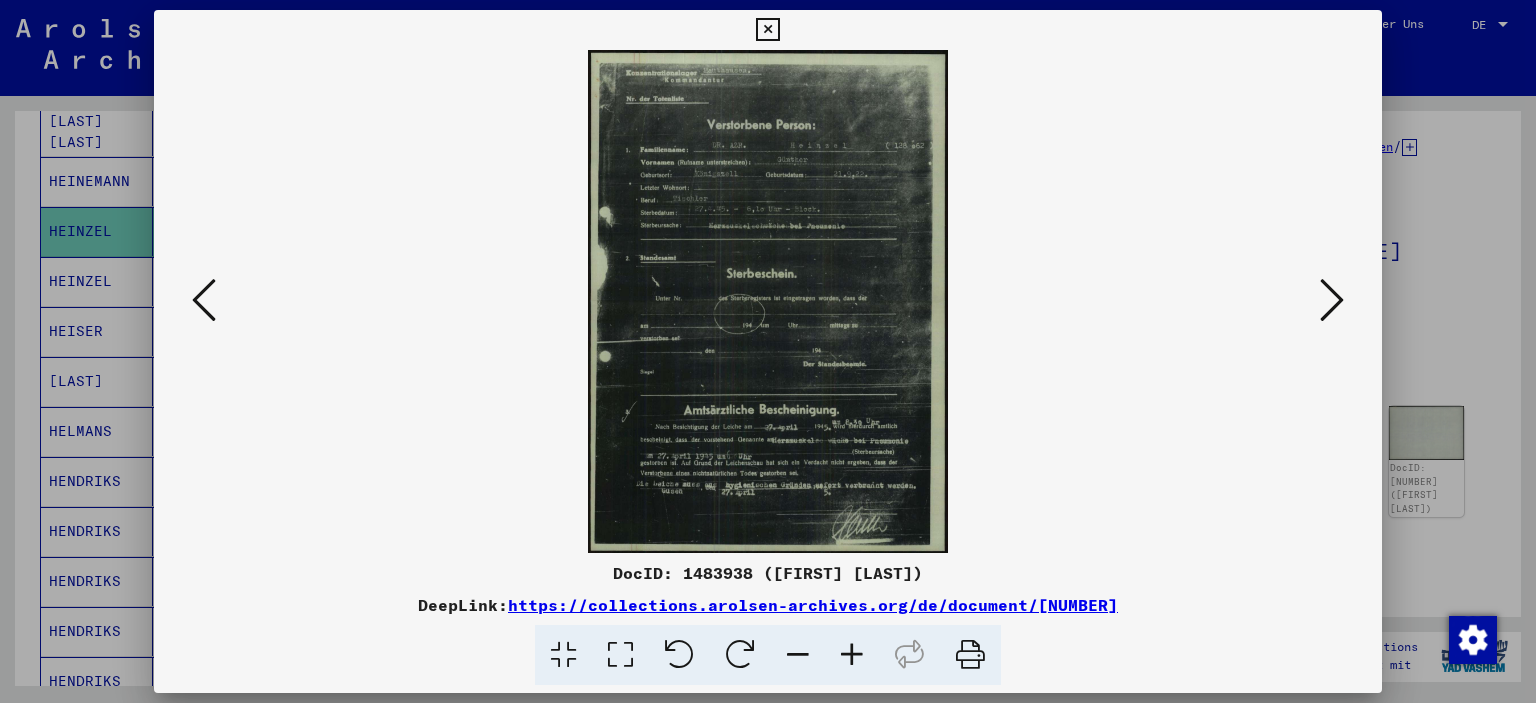 click at bounding box center (852, 655) 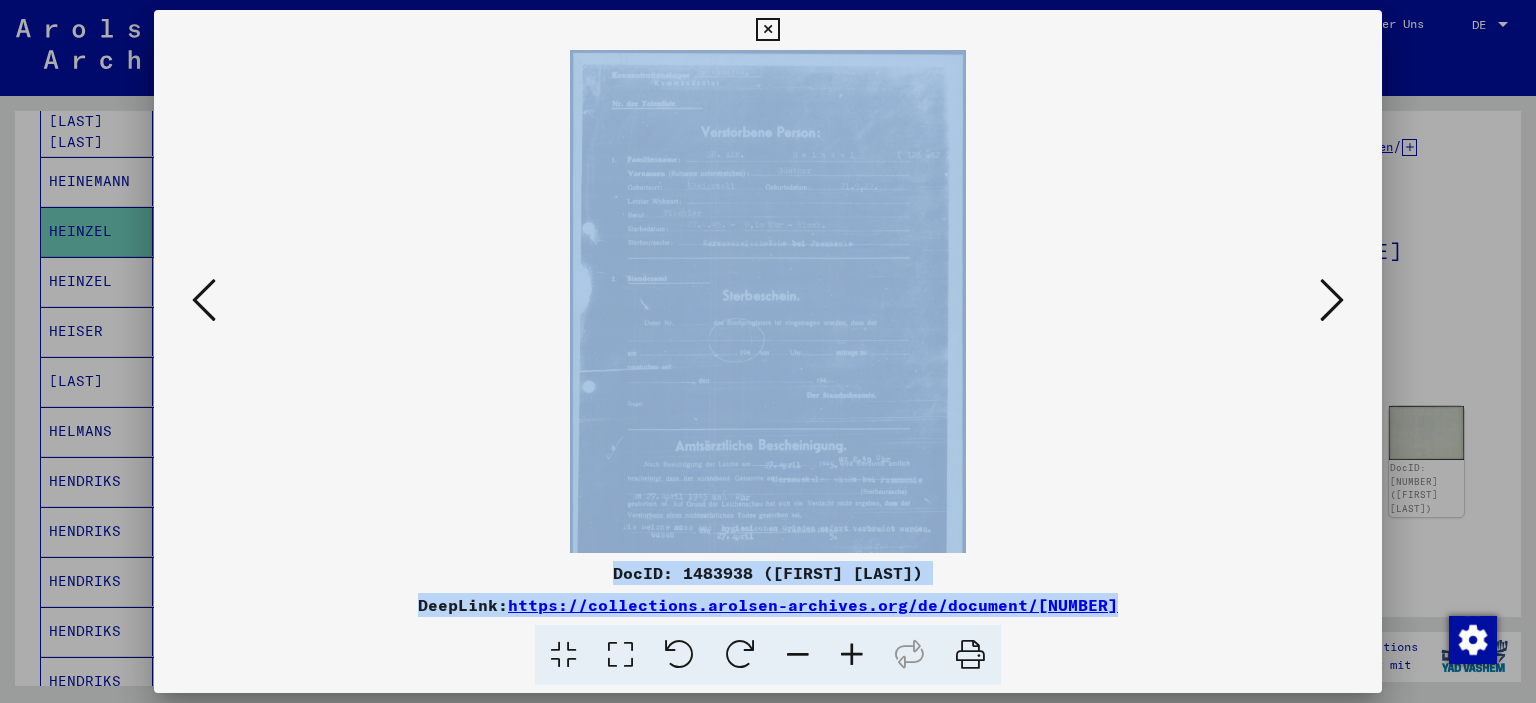 click at bounding box center [852, 655] 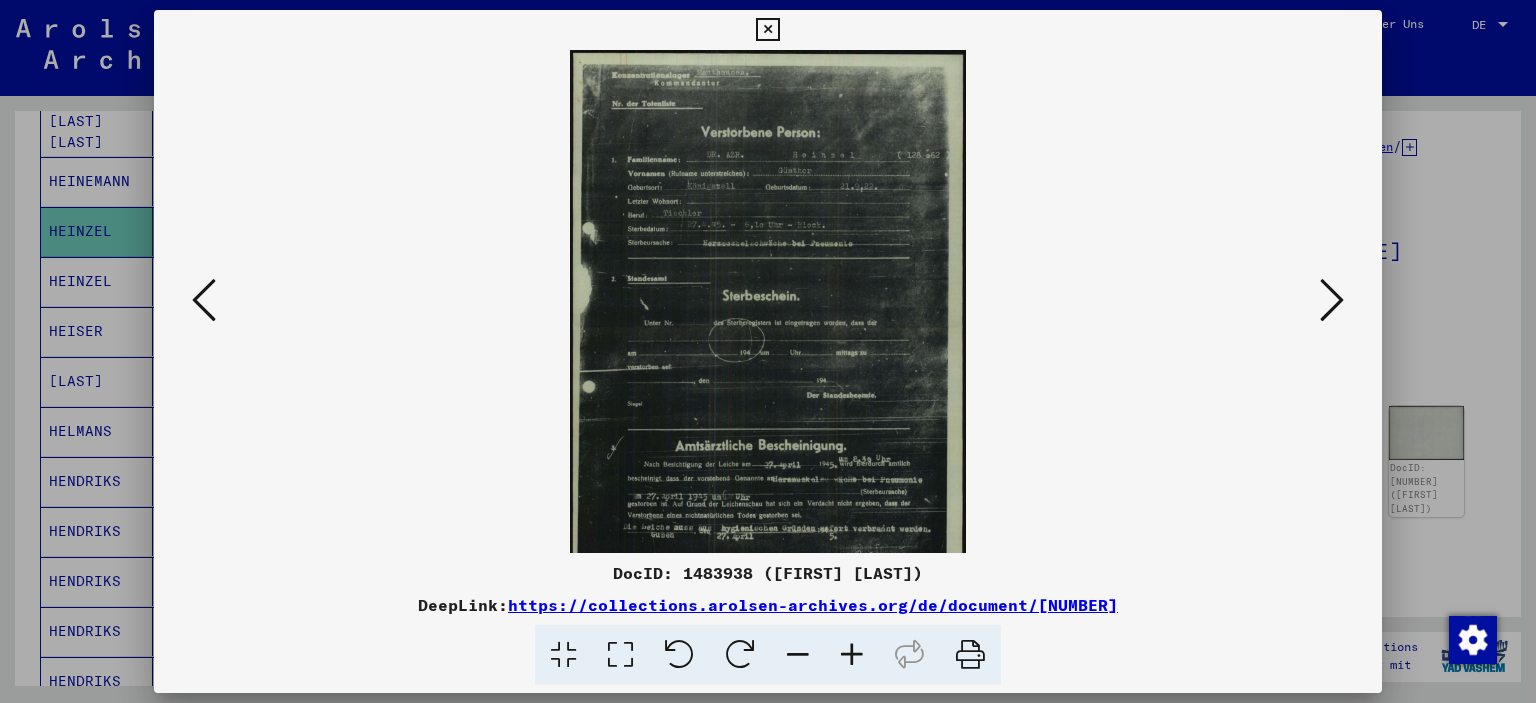 click at bounding box center (852, 655) 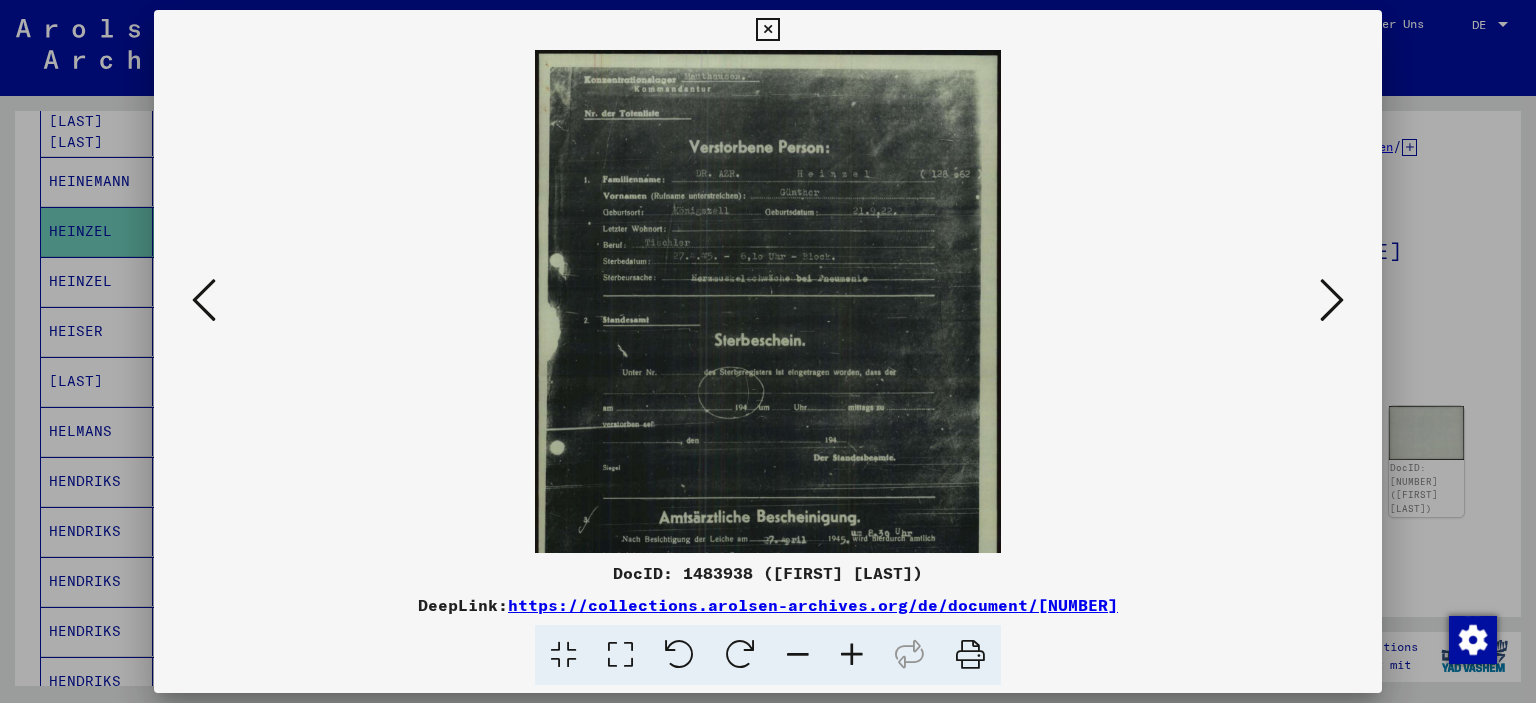 click at bounding box center [852, 655] 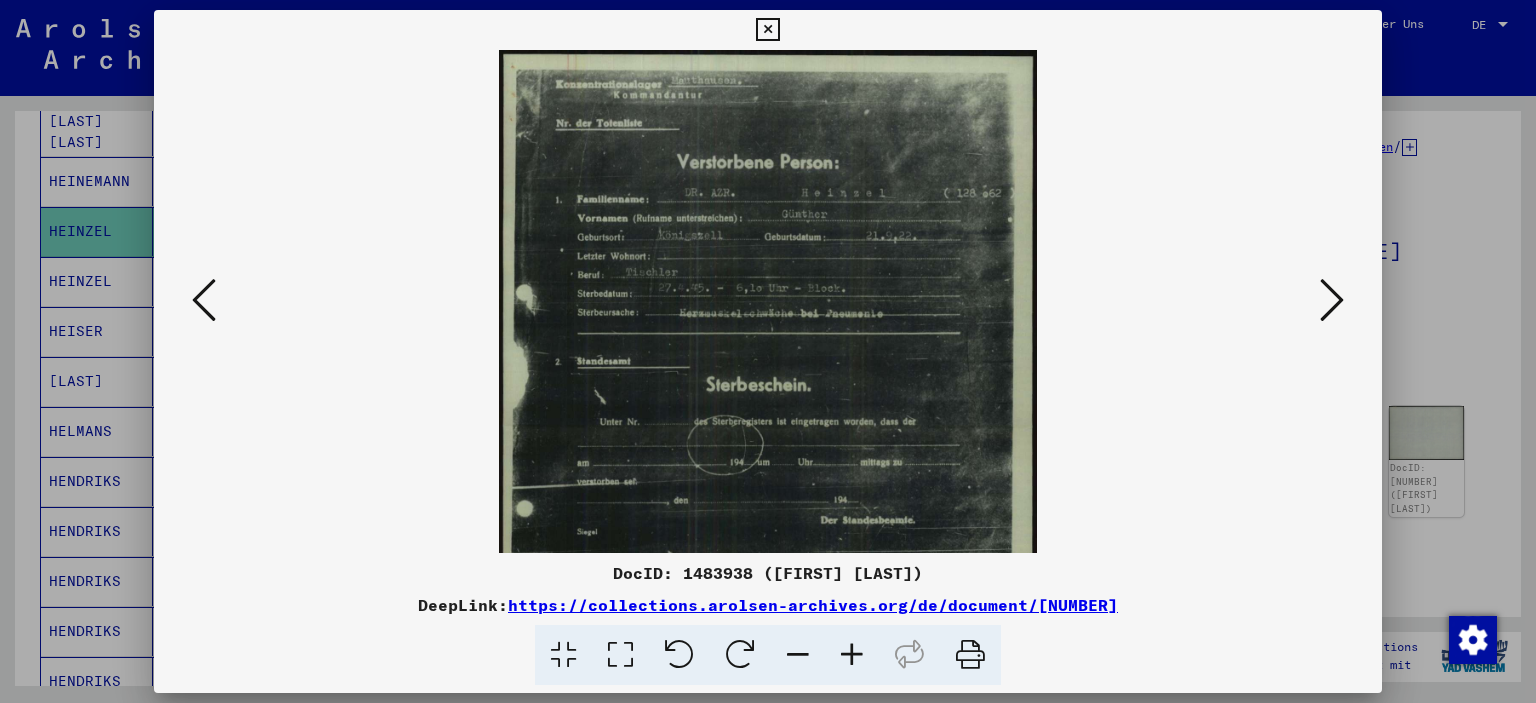 click at bounding box center [852, 655] 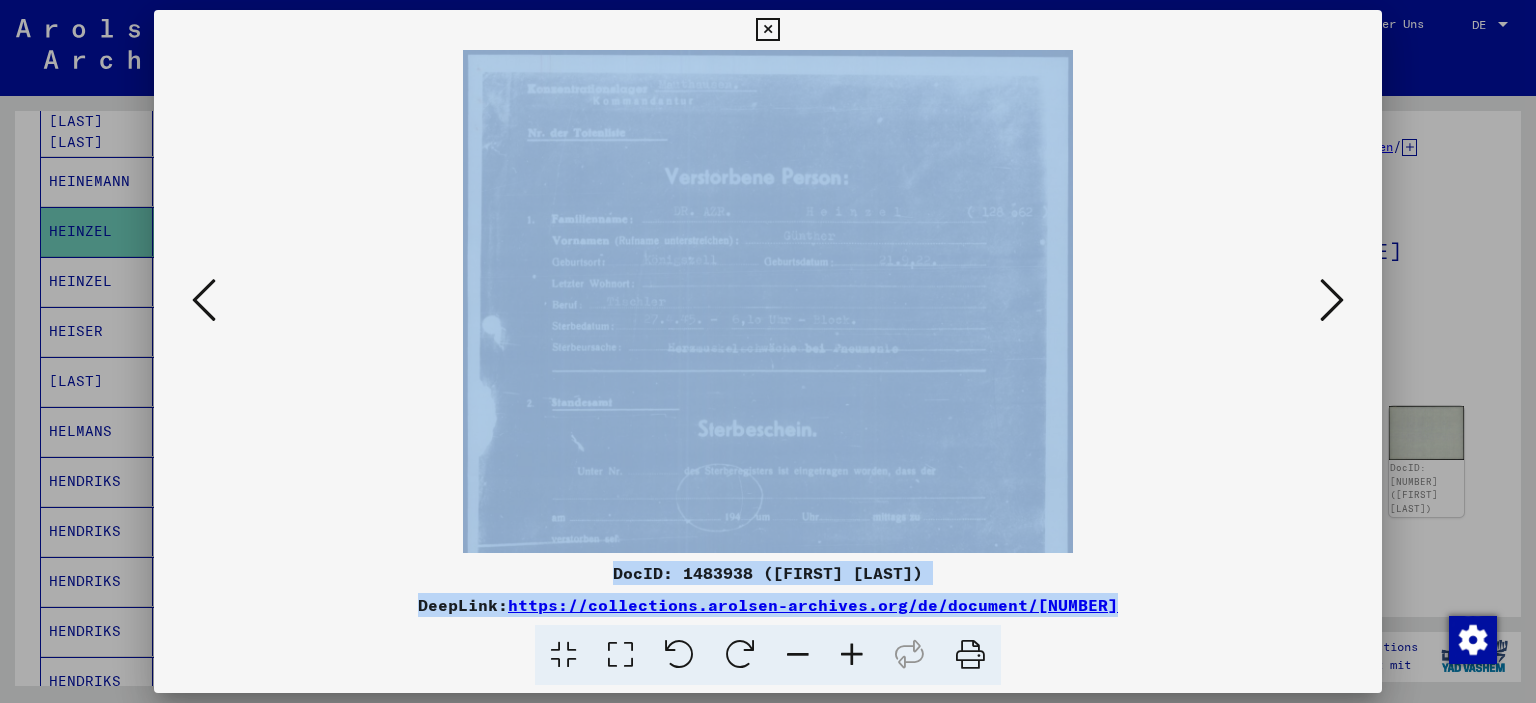 click at bounding box center [852, 655] 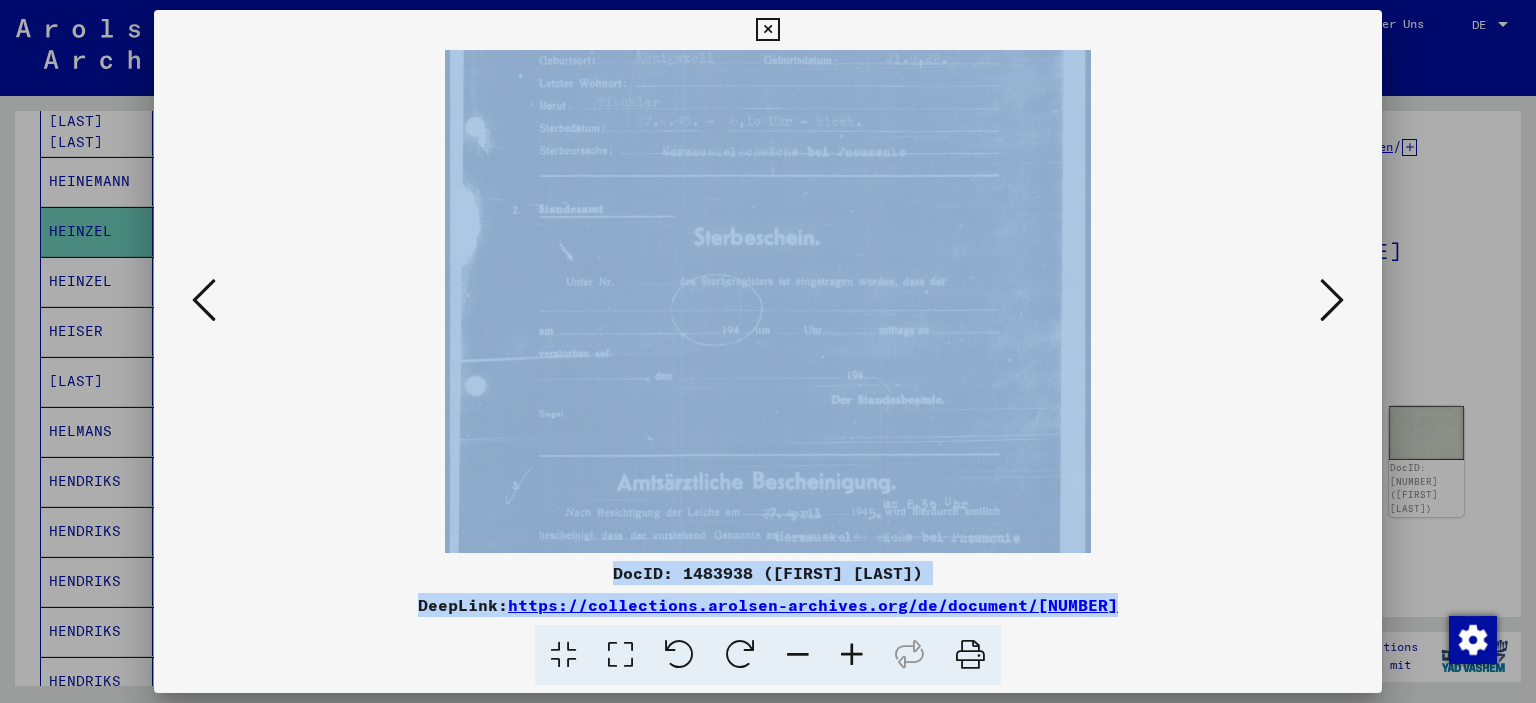 drag, startPoint x: 818, startPoint y: 348, endPoint x: 824, endPoint y: 133, distance: 215.08371 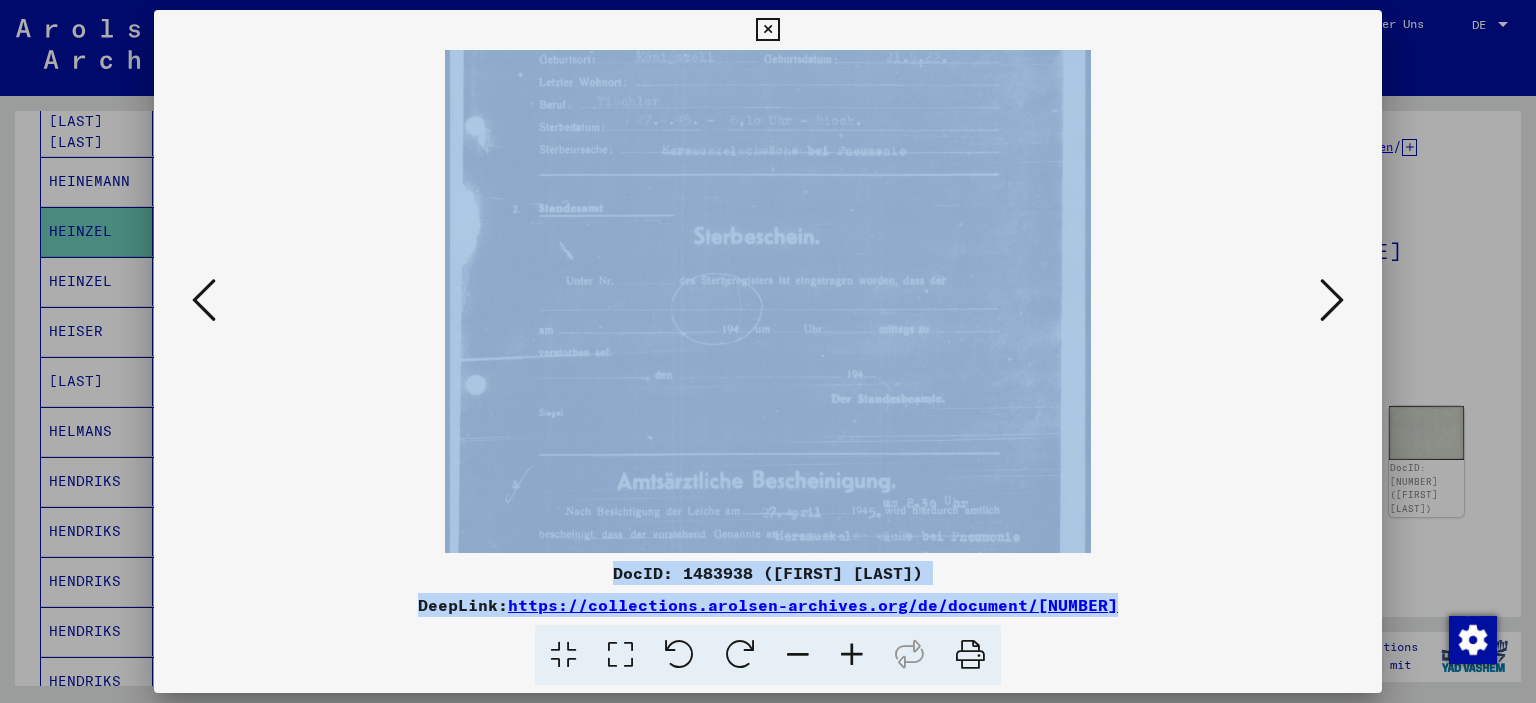 scroll, scrollTop: 222, scrollLeft: 0, axis: vertical 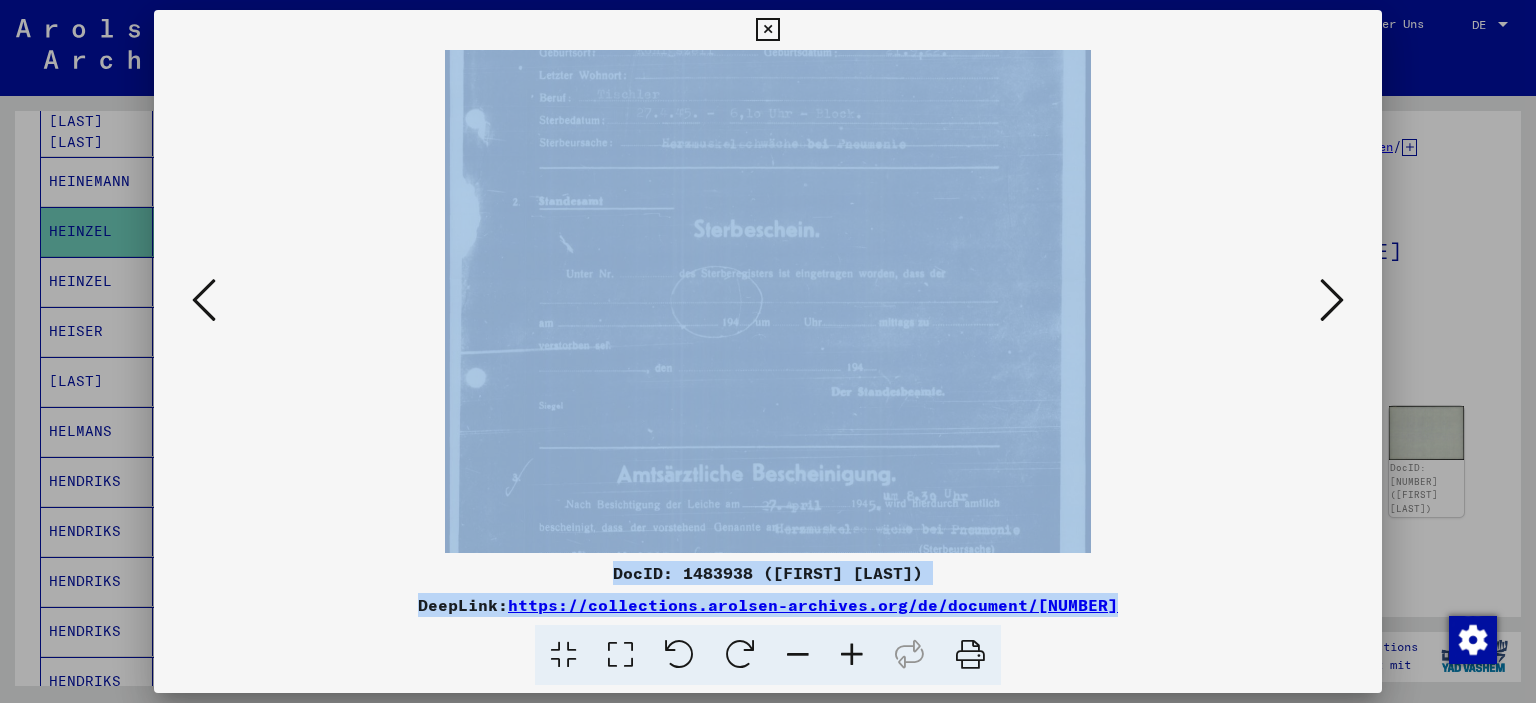 click at bounding box center [768, 279] 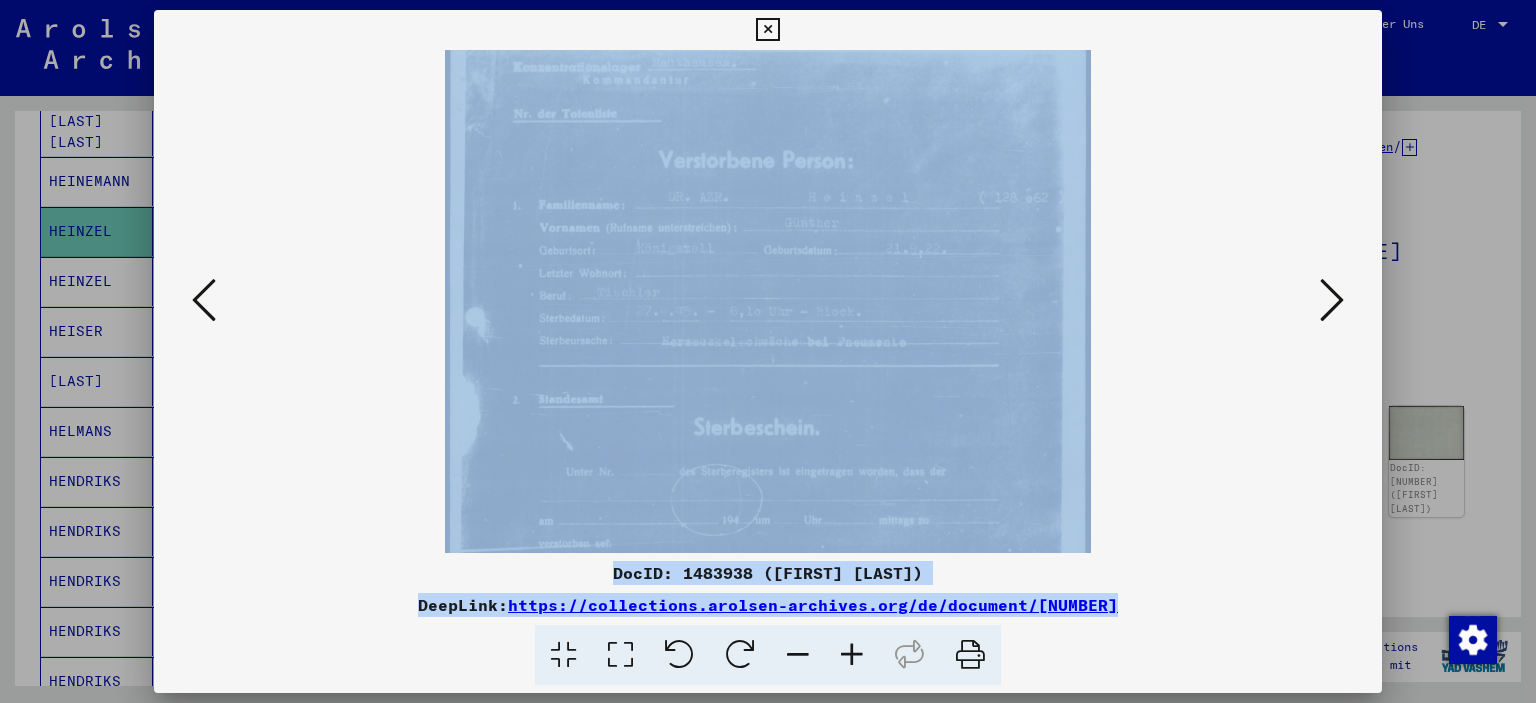 drag, startPoint x: 806, startPoint y: 198, endPoint x: 799, endPoint y: 415, distance: 217.11287 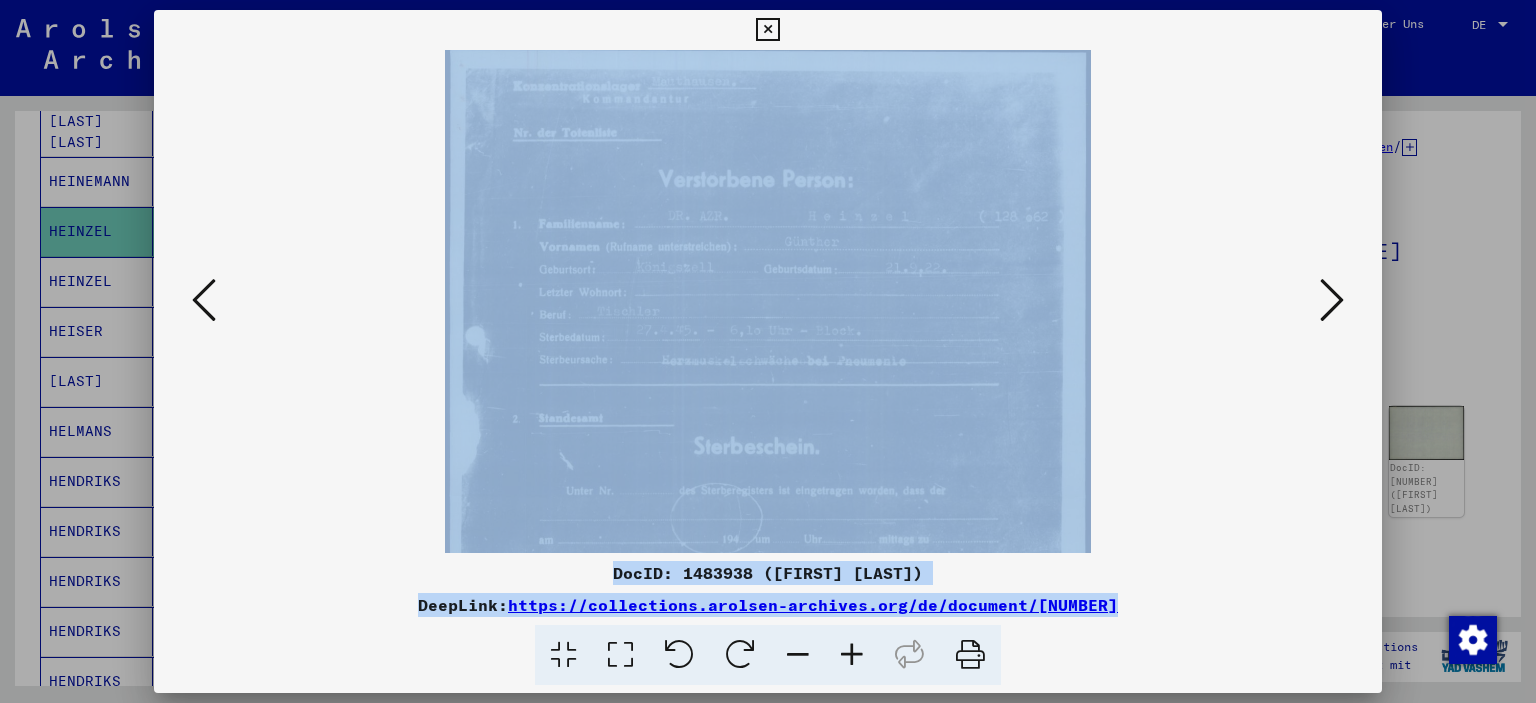 scroll, scrollTop: 0, scrollLeft: 0, axis: both 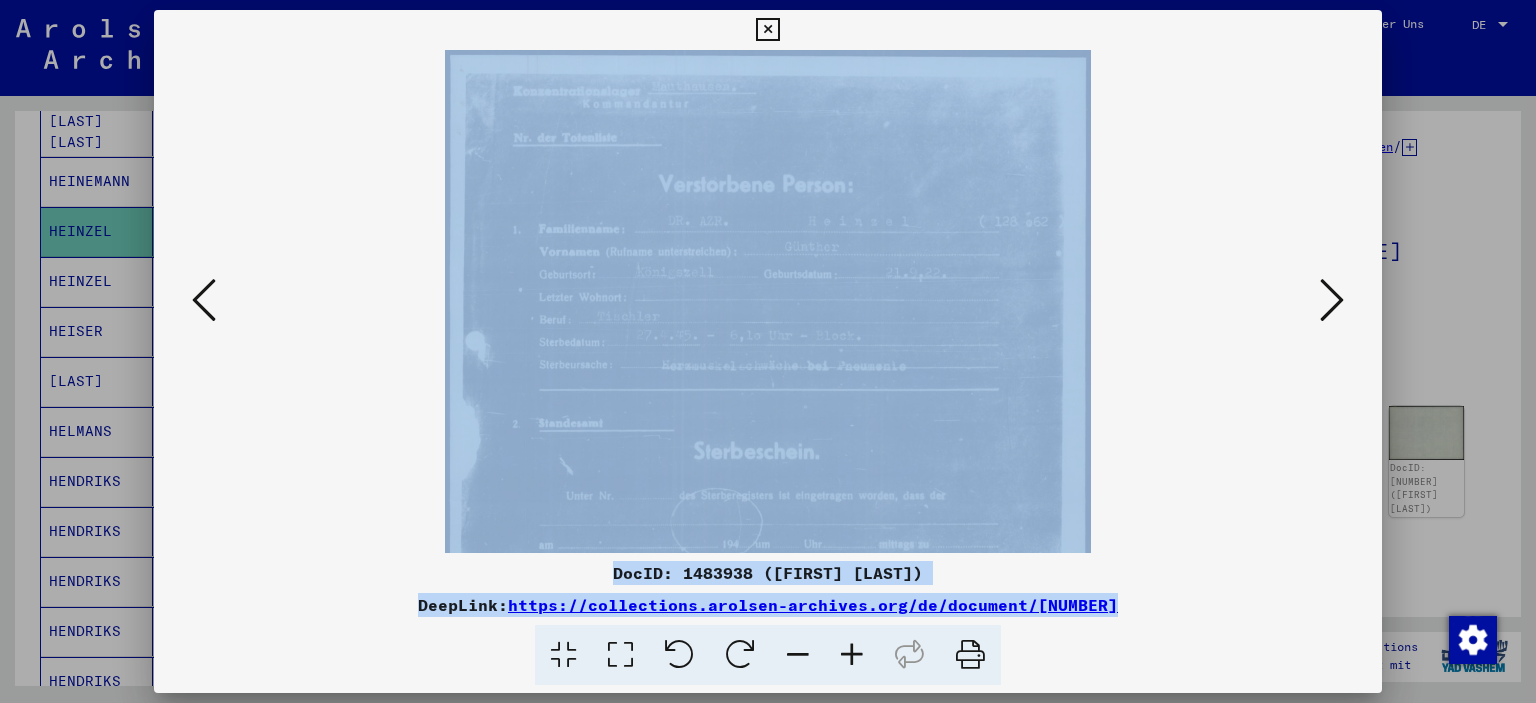 drag, startPoint x: 793, startPoint y: 249, endPoint x: 798, endPoint y: 285, distance: 36.345562 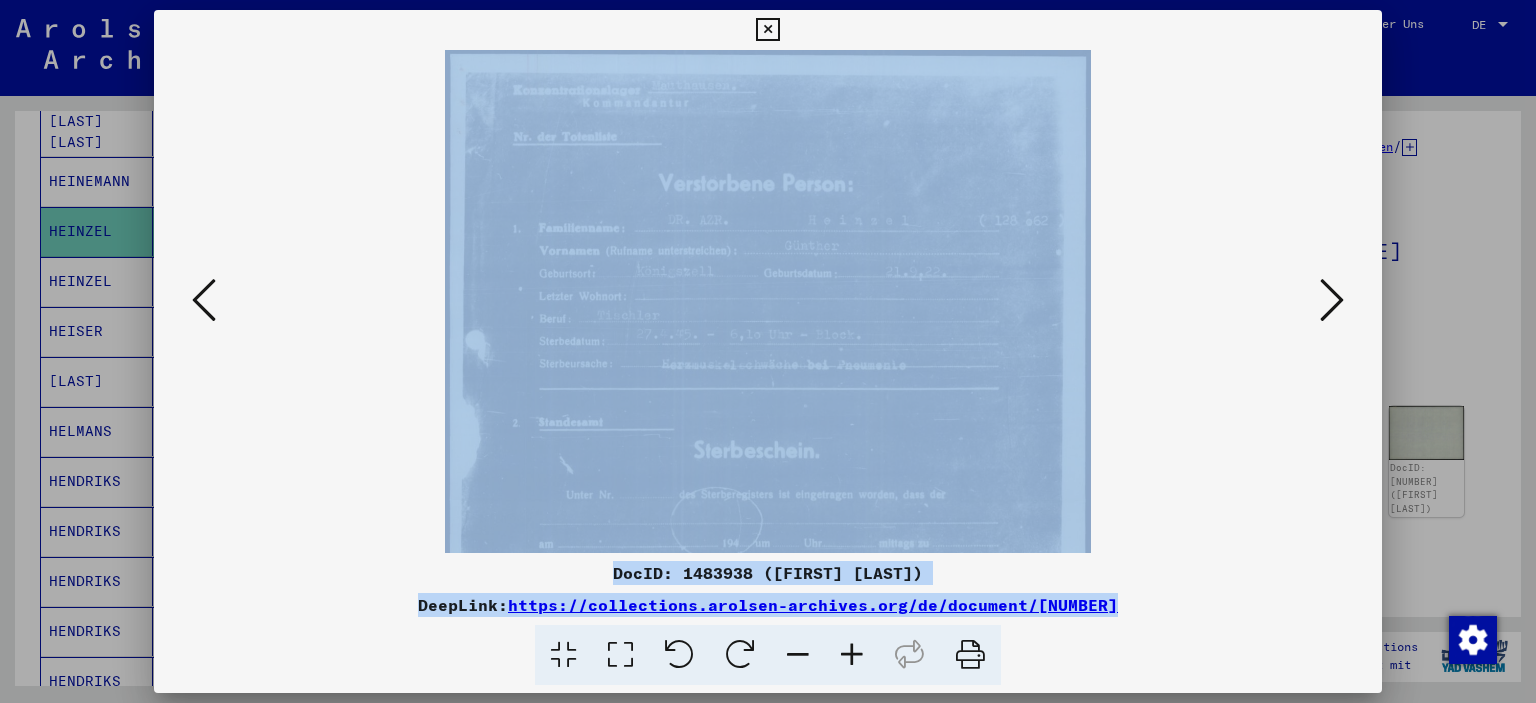 click at bounding box center (1332, 300) 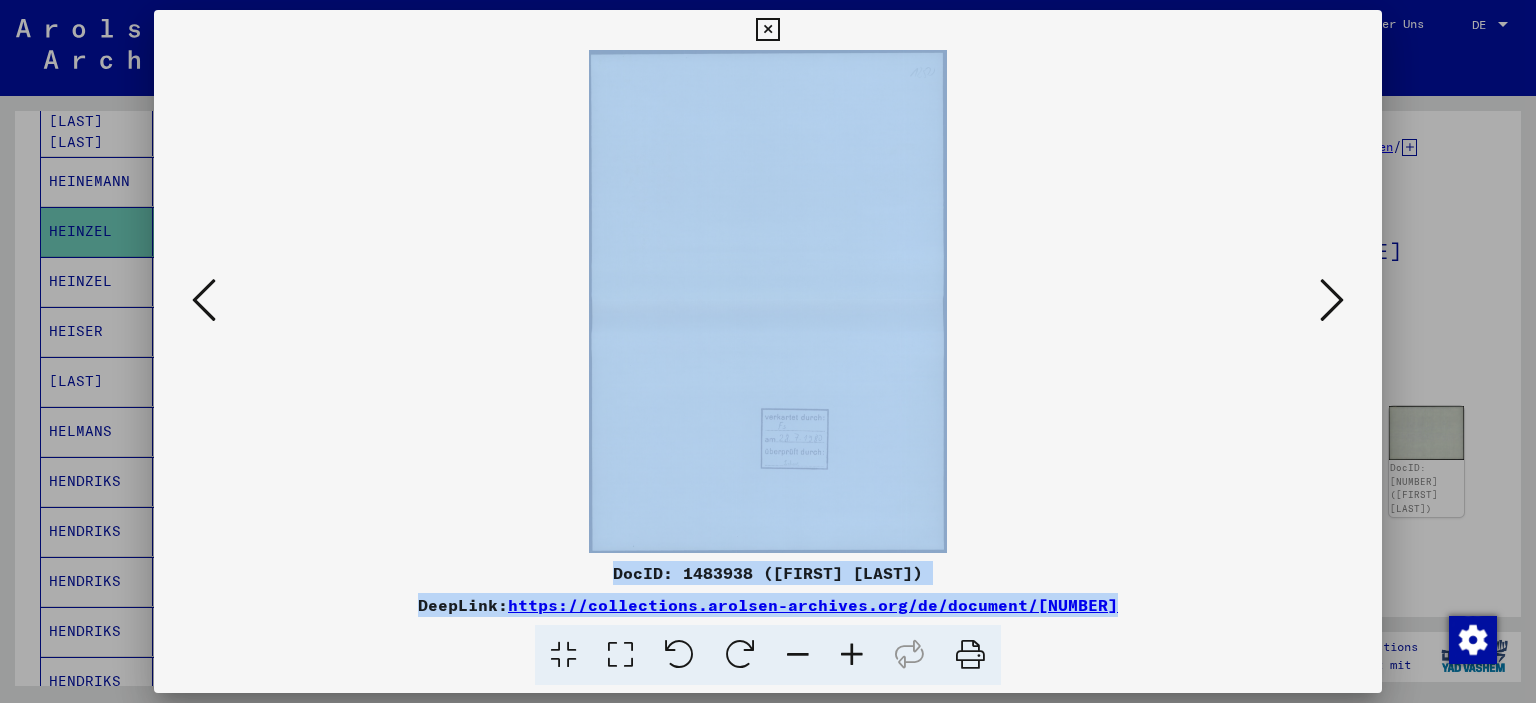 scroll, scrollTop: 0, scrollLeft: 0, axis: both 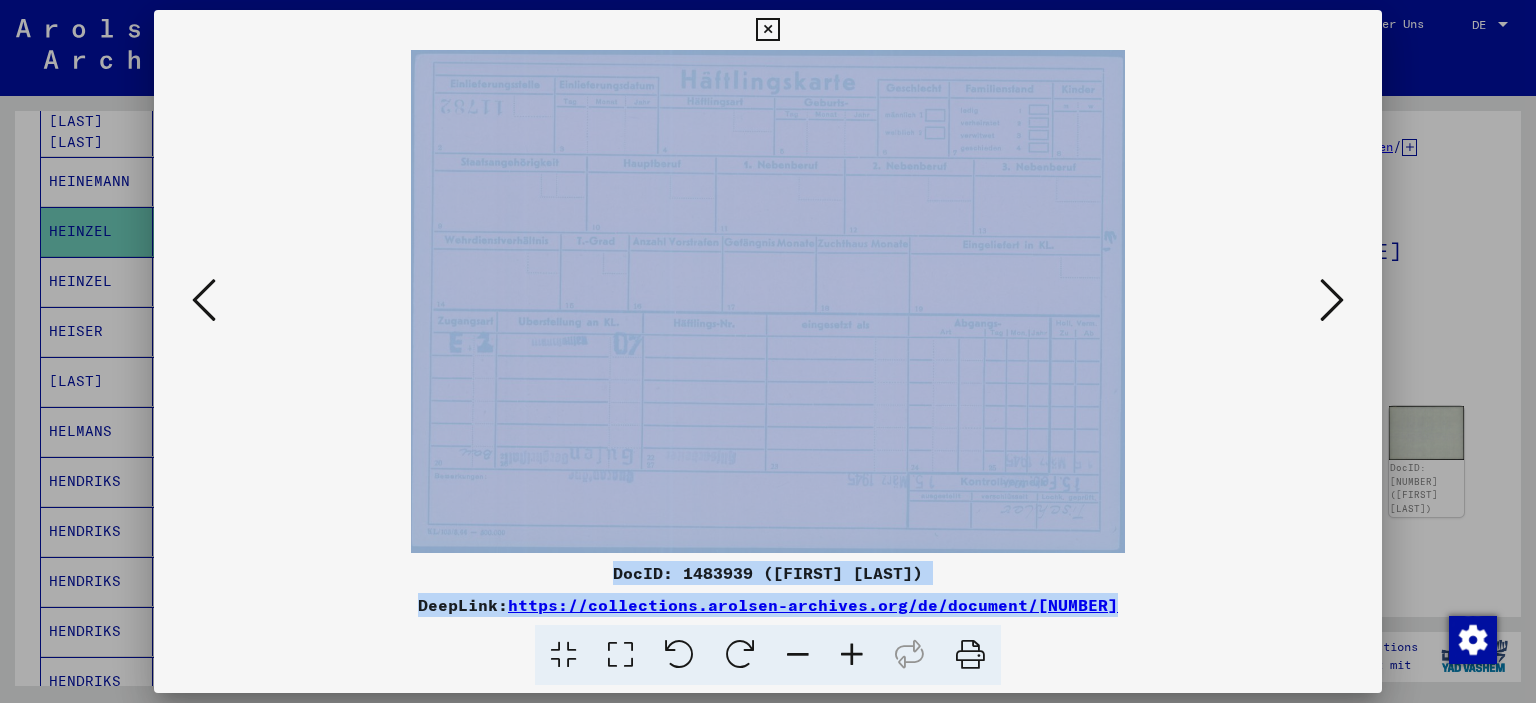click at bounding box center [1332, 300] 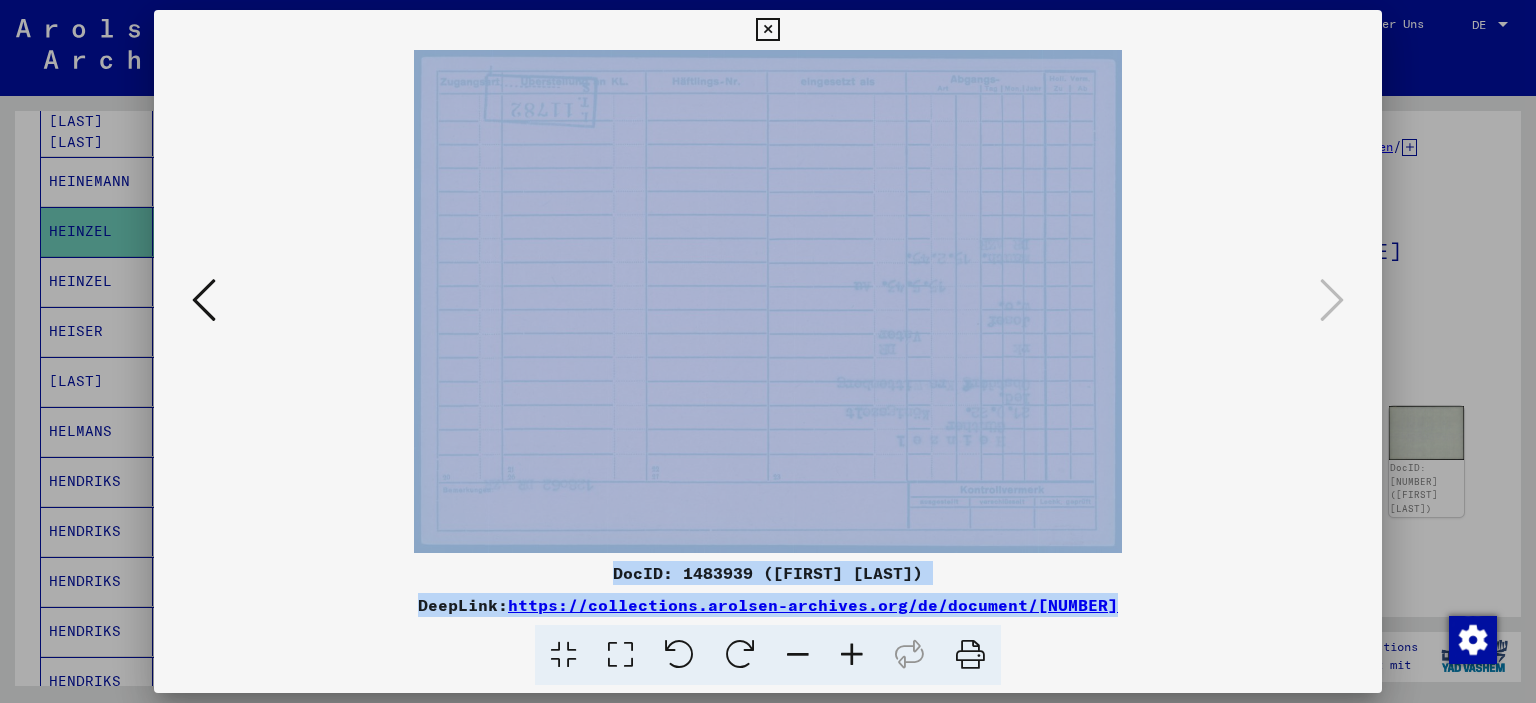 click at bounding box center [767, 30] 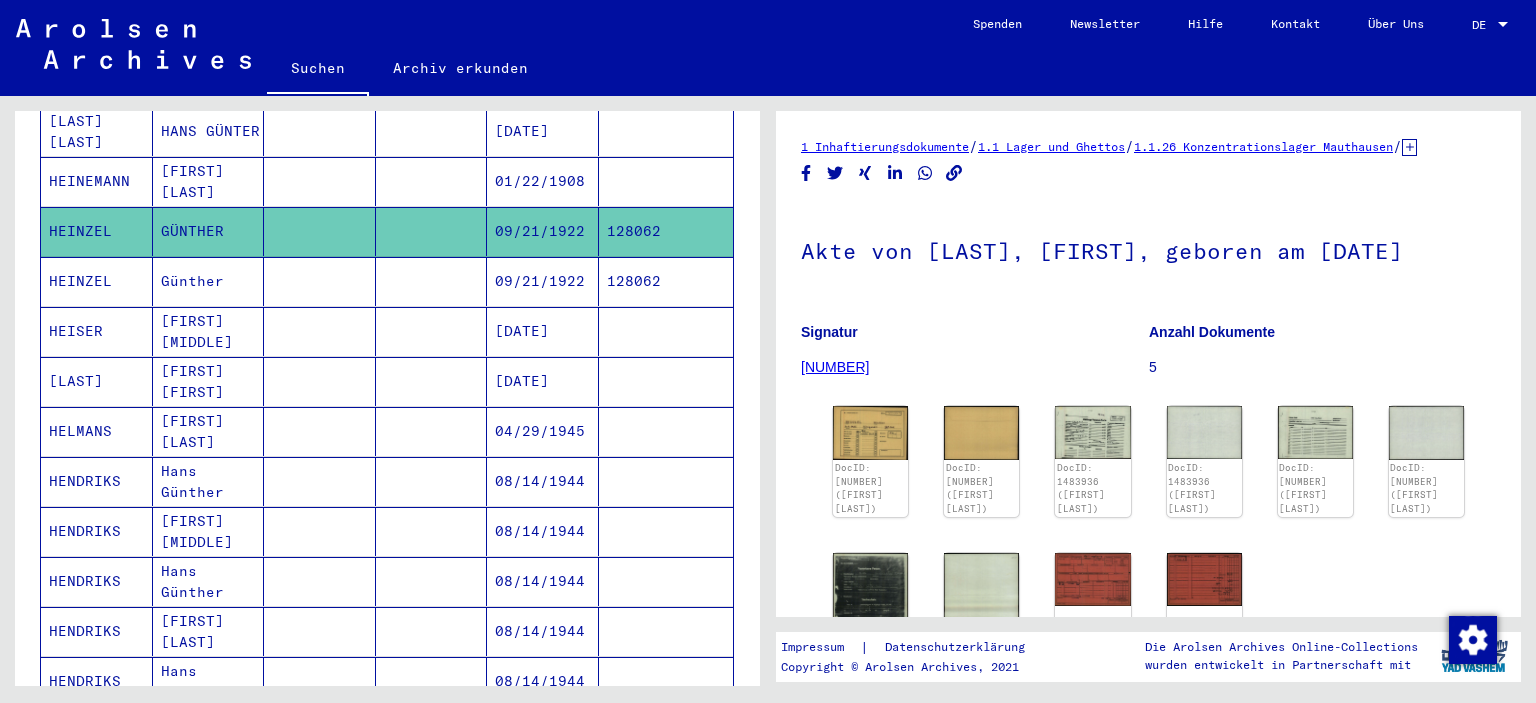 click on "128062" at bounding box center (666, 331) 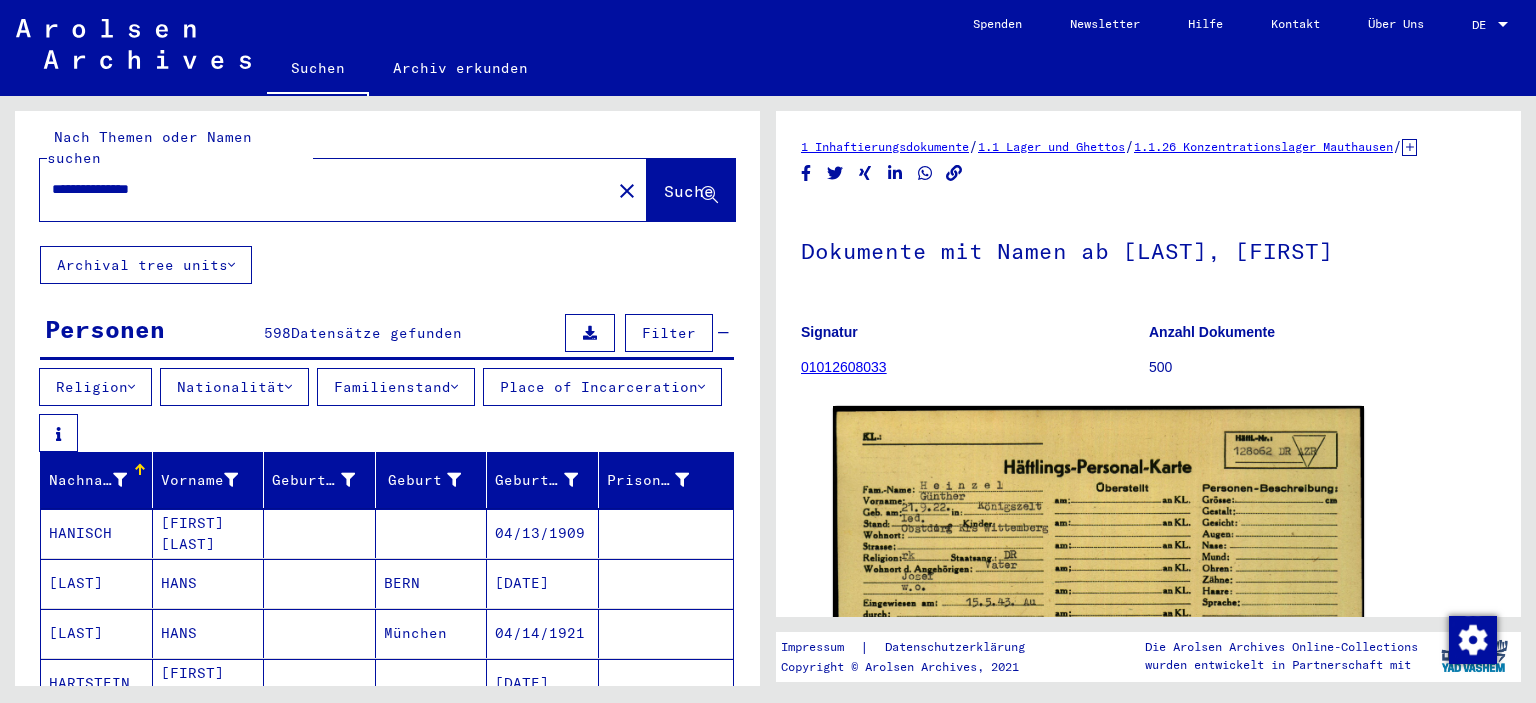 scroll, scrollTop: 0, scrollLeft: 0, axis: both 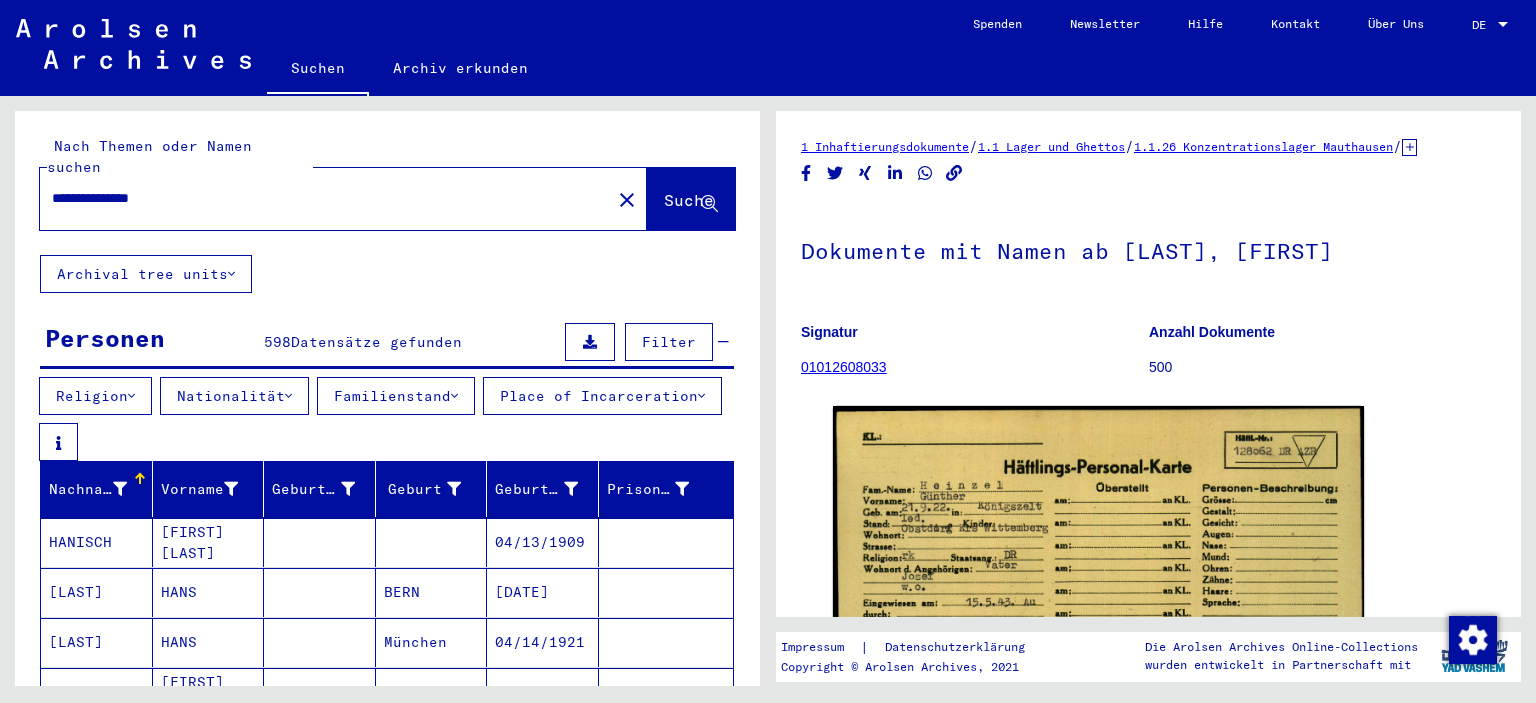 drag, startPoint x: 210, startPoint y: 186, endPoint x: 0, endPoint y: 171, distance: 210.53503 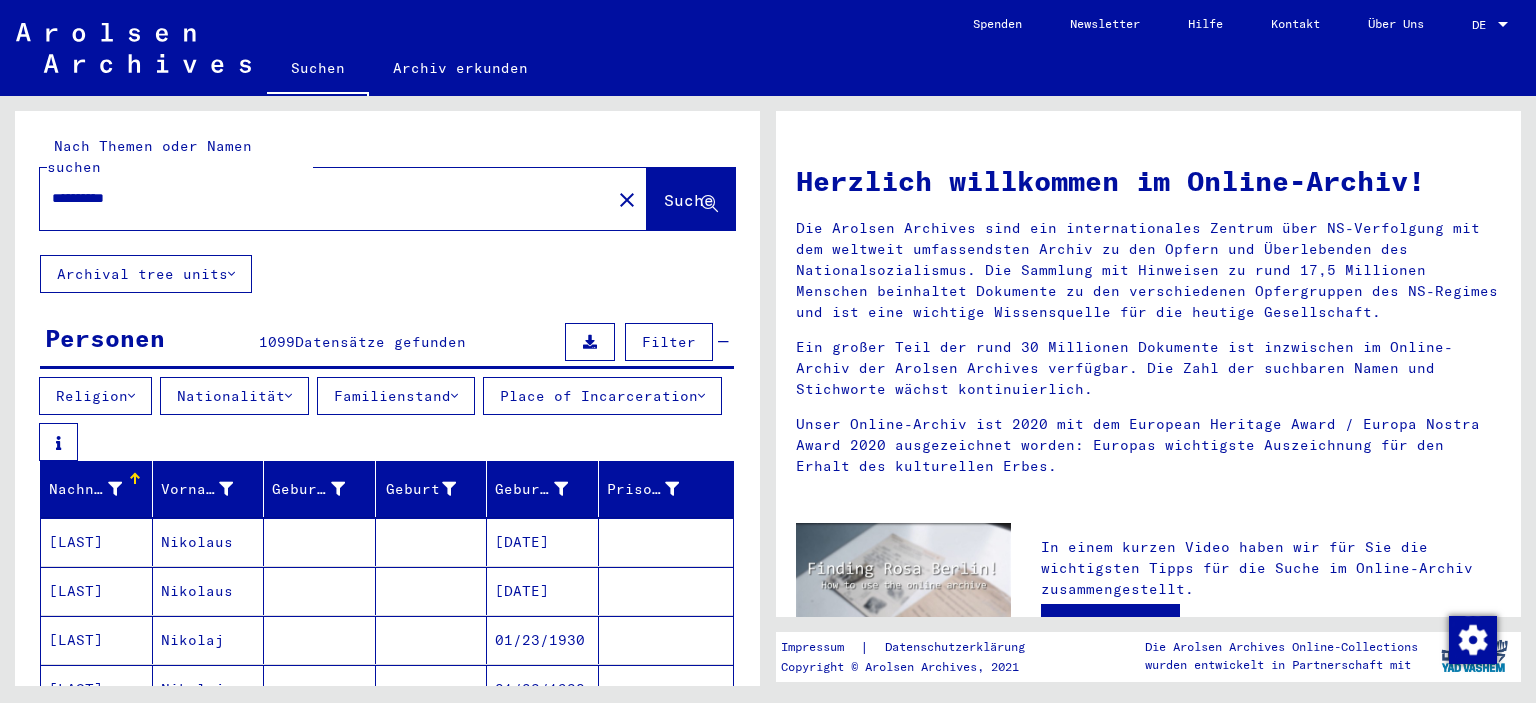 click on "**********" at bounding box center [319, 198] 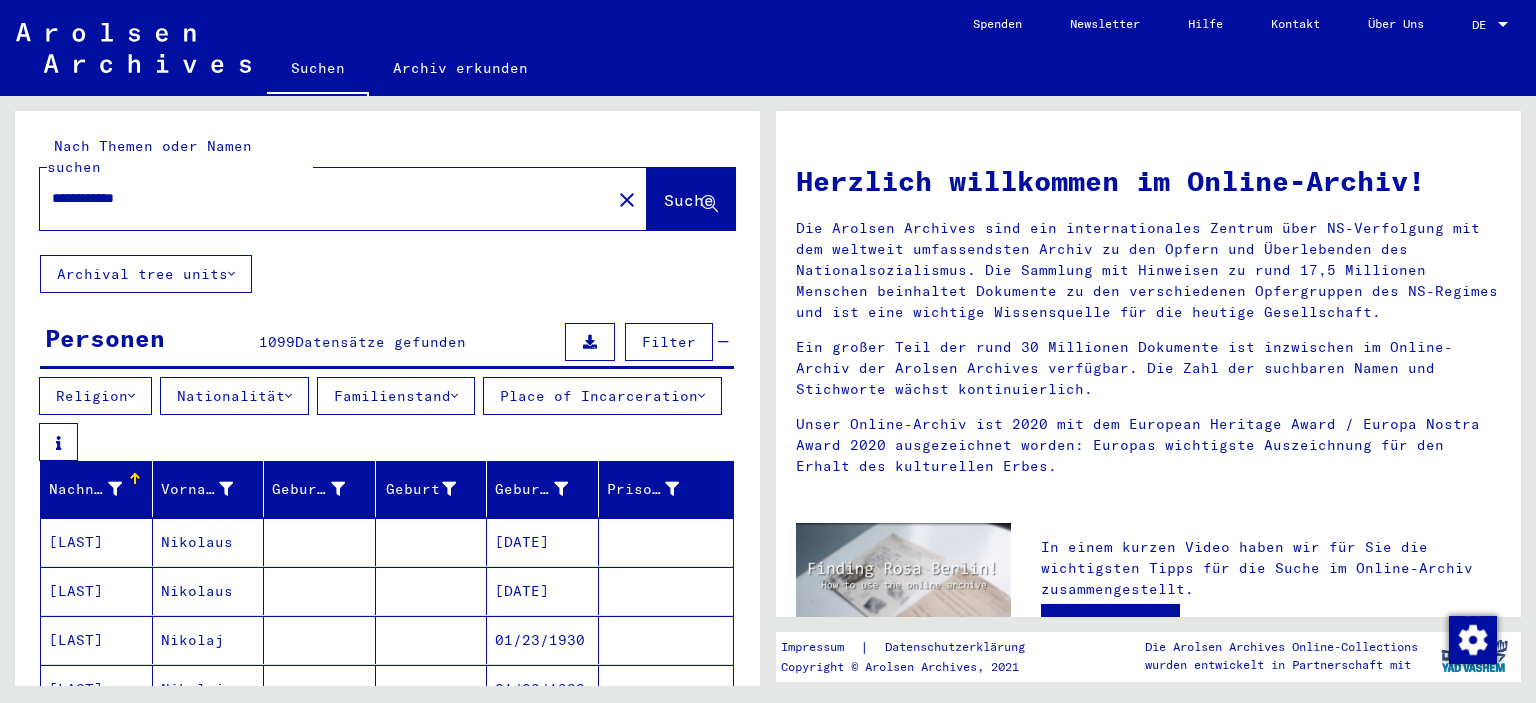 type on "**********" 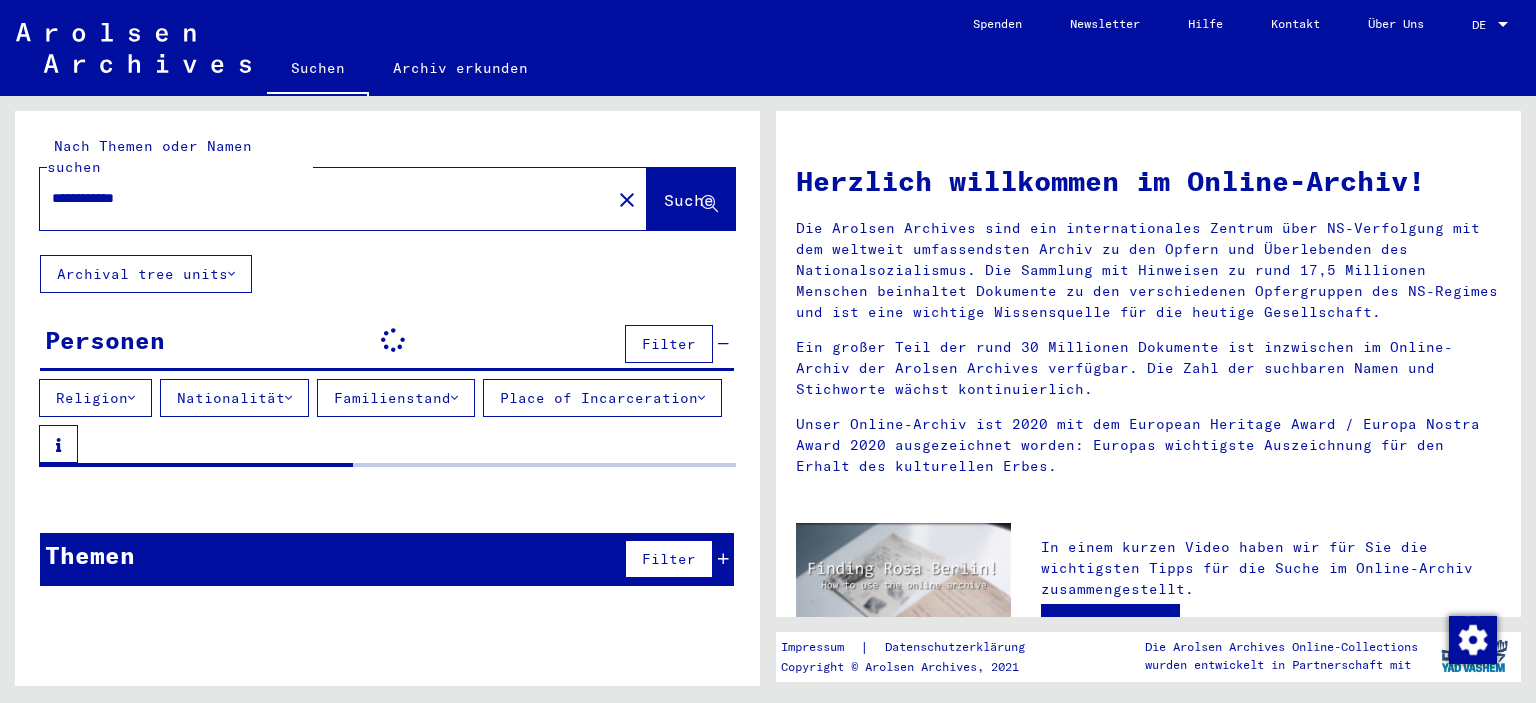 drag, startPoint x: 176, startPoint y: 171, endPoint x: 46, endPoint y: 174, distance: 130.0346 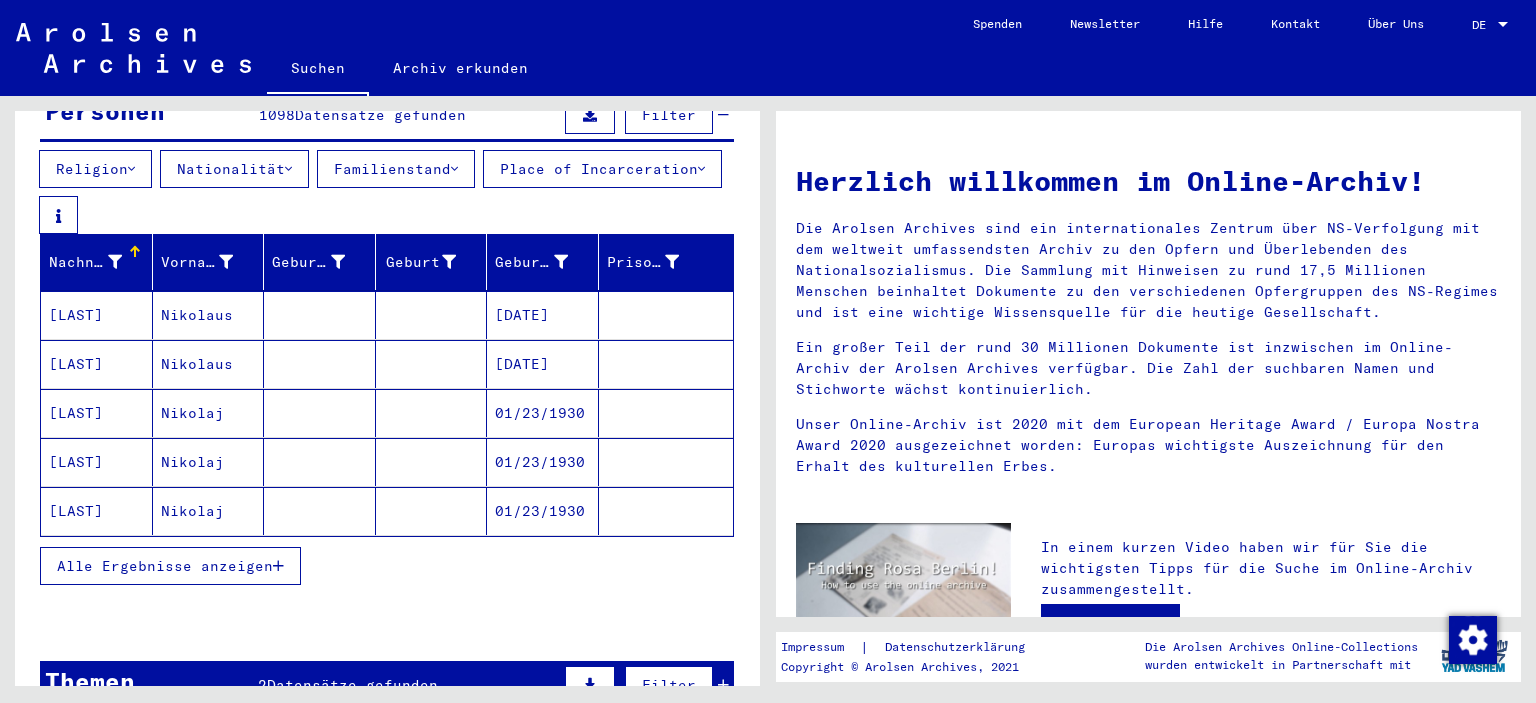 scroll, scrollTop: 232, scrollLeft: 0, axis: vertical 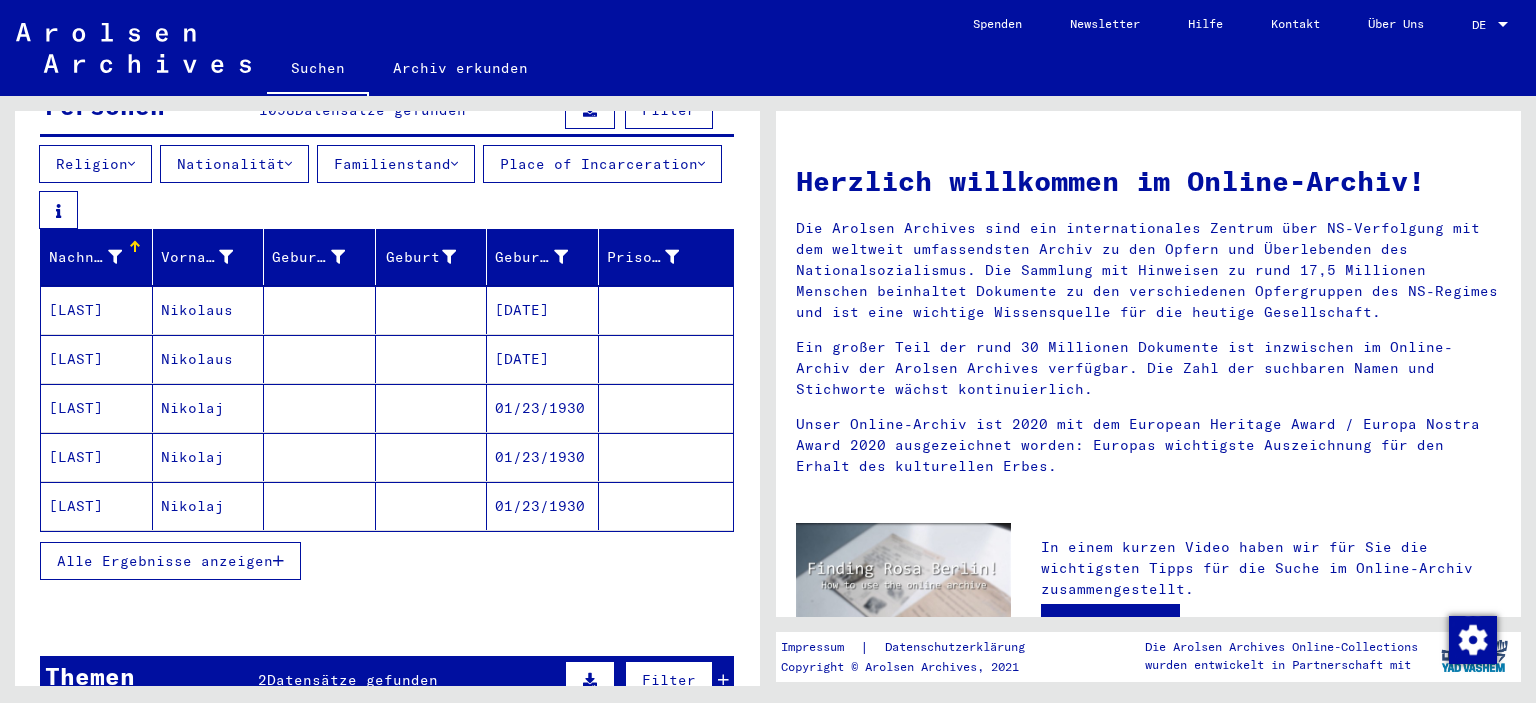 click on "Alle Ergebnisse anzeigen" at bounding box center [165, 561] 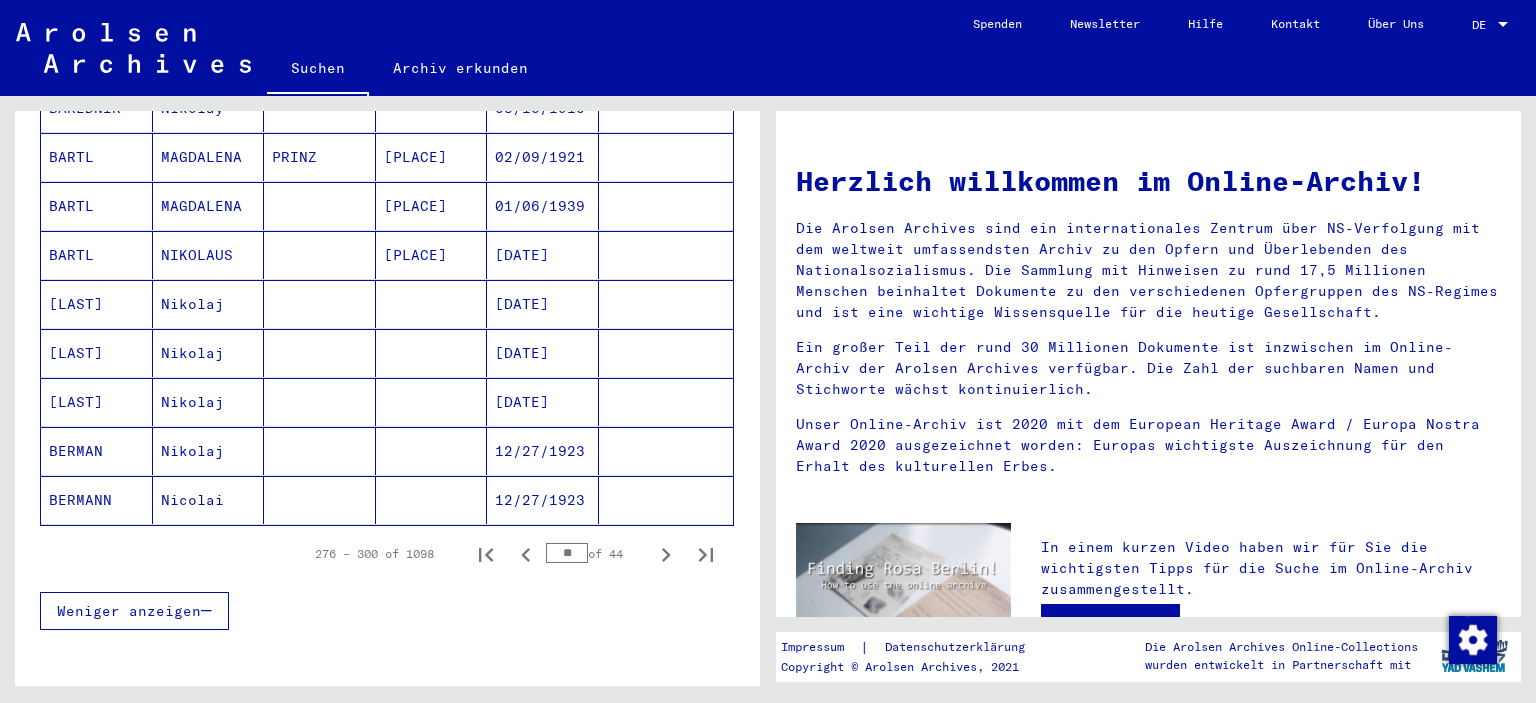 scroll, scrollTop: 1244, scrollLeft: 0, axis: vertical 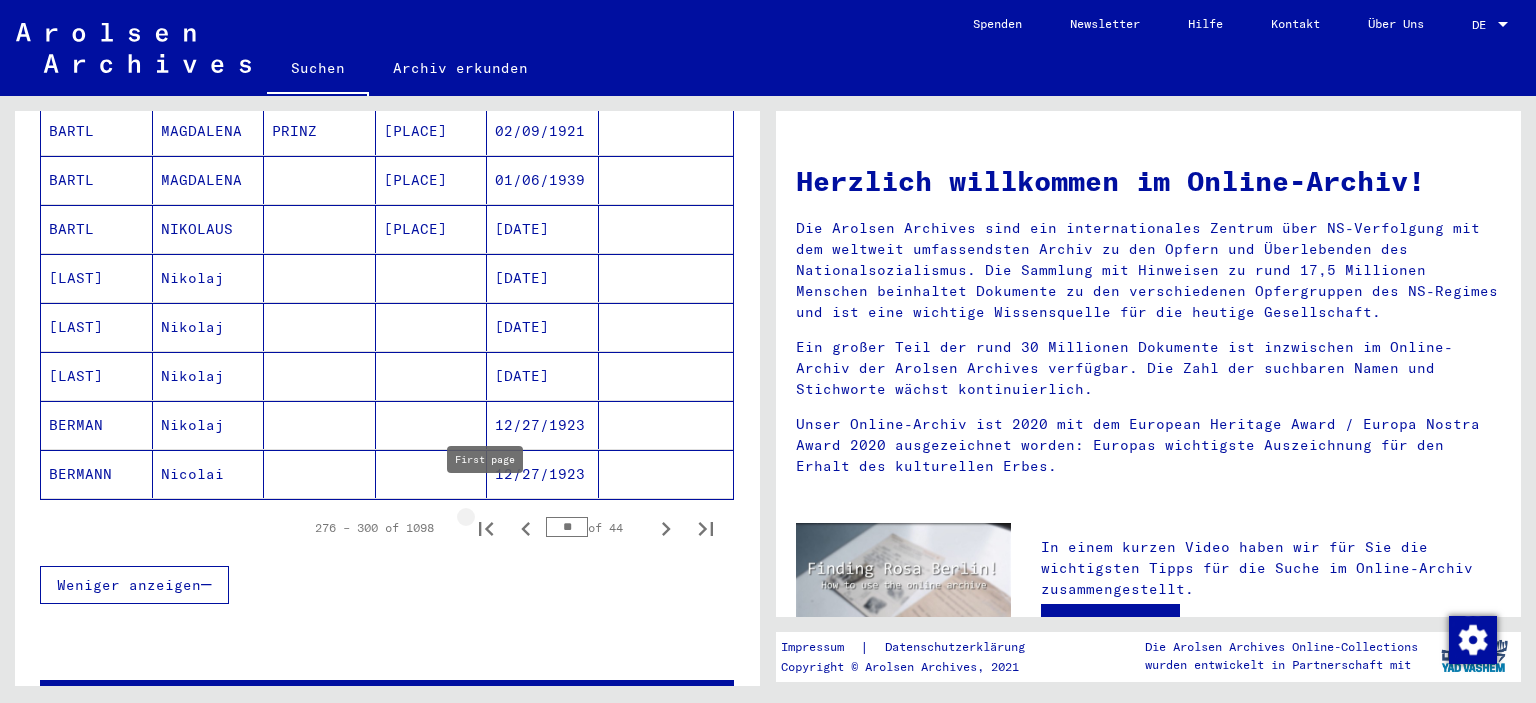 click 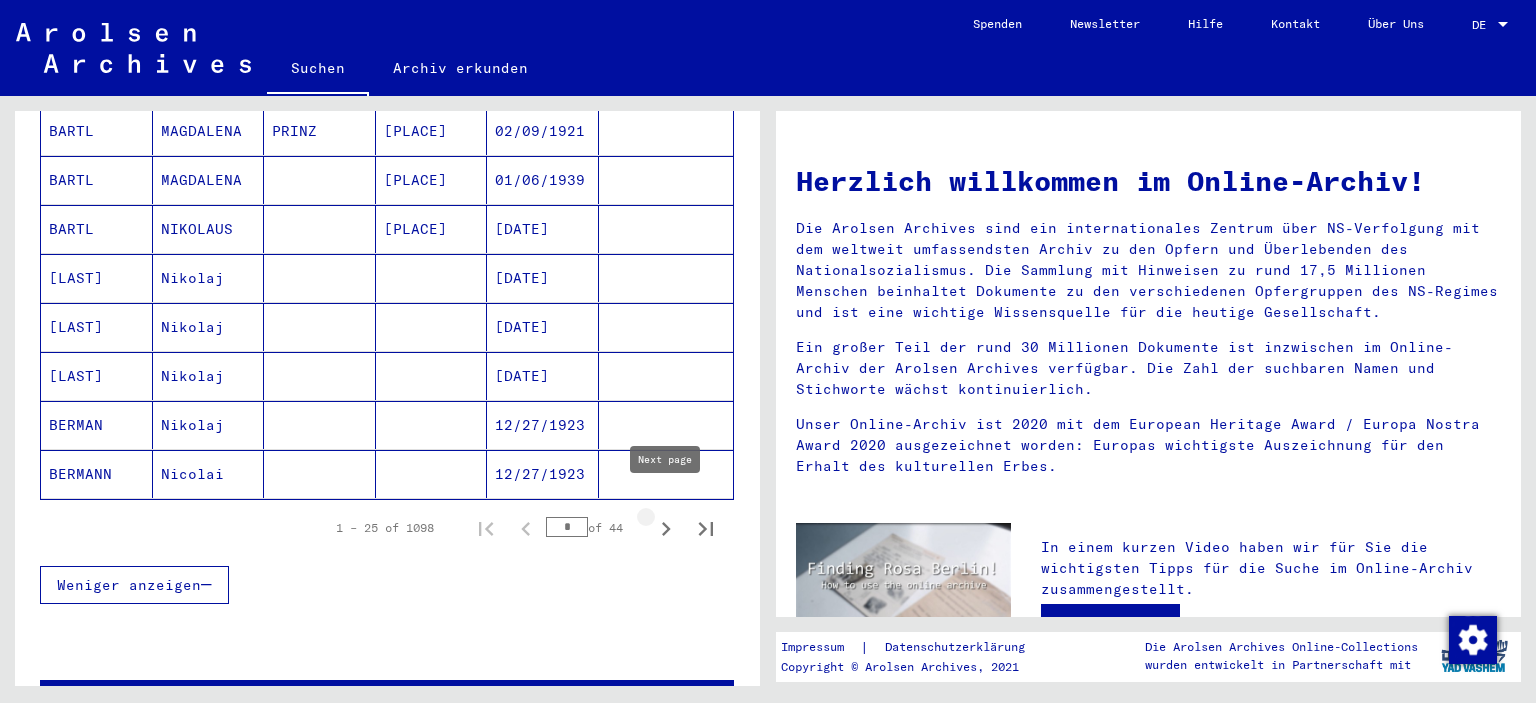click 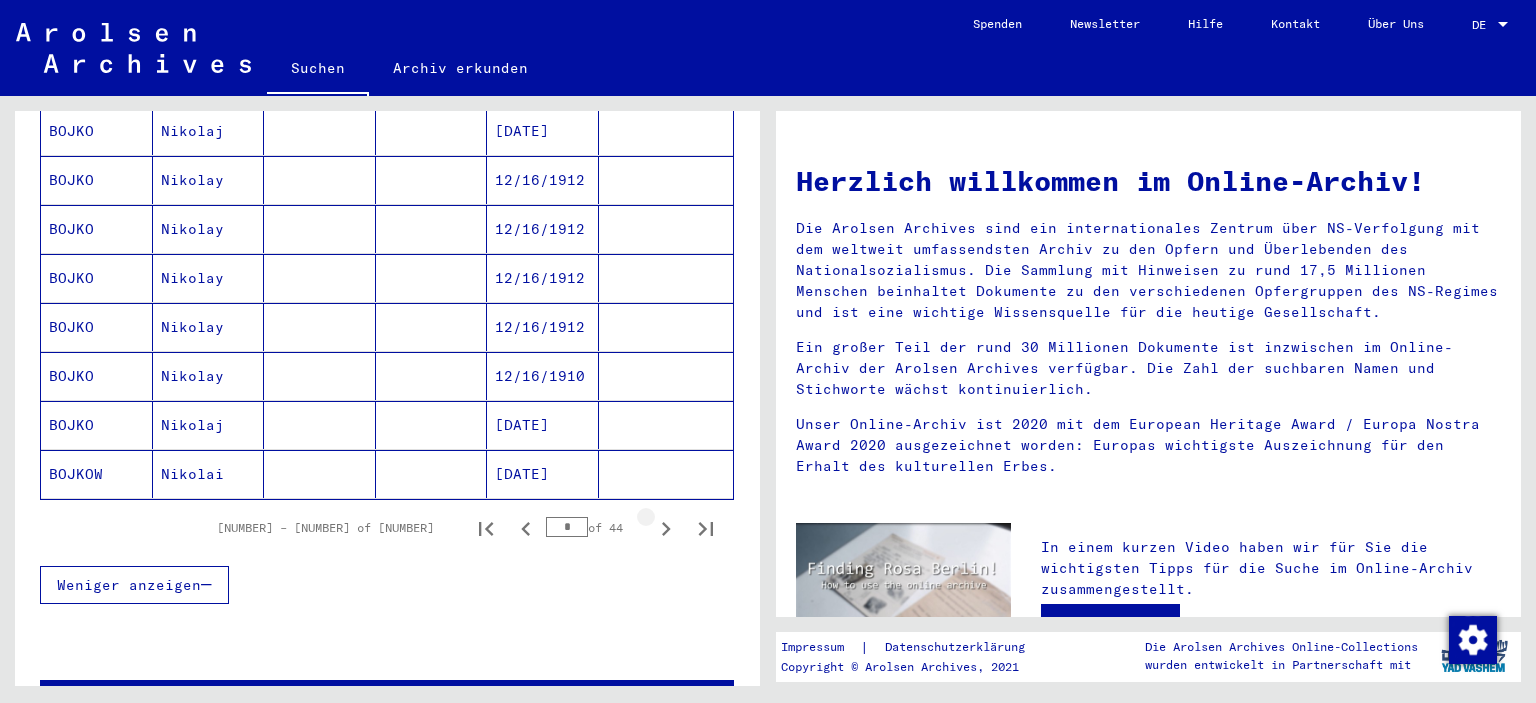 click 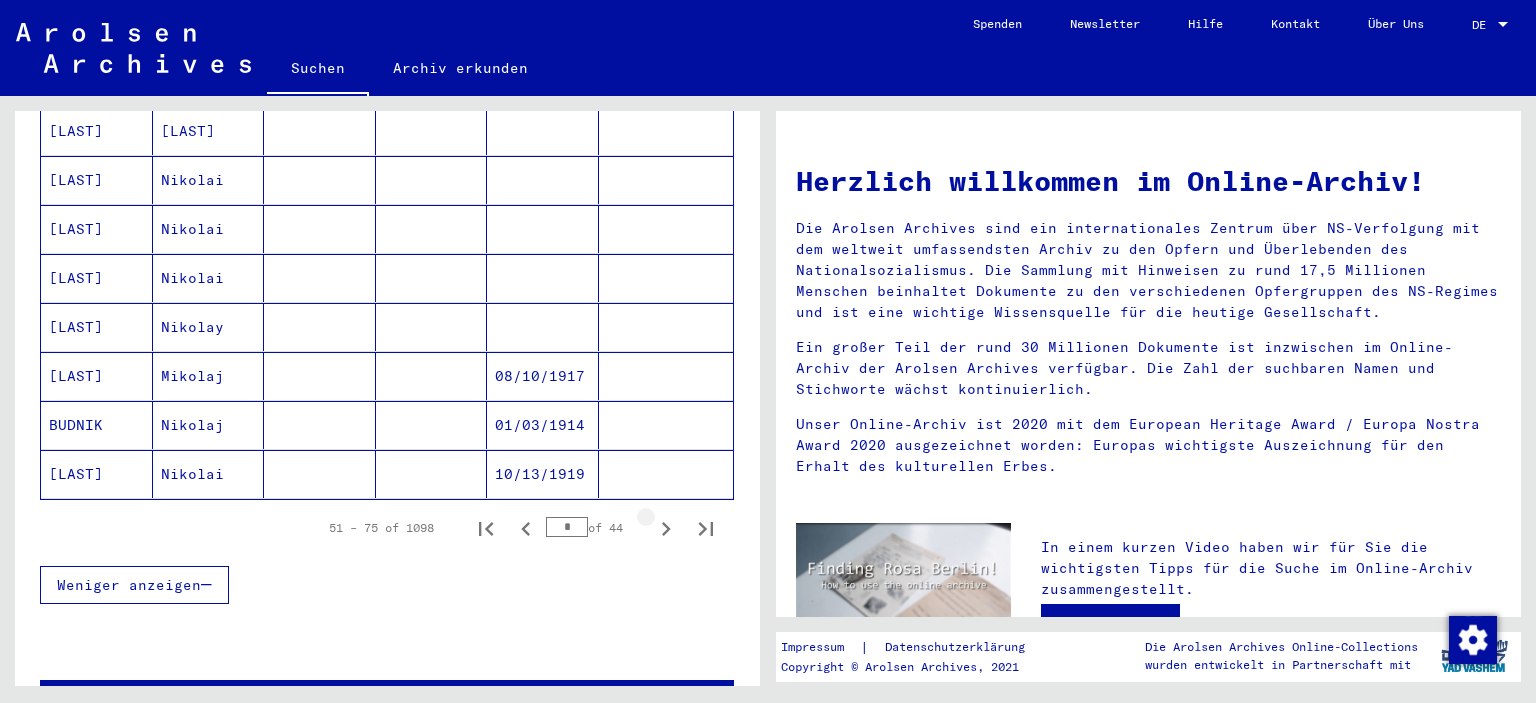 click 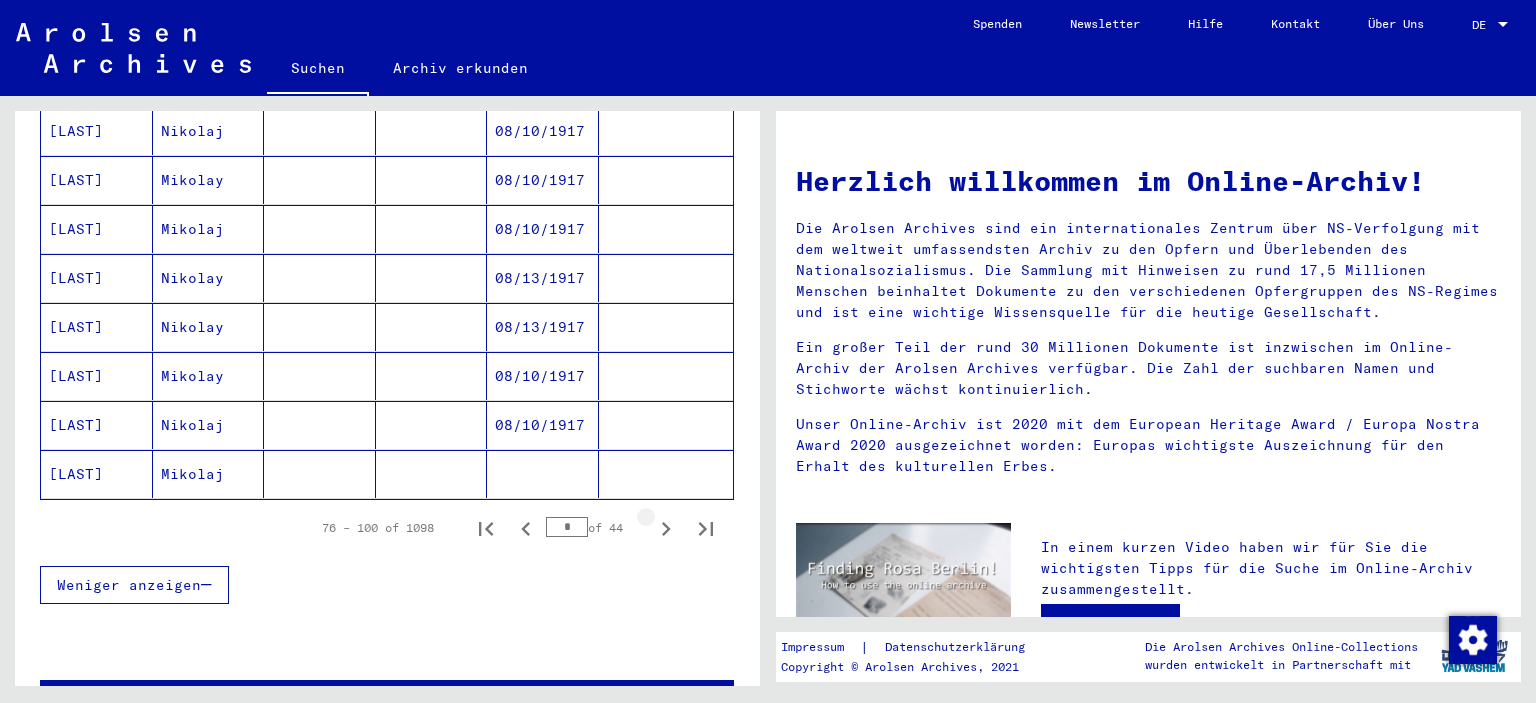 click 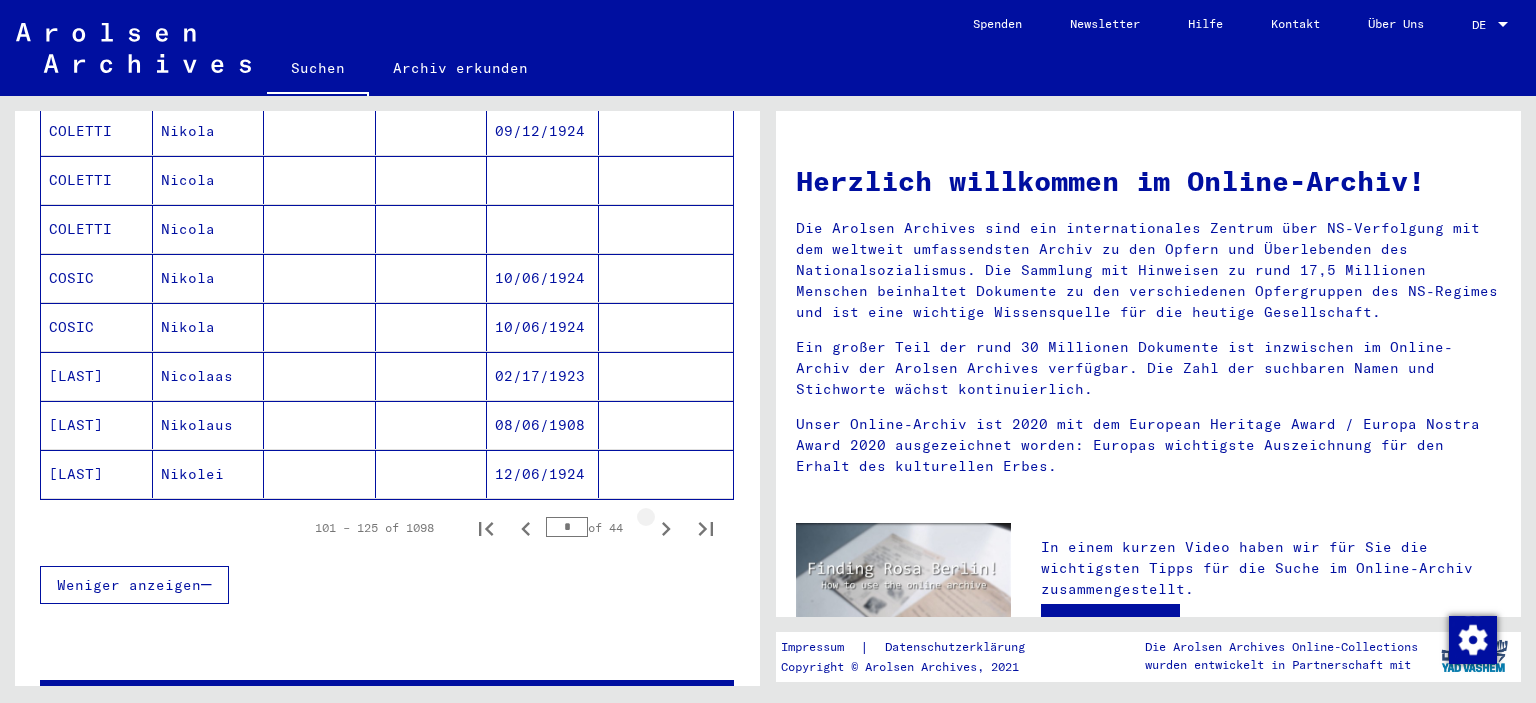 click 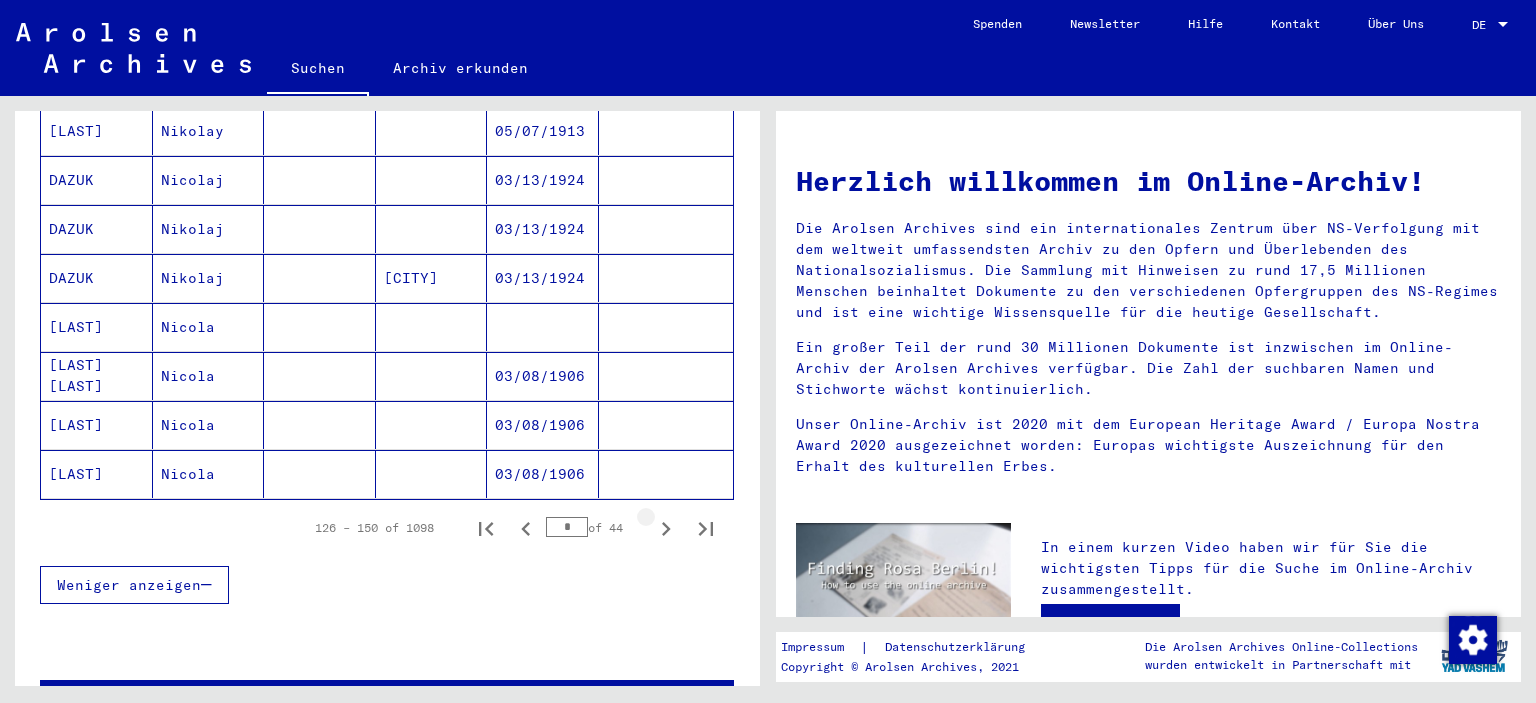 click 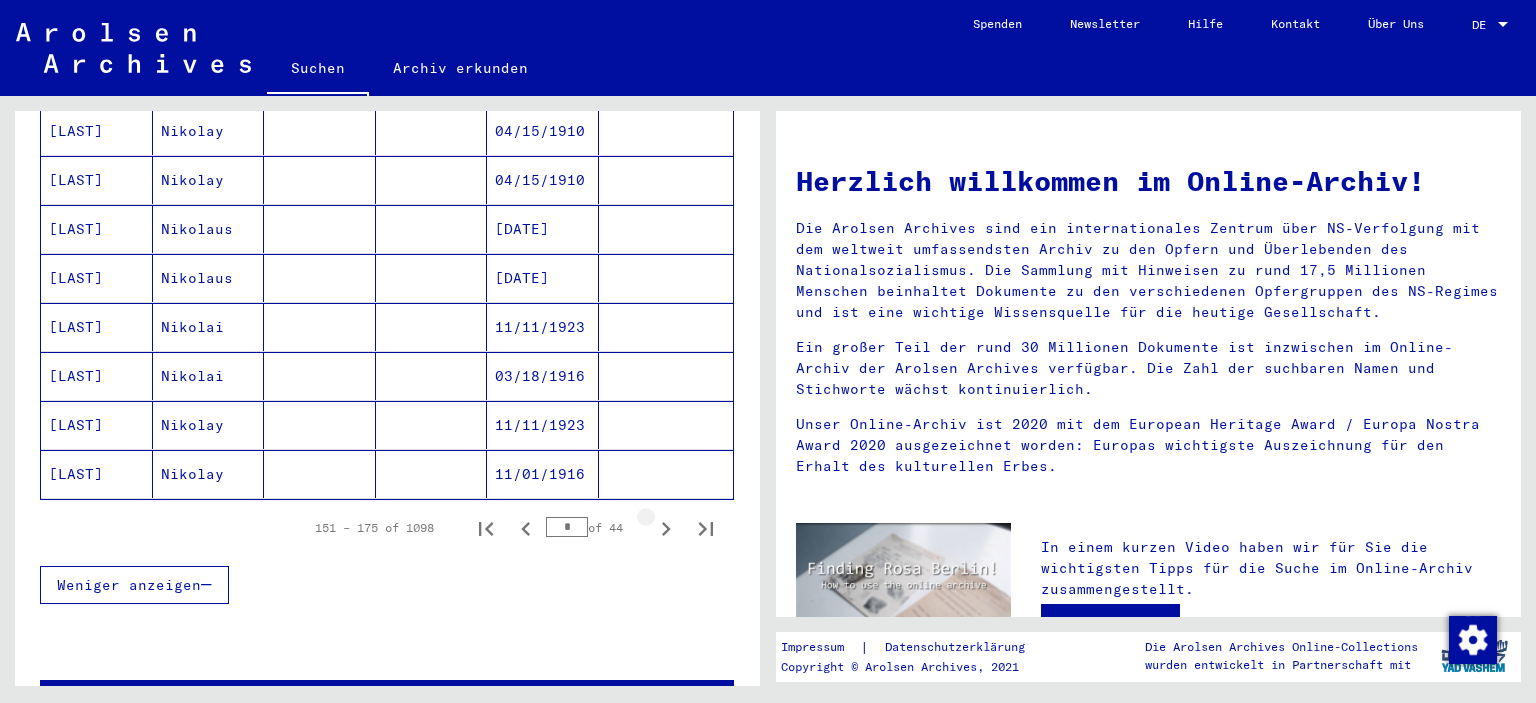 click 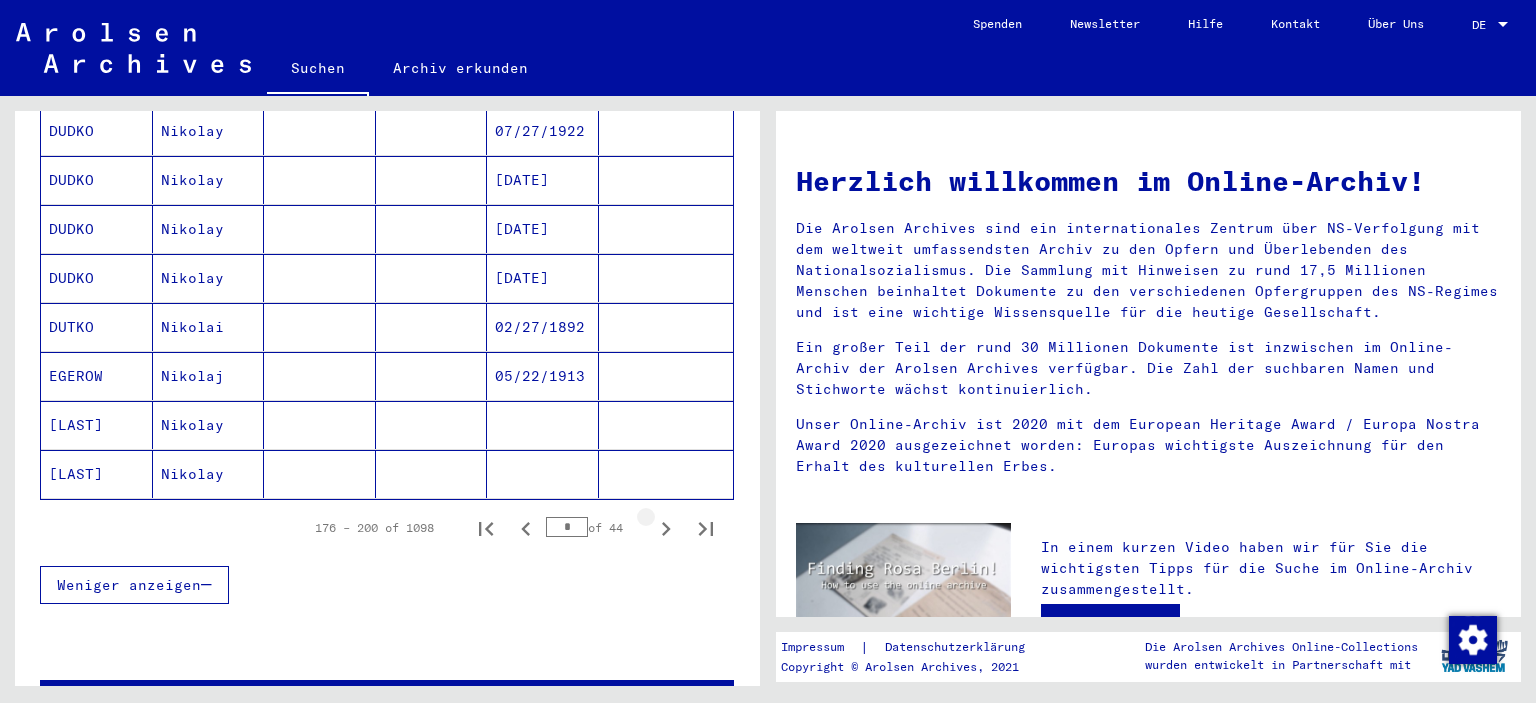 click 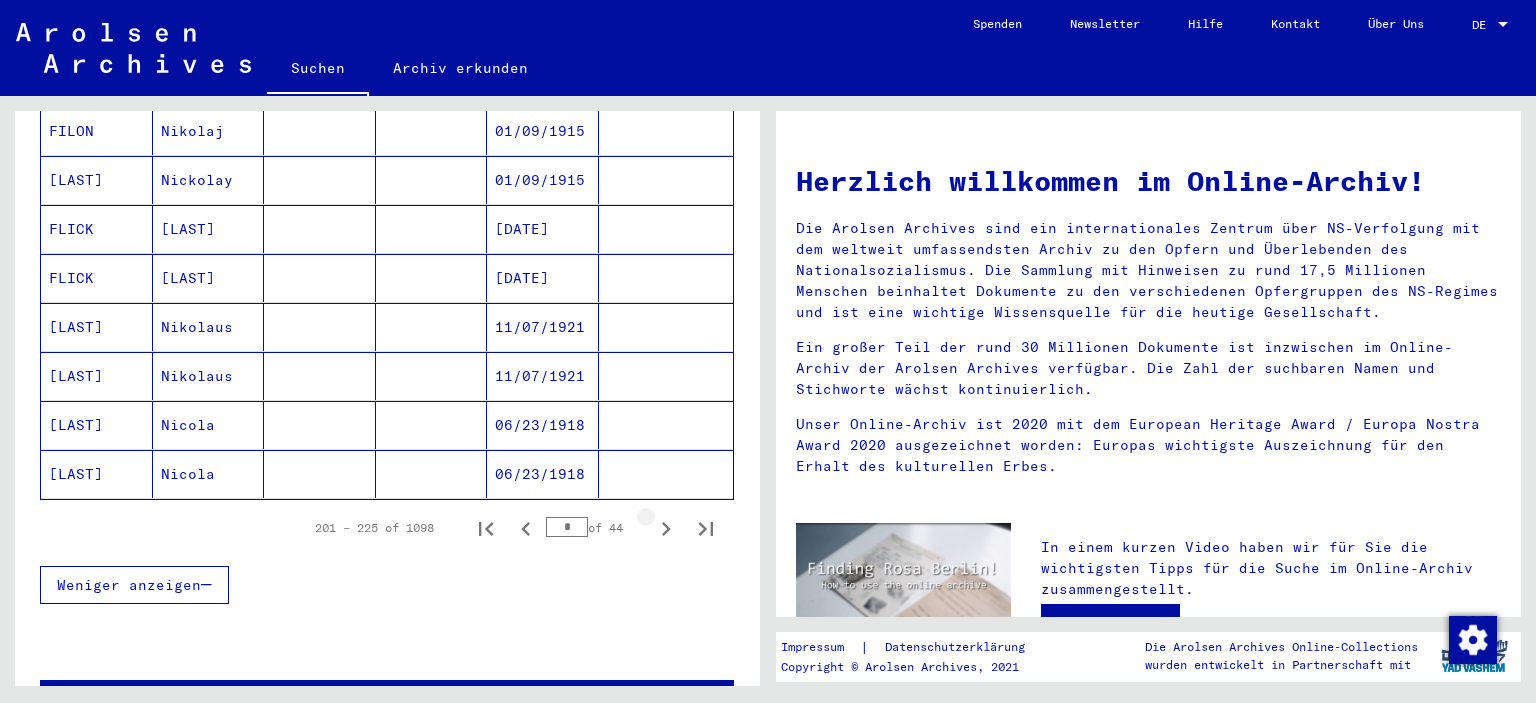 click 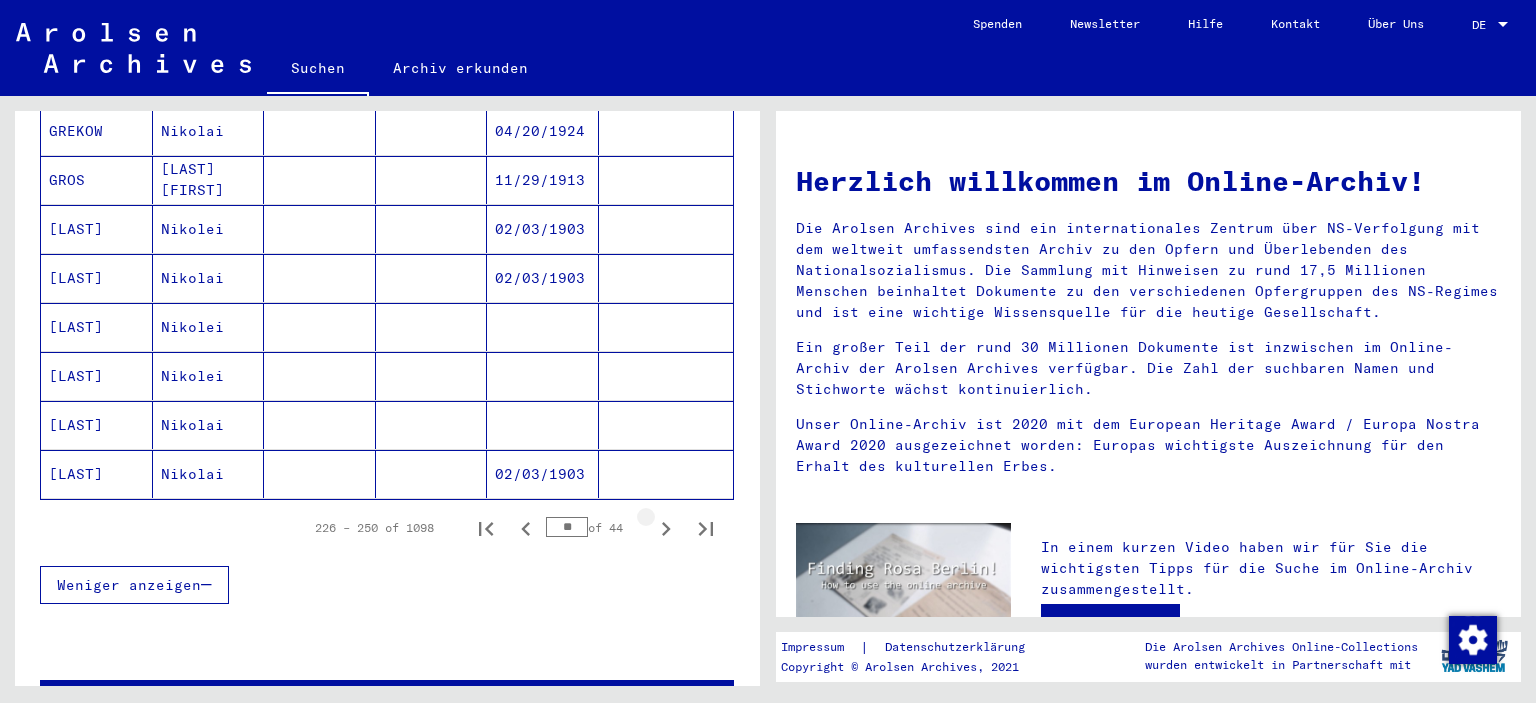 click 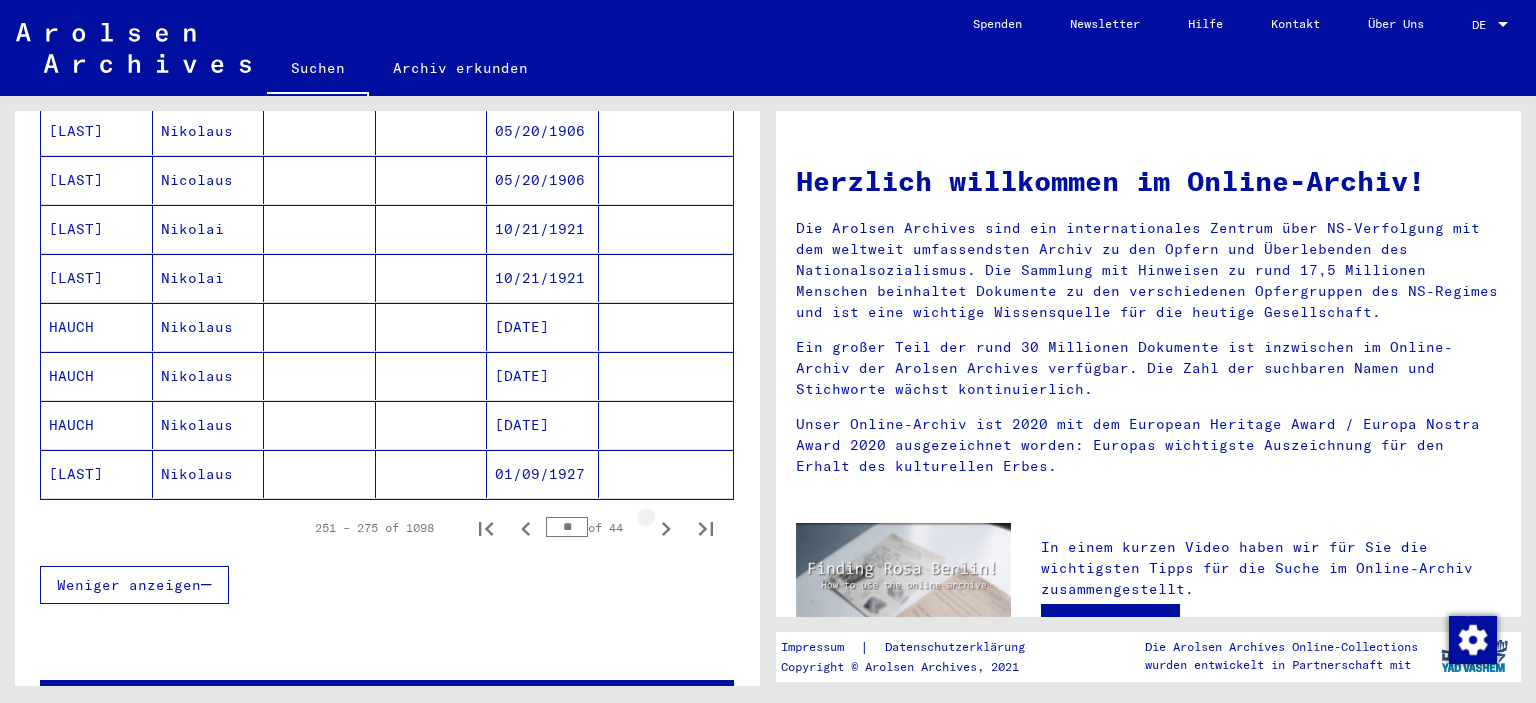 click 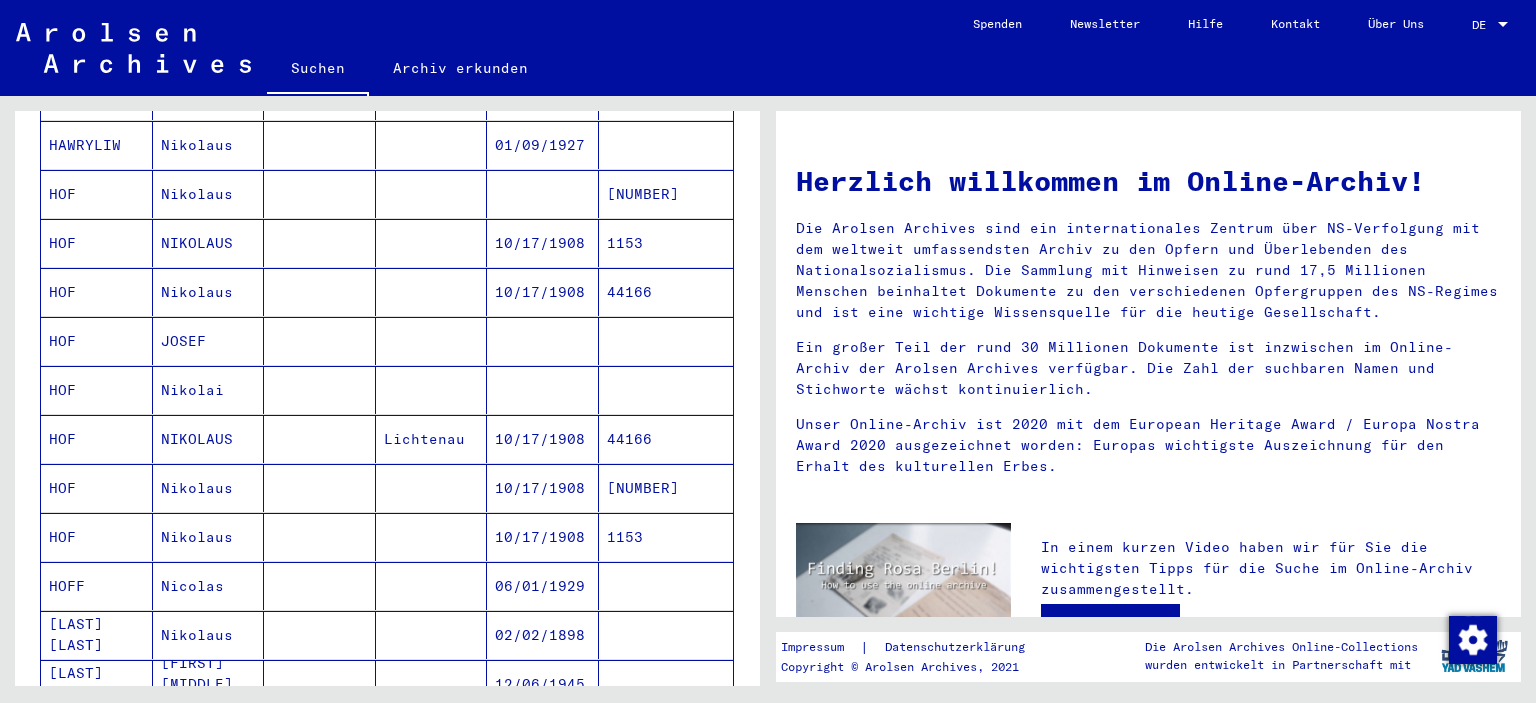 scroll, scrollTop: 752, scrollLeft: 0, axis: vertical 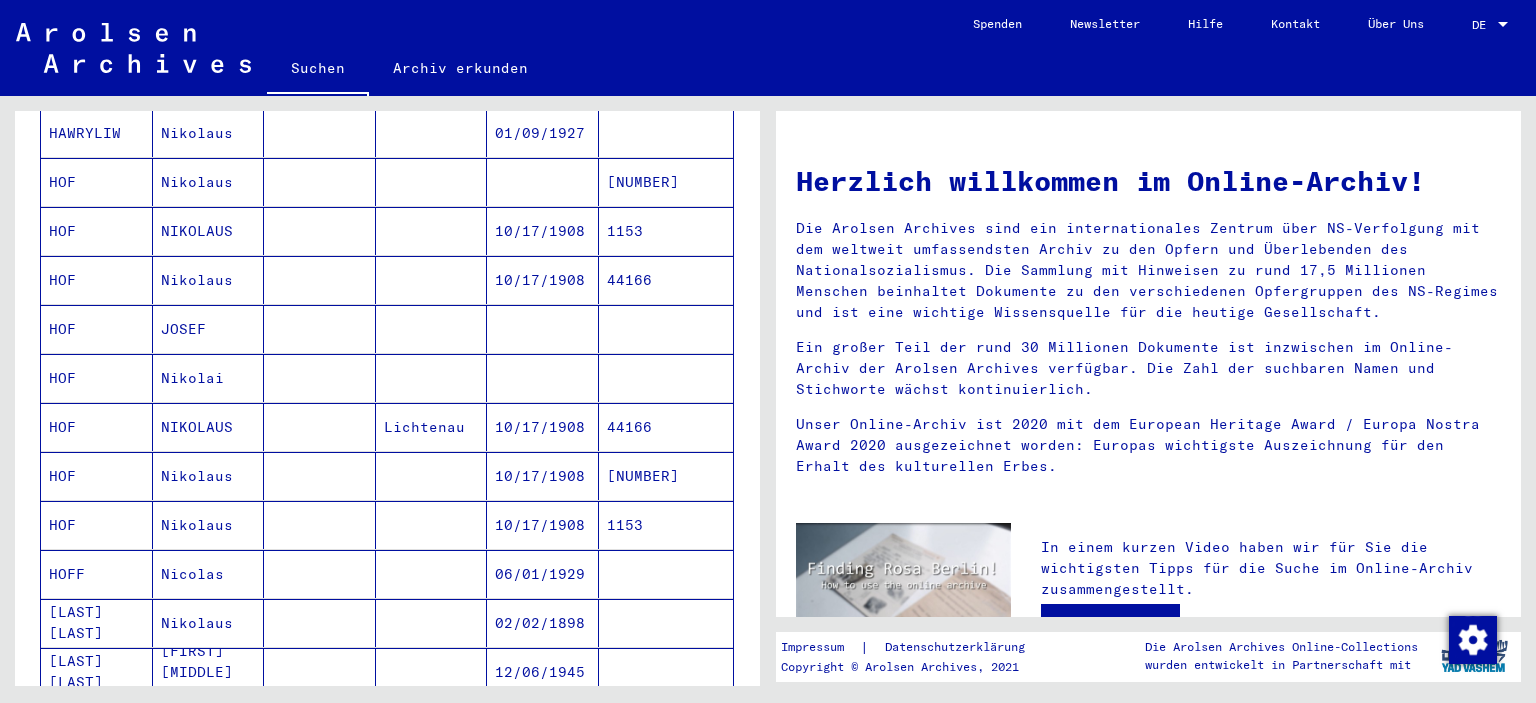 click on "44166" at bounding box center (666, 476) 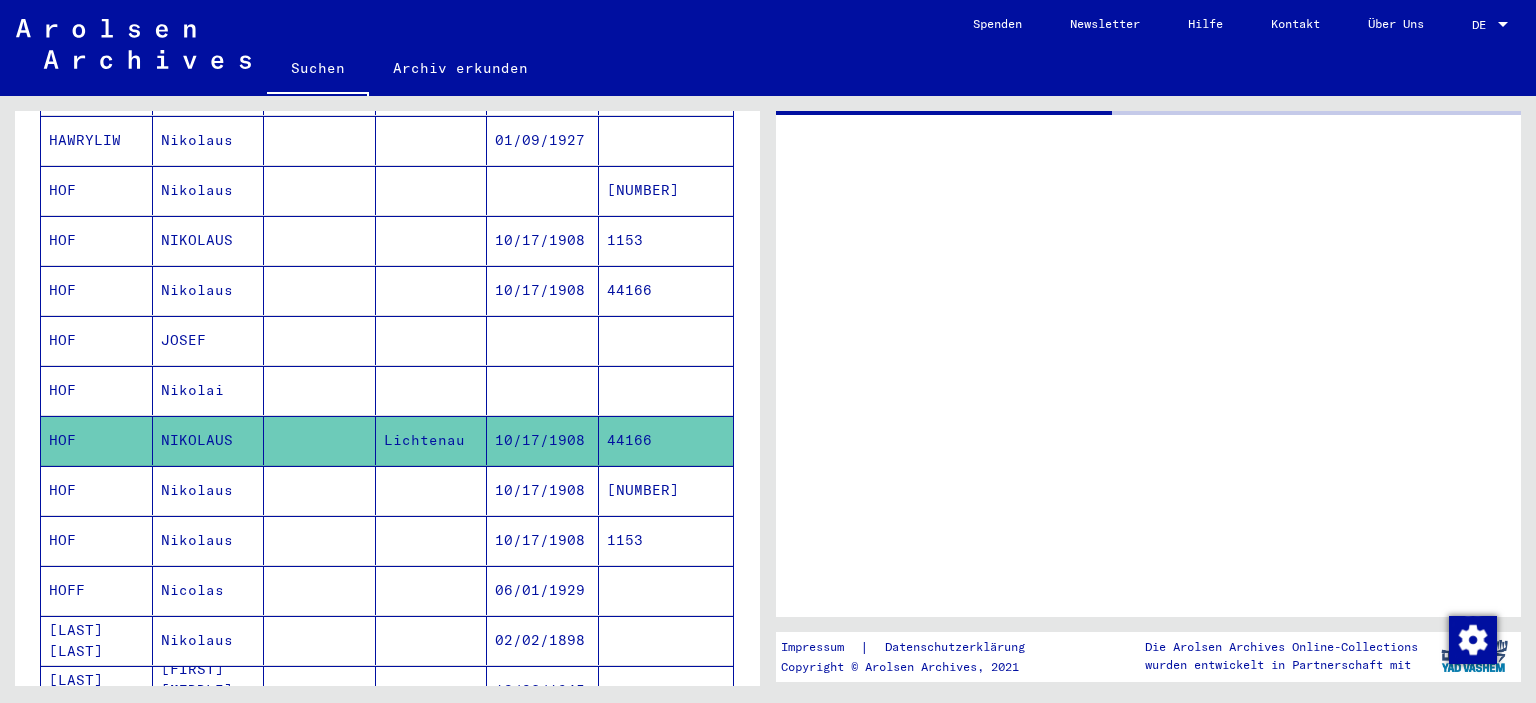 scroll, scrollTop: 758, scrollLeft: 0, axis: vertical 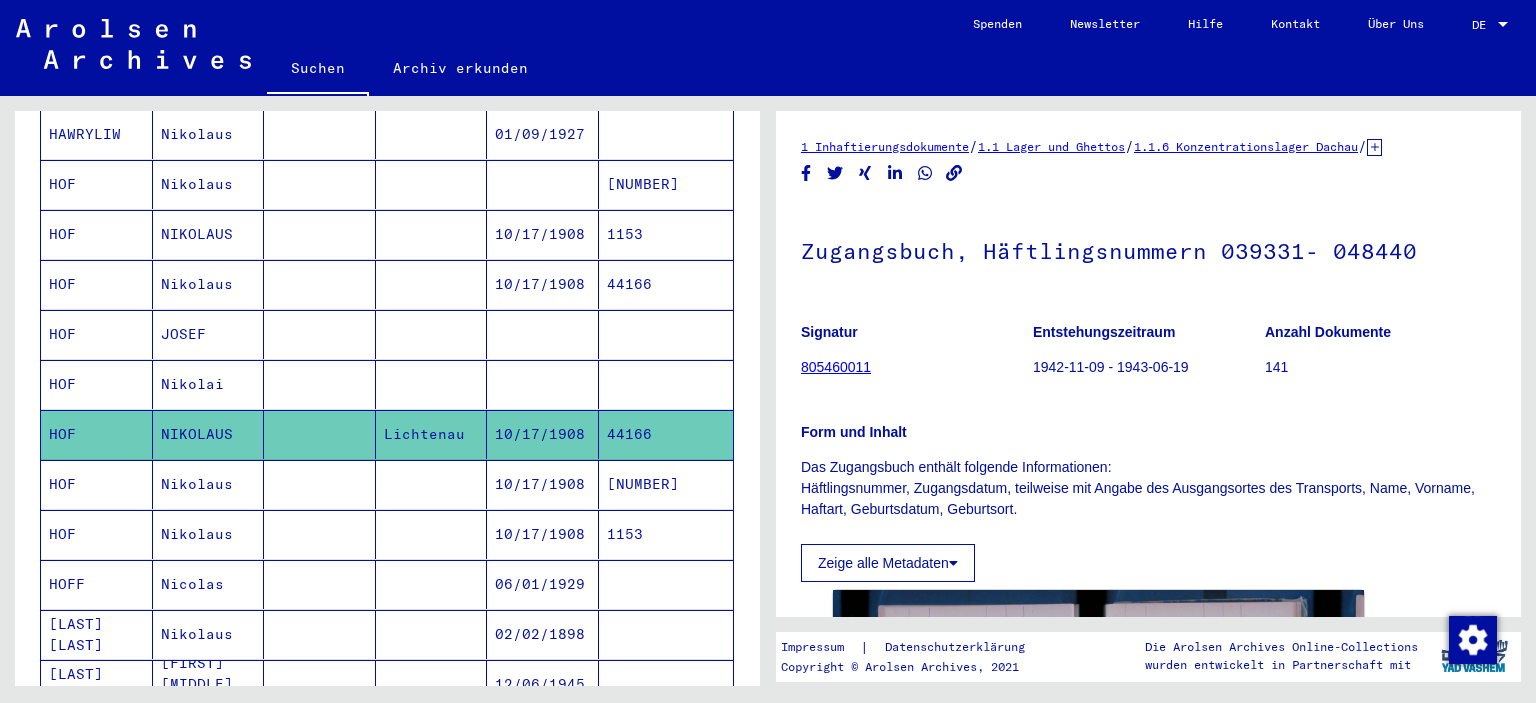 click on "10/17/1908" at bounding box center [543, 334] 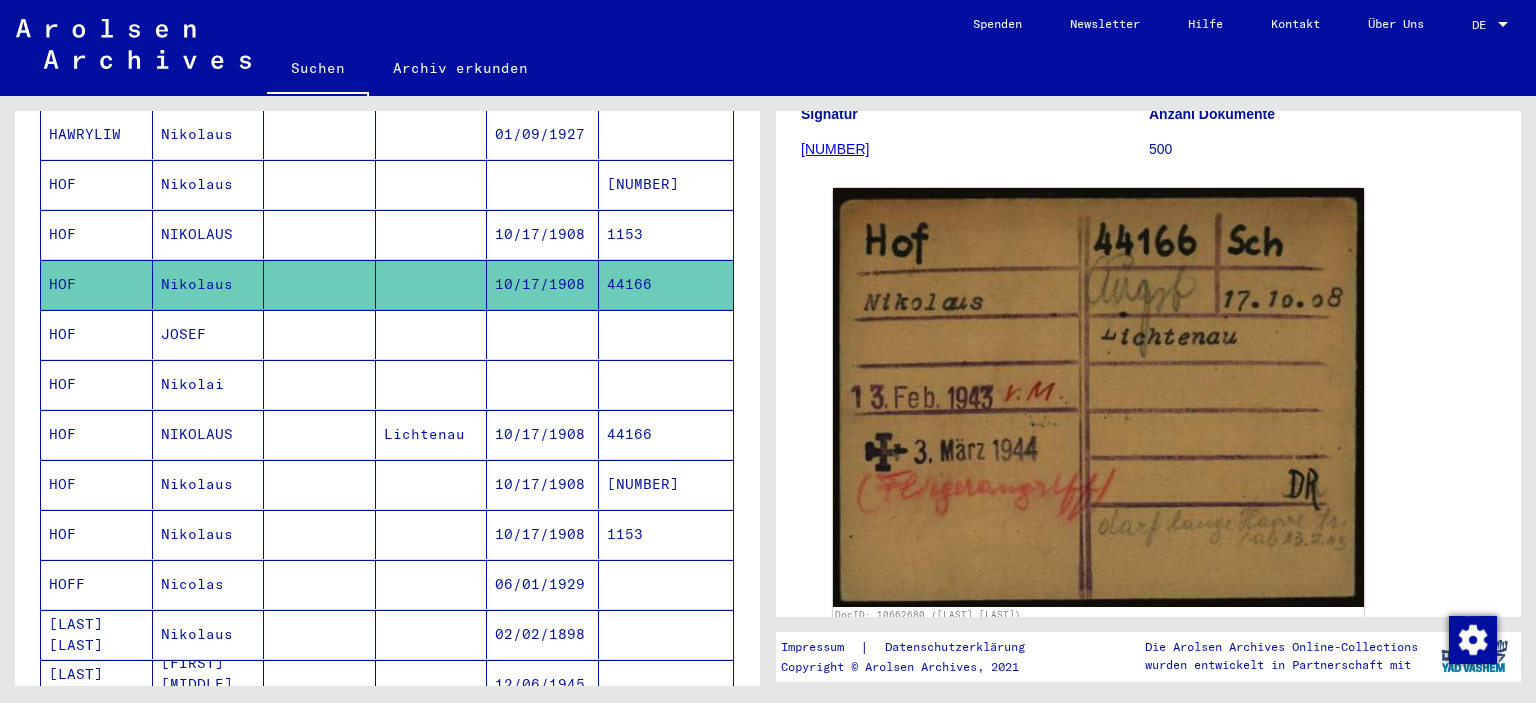 scroll, scrollTop: 129, scrollLeft: 0, axis: vertical 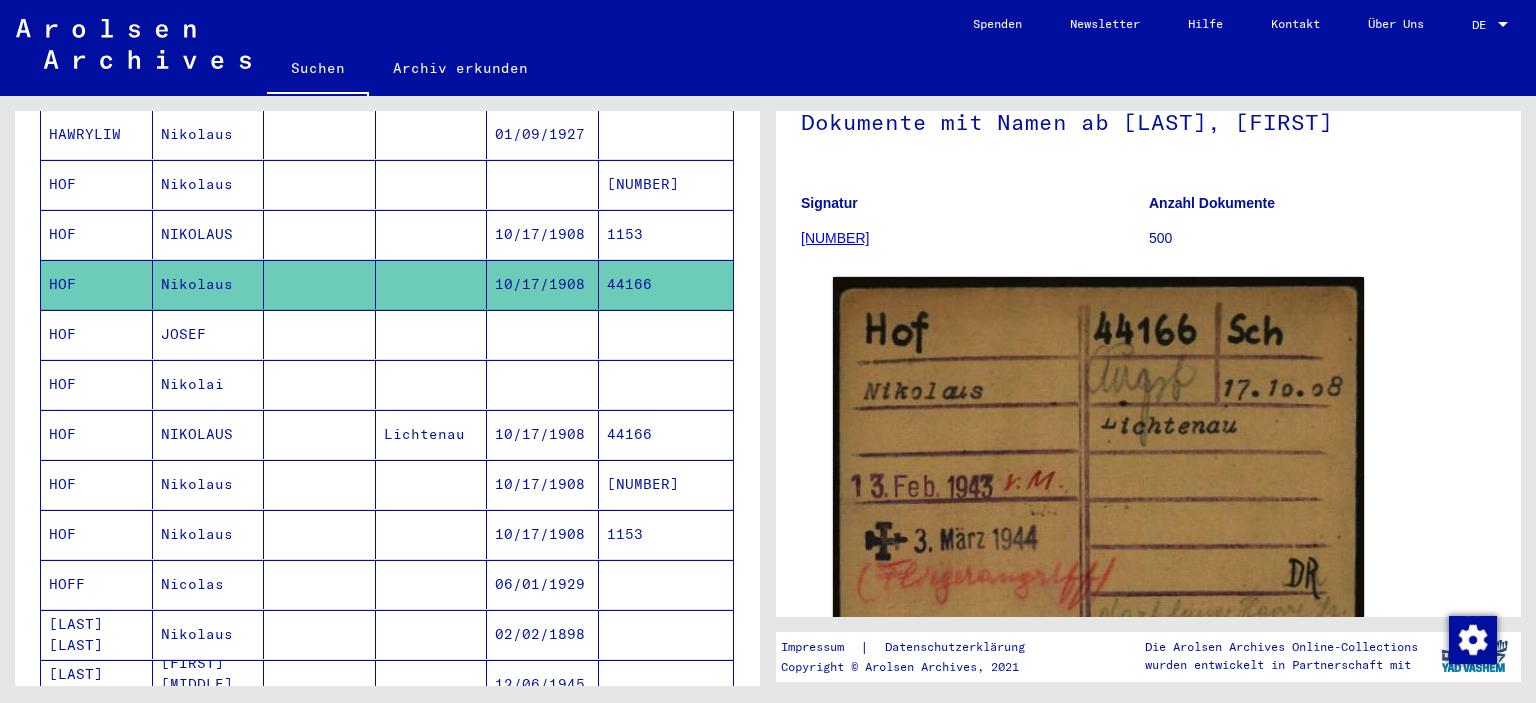 click on "10/17/1908" at bounding box center (543, 284) 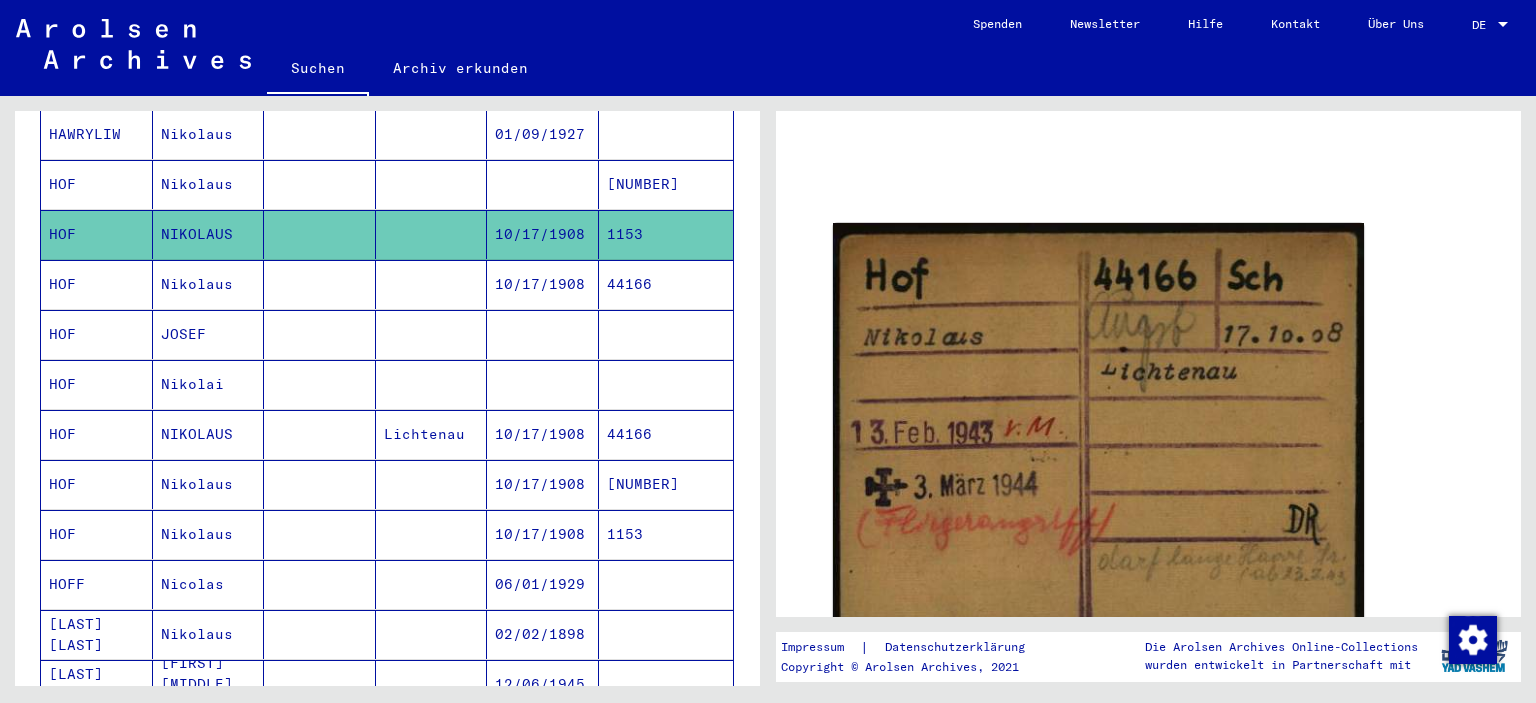 scroll, scrollTop: 108, scrollLeft: 0, axis: vertical 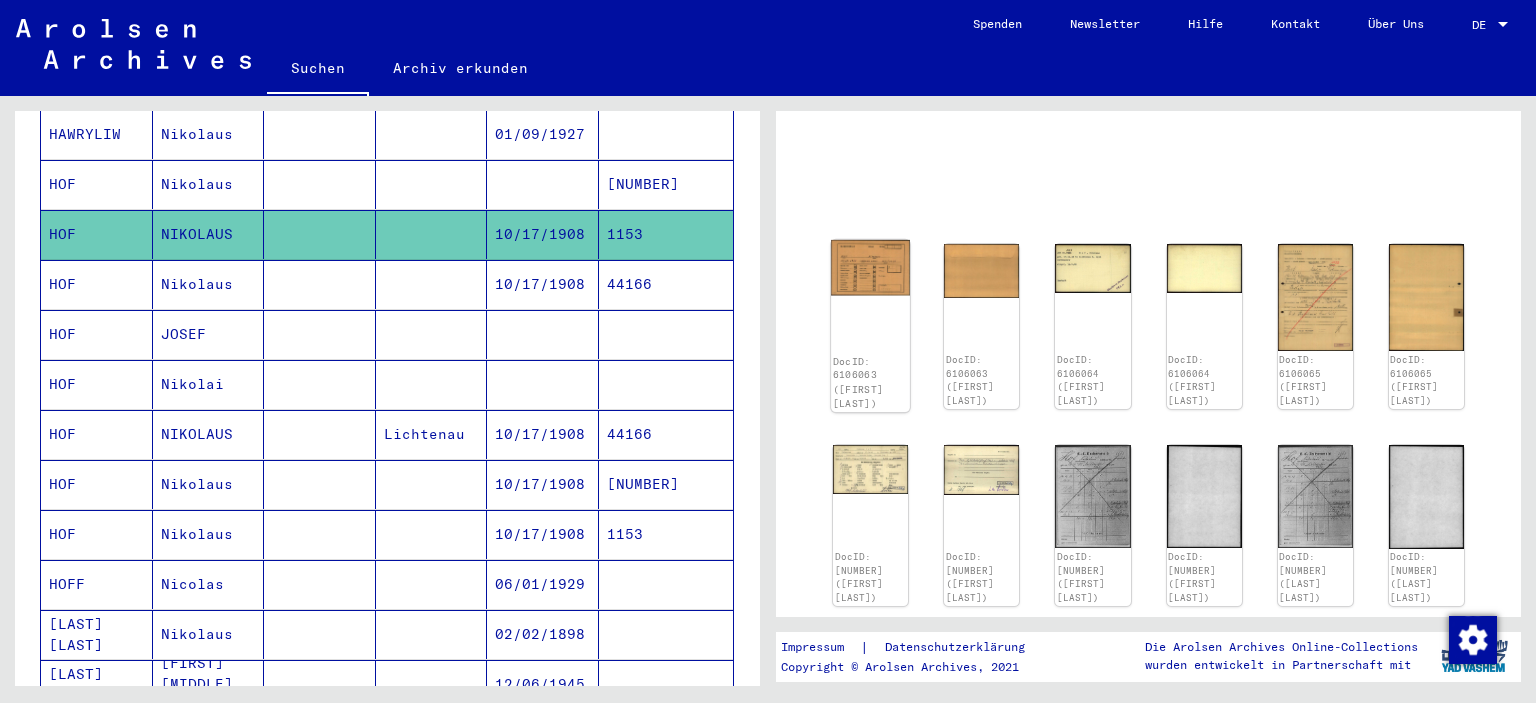 click 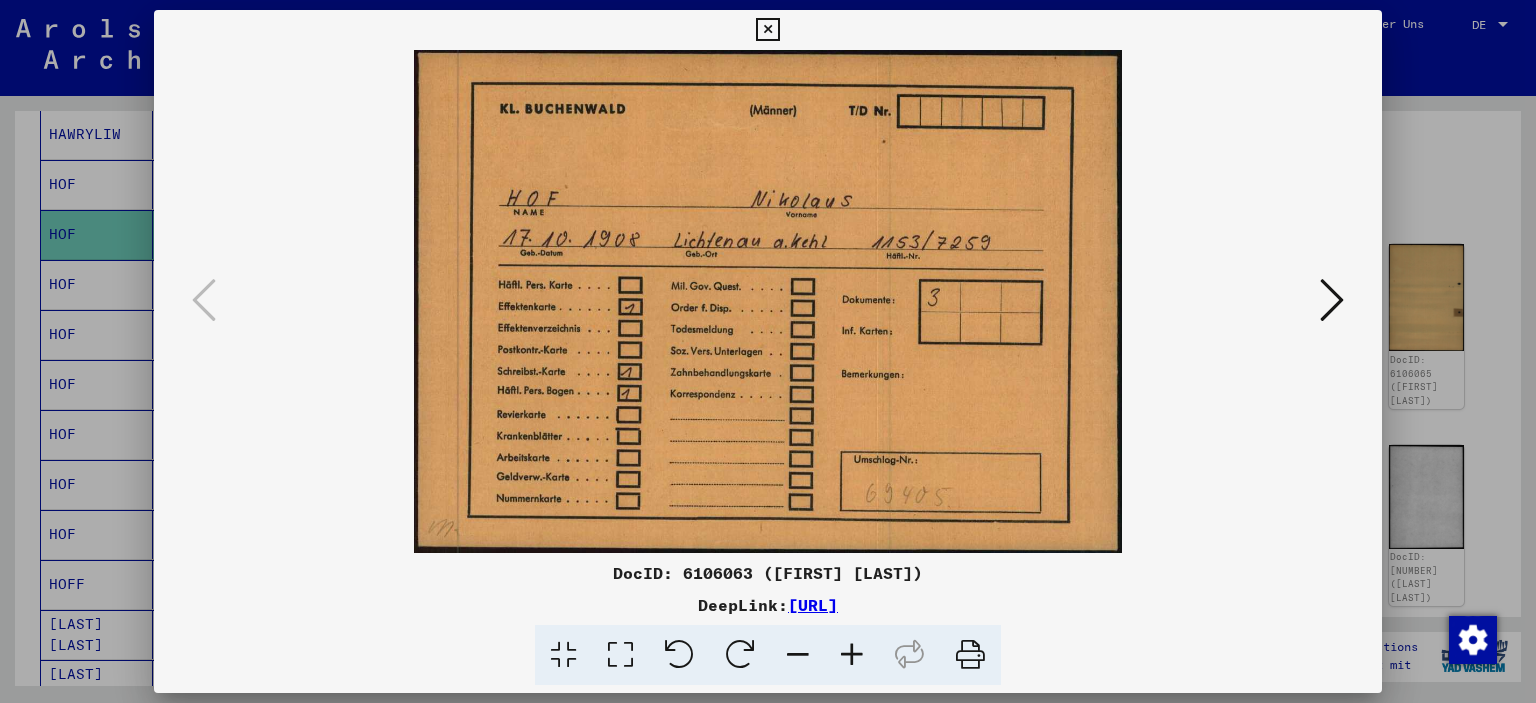 click at bounding box center (1332, 300) 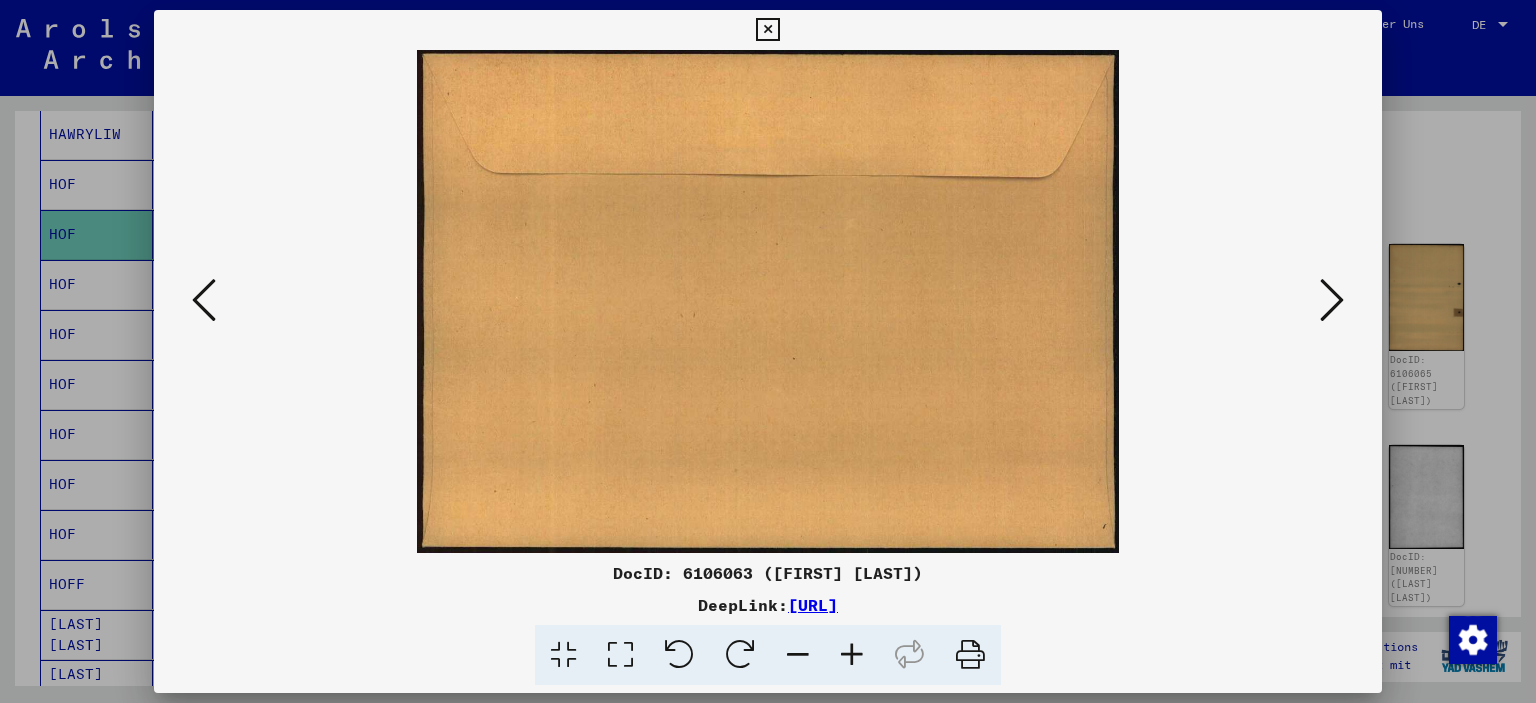 click at bounding box center (1332, 300) 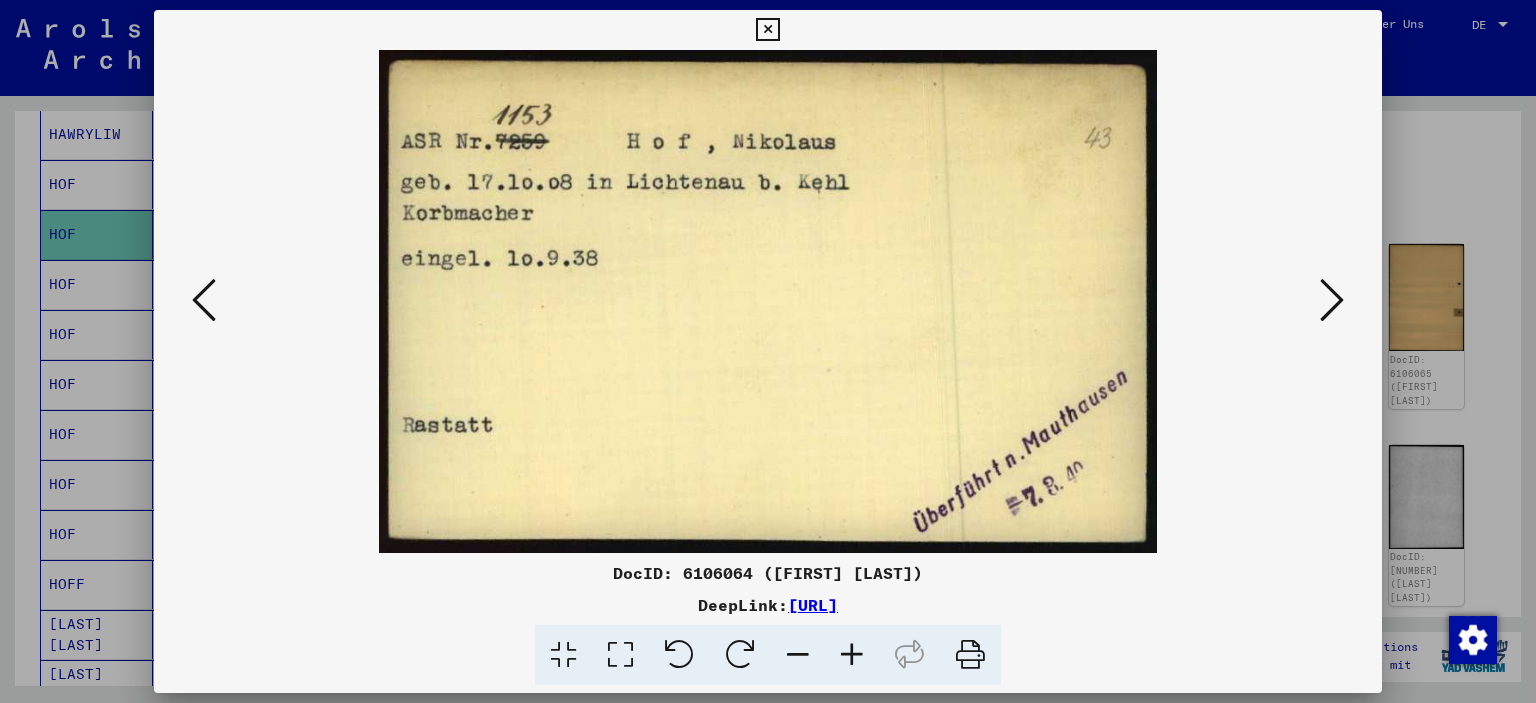 click at bounding box center [1332, 301] 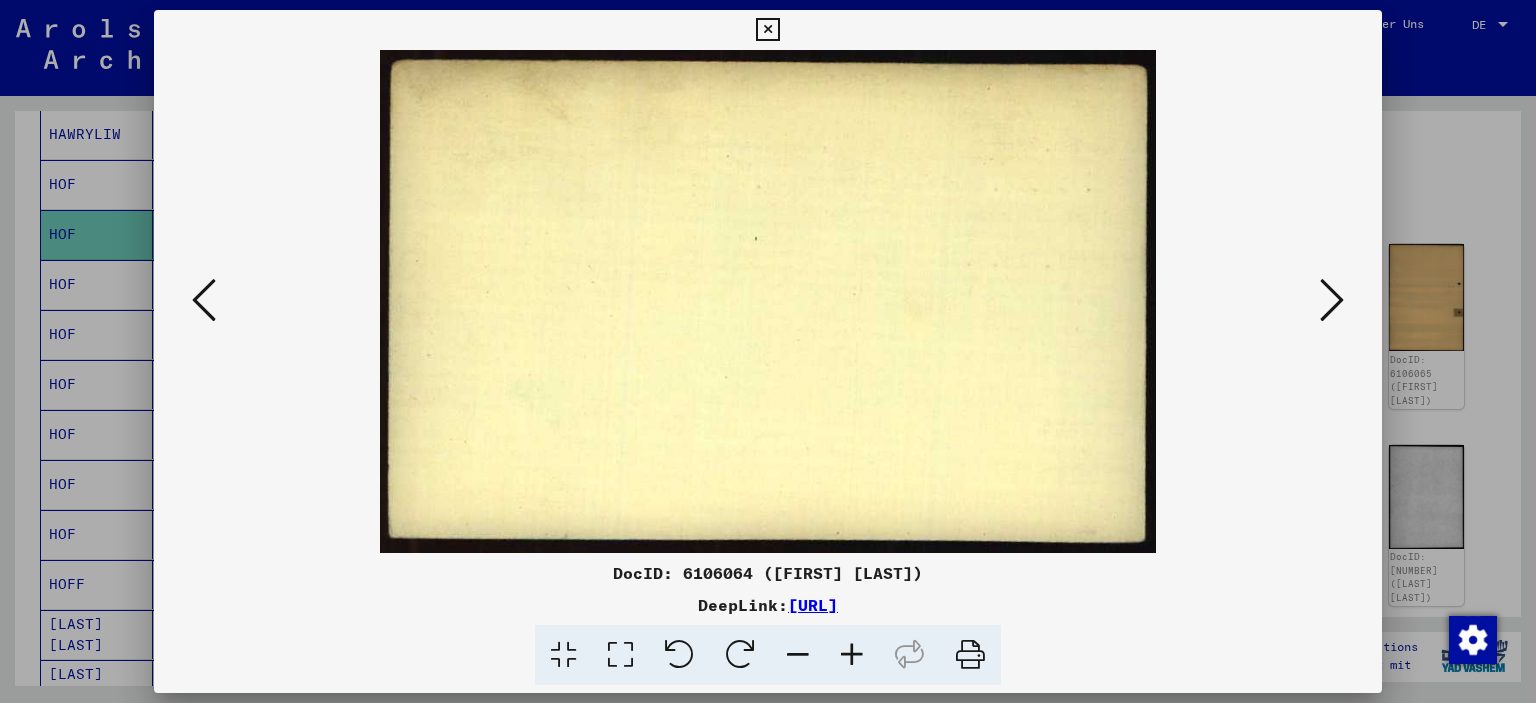 click at bounding box center (1332, 300) 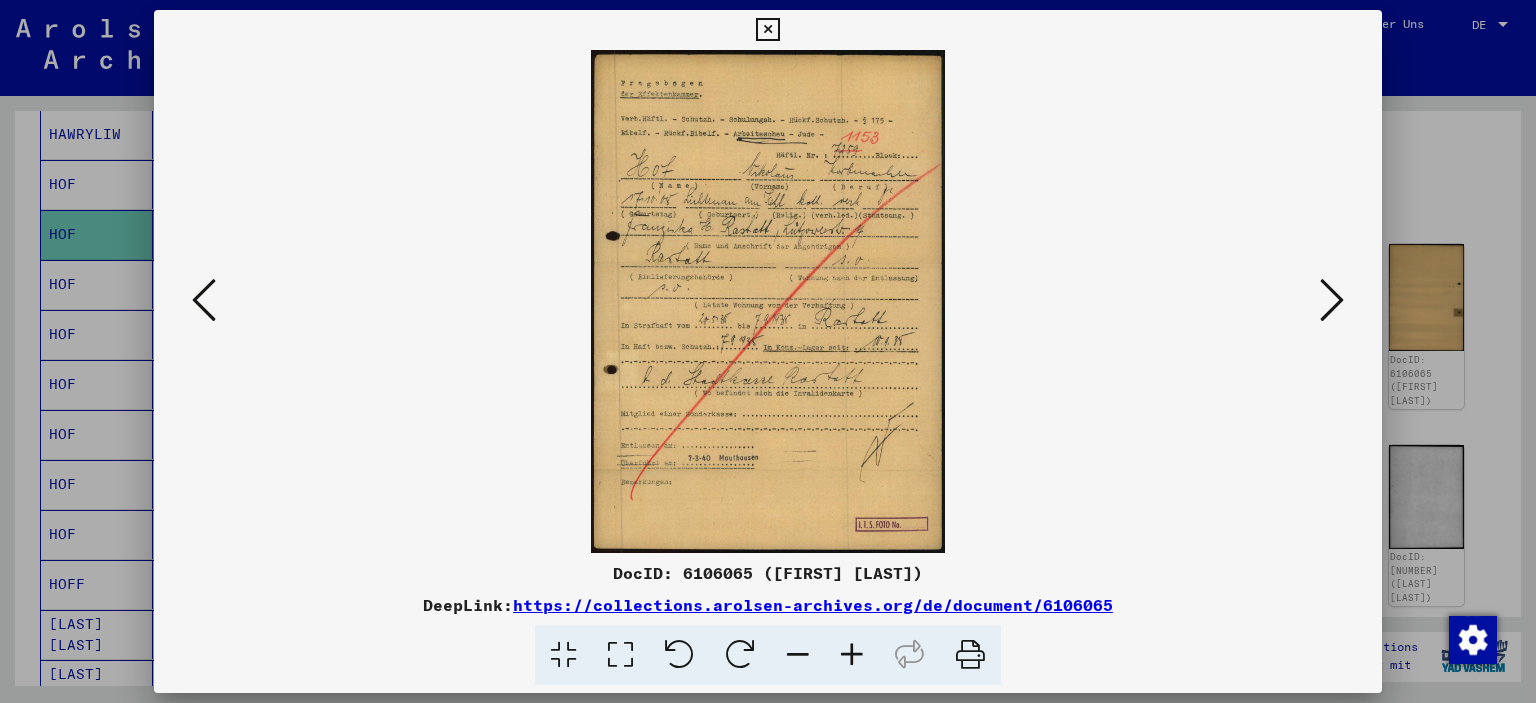 click at bounding box center (767, 30) 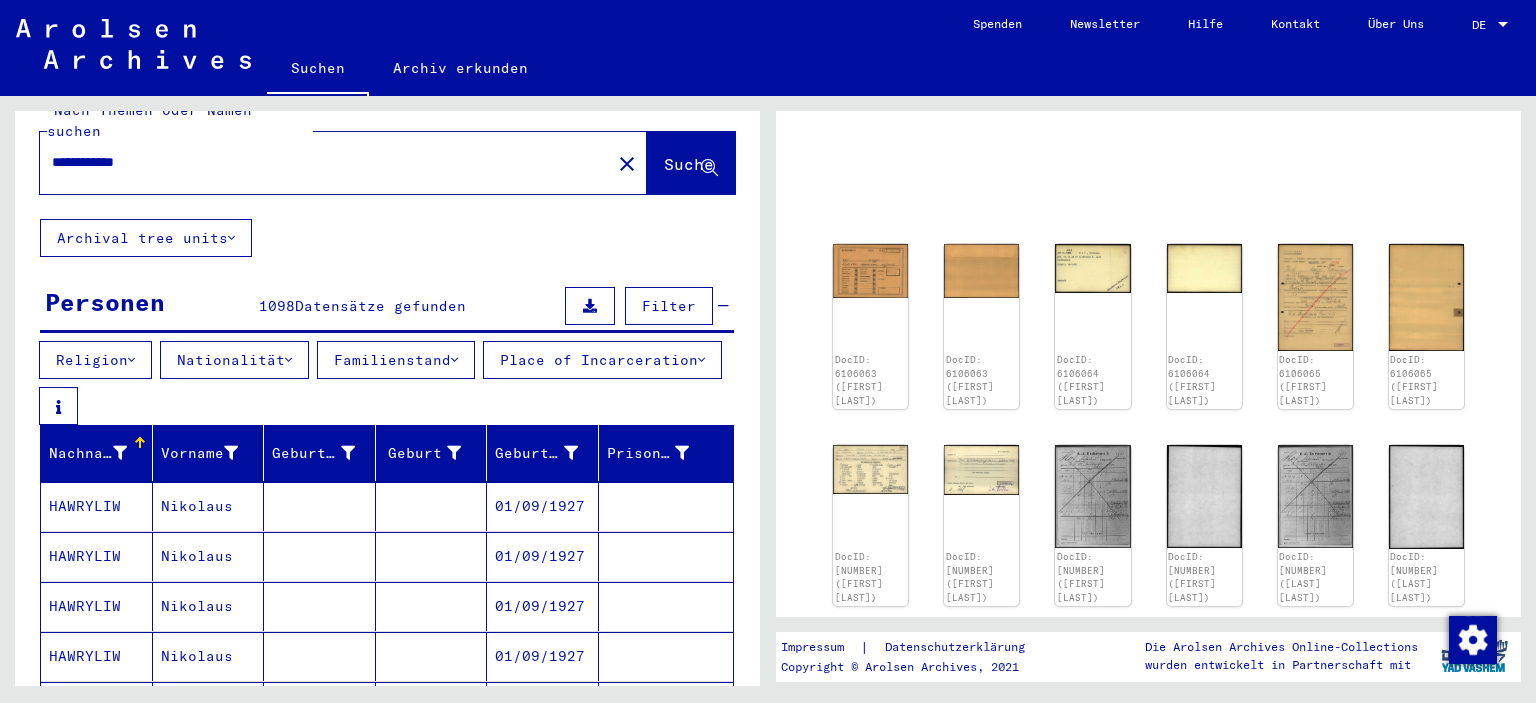 scroll, scrollTop: 0, scrollLeft: 0, axis: both 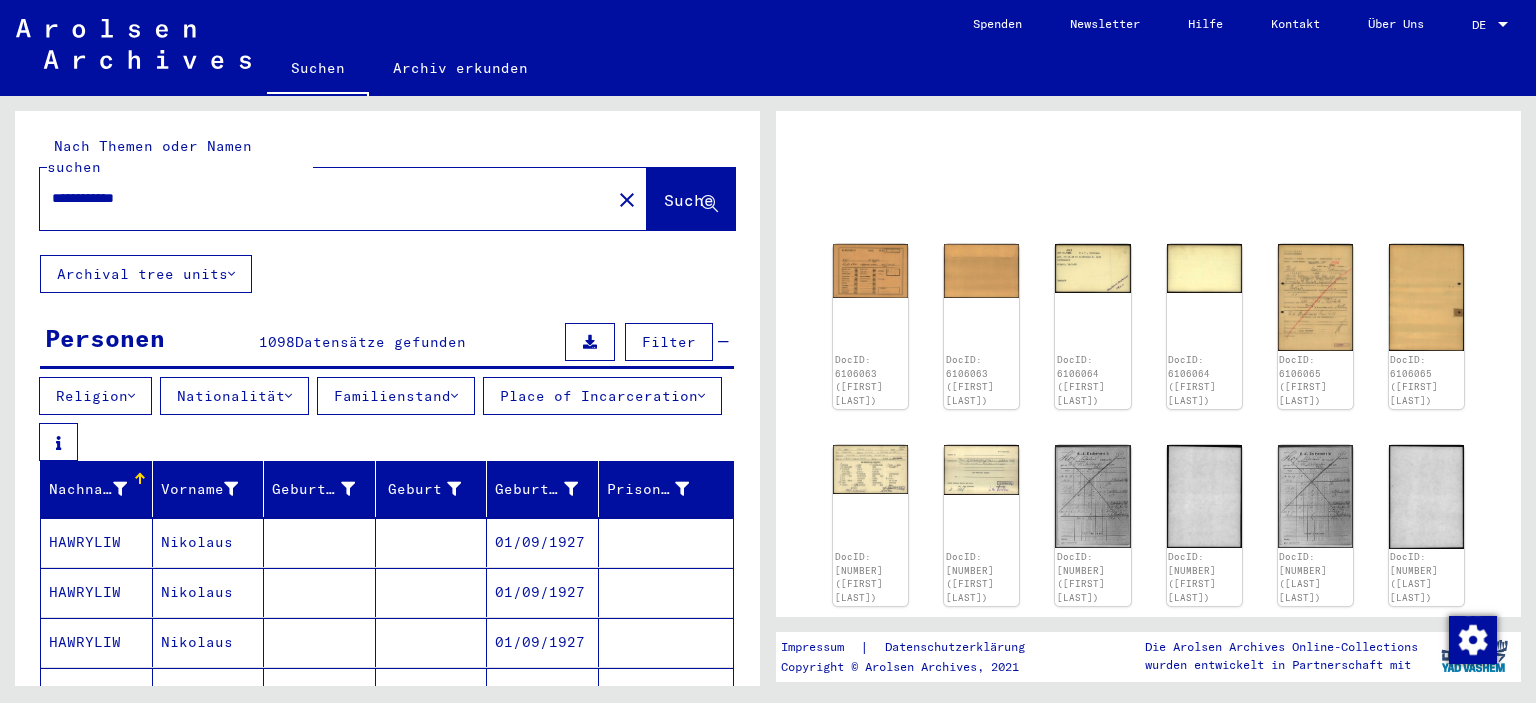 drag, startPoint x: 137, startPoint y: 187, endPoint x: 0, endPoint y: 187, distance: 137 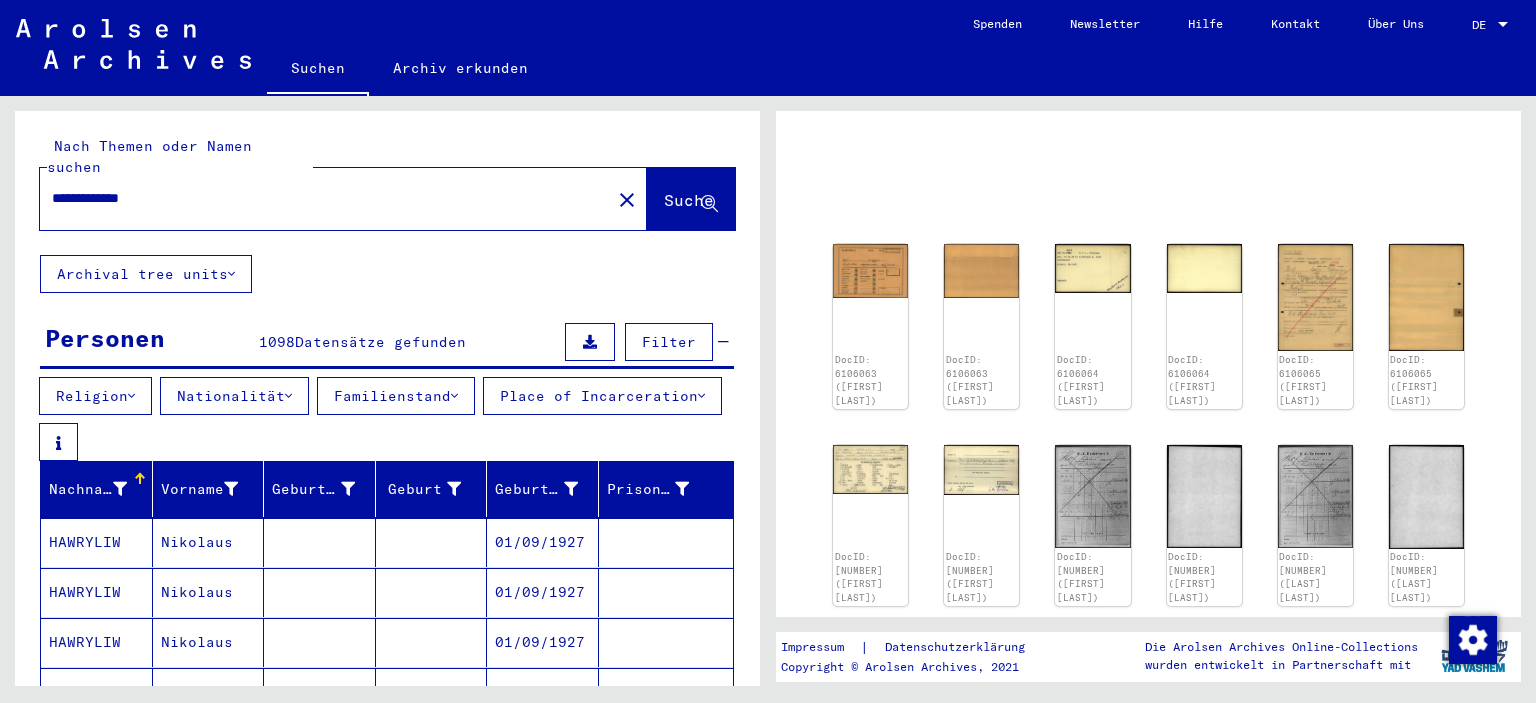 type on "**********" 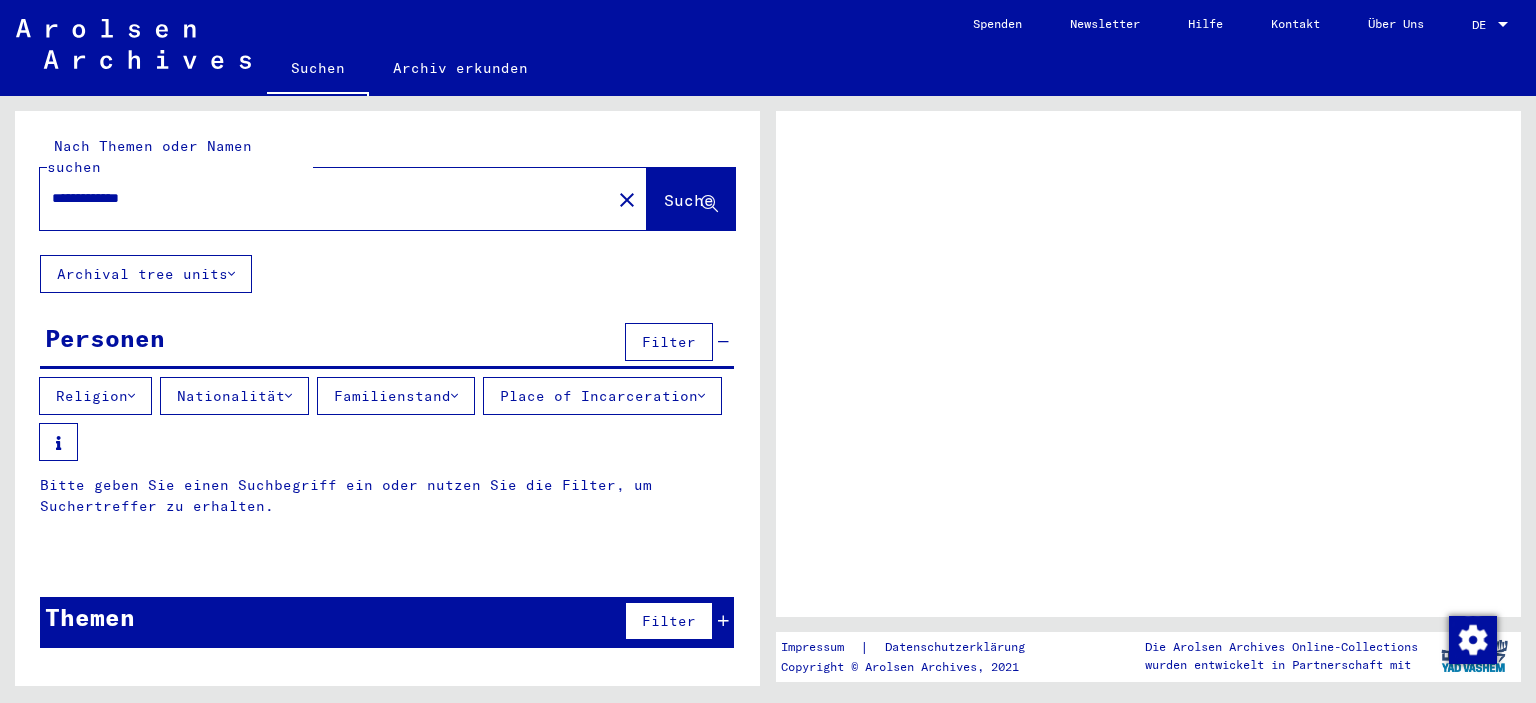 scroll, scrollTop: 0, scrollLeft: 0, axis: both 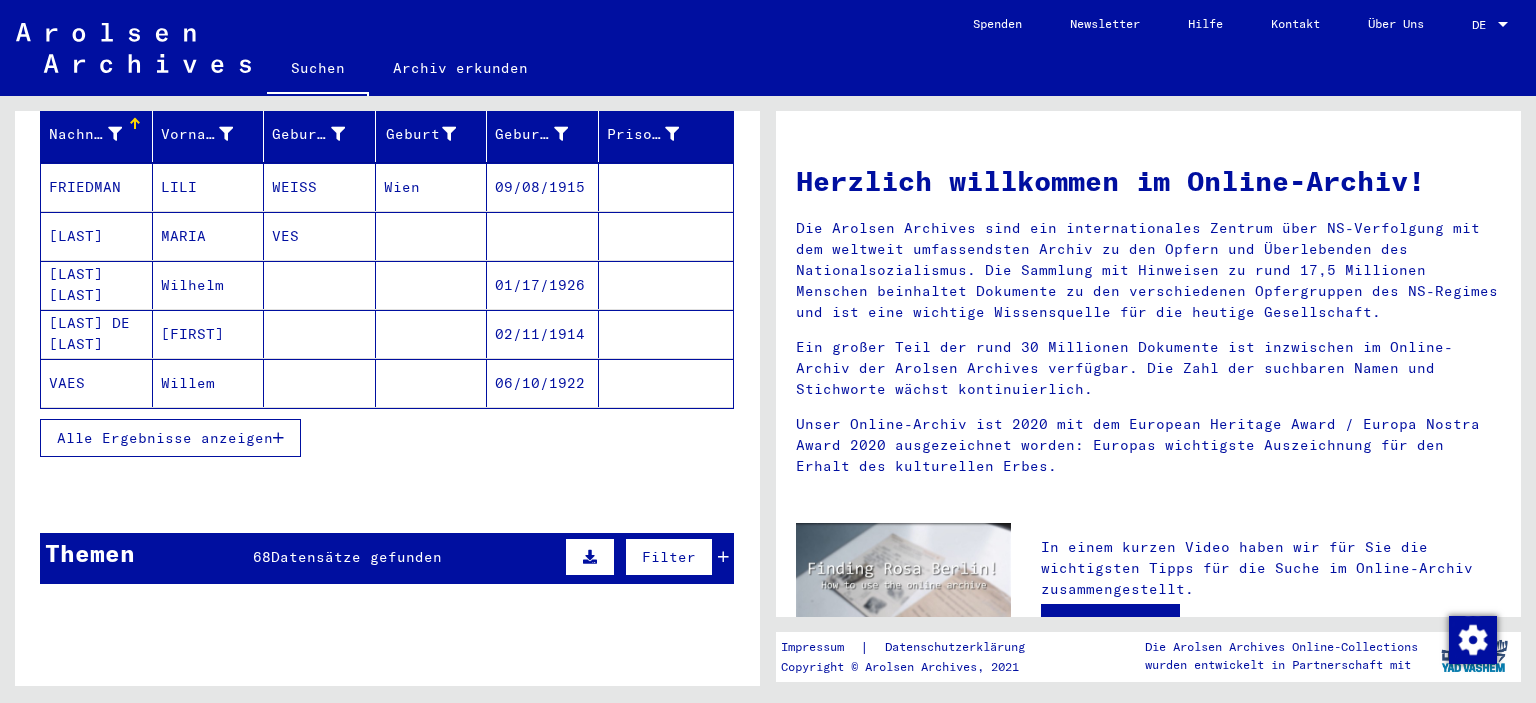 click on "Alle Ergebnisse anzeigen" at bounding box center (165, 438) 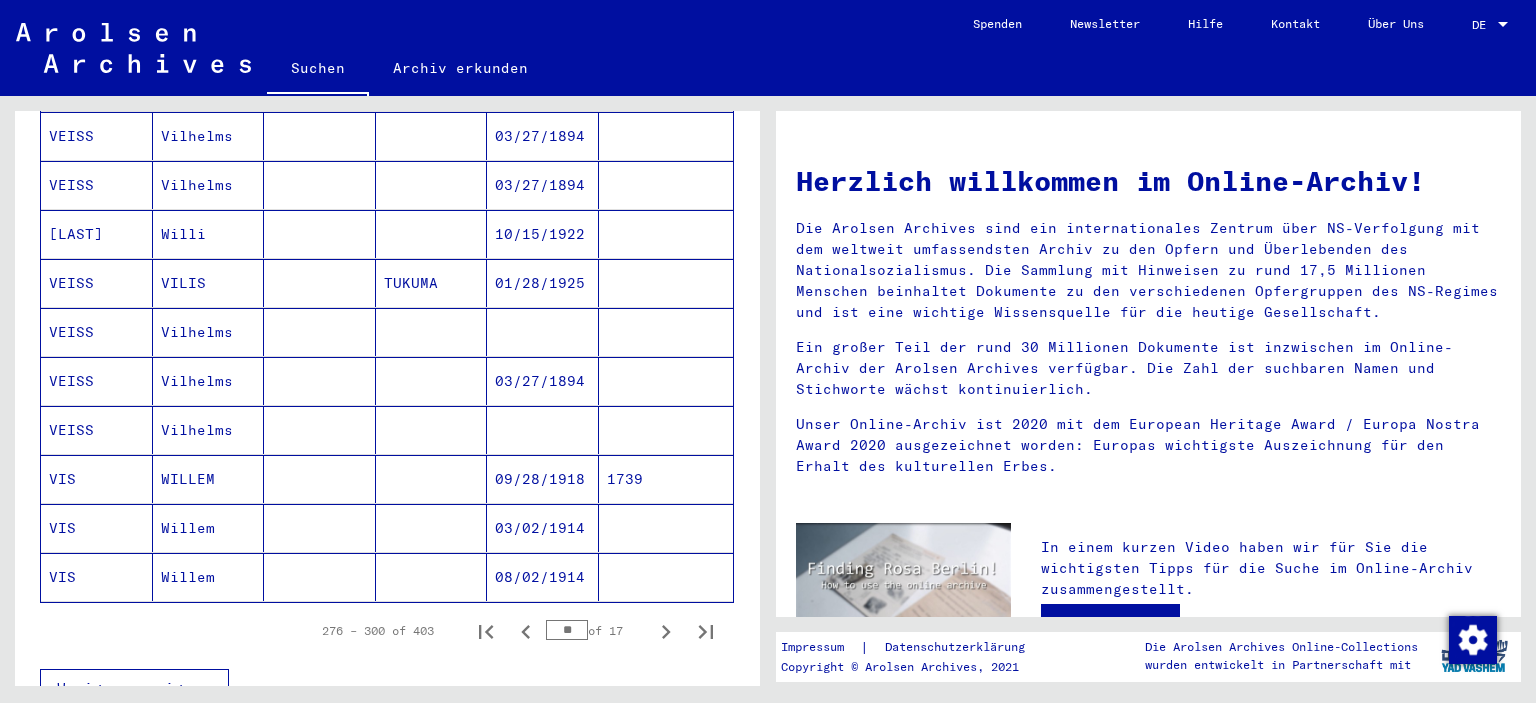 scroll, scrollTop: 1160, scrollLeft: 0, axis: vertical 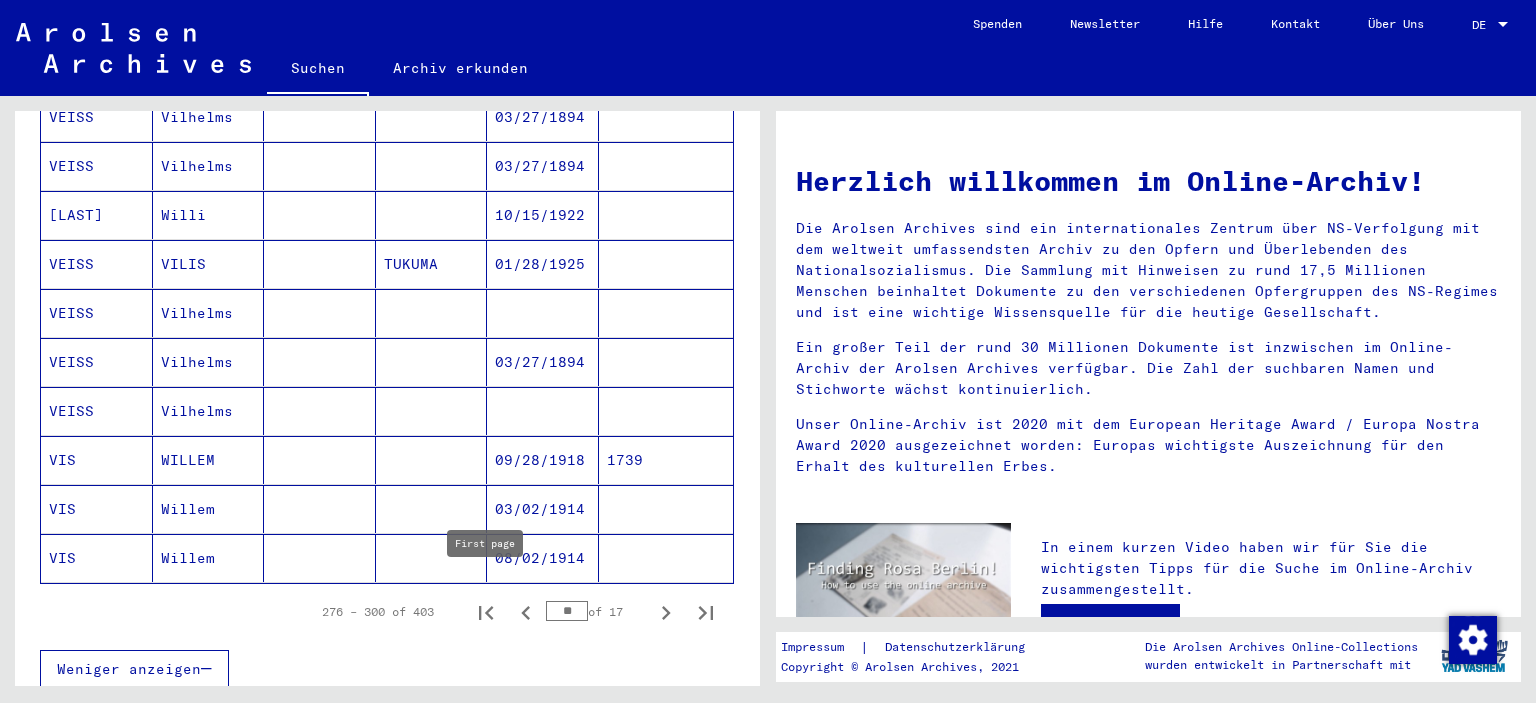 click 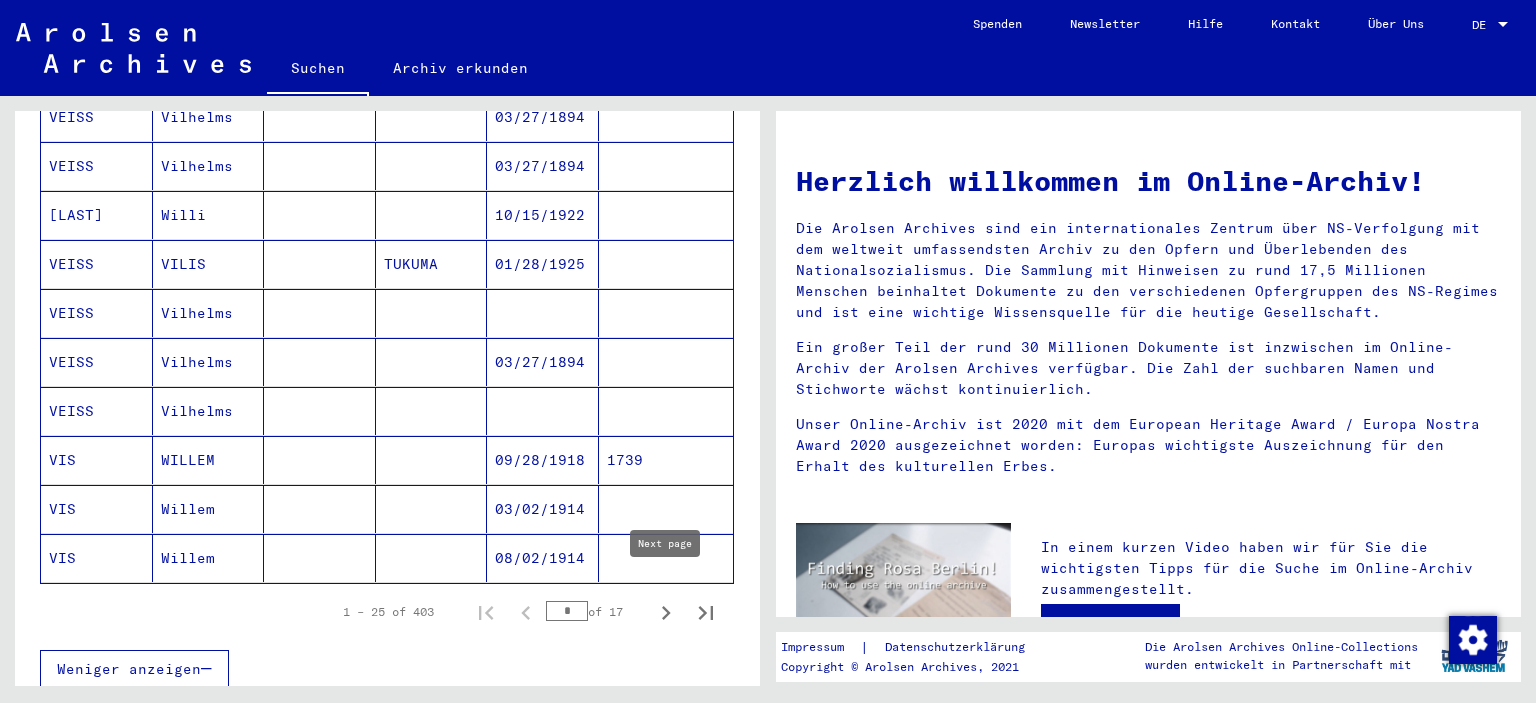 click 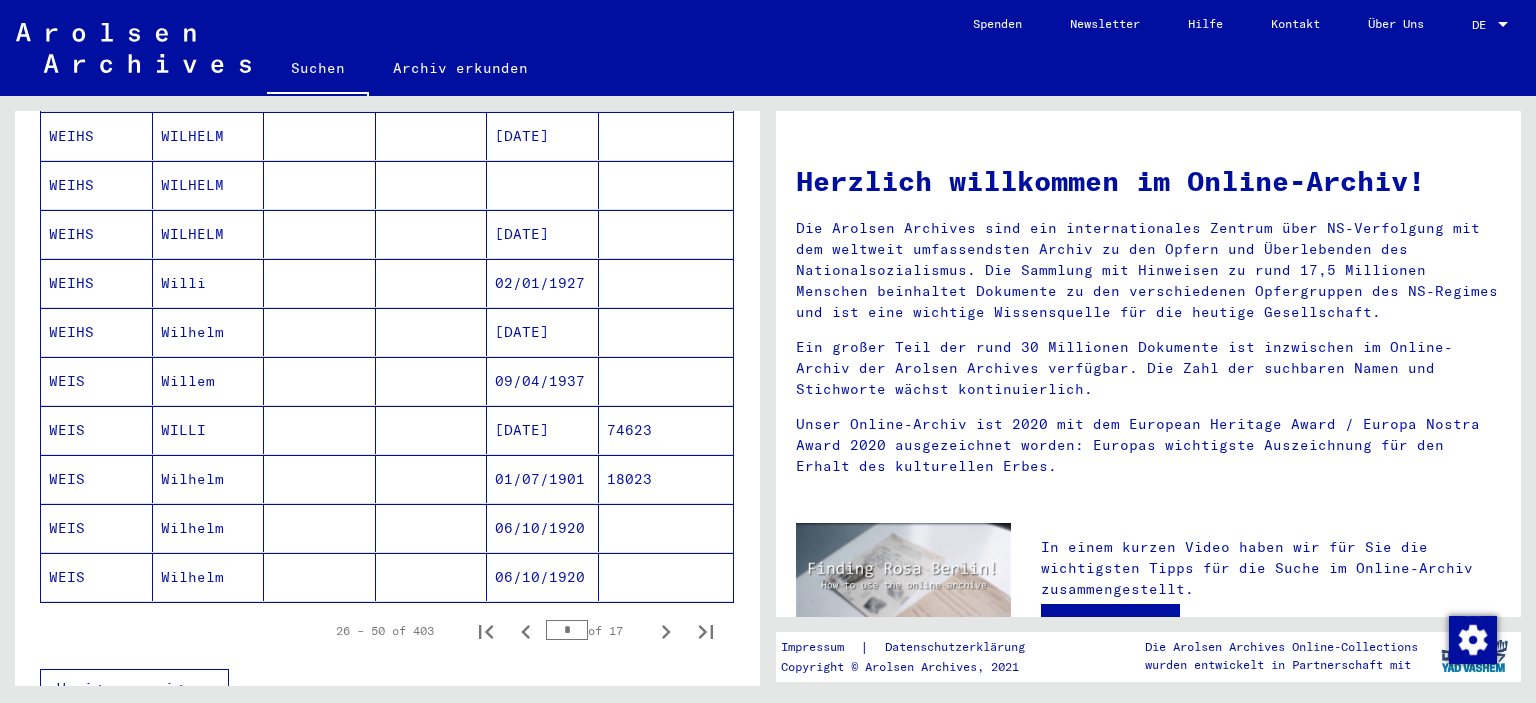 scroll, scrollTop: 1160, scrollLeft: 0, axis: vertical 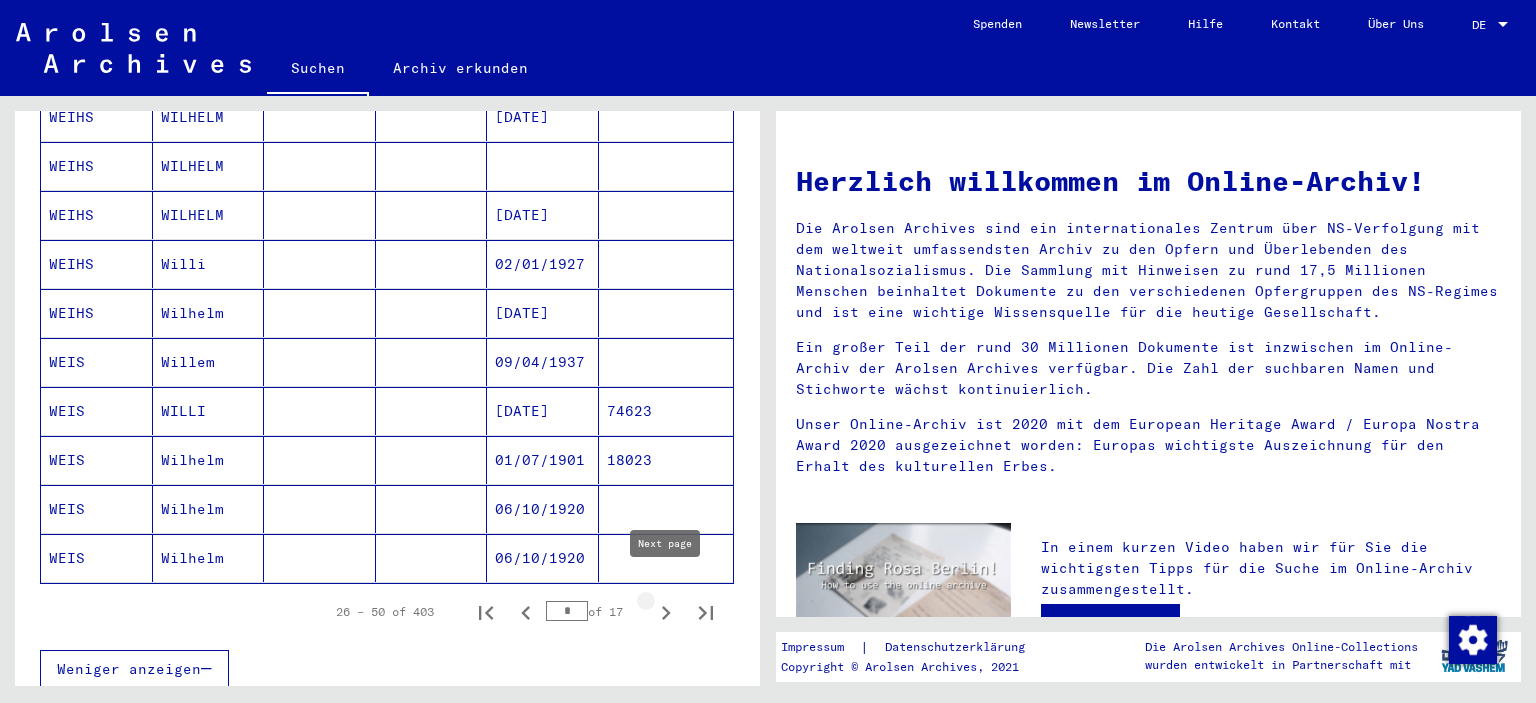 click 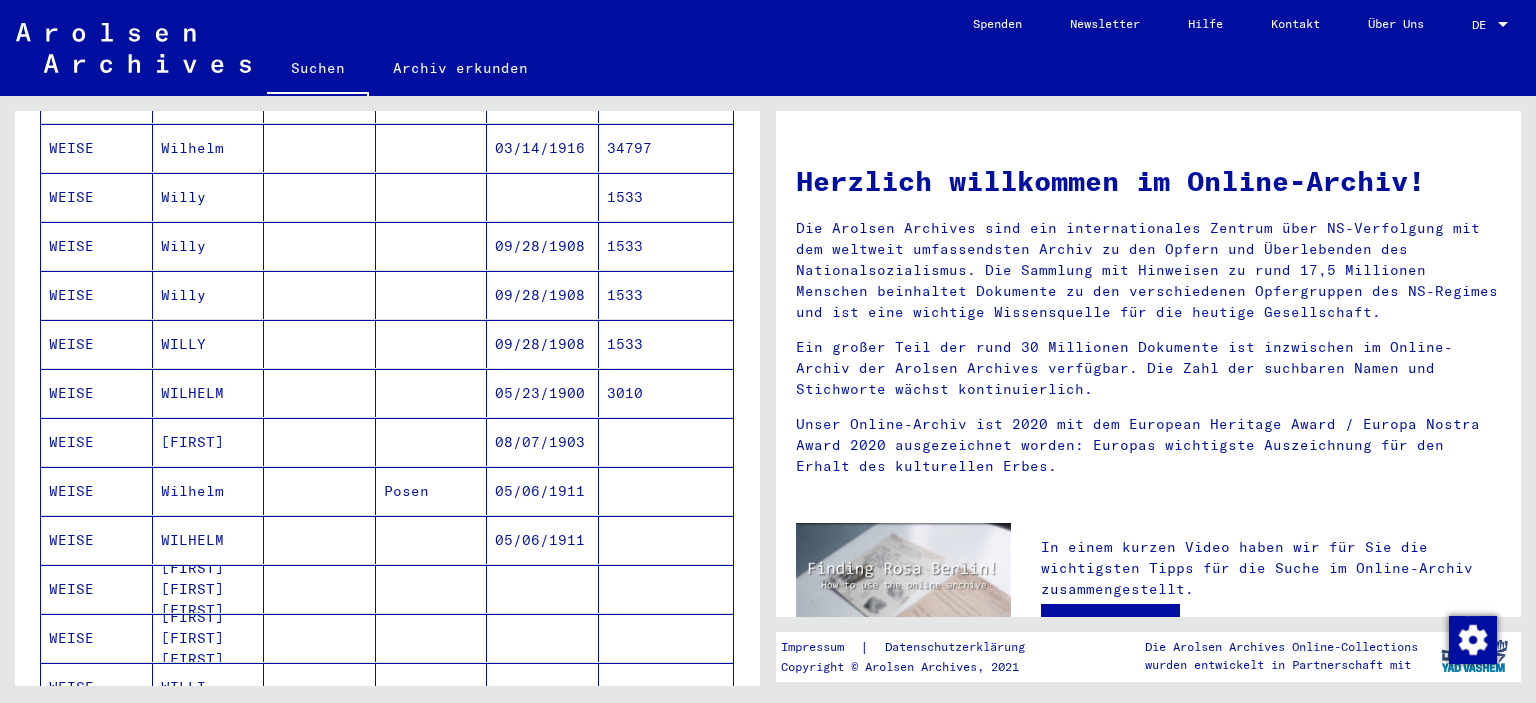 scroll, scrollTop: 843, scrollLeft: 0, axis: vertical 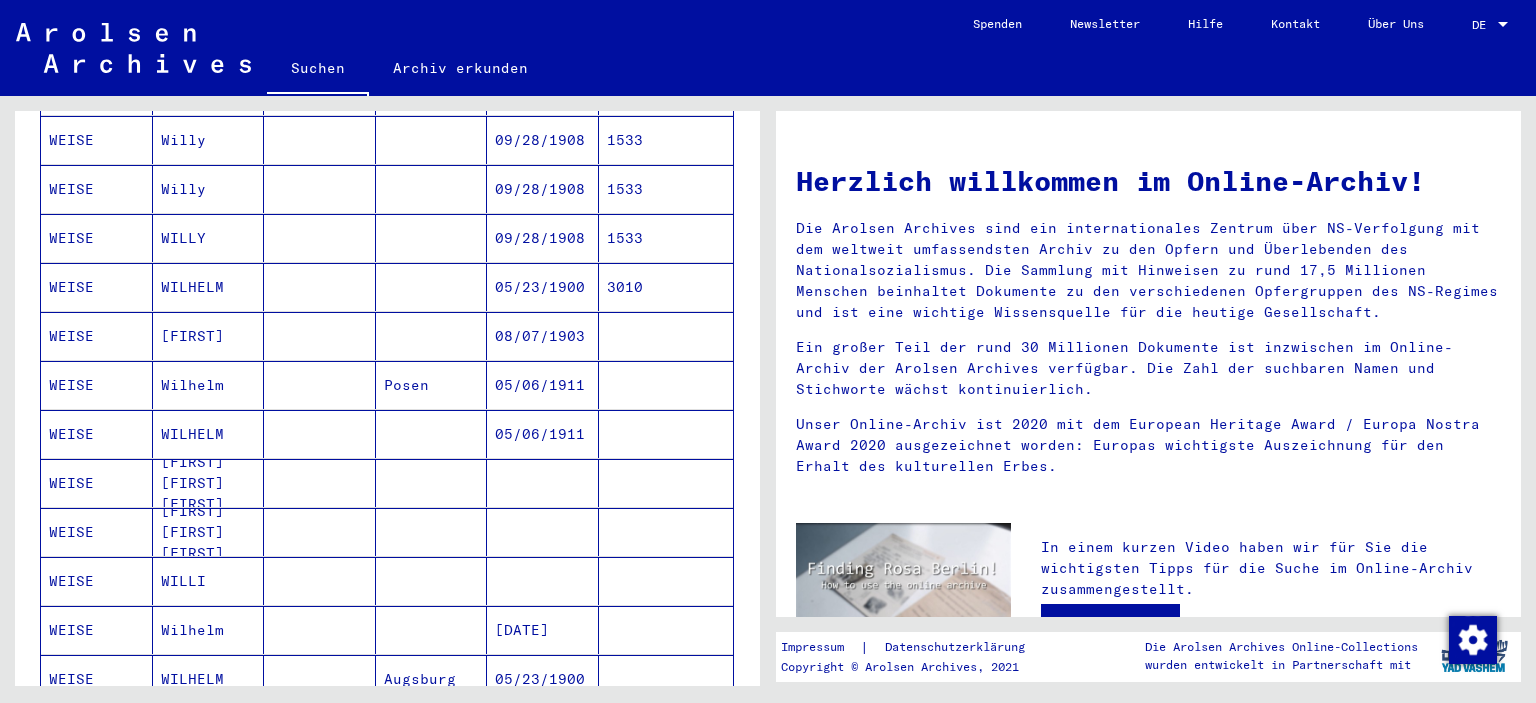 click at bounding box center [666, 385] 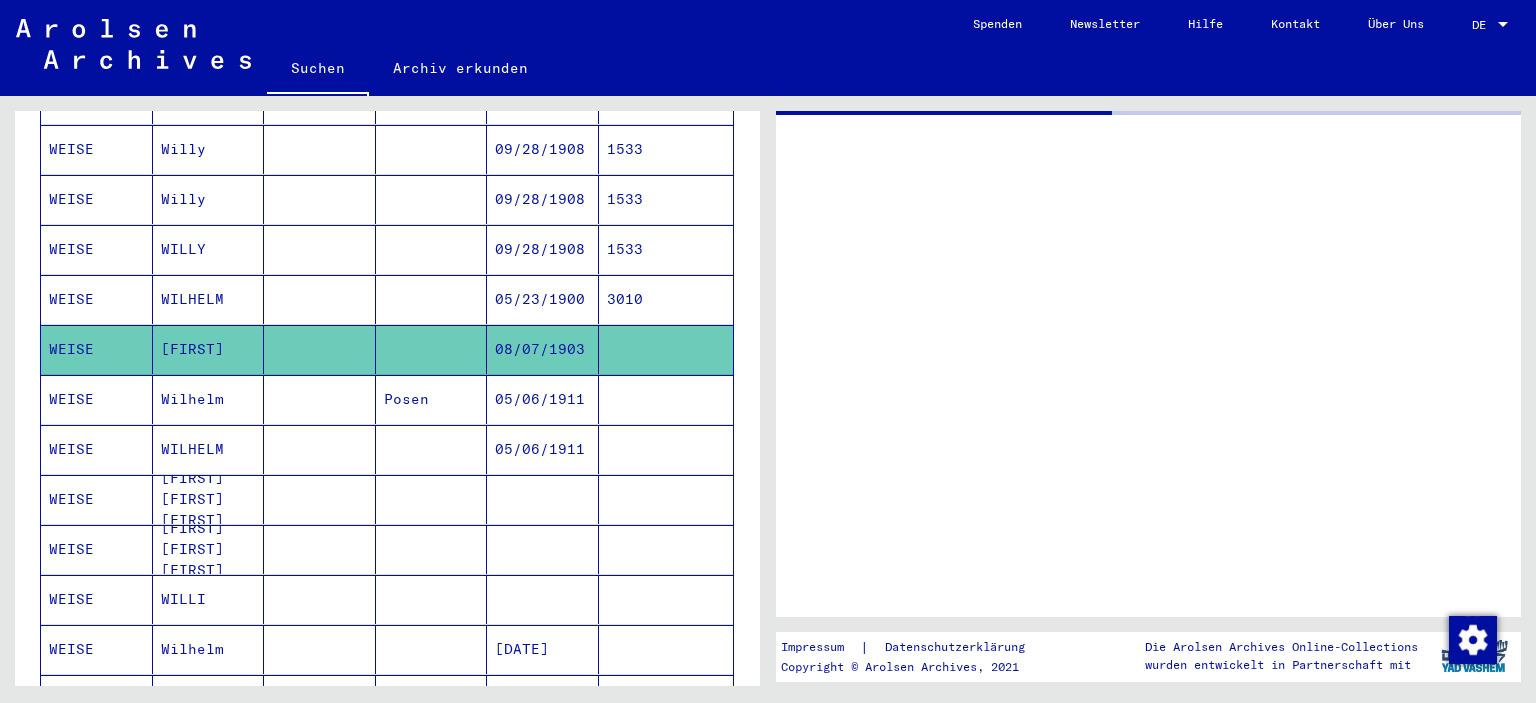 scroll, scrollTop: 851, scrollLeft: 0, axis: vertical 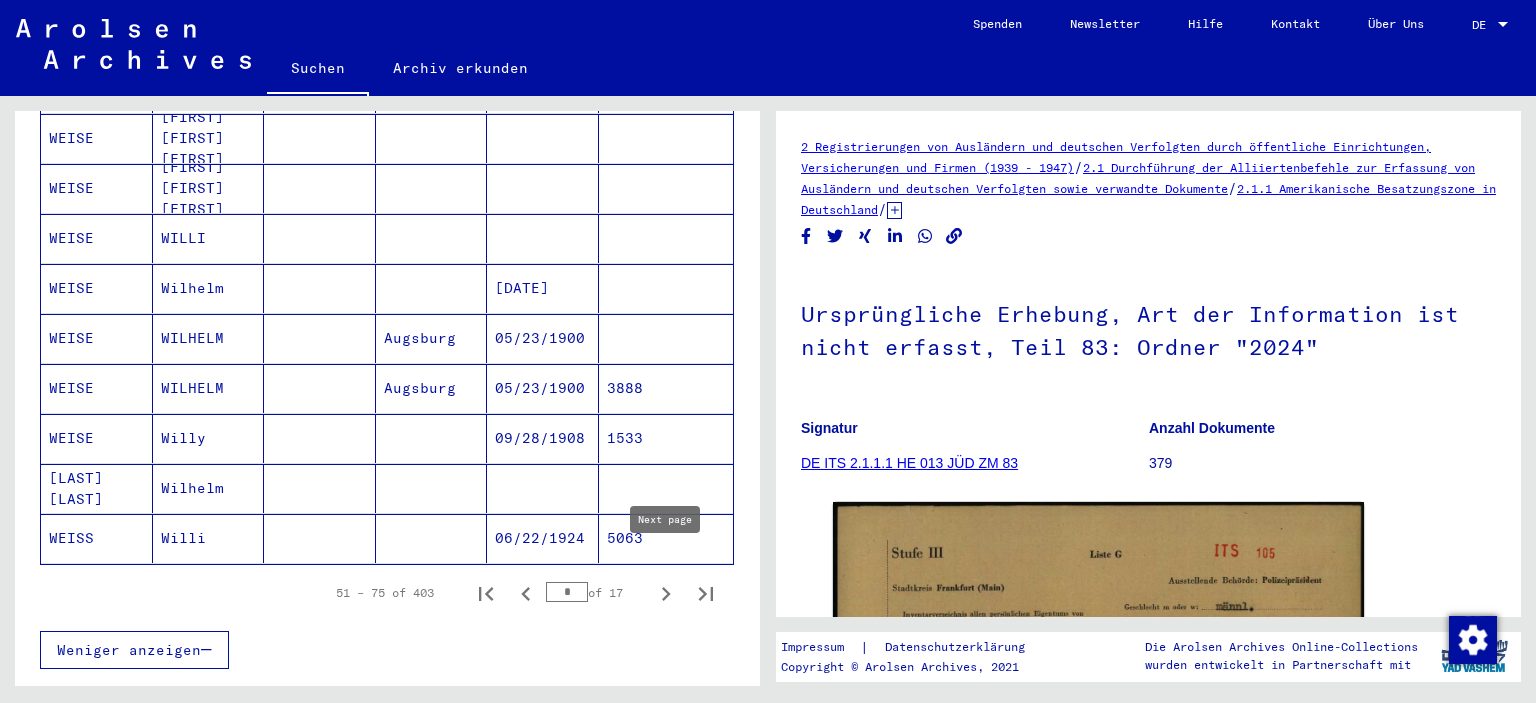 click 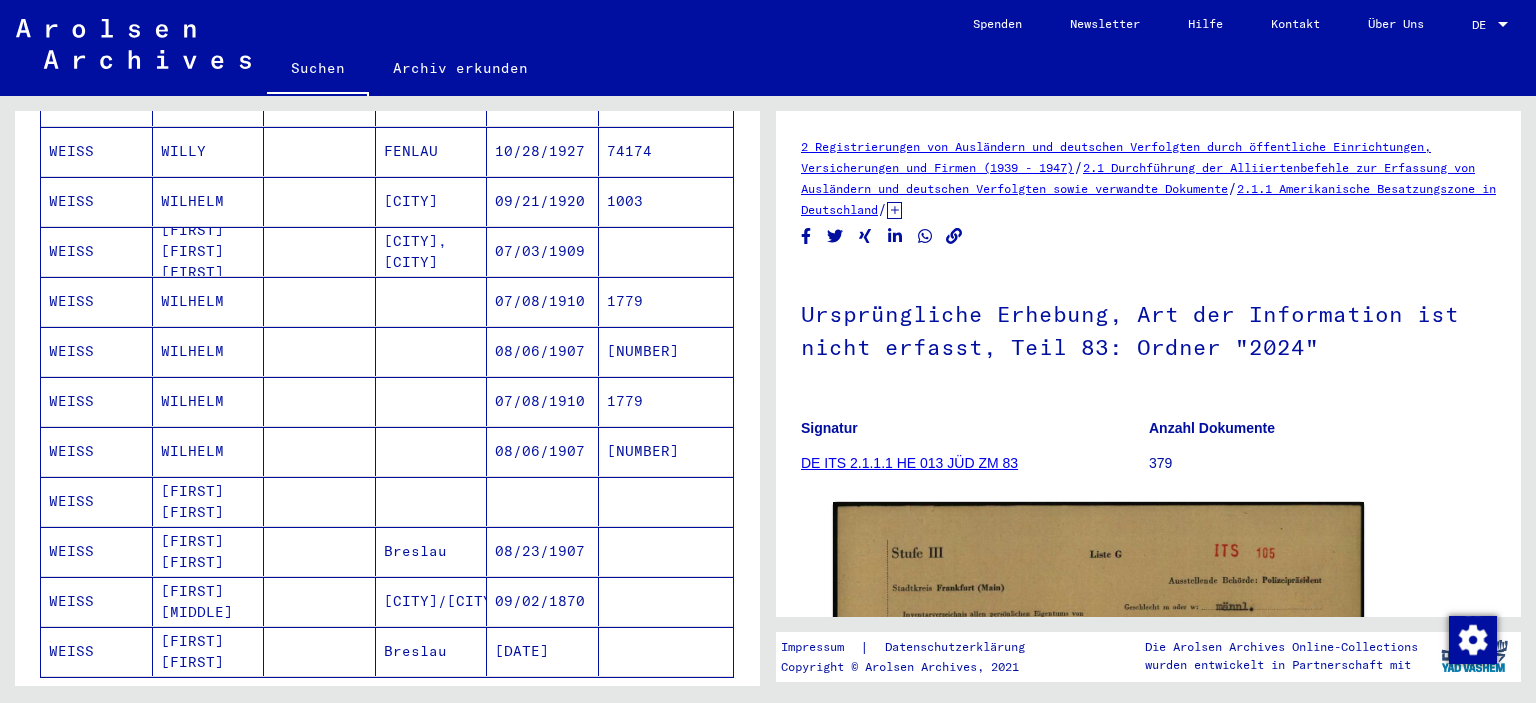 scroll, scrollTop: 1161, scrollLeft: 0, axis: vertical 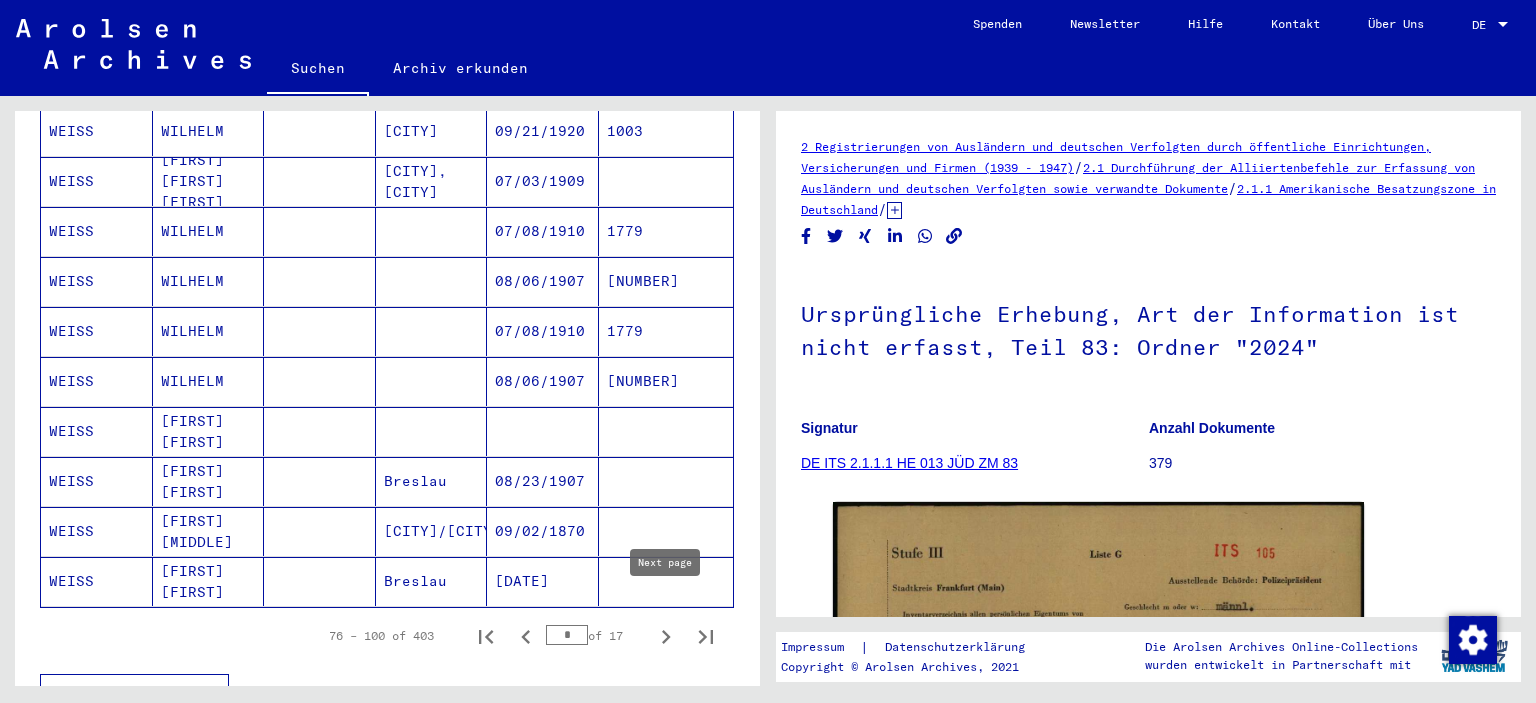 click 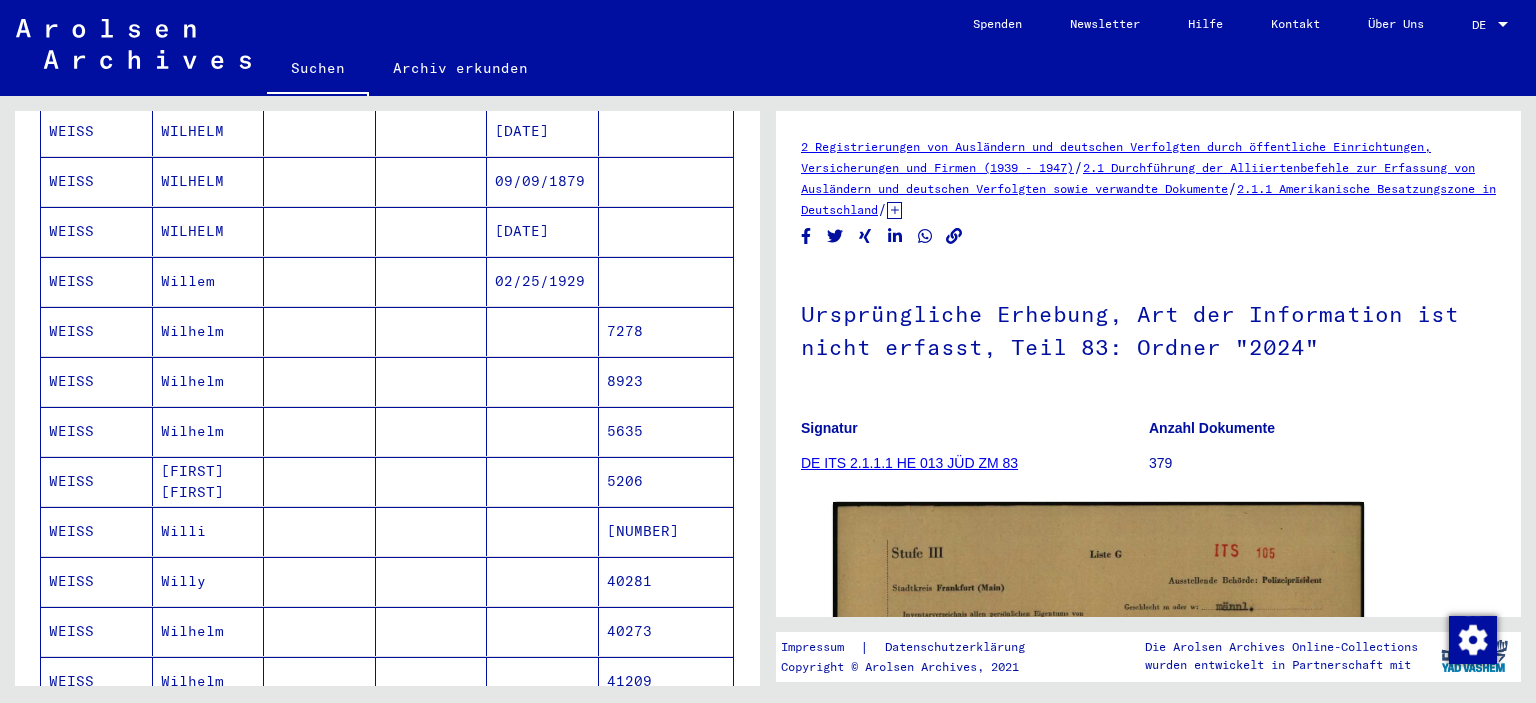 scroll, scrollTop: 1057, scrollLeft: 0, axis: vertical 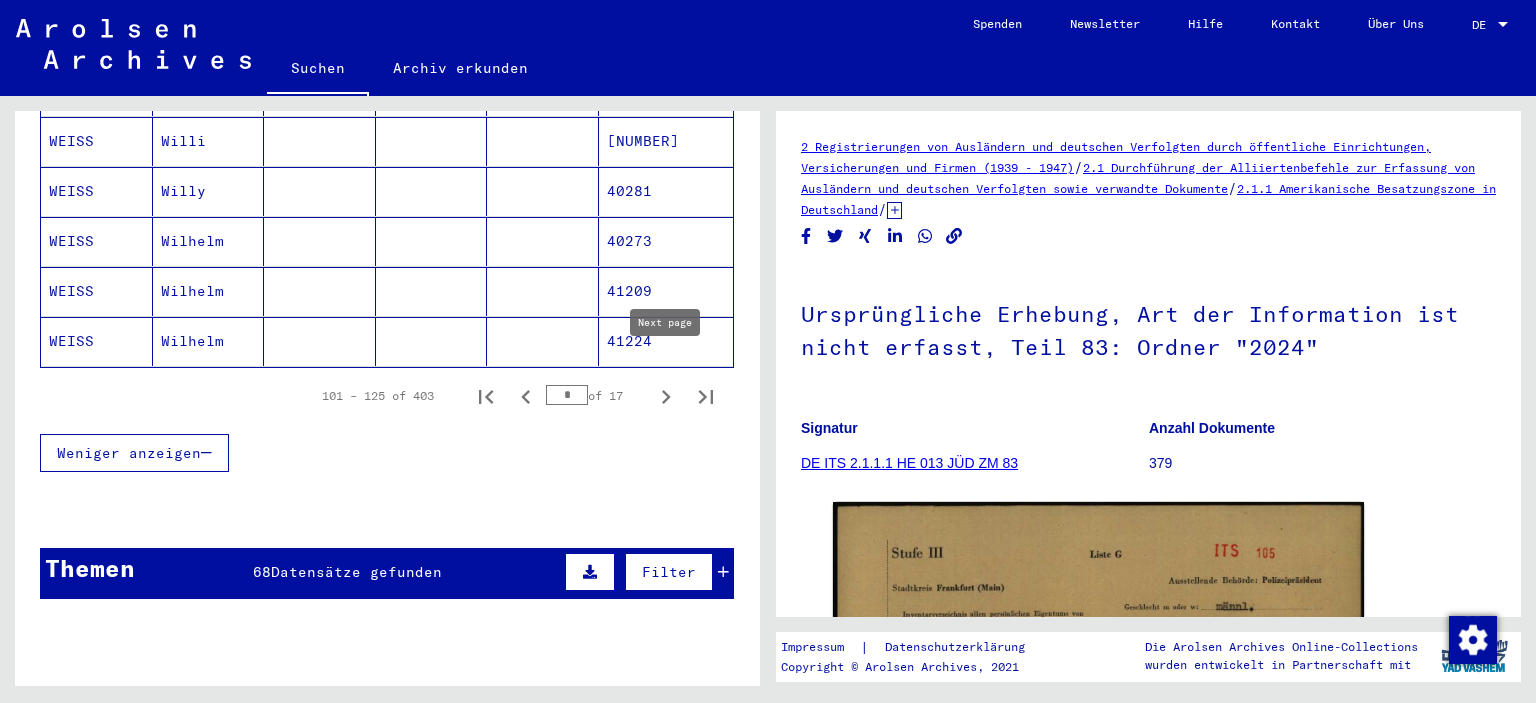 click 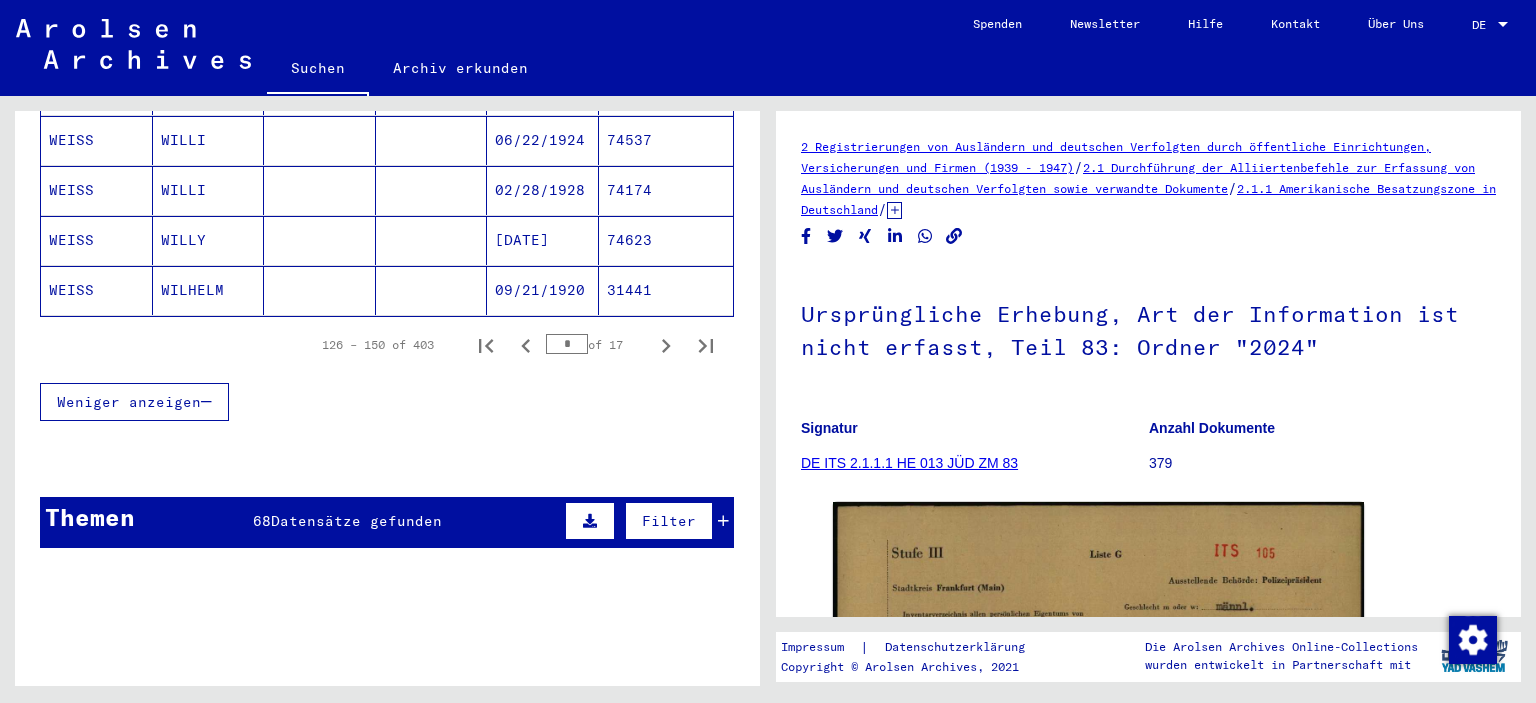 scroll, scrollTop: 1448, scrollLeft: 0, axis: vertical 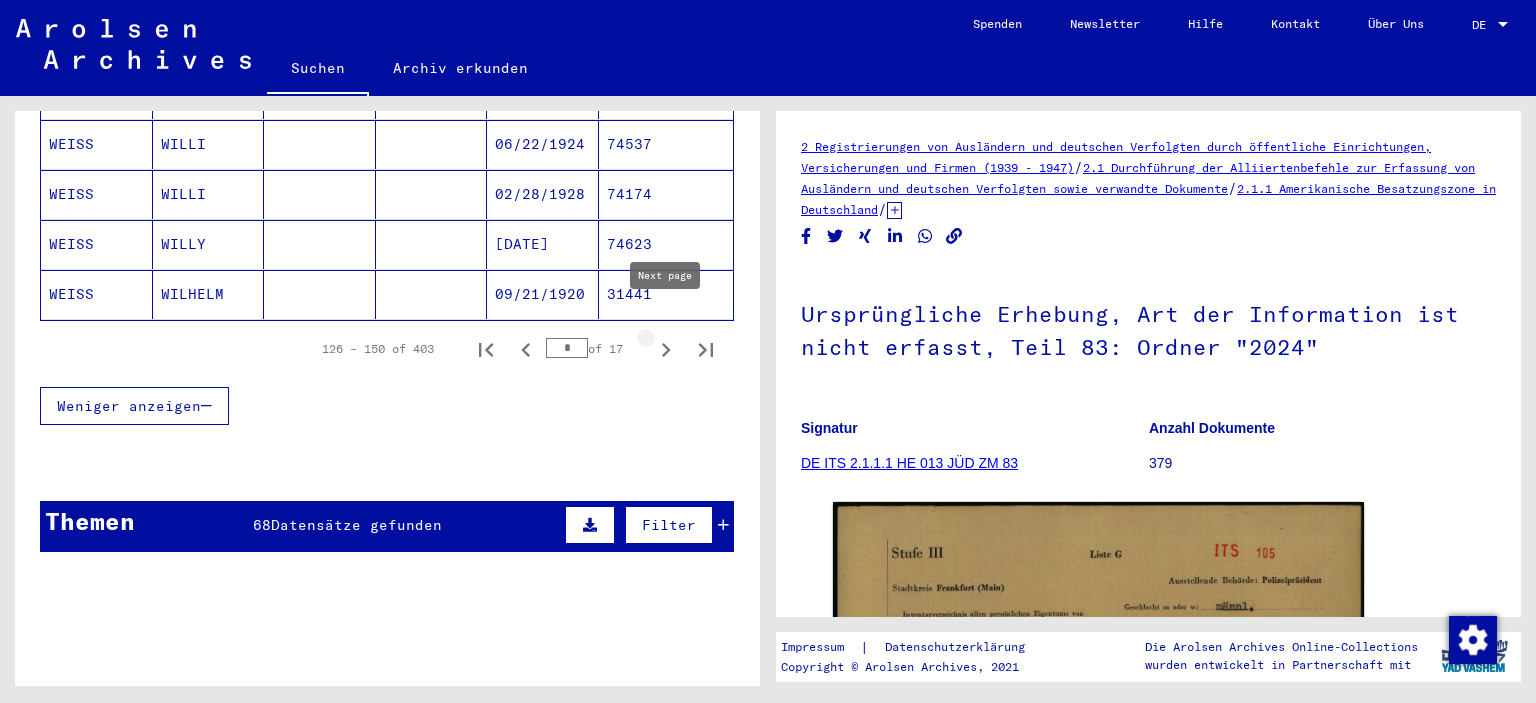 click 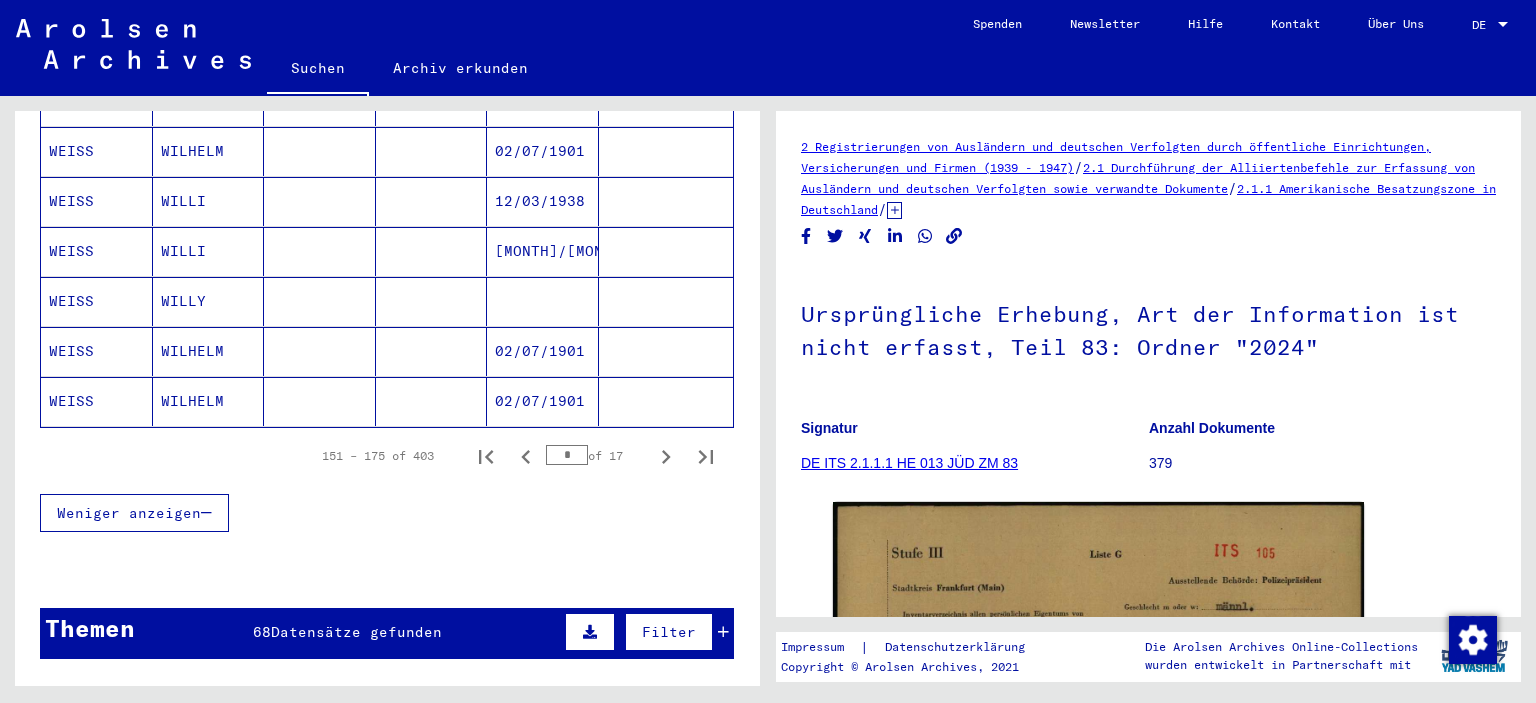 scroll, scrollTop: 1344, scrollLeft: 0, axis: vertical 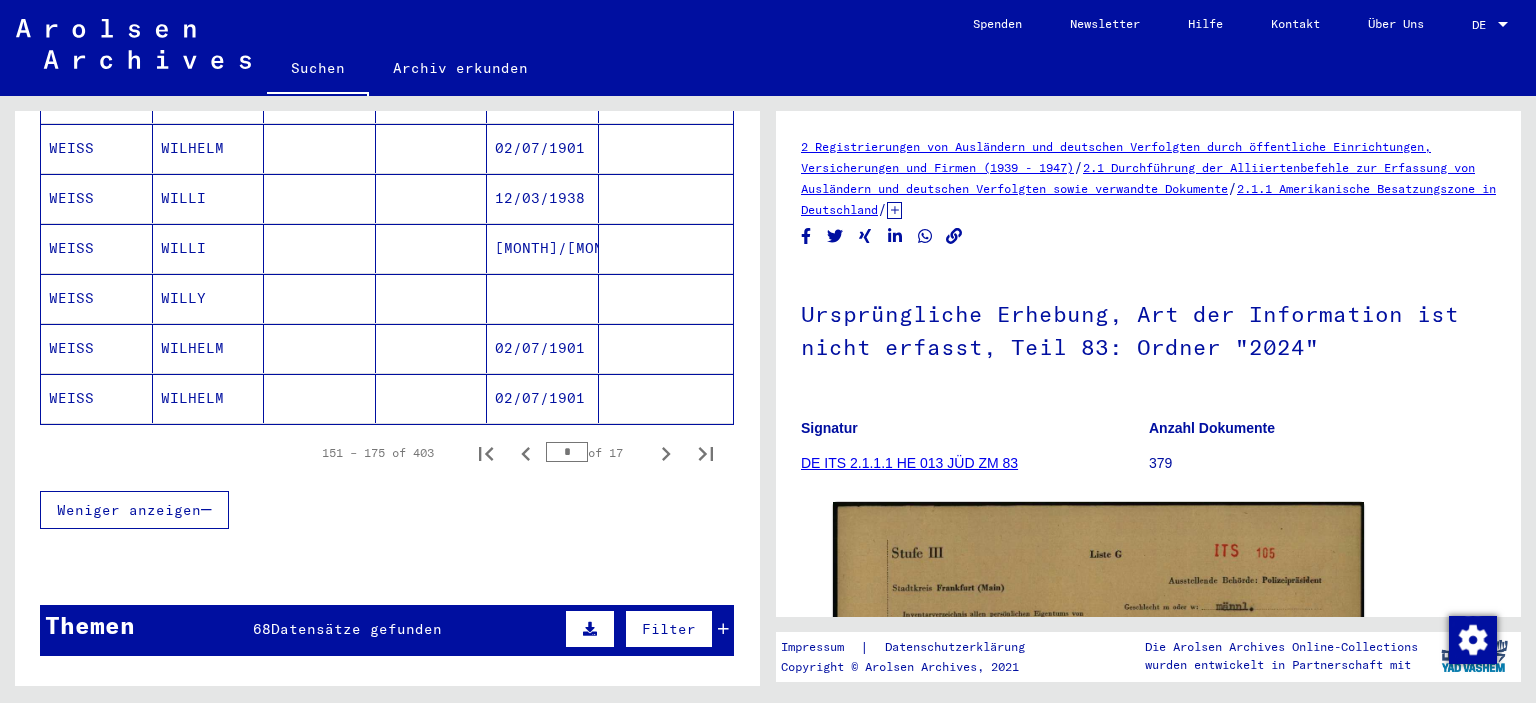 click on "[NUMBER]  *  of [NUMBER]" at bounding box center [387, 453] 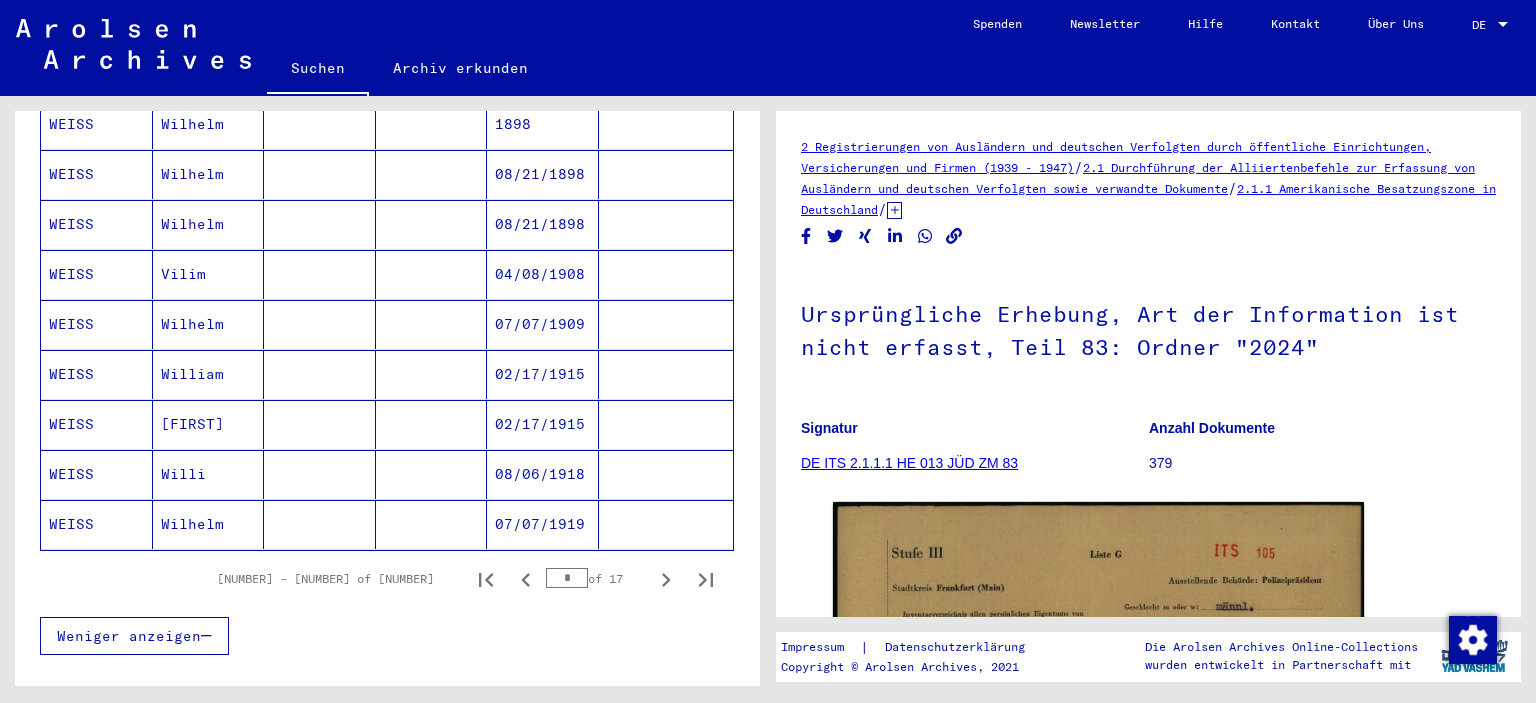 scroll, scrollTop: 1224, scrollLeft: 0, axis: vertical 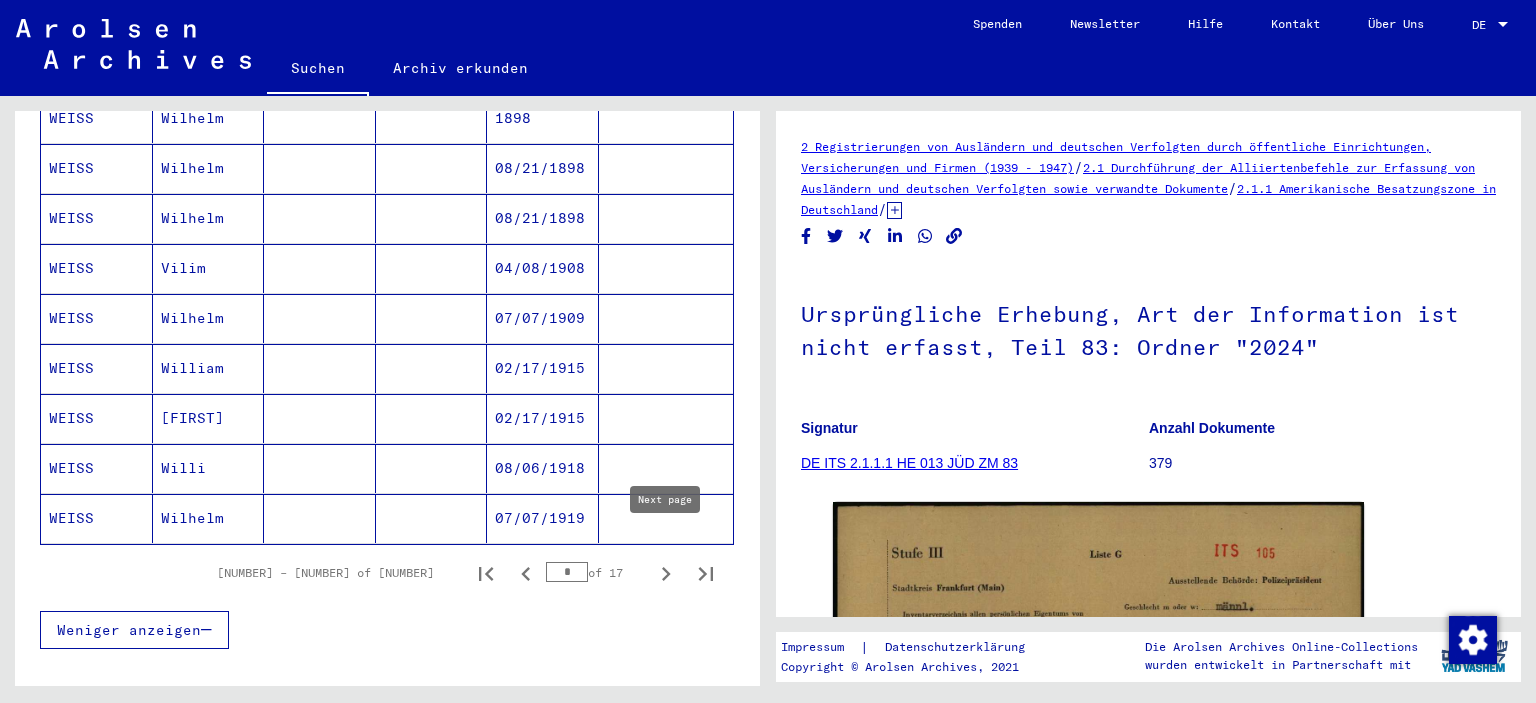 click 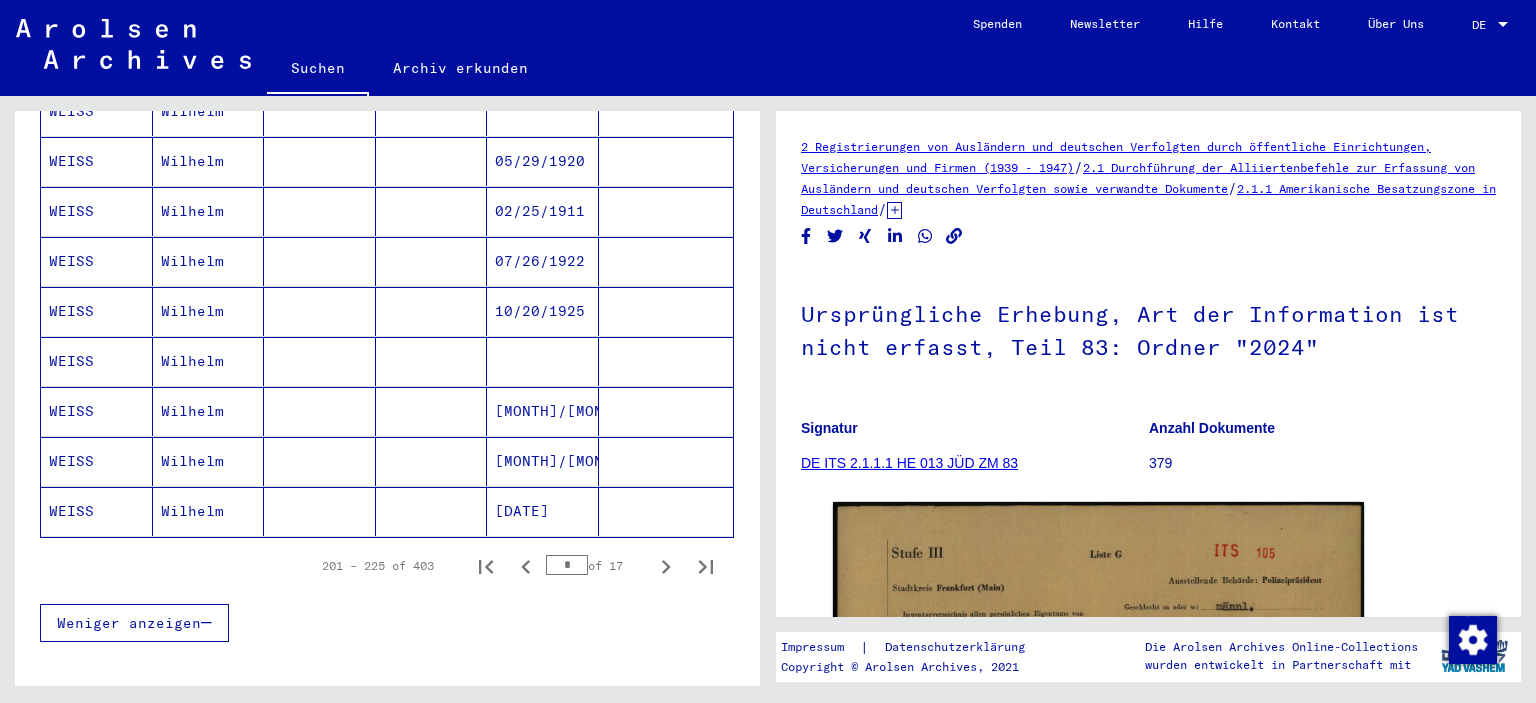 scroll, scrollTop: 1248, scrollLeft: 0, axis: vertical 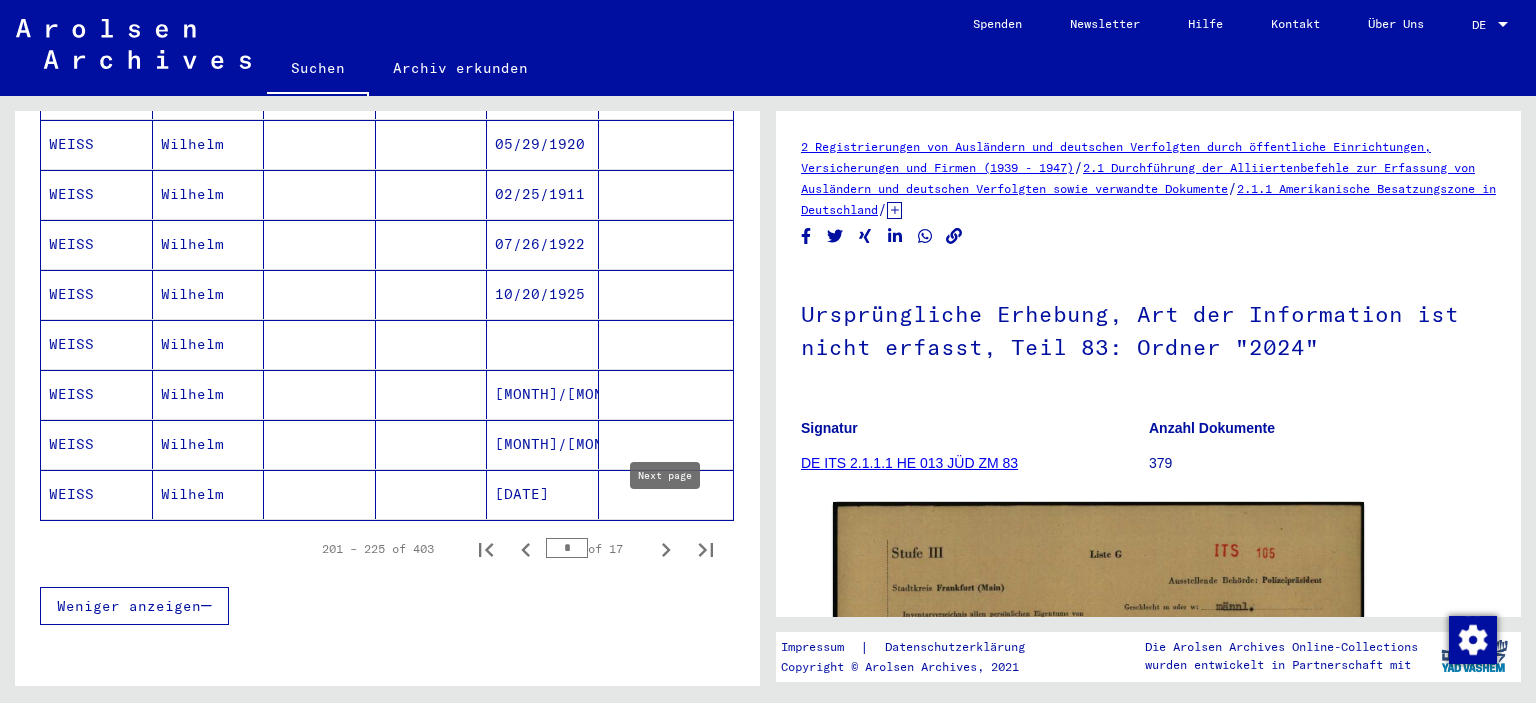 click 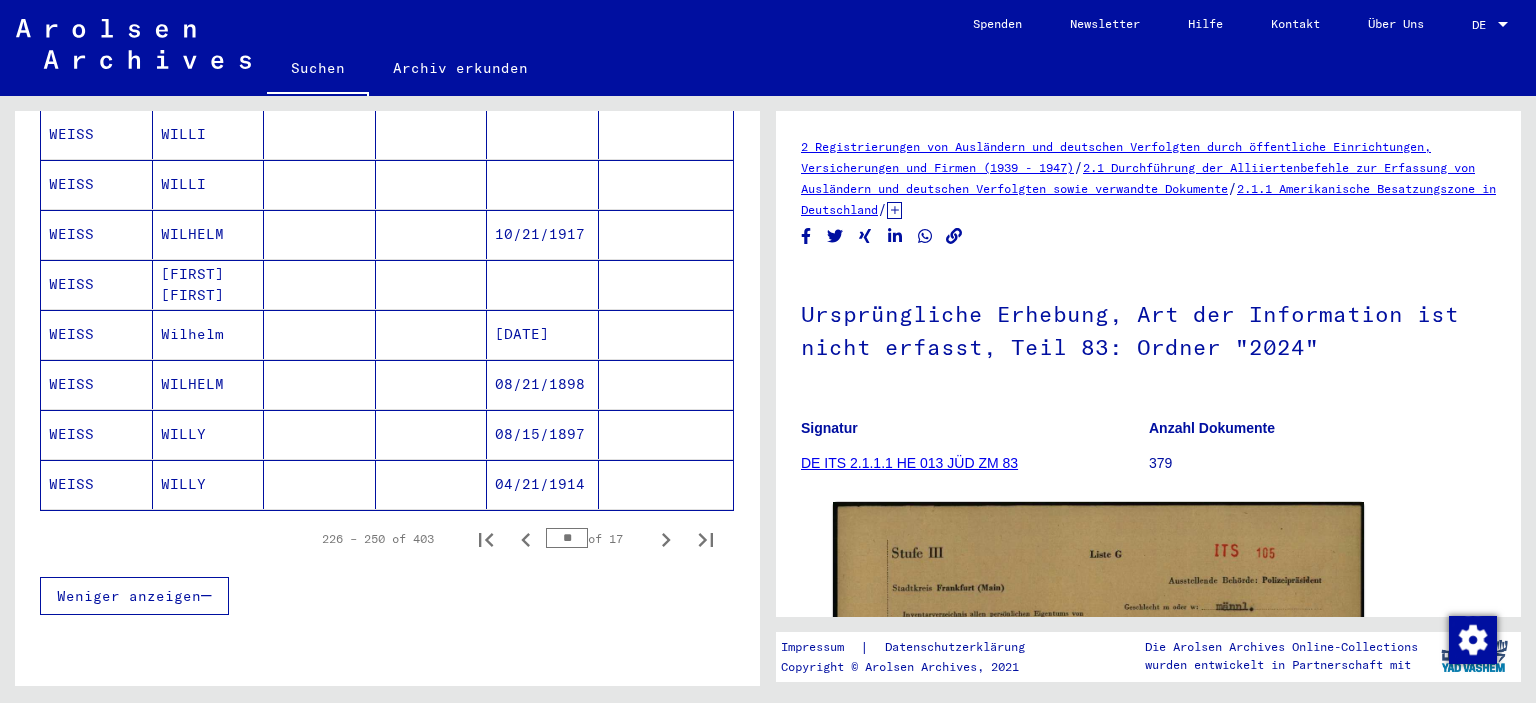 scroll, scrollTop: 1261, scrollLeft: 0, axis: vertical 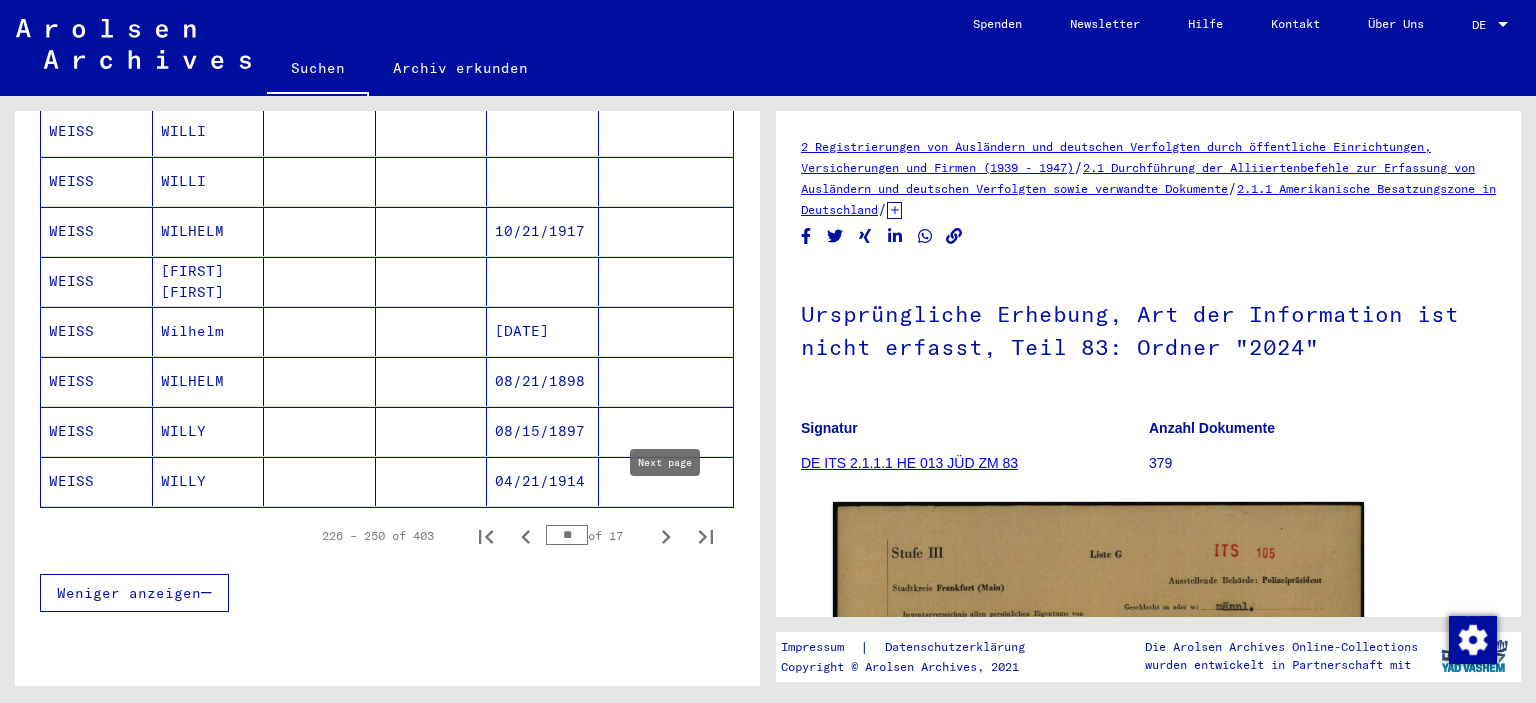 click 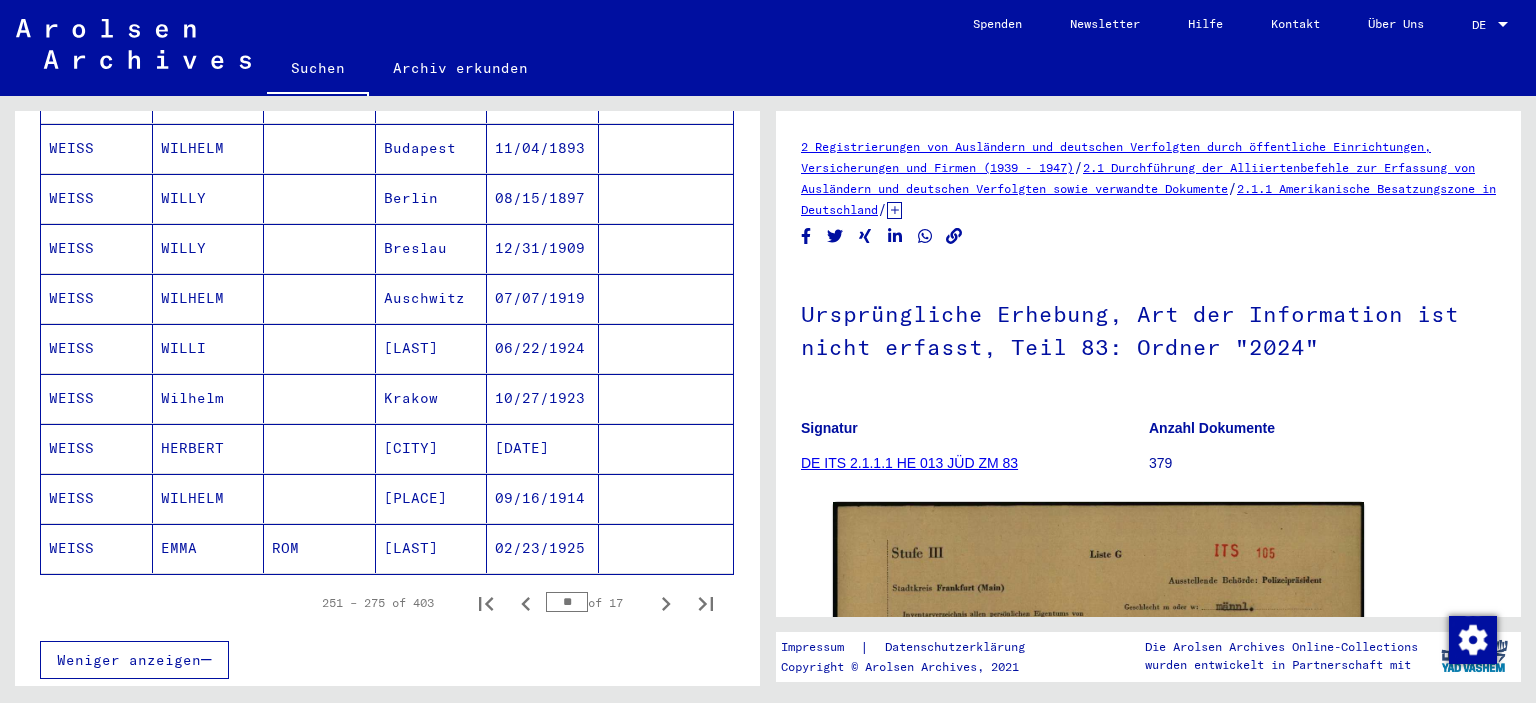 scroll, scrollTop: 1271, scrollLeft: 0, axis: vertical 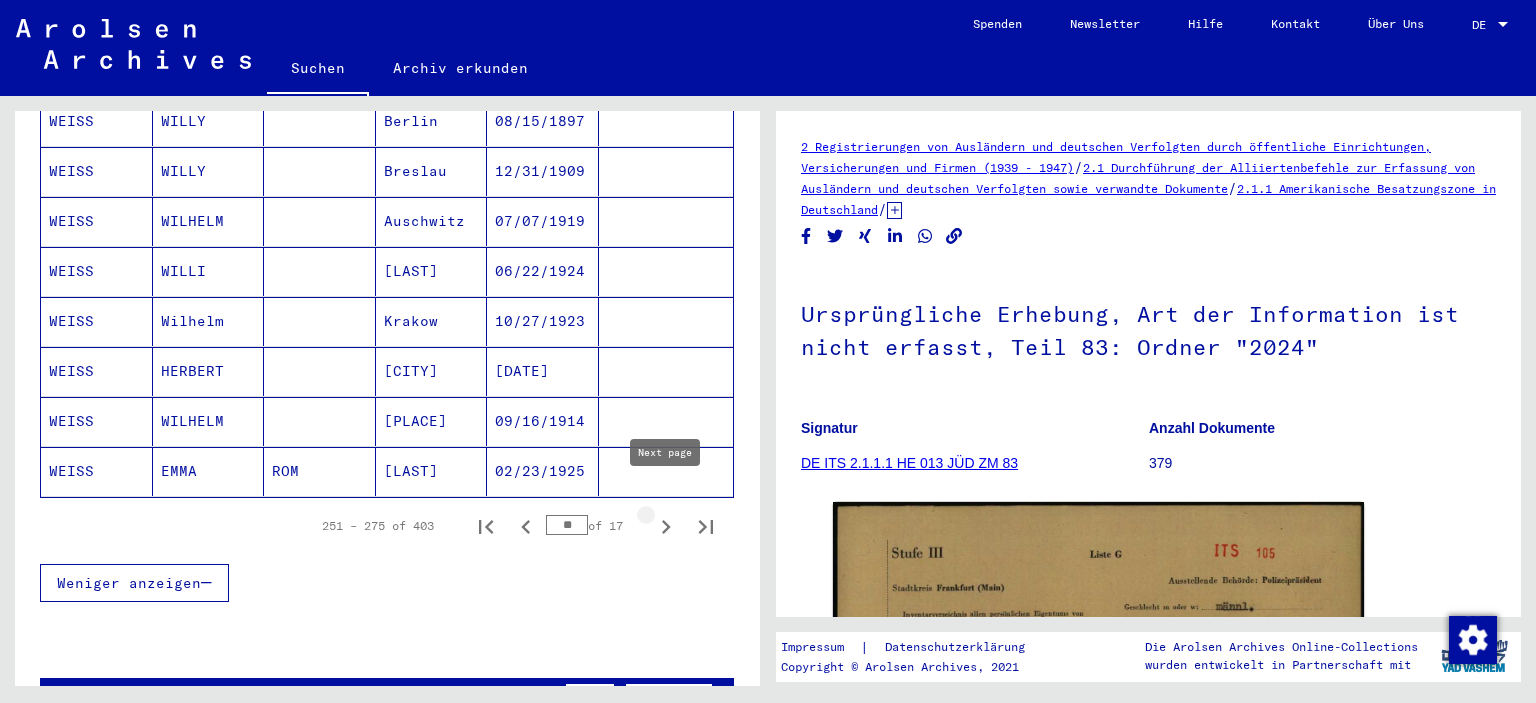 click 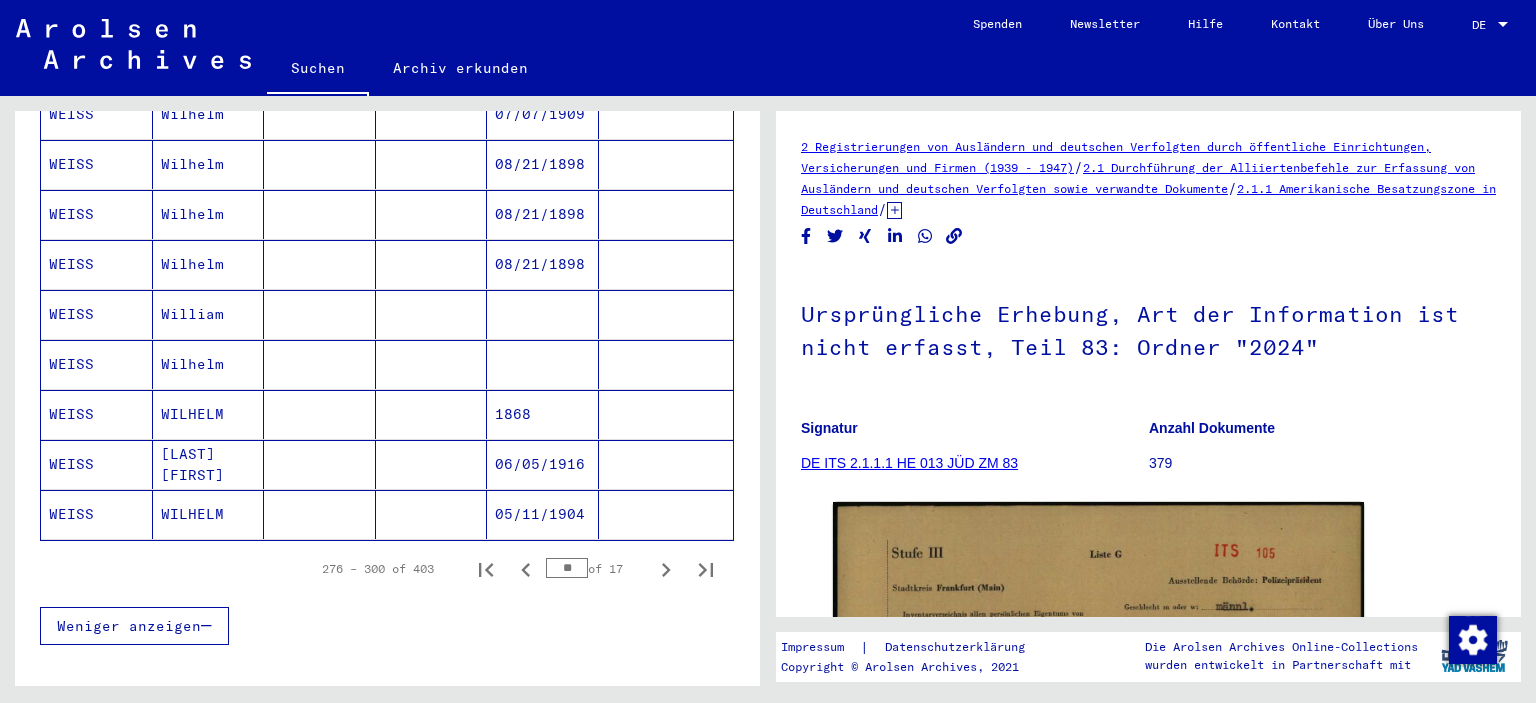 scroll, scrollTop: 1238, scrollLeft: 0, axis: vertical 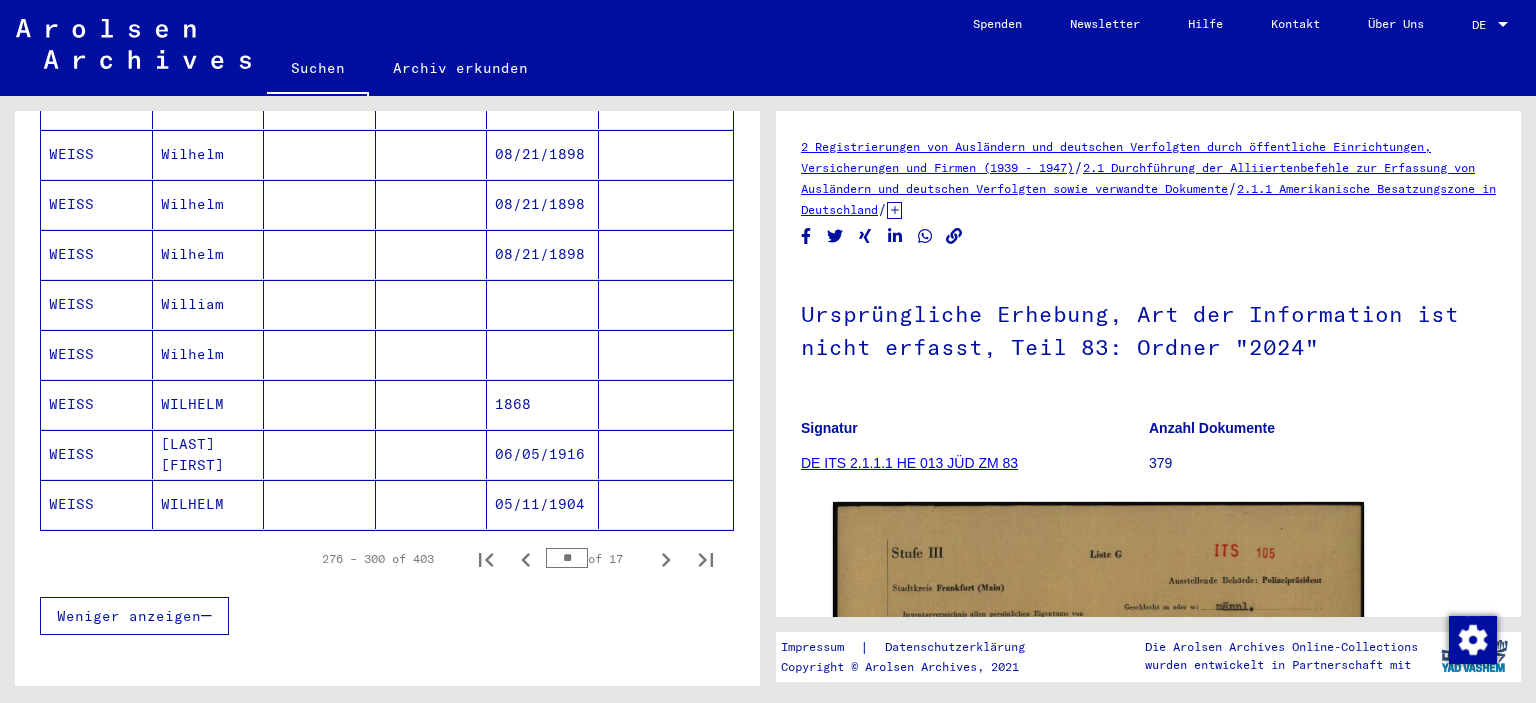 click 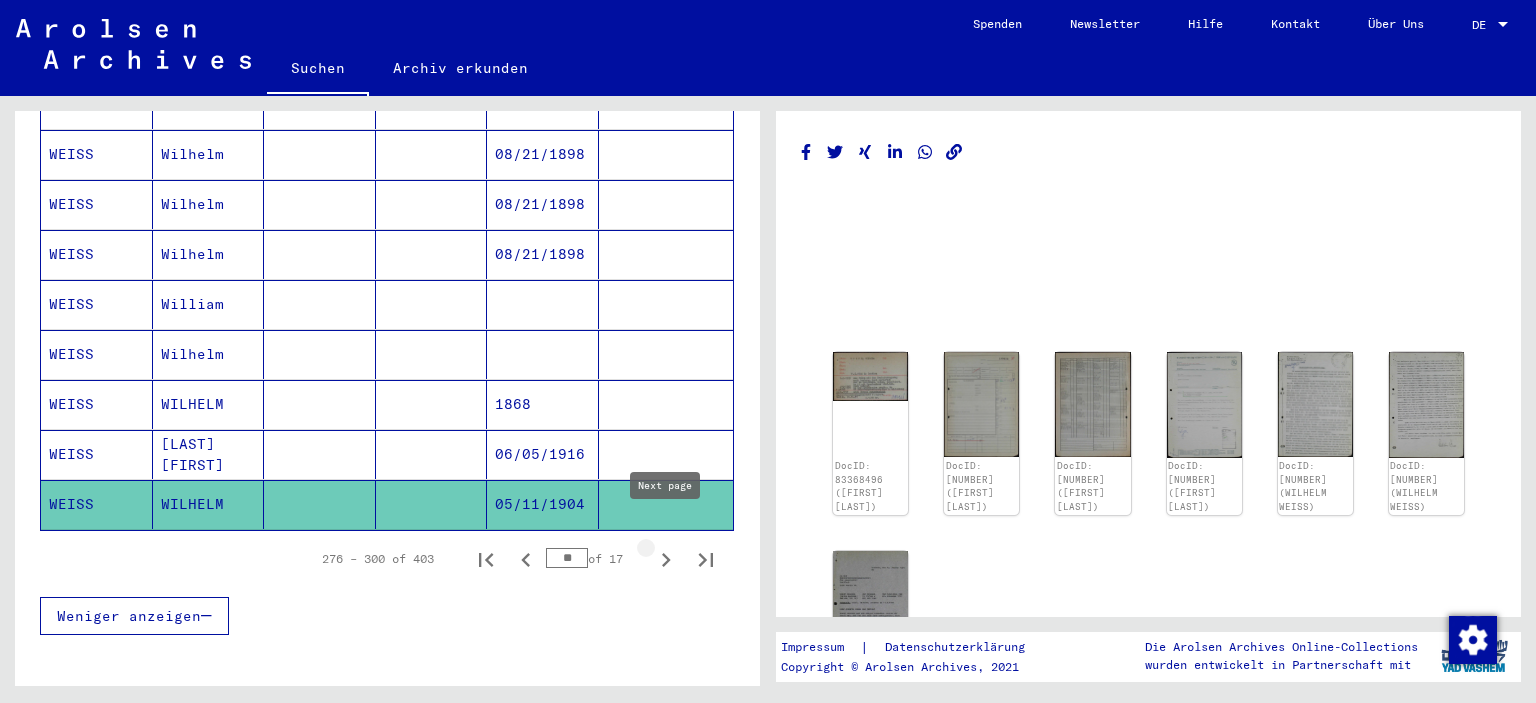 click 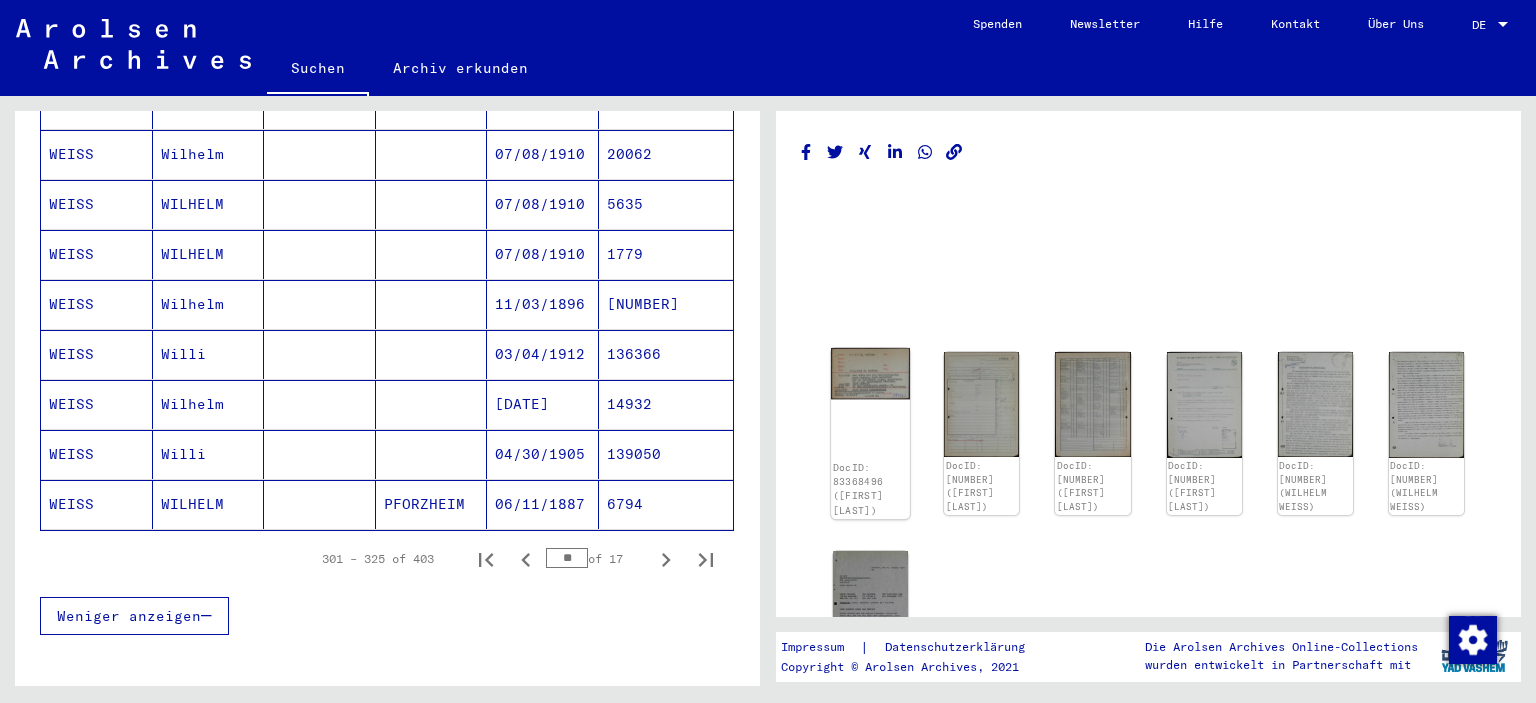 click 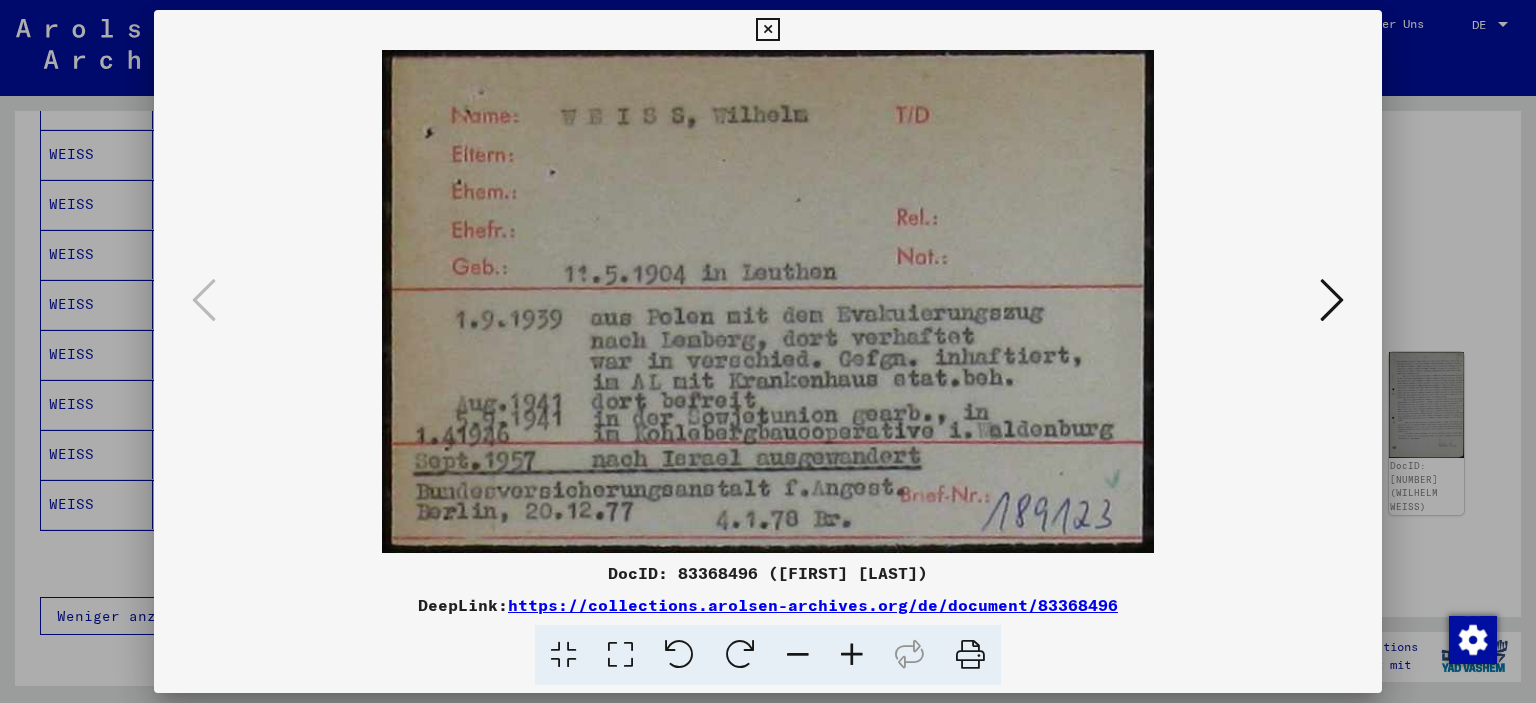 click at bounding box center [1332, 300] 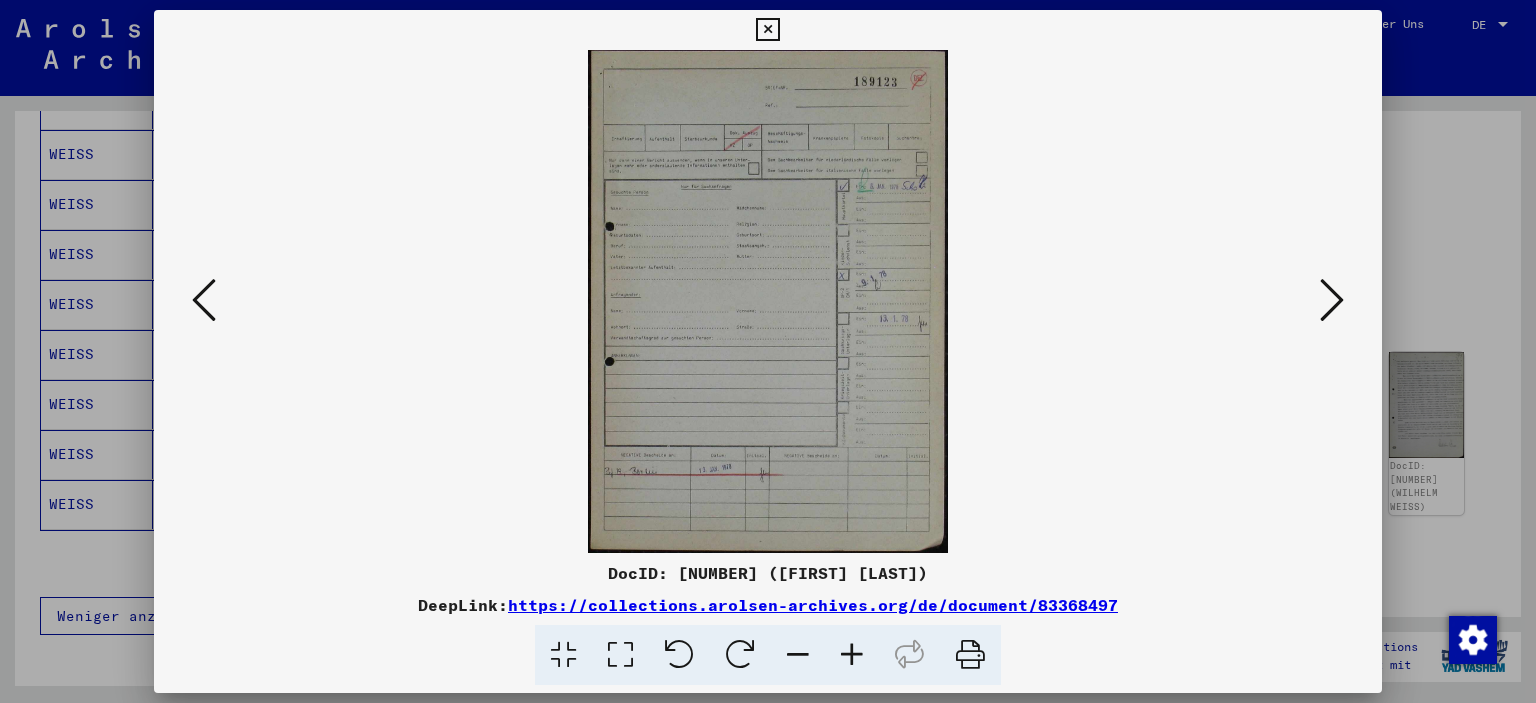 click at bounding box center (1332, 300) 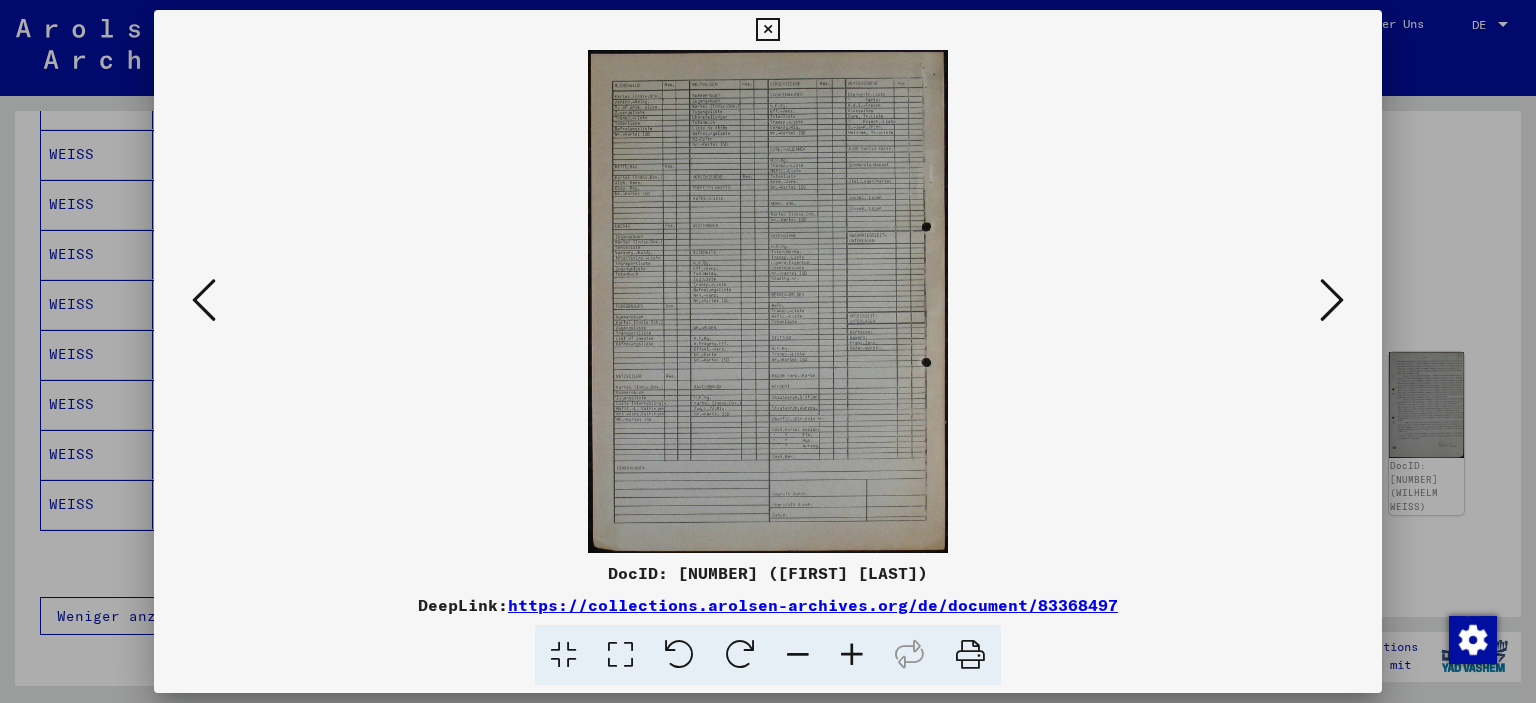 click at bounding box center (1332, 300) 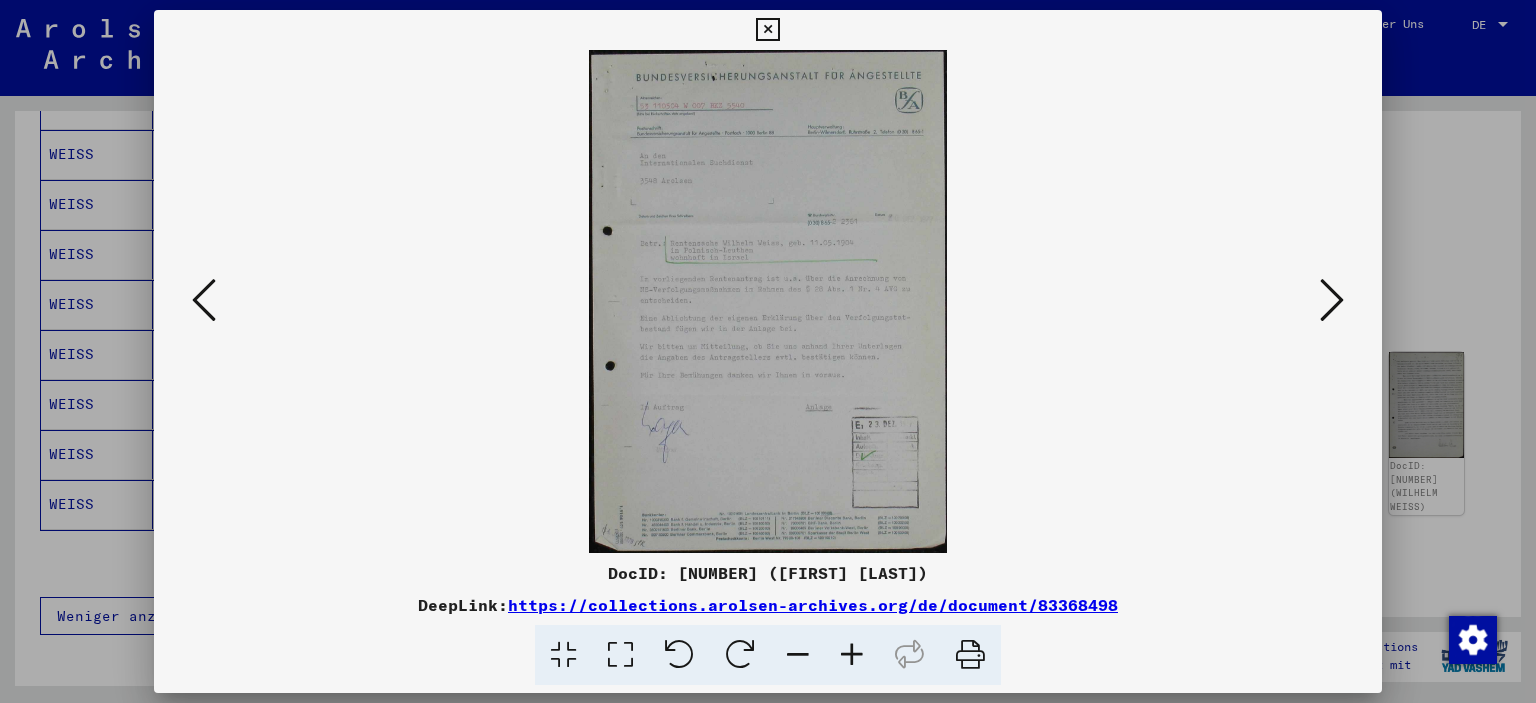 click at bounding box center [1332, 300] 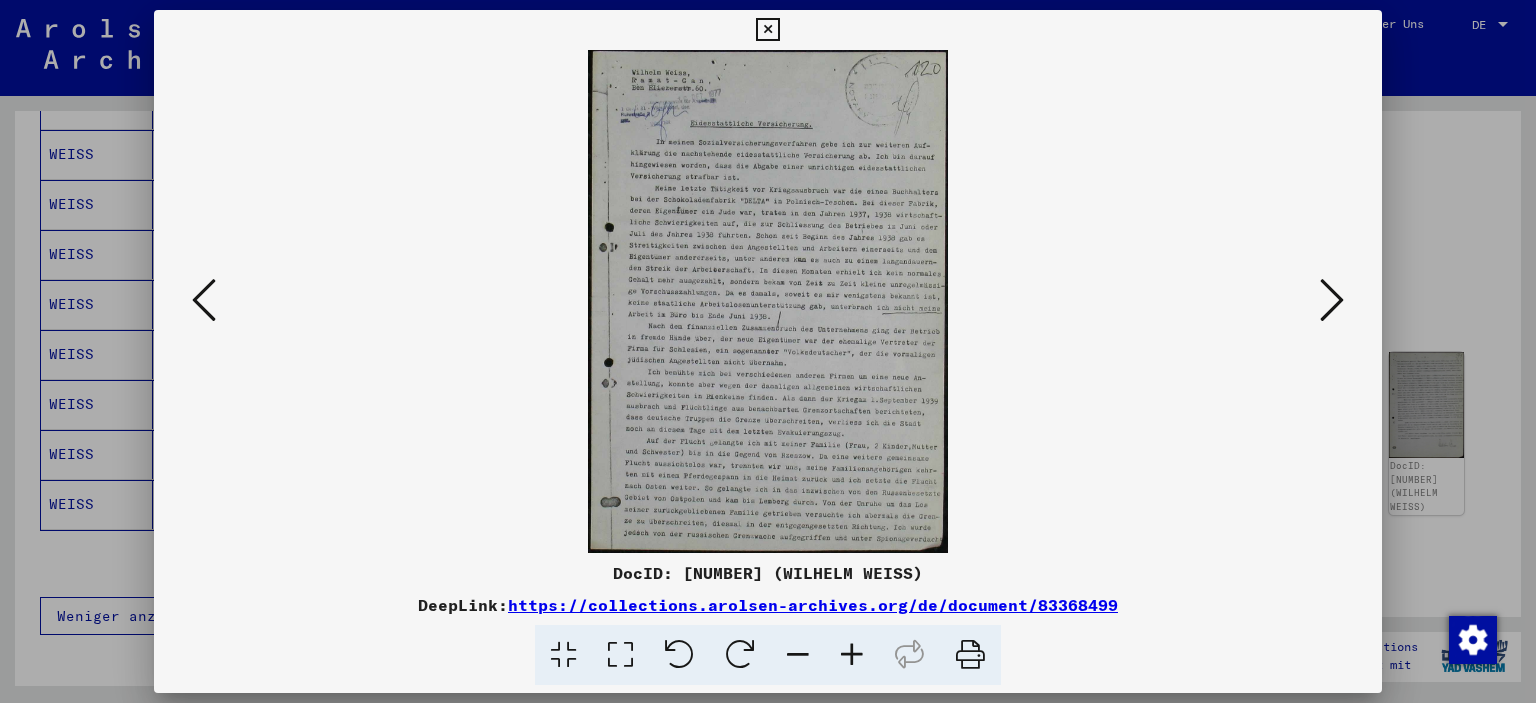 click at bounding box center (767, 30) 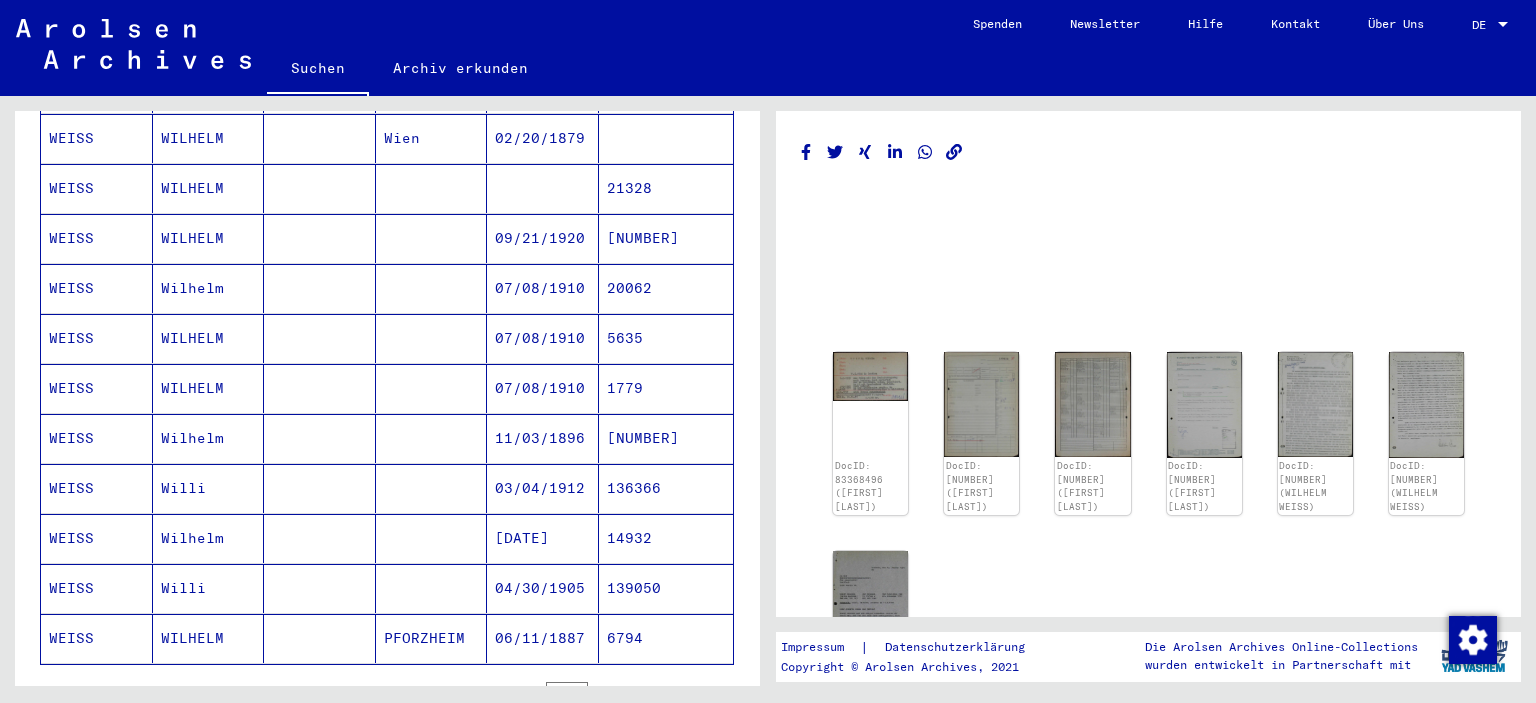 scroll, scrollTop: 1184, scrollLeft: 0, axis: vertical 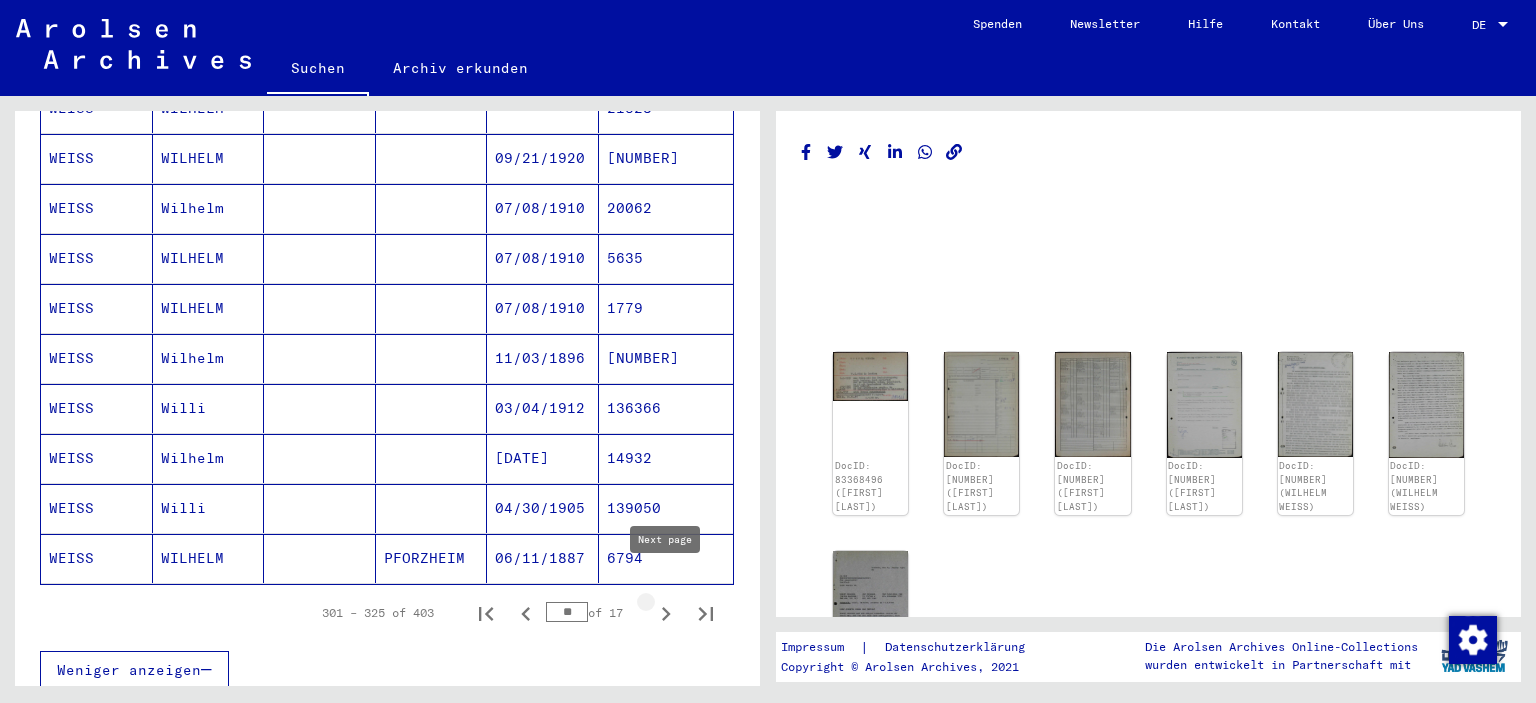 click 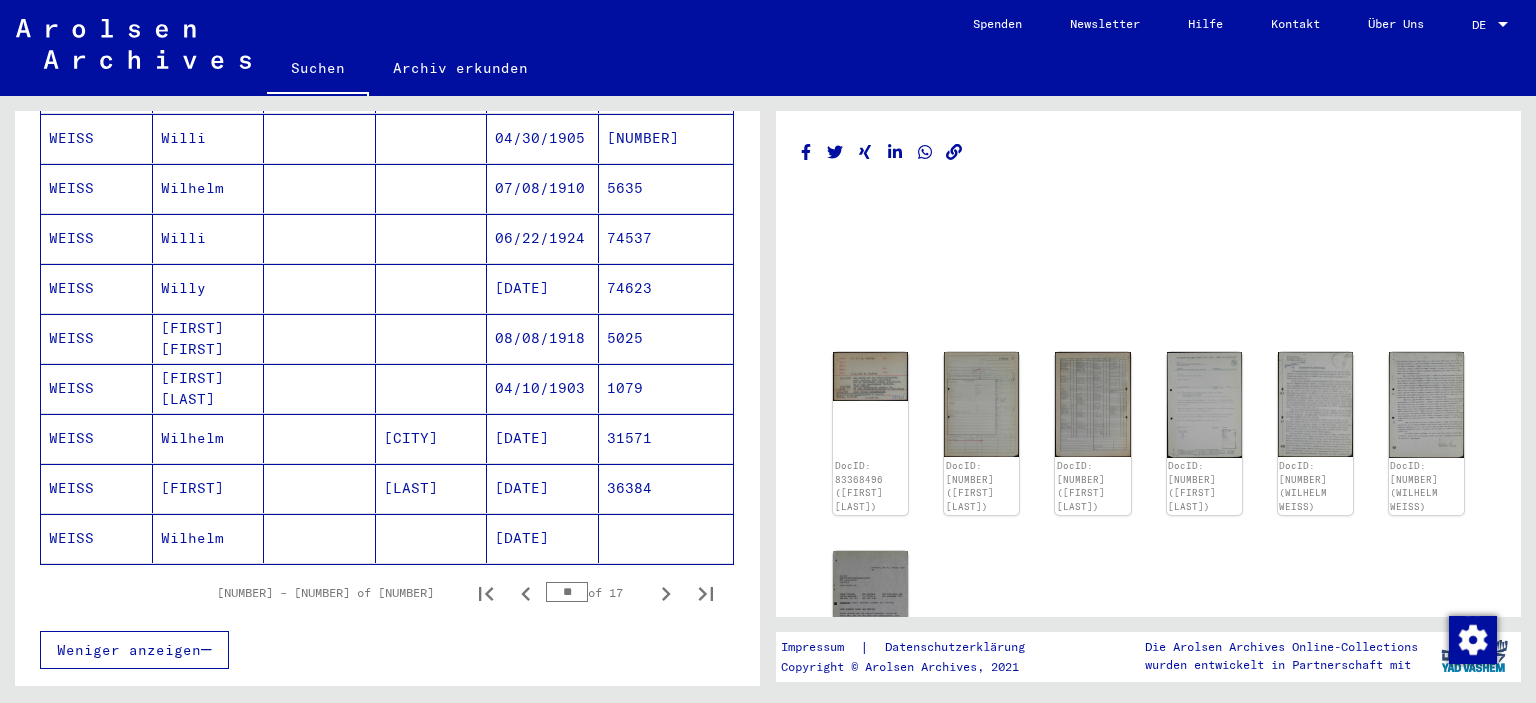 scroll, scrollTop: 1208, scrollLeft: 0, axis: vertical 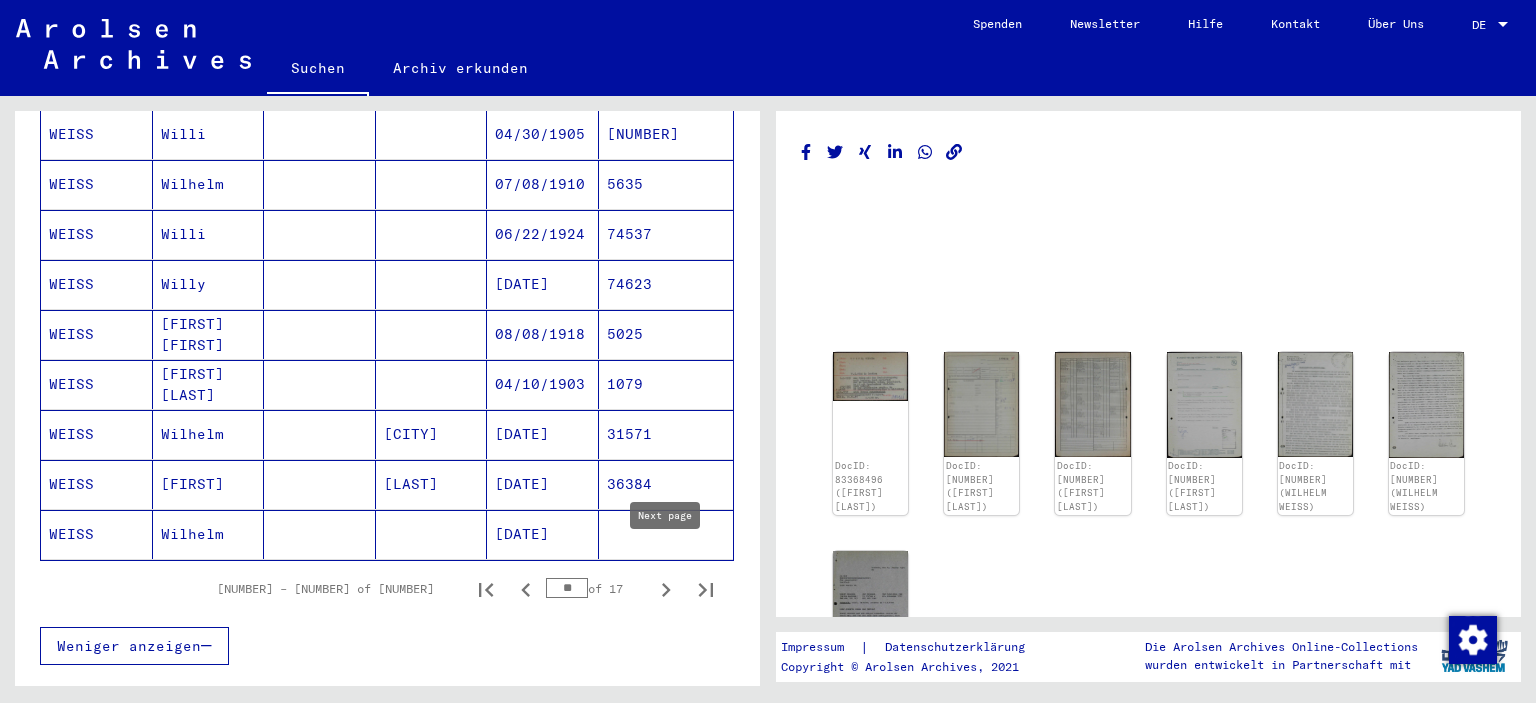 click 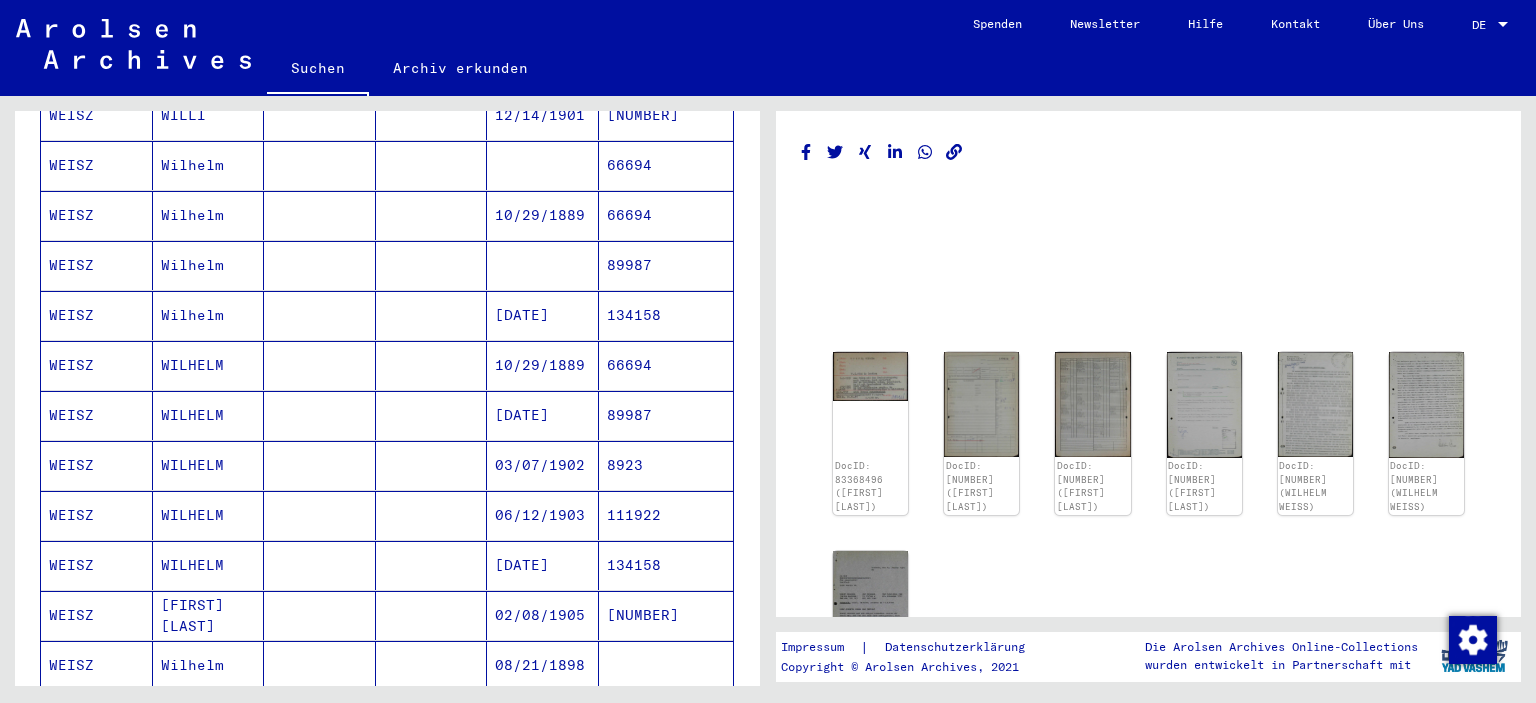 scroll, scrollTop: 884, scrollLeft: 0, axis: vertical 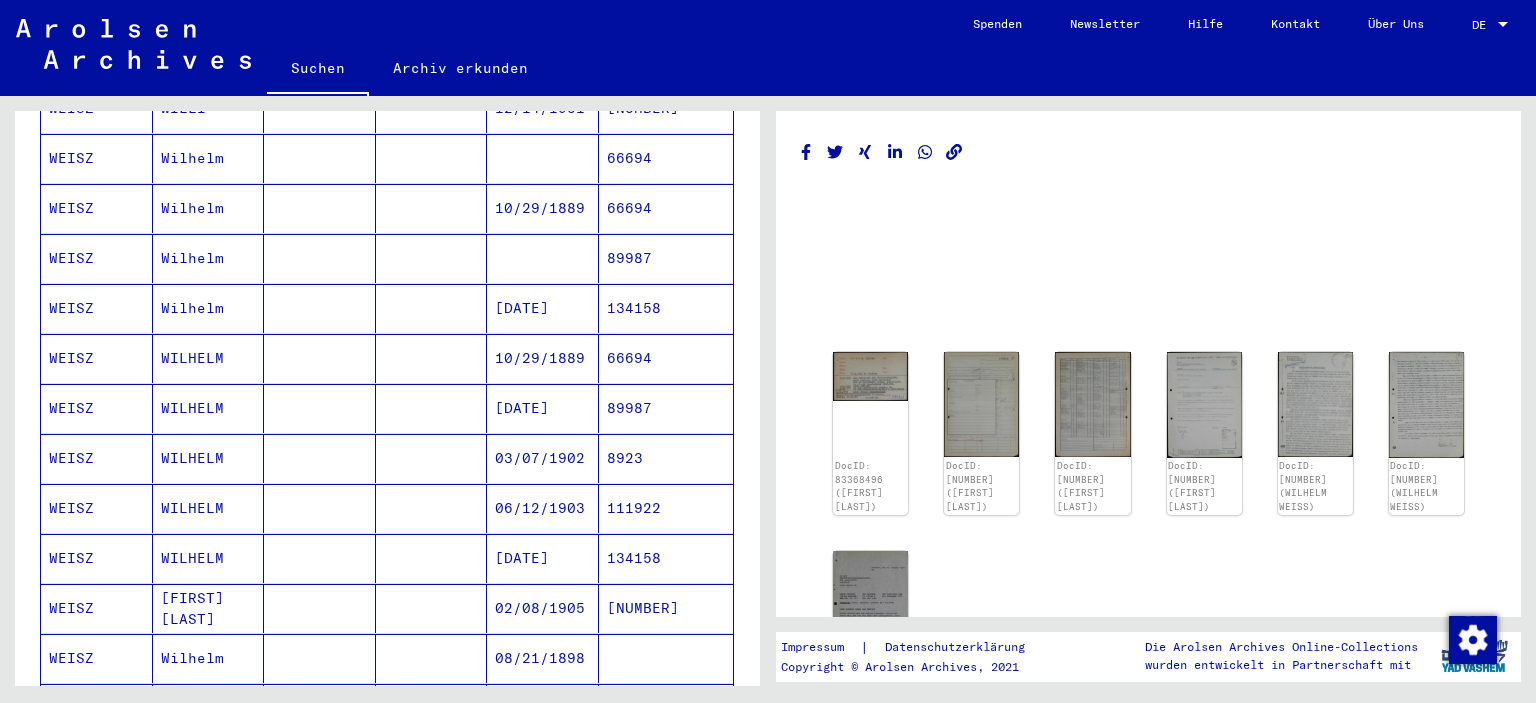 click on "134158" at bounding box center [666, 358] 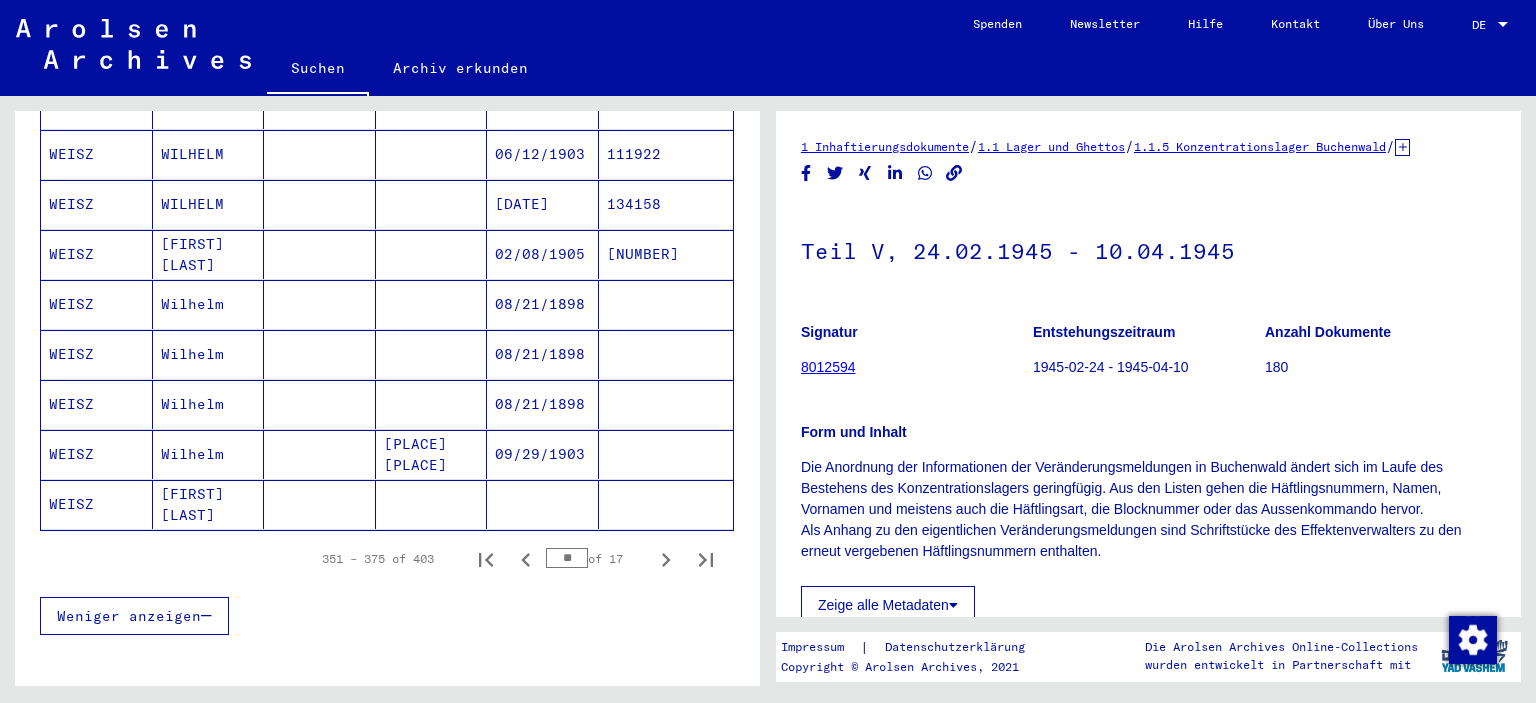 scroll, scrollTop: 1244, scrollLeft: 0, axis: vertical 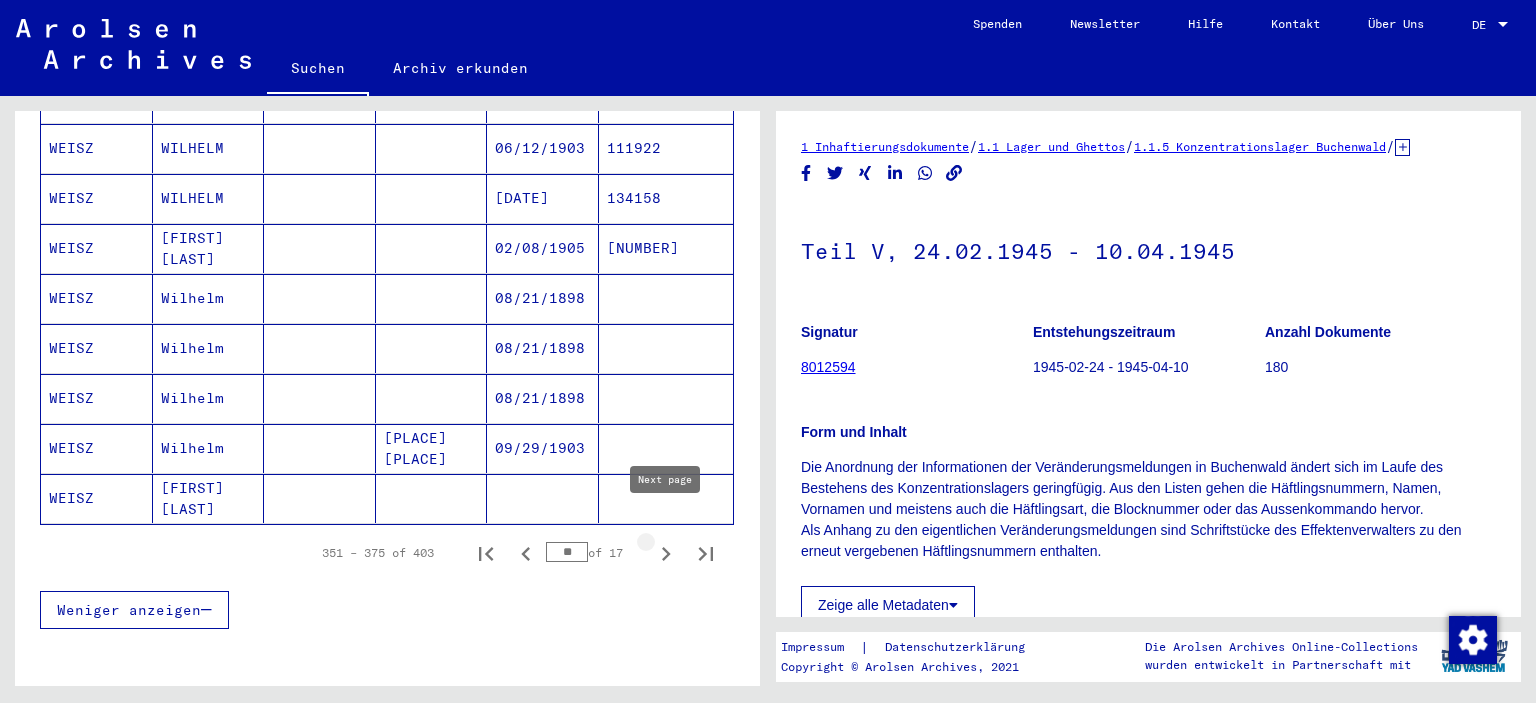 click 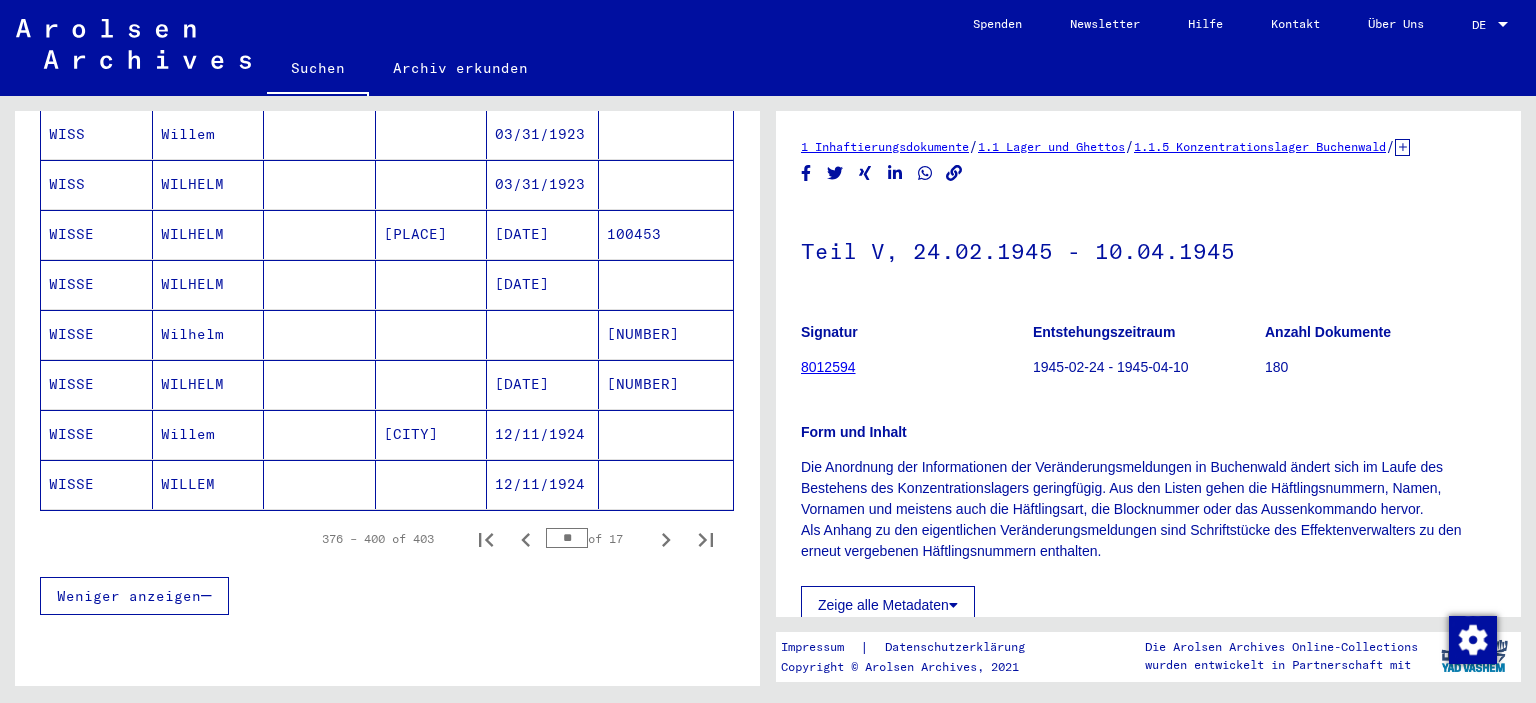 click 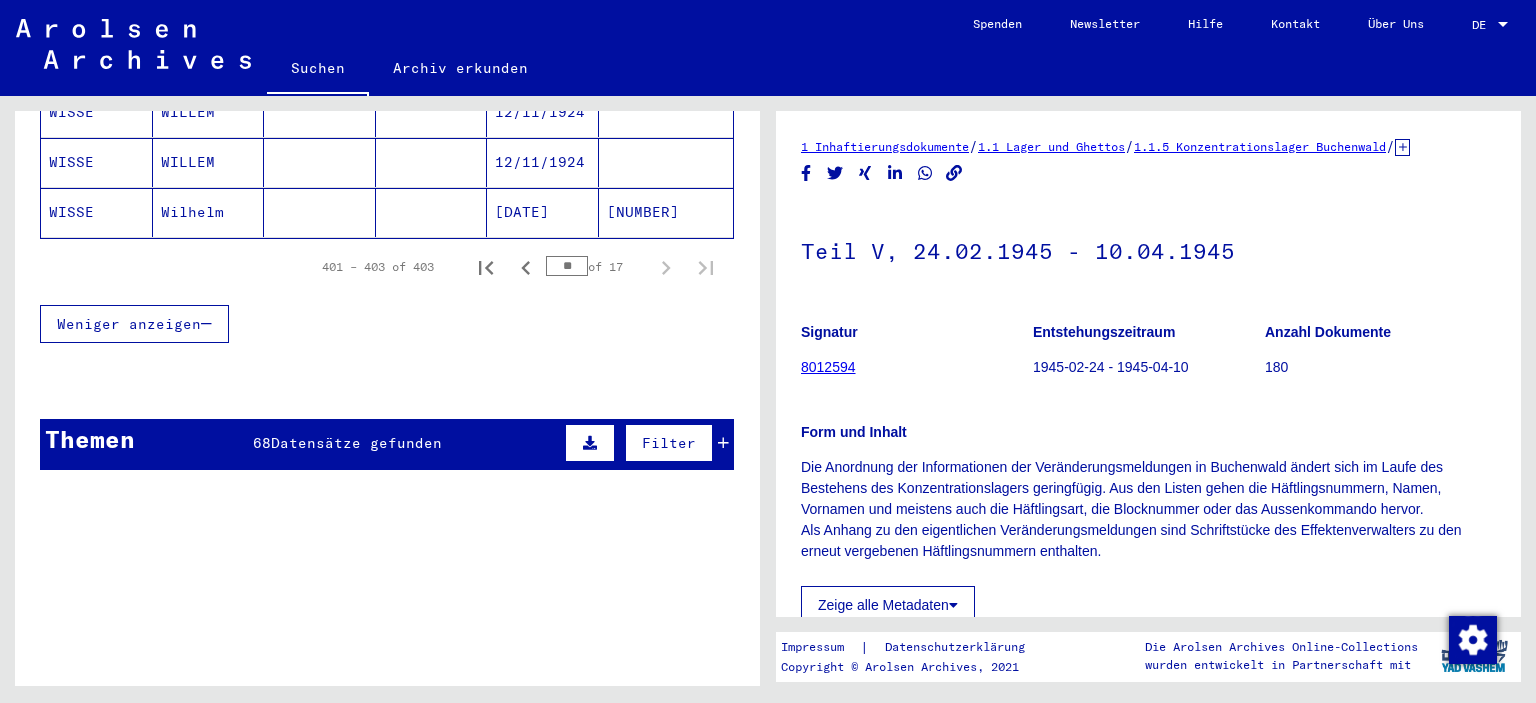 scroll, scrollTop: 306, scrollLeft: 0, axis: vertical 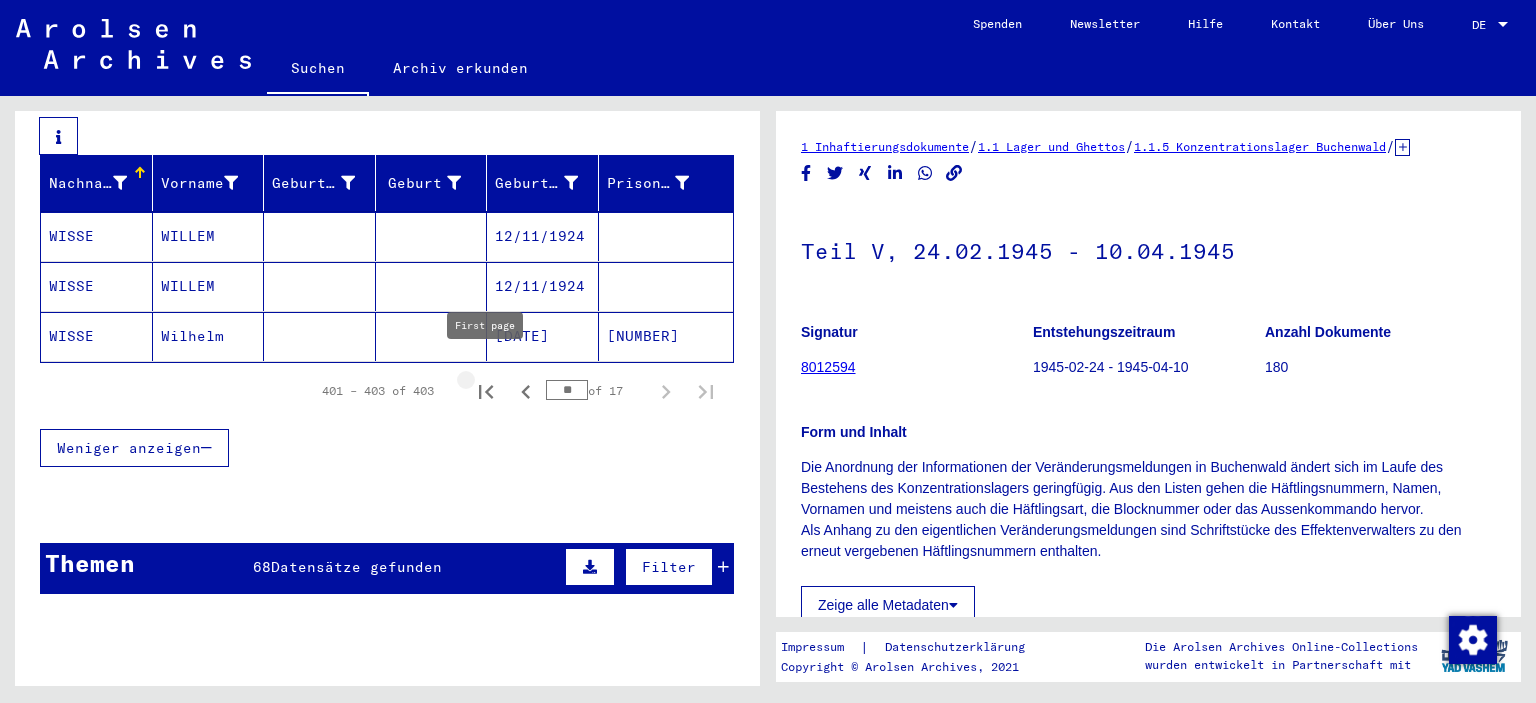 click 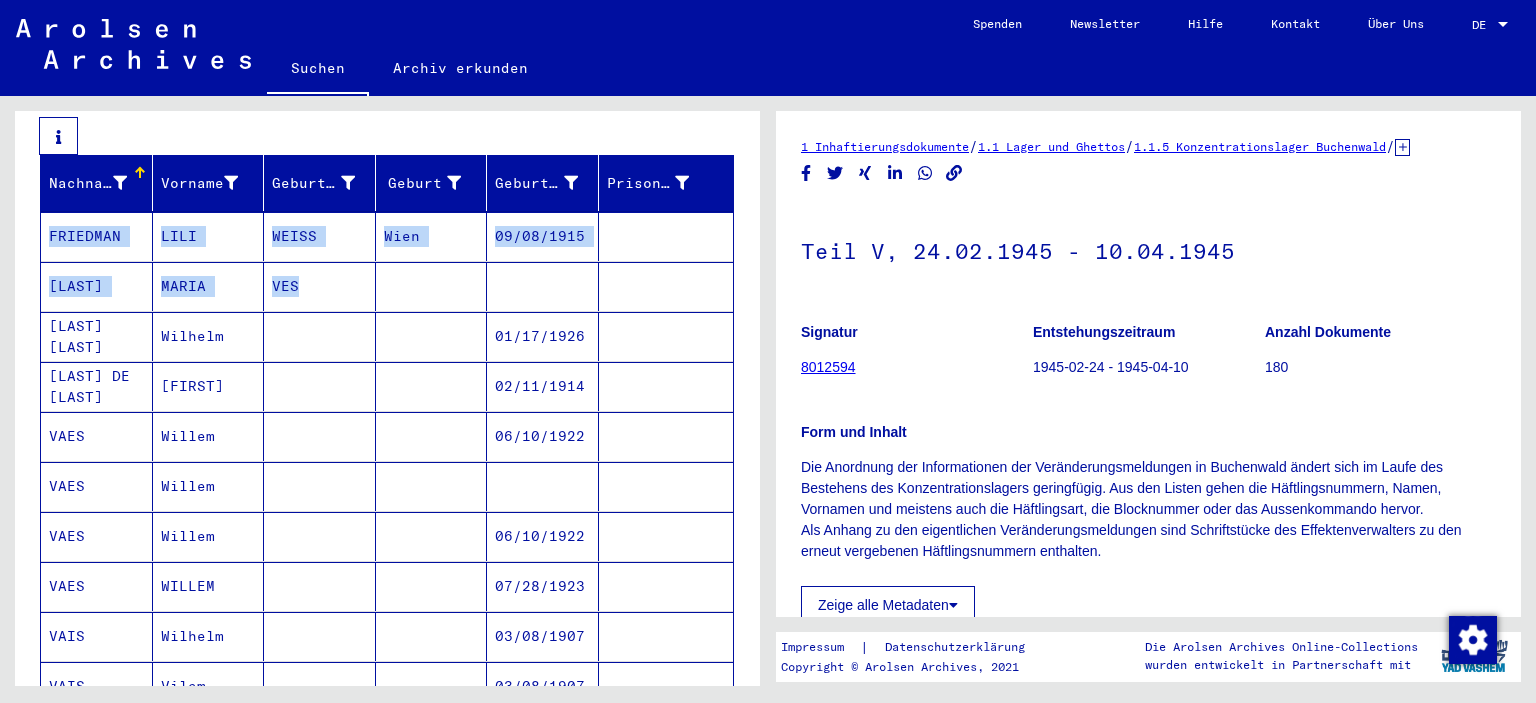 drag, startPoint x: 747, startPoint y: 274, endPoint x: 753, endPoint y: 188, distance: 86.209045 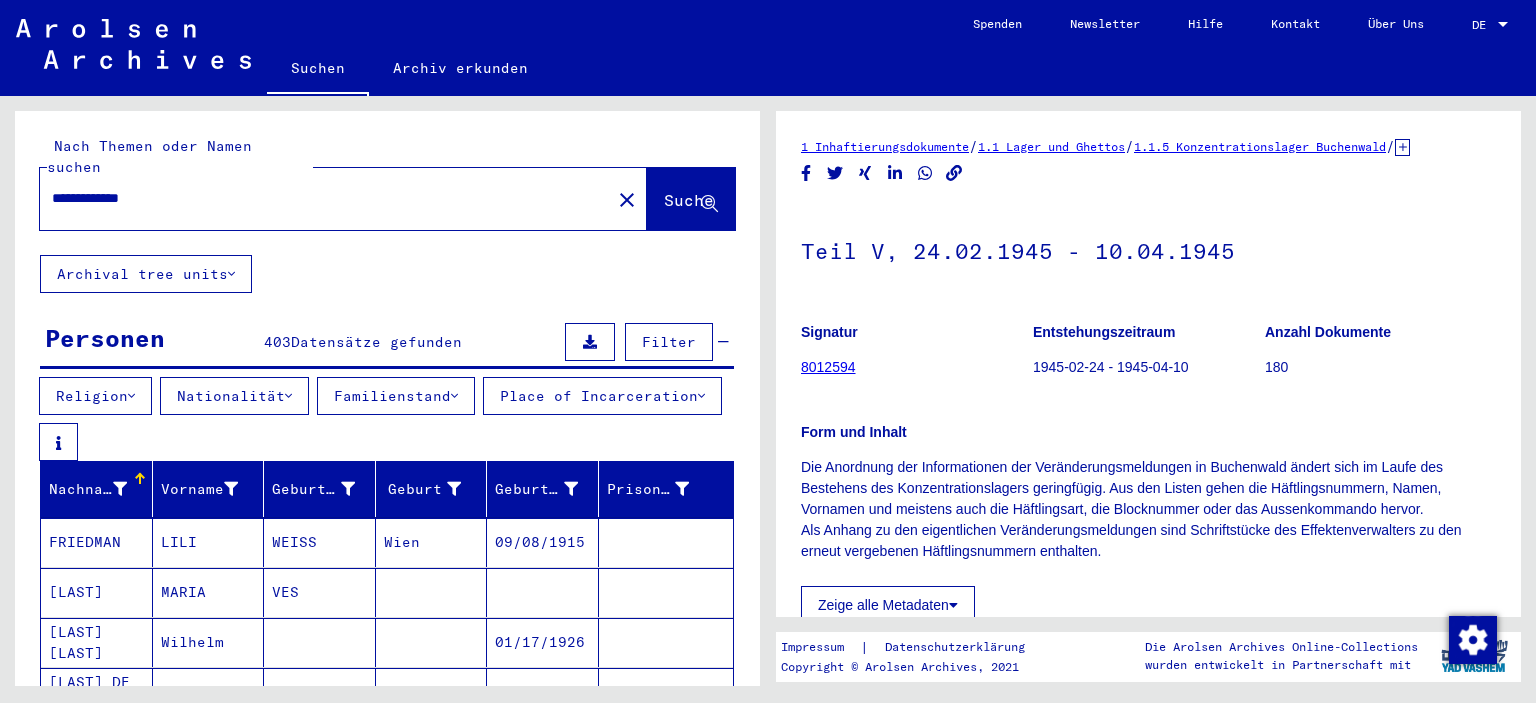 click on "**********" at bounding box center (325, 198) 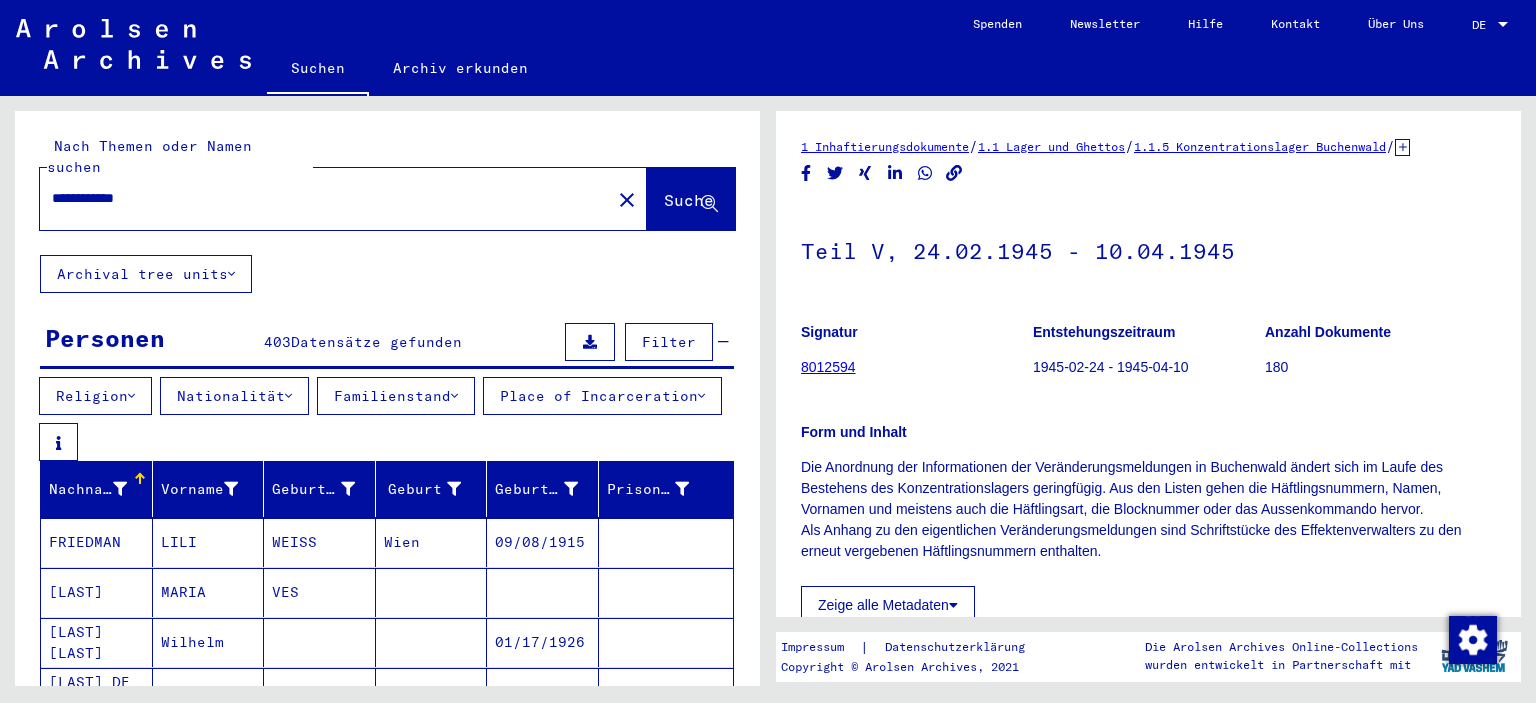 click on "**********" at bounding box center [325, 198] 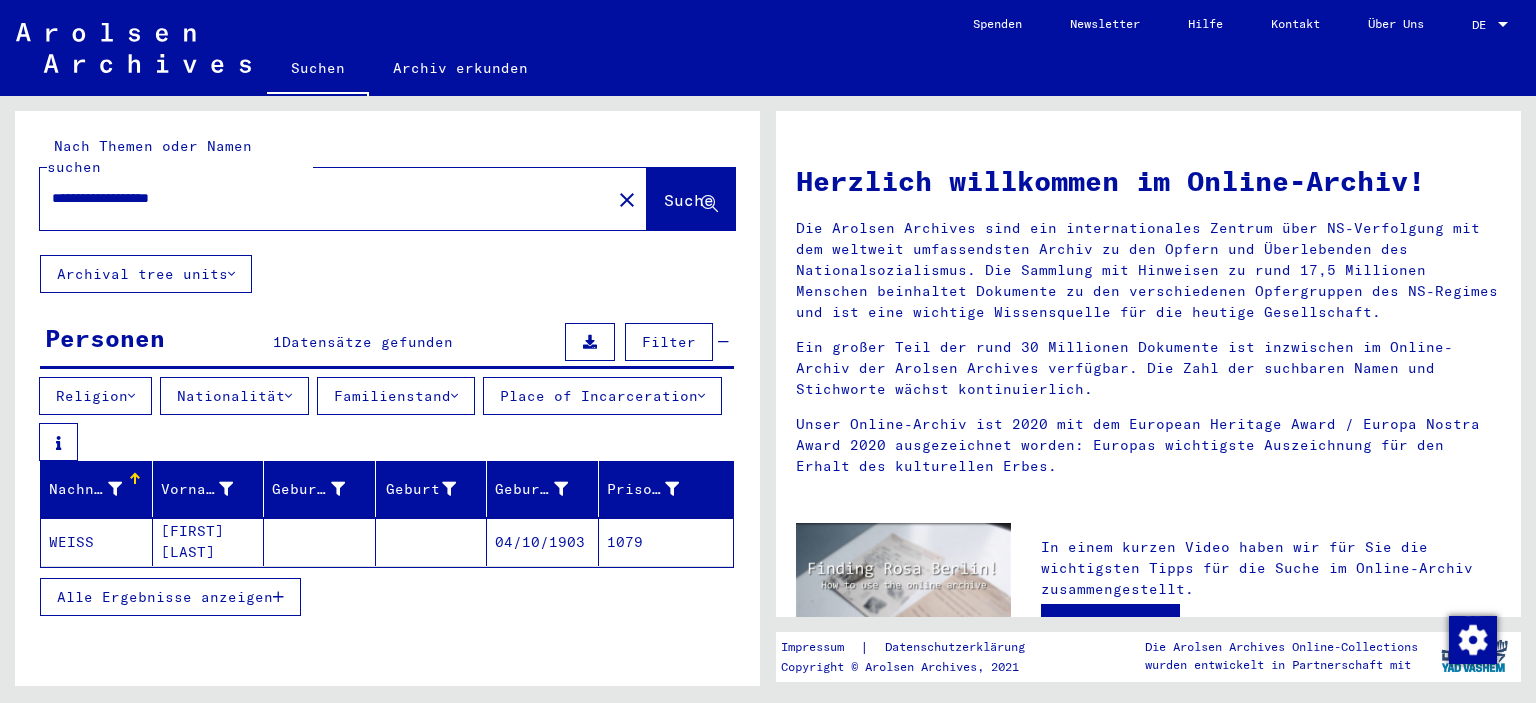 click 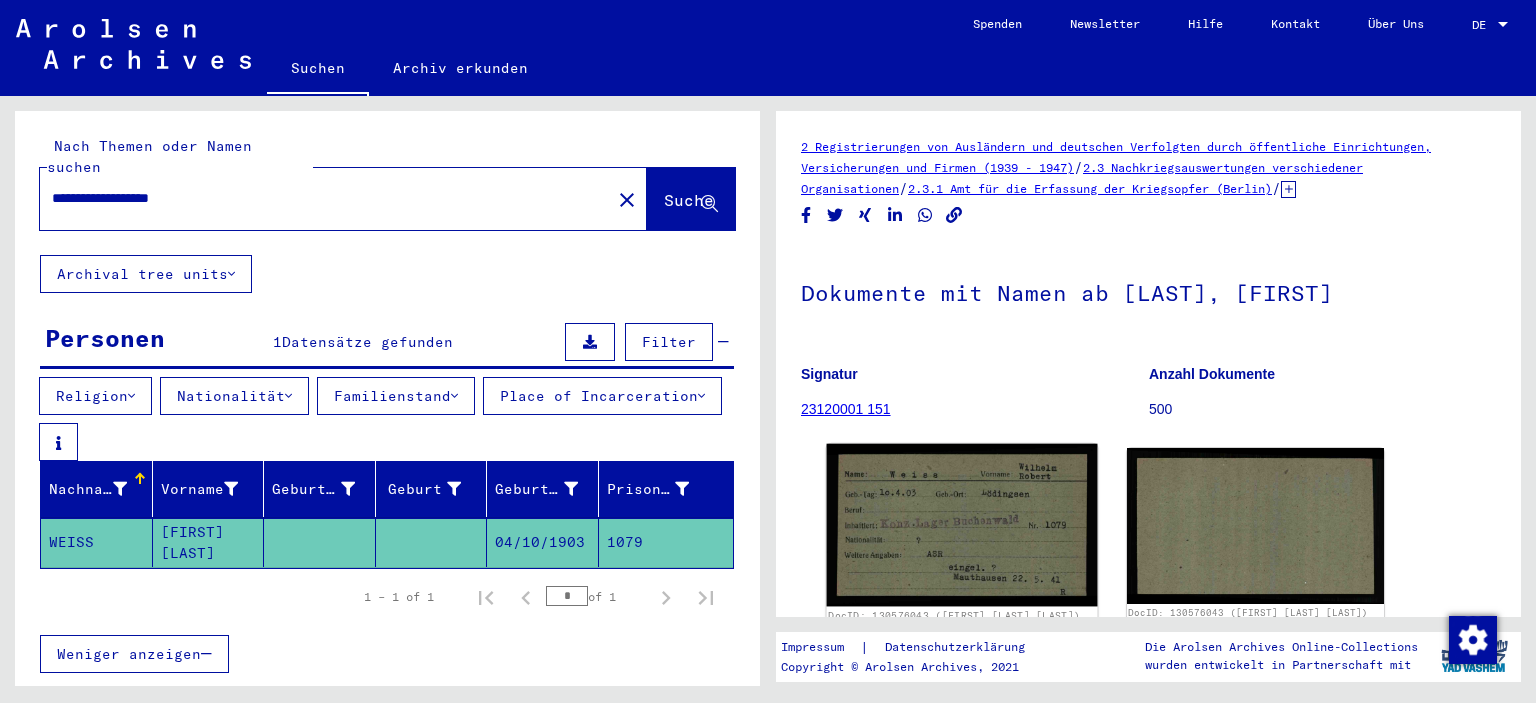 click 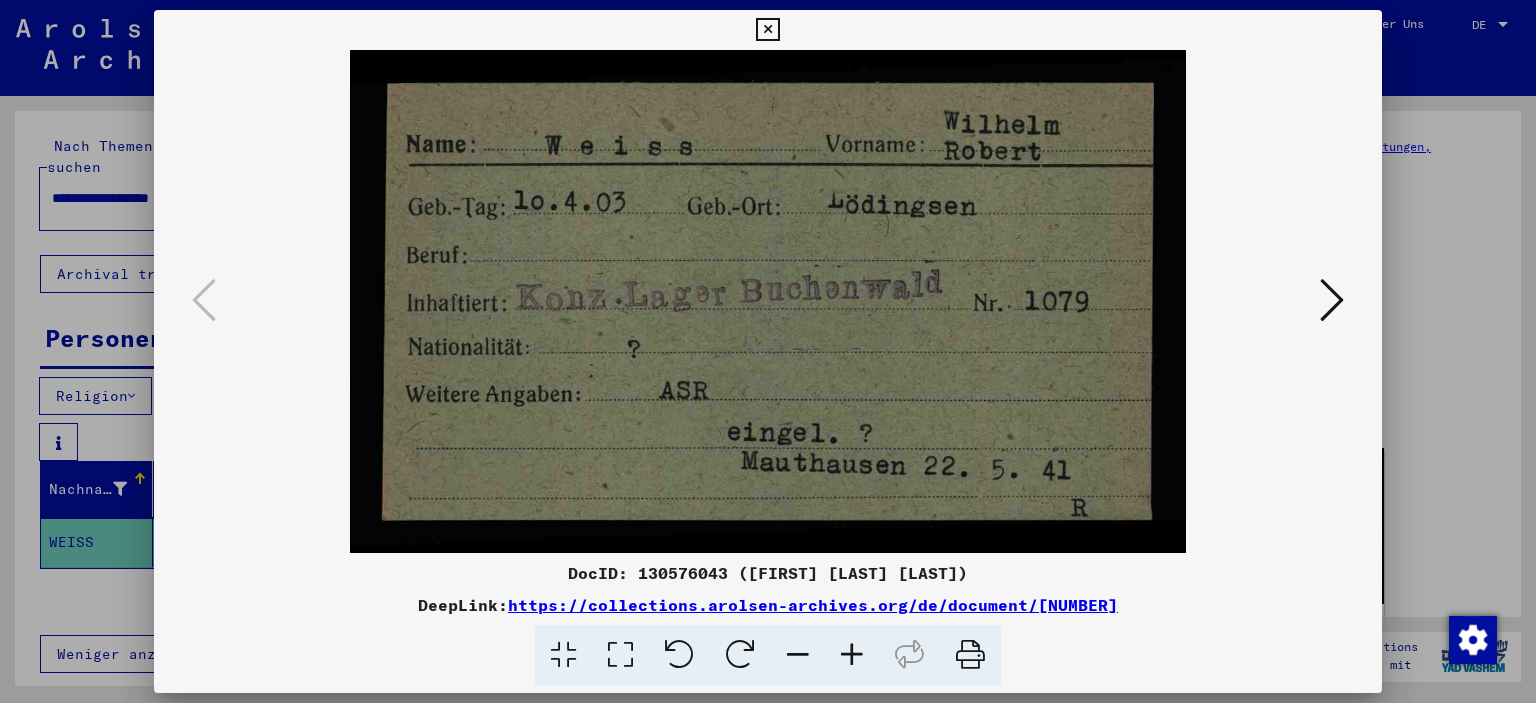 click at bounding box center [1332, 301] 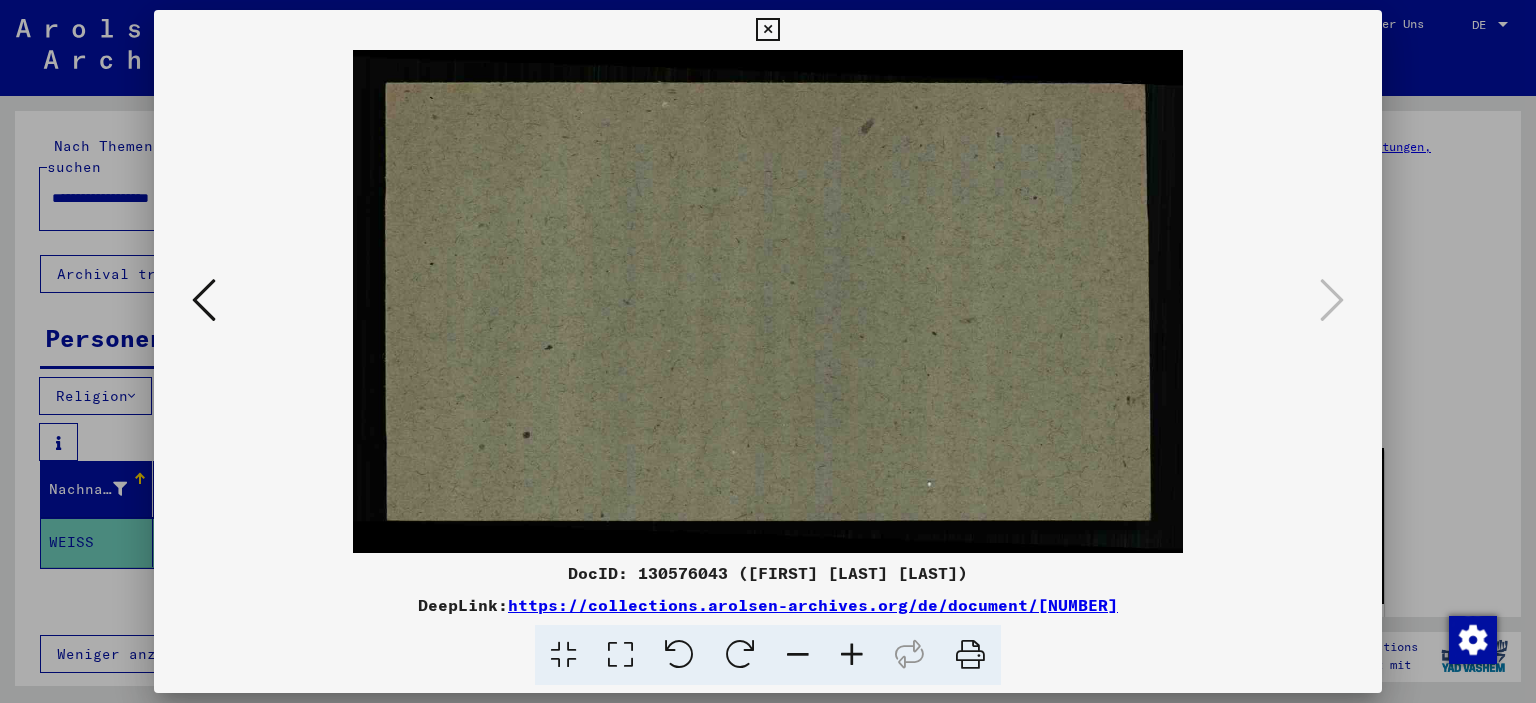 click at bounding box center [767, 30] 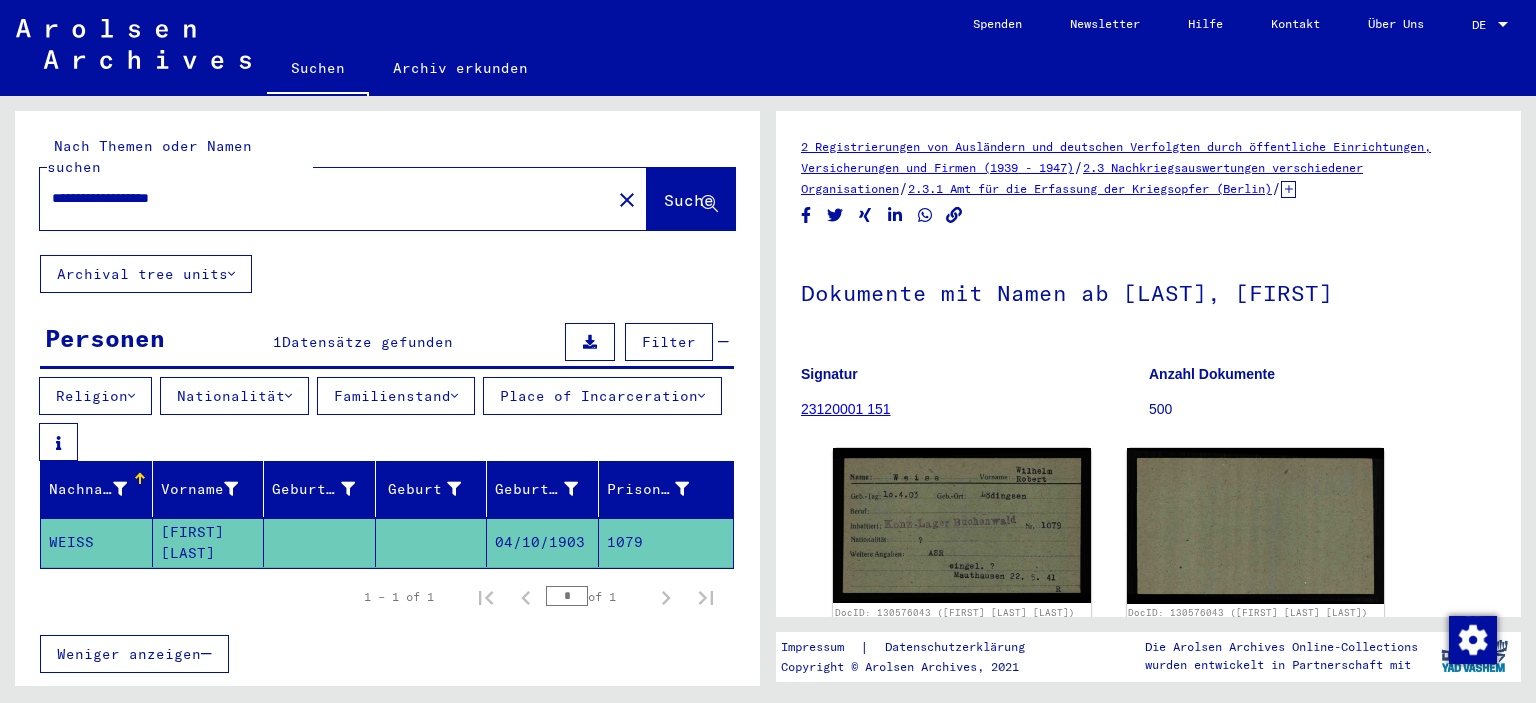drag, startPoint x: 266, startPoint y: 176, endPoint x: 0, endPoint y: 190, distance: 266.36816 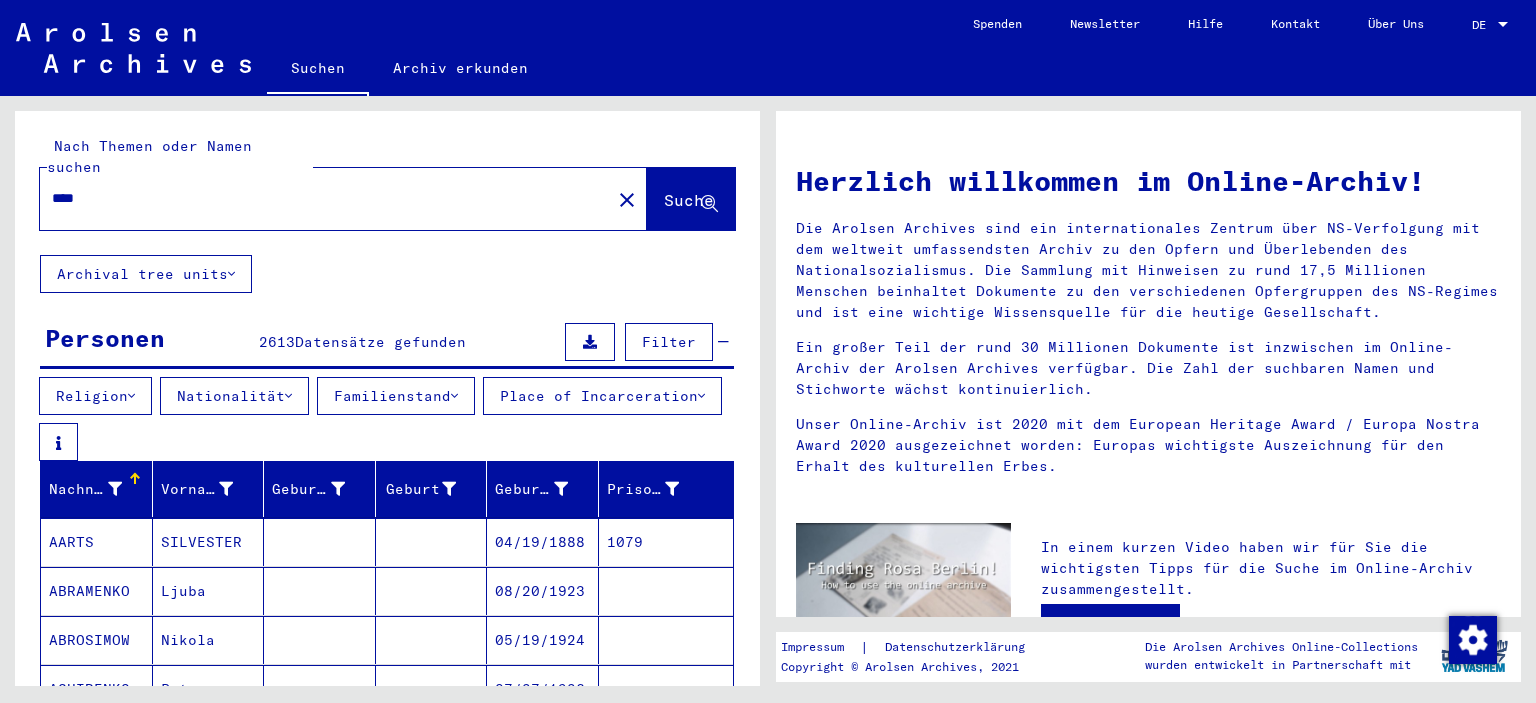 drag, startPoint x: 177, startPoint y: 178, endPoint x: 0, endPoint y: 166, distance: 177.40631 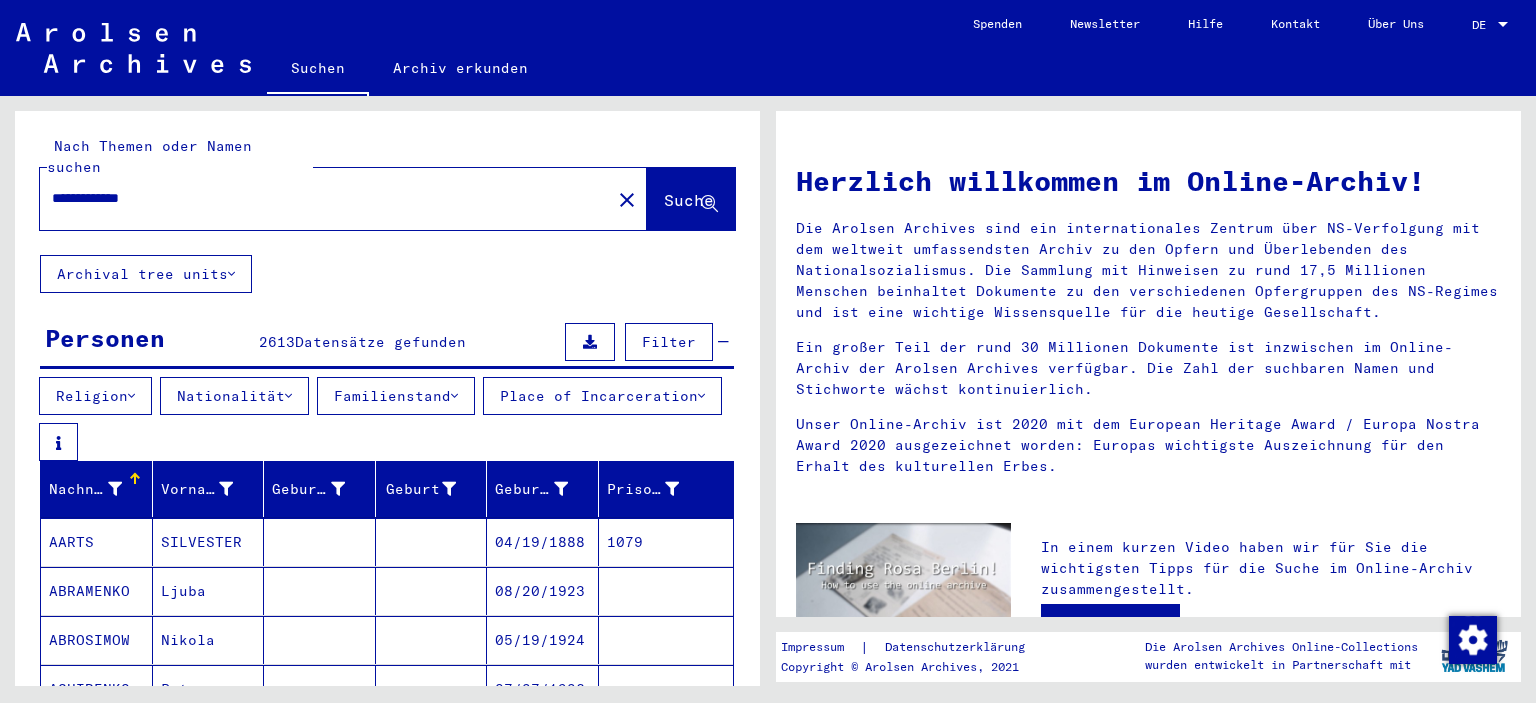 type on "**********" 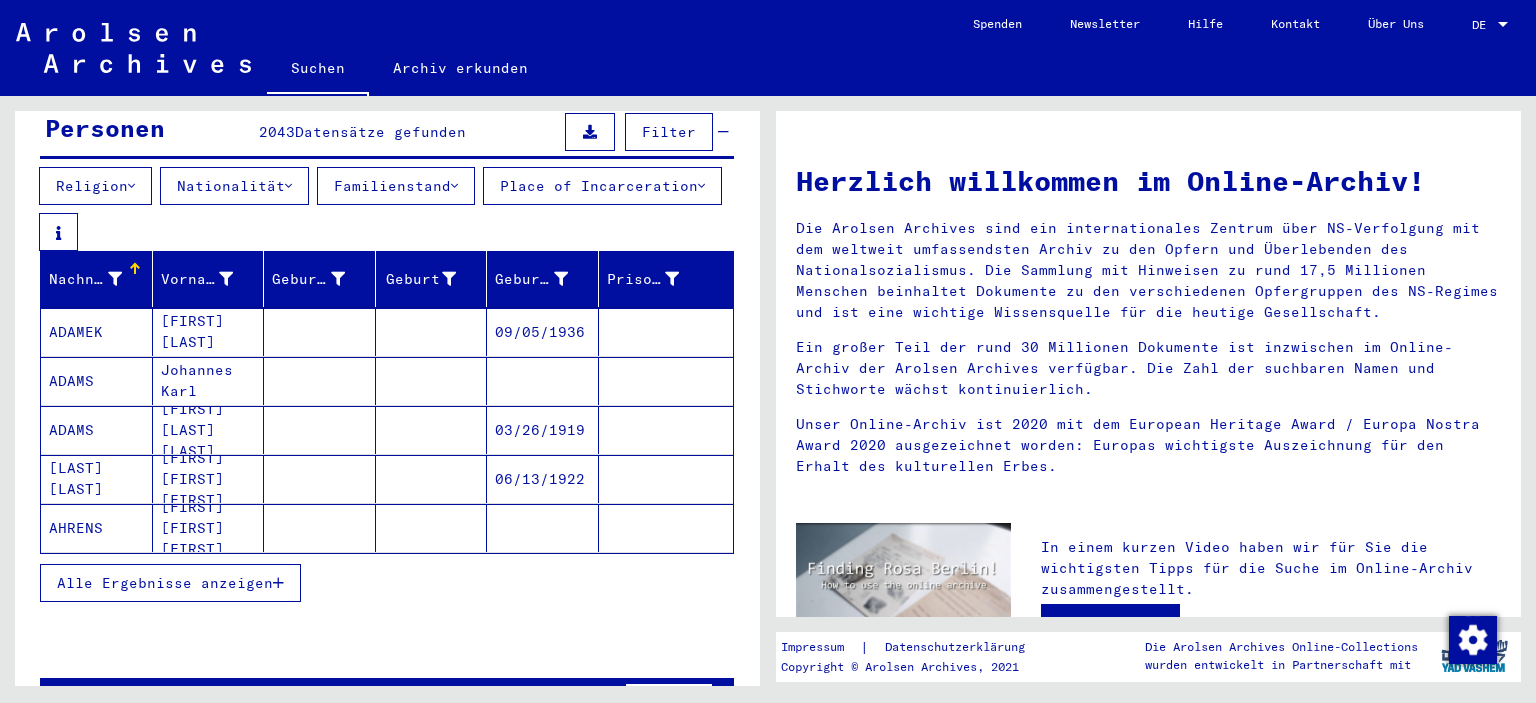 scroll, scrollTop: 255, scrollLeft: 0, axis: vertical 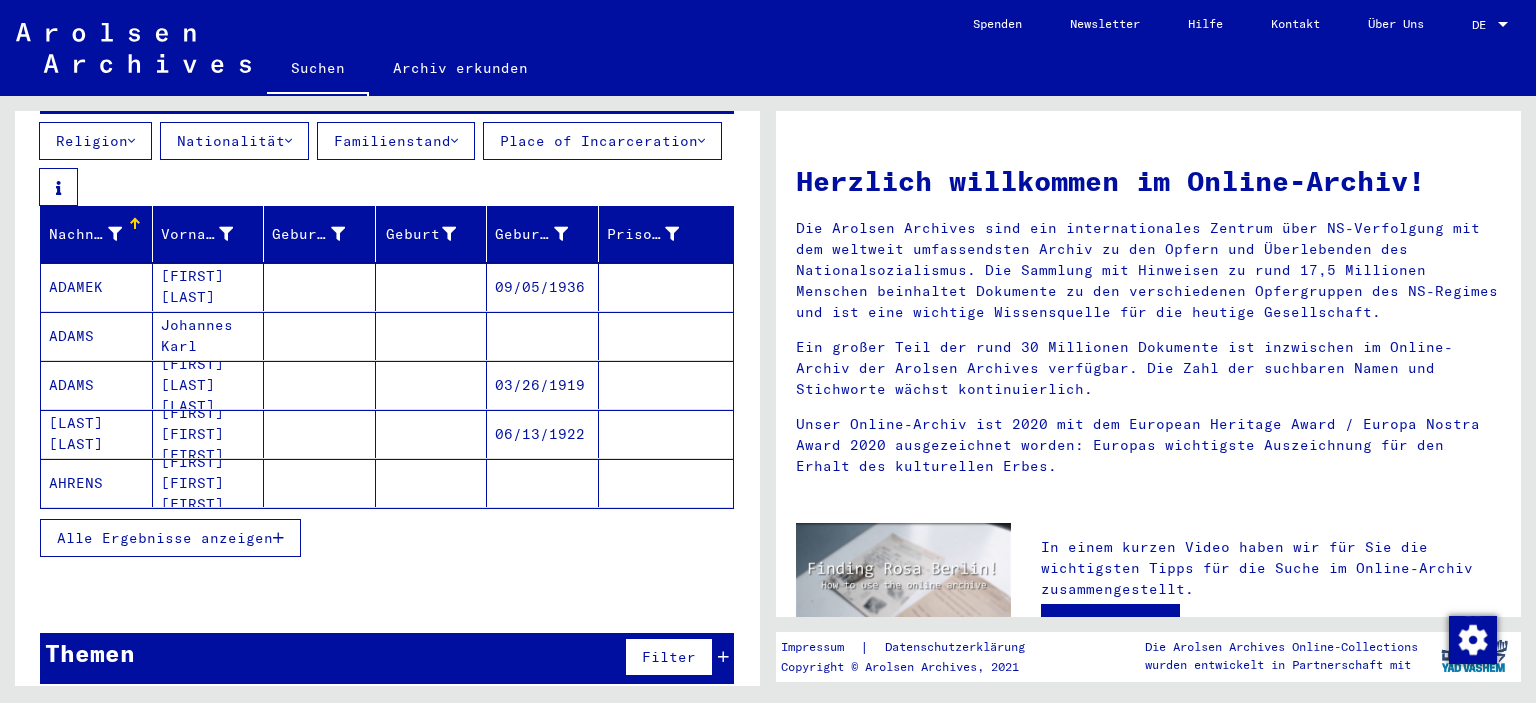 click on "Alle Ergebnisse anzeigen" at bounding box center (165, 538) 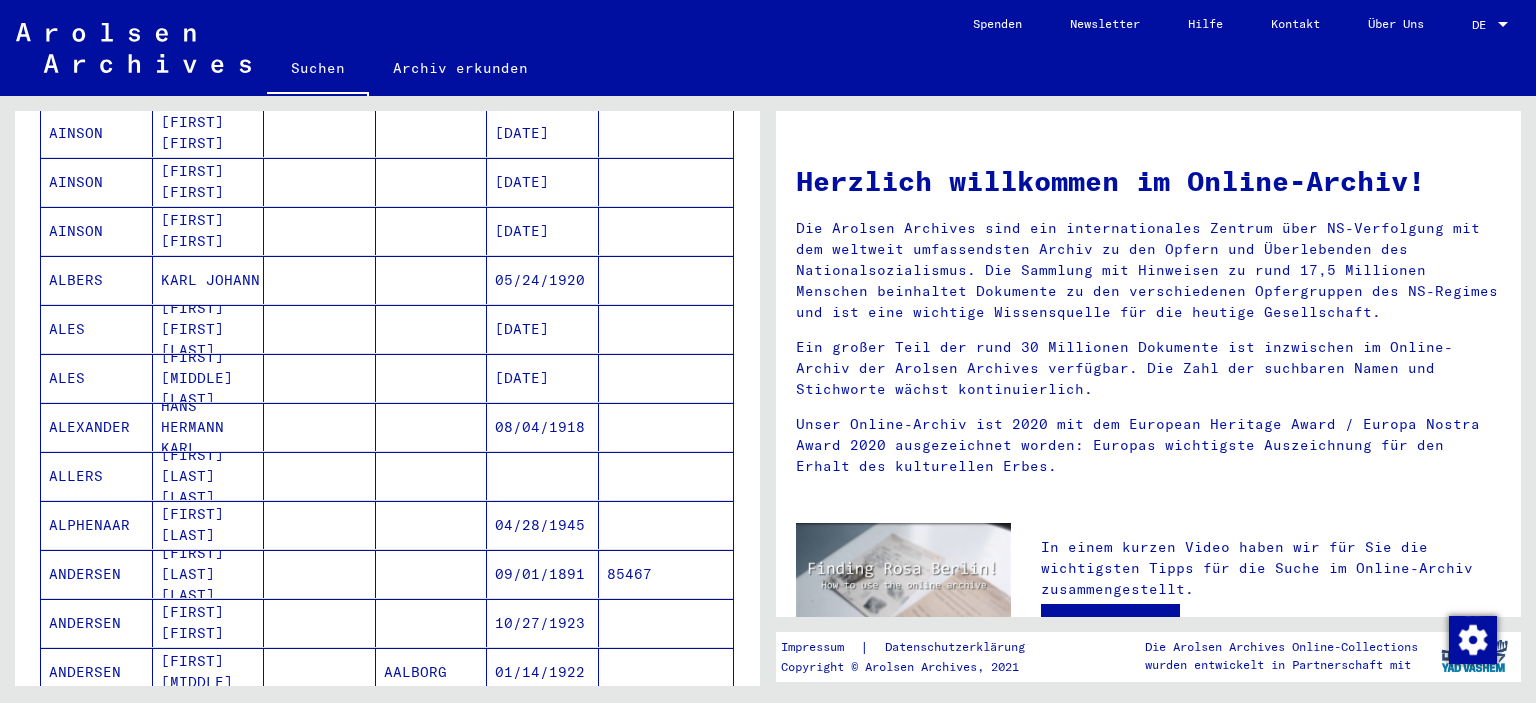 scroll, scrollTop: 963, scrollLeft: 0, axis: vertical 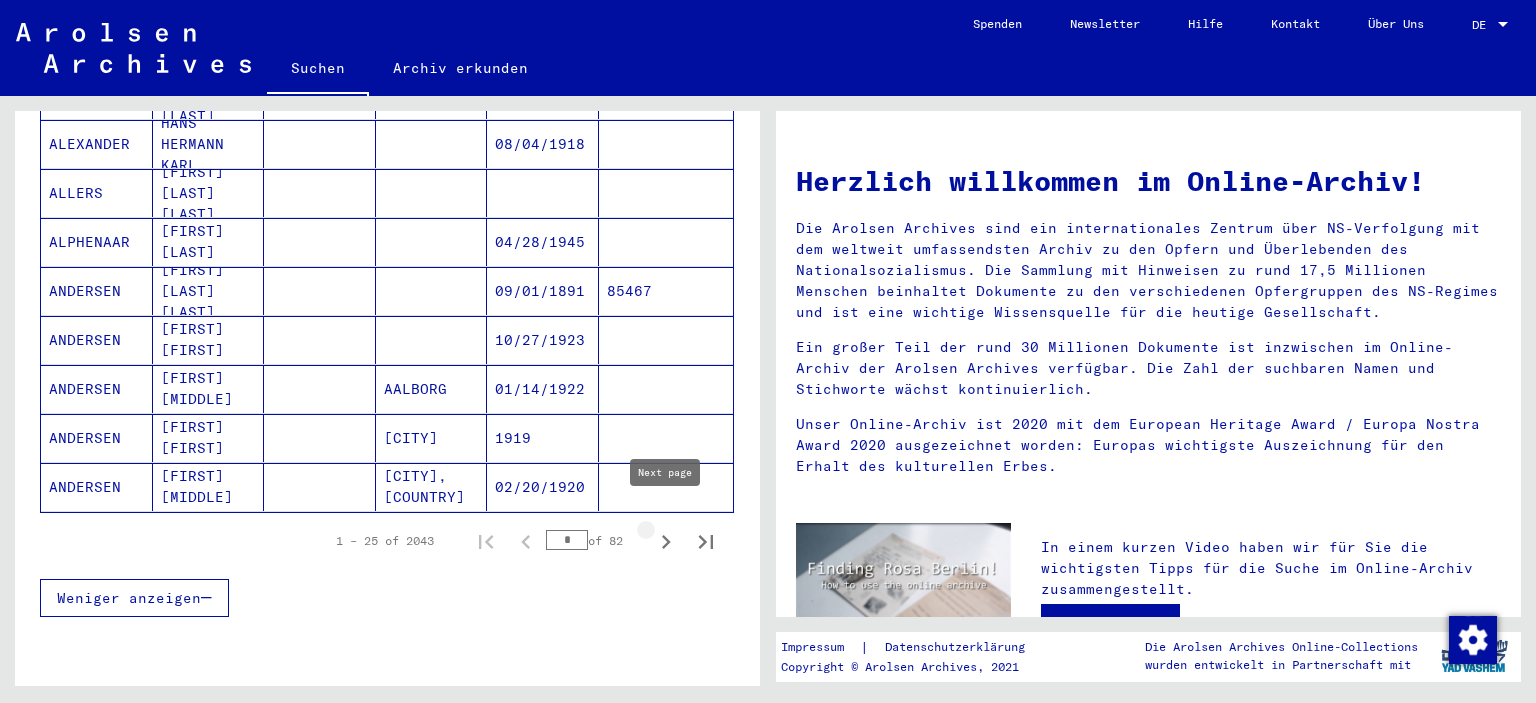 click 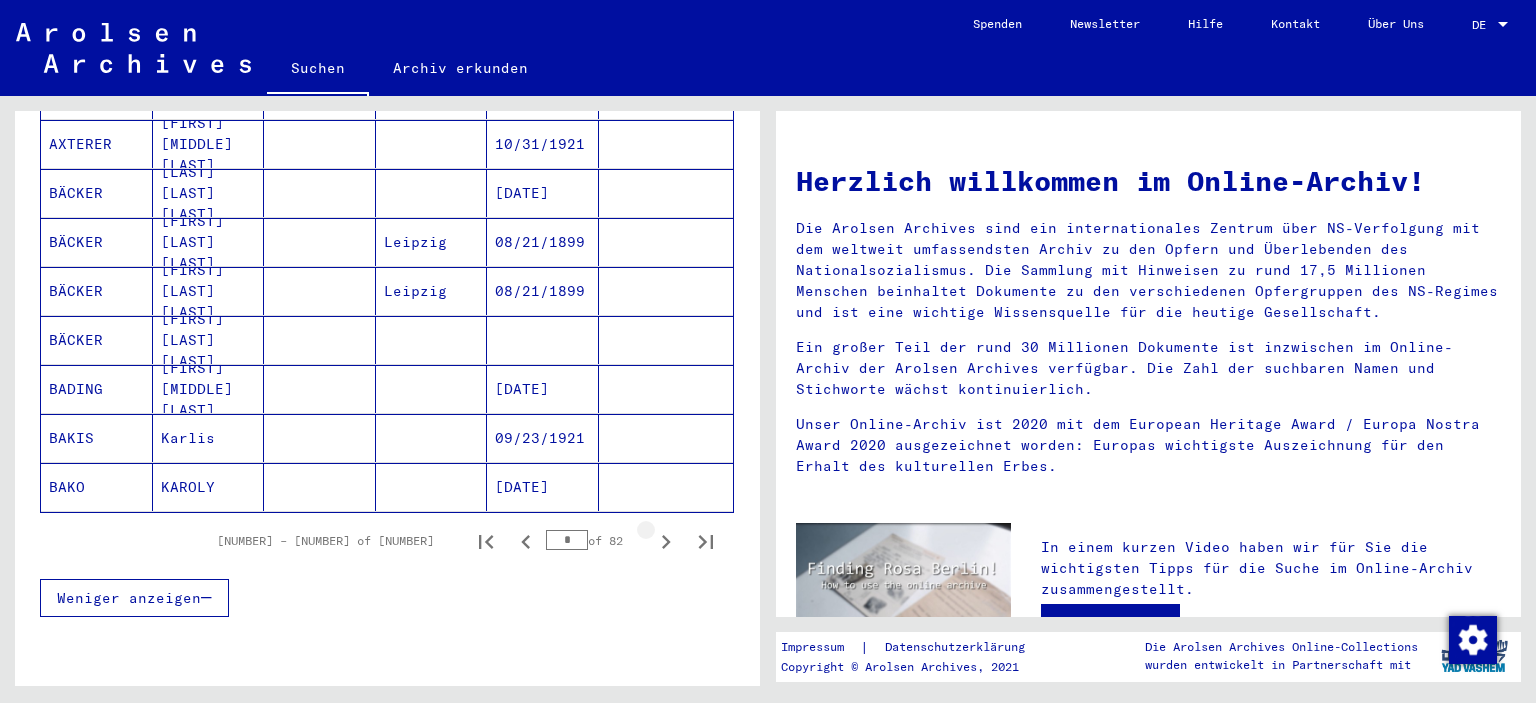 click 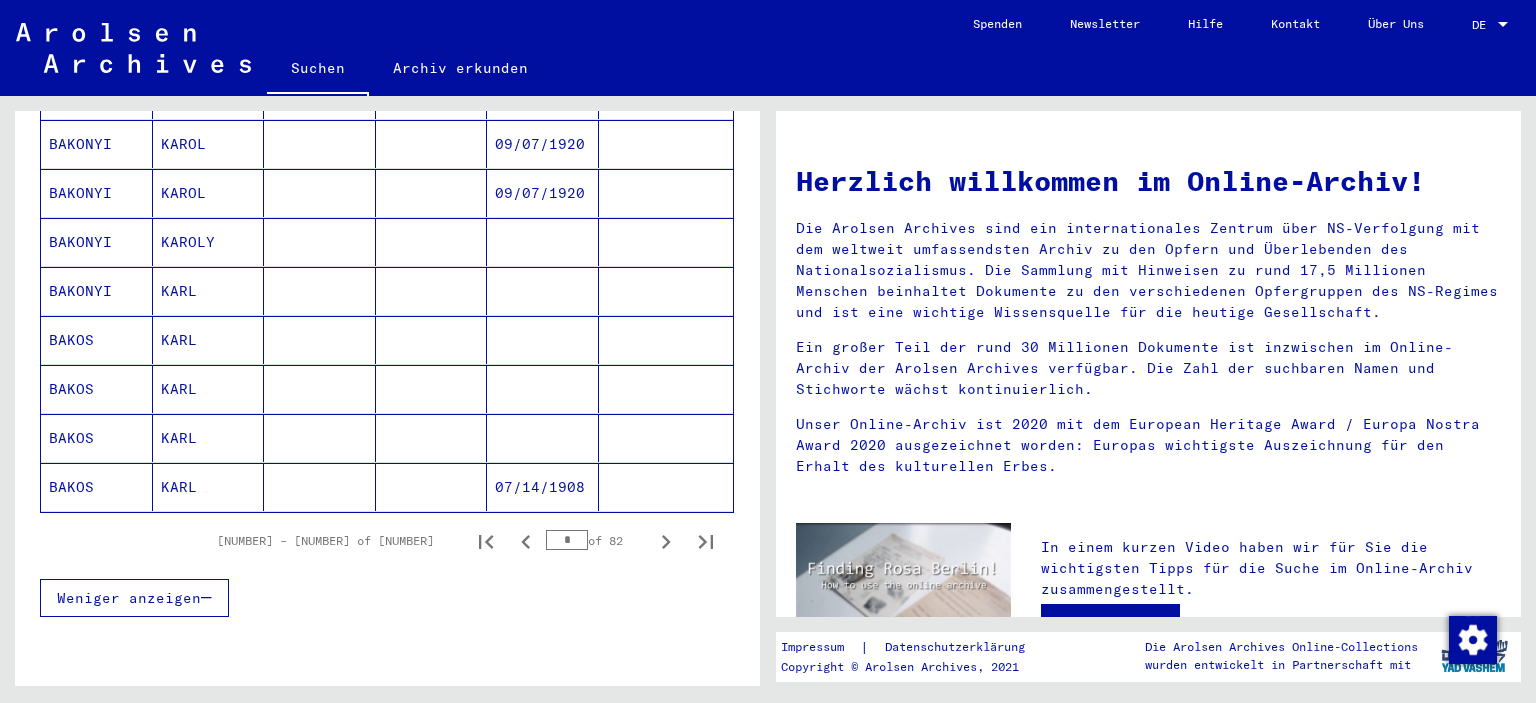click 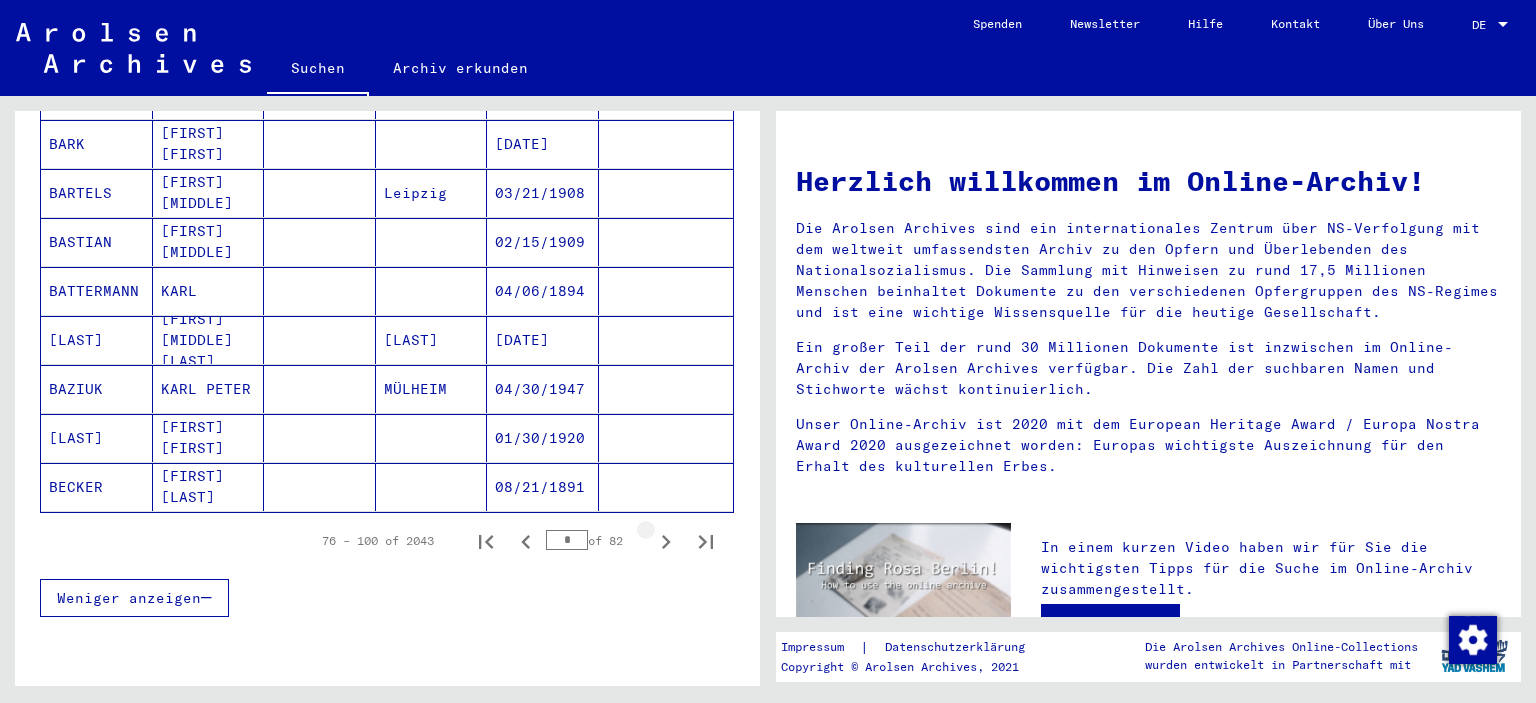 click 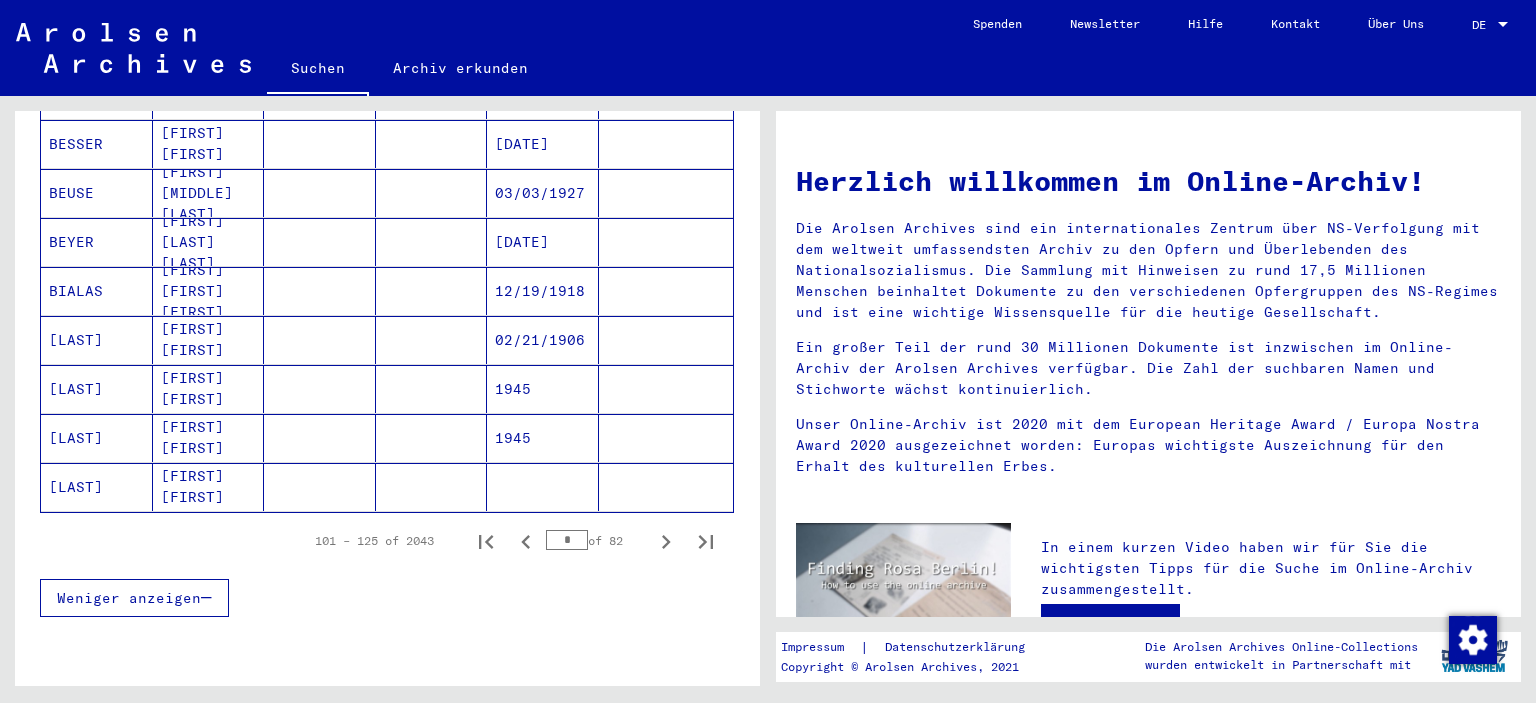 click 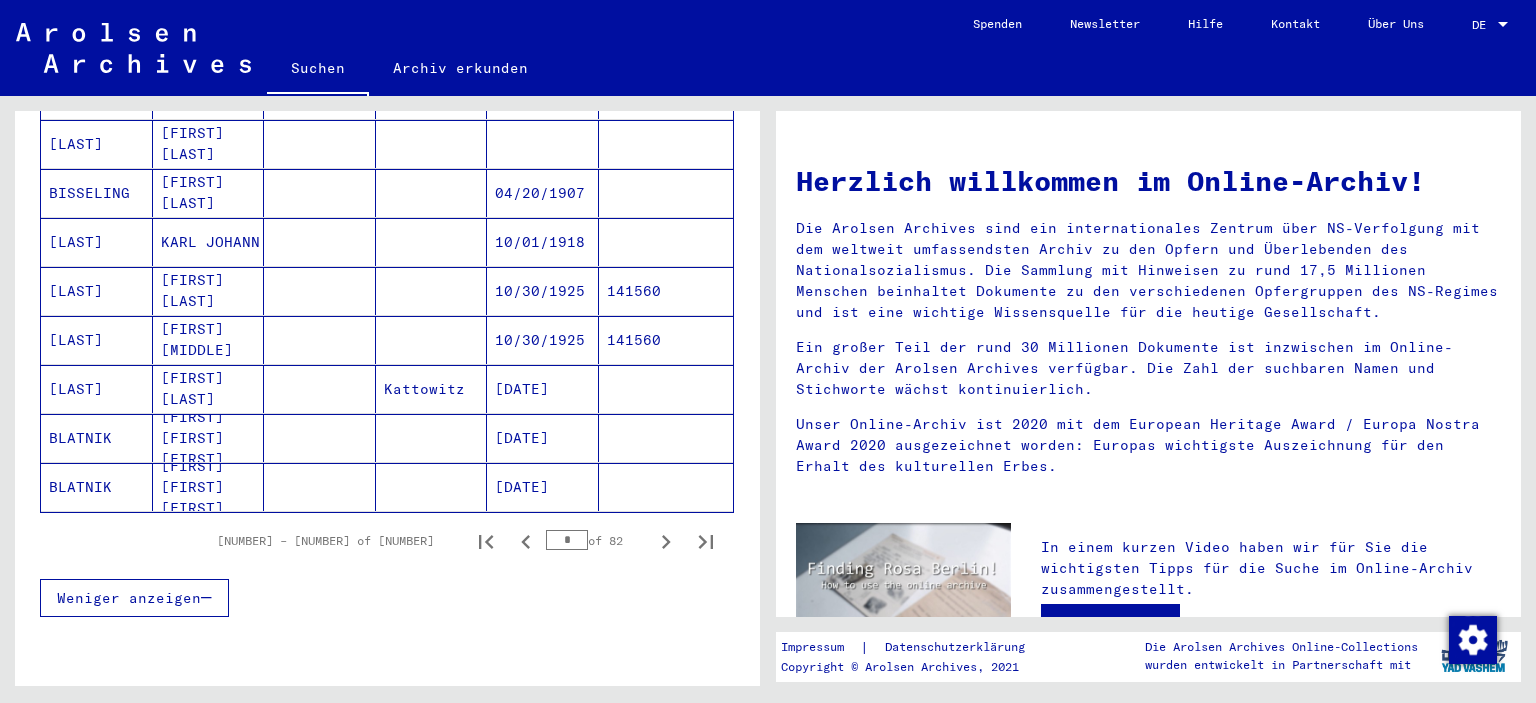 click 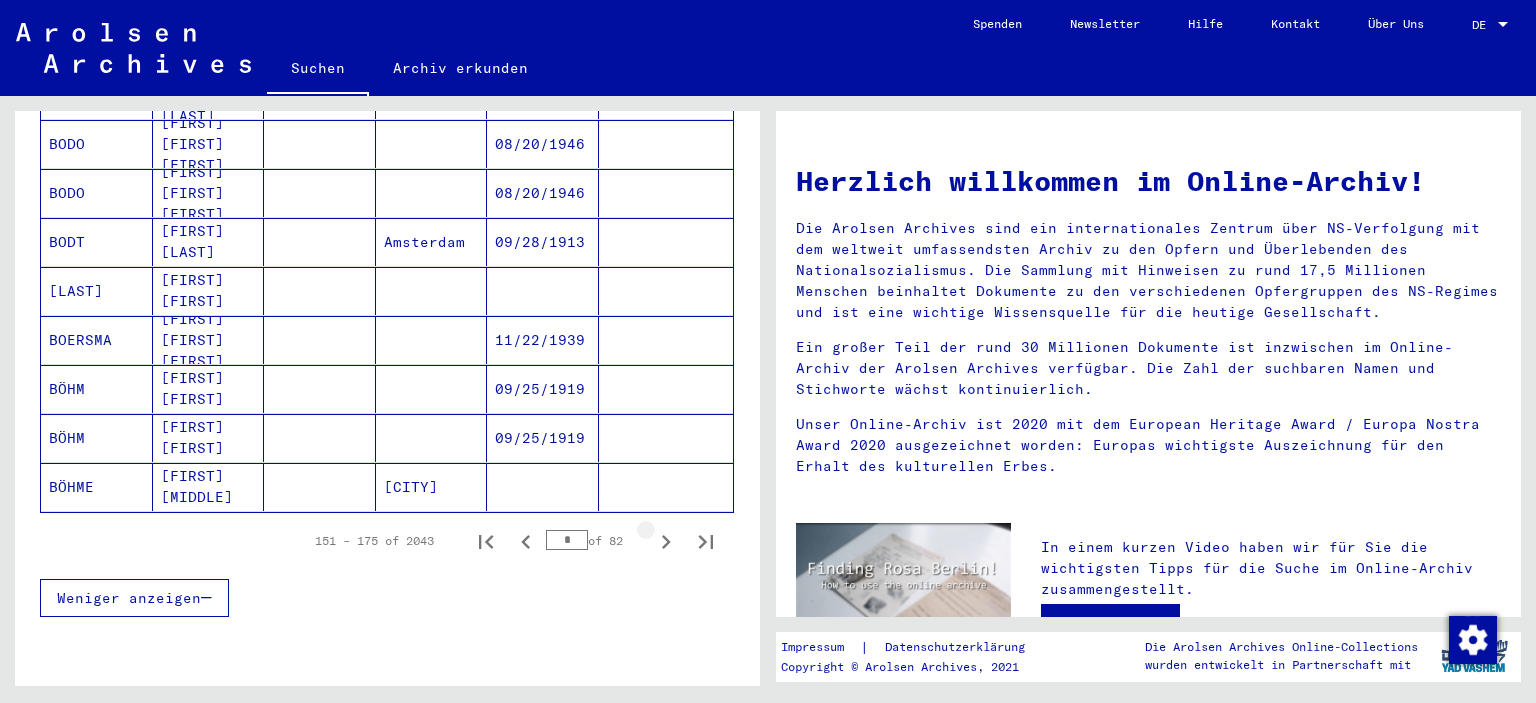click 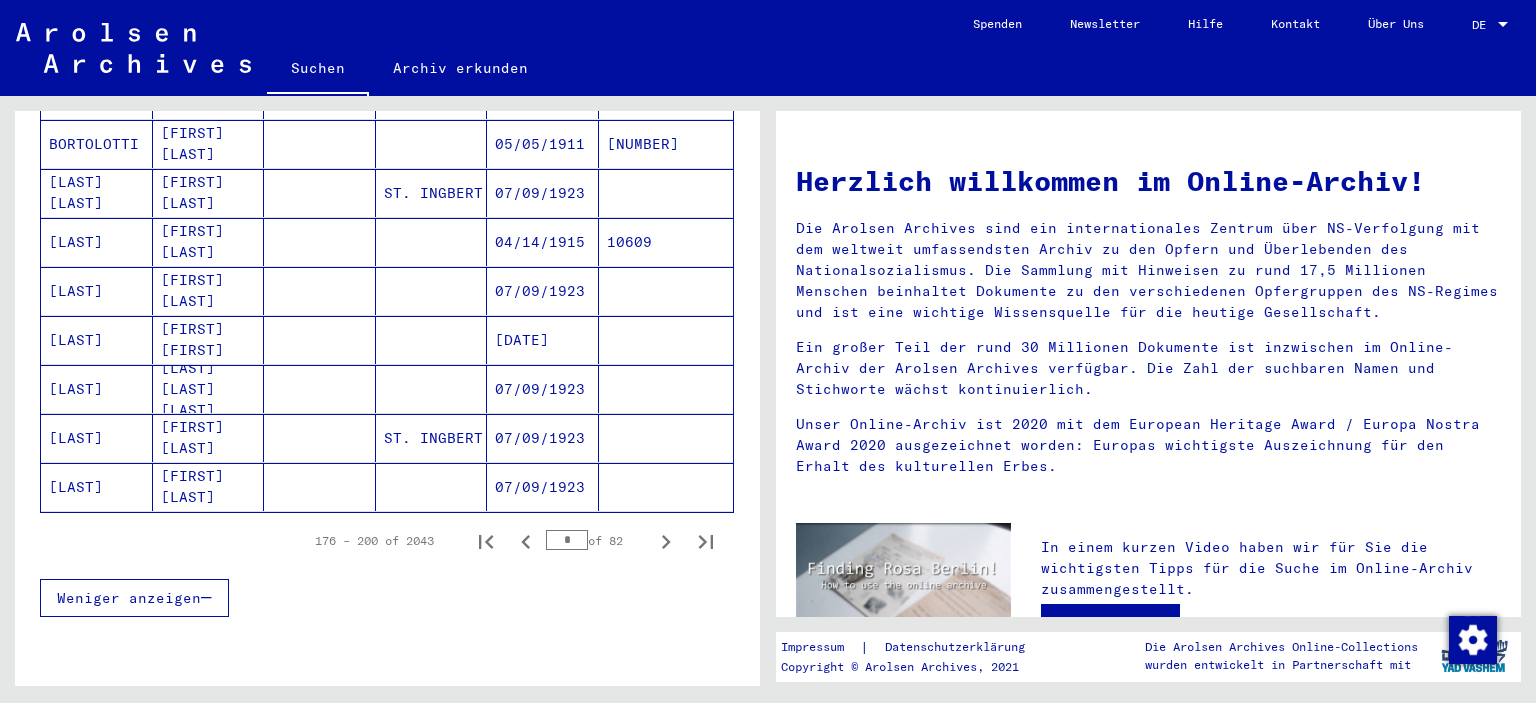 click 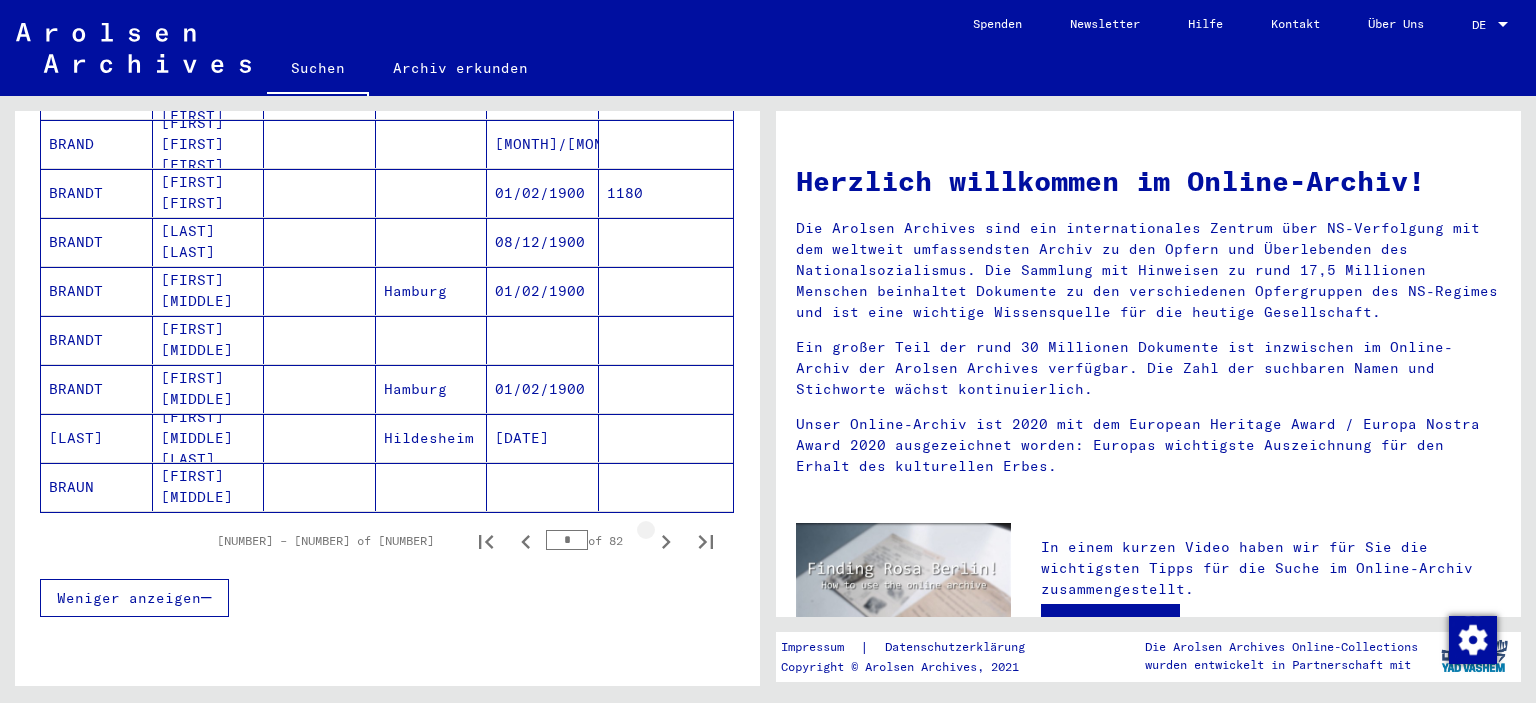 click 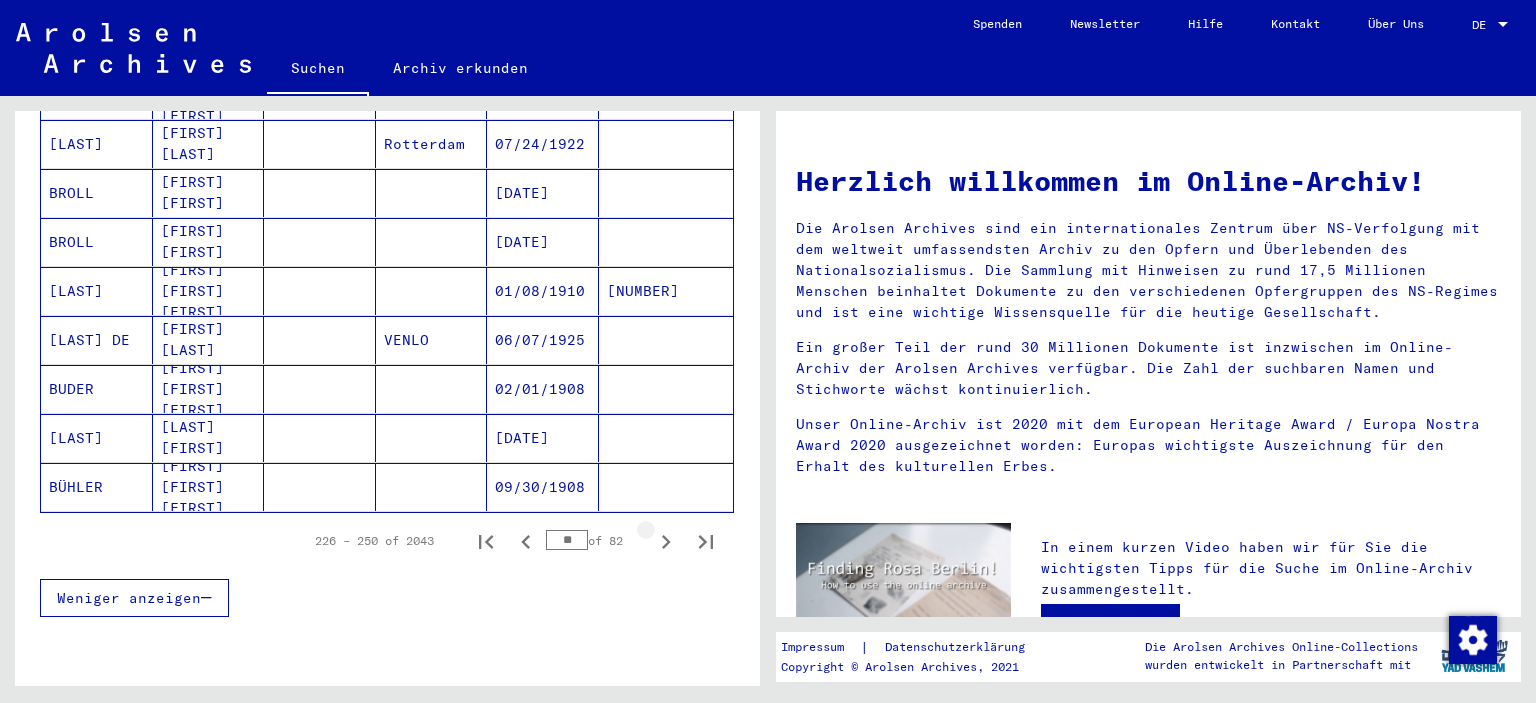 click 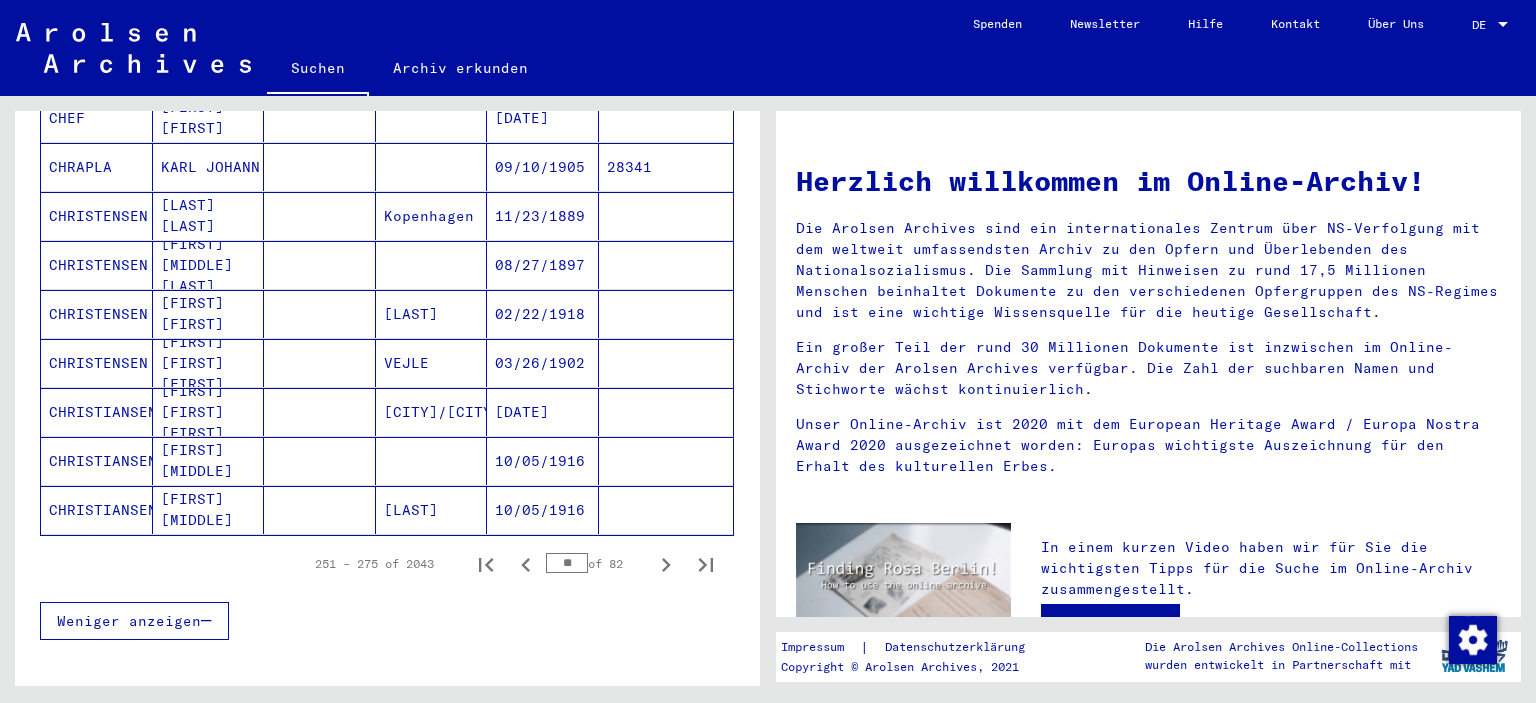 scroll, scrollTop: 1213, scrollLeft: 0, axis: vertical 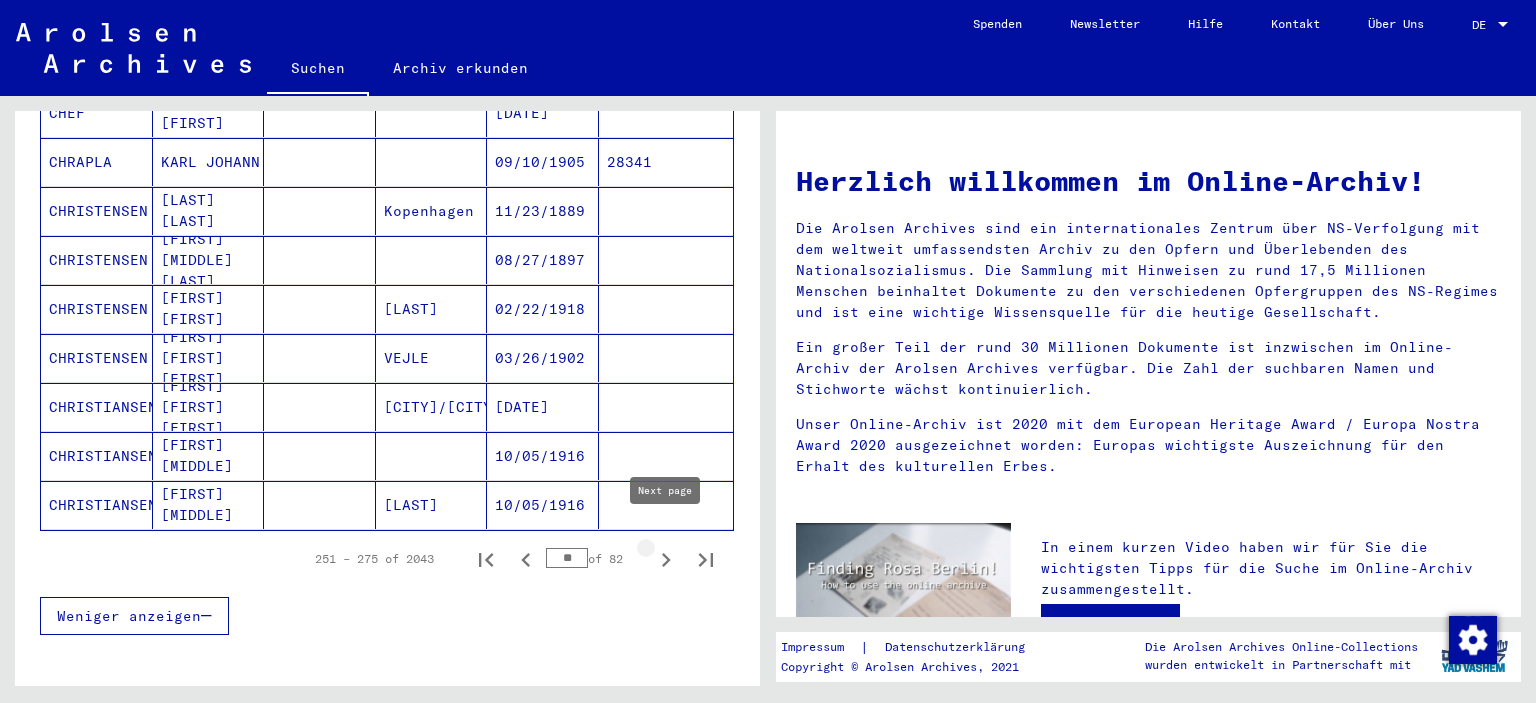 click 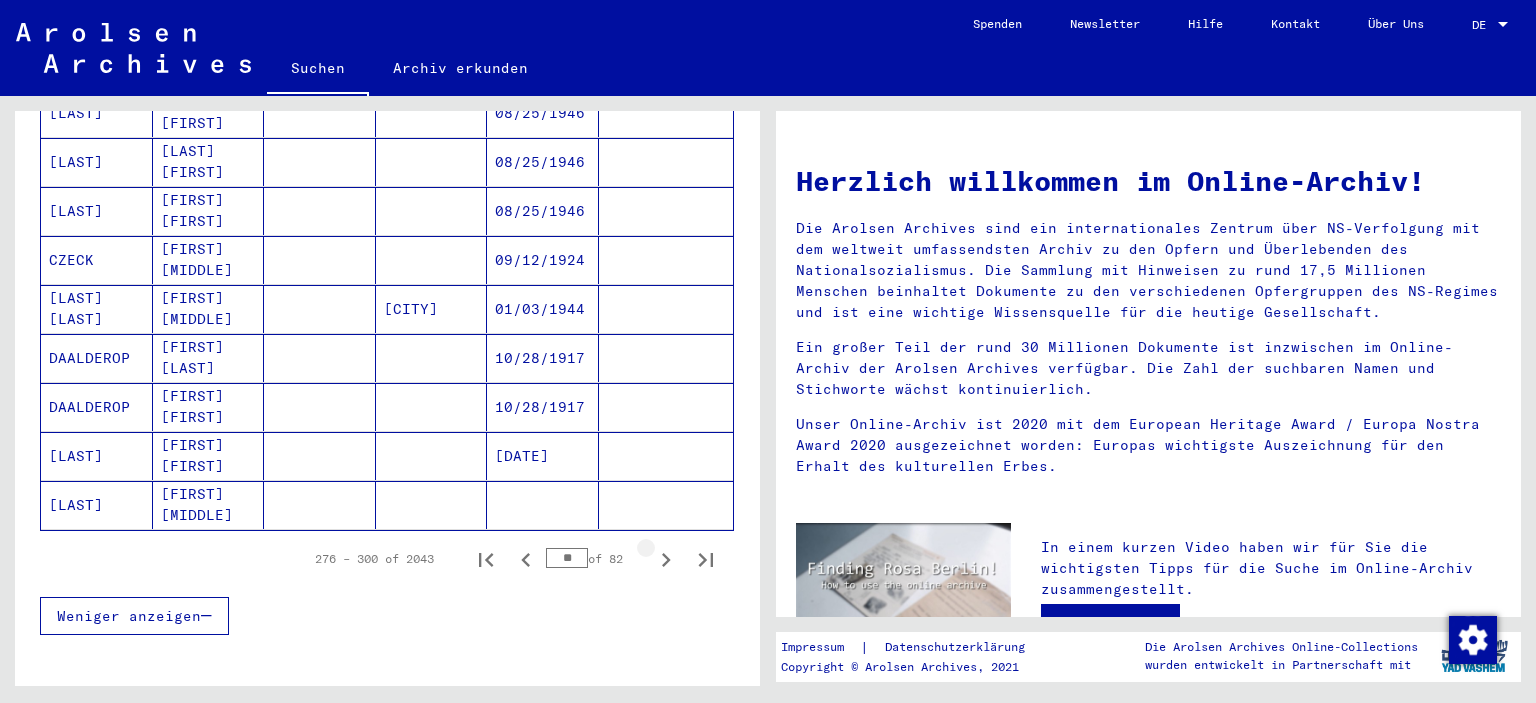 click 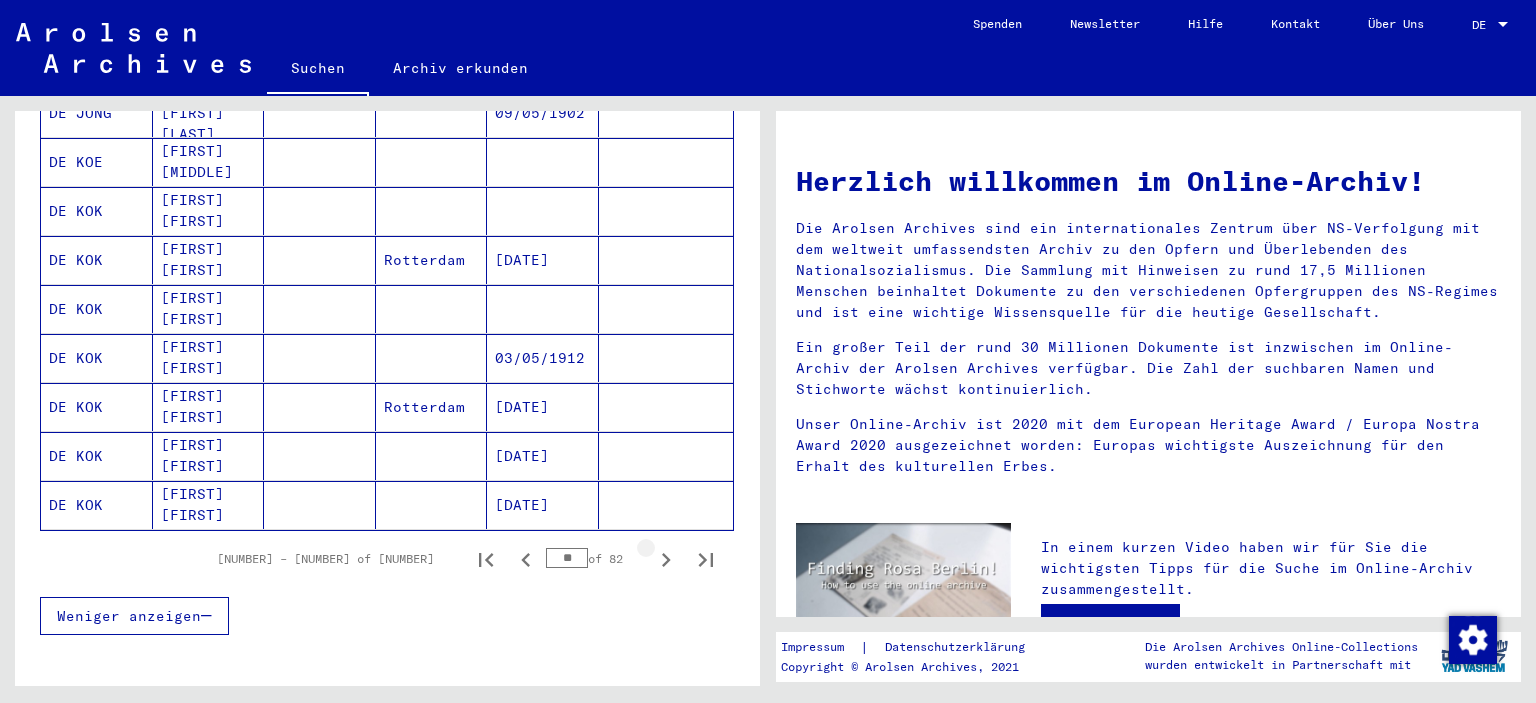 click 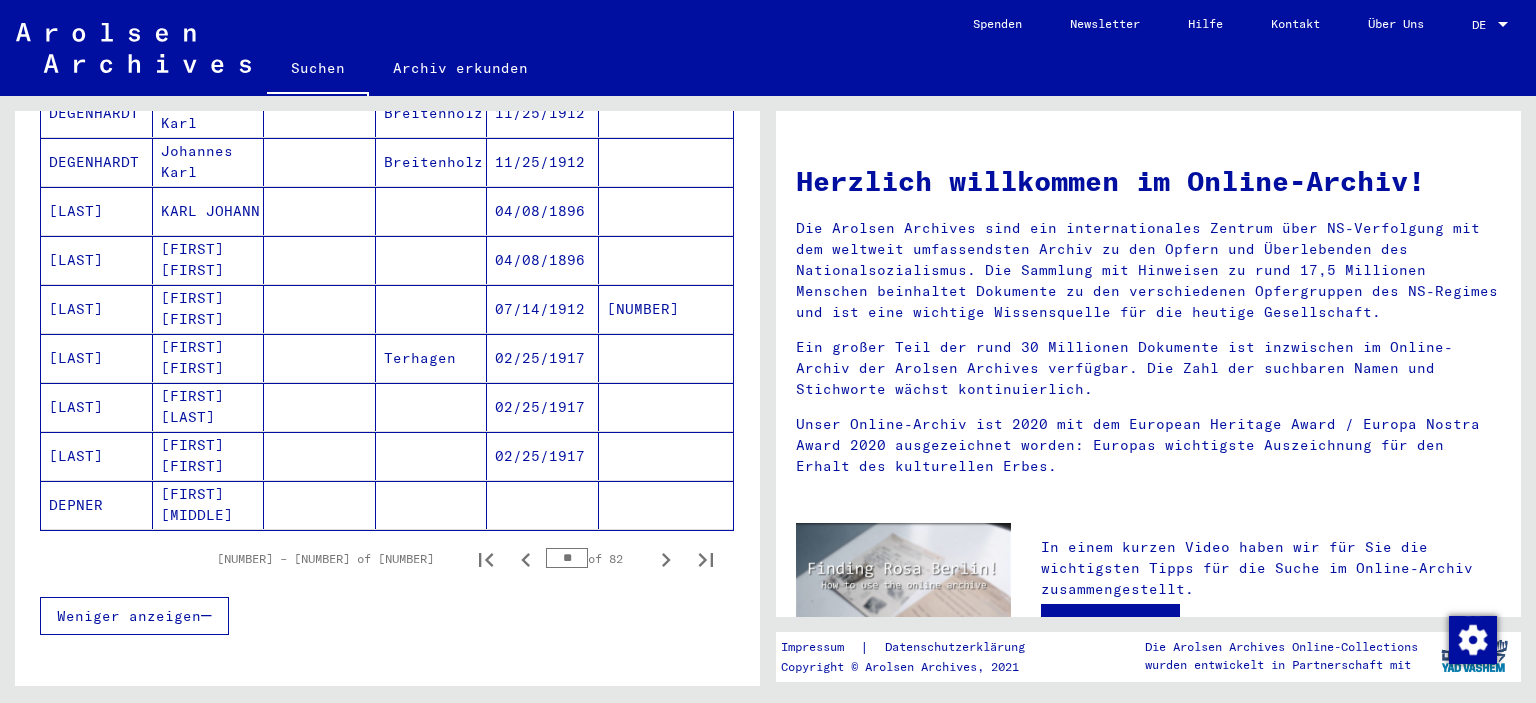 click 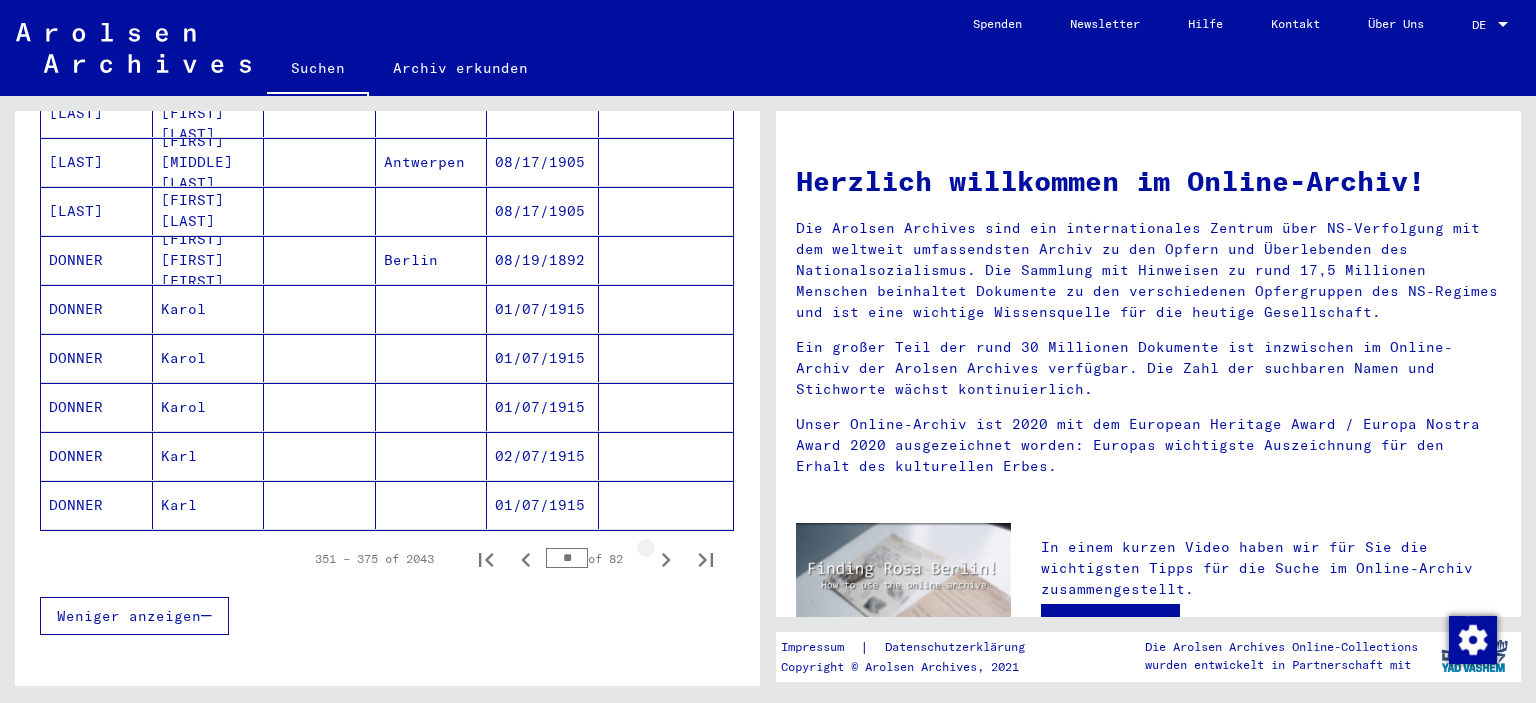click 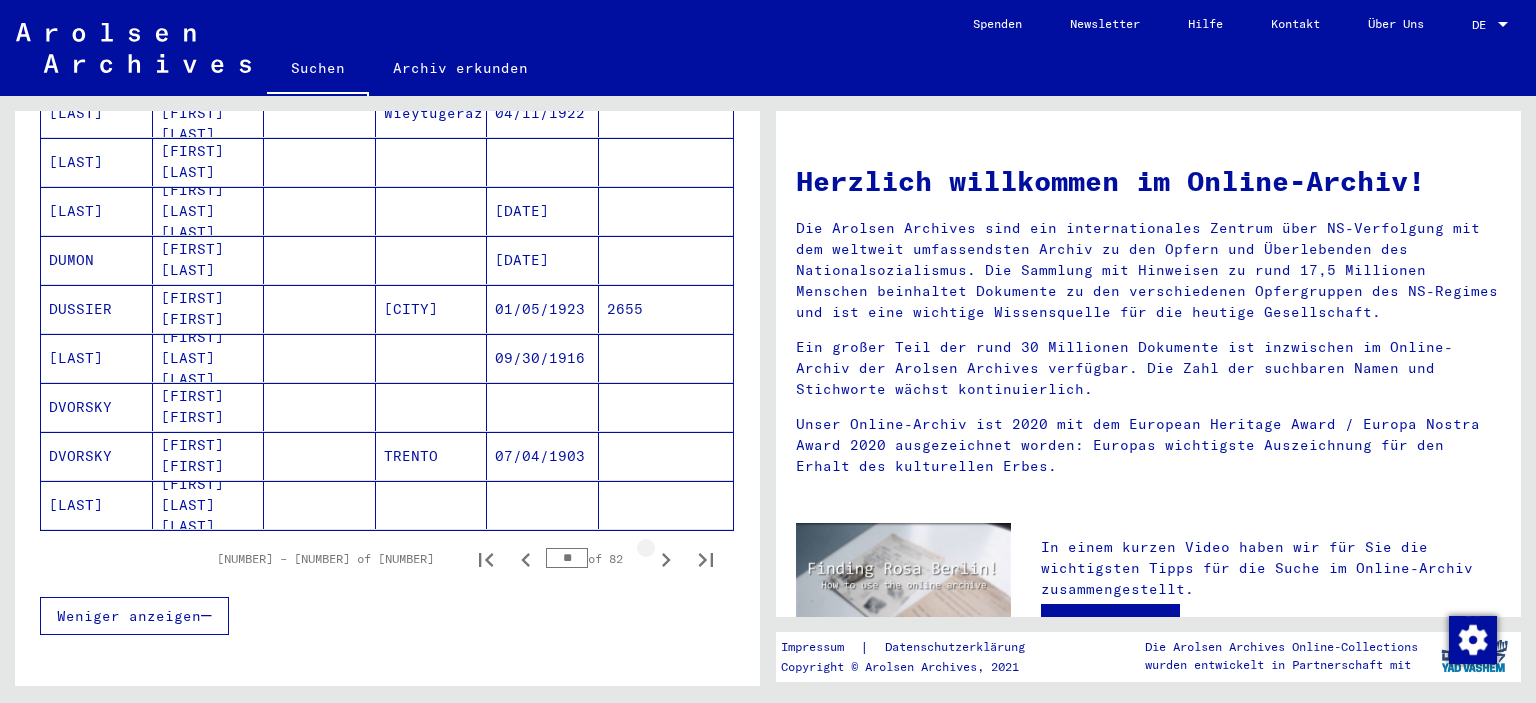 click 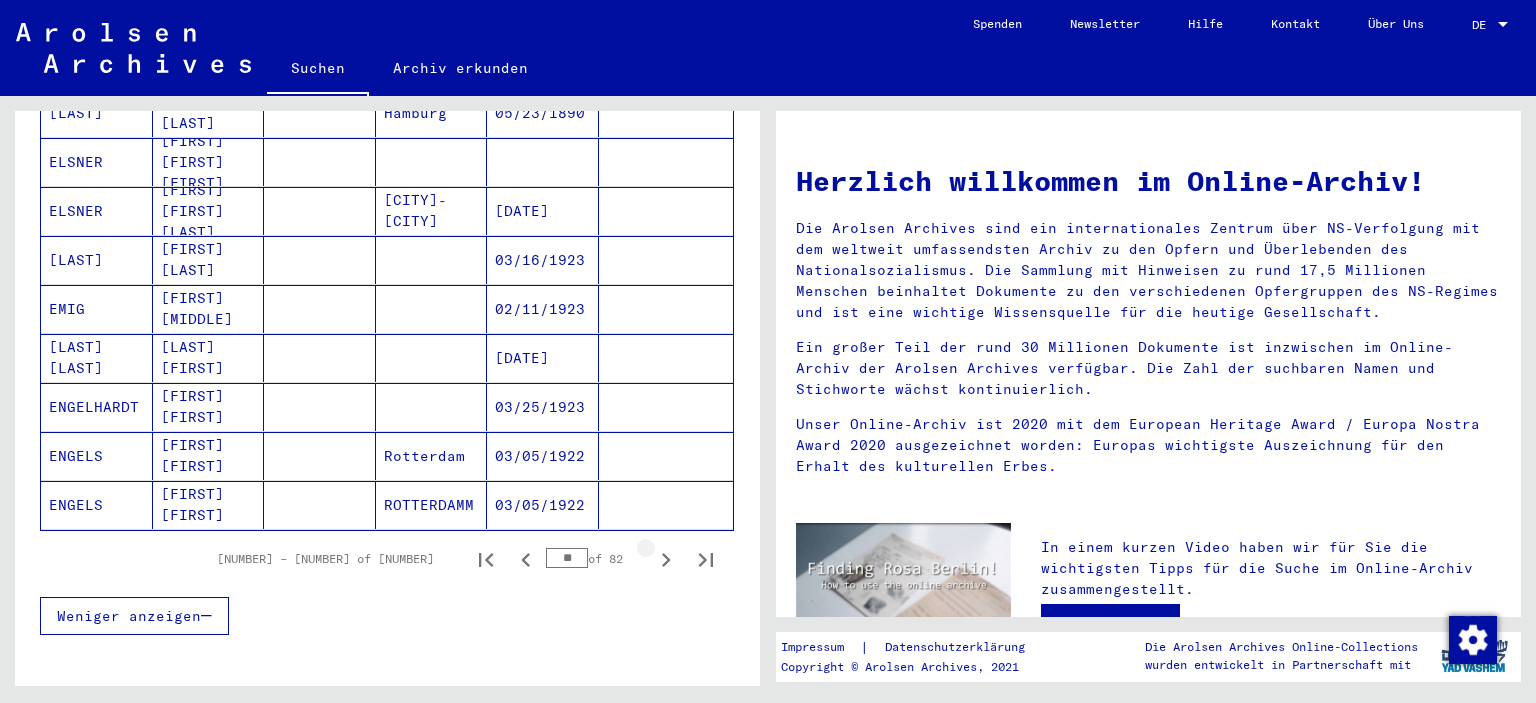 click 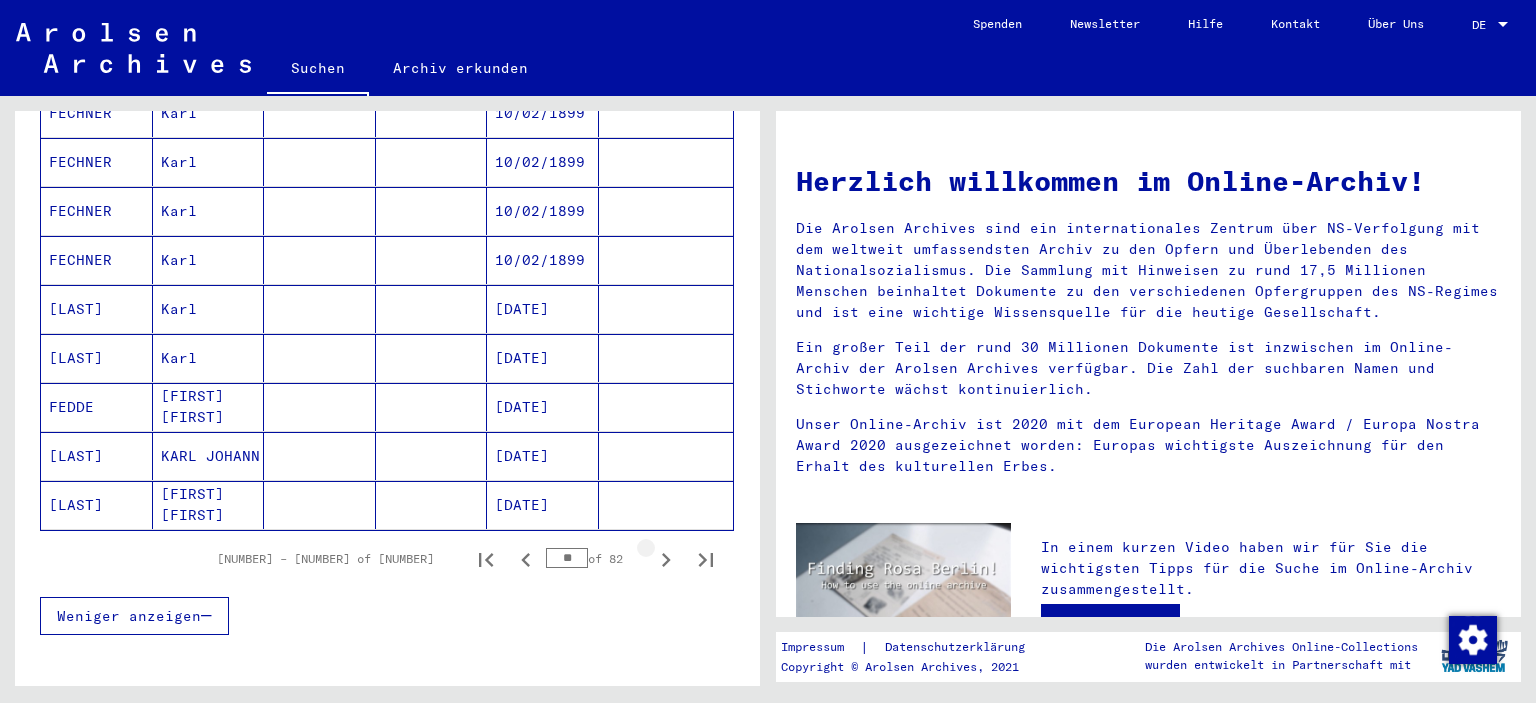 click 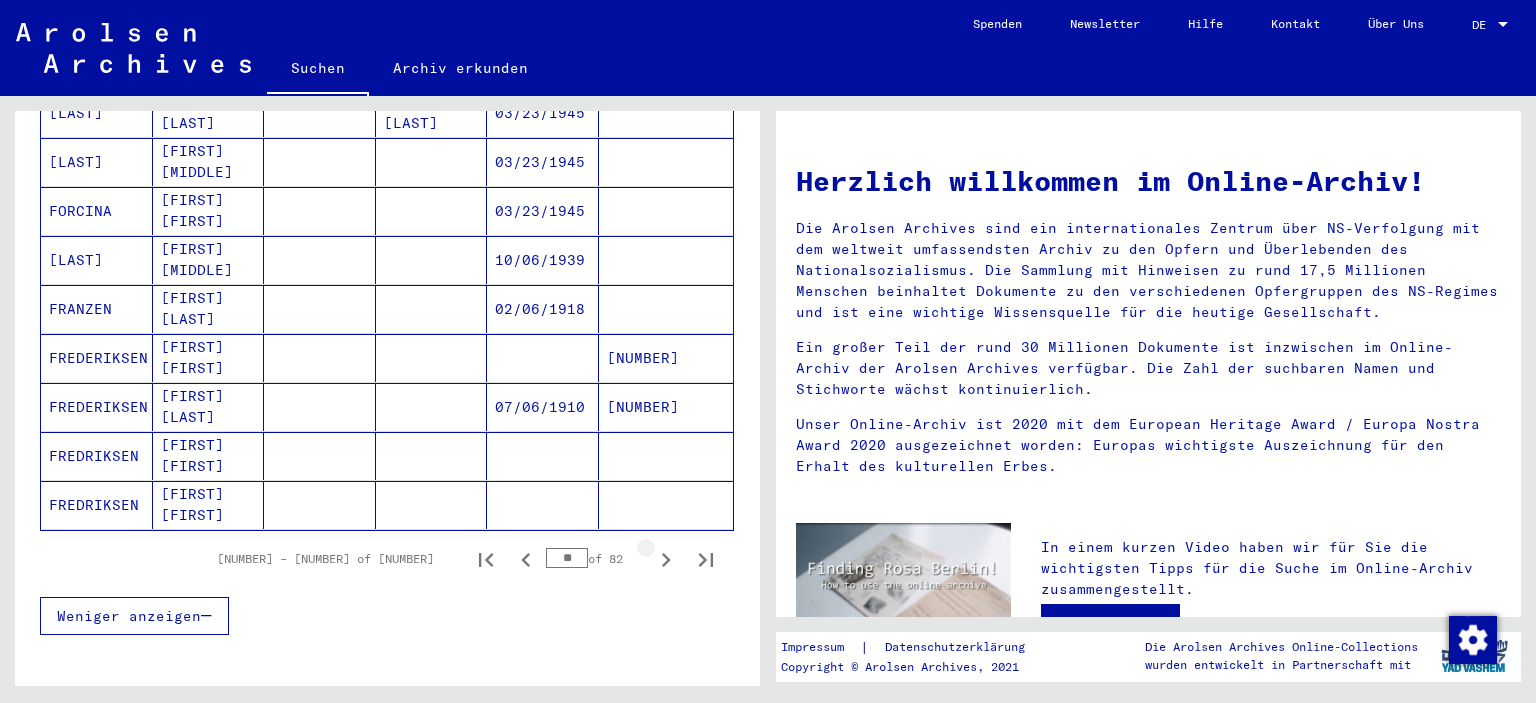 click 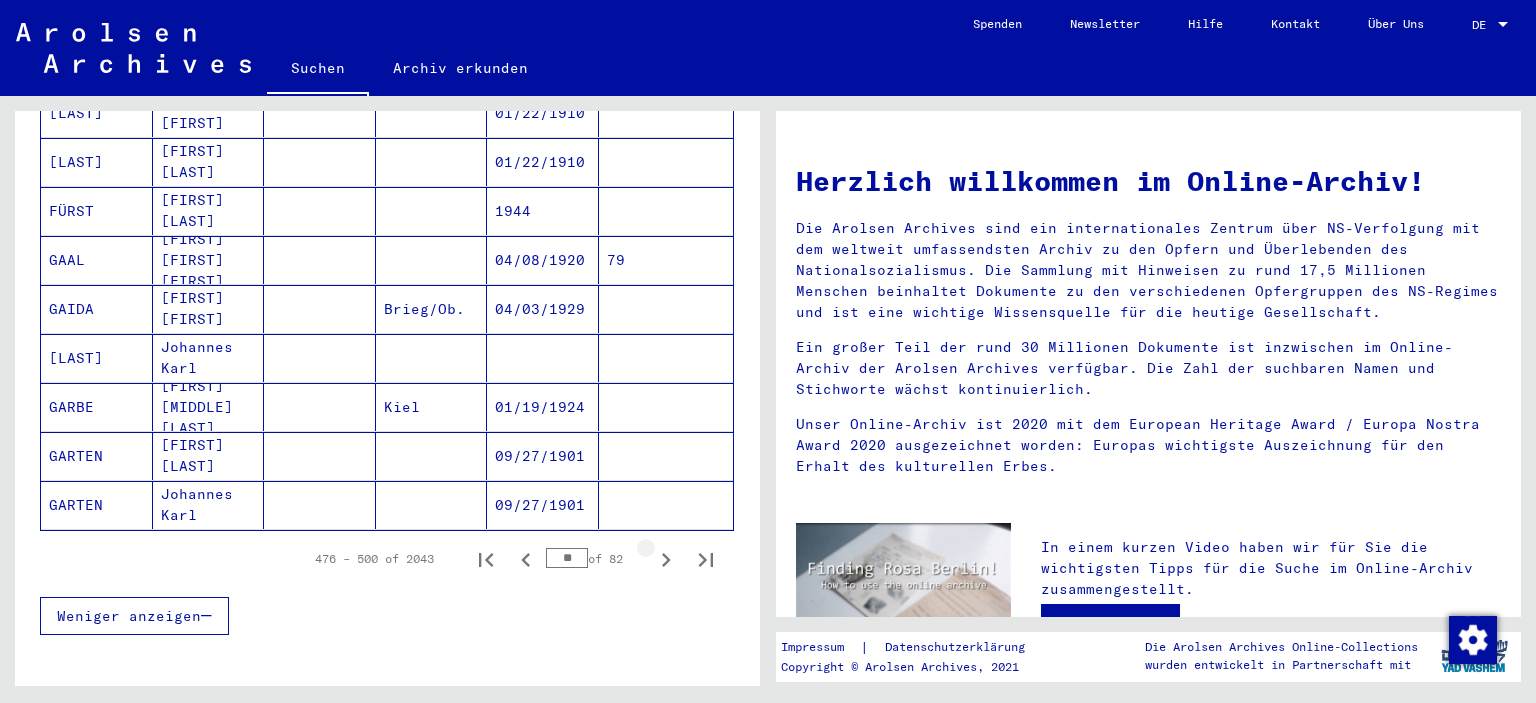 click 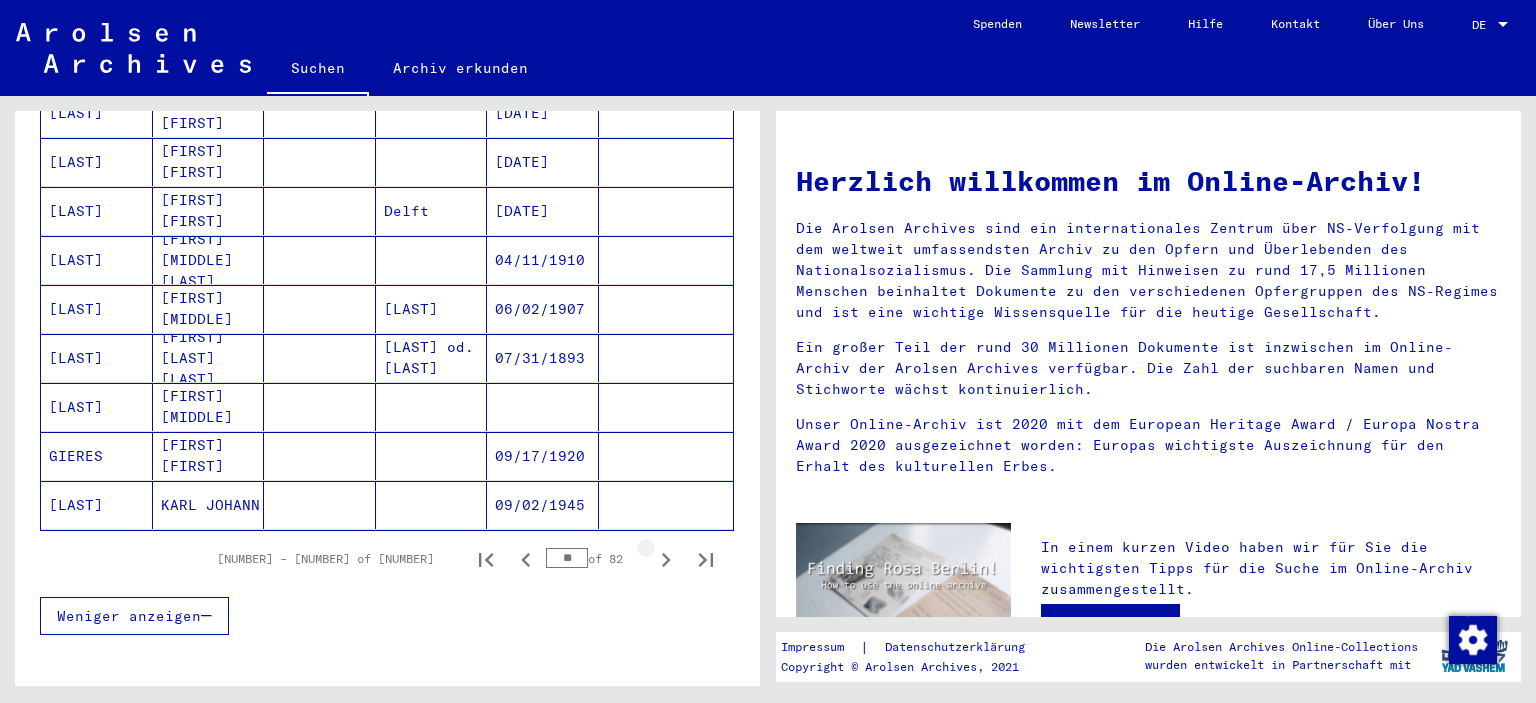 click 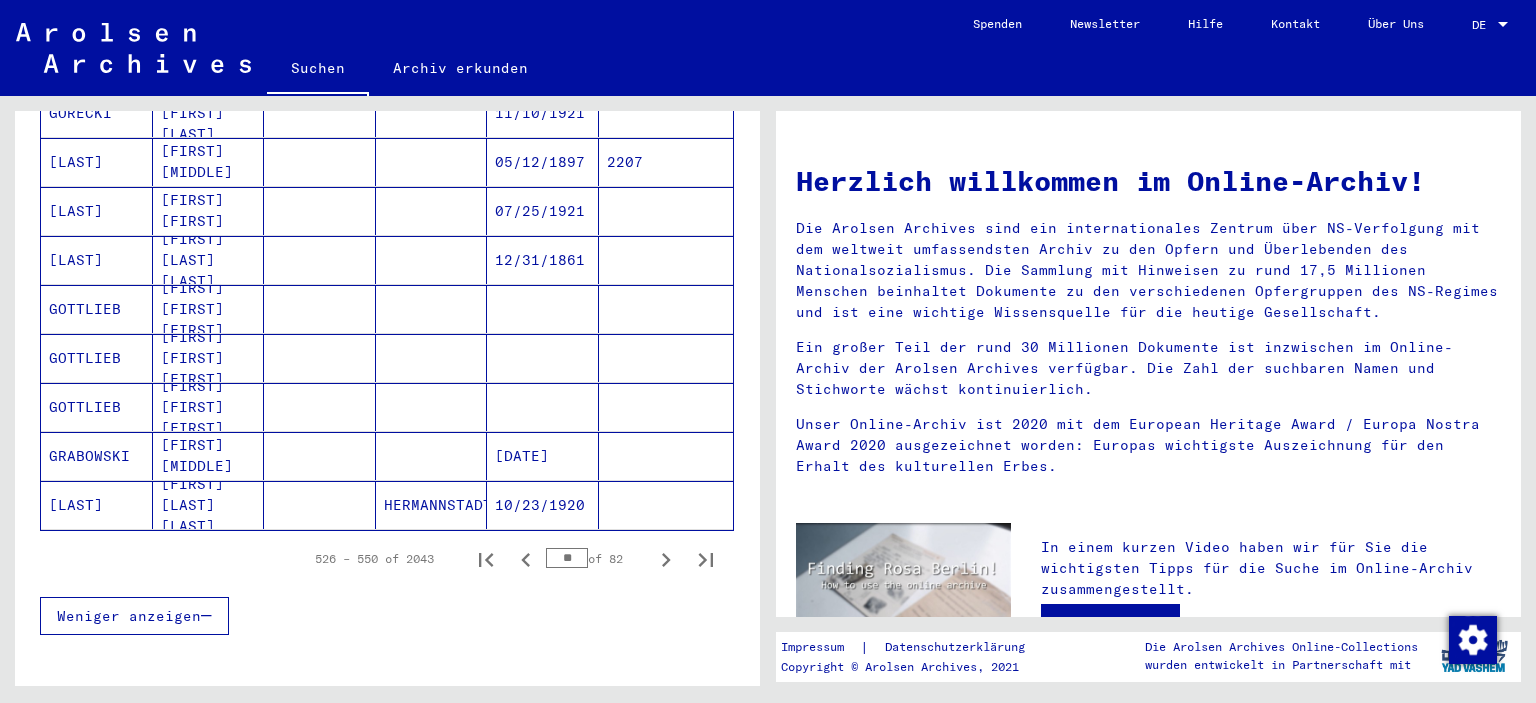 click 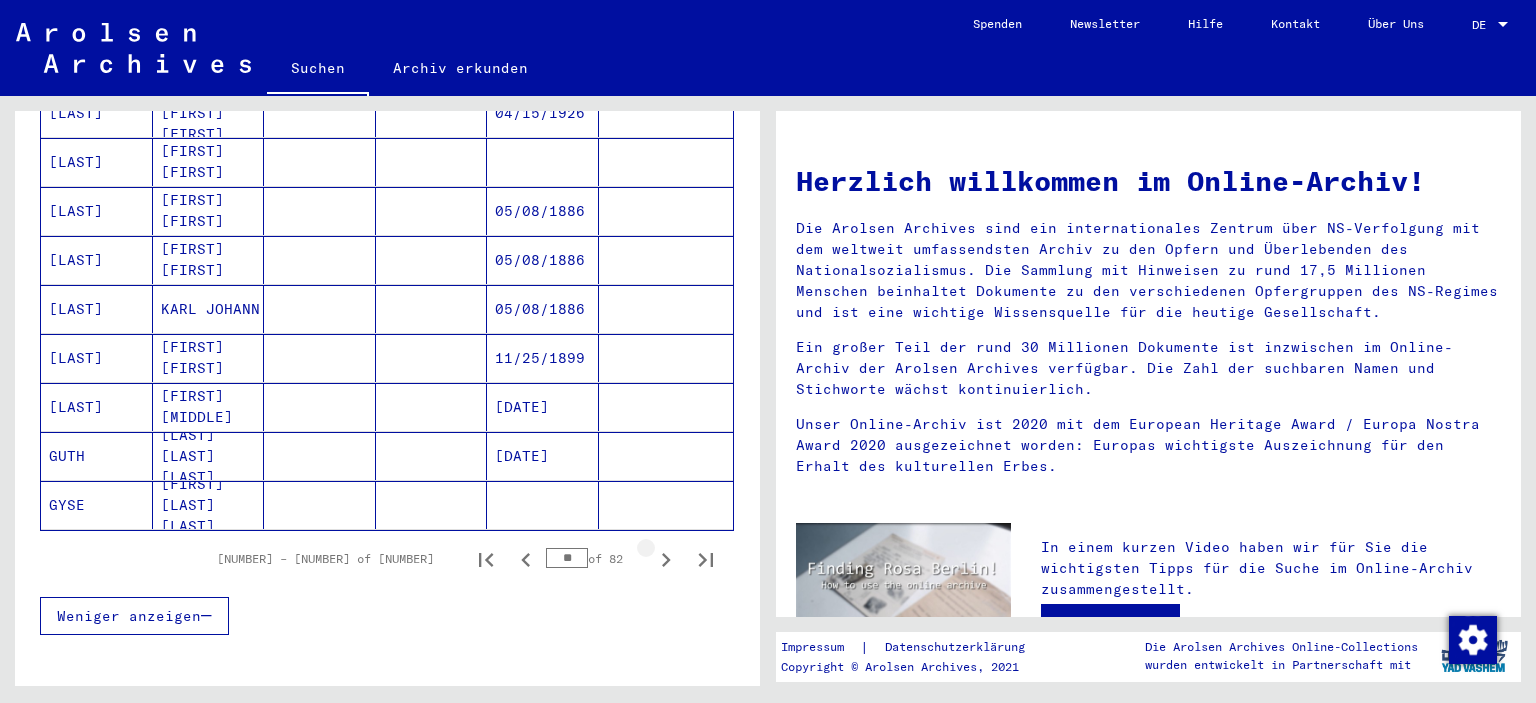 click 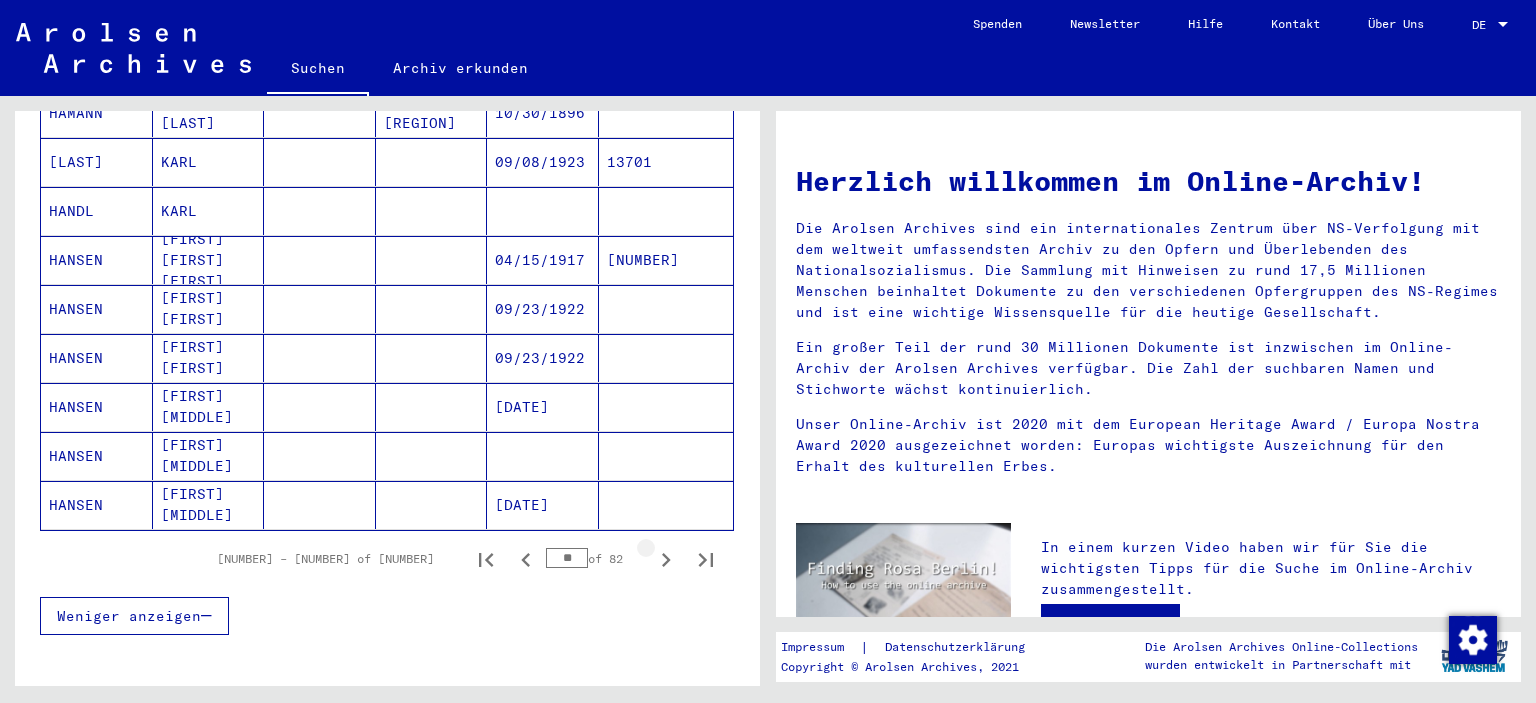 click 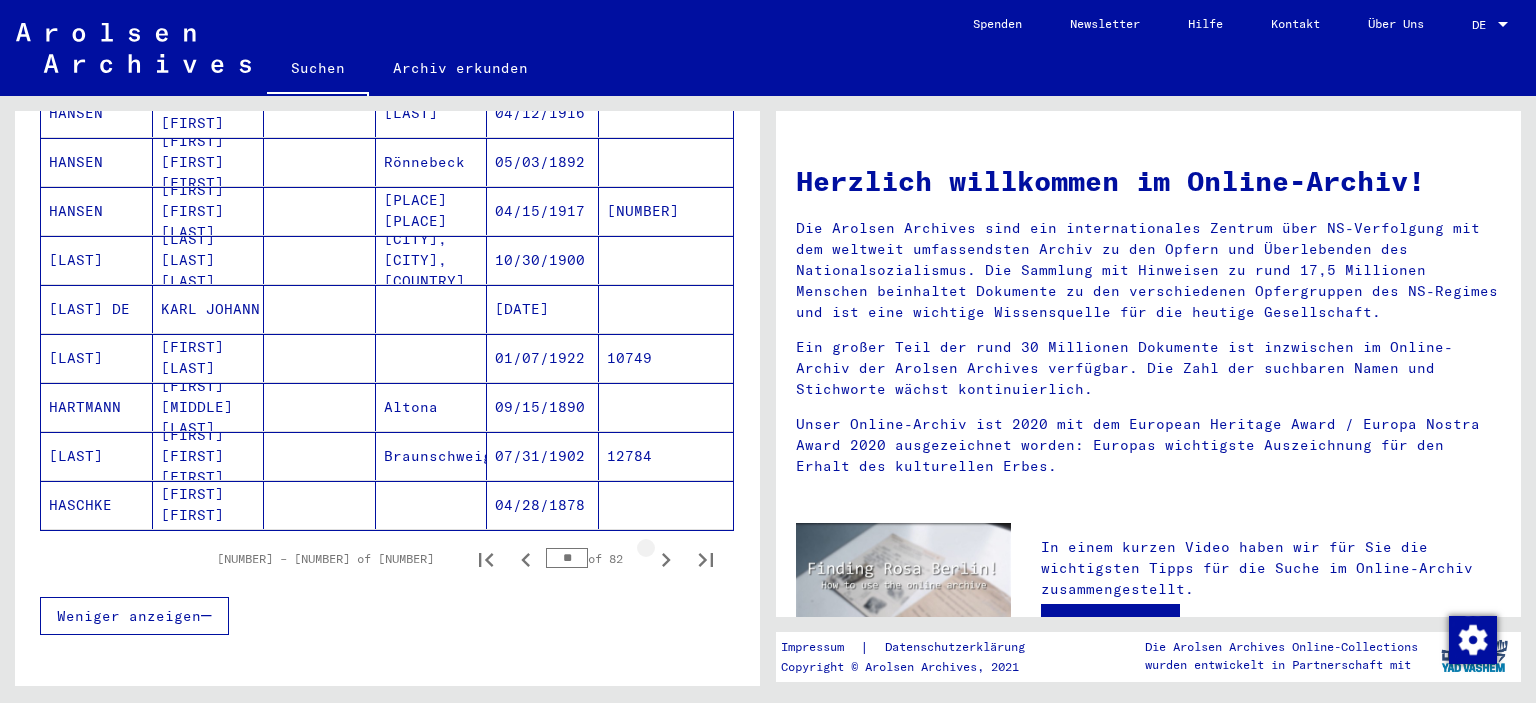 click 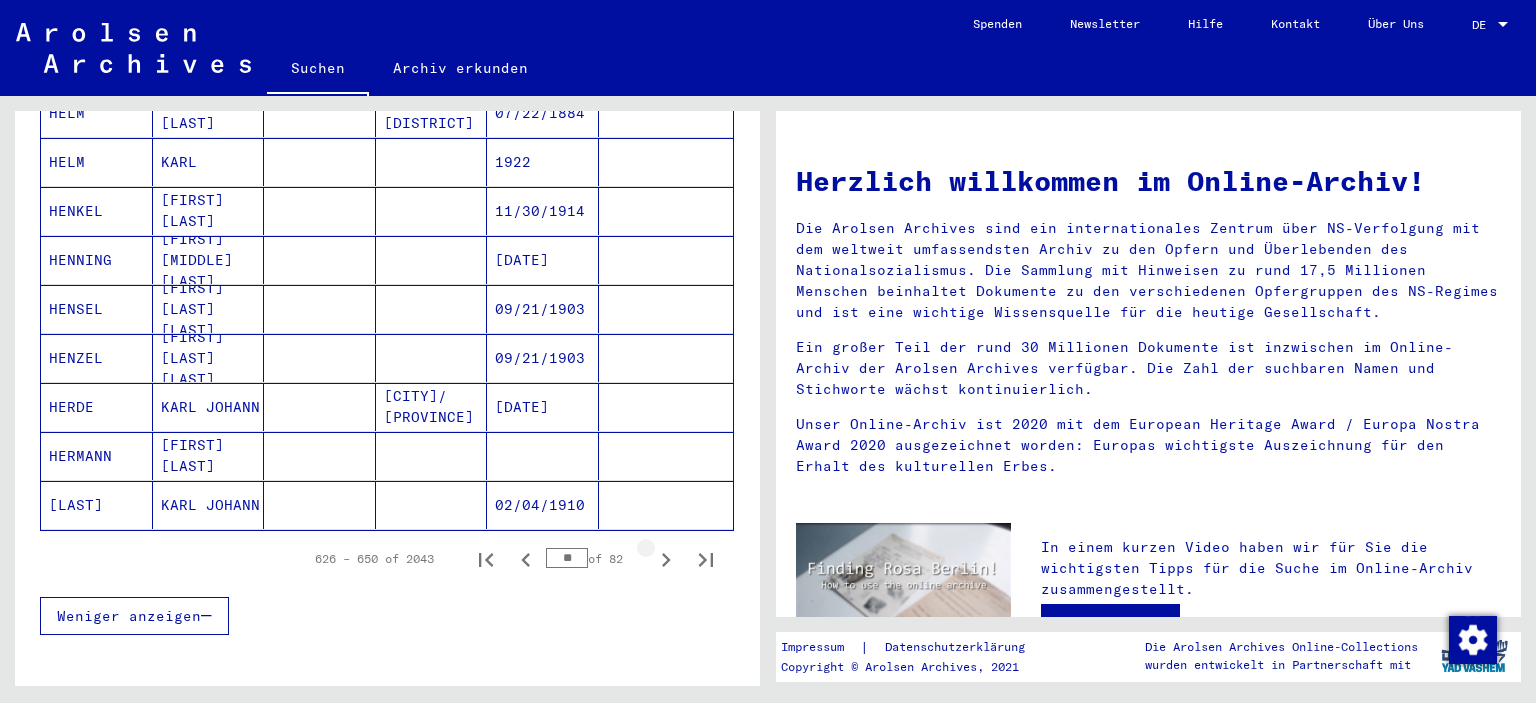 click 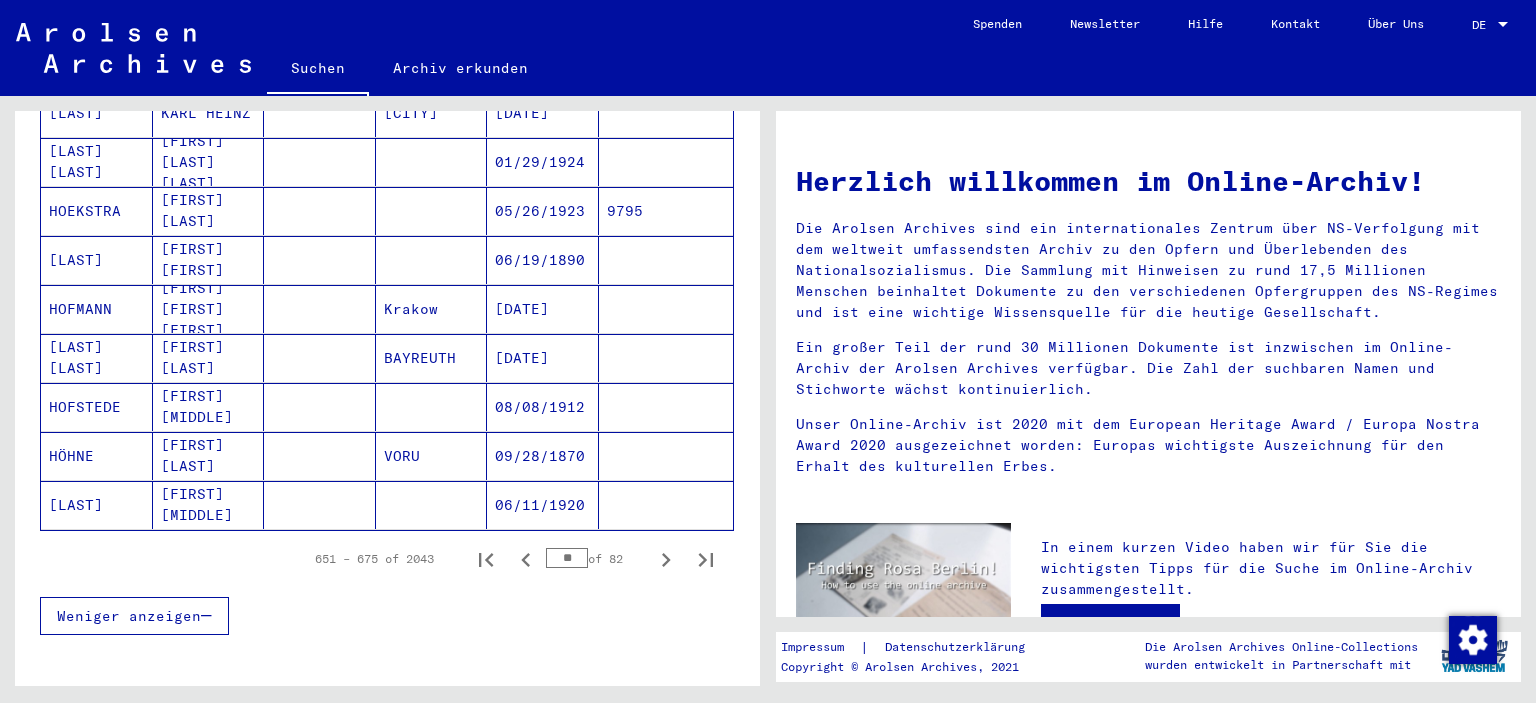 click 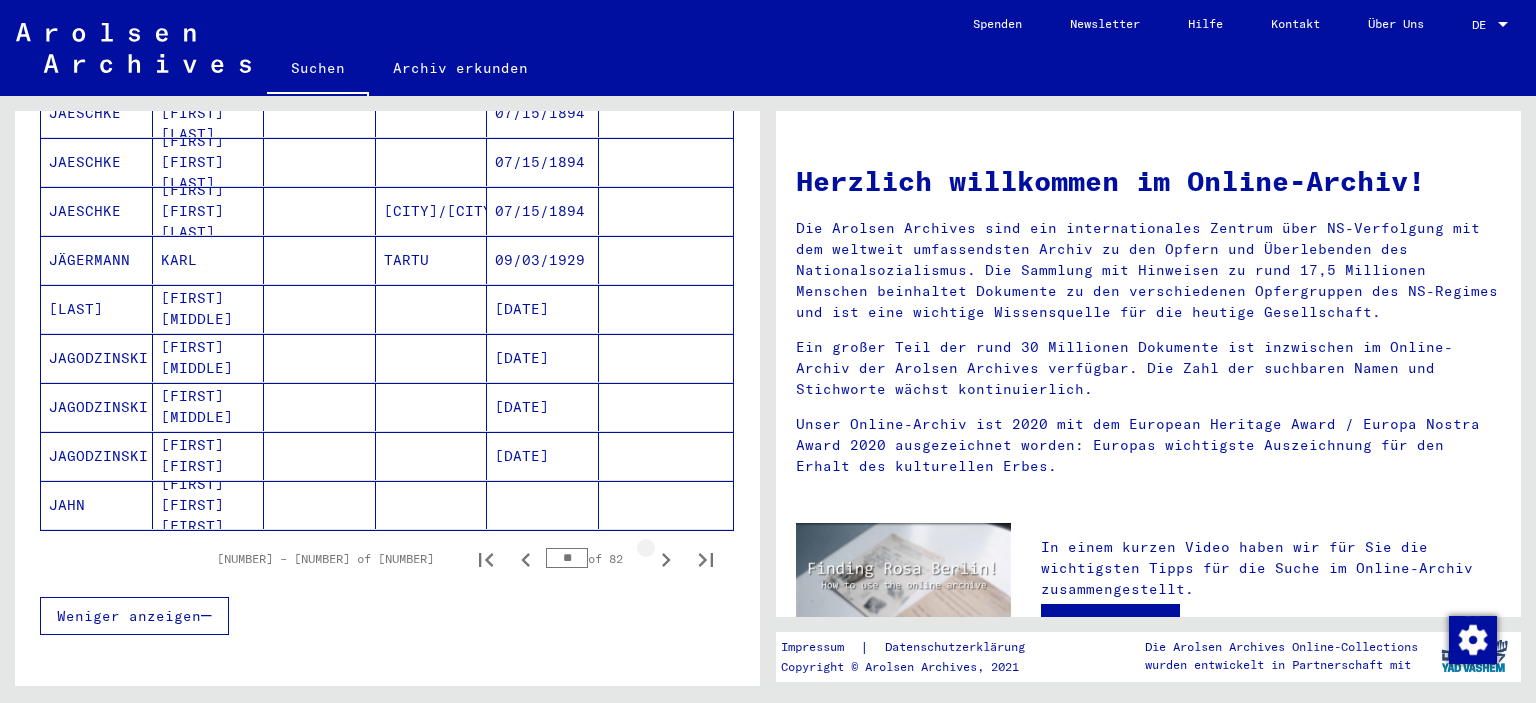 click 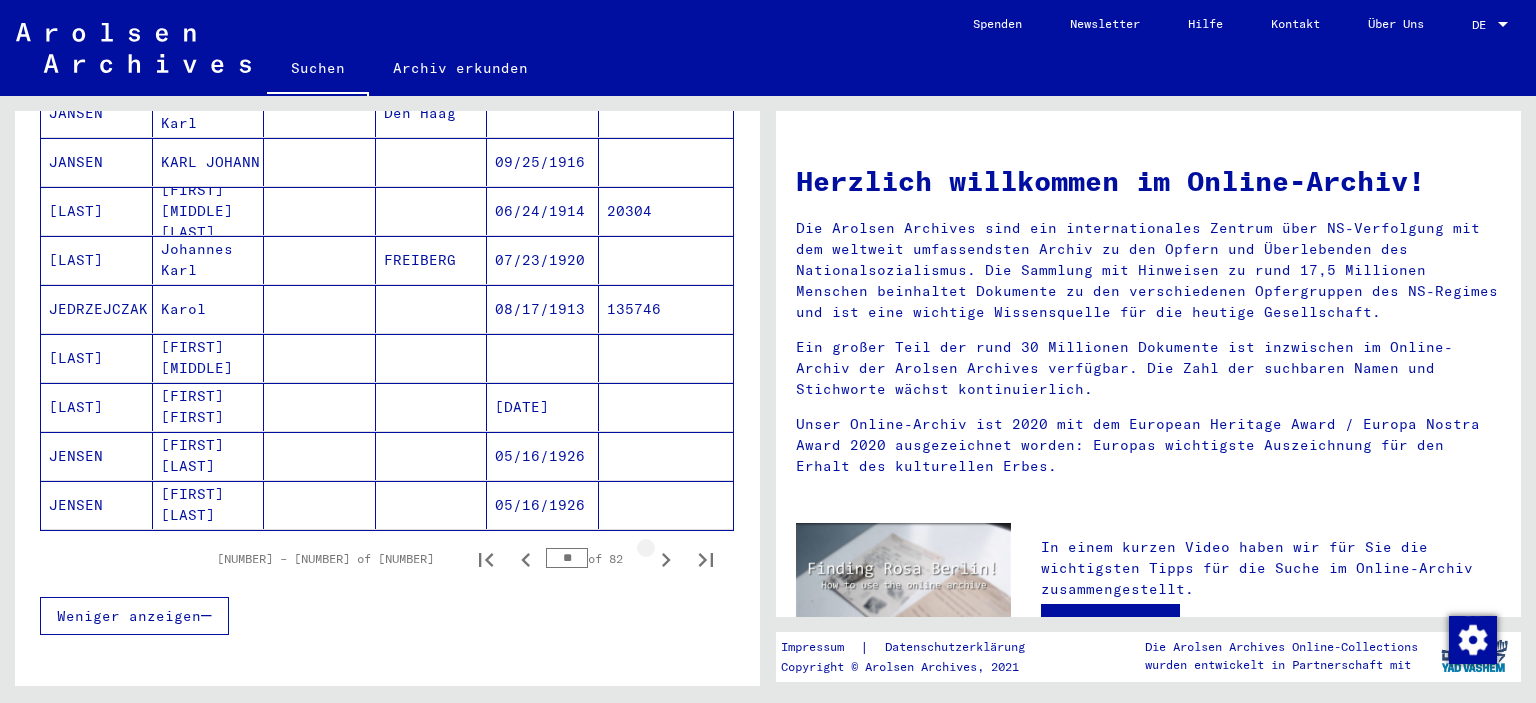 click 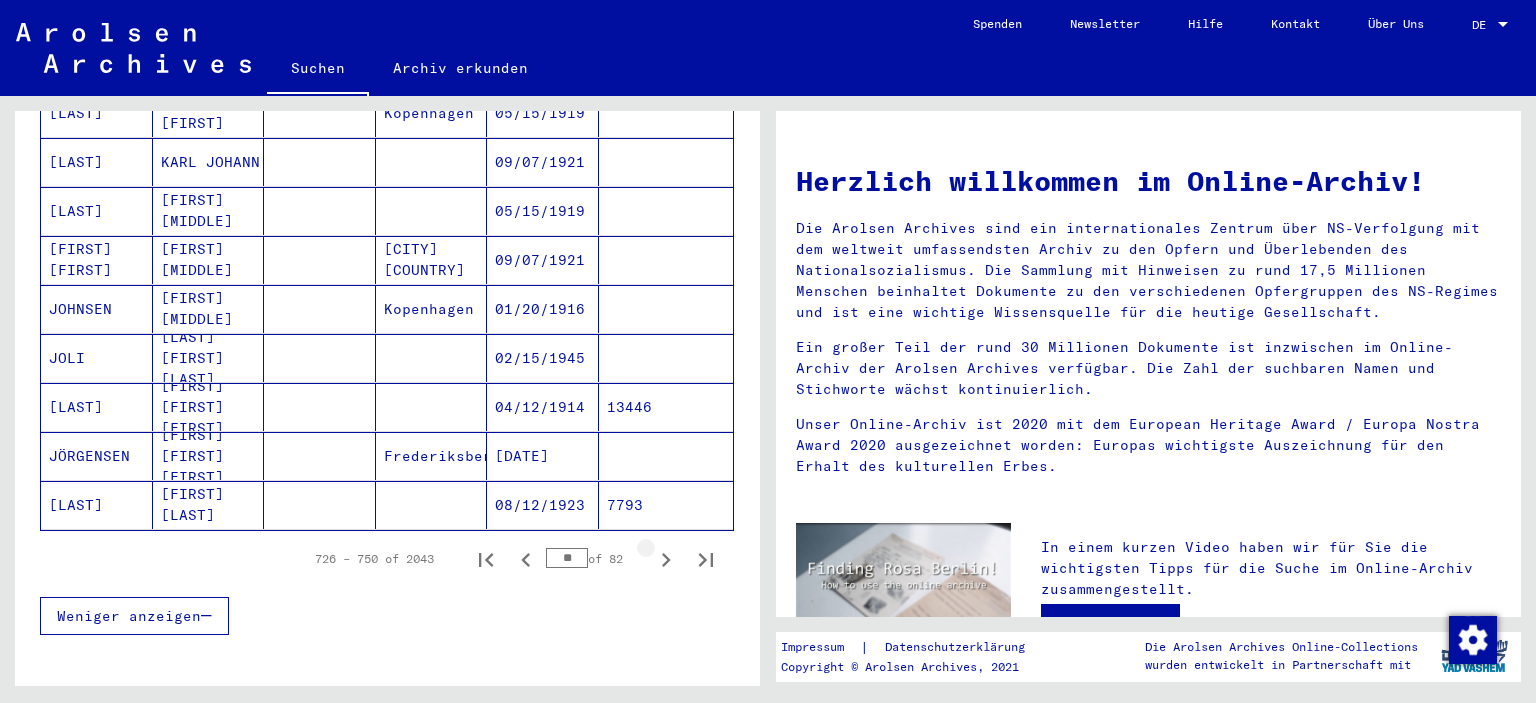click 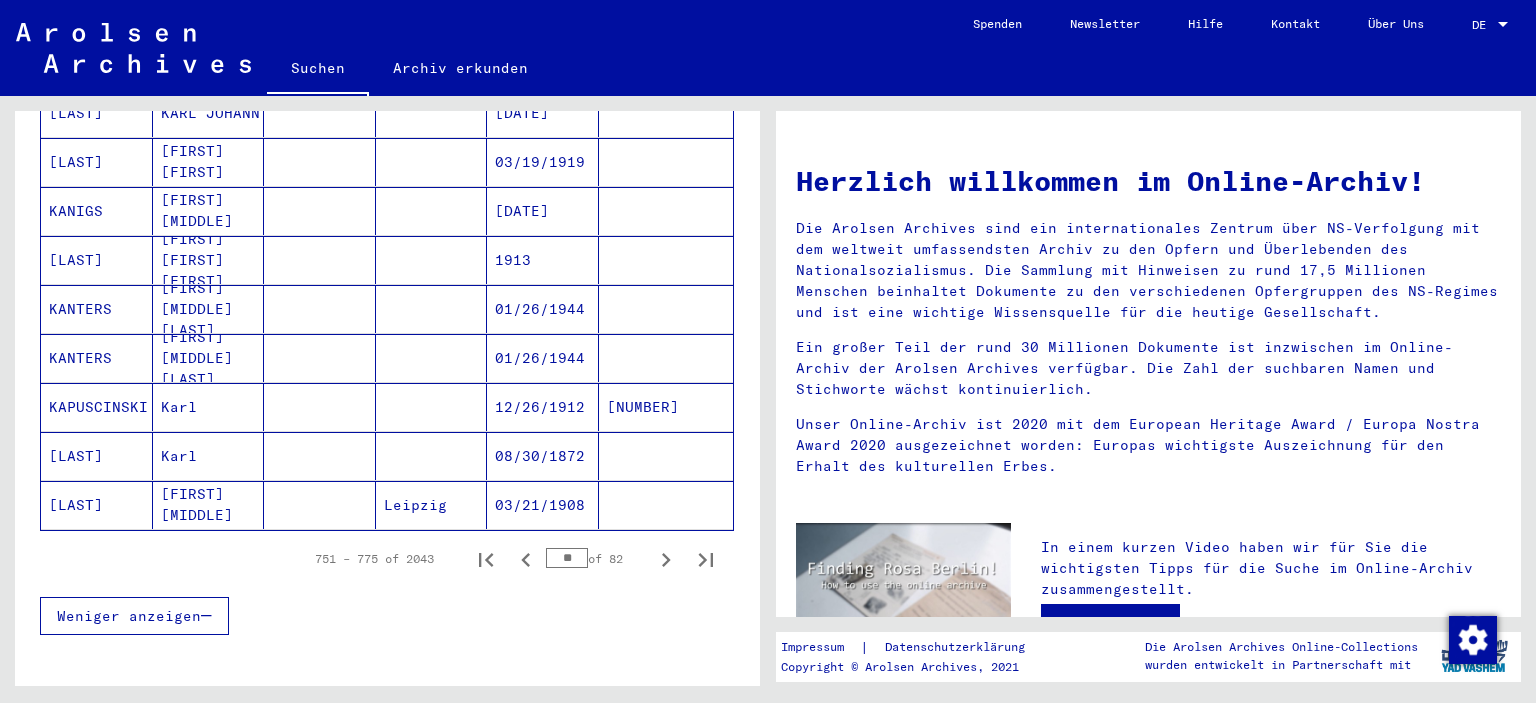 click 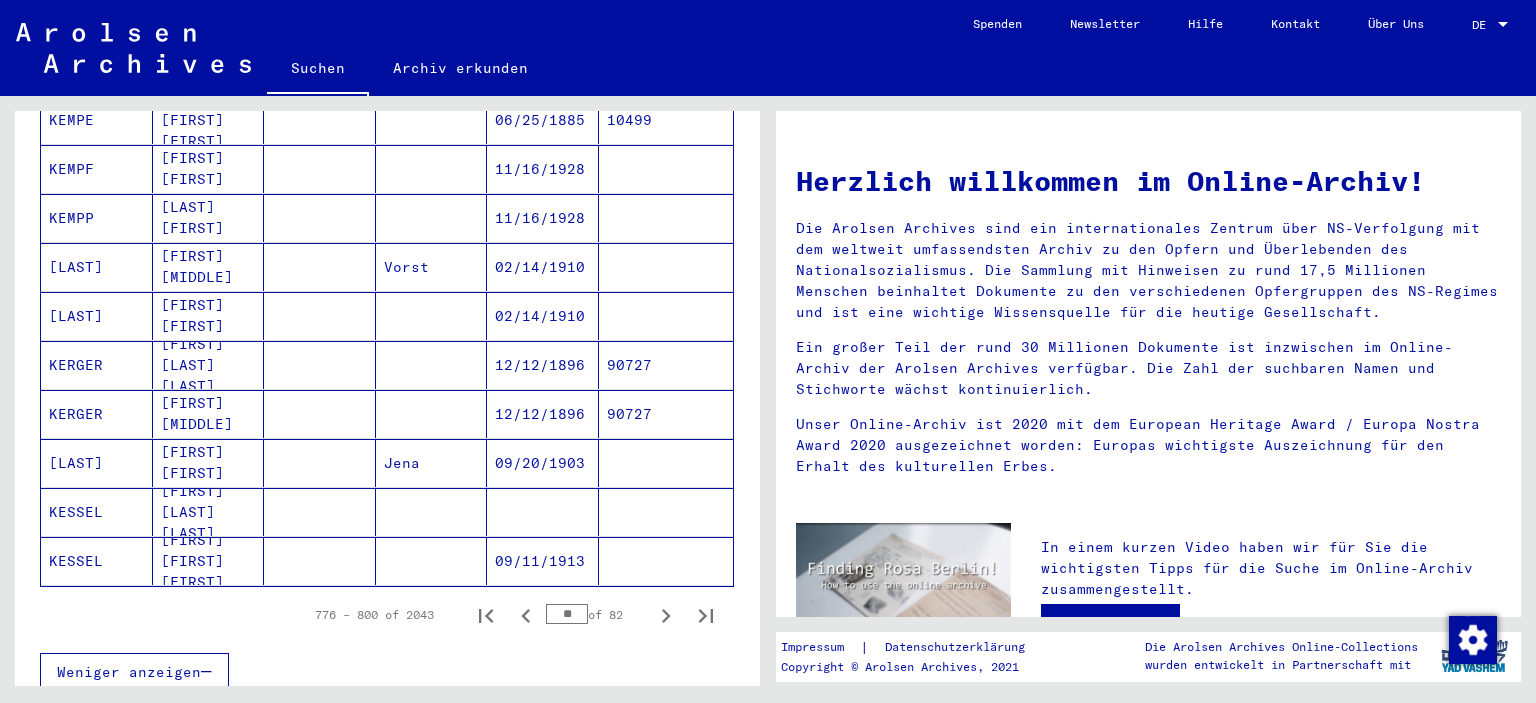 scroll, scrollTop: 1234, scrollLeft: 0, axis: vertical 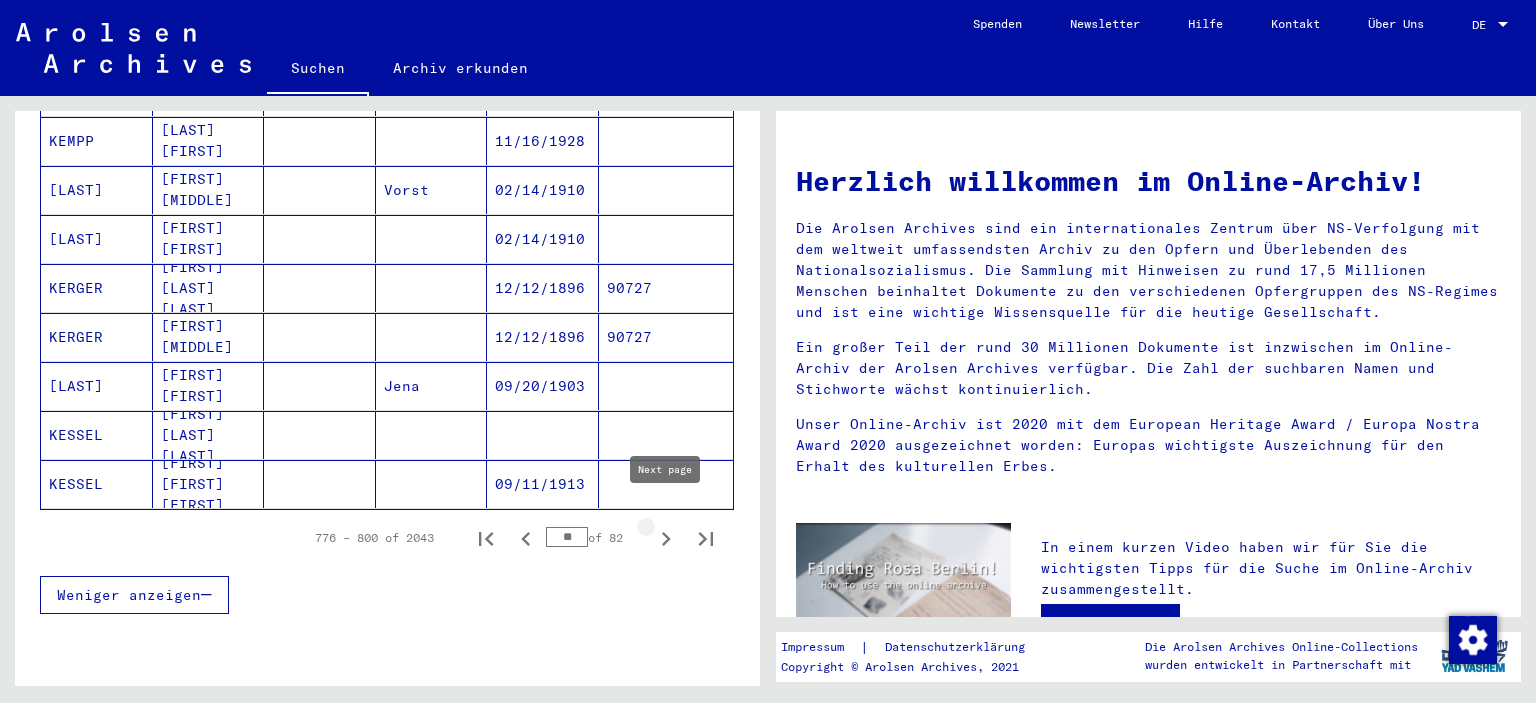 click 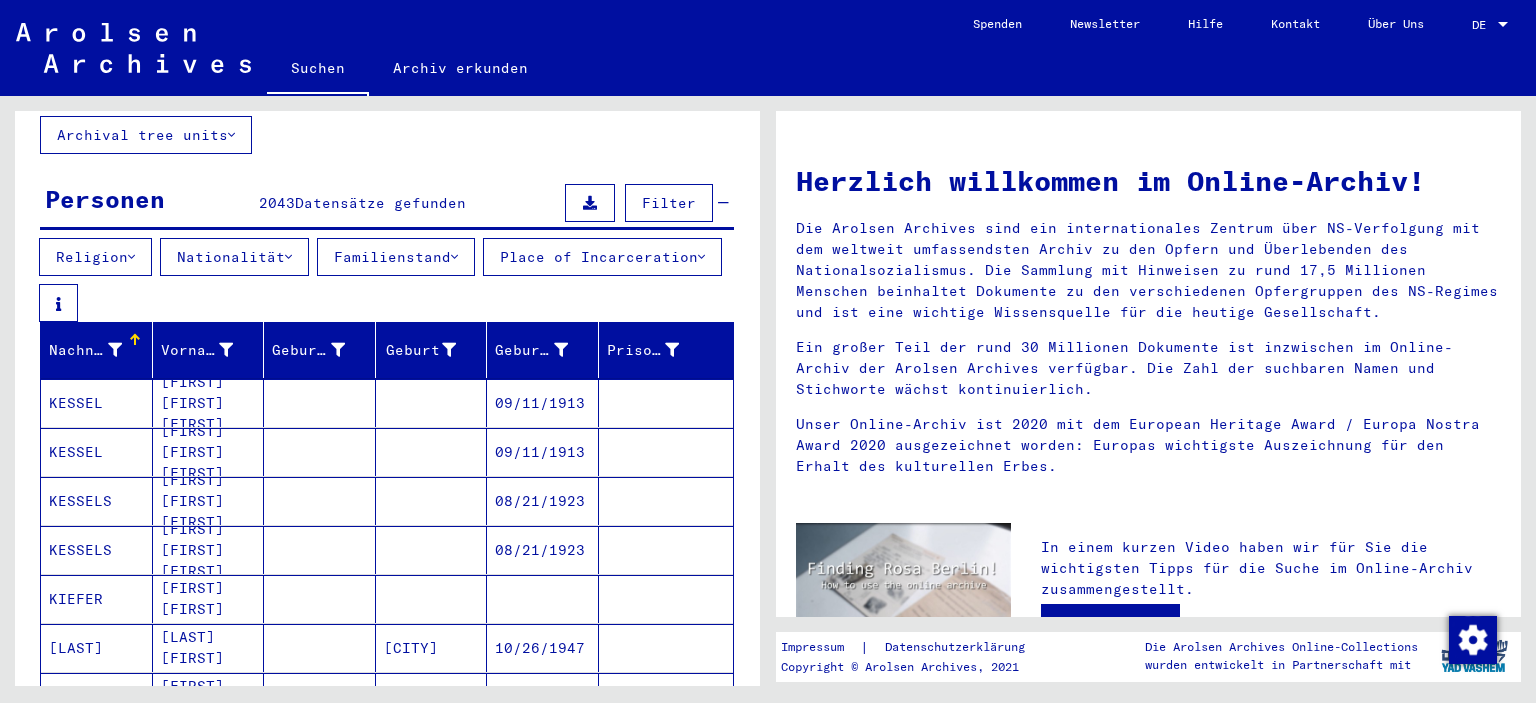 scroll, scrollTop: 0, scrollLeft: 0, axis: both 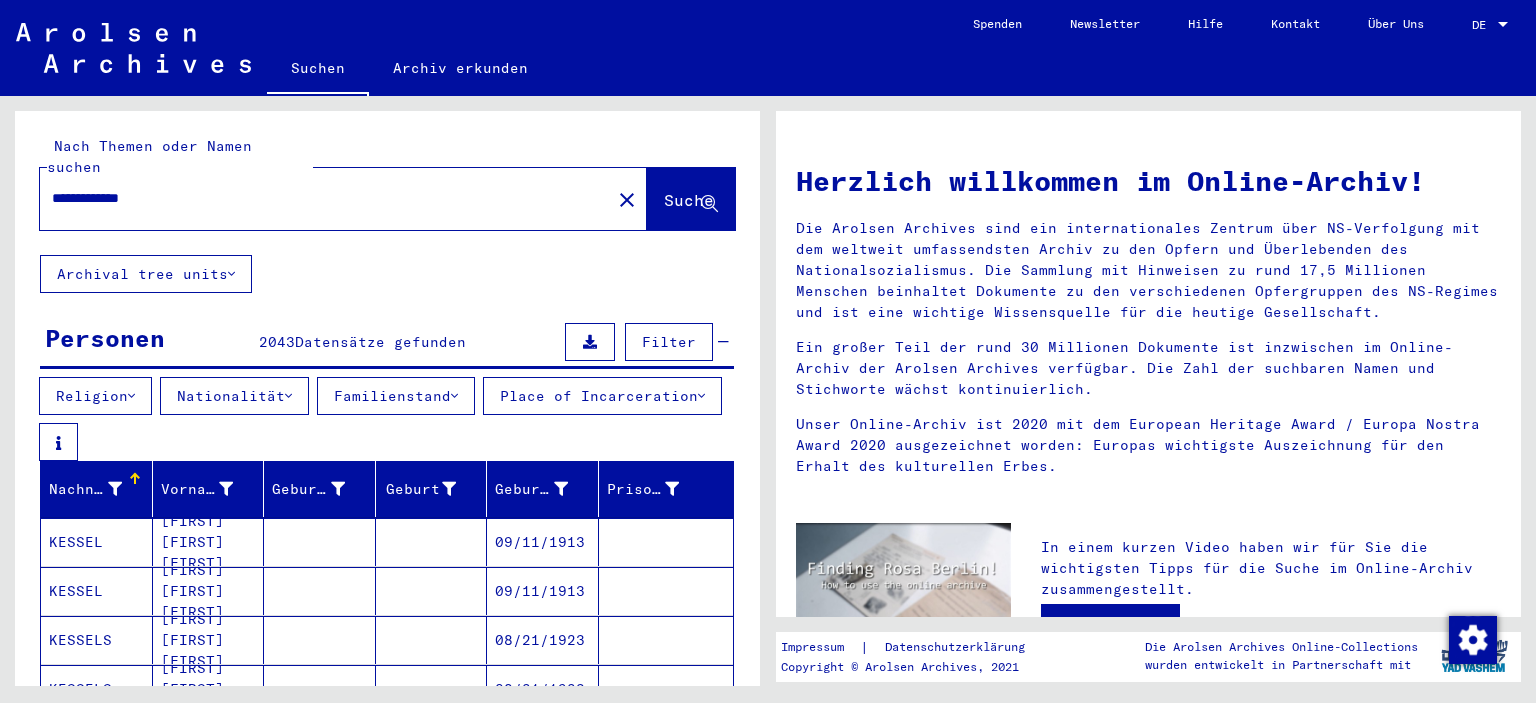 drag, startPoint x: 190, startPoint y: 176, endPoint x: 178, endPoint y: 176, distance: 12 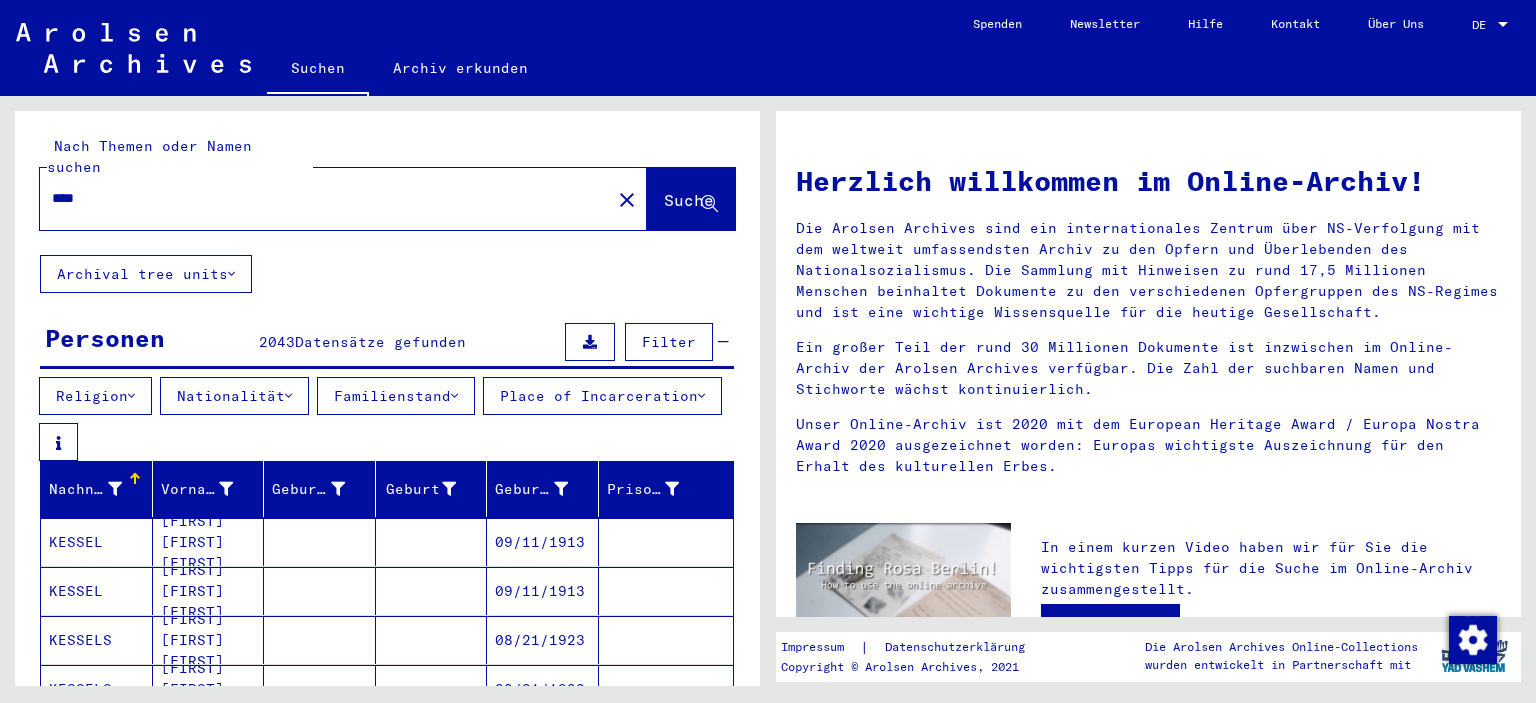 type on "****" 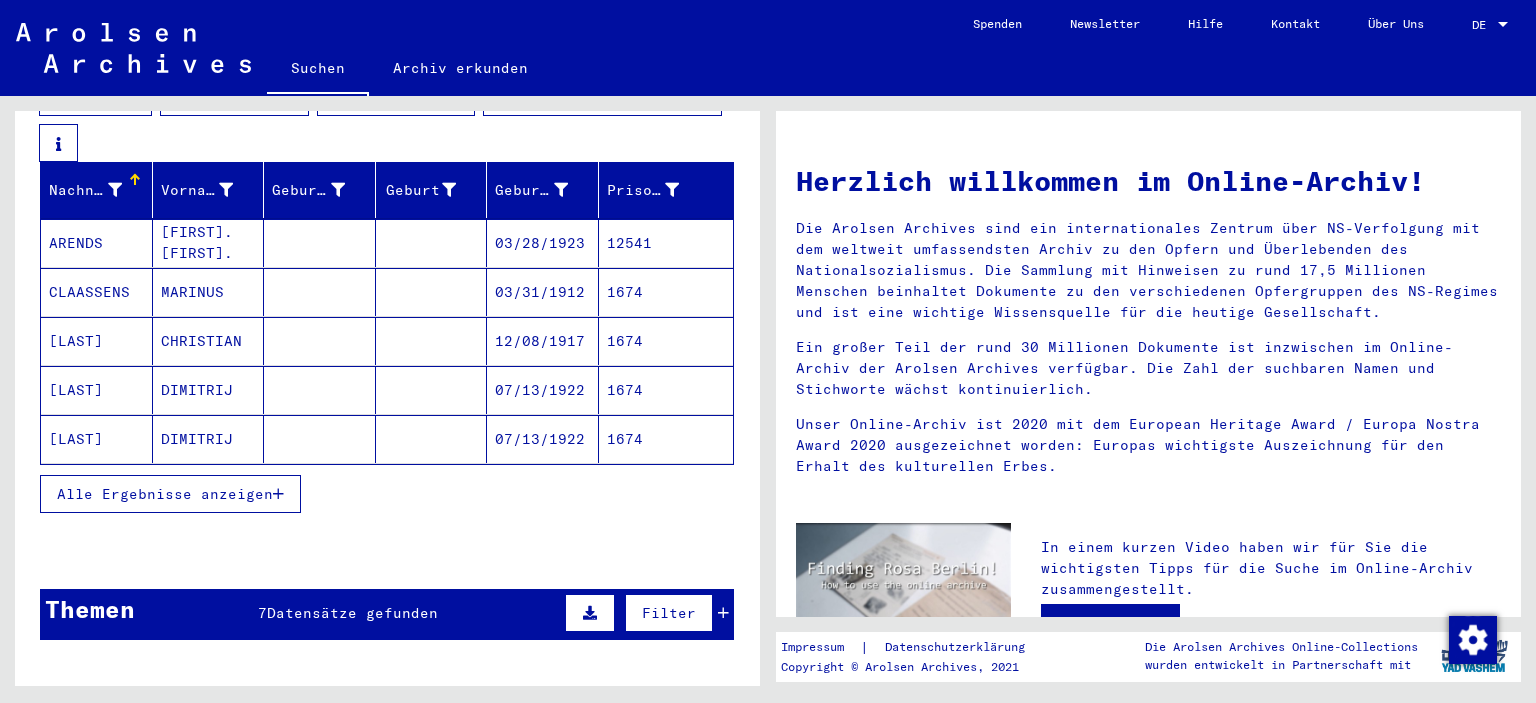 scroll, scrollTop: 306, scrollLeft: 0, axis: vertical 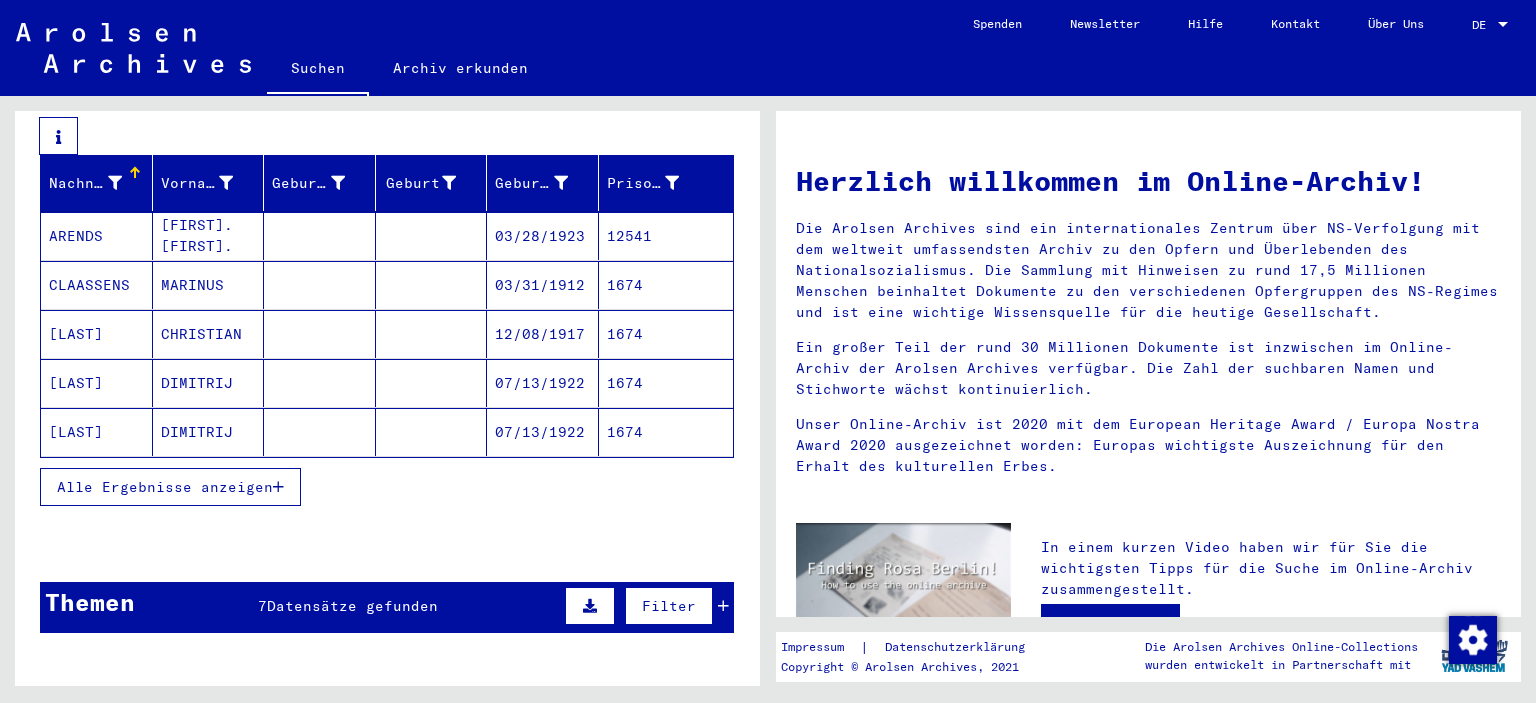 click on "Alle Ergebnisse anzeigen" at bounding box center (170, 487) 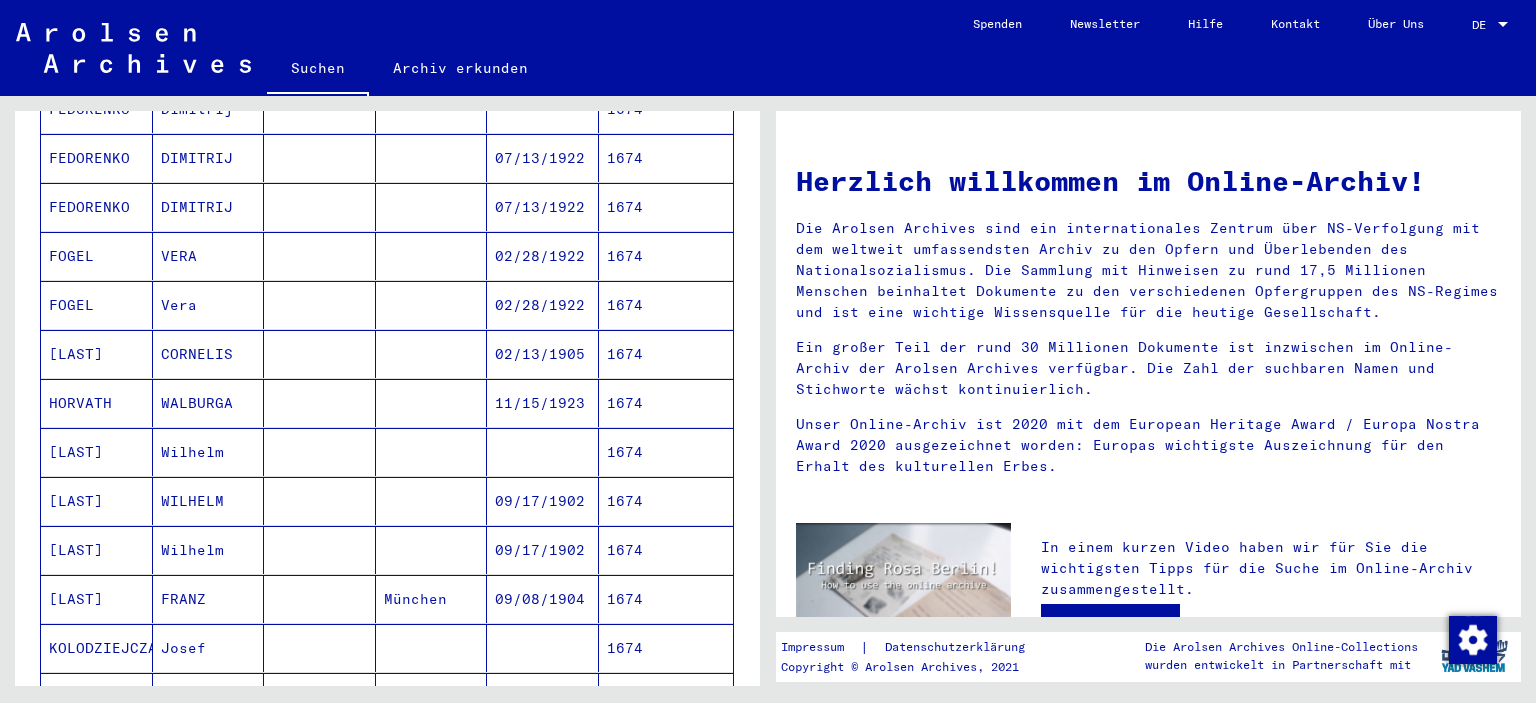 scroll, scrollTop: 730, scrollLeft: 0, axis: vertical 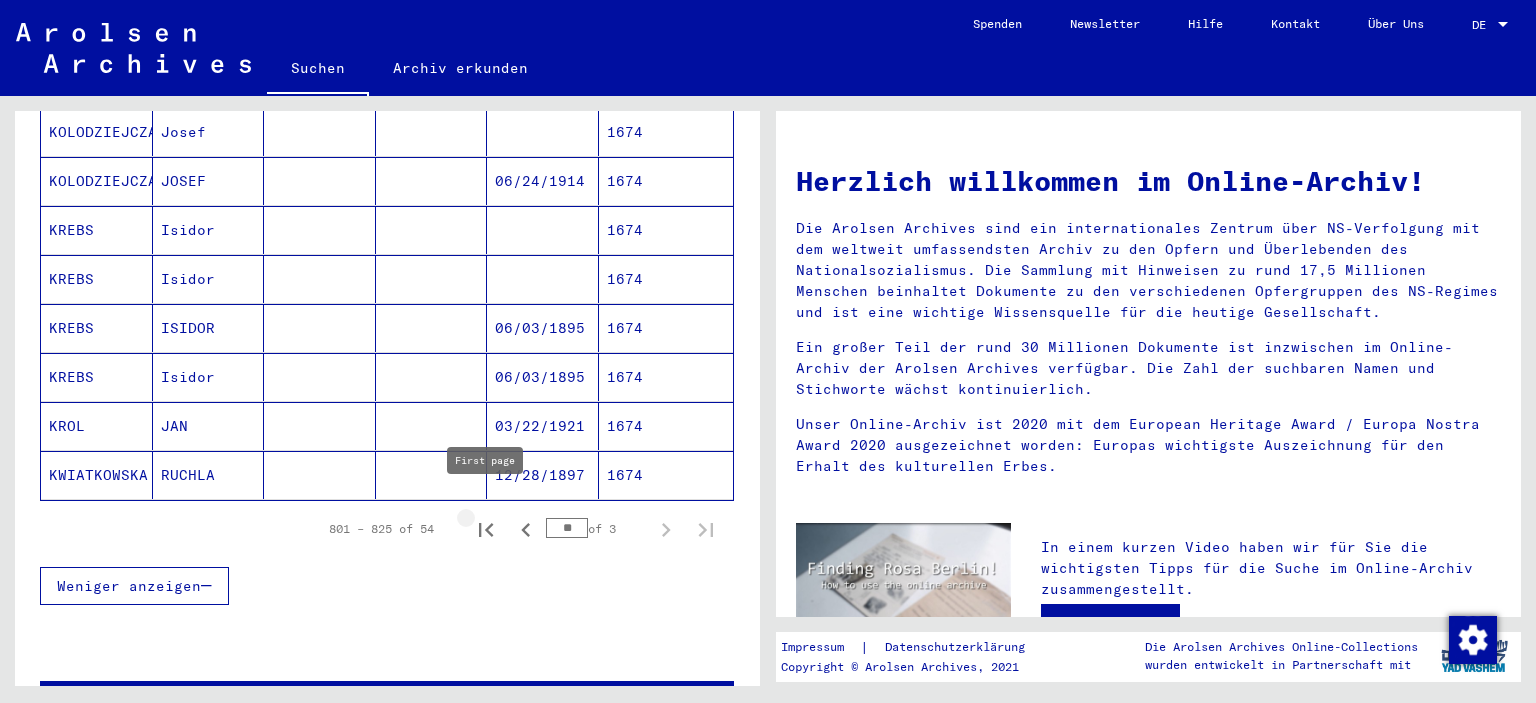 click 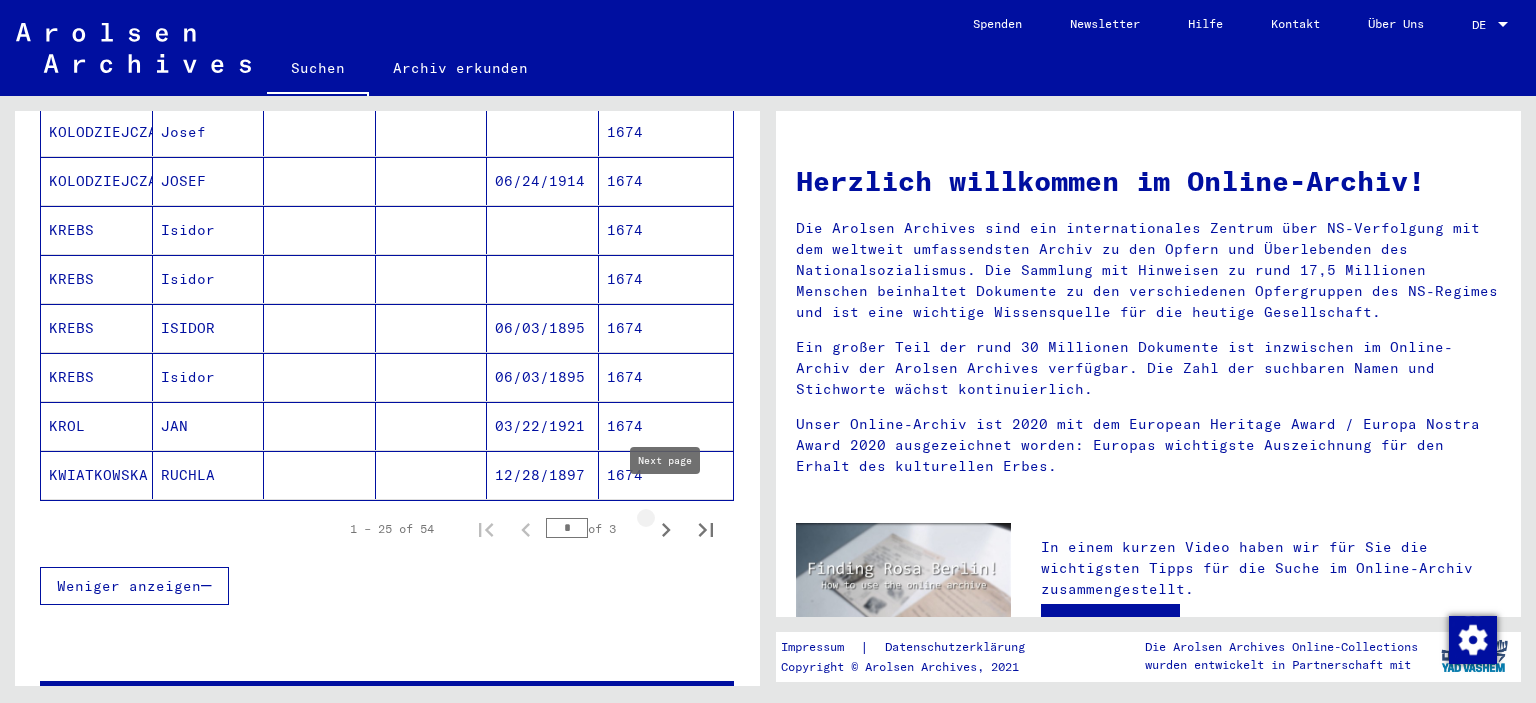 click 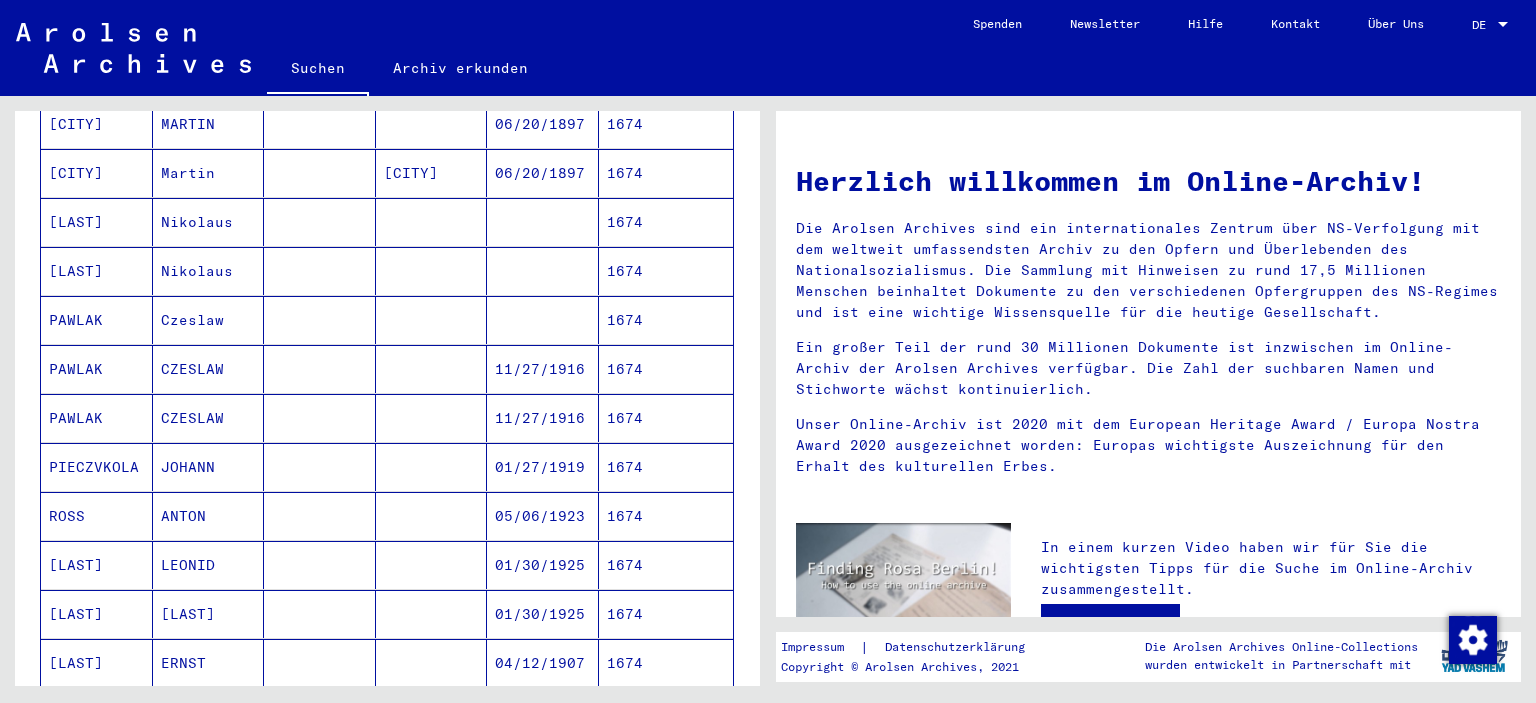 scroll, scrollTop: 453, scrollLeft: 0, axis: vertical 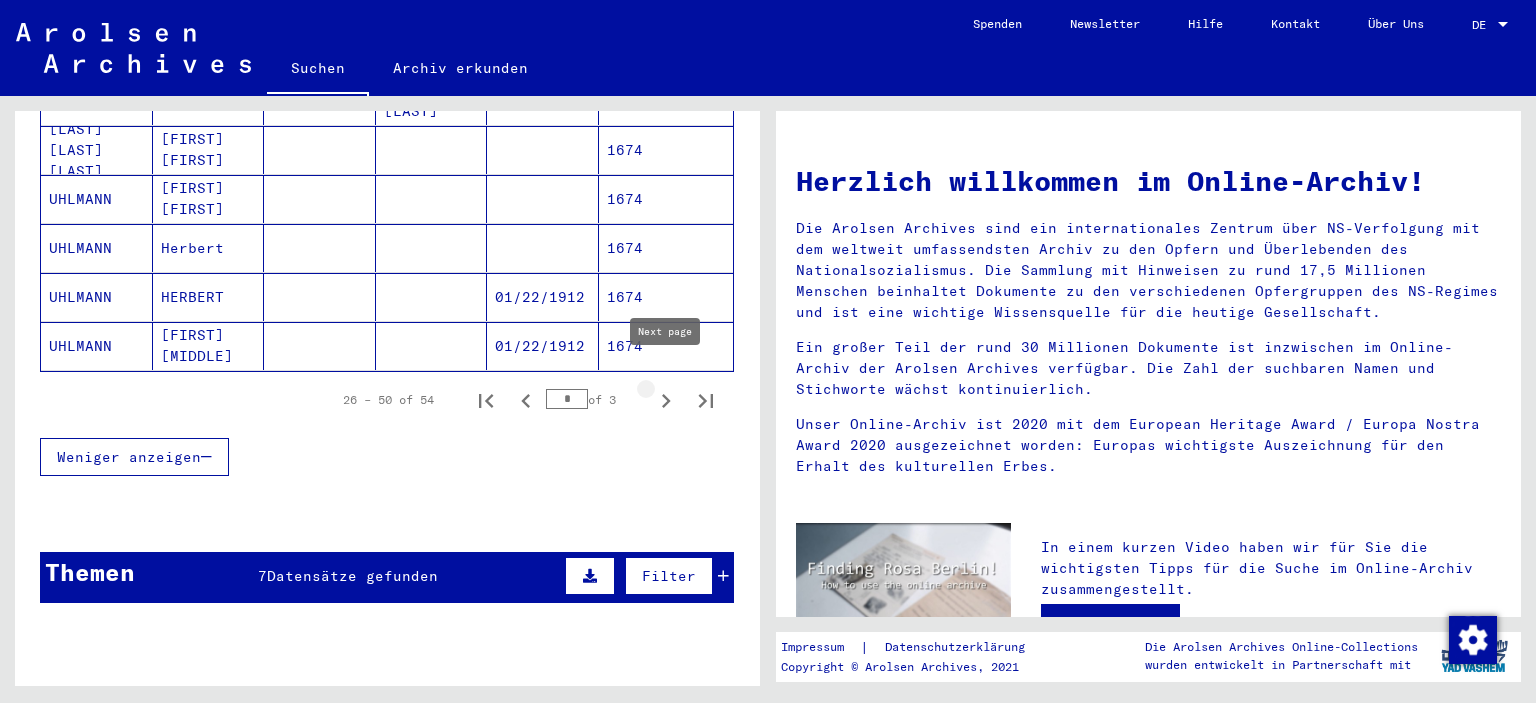 click 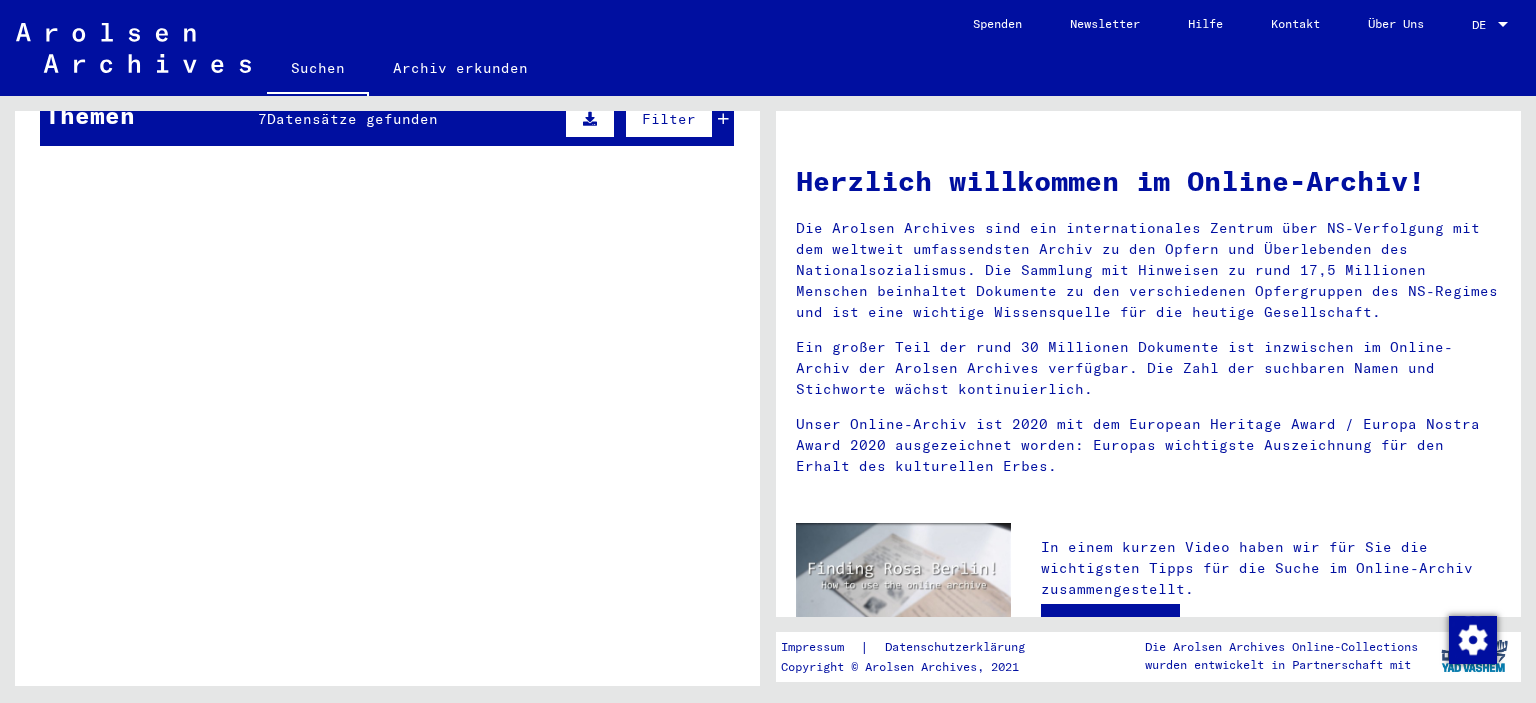 scroll, scrollTop: 779, scrollLeft: 0, axis: vertical 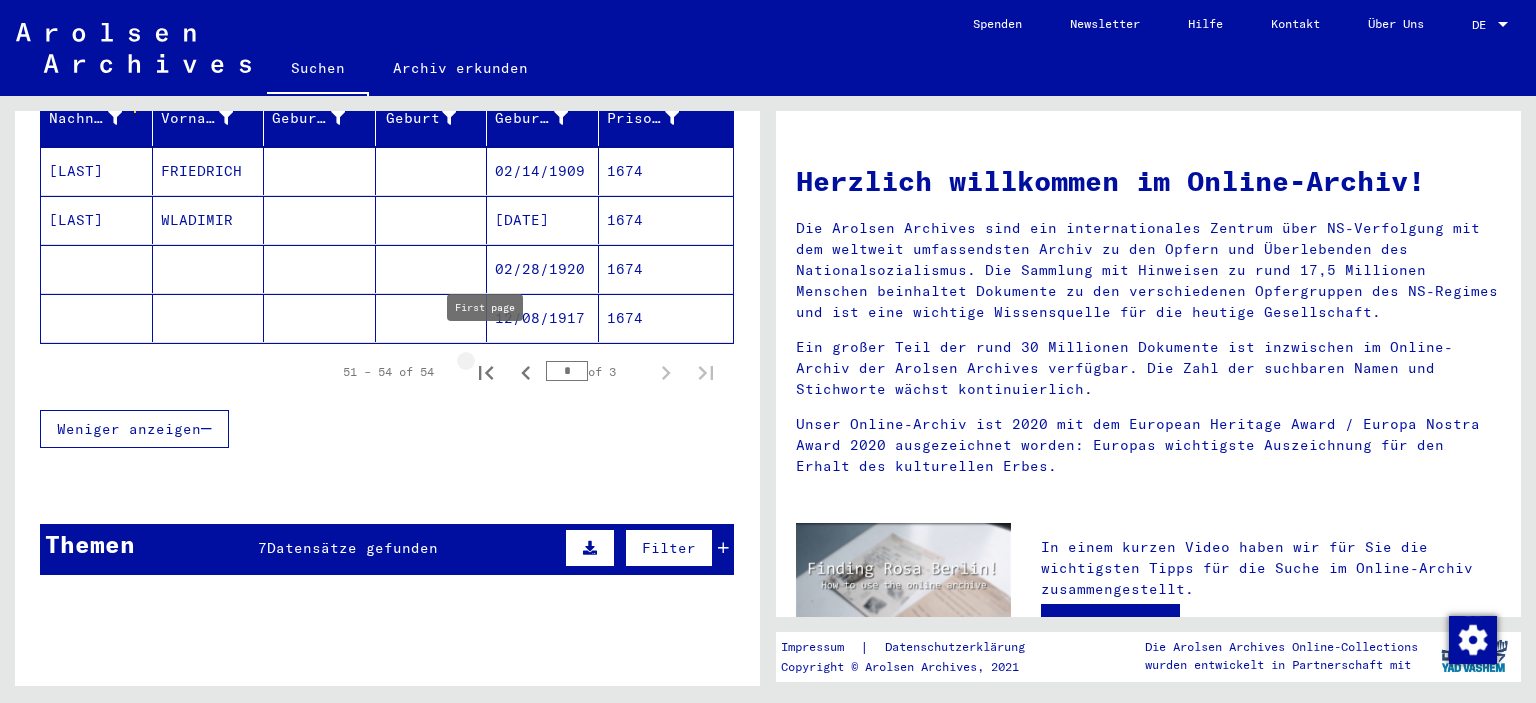 click 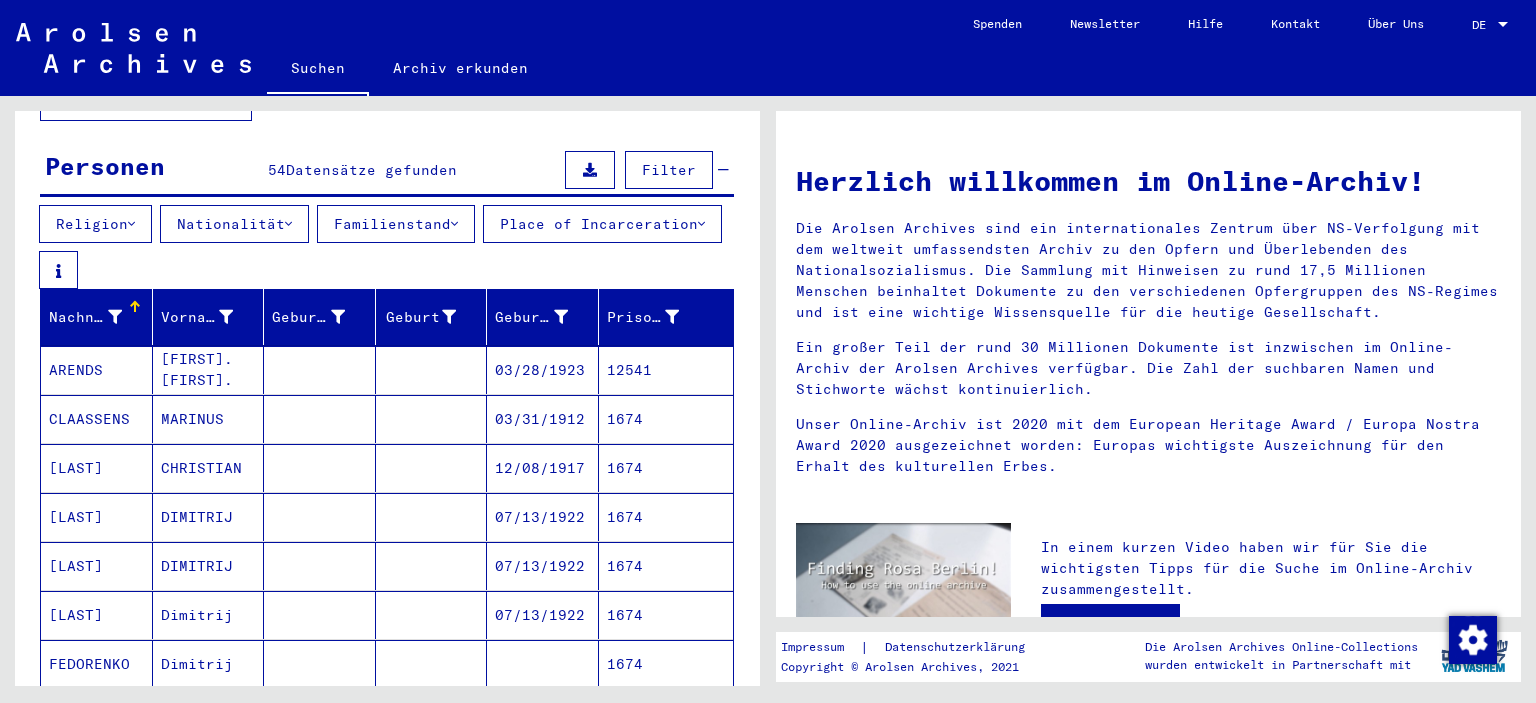 scroll, scrollTop: 0, scrollLeft: 0, axis: both 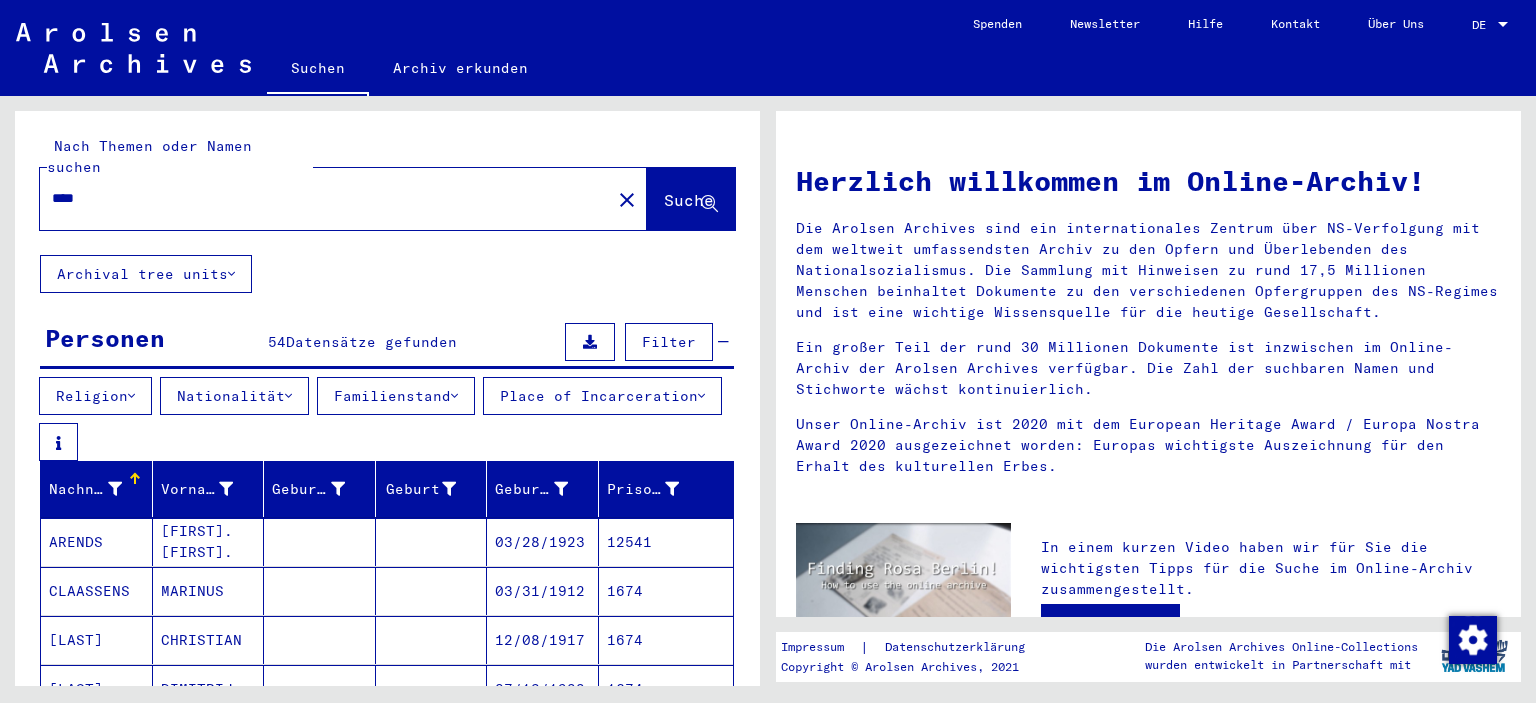 drag, startPoint x: 110, startPoint y: 177, endPoint x: 0, endPoint y: 213, distance: 115.74109 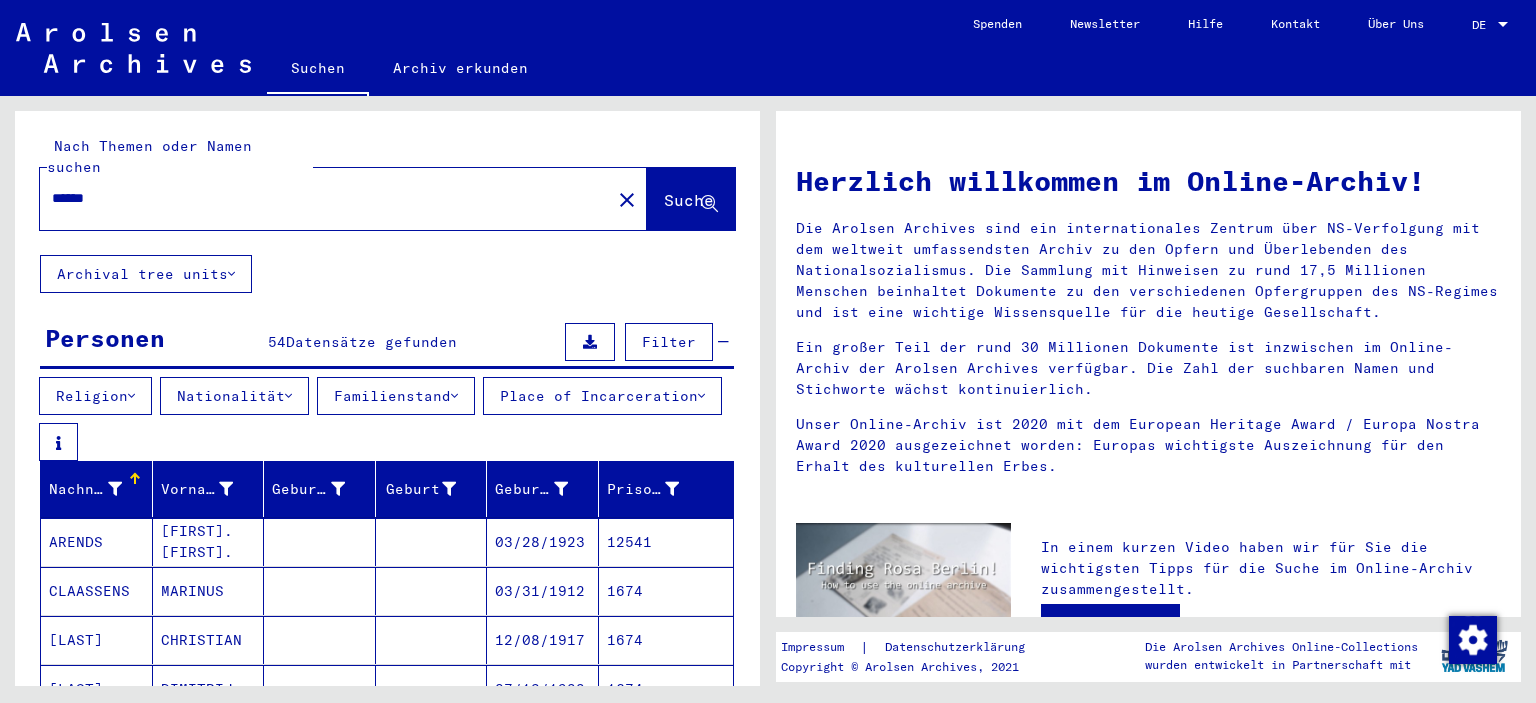 type on "******" 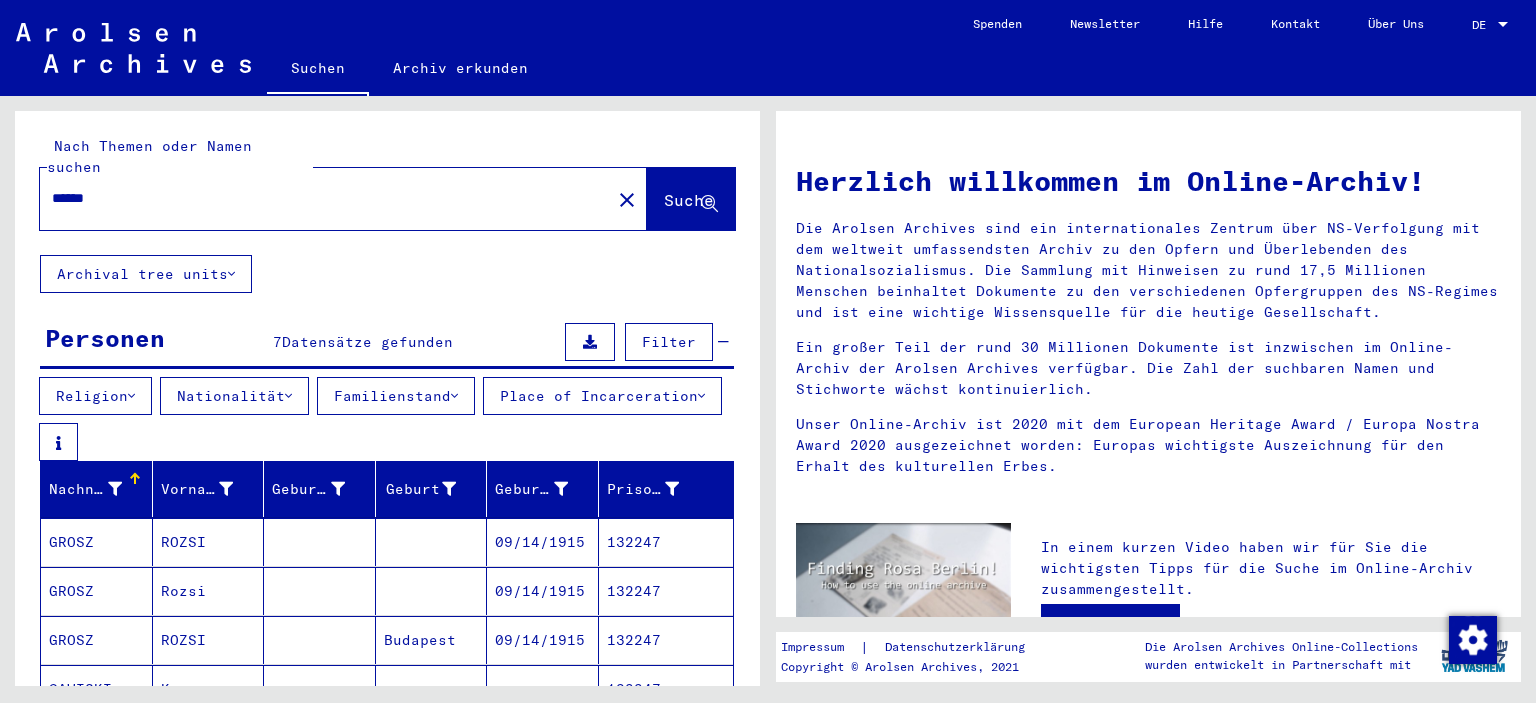 scroll, scrollTop: 0, scrollLeft: 0, axis: both 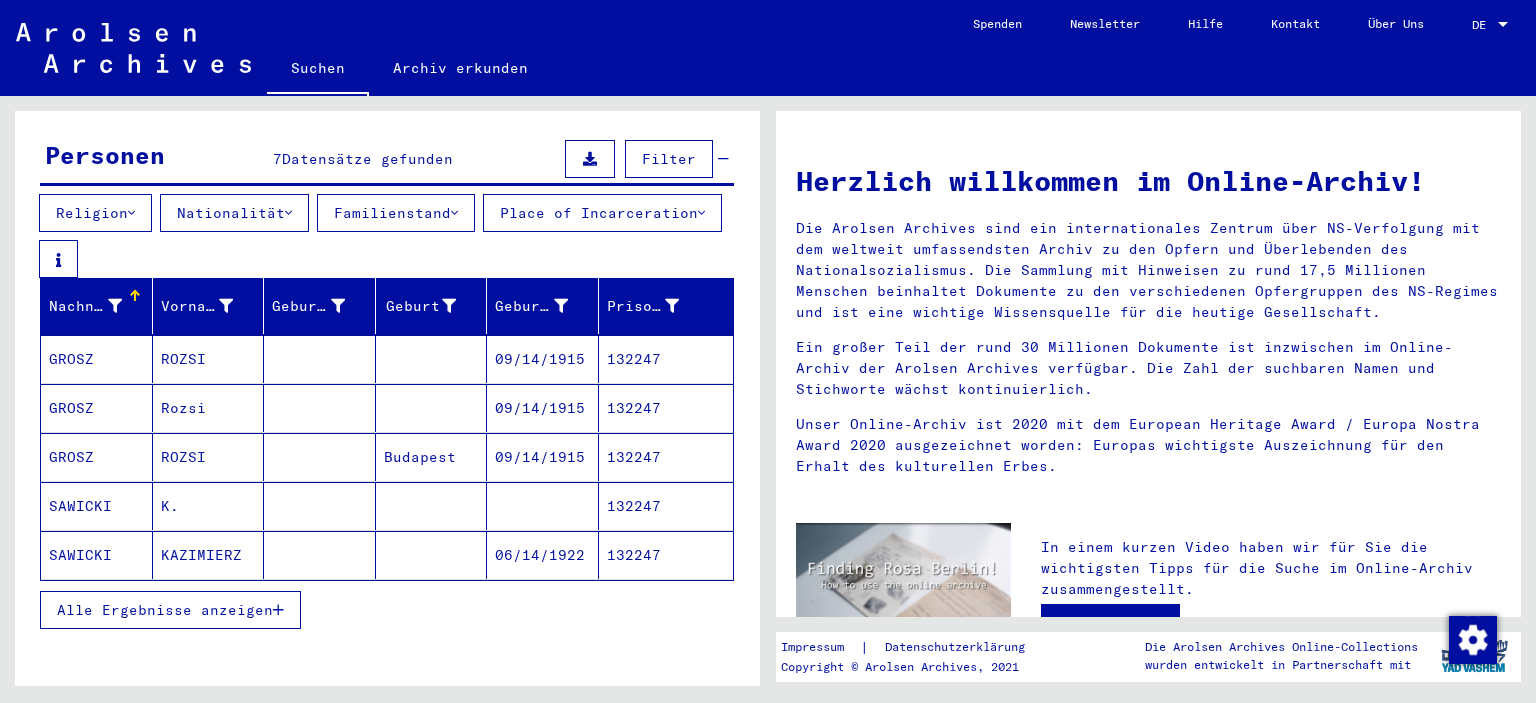 click on "Alle Ergebnisse anzeigen" at bounding box center [165, 610] 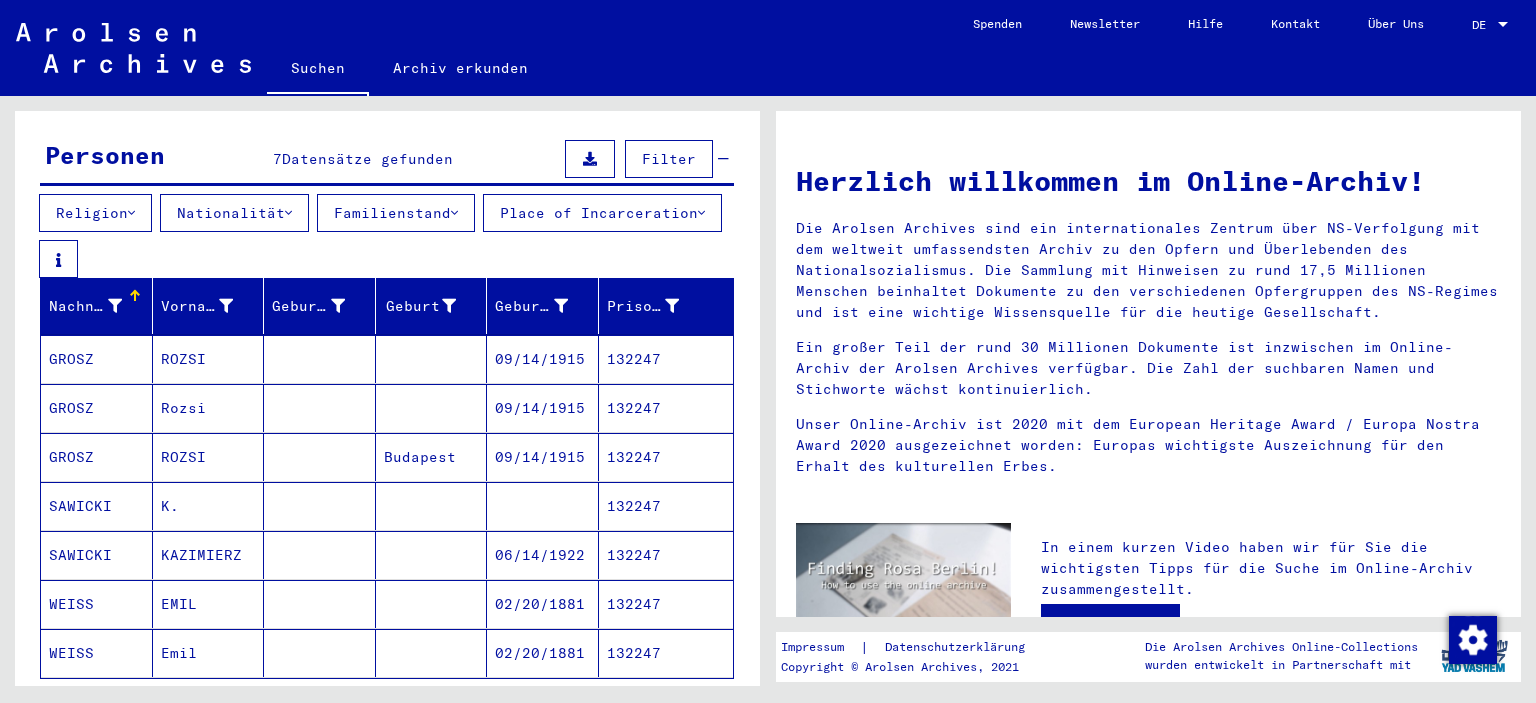 click on "02/20/1881" at bounding box center [543, 653] 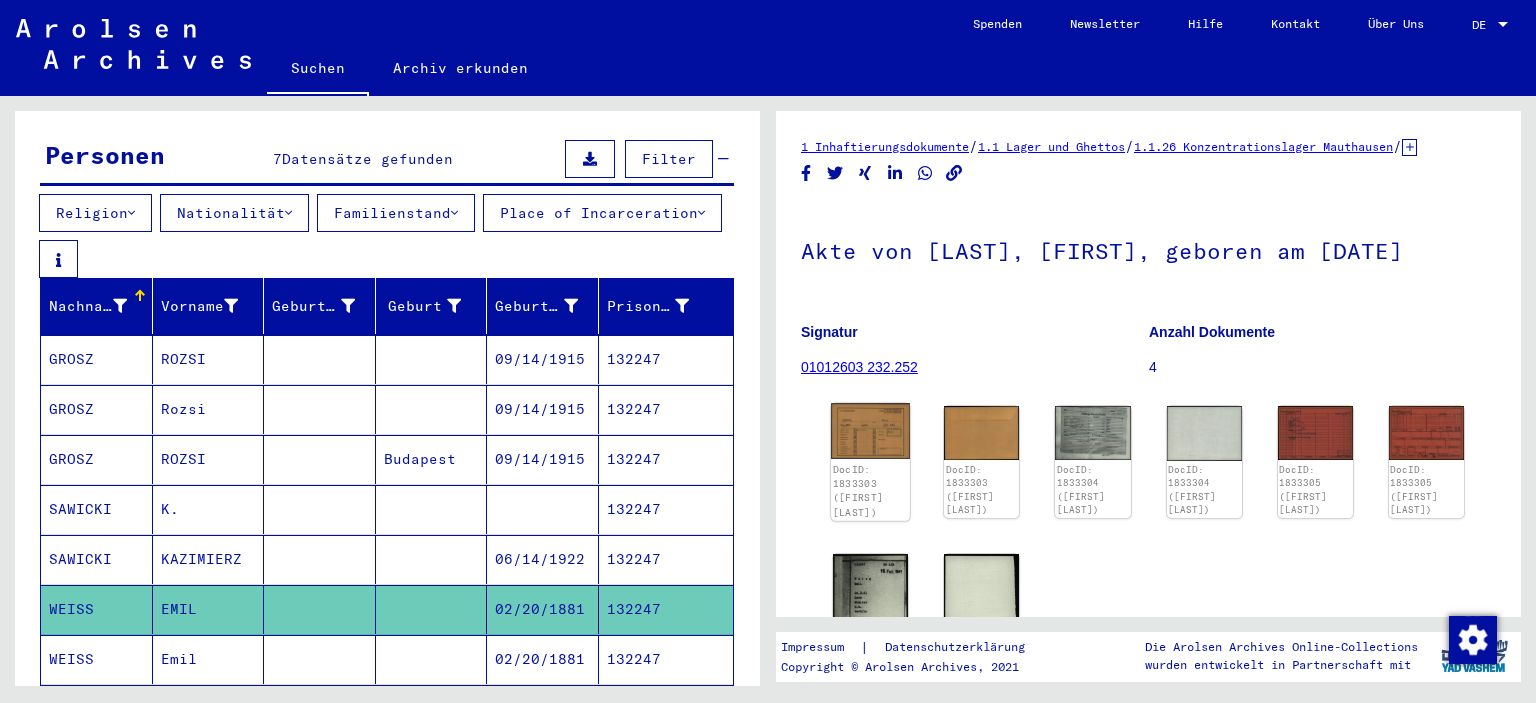 click 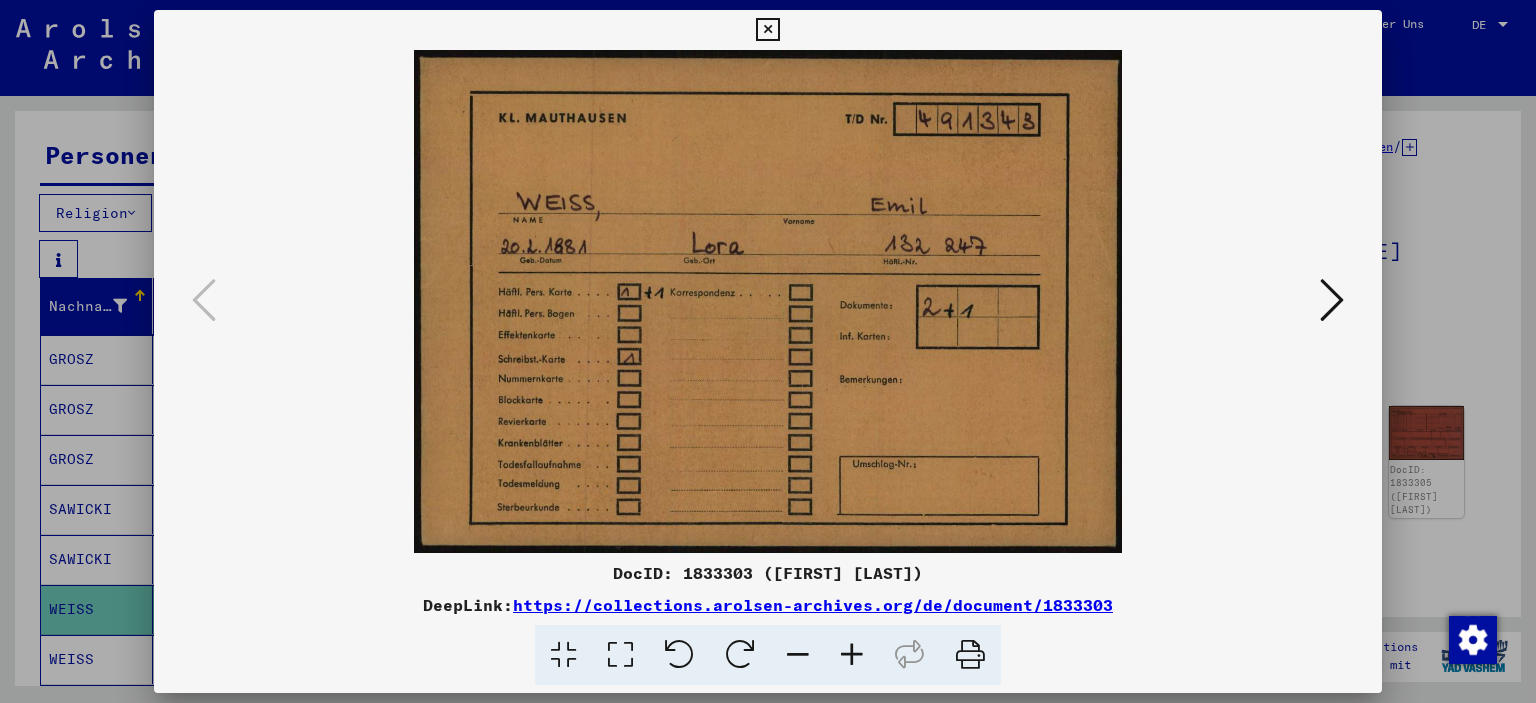 click at bounding box center [1332, 300] 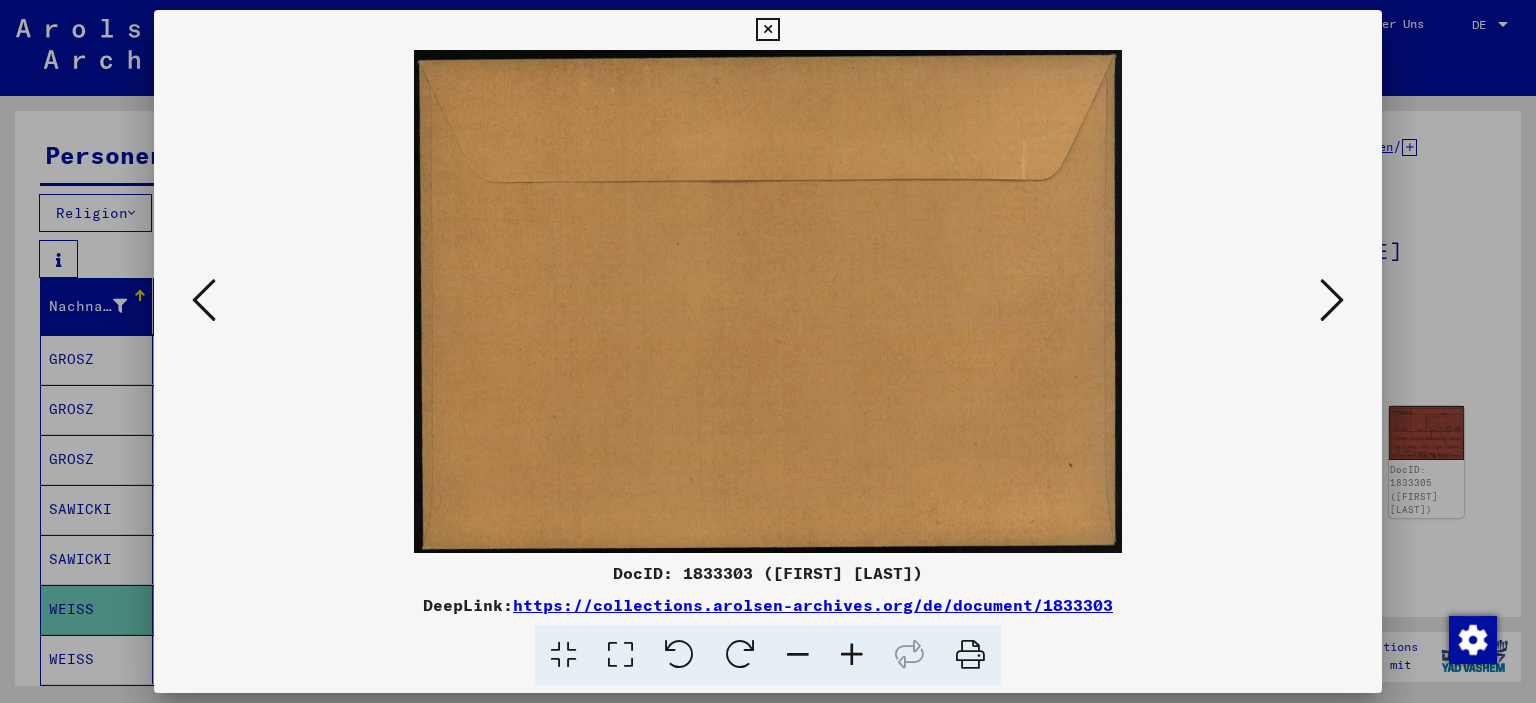 click at bounding box center (1332, 300) 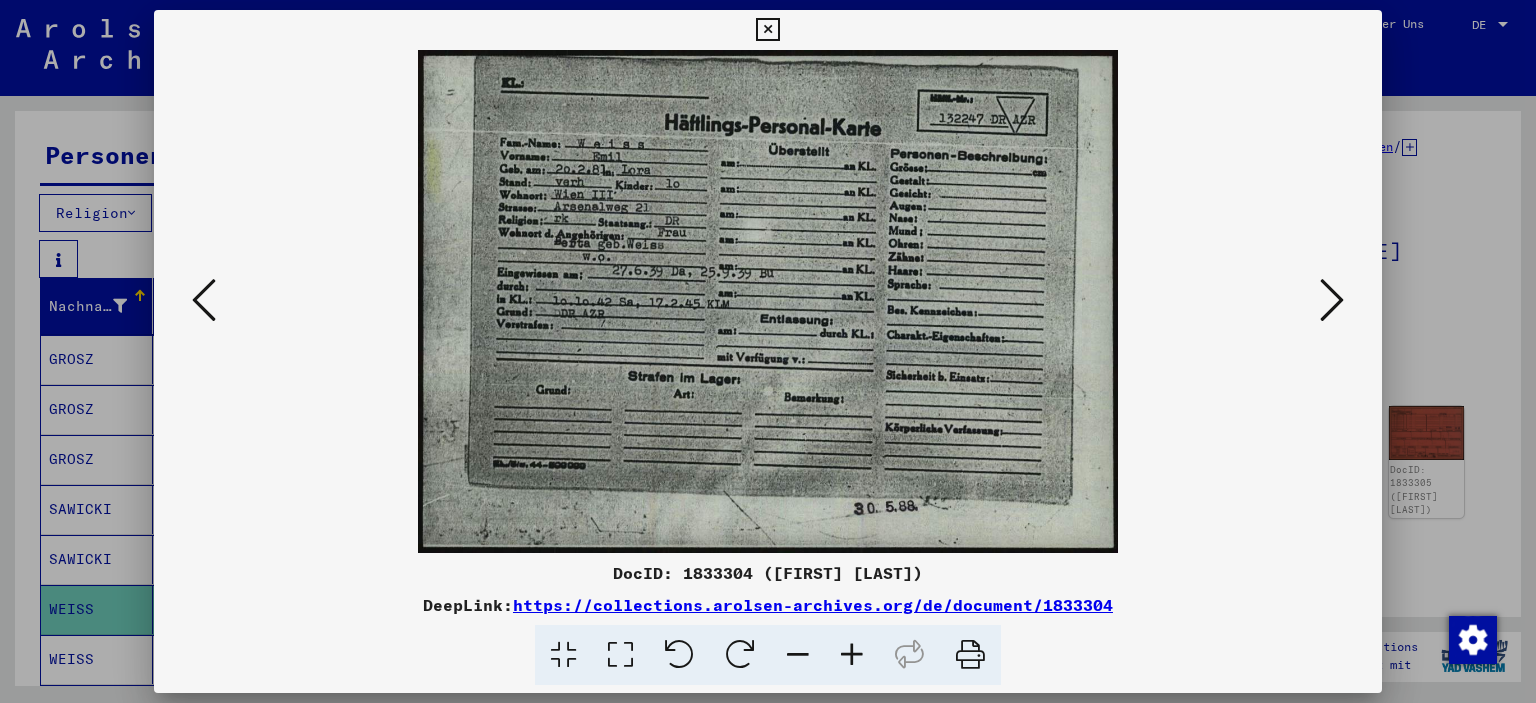 click at bounding box center [1332, 300] 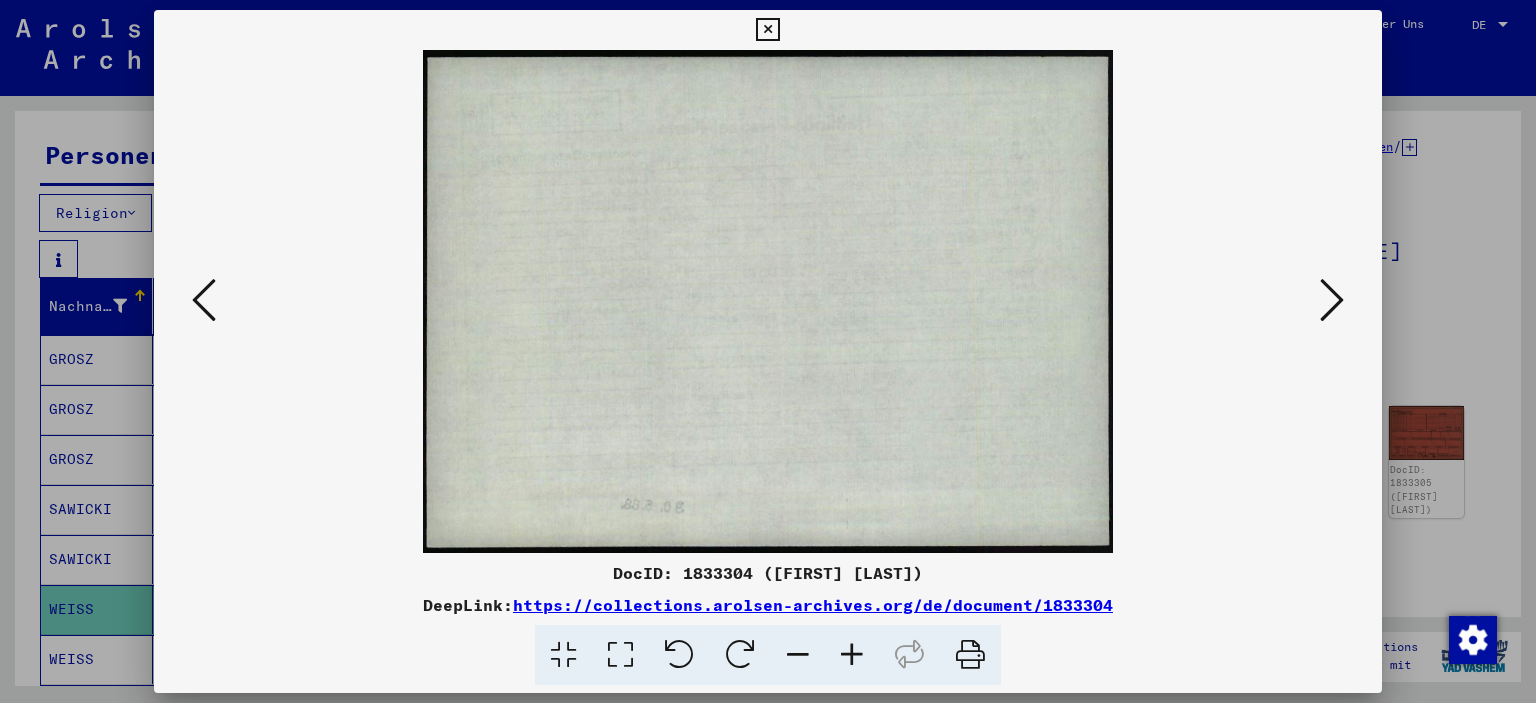 click at bounding box center (1332, 300) 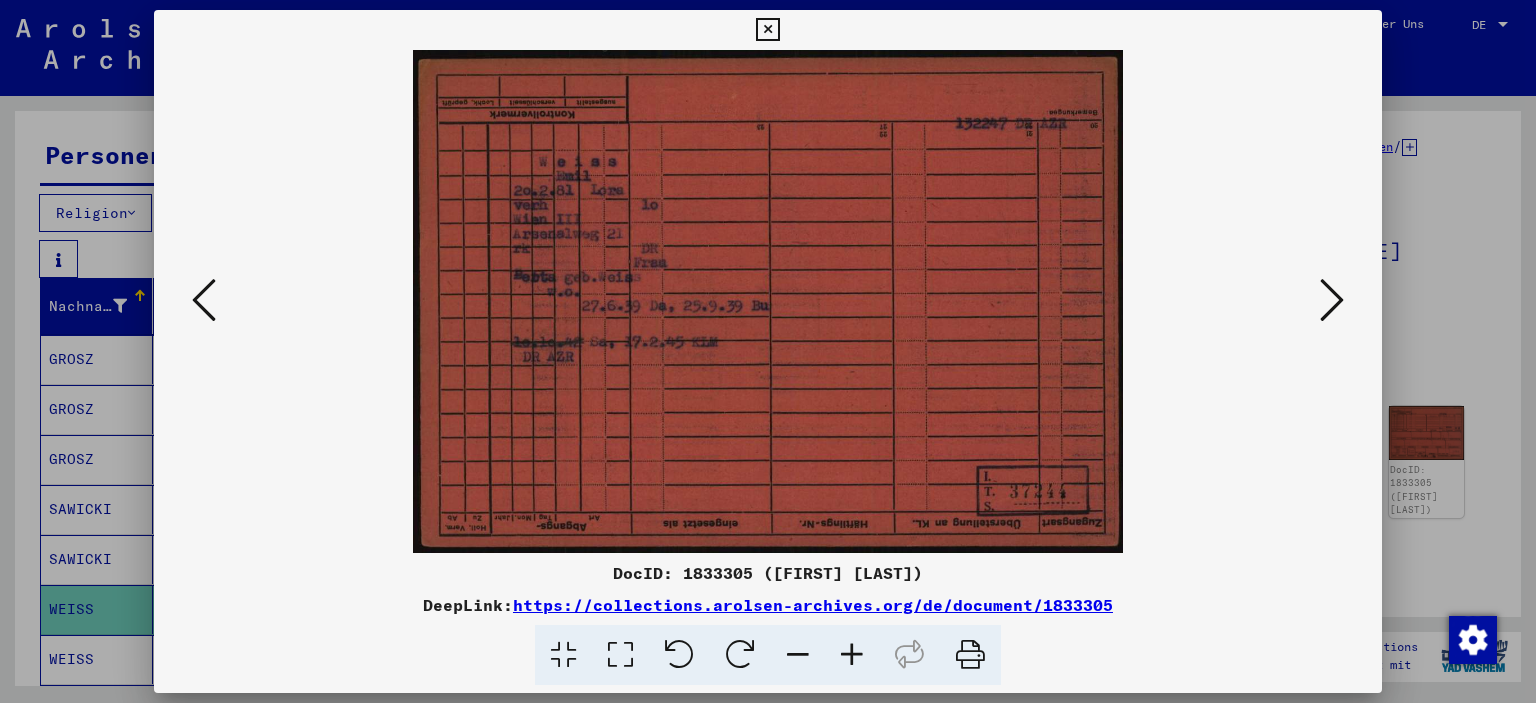 click at bounding box center [1332, 300] 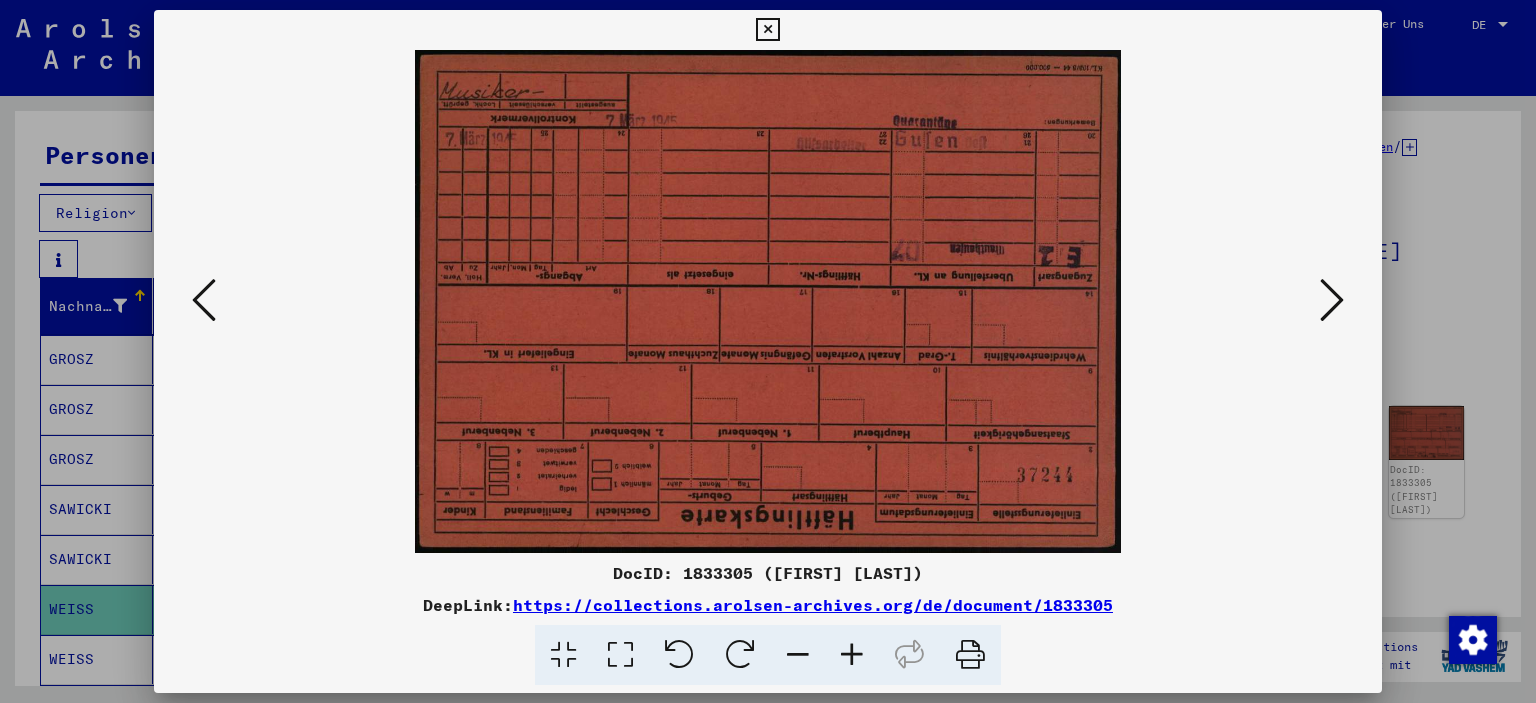 click at bounding box center [1332, 300] 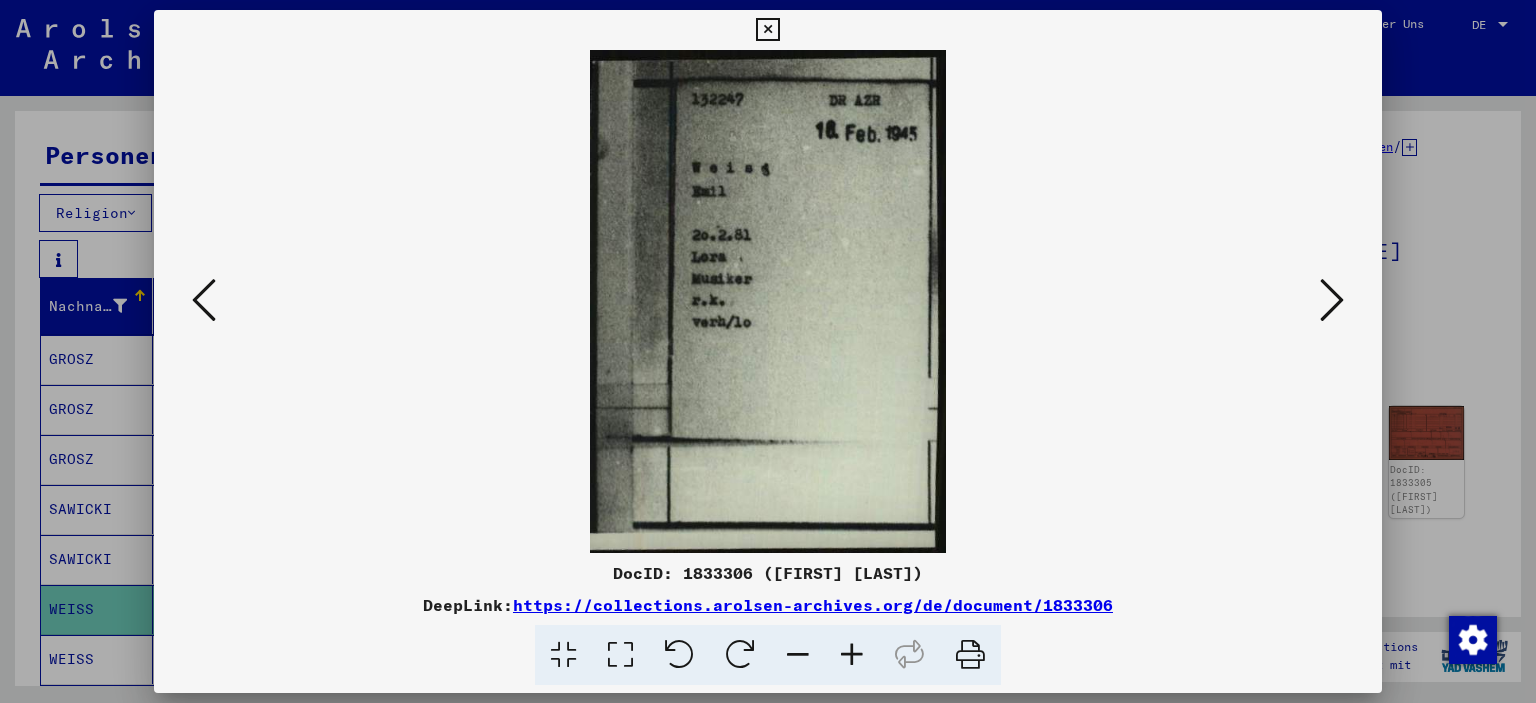 click at bounding box center [1332, 300] 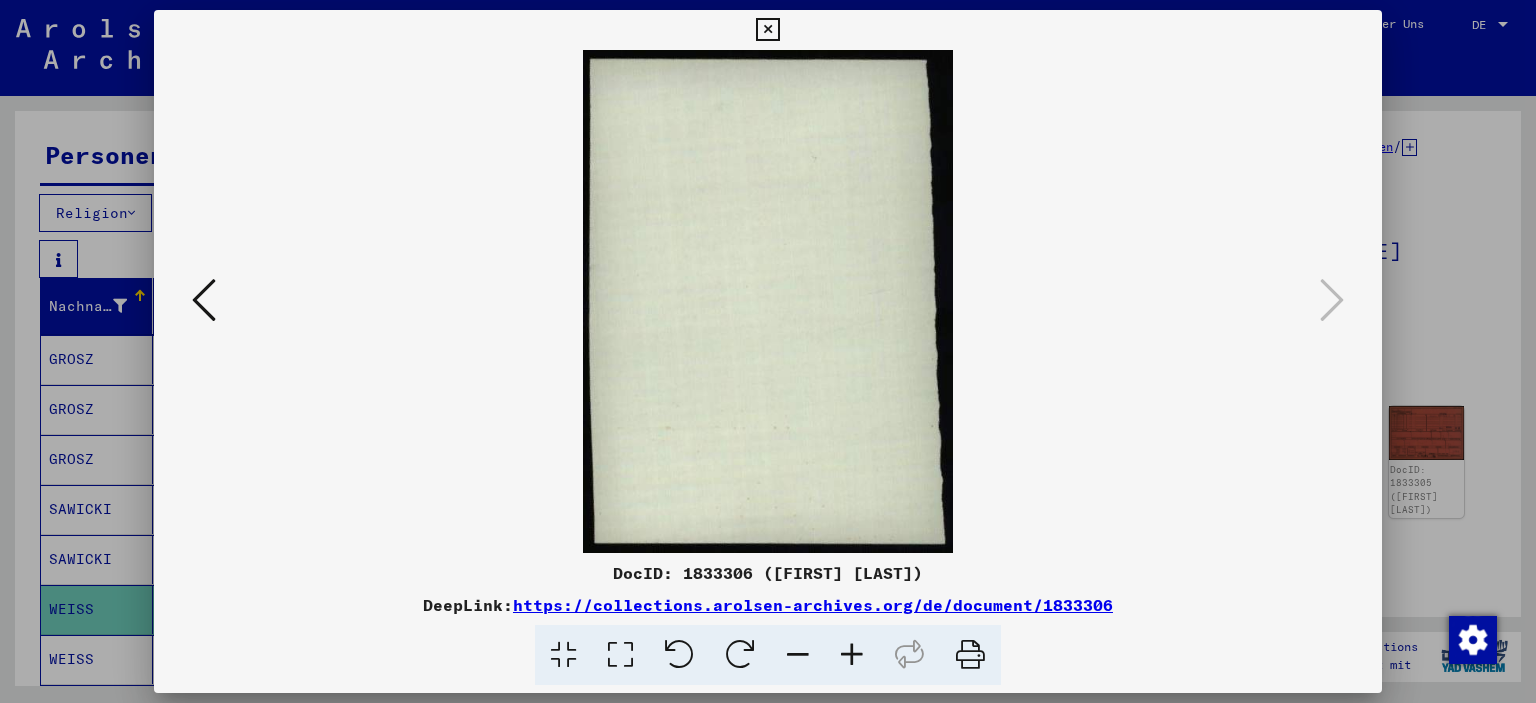 click at bounding box center [767, 30] 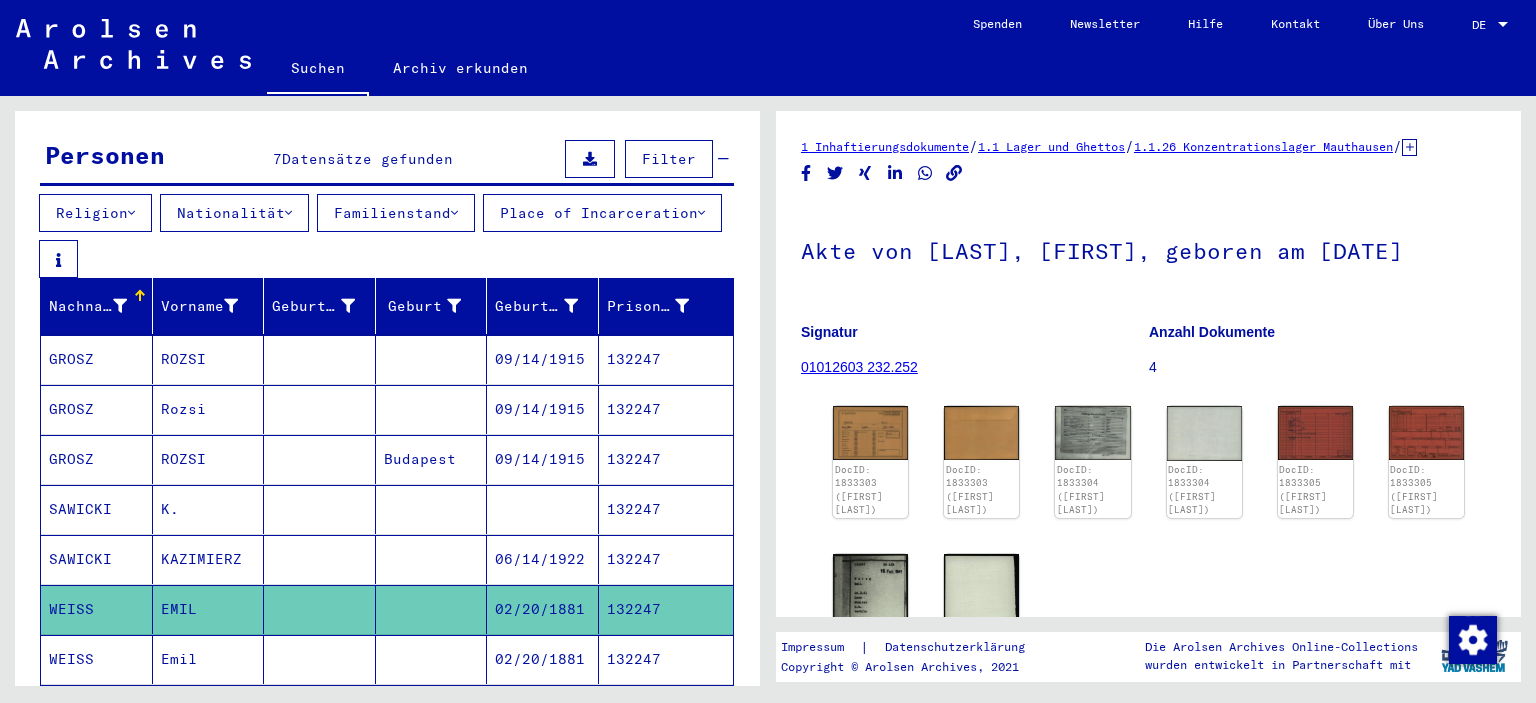 click on "132247" 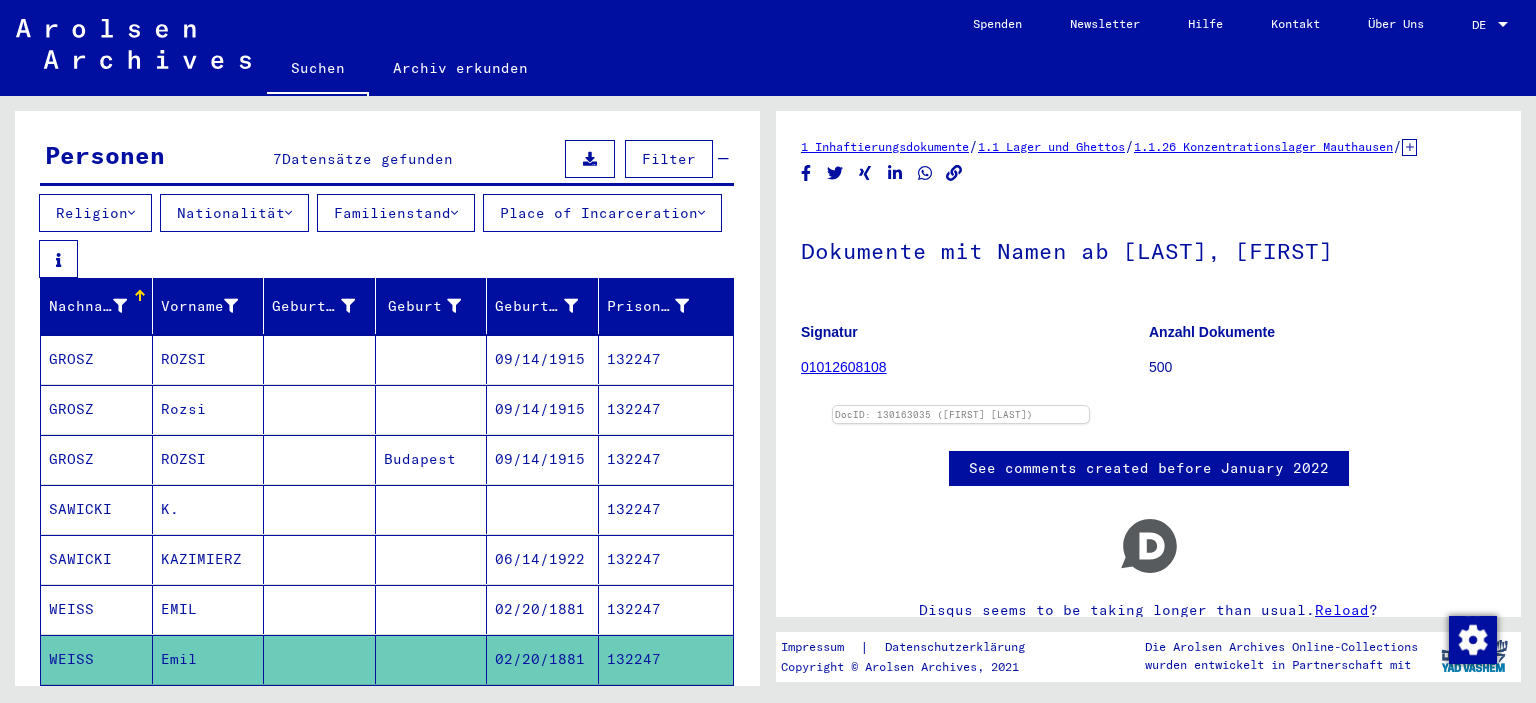 scroll, scrollTop: 0, scrollLeft: 0, axis: both 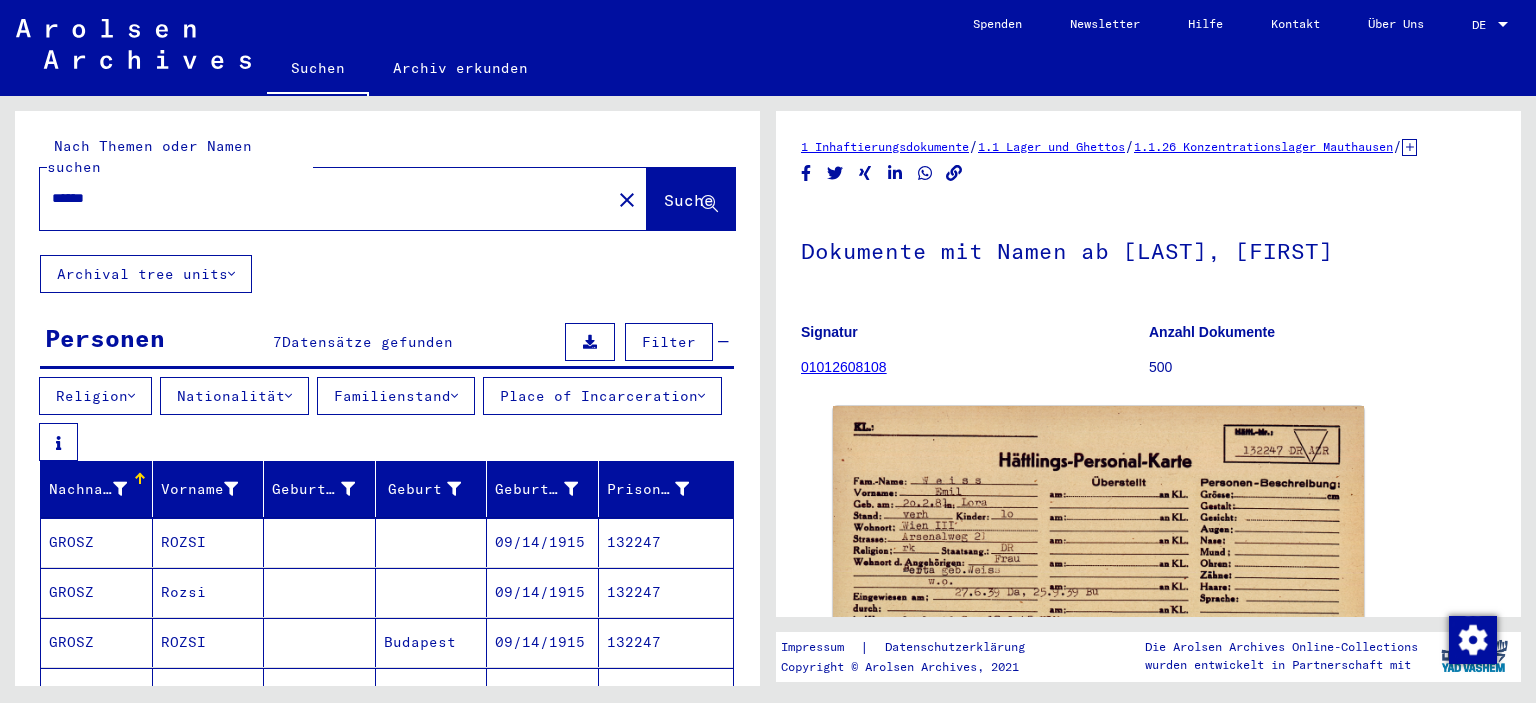 drag, startPoint x: 68, startPoint y: 182, endPoint x: 9, endPoint y: 178, distance: 59.135437 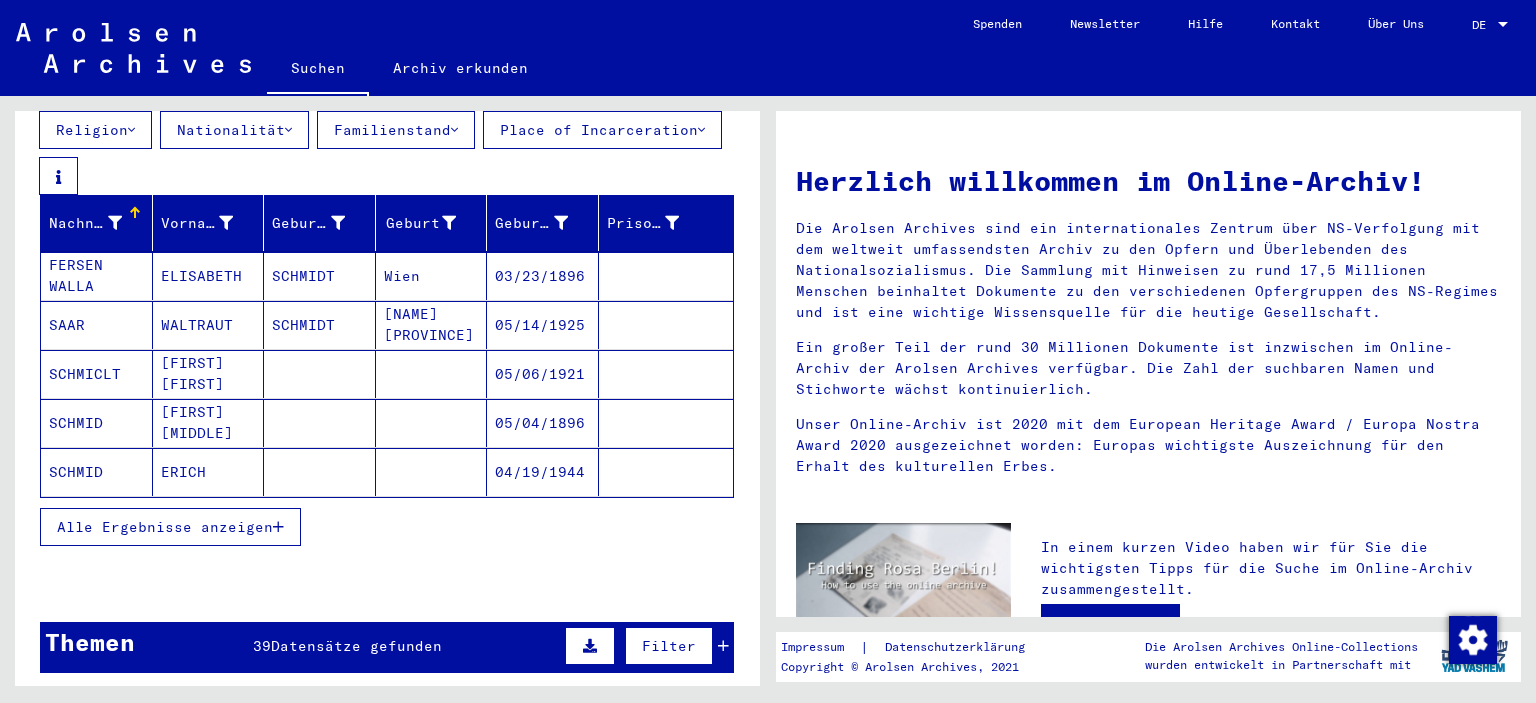 scroll, scrollTop: 306, scrollLeft: 0, axis: vertical 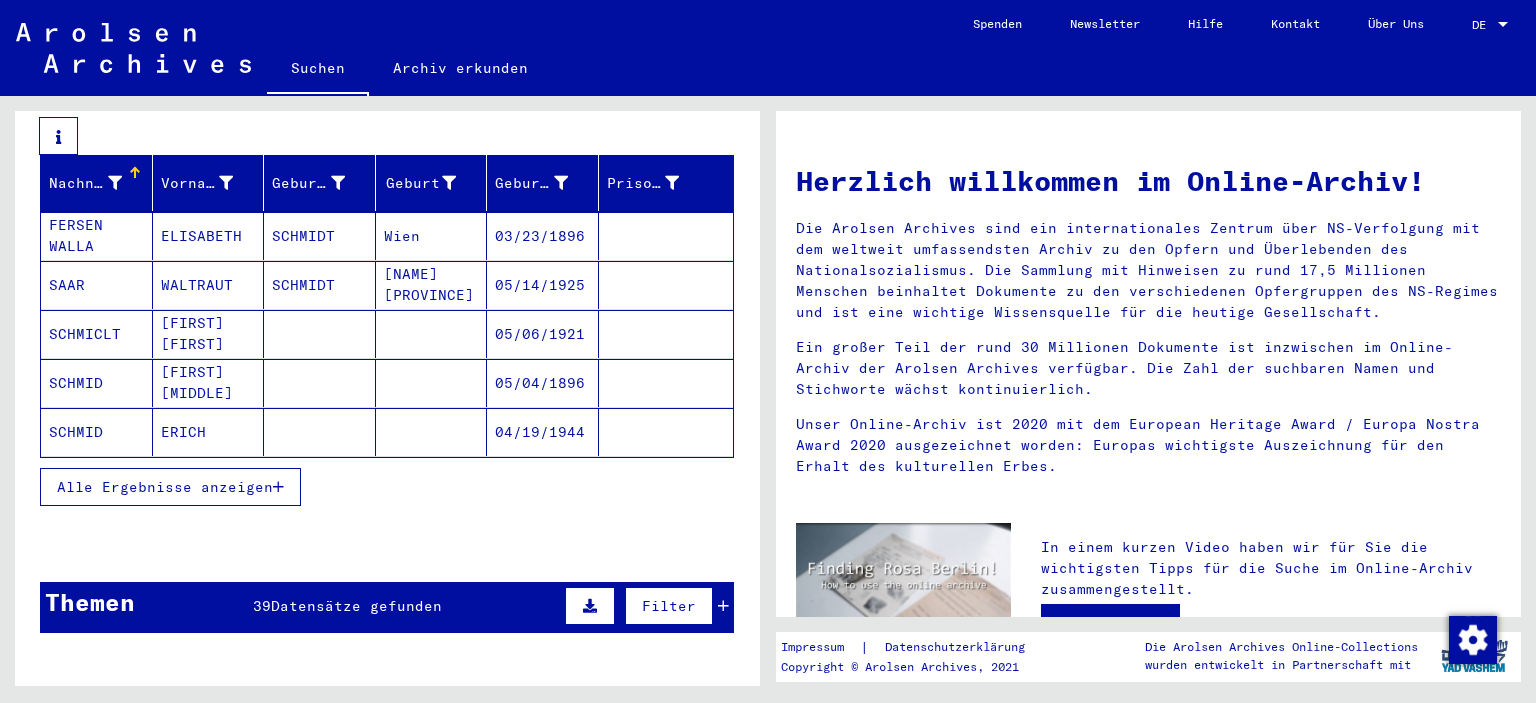 click on "Alle Ergebnisse anzeigen" at bounding box center (170, 487) 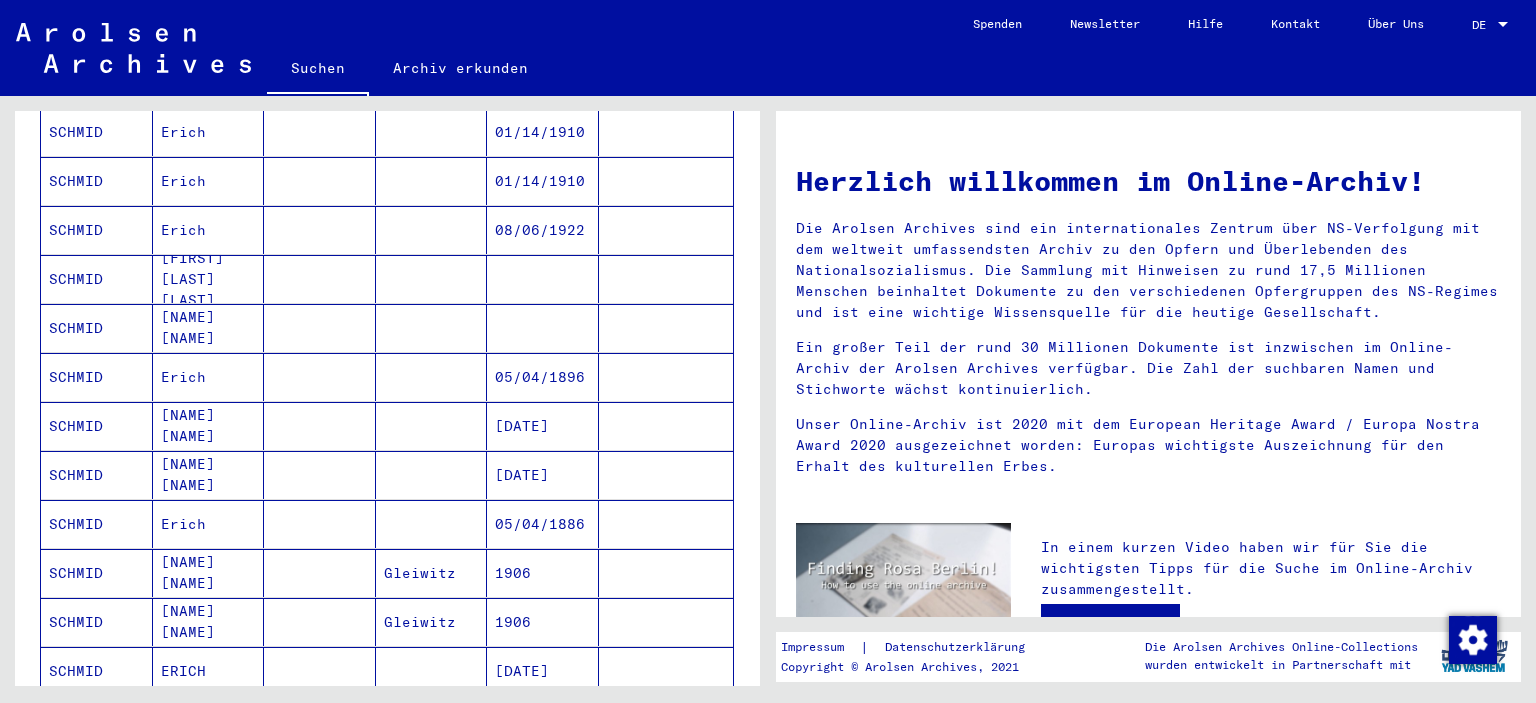 scroll, scrollTop: 707, scrollLeft: 0, axis: vertical 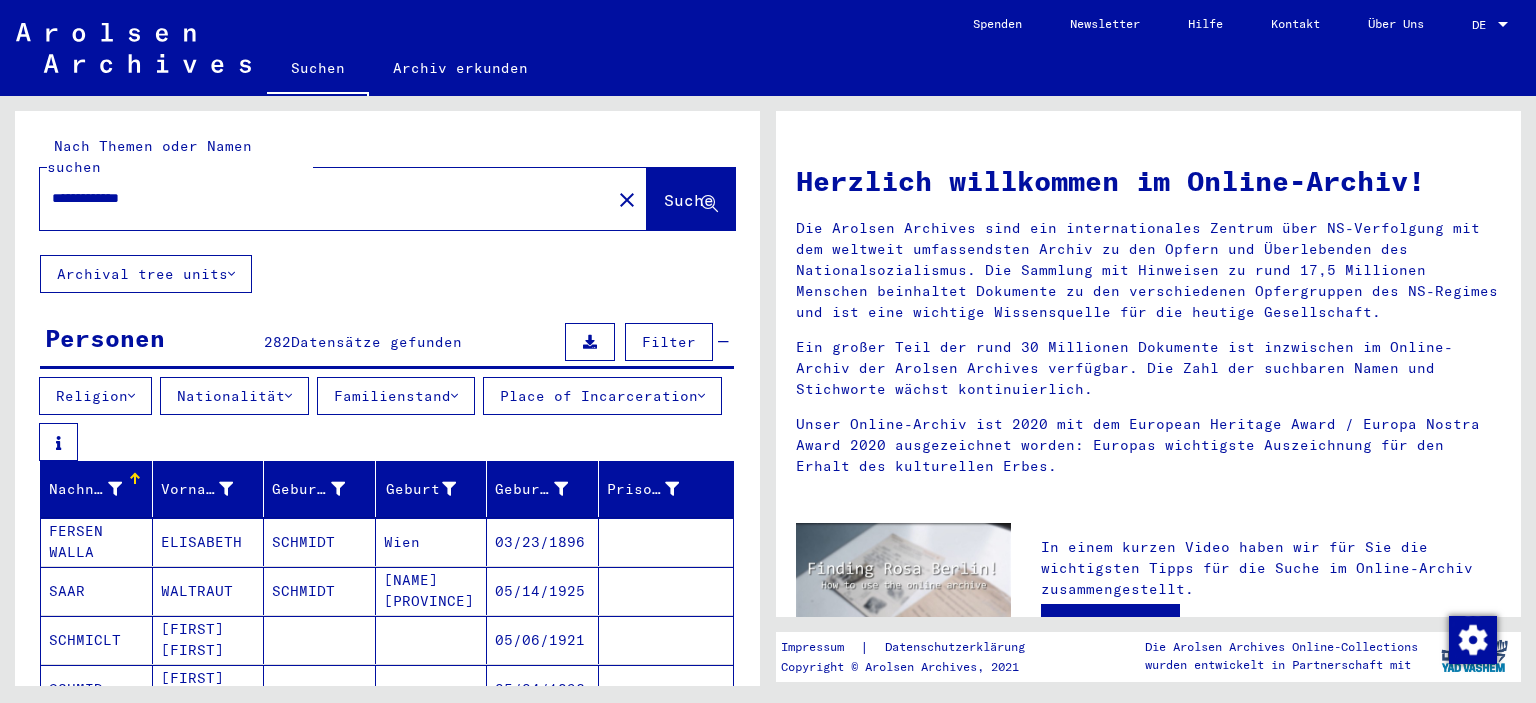 click on "**********" at bounding box center [319, 198] 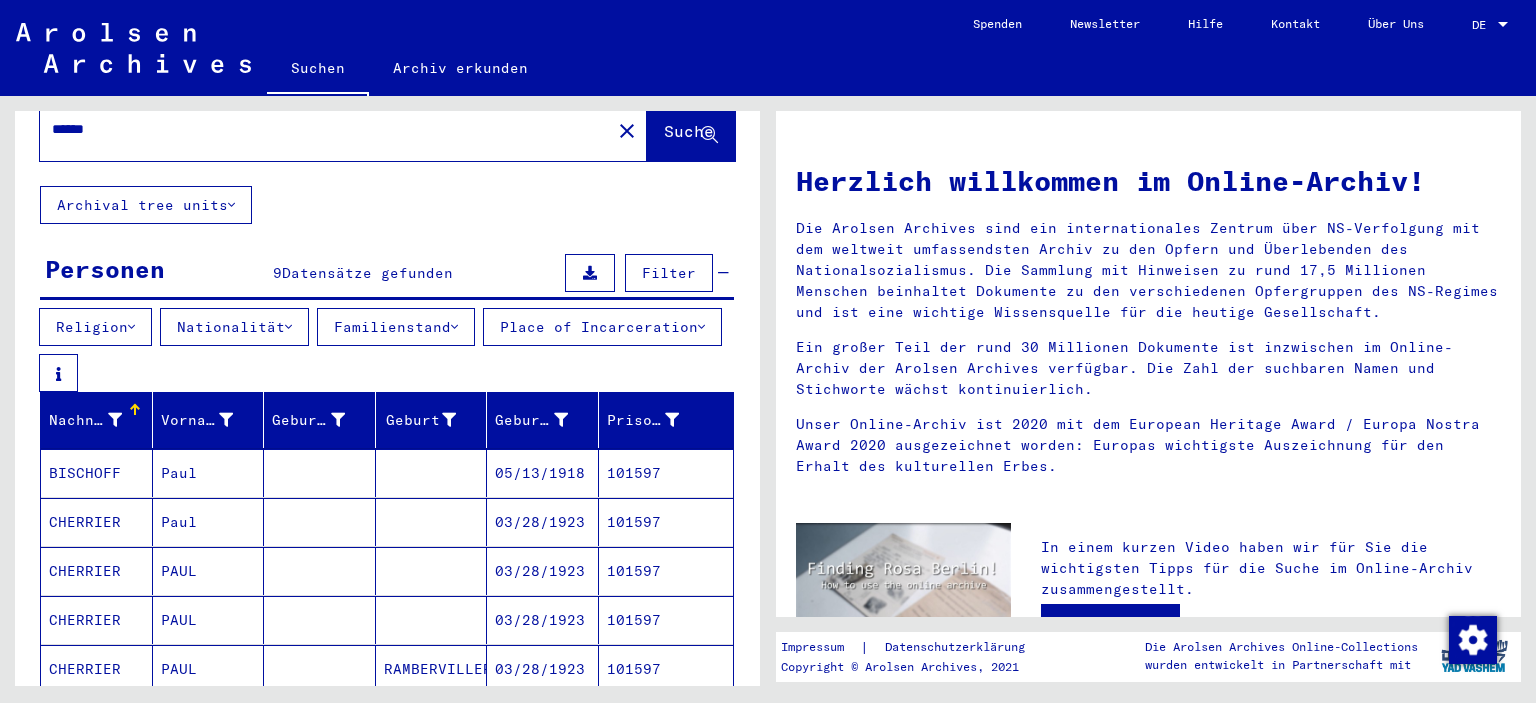 scroll, scrollTop: 74, scrollLeft: 0, axis: vertical 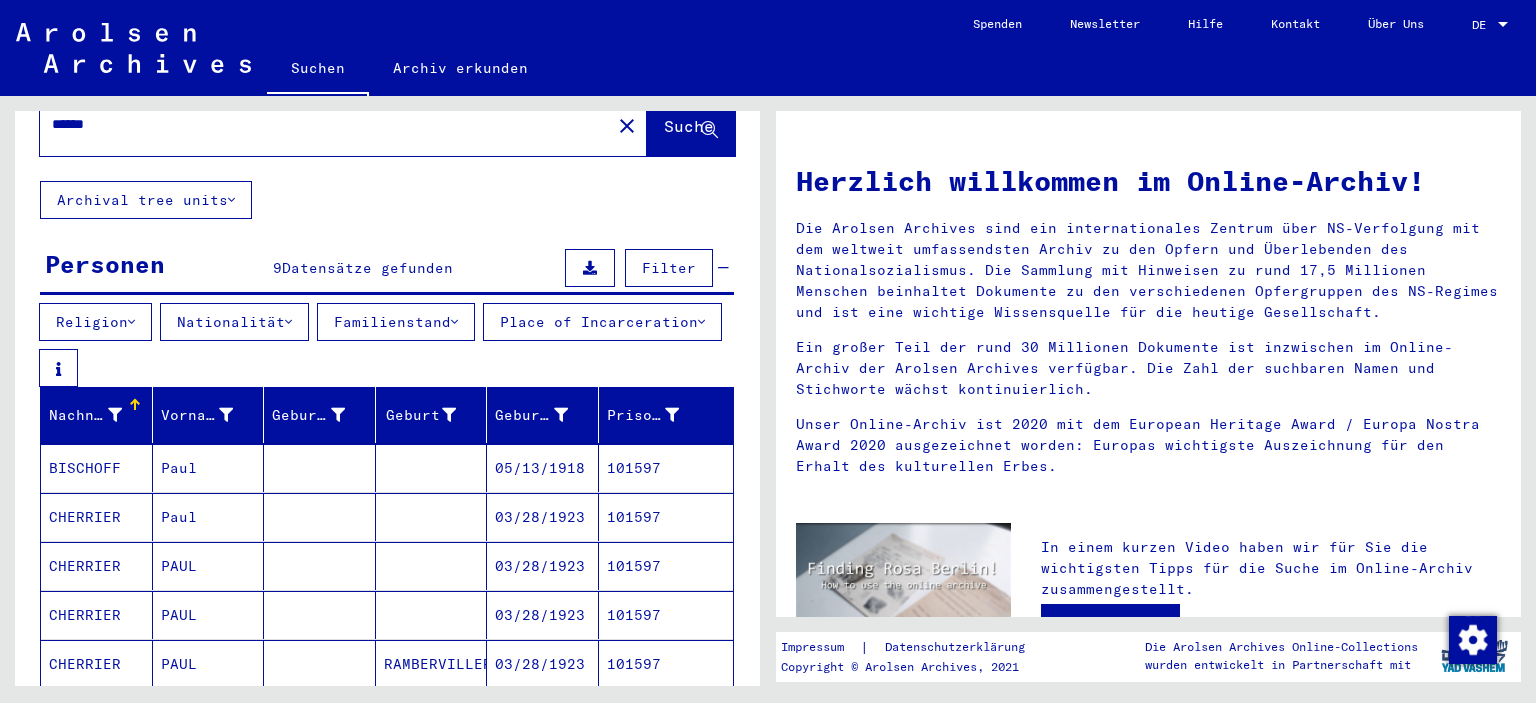 click on "101597" at bounding box center [666, 517] 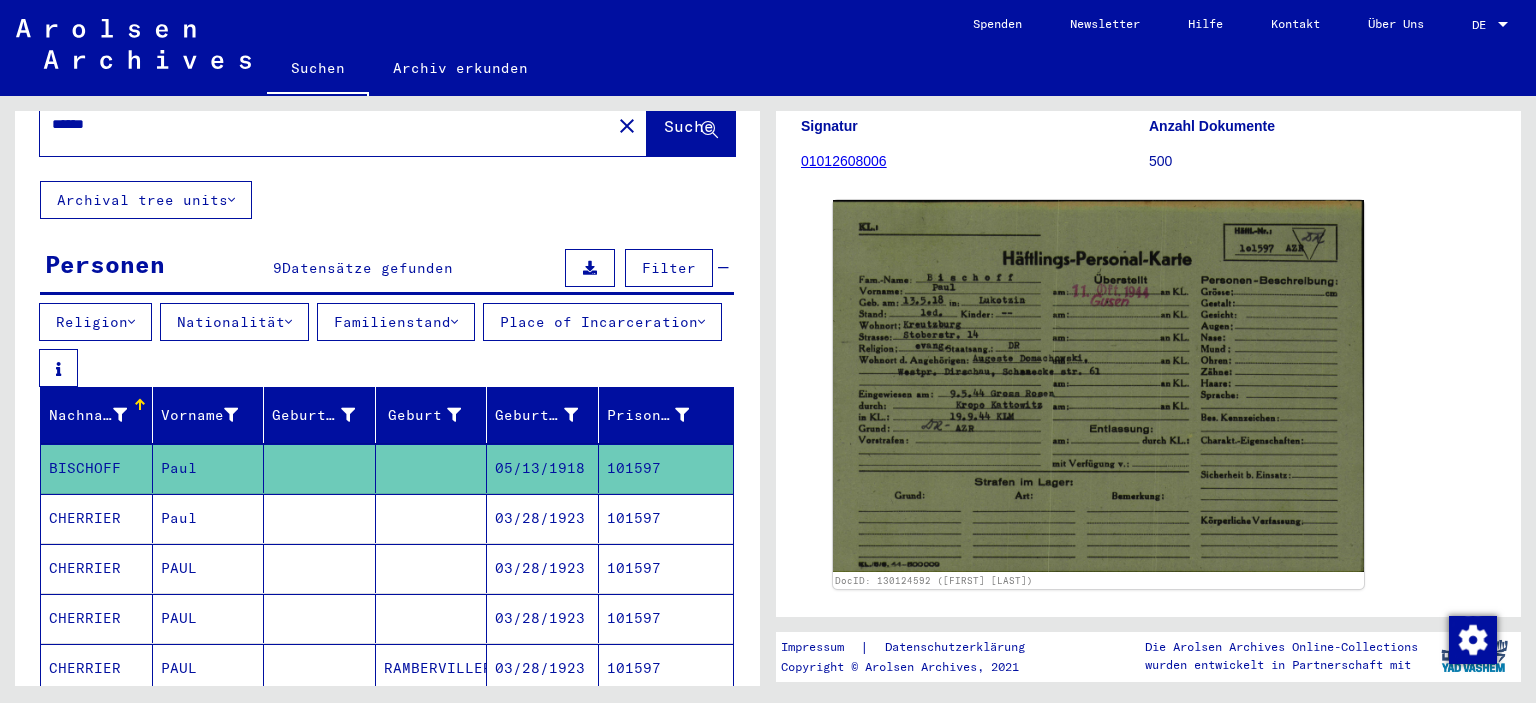 scroll, scrollTop: 230, scrollLeft: 0, axis: vertical 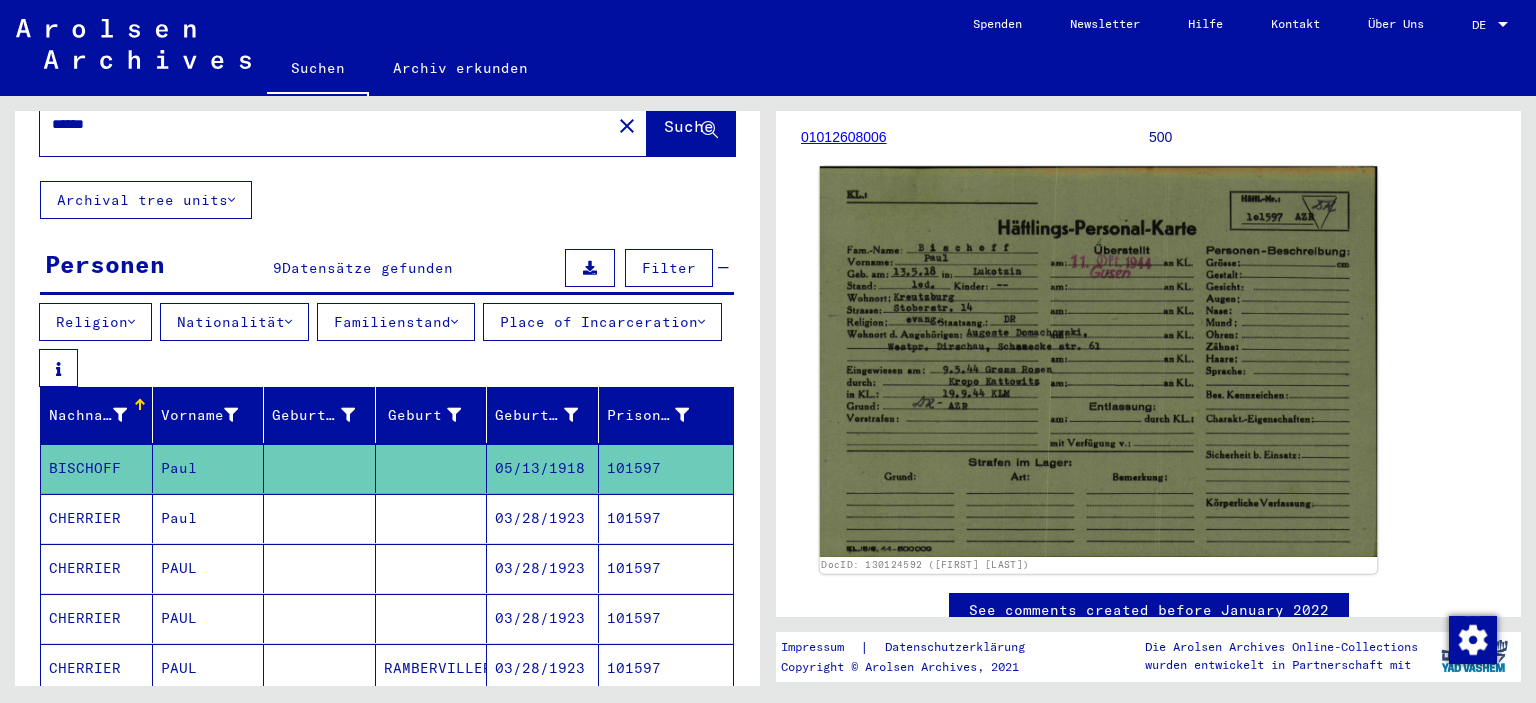click 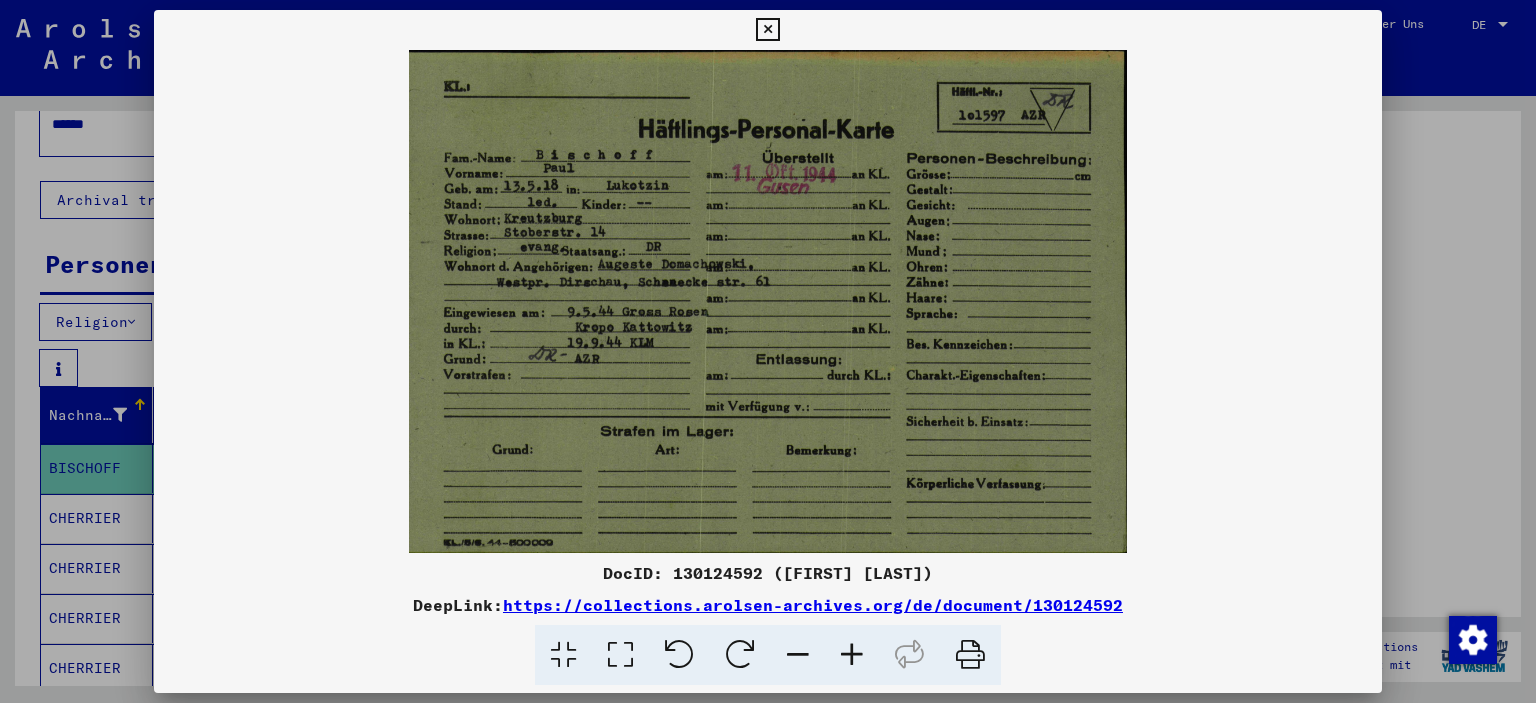 click at bounding box center (767, 30) 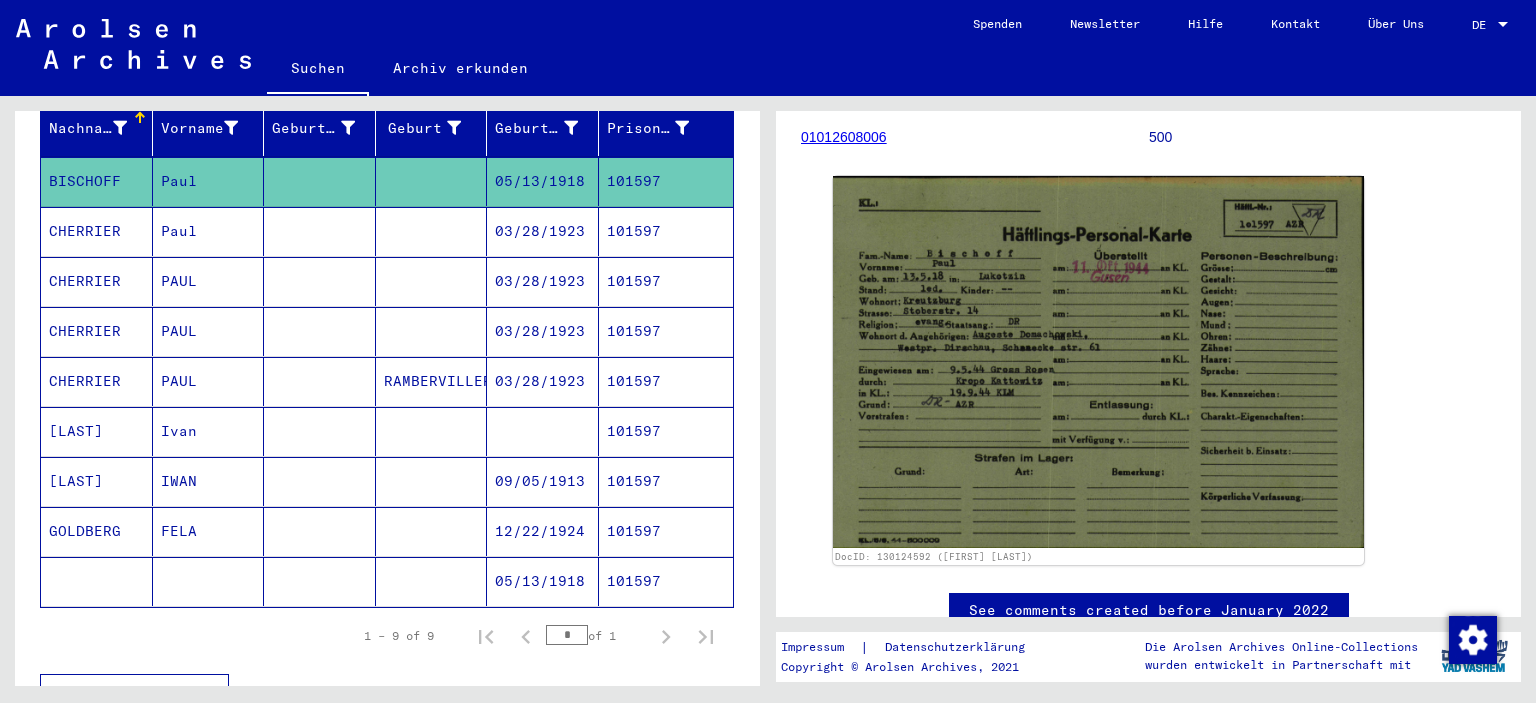 scroll, scrollTop: 355, scrollLeft: 0, axis: vertical 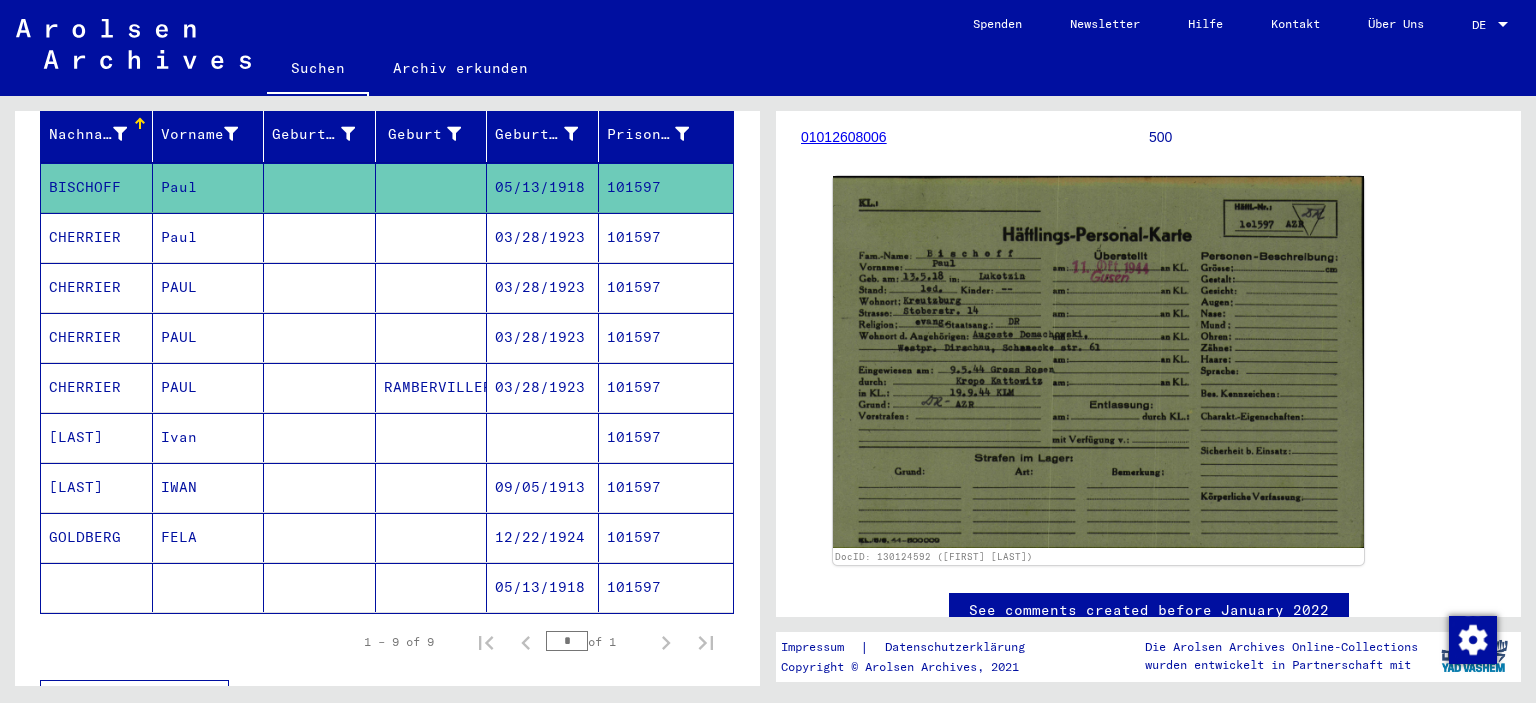click on "101597" 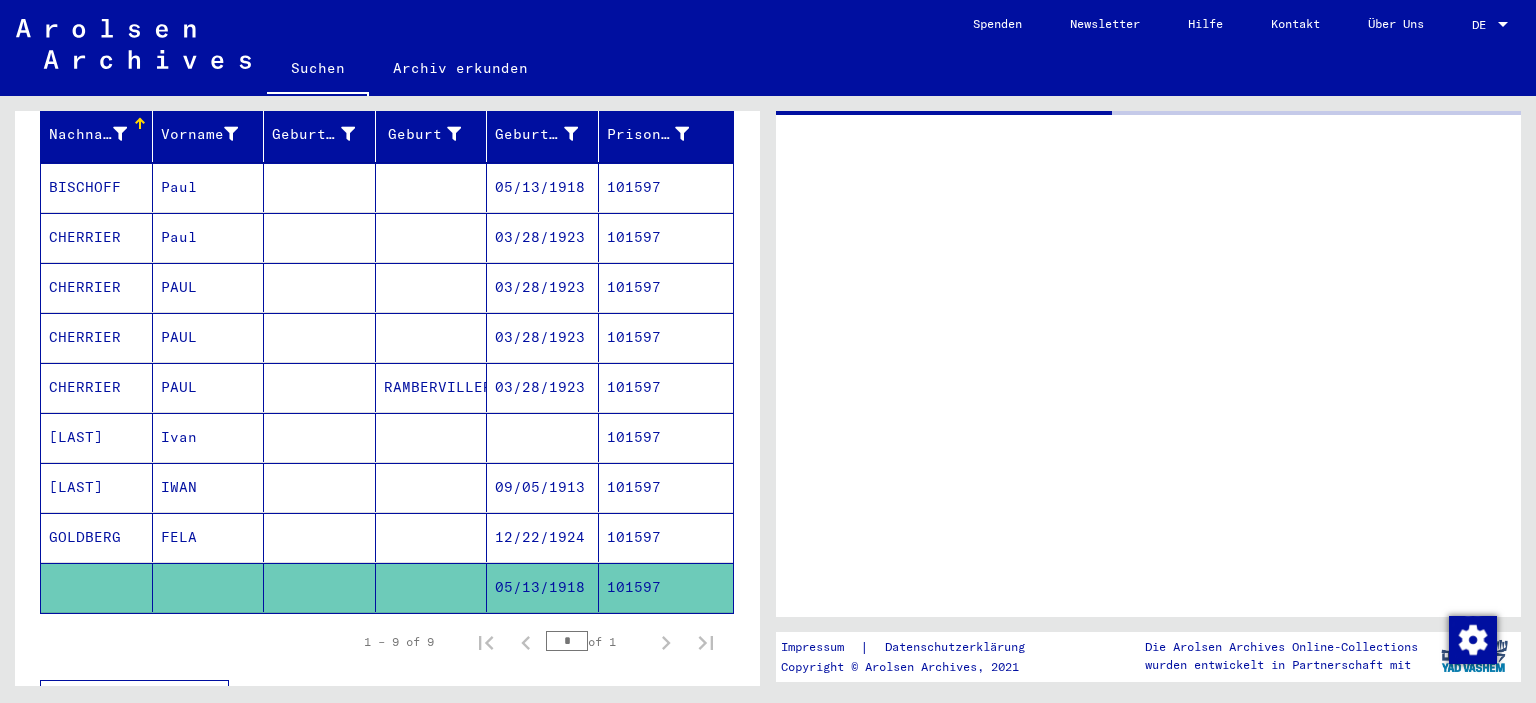 scroll, scrollTop: 0, scrollLeft: 0, axis: both 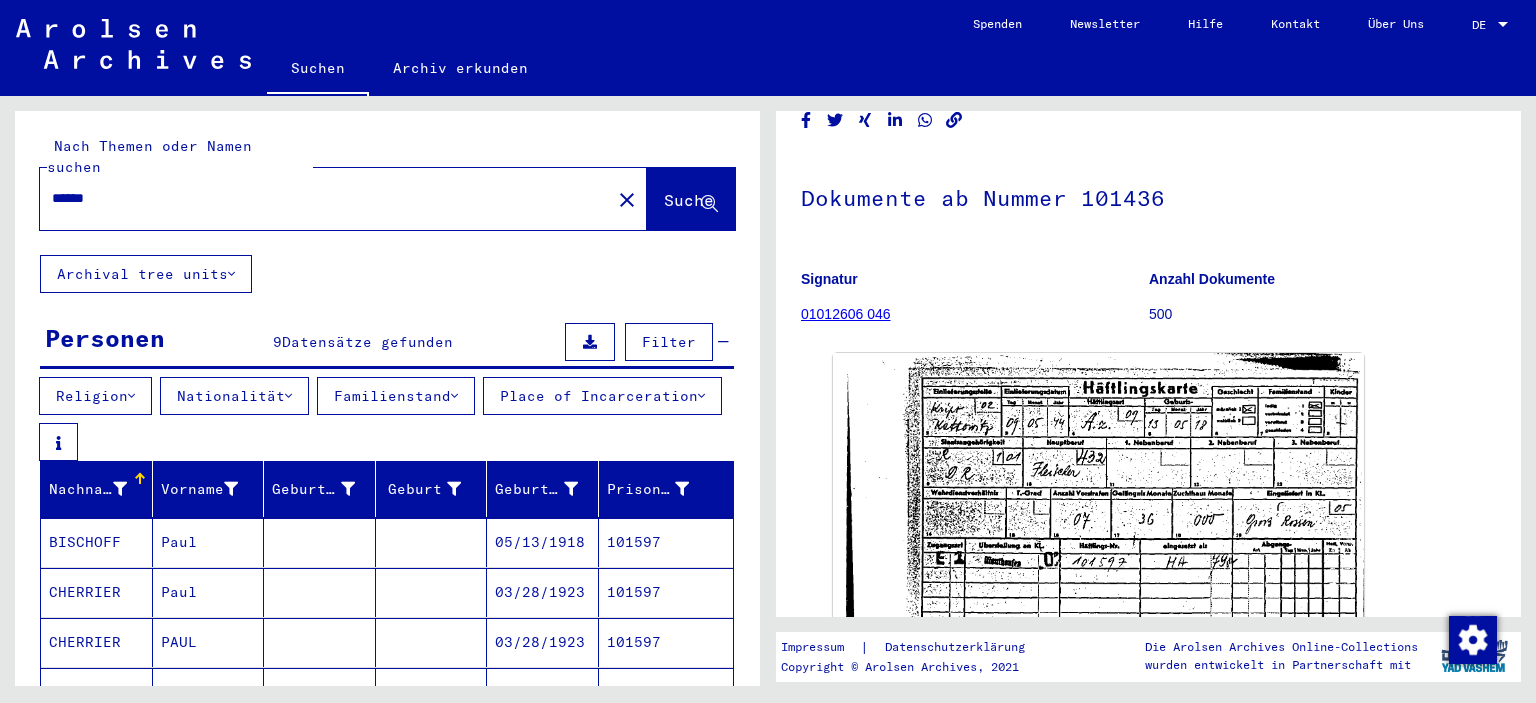 drag, startPoint x: 144, startPoint y: 174, endPoint x: 33, endPoint y: 170, distance: 111.07205 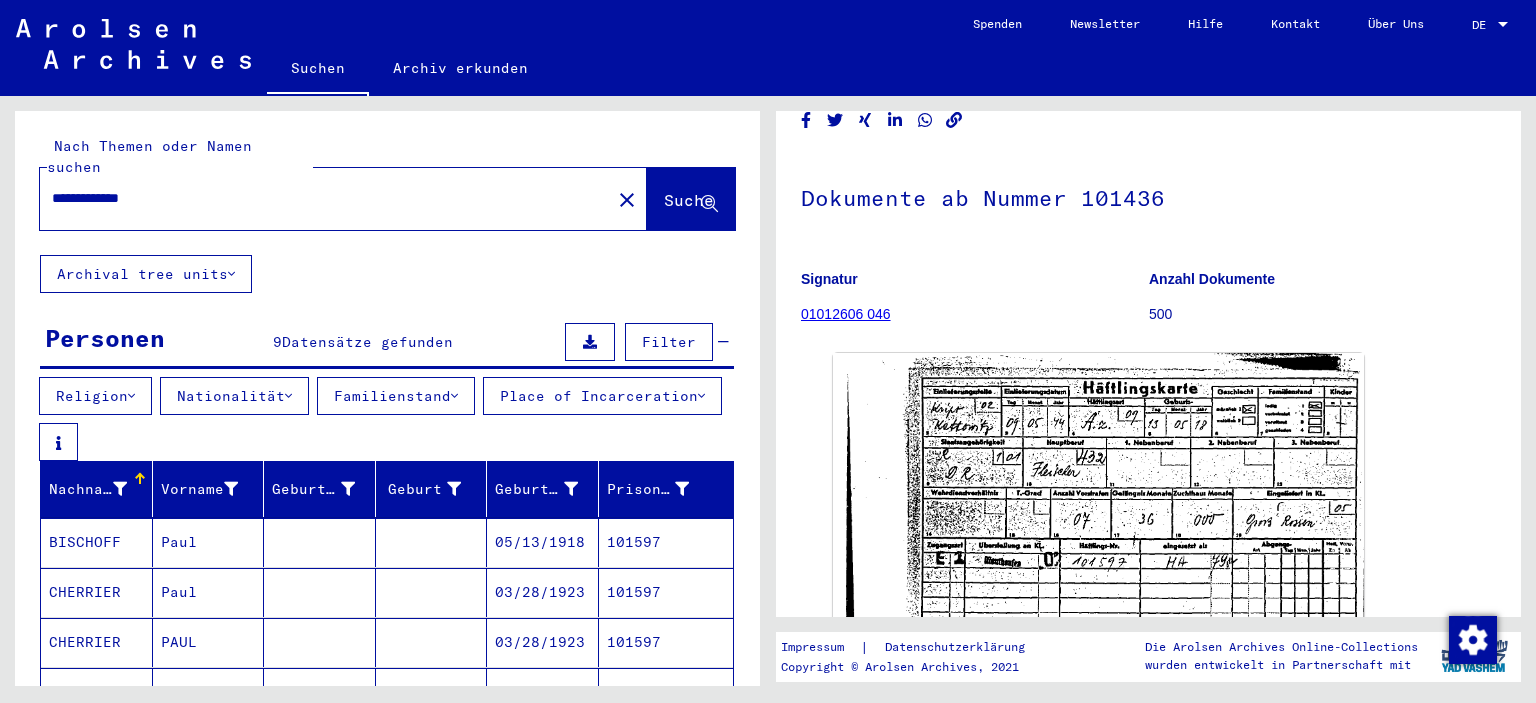 type on "**********" 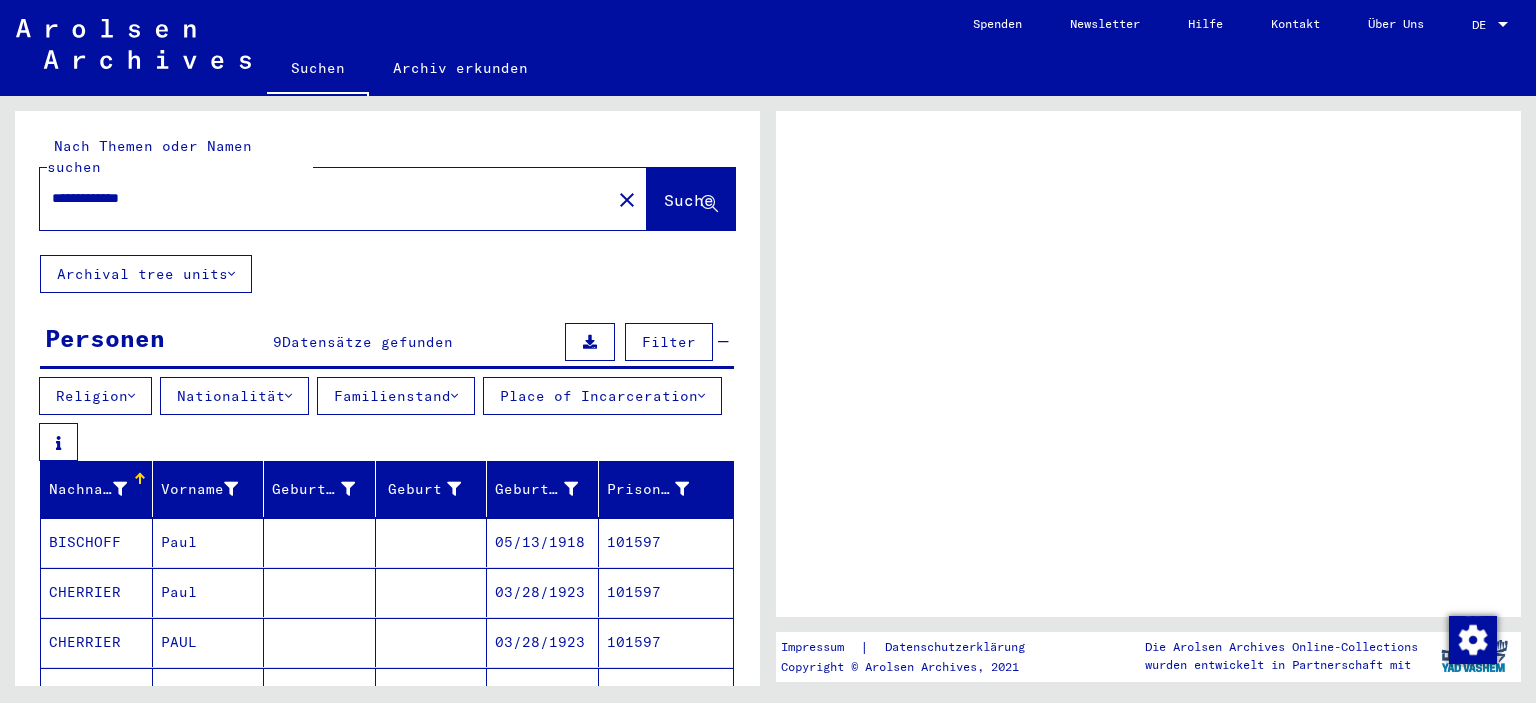 scroll, scrollTop: 0, scrollLeft: 0, axis: both 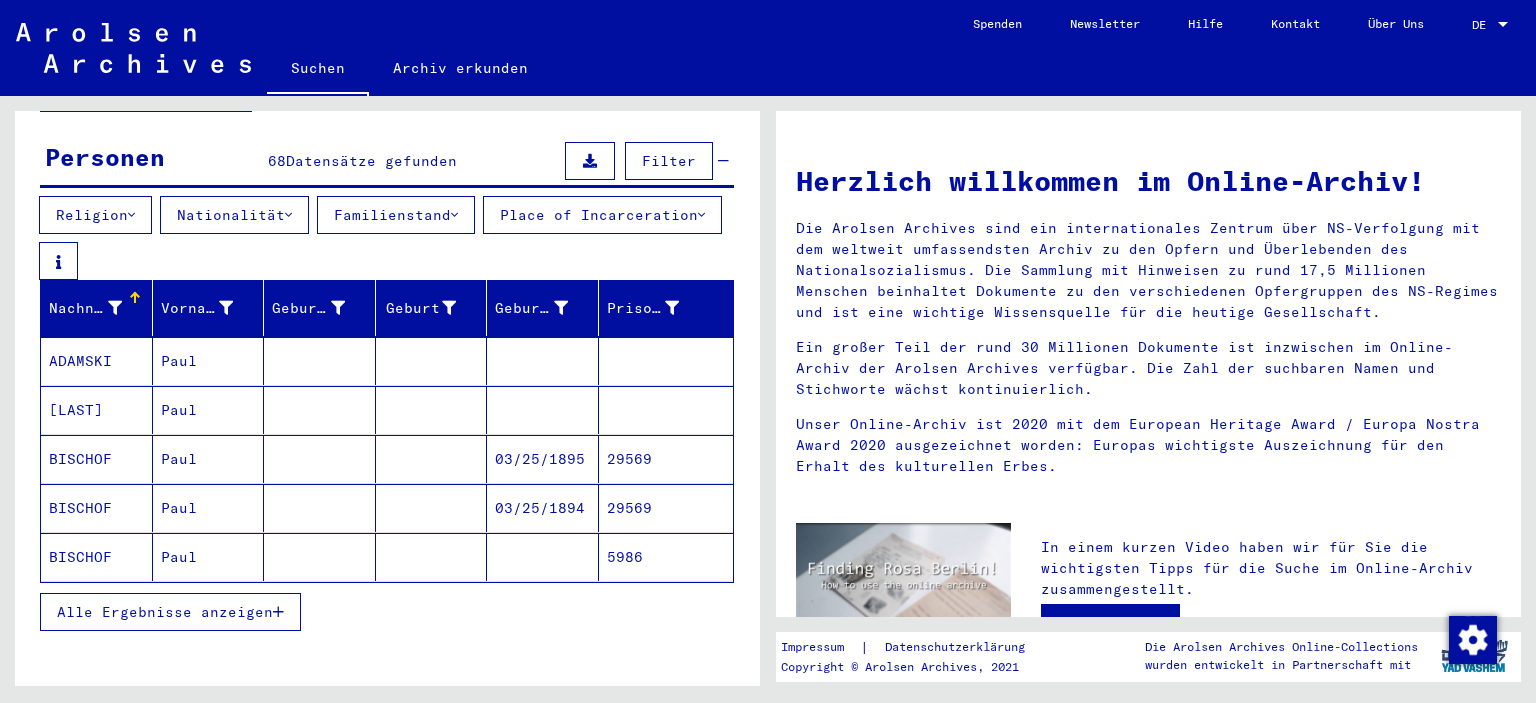 click on "Alle Ergebnisse anzeigen" at bounding box center [170, 612] 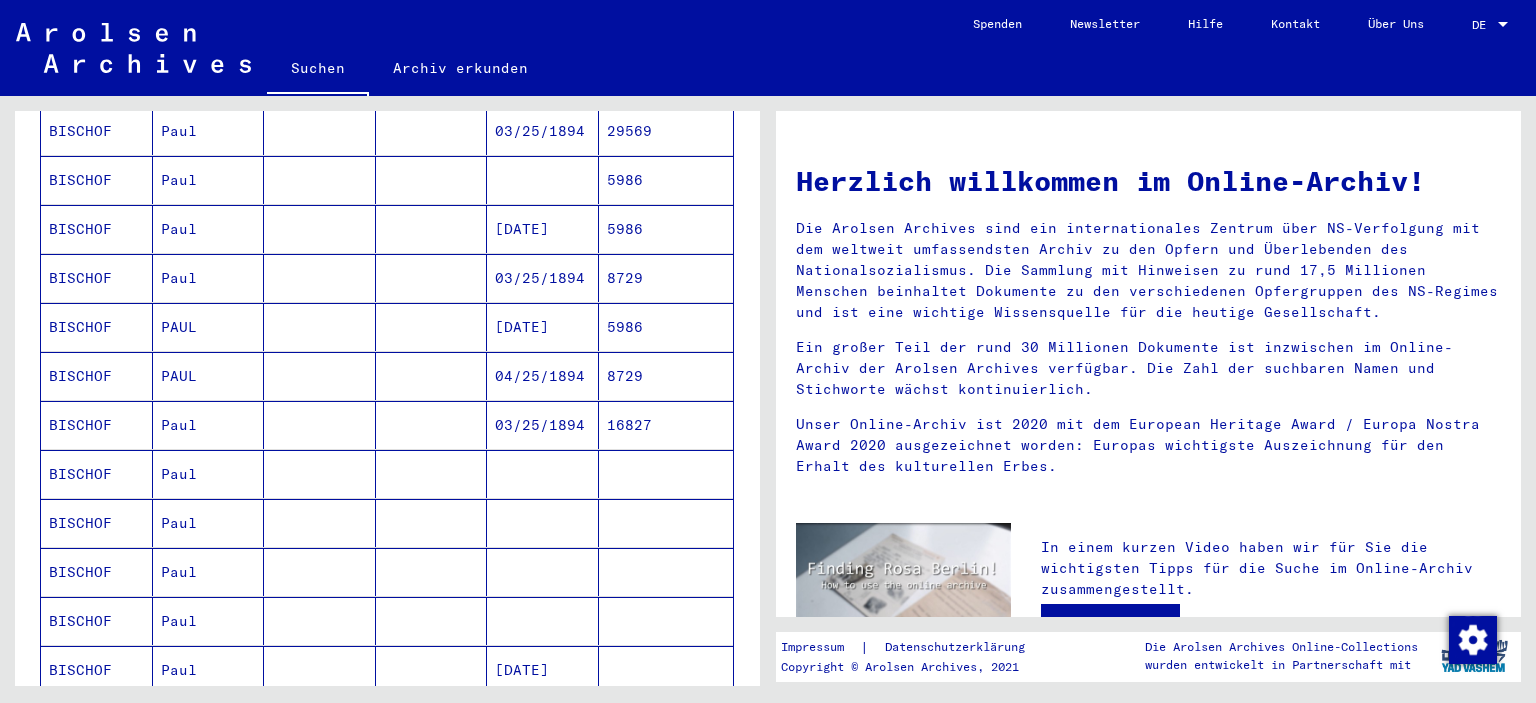 scroll, scrollTop: 562, scrollLeft: 0, axis: vertical 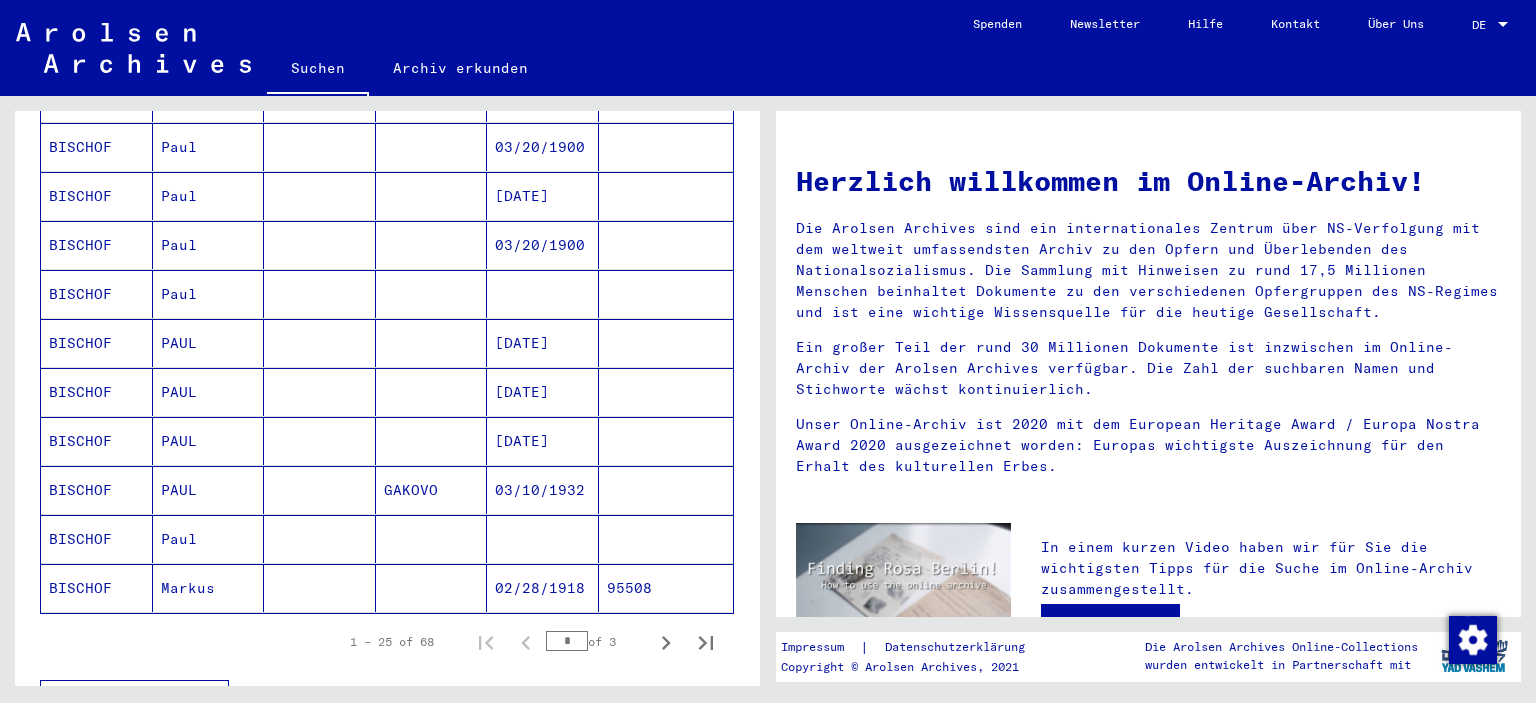click on "95508" 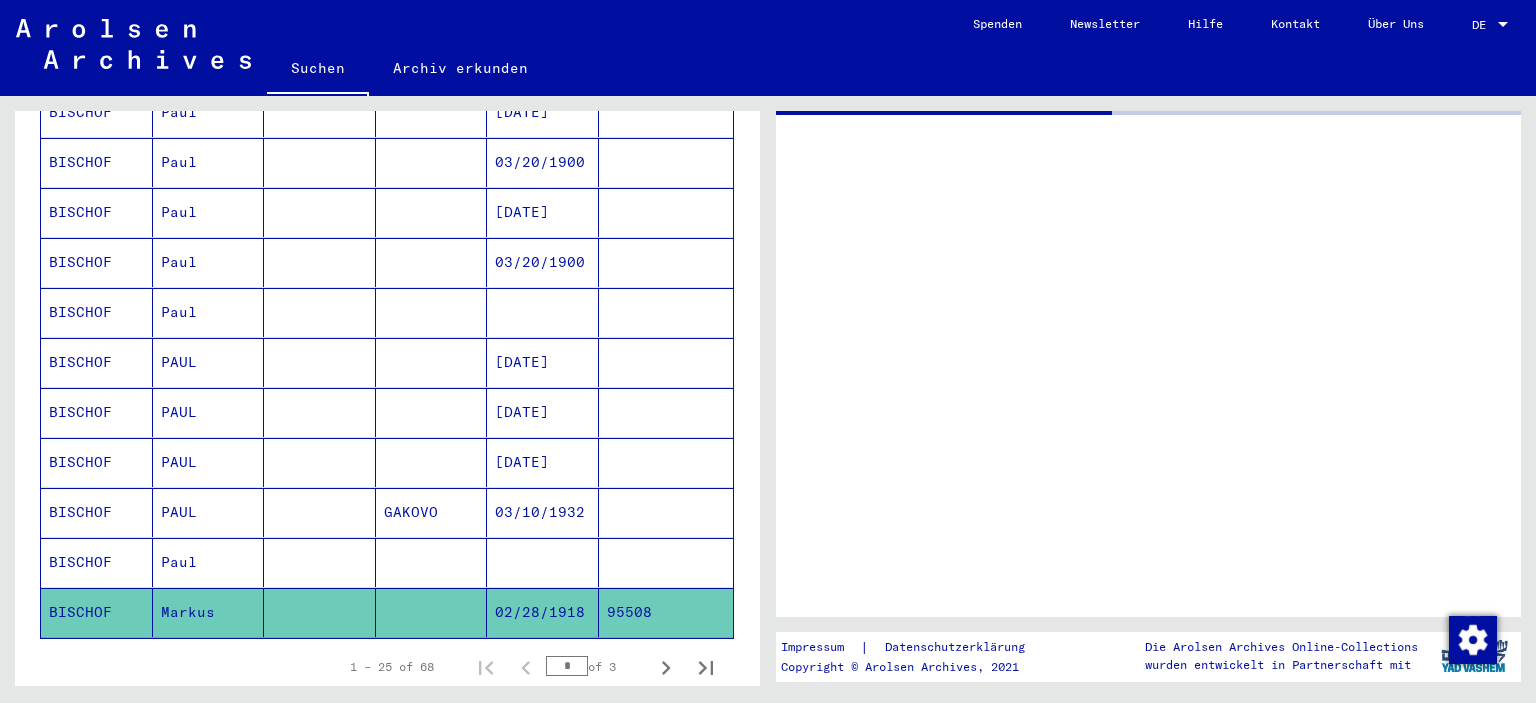 scroll, scrollTop: 1143, scrollLeft: 0, axis: vertical 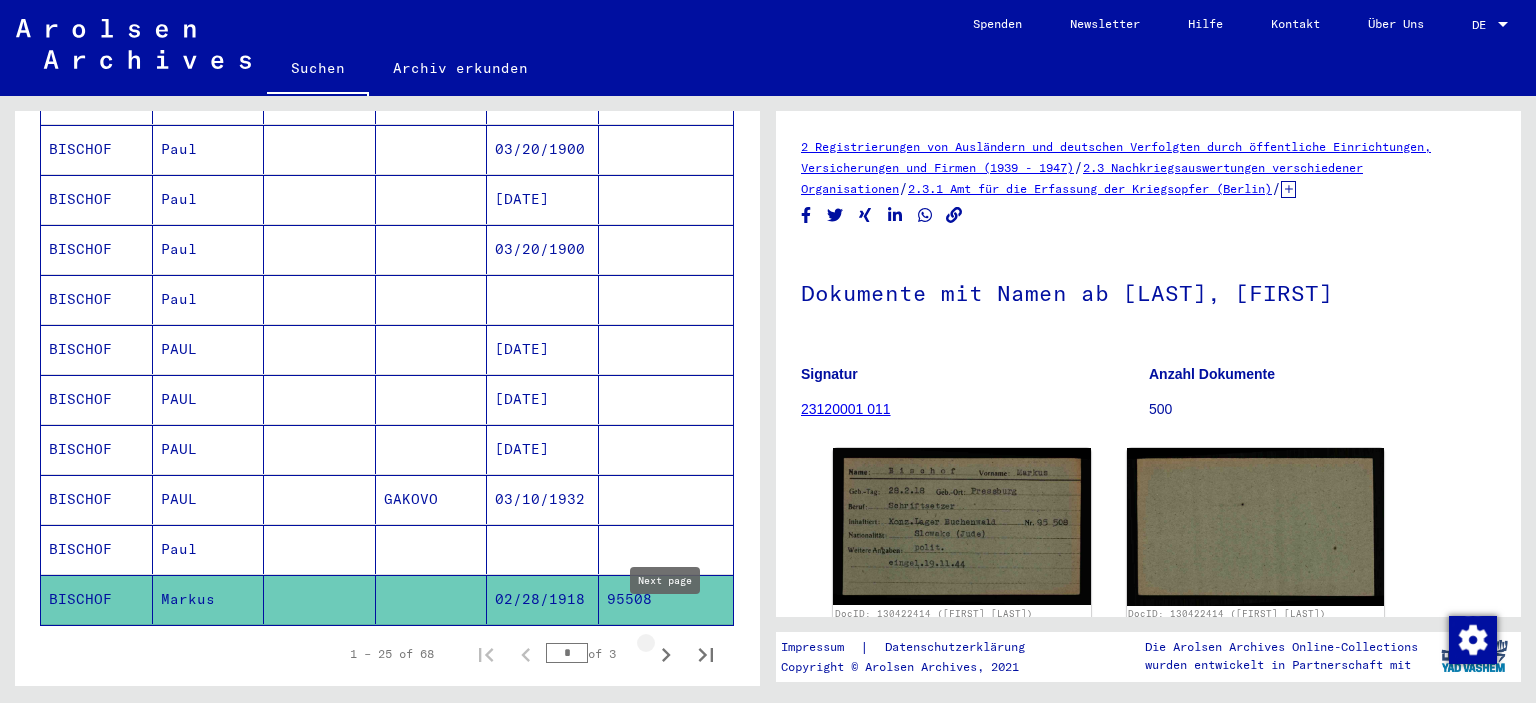 click 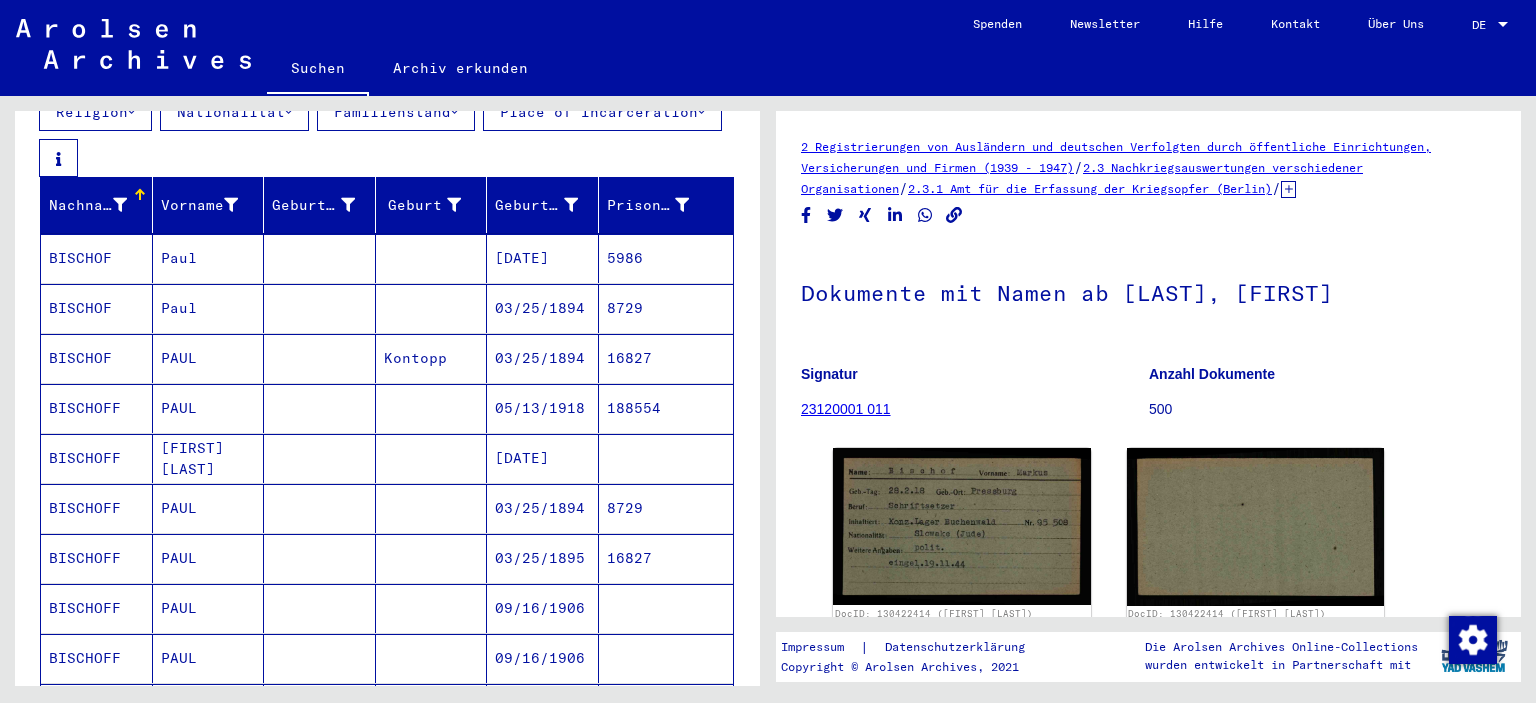 scroll, scrollTop: 280, scrollLeft: 0, axis: vertical 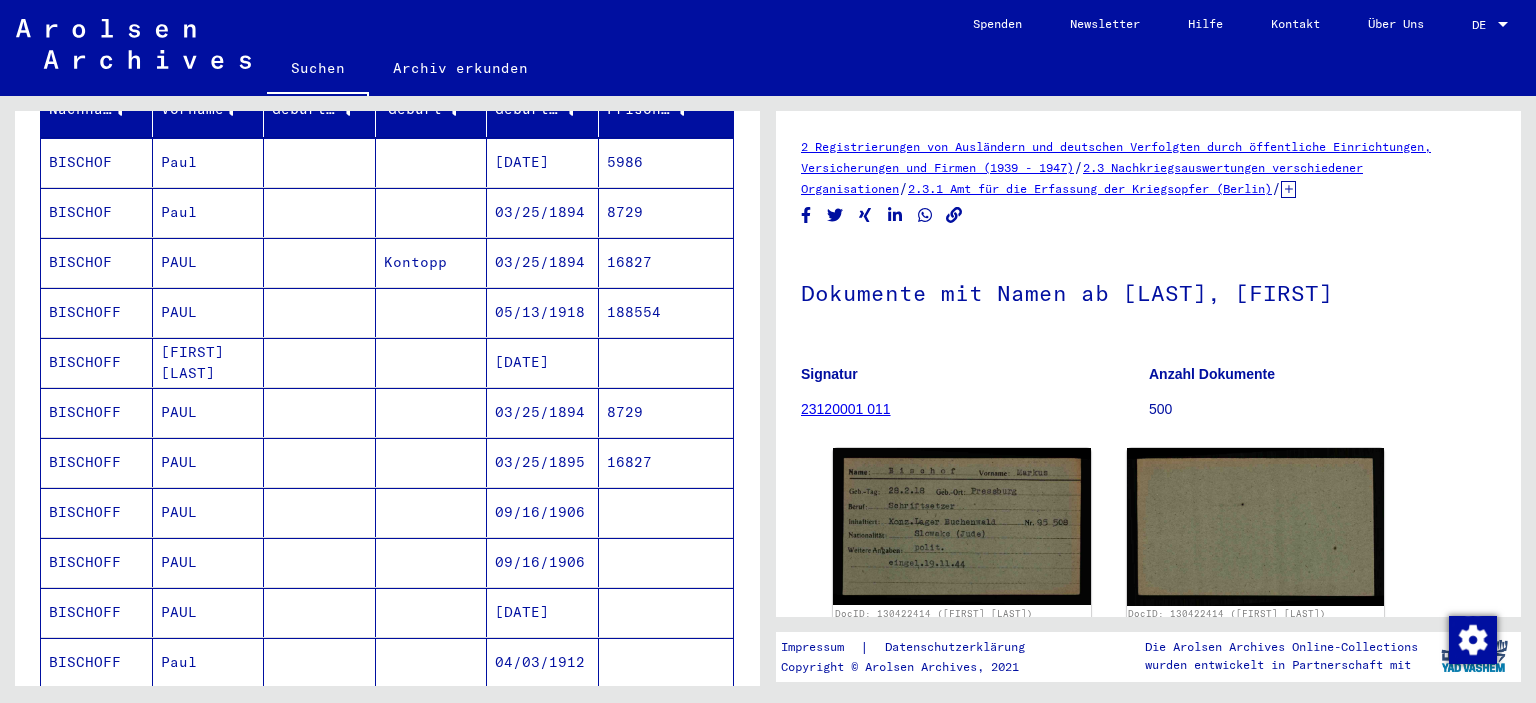click on "188554" at bounding box center [666, 362] 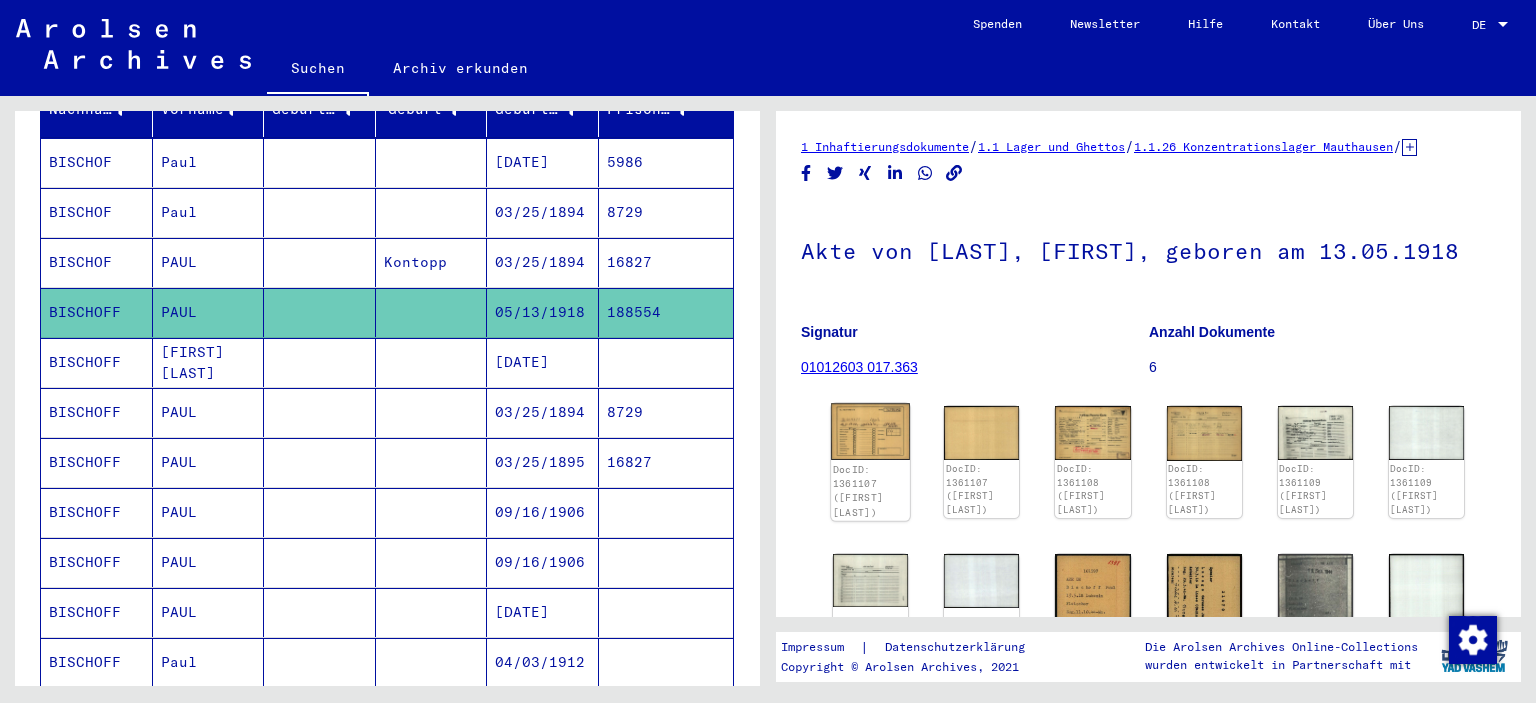 click 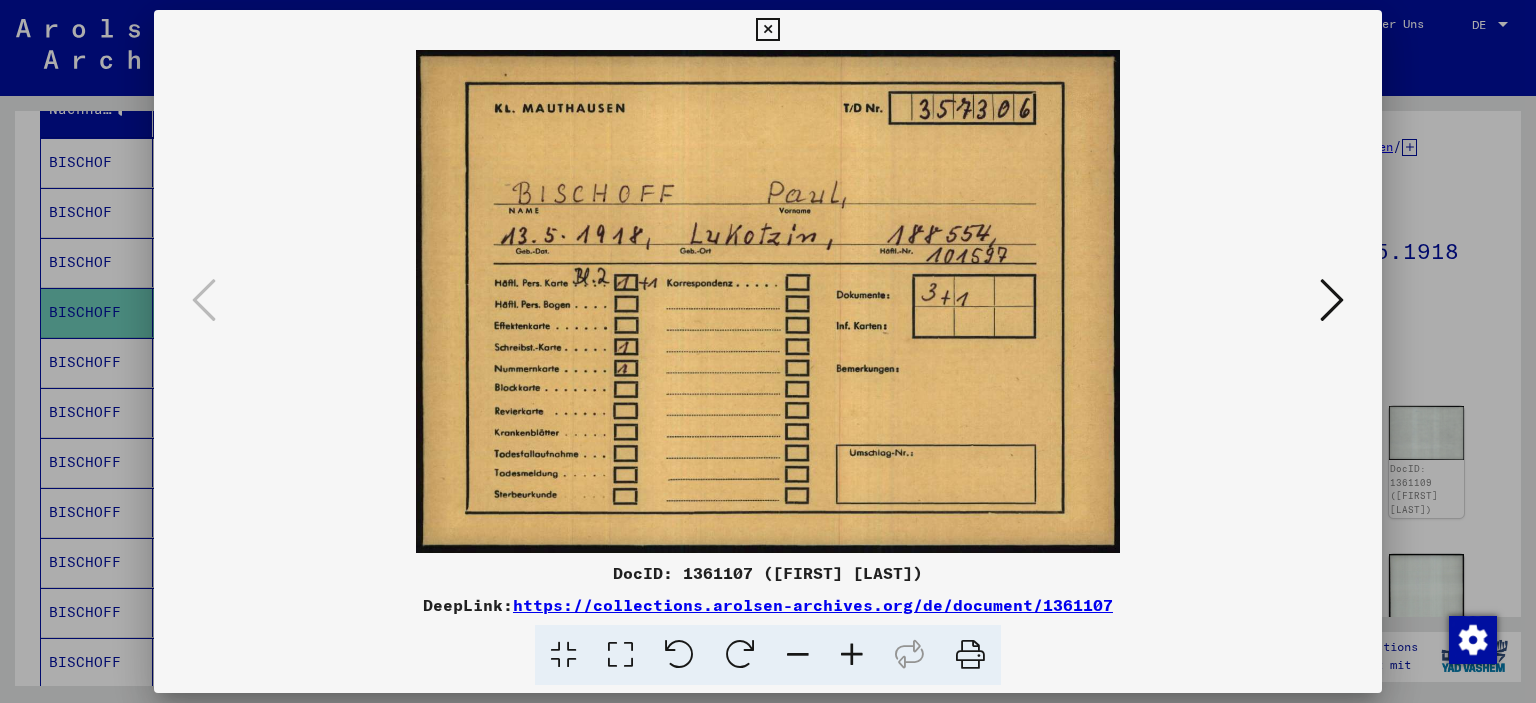 click at bounding box center (1332, 300) 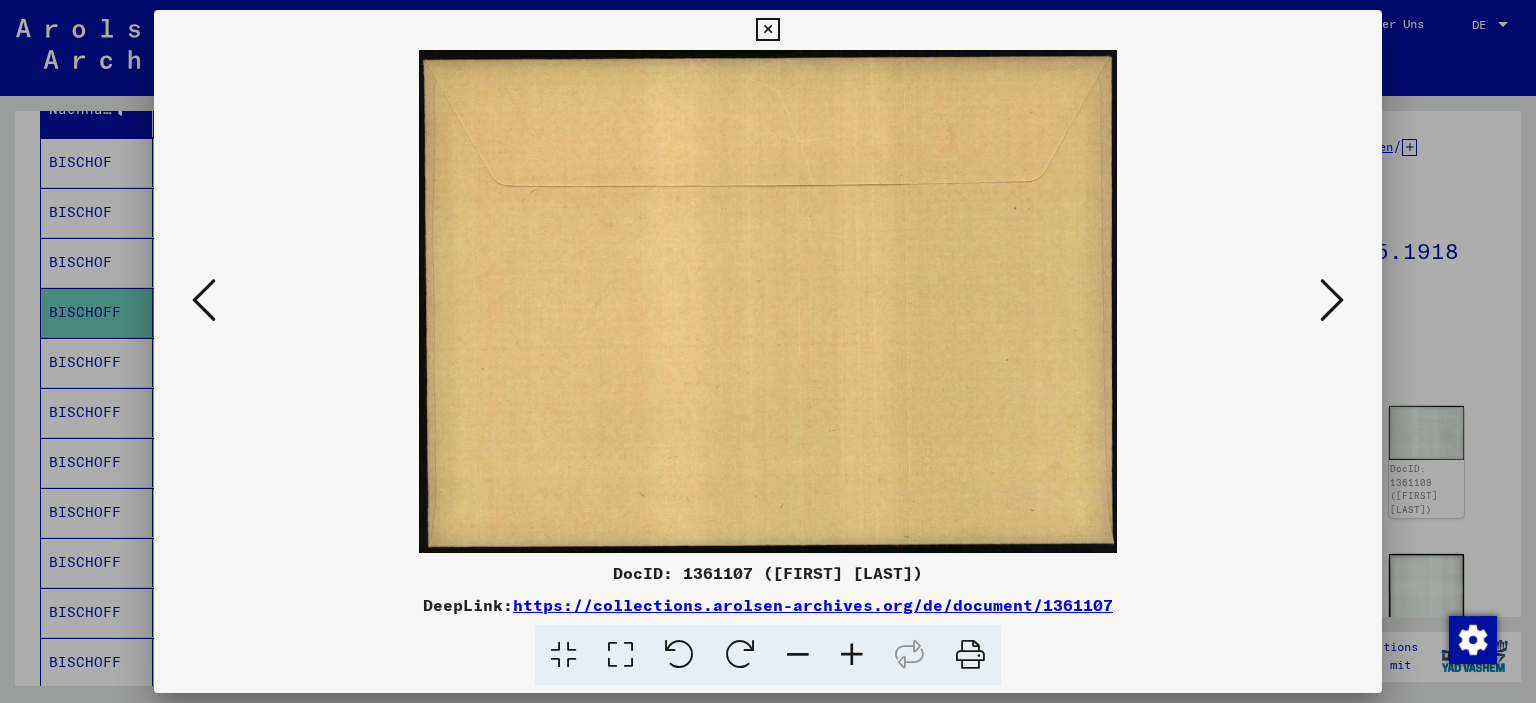 click at bounding box center (1332, 300) 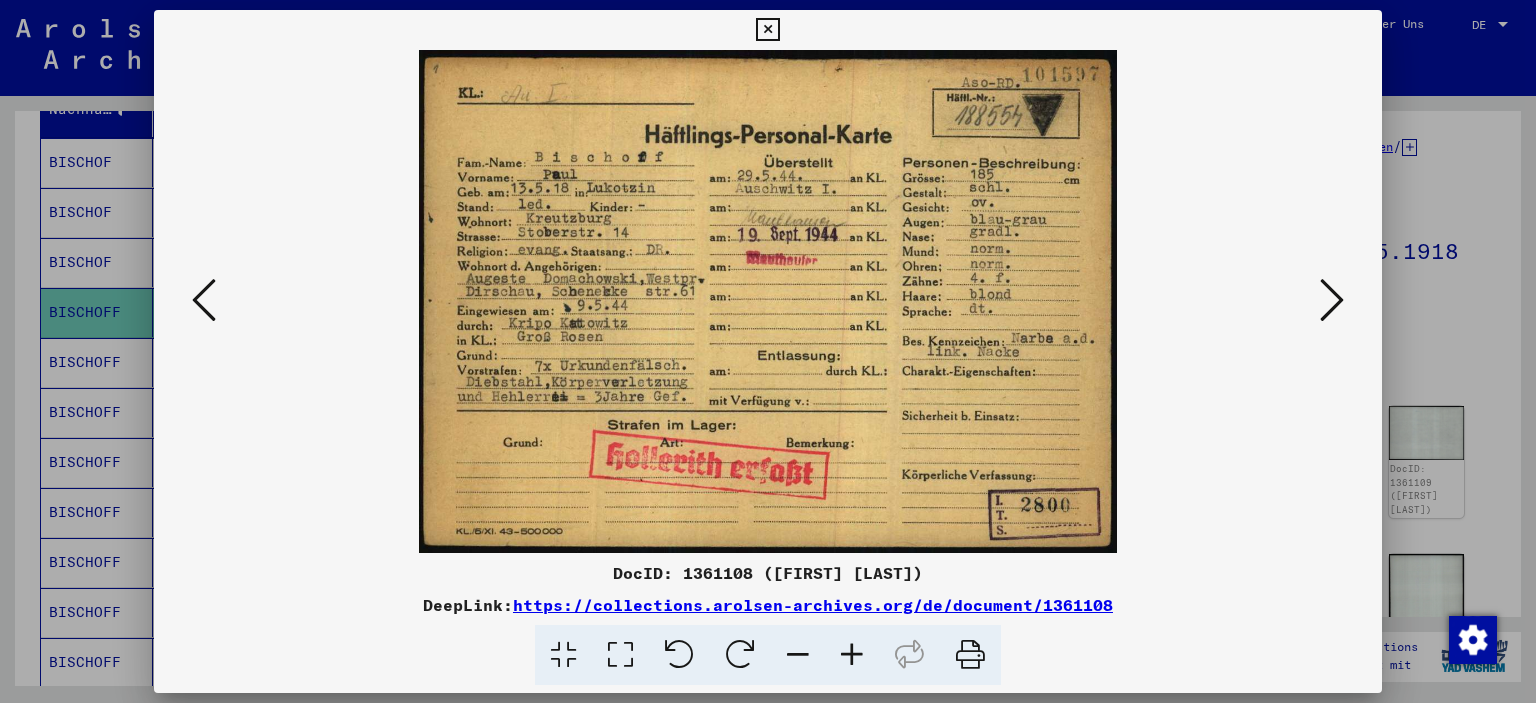 click at bounding box center (767, 30) 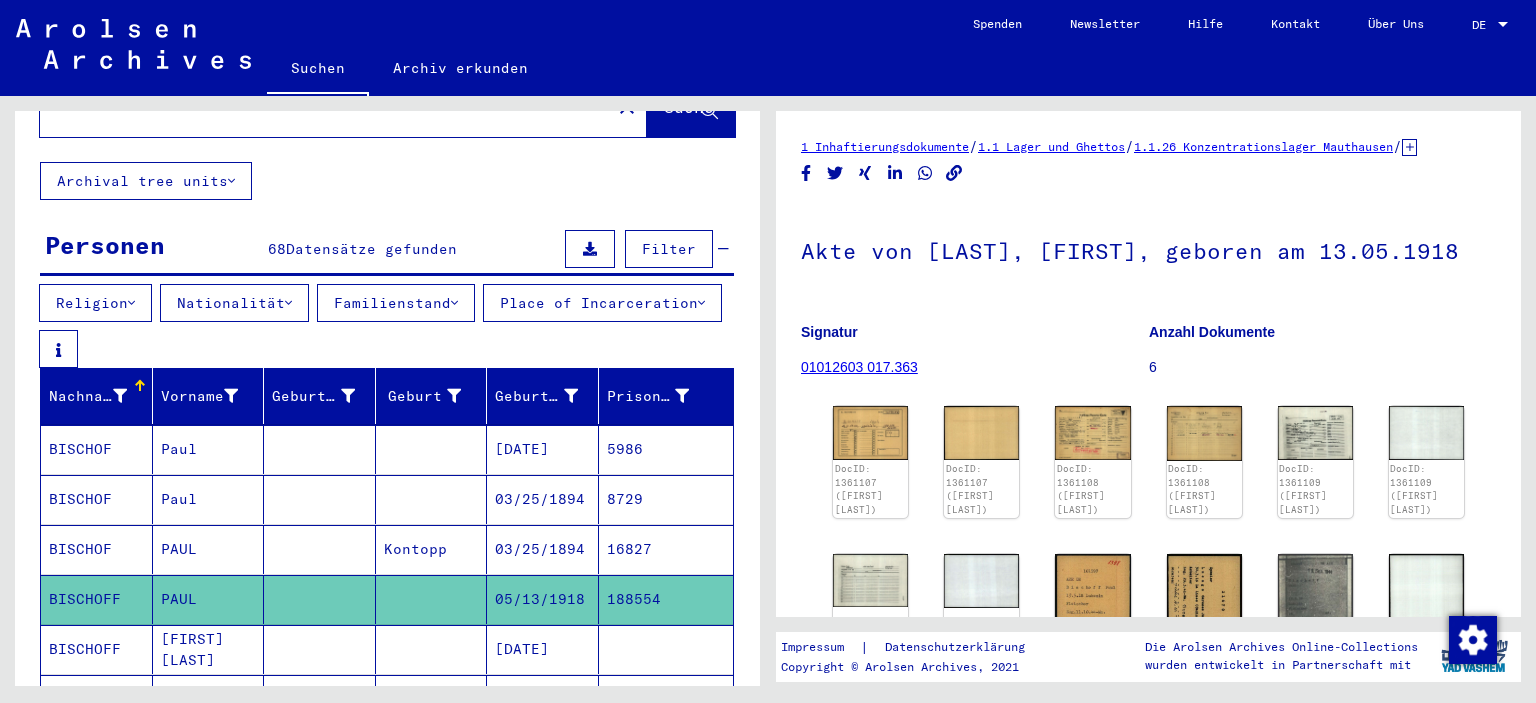 scroll, scrollTop: 0, scrollLeft: 0, axis: both 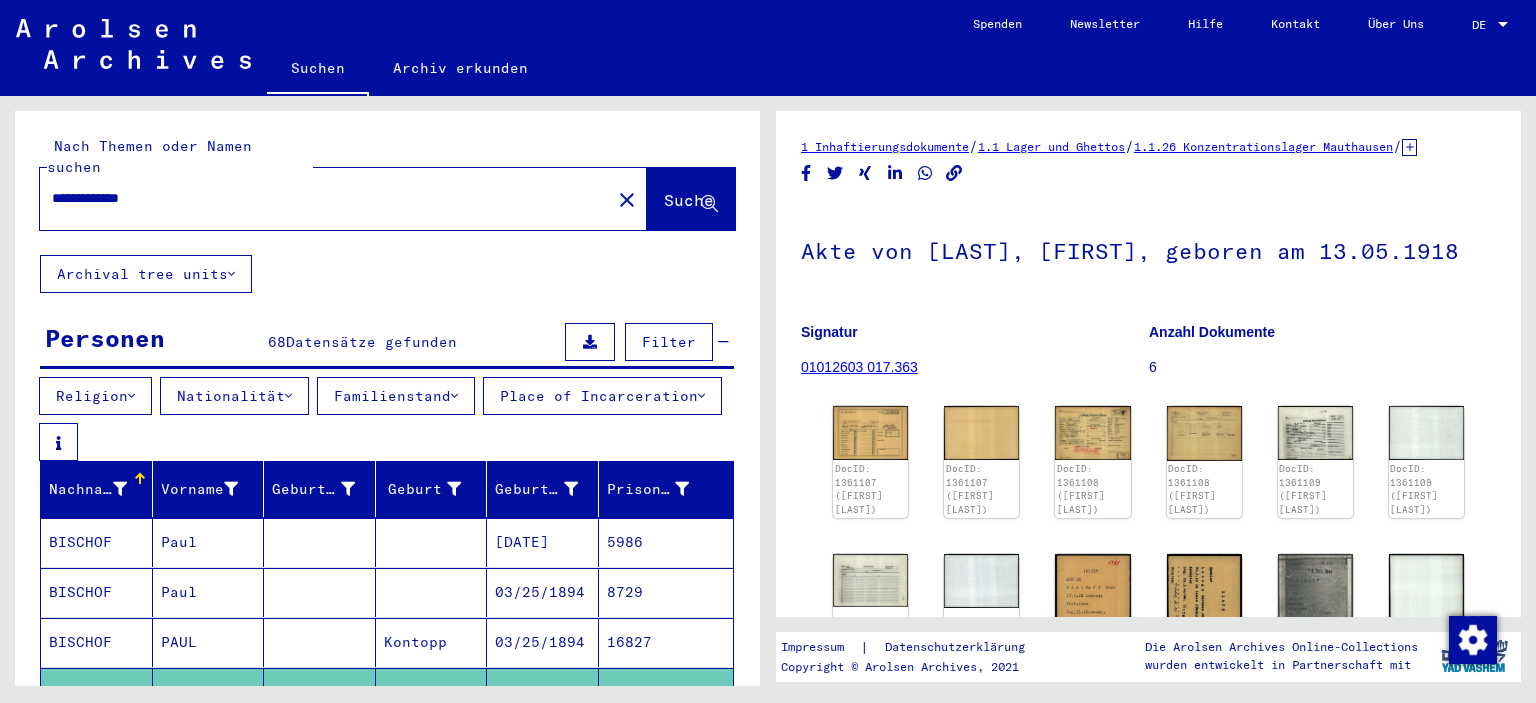 drag, startPoint x: 198, startPoint y: 183, endPoint x: 0, endPoint y: 175, distance: 198.16154 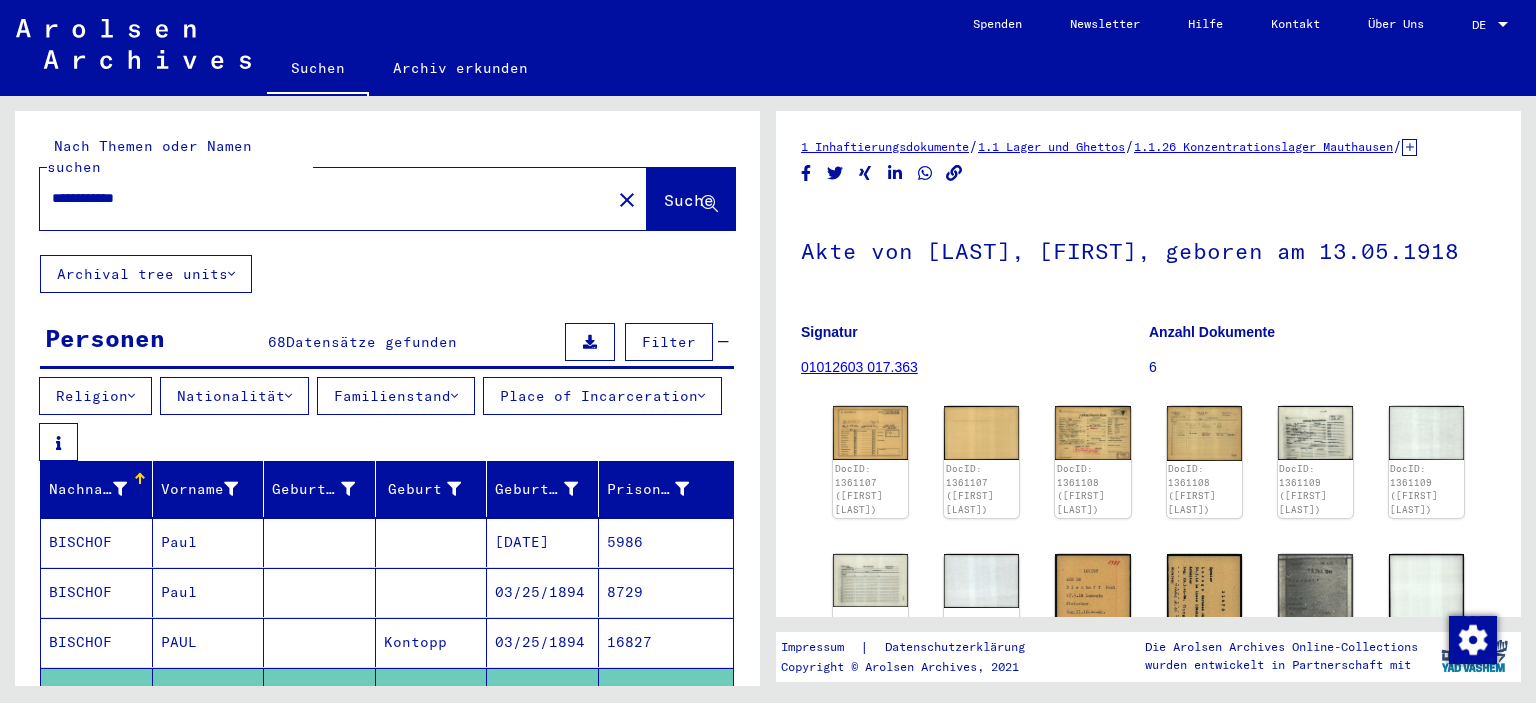 type on "**********" 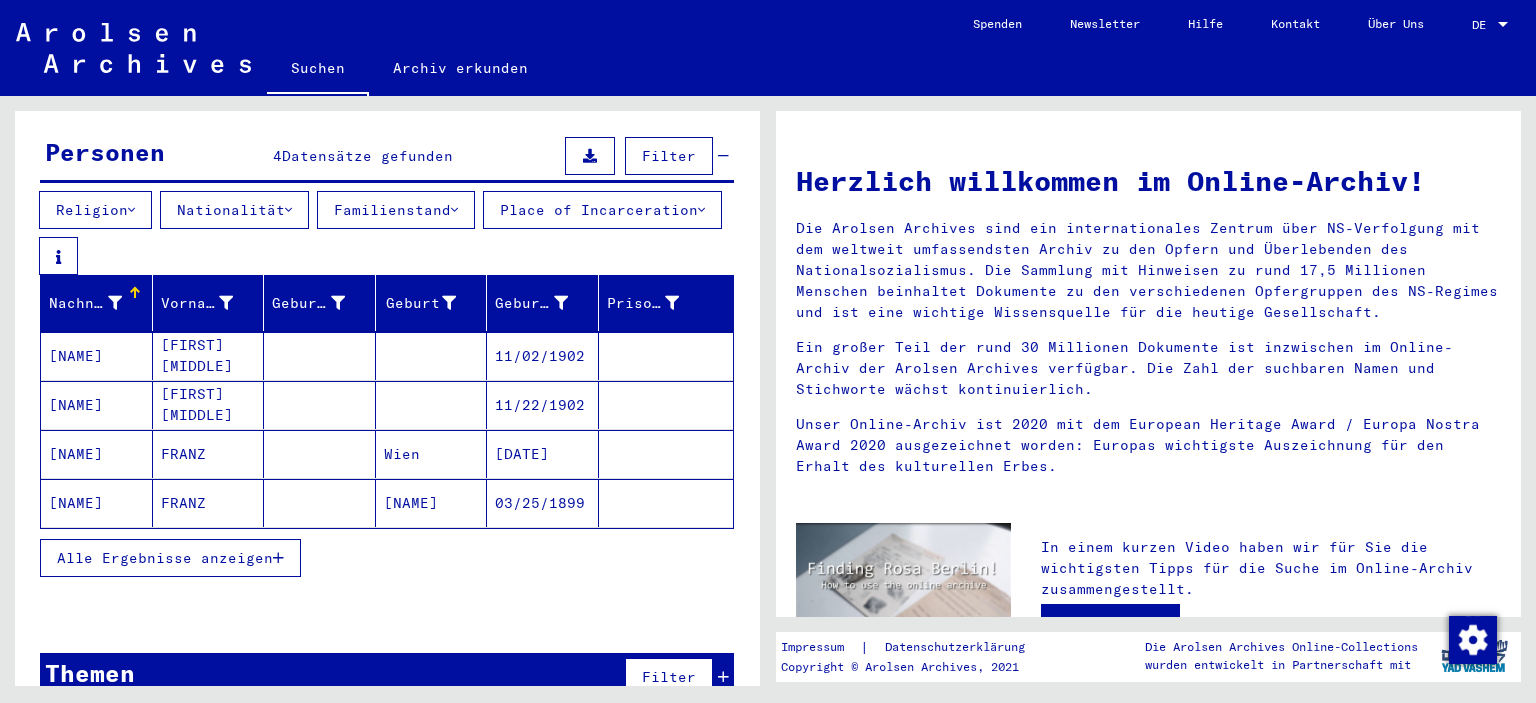 scroll, scrollTop: 190, scrollLeft: 0, axis: vertical 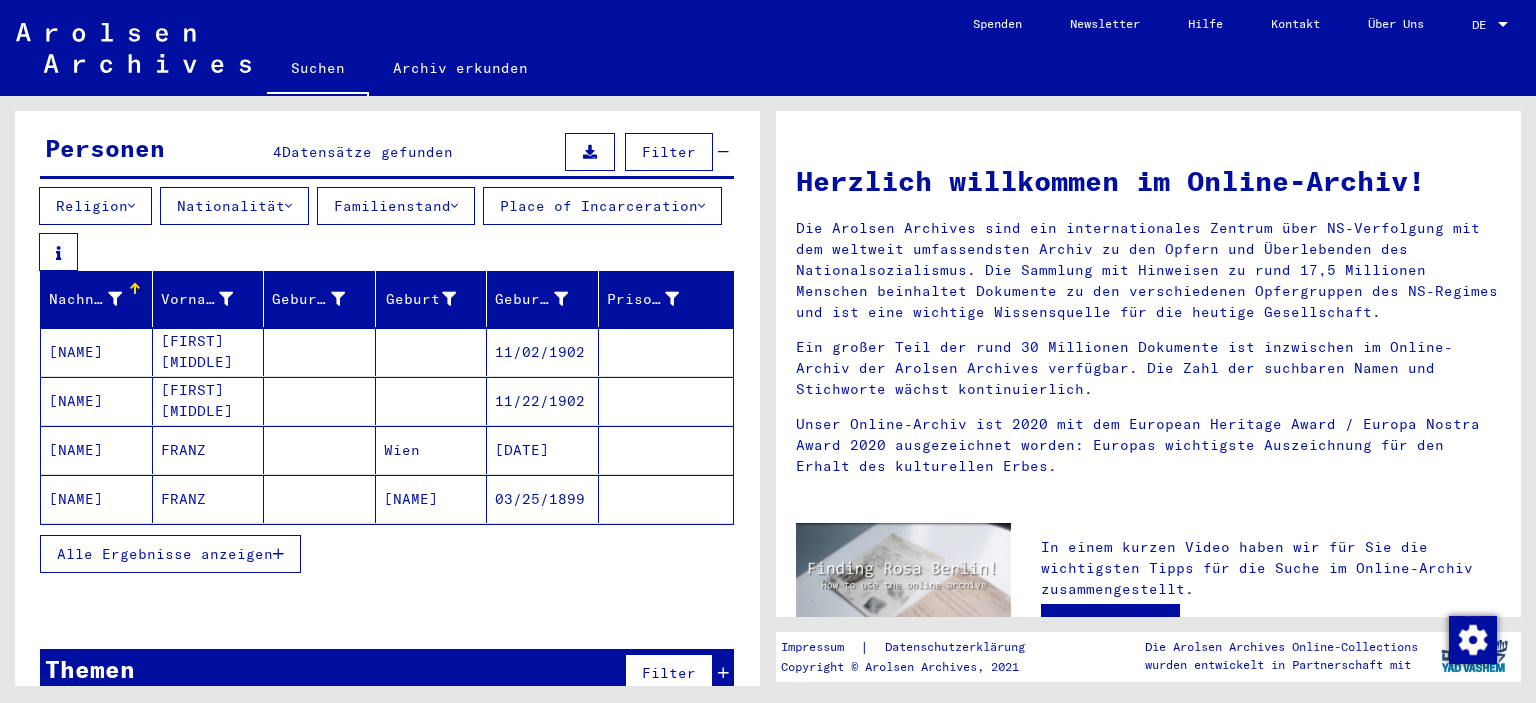click on "Alle Ergebnisse anzeigen" at bounding box center [170, 554] 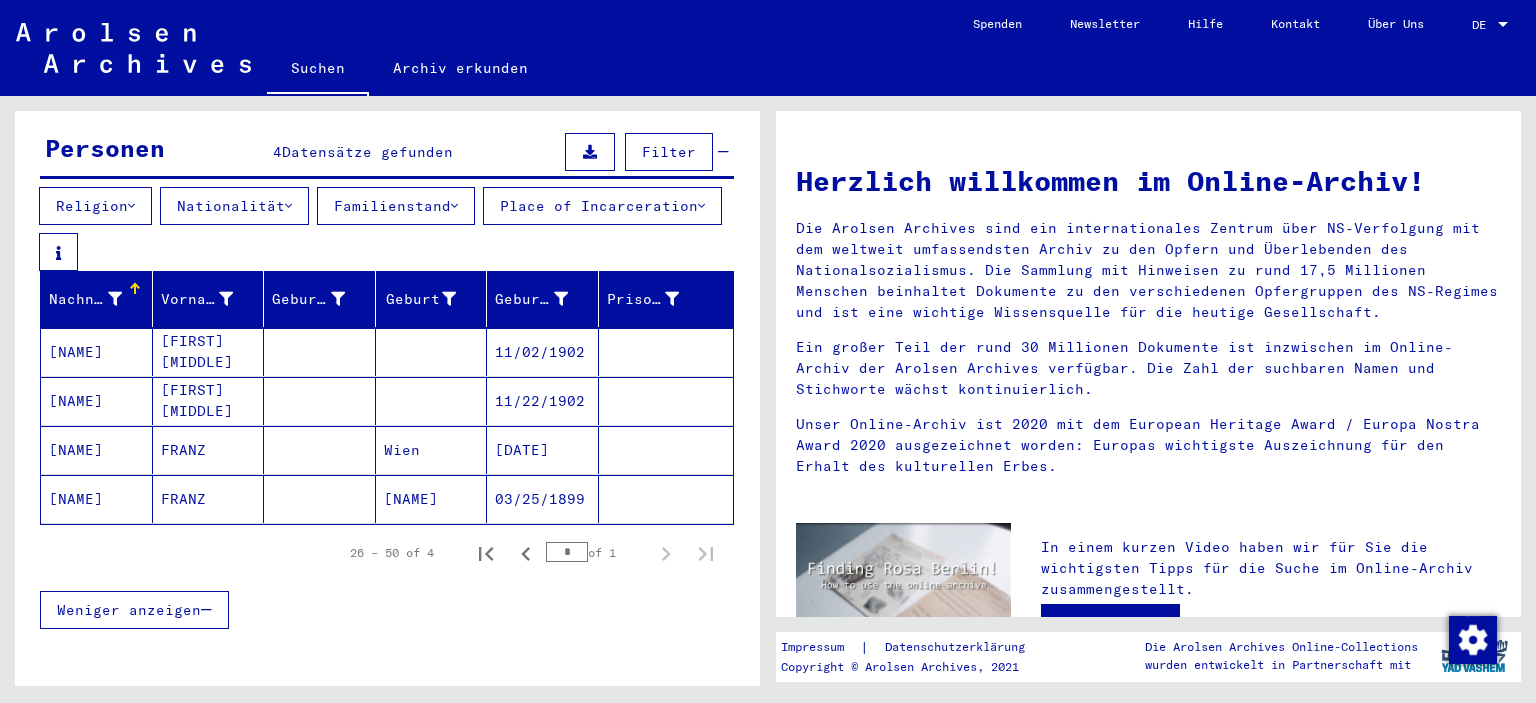 click 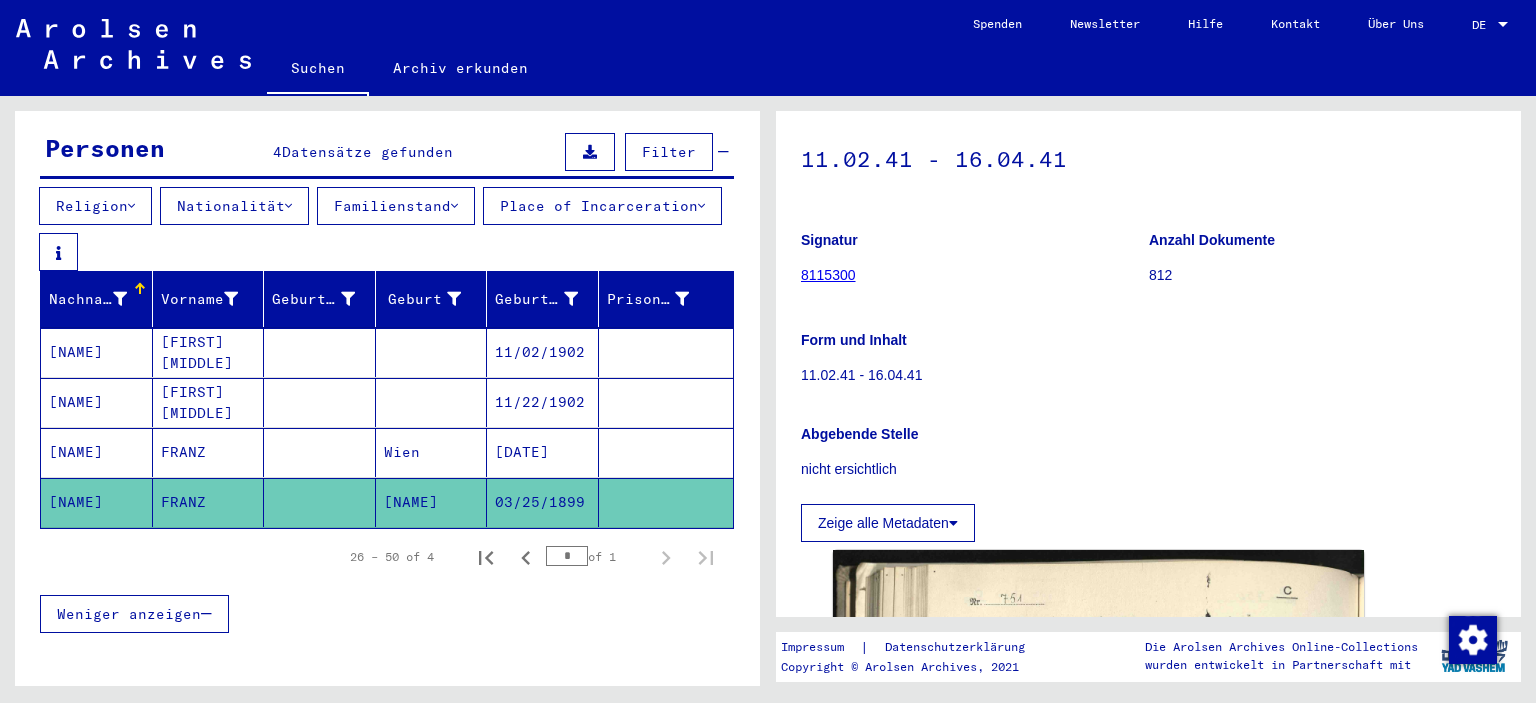 scroll, scrollTop: 123, scrollLeft: 0, axis: vertical 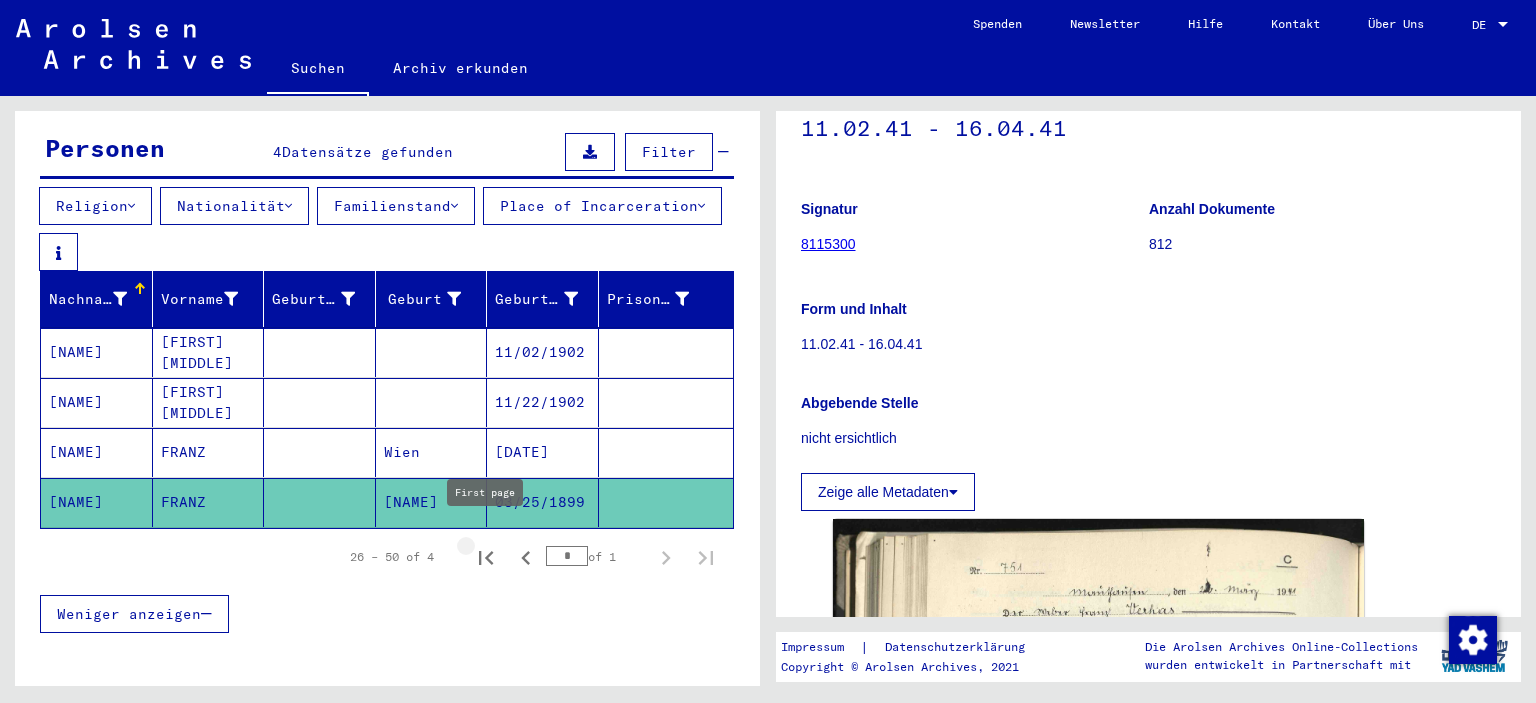 click 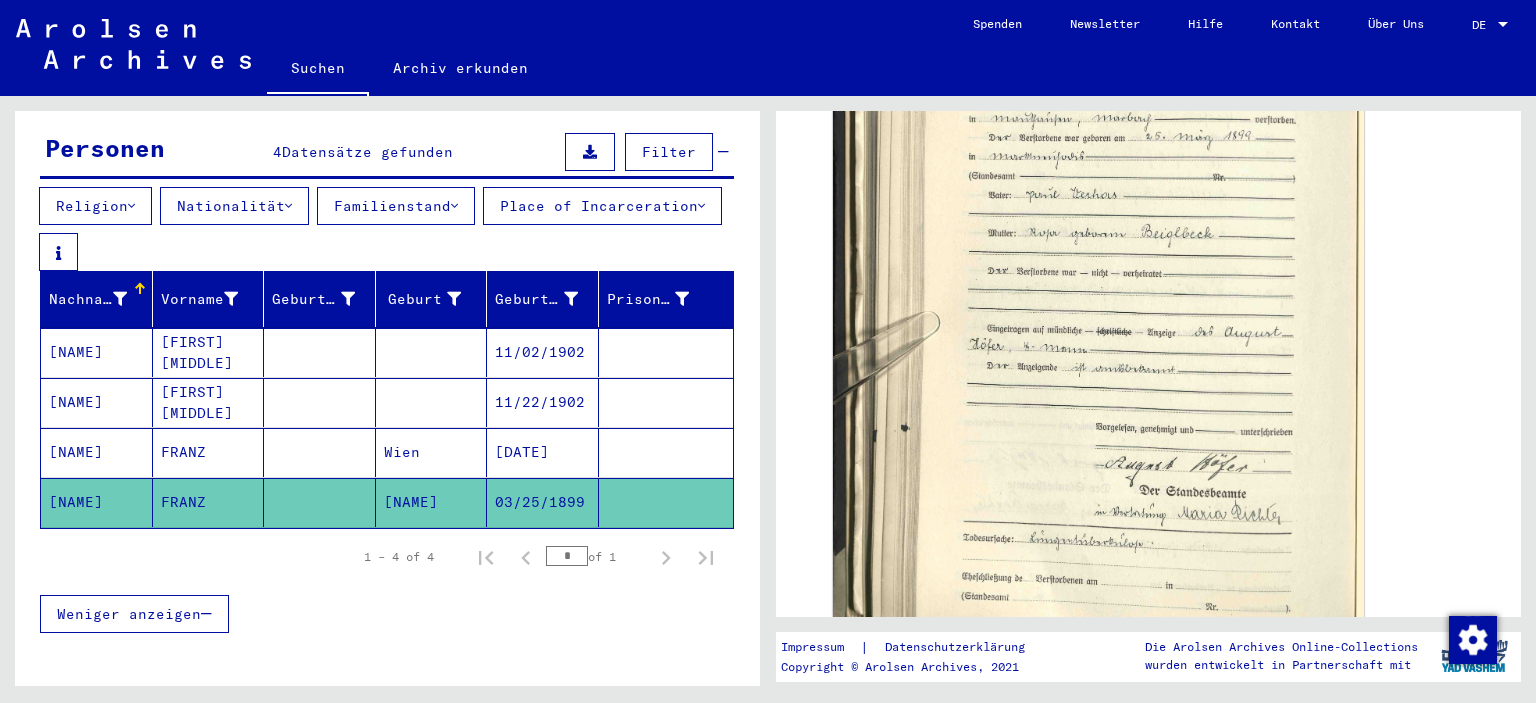 scroll, scrollTop: 577, scrollLeft: 0, axis: vertical 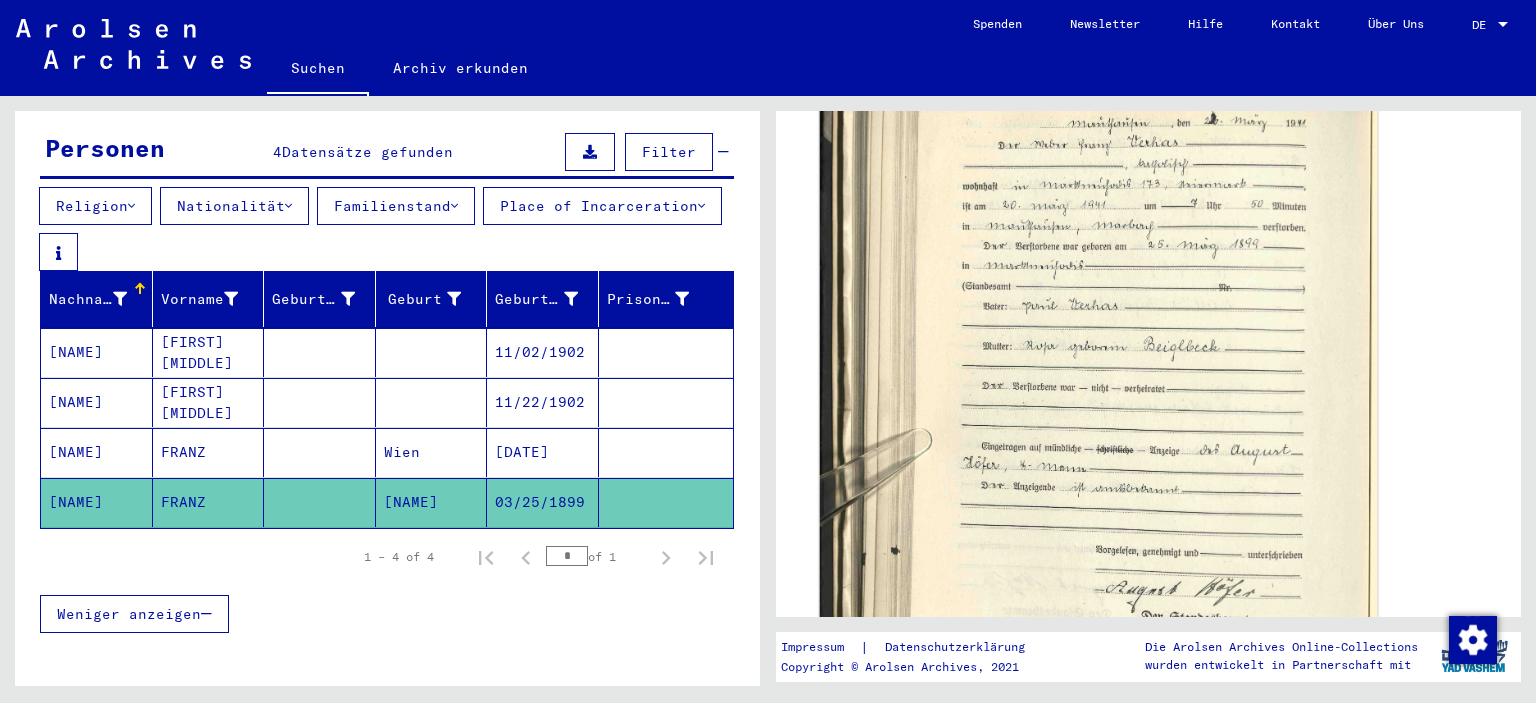 click 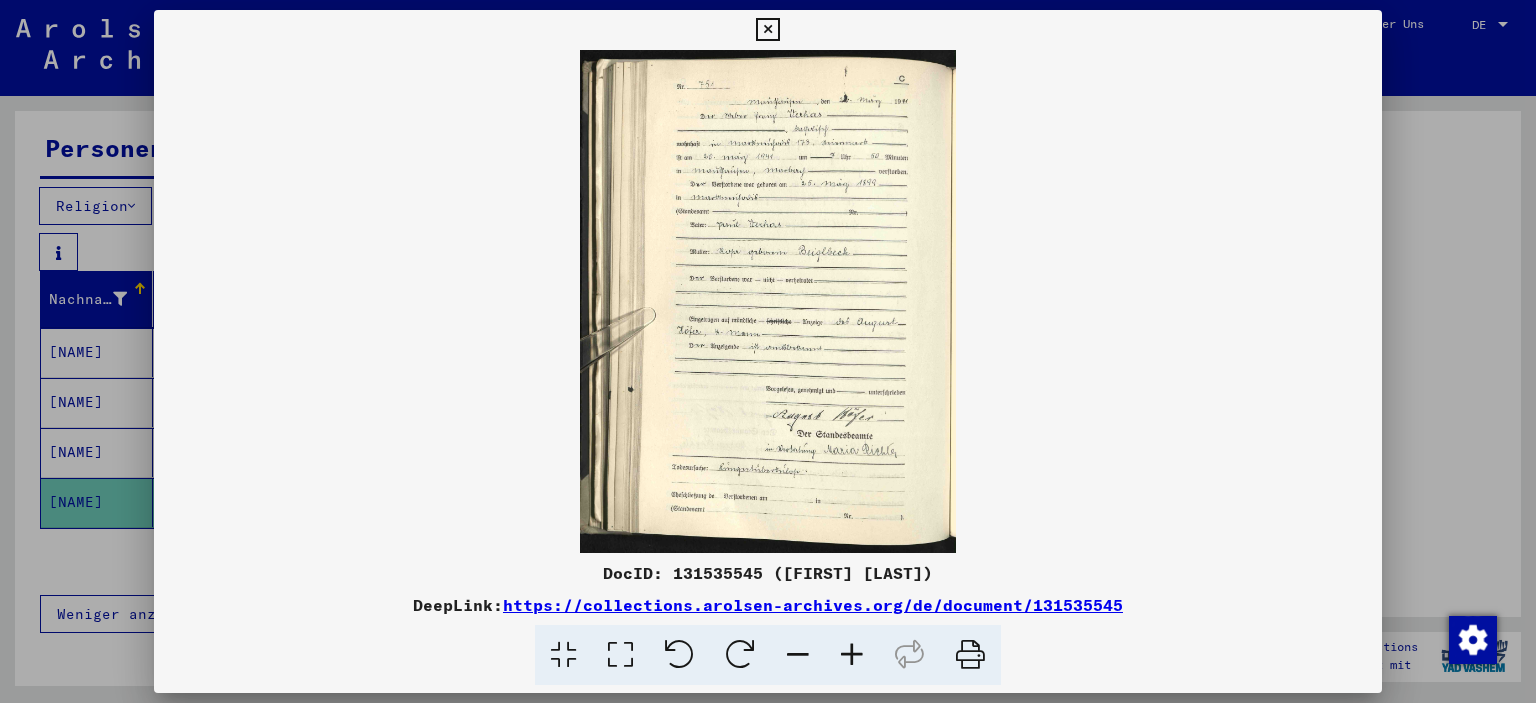 click at bounding box center (852, 655) 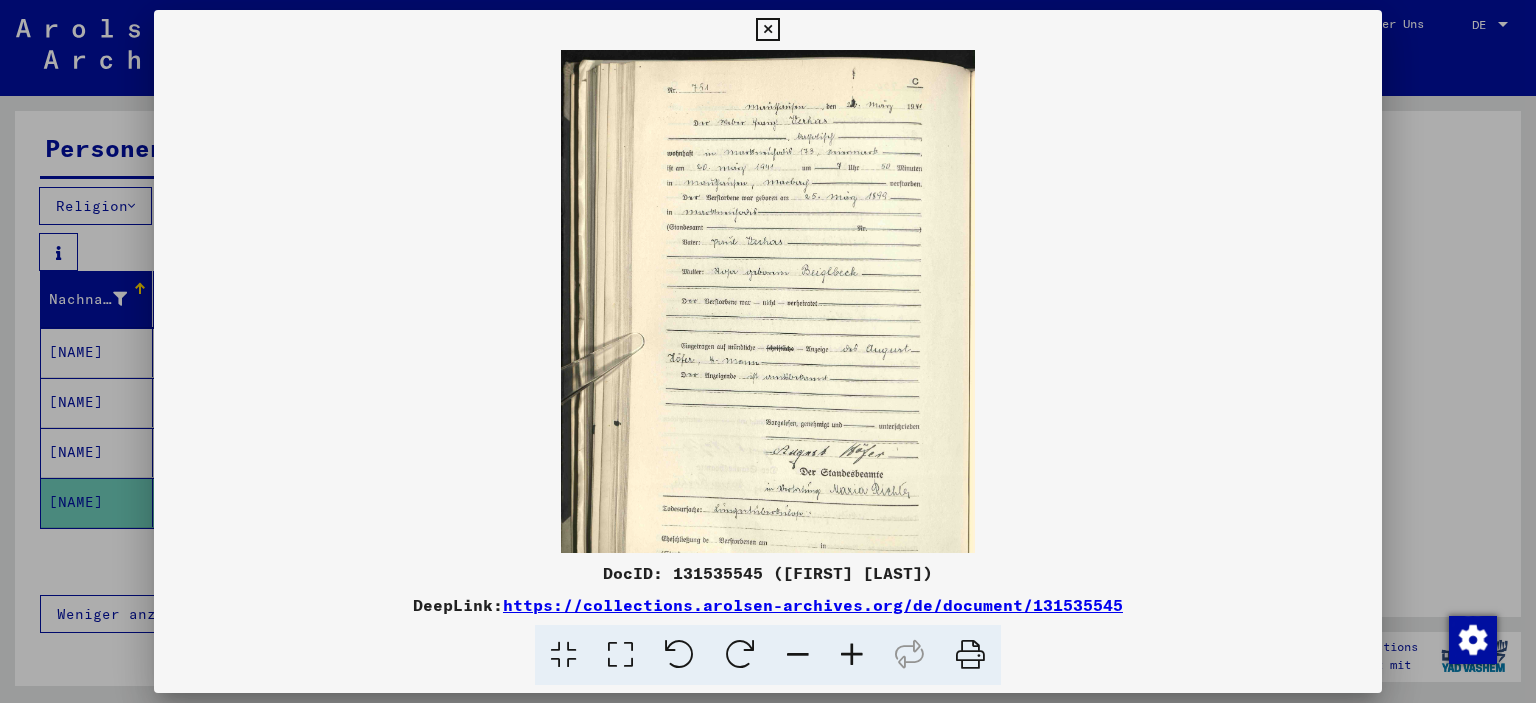 click at bounding box center (852, 655) 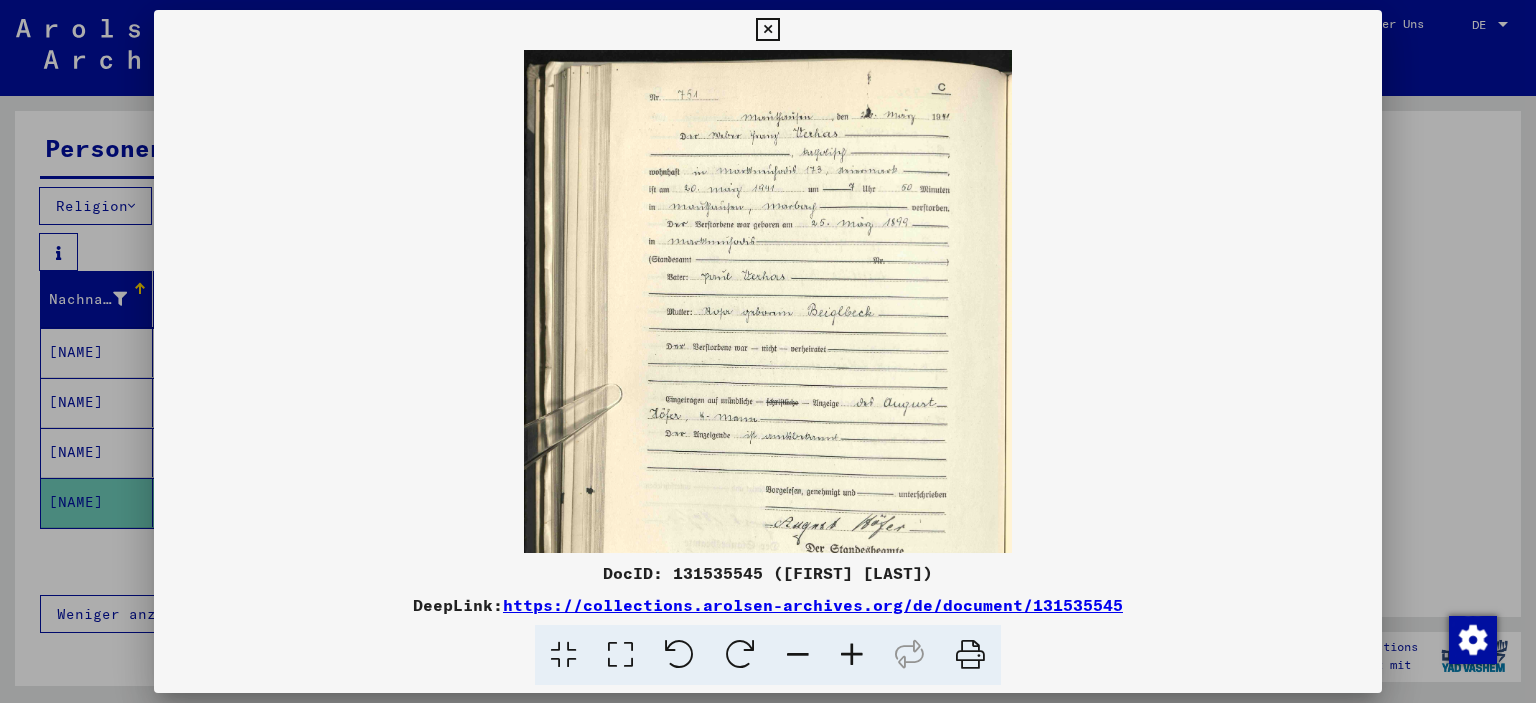 click at bounding box center (852, 655) 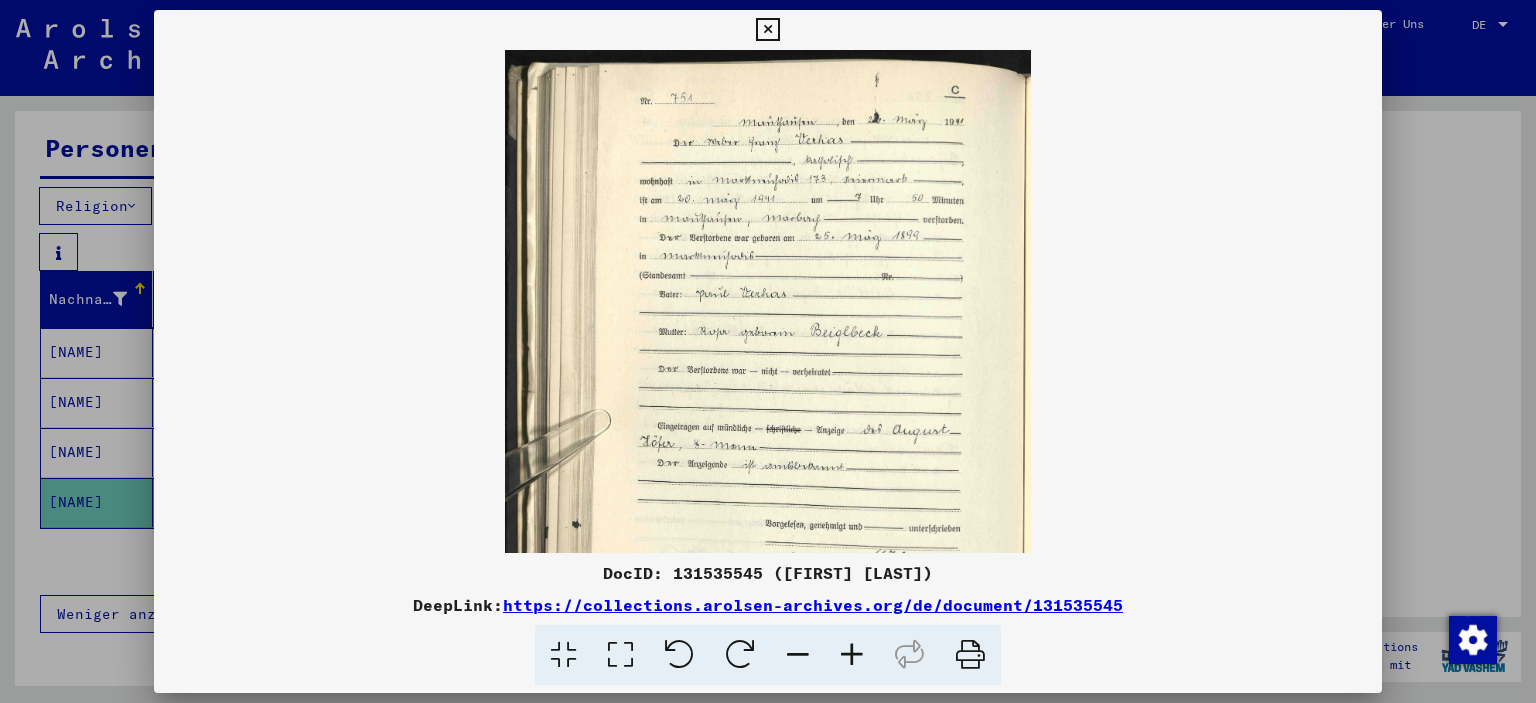 click at bounding box center (852, 655) 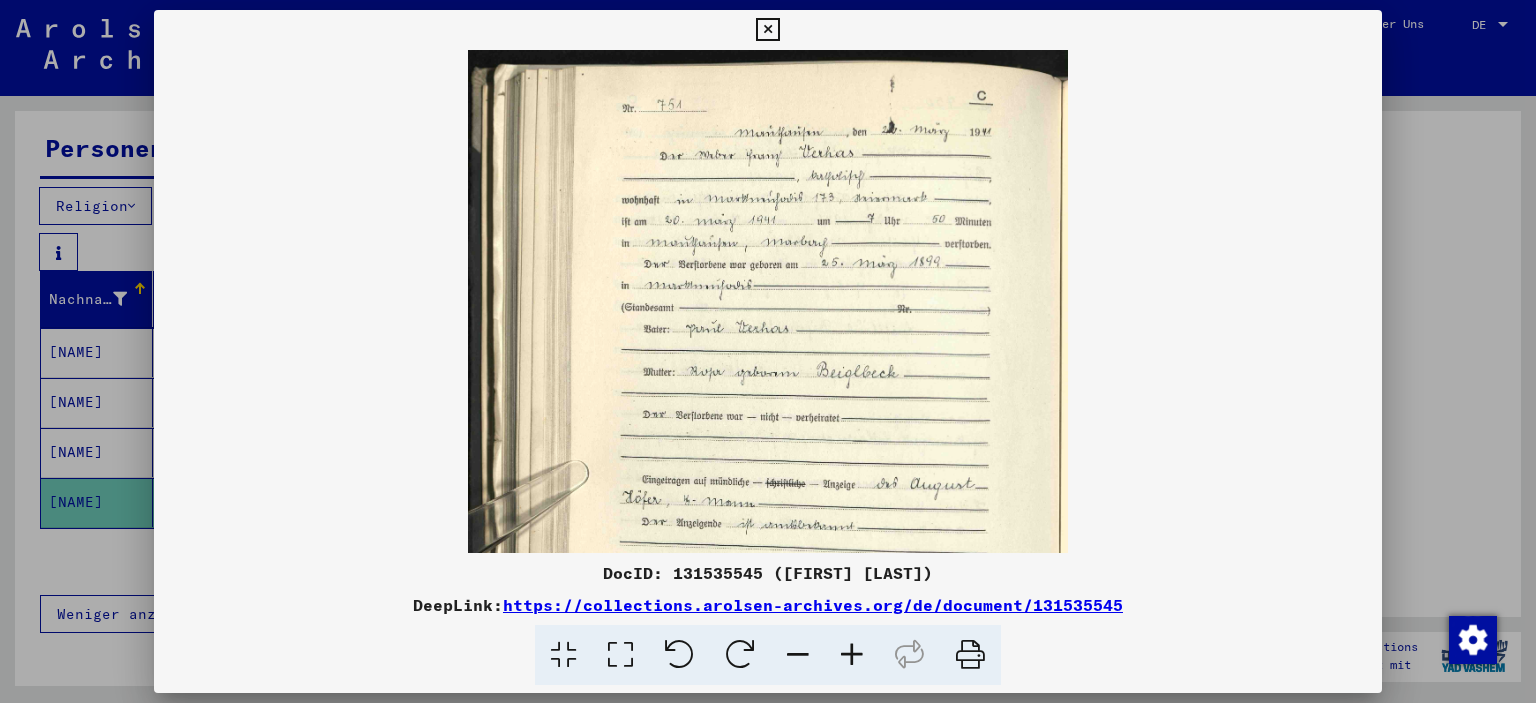 click at bounding box center [852, 655] 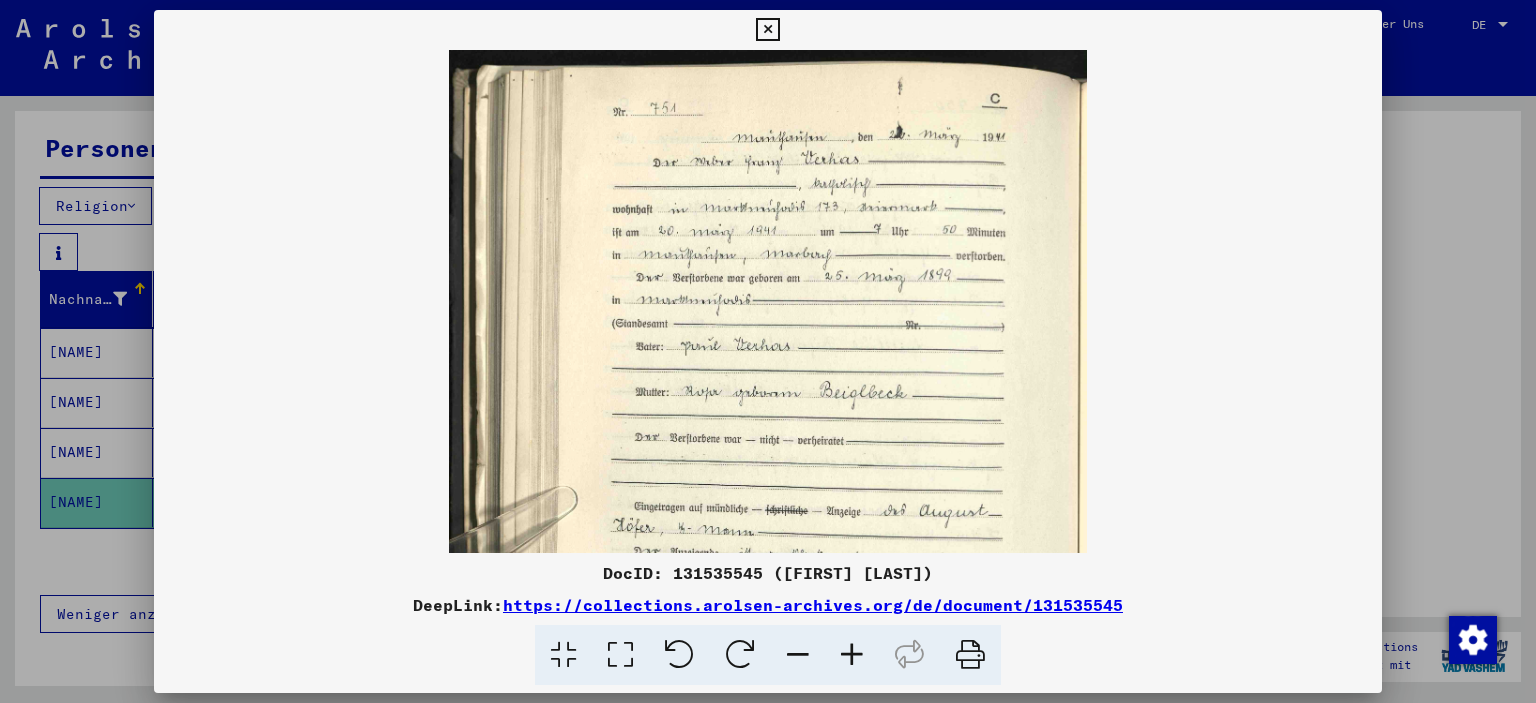 click at bounding box center (852, 655) 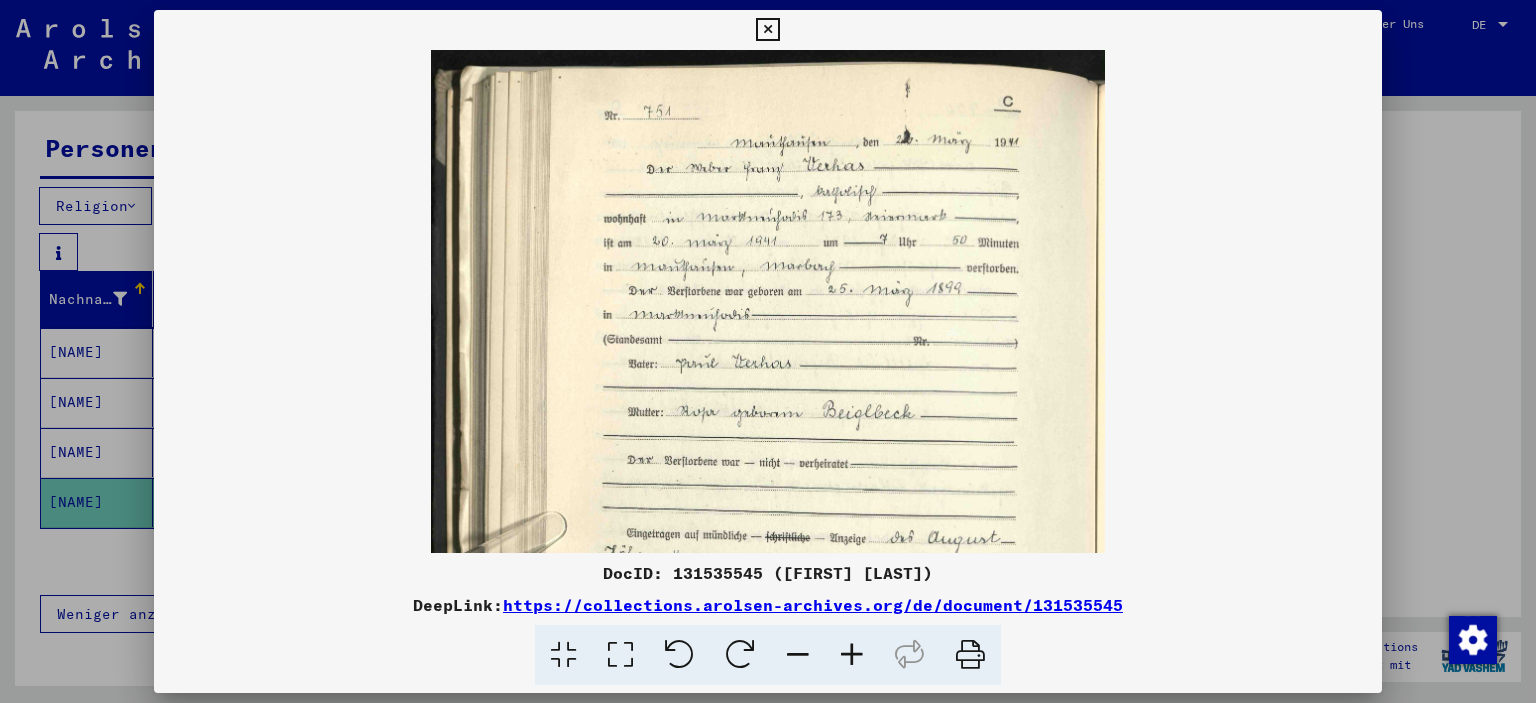 click at bounding box center (852, 655) 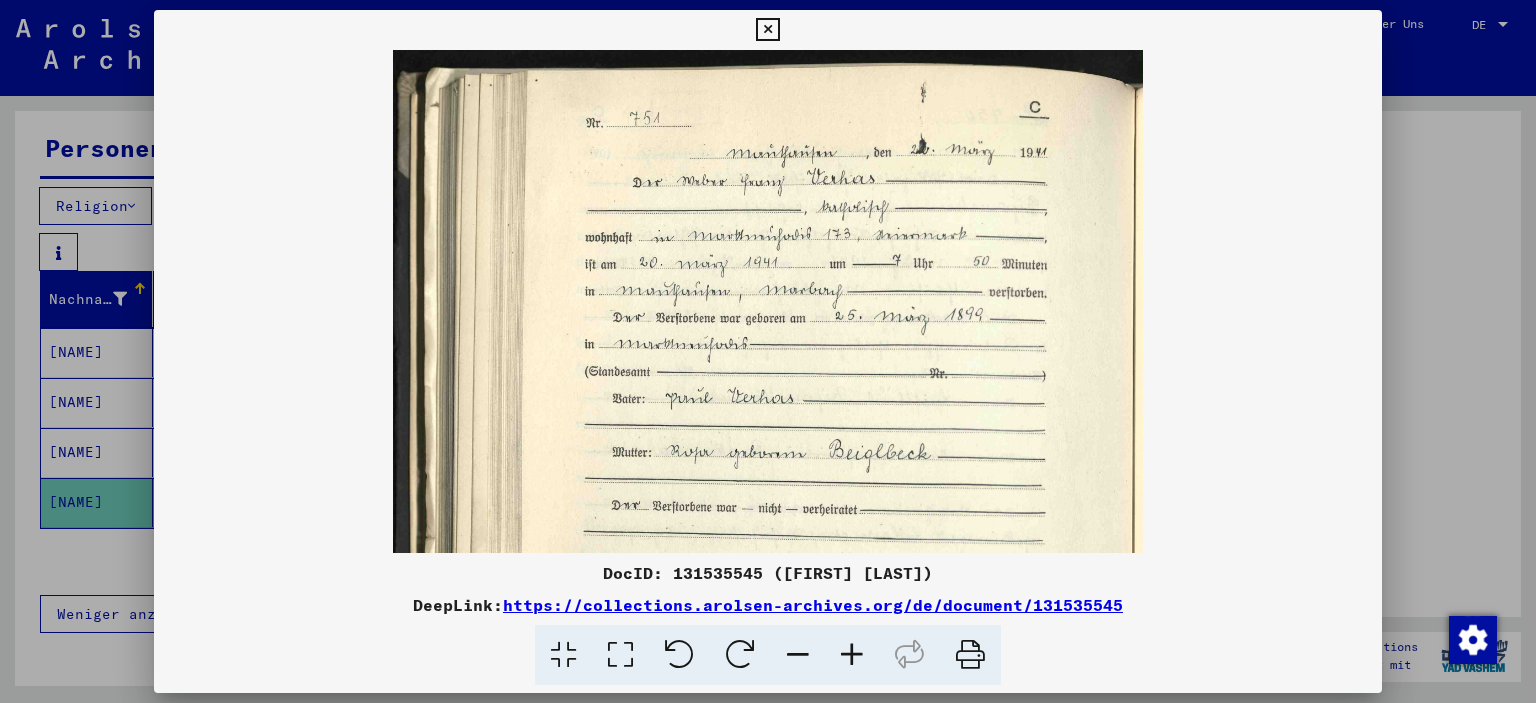 click at bounding box center (852, 655) 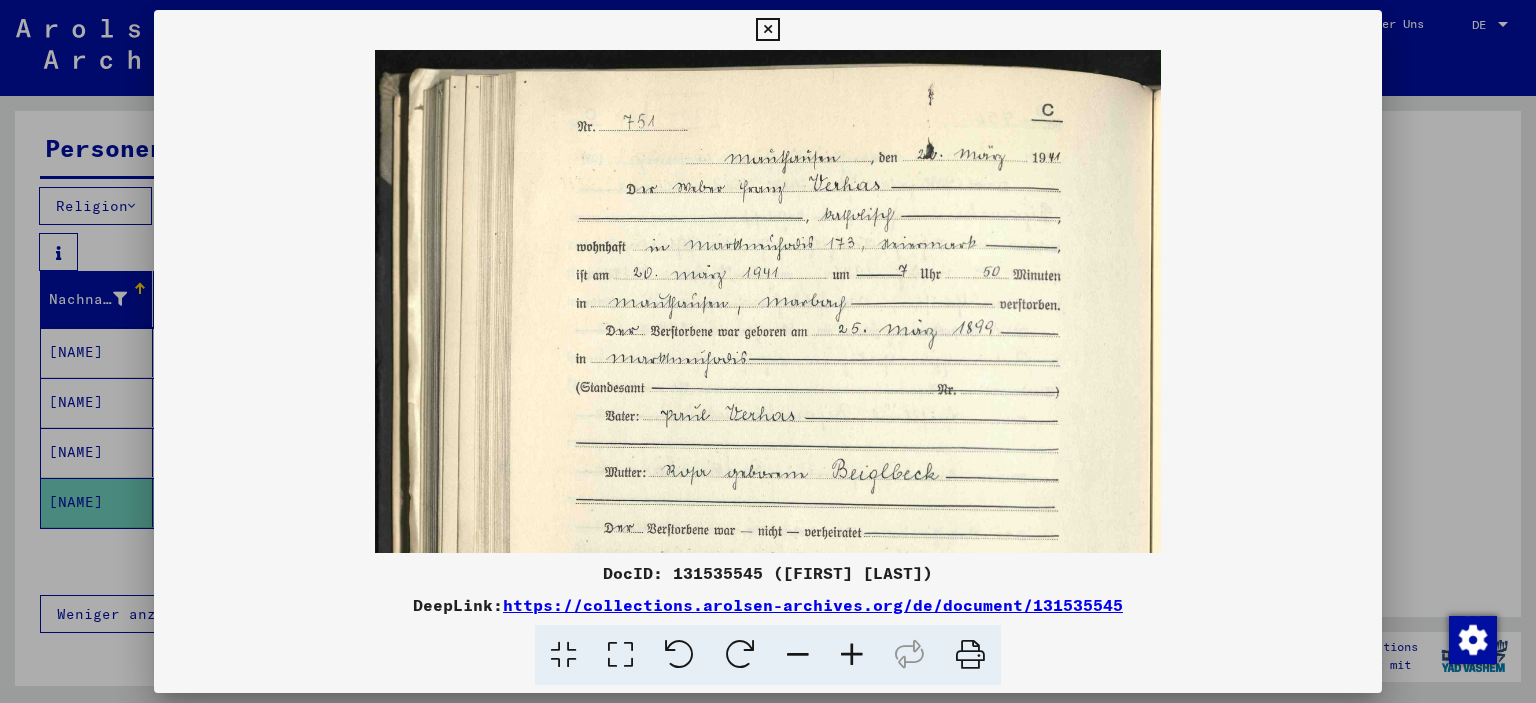 click at bounding box center (852, 655) 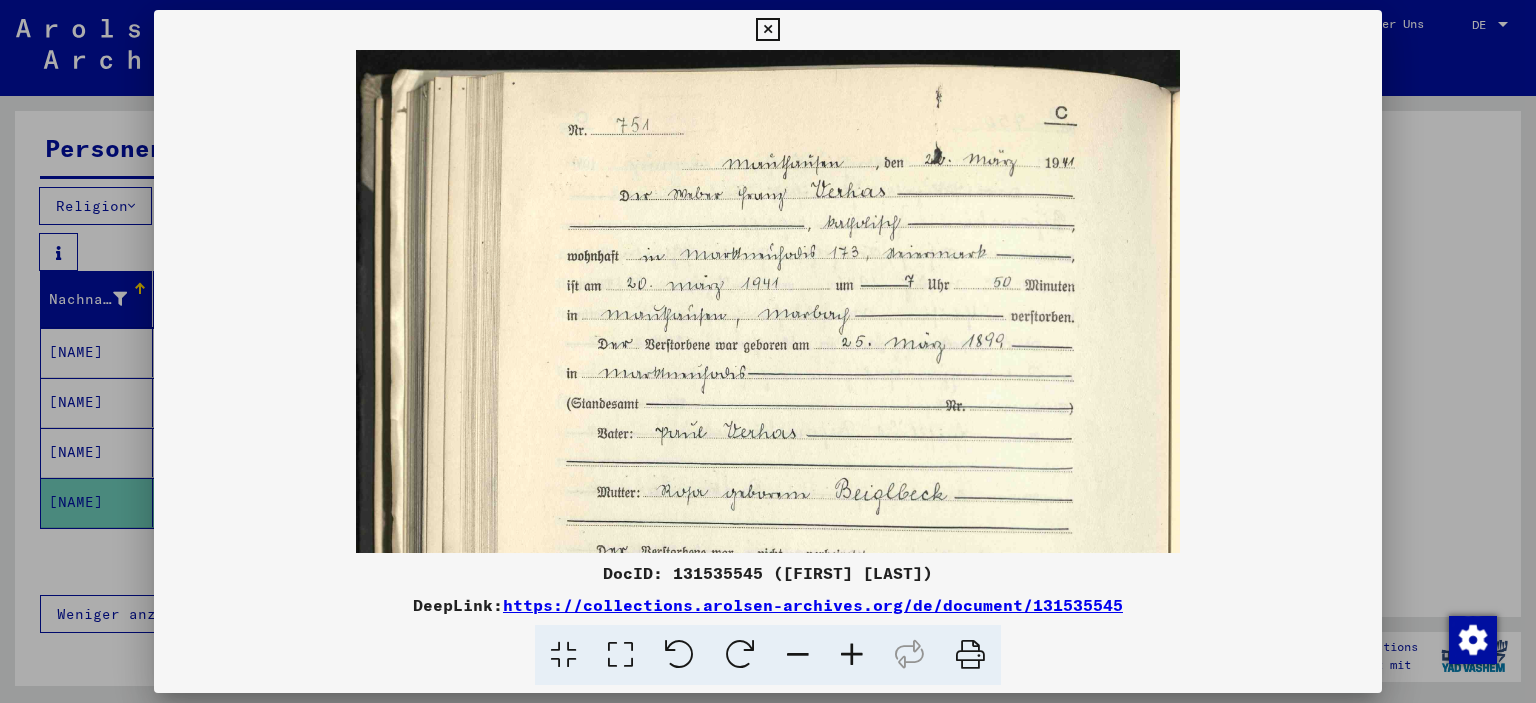 click at bounding box center [852, 655] 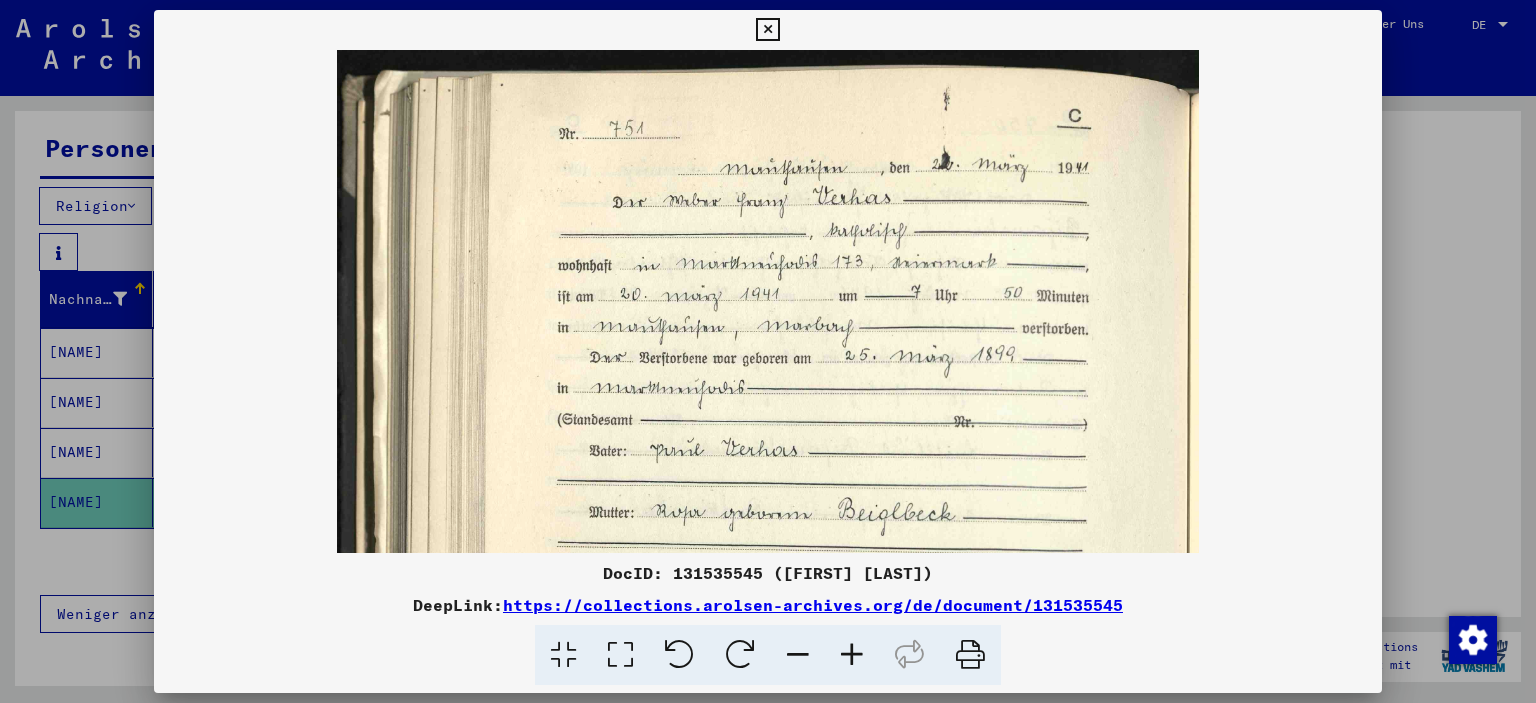 click at bounding box center [852, 655] 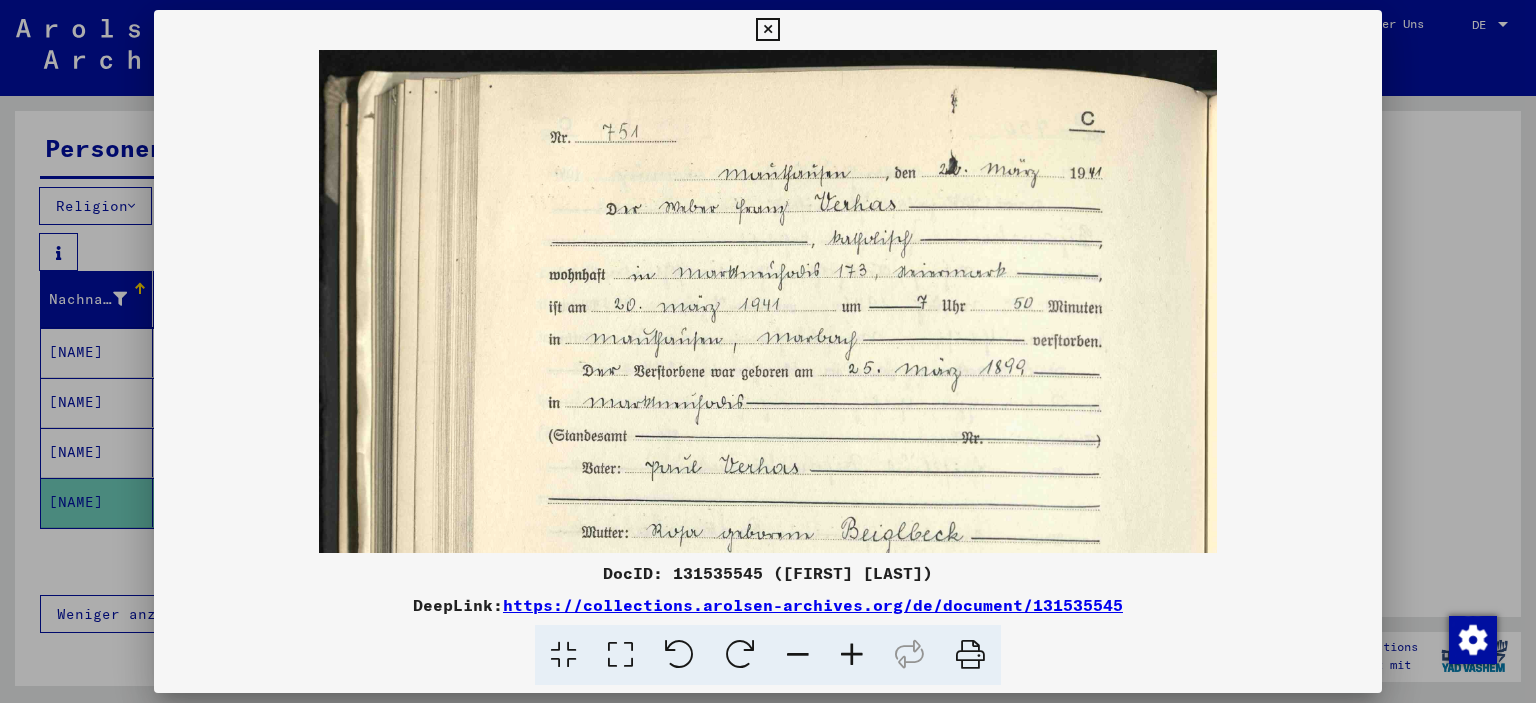 click at bounding box center (852, 655) 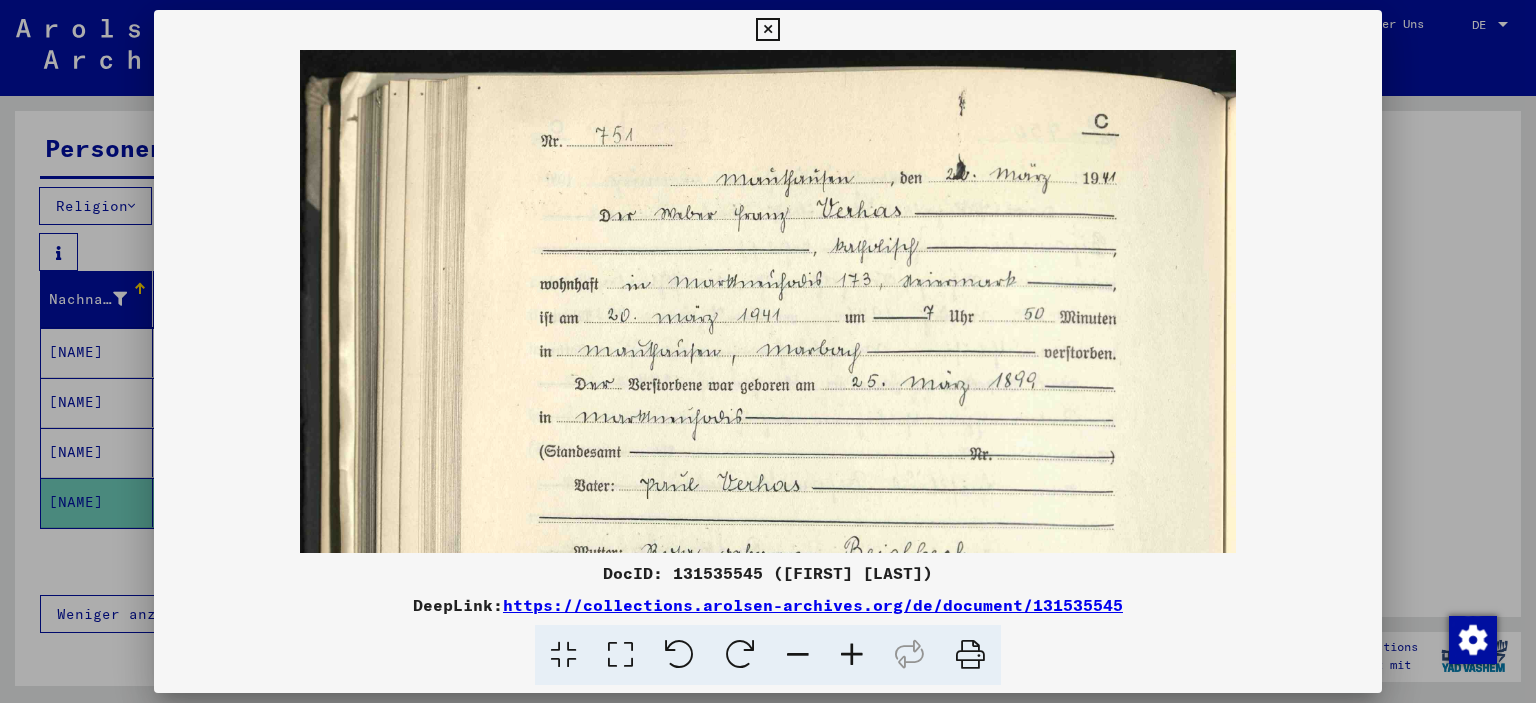 click at bounding box center (852, 655) 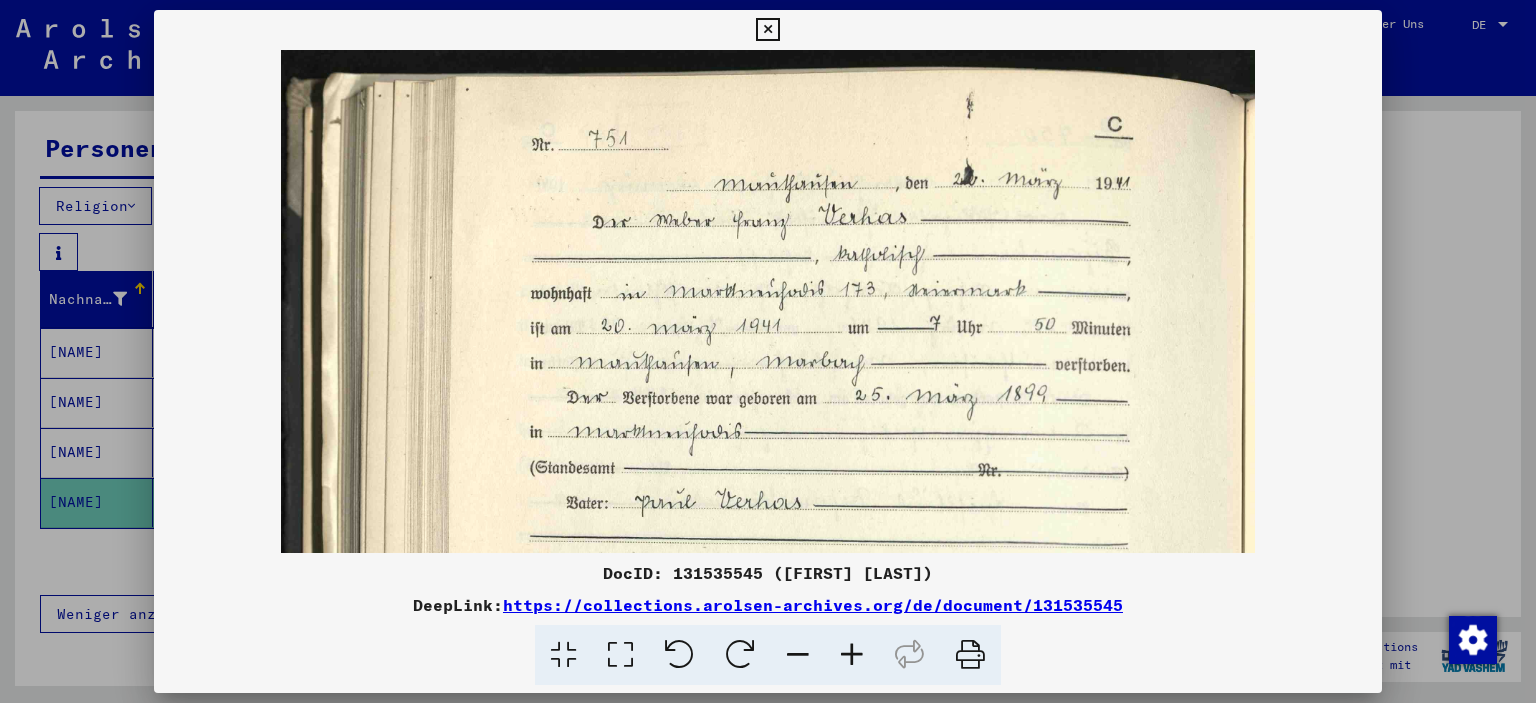 click at bounding box center [852, 655] 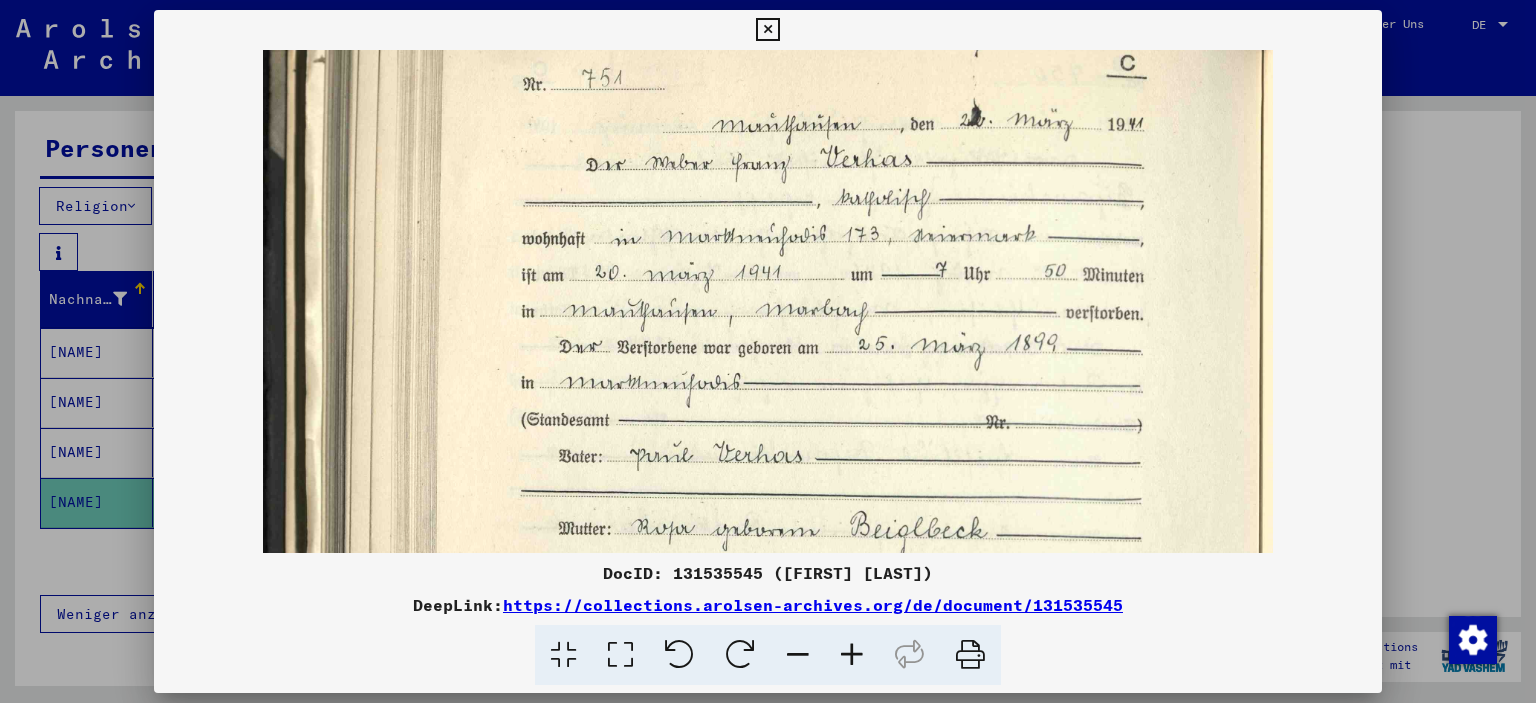 drag, startPoint x: 894, startPoint y: 358, endPoint x: 894, endPoint y: 293, distance: 65 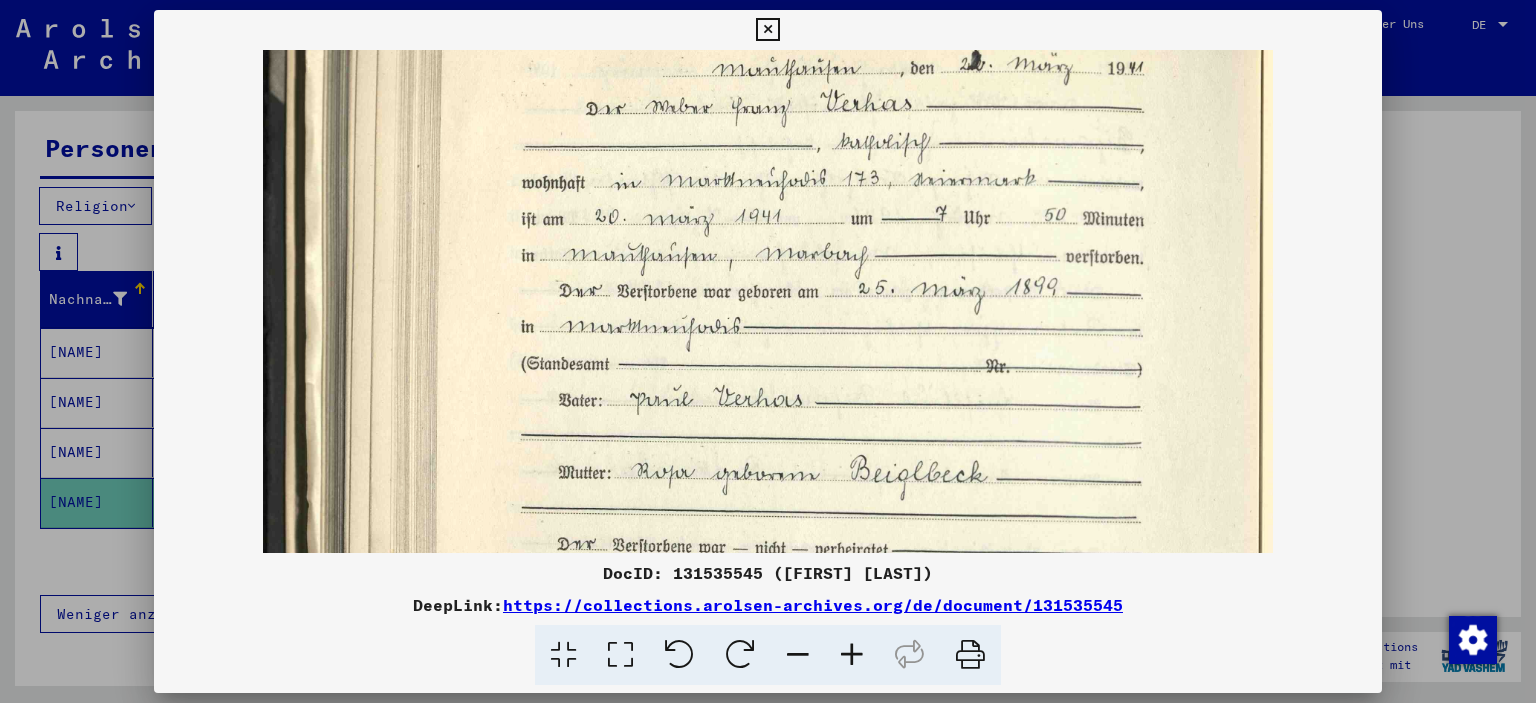 scroll, scrollTop: 138, scrollLeft: 0, axis: vertical 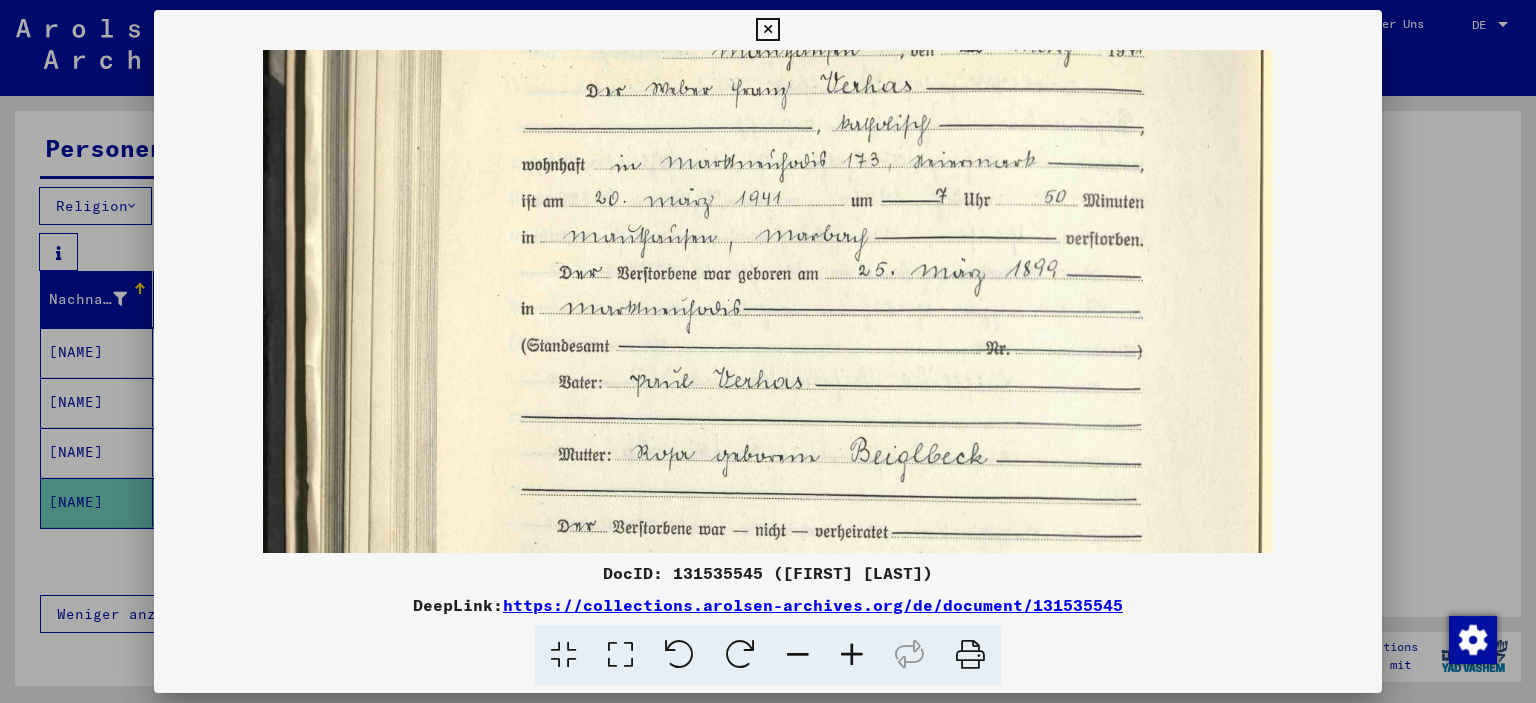 click at bounding box center (768, 588) 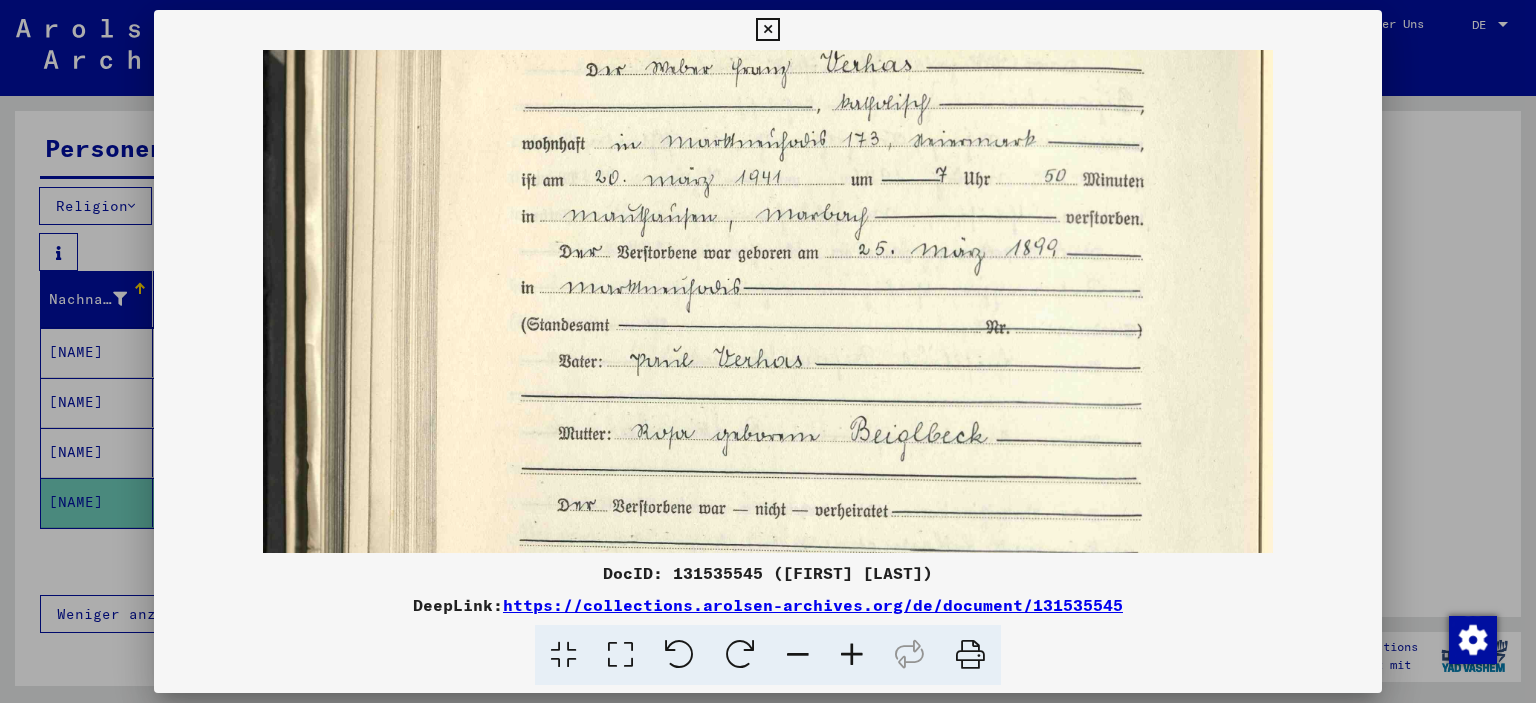 drag, startPoint x: 728, startPoint y: 361, endPoint x: 728, endPoint y: 339, distance: 22 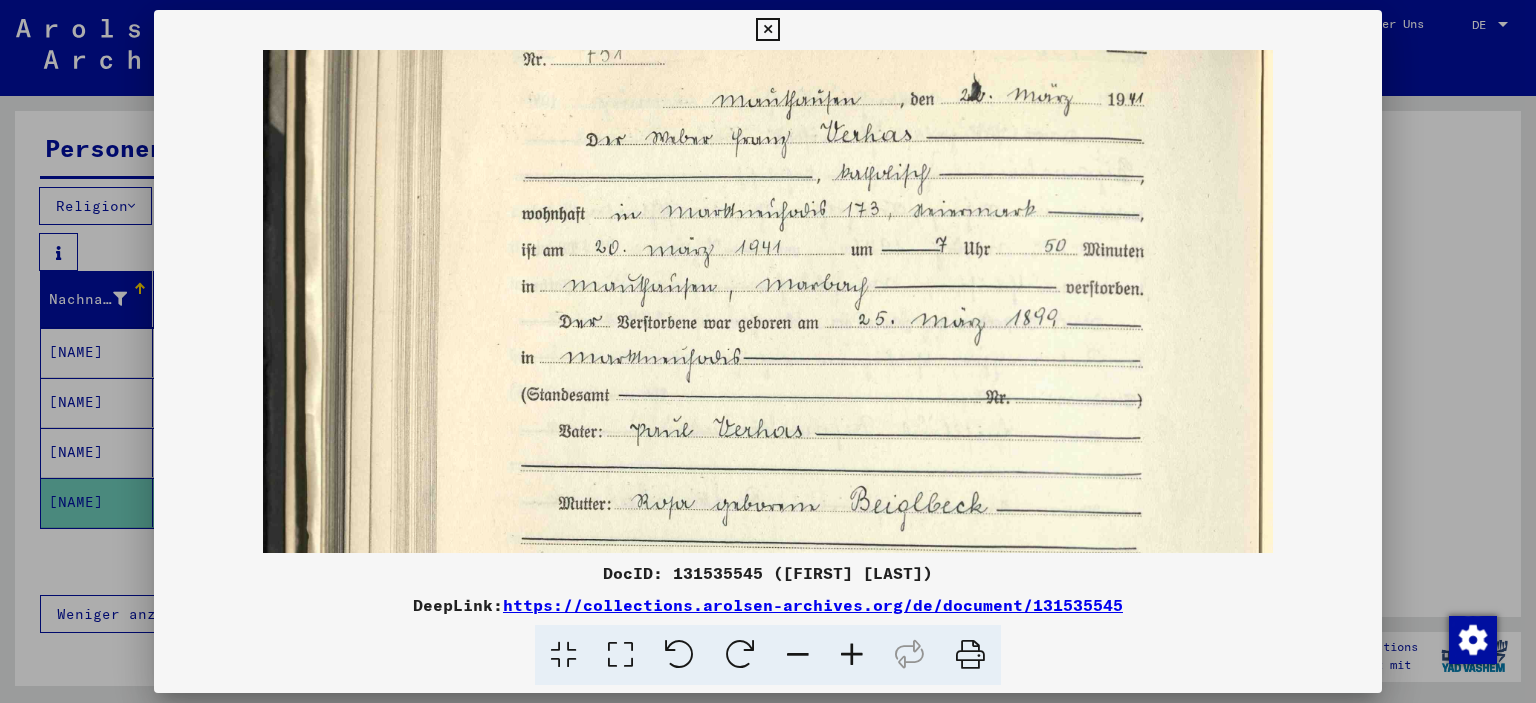 drag, startPoint x: 876, startPoint y: 206, endPoint x: 878, endPoint y: 275, distance: 69.02898 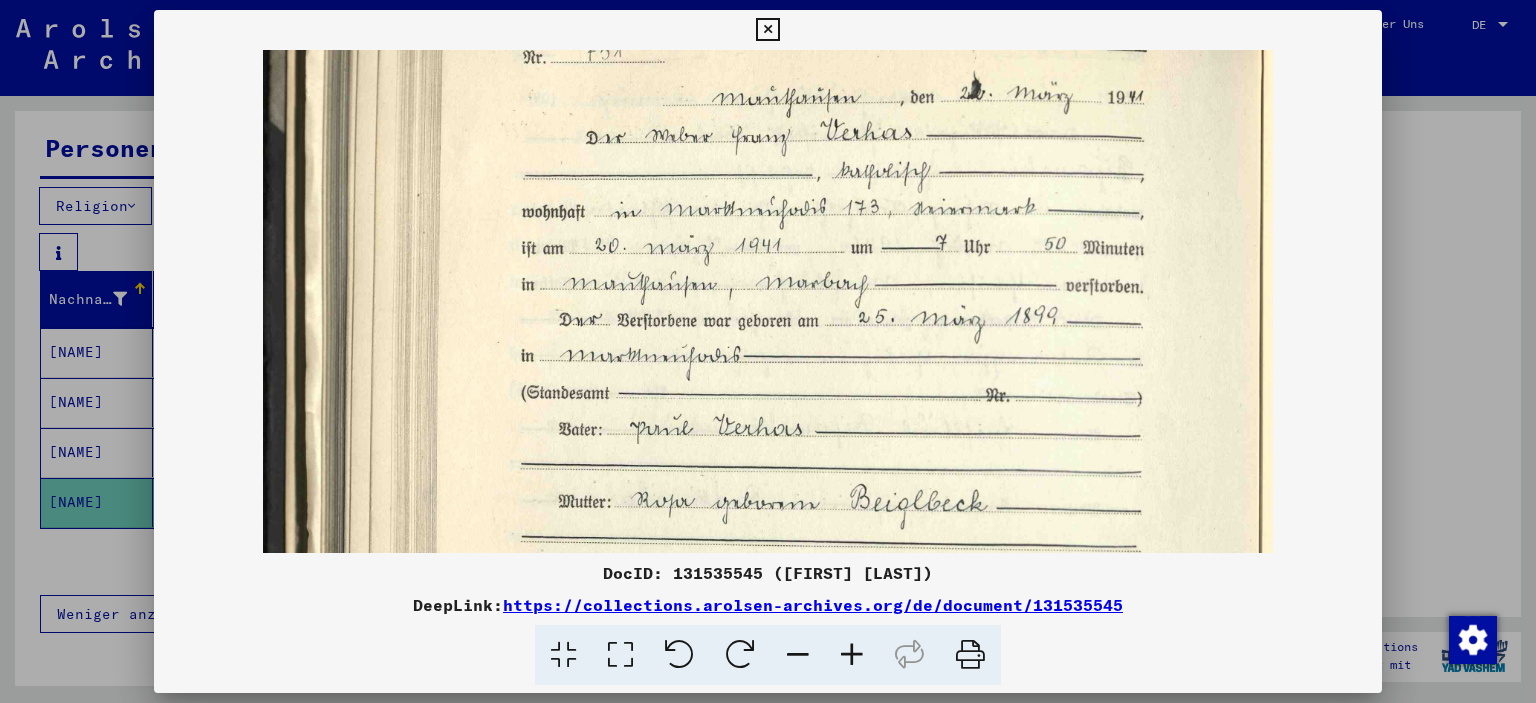 scroll, scrollTop: 0, scrollLeft: 0, axis: both 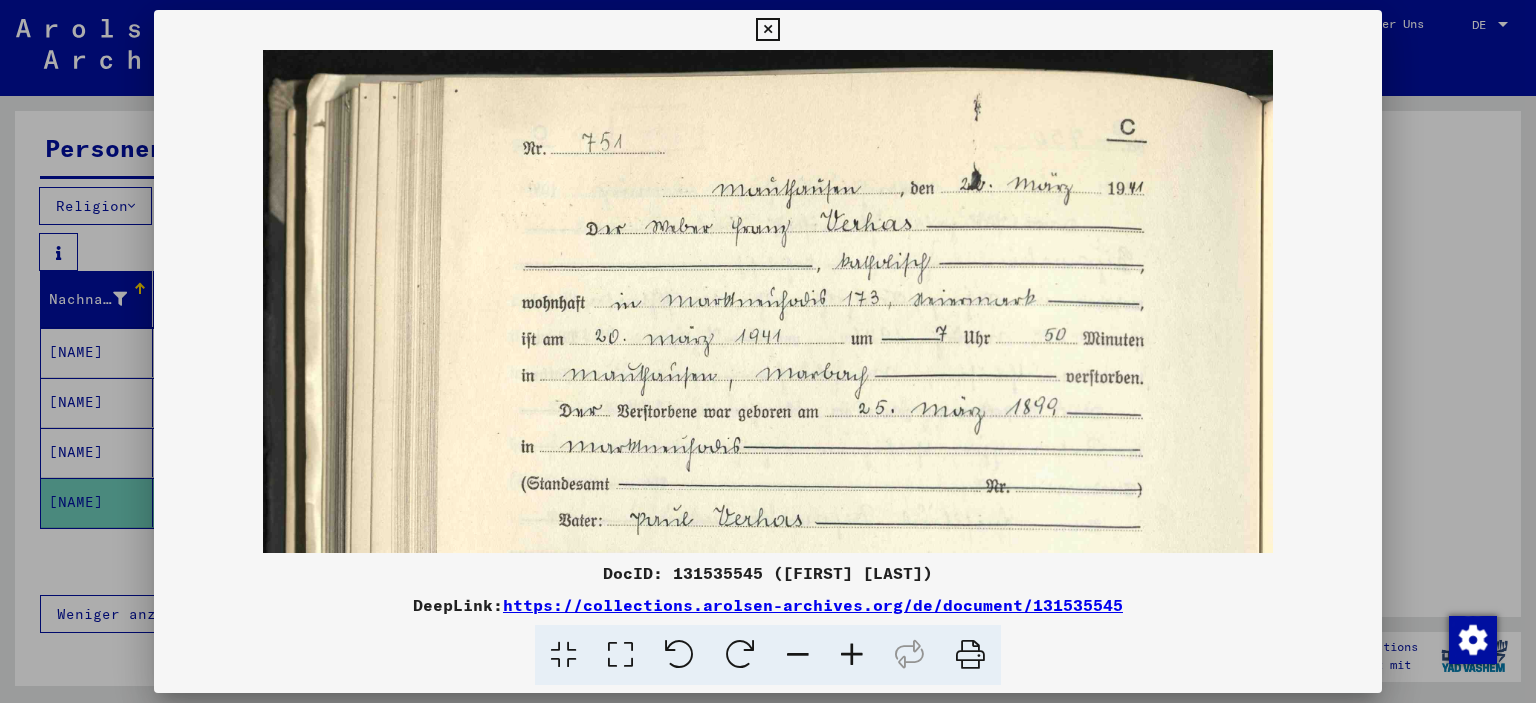 drag, startPoint x: 786, startPoint y: 141, endPoint x: 778, endPoint y: 327, distance: 186.17197 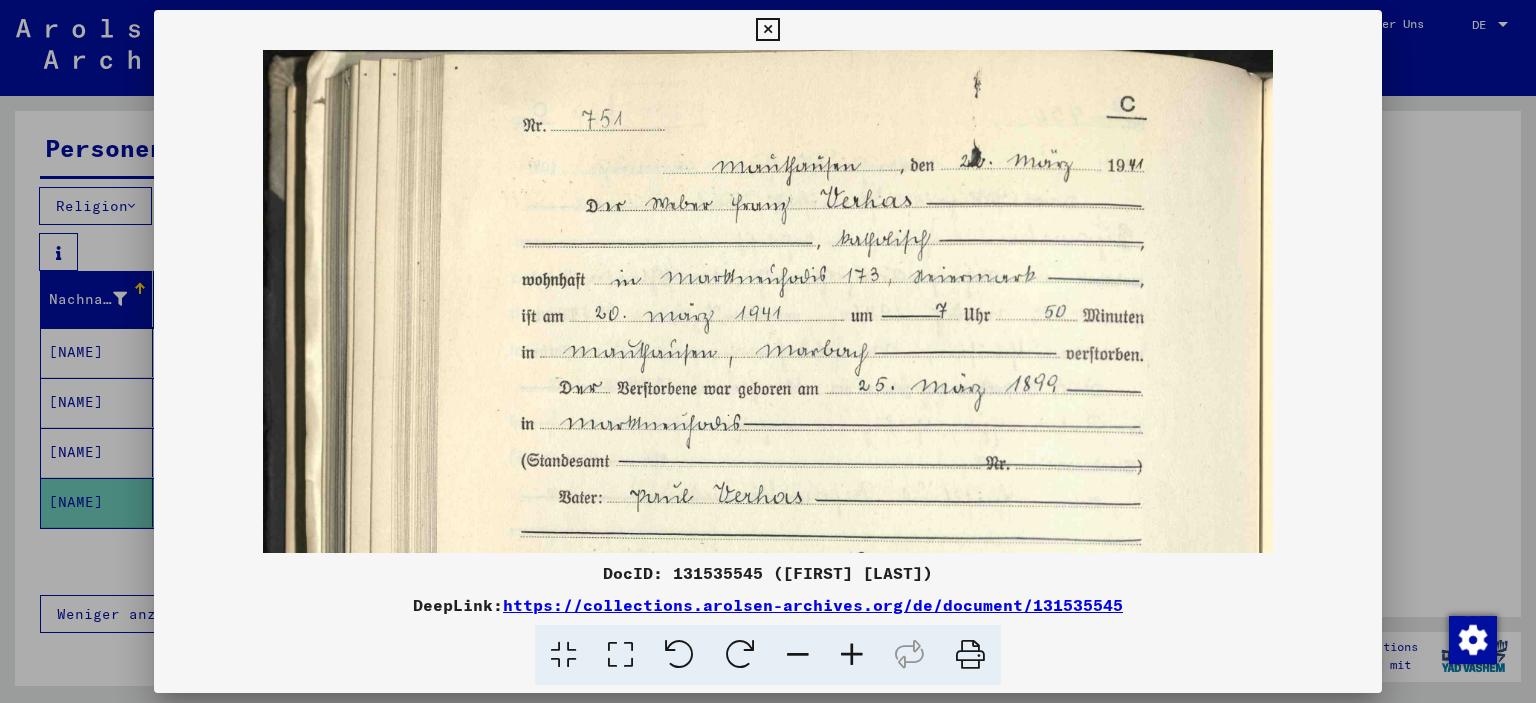 click at bounding box center [767, 30] 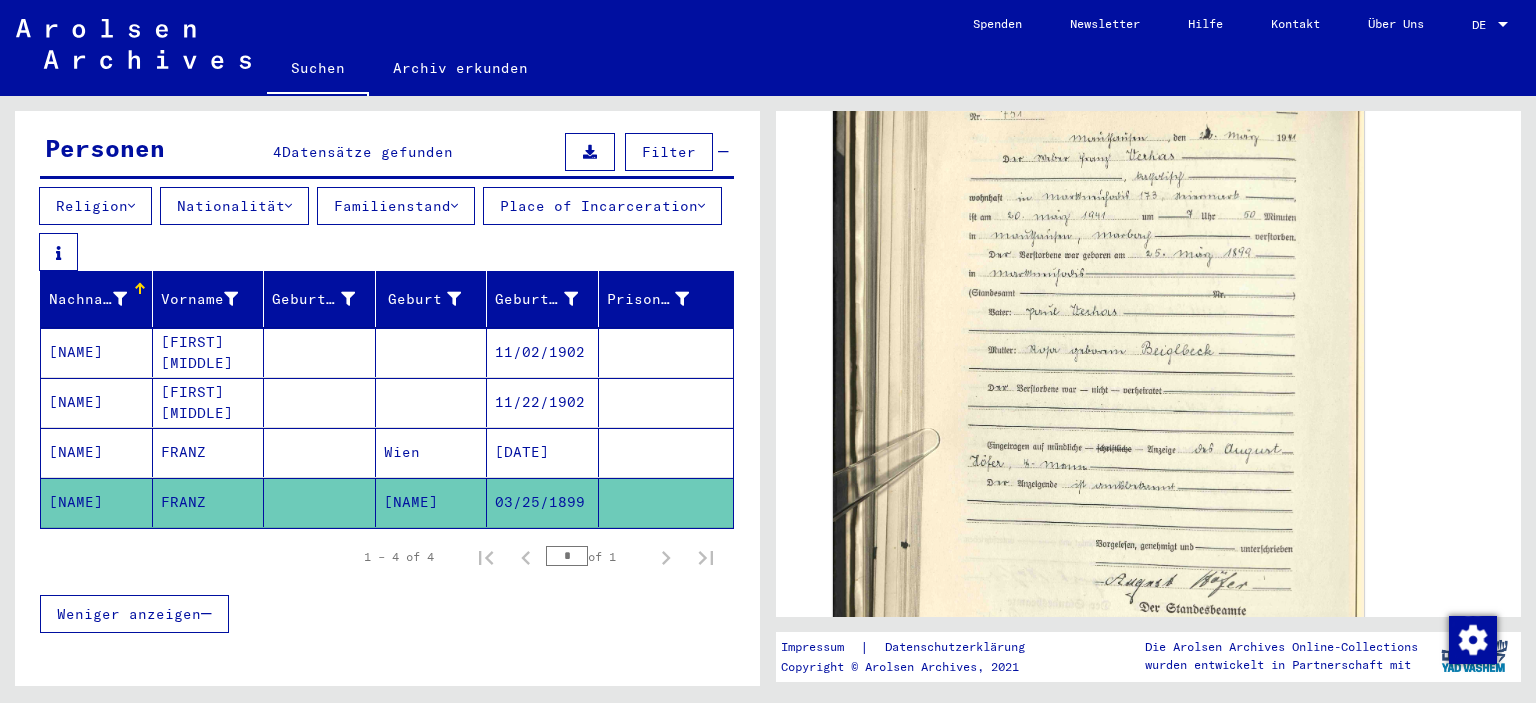 scroll, scrollTop: 0, scrollLeft: 0, axis: both 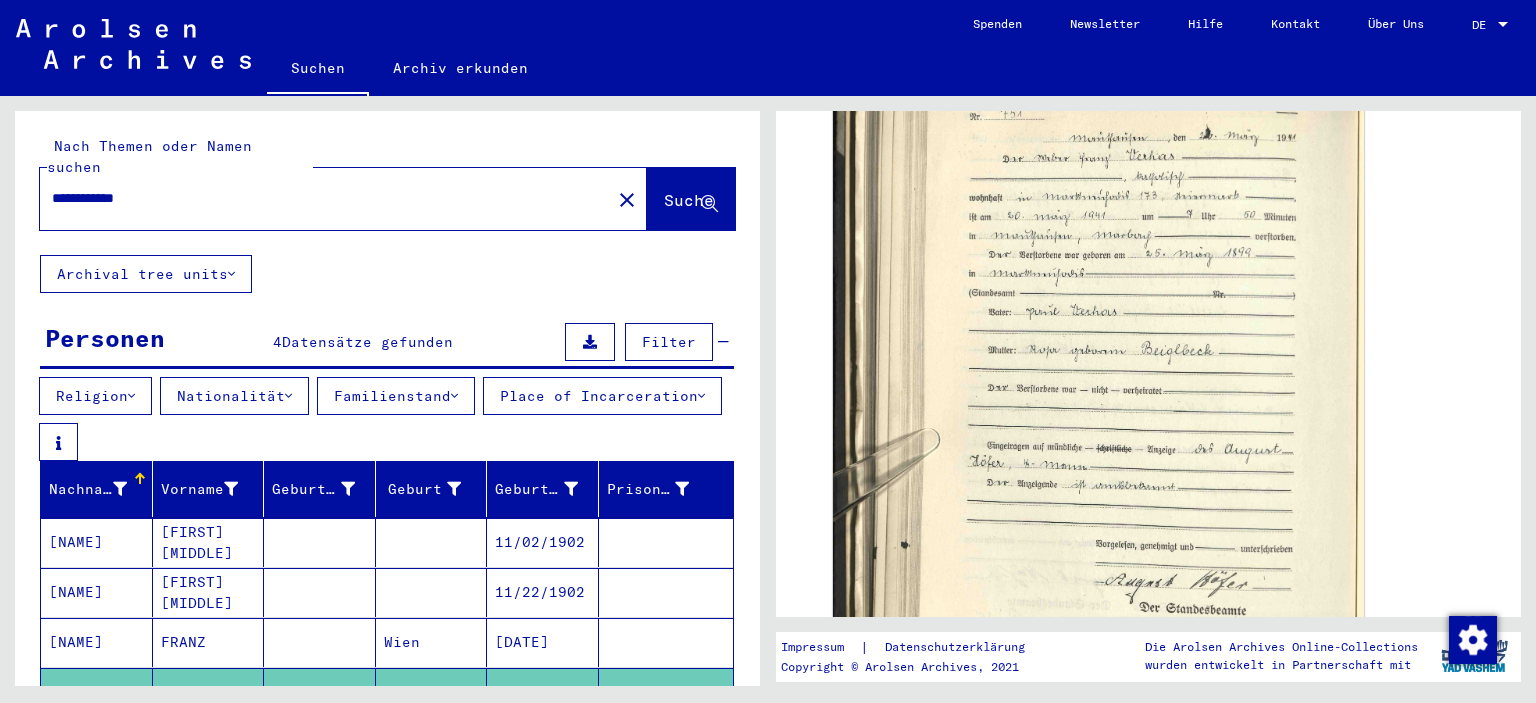 drag, startPoint x: 106, startPoint y: 186, endPoint x: 37, endPoint y: 191, distance: 69.18092 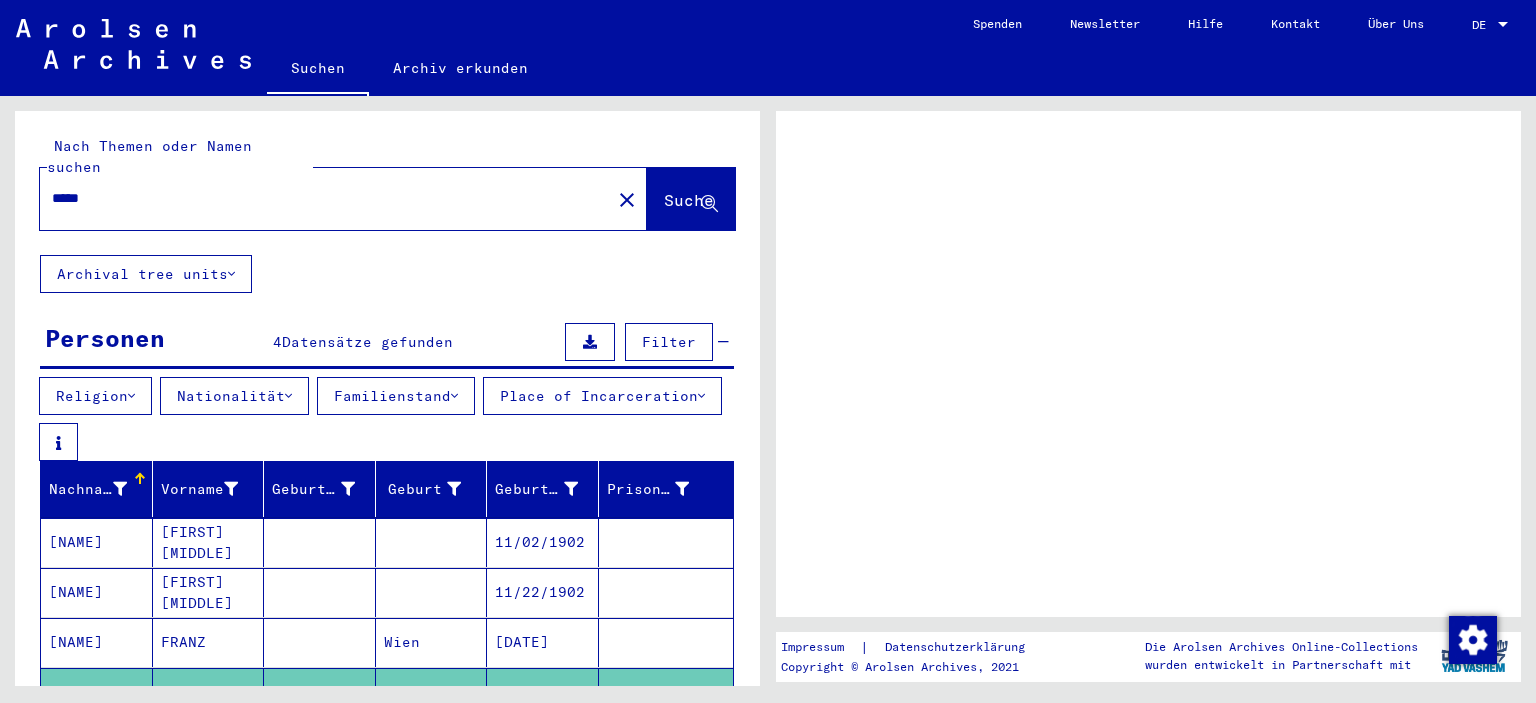 scroll, scrollTop: 0, scrollLeft: 0, axis: both 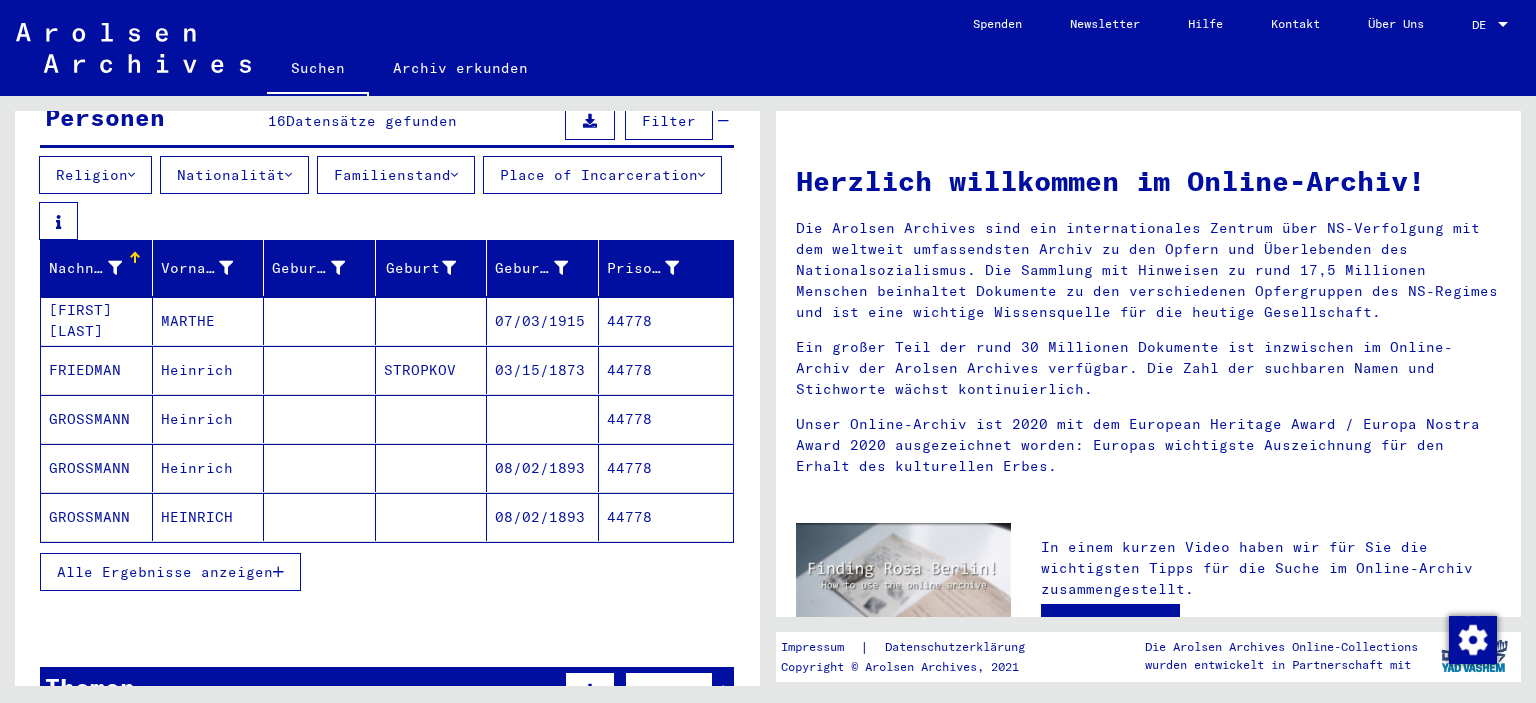 click on "Alle Ergebnisse anzeigen" at bounding box center (165, 572) 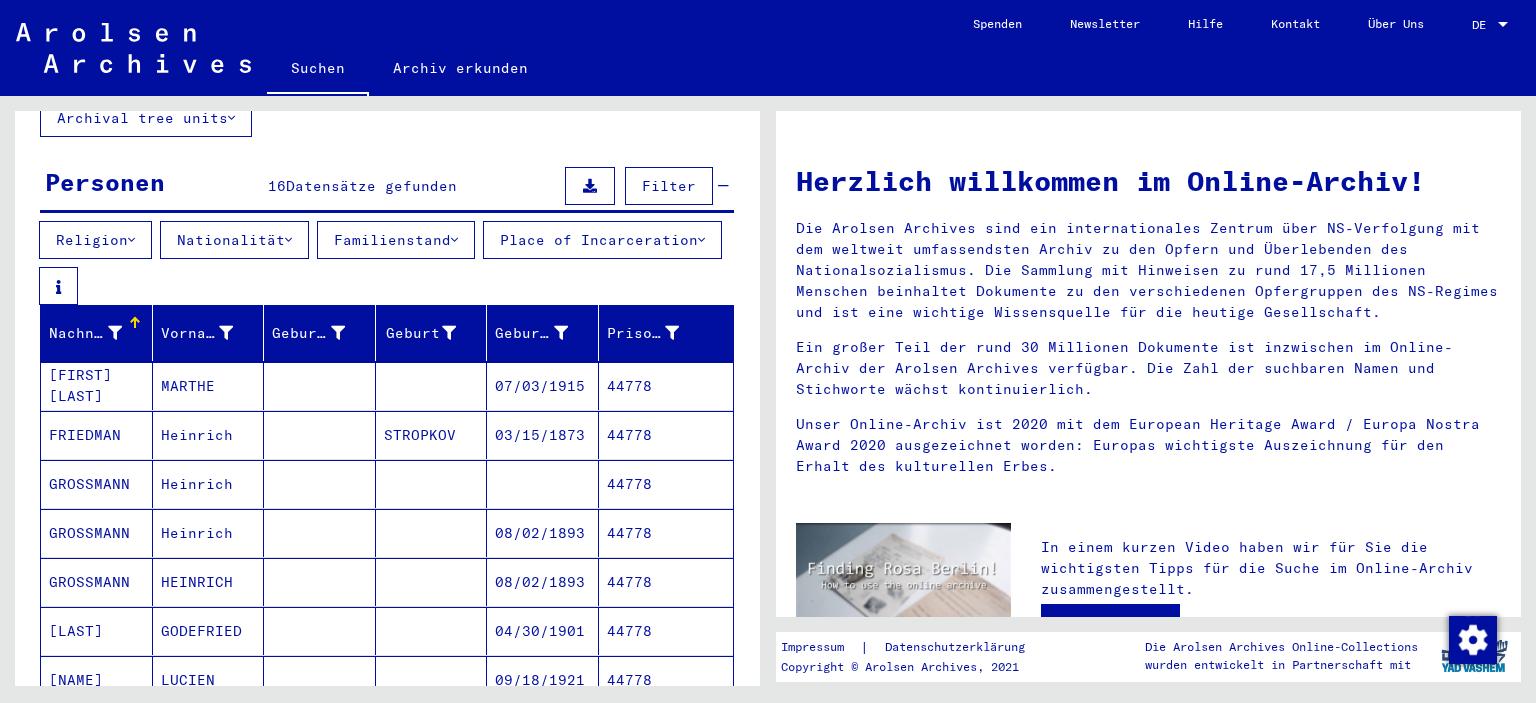scroll, scrollTop: 0, scrollLeft: 0, axis: both 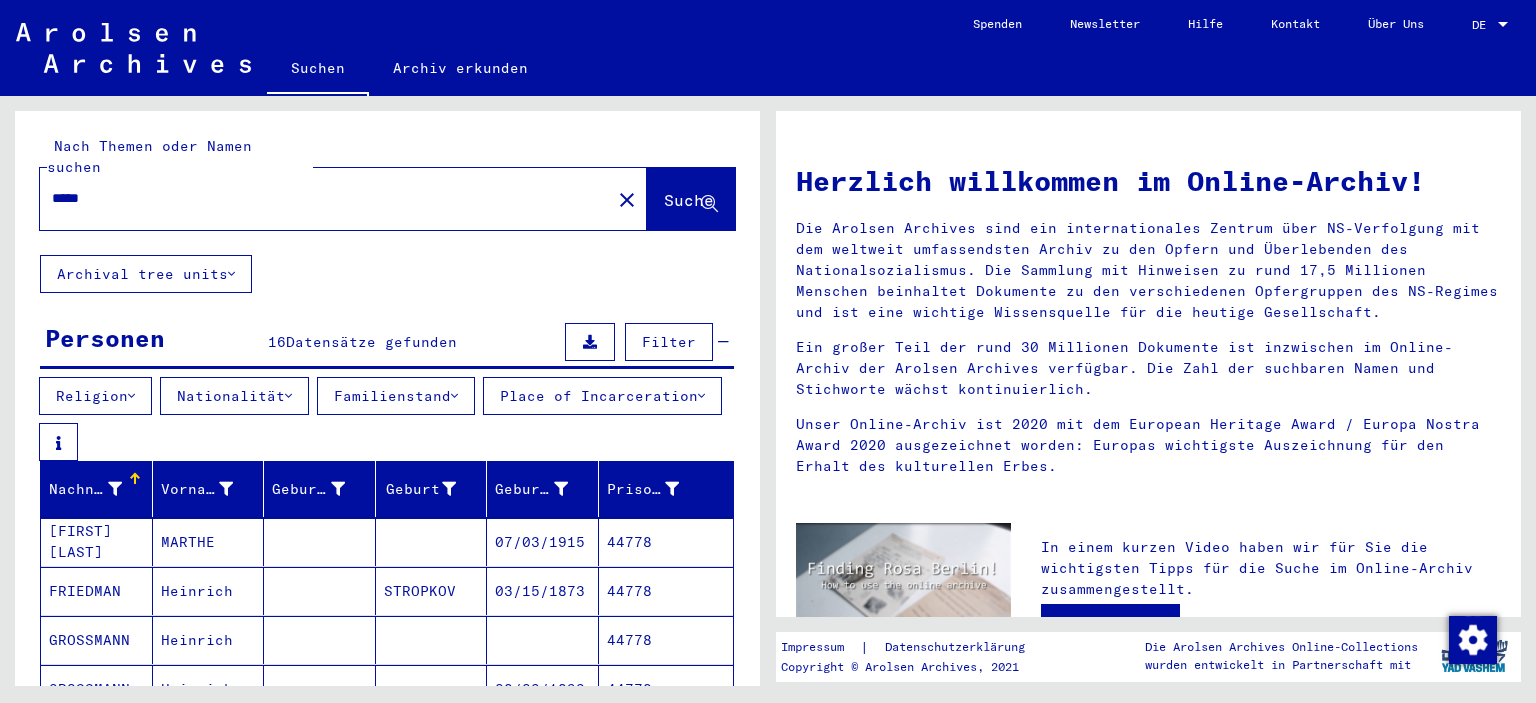drag, startPoint x: 119, startPoint y: 174, endPoint x: 0, endPoint y: 169, distance: 119.104996 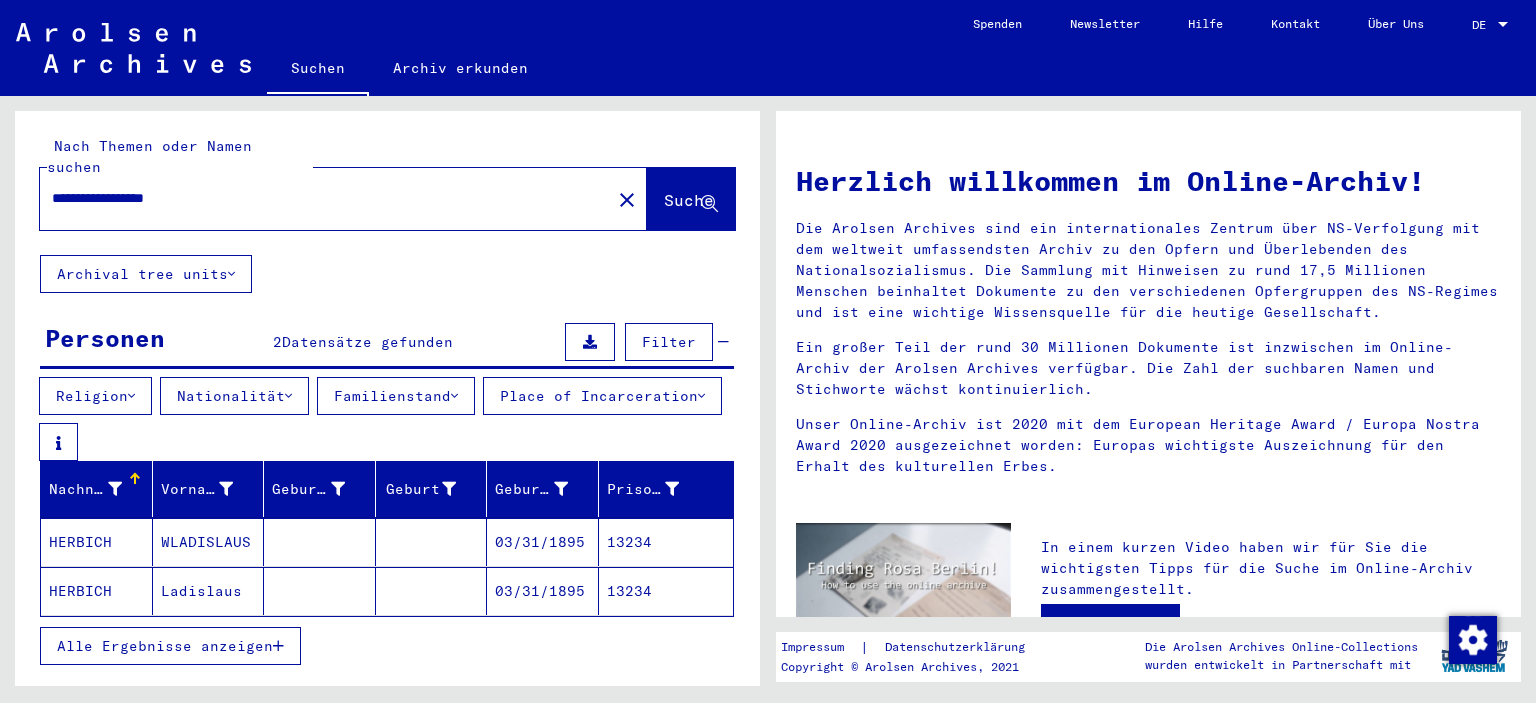 click at bounding box center [432, 591] 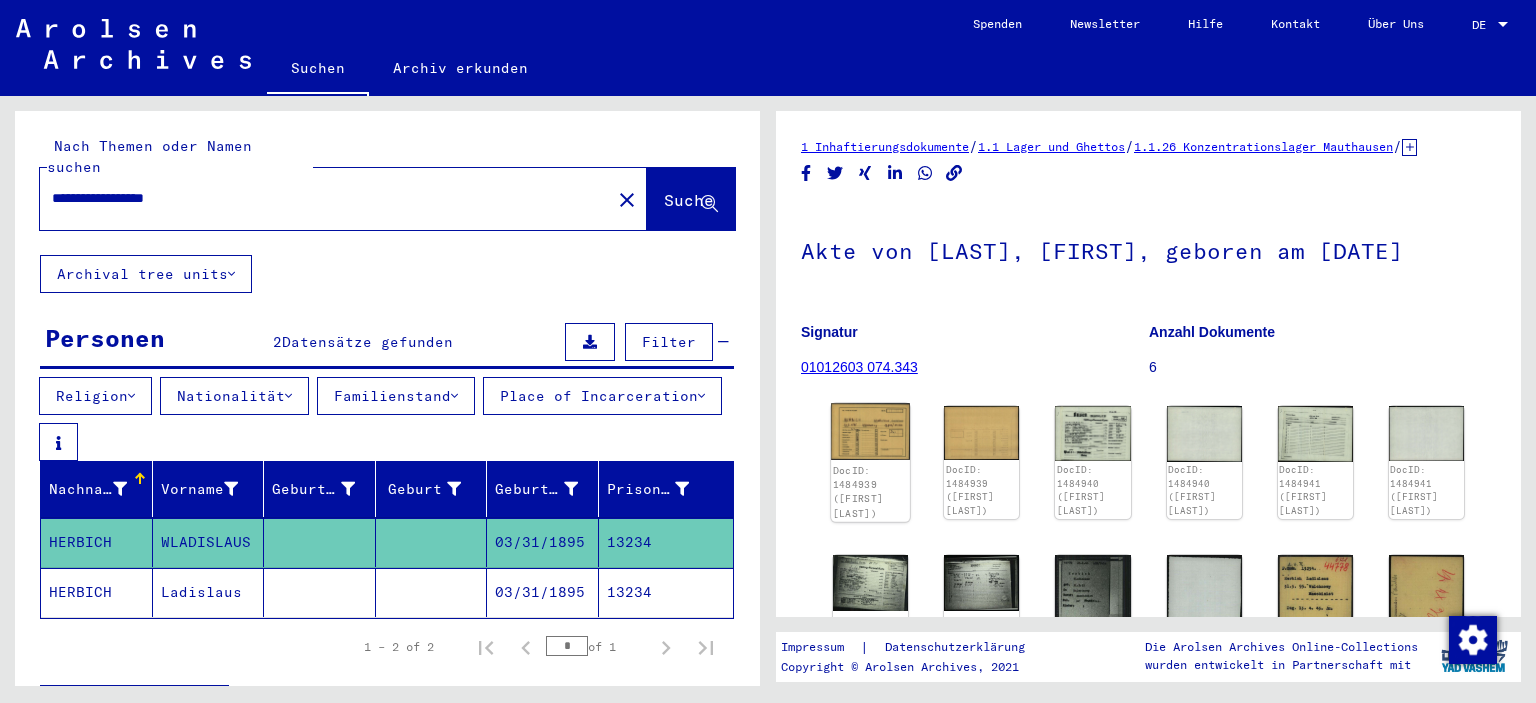 click 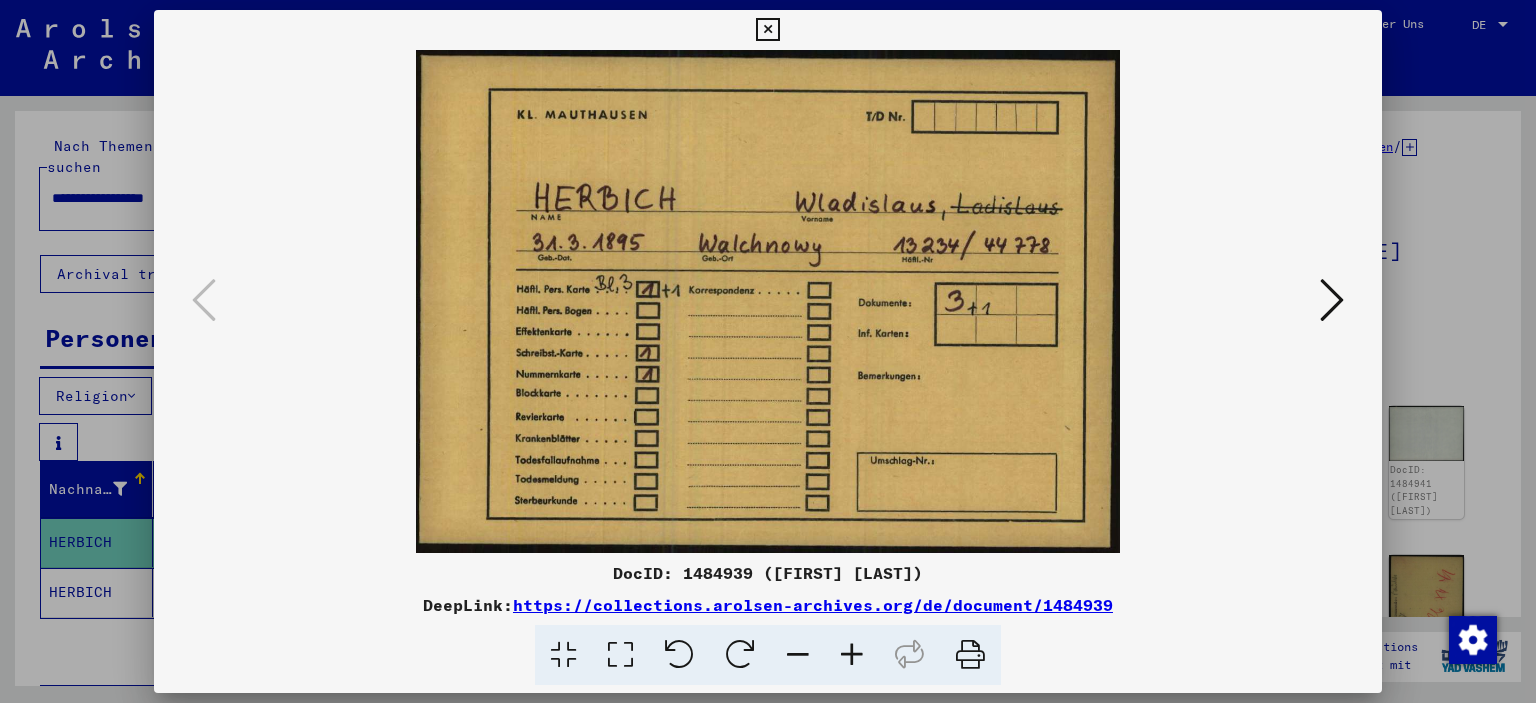 click at bounding box center (1332, 300) 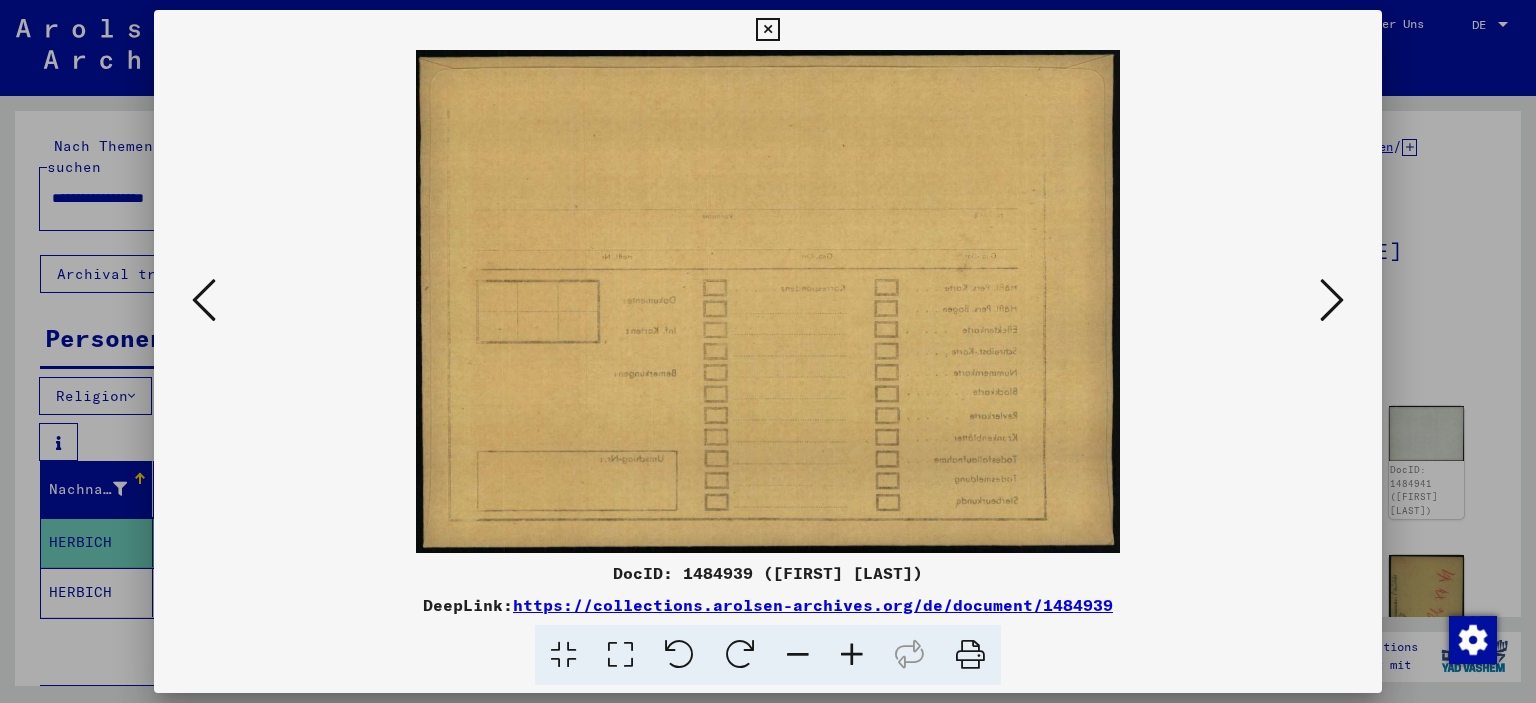 click at bounding box center [1332, 300] 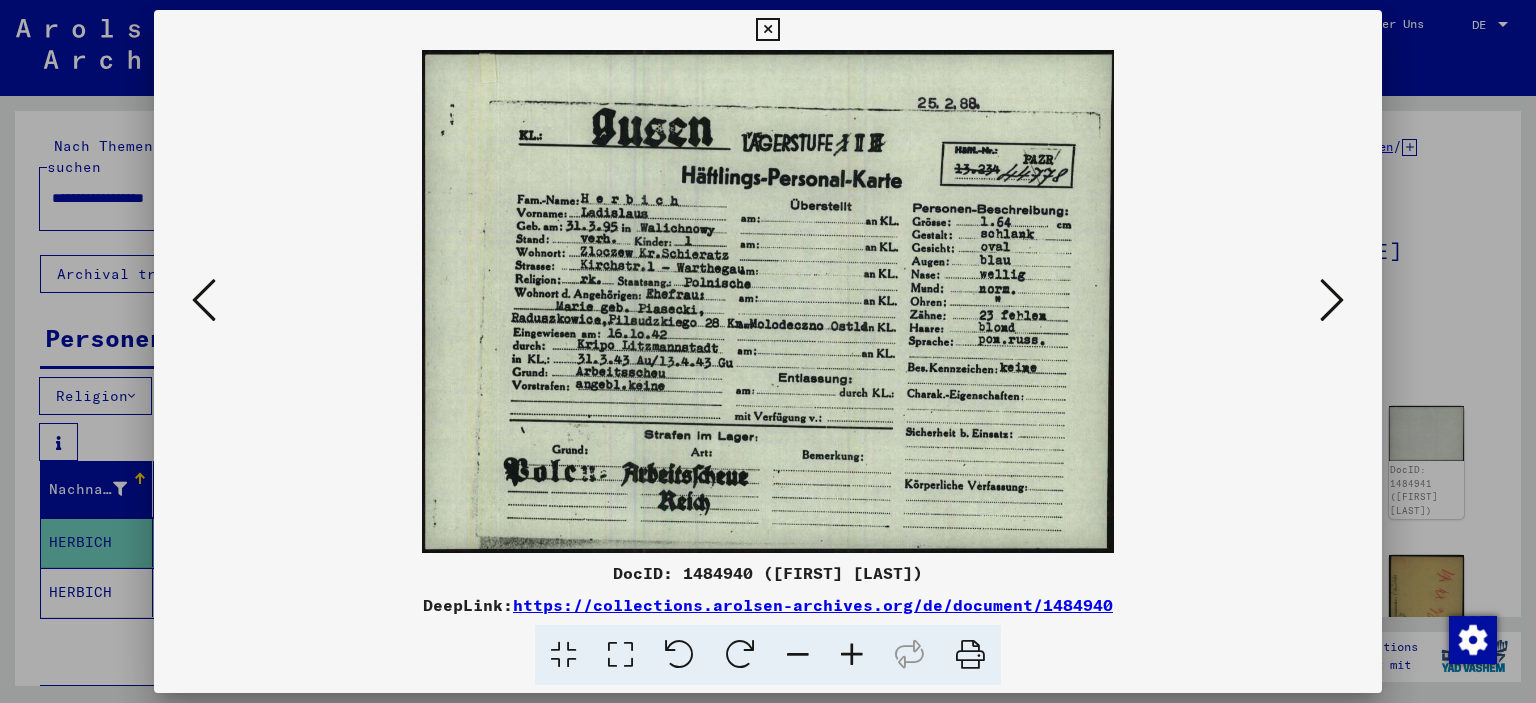 click at bounding box center (767, 30) 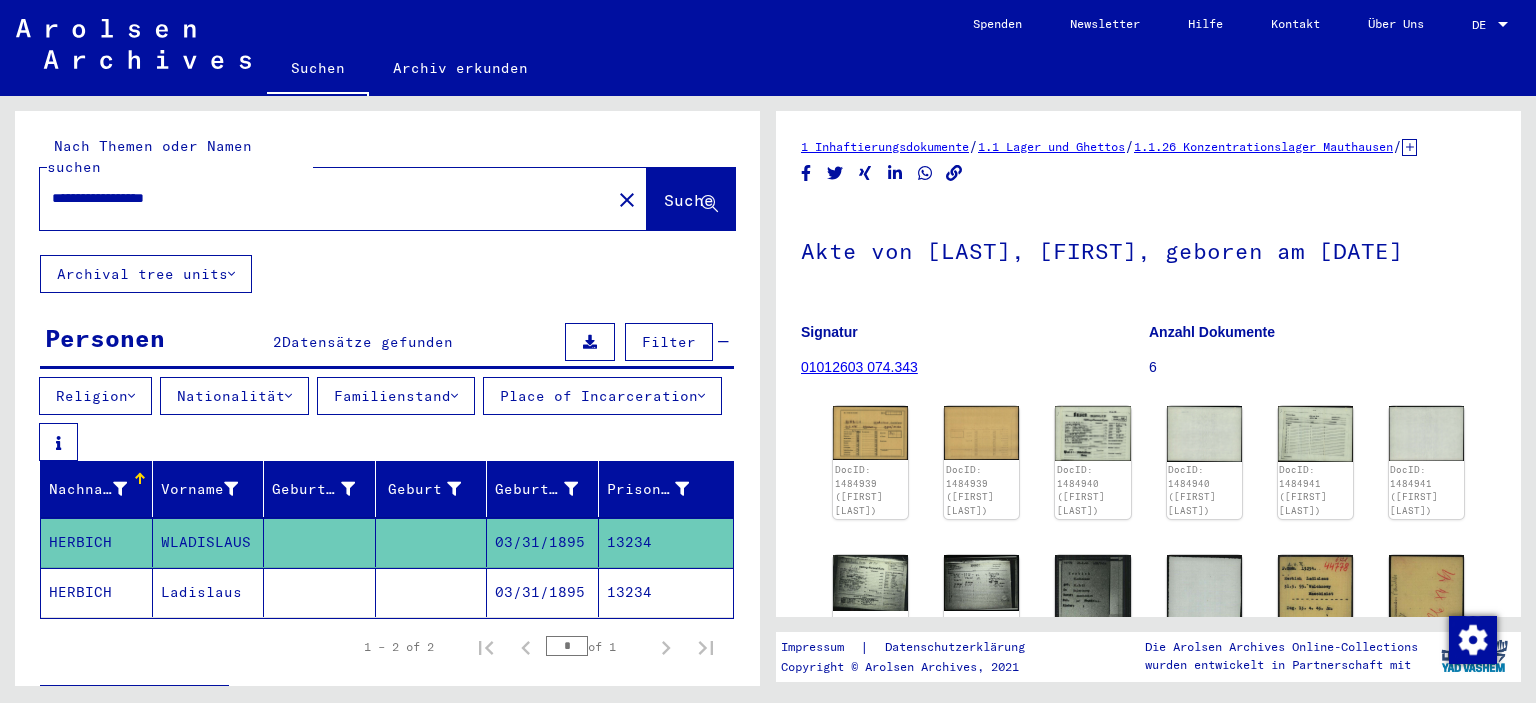 drag, startPoint x: 290, startPoint y: 190, endPoint x: 140, endPoint y: 171, distance: 151.19855 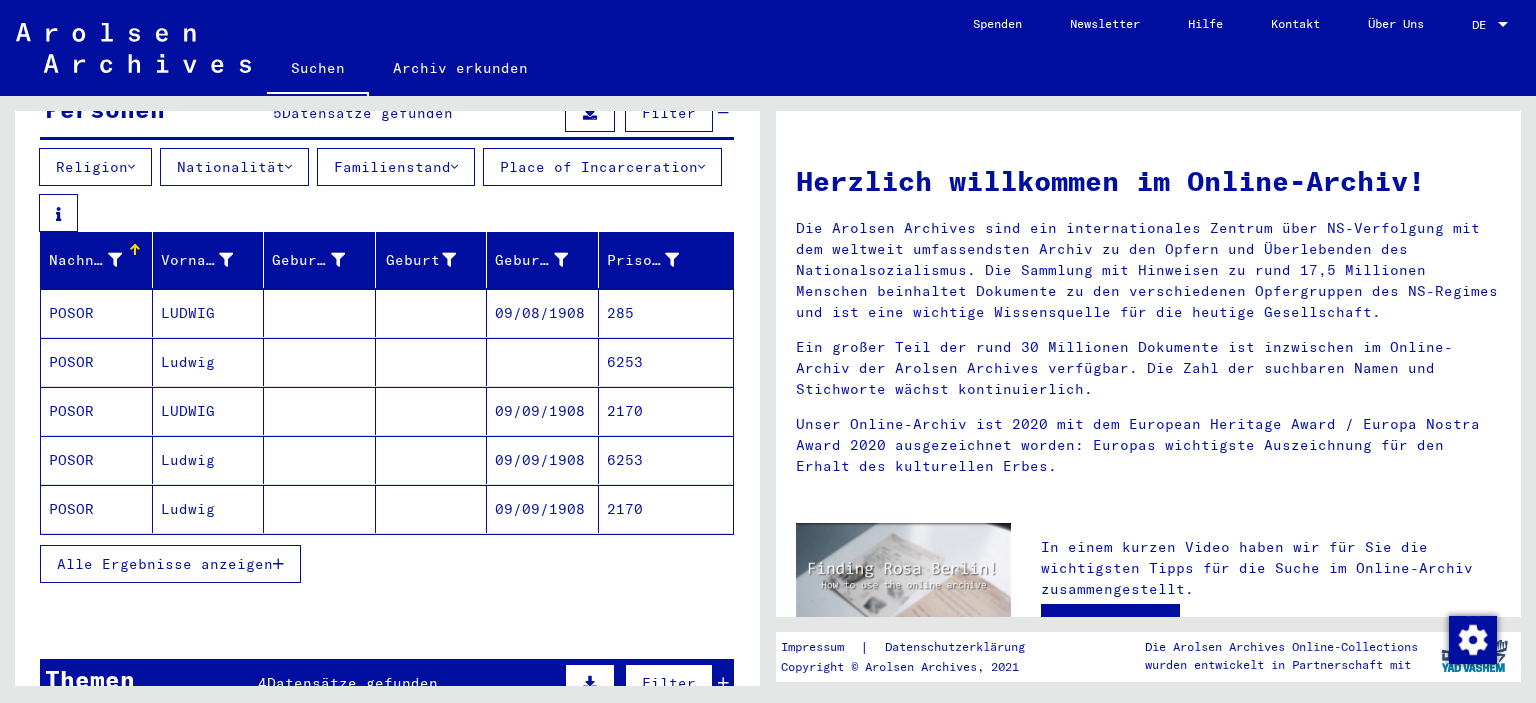 scroll, scrollTop: 241, scrollLeft: 0, axis: vertical 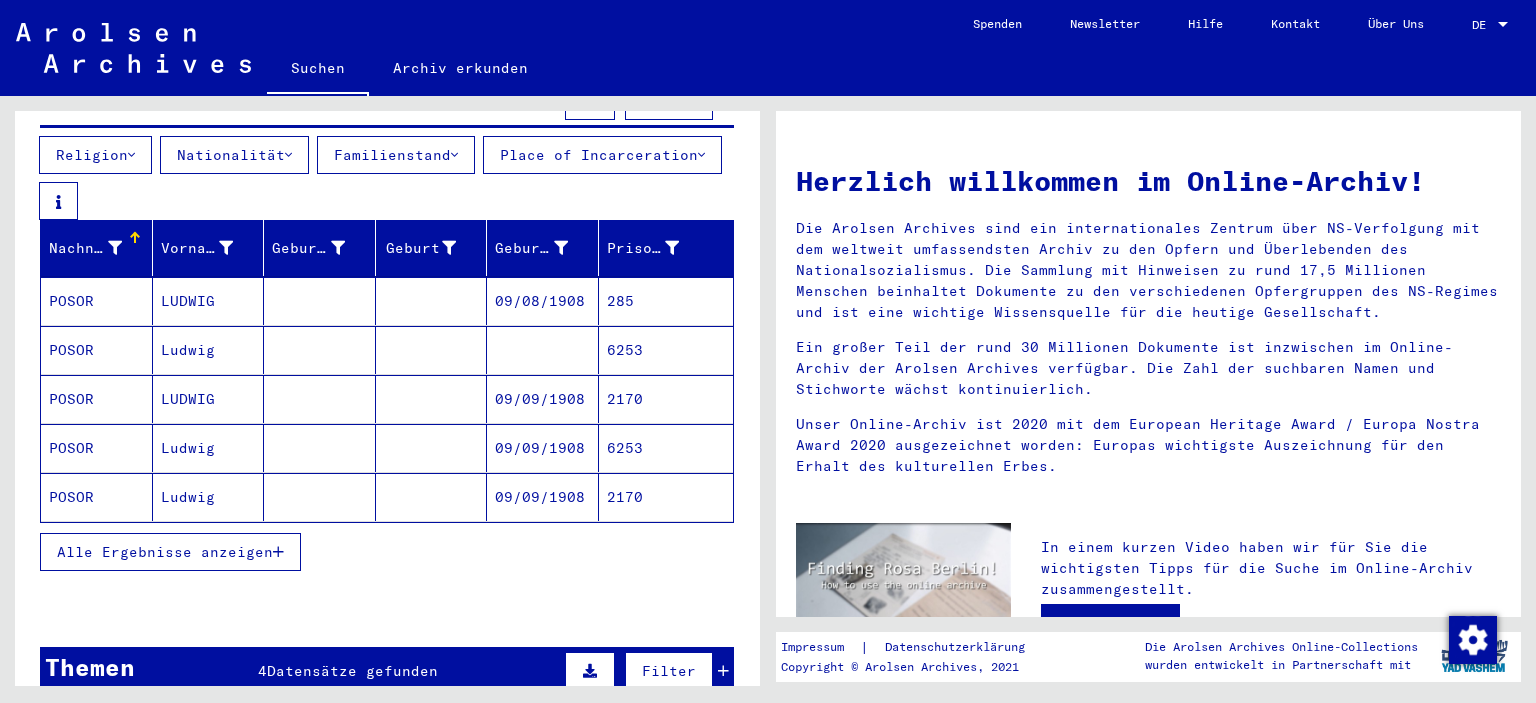 click on "Alle Ergebnisse anzeigen" at bounding box center [387, 552] 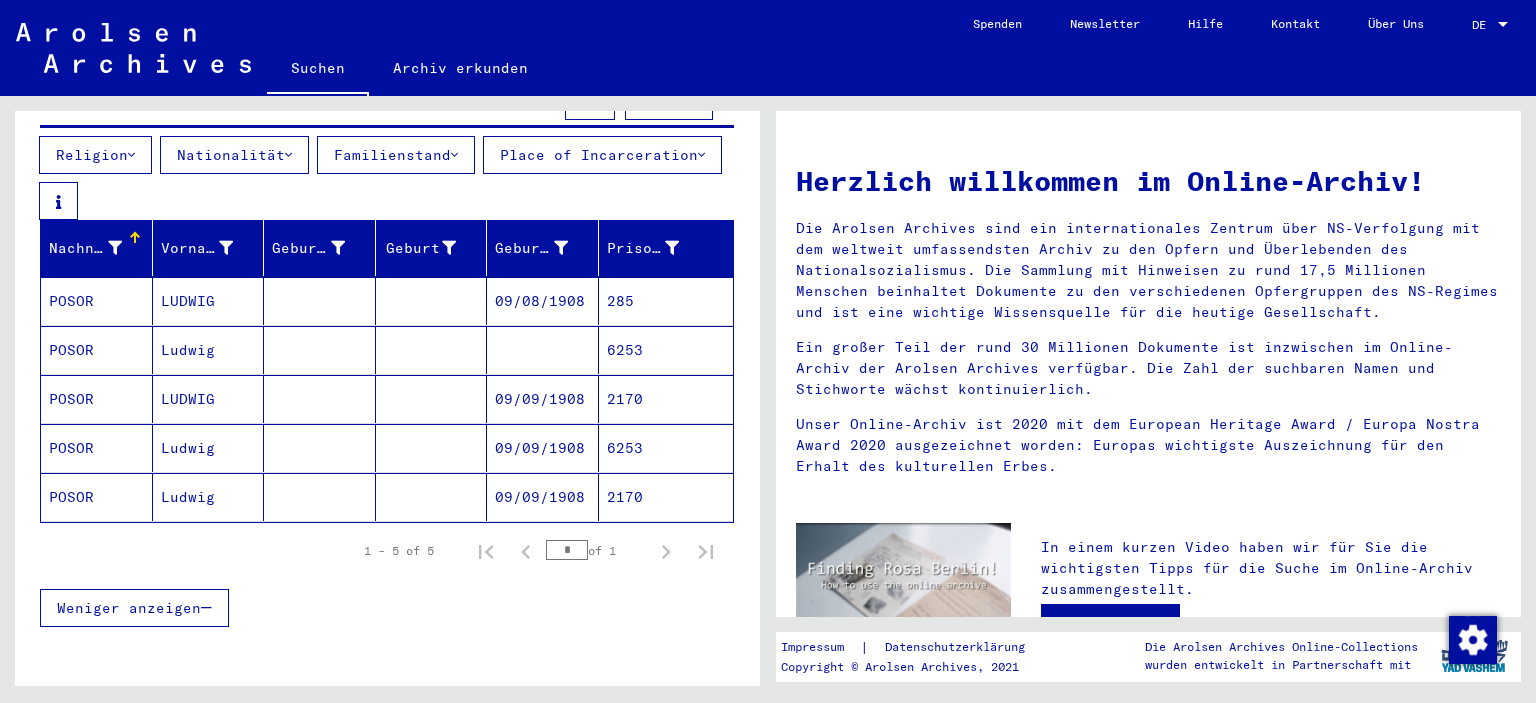 click on "285" at bounding box center [666, 350] 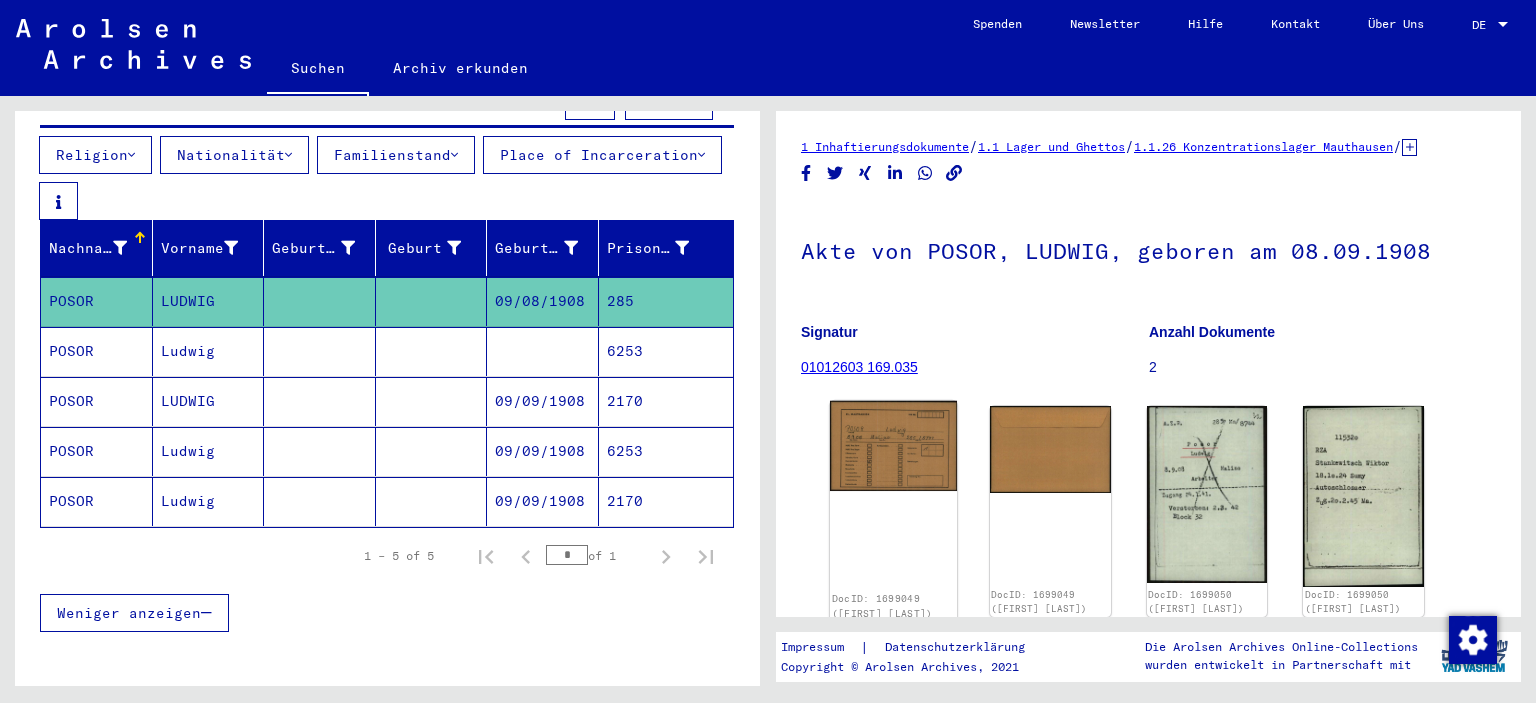 click 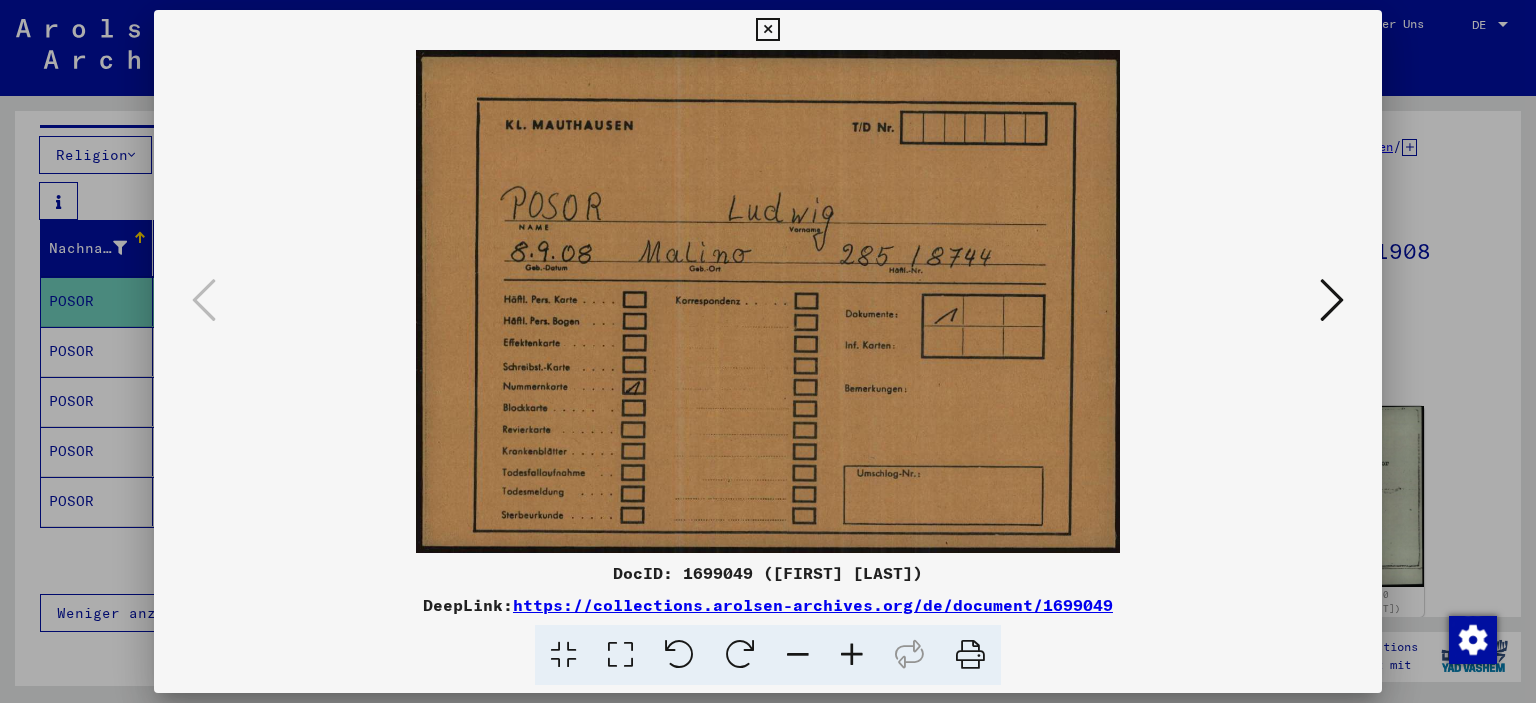 click at bounding box center (1332, 300) 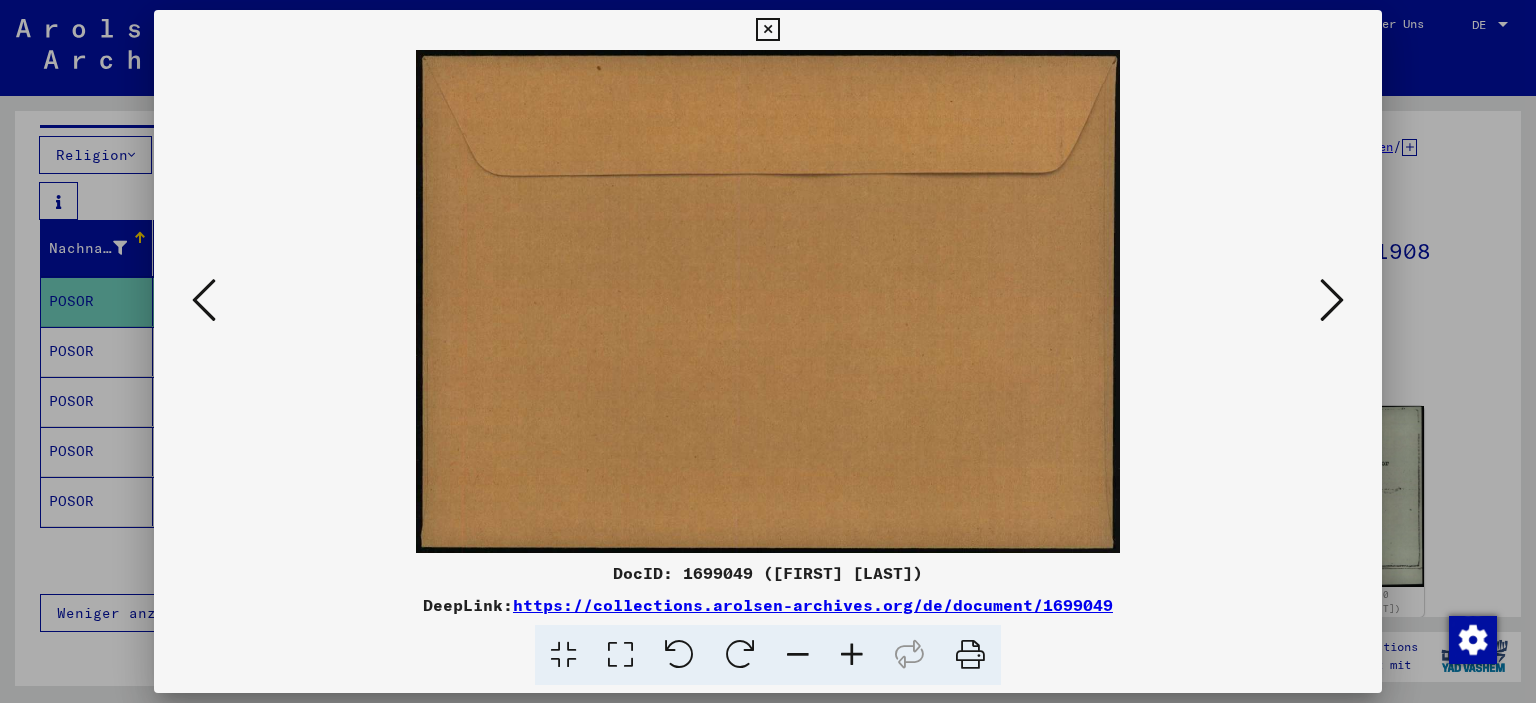 click at bounding box center [1332, 300] 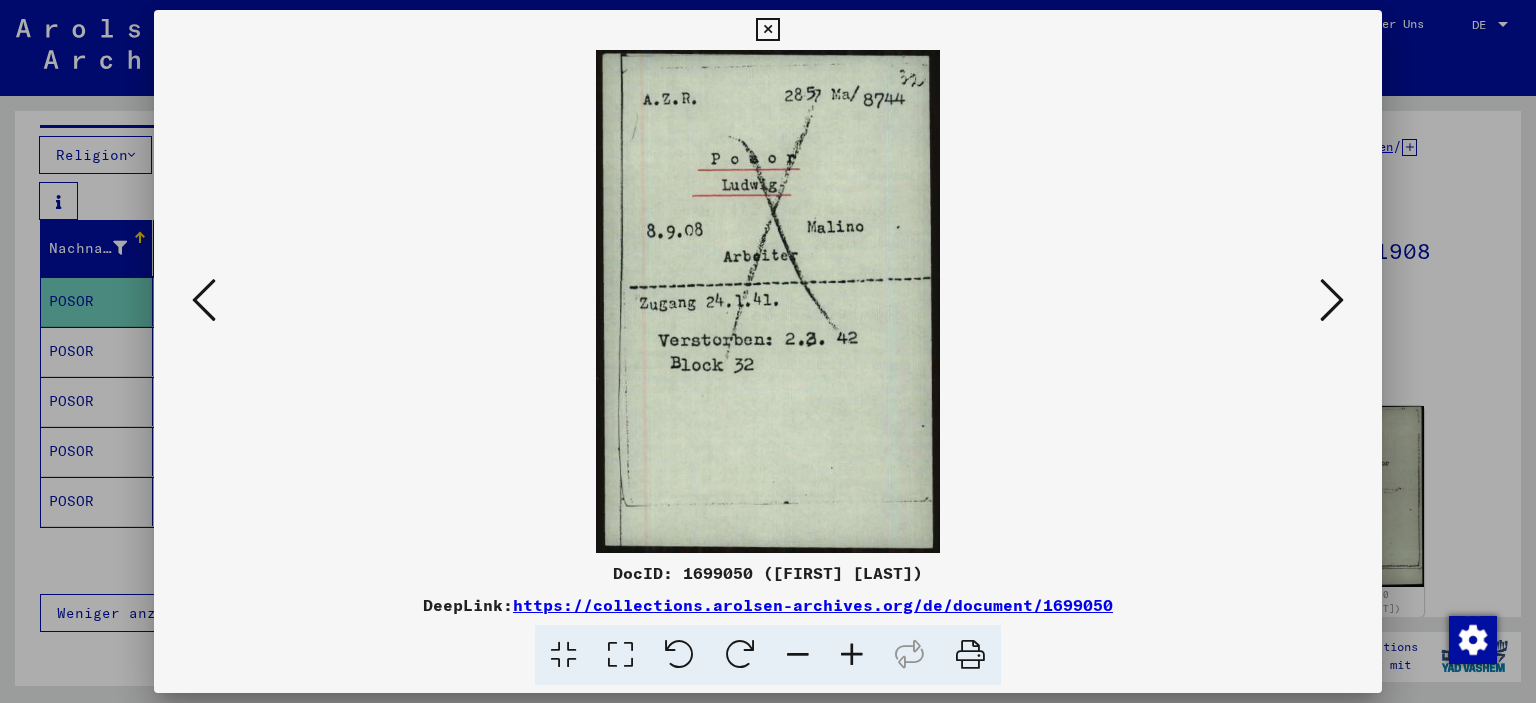 click at bounding box center (1332, 300) 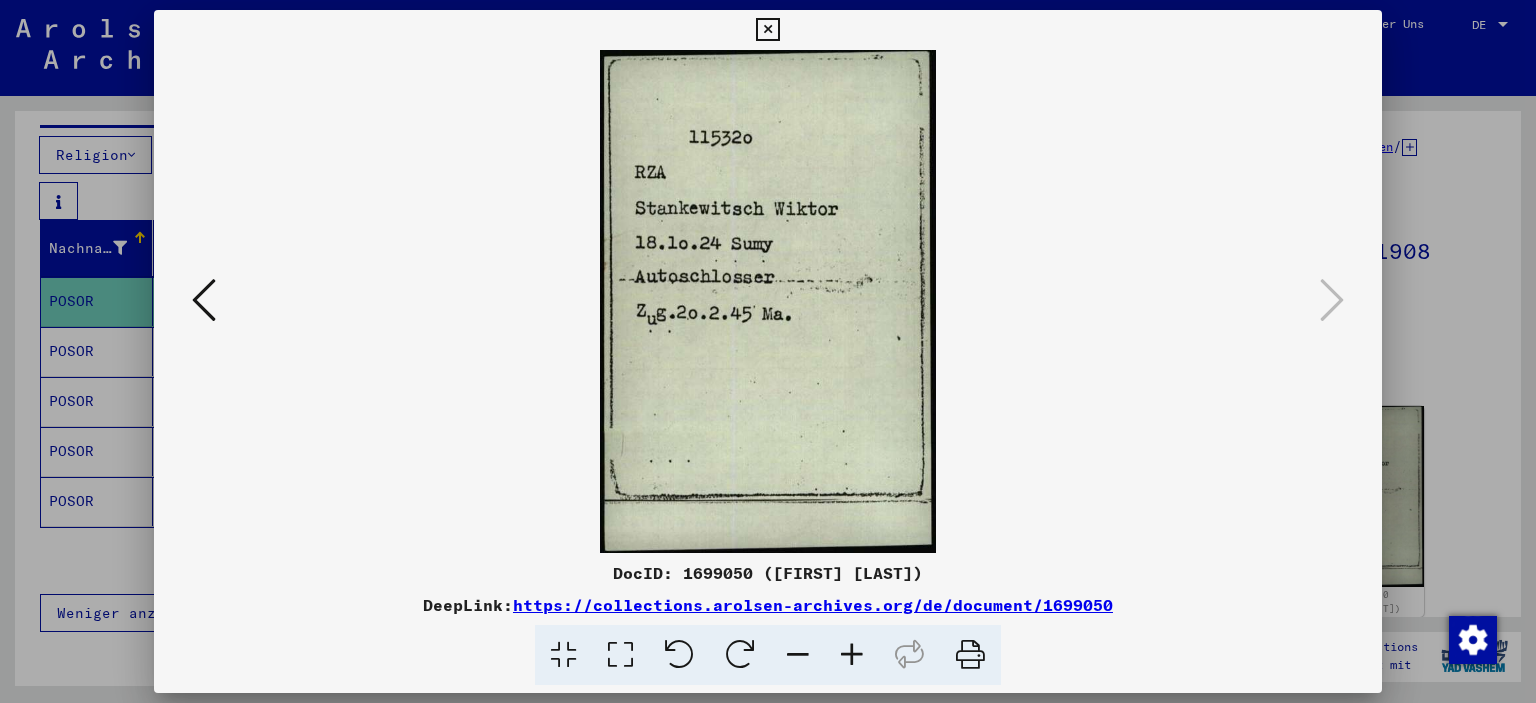 click at bounding box center [767, 30] 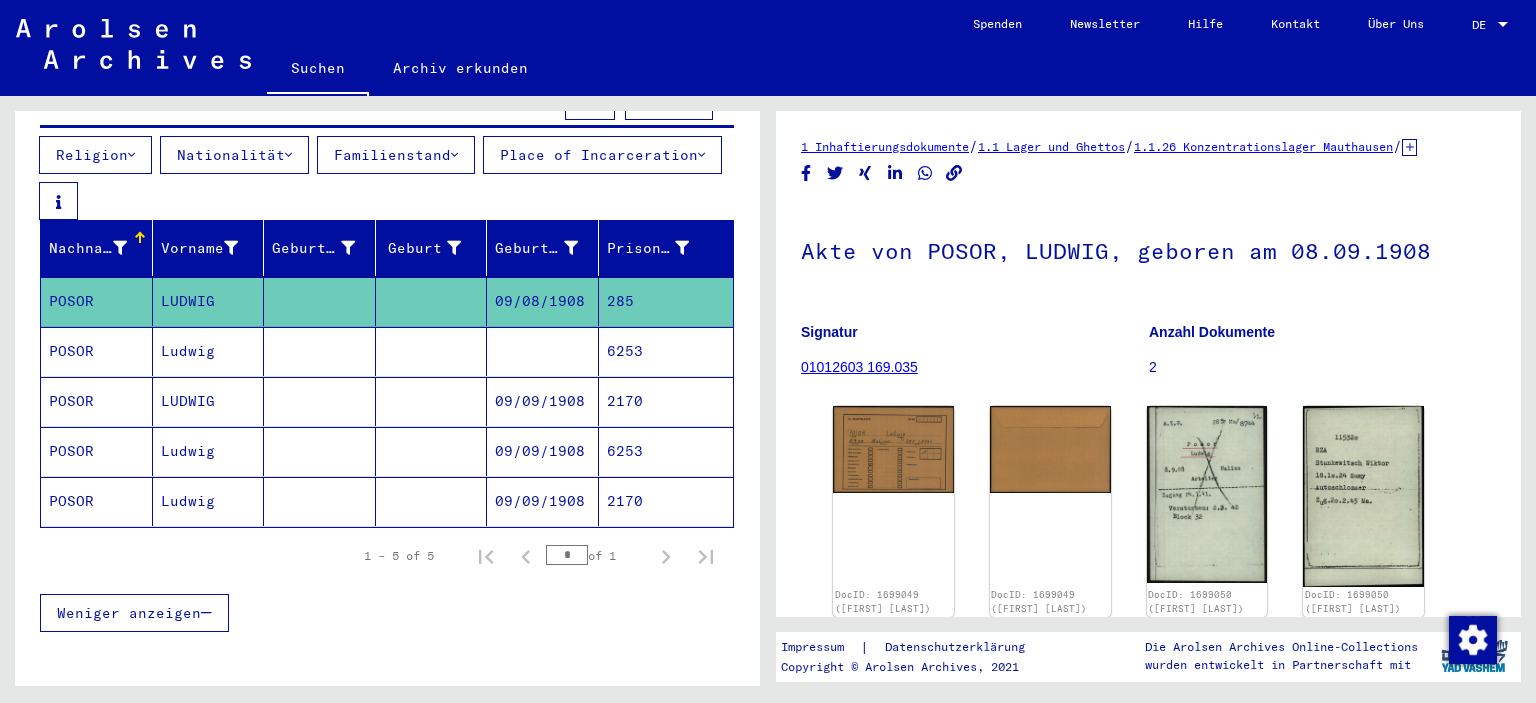 click on "6253" at bounding box center (666, 401) 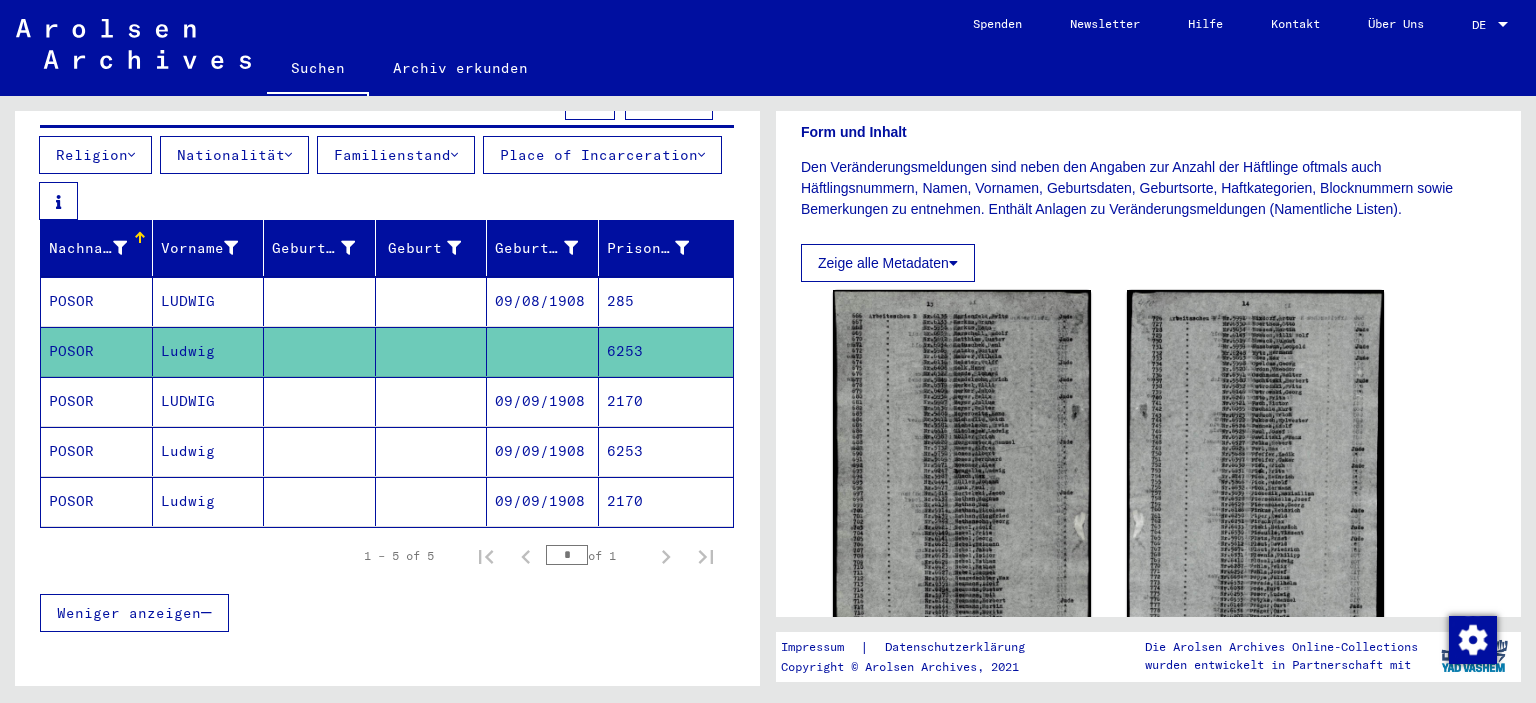 scroll, scrollTop: 298, scrollLeft: 0, axis: vertical 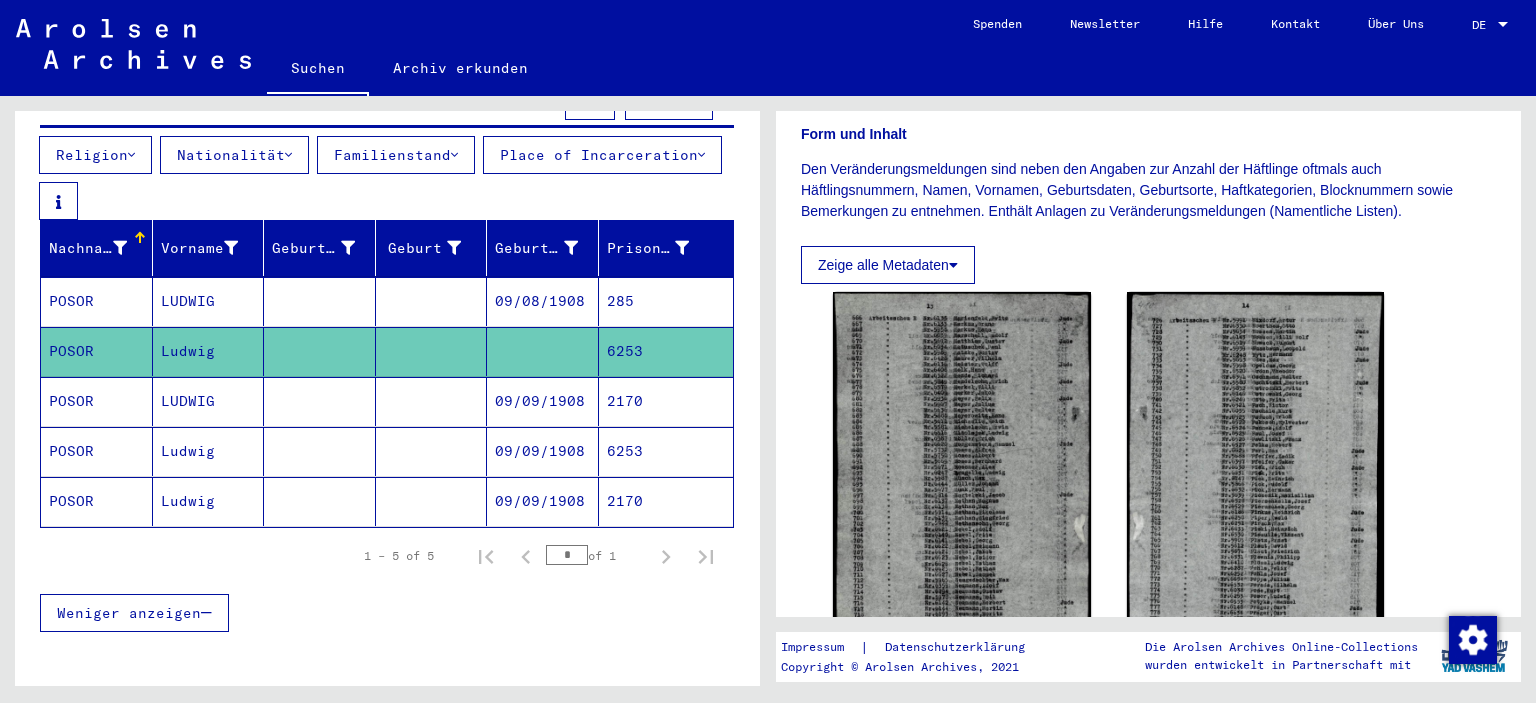 click on "2170" at bounding box center (666, 451) 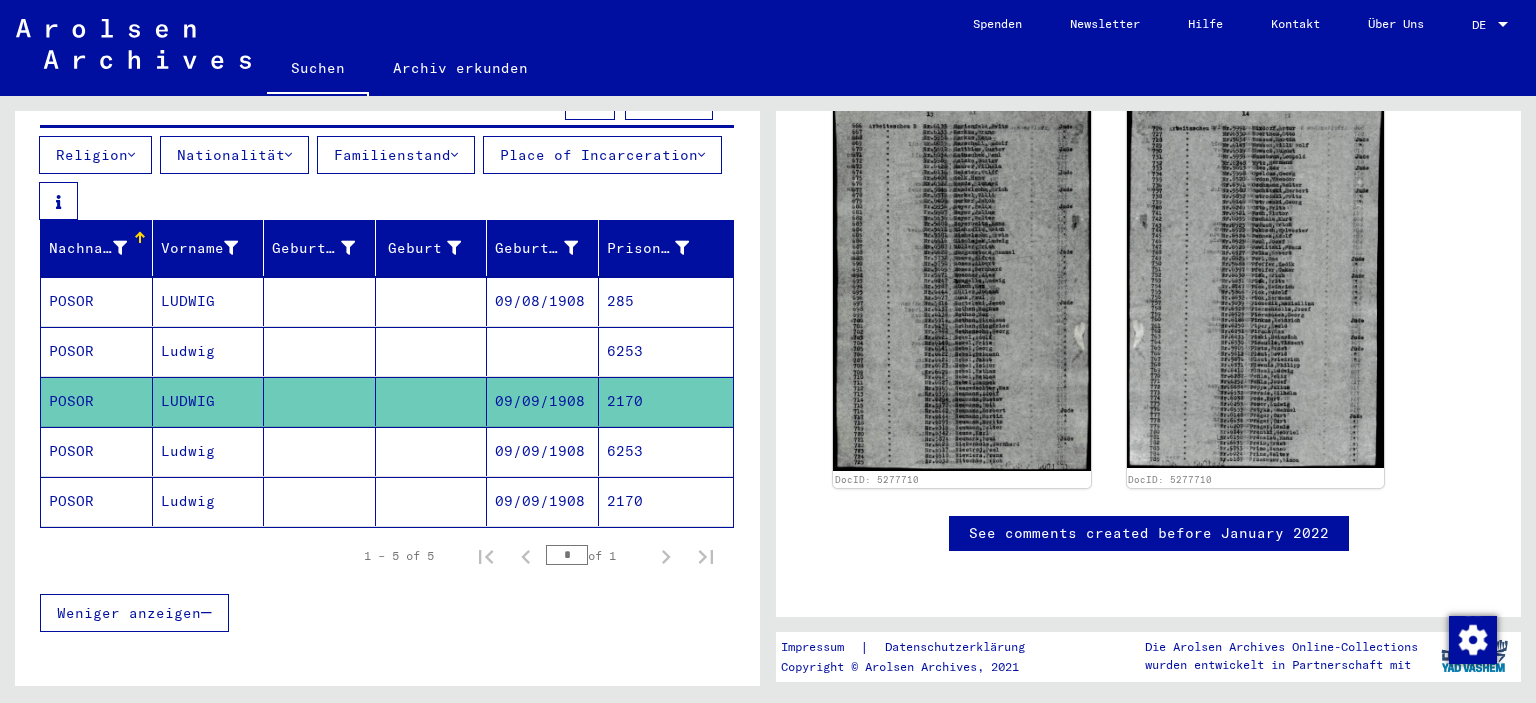 scroll, scrollTop: 47, scrollLeft: 0, axis: vertical 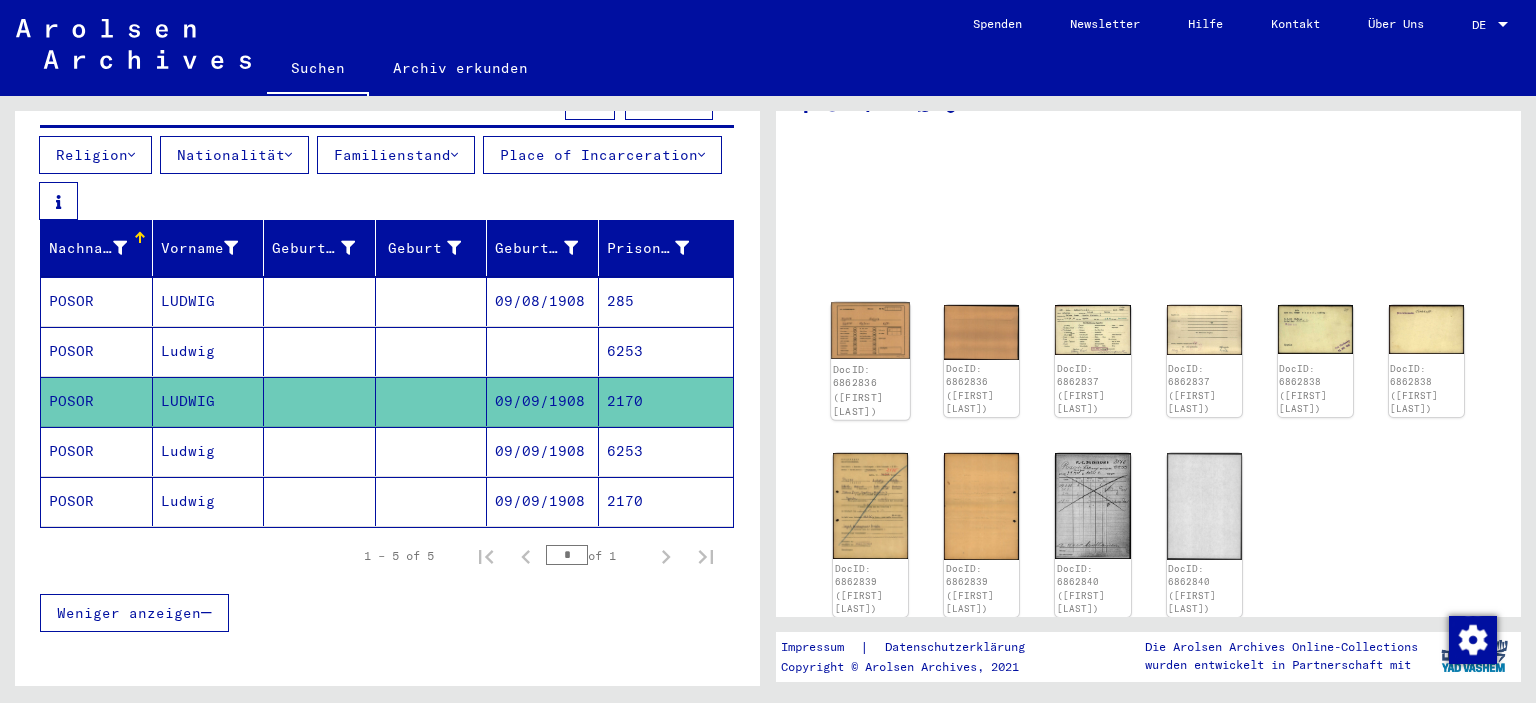 click 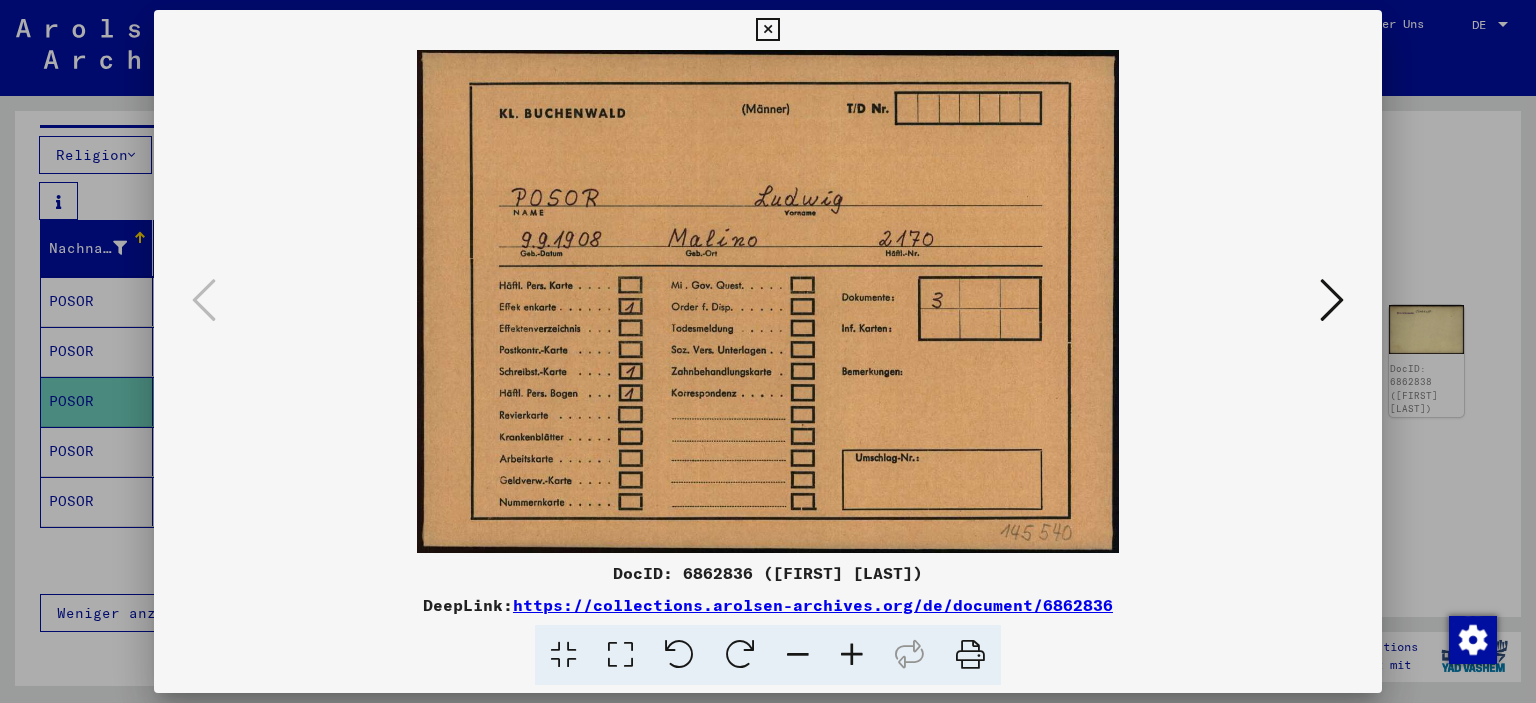 click at bounding box center (1332, 300) 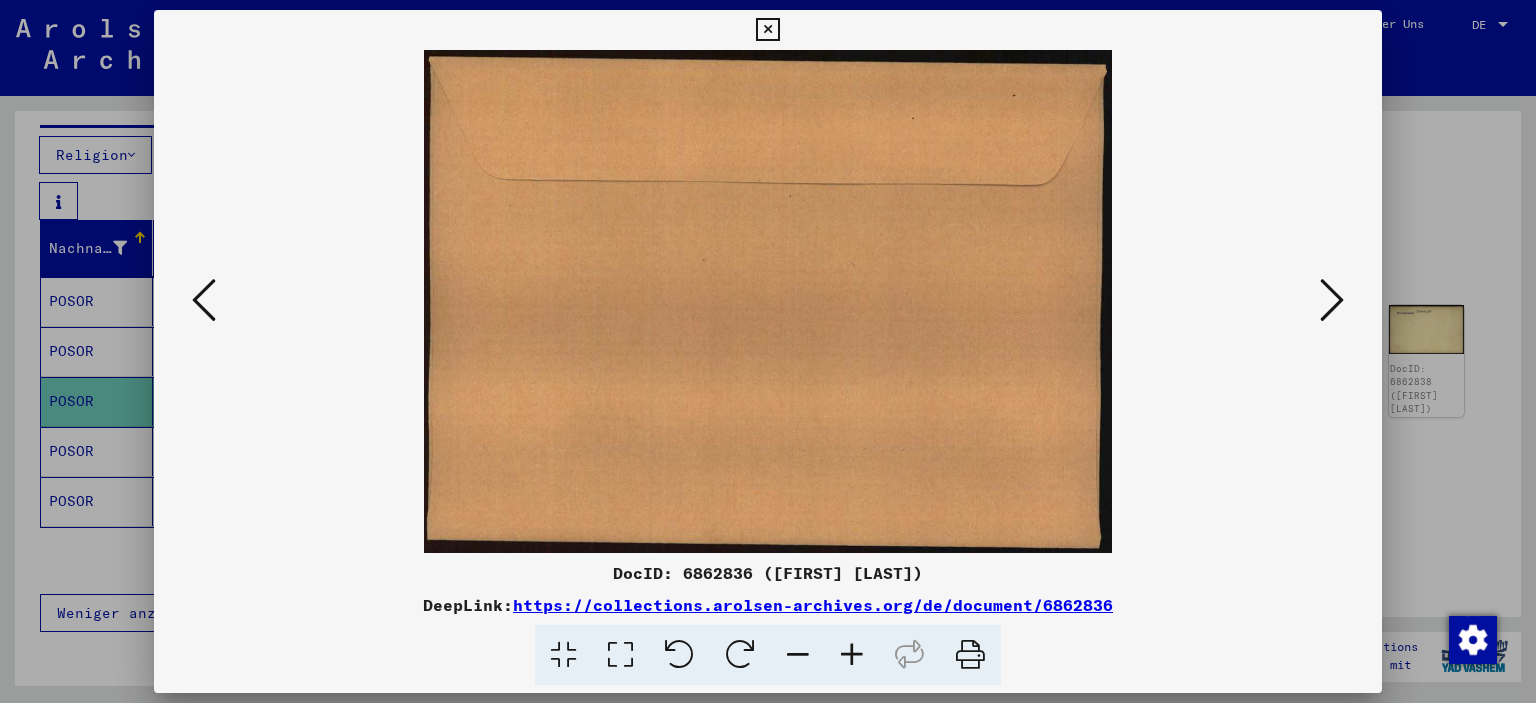 click at bounding box center (1332, 300) 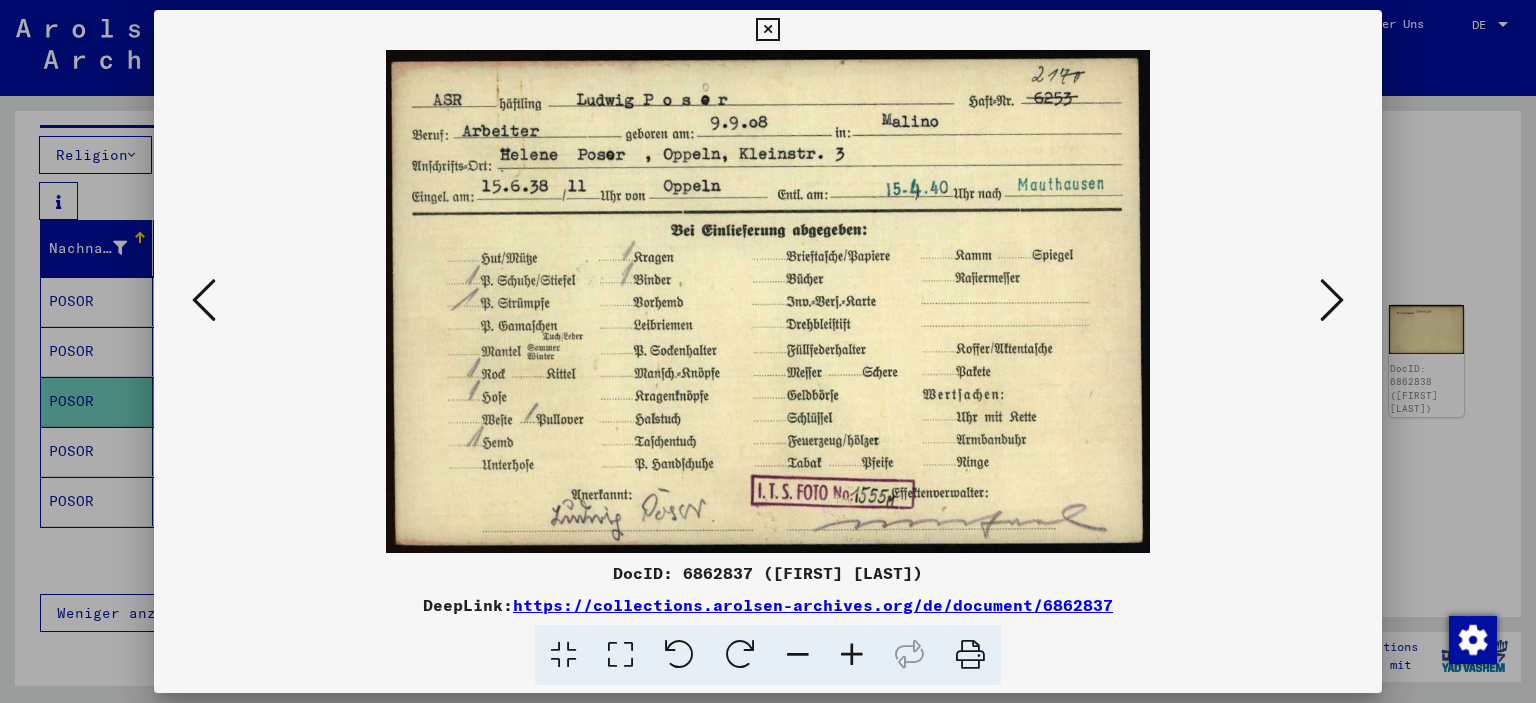 click at bounding box center [1332, 301] 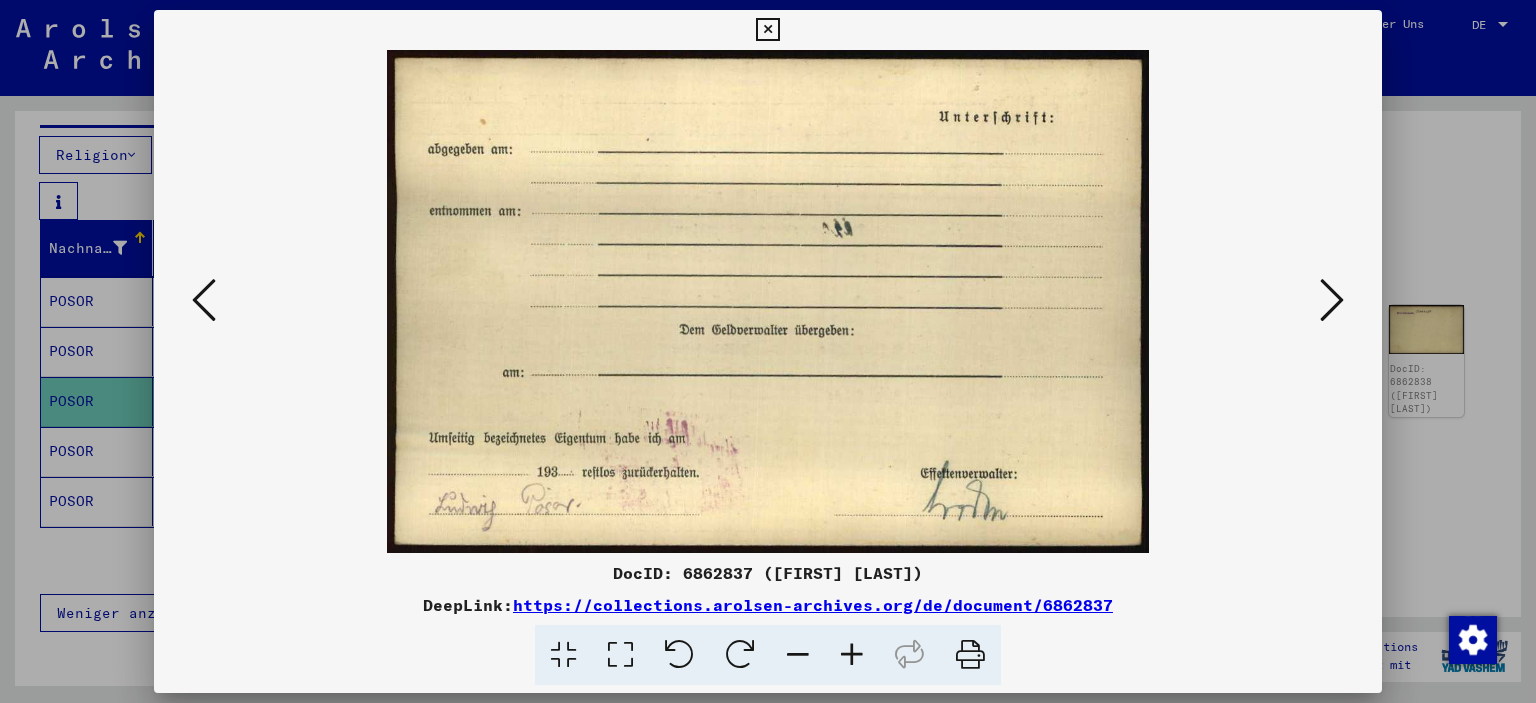 click at bounding box center (1332, 301) 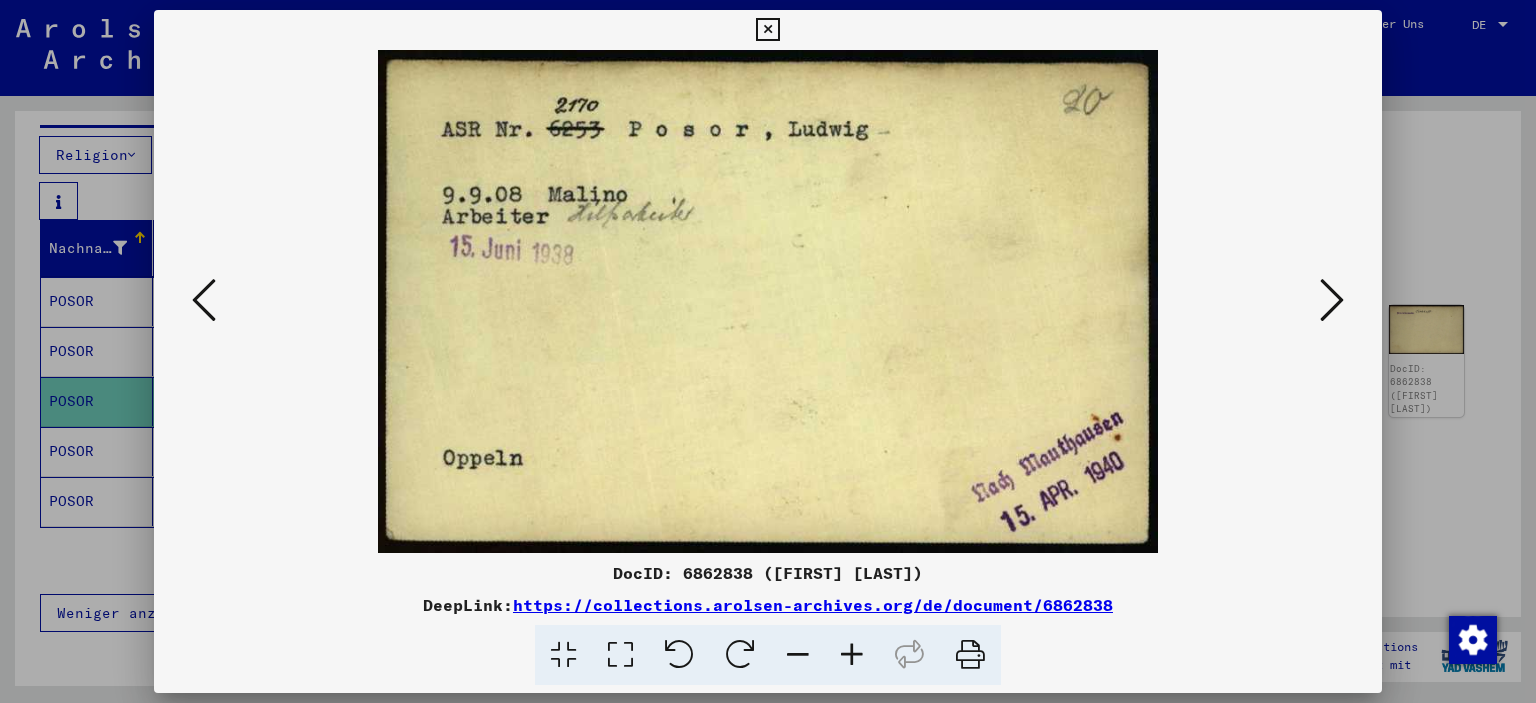 click at bounding box center (1332, 301) 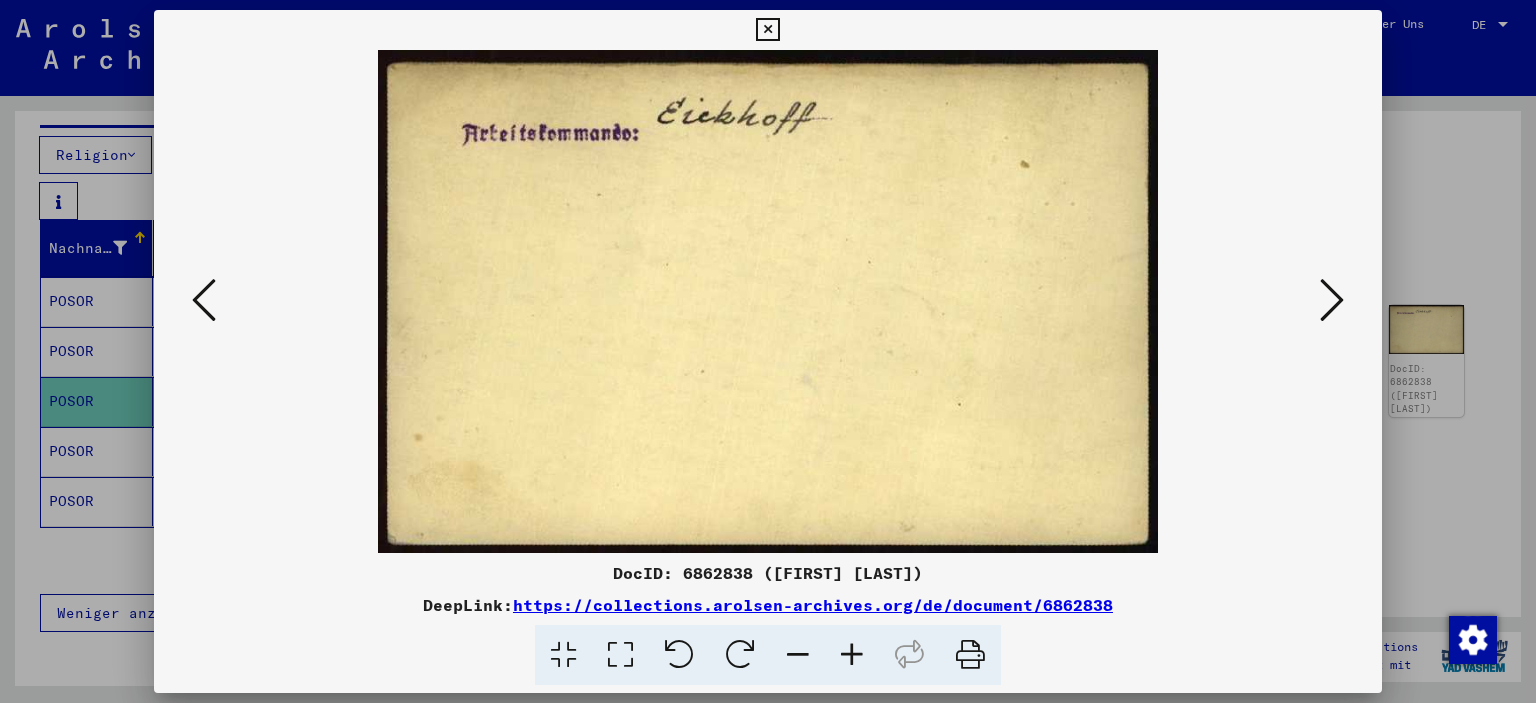 click at bounding box center [767, 30] 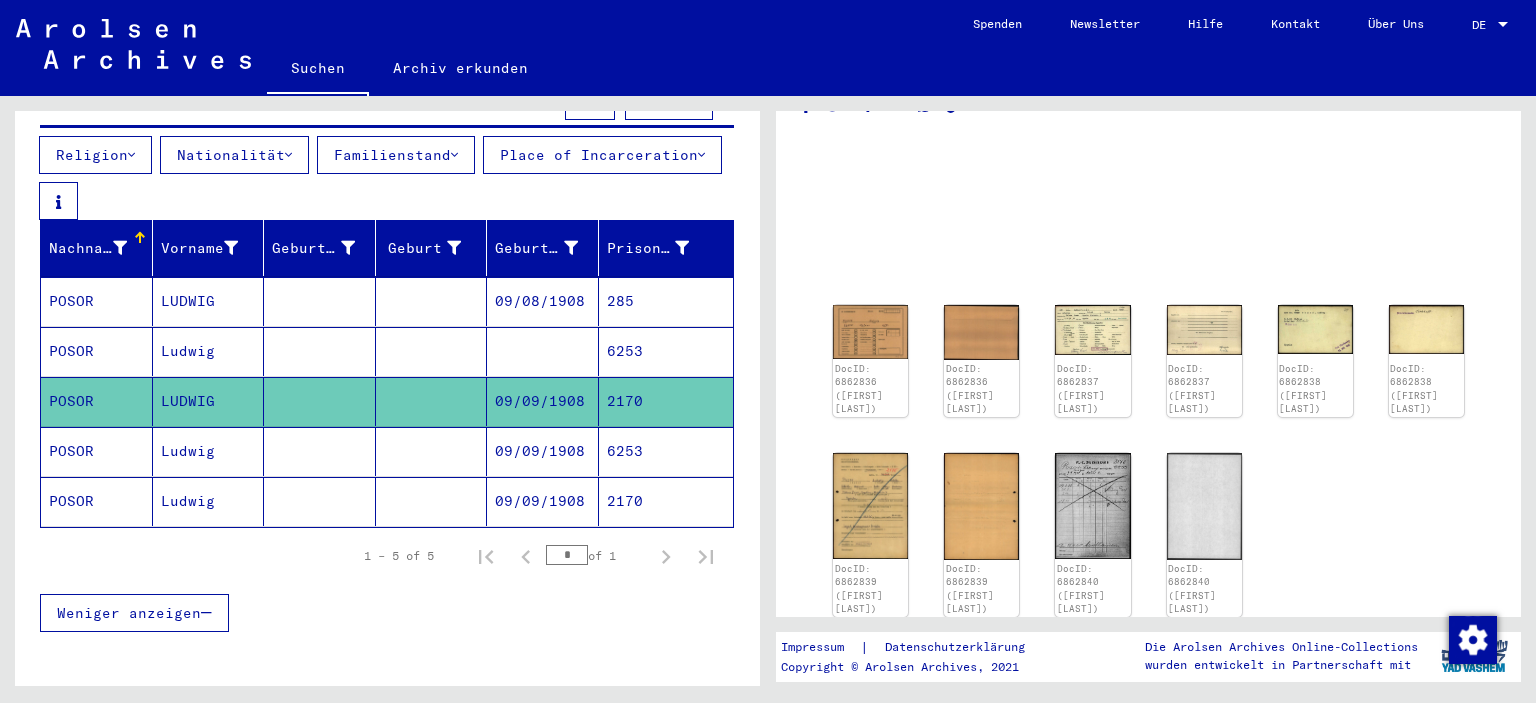 click on "6253" at bounding box center [666, 501] 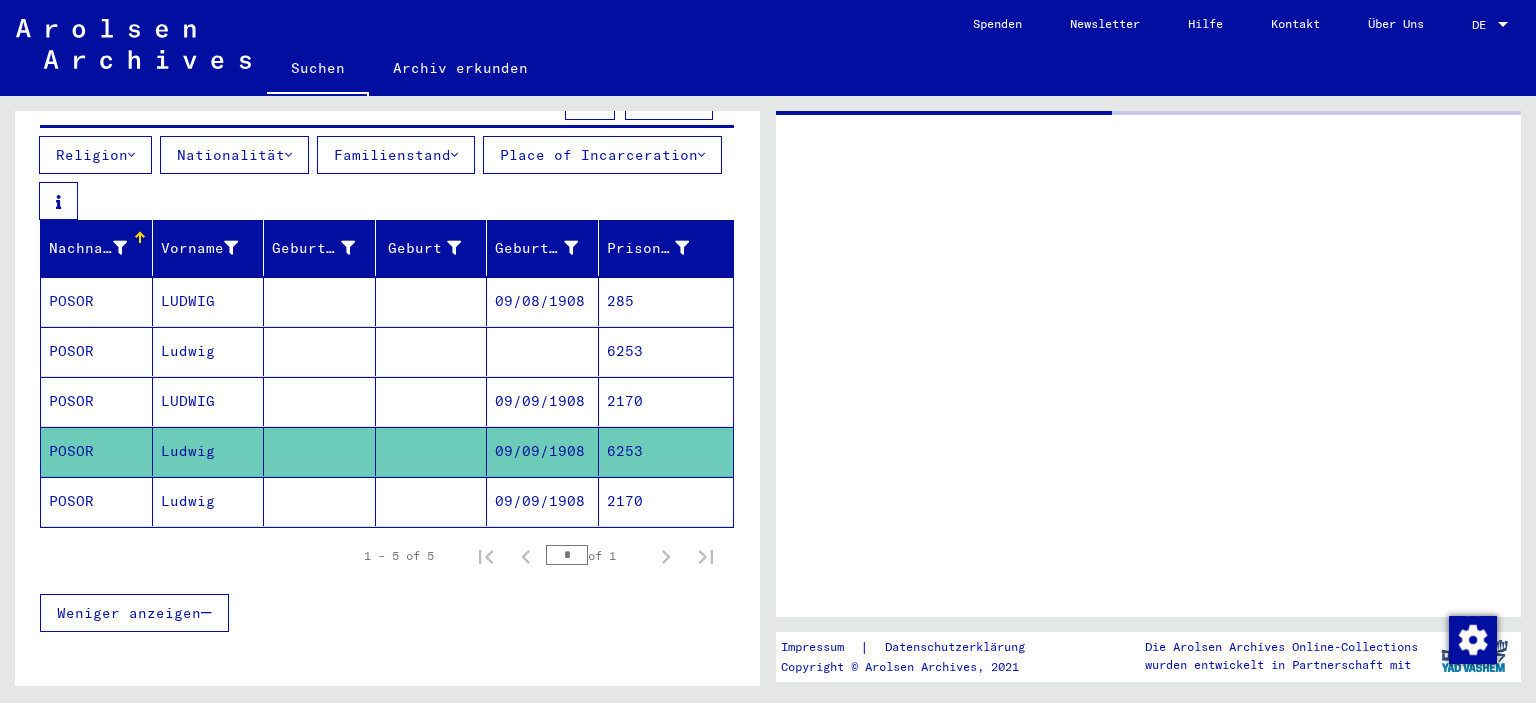 scroll, scrollTop: 0, scrollLeft: 0, axis: both 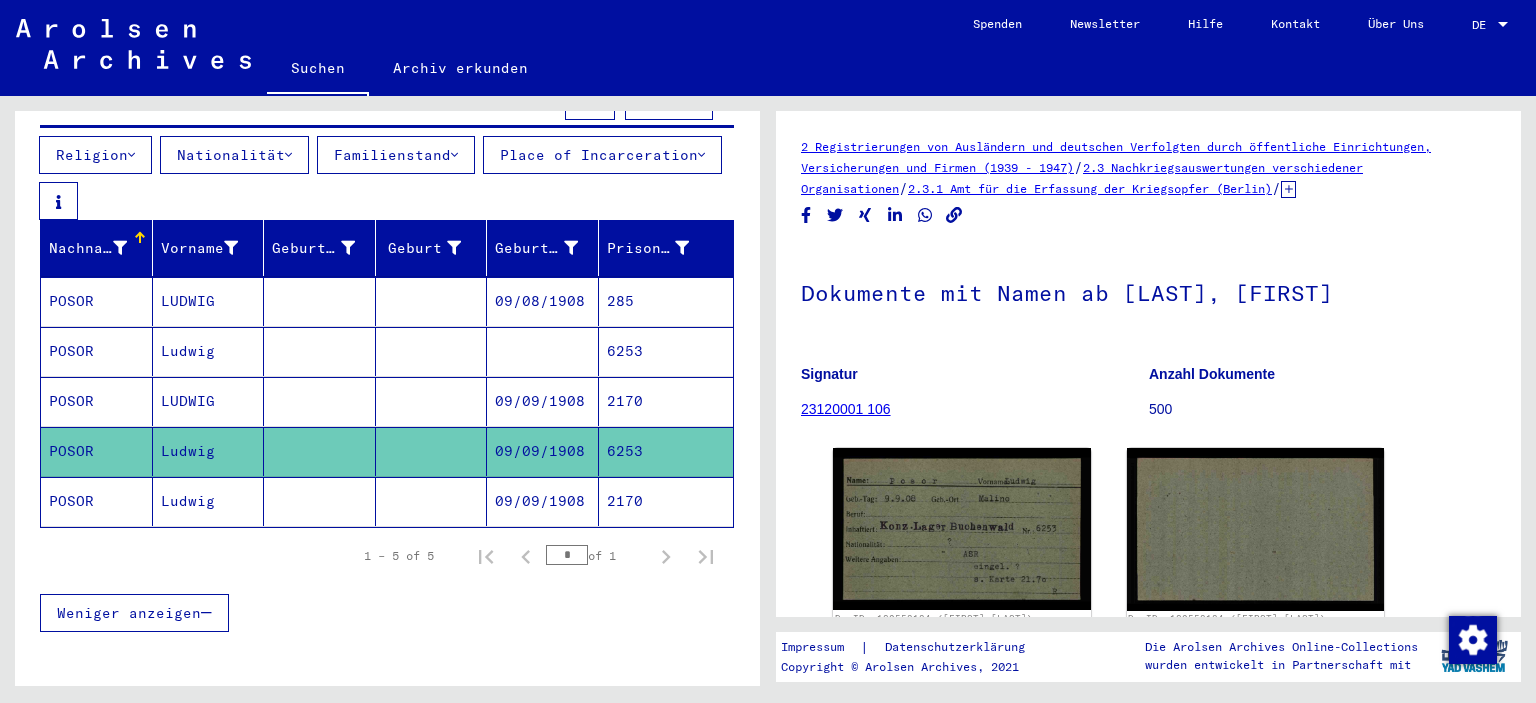 click on "2170" 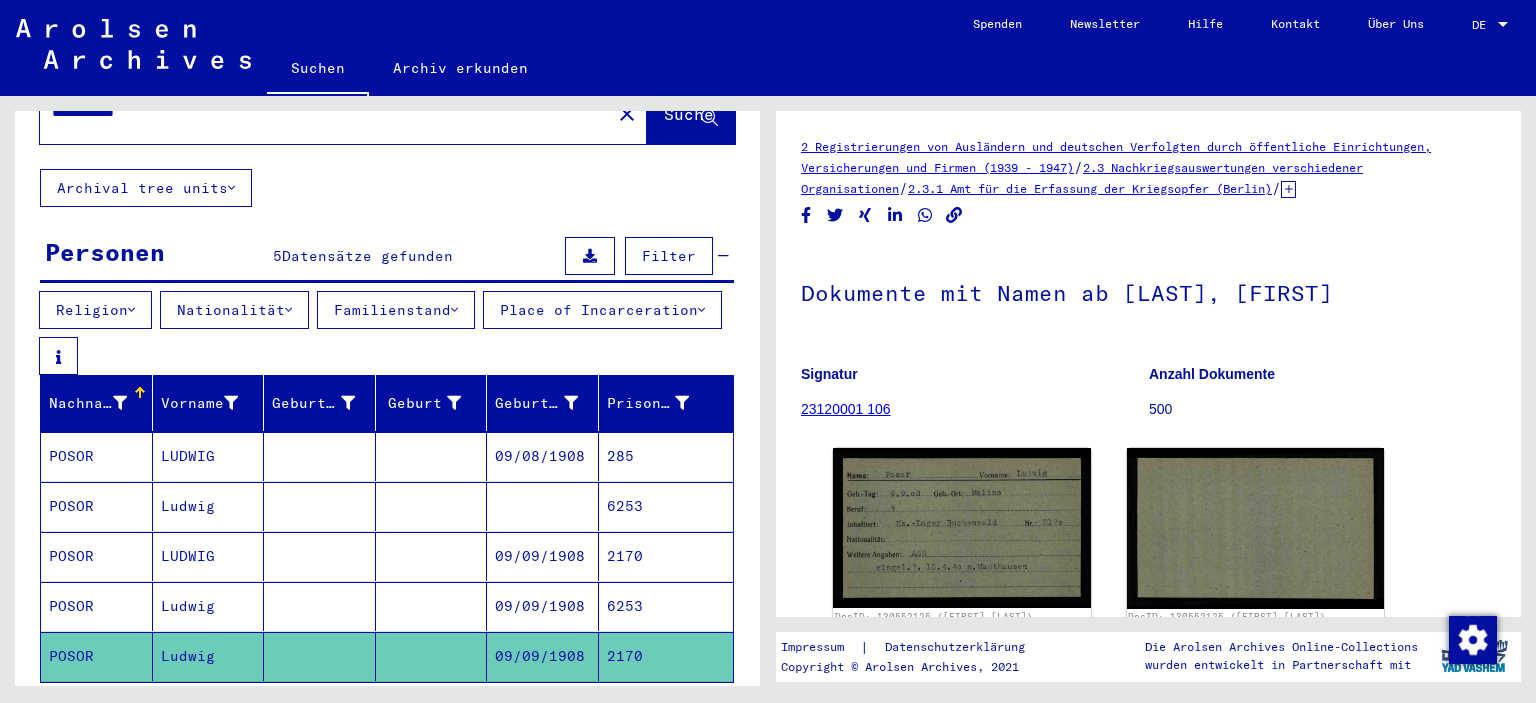 scroll, scrollTop: 0, scrollLeft: 0, axis: both 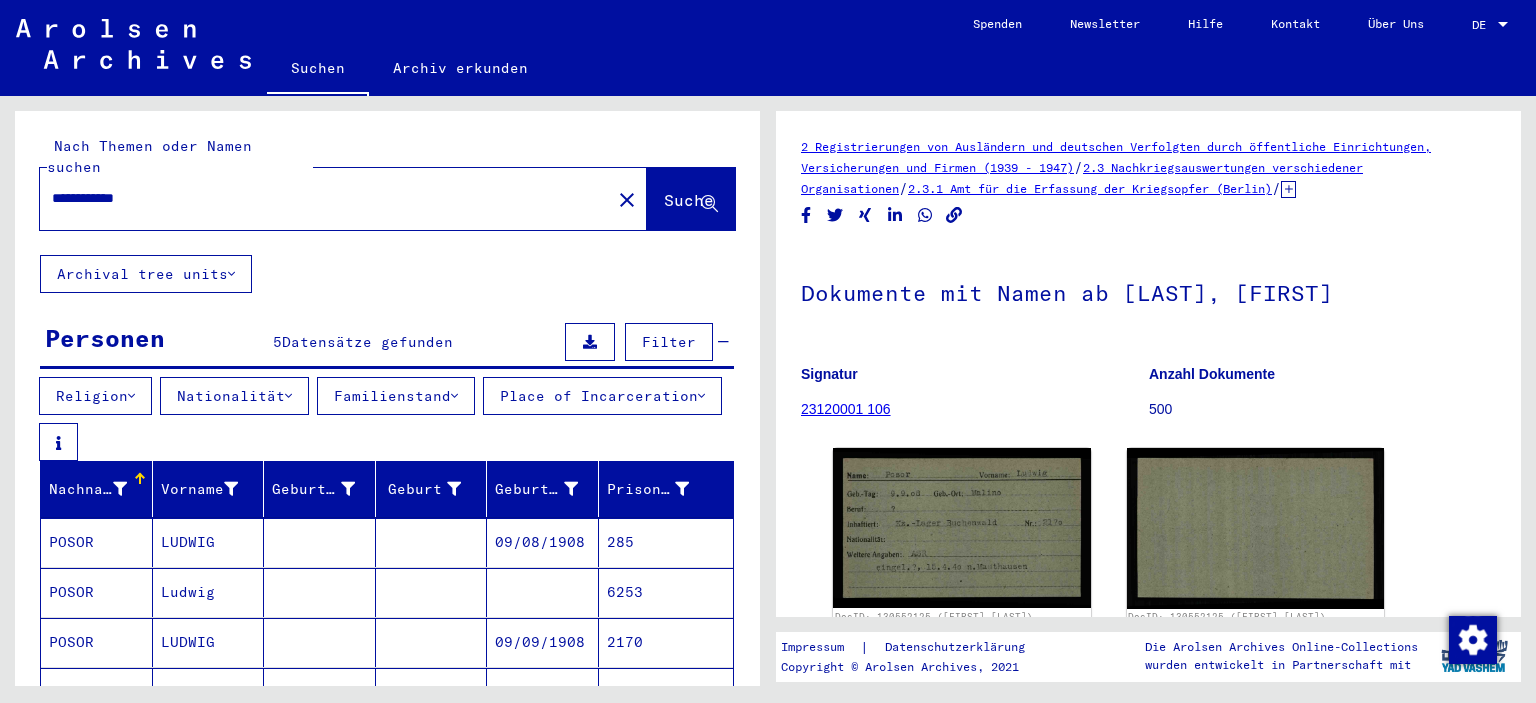 drag, startPoint x: 94, startPoint y: 181, endPoint x: 0, endPoint y: 197, distance: 95.35198 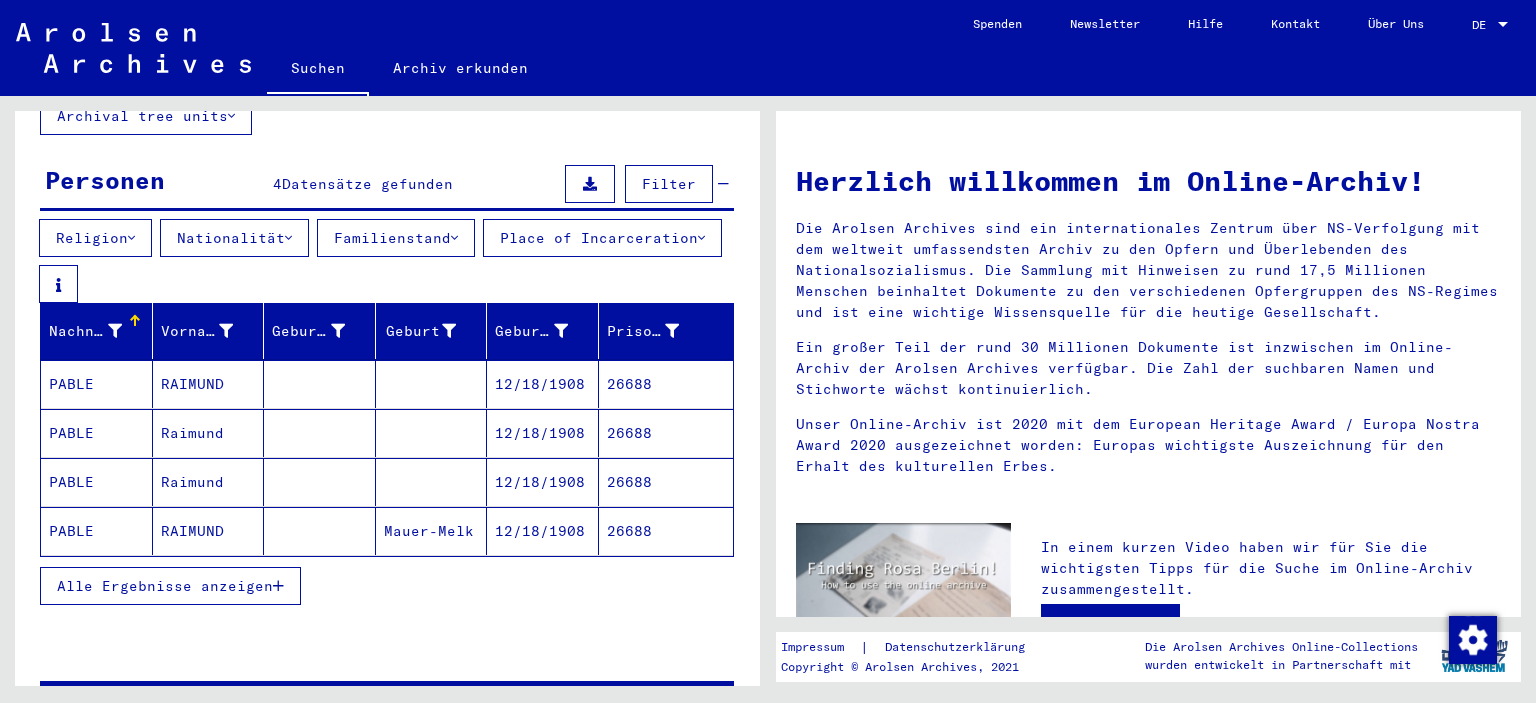 scroll, scrollTop: 160, scrollLeft: 0, axis: vertical 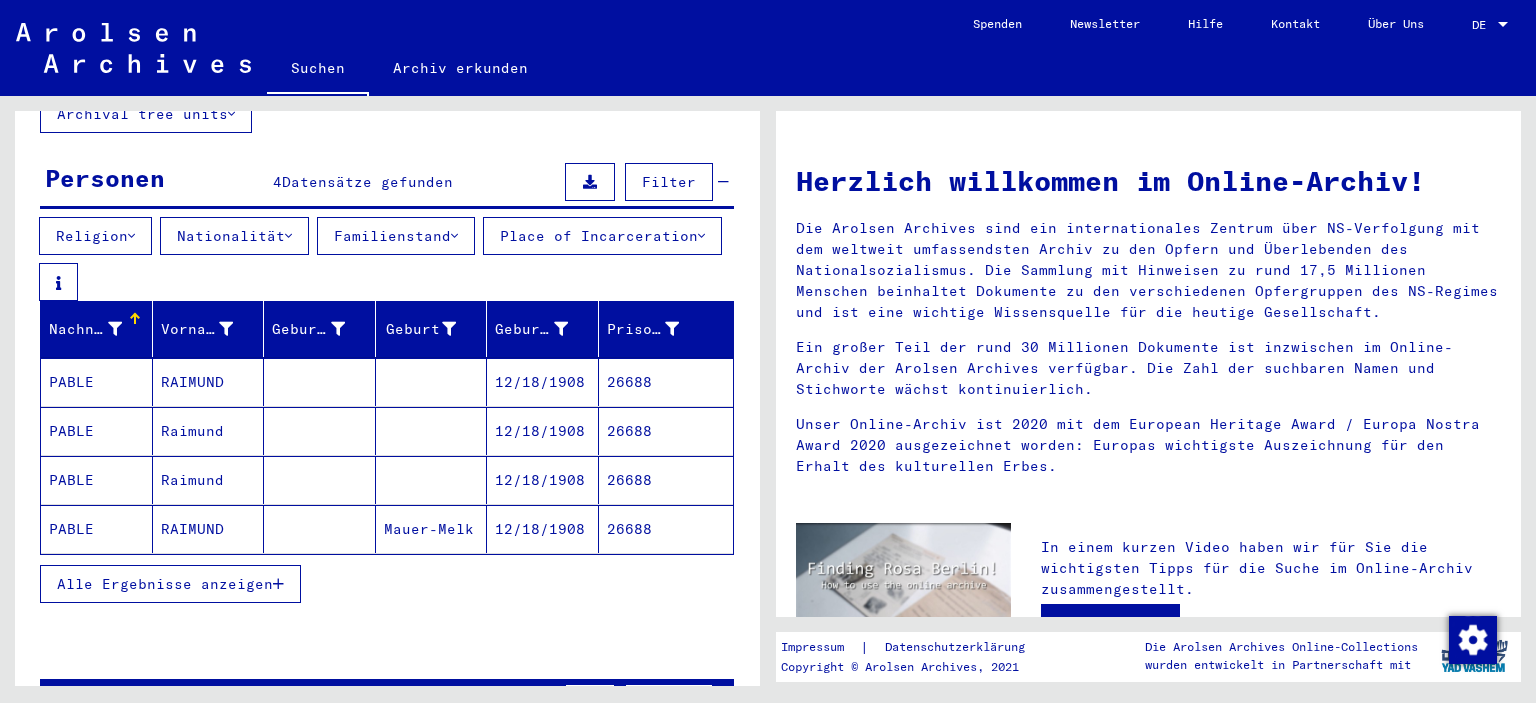 click on "Alle Ergebnisse anzeigen" at bounding box center (165, 584) 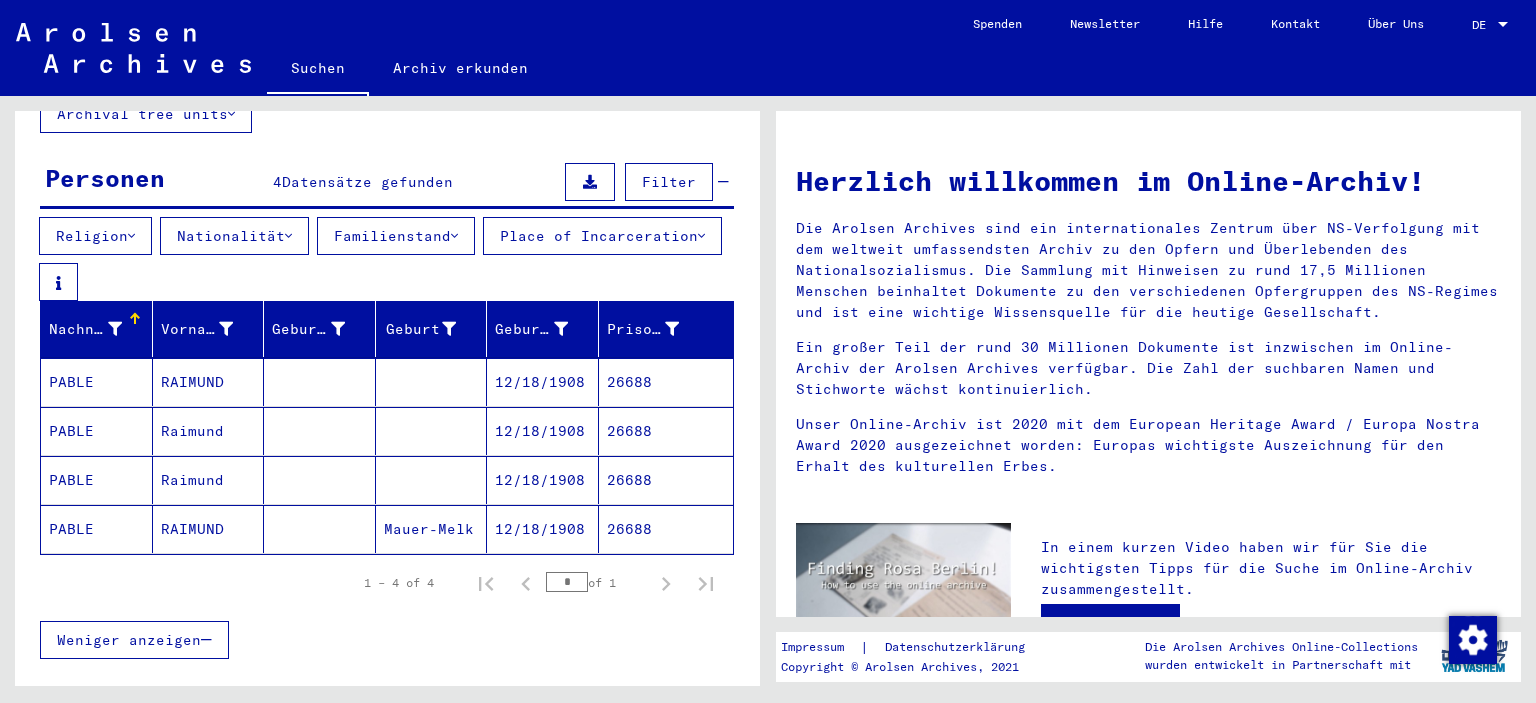 click on "26688" at bounding box center [666, 431] 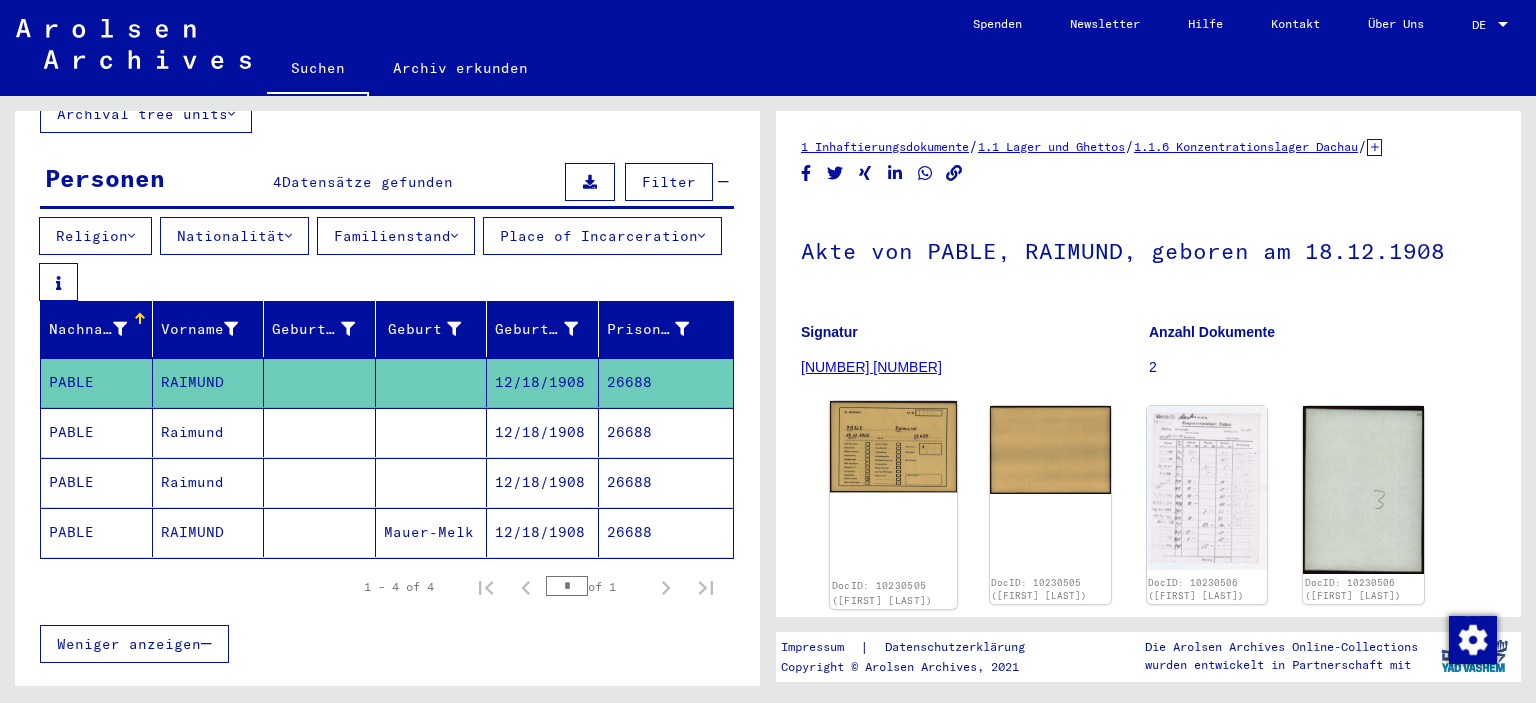 click 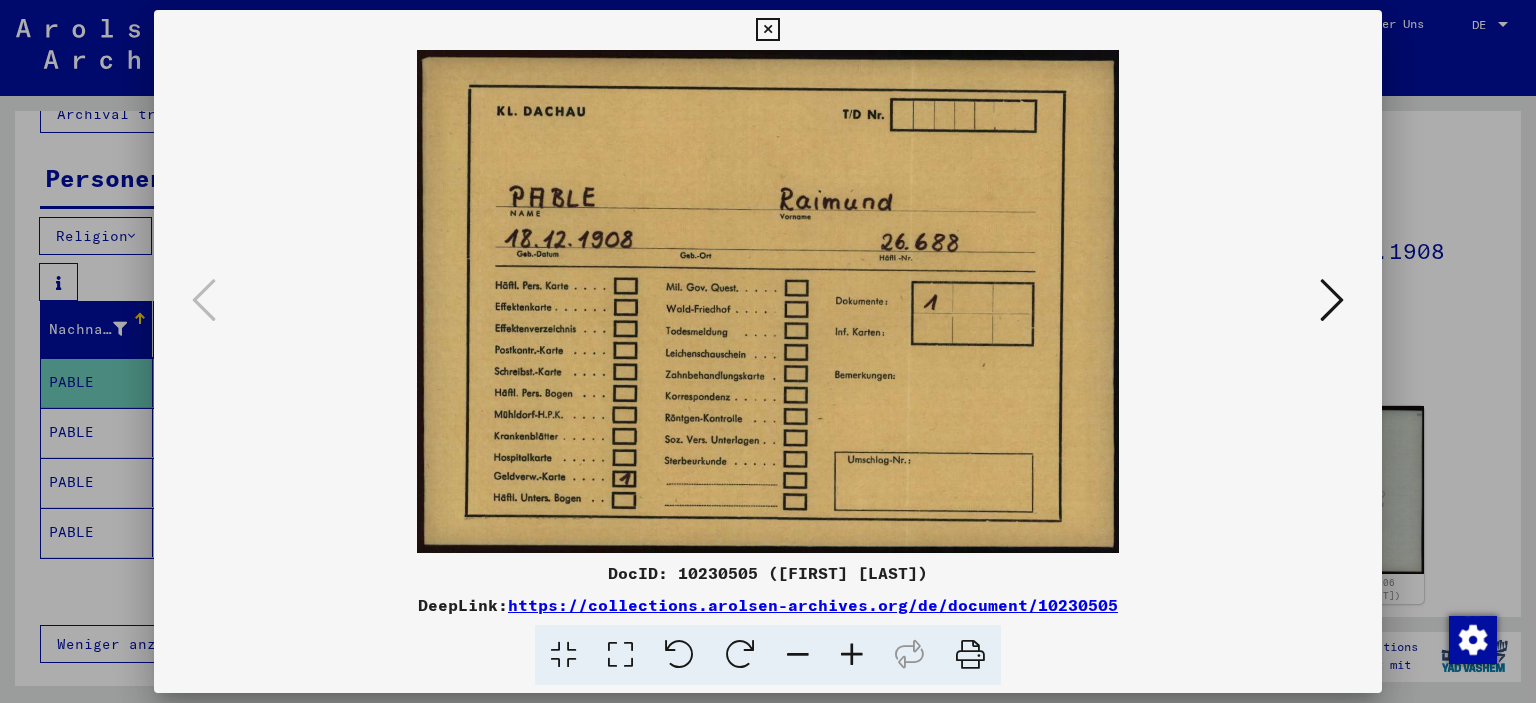 click at bounding box center (1332, 300) 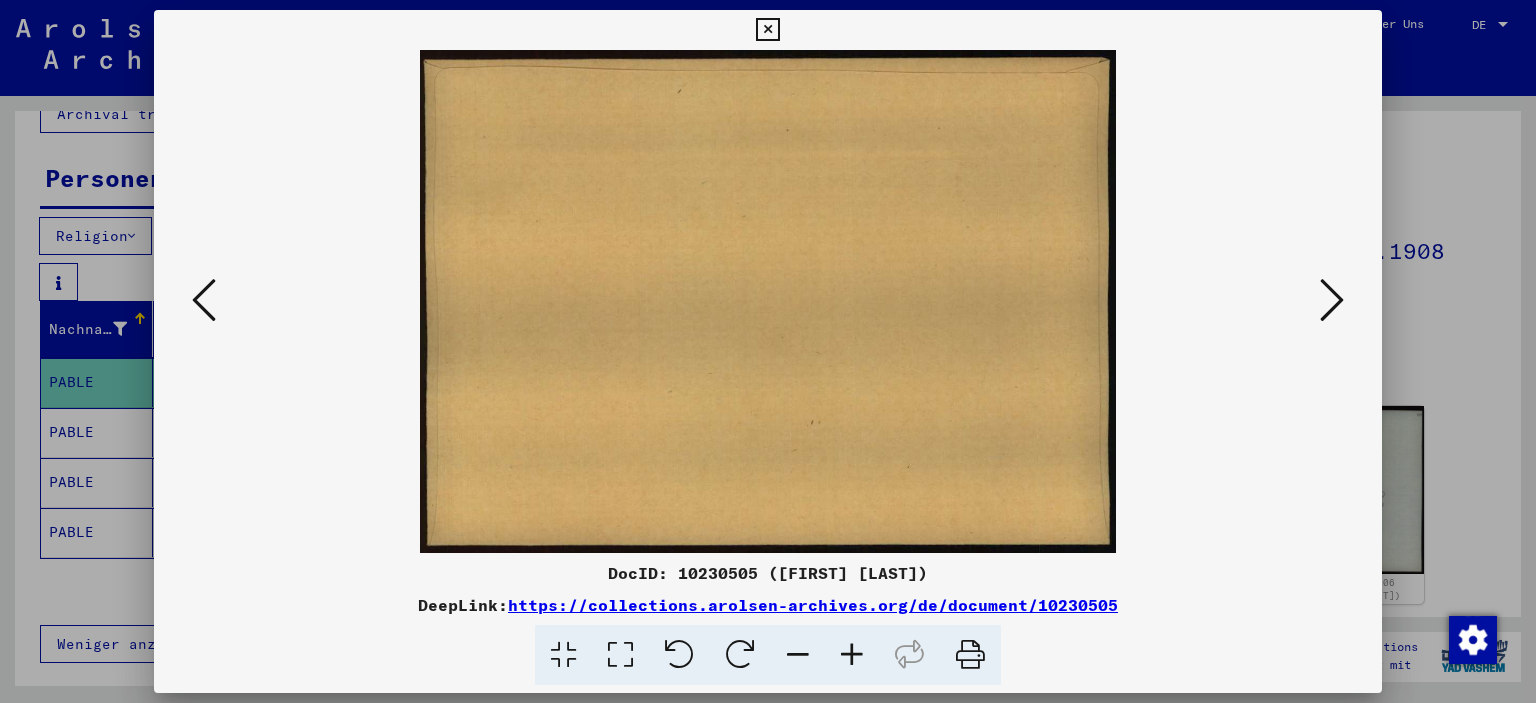 click at bounding box center (1332, 300) 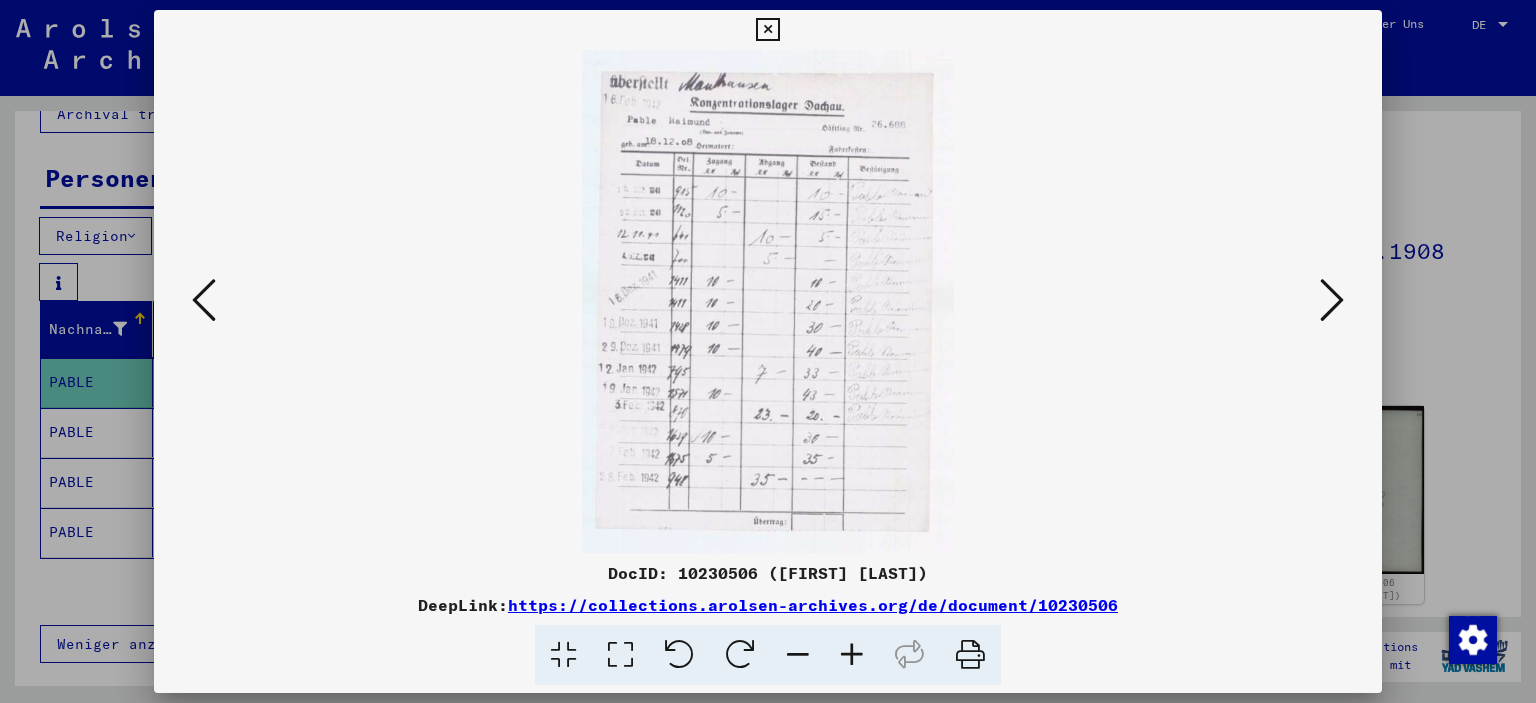 click at bounding box center [1332, 300] 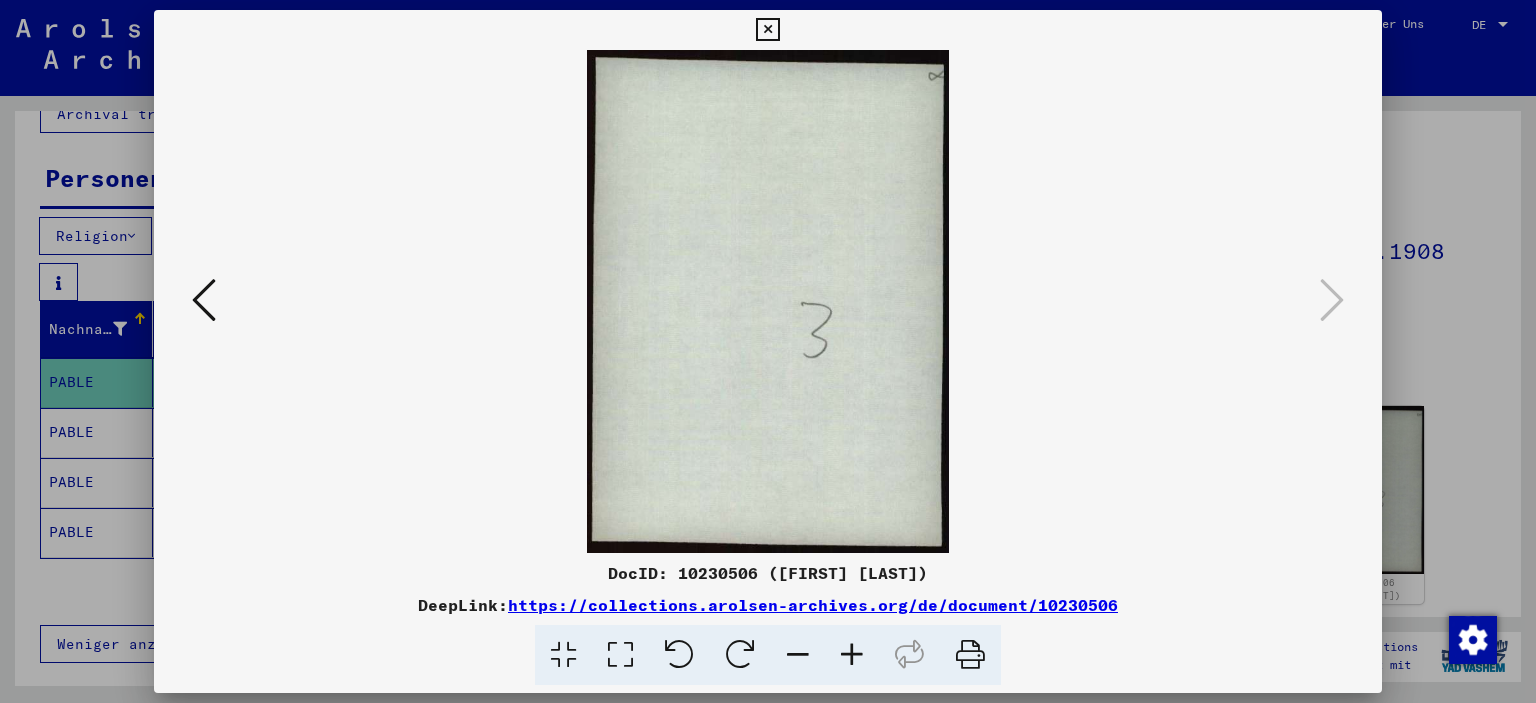 click at bounding box center [767, 30] 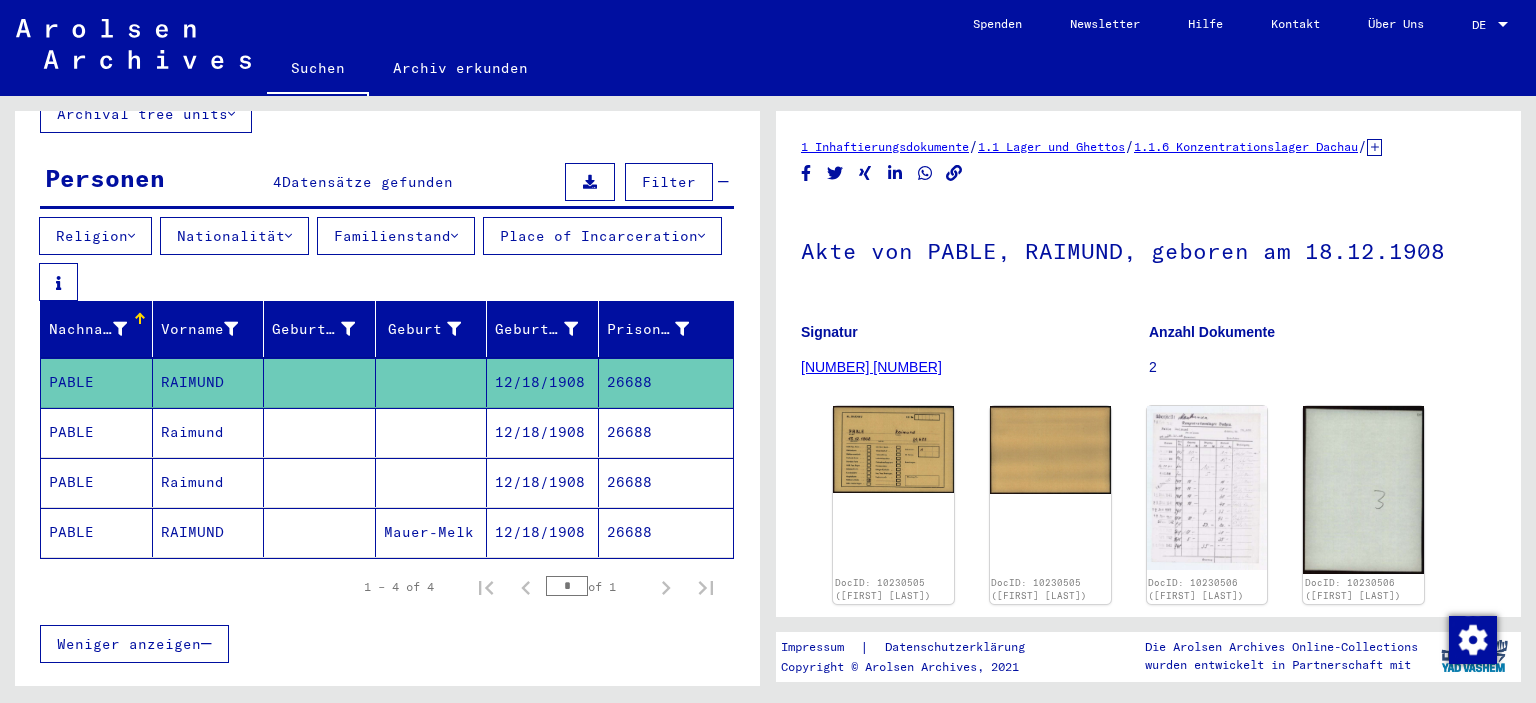click on "26688" at bounding box center [666, 482] 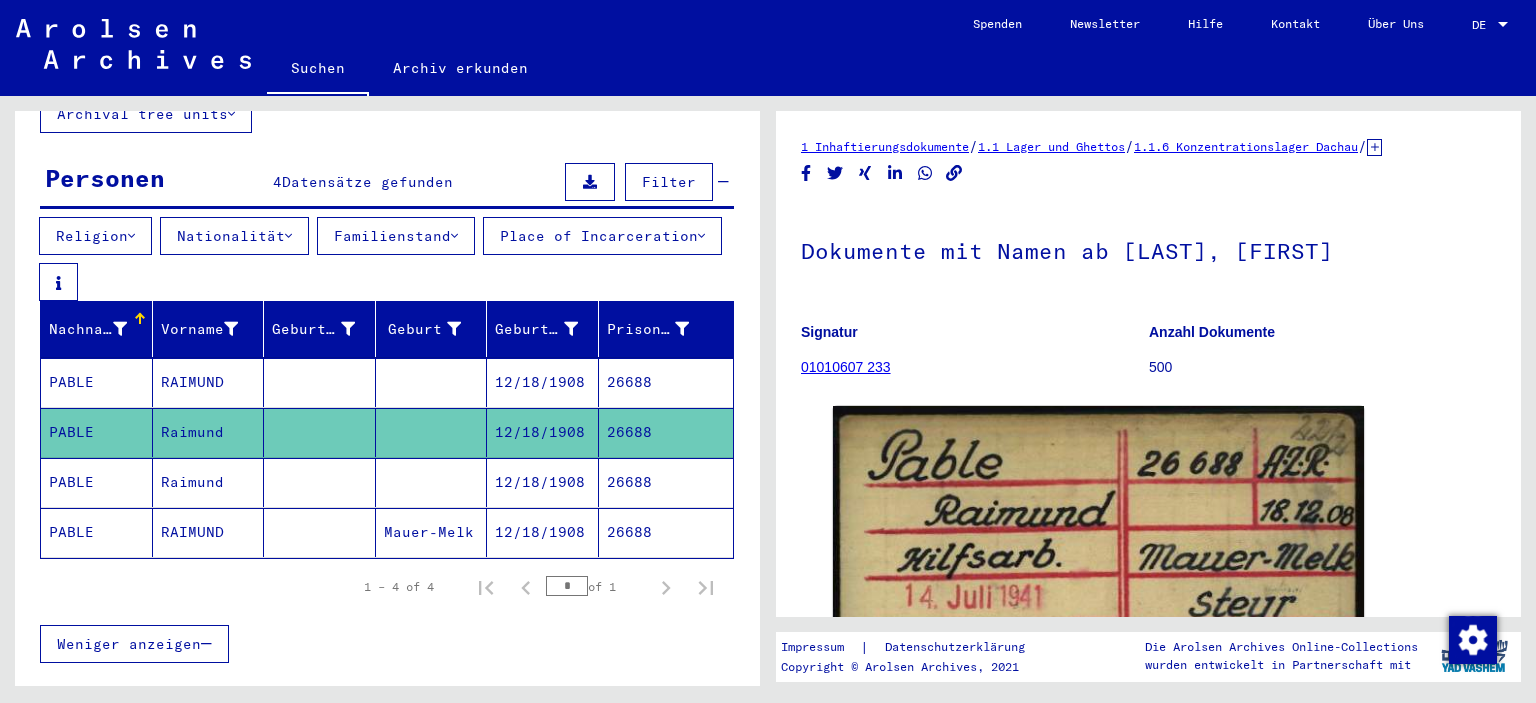 scroll, scrollTop: 181, scrollLeft: 0, axis: vertical 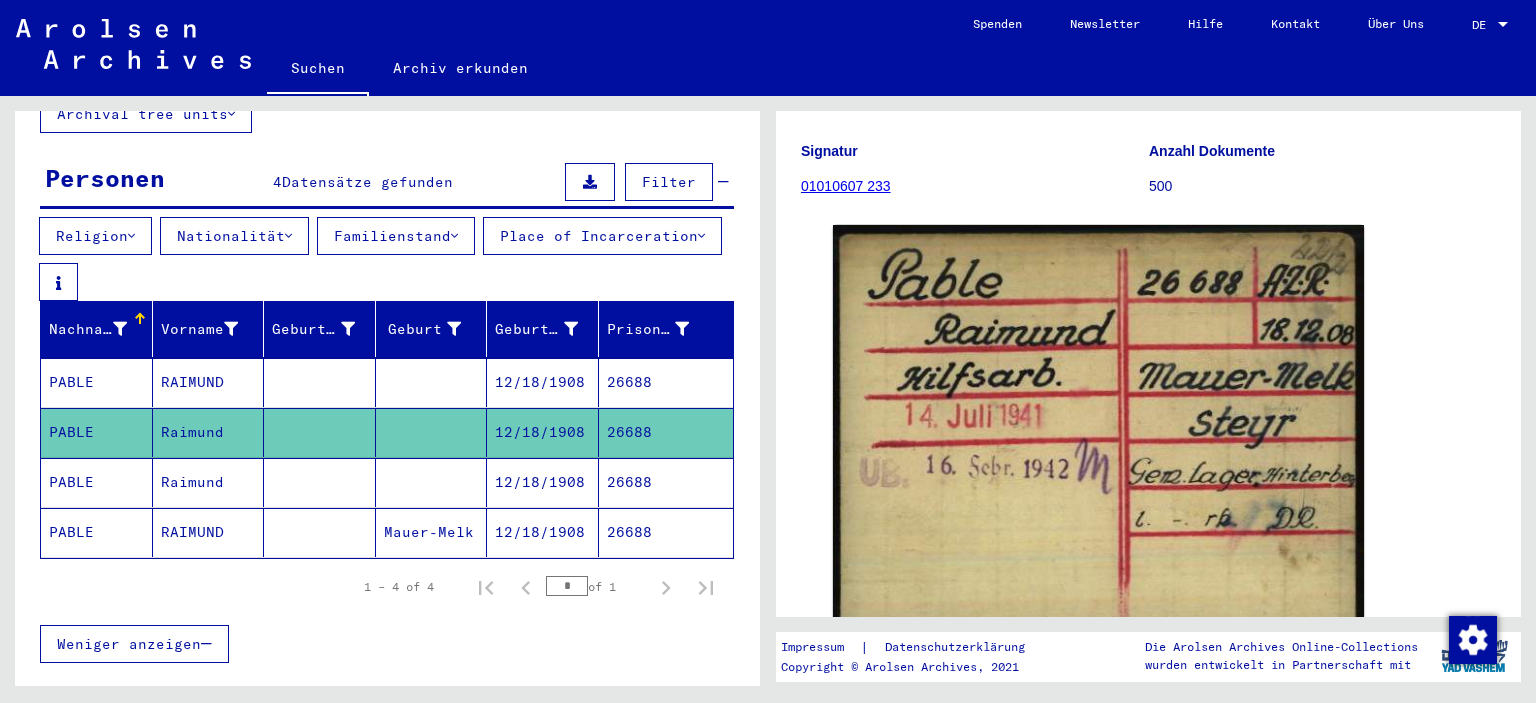 click on "26688" at bounding box center (666, 532) 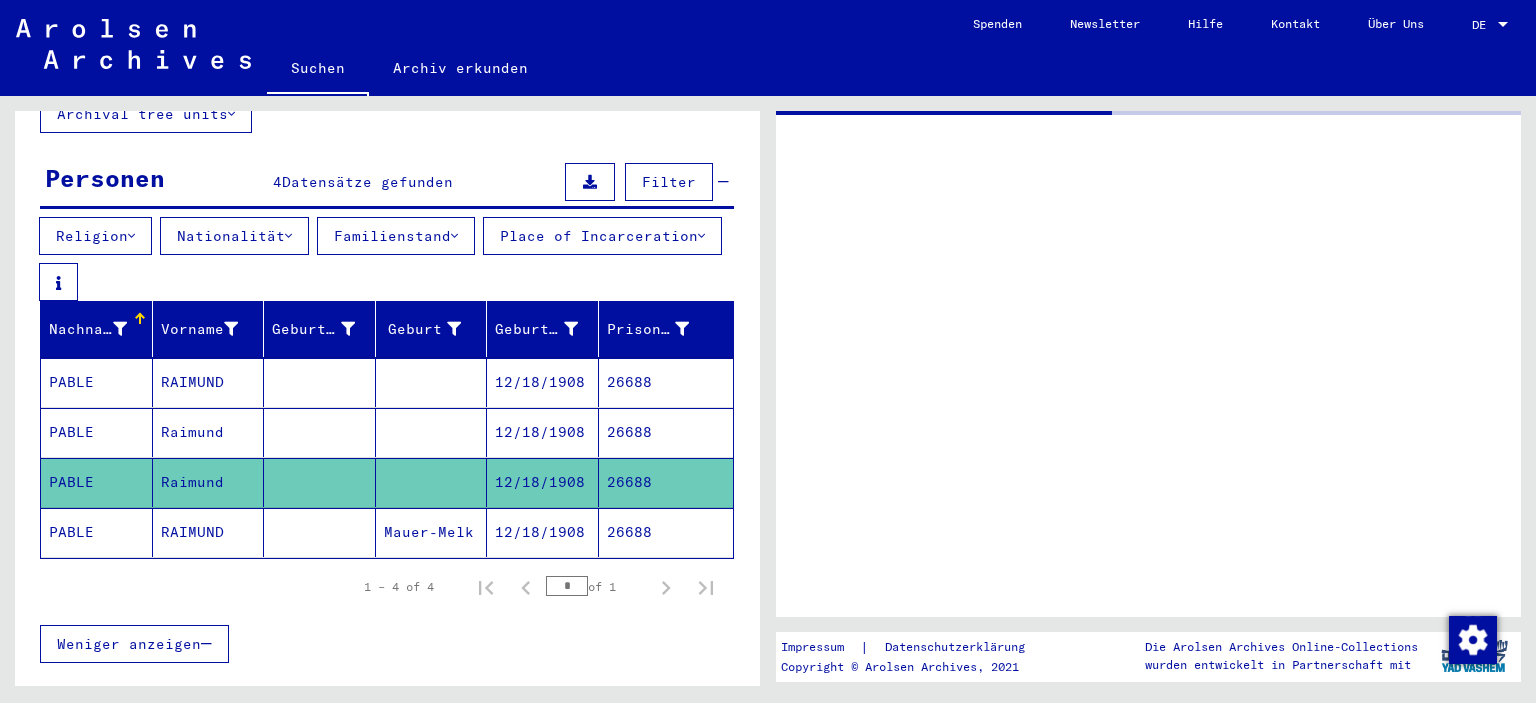 scroll, scrollTop: 0, scrollLeft: 0, axis: both 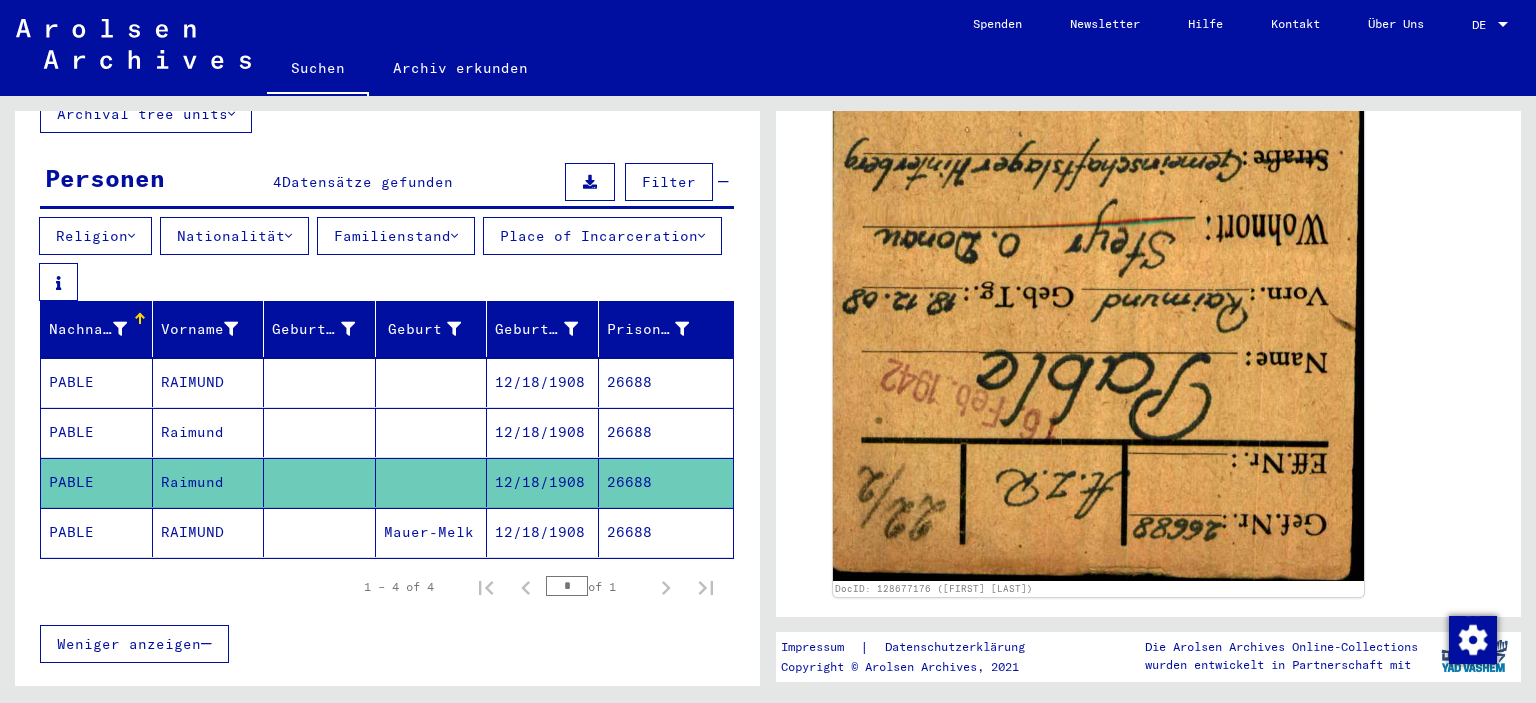 click on "26688" 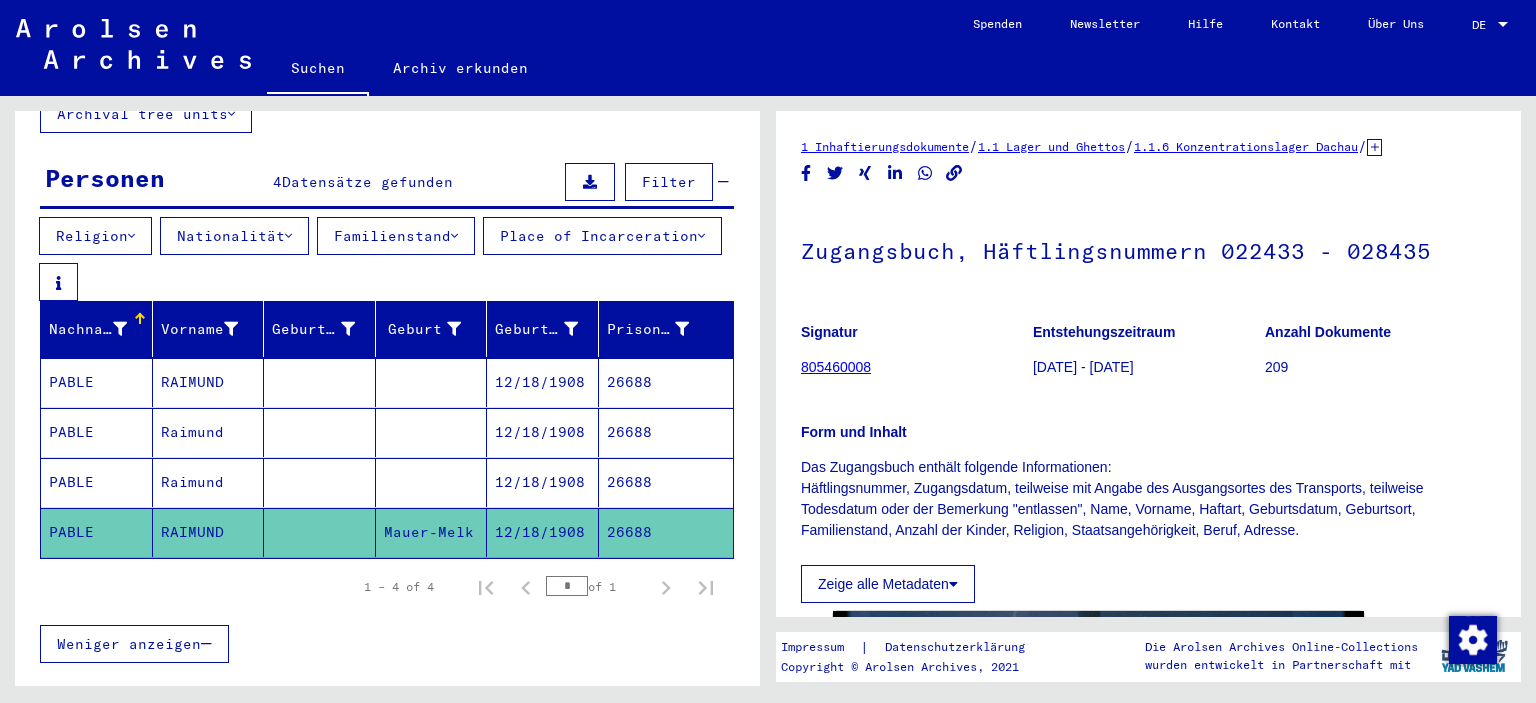 scroll, scrollTop: 356, scrollLeft: 0, axis: vertical 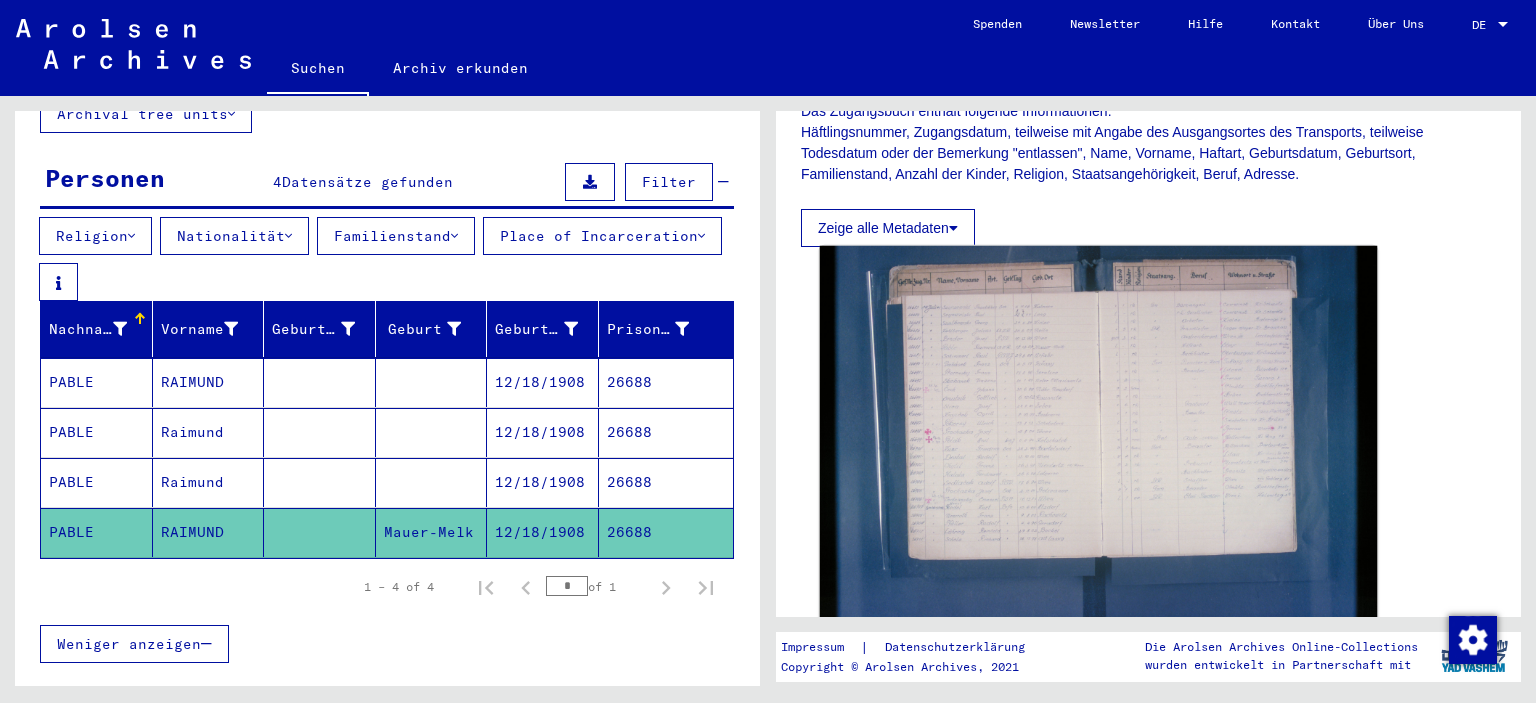 click 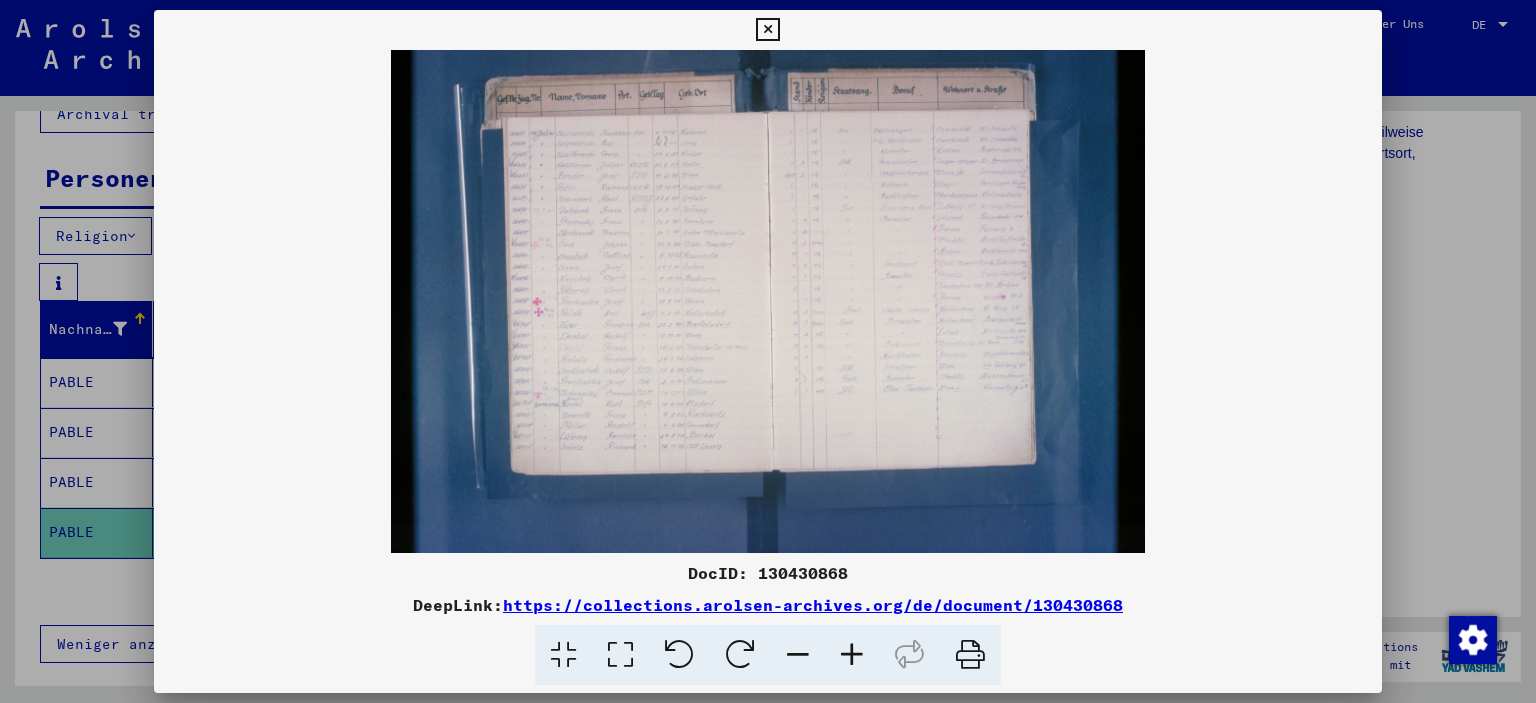 click at bounding box center (852, 655) 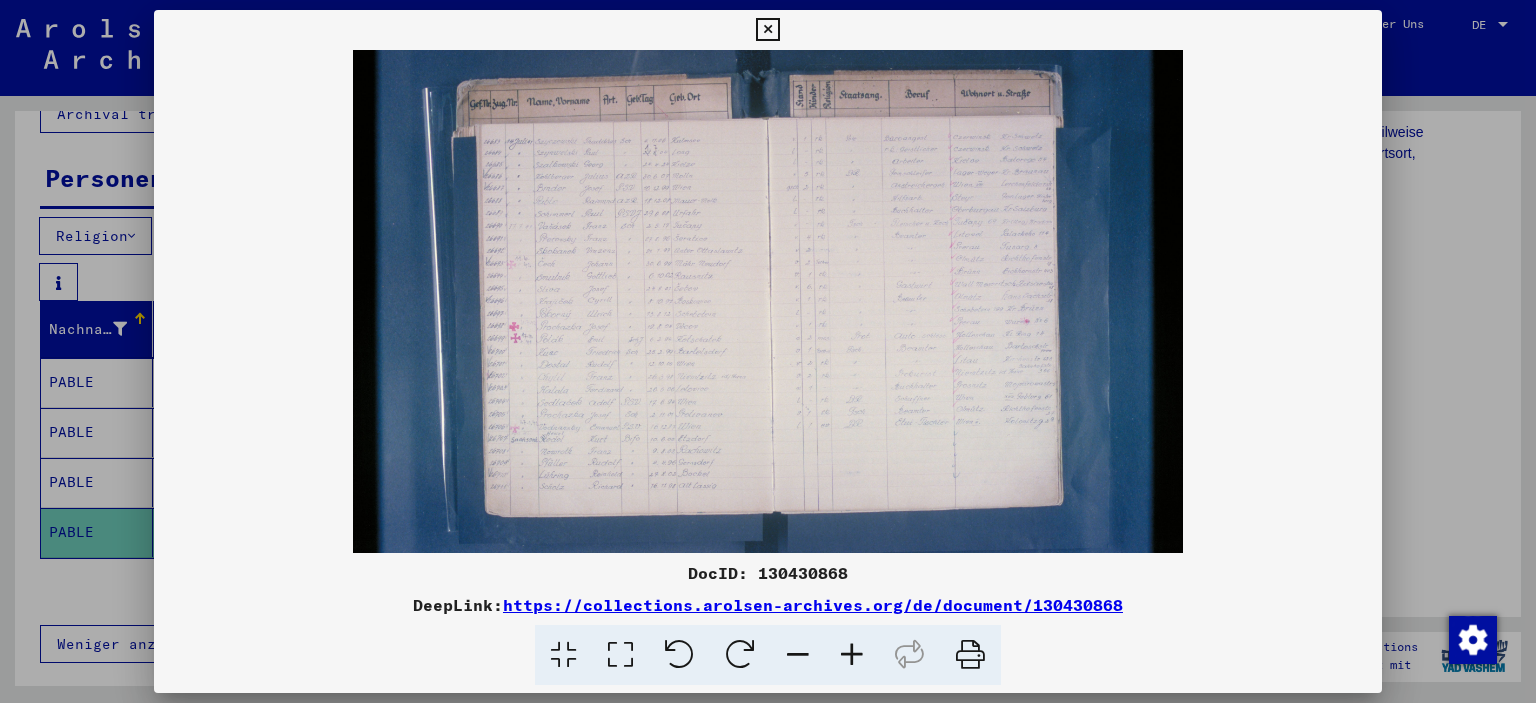 click at bounding box center [852, 655] 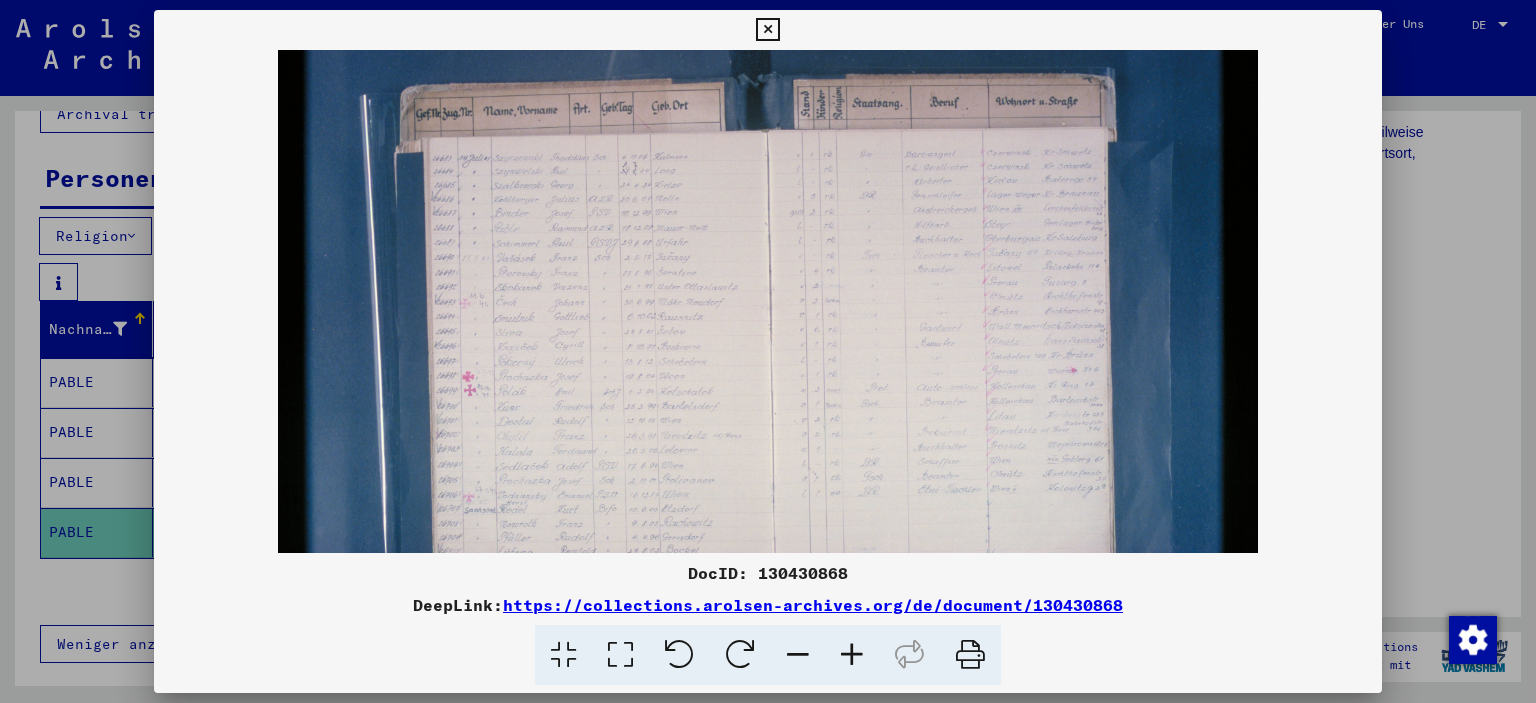 click at bounding box center [852, 655] 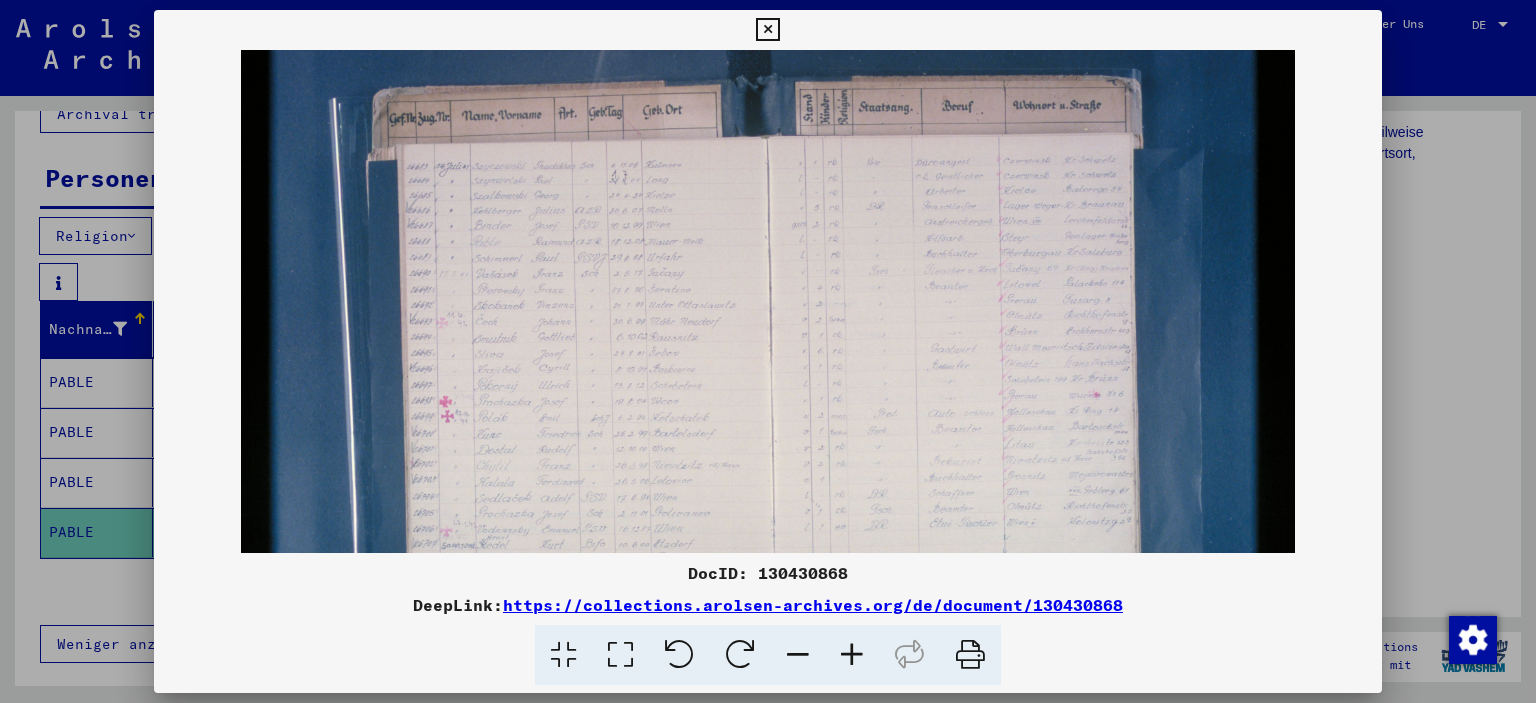 click at bounding box center [852, 655] 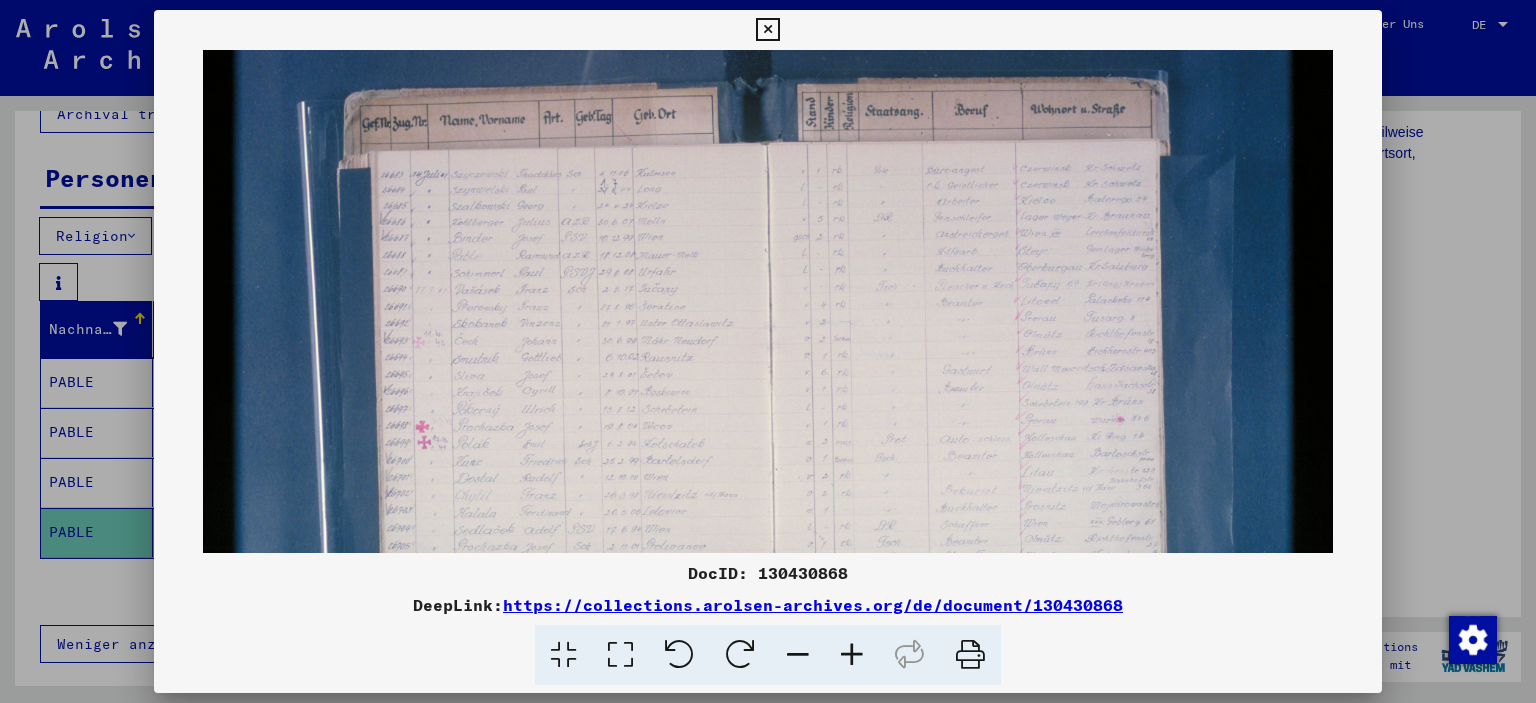click at bounding box center [852, 655] 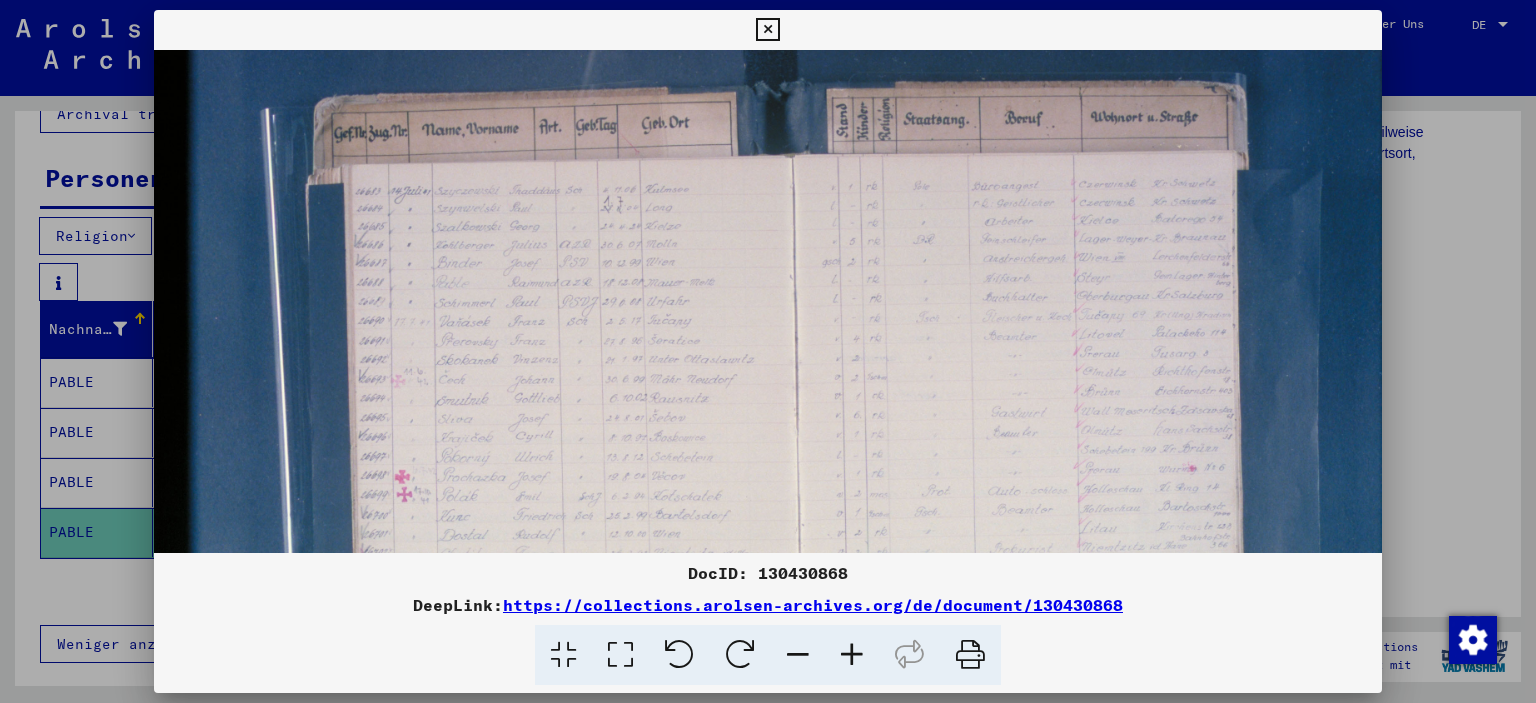 click at bounding box center [852, 655] 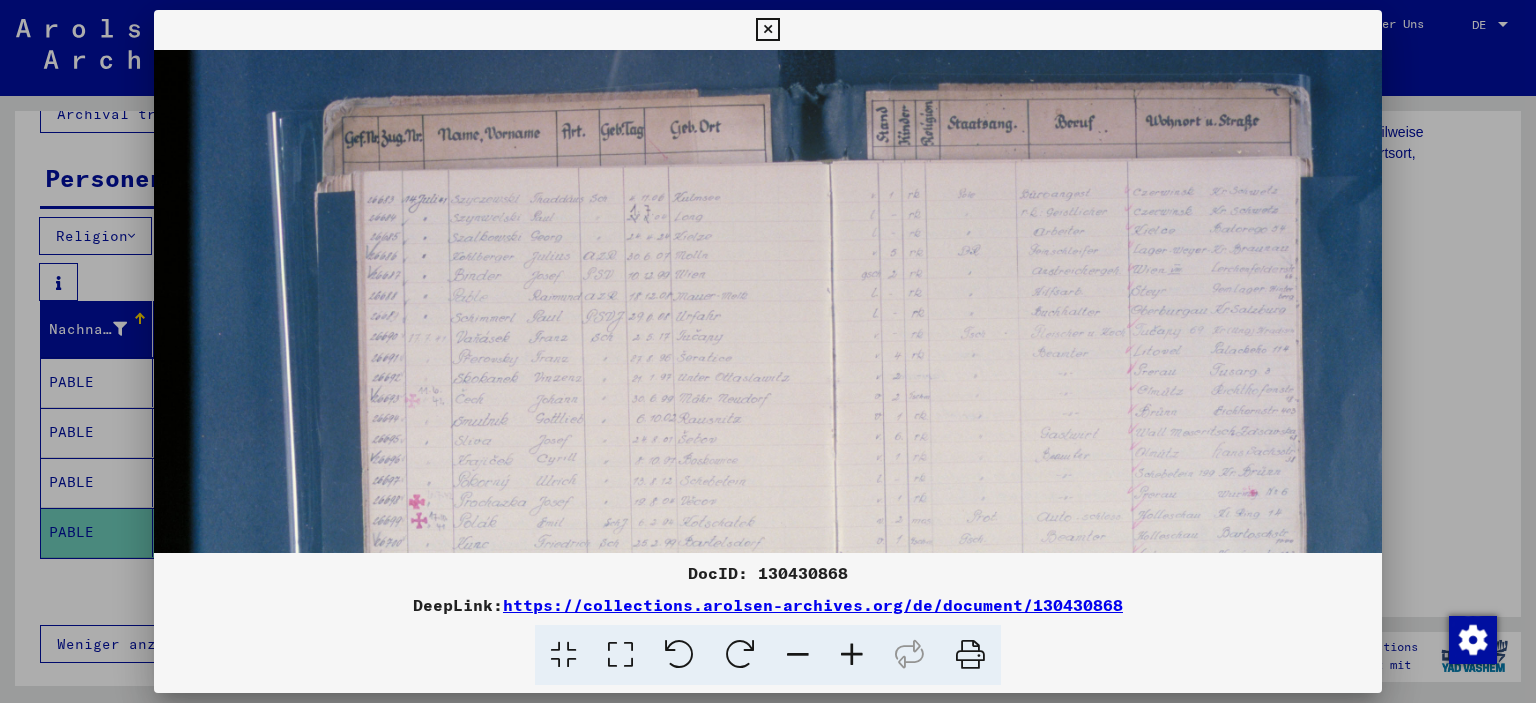 click at bounding box center (852, 655) 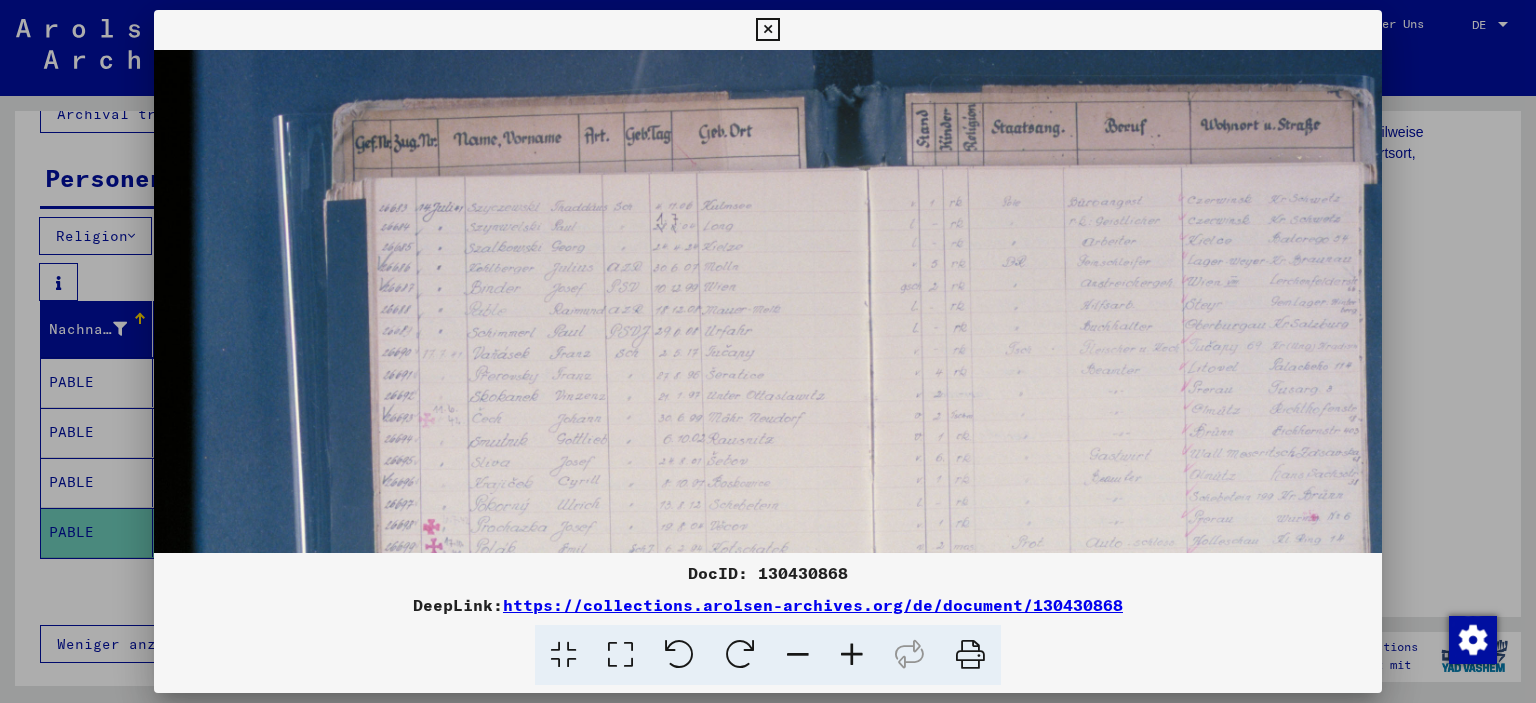 click at bounding box center (852, 655) 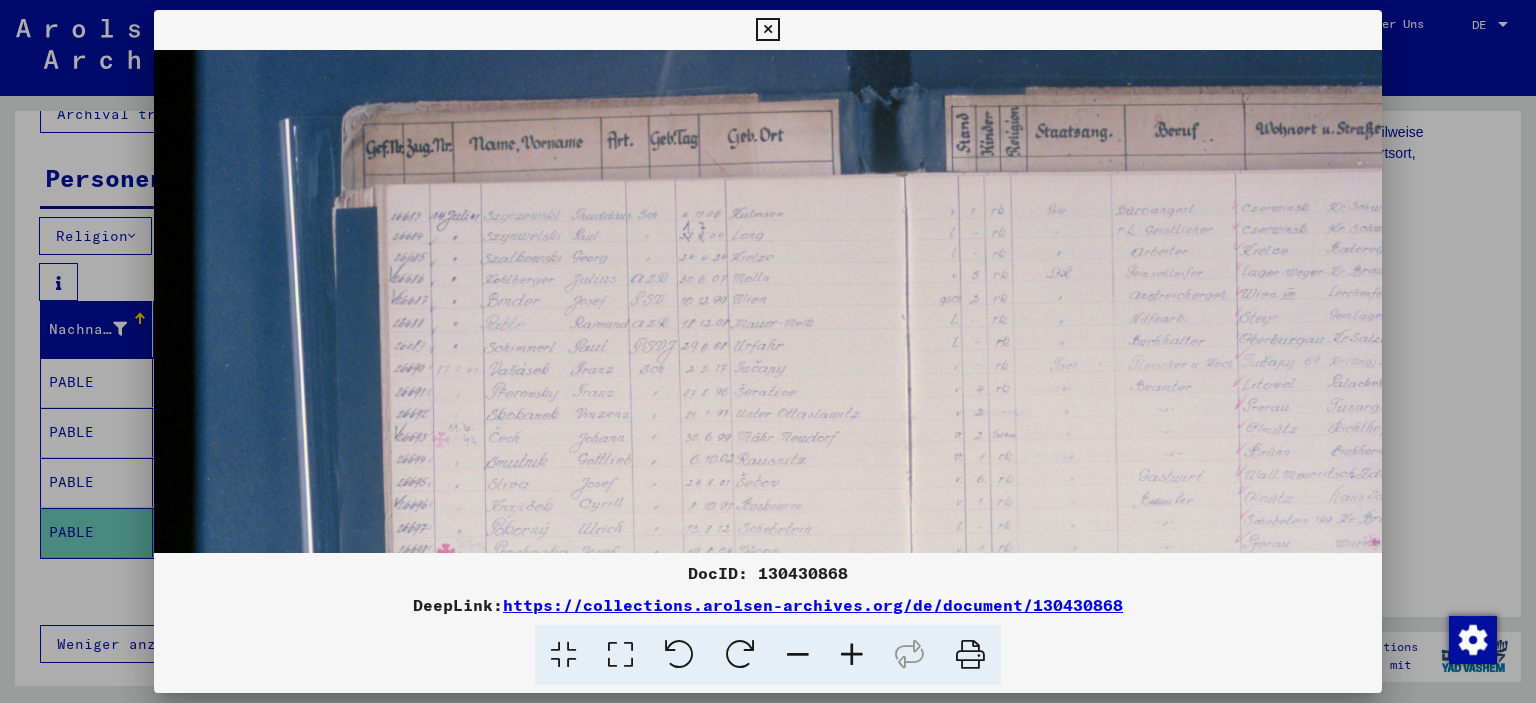 click at bounding box center [852, 655] 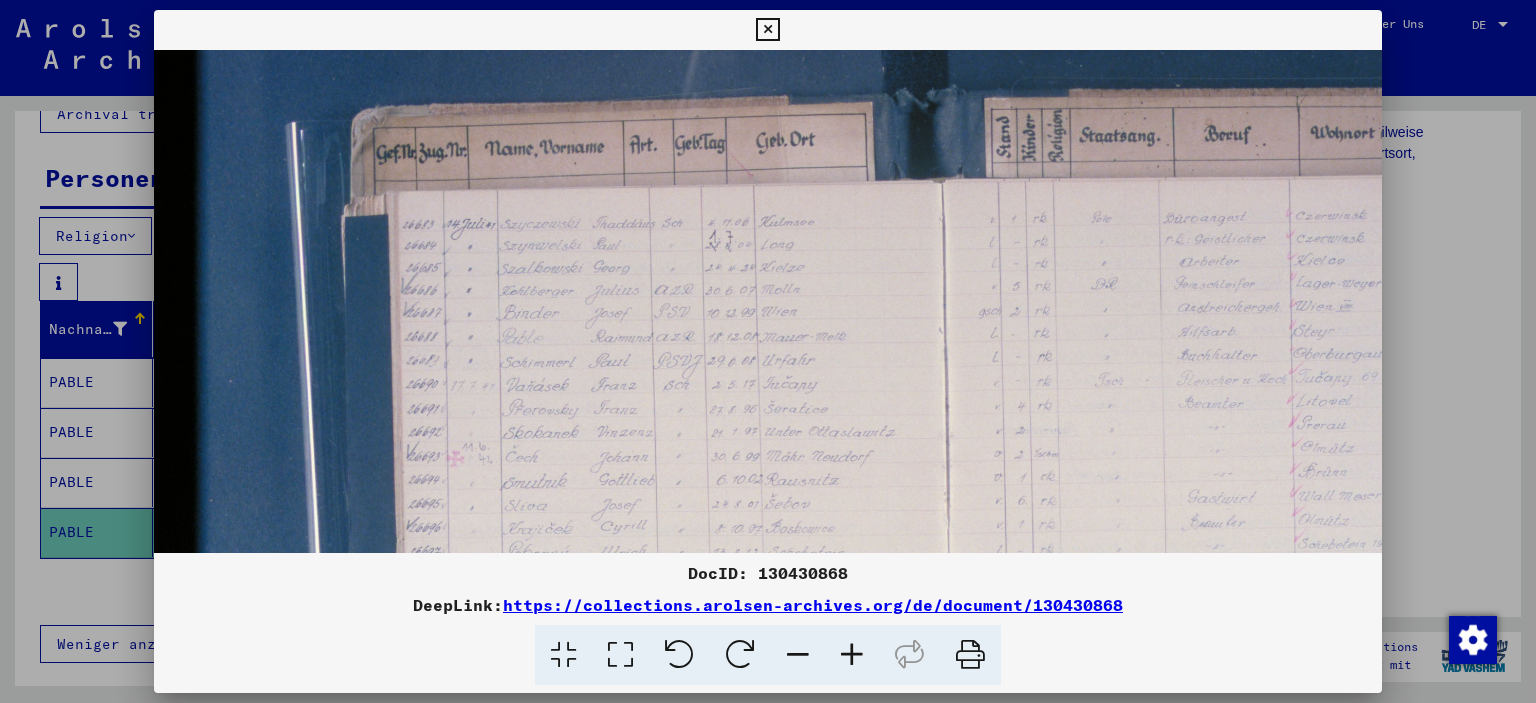 click at bounding box center [852, 655] 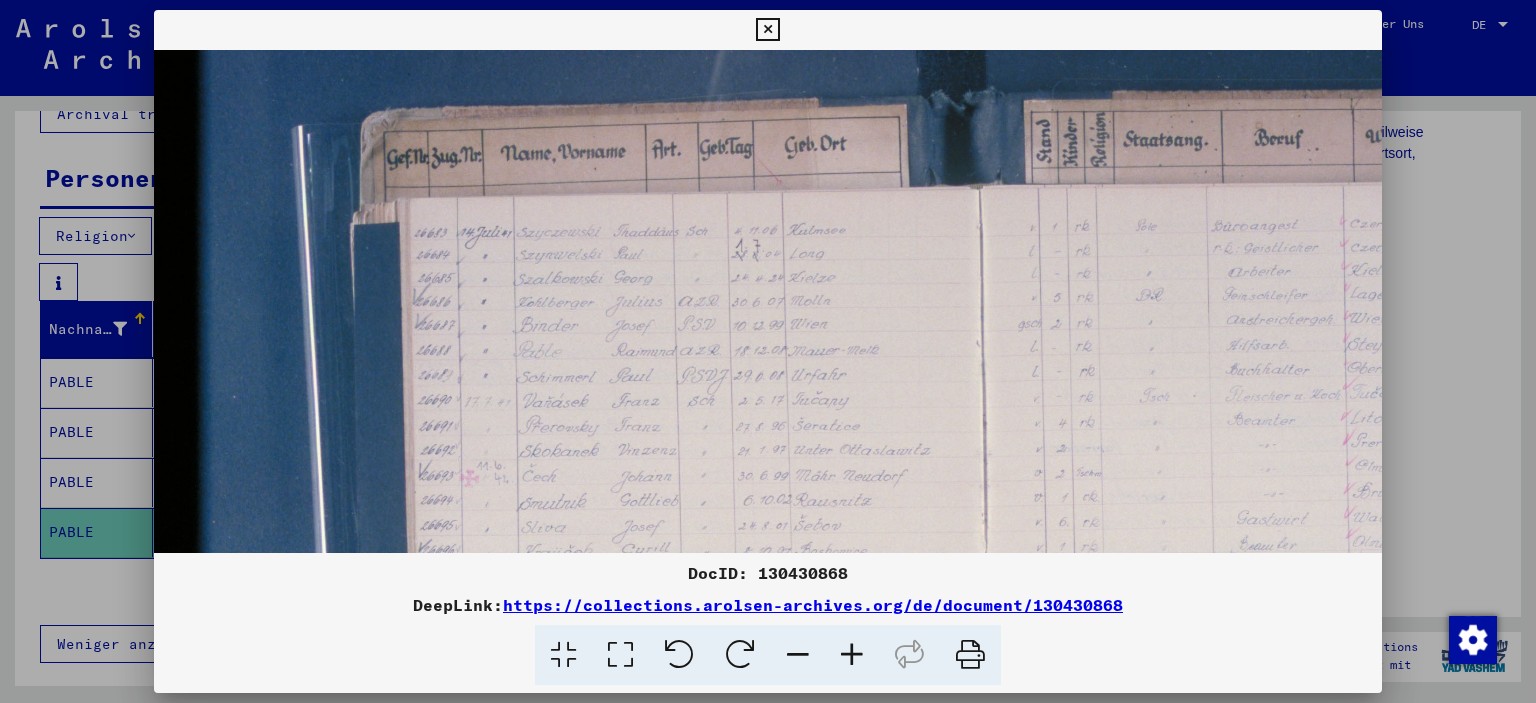 scroll, scrollTop: 143, scrollLeft: 4, axis: both 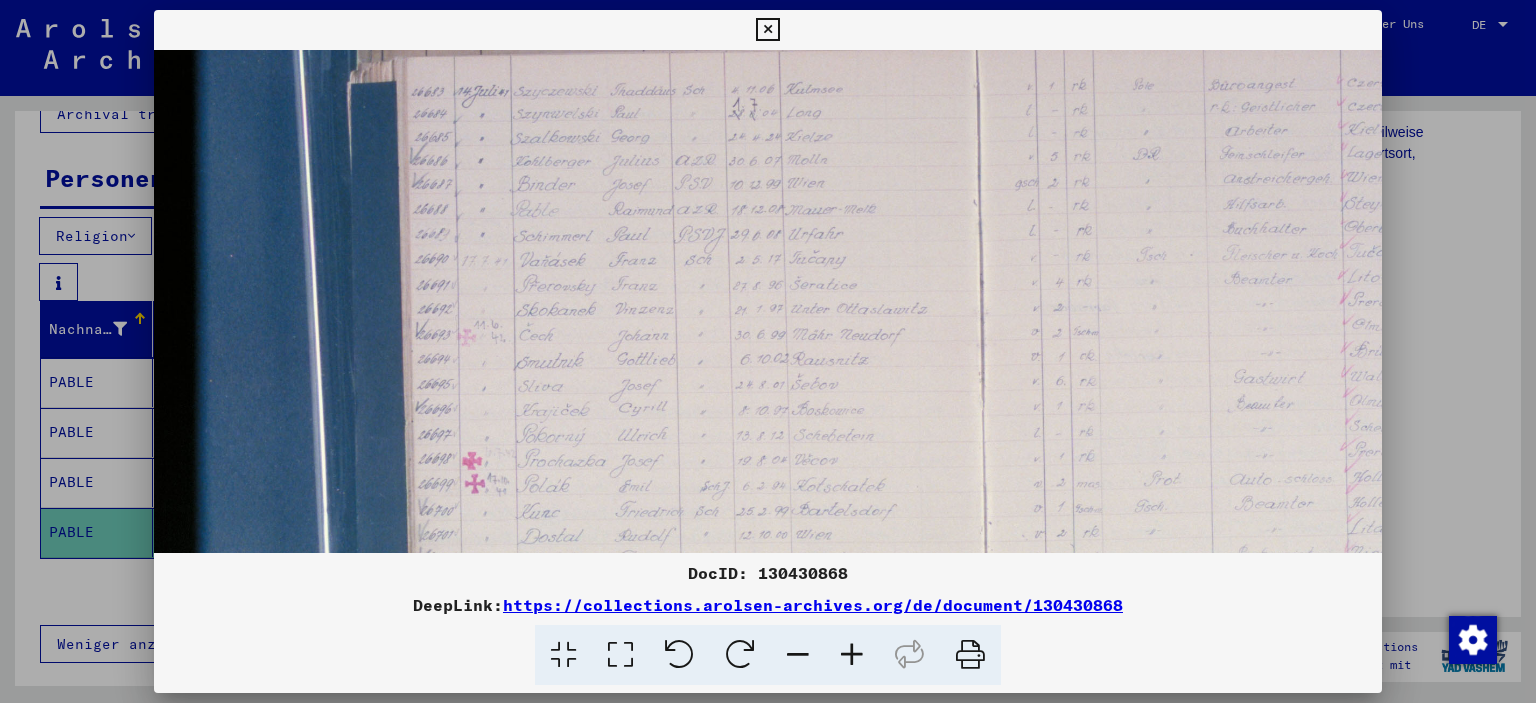 drag, startPoint x: 848, startPoint y: 366, endPoint x: 850, endPoint y: 223, distance: 143.01399 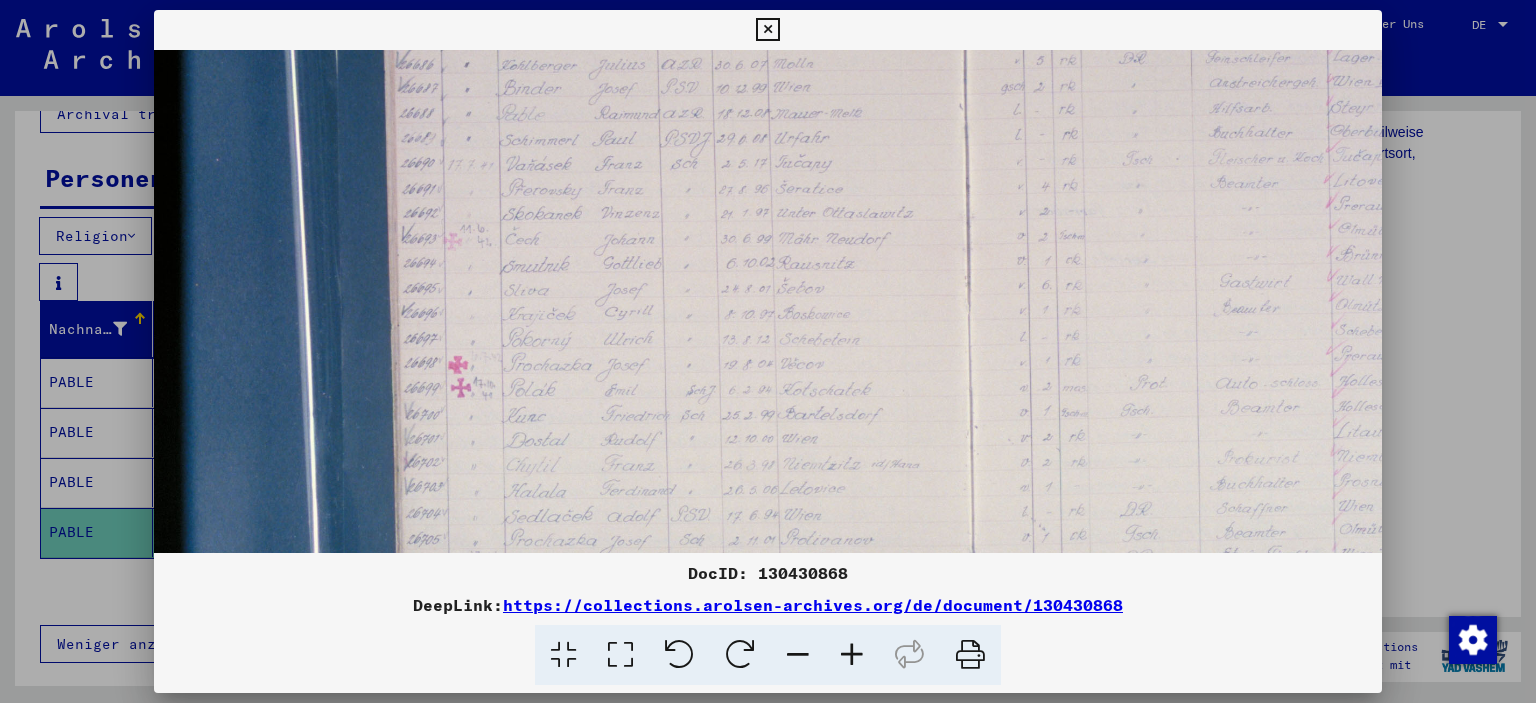 scroll, scrollTop: 253, scrollLeft: 20, axis: both 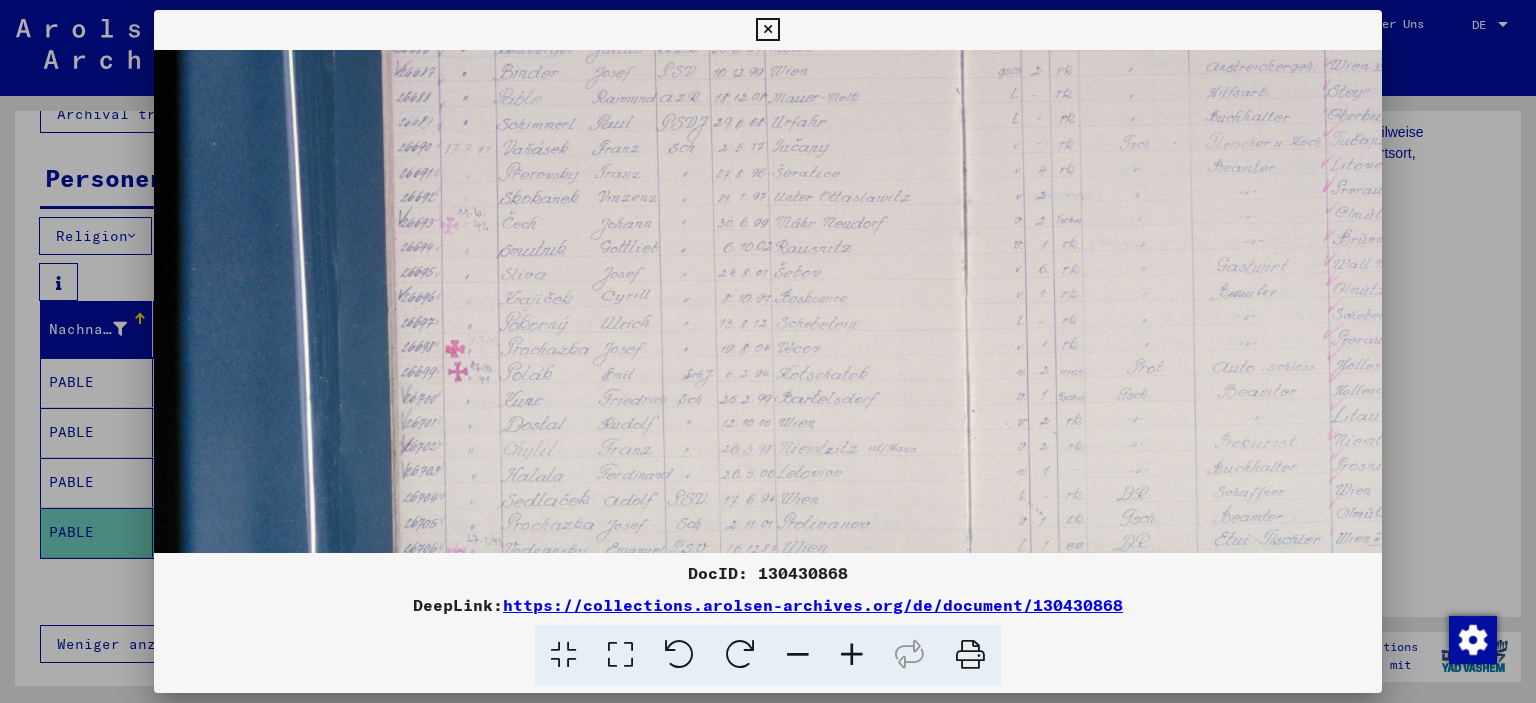 drag, startPoint x: 792, startPoint y: 292, endPoint x: 776, endPoint y: 182, distance: 111.15755 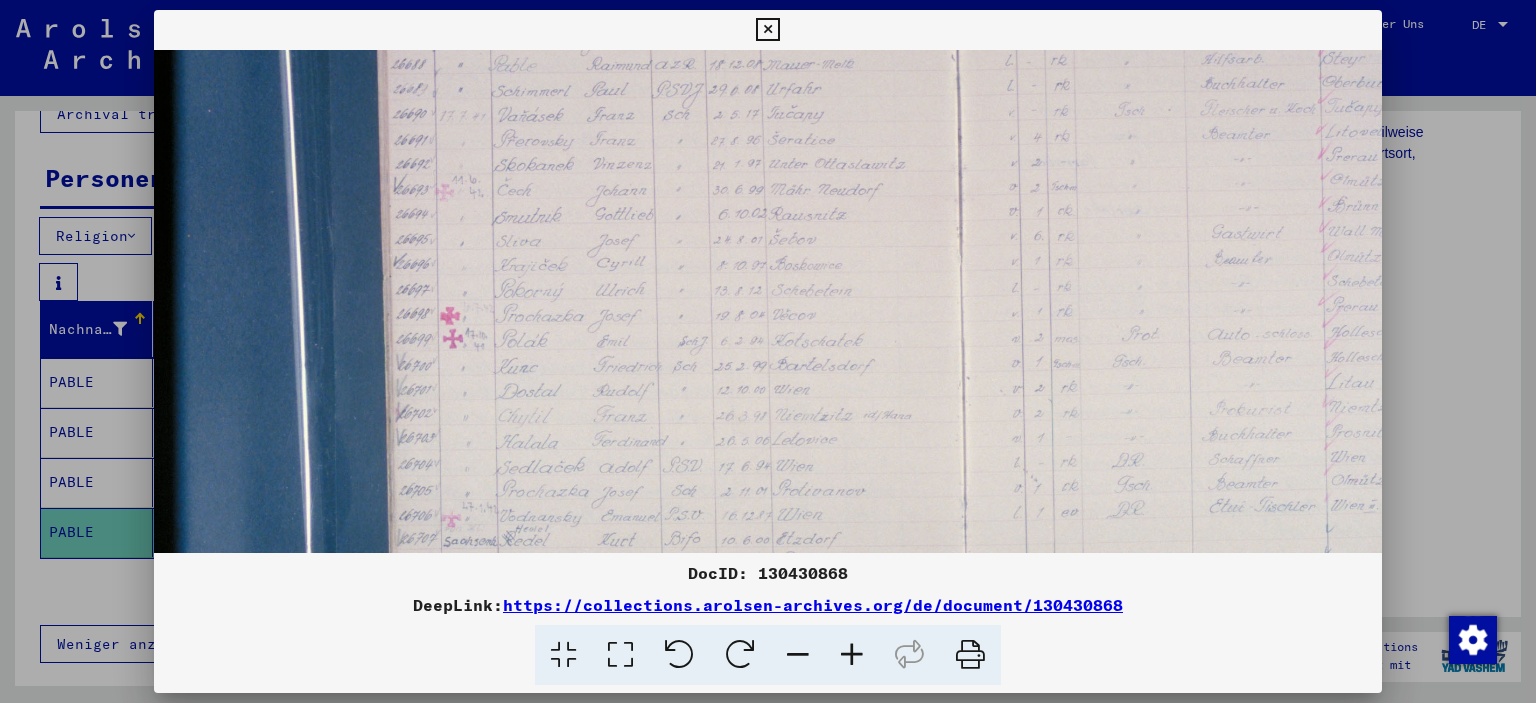 scroll, scrollTop: 289, scrollLeft: 25, axis: both 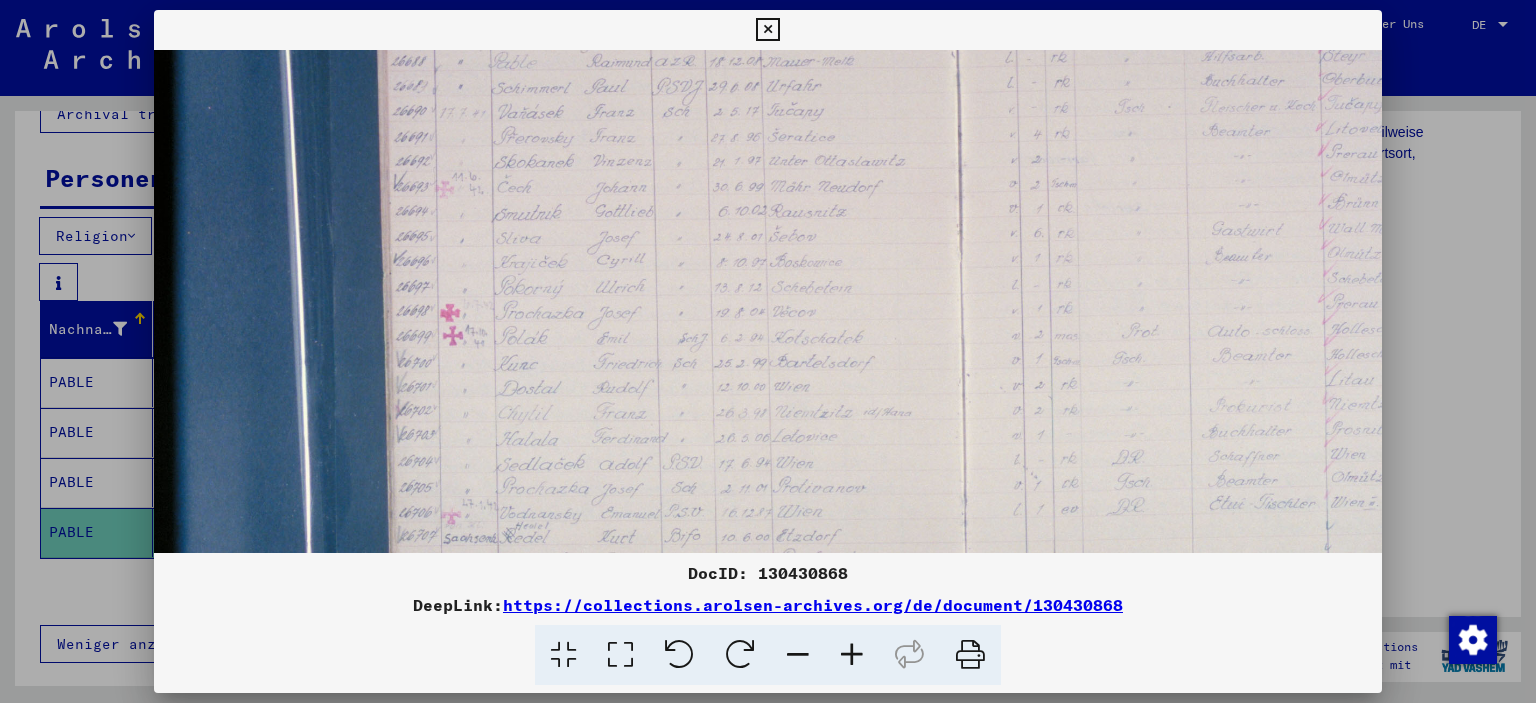 drag, startPoint x: 735, startPoint y: 314, endPoint x: 730, endPoint y: 278, distance: 36.345562 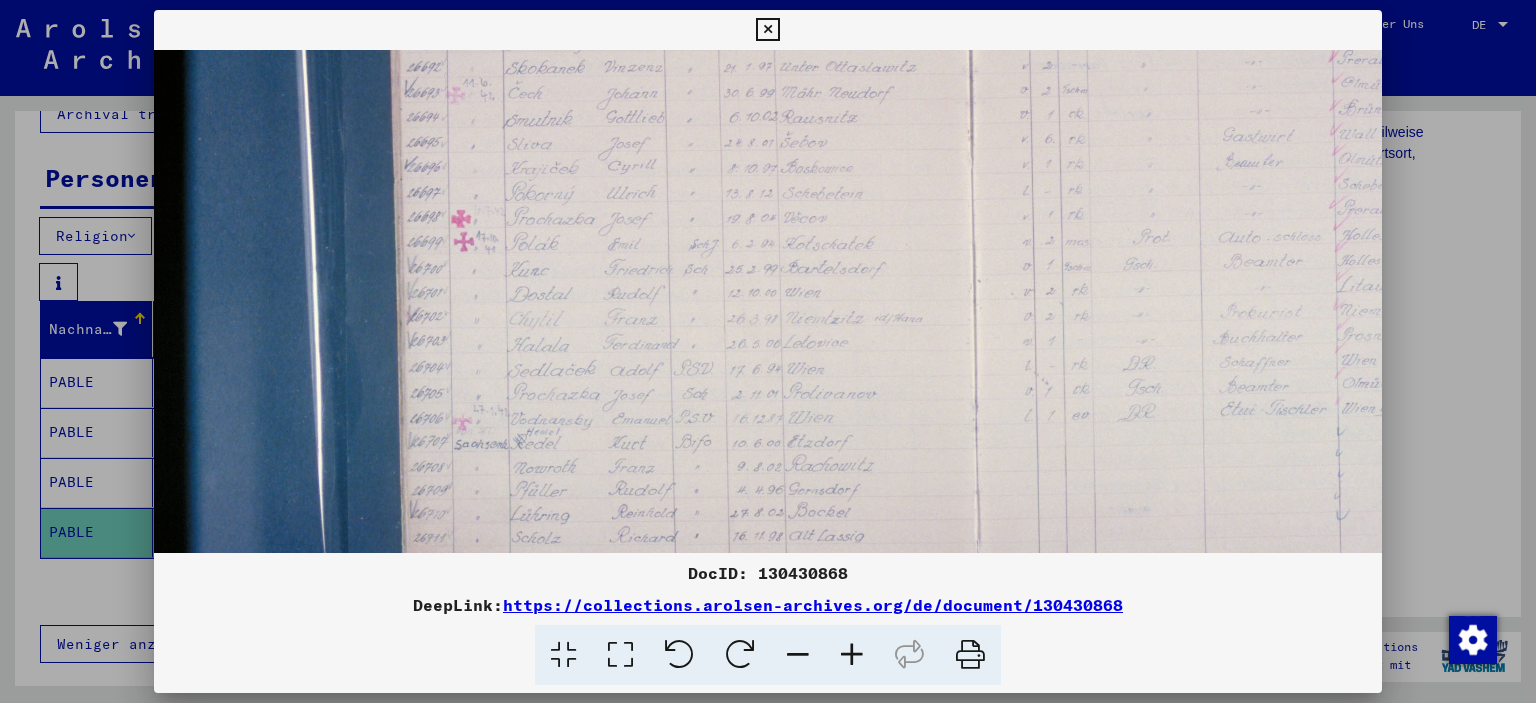 drag, startPoint x: 684, startPoint y: 367, endPoint x: 695, endPoint y: 272, distance: 95.63472 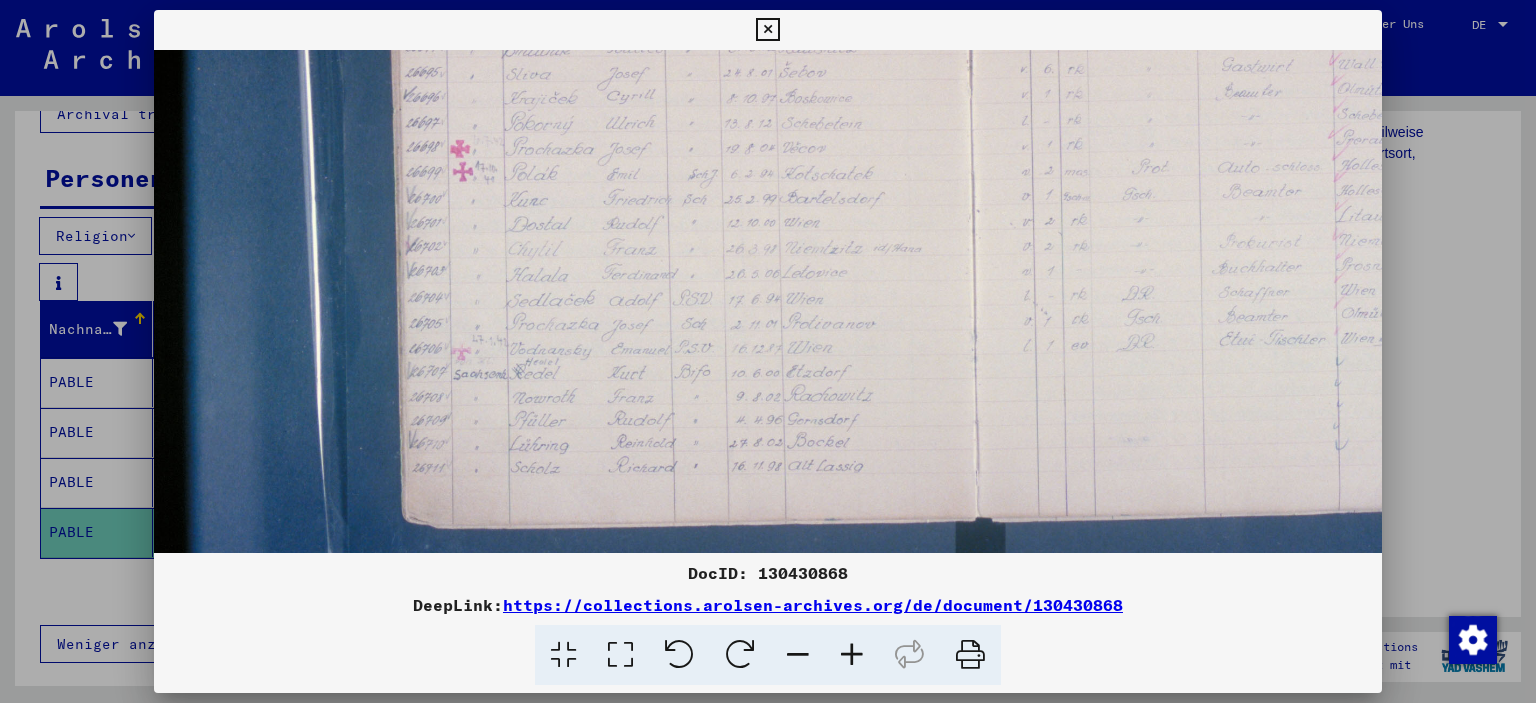 drag, startPoint x: 706, startPoint y: 373, endPoint x: 702, endPoint y: 288, distance: 85.09406 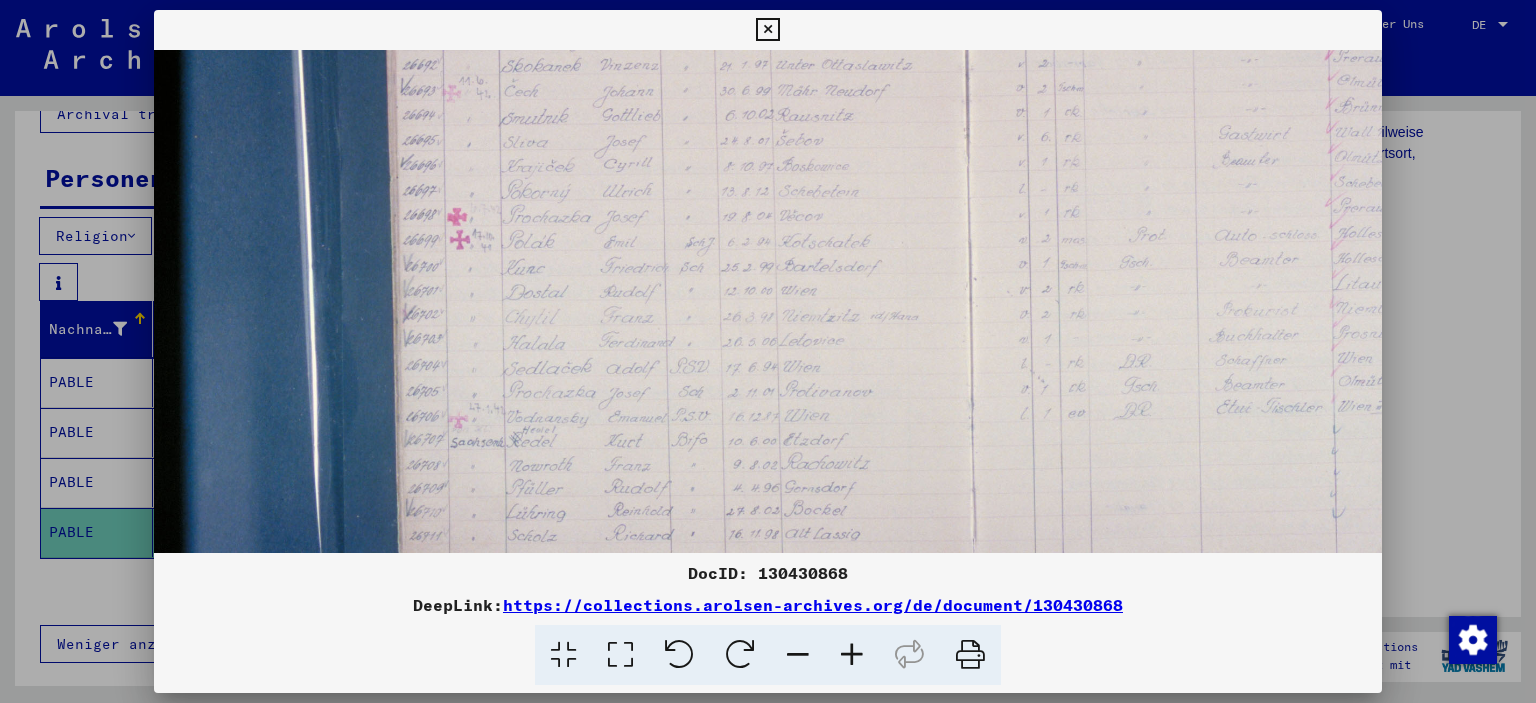scroll, scrollTop: 383, scrollLeft: 18, axis: both 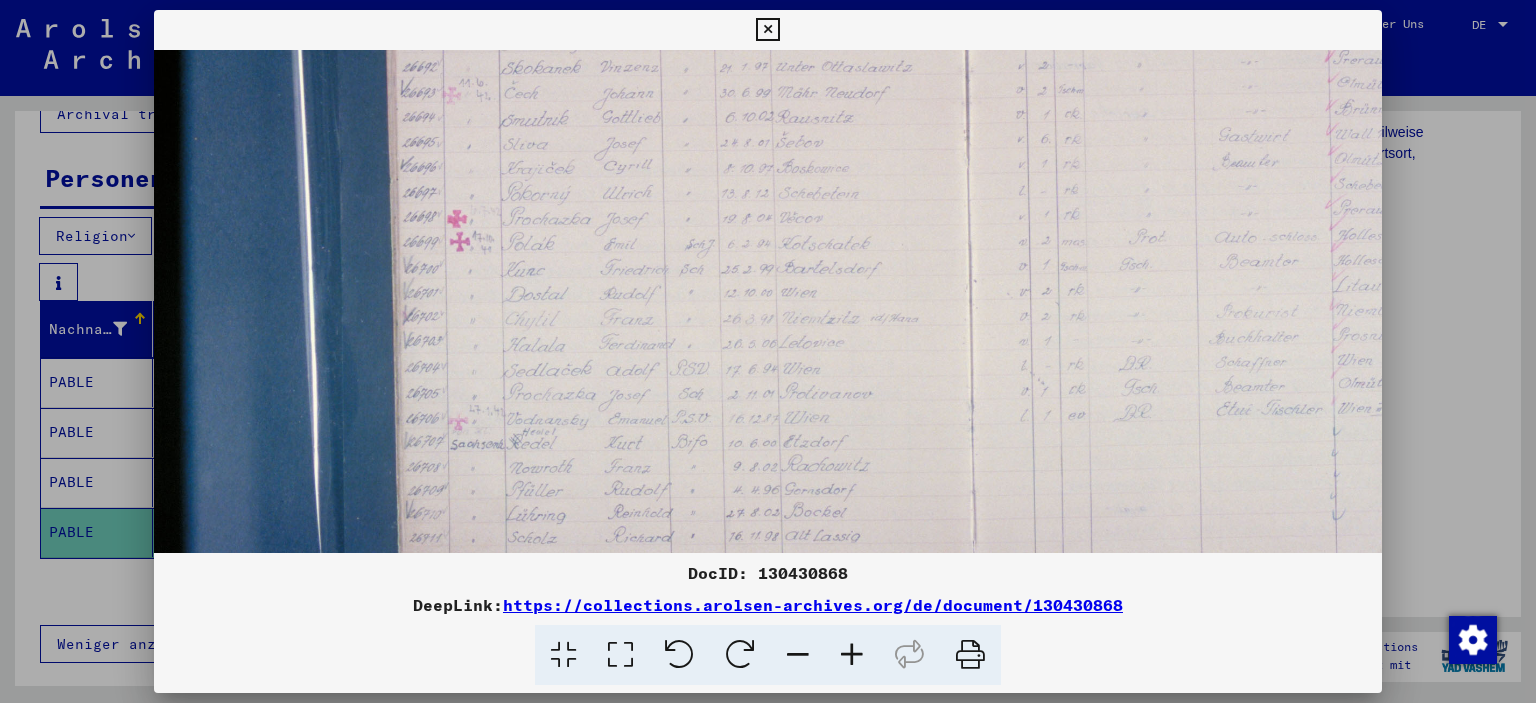 drag, startPoint x: 676, startPoint y: 202, endPoint x: 676, endPoint y: 288, distance: 86 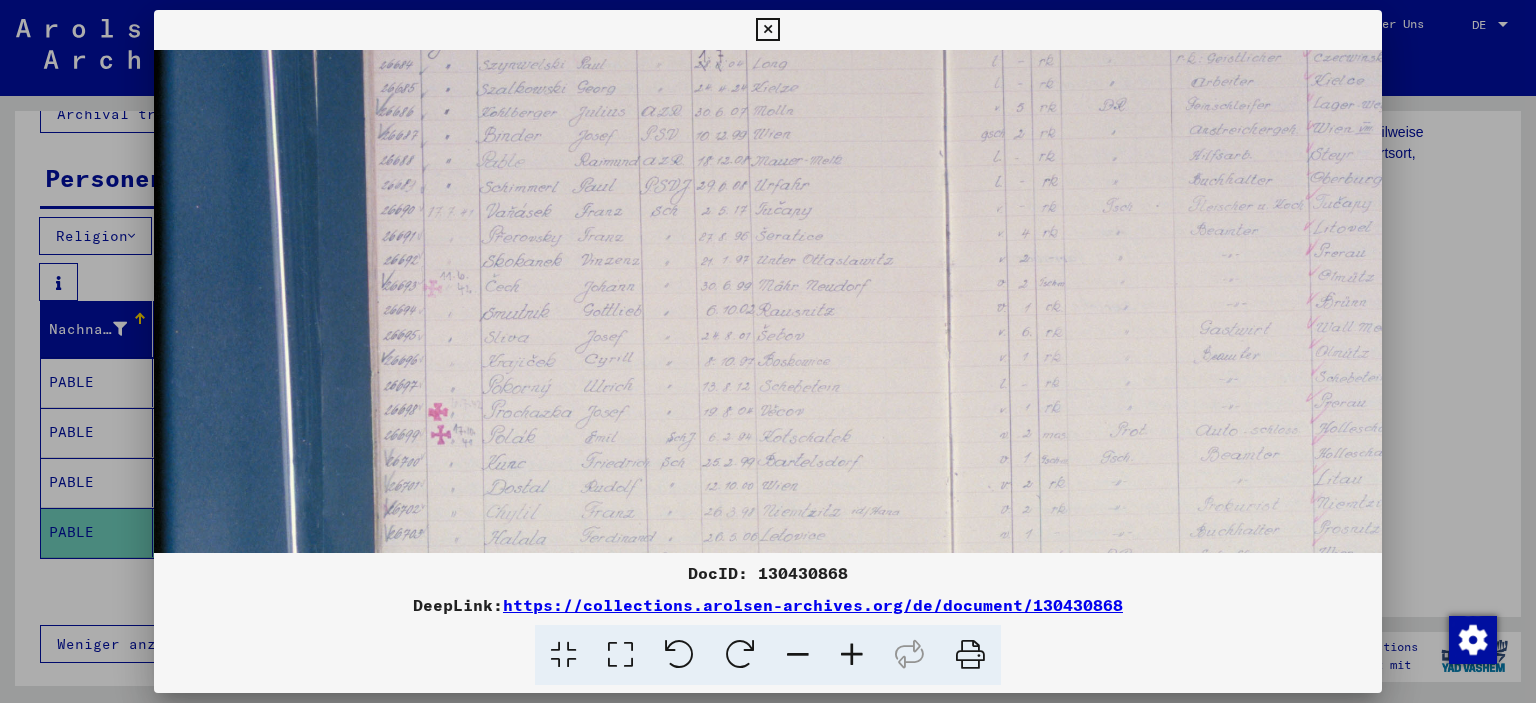 drag, startPoint x: 722, startPoint y: 238, endPoint x: 722, endPoint y: 330, distance: 92 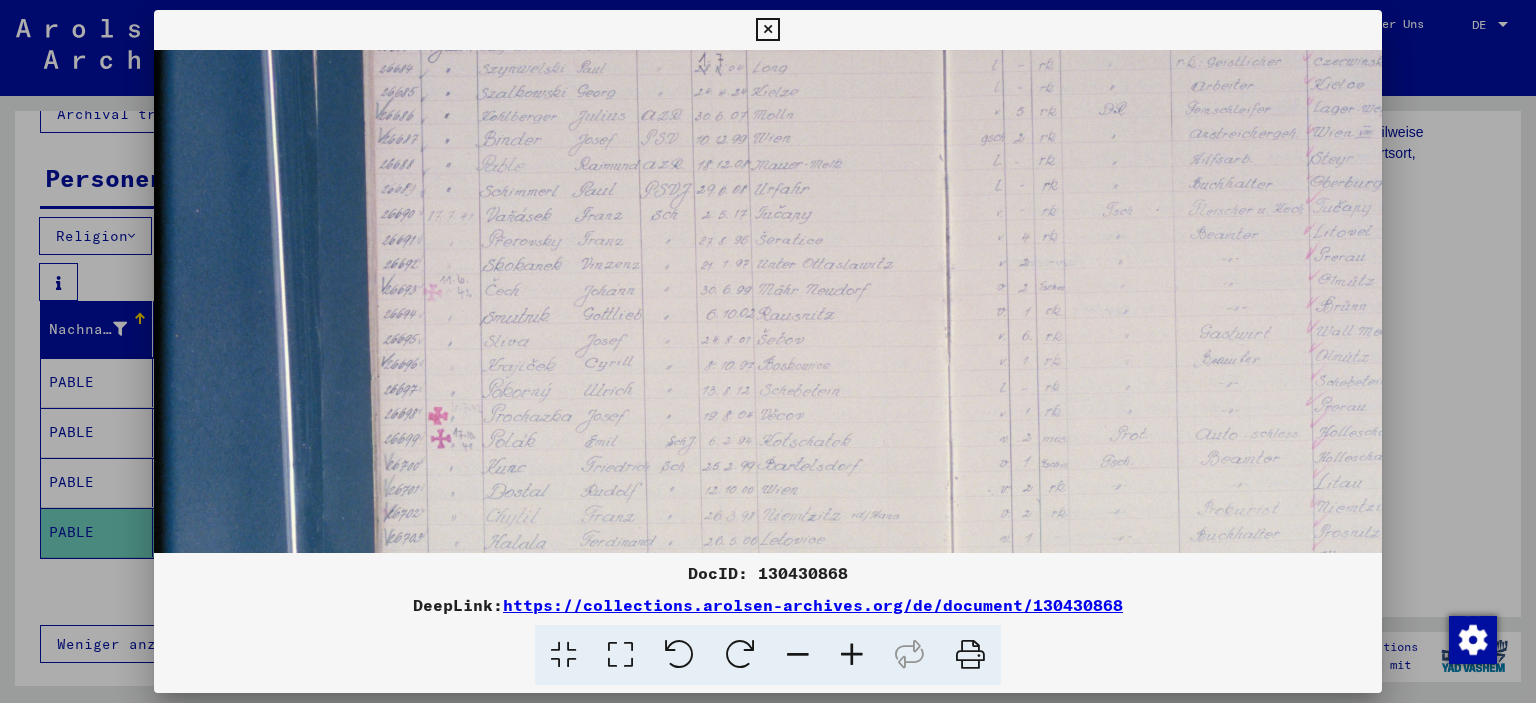 click at bounding box center [767, 30] 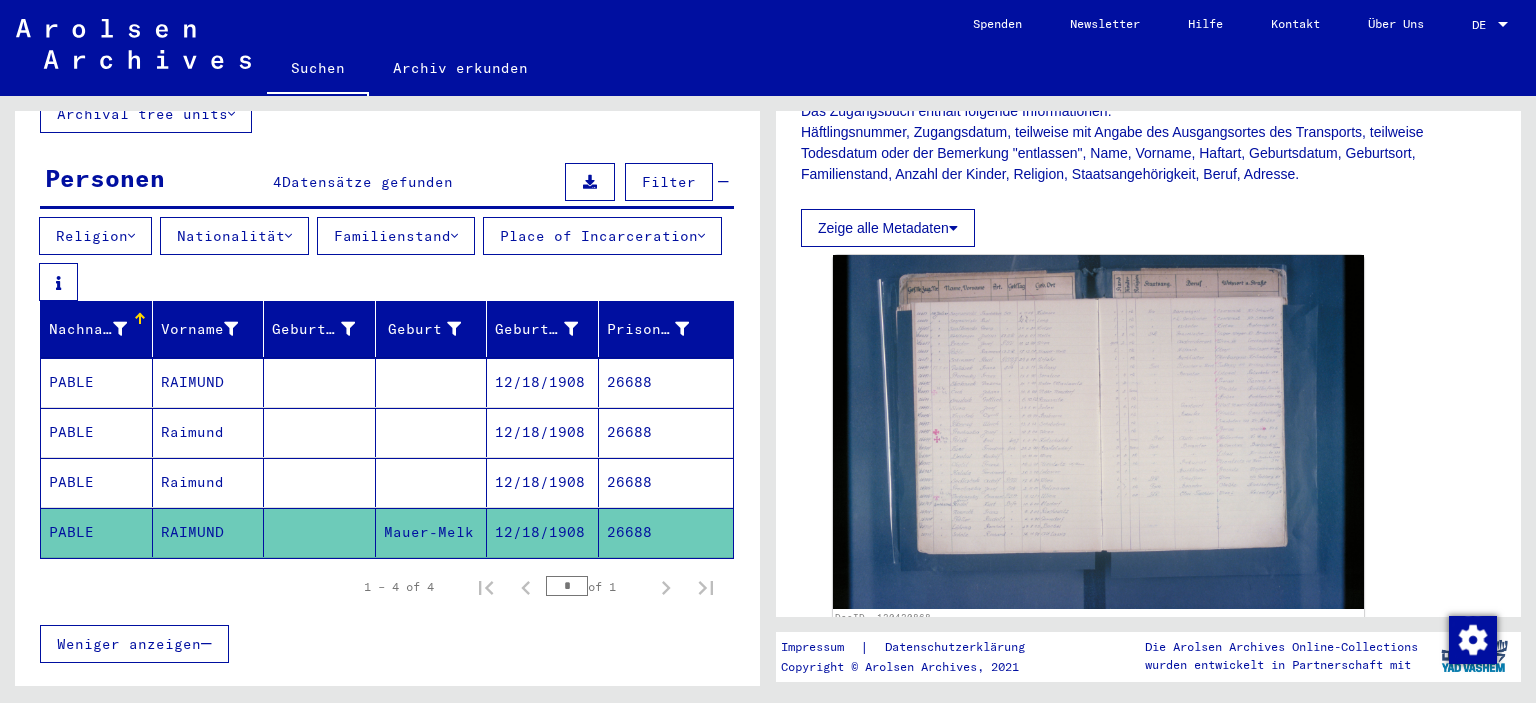 scroll, scrollTop: 0, scrollLeft: 0, axis: both 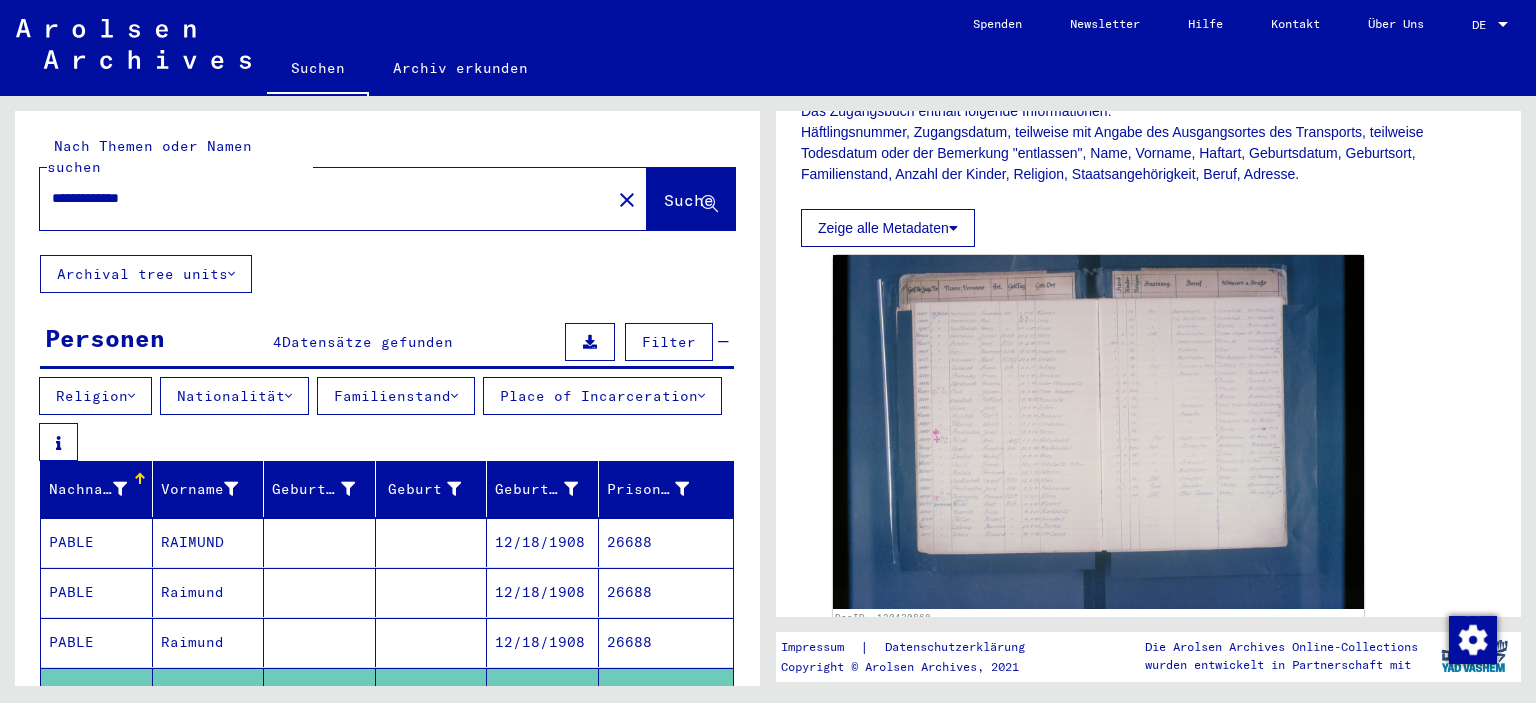 drag, startPoint x: 219, startPoint y: 181, endPoint x: 30, endPoint y: 175, distance: 189.09521 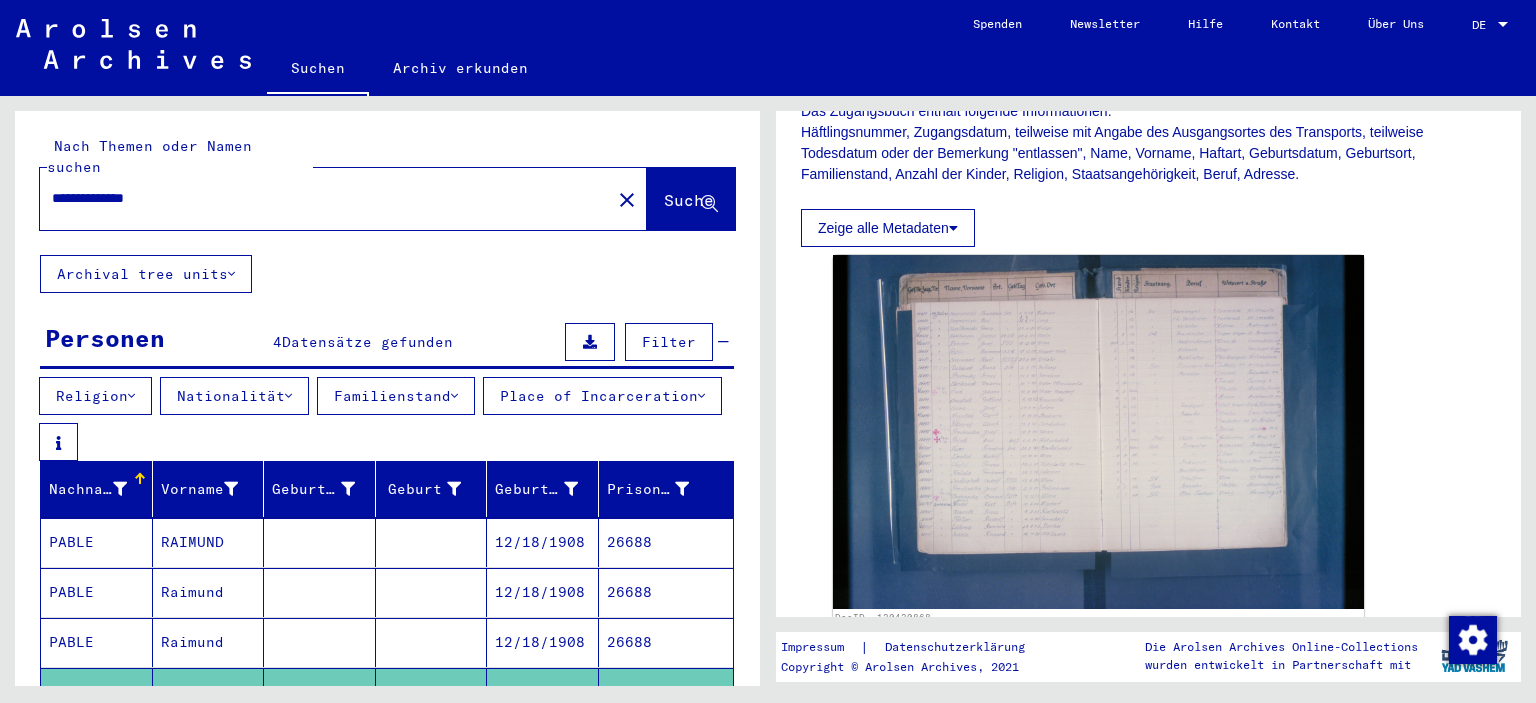 type on "**********" 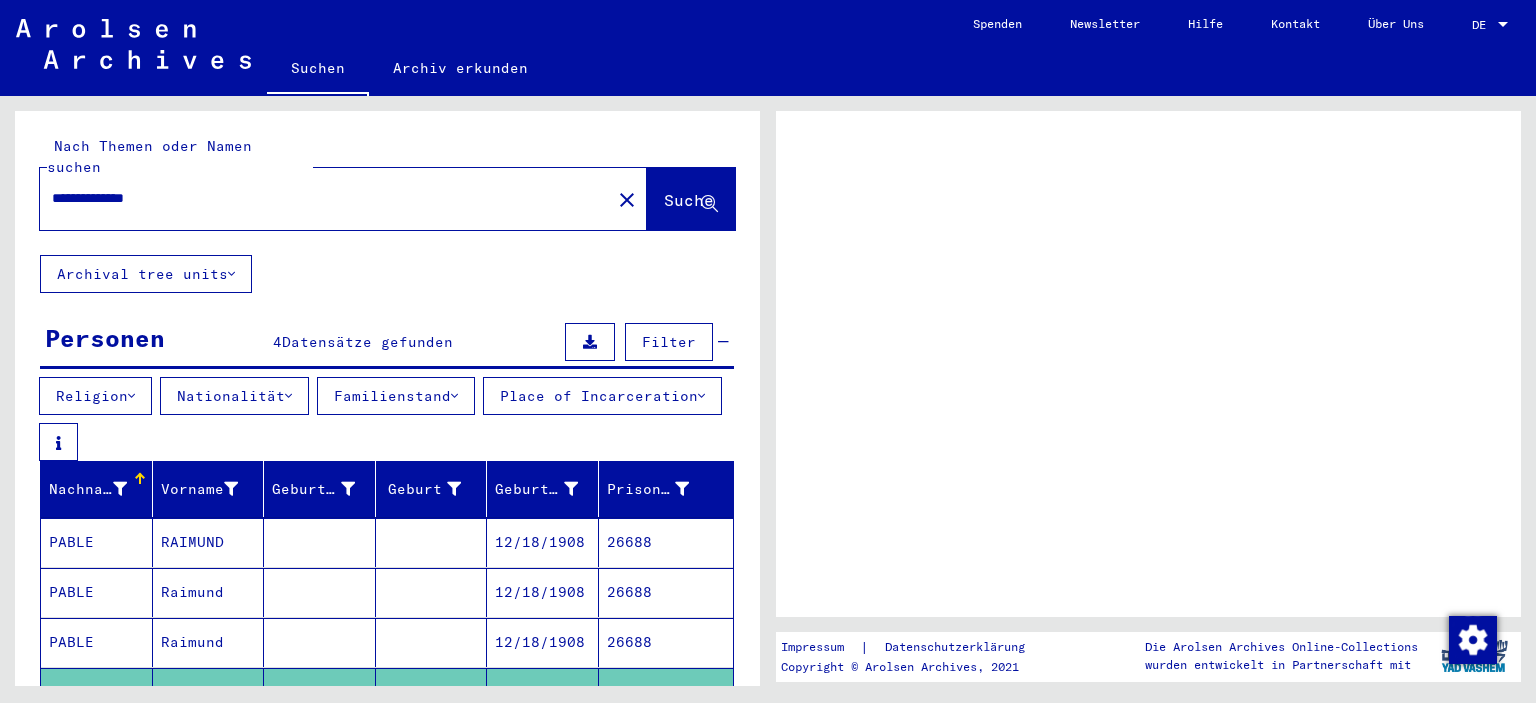 scroll, scrollTop: 0, scrollLeft: 0, axis: both 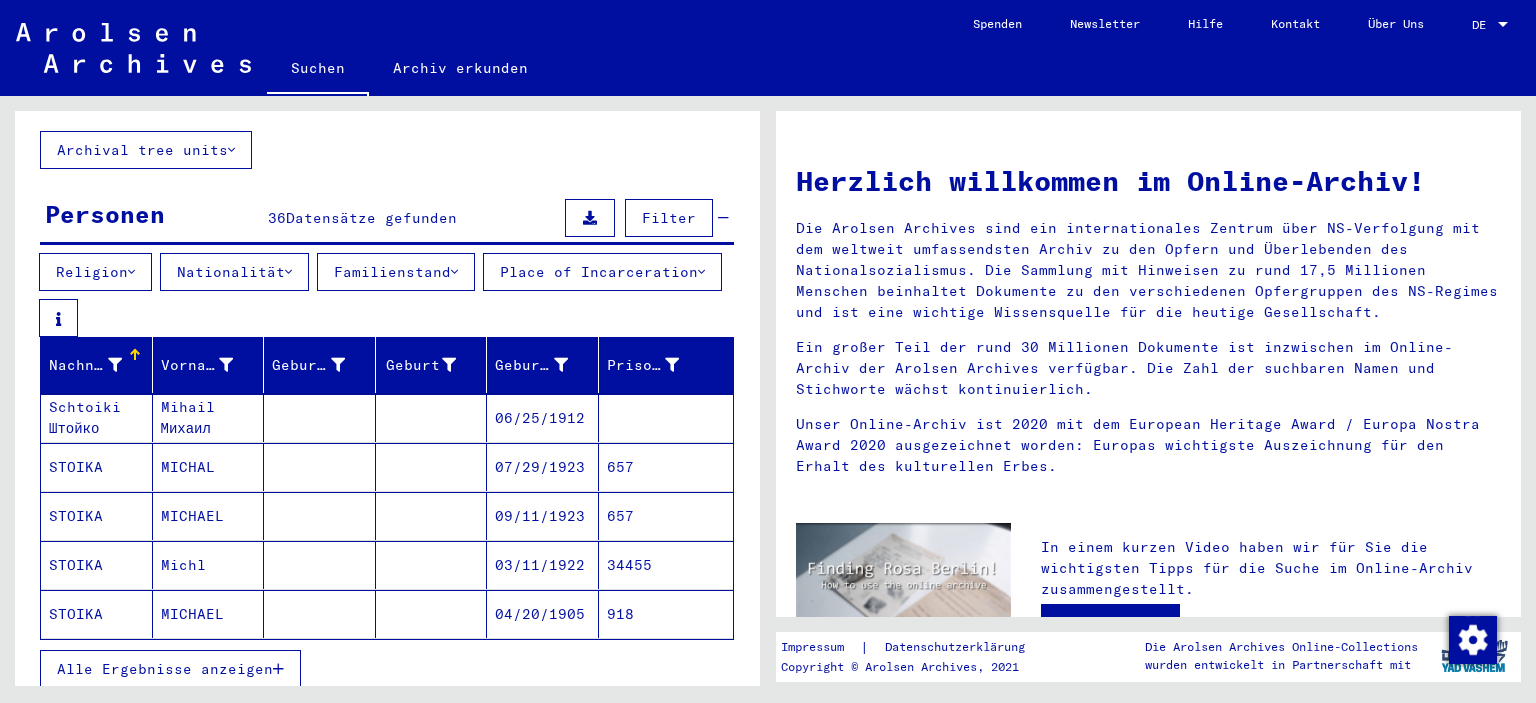 click at bounding box center [278, 669] 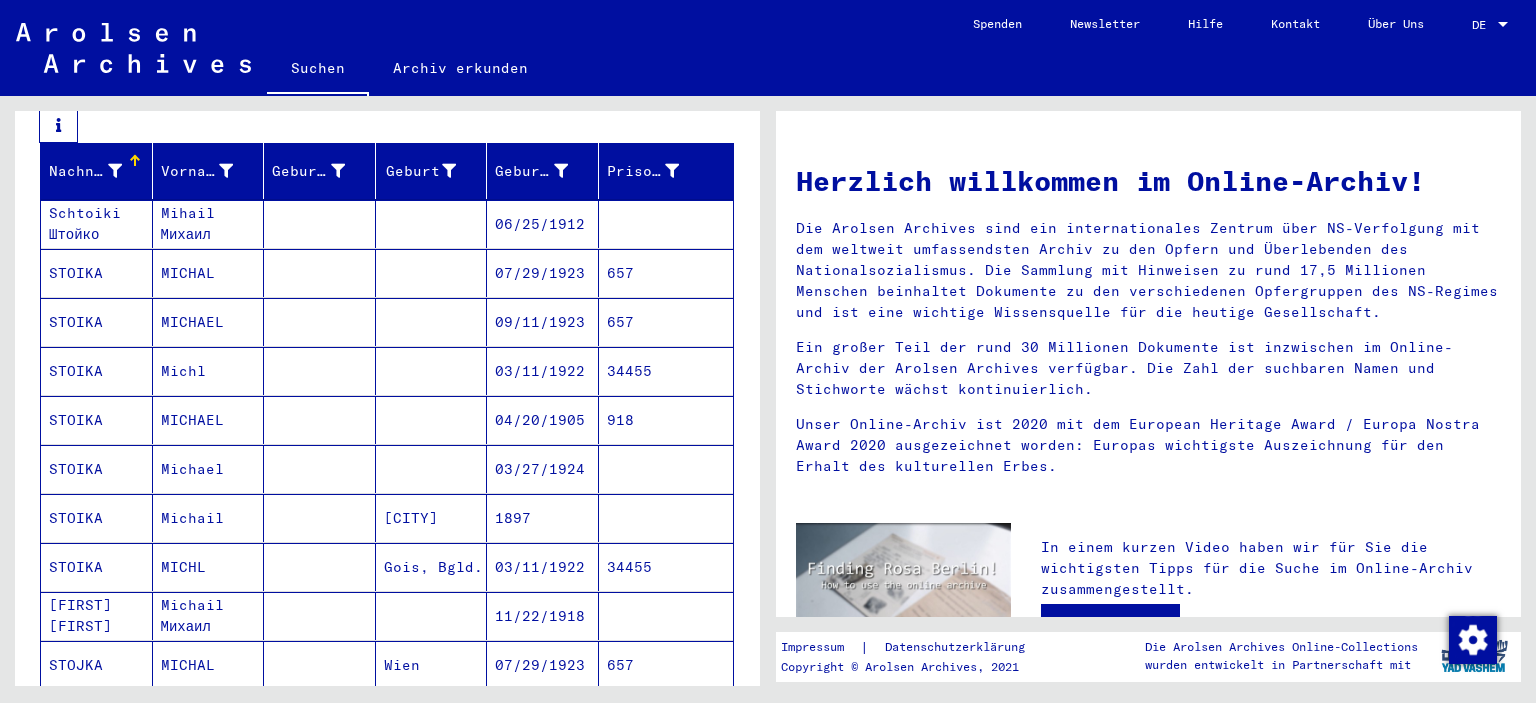 scroll, scrollTop: 369, scrollLeft: 0, axis: vertical 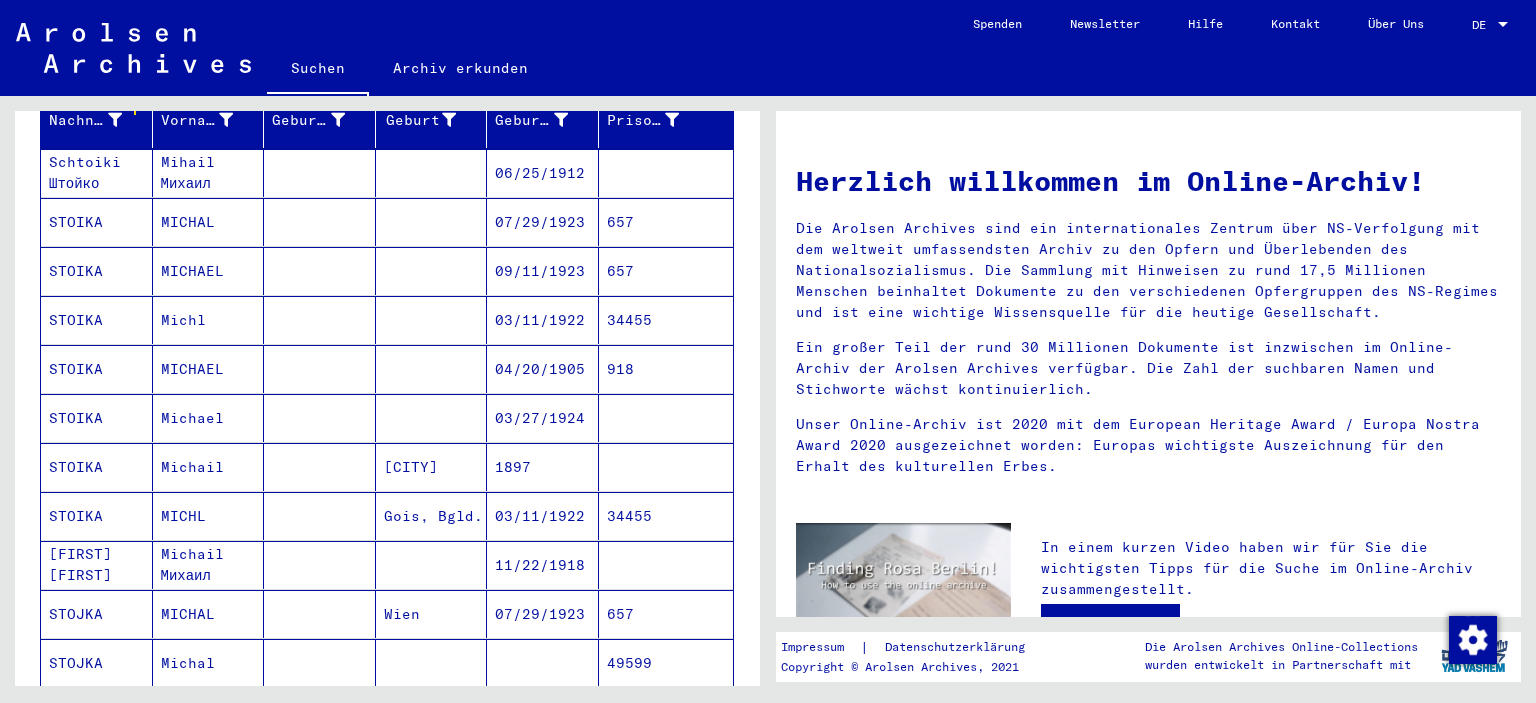 click on "918" at bounding box center (666, 418) 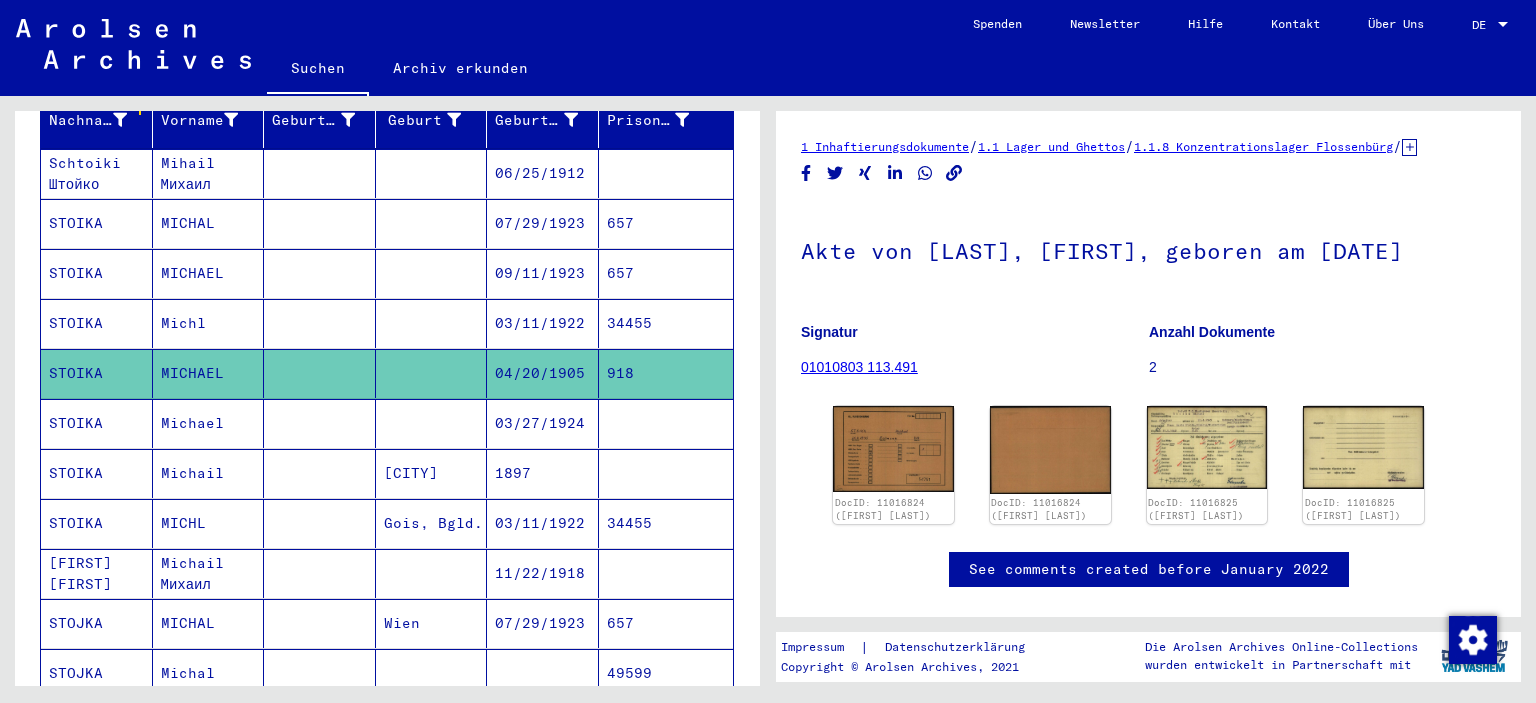 scroll, scrollTop: 500, scrollLeft: 0, axis: vertical 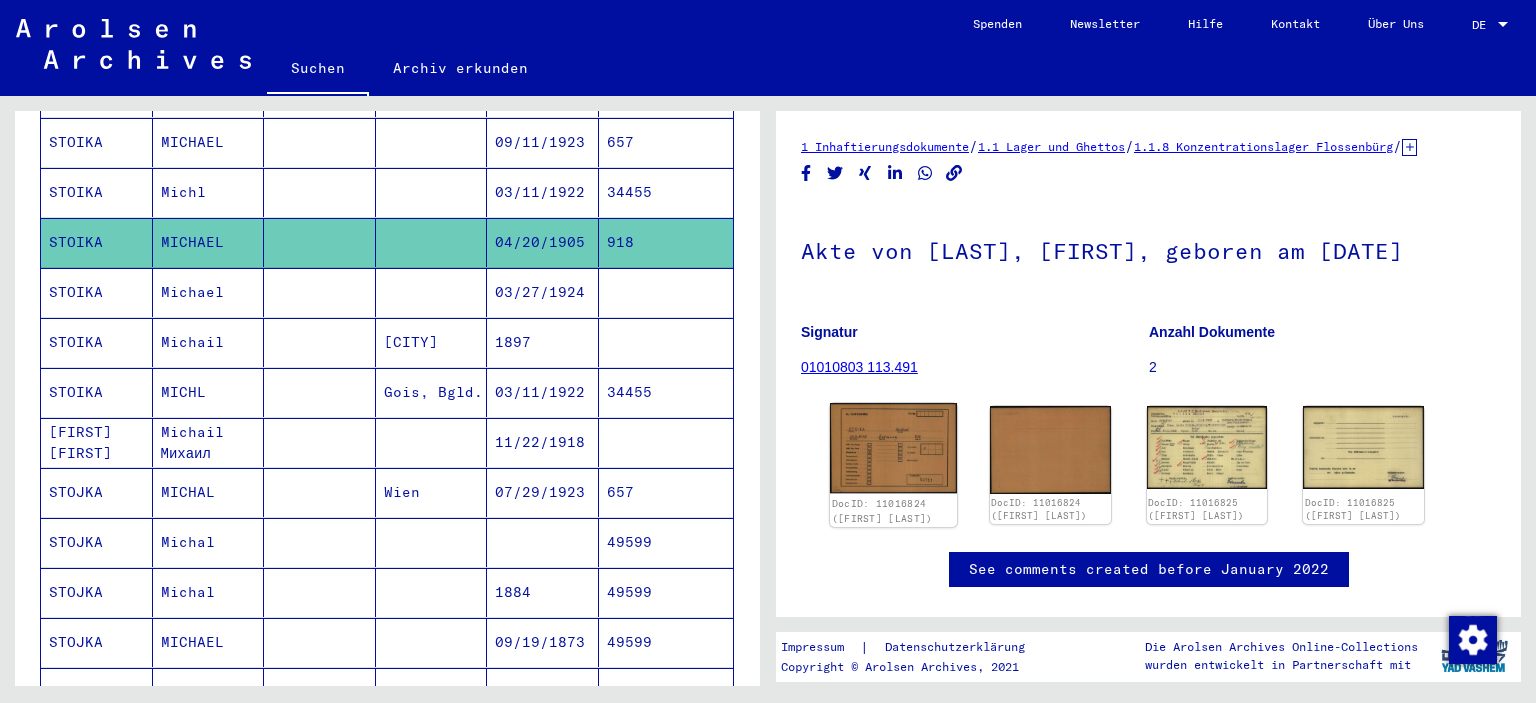 click 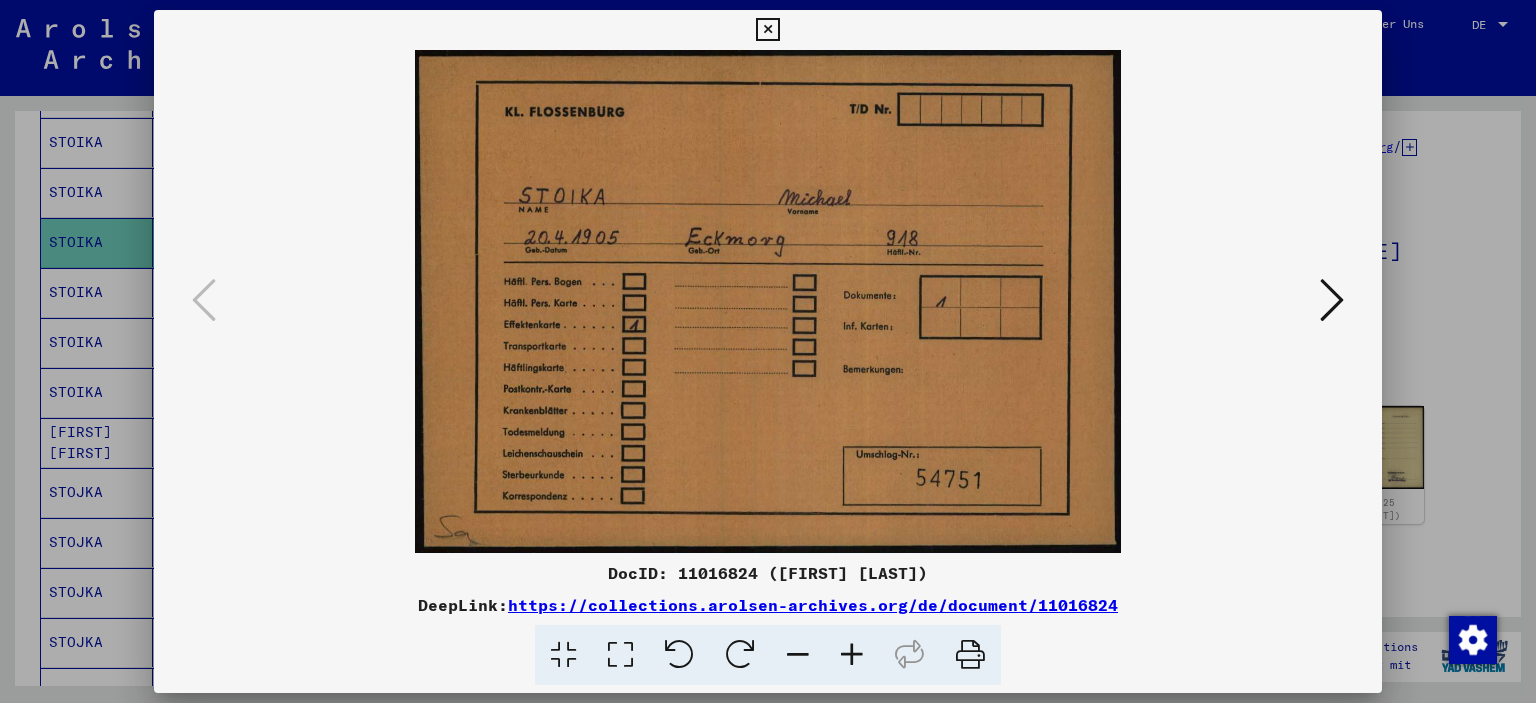 click at bounding box center (1332, 301) 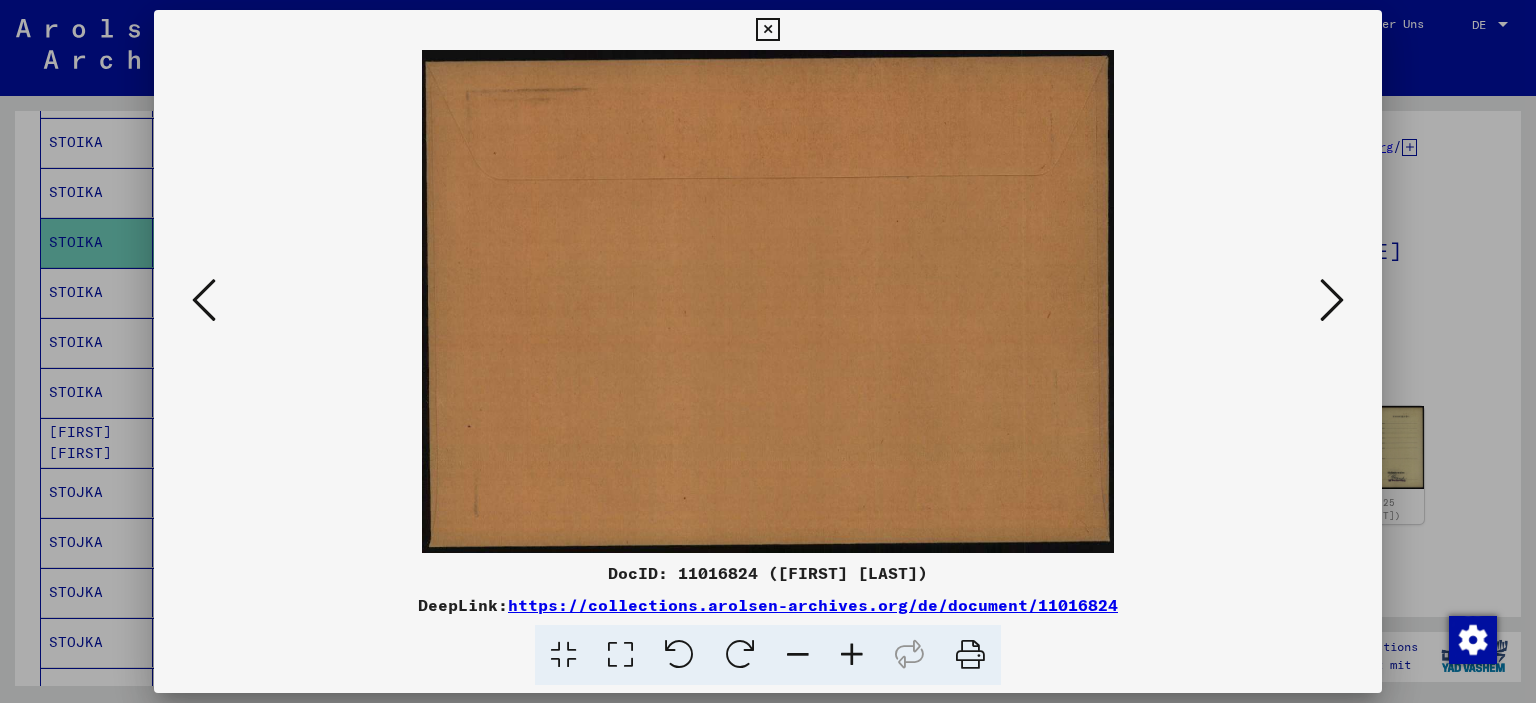 click at bounding box center (1332, 301) 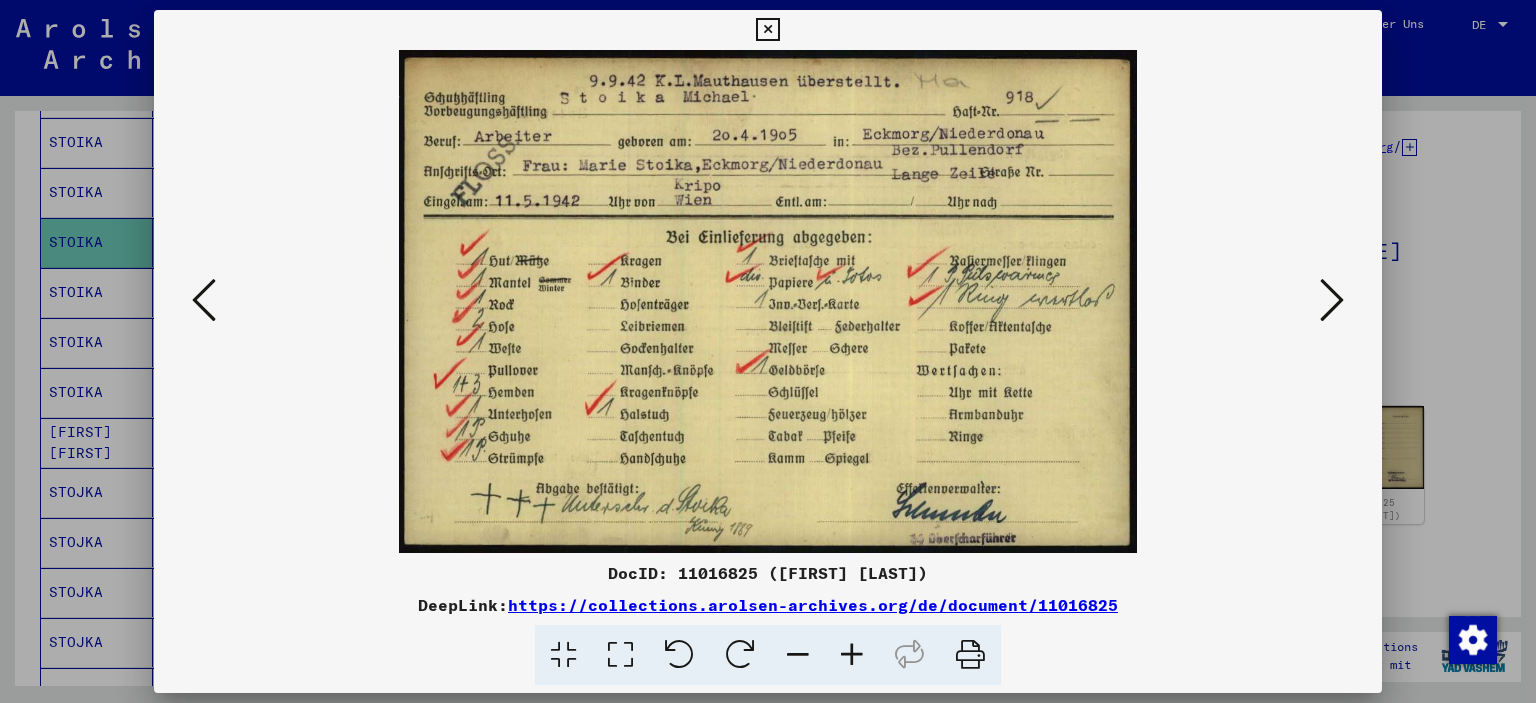 click at bounding box center [1332, 301] 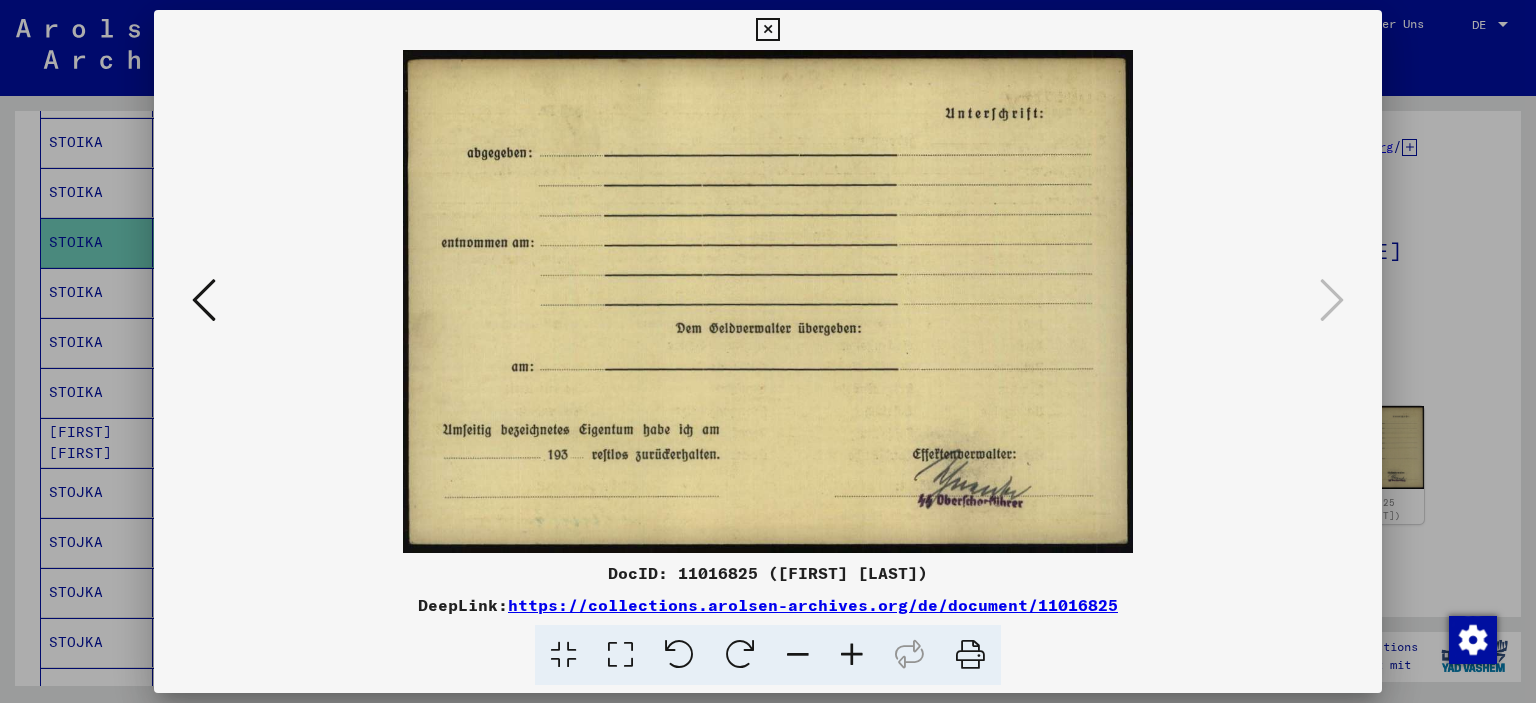 click at bounding box center (204, 300) 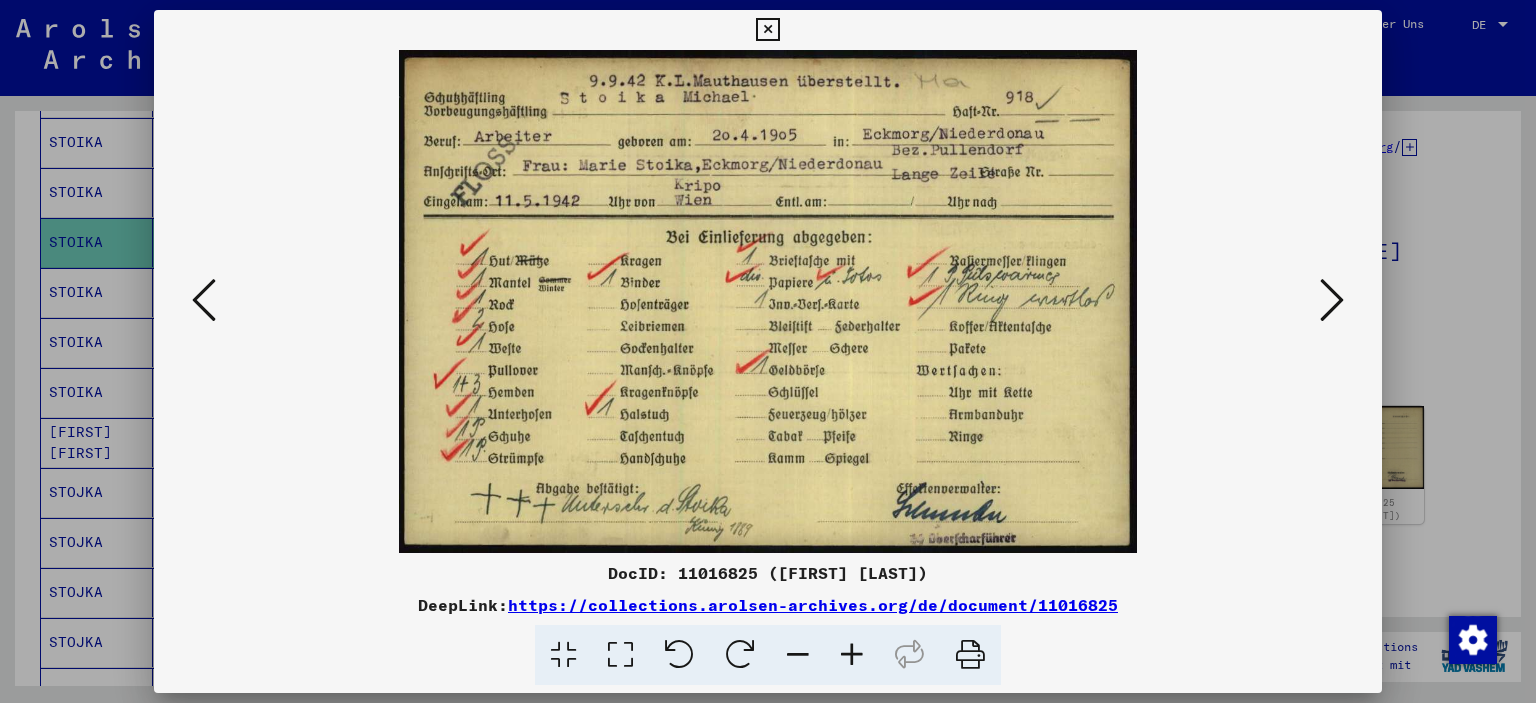 click at bounding box center (204, 300) 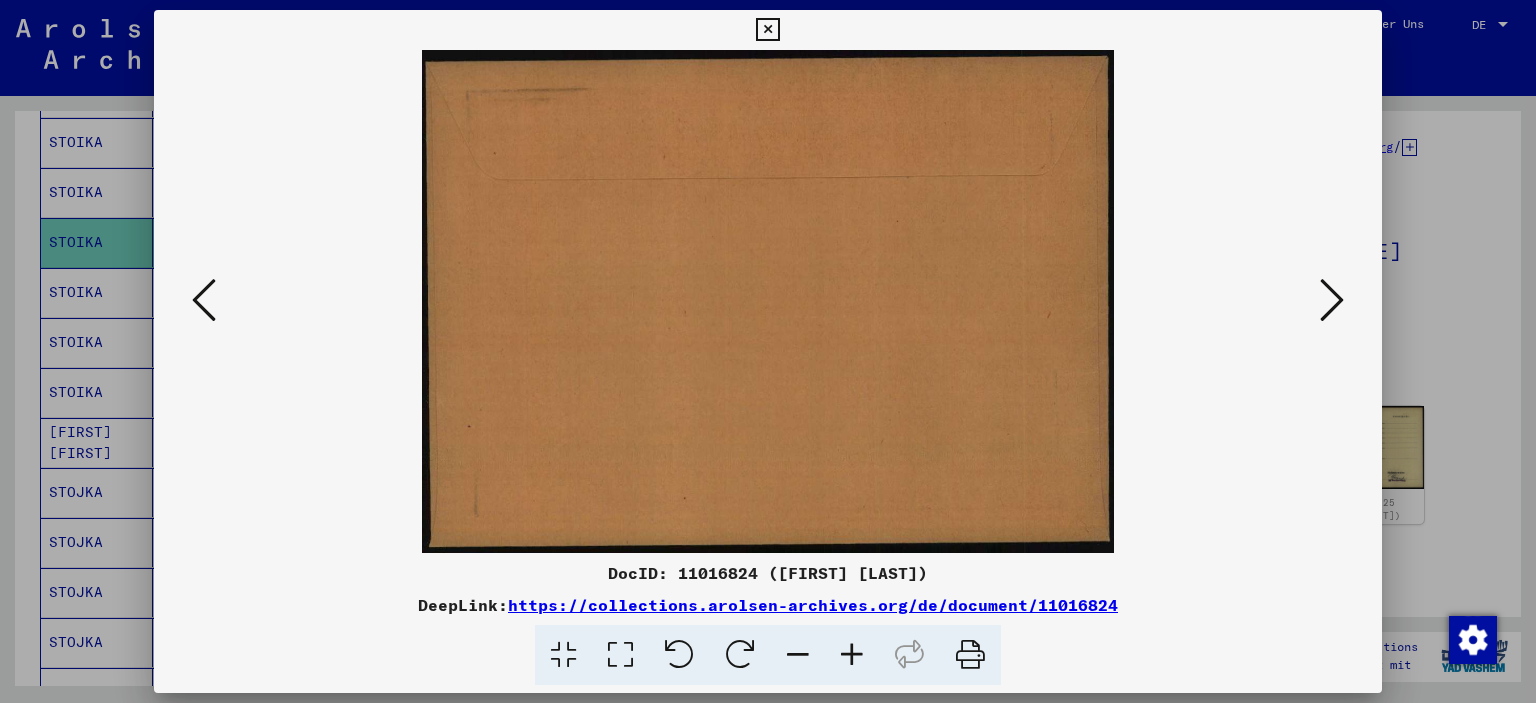 click at bounding box center (204, 300) 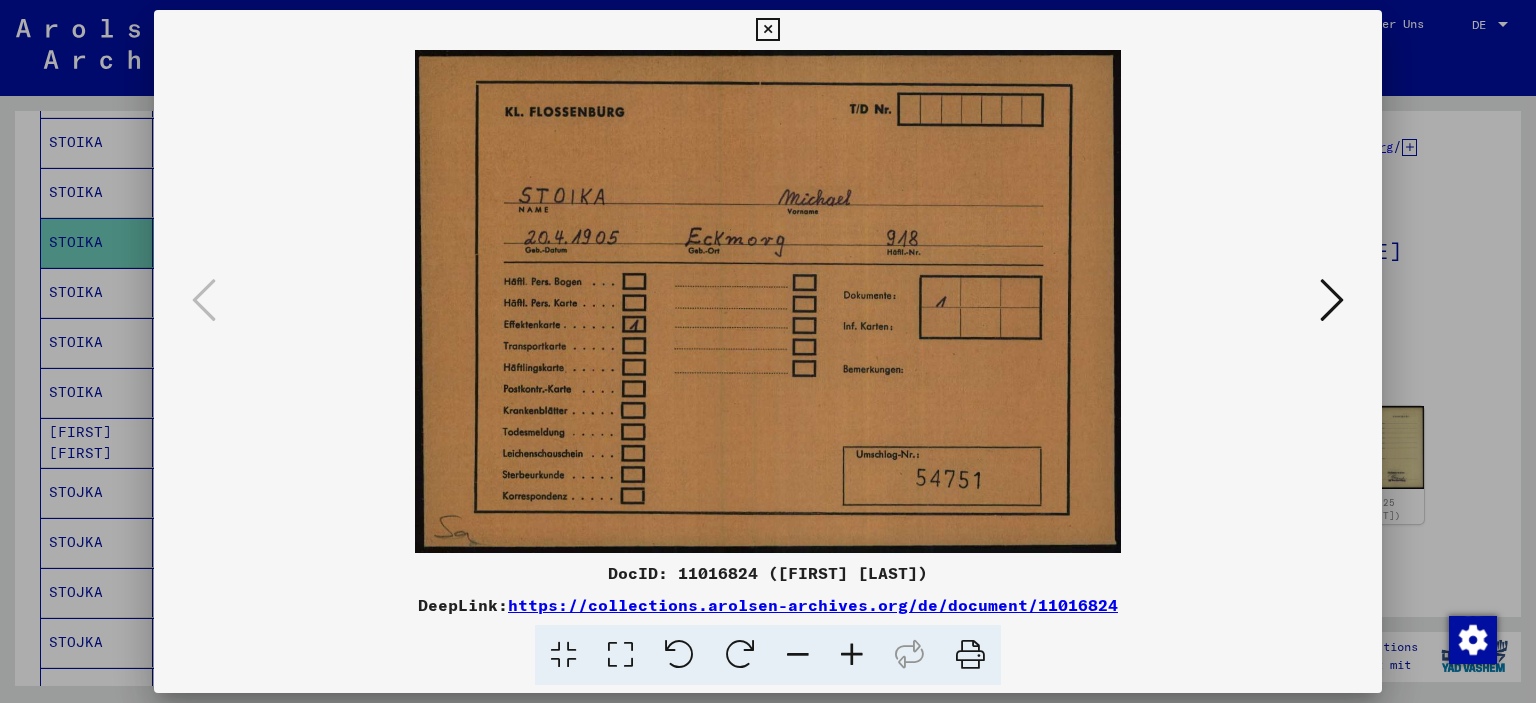 click at bounding box center (767, 30) 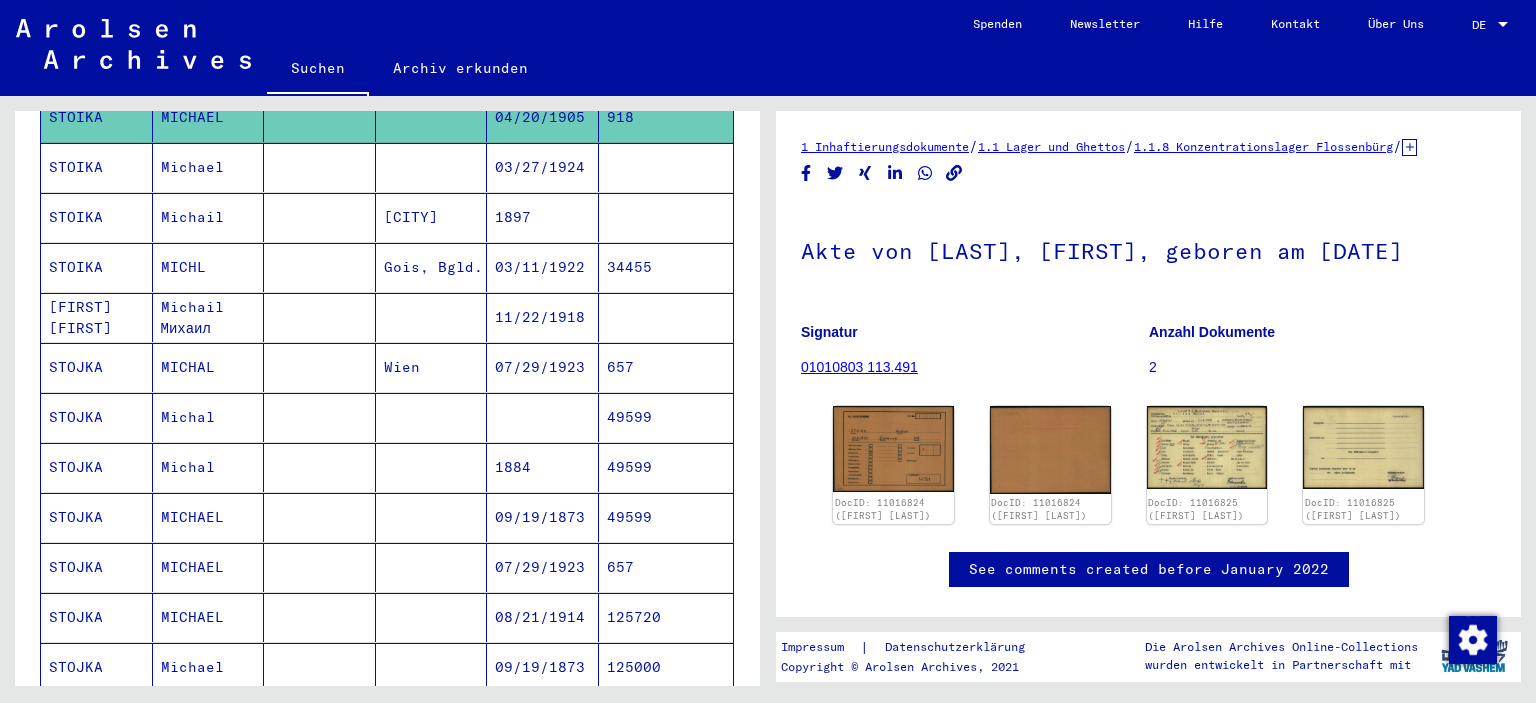 scroll, scrollTop: 622, scrollLeft: 0, axis: vertical 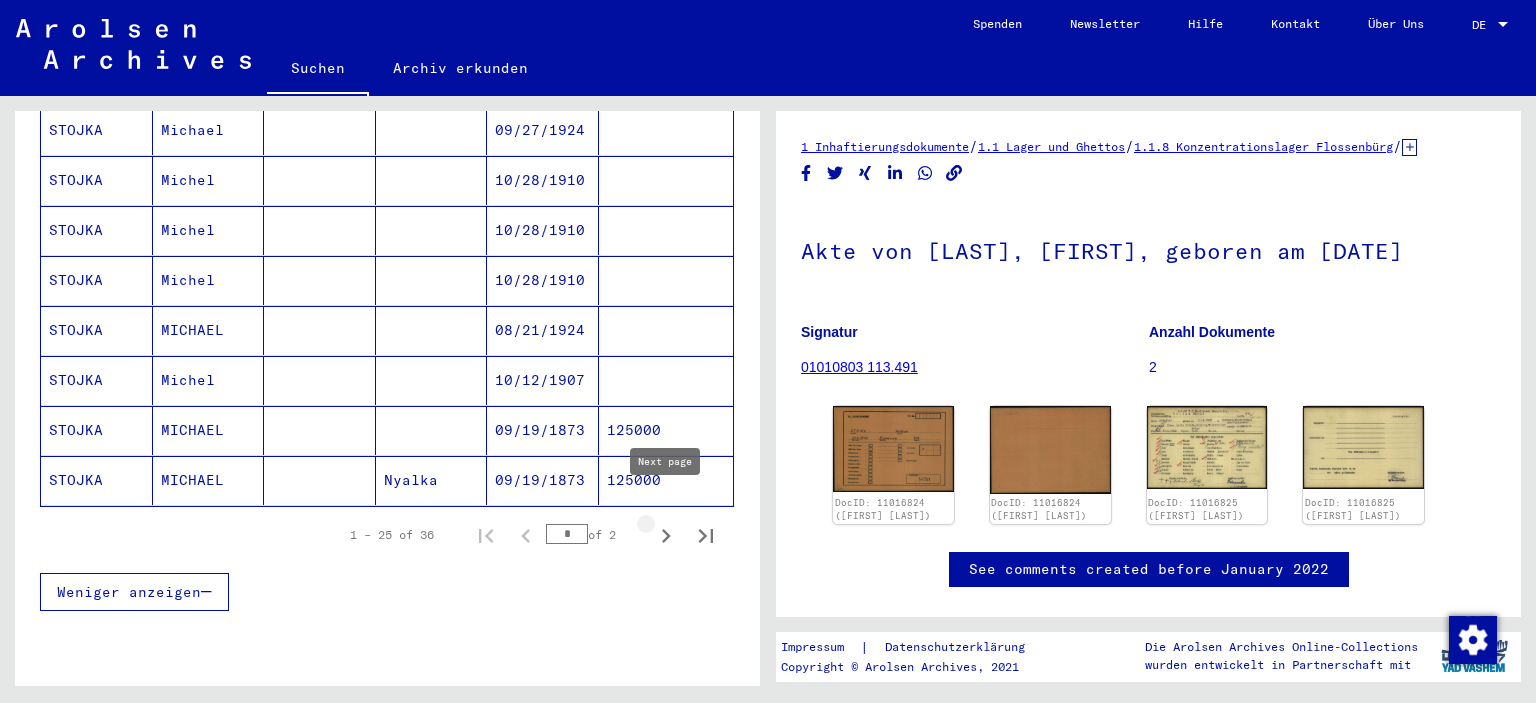 click 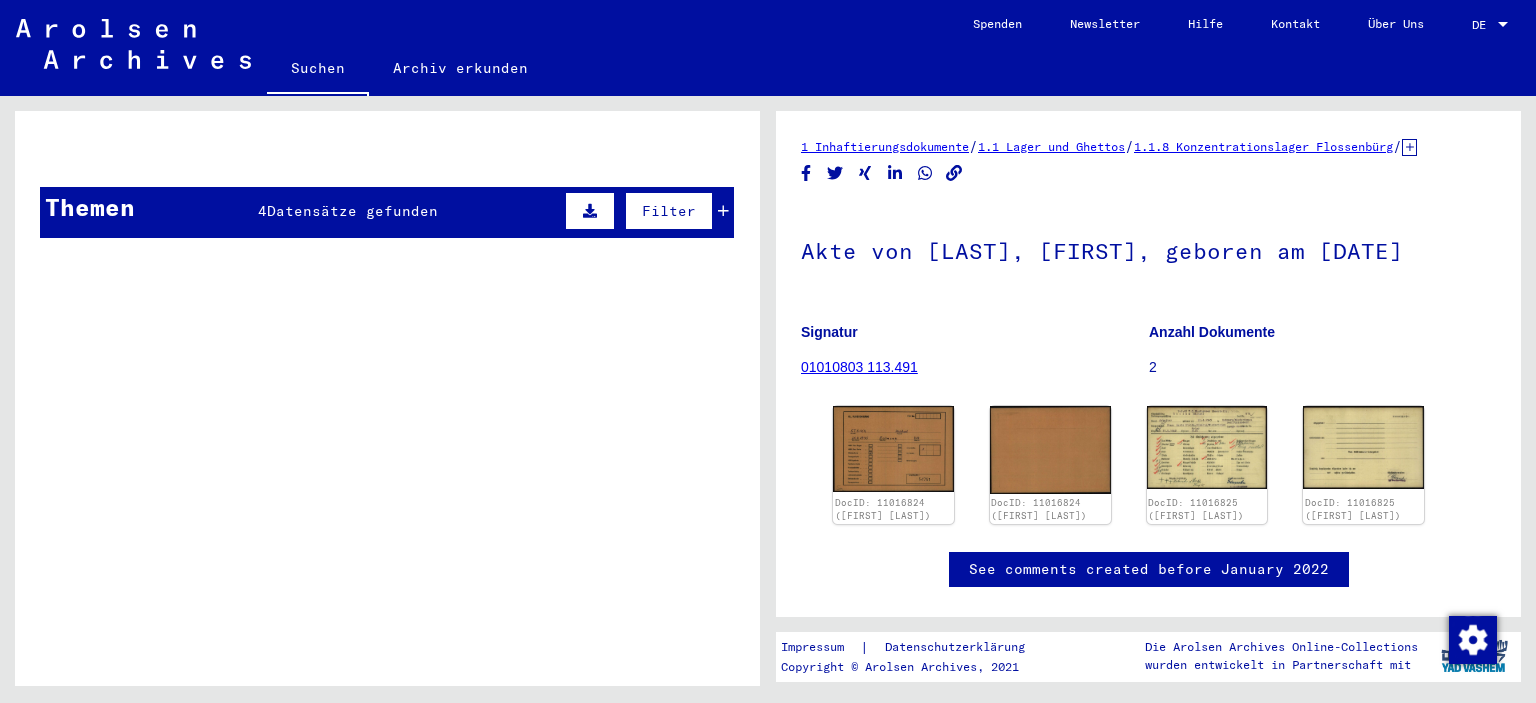 scroll, scrollTop: 1038, scrollLeft: 0, axis: vertical 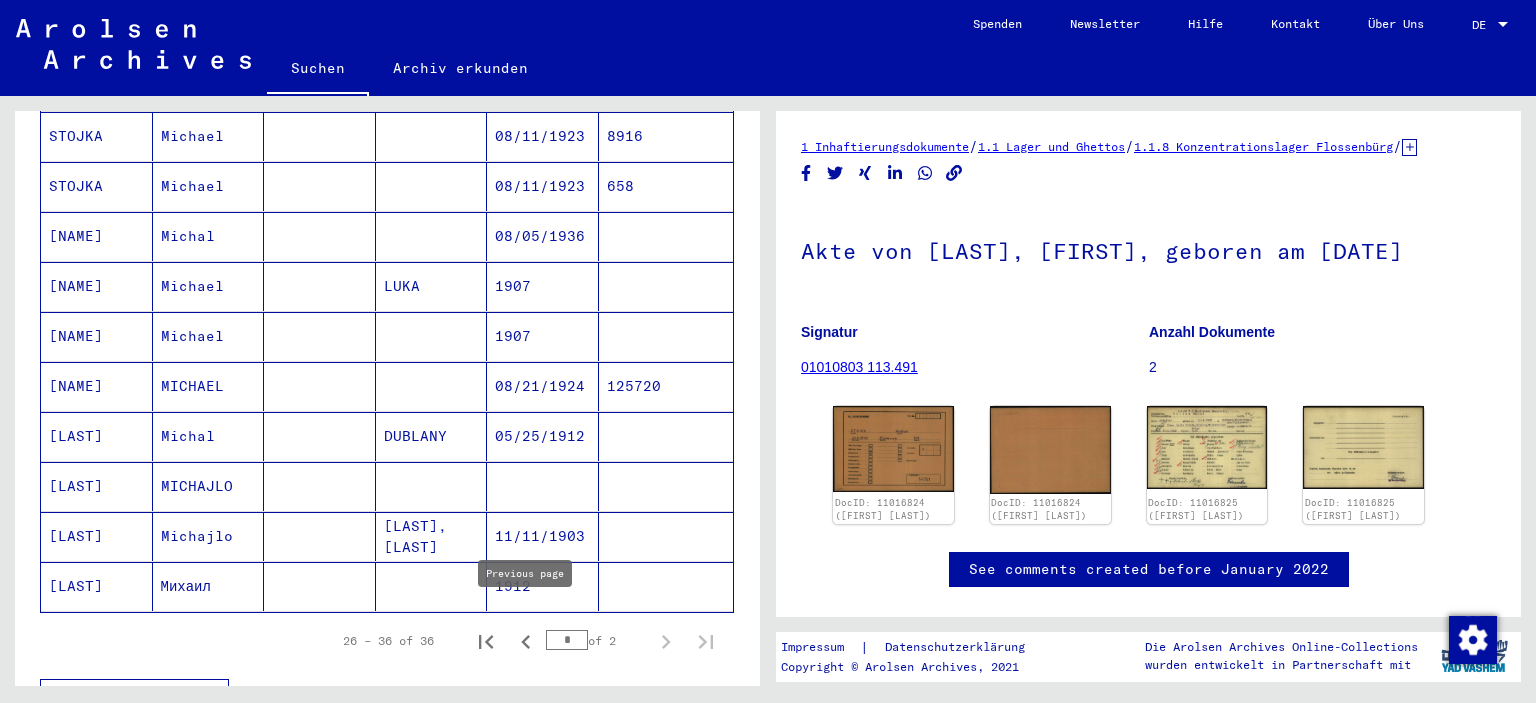click 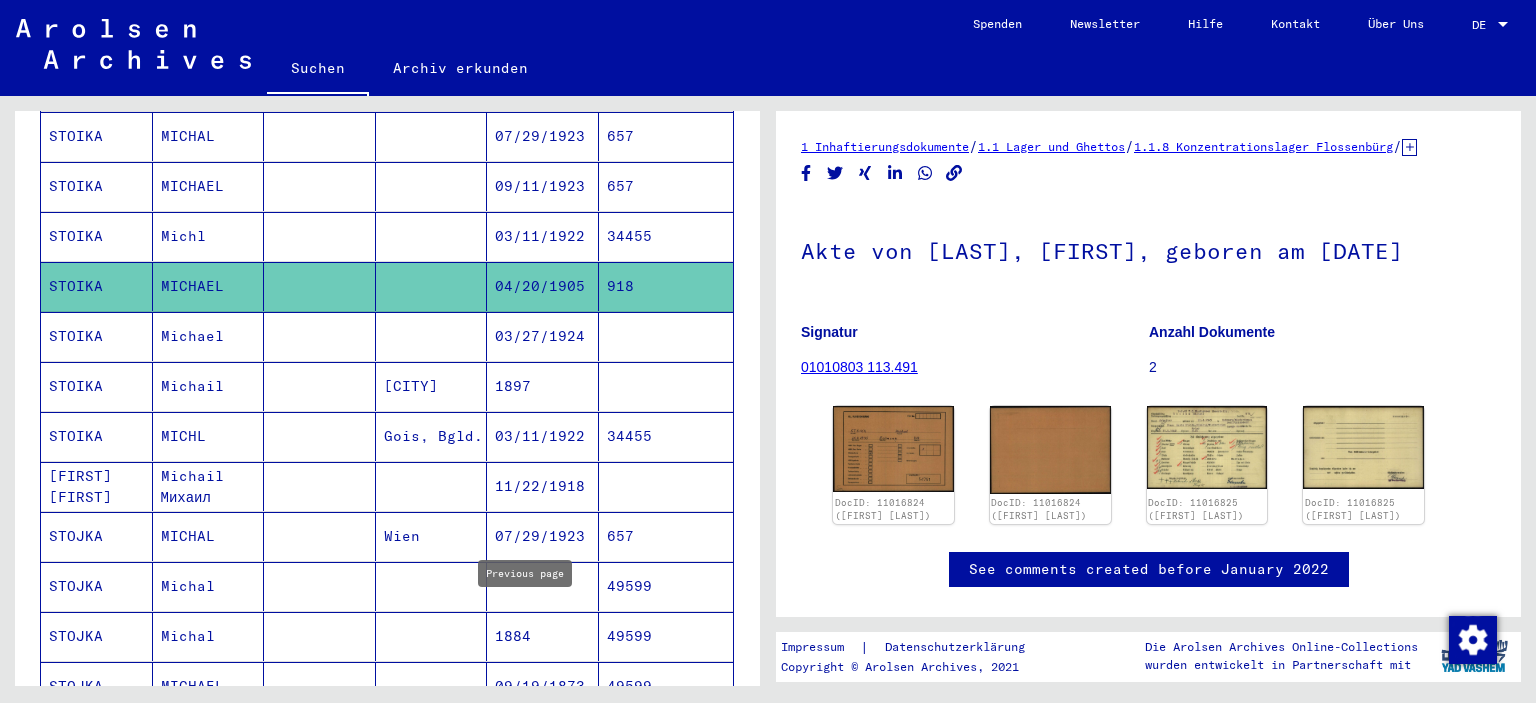 type on "*" 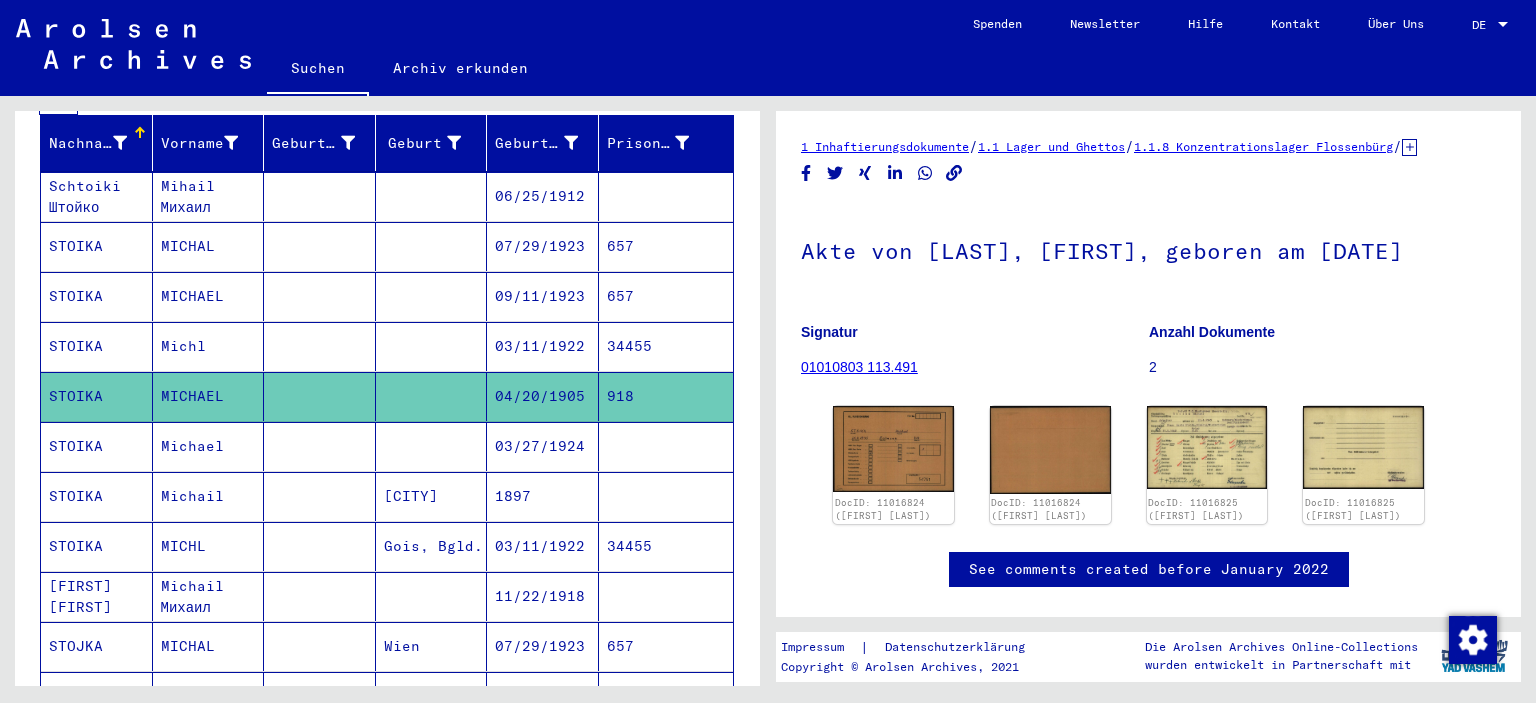scroll, scrollTop: 326, scrollLeft: 0, axis: vertical 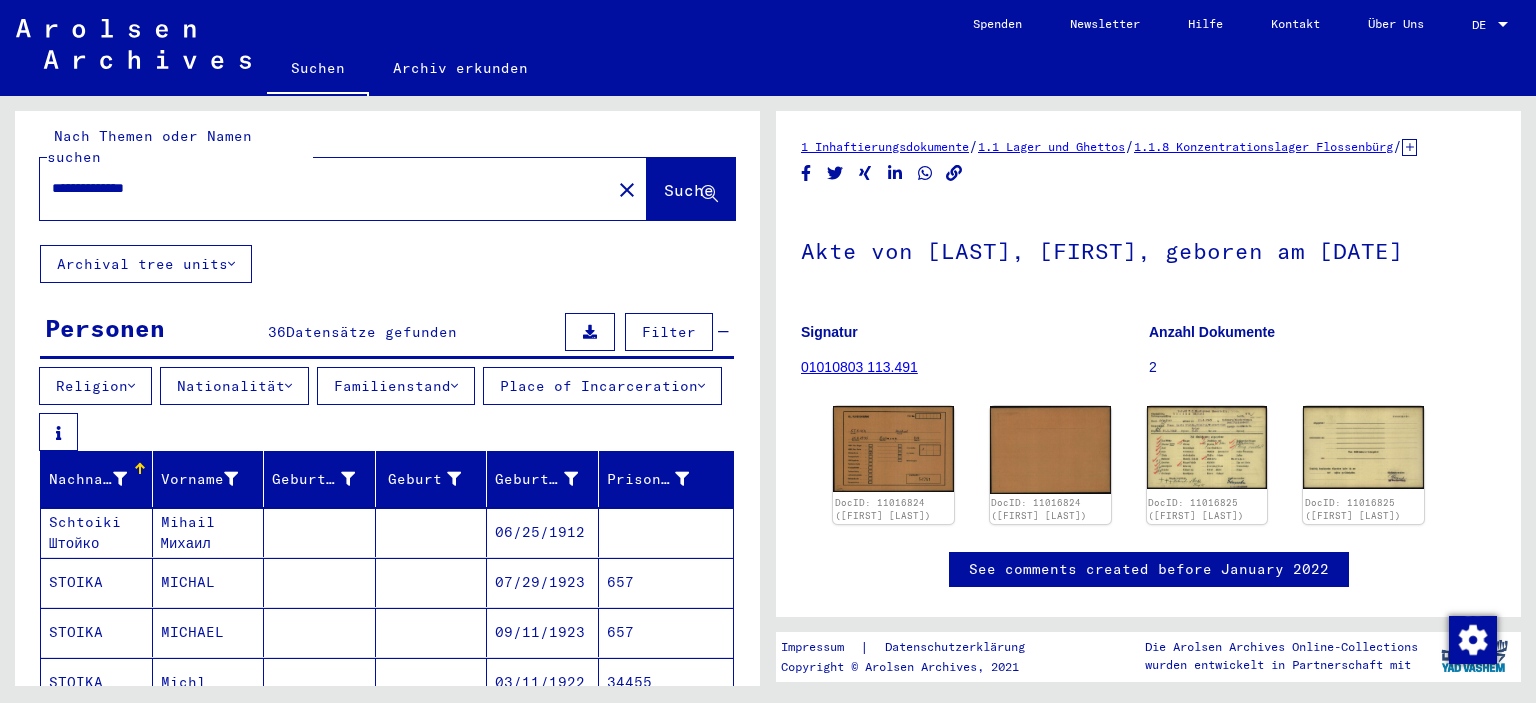 drag, startPoint x: 218, startPoint y: 173, endPoint x: 15, endPoint y: 177, distance: 203.0394 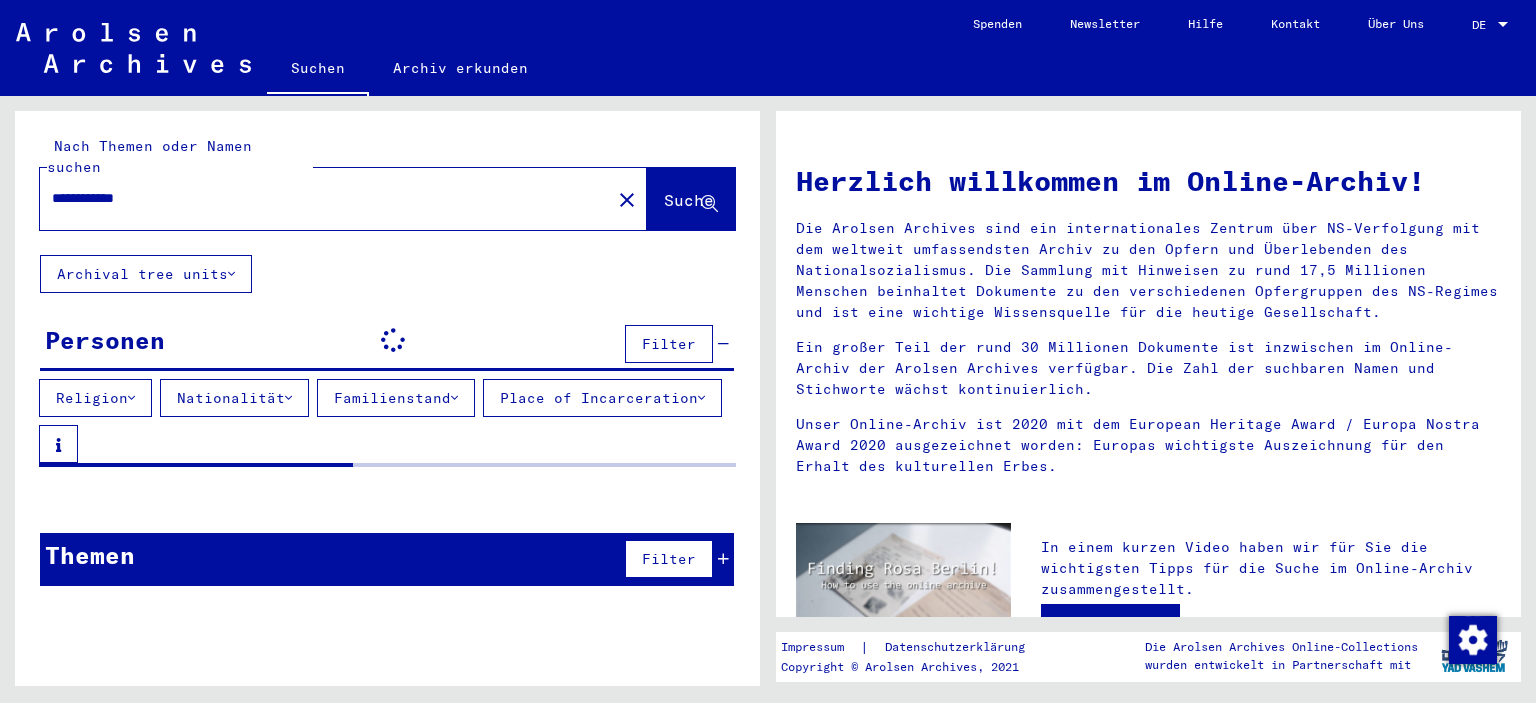 scroll, scrollTop: 0, scrollLeft: 0, axis: both 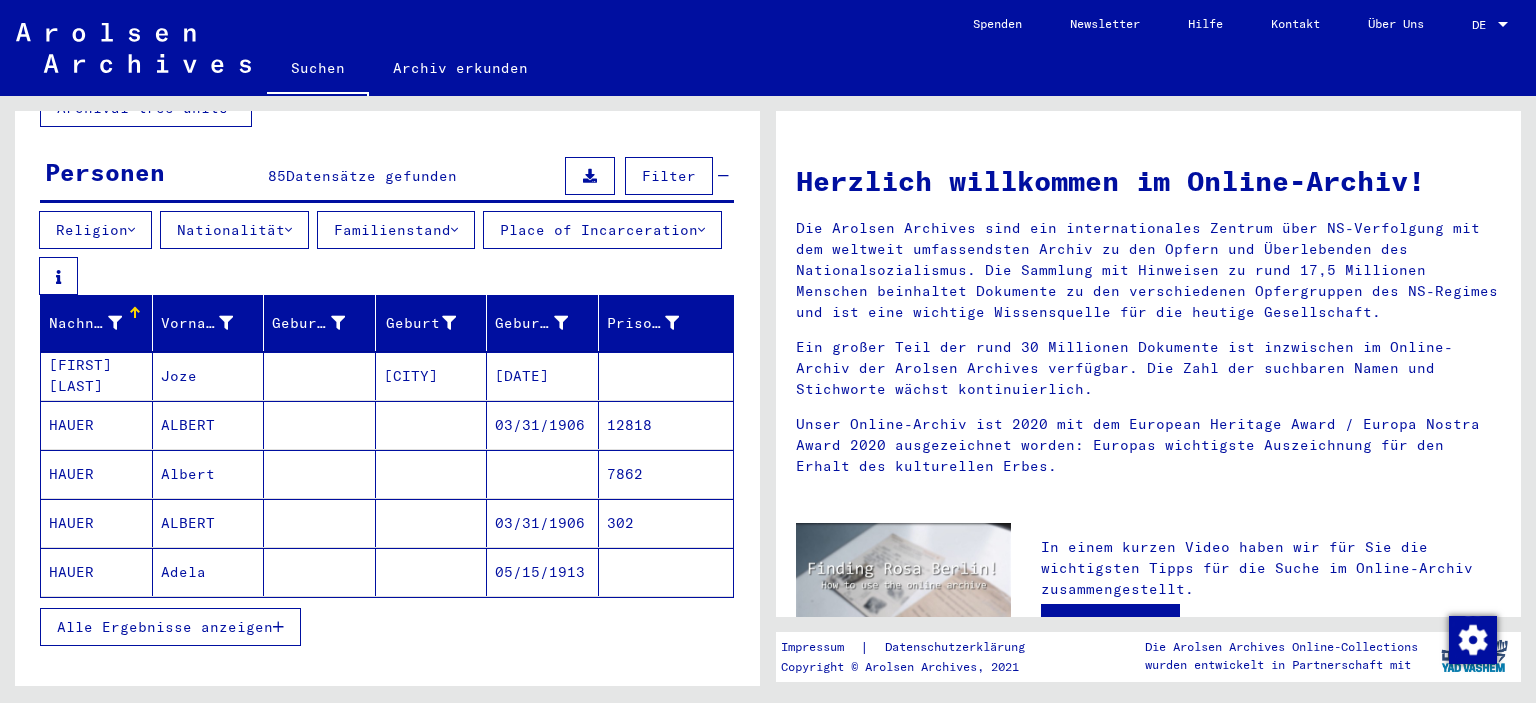 click on "12818" at bounding box center [666, 474] 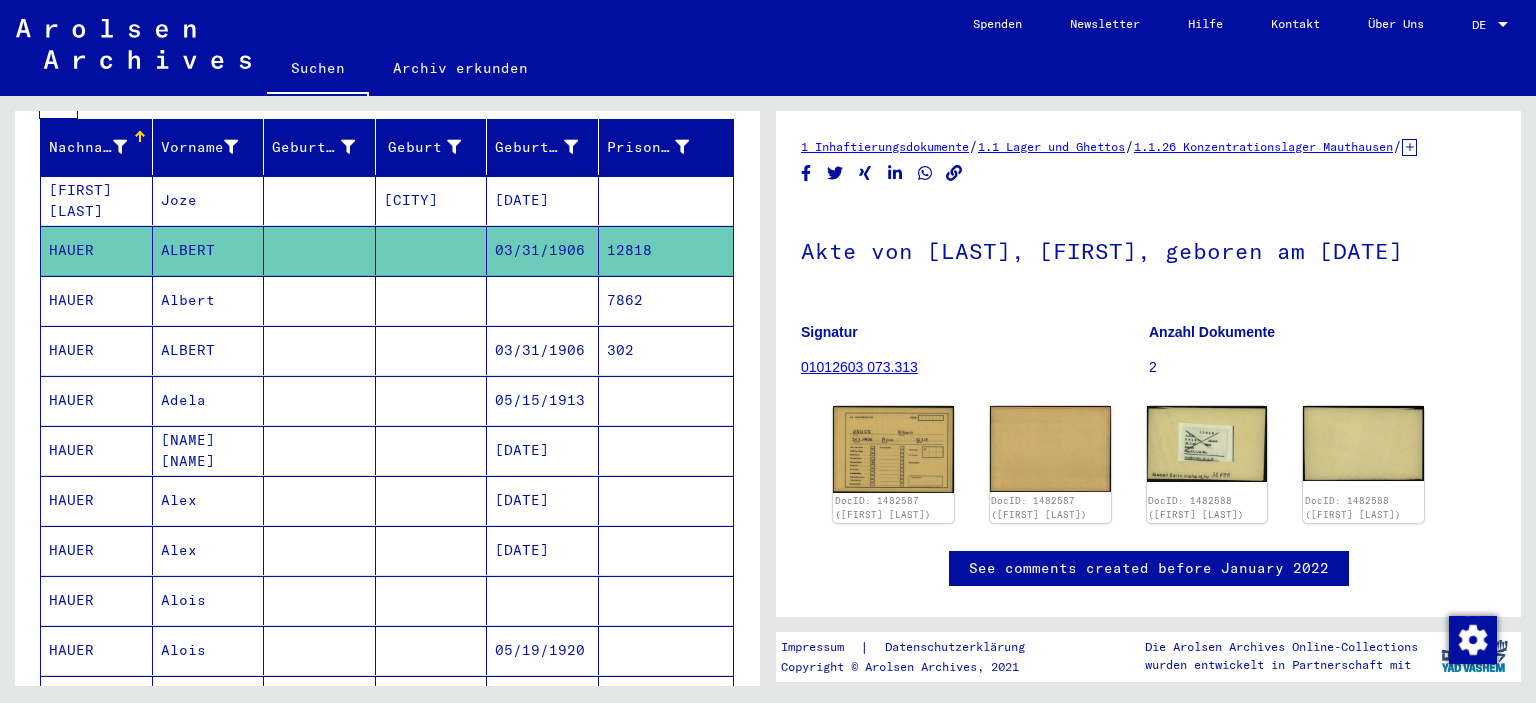 scroll, scrollTop: 368, scrollLeft: 0, axis: vertical 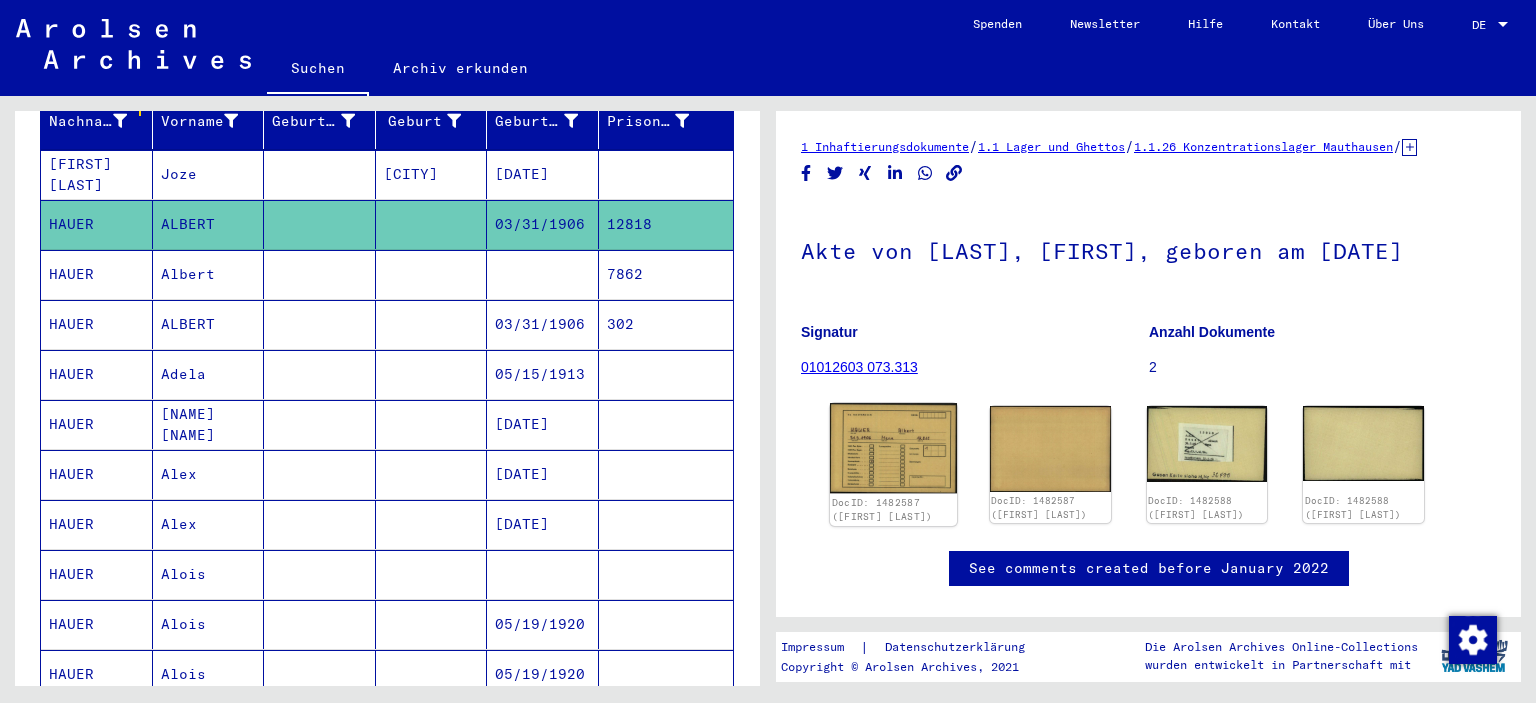 click 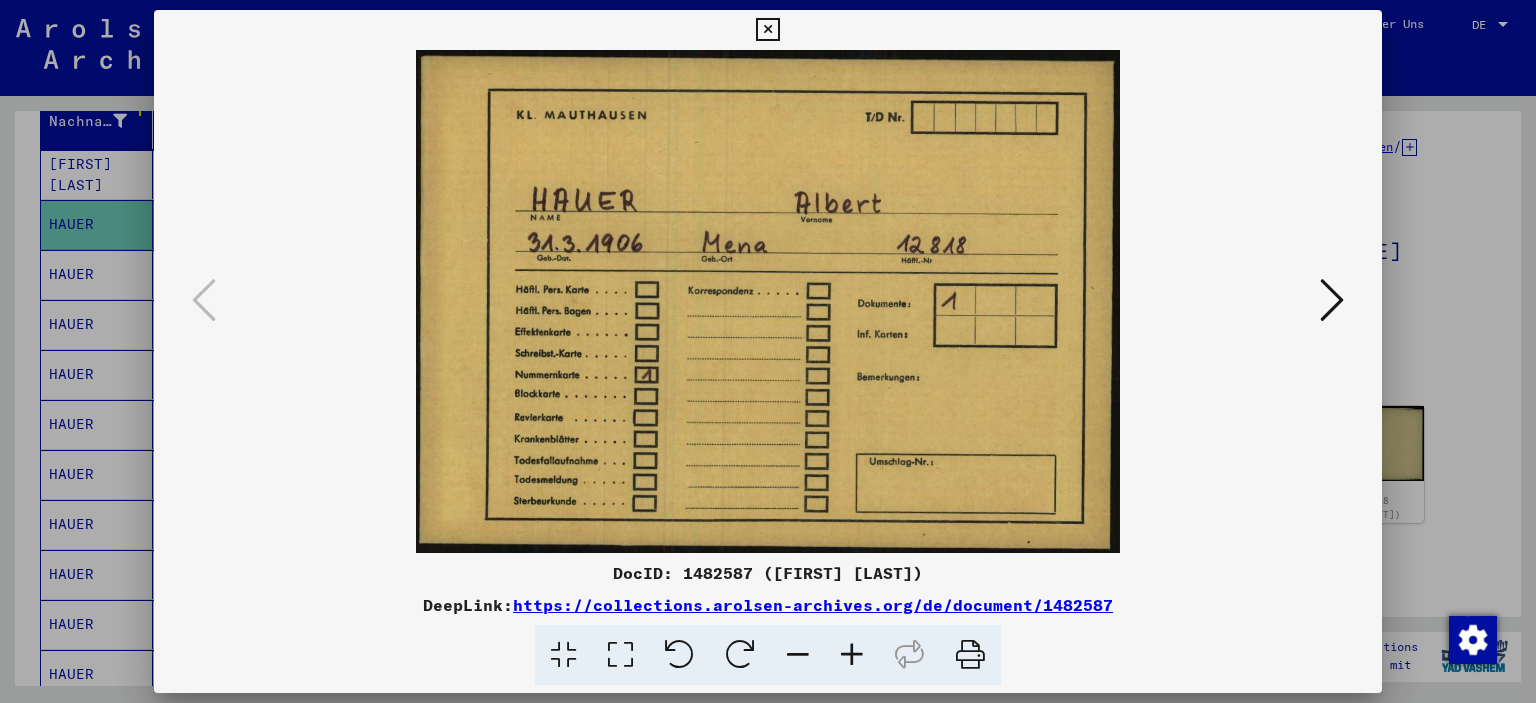 click at bounding box center [1332, 300] 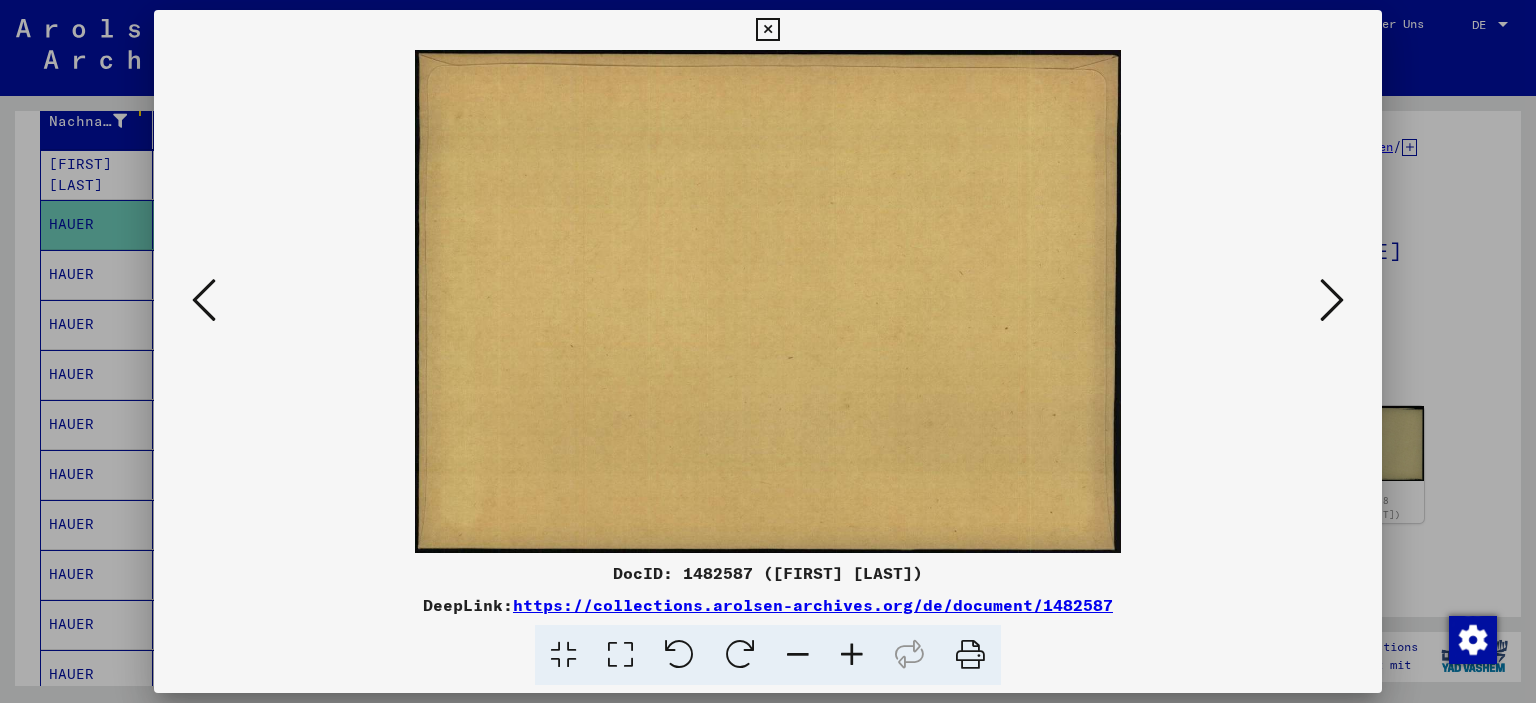 click at bounding box center [204, 300] 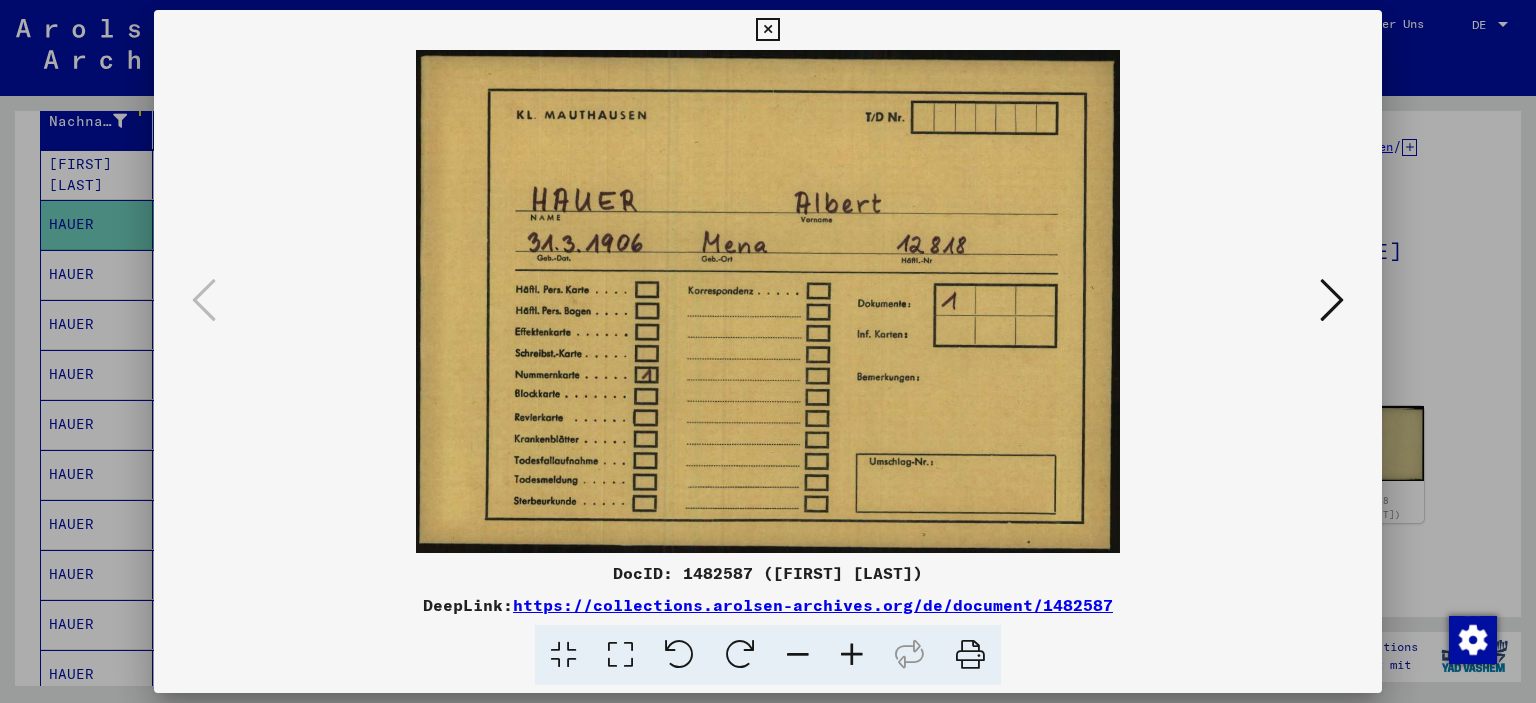 click at bounding box center (1332, 300) 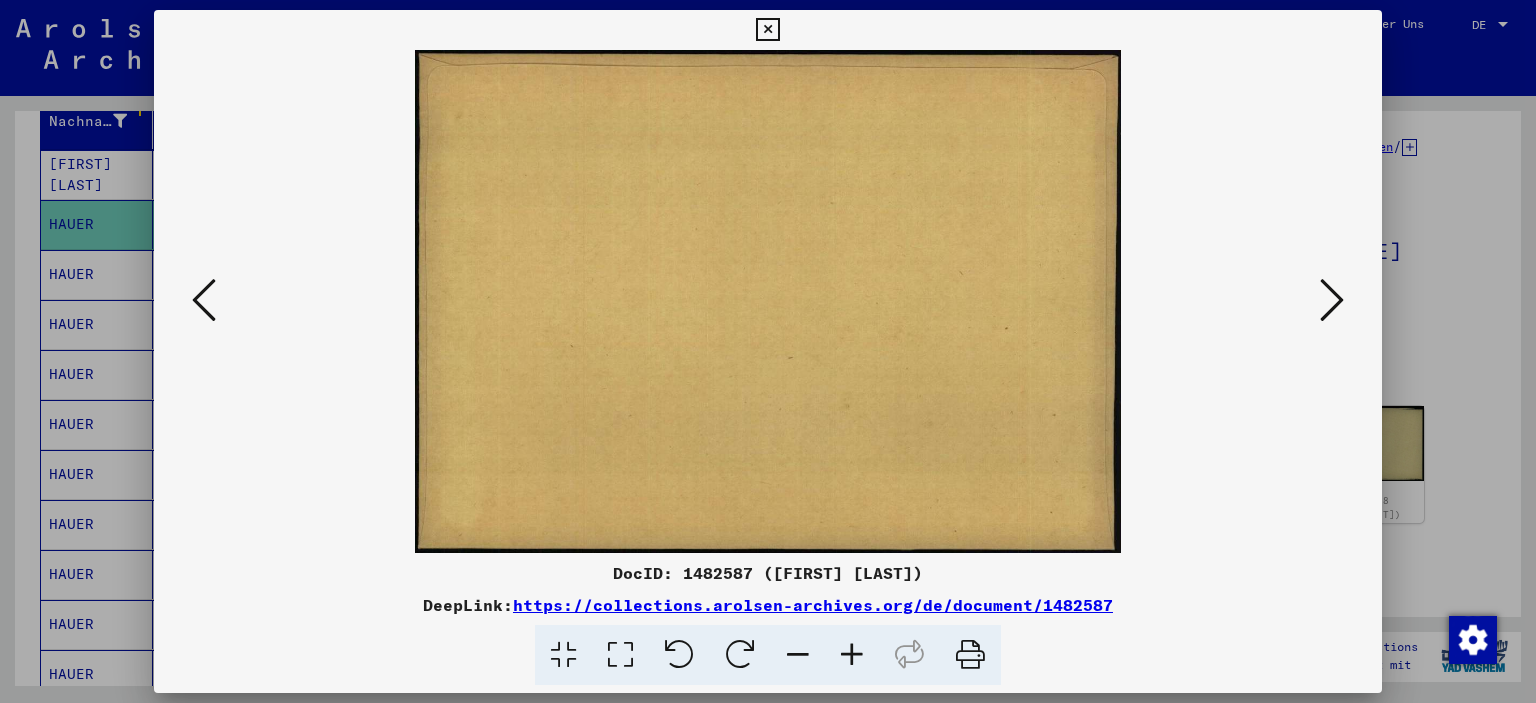 click at bounding box center (1332, 300) 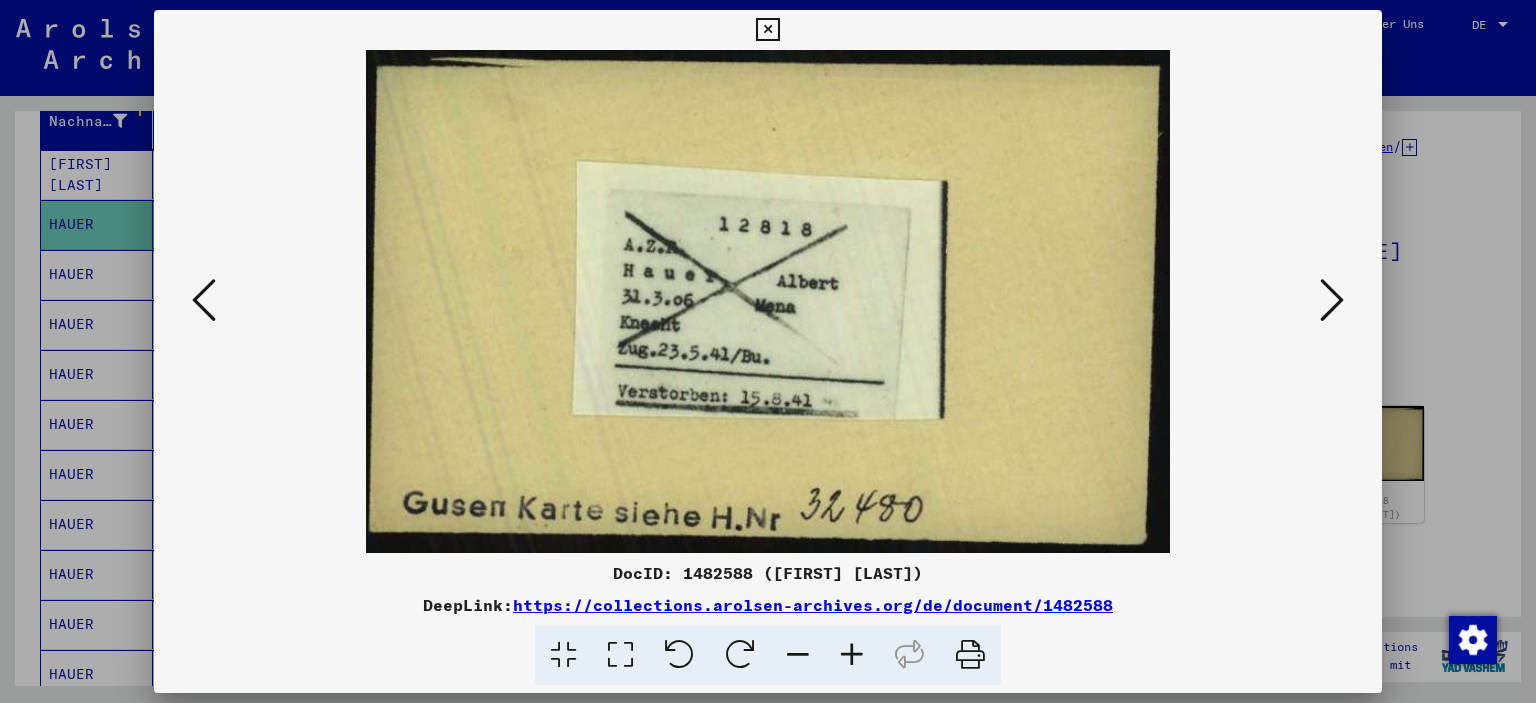 click at bounding box center [1332, 300] 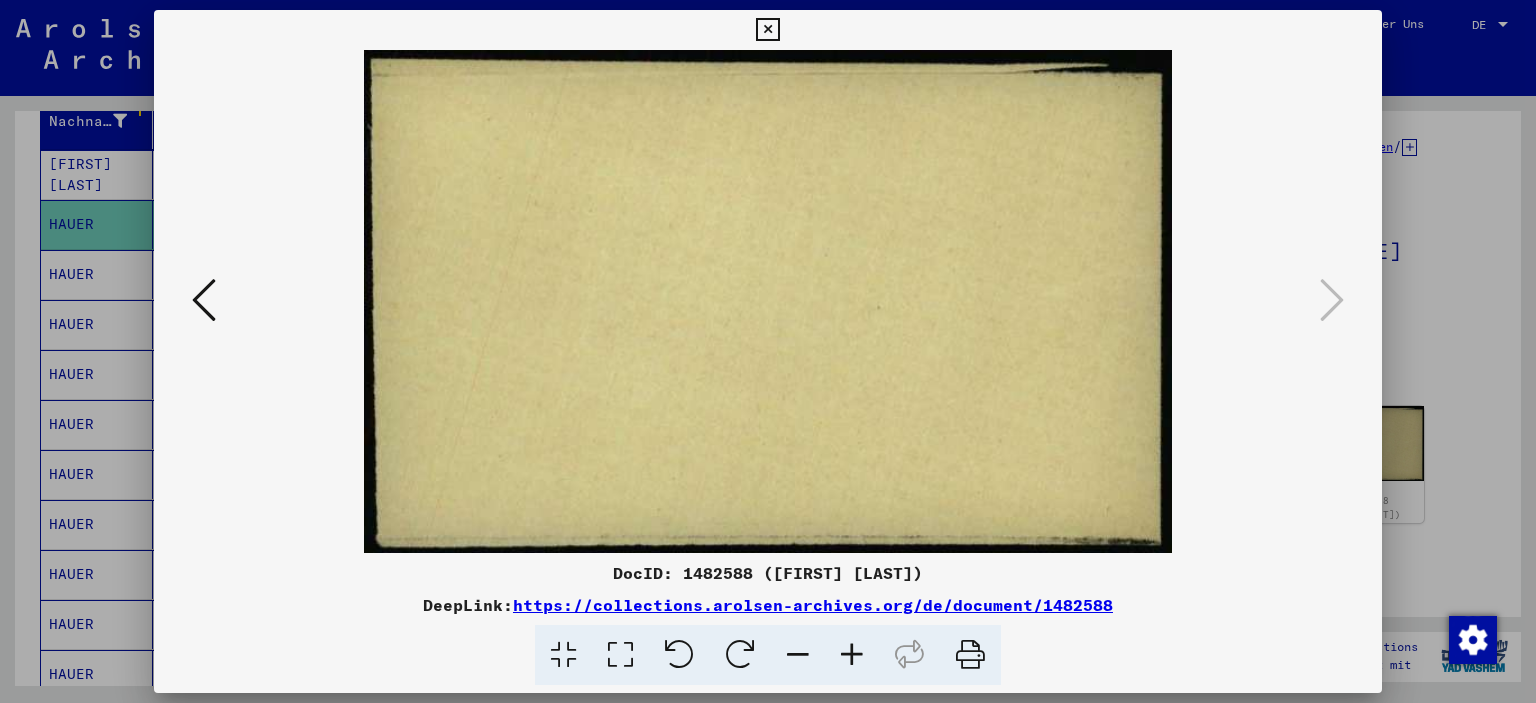 click at bounding box center (767, 30) 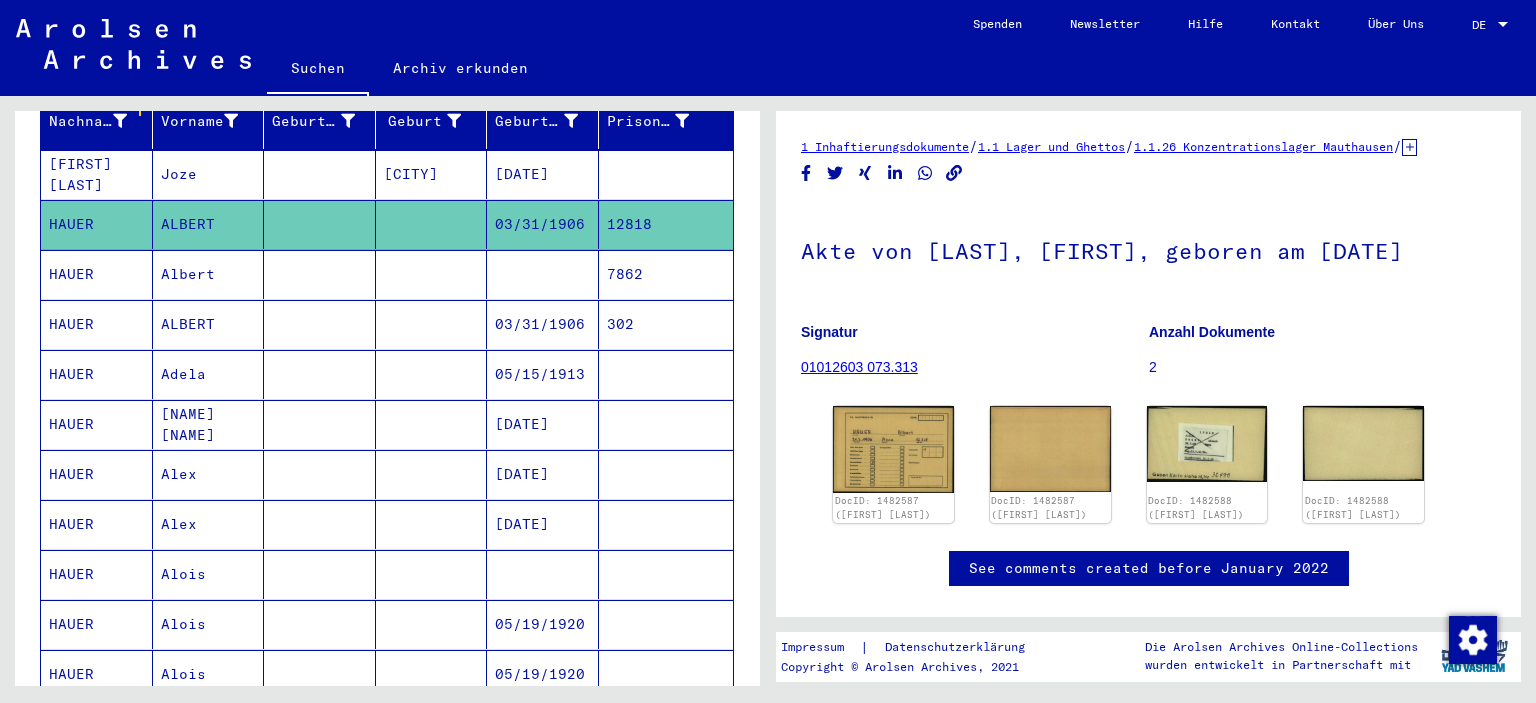click on "302" at bounding box center [666, 374] 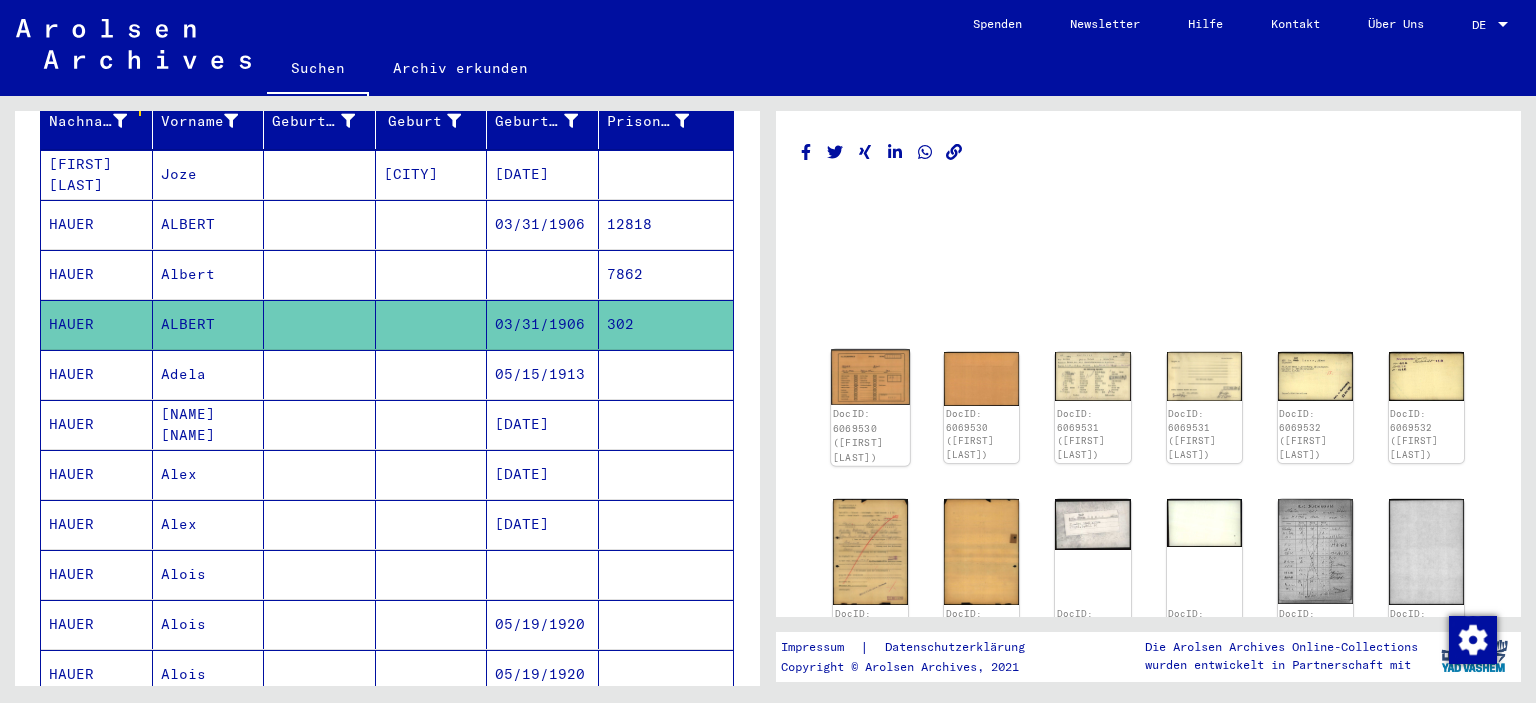 click 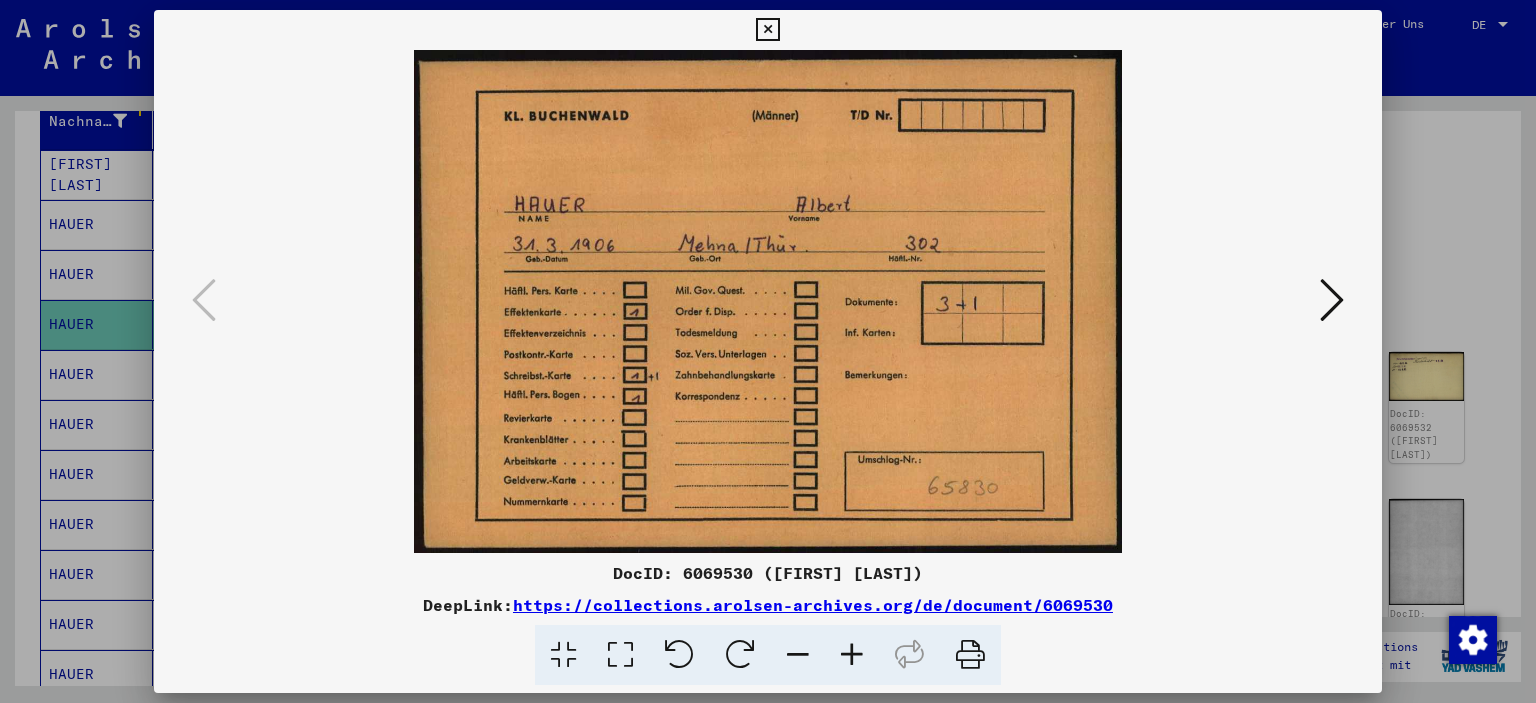 click at bounding box center (1332, 300) 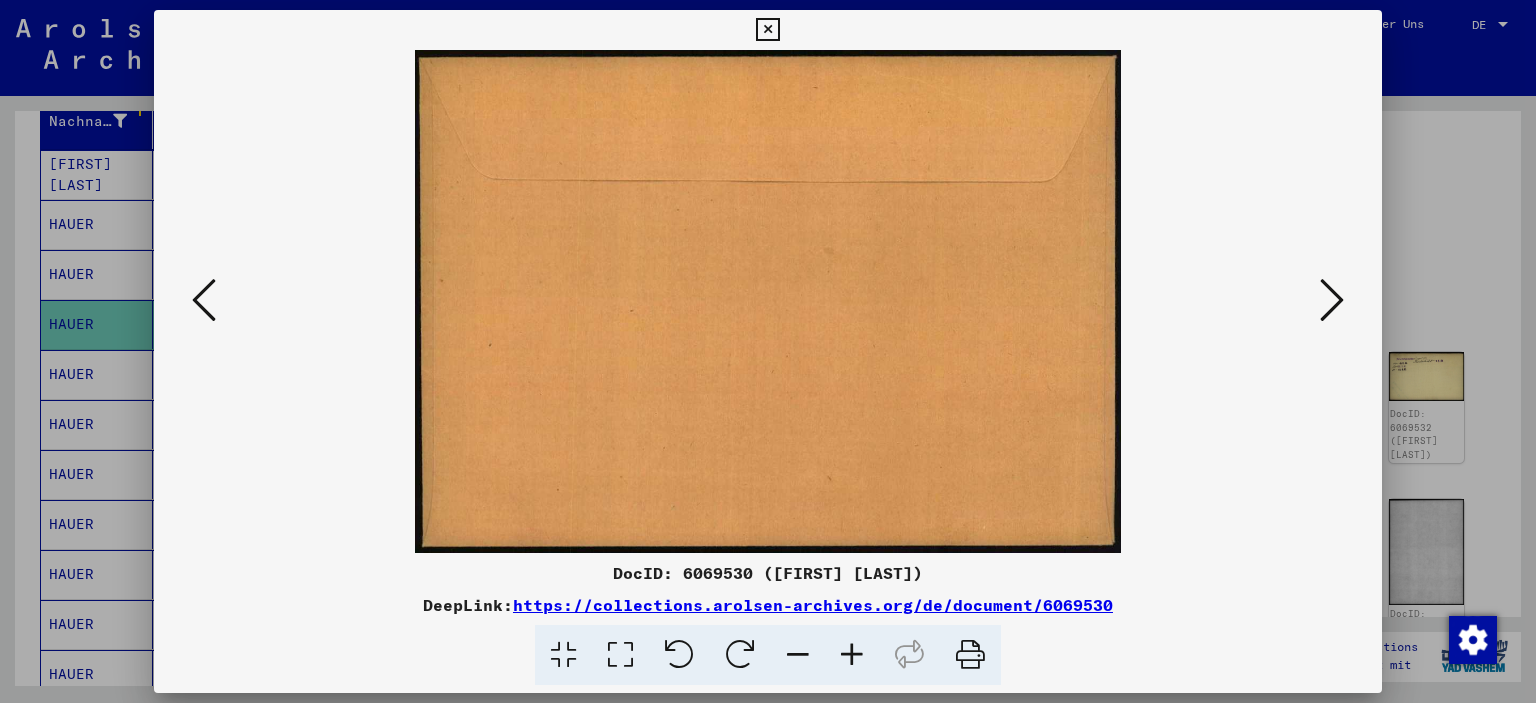 click at bounding box center [1332, 300] 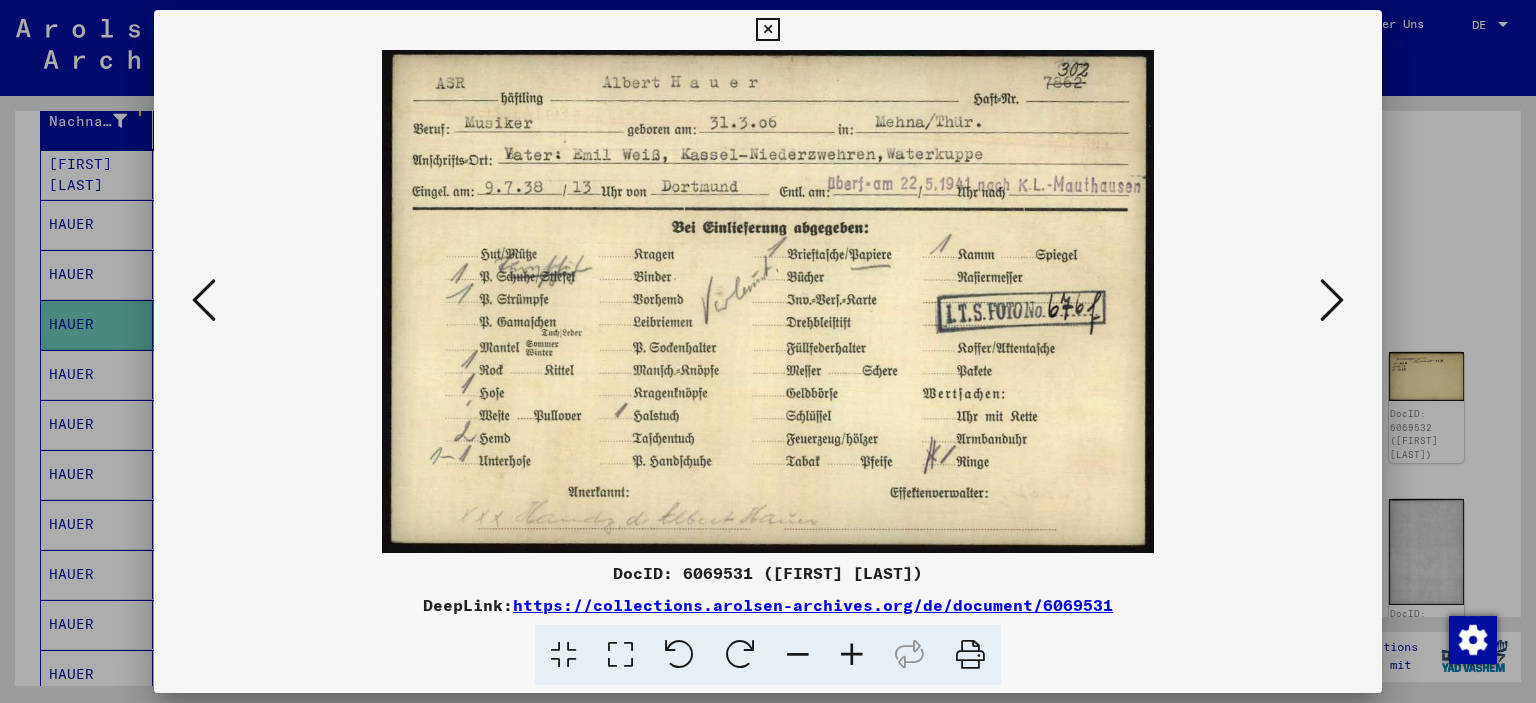click at bounding box center (767, 30) 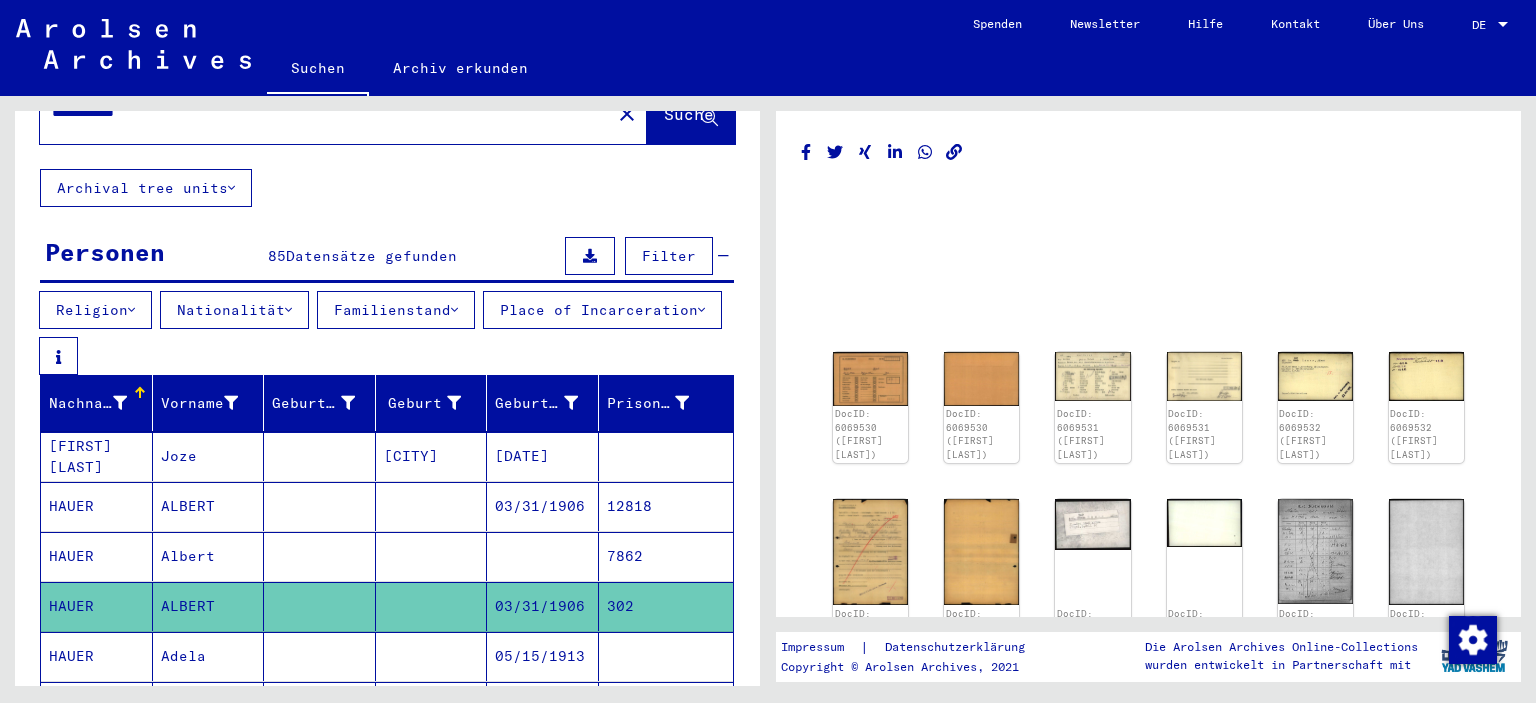 scroll, scrollTop: 0, scrollLeft: 0, axis: both 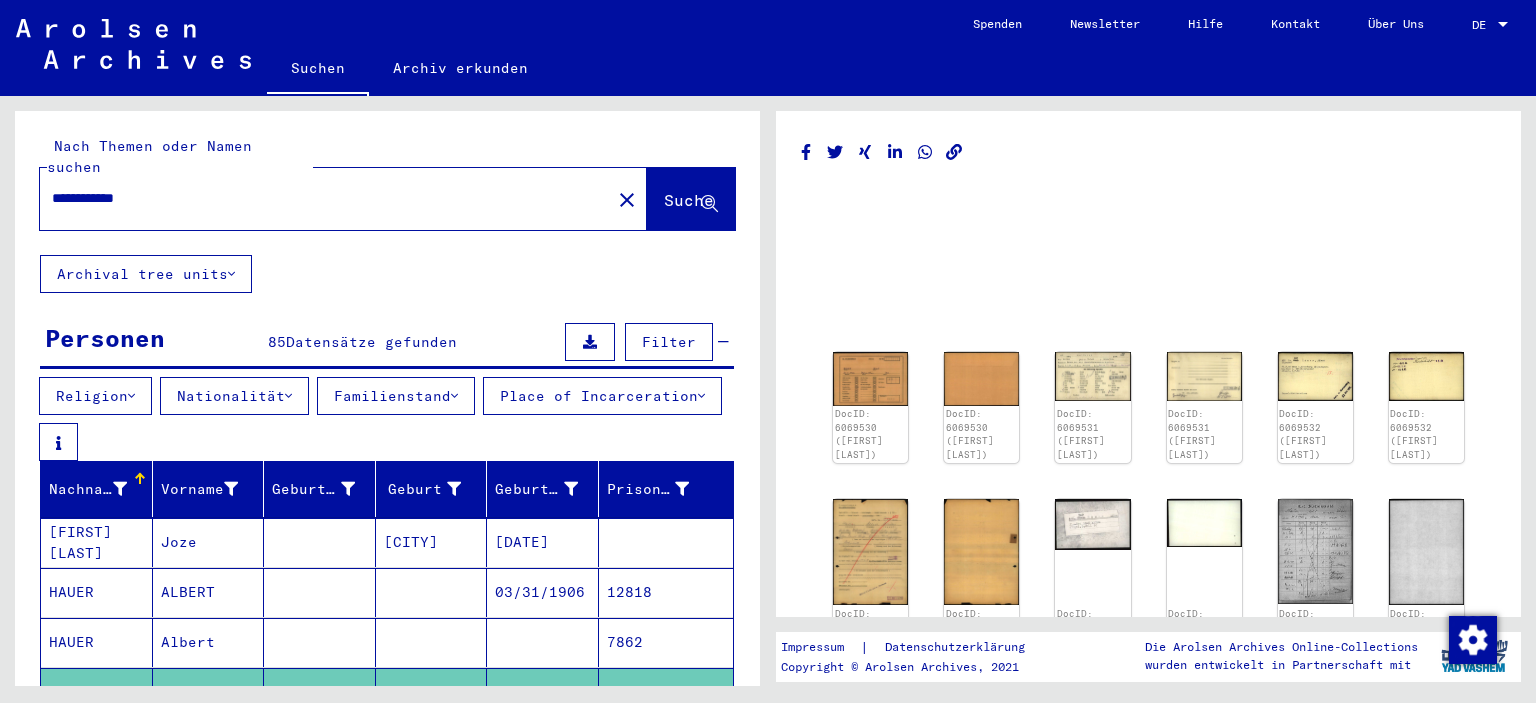 drag, startPoint x: 254, startPoint y: 187, endPoint x: 0, endPoint y: 216, distance: 255.65015 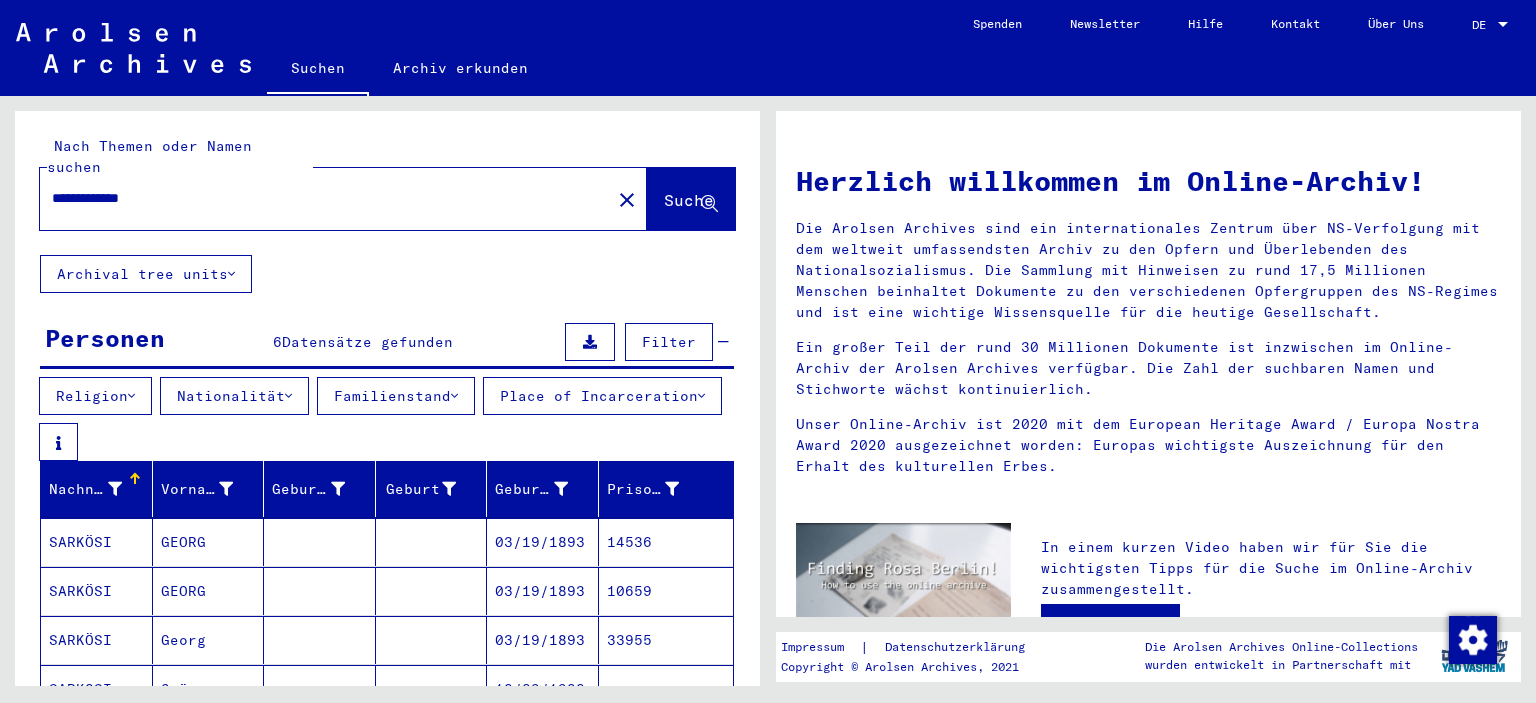 click on "**********" at bounding box center [319, 198] 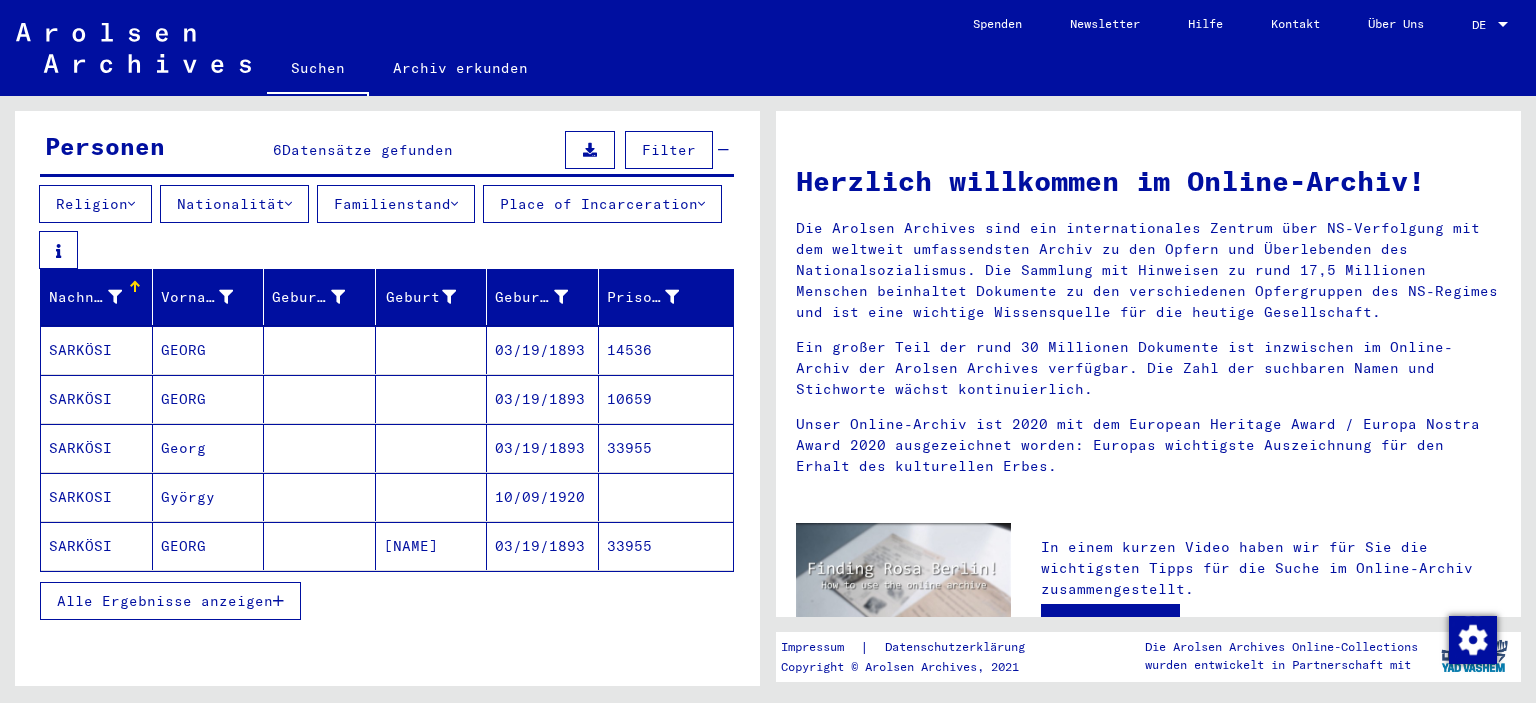 scroll, scrollTop: 197, scrollLeft: 0, axis: vertical 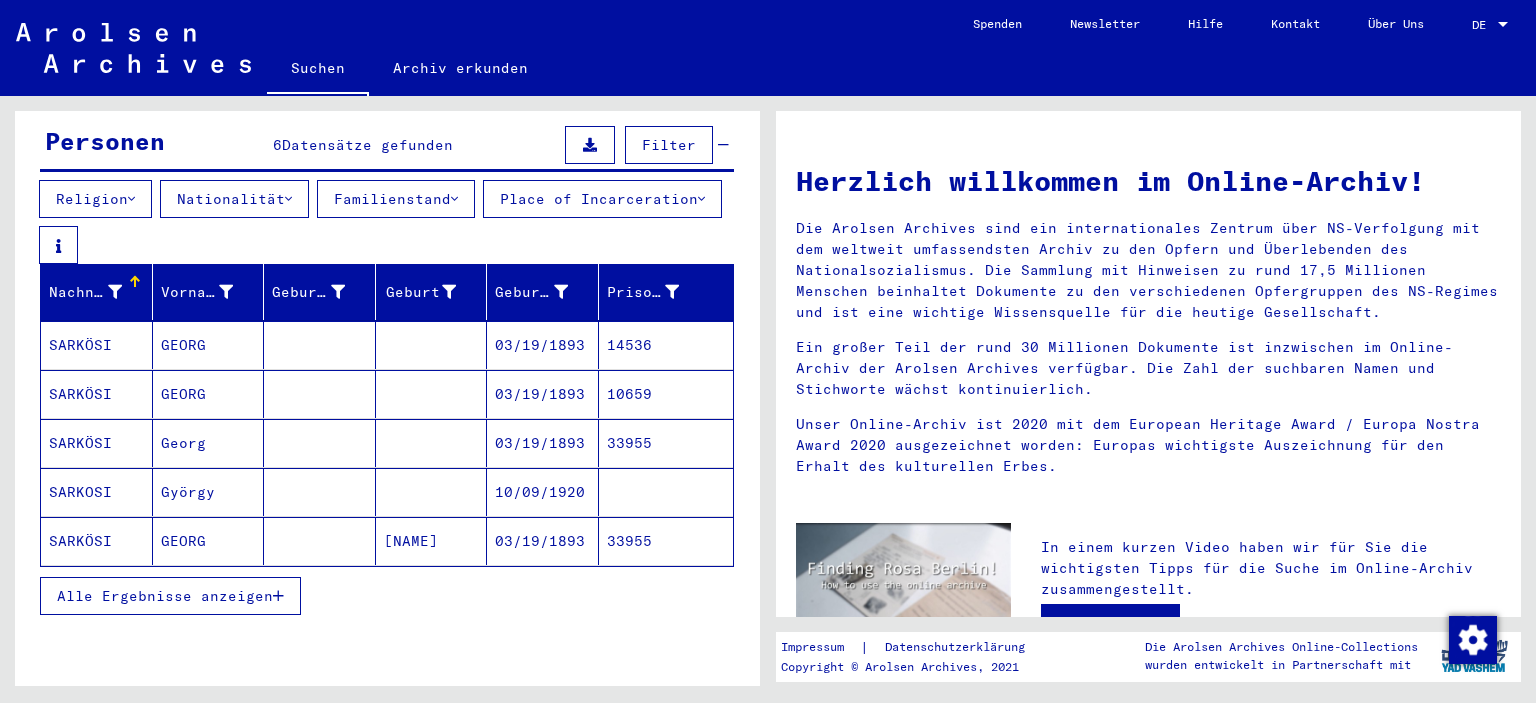 click on "Alle Ergebnisse anzeigen" at bounding box center (165, 596) 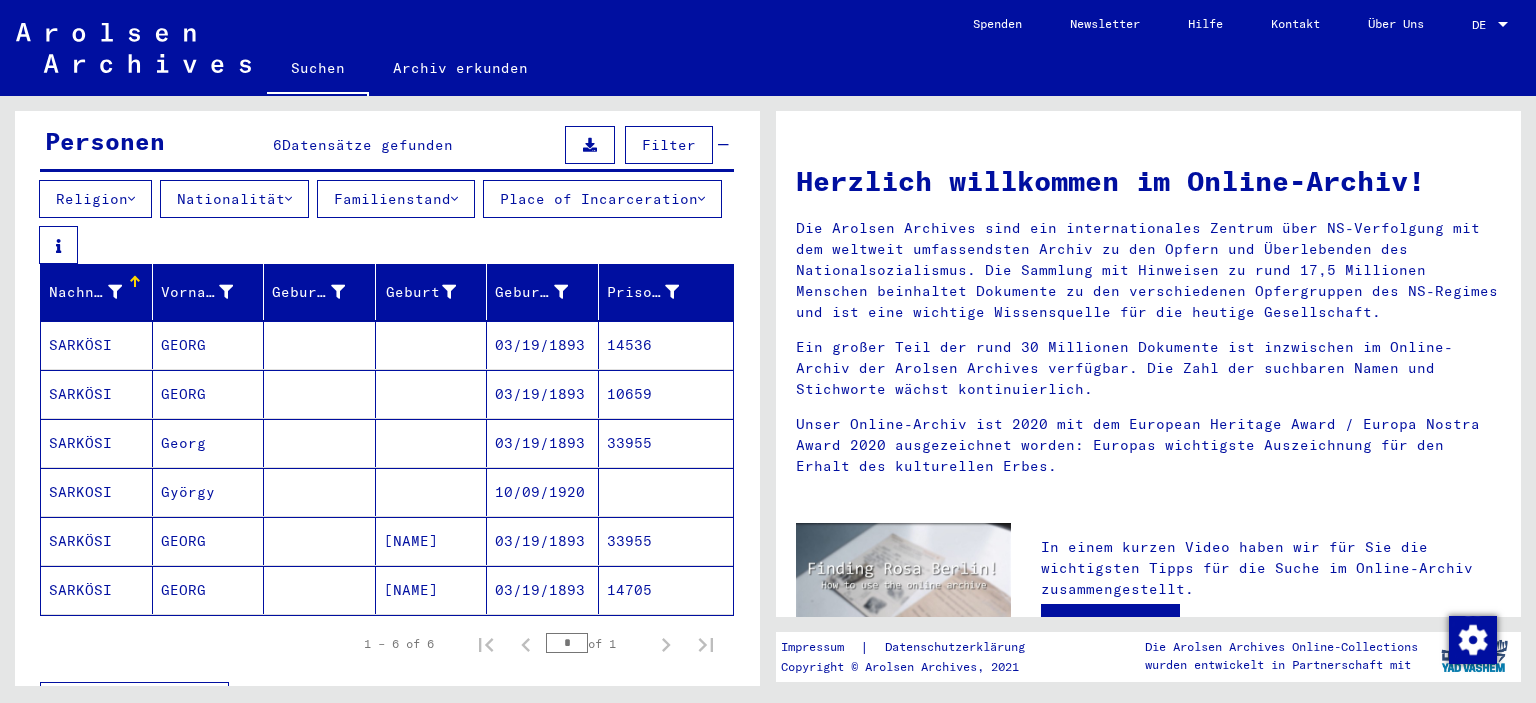 click on "14536" at bounding box center (666, 394) 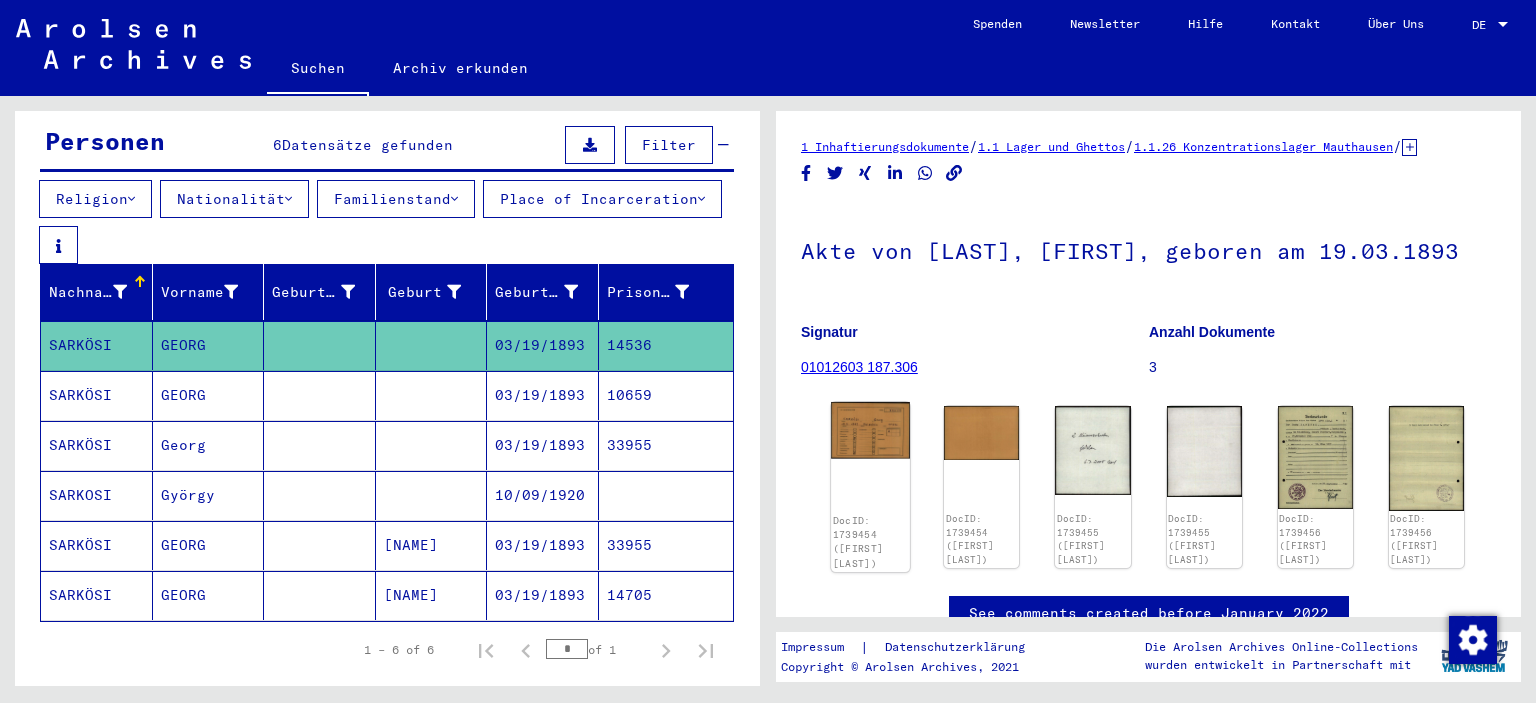 click 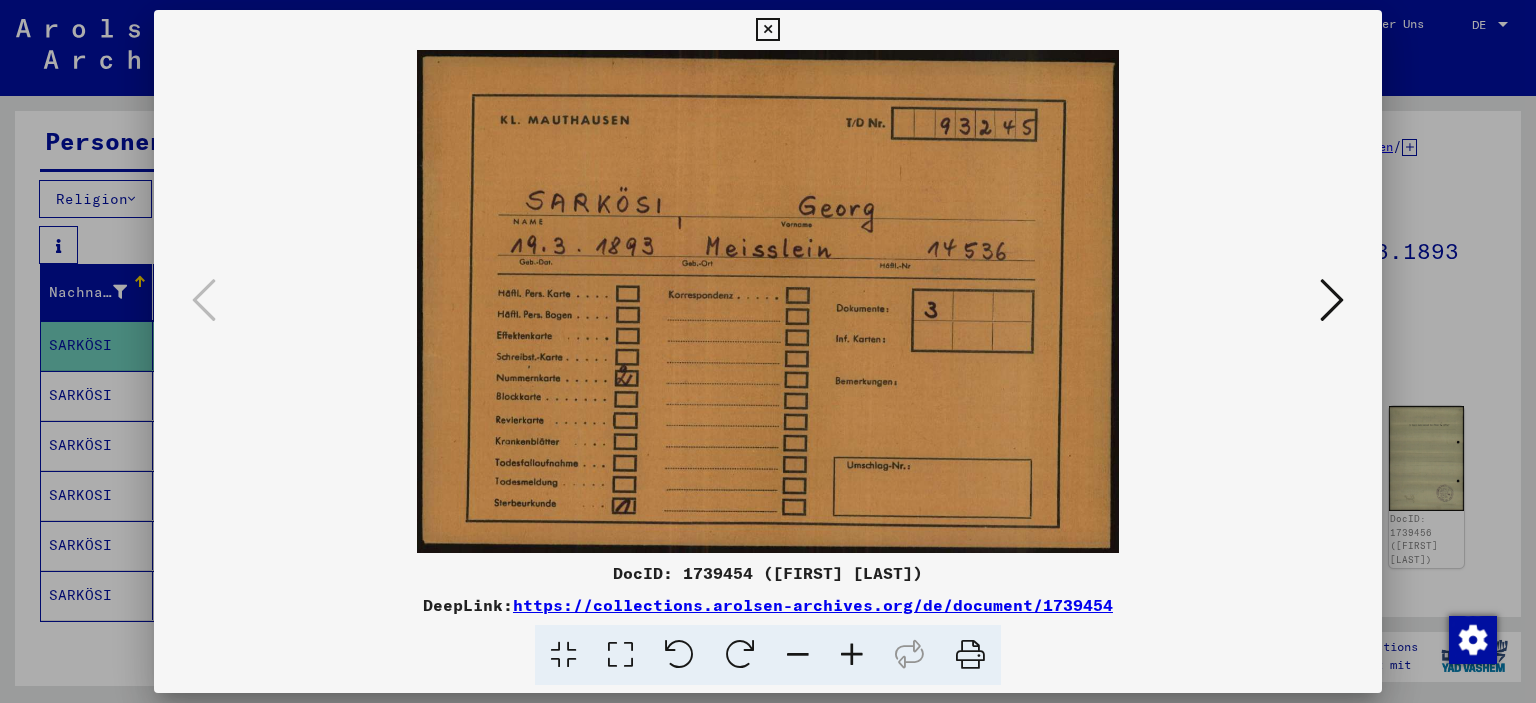 click at bounding box center [1332, 300] 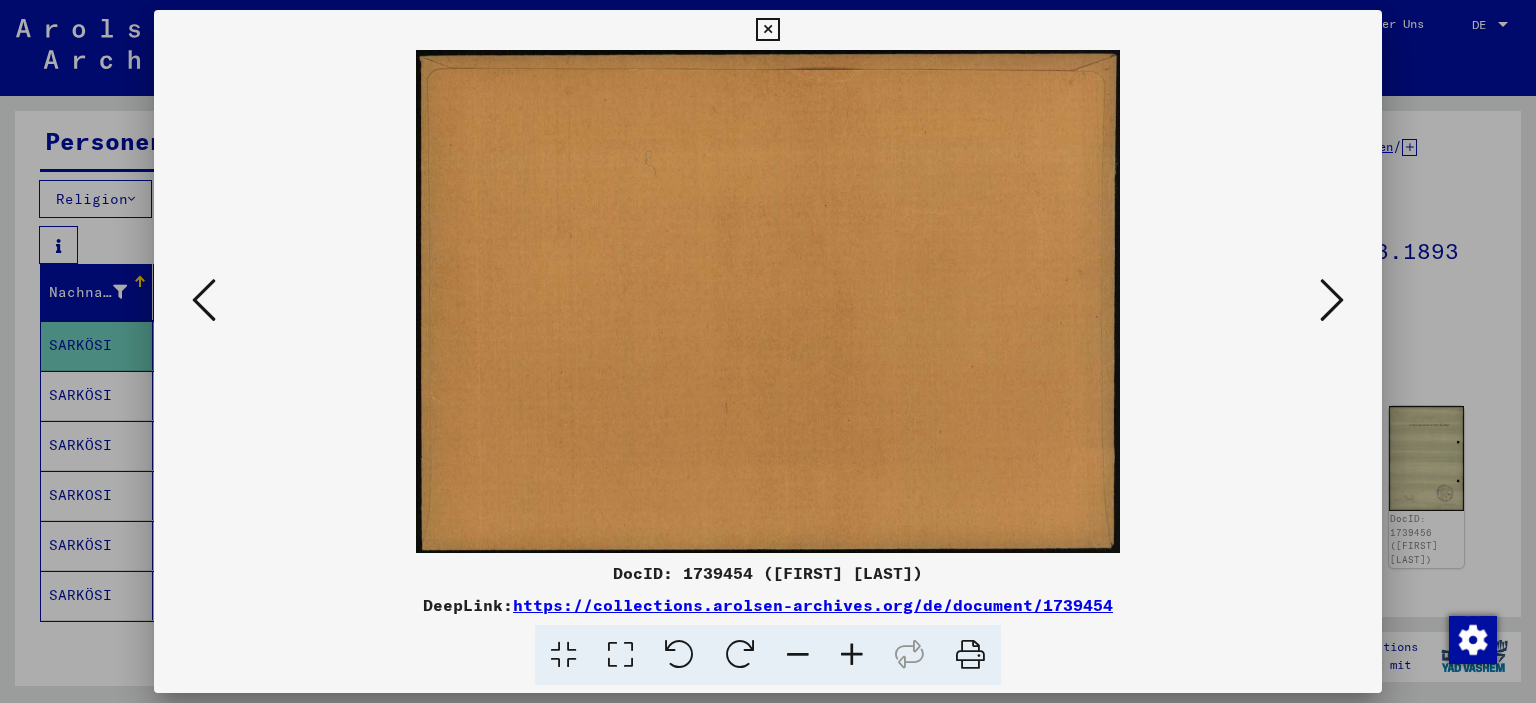 click at bounding box center (1332, 300) 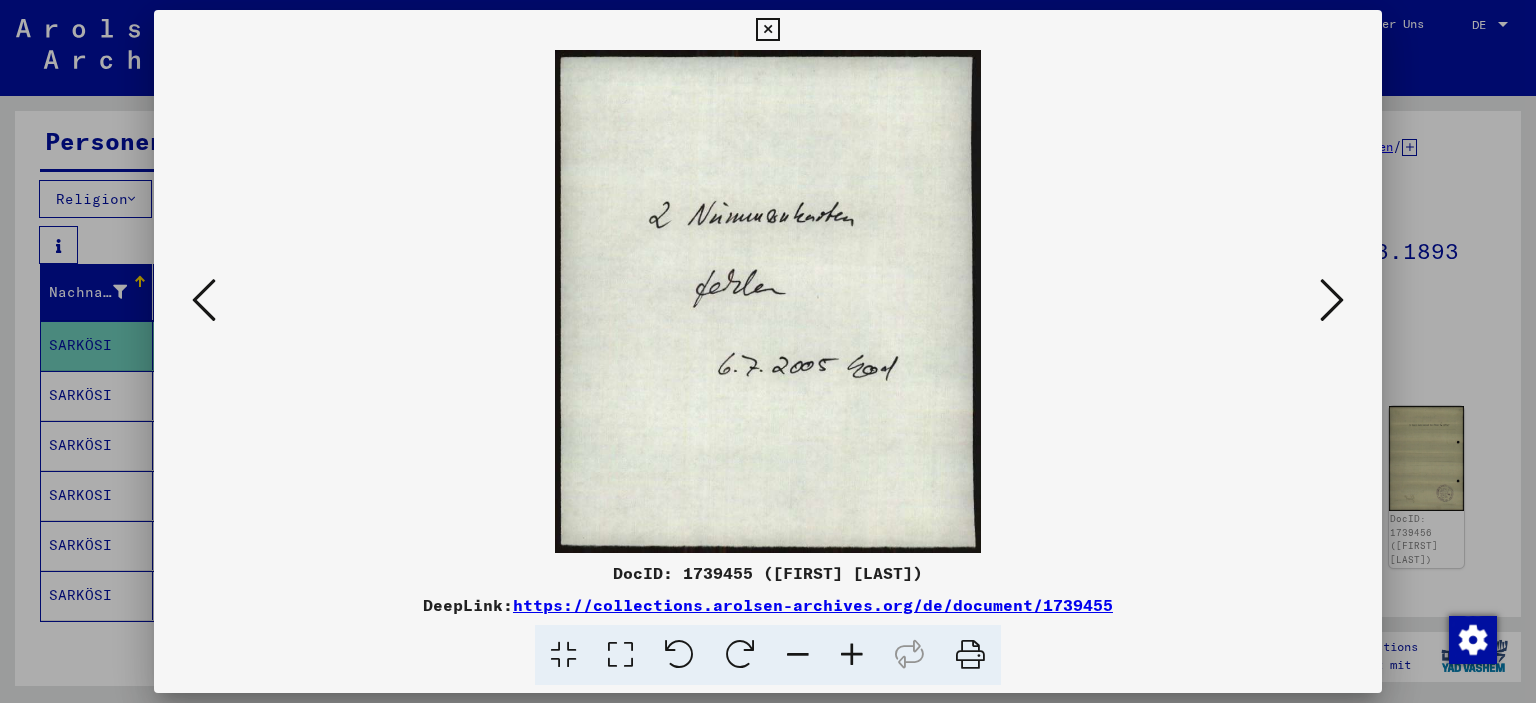 click at bounding box center [1332, 300] 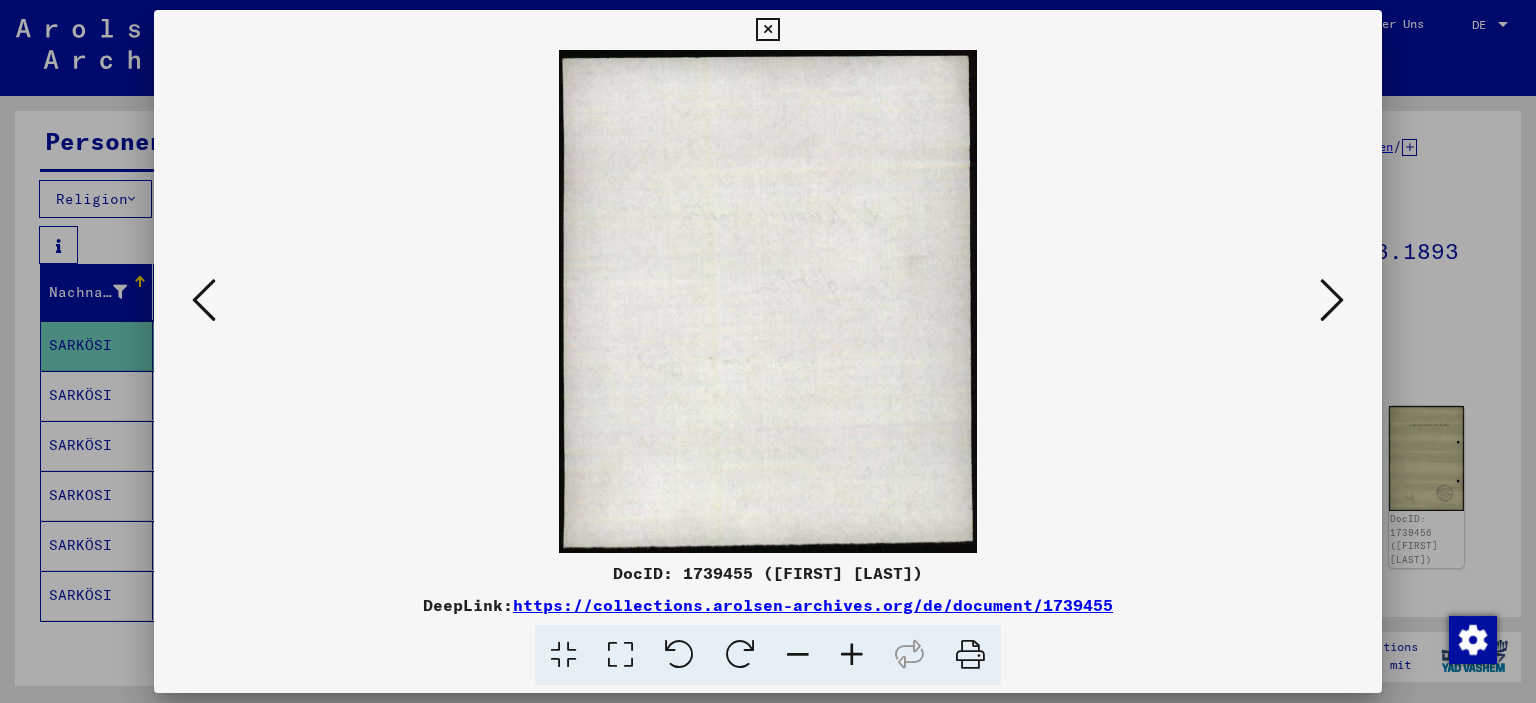 click at bounding box center (1332, 300) 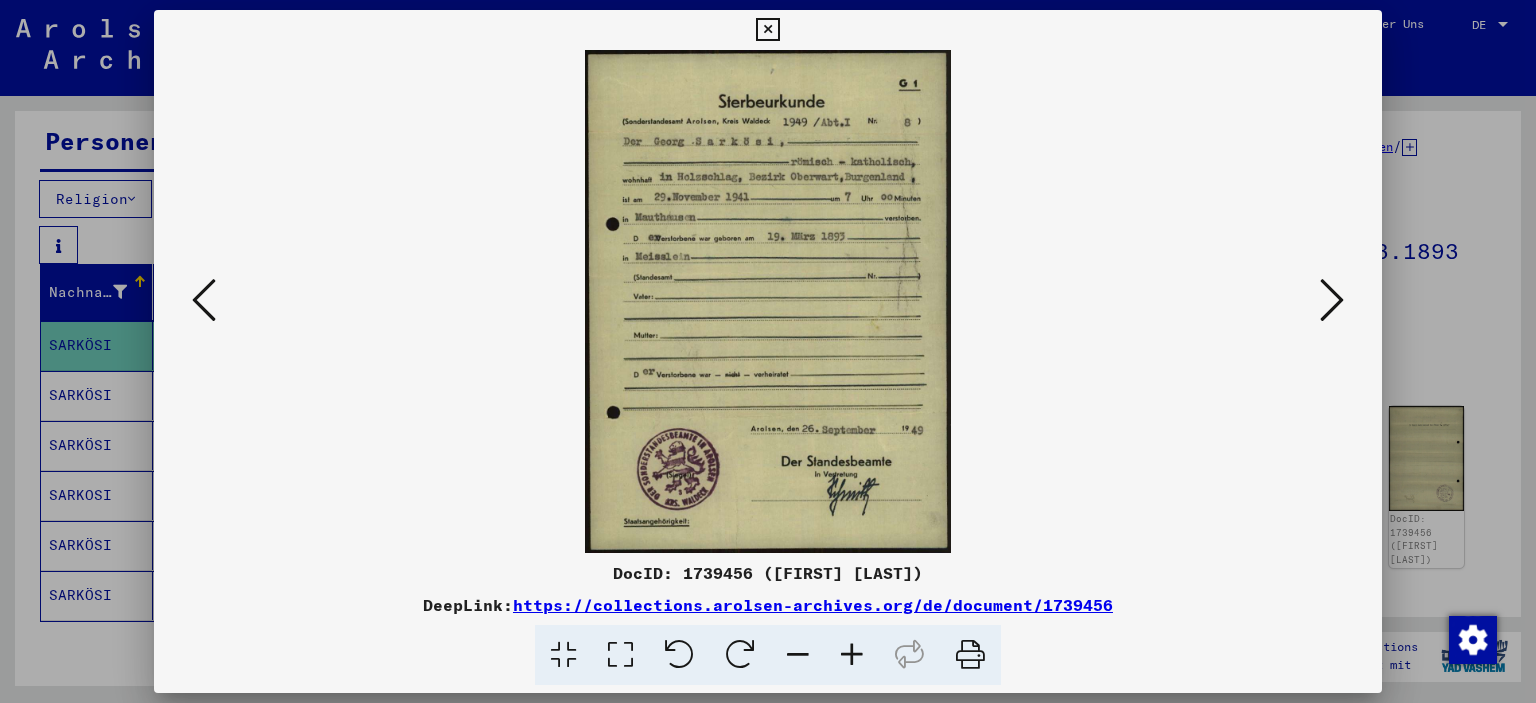 click at bounding box center (1332, 300) 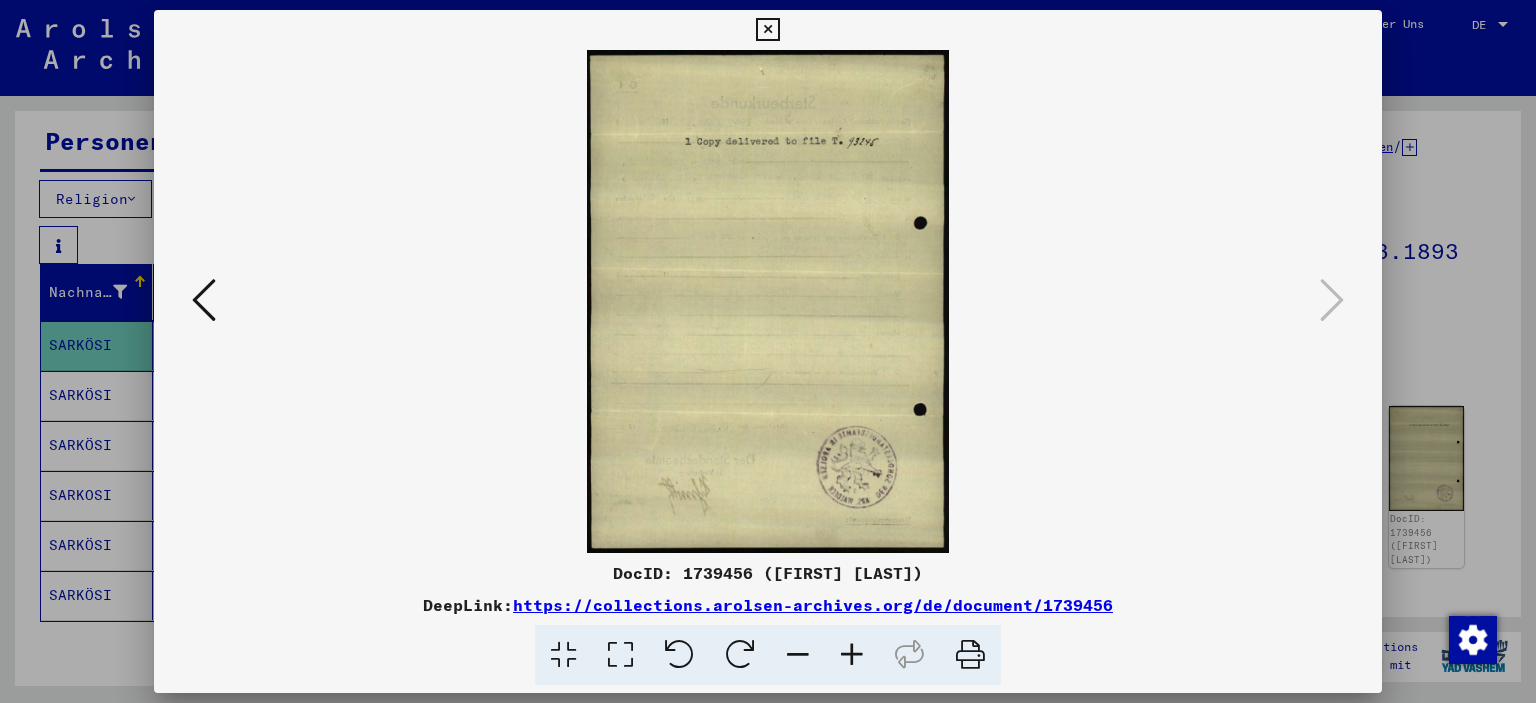 click at bounding box center [767, 30] 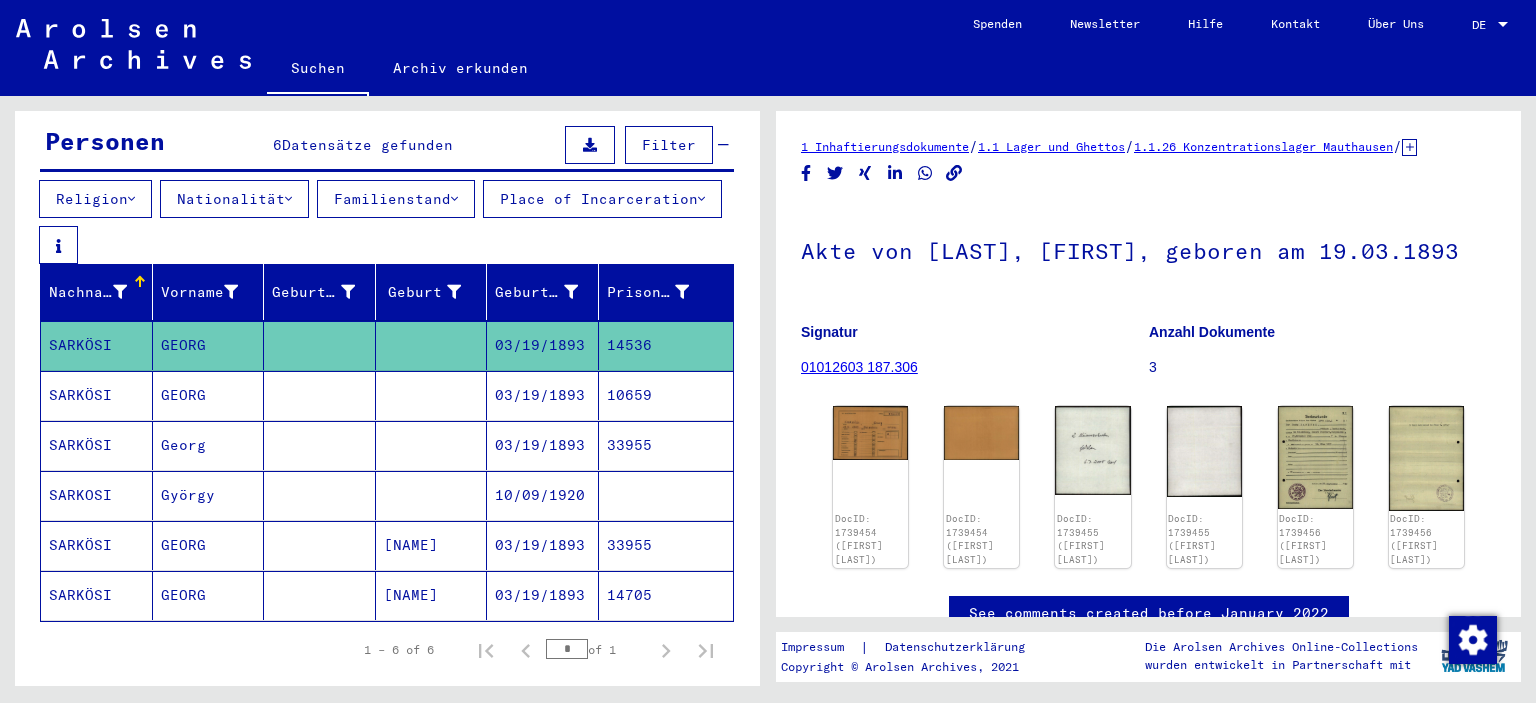 click on "10659" at bounding box center (666, 445) 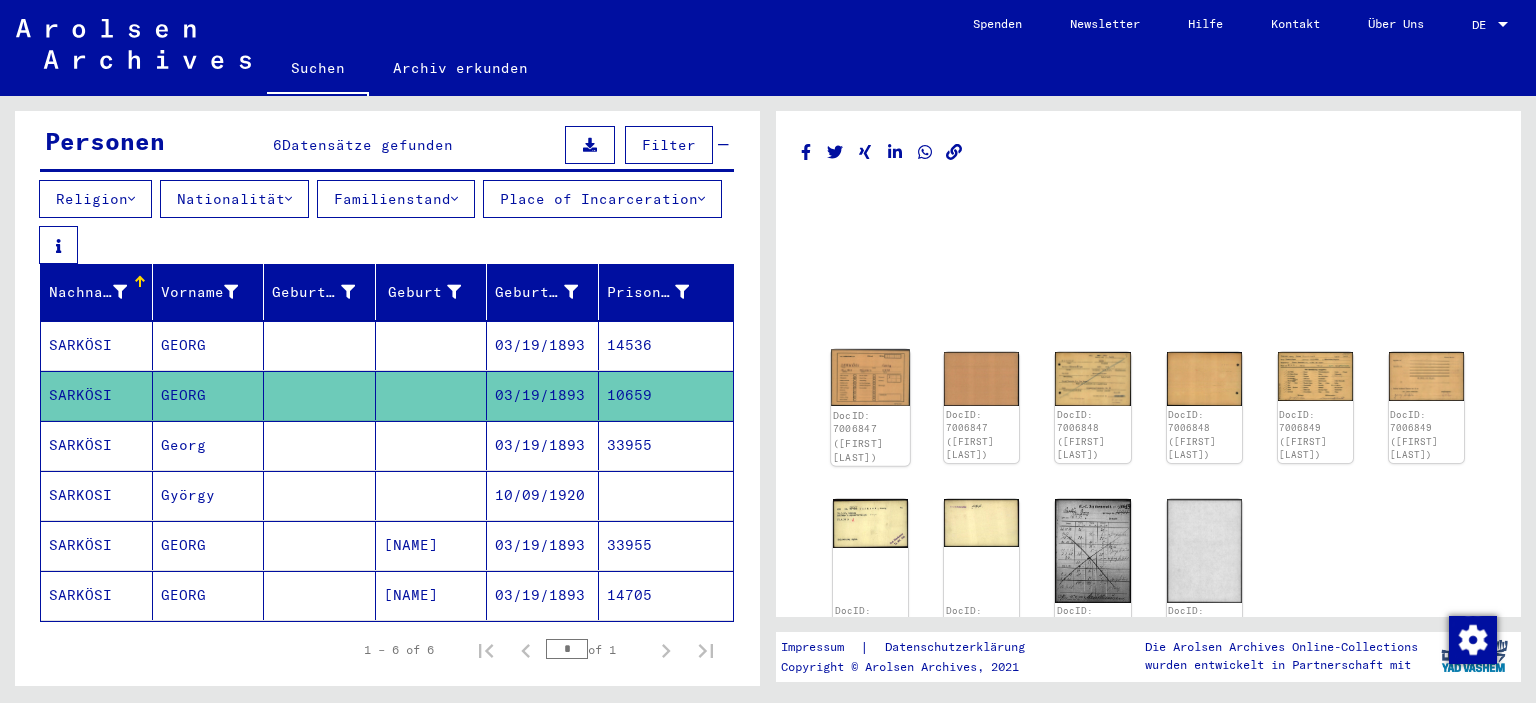 click 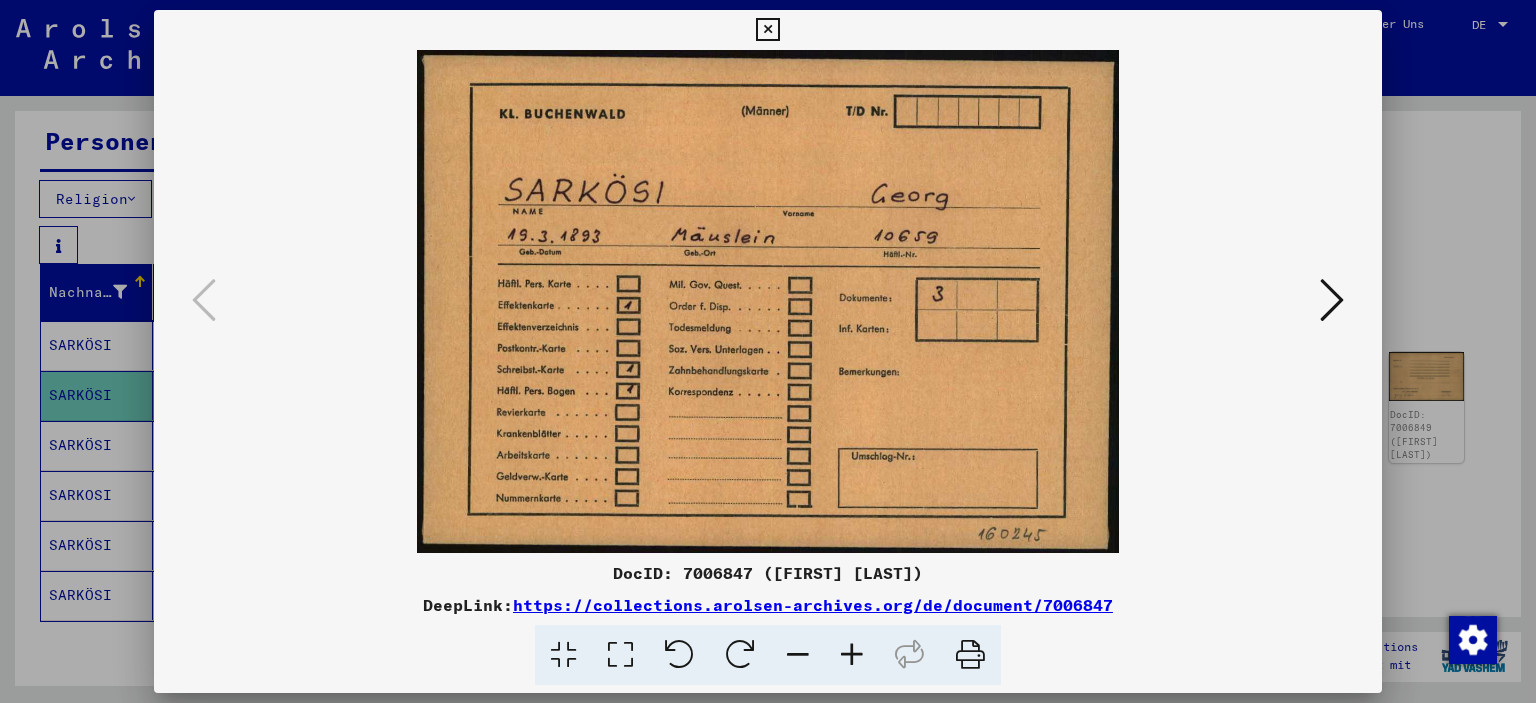click at bounding box center (1332, 300) 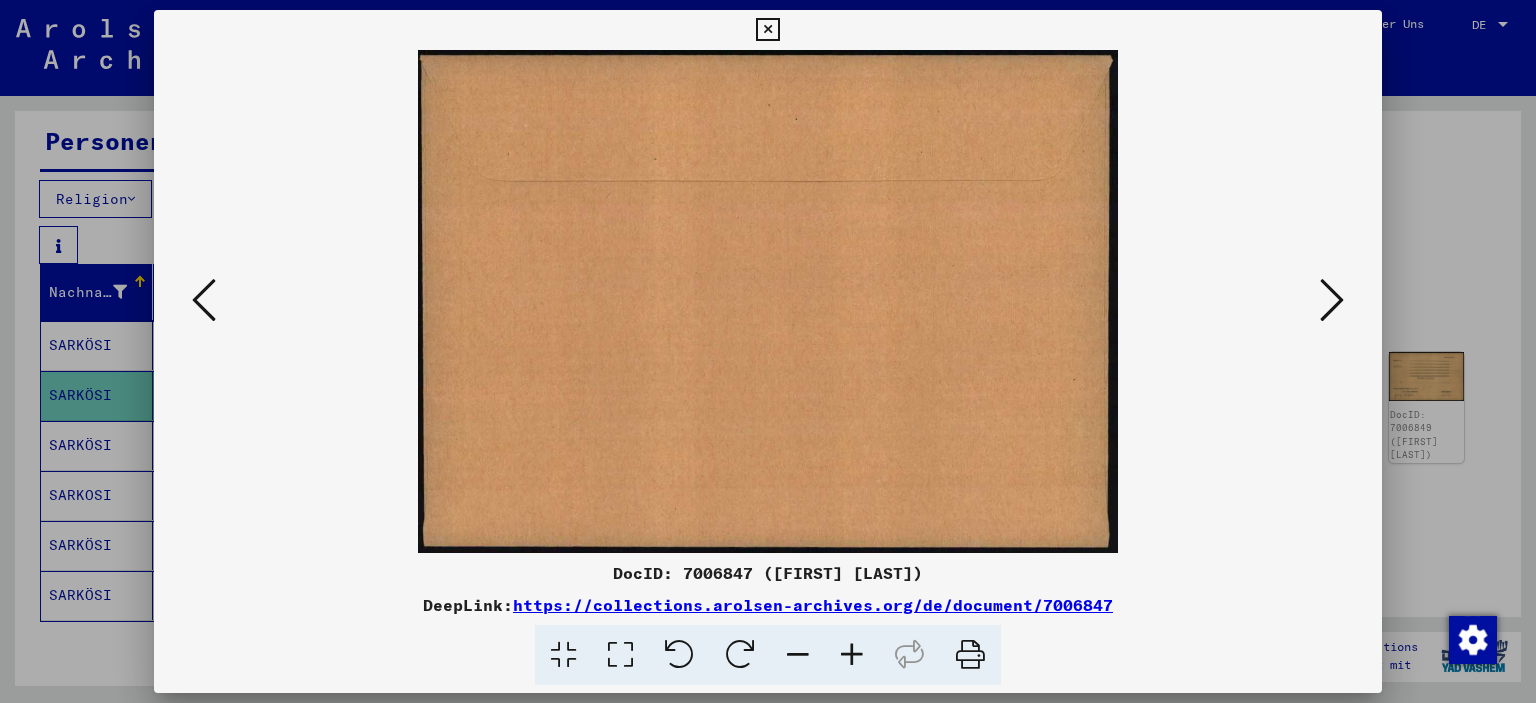 click at bounding box center [1332, 300] 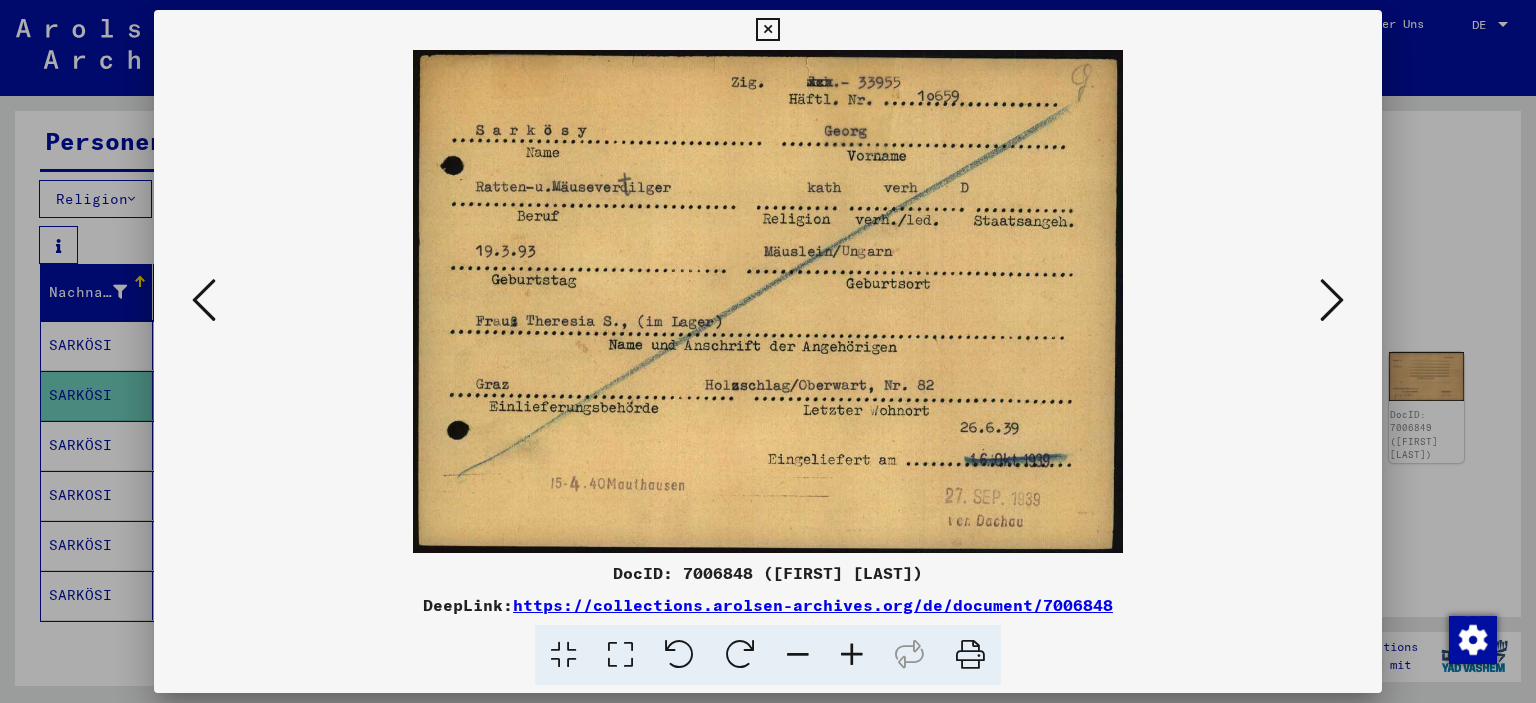 click at bounding box center [767, 30] 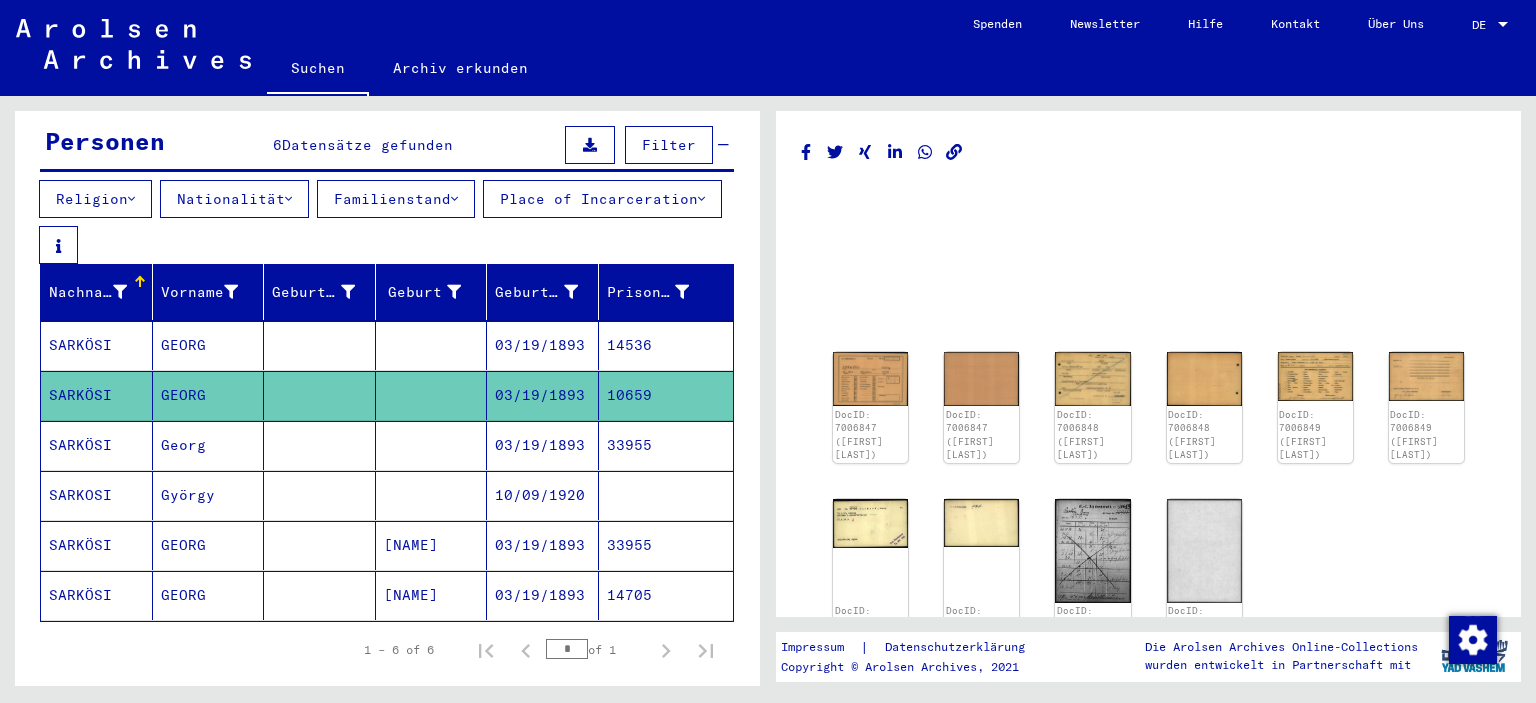 scroll, scrollTop: 0, scrollLeft: 0, axis: both 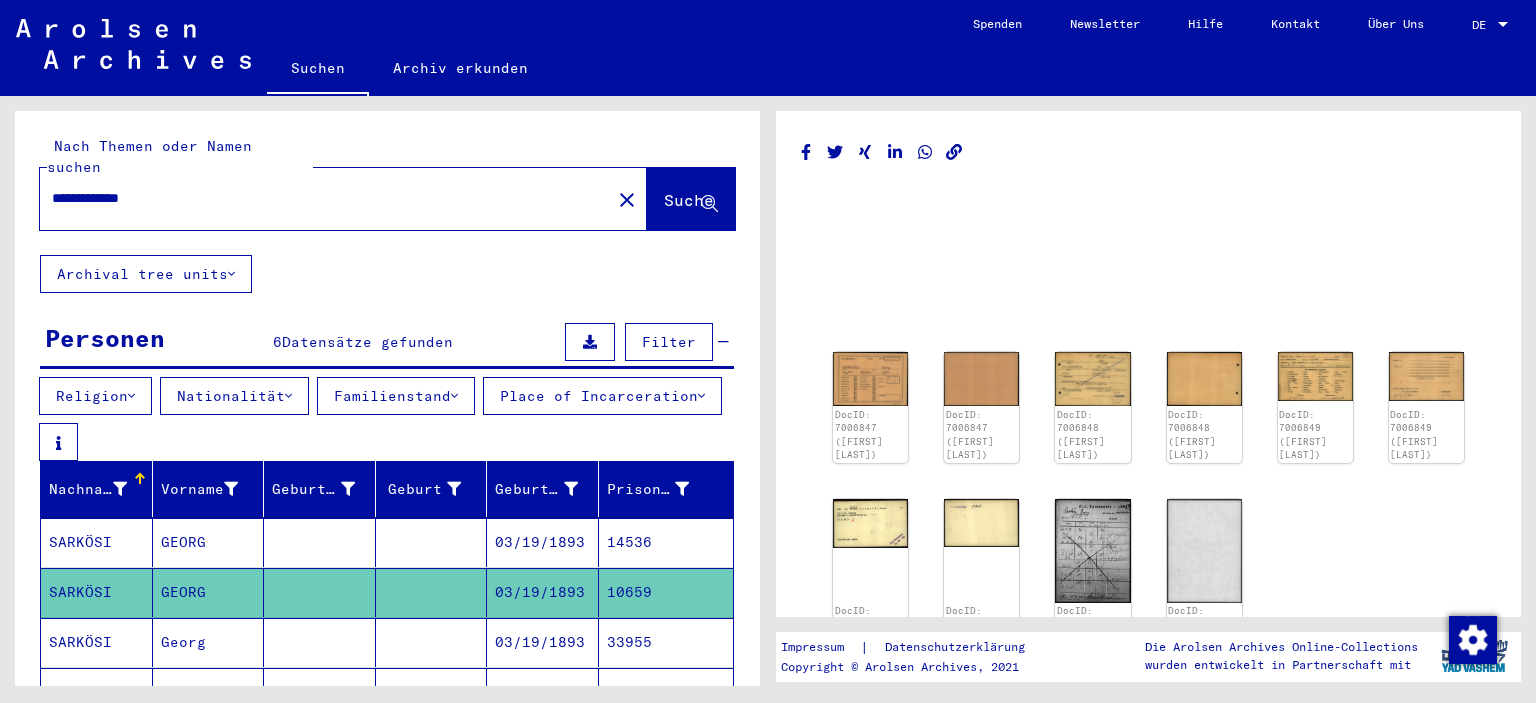 drag, startPoint x: 215, startPoint y: 185, endPoint x: 0, endPoint y: 188, distance: 215.02094 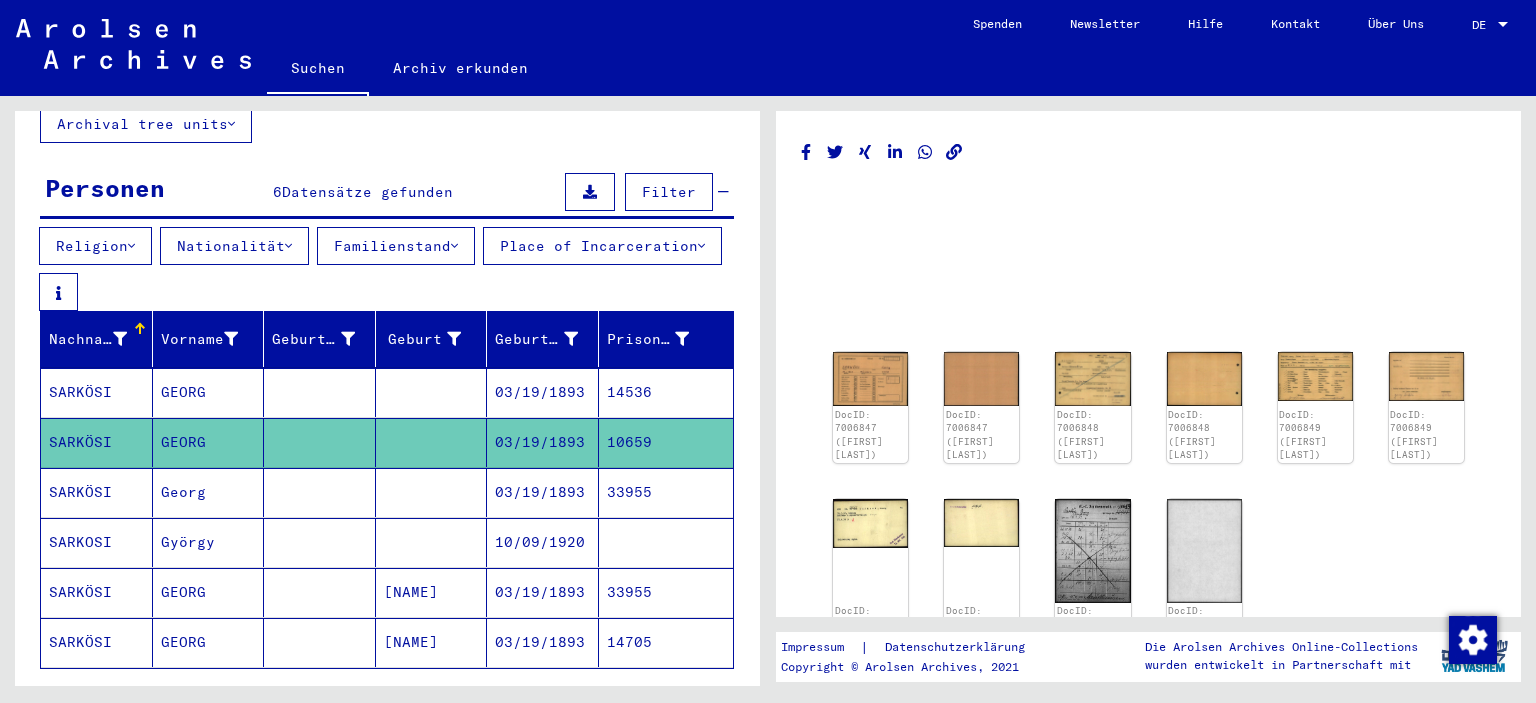 scroll, scrollTop: 202, scrollLeft: 0, axis: vertical 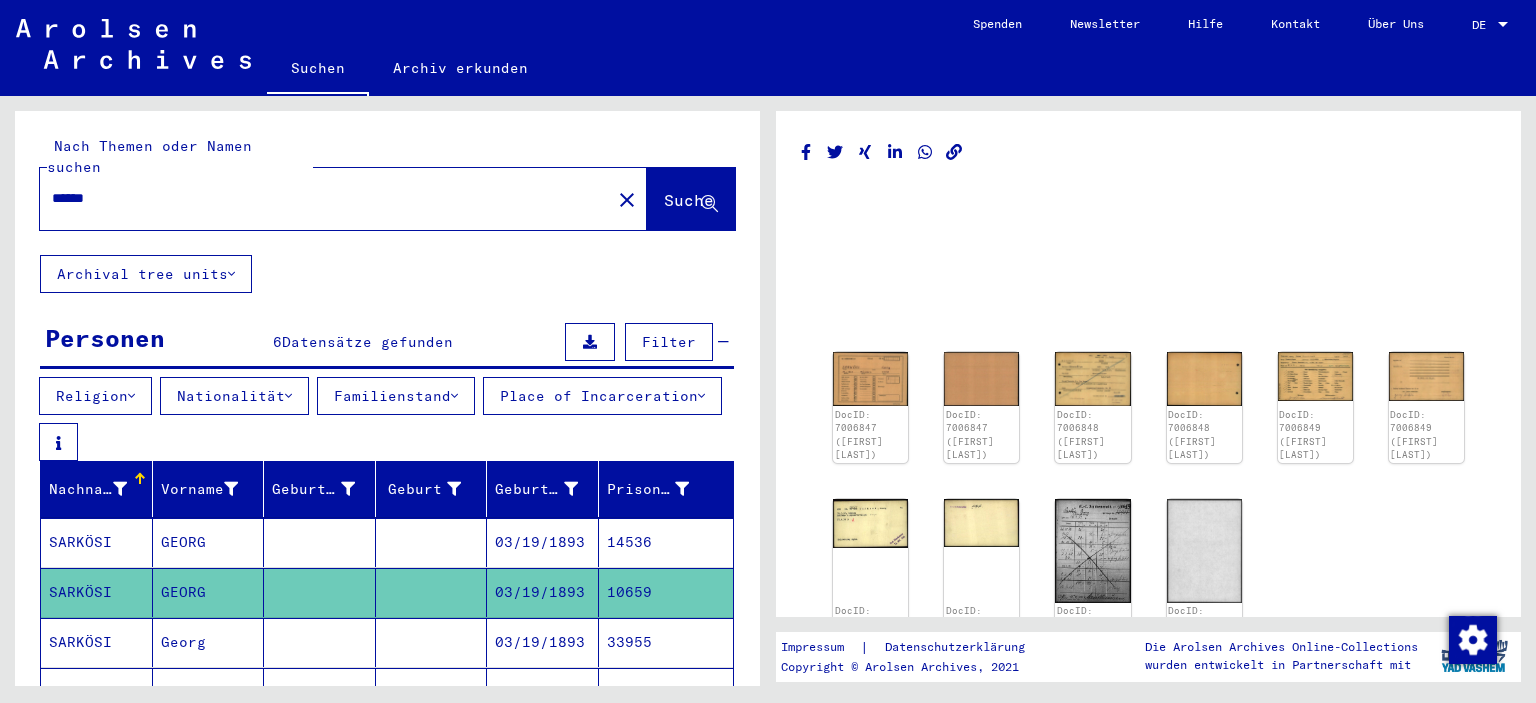 click on "******" 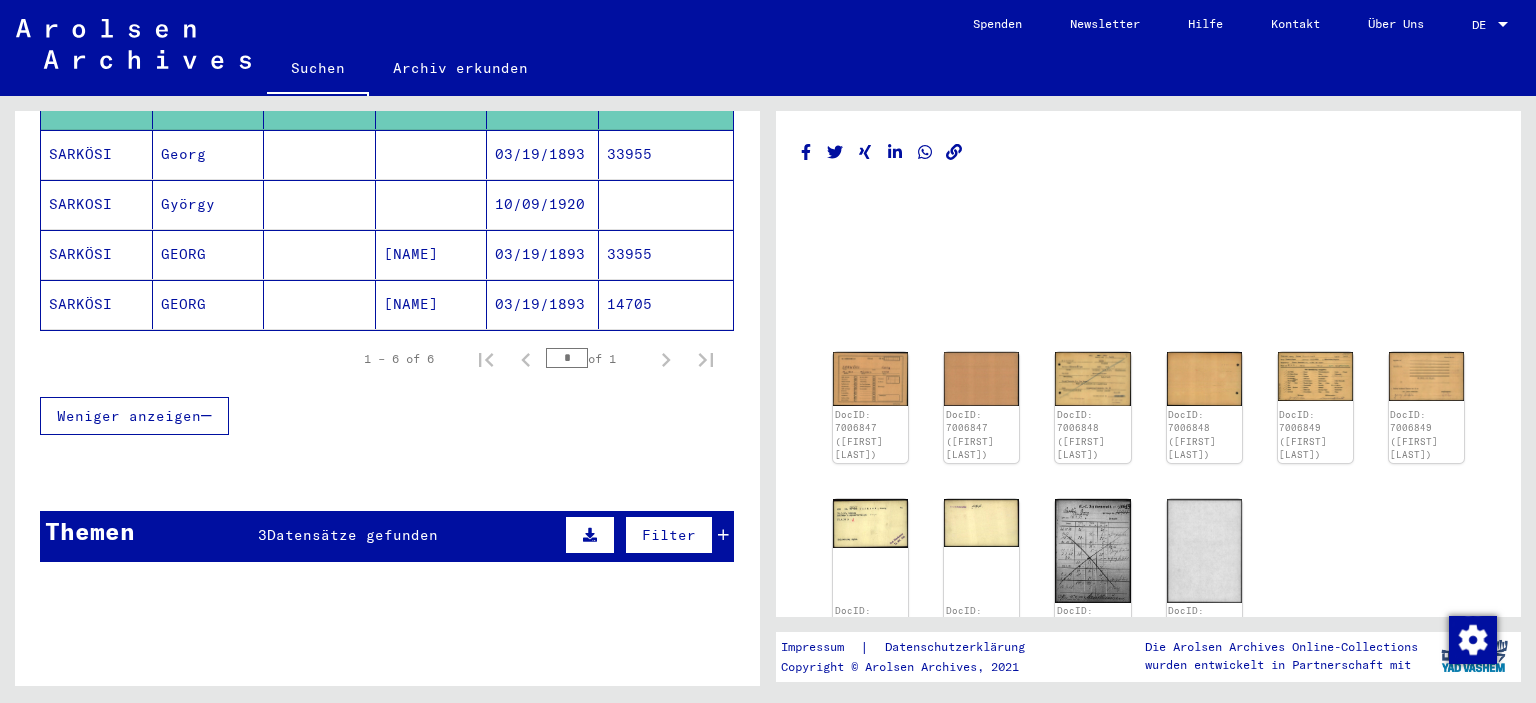 scroll, scrollTop: 554, scrollLeft: 0, axis: vertical 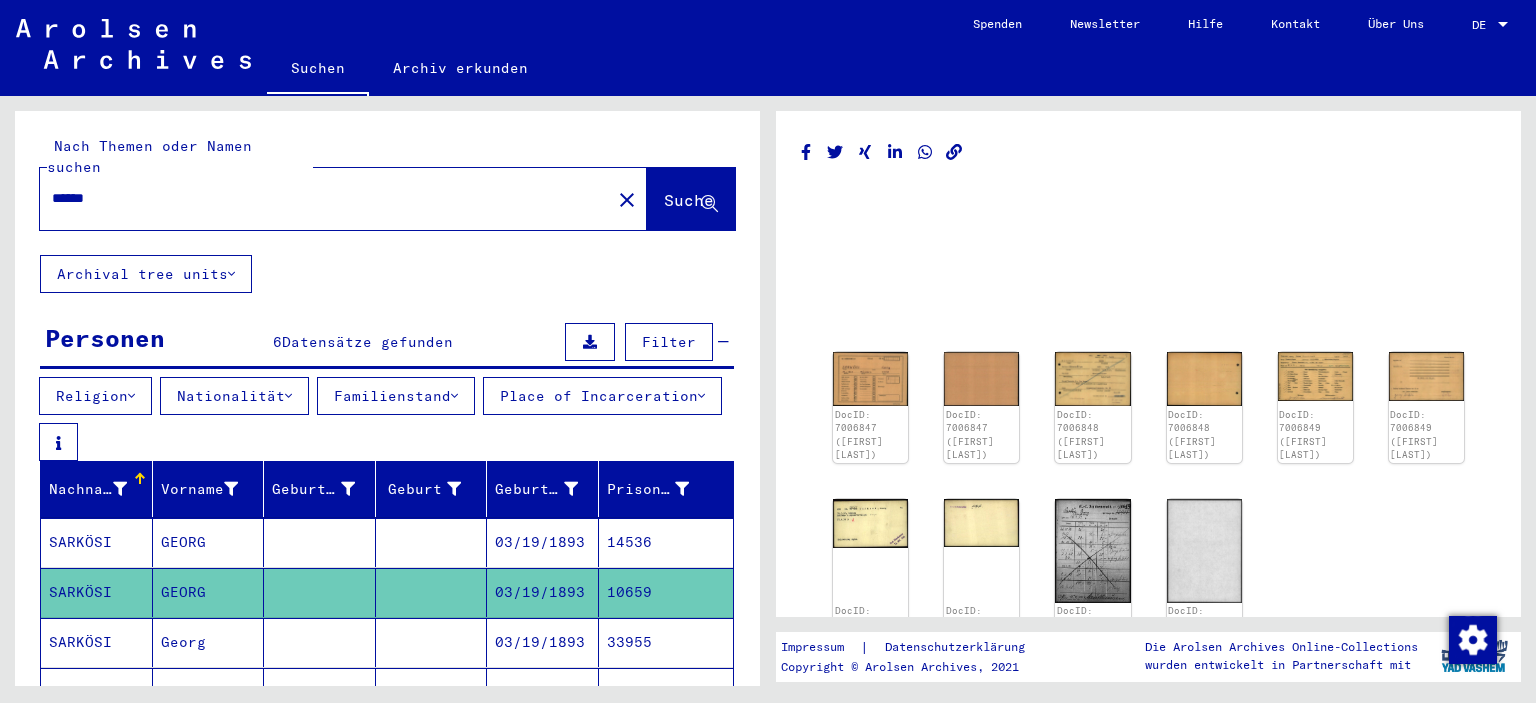 click on "******" 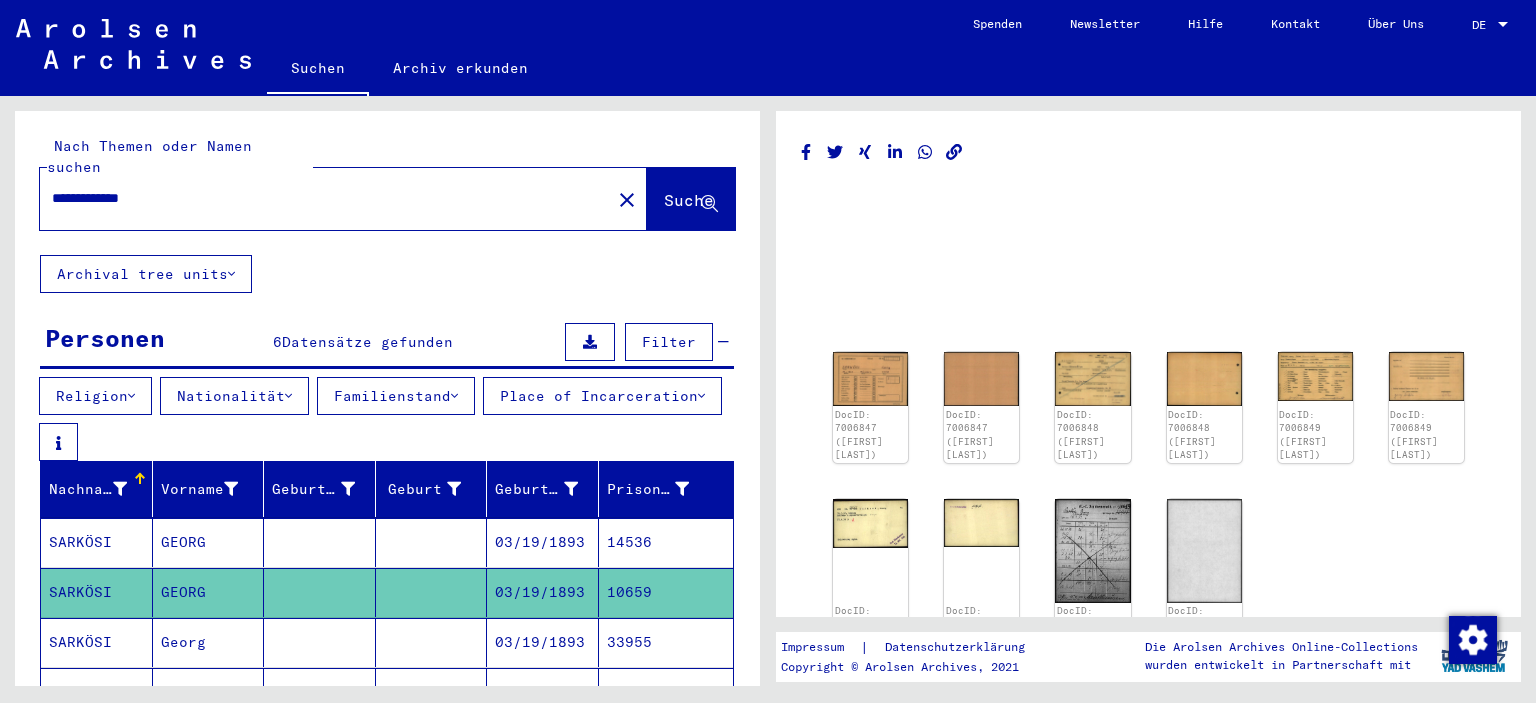 type on "**********" 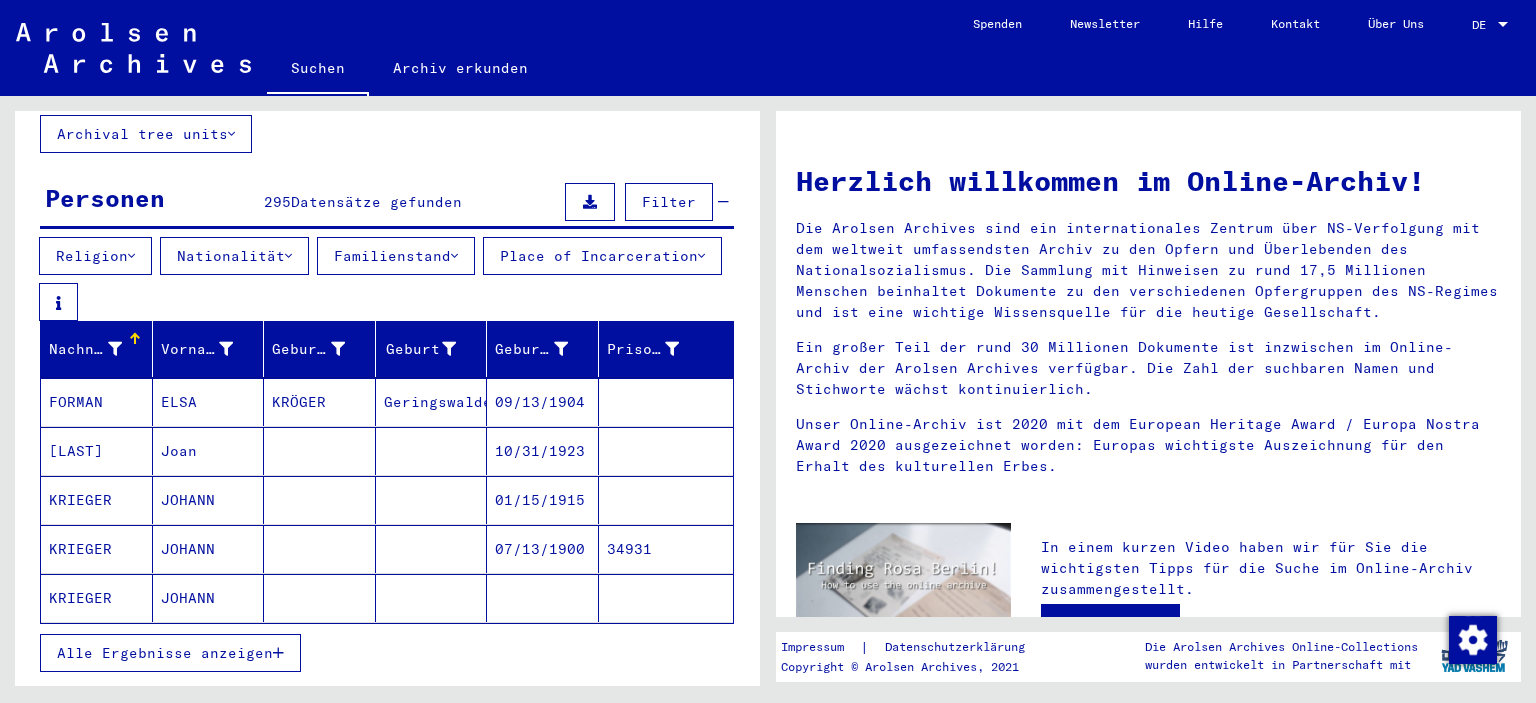 scroll, scrollTop: 186, scrollLeft: 0, axis: vertical 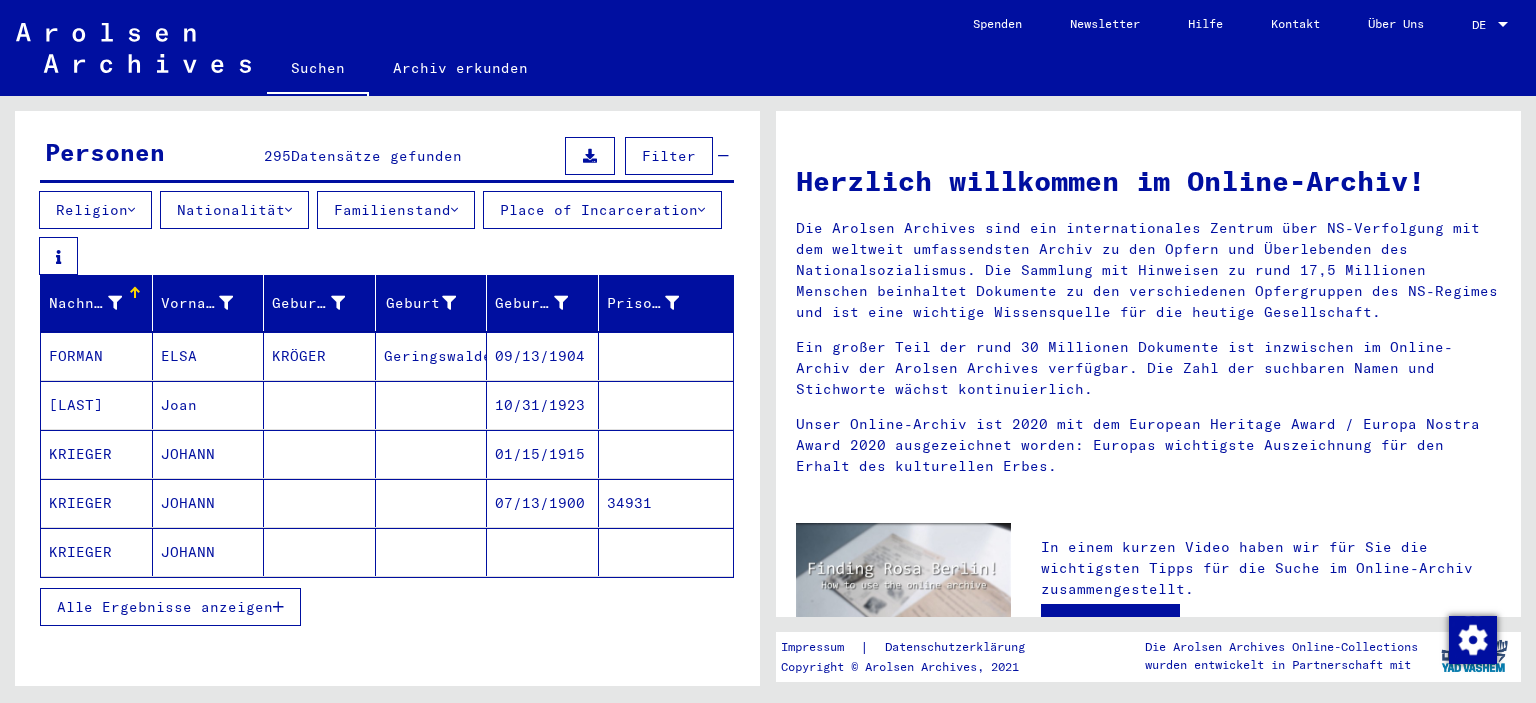 click on "Alle Ergebnisse anzeigen" at bounding box center [165, 607] 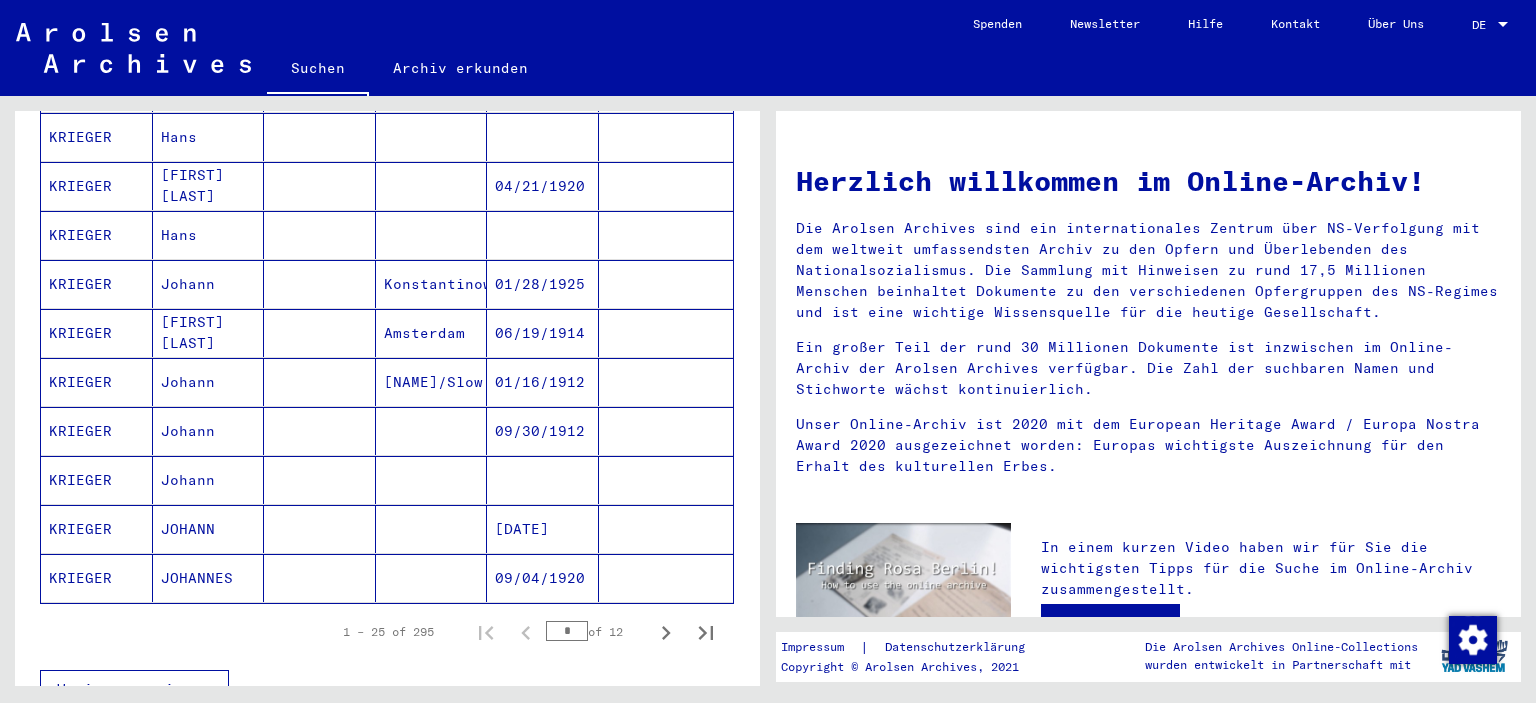 scroll, scrollTop: 1143, scrollLeft: 0, axis: vertical 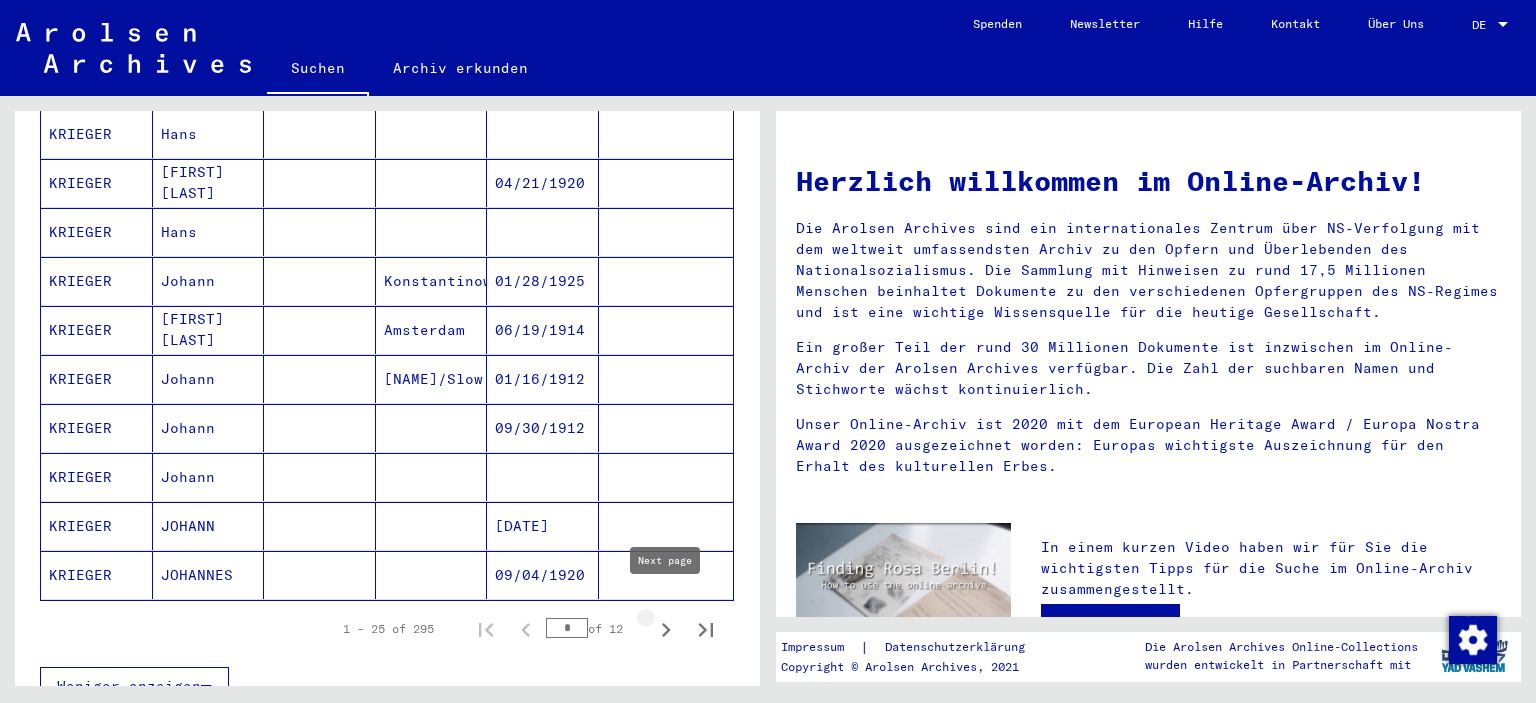 click 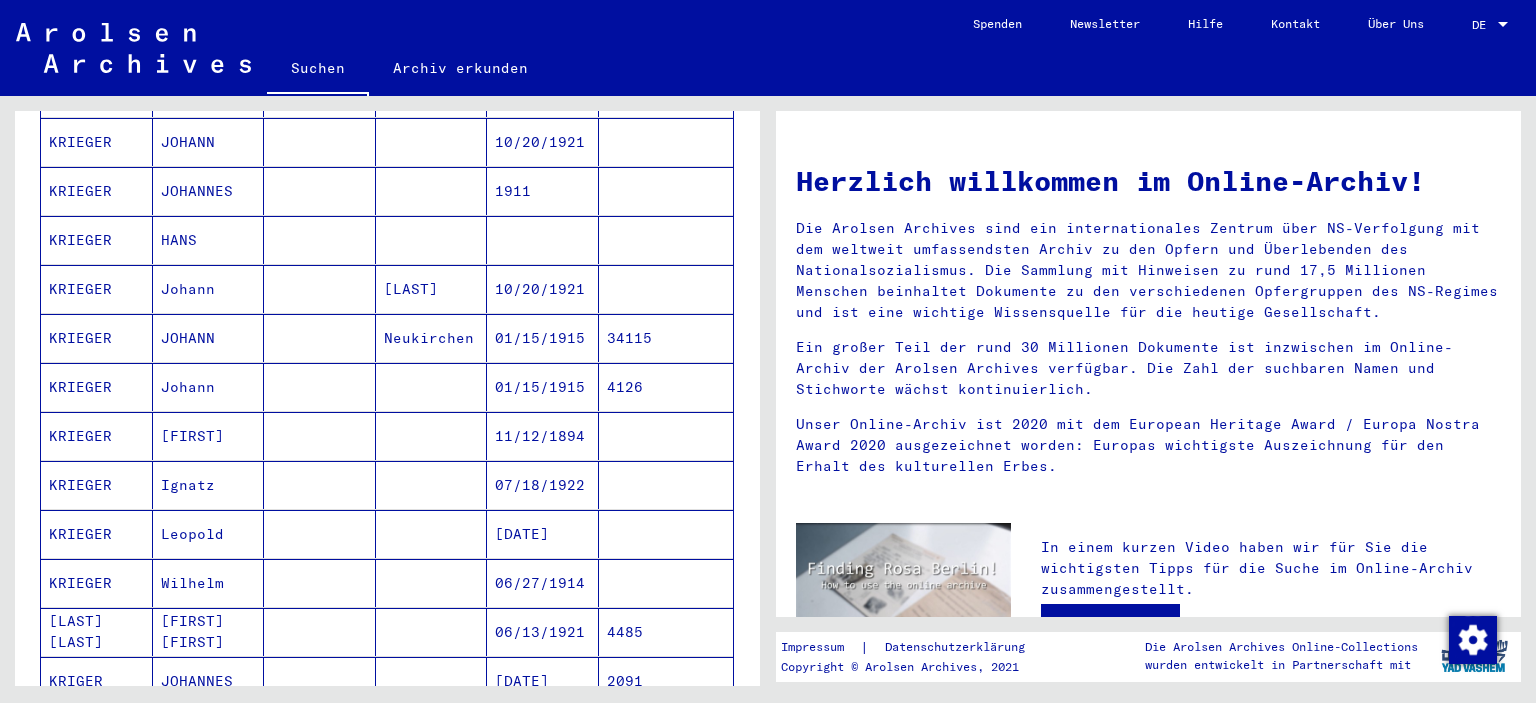scroll, scrollTop: 820, scrollLeft: 0, axis: vertical 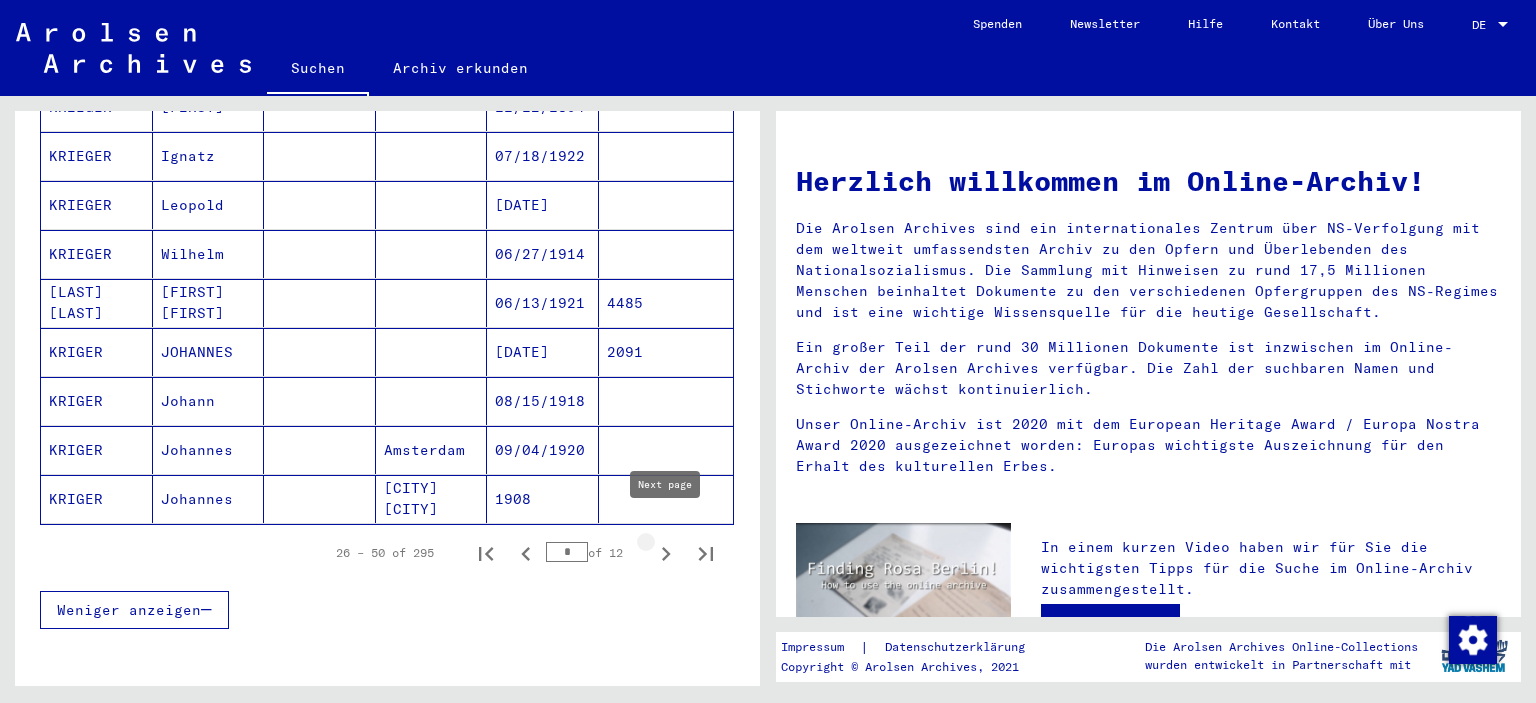 click 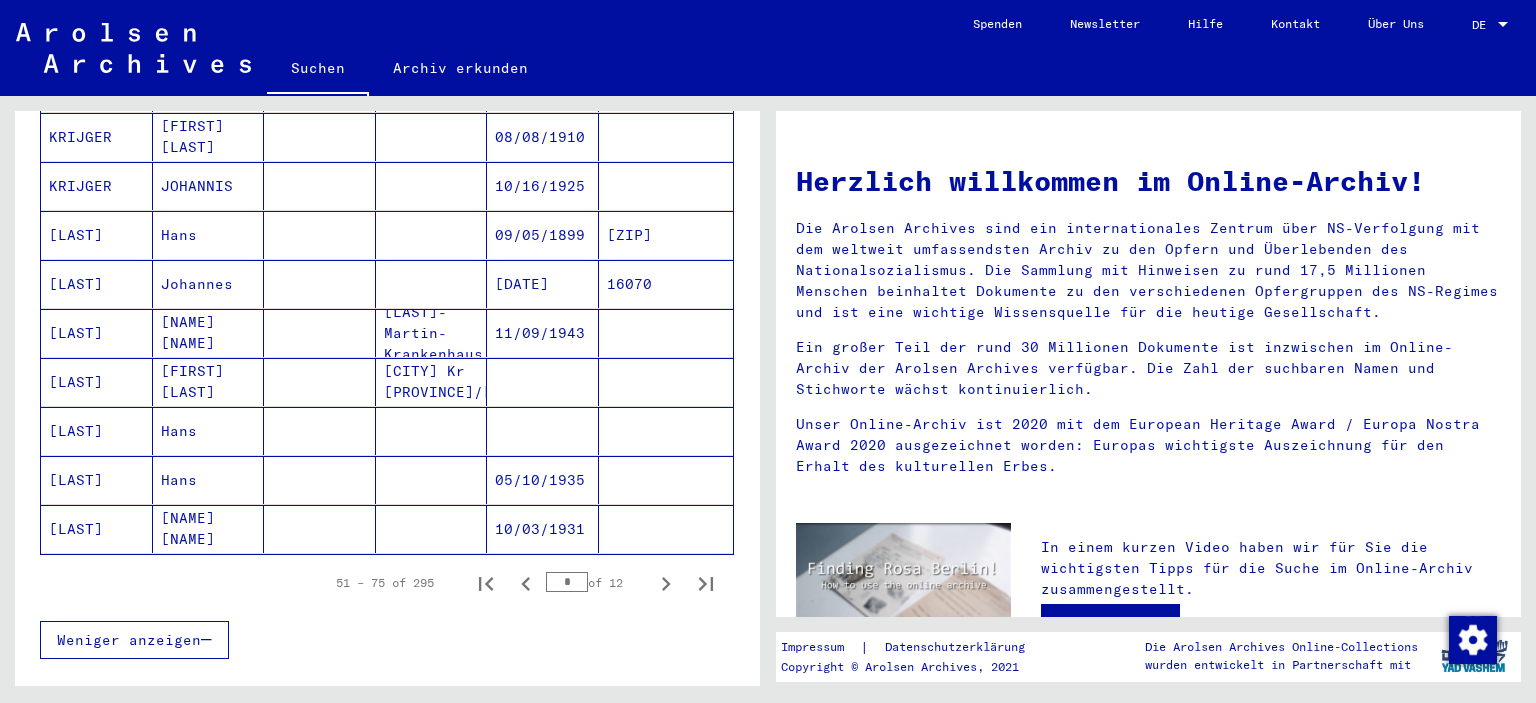 scroll, scrollTop: 1195, scrollLeft: 0, axis: vertical 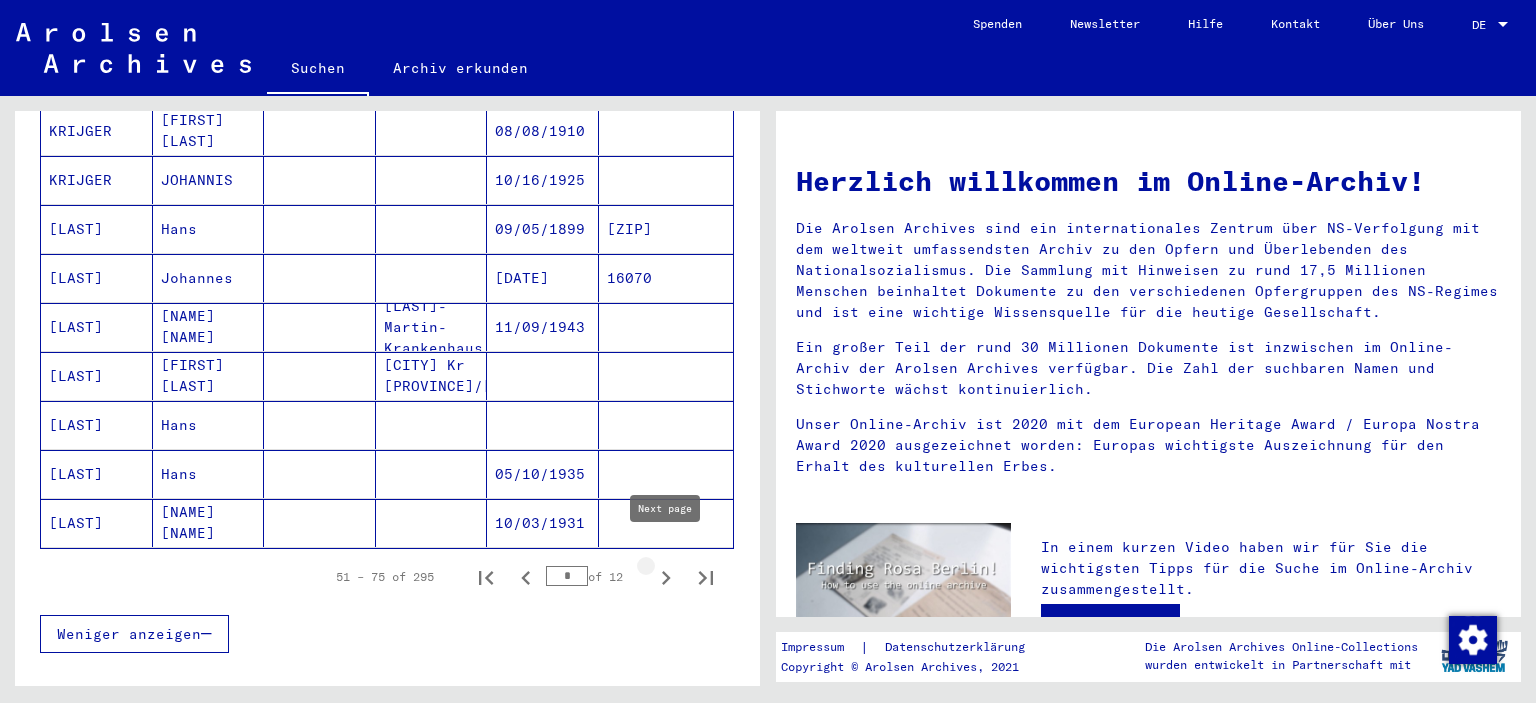 click 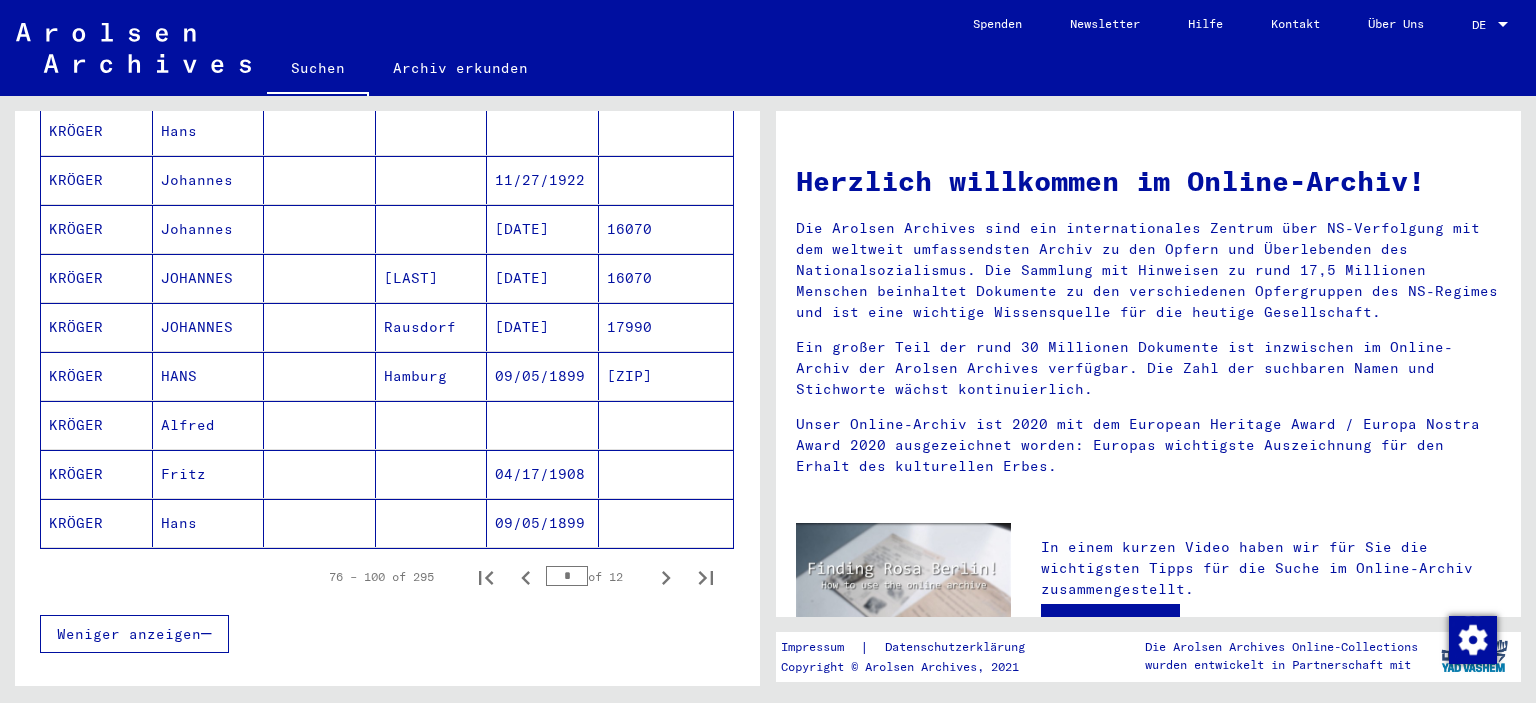 click 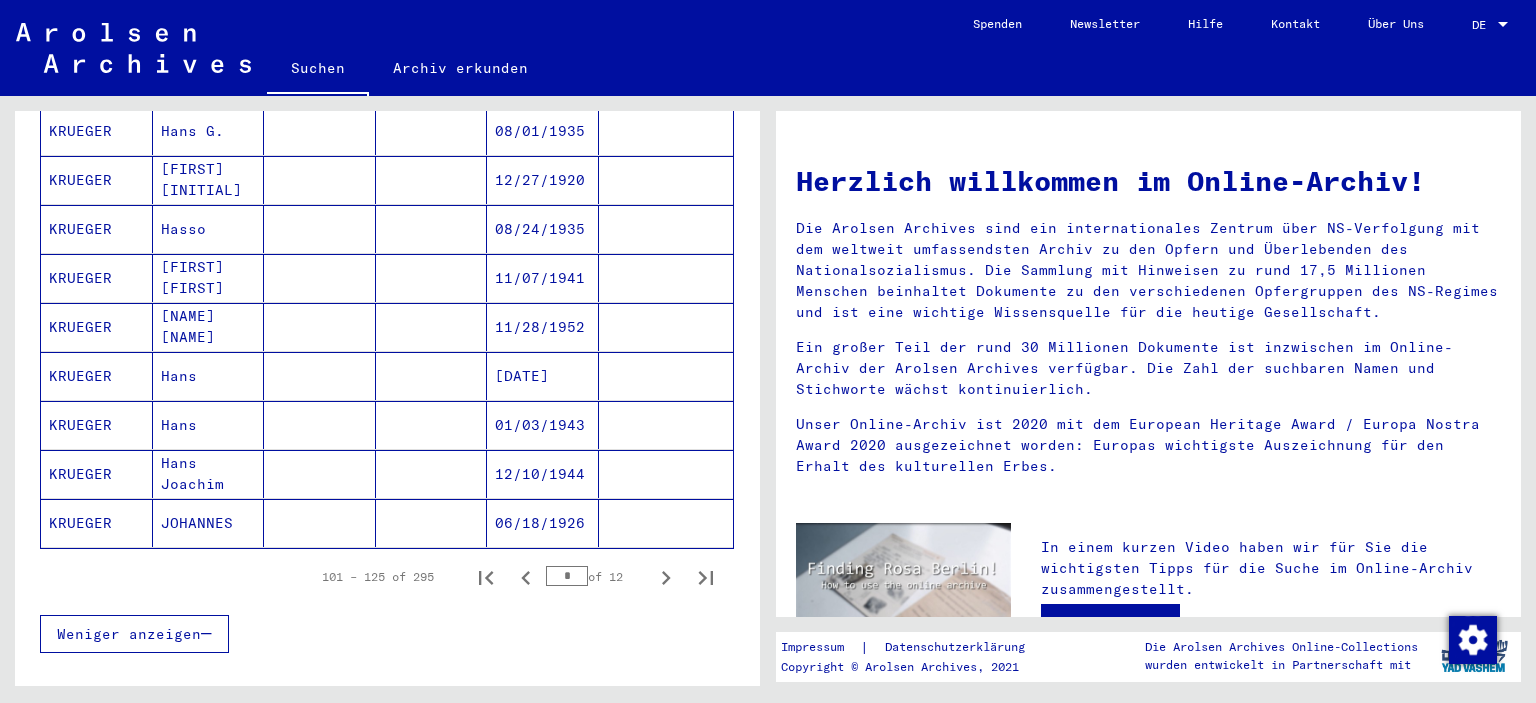 click 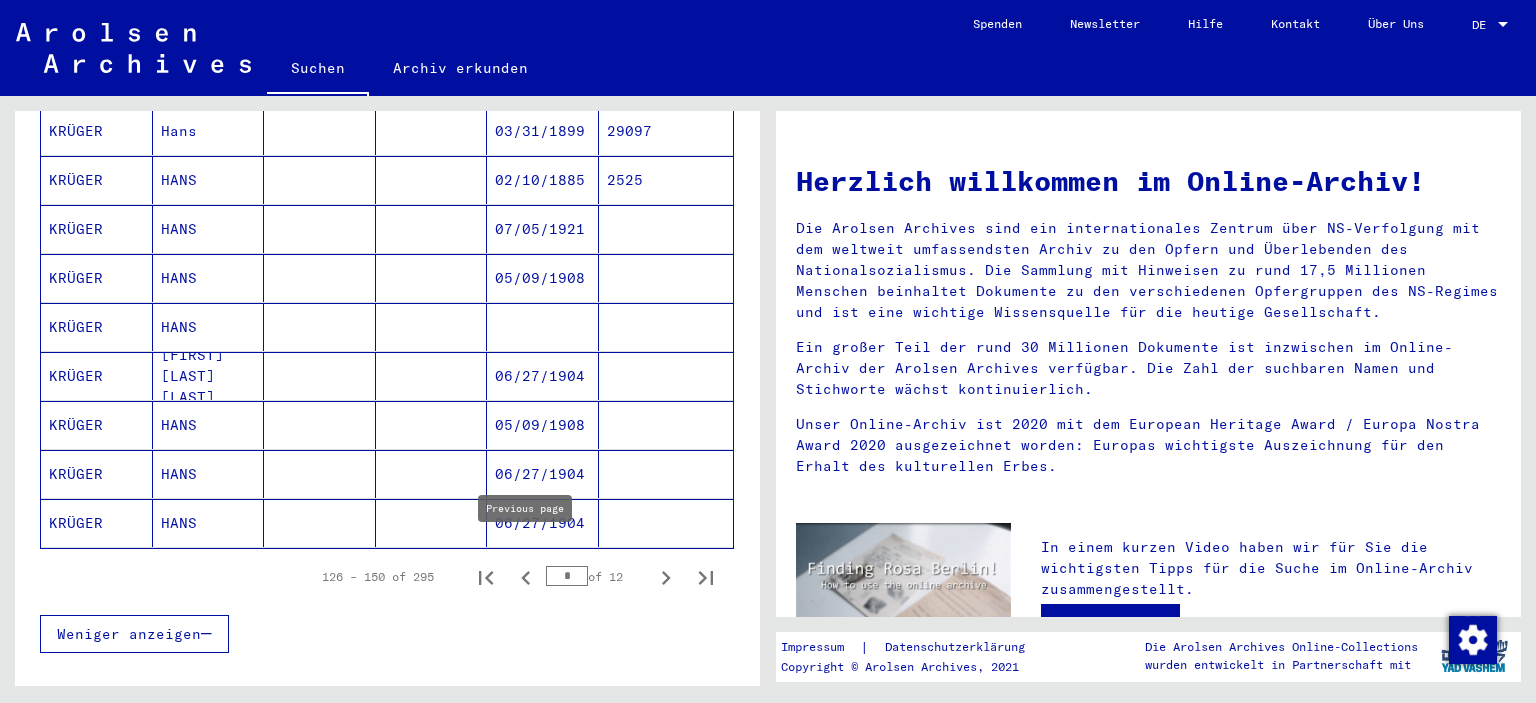 click 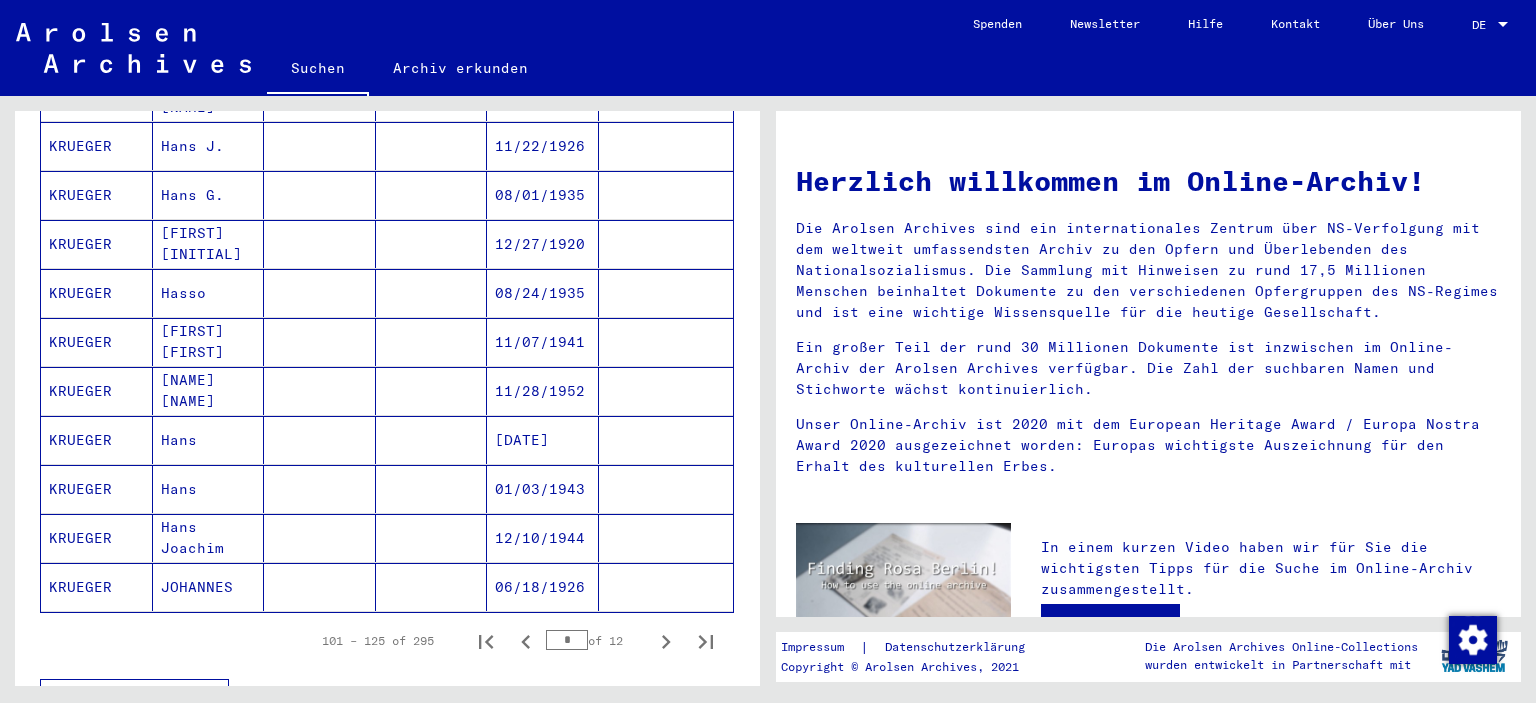 scroll, scrollTop: 1140, scrollLeft: 0, axis: vertical 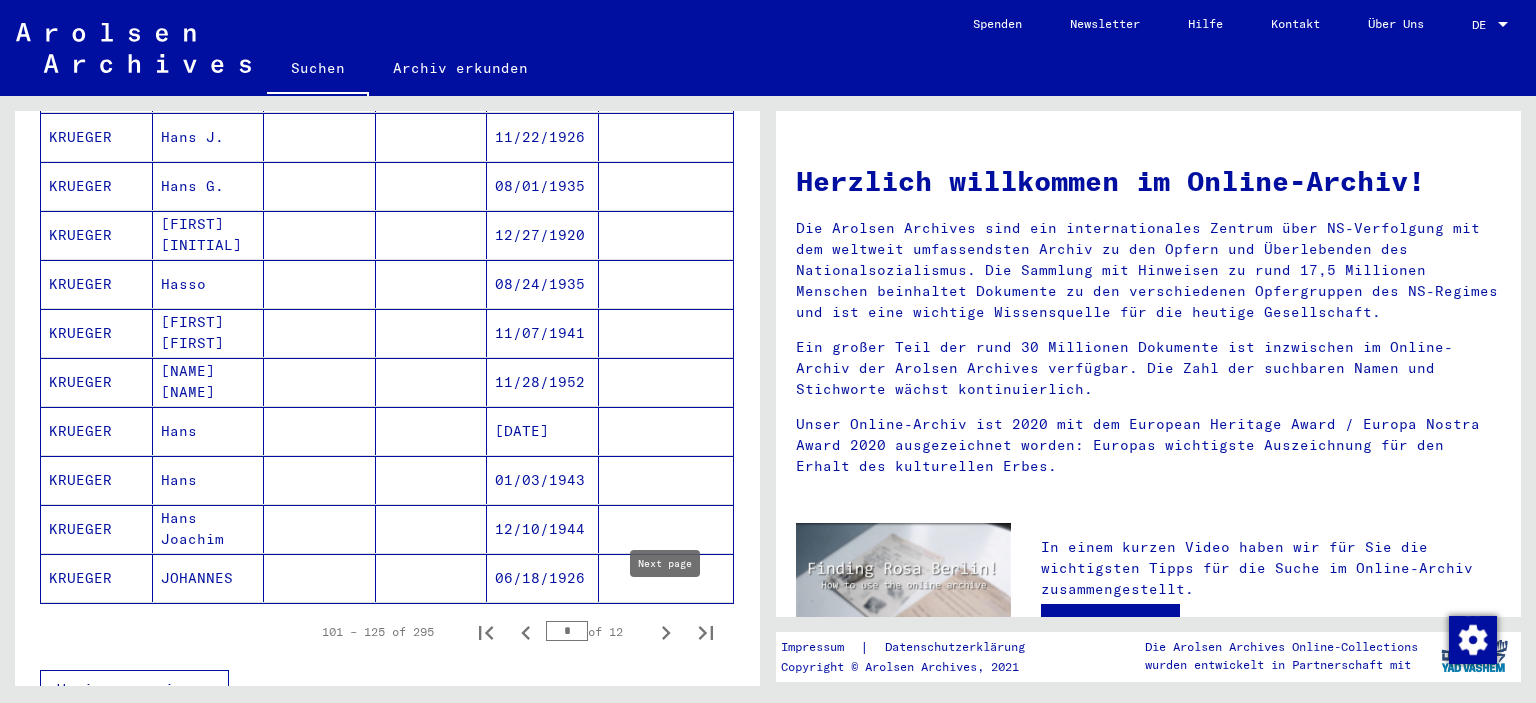 click 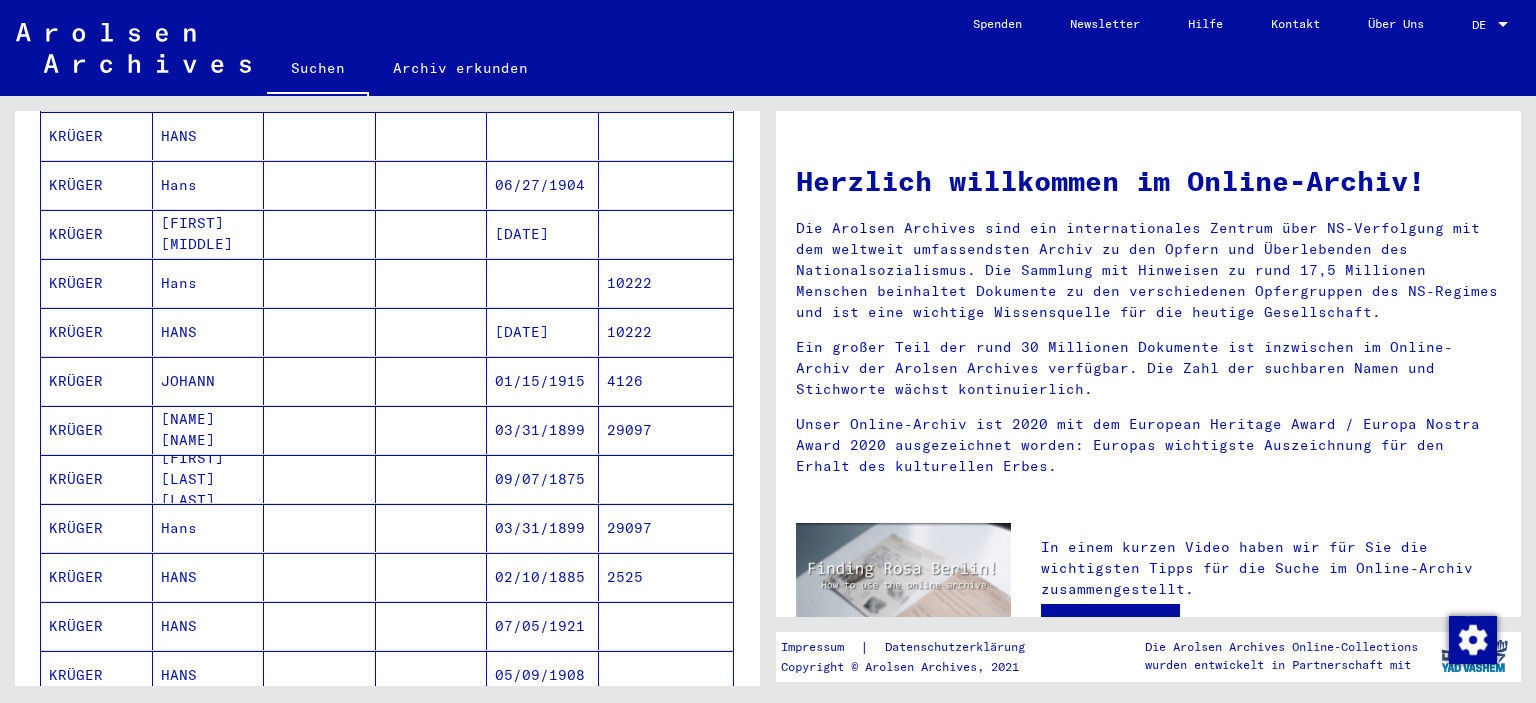 click on "4126" at bounding box center (666, 430) 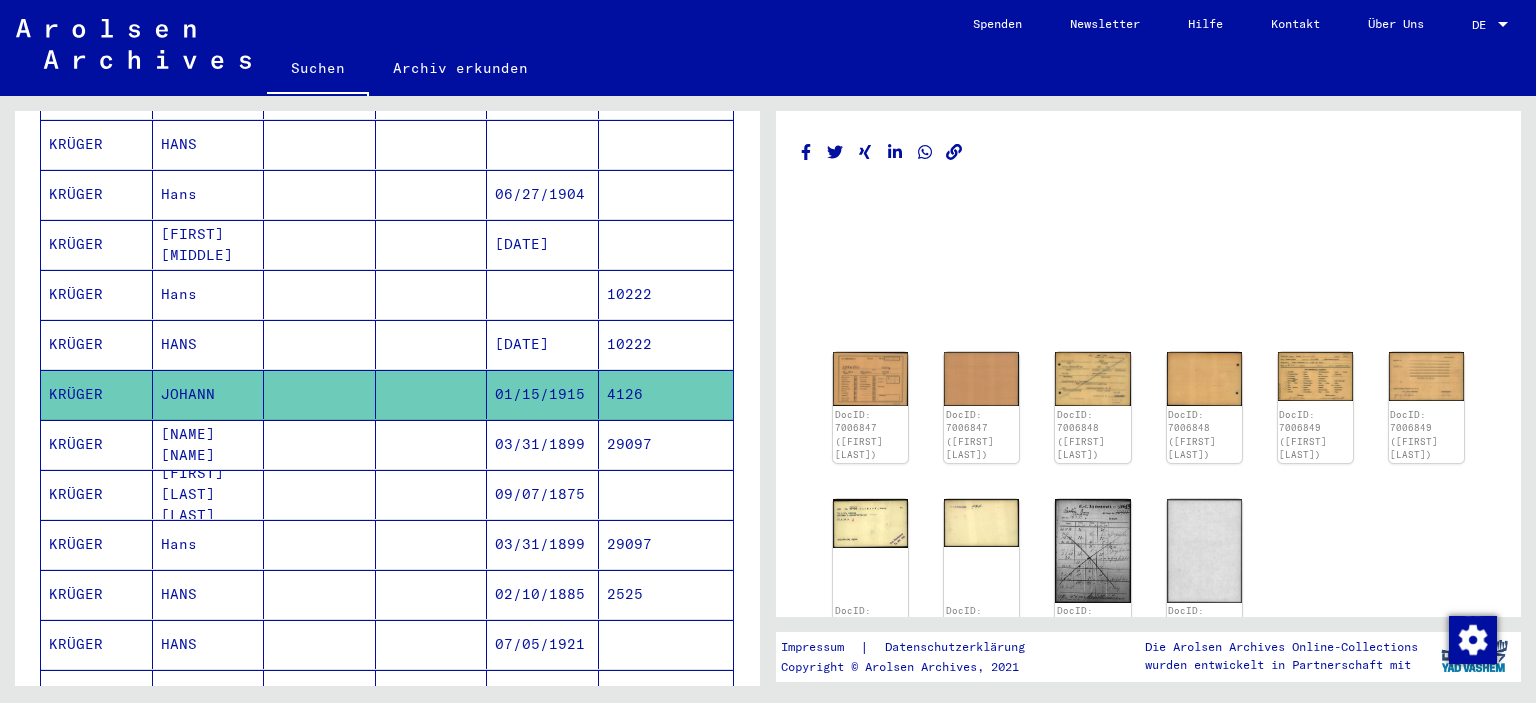 scroll, scrollTop: 805, scrollLeft: 0, axis: vertical 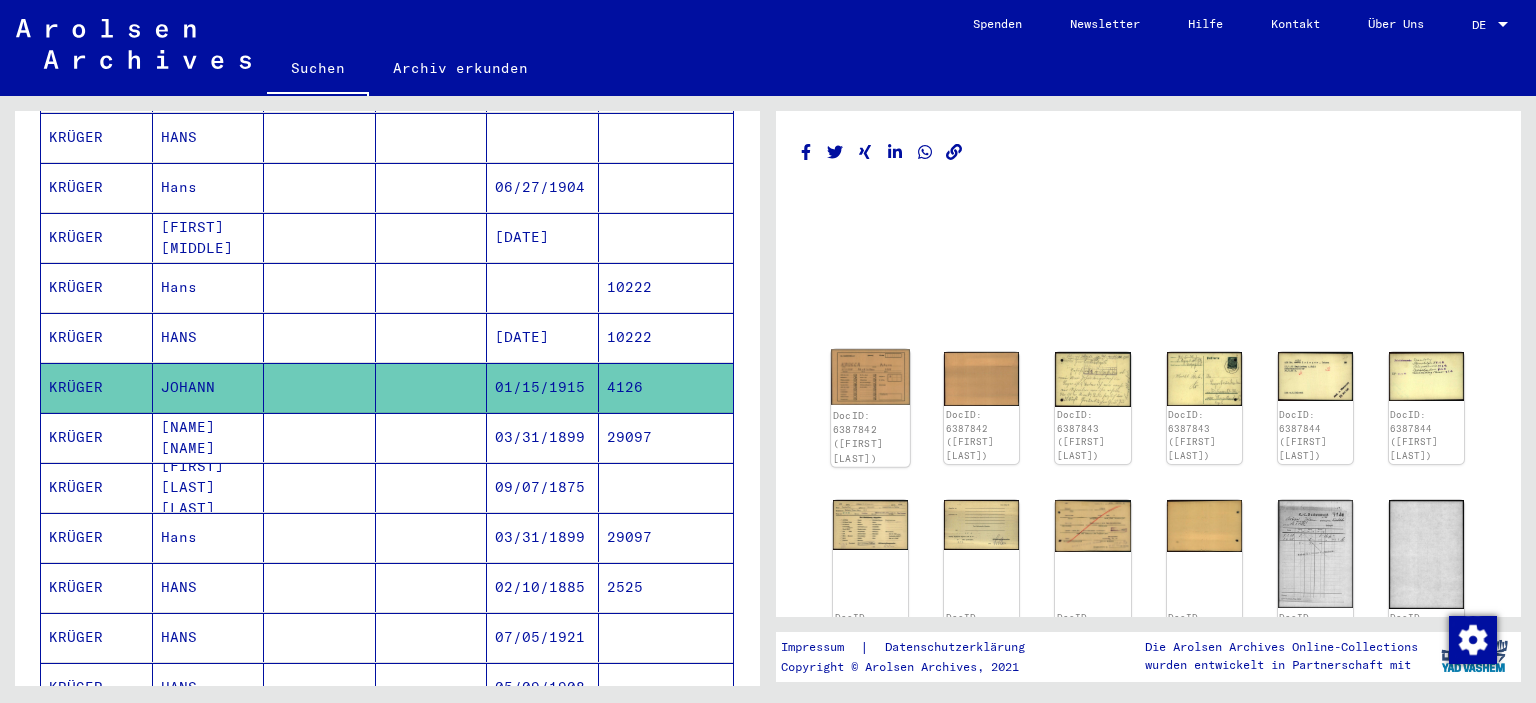 click 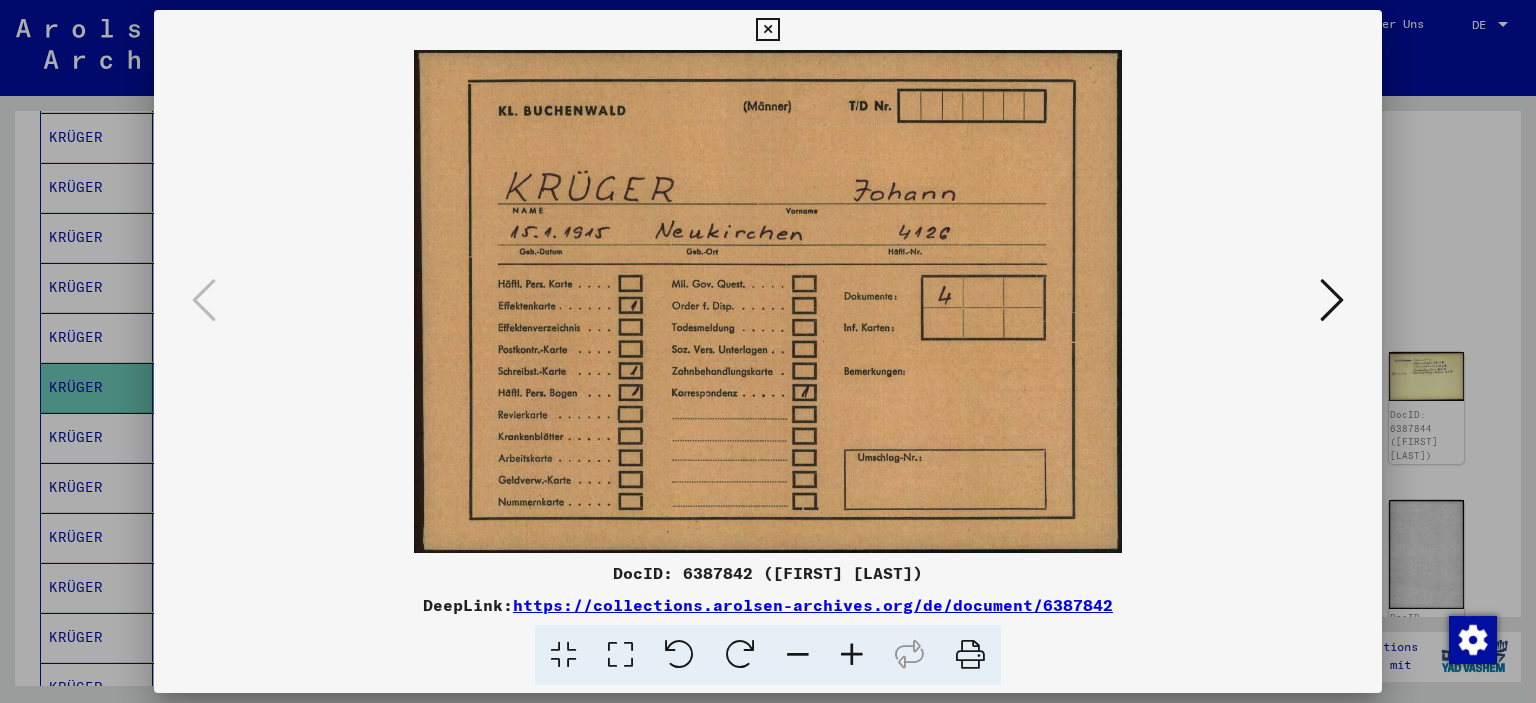 click at bounding box center [1332, 300] 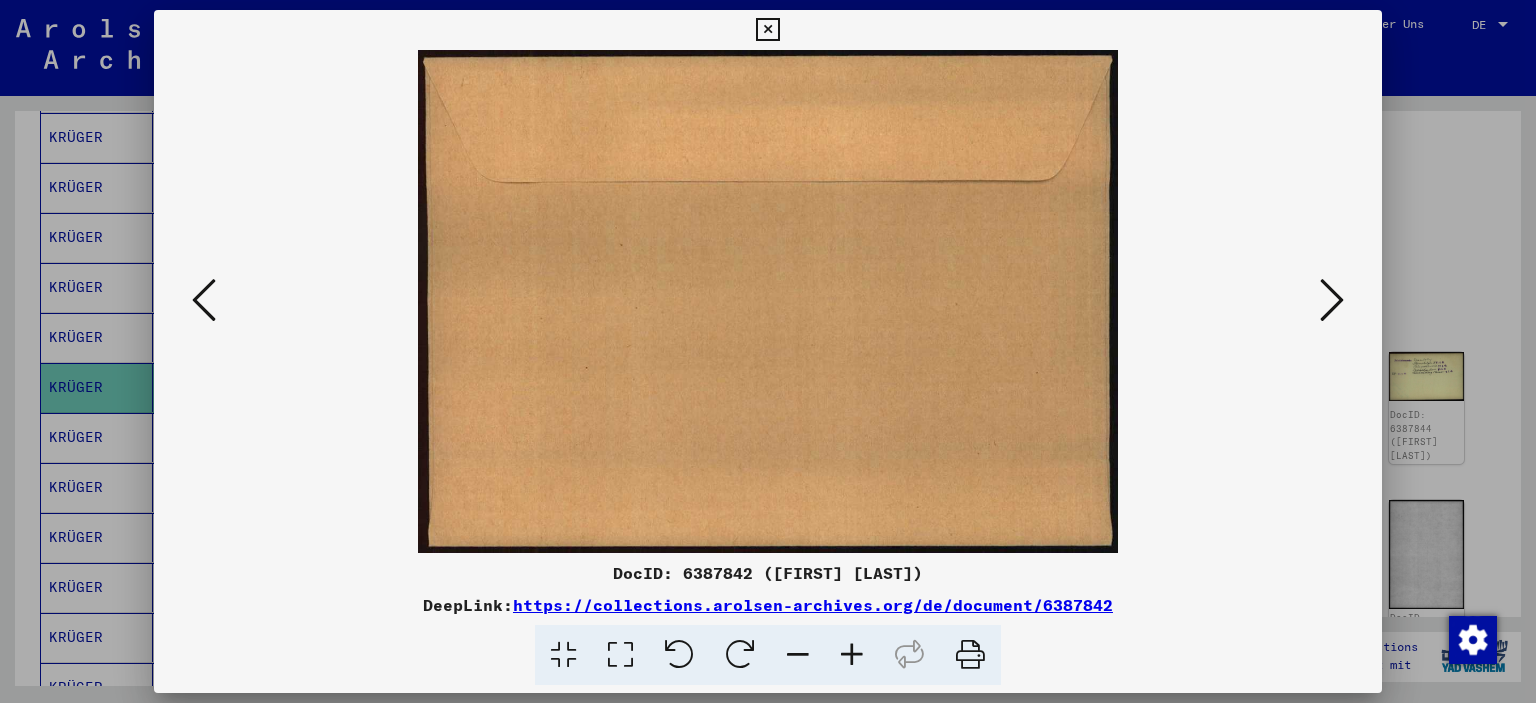 click at bounding box center (1332, 300) 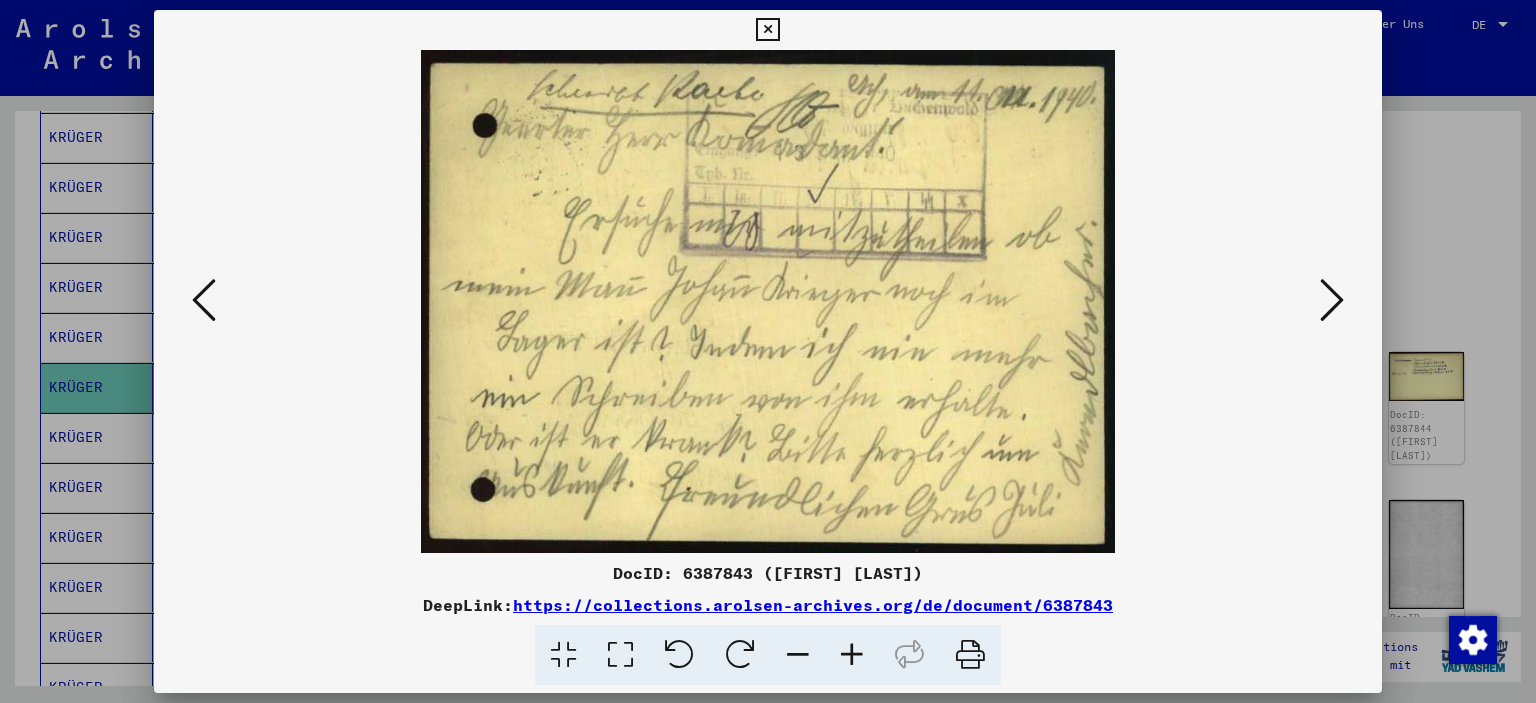 click at bounding box center (1332, 300) 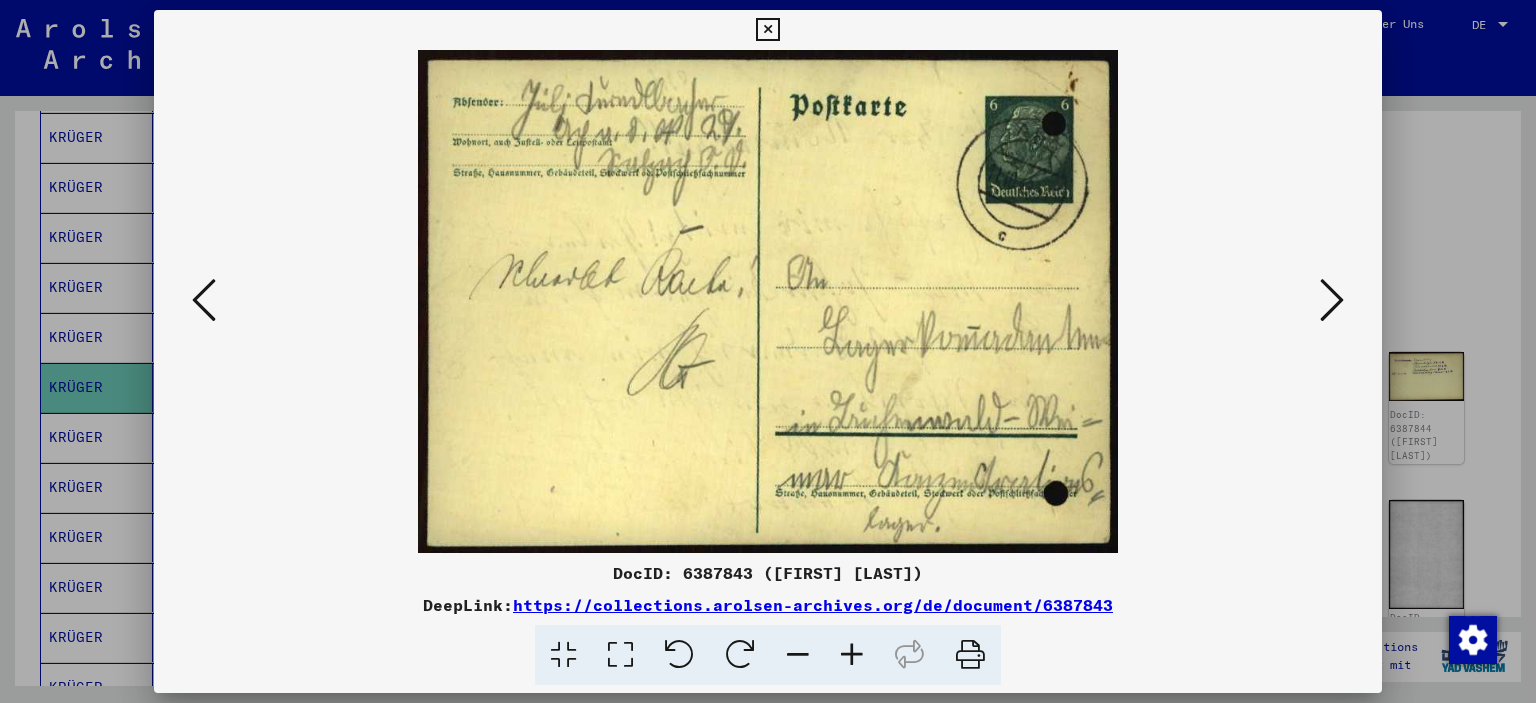click at bounding box center (1332, 300) 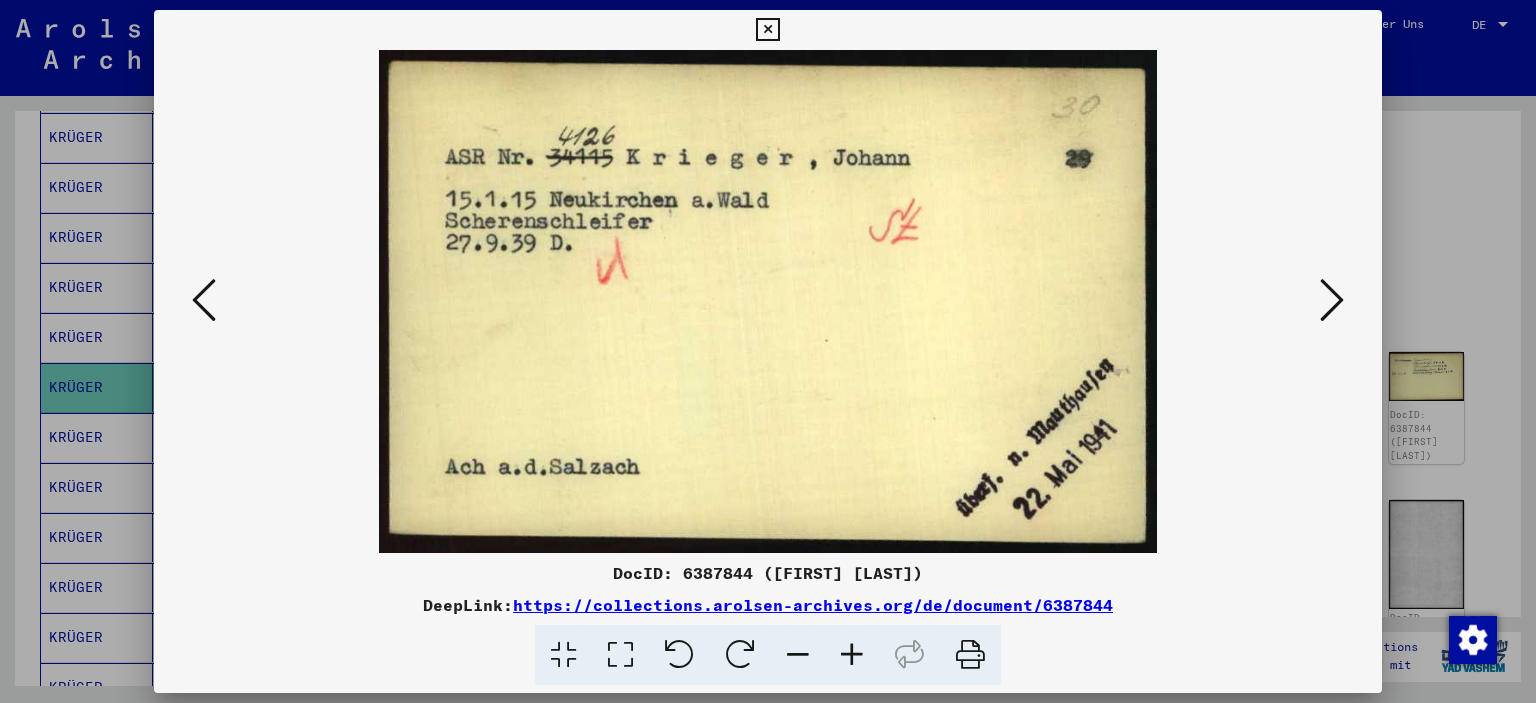 click at bounding box center (1332, 300) 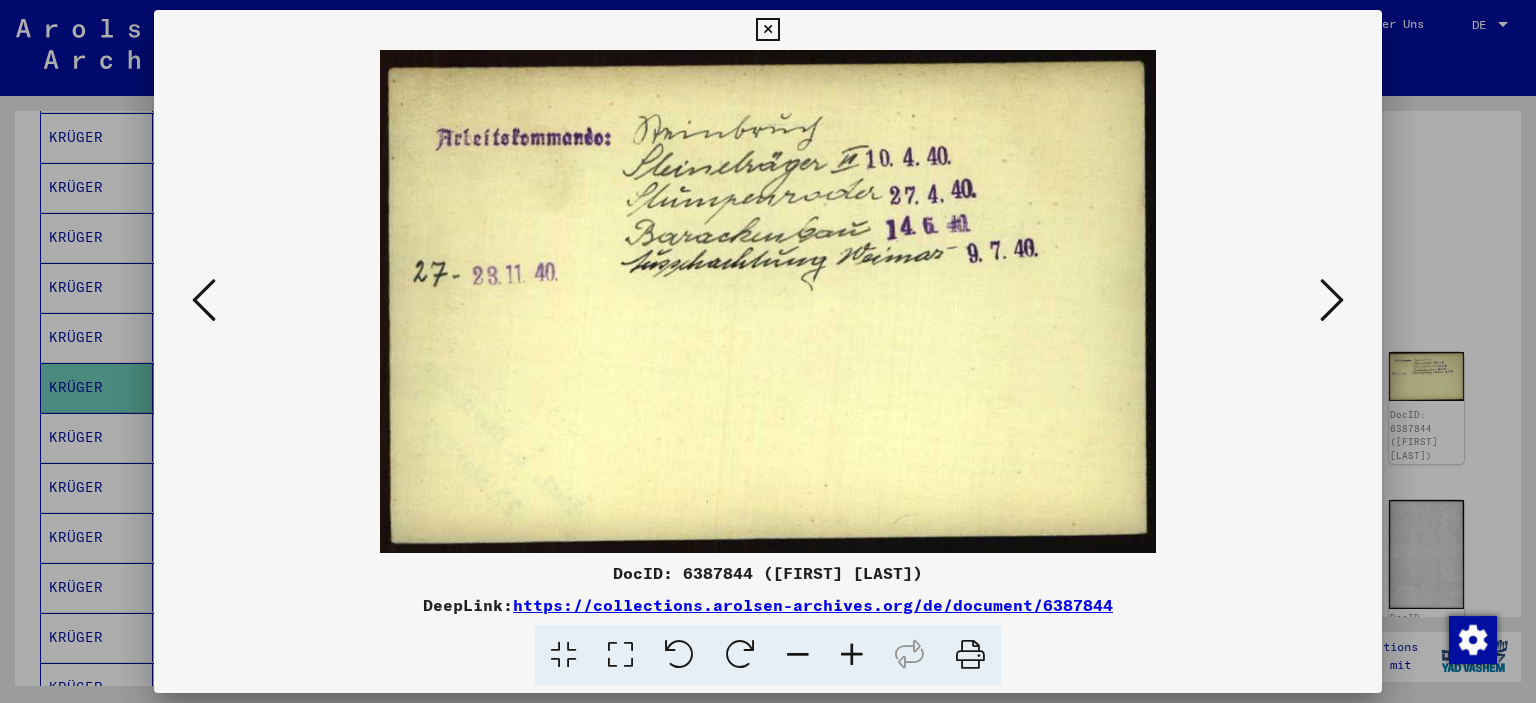click at bounding box center (1332, 300) 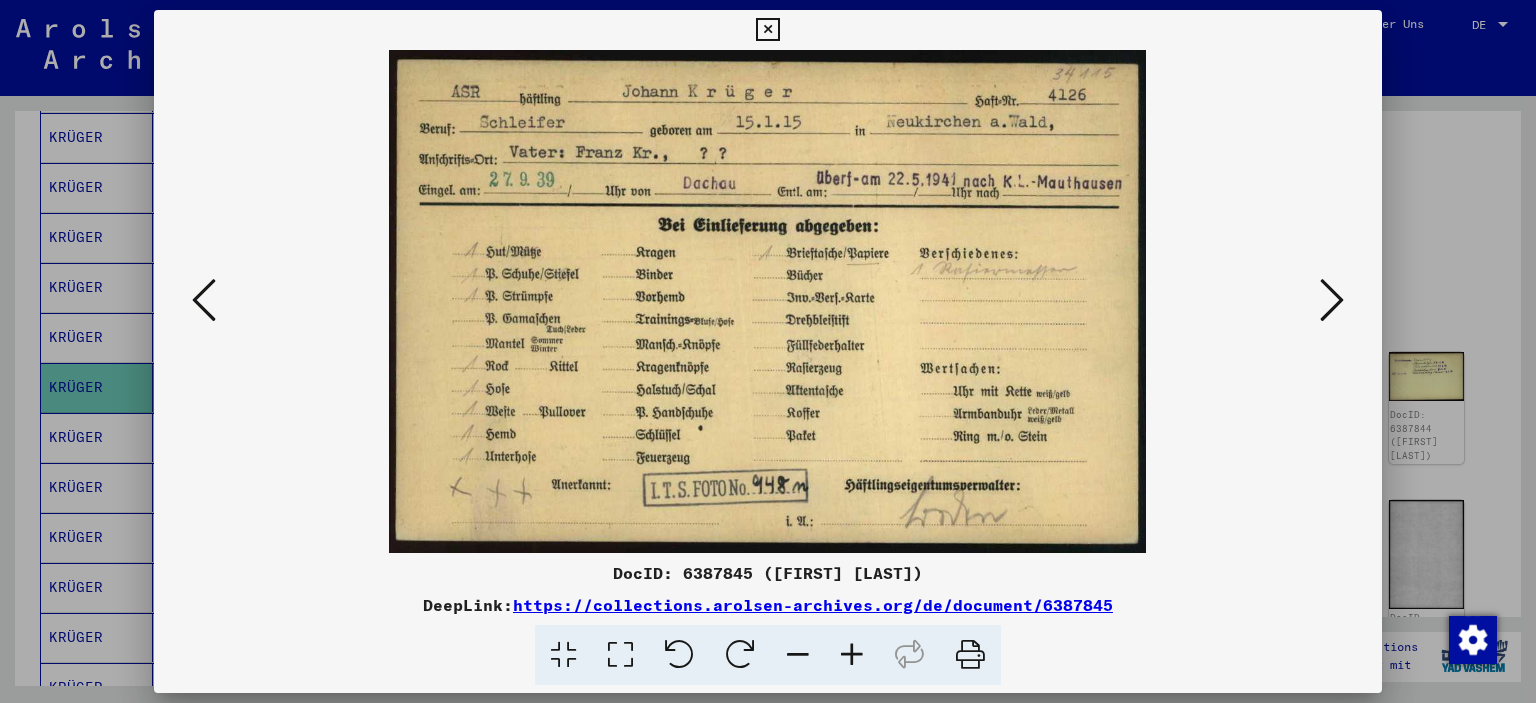 click at bounding box center [1332, 300] 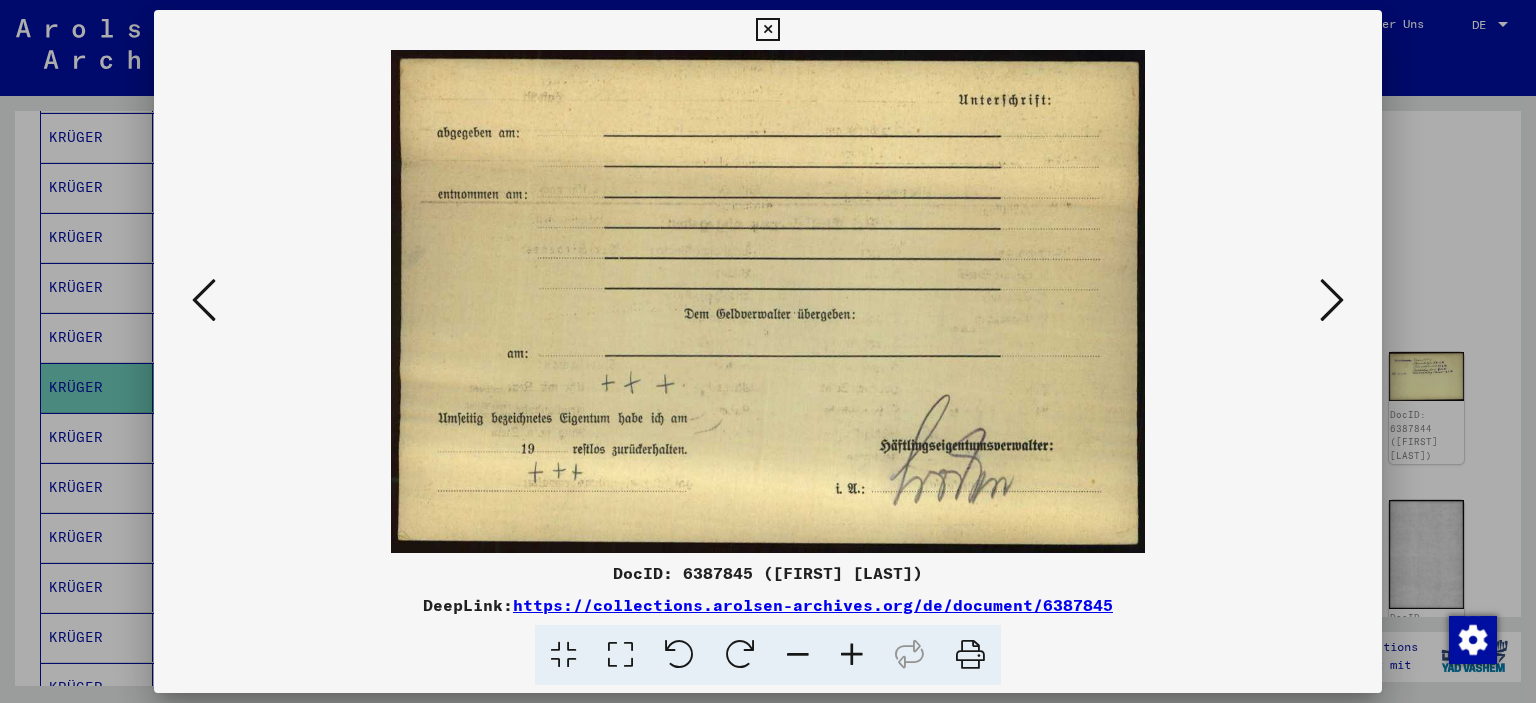 click at bounding box center (1332, 300) 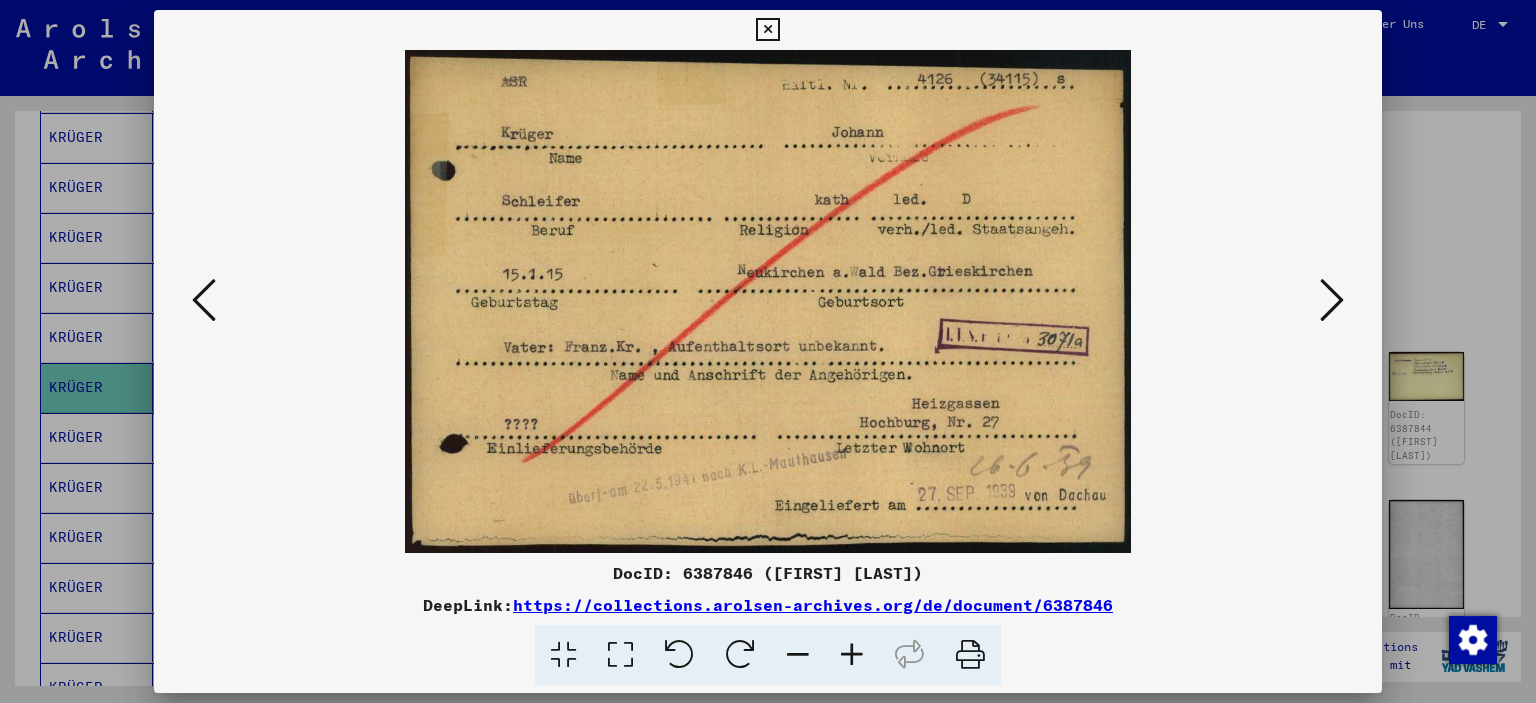 click at bounding box center (767, 30) 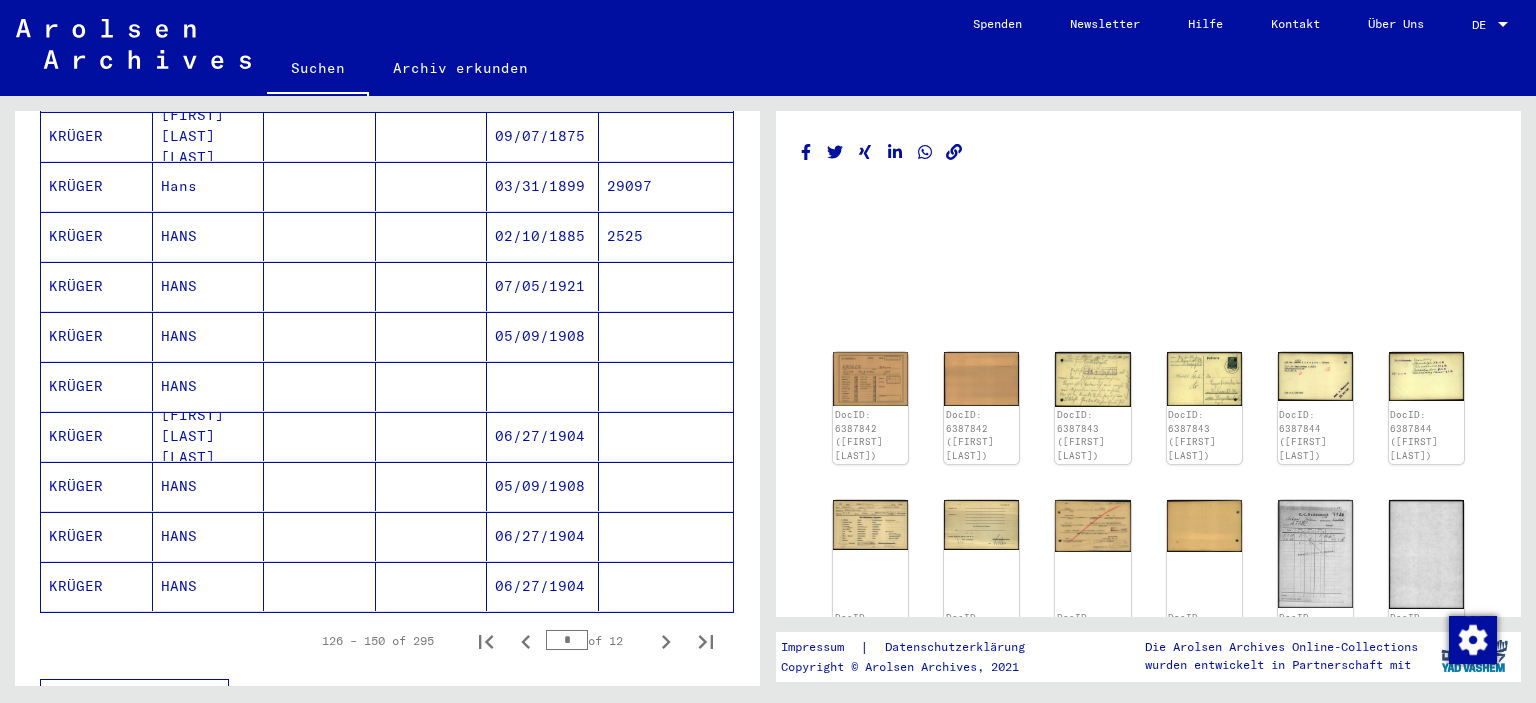 scroll, scrollTop: 1190, scrollLeft: 0, axis: vertical 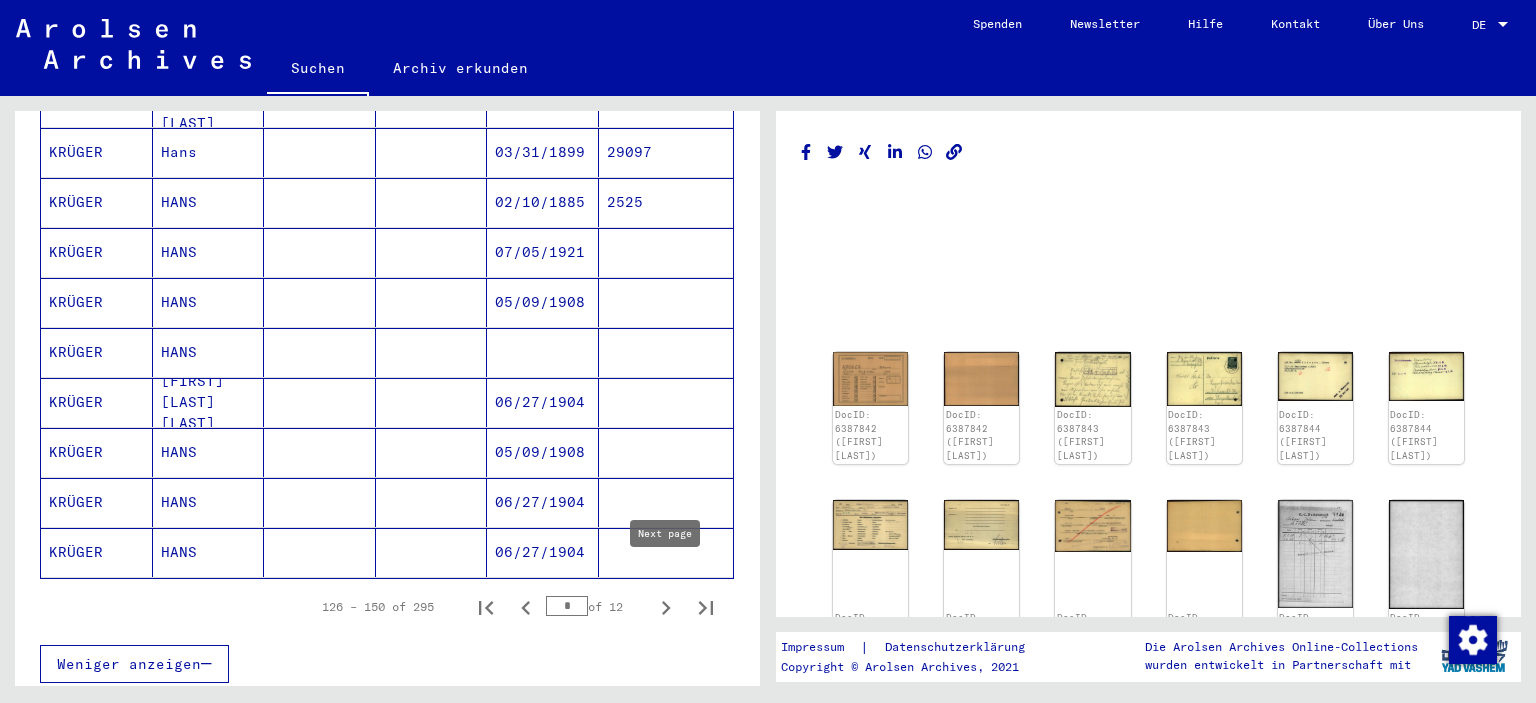 click 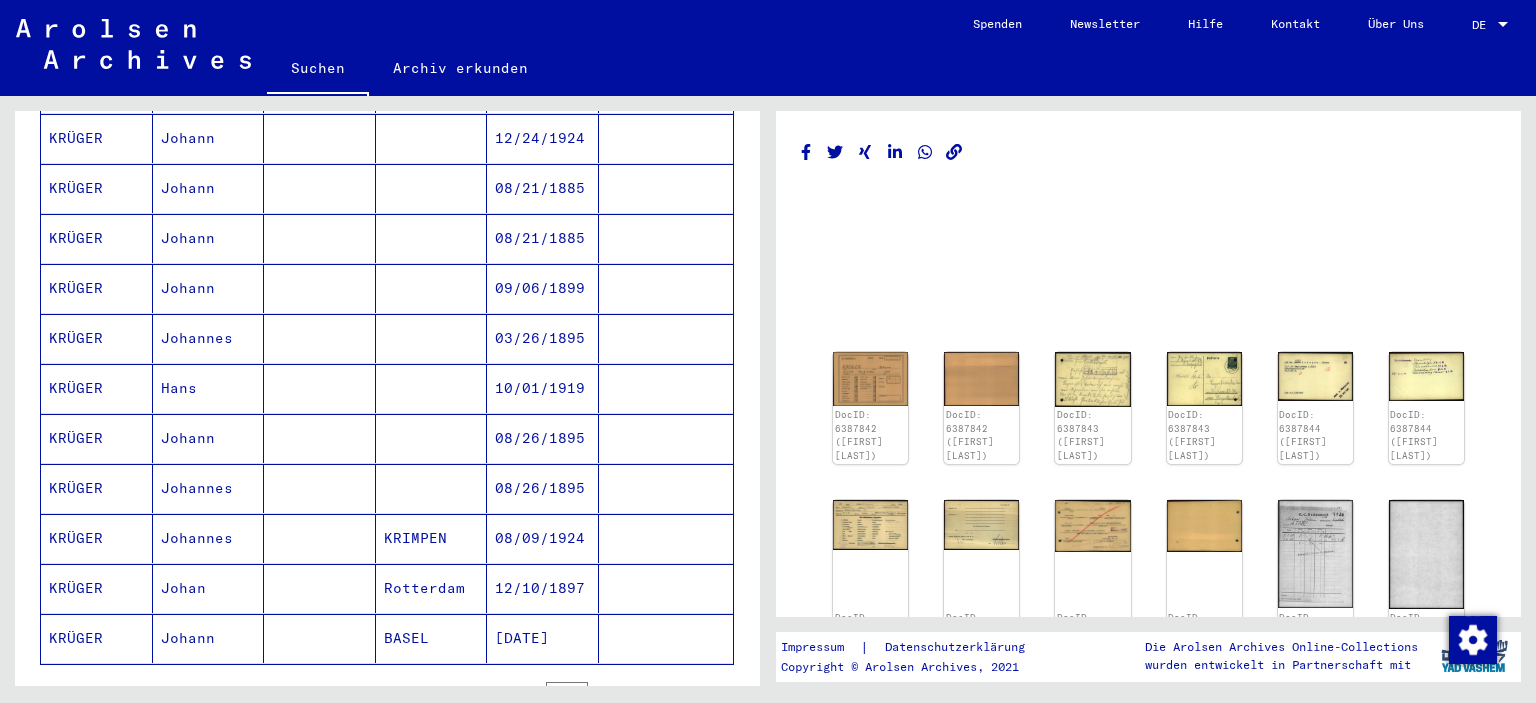 scroll, scrollTop: 1168, scrollLeft: 0, axis: vertical 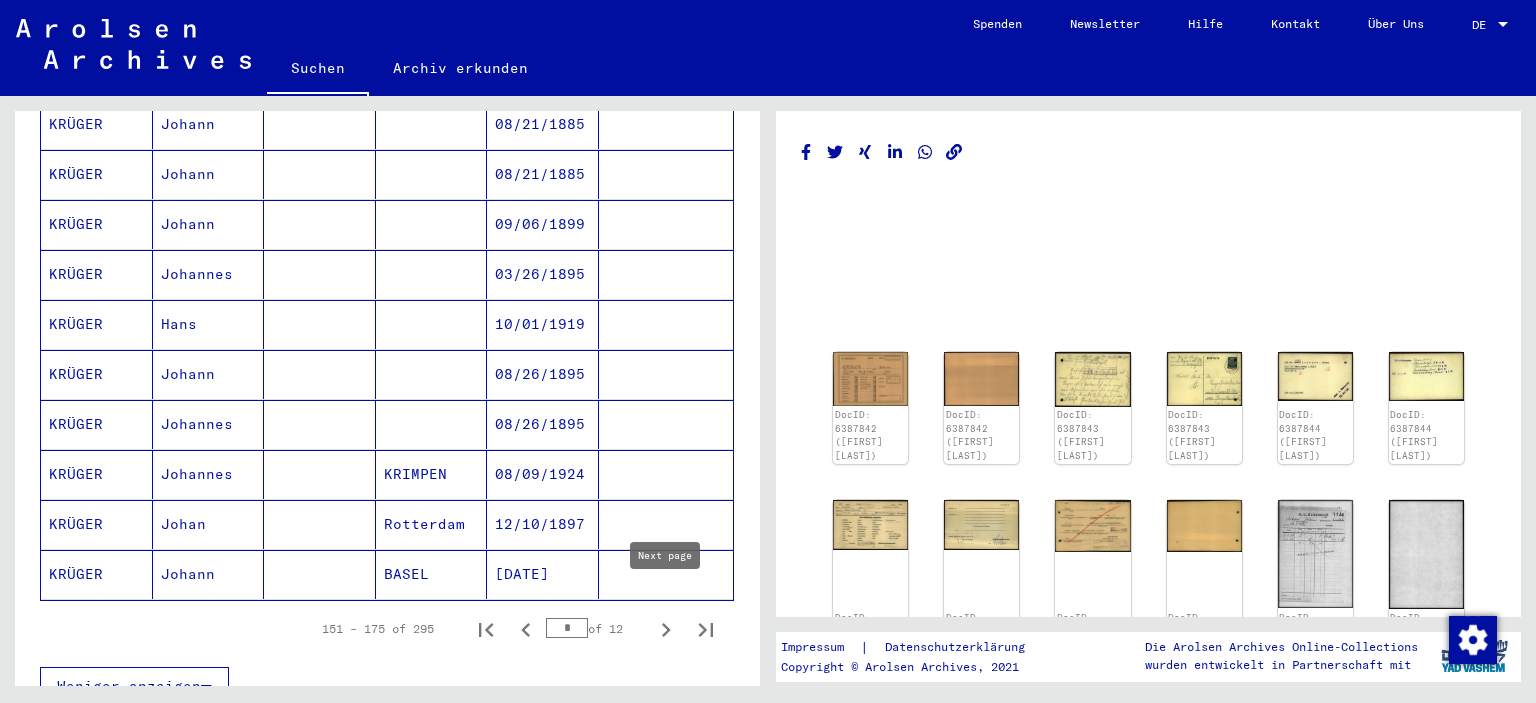 click 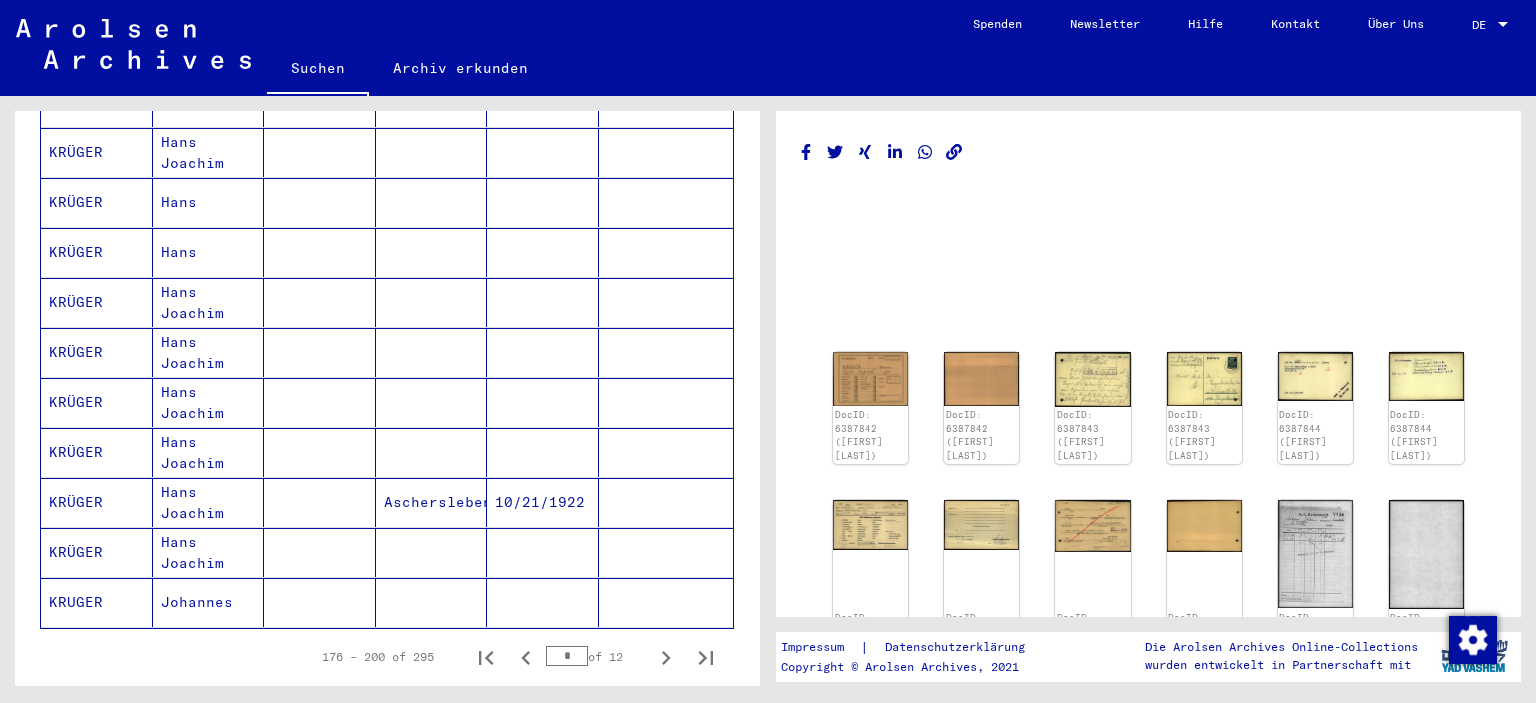 scroll, scrollTop: 1224, scrollLeft: 0, axis: vertical 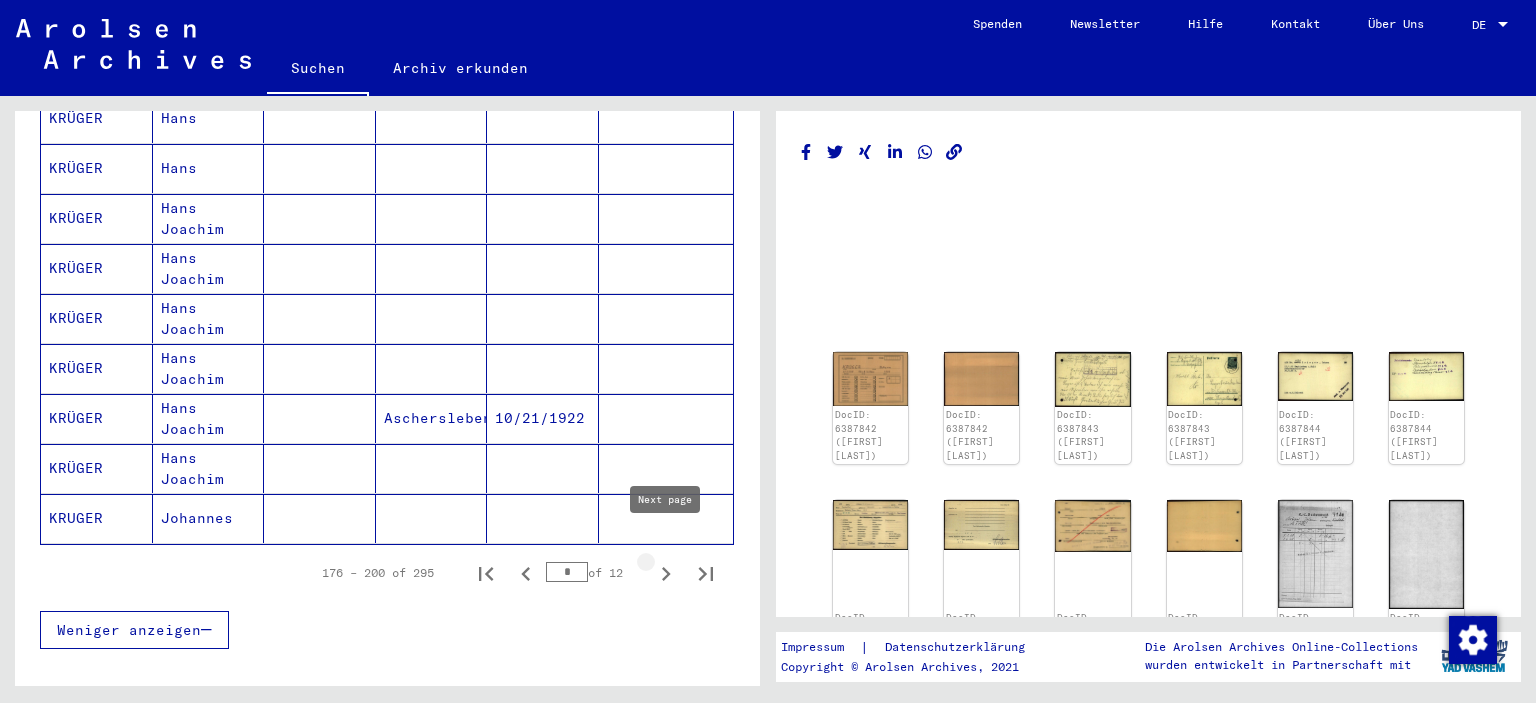 click 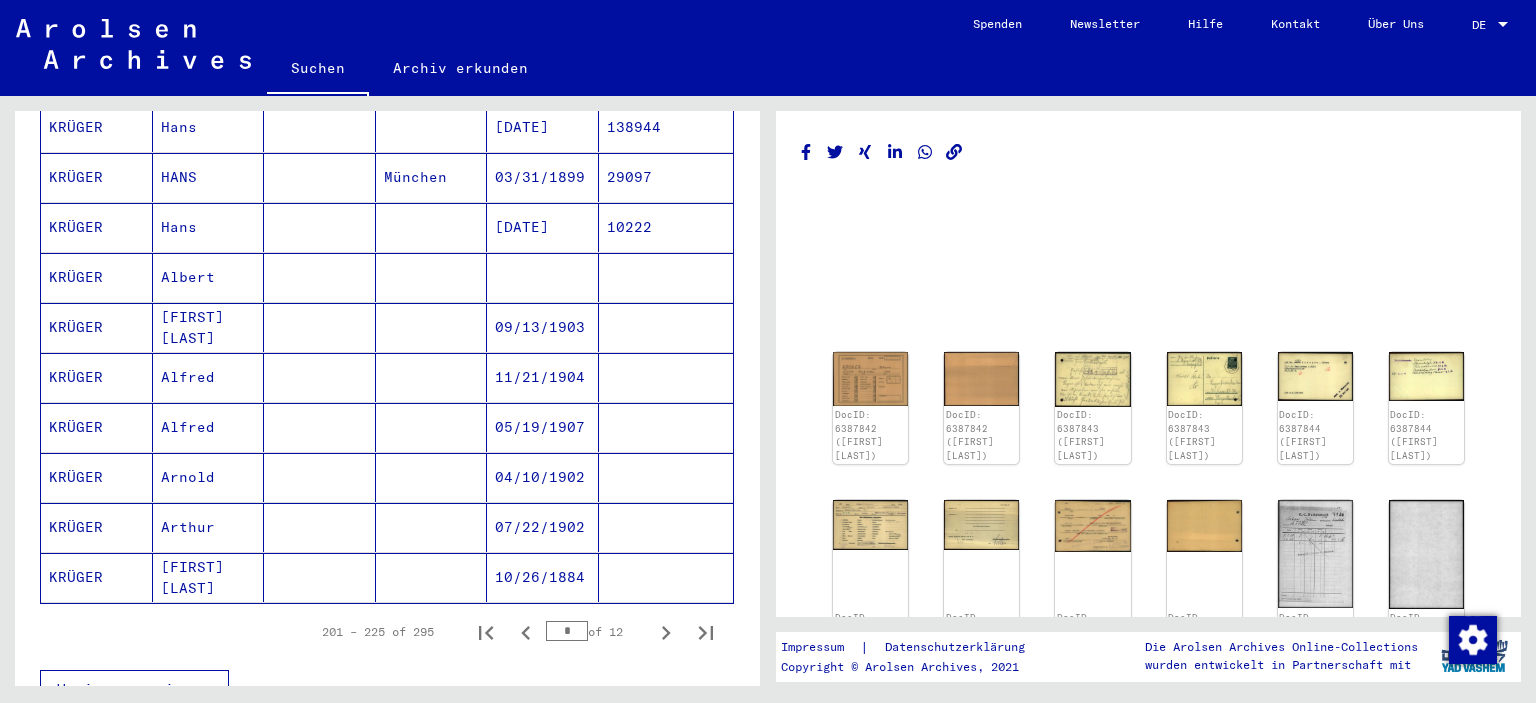 scroll, scrollTop: 1214, scrollLeft: 0, axis: vertical 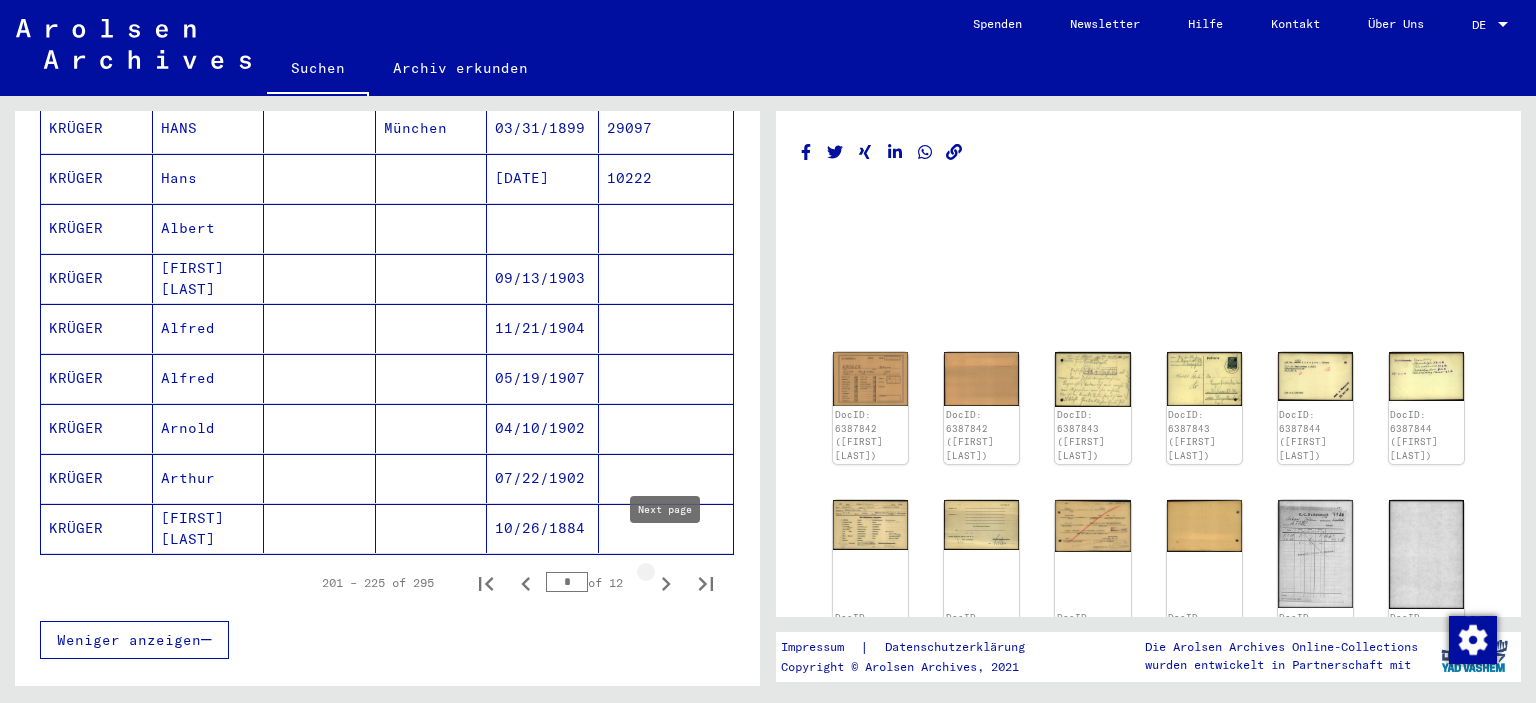 click 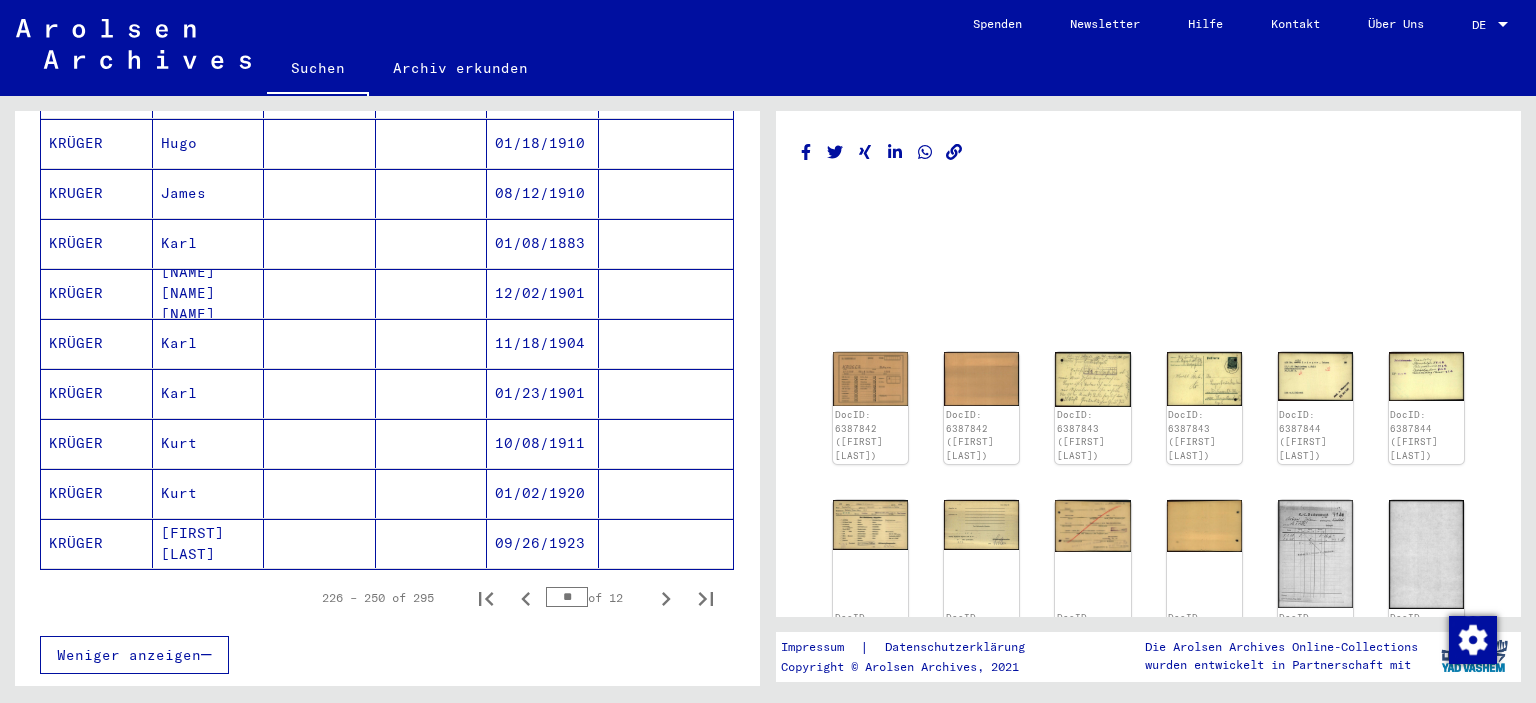 scroll, scrollTop: 1242, scrollLeft: 0, axis: vertical 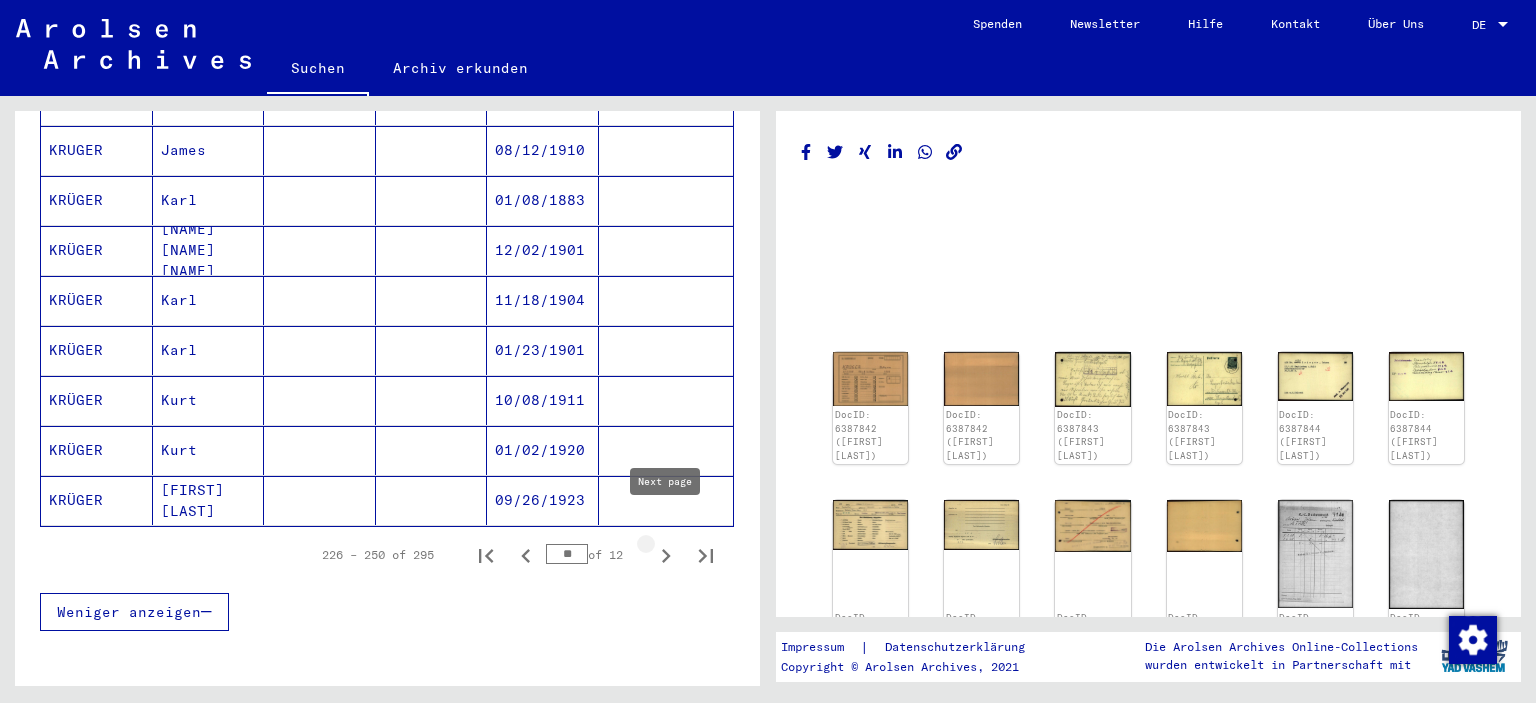 click 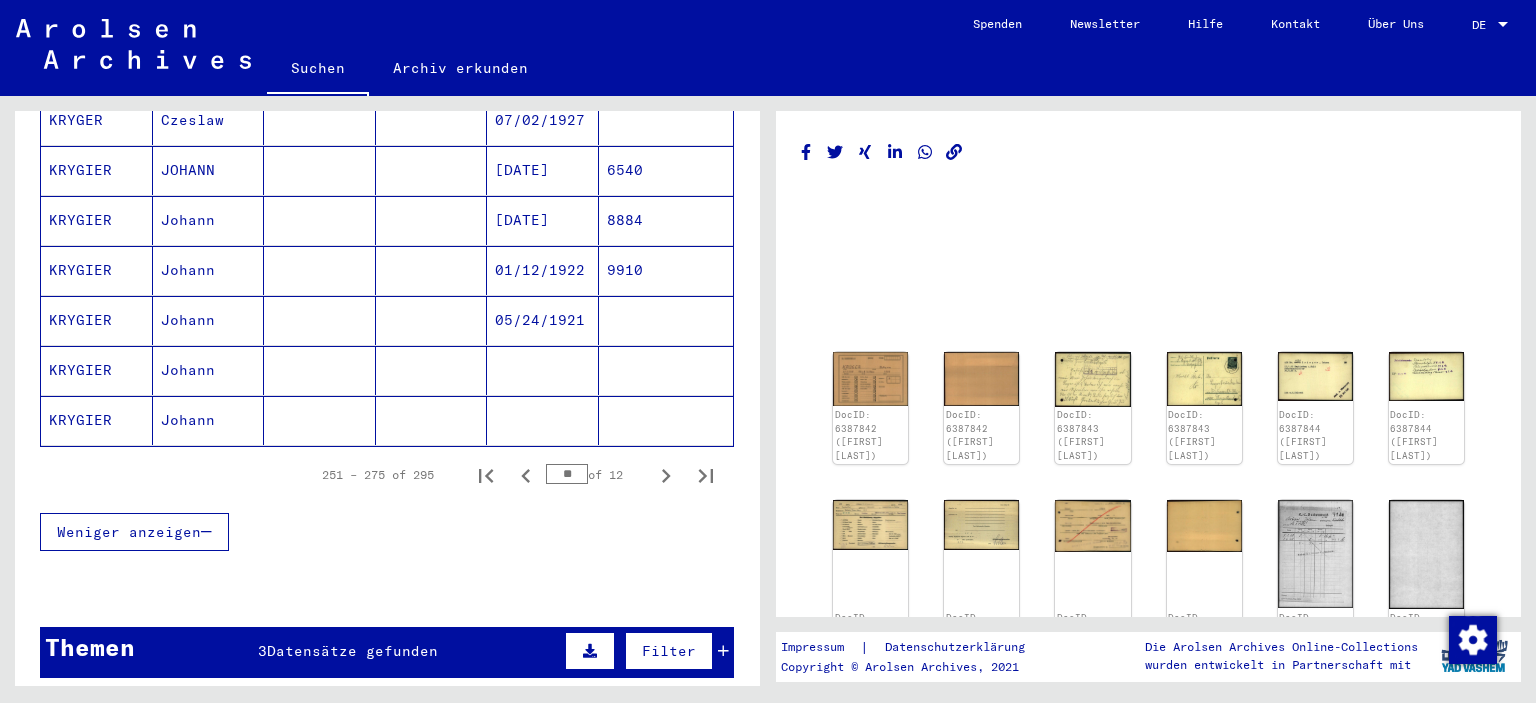 scroll, scrollTop: 1362, scrollLeft: 0, axis: vertical 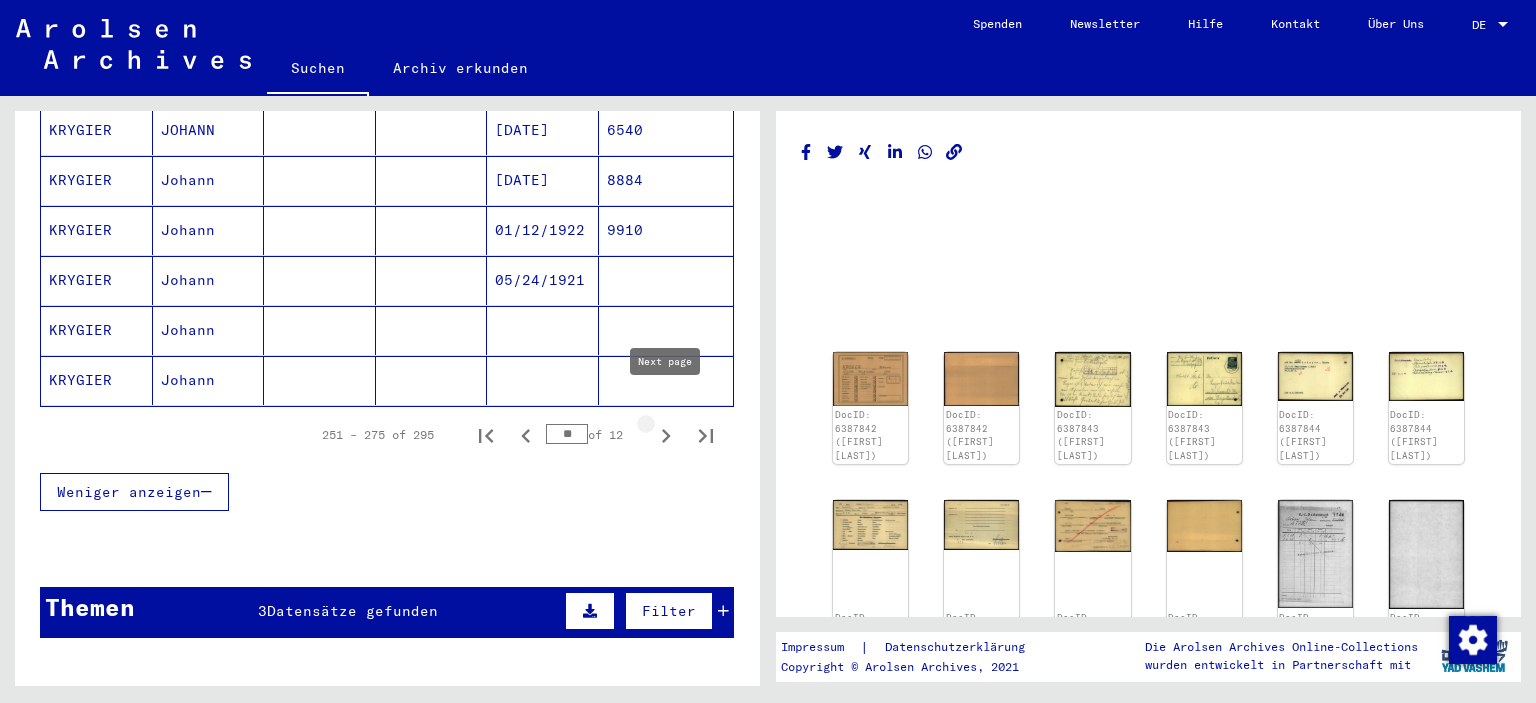 click at bounding box center (666, 435) 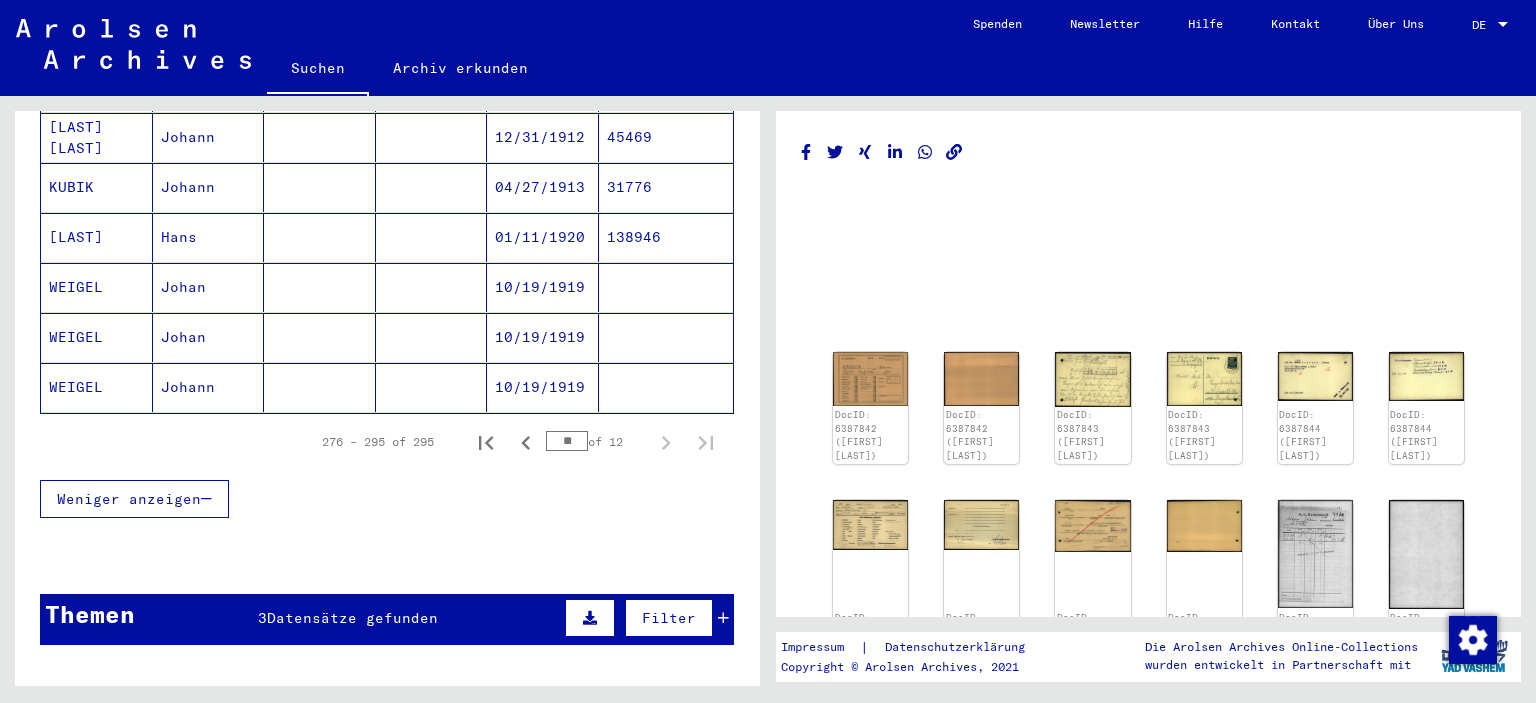 scroll, scrollTop: 1111, scrollLeft: 0, axis: vertical 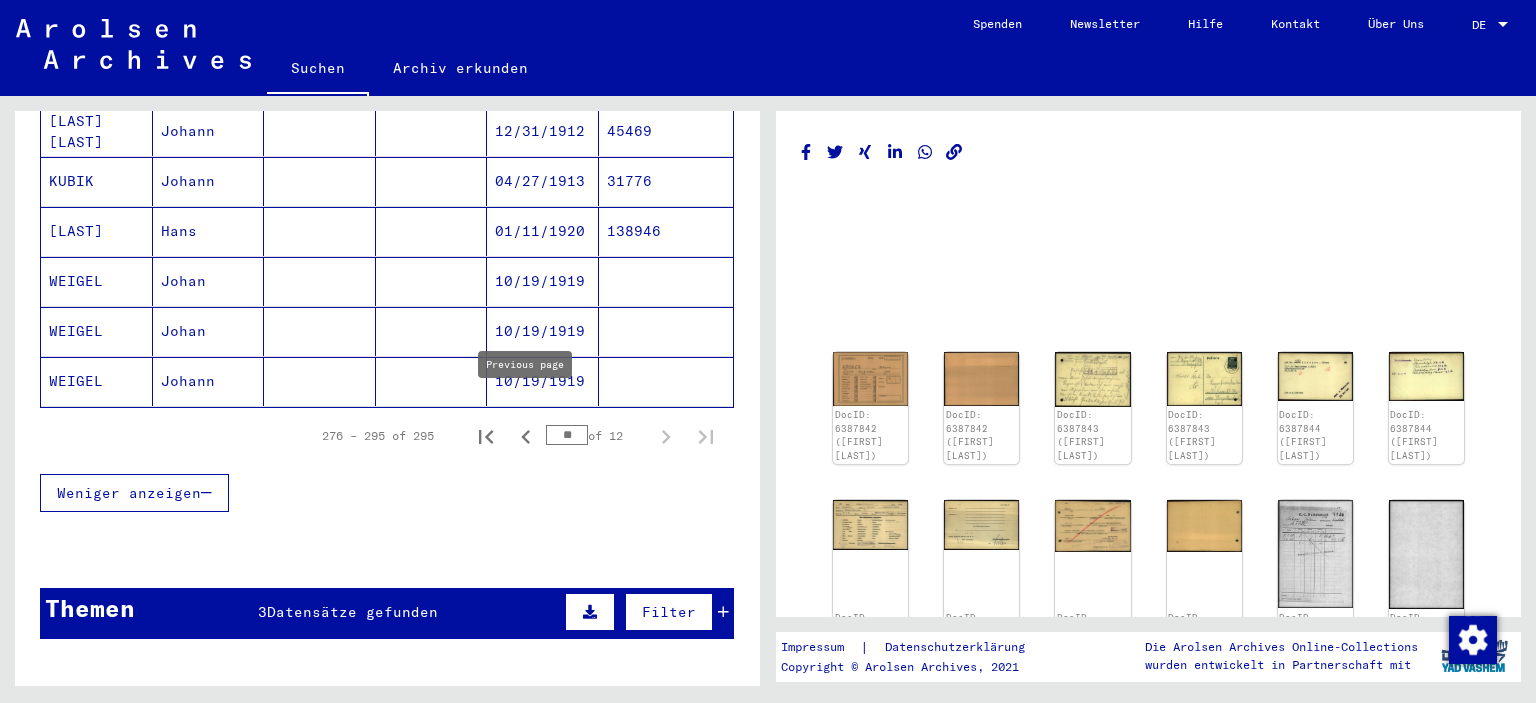 click 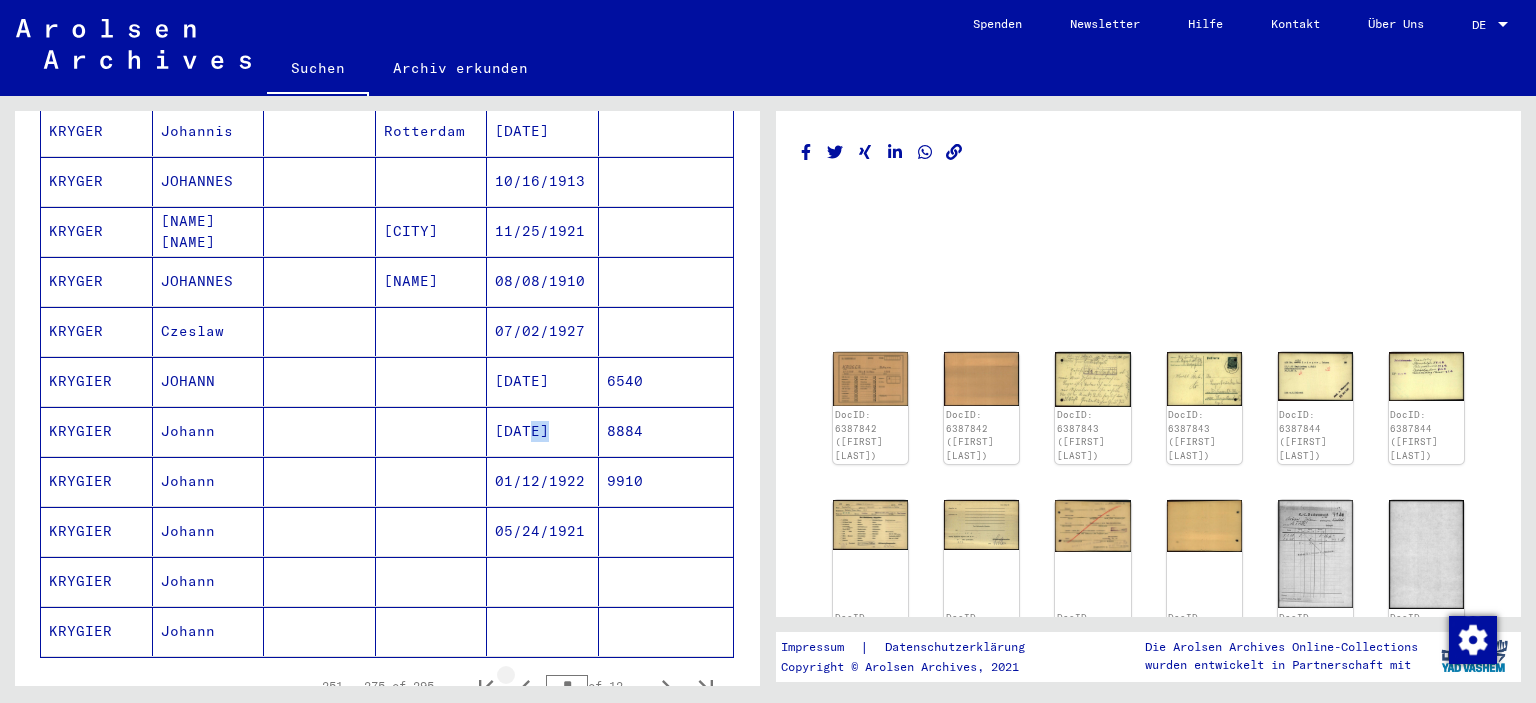 click on "05/30/1909" at bounding box center (543, 481) 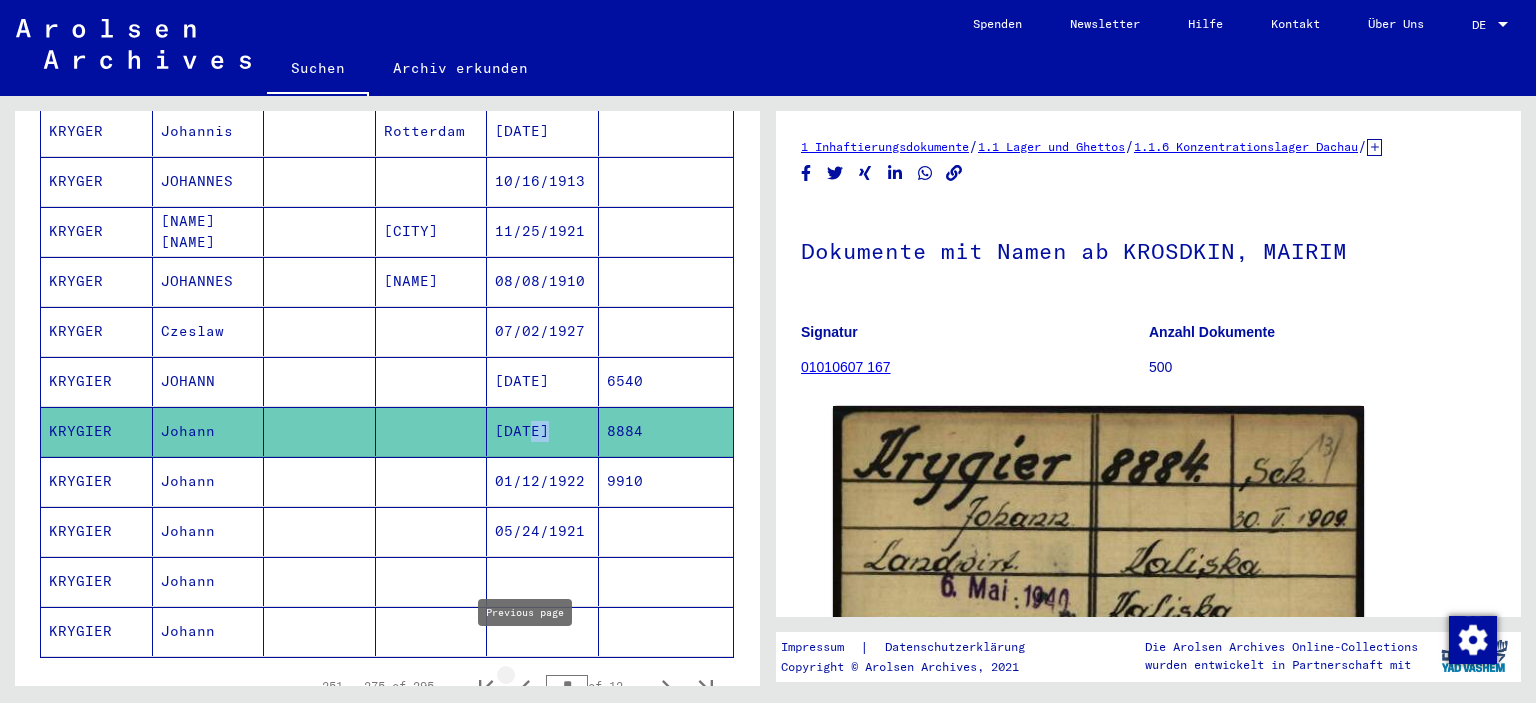click 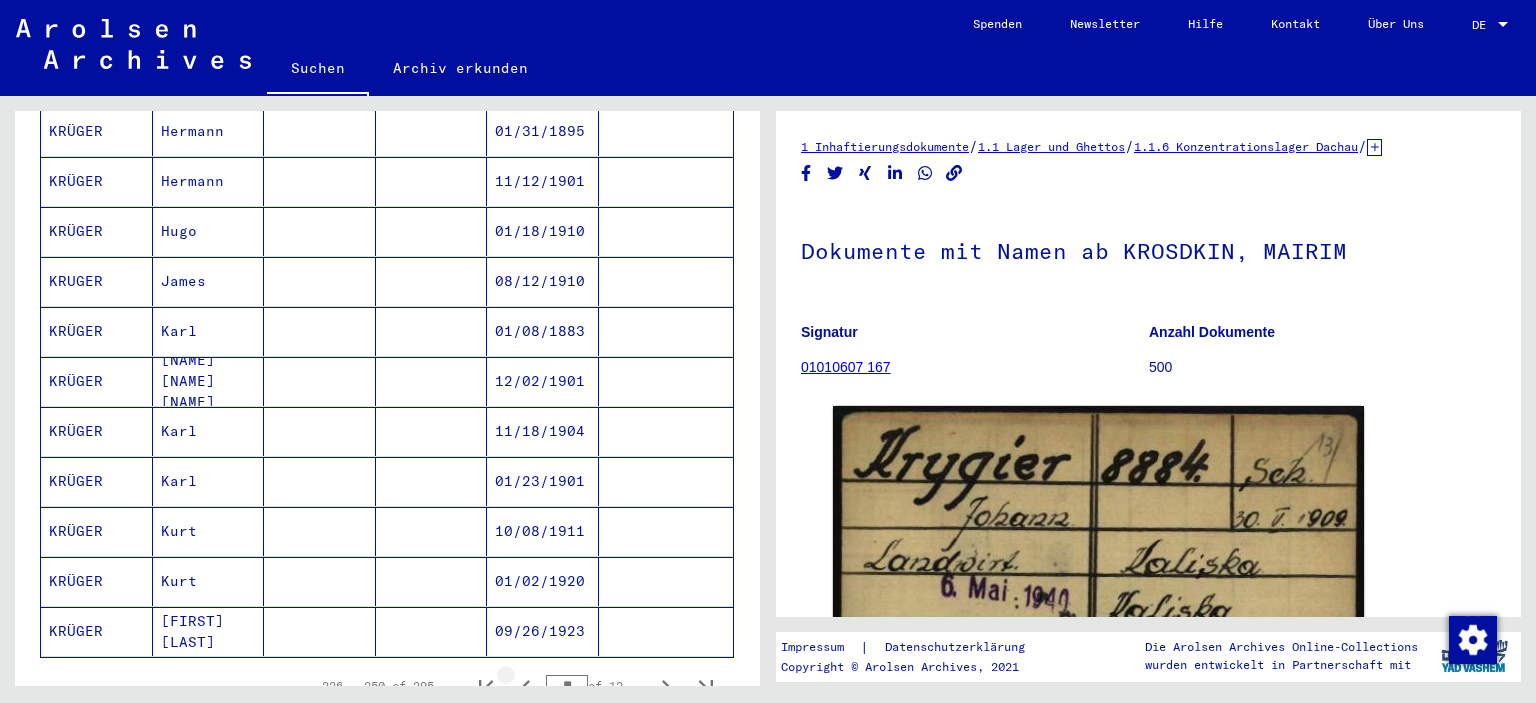 click 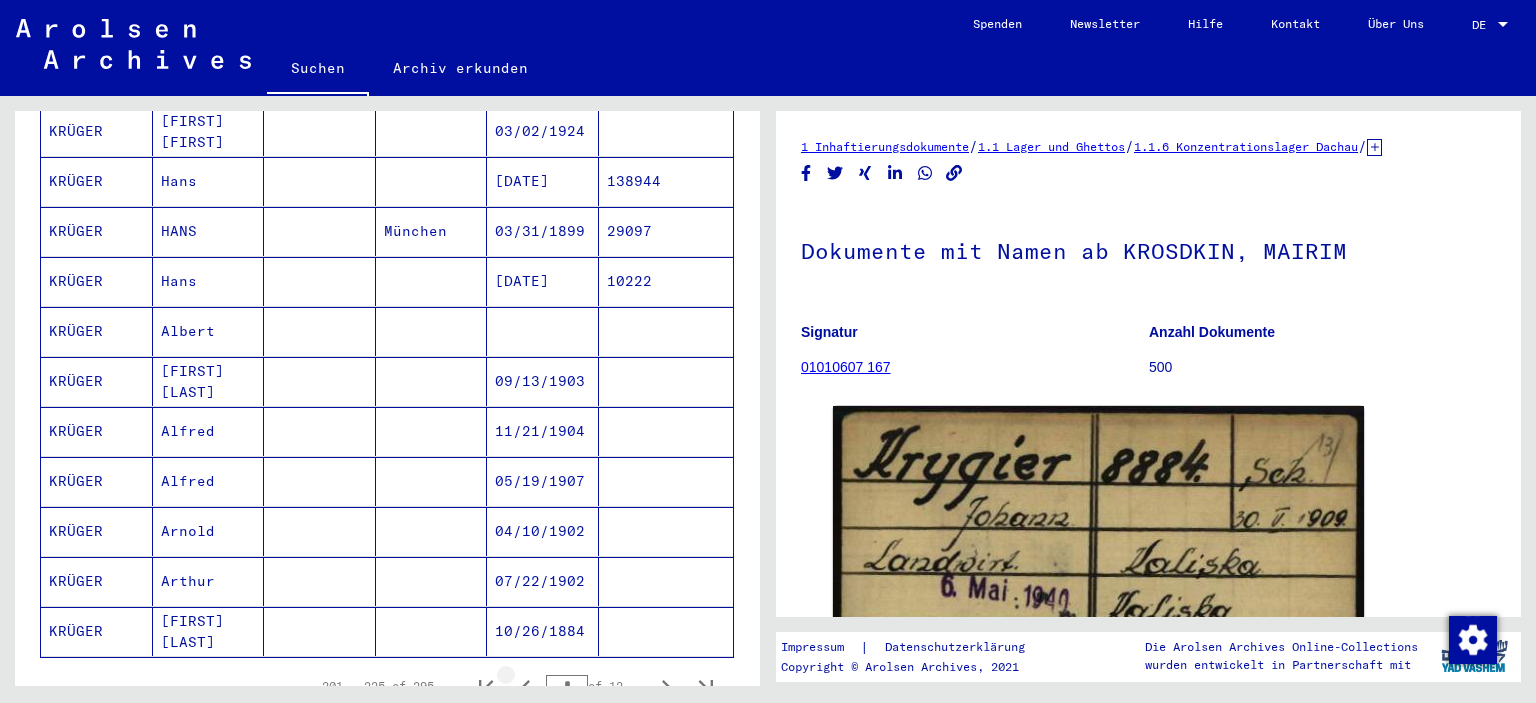 click 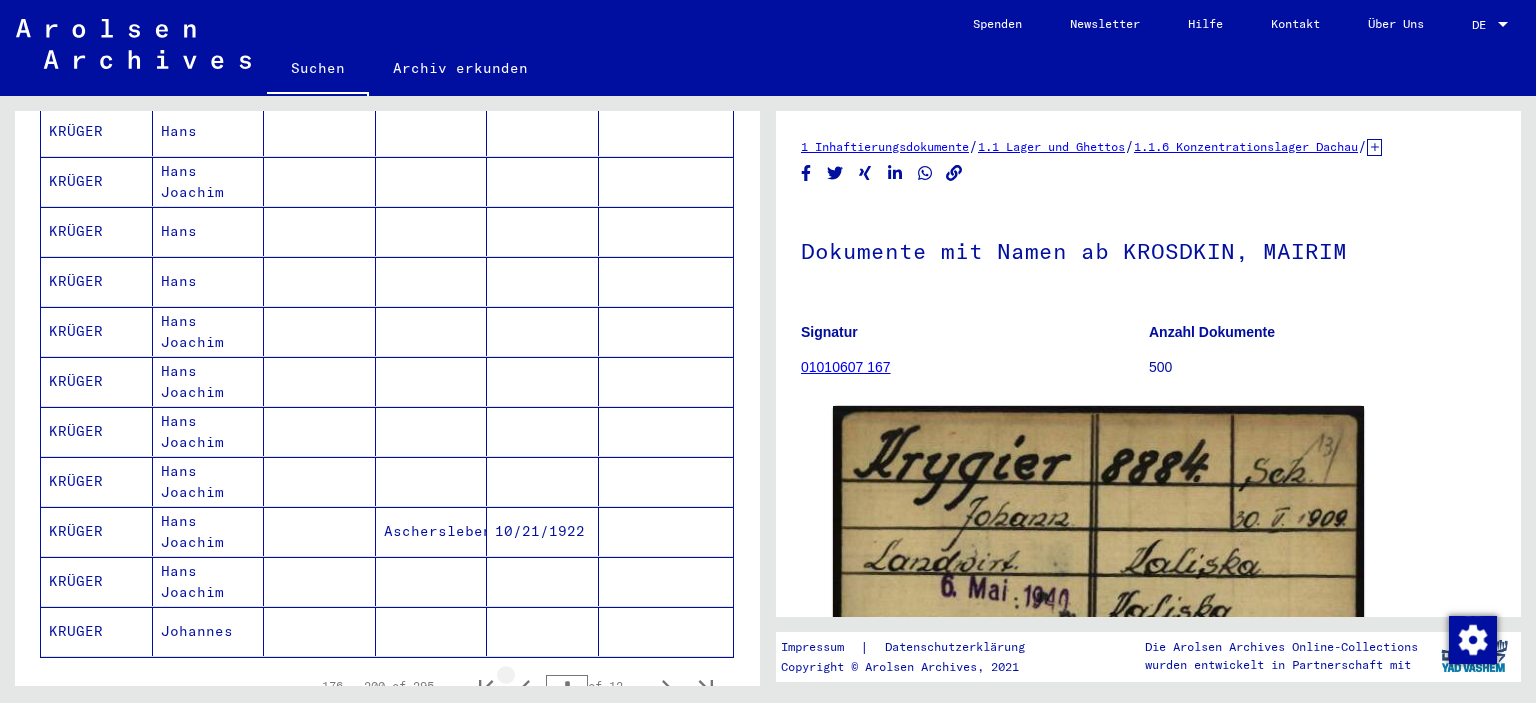 click 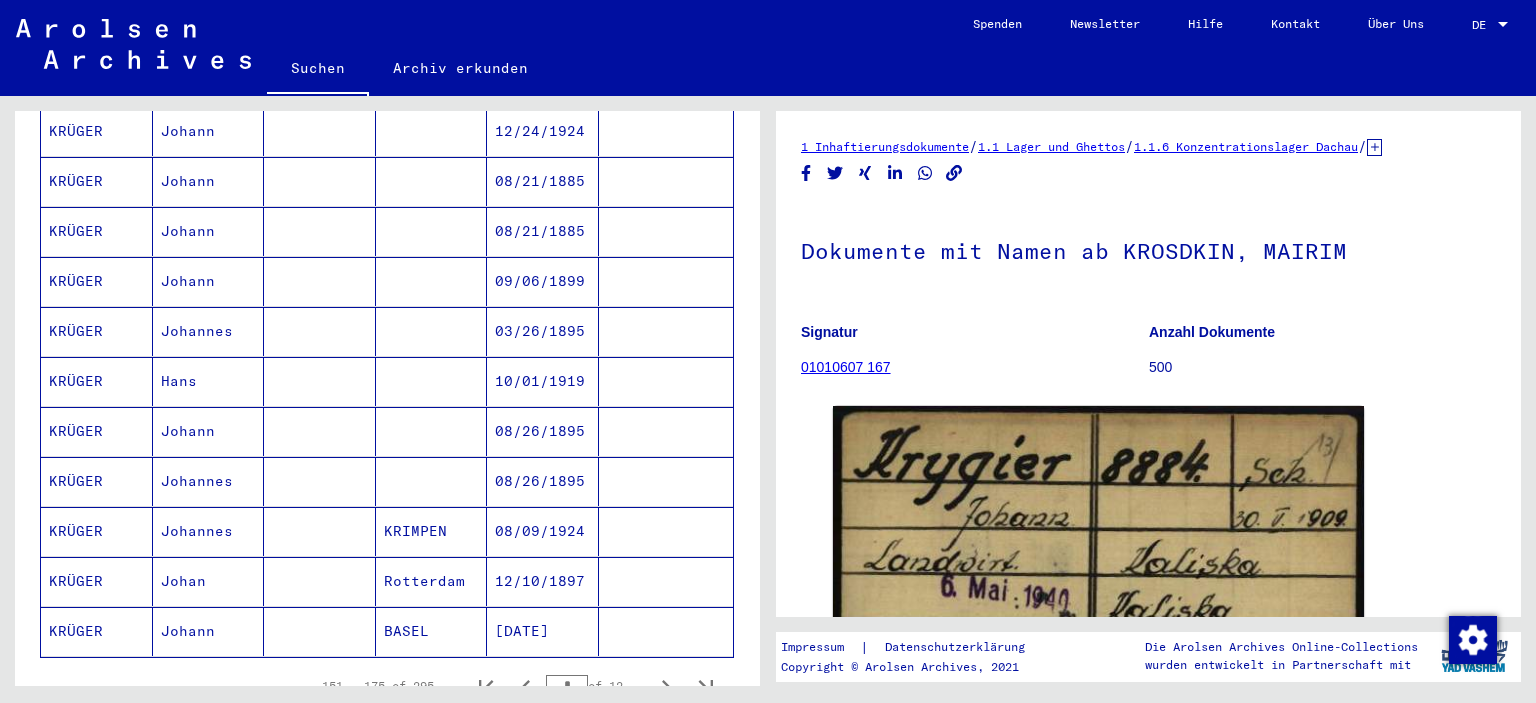 click 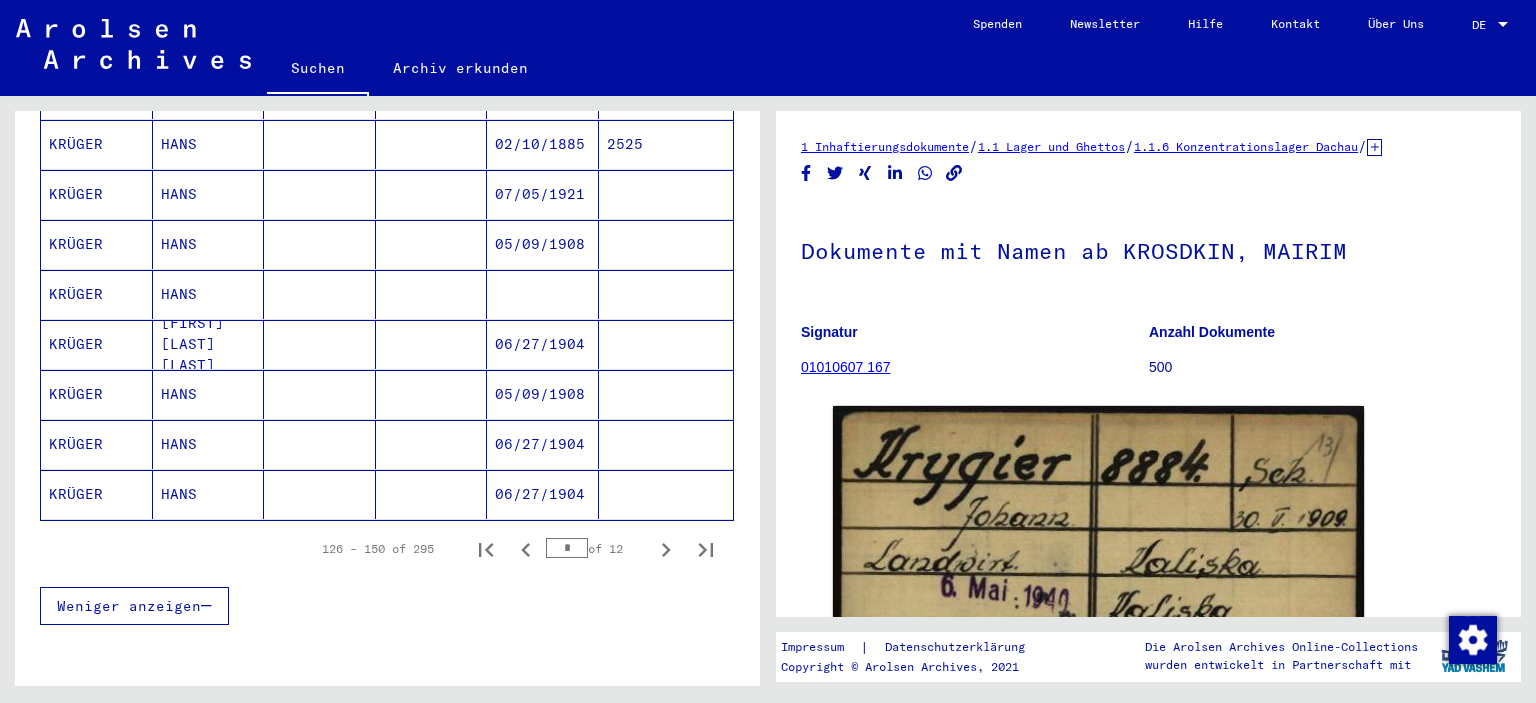 scroll, scrollTop: 1257, scrollLeft: 0, axis: vertical 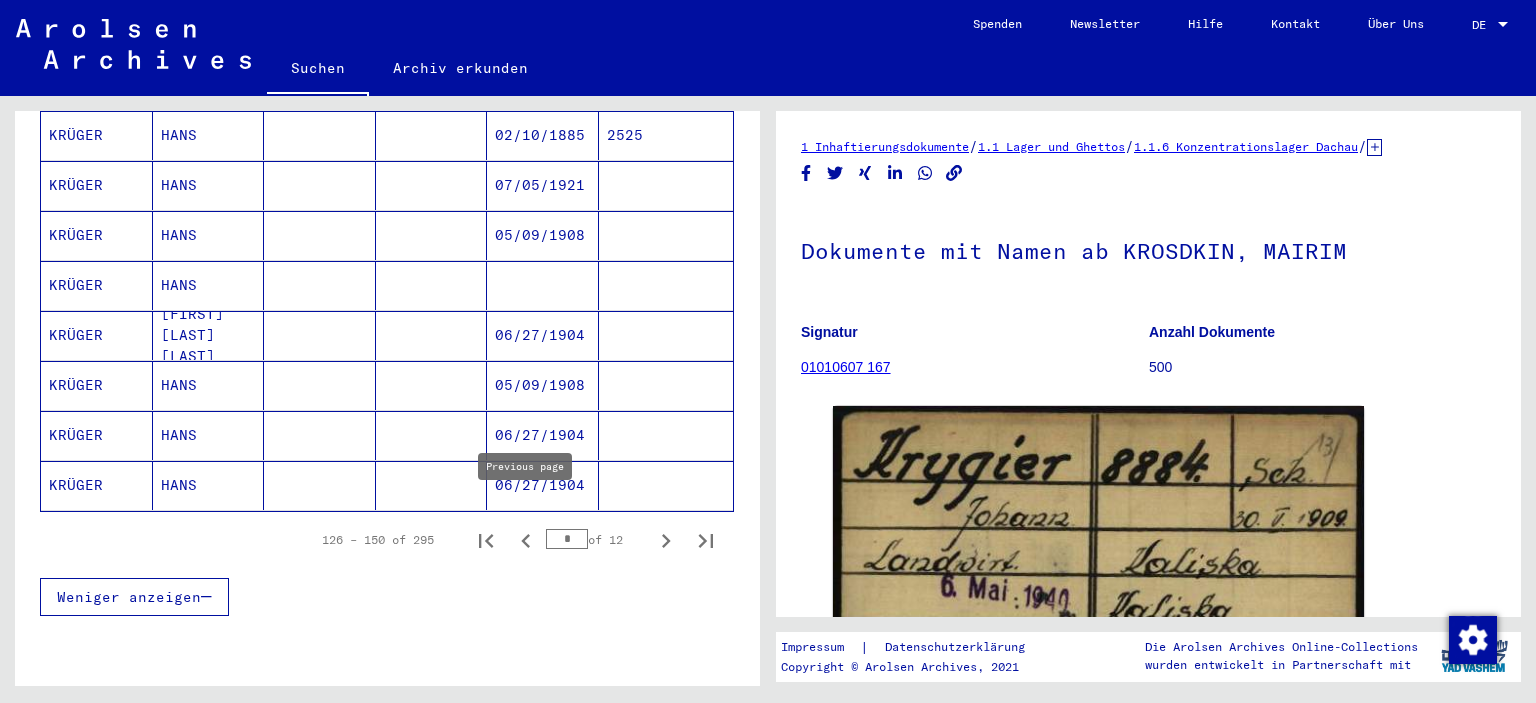 click 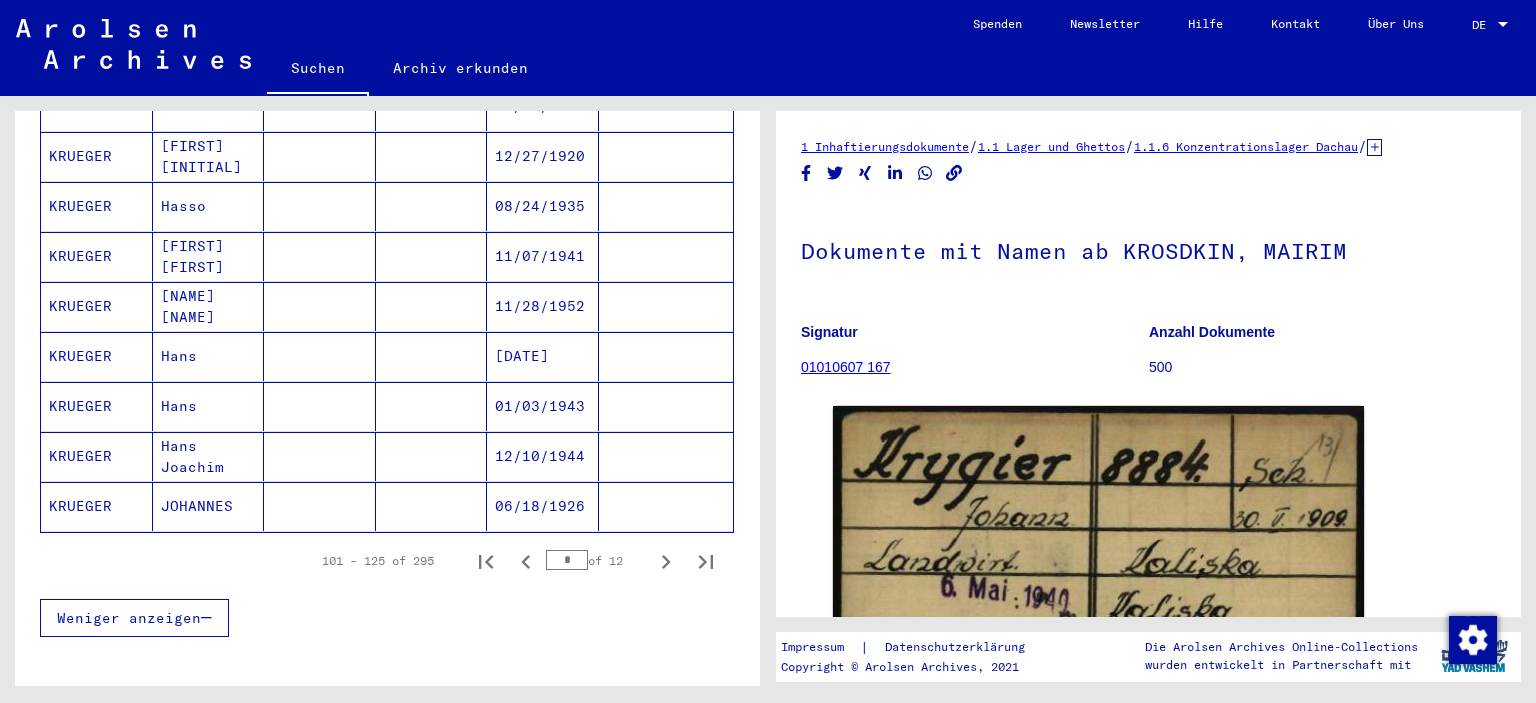 scroll, scrollTop: 1276, scrollLeft: 0, axis: vertical 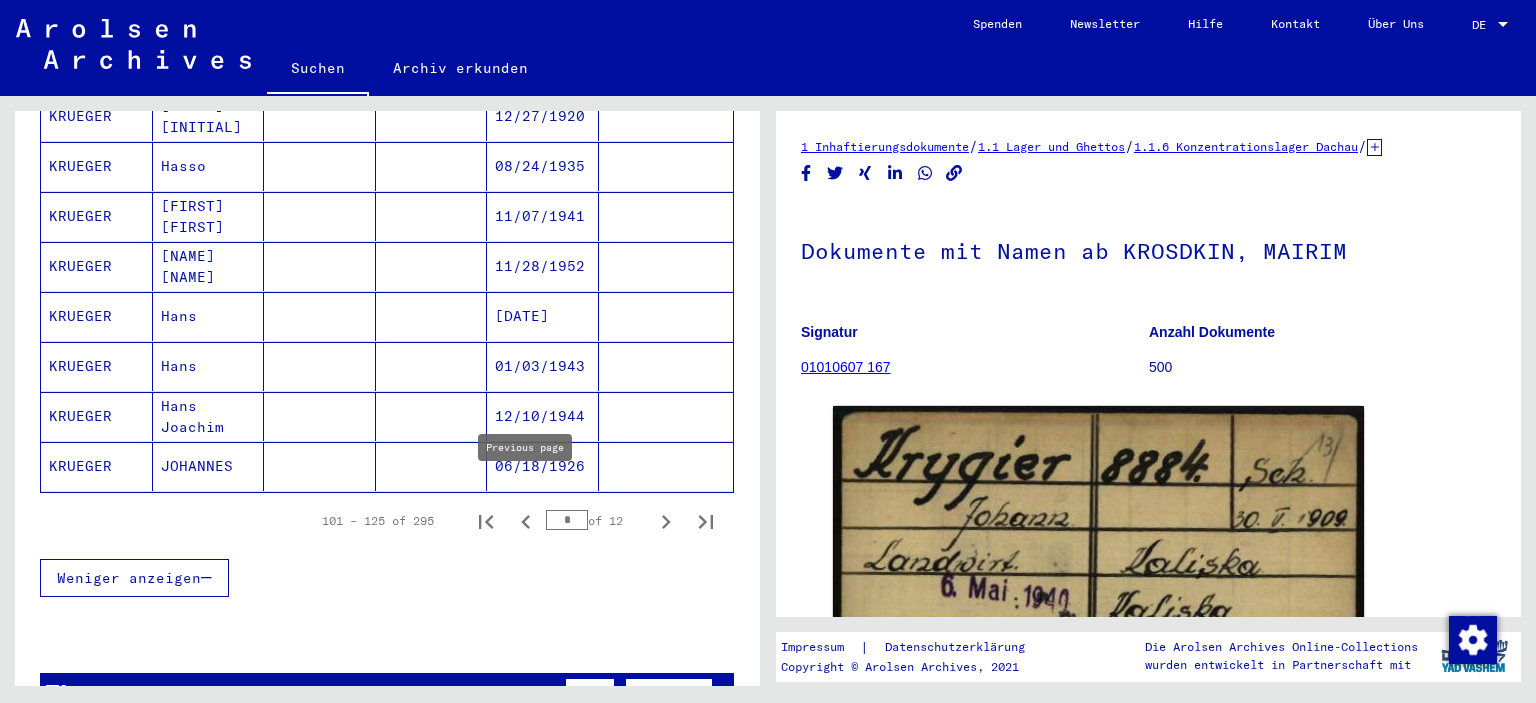 click 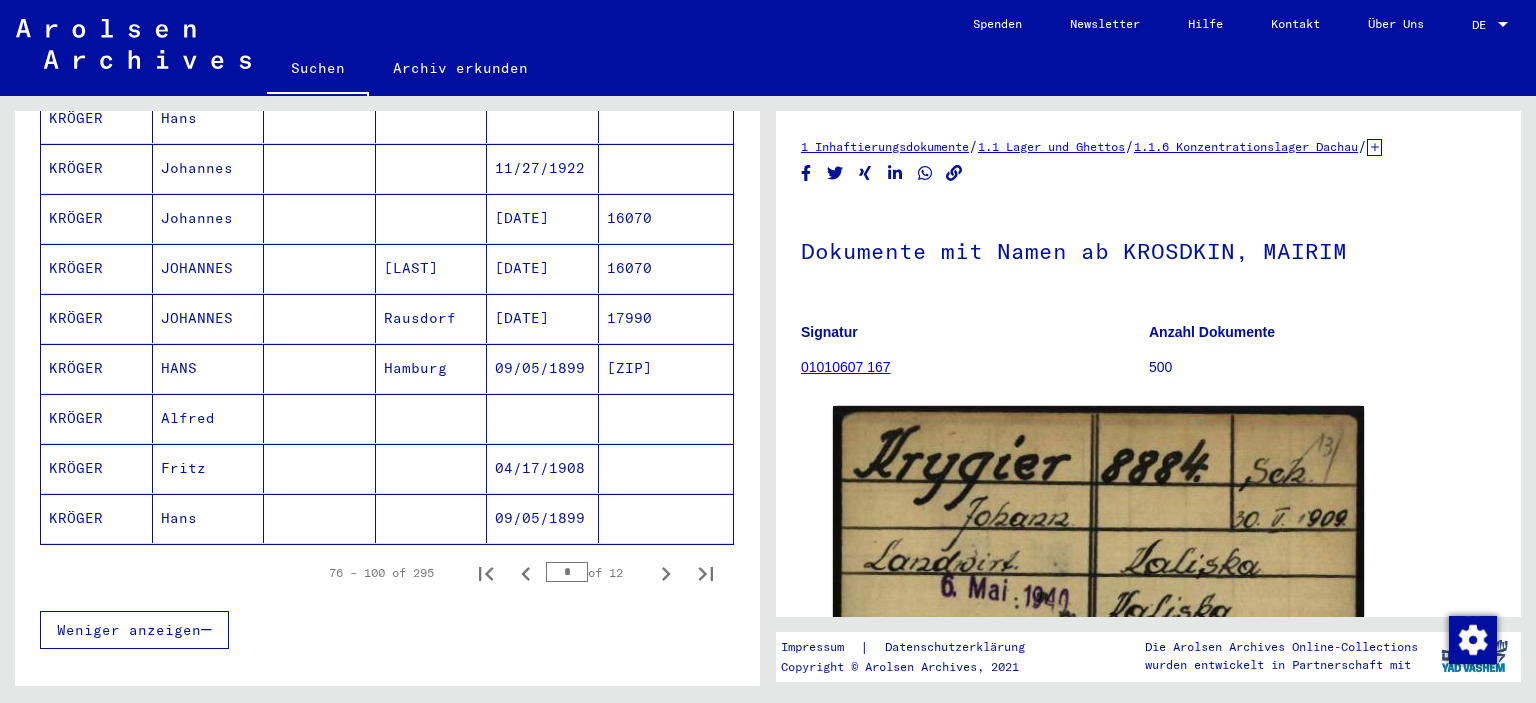 scroll, scrollTop: 1267, scrollLeft: 0, axis: vertical 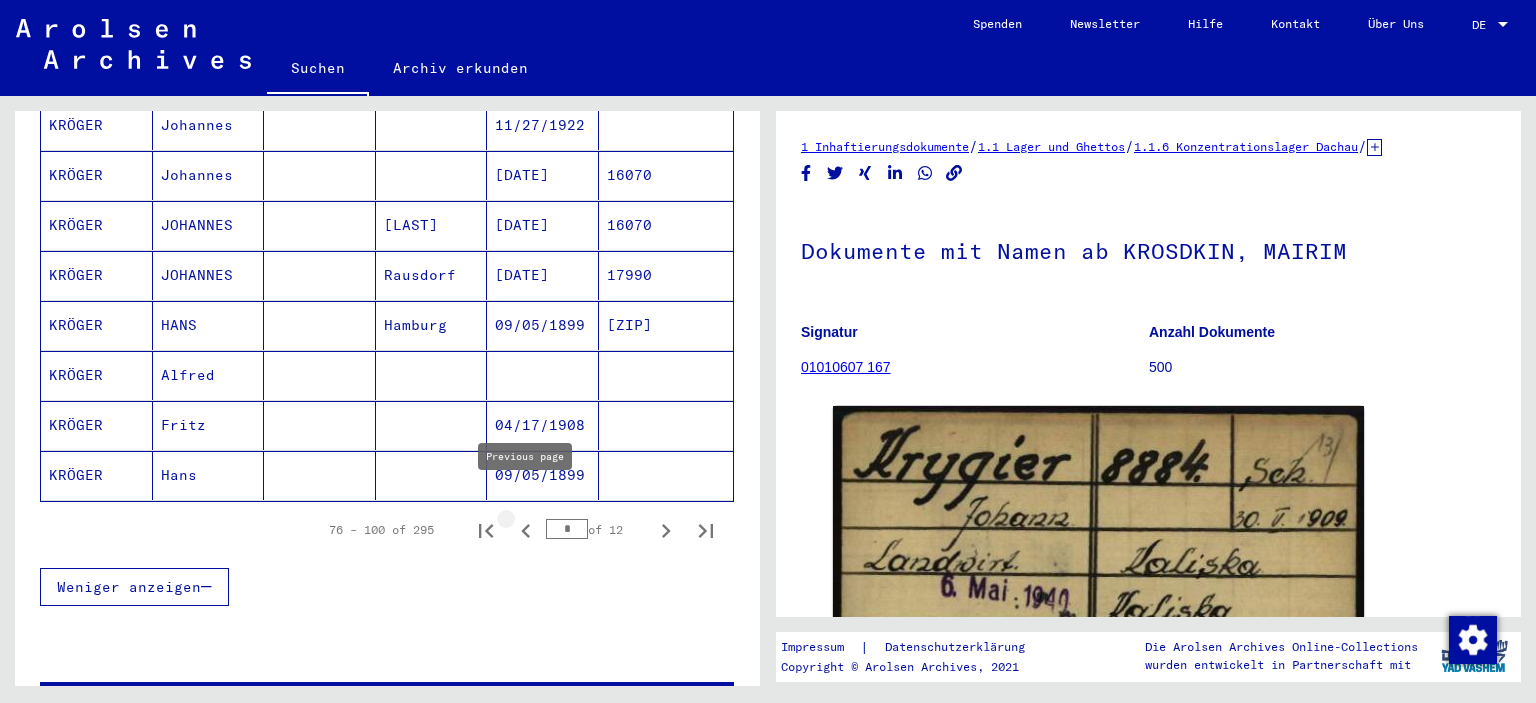 click 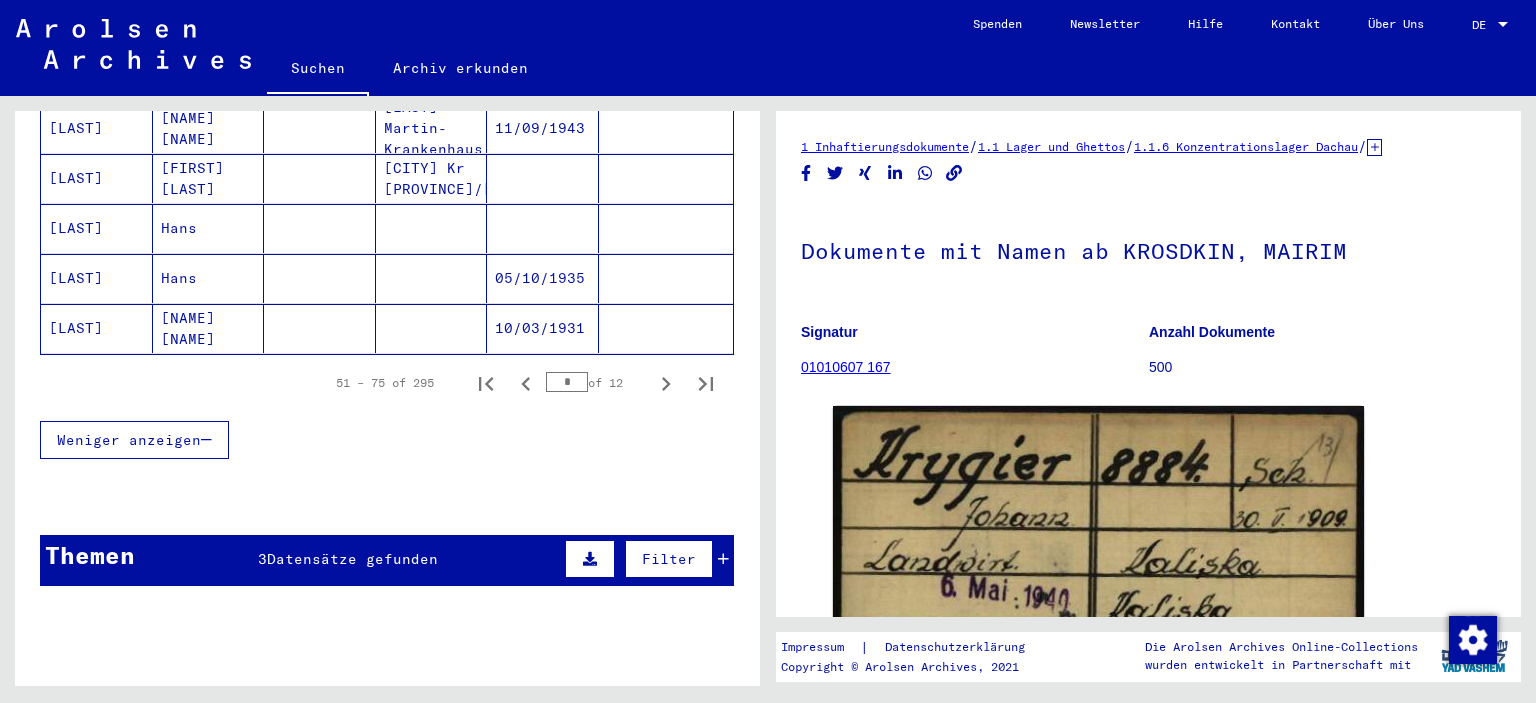 scroll, scrollTop: 1399, scrollLeft: 0, axis: vertical 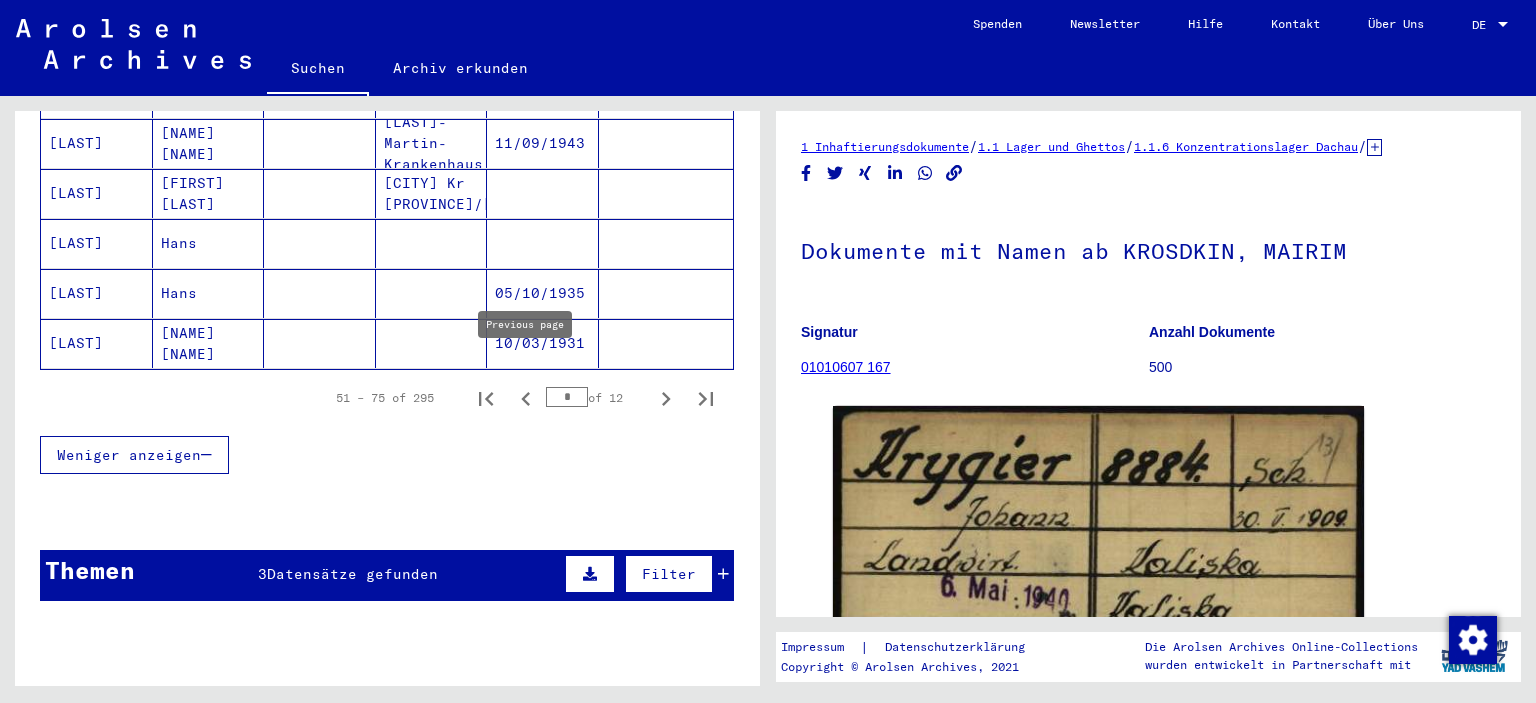 click 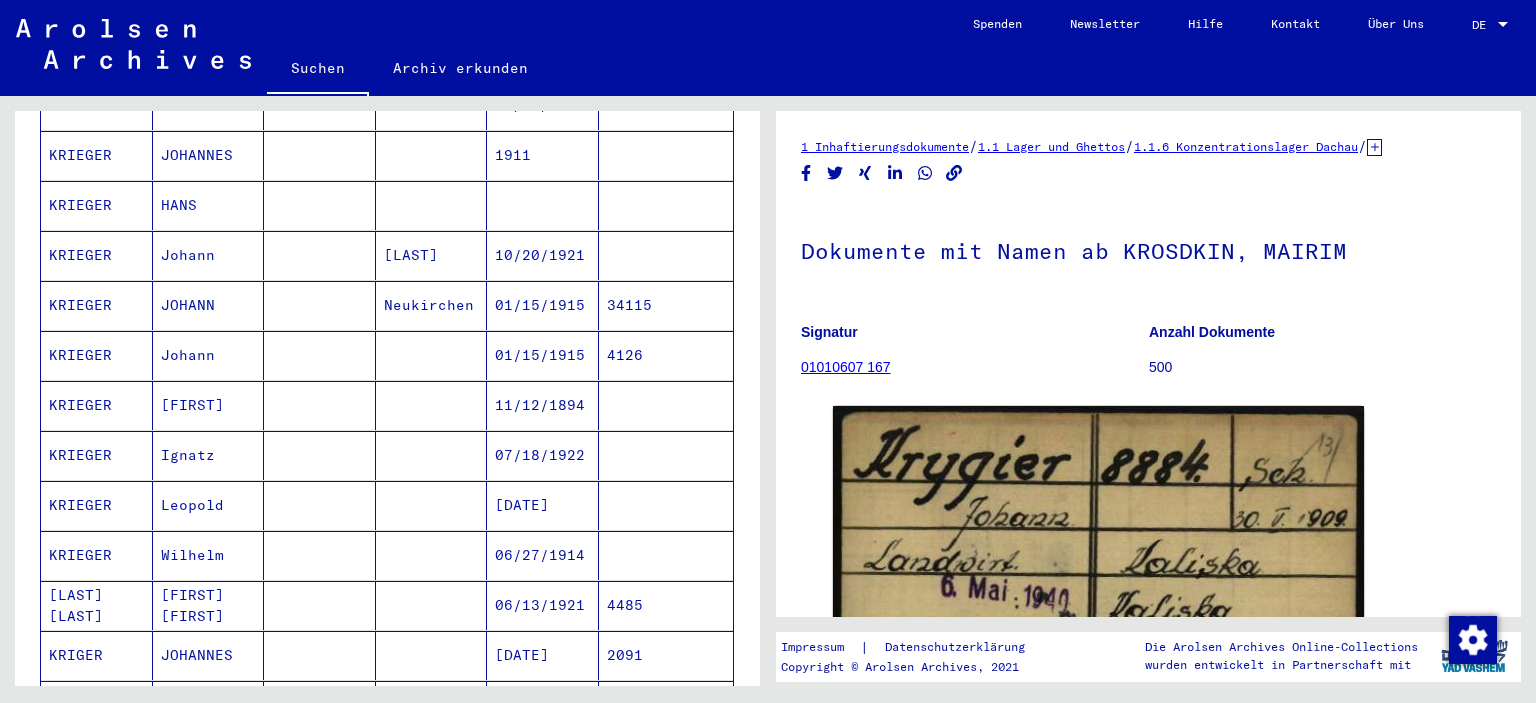 scroll, scrollTop: 898, scrollLeft: 0, axis: vertical 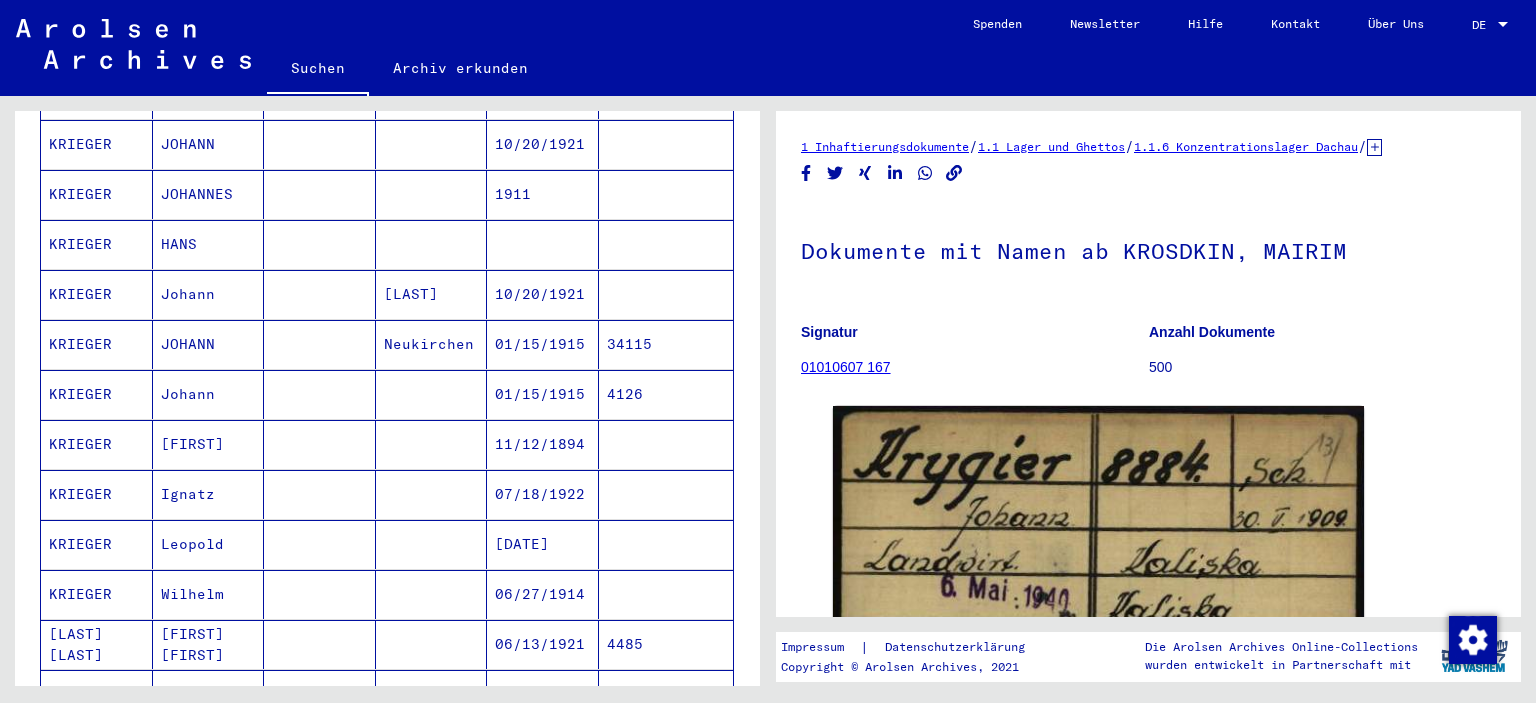 click on "4126" at bounding box center (666, 444) 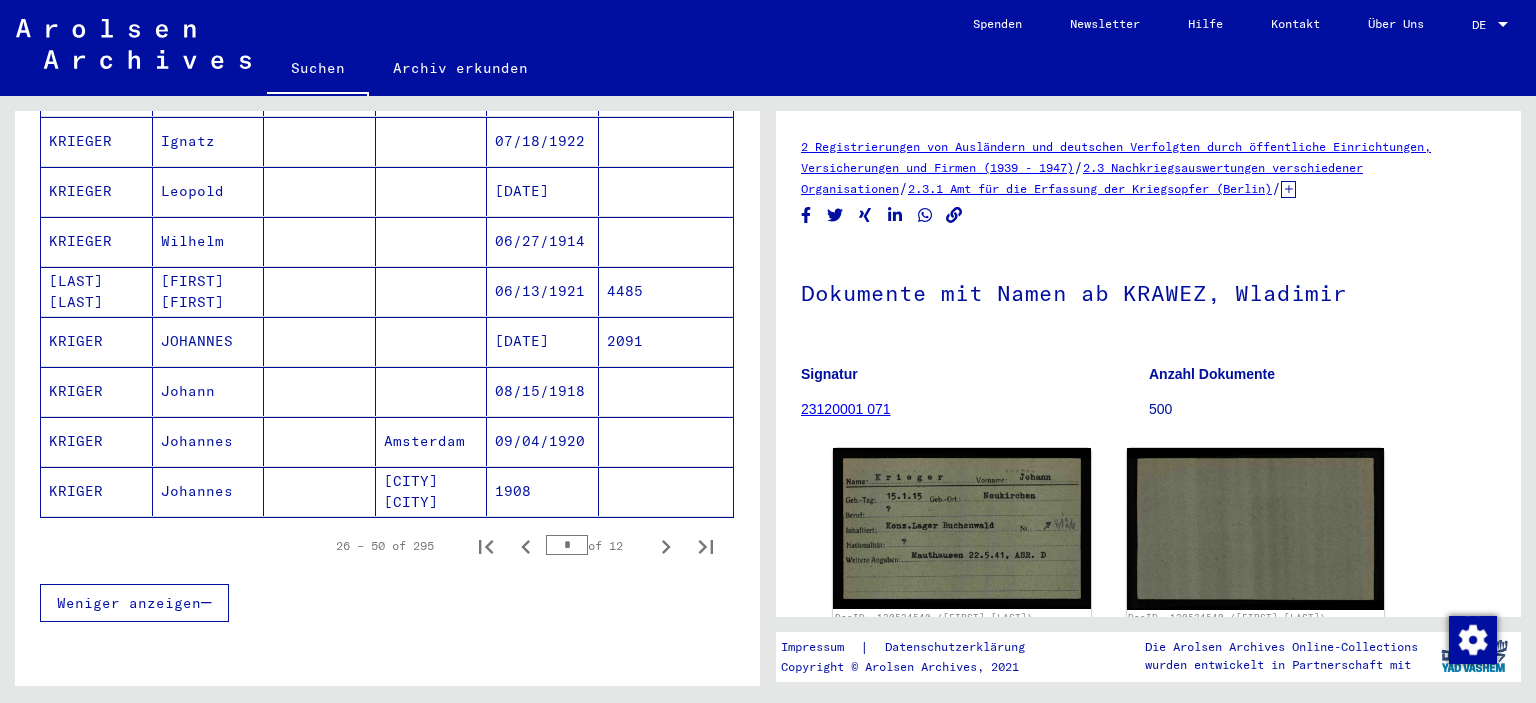 scroll, scrollTop: 1304, scrollLeft: 0, axis: vertical 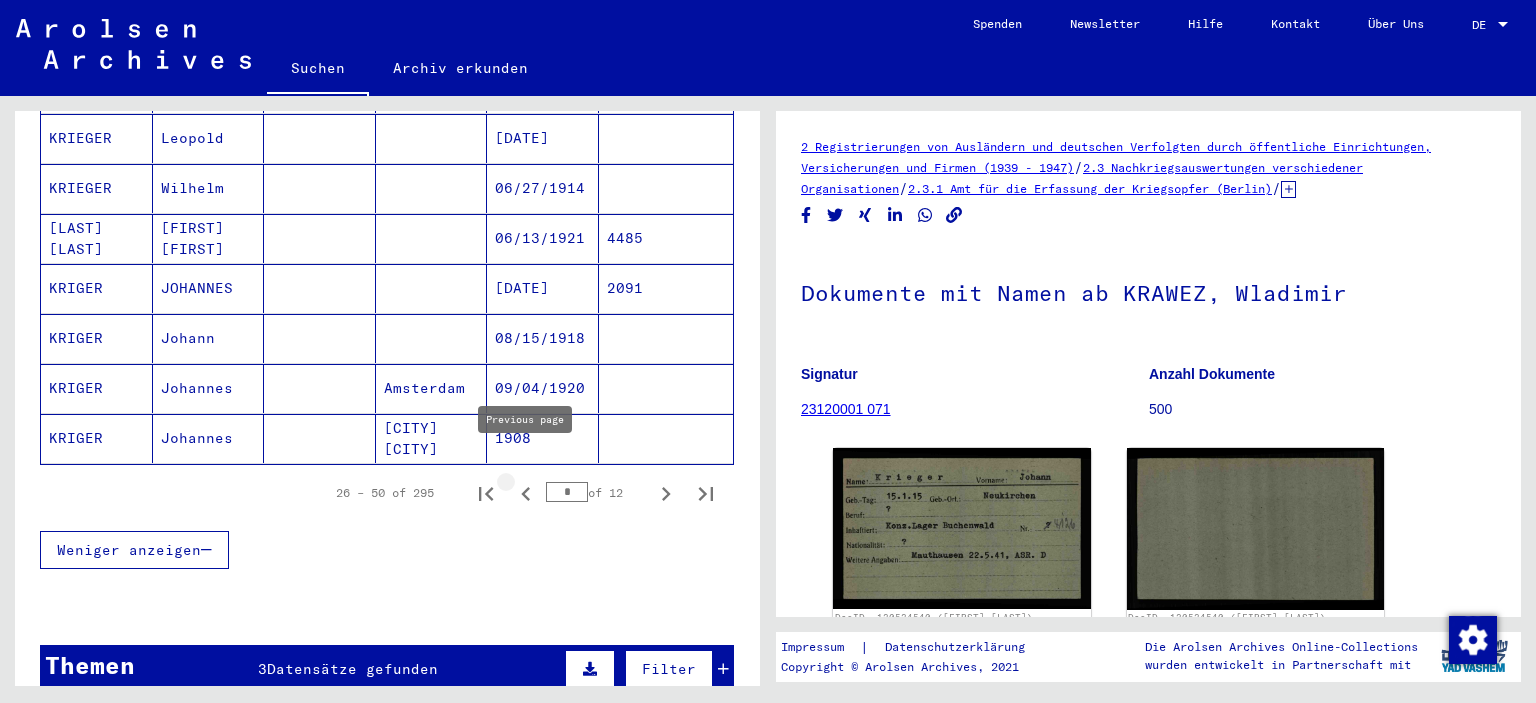 click 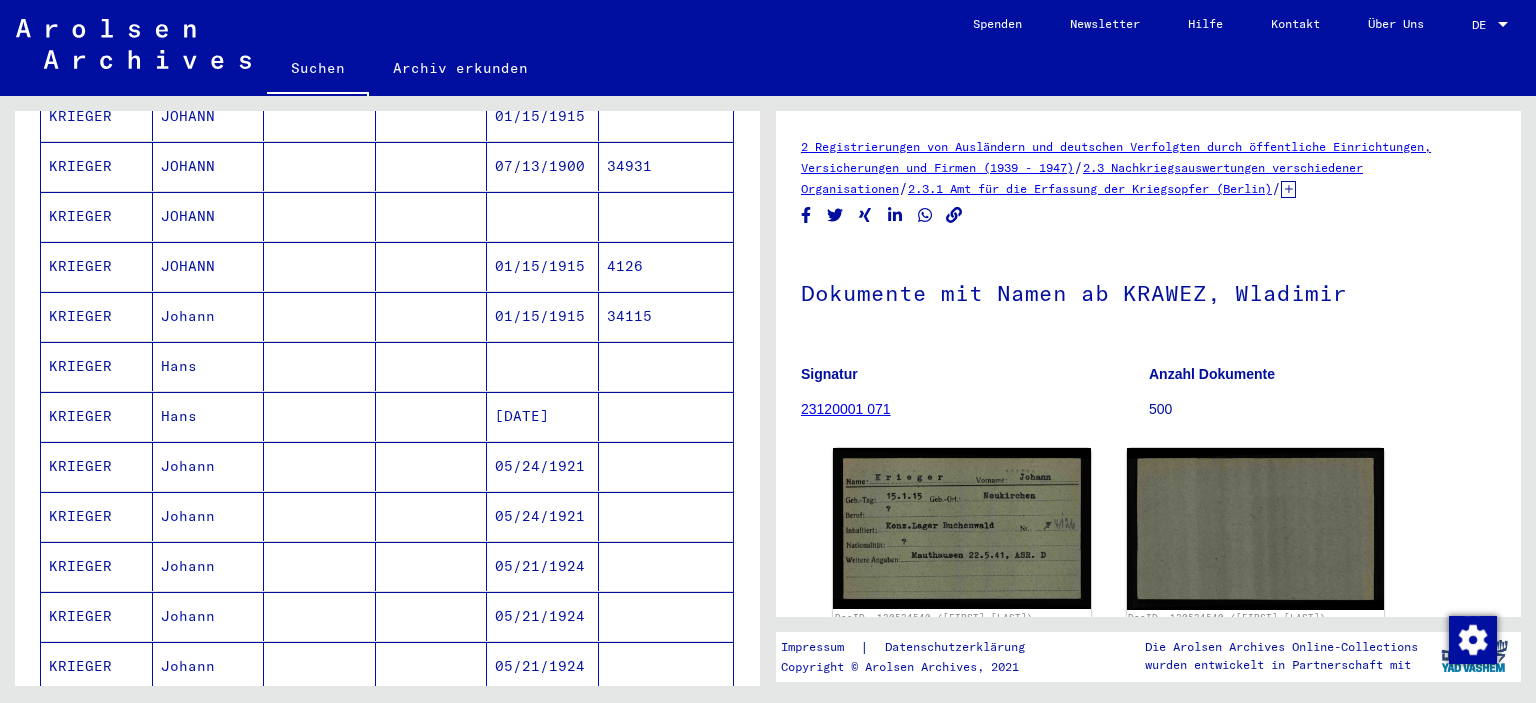 scroll, scrollTop: 492, scrollLeft: 0, axis: vertical 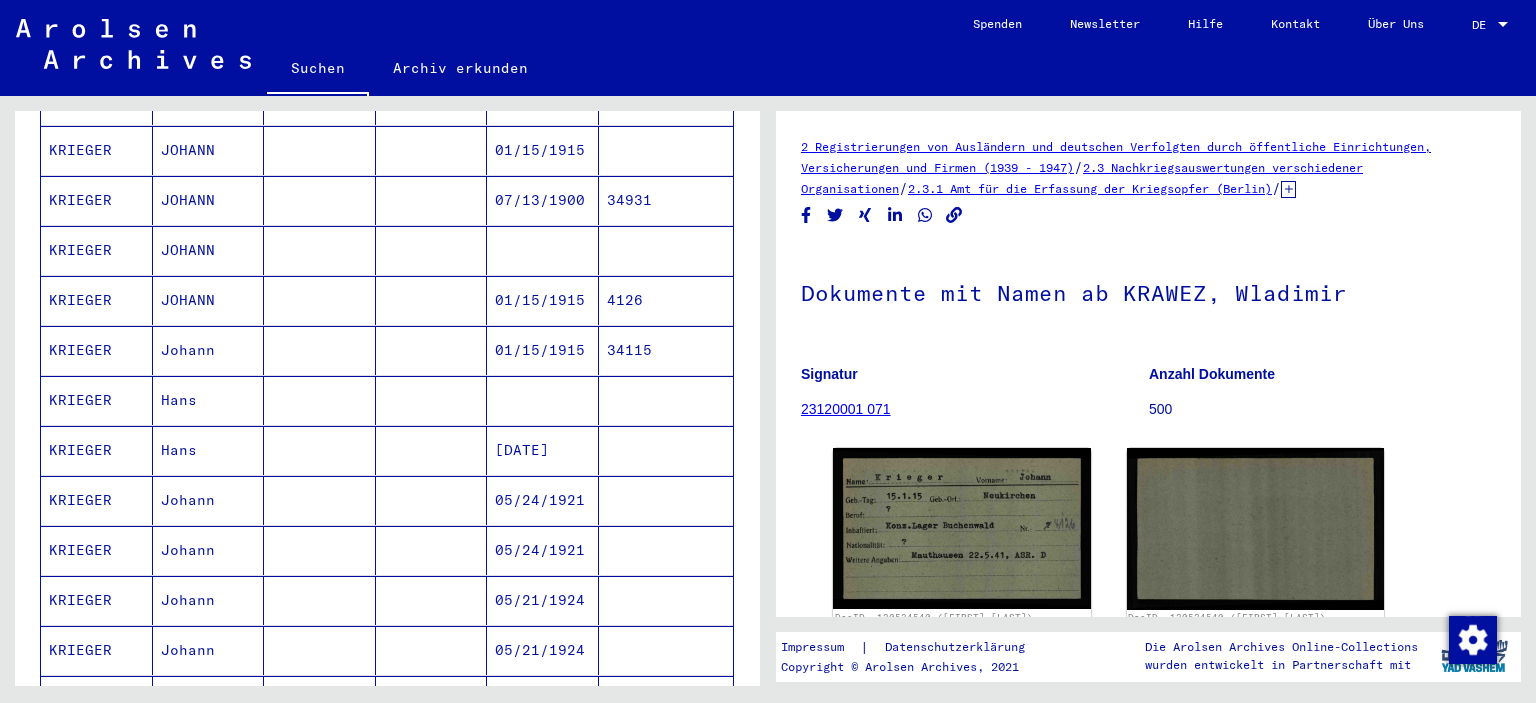 click on "34115" at bounding box center [666, 400] 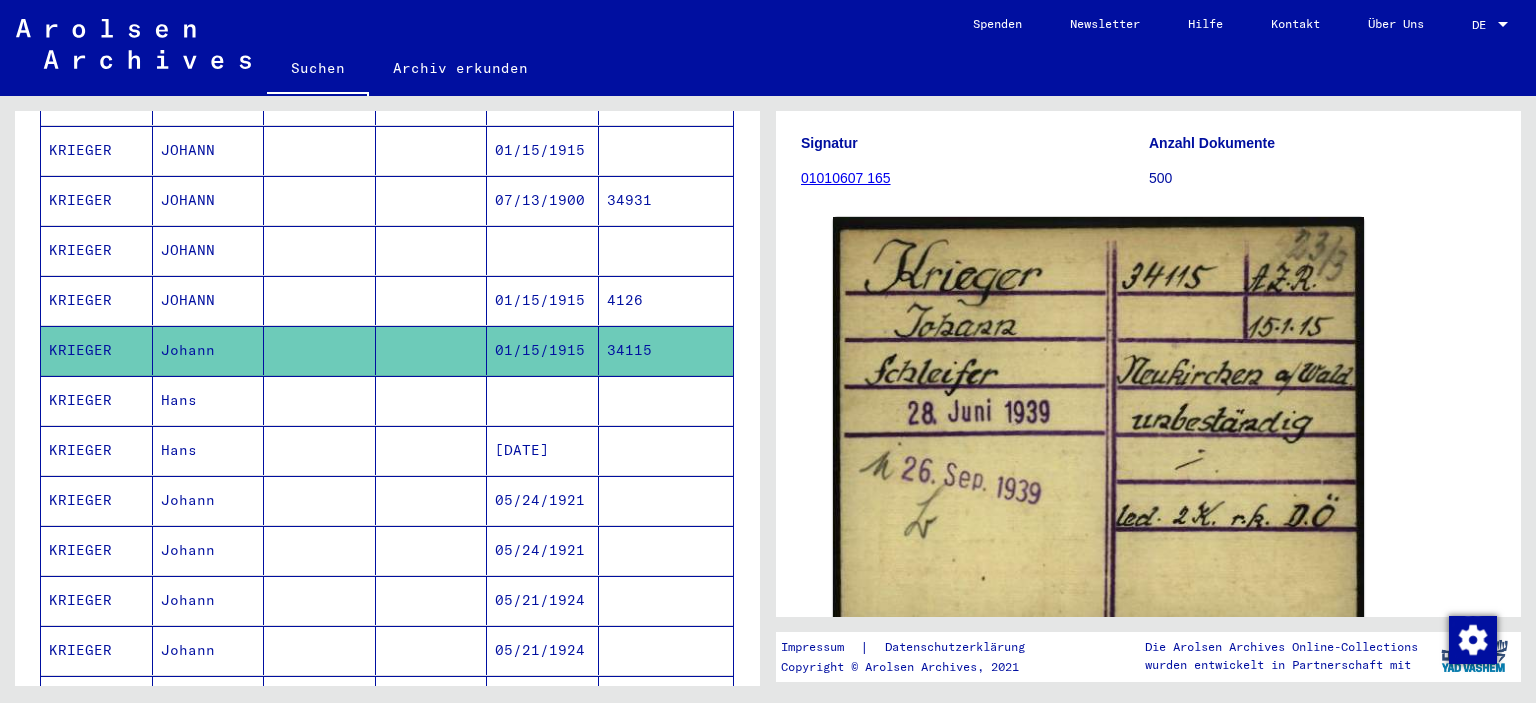 scroll, scrollTop: 14, scrollLeft: 0, axis: vertical 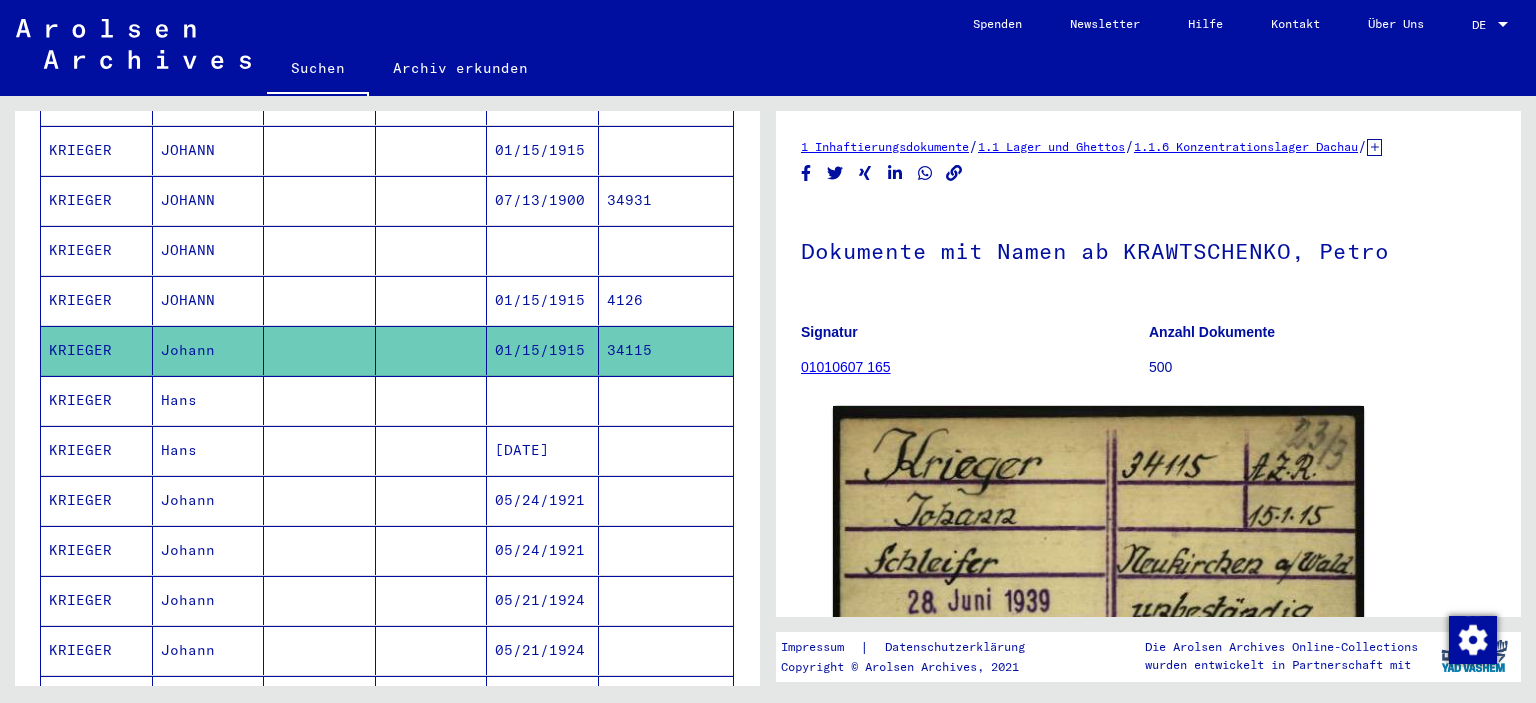 click on "4126" at bounding box center [666, 350] 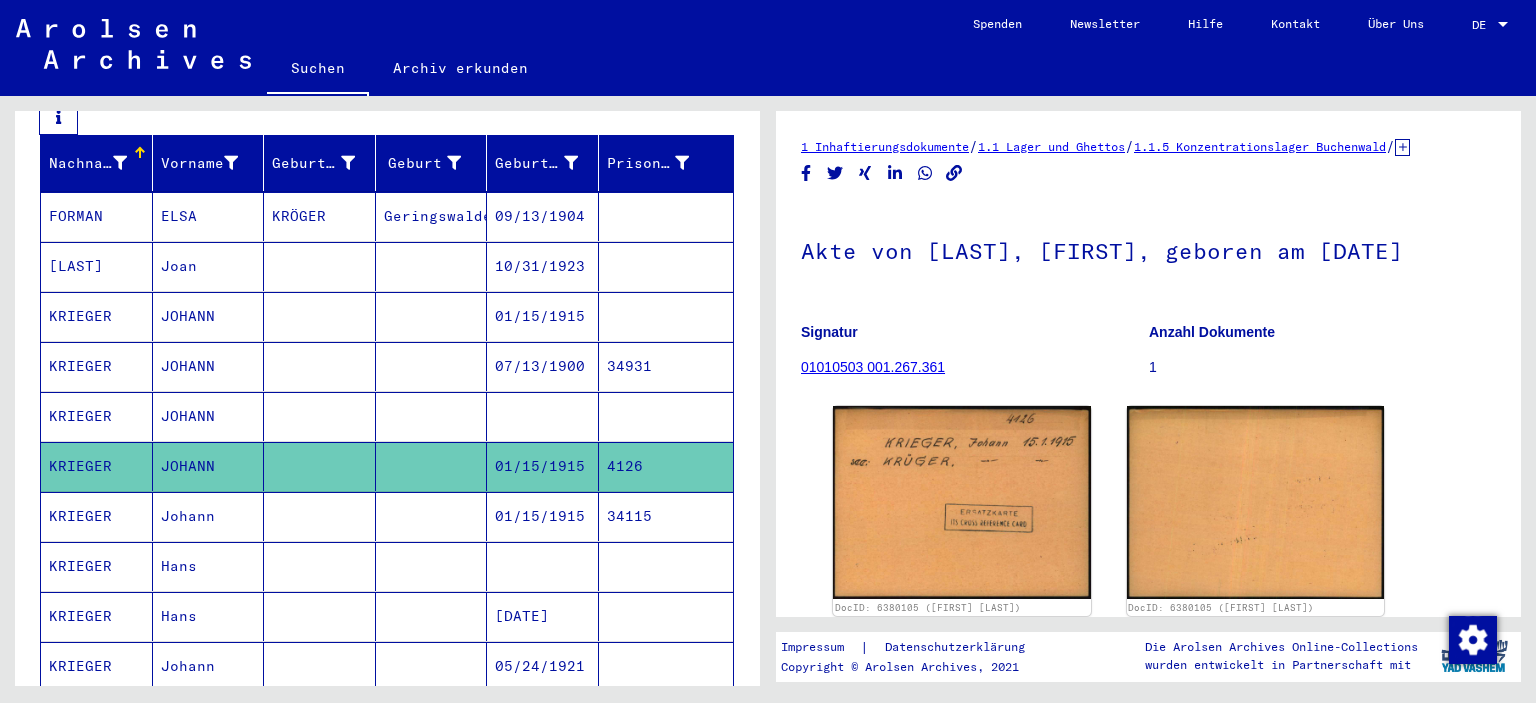scroll, scrollTop: 308, scrollLeft: 0, axis: vertical 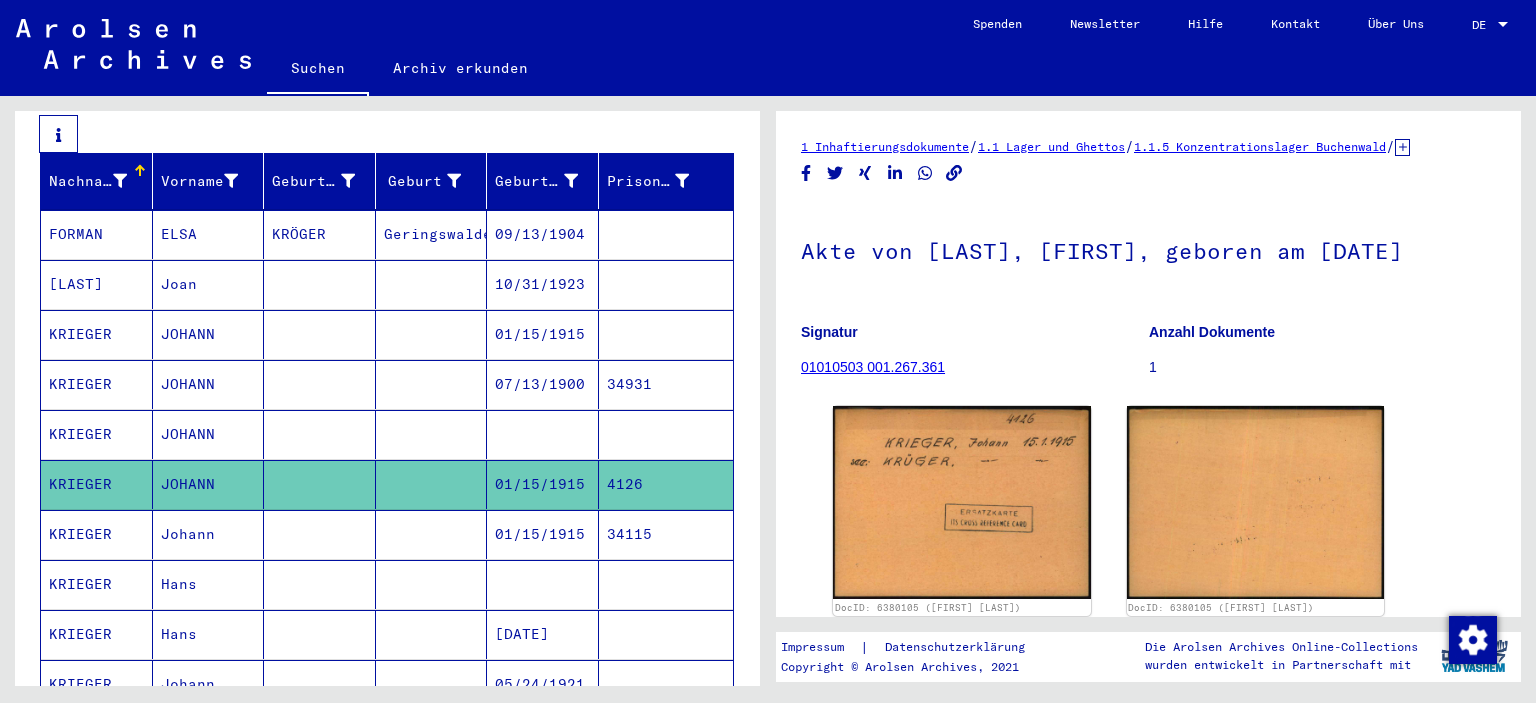 click at bounding box center [666, 484] 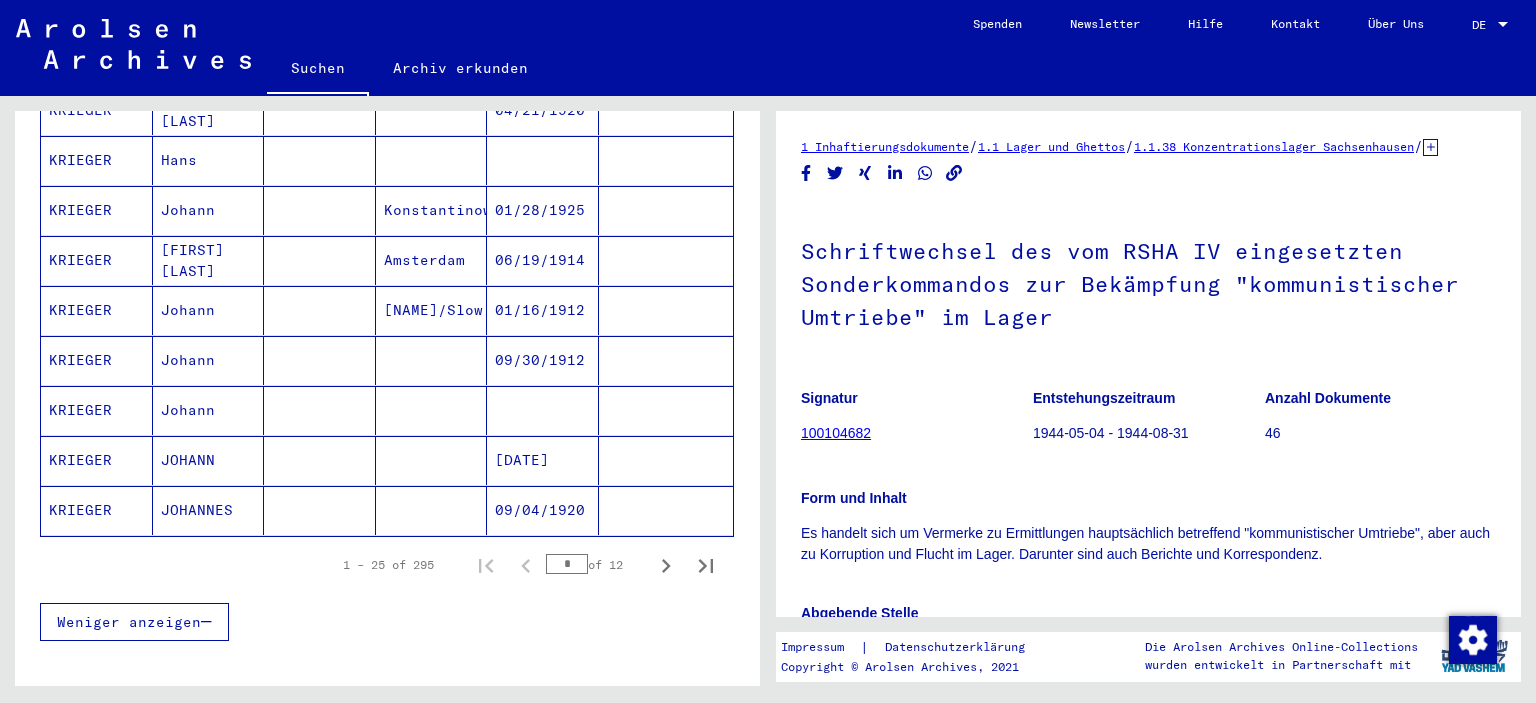 scroll, scrollTop: 1288, scrollLeft: 0, axis: vertical 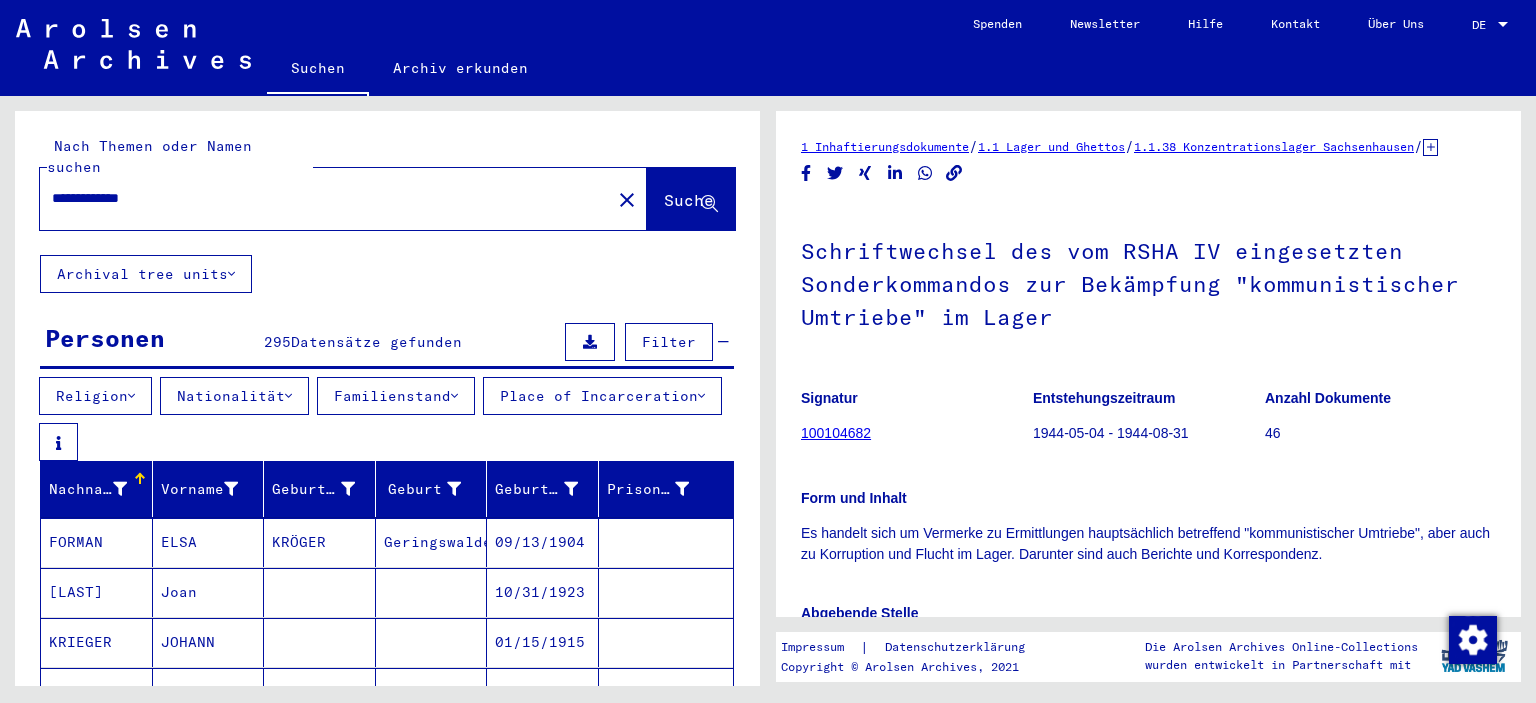 drag, startPoint x: 312, startPoint y: 177, endPoint x: 0, endPoint y: 177, distance: 312 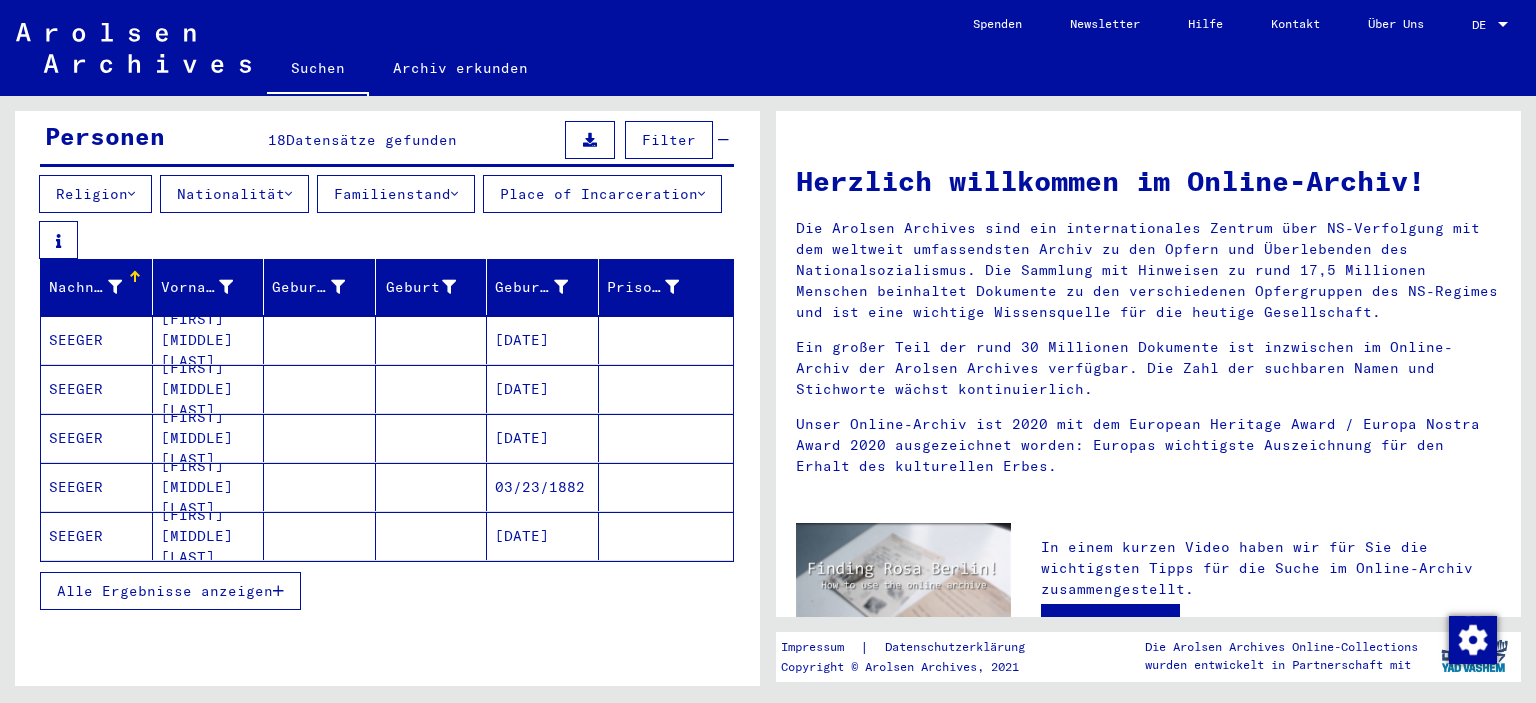 scroll, scrollTop: 220, scrollLeft: 0, axis: vertical 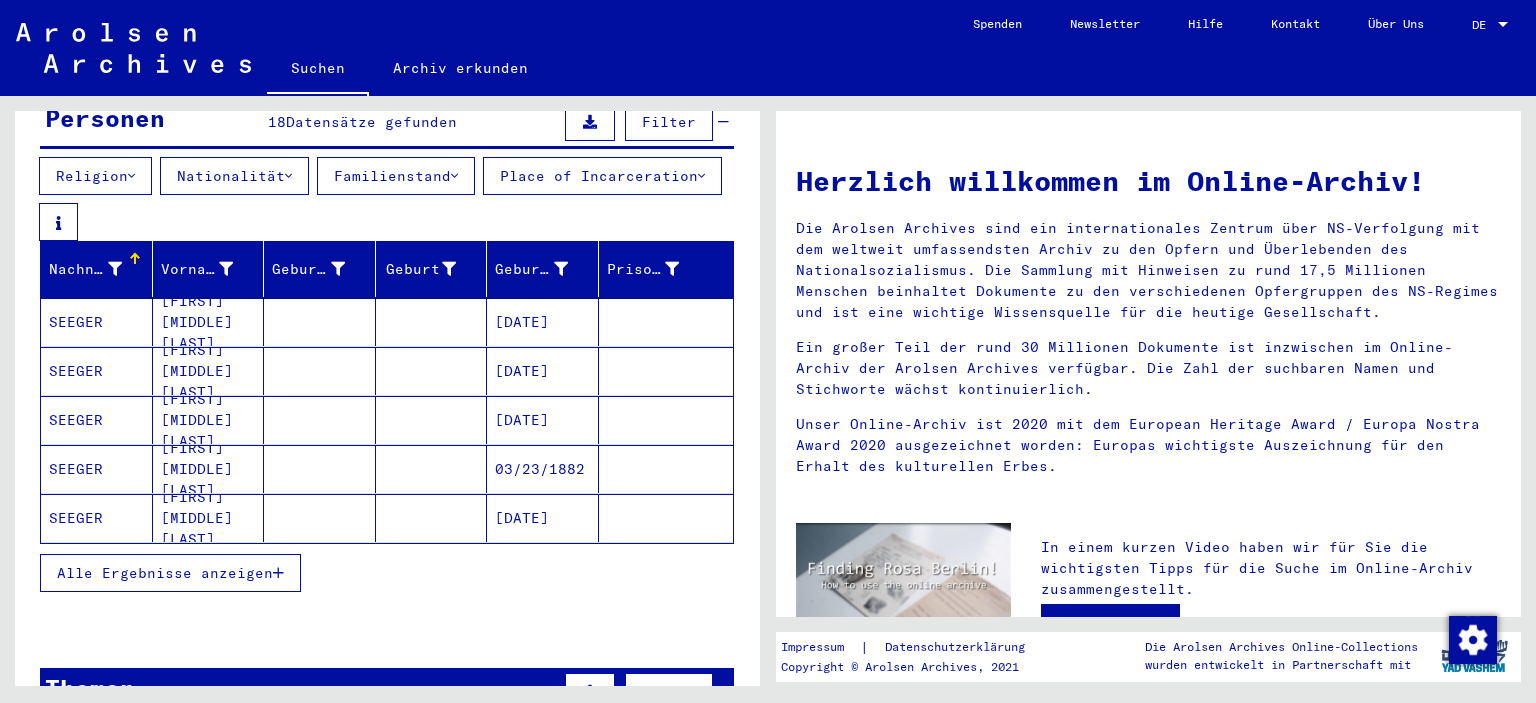 click on "Alle Ergebnisse anzeigen" at bounding box center [387, 573] 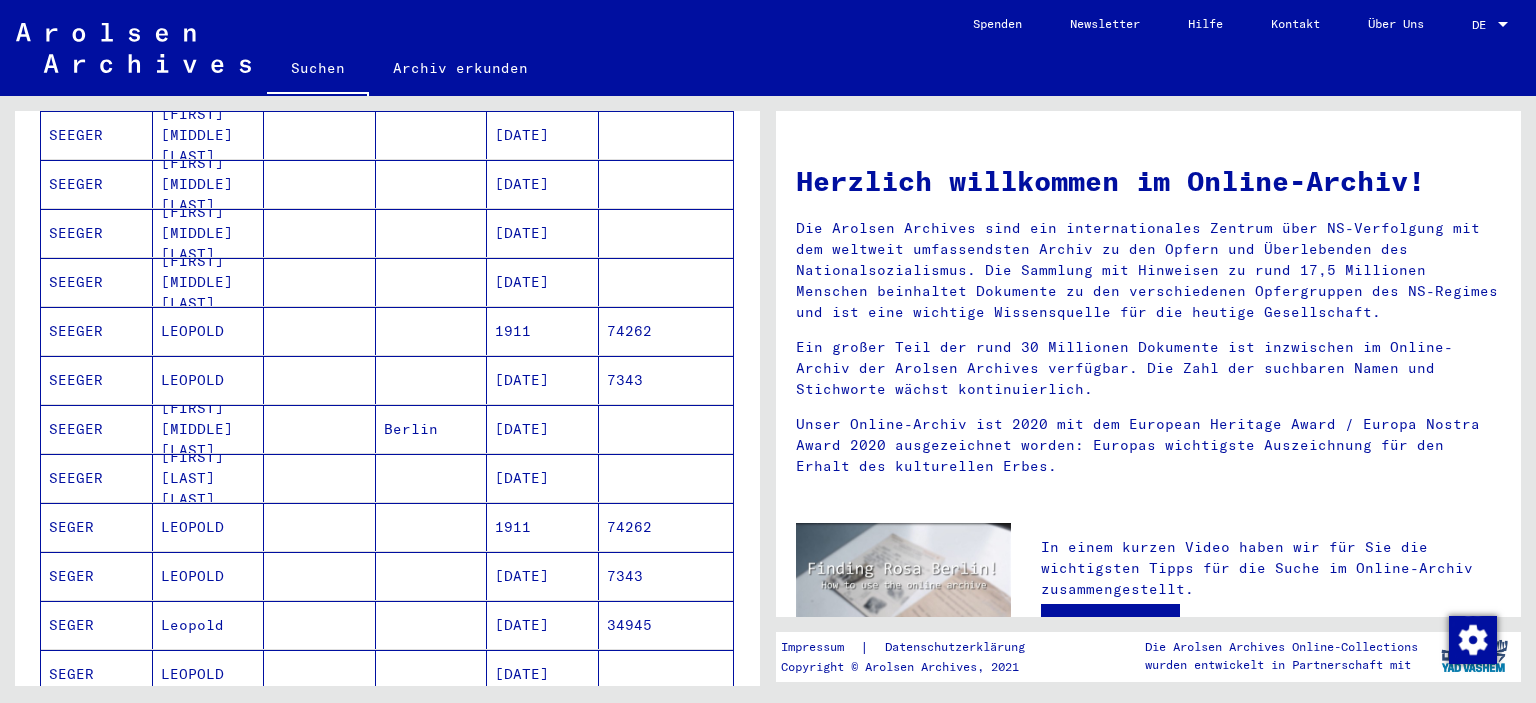 click on "7343" at bounding box center (666, 429) 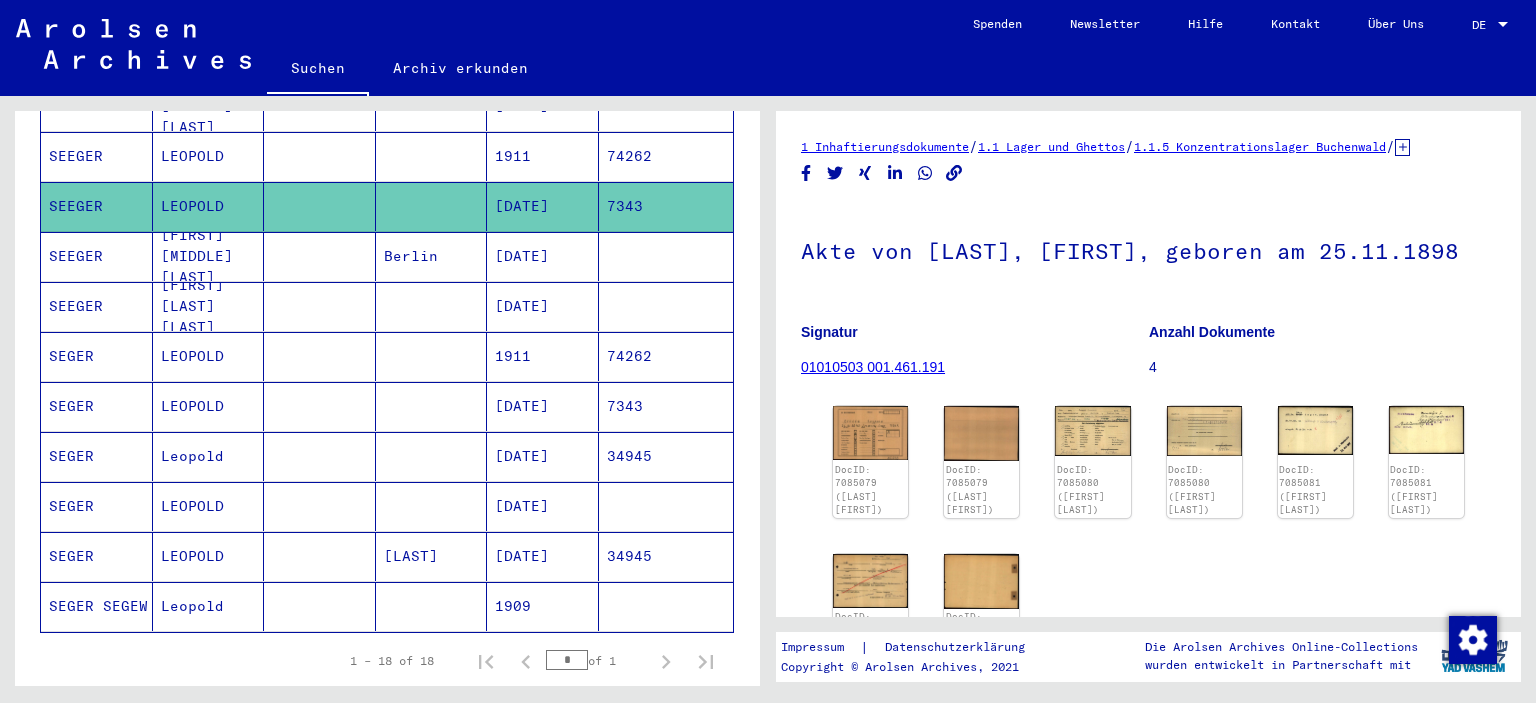 scroll, scrollTop: 797, scrollLeft: 0, axis: vertical 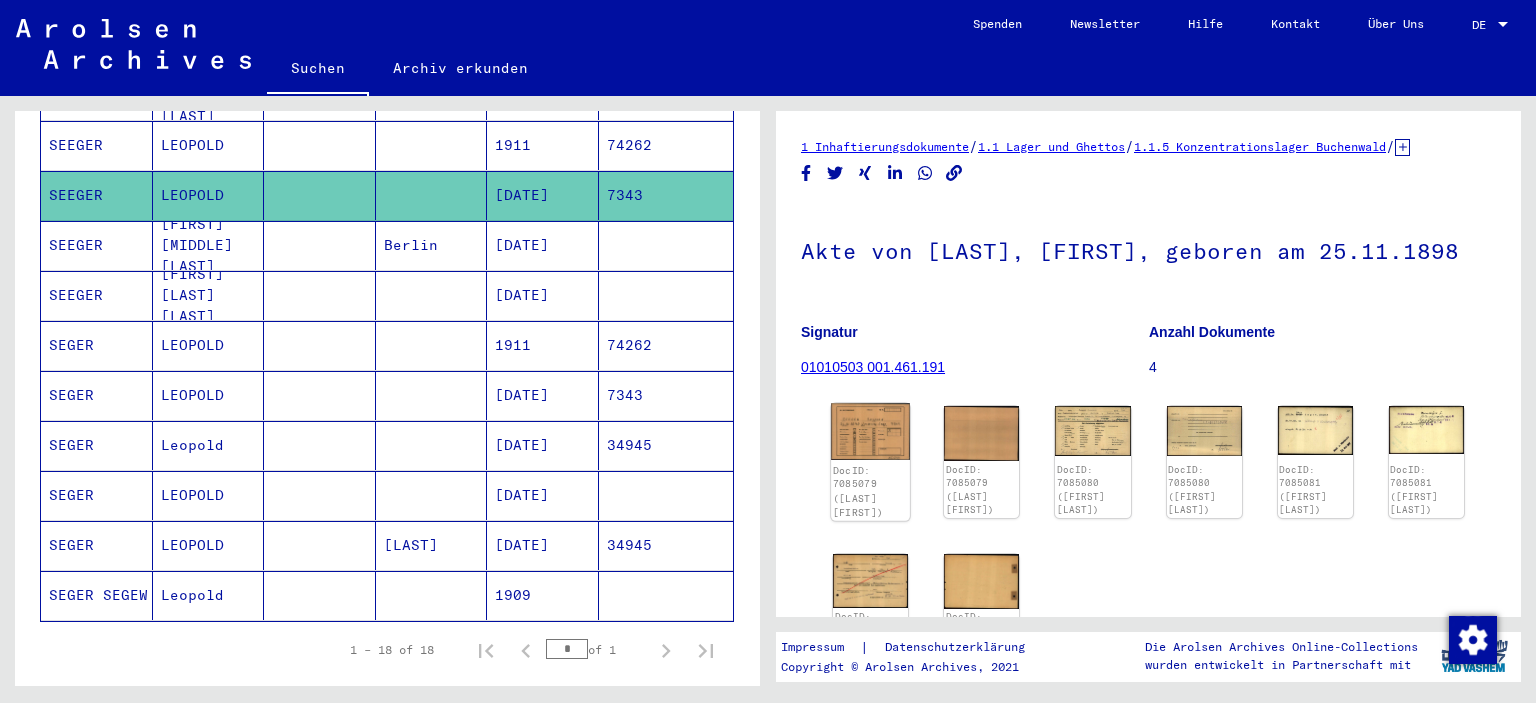 click 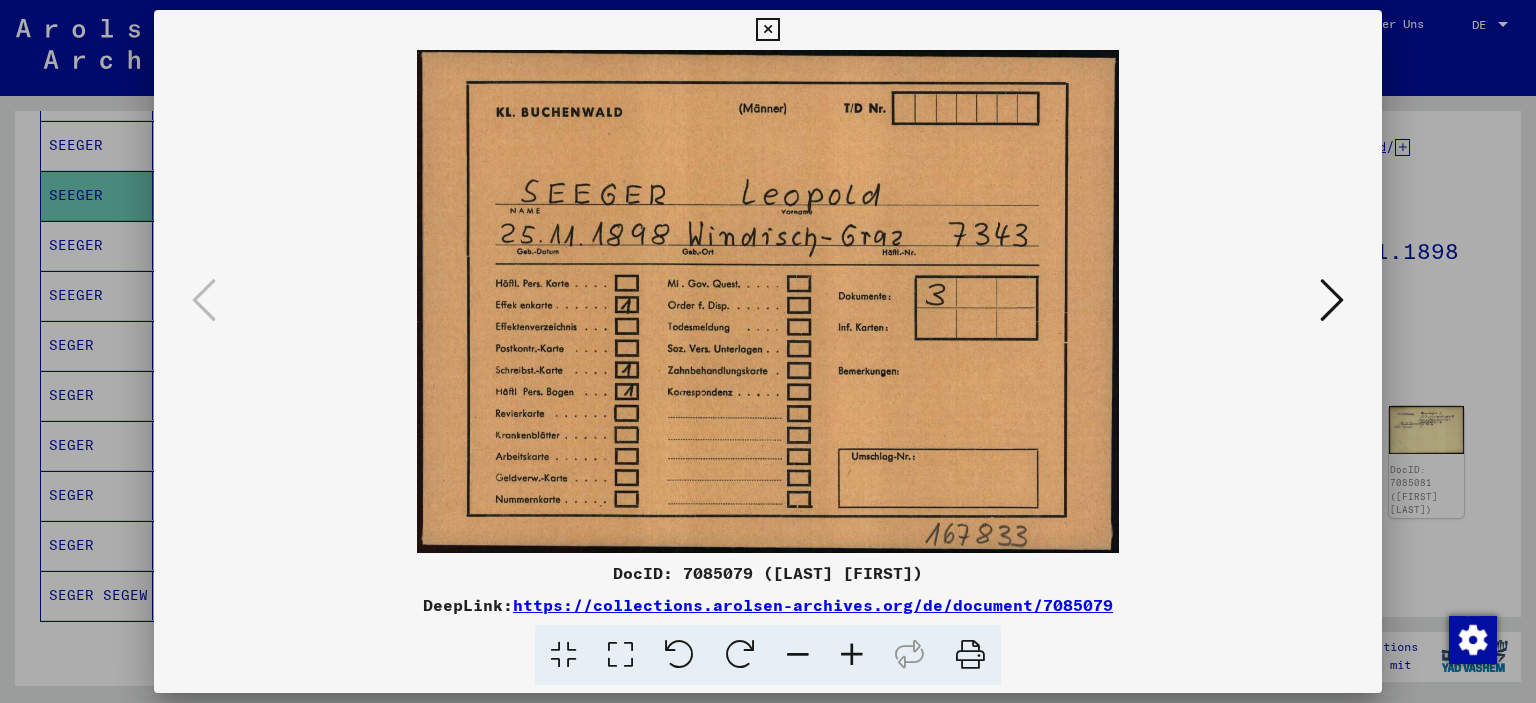 click at bounding box center [1332, 300] 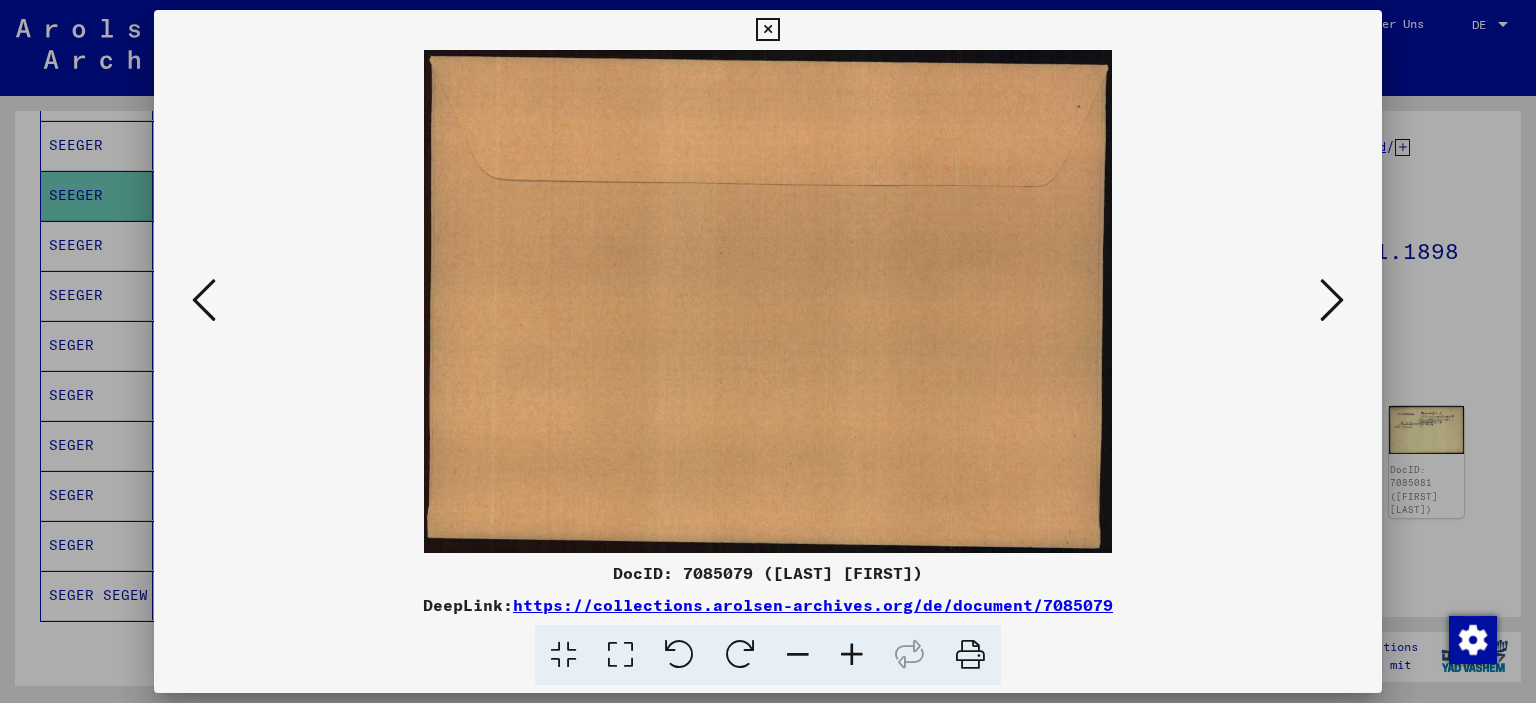 click at bounding box center (1332, 300) 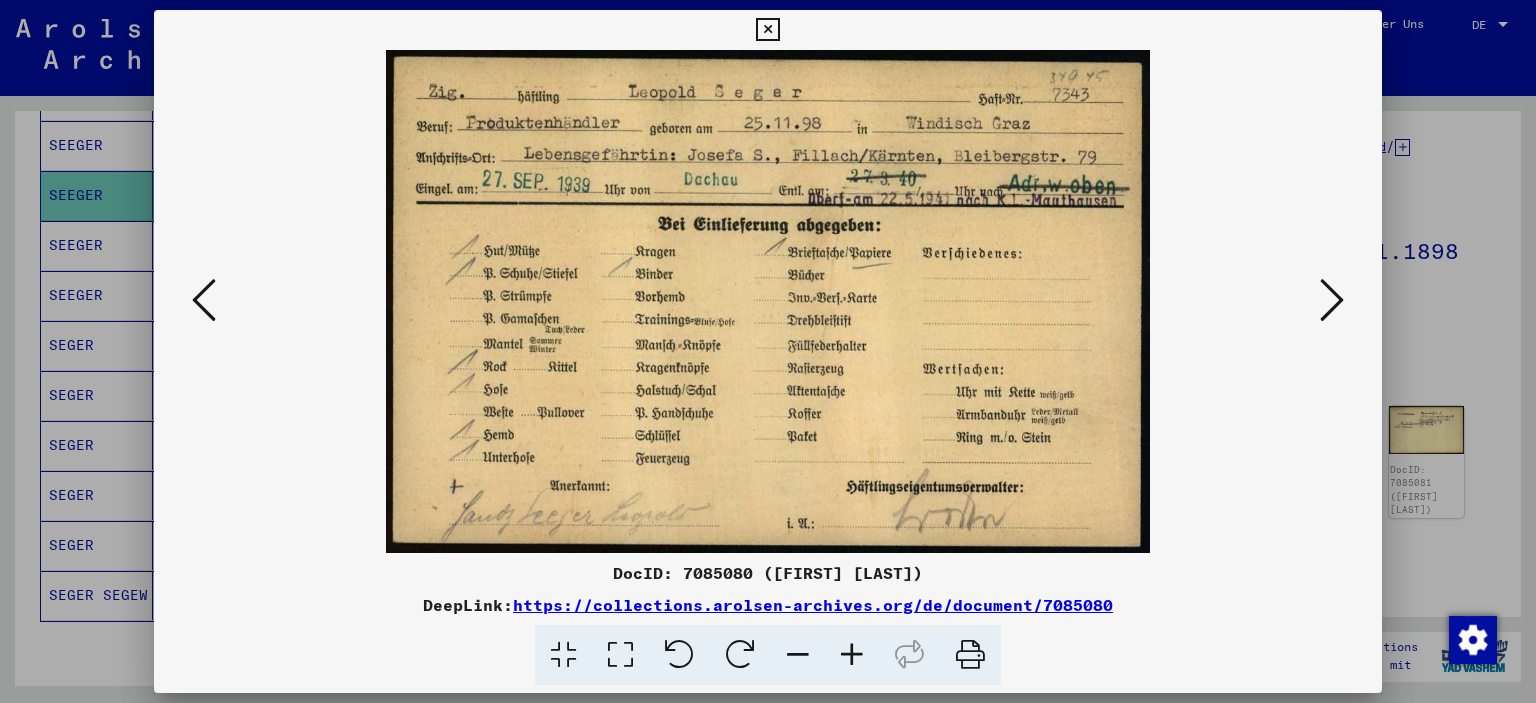 click at bounding box center [767, 30] 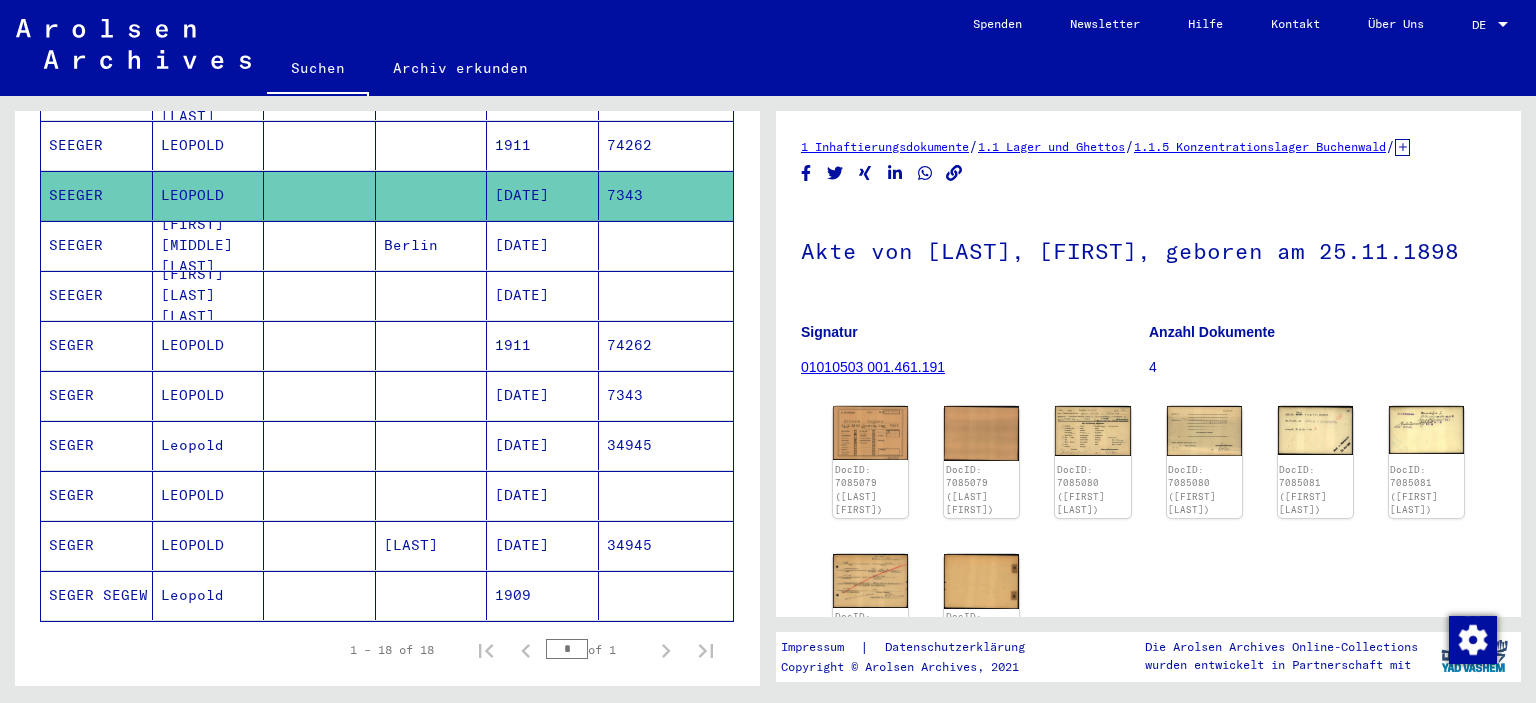 click on "7343" at bounding box center (666, 445) 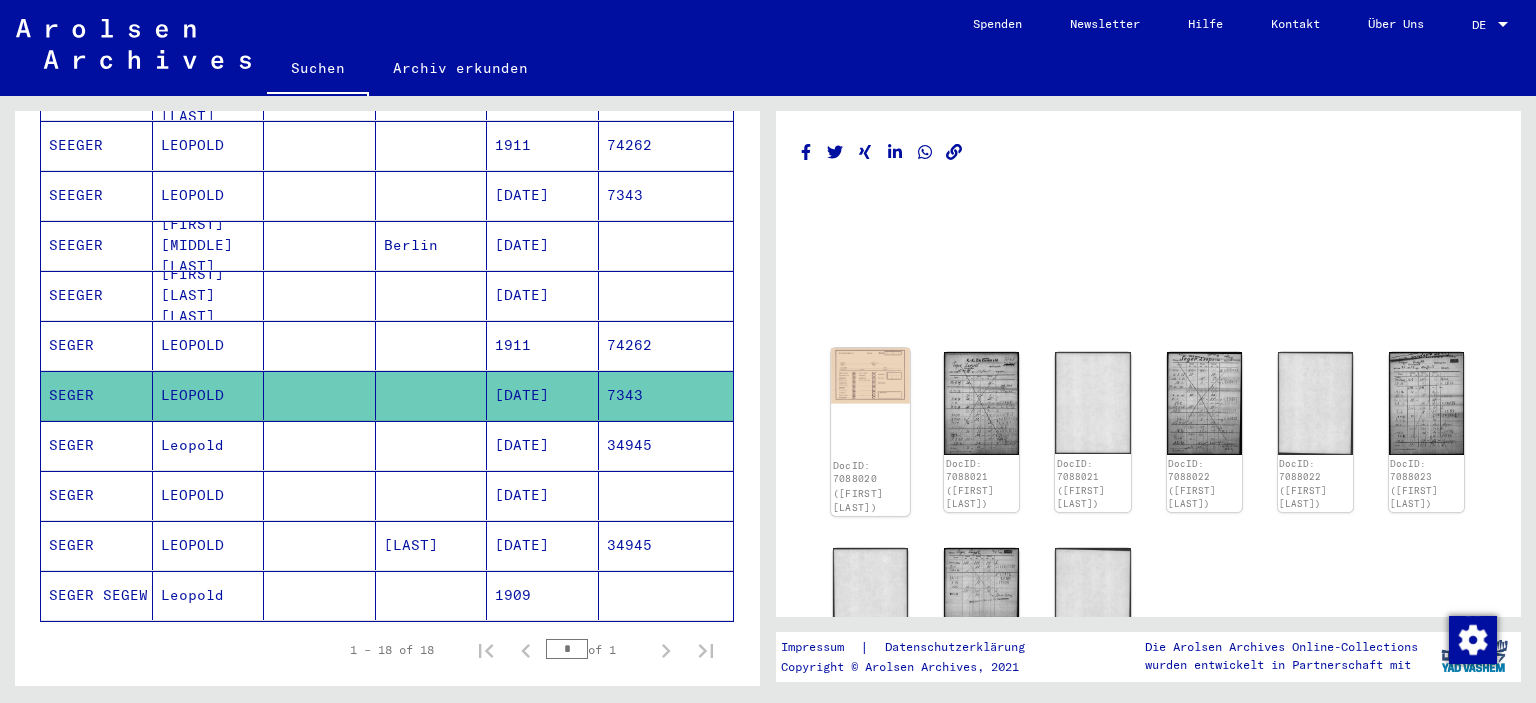 click 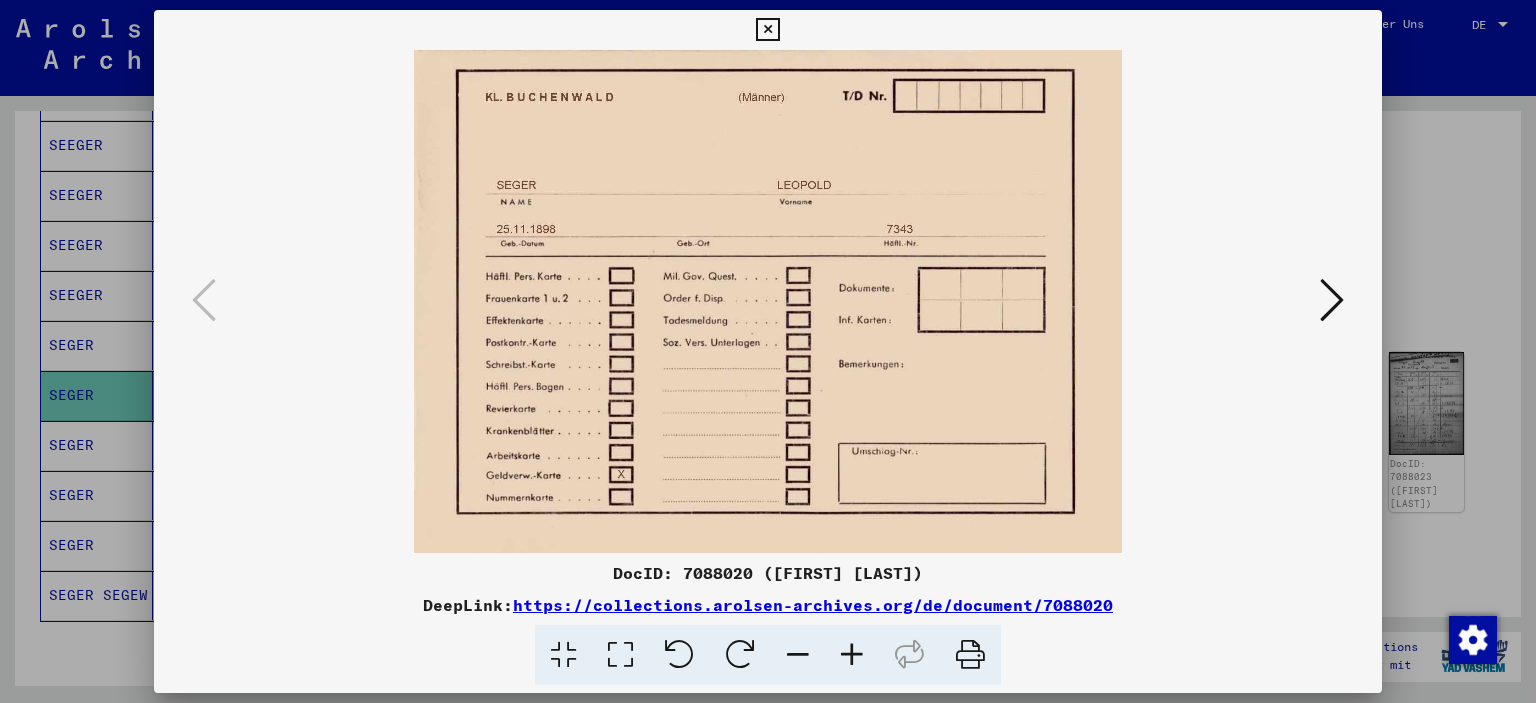 click at bounding box center (1332, 300) 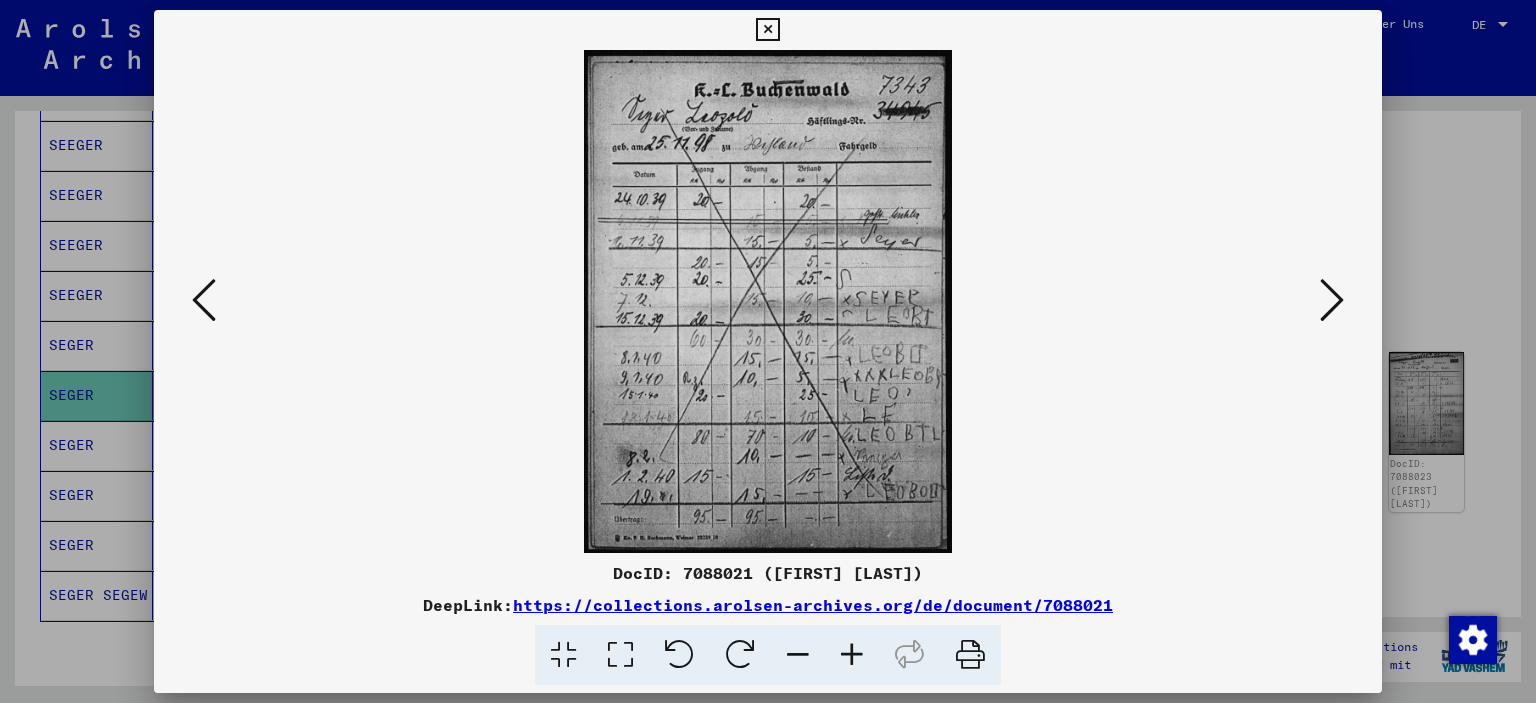 click at bounding box center (1332, 300) 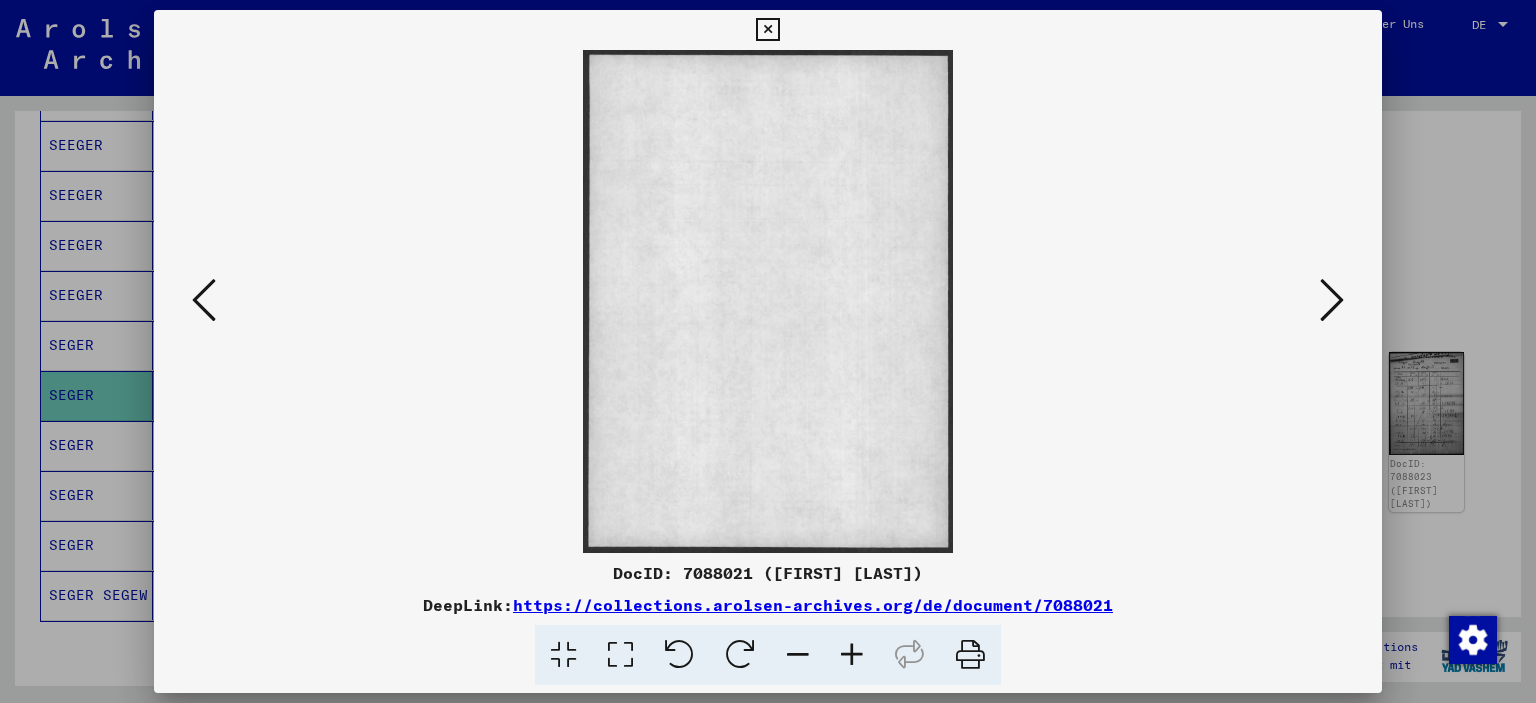 click at bounding box center [1332, 300] 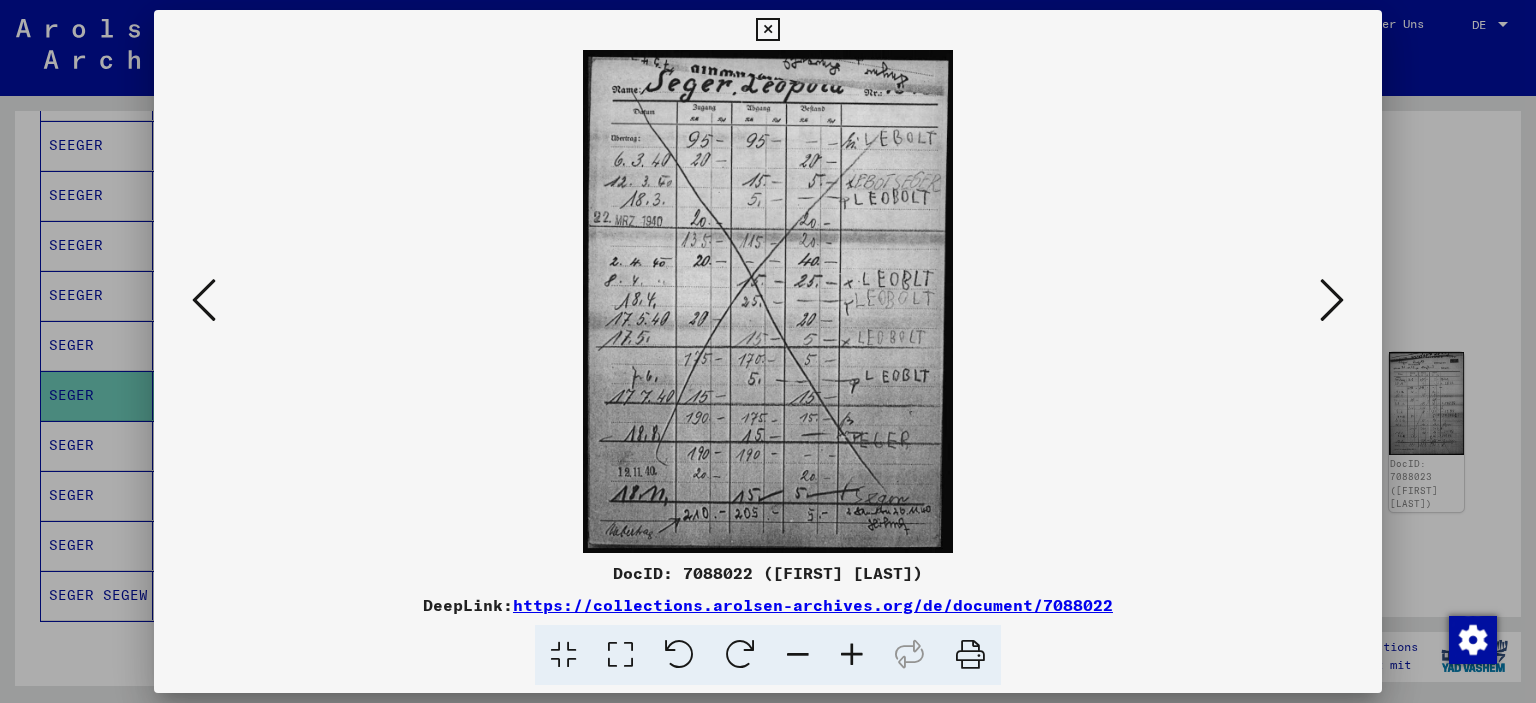 click at bounding box center [1332, 300] 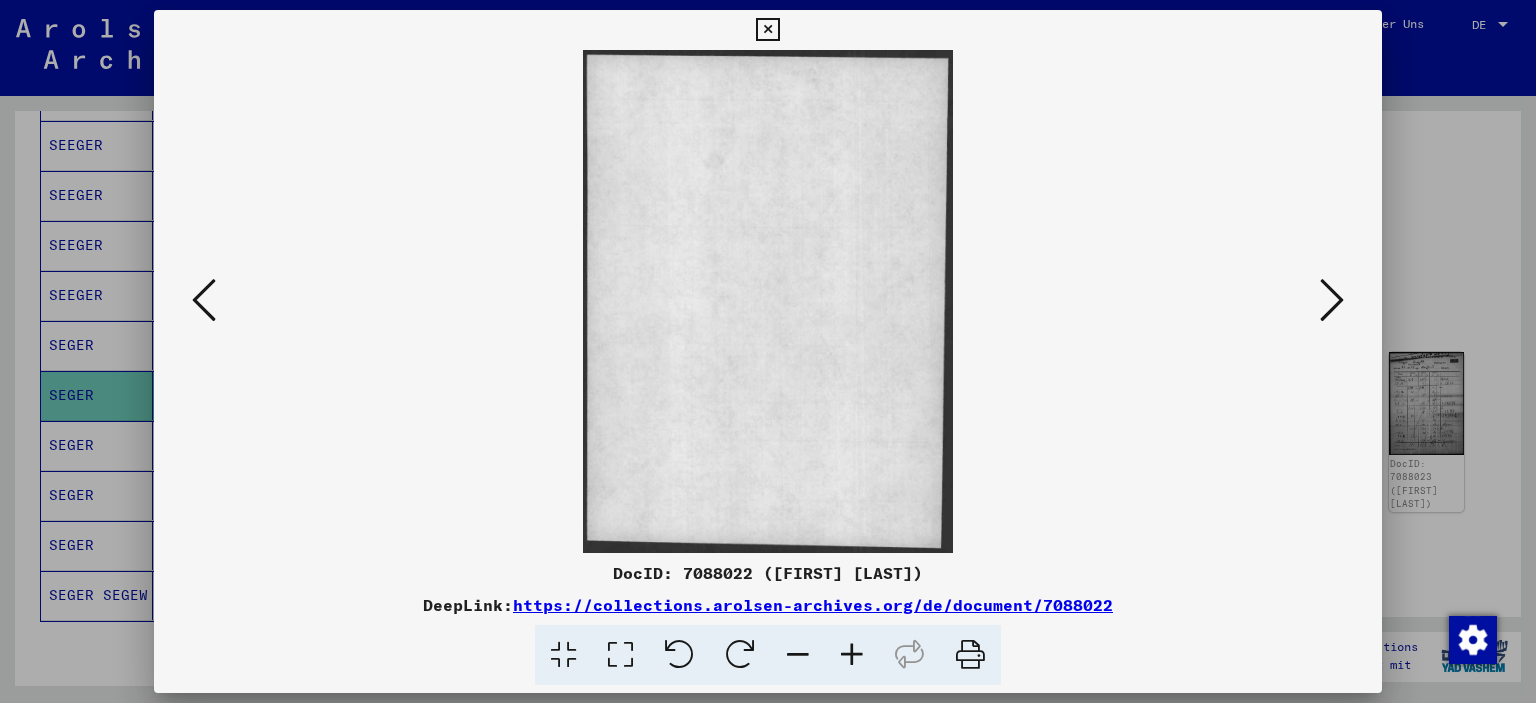 click at bounding box center [1332, 300] 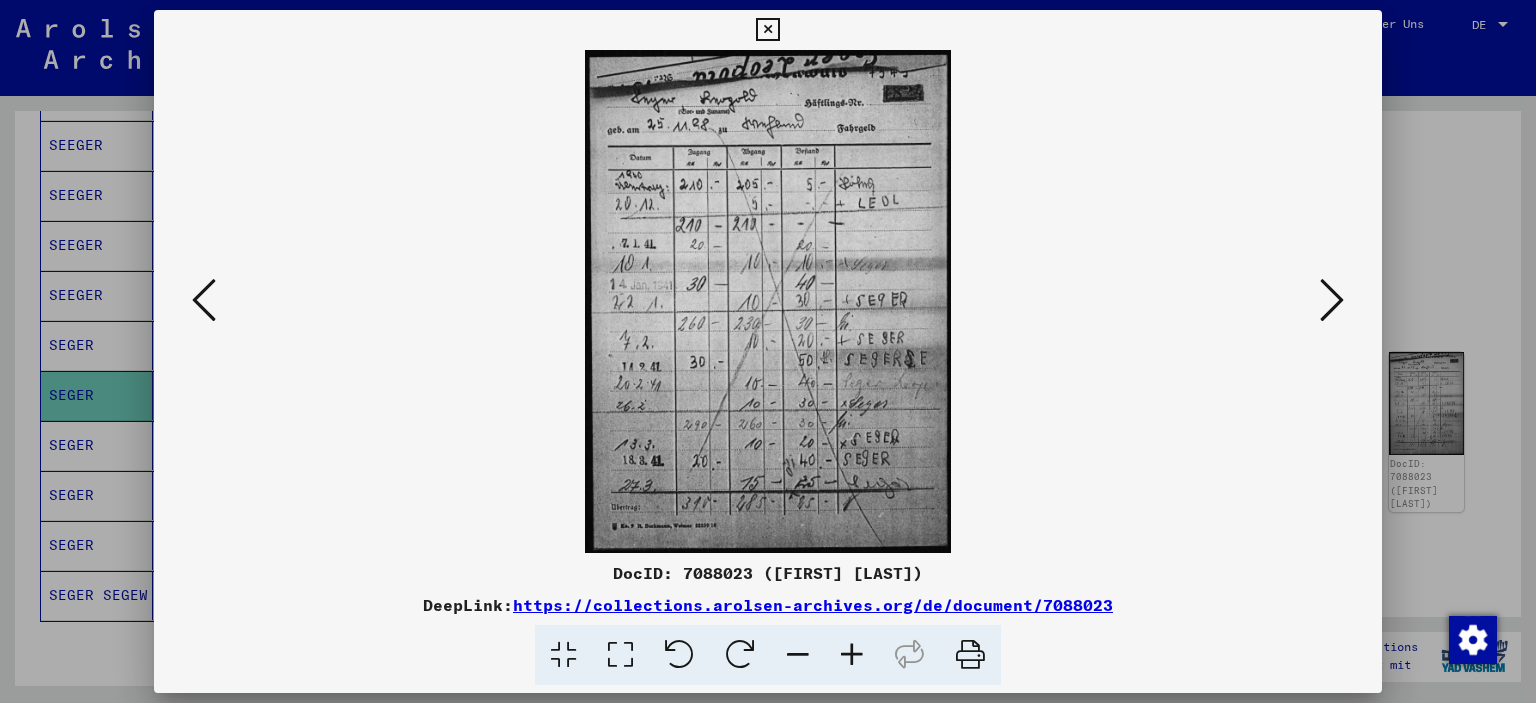 click at bounding box center (1332, 300) 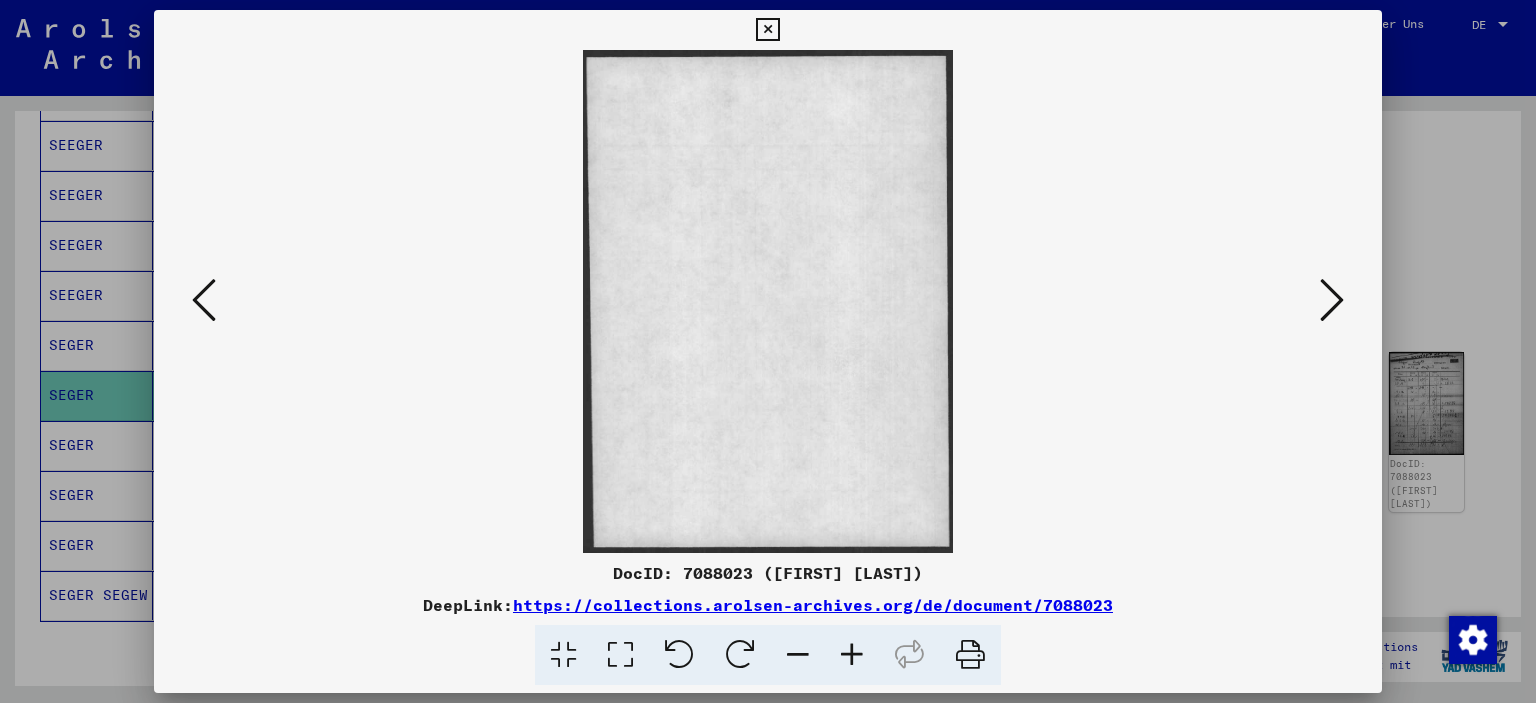 click at bounding box center (1332, 300) 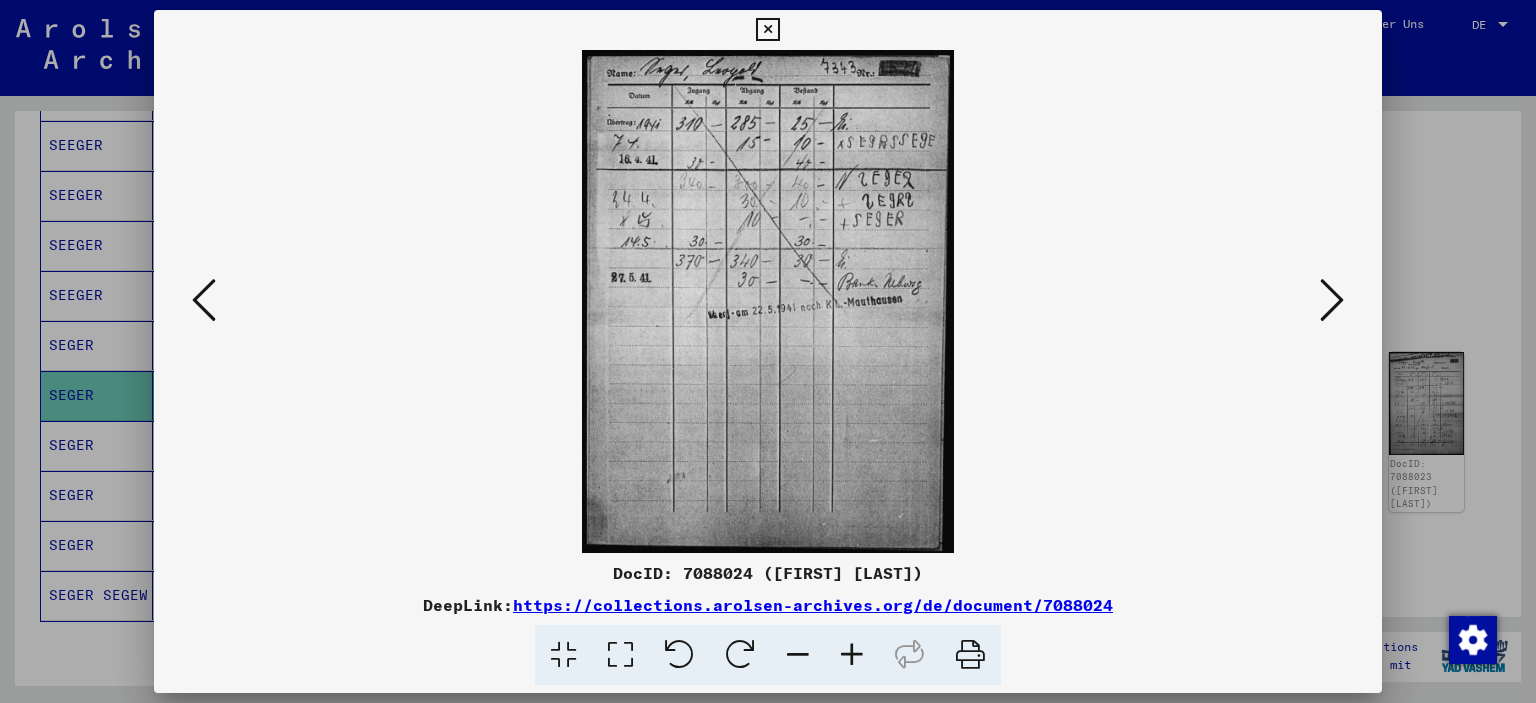 click at bounding box center [1332, 300] 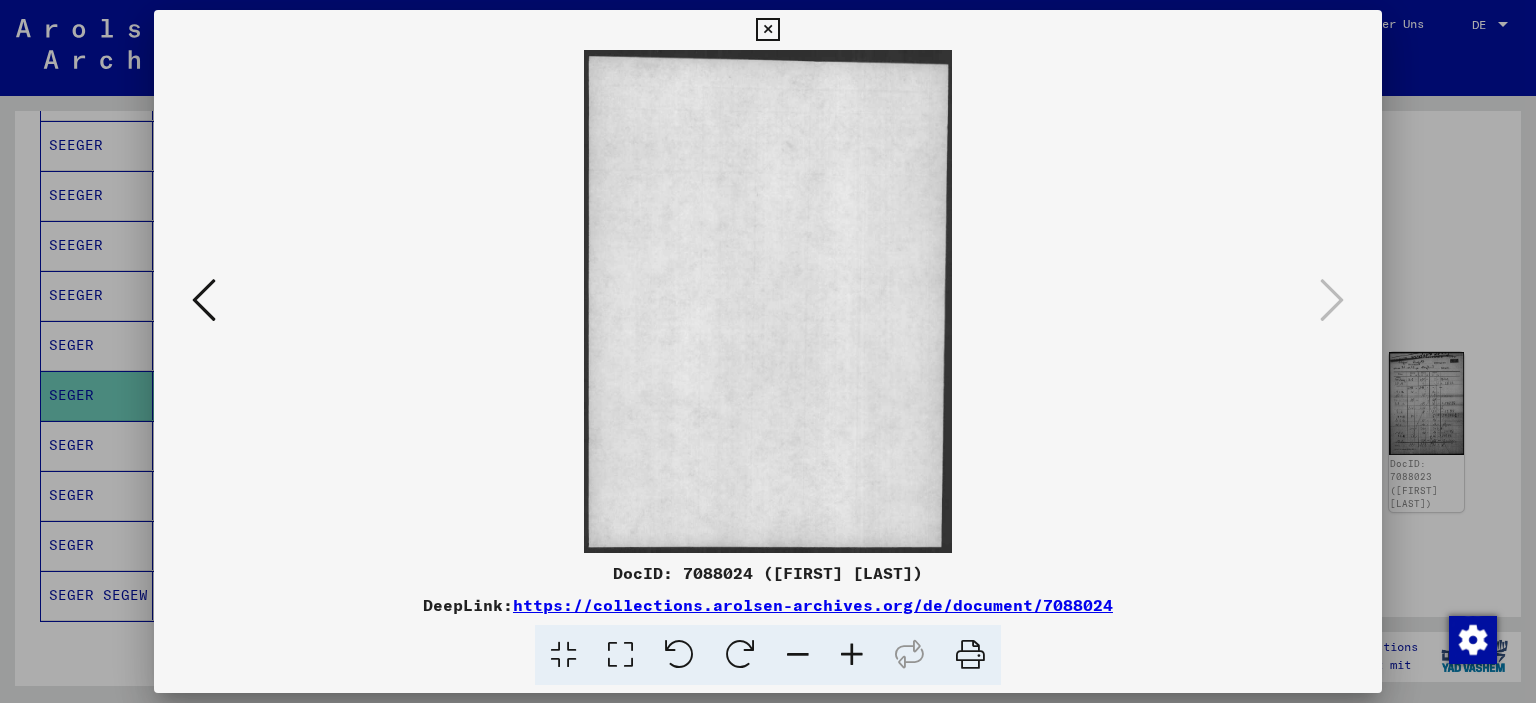 click at bounding box center (767, 30) 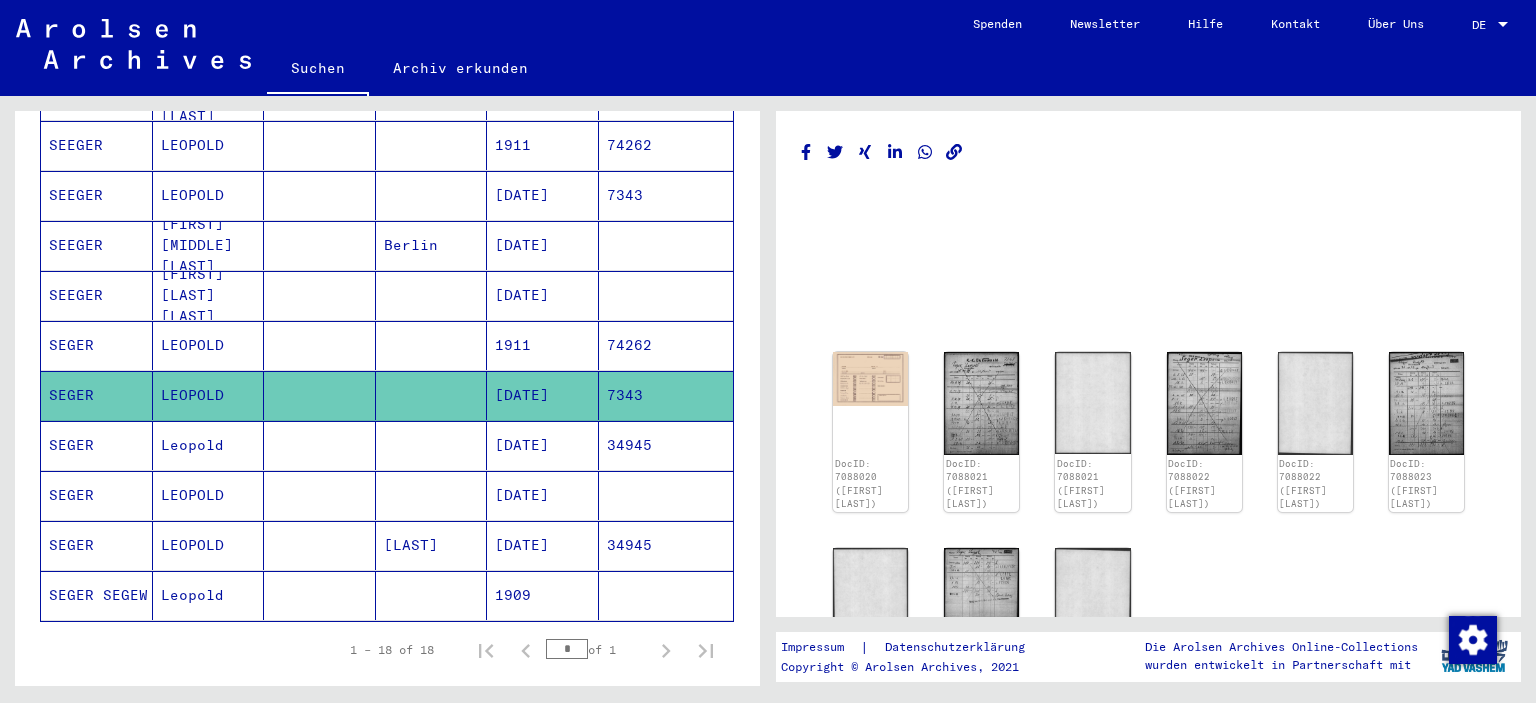 click on "34945" at bounding box center (666, 495) 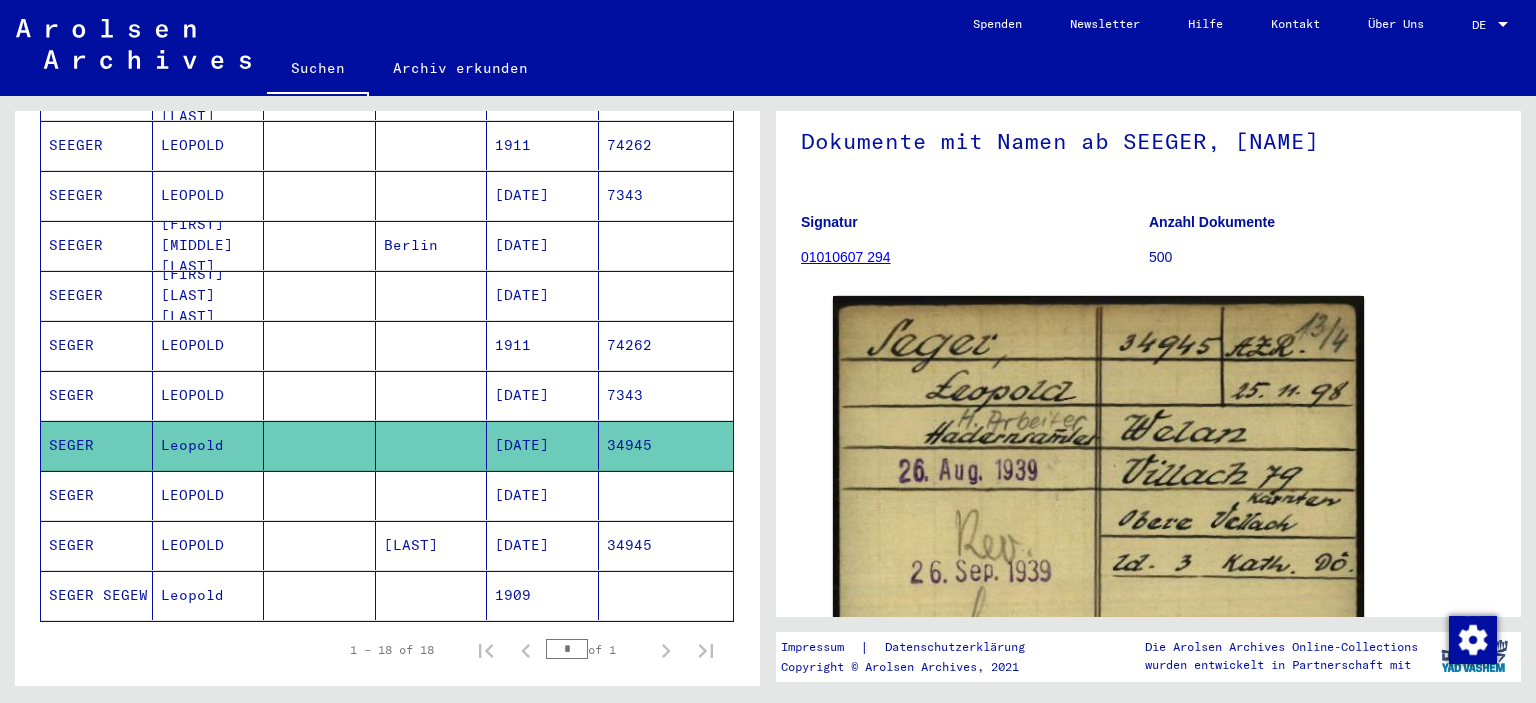 scroll, scrollTop: 130, scrollLeft: 0, axis: vertical 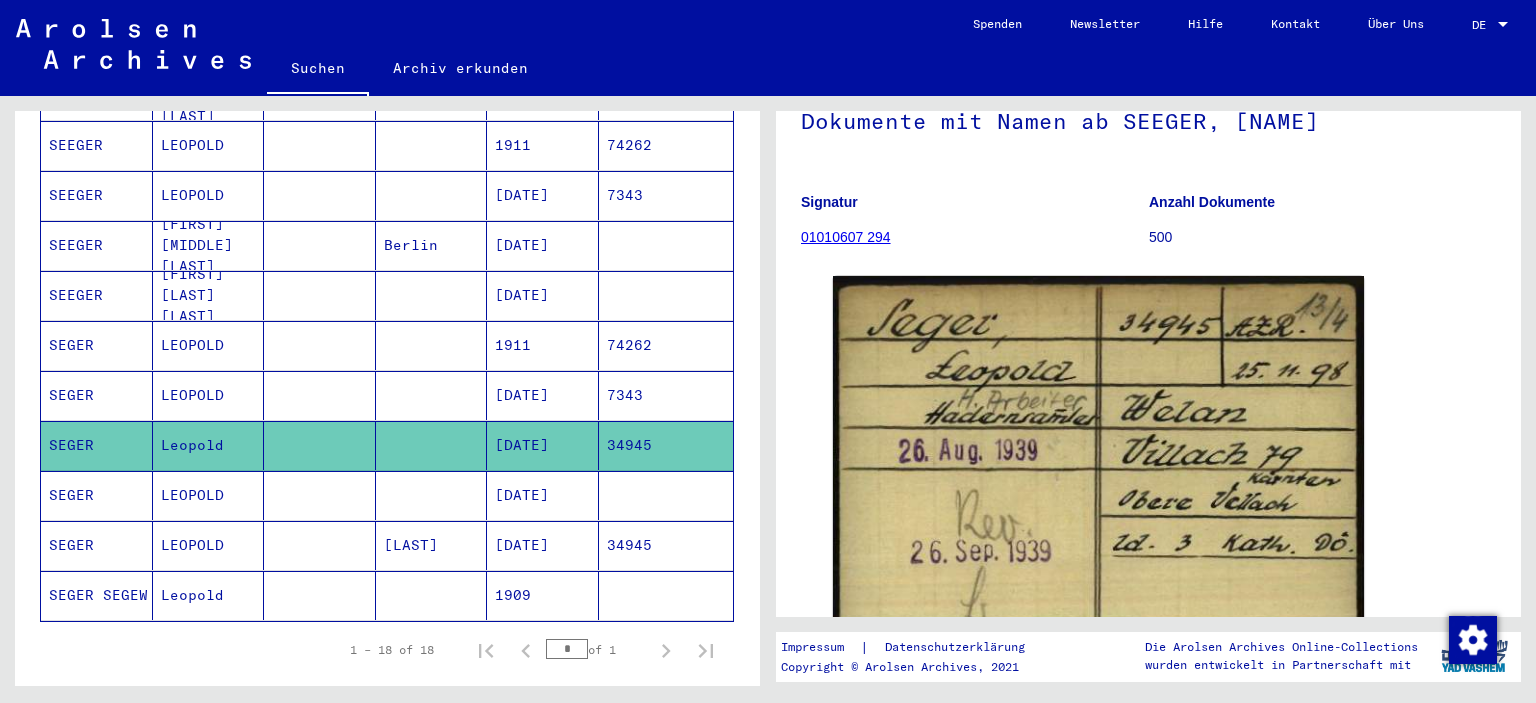 click on "34945" at bounding box center [666, 595] 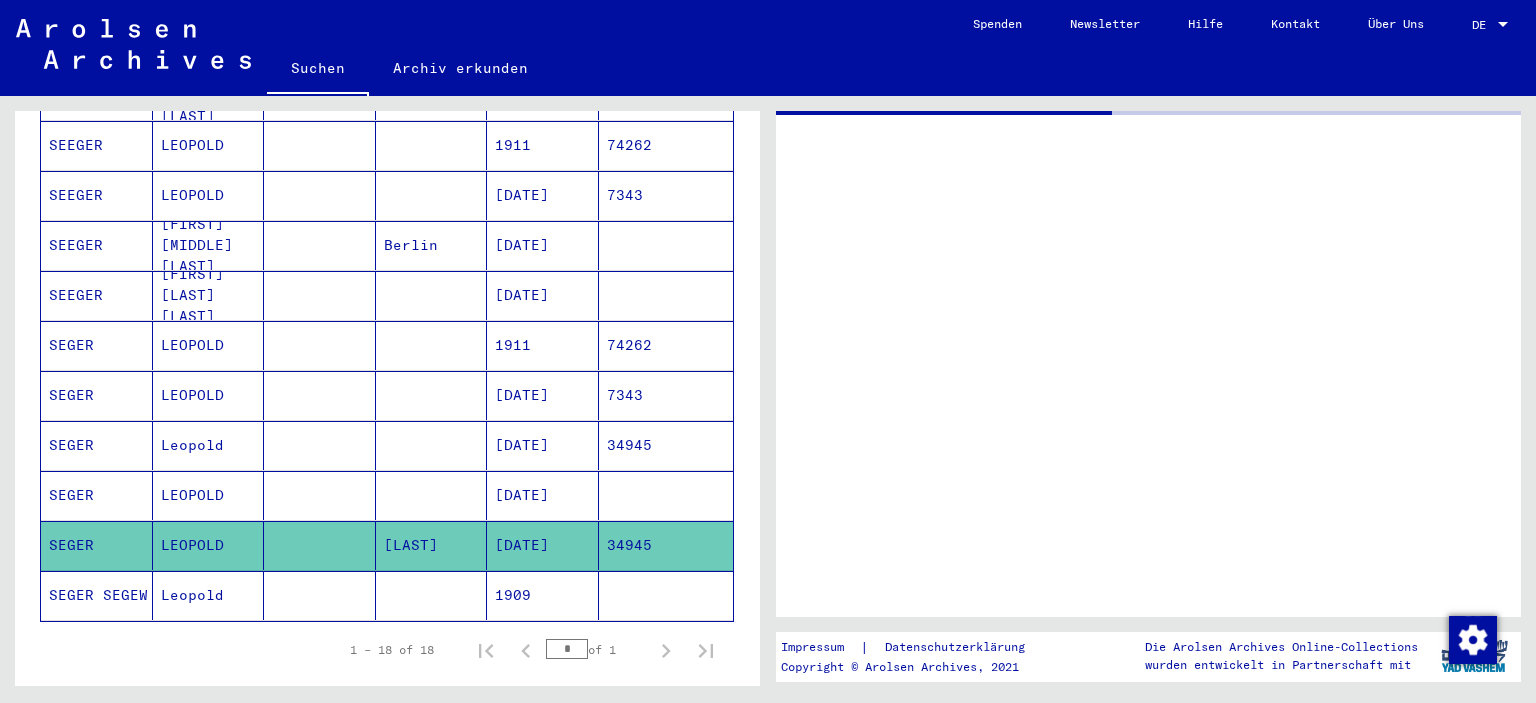 scroll, scrollTop: 0, scrollLeft: 0, axis: both 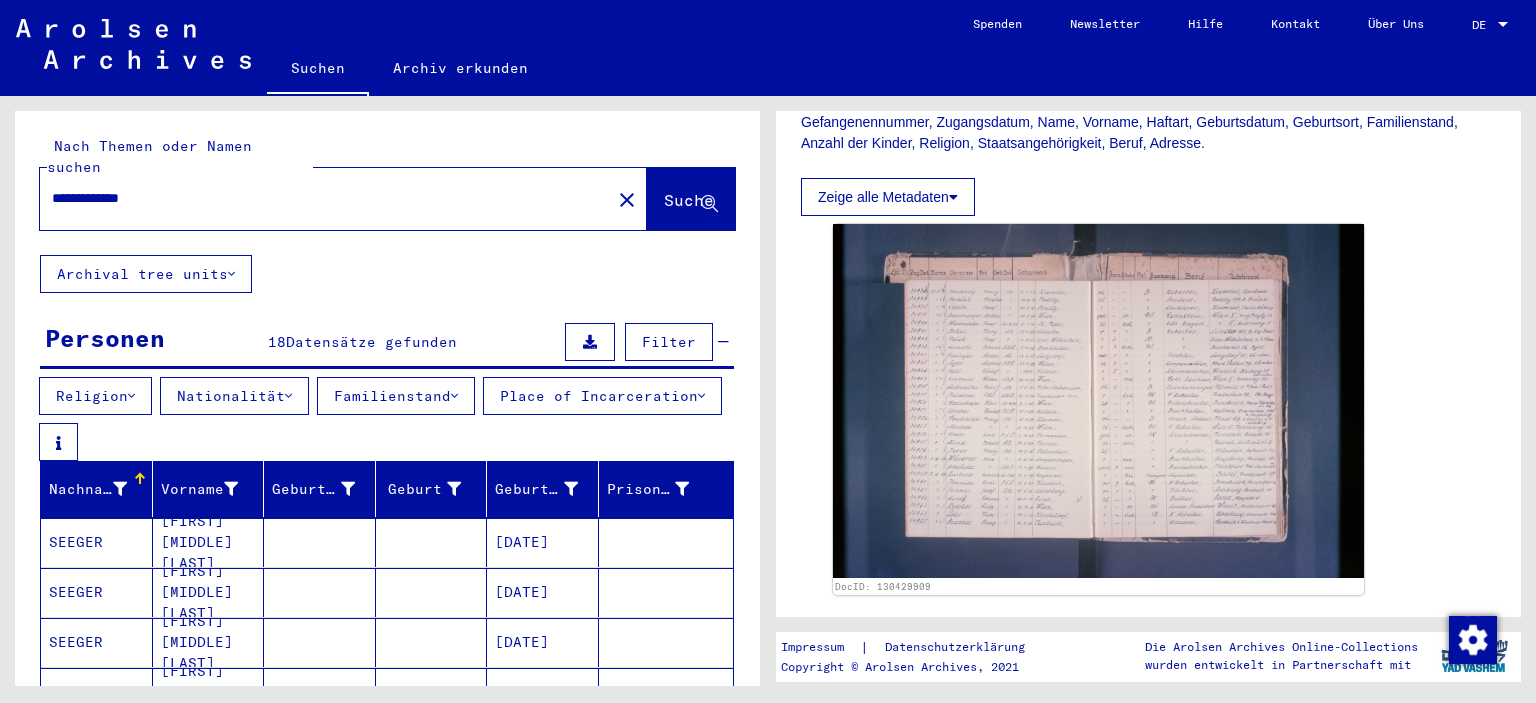 drag, startPoint x: 246, startPoint y: 178, endPoint x: 0, endPoint y: 157, distance: 246.89471 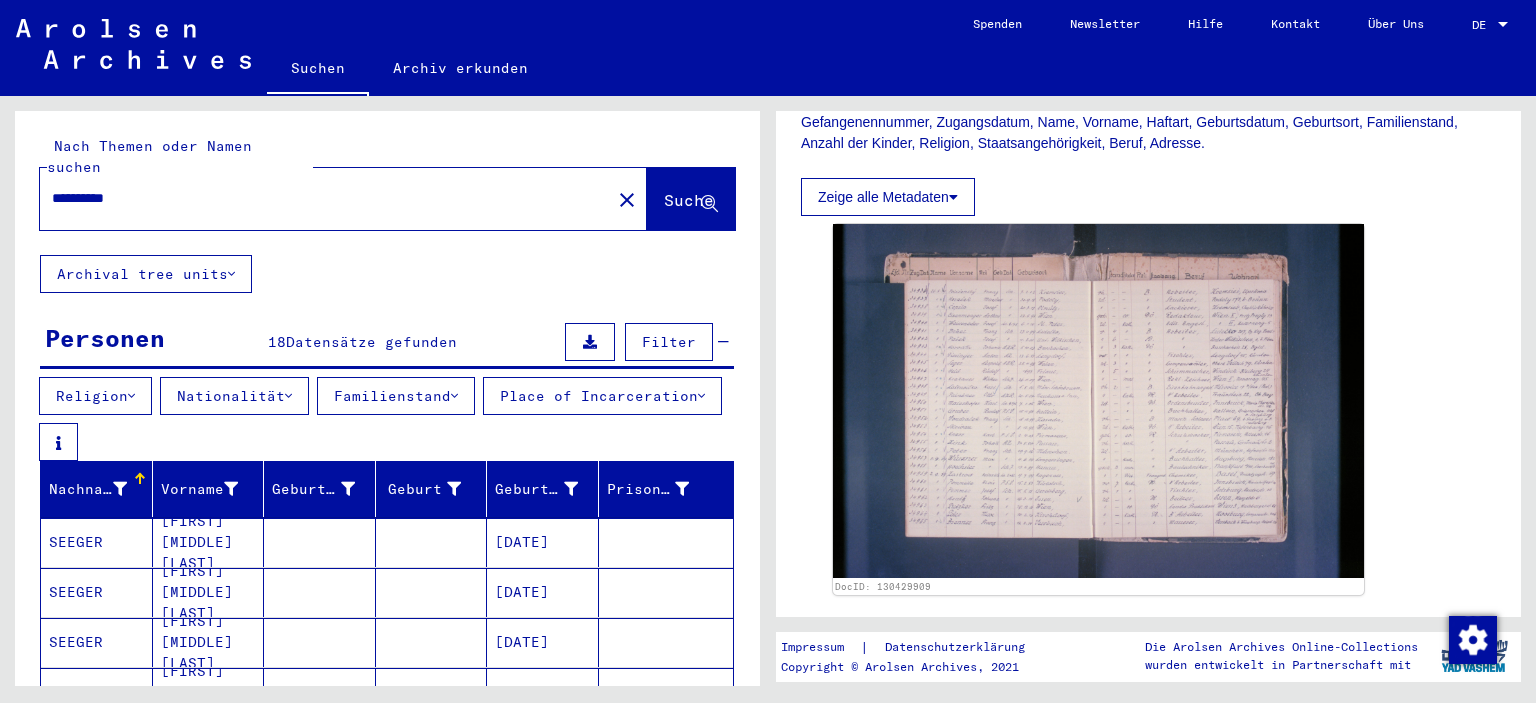 type on "**********" 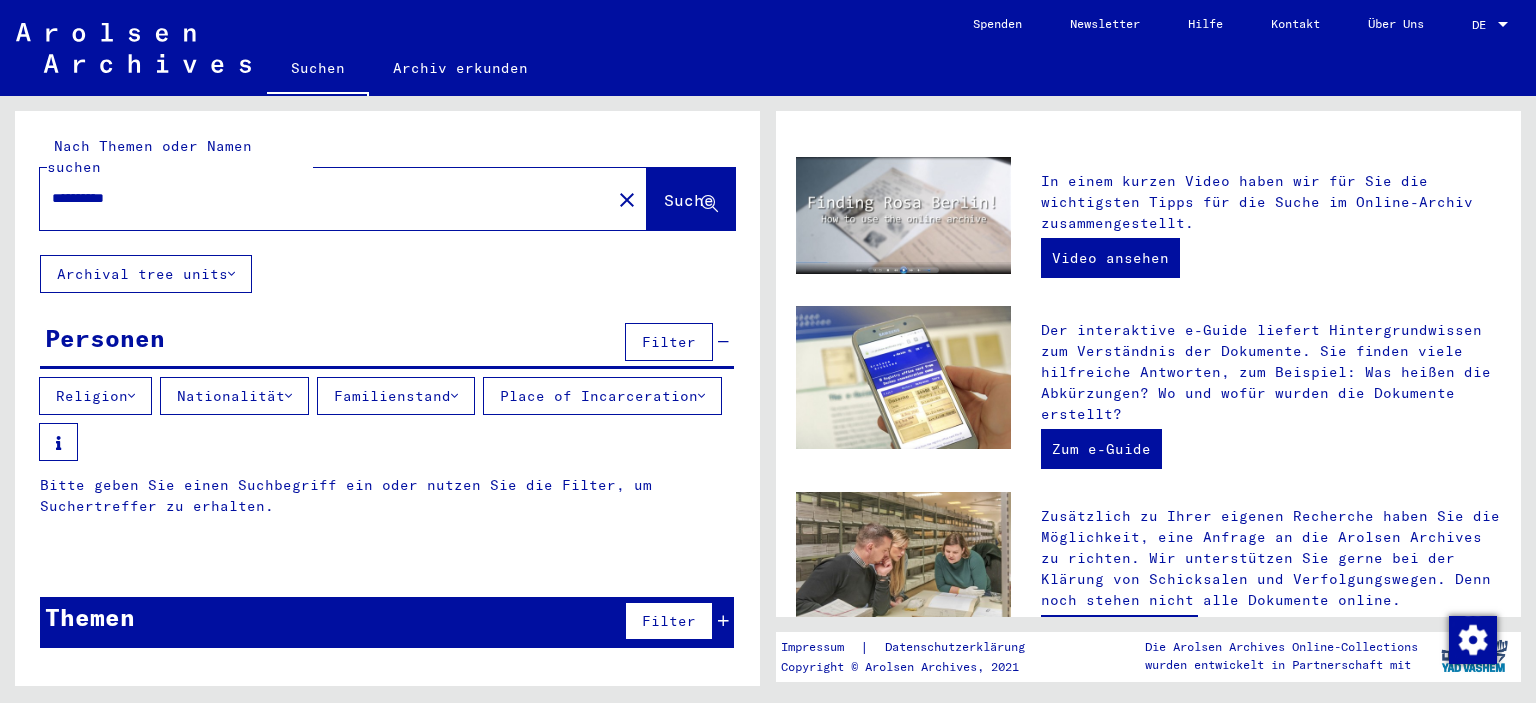 scroll, scrollTop: 0, scrollLeft: 0, axis: both 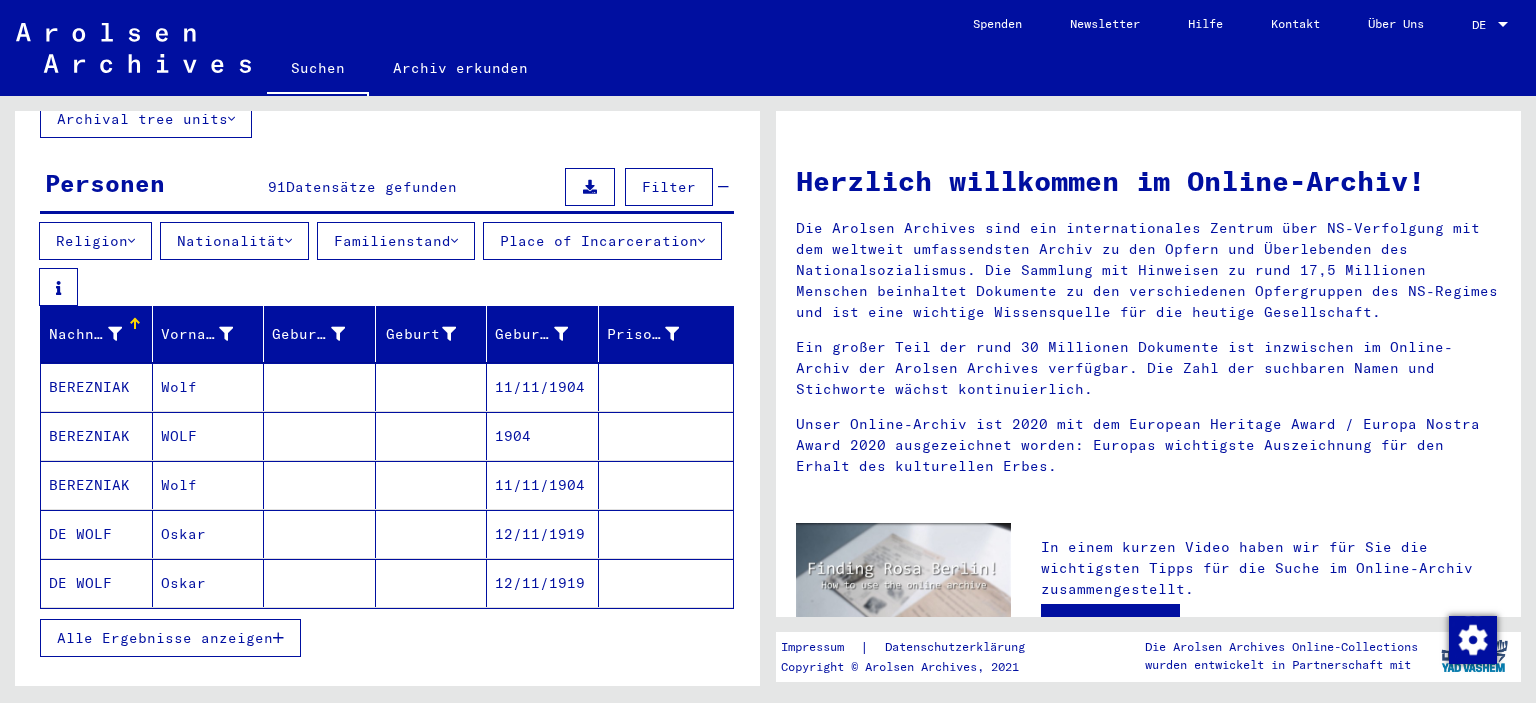 click on "Alle Ergebnisse anzeigen" at bounding box center (170, 638) 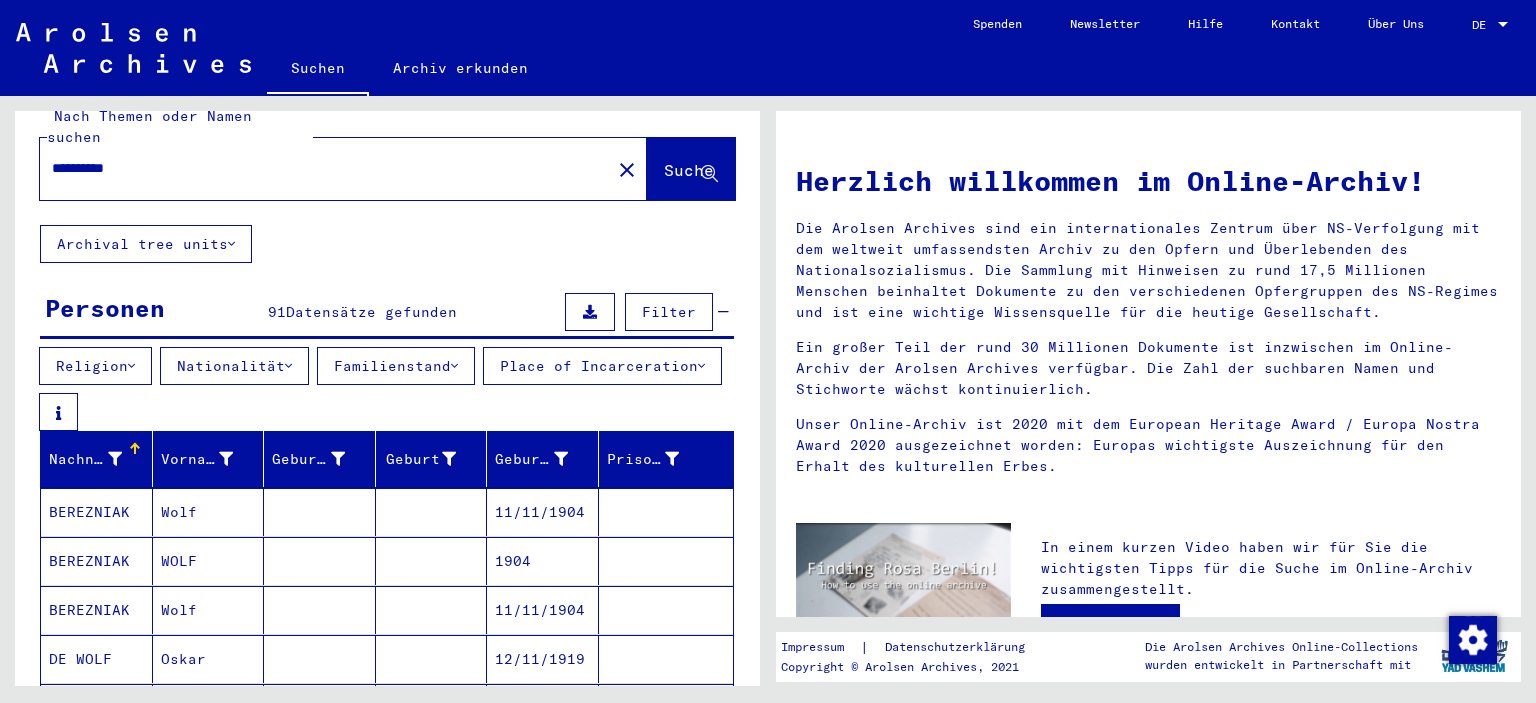 scroll, scrollTop: 0, scrollLeft: 0, axis: both 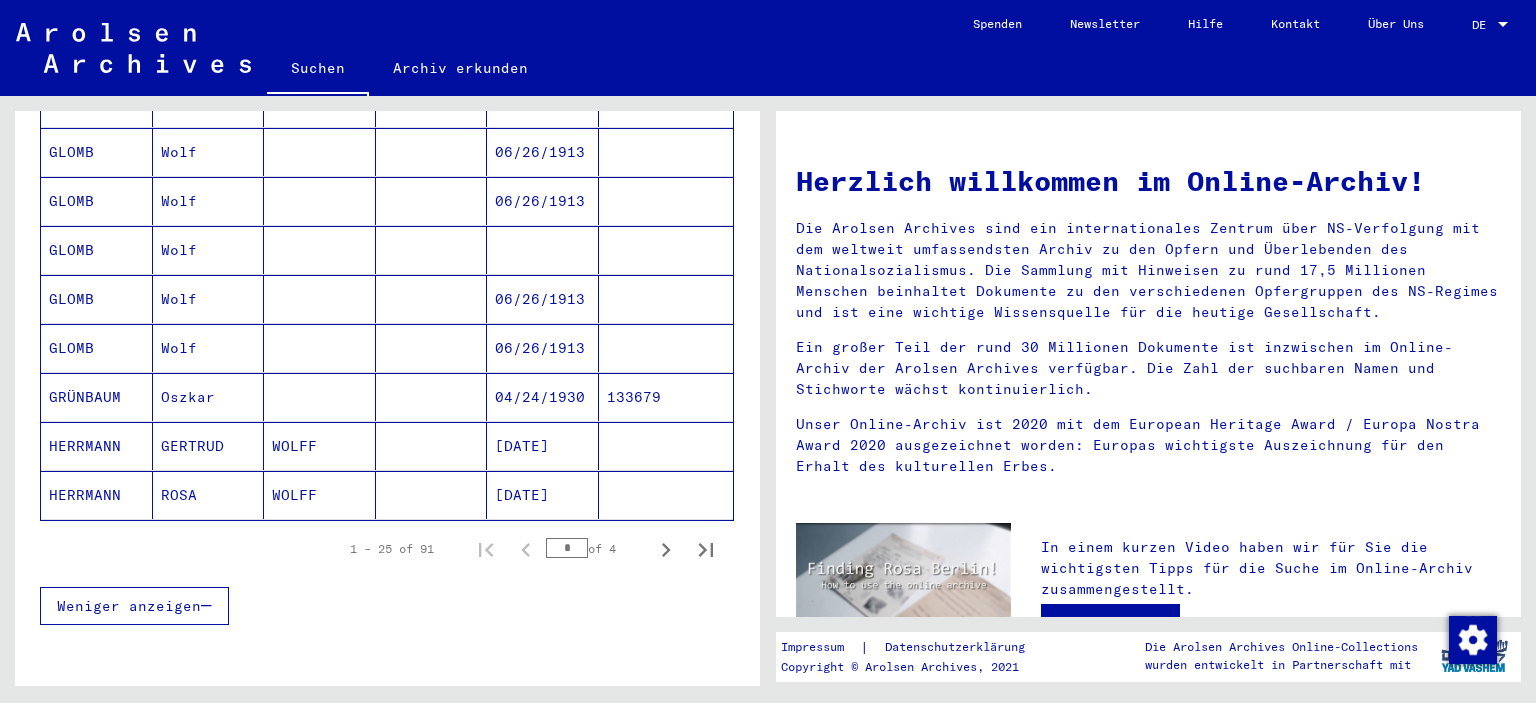 drag, startPoint x: 756, startPoint y: 242, endPoint x: 666, endPoint y: 529, distance: 300.78064 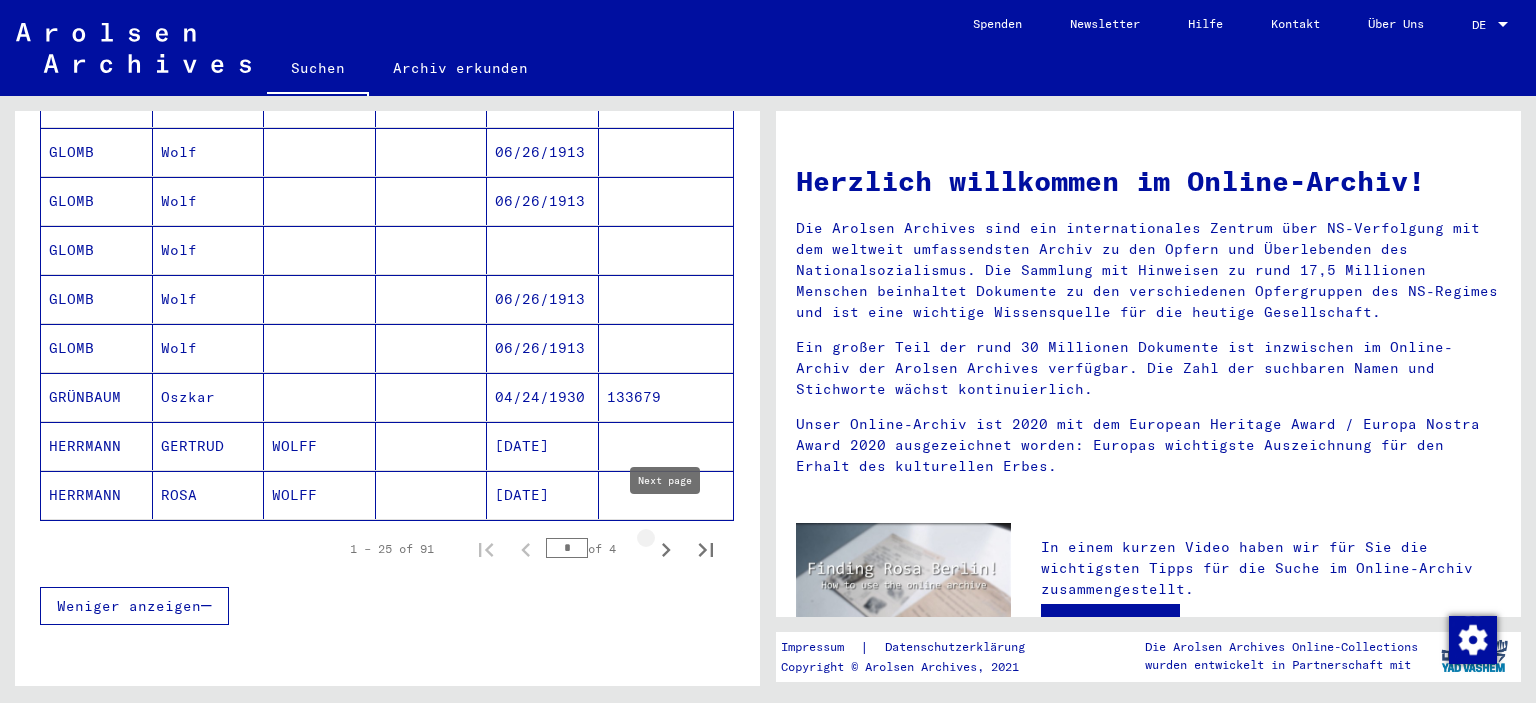 click 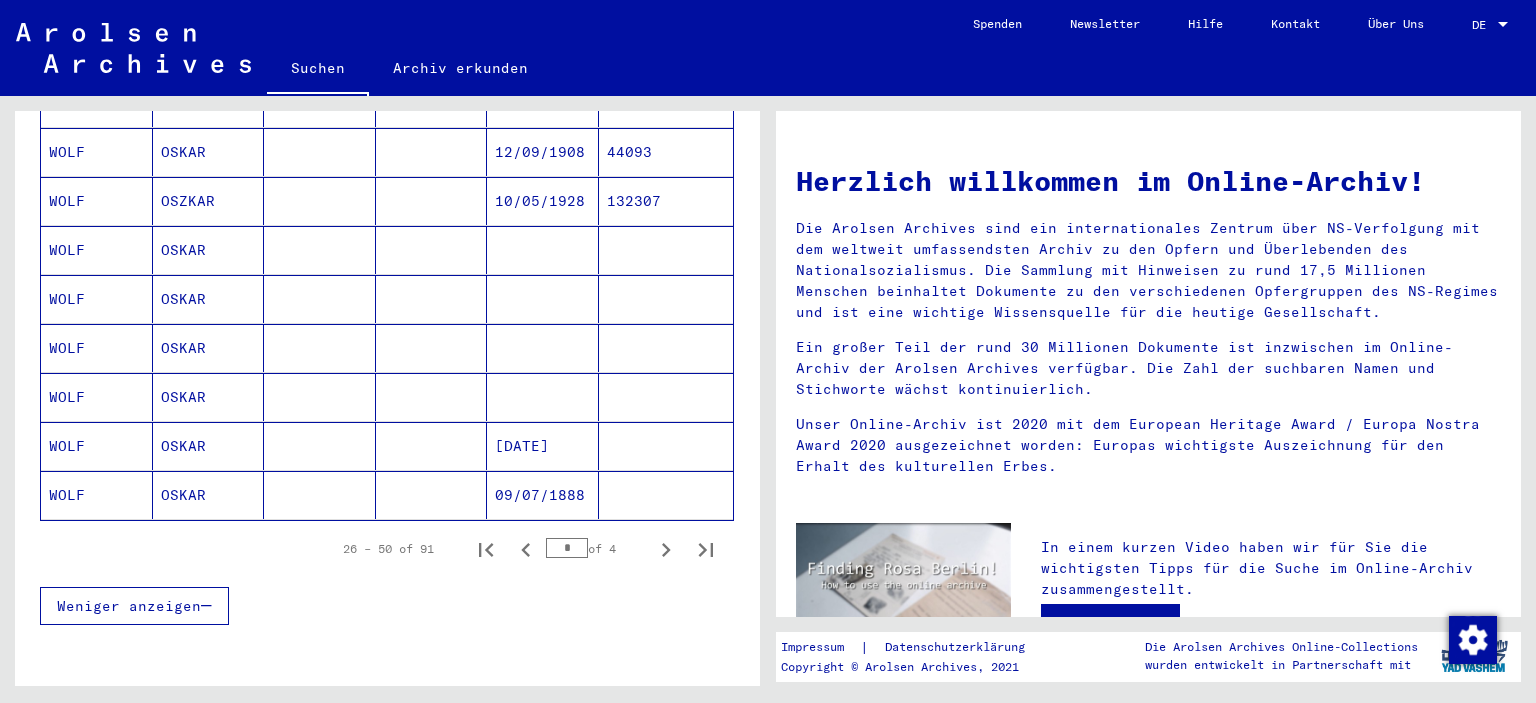 click on "Weniger anzeigen" at bounding box center [387, 606] 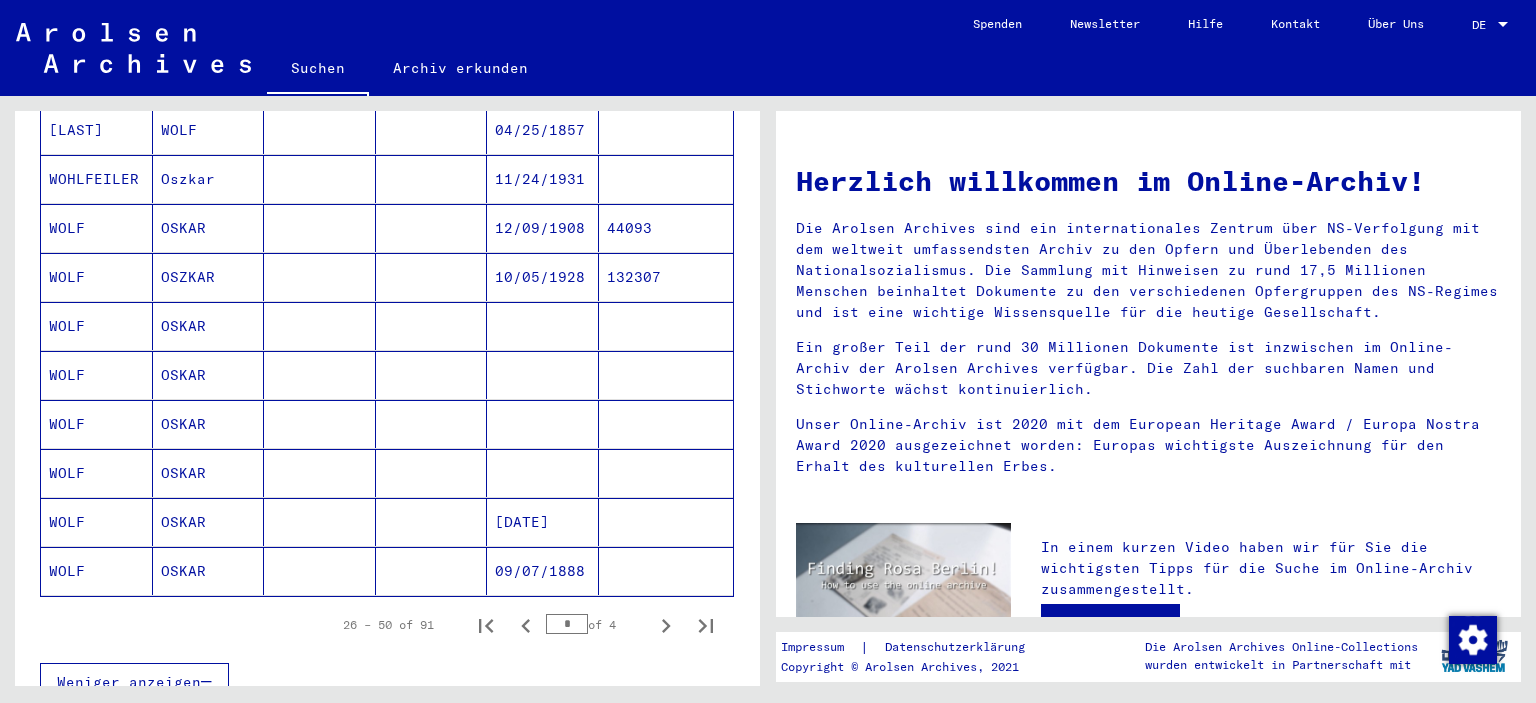 scroll, scrollTop: 1167, scrollLeft: 0, axis: vertical 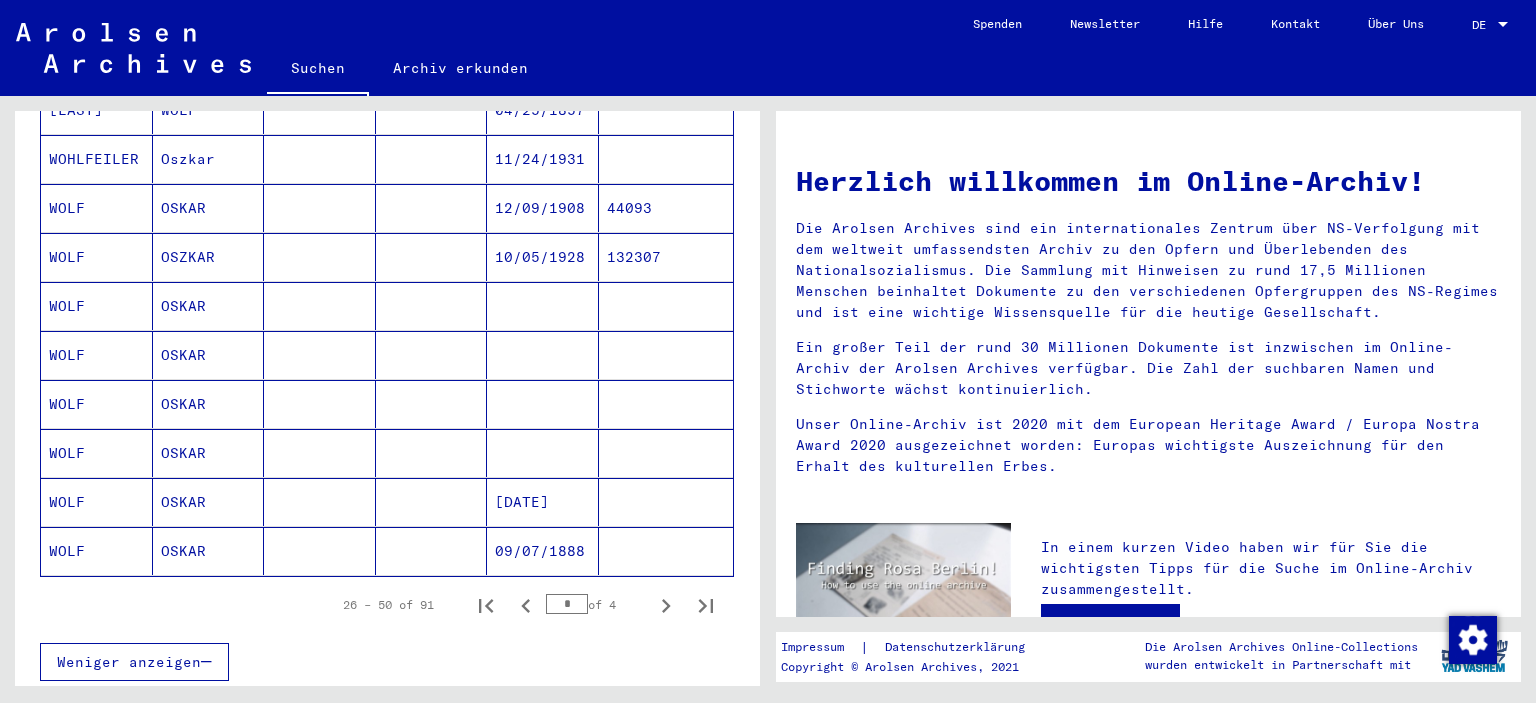 click on "44093" at bounding box center (666, 257) 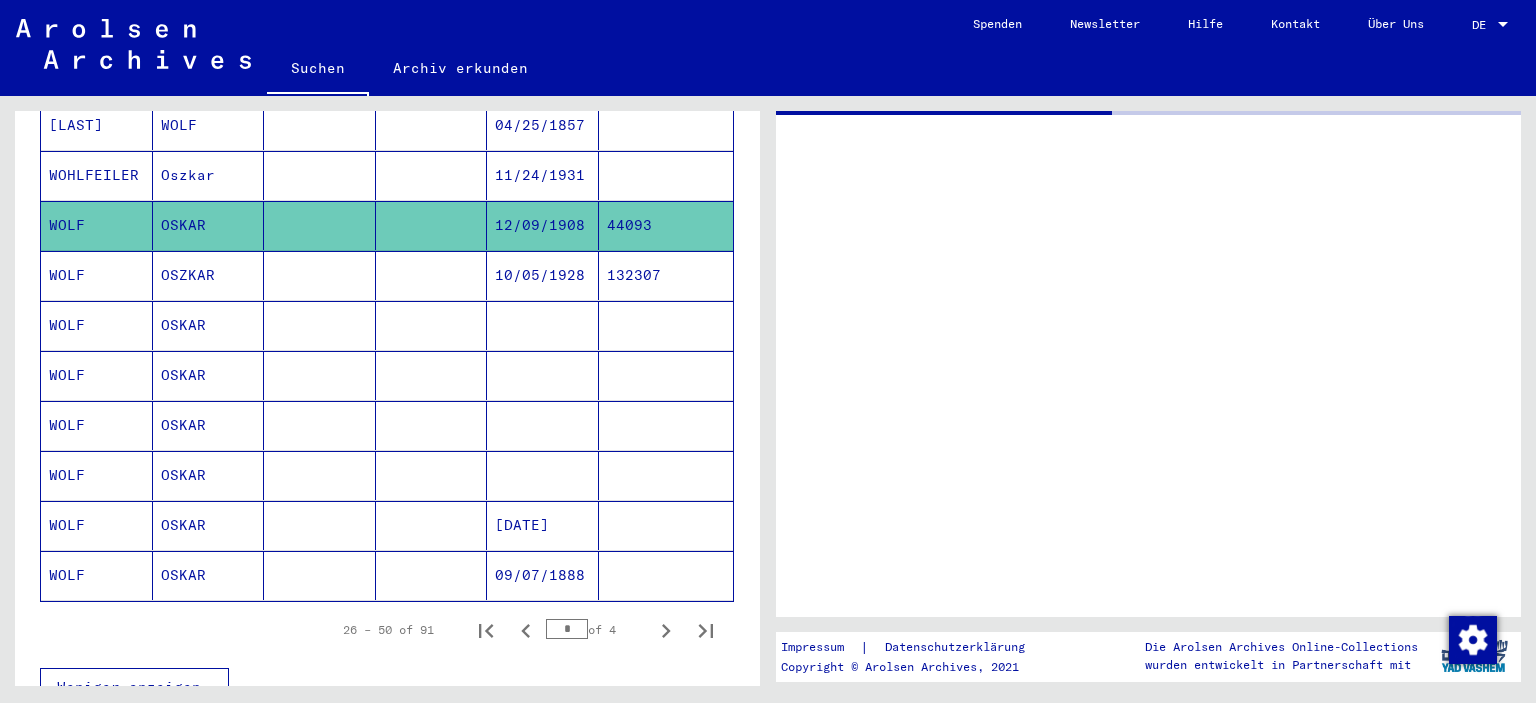 scroll, scrollTop: 1179, scrollLeft: 0, axis: vertical 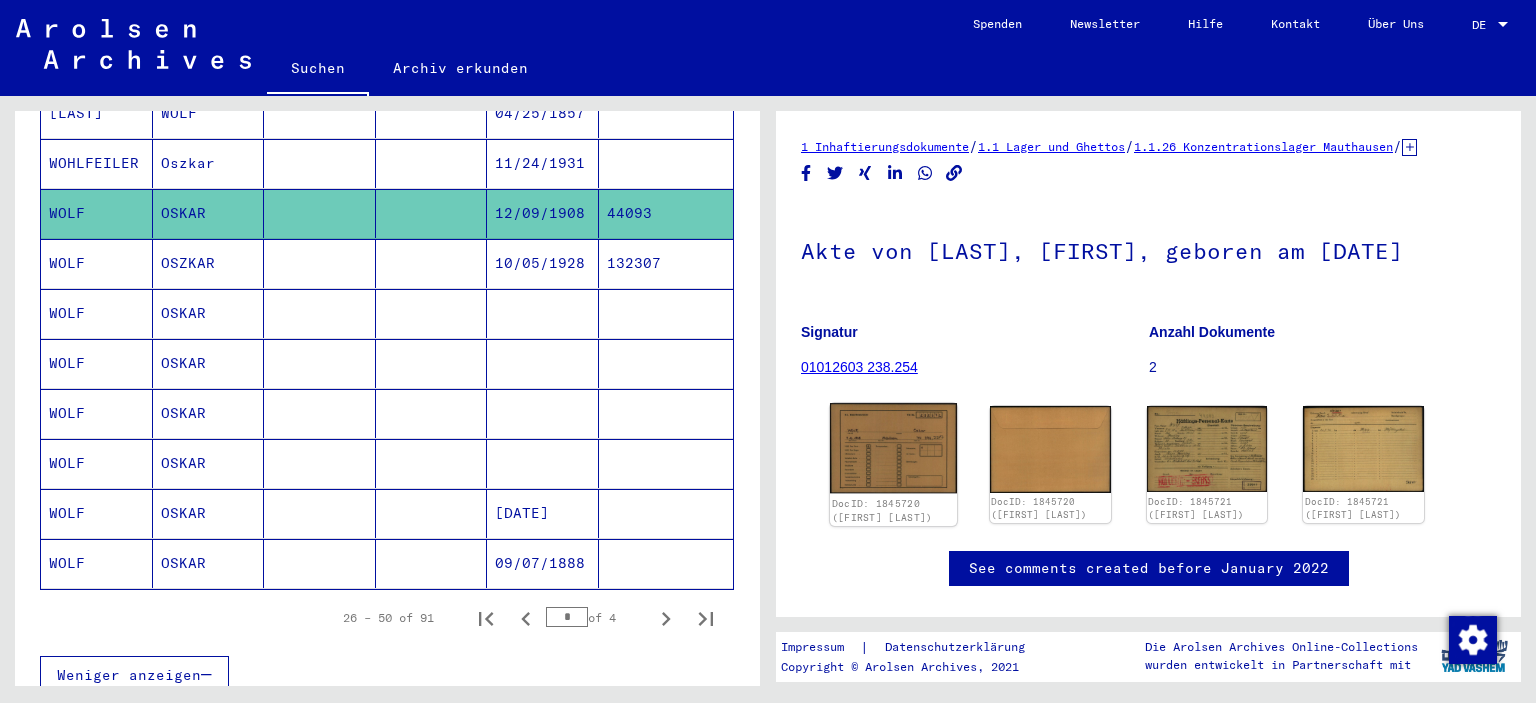 click 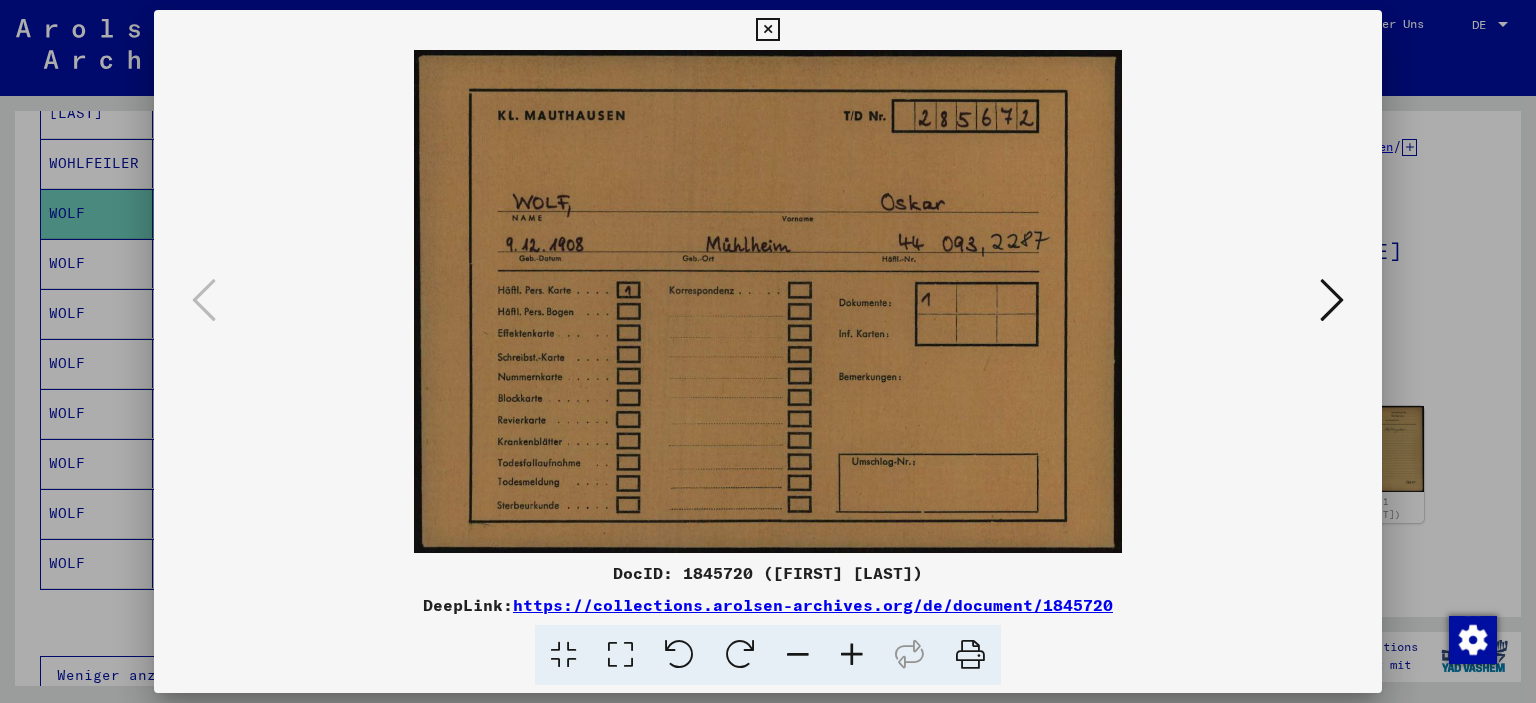click at bounding box center (1332, 300) 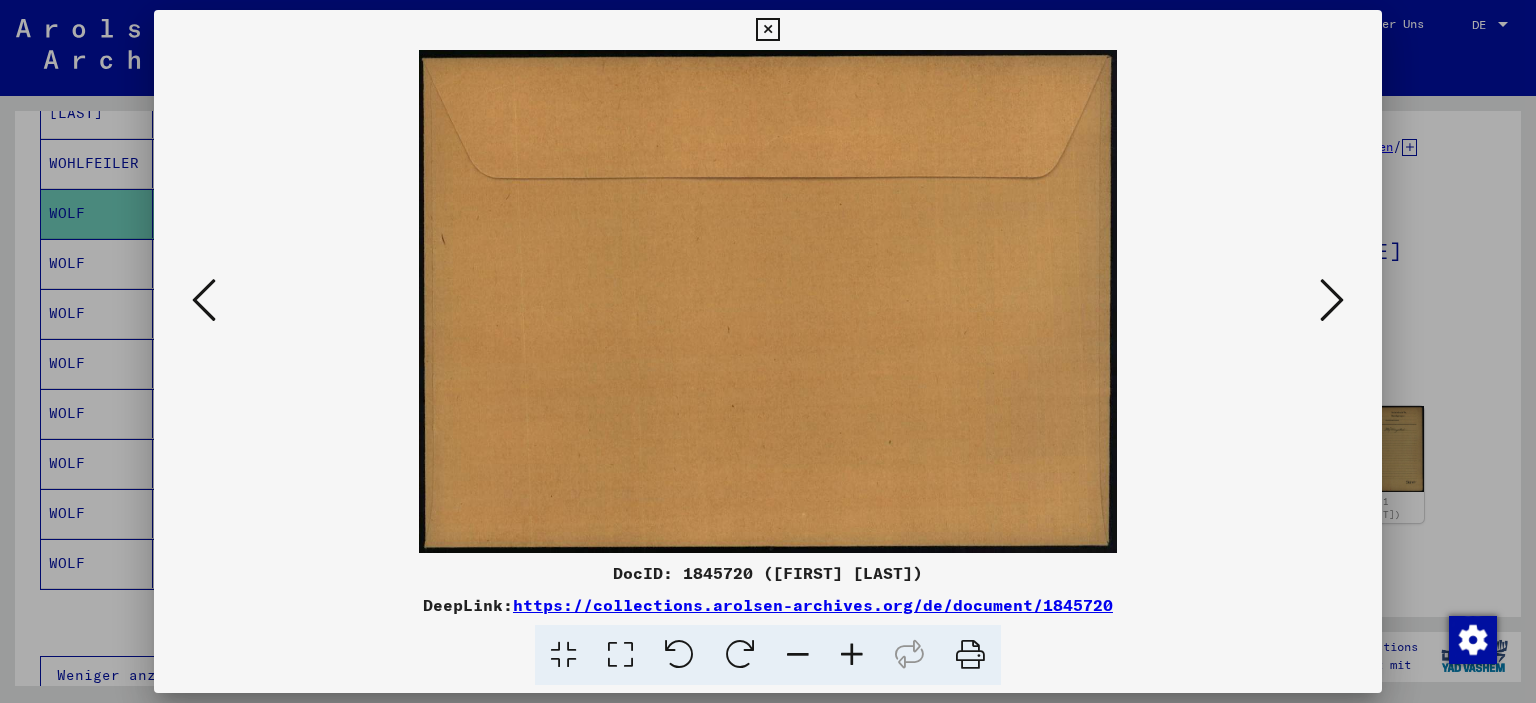 click at bounding box center [1332, 300] 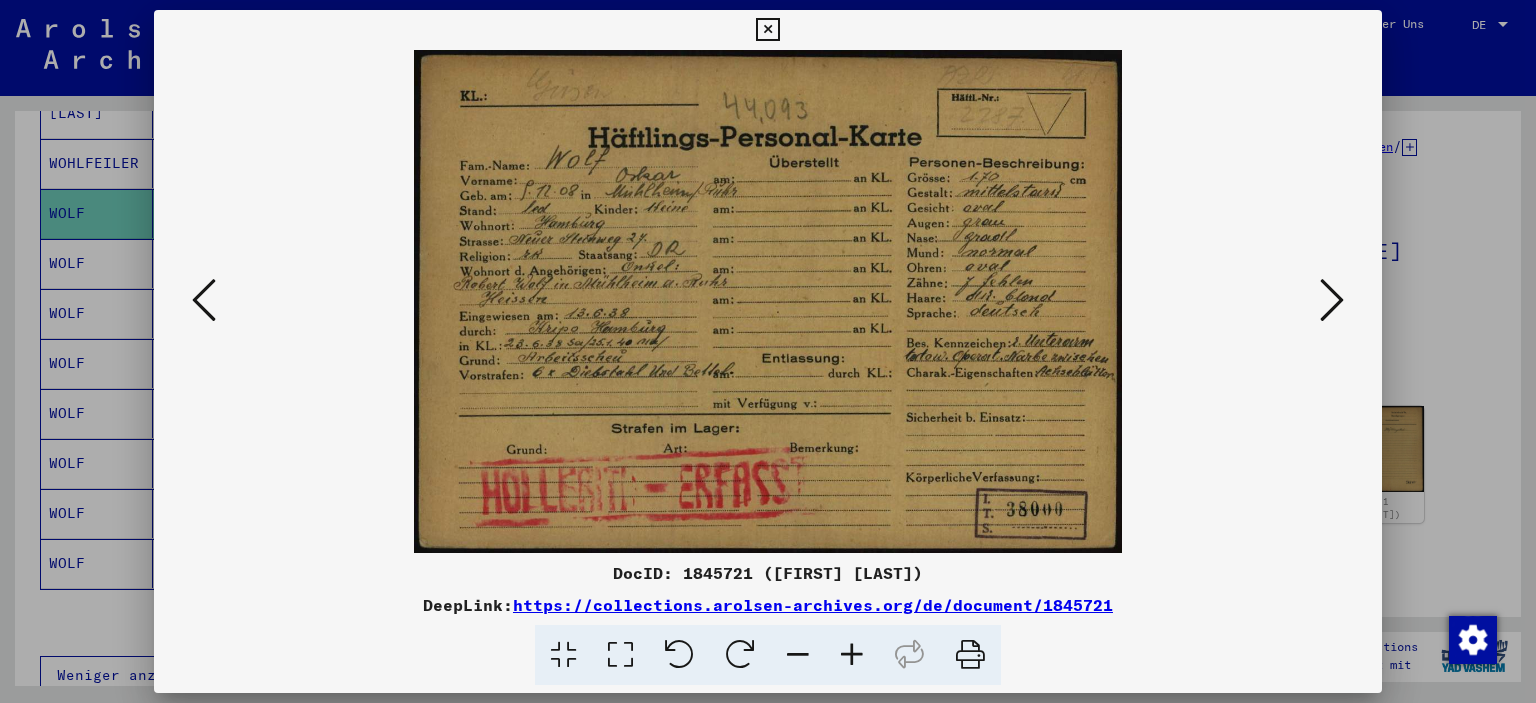 click at bounding box center [767, 30] 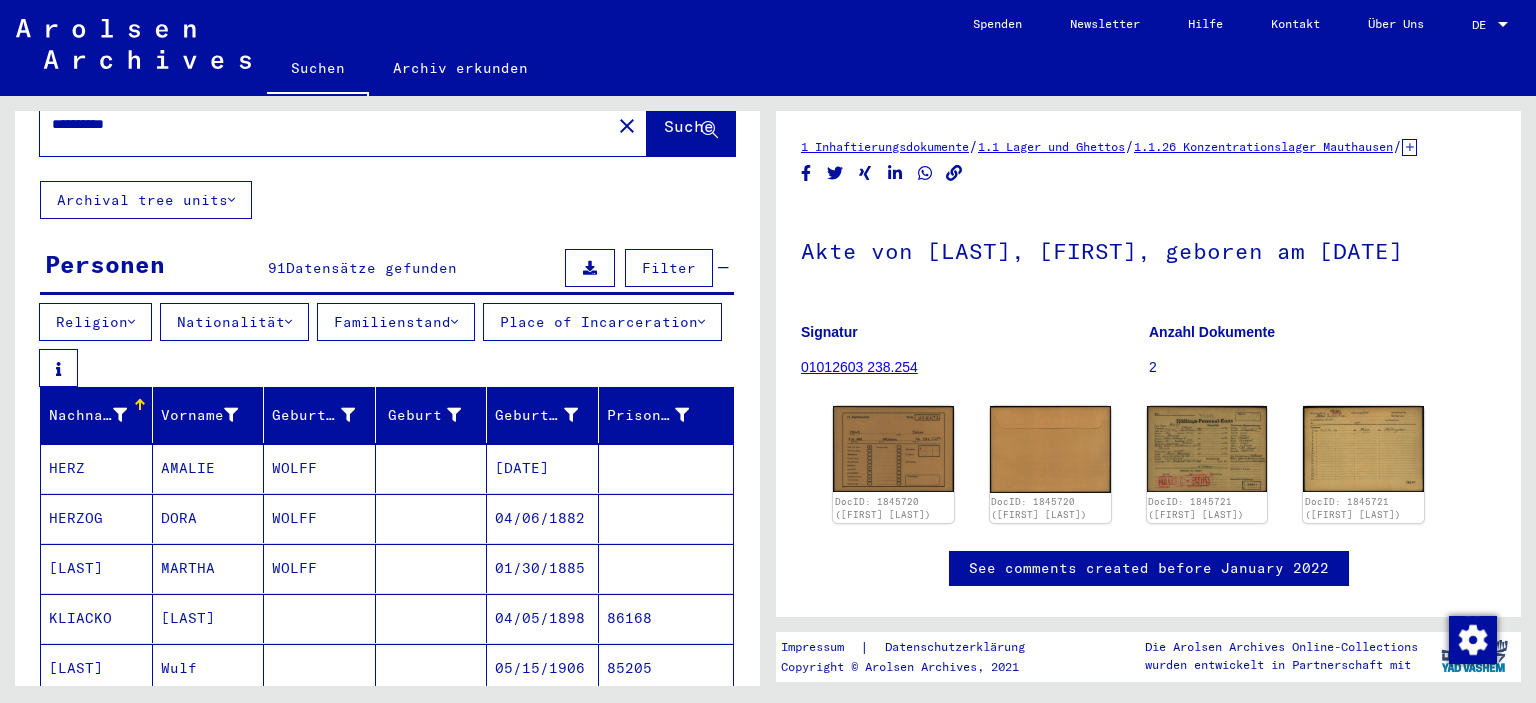 scroll, scrollTop: 26, scrollLeft: 0, axis: vertical 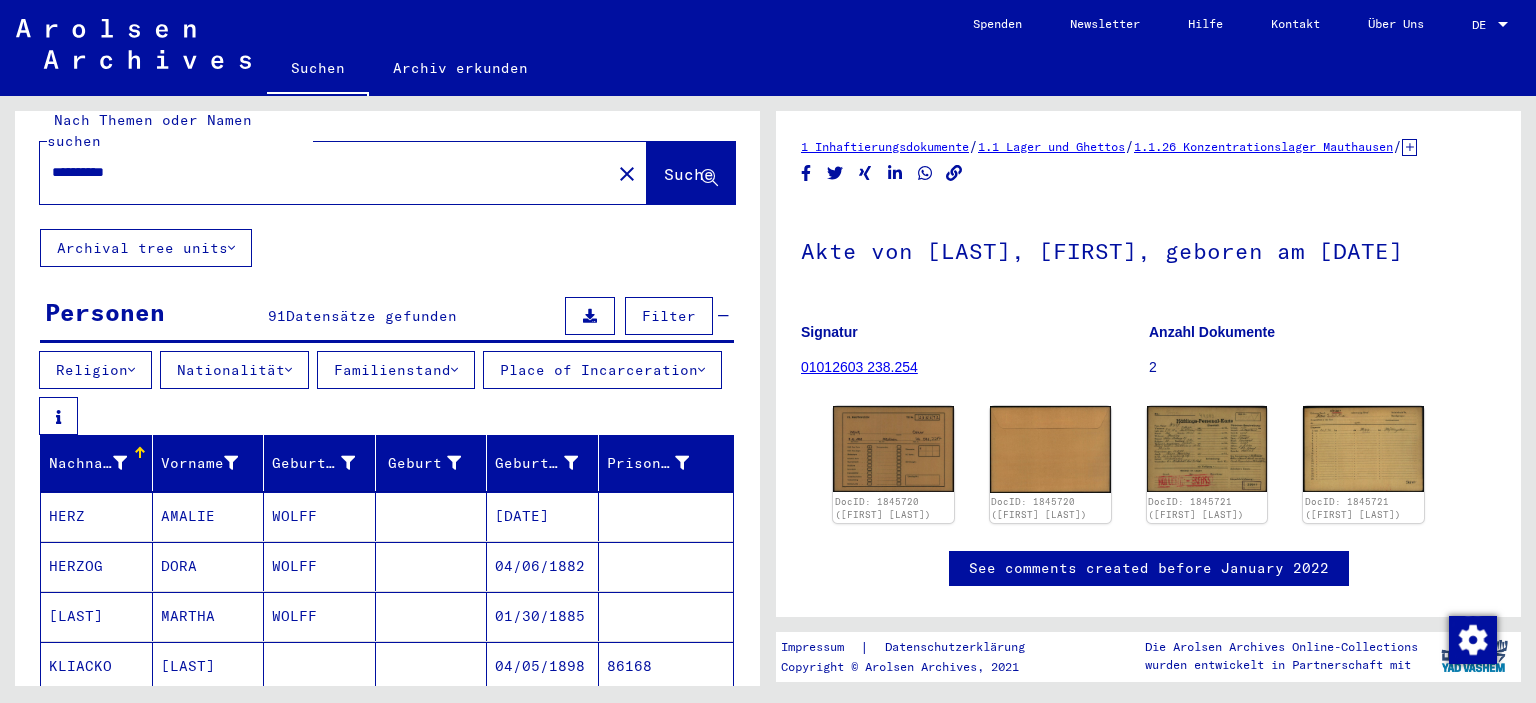 drag, startPoint x: 174, startPoint y: 161, endPoint x: 0, endPoint y: 154, distance: 174.14075 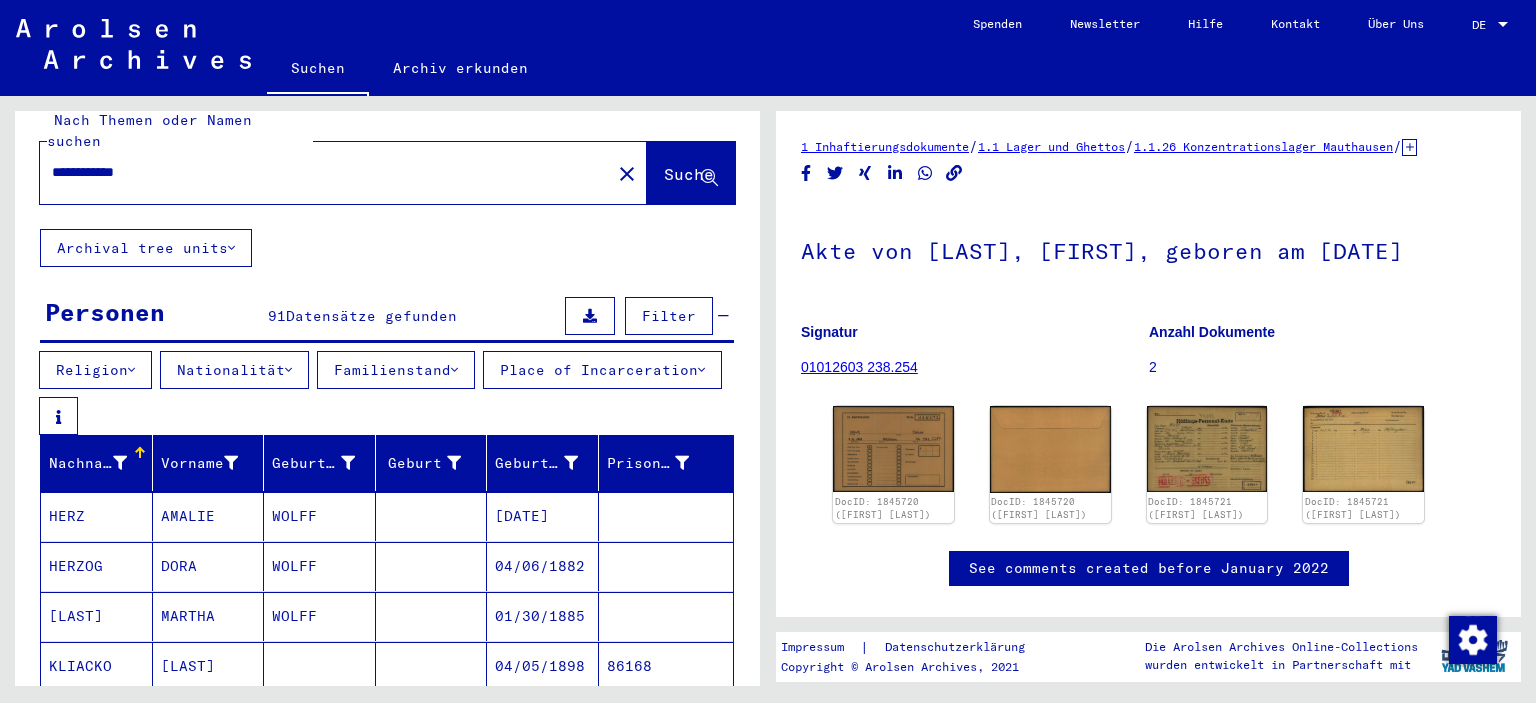 type on "**********" 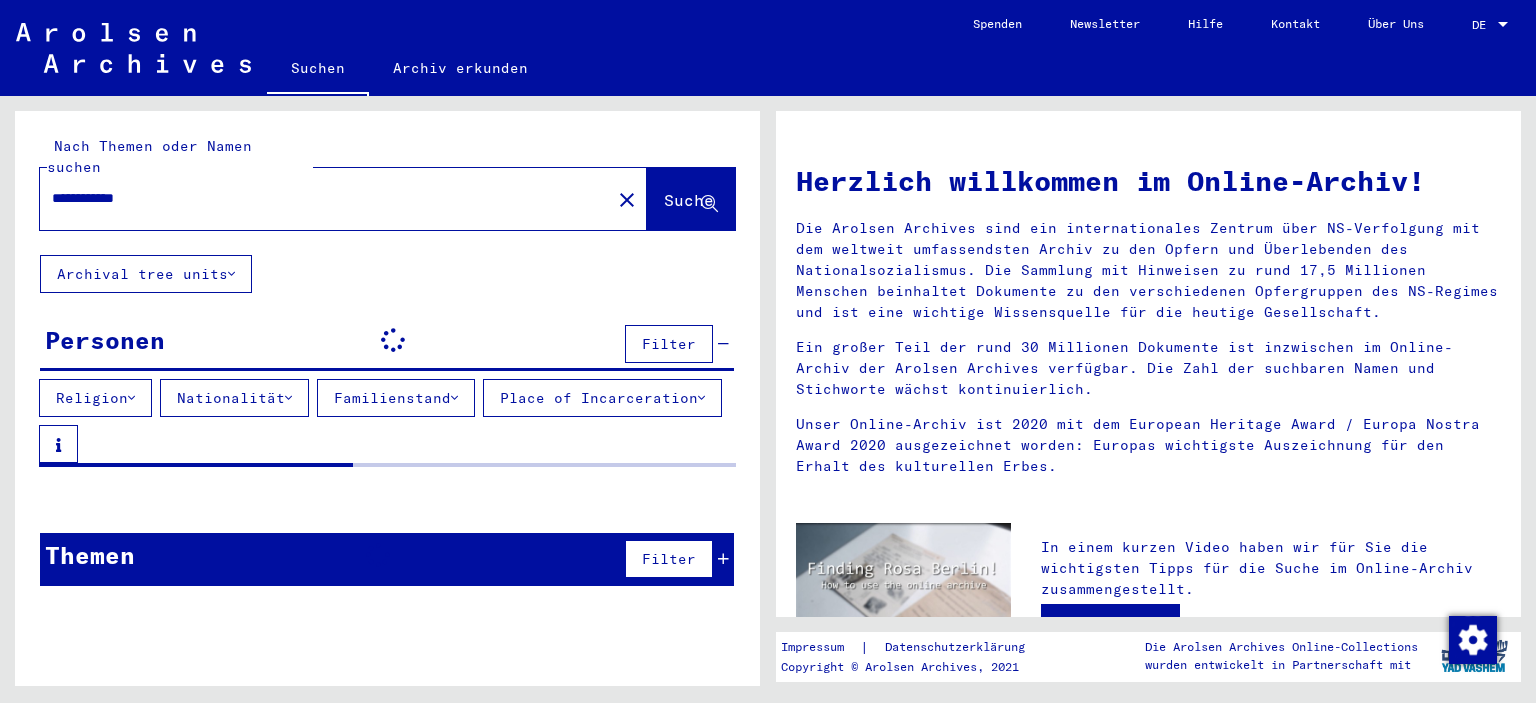 scroll, scrollTop: 0, scrollLeft: 0, axis: both 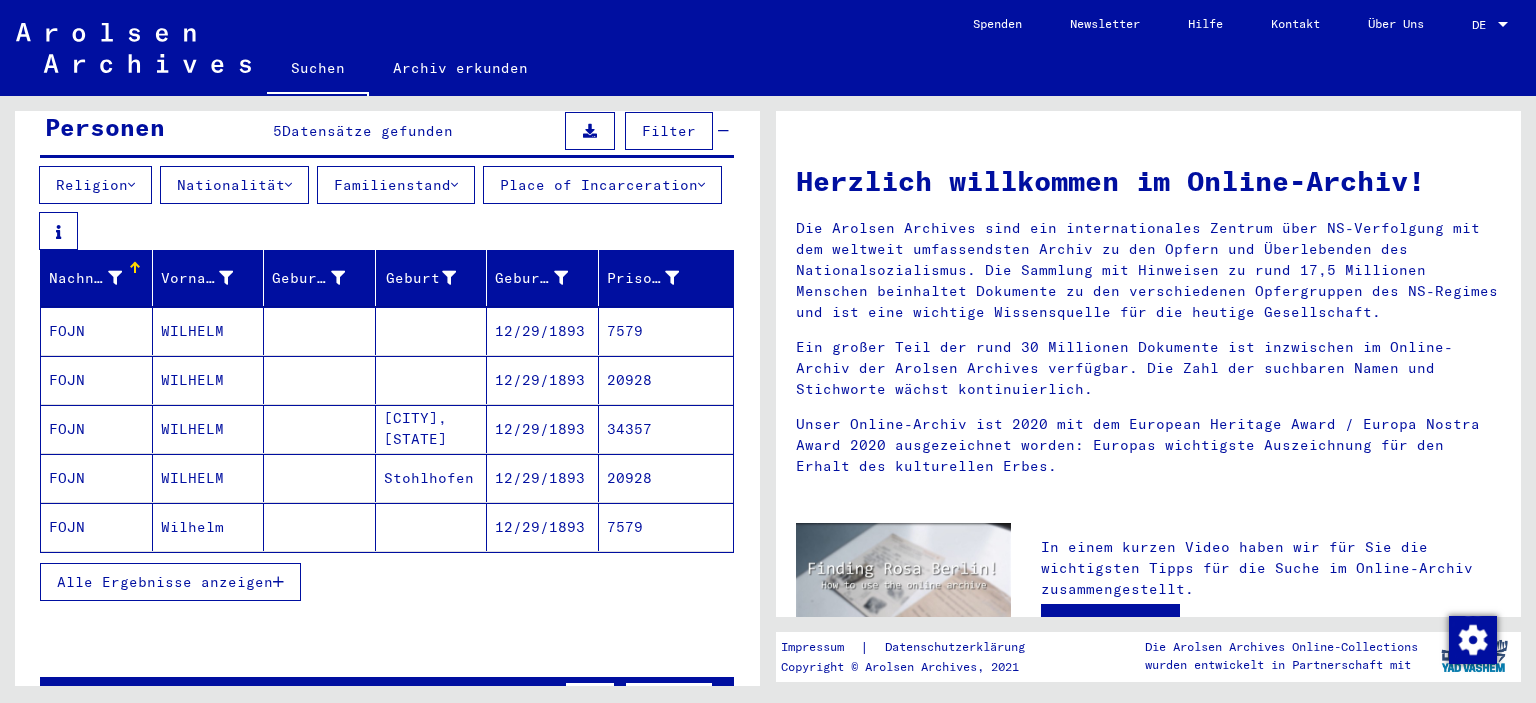 click on "Alle Ergebnisse anzeigen" at bounding box center (165, 582) 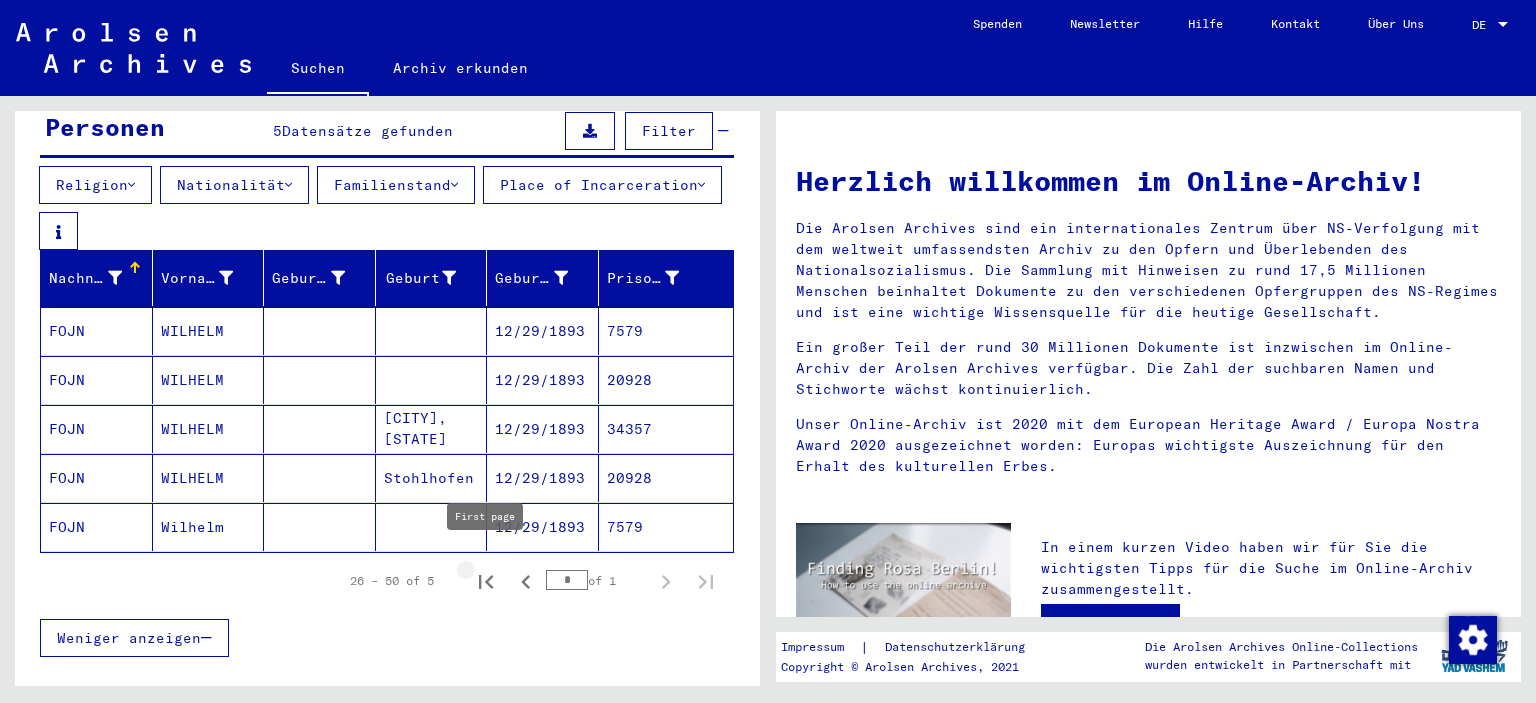 click 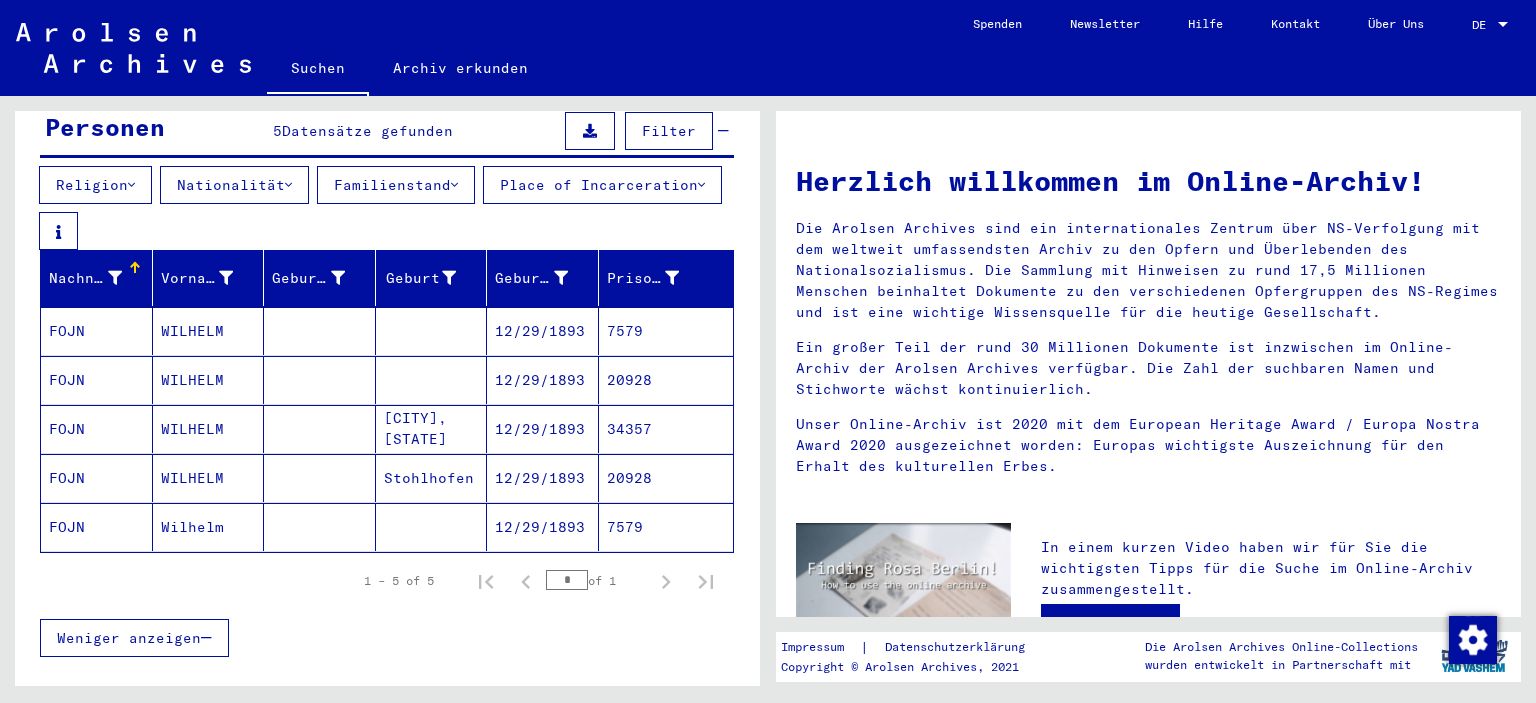 click on "7579" at bounding box center (666, 380) 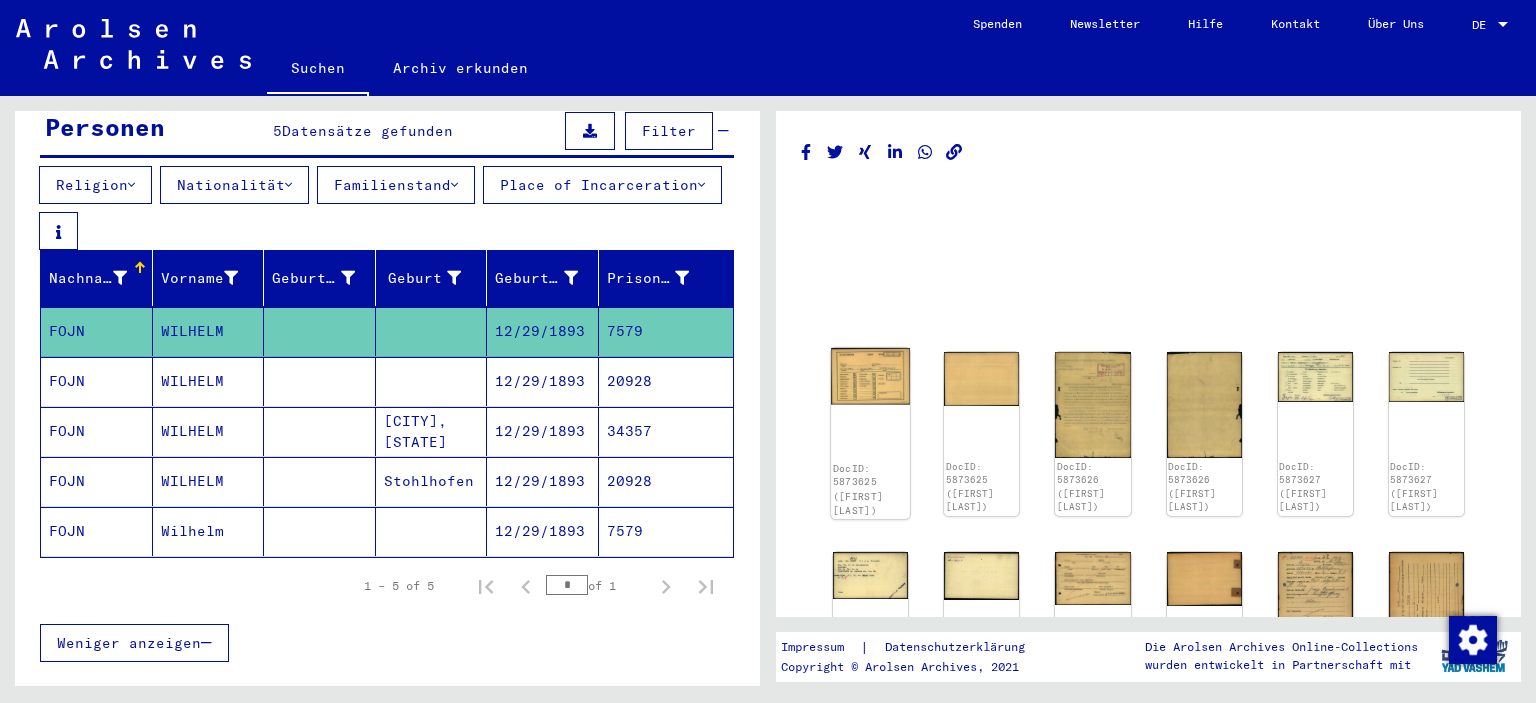 click 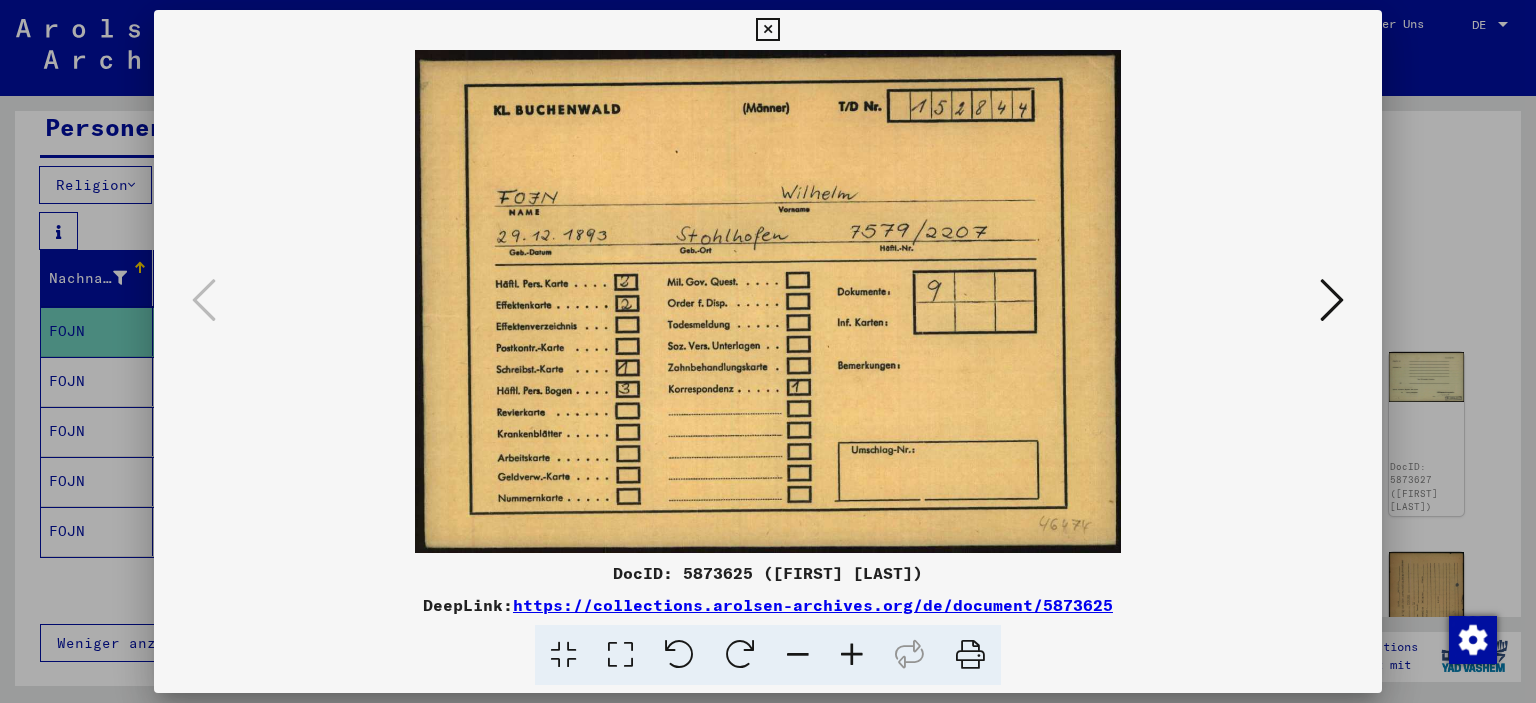 click at bounding box center (1332, 300) 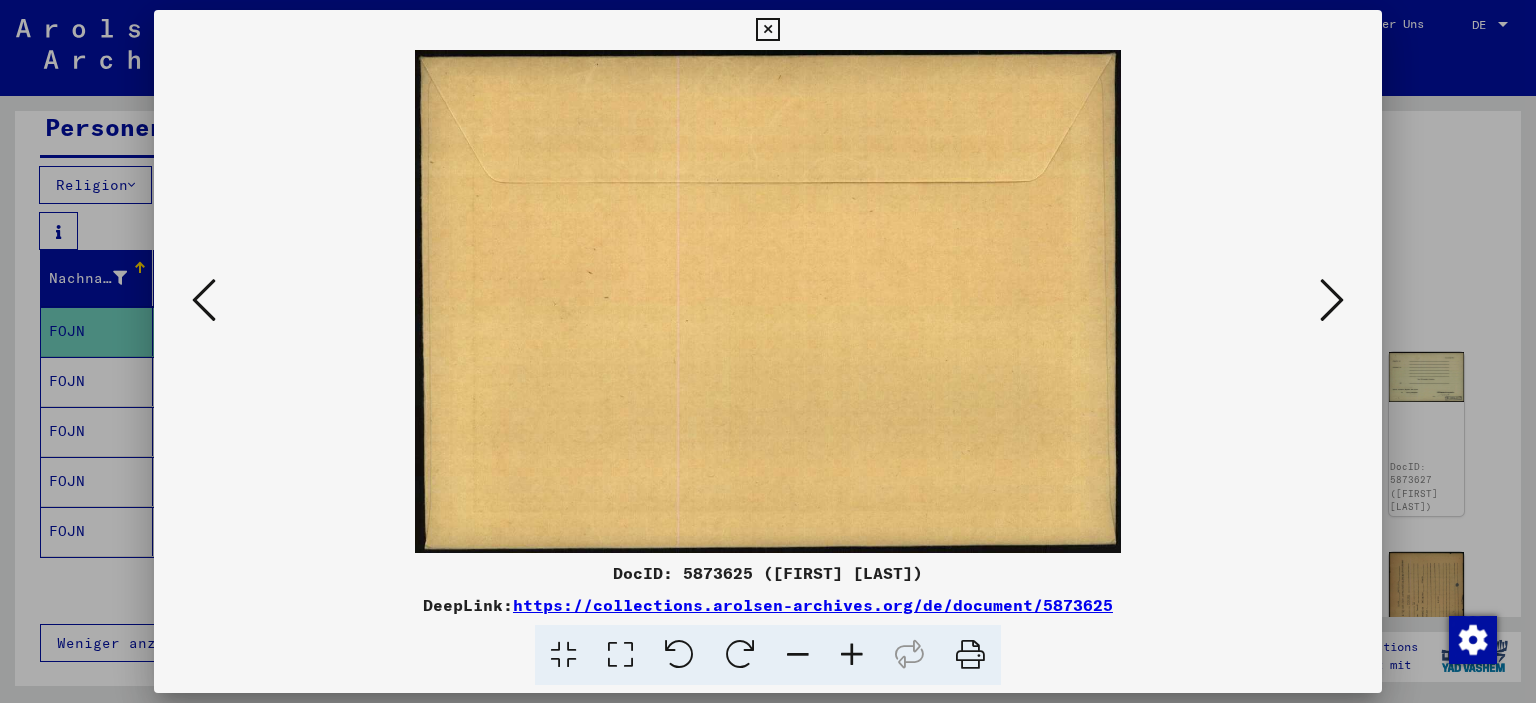 click at bounding box center (1332, 300) 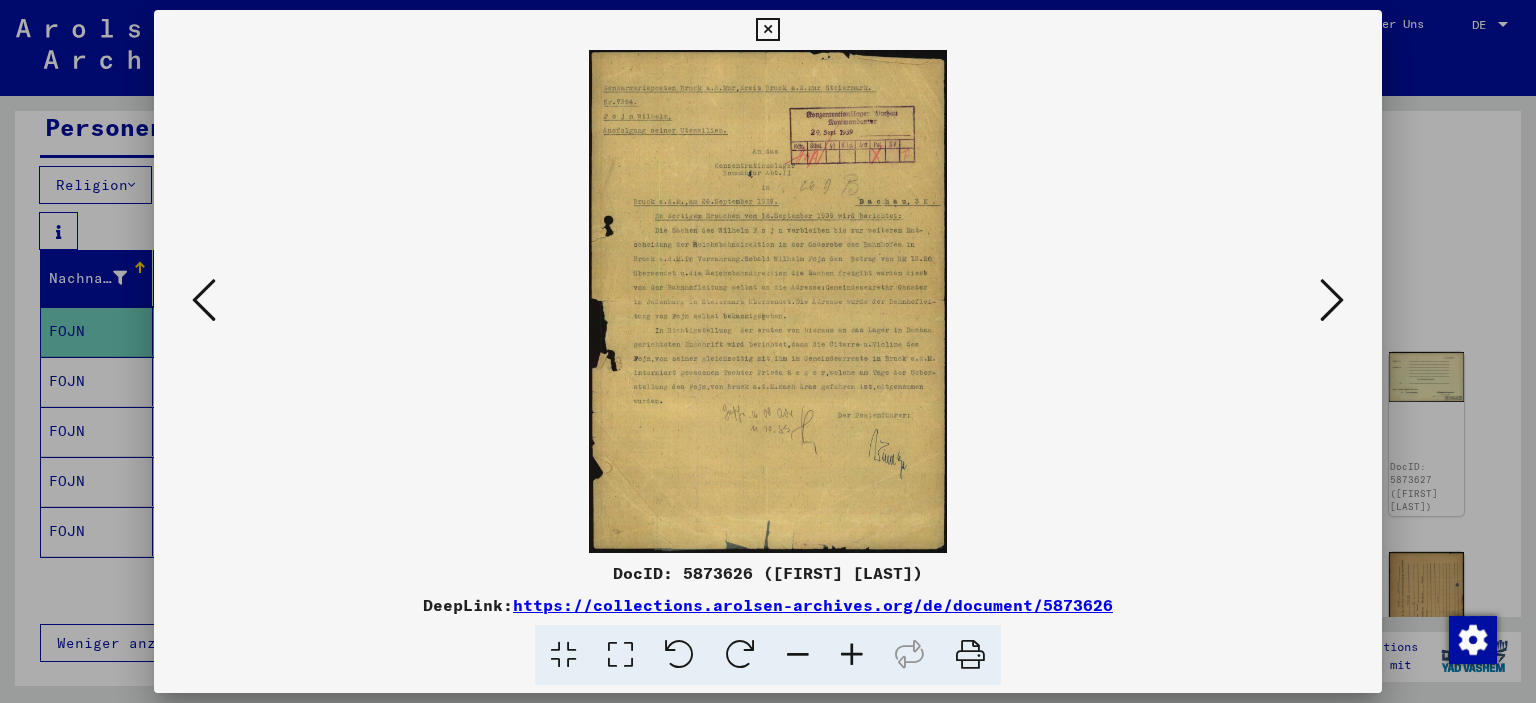 click at bounding box center [1332, 300] 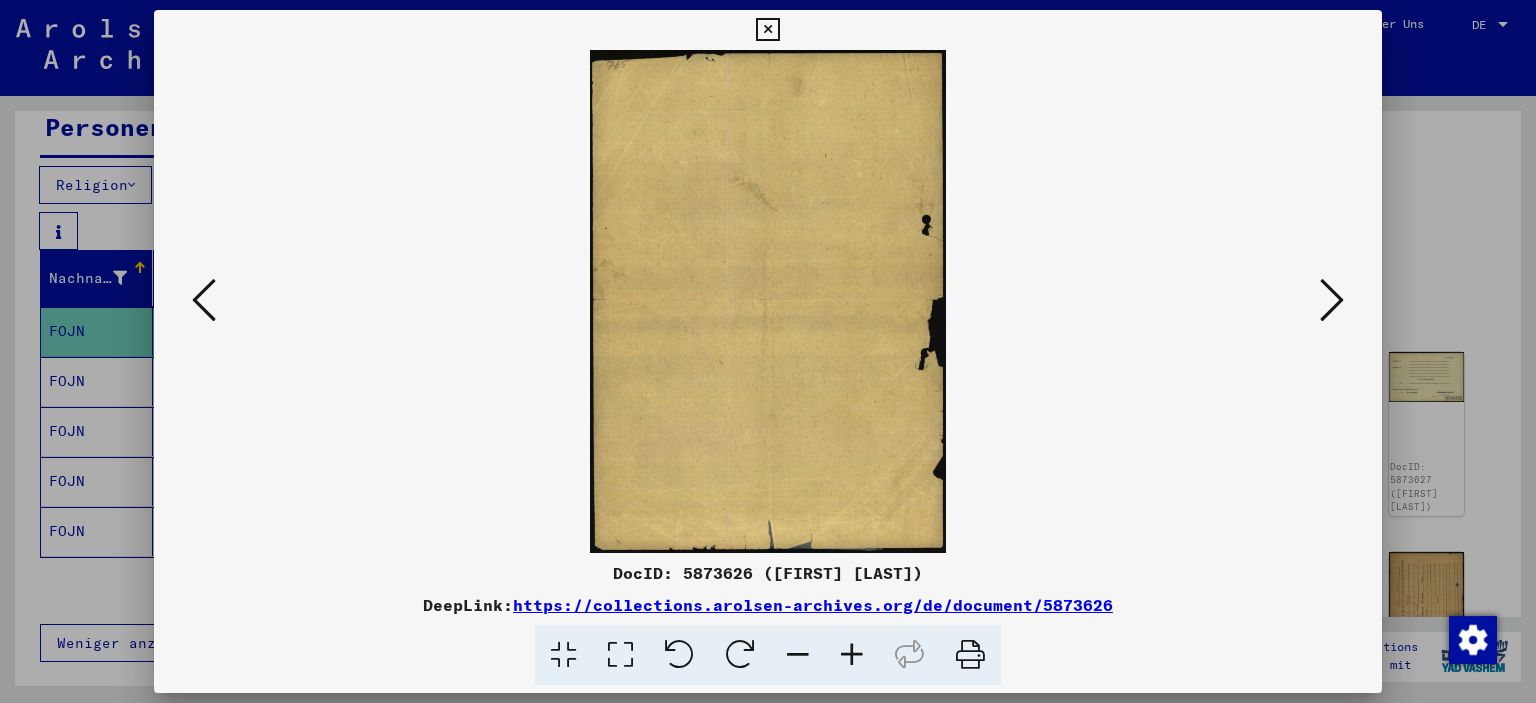 click at bounding box center (1332, 300) 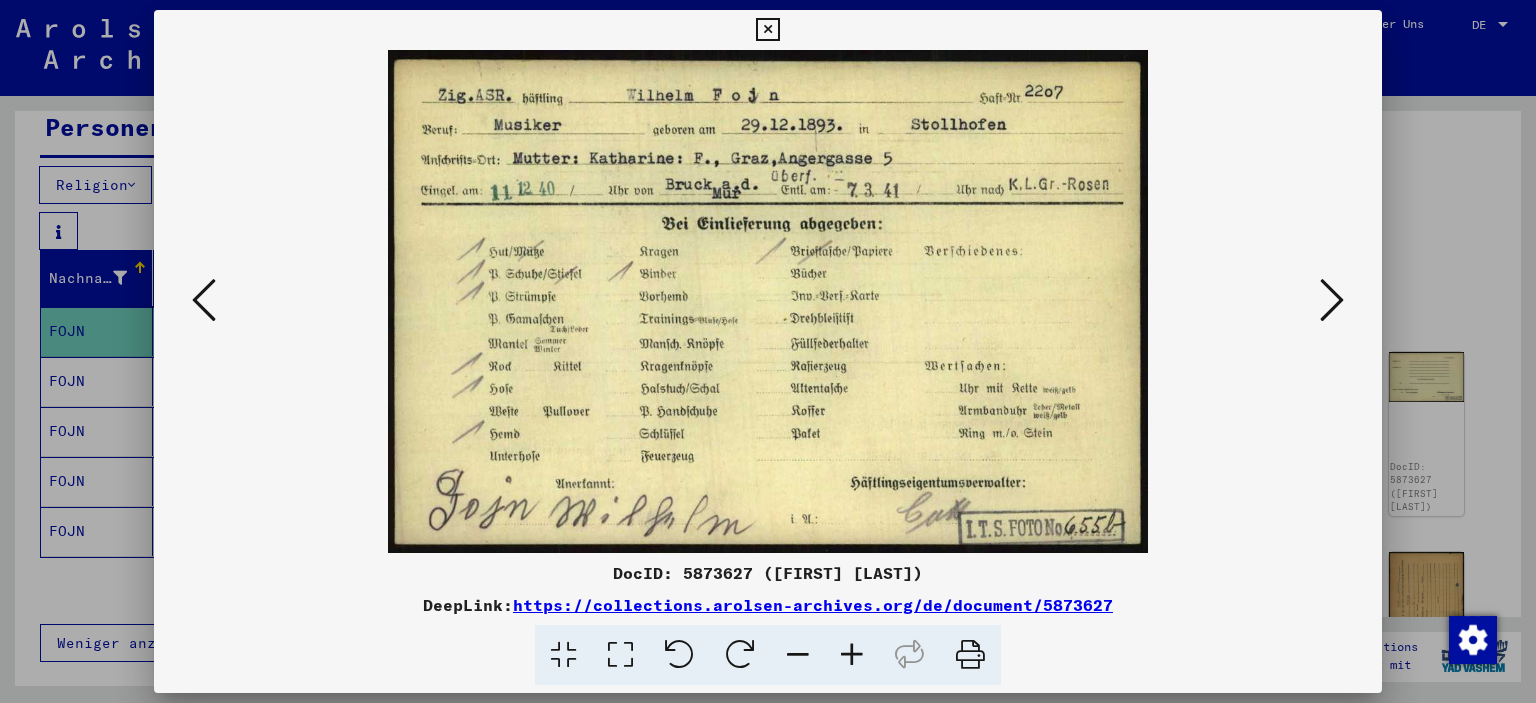 click at bounding box center (1332, 300) 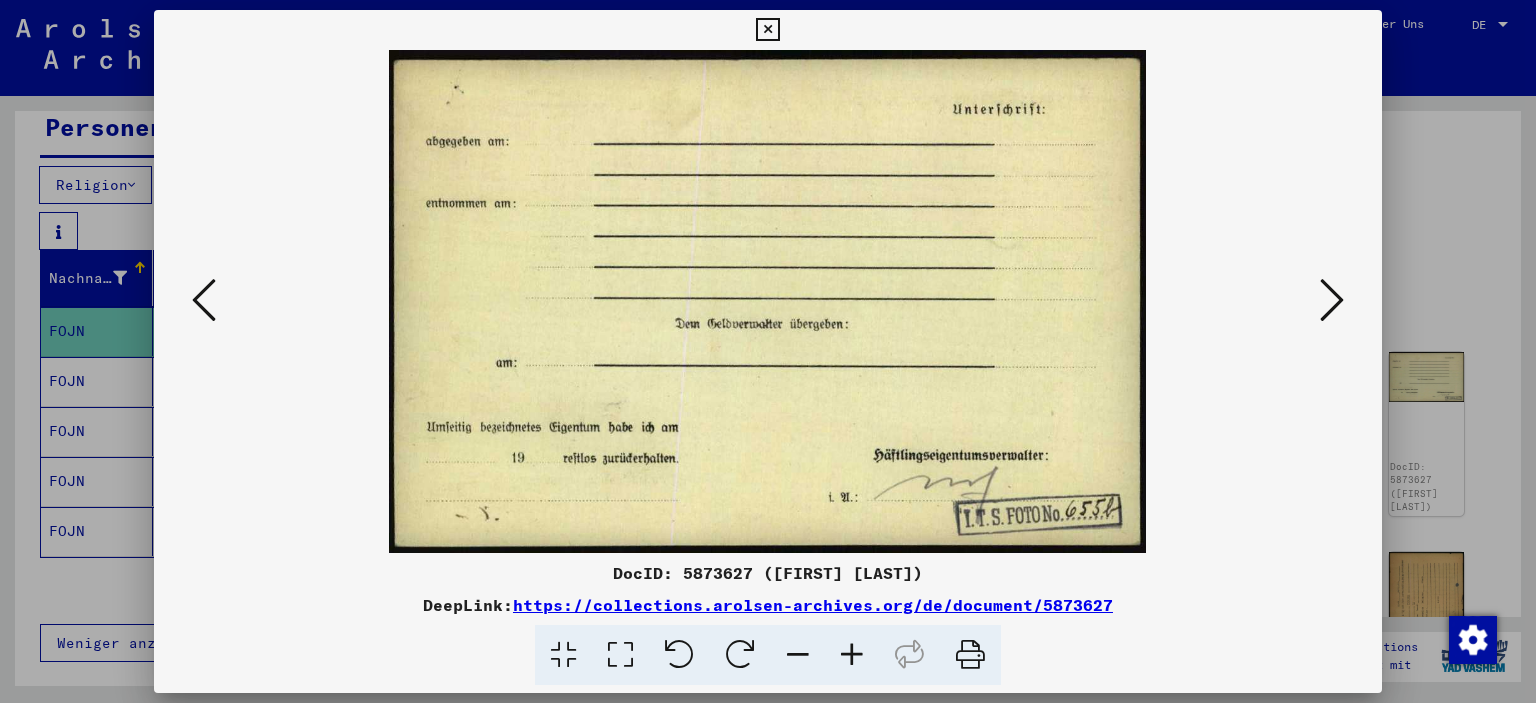 click at bounding box center [1332, 300] 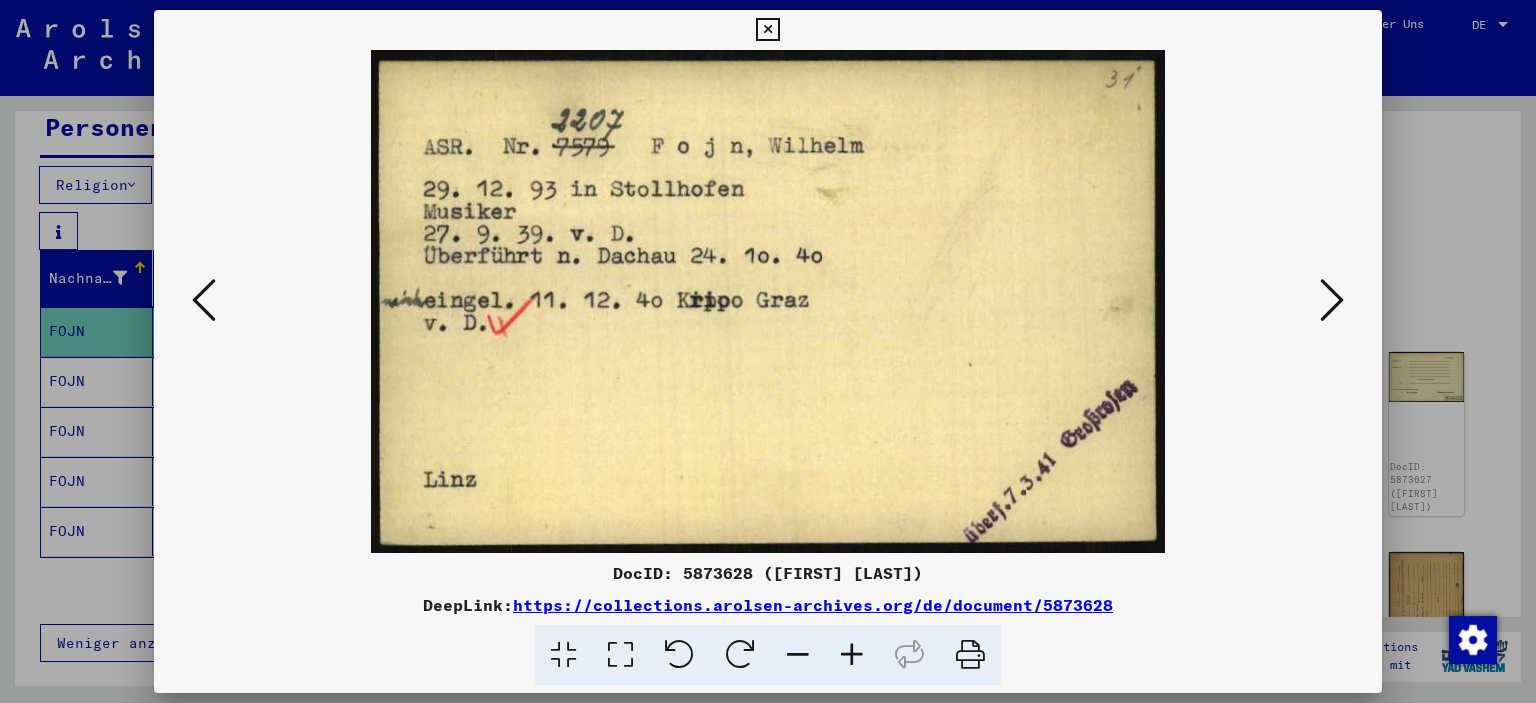 click at bounding box center [1332, 300] 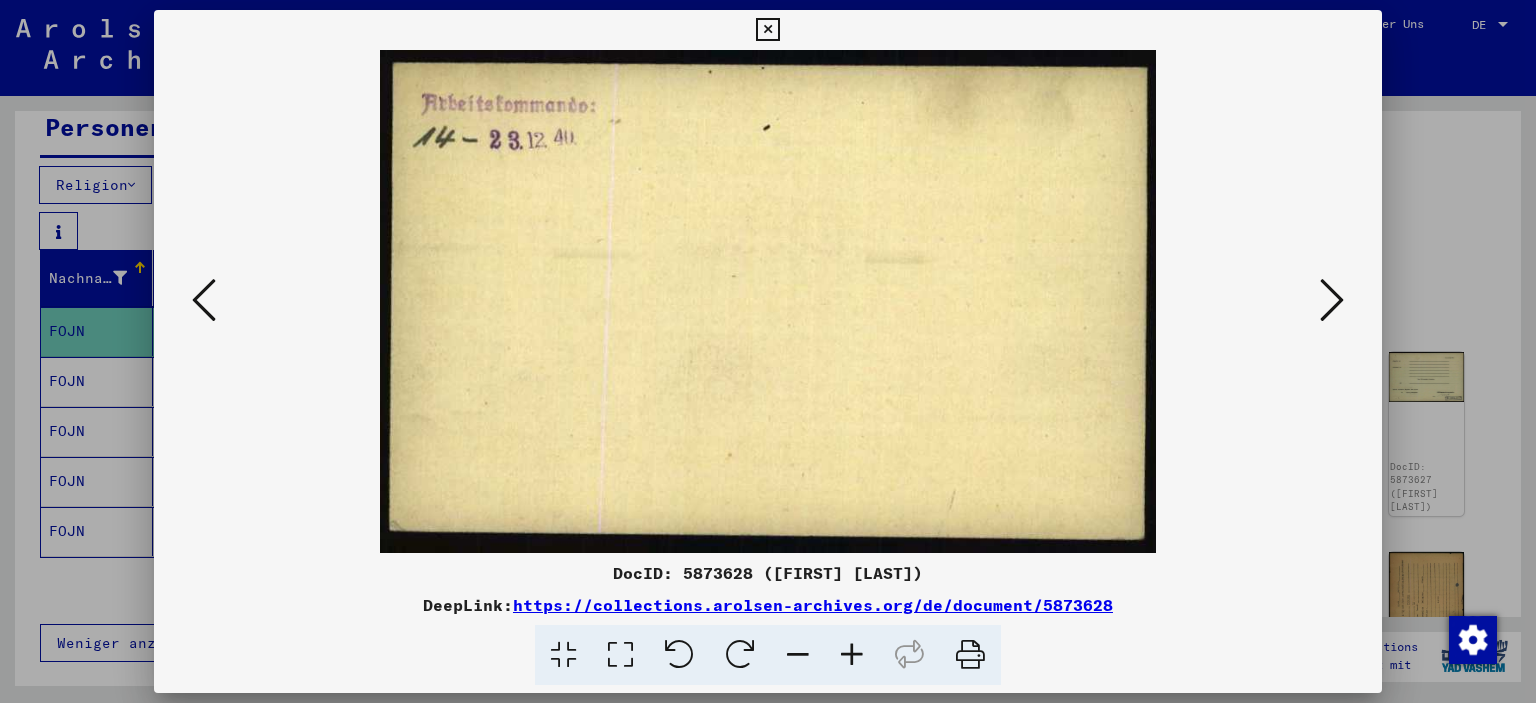 click at bounding box center [1332, 300] 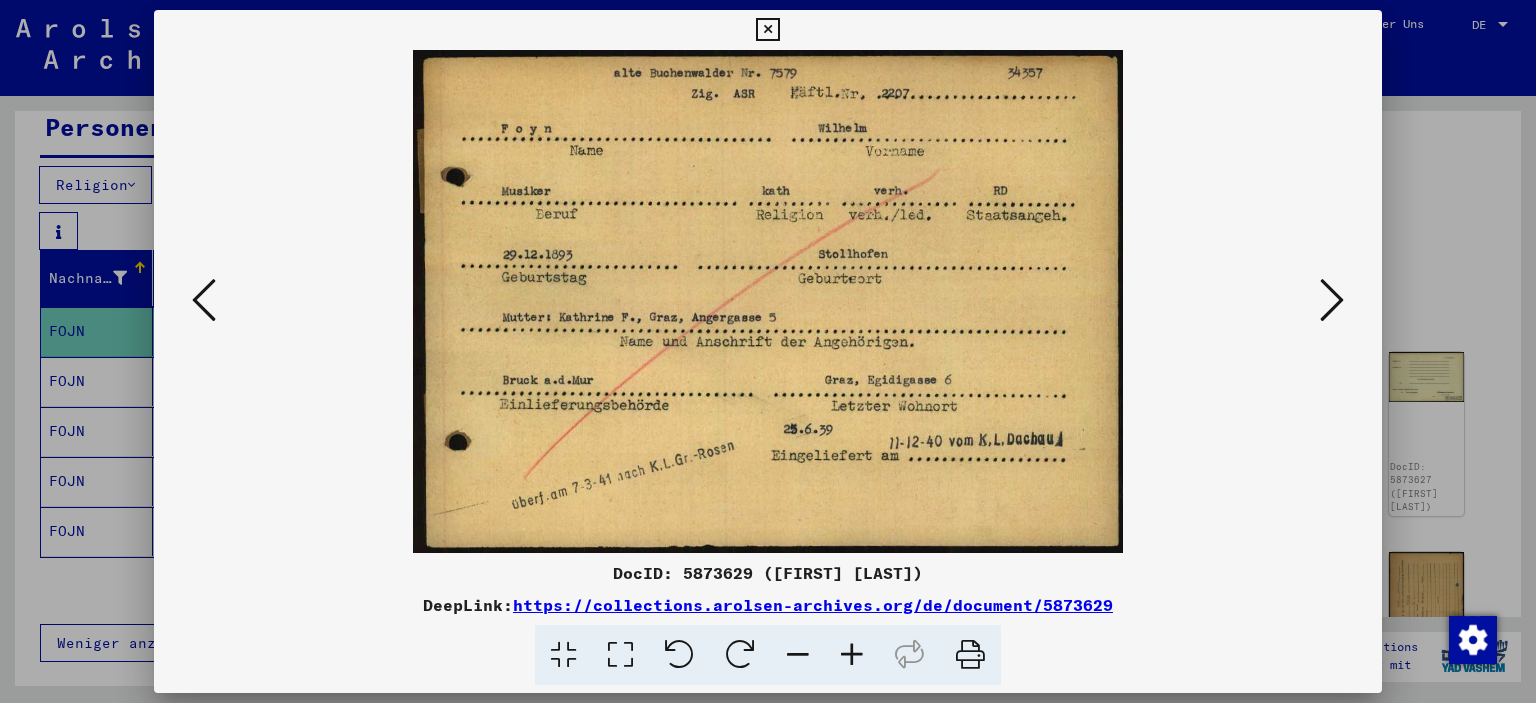click at bounding box center (1332, 300) 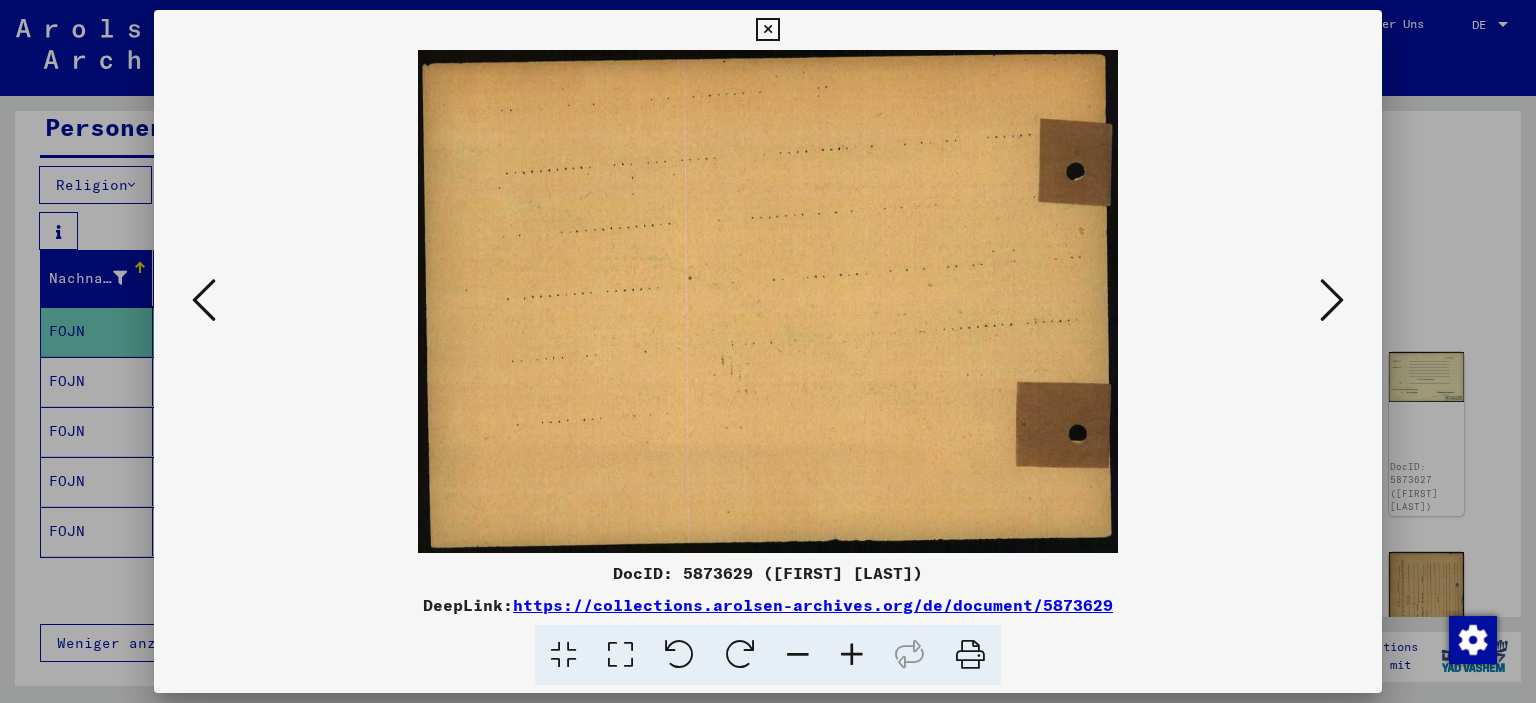 click at bounding box center [1332, 300] 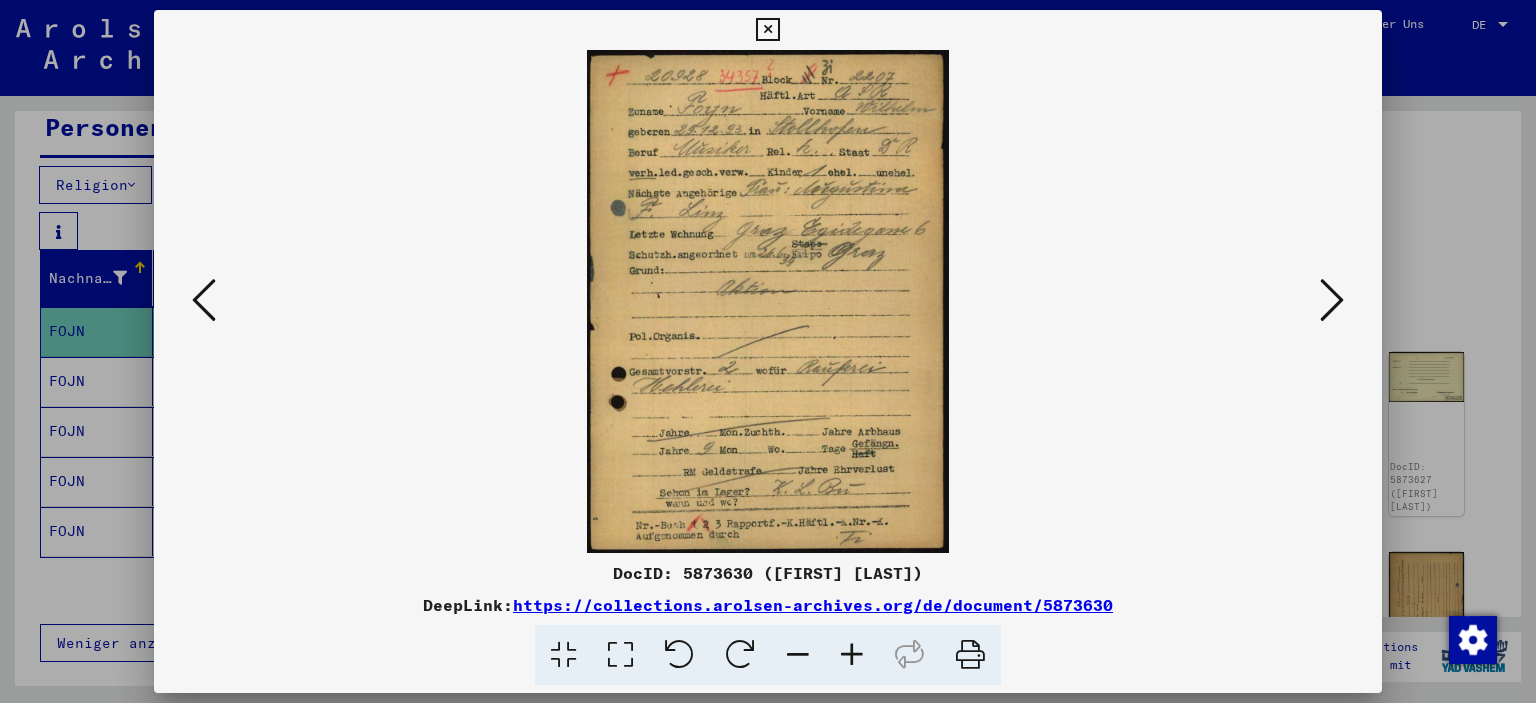 click at bounding box center (1332, 300) 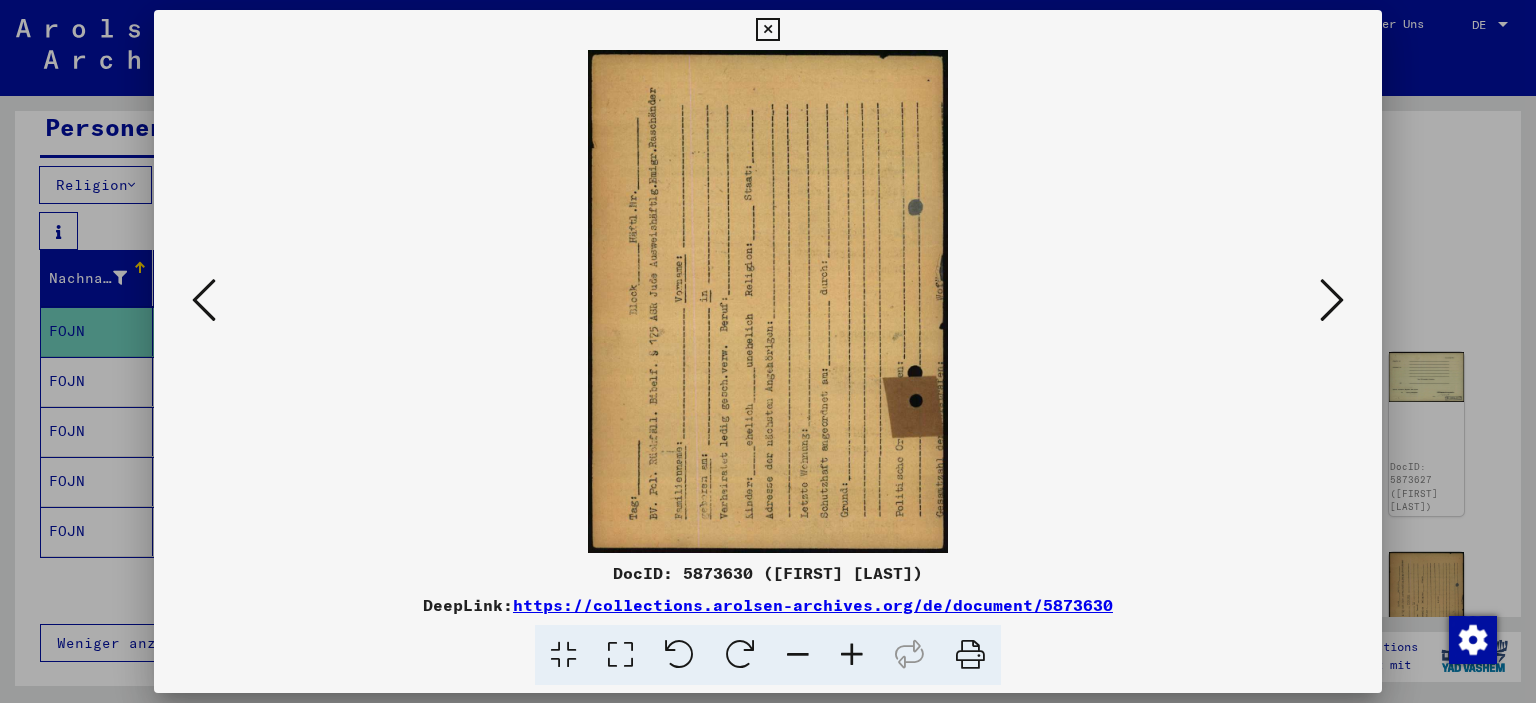click at bounding box center (768, 351) 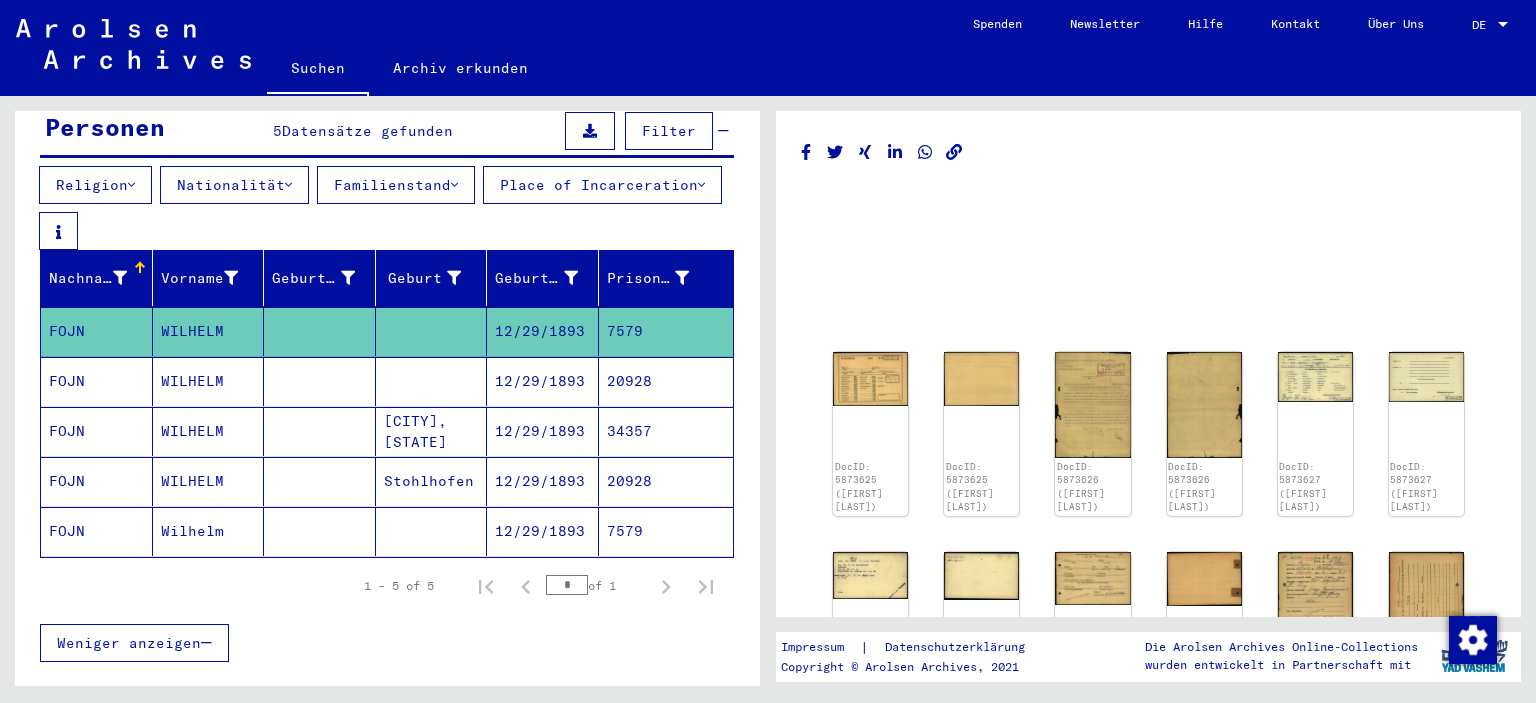 scroll, scrollTop: 0, scrollLeft: 0, axis: both 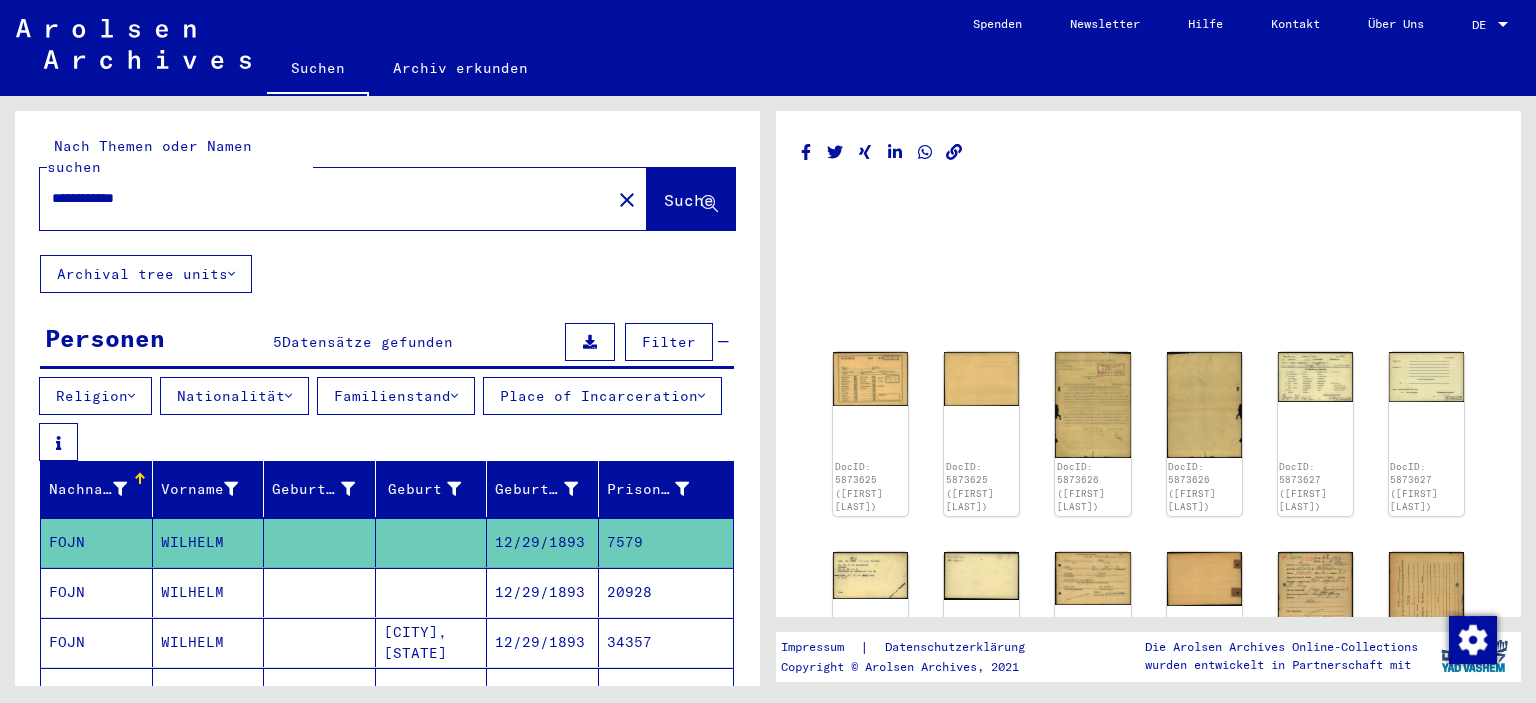 drag, startPoint x: 261, startPoint y: 174, endPoint x: 0, endPoint y: 202, distance: 262.49762 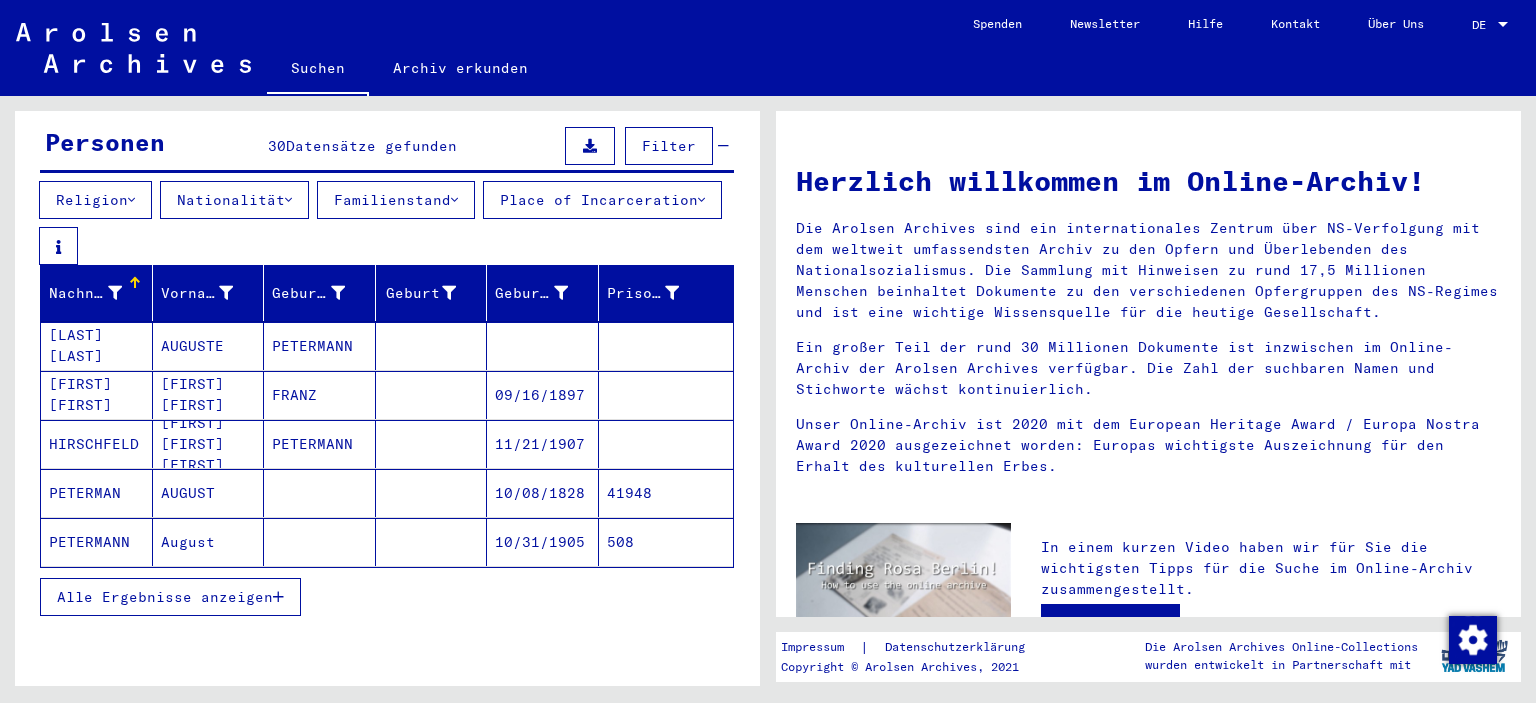 scroll, scrollTop: 209, scrollLeft: 0, axis: vertical 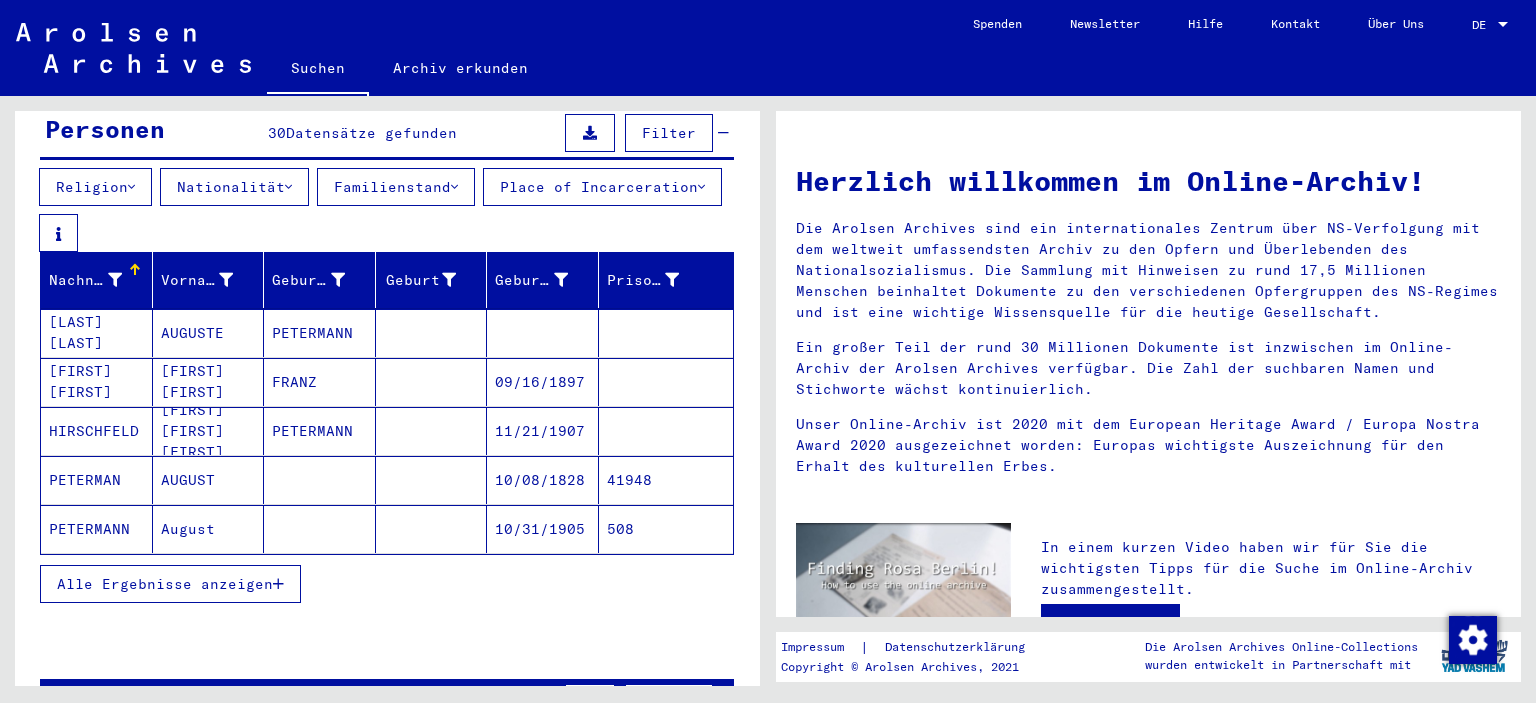 click on "Alle Ergebnisse anzeigen" at bounding box center [165, 584] 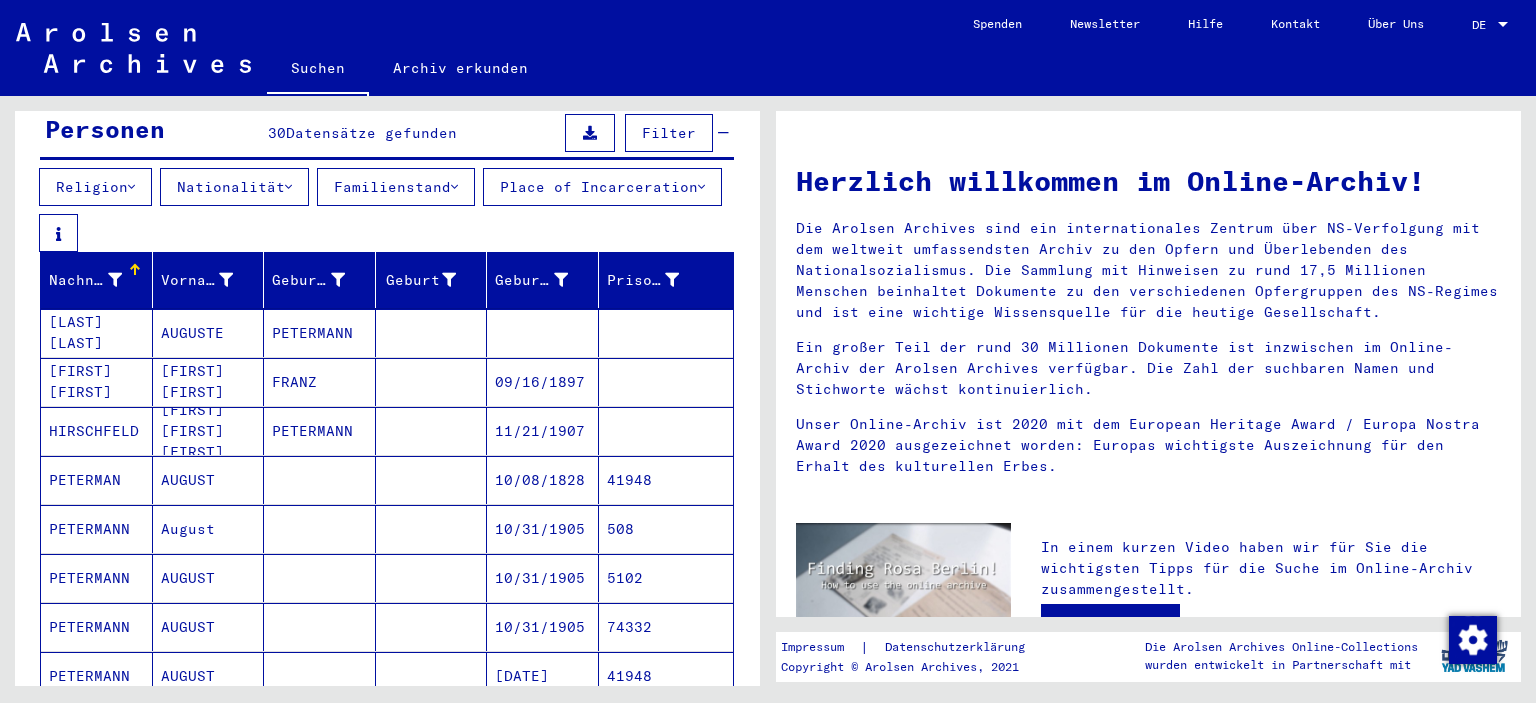 click on "Religion   Nationalität   Familienstand   Place of Incarceration" at bounding box center (387, 210) 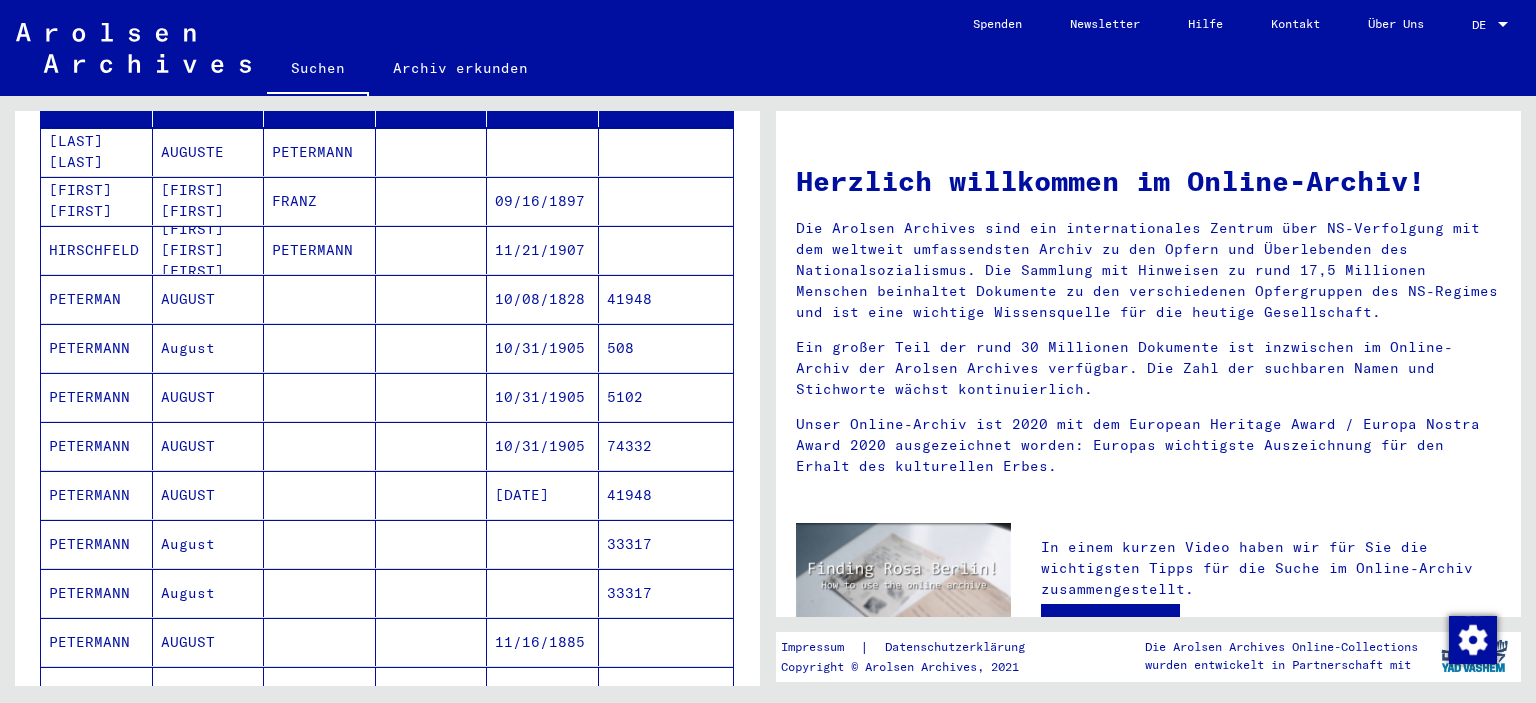scroll, scrollTop: 390, scrollLeft: 0, axis: vertical 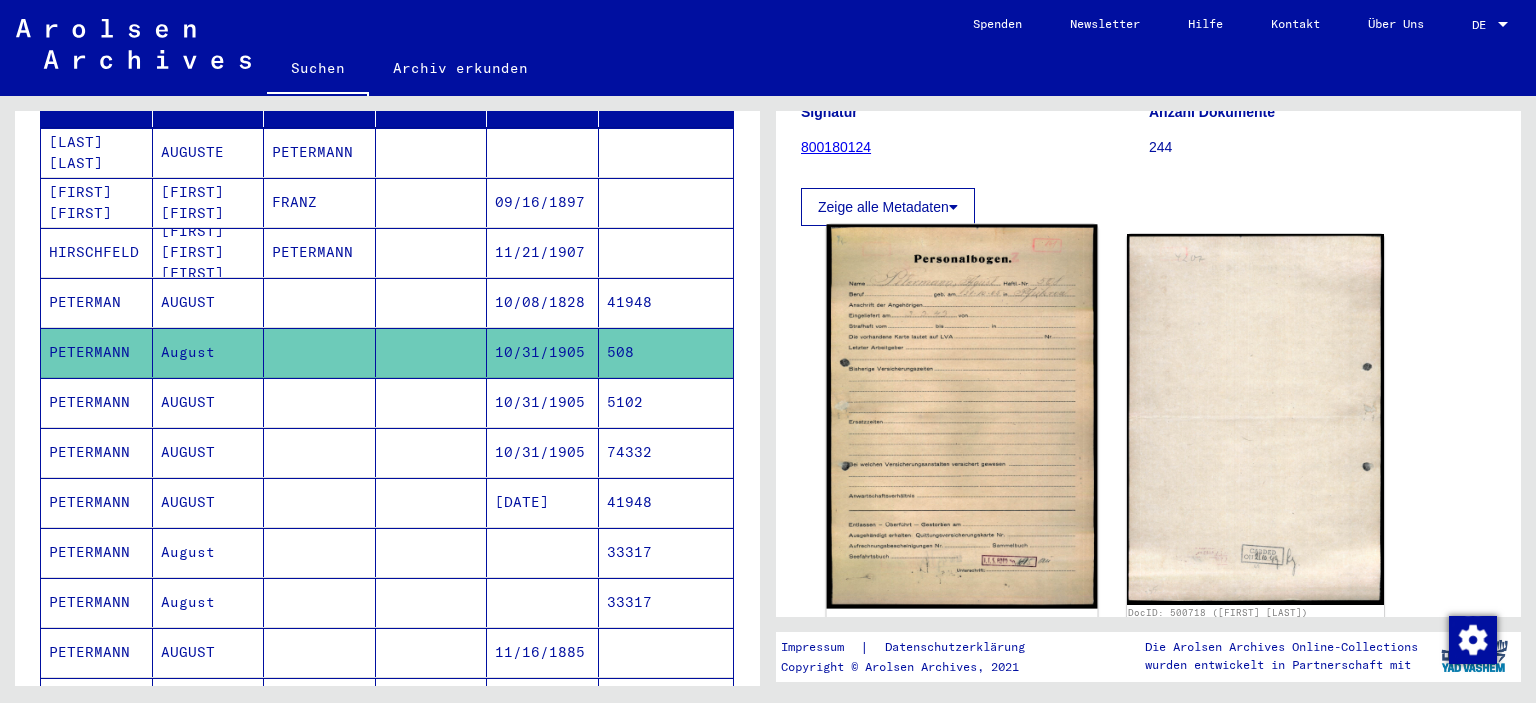 click 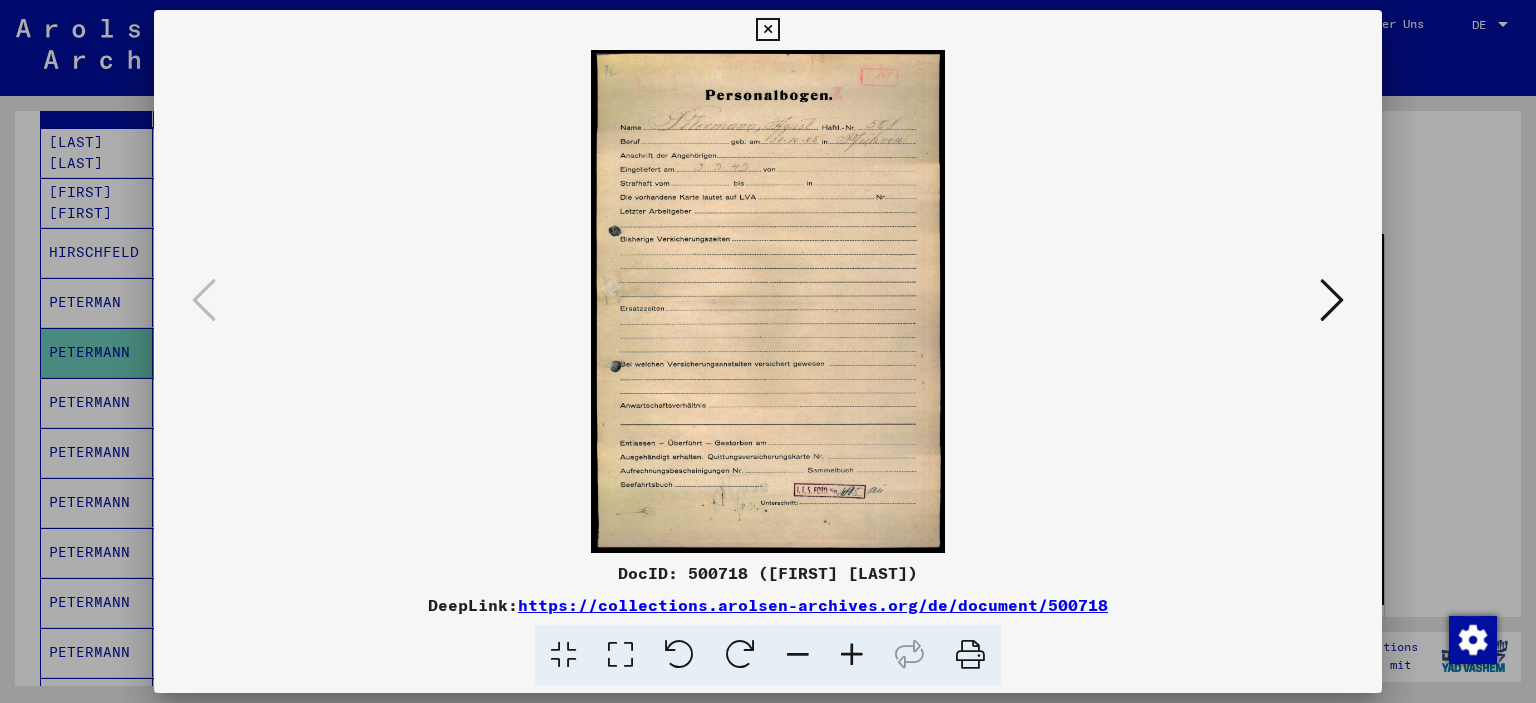 click at bounding box center [852, 655] 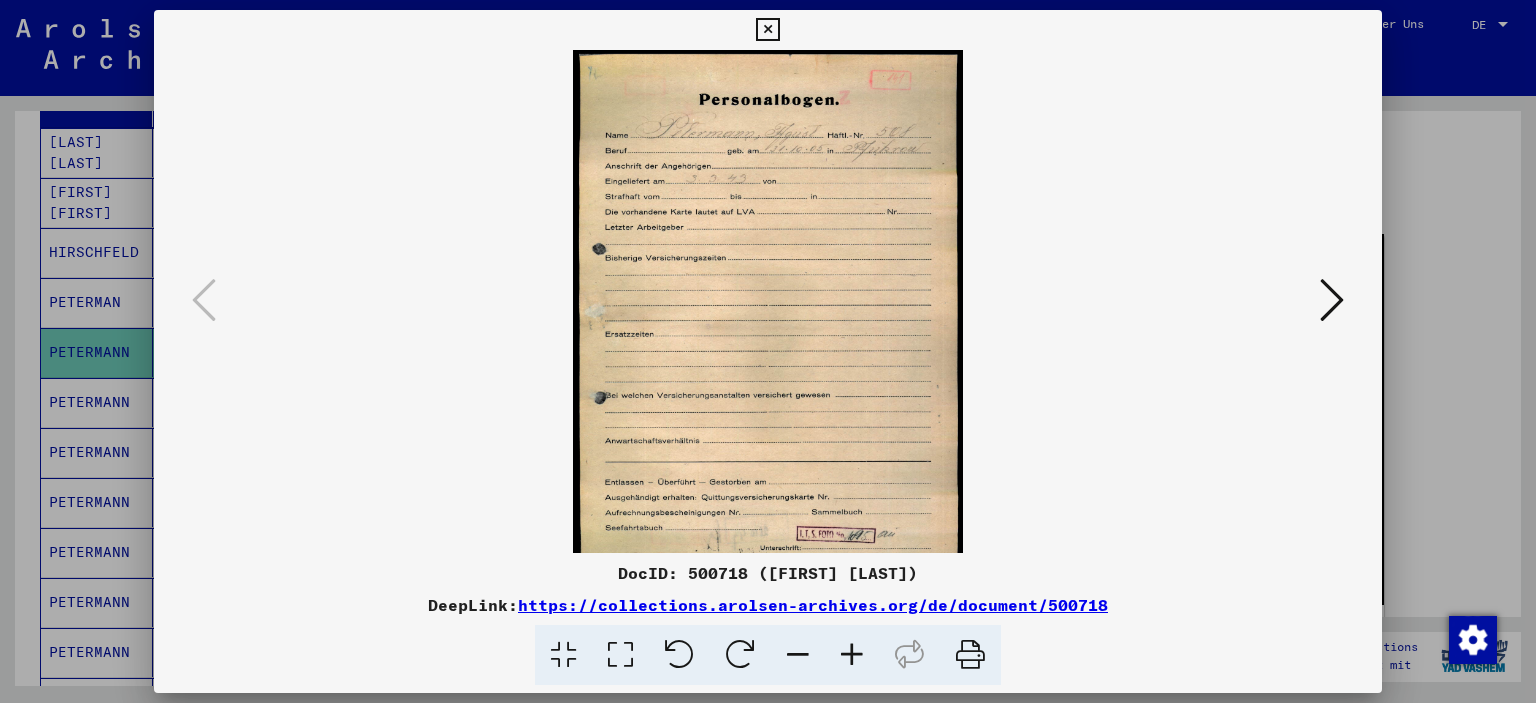 click at bounding box center [852, 655] 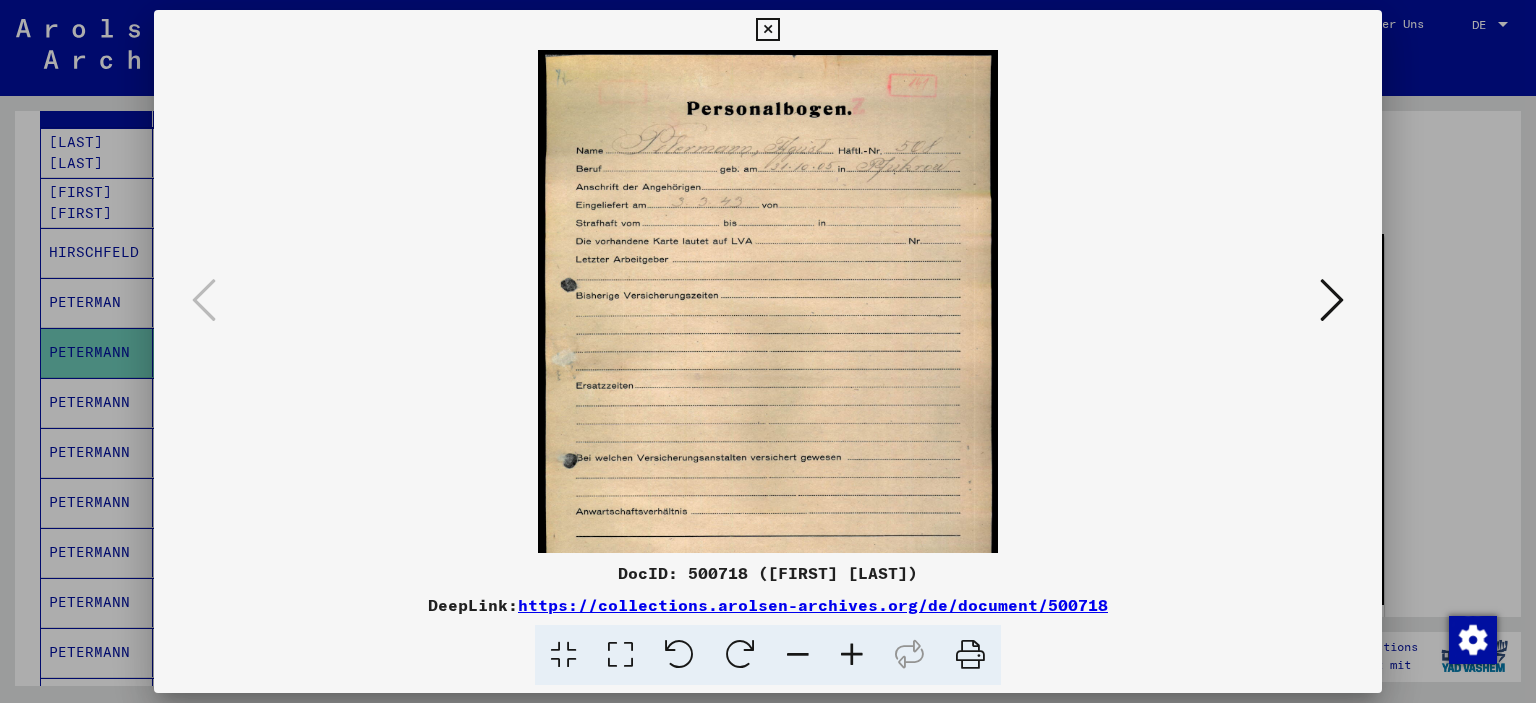 click at bounding box center (852, 655) 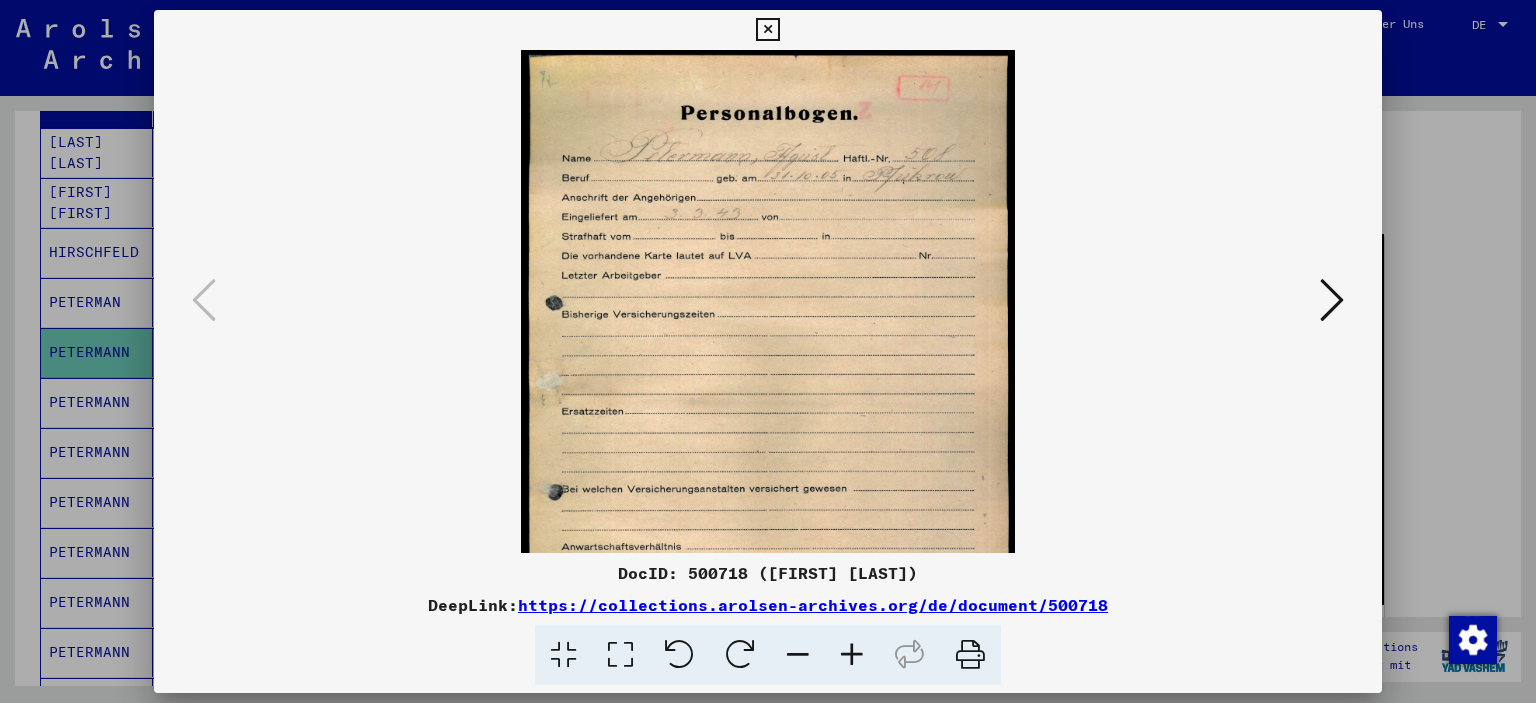 click at bounding box center (852, 655) 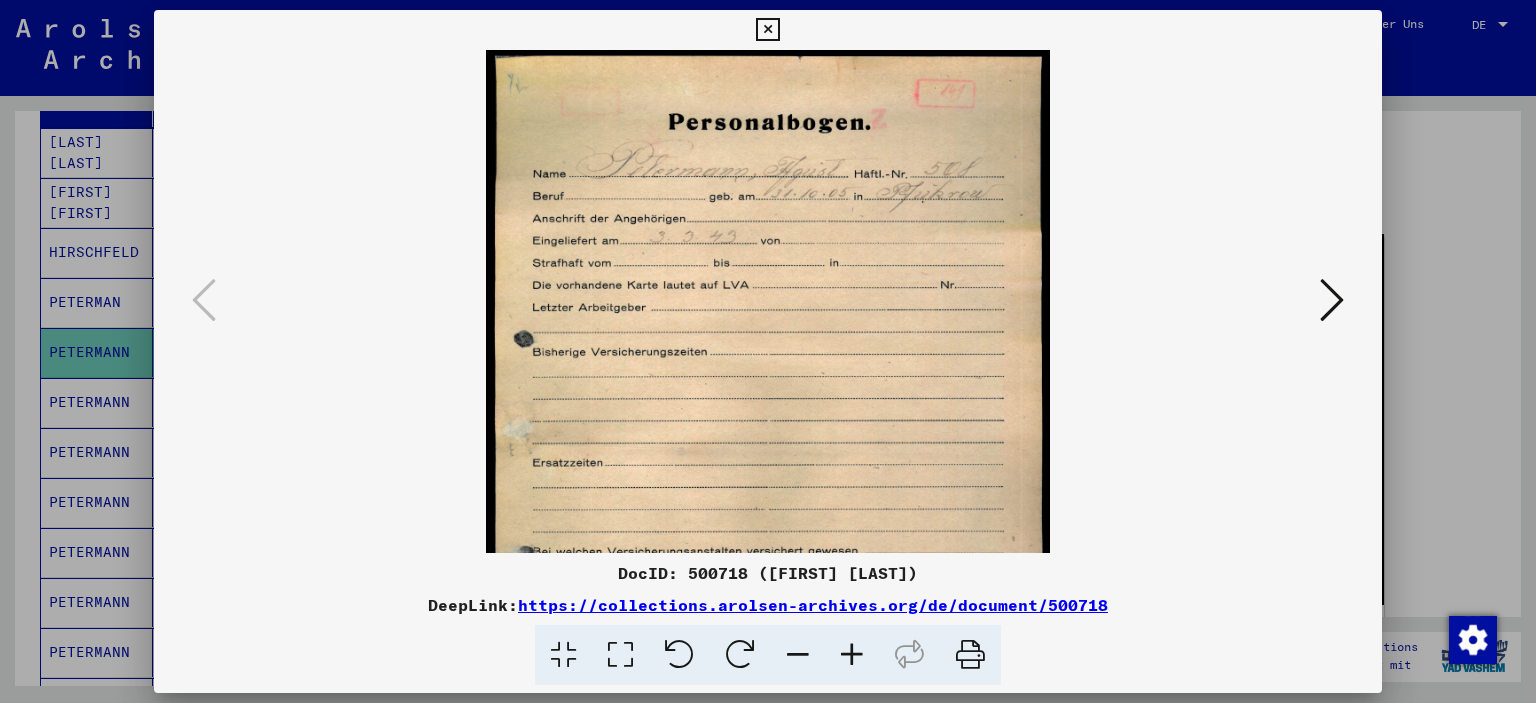 click at bounding box center (852, 655) 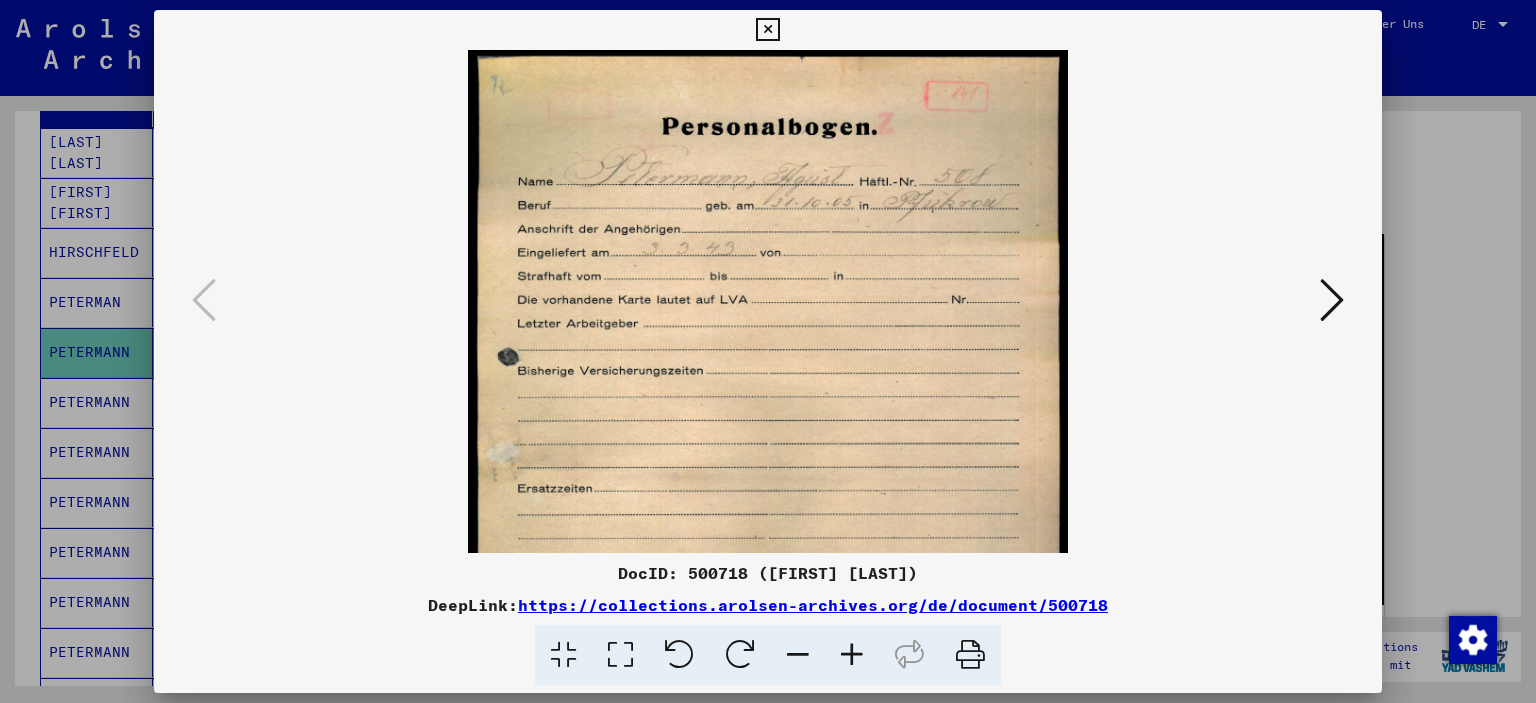 click at bounding box center (852, 655) 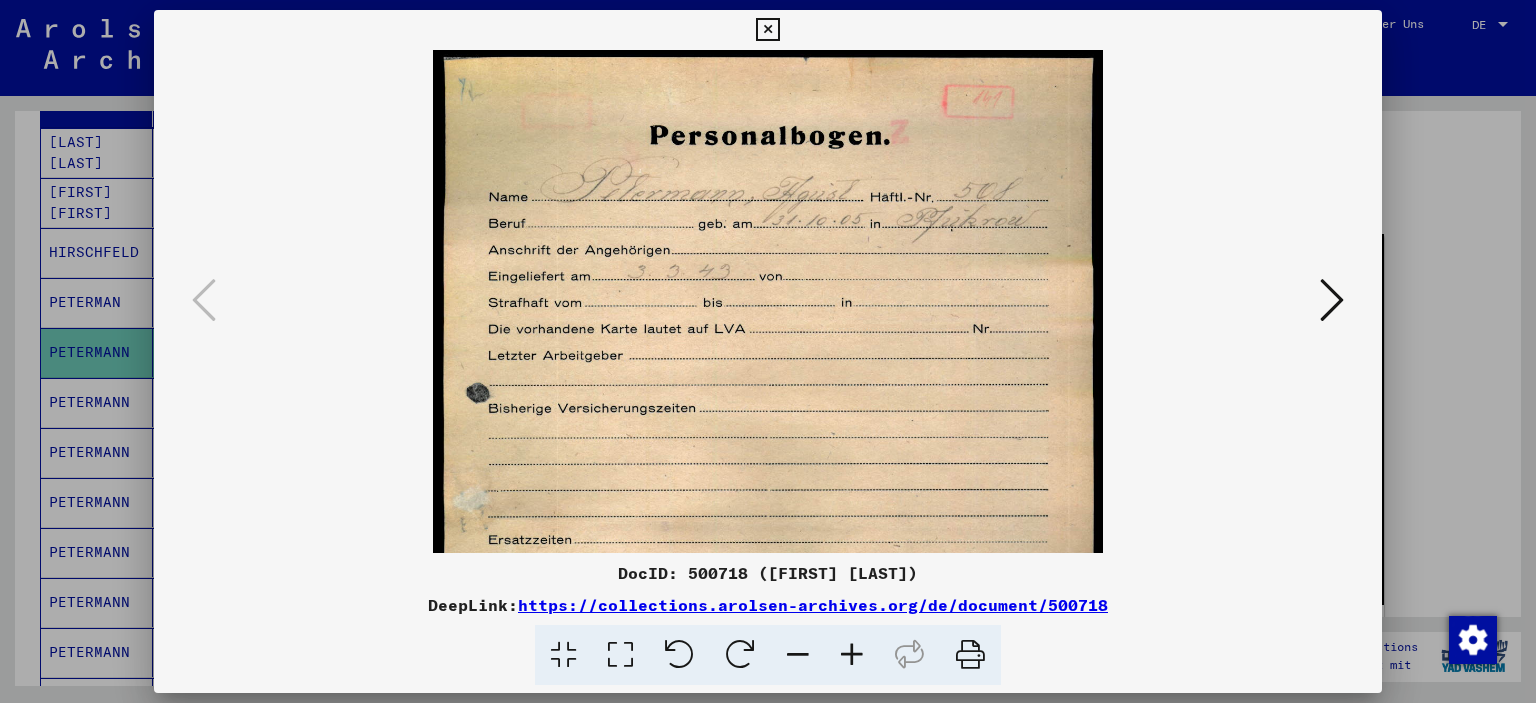 click at bounding box center (852, 655) 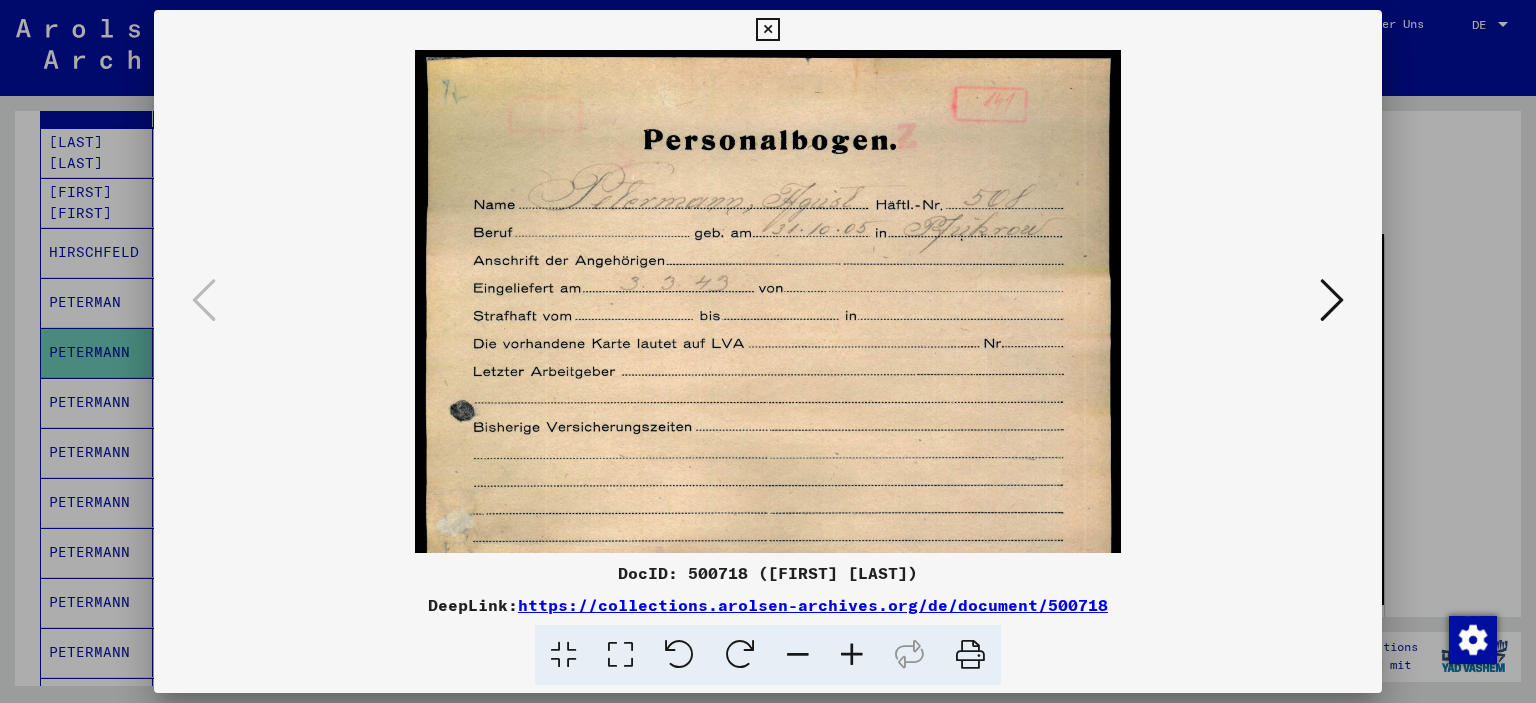 click at bounding box center [852, 655] 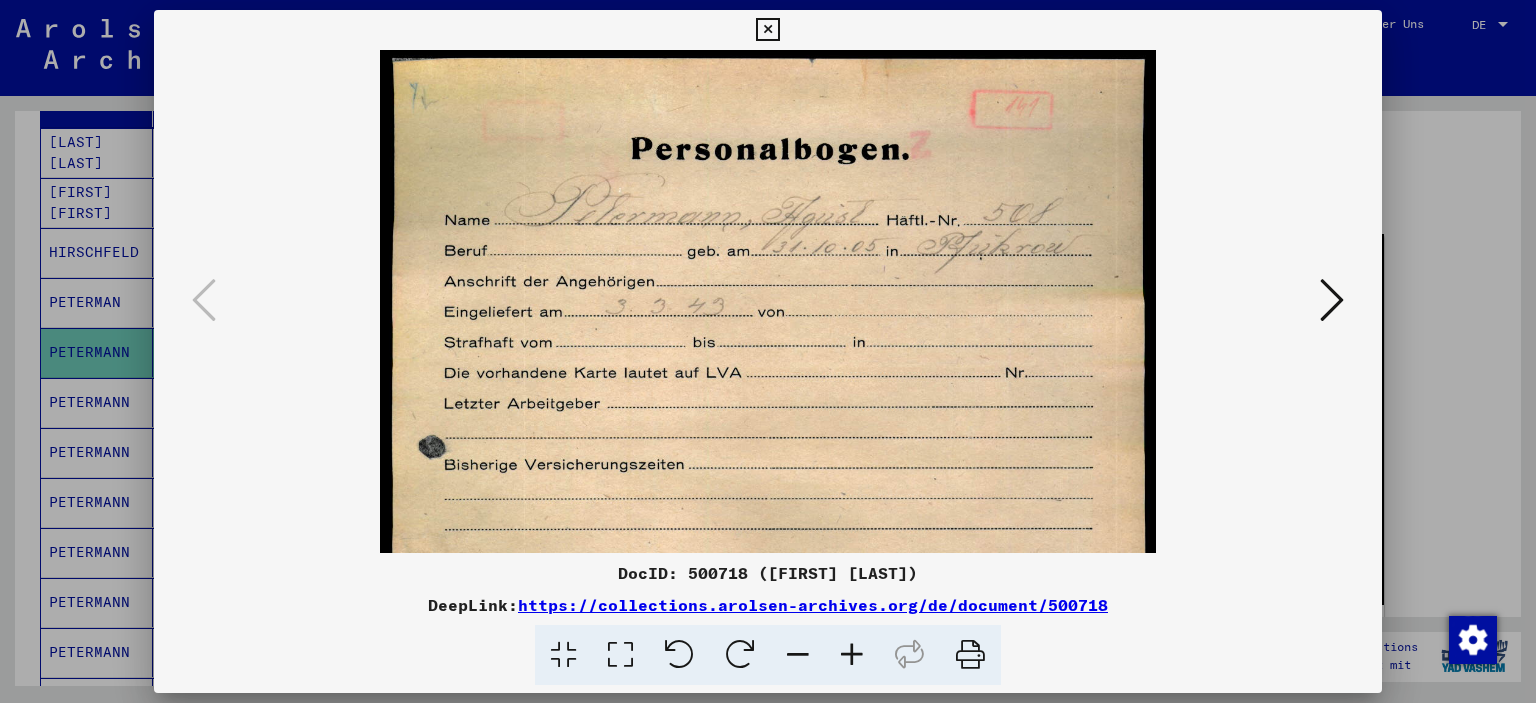click at bounding box center (852, 655) 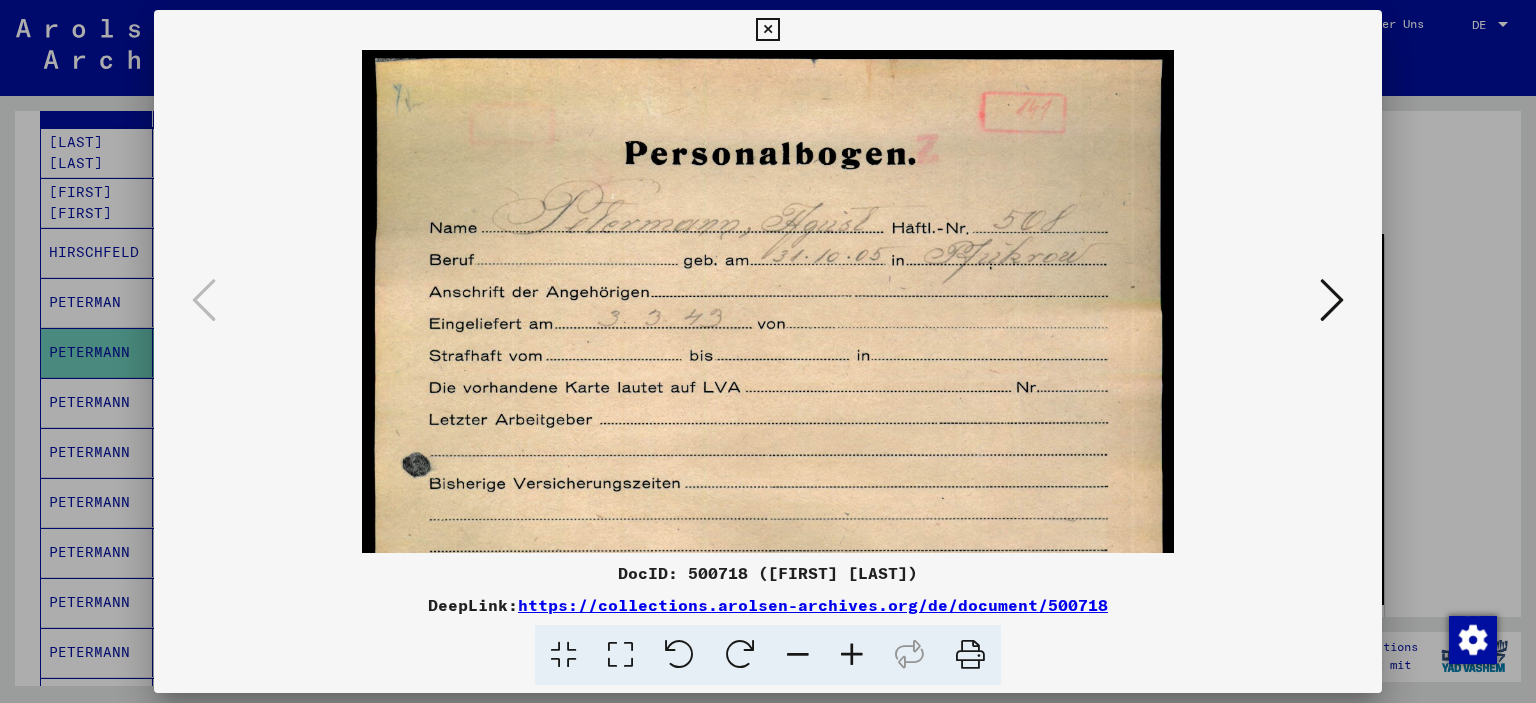 click at bounding box center (767, 30) 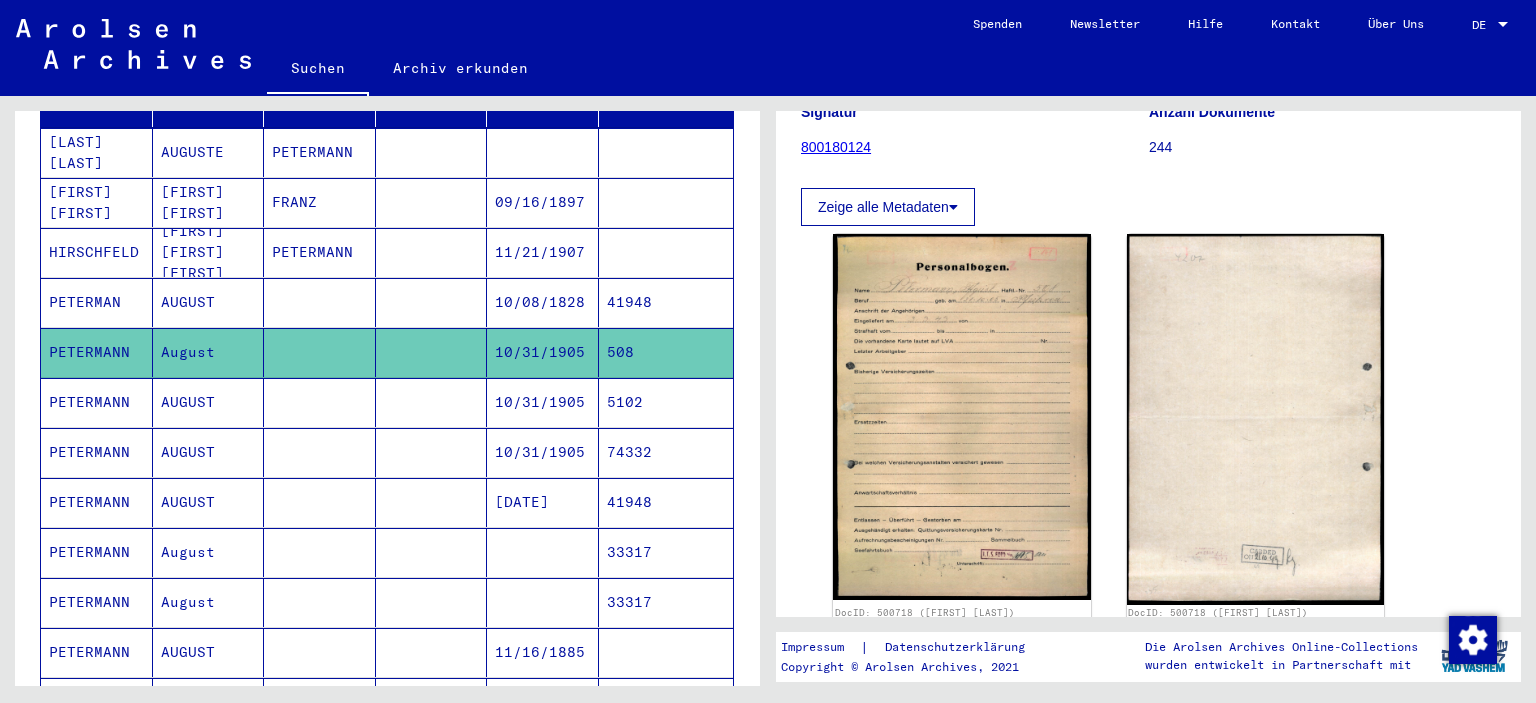 click on "5102" at bounding box center [666, 452] 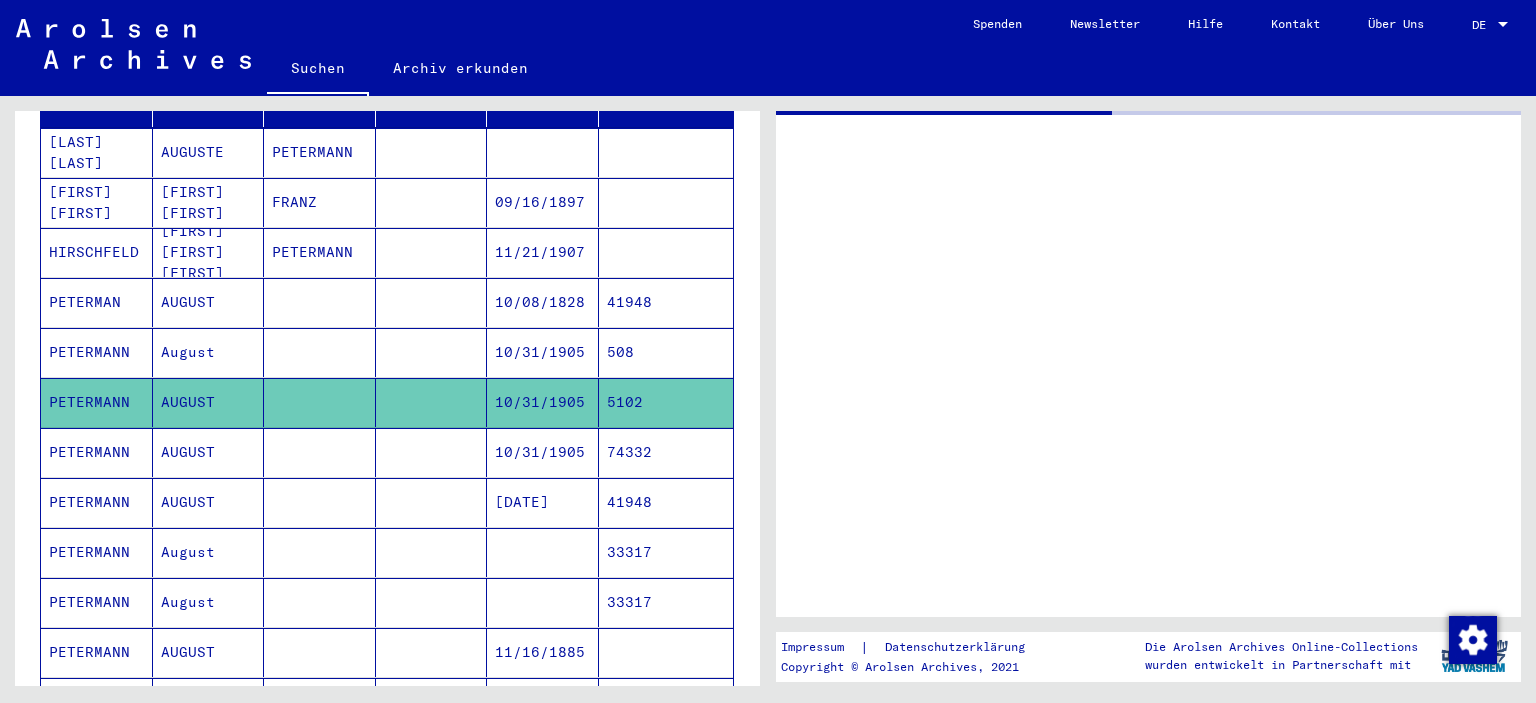 scroll, scrollTop: 0, scrollLeft: 0, axis: both 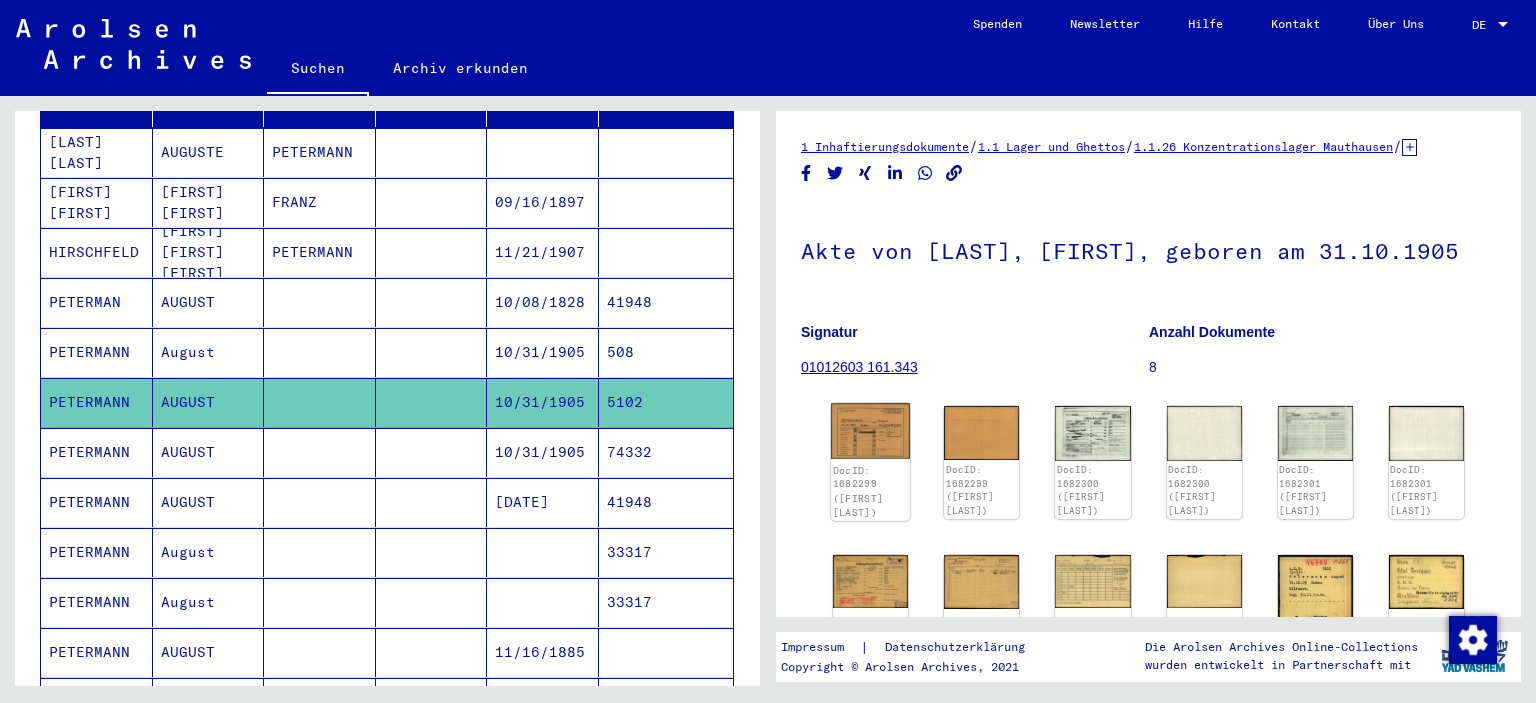 click 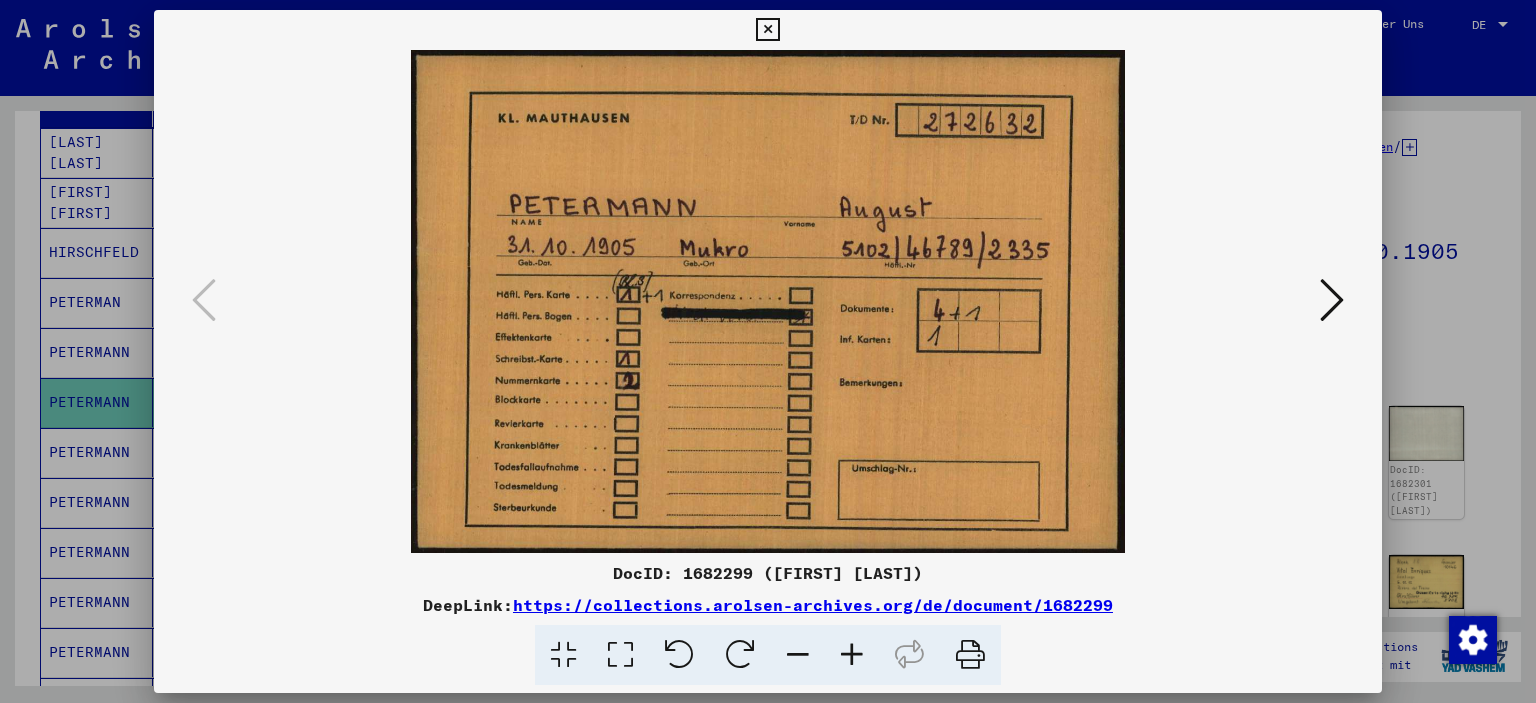 click at bounding box center (1332, 300) 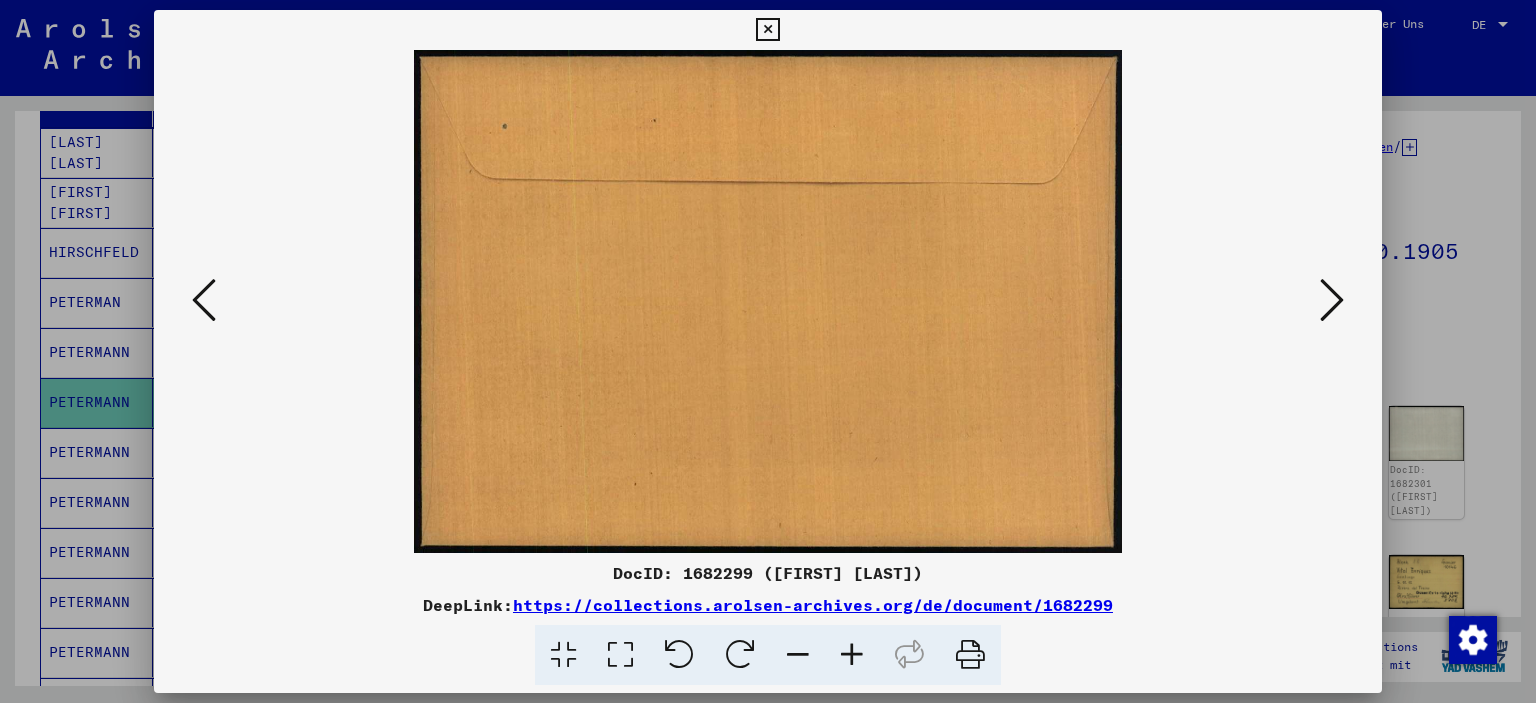 click at bounding box center (1332, 300) 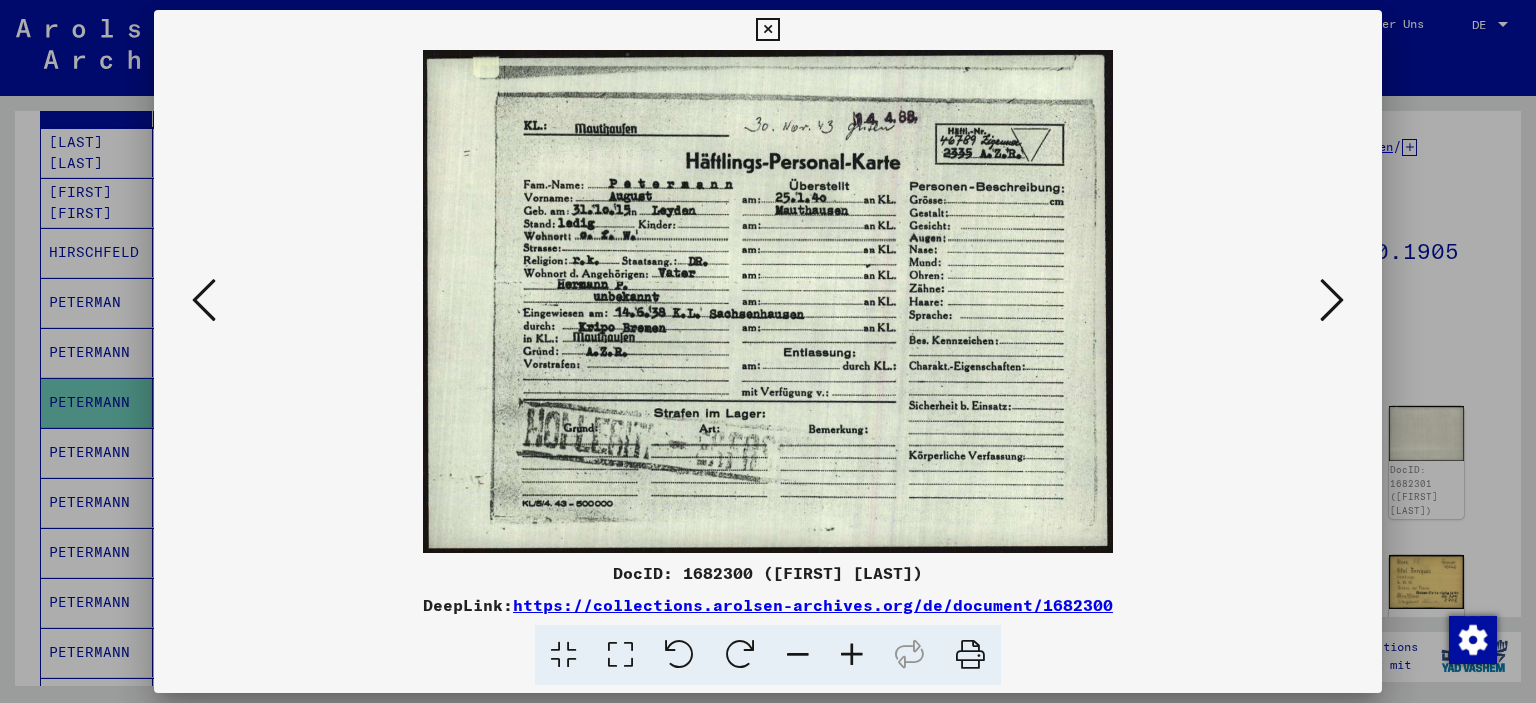 click at bounding box center [852, 655] 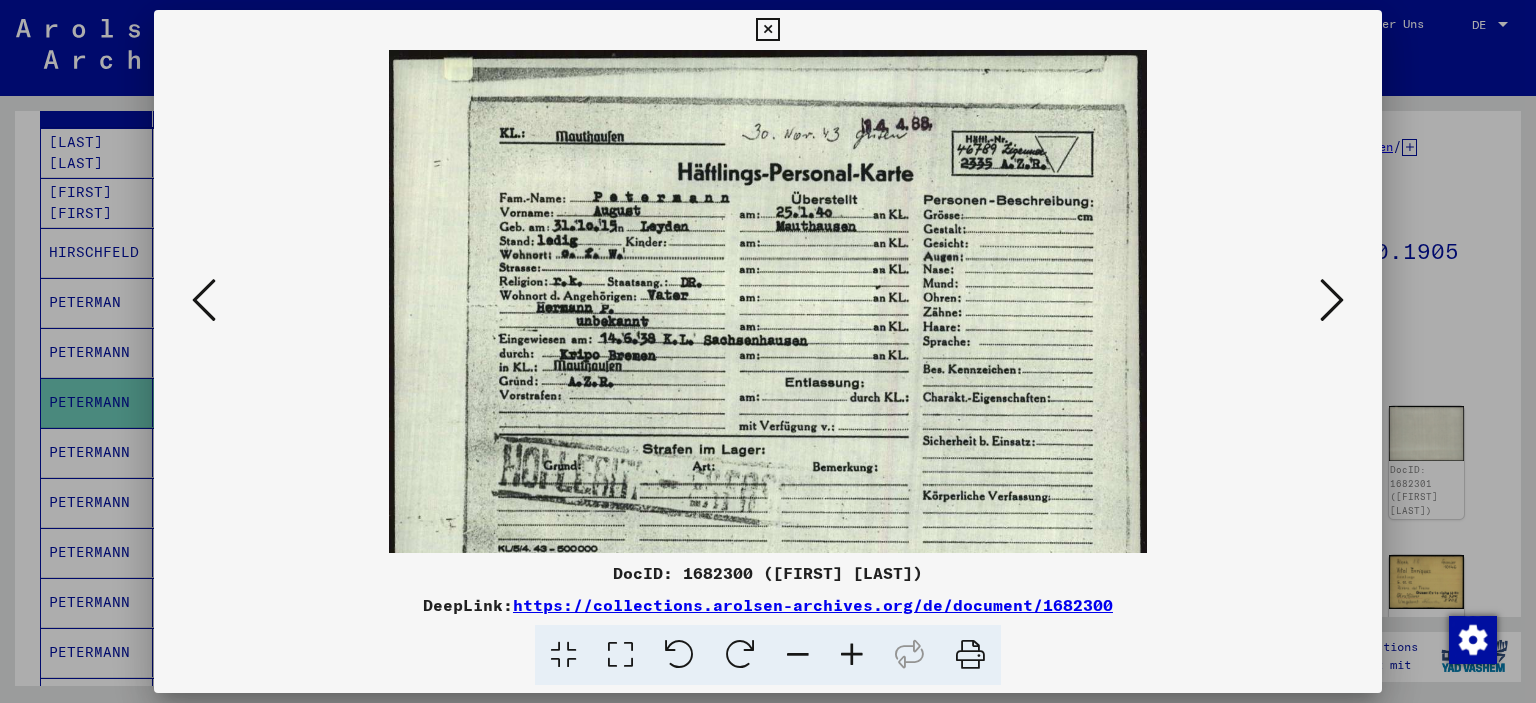 click at bounding box center (852, 655) 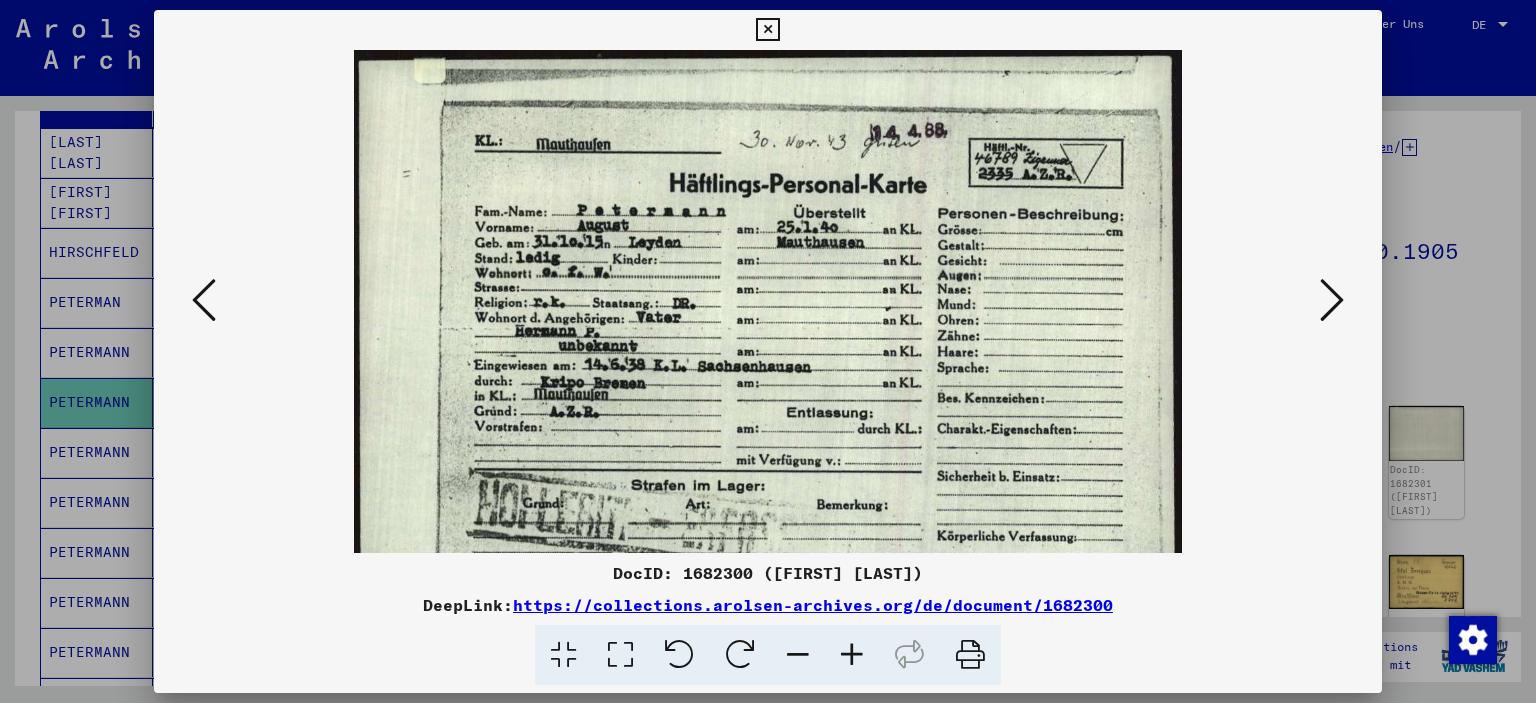 click at bounding box center (852, 655) 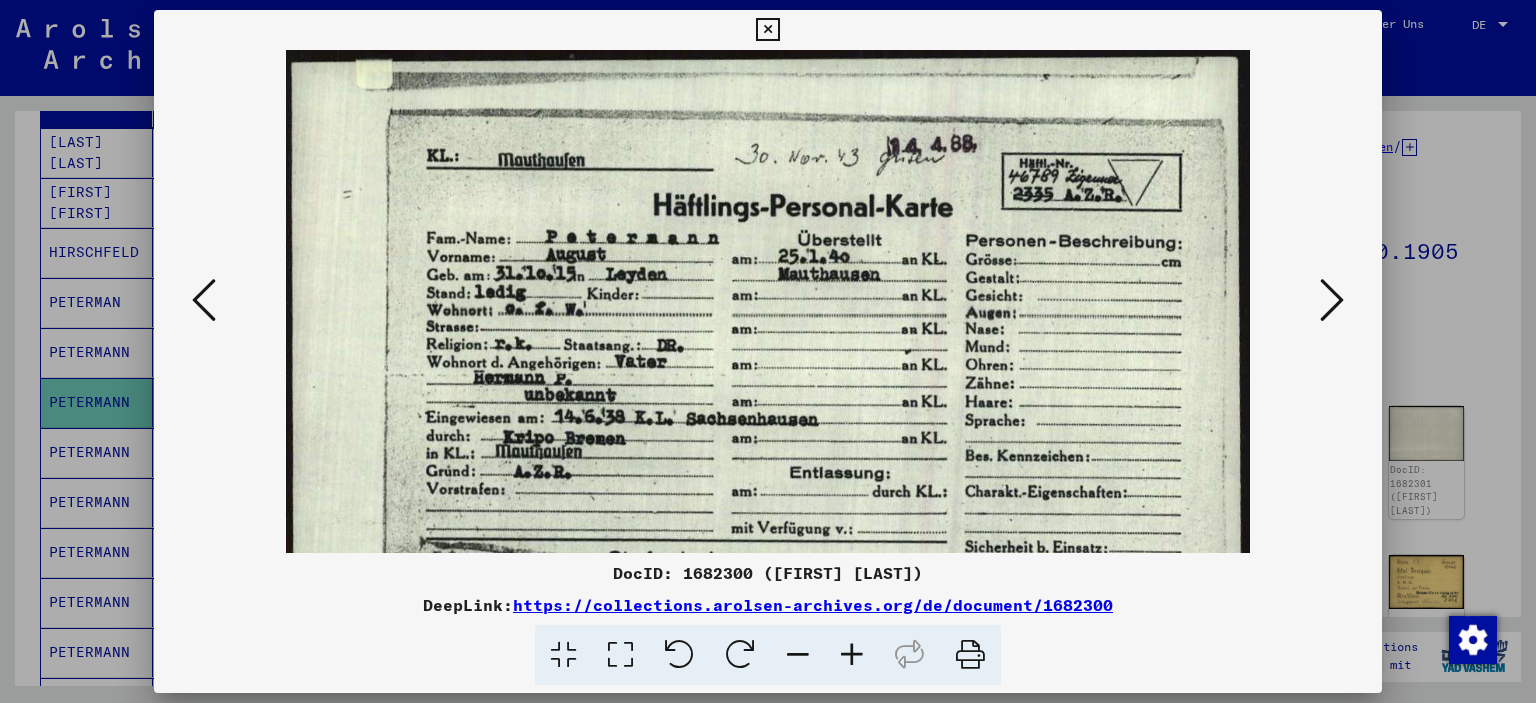 click at bounding box center [852, 655] 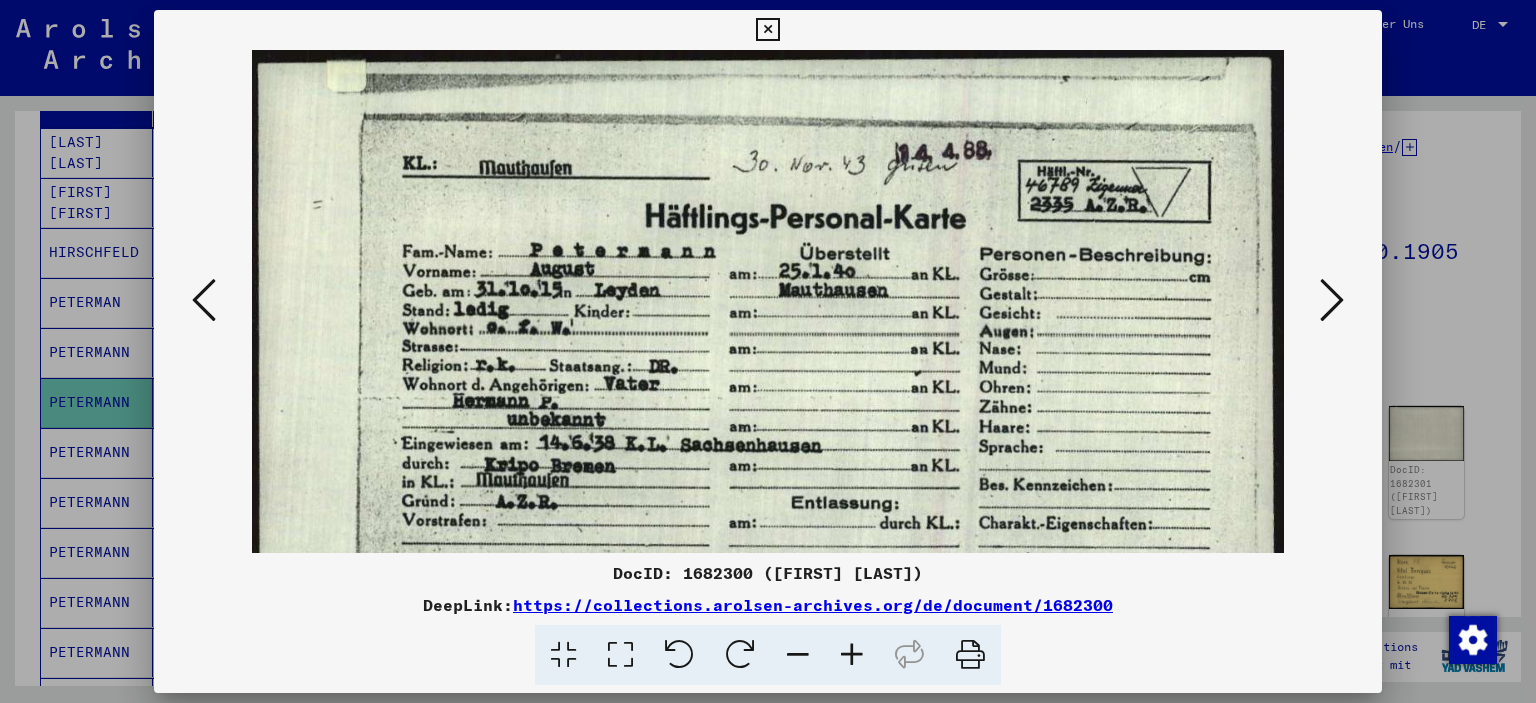 click at bounding box center [852, 655] 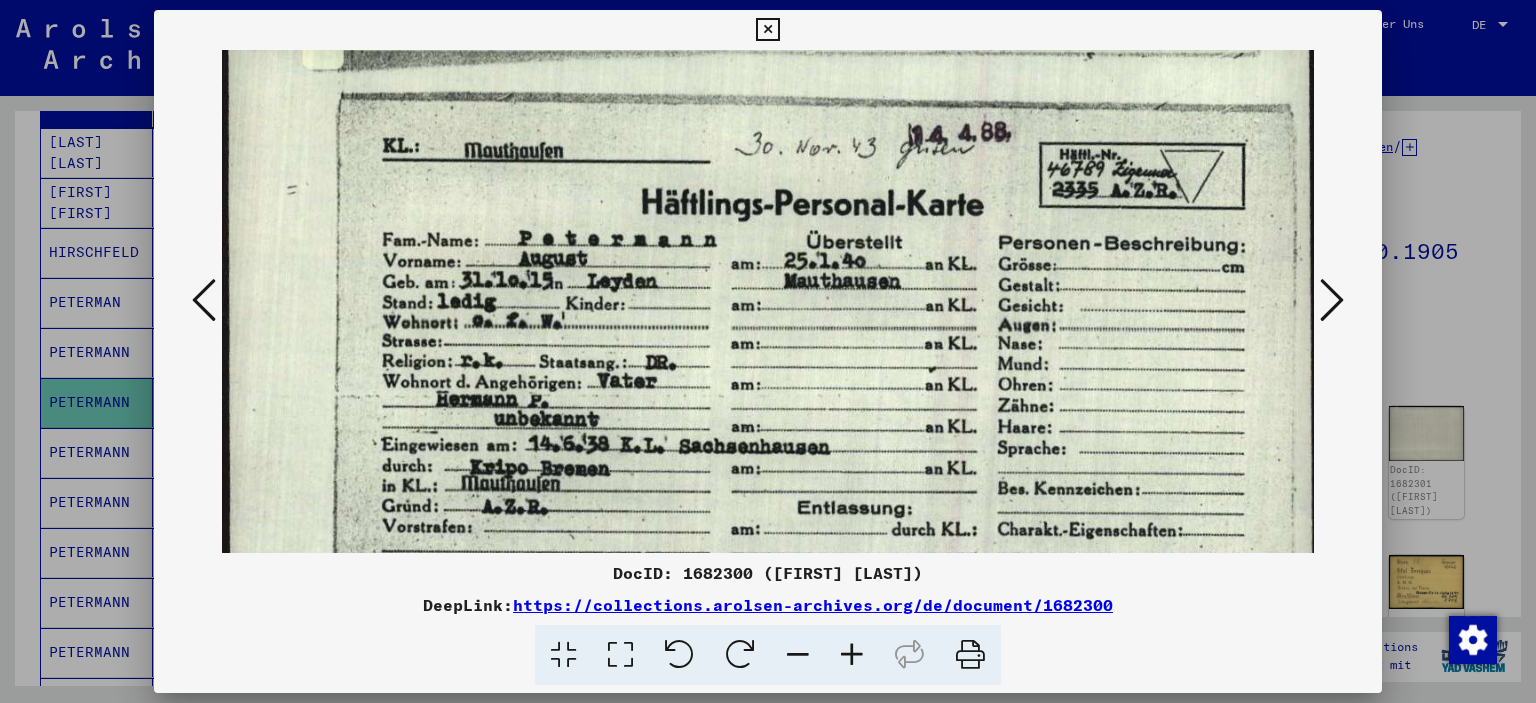 scroll, scrollTop: 29, scrollLeft: 0, axis: vertical 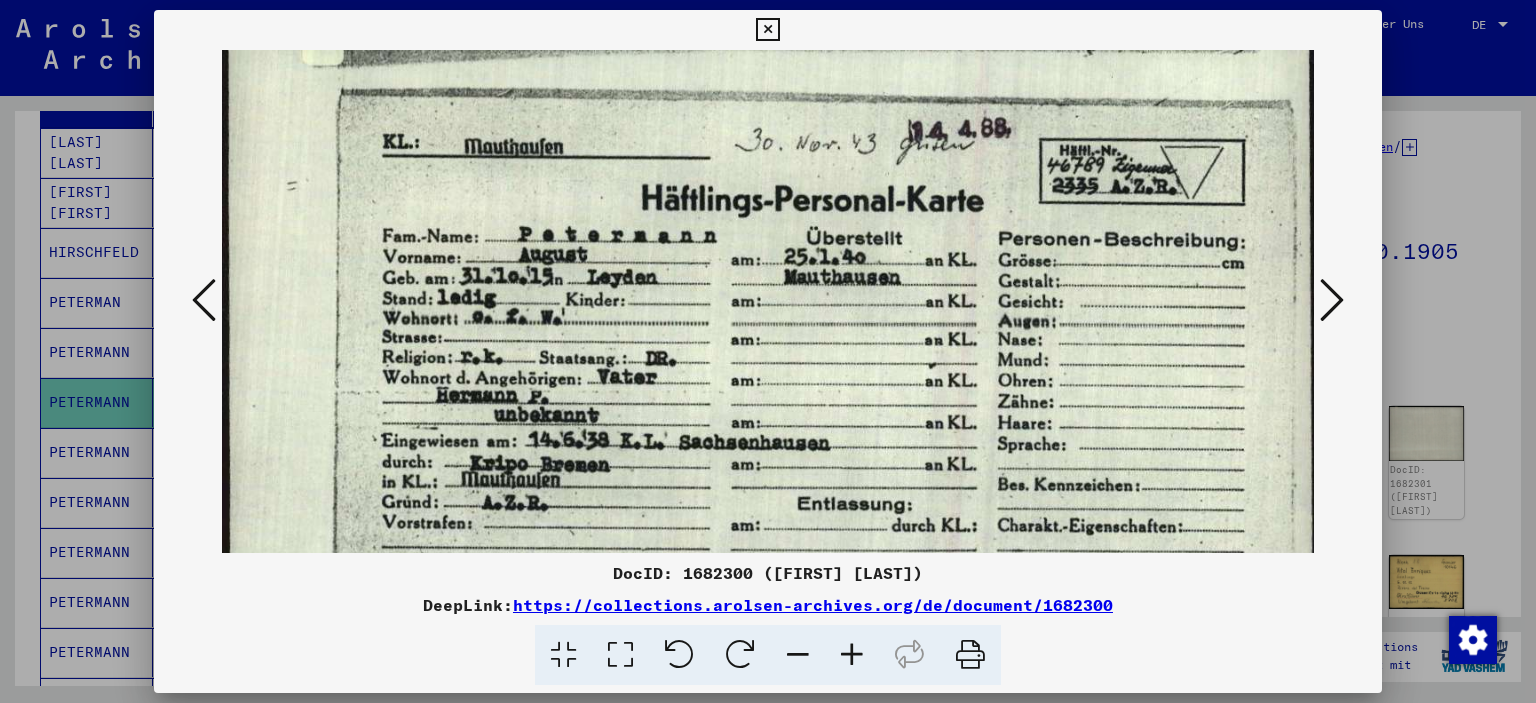 drag, startPoint x: 521, startPoint y: 407, endPoint x: 525, endPoint y: 374, distance: 33.24154 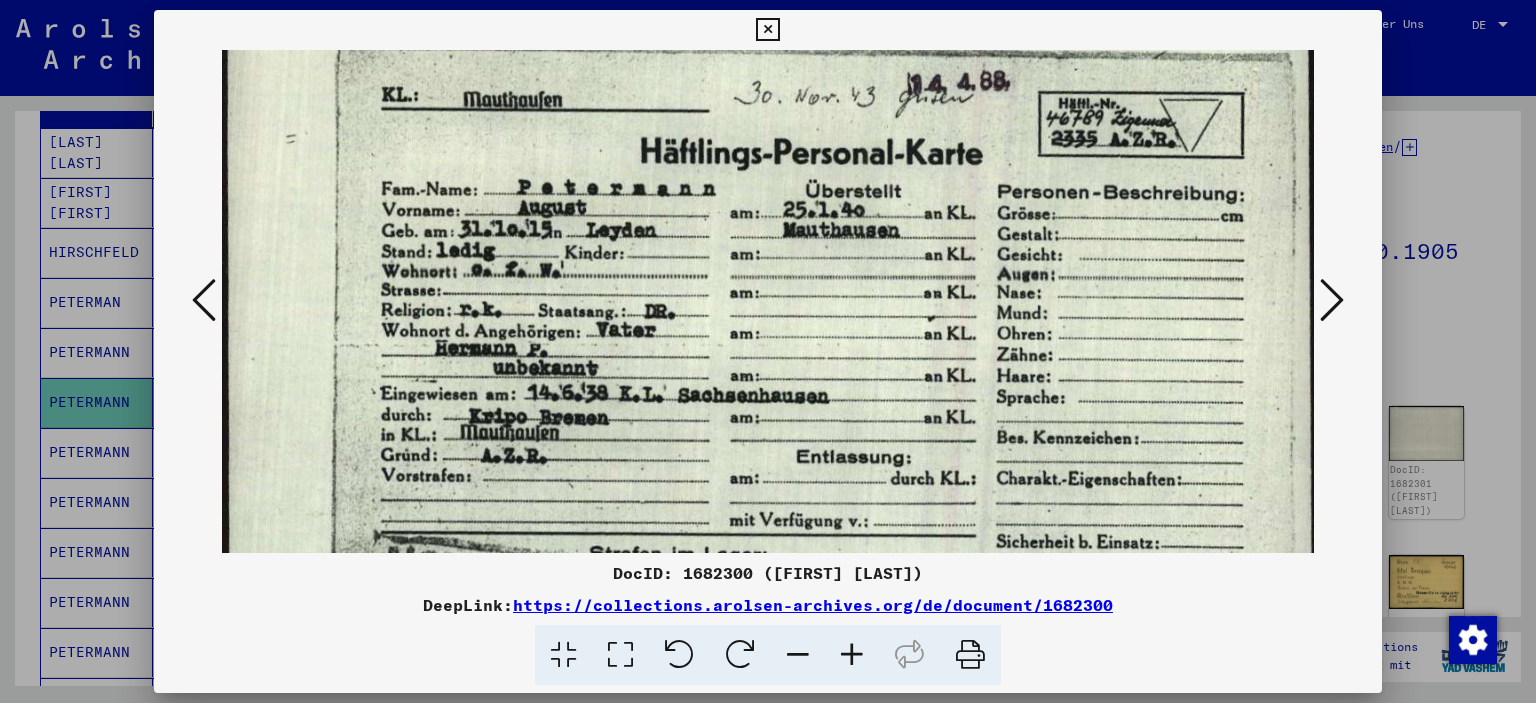 scroll, scrollTop: 79, scrollLeft: 1, axis: both 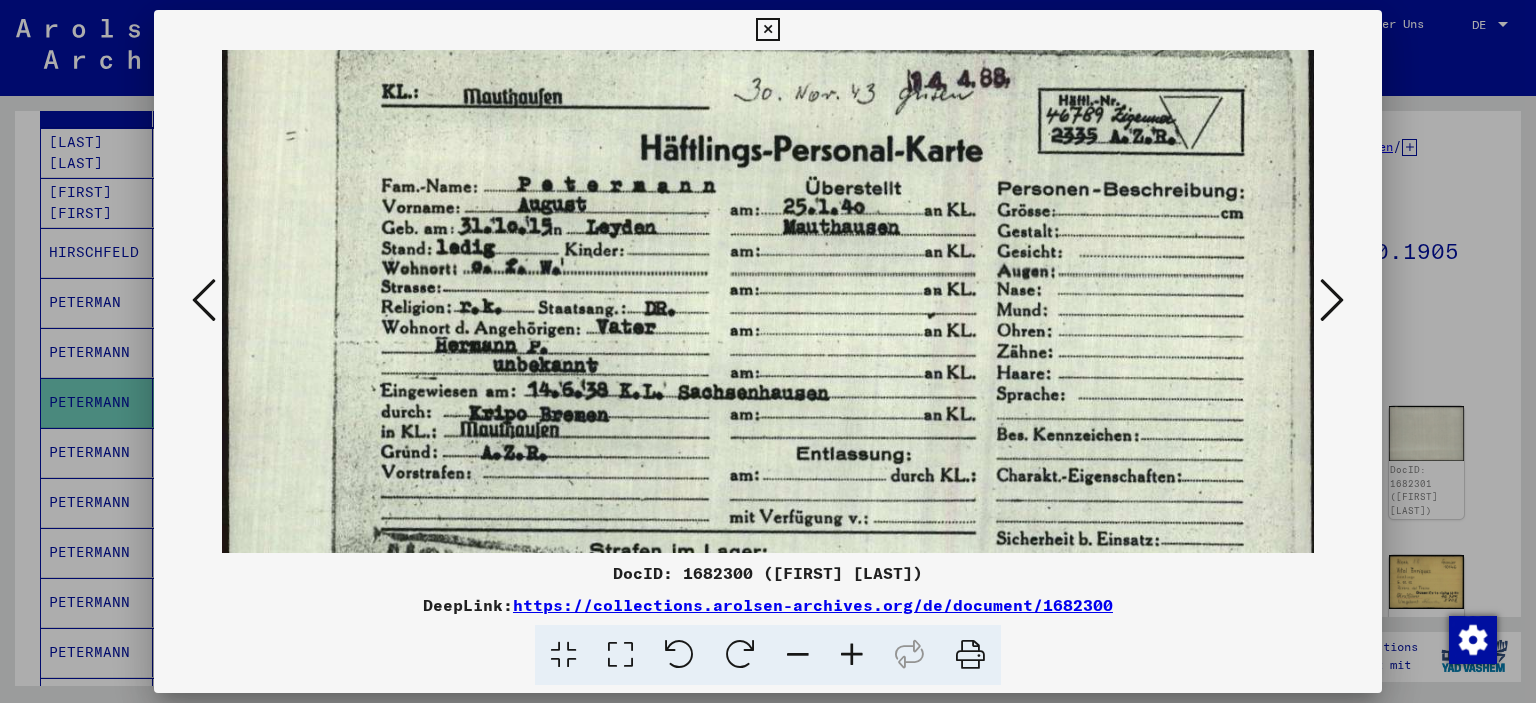 drag, startPoint x: 642, startPoint y: 377, endPoint x: 634, endPoint y: 331, distance: 46.69047 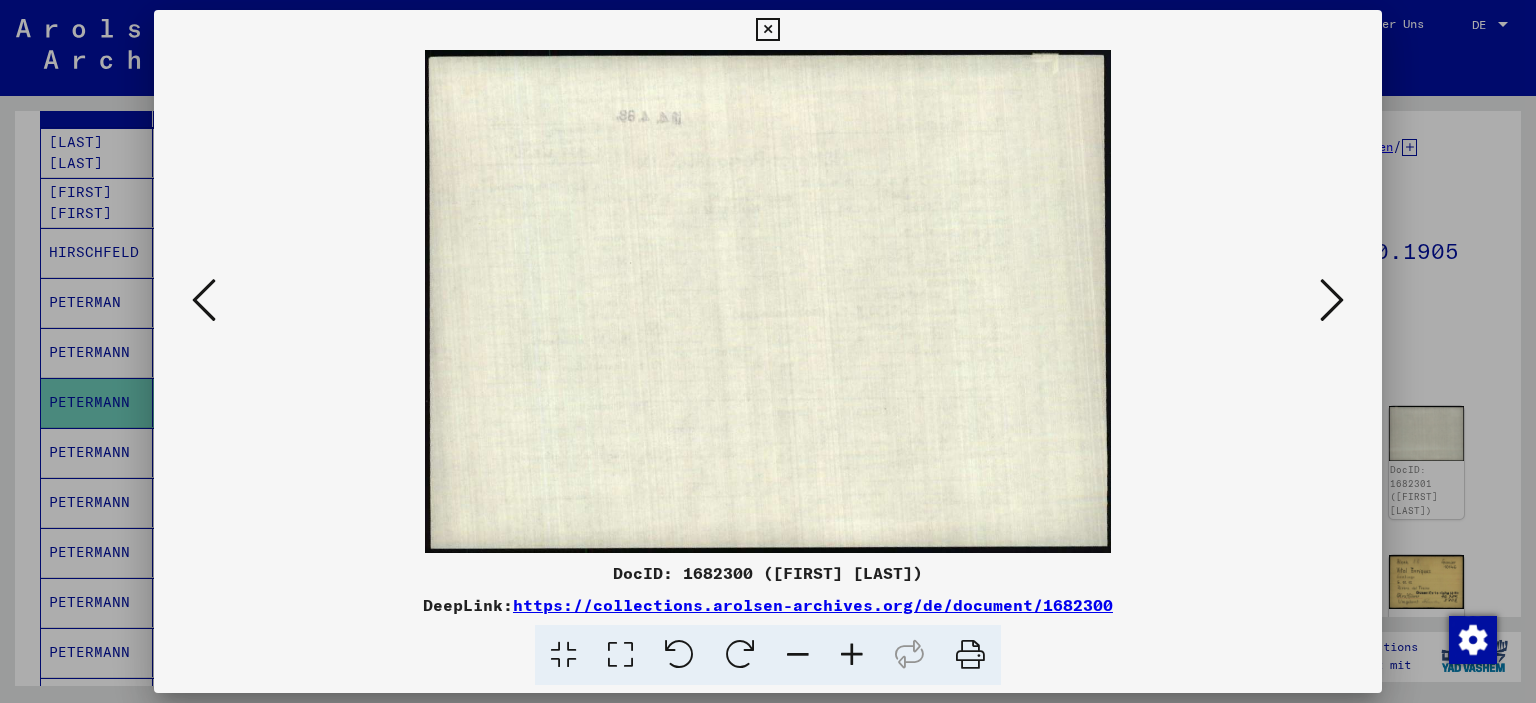 scroll, scrollTop: 0, scrollLeft: 0, axis: both 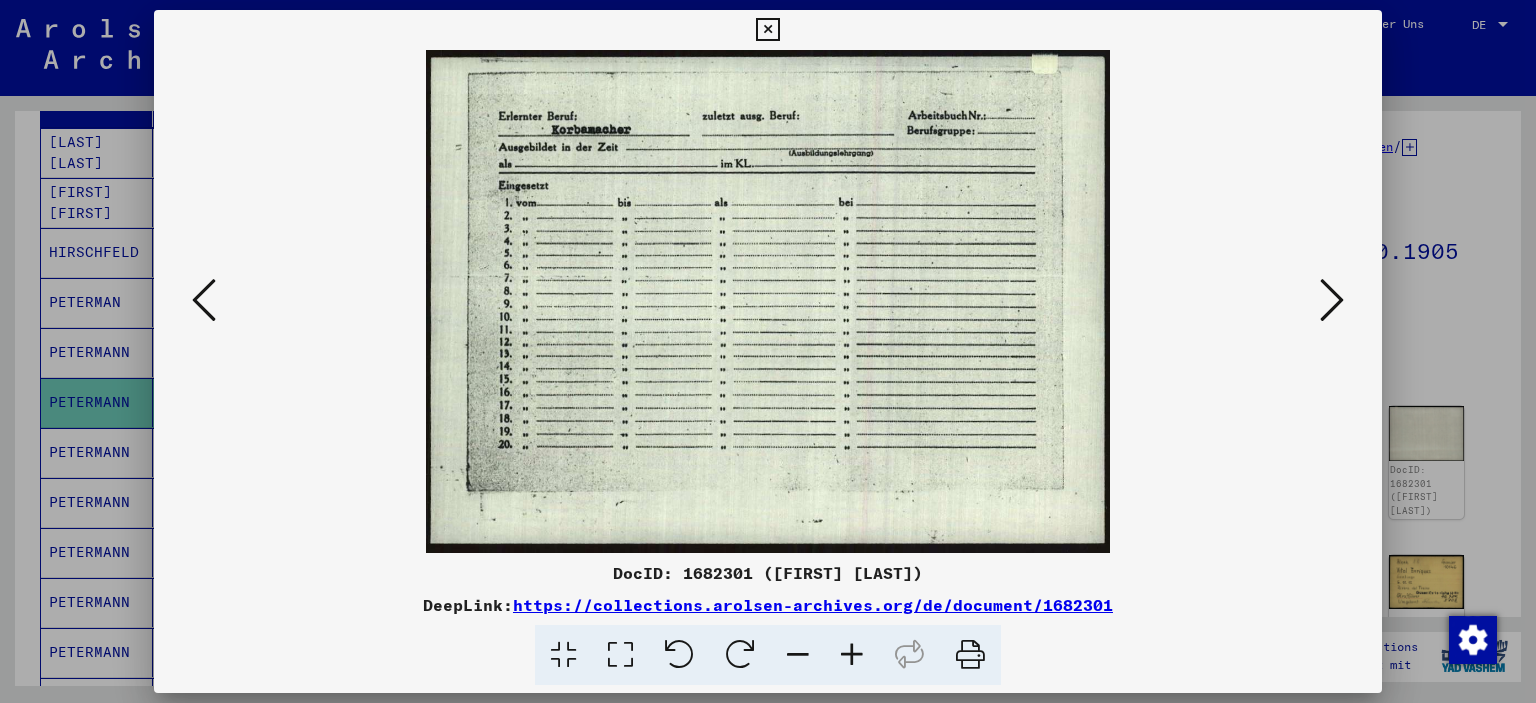 click at bounding box center (1332, 300) 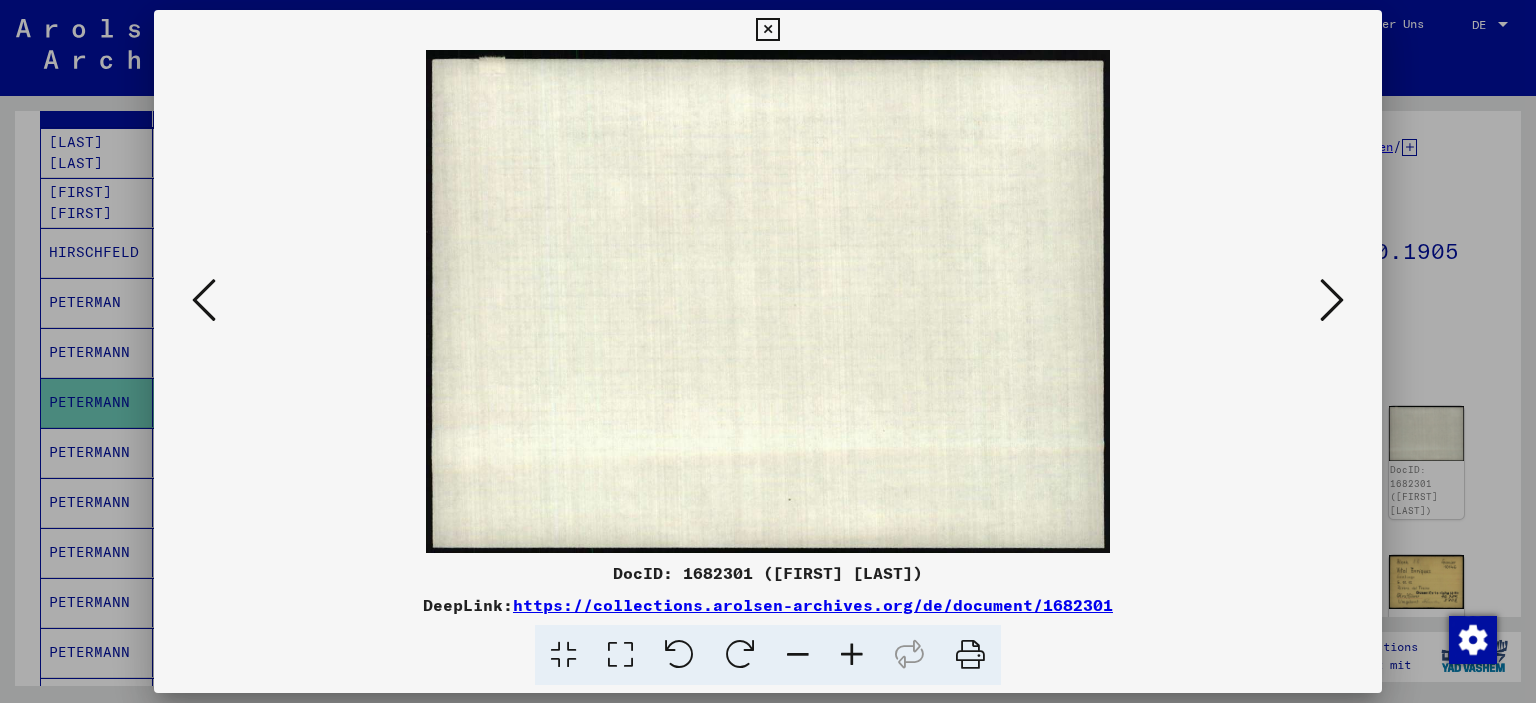 click at bounding box center (1332, 300) 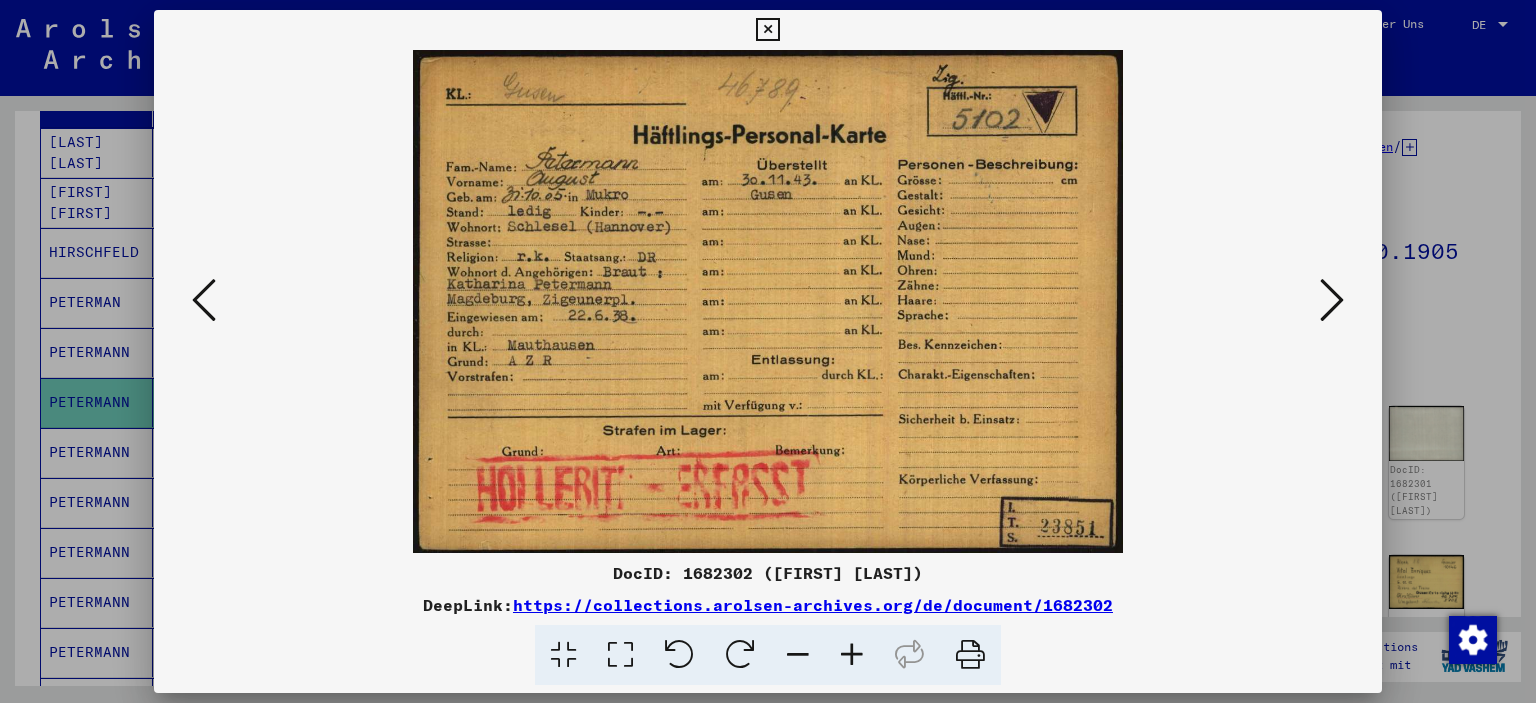 click at bounding box center [1332, 300] 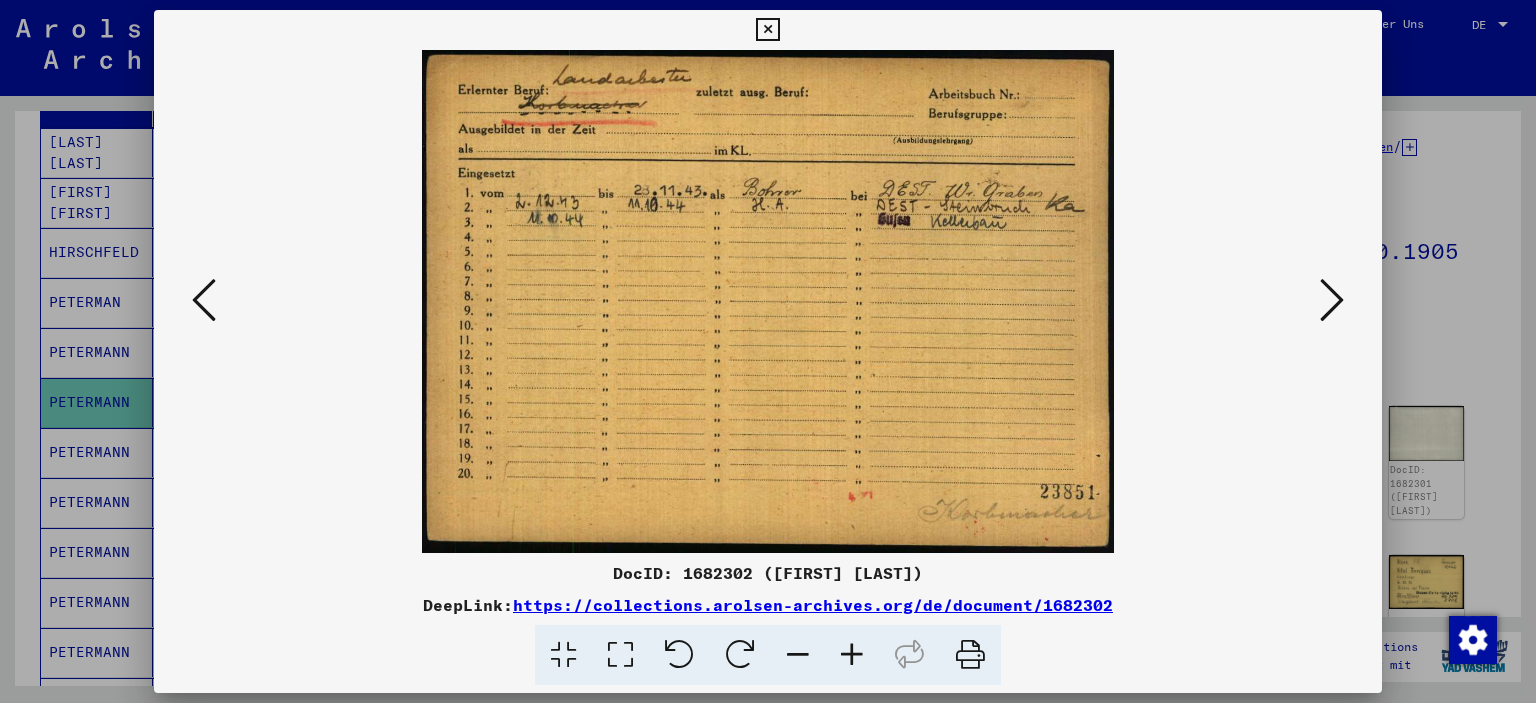 click at bounding box center [1332, 300] 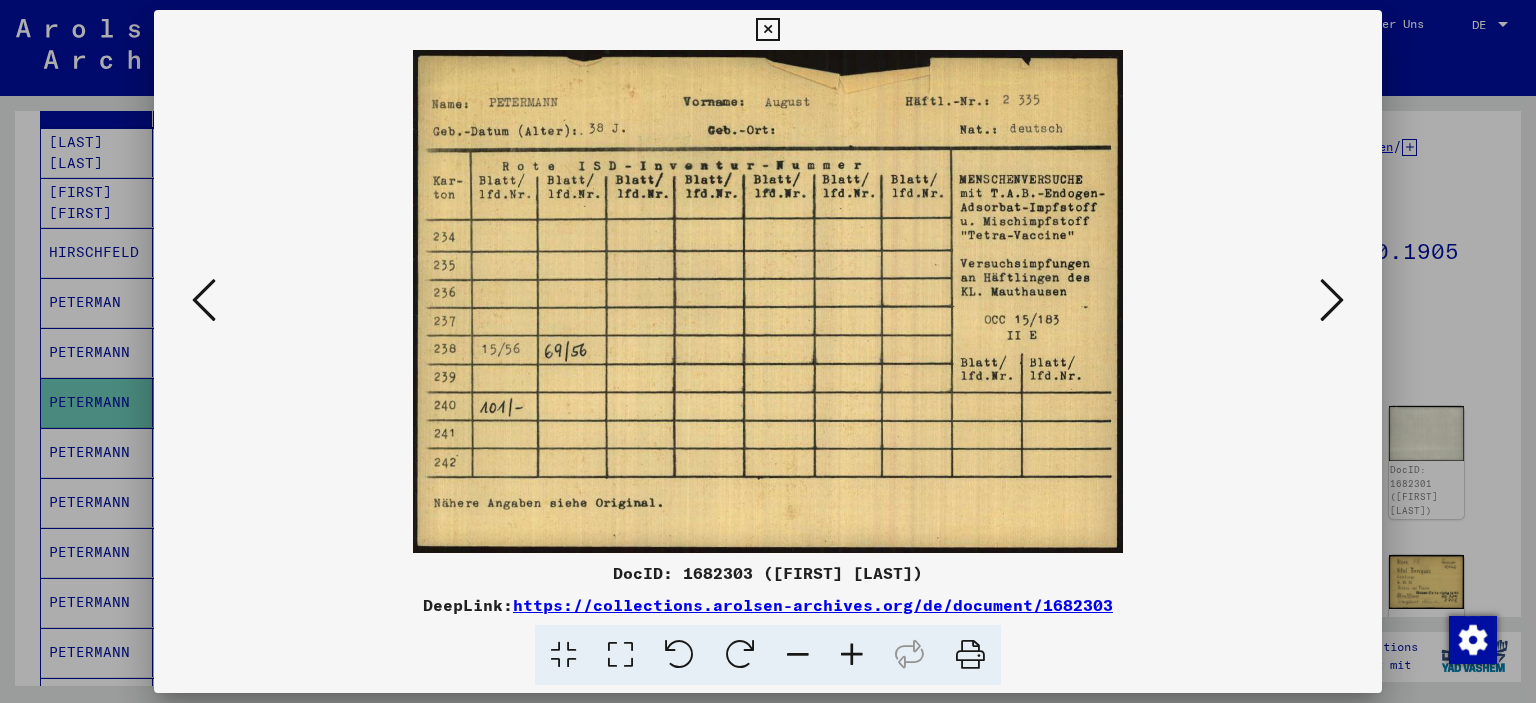 click at bounding box center [1332, 300] 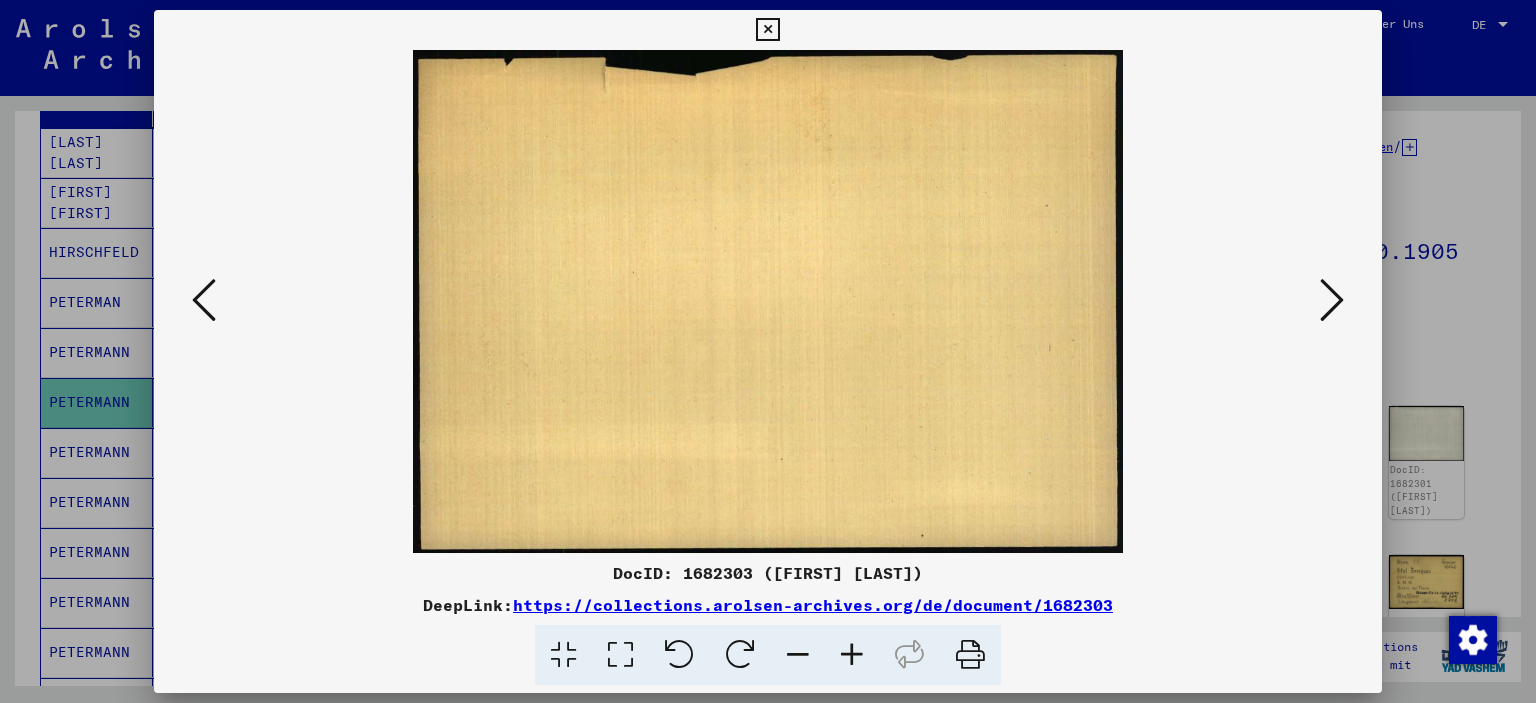 click at bounding box center (1332, 300) 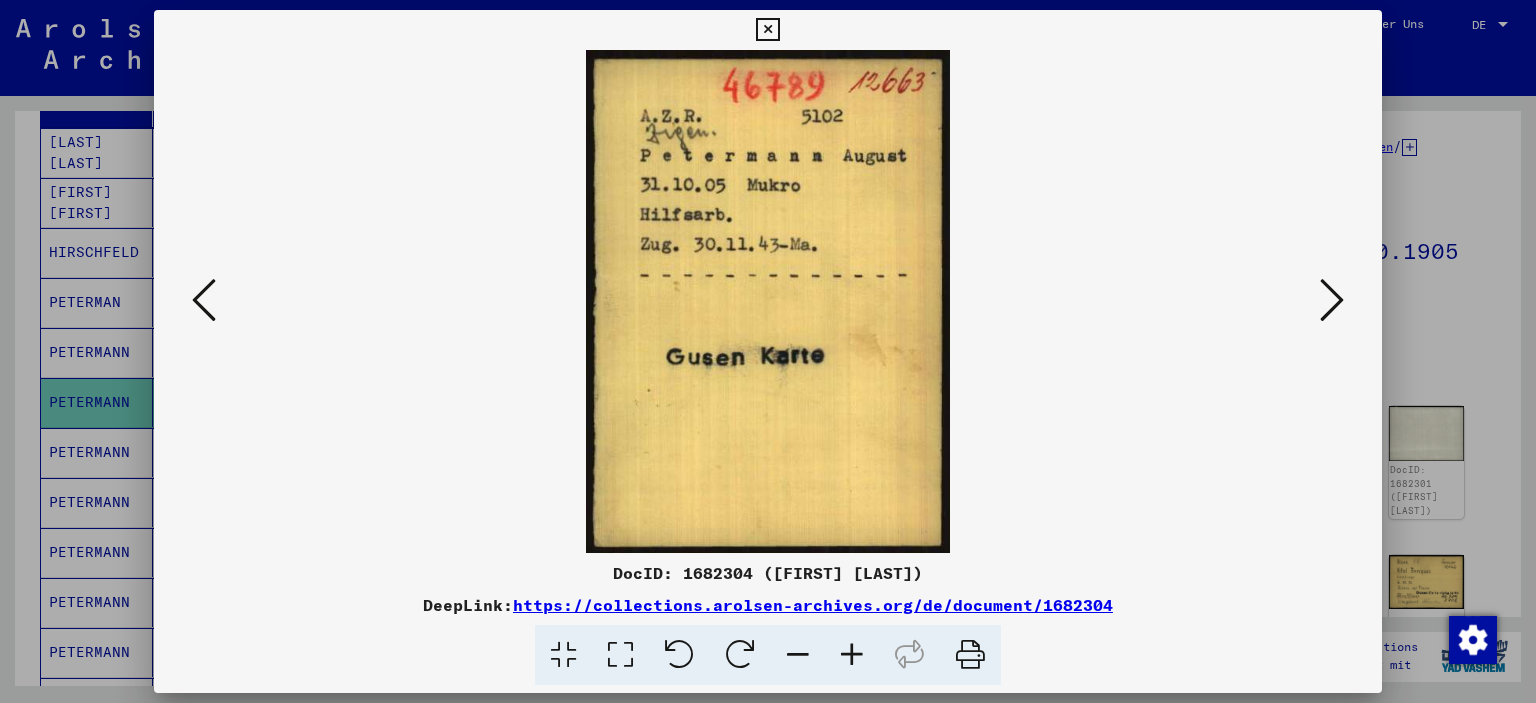 click at bounding box center (1332, 300) 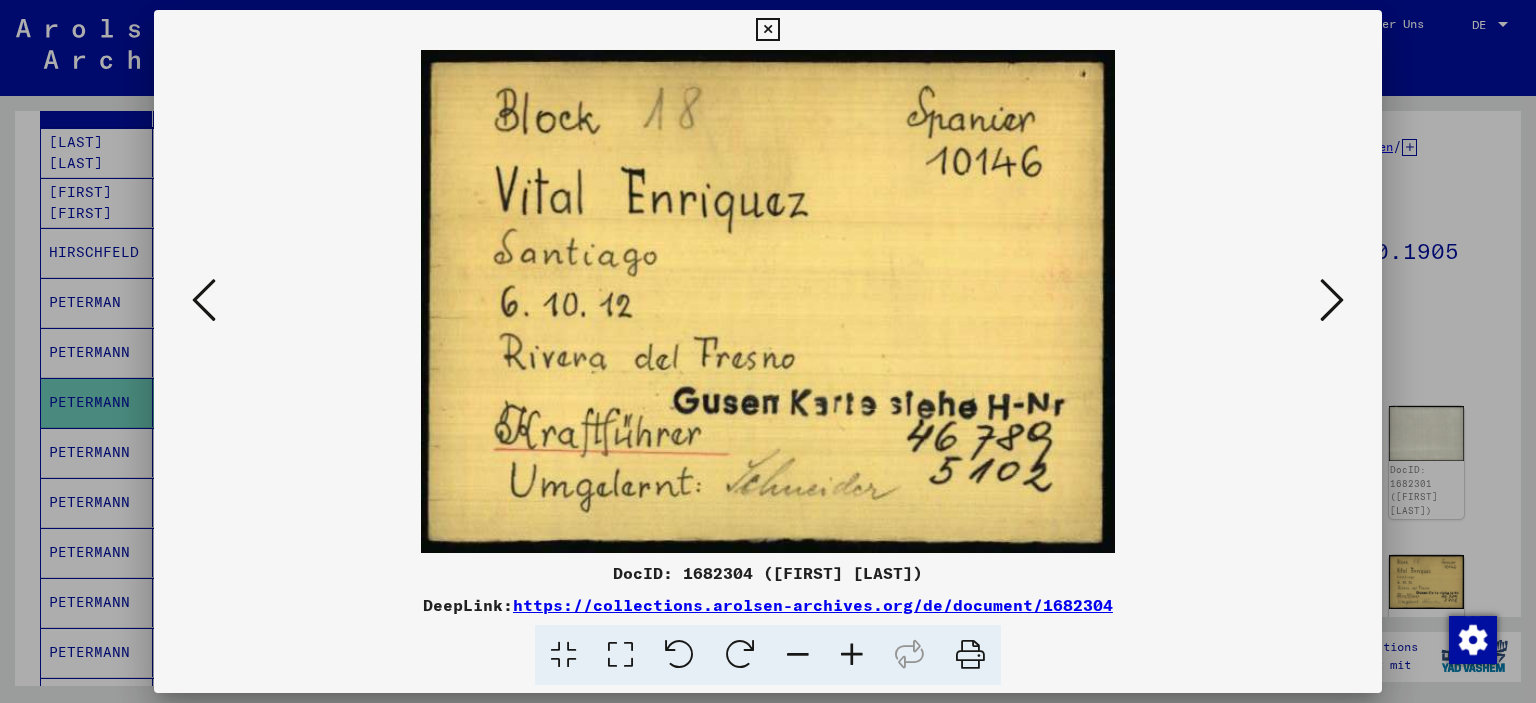 click at bounding box center [1332, 300] 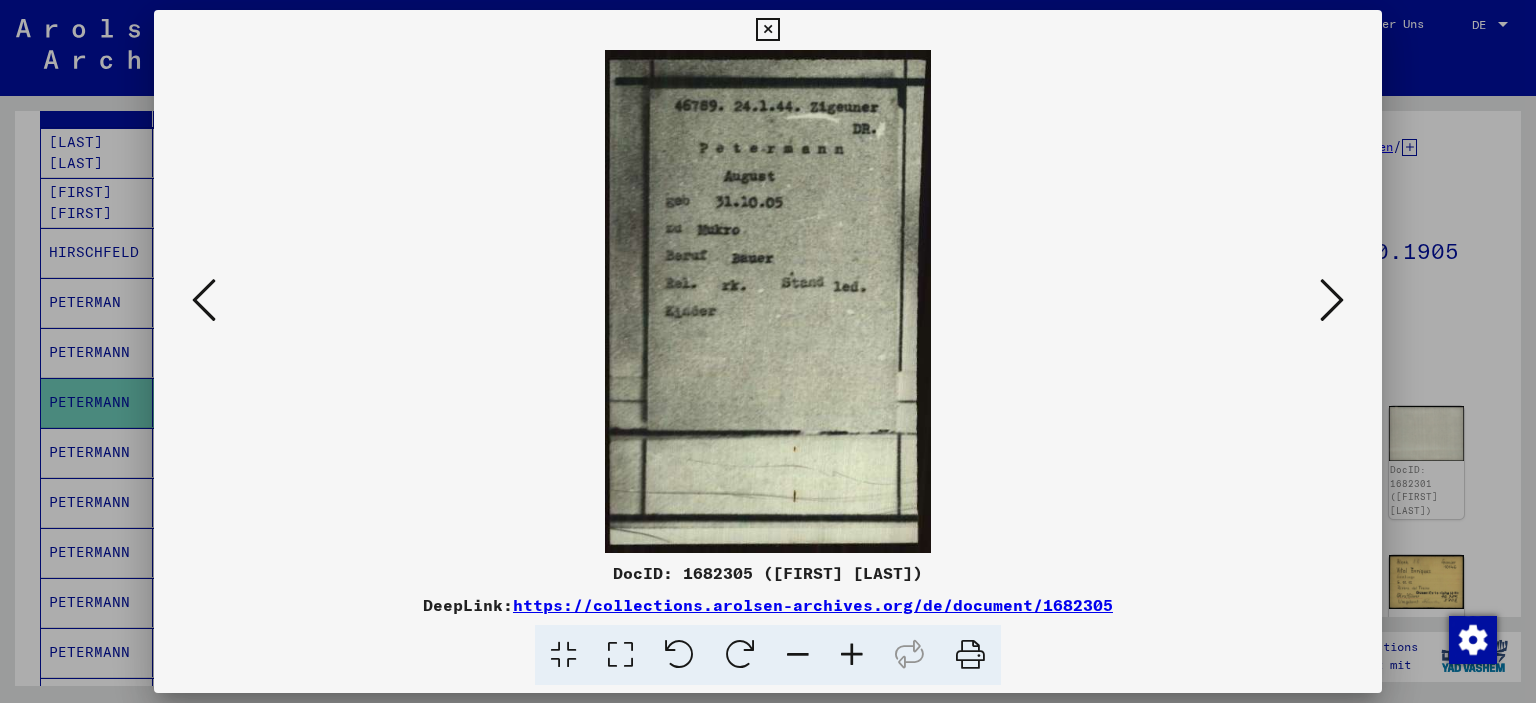 click at bounding box center (1332, 300) 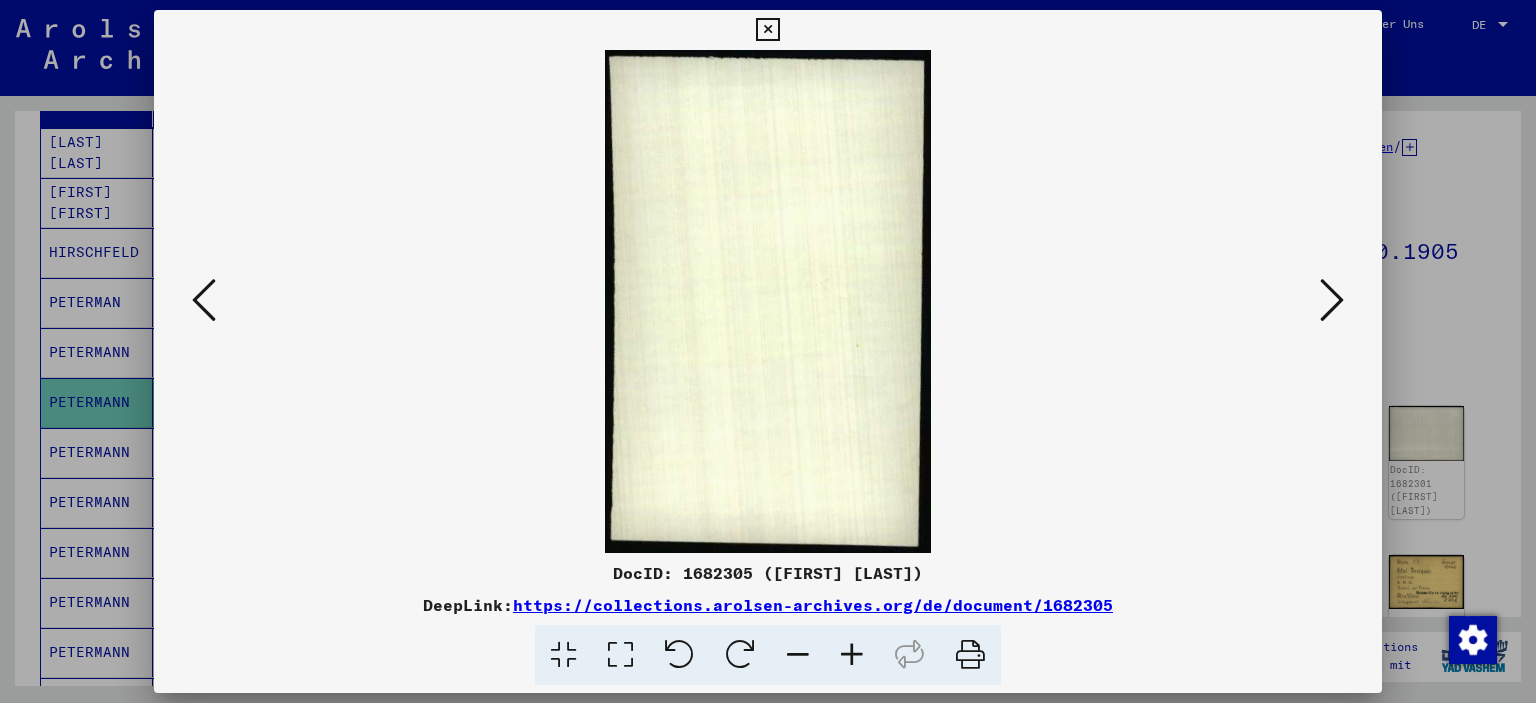 click at bounding box center (1332, 300) 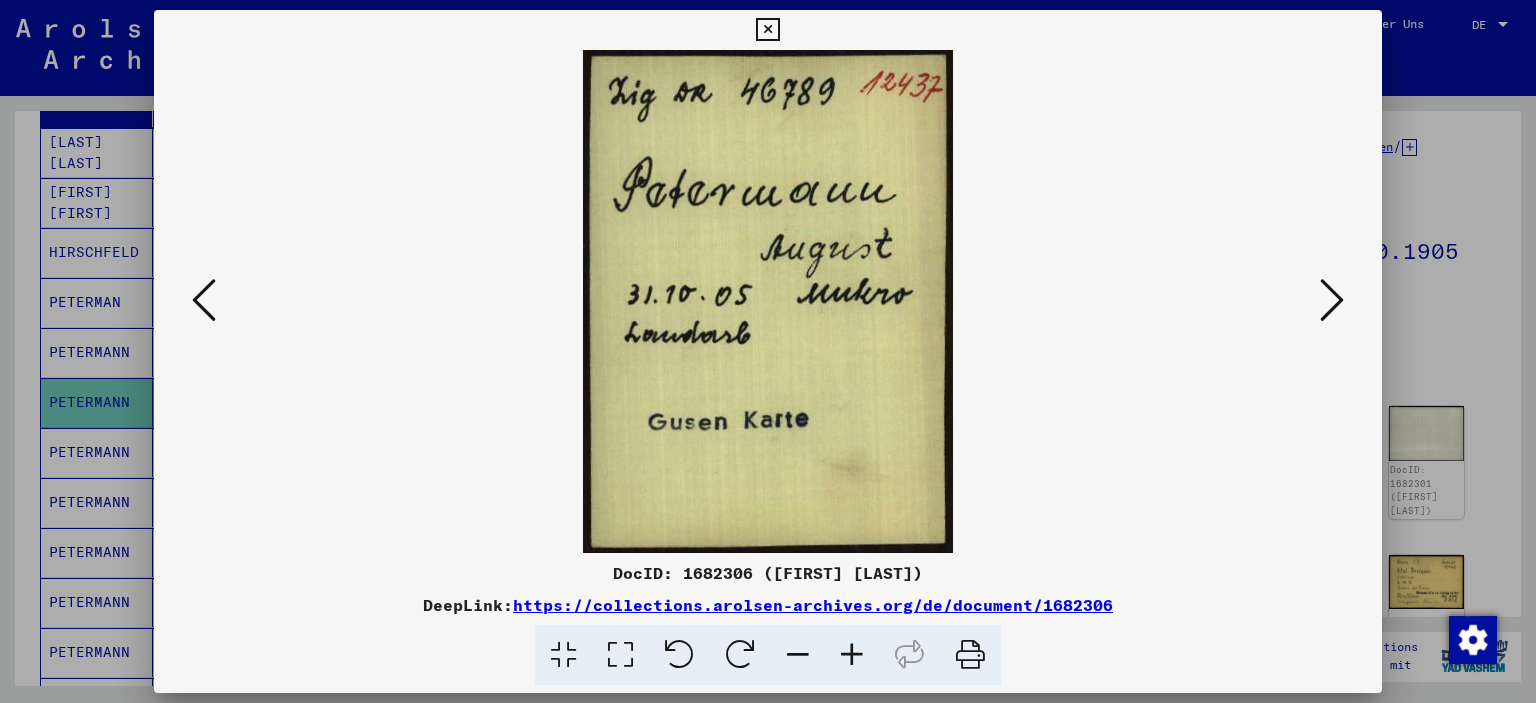 click at bounding box center [1332, 300] 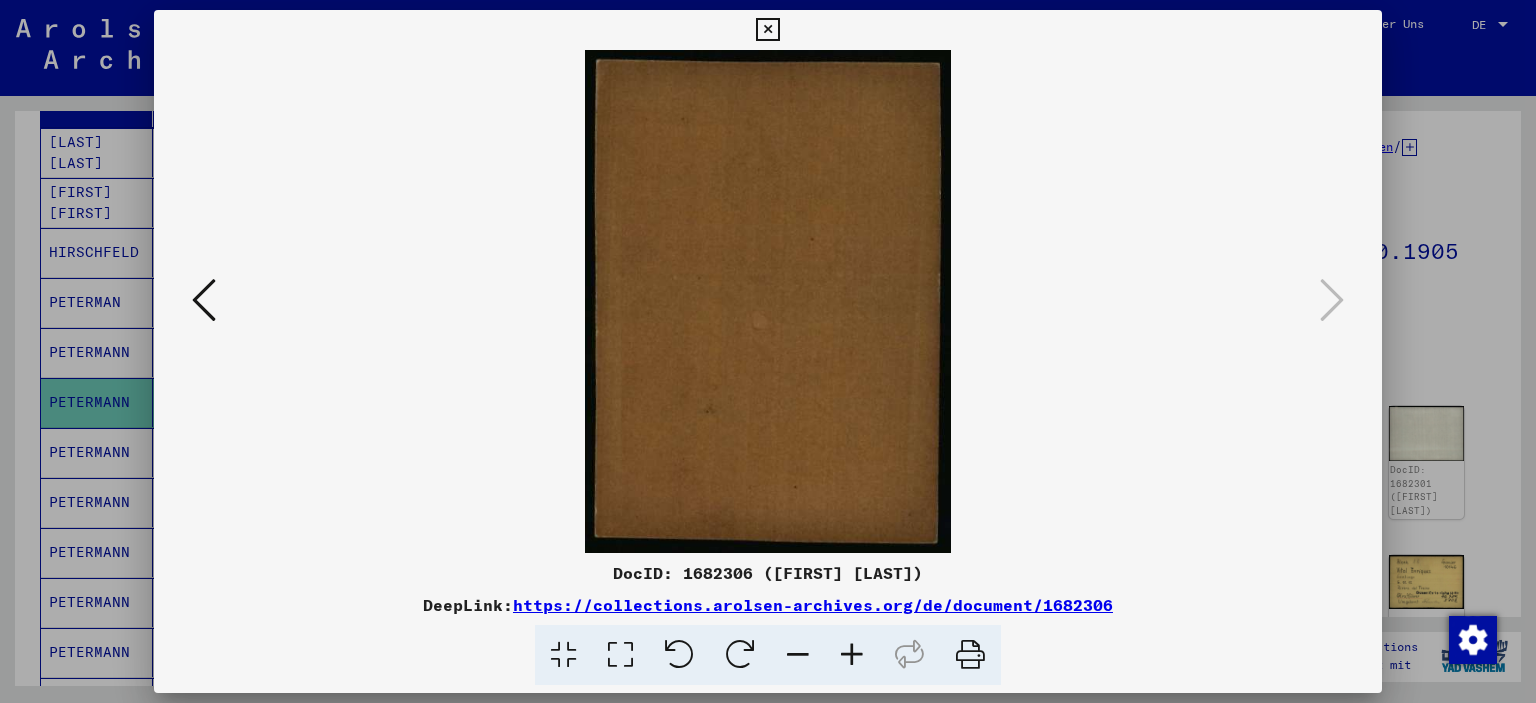 click at bounding box center [767, 30] 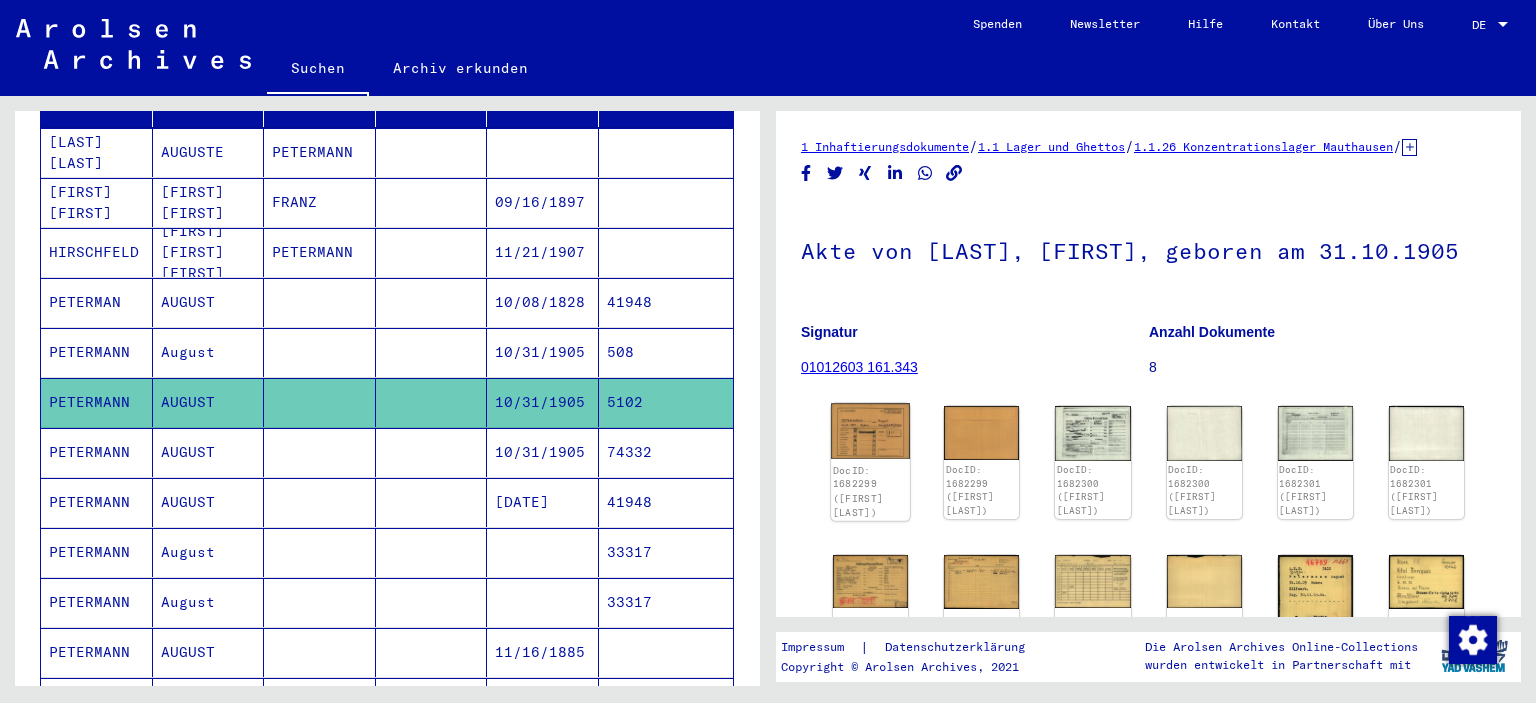 click 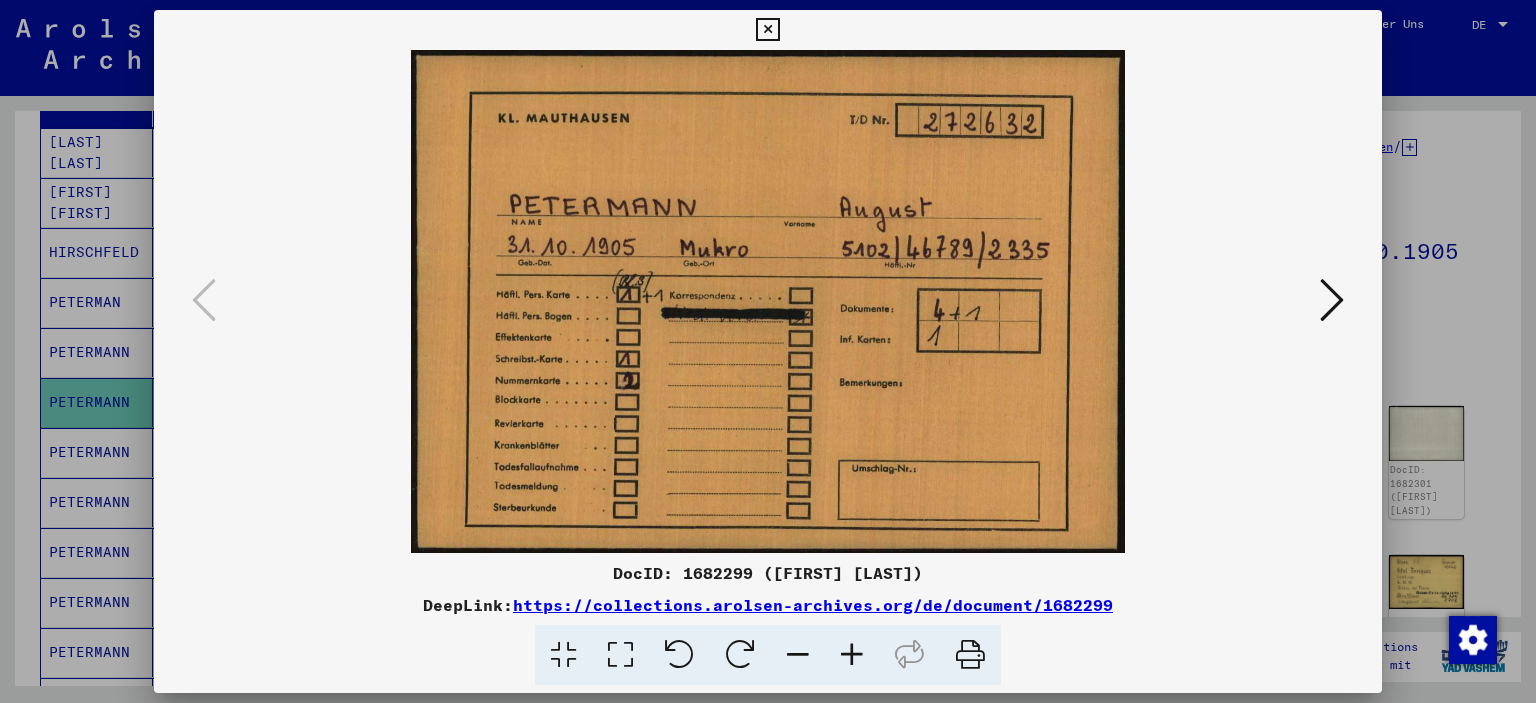 click at bounding box center [1332, 300] 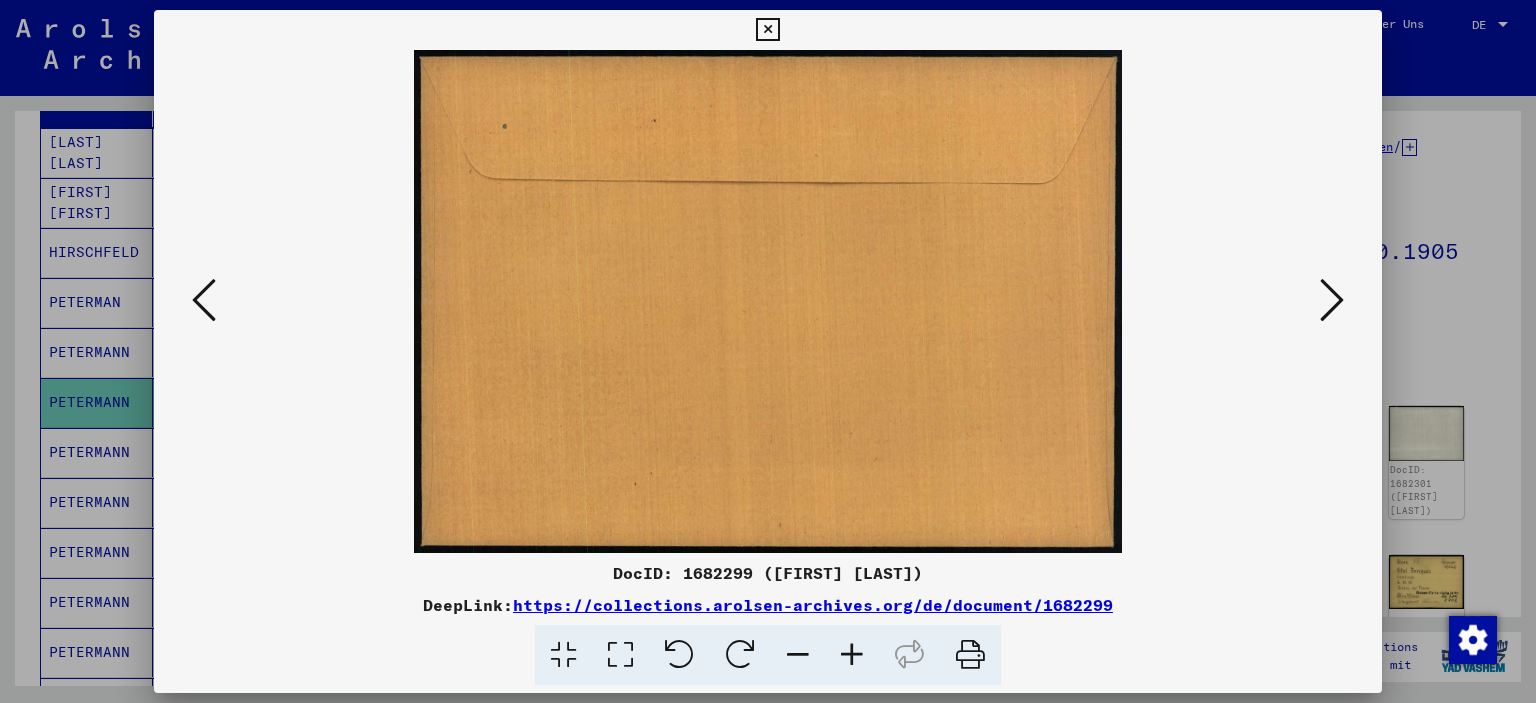 click at bounding box center (1332, 300) 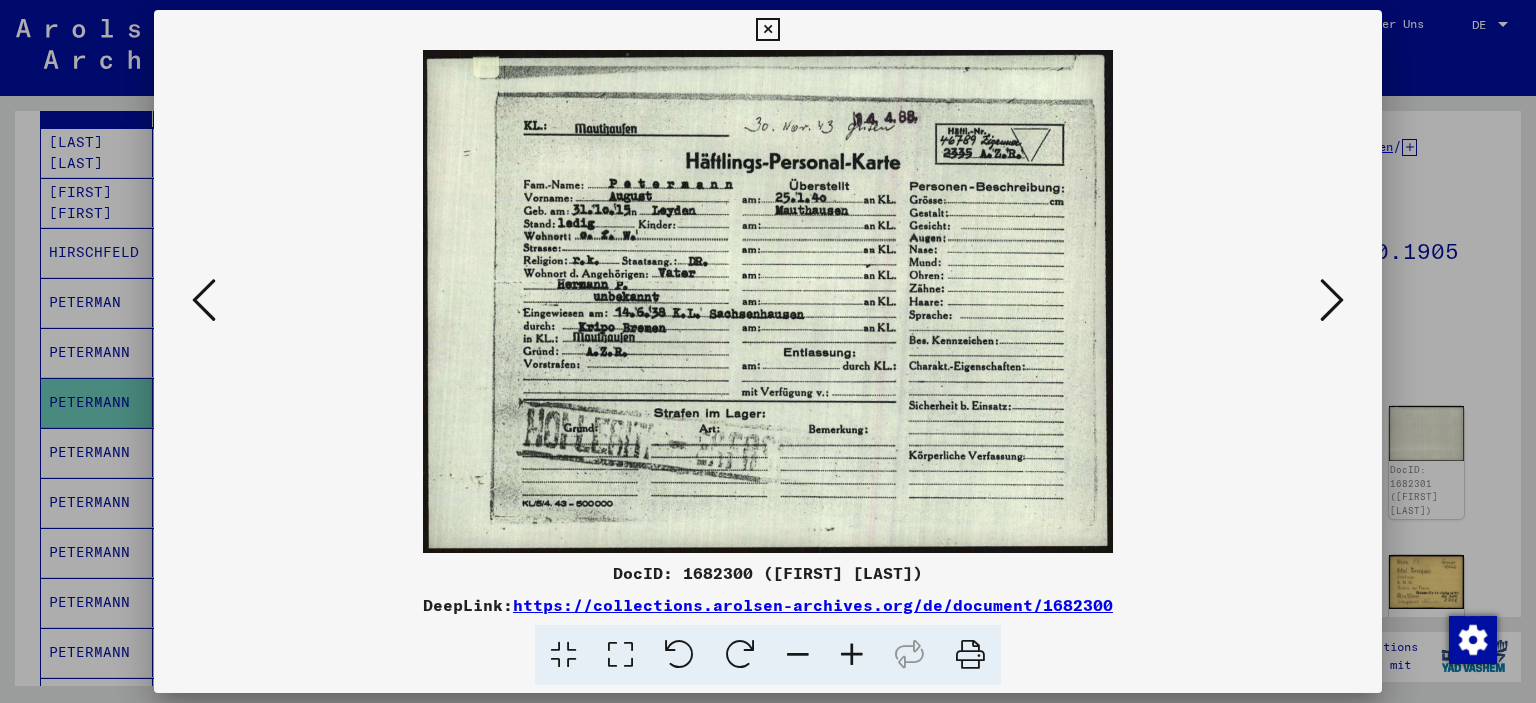 click at bounding box center (768, 351) 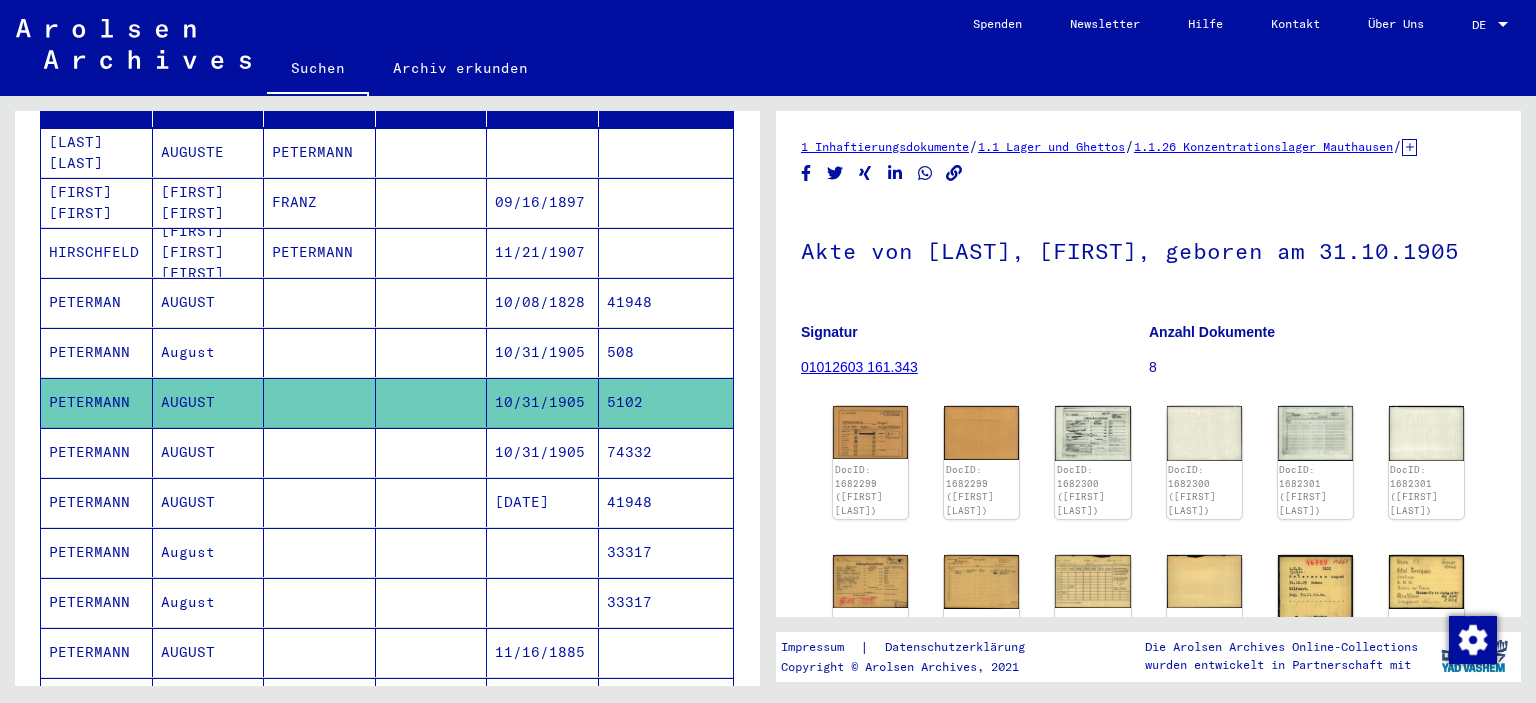 click on "74332" at bounding box center (666, 502) 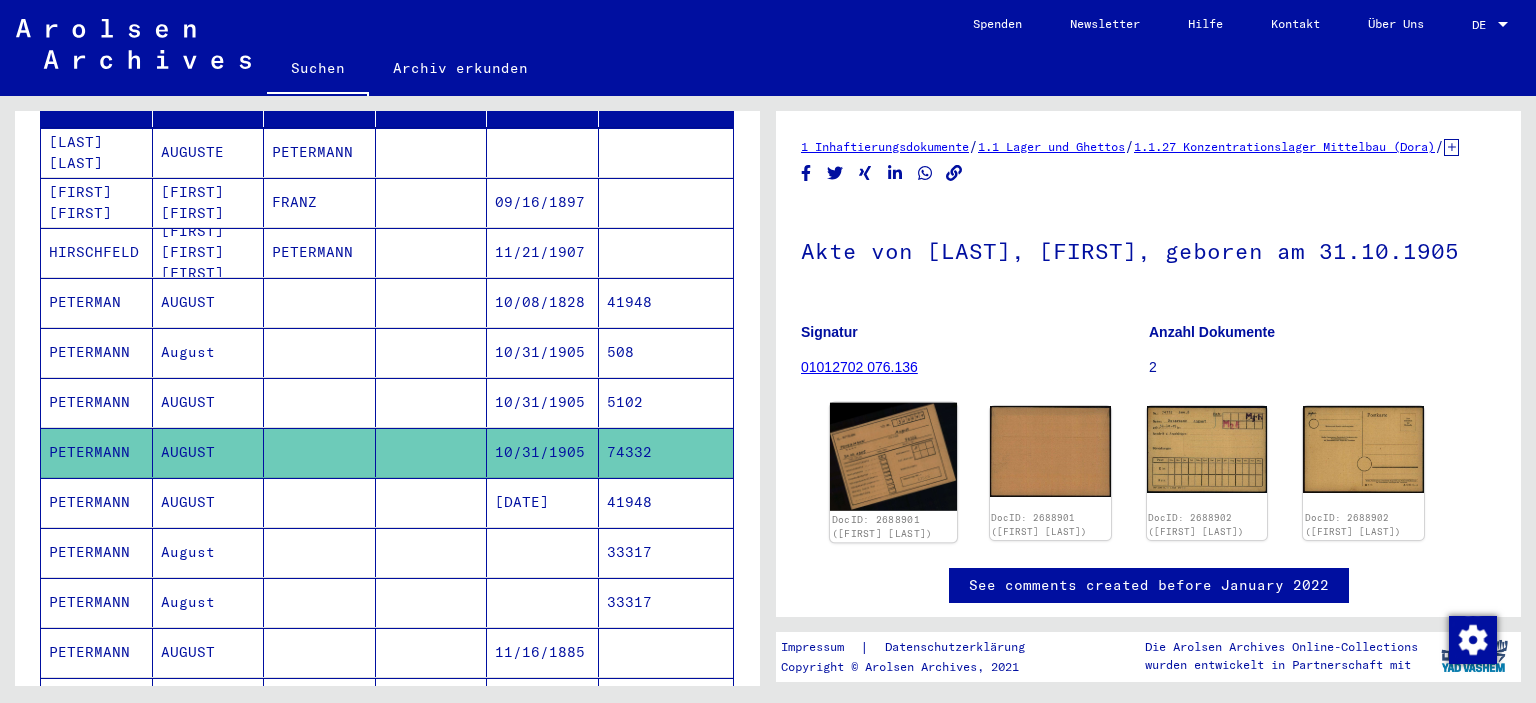 click 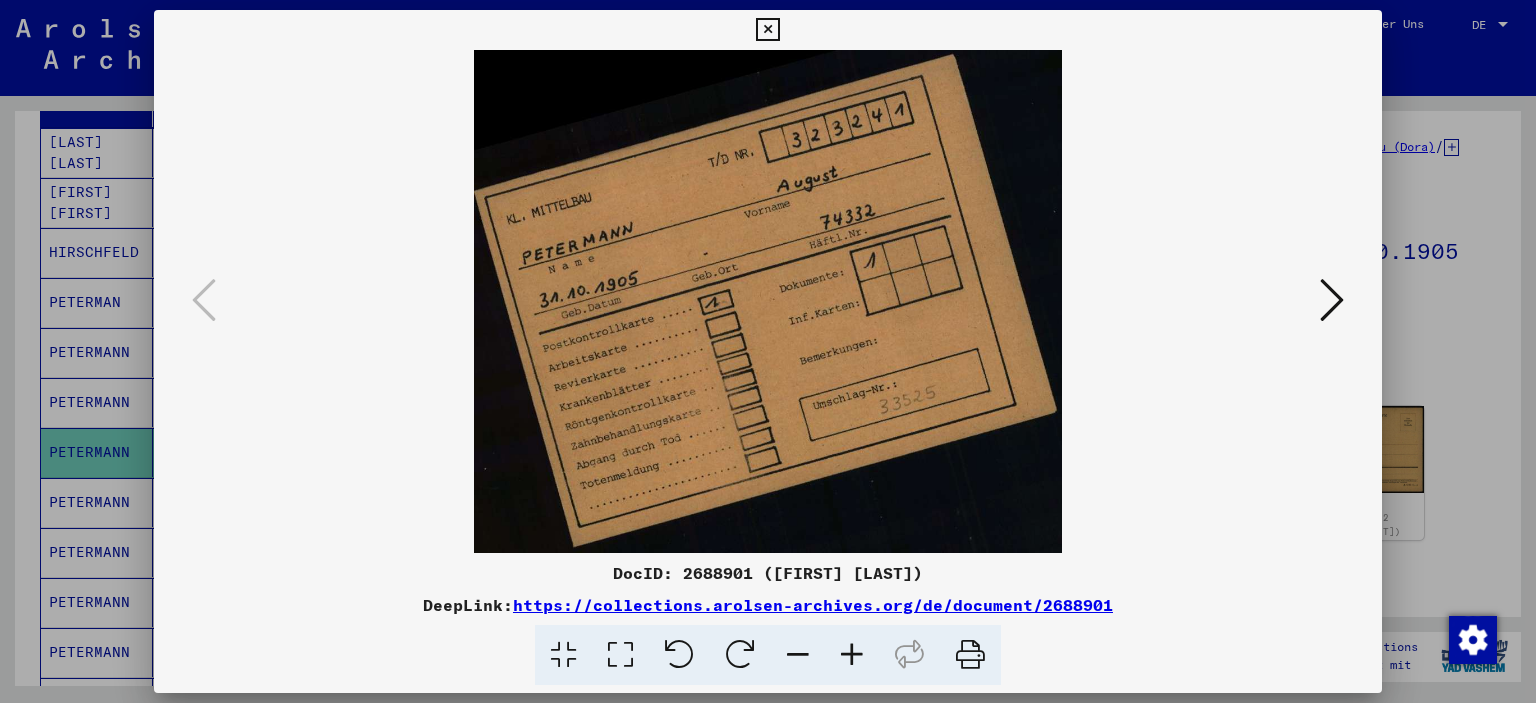 click at bounding box center [1332, 300] 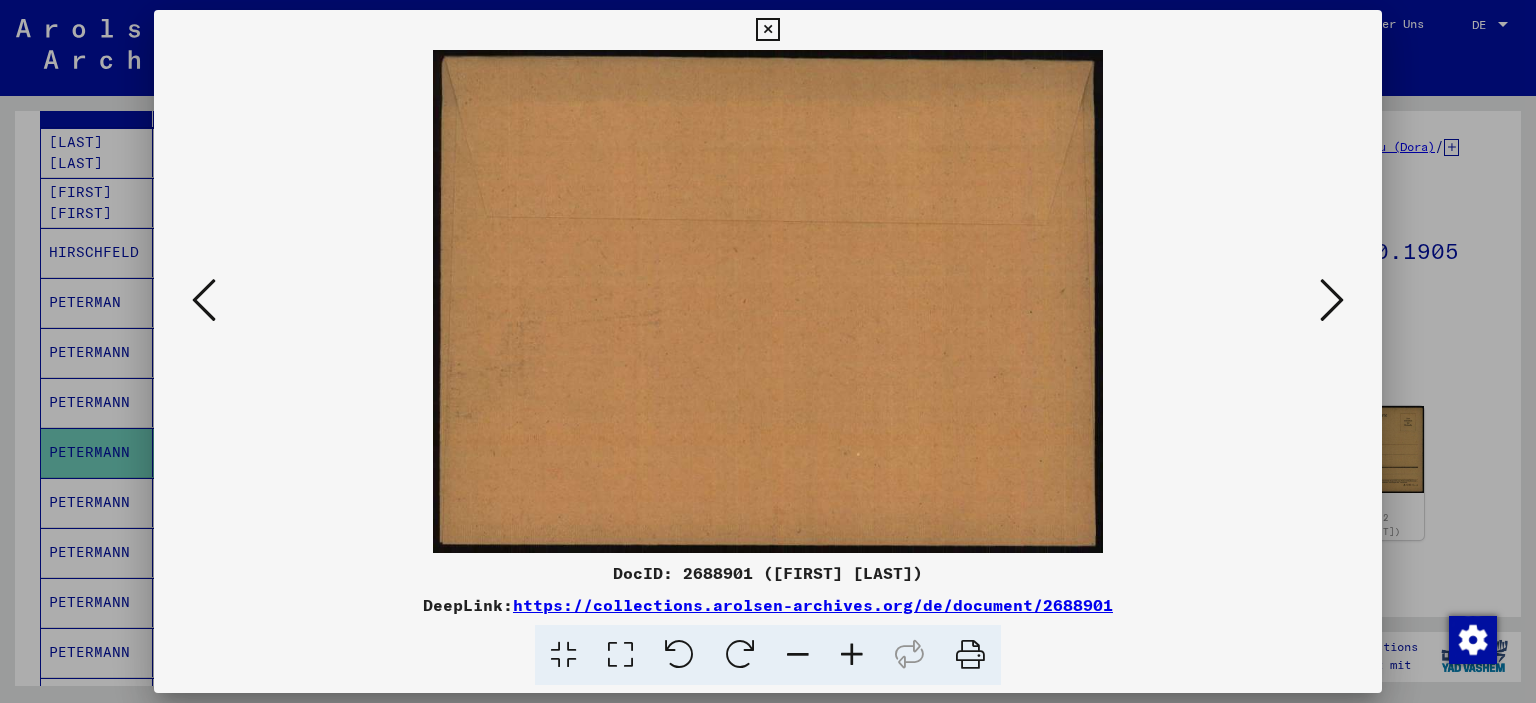 click at bounding box center [1332, 300] 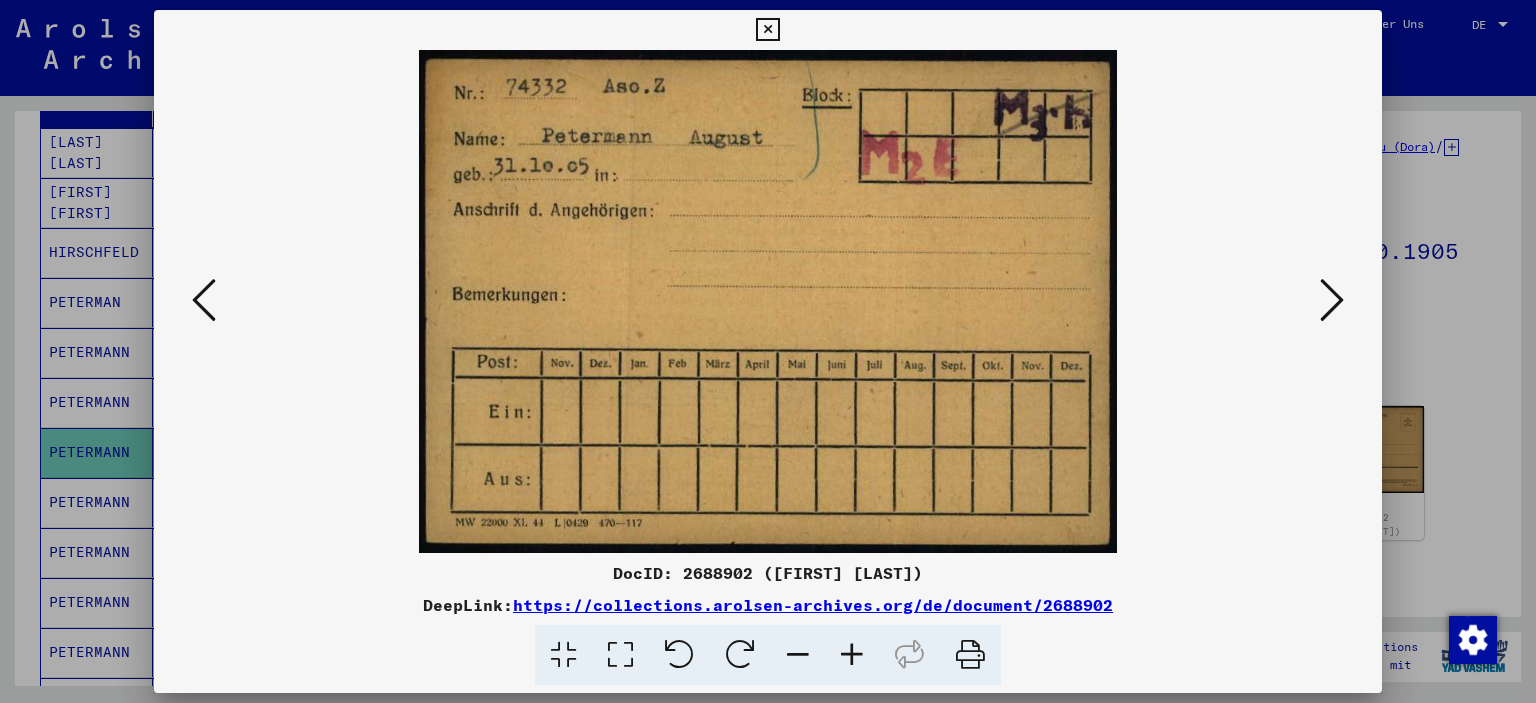 click at bounding box center (1332, 300) 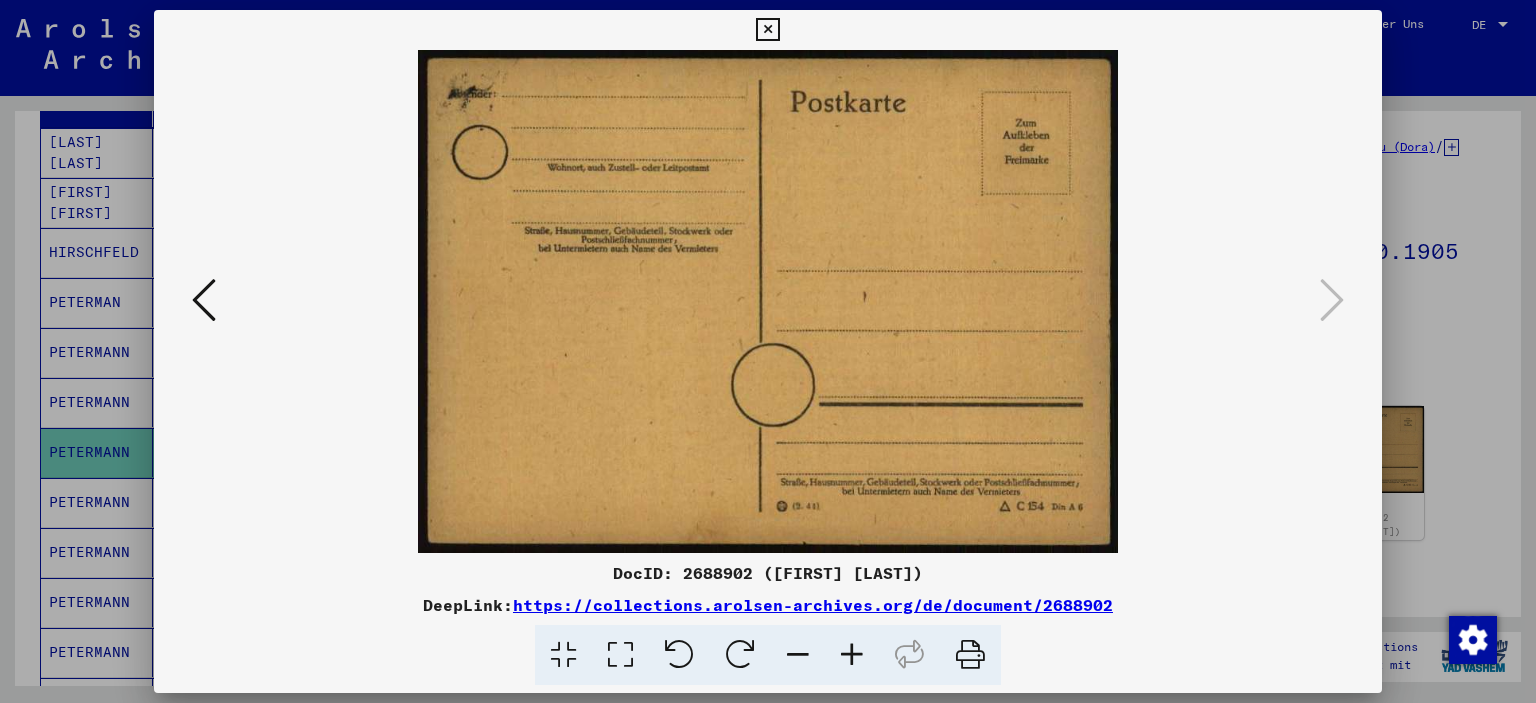 click at bounding box center [767, 30] 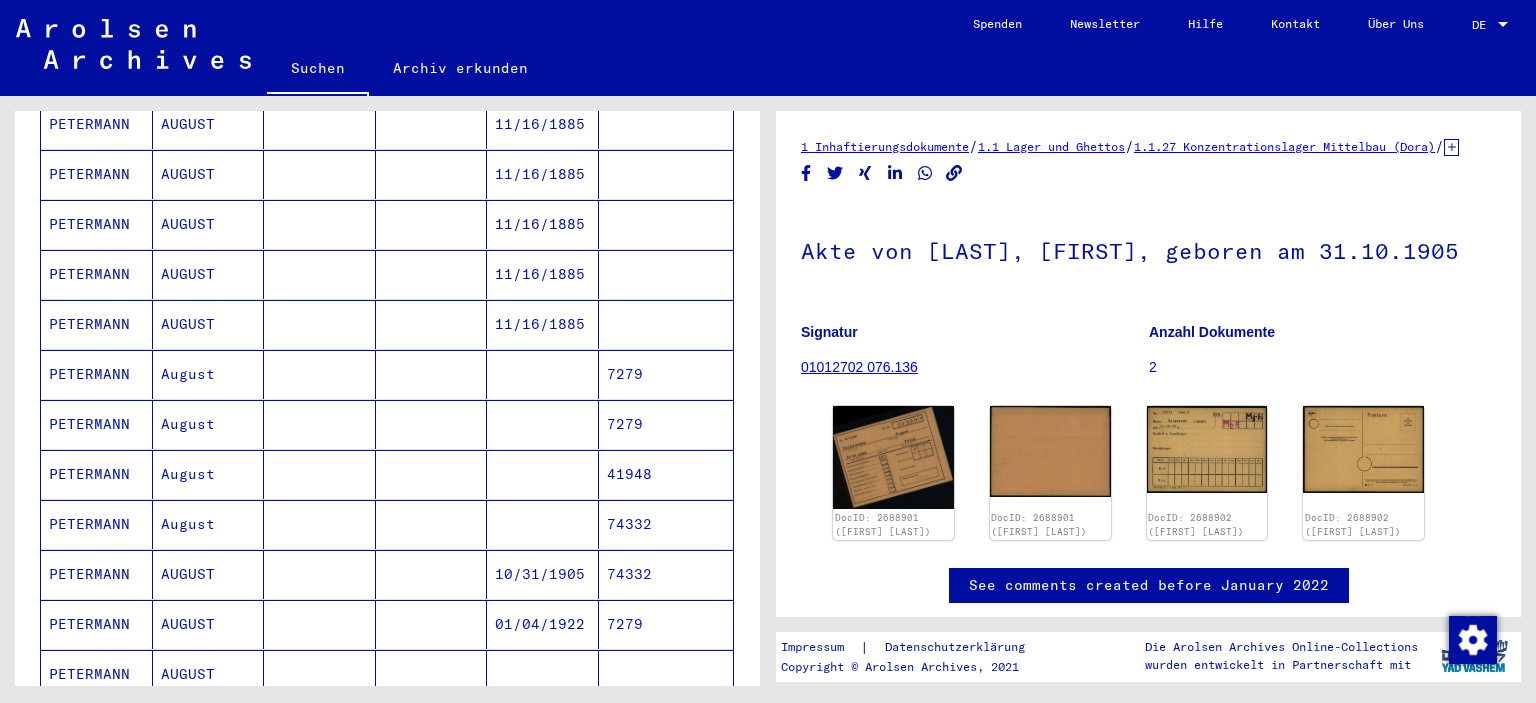 scroll, scrollTop: 924, scrollLeft: 0, axis: vertical 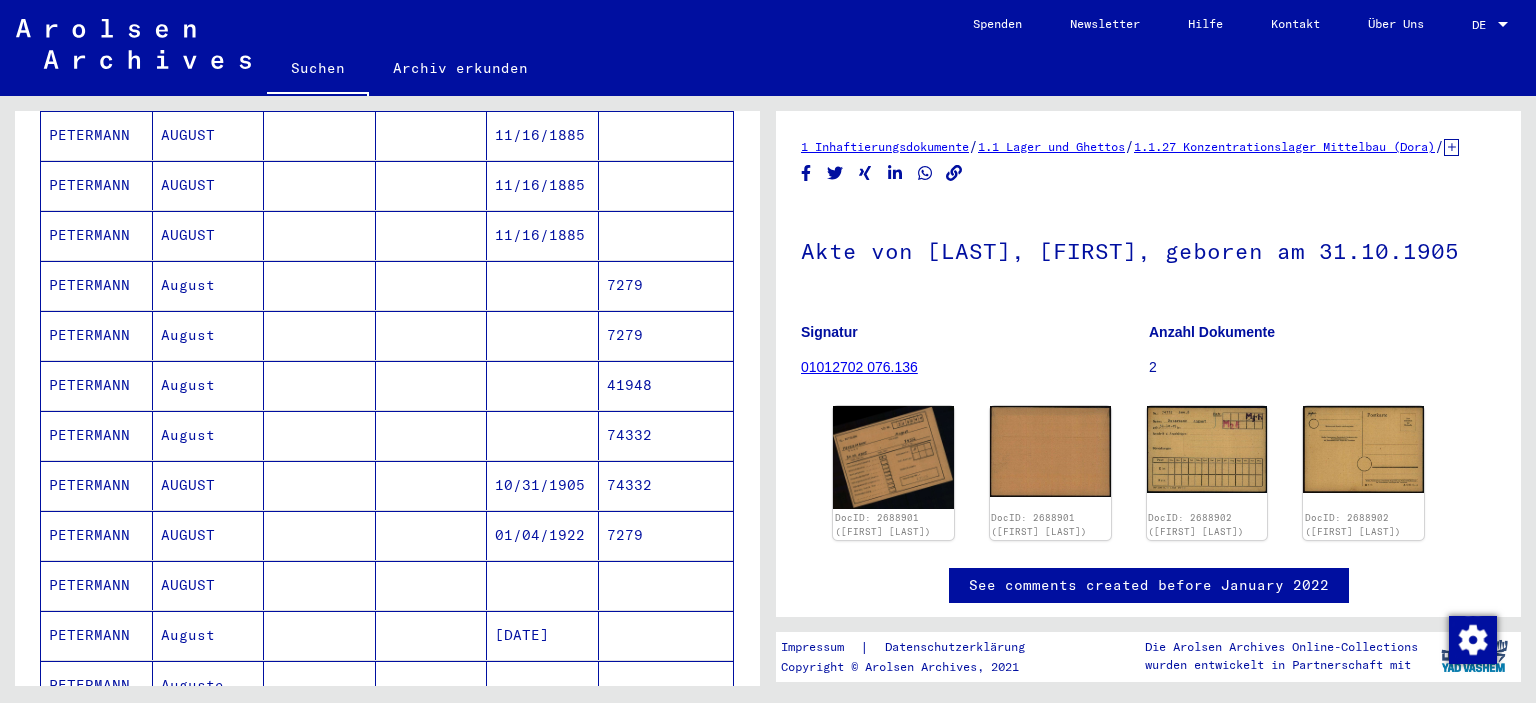 click on "74332" at bounding box center (666, 535) 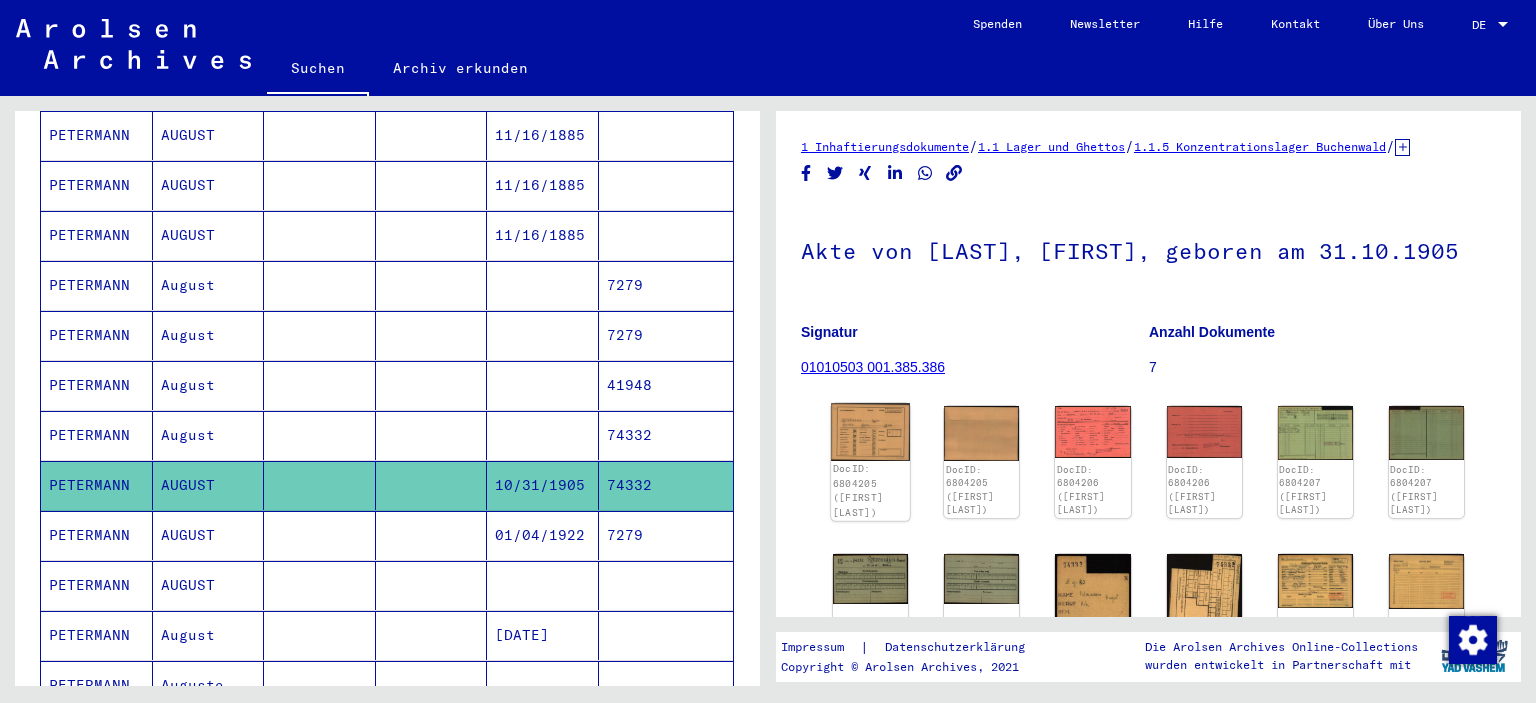 click 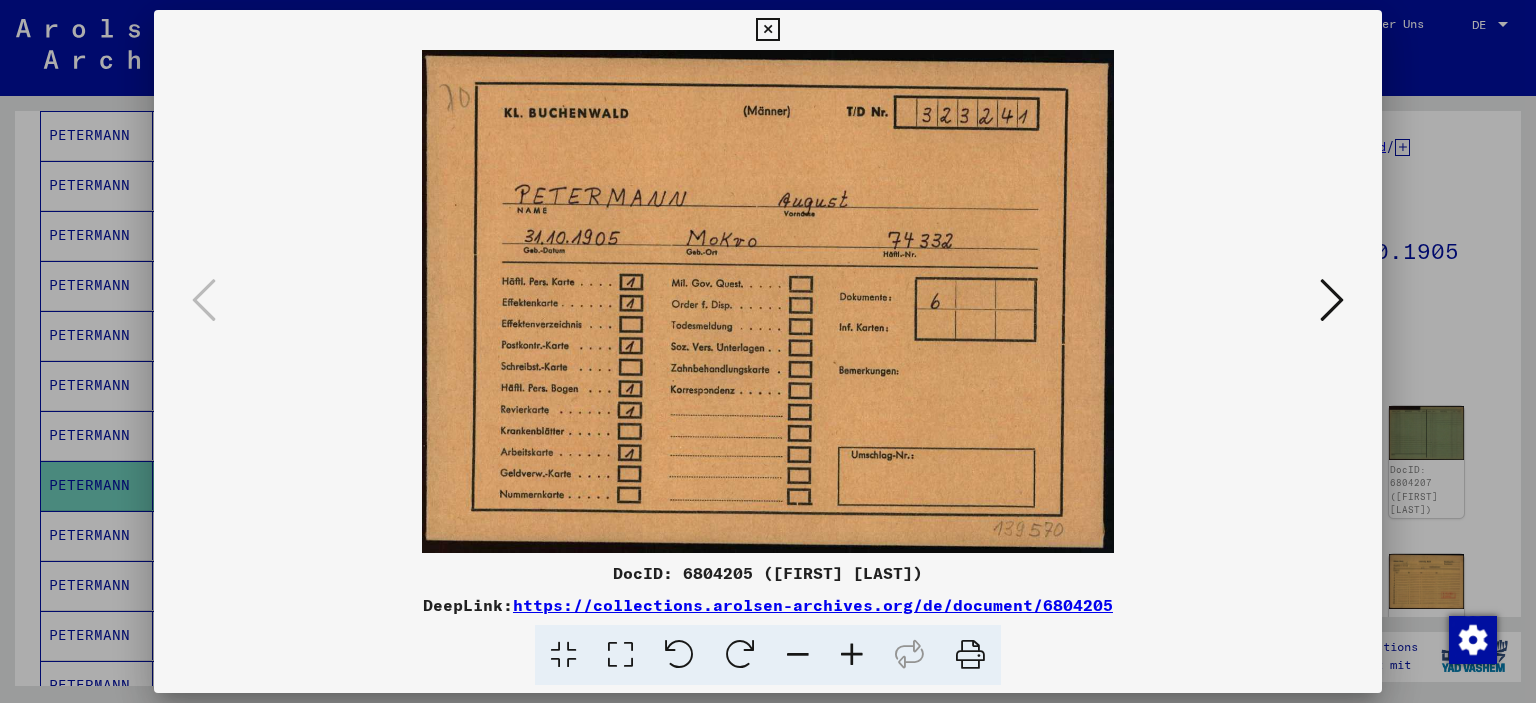 click at bounding box center [1332, 301] 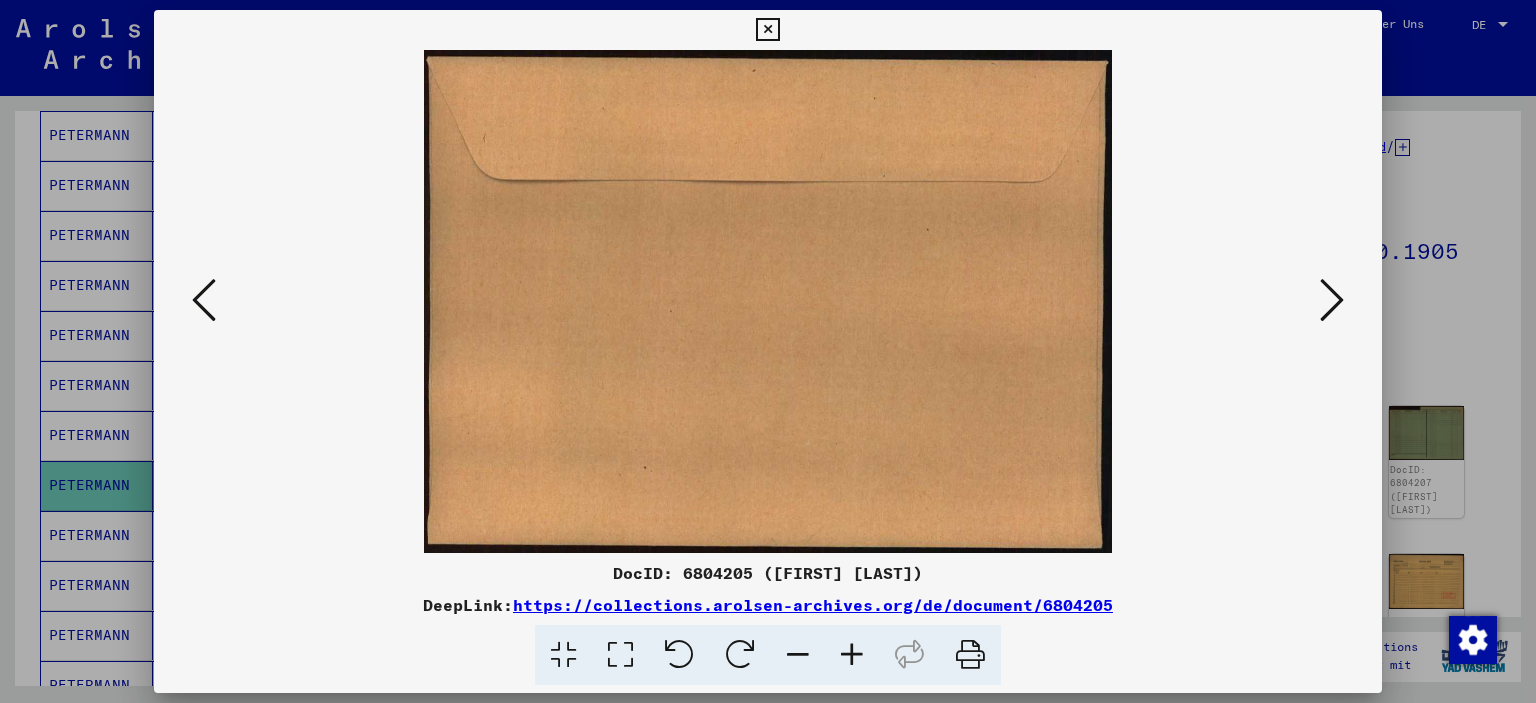 click at bounding box center [1332, 301] 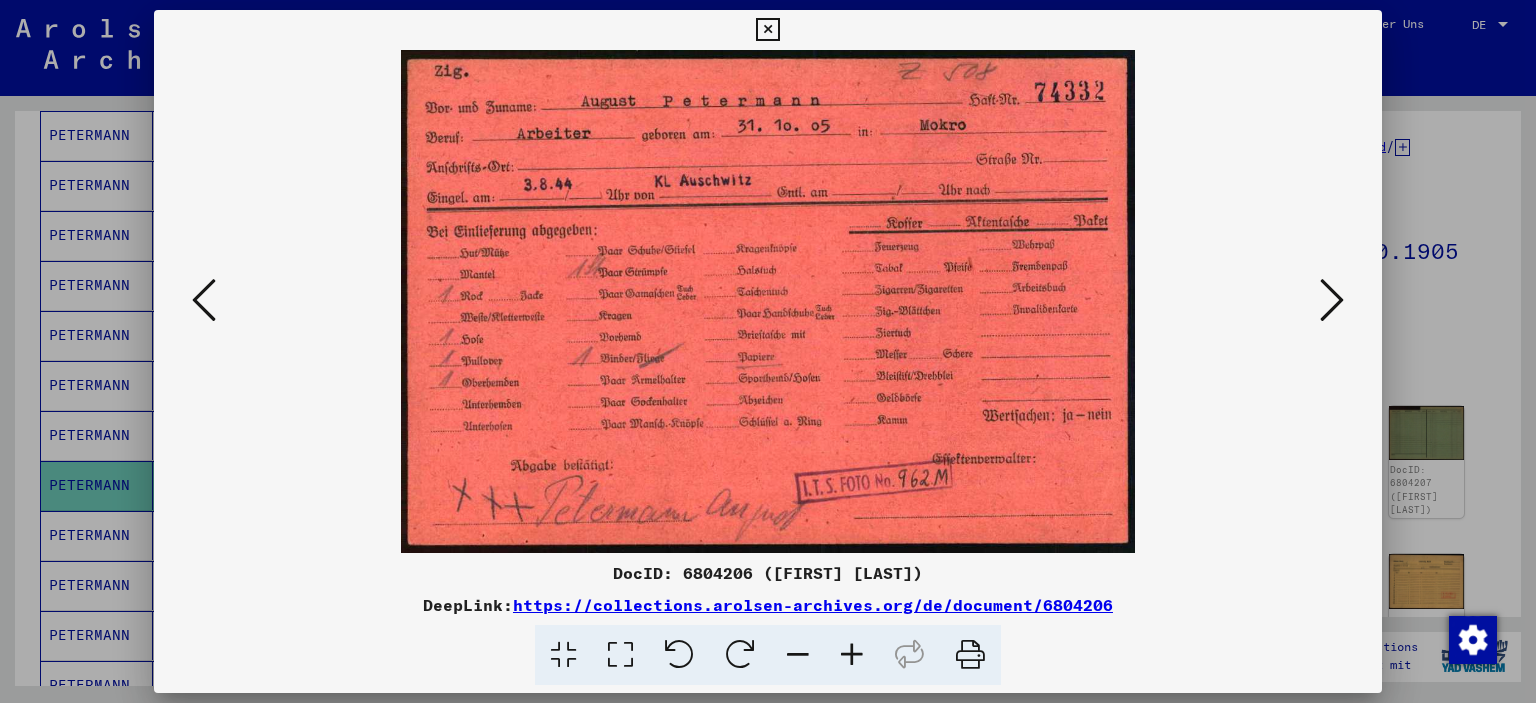 click at bounding box center (1332, 300) 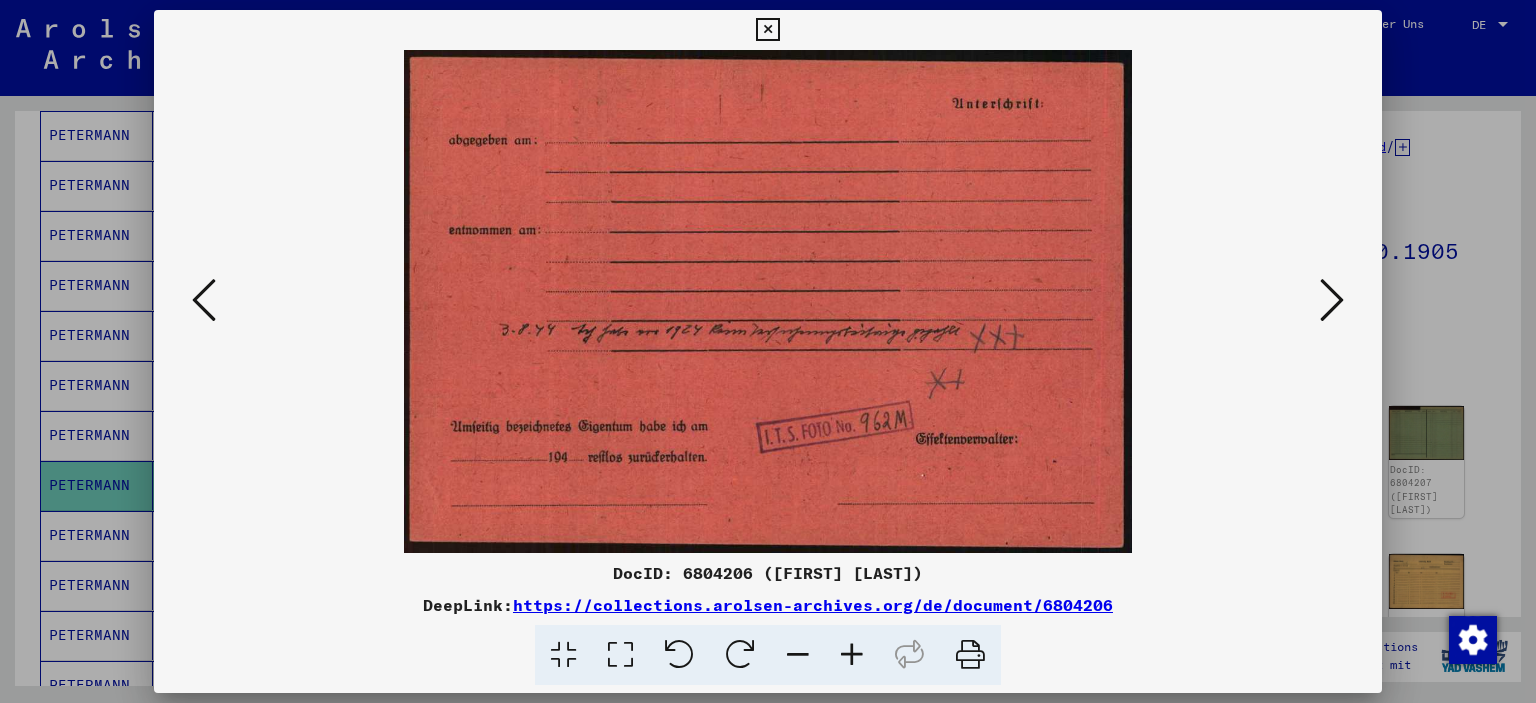 click at bounding box center [1332, 300] 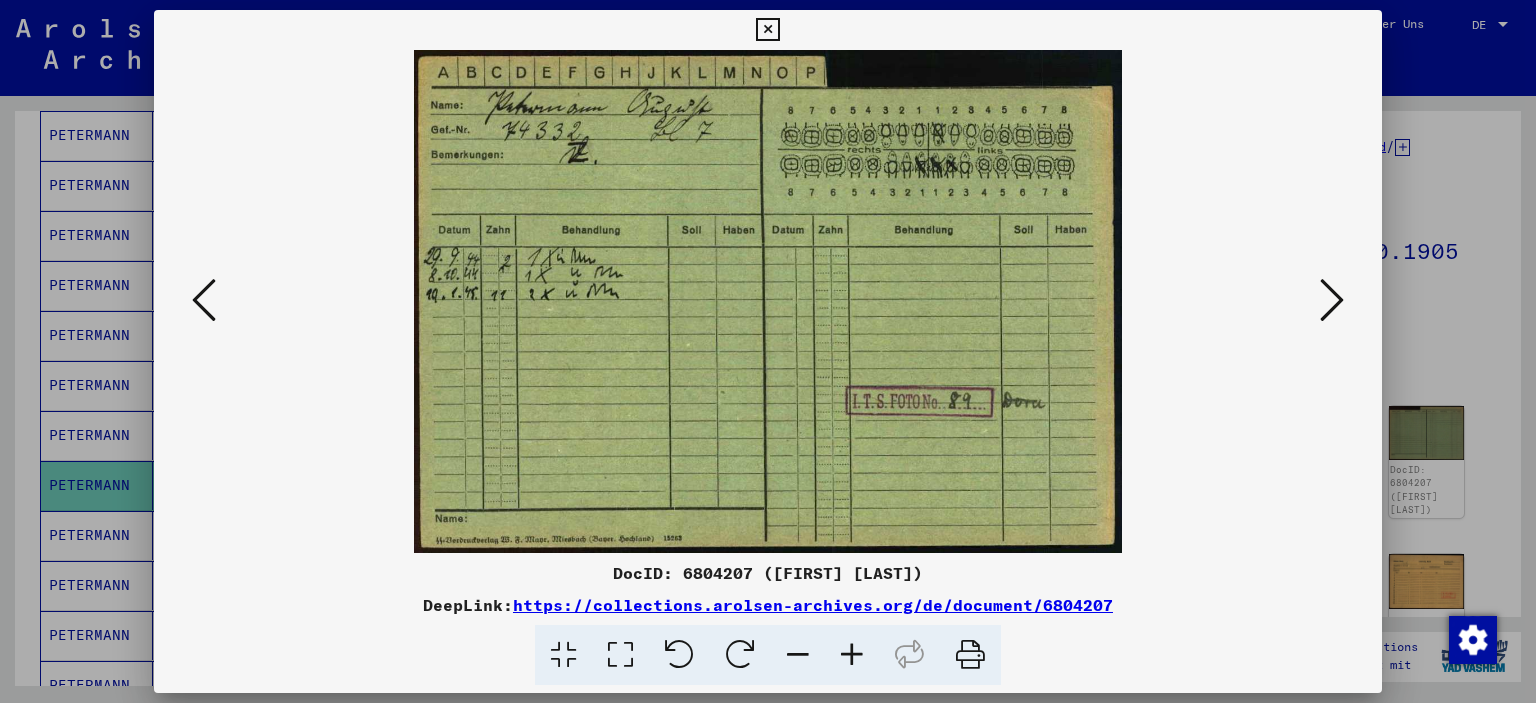 click at bounding box center (1332, 300) 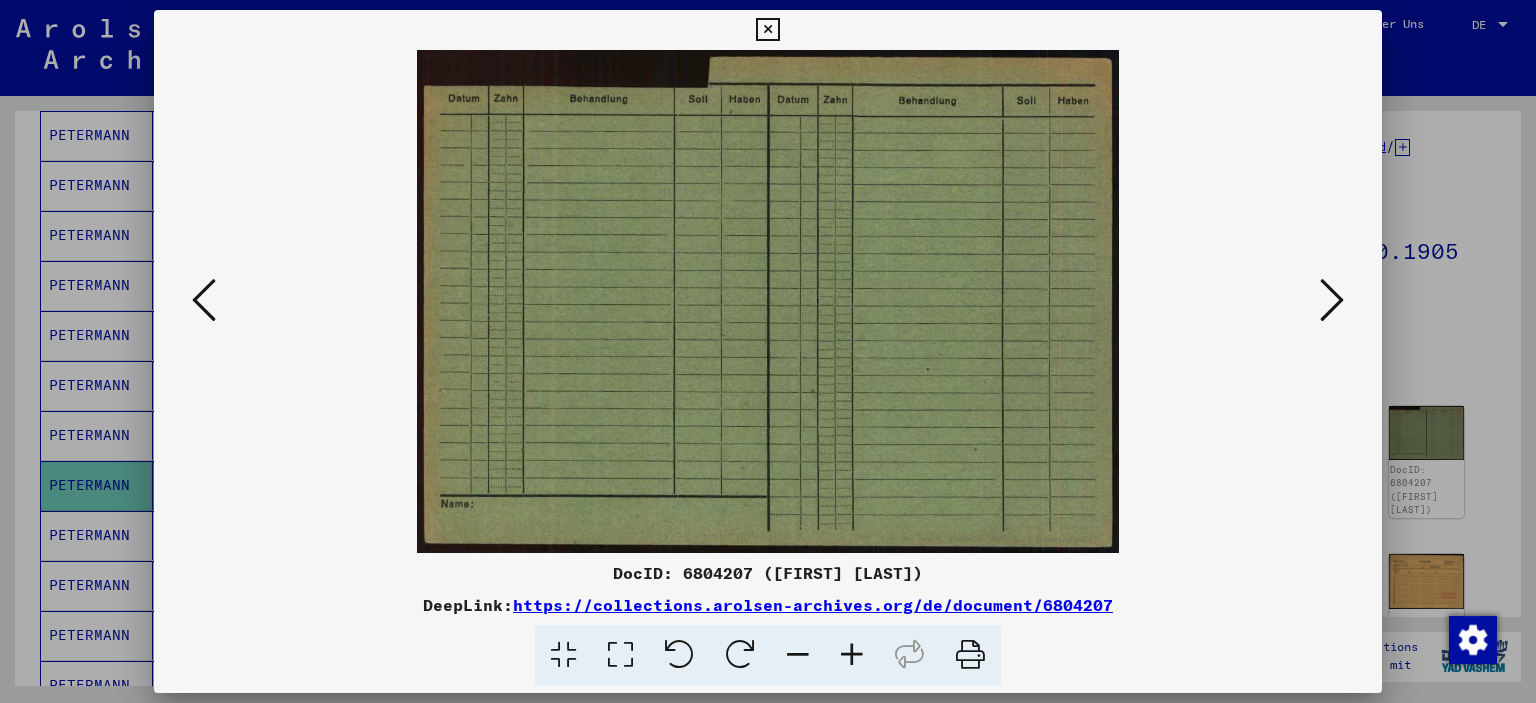 click at bounding box center (1332, 300) 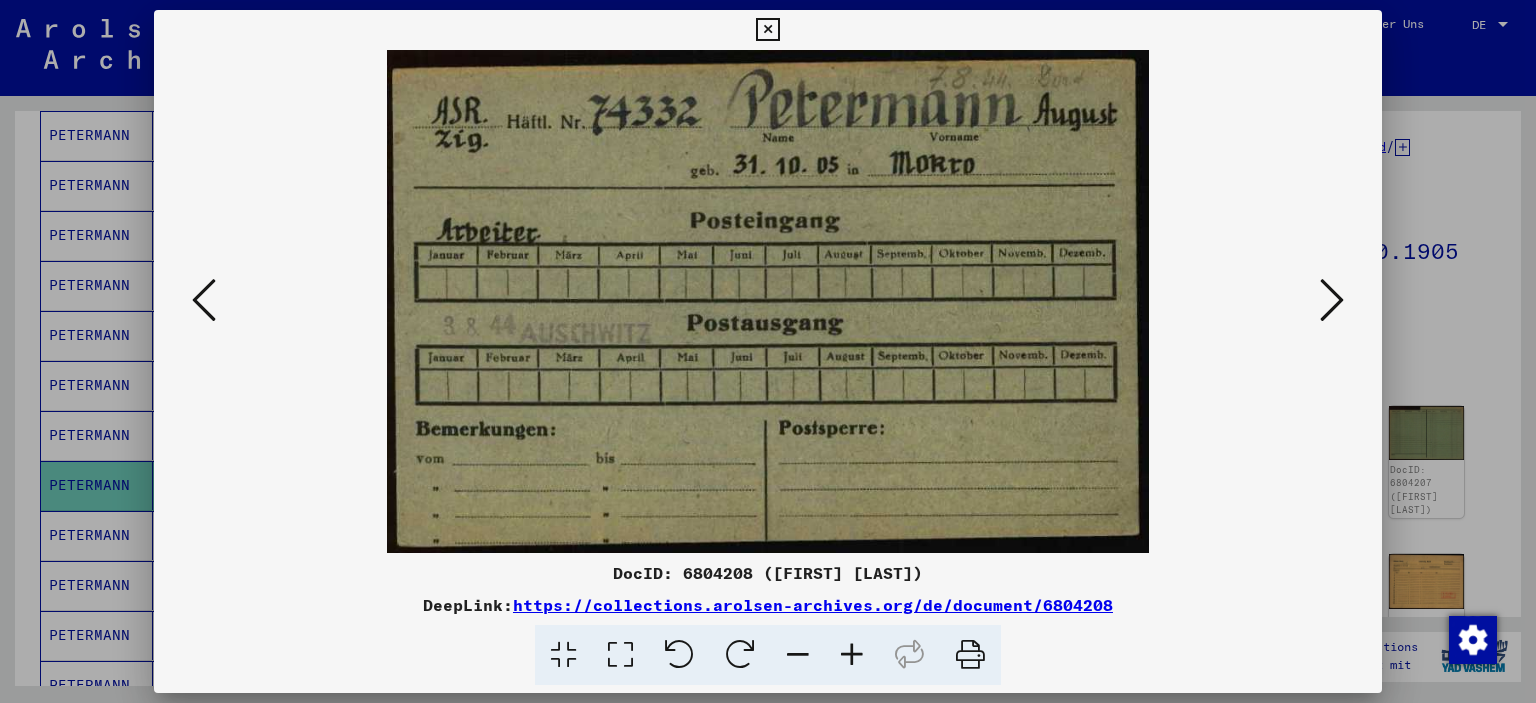 click at bounding box center [1332, 300] 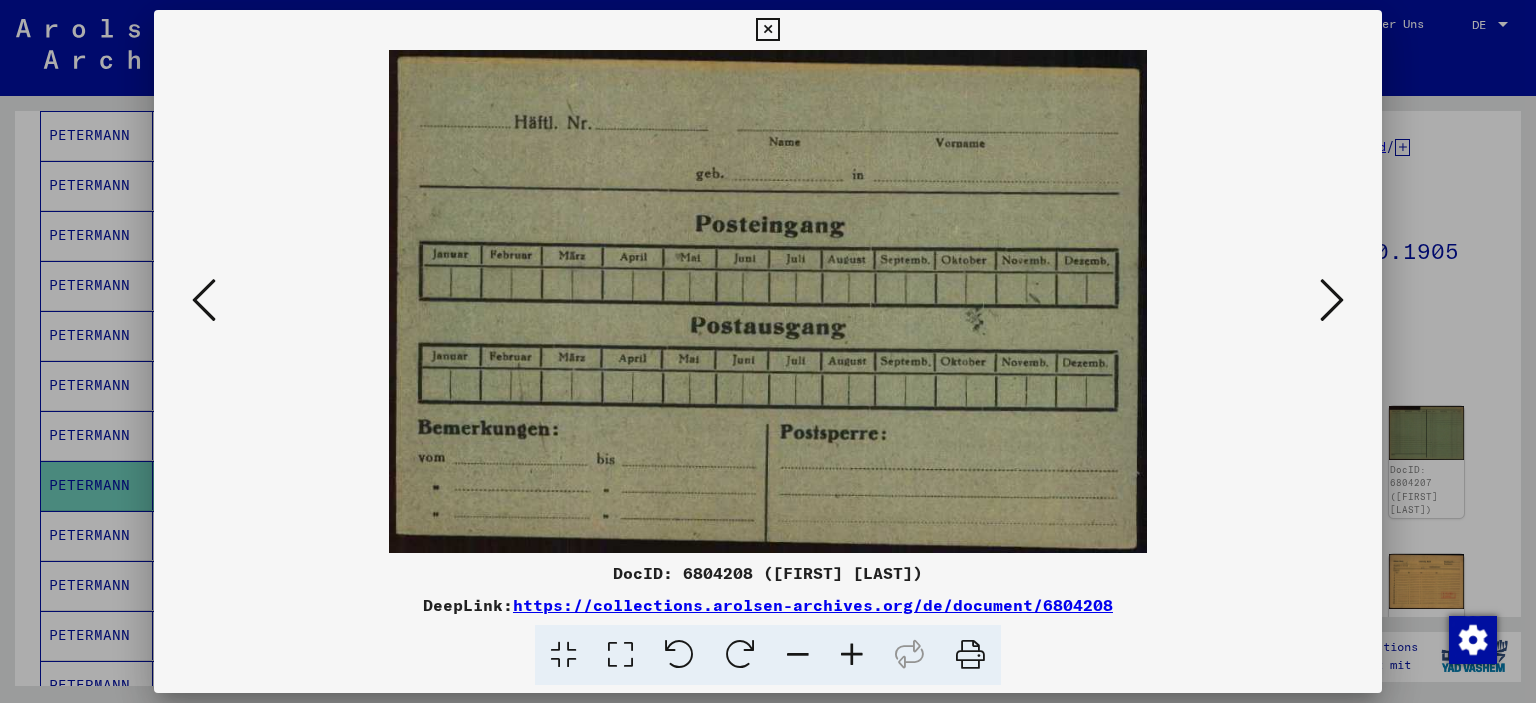 click at bounding box center [1332, 300] 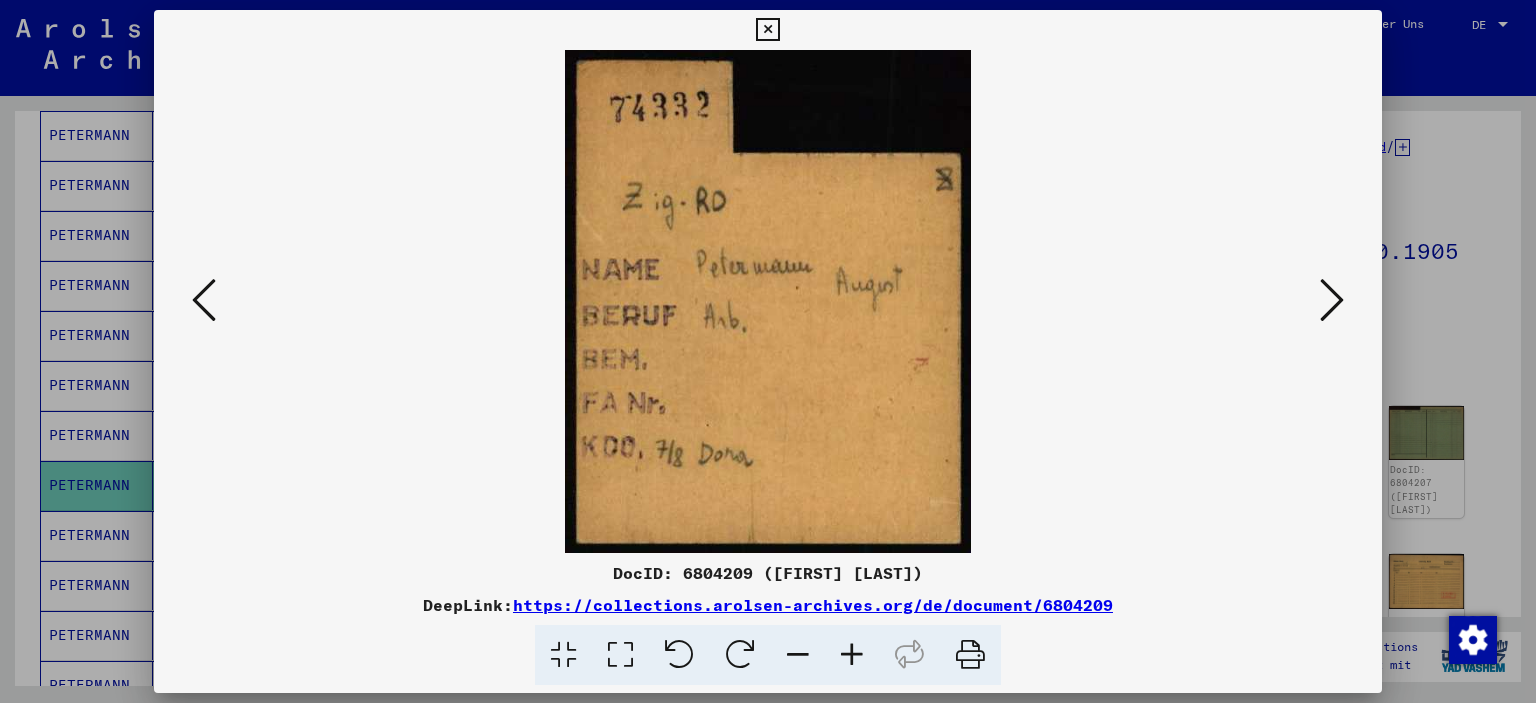 click at bounding box center [1332, 300] 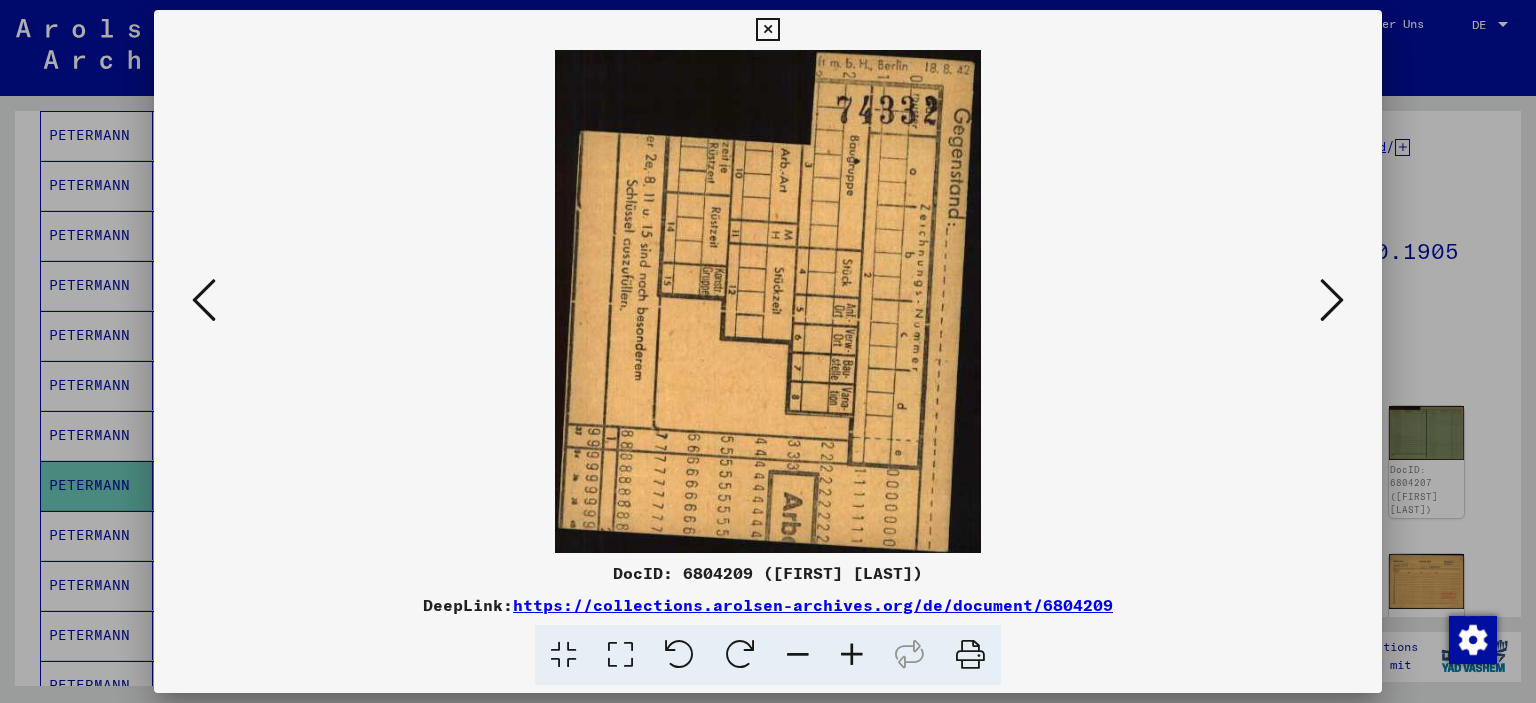click at bounding box center (1332, 300) 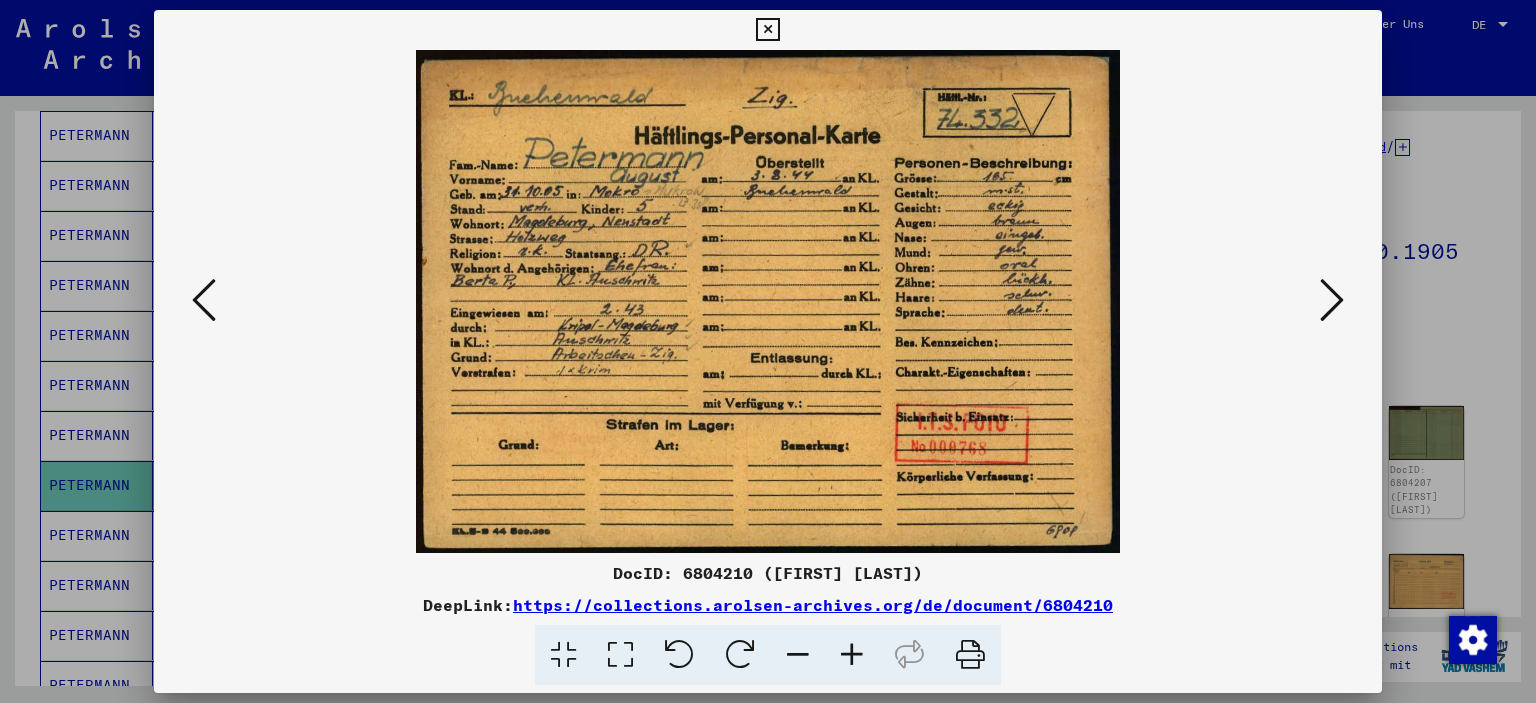 click at bounding box center [852, 655] 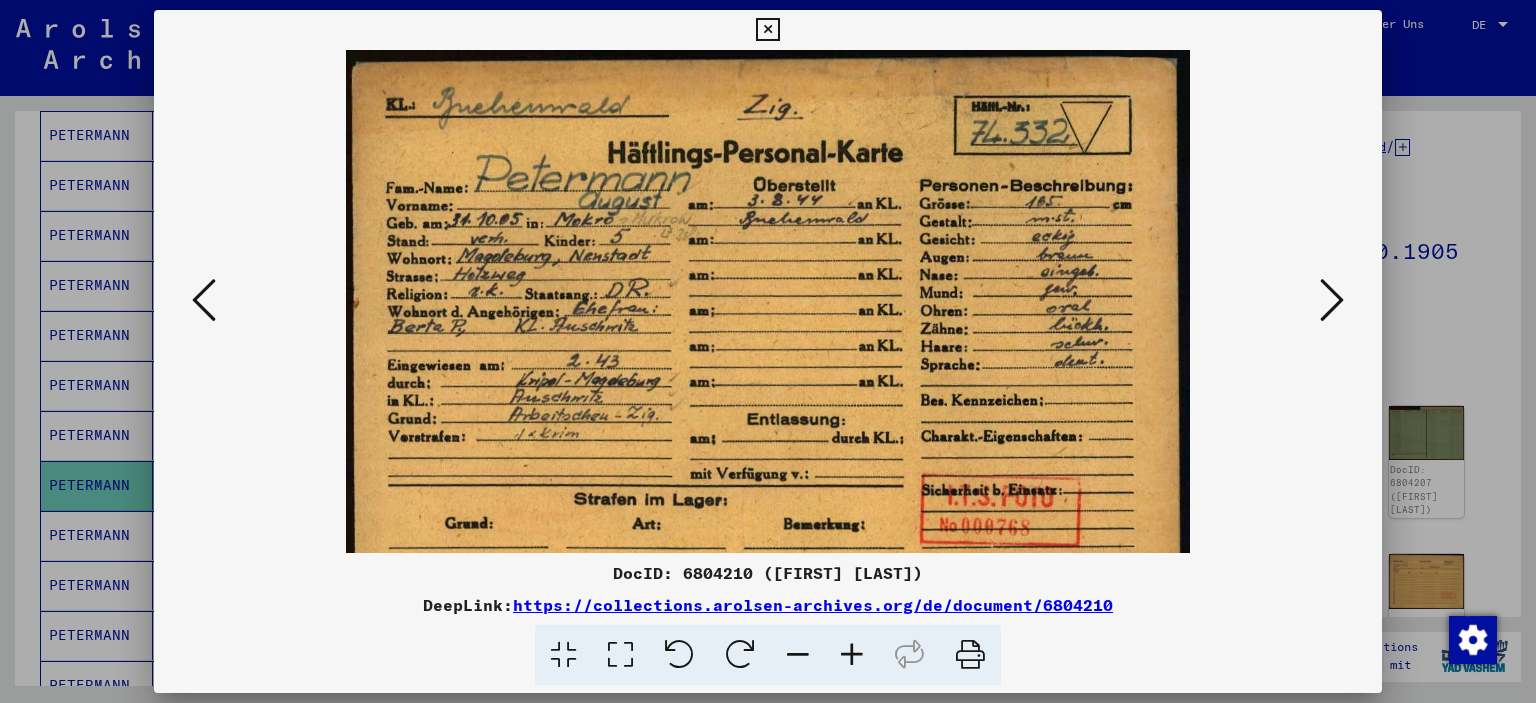 click at bounding box center [852, 655] 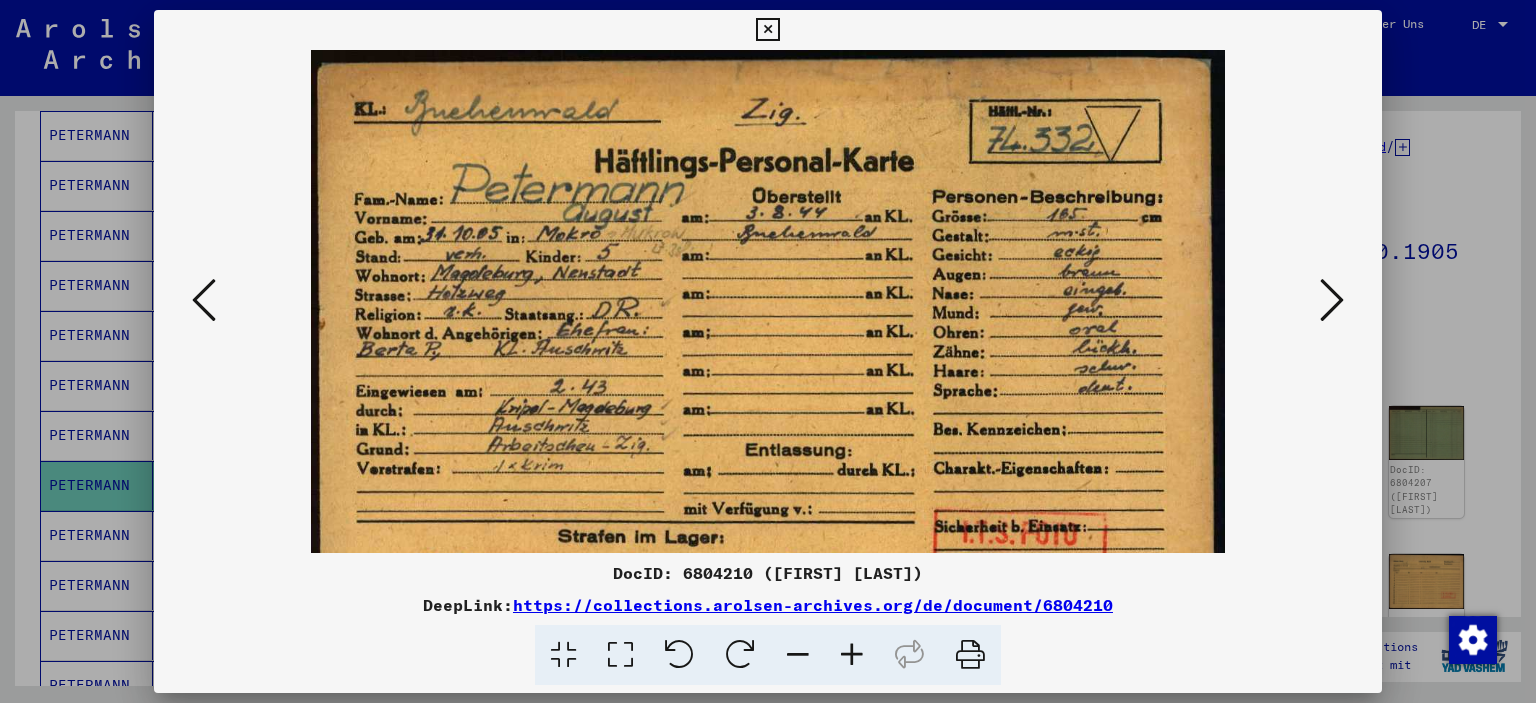 click at bounding box center (852, 655) 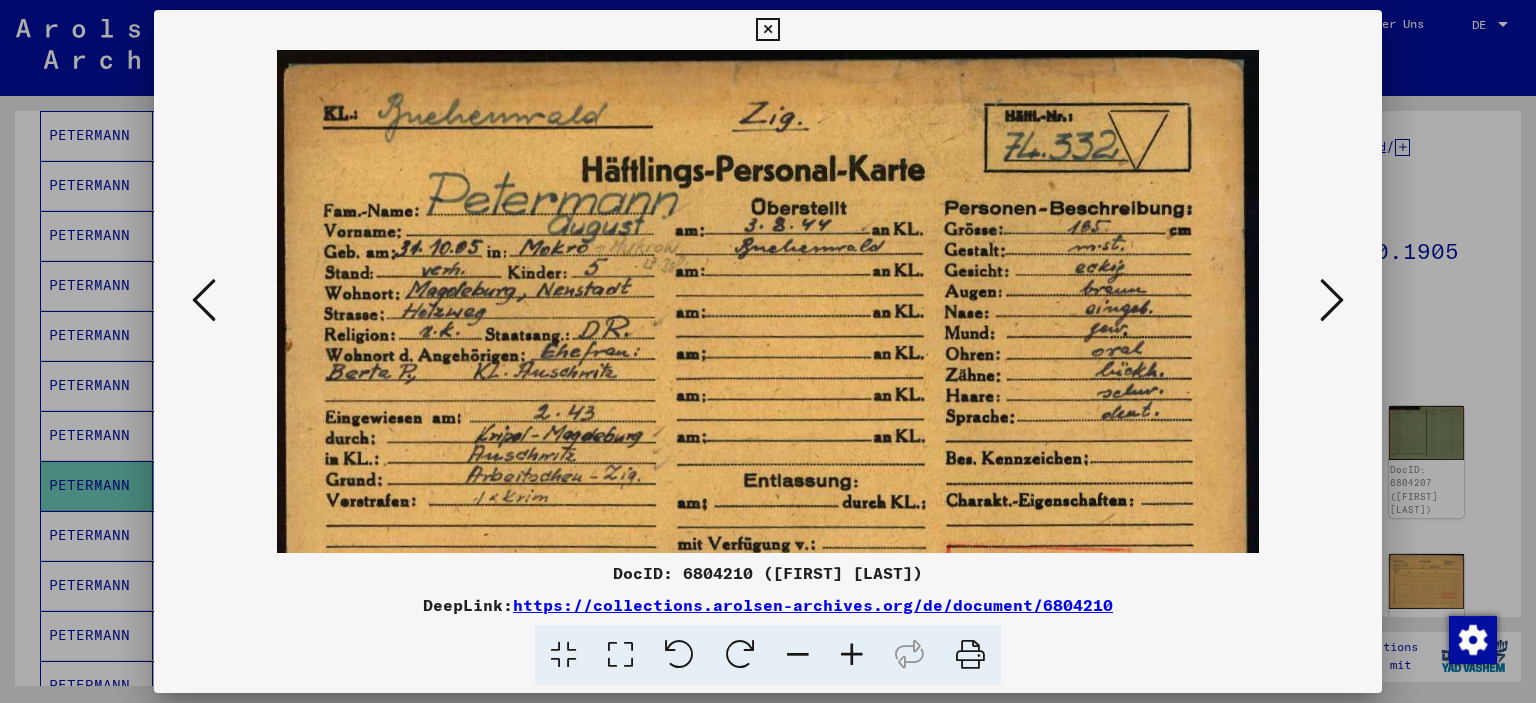 click at bounding box center [852, 655] 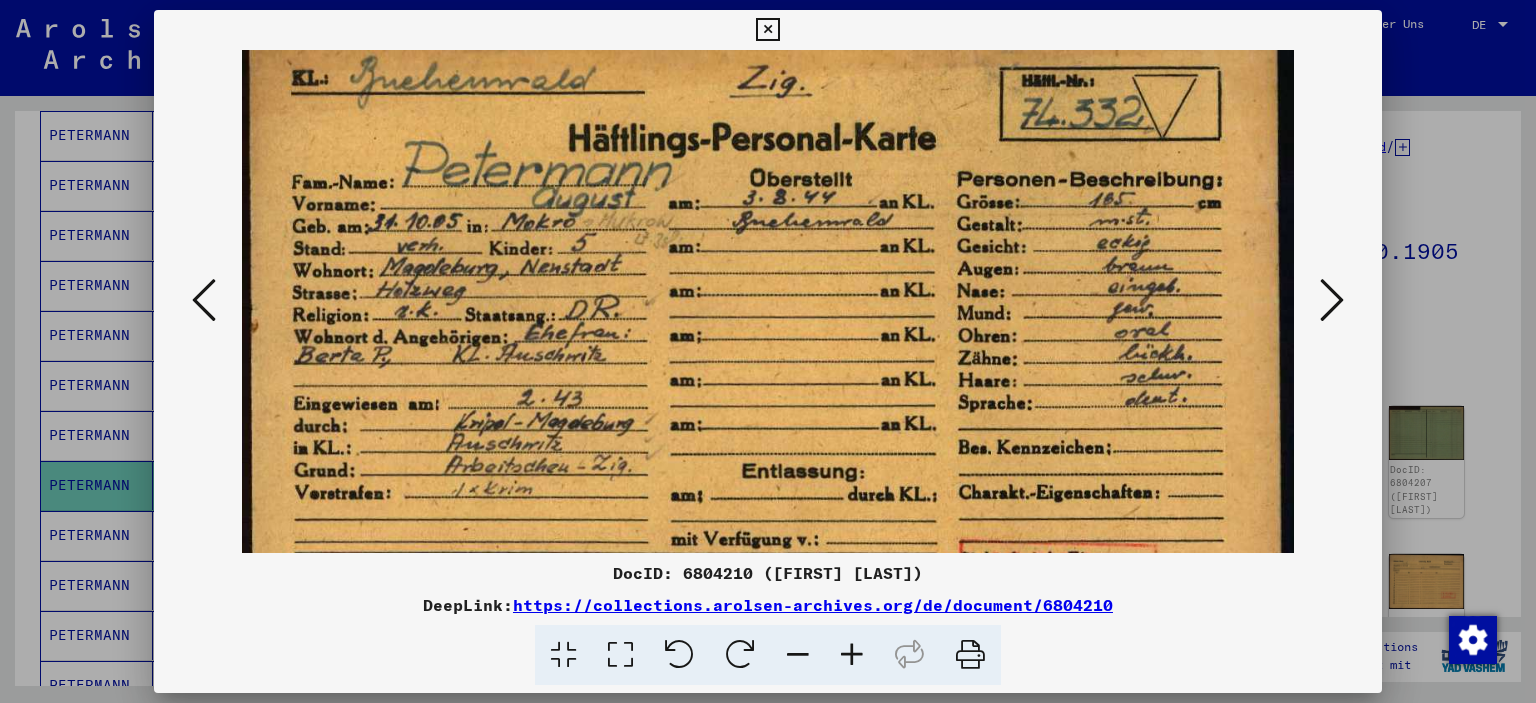 scroll, scrollTop: 44, scrollLeft: 0, axis: vertical 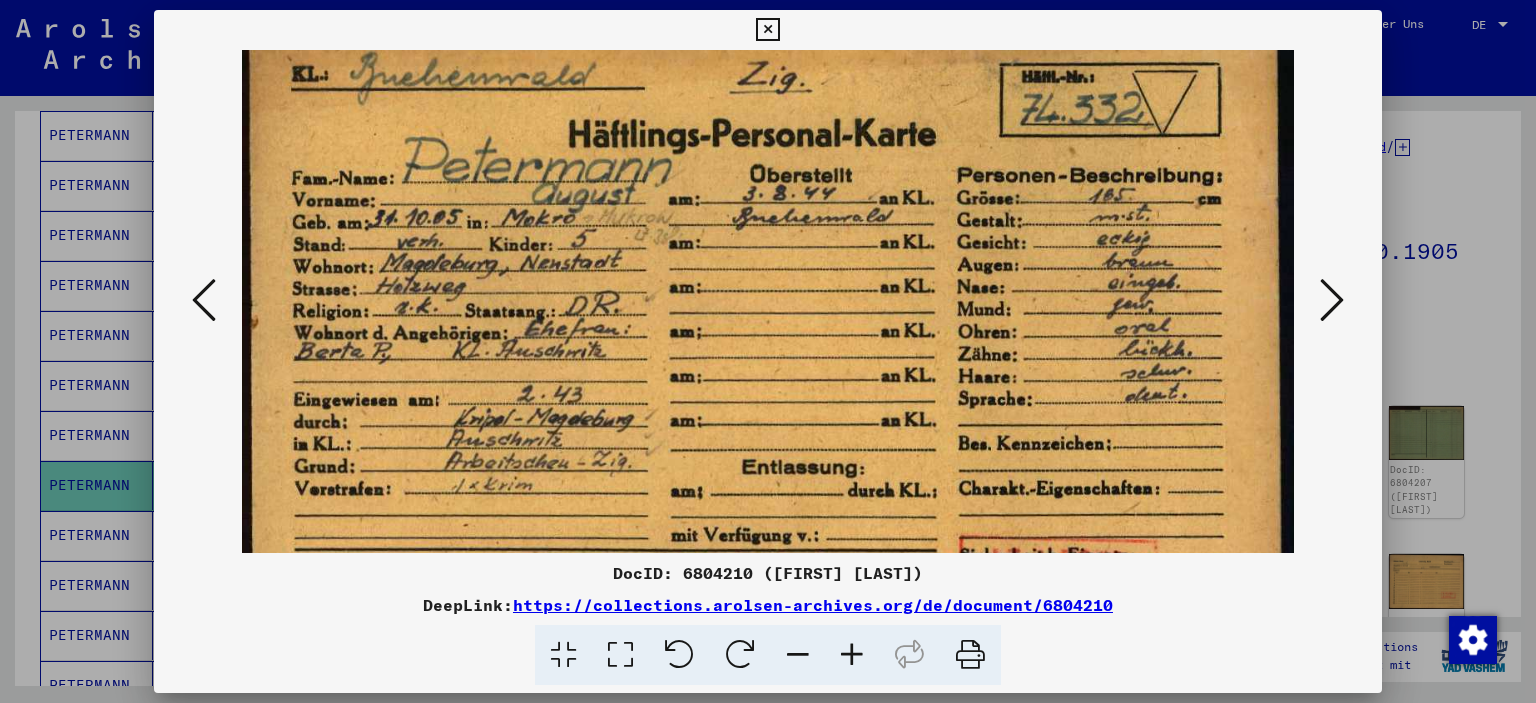 drag, startPoint x: 441, startPoint y: 242, endPoint x: 443, endPoint y: 198, distance: 44.04543 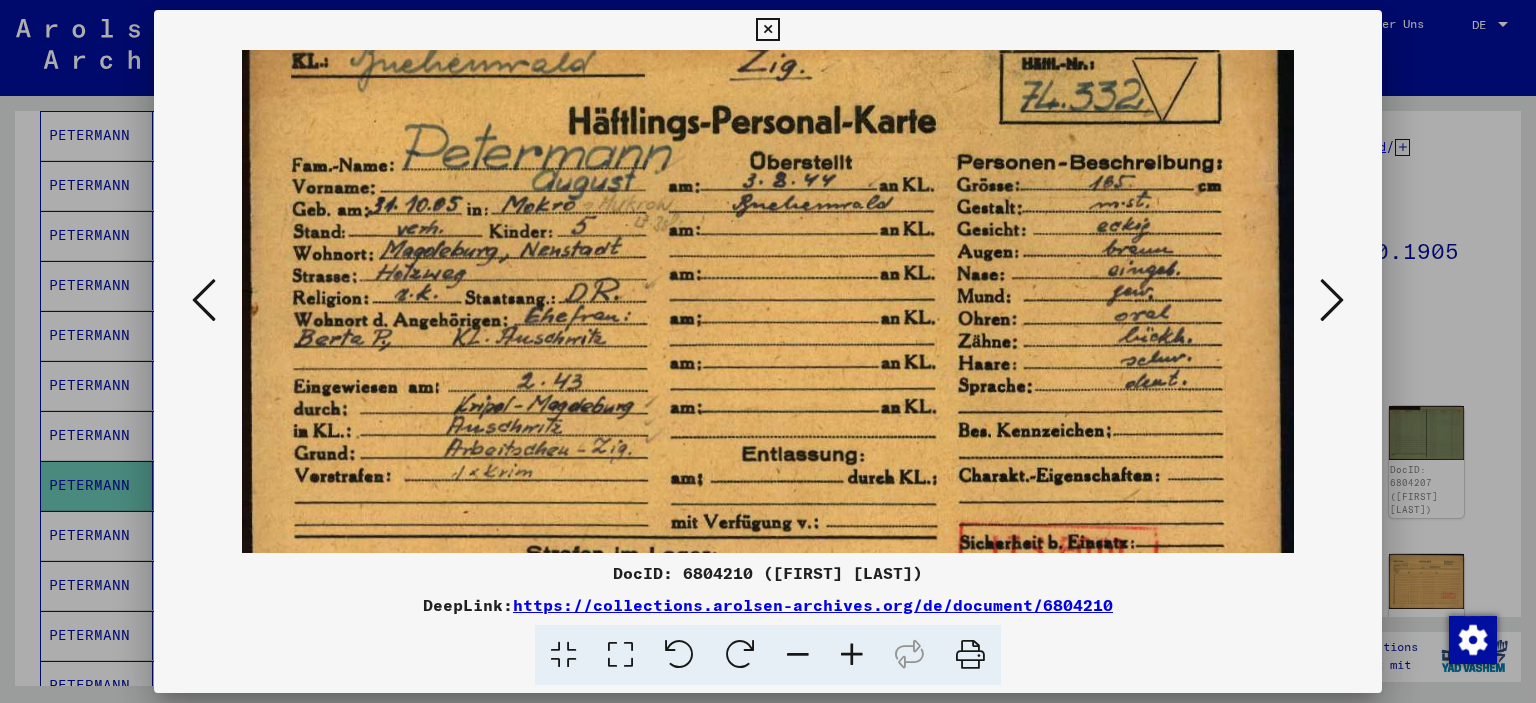 scroll, scrollTop: 61, scrollLeft: 0, axis: vertical 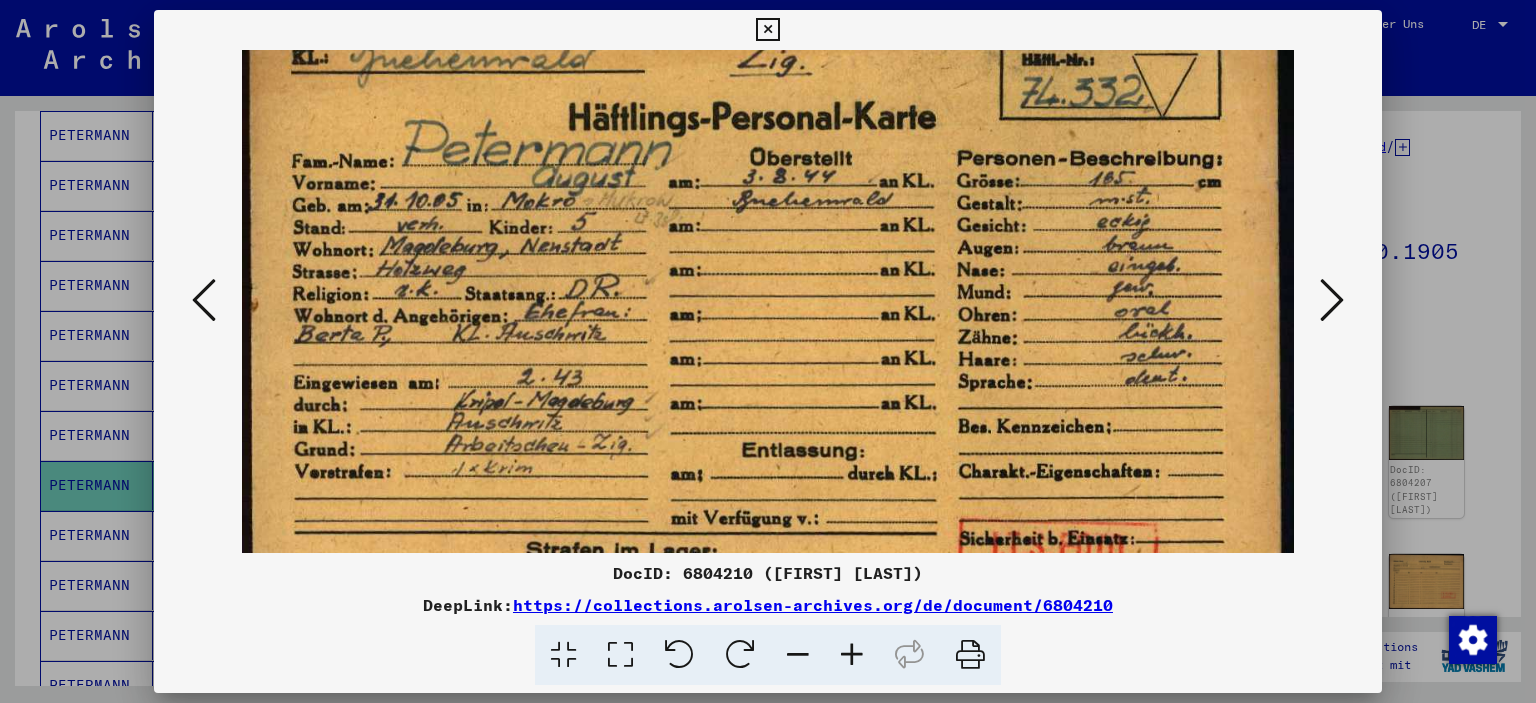 drag, startPoint x: 633, startPoint y: 277, endPoint x: 627, endPoint y: 260, distance: 18.027756 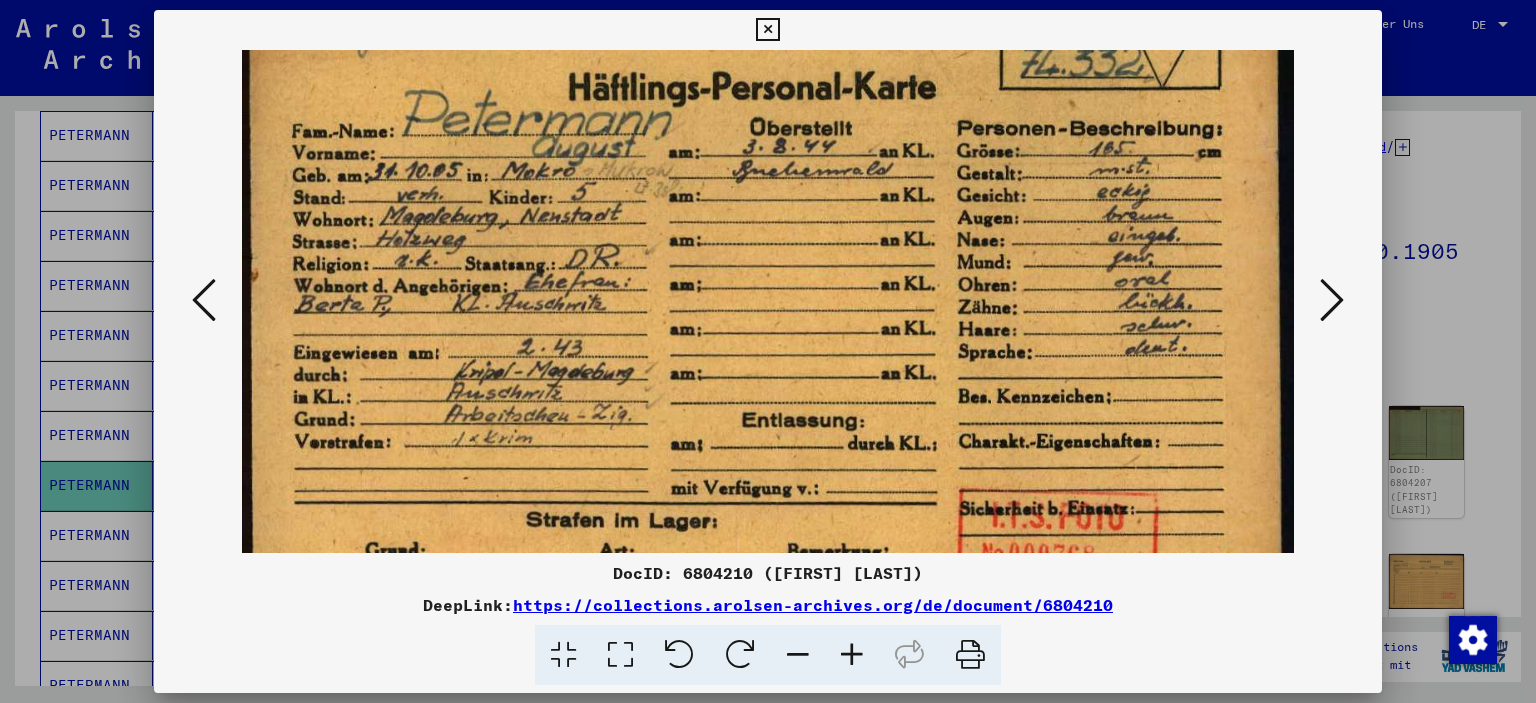 scroll, scrollTop: 105, scrollLeft: 0, axis: vertical 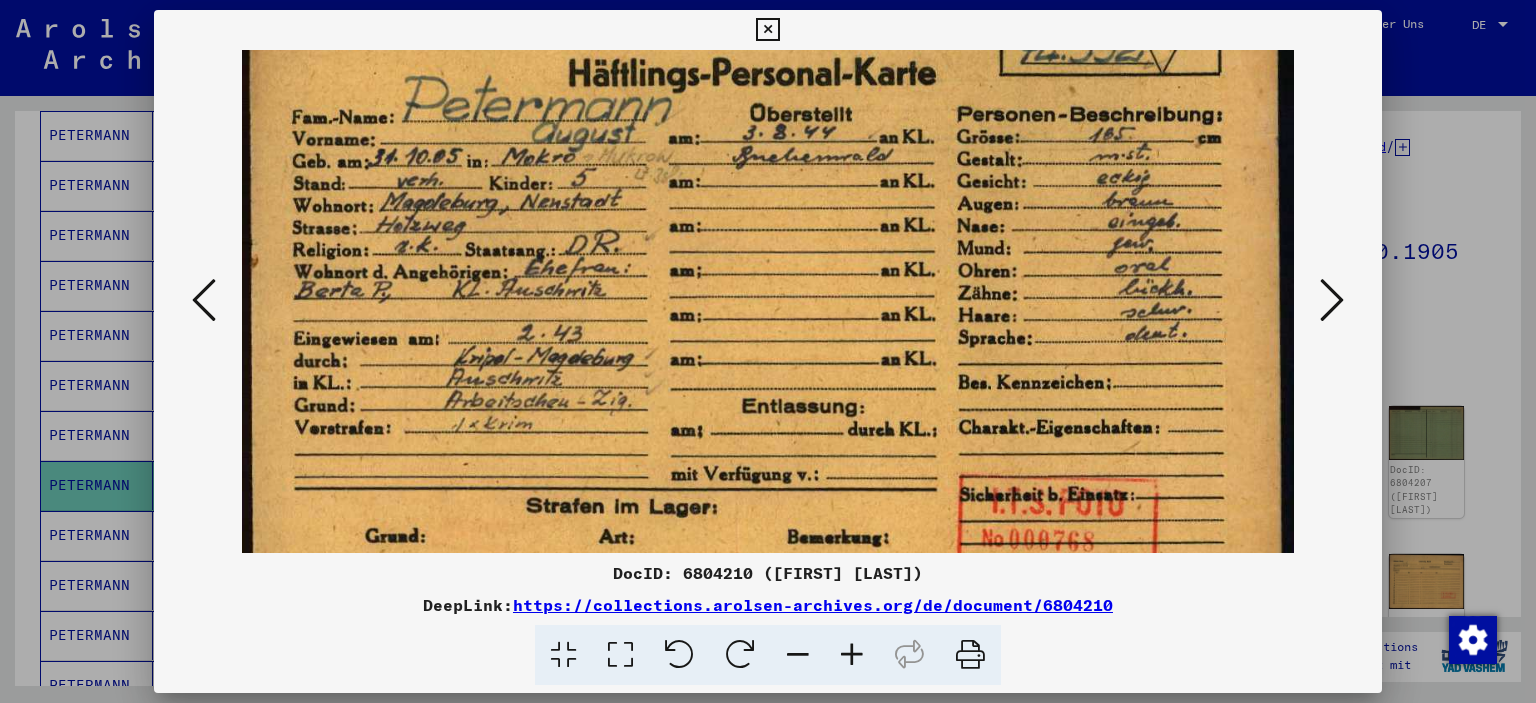 drag, startPoint x: 863, startPoint y: 310, endPoint x: 865, endPoint y: 266, distance: 44.04543 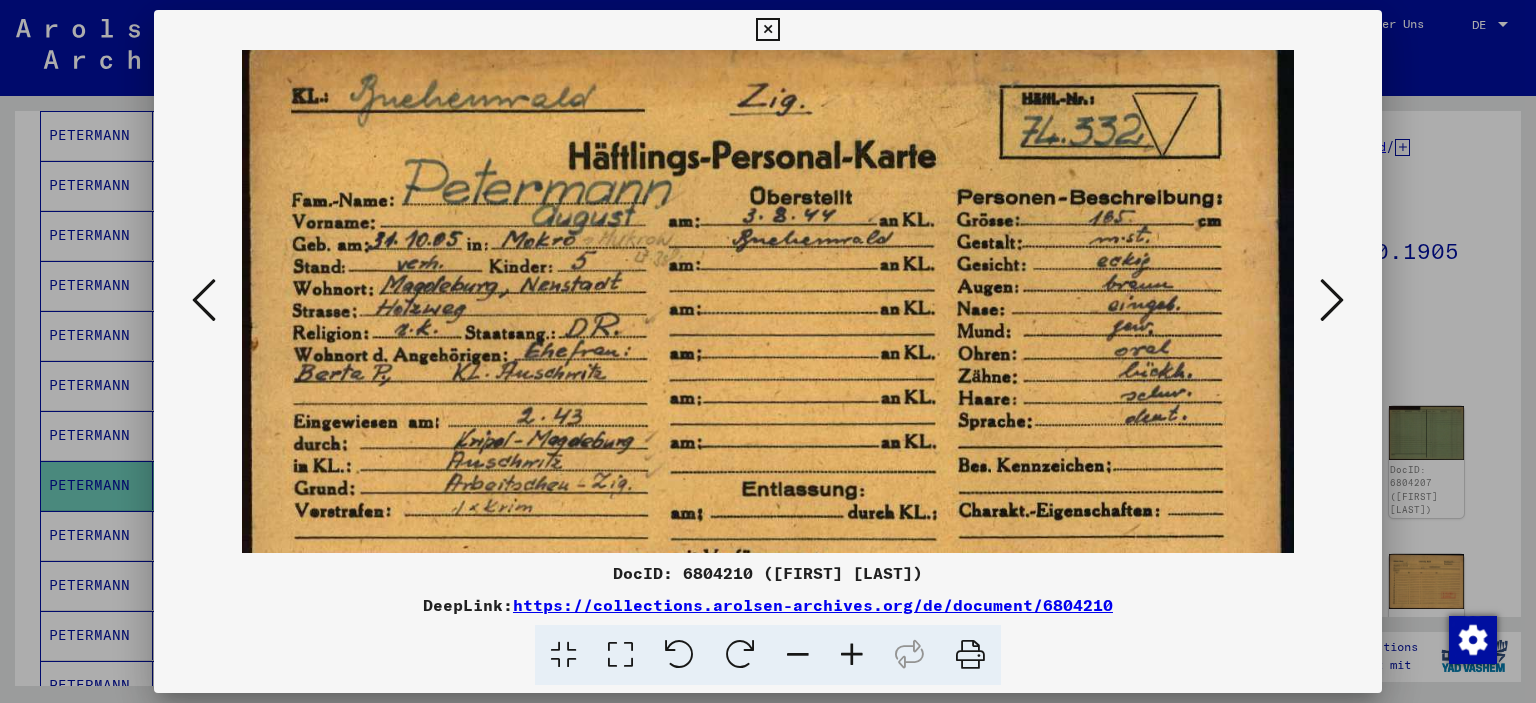 drag, startPoint x: 687, startPoint y: 242, endPoint x: 636, endPoint y: 325, distance: 97.41663 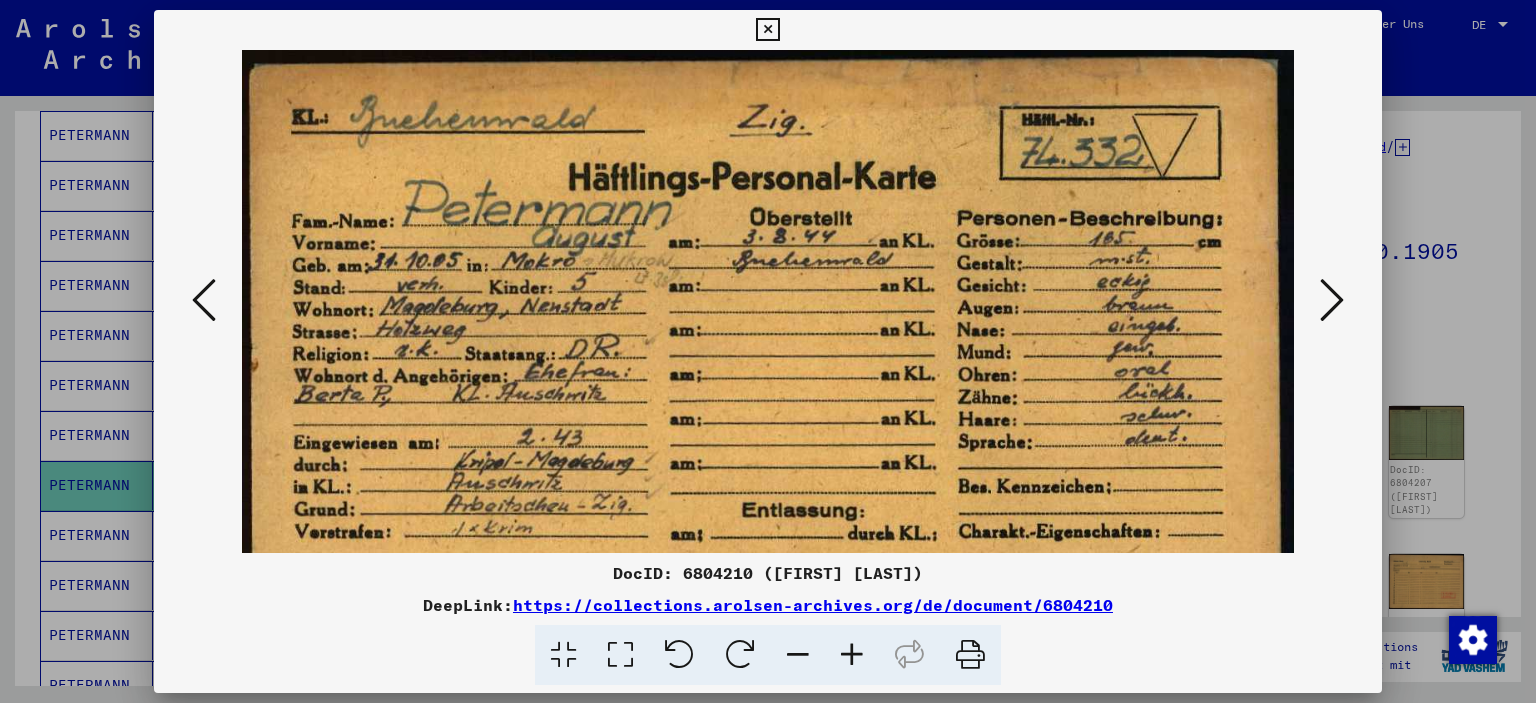 click at bounding box center (1332, 300) 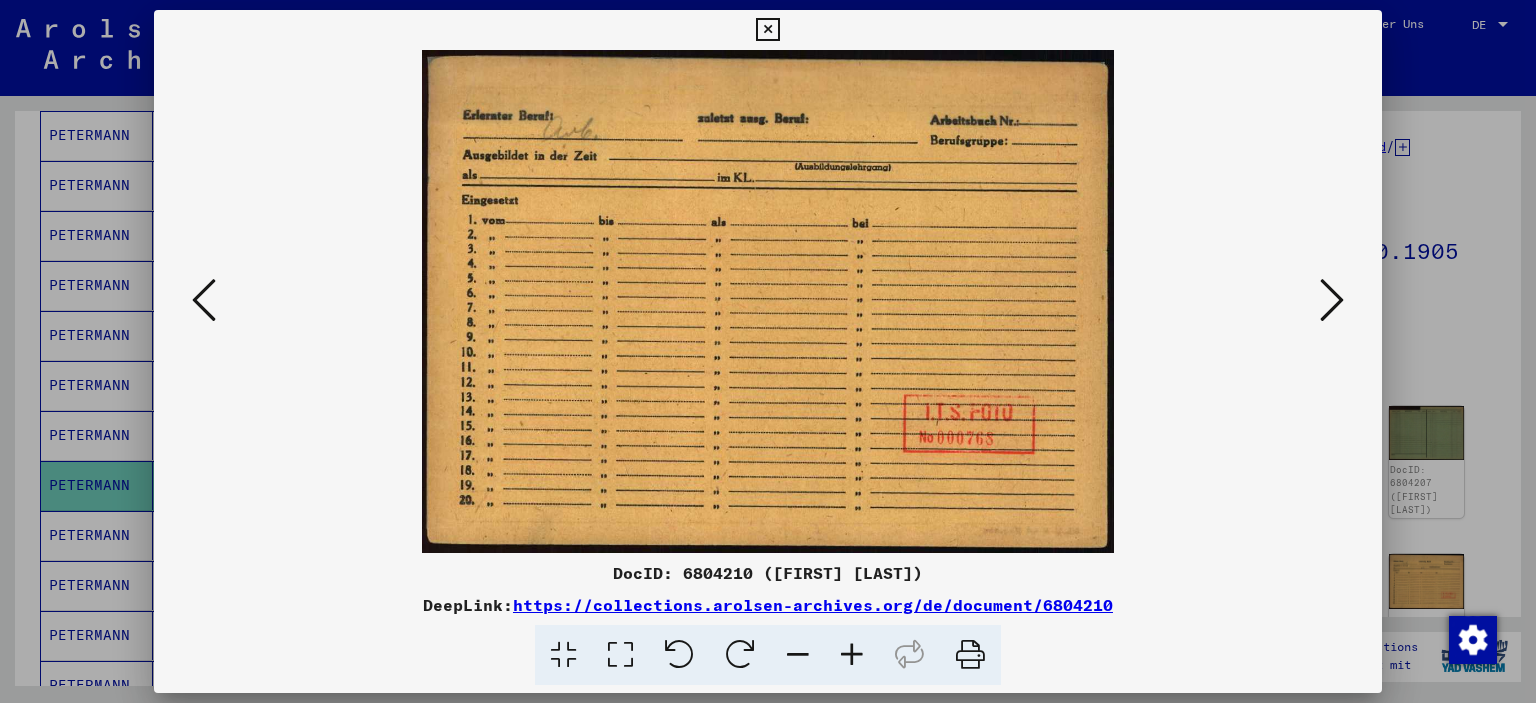 scroll, scrollTop: 0, scrollLeft: 0, axis: both 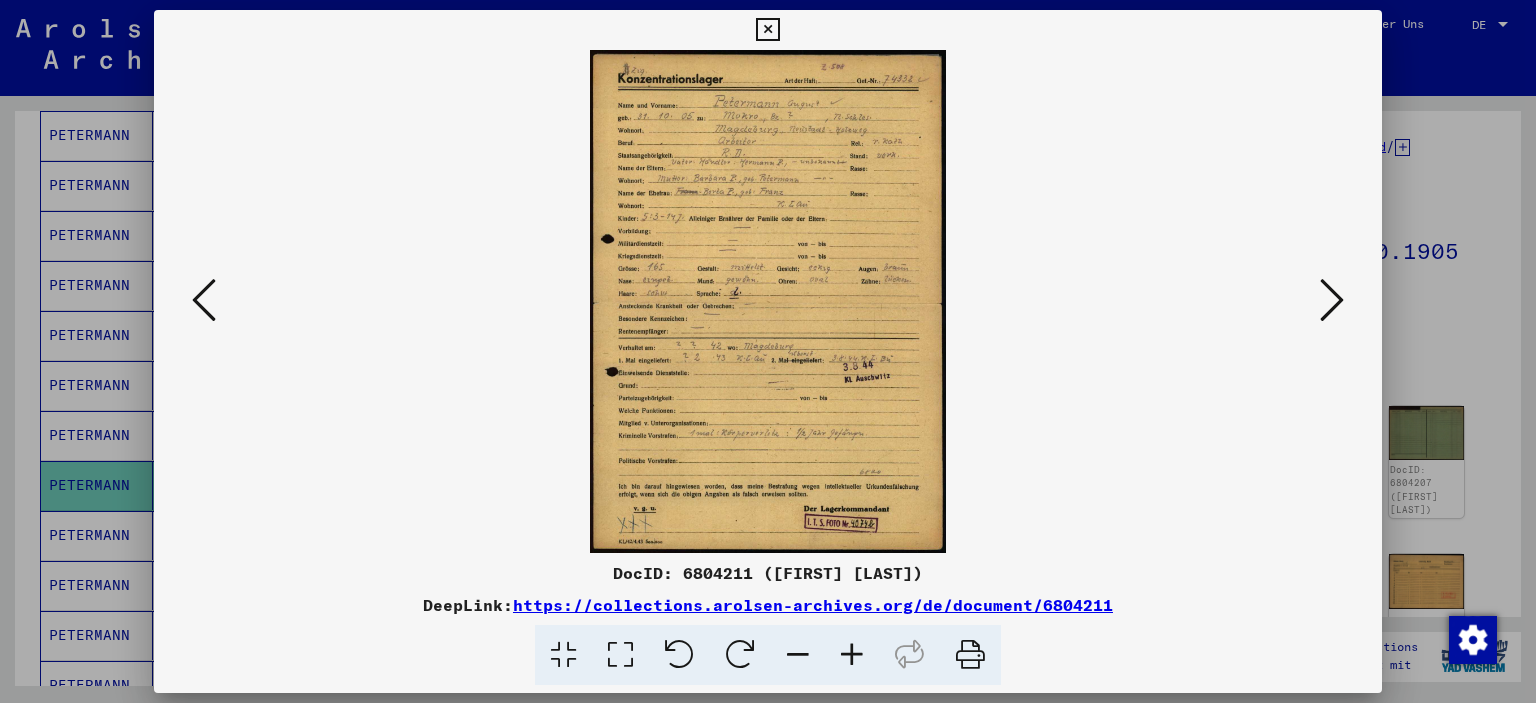click at bounding box center (852, 655) 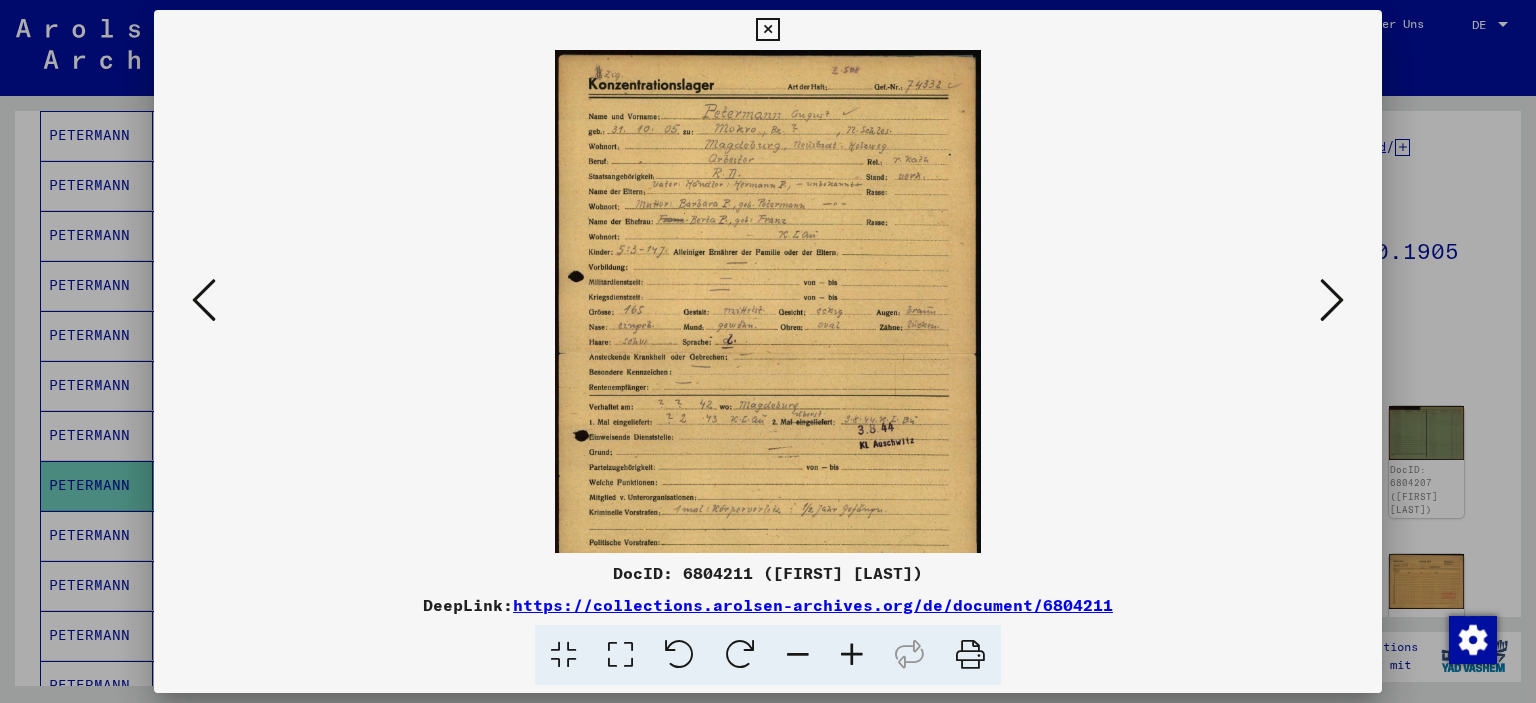 click at bounding box center (852, 655) 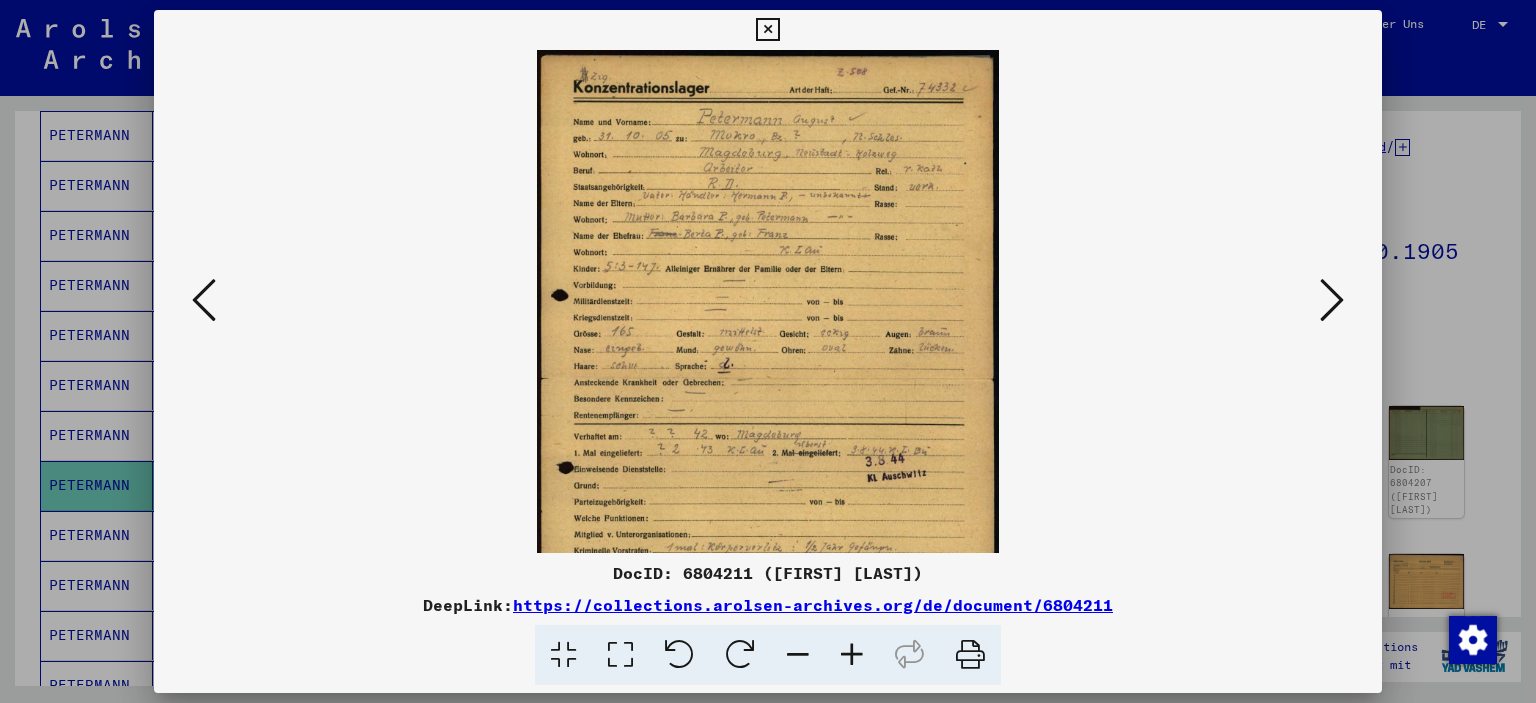 click at bounding box center [852, 655] 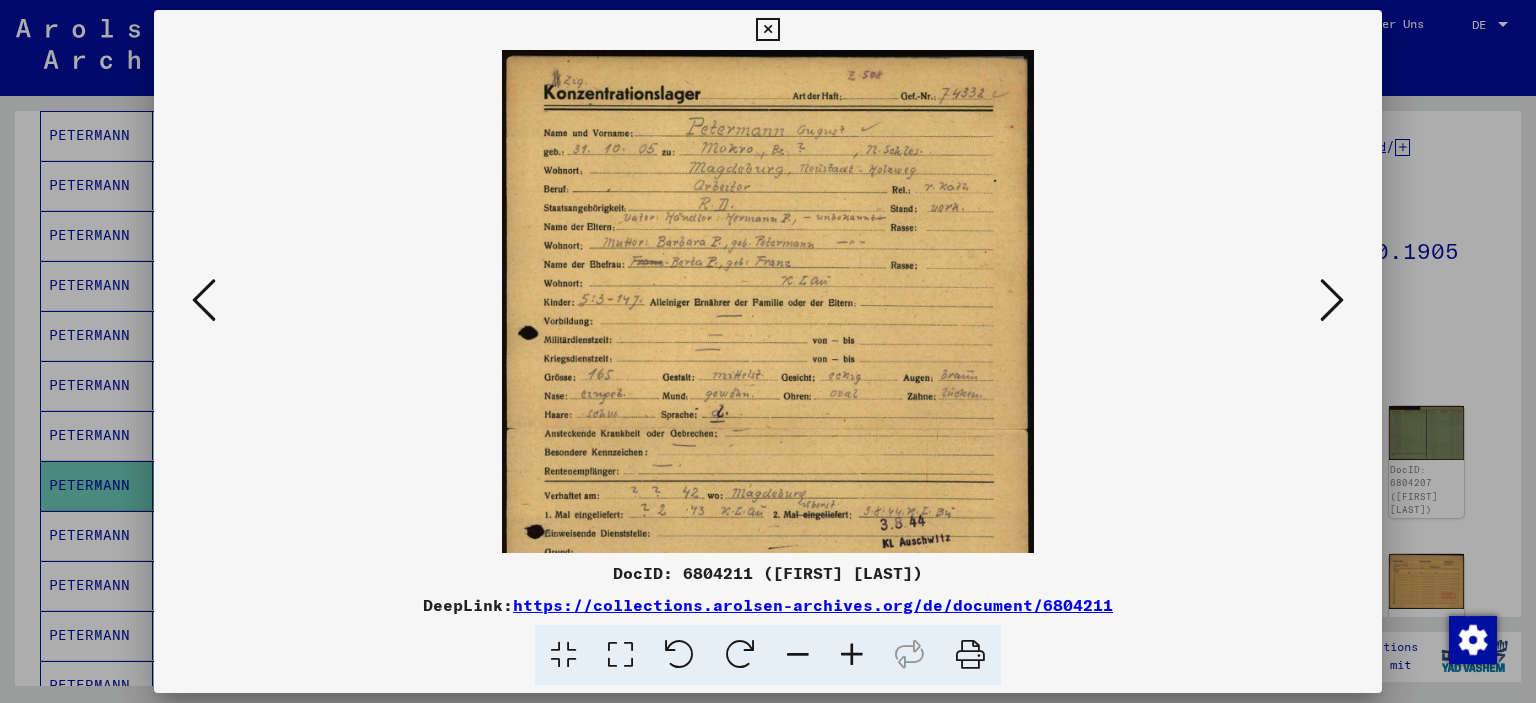 click at bounding box center [852, 655] 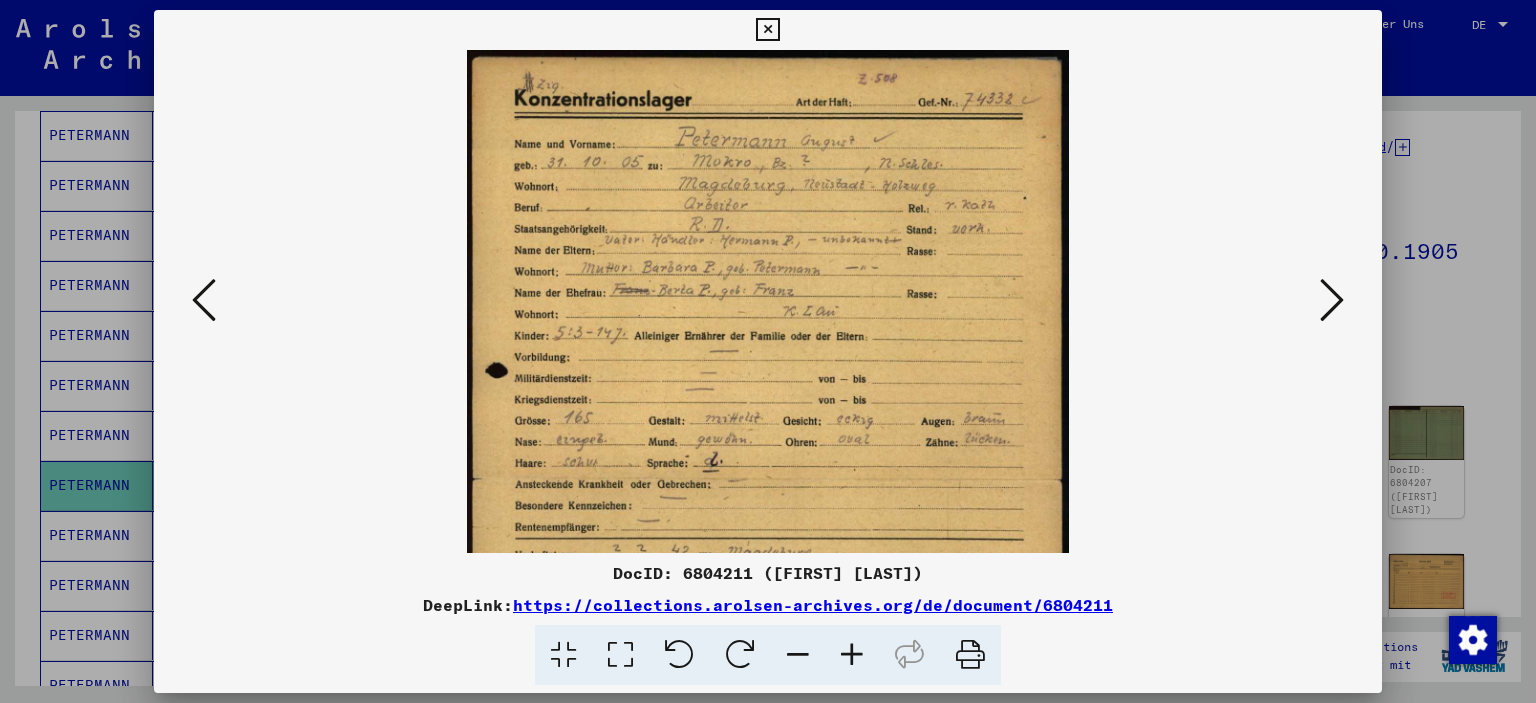 click at bounding box center [852, 655] 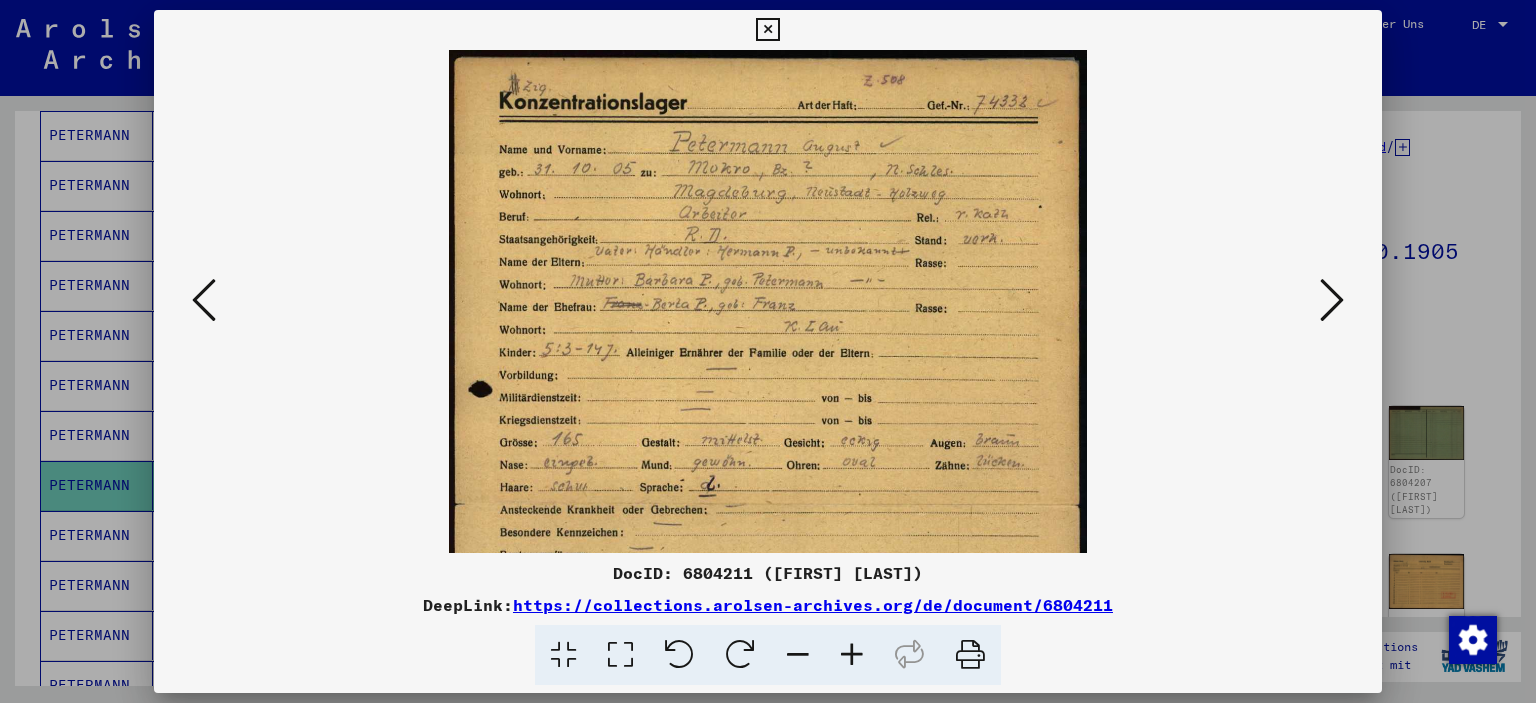 click at bounding box center (852, 655) 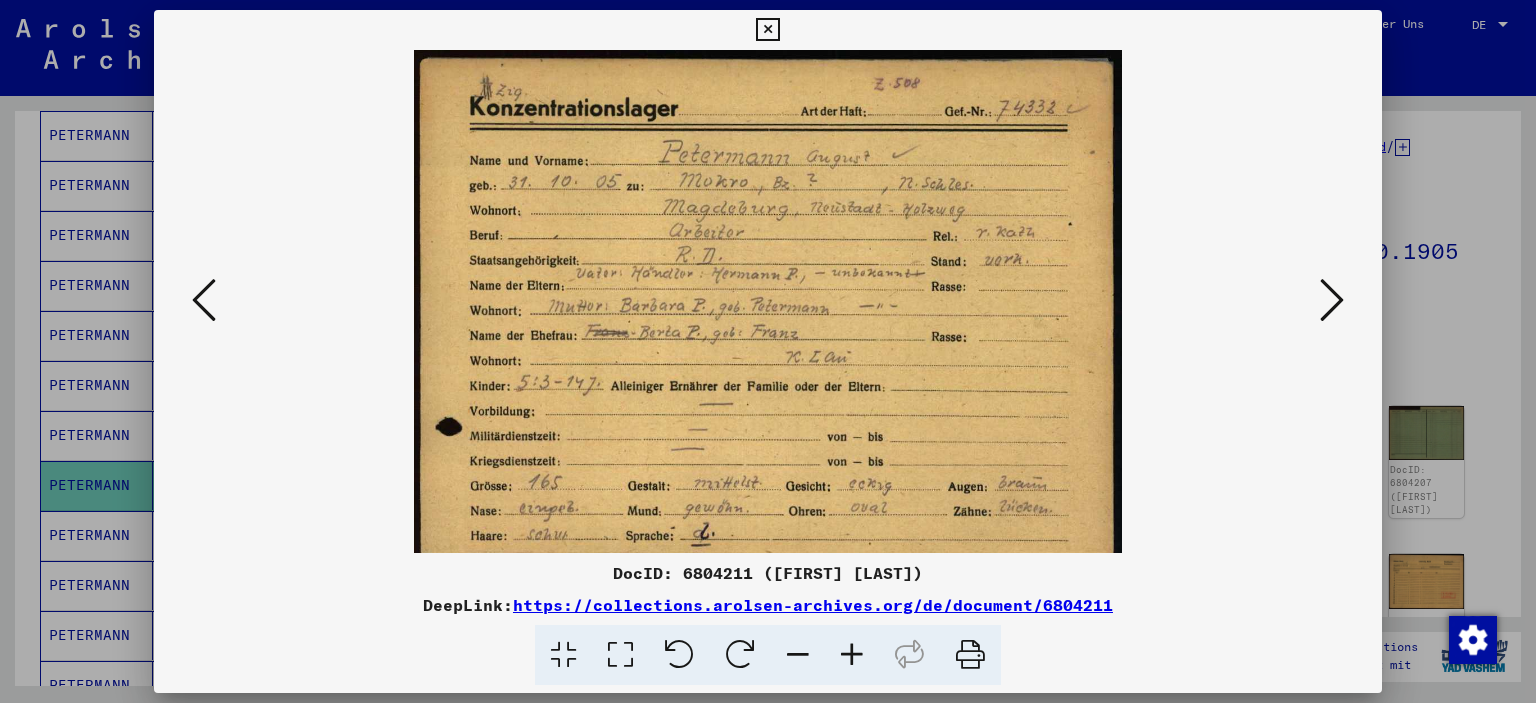 click at bounding box center [852, 655] 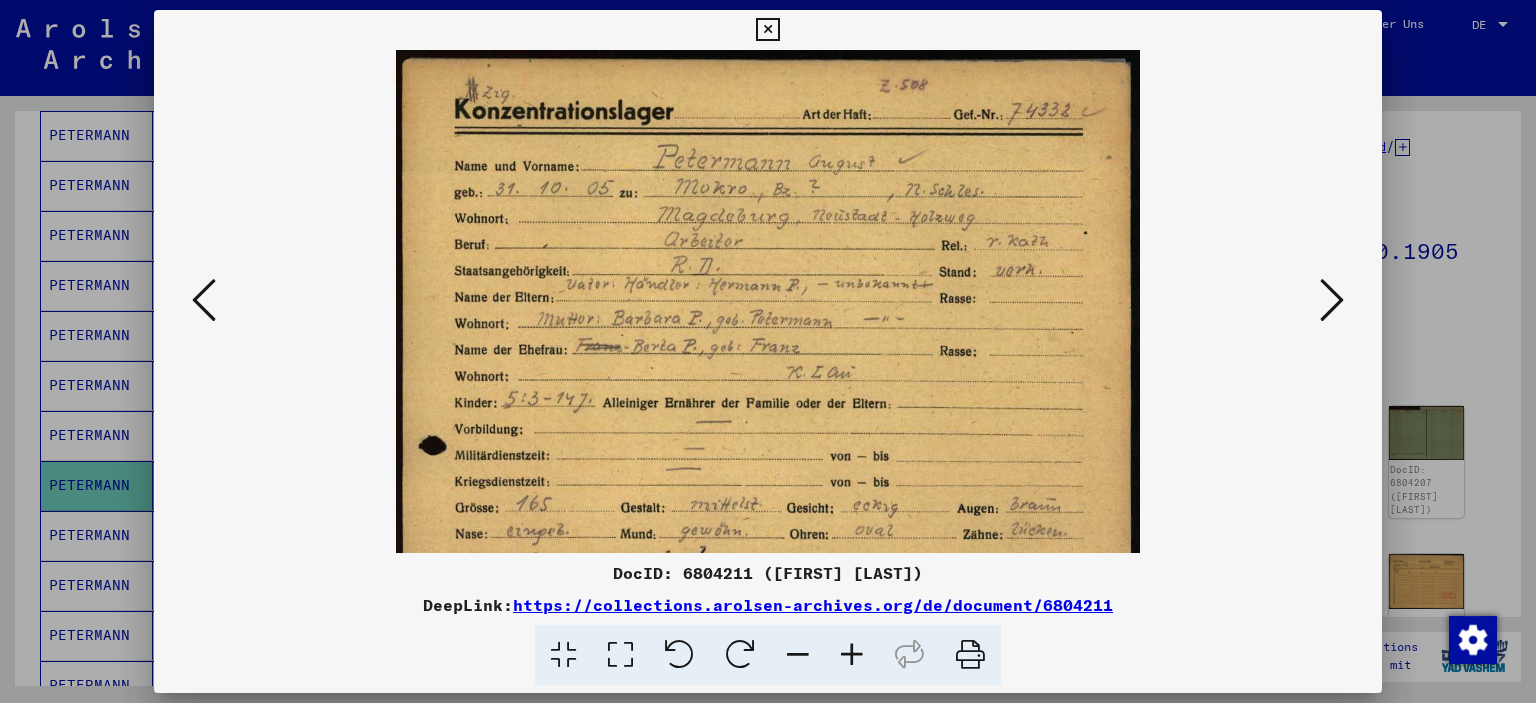 click at bounding box center (852, 655) 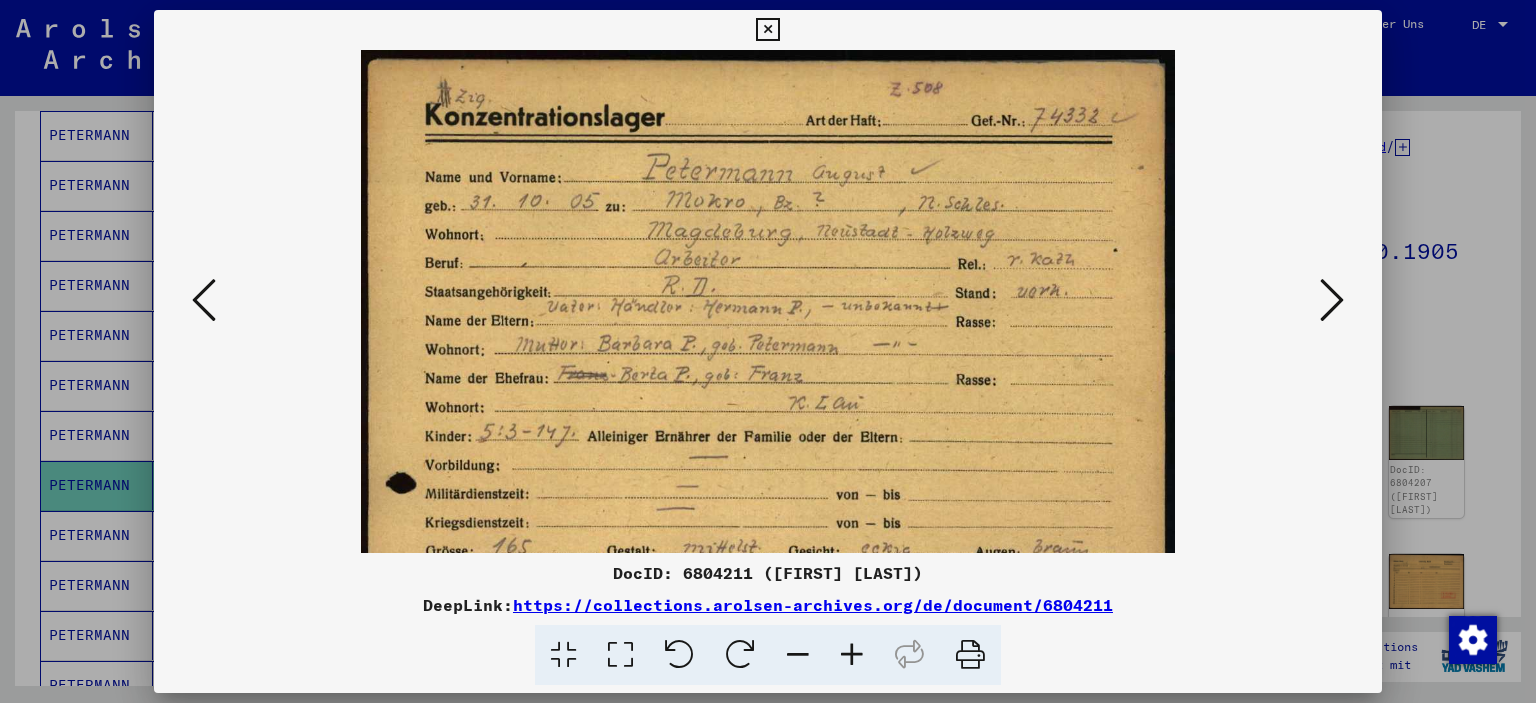 click at bounding box center [852, 655] 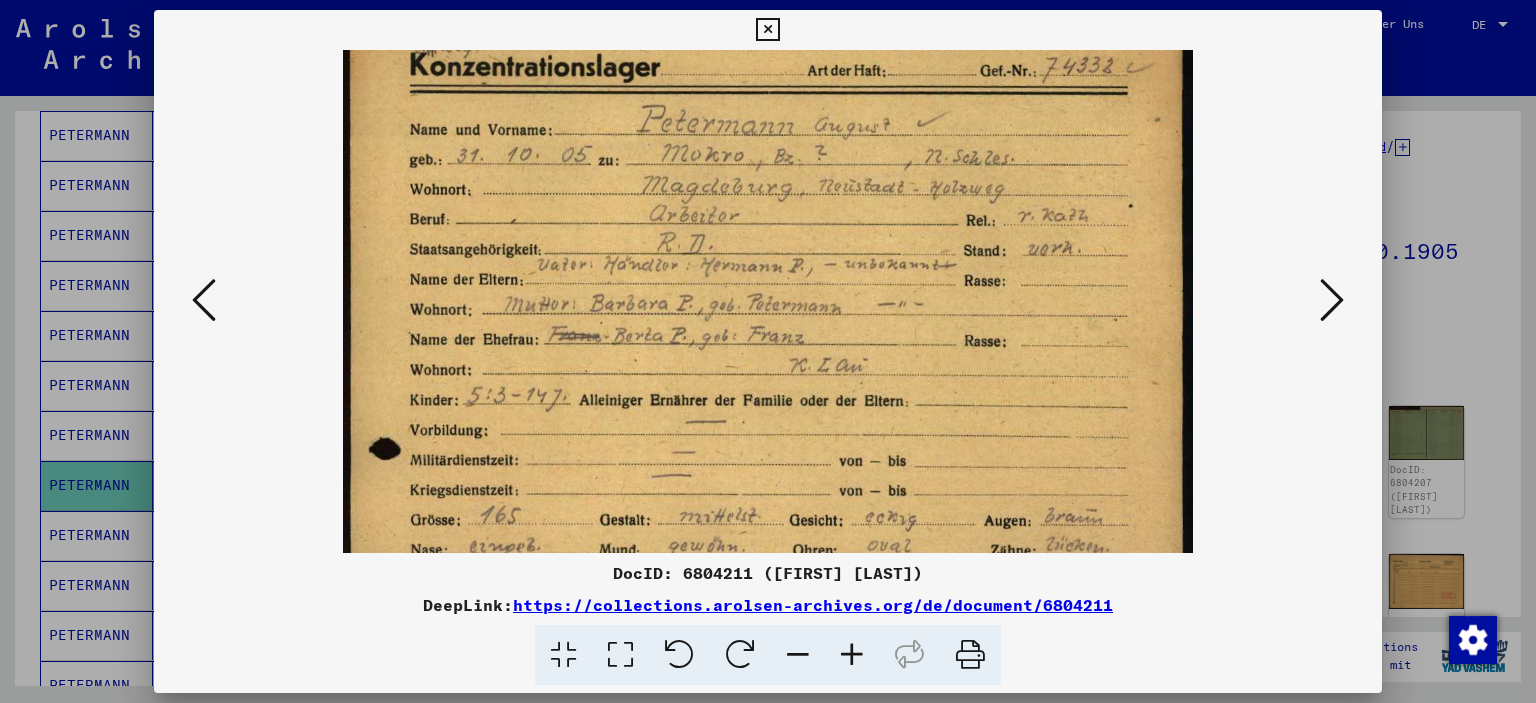 drag, startPoint x: 835, startPoint y: 301, endPoint x: 815, endPoint y: 247, distance: 57.58472 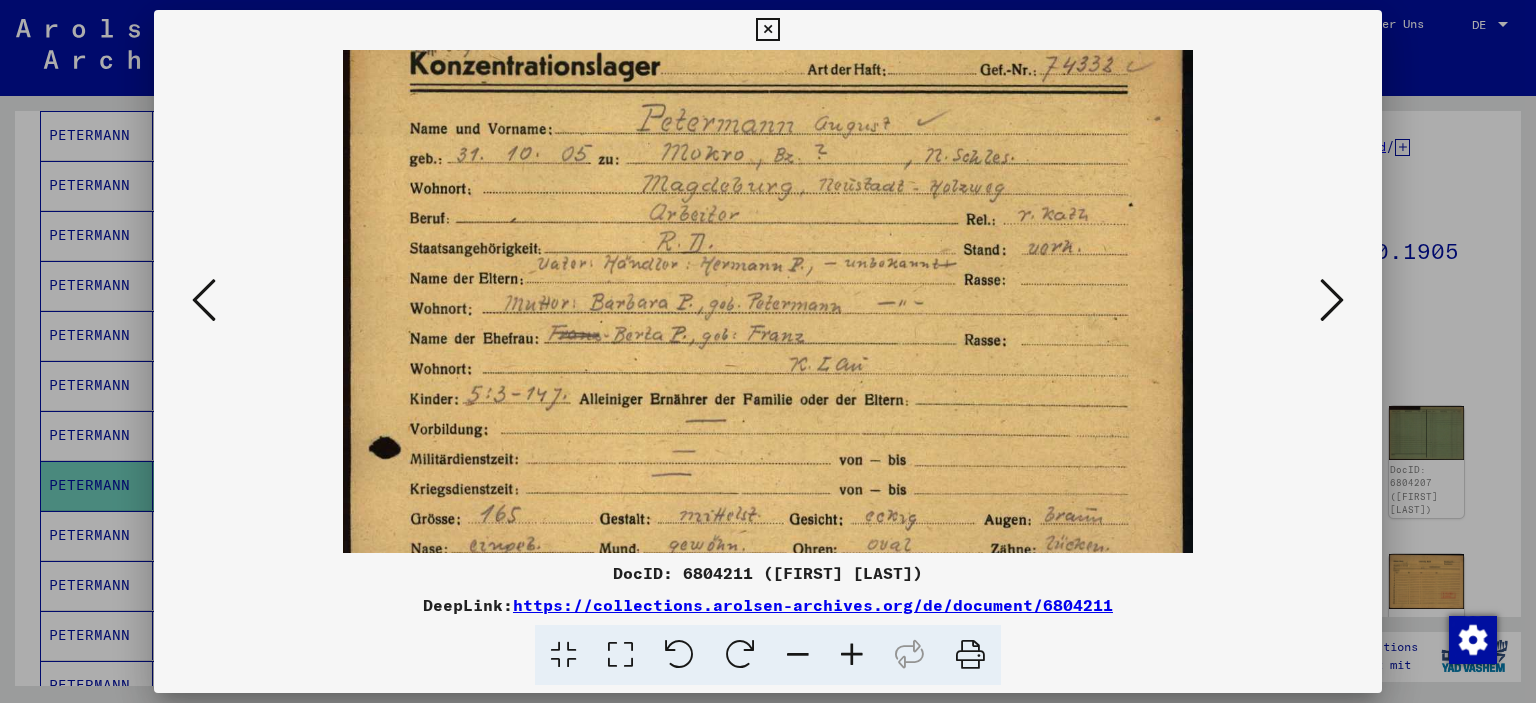 click at bounding box center [767, 30] 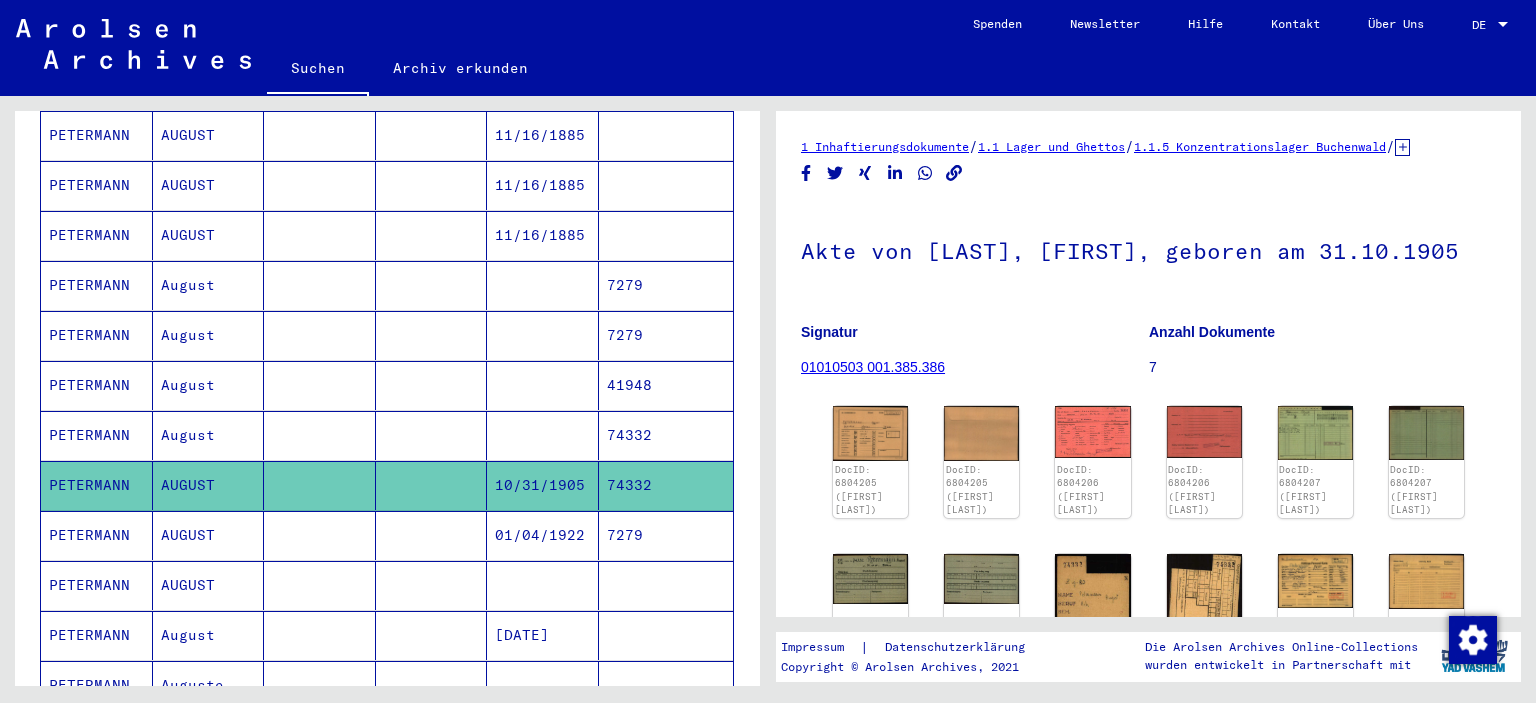 scroll, scrollTop: 0, scrollLeft: 0, axis: both 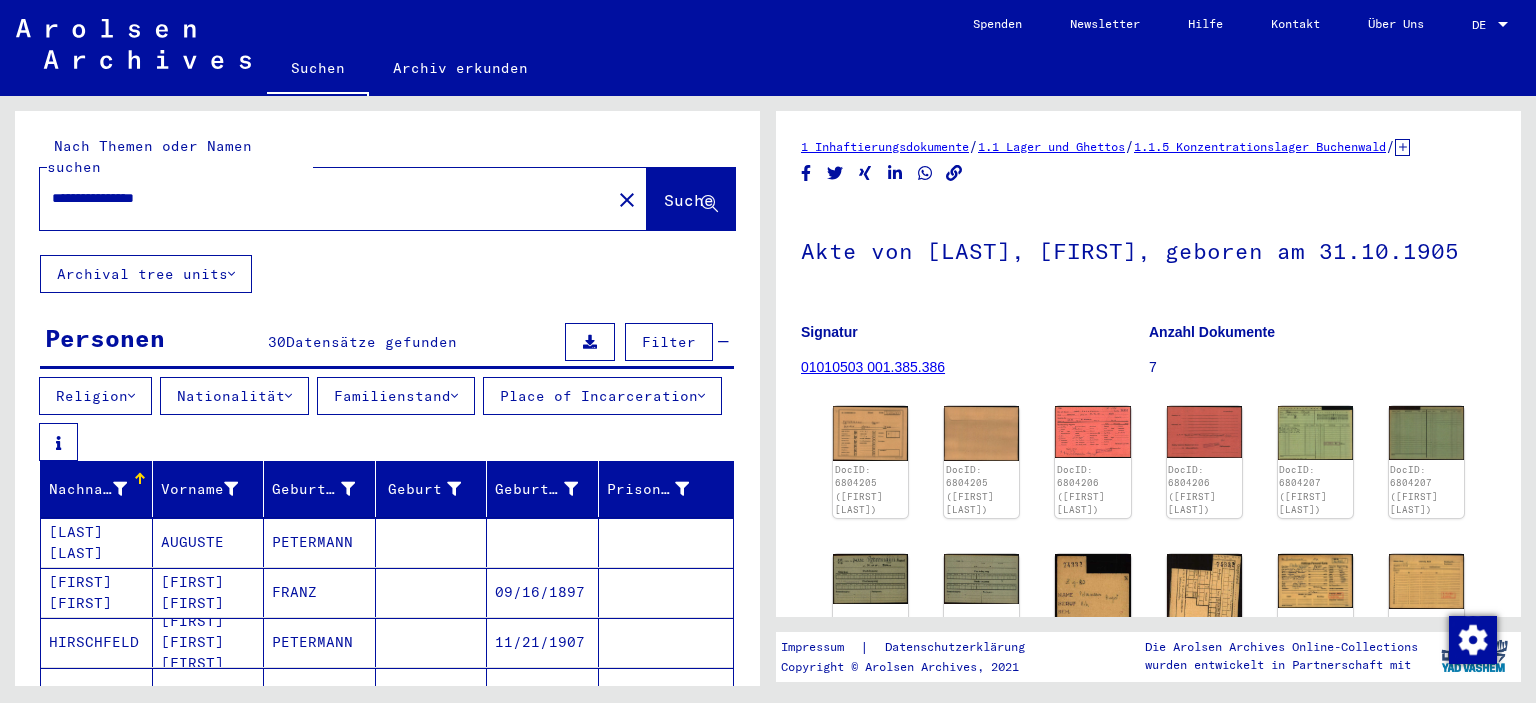 drag, startPoint x: 218, startPoint y: 200, endPoint x: 202, endPoint y: 186, distance: 21.260292 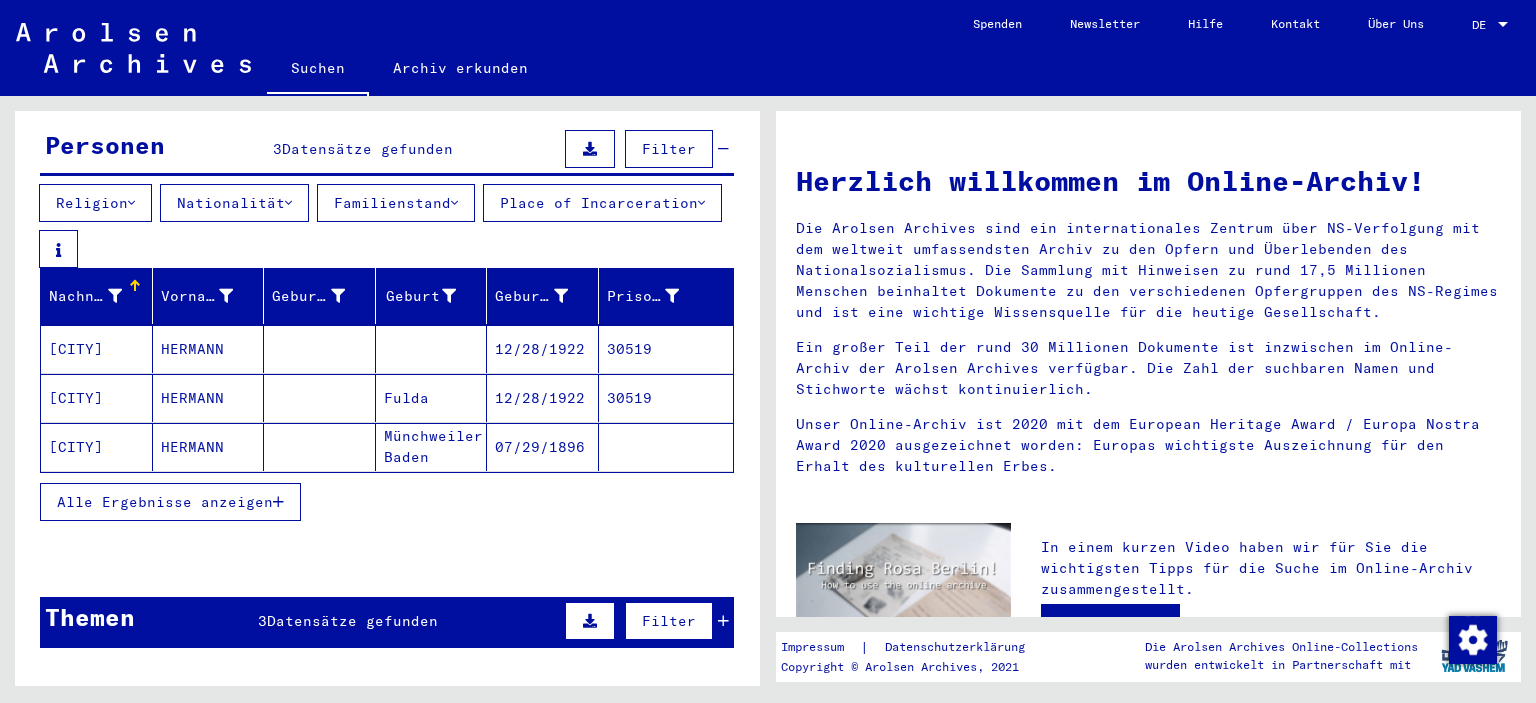 scroll, scrollTop: 205, scrollLeft: 0, axis: vertical 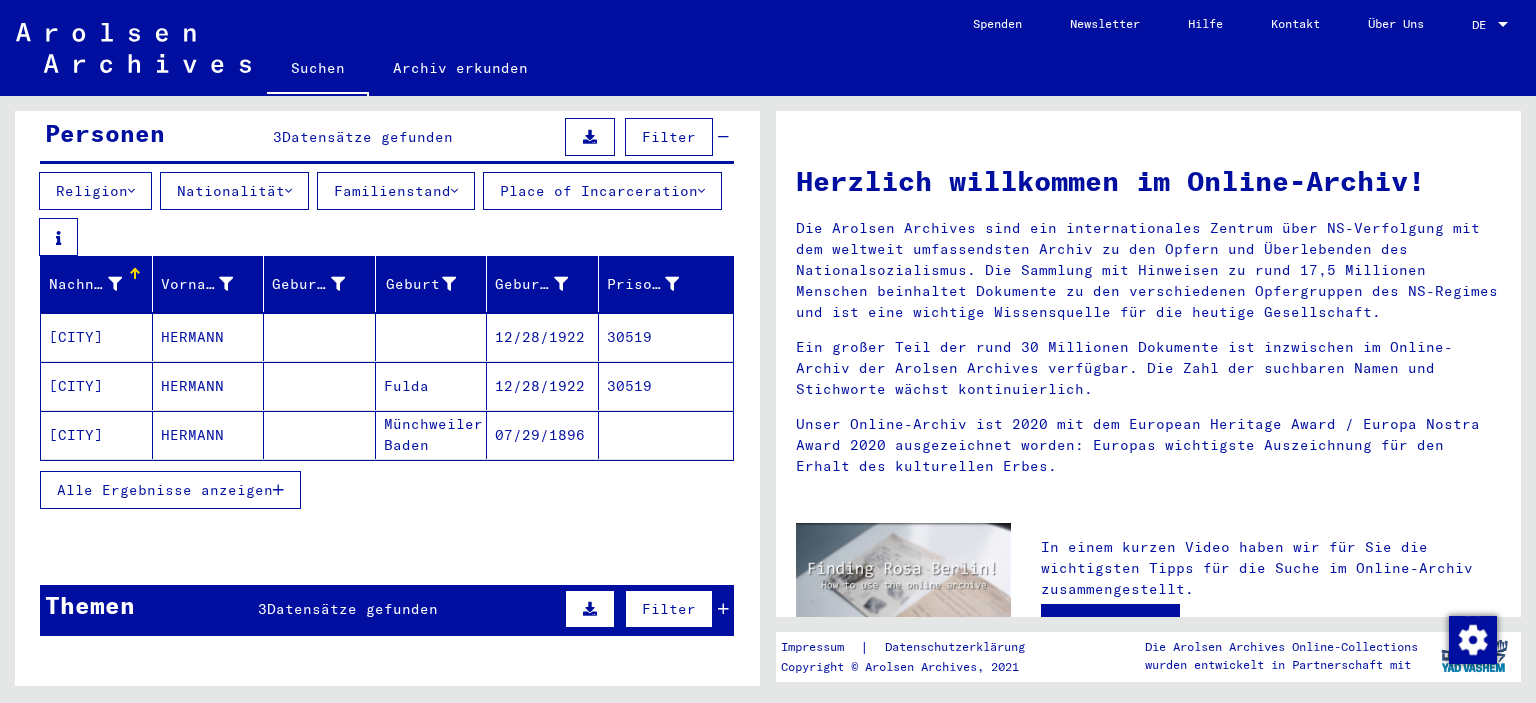 click on "Alle Ergebnisse anzeigen" at bounding box center [165, 490] 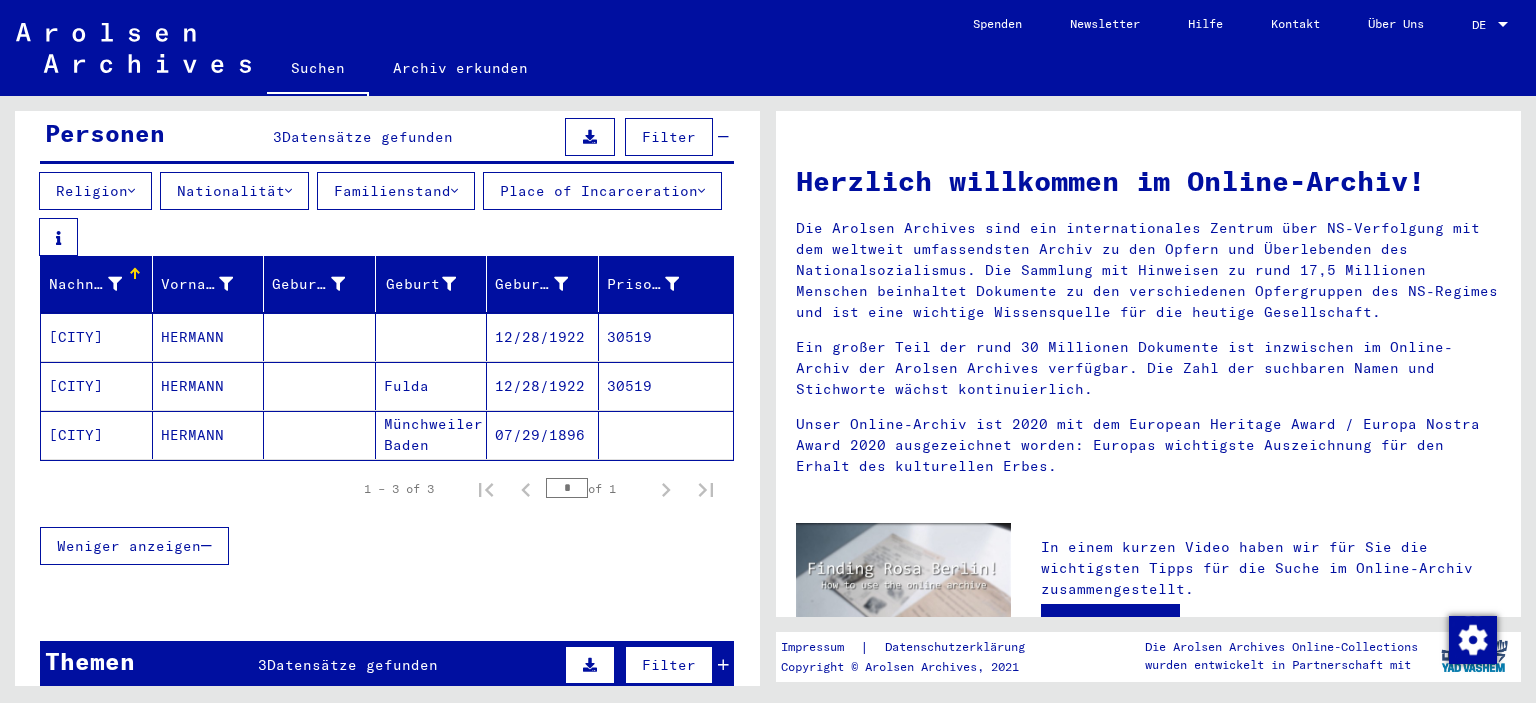 click 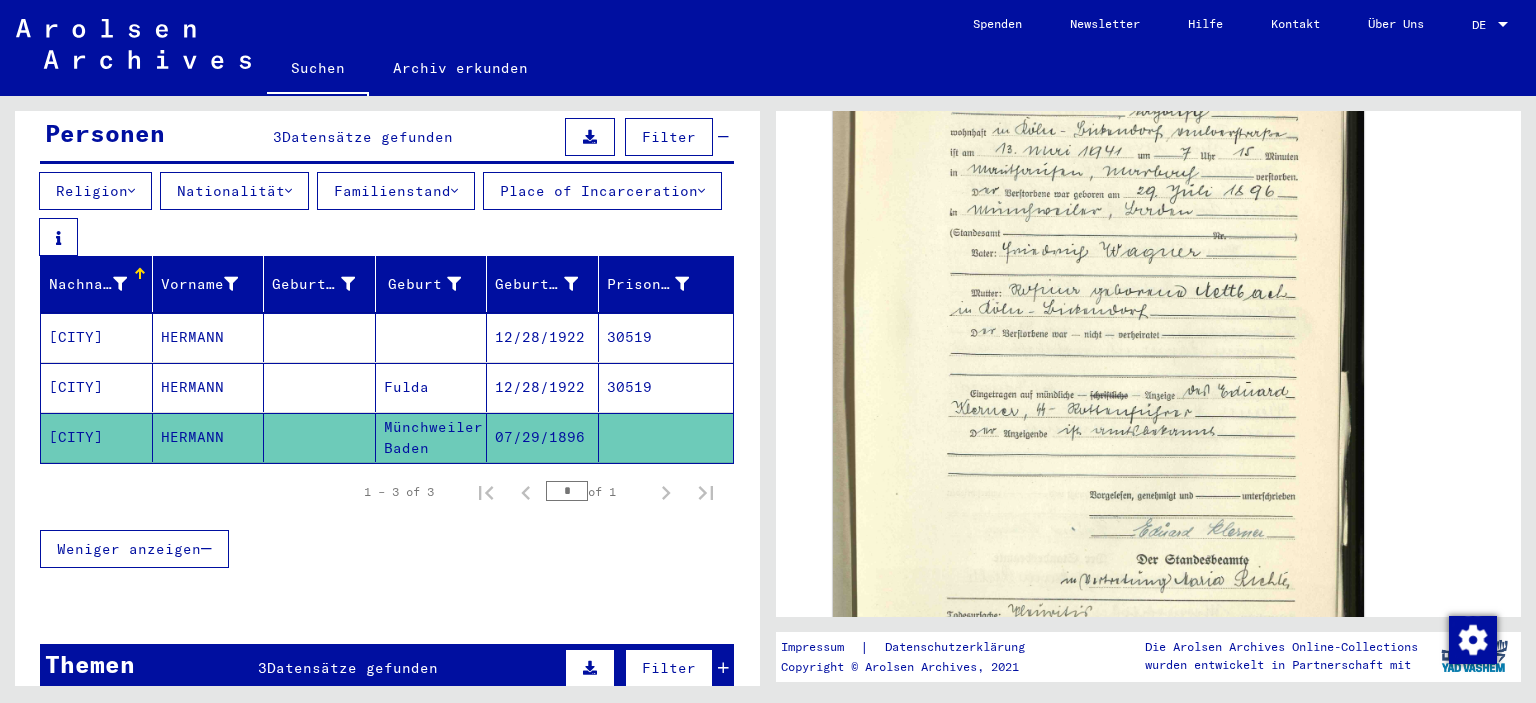 scroll, scrollTop: 537, scrollLeft: 0, axis: vertical 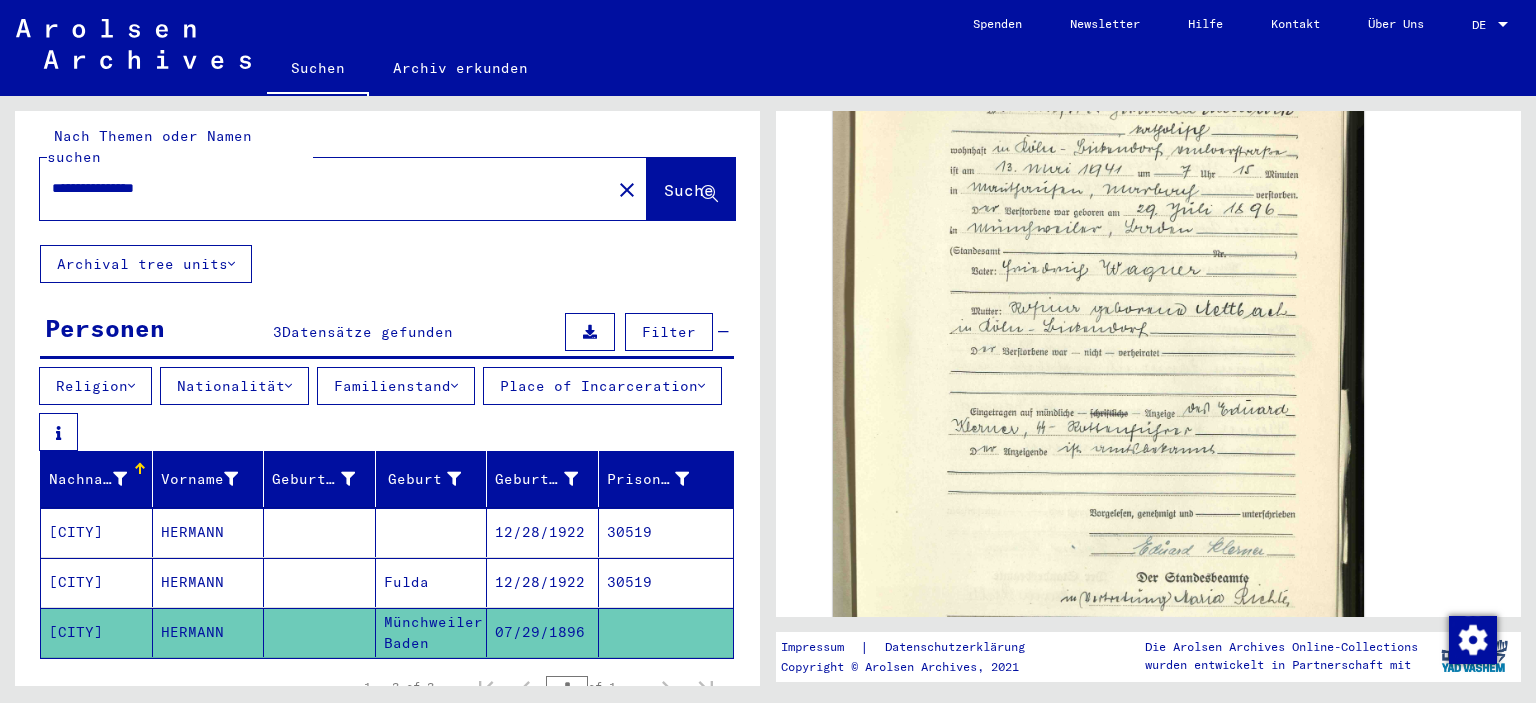 drag, startPoint x: 286, startPoint y: 162, endPoint x: 19, endPoint y: 165, distance: 267.01685 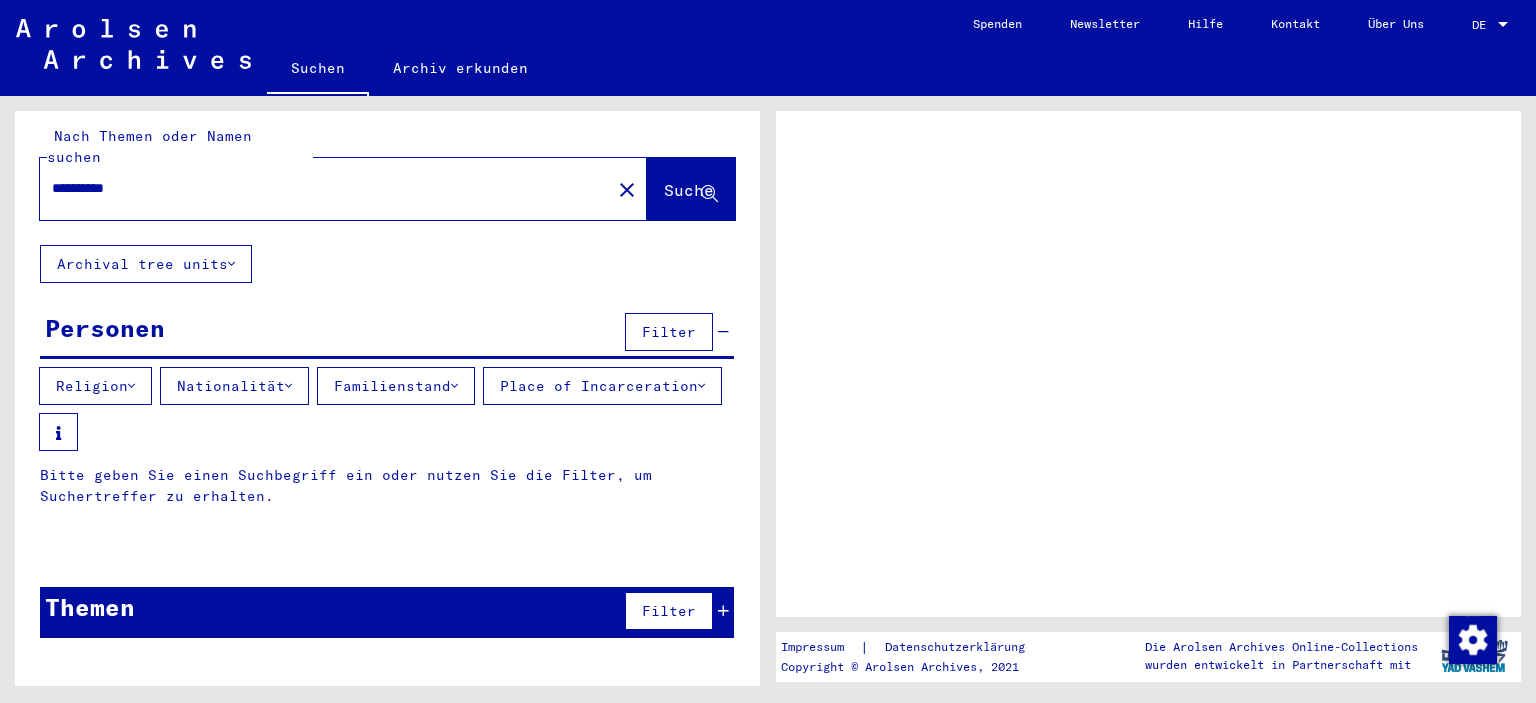 scroll, scrollTop: 0, scrollLeft: 0, axis: both 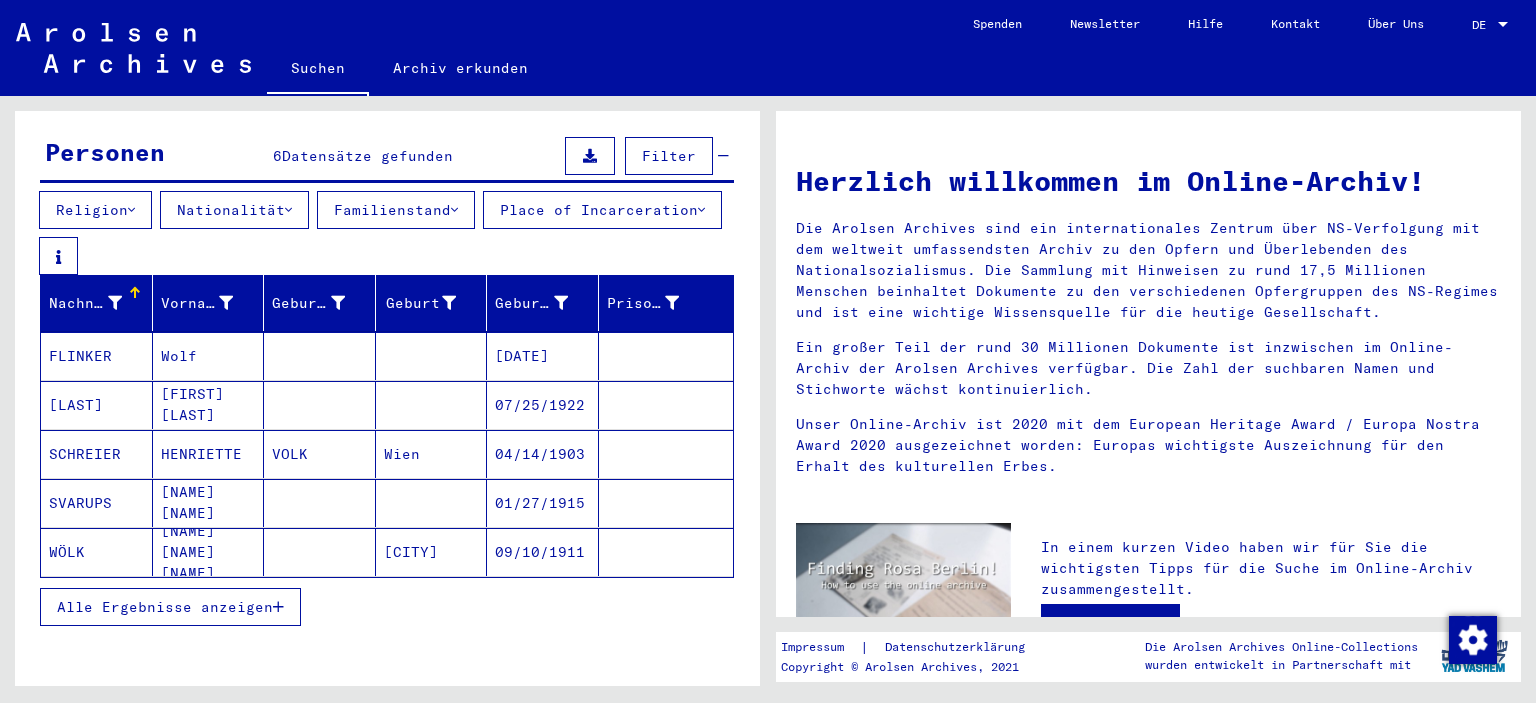 click on "Alle Ergebnisse anzeigen" at bounding box center [165, 607] 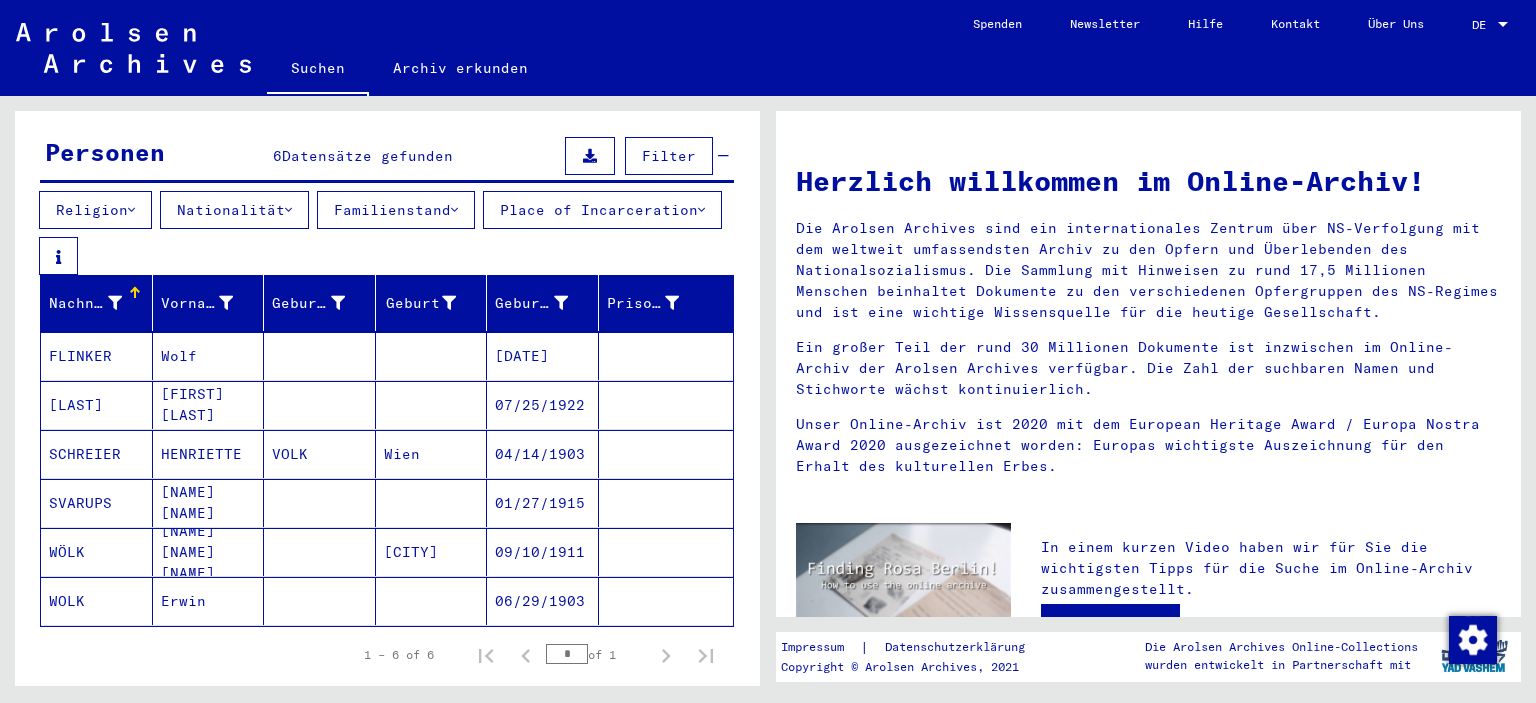 scroll, scrollTop: 185, scrollLeft: 0, axis: vertical 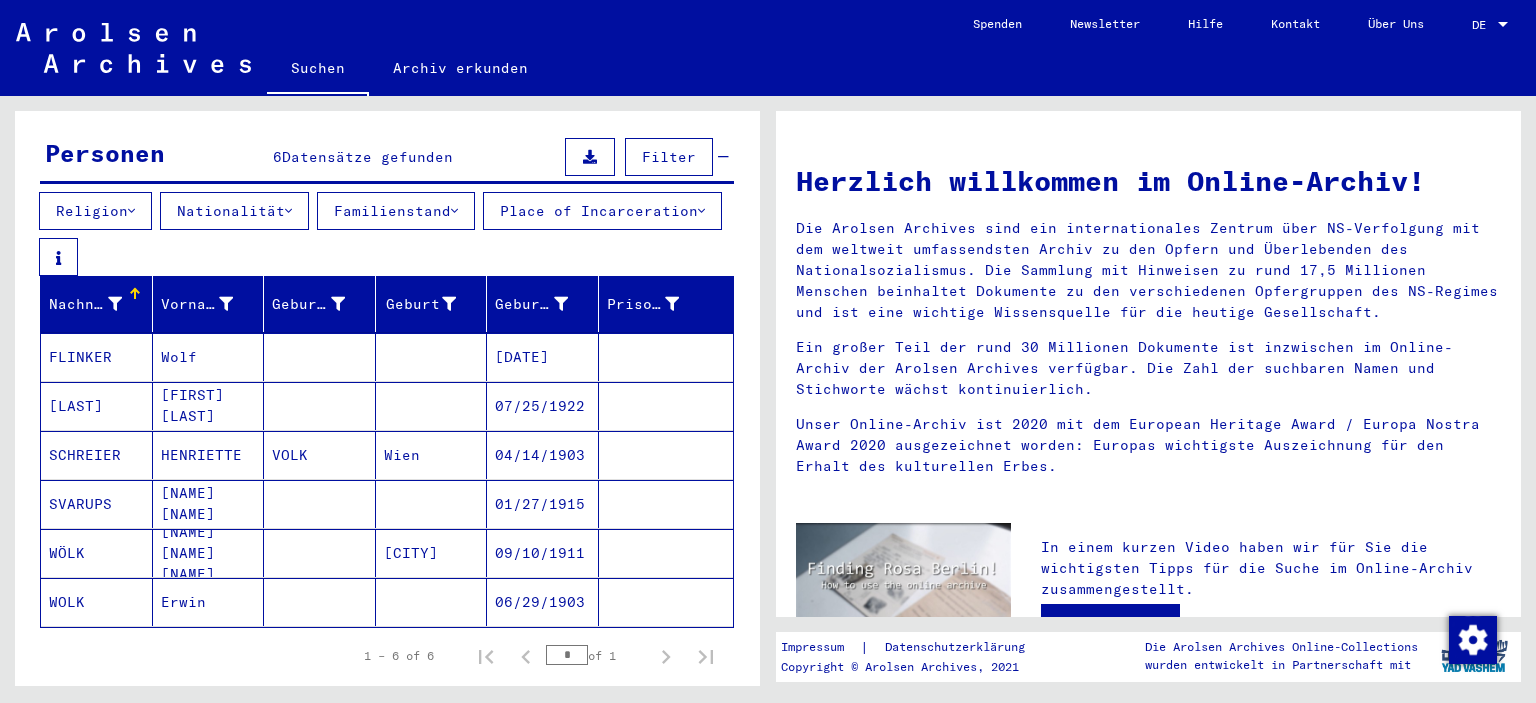 click at bounding box center [666, 602] 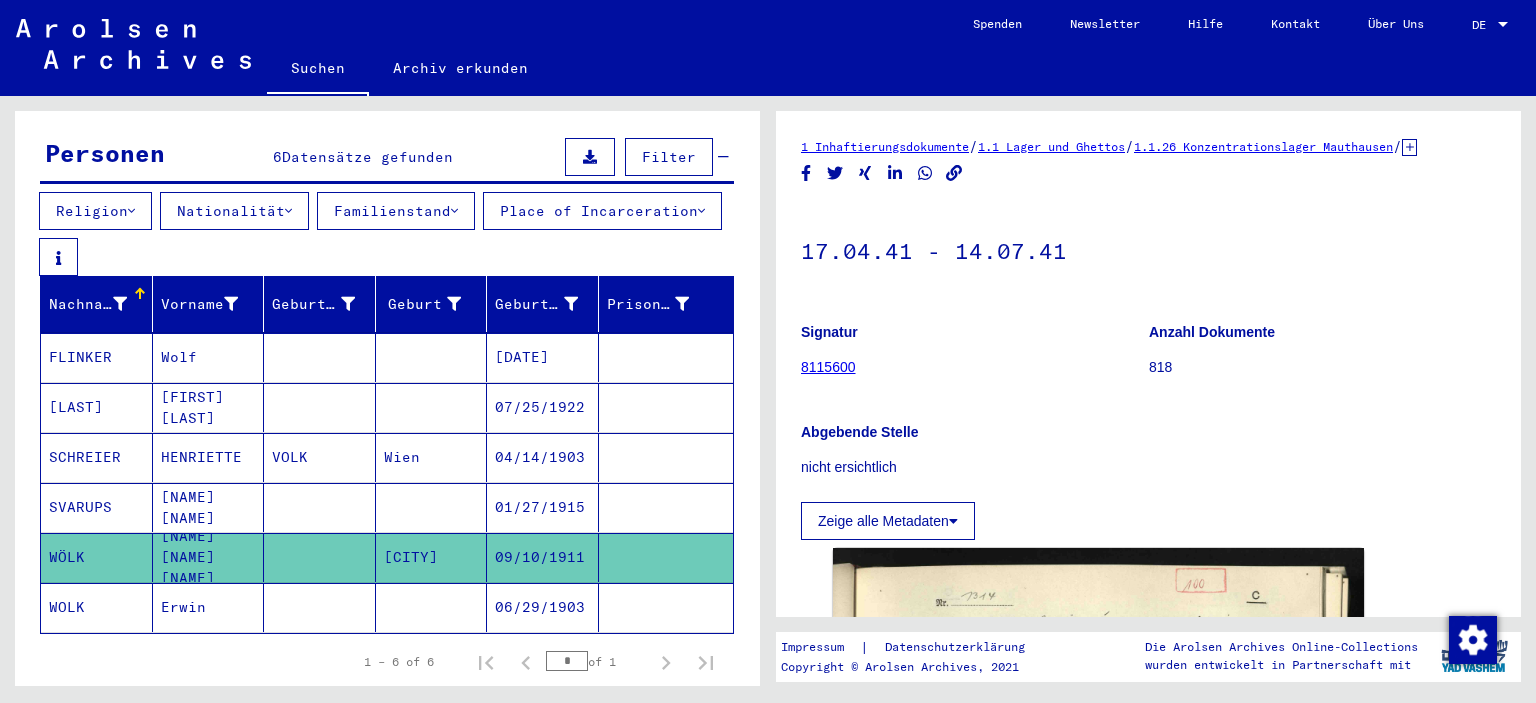 scroll, scrollTop: 186, scrollLeft: 0, axis: vertical 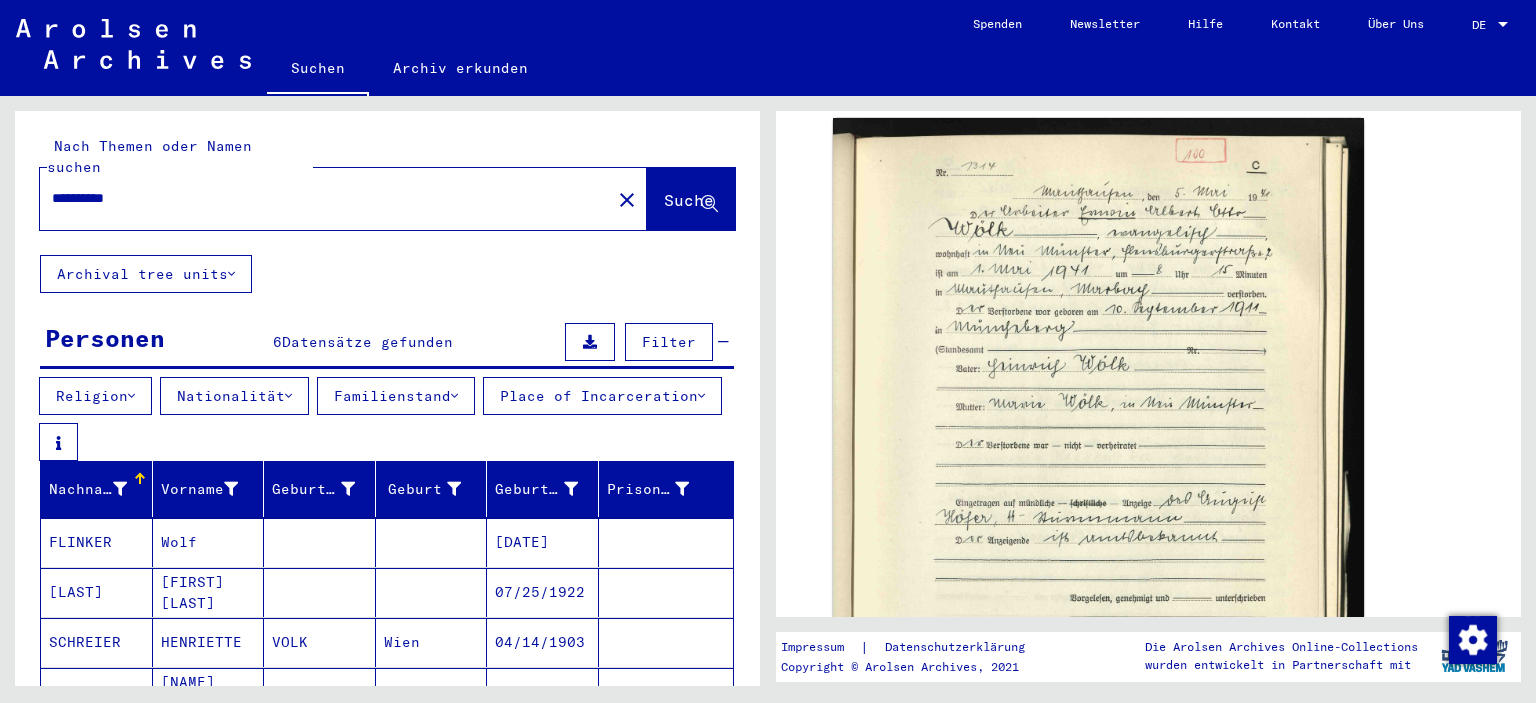 drag, startPoint x: 239, startPoint y: 202, endPoint x: 142, endPoint y: 180, distance: 99.46356 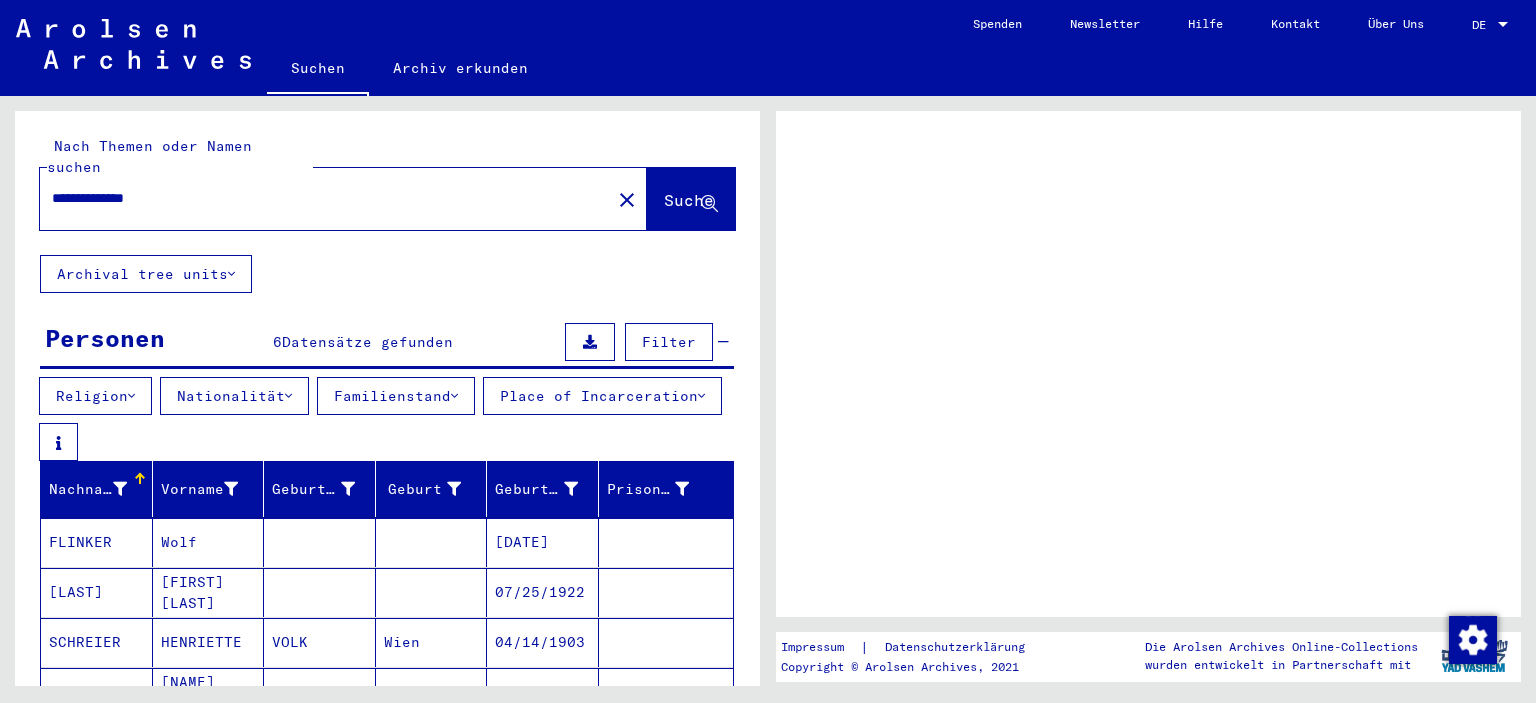 scroll, scrollTop: 0, scrollLeft: 0, axis: both 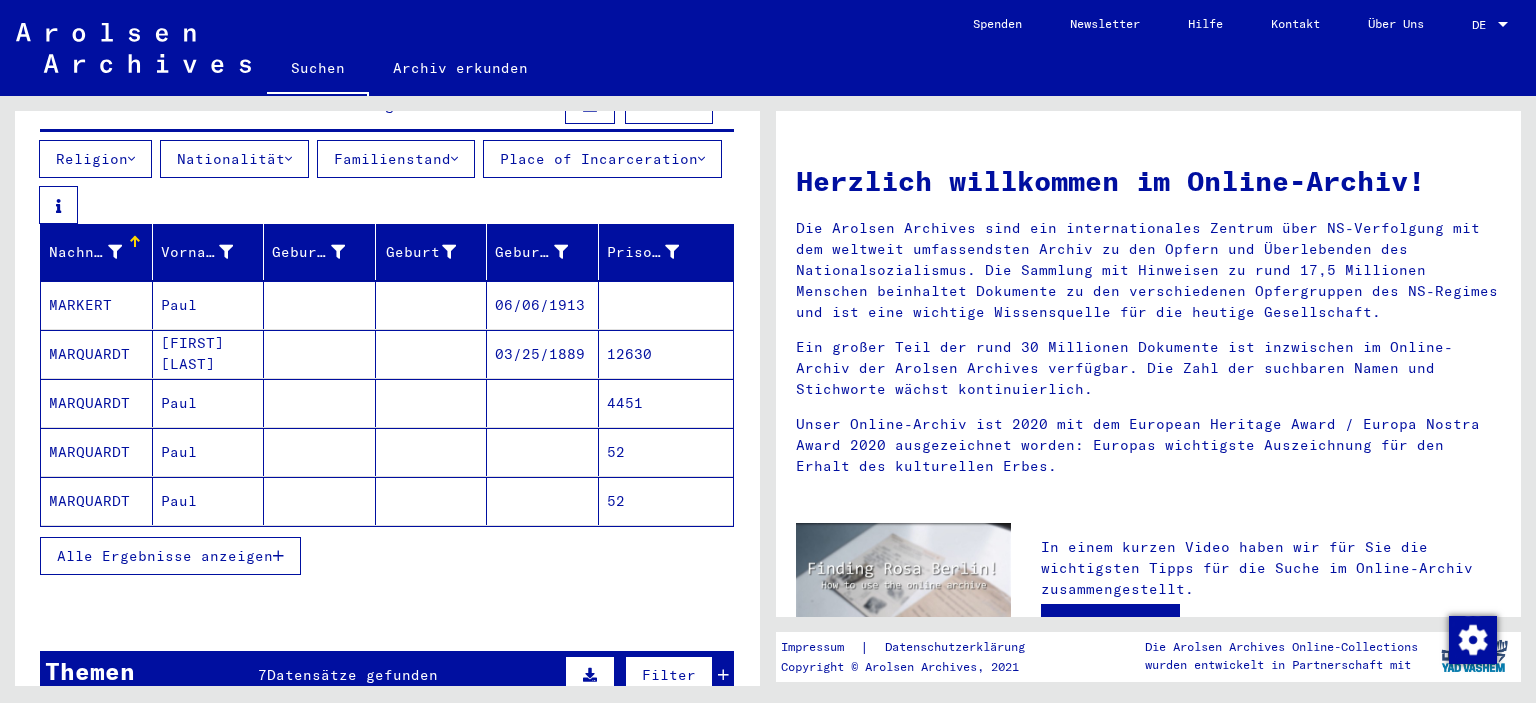 click on "12630" at bounding box center [666, 403] 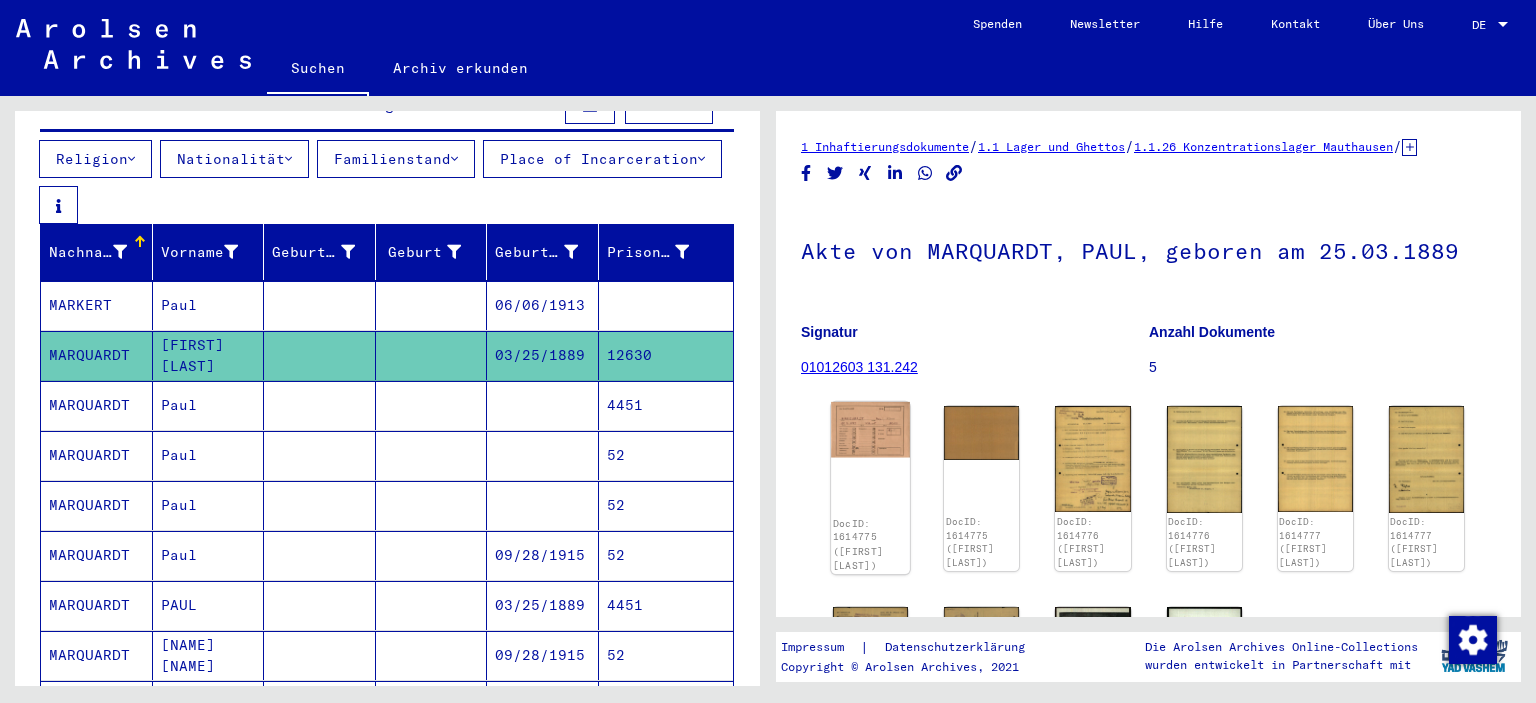 click 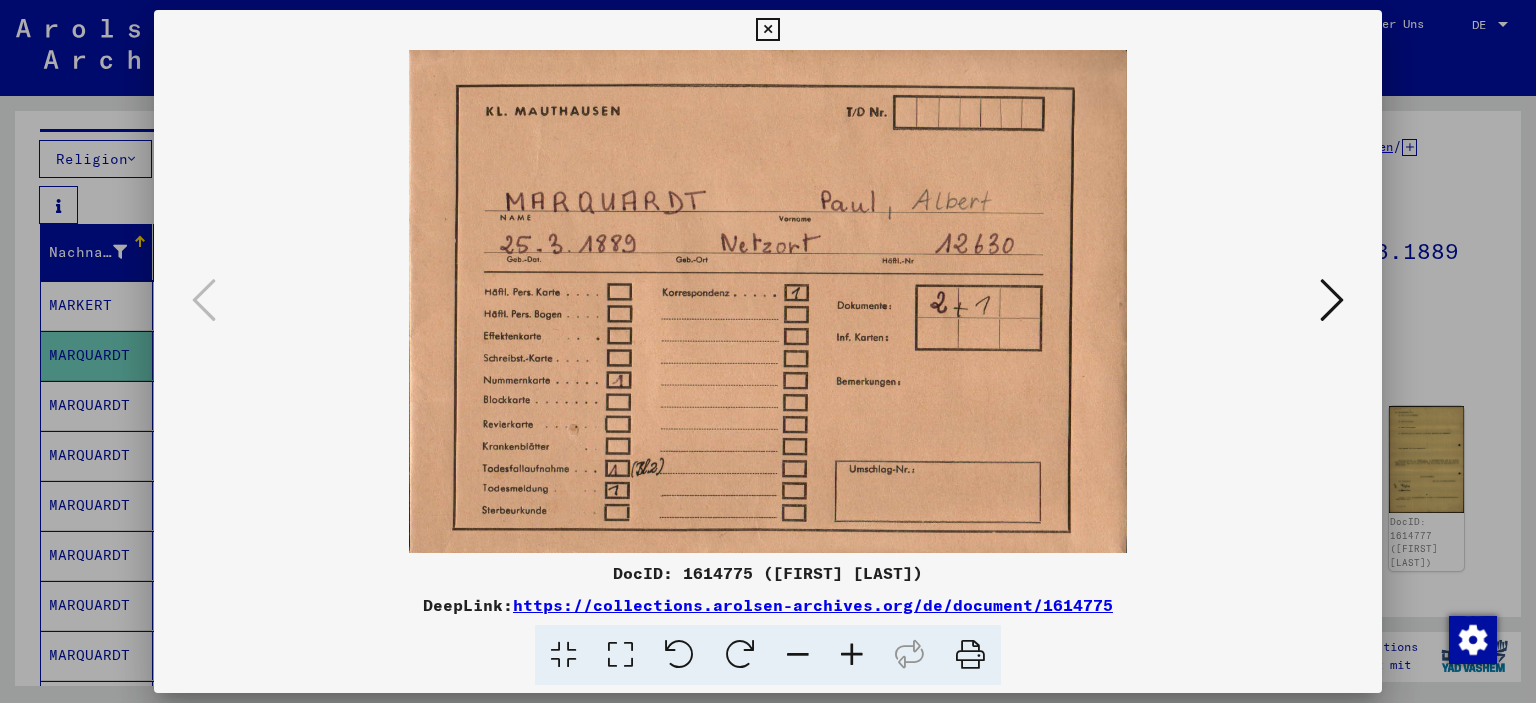 click at bounding box center (1332, 300) 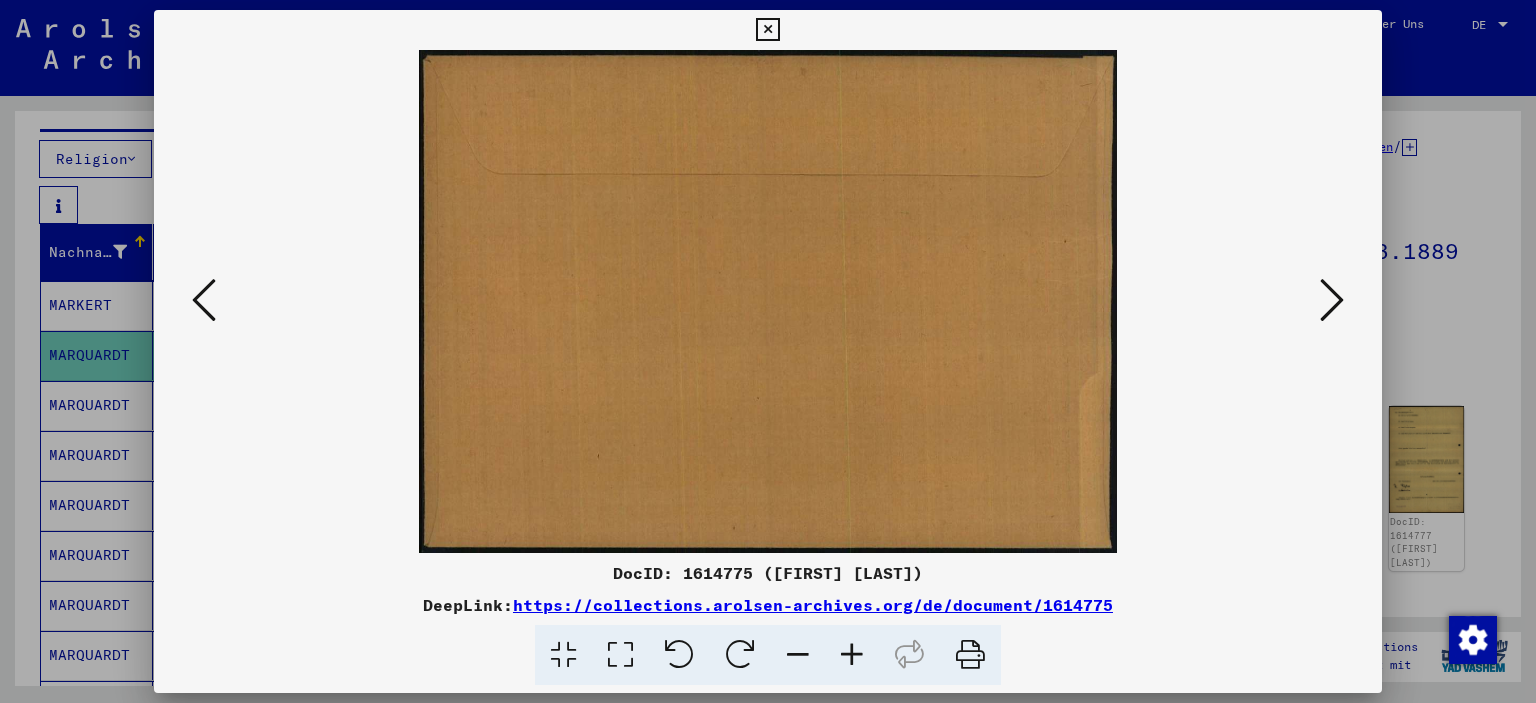 click at bounding box center (1332, 300) 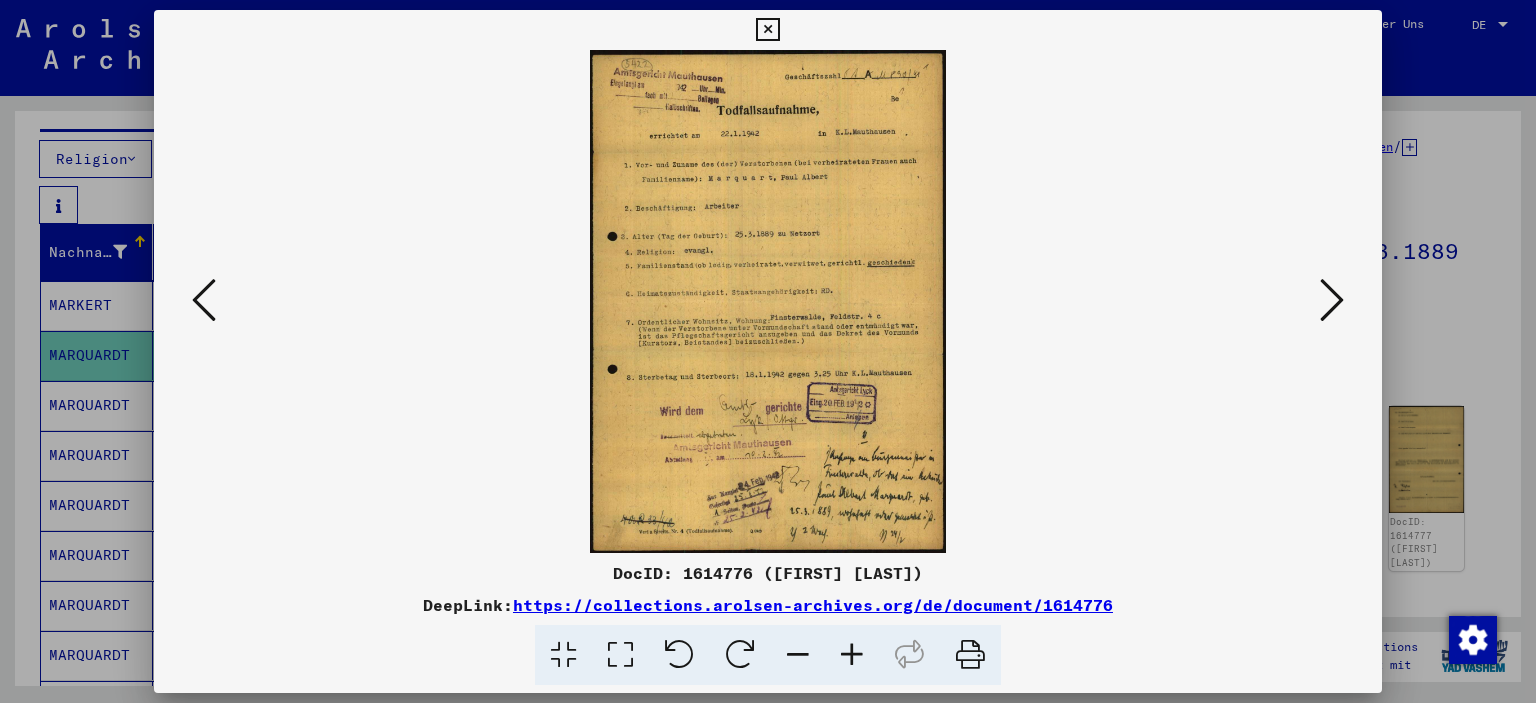 click at bounding box center (768, 301) 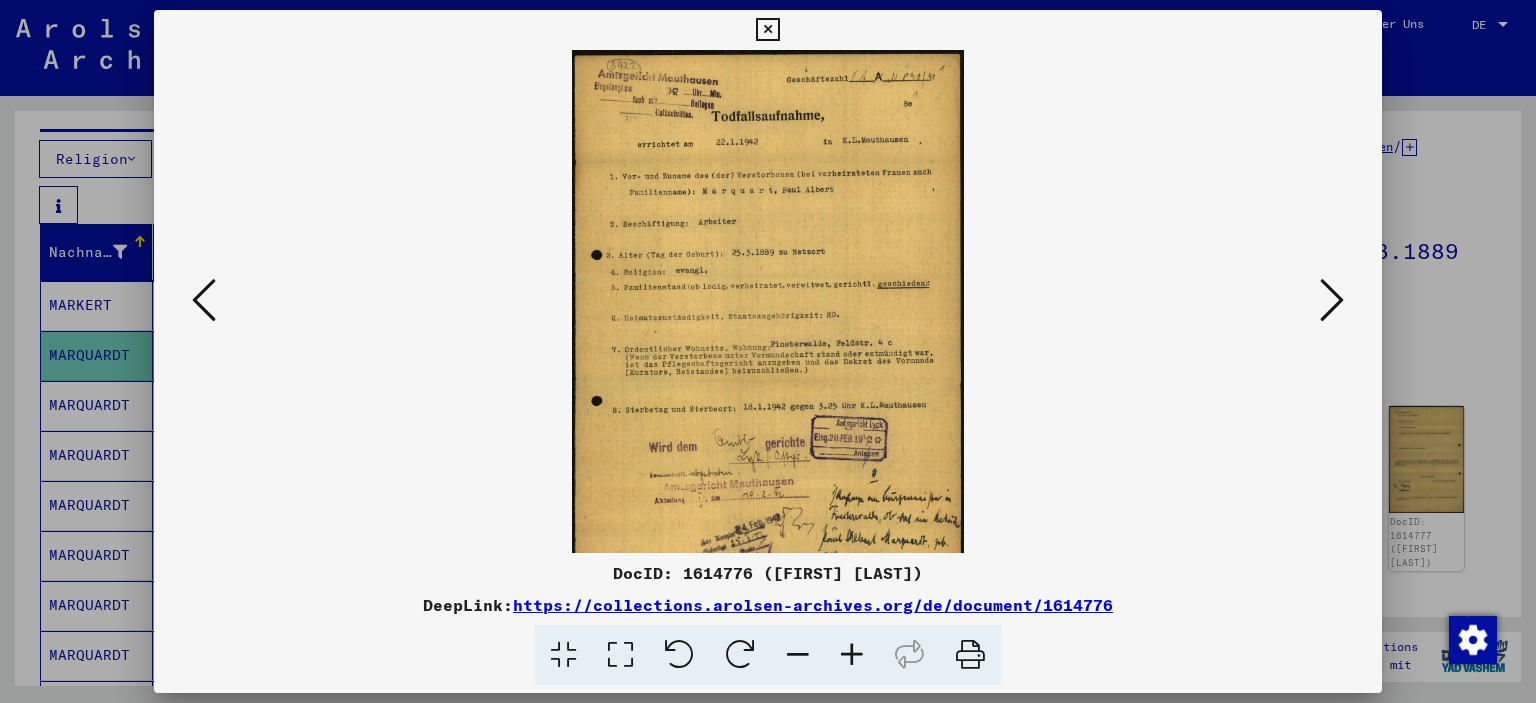 click at bounding box center (852, 655) 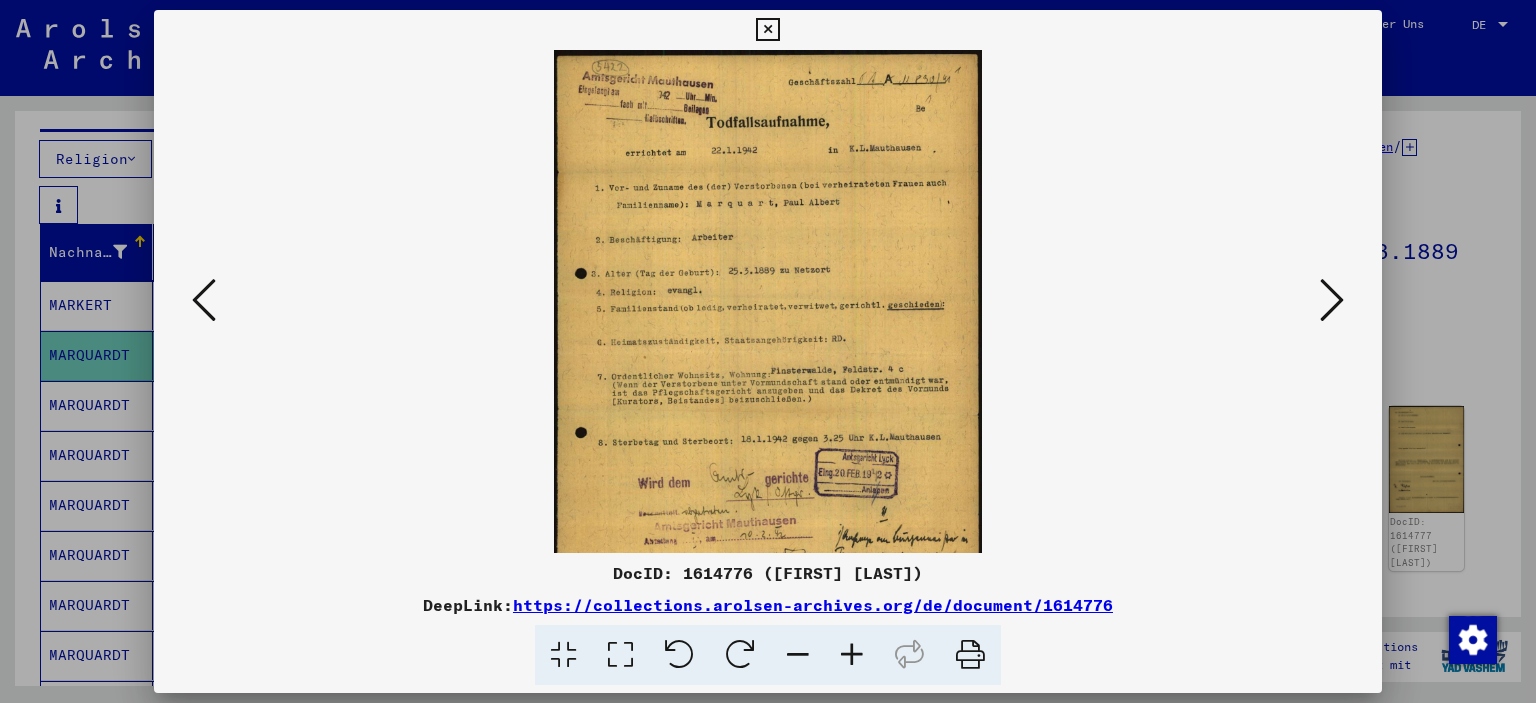 click at bounding box center [852, 655] 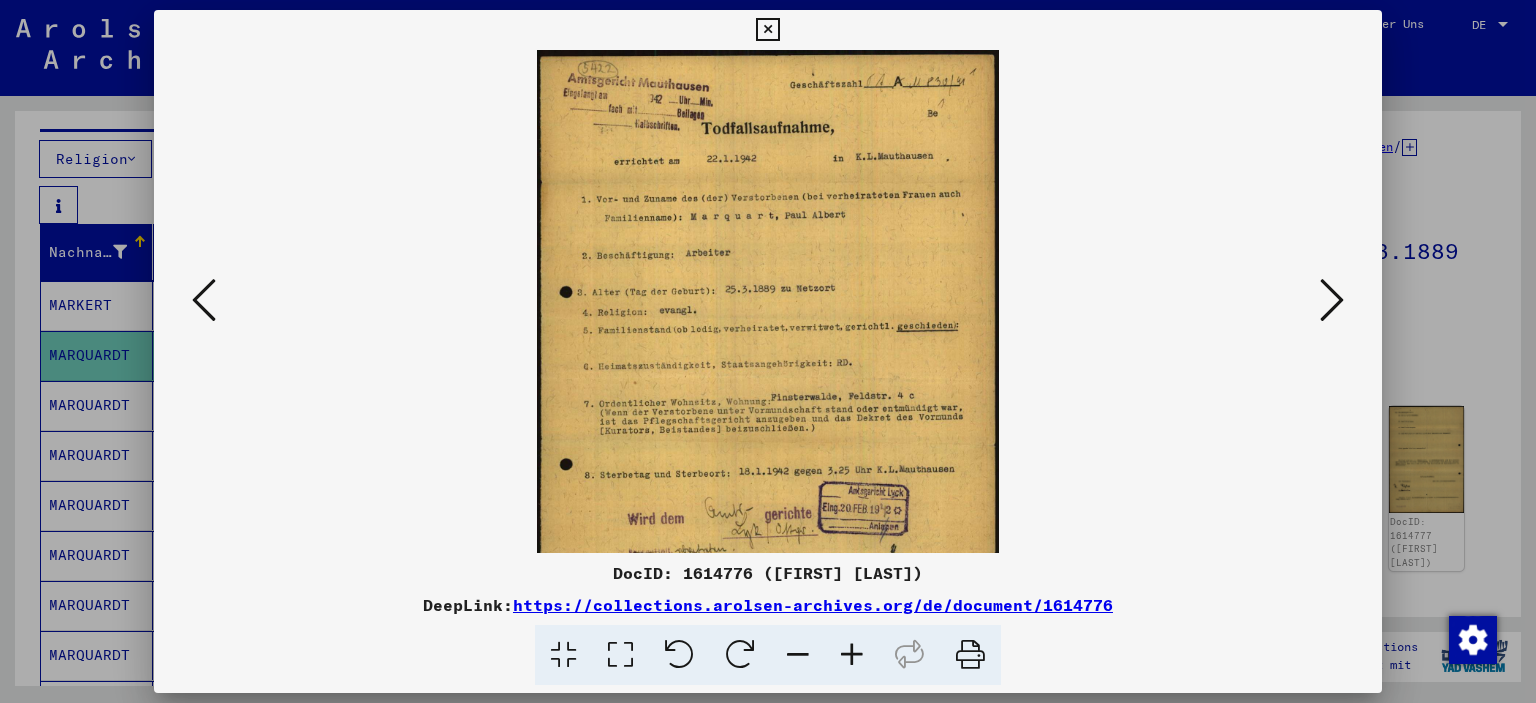 click at bounding box center [852, 655] 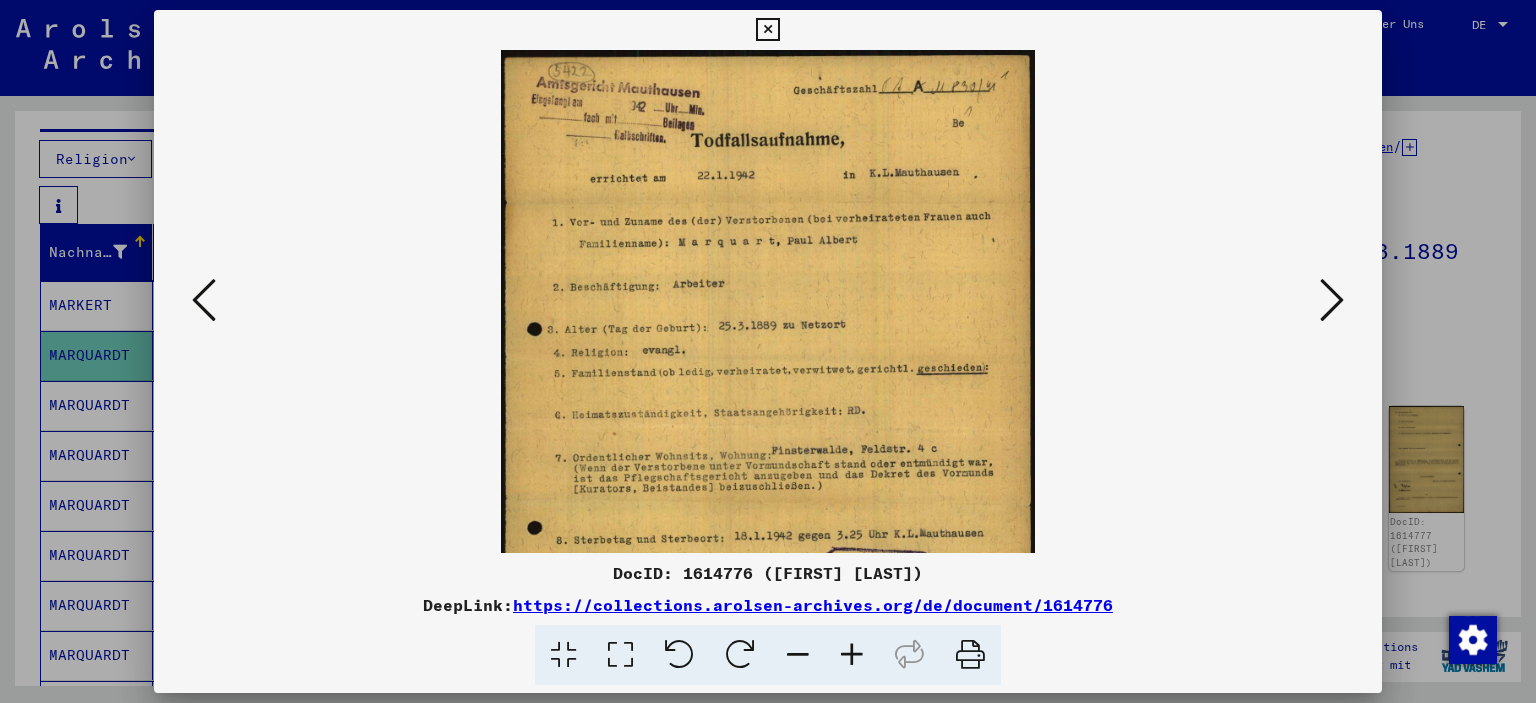 click at bounding box center (852, 655) 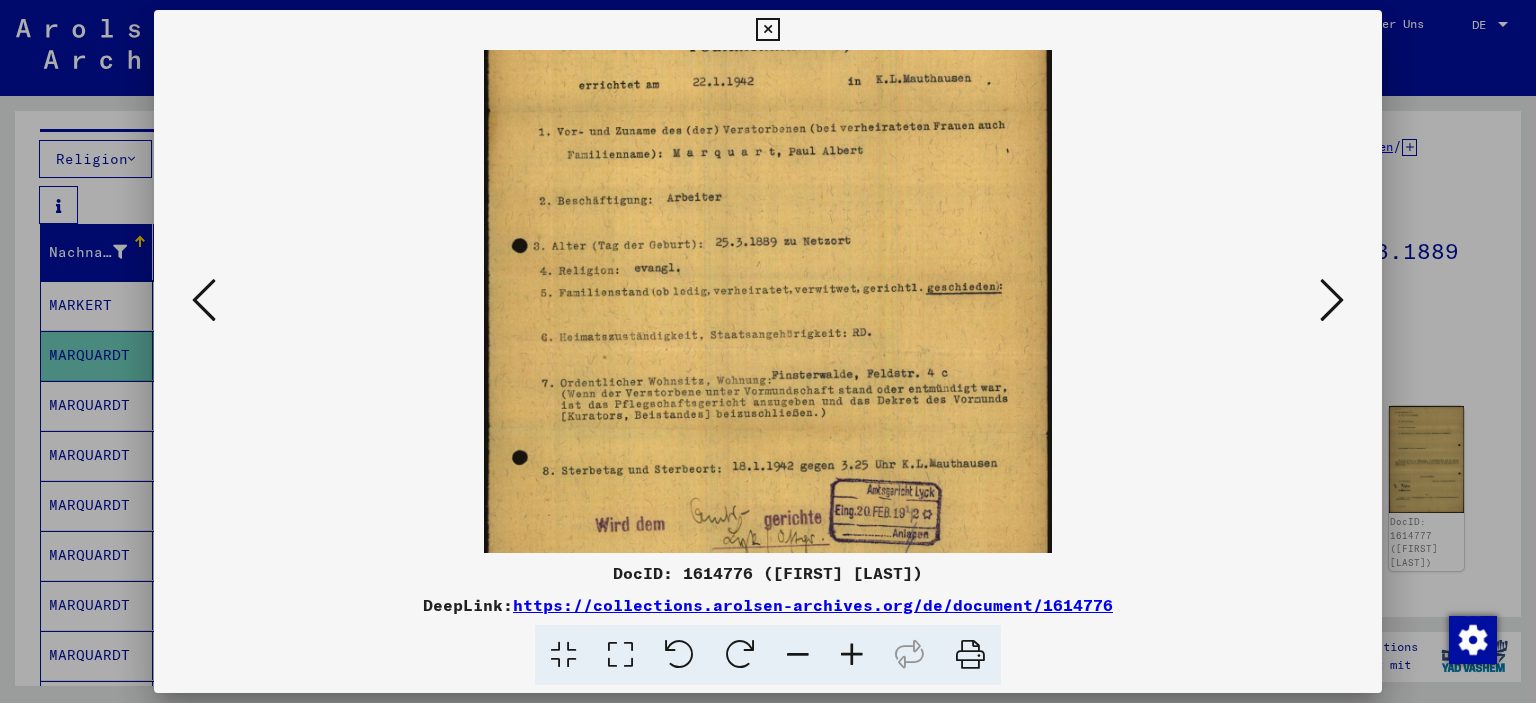 scroll, scrollTop: 115, scrollLeft: 0, axis: vertical 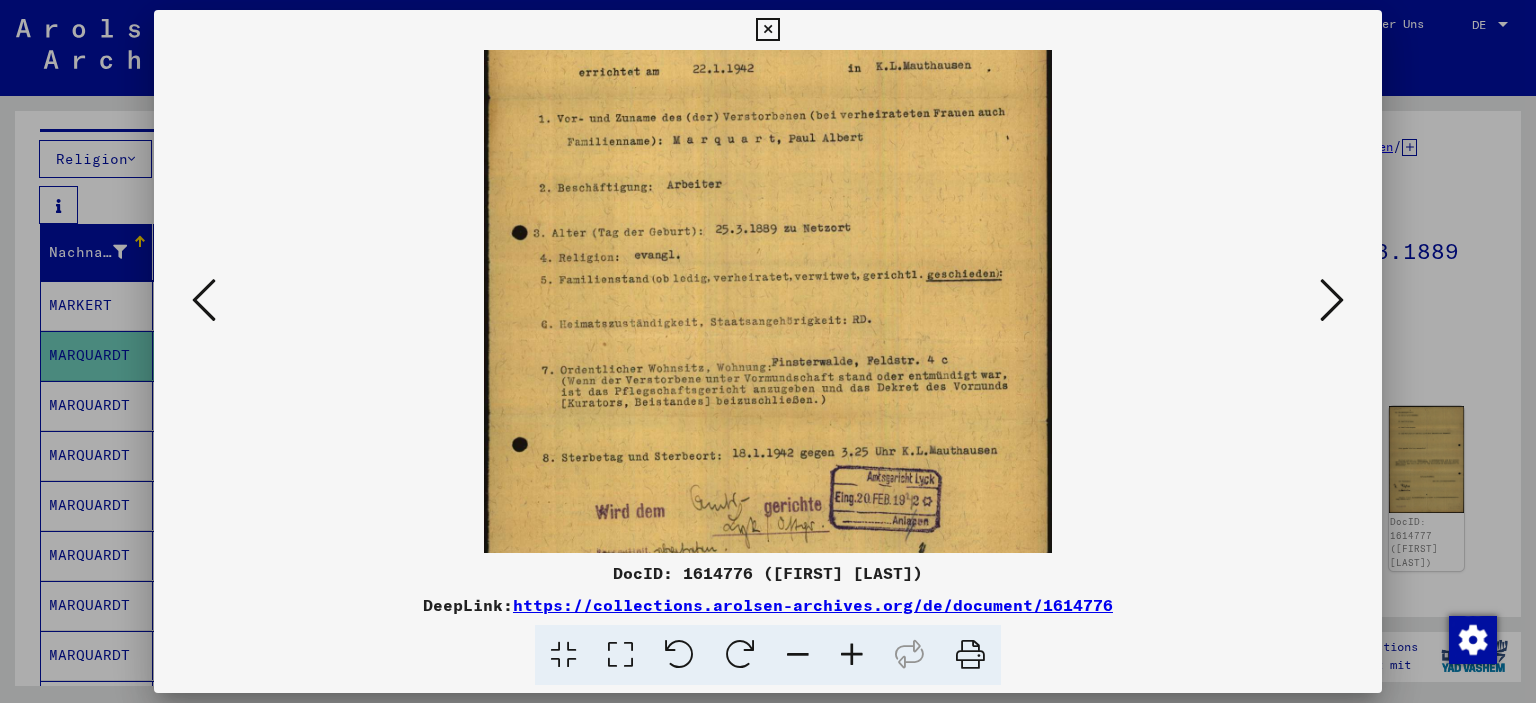 drag, startPoint x: 803, startPoint y: 376, endPoint x: 801, endPoint y: 261, distance: 115.01739 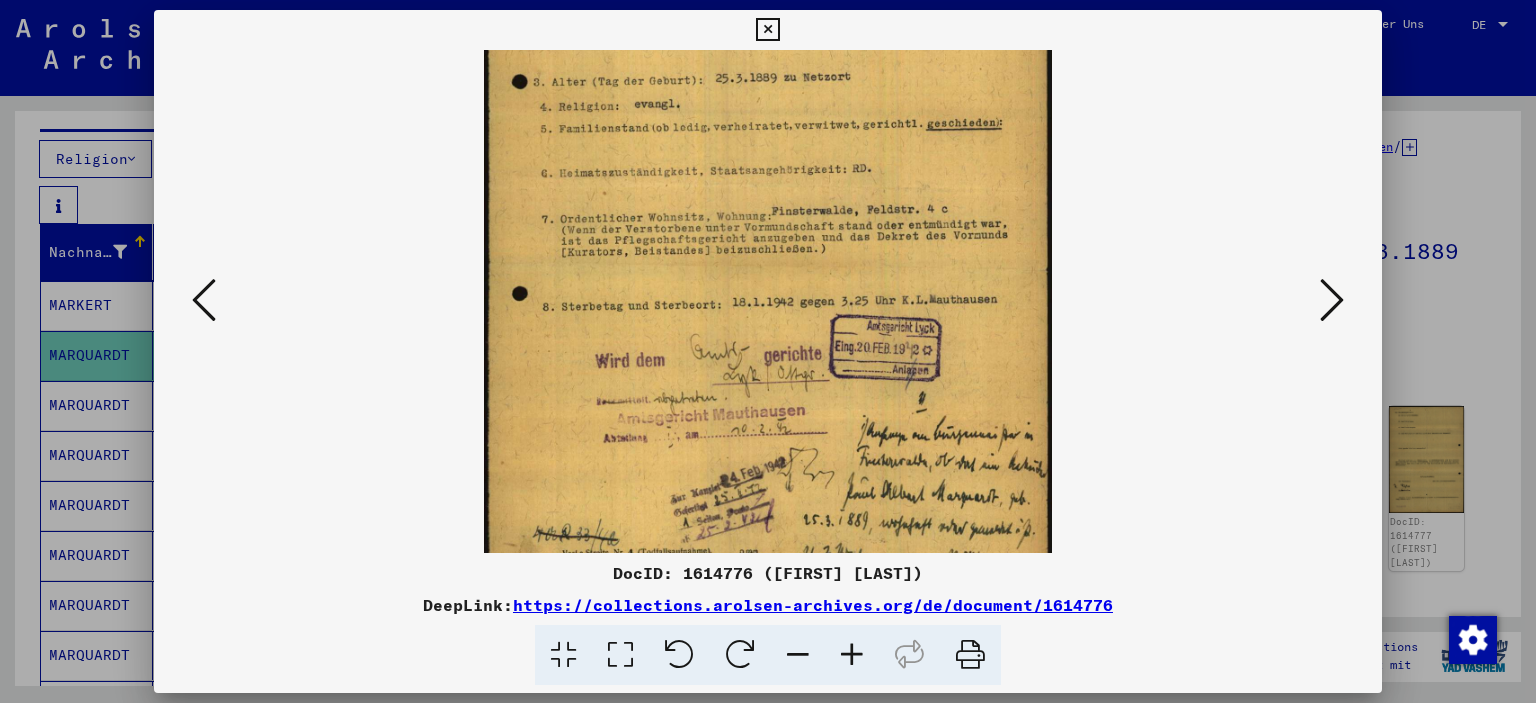 scroll, scrollTop: 269, scrollLeft: 0, axis: vertical 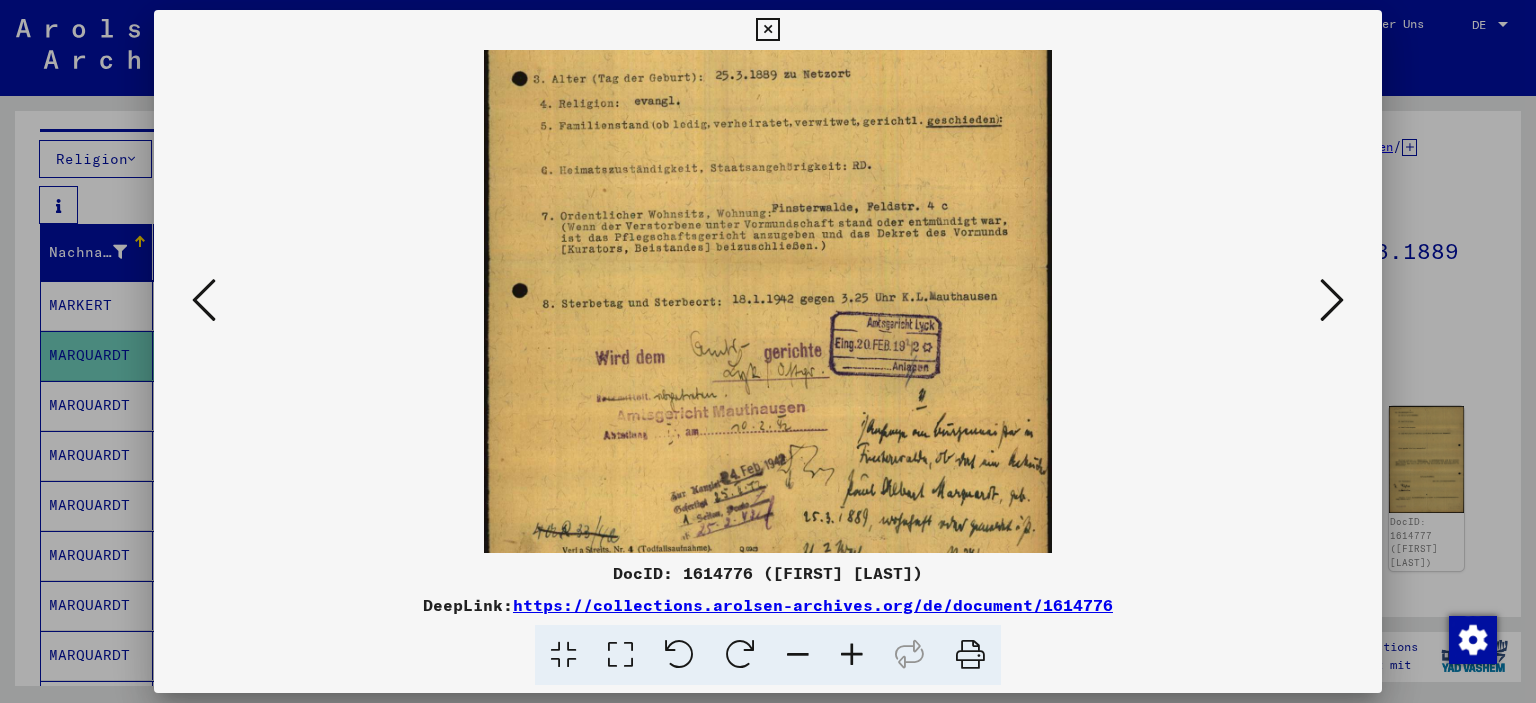click at bounding box center (768, 182) 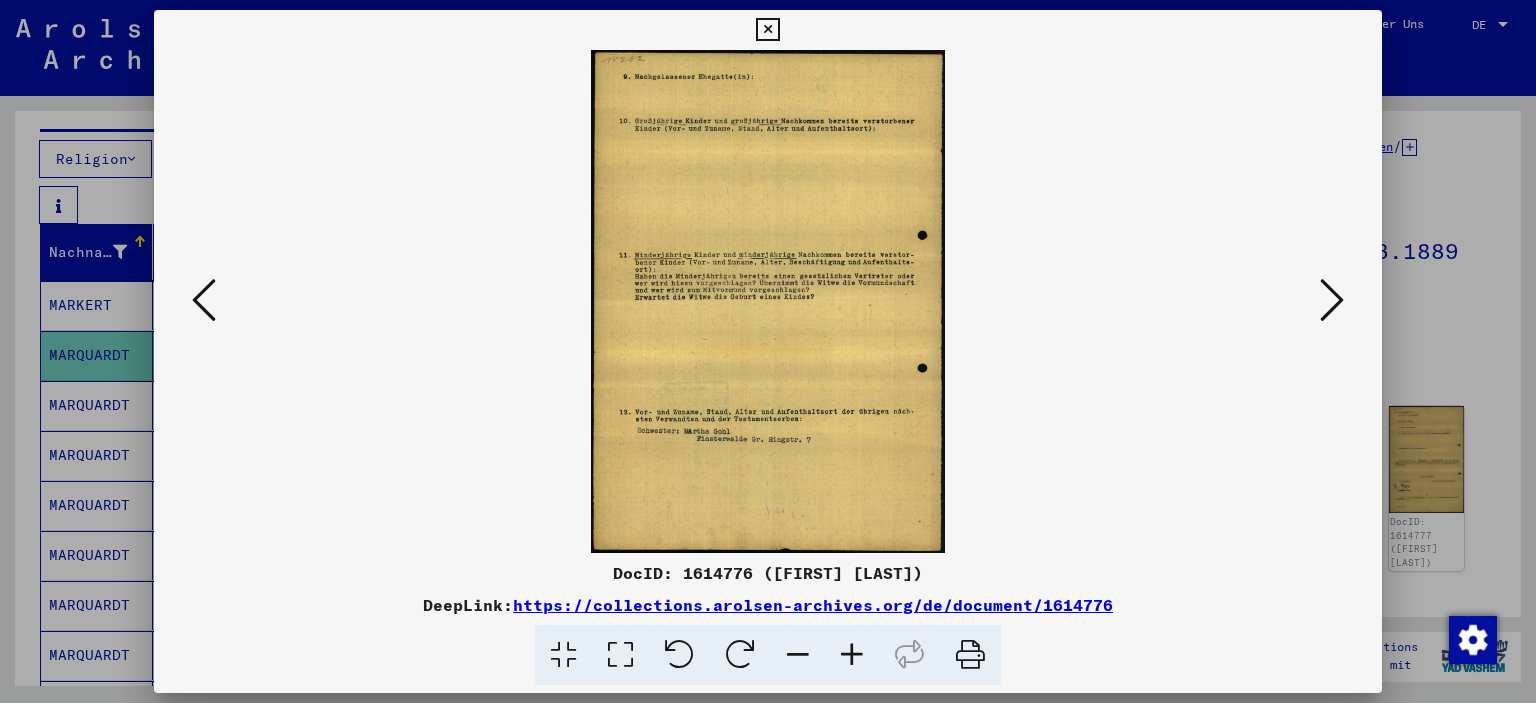 scroll, scrollTop: 0, scrollLeft: 0, axis: both 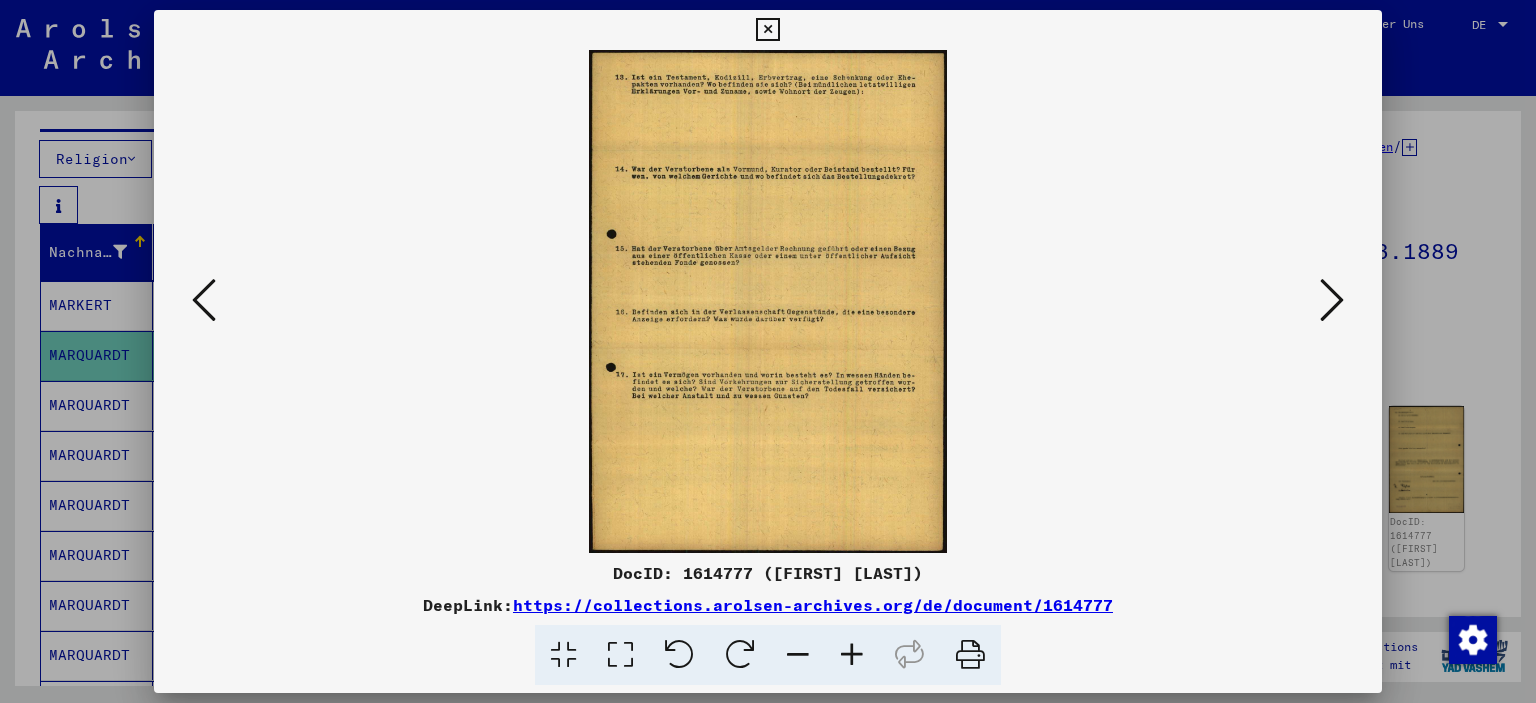 click at bounding box center (1332, 300) 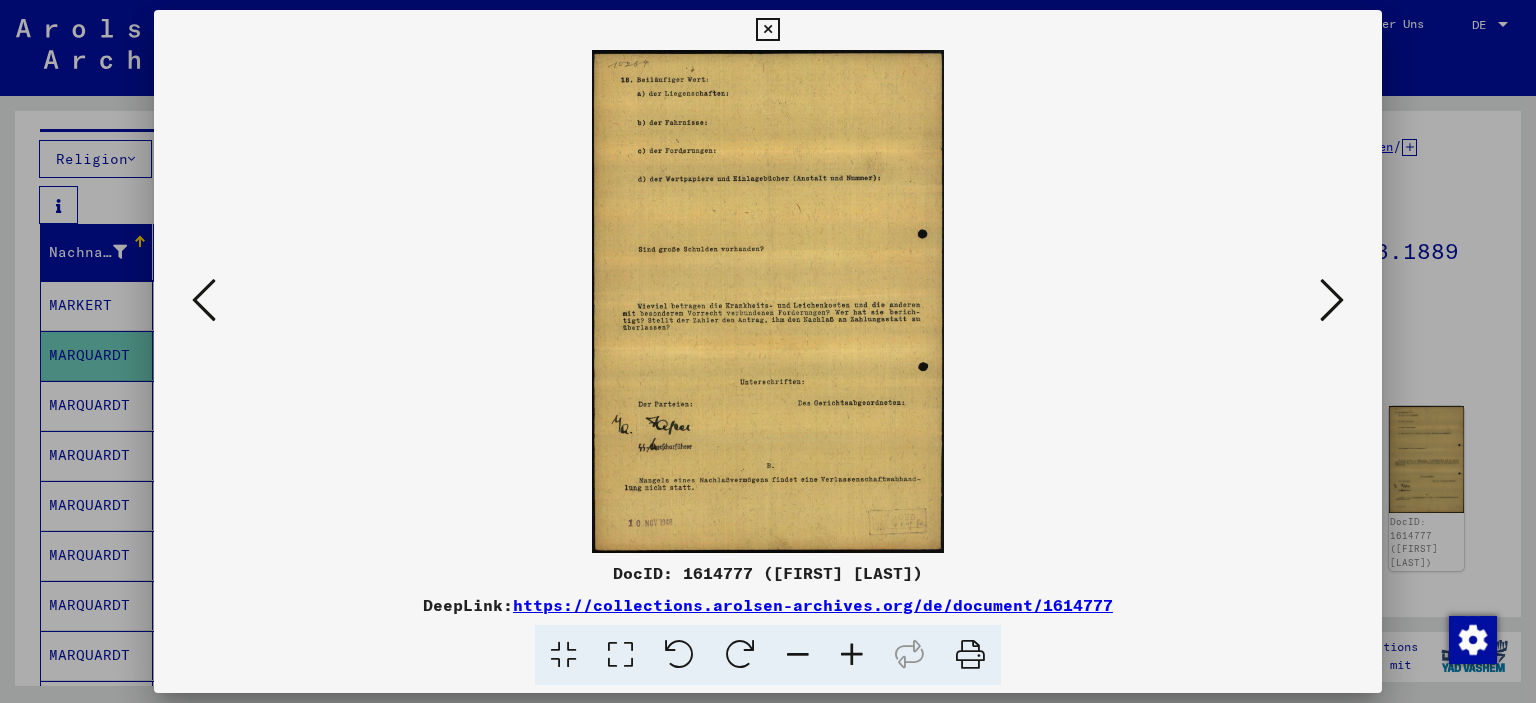 click at bounding box center [1332, 300] 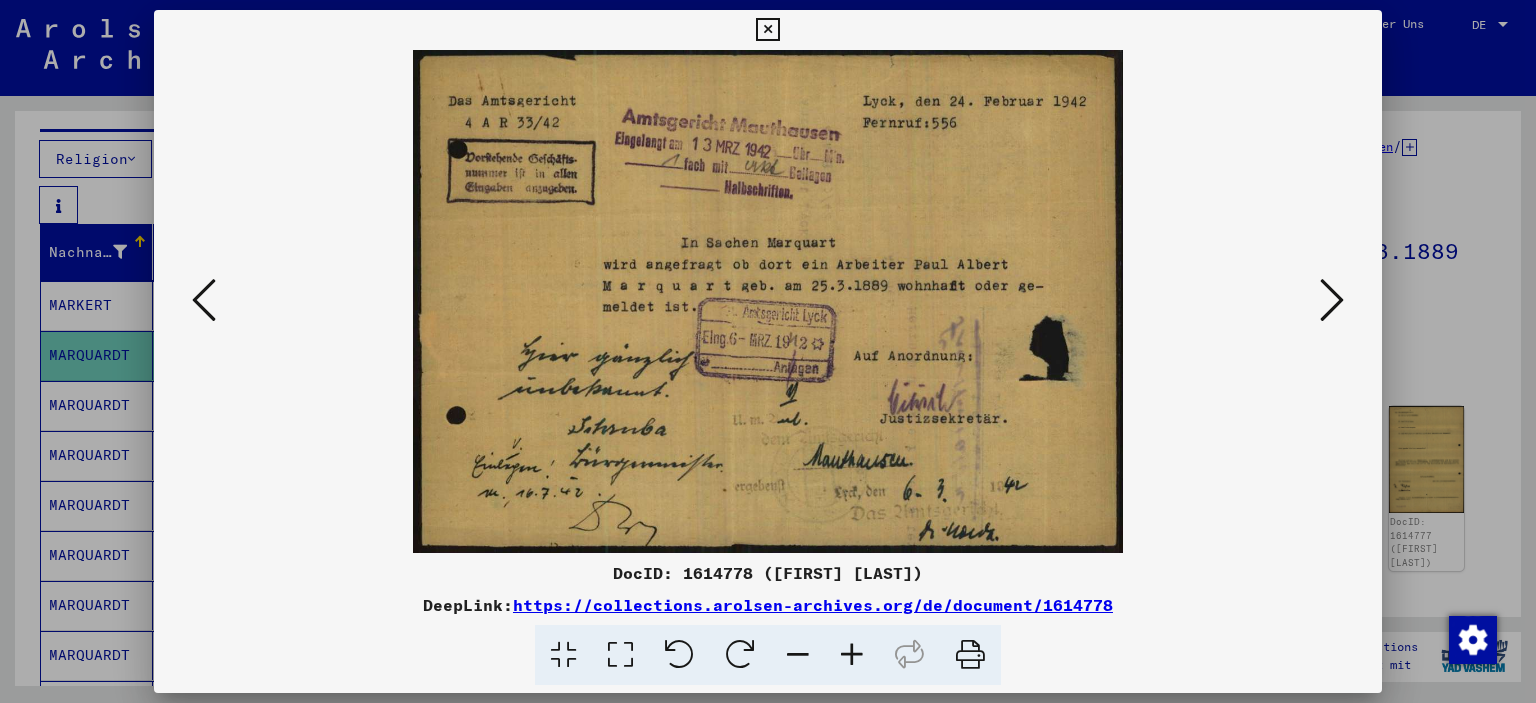 click at bounding box center (1332, 300) 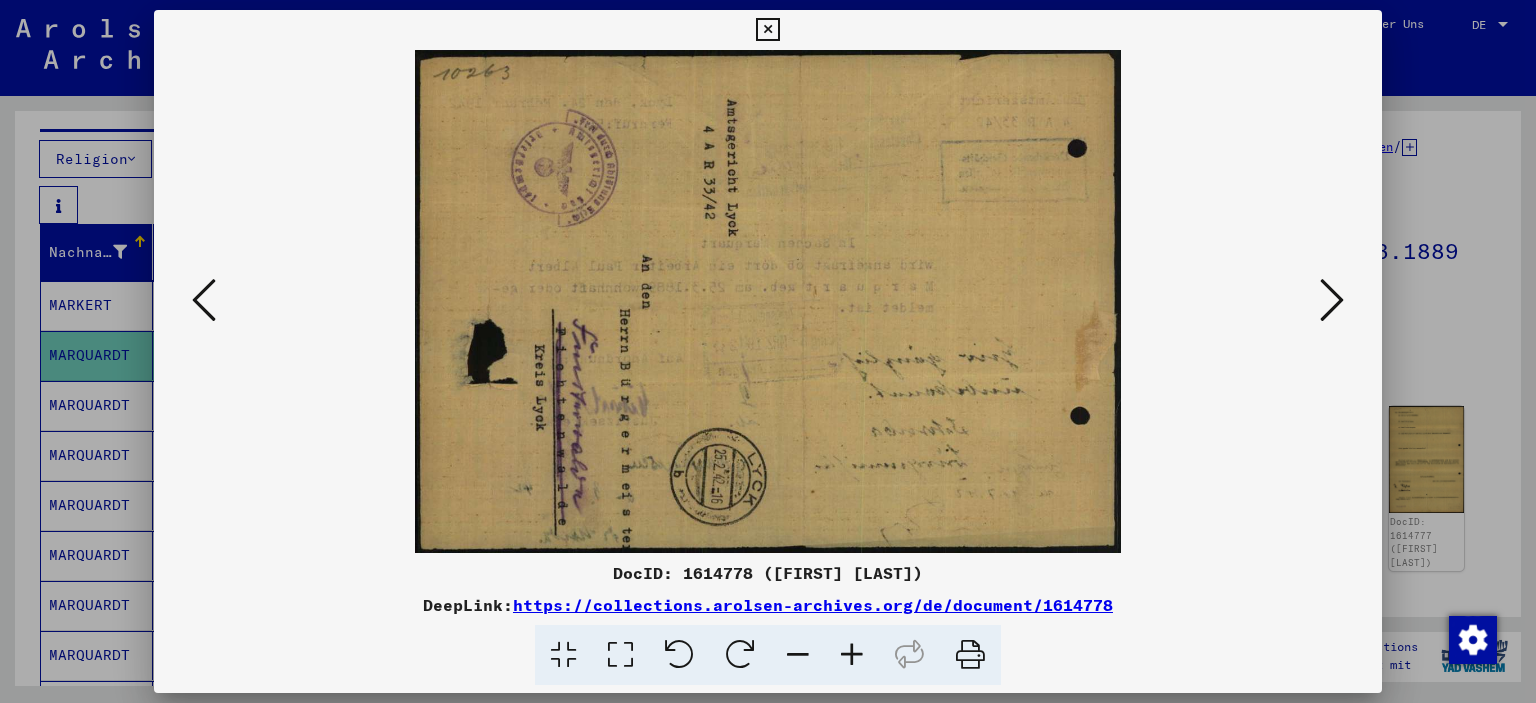 click at bounding box center (1332, 300) 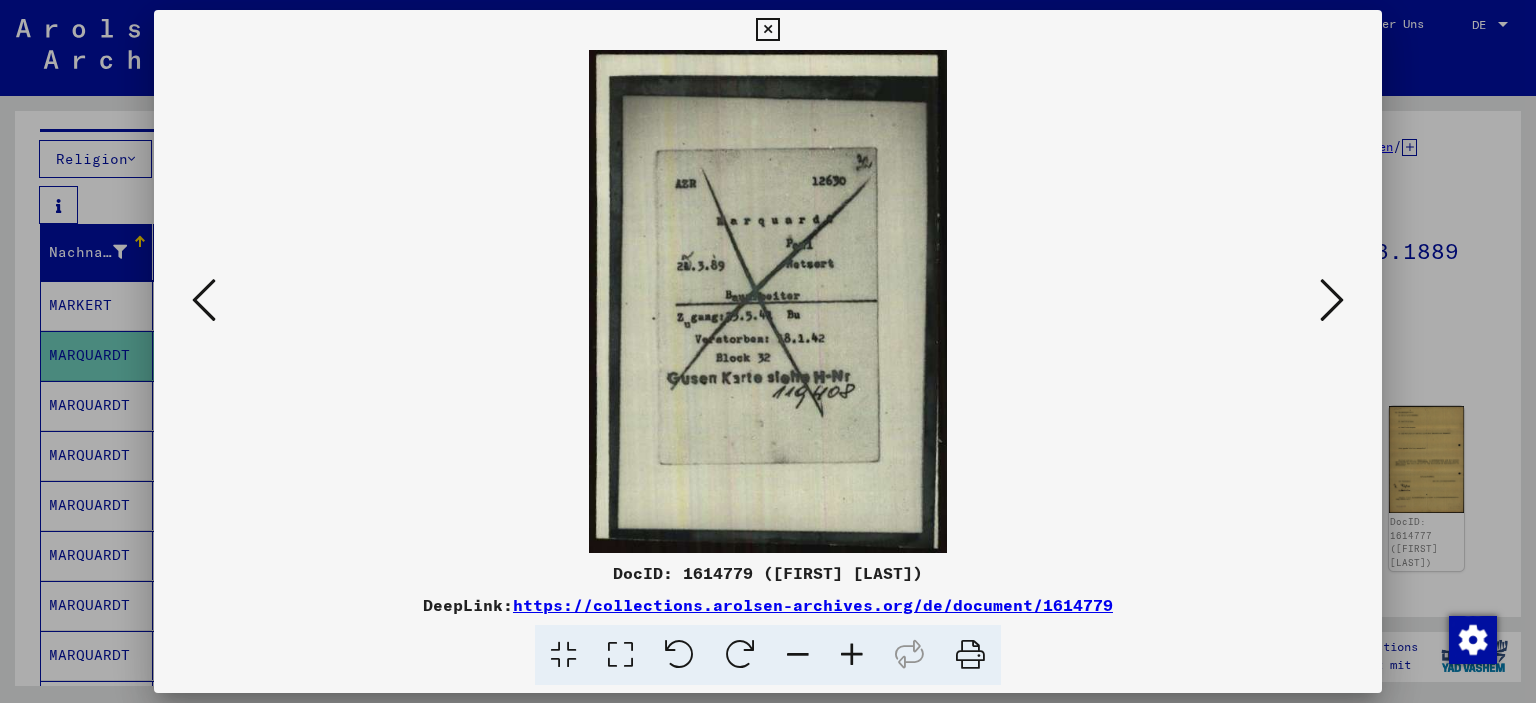 click at bounding box center [1332, 300] 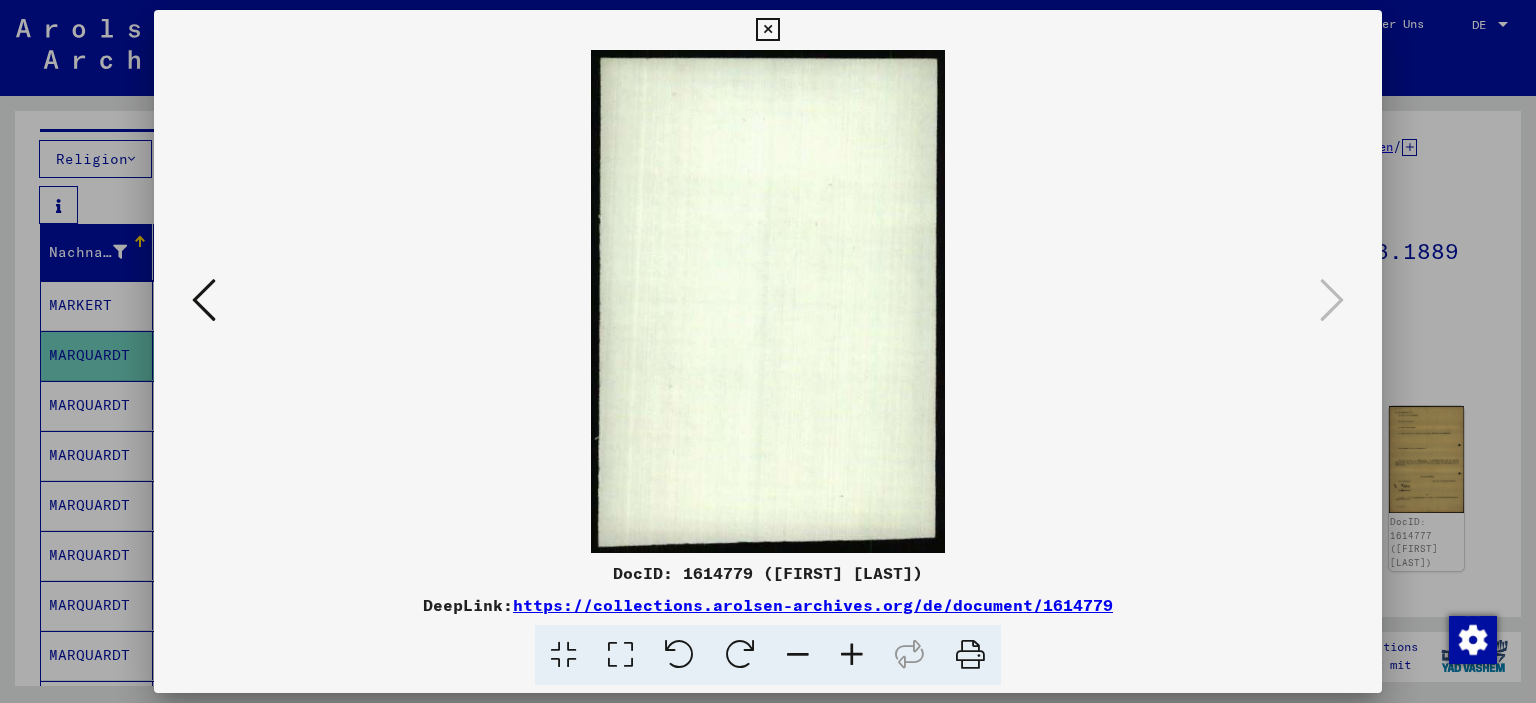 click at bounding box center (767, 30) 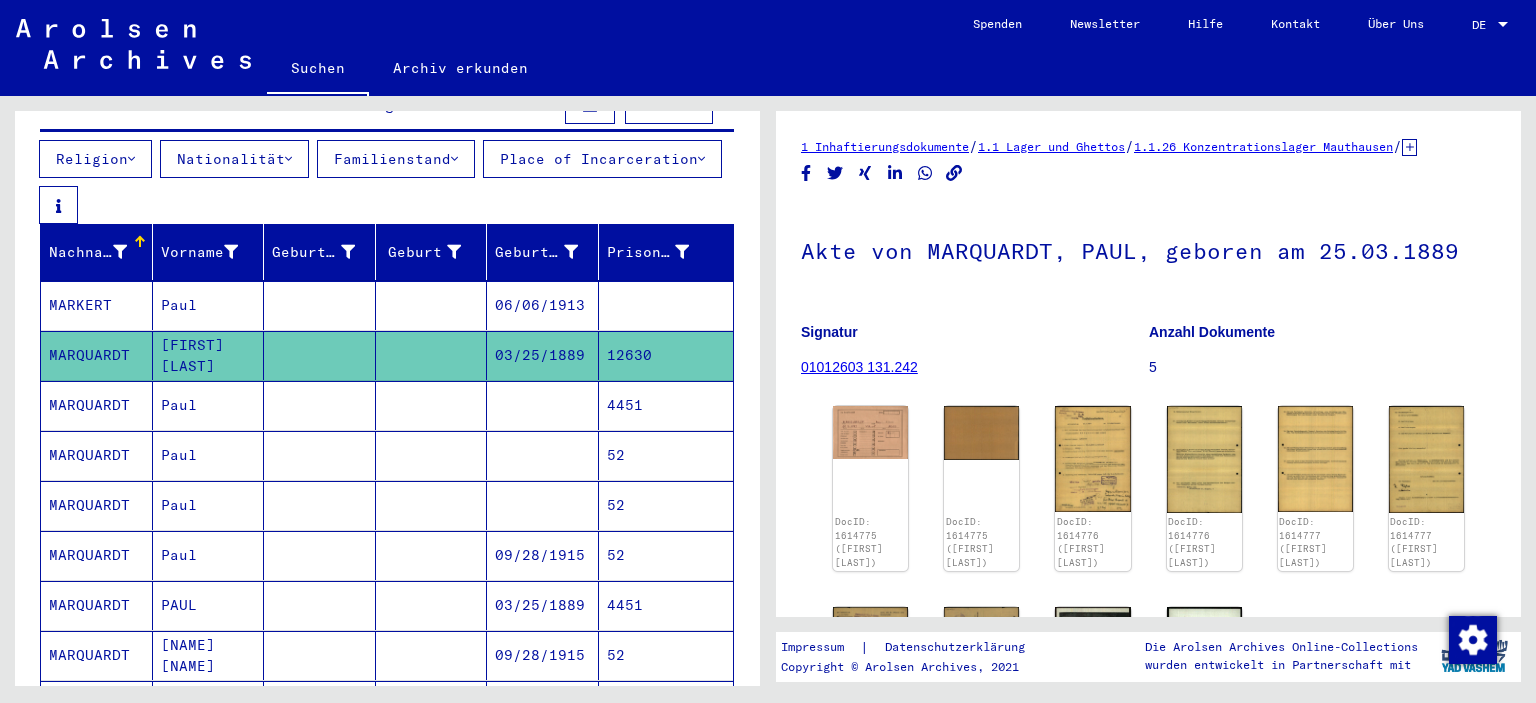 click on "4451" at bounding box center (666, 655) 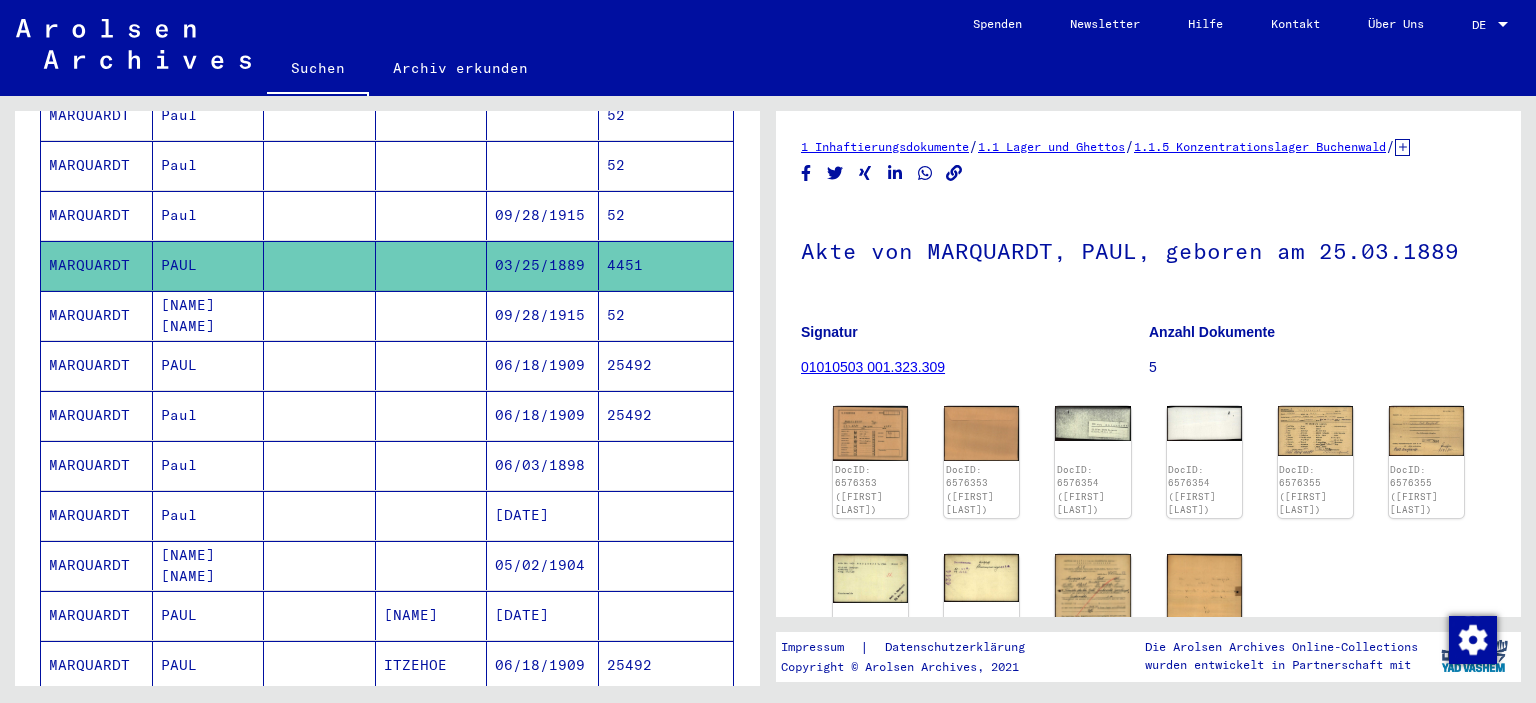 scroll, scrollTop: 586, scrollLeft: 0, axis: vertical 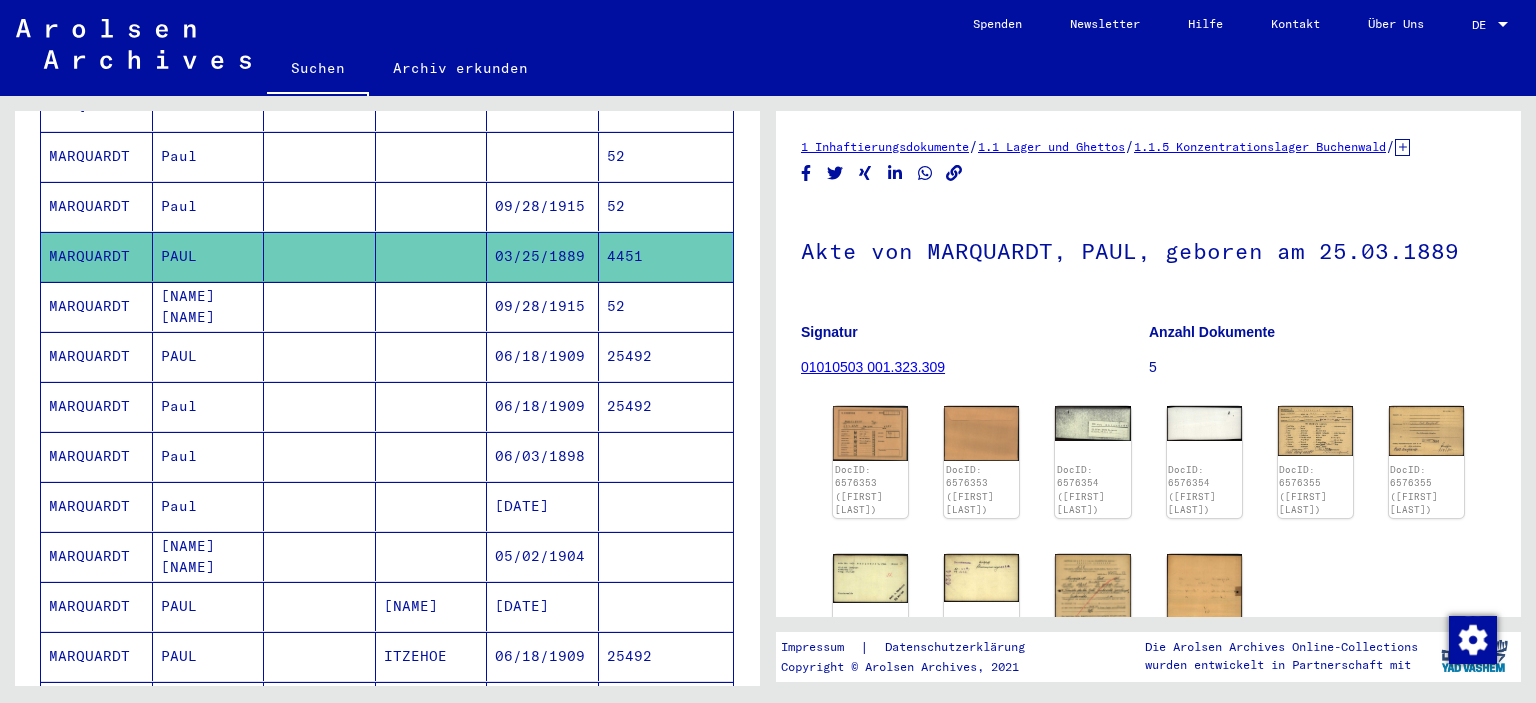 click on "DocID: 6576353 (PAUL MARQUARDT) DocID: 6576353 (PAUL MARQUARDT) DocID: 6576354 (PAUL MARQUARDT) DocID: 6576354 (PAUL MARQUARDT) DocID: 6576355 (PAUL MARQUARDT) DocID: 6576355 (PAUL MARQUARDT) DocID: 6576356 (PAUL MARQUARDT) DocID: 6576356 (PAUL MARQUARDT) DocID: 6576357 (PAUL MARQUARDT) DocID: 6576357 (PAUL MARQUARDT)" 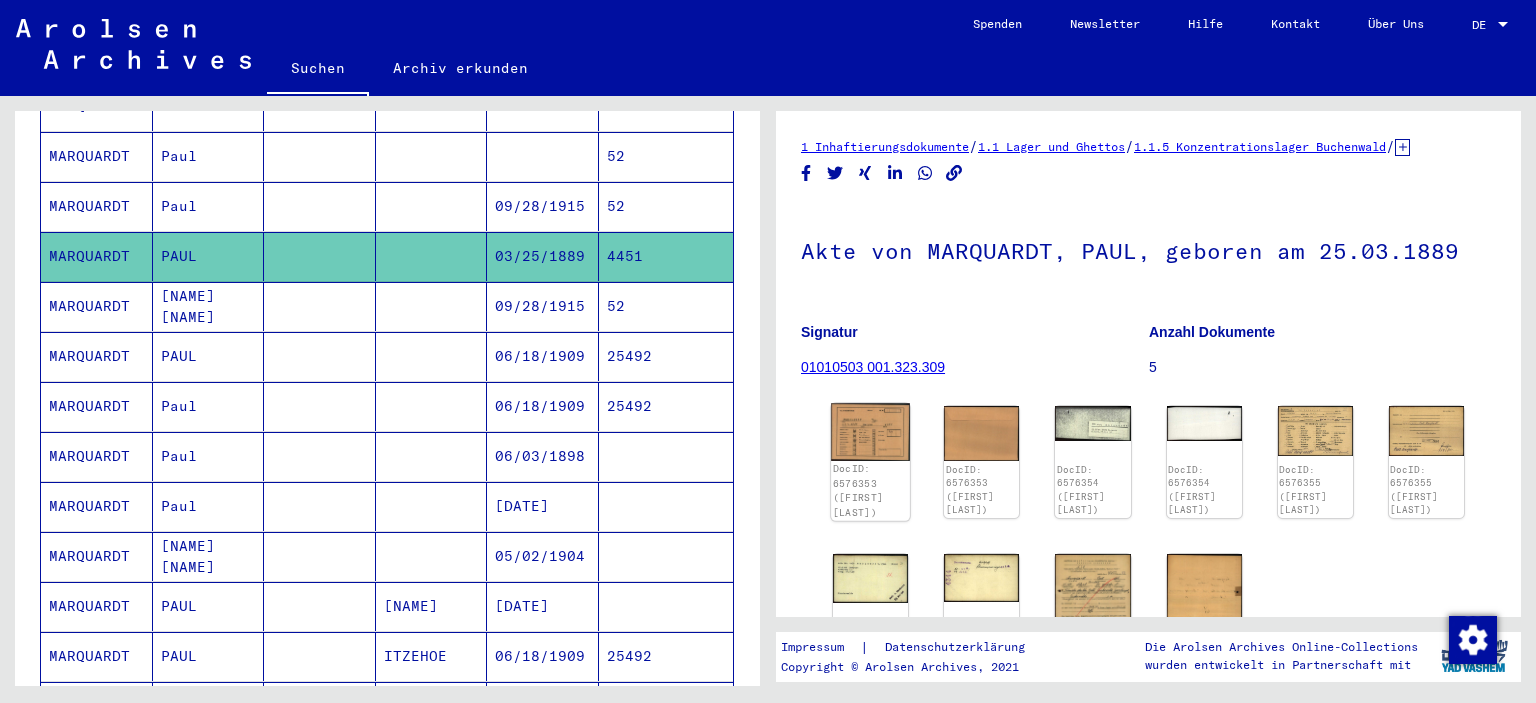 click 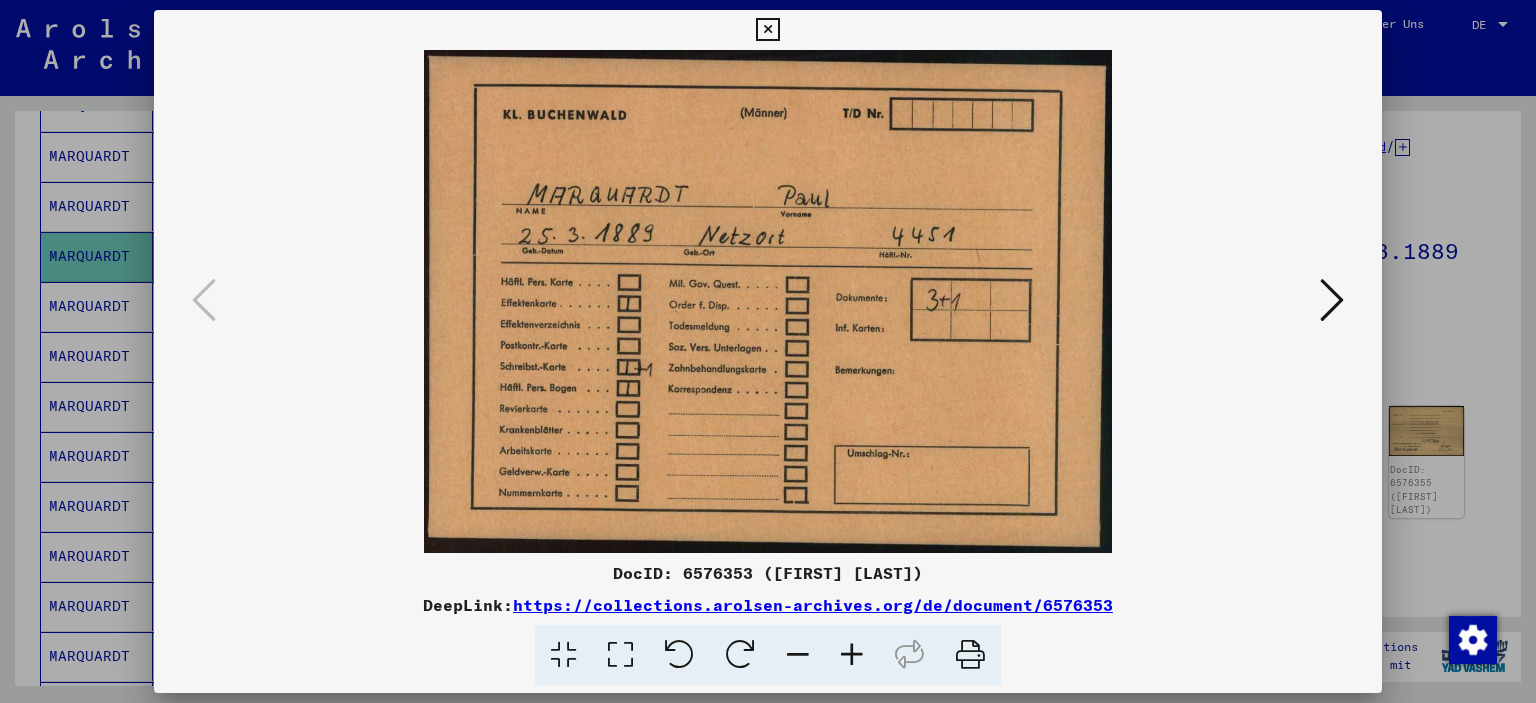 click at bounding box center [1332, 300] 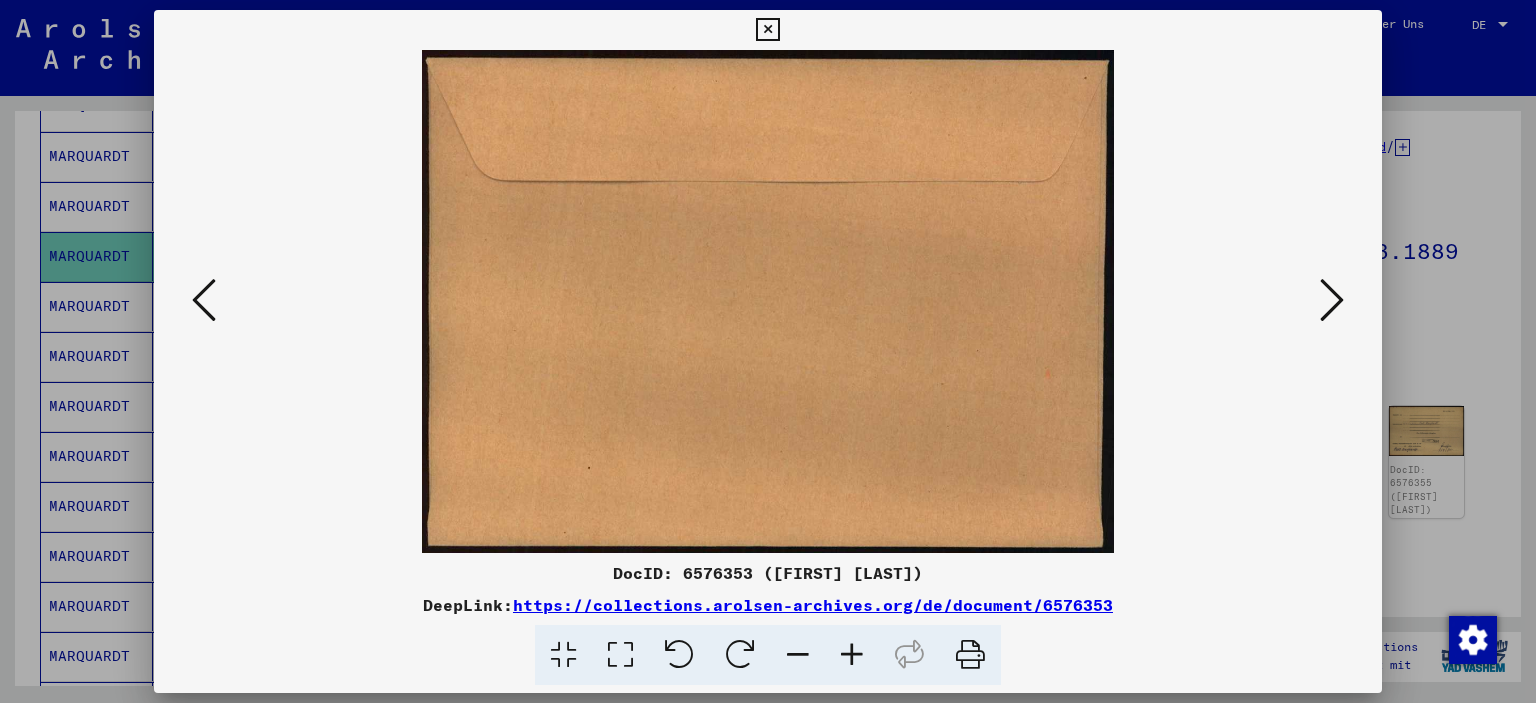click at bounding box center (1332, 300) 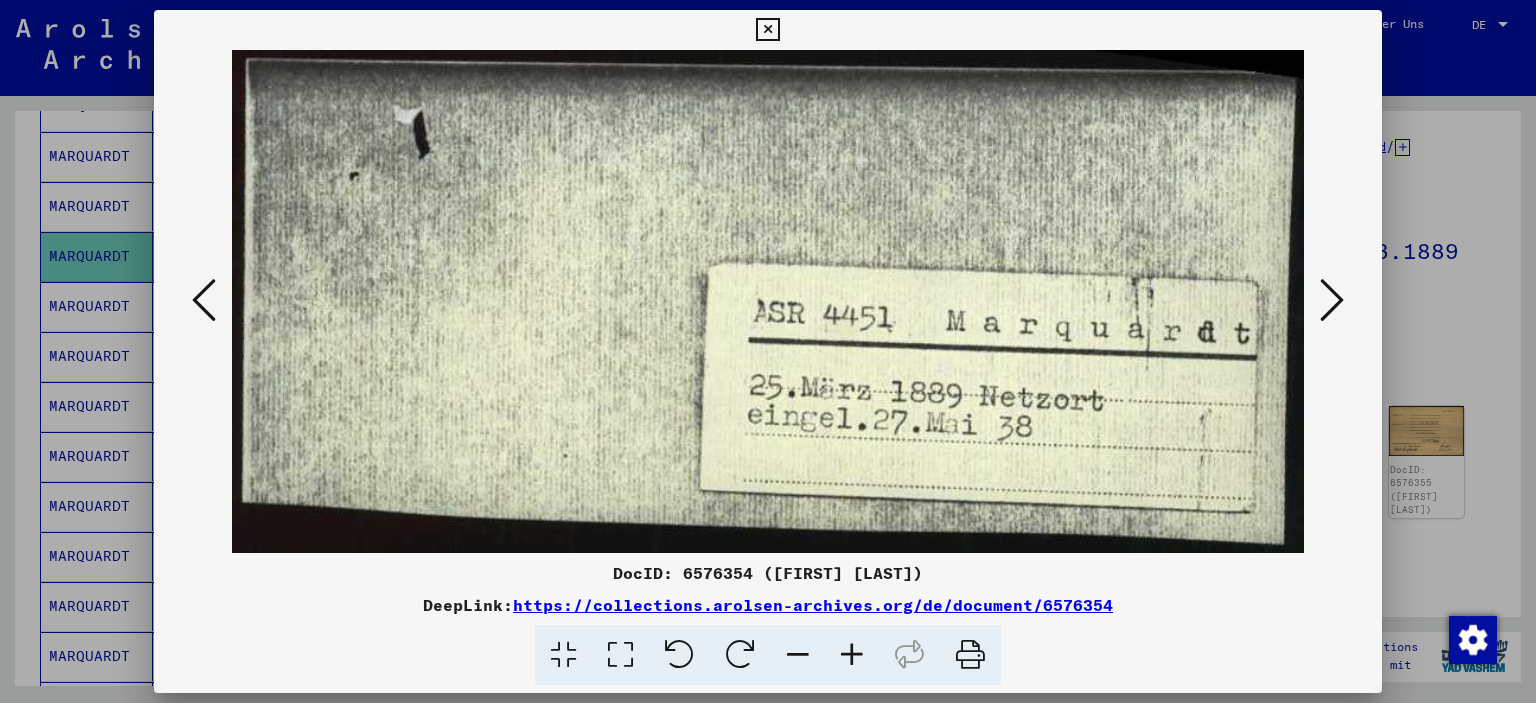 click at bounding box center (1332, 300) 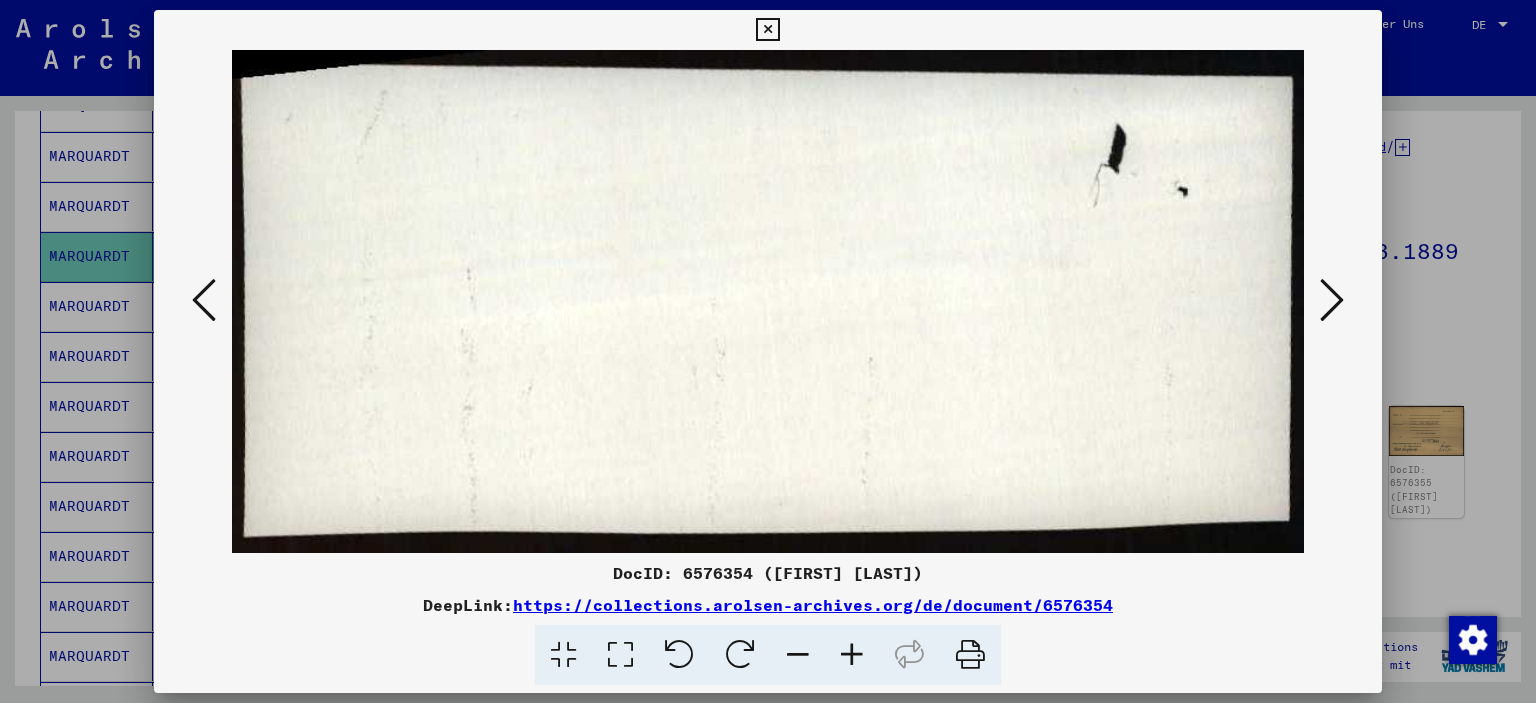 click at bounding box center (1332, 300) 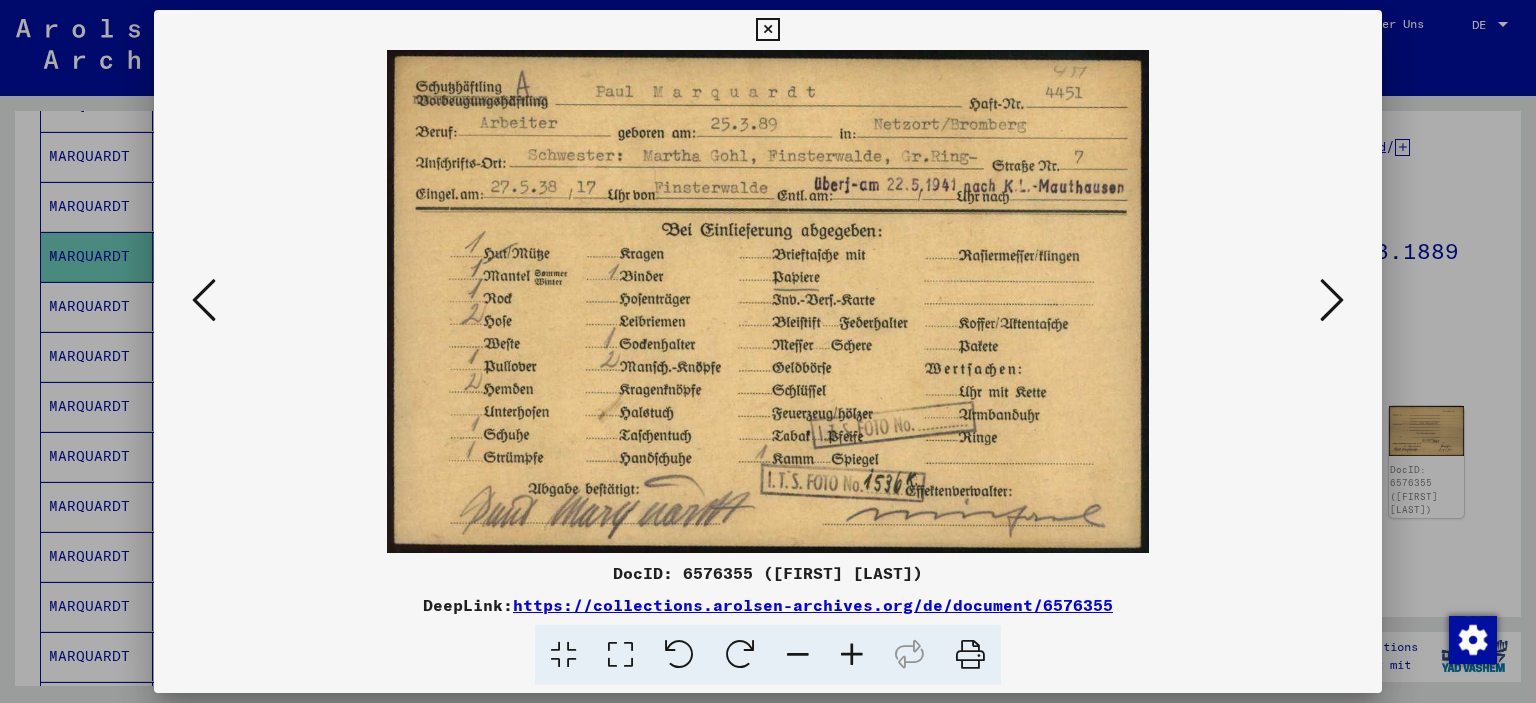 click at bounding box center (767, 30) 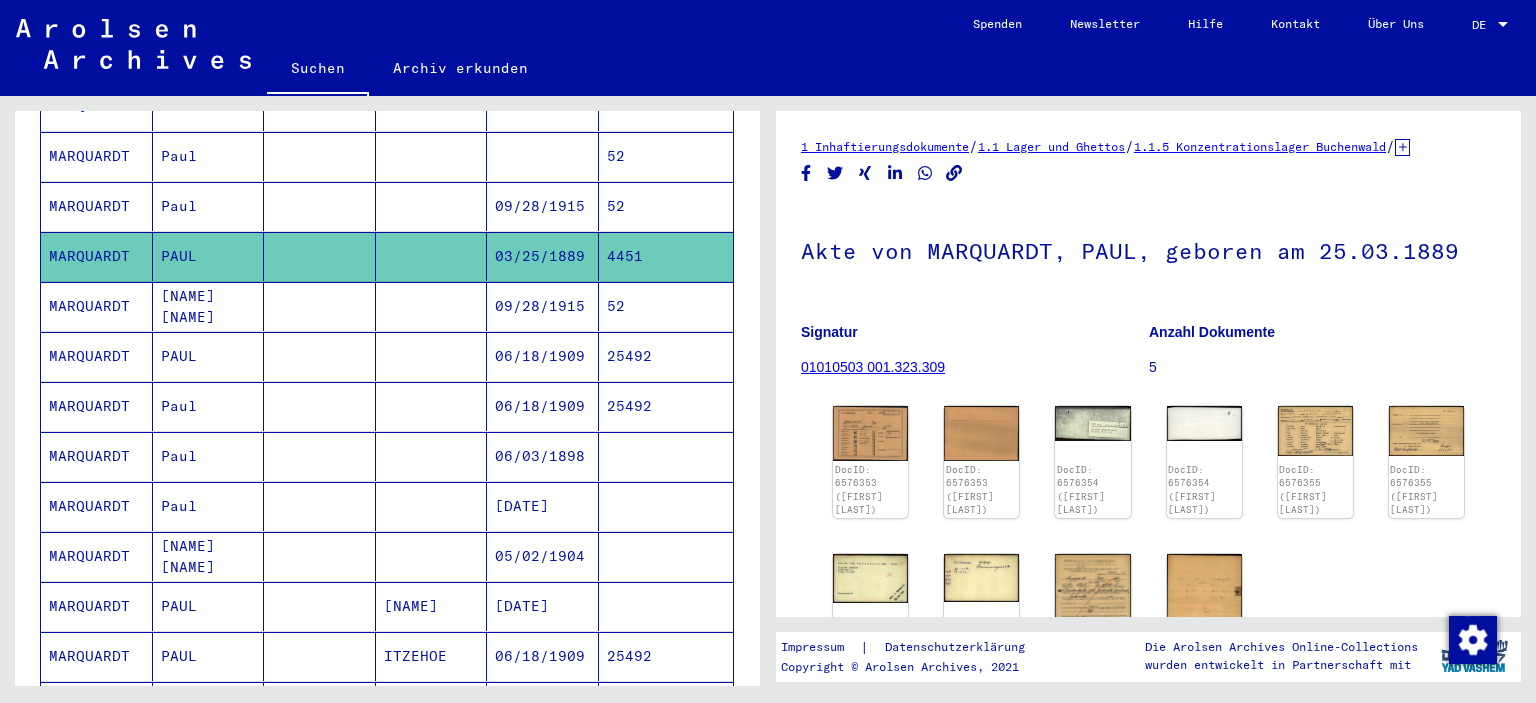 scroll, scrollTop: 99, scrollLeft: 0, axis: vertical 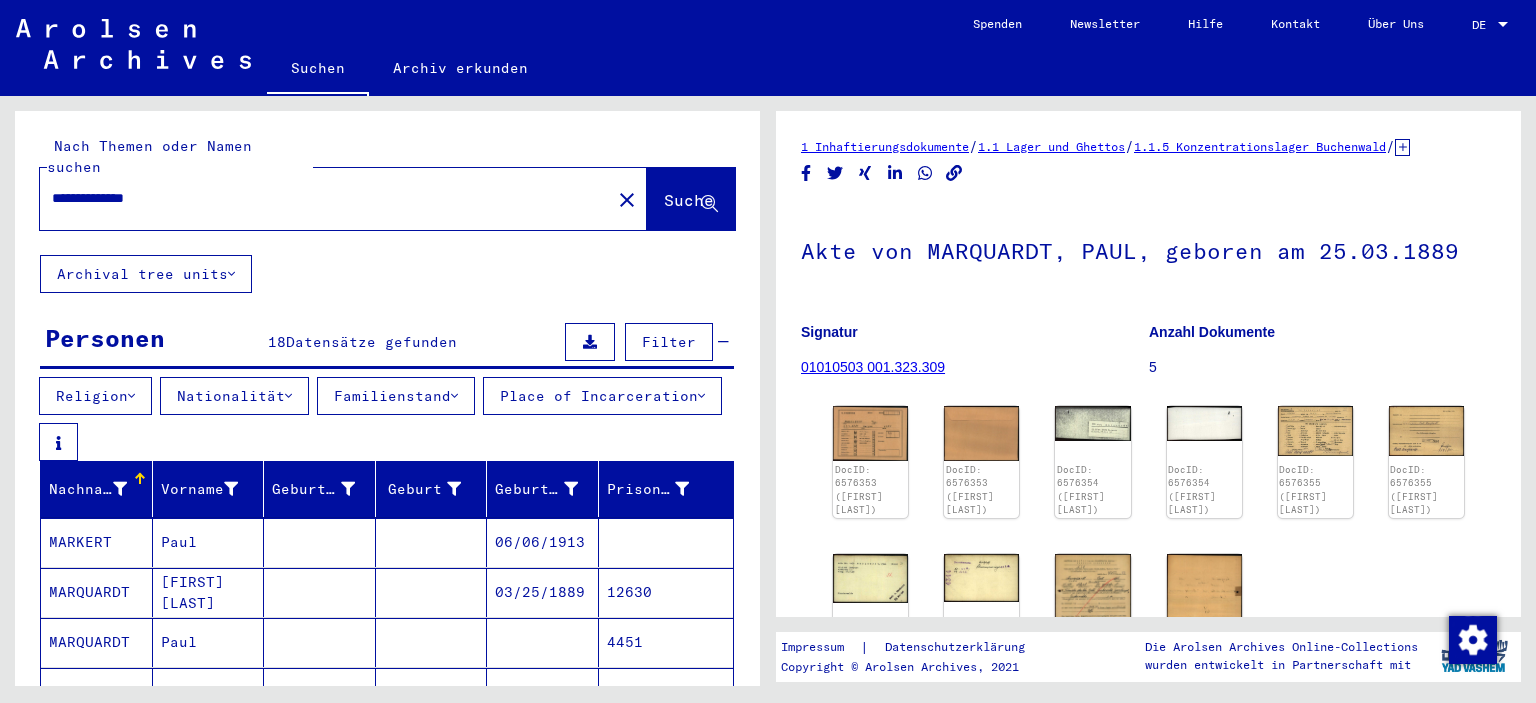 drag, startPoint x: 266, startPoint y: 191, endPoint x: 208, endPoint y: 171, distance: 61.351448 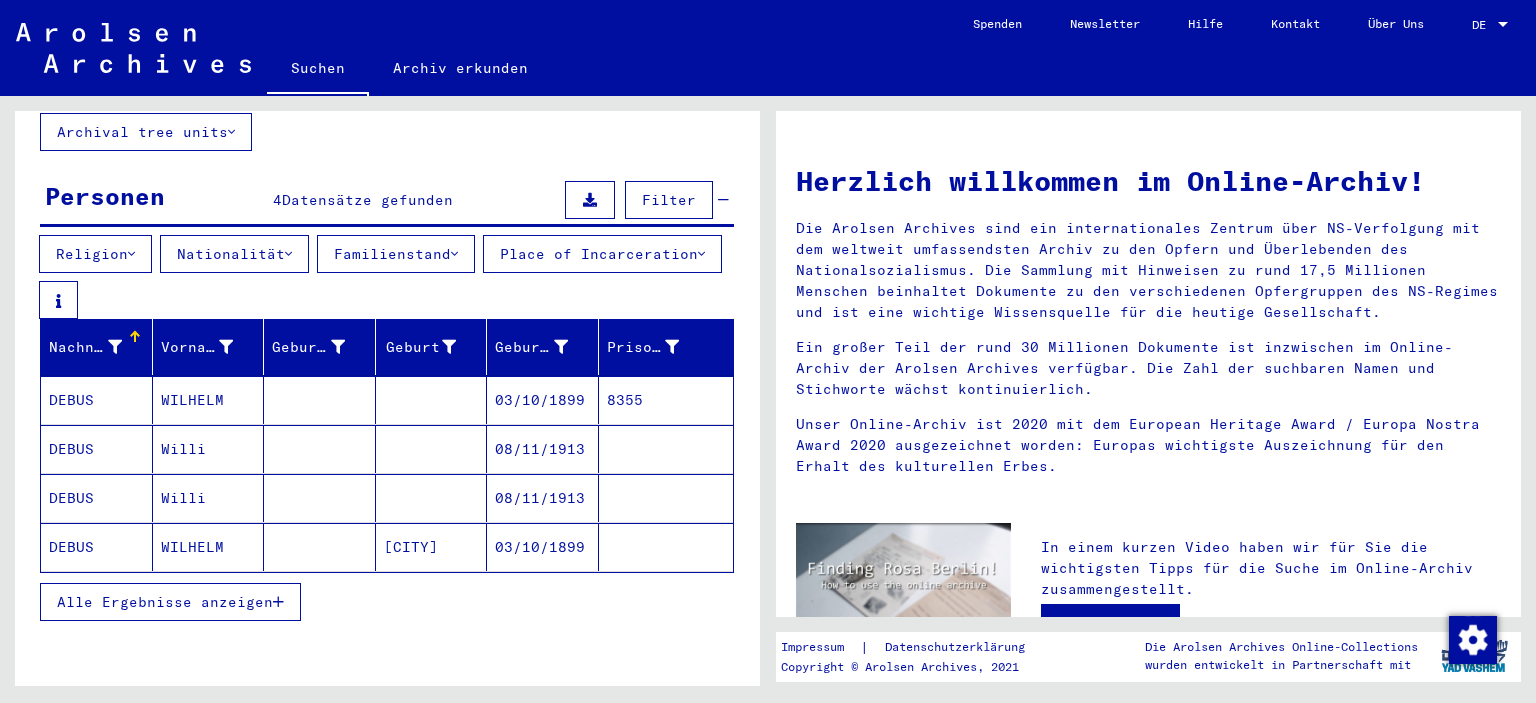 scroll, scrollTop: 149, scrollLeft: 0, axis: vertical 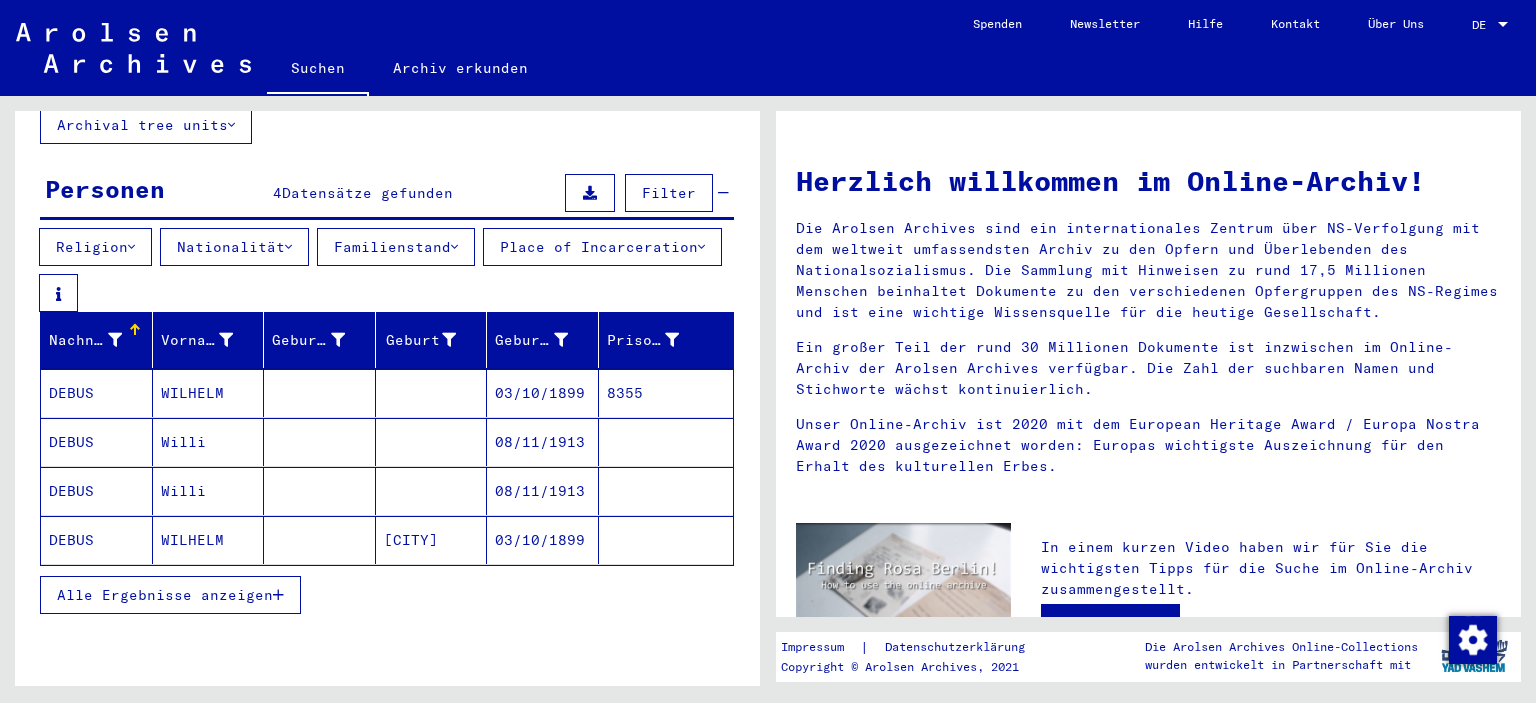 click on "03/10/1899" at bounding box center [543, 442] 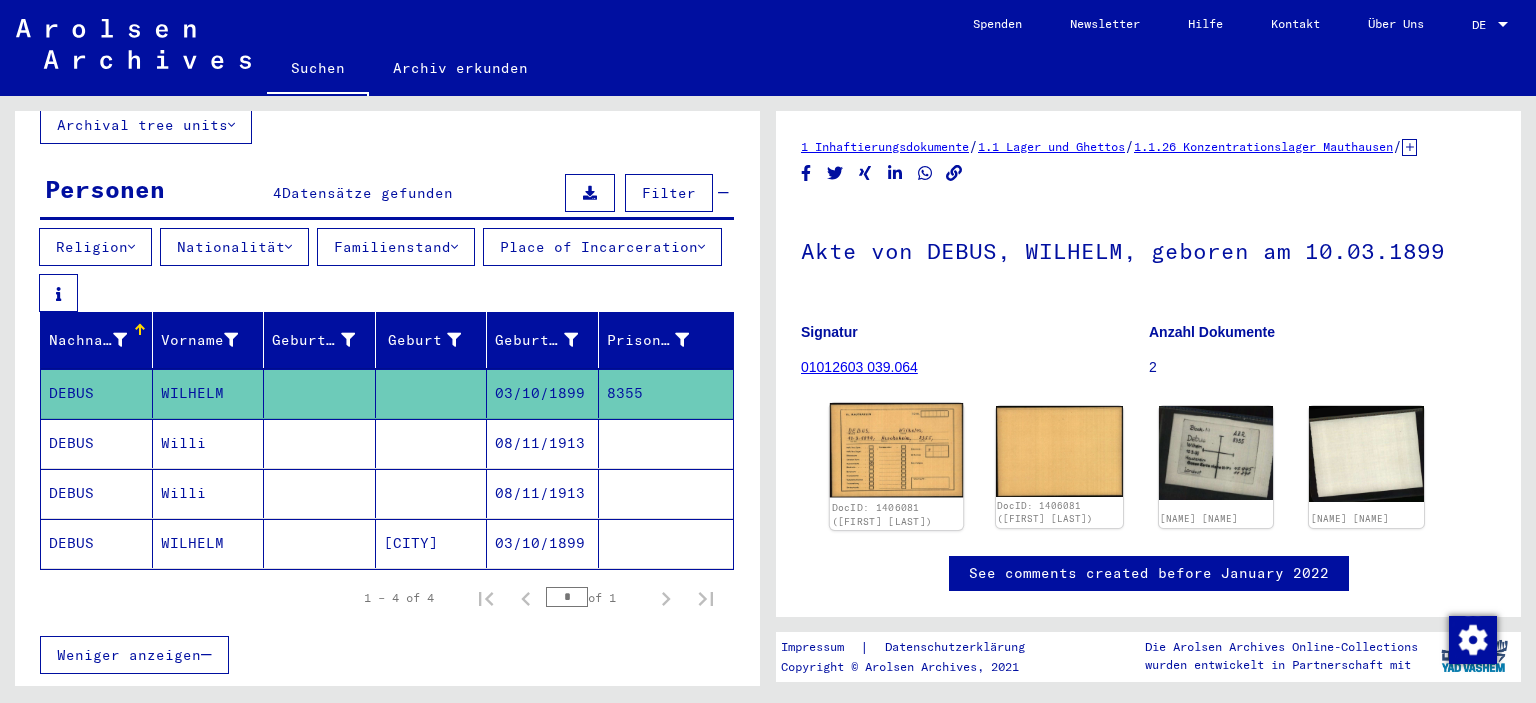 click 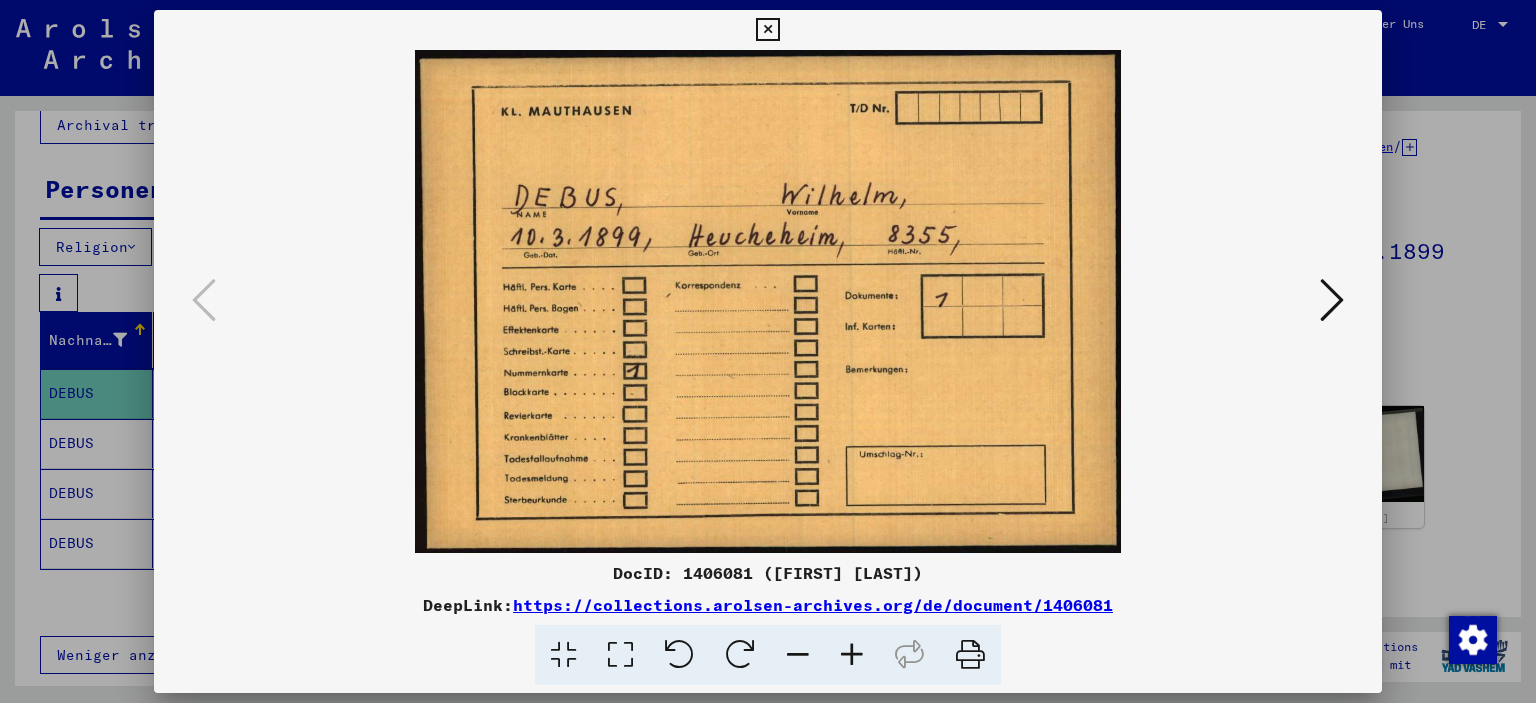 click at bounding box center (1332, 300) 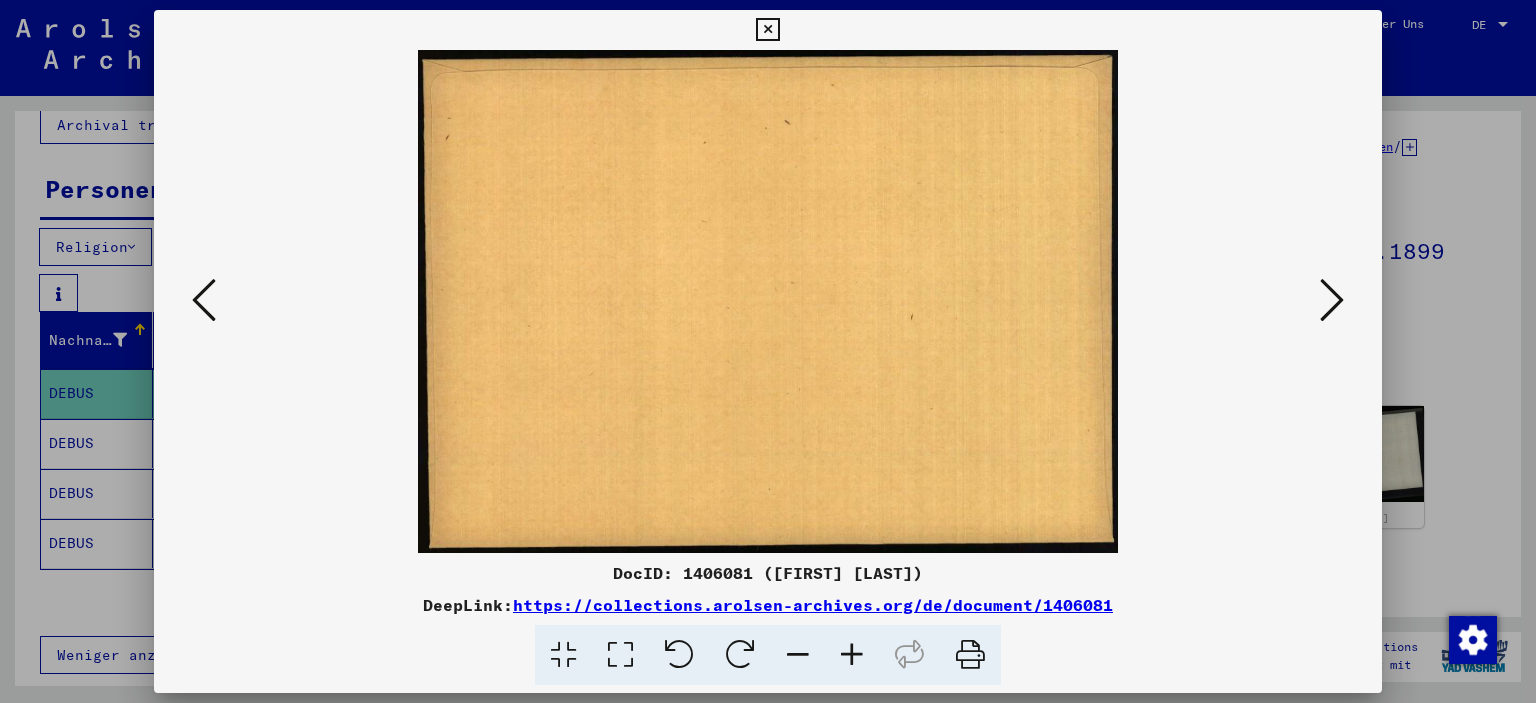 click at bounding box center (1332, 300) 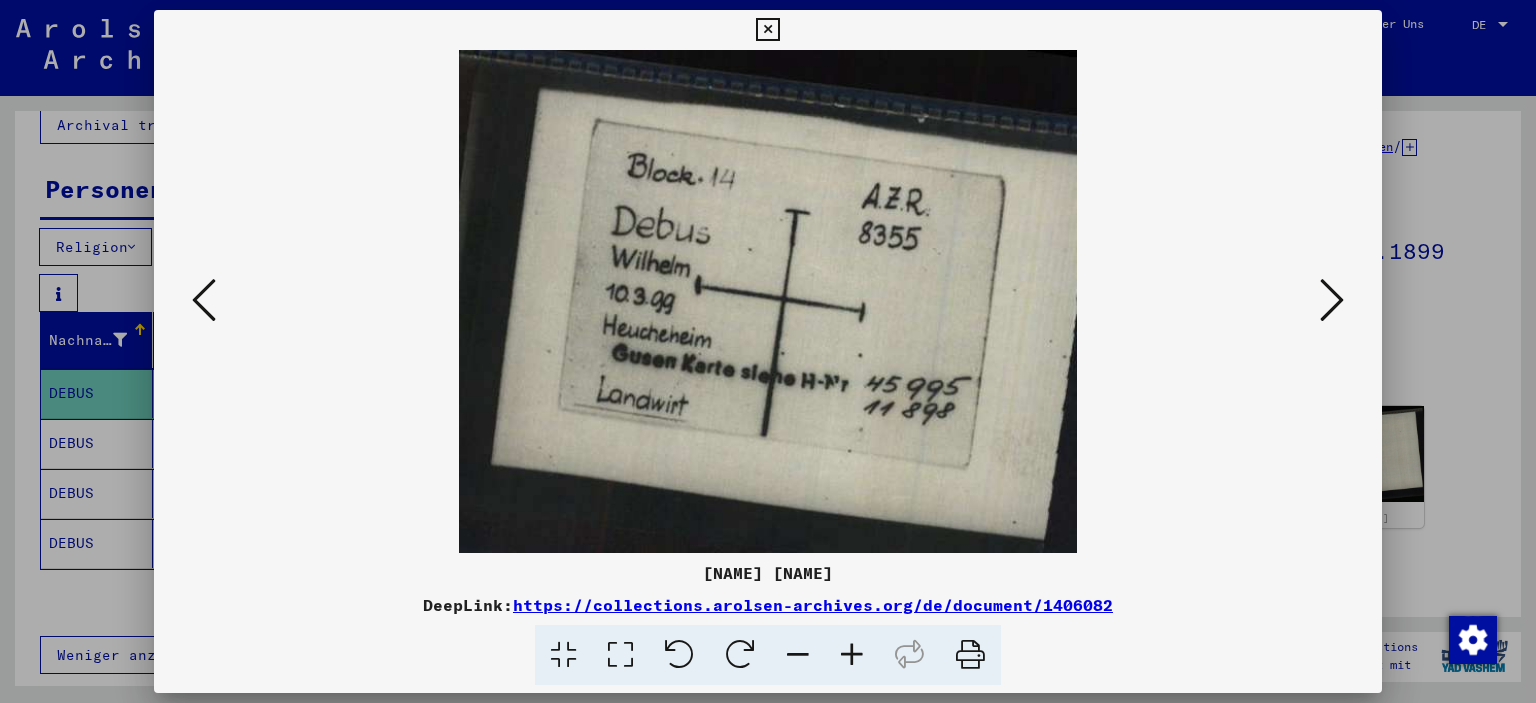 click at bounding box center [1332, 300] 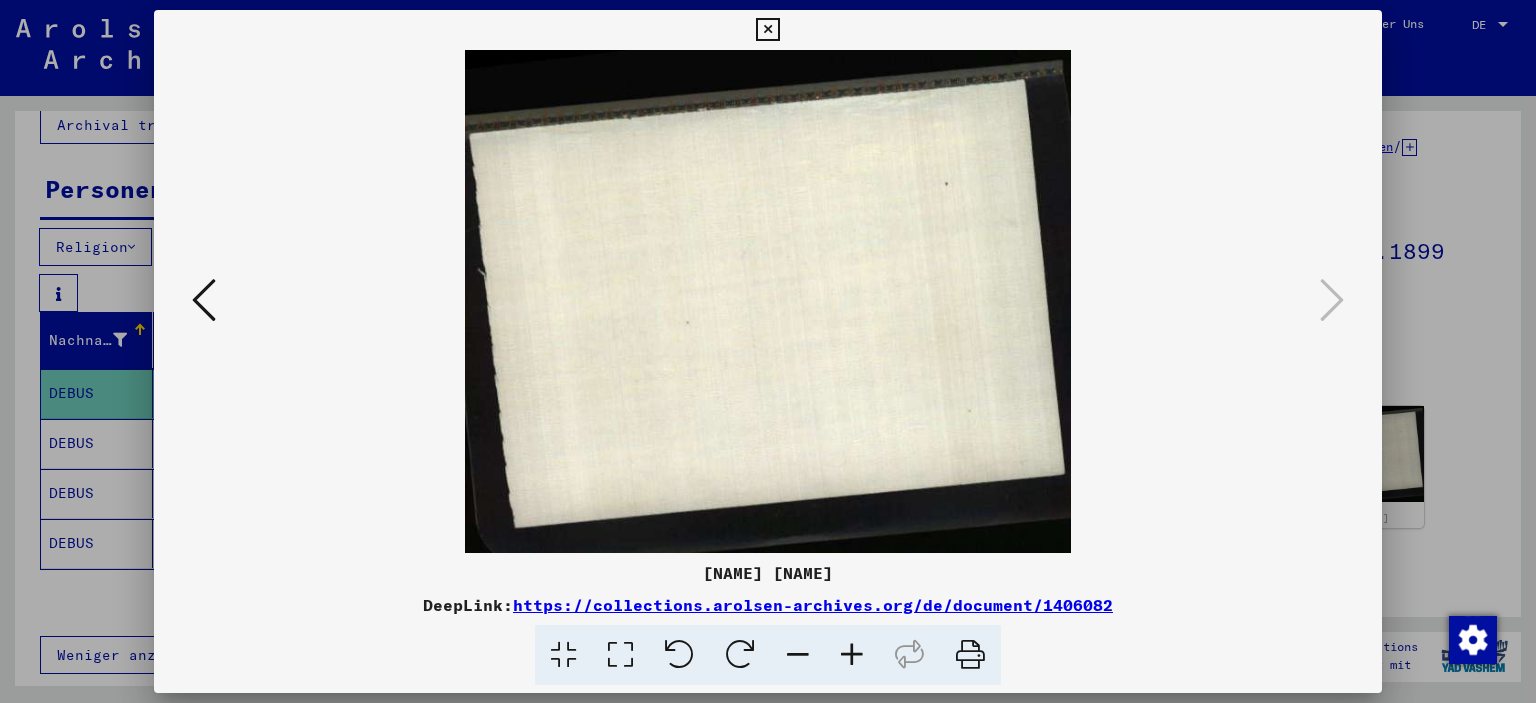 click at bounding box center [767, 30] 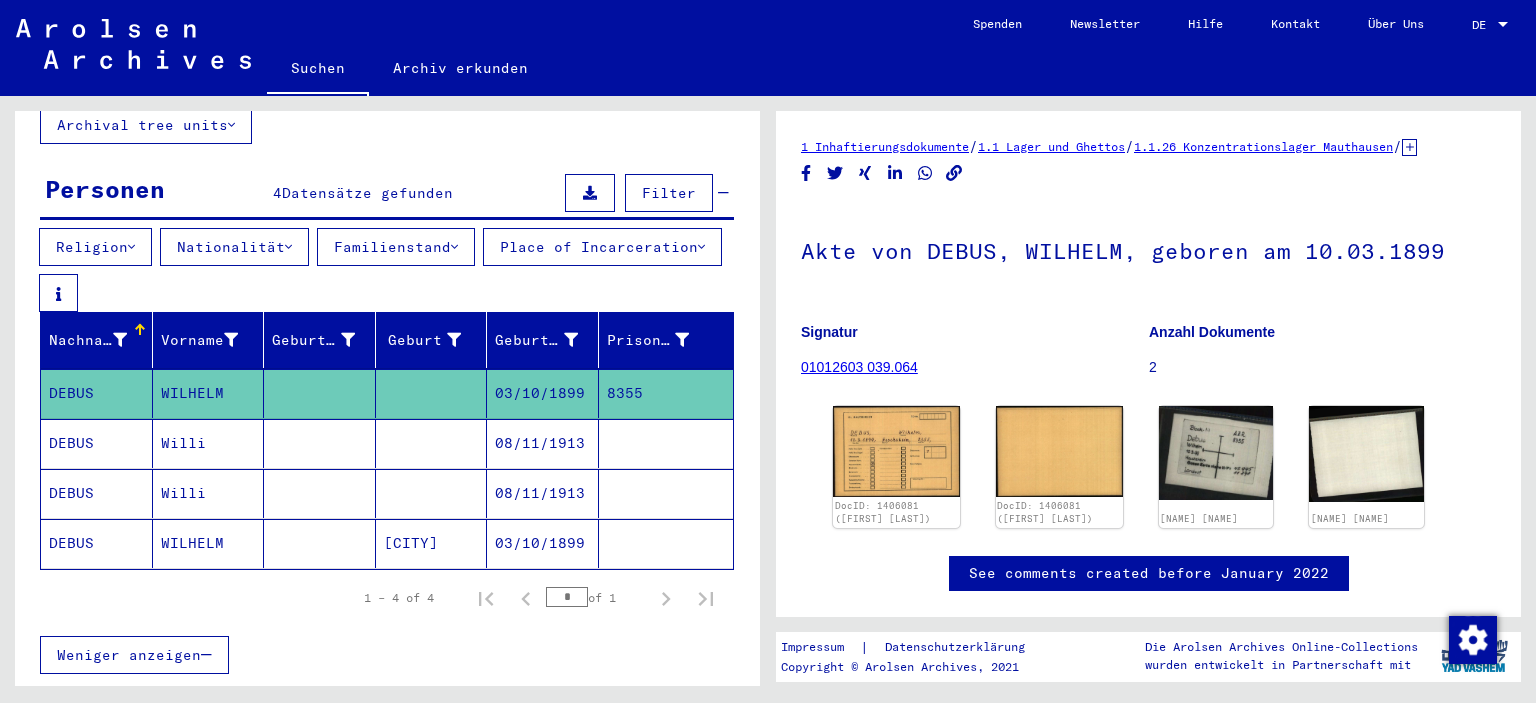 click 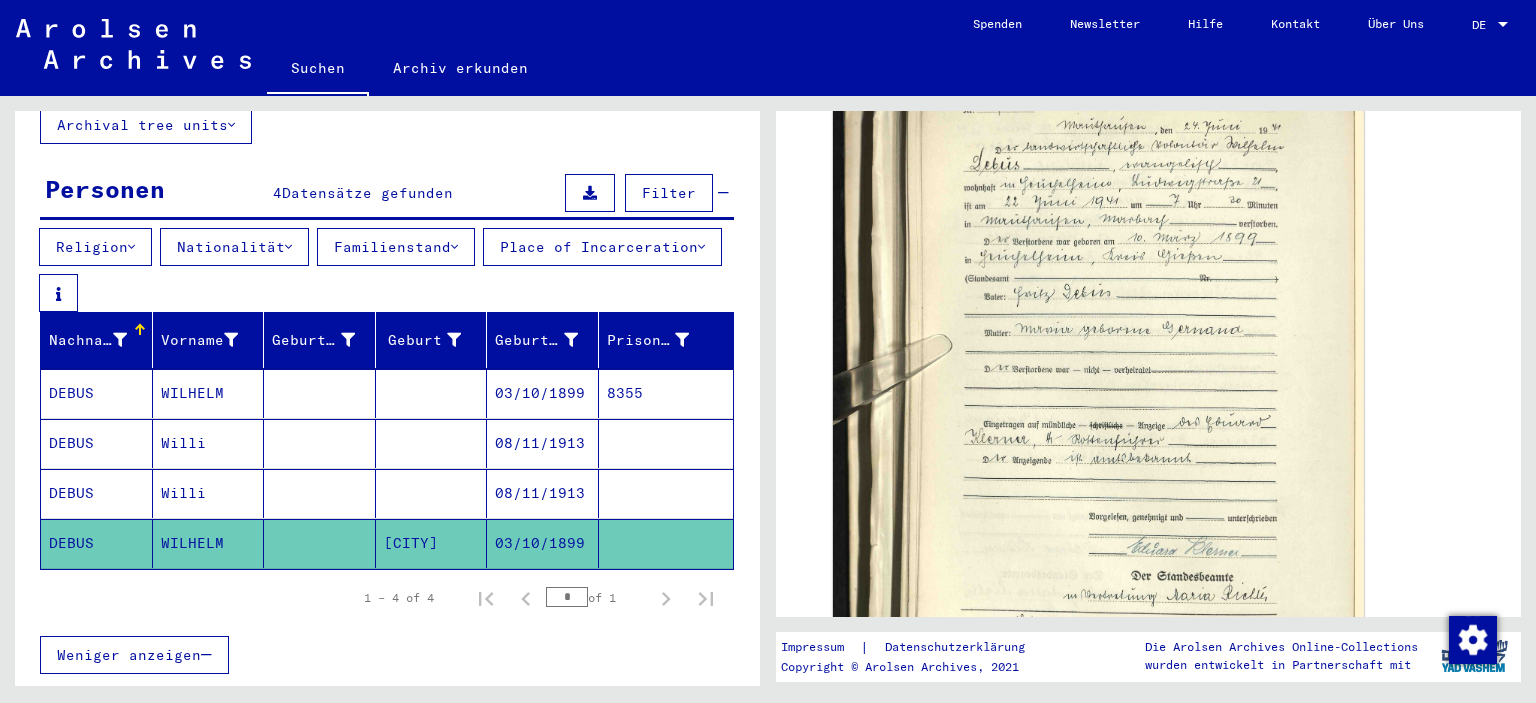 scroll, scrollTop: 488, scrollLeft: 0, axis: vertical 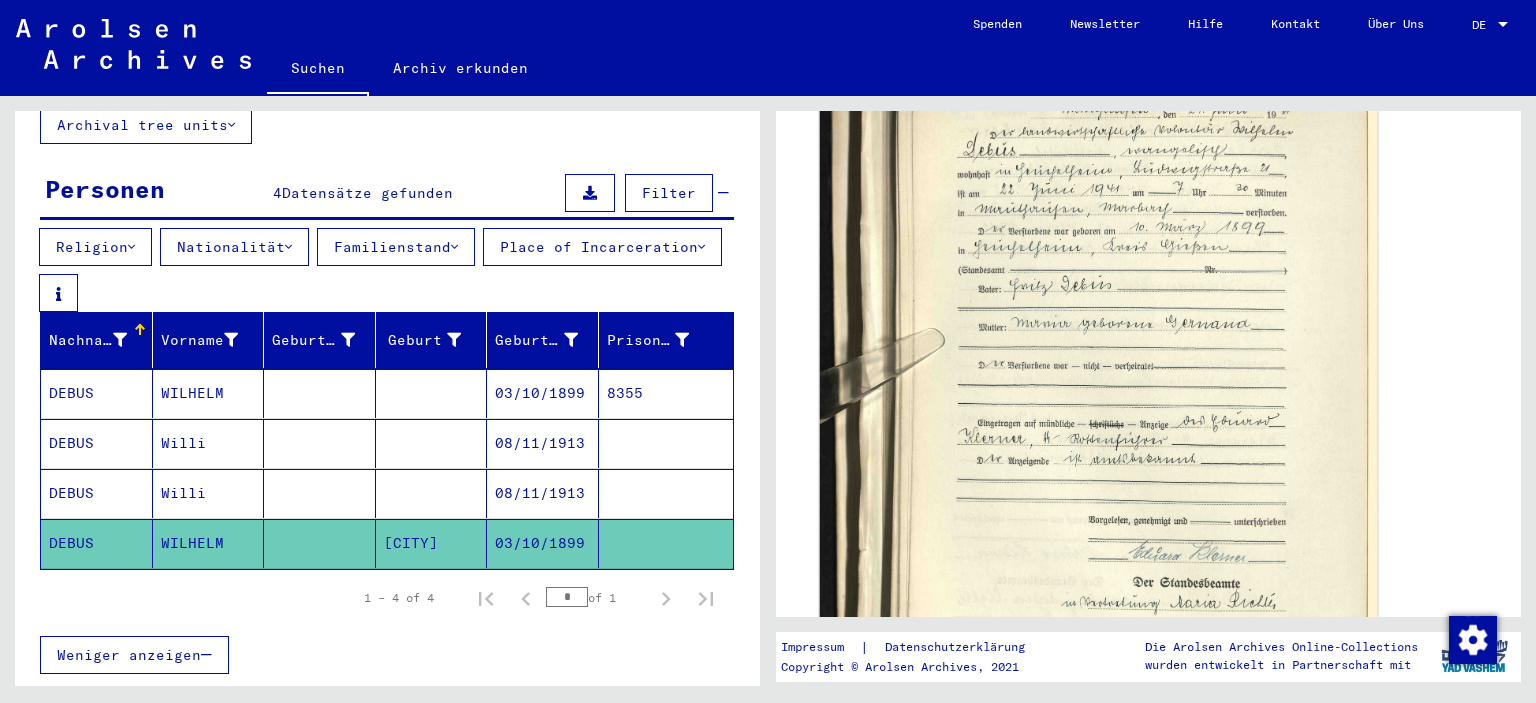 click 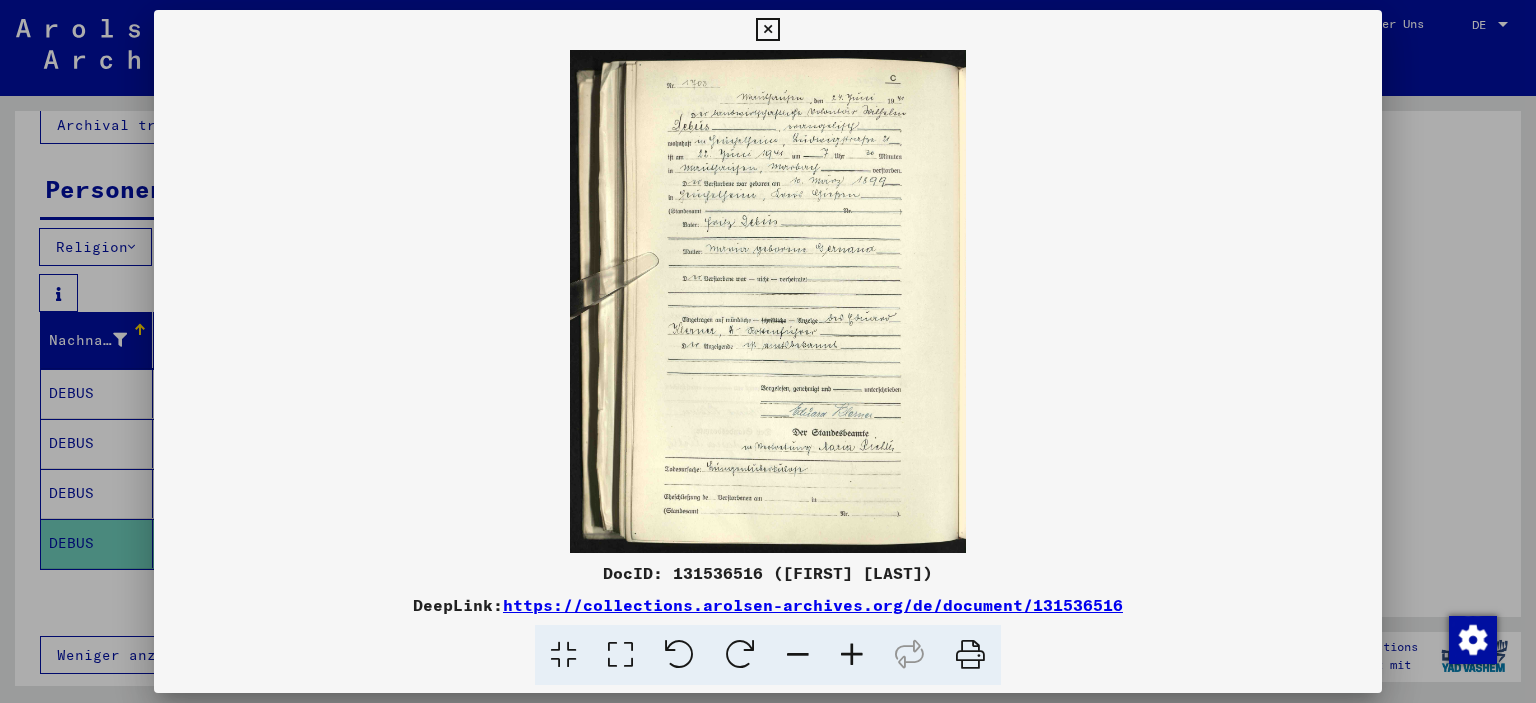 click at bounding box center (852, 655) 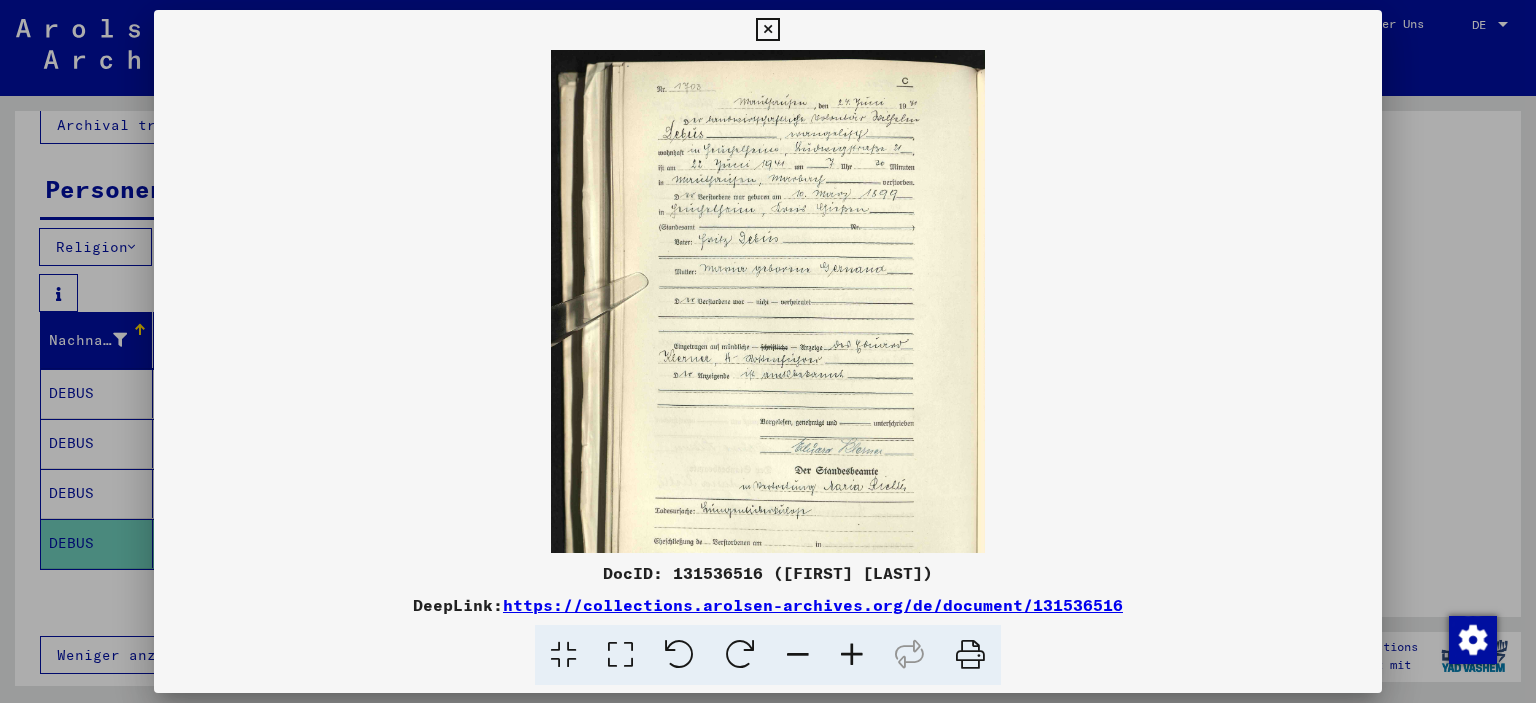 click at bounding box center (852, 655) 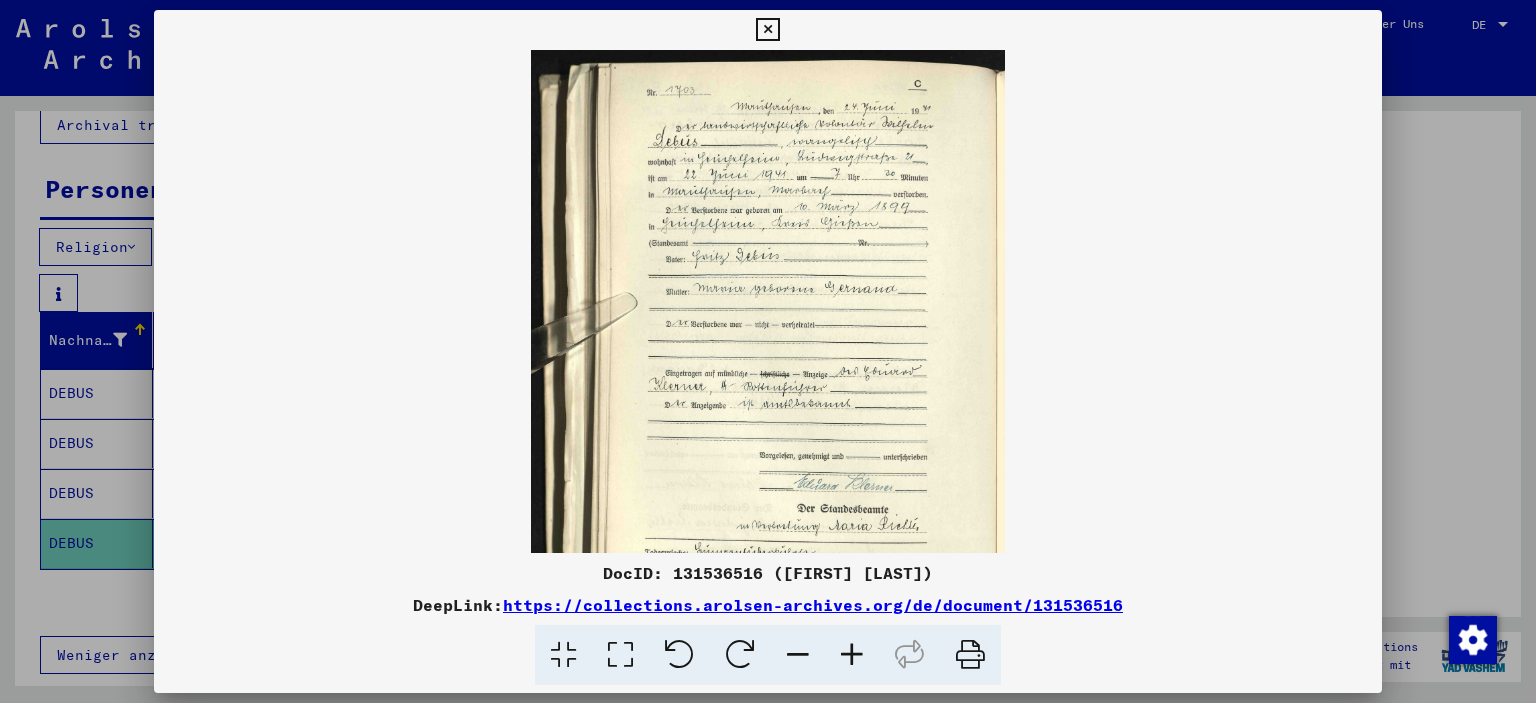 click at bounding box center (852, 655) 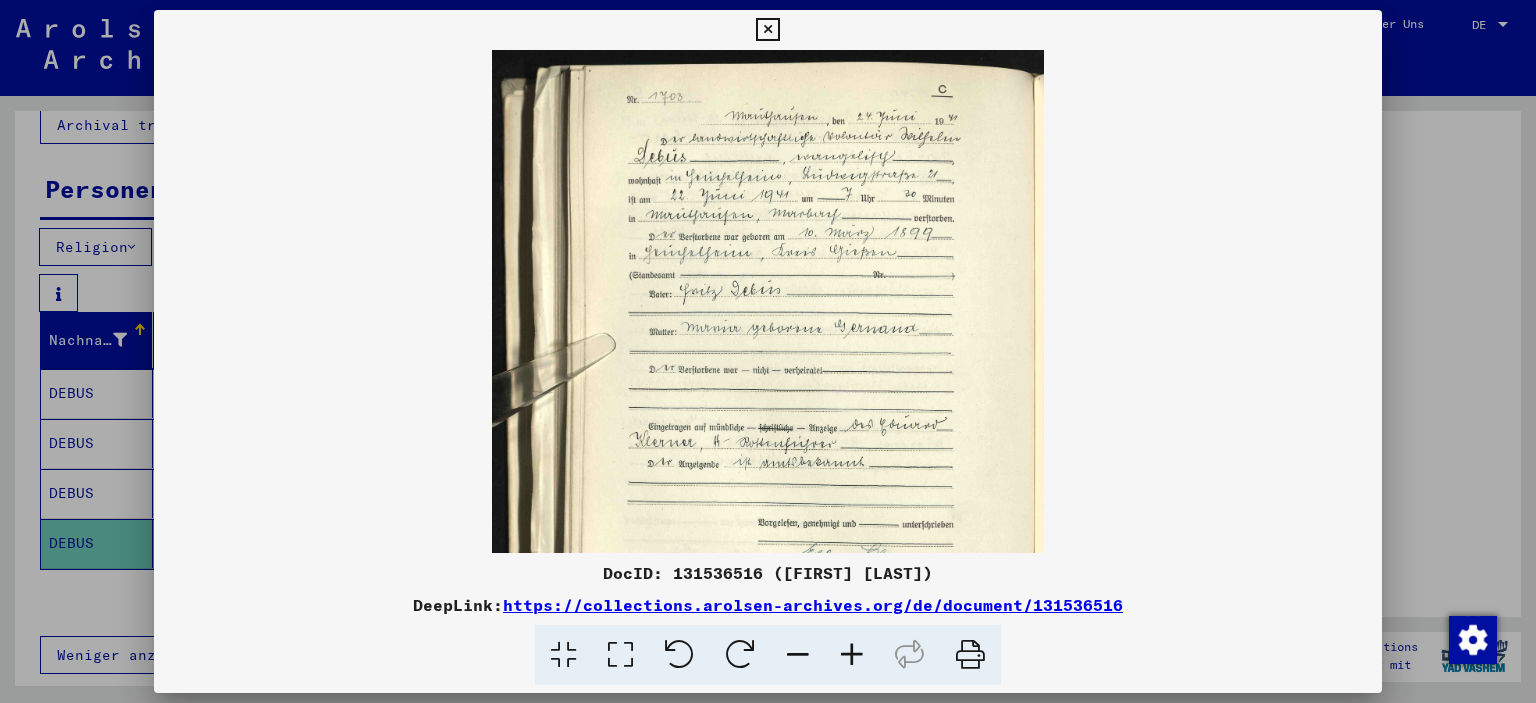 click at bounding box center (852, 655) 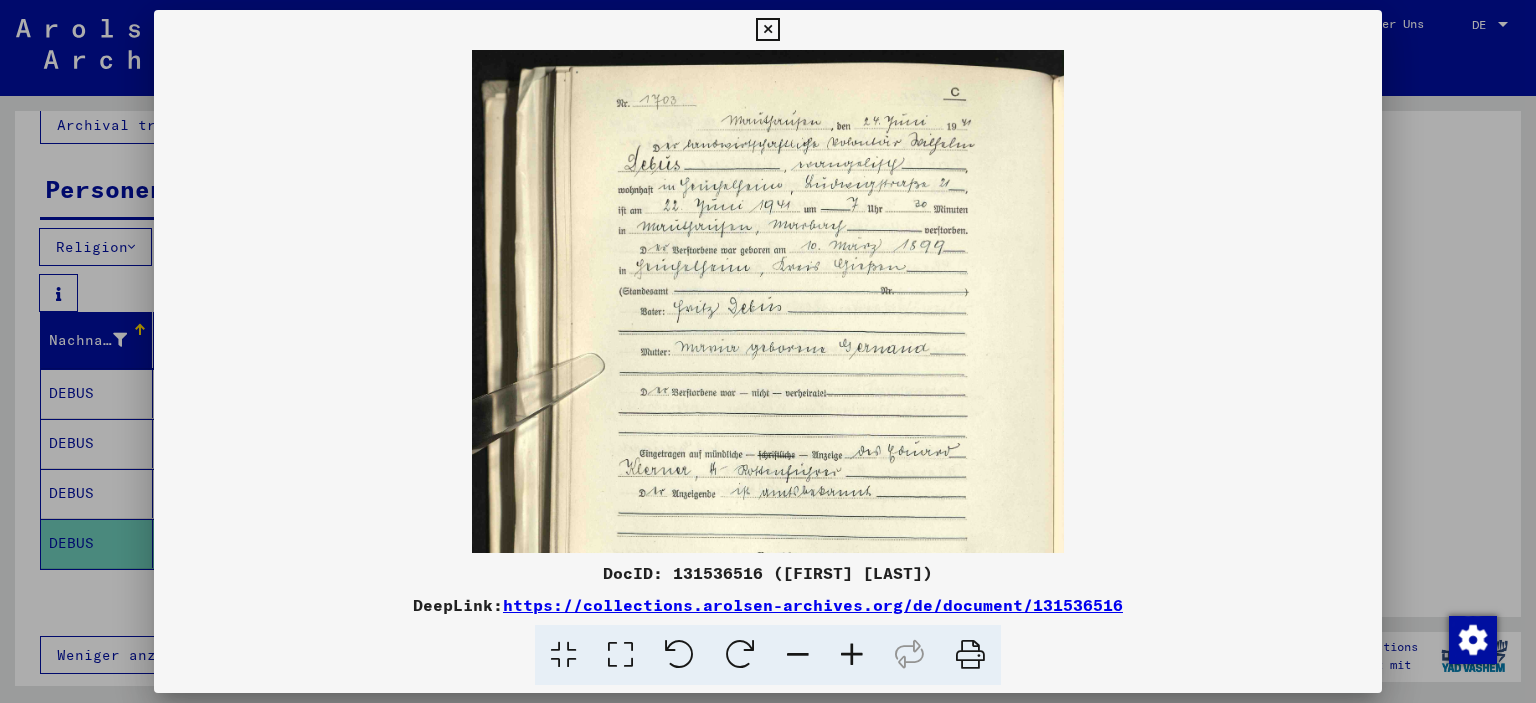 click at bounding box center (852, 655) 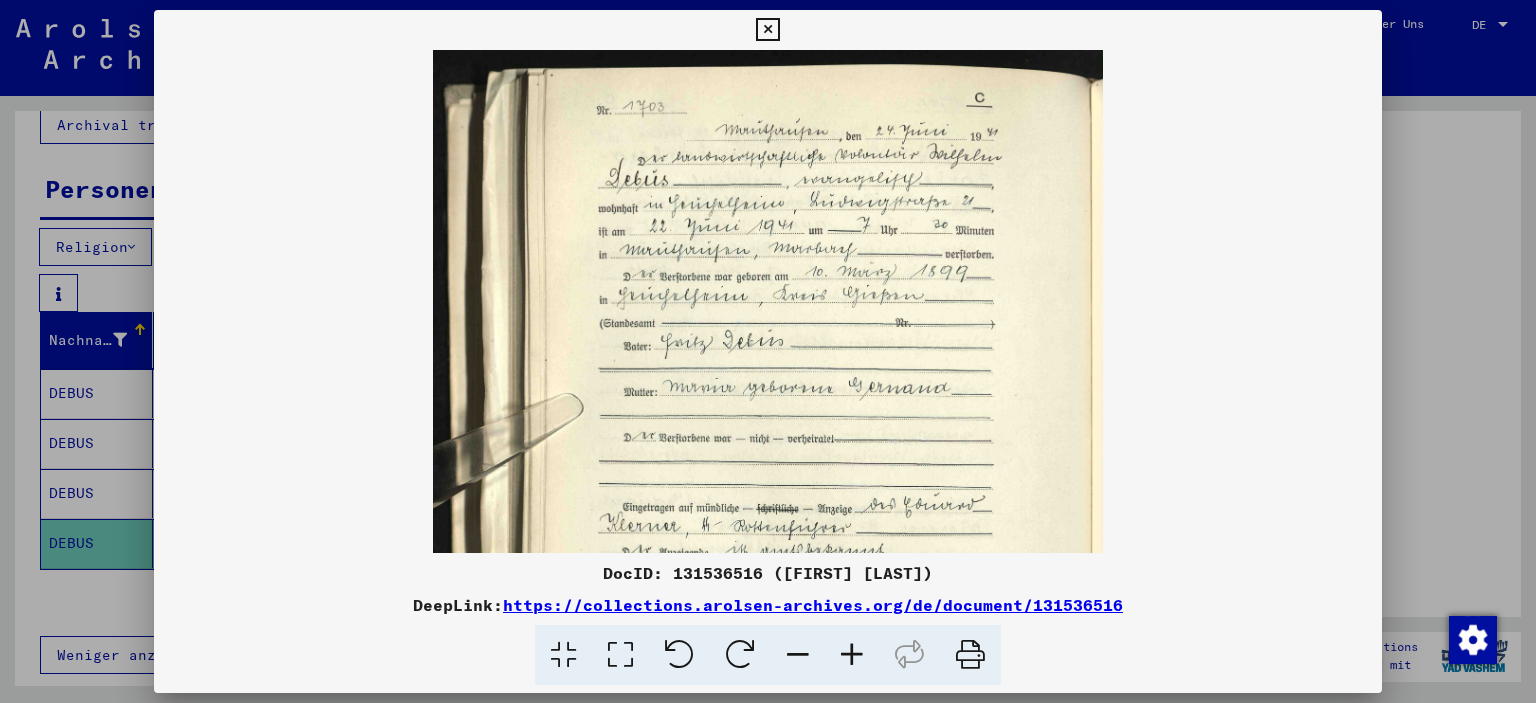click at bounding box center [852, 655] 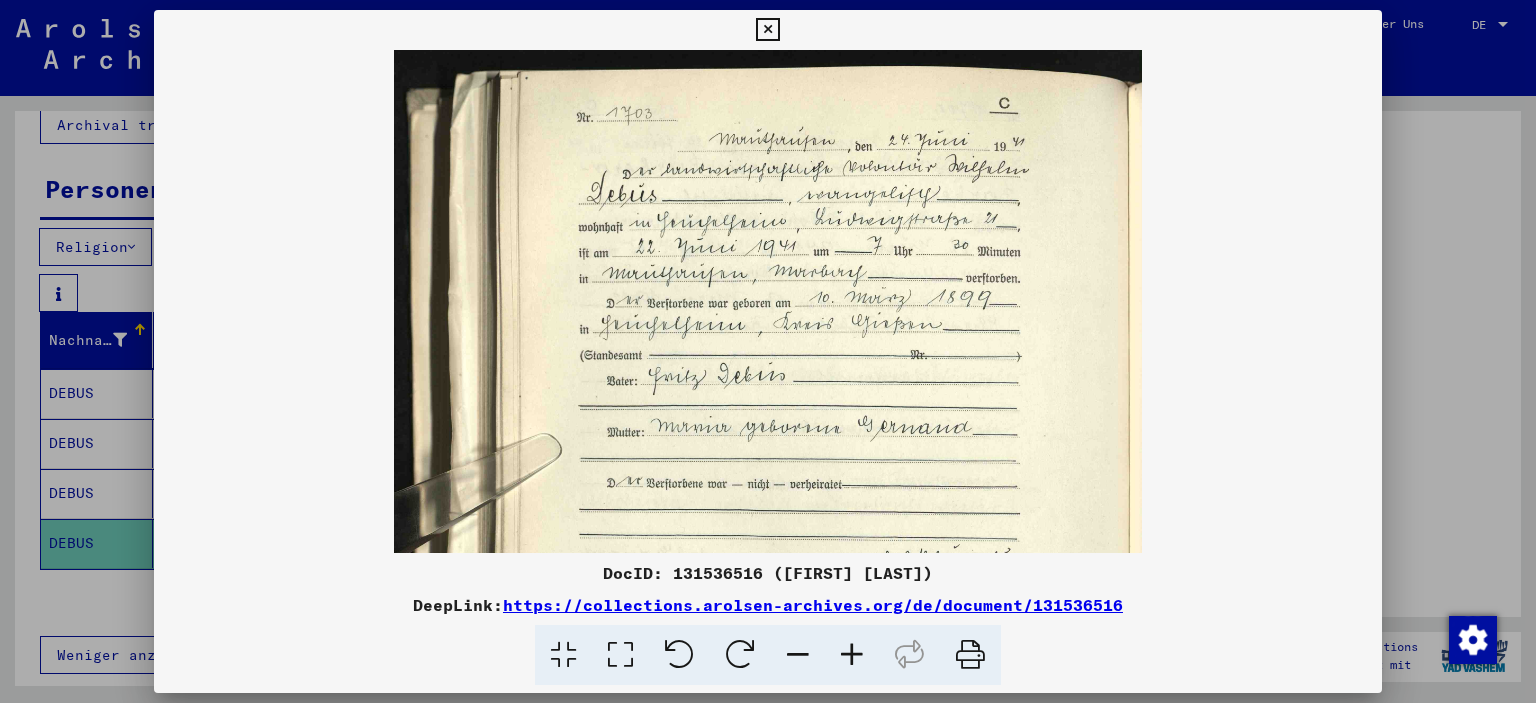 click at bounding box center [852, 655] 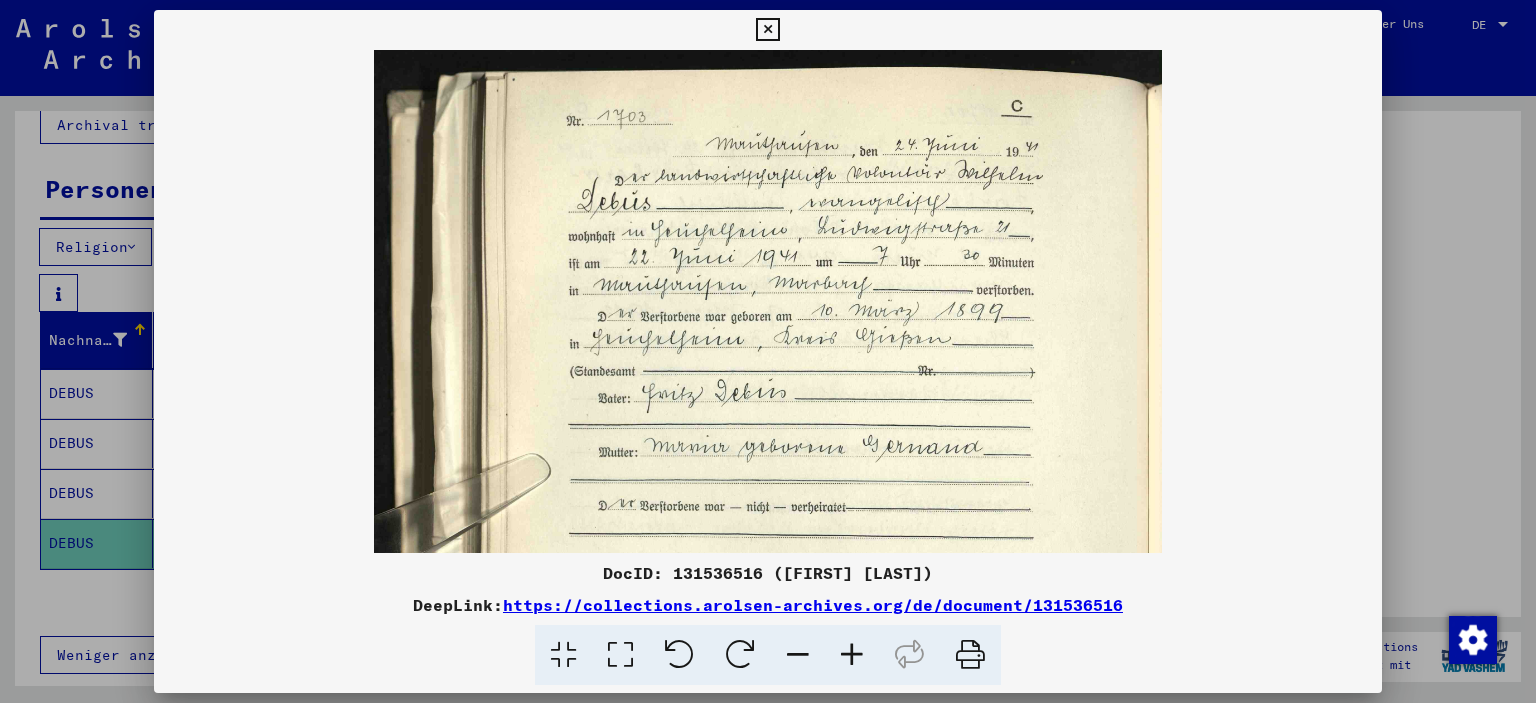click at bounding box center (852, 655) 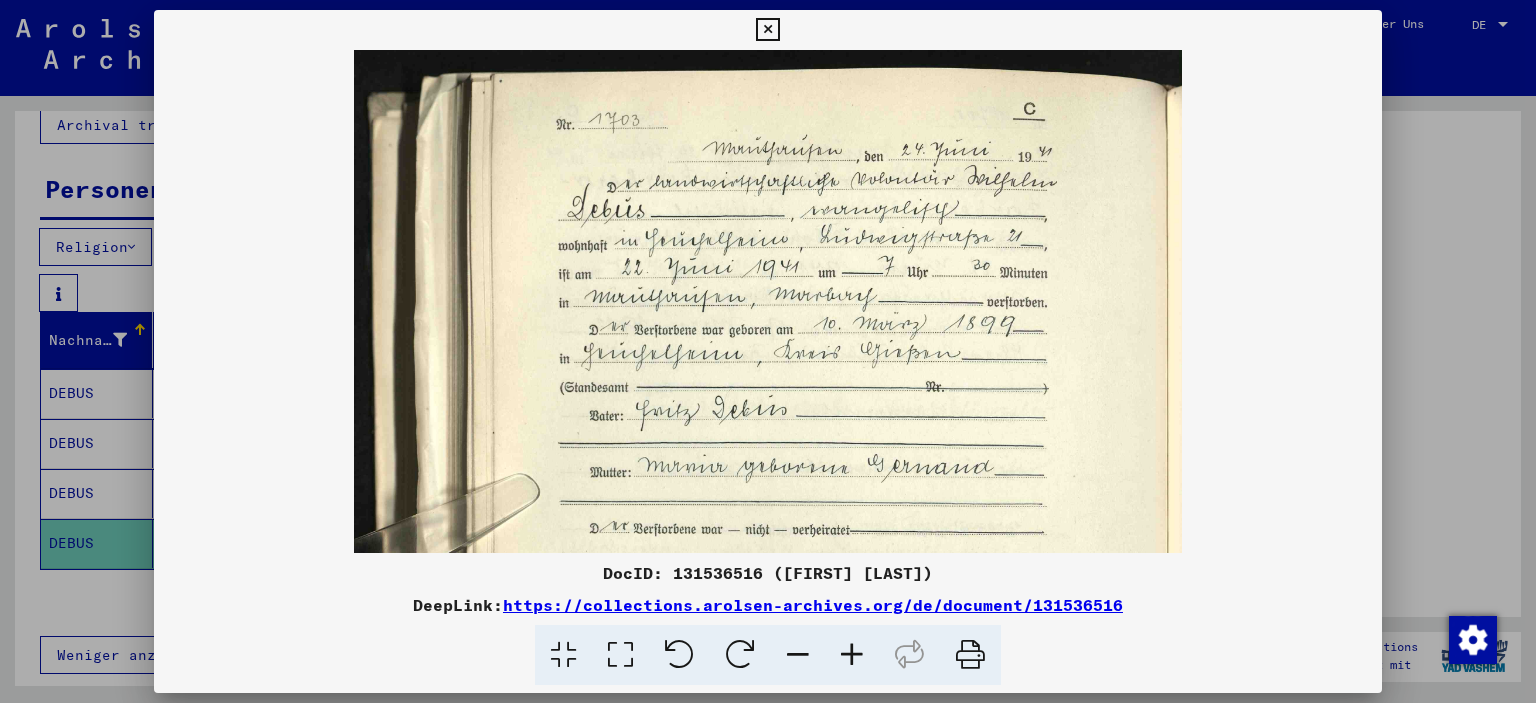 click at bounding box center (852, 655) 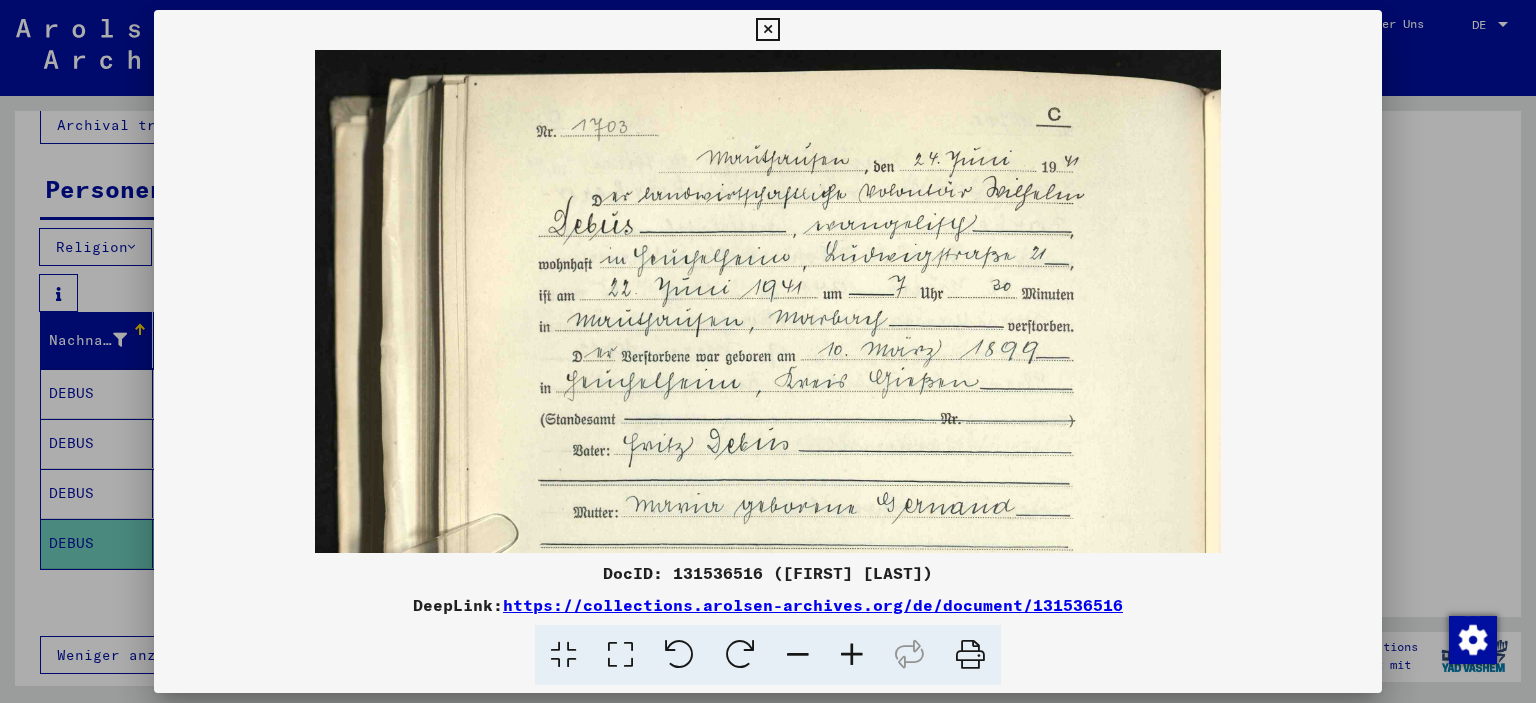 click at bounding box center [852, 655] 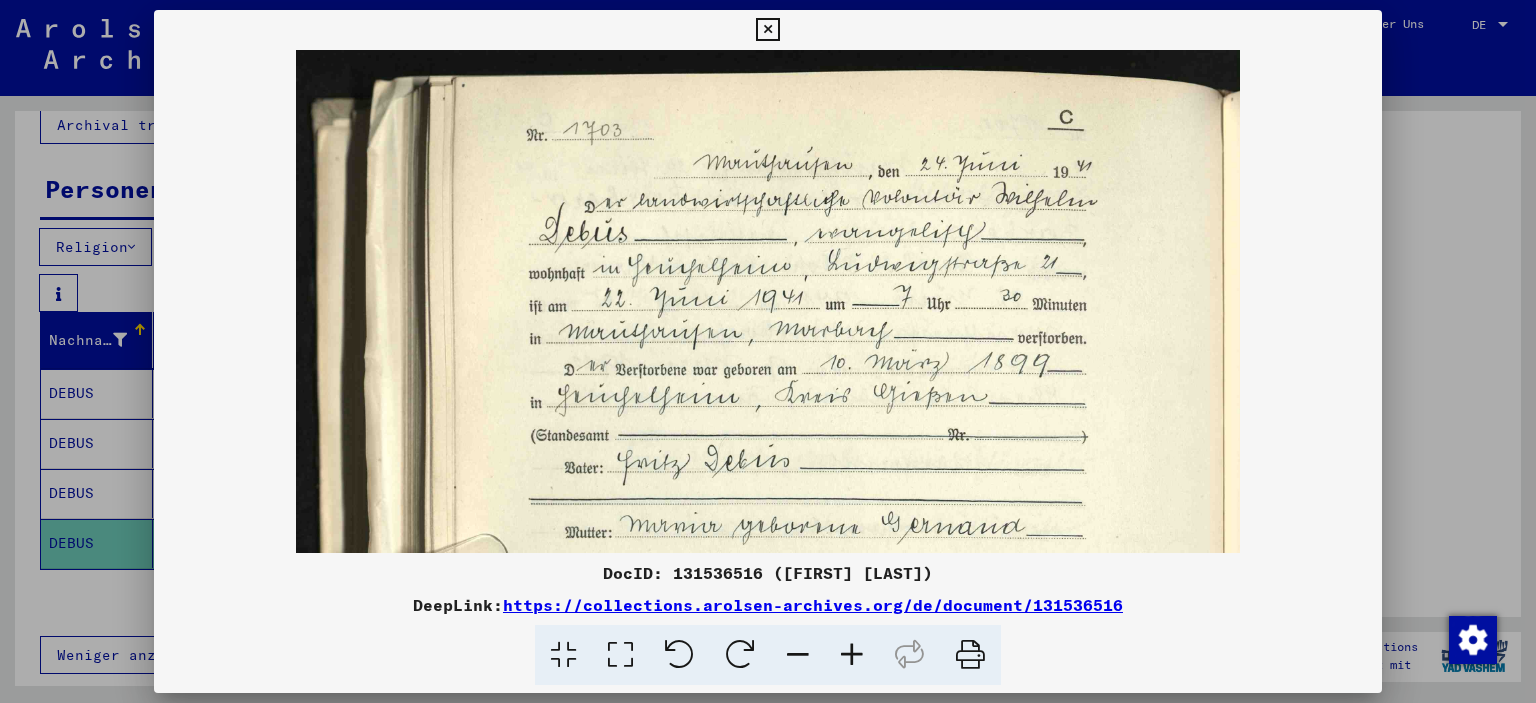click at bounding box center [852, 655] 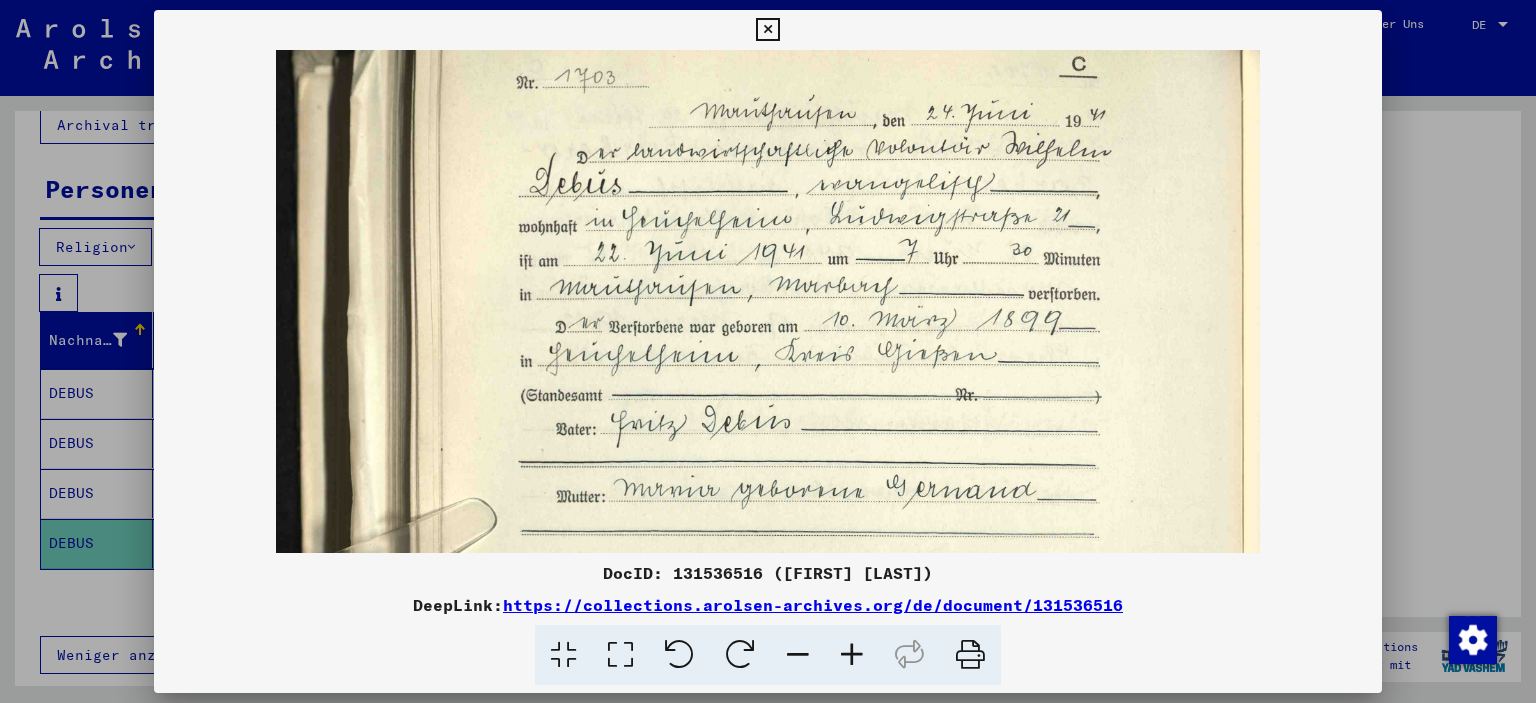 scroll, scrollTop: 60, scrollLeft: 0, axis: vertical 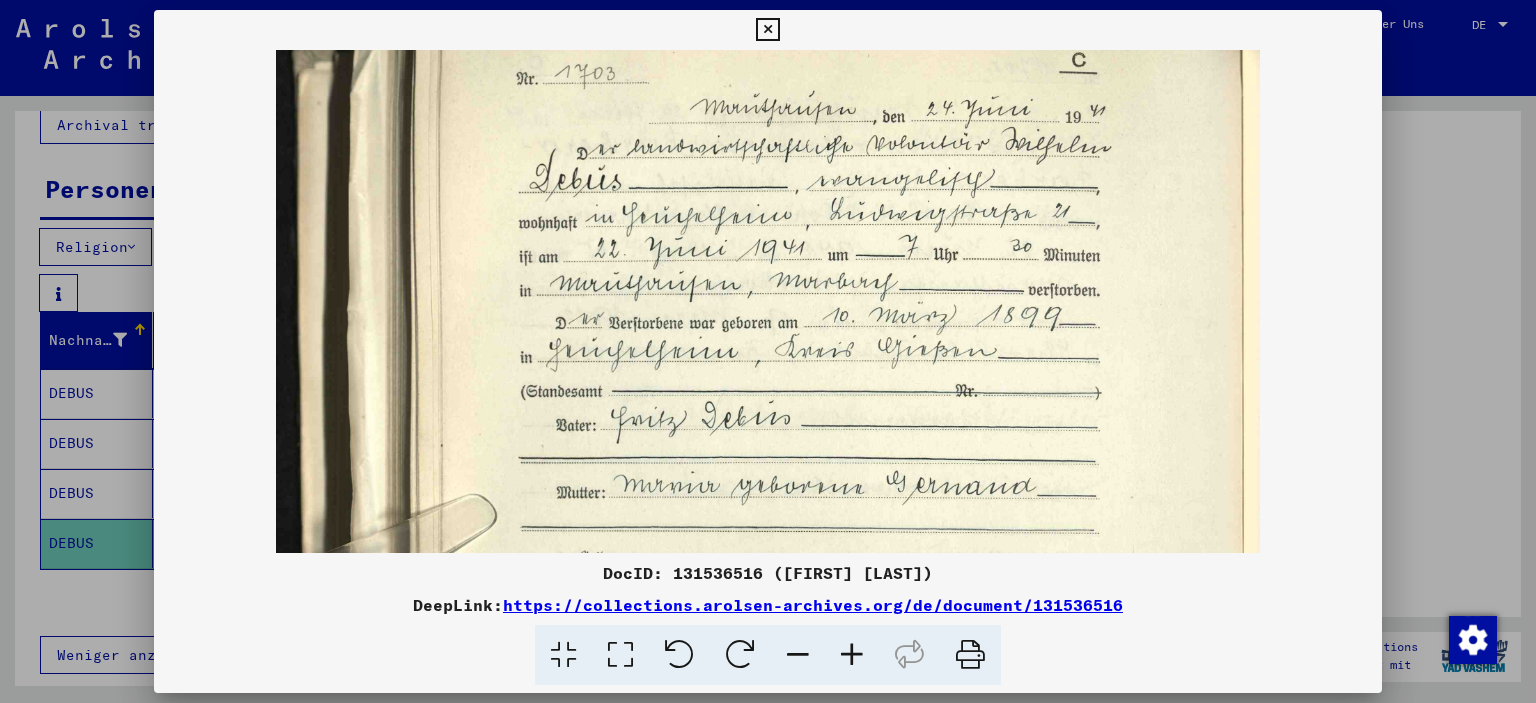 drag, startPoint x: 798, startPoint y: 354, endPoint x: 781, endPoint y: 294, distance: 62.361847 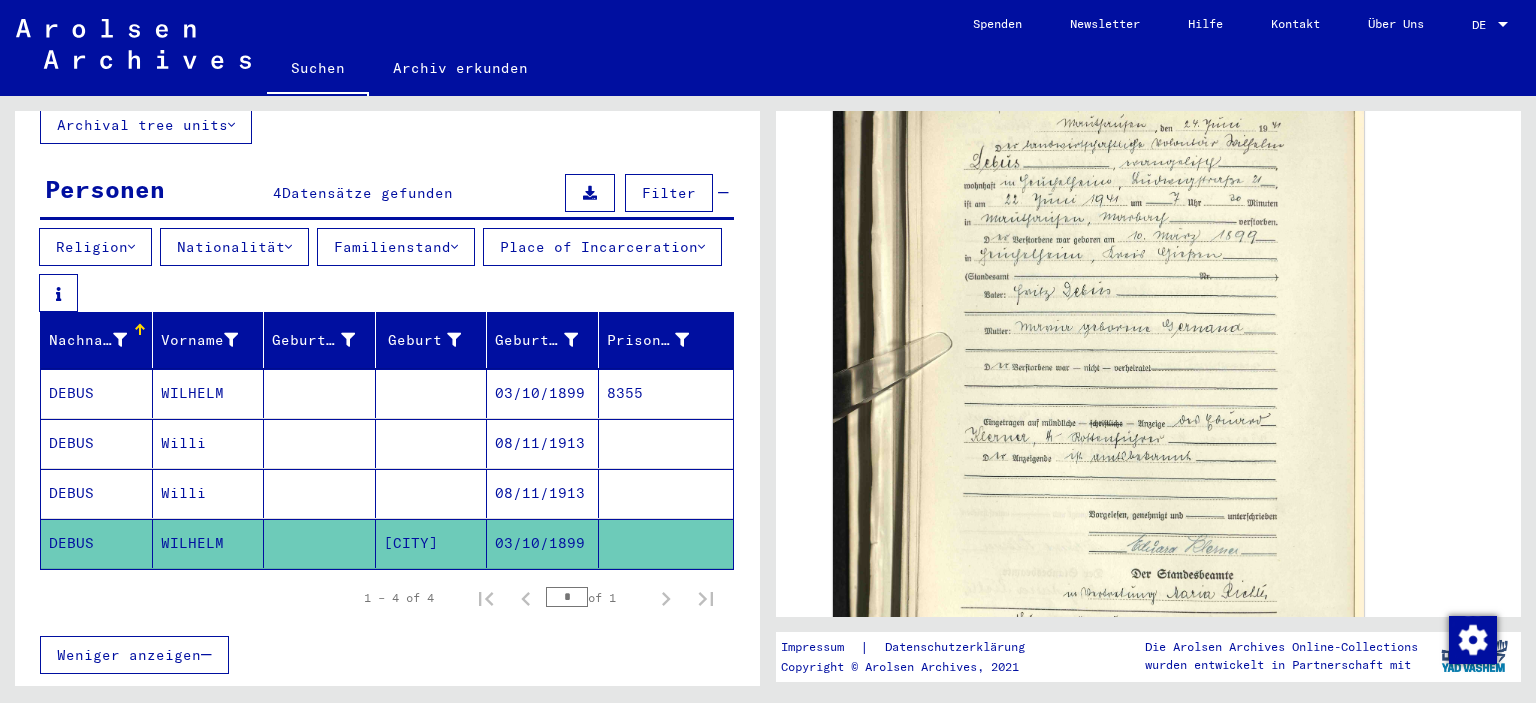 scroll, scrollTop: 0, scrollLeft: 0, axis: both 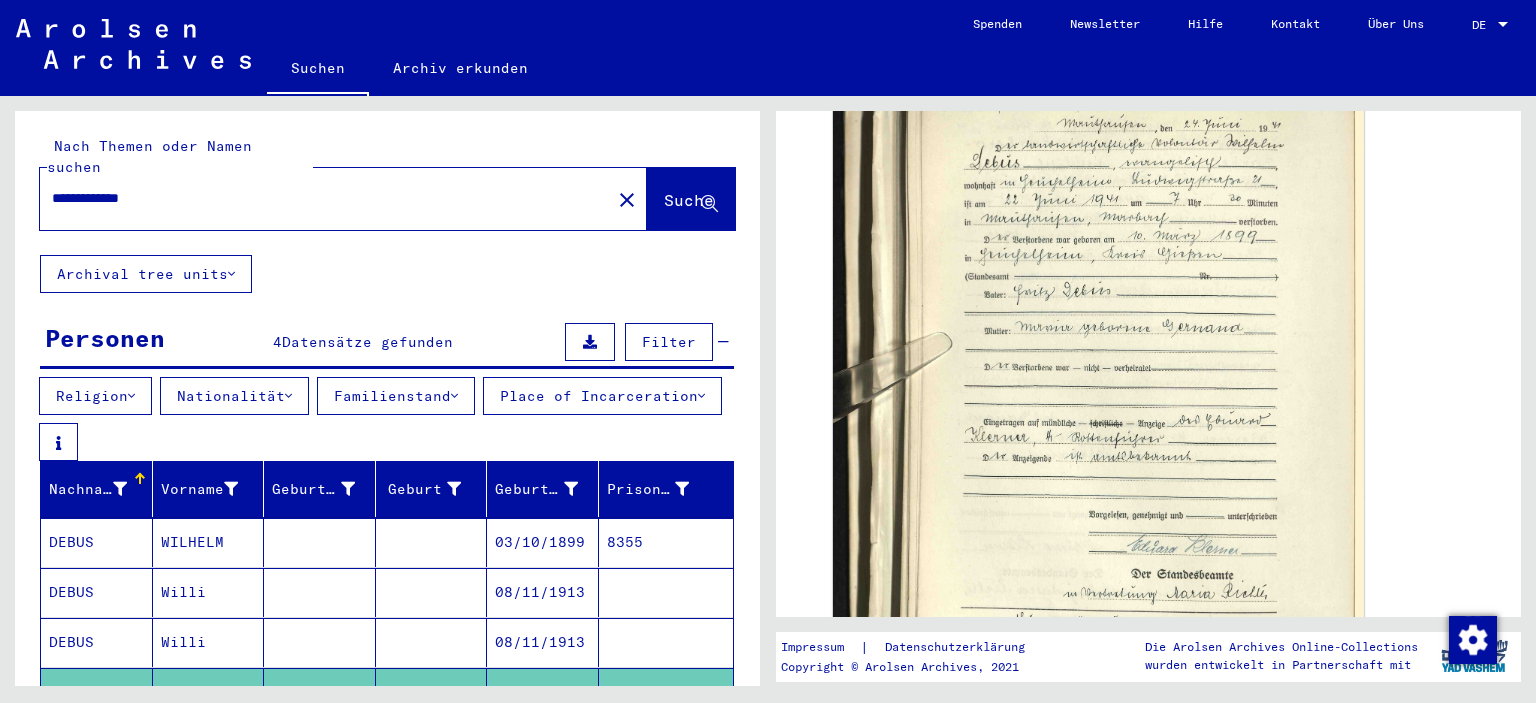 drag, startPoint x: 370, startPoint y: 186, endPoint x: 22, endPoint y: 178, distance: 348.09195 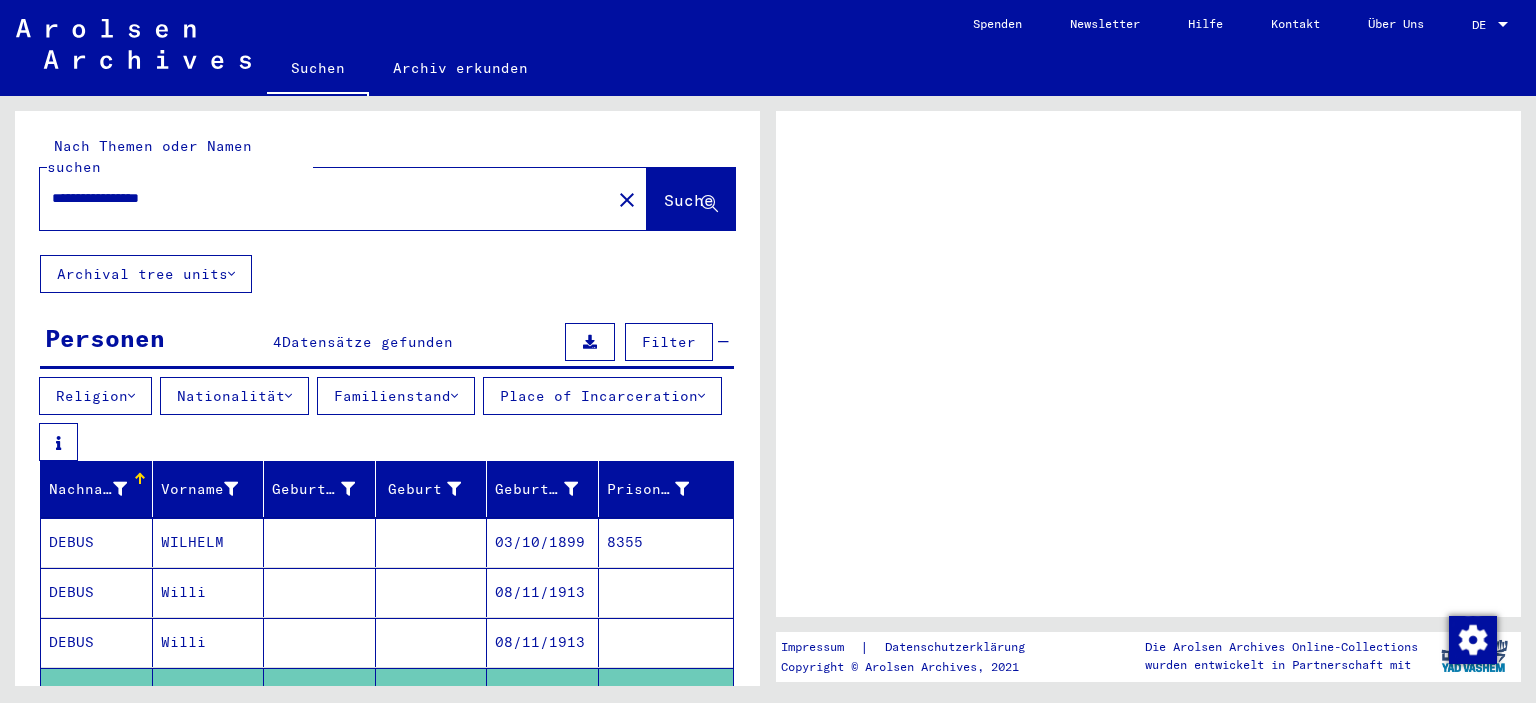 scroll, scrollTop: 0, scrollLeft: 0, axis: both 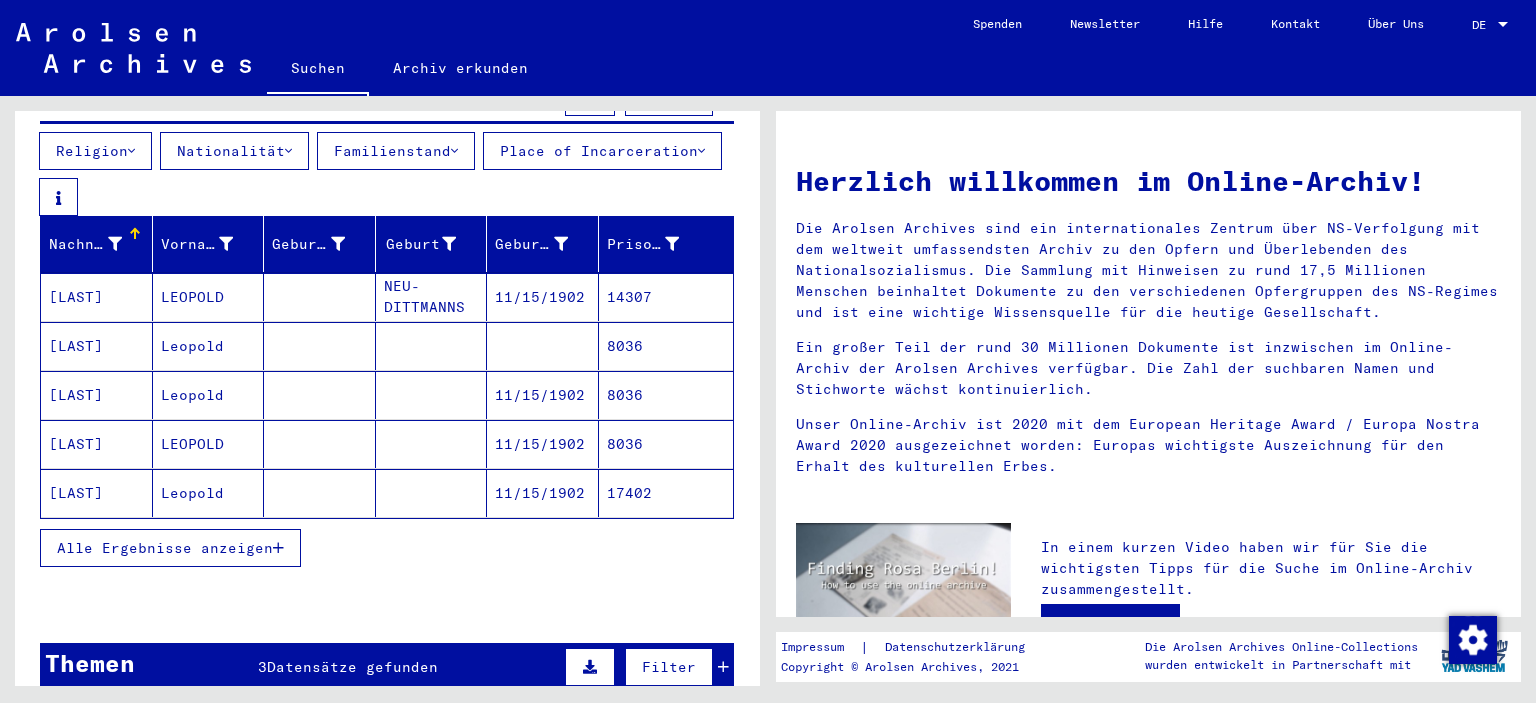 click on "Alle Ergebnisse anzeigen" at bounding box center (165, 548) 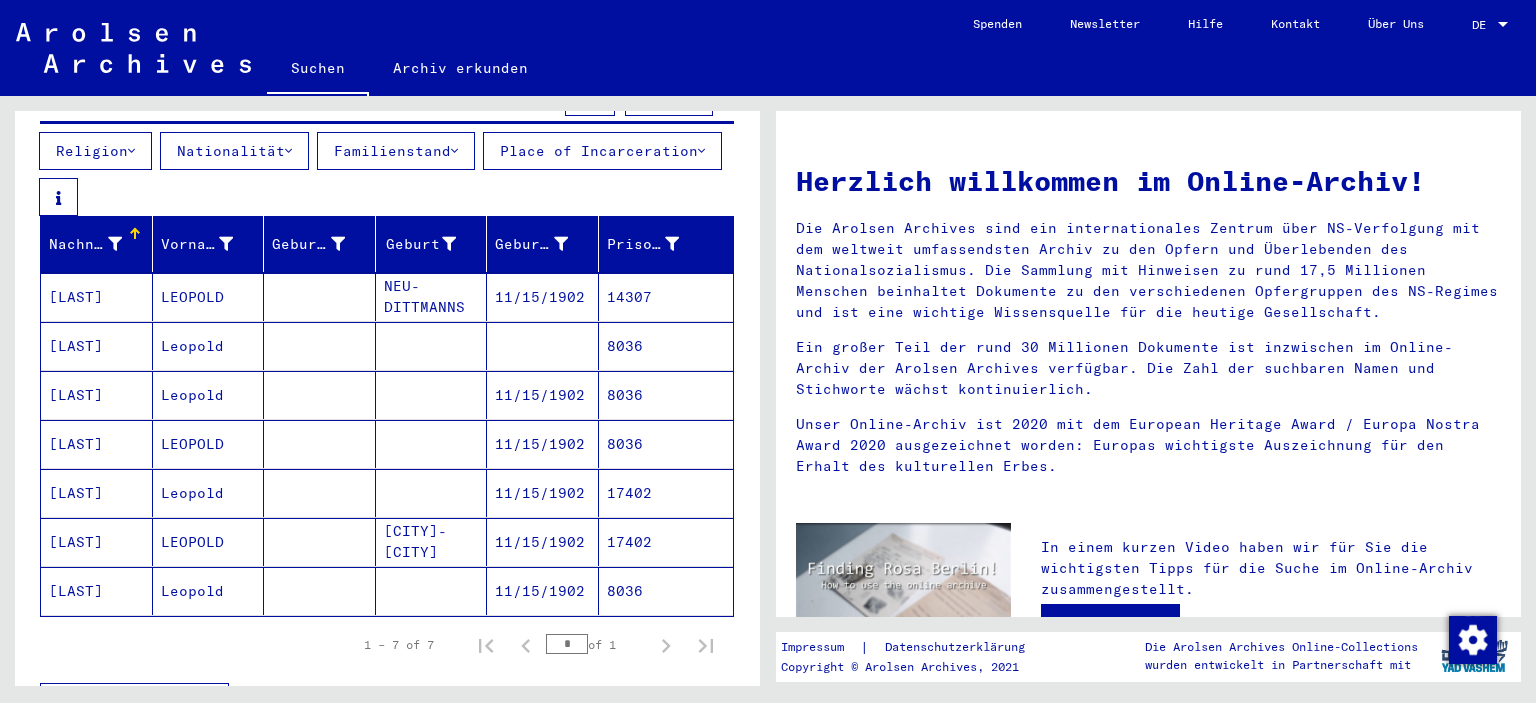 click on "14307" at bounding box center (666, 346) 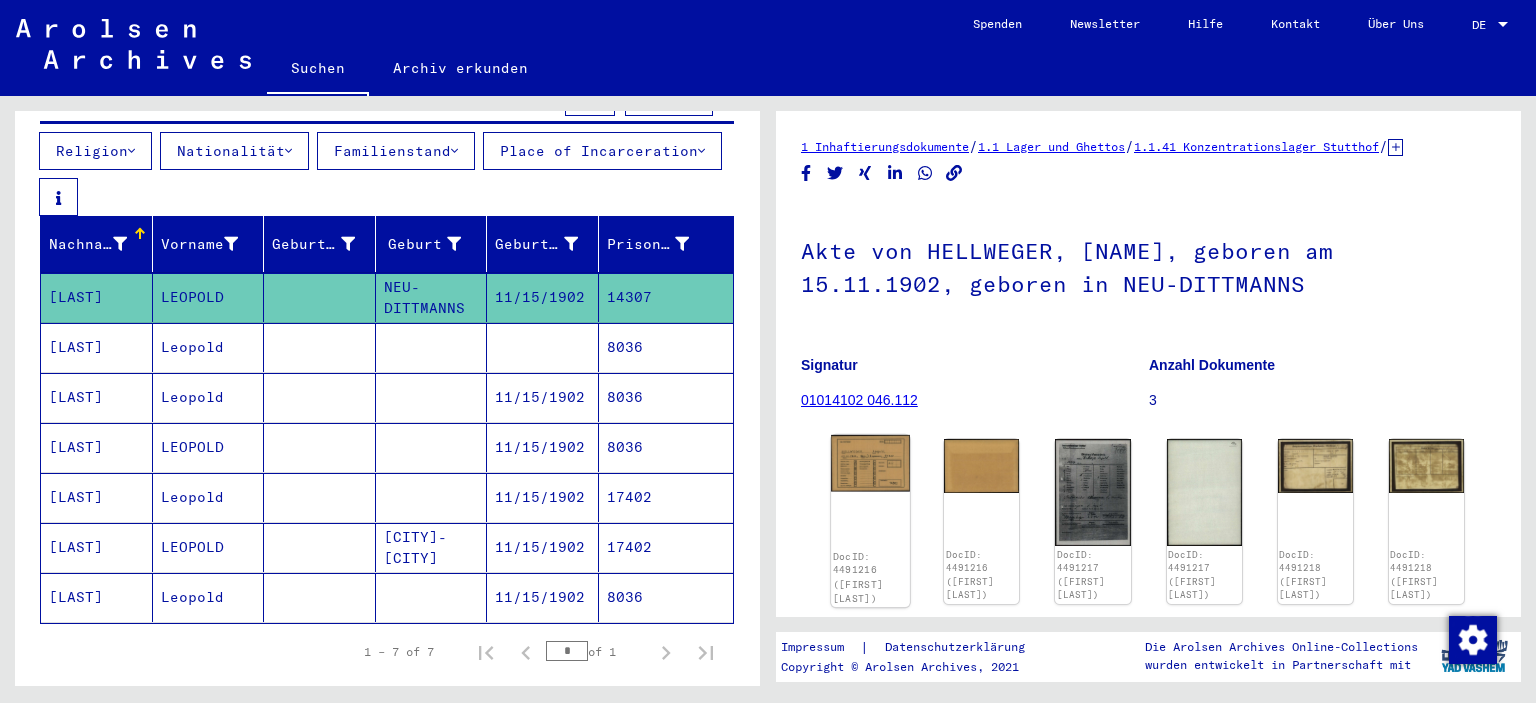 click 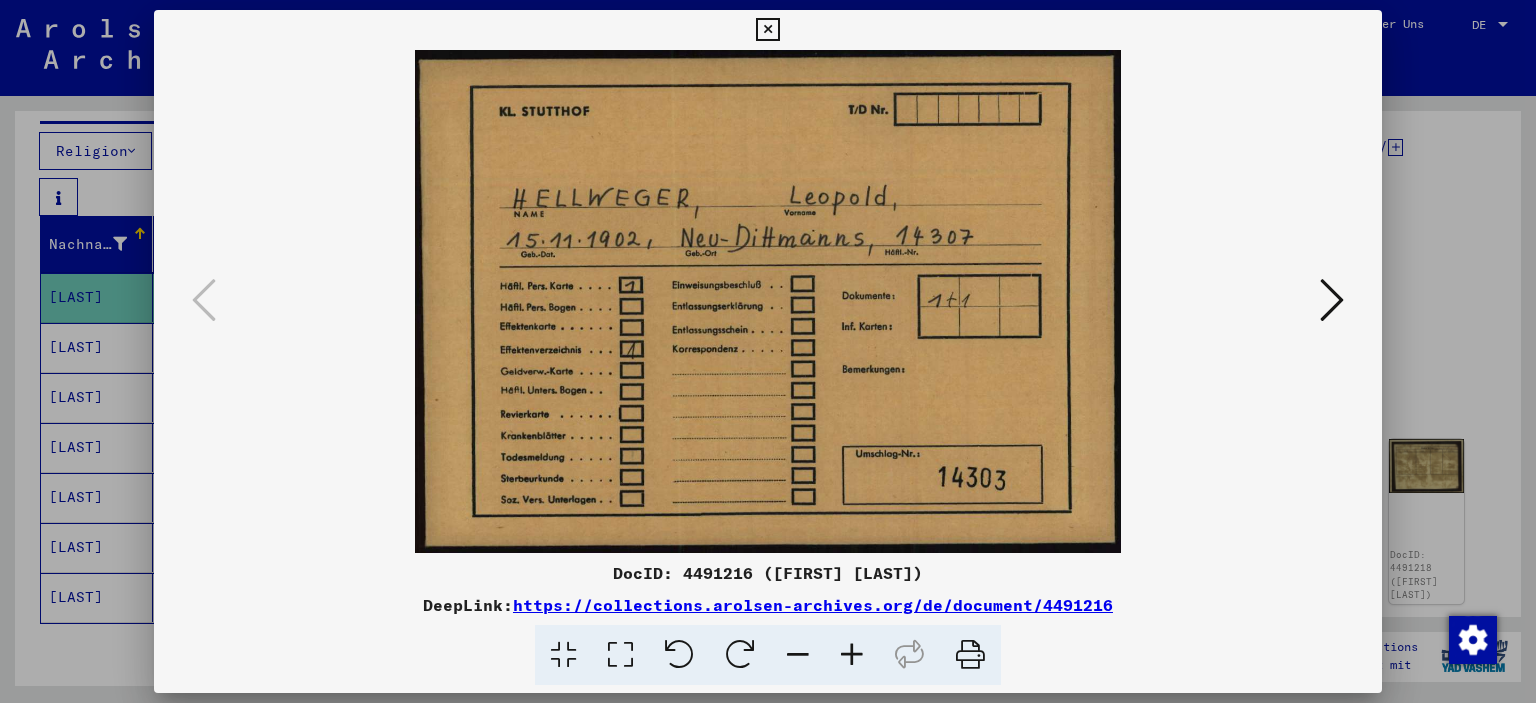 click at bounding box center (1332, 300) 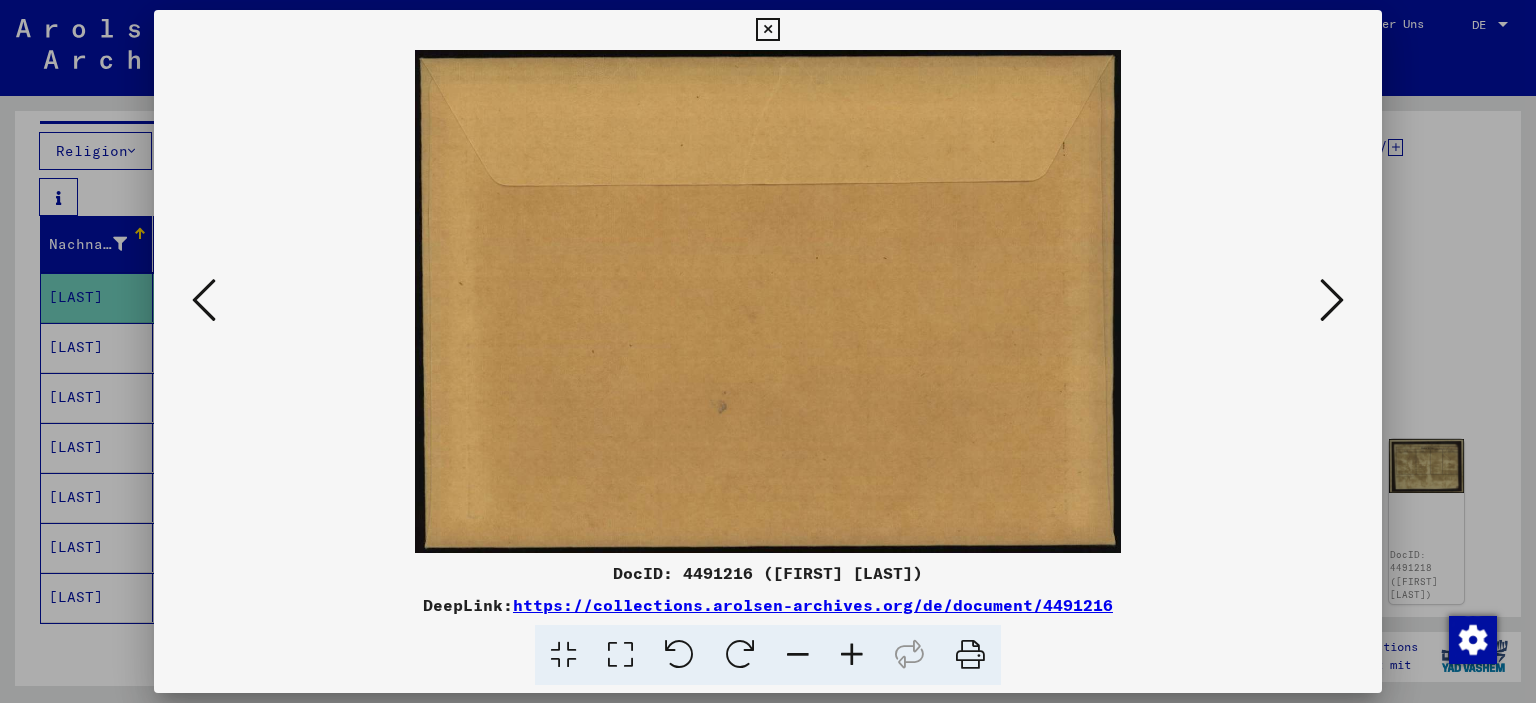 click at bounding box center [1332, 300] 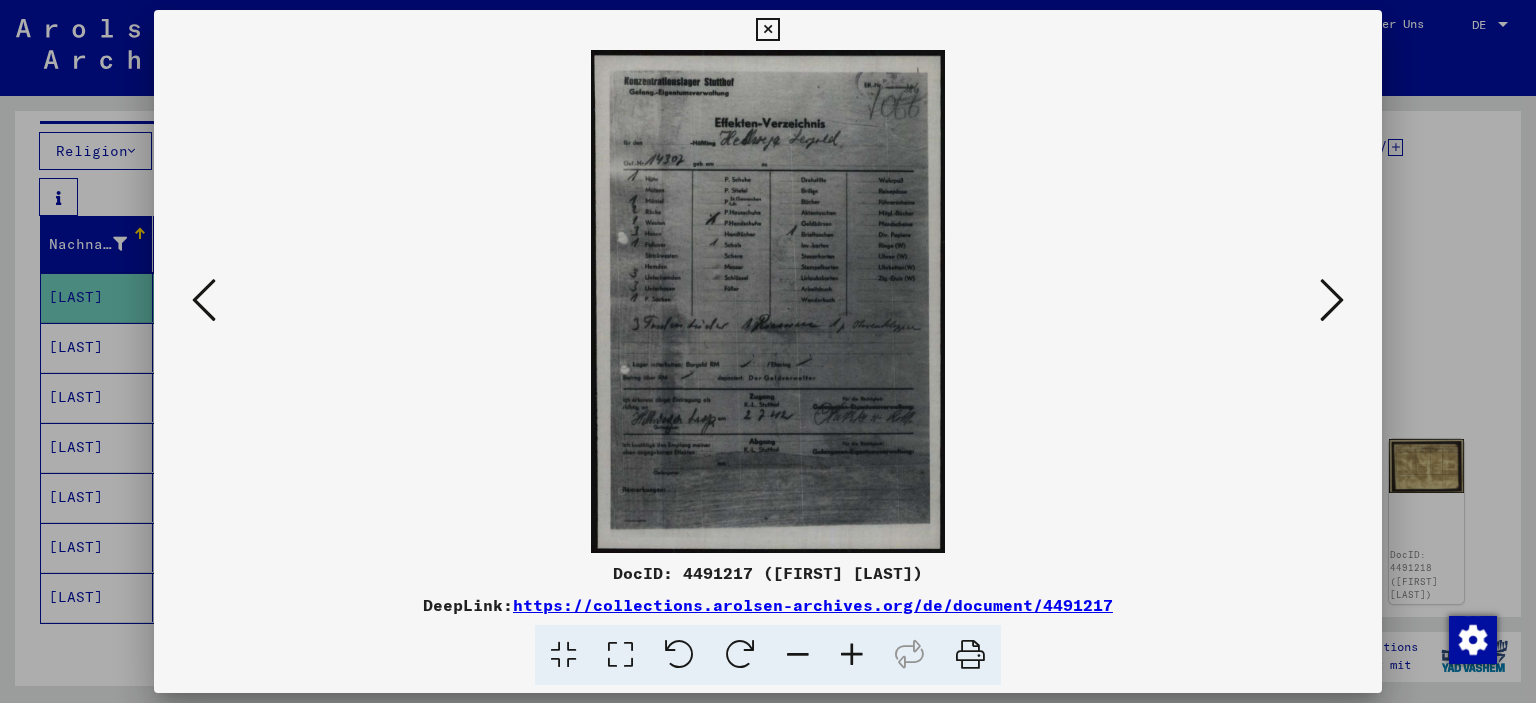click at bounding box center [1332, 300] 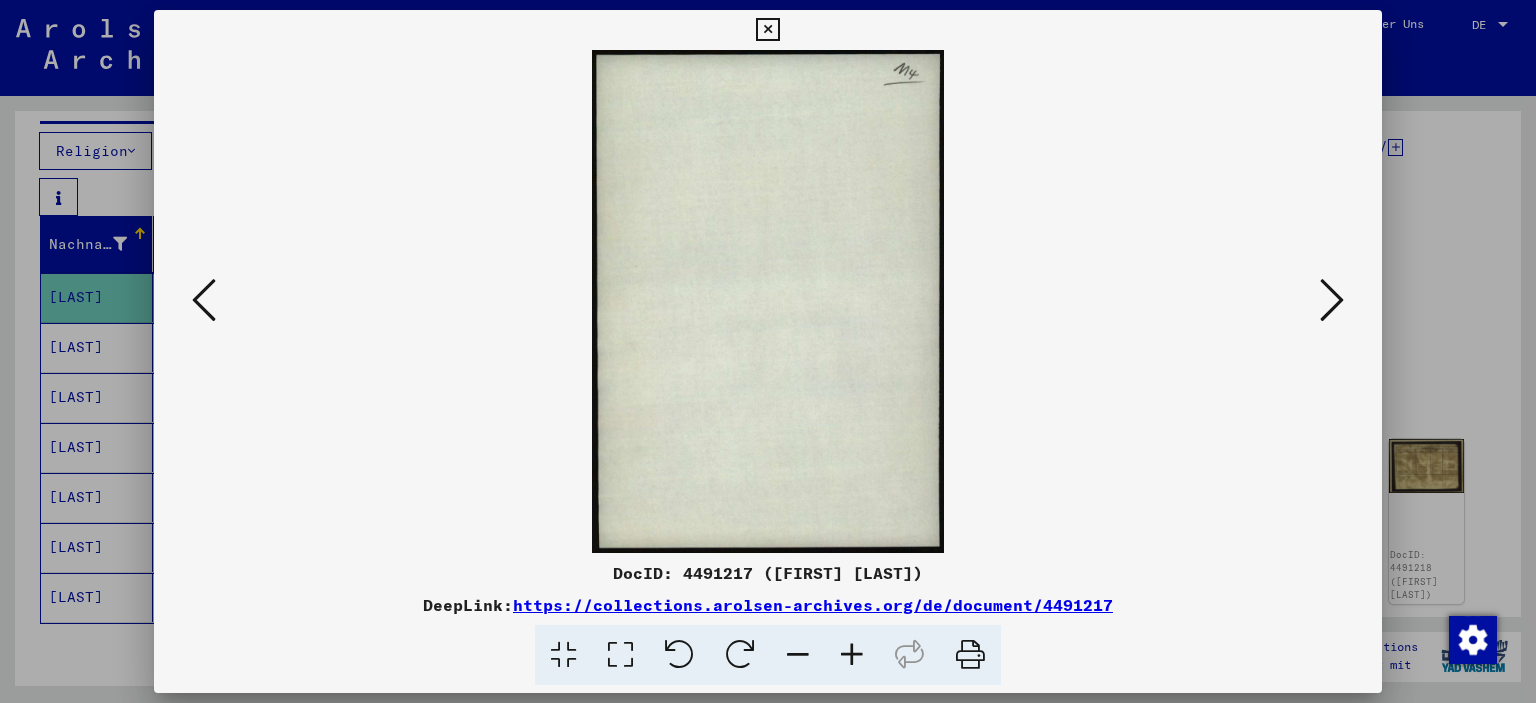 click at bounding box center [1332, 300] 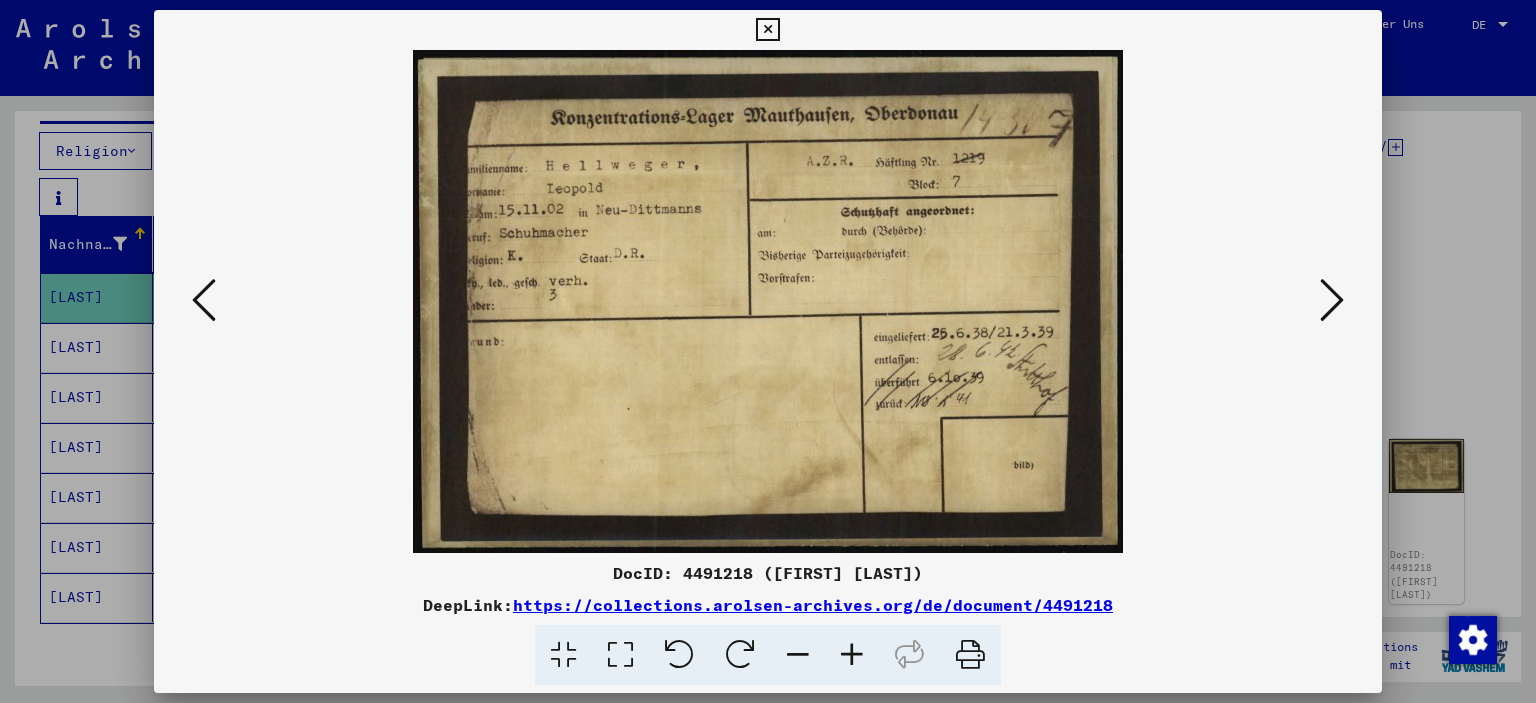 click at bounding box center [1332, 300] 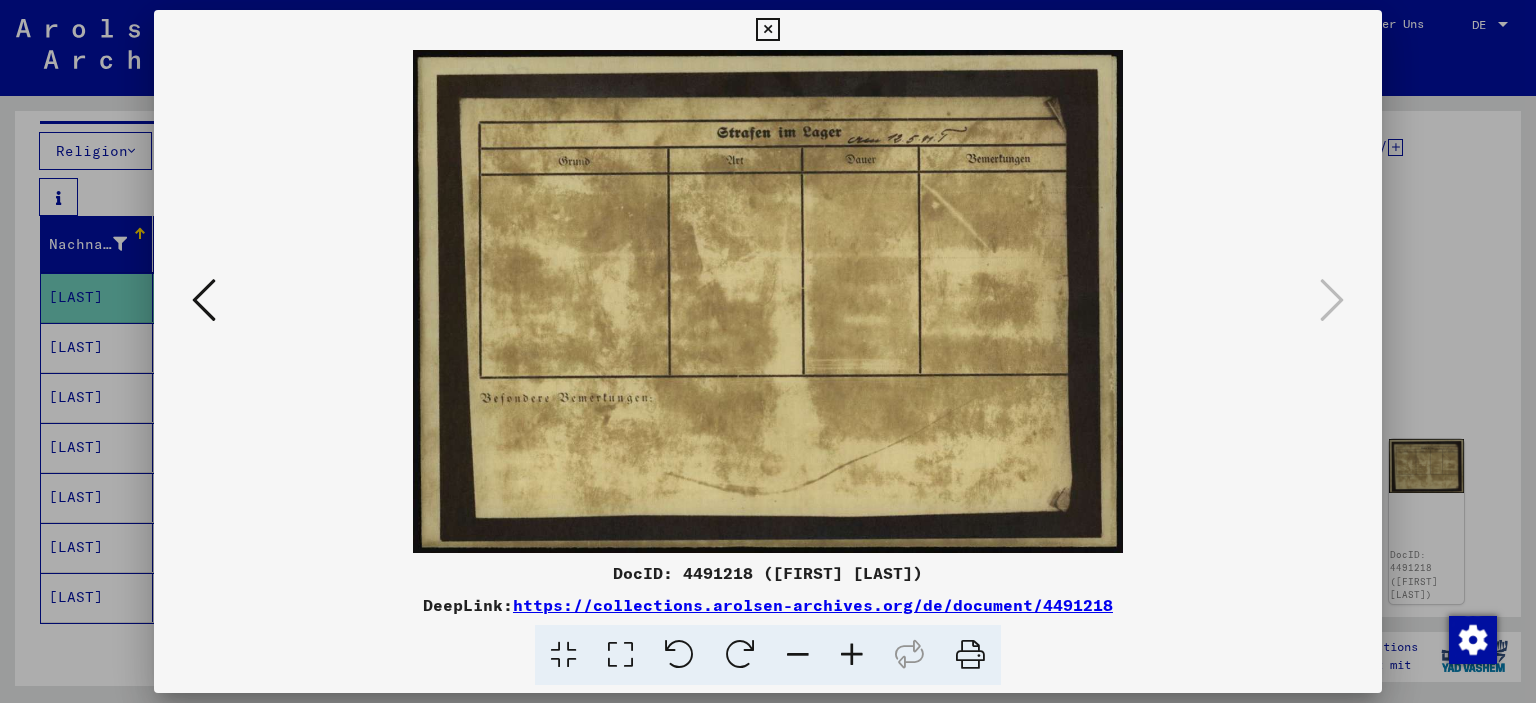 click at bounding box center (767, 30) 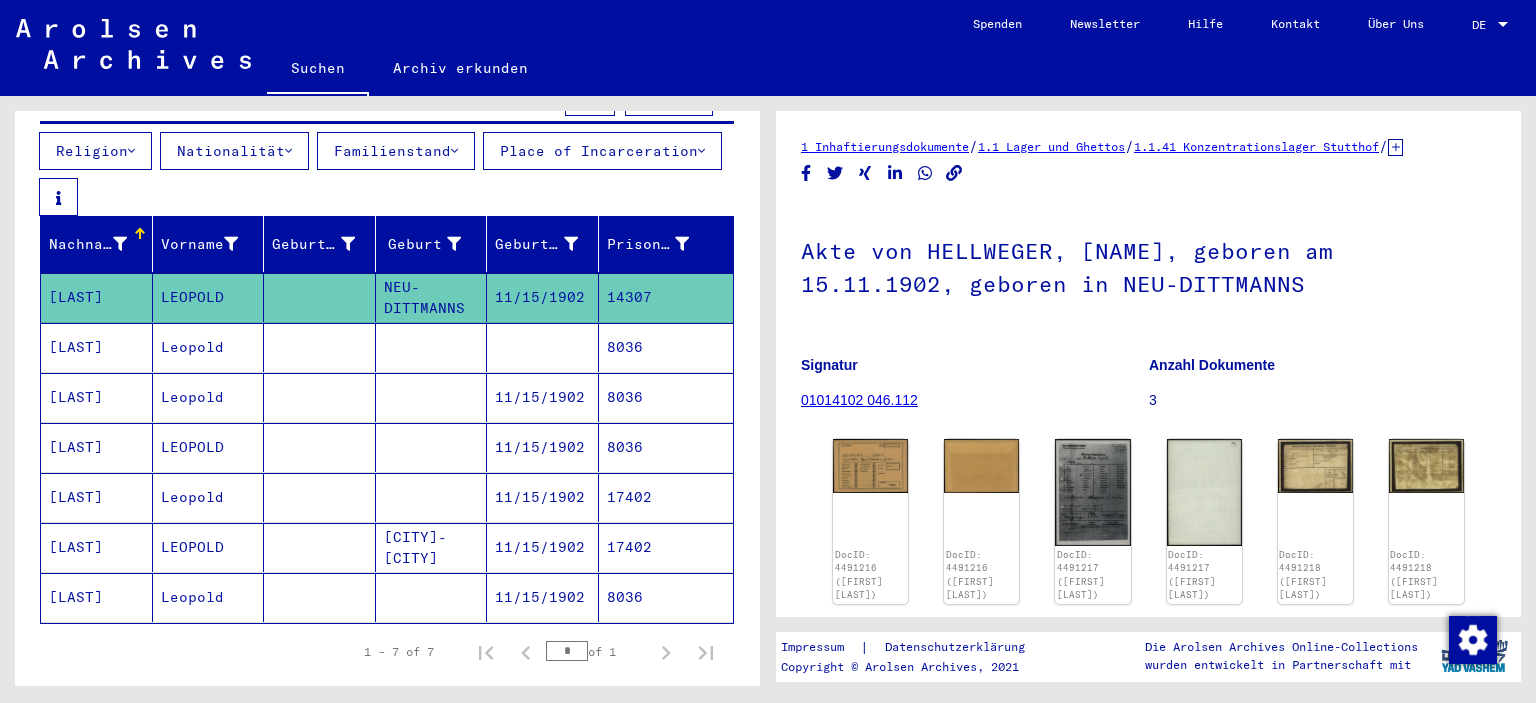 click on "8036" at bounding box center (666, 447) 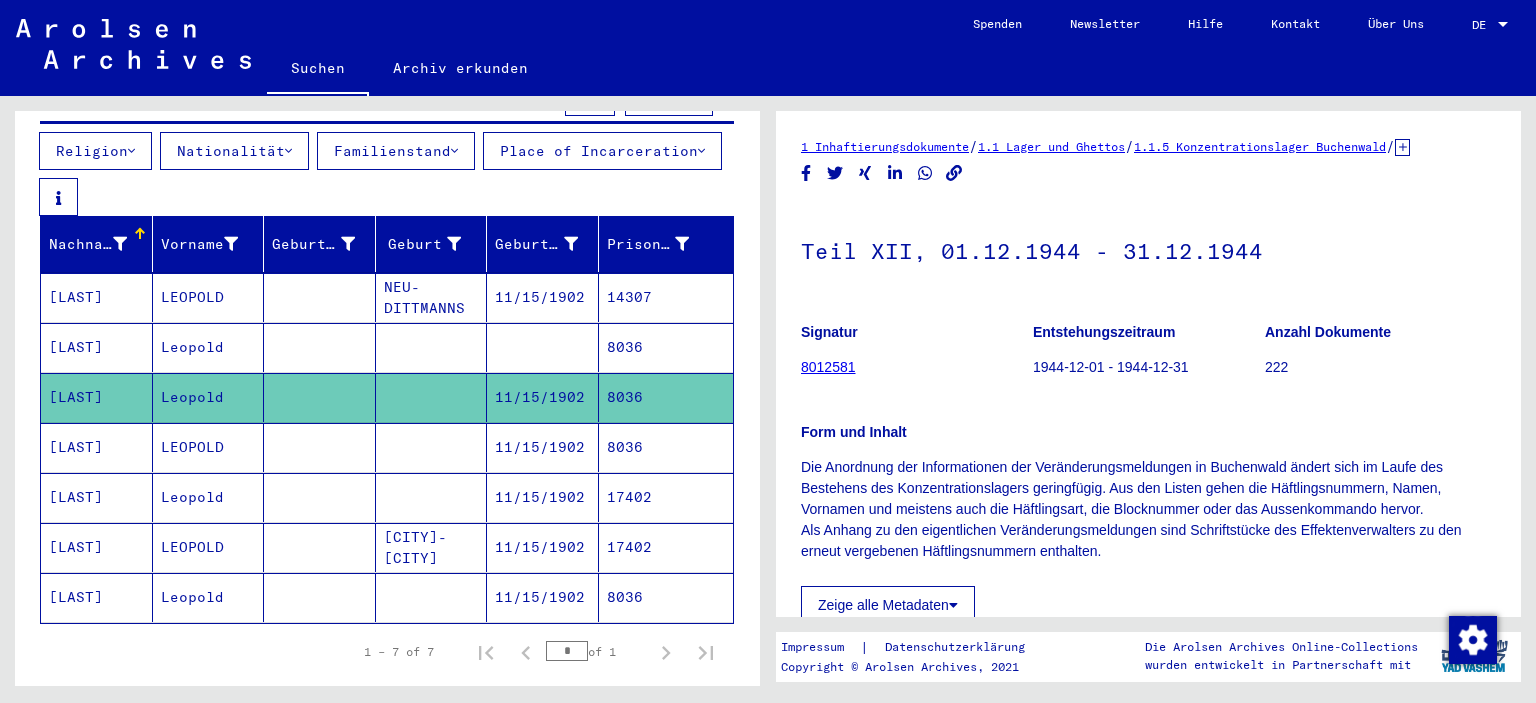 scroll, scrollTop: 426, scrollLeft: 0, axis: vertical 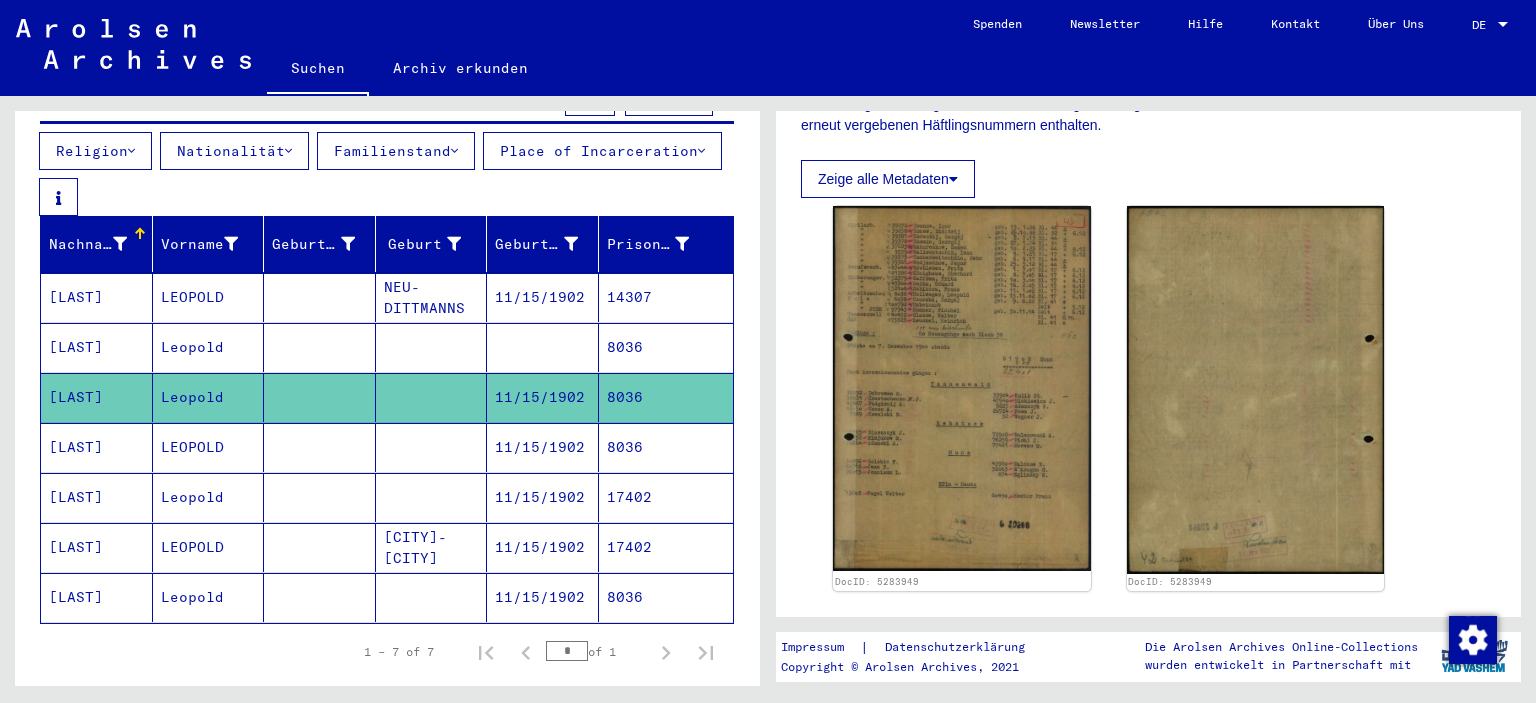 click on "8036" at bounding box center (666, 497) 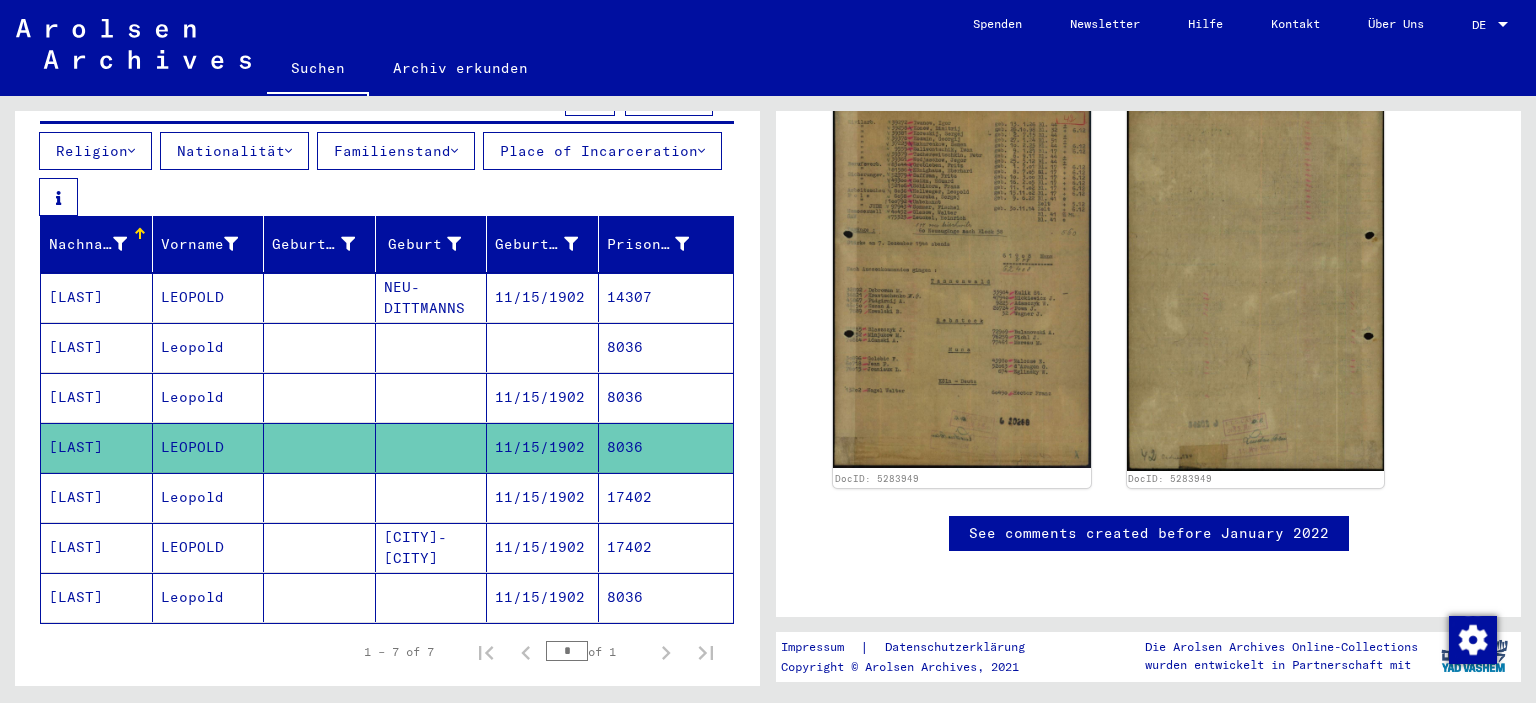scroll, scrollTop: 281, scrollLeft: 0, axis: vertical 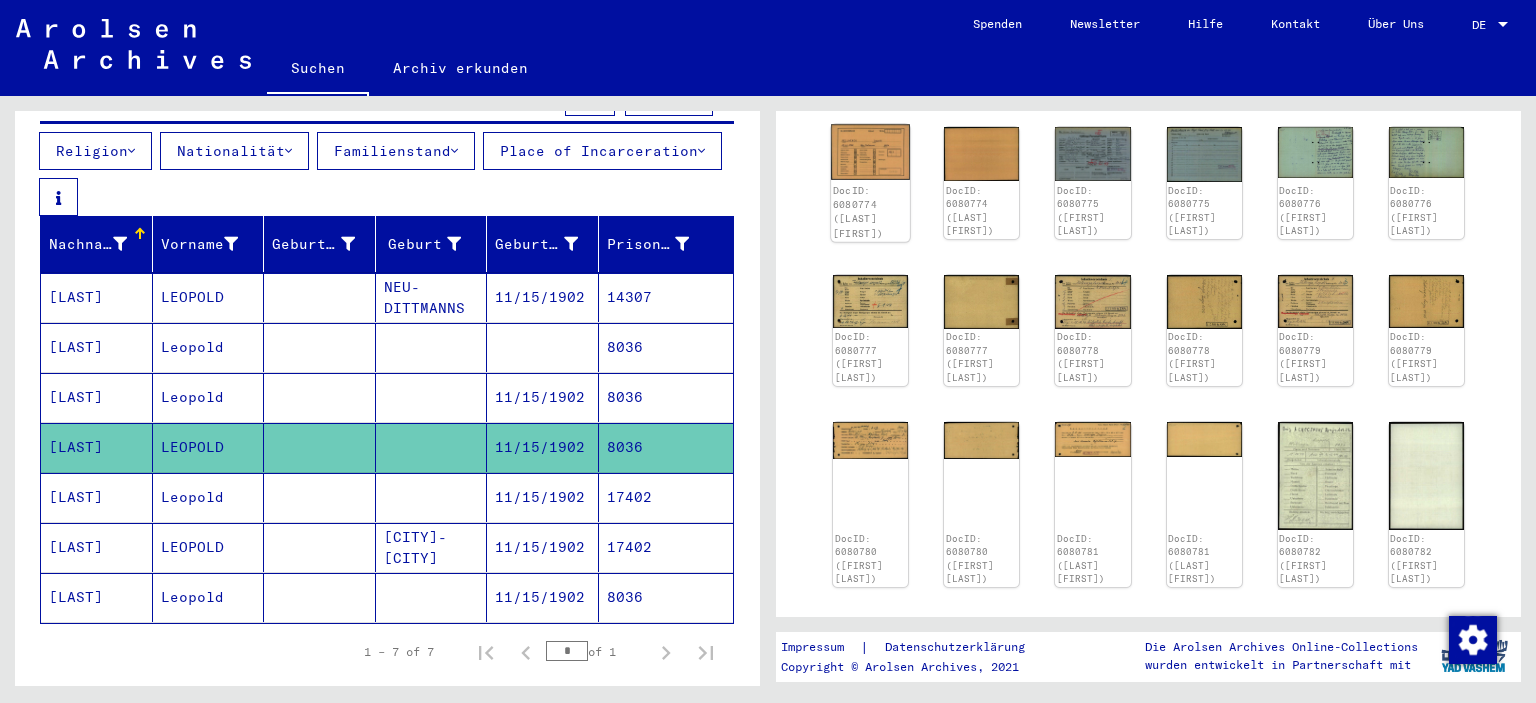 click 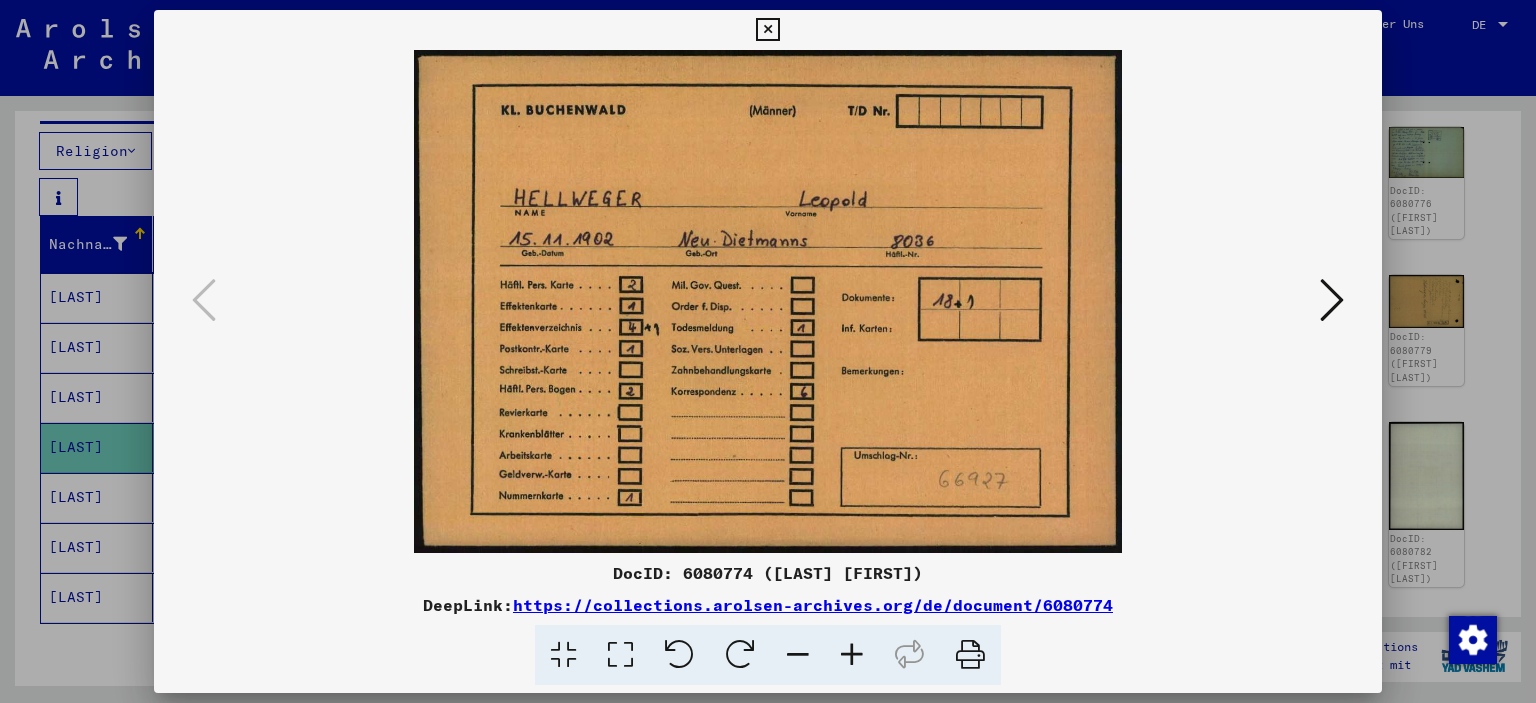 click at bounding box center [1332, 300] 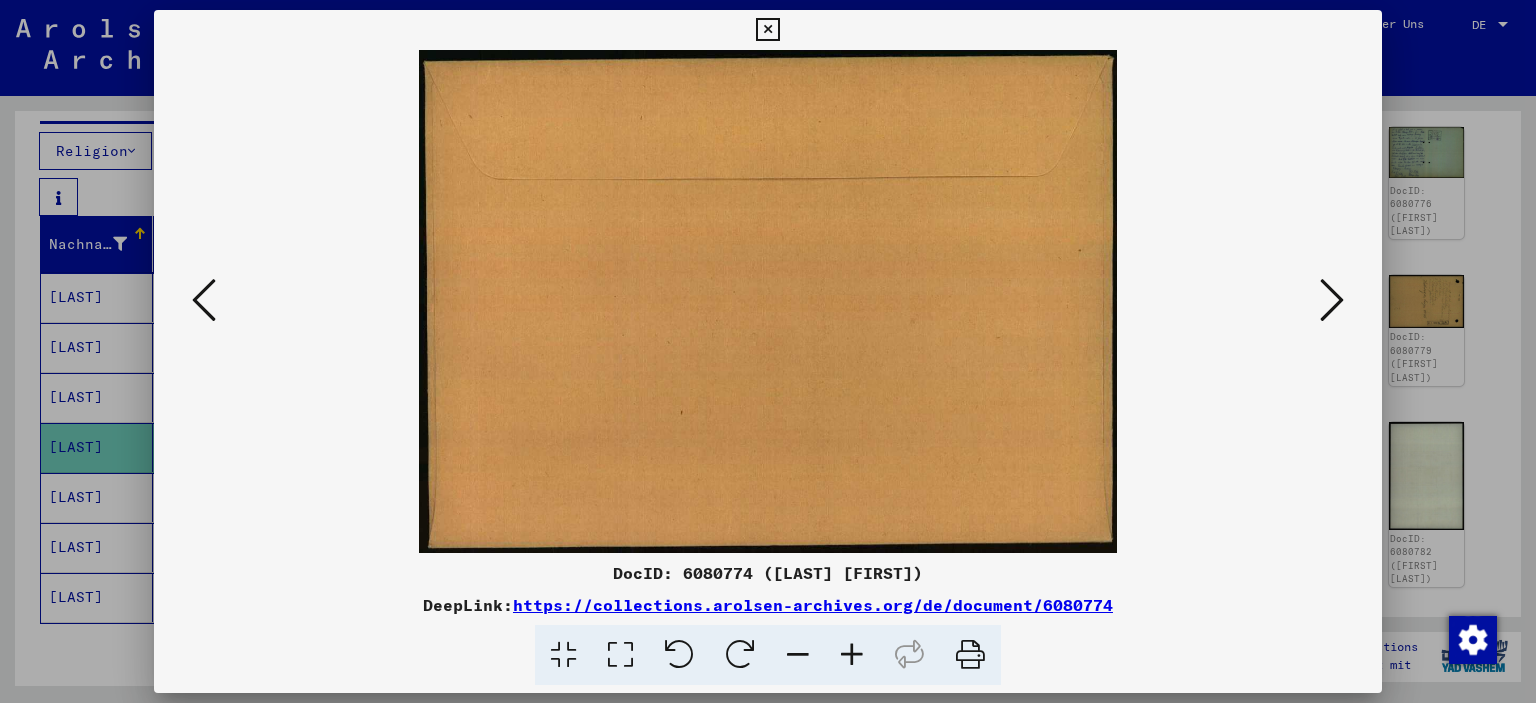 click at bounding box center [1332, 300] 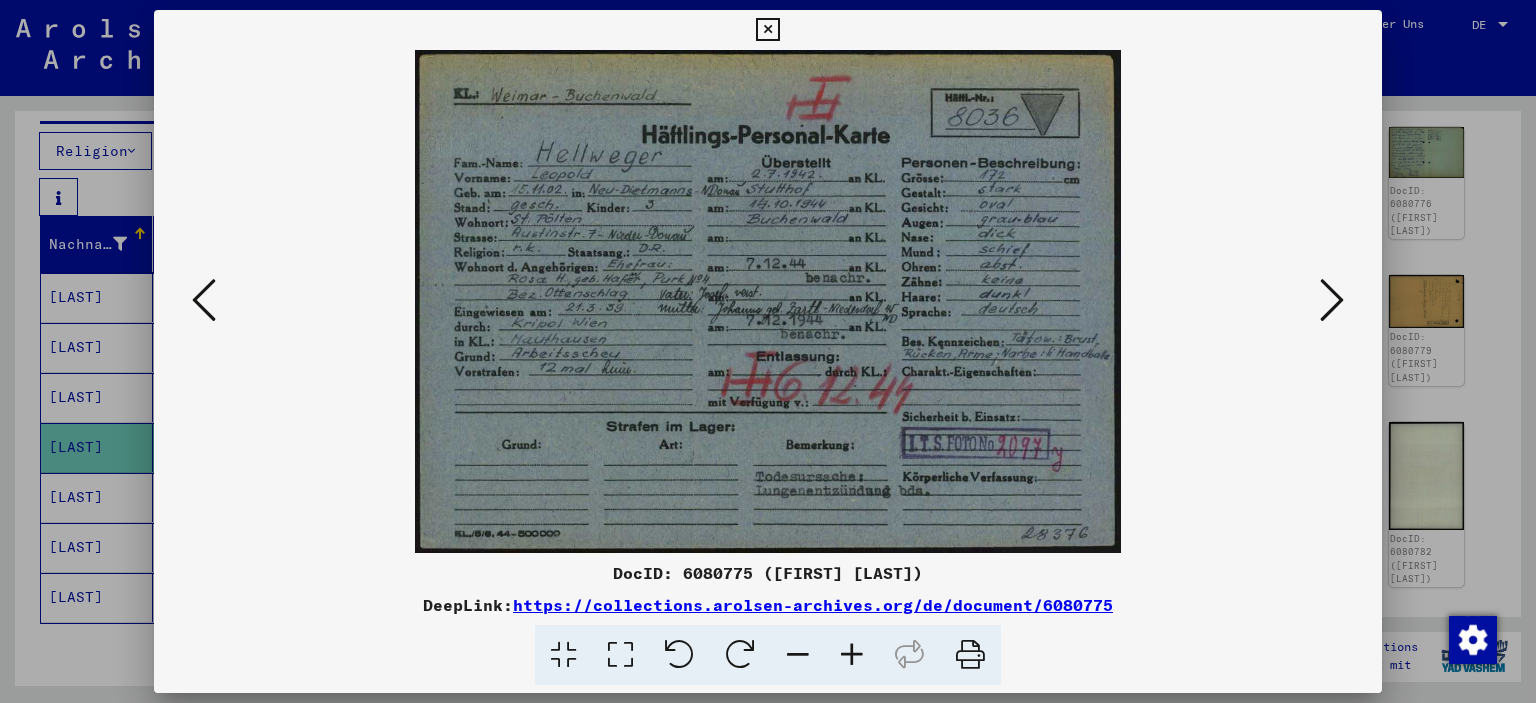 click at bounding box center [768, 351] 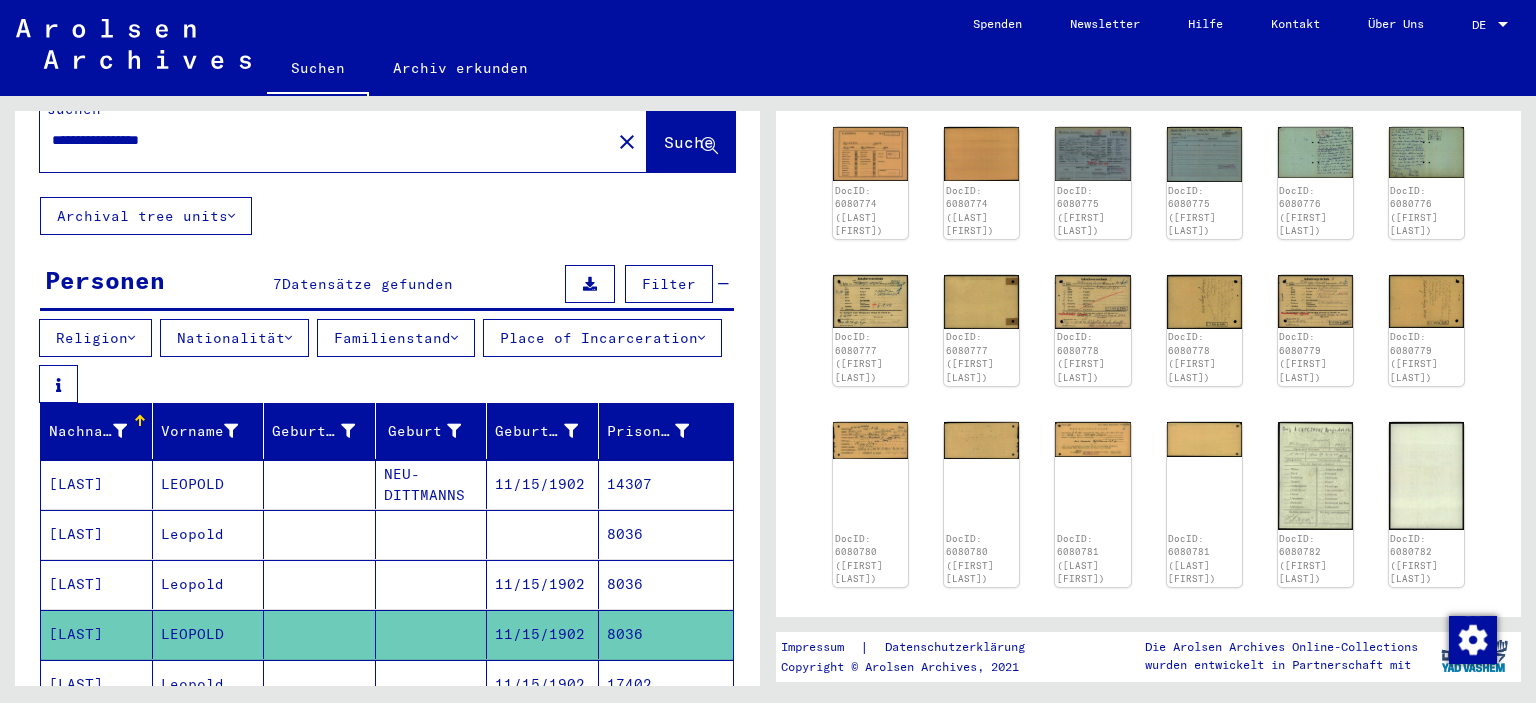 scroll, scrollTop: 0, scrollLeft: 0, axis: both 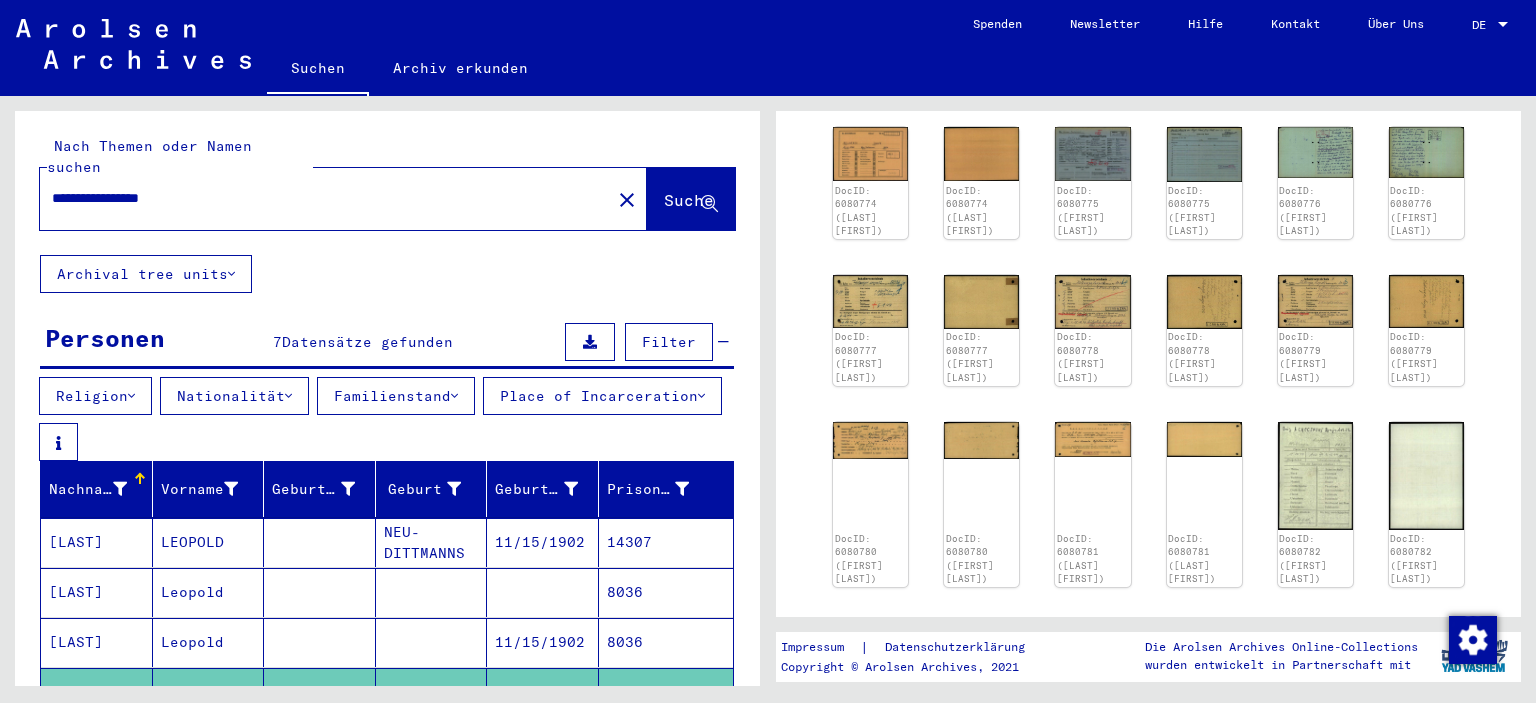 drag, startPoint x: 229, startPoint y: 174, endPoint x: 0, endPoint y: 185, distance: 229.26404 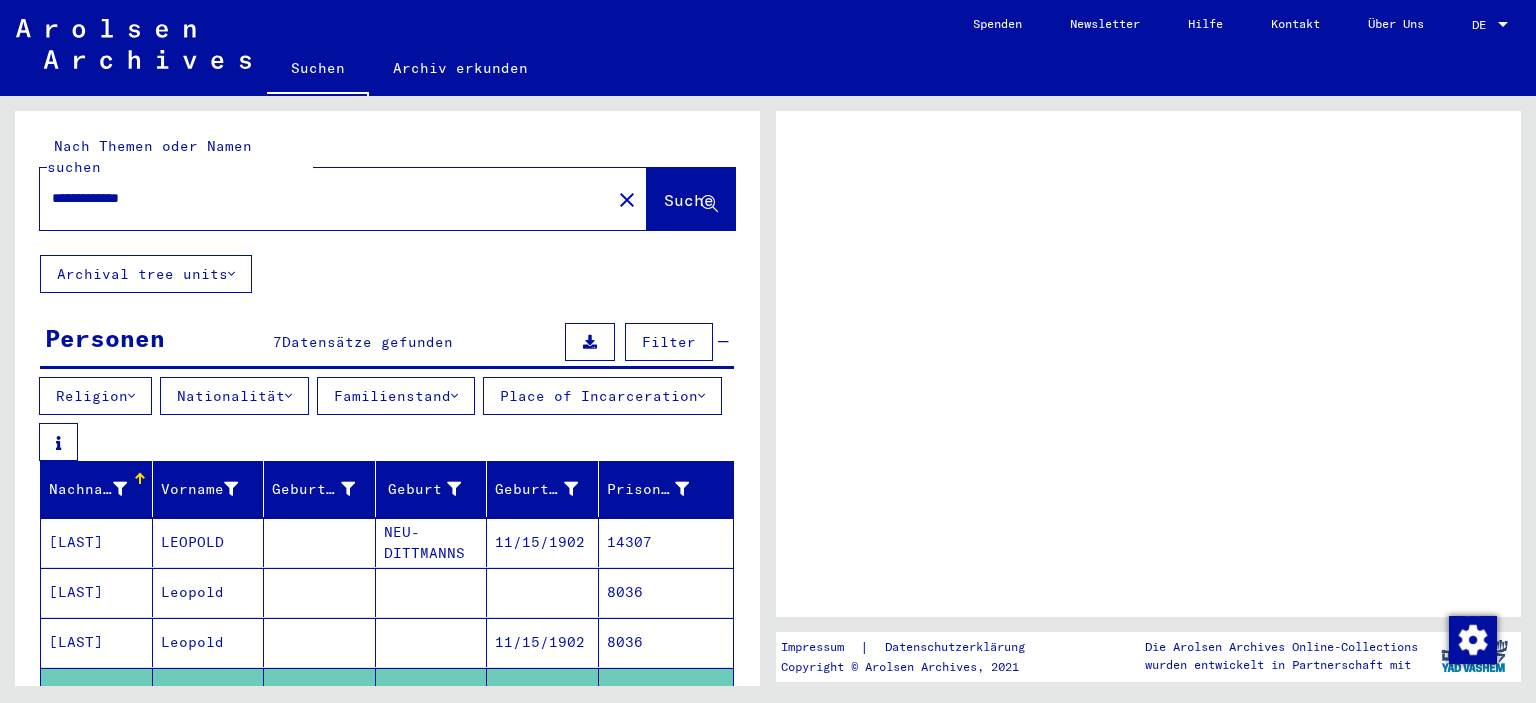 scroll, scrollTop: 0, scrollLeft: 0, axis: both 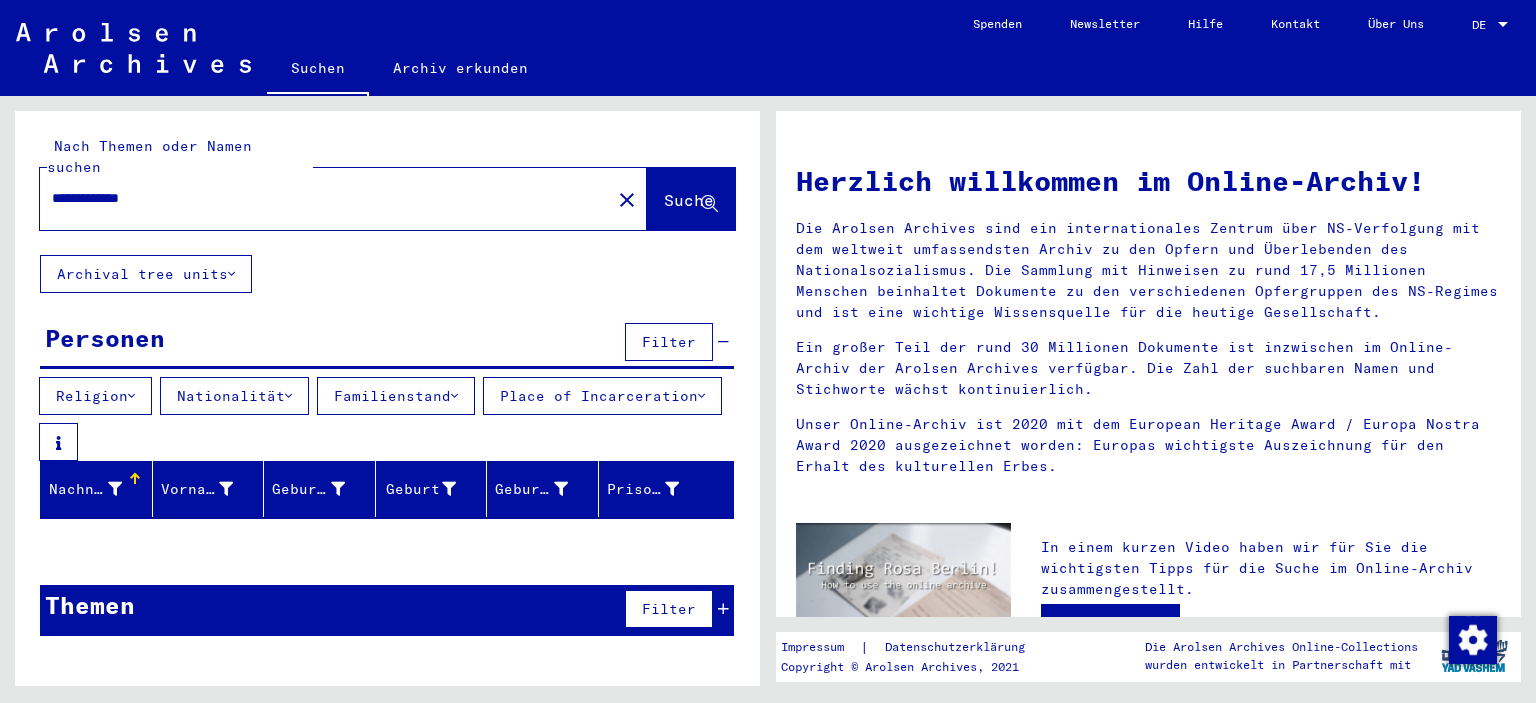 click at bounding box center [723, 609] 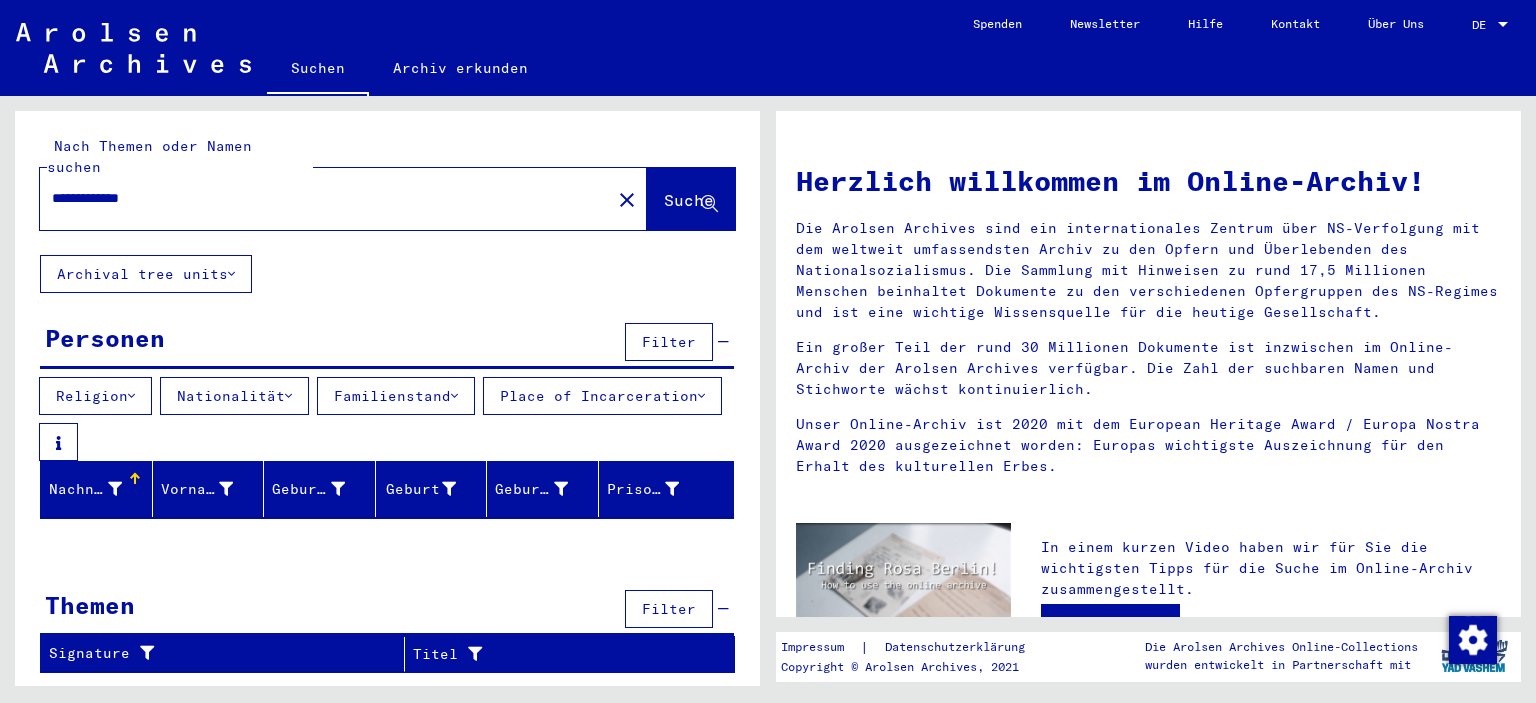 click at bounding box center (723, 609) 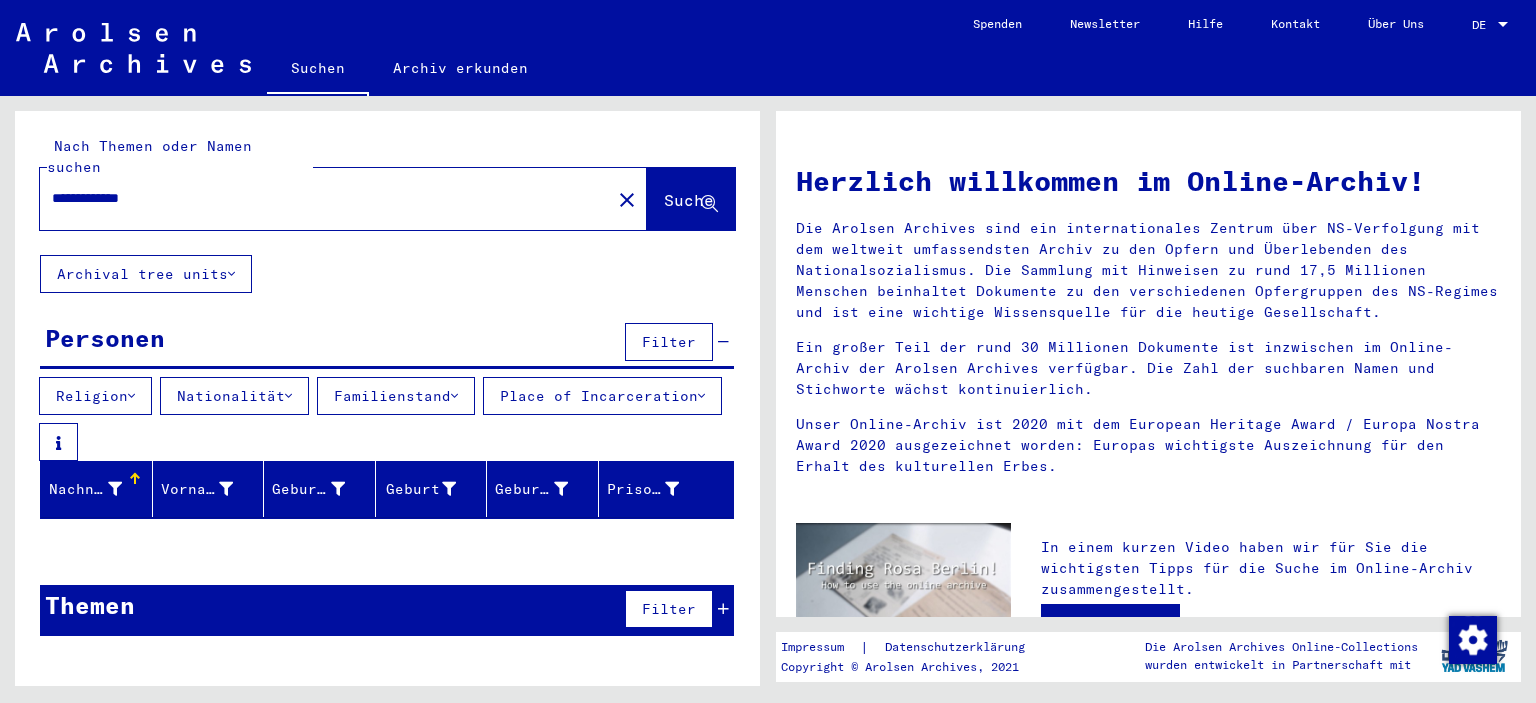 click on "**********" at bounding box center [319, 198] 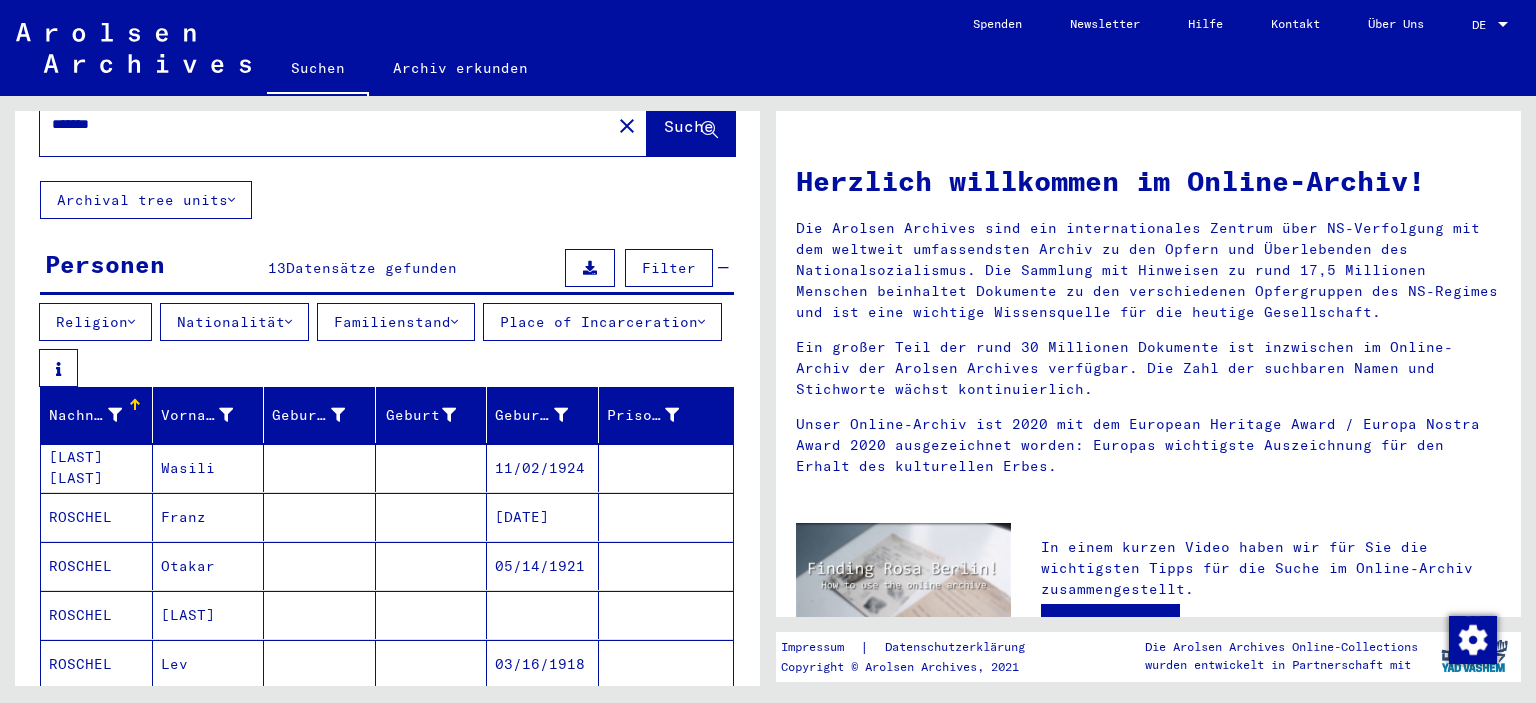 scroll, scrollTop: 176, scrollLeft: 0, axis: vertical 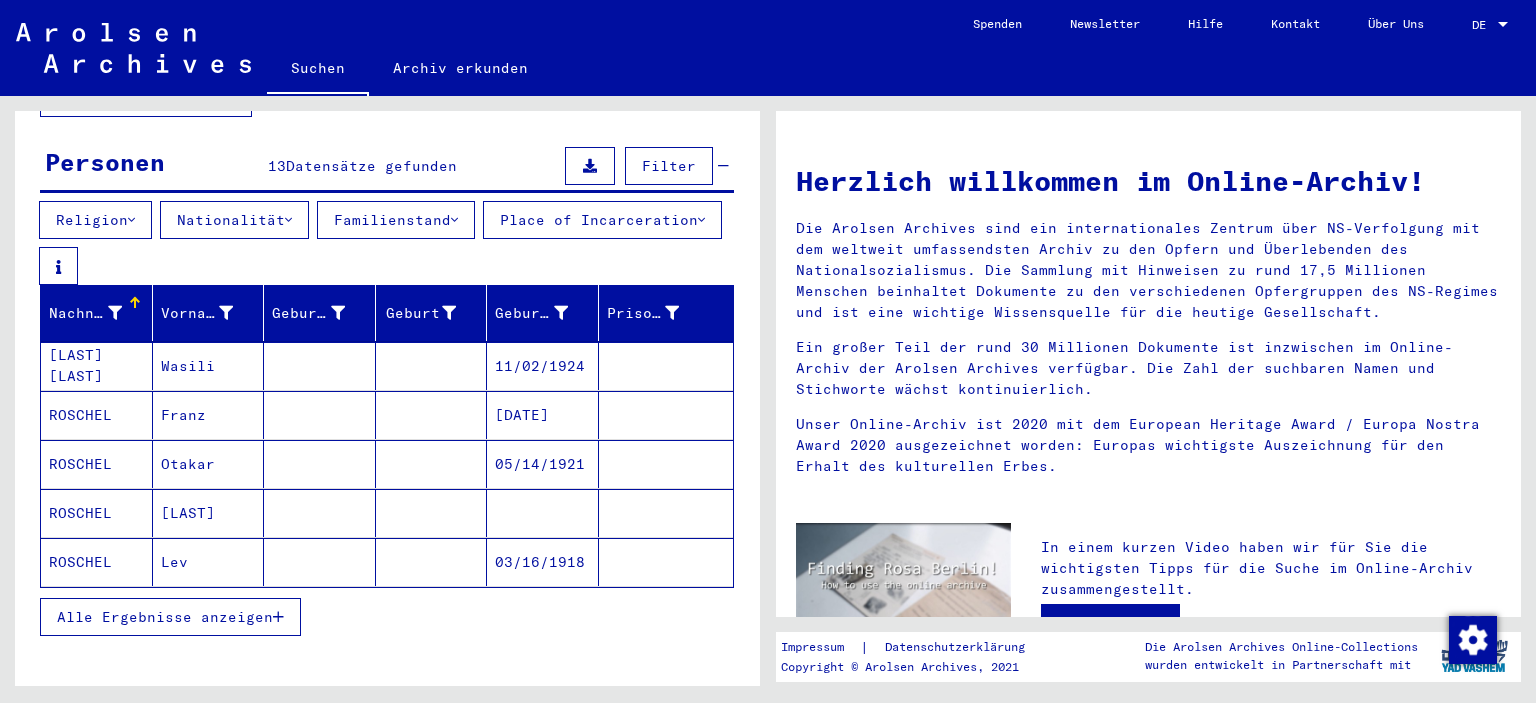 click on "Alle Ergebnisse anzeigen" at bounding box center (165, 617) 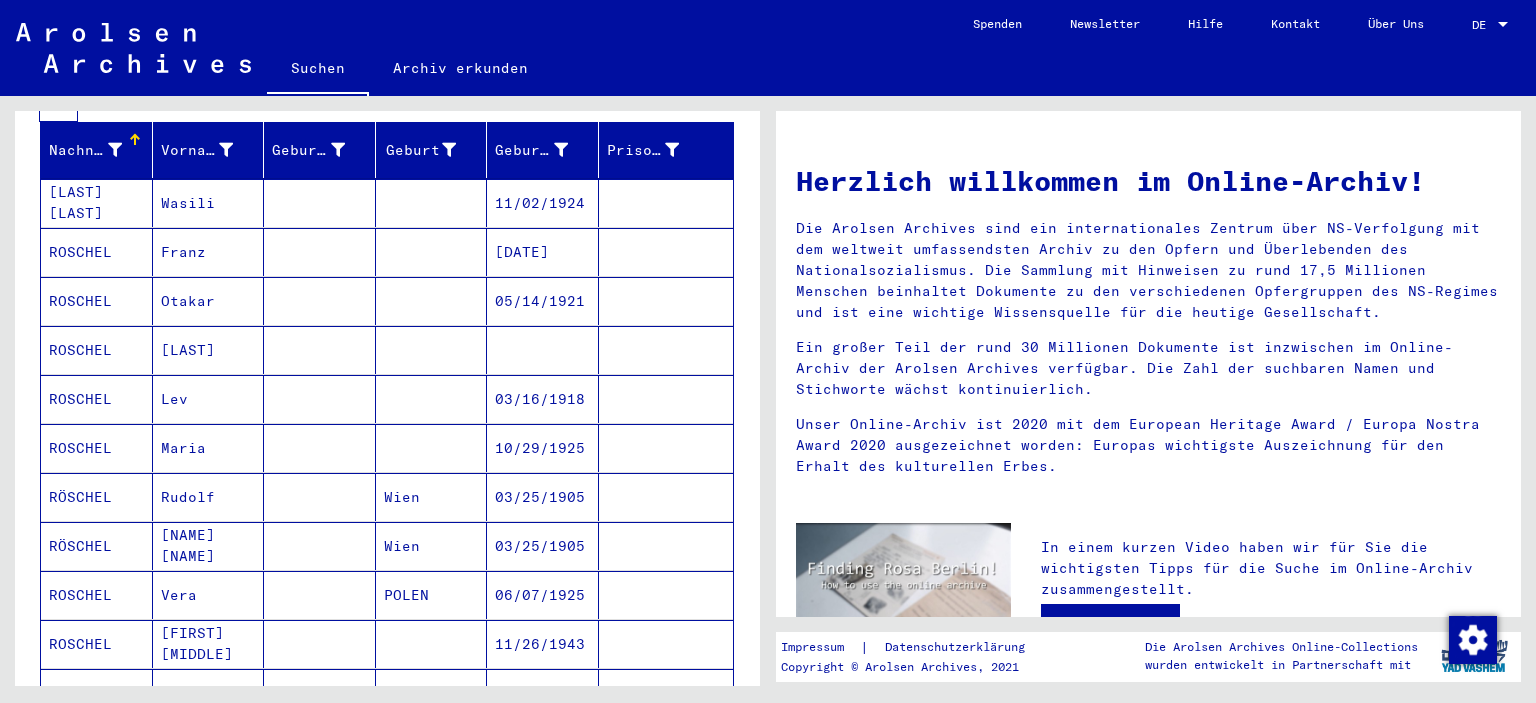 scroll, scrollTop: 338, scrollLeft: 0, axis: vertical 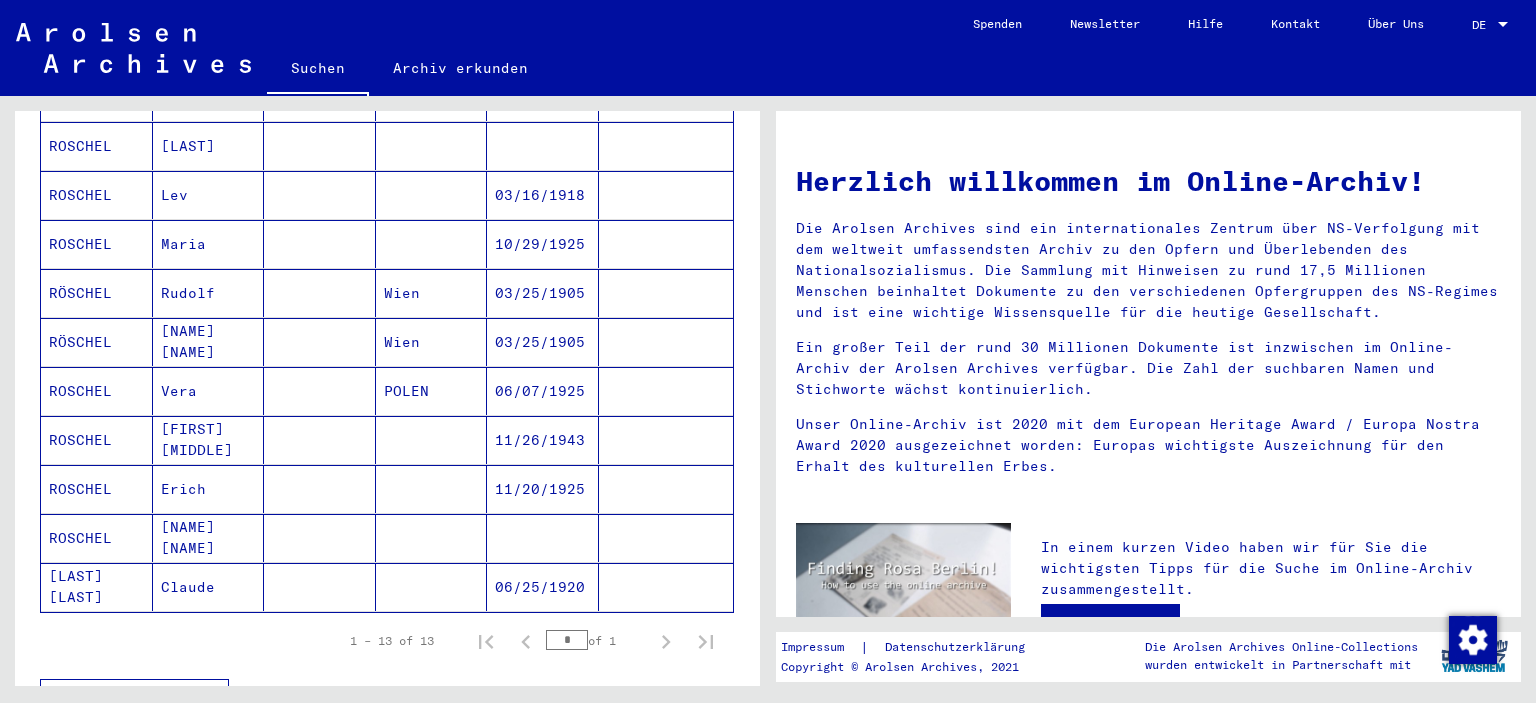 click at bounding box center (432, 587) 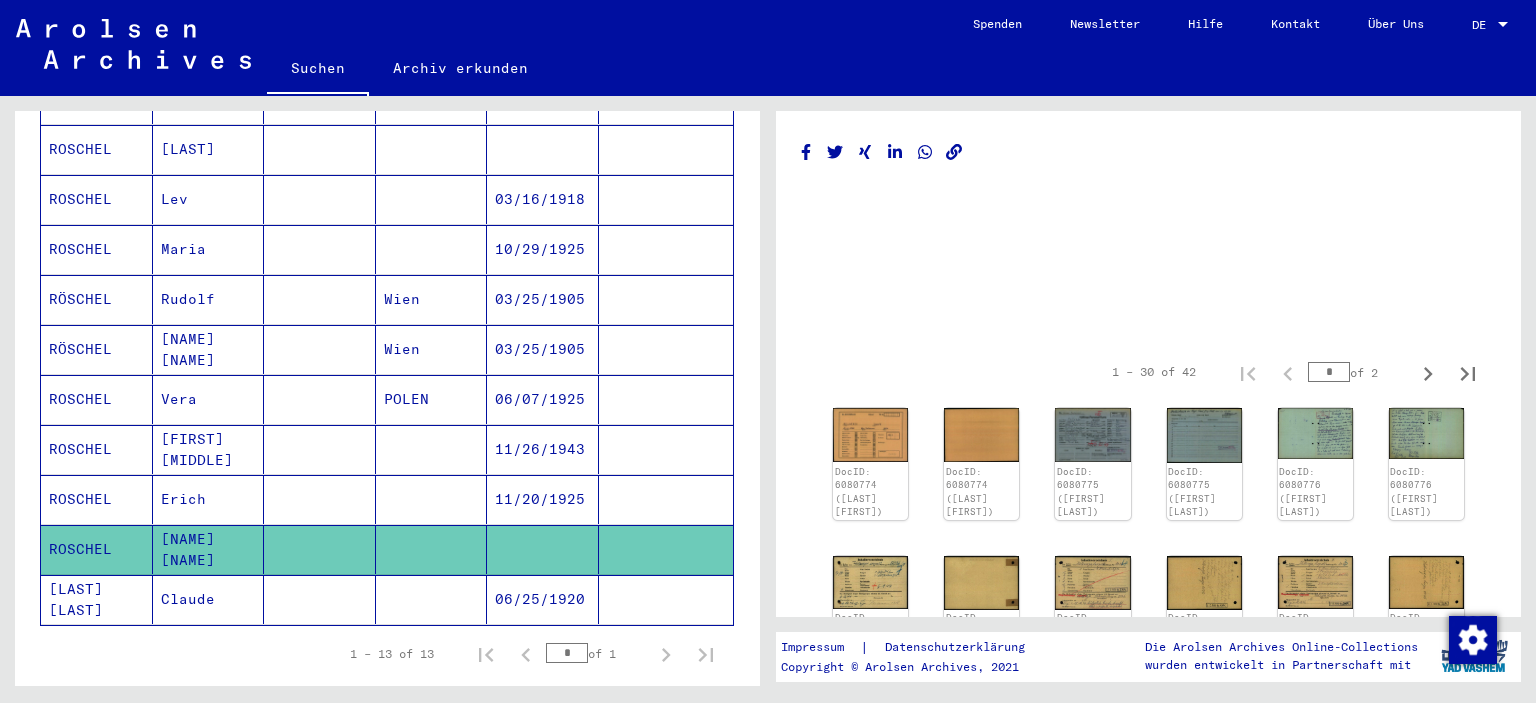 scroll, scrollTop: 546, scrollLeft: 0, axis: vertical 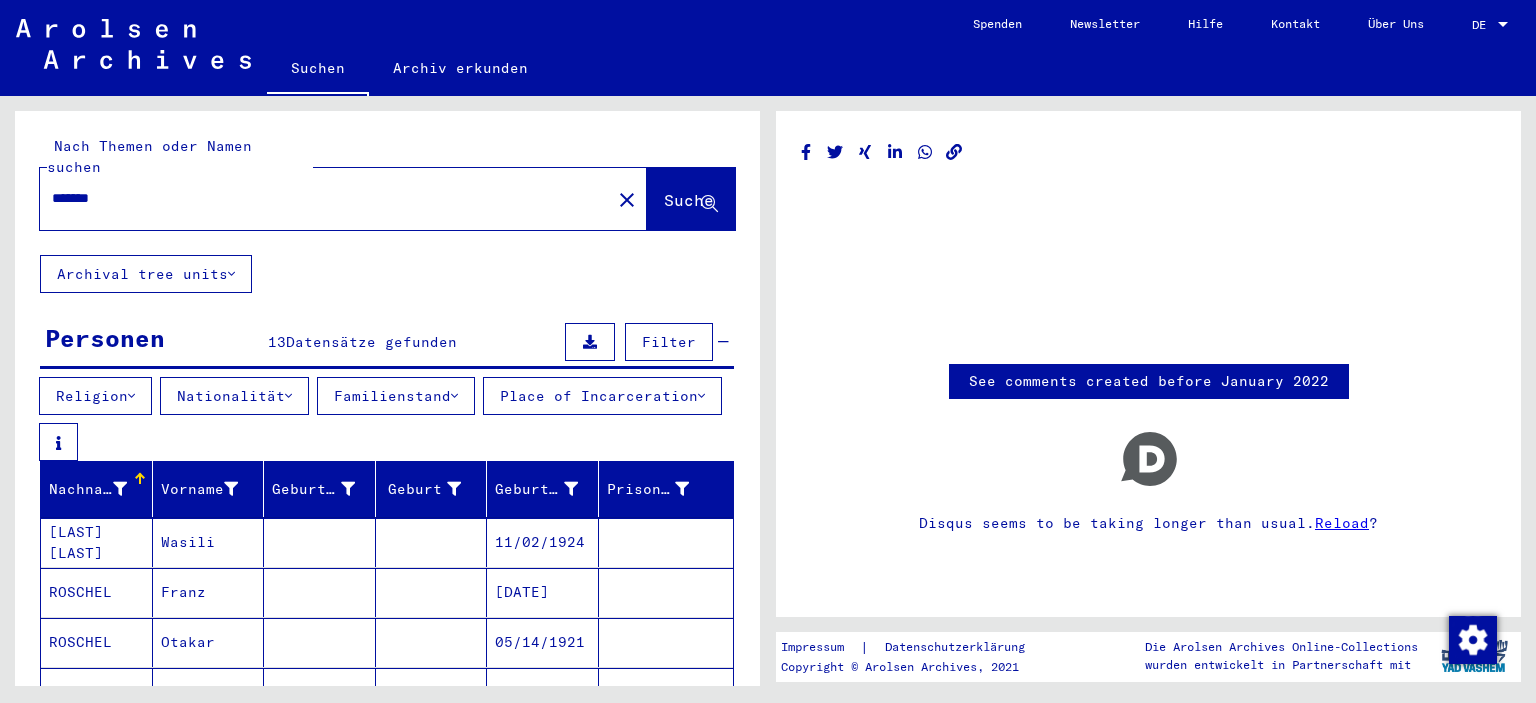 drag, startPoint x: 244, startPoint y: 187, endPoint x: 0, endPoint y: 202, distance: 244.46063 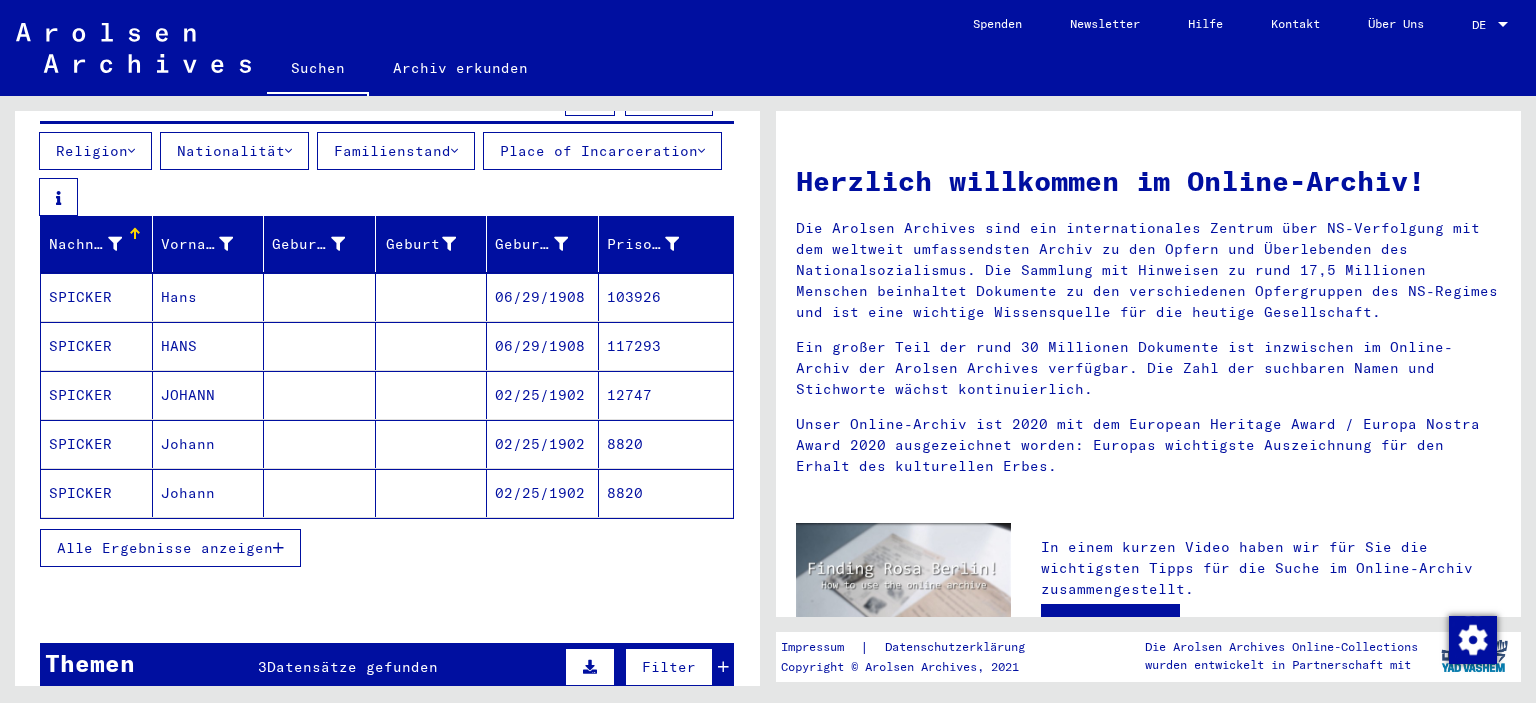 scroll, scrollTop: 279, scrollLeft: 0, axis: vertical 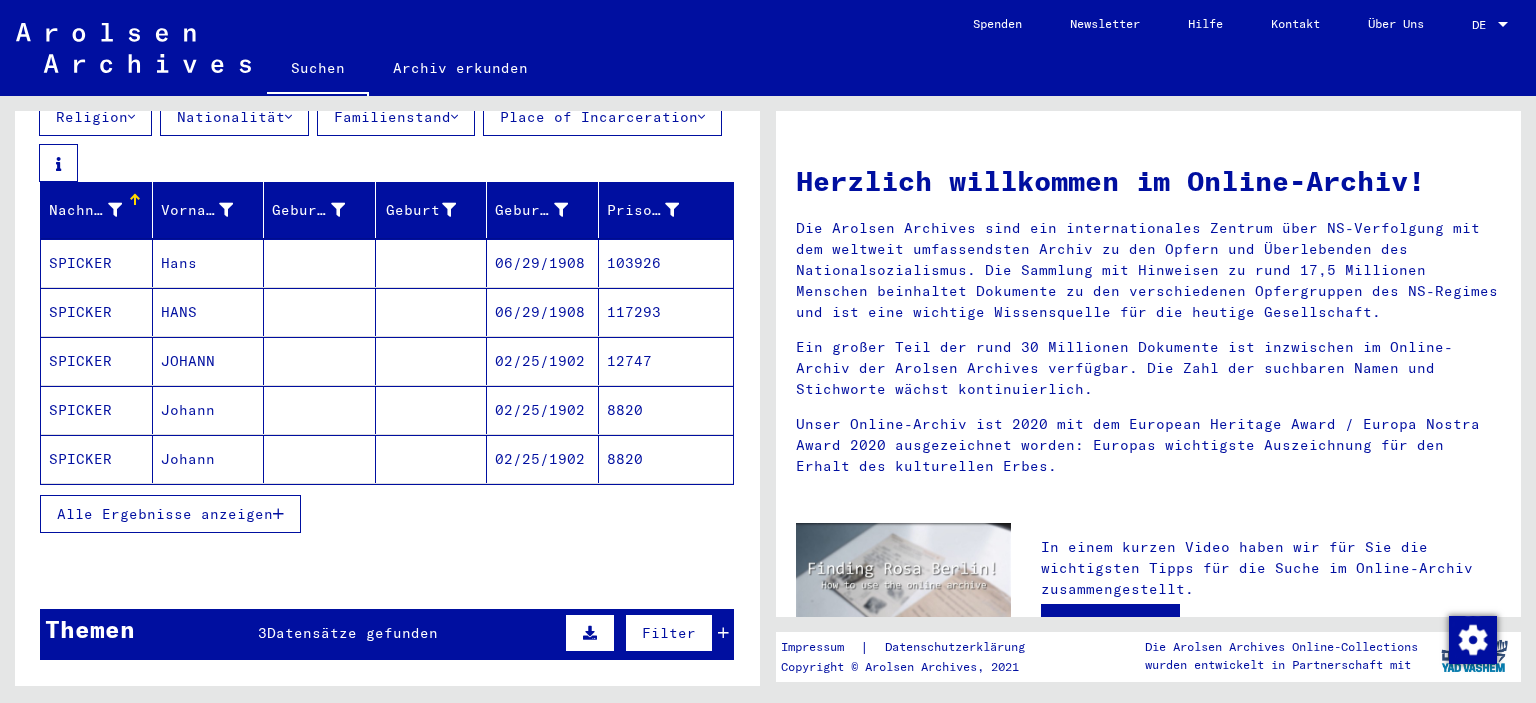 click on "Alle Ergebnisse anzeigen" at bounding box center [165, 514] 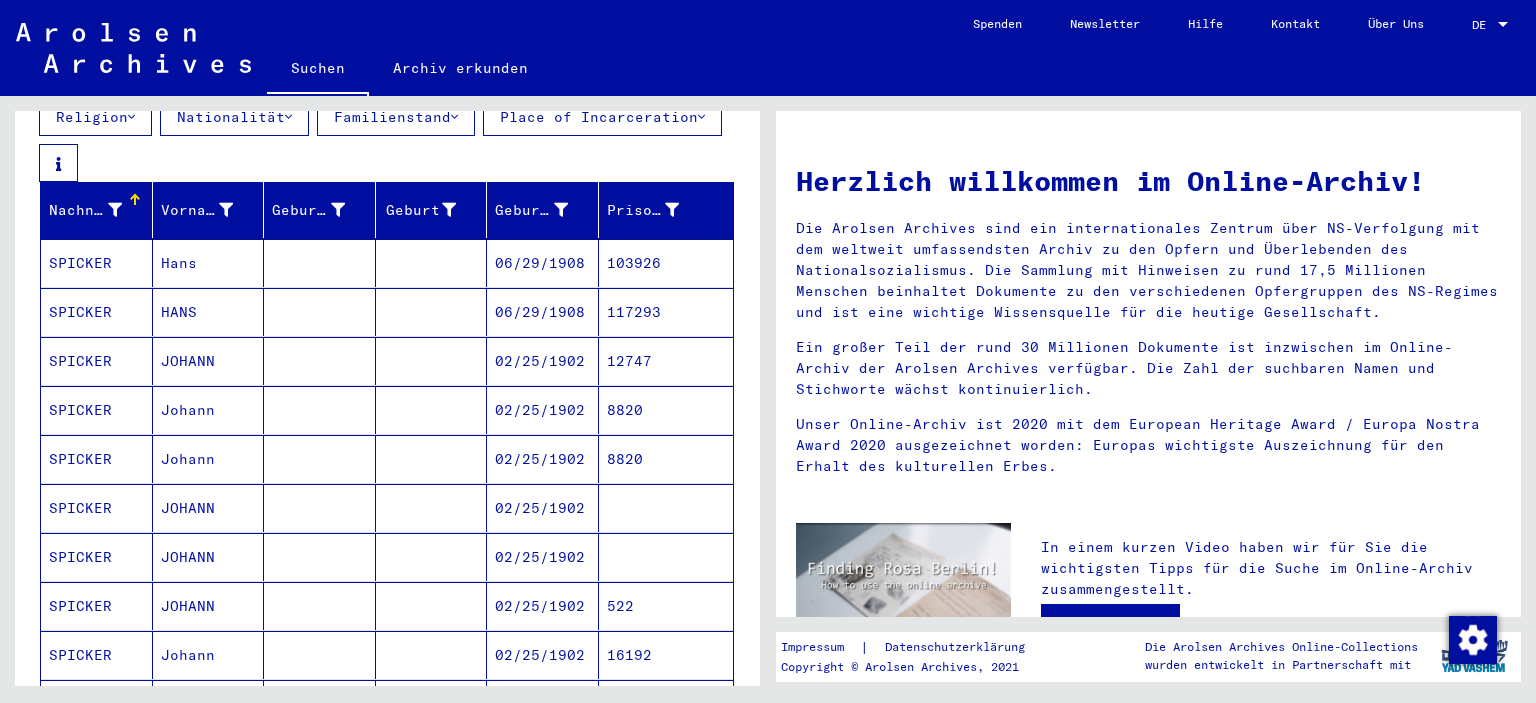 click on "12747" at bounding box center (666, 410) 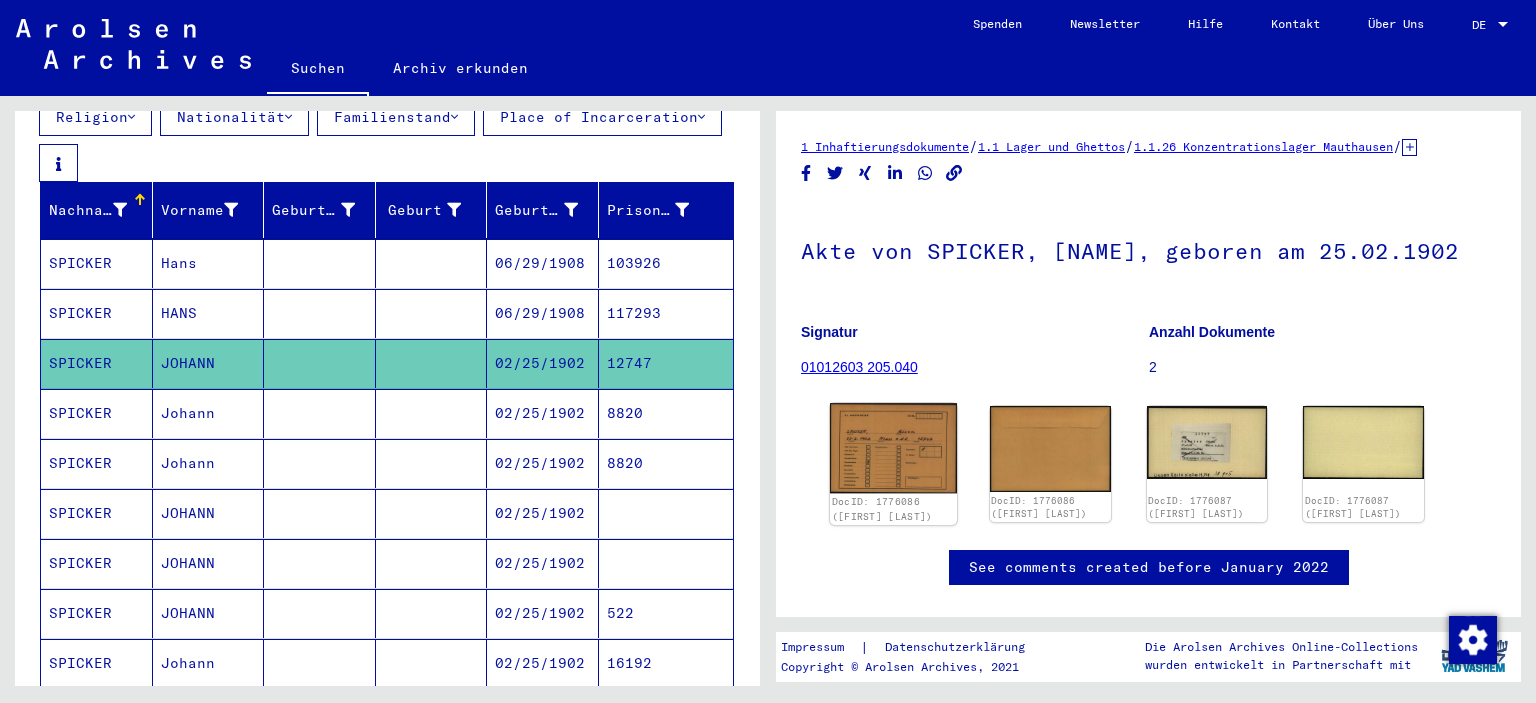 click 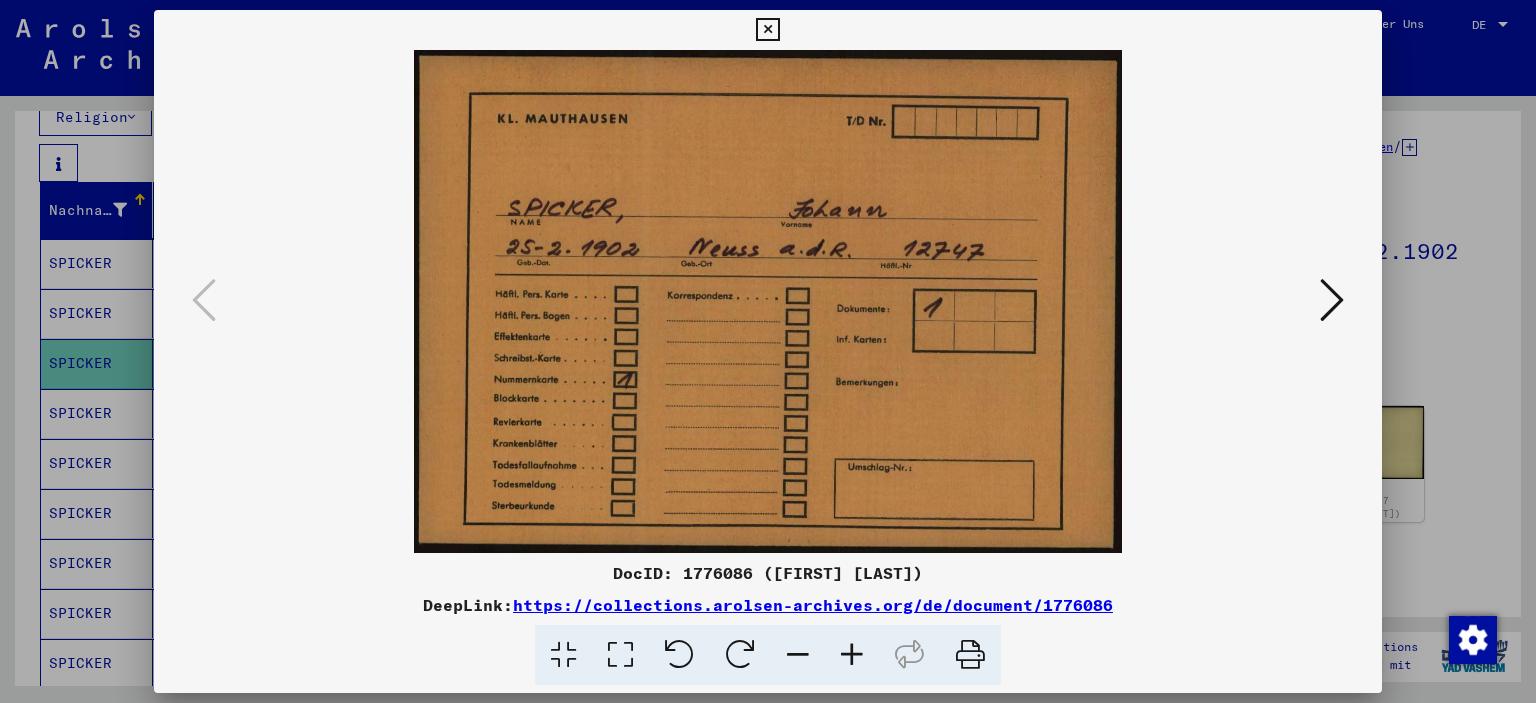 click at bounding box center [1332, 300] 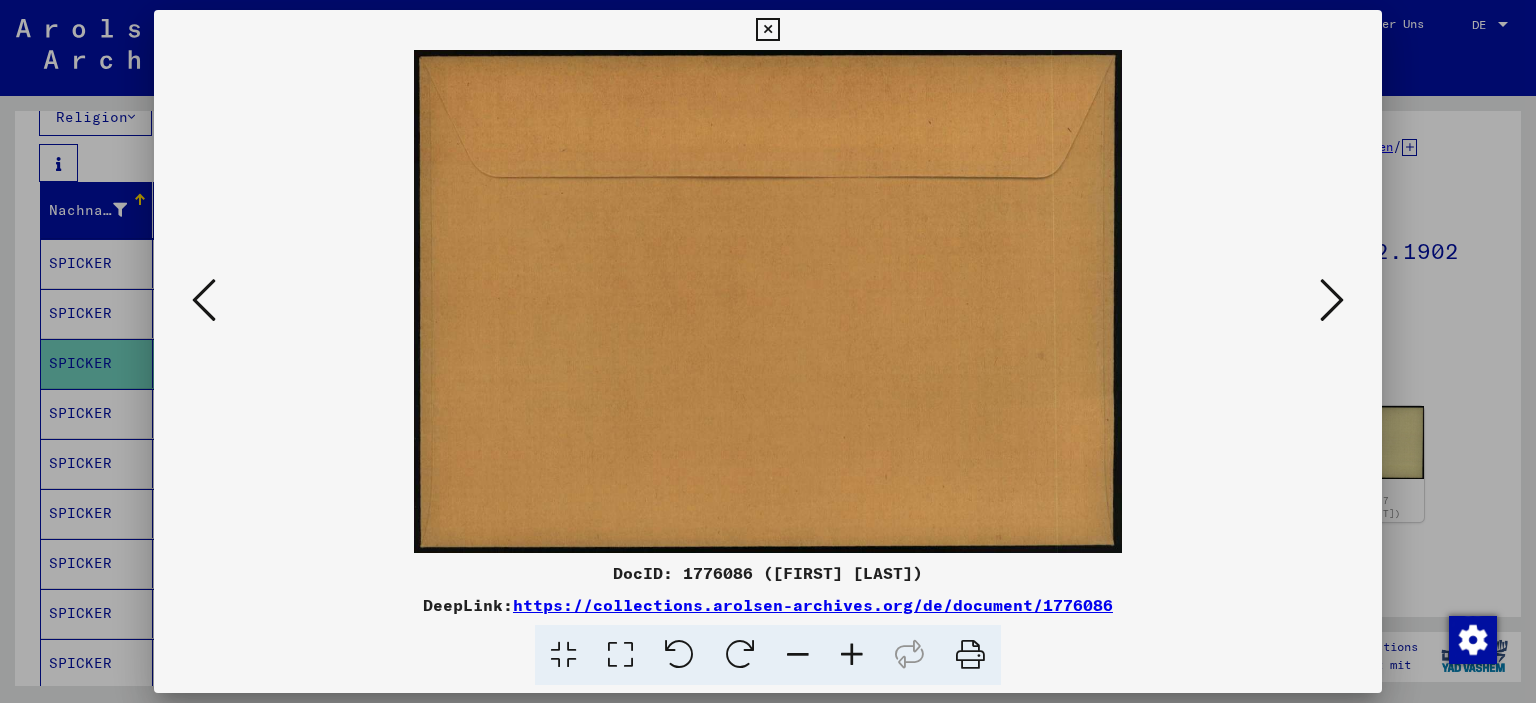 click at bounding box center [1332, 300] 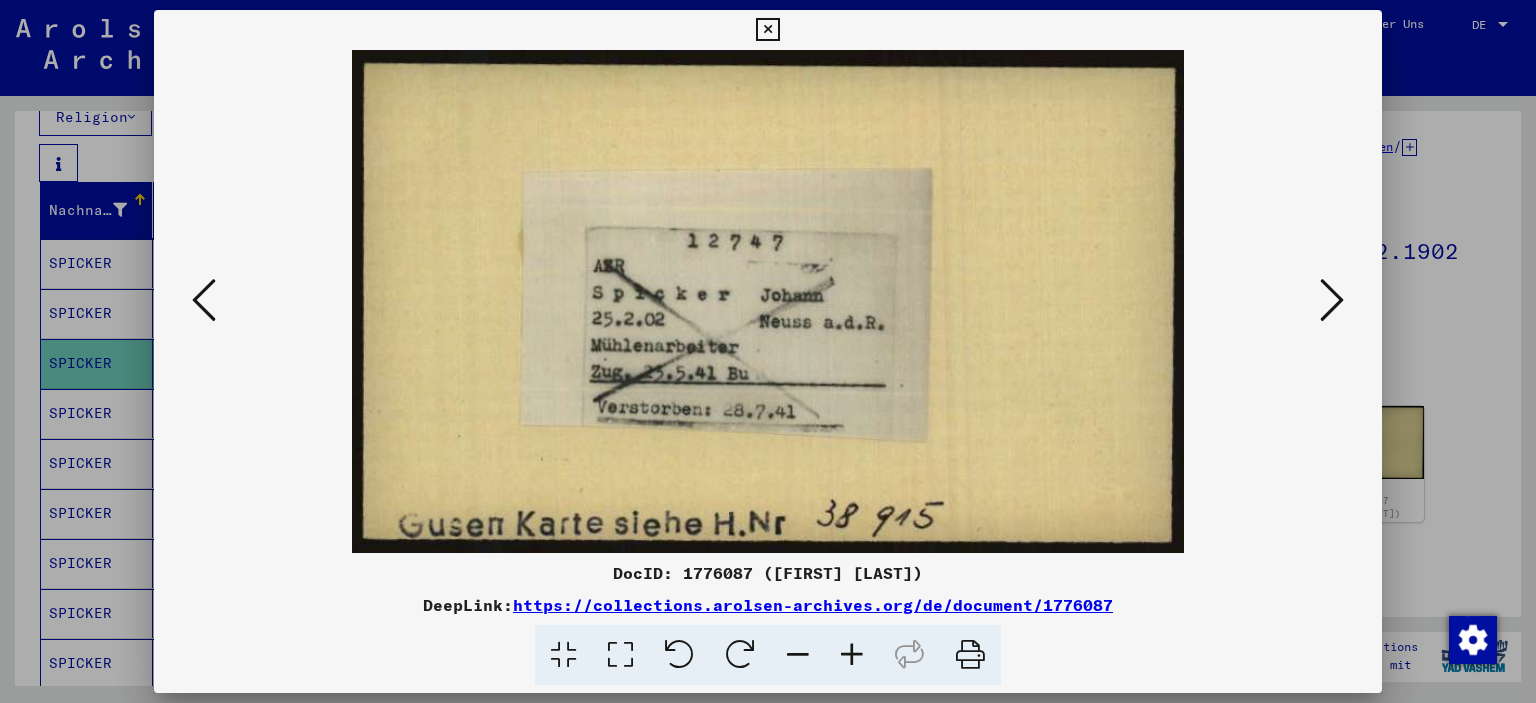 click at bounding box center (1332, 300) 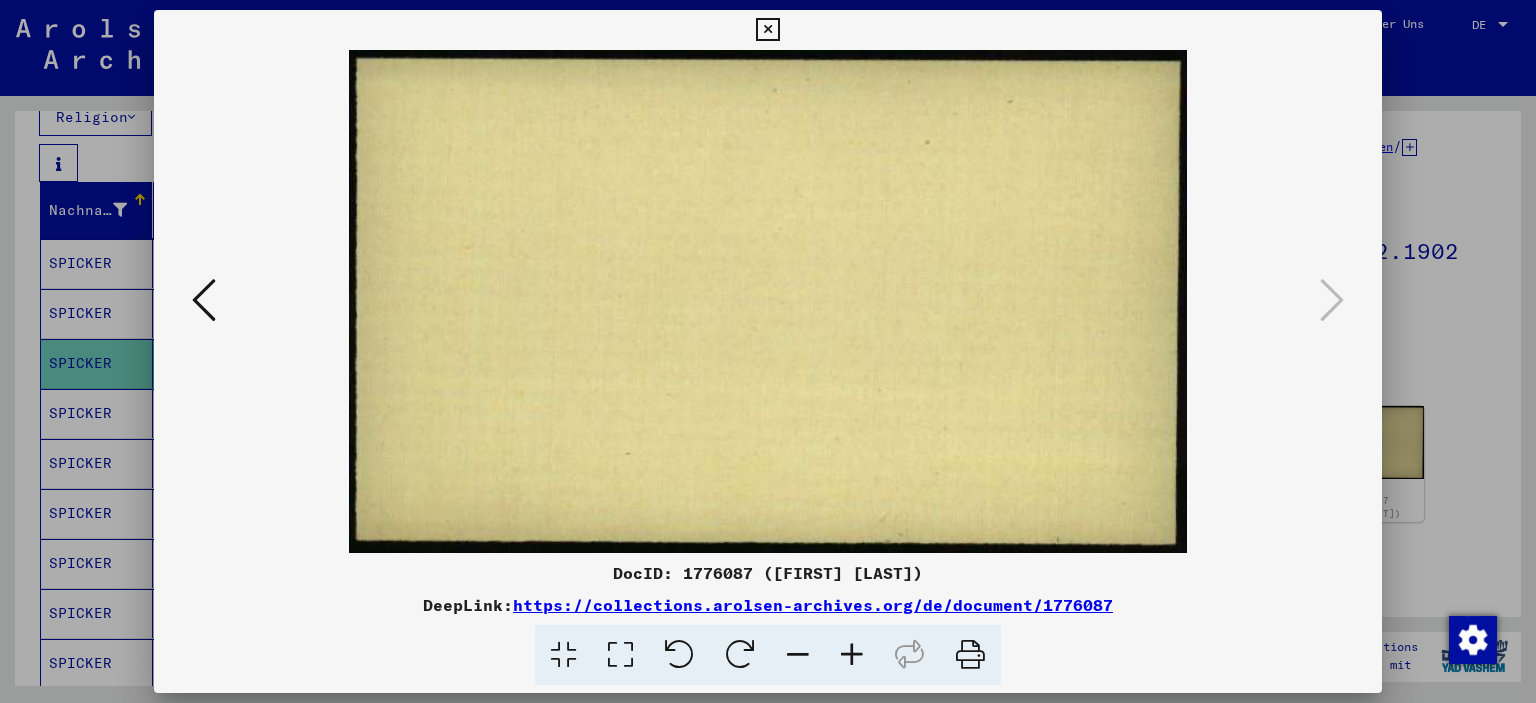 click at bounding box center (767, 30) 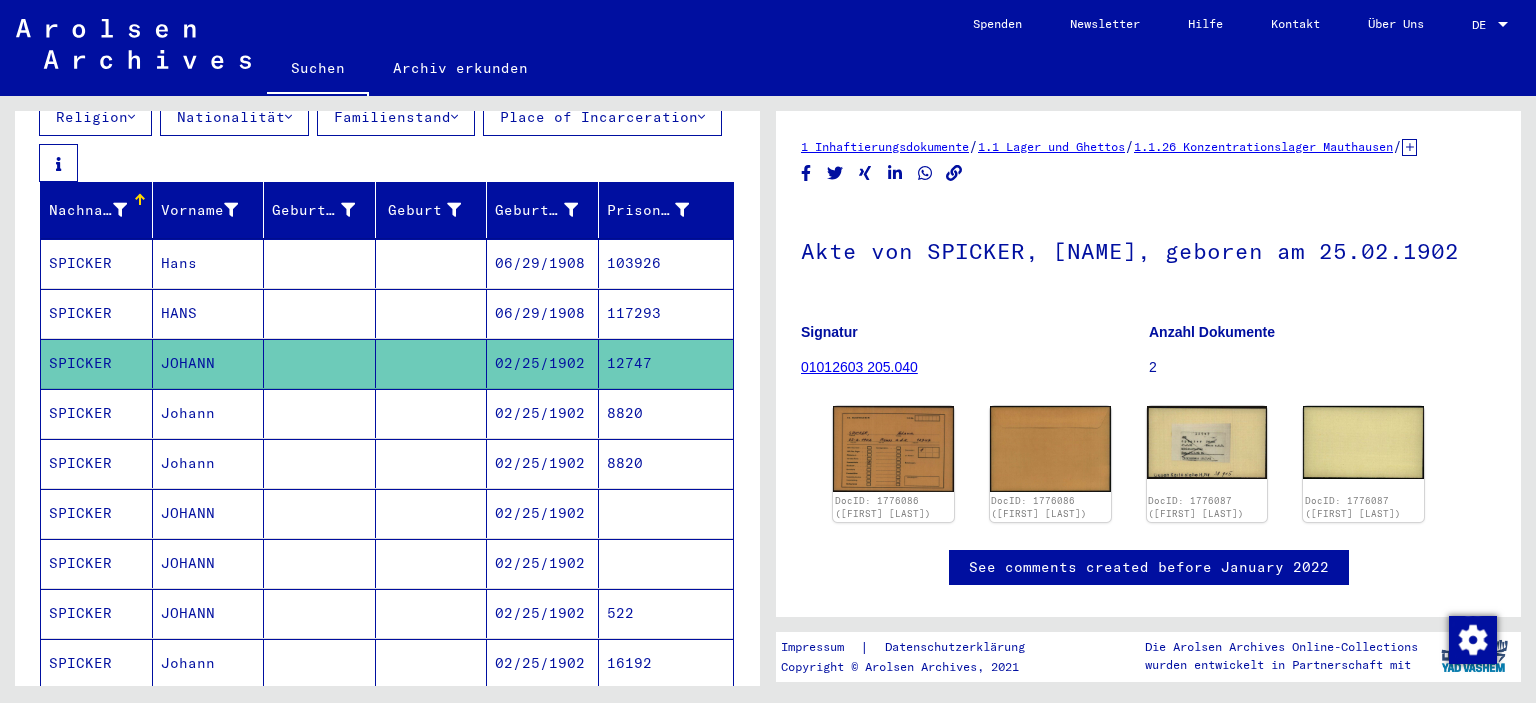 click on "8820" at bounding box center [666, 463] 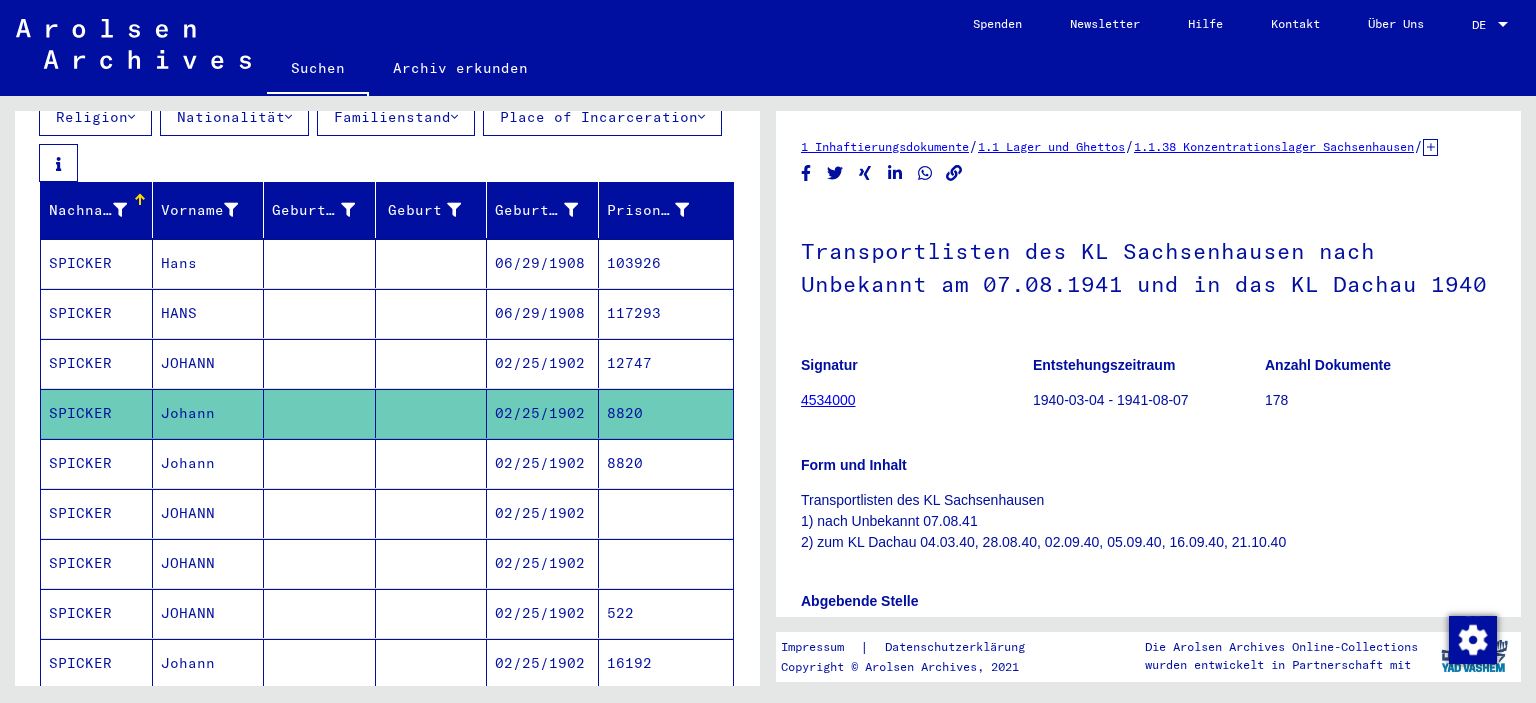 click on "8820" at bounding box center [666, 513] 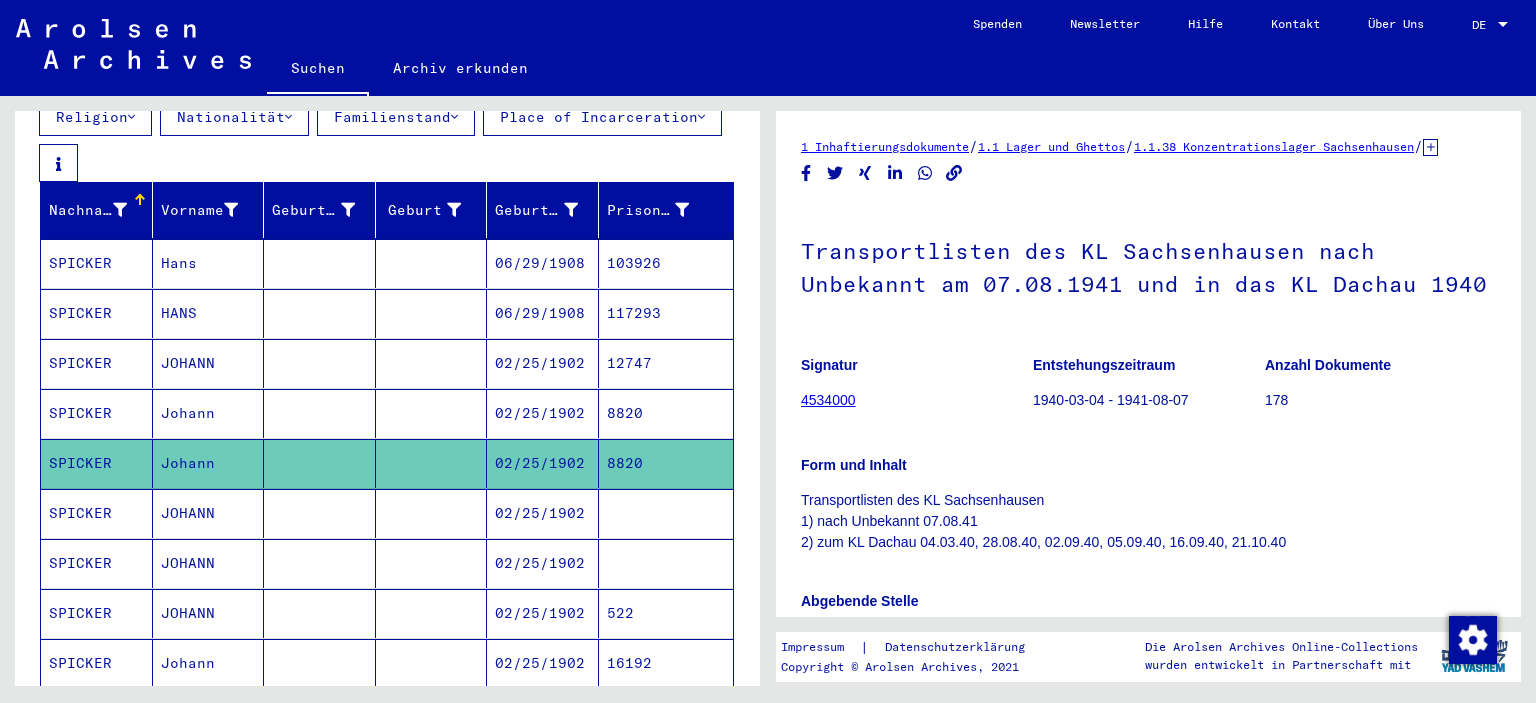 click on "522" at bounding box center [666, 663] 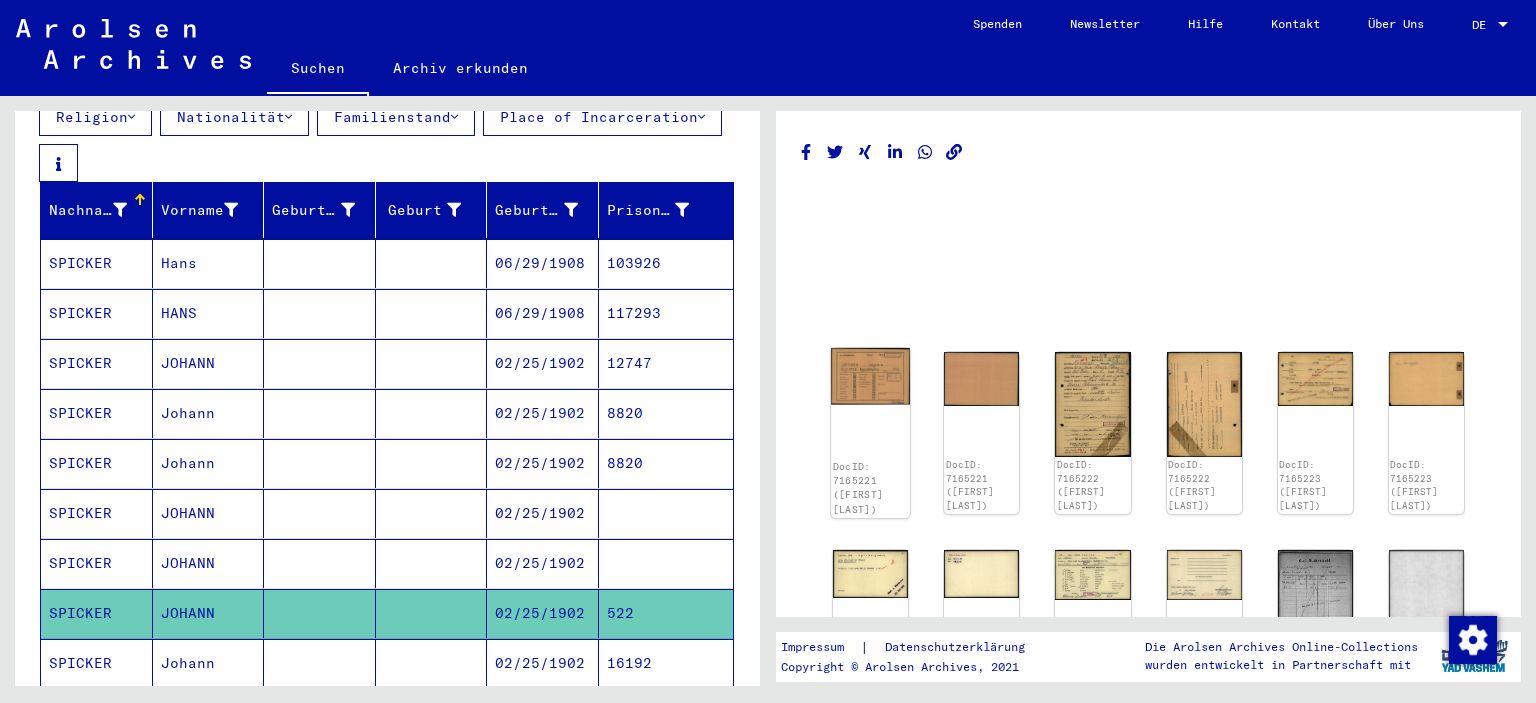 click 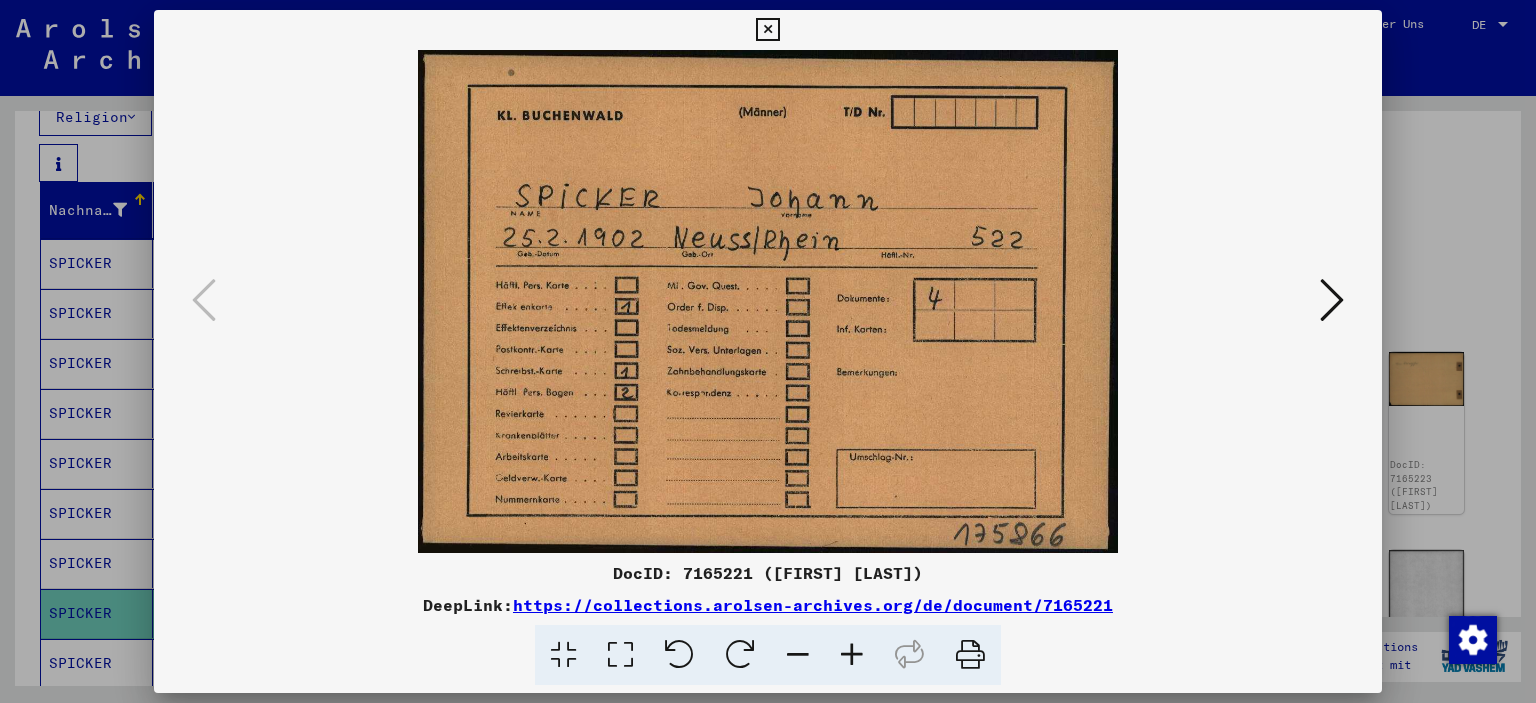 click at bounding box center [1332, 300] 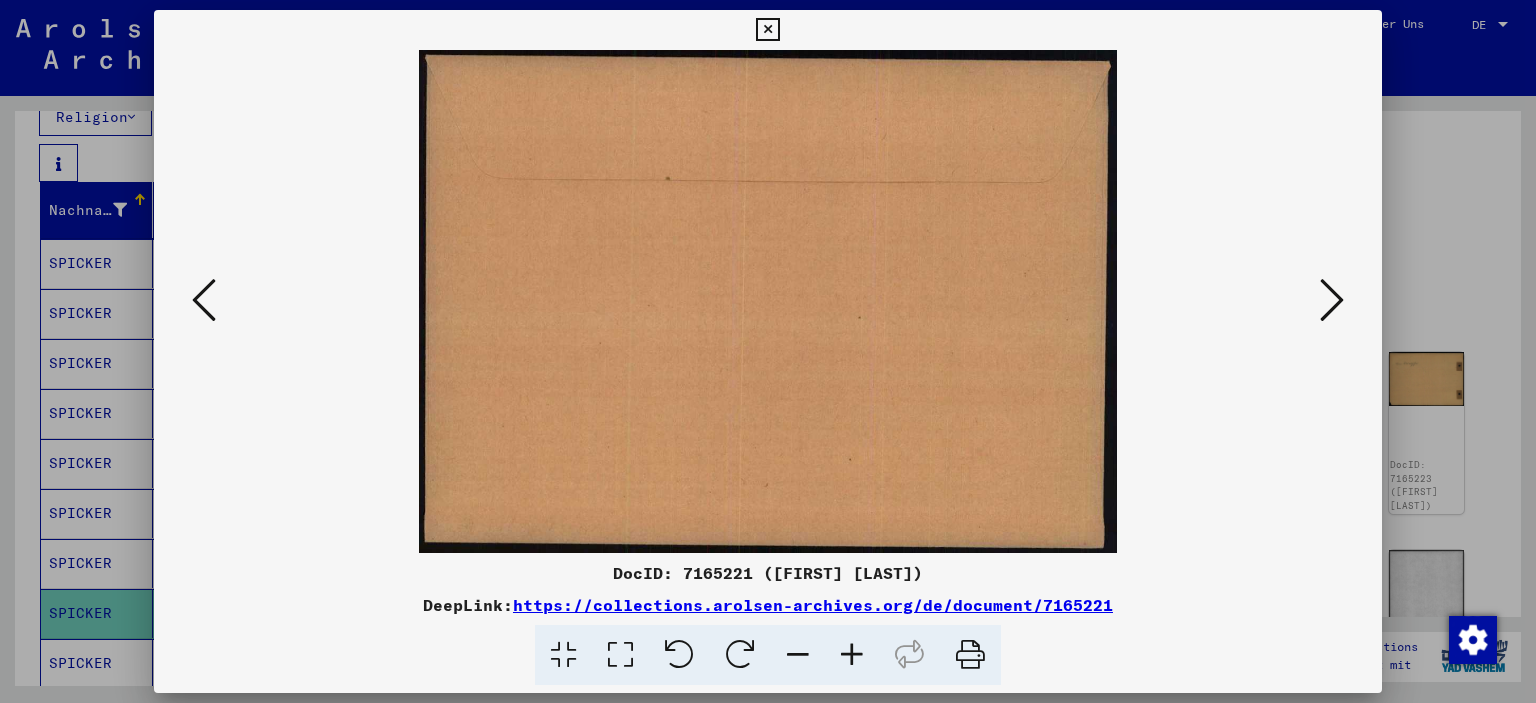 click at bounding box center (1332, 300) 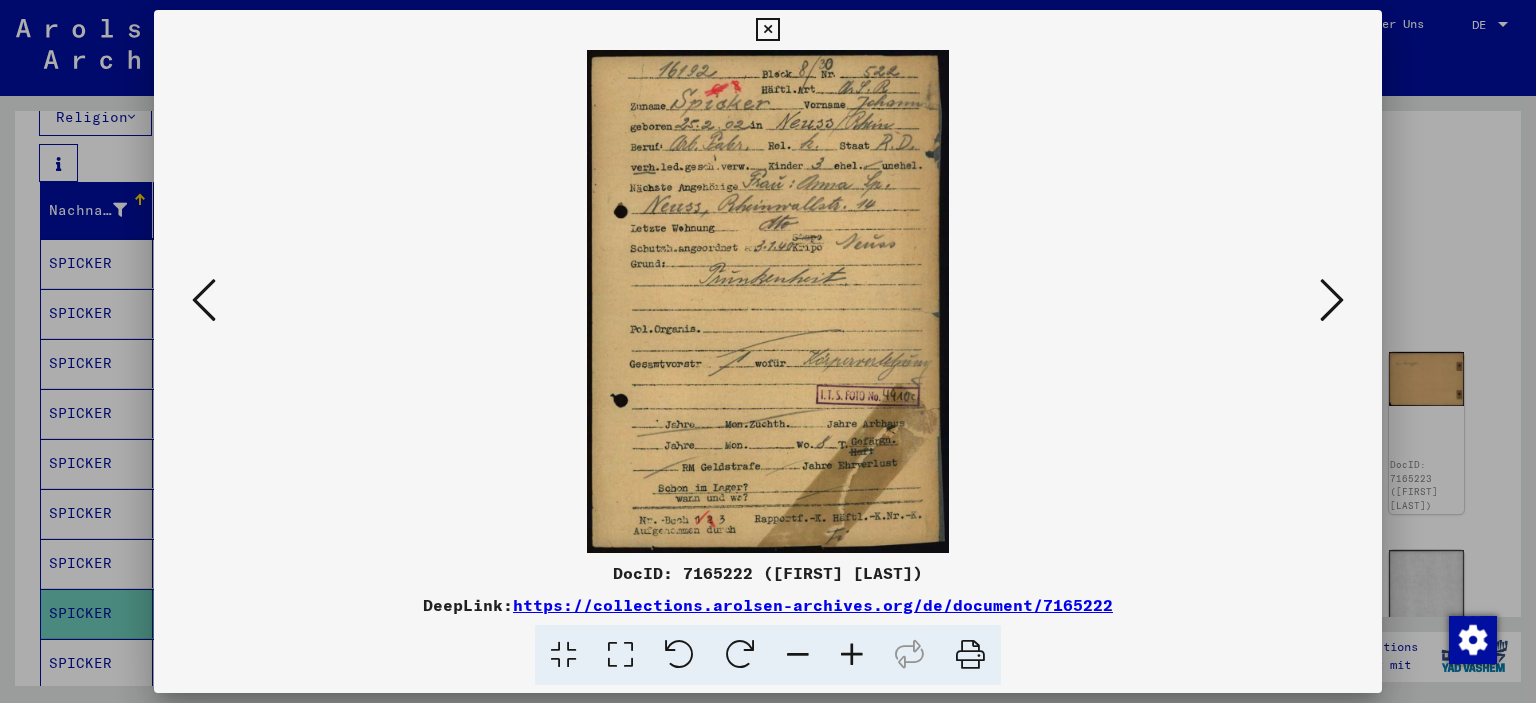 click at bounding box center [768, 351] 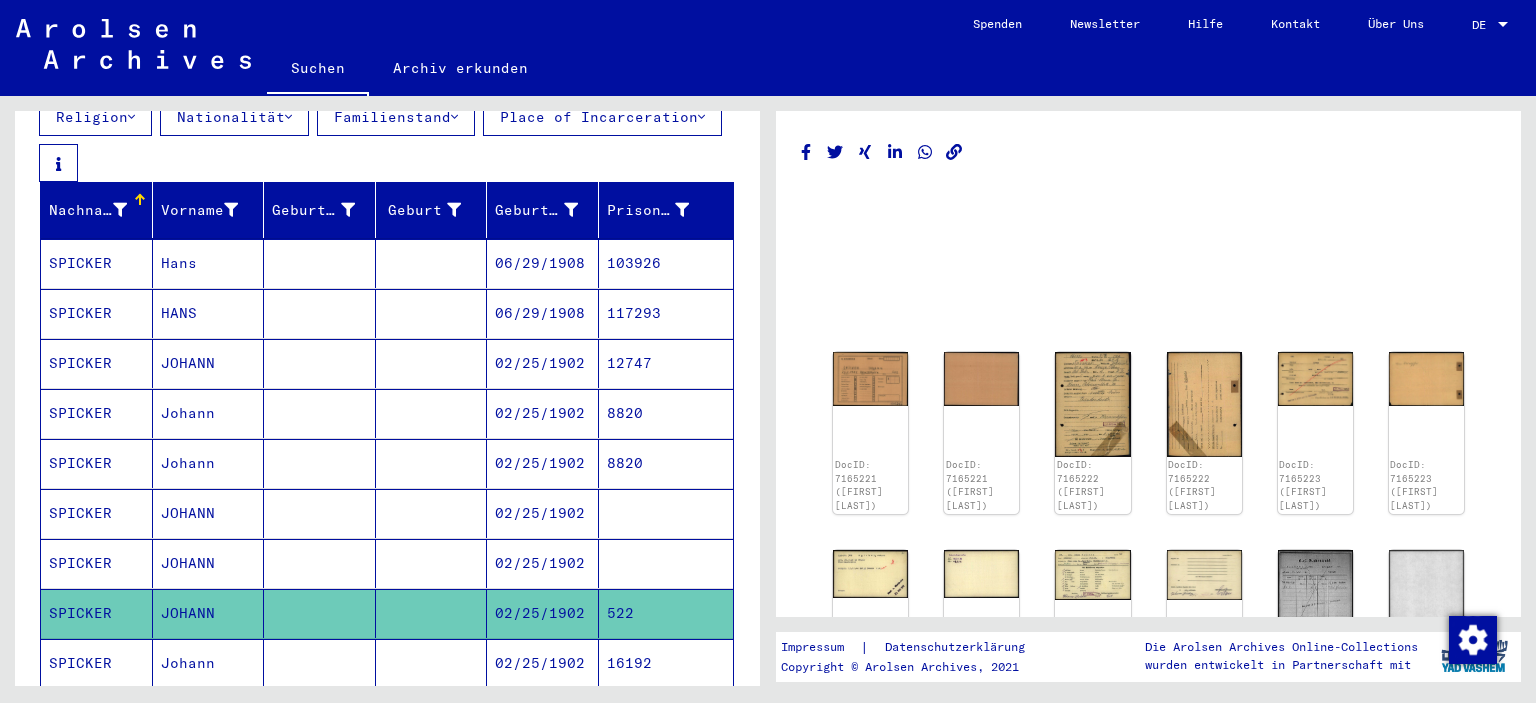 scroll, scrollTop: 0, scrollLeft: 0, axis: both 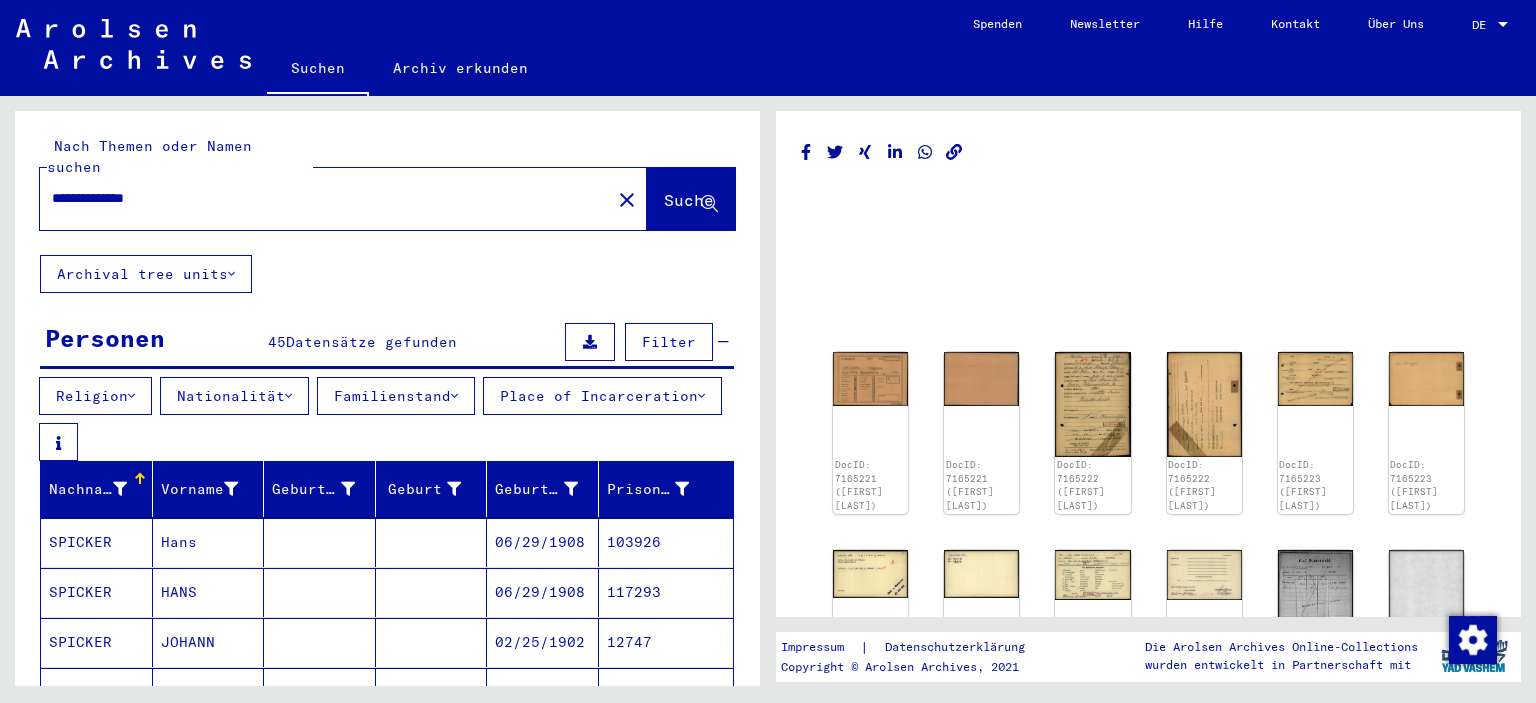 drag, startPoint x: 329, startPoint y: 185, endPoint x: 30, endPoint y: 180, distance: 299.0418 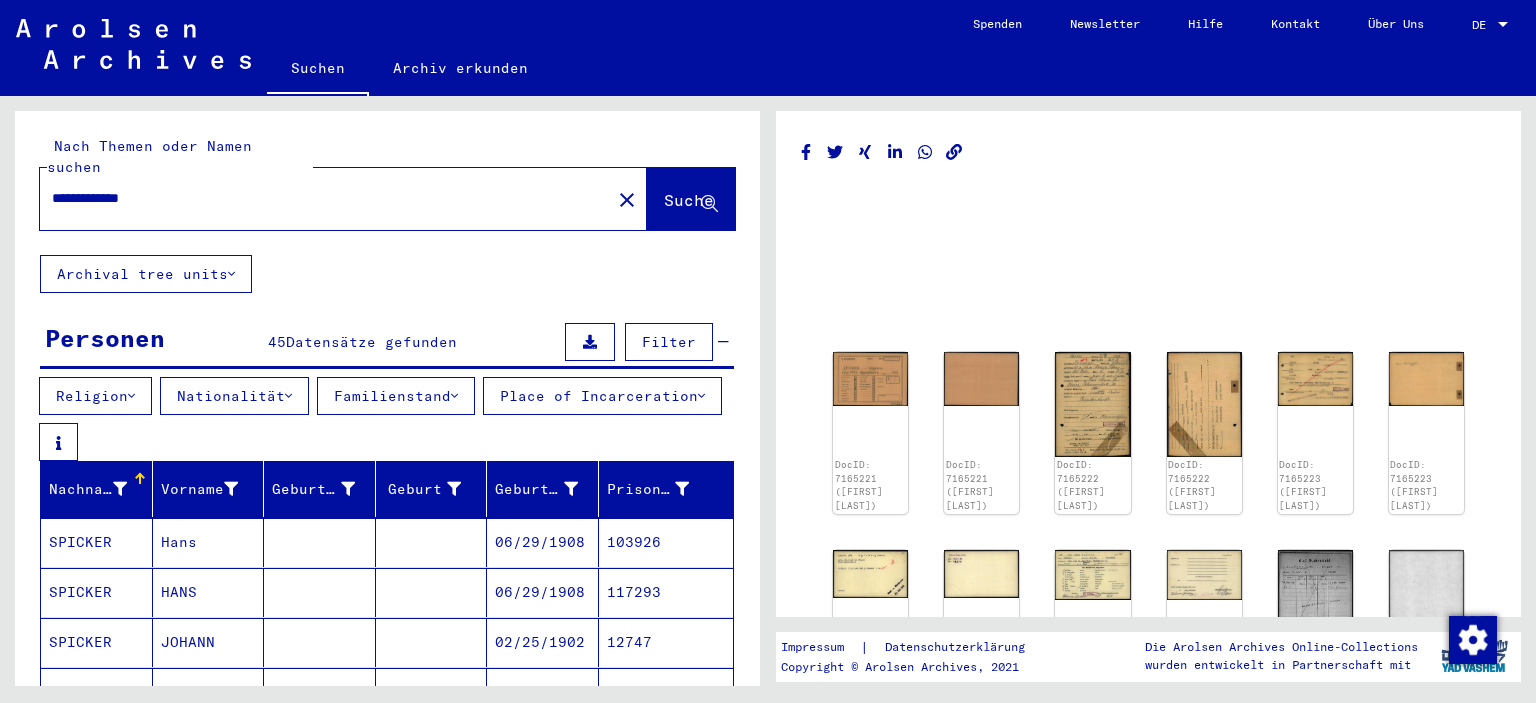 type on "**********" 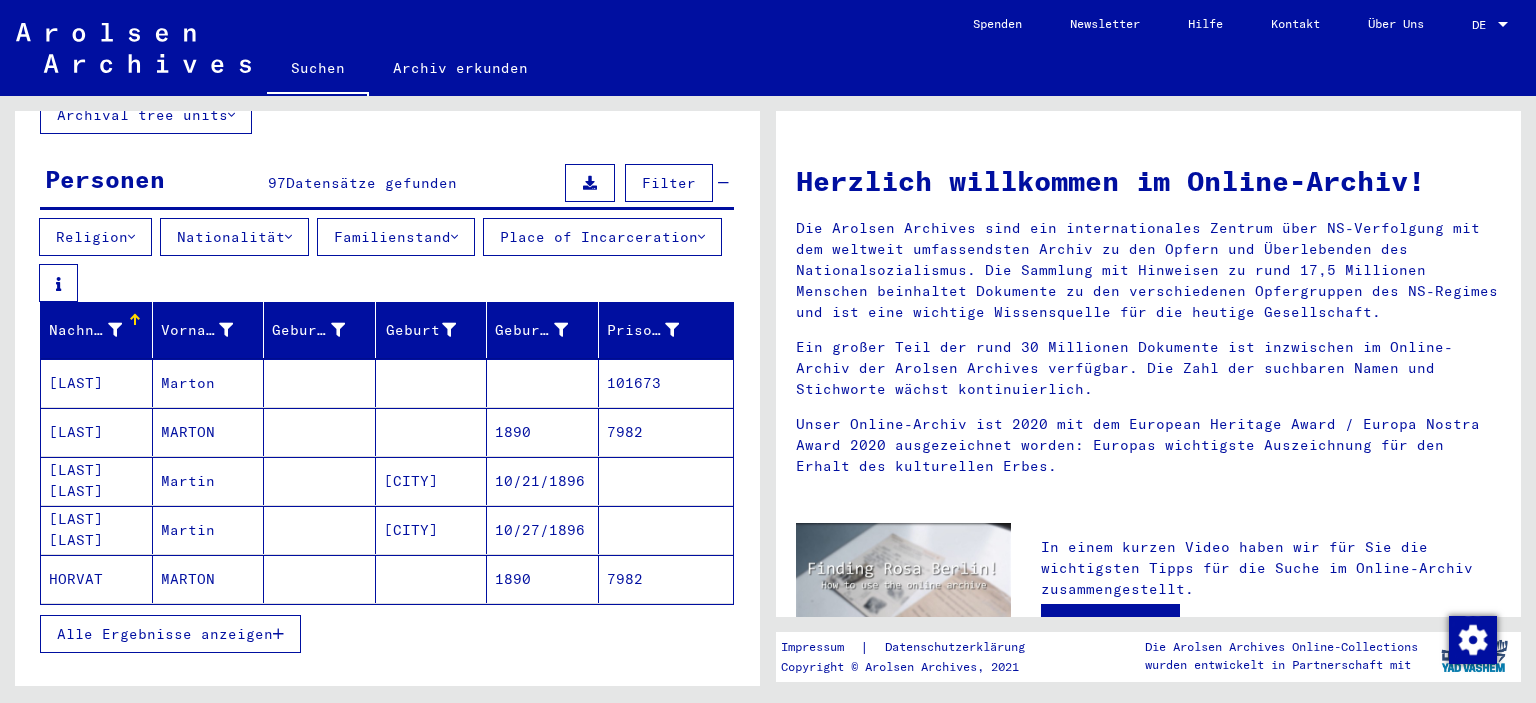 scroll, scrollTop: 174, scrollLeft: 0, axis: vertical 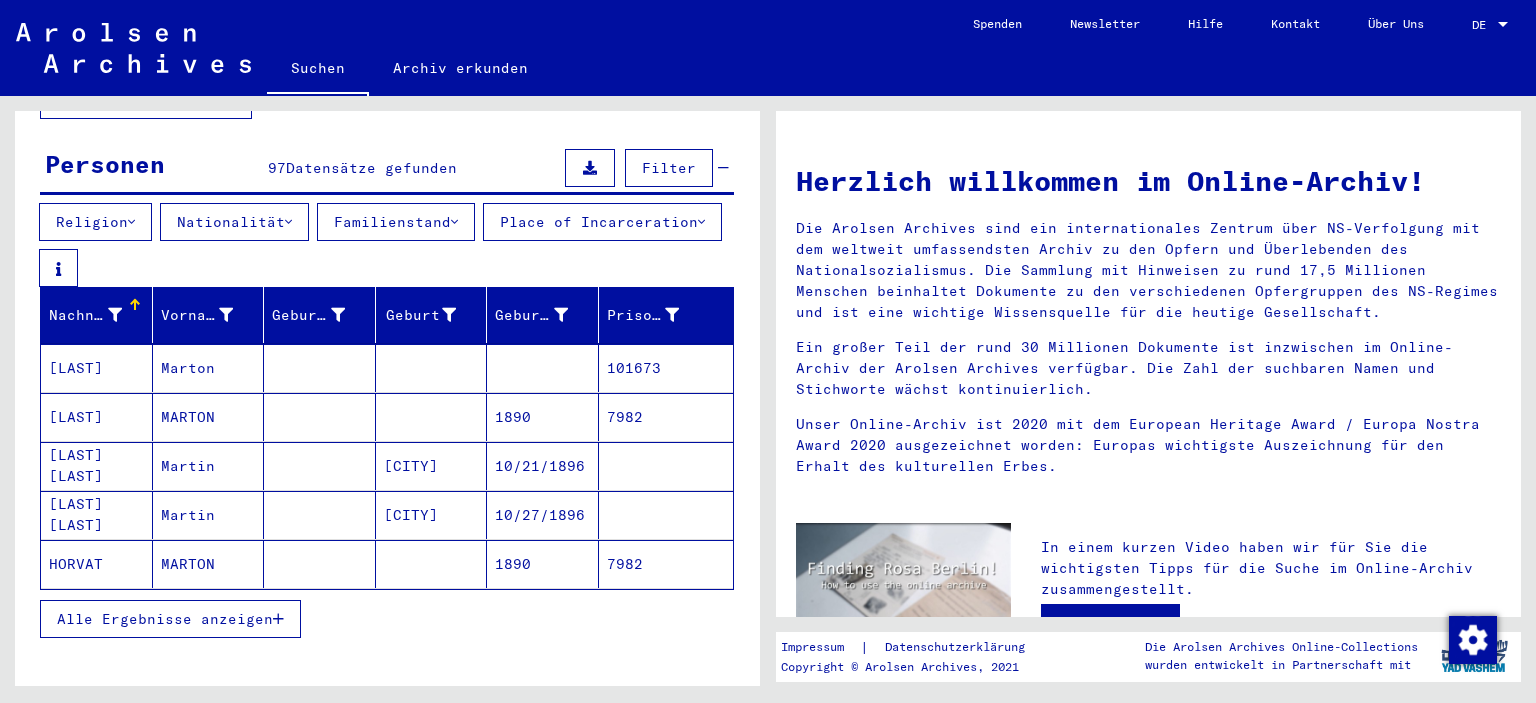 click on "Alle Ergebnisse anzeigen" at bounding box center (165, 619) 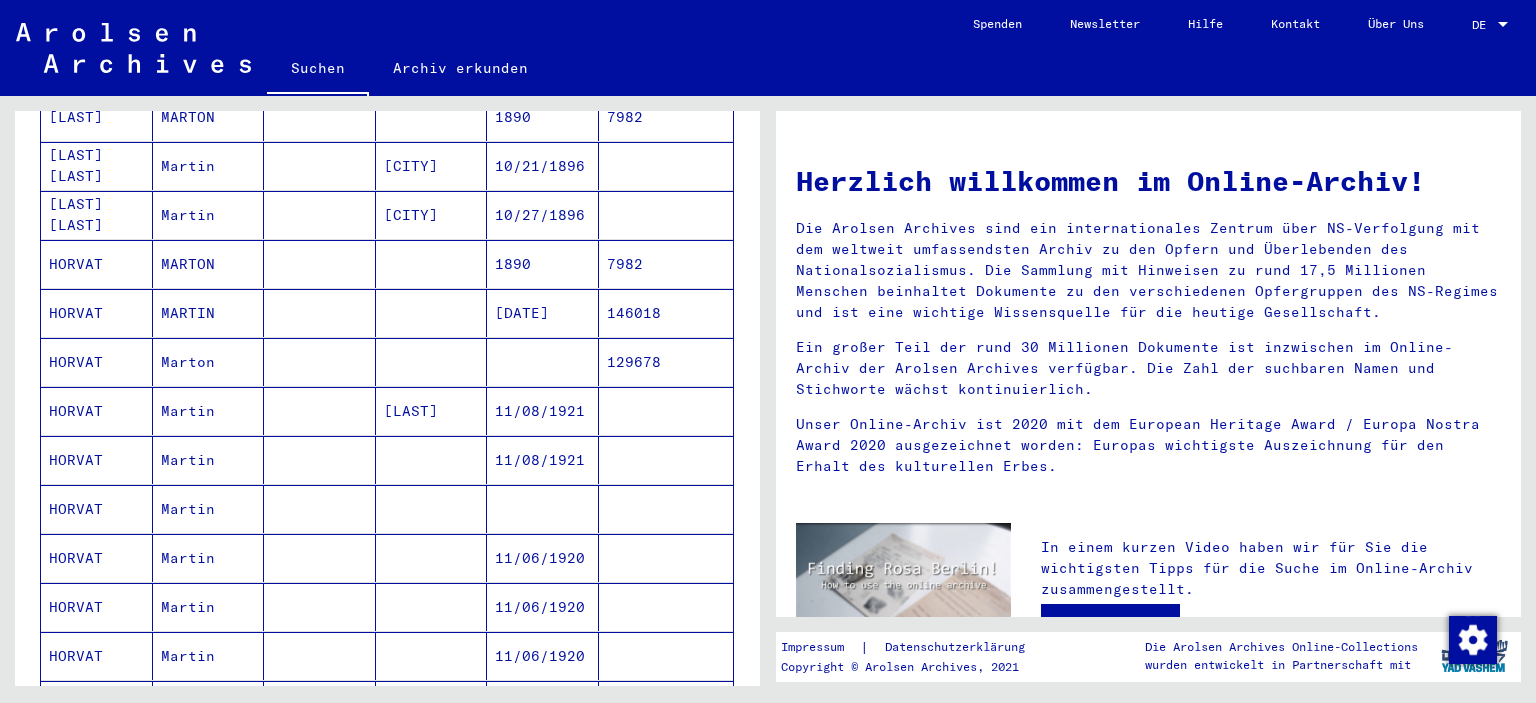 scroll, scrollTop: 487, scrollLeft: 0, axis: vertical 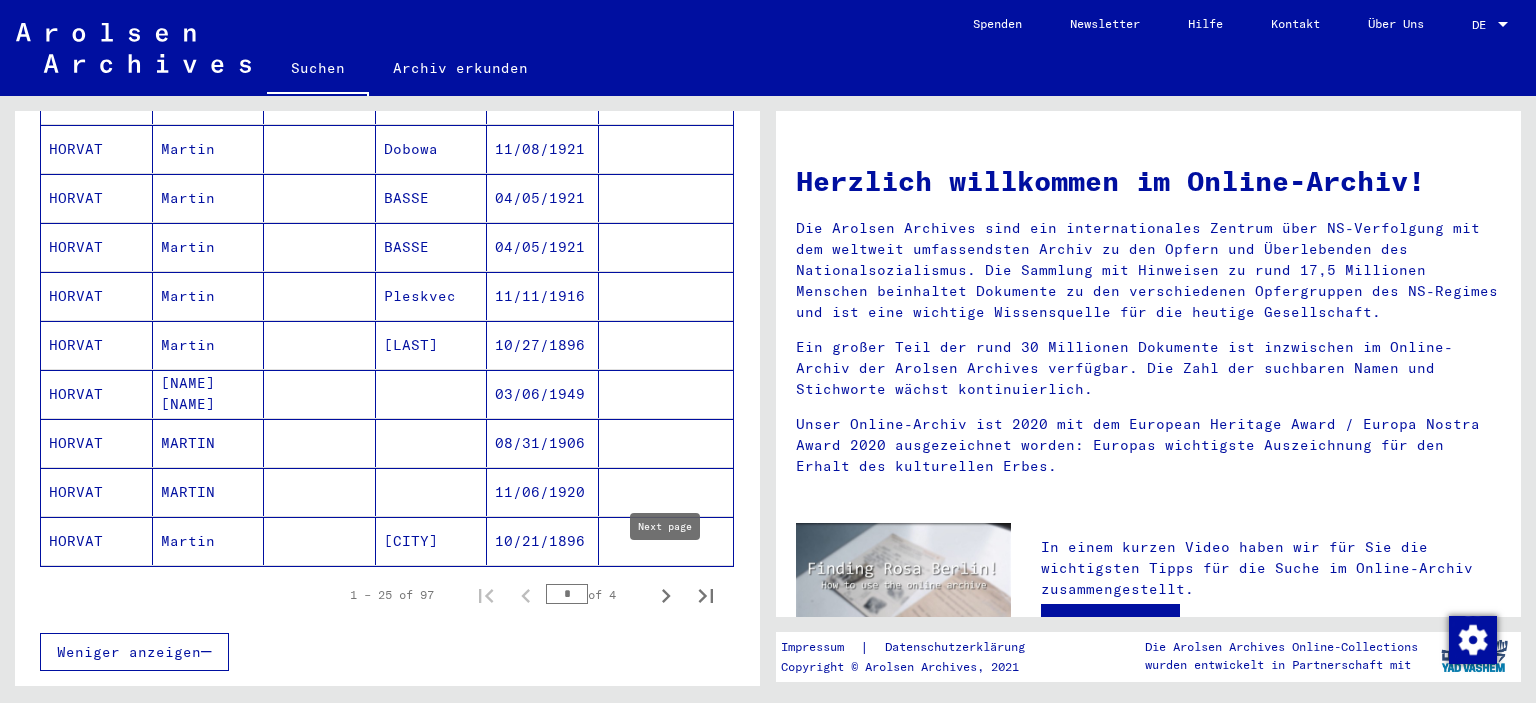 click 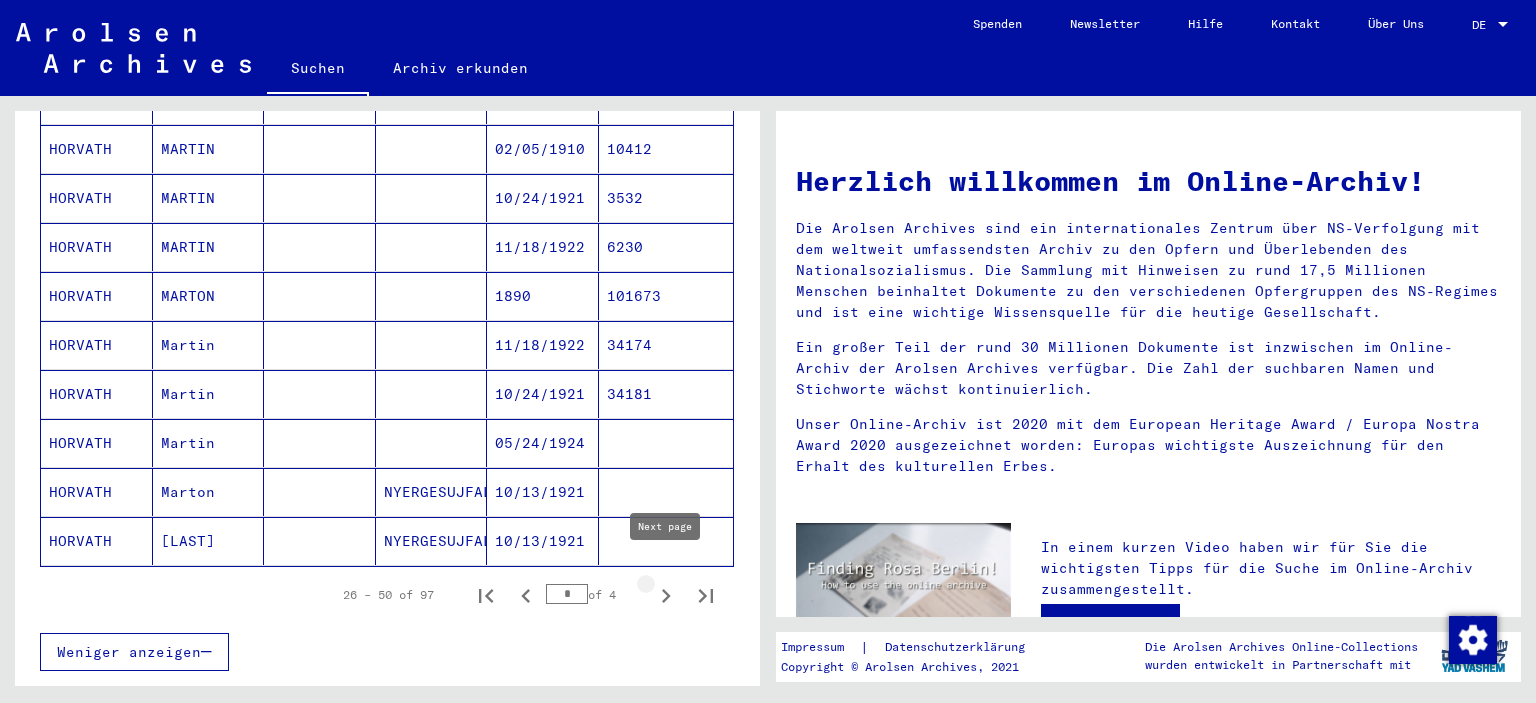 type on "*" 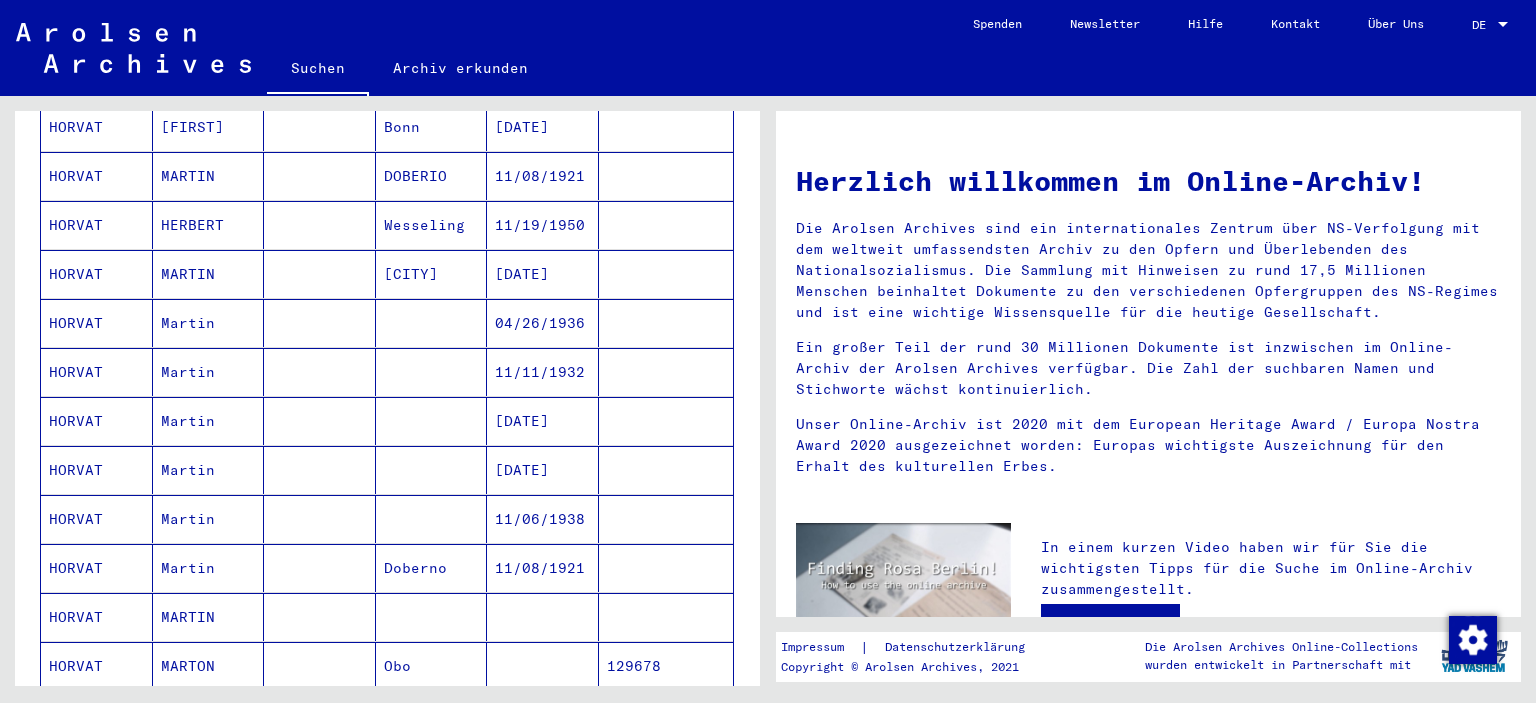 scroll, scrollTop: 461, scrollLeft: 0, axis: vertical 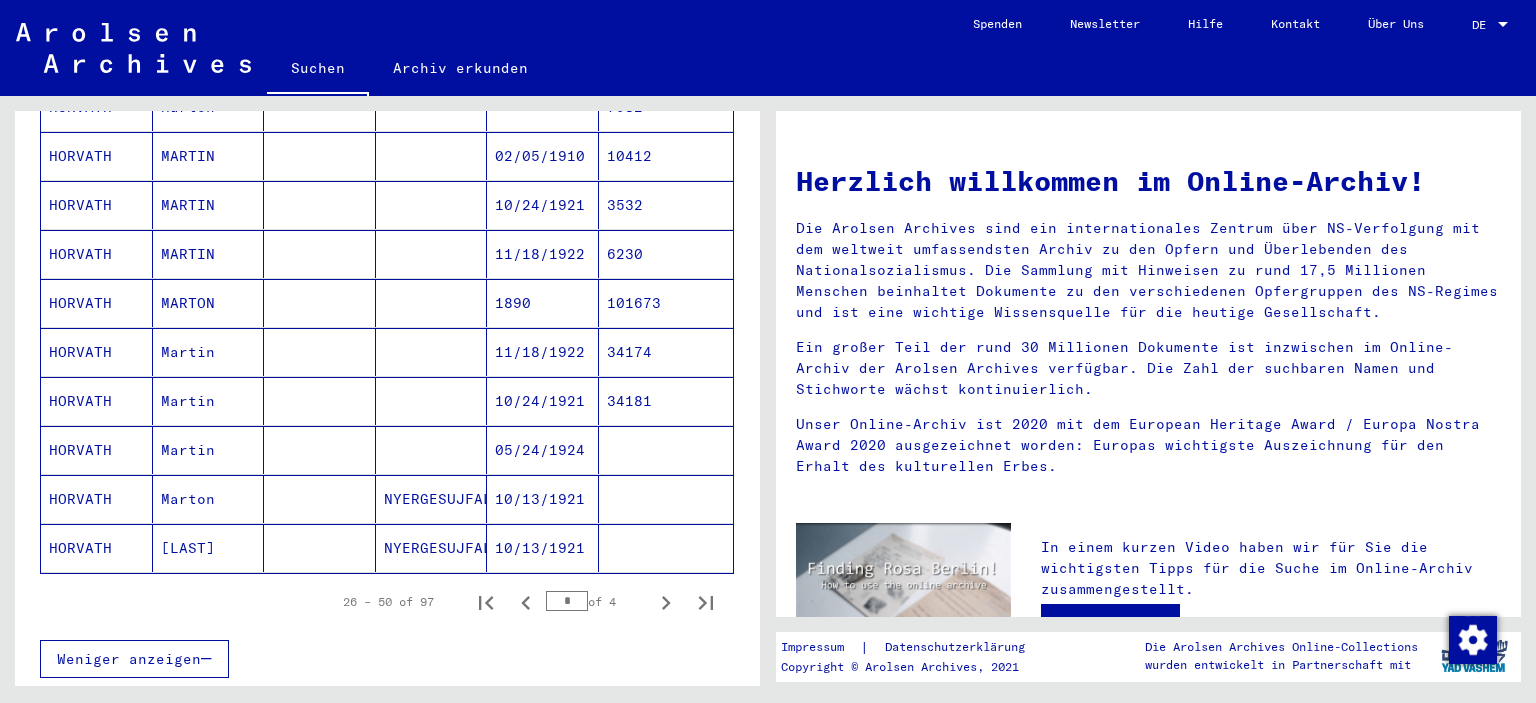 click on "34181" at bounding box center (666, 450) 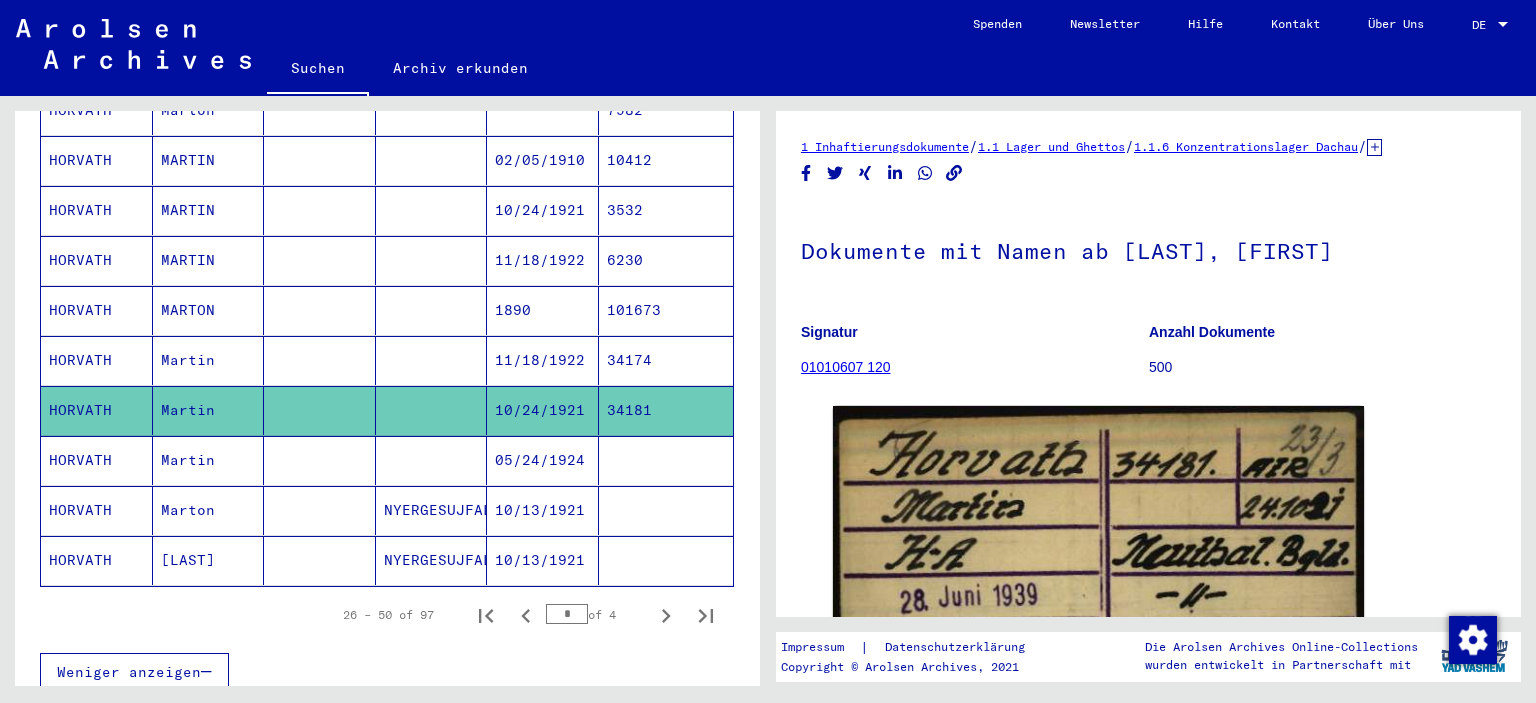 scroll, scrollTop: 129, scrollLeft: 0, axis: vertical 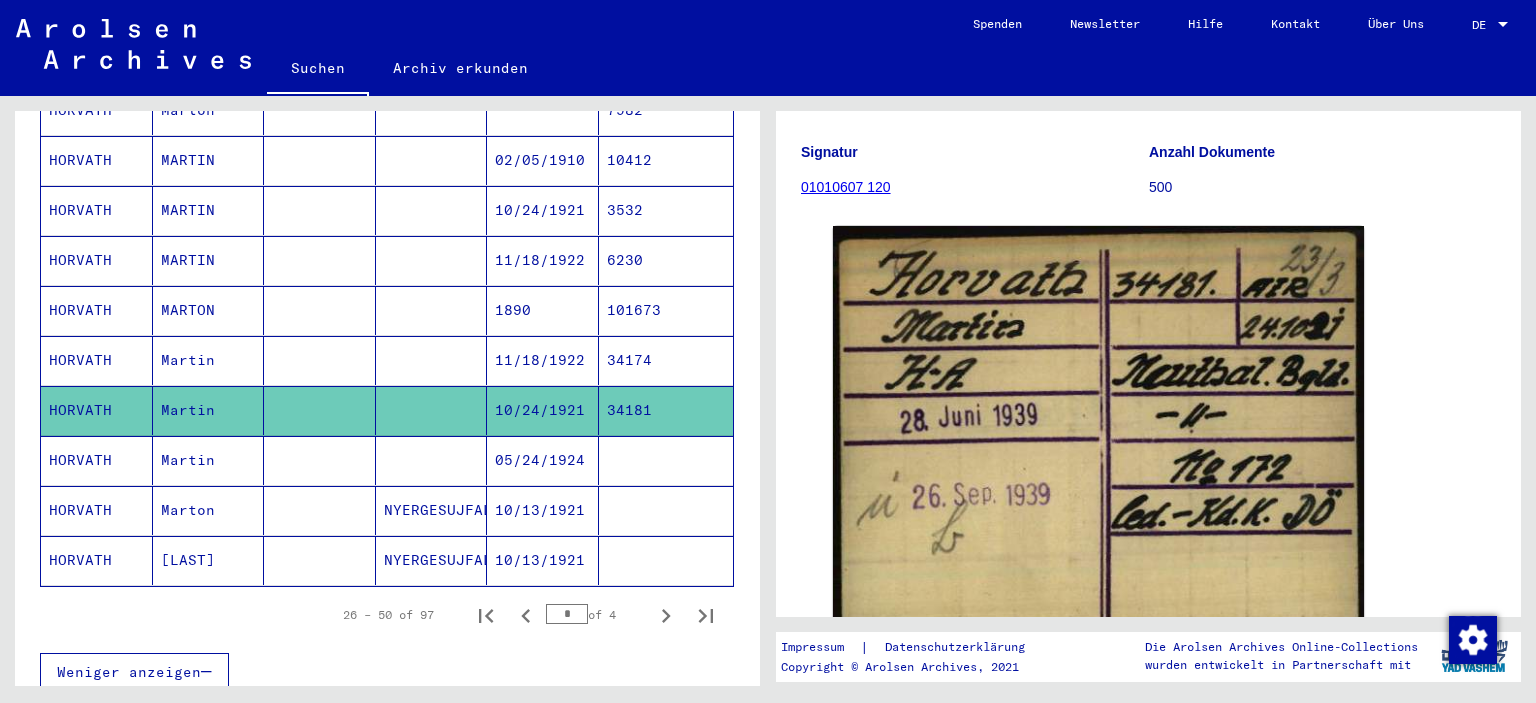 click at bounding box center [666, 560] 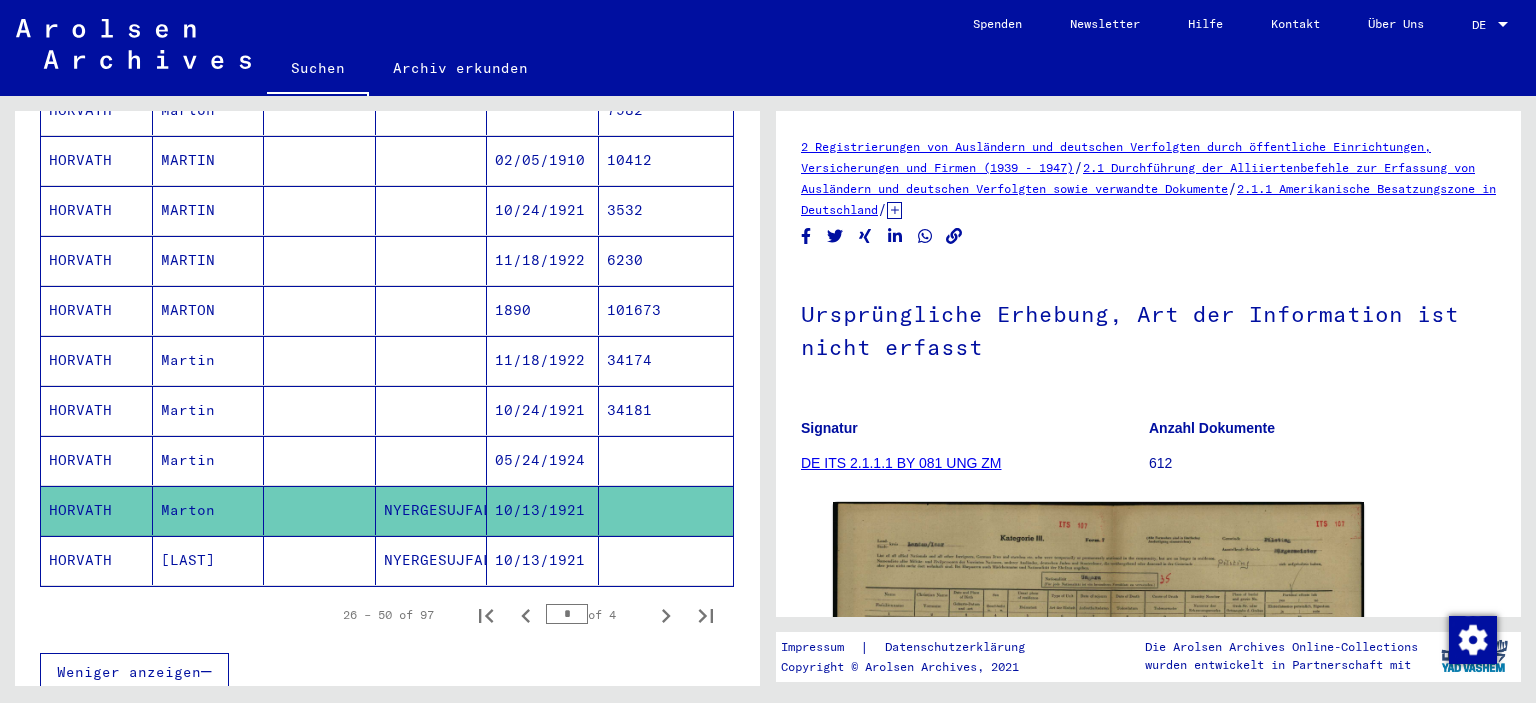 click 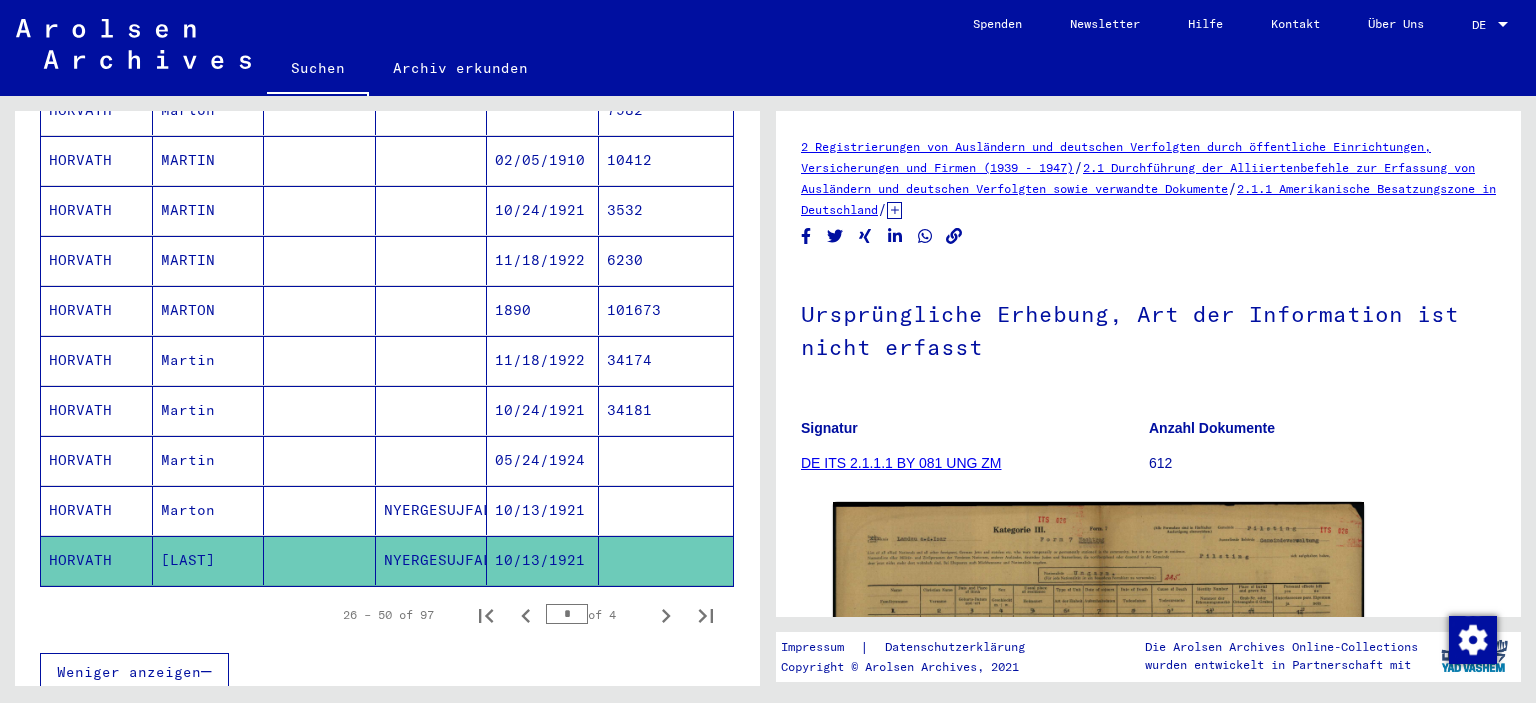 click on "34181" at bounding box center (666, 460) 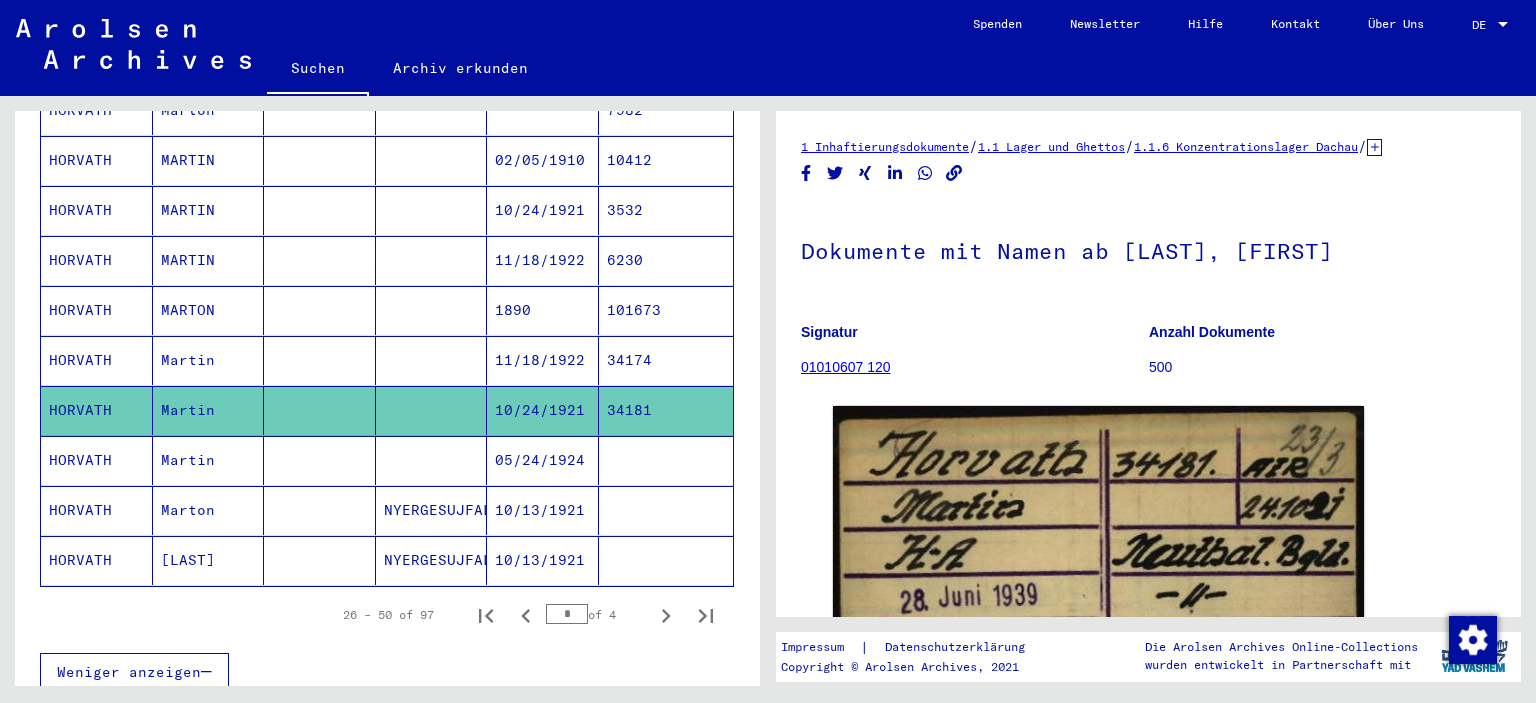 click on "3532" at bounding box center [666, 260] 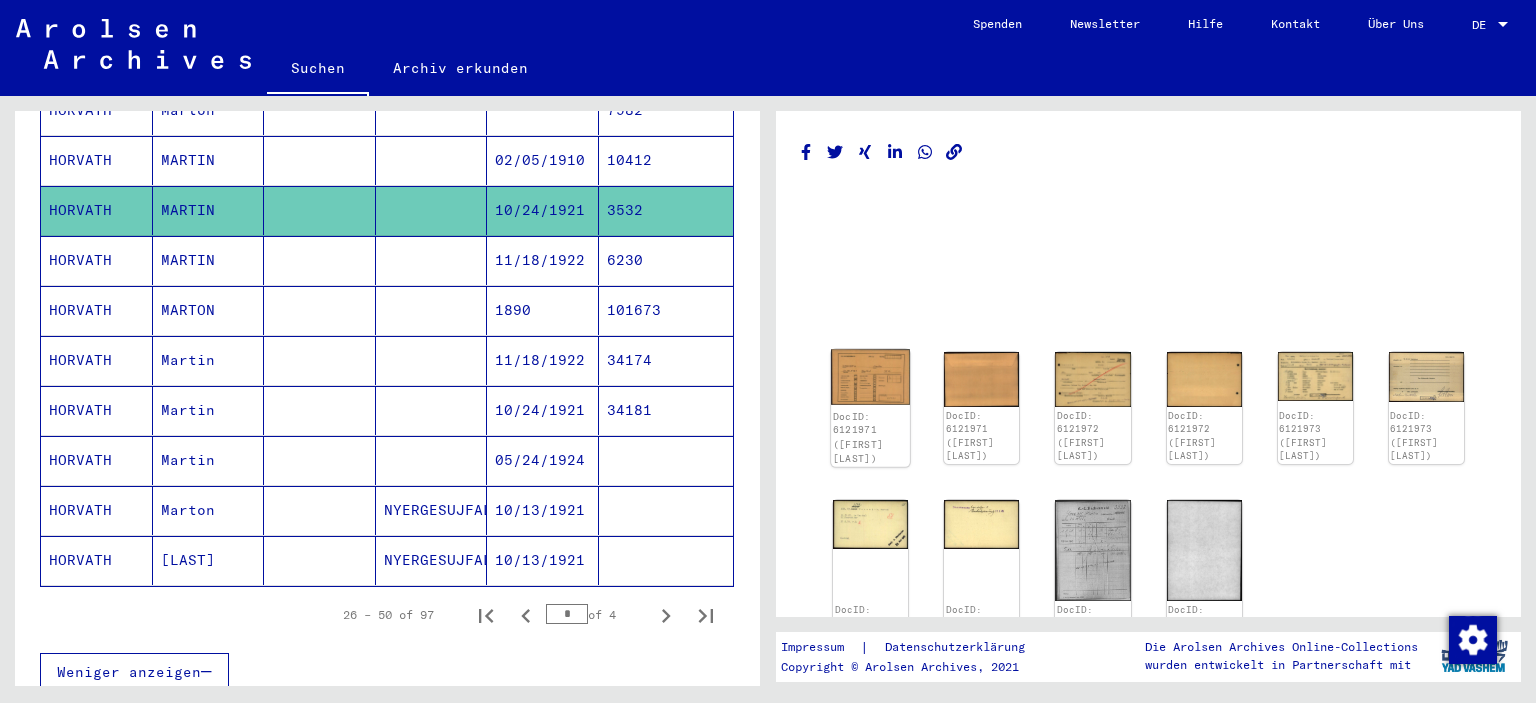 click 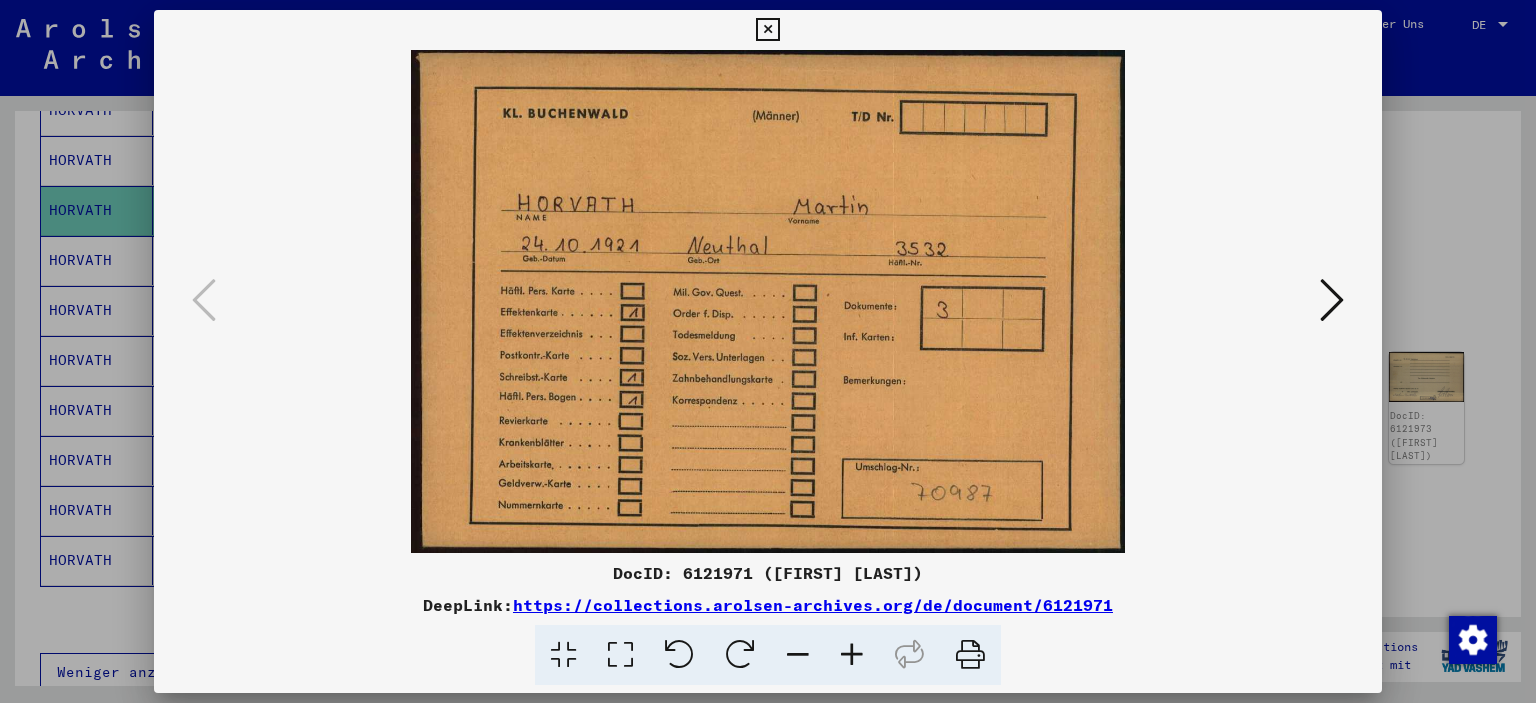 click at bounding box center (1332, 300) 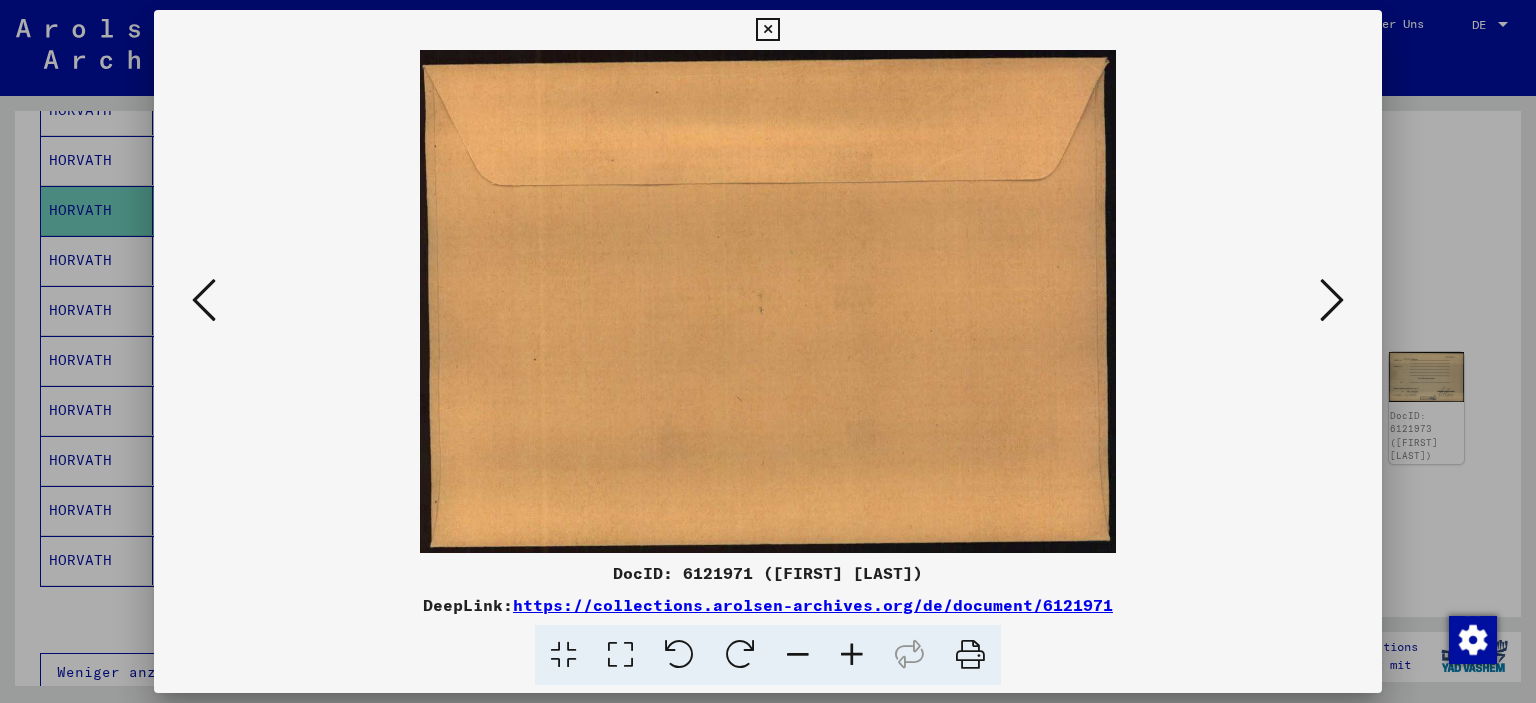 click at bounding box center (1332, 300) 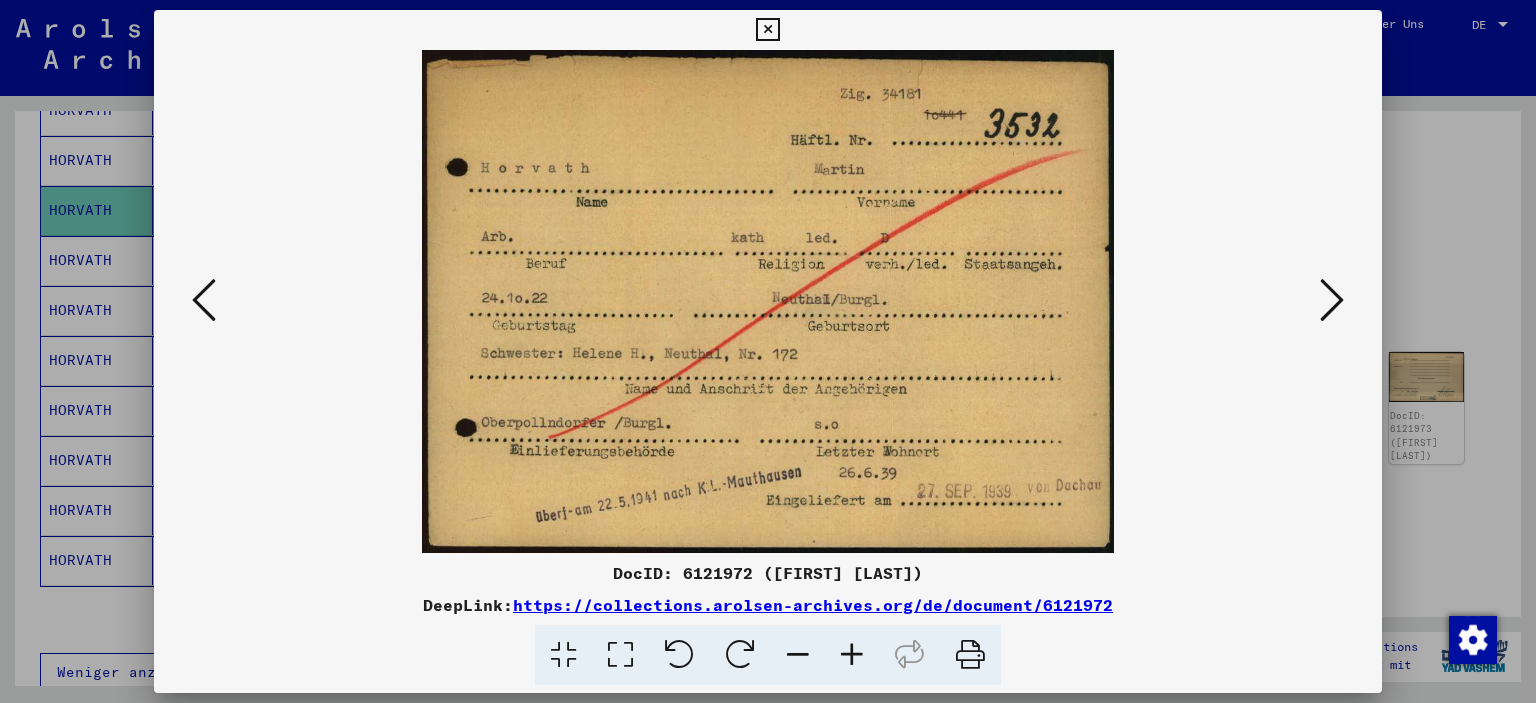 click at bounding box center (1332, 300) 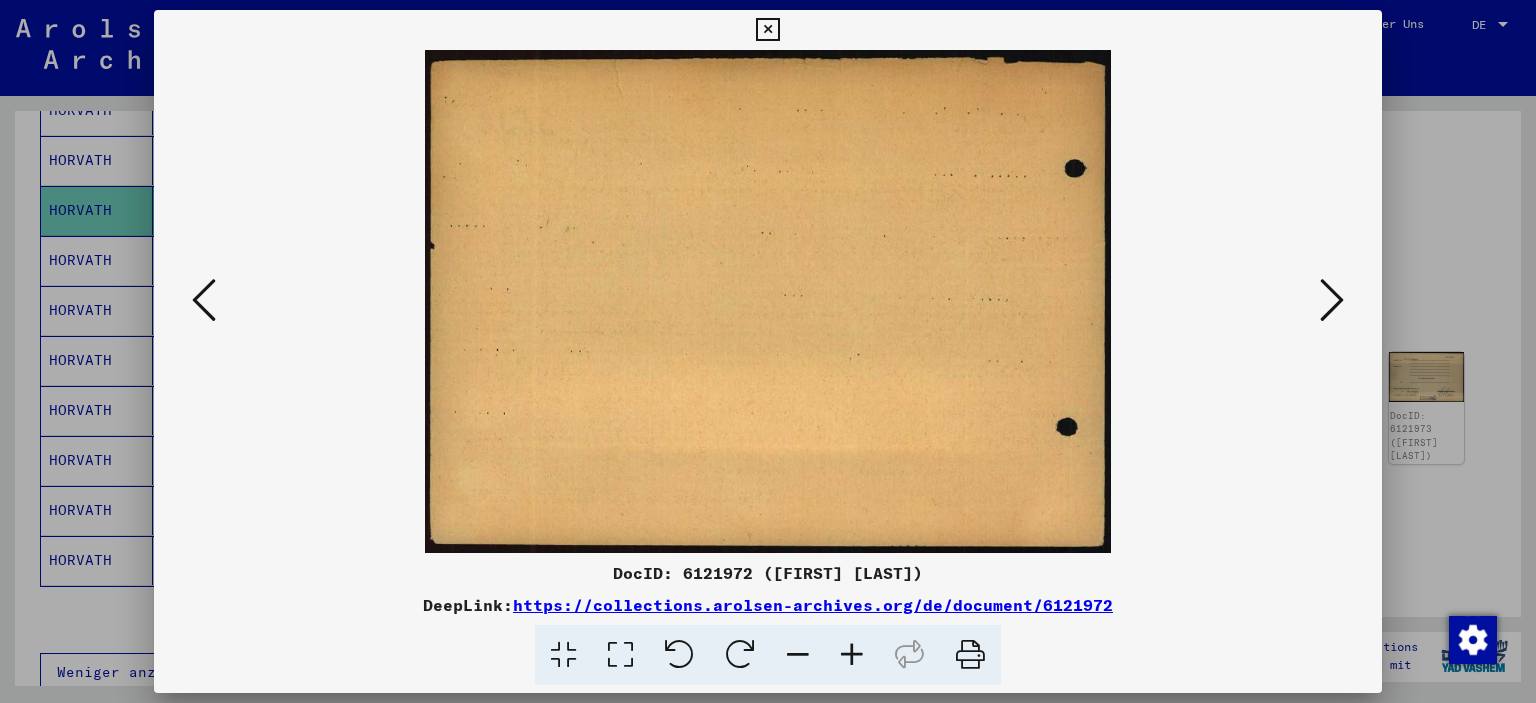 click at bounding box center (1332, 300) 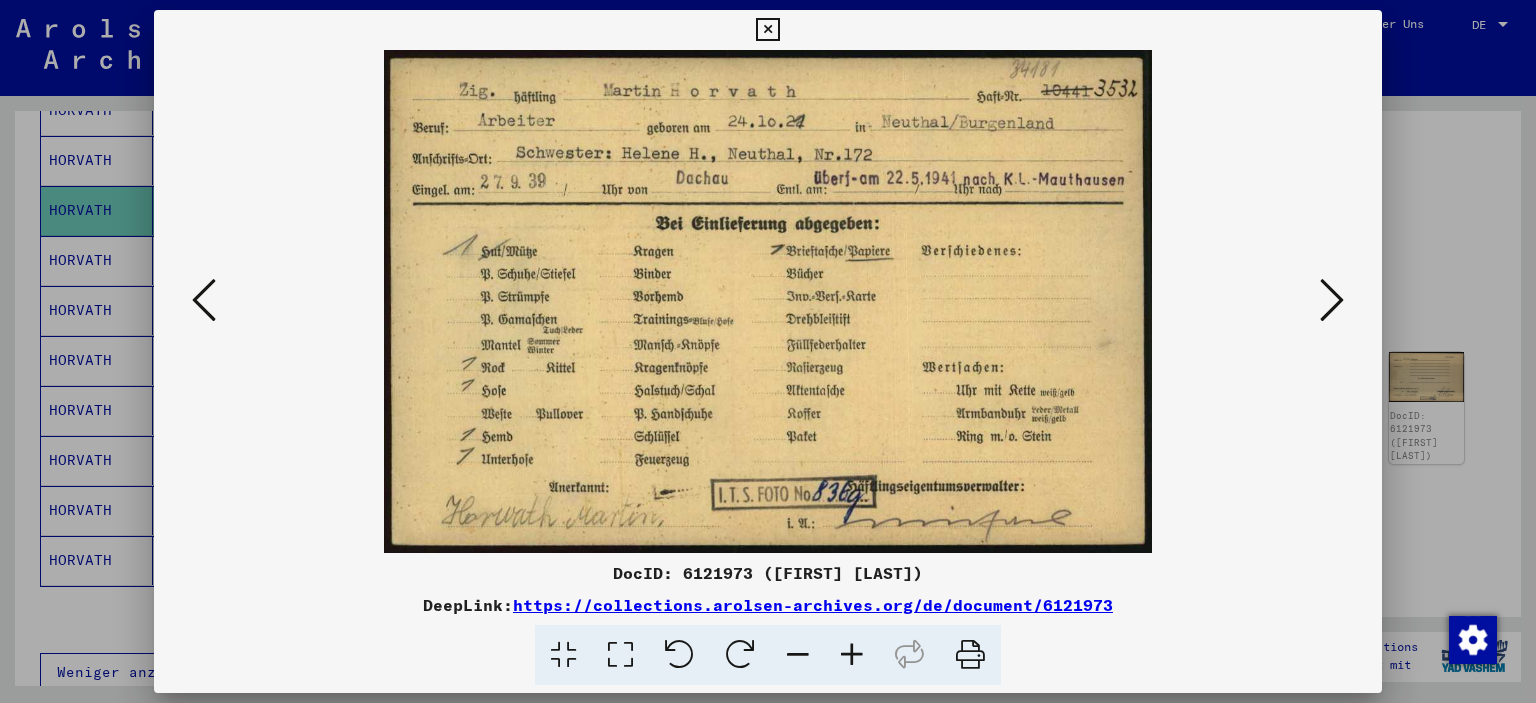 click at bounding box center [768, 351] 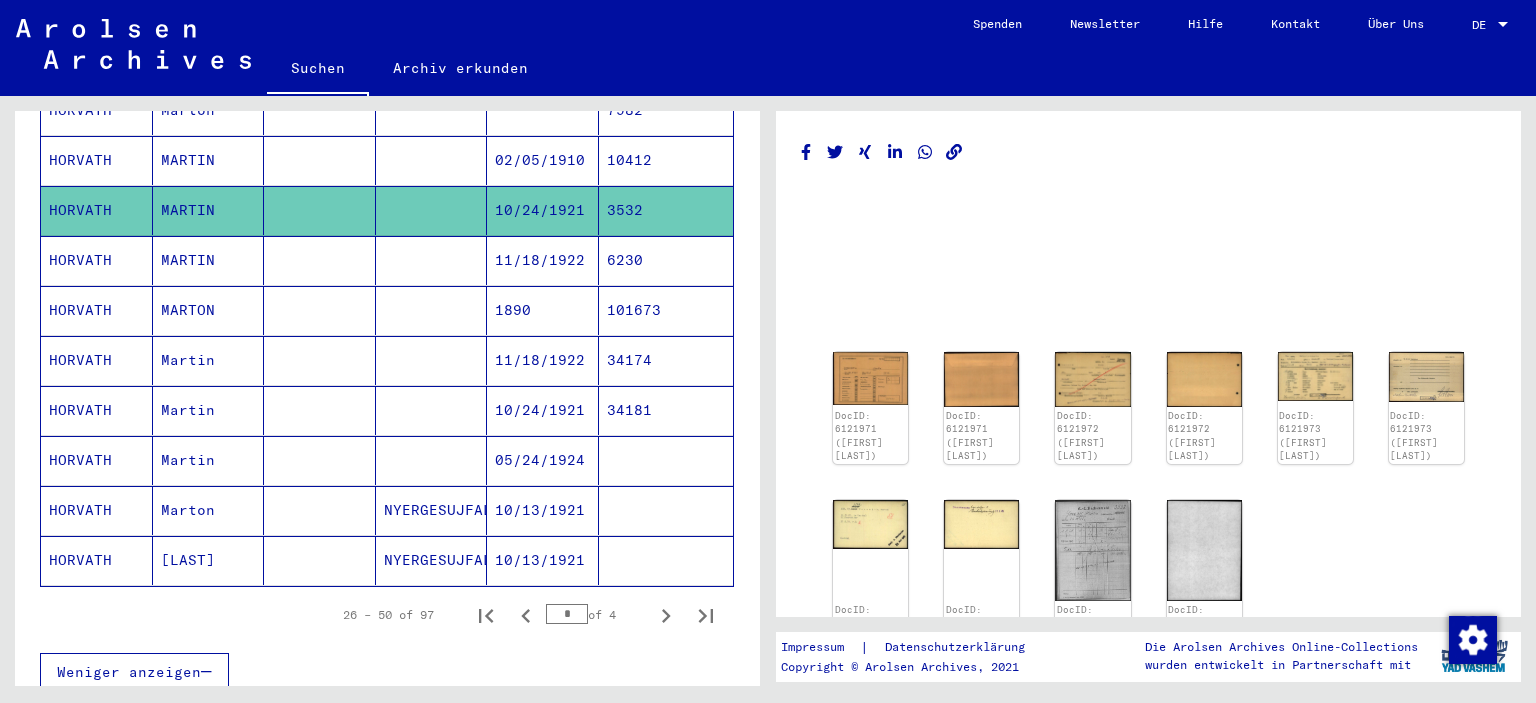 scroll, scrollTop: 0, scrollLeft: 0, axis: both 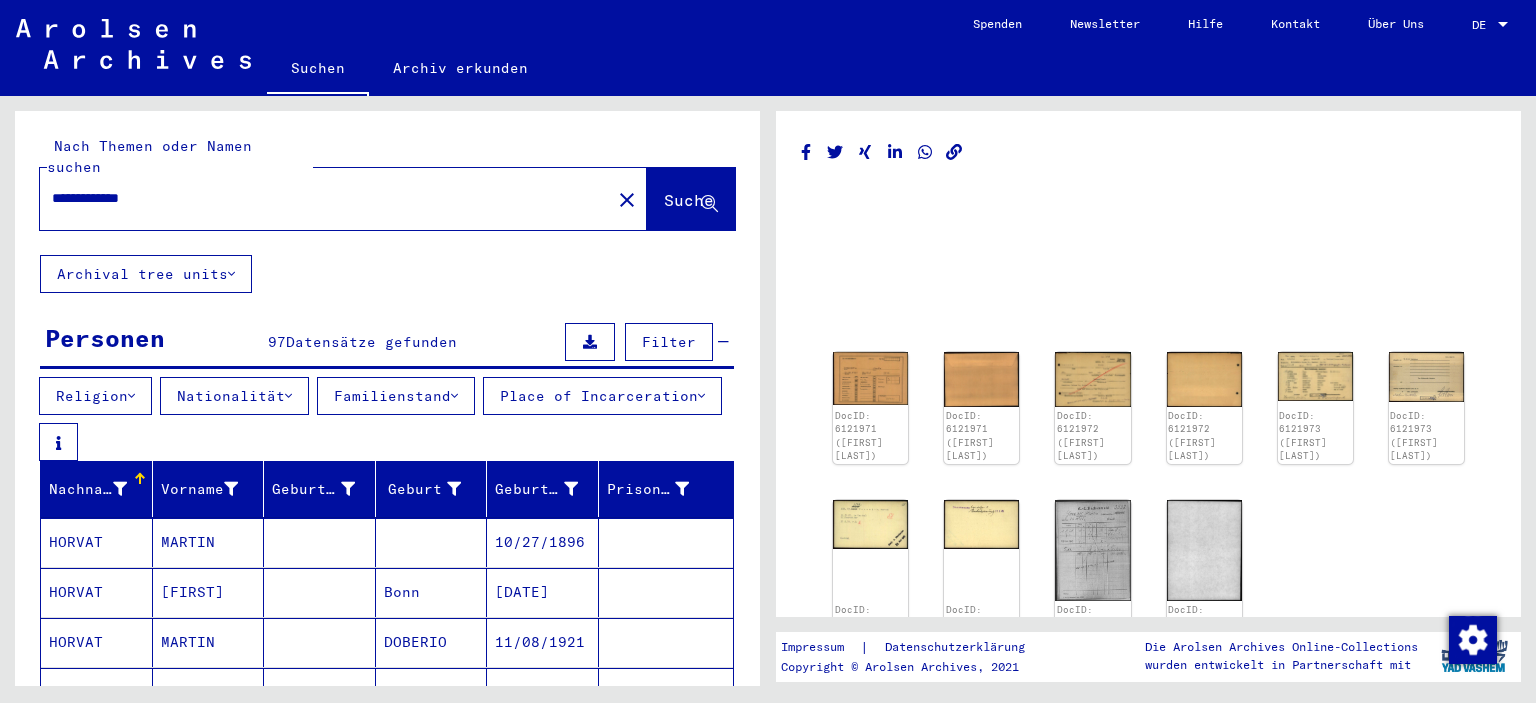 drag, startPoint x: 217, startPoint y: 168, endPoint x: 7, endPoint y: 183, distance: 210.53503 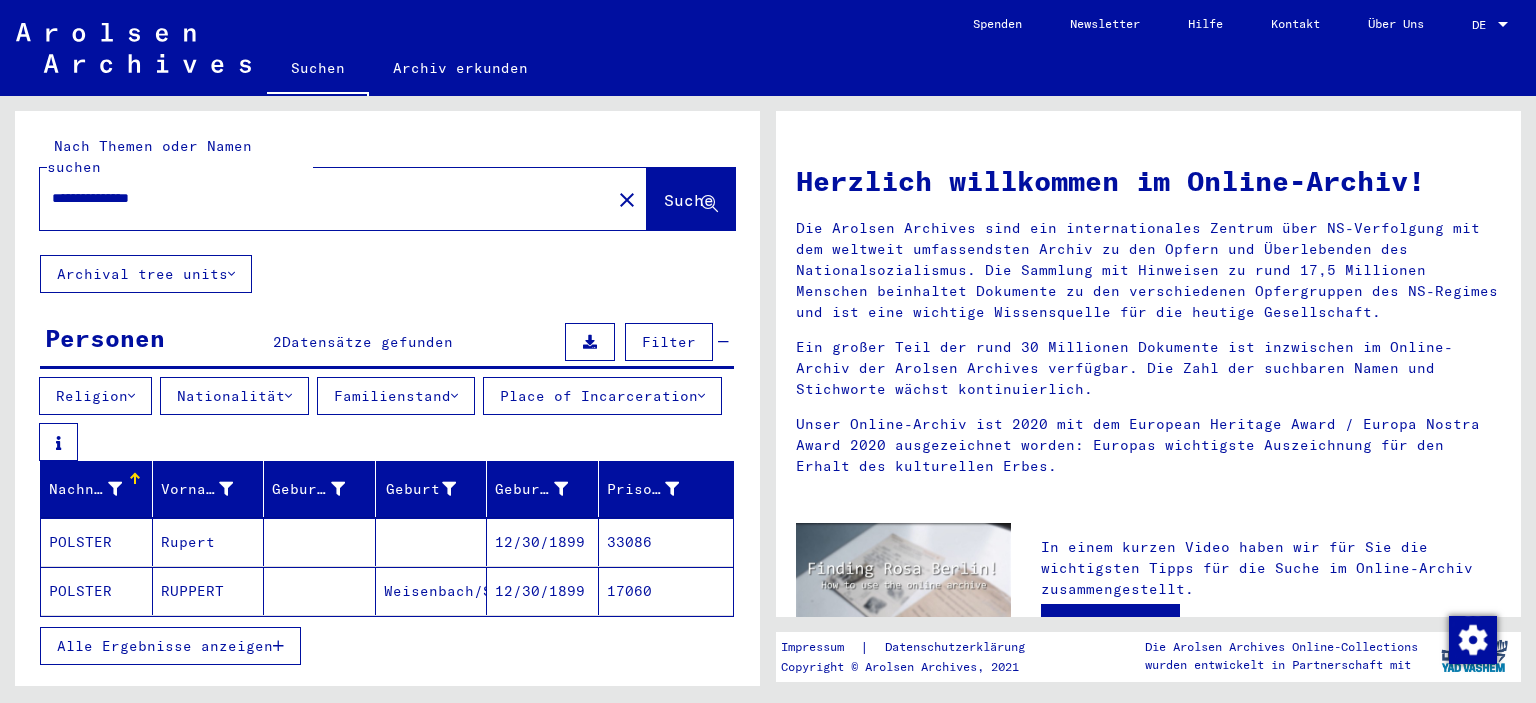click on "33086" at bounding box center (666, 591) 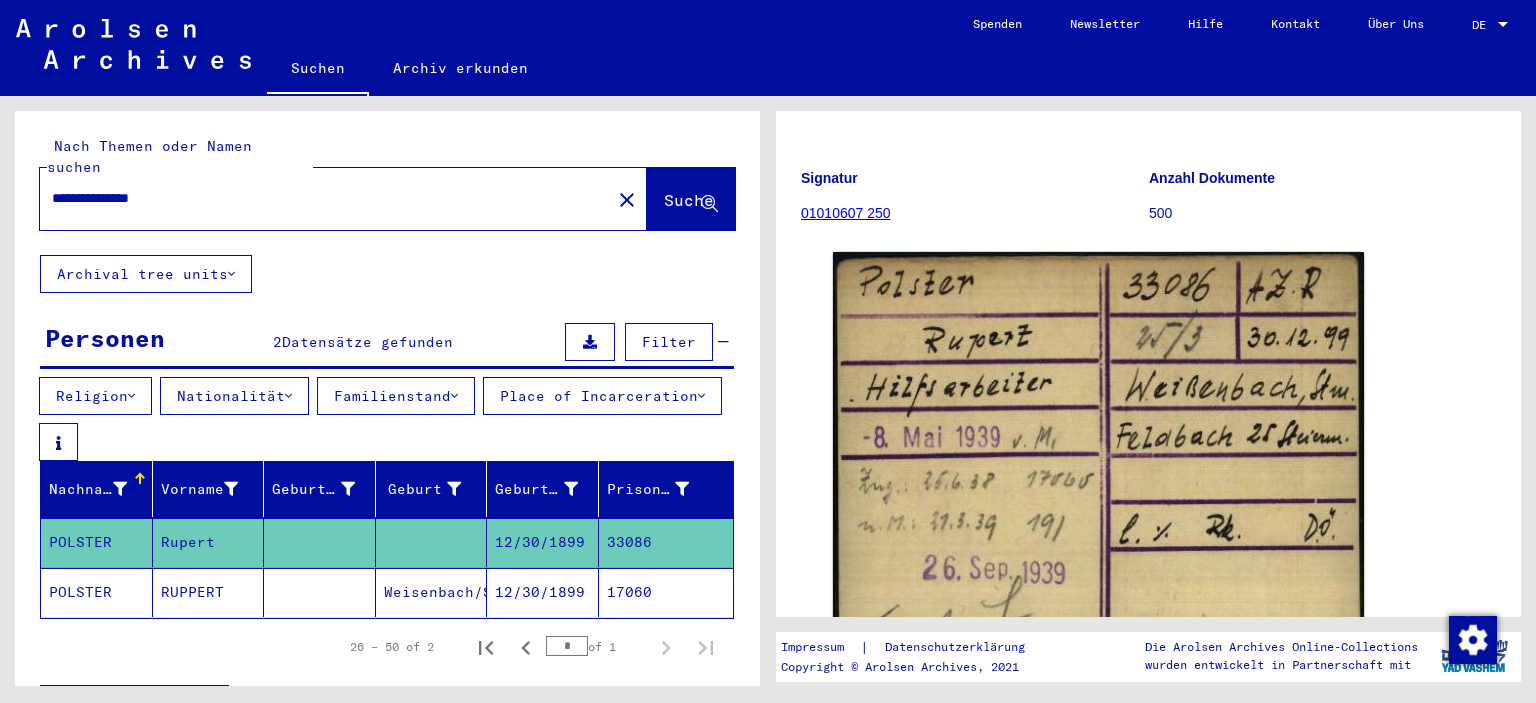 scroll, scrollTop: 189, scrollLeft: 0, axis: vertical 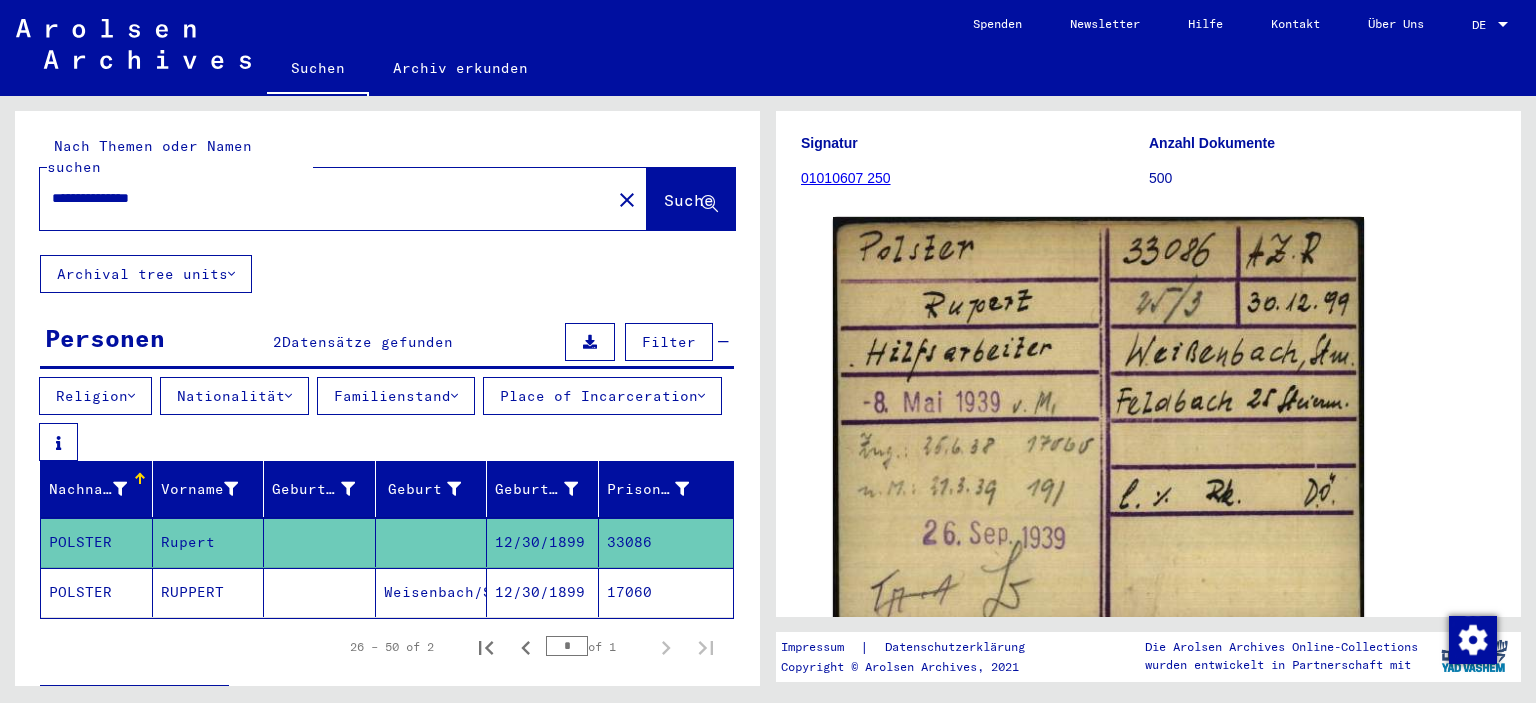 click on "17060" 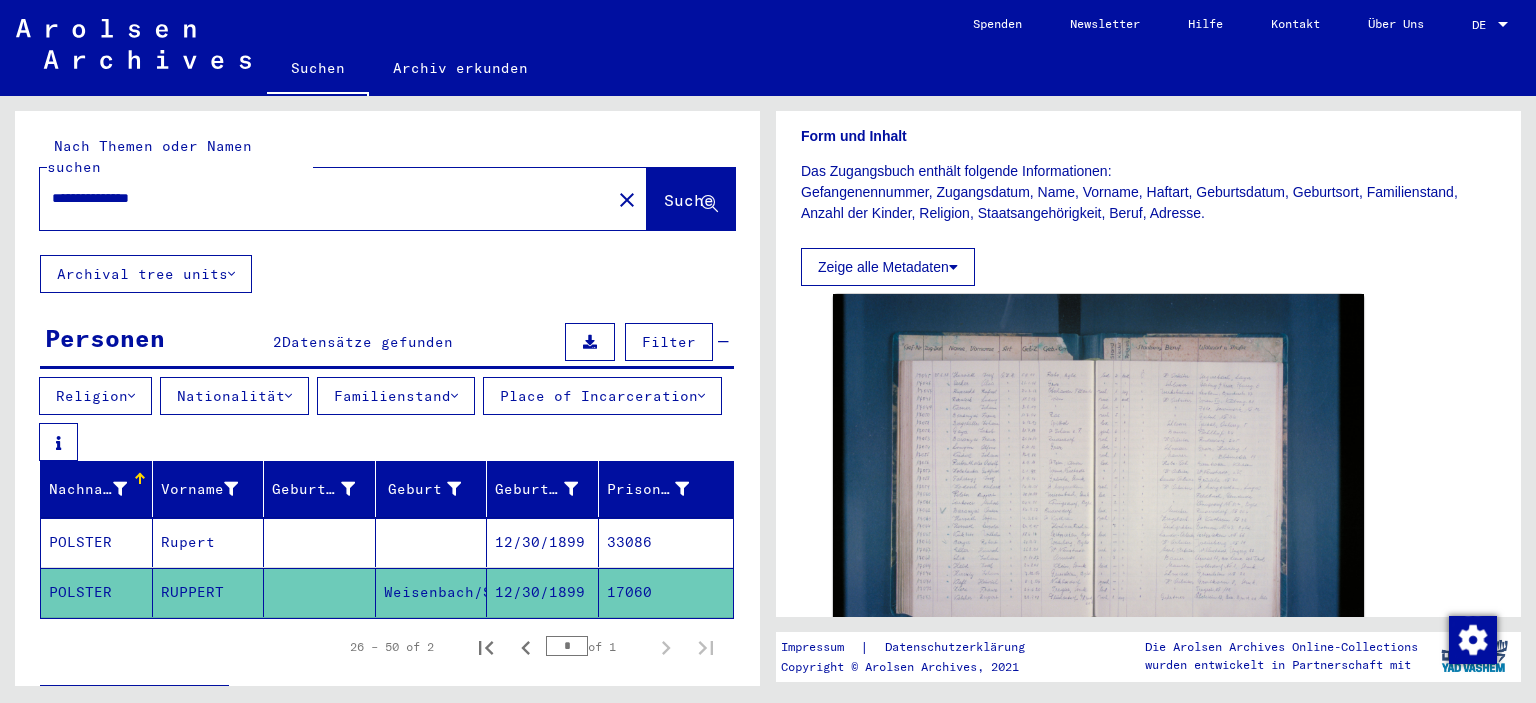 scroll, scrollTop: 315, scrollLeft: 0, axis: vertical 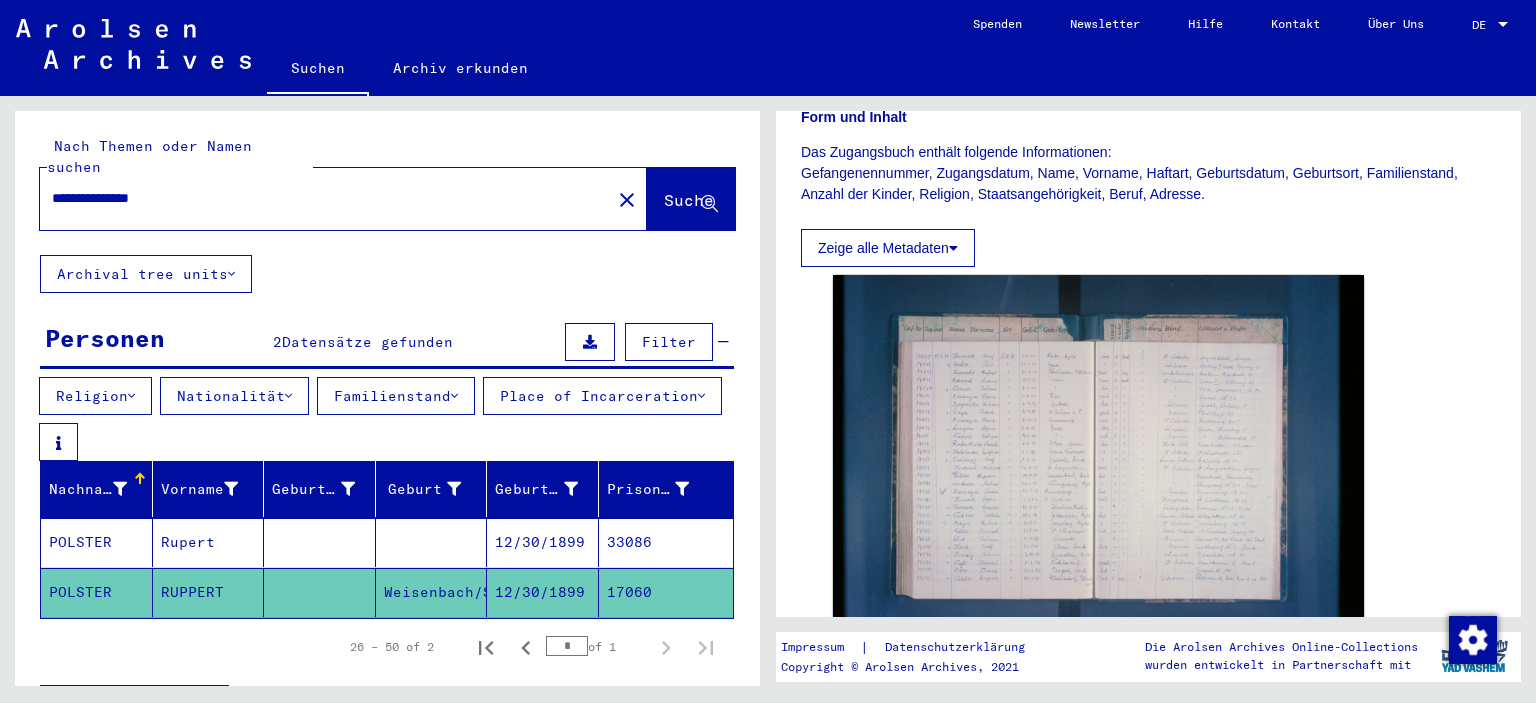 click on "33086" at bounding box center (666, 592) 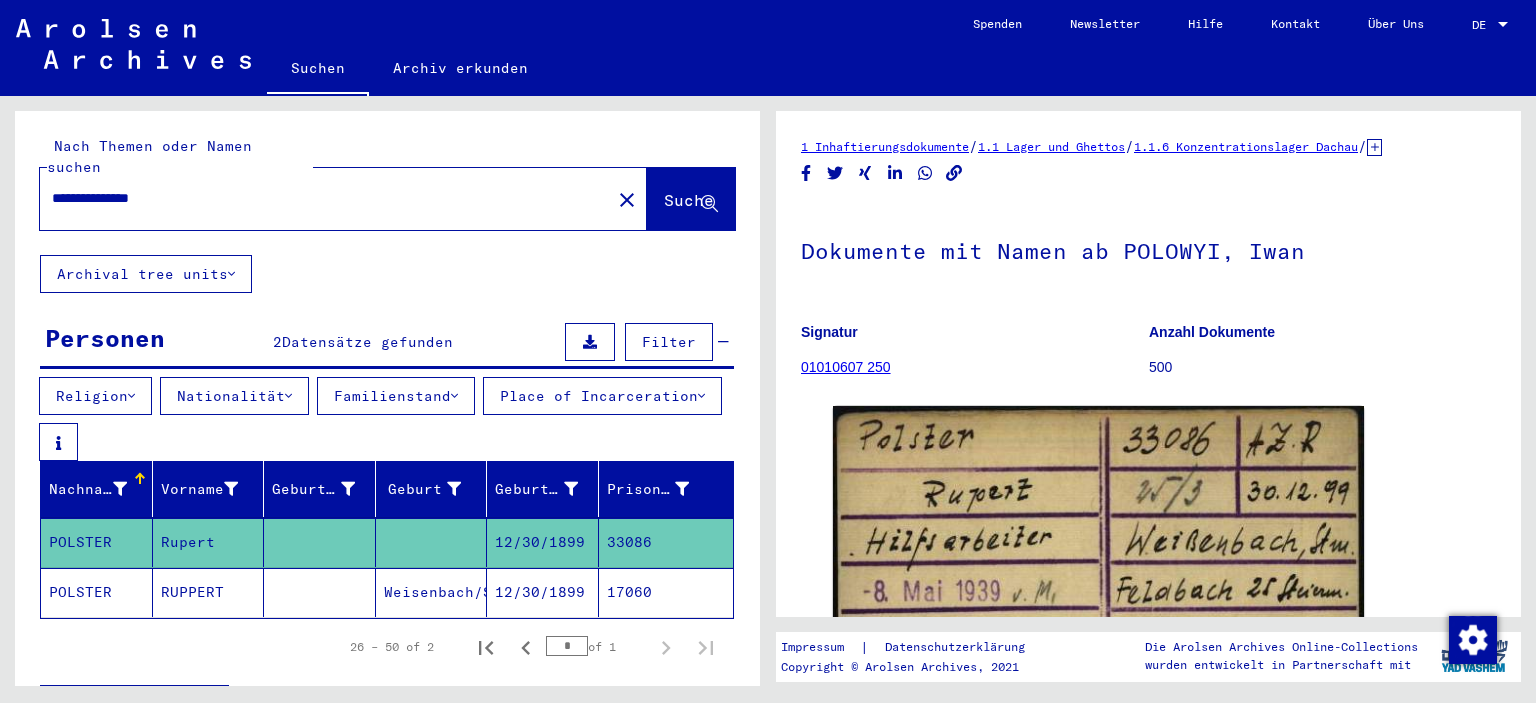 drag, startPoint x: 246, startPoint y: 180, endPoint x: 28, endPoint y: 170, distance: 218.22923 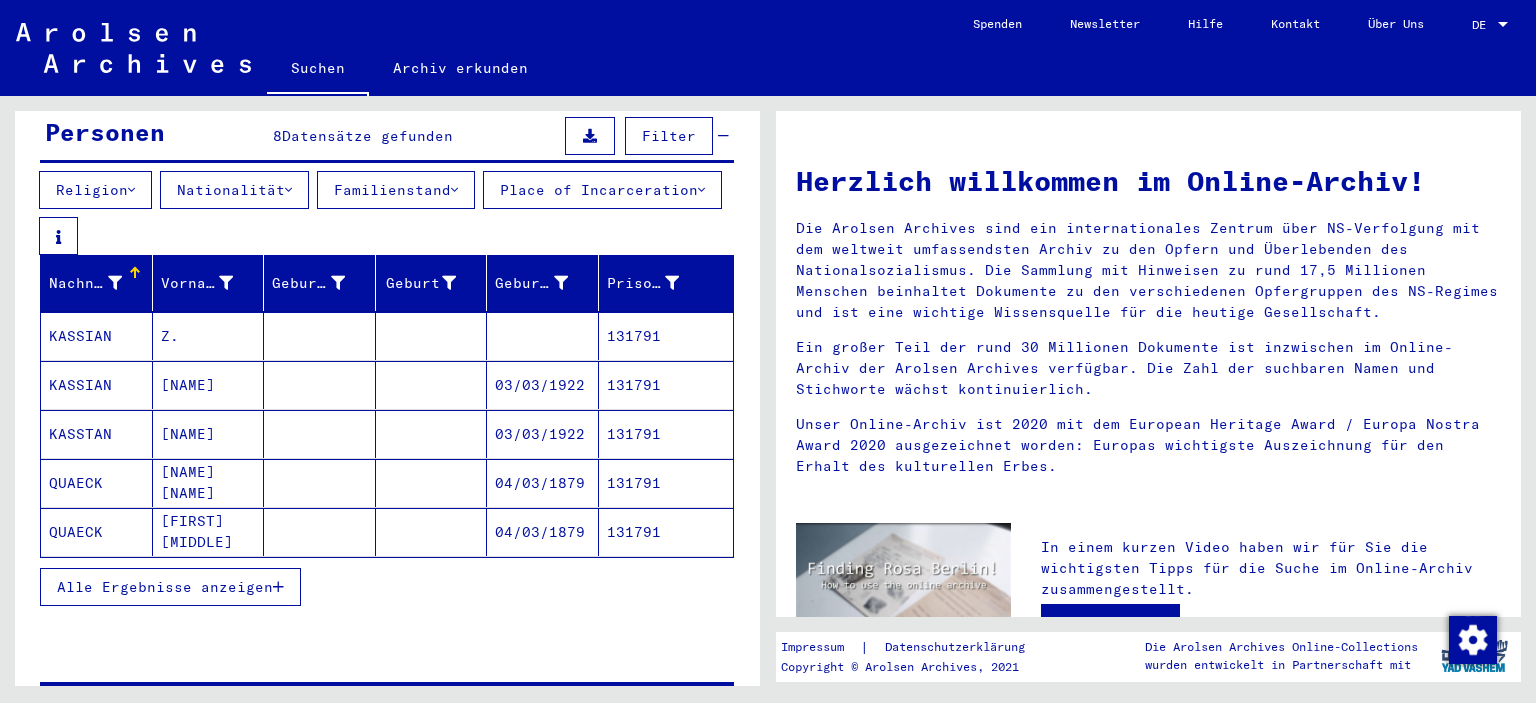 scroll, scrollTop: 206, scrollLeft: 0, axis: vertical 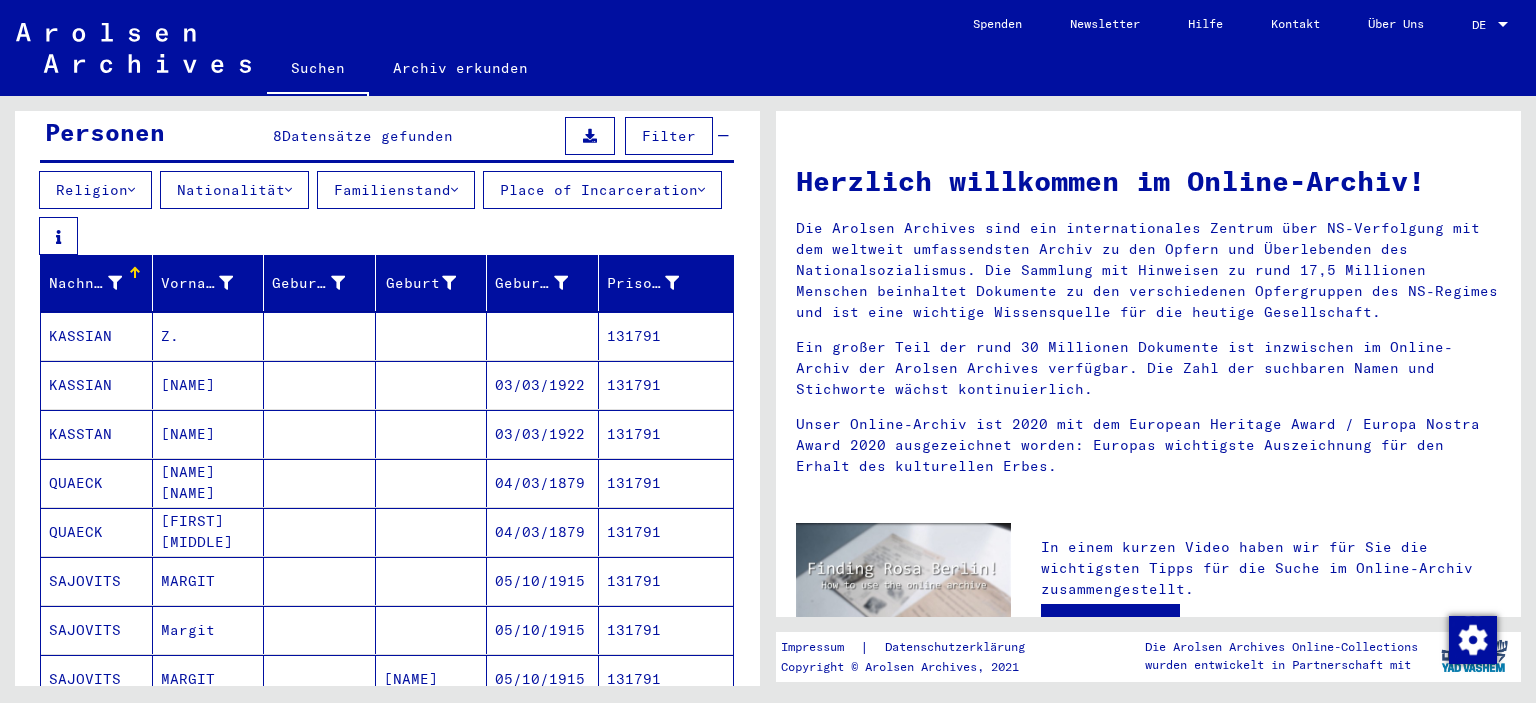click on "131791" at bounding box center (666, 532) 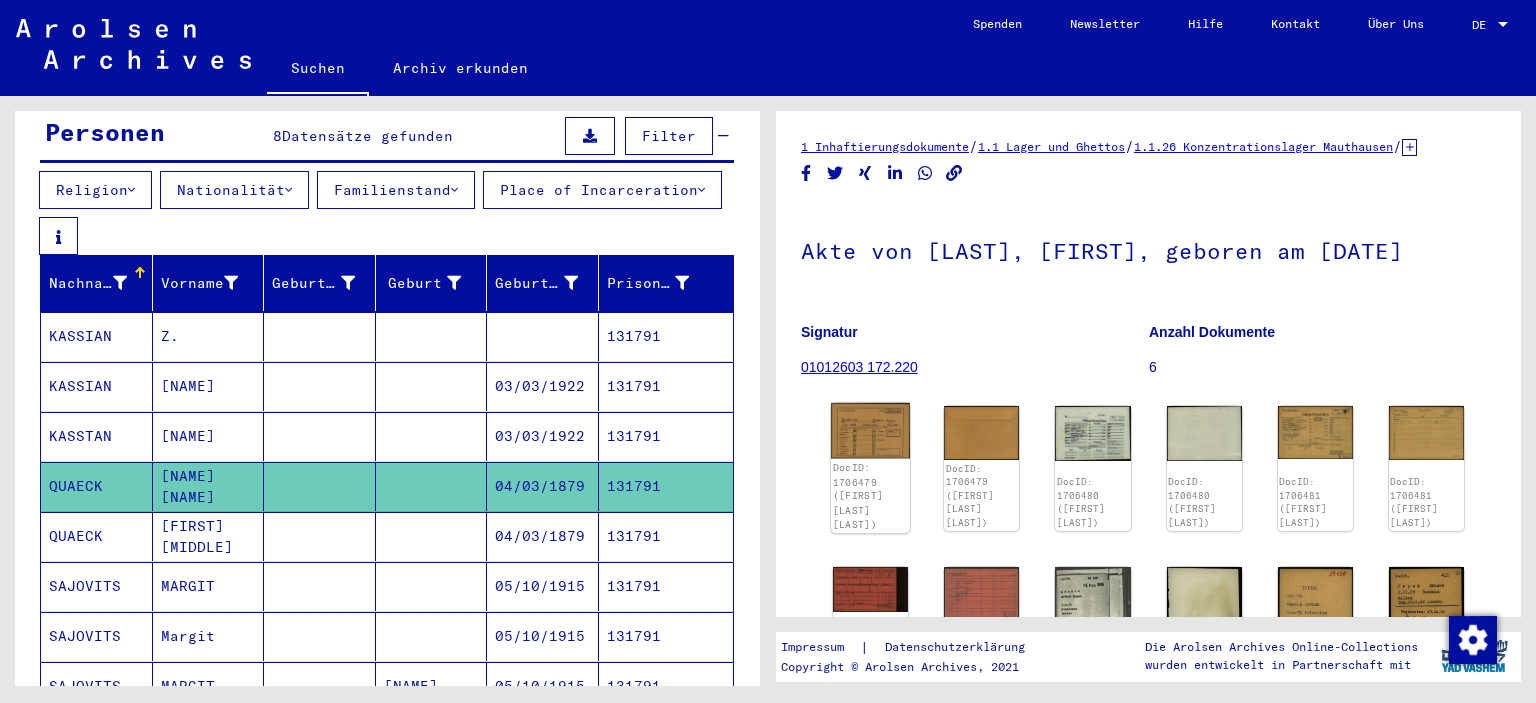click 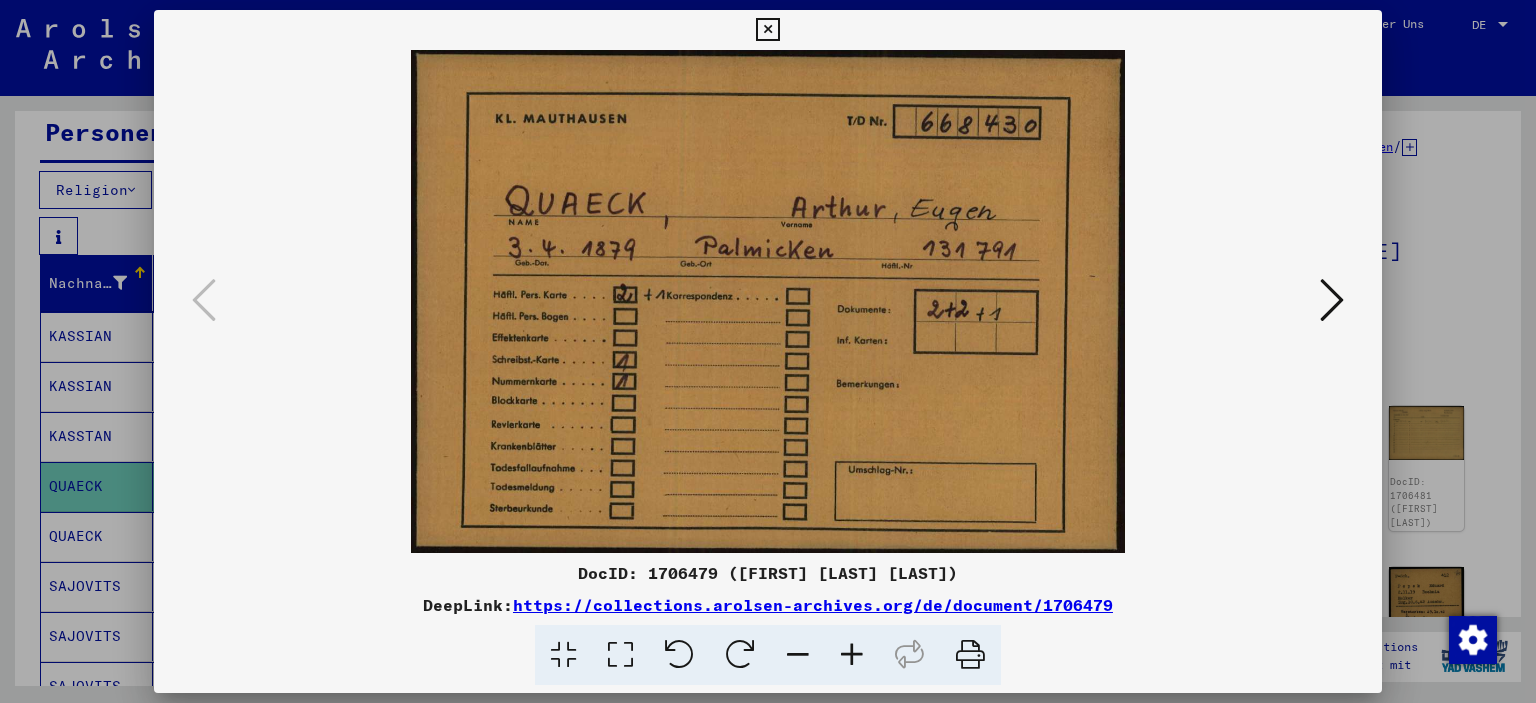 click at bounding box center [1332, 300] 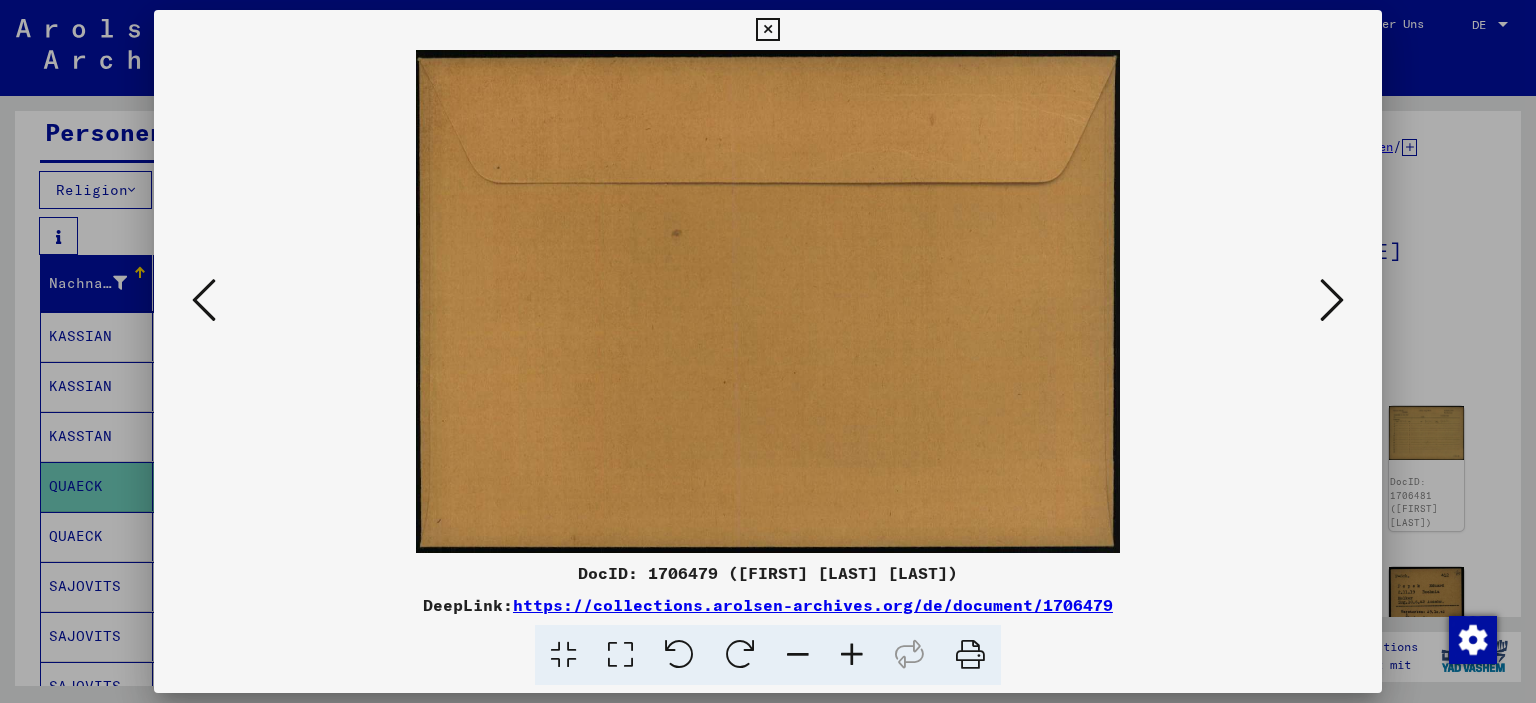 click at bounding box center (1332, 300) 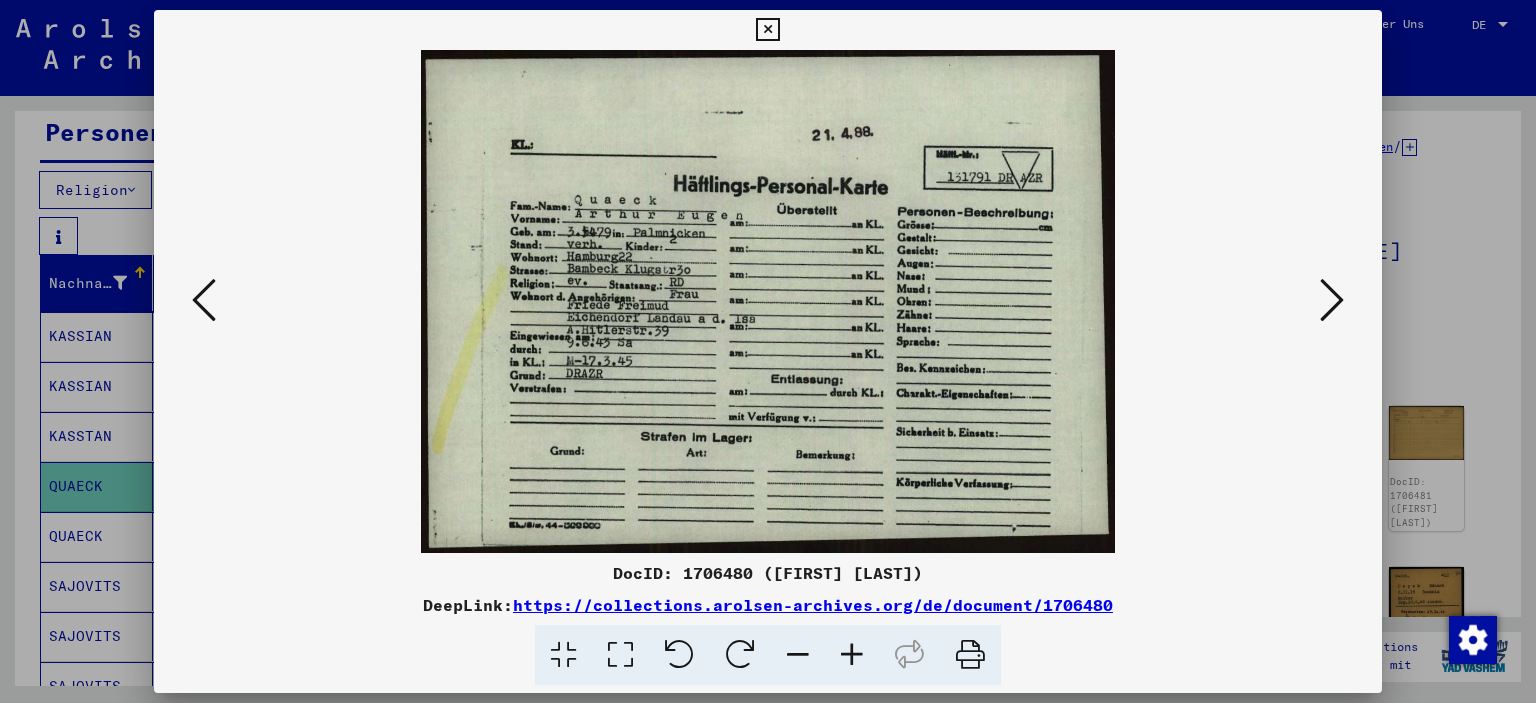 click at bounding box center (1332, 300) 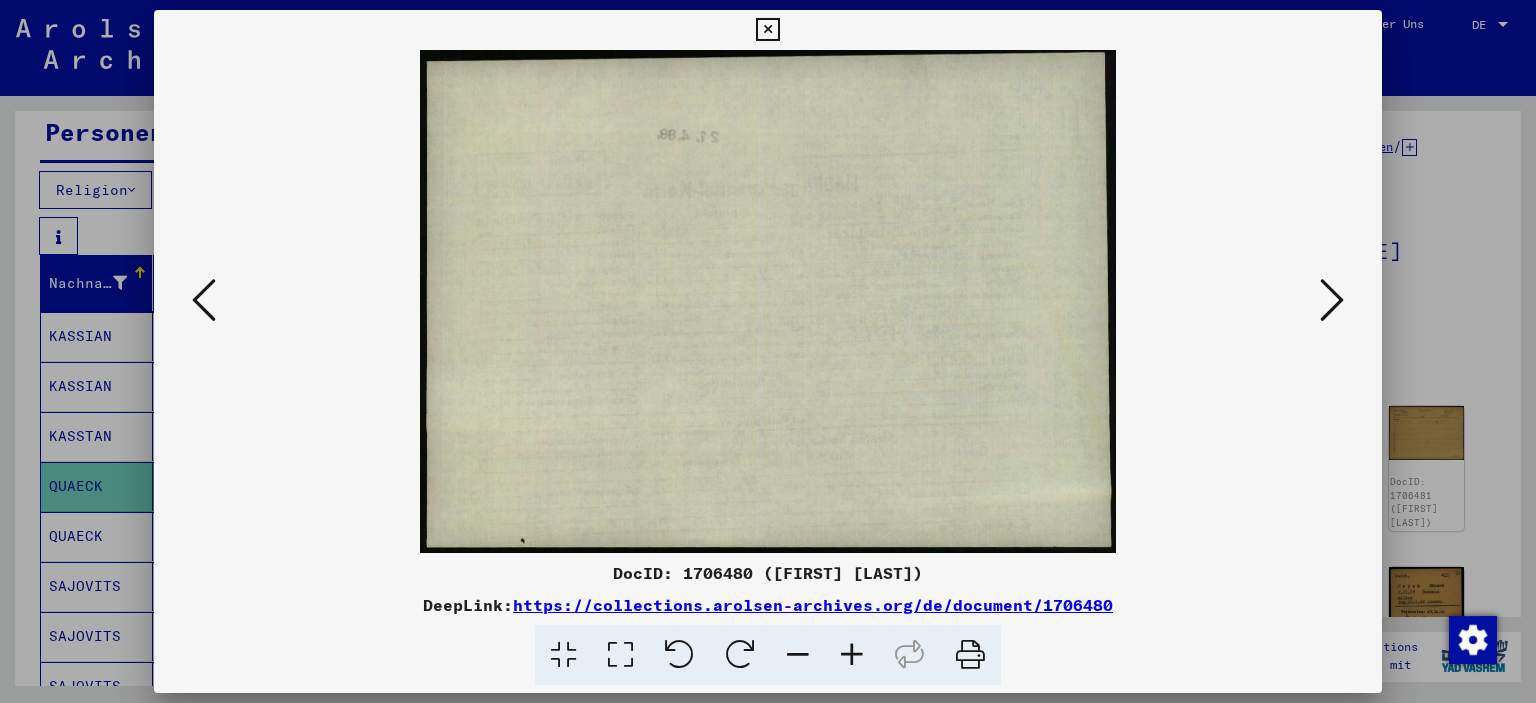 click at bounding box center [1332, 300] 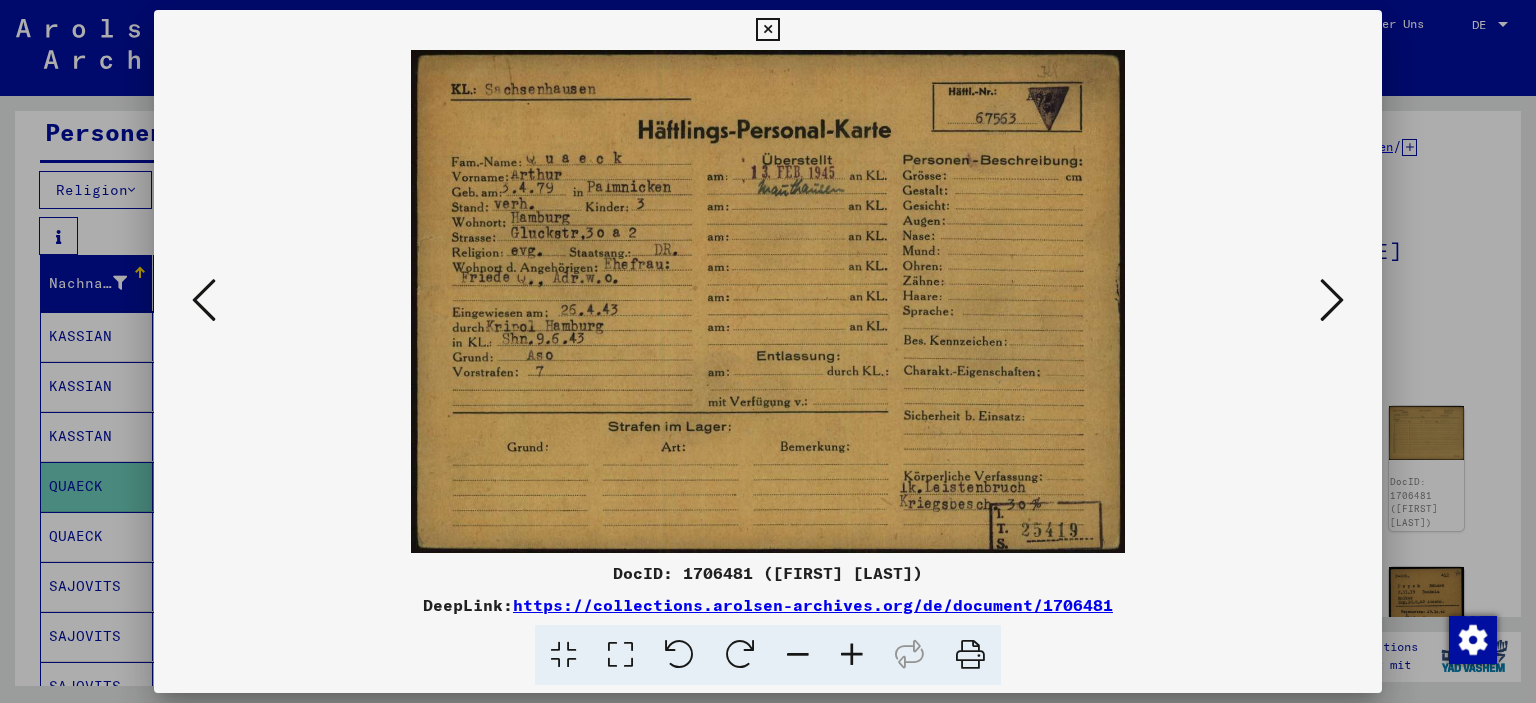 click at bounding box center [767, 30] 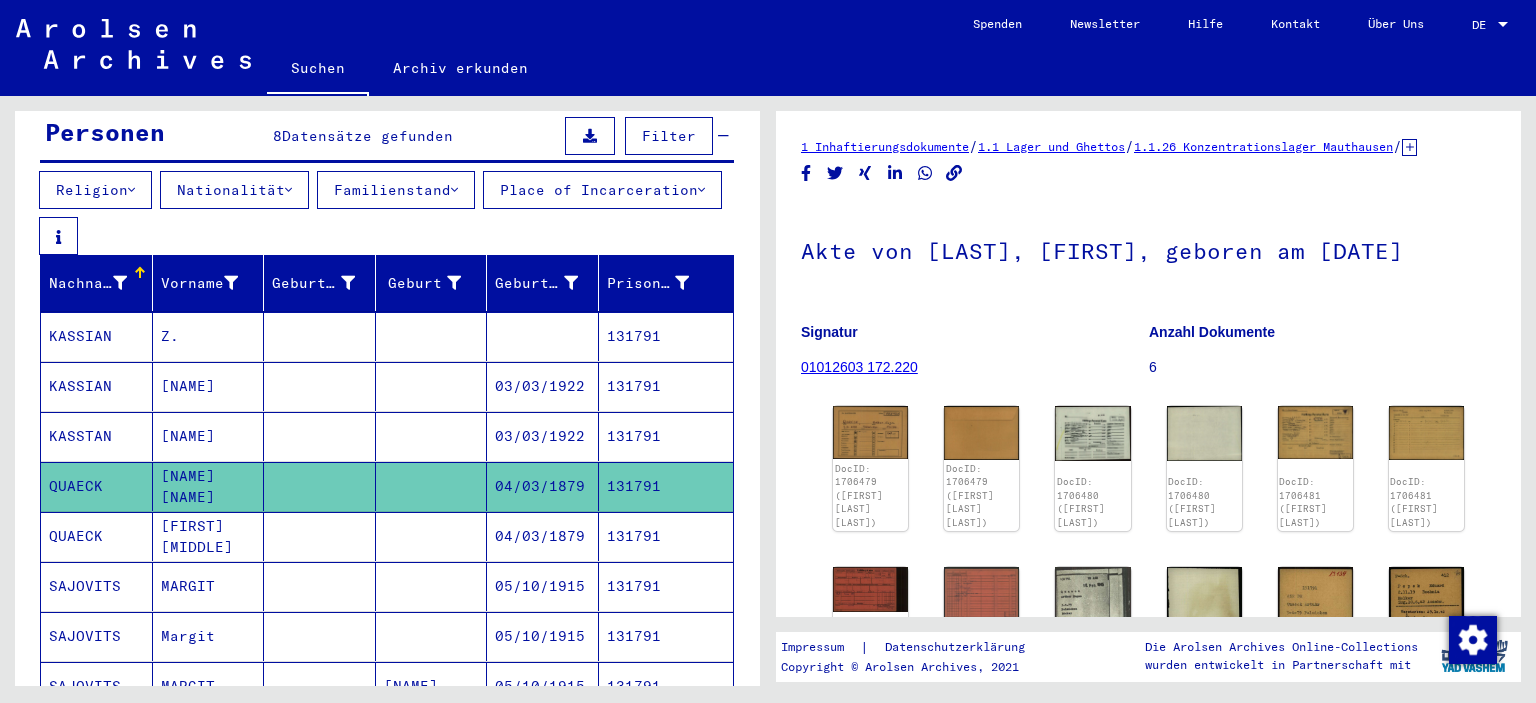 click on "131791" at bounding box center (666, 586) 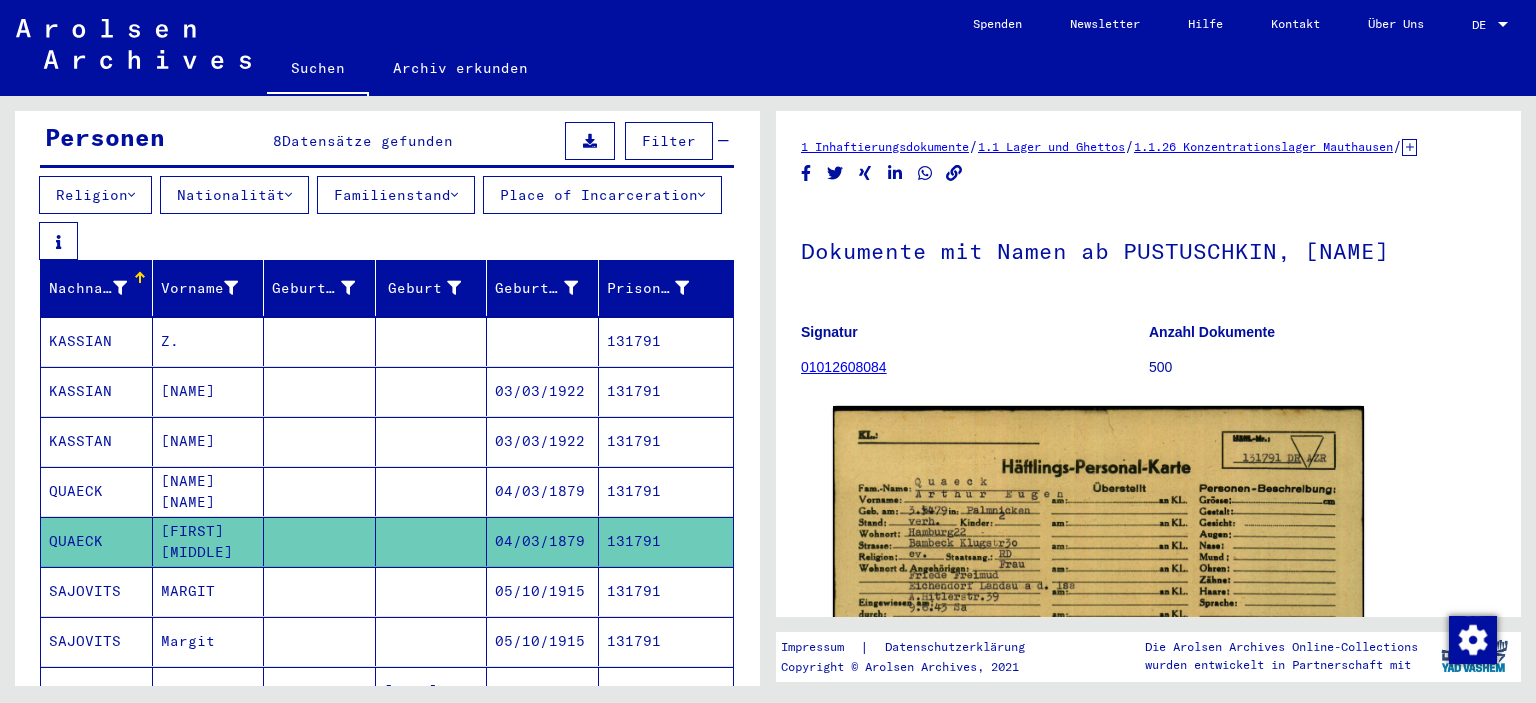 scroll, scrollTop: 0, scrollLeft: 0, axis: both 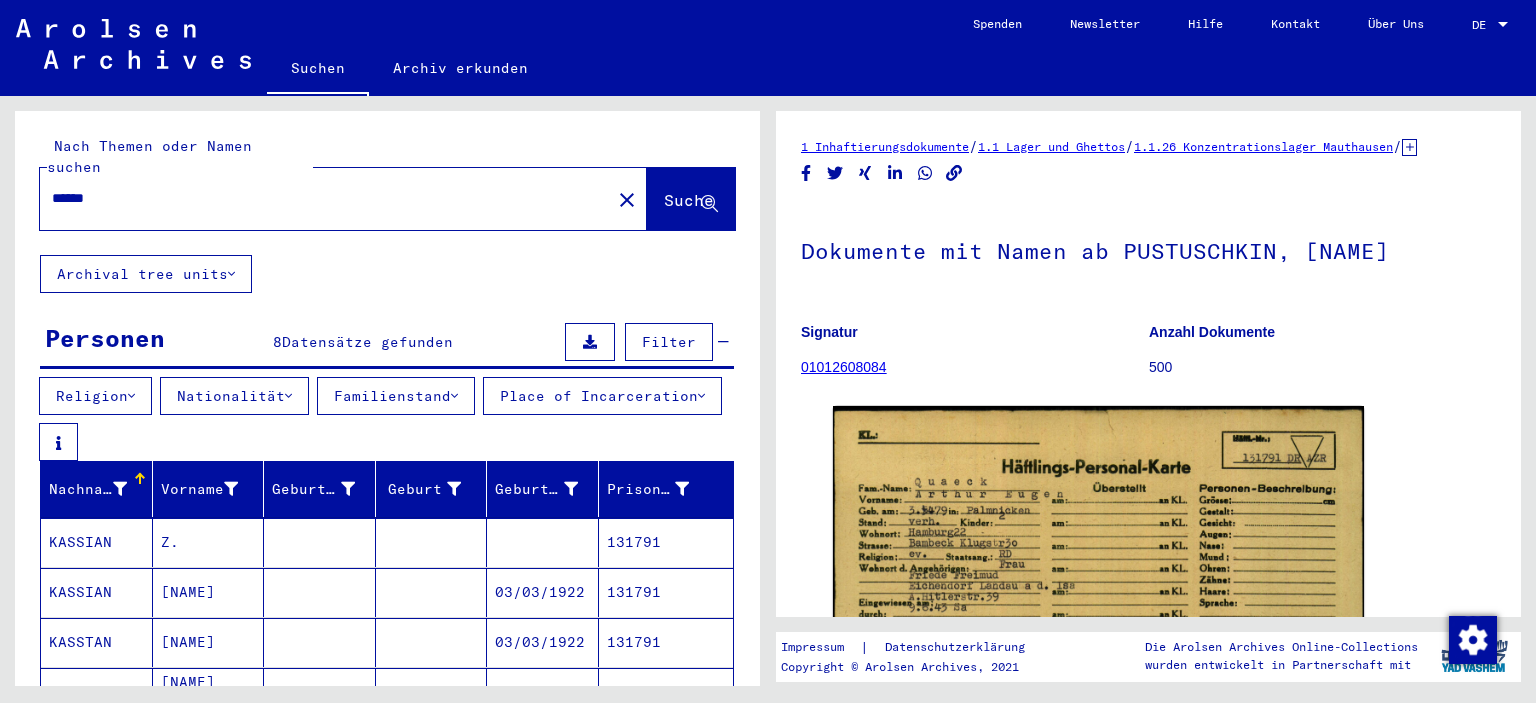drag, startPoint x: 171, startPoint y: 182, endPoint x: 0, endPoint y: 160, distance: 172.4094 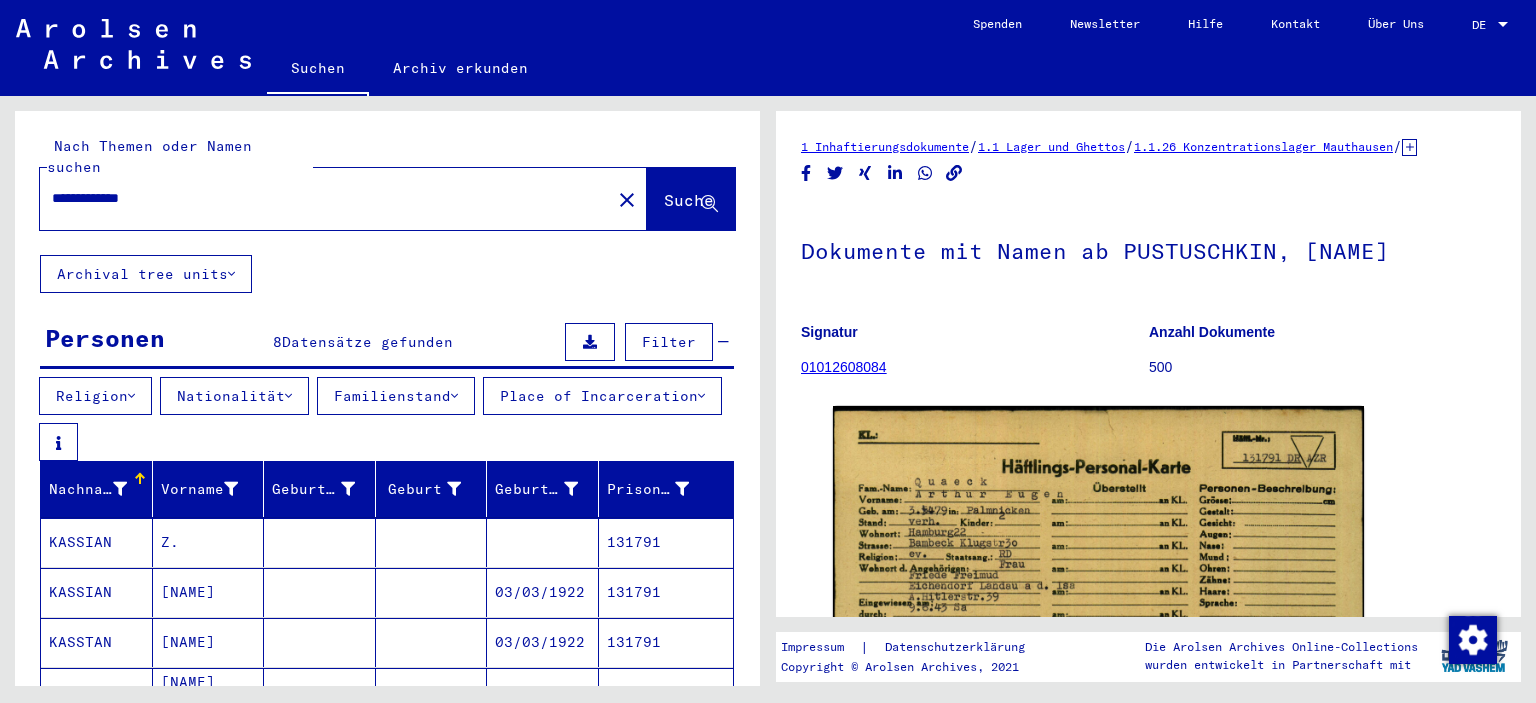 type on "**********" 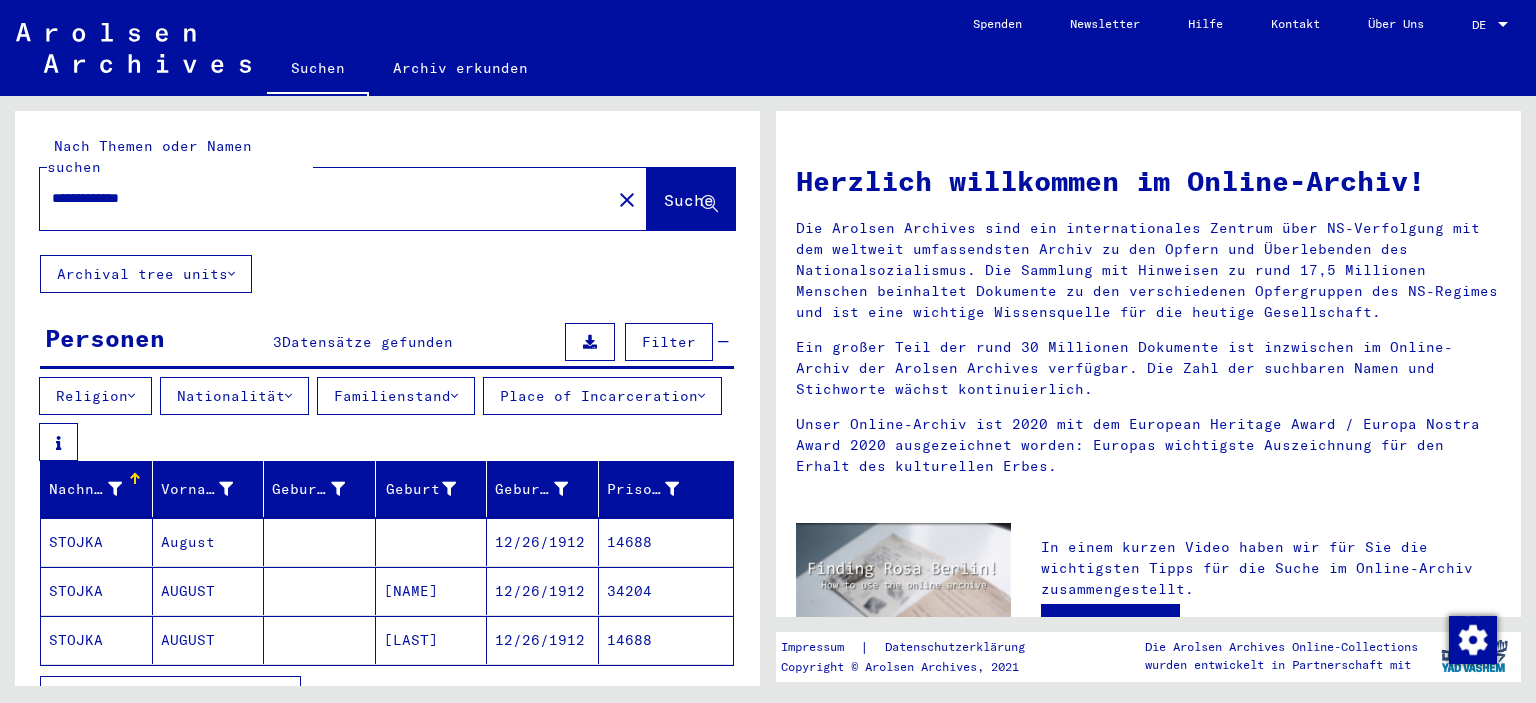 click on "14688" at bounding box center (666, 591) 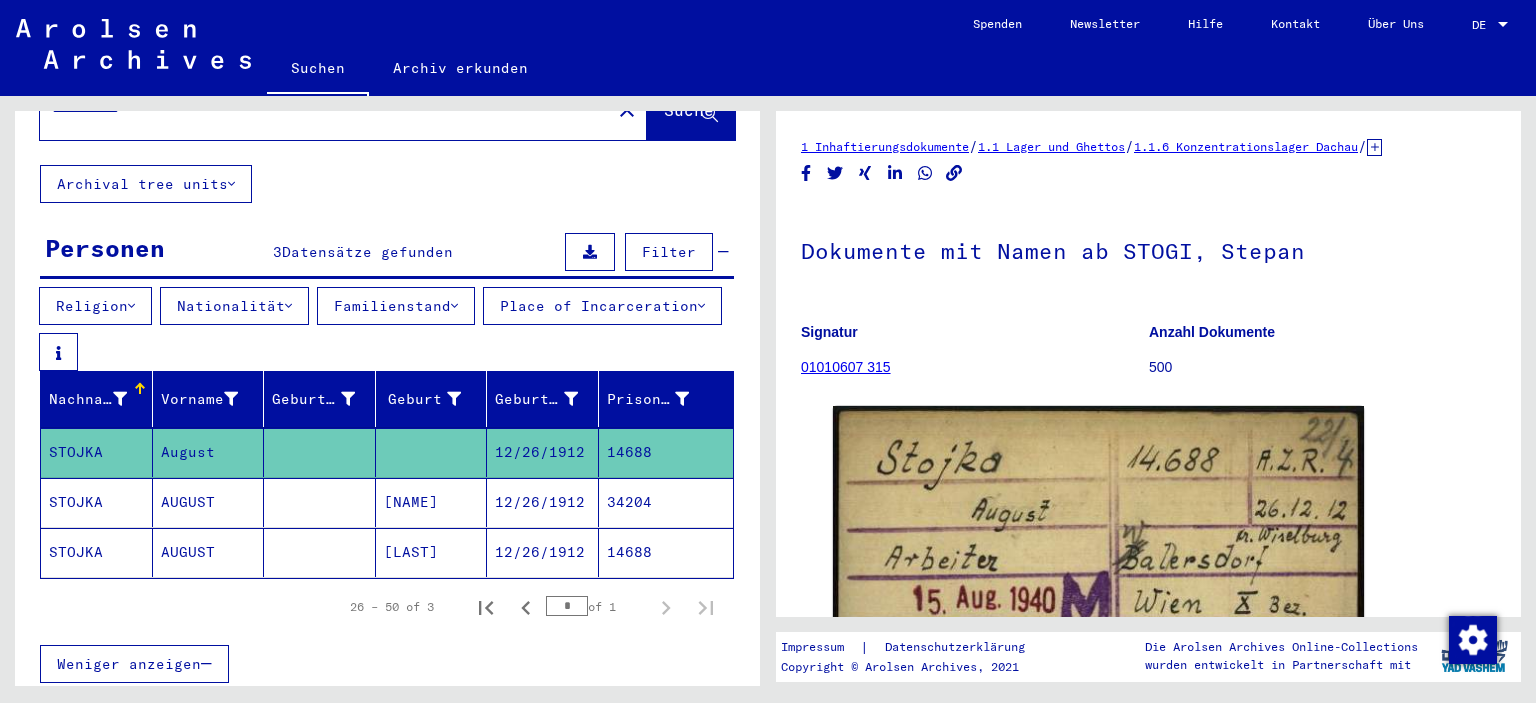 scroll, scrollTop: 94, scrollLeft: 0, axis: vertical 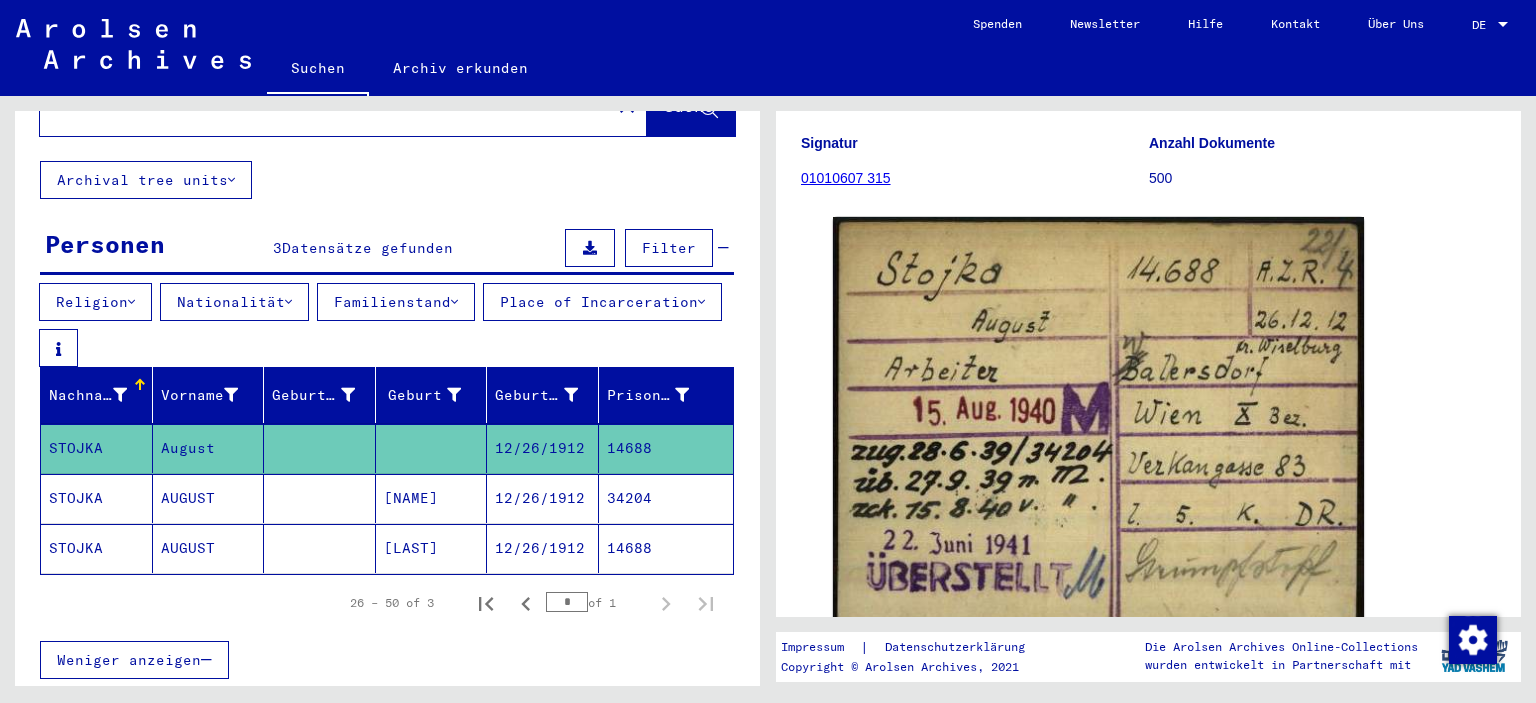click on "34204" at bounding box center (666, 548) 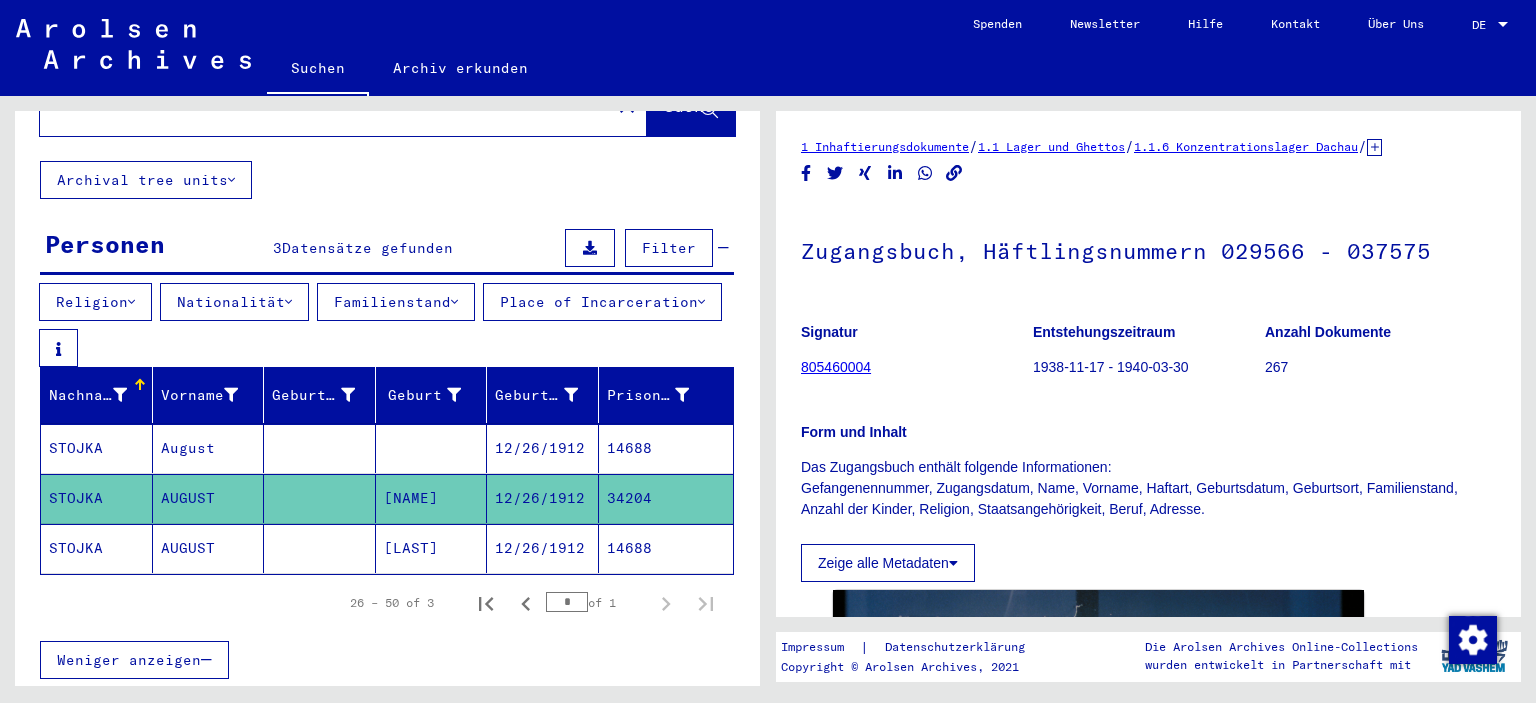click on "14688" 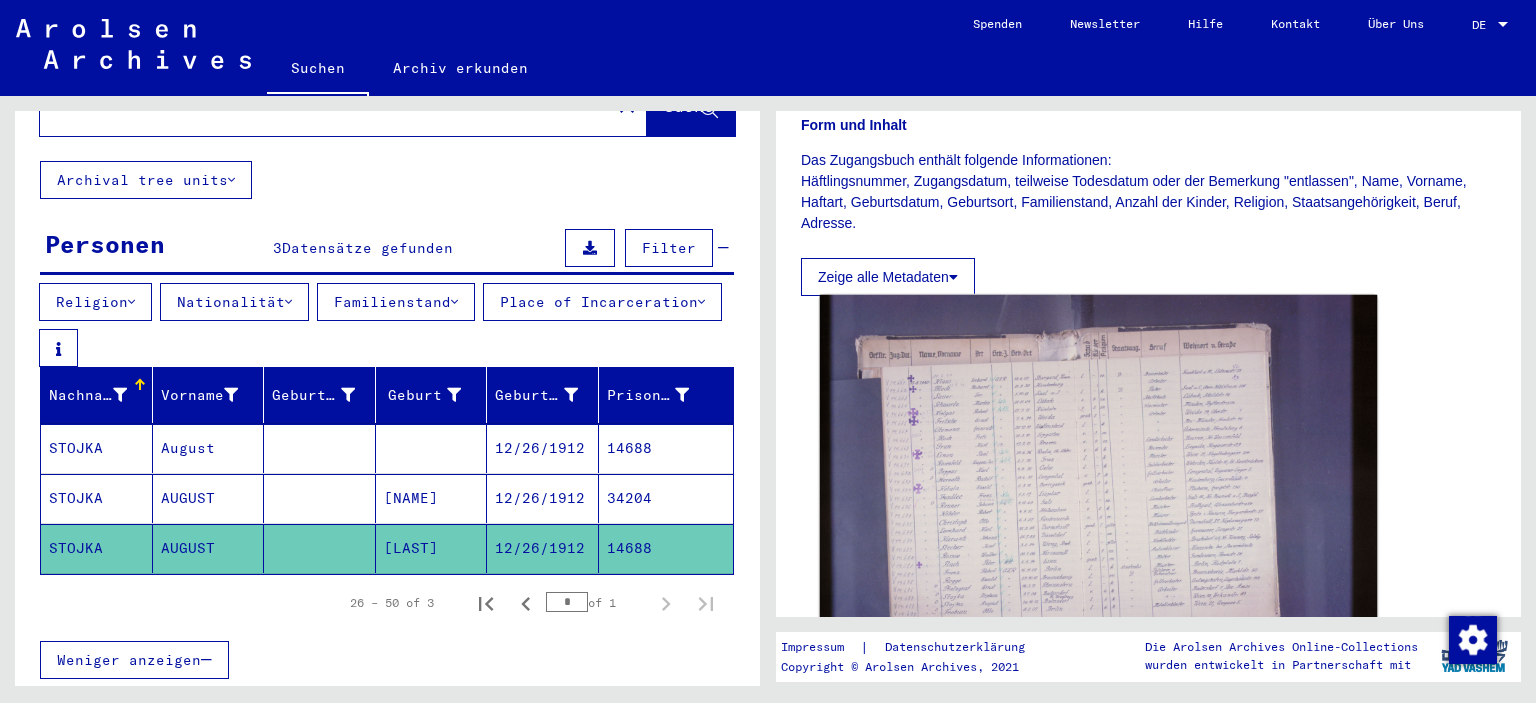 scroll, scrollTop: 392, scrollLeft: 0, axis: vertical 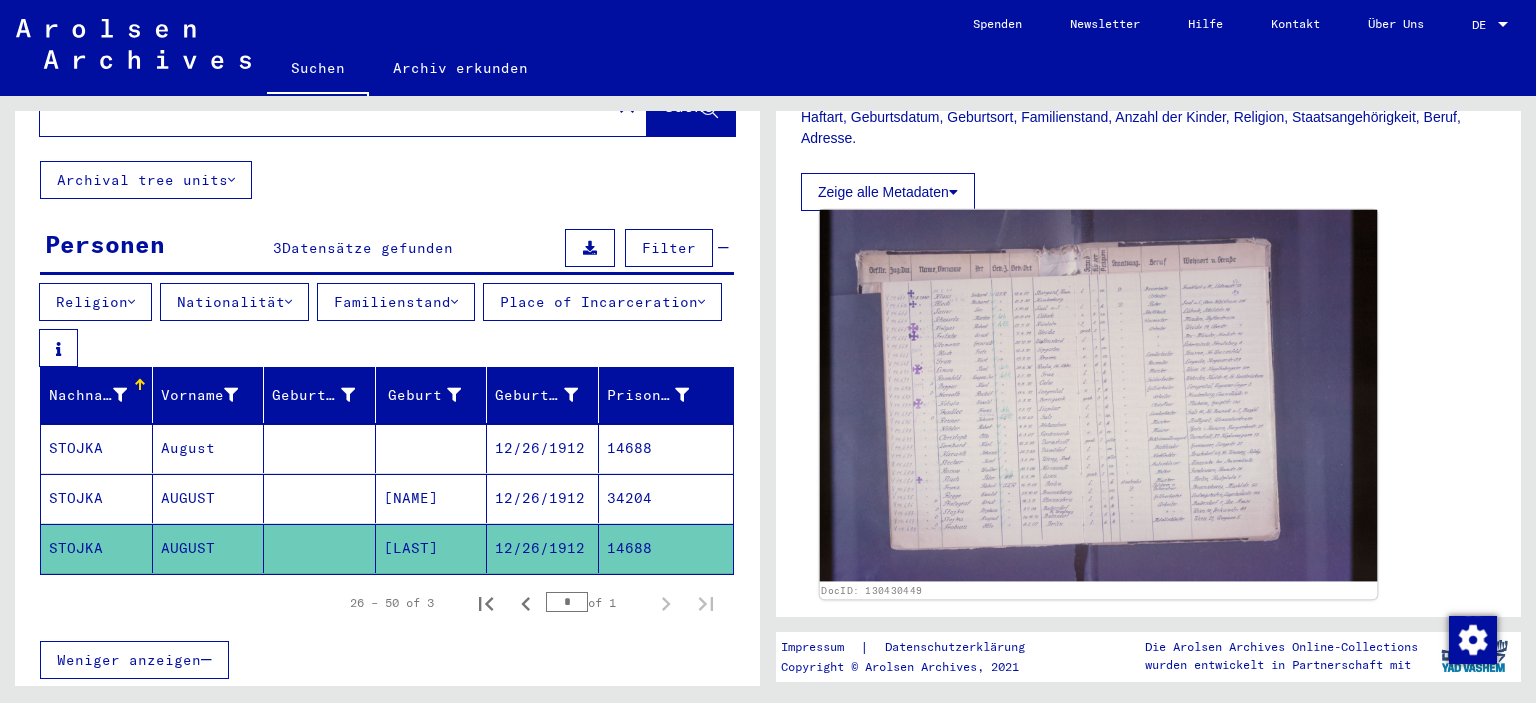 click 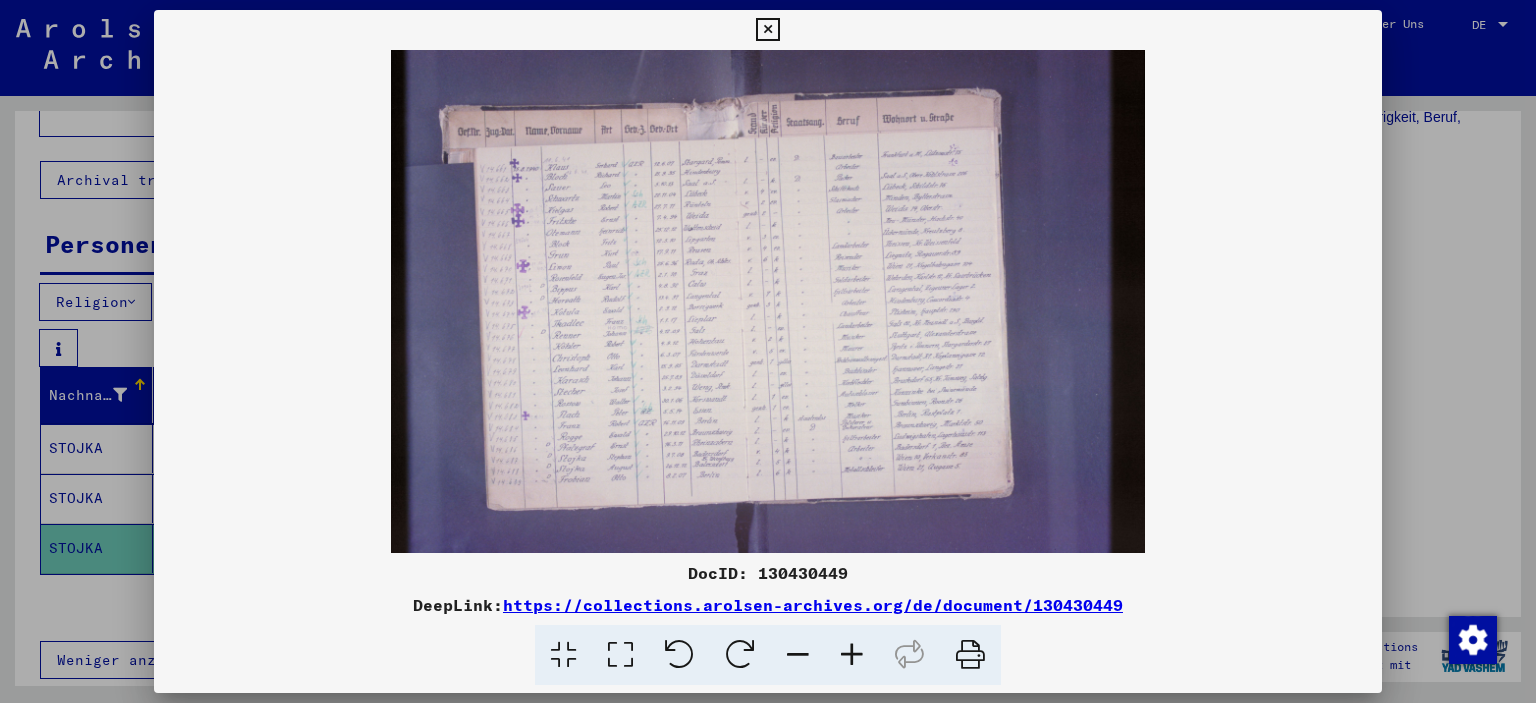 click at bounding box center [852, 655] 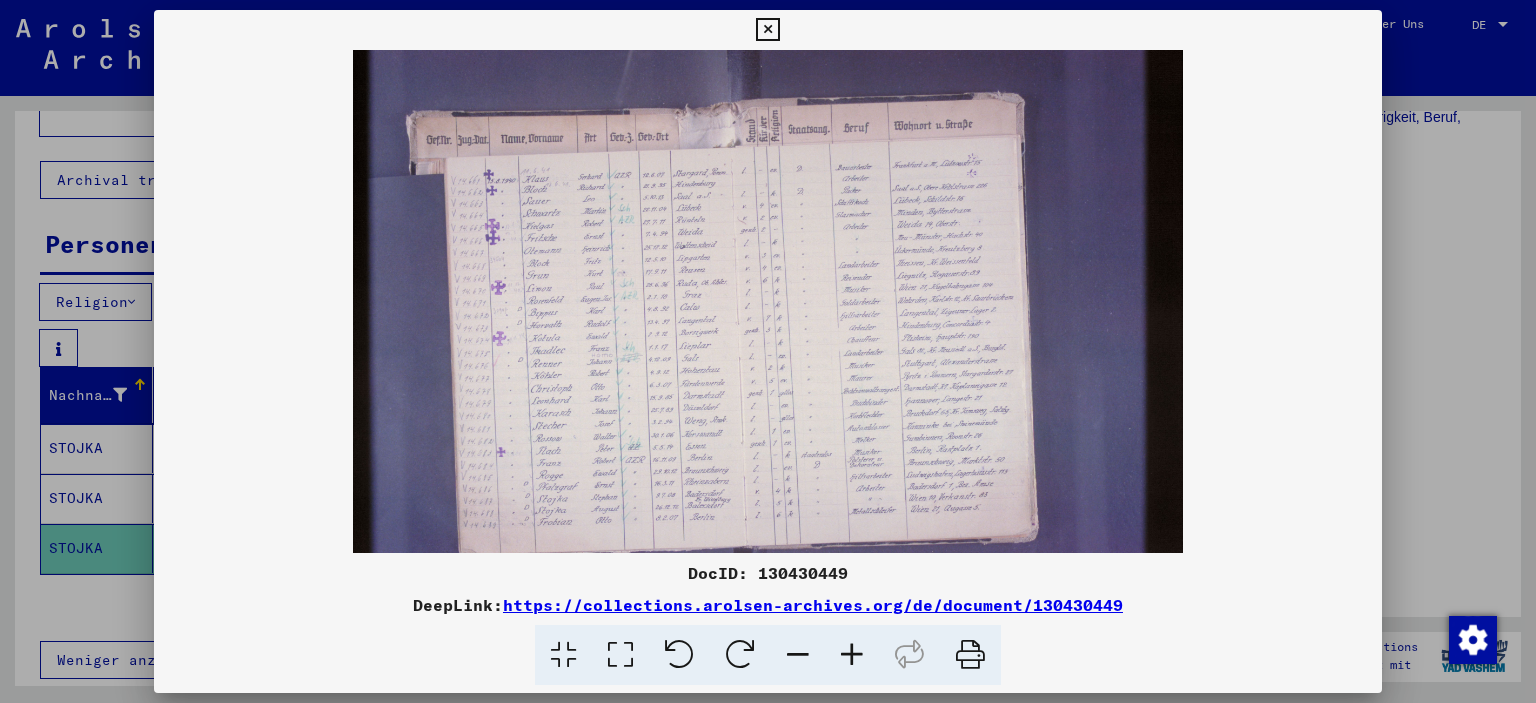click at bounding box center [852, 655] 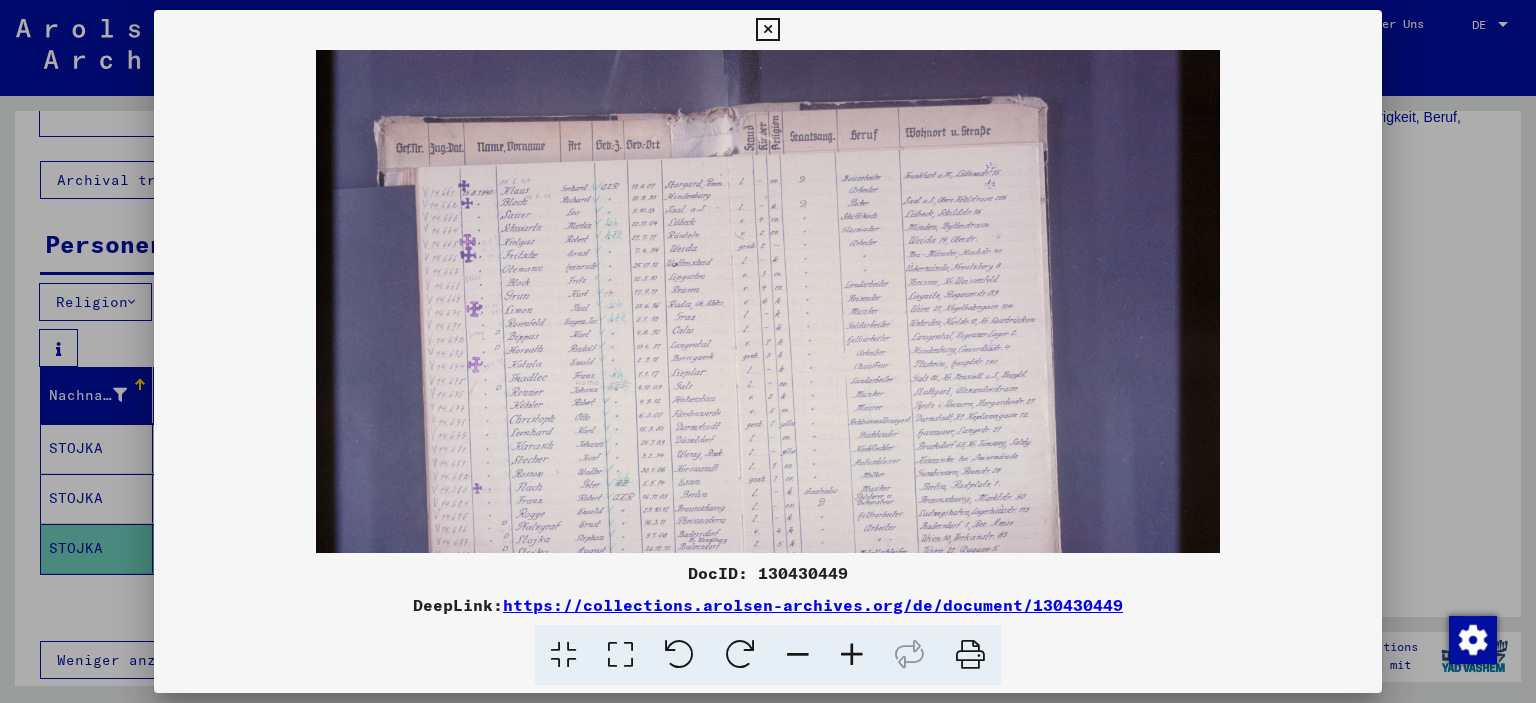 click at bounding box center (852, 655) 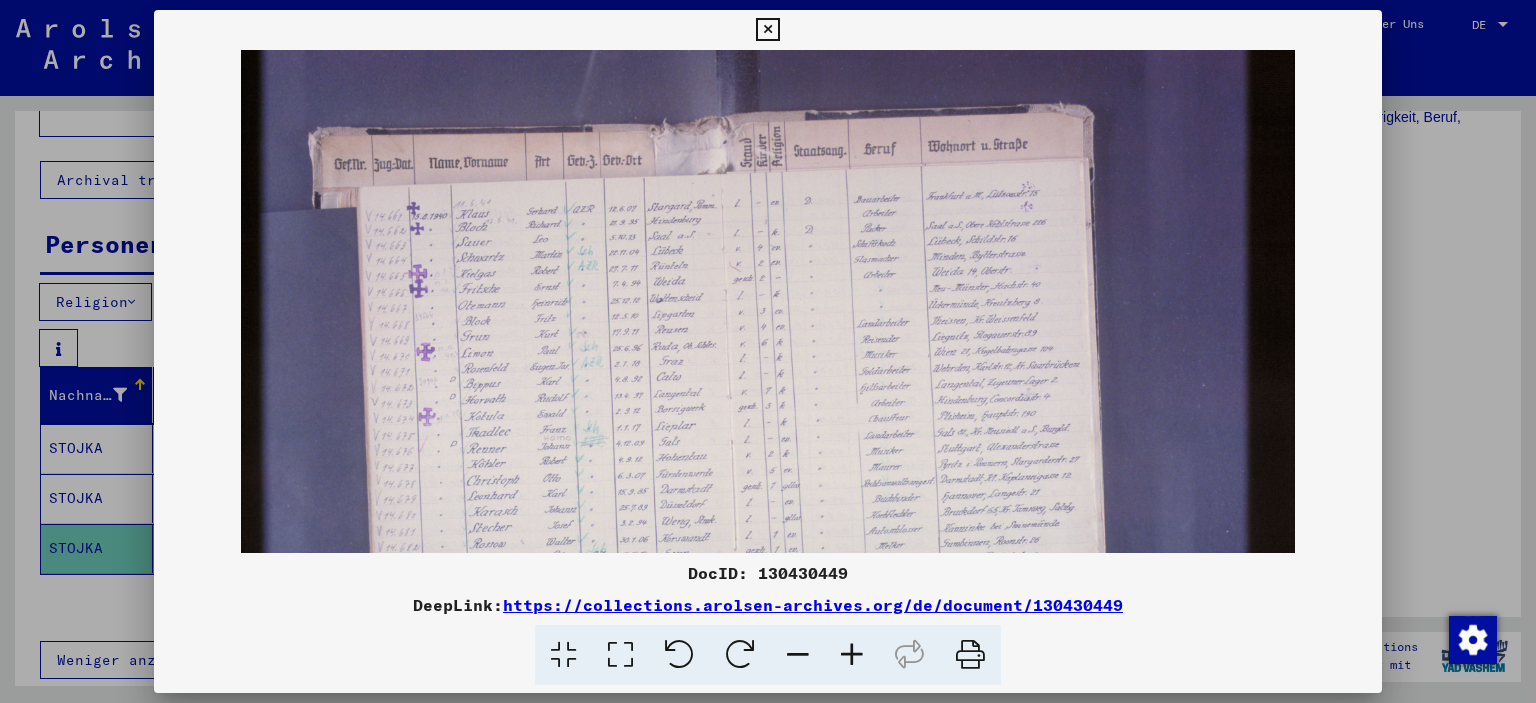 click at bounding box center [852, 655] 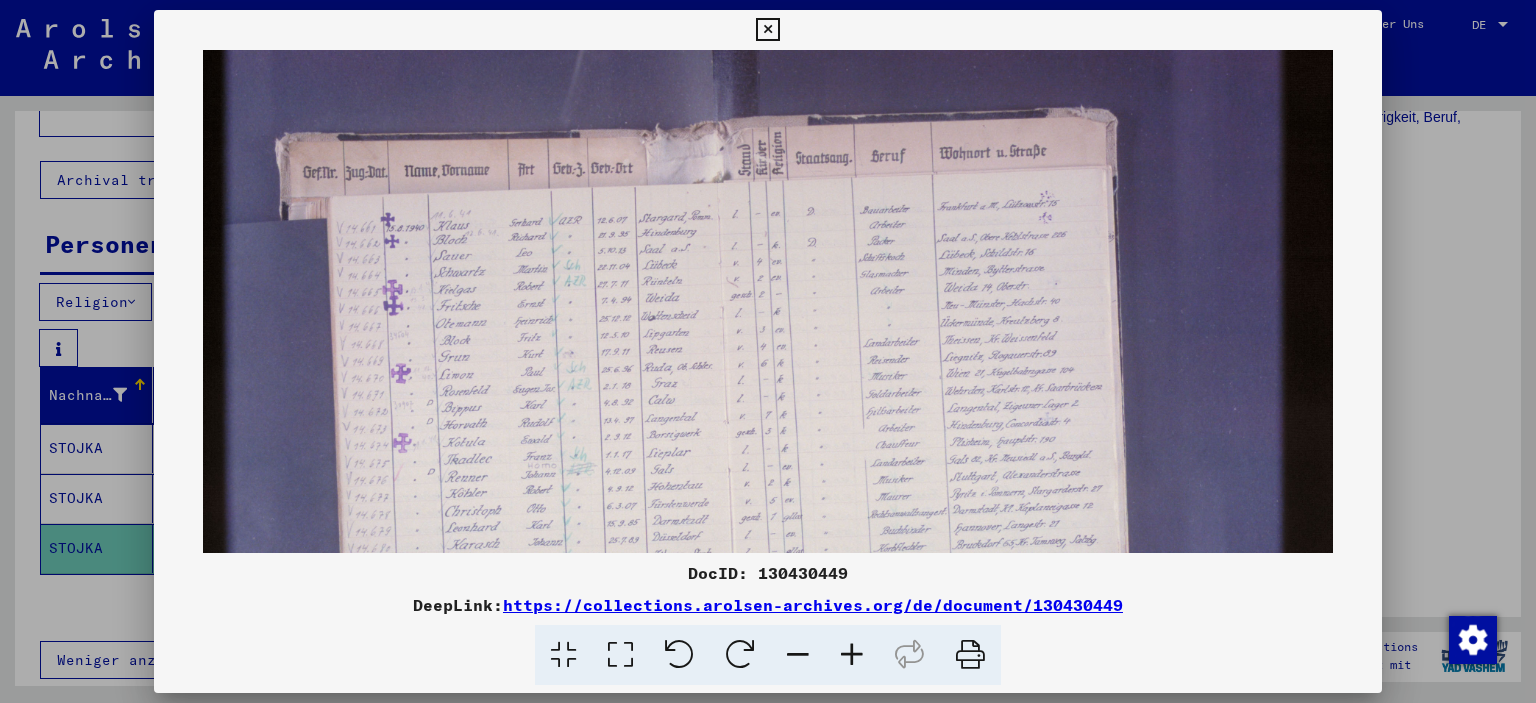 click at bounding box center [852, 655] 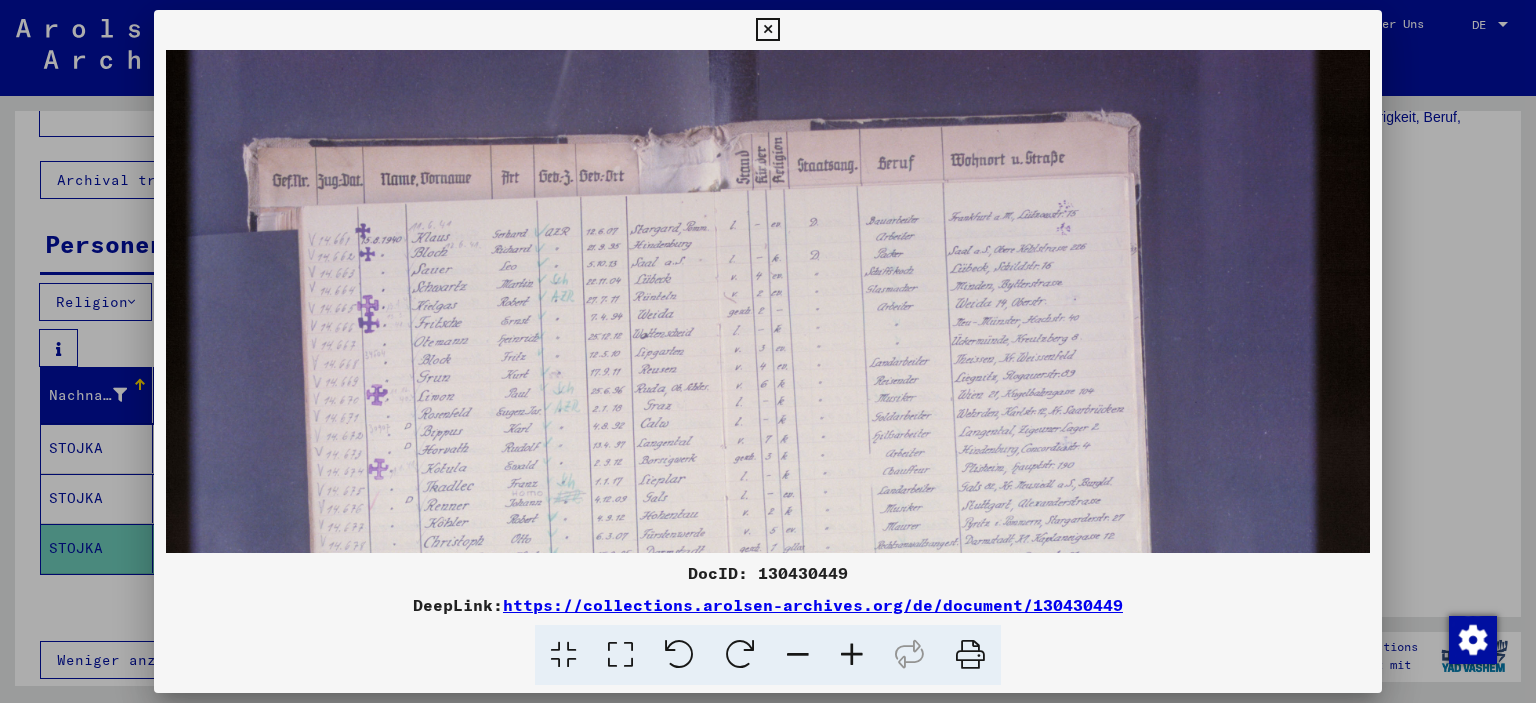 click at bounding box center [852, 655] 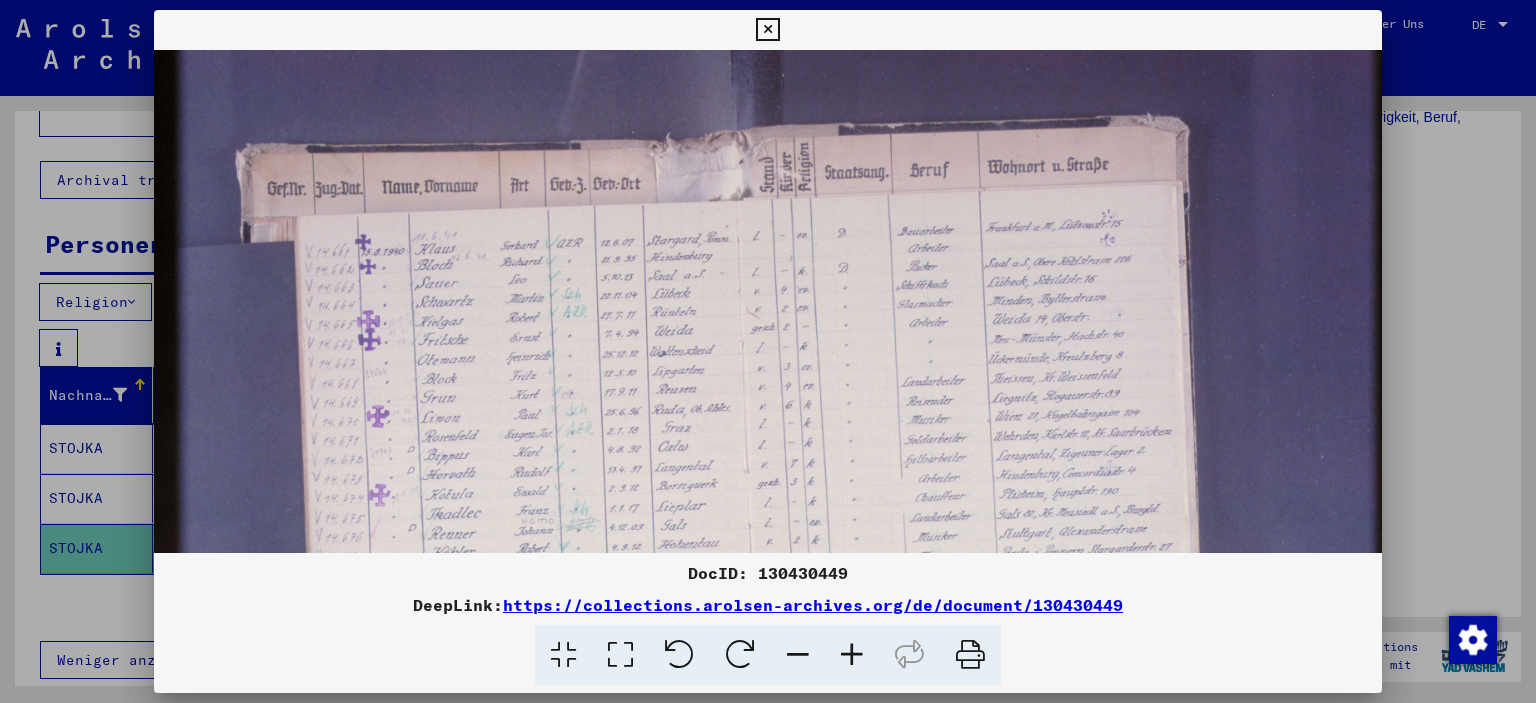 click at bounding box center (852, 655) 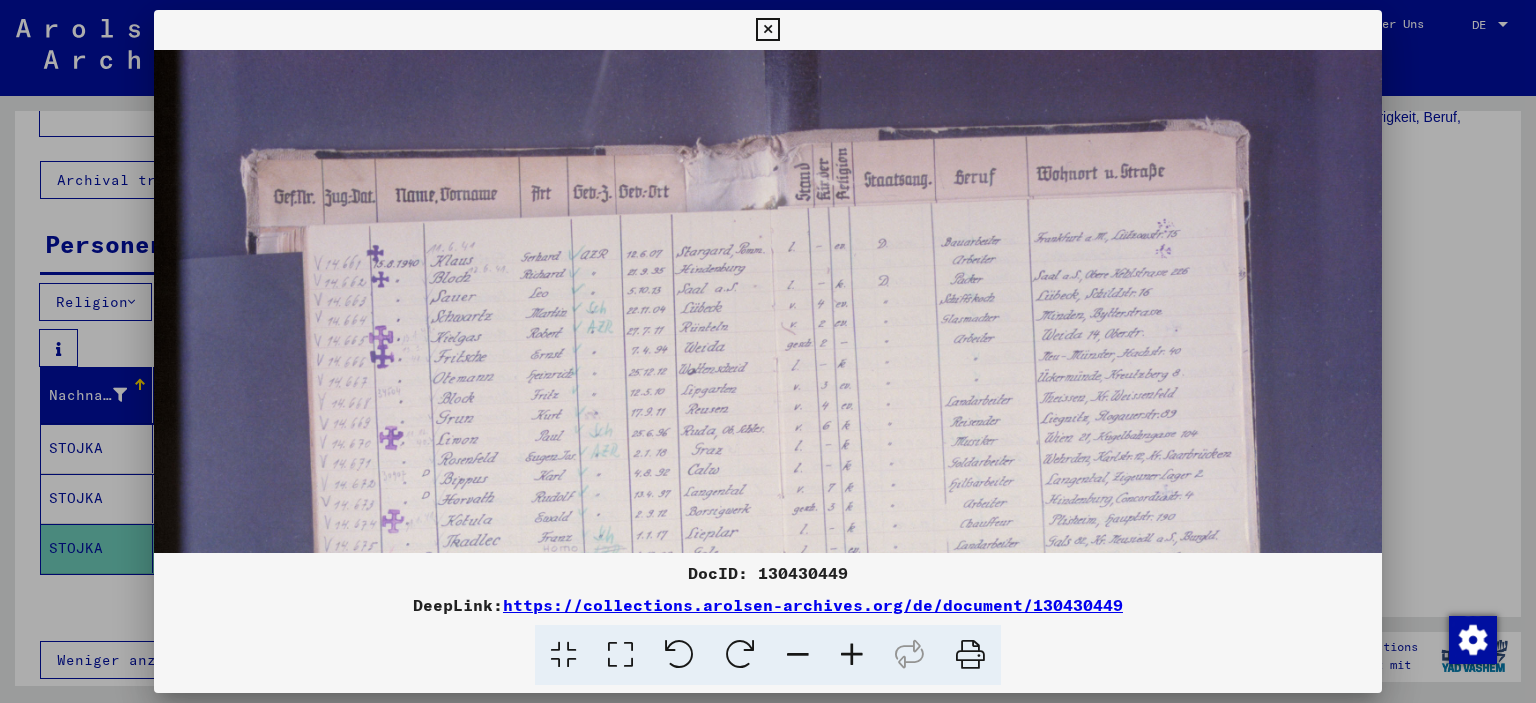click at bounding box center [852, 655] 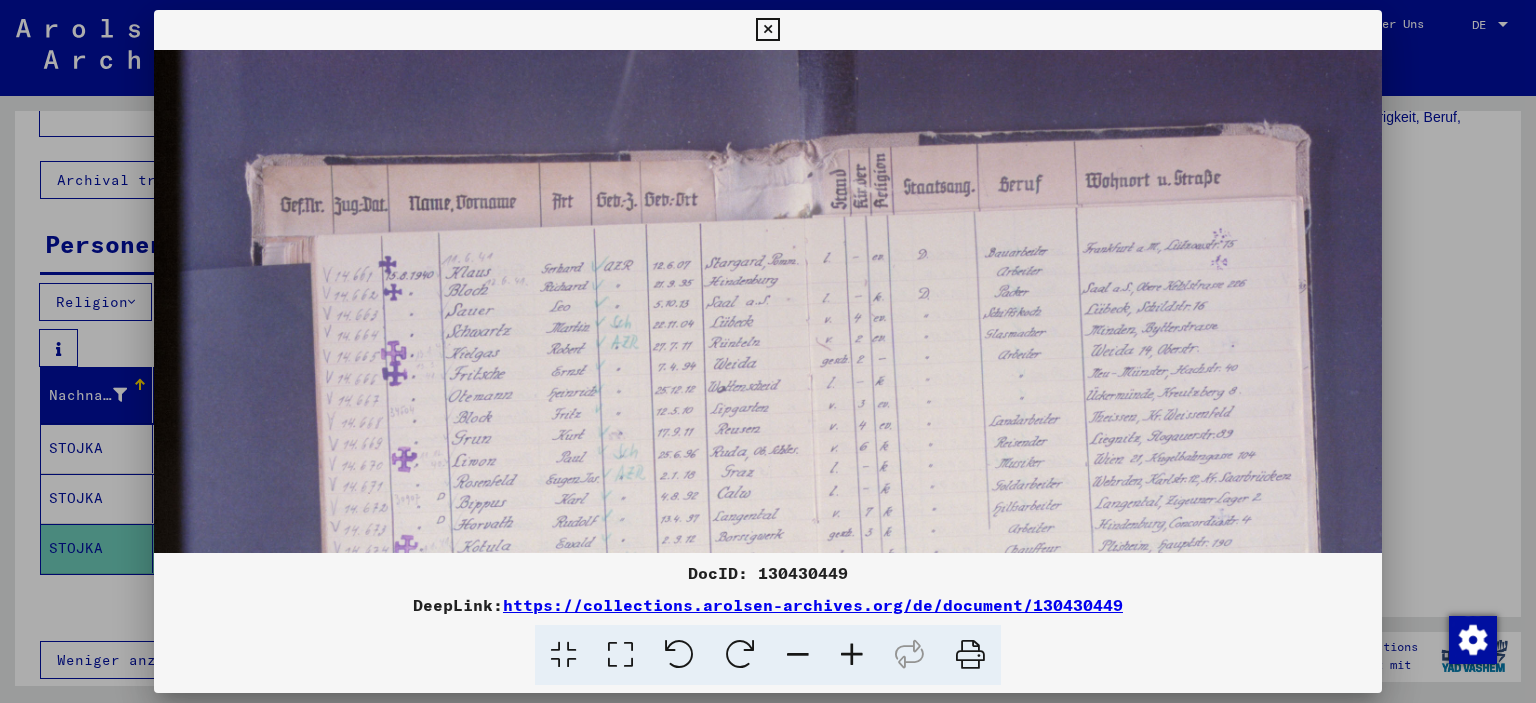 click at bounding box center [852, 655] 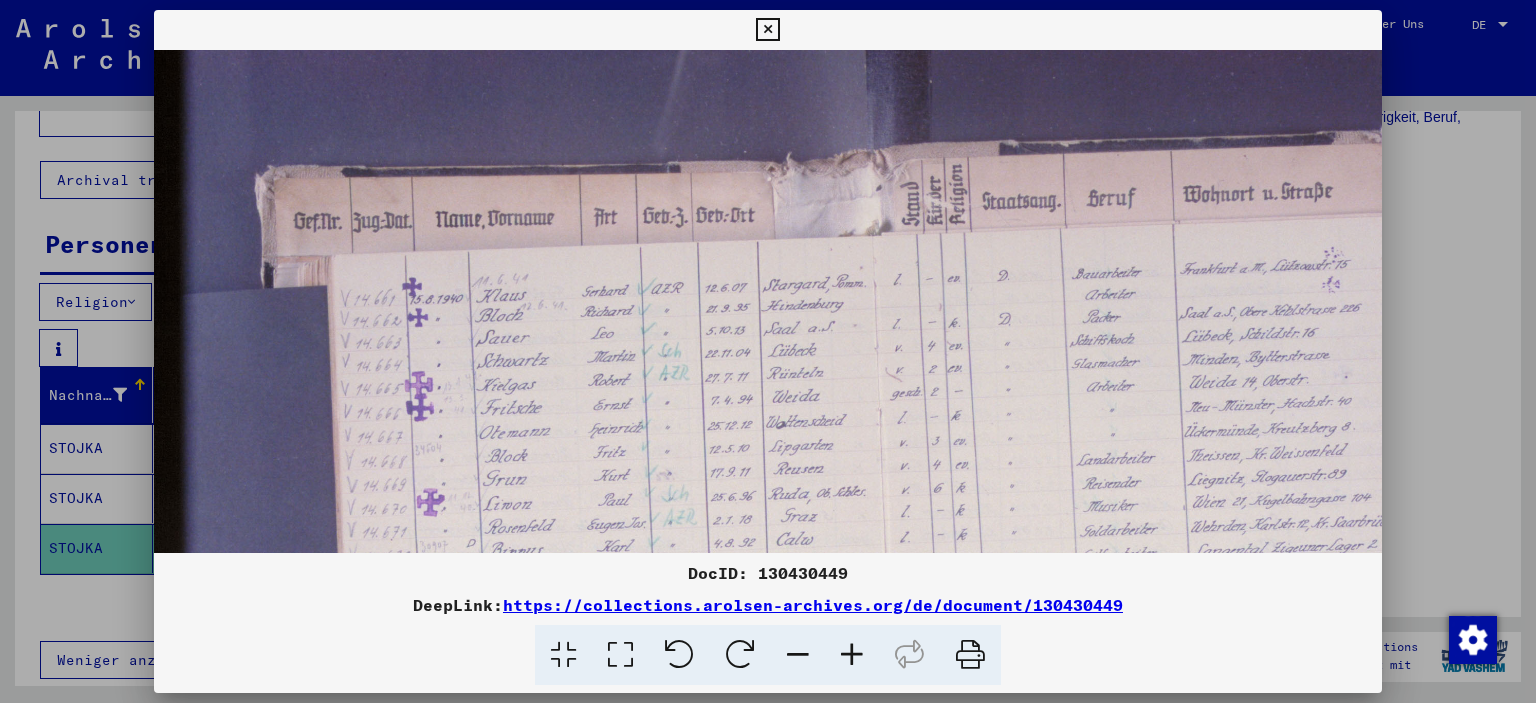 click at bounding box center (852, 655) 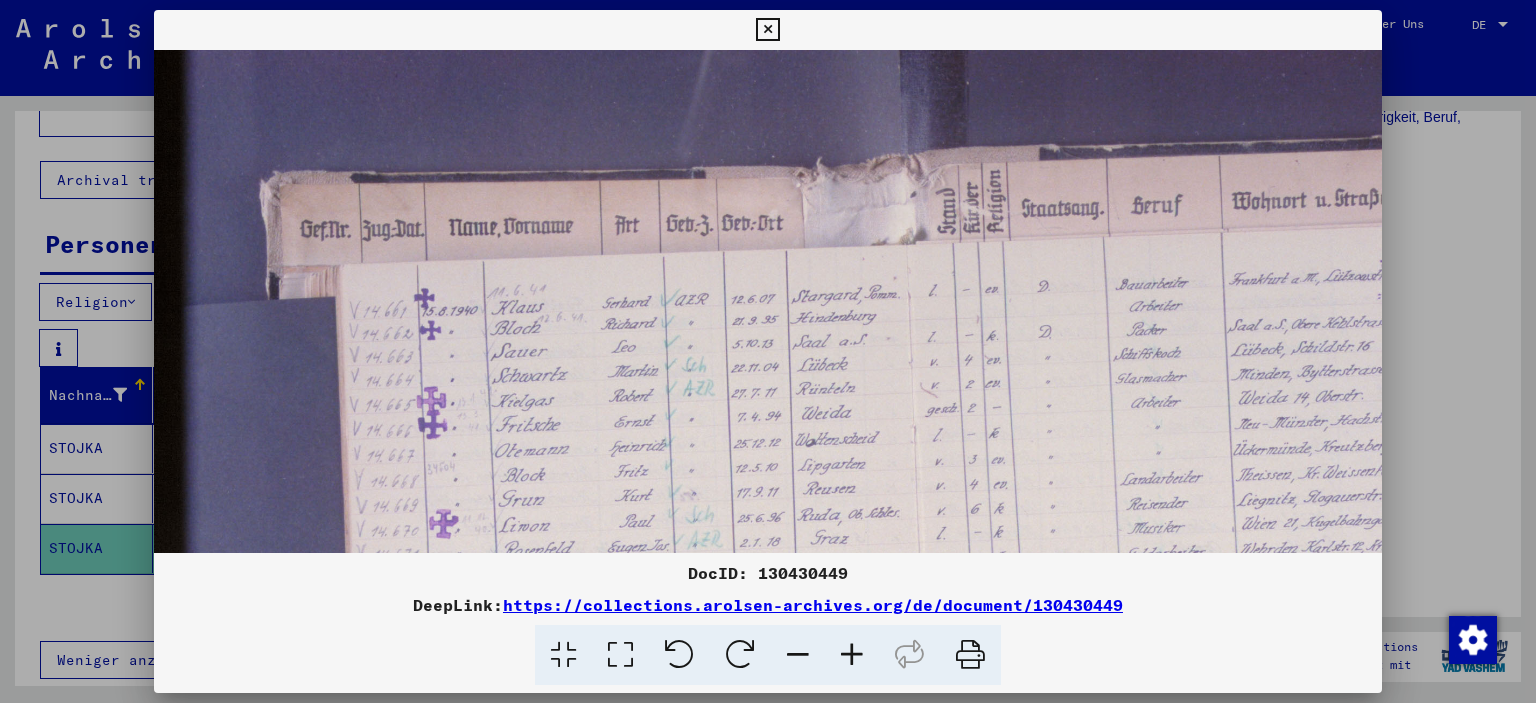 click at bounding box center (852, 655) 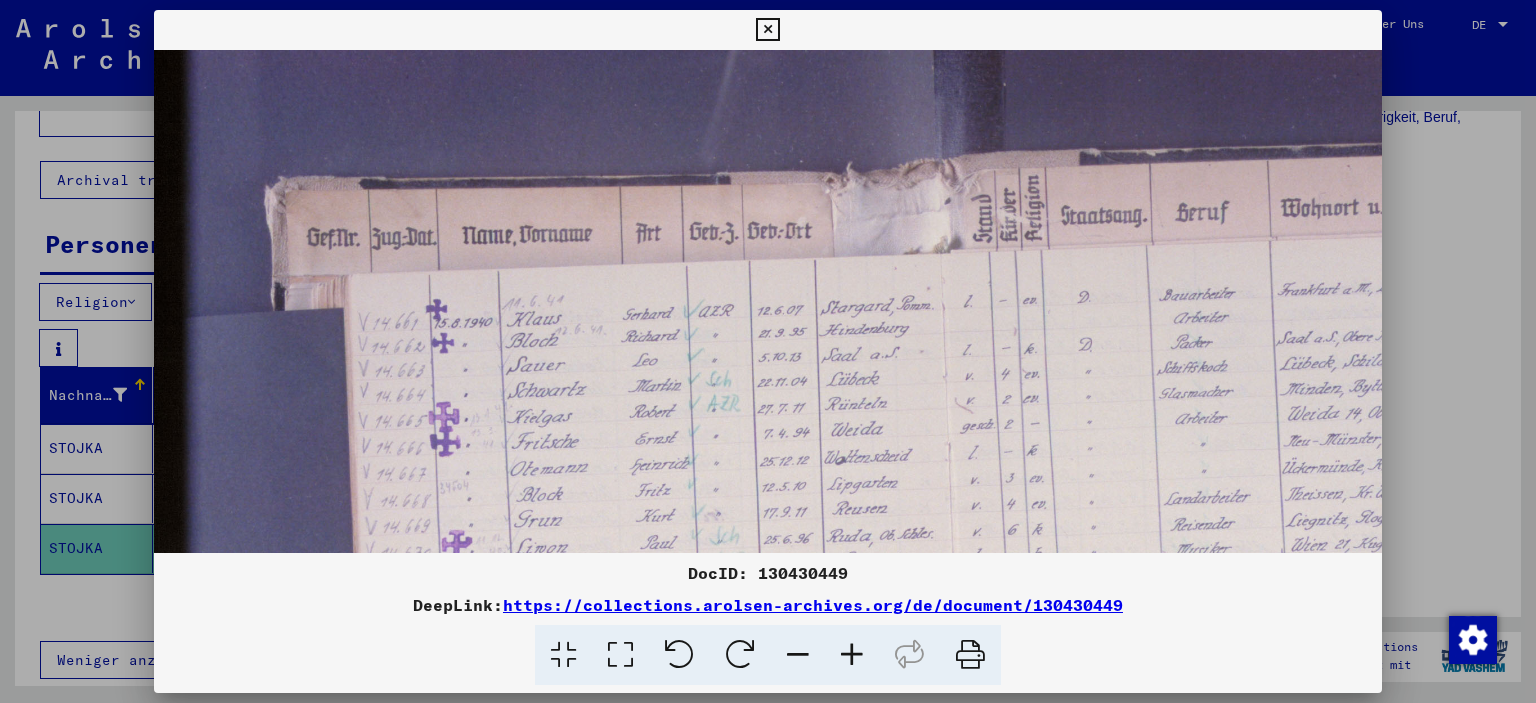 click at bounding box center [852, 655] 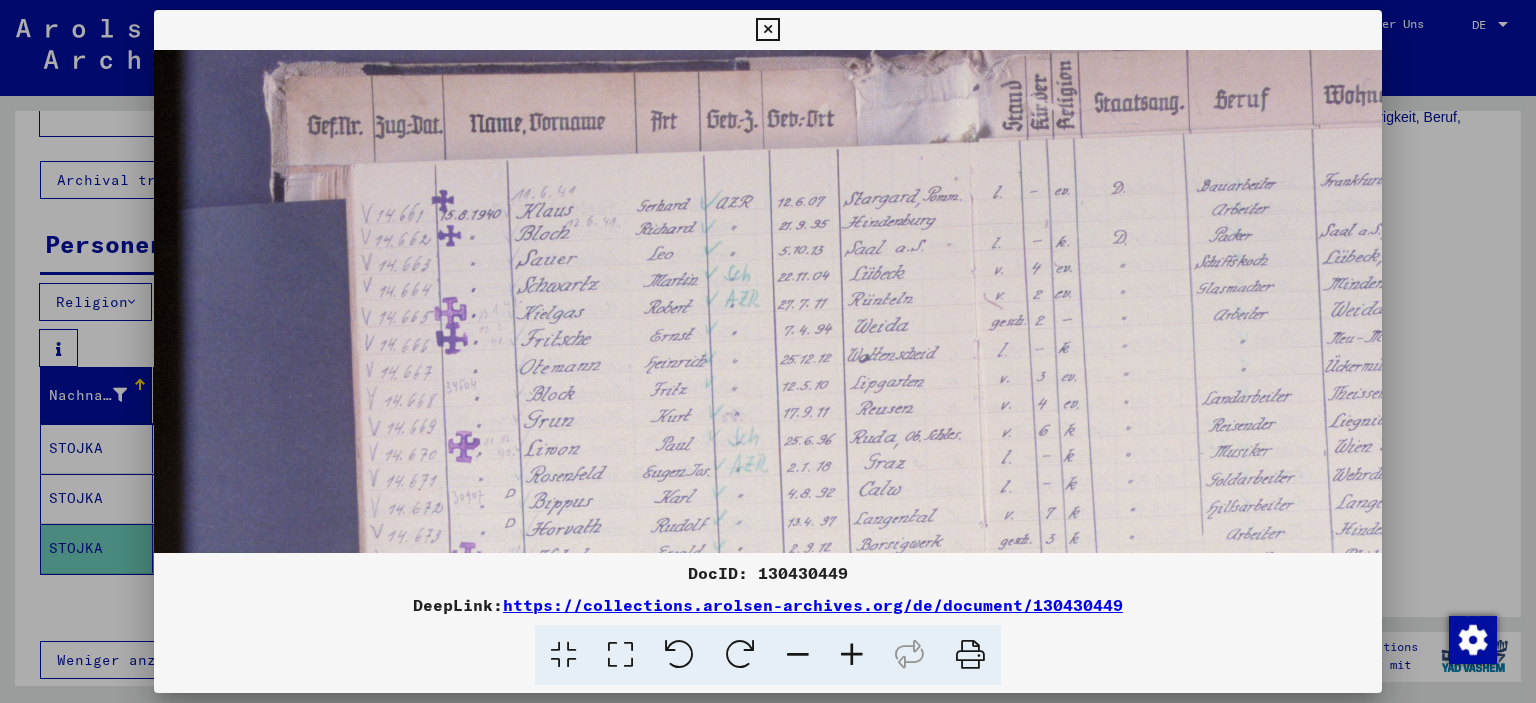 drag, startPoint x: 778, startPoint y: 463, endPoint x: 772, endPoint y: 343, distance: 120.14991 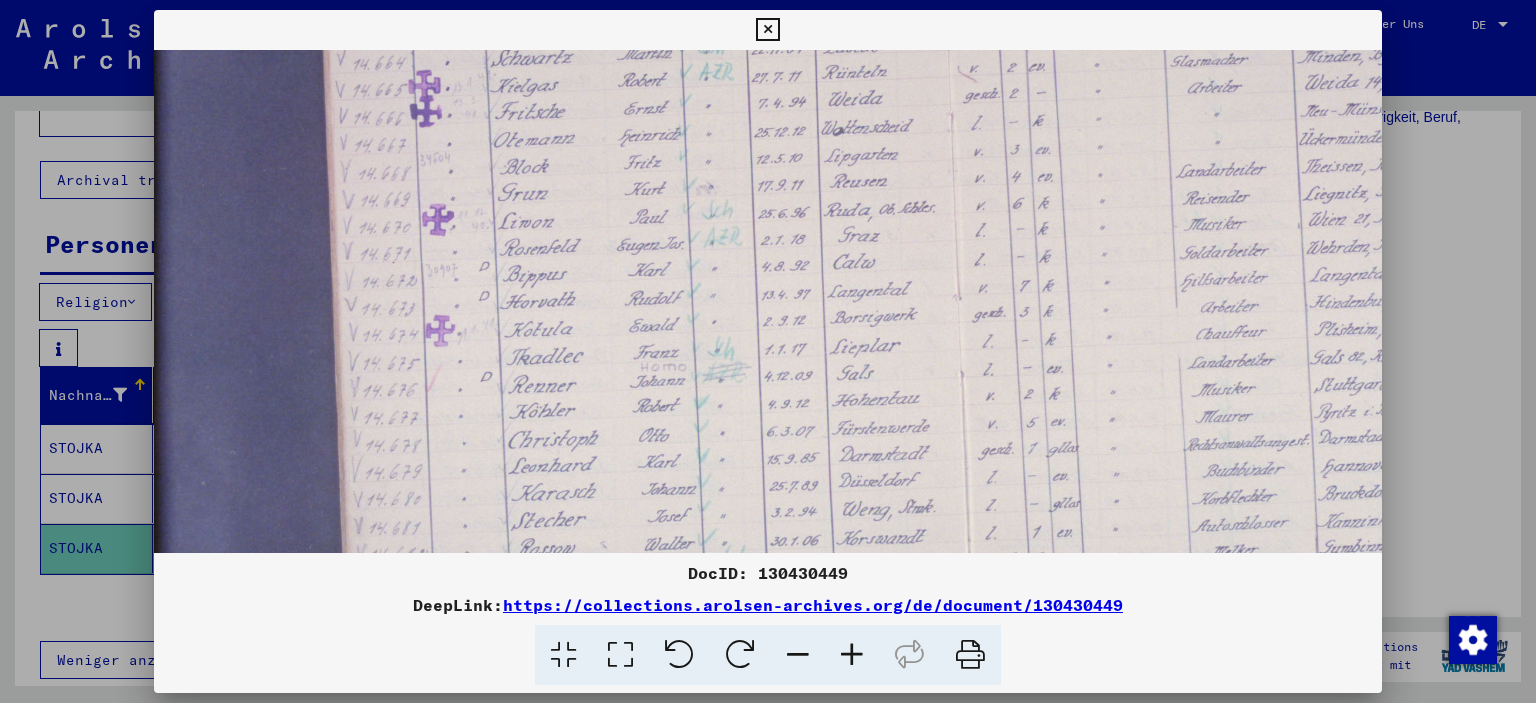 drag, startPoint x: 845, startPoint y: 488, endPoint x: 819, endPoint y: 261, distance: 228.48413 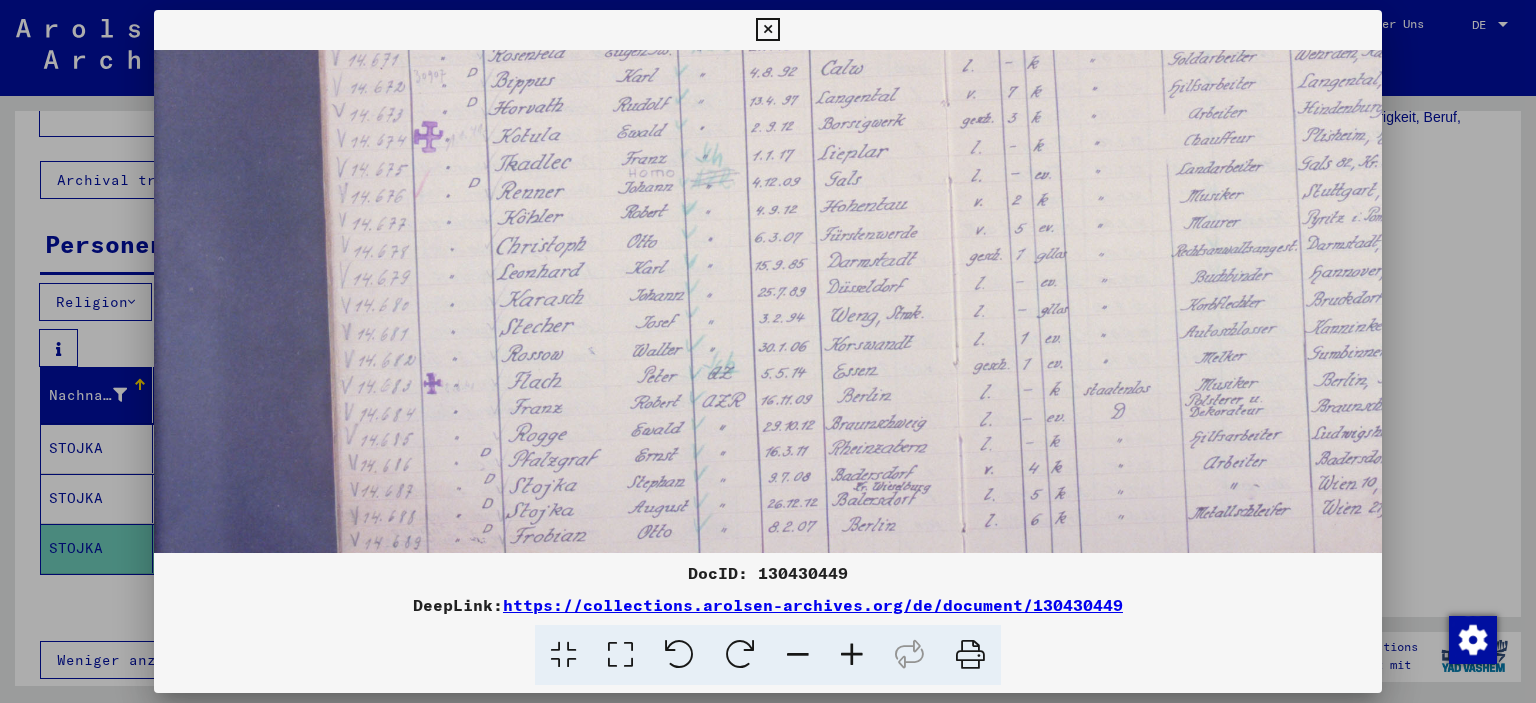 drag, startPoint x: 849, startPoint y: 379, endPoint x: 837, endPoint y: 180, distance: 199.36148 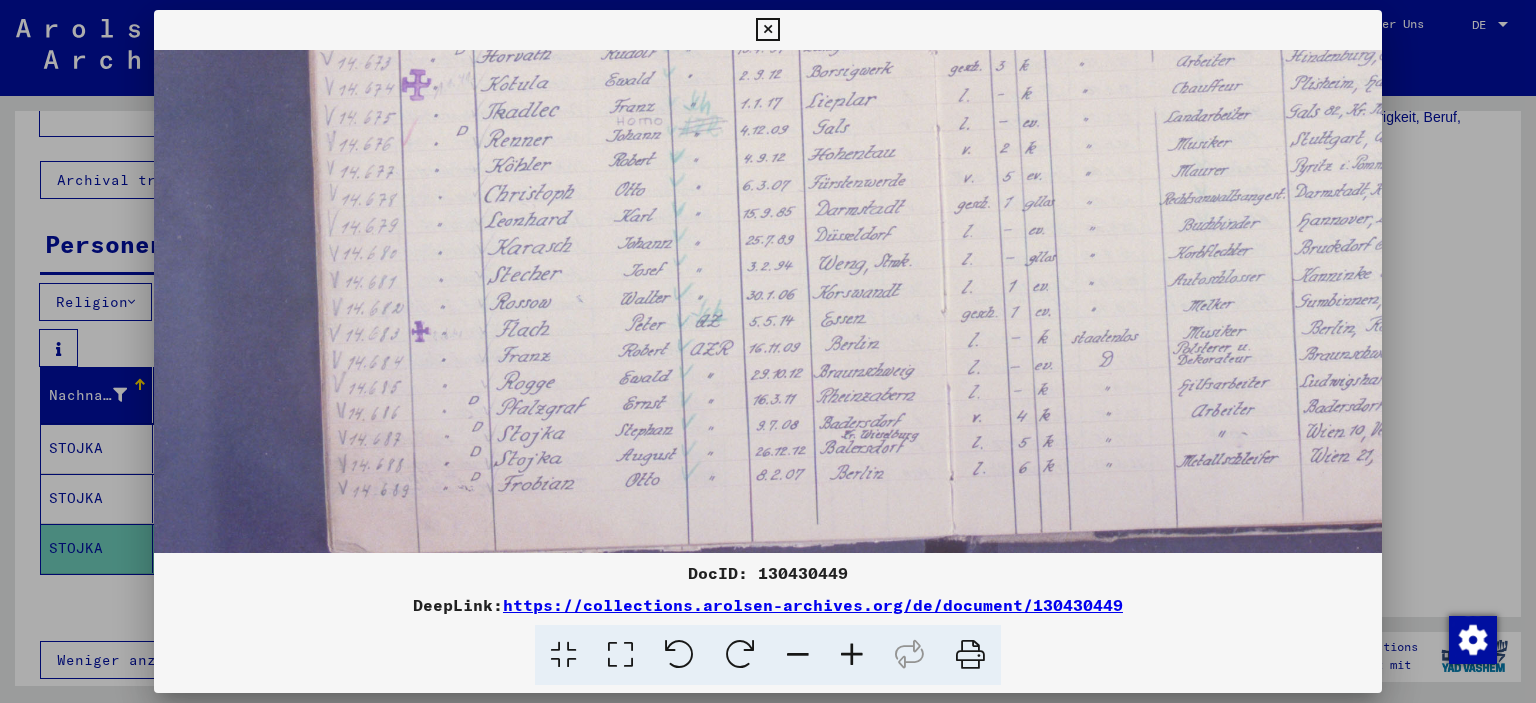 scroll, scrollTop: 593, scrollLeft: 57, axis: both 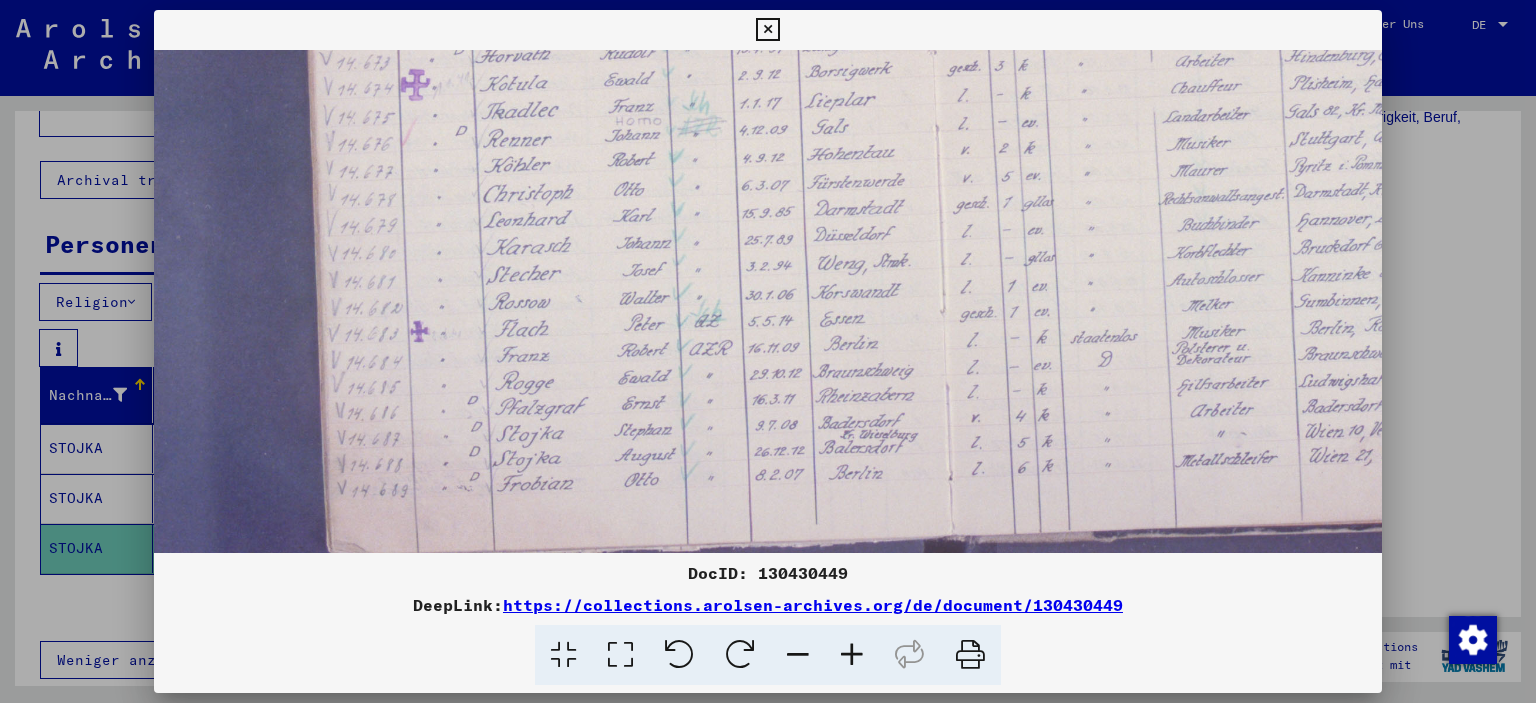 drag, startPoint x: 865, startPoint y: 345, endPoint x: 852, endPoint y: 300, distance: 46.840153 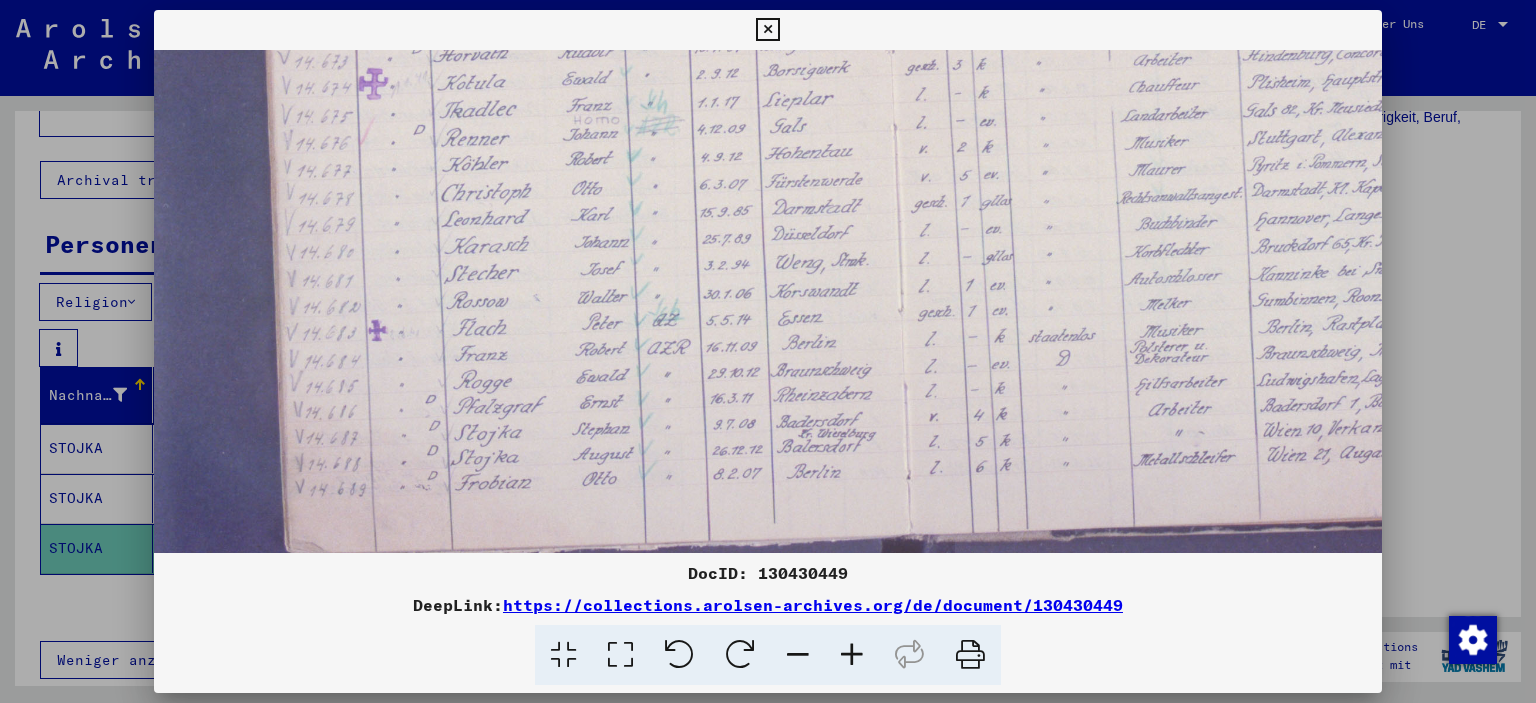 scroll, scrollTop: 594, scrollLeft: 101, axis: both 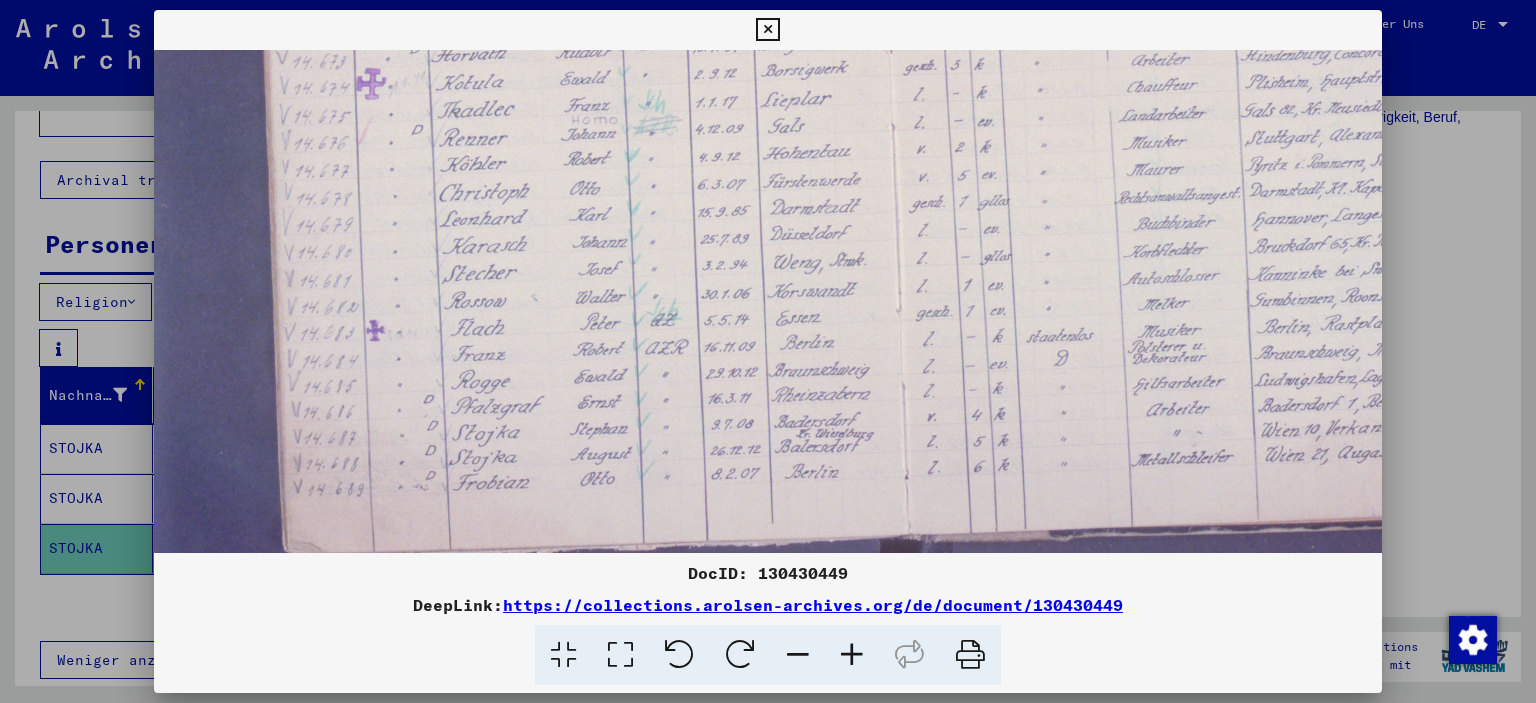 drag, startPoint x: 959, startPoint y: 355, endPoint x: 915, endPoint y: 354, distance: 44.011364 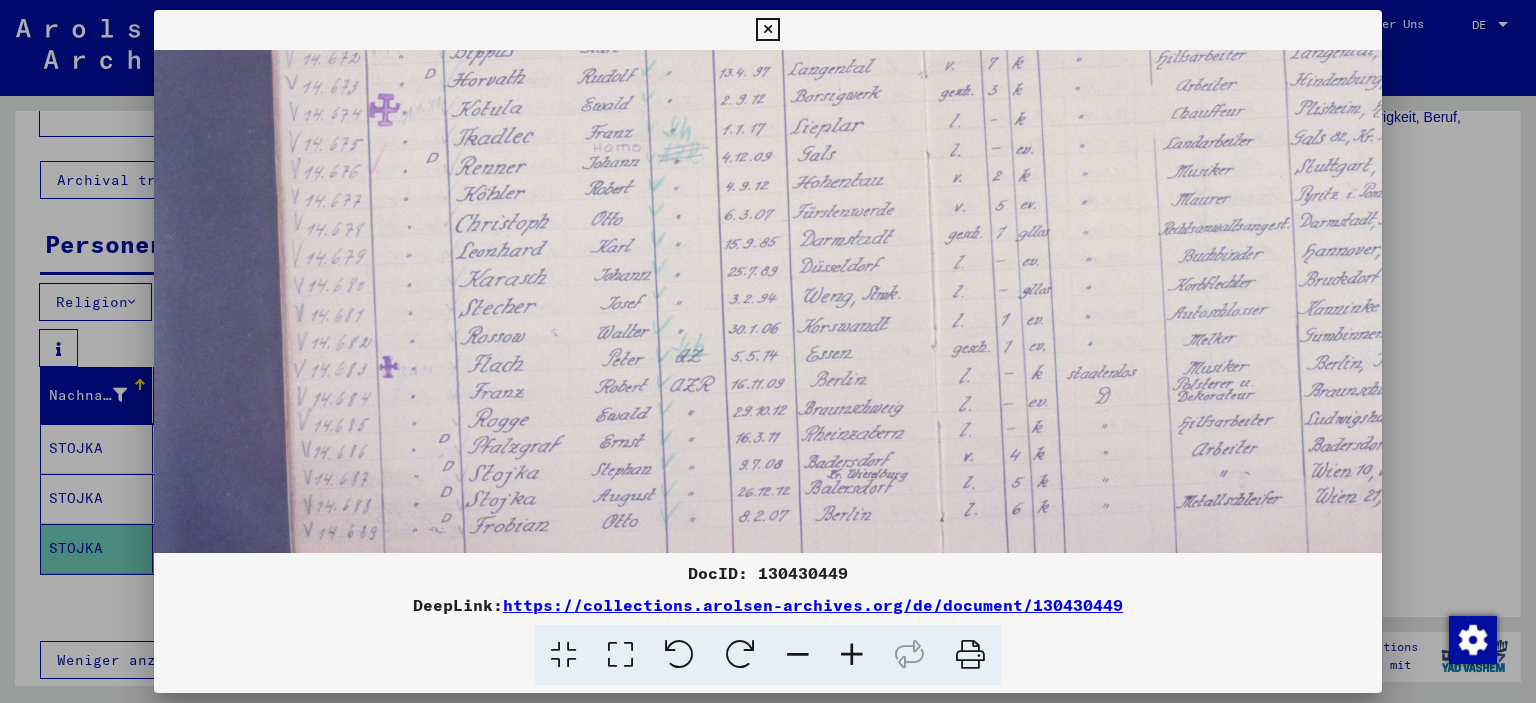 click at bounding box center [852, 655] 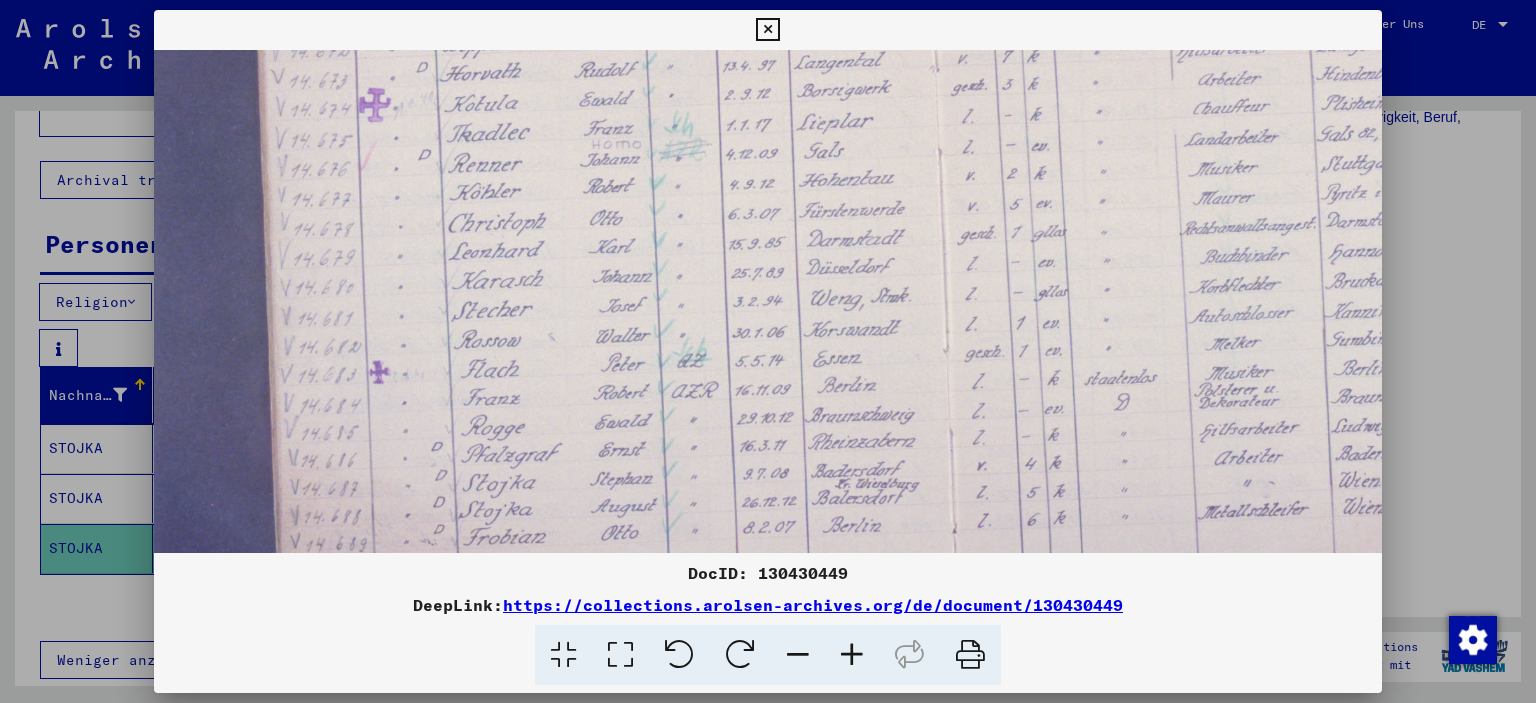scroll, scrollTop: 628, scrollLeft: 126, axis: both 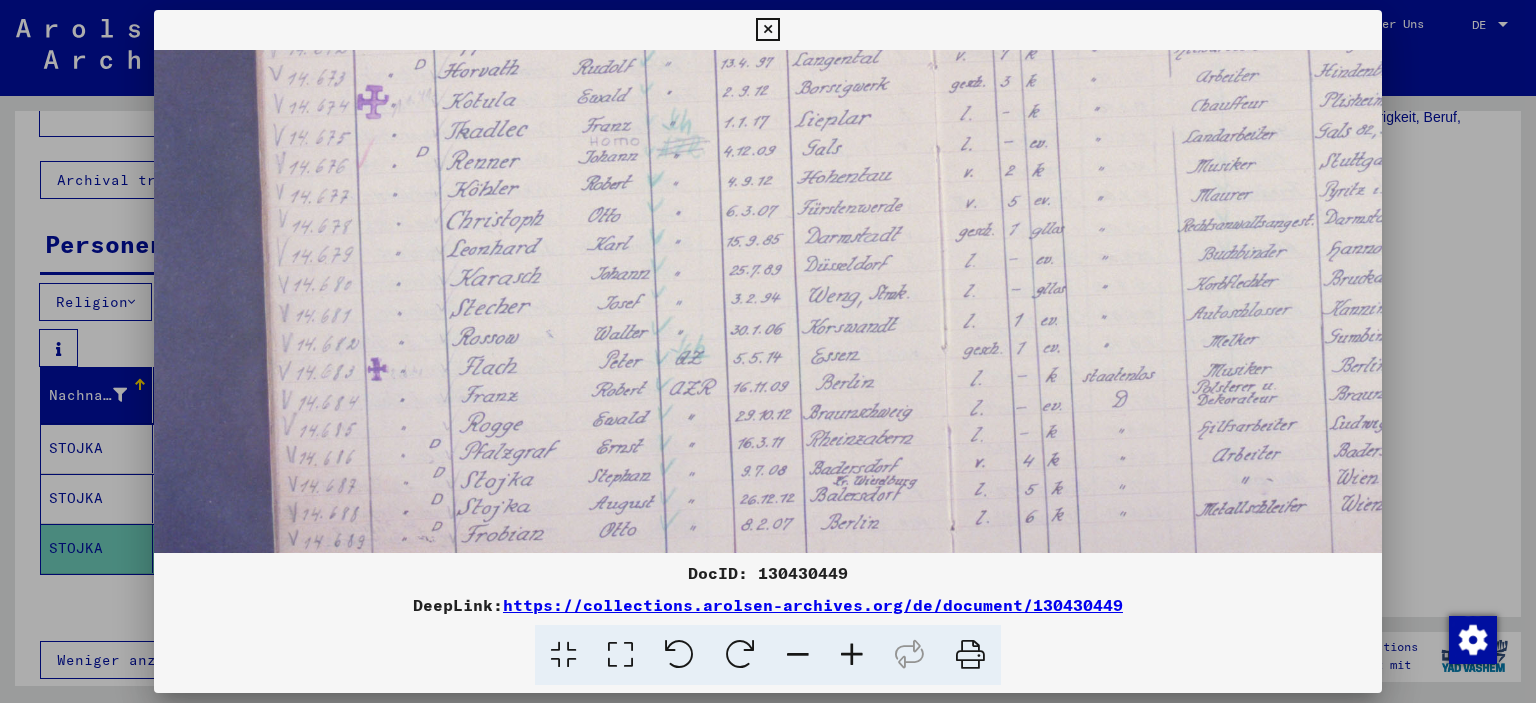 drag, startPoint x: 893, startPoint y: 449, endPoint x: 868, endPoint y: 415, distance: 42.201897 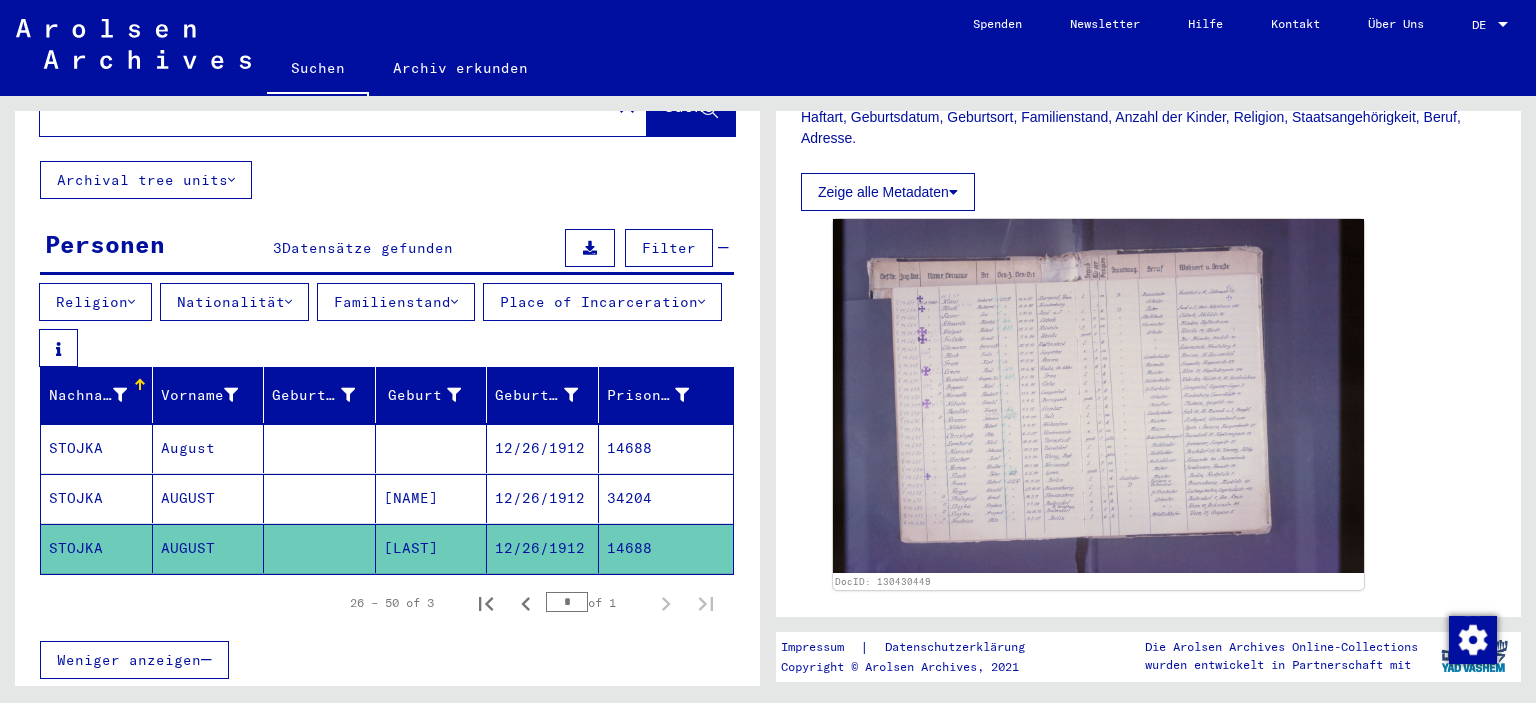 click on "14688" at bounding box center (666, 498) 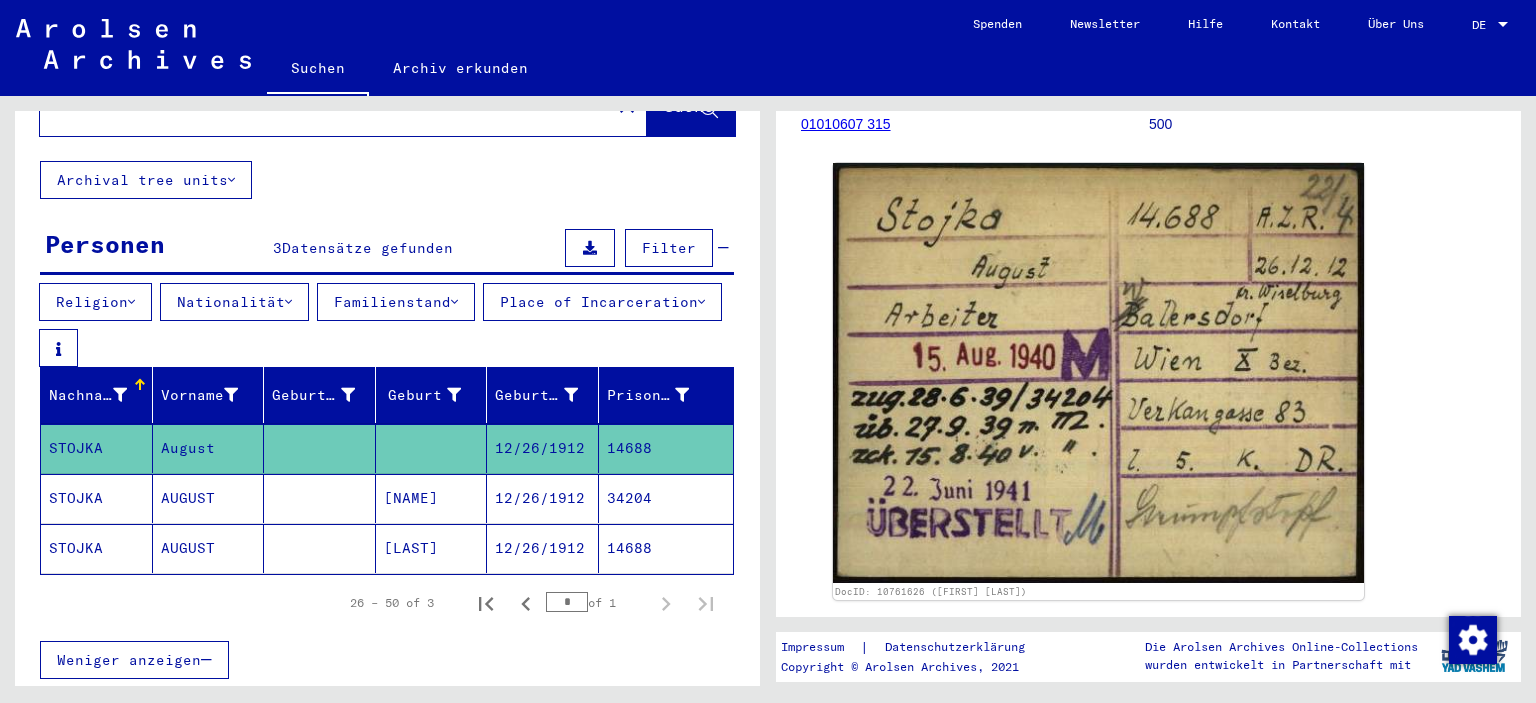 scroll, scrollTop: 255, scrollLeft: 0, axis: vertical 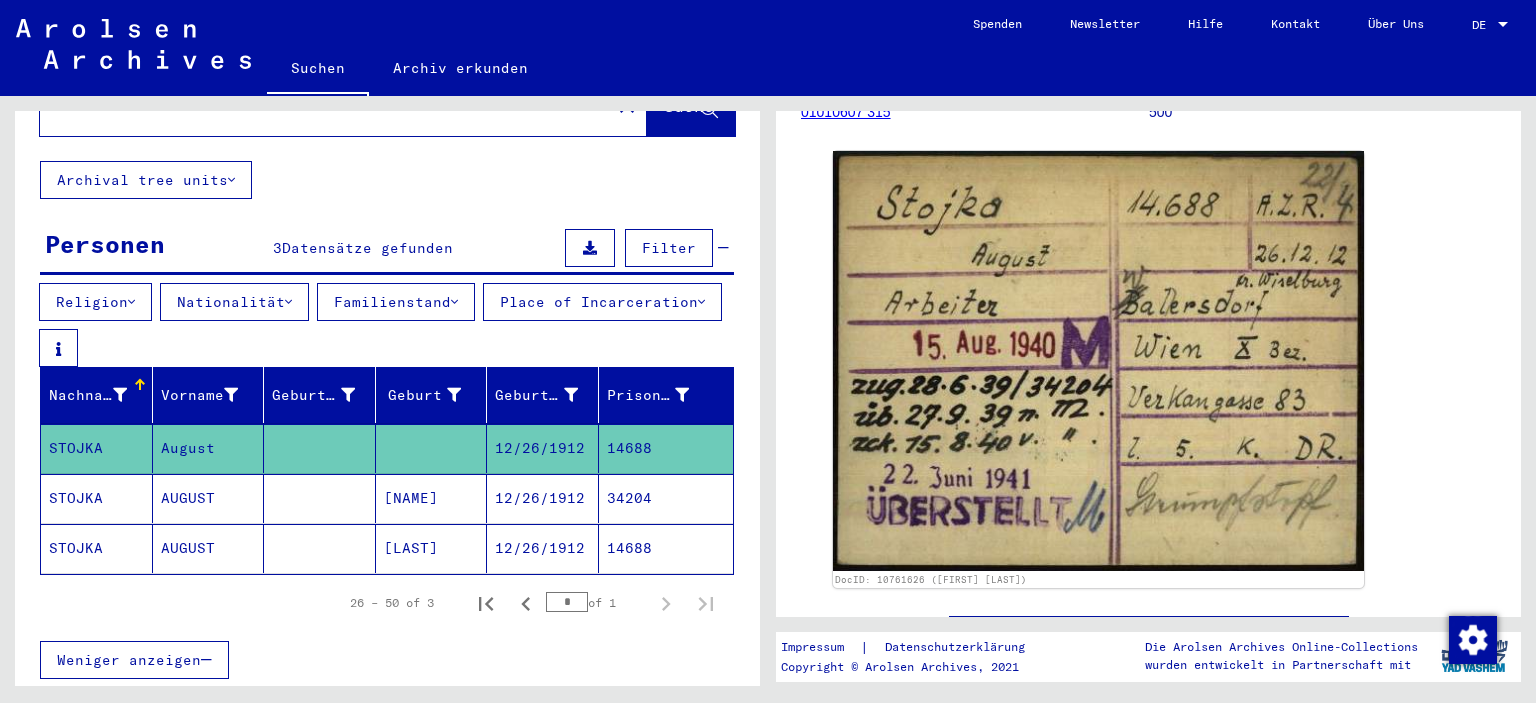 click on "12/26/1912" at bounding box center (543, 548) 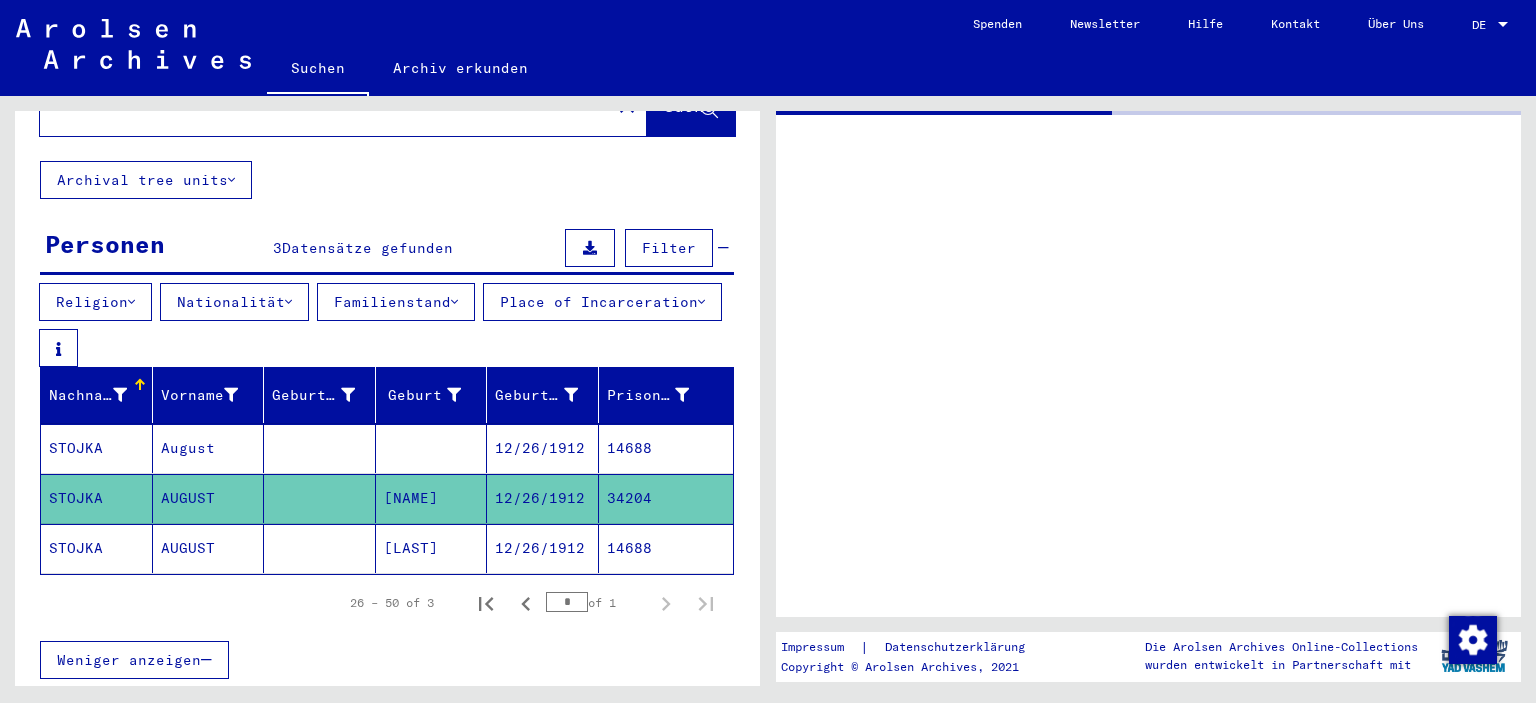 scroll, scrollTop: 0, scrollLeft: 0, axis: both 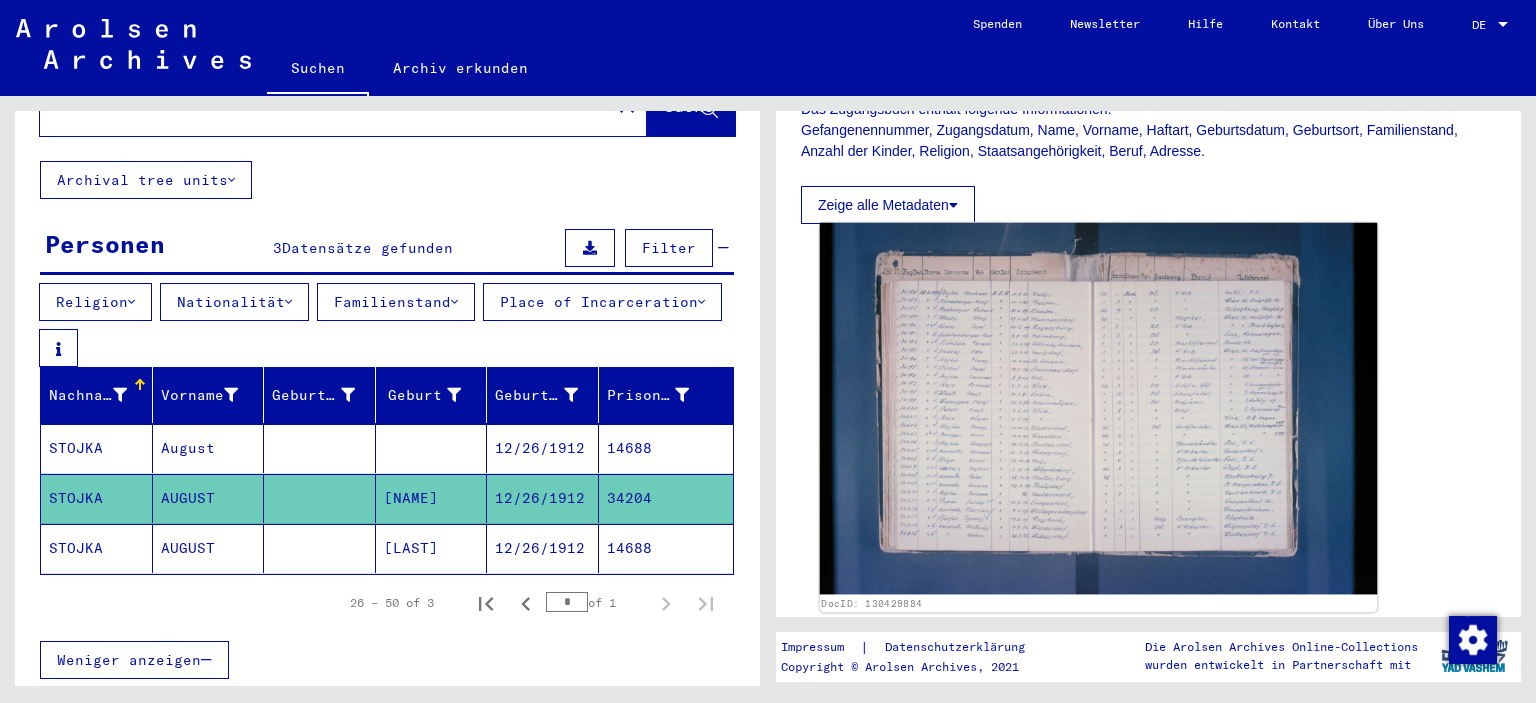 click 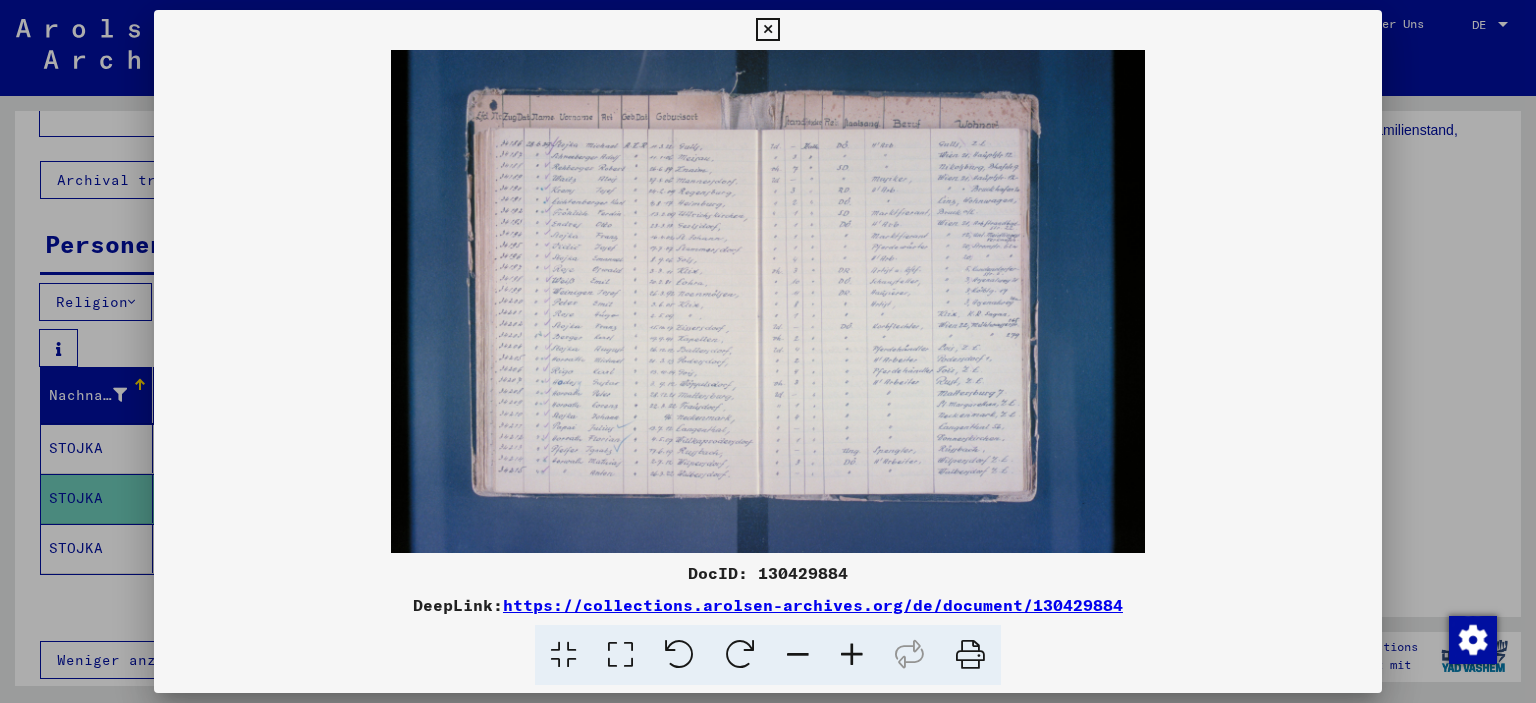click at bounding box center [852, 655] 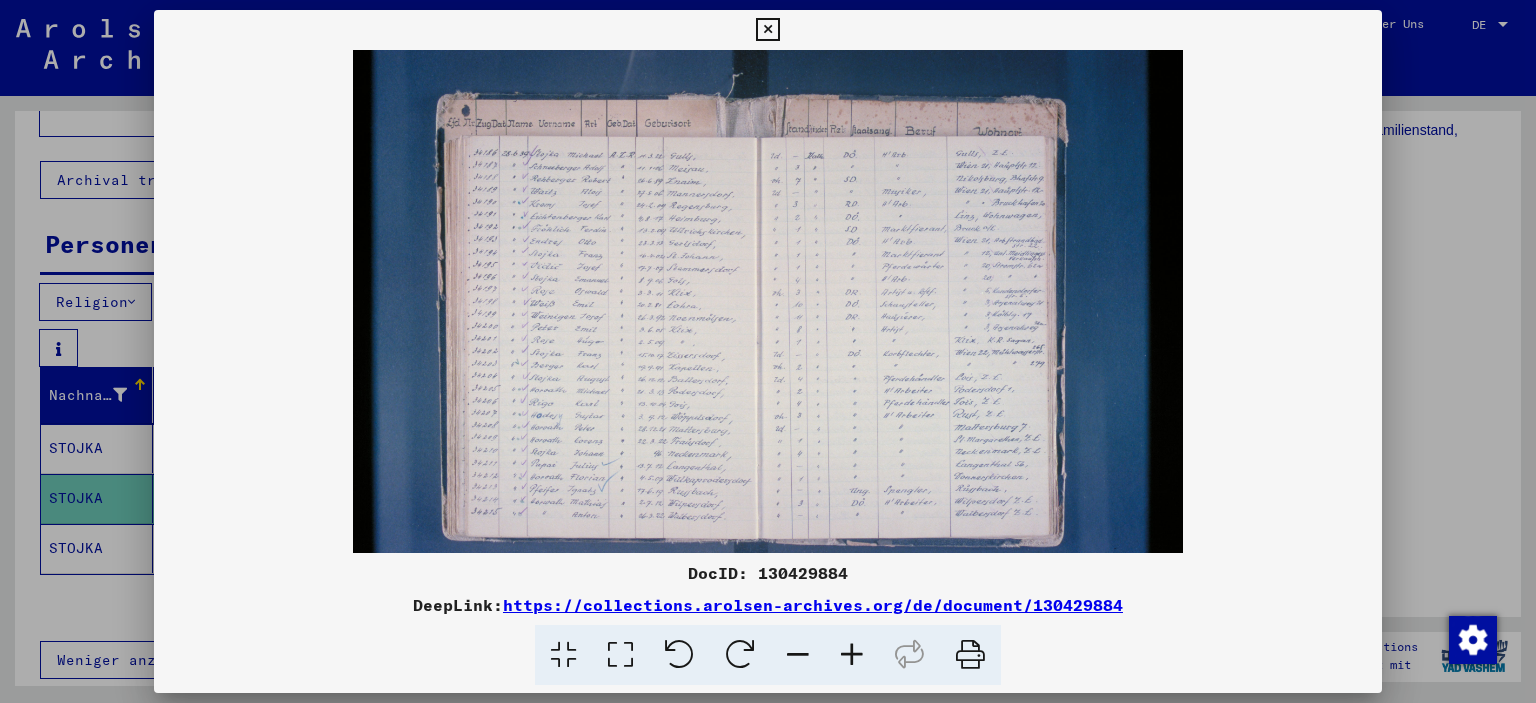 click at bounding box center [852, 655] 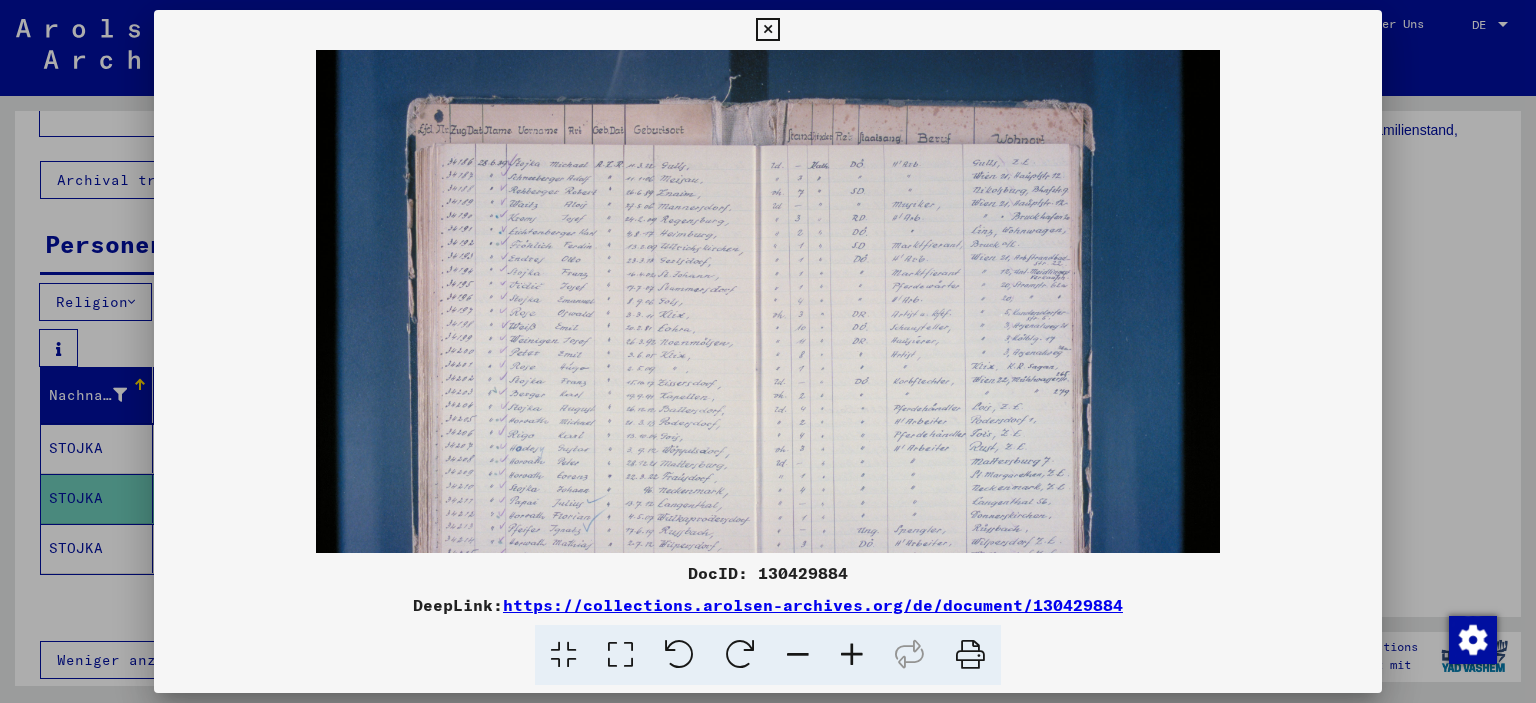 click at bounding box center [852, 655] 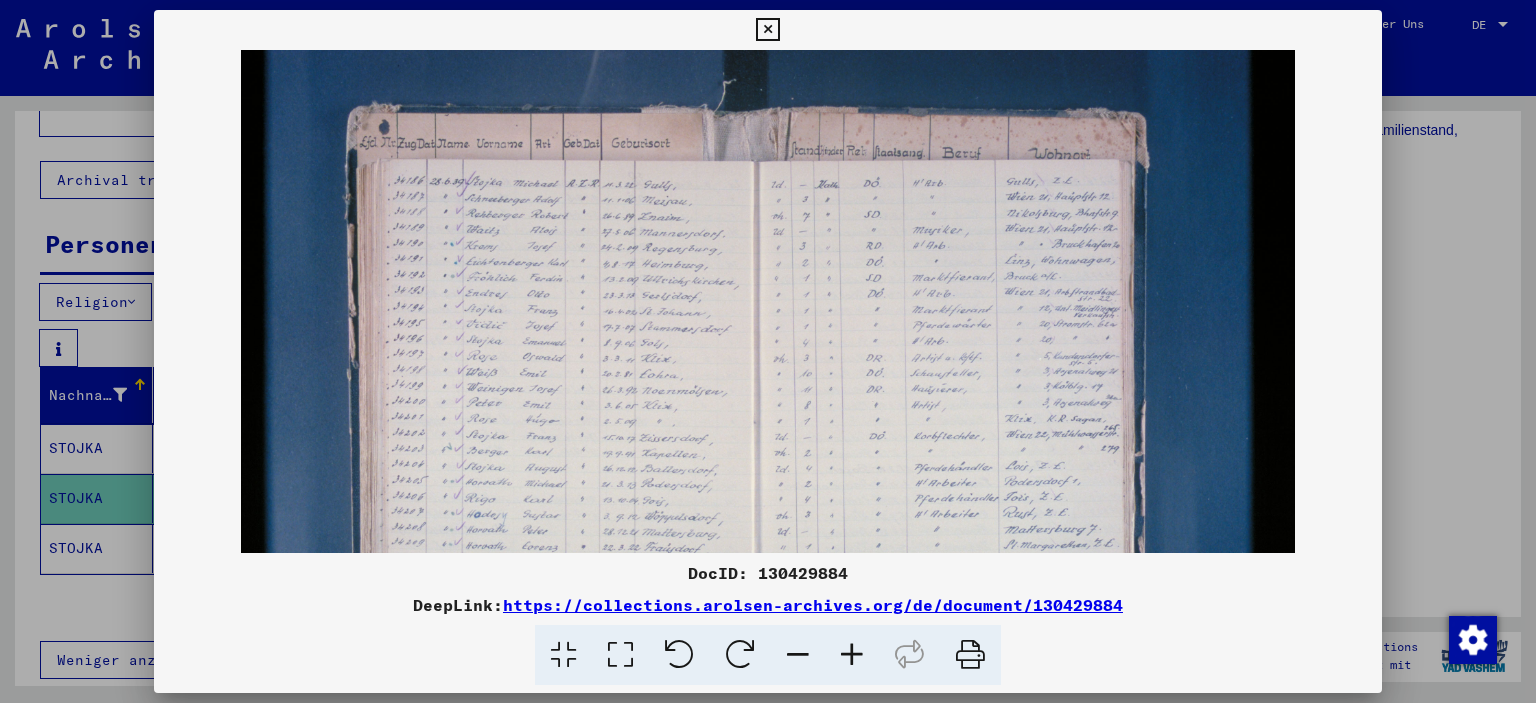 click at bounding box center [852, 655] 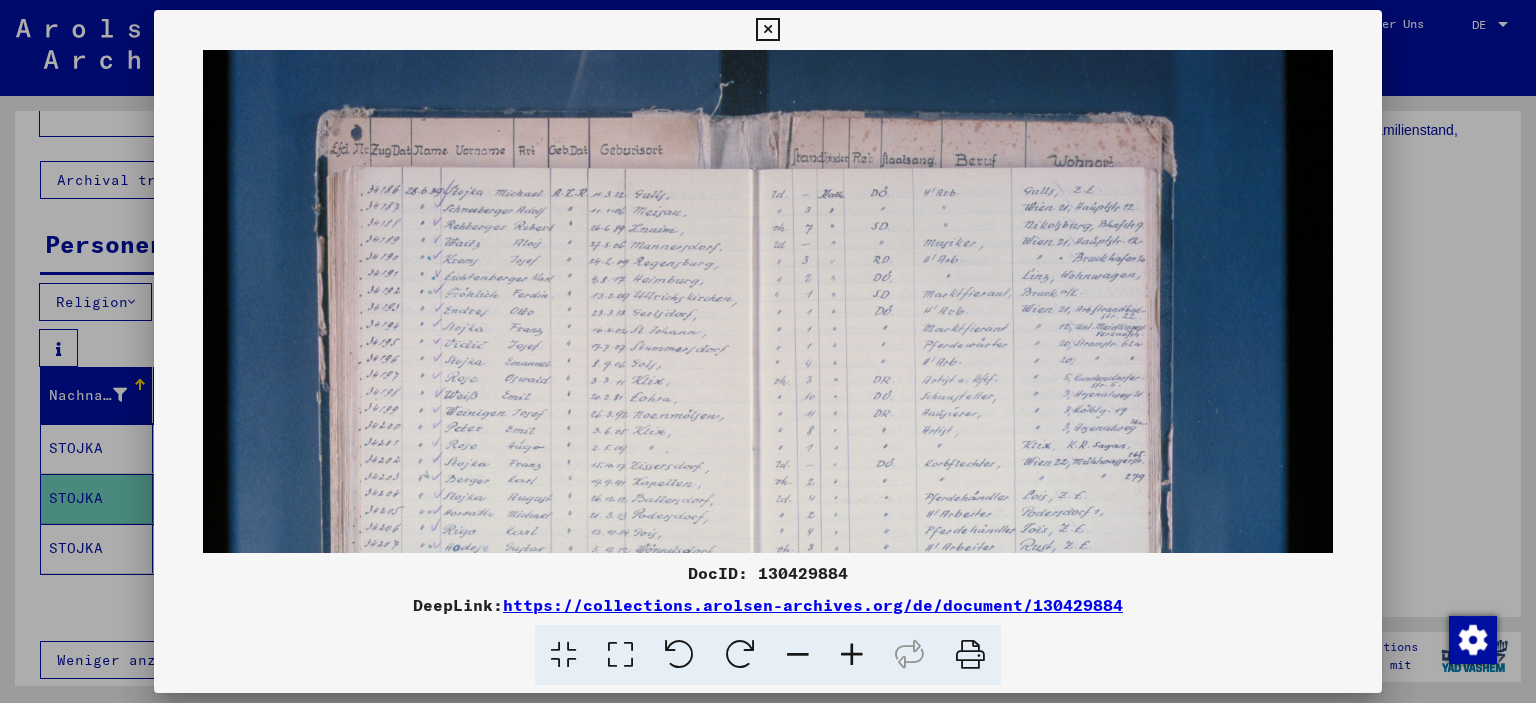 click at bounding box center (852, 655) 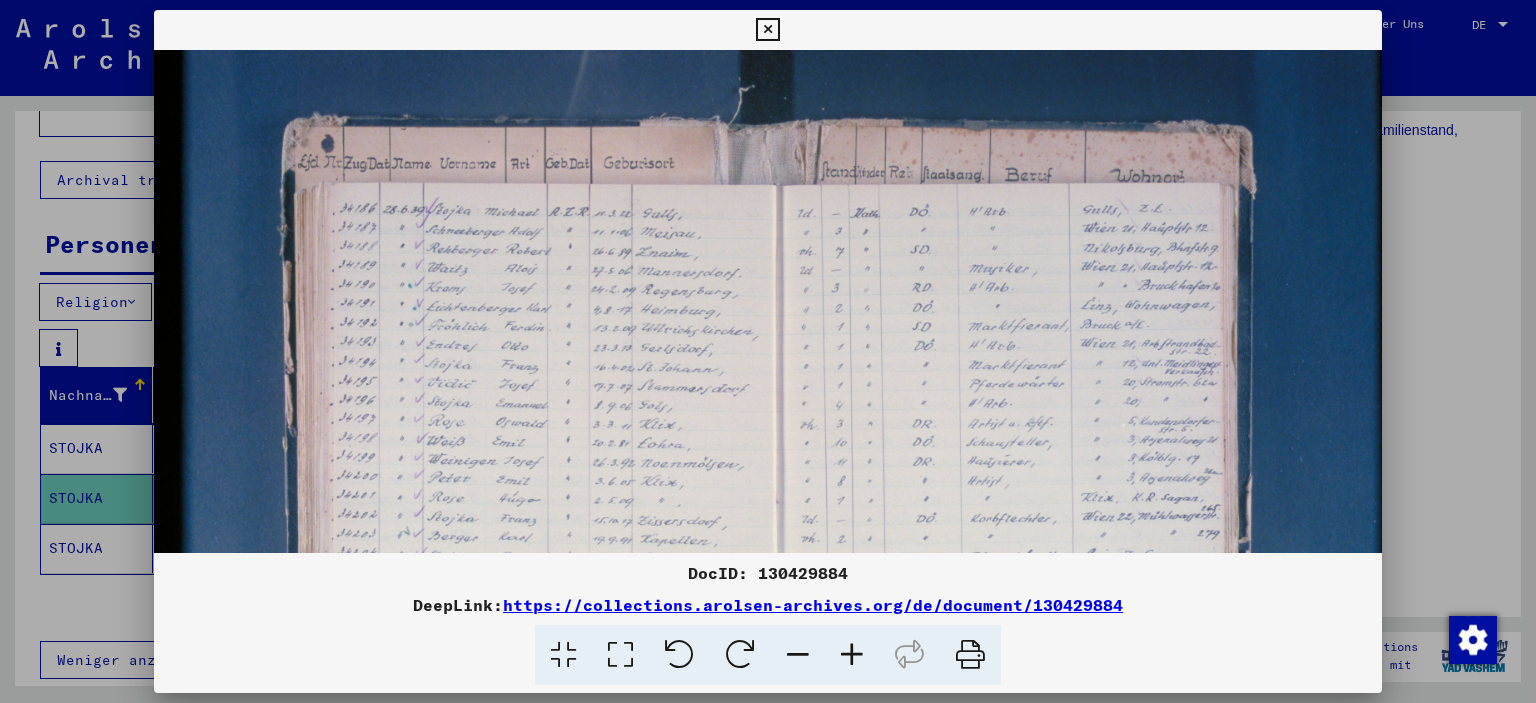 click at bounding box center (852, 655) 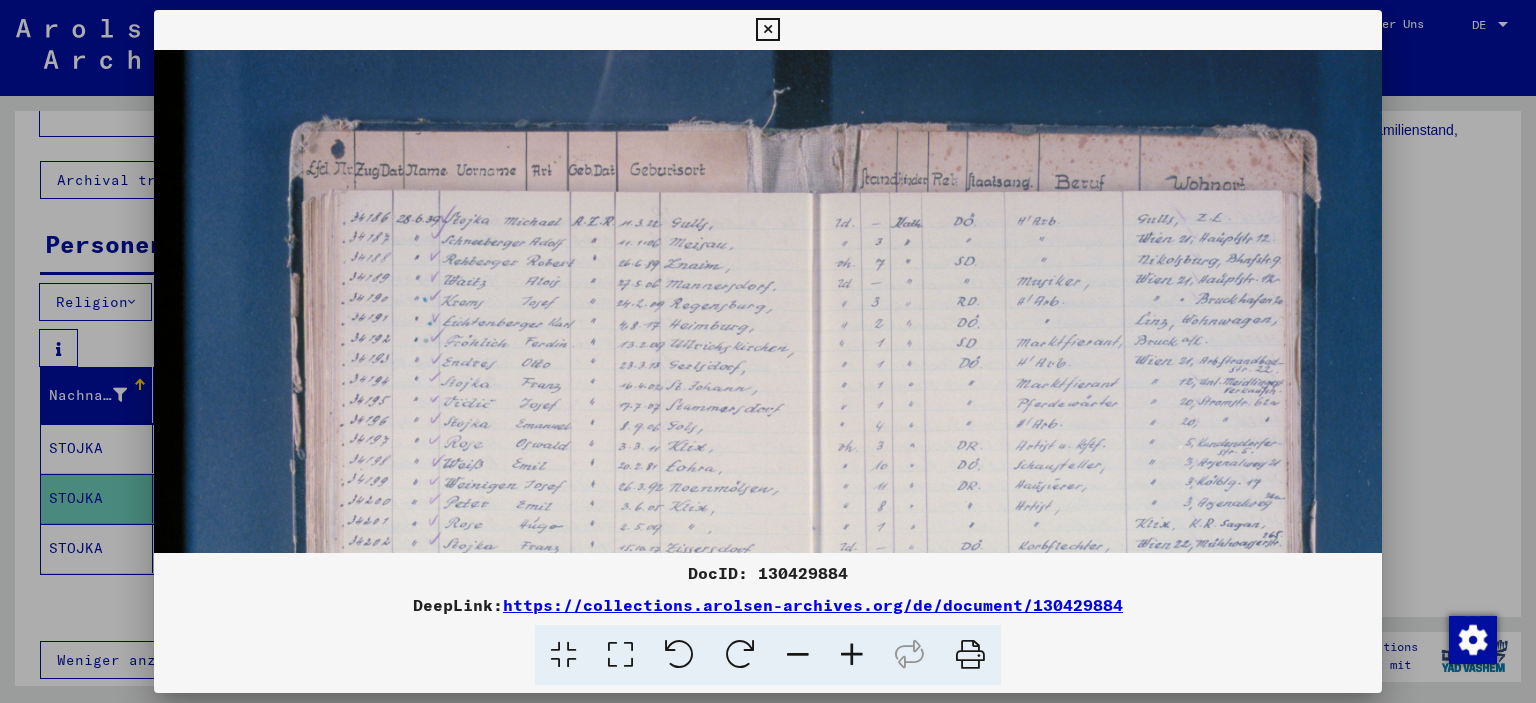 click at bounding box center (852, 655) 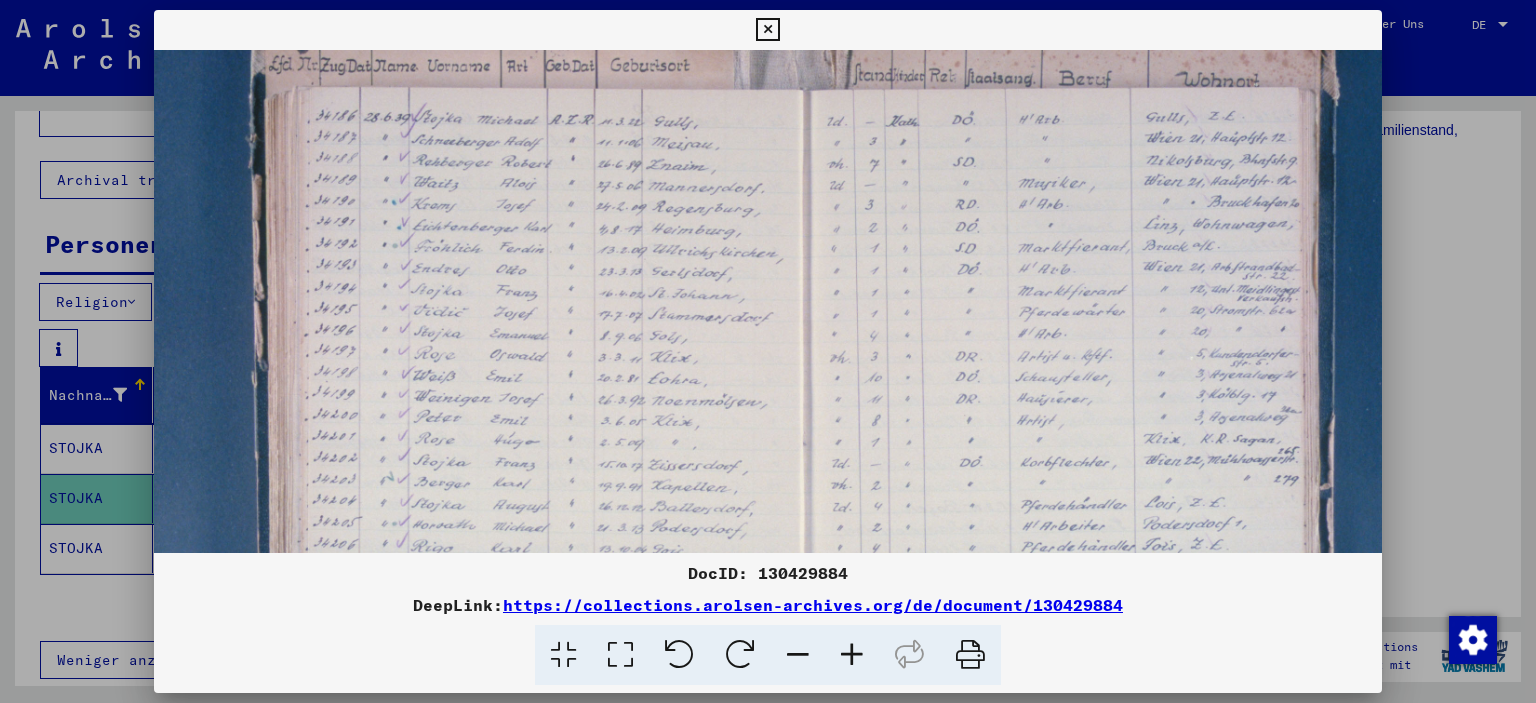 drag, startPoint x: 850, startPoint y: 432, endPoint x: 804, endPoint y: 320, distance: 121.07848 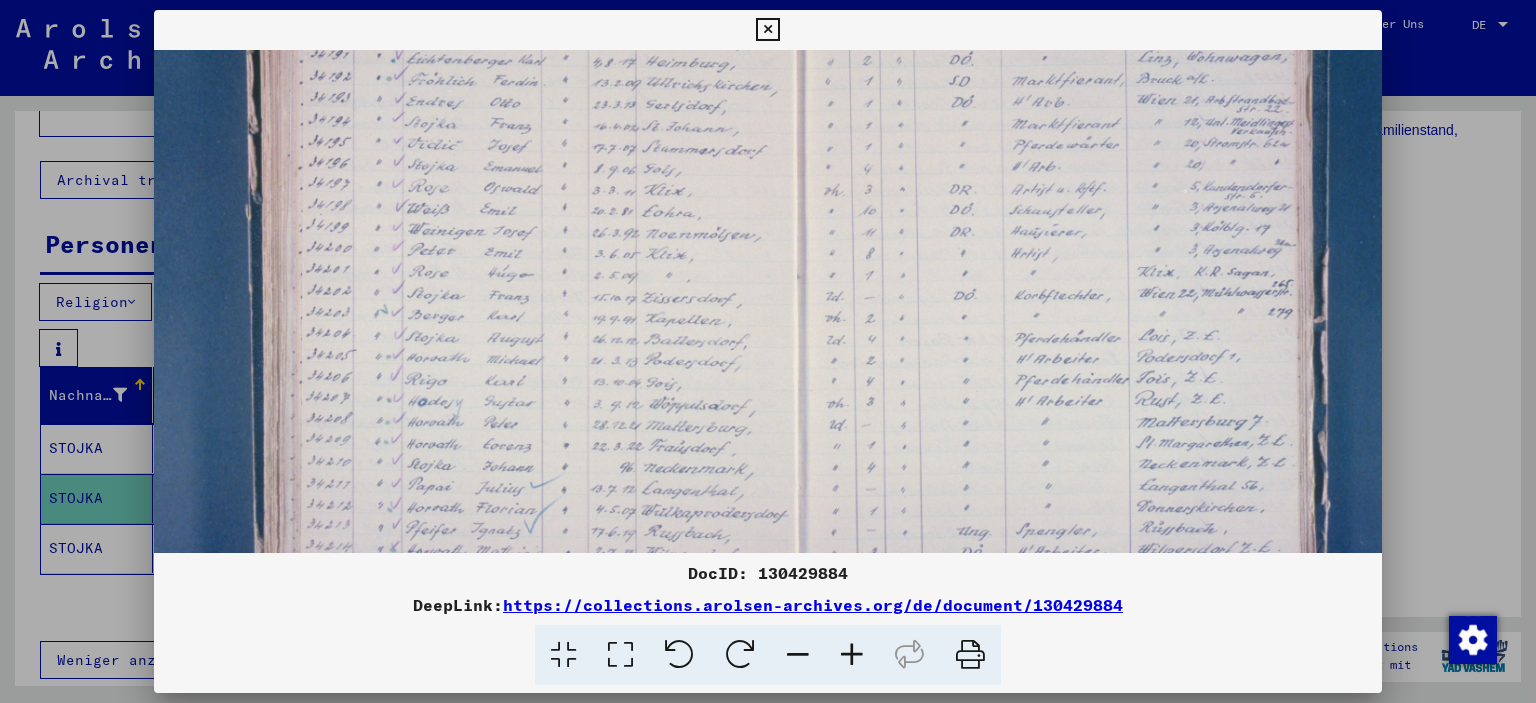 drag, startPoint x: 804, startPoint y: 320, endPoint x: 798, endPoint y: 152, distance: 168.1071 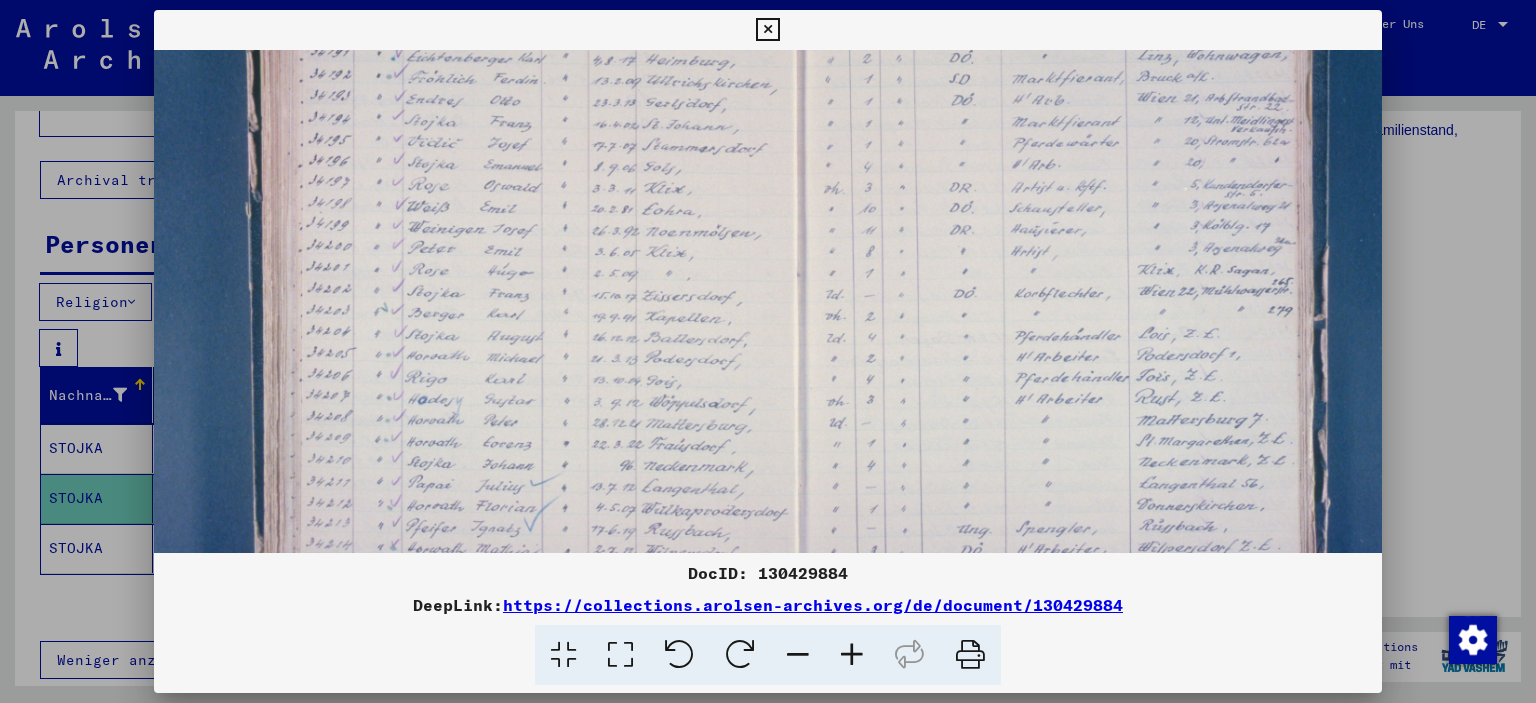 scroll, scrollTop: 450, scrollLeft: 50, axis: both 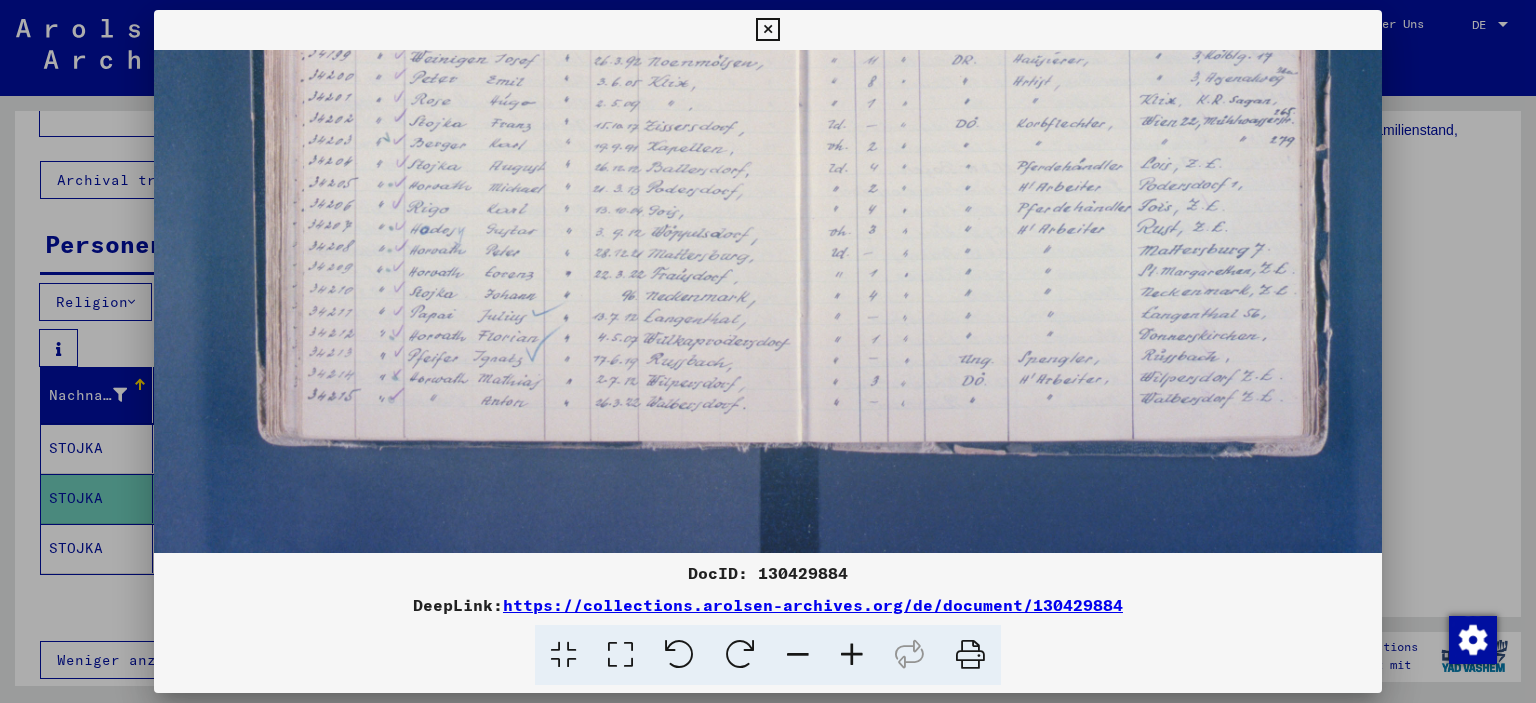 drag, startPoint x: 800, startPoint y: 338, endPoint x: 802, endPoint y: 123, distance: 215.00931 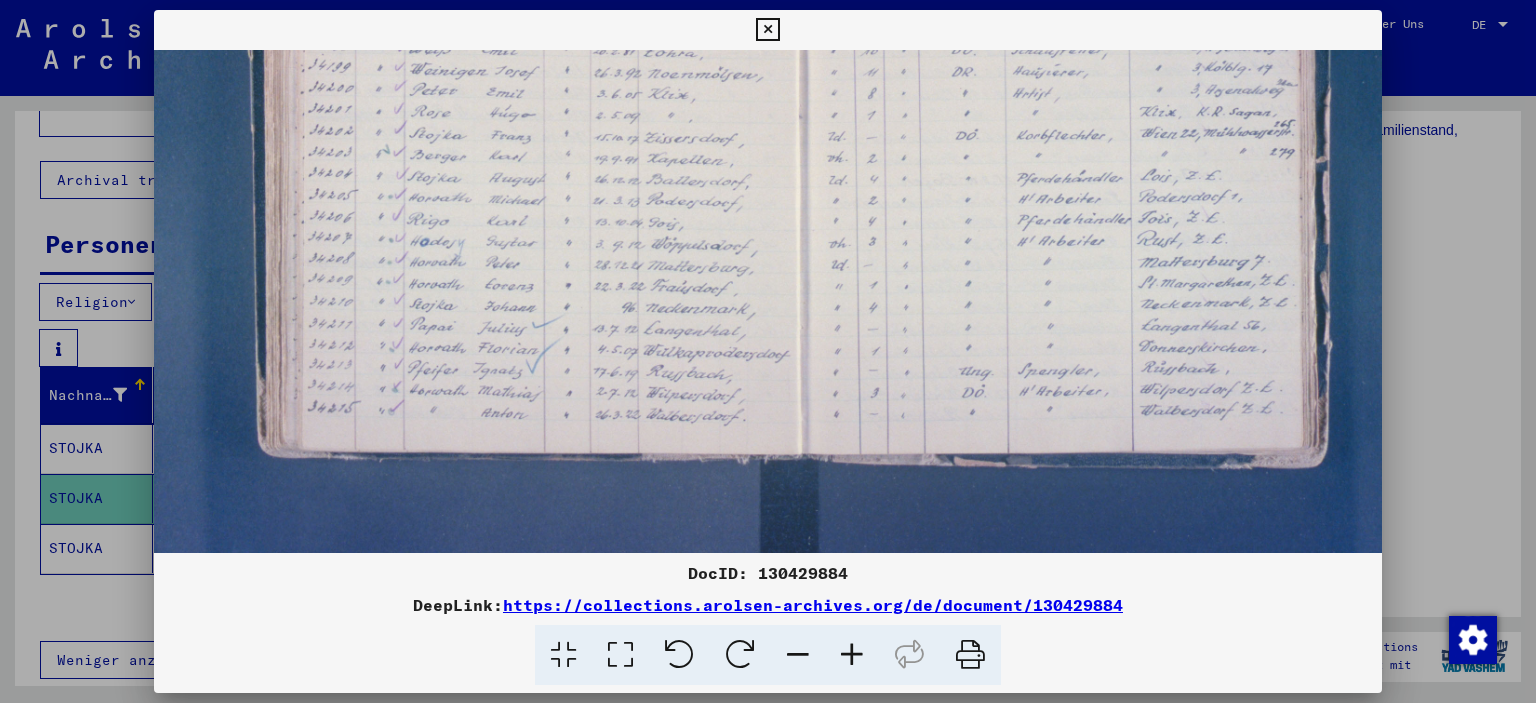 drag, startPoint x: 802, startPoint y: 123, endPoint x: 802, endPoint y: 136, distance: 13 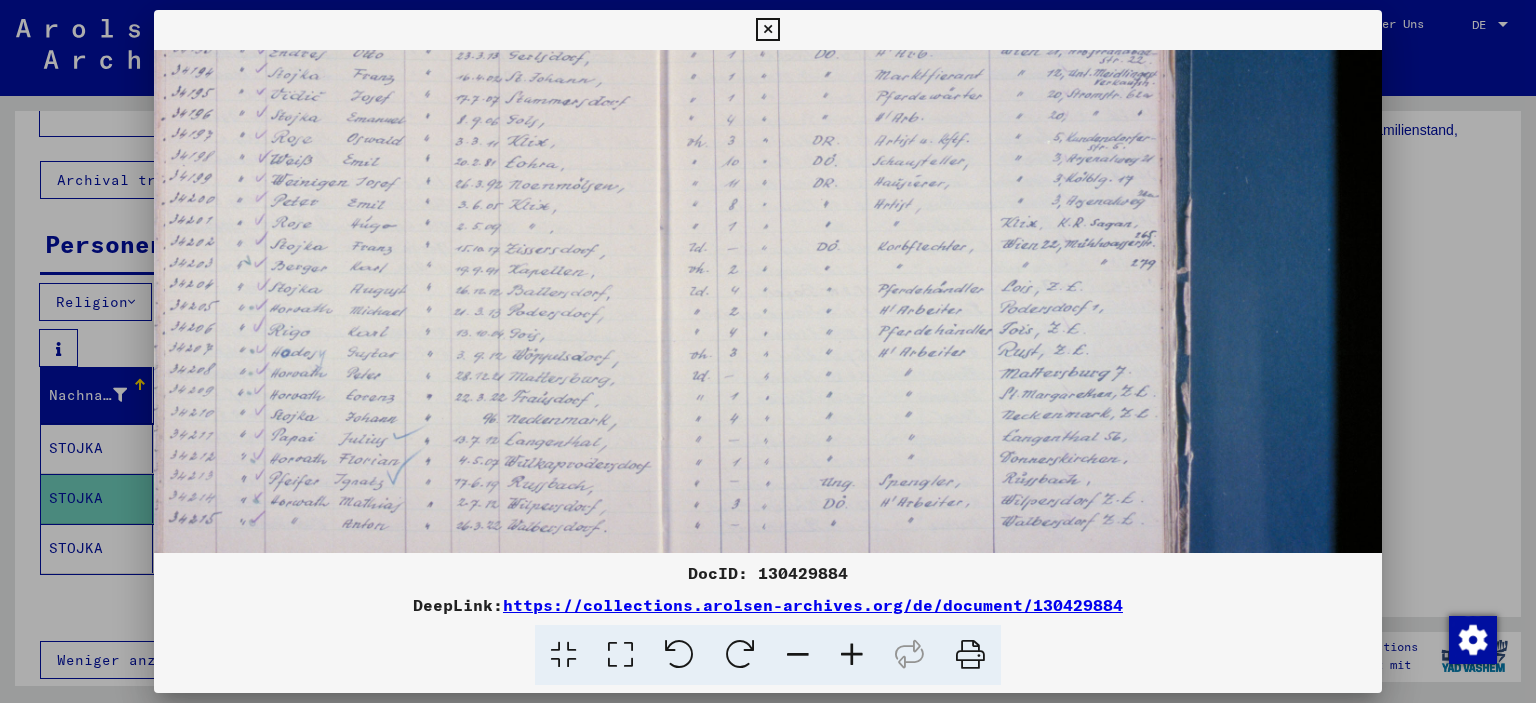 scroll, scrollTop: 327, scrollLeft: 190, axis: both 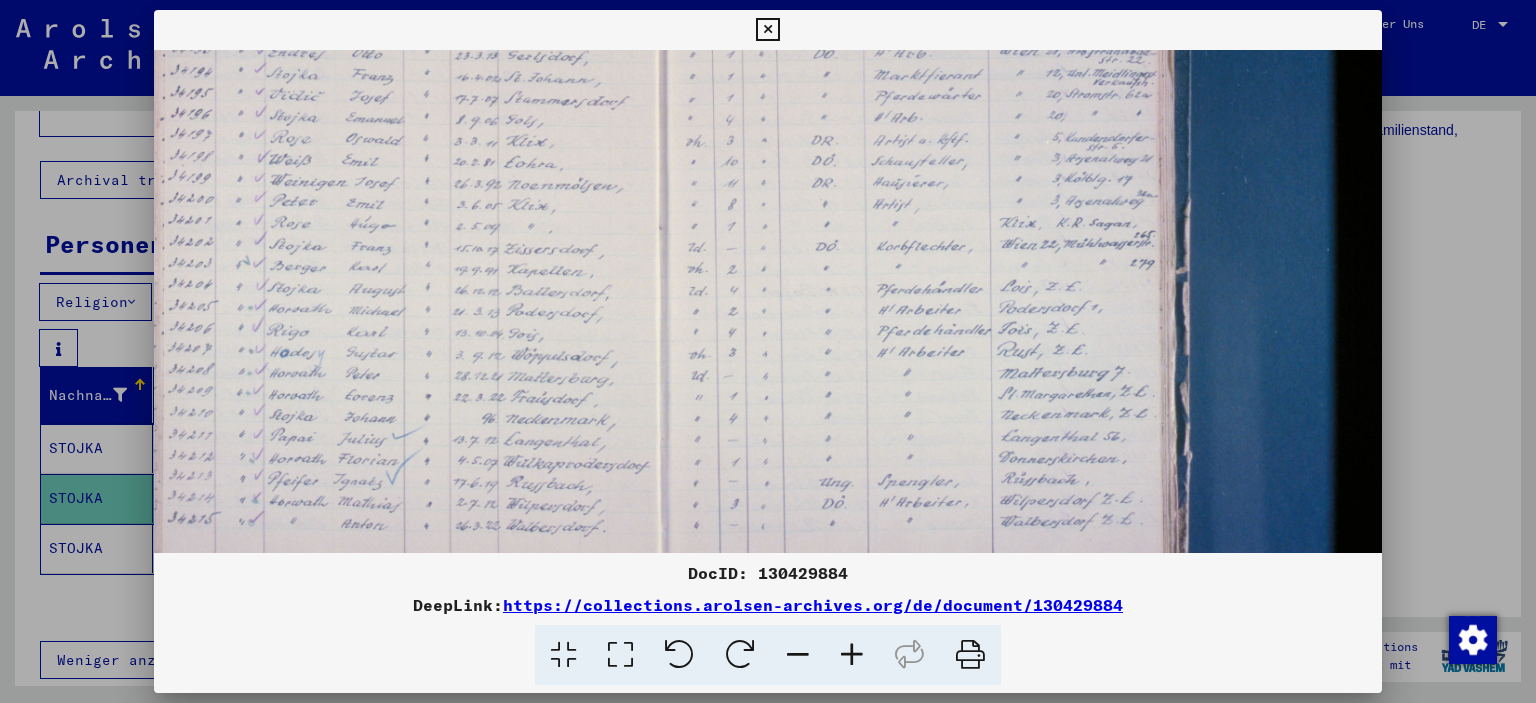 drag, startPoint x: 1190, startPoint y: 184, endPoint x: 1050, endPoint y: 294, distance: 178.04494 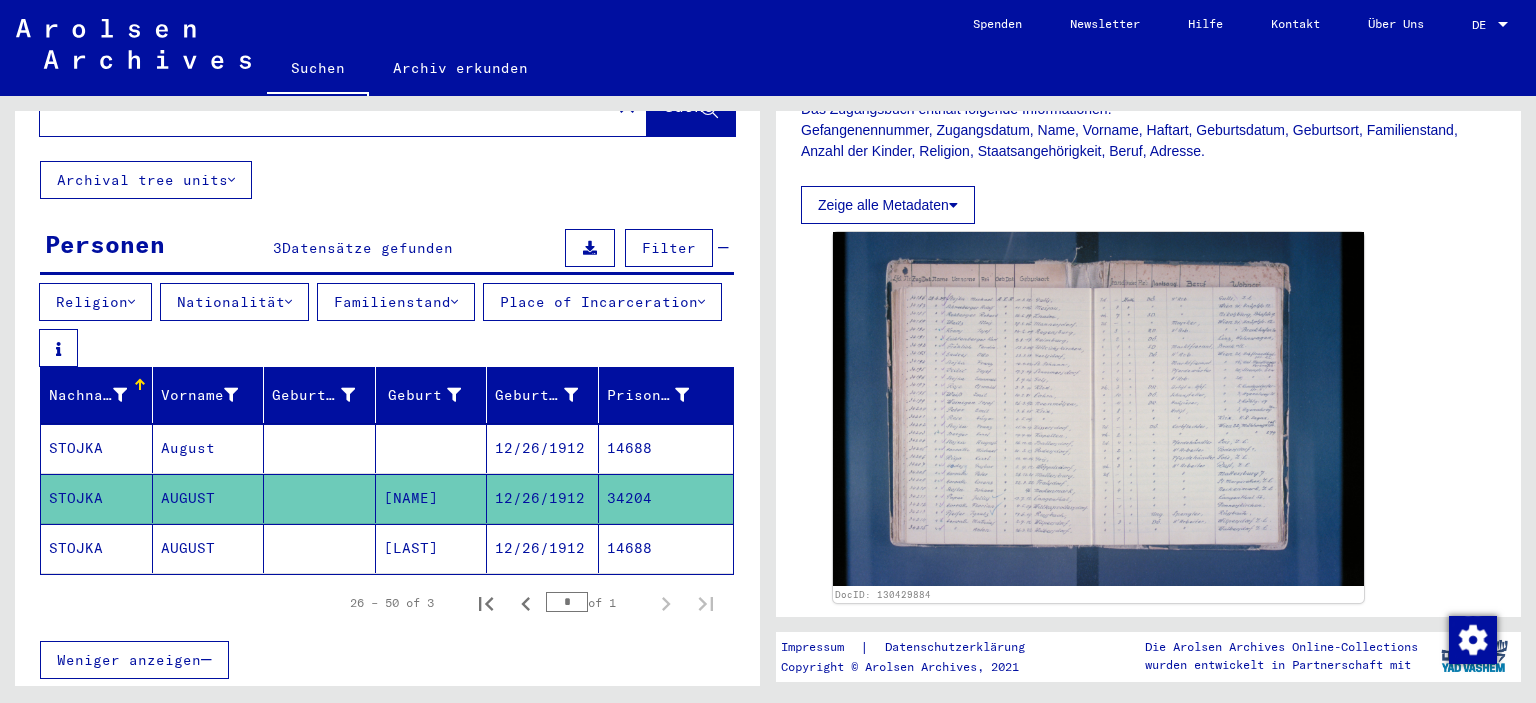 click on "14688" 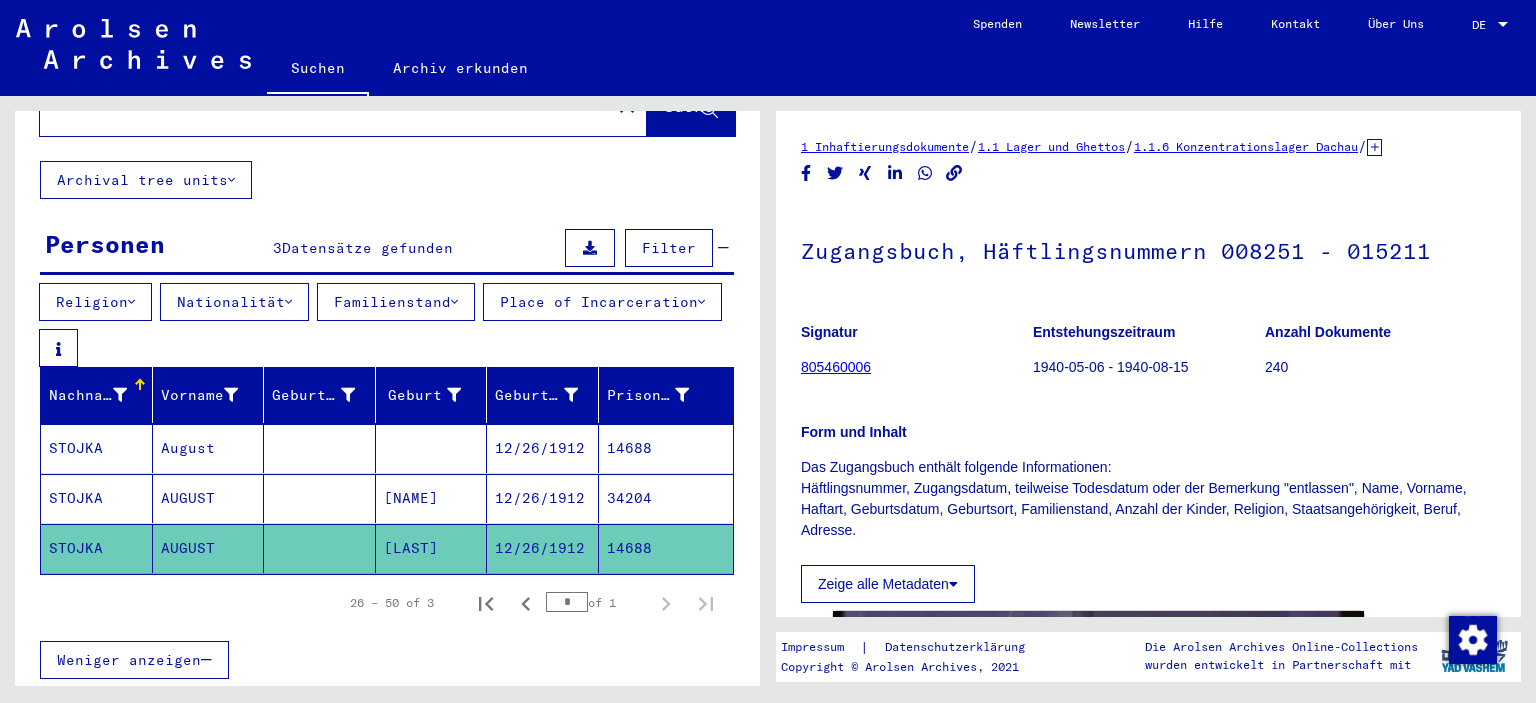 scroll, scrollTop: 434, scrollLeft: 0, axis: vertical 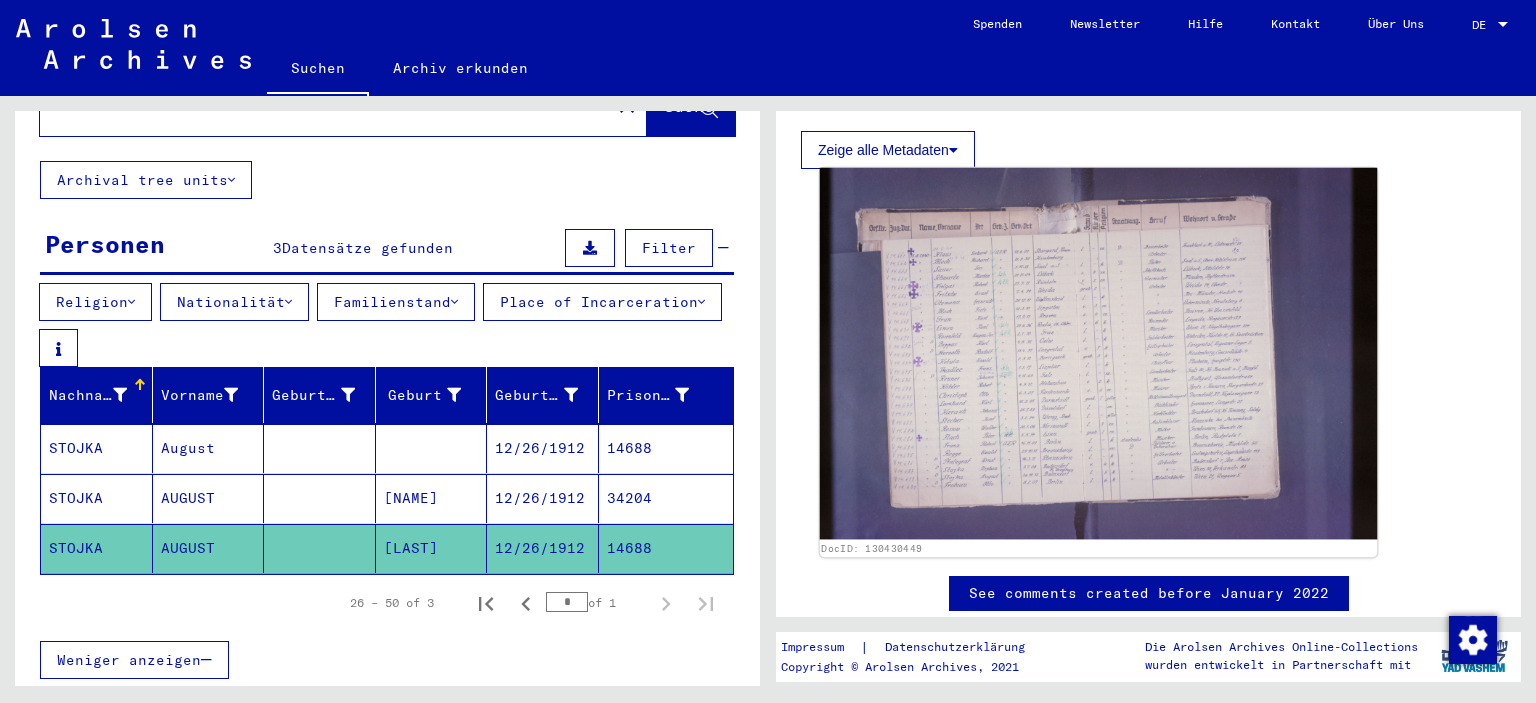 click 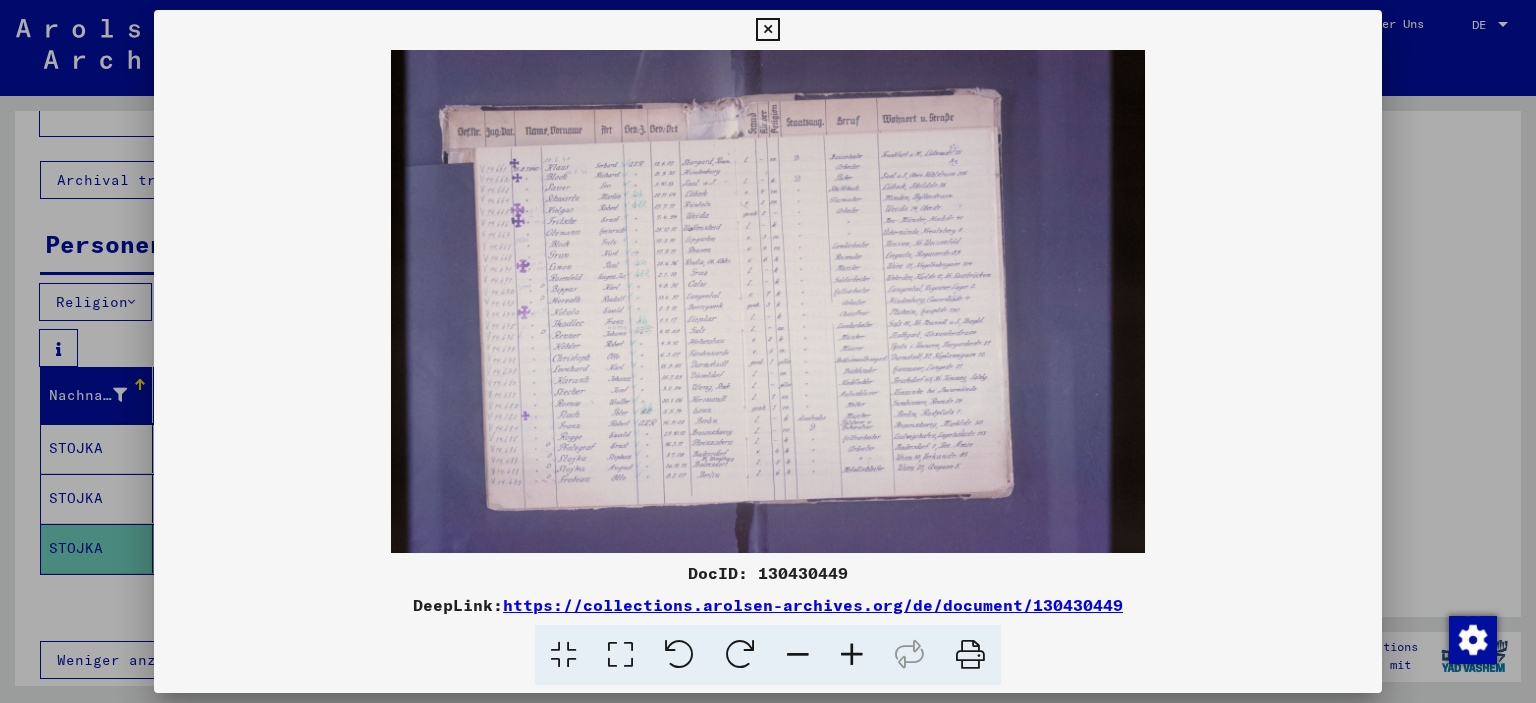 click at bounding box center [852, 655] 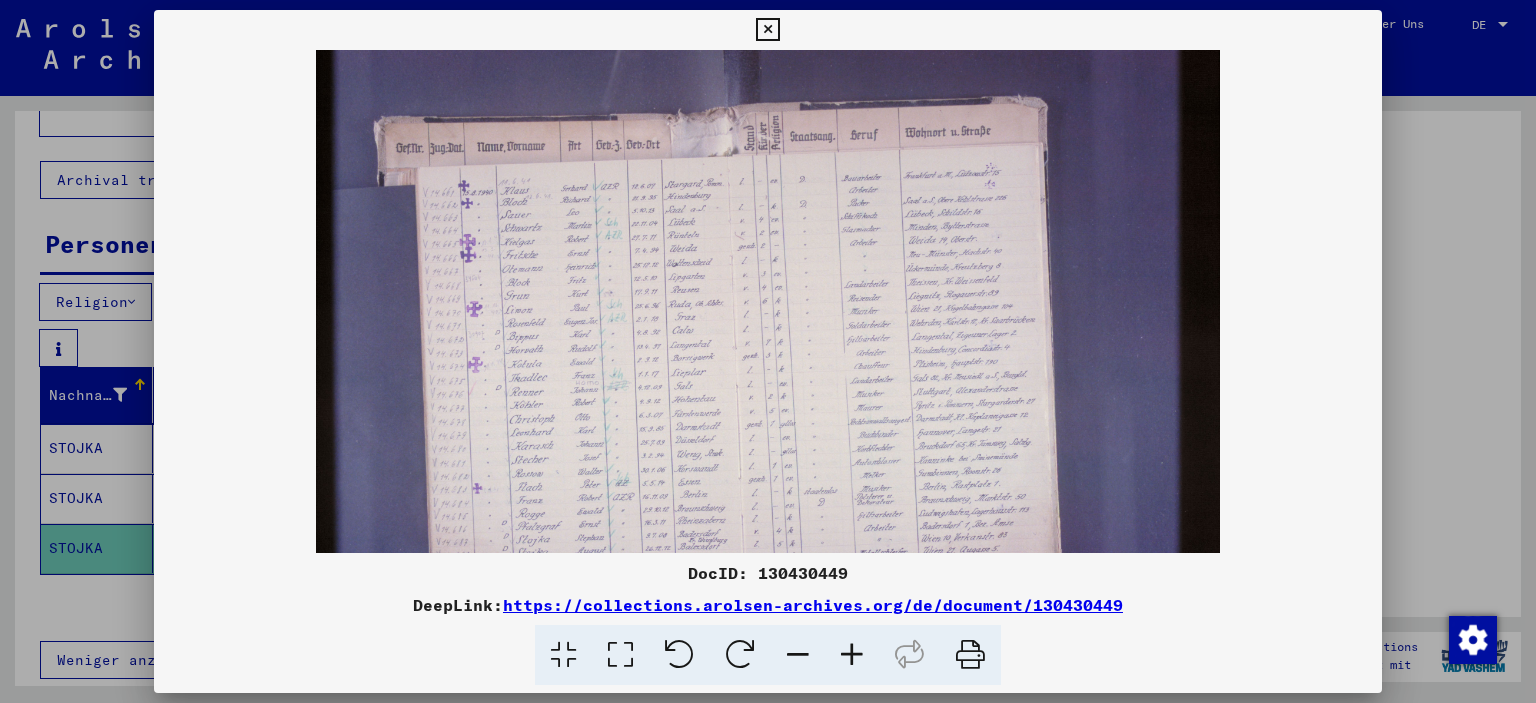click at bounding box center [852, 655] 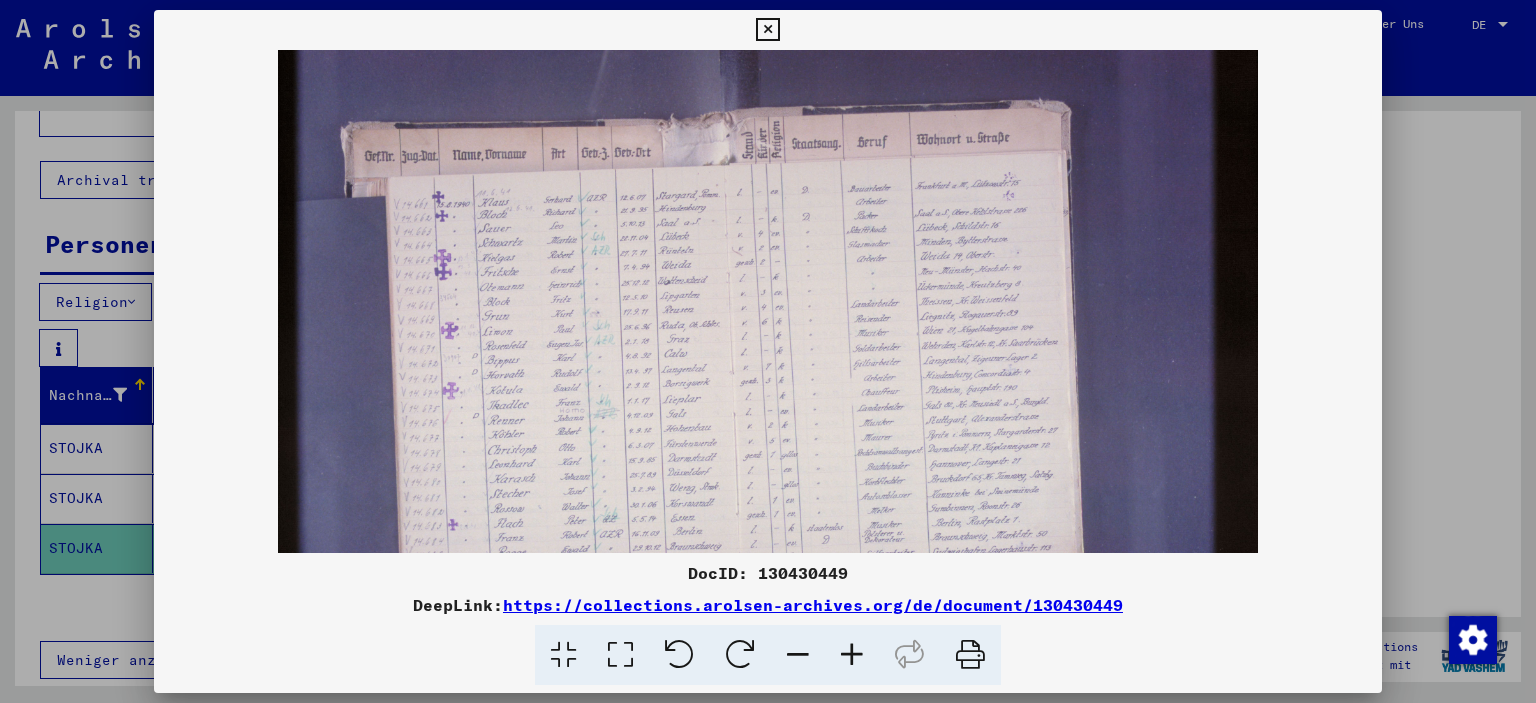click at bounding box center [852, 655] 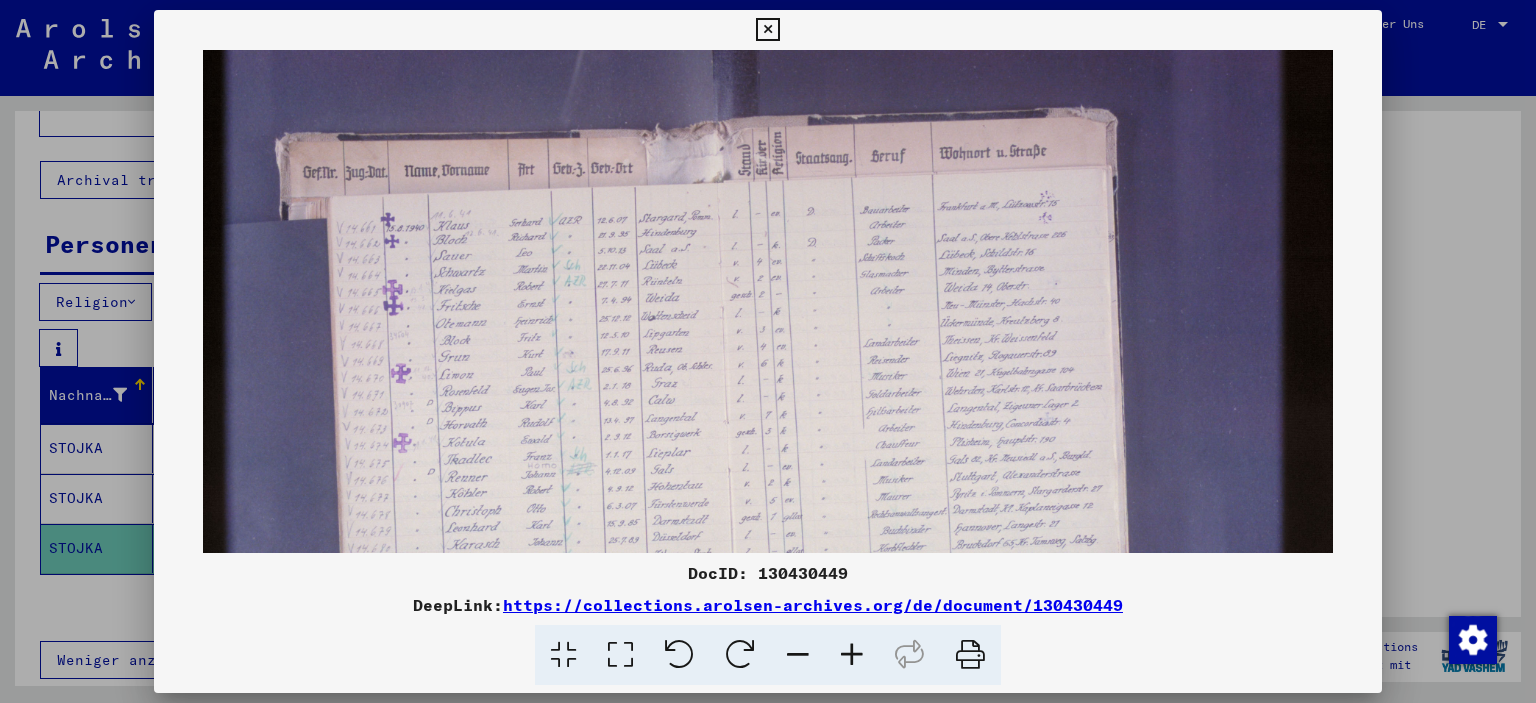 click at bounding box center [852, 655] 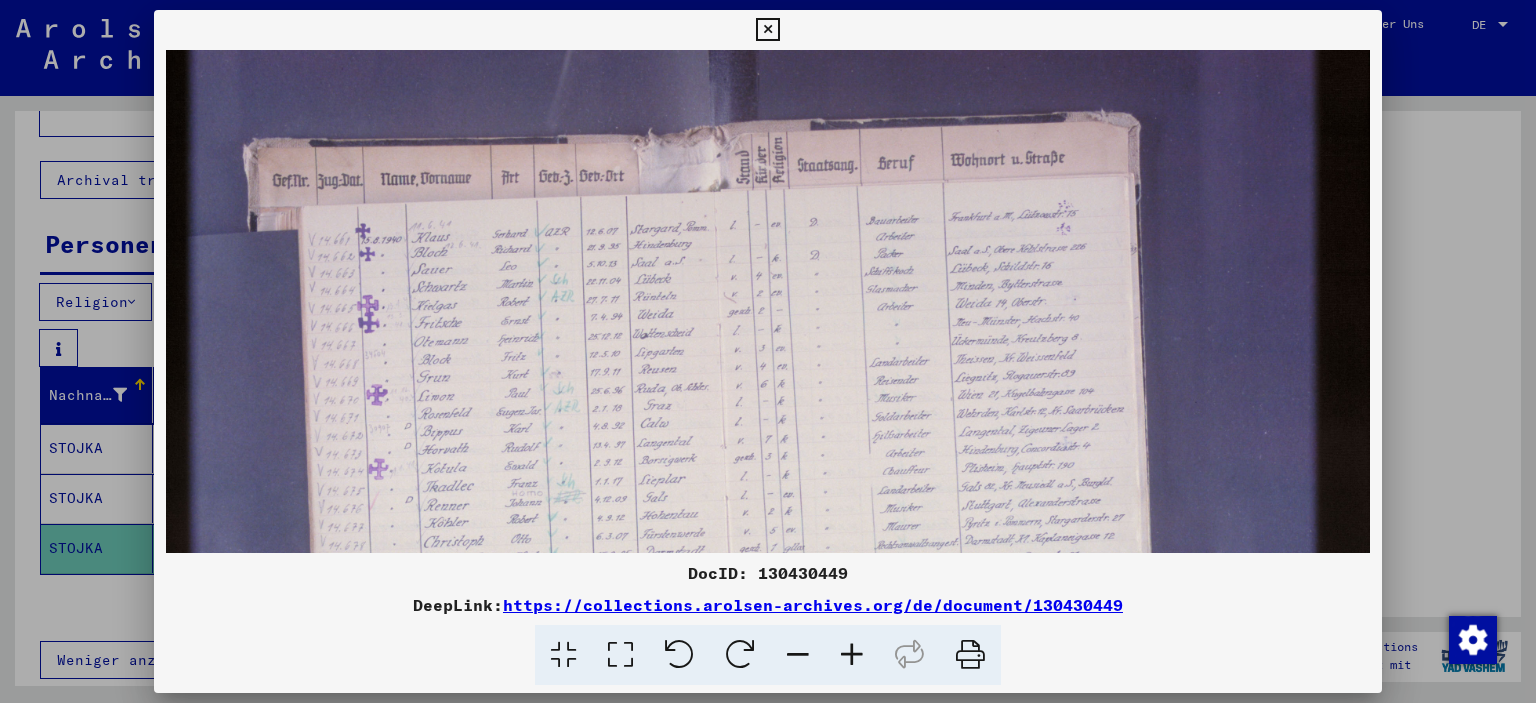 click at bounding box center (852, 655) 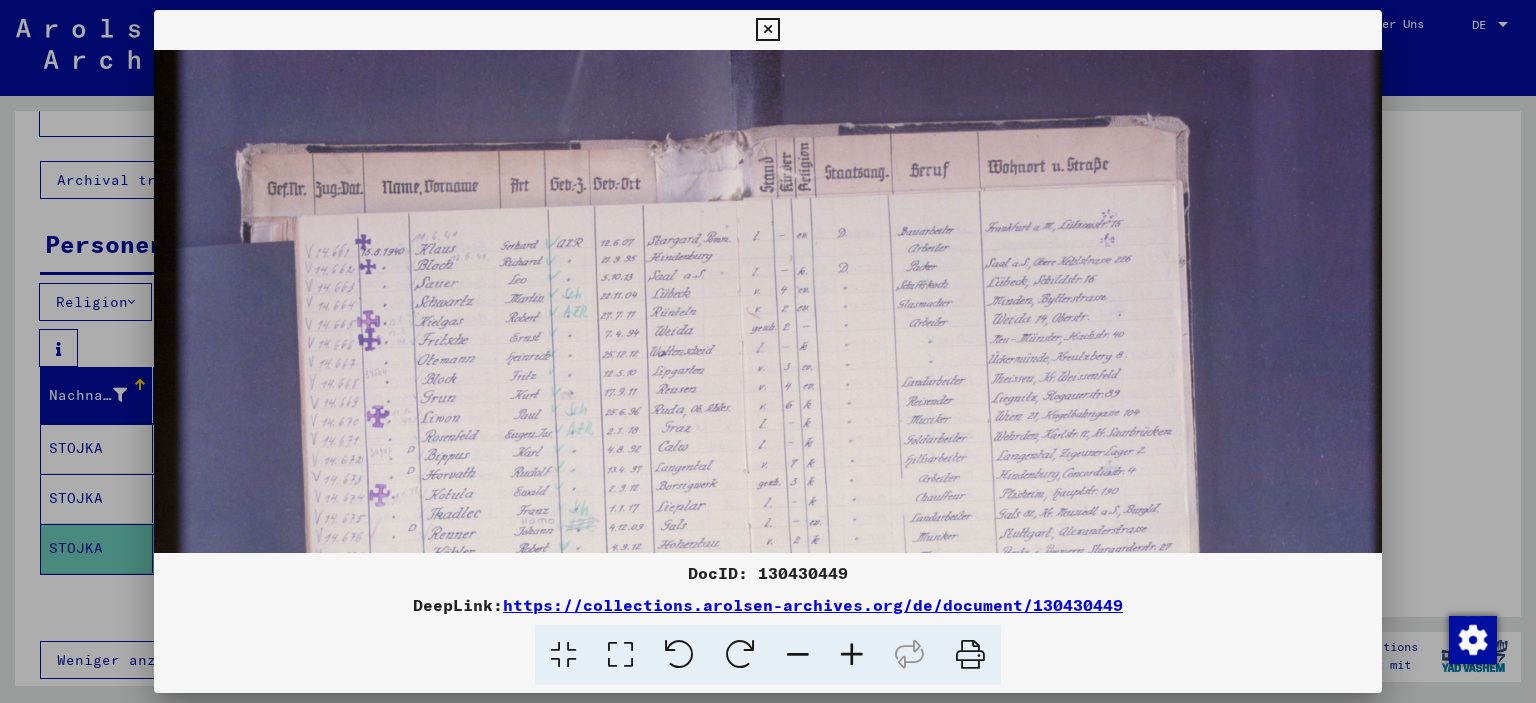 scroll, scrollTop: 260, scrollLeft: 0, axis: vertical 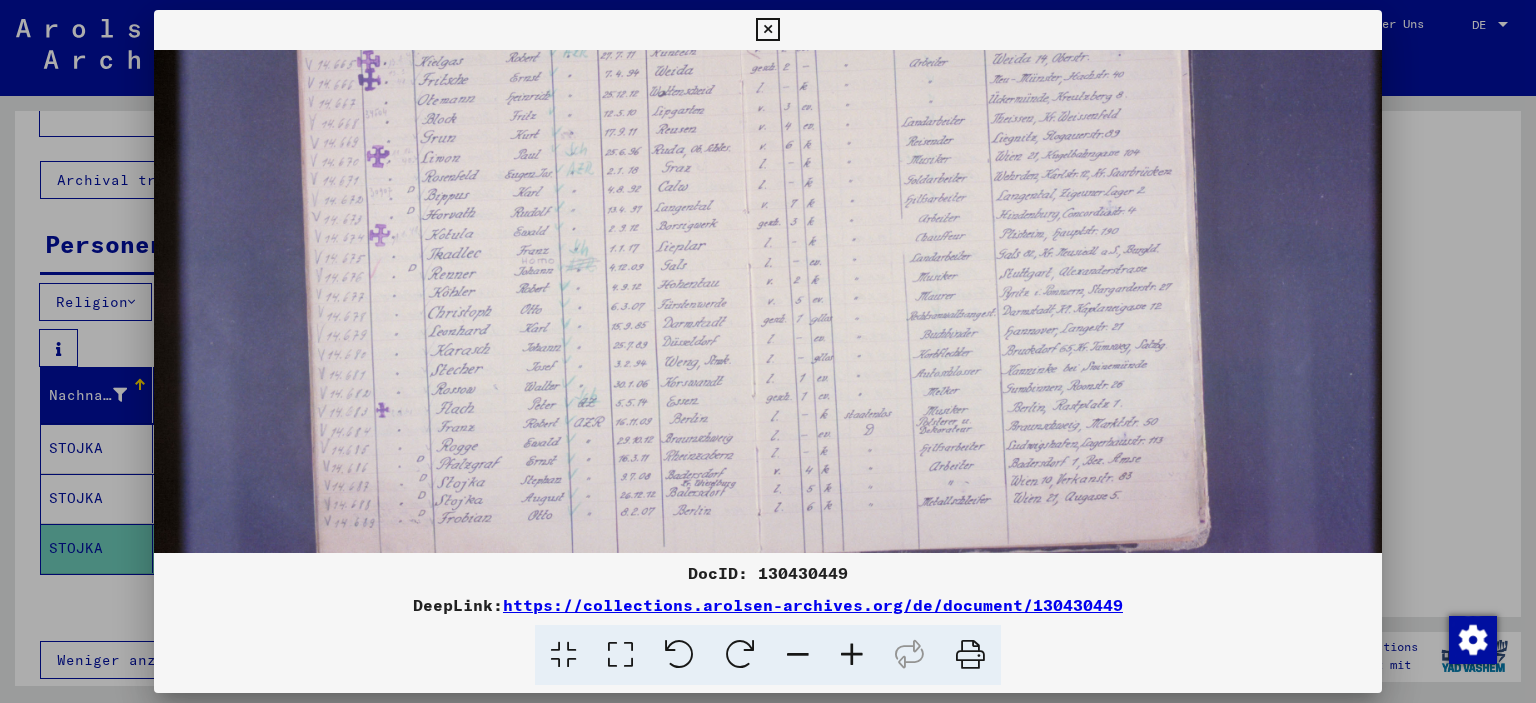 drag, startPoint x: 778, startPoint y: 420, endPoint x: 789, endPoint y: 146, distance: 274.2207 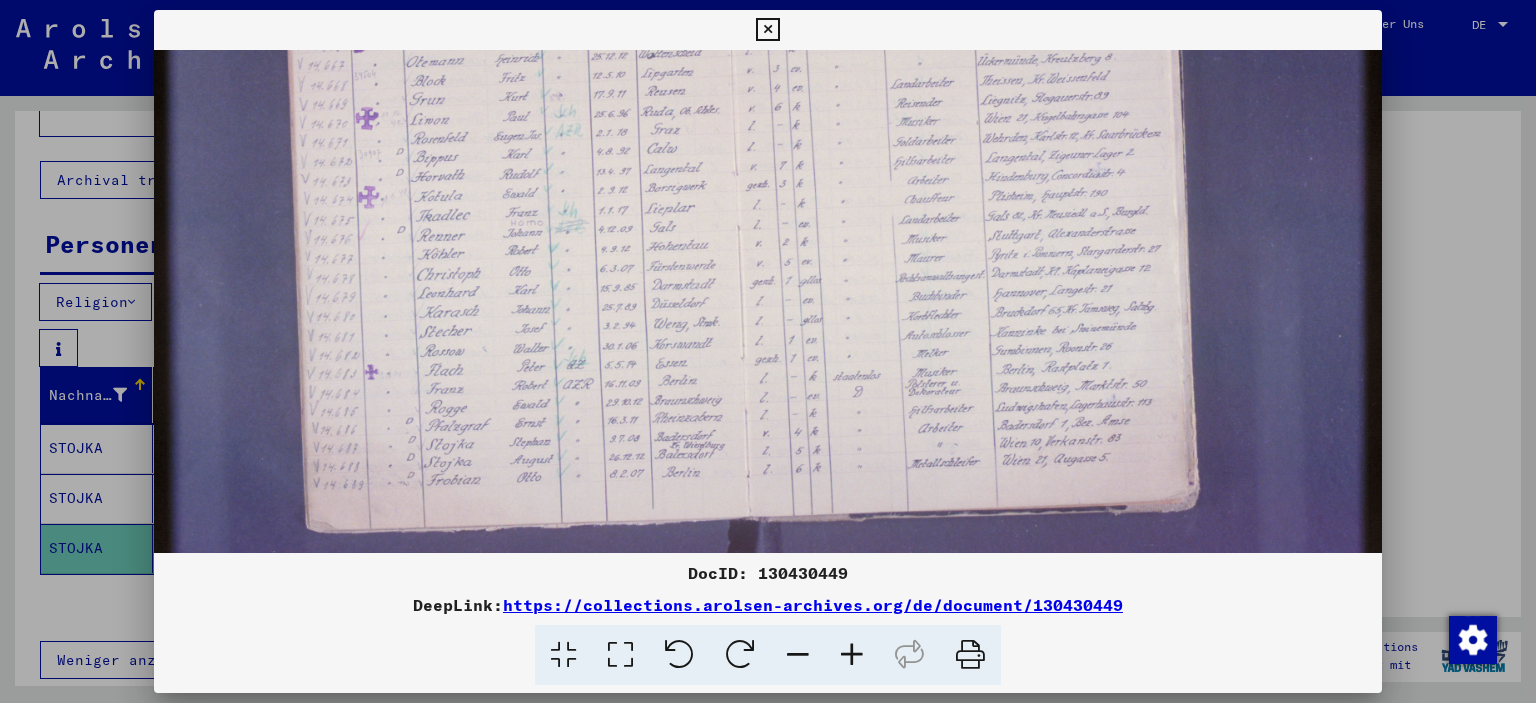 drag, startPoint x: 712, startPoint y: 369, endPoint x: 701, endPoint y: 342, distance: 29.15476 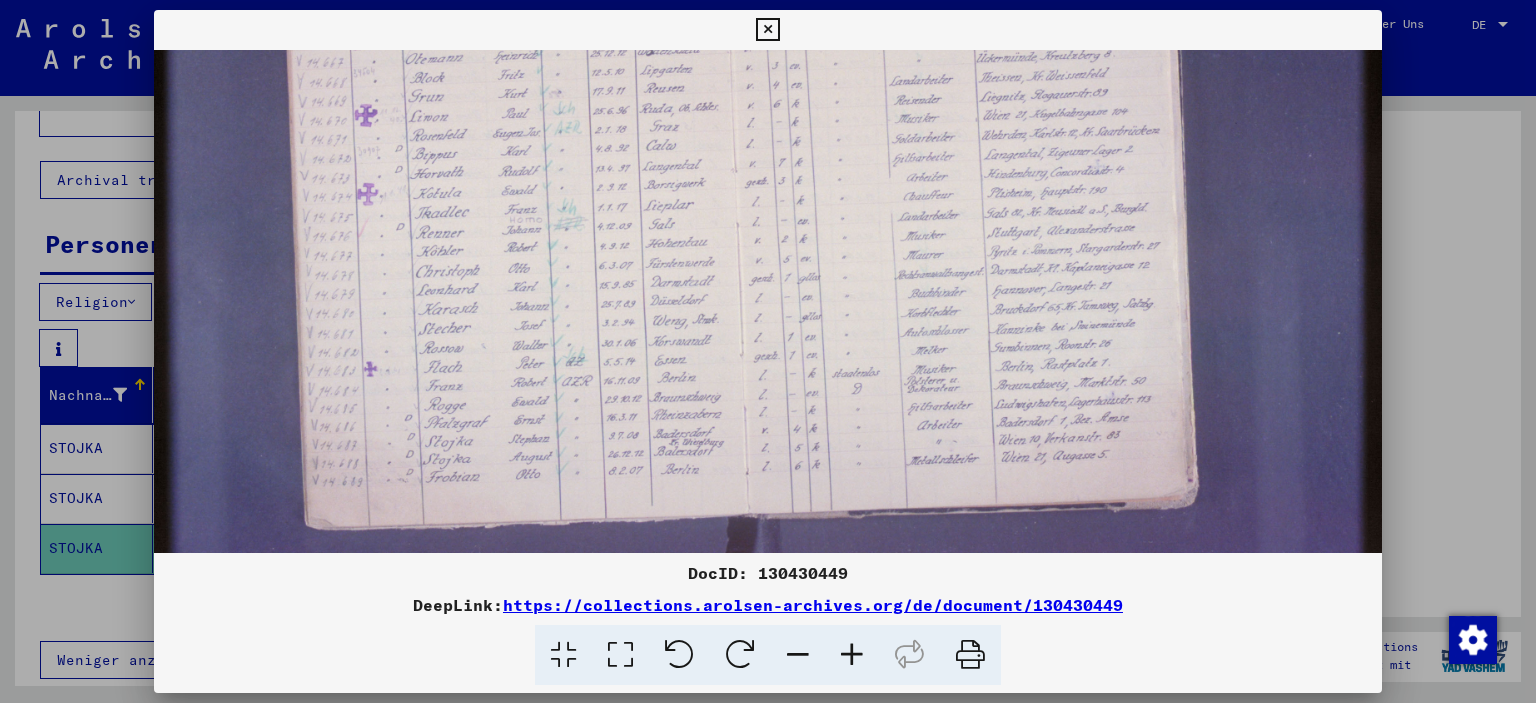 click at bounding box center [767, 30] 